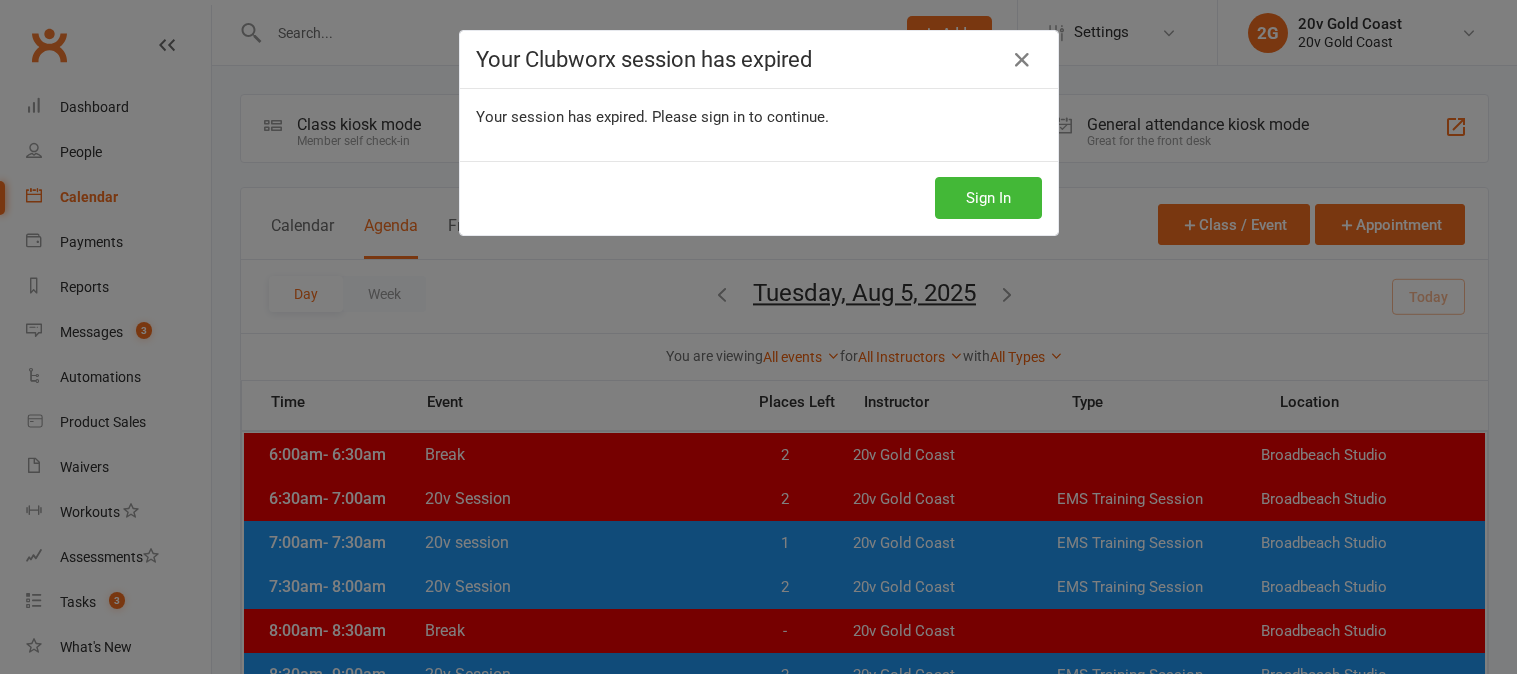 scroll, scrollTop: 555, scrollLeft: 0, axis: vertical 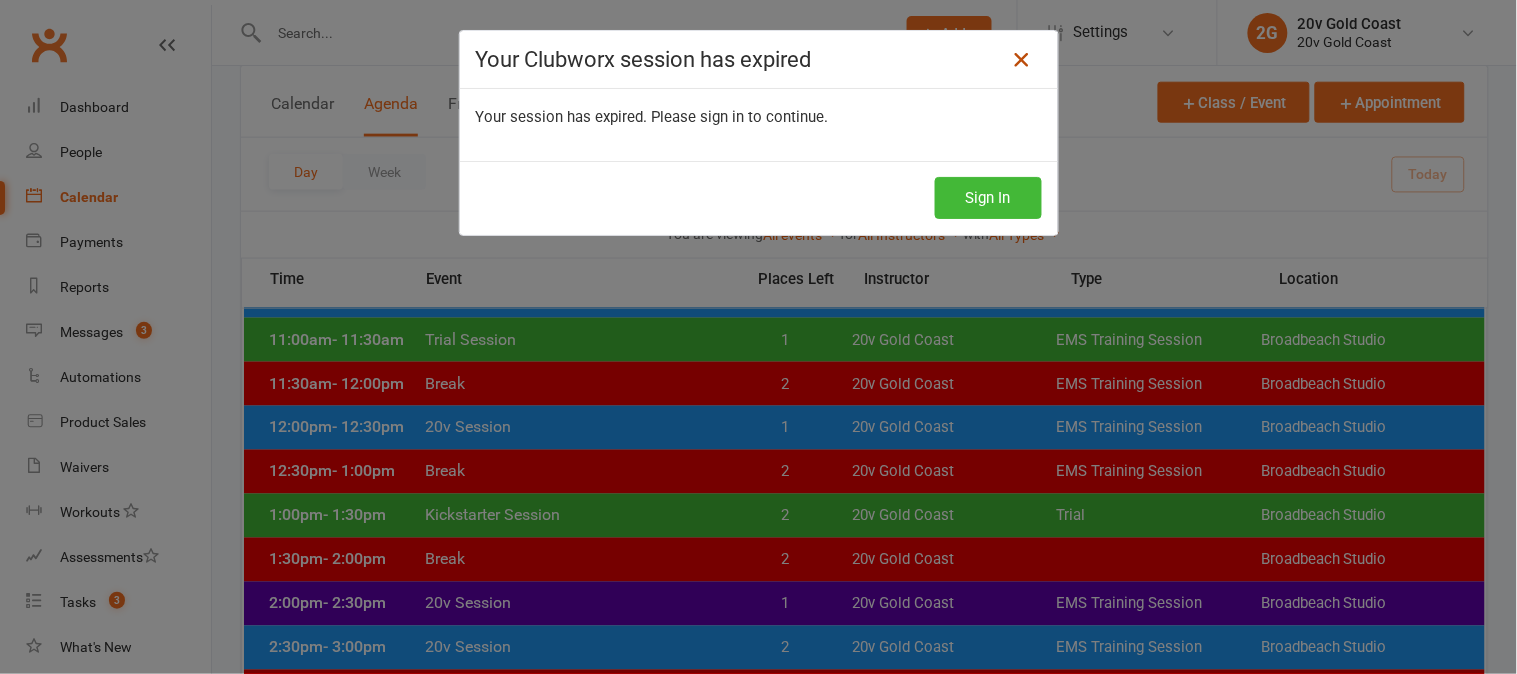 click at bounding box center [1022, 60] 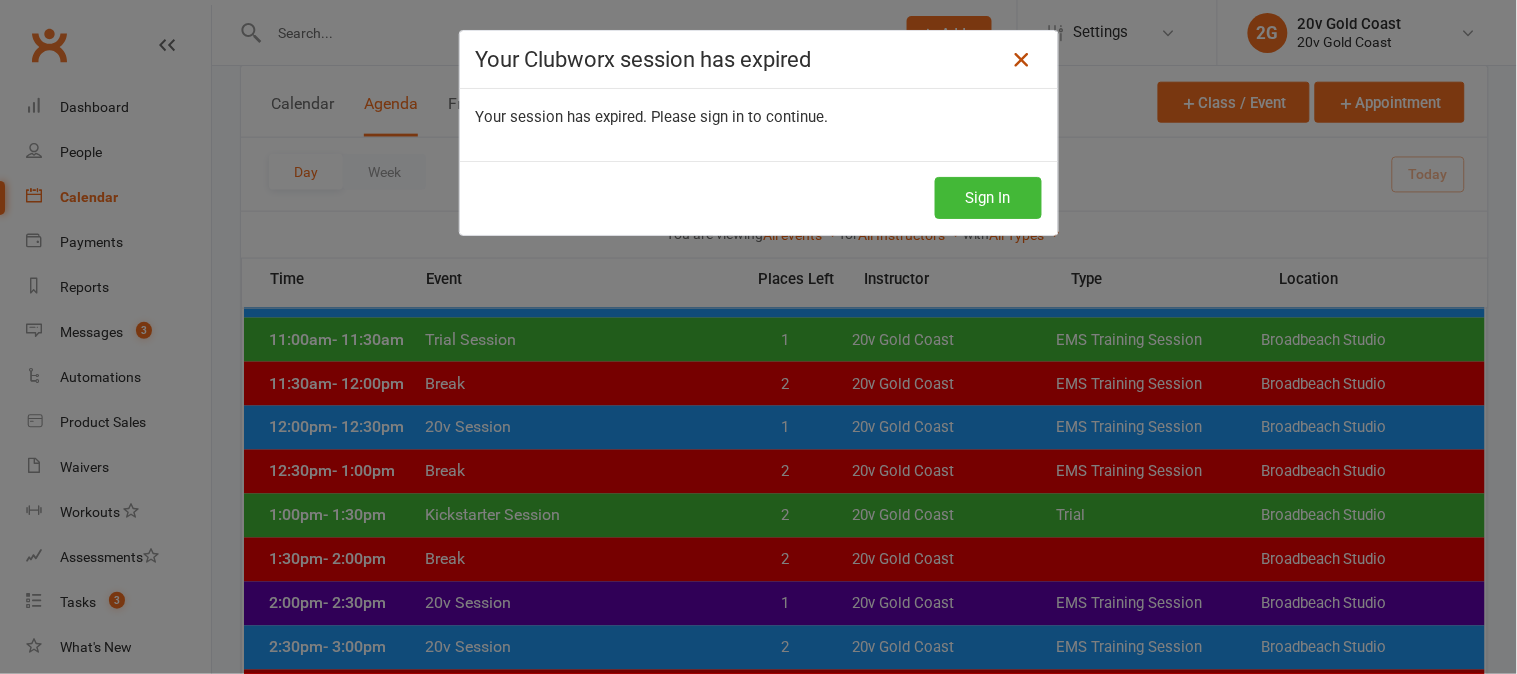 click at bounding box center (1022, 60) 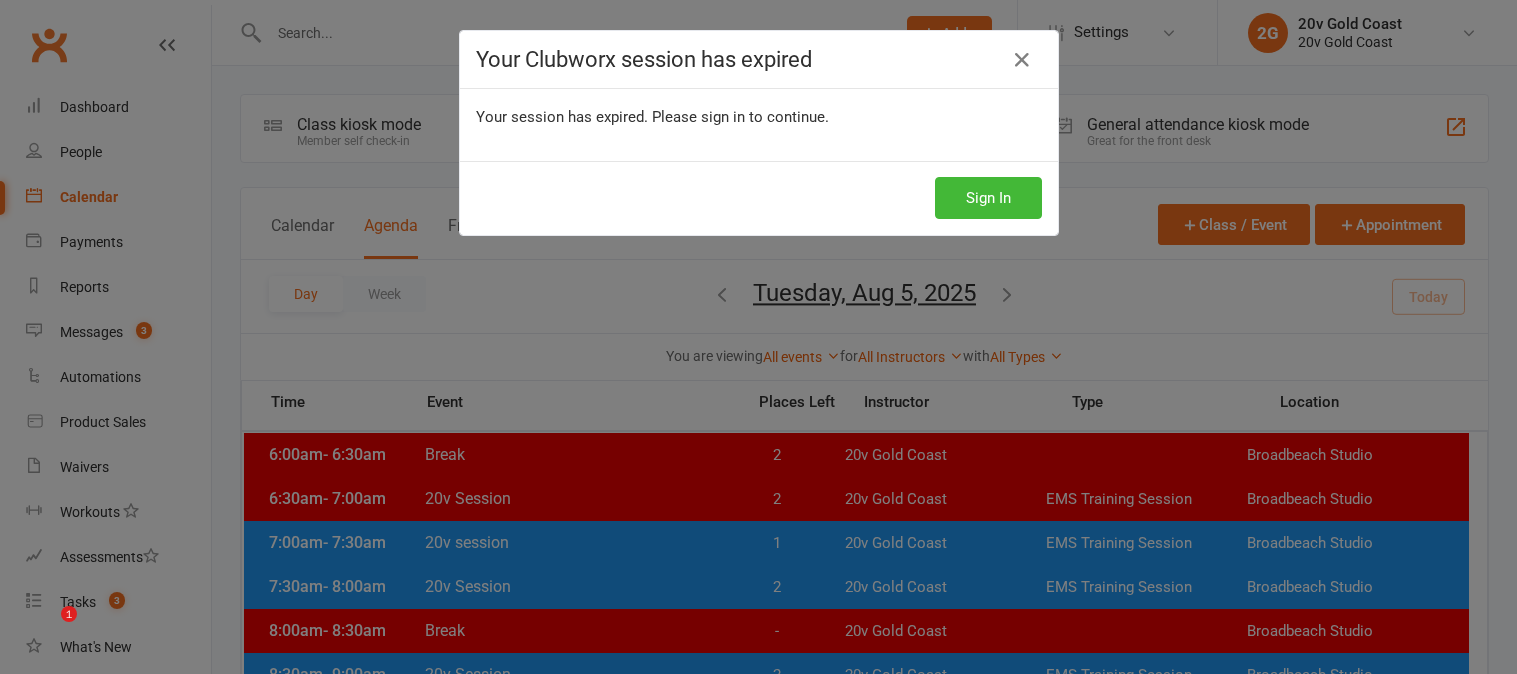 scroll, scrollTop: 0, scrollLeft: 0, axis: both 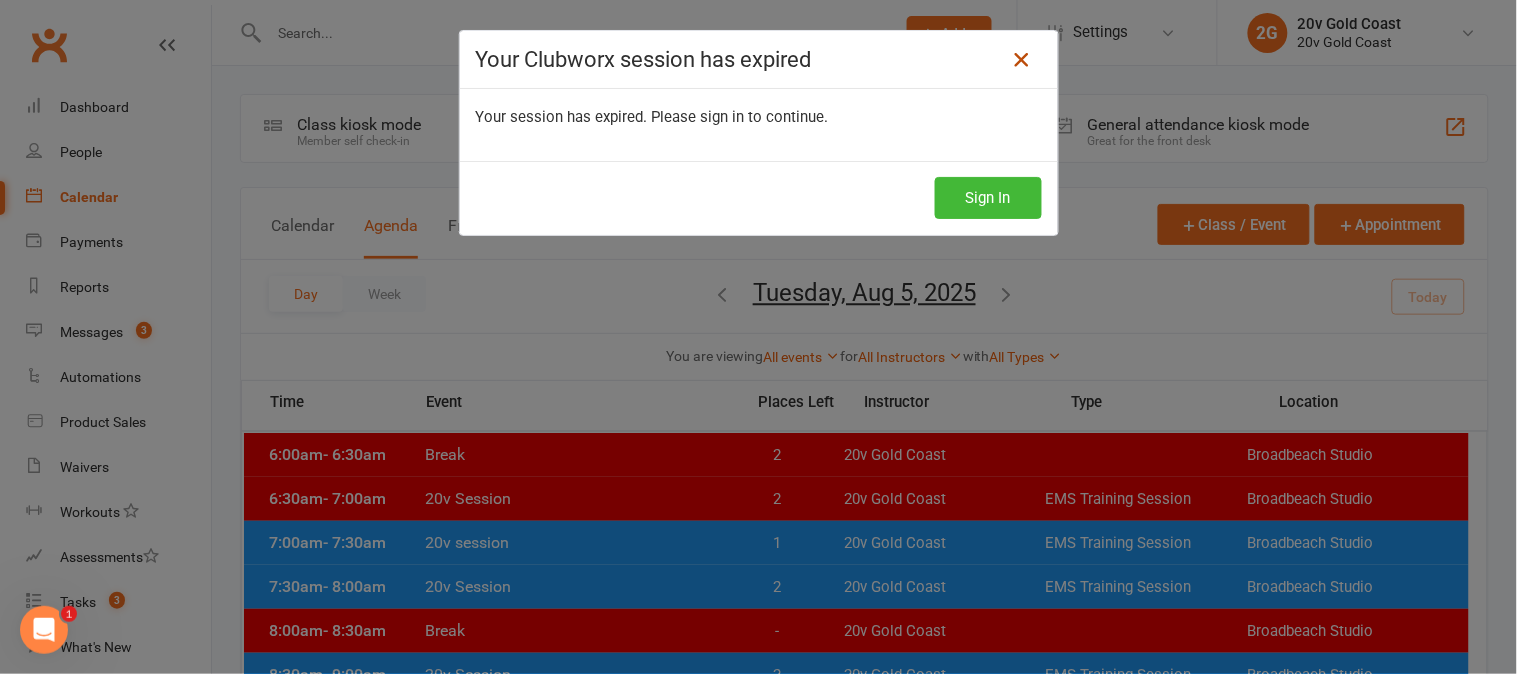 click at bounding box center (1022, 60) 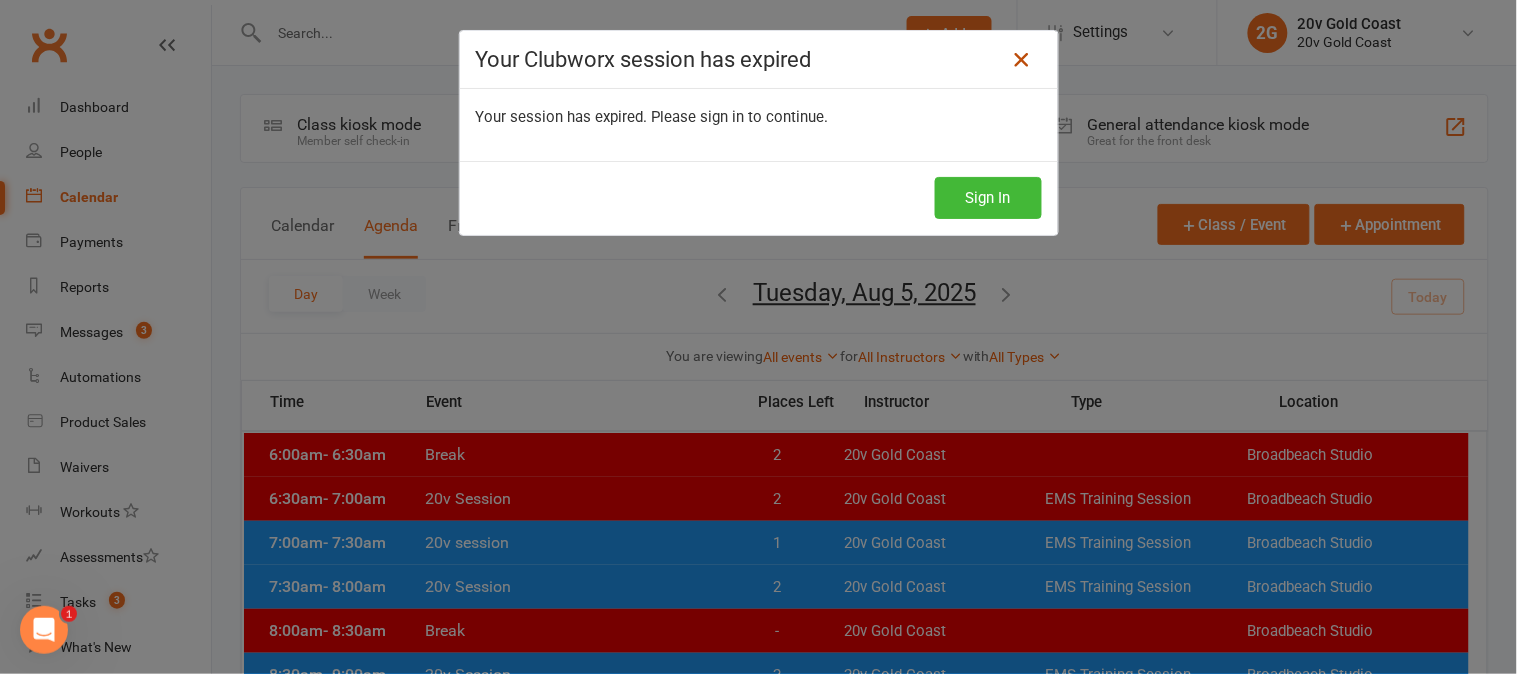 click at bounding box center (1022, 60) 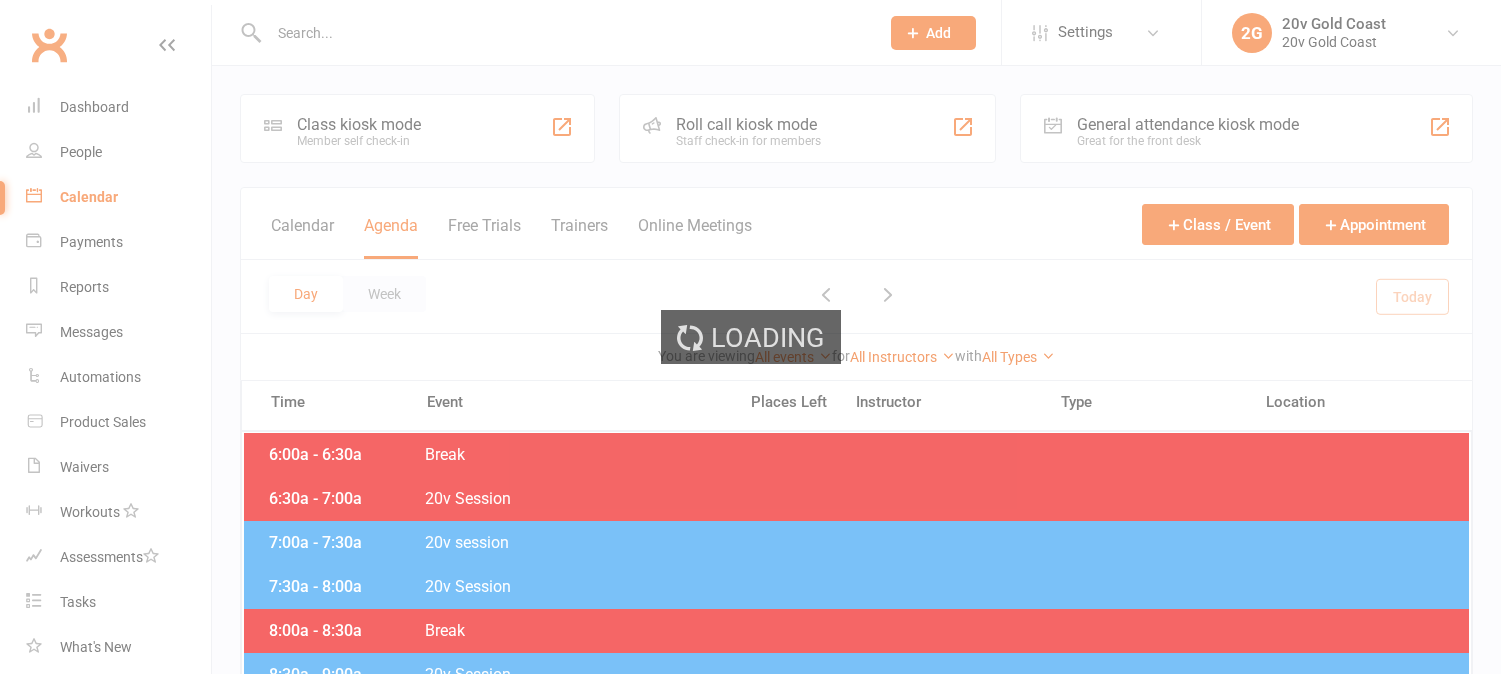 scroll, scrollTop: 777, scrollLeft: 0, axis: vertical 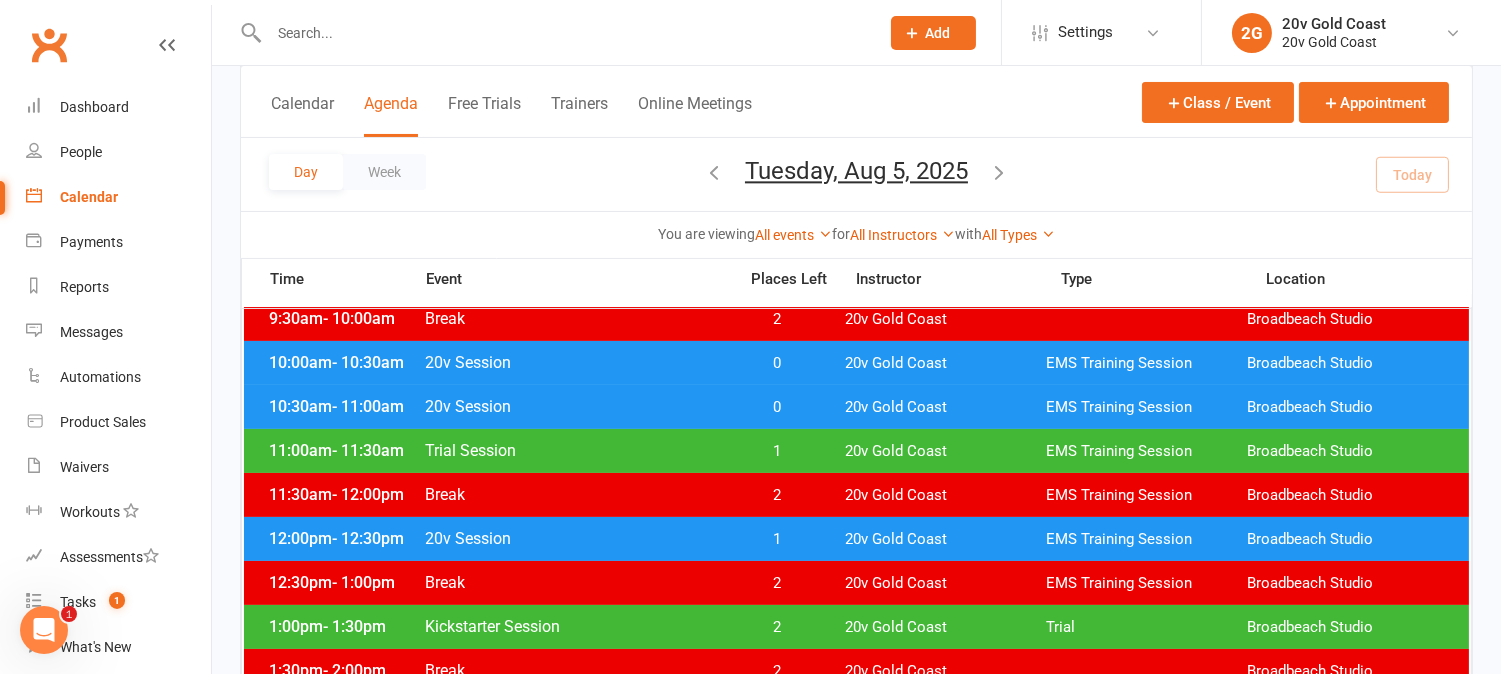 click on "1" at bounding box center [777, 539] 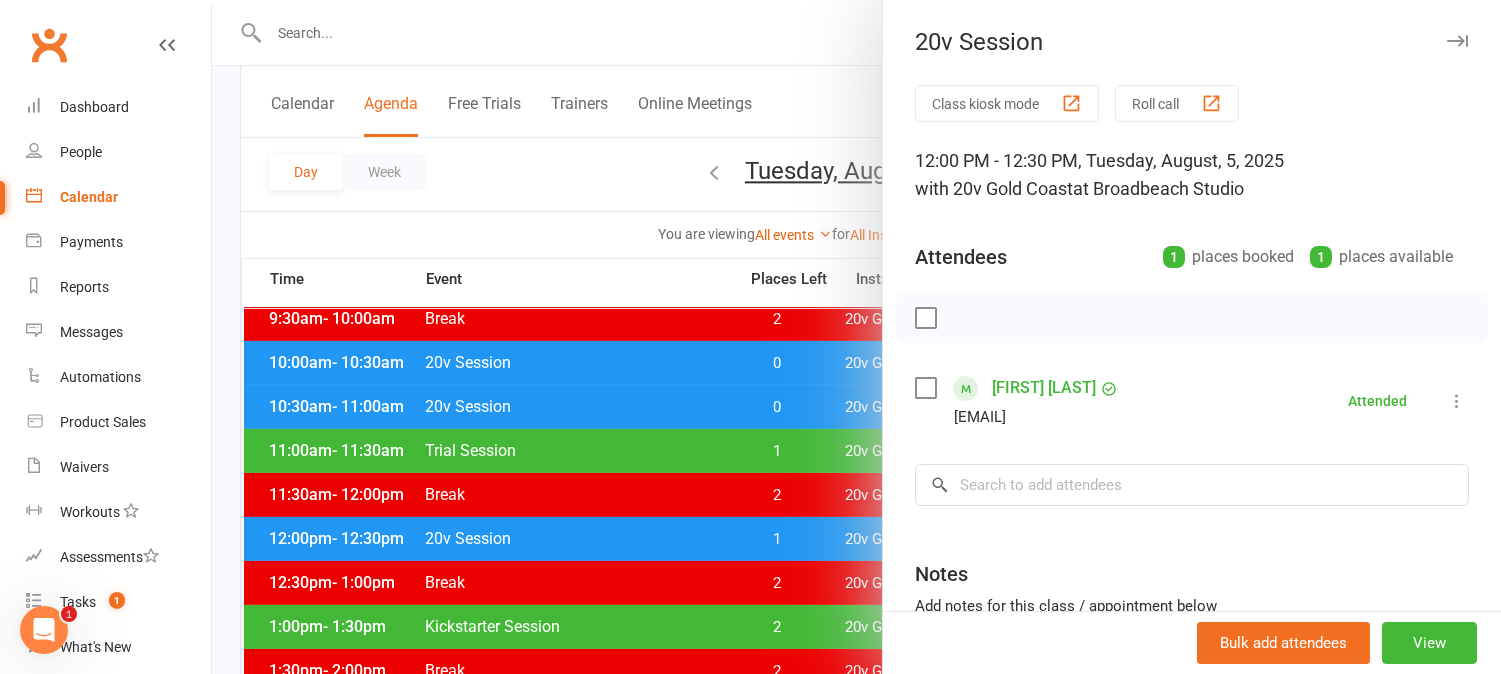 click at bounding box center [856, 337] 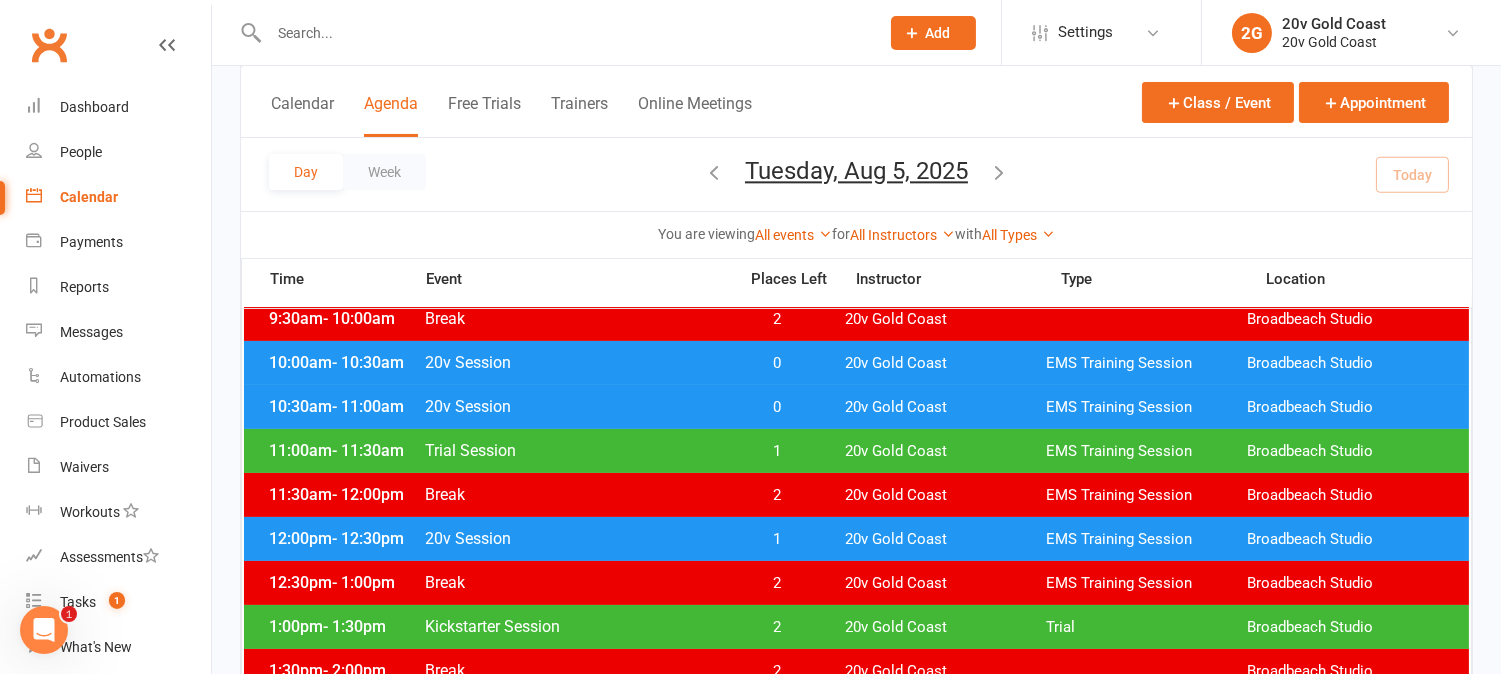 scroll, scrollTop: 555, scrollLeft: 0, axis: vertical 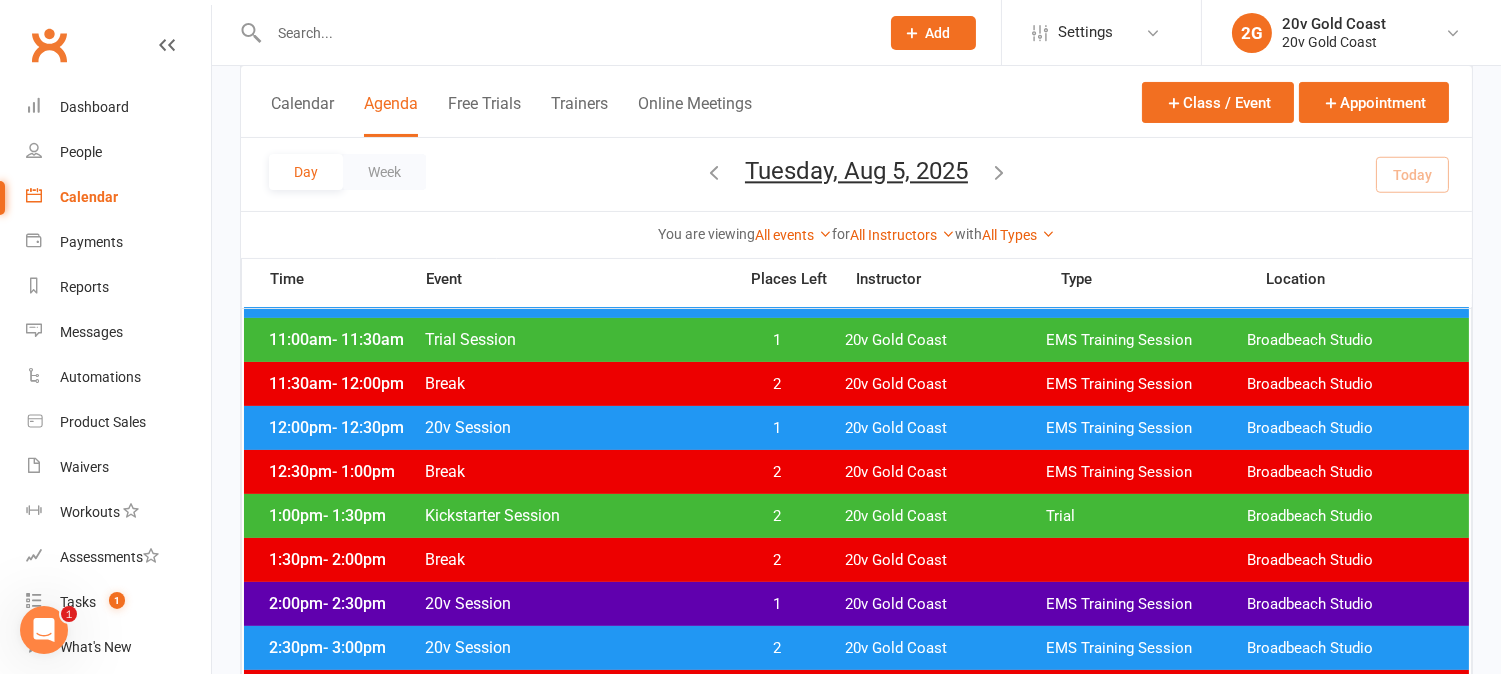 click on "1" at bounding box center [777, 604] 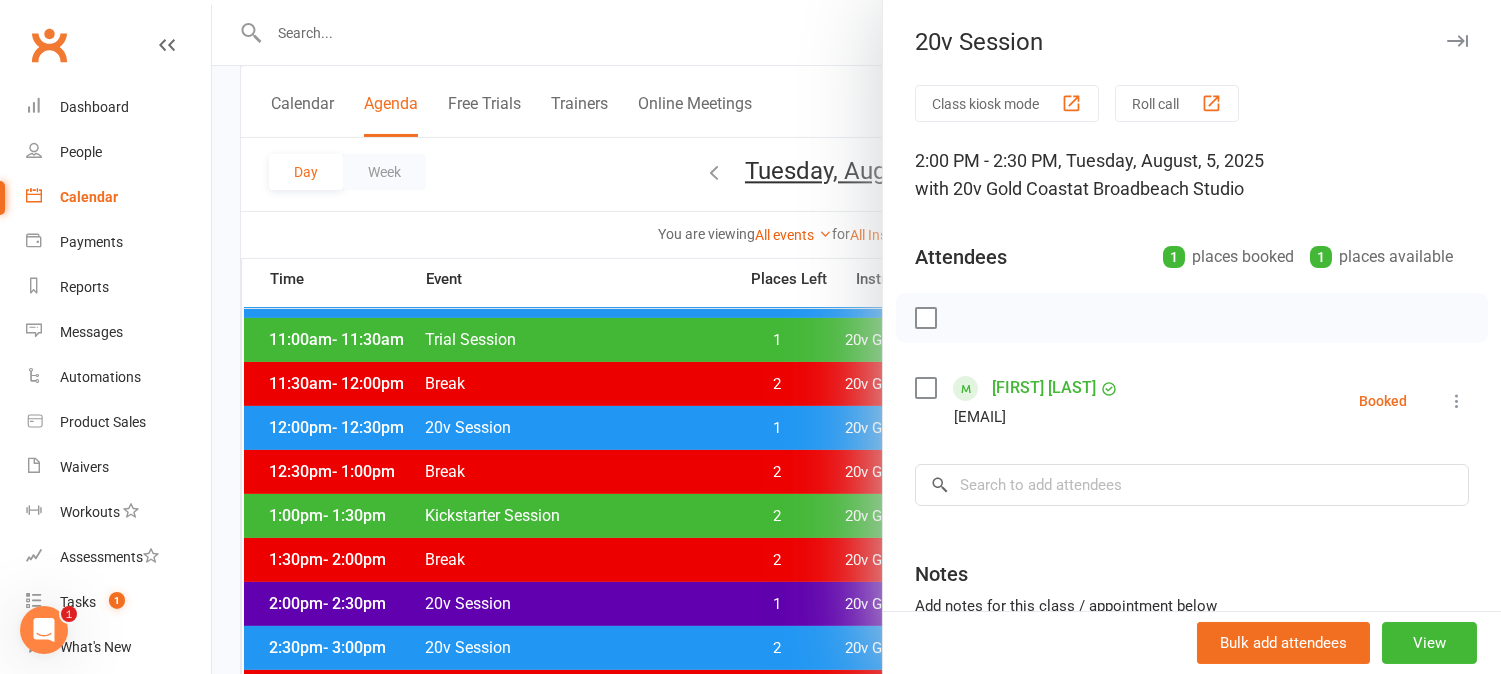 click at bounding box center (856, 337) 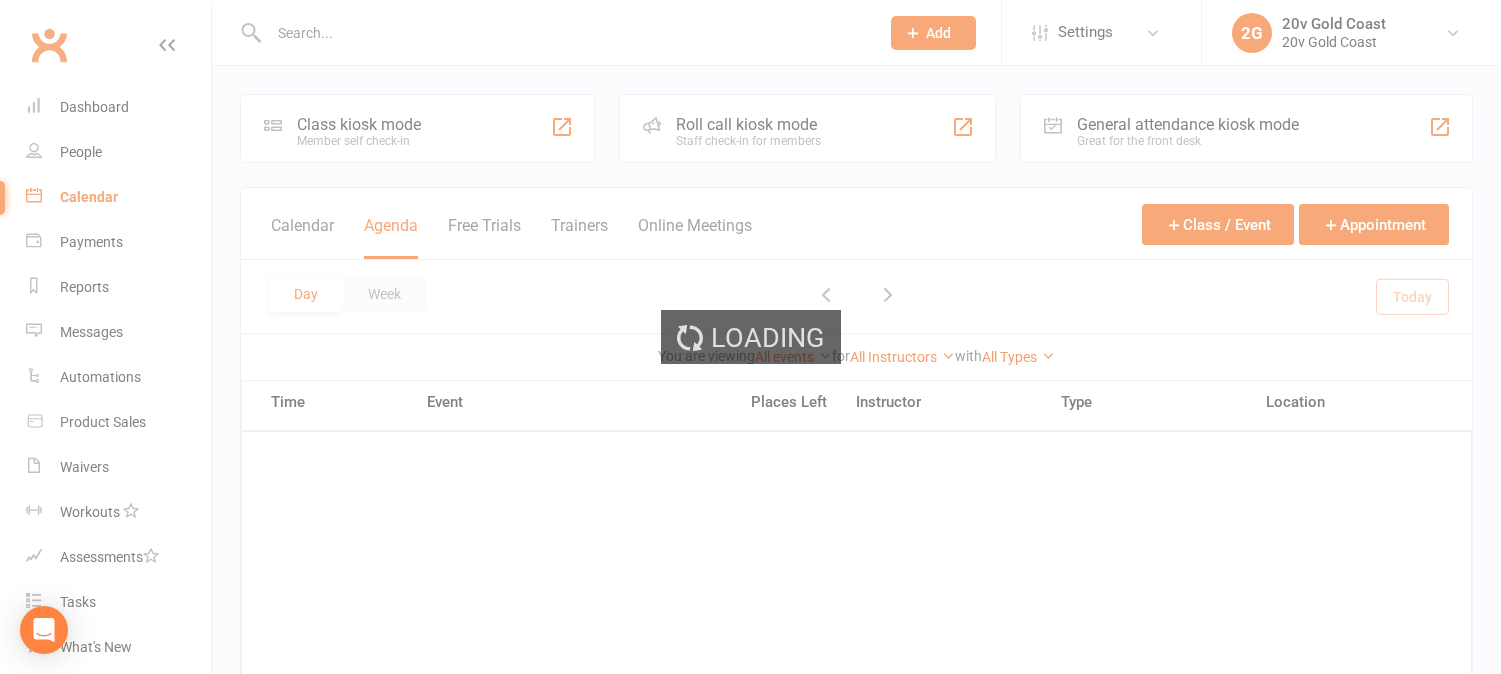 scroll, scrollTop: 0, scrollLeft: 0, axis: both 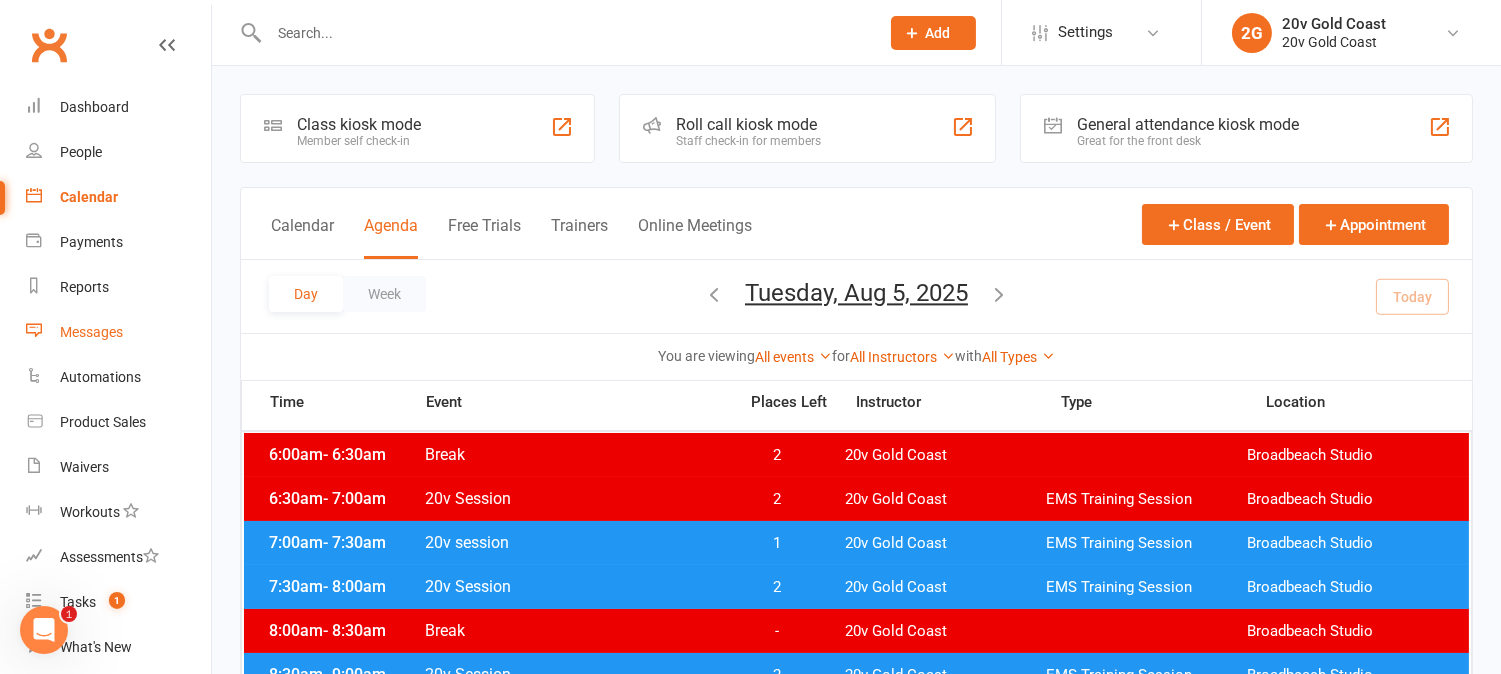 click on "Messages" at bounding box center [118, 332] 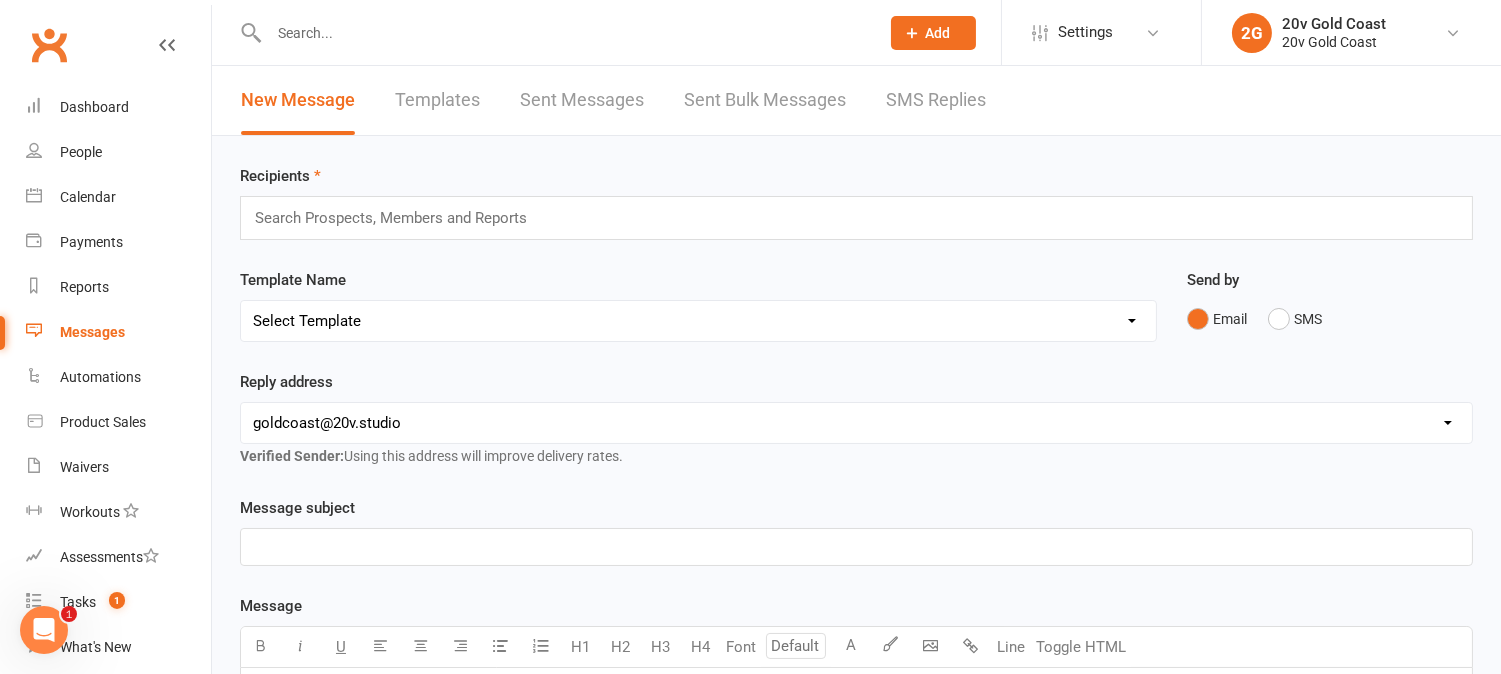 click on "SMS Replies" at bounding box center (936, 100) 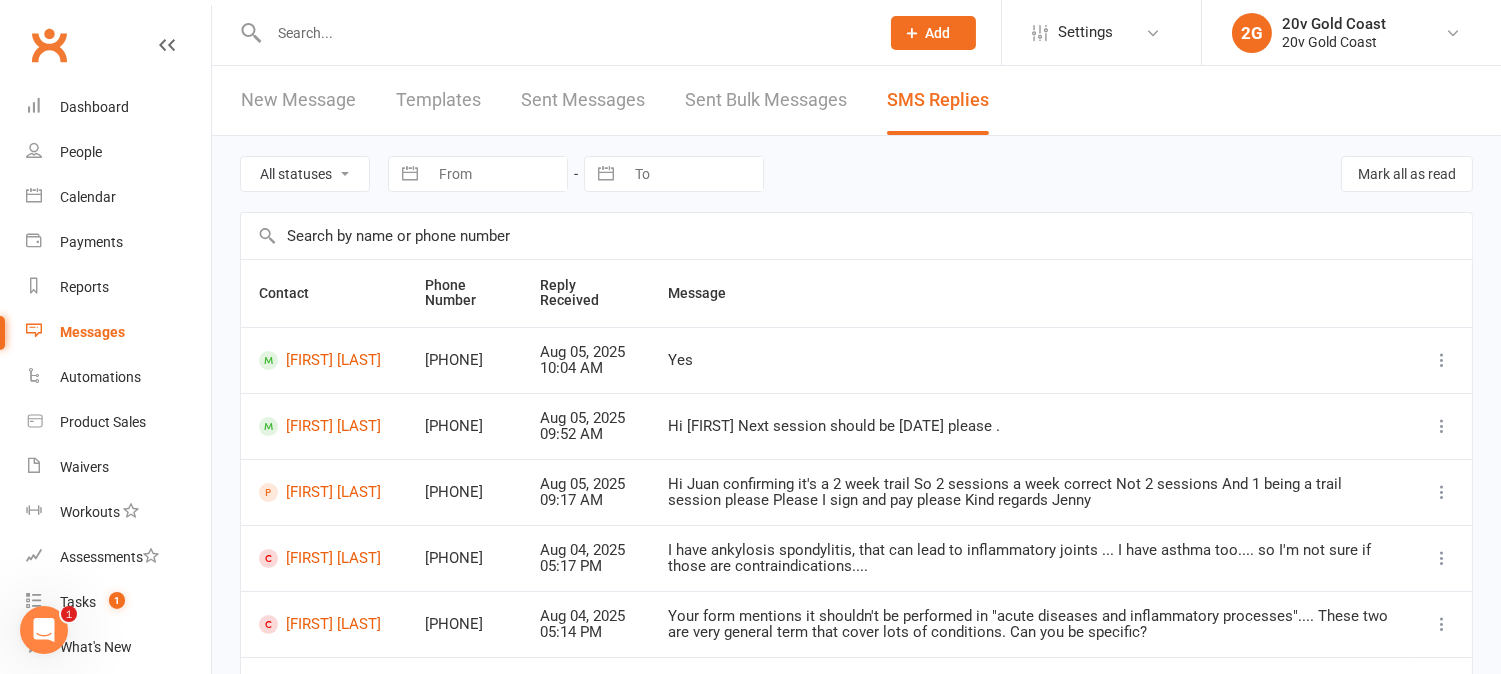 scroll, scrollTop: 111, scrollLeft: 0, axis: vertical 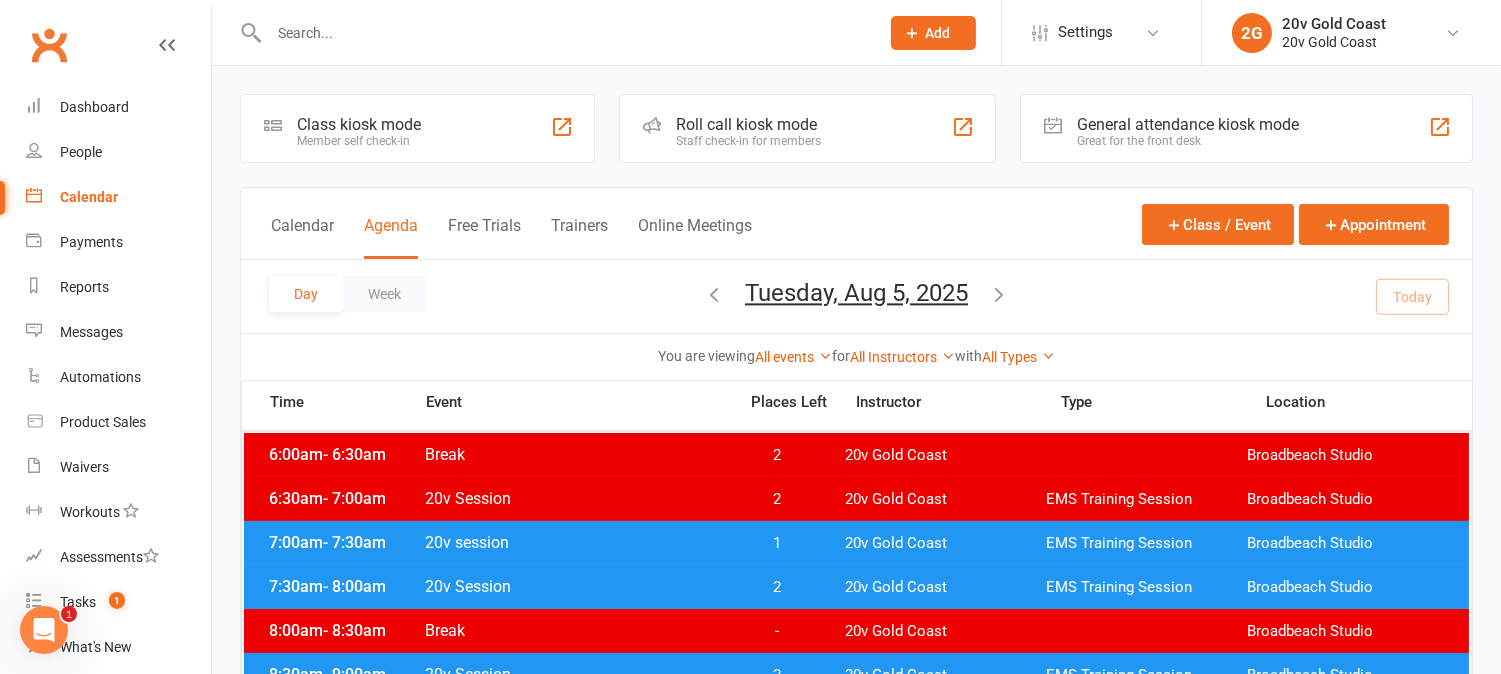 click on "Day Week [DAY], [MONTH] [DAY], [YEAR]
[MONTH] [YEAR]
Sun Mon Tue Wed Thu Fri Sat
27
28
29
30
31
01
02
03
04
05
06
07
08
09
10
11
12
13
14
15
16
17
18
19
20
21
22
23
24
25
26
27
28
29
30
31 01" at bounding box center (856, 296) 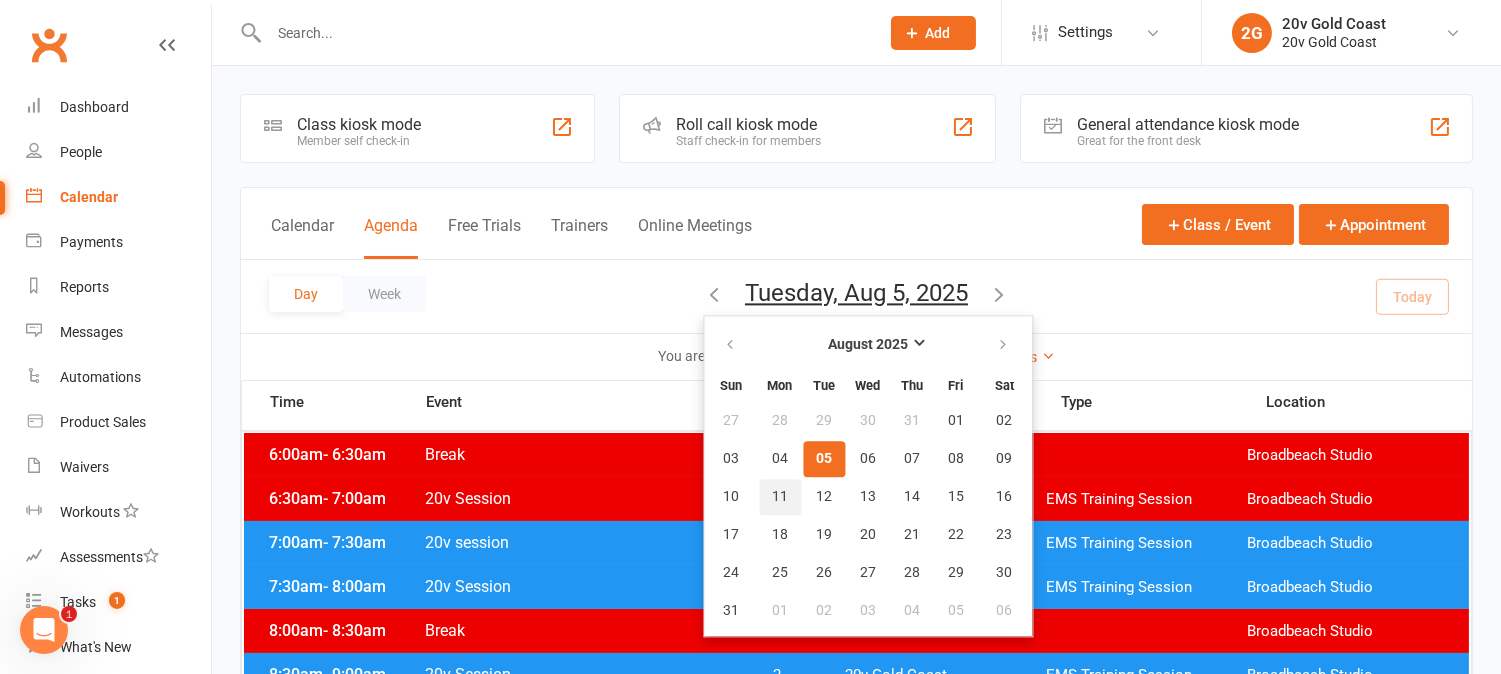 click on "11" at bounding box center [780, 497] 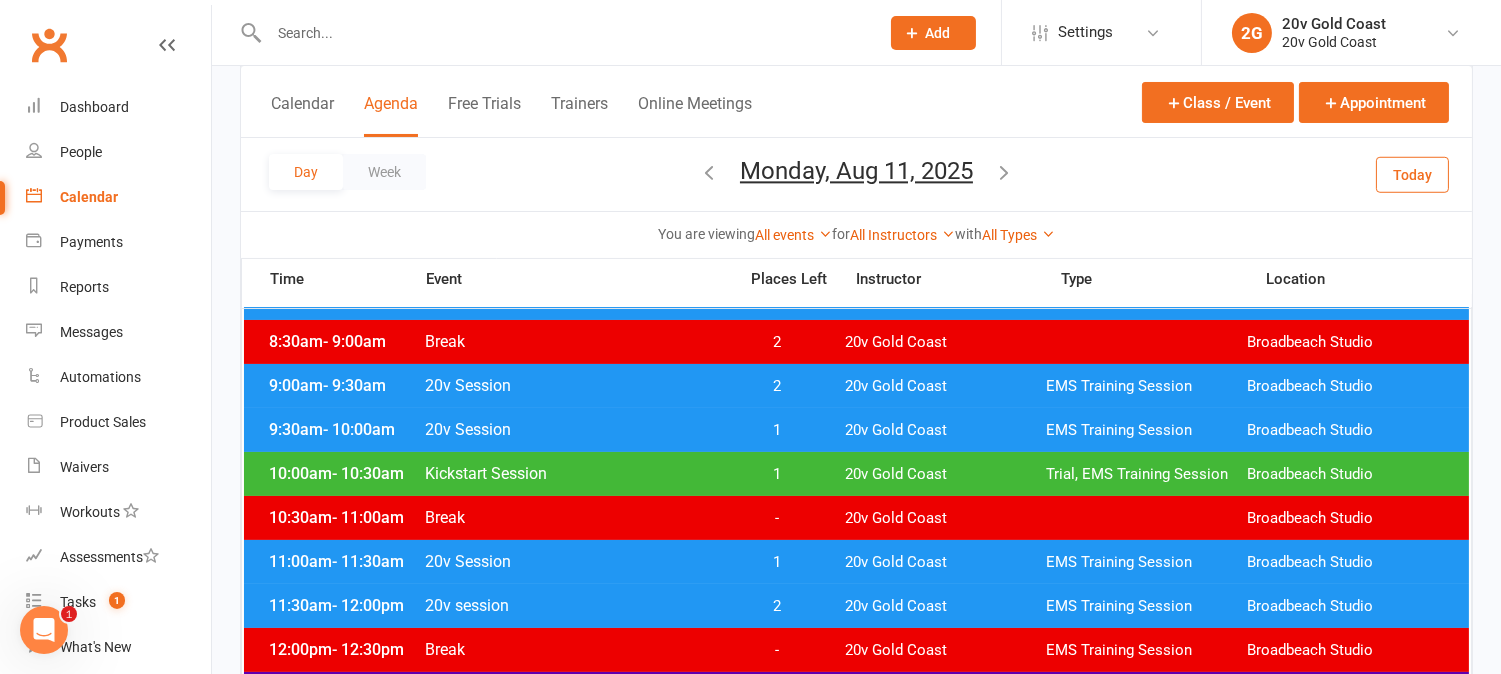 scroll, scrollTop: 555, scrollLeft: 0, axis: vertical 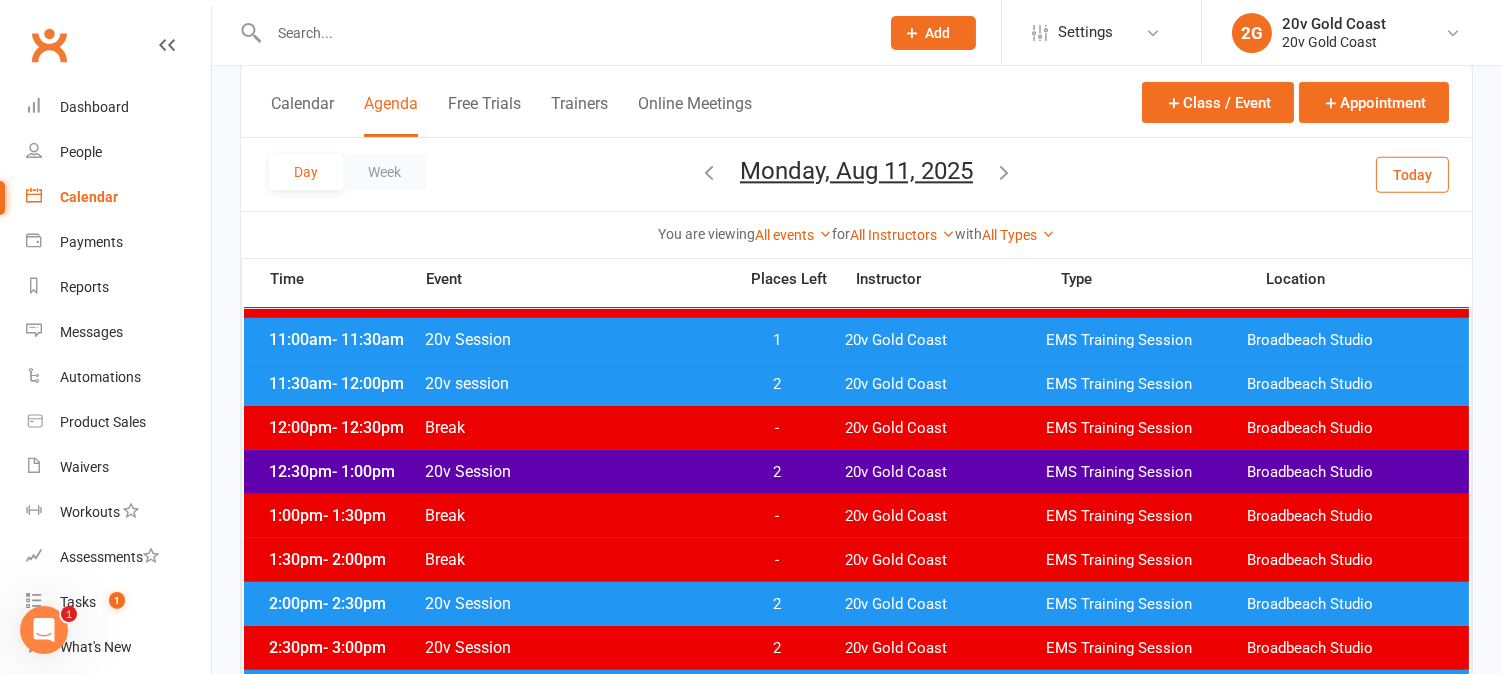 click on "2" at bounding box center [777, 384] 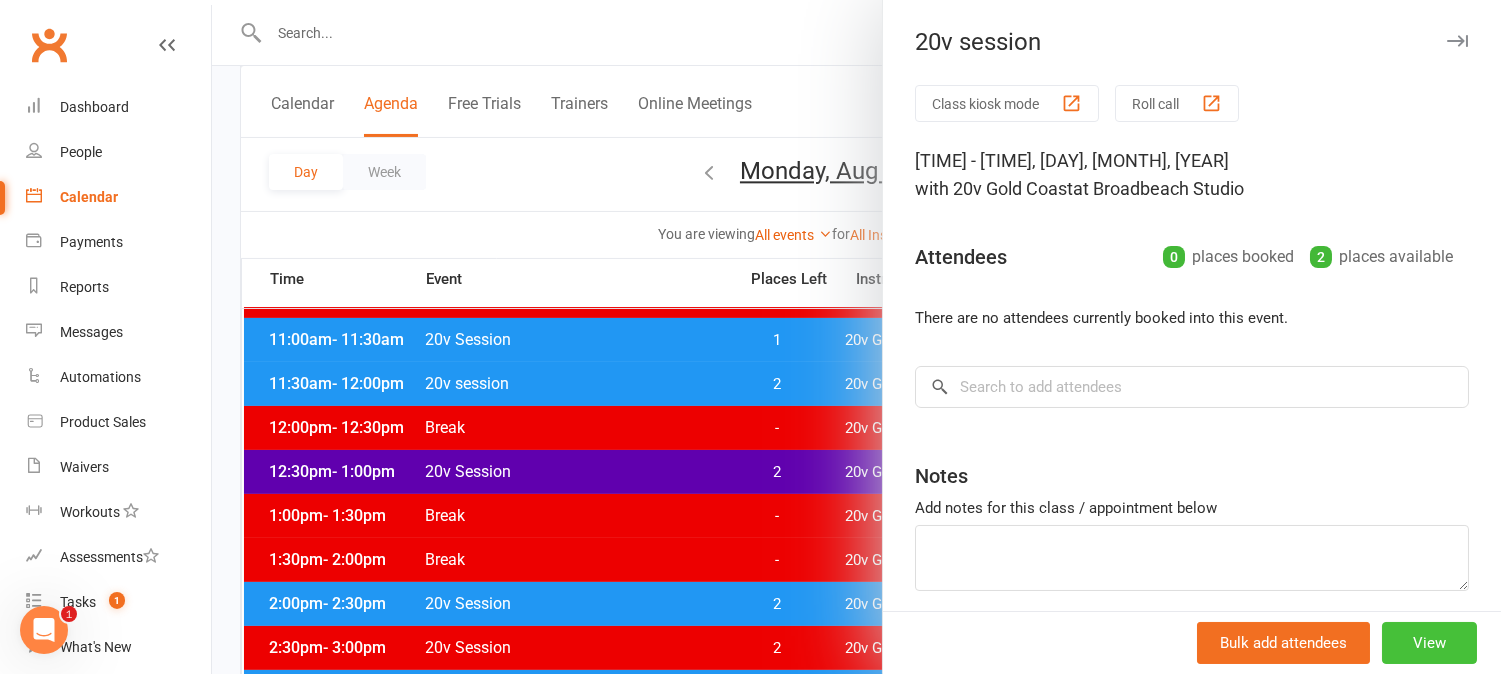 click on "View" at bounding box center [1429, 643] 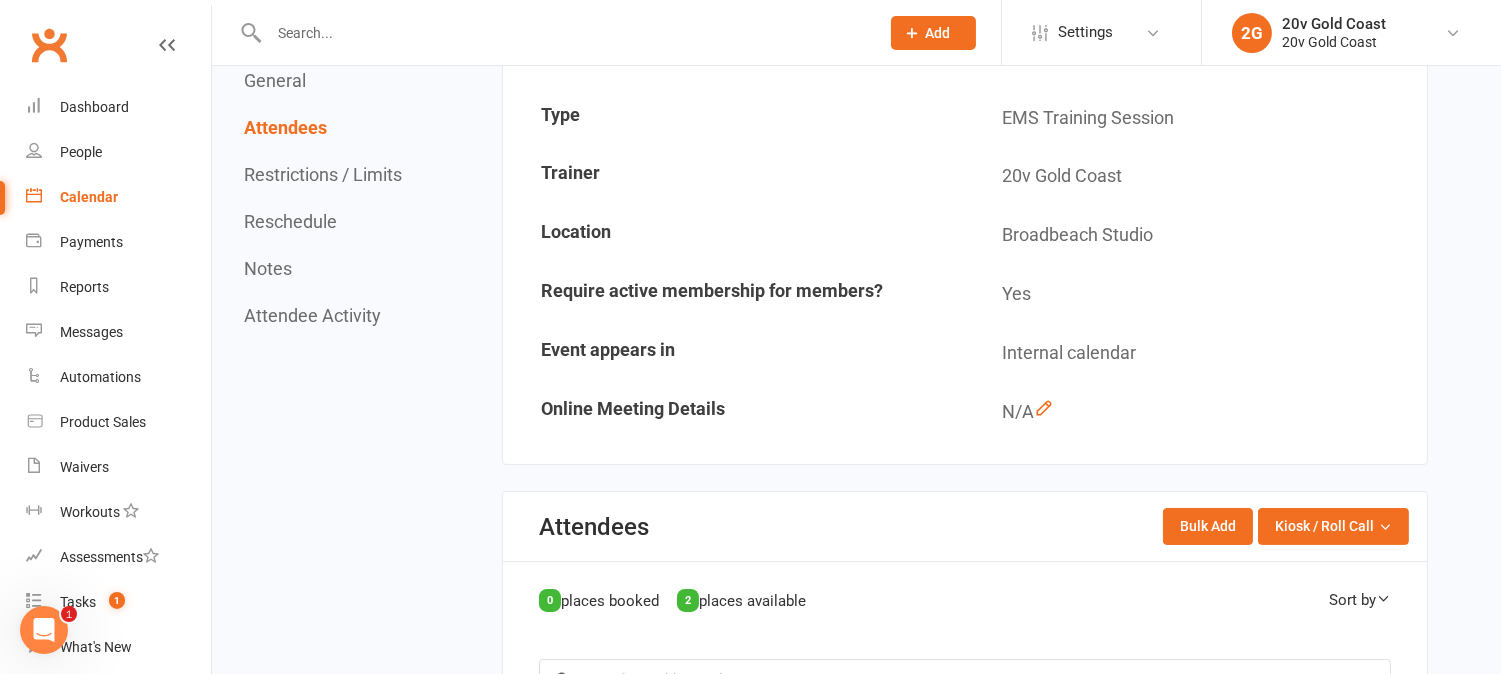 scroll, scrollTop: 0, scrollLeft: 0, axis: both 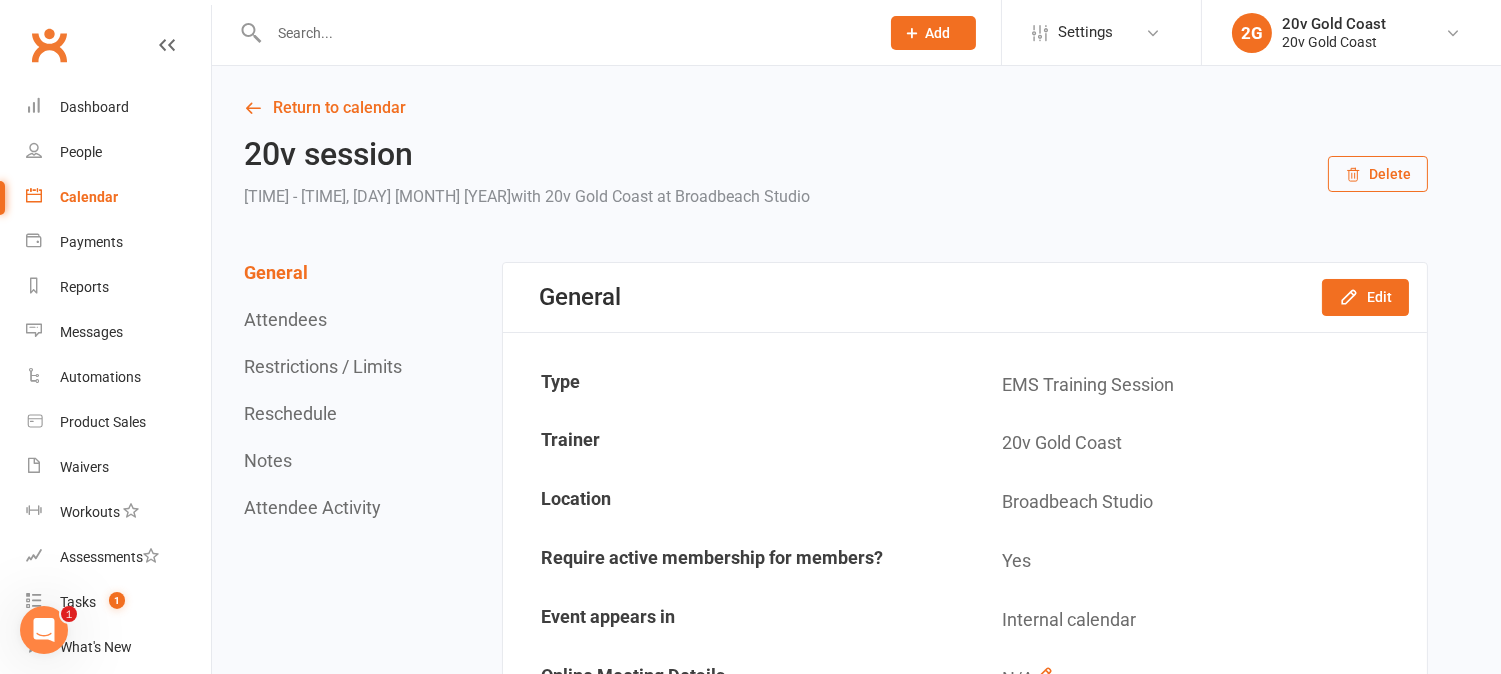 click on "General  Edit Type EMS Training Session Trainer 20v Gold Coast Location Broadbeach Studio Require active membership for members? Yes Event appears in Internal calendar Online Meeting Details N/A" at bounding box center [965, 497] 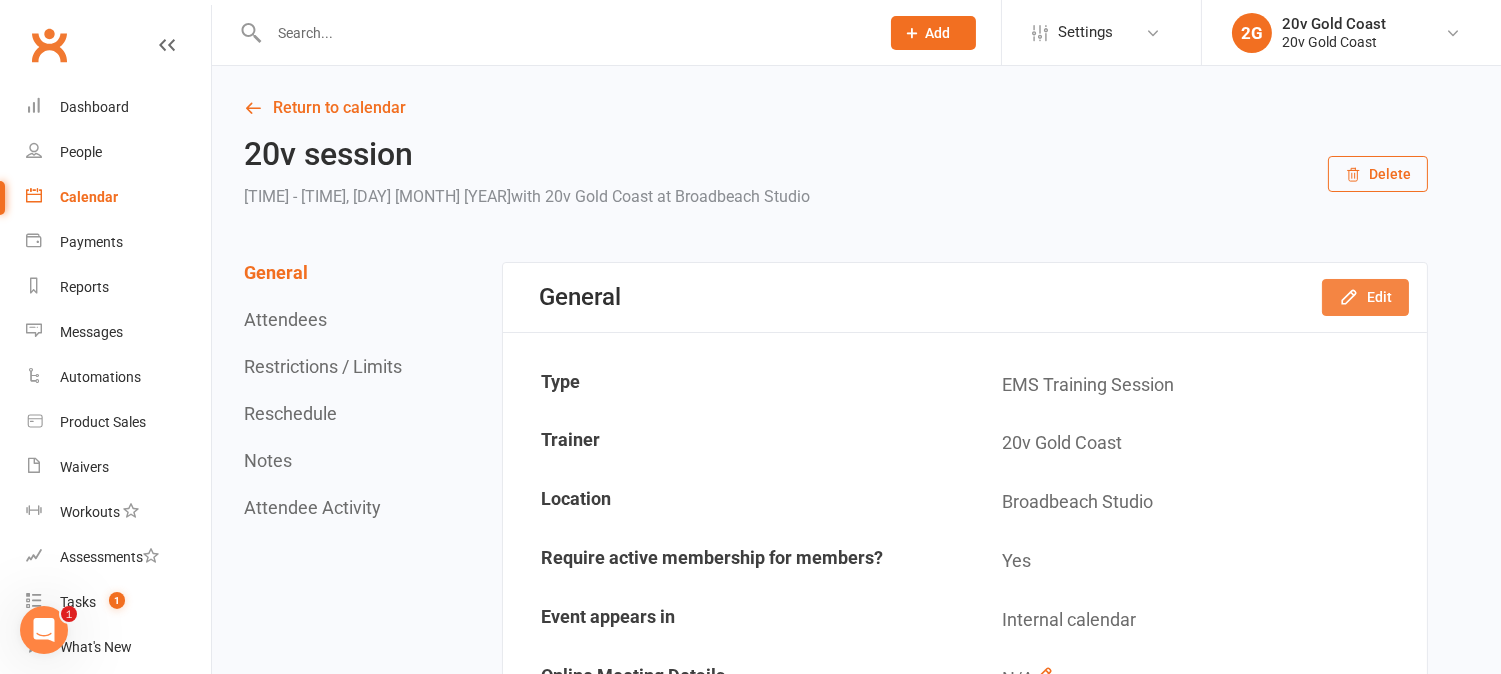 click on "Edit" at bounding box center [1365, 297] 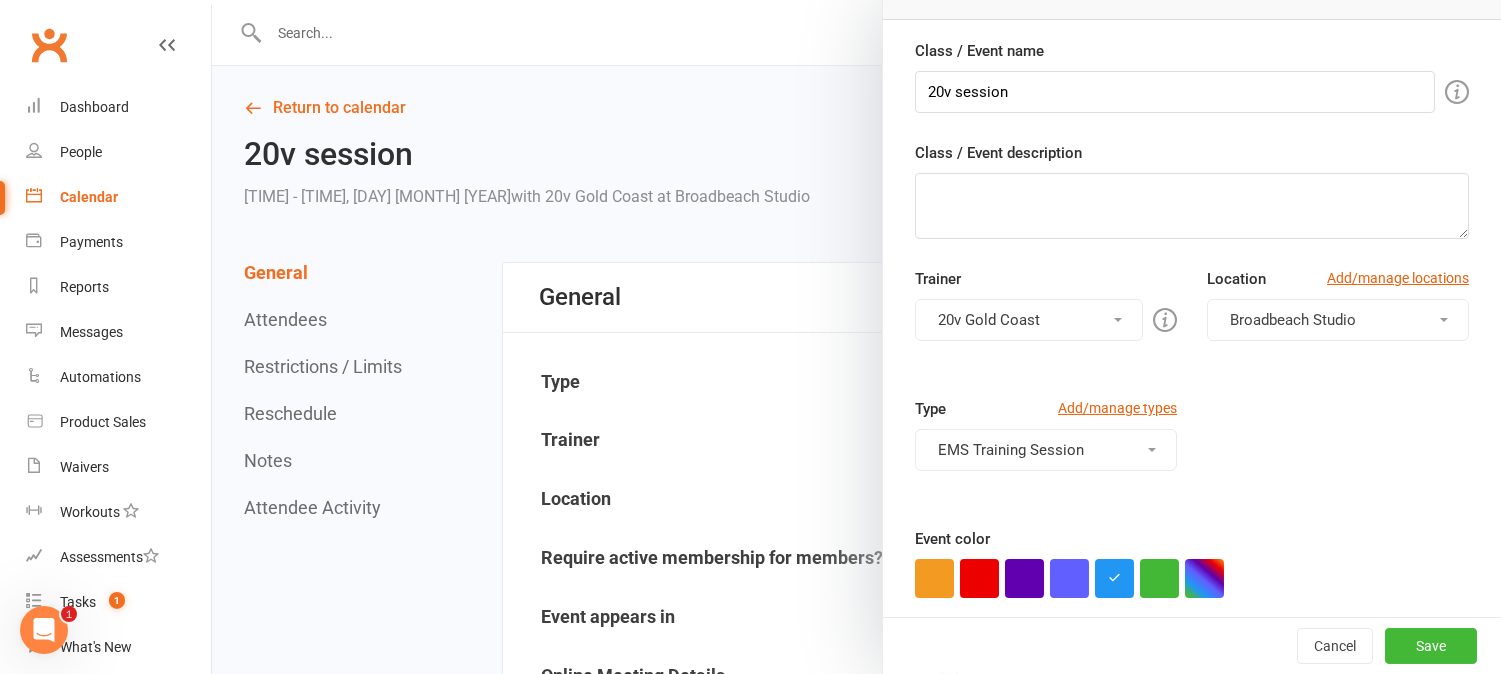 scroll, scrollTop: 282, scrollLeft: 0, axis: vertical 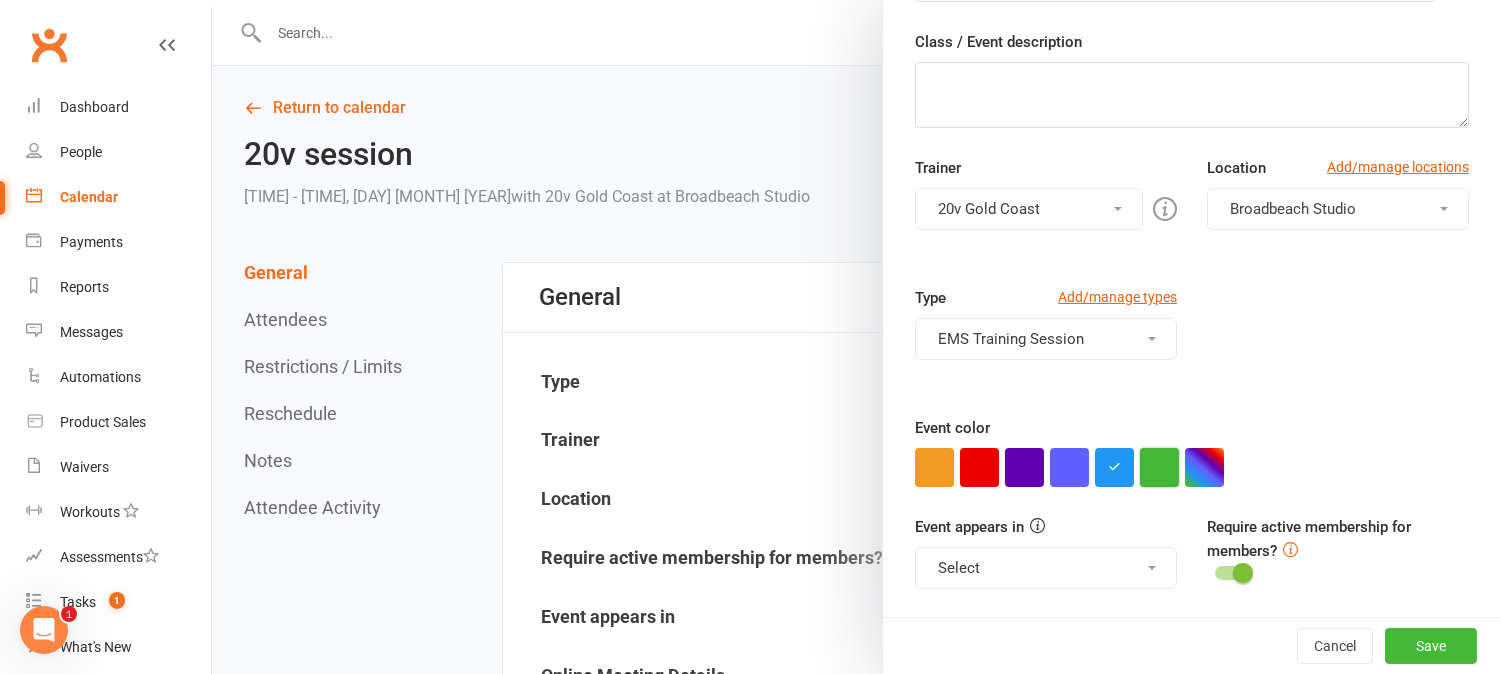 click at bounding box center (1159, 467) 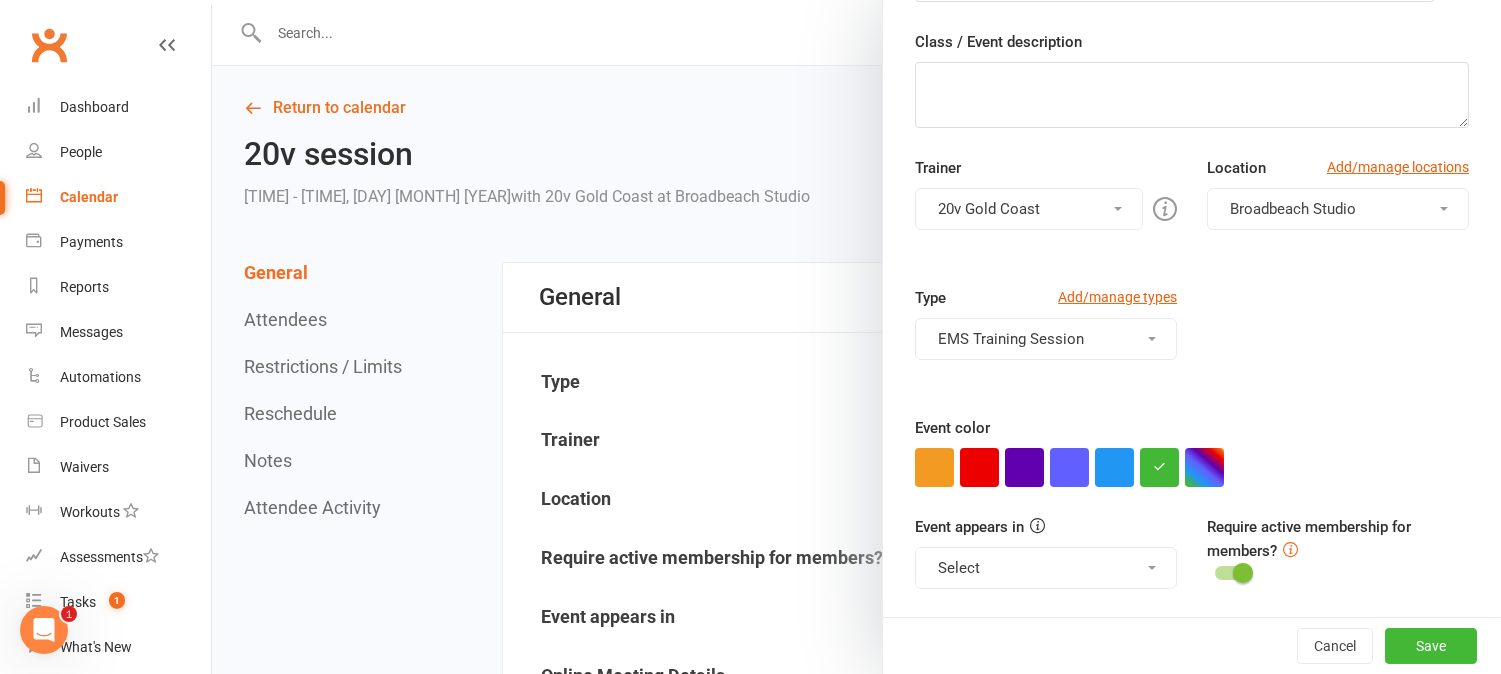 click on "Select" at bounding box center (1046, 568) 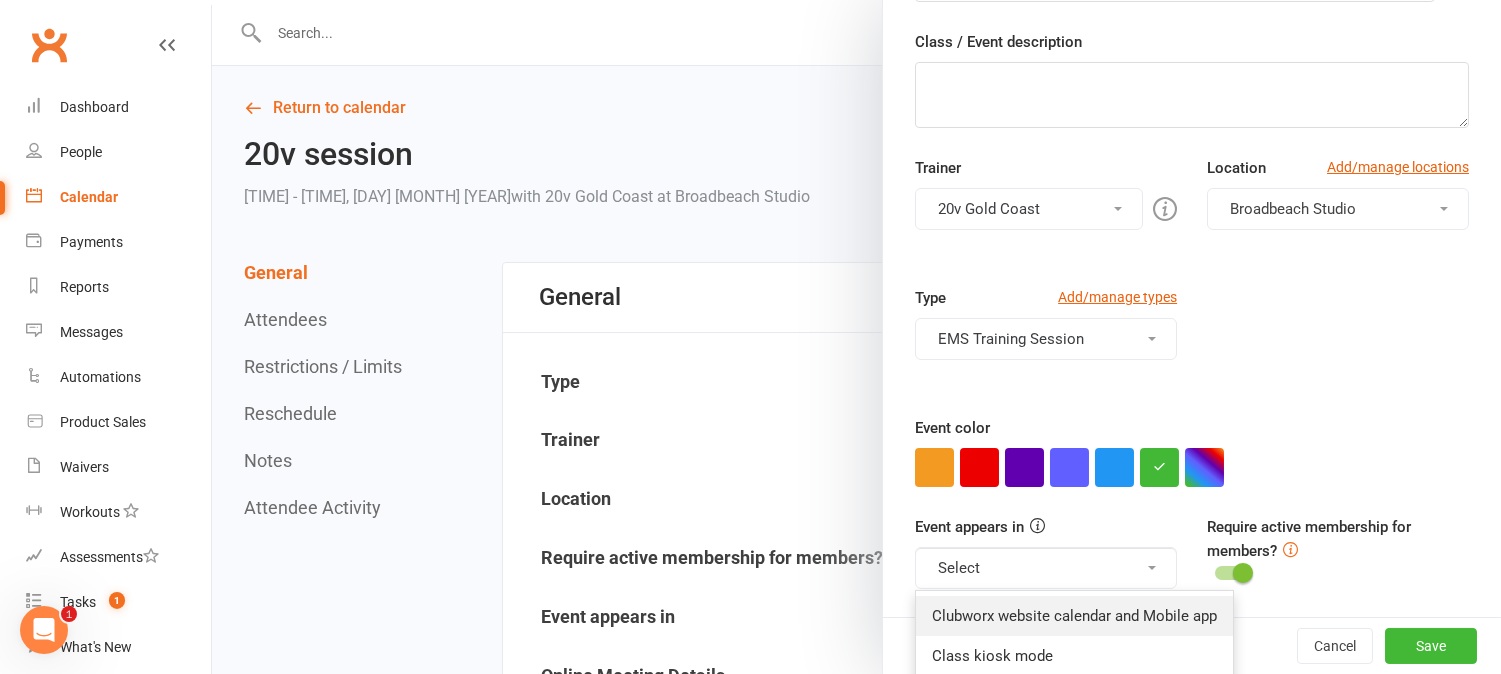 scroll, scrollTop: 330, scrollLeft: 0, axis: vertical 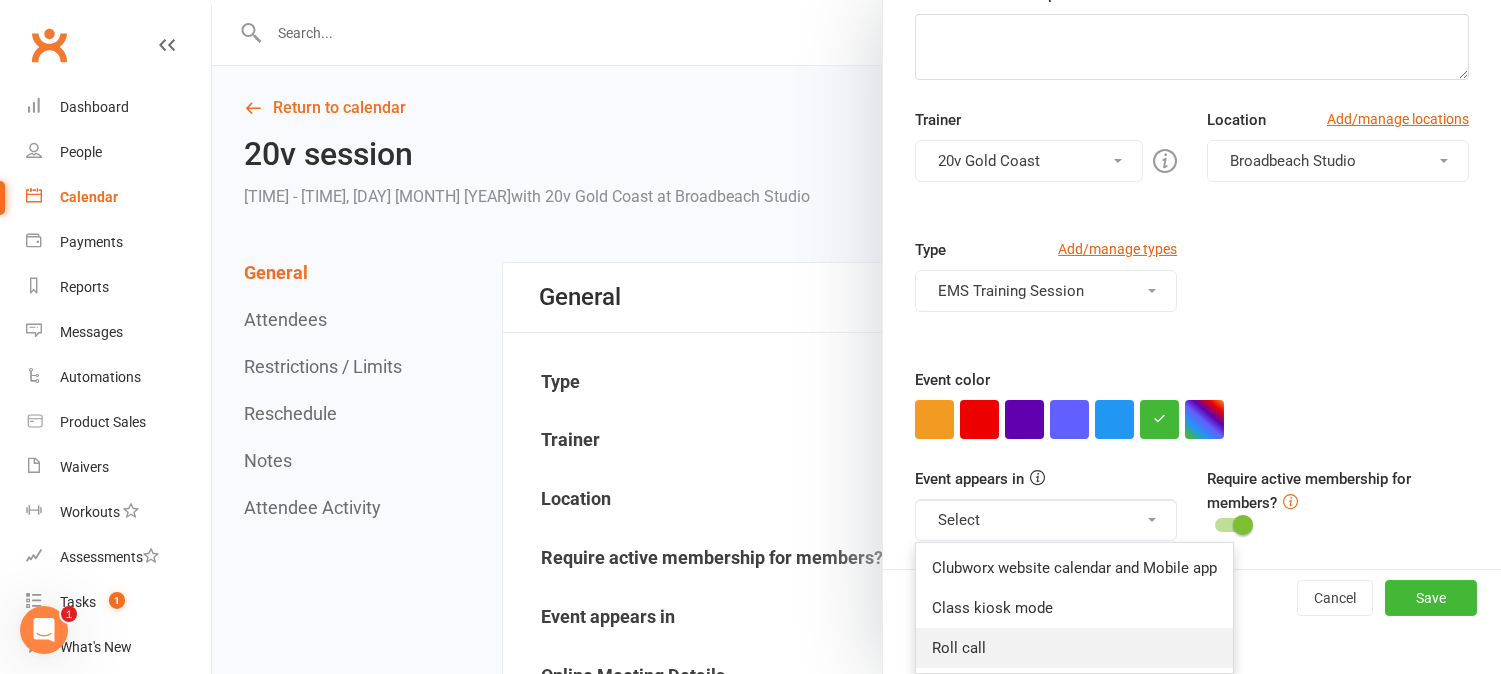 click on "Roll call" at bounding box center (1074, 648) 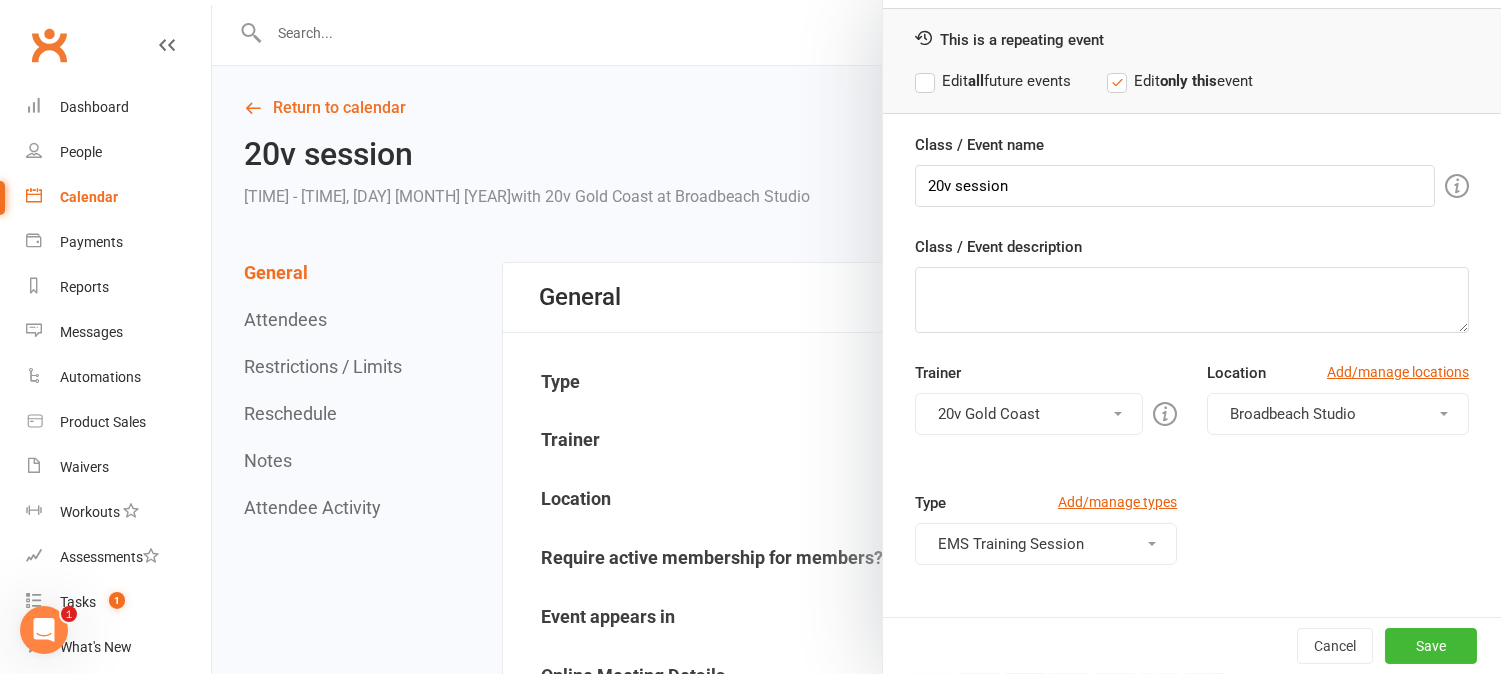 scroll, scrollTop: 0, scrollLeft: 0, axis: both 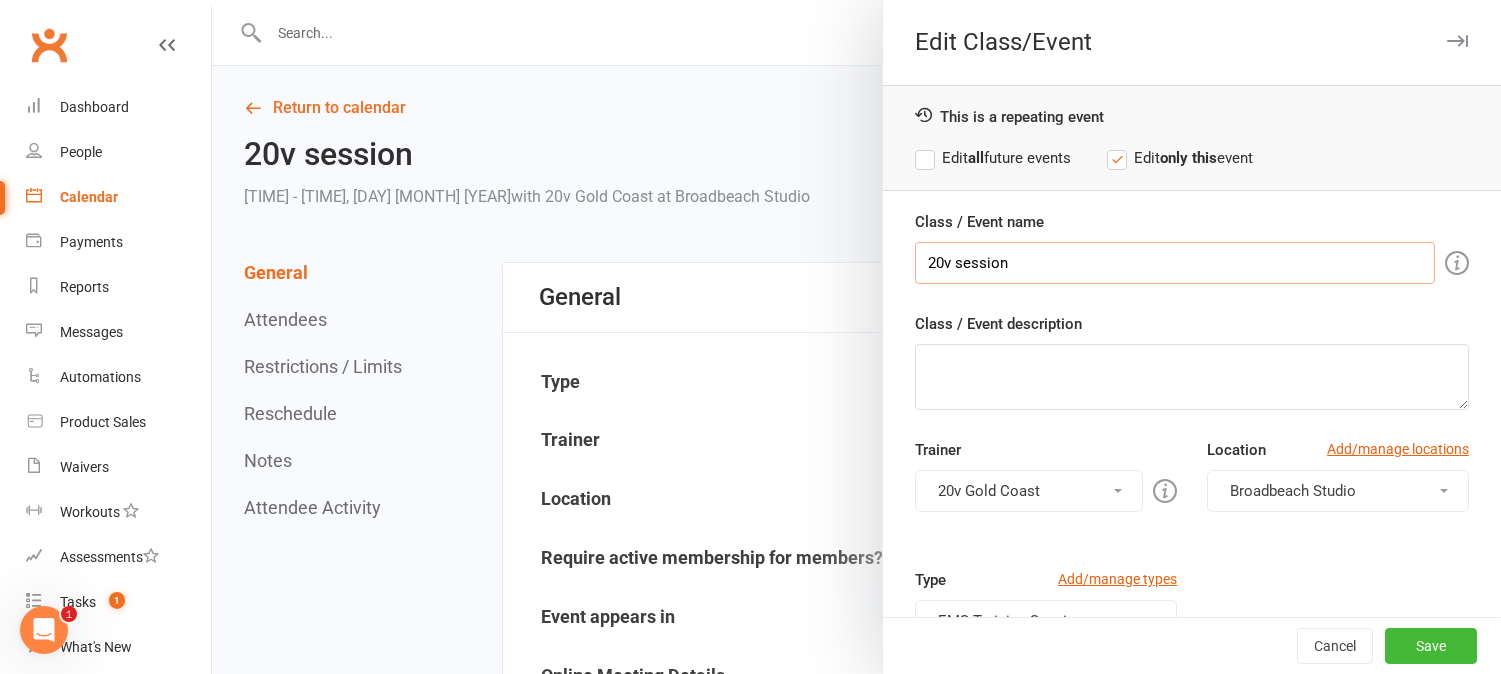 click on "20v session" at bounding box center (1175, 263) 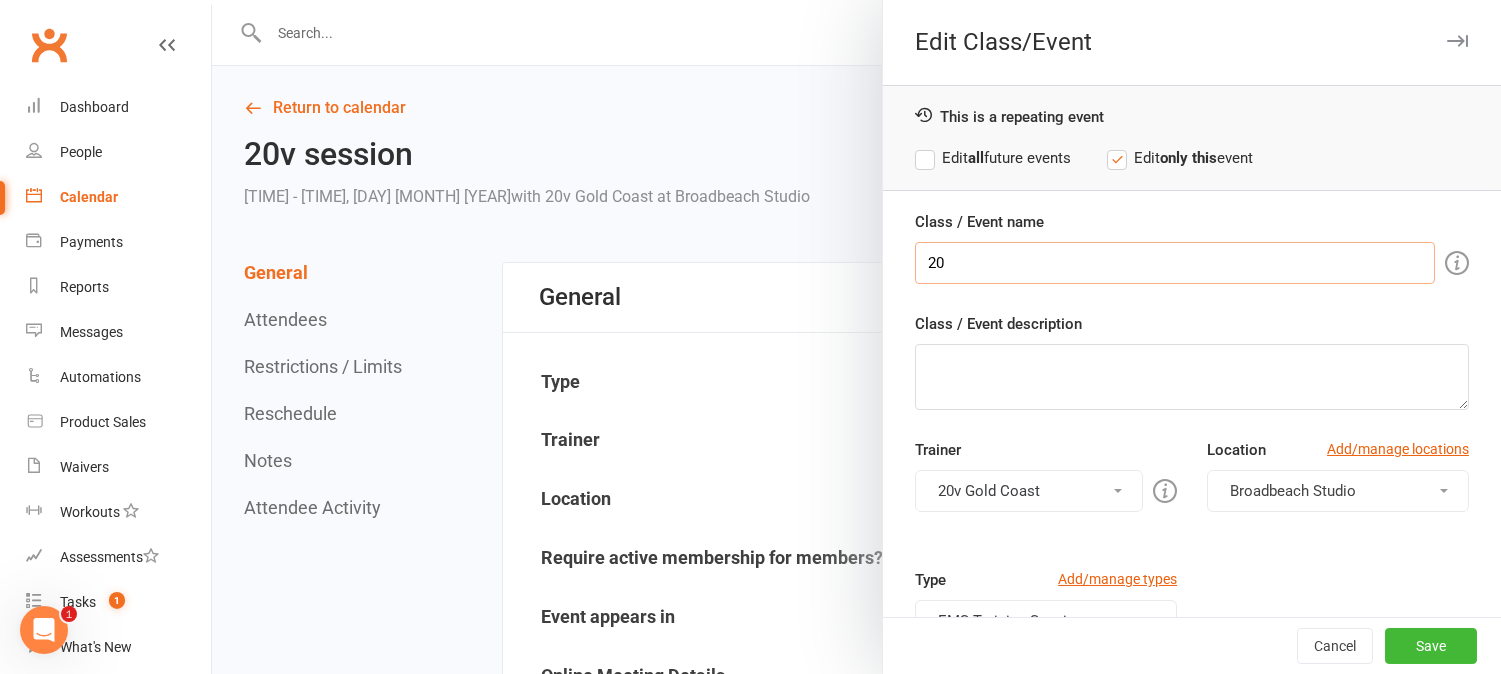 type on "2" 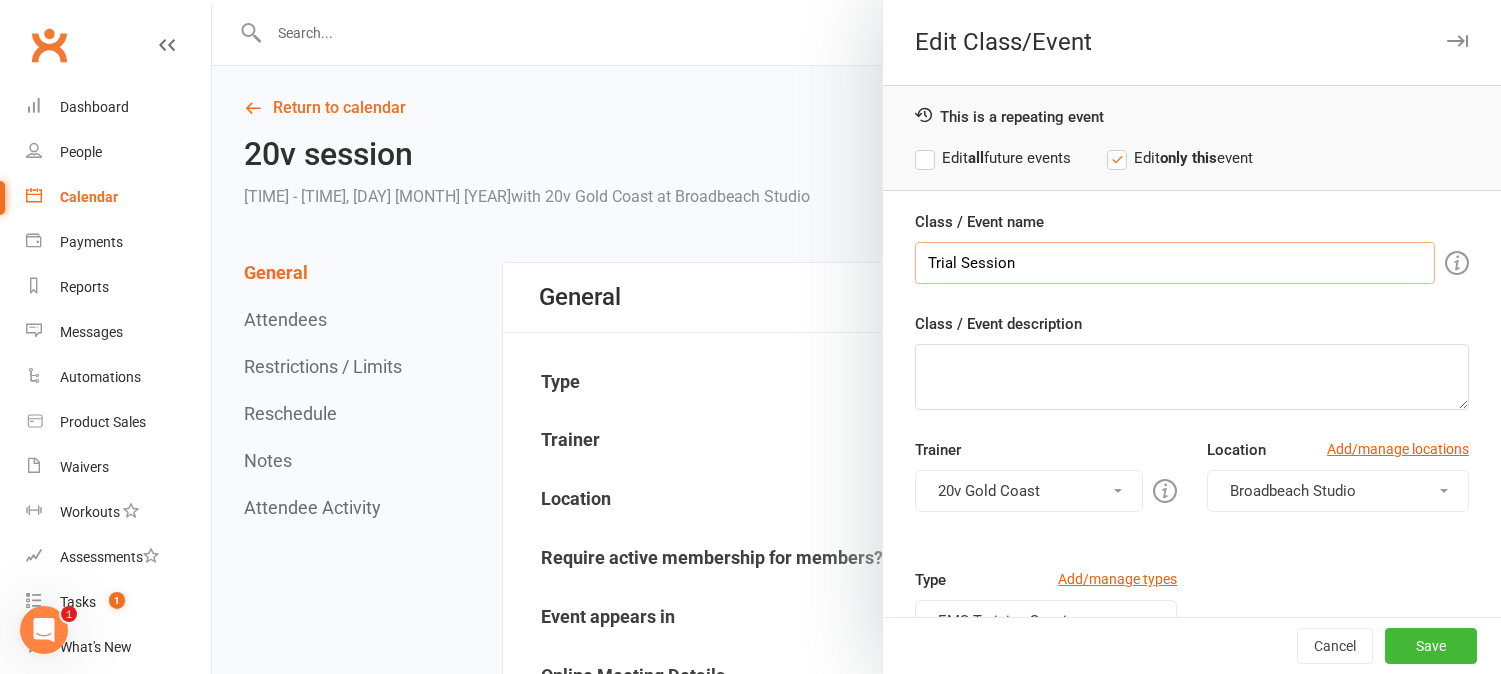 type on "Trial Session" 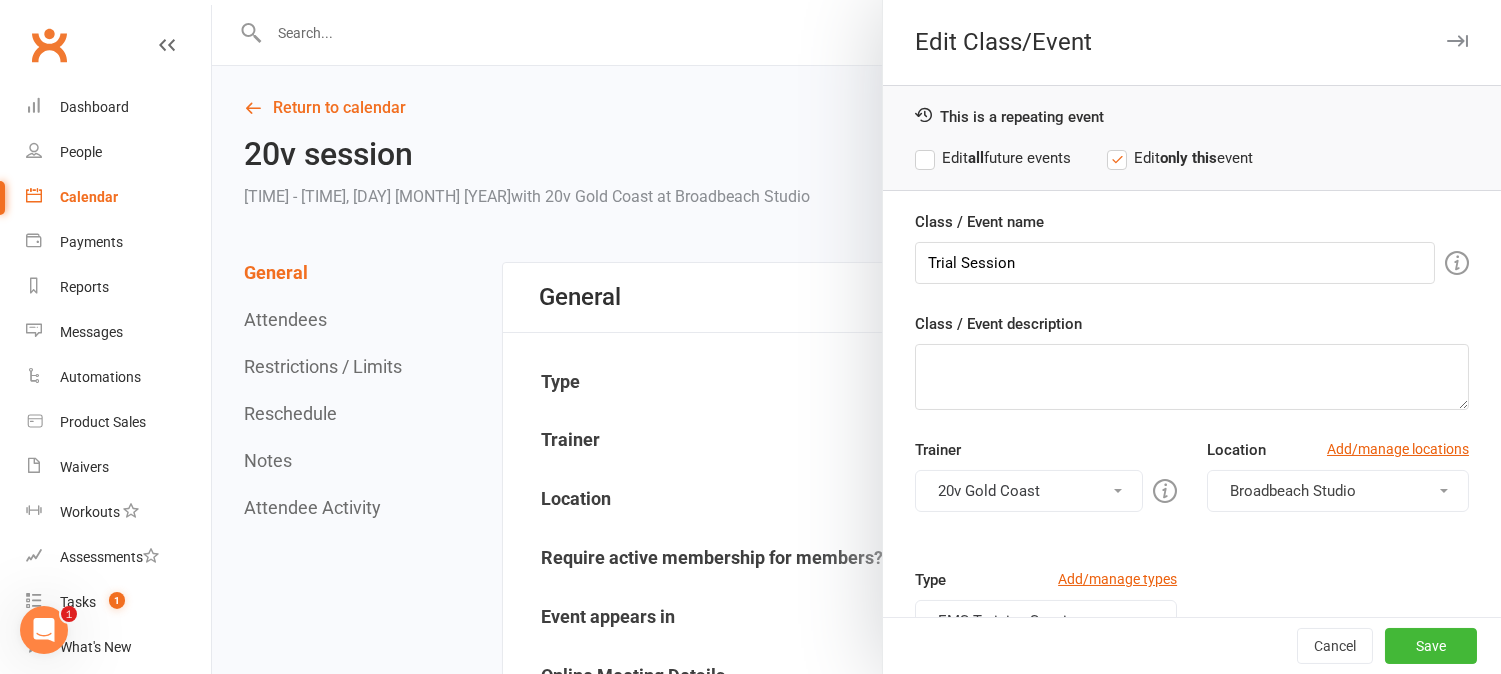 click on "Class / Event description" at bounding box center [1192, 361] 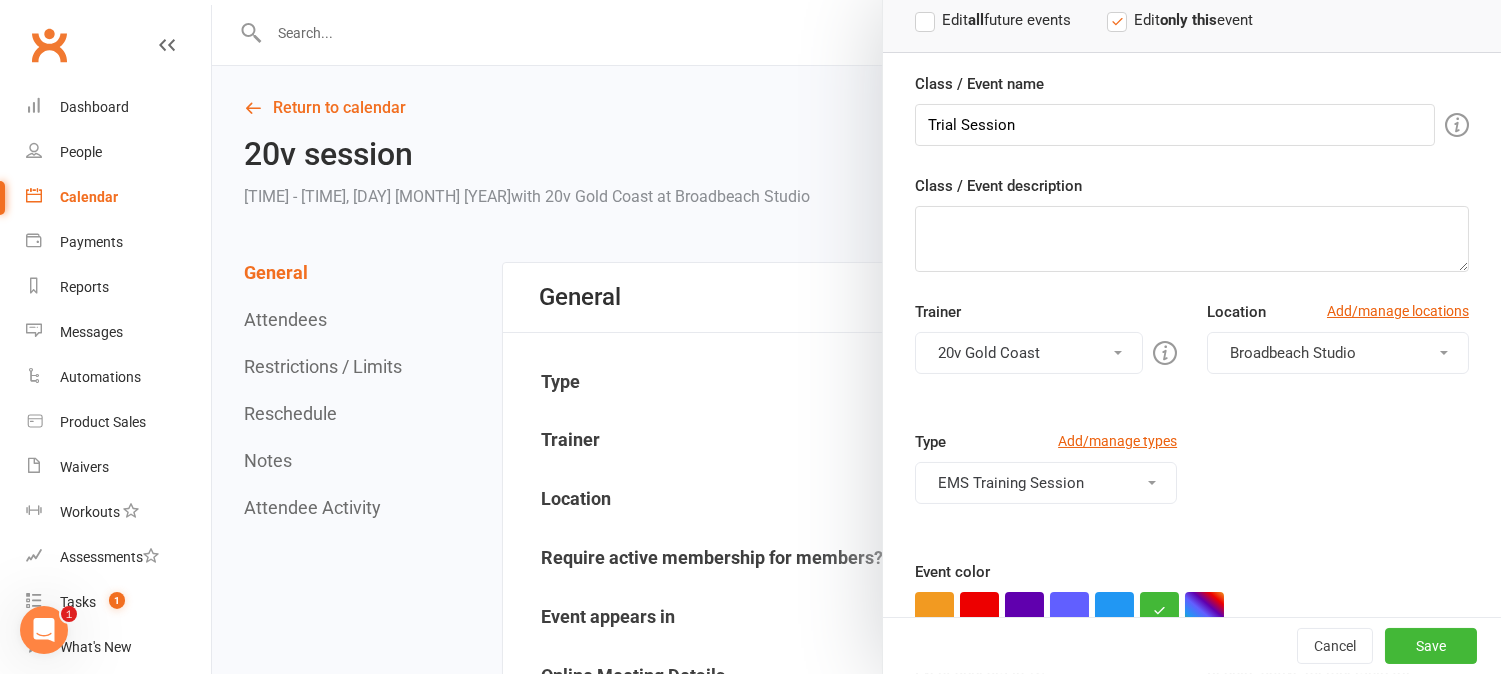 scroll, scrollTop: 282, scrollLeft: 0, axis: vertical 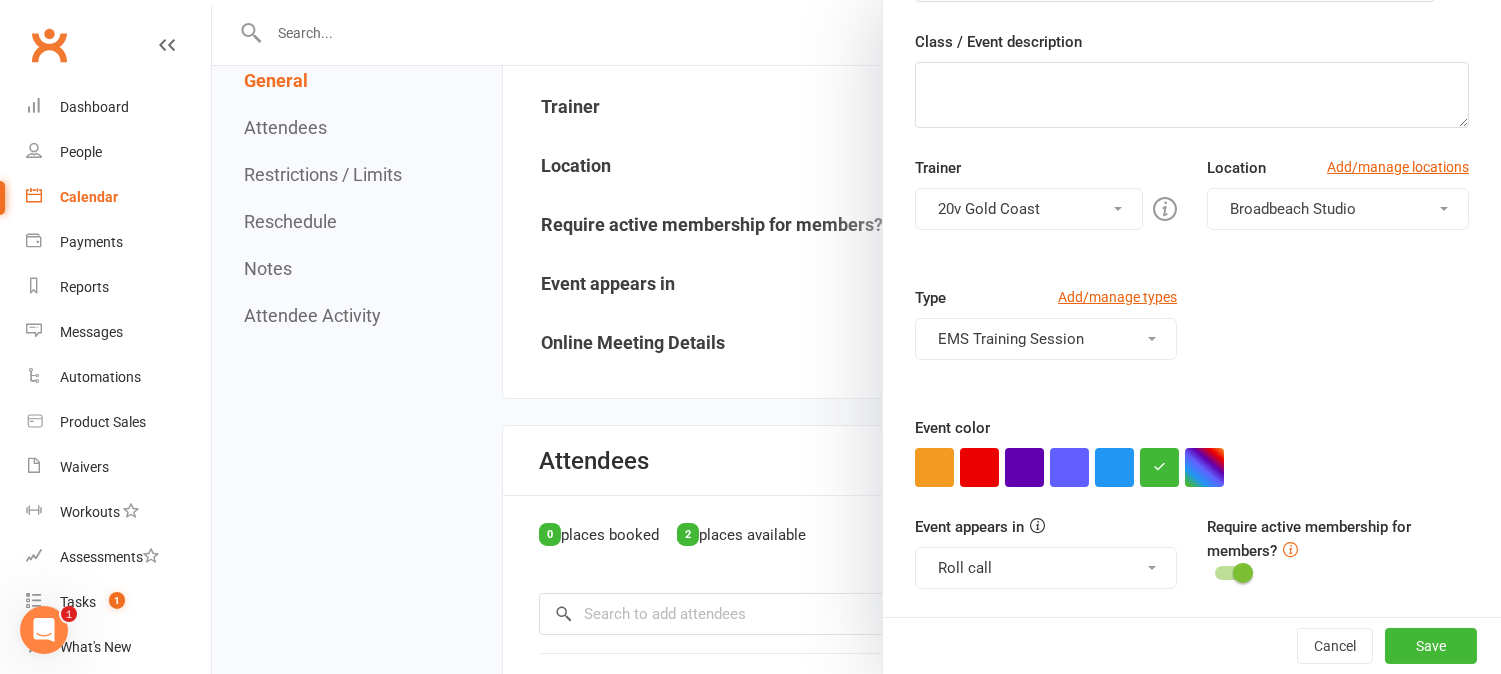 click on "EMS Training Session" at bounding box center [1046, 339] 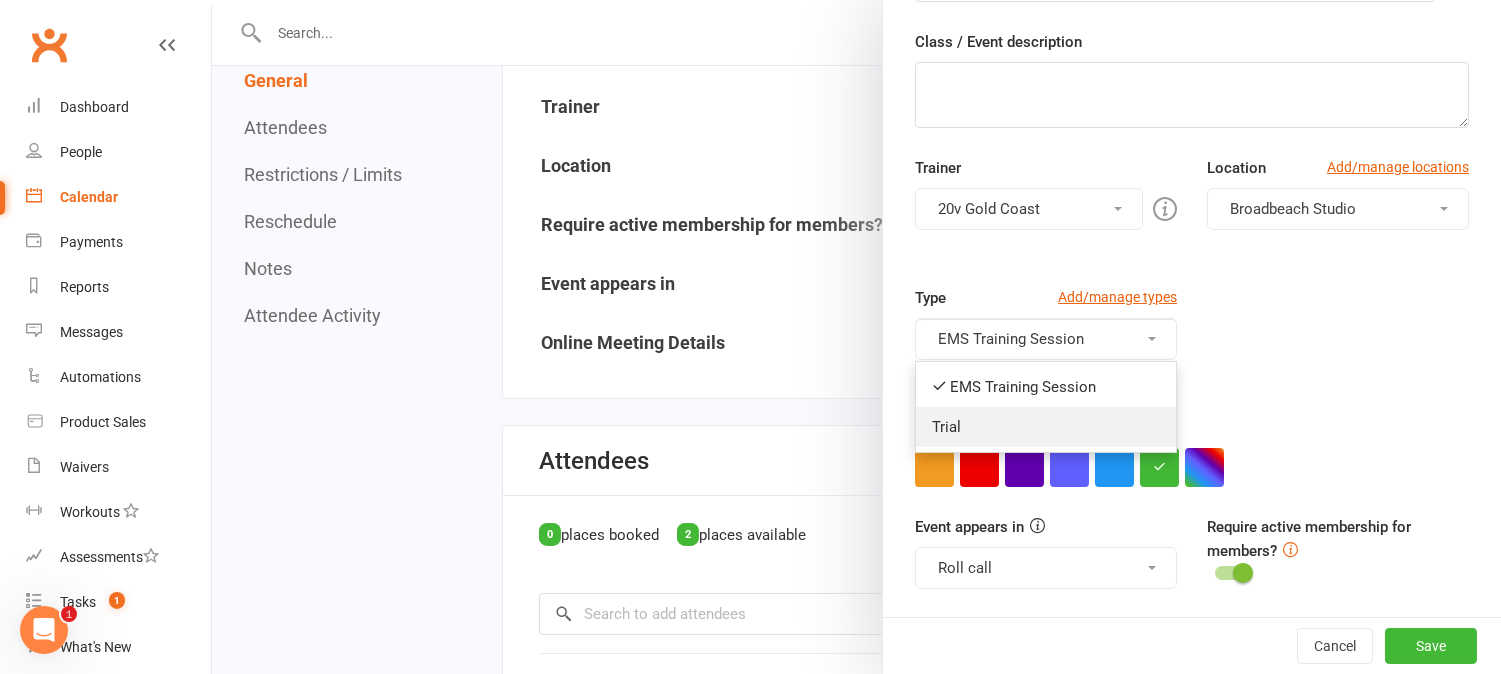 click on "Trial" at bounding box center (1046, 427) 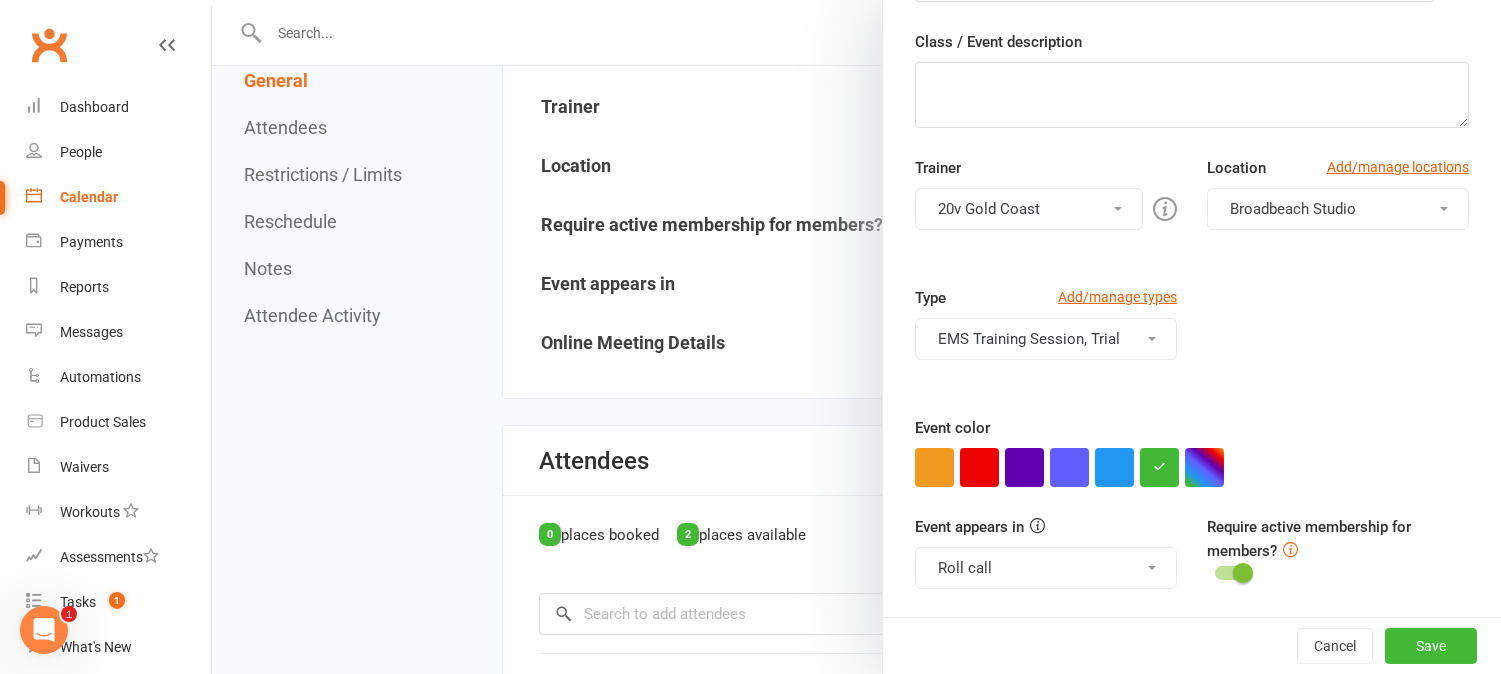 click on "EMS Training Session, Trial" at bounding box center [1046, 339] 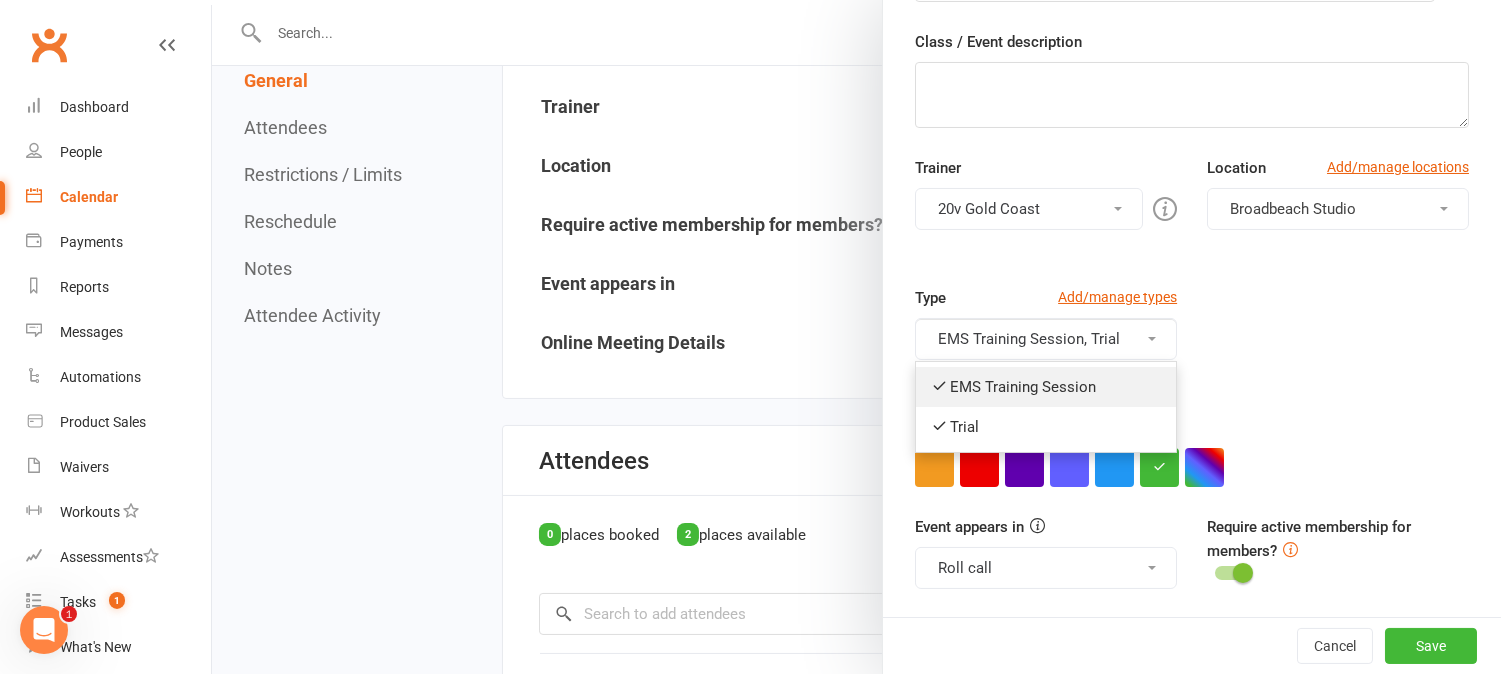 click on "EMS Training Session" at bounding box center [1046, 387] 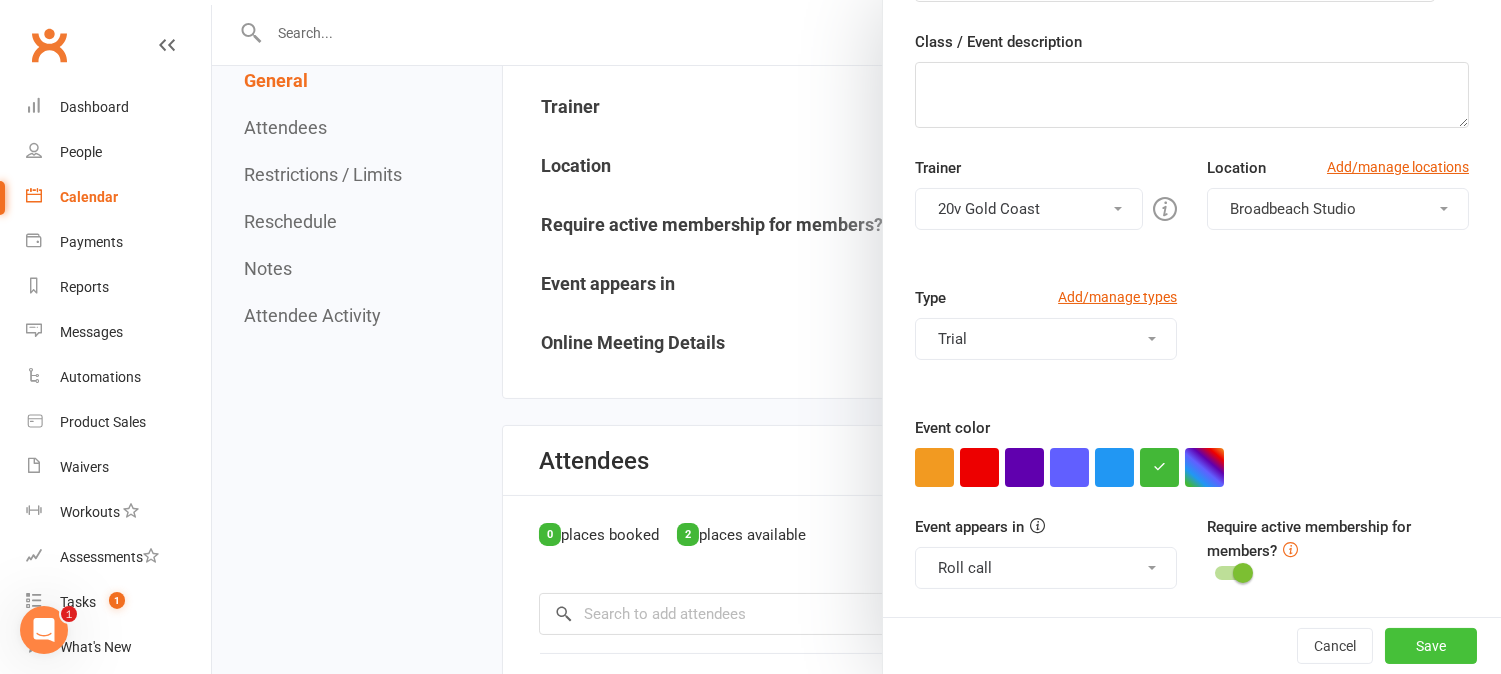 click on "Save" at bounding box center [1431, 646] 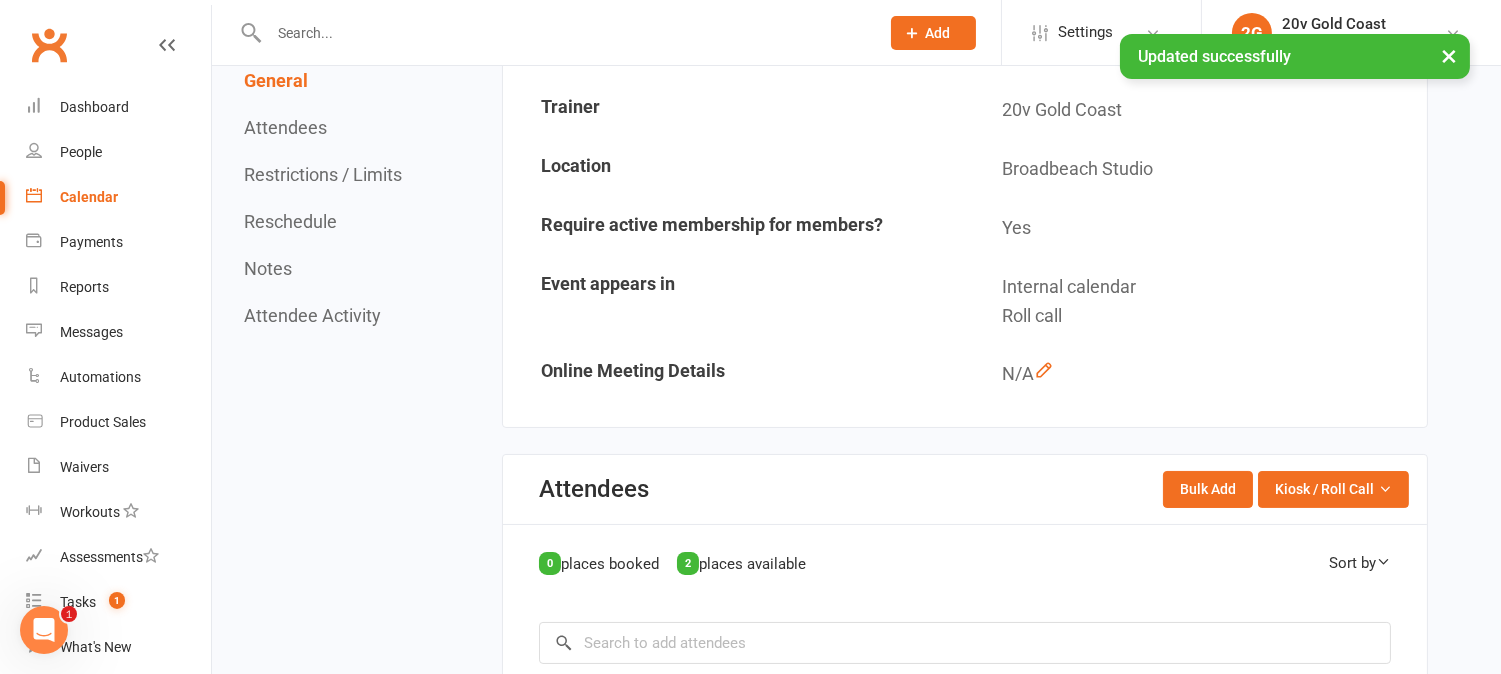 click on "Calendar" at bounding box center (89, 197) 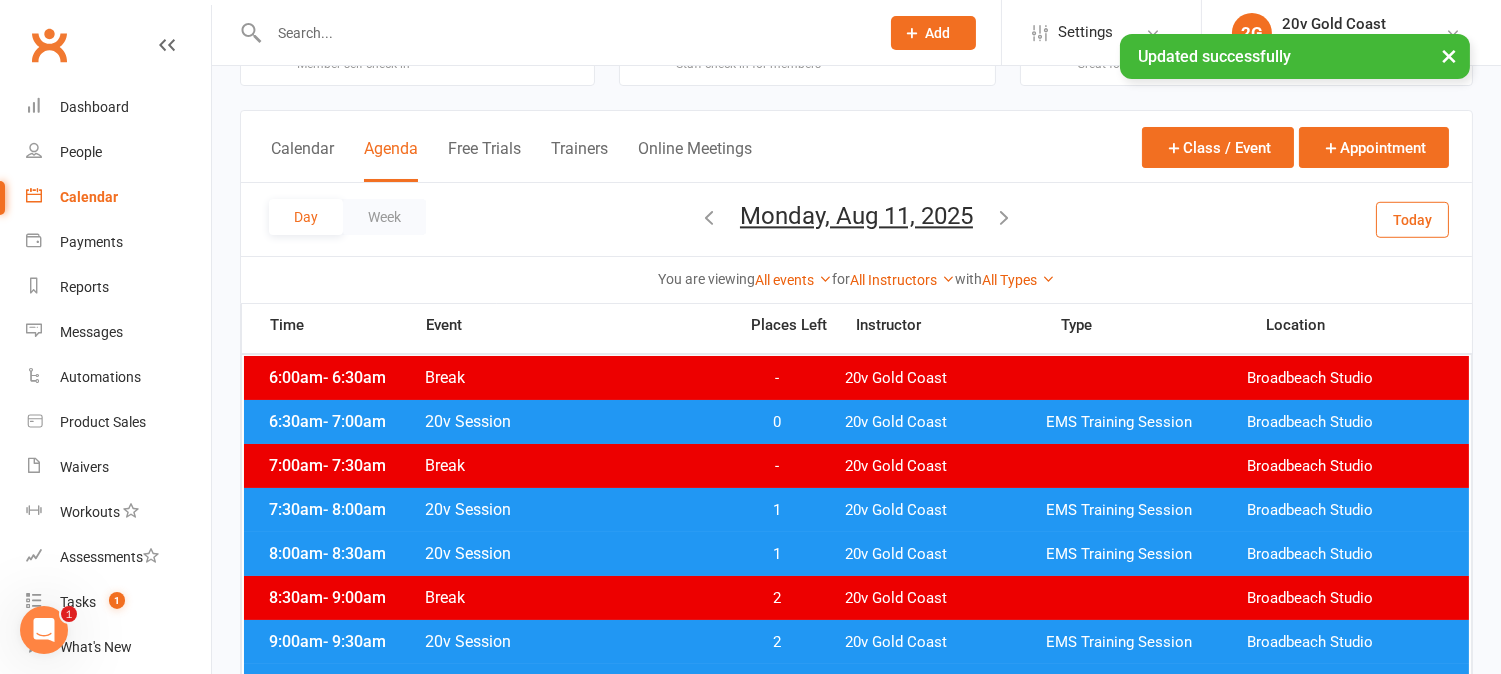 scroll, scrollTop: 0, scrollLeft: 0, axis: both 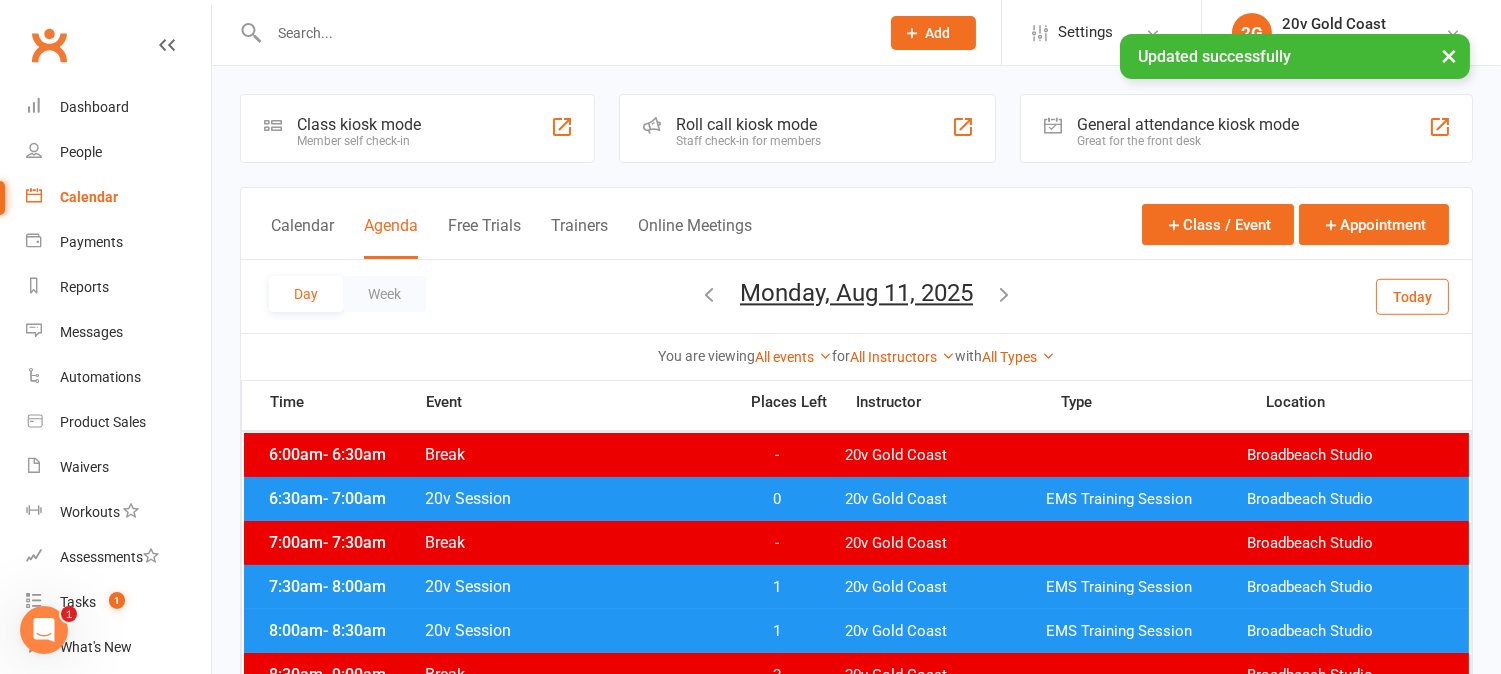 click on "Today" at bounding box center [1412, 296] 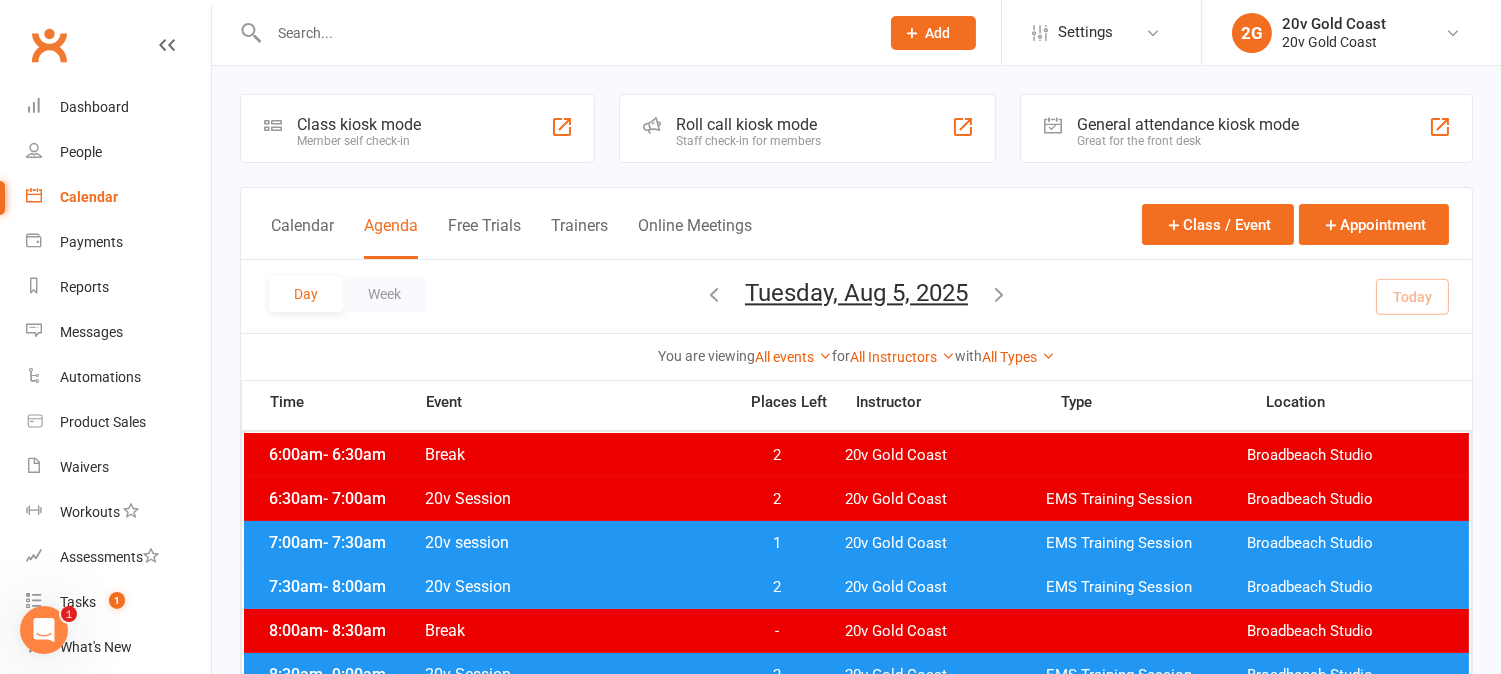 click on "Tuesday, Aug 5, 2025" at bounding box center (856, 293) 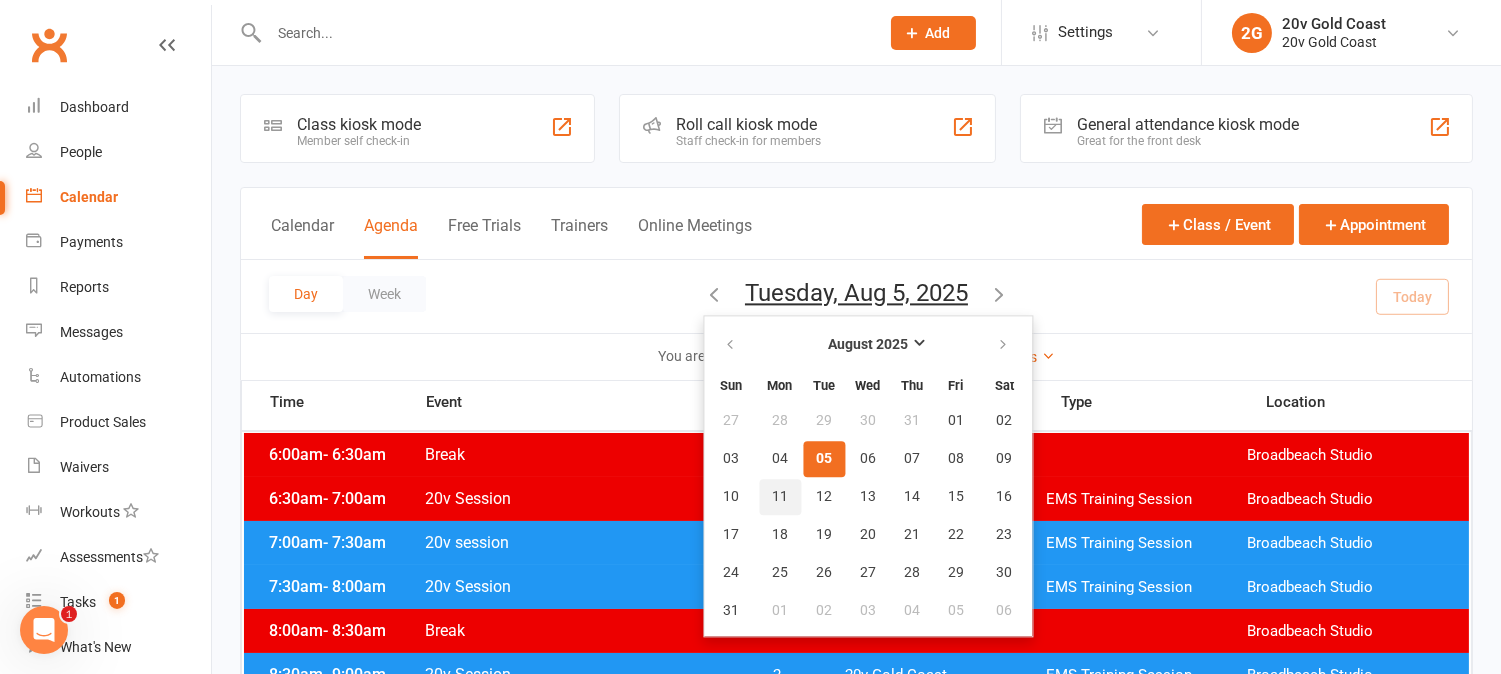 click on "11" at bounding box center [780, 497] 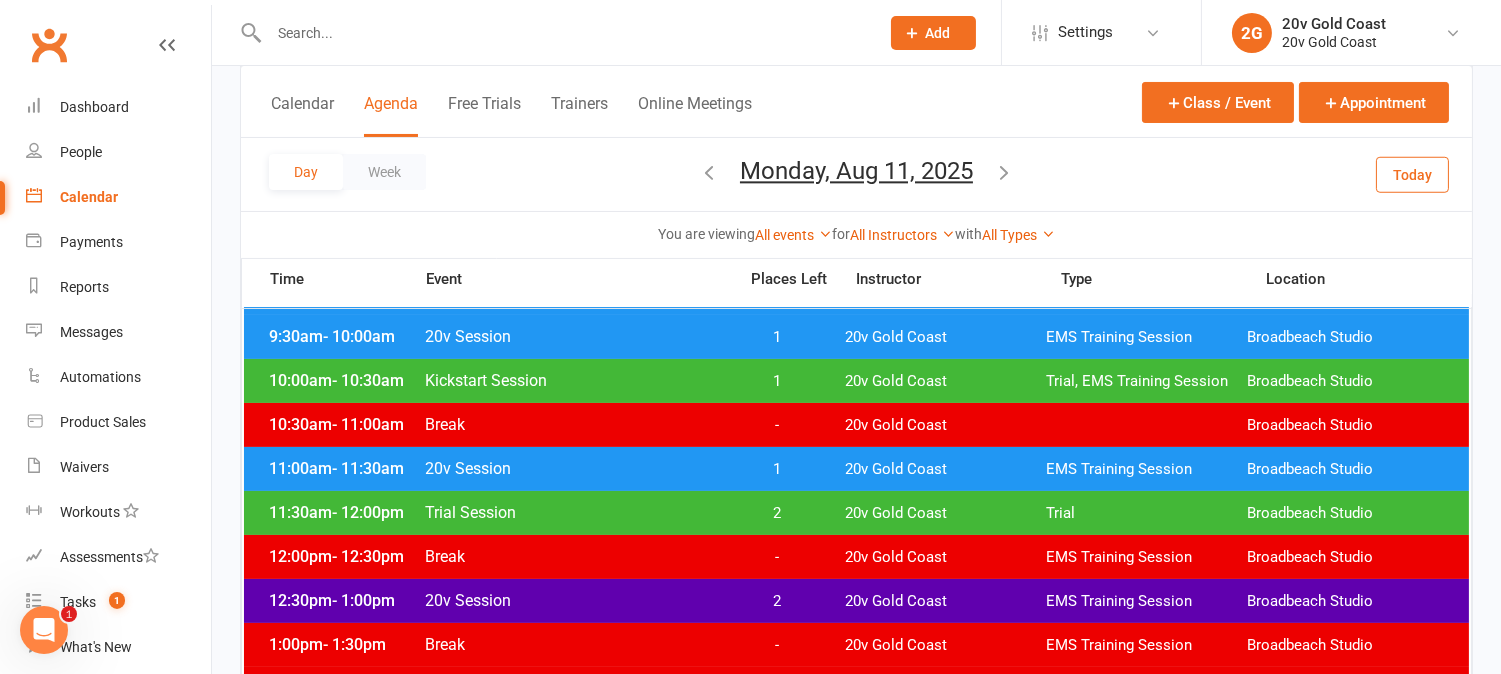 scroll, scrollTop: 444, scrollLeft: 0, axis: vertical 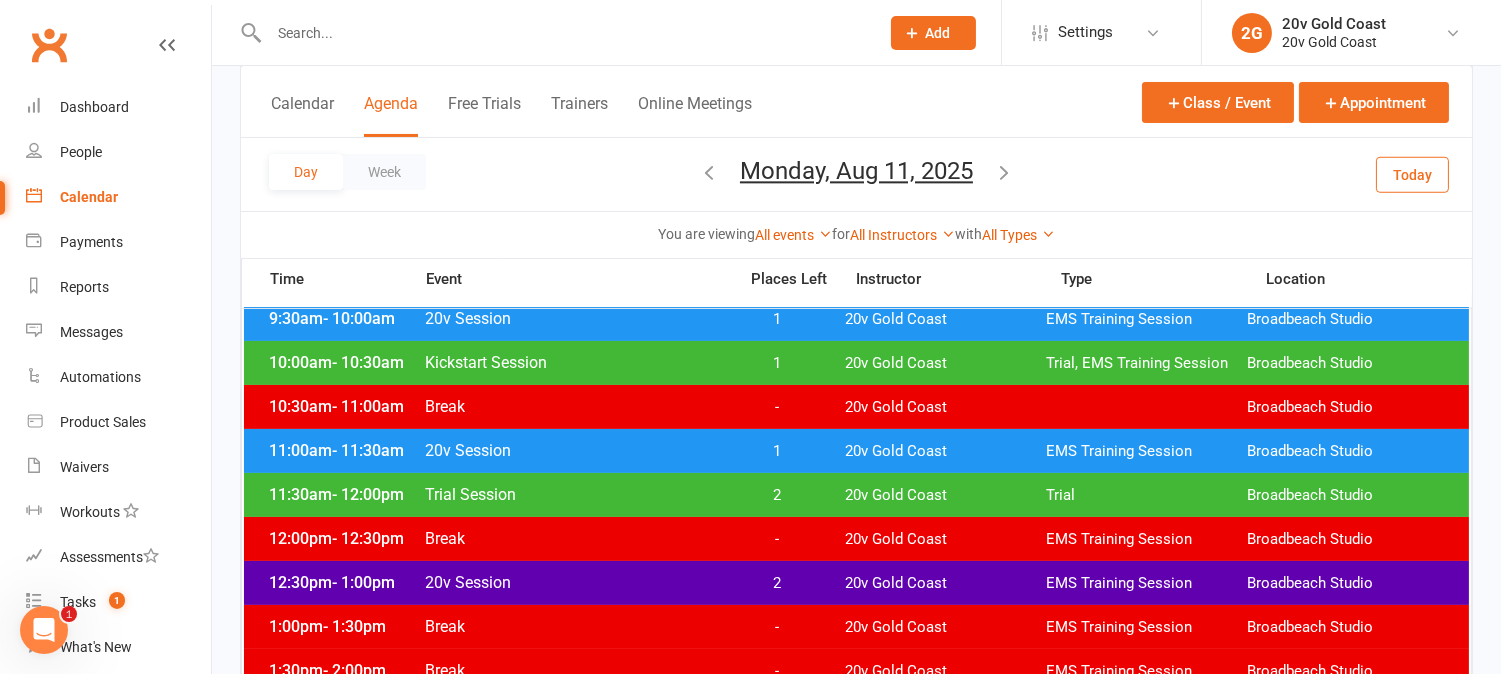click on "2" at bounding box center [777, 495] 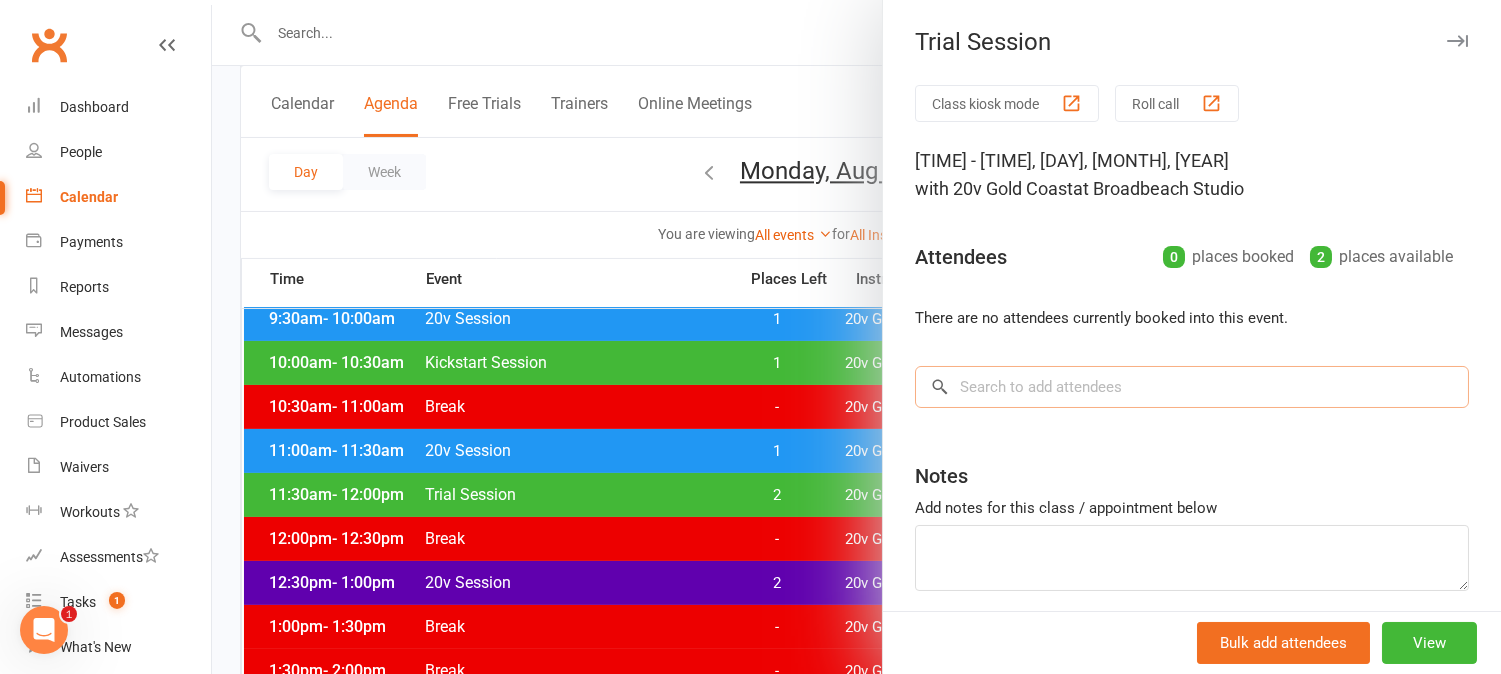 click at bounding box center (1192, 387) 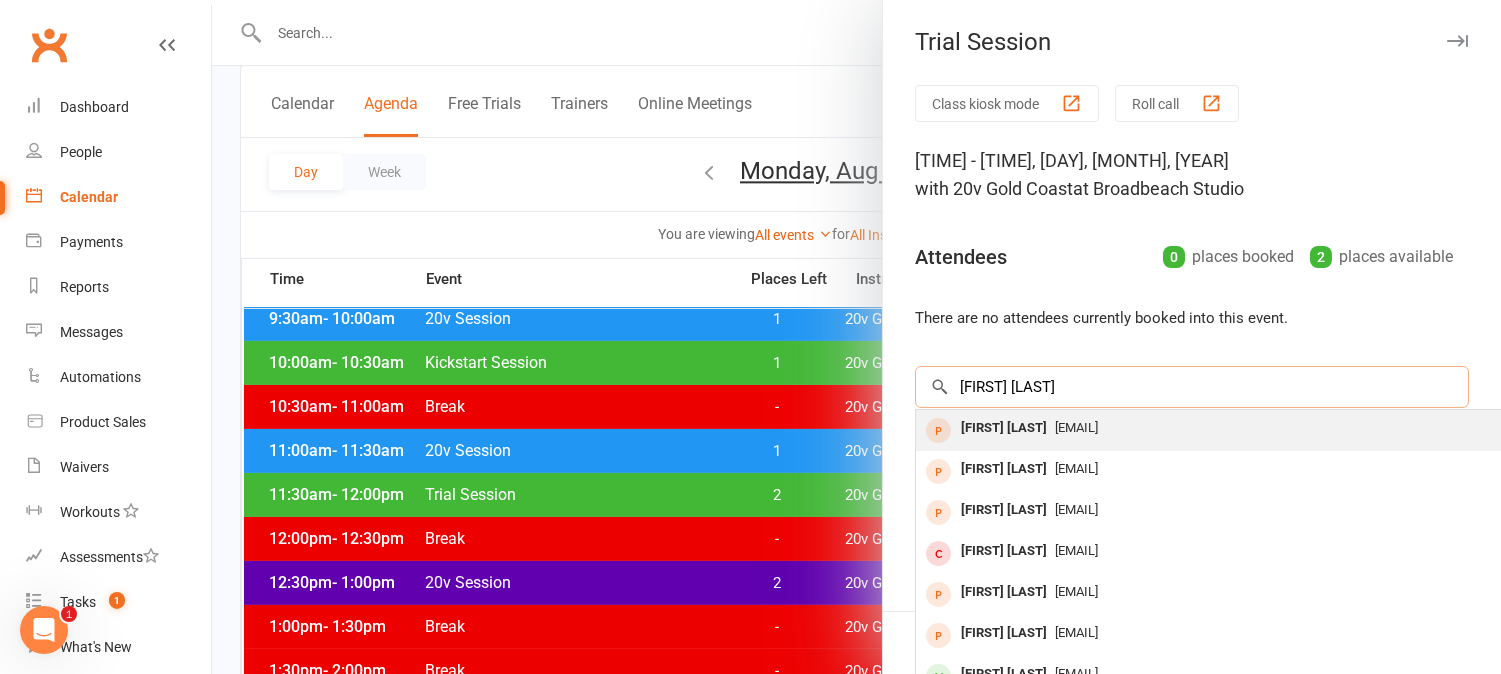 type on "emily rain" 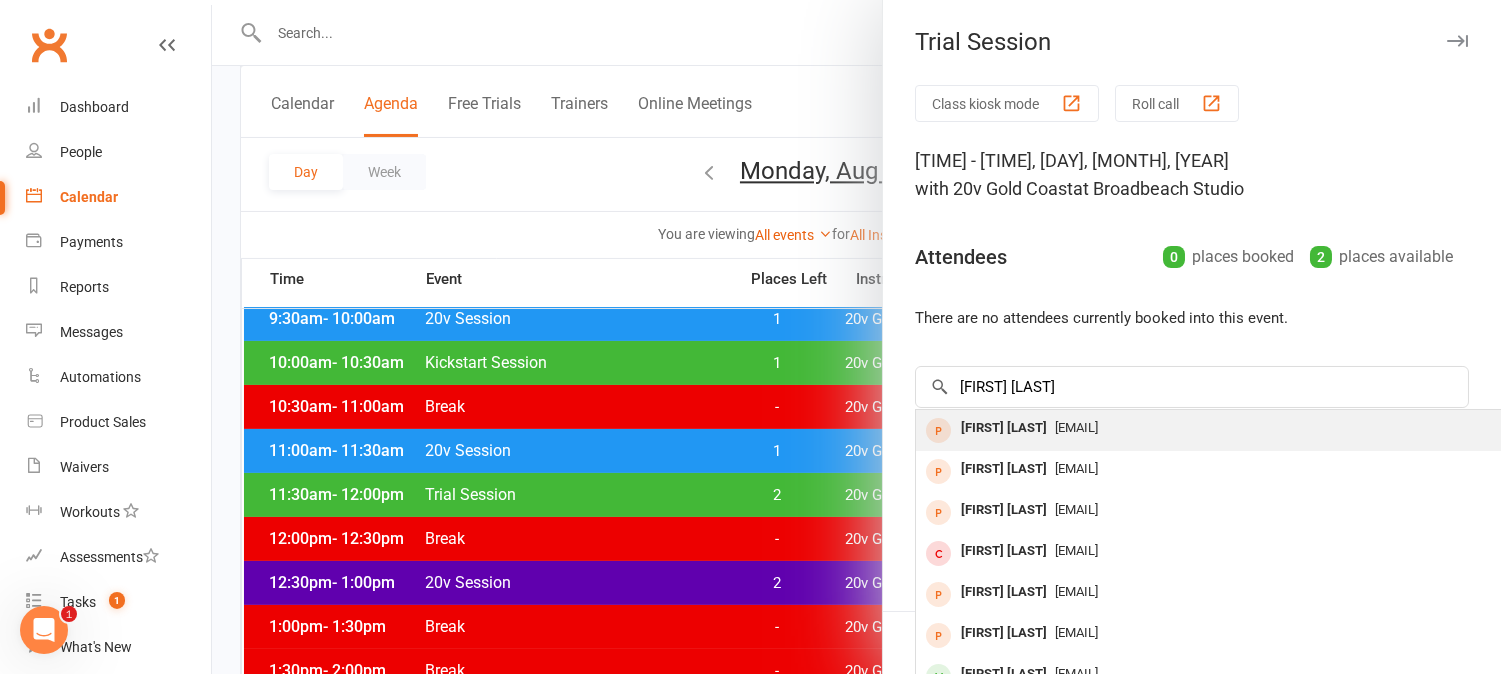 click on "Emily Rainbows" at bounding box center [1004, 428] 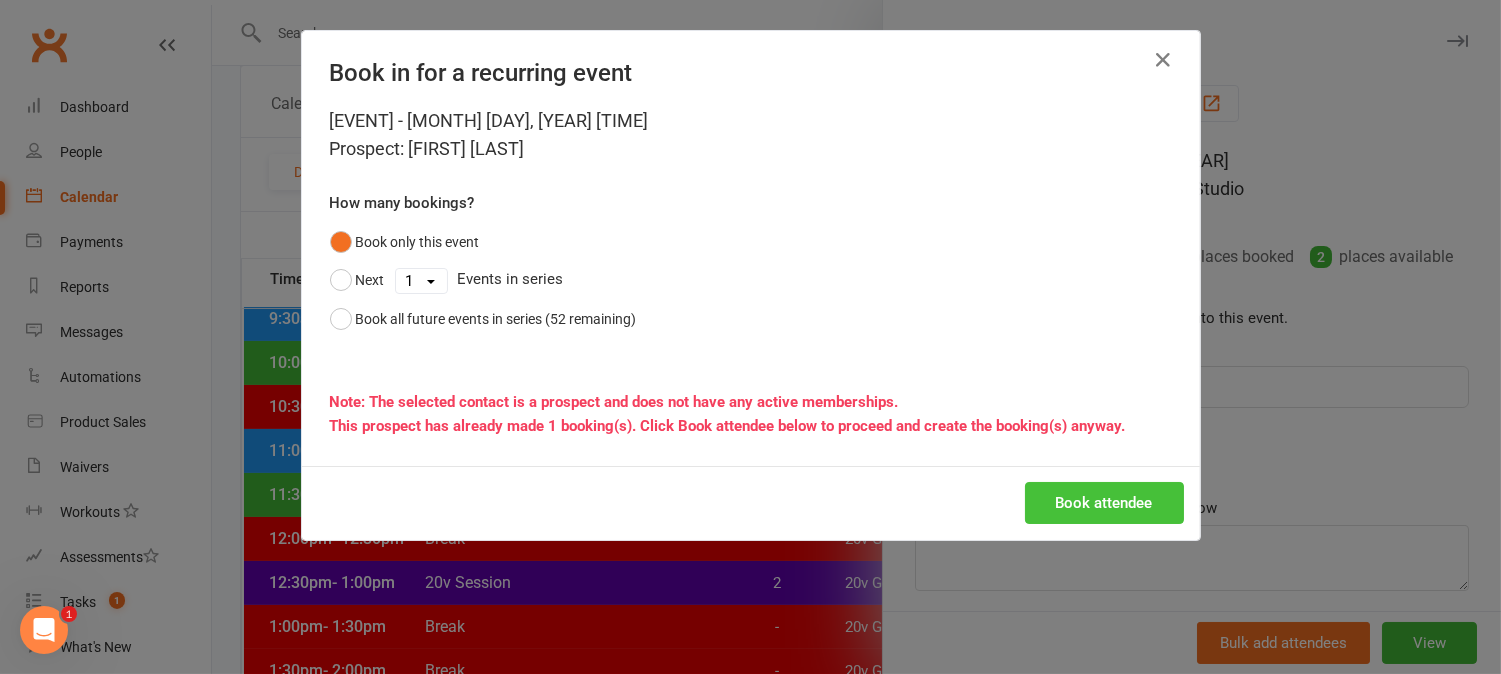 click on "Book attendee" at bounding box center (1104, 503) 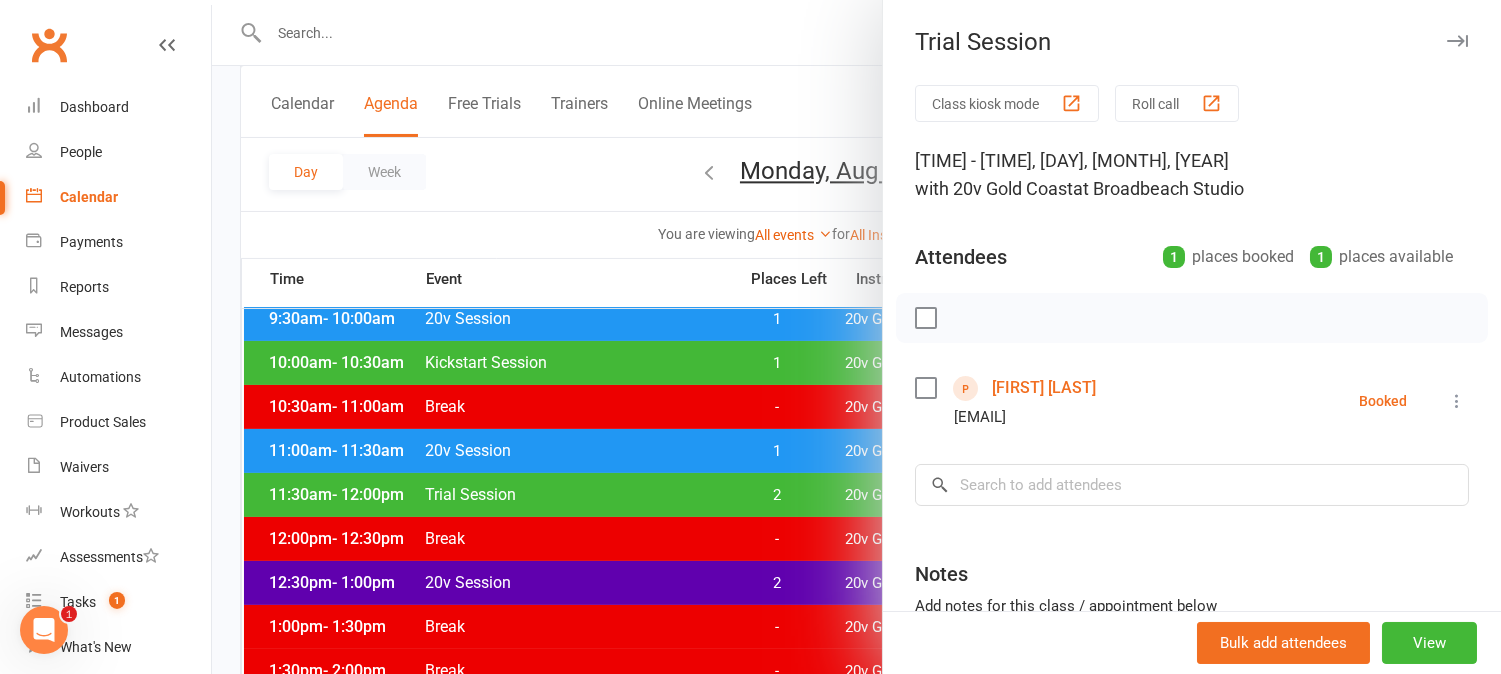 click at bounding box center [856, 337] 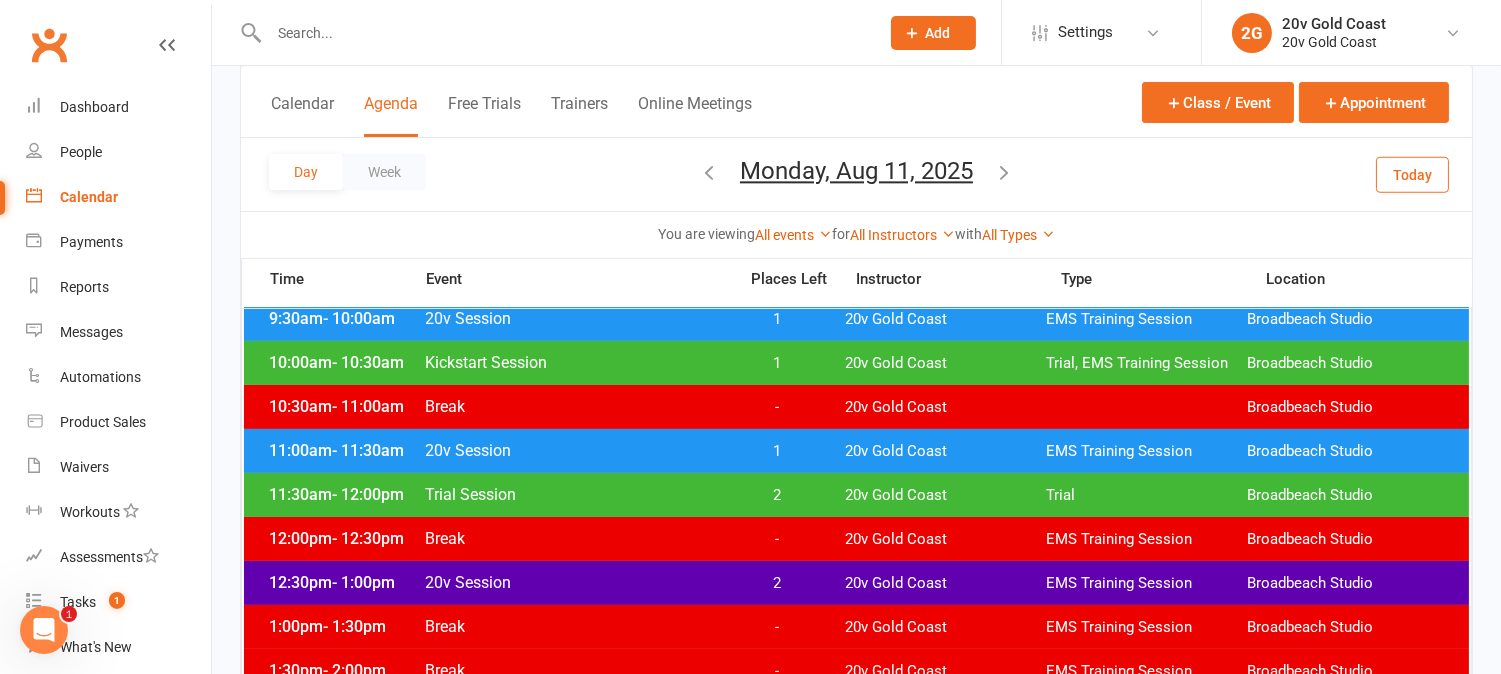 click on "Today" at bounding box center [1412, 174] 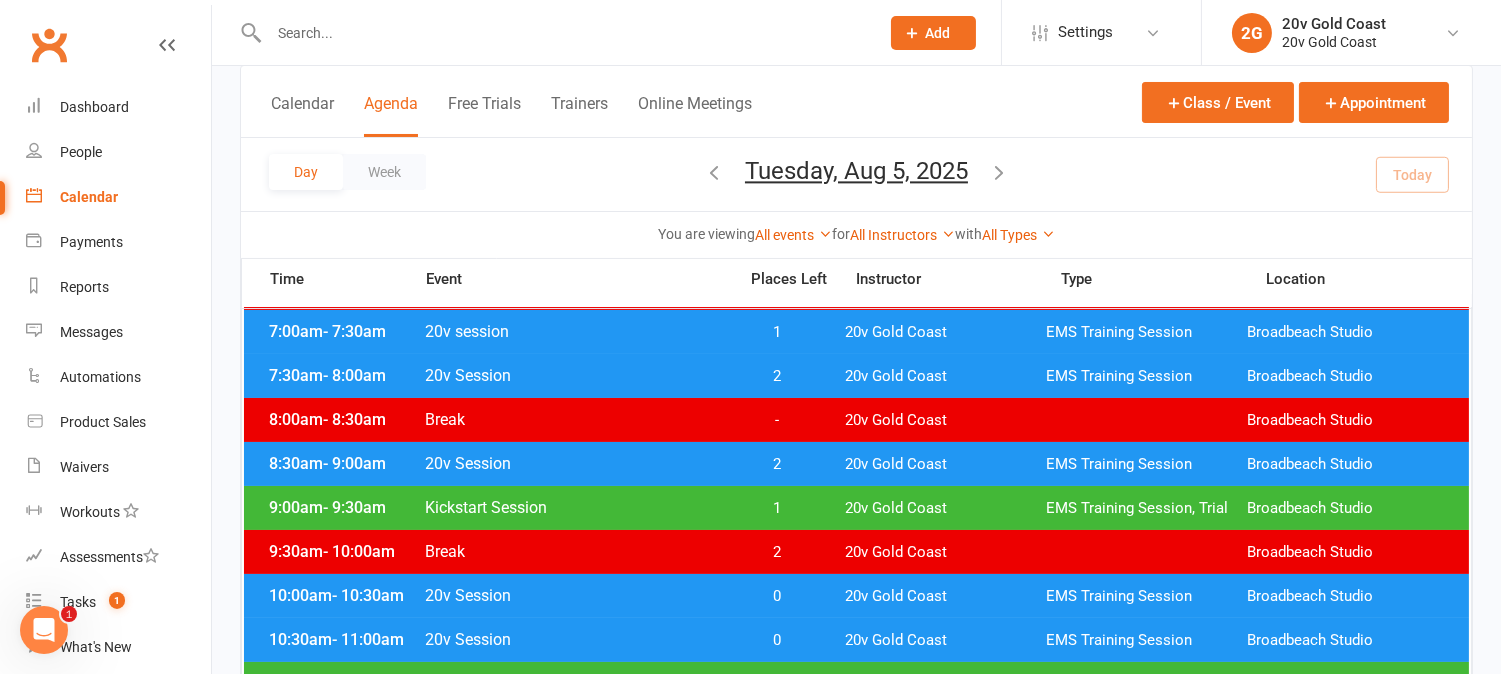 scroll, scrollTop: 111, scrollLeft: 0, axis: vertical 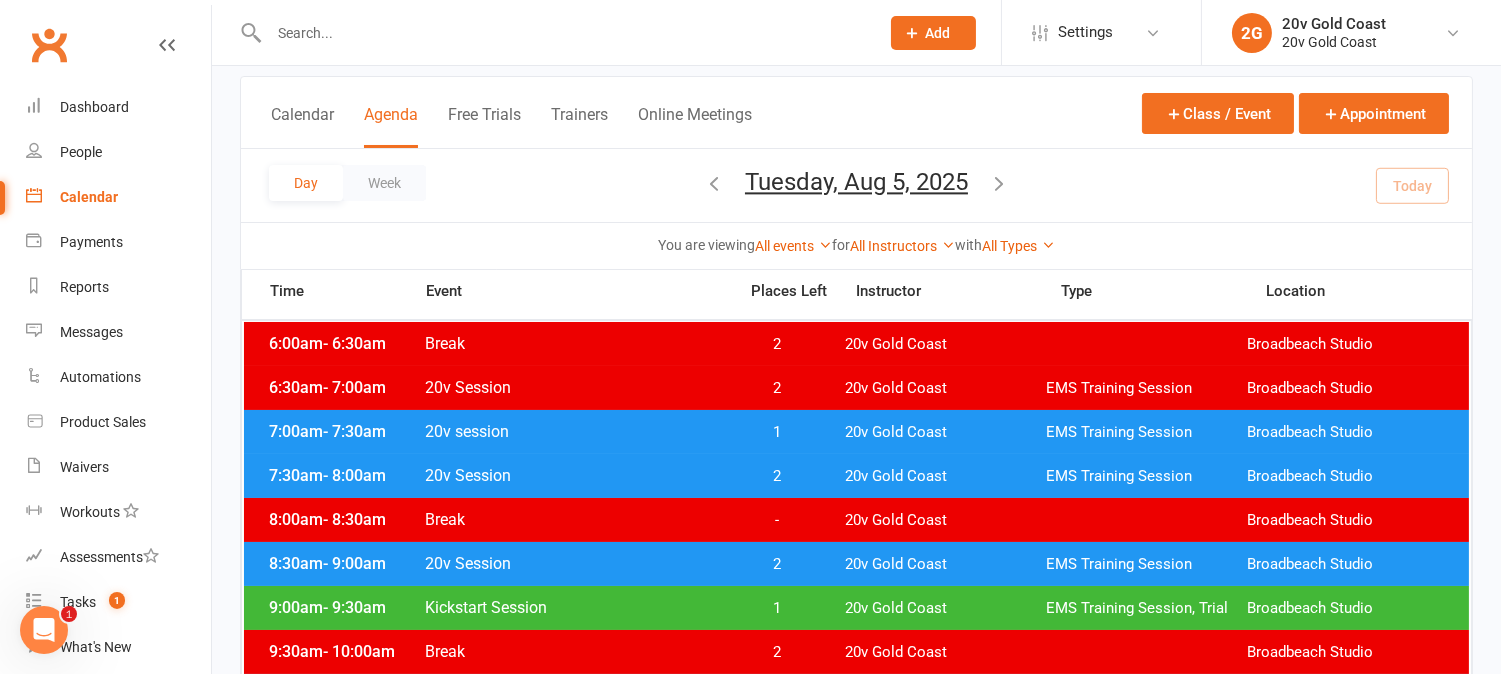 click on "7:00am  - 7:30am 20v session 1 20v Gold Coast EMS Training Session Broadbeach Studio" at bounding box center (856, 432) 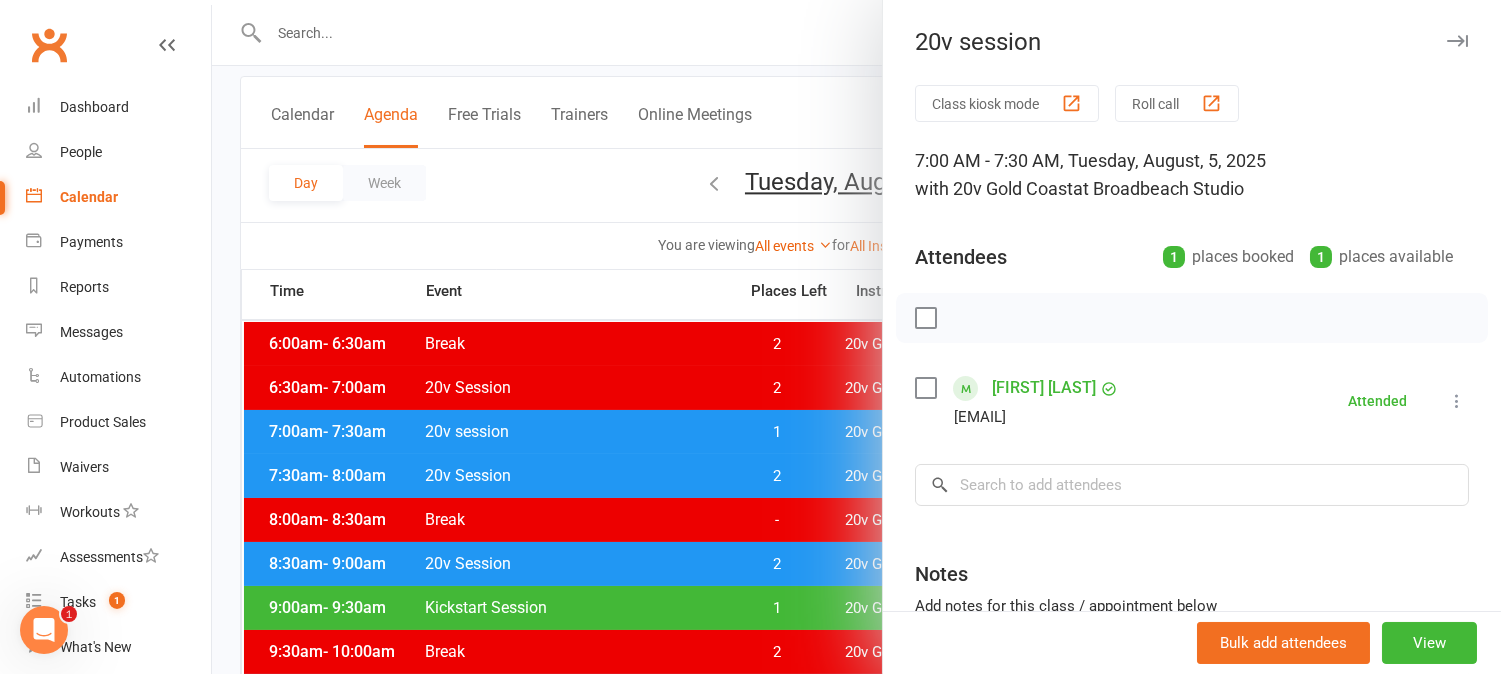 click at bounding box center (856, 337) 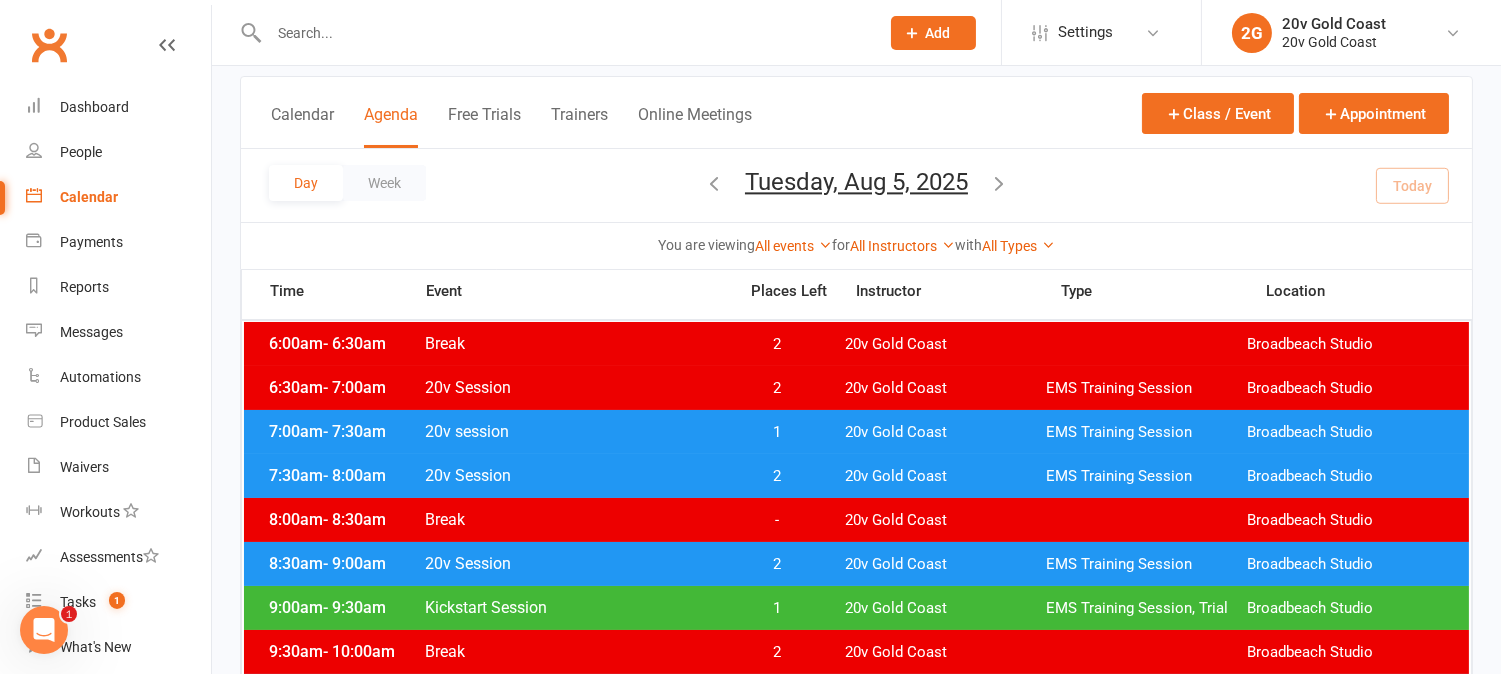 click on "1" at bounding box center (777, 432) 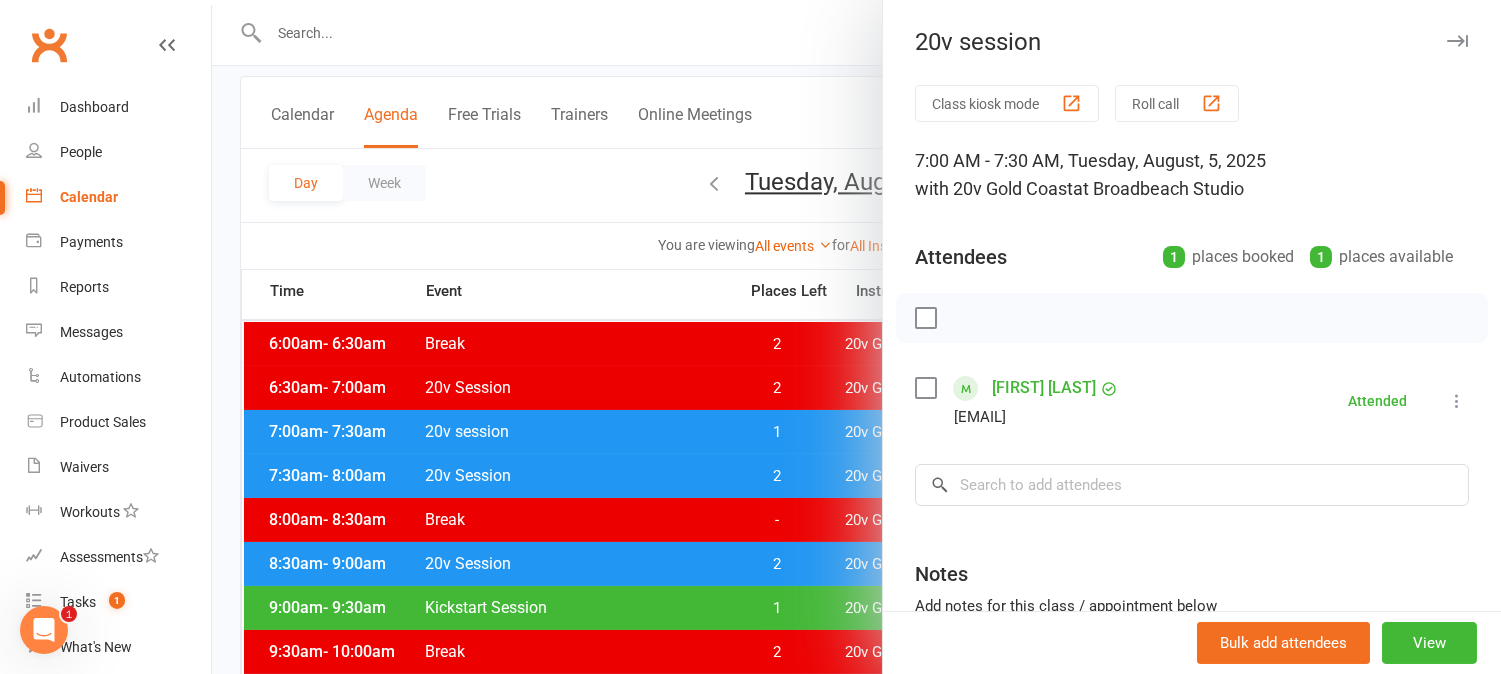 click at bounding box center (856, 337) 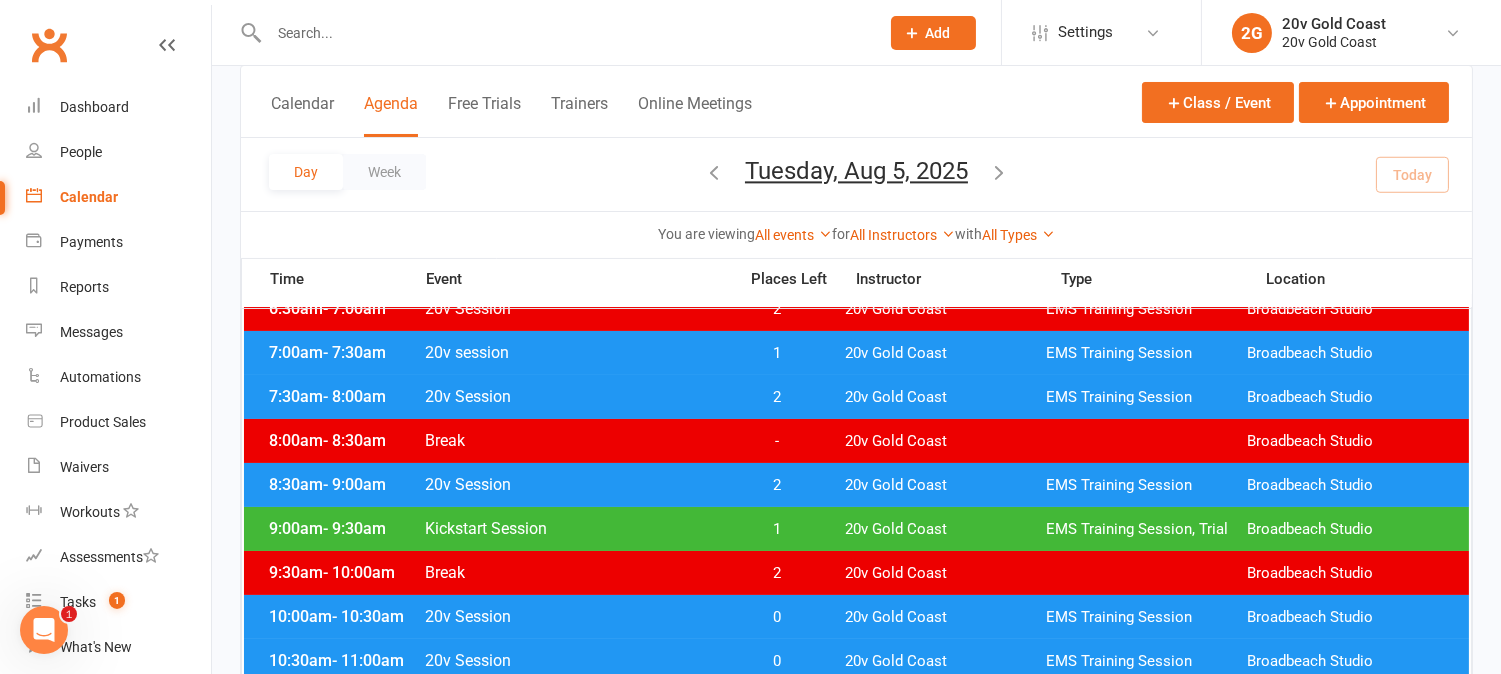 scroll, scrollTop: 222, scrollLeft: 0, axis: vertical 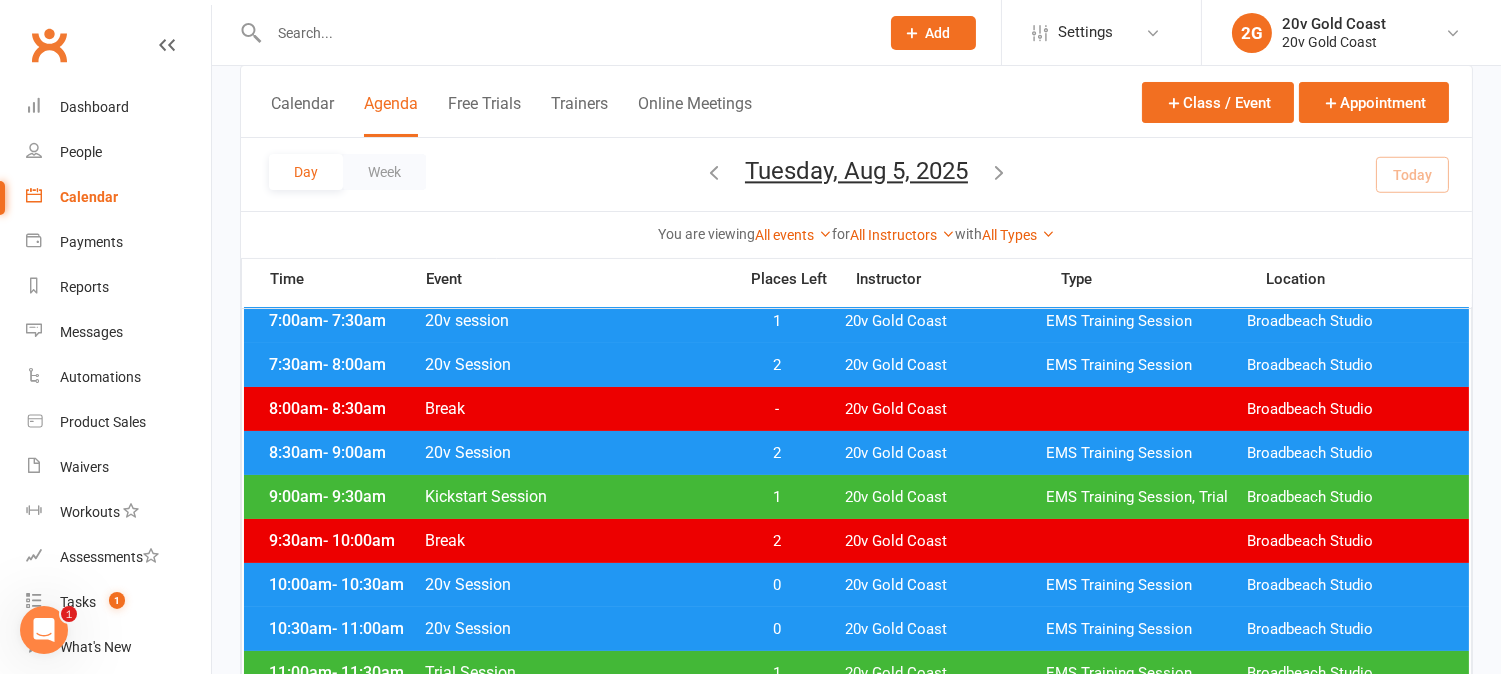 click on "1" at bounding box center (777, 497) 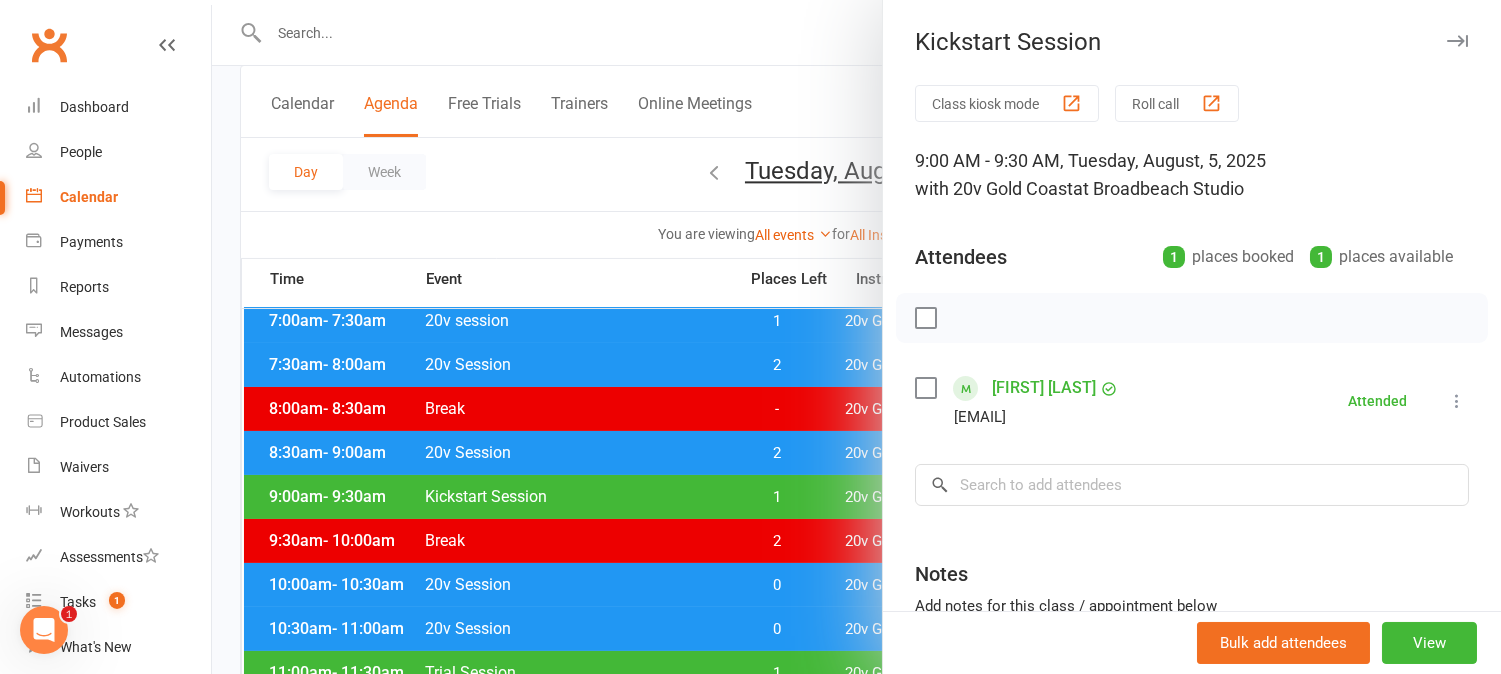 click at bounding box center (856, 337) 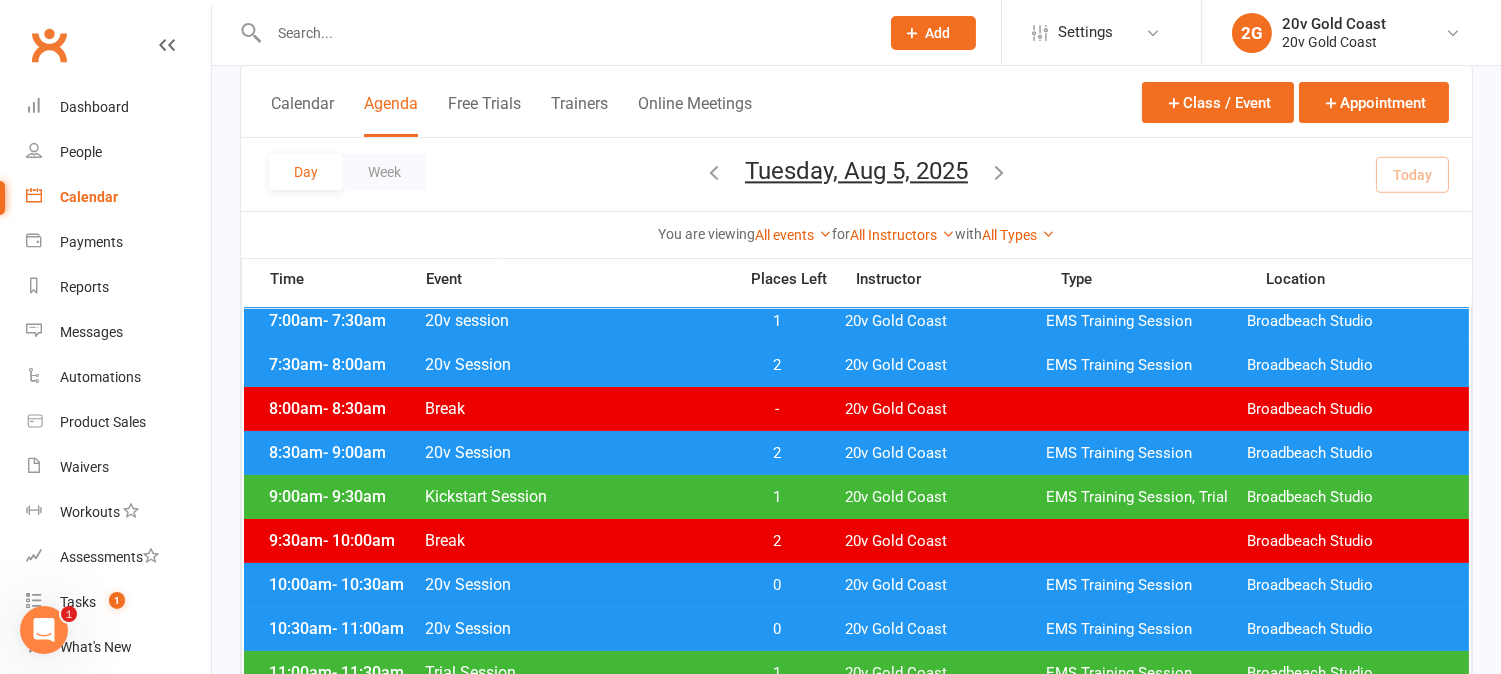 scroll, scrollTop: 333, scrollLeft: 0, axis: vertical 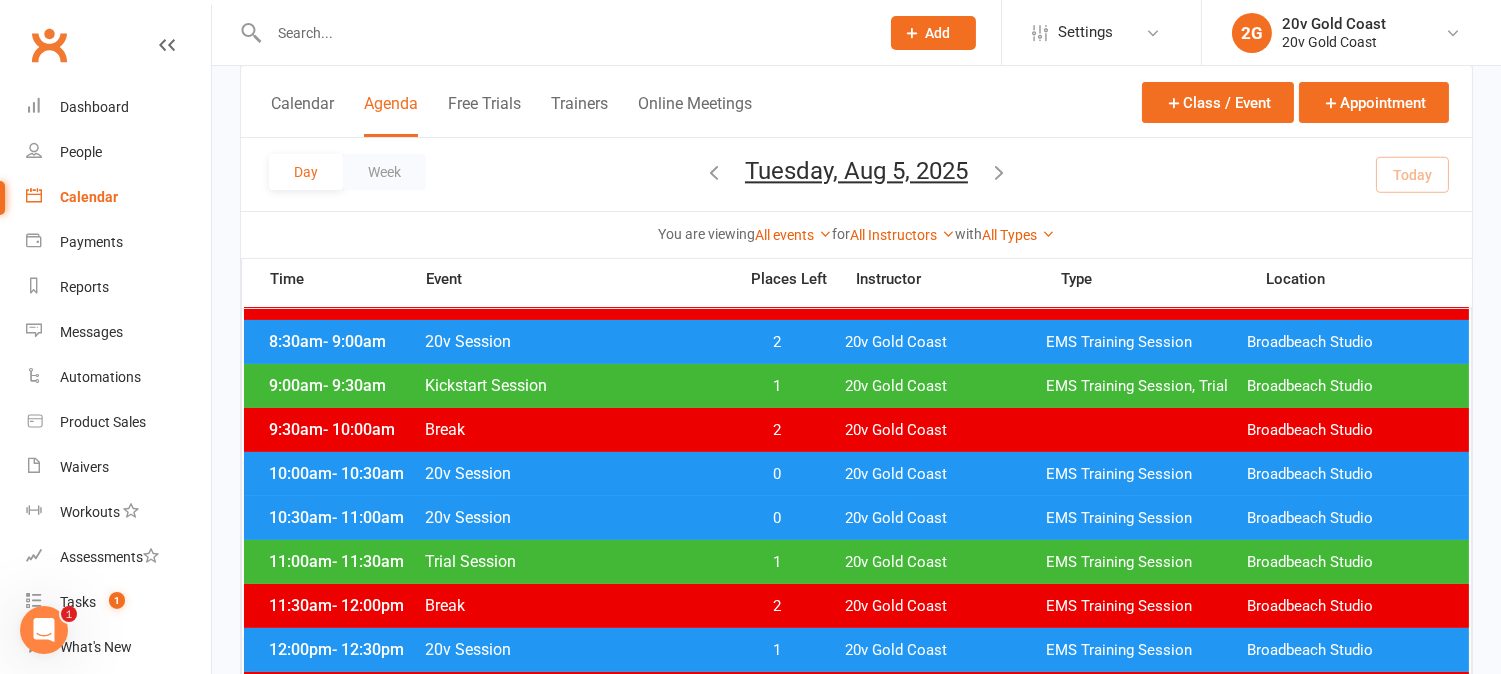 click on "0" at bounding box center (777, 474) 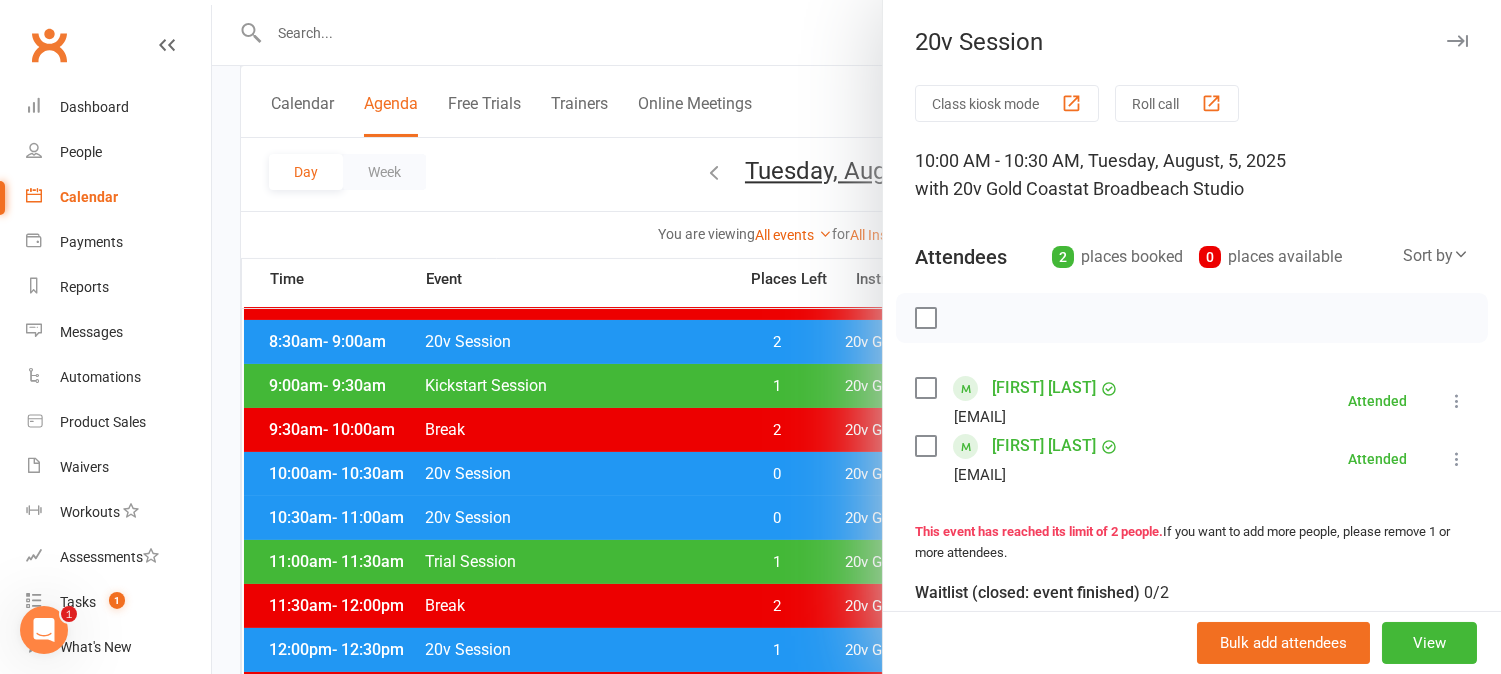 click at bounding box center (856, 337) 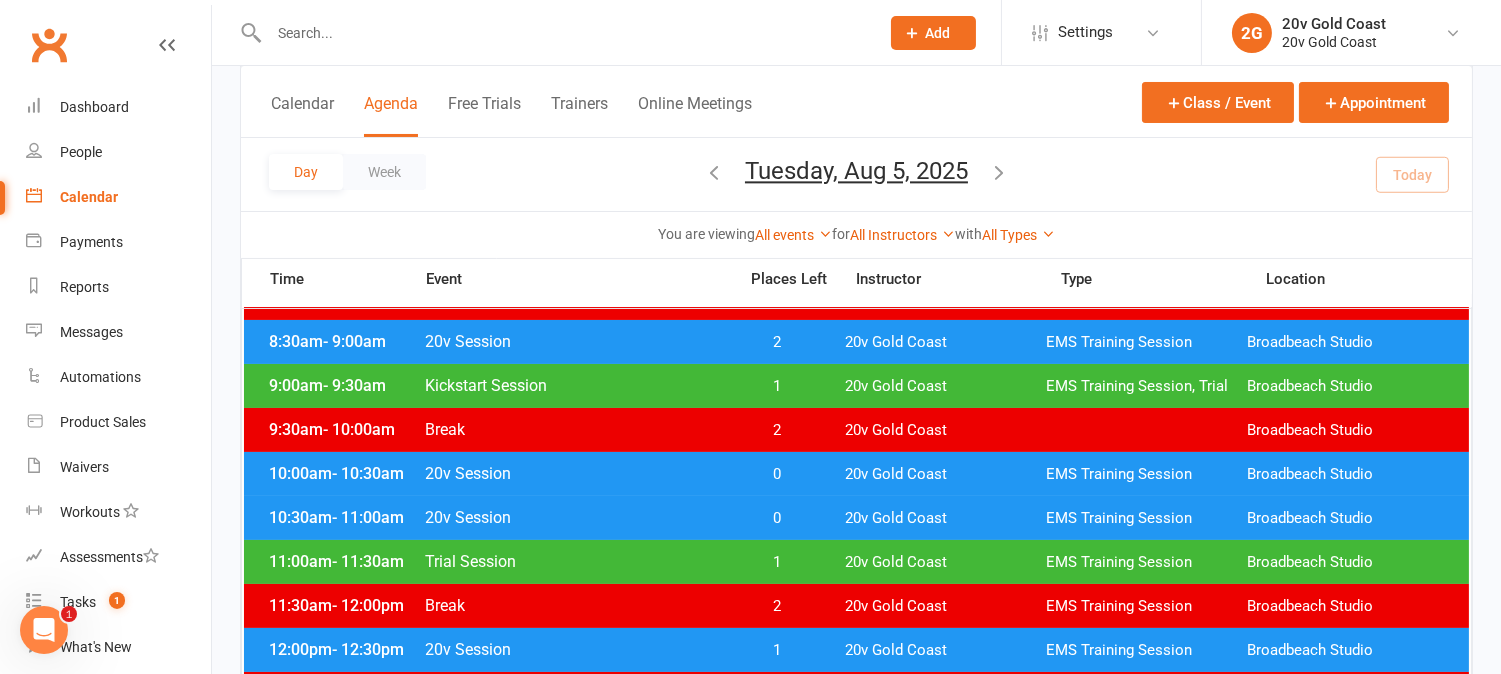 click on "0" at bounding box center [777, 518] 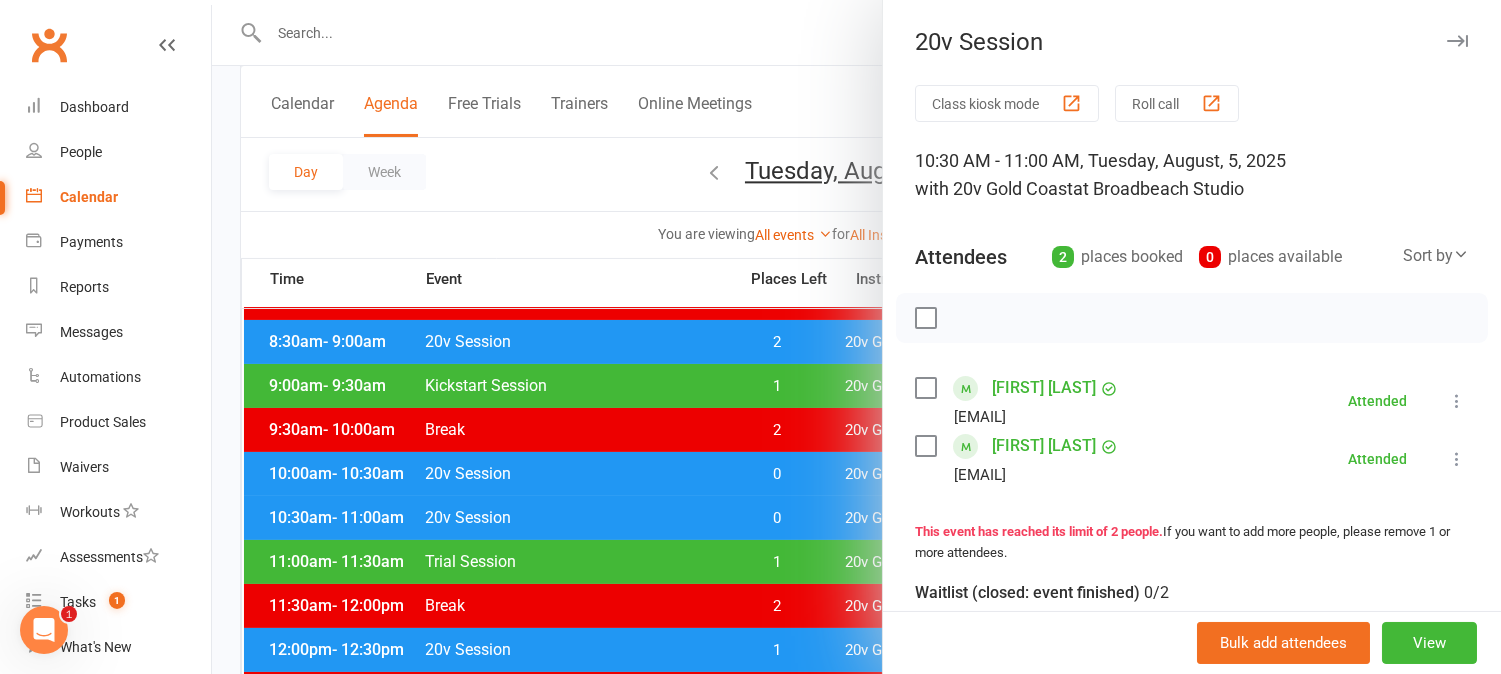 click at bounding box center [856, 337] 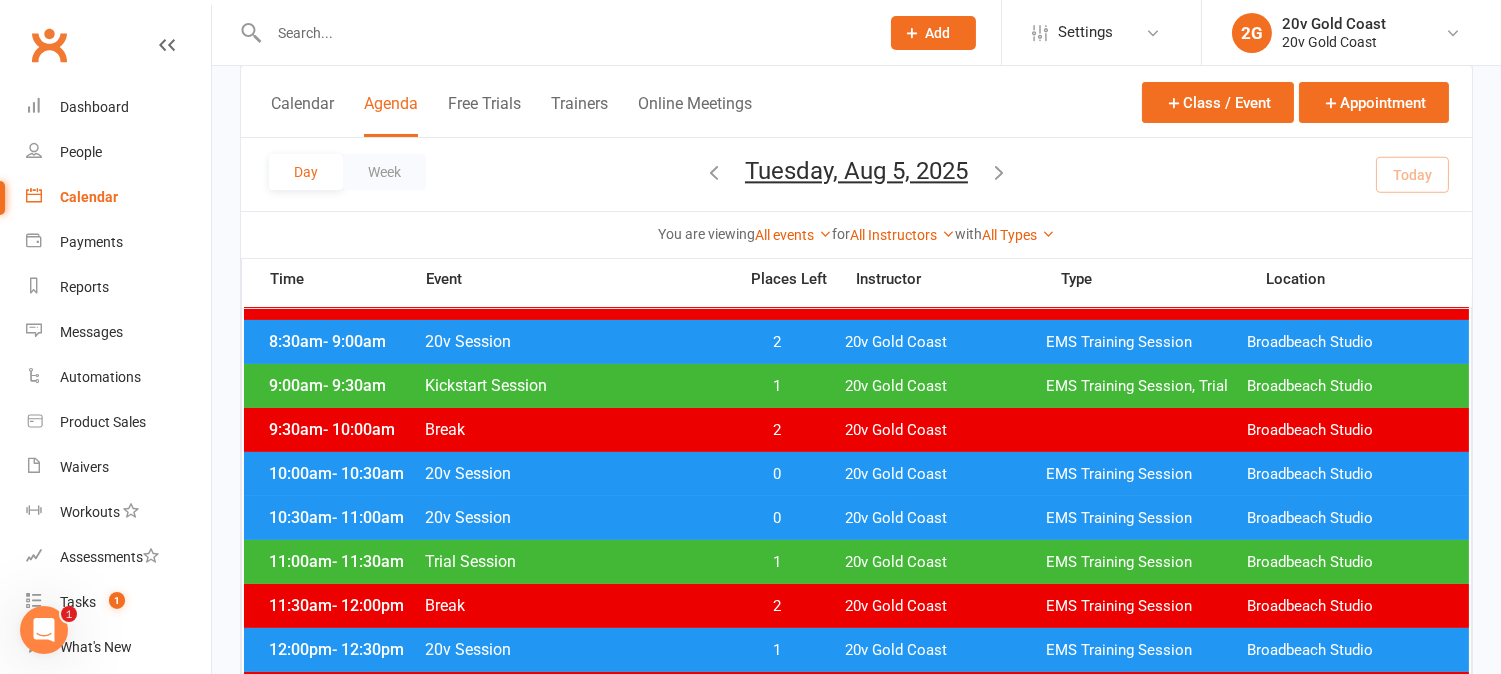 click on "0" at bounding box center (777, 518) 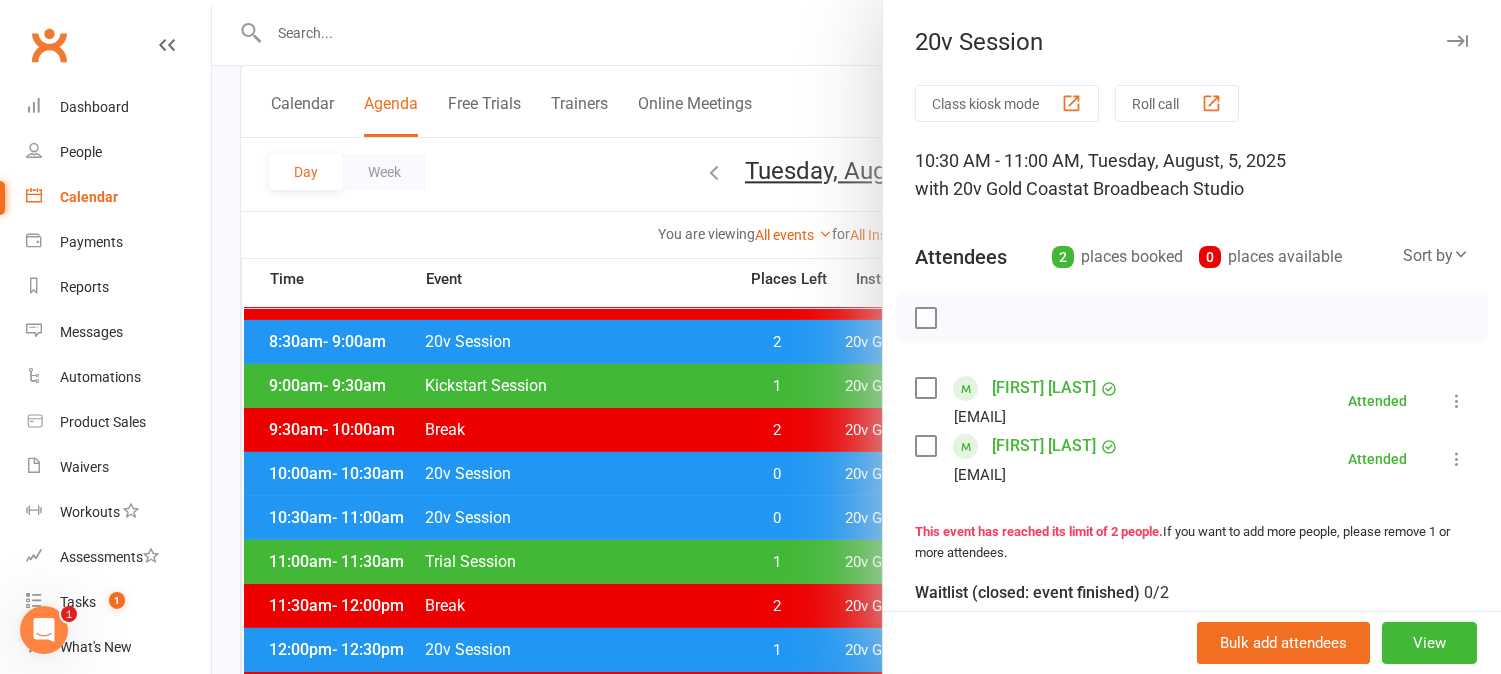 click at bounding box center [856, 337] 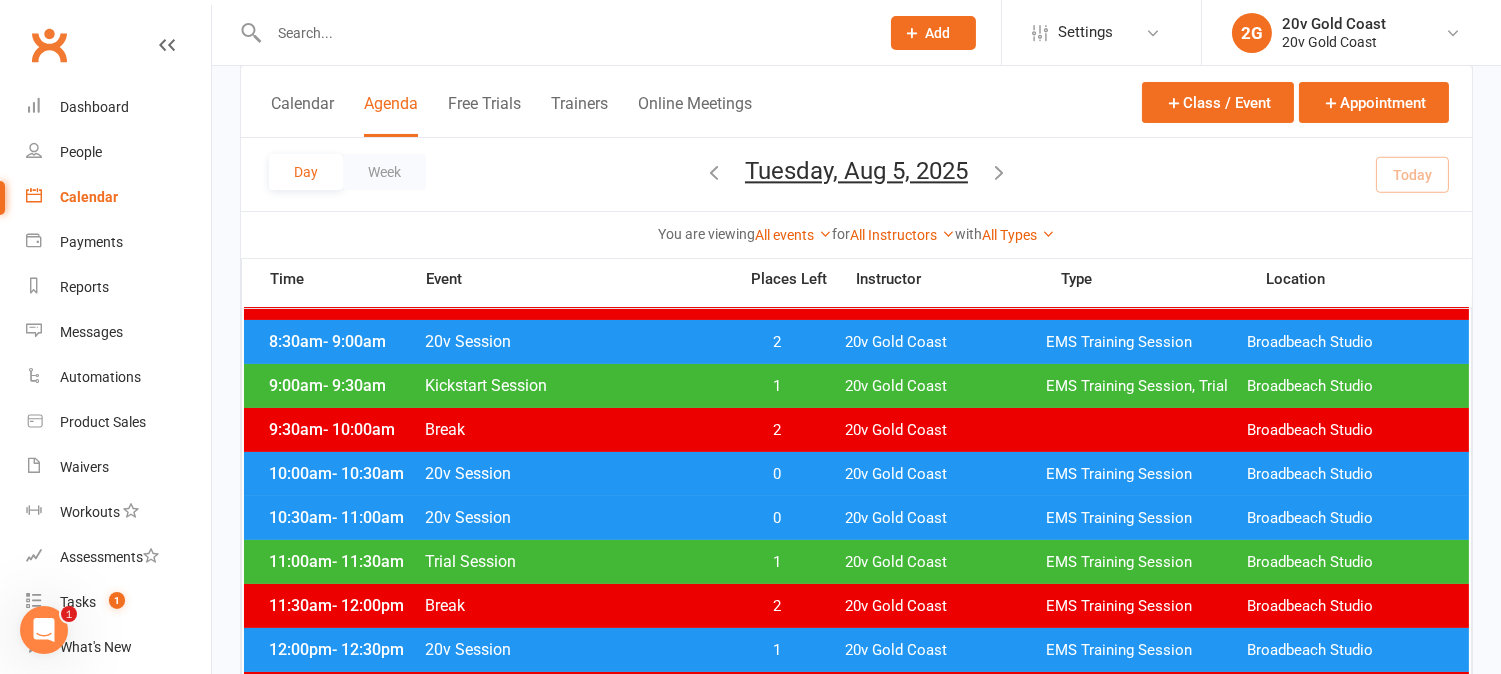 click on "0" at bounding box center (777, 518) 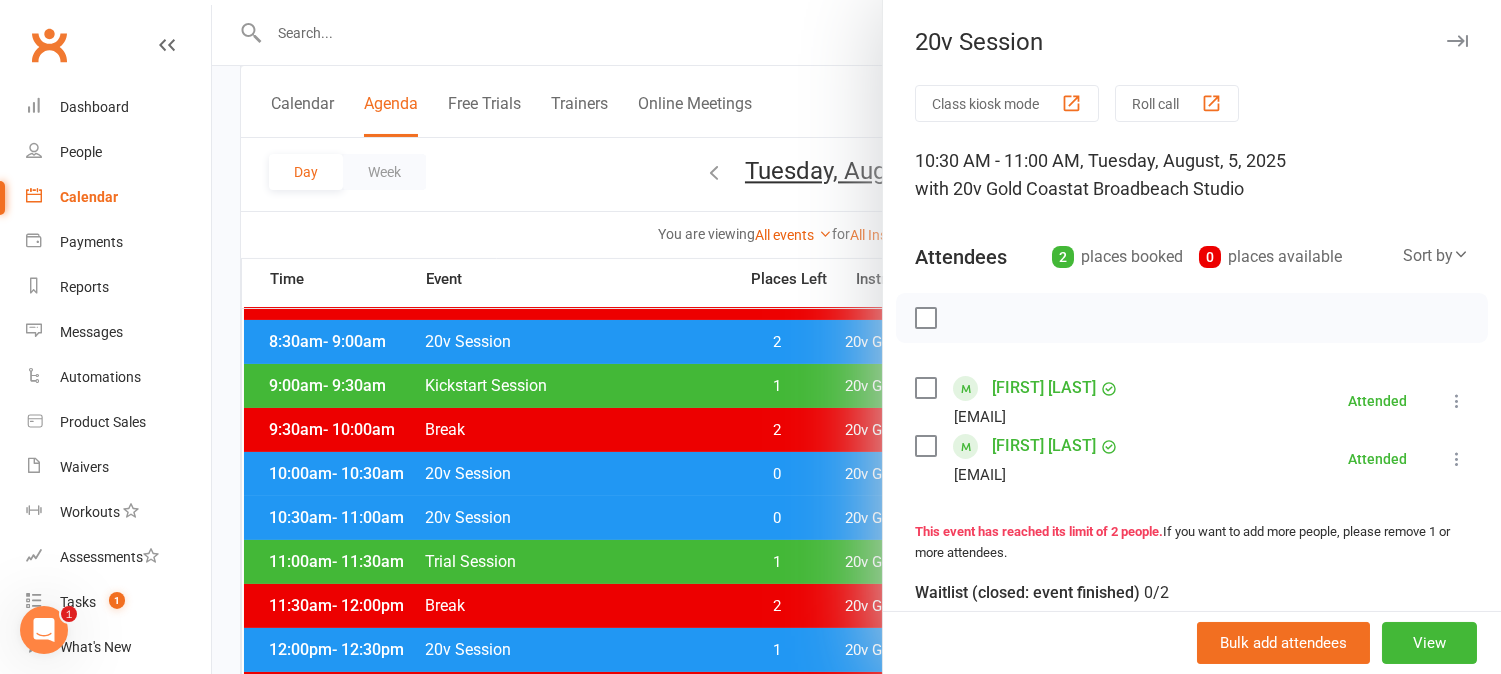 click at bounding box center [856, 337] 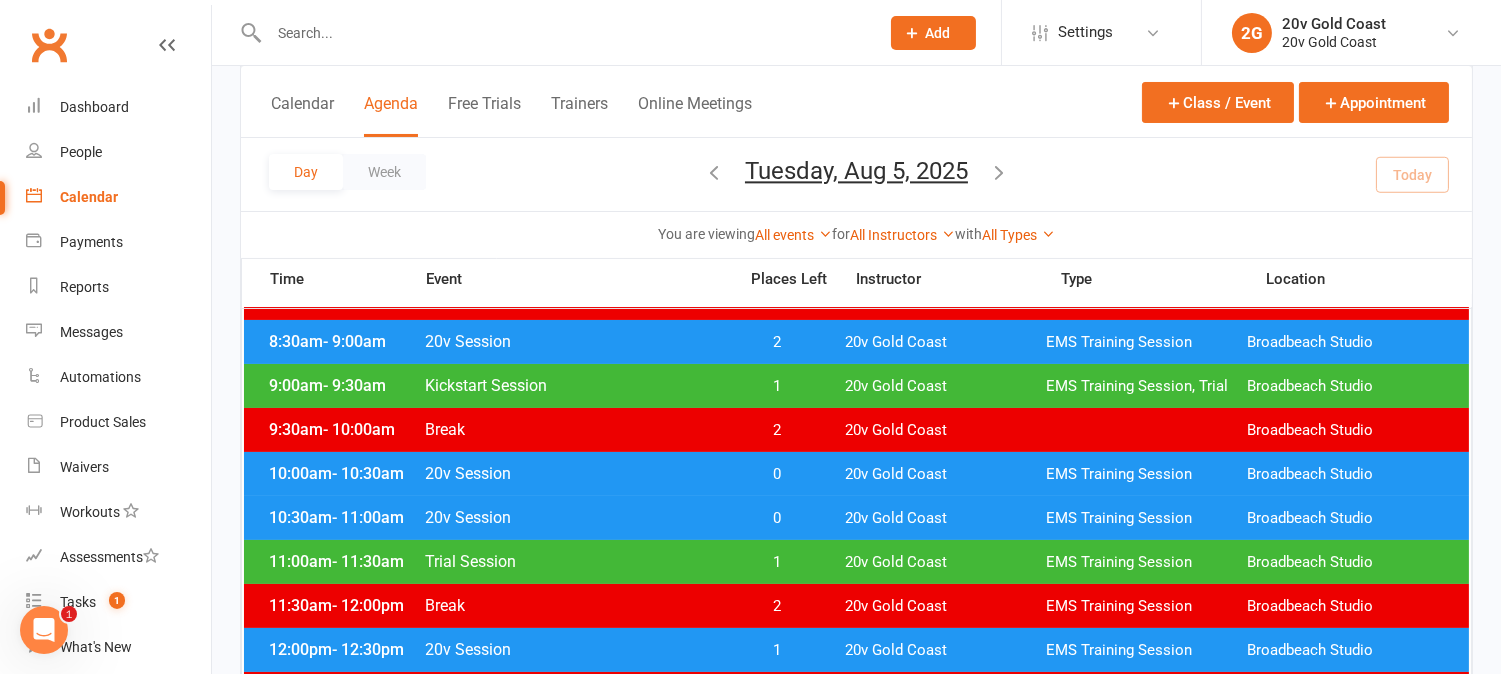 click on "1" at bounding box center [777, 562] 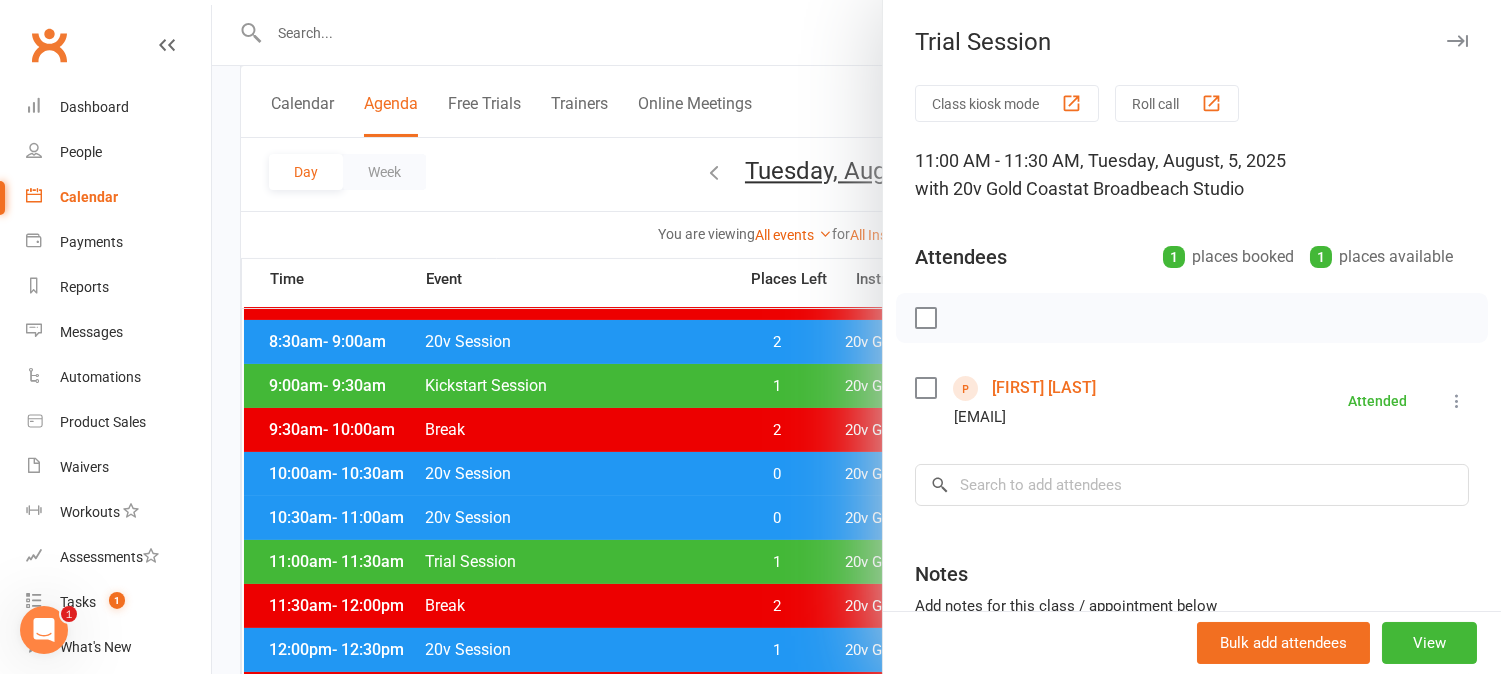 click at bounding box center [856, 337] 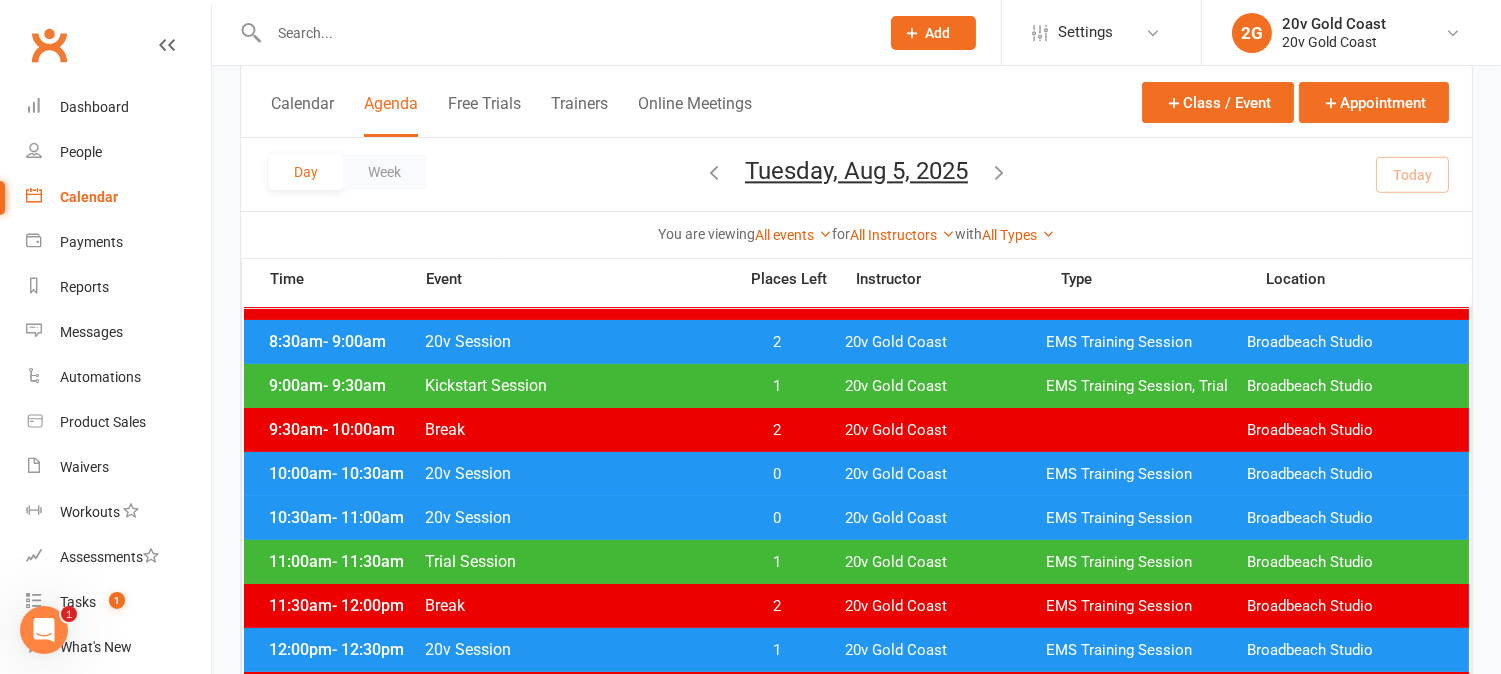 scroll, scrollTop: 444, scrollLeft: 0, axis: vertical 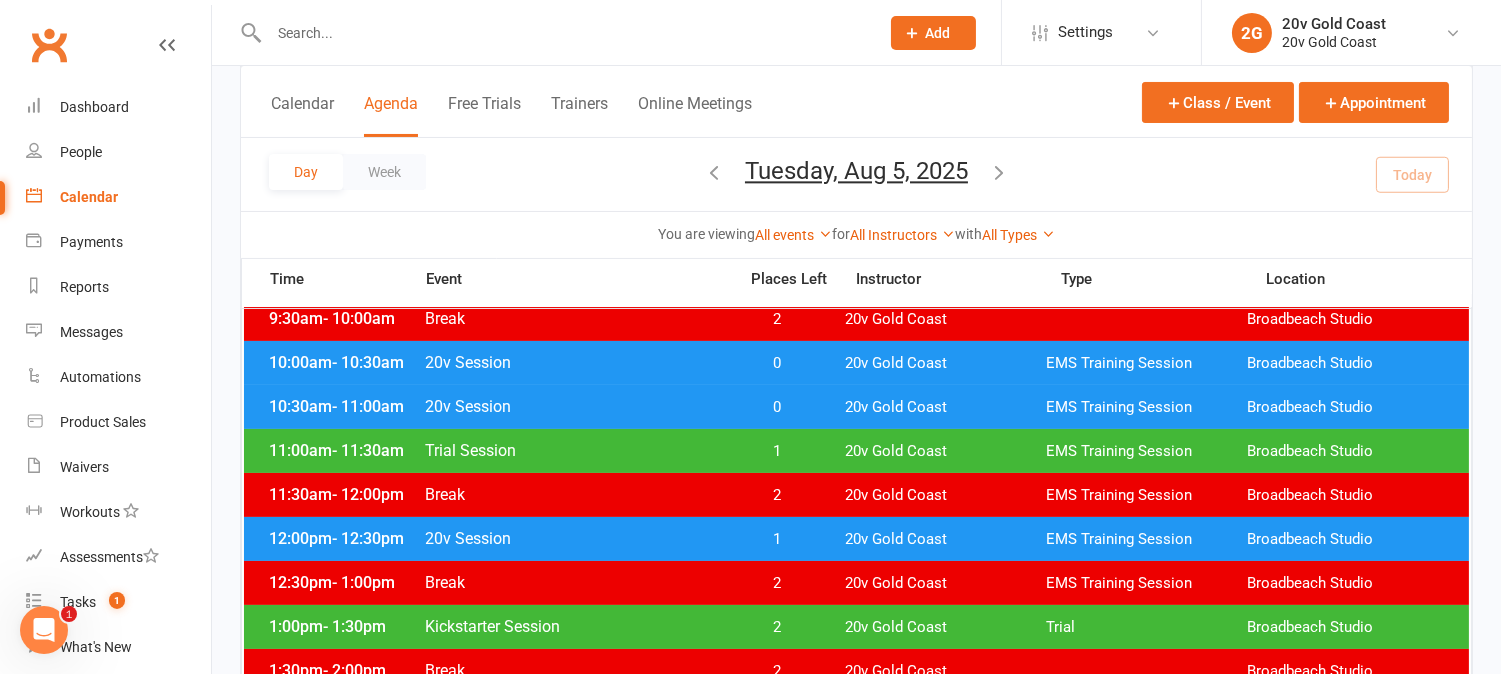 click on "1" at bounding box center (777, 539) 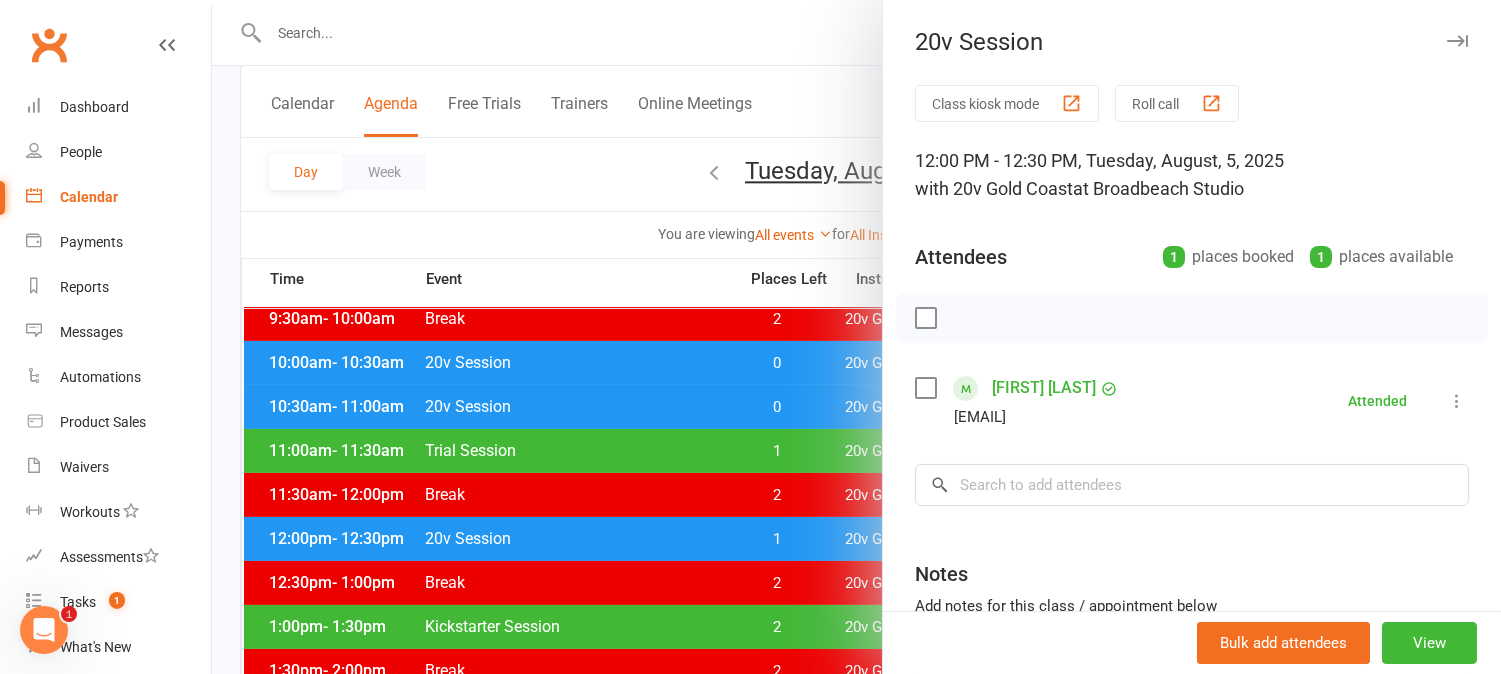click at bounding box center [856, 337] 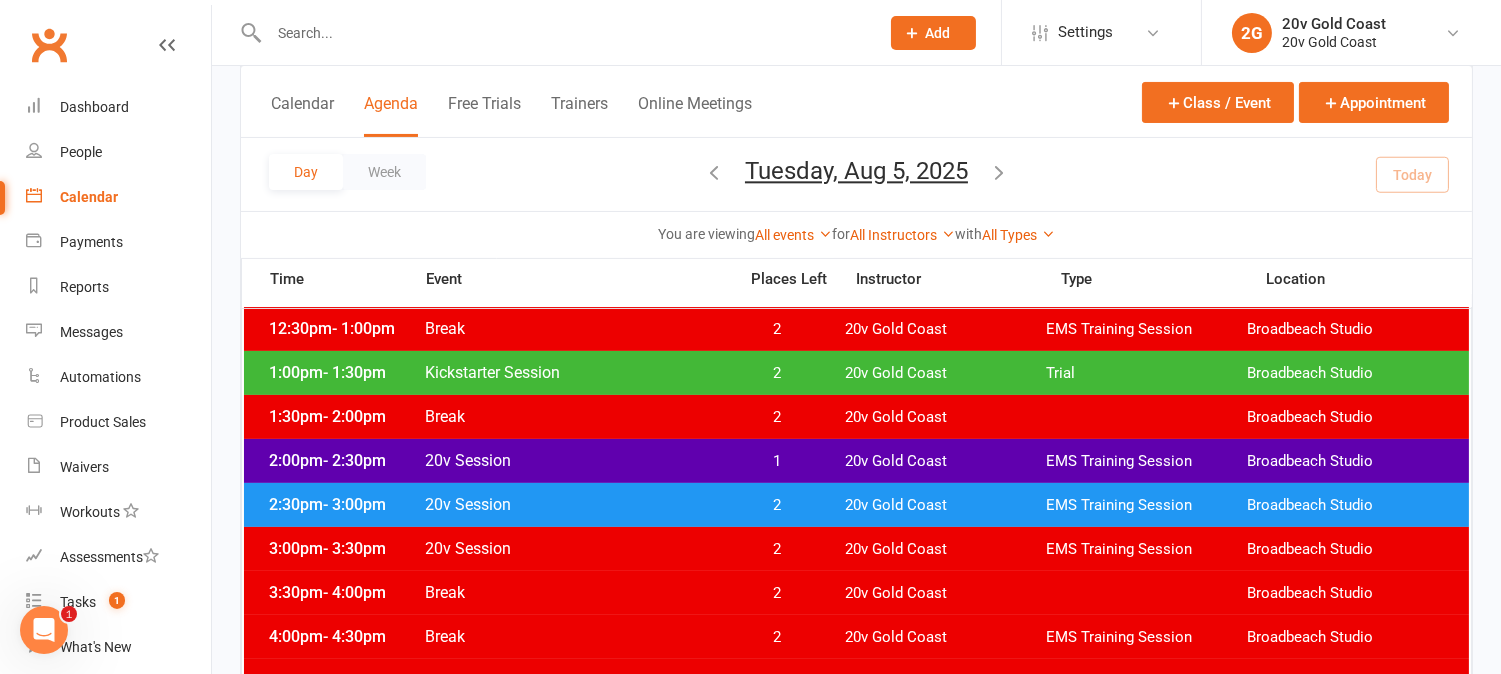 scroll, scrollTop: 666, scrollLeft: 0, axis: vertical 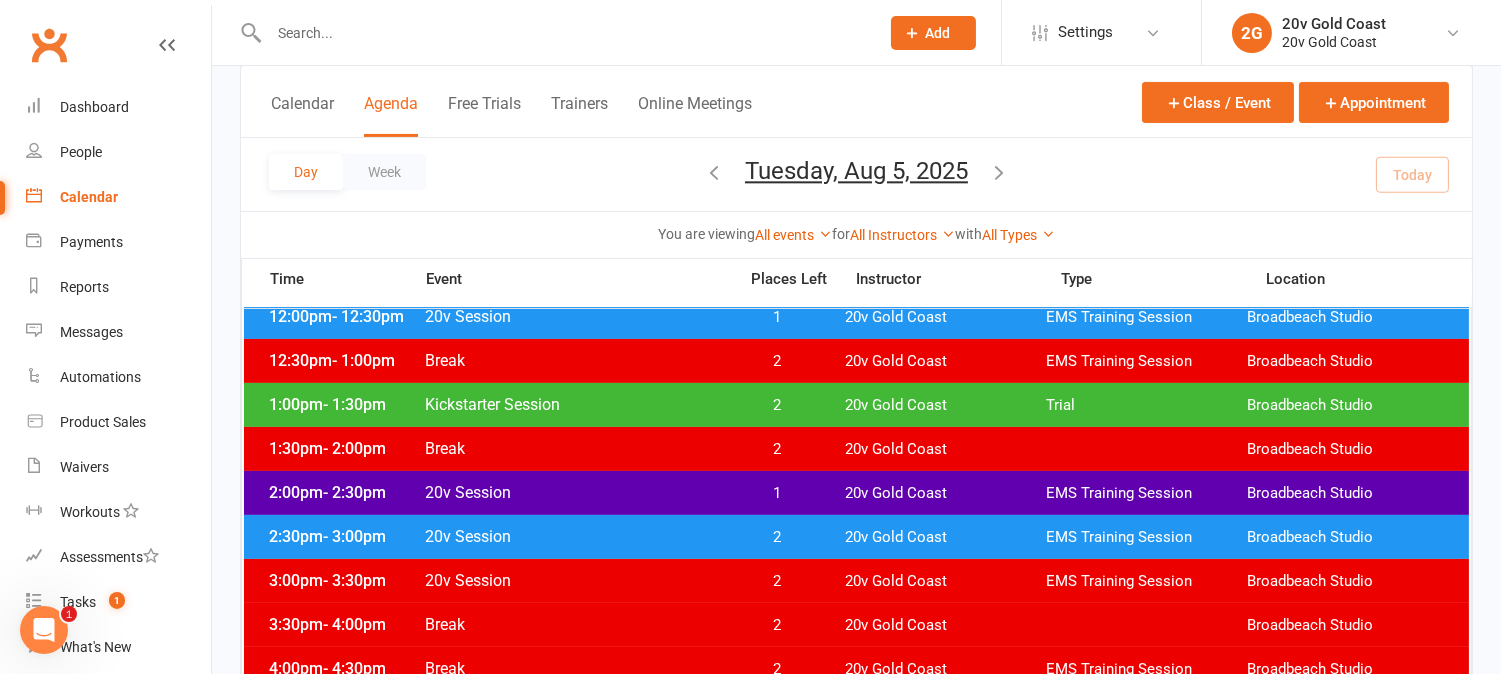 drag, startPoint x: 1416, startPoint y: 172, endPoint x: 1164, endPoint y: 124, distance: 256.5307 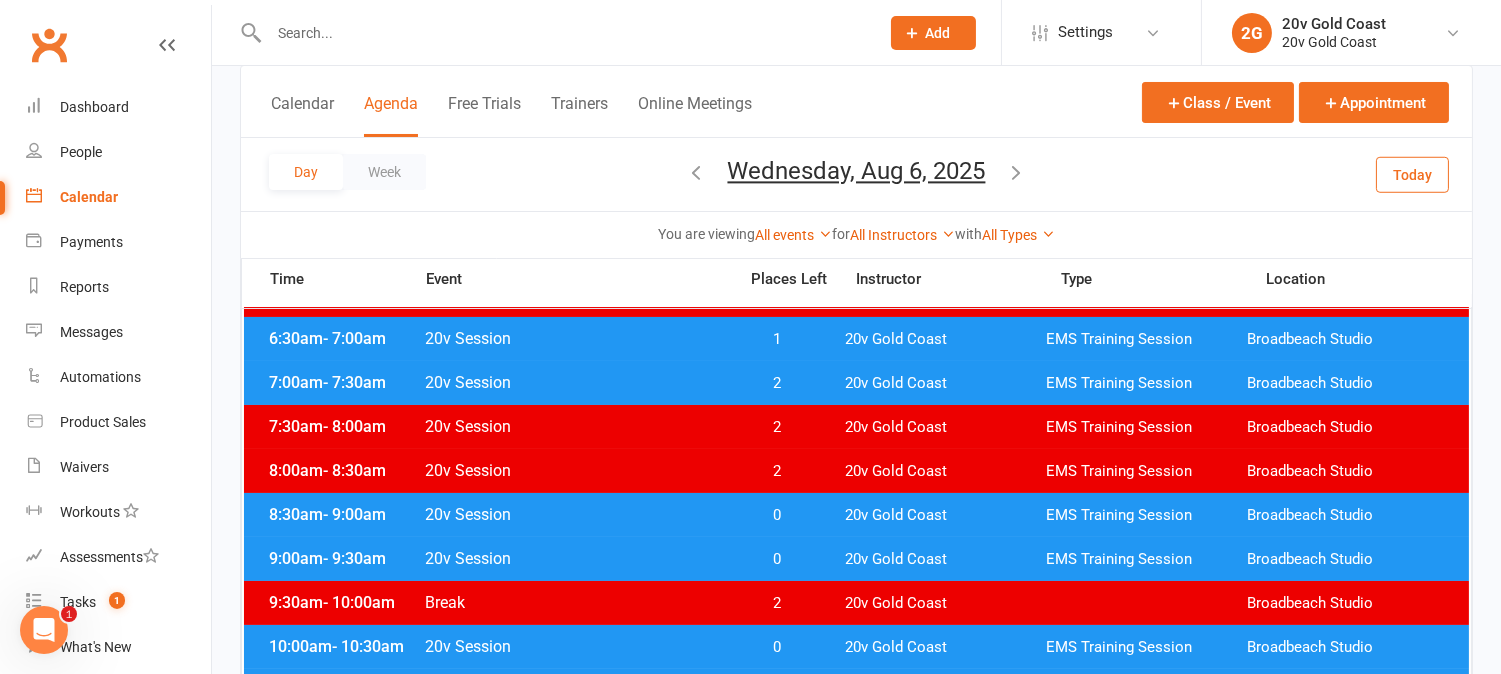 scroll, scrollTop: 0, scrollLeft: 0, axis: both 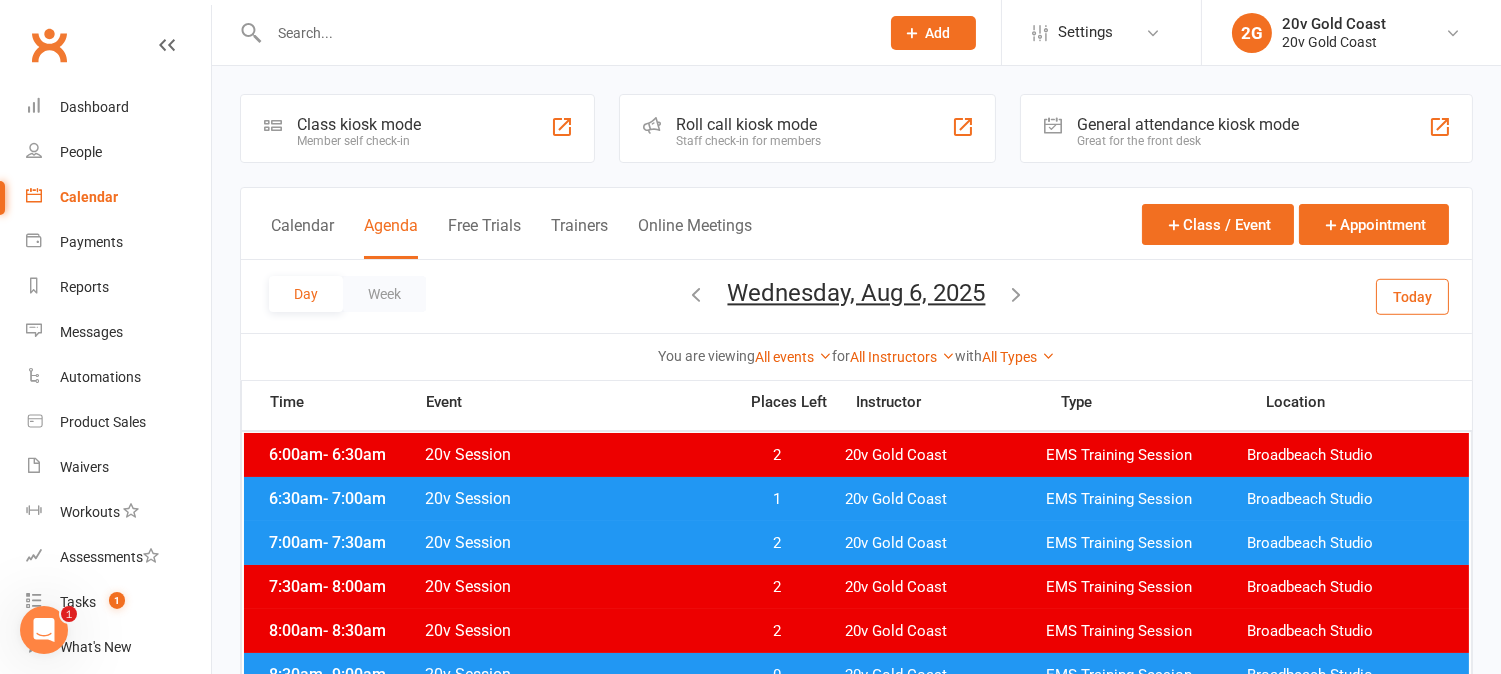 click on "6:30am  - 7:00am 20v Session 1 20v Gold Coast EMS Training Session Broadbeach Studio" at bounding box center (856, 499) 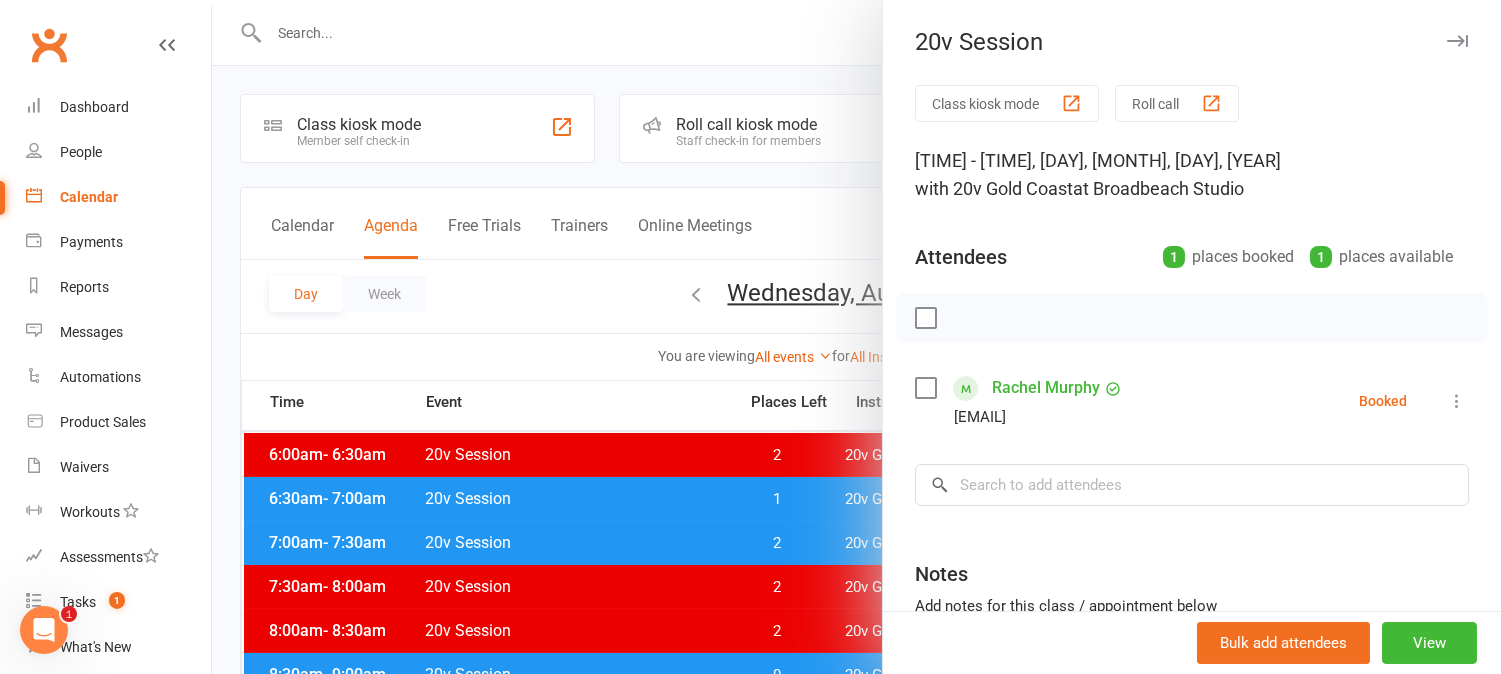 click at bounding box center [856, 337] 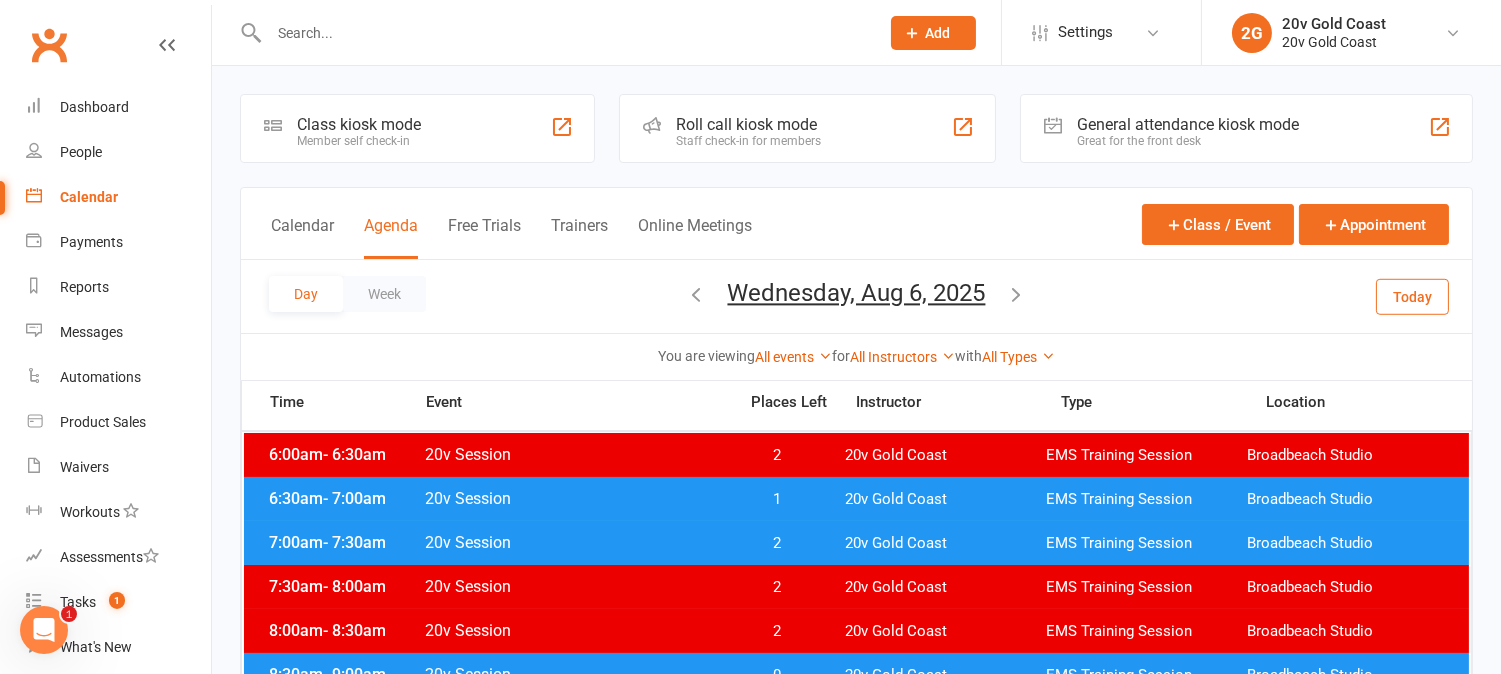 scroll, scrollTop: 111, scrollLeft: 0, axis: vertical 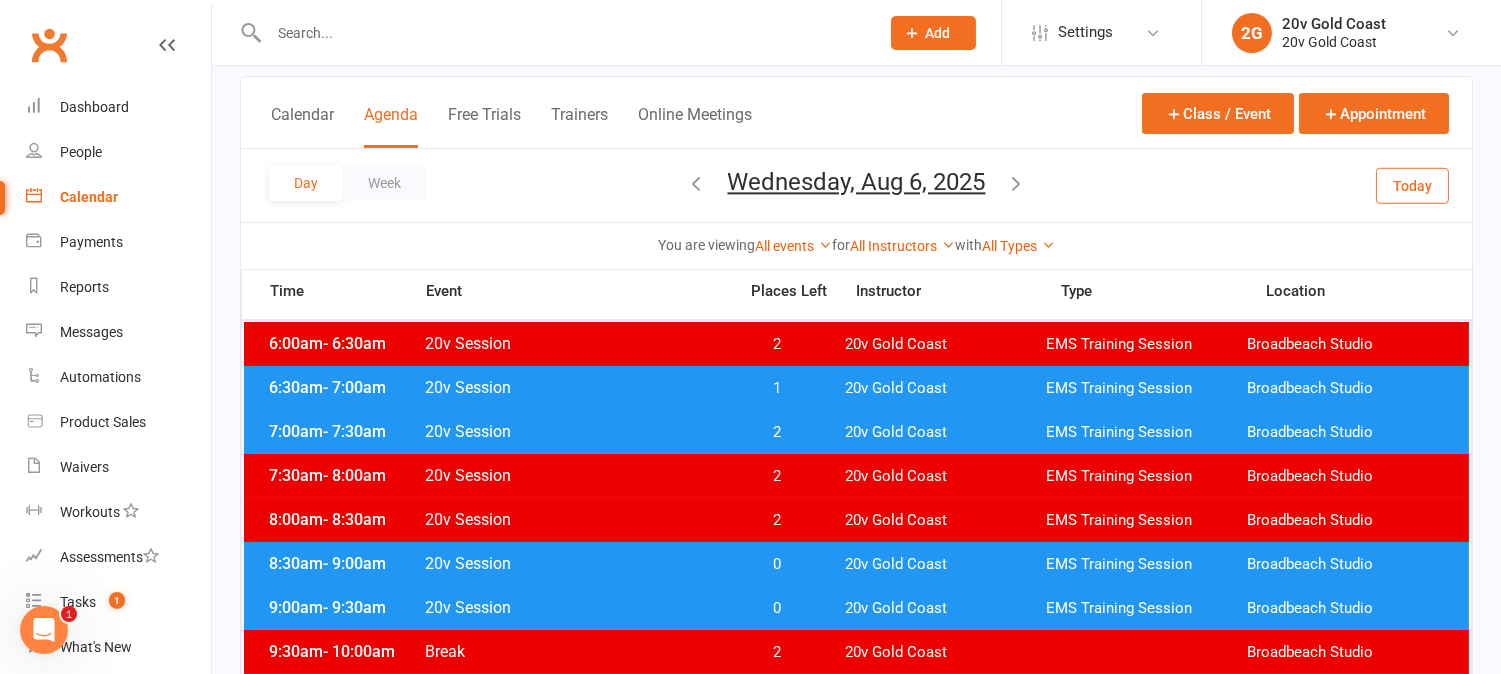 click on "0" at bounding box center (777, 564) 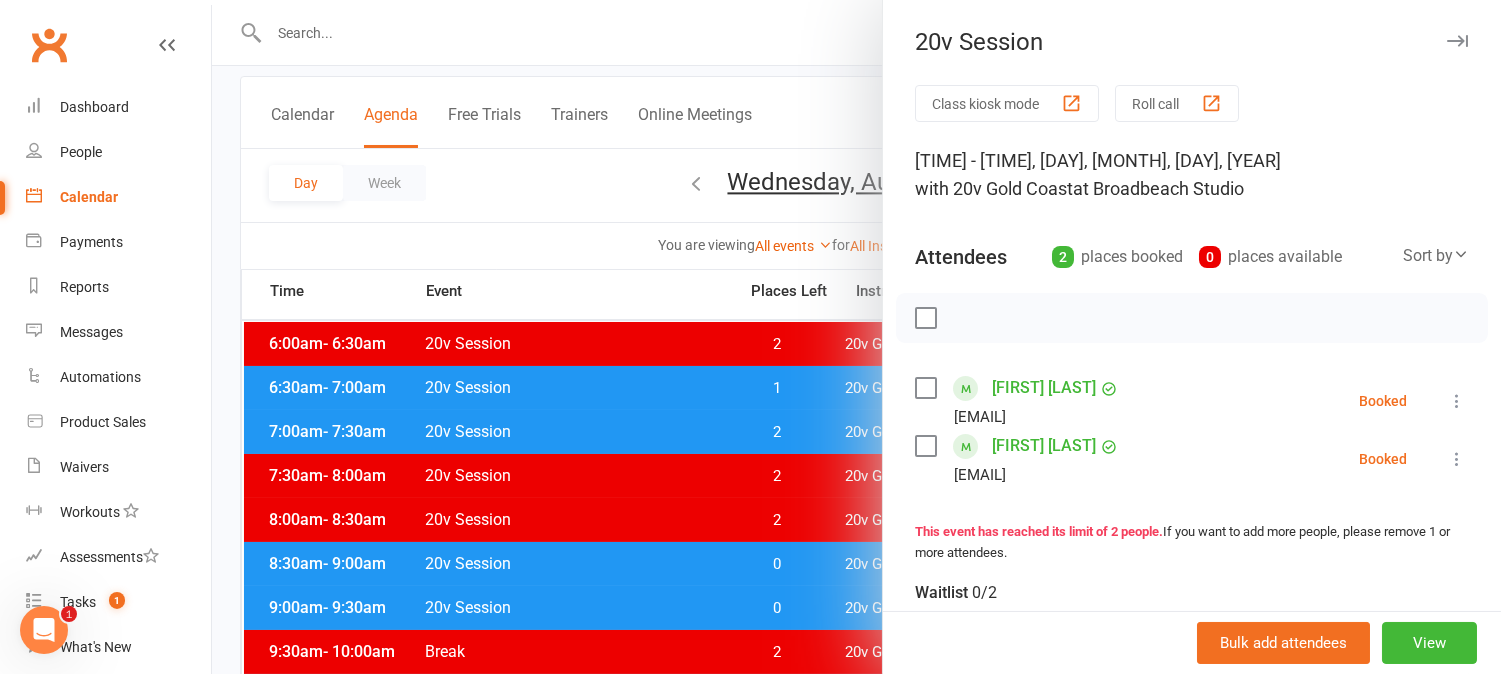 click at bounding box center (856, 337) 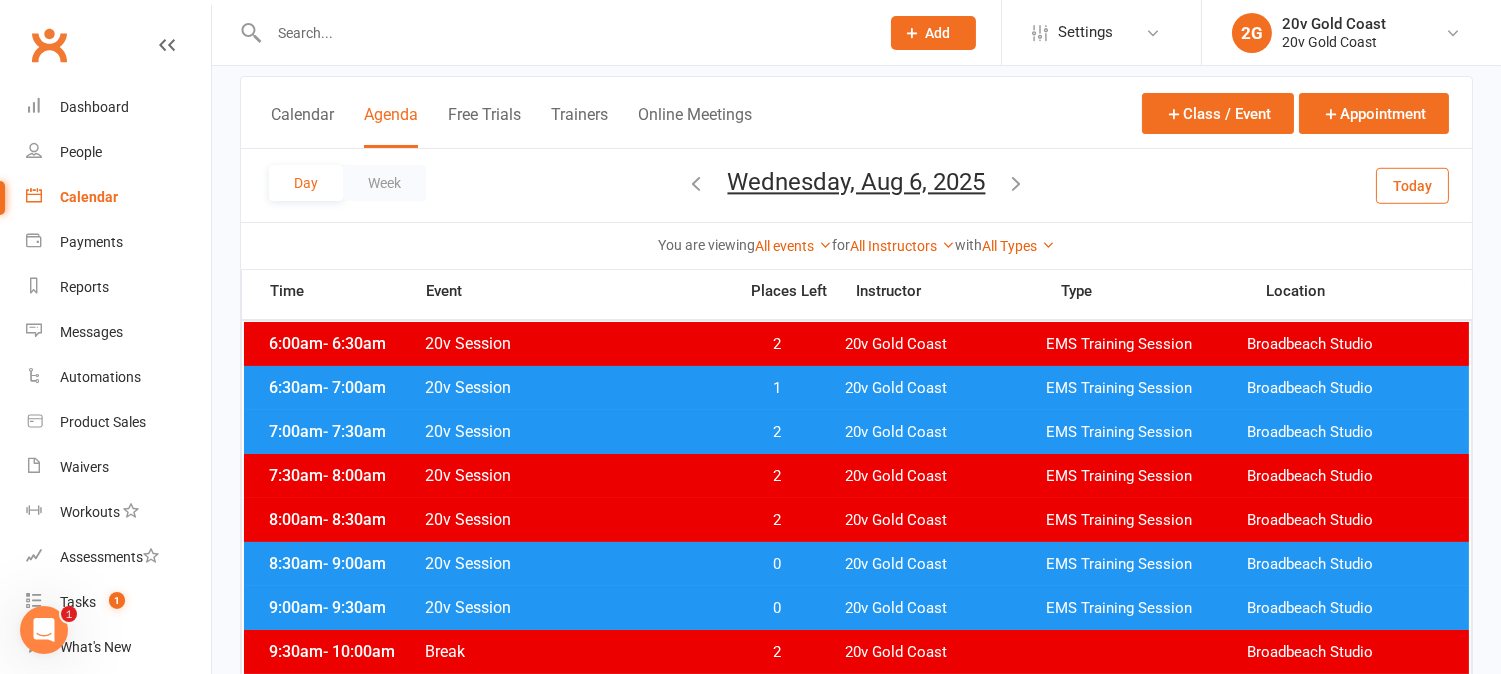 click on "0" at bounding box center [777, 608] 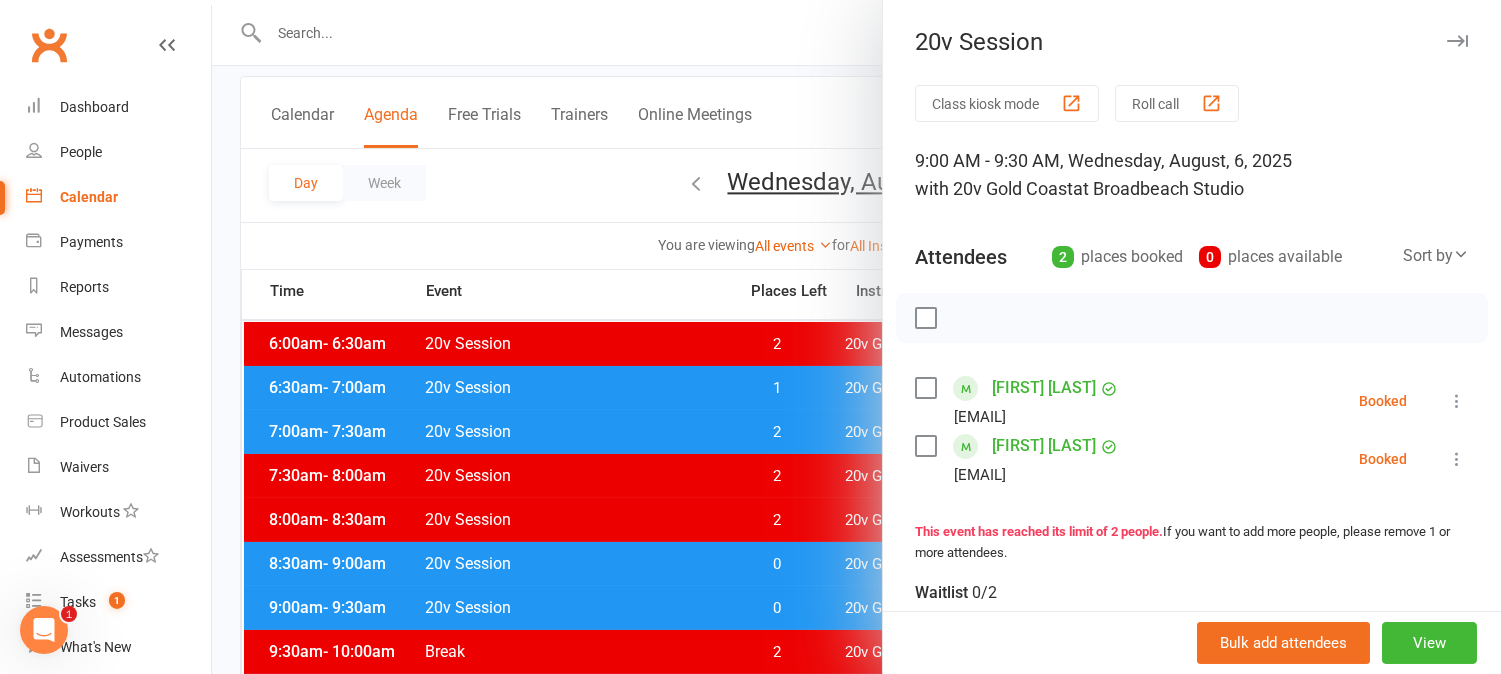click at bounding box center [856, 337] 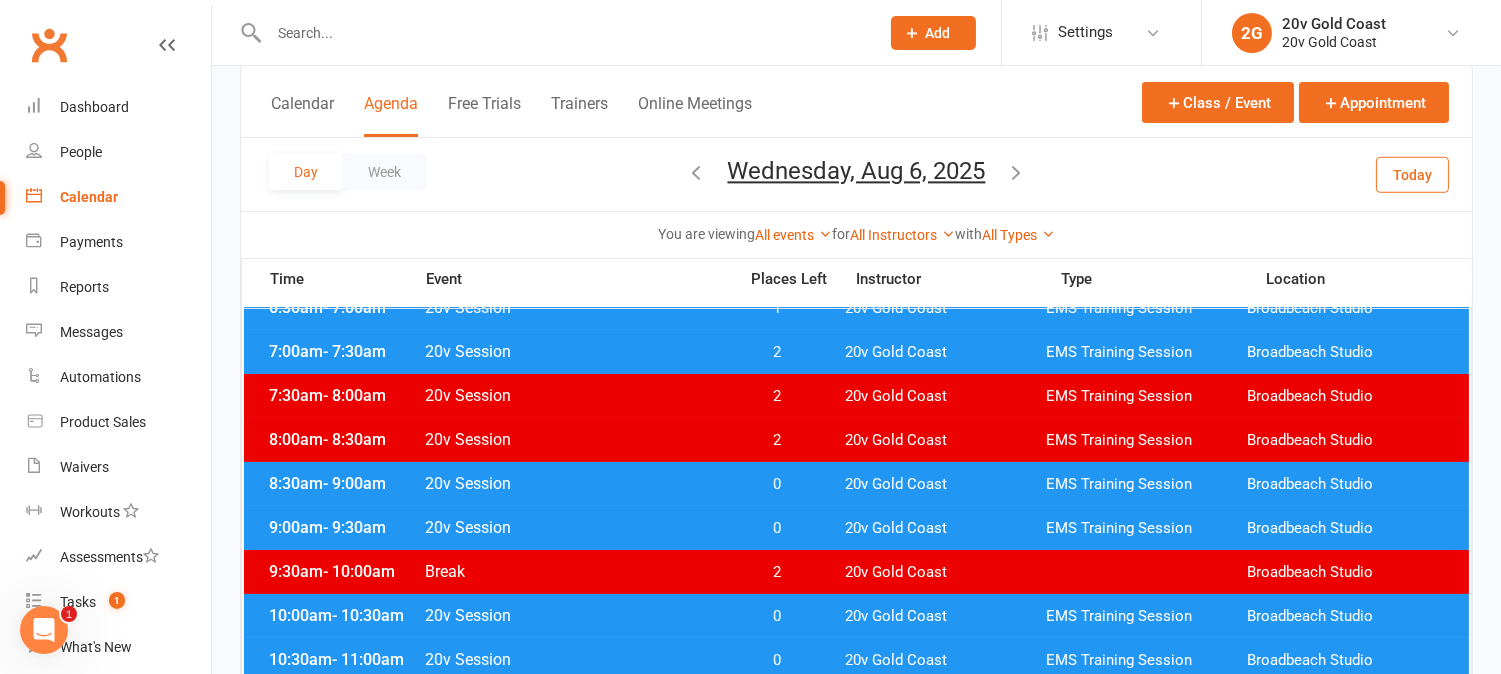 scroll, scrollTop: 222, scrollLeft: 0, axis: vertical 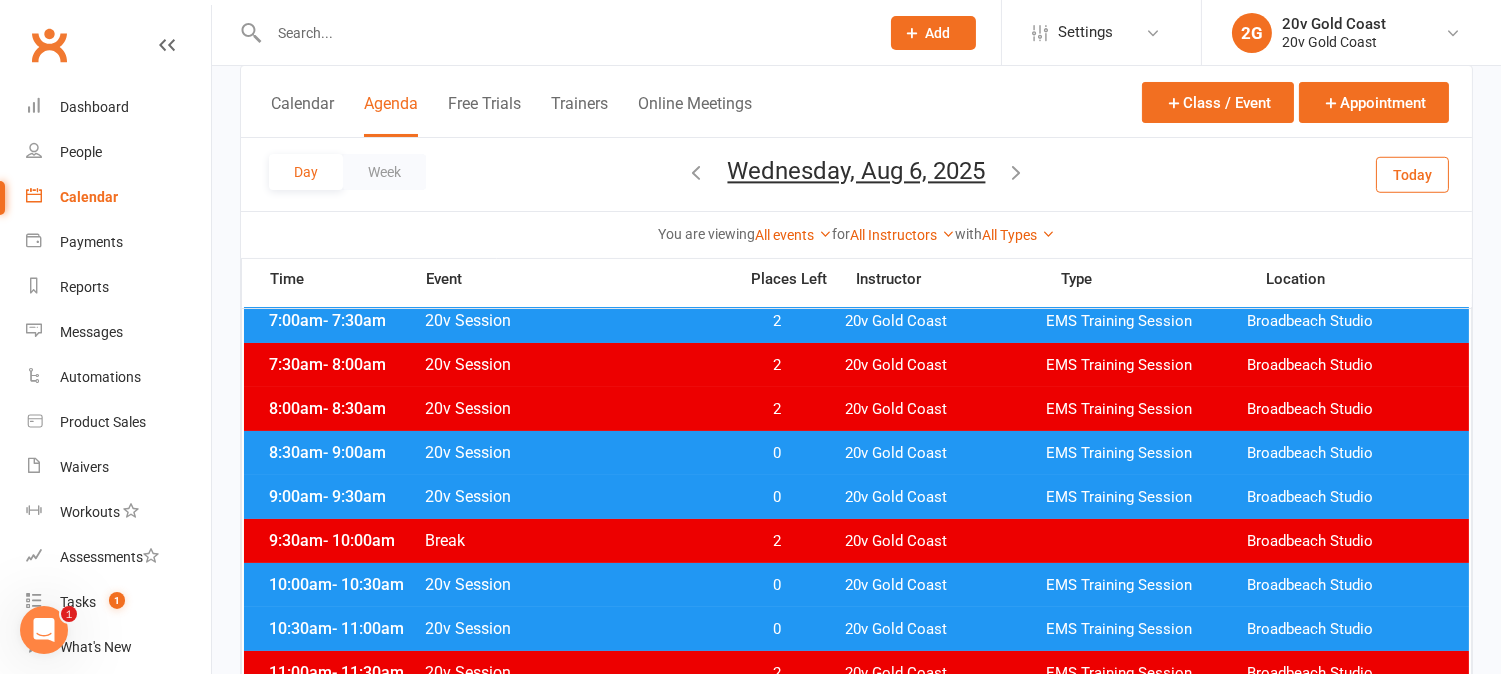 click on "0" at bounding box center (777, 585) 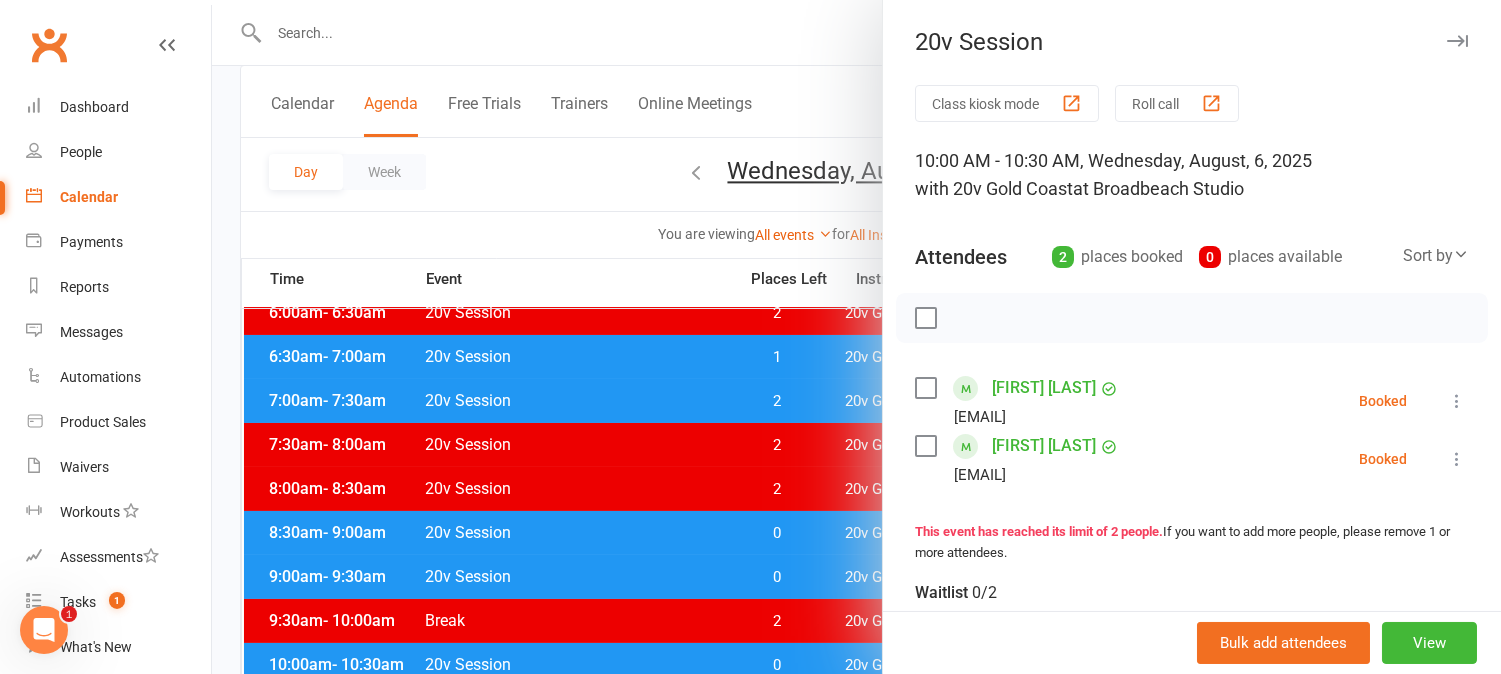 scroll, scrollTop: 111, scrollLeft: 0, axis: vertical 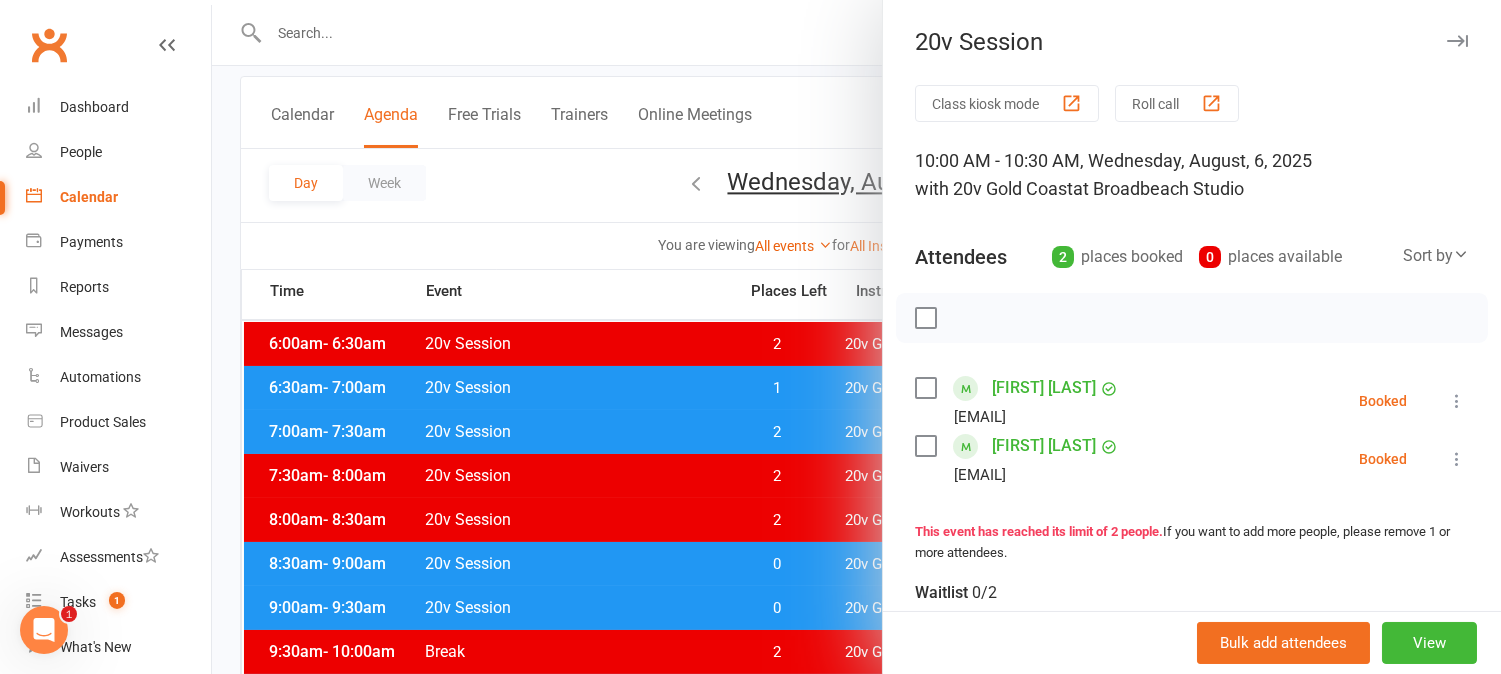 click at bounding box center (856, 337) 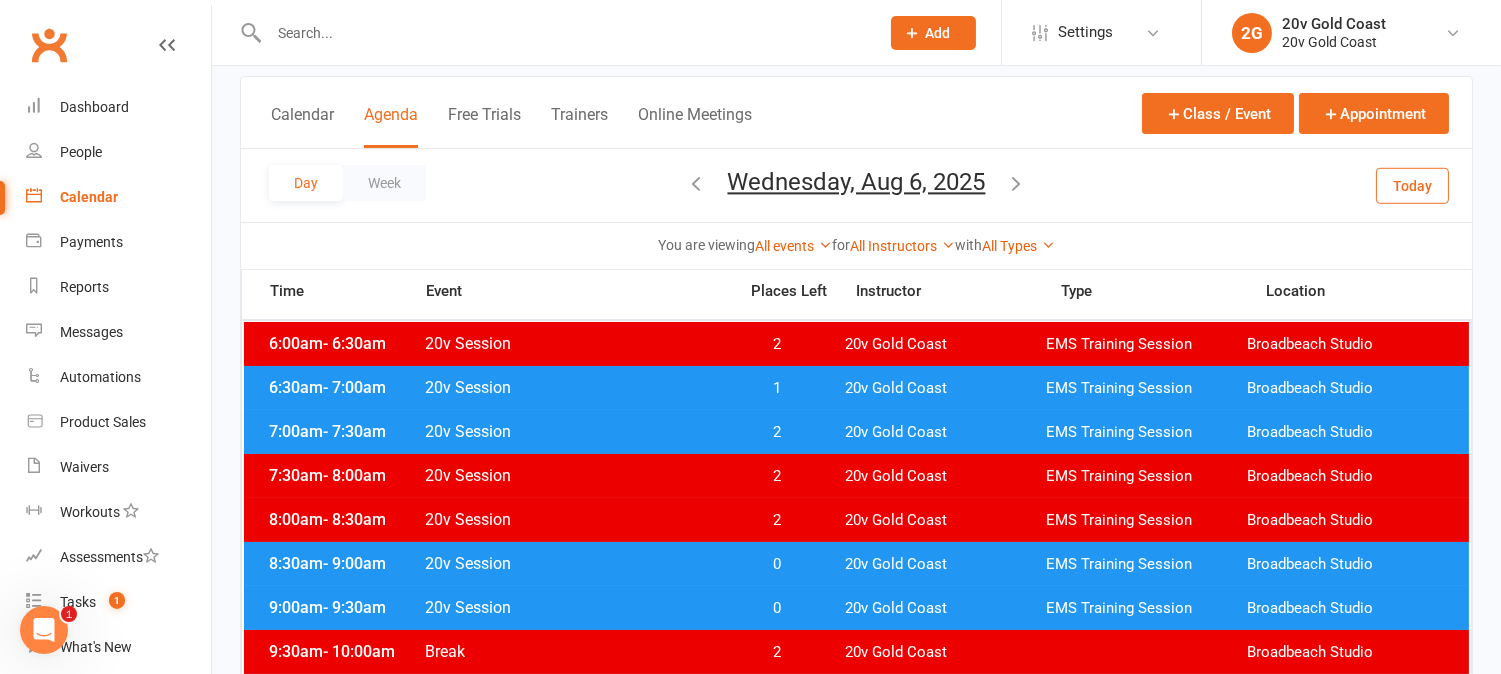 click on "1" at bounding box center [777, 388] 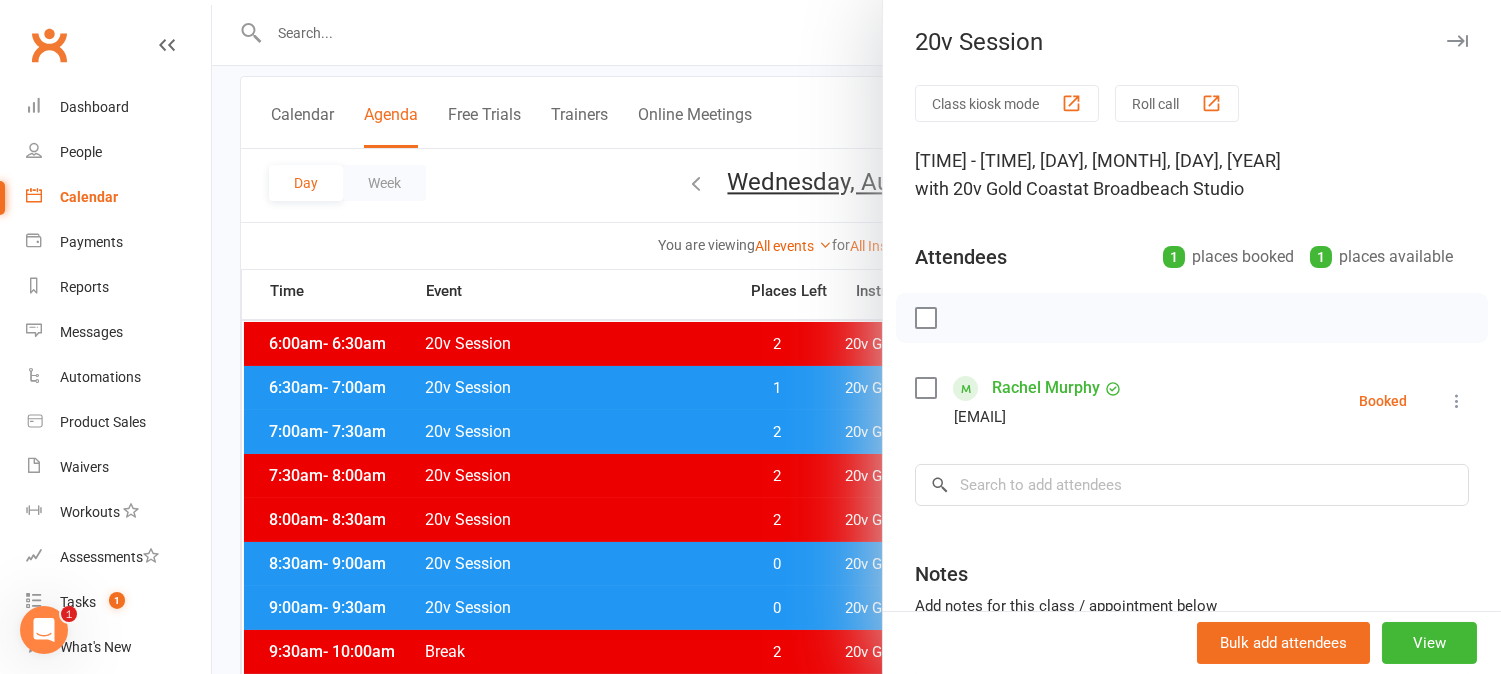 click at bounding box center [856, 337] 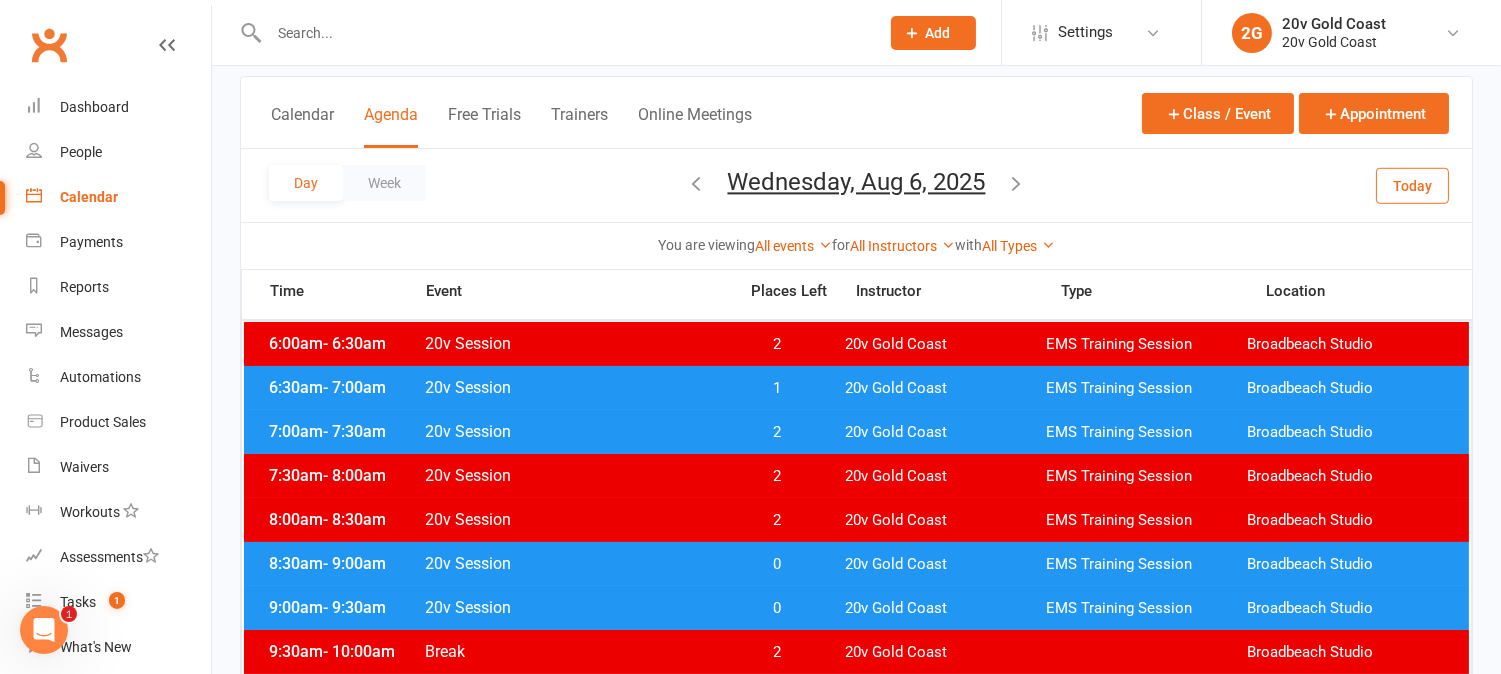 click on "0" at bounding box center (777, 564) 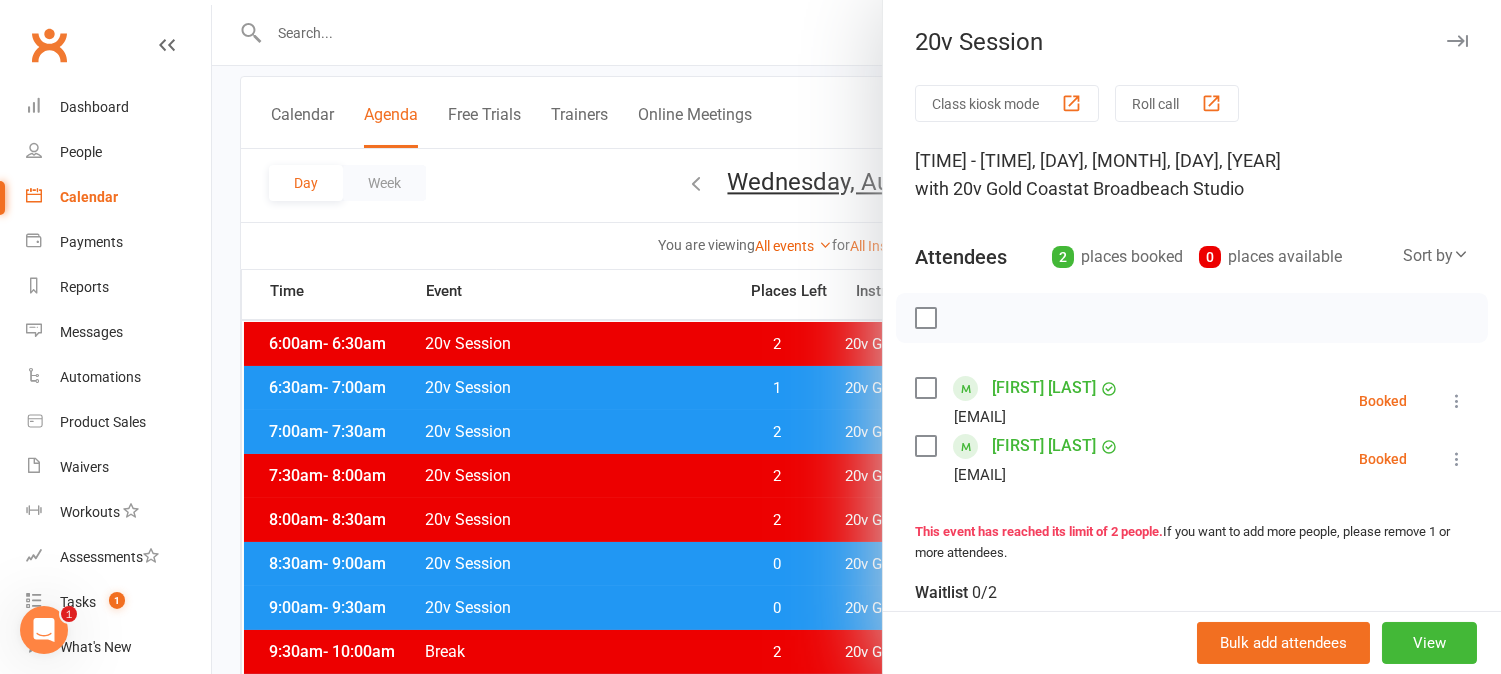 click at bounding box center [856, 337] 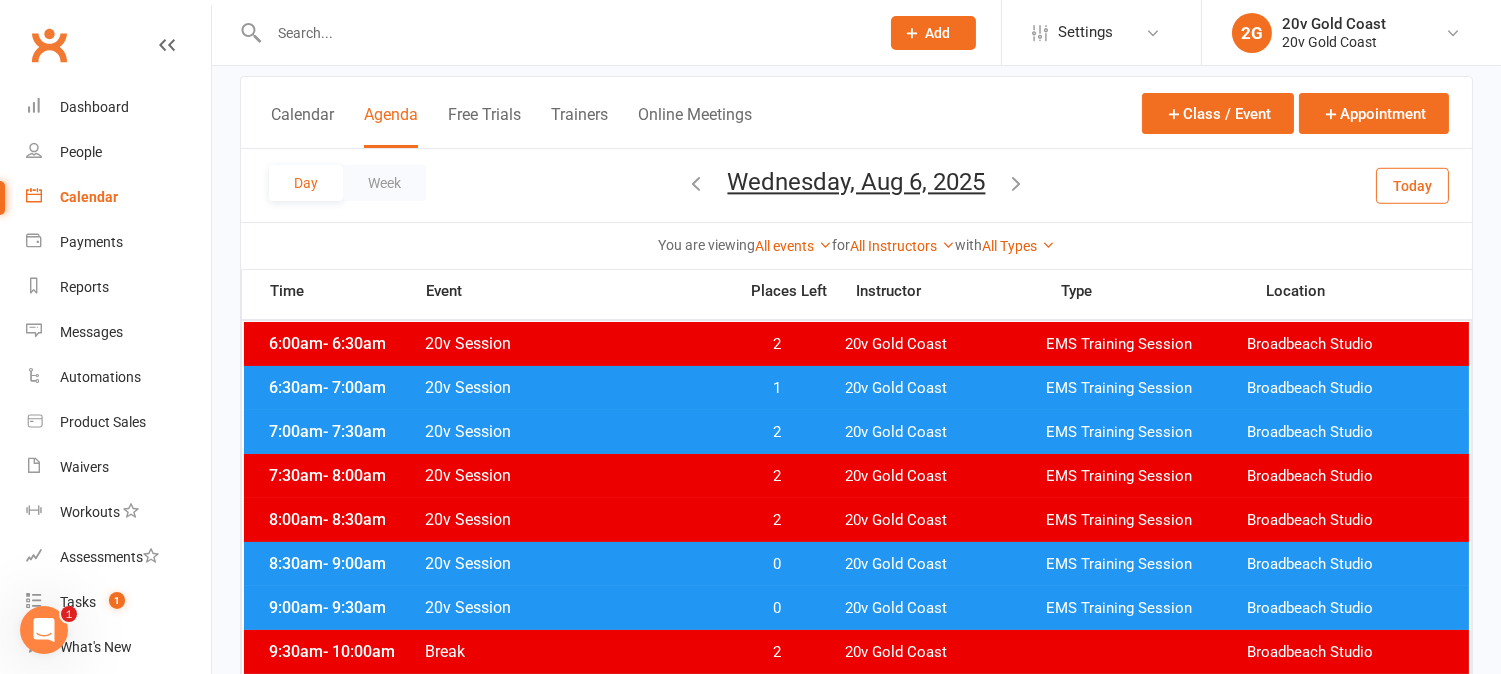 click on "0" at bounding box center [777, 608] 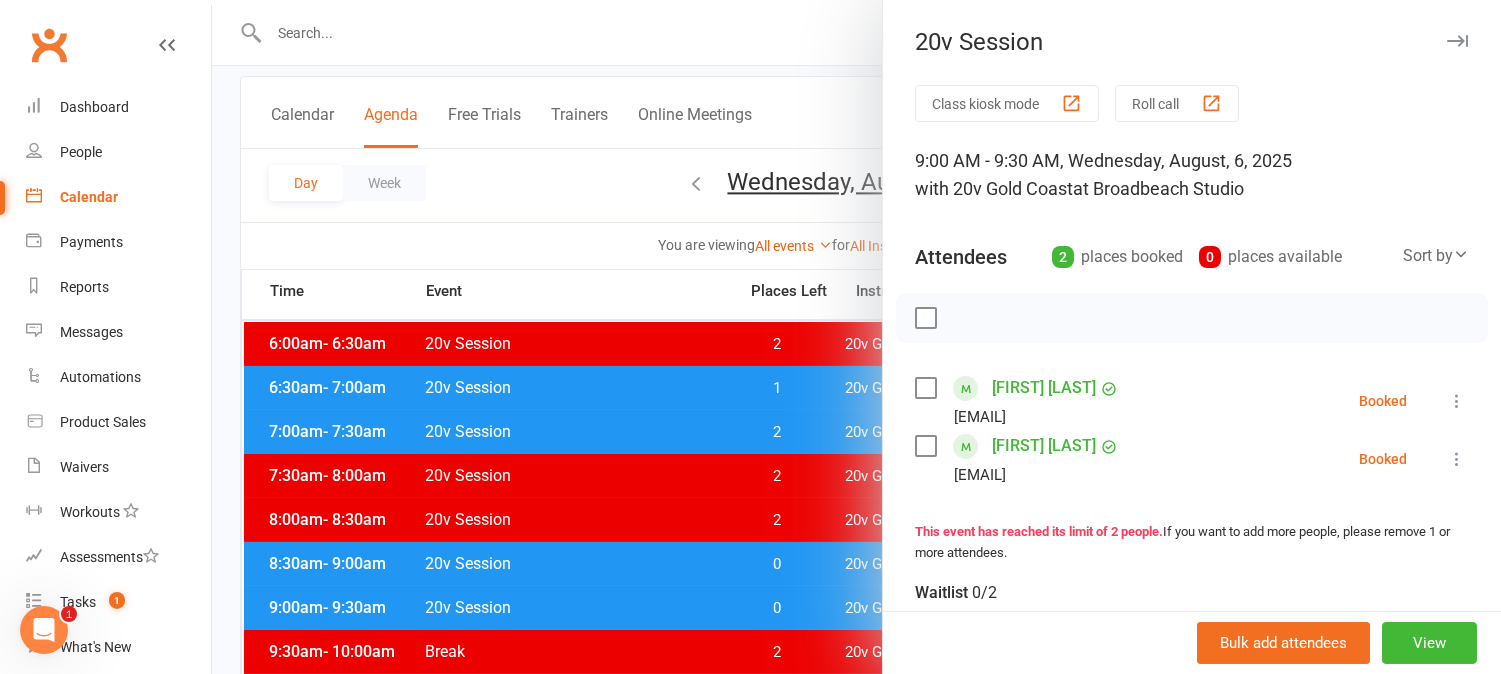 click at bounding box center (856, 337) 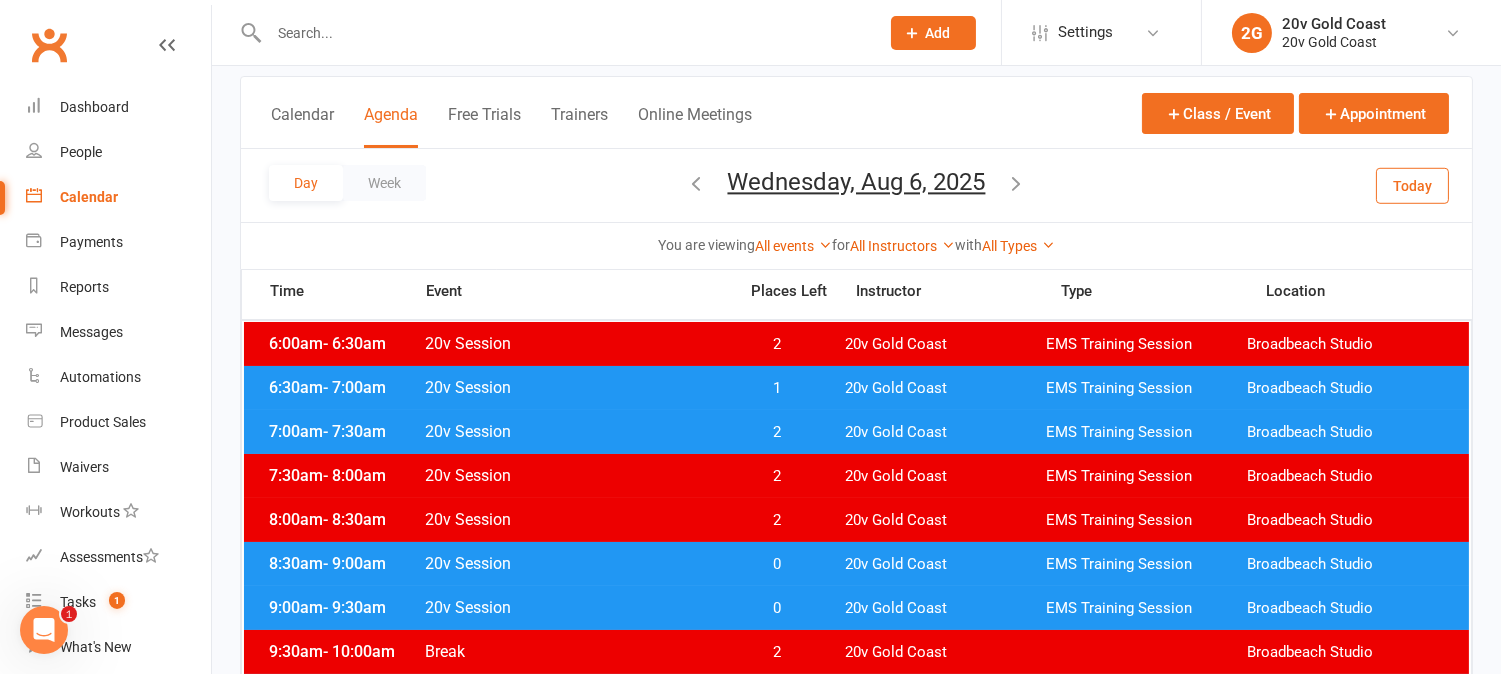 click on "0" at bounding box center (777, 564) 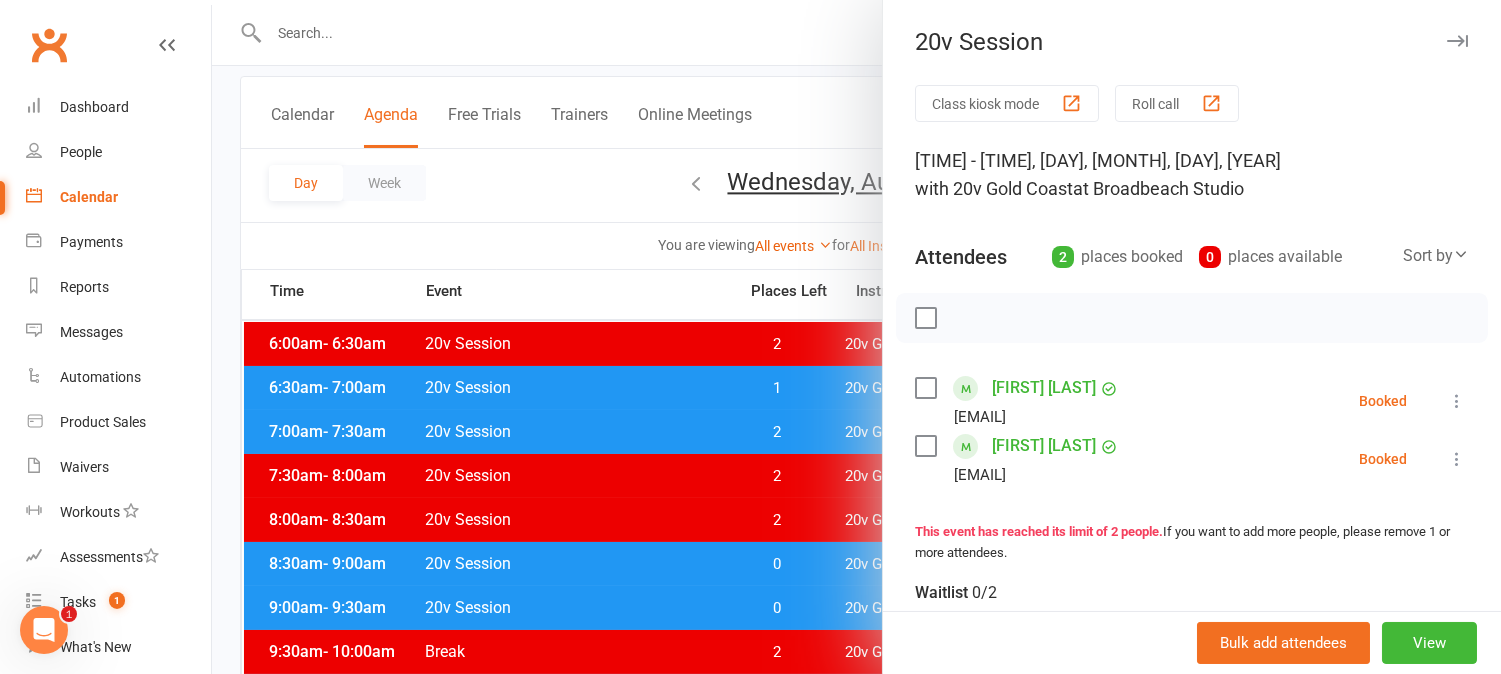 click at bounding box center (856, 337) 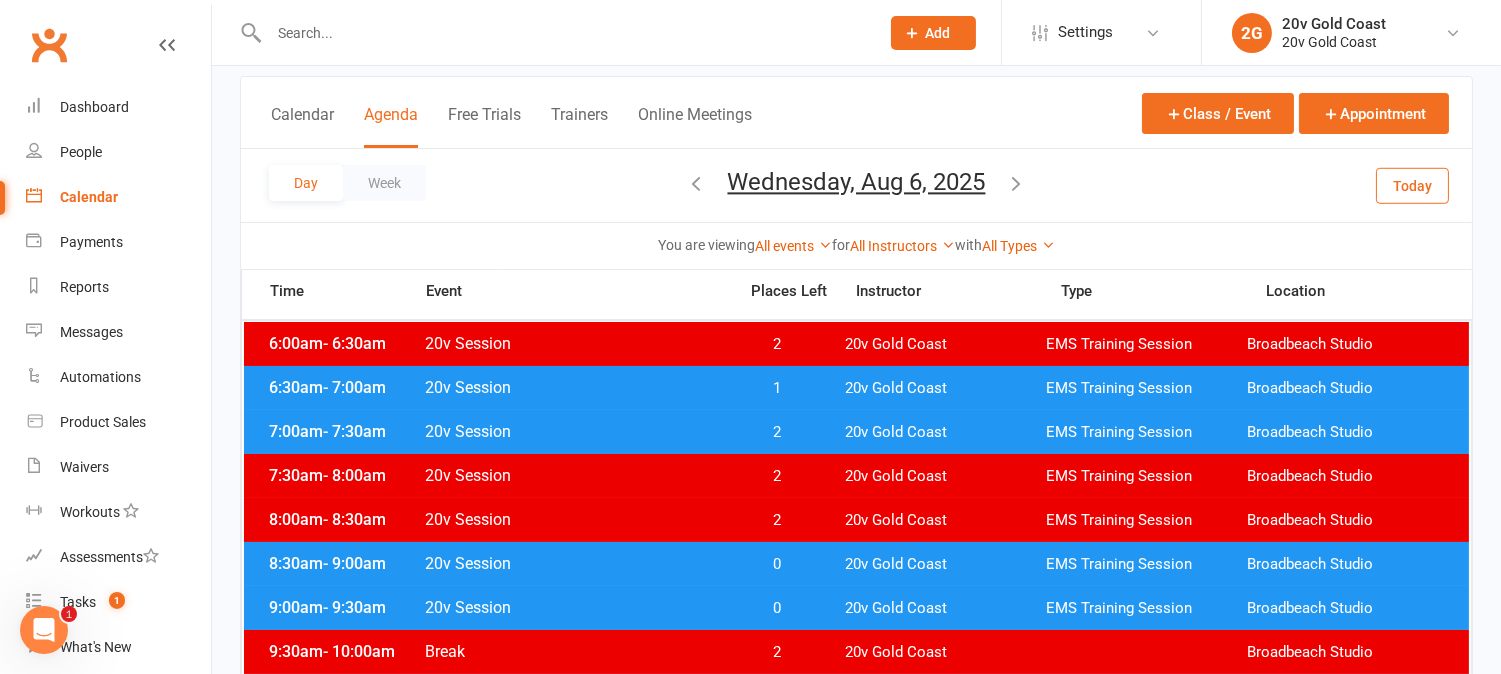 click on "0" at bounding box center [777, 608] 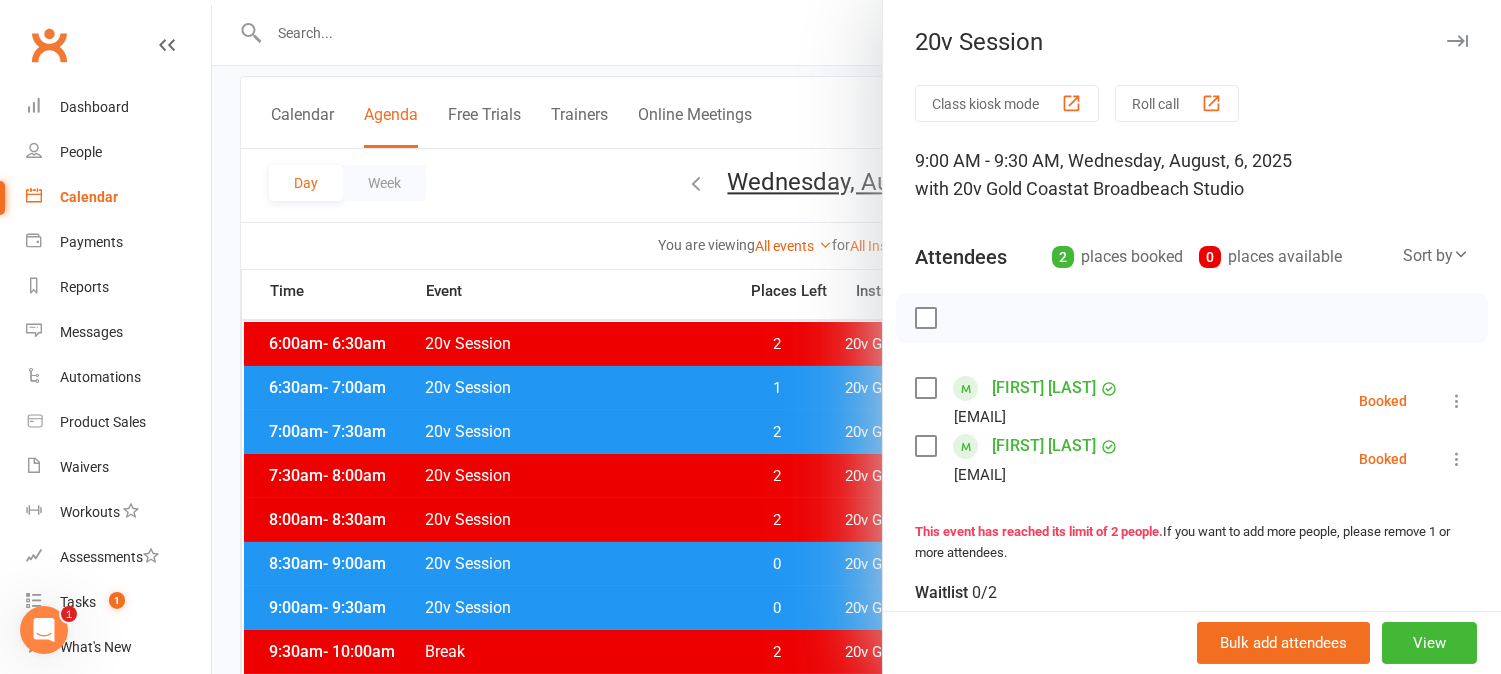 click at bounding box center [856, 337] 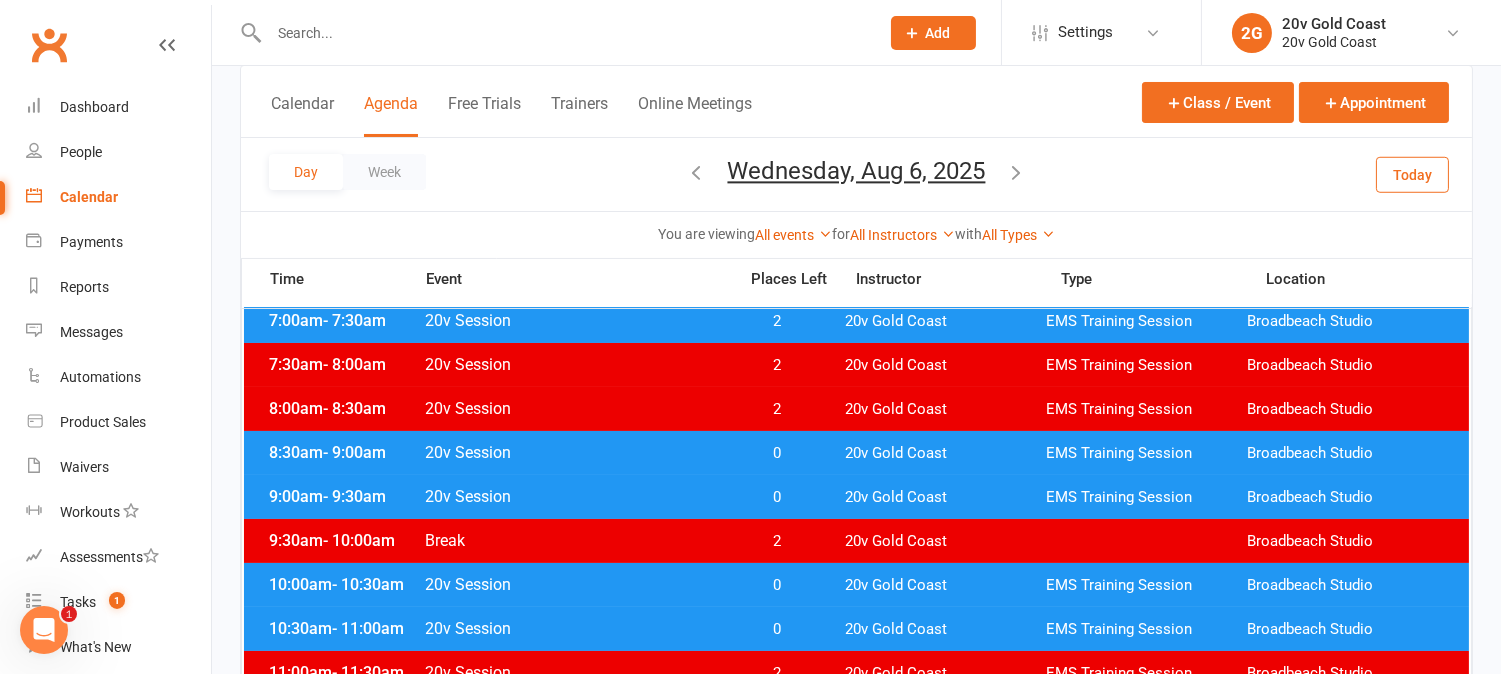 scroll, scrollTop: 333, scrollLeft: 0, axis: vertical 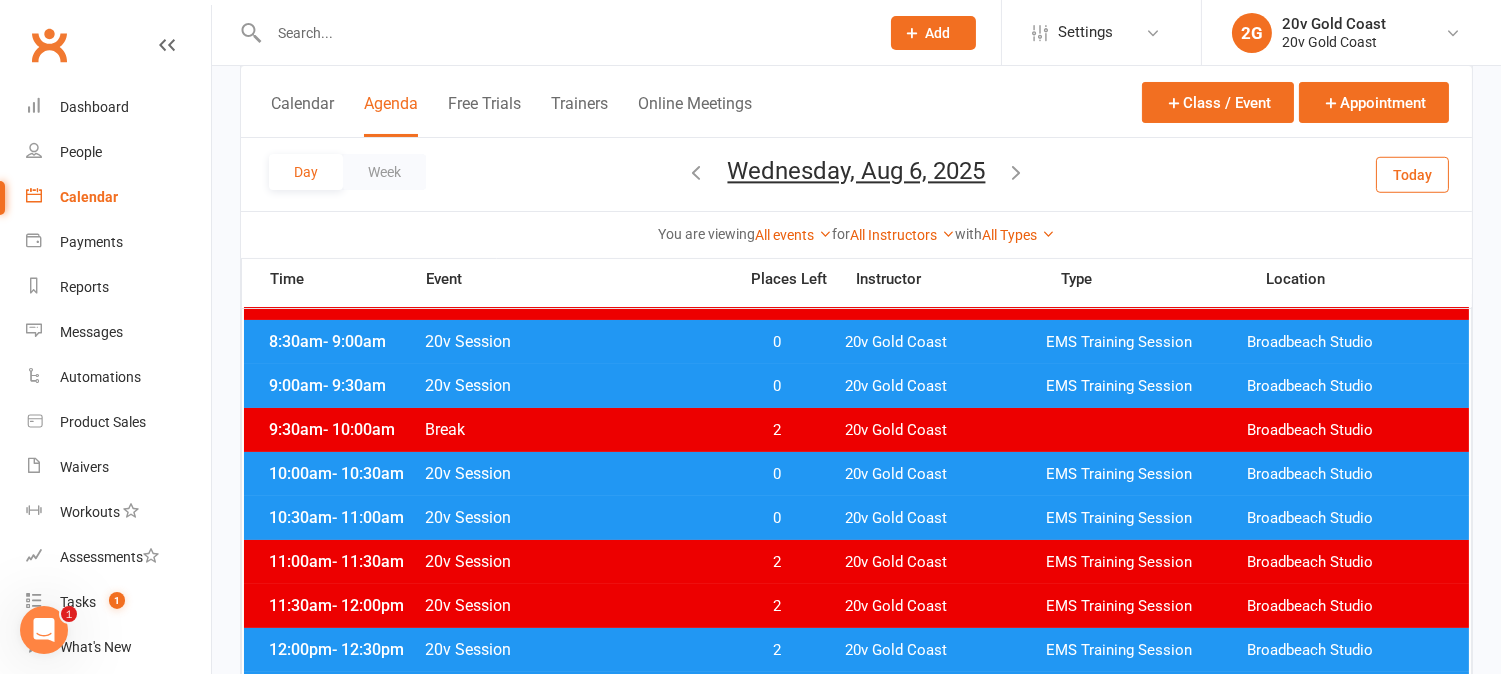 click on "0" at bounding box center (777, 474) 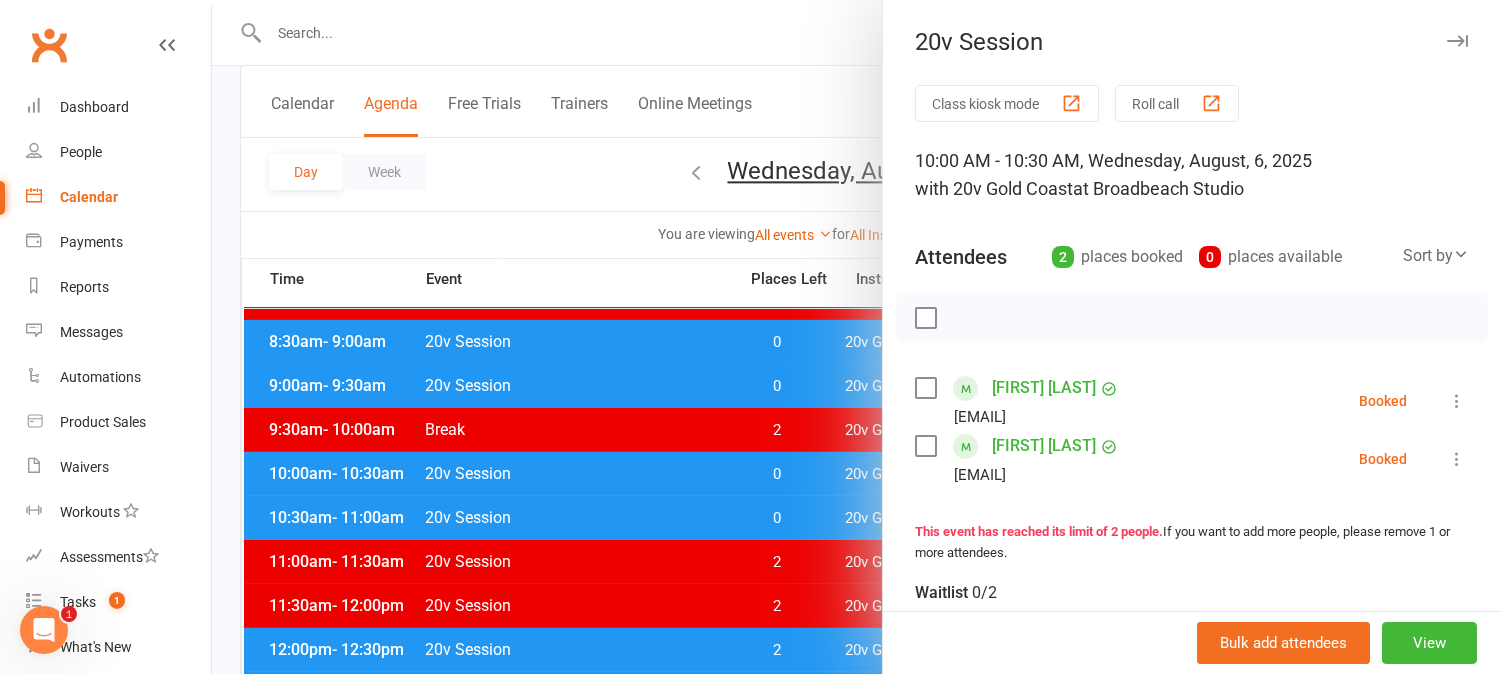 click at bounding box center (856, 337) 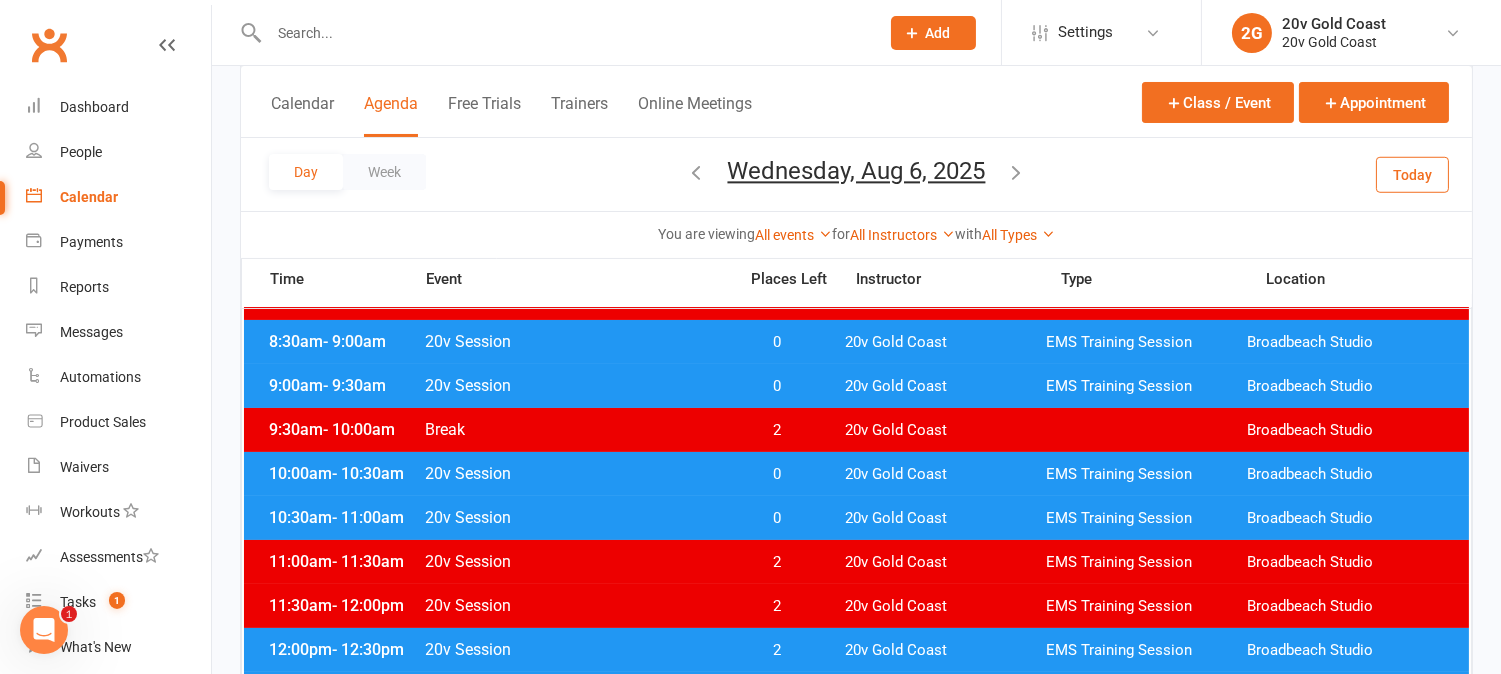 click on "0" at bounding box center [777, 474] 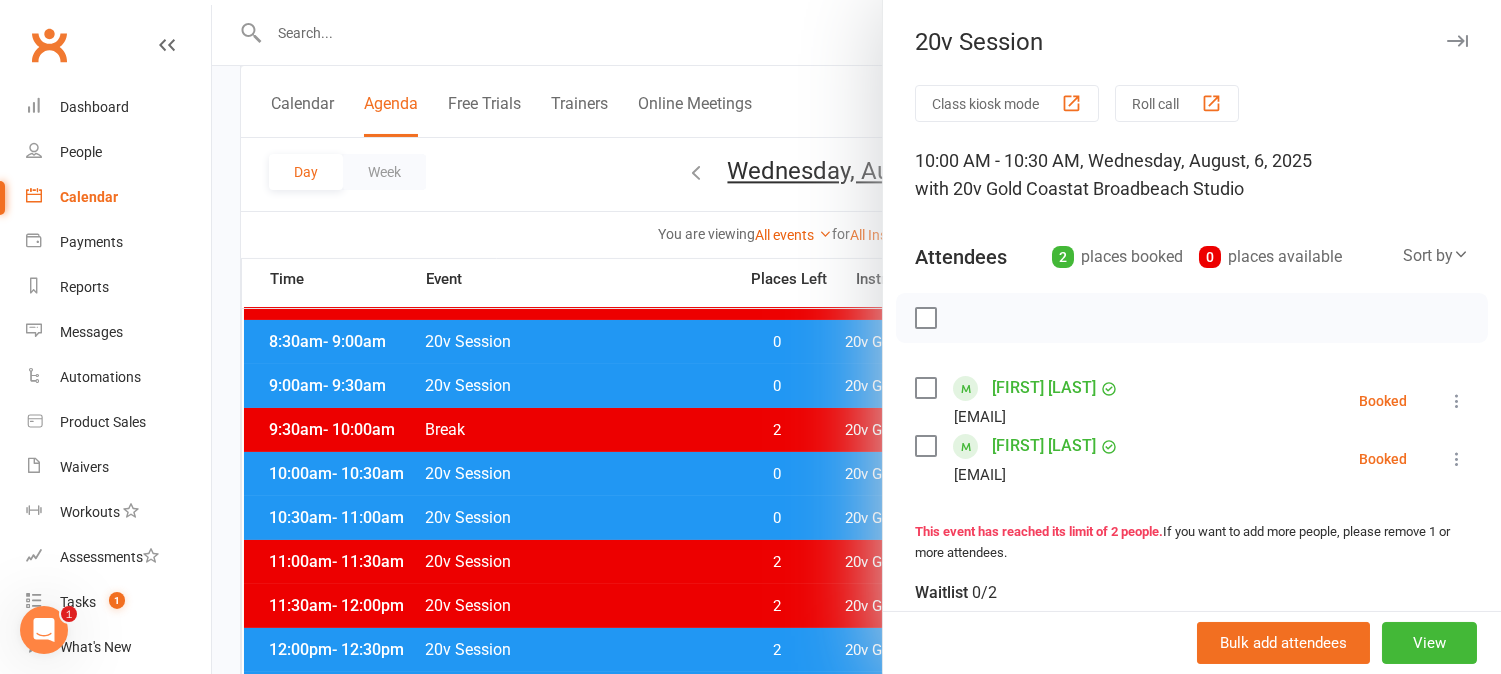 click at bounding box center (856, 337) 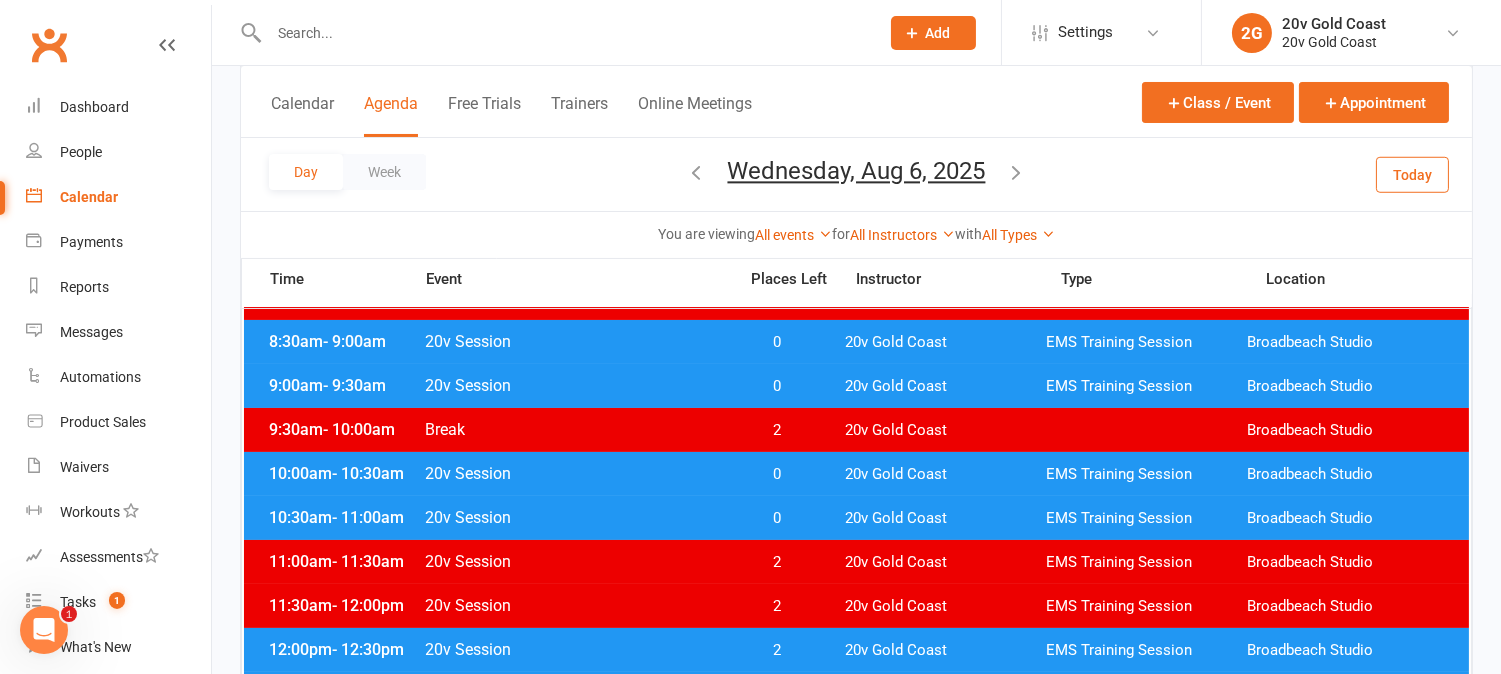 click on "0" at bounding box center (777, 518) 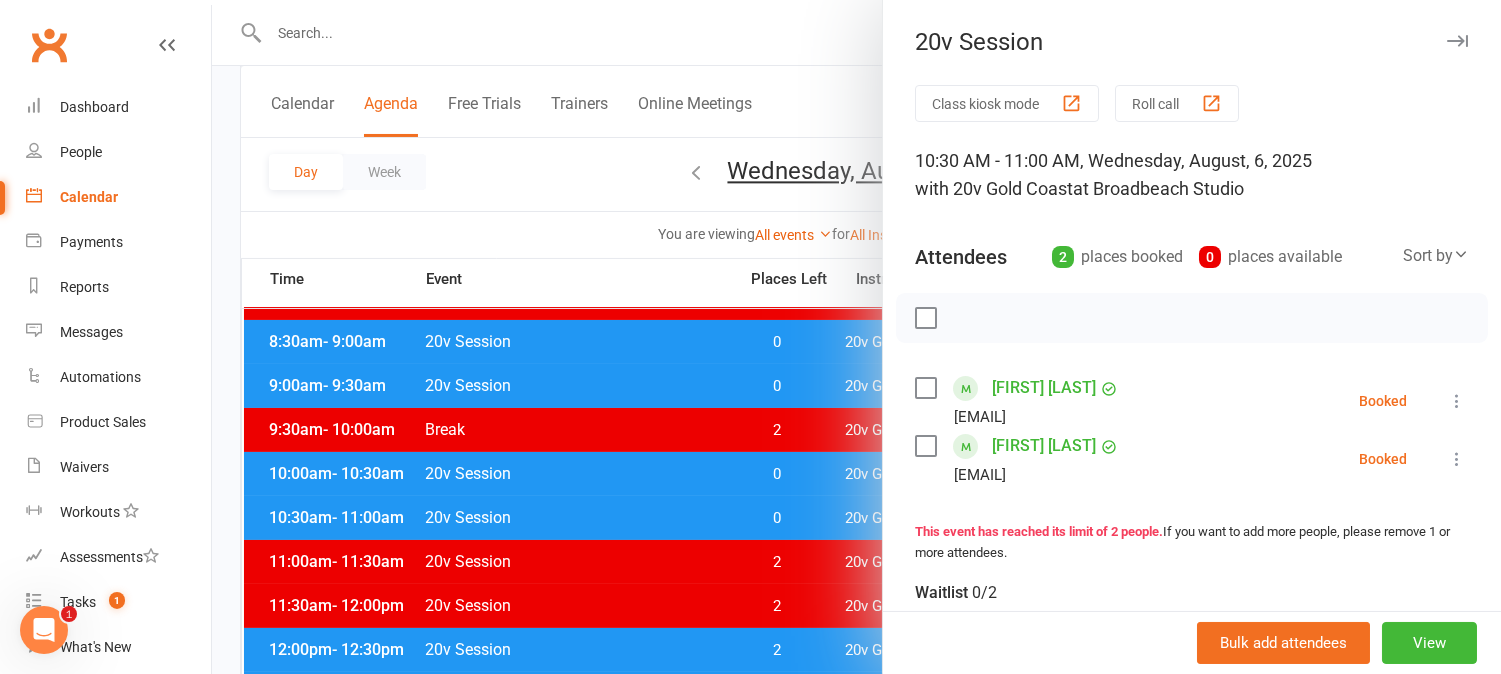click at bounding box center [856, 337] 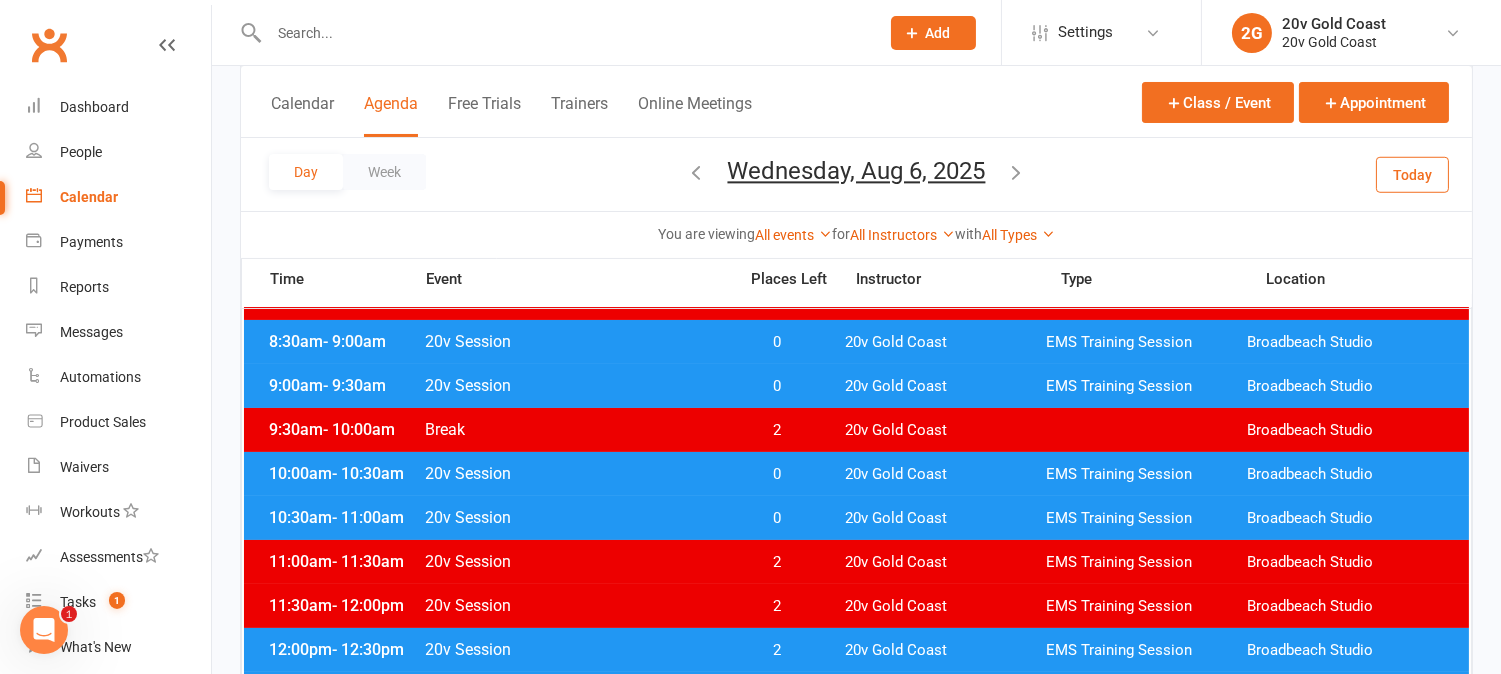 click on "0" at bounding box center (777, 518) 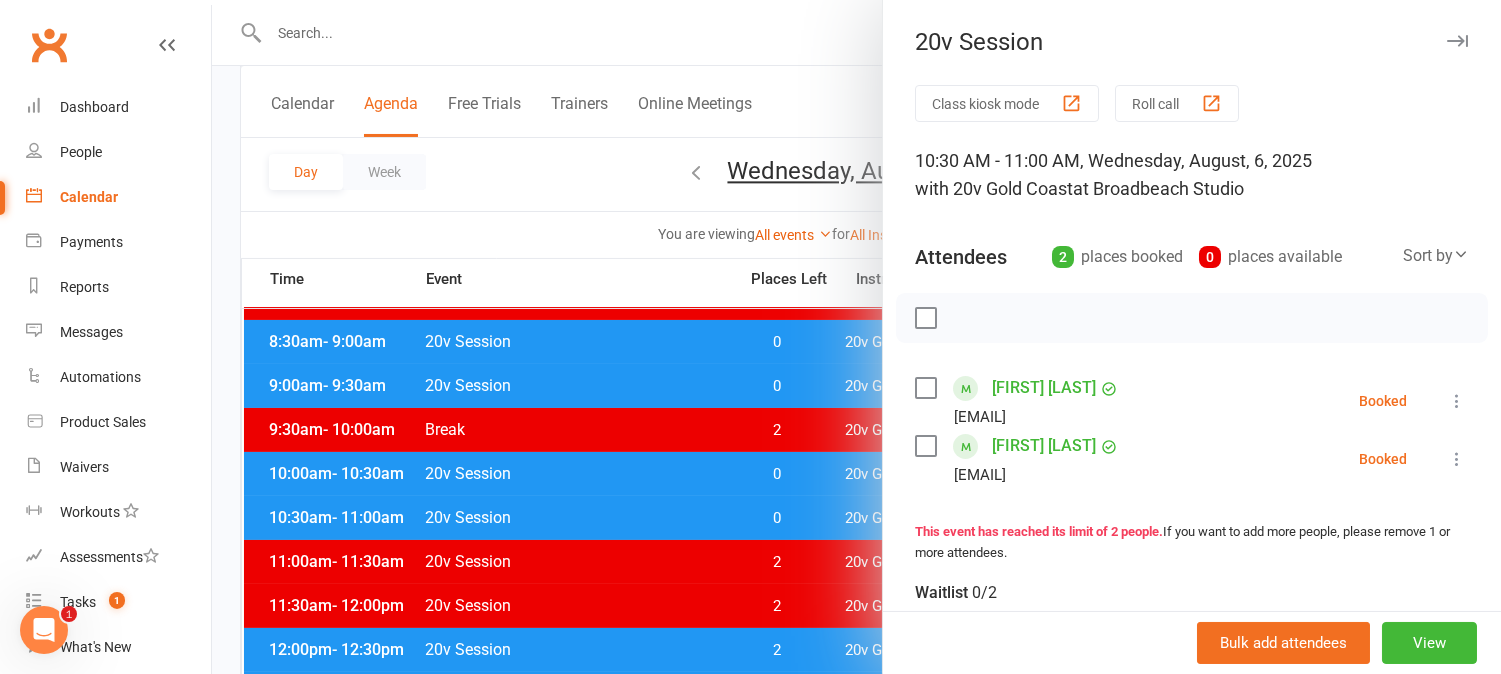 click at bounding box center [856, 337] 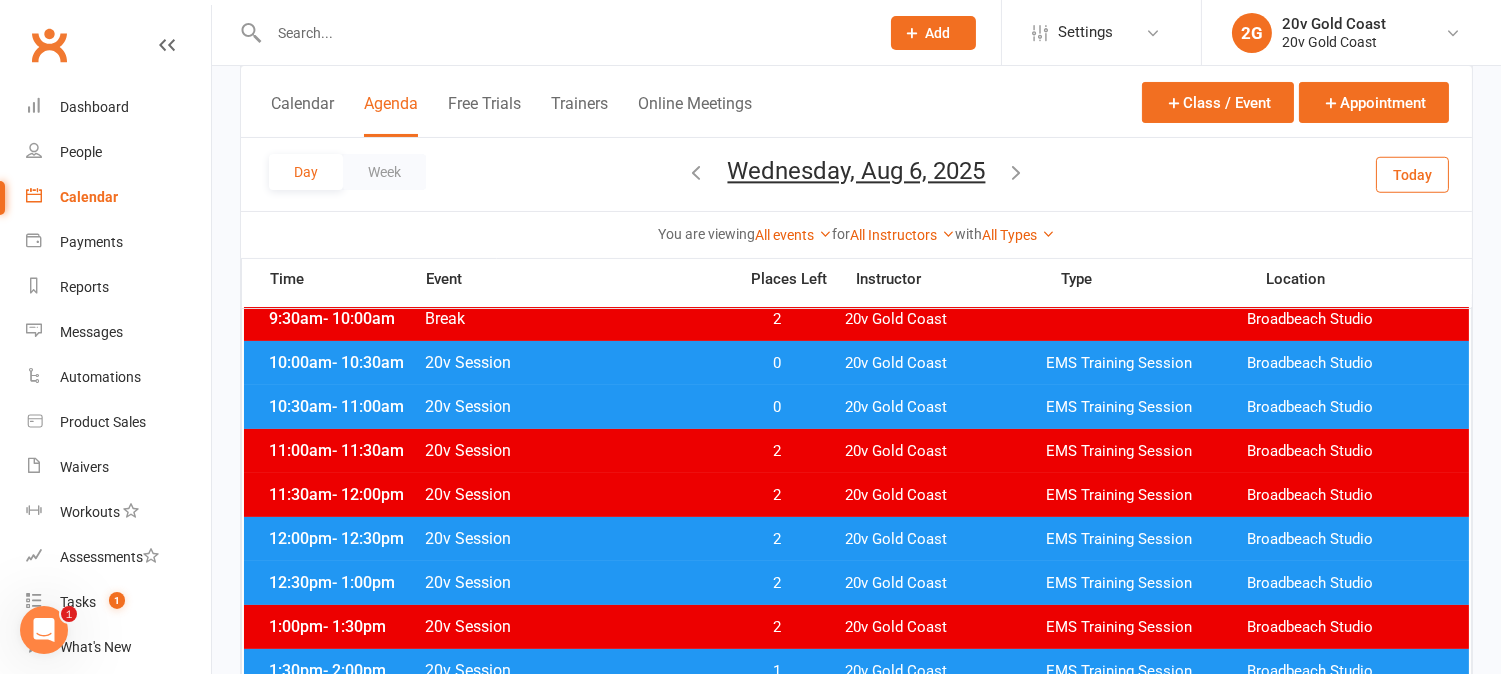scroll, scrollTop: 555, scrollLeft: 0, axis: vertical 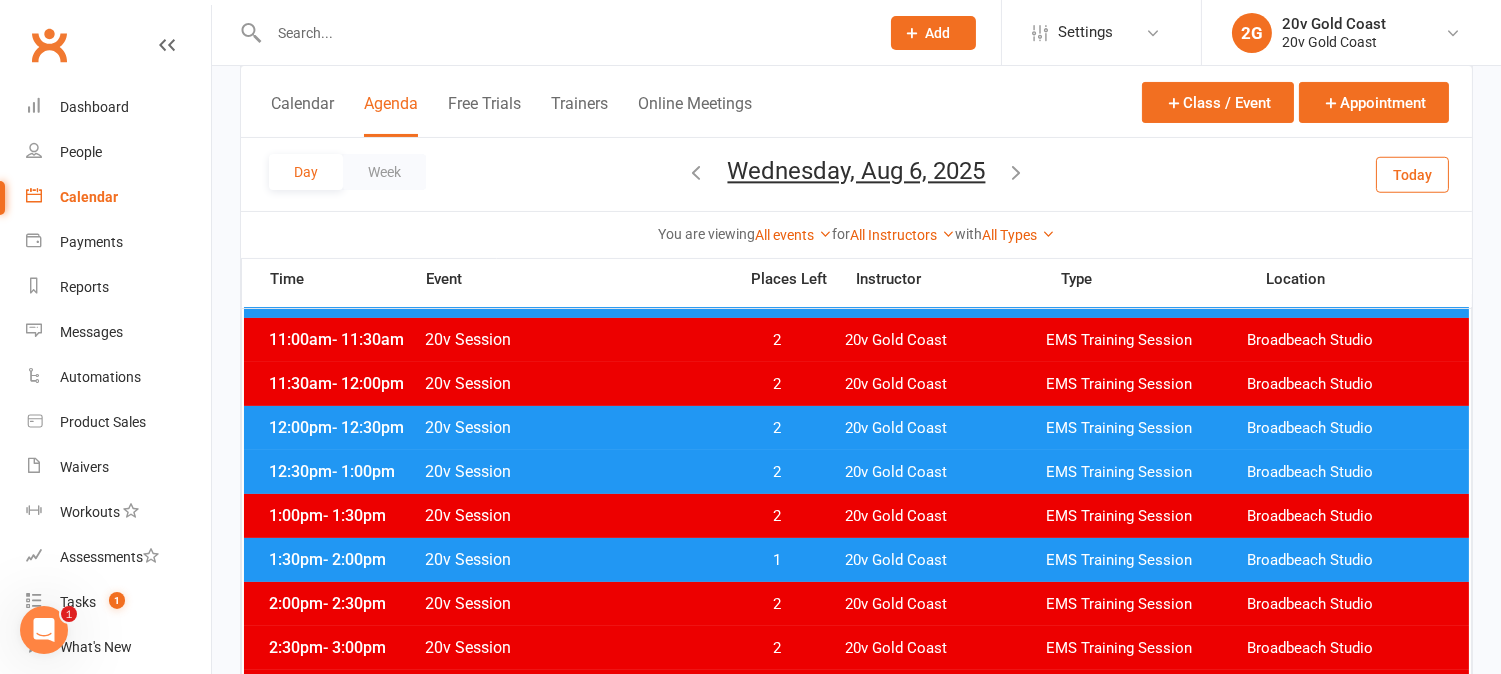 click on "1" at bounding box center (777, 560) 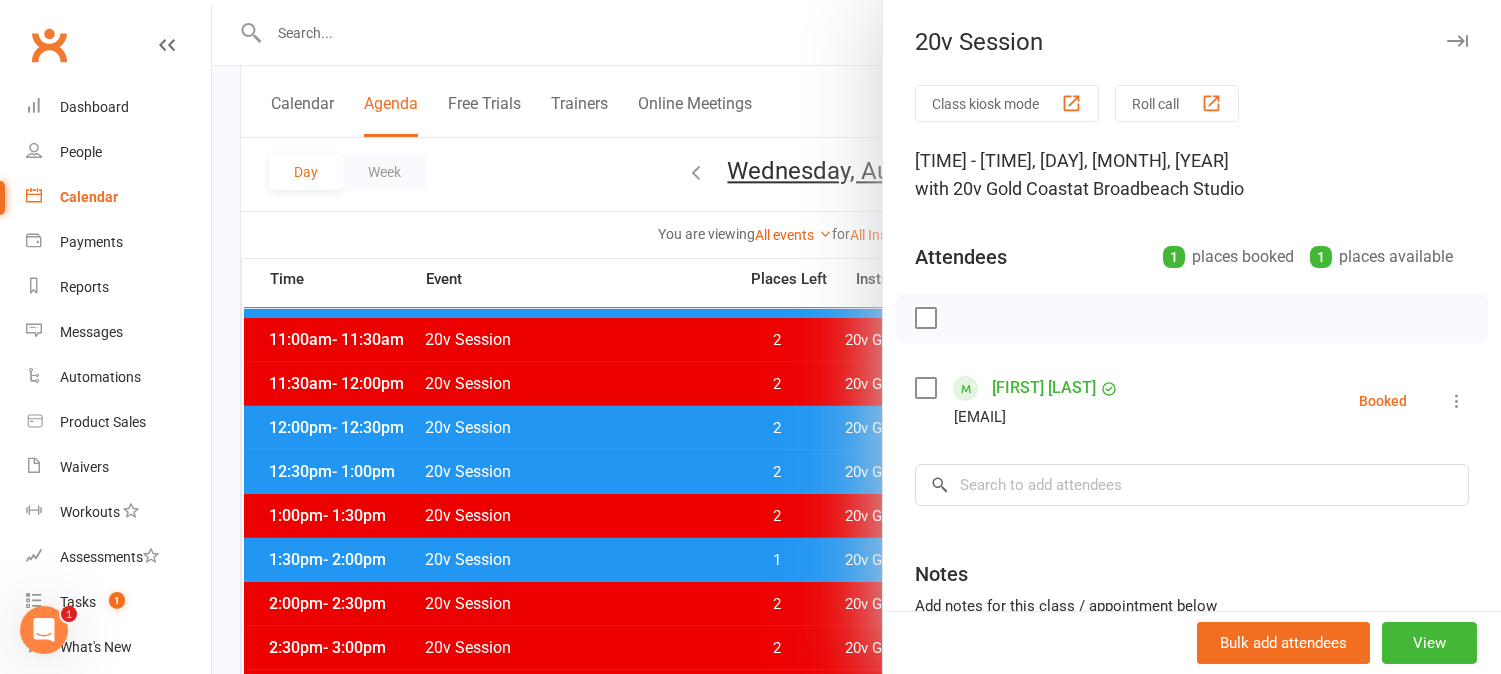 click at bounding box center (856, 337) 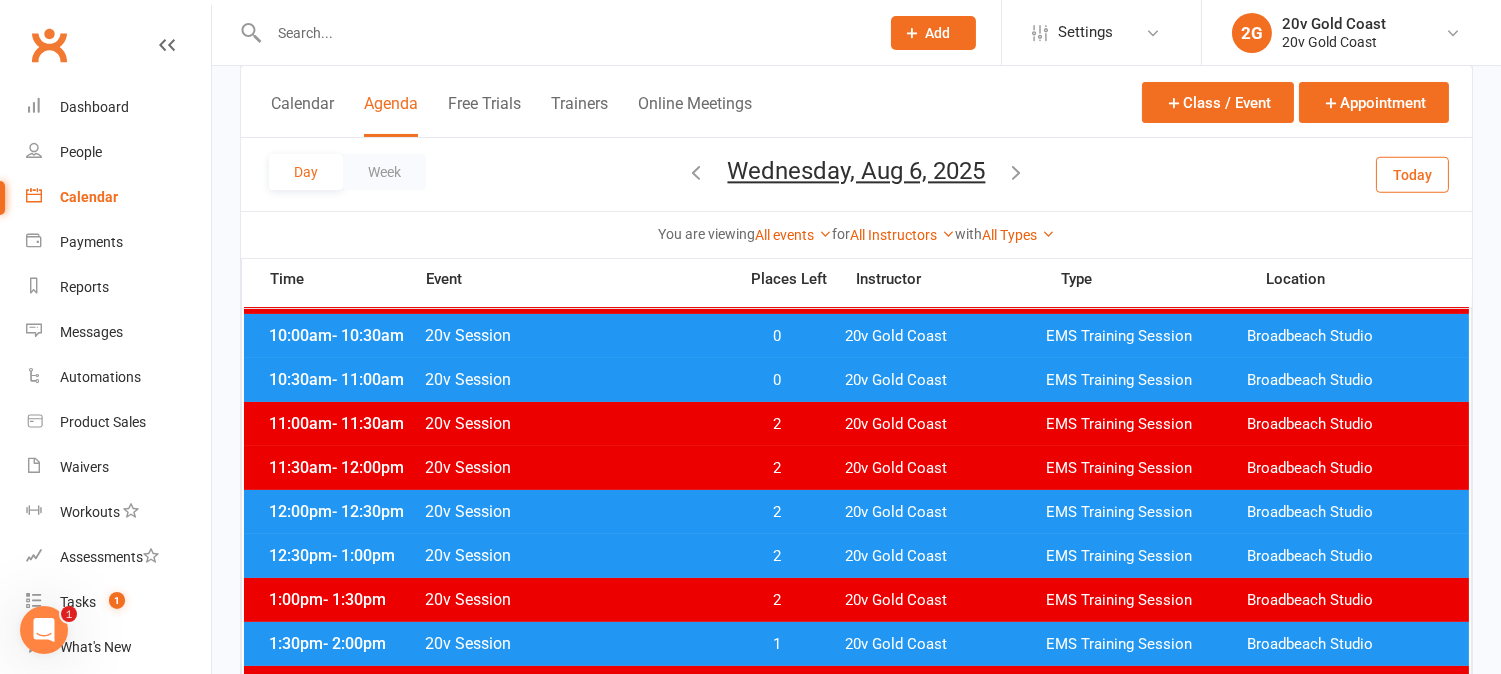 scroll, scrollTop: 333, scrollLeft: 0, axis: vertical 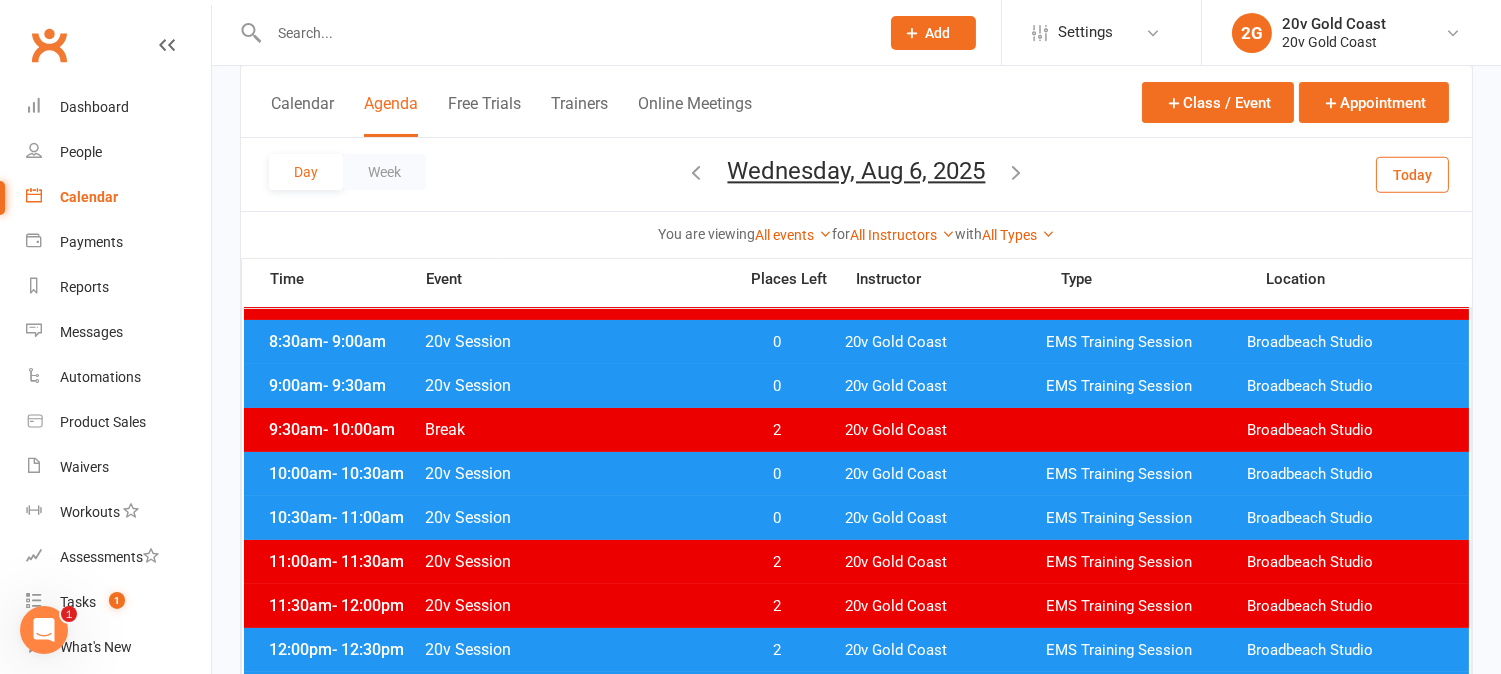 click on "Wednesday, Aug 6, 2025" at bounding box center (857, 171) 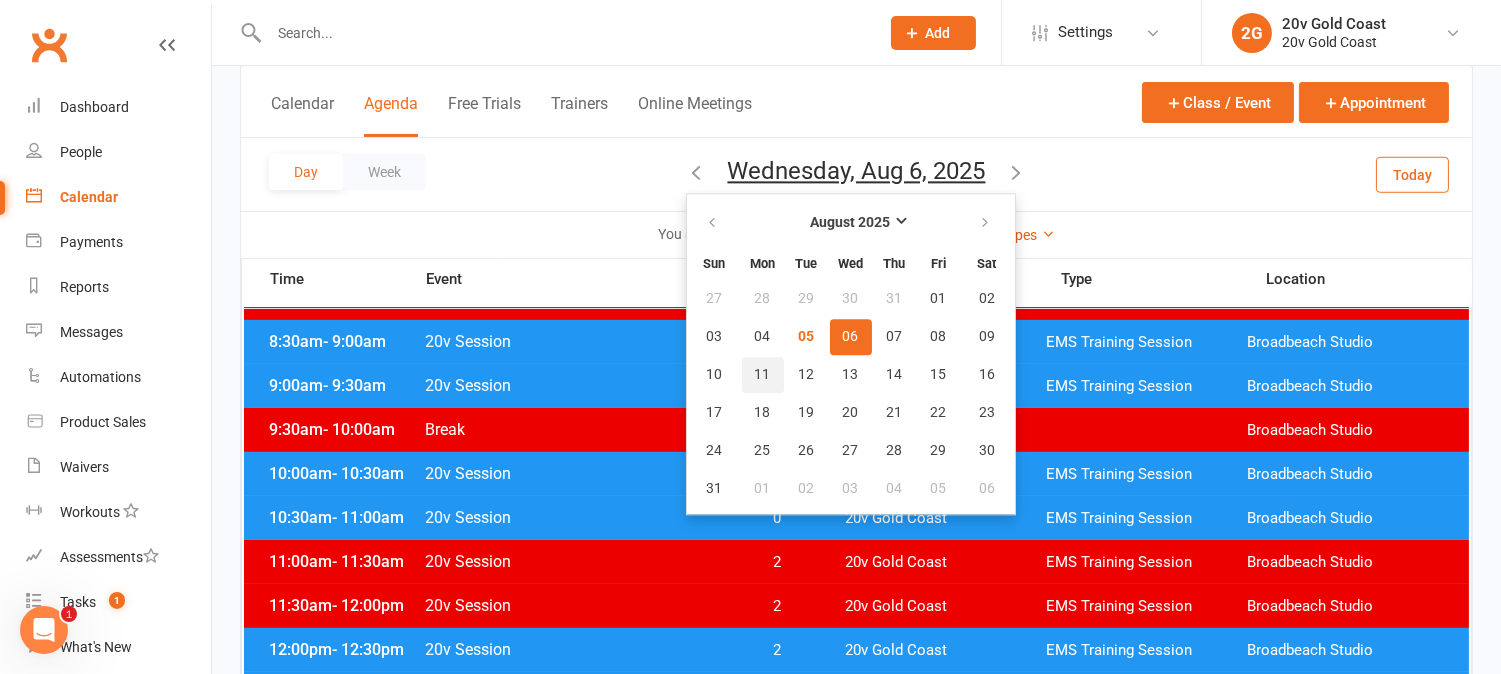 click on "11" at bounding box center (763, 375) 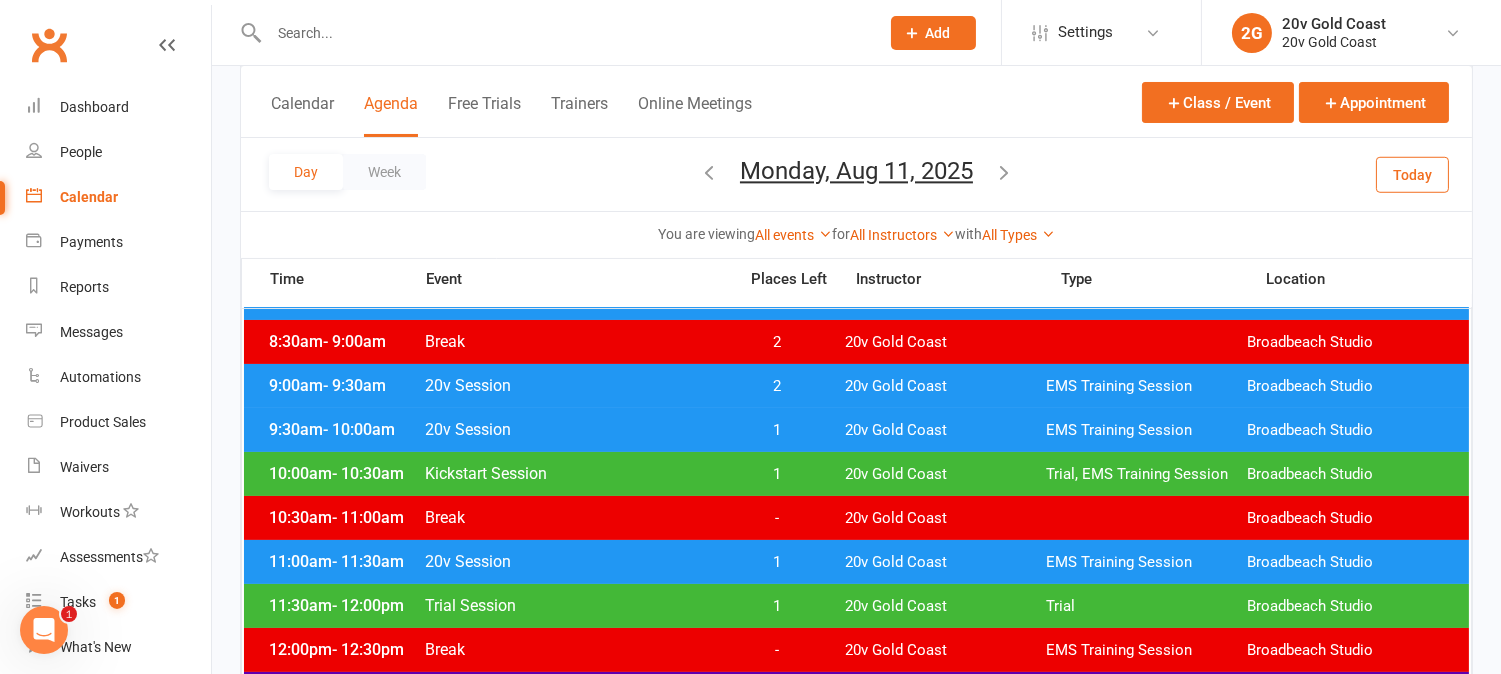 click on "1" at bounding box center (777, 474) 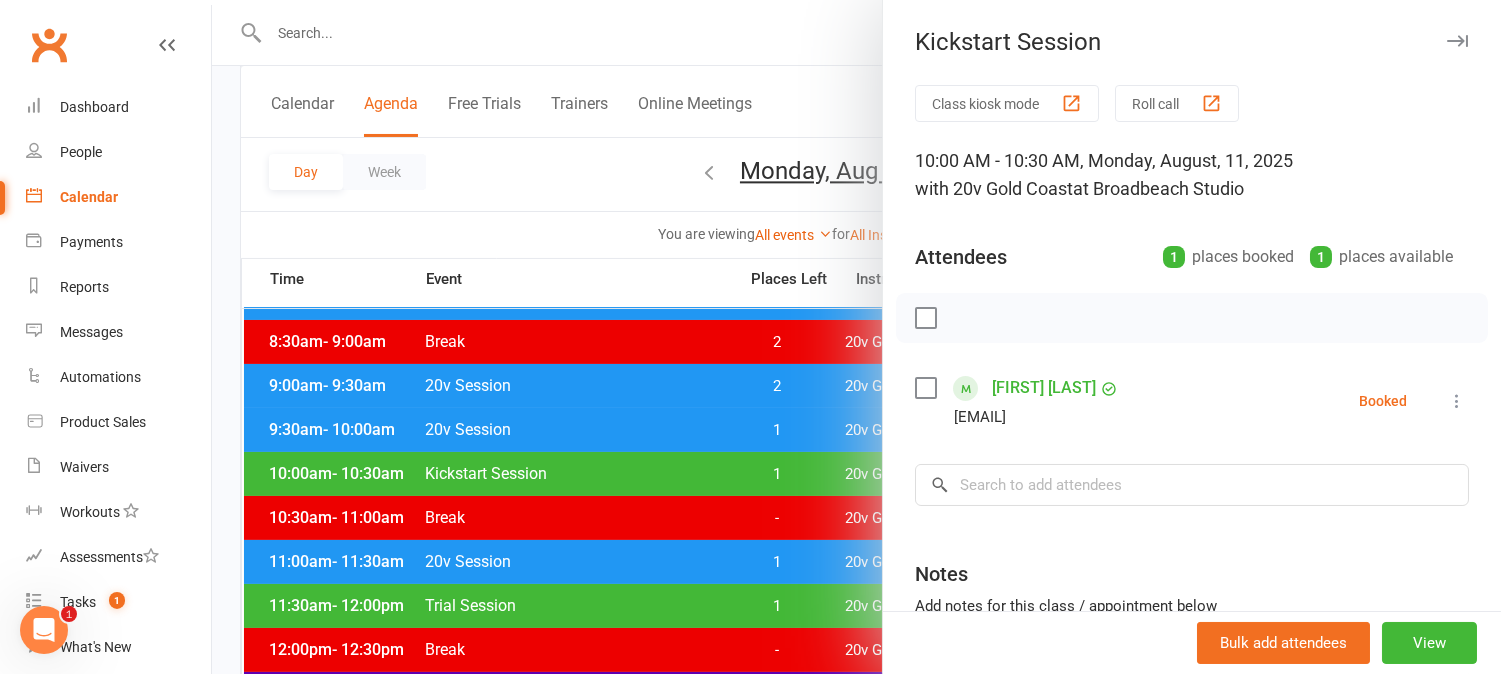 click at bounding box center [856, 337] 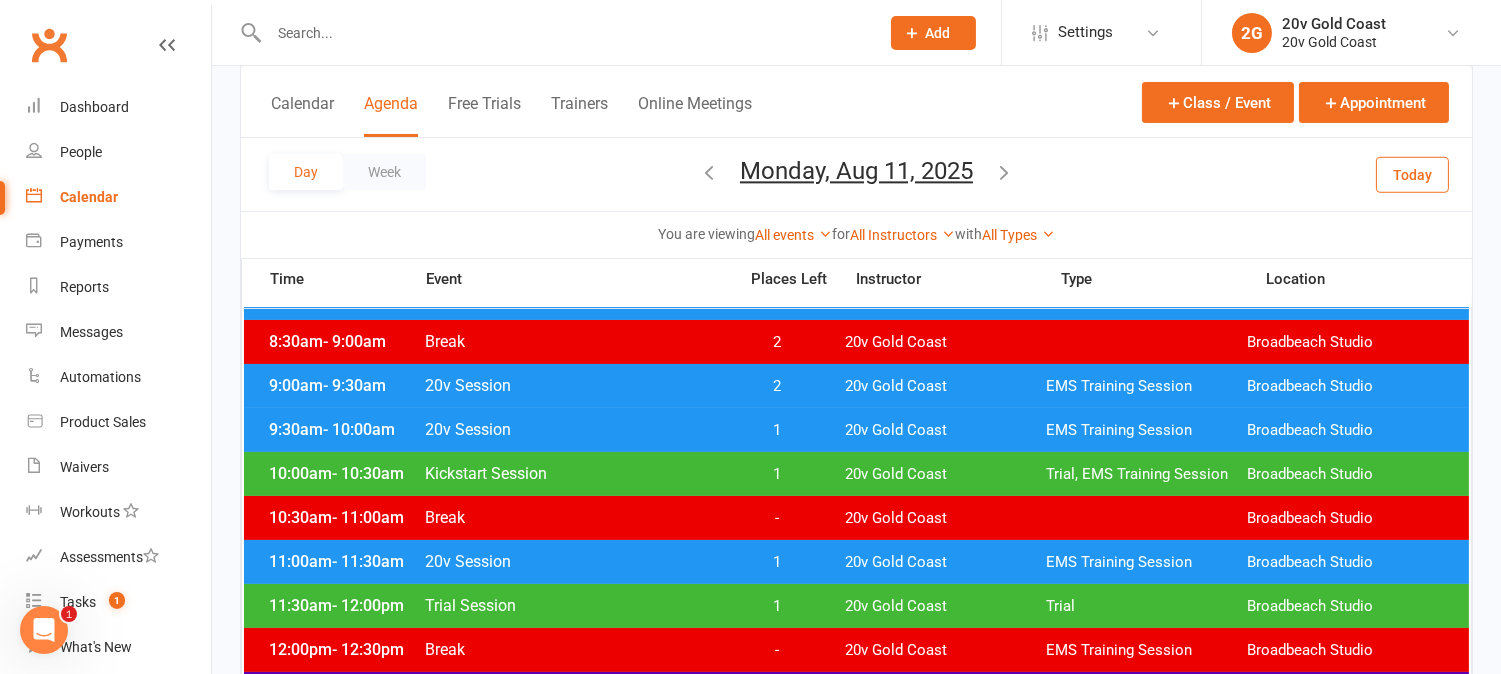 click on "Monday, Aug 11, 2025" at bounding box center [856, 171] 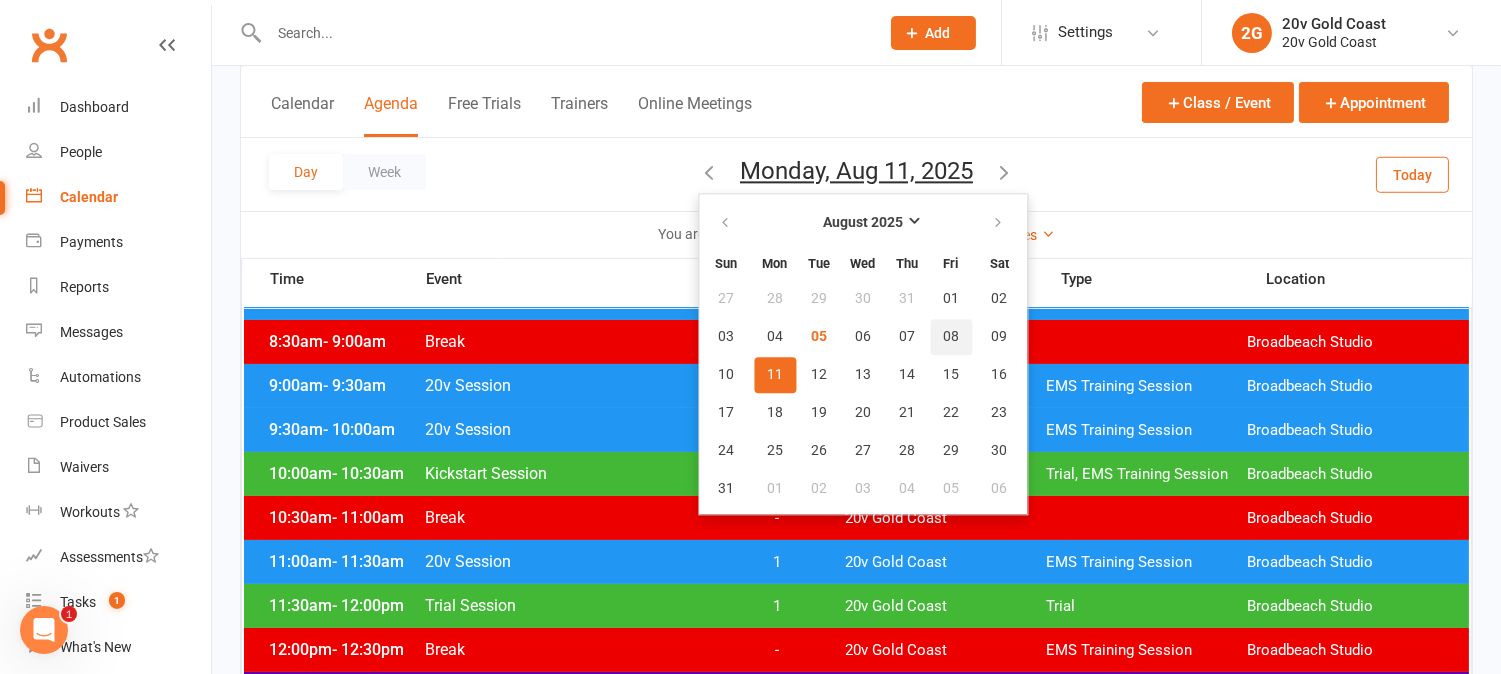 click on "08" at bounding box center [951, 337] 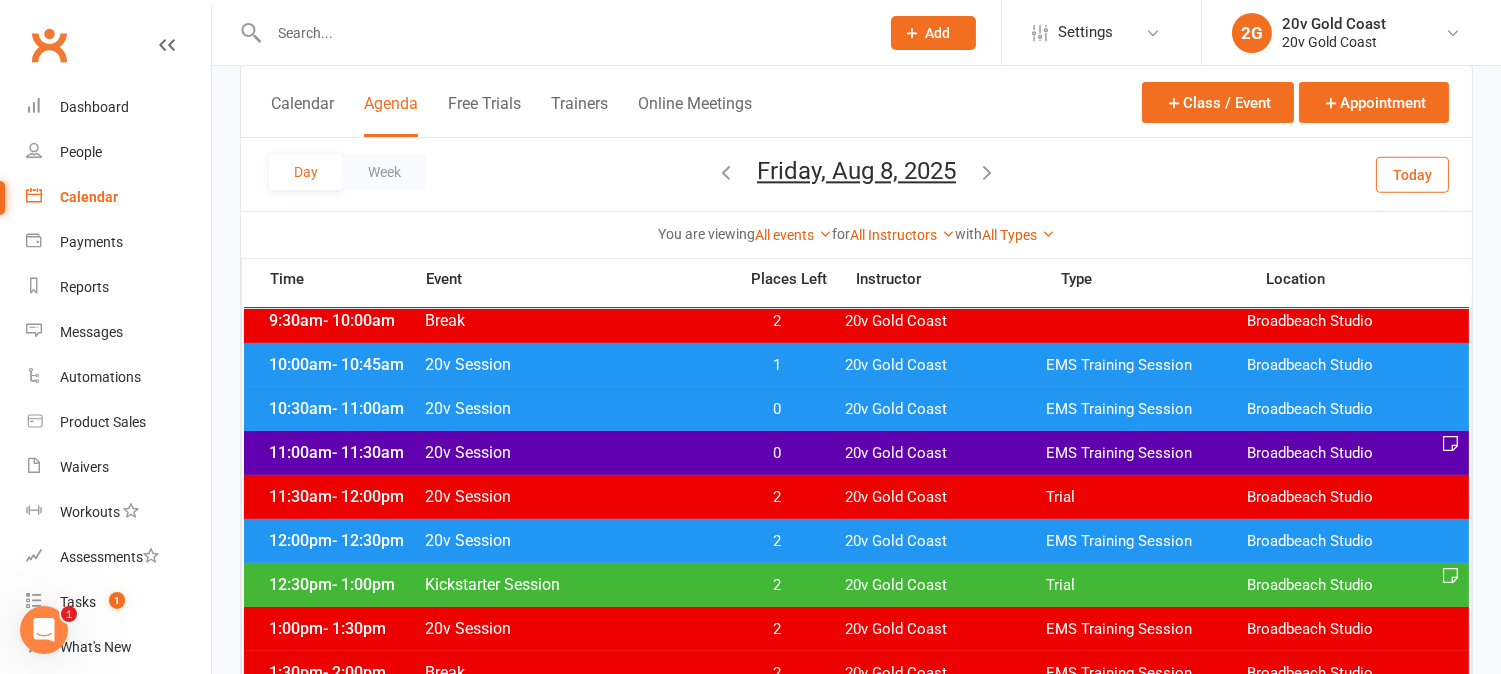 scroll, scrollTop: 555, scrollLeft: 0, axis: vertical 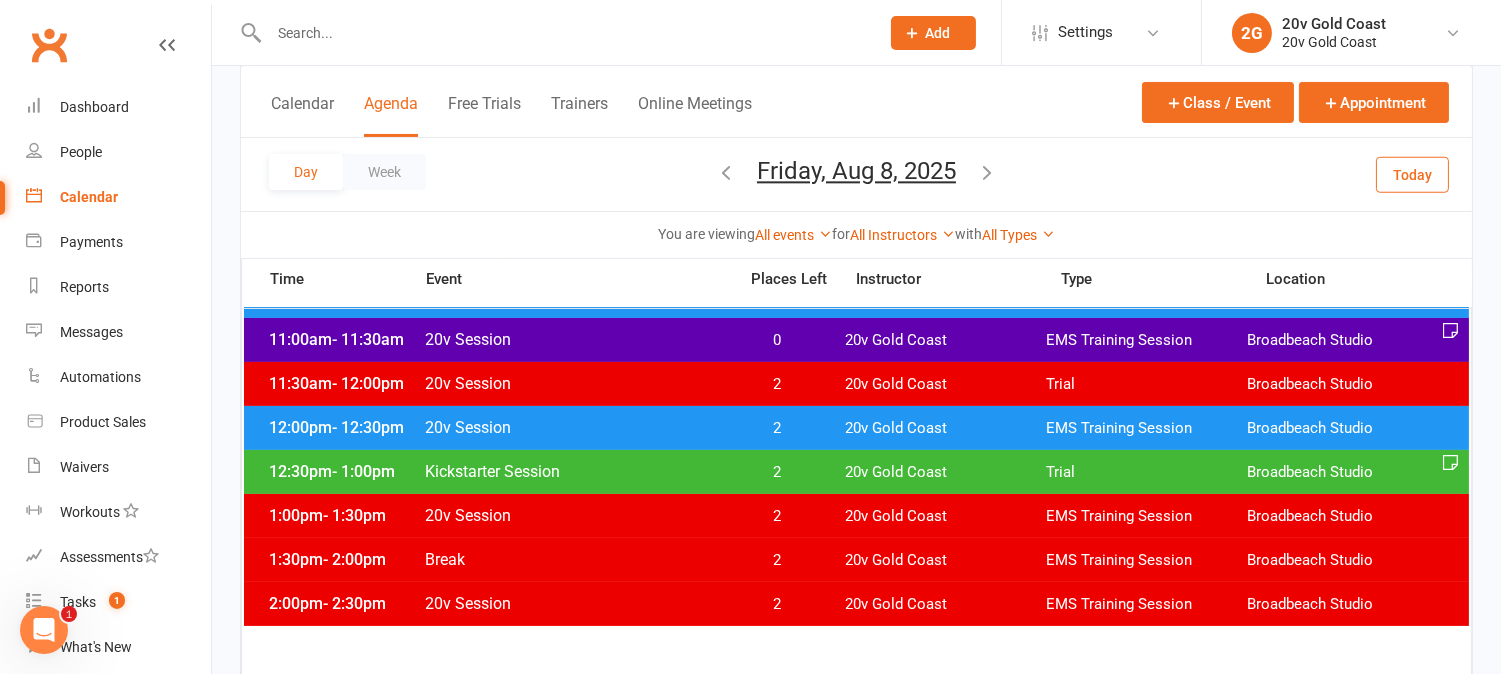 click on "2" at bounding box center (777, 472) 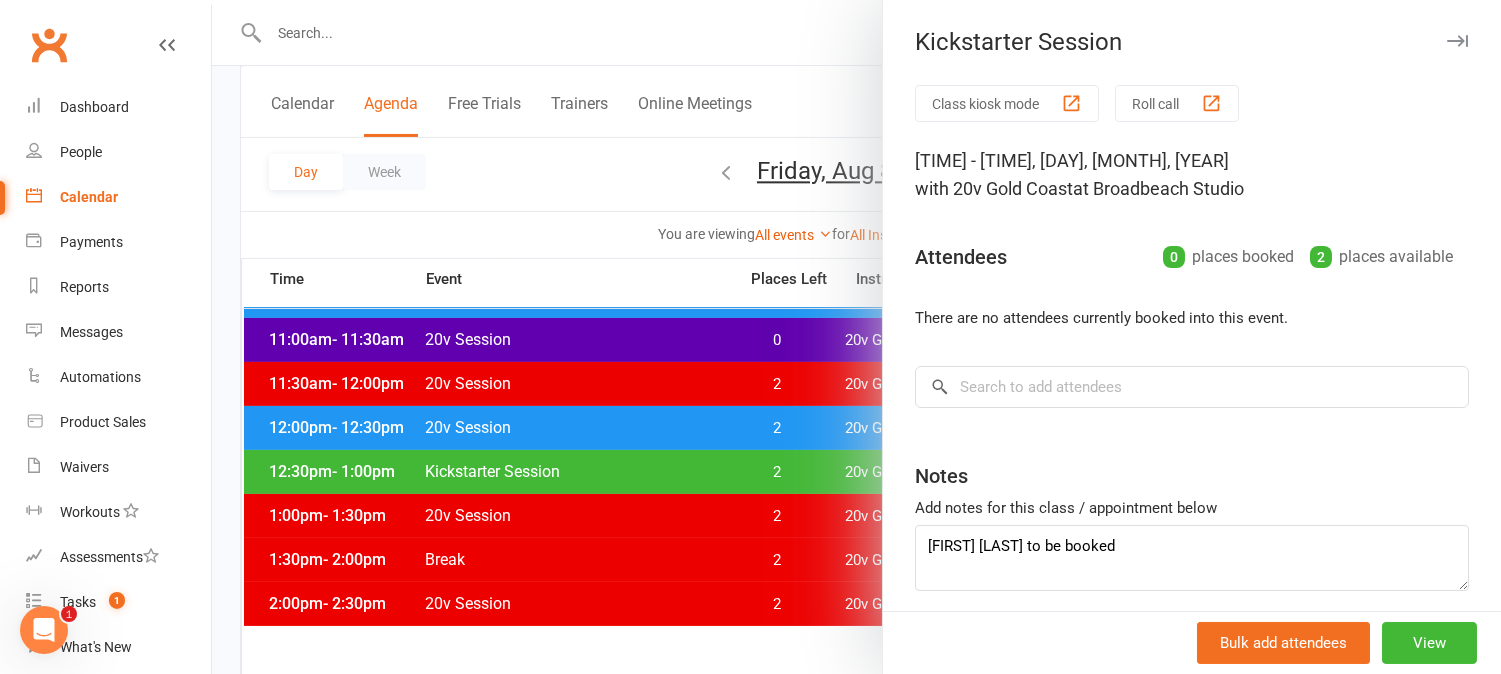 click at bounding box center (856, 337) 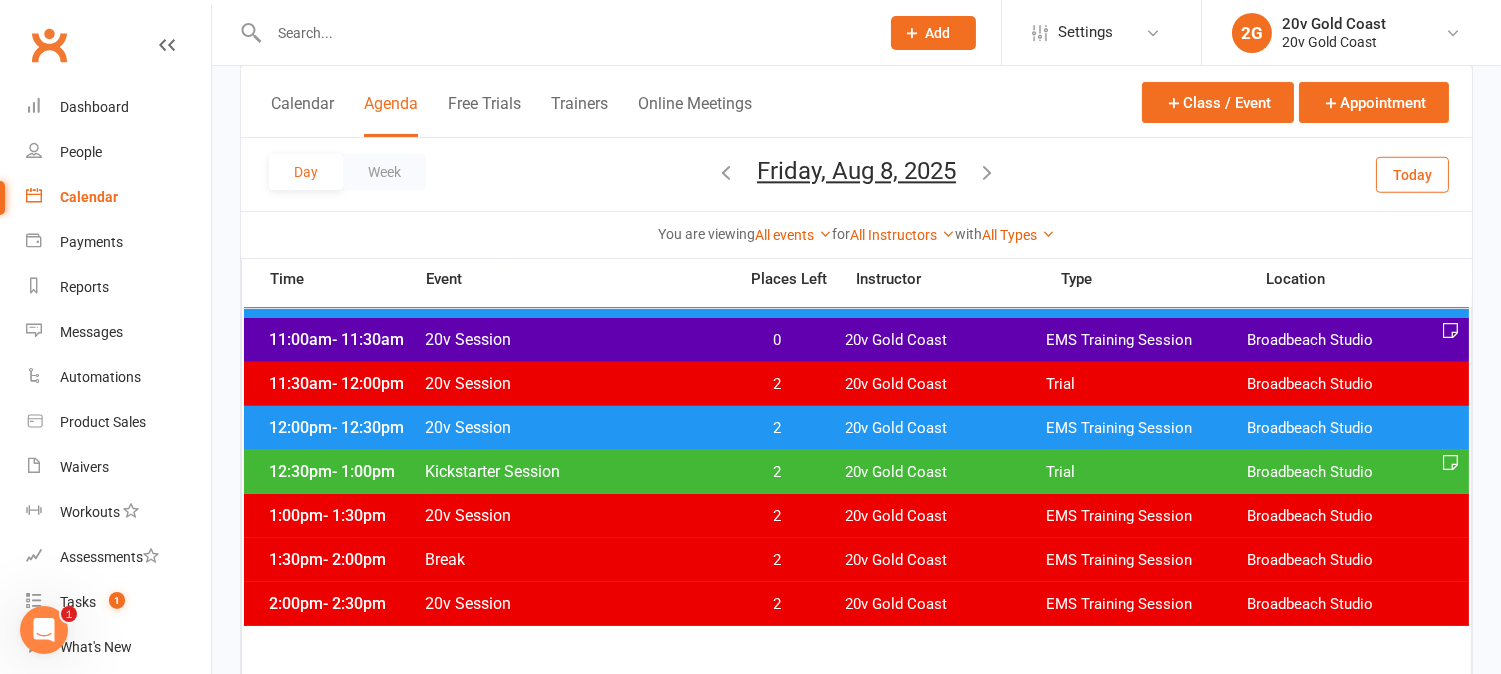 click on "Today" at bounding box center (1412, 174) 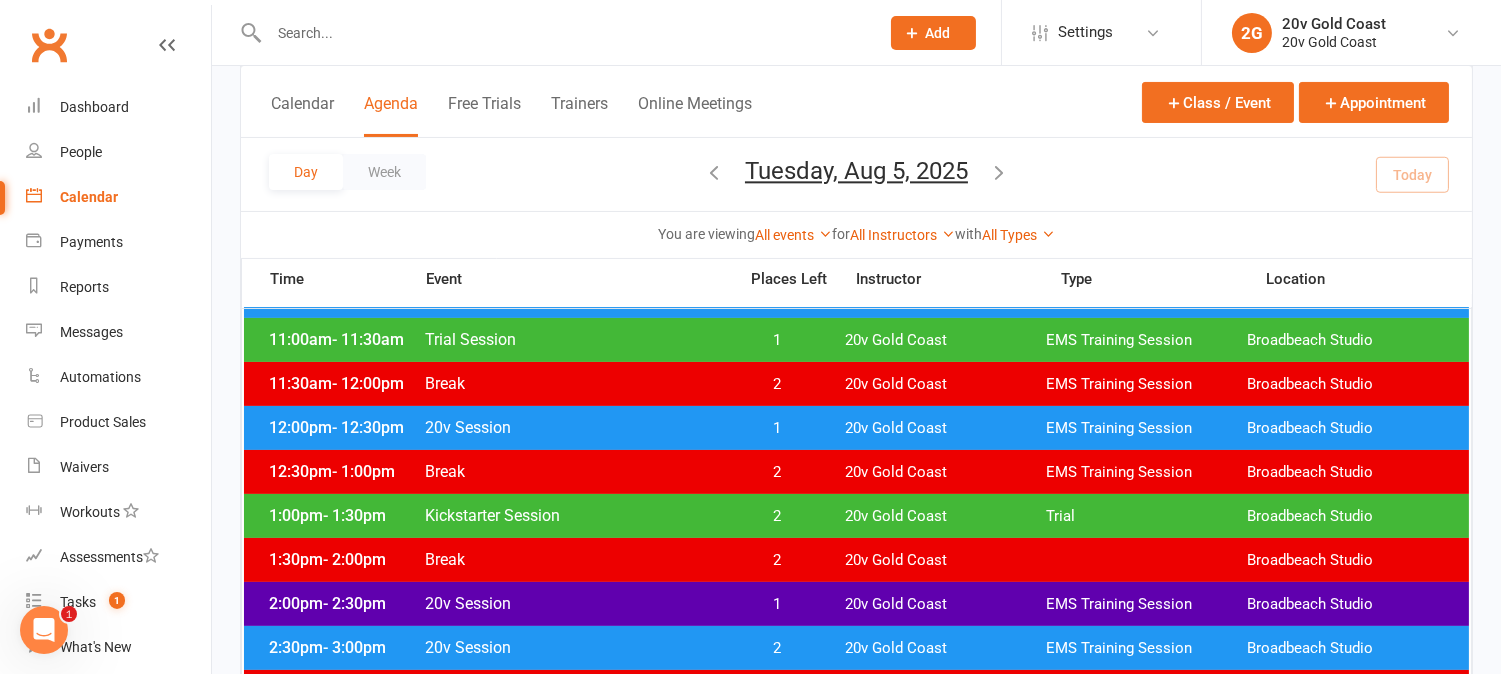 click at bounding box center (999, 172) 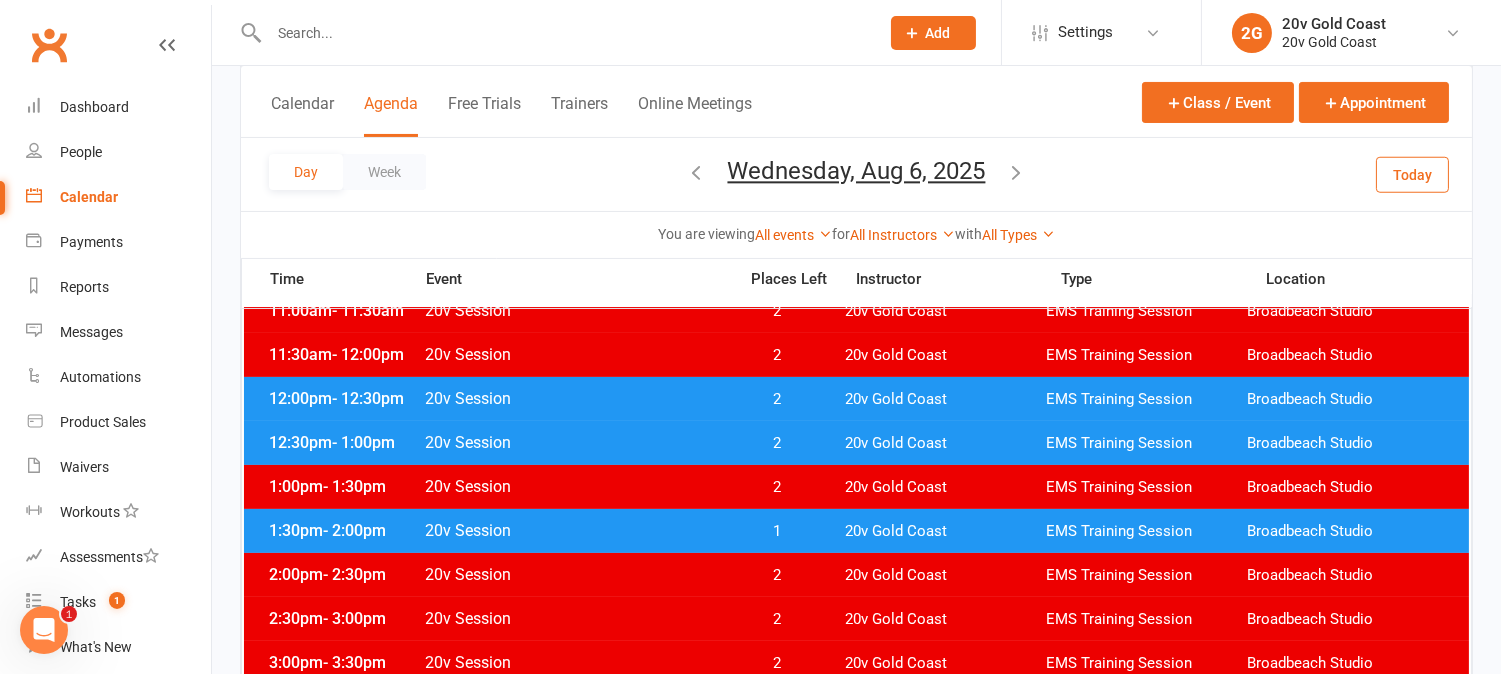 scroll, scrollTop: 555, scrollLeft: 0, axis: vertical 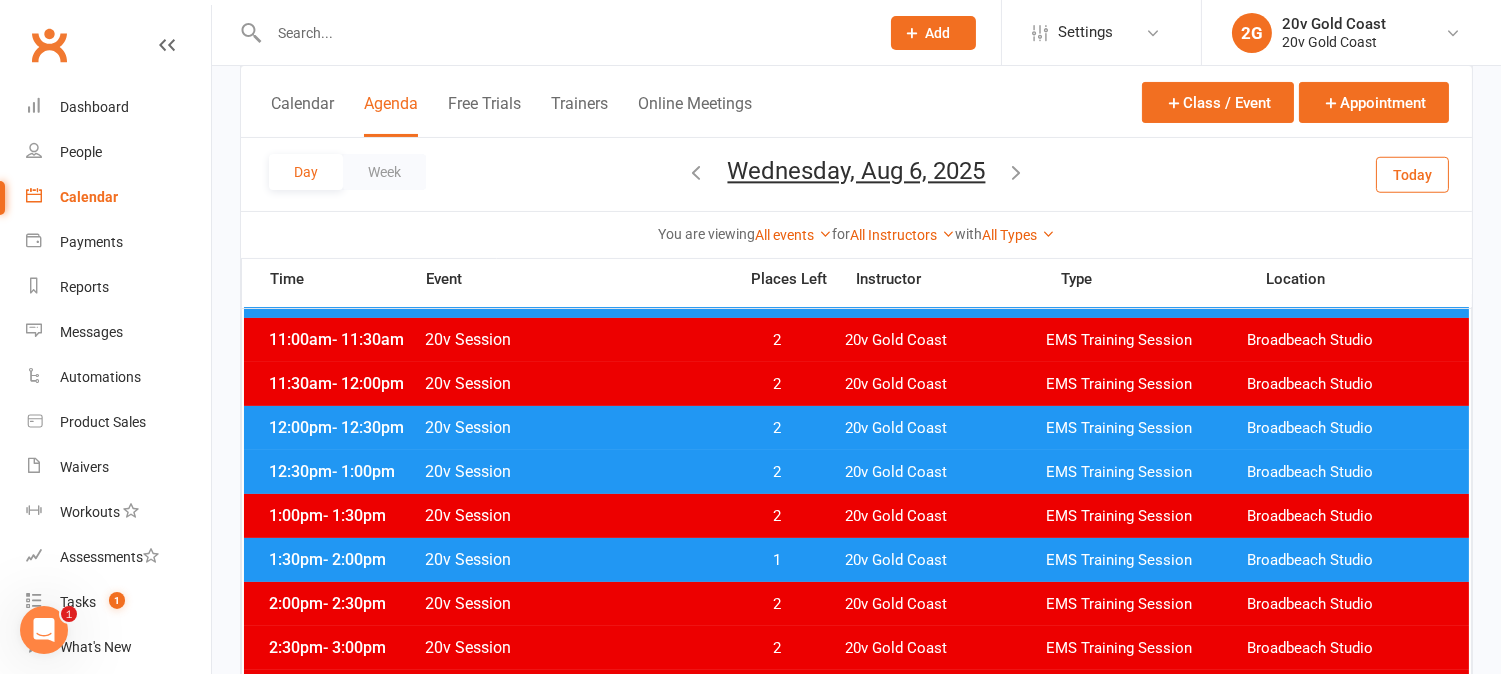 click on "2" at bounding box center [777, 472] 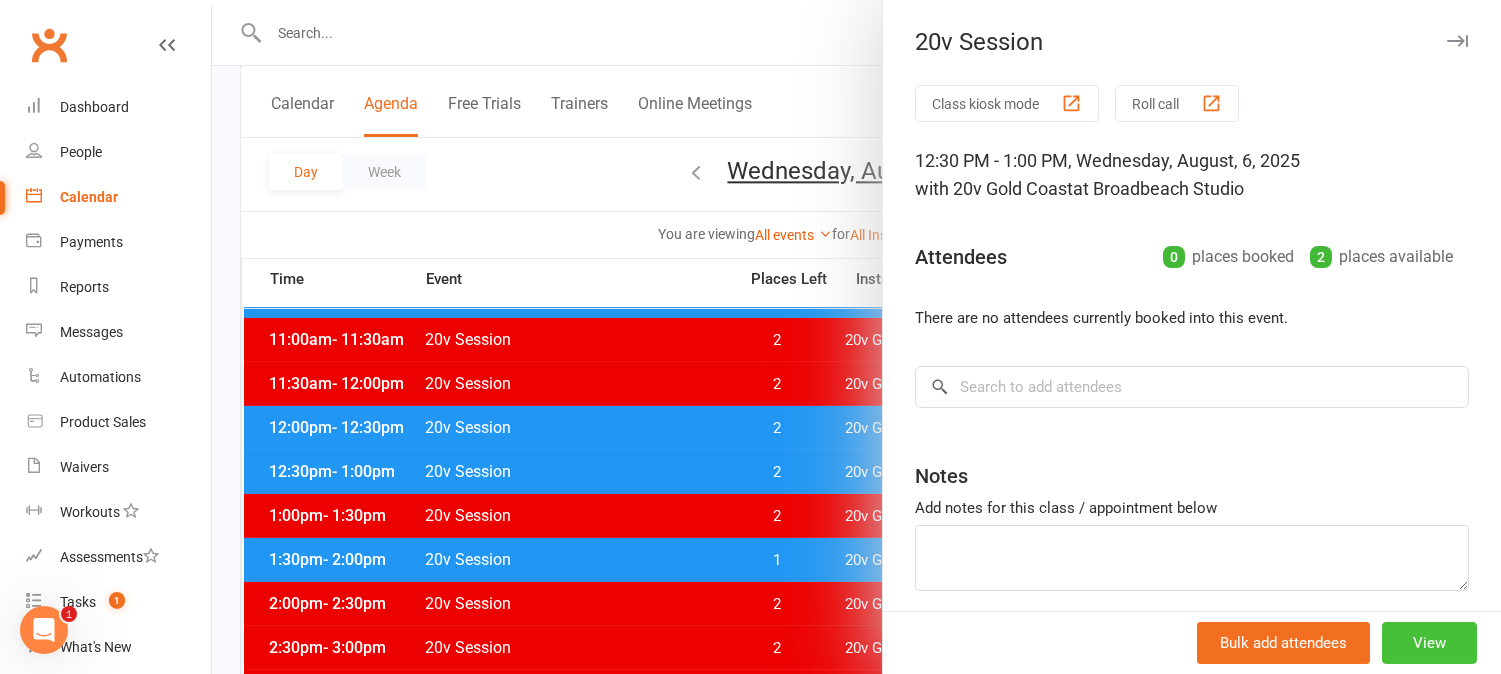 click on "View" at bounding box center (1429, 643) 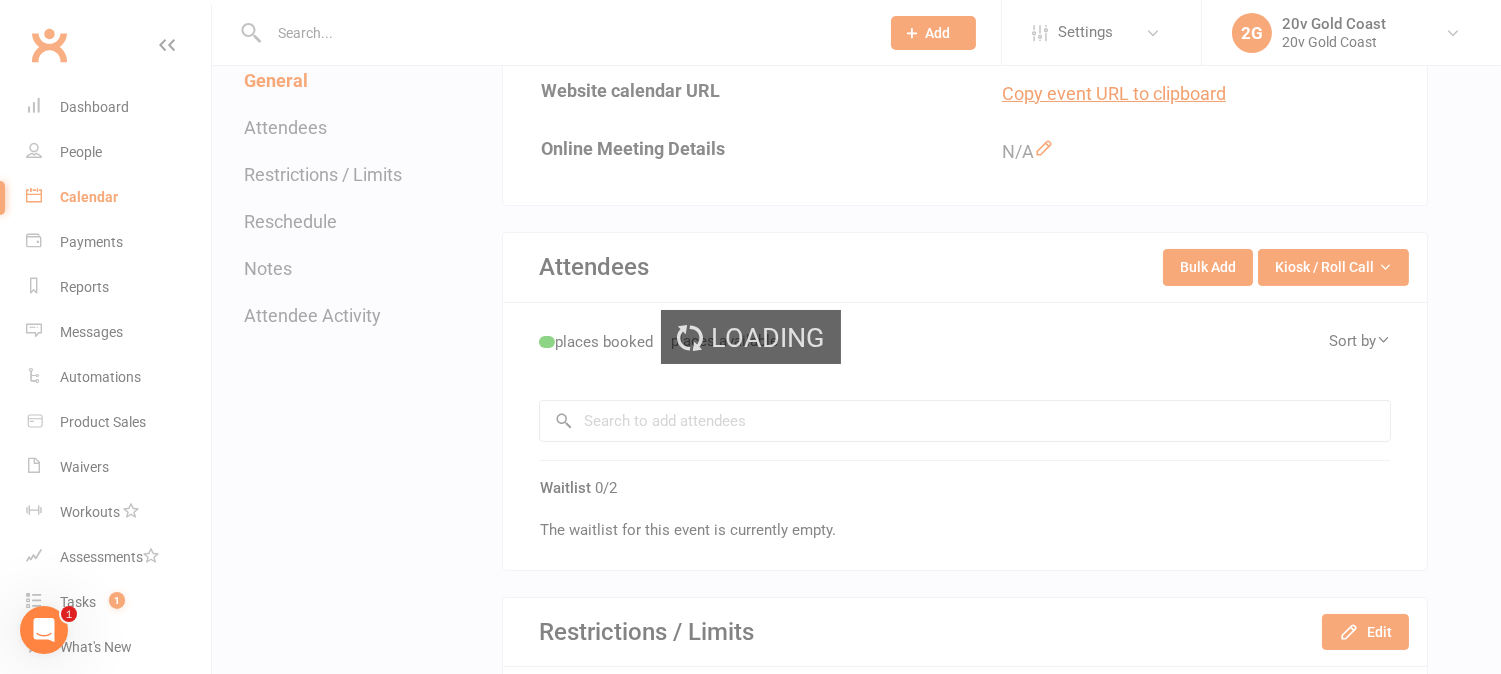 scroll, scrollTop: 0, scrollLeft: 0, axis: both 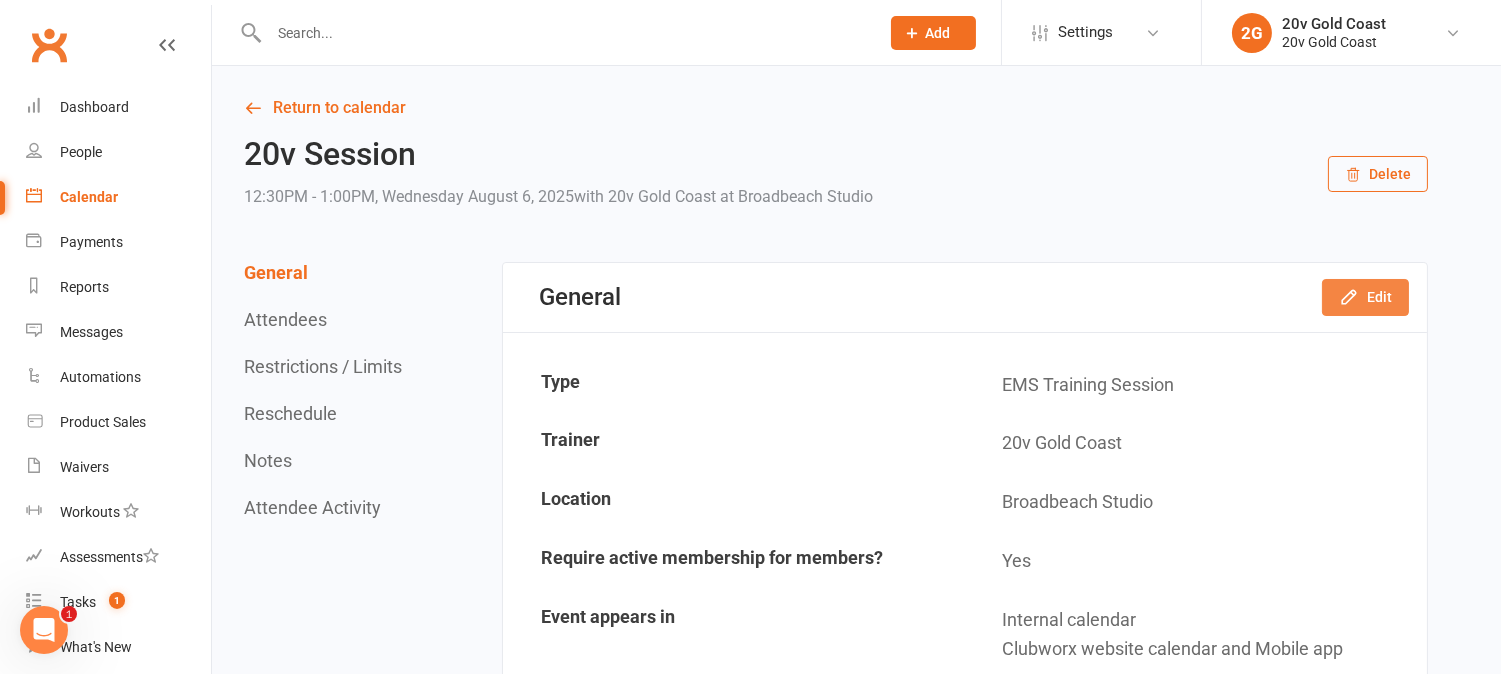 click on "Edit" at bounding box center (1365, 297) 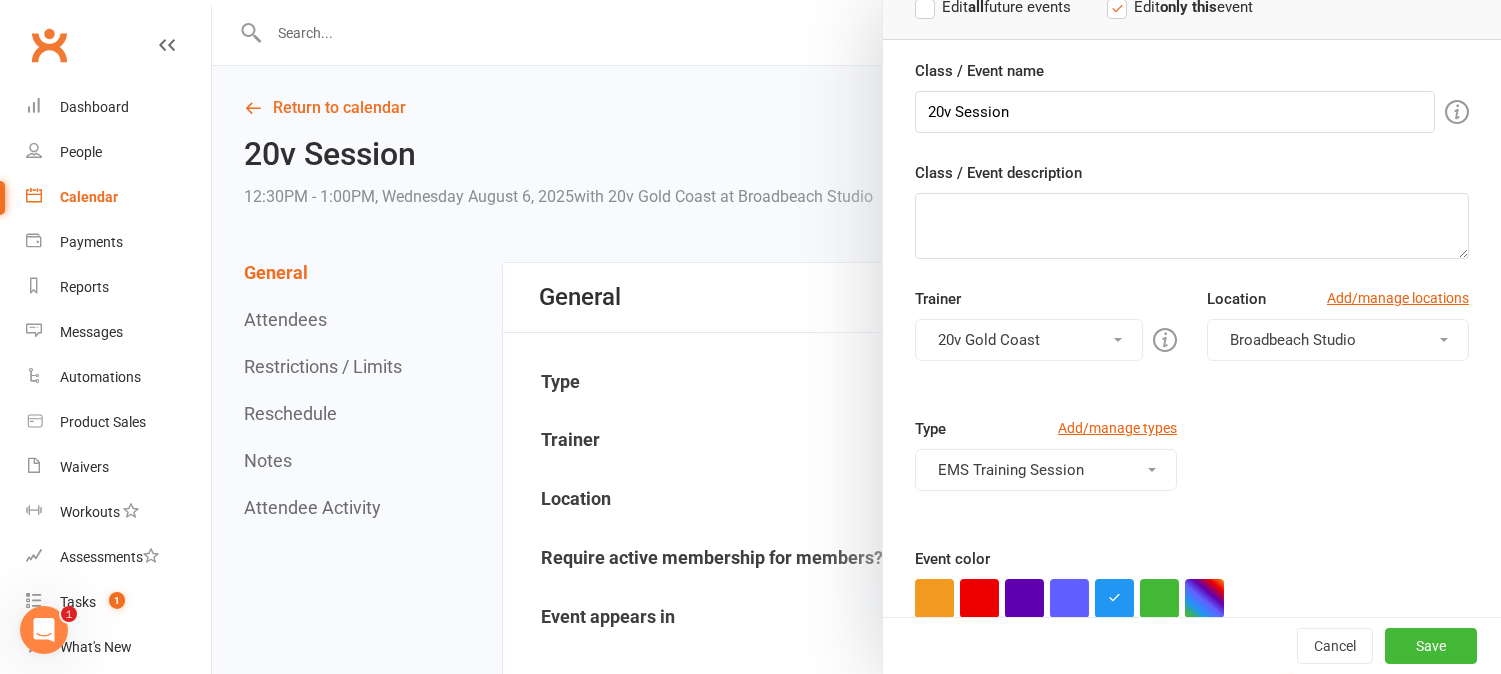 scroll, scrollTop: 282, scrollLeft: 0, axis: vertical 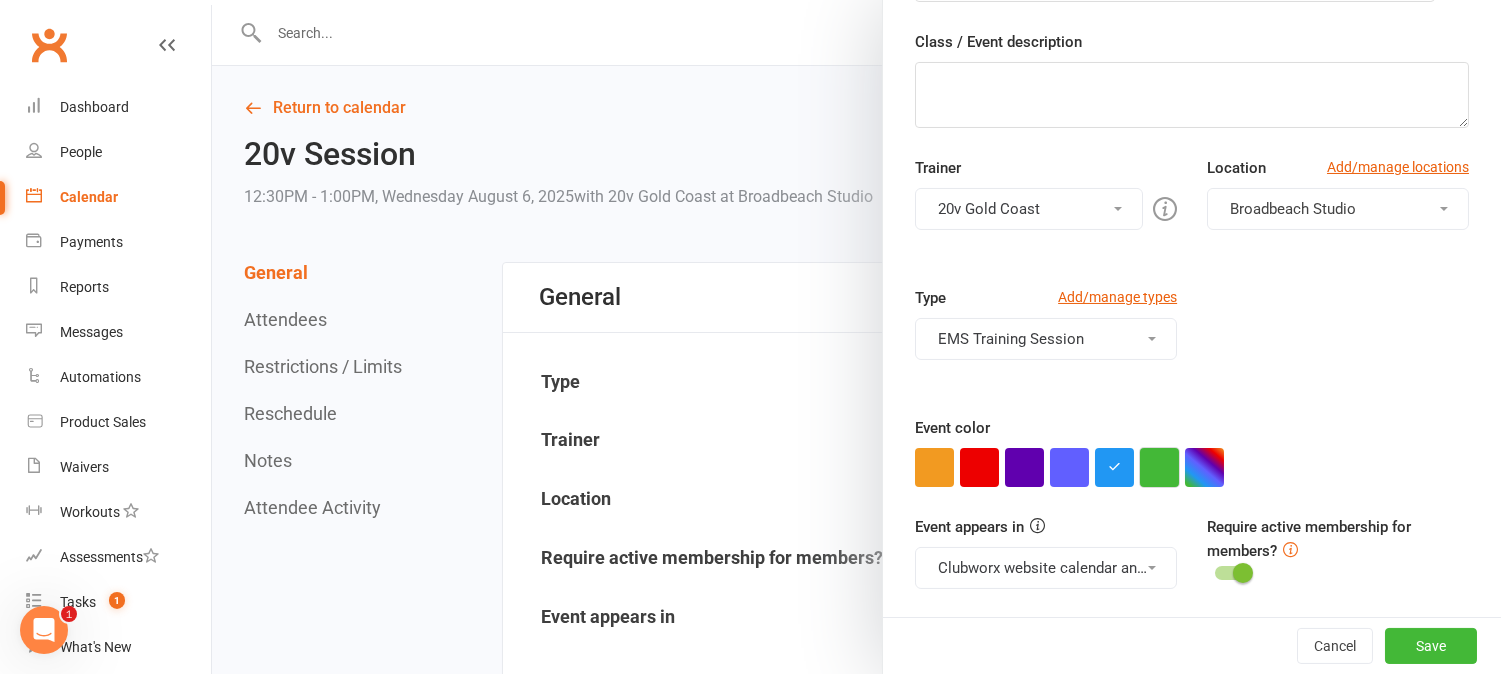 click at bounding box center (1159, 467) 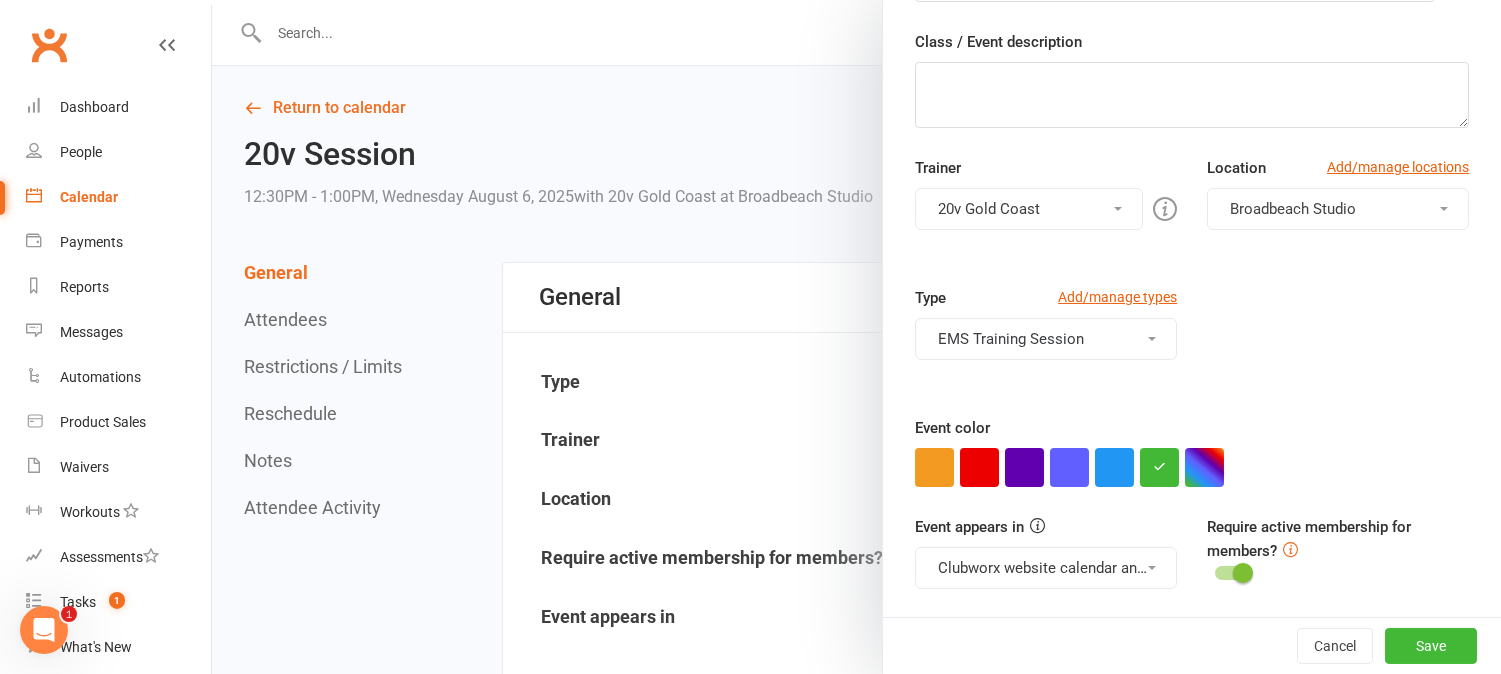 drag, startPoint x: 1113, startPoint y: 580, endPoint x: 1085, endPoint y: 620, distance: 48.82622 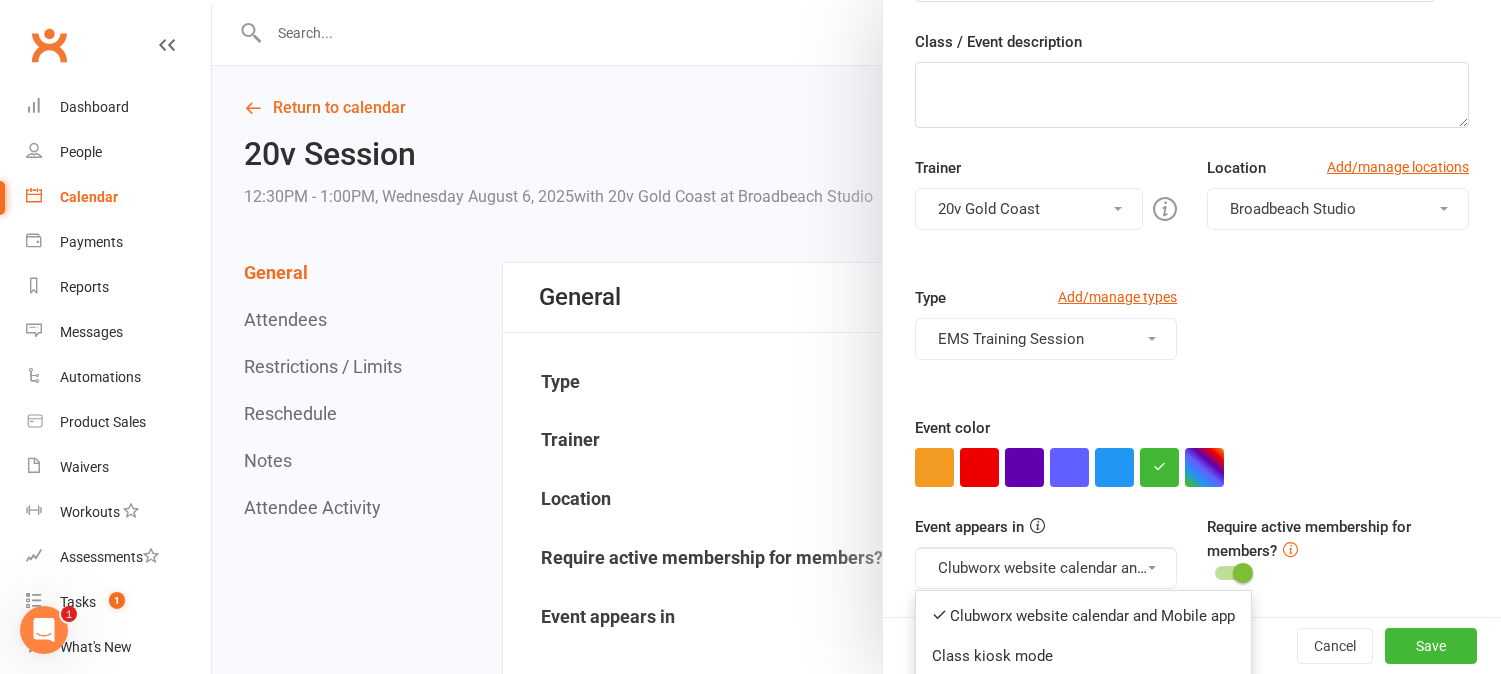 click on "Clubworx website calendar and Mobile app" at bounding box center [1083, 616] 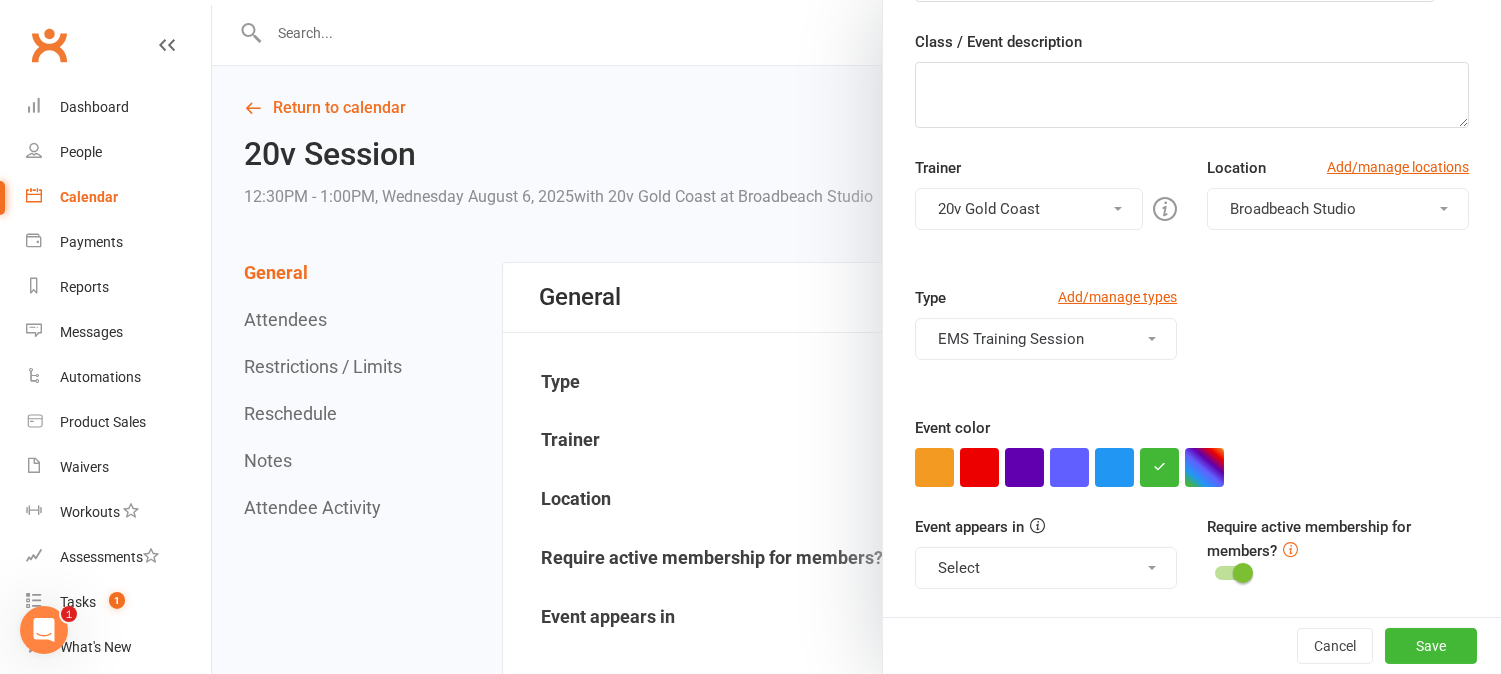 click on "Select" at bounding box center (1046, 568) 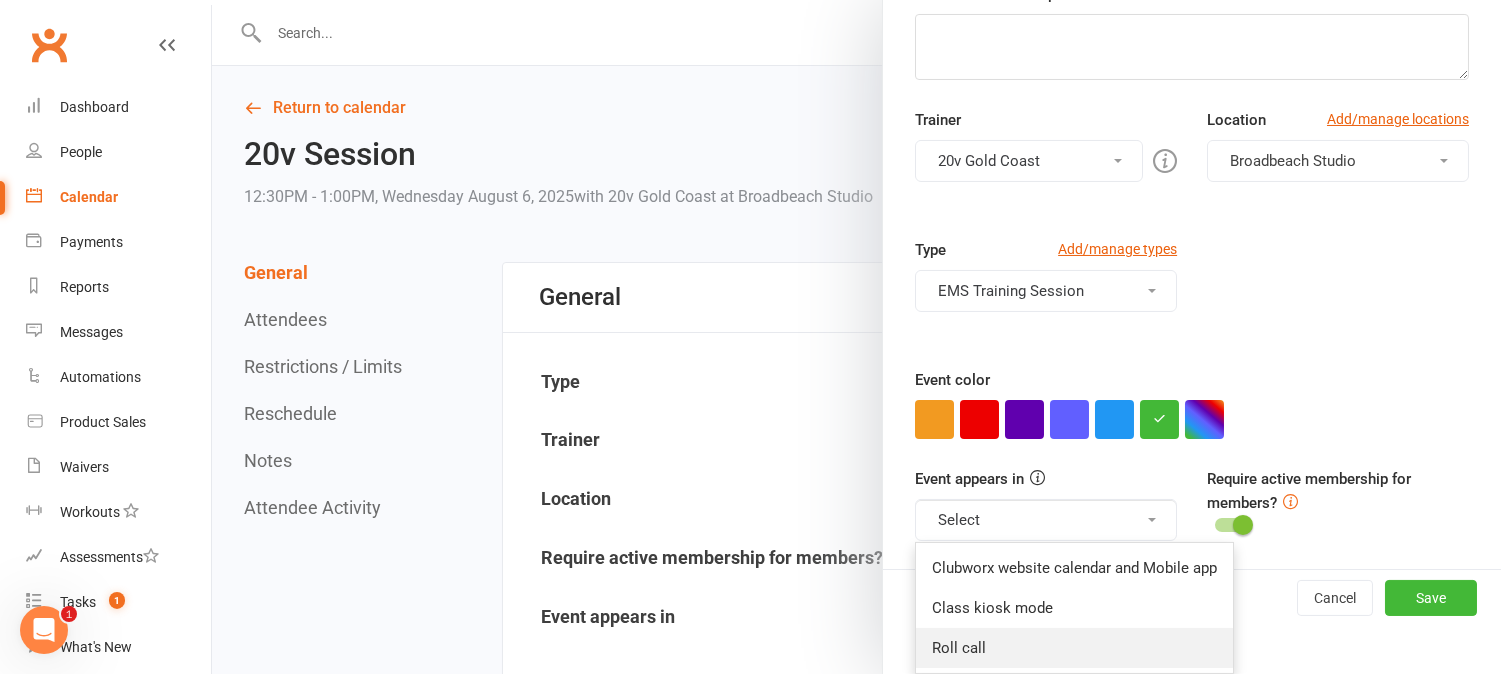 click on "Roll call" at bounding box center [1074, 648] 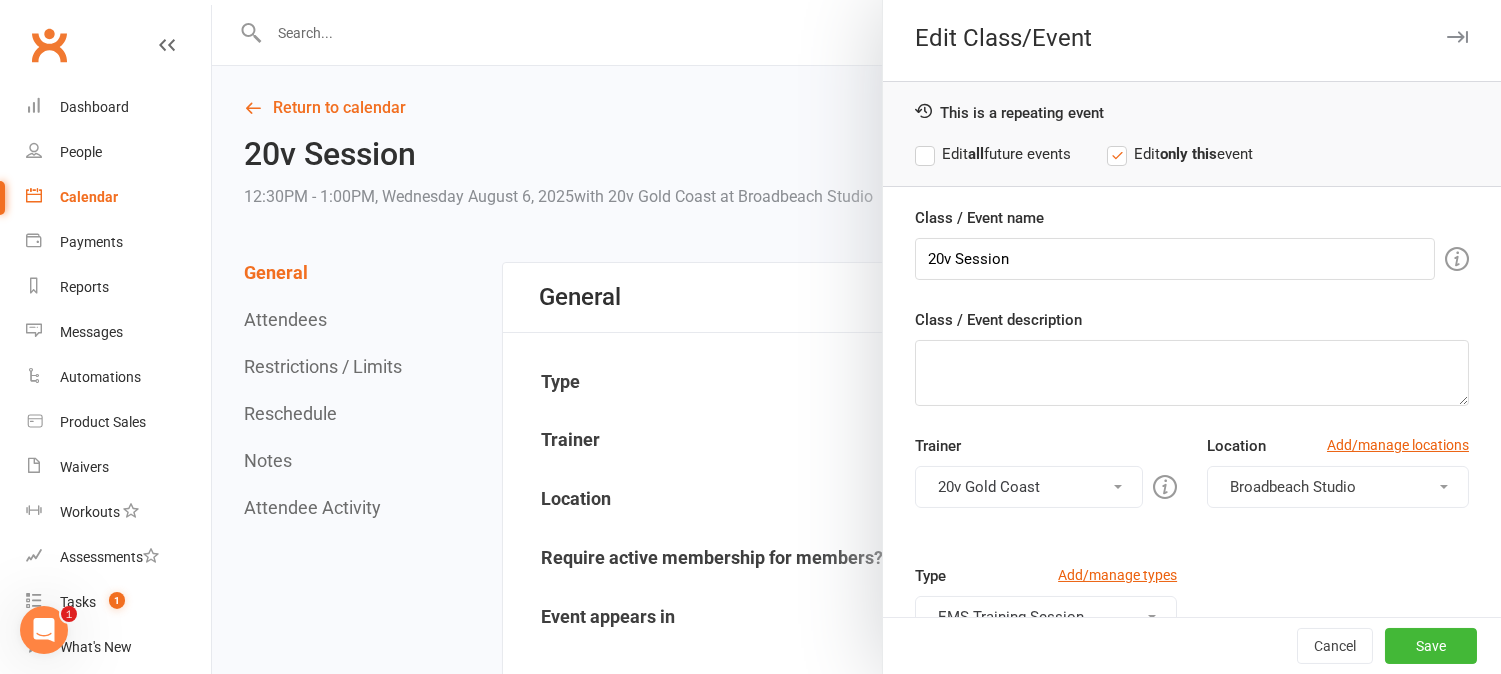 scroll, scrollTop: 0, scrollLeft: 0, axis: both 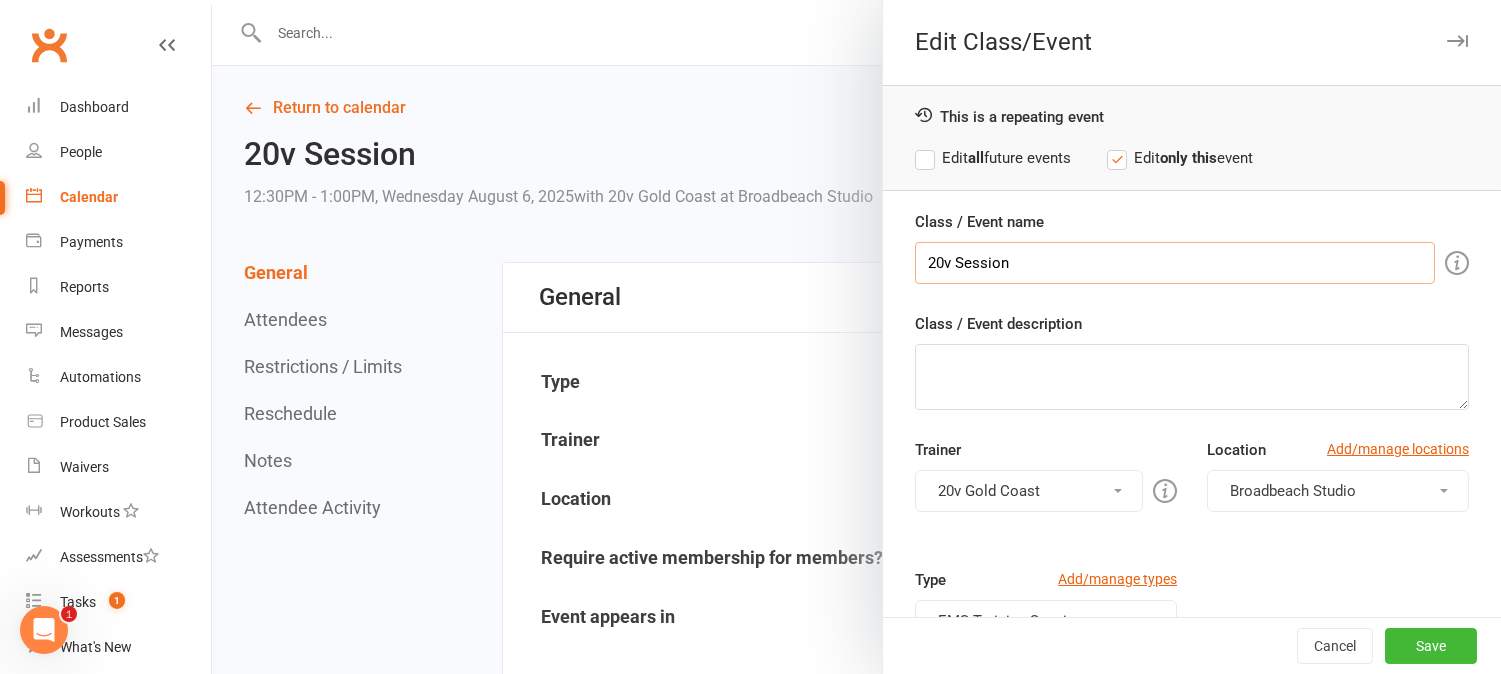 click on "20v Session" at bounding box center [1175, 263] 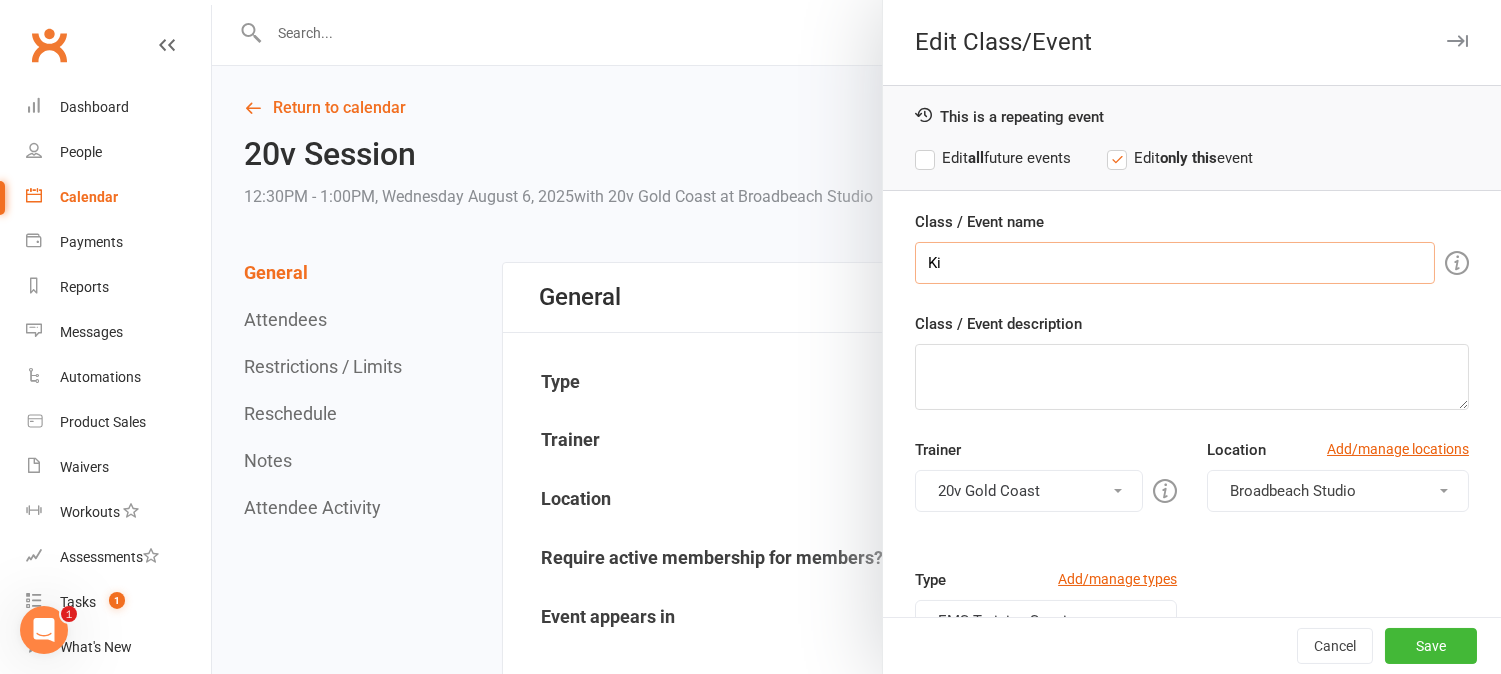 type on "Kickstart Session" 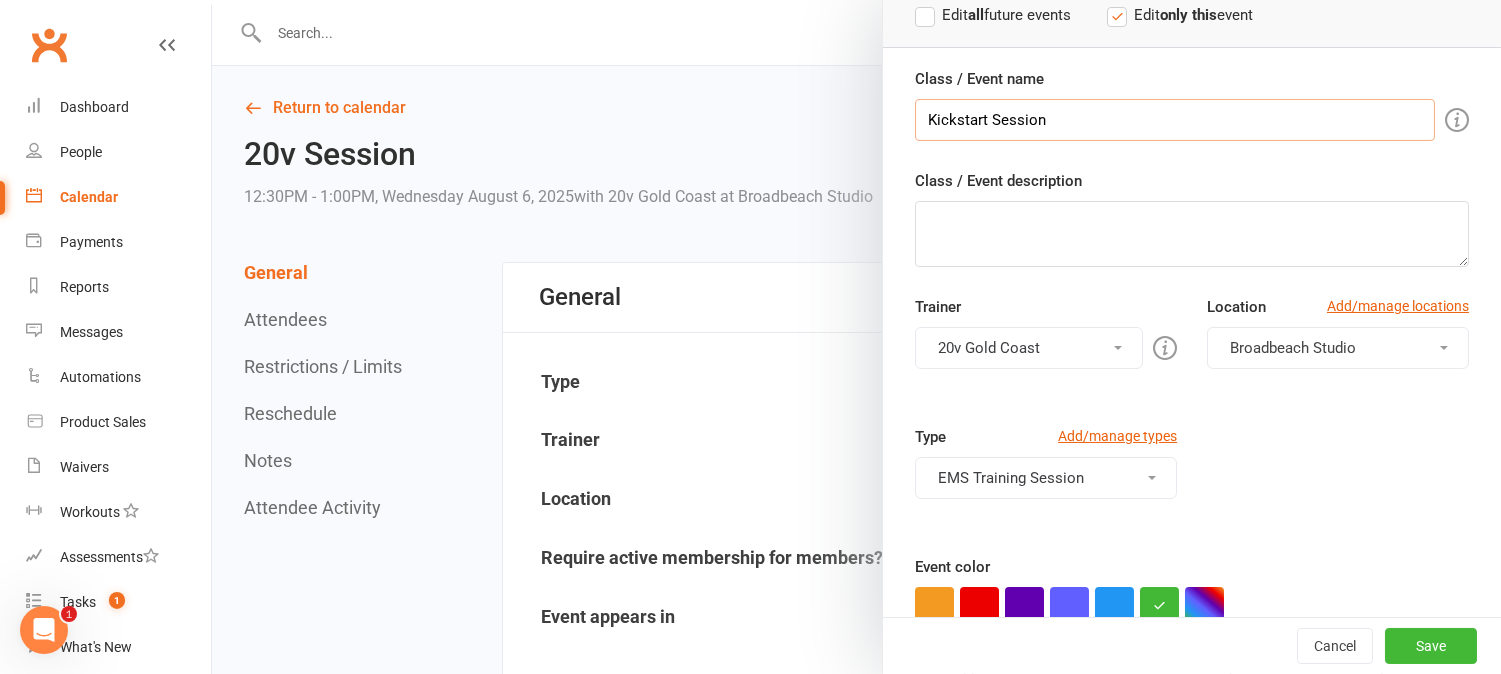 scroll, scrollTop: 282, scrollLeft: 0, axis: vertical 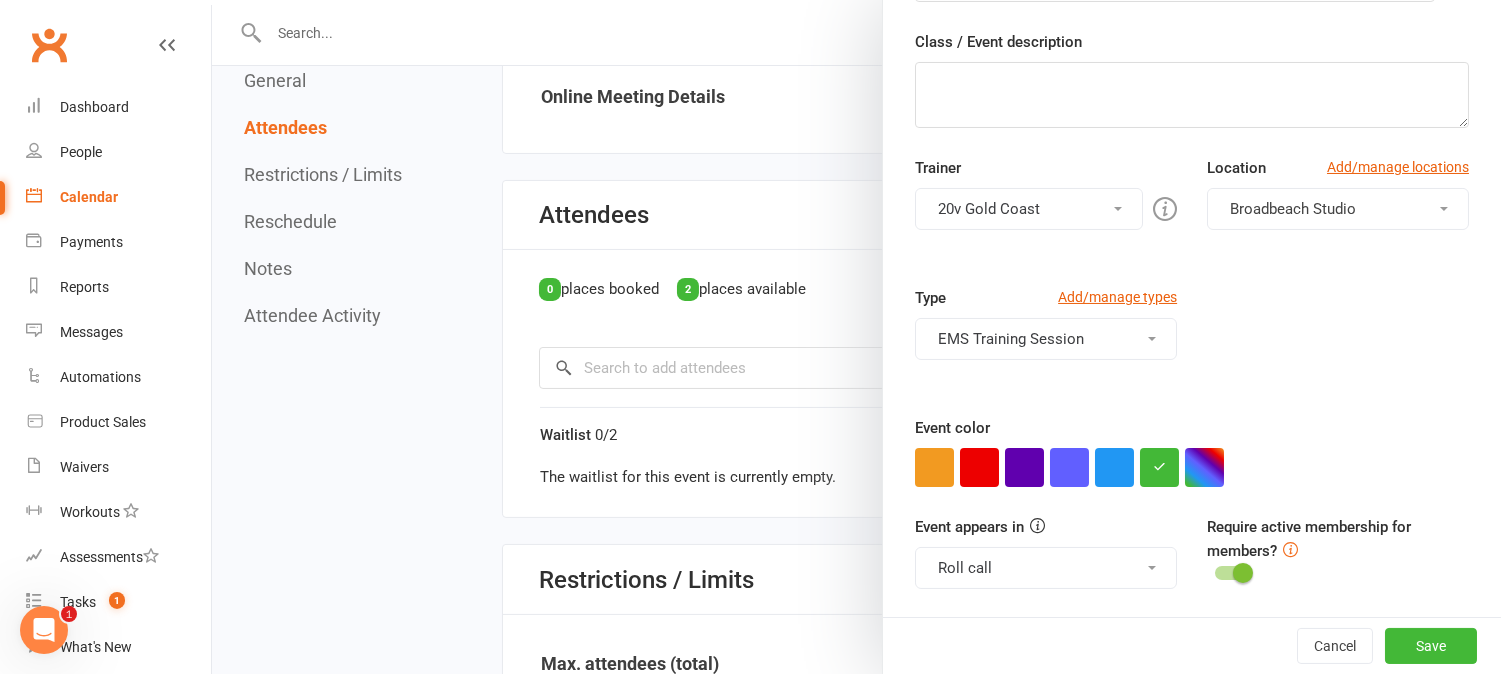 click on "EMS Training Session" at bounding box center [1046, 339] 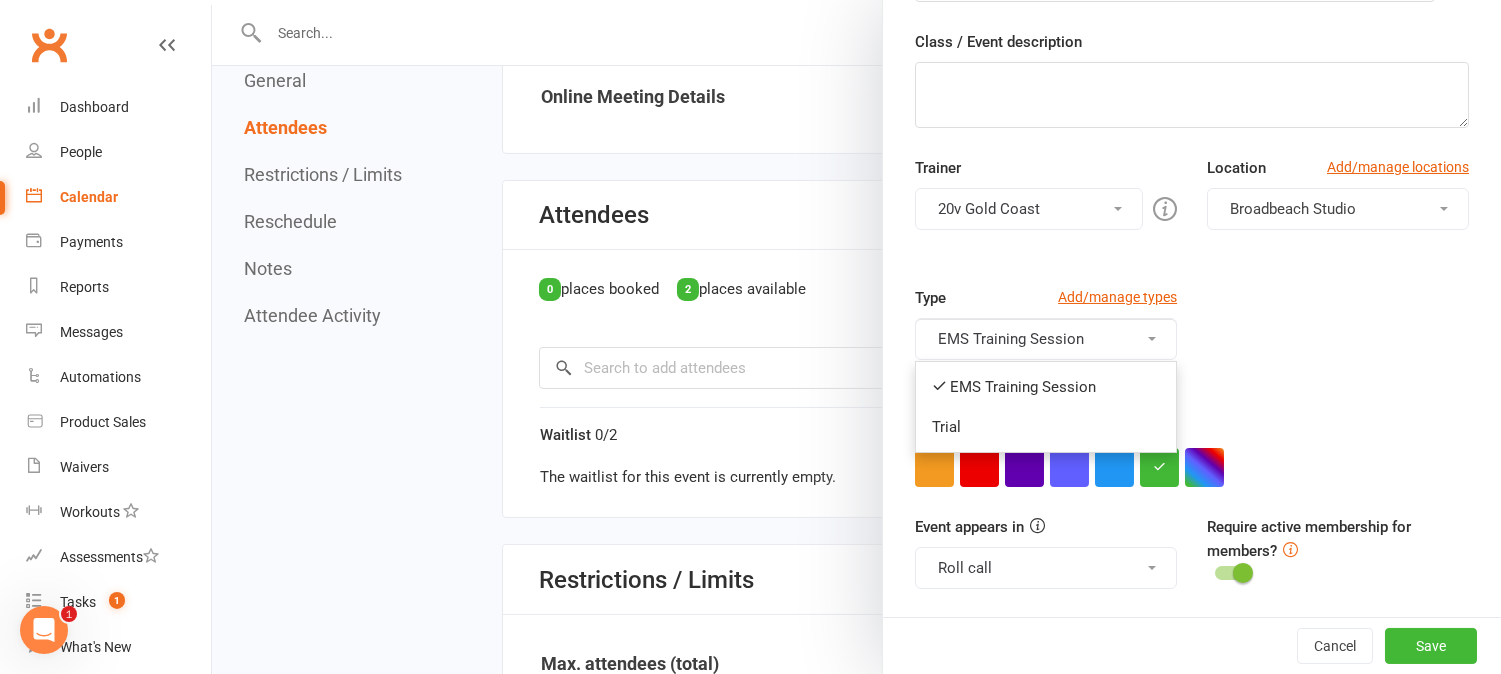 drag, startPoint x: 1052, startPoint y: 378, endPoint x: 1048, endPoint y: 368, distance: 10.770329 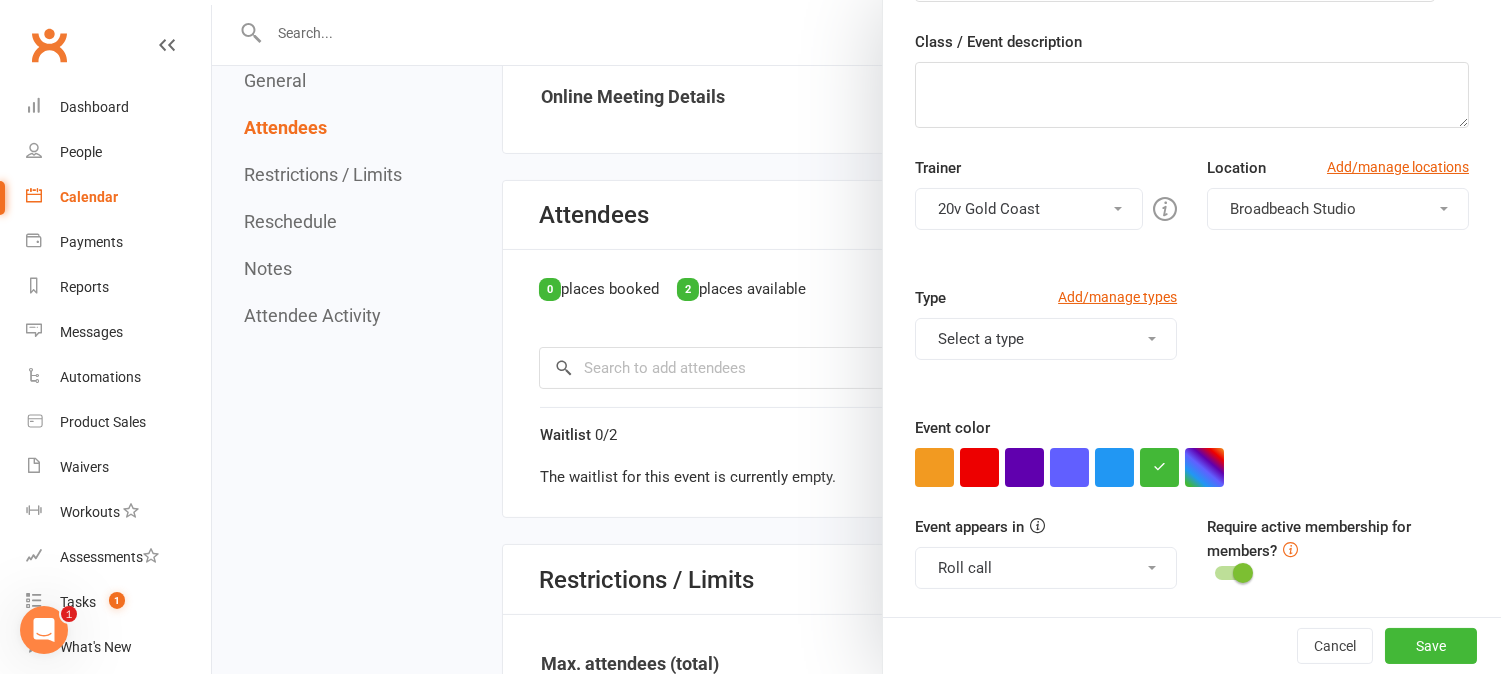 click on "Select a type" at bounding box center (1046, 339) 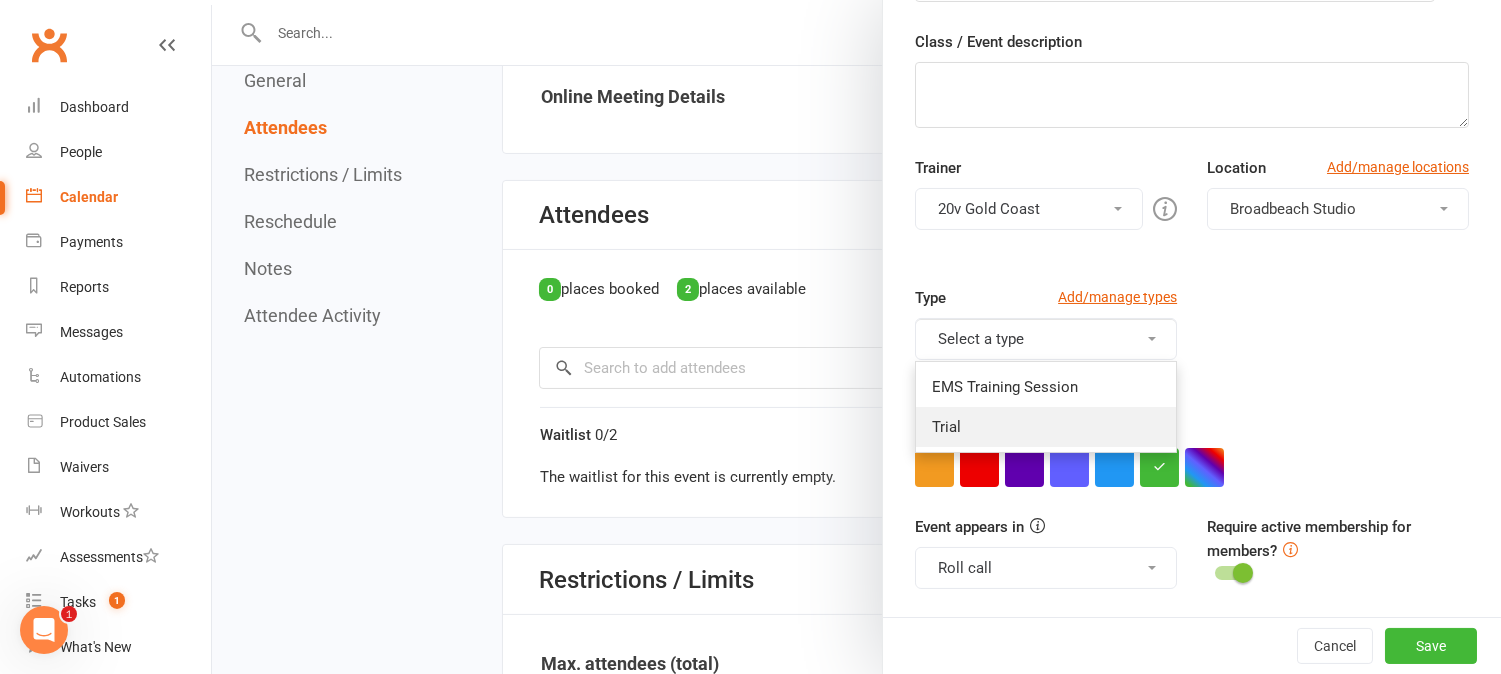 click on "Trial" at bounding box center (1046, 427) 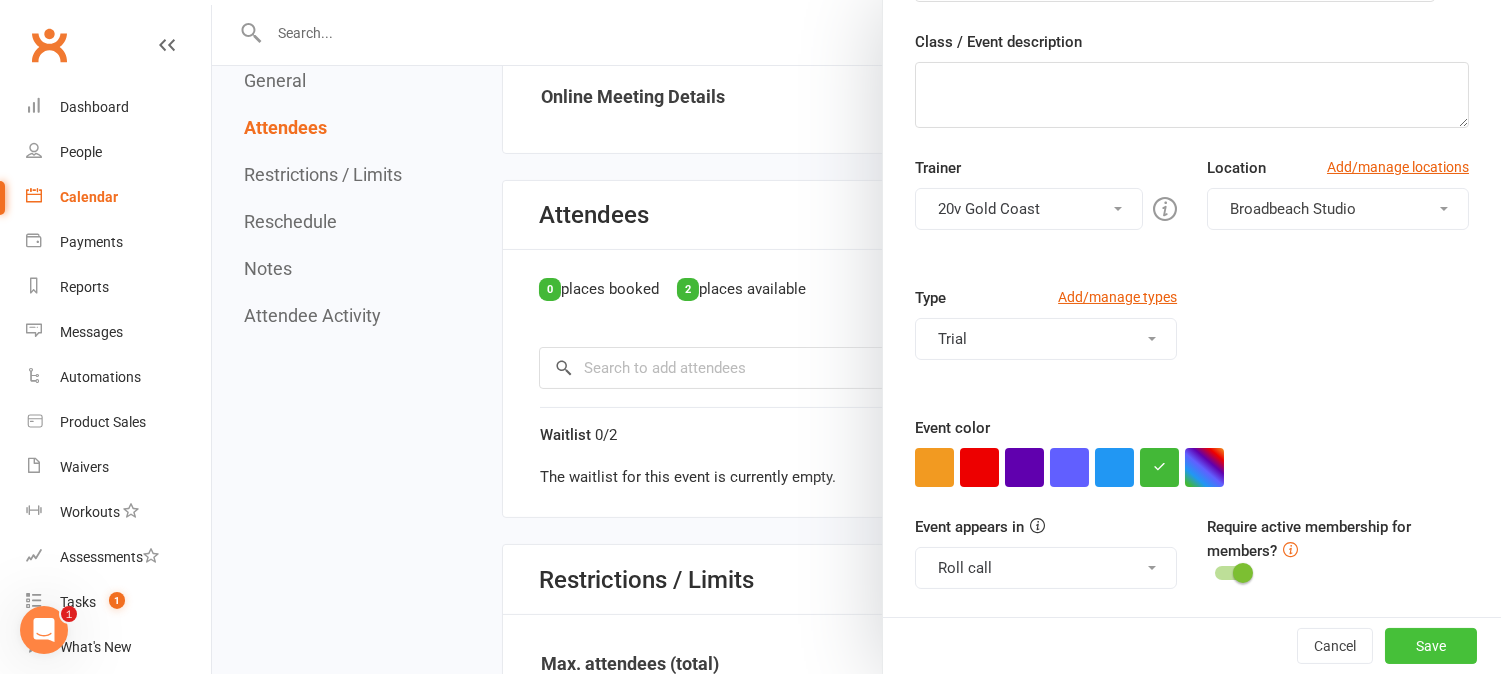click on "Save" at bounding box center [1431, 646] 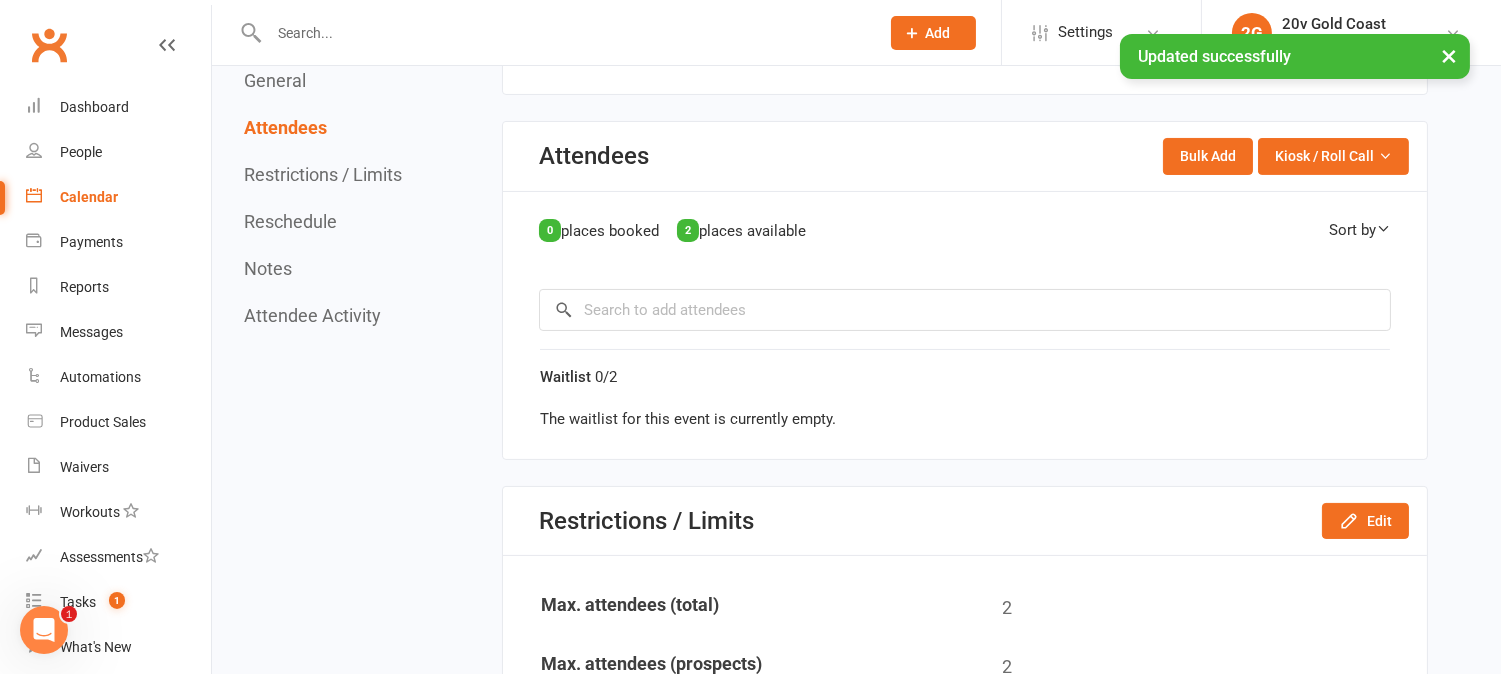 click on "Calendar" at bounding box center [89, 197] 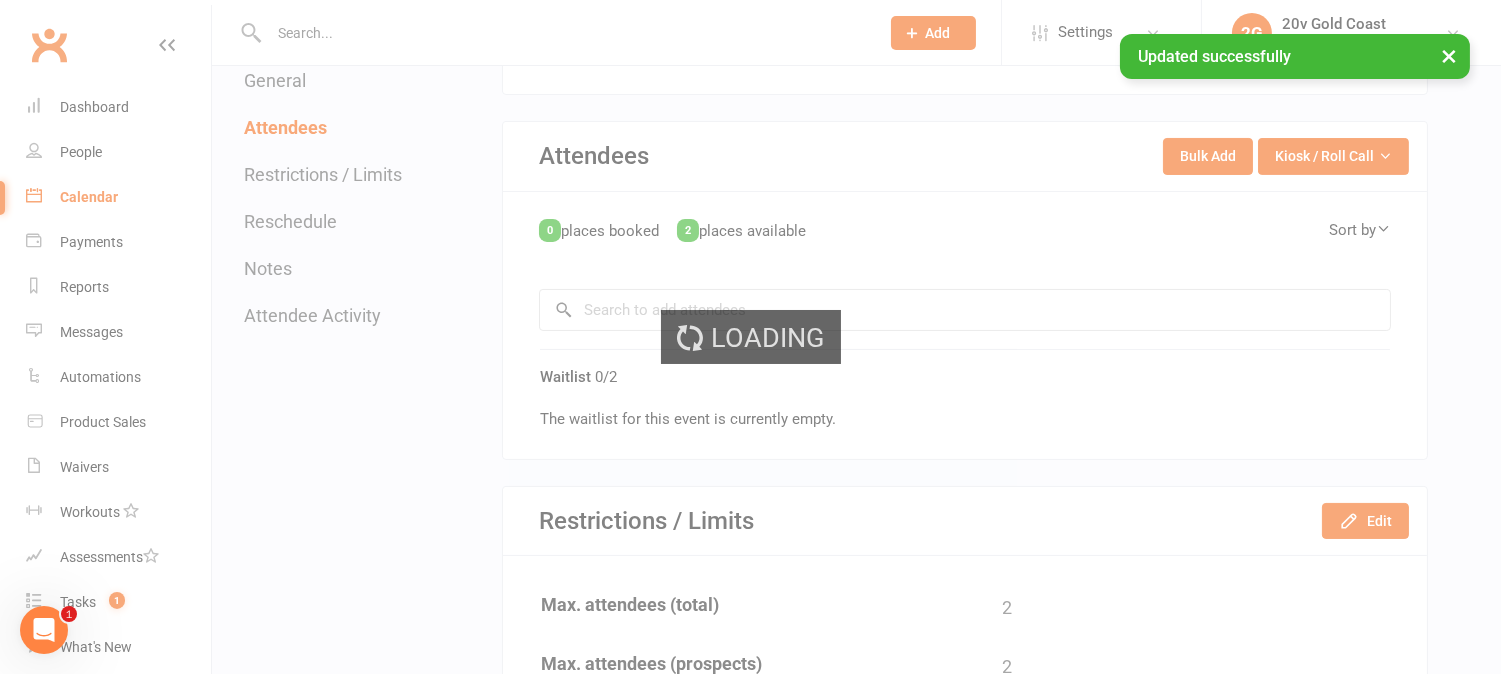 scroll, scrollTop: 0, scrollLeft: 0, axis: both 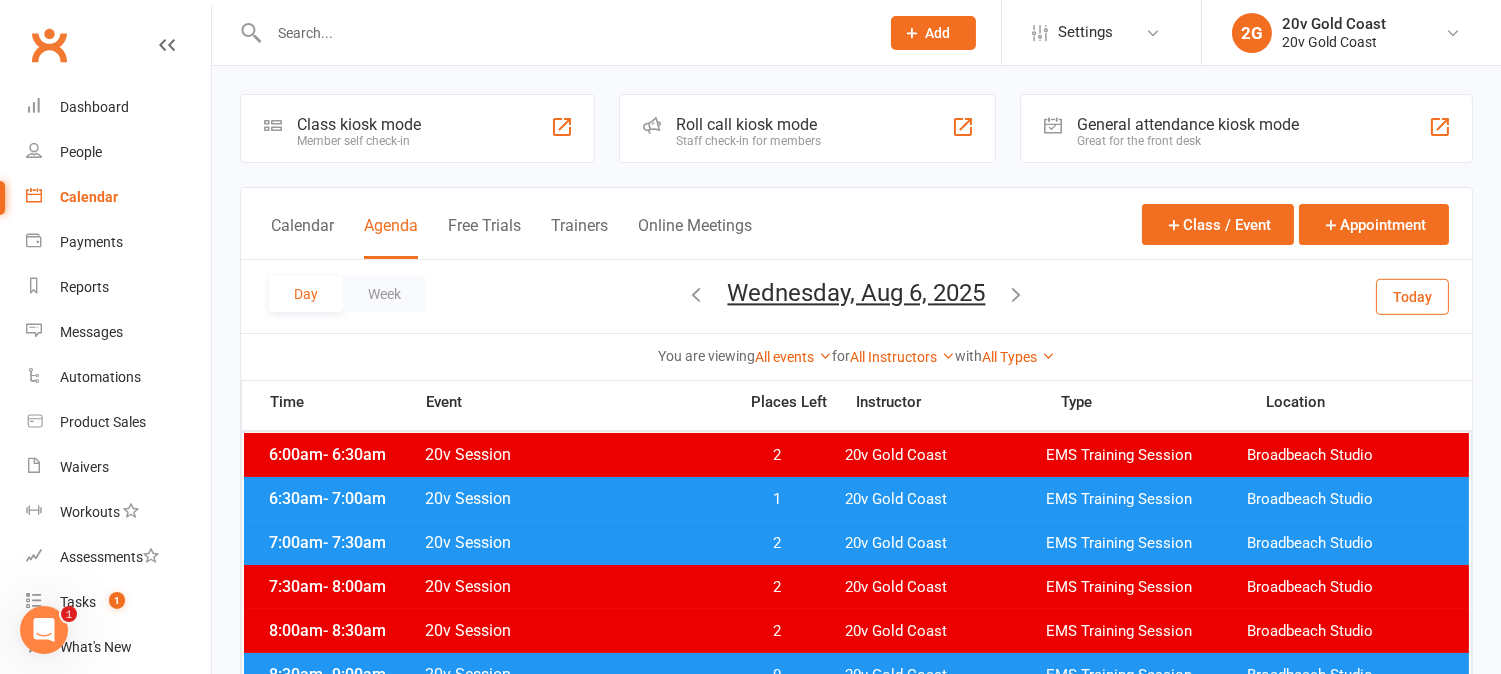 click on "Today" at bounding box center (1412, 296) 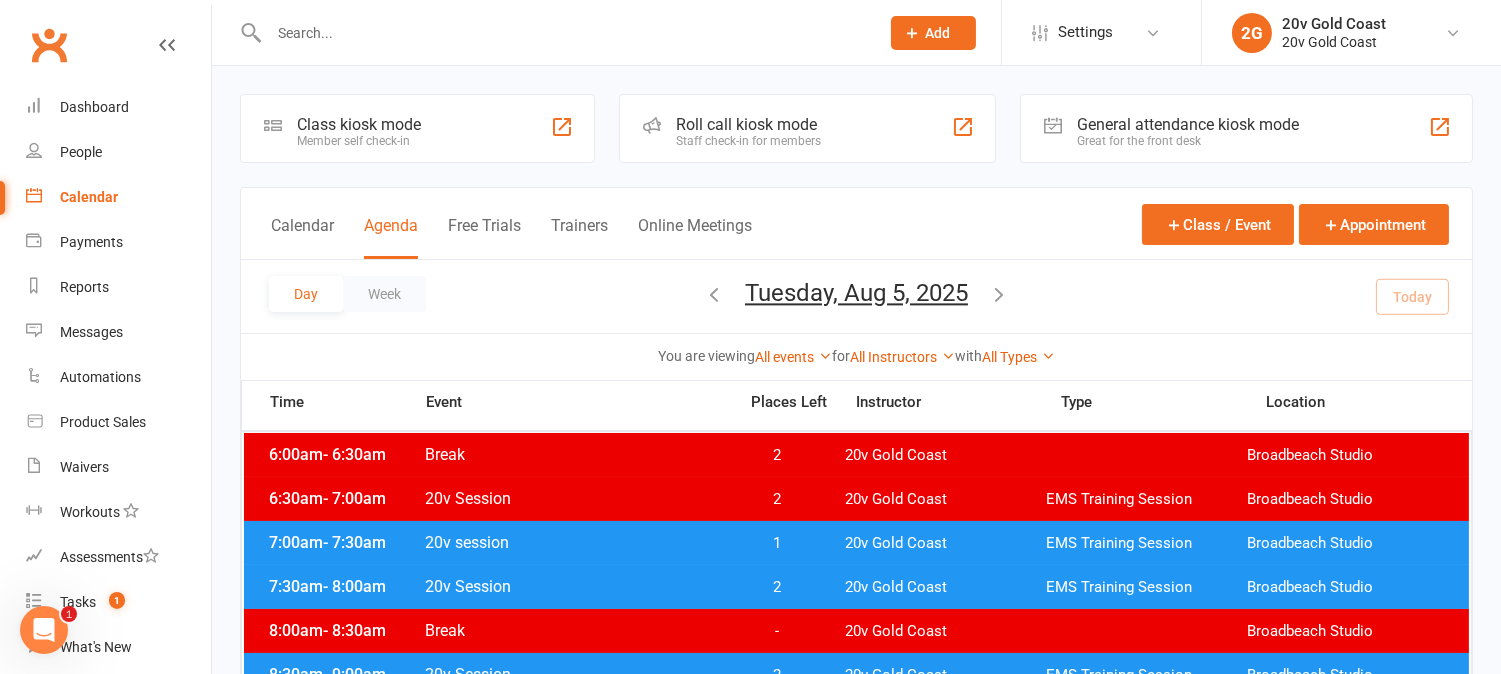click at bounding box center (999, 294) 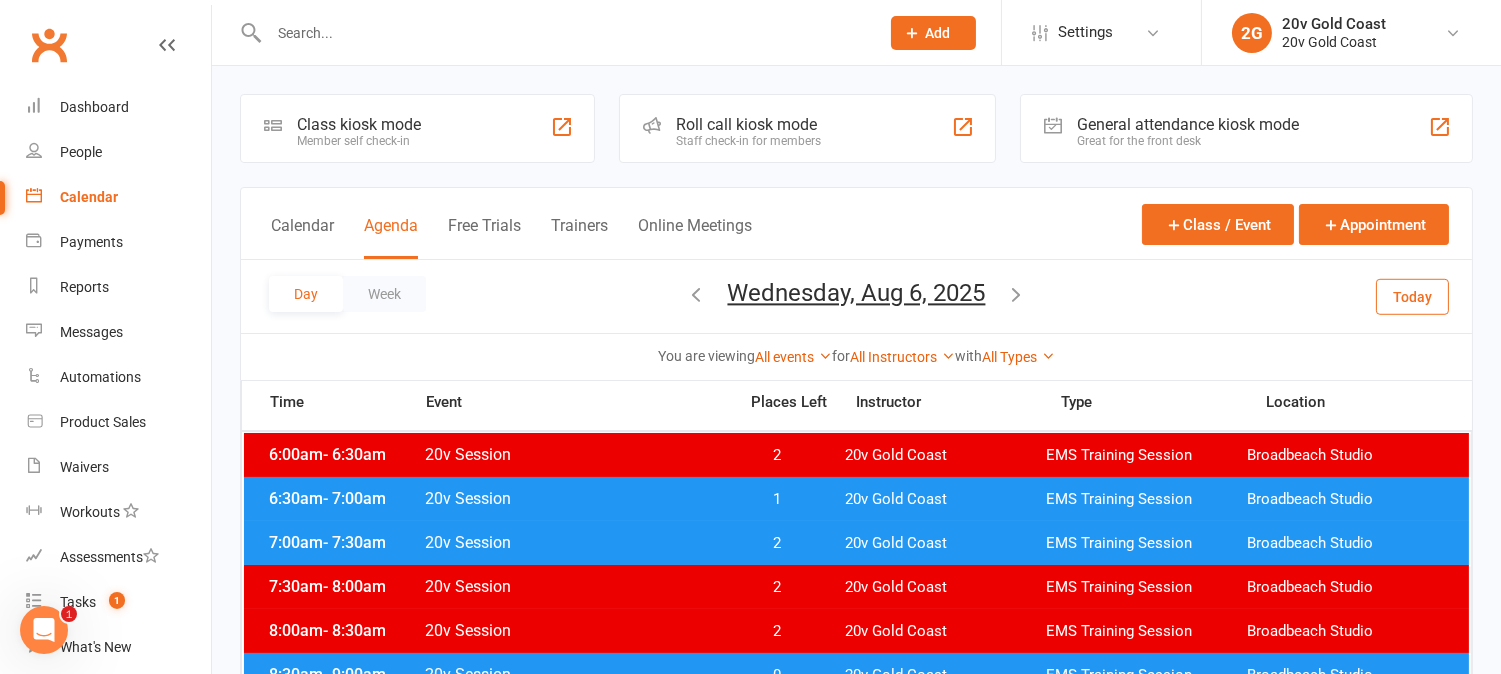 click on "Today" at bounding box center (1412, 296) 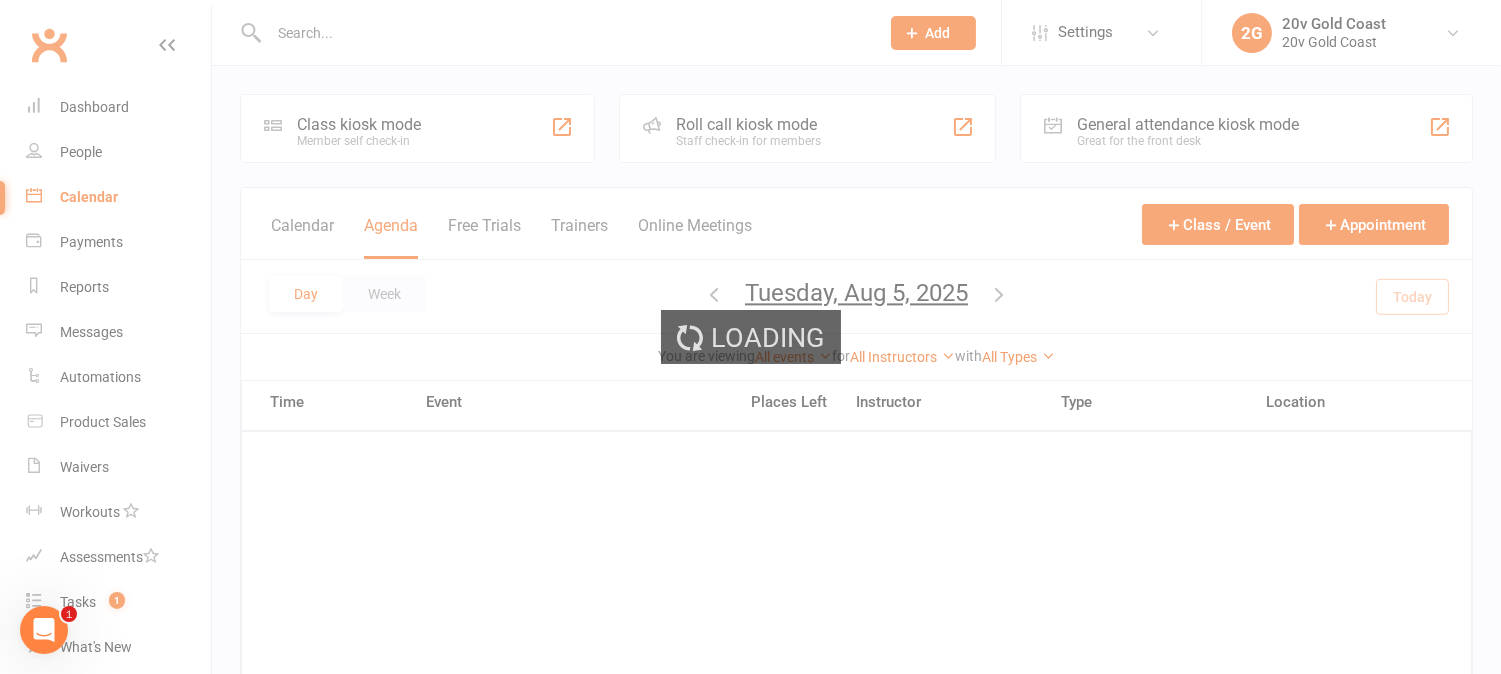 click on "Loading" at bounding box center (750, 337) 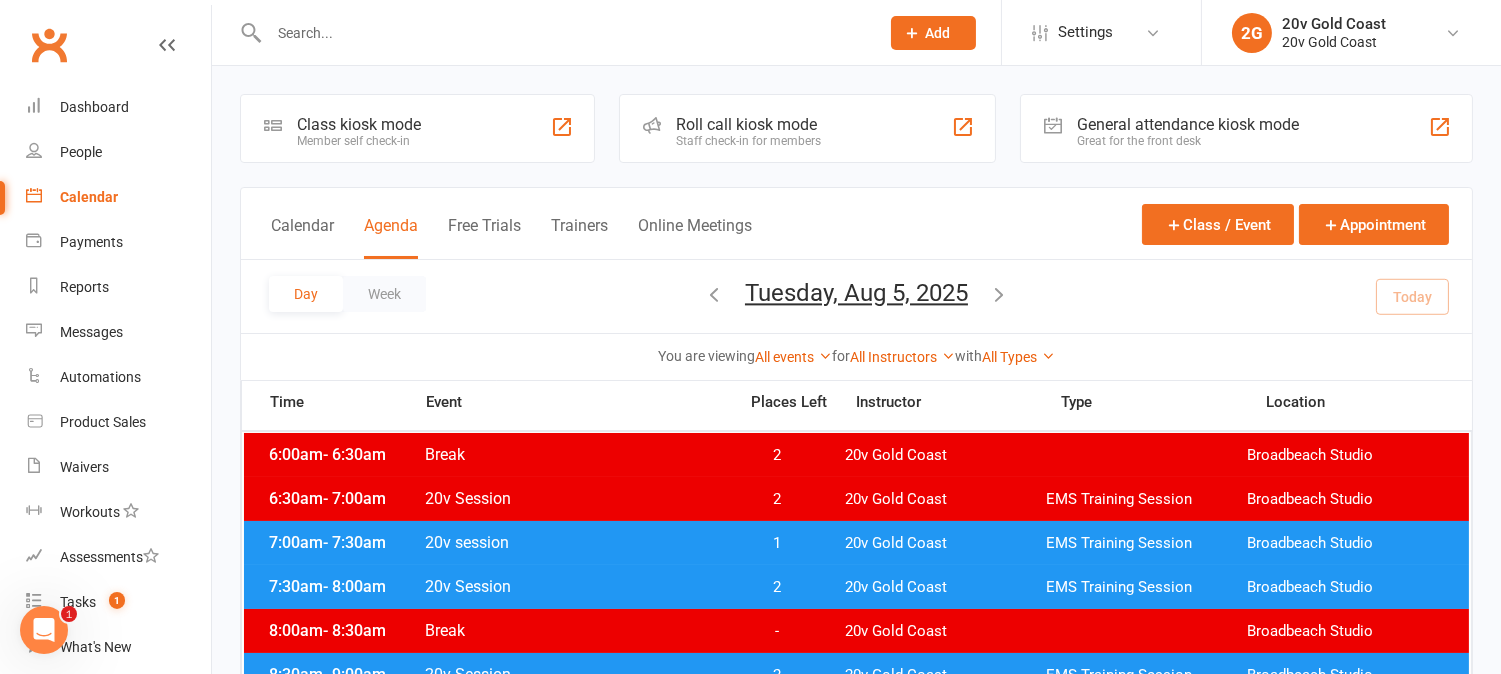 click at bounding box center [999, 294] 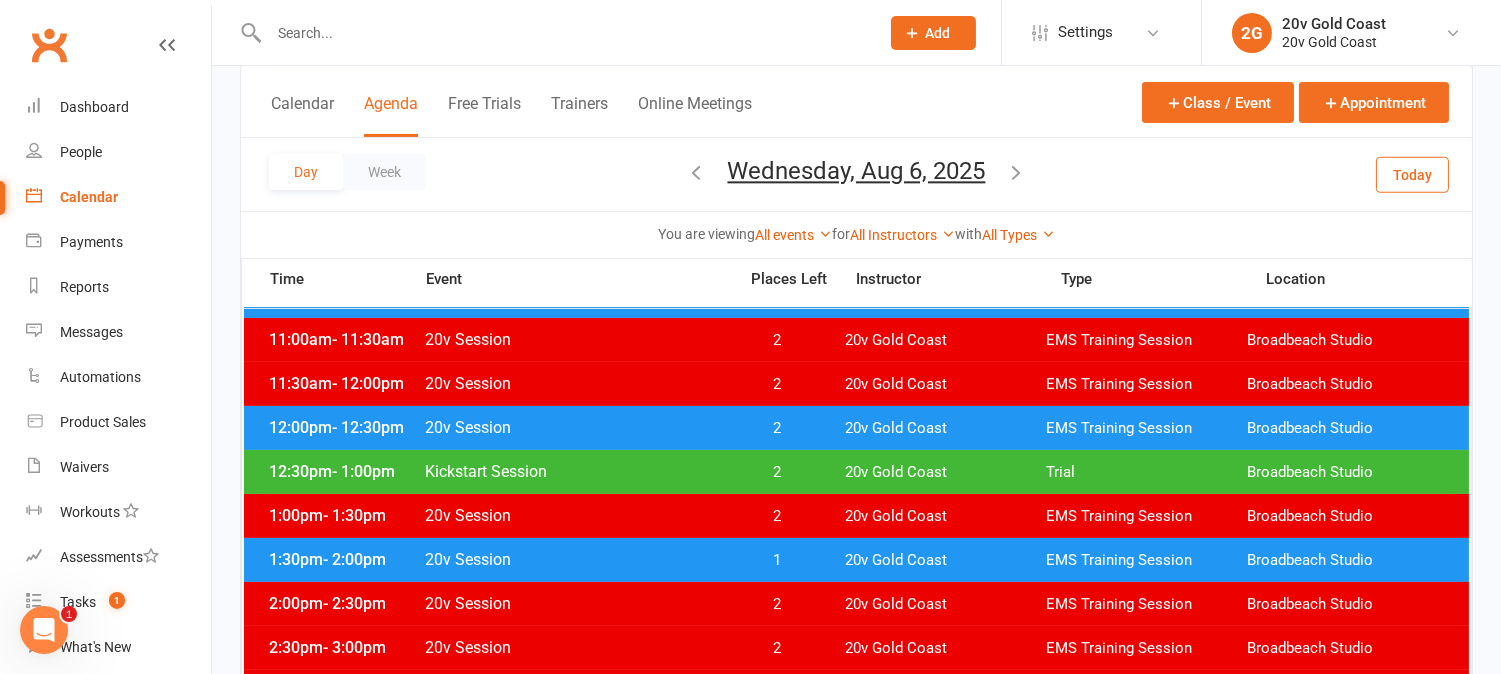 scroll, scrollTop: 444, scrollLeft: 0, axis: vertical 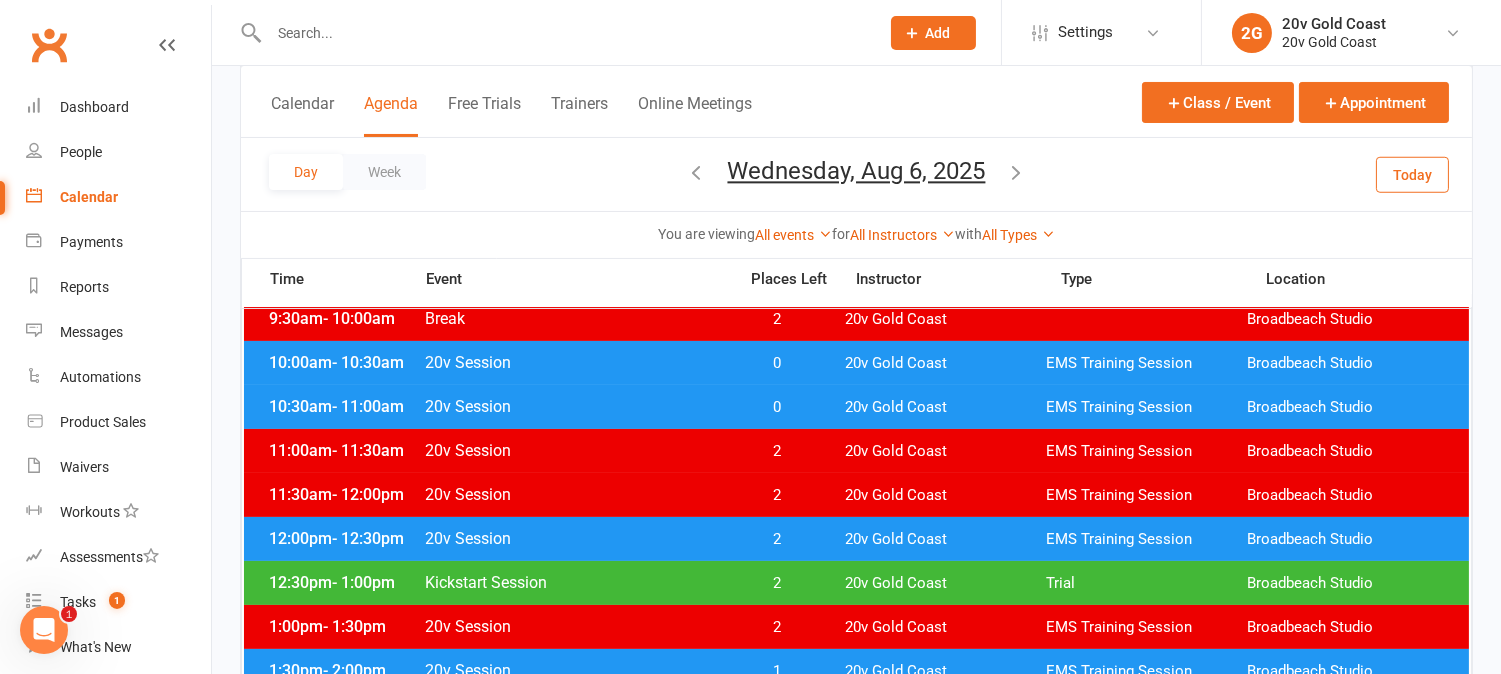 click at bounding box center (1017, 172) 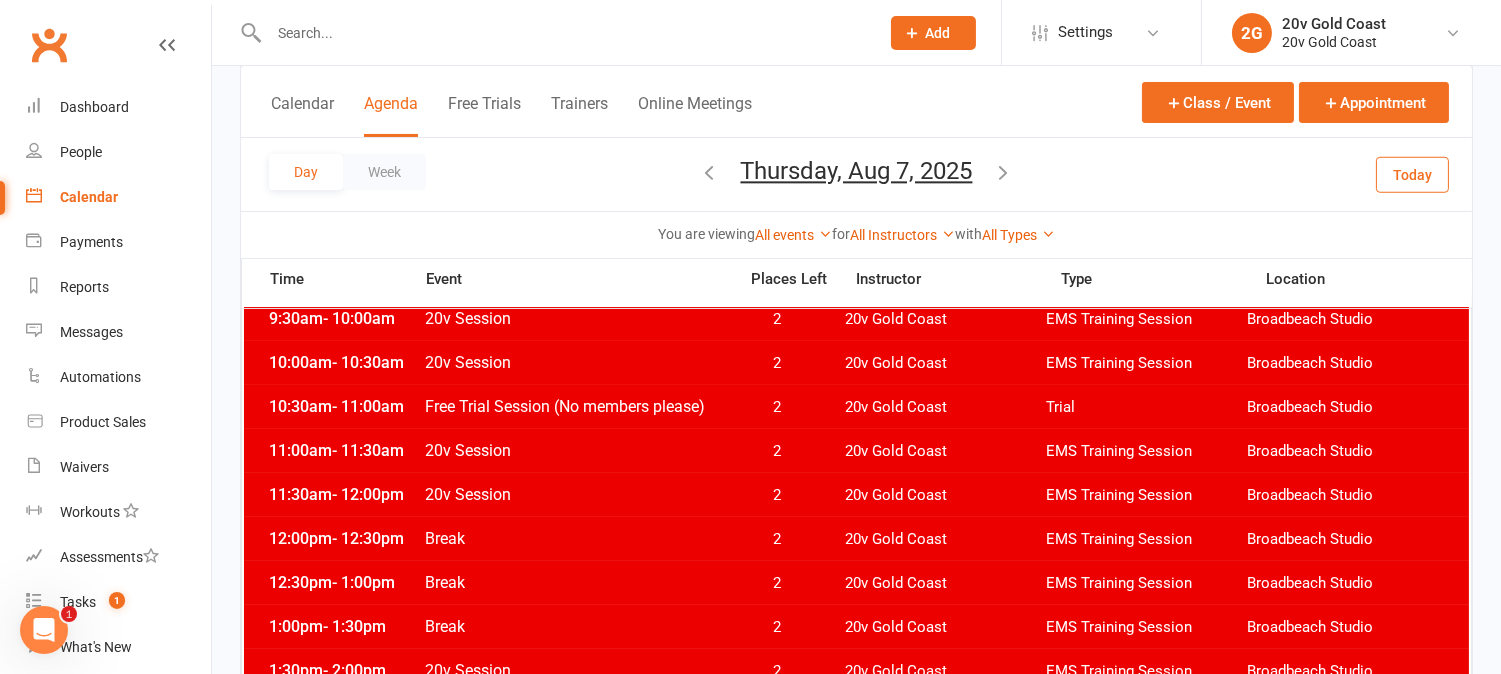 click at bounding box center [1004, 172] 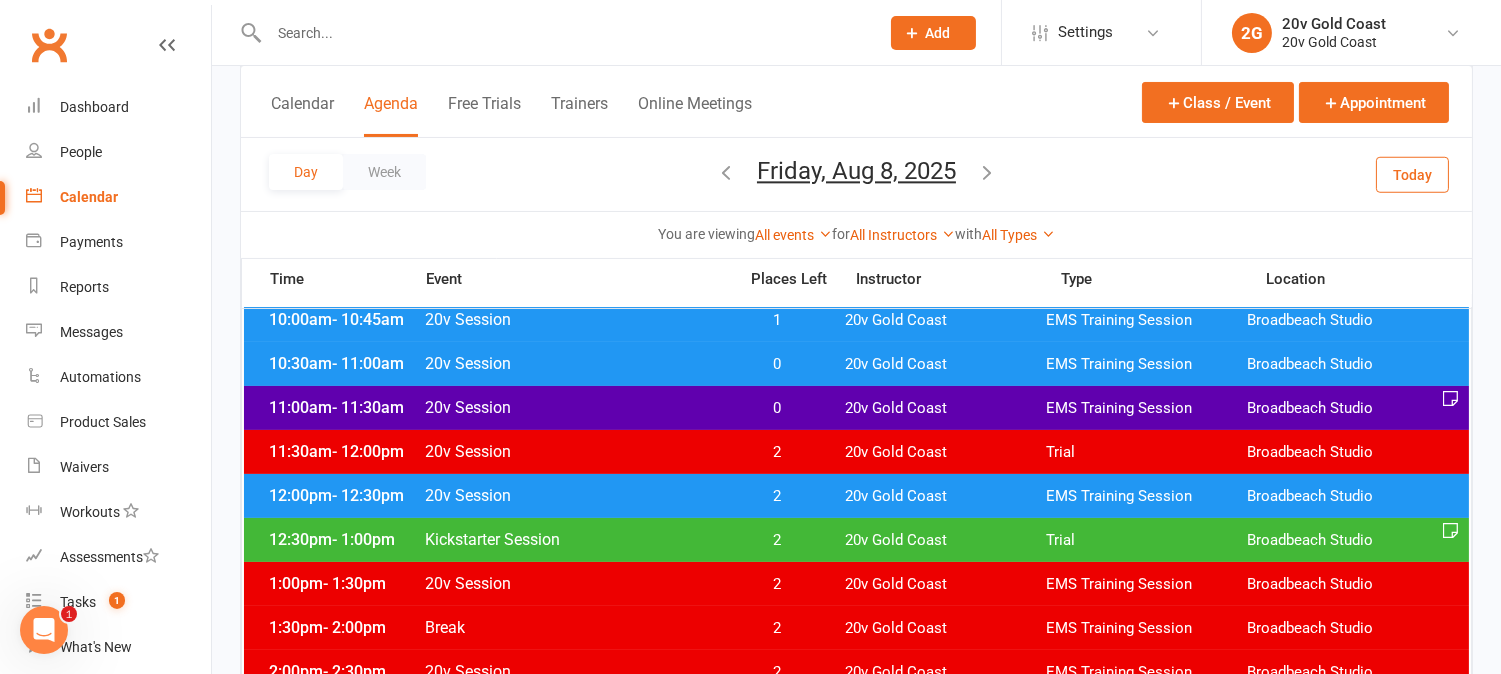 scroll, scrollTop: 444, scrollLeft: 0, axis: vertical 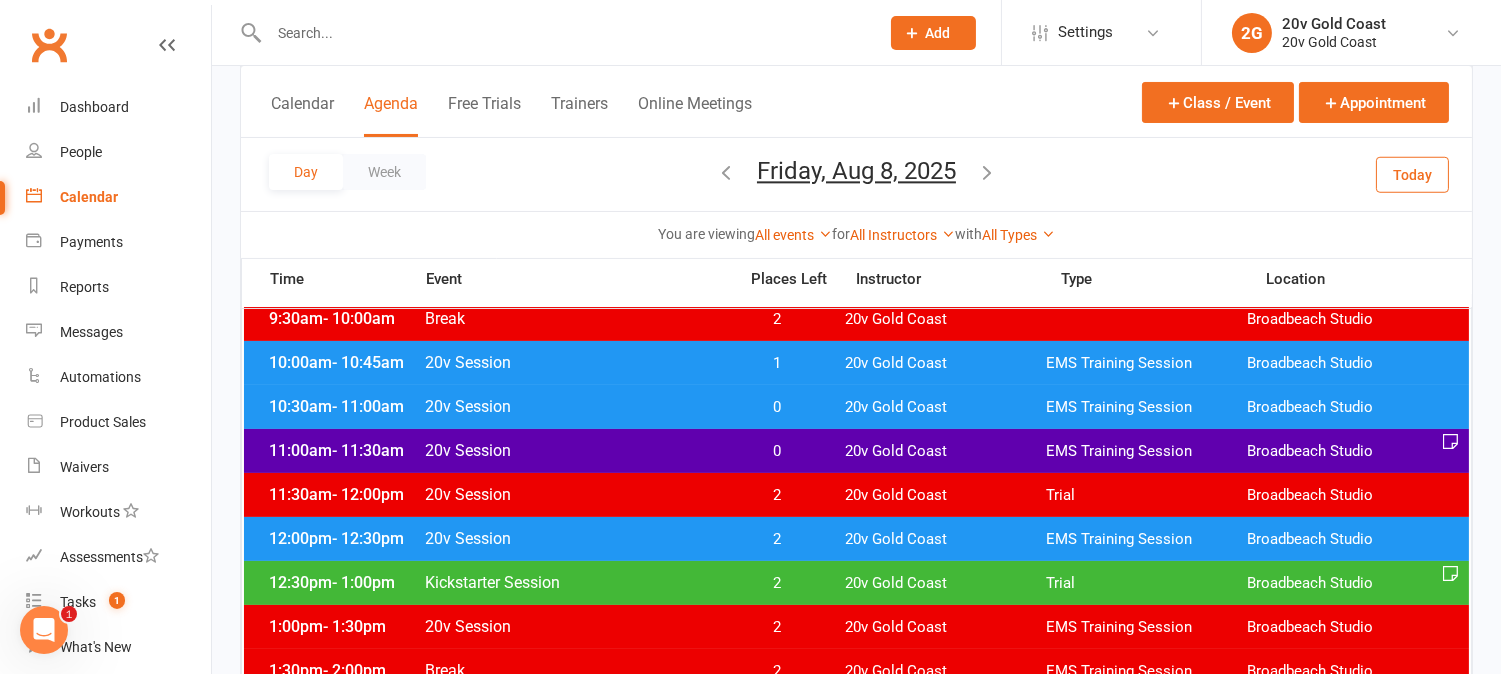 click on "0" at bounding box center [777, 451] 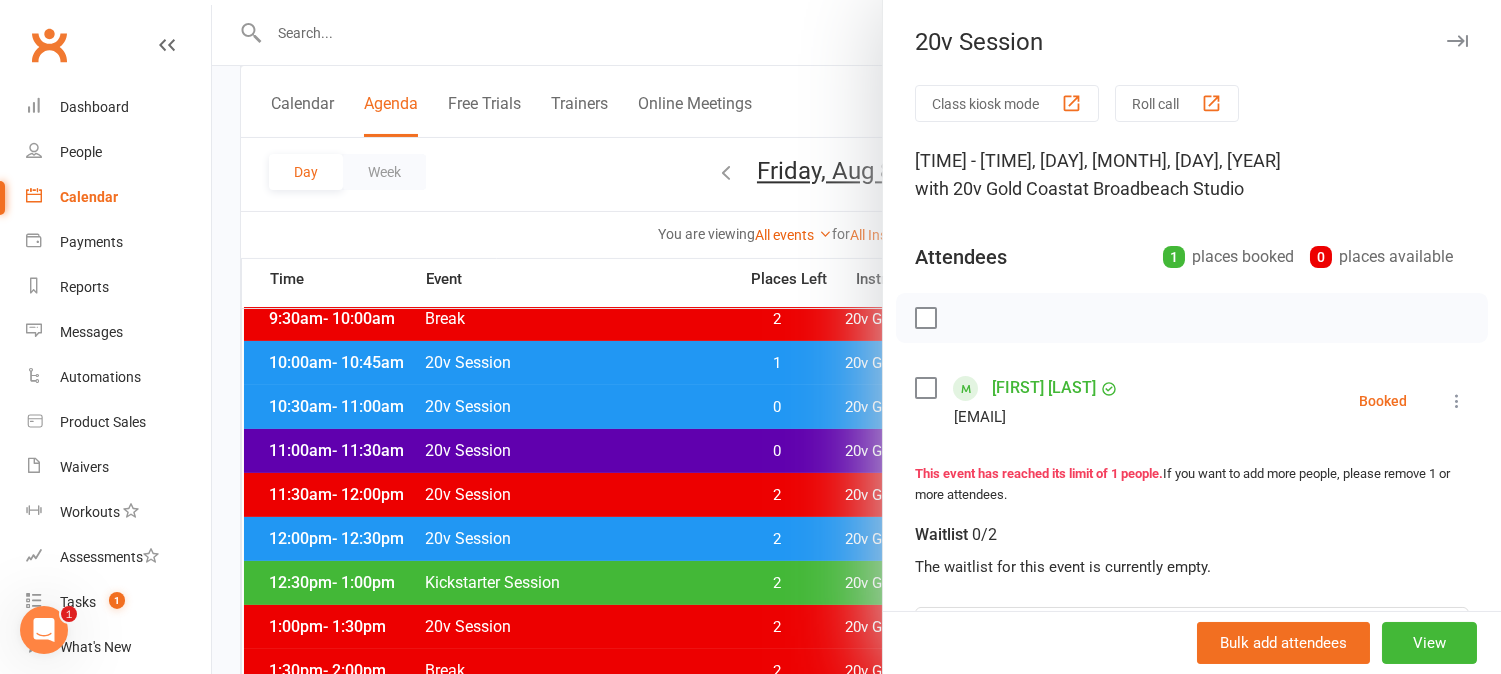 click at bounding box center (856, 337) 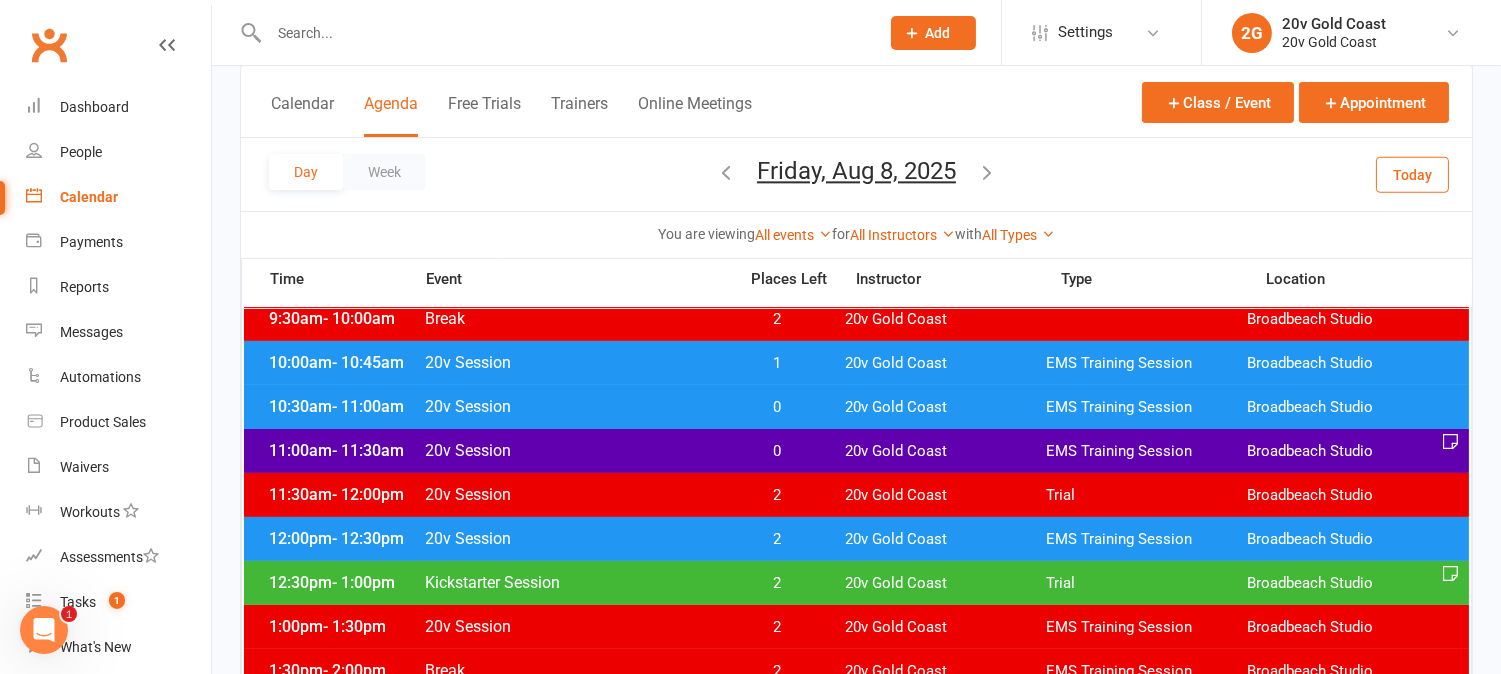 click on "0" at bounding box center [777, 451] 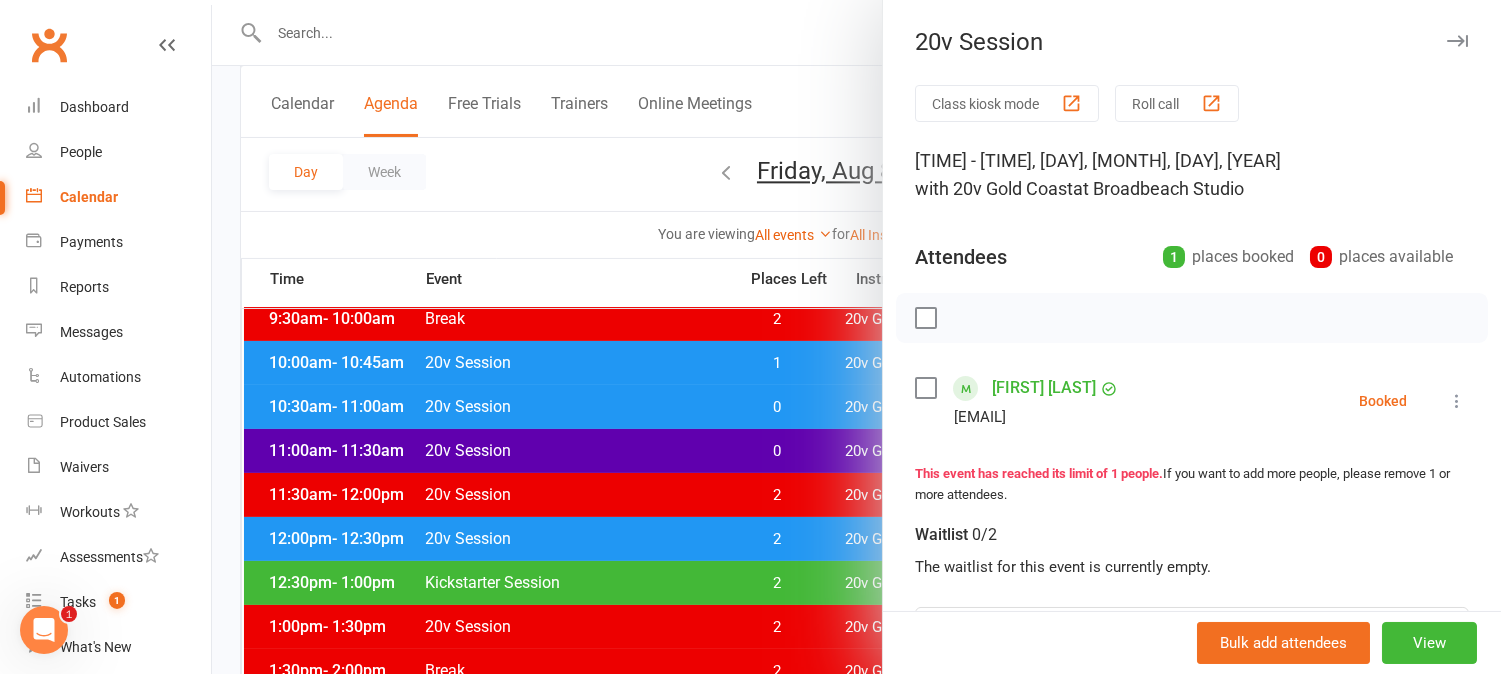 click at bounding box center [856, 337] 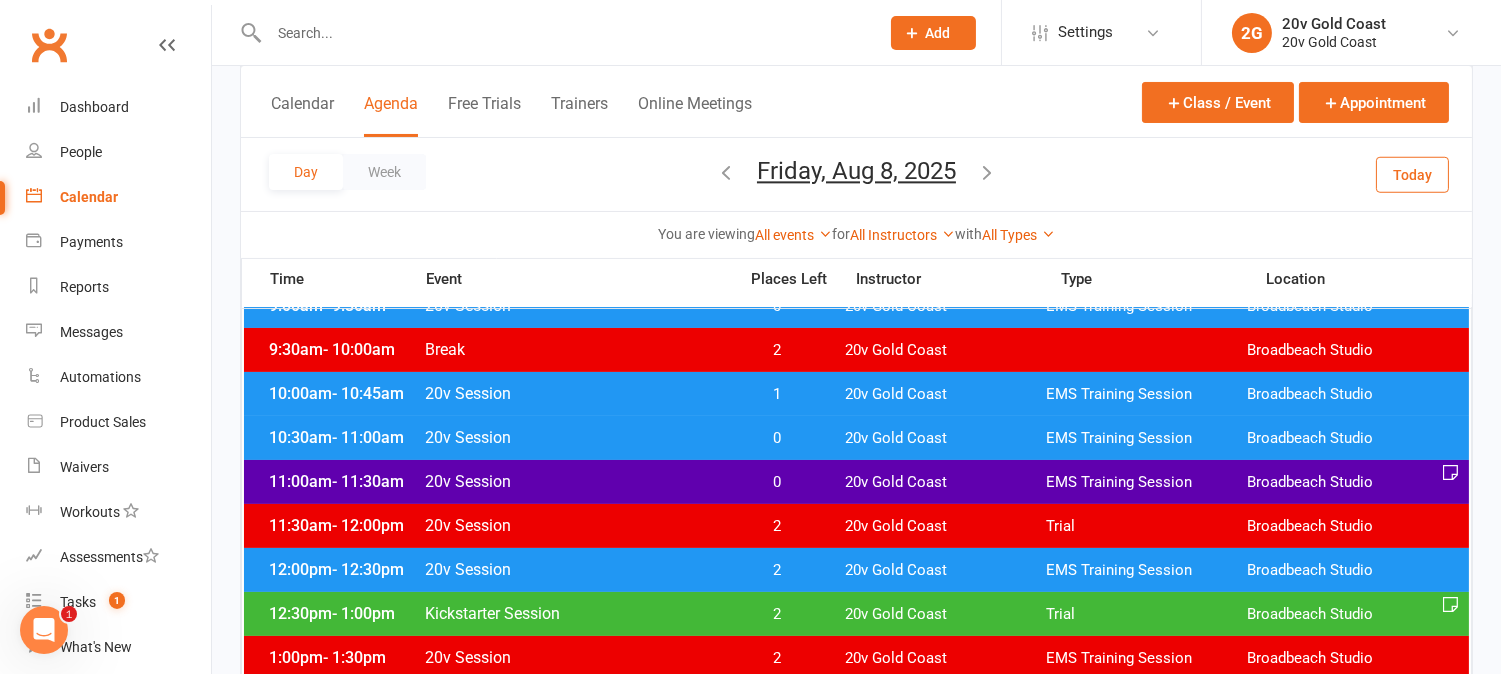 scroll, scrollTop: 444, scrollLeft: 0, axis: vertical 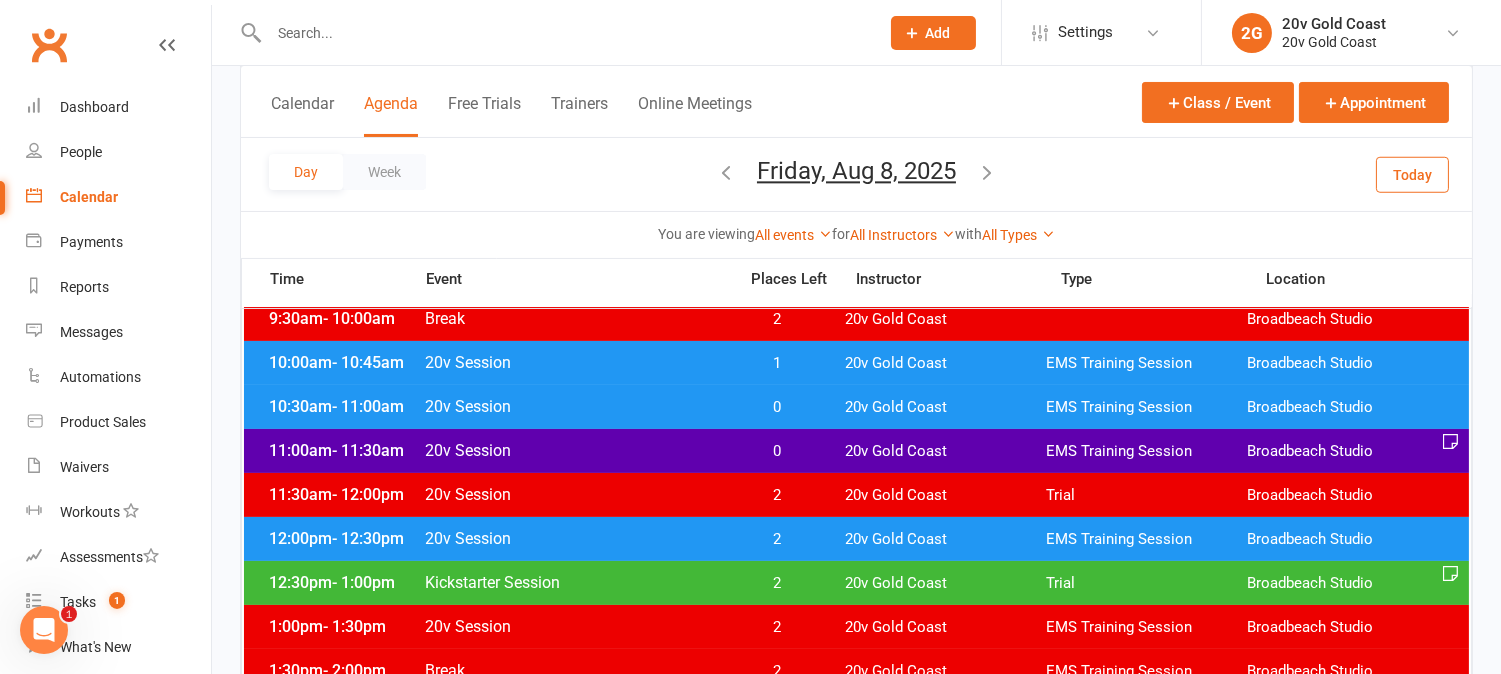 click on "0" at bounding box center [777, 451] 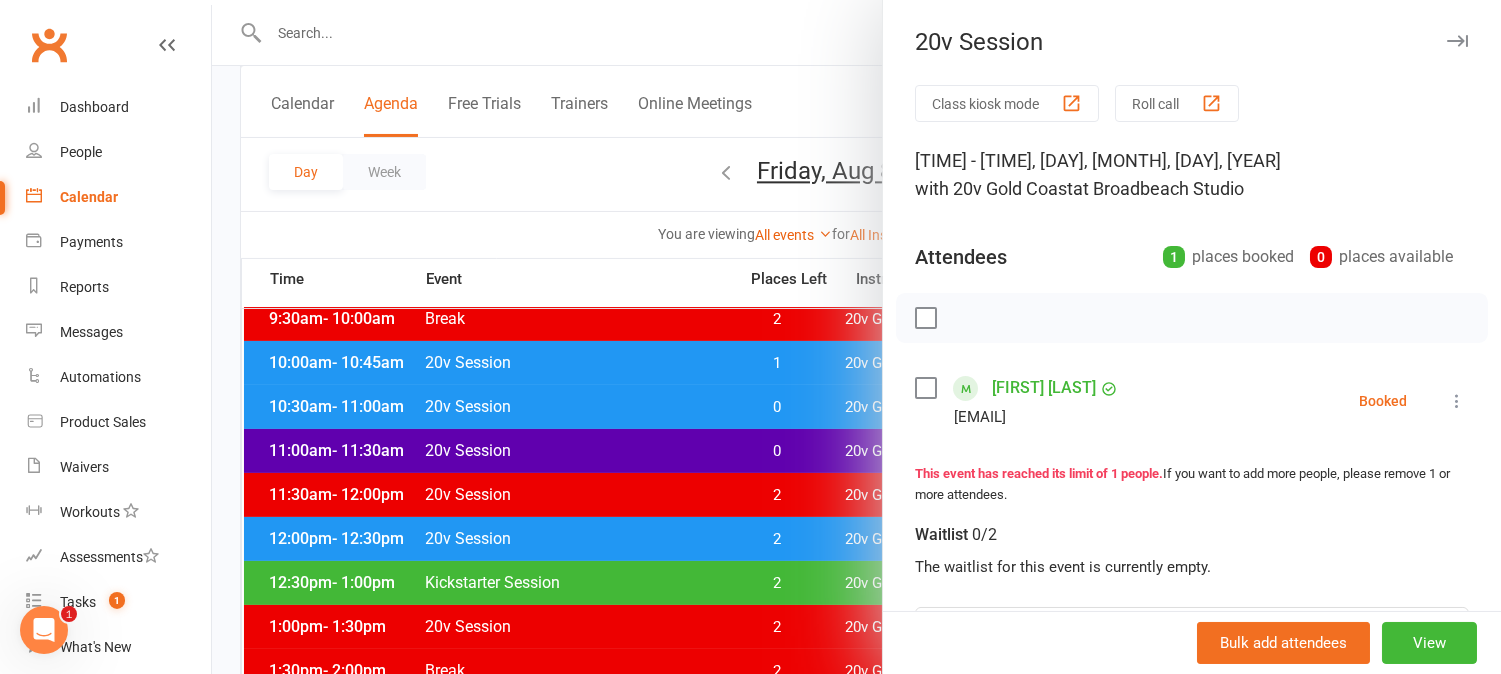 click at bounding box center [856, 337] 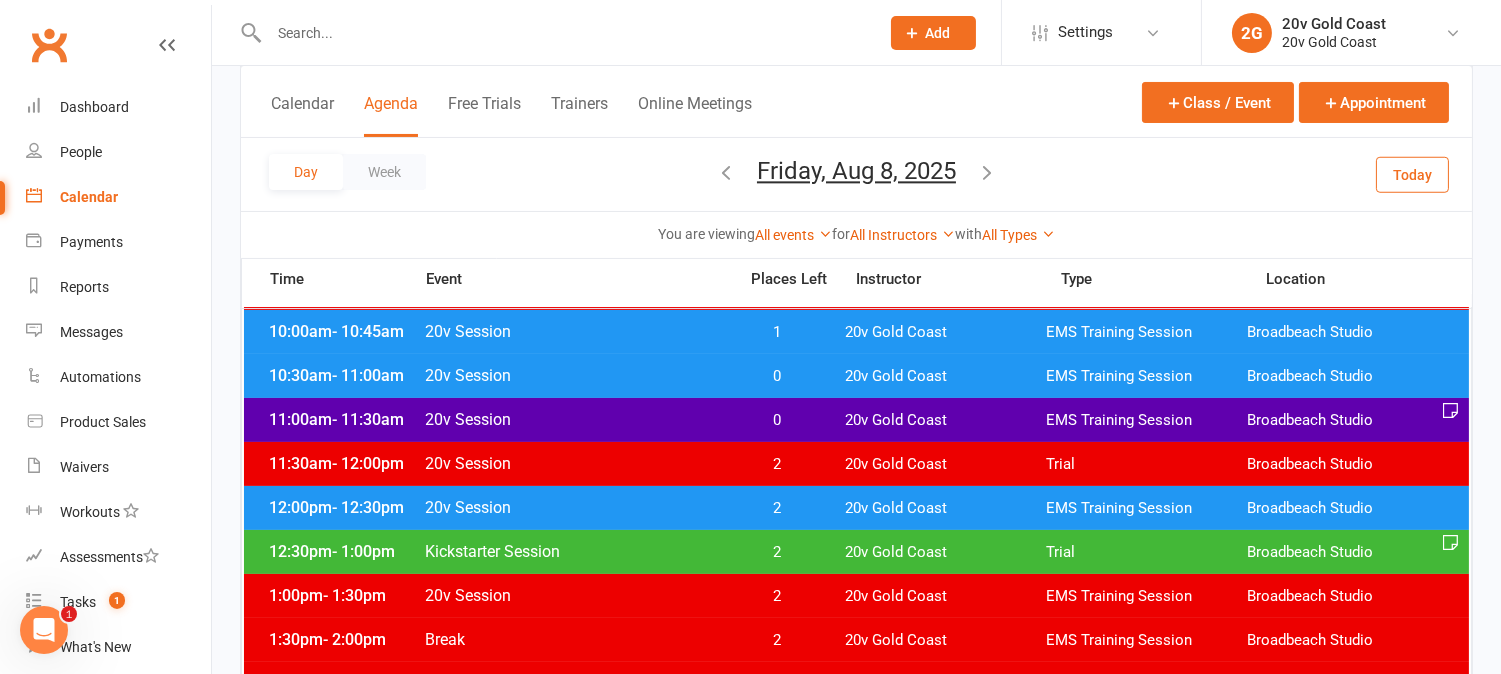scroll, scrollTop: 444, scrollLeft: 0, axis: vertical 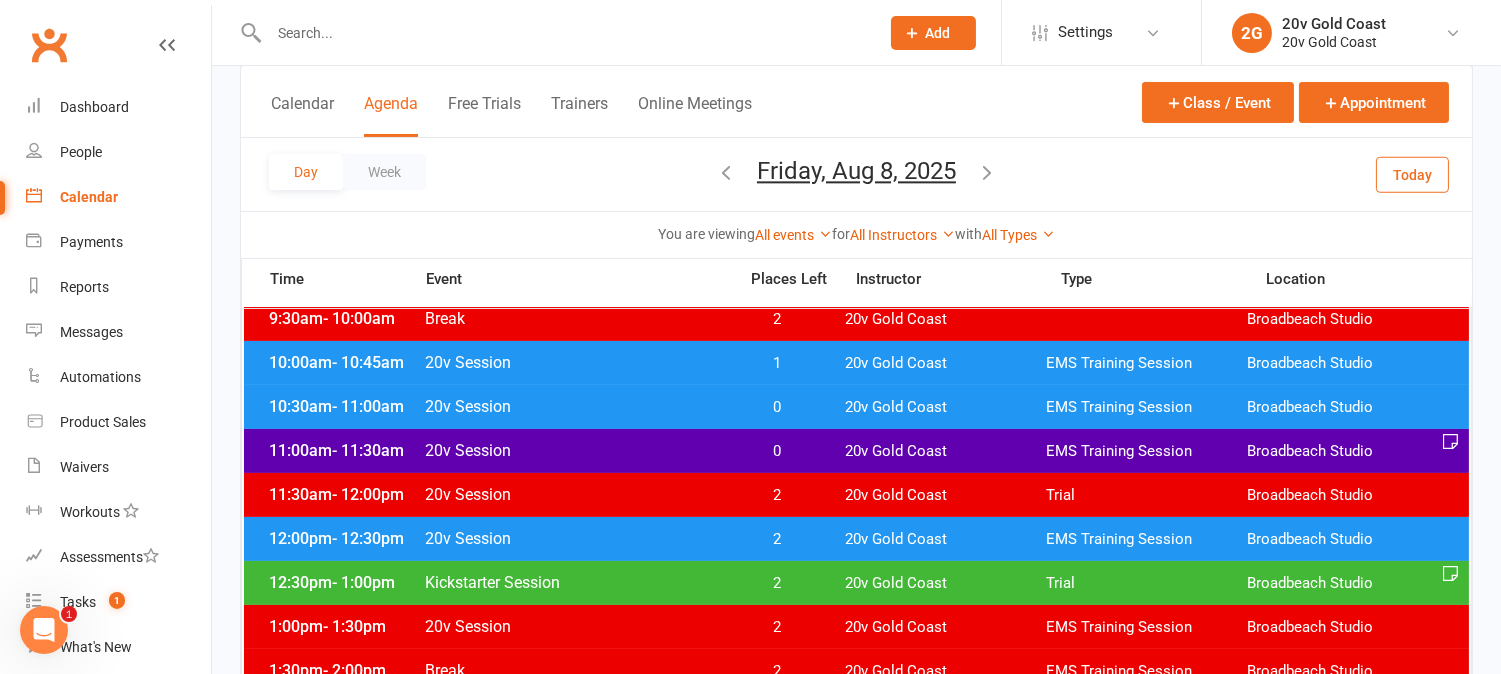 click on "2" at bounding box center (777, 495) 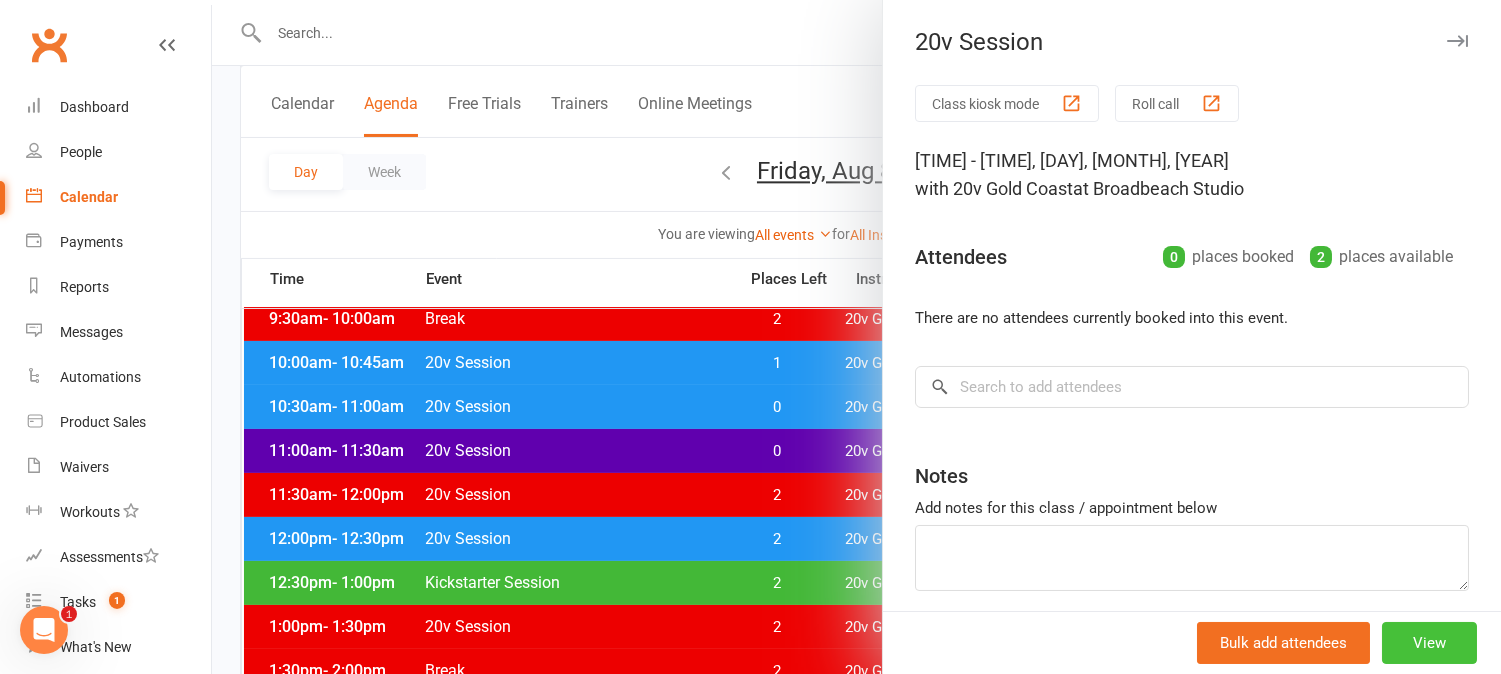 click on "View" at bounding box center (1429, 643) 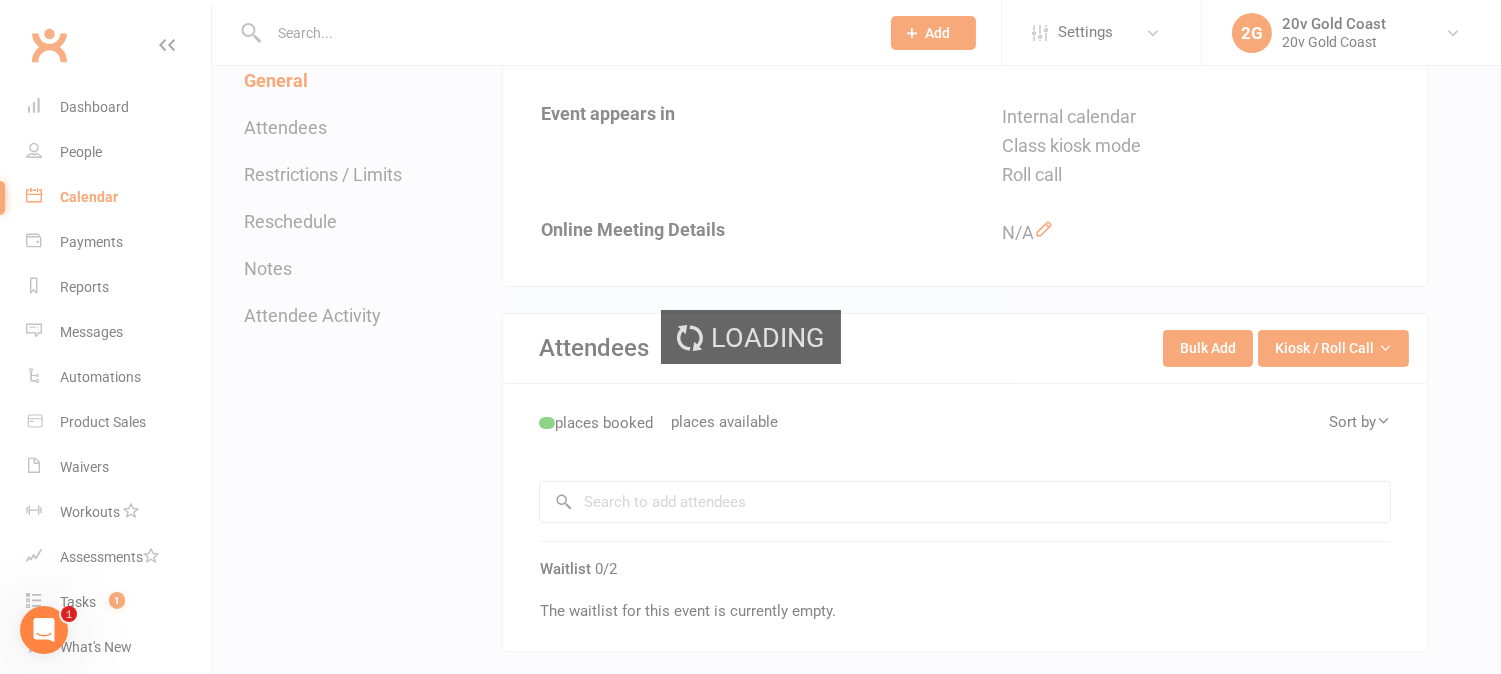 scroll, scrollTop: 0, scrollLeft: 0, axis: both 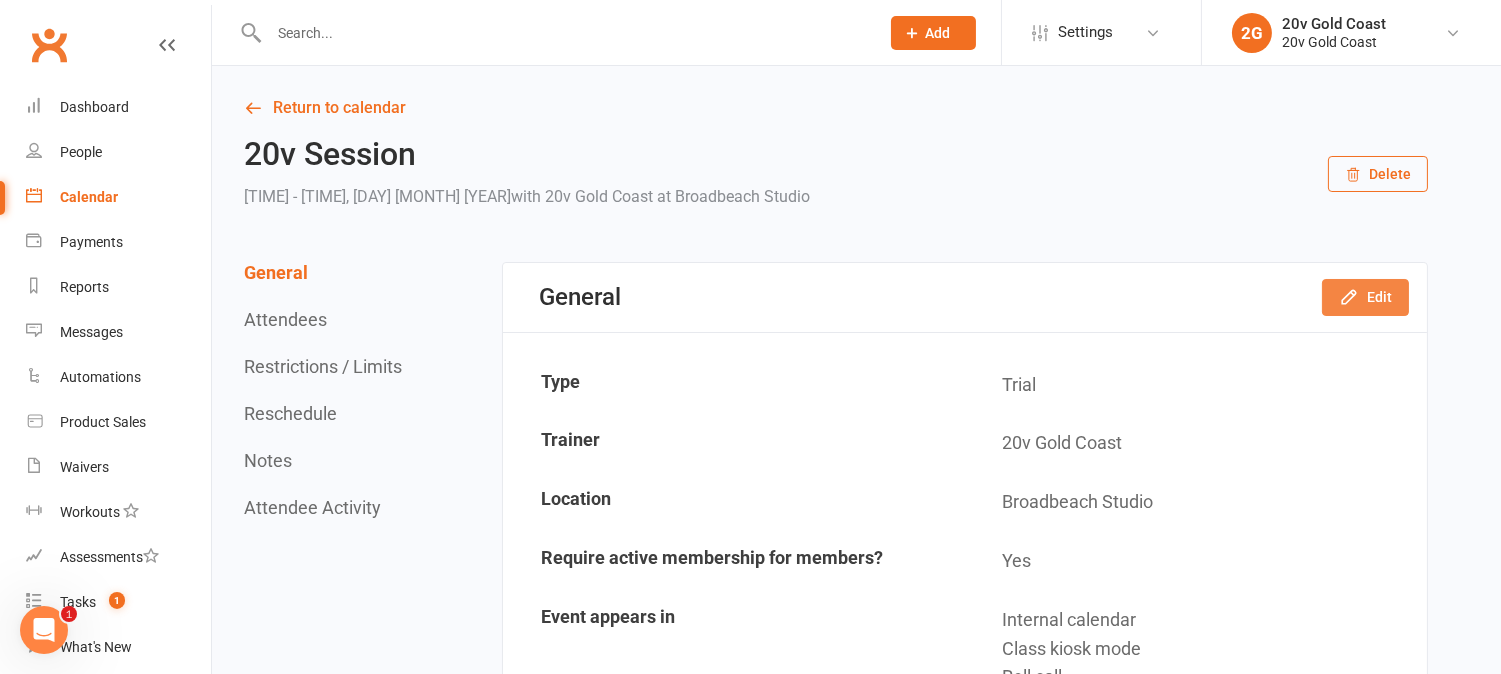 click on "Edit" at bounding box center [1365, 297] 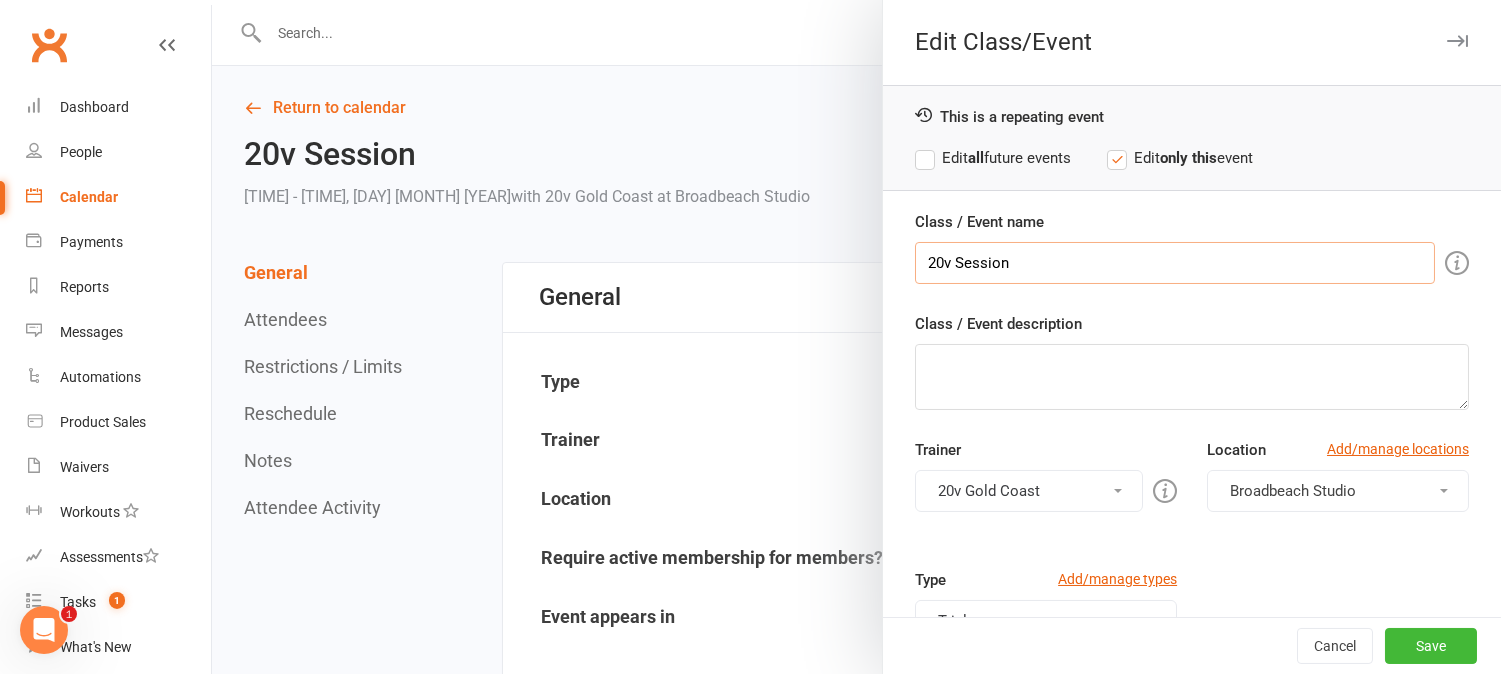 click on "20v Session" at bounding box center [1175, 263] 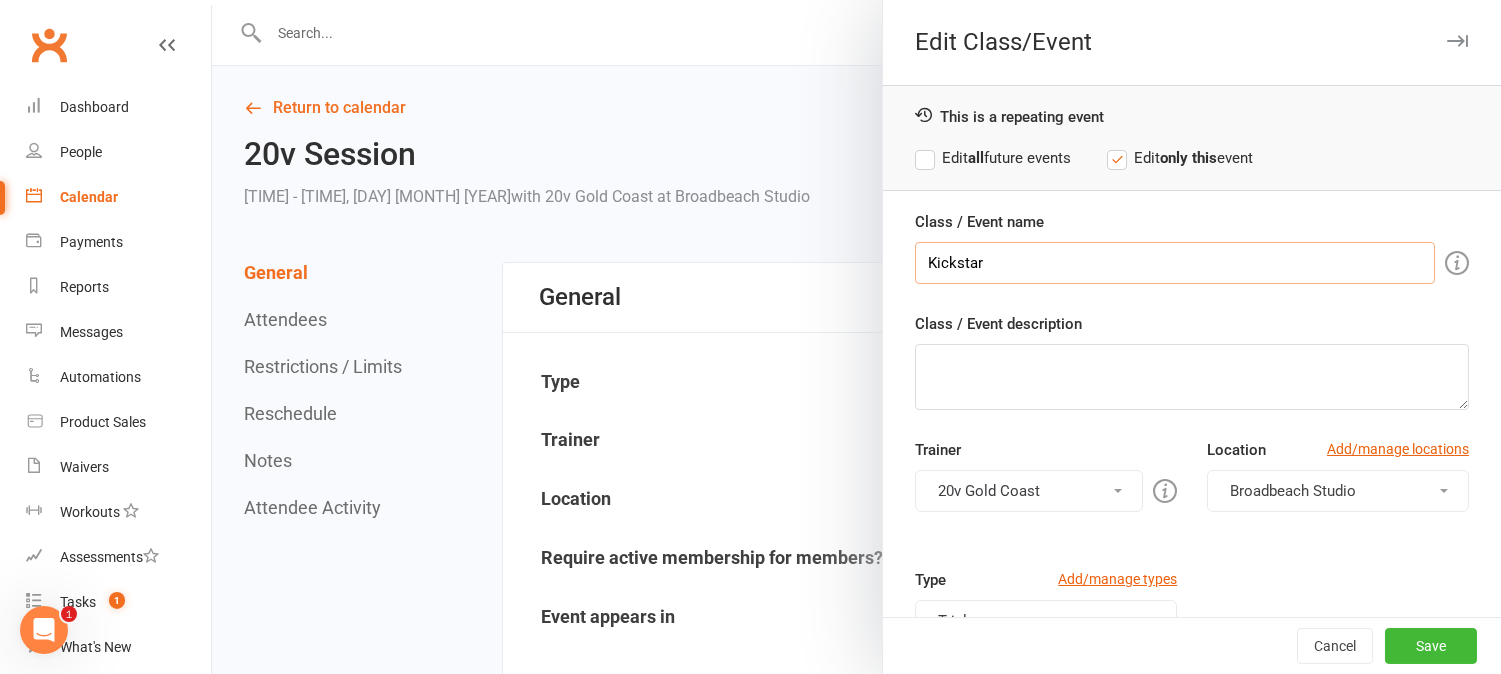 type on "Kickstart Session" 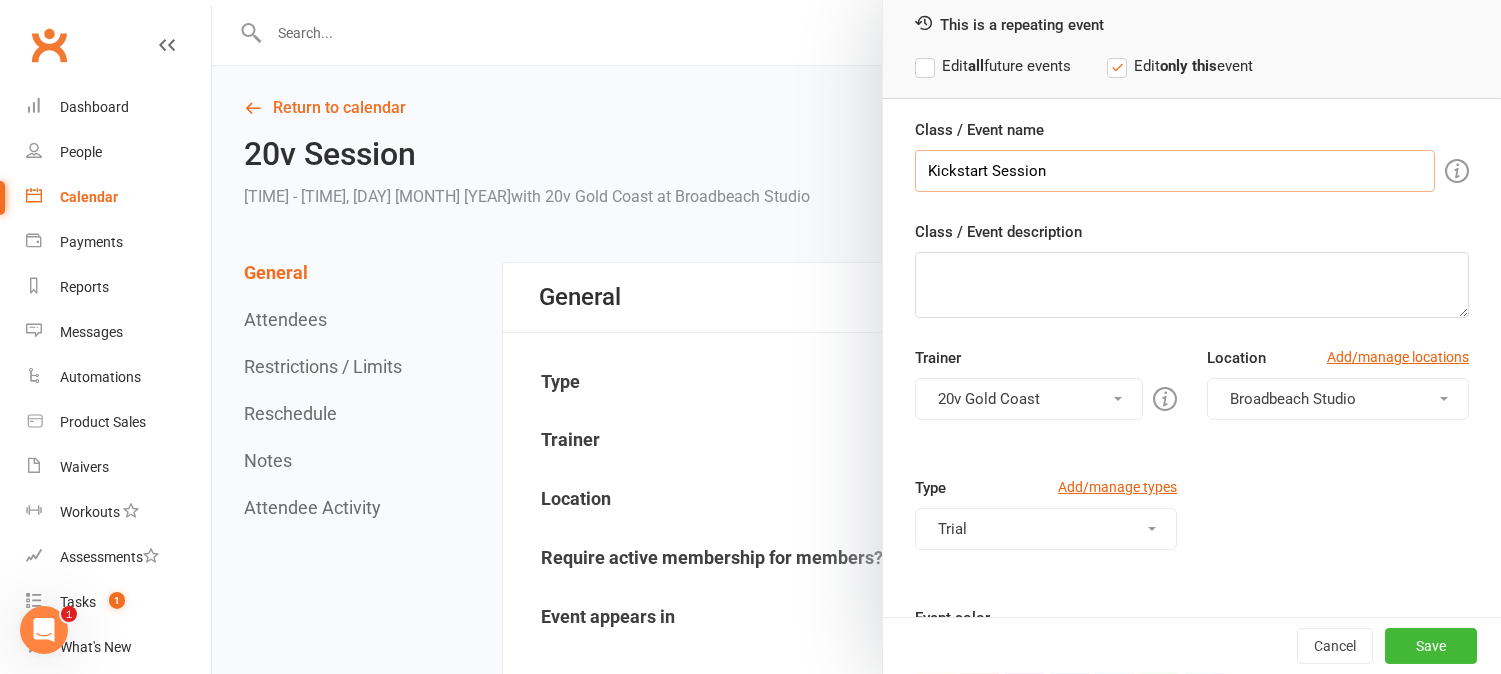 scroll, scrollTop: 282, scrollLeft: 0, axis: vertical 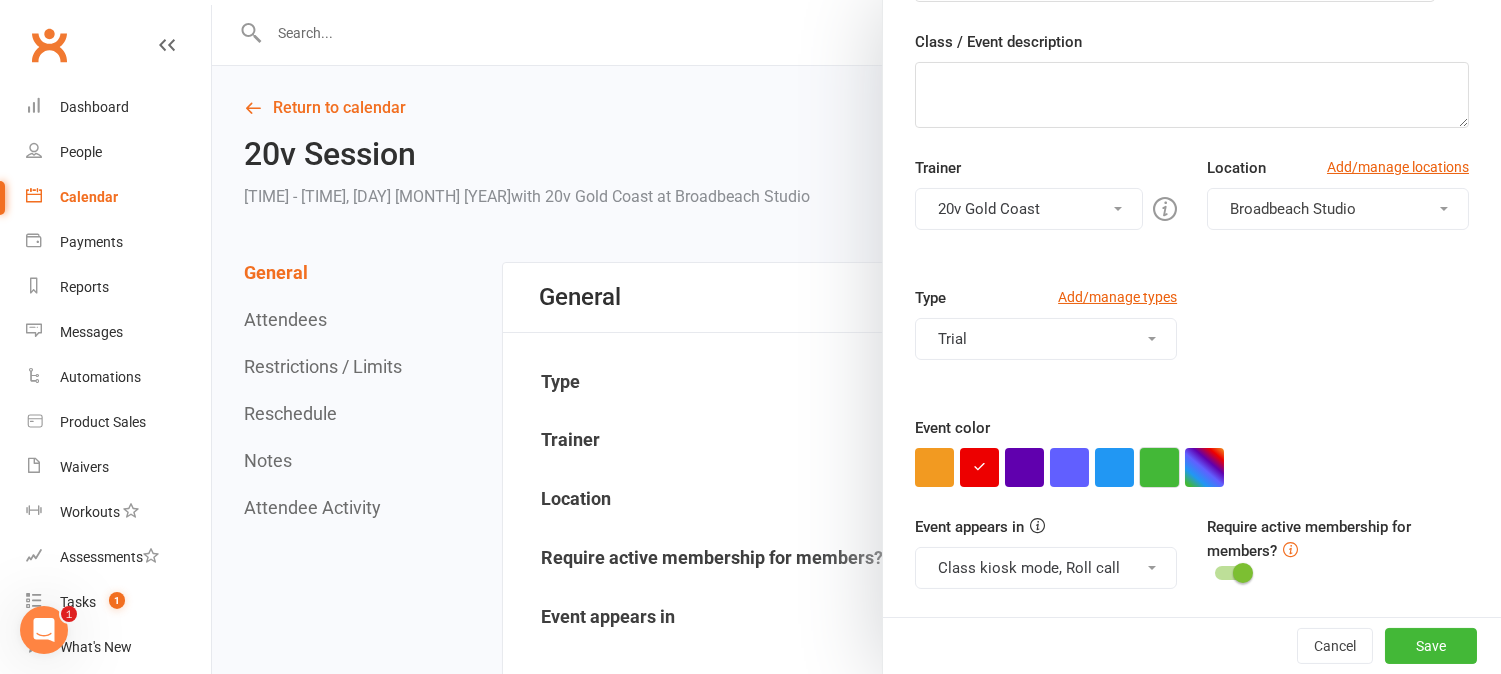 click at bounding box center [1159, 467] 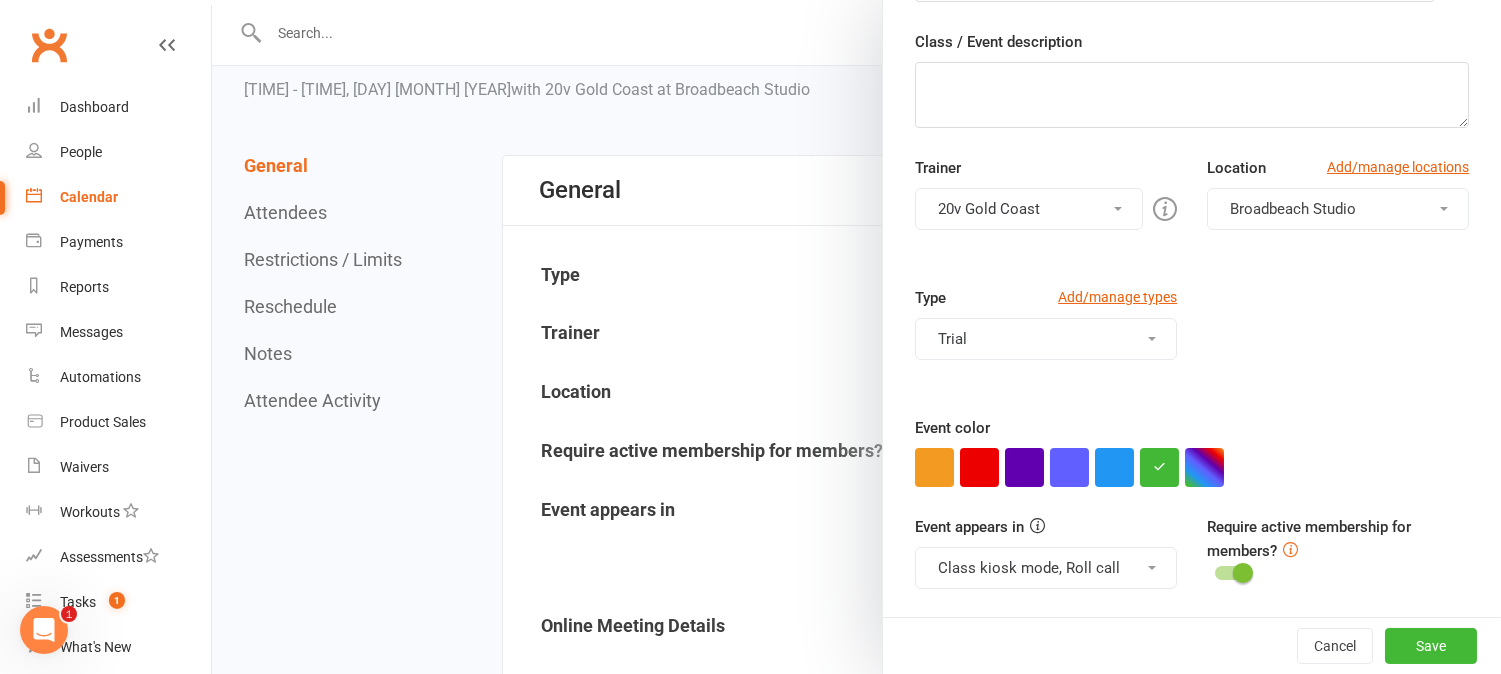 scroll, scrollTop: 222, scrollLeft: 0, axis: vertical 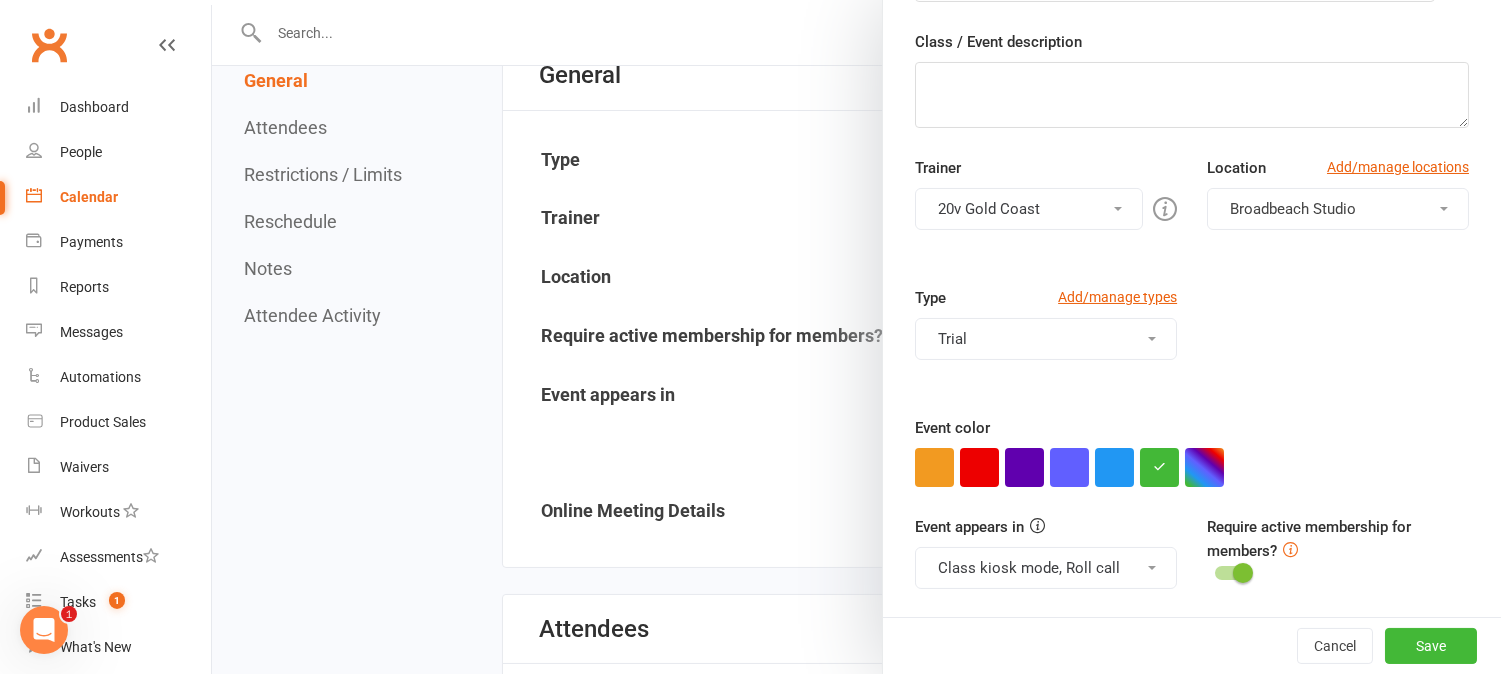 click on "Class kiosk mode, Roll call" at bounding box center (1046, 568) 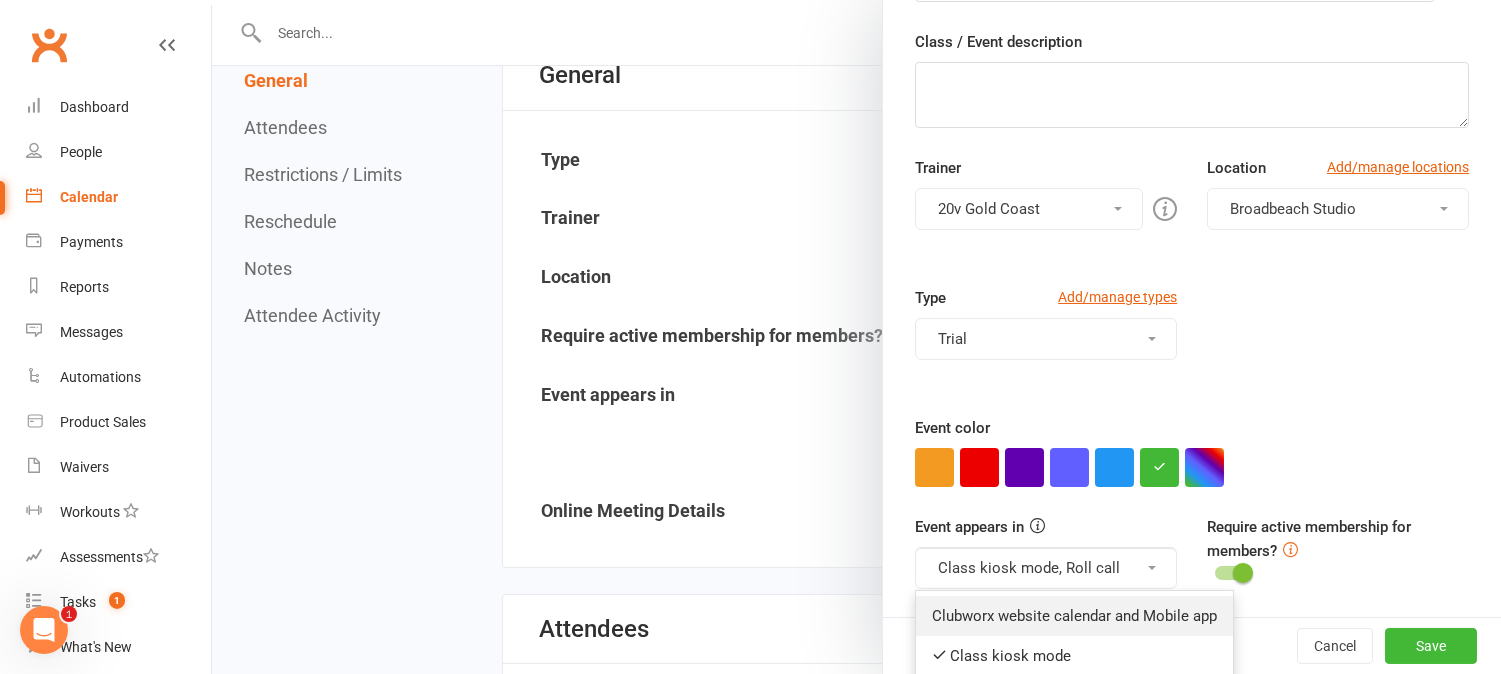 click on "Clubworx website calendar and Mobile app" at bounding box center (1074, 616) 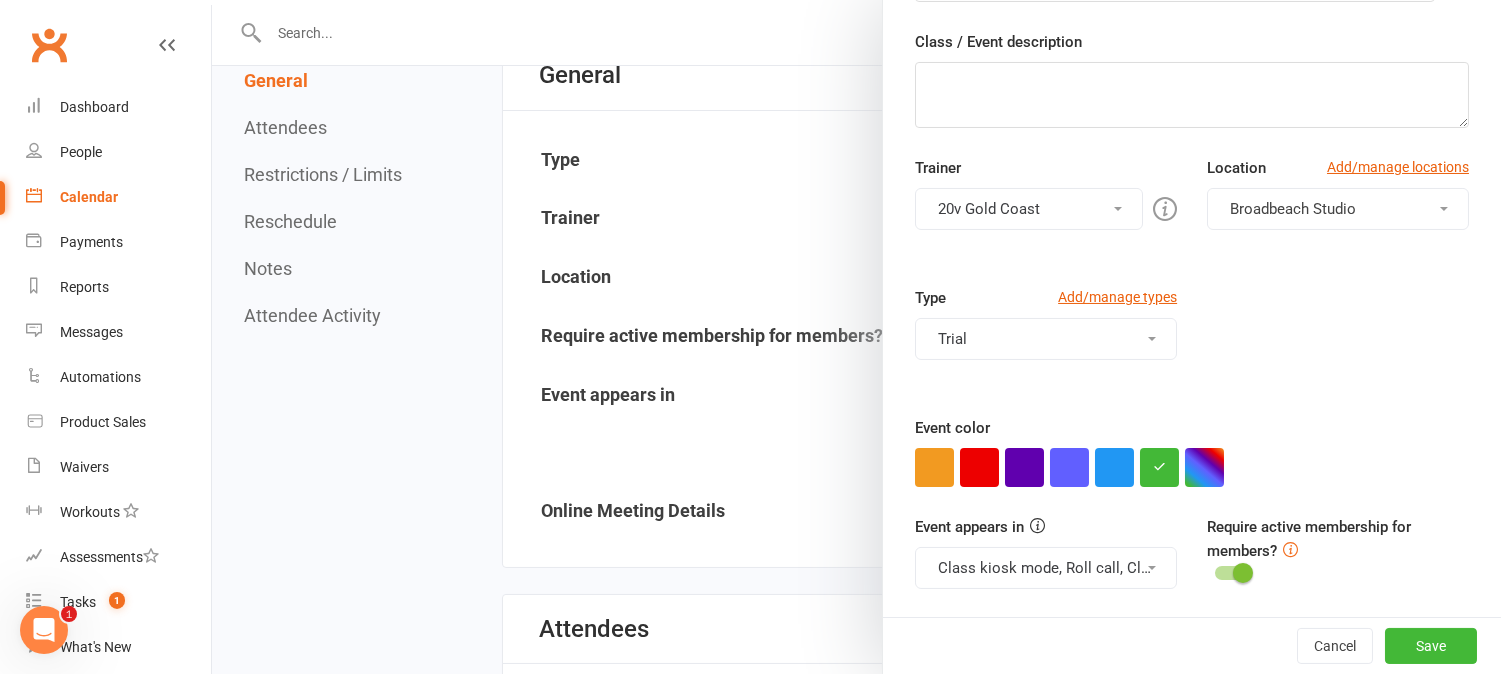 click on "Class kiosk mode, Roll call, Clubworx website calendar and Mobile app" at bounding box center (1046, 568) 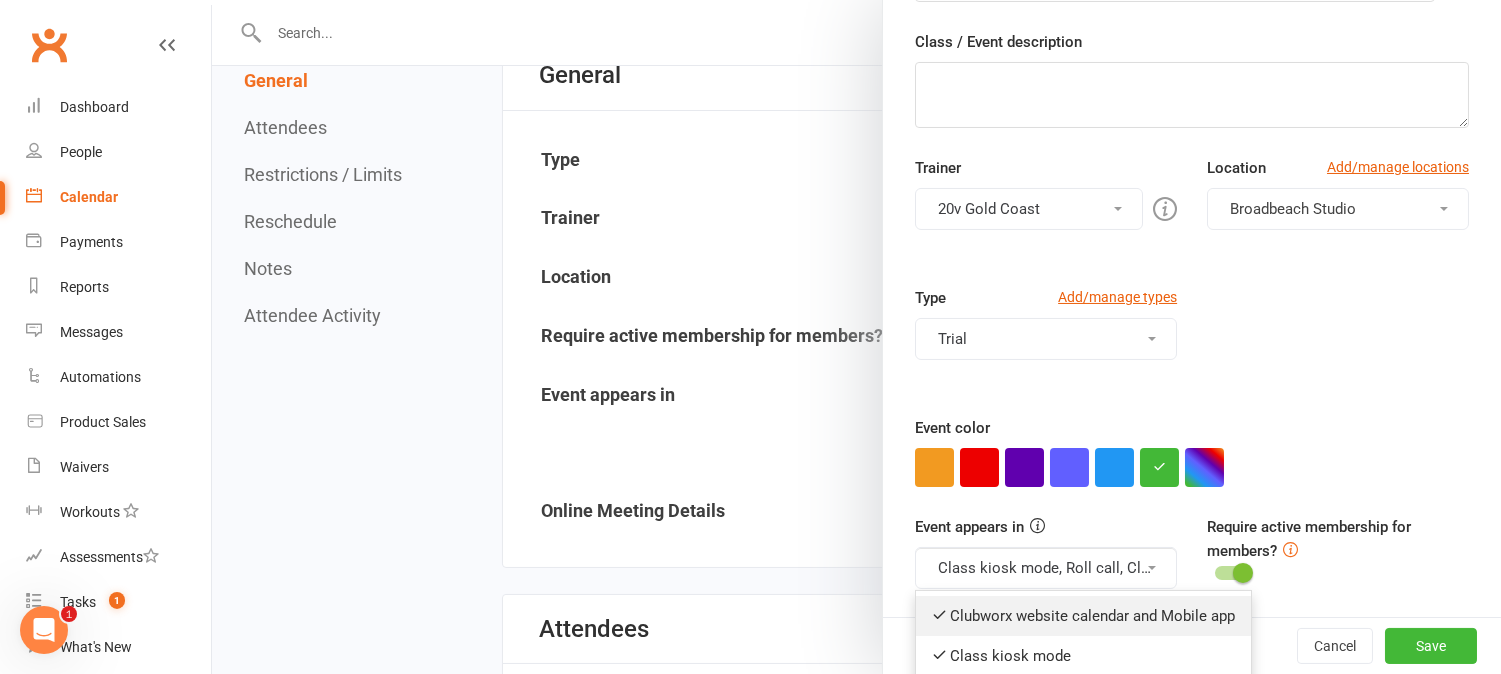 click on "Clubworx website calendar and Mobile app" at bounding box center (1083, 616) 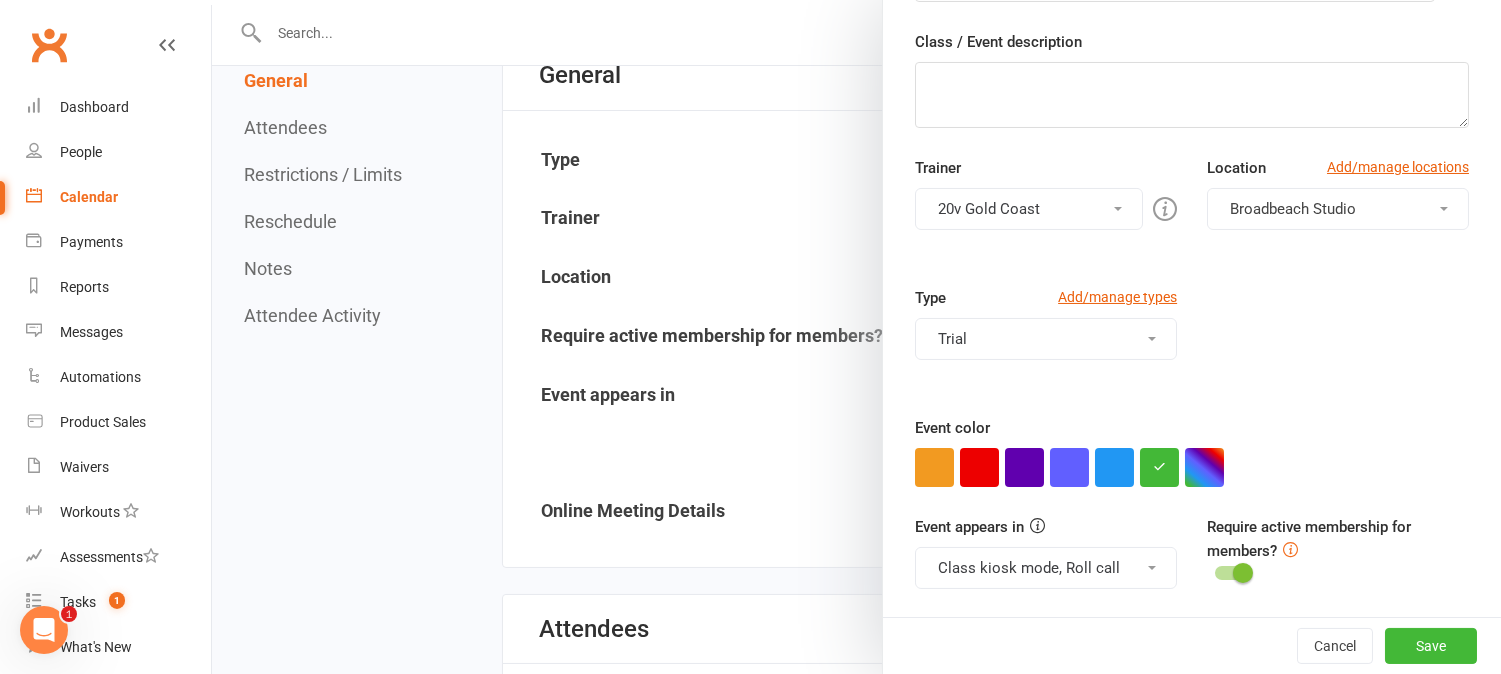 click on "Class kiosk mode, Roll call" at bounding box center (1046, 568) 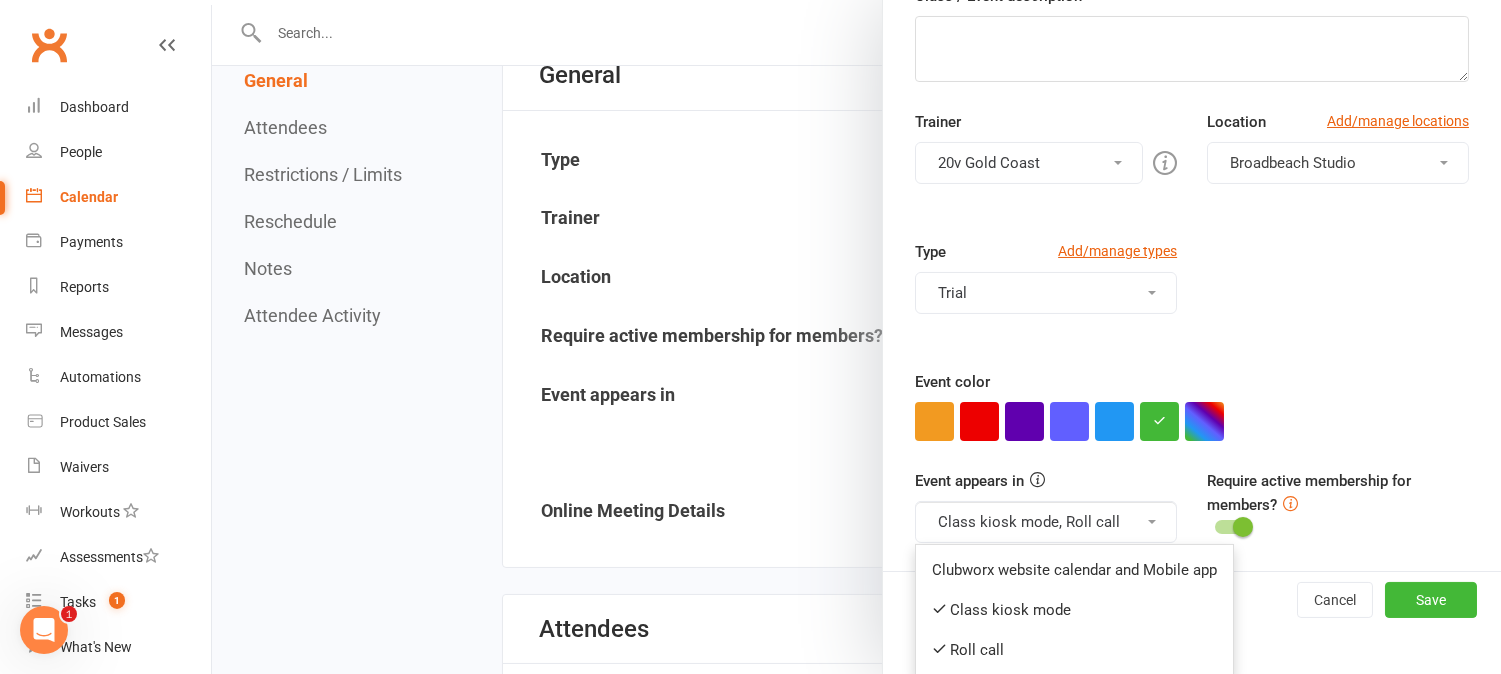 scroll, scrollTop: 330, scrollLeft: 0, axis: vertical 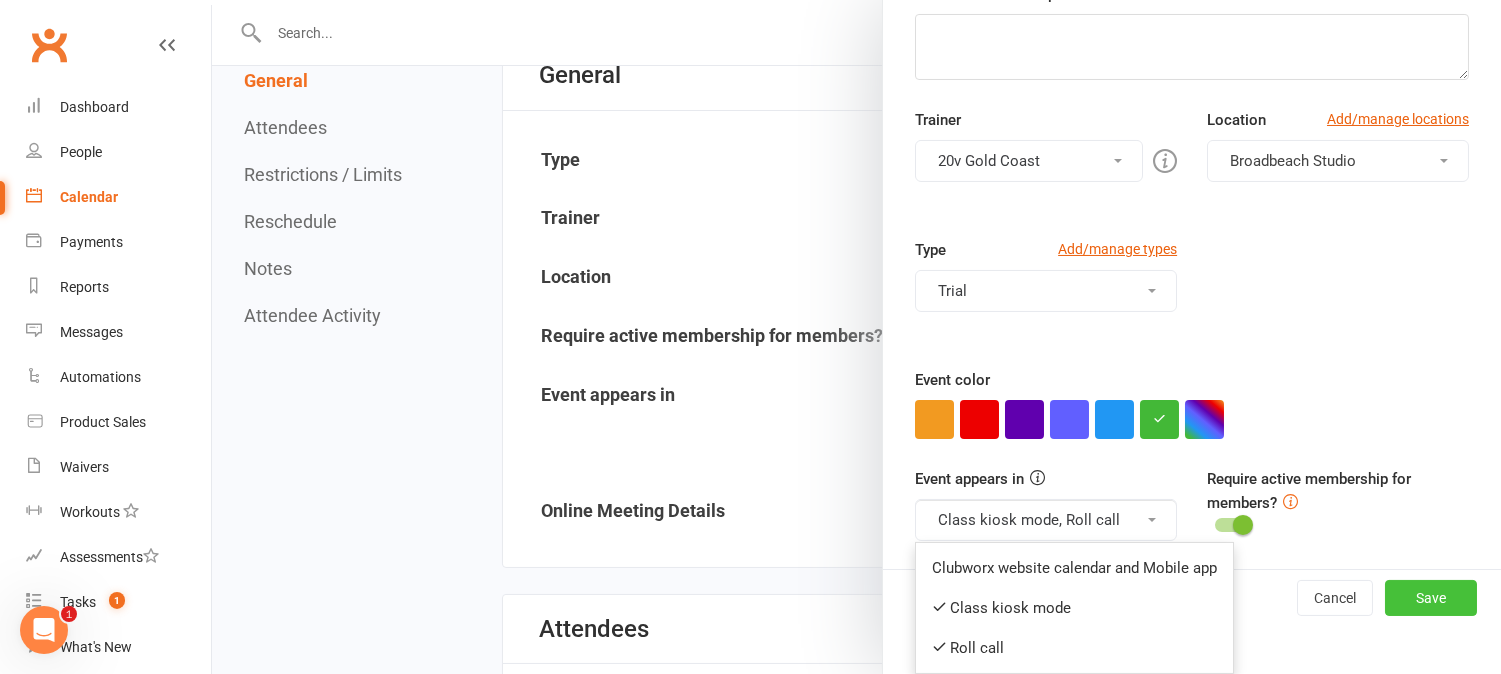 click on "Save" at bounding box center [1431, 598] 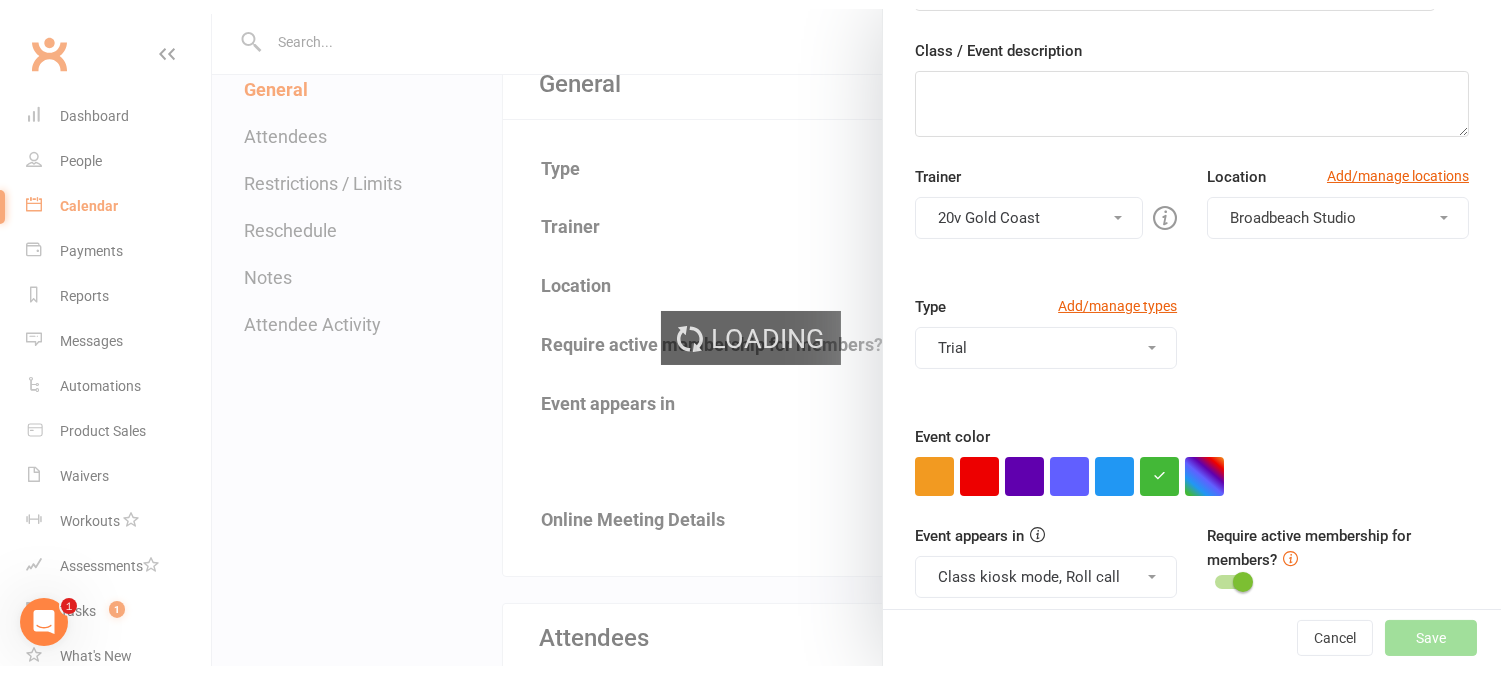 scroll, scrollTop: 315, scrollLeft: 0, axis: vertical 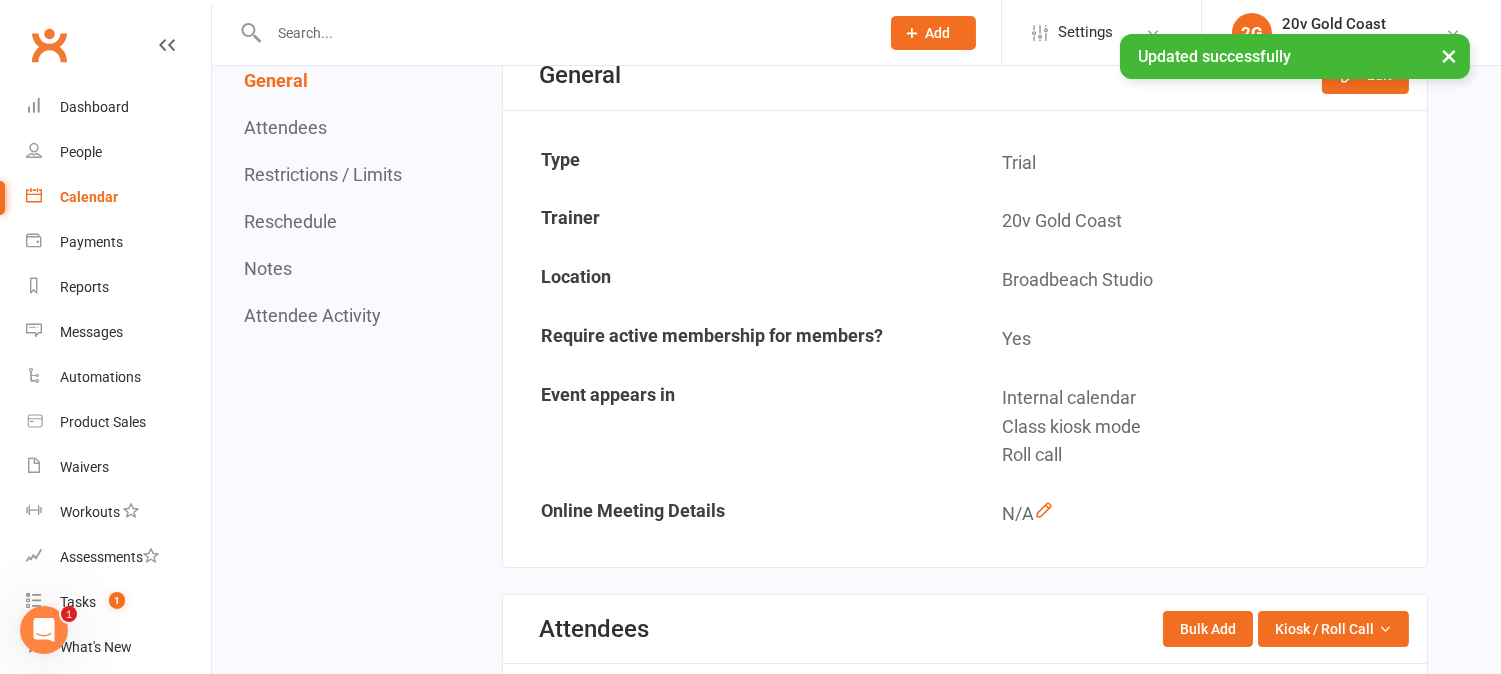 click on "Calendar" at bounding box center (118, 197) 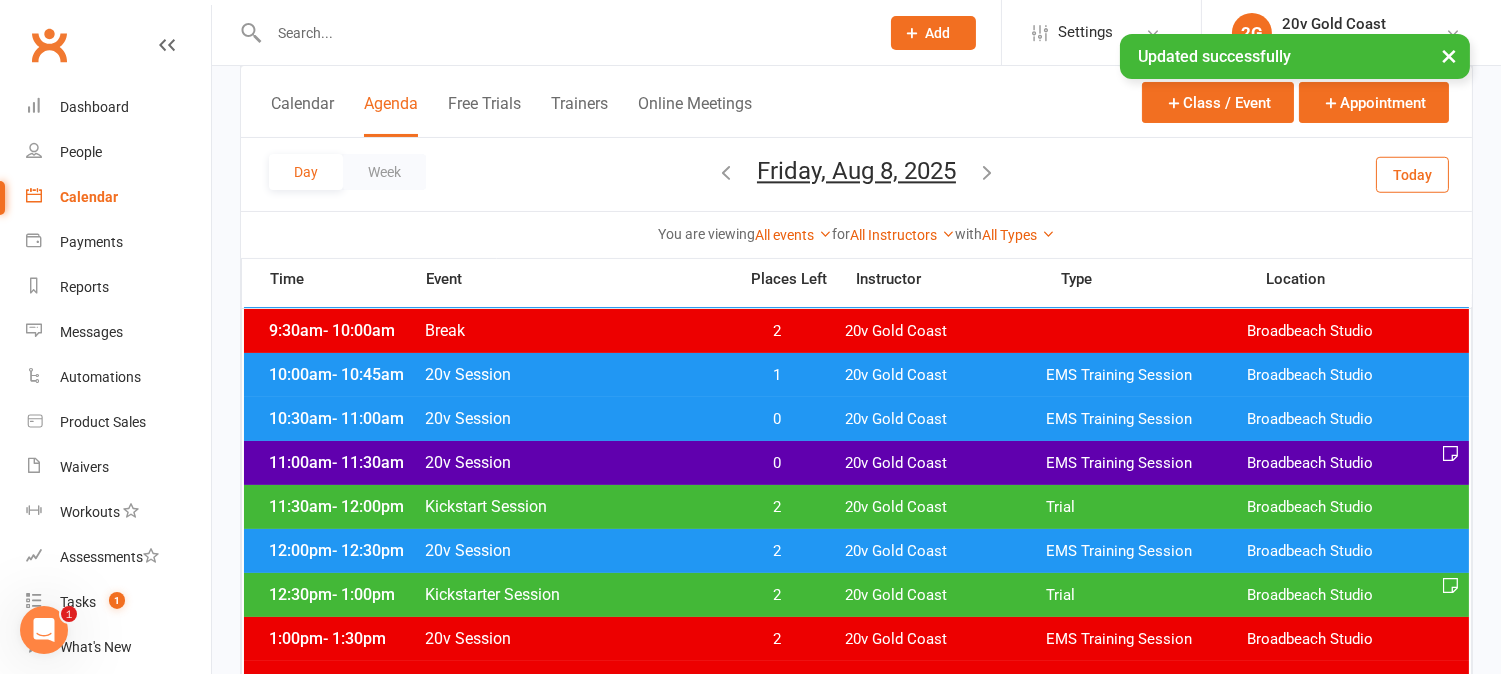 scroll, scrollTop: 444, scrollLeft: 0, axis: vertical 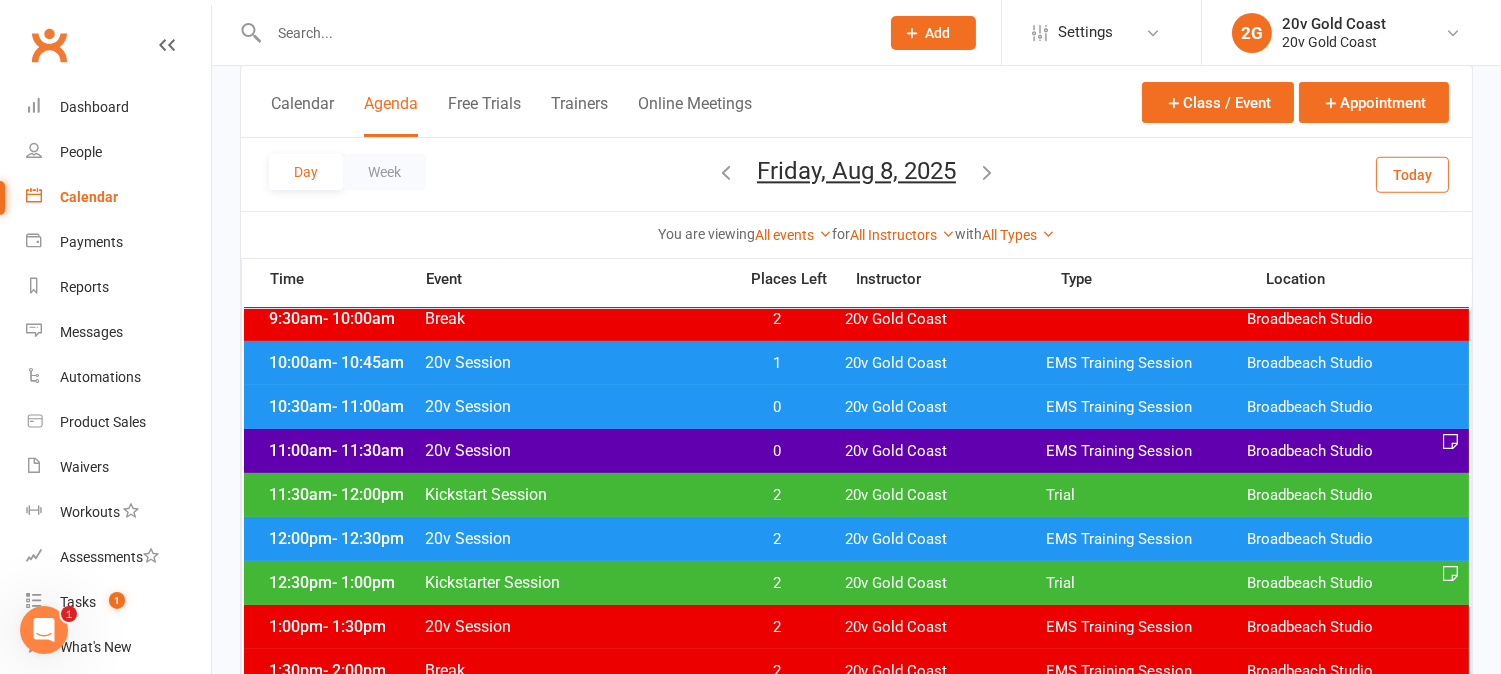 click on "2" at bounding box center (777, 539) 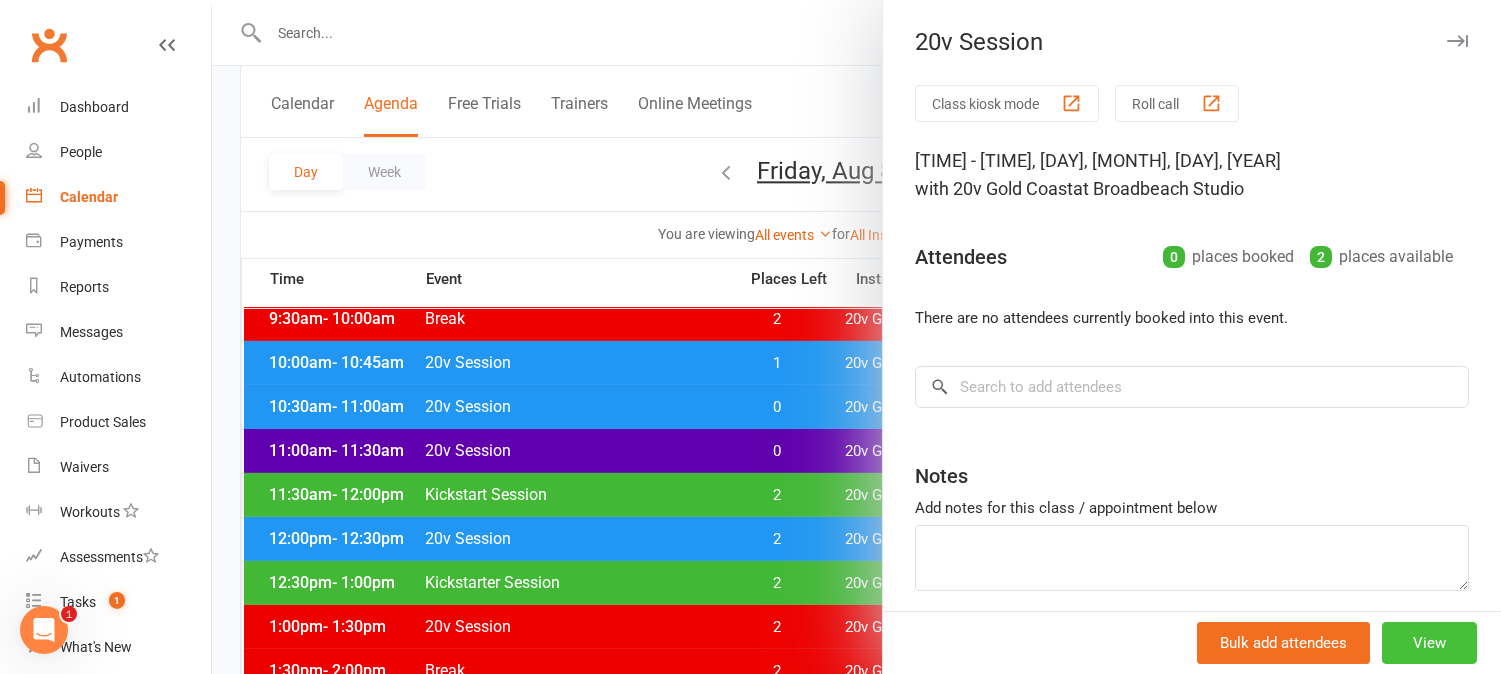 click on "View" at bounding box center (1429, 643) 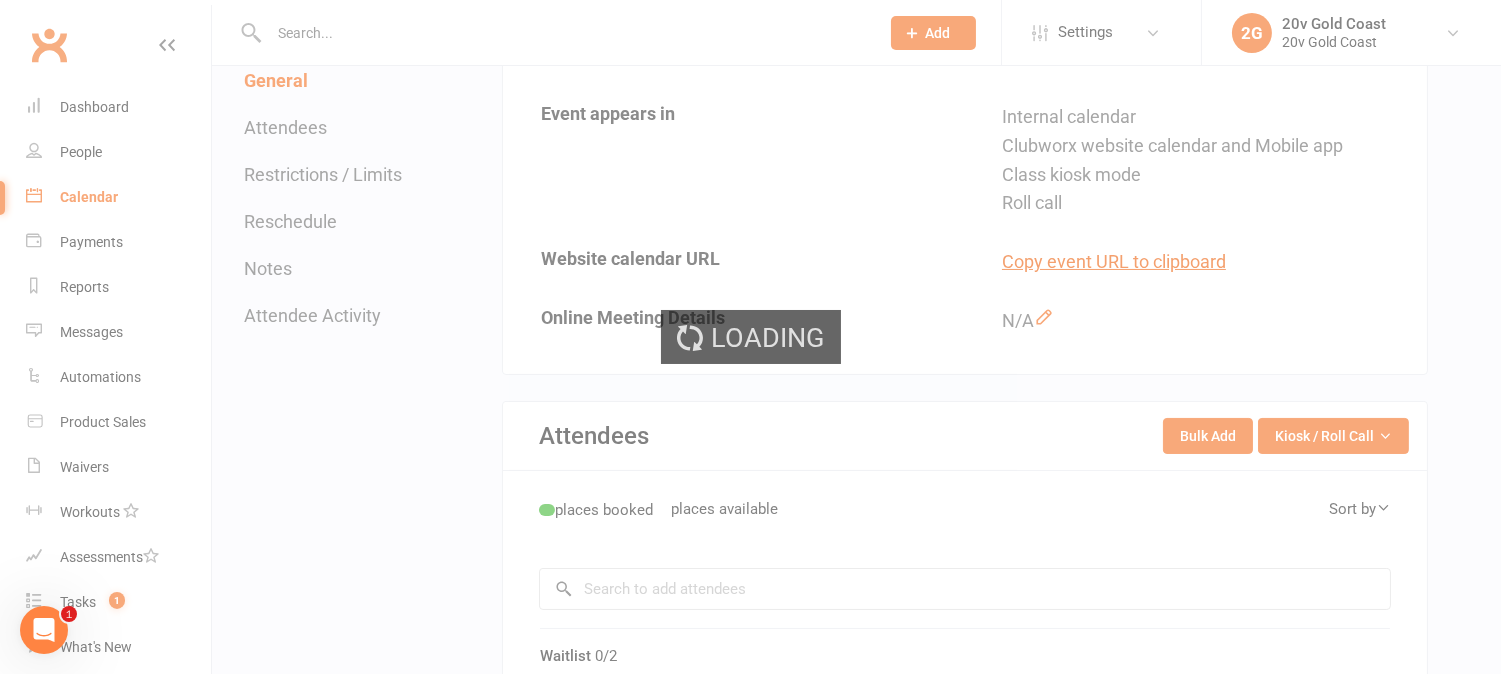 scroll, scrollTop: 0, scrollLeft: 0, axis: both 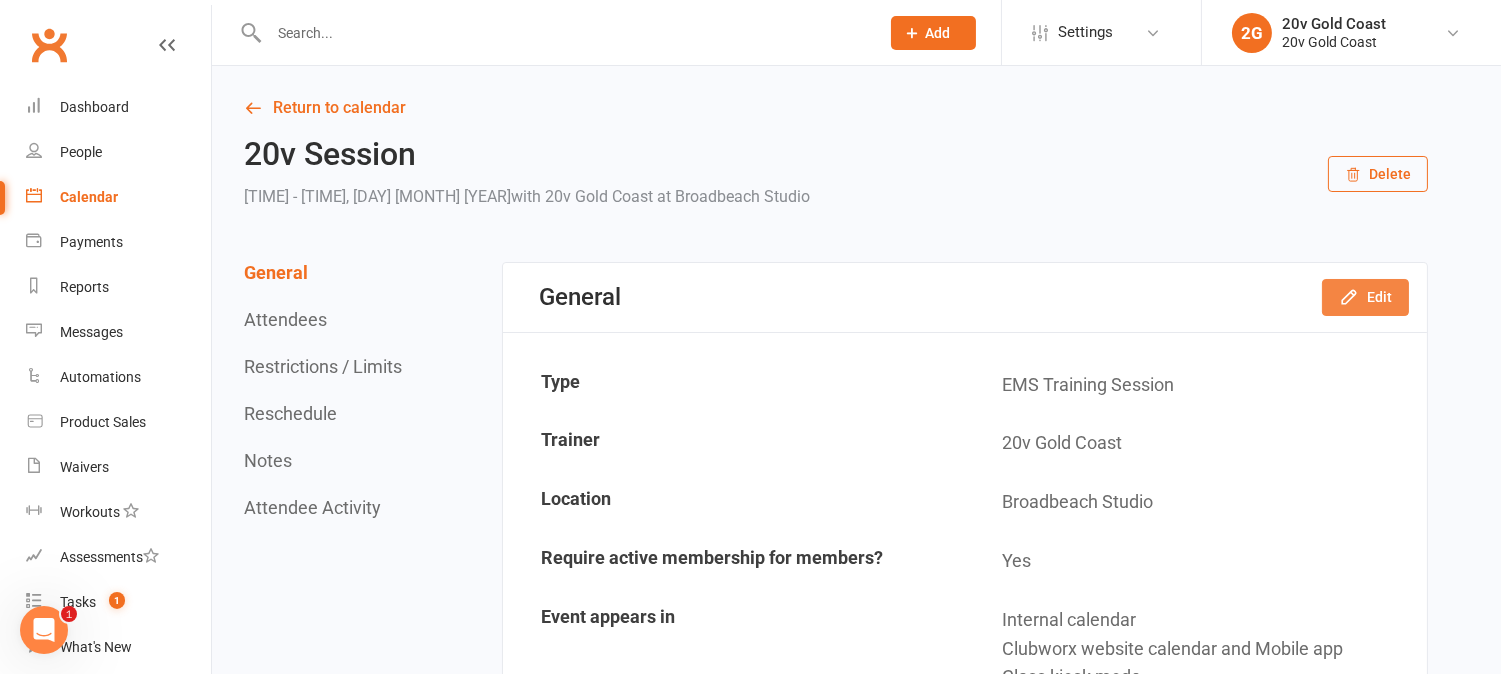 click on "Edit" at bounding box center (1365, 297) 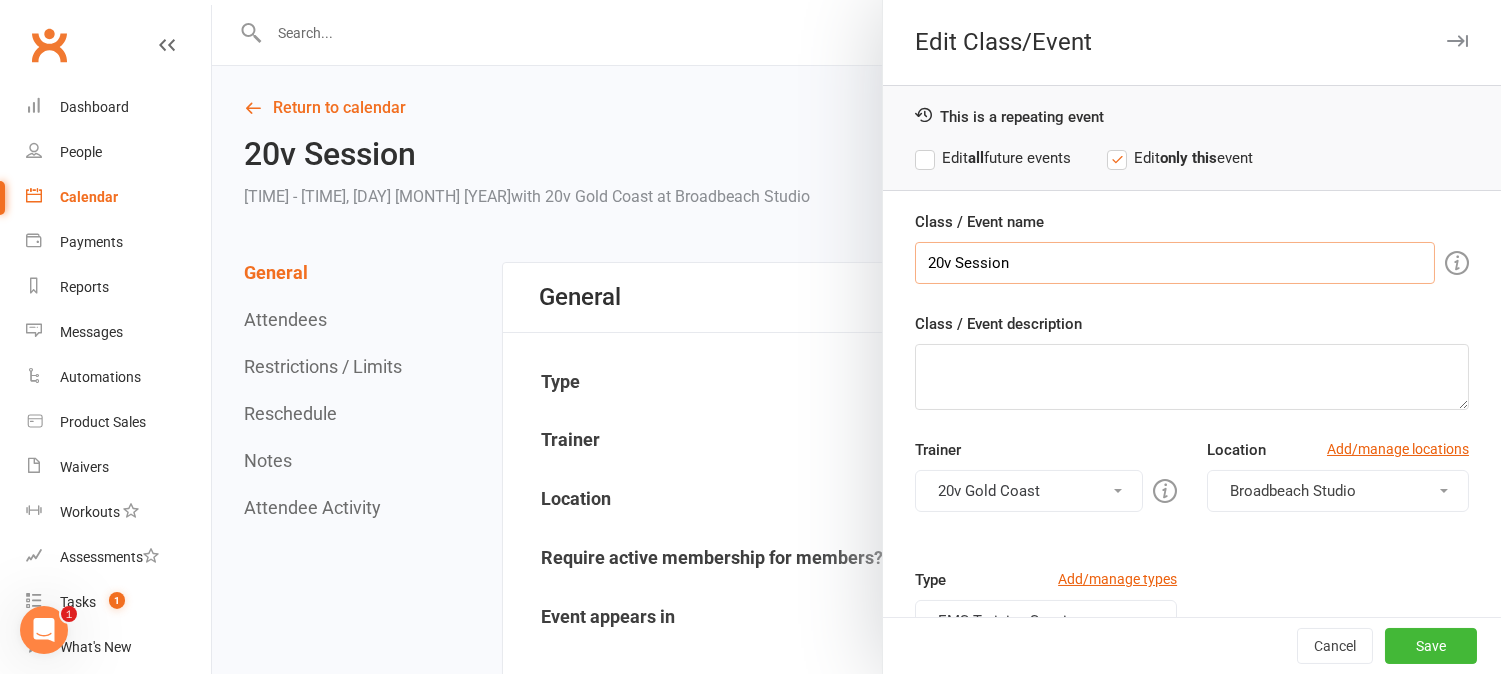 click on "20v Session" at bounding box center [1175, 263] 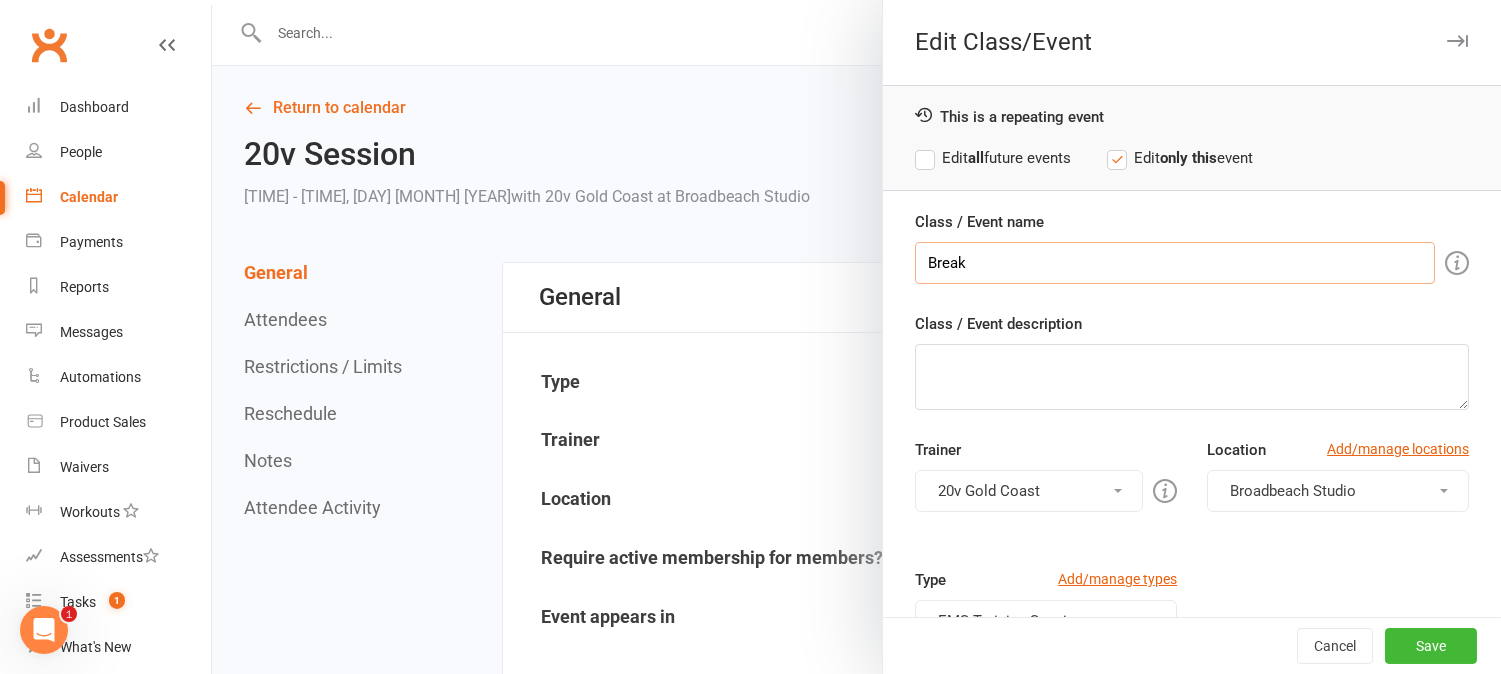 type on "Break" 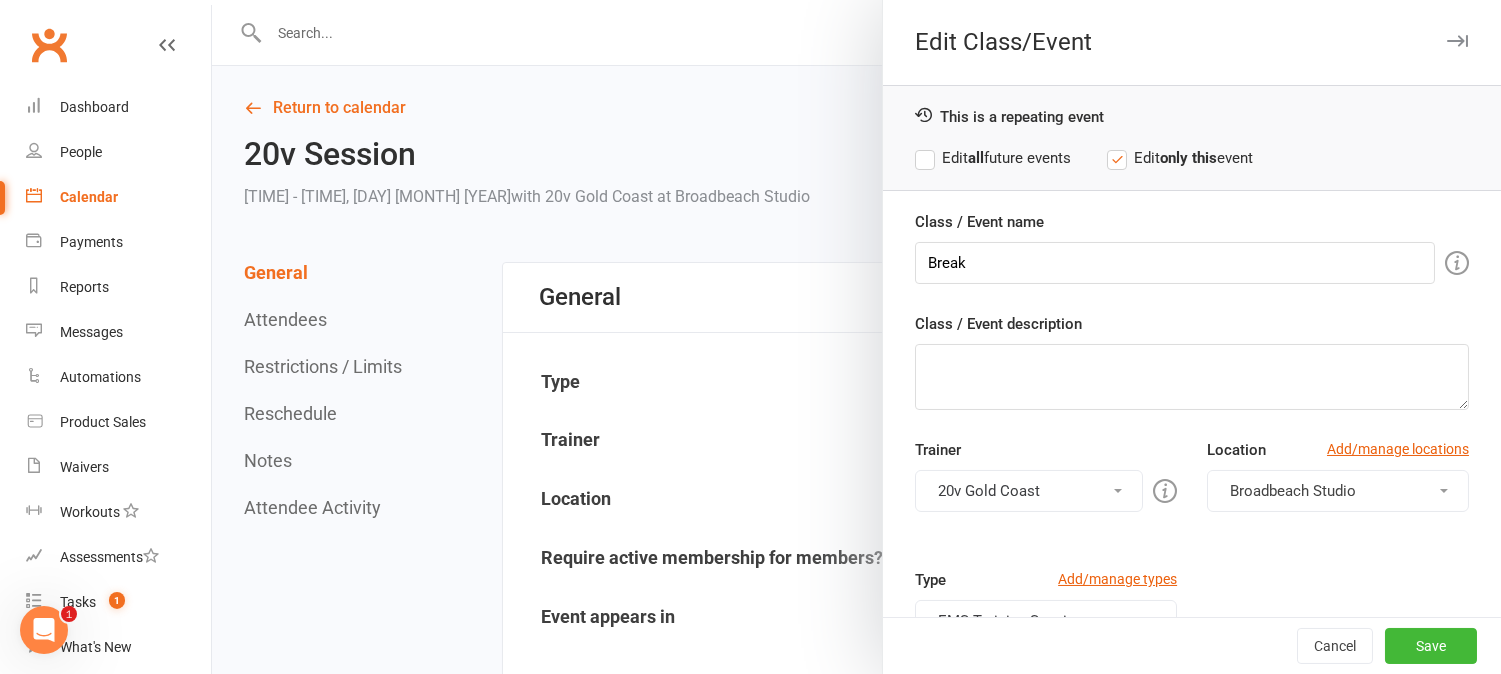click on "Class / Event description" at bounding box center (1192, 361) 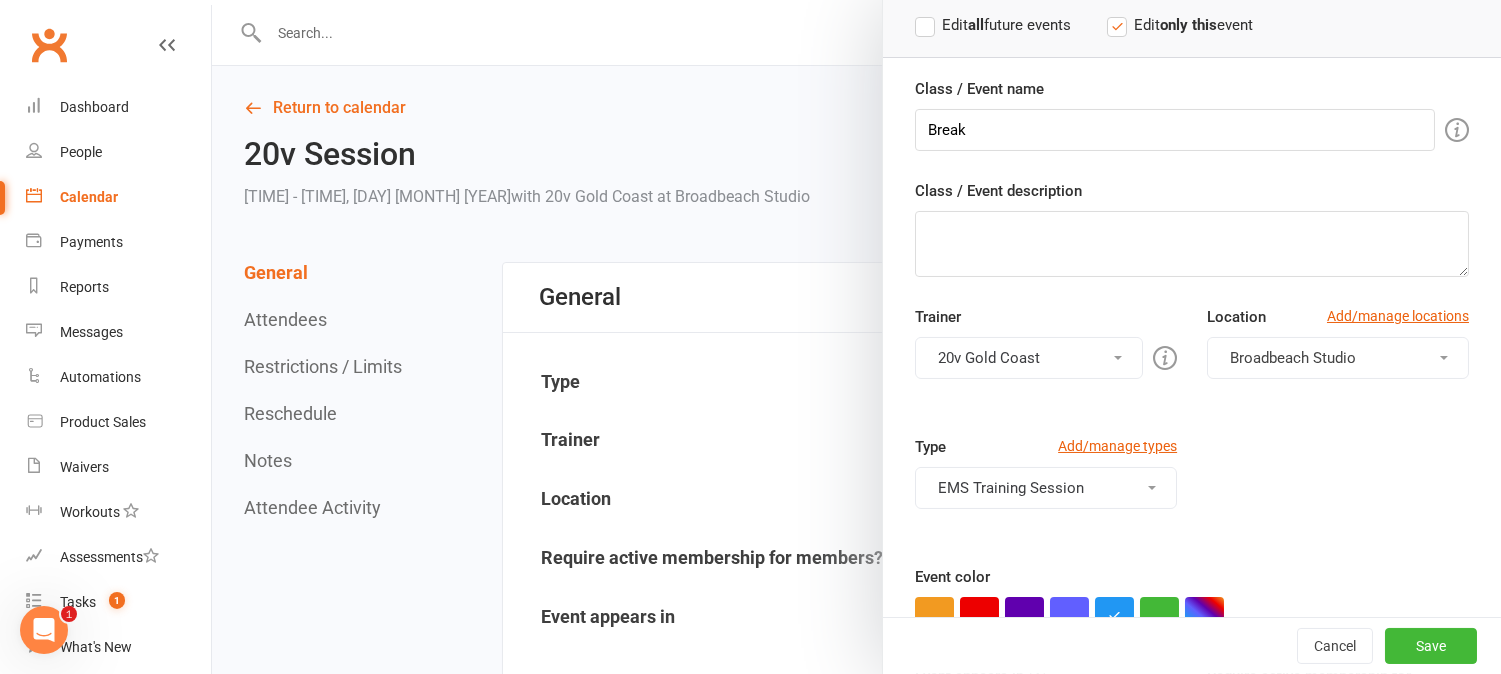scroll, scrollTop: 282, scrollLeft: 0, axis: vertical 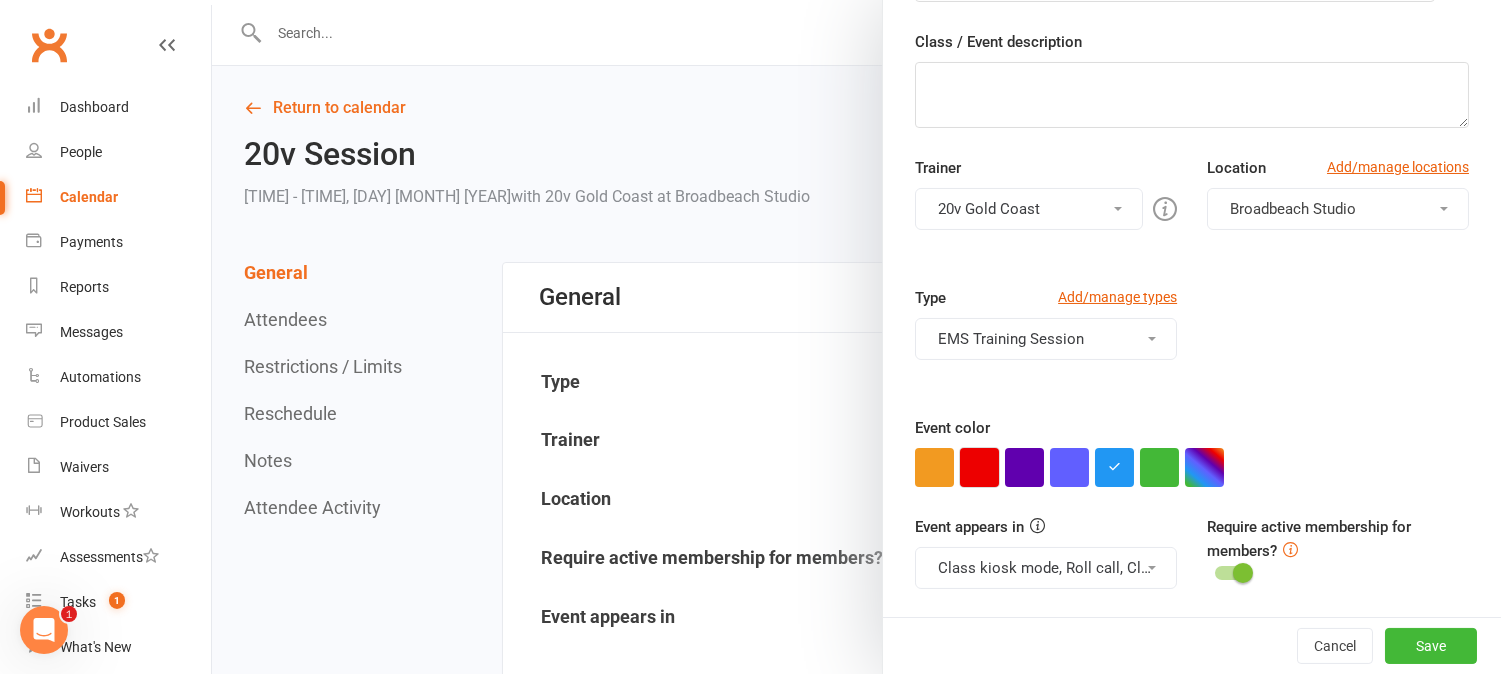 click at bounding box center (979, 467) 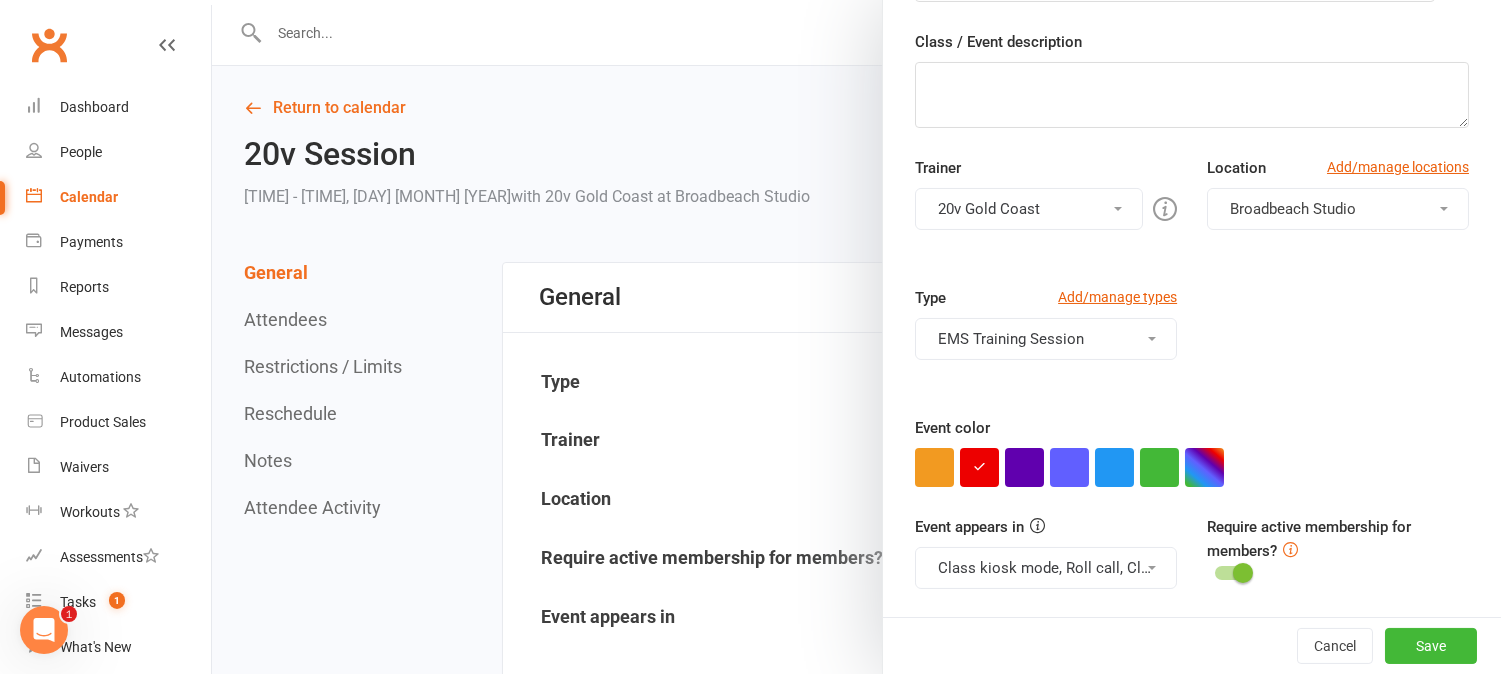 click on "Class kiosk mode, Roll call, Clubworx website calendar and Mobile app" at bounding box center [1046, 568] 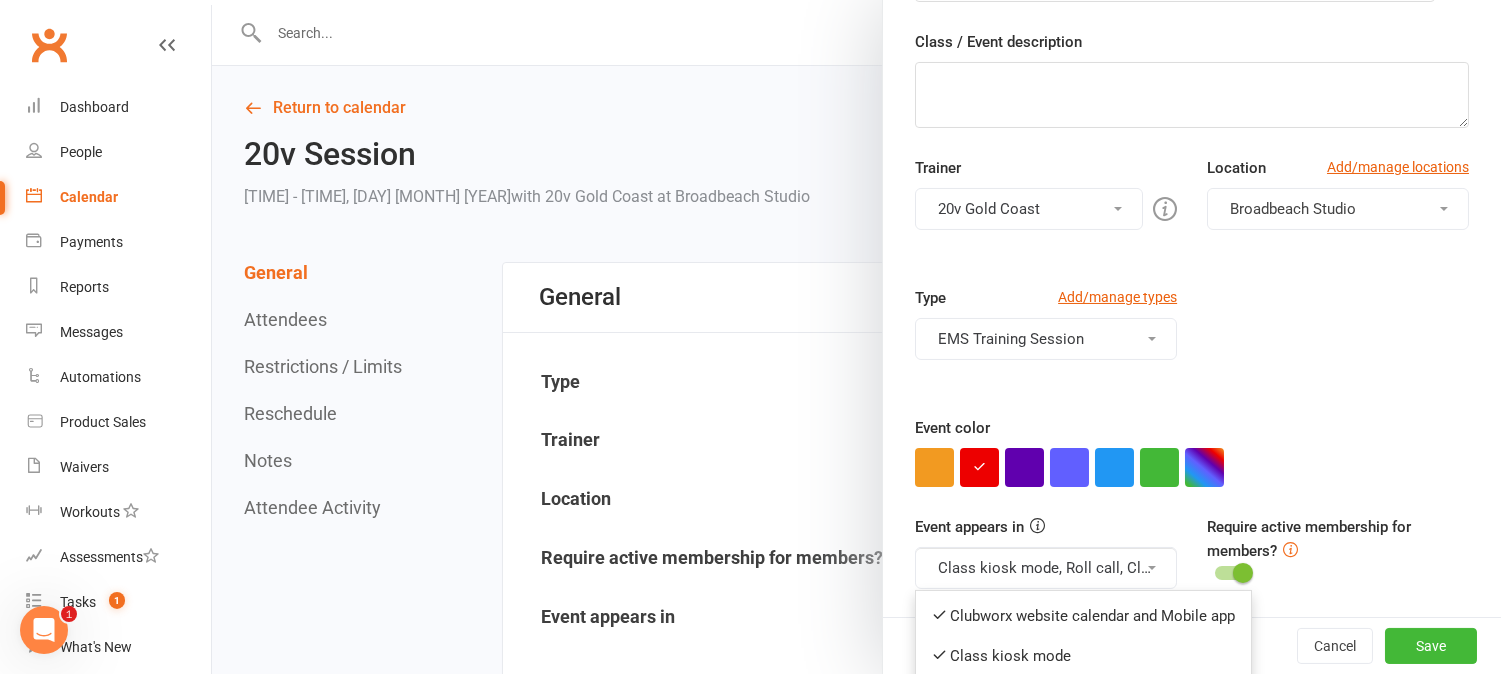 click on "Clubworx website calendar and Mobile app" at bounding box center (1083, 616) 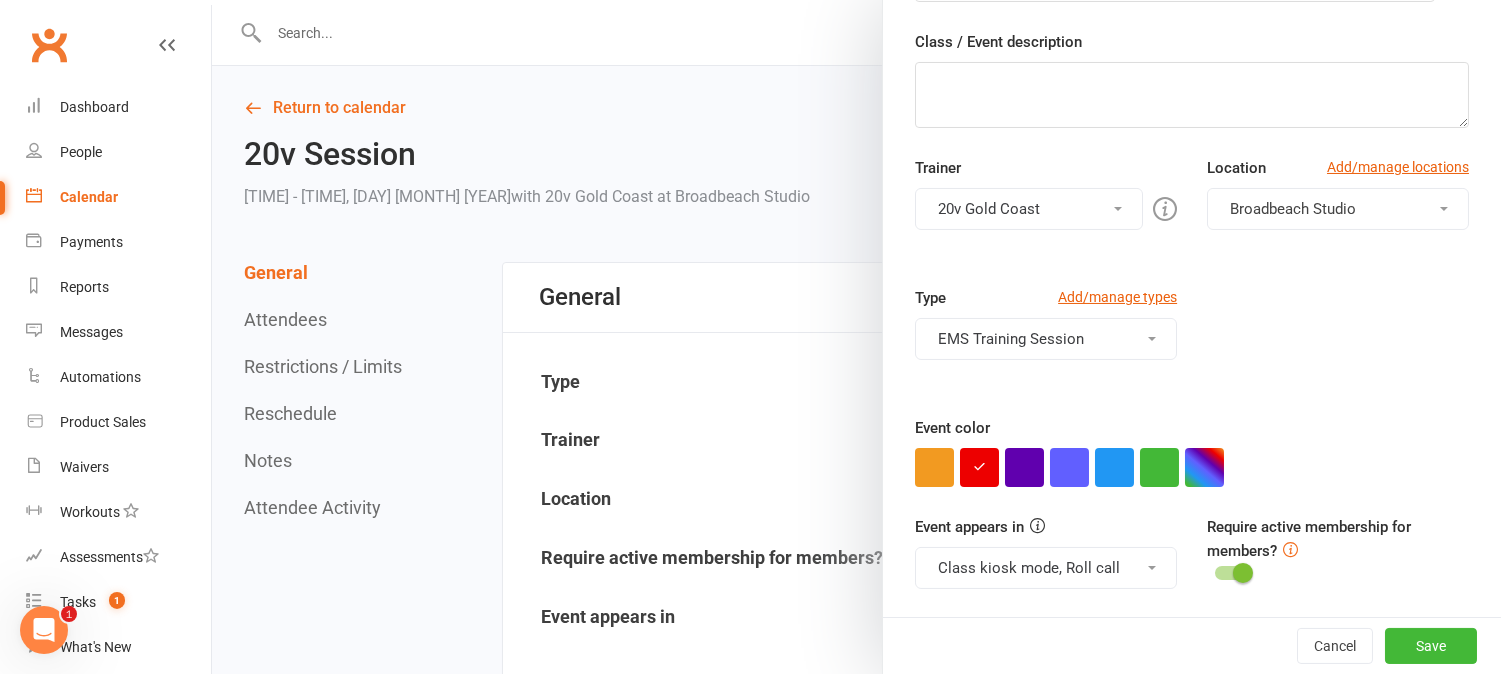 click on "Class kiosk mode, Roll call" at bounding box center [1046, 568] 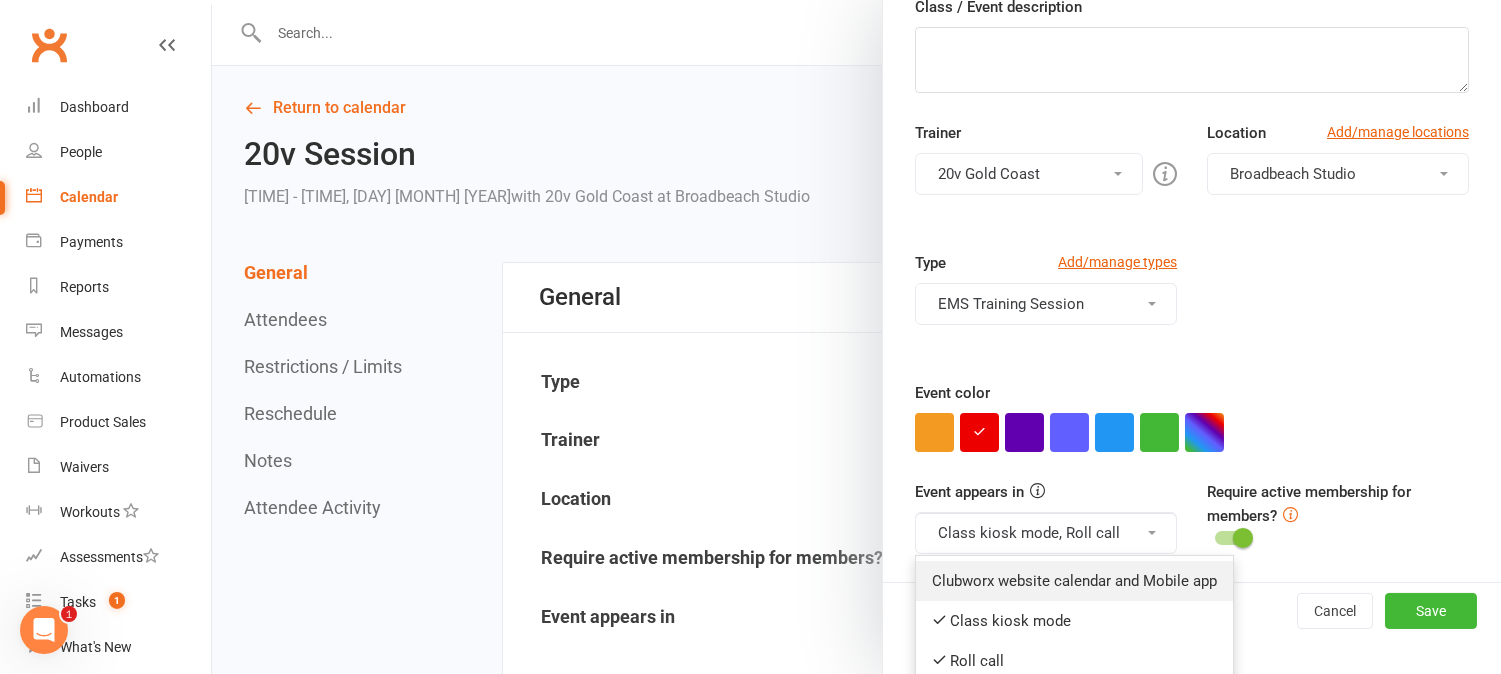 scroll, scrollTop: 330, scrollLeft: 0, axis: vertical 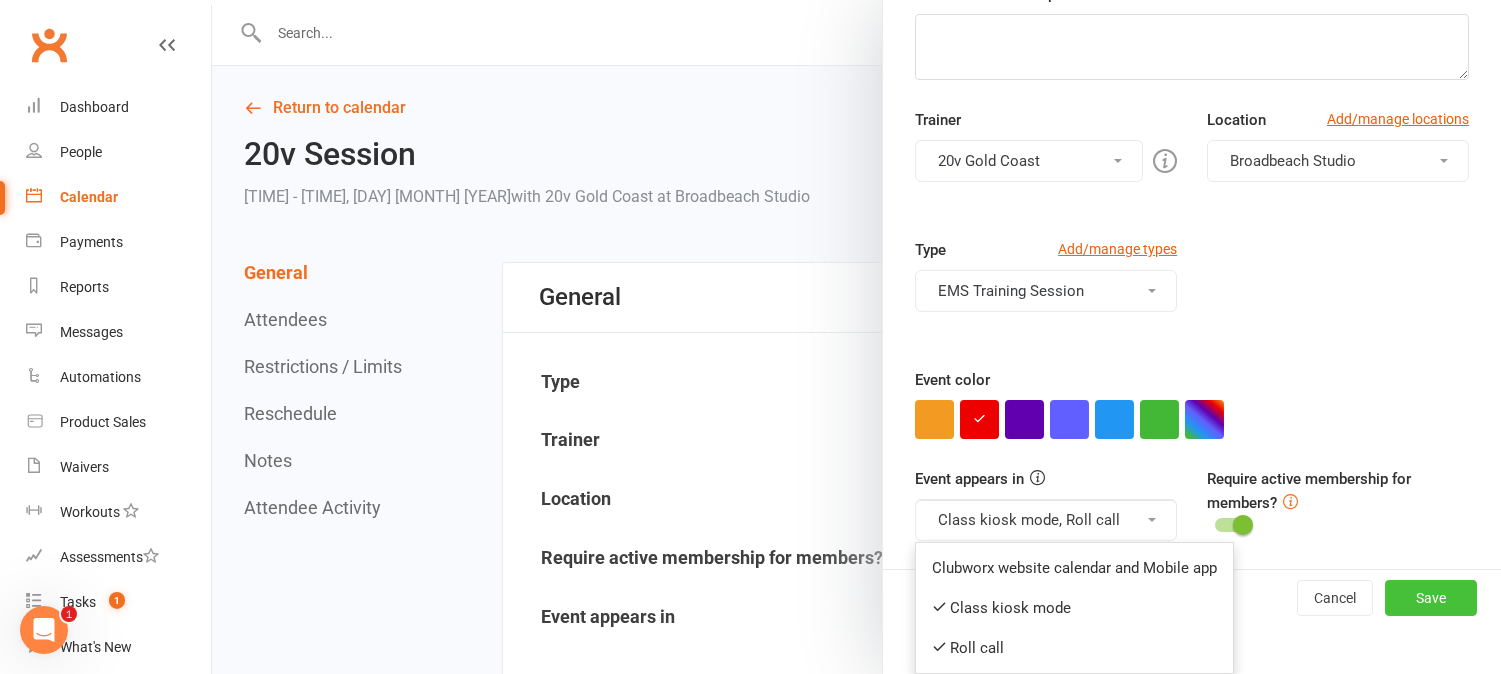 click on "Save" at bounding box center (1431, 598) 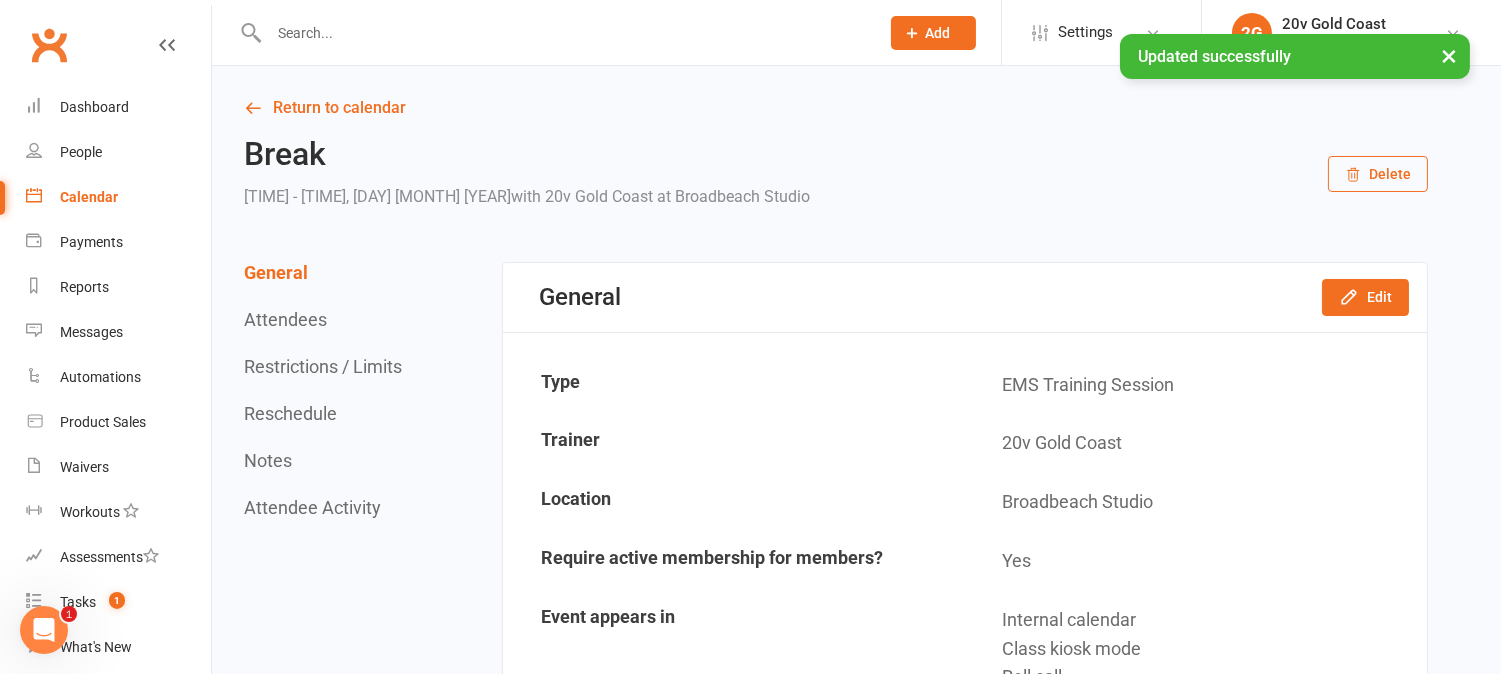 scroll, scrollTop: 315, scrollLeft: 0, axis: vertical 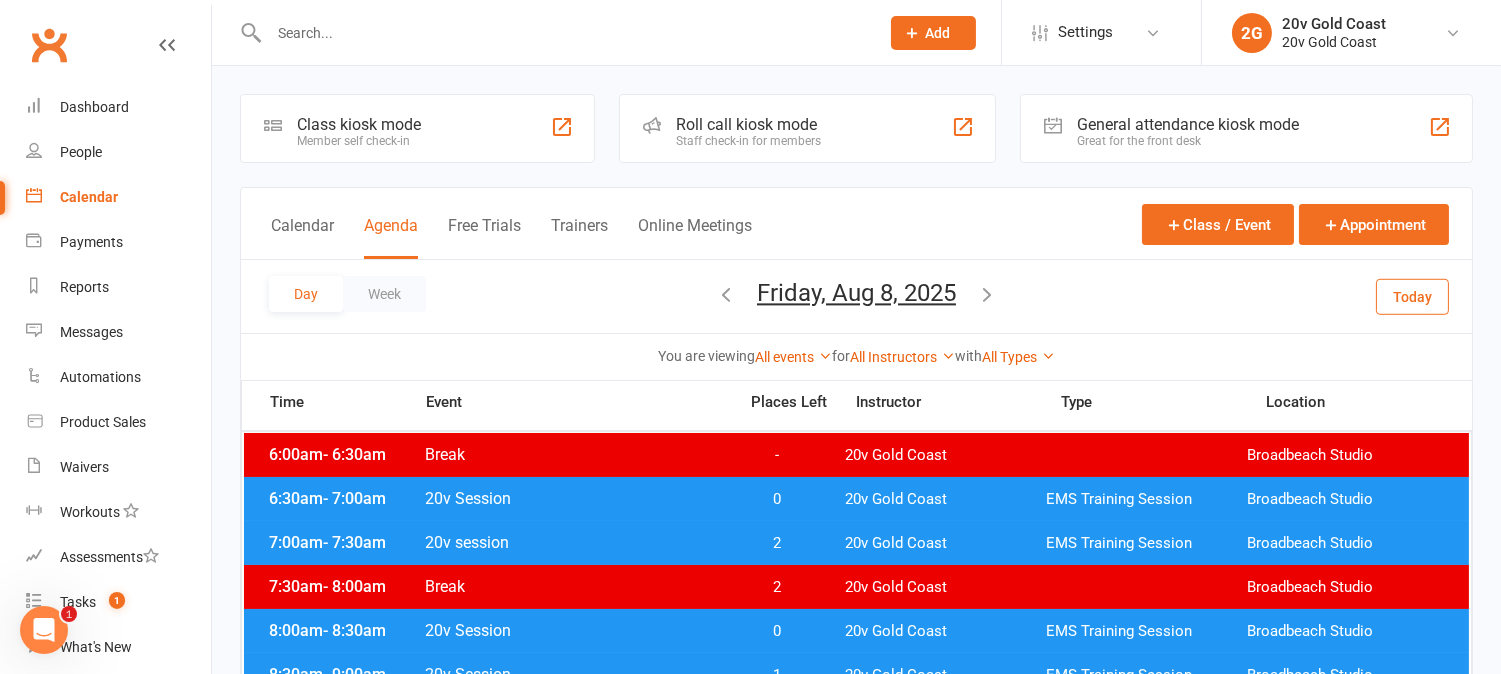 click on "Today" at bounding box center [1412, 296] 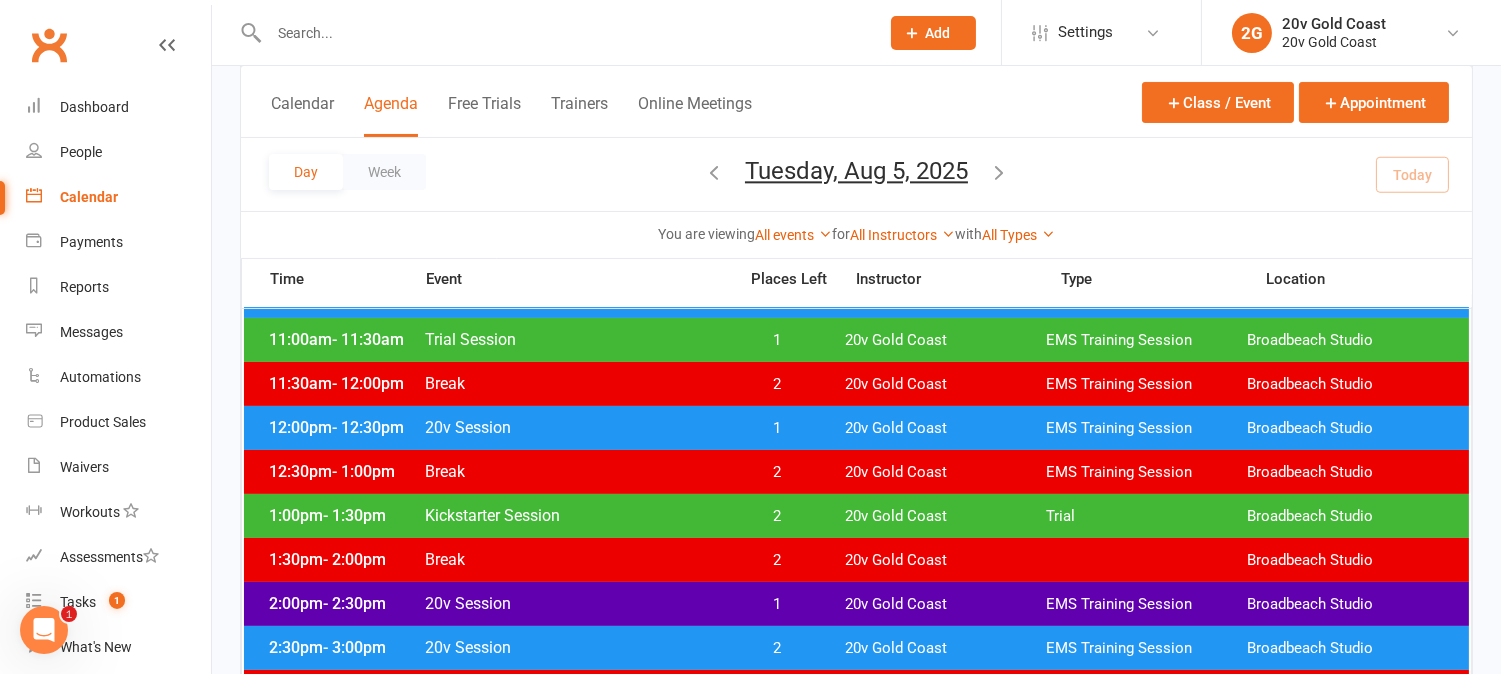scroll, scrollTop: 444, scrollLeft: 0, axis: vertical 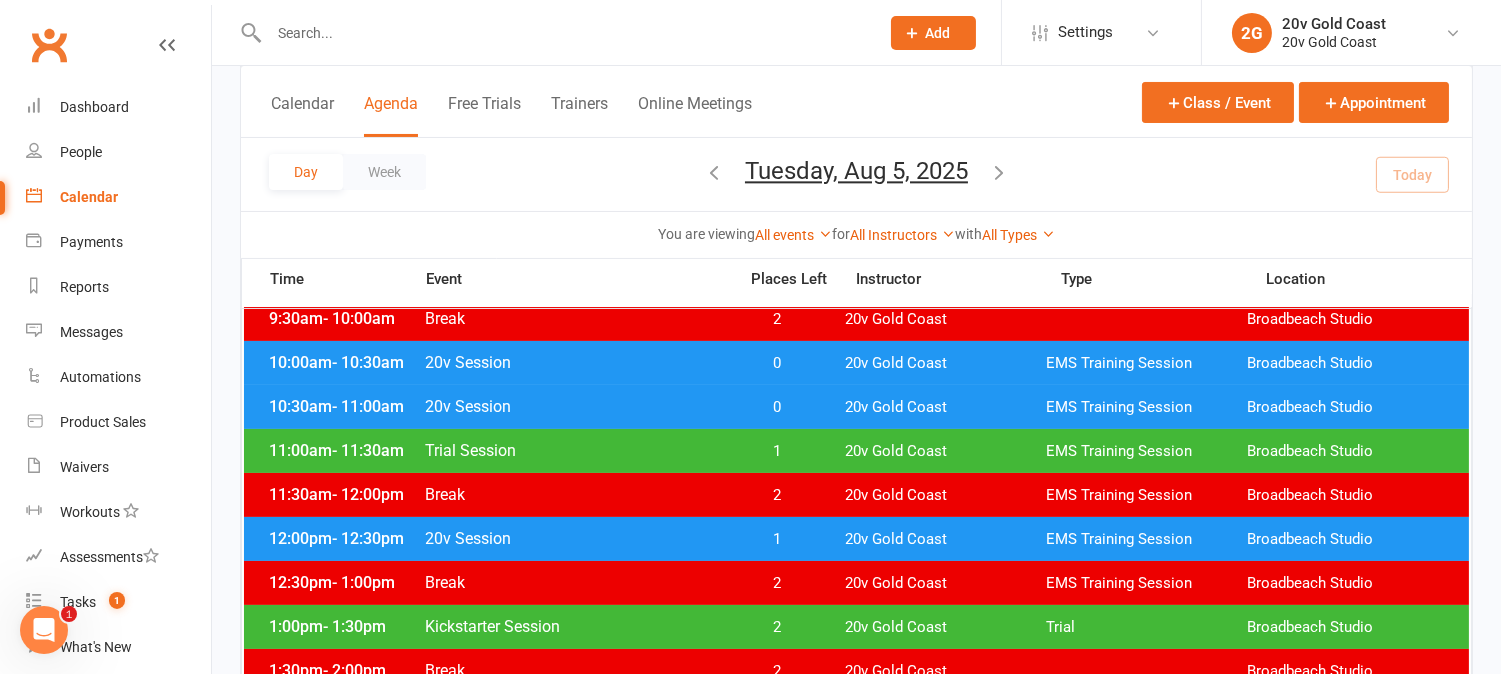 click at bounding box center [999, 172] 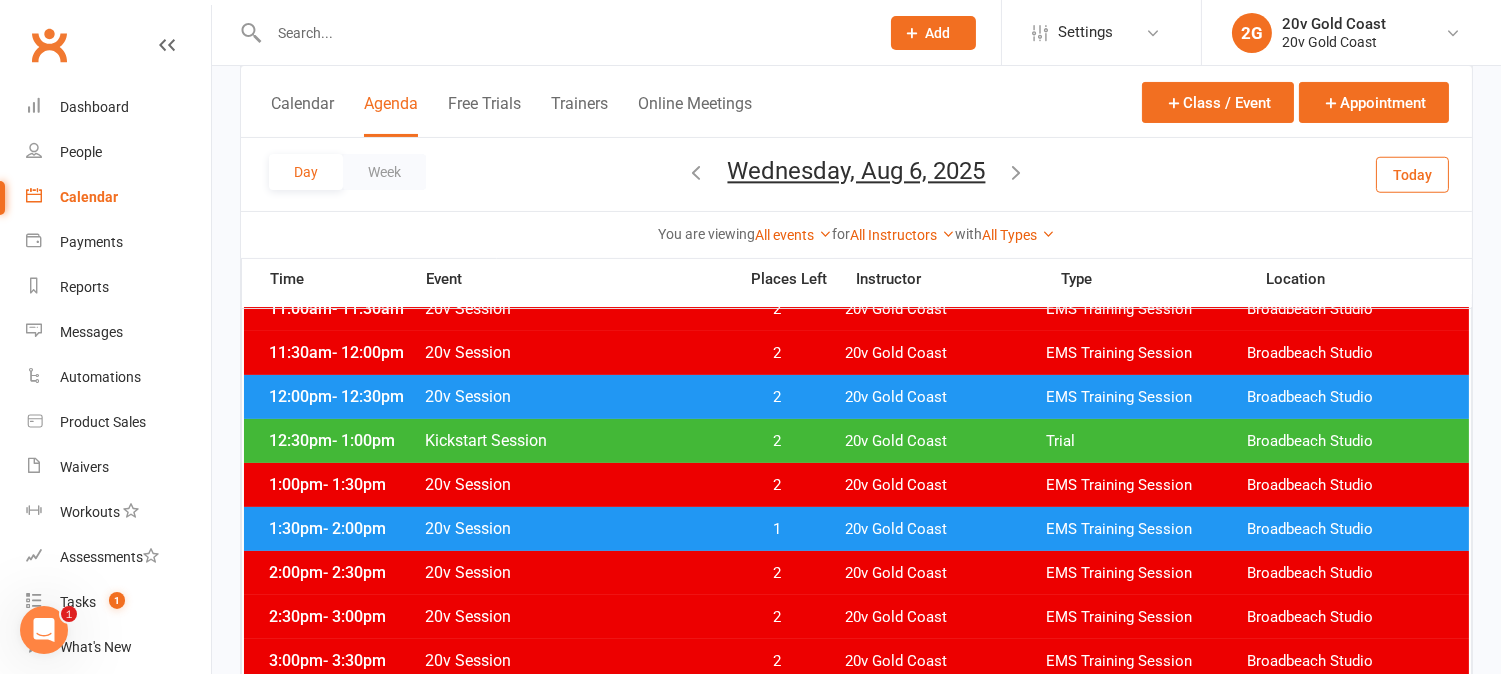 scroll, scrollTop: 555, scrollLeft: 0, axis: vertical 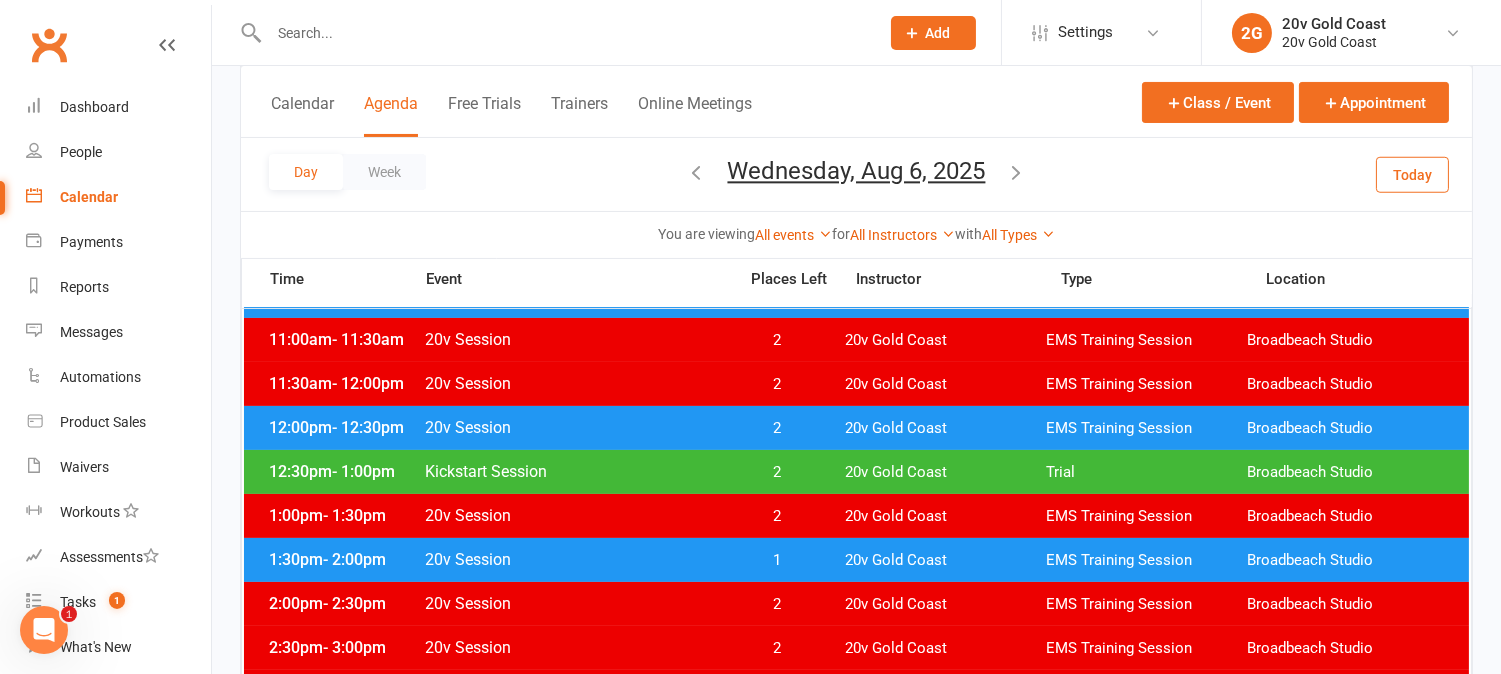 click on "2" at bounding box center [777, 472] 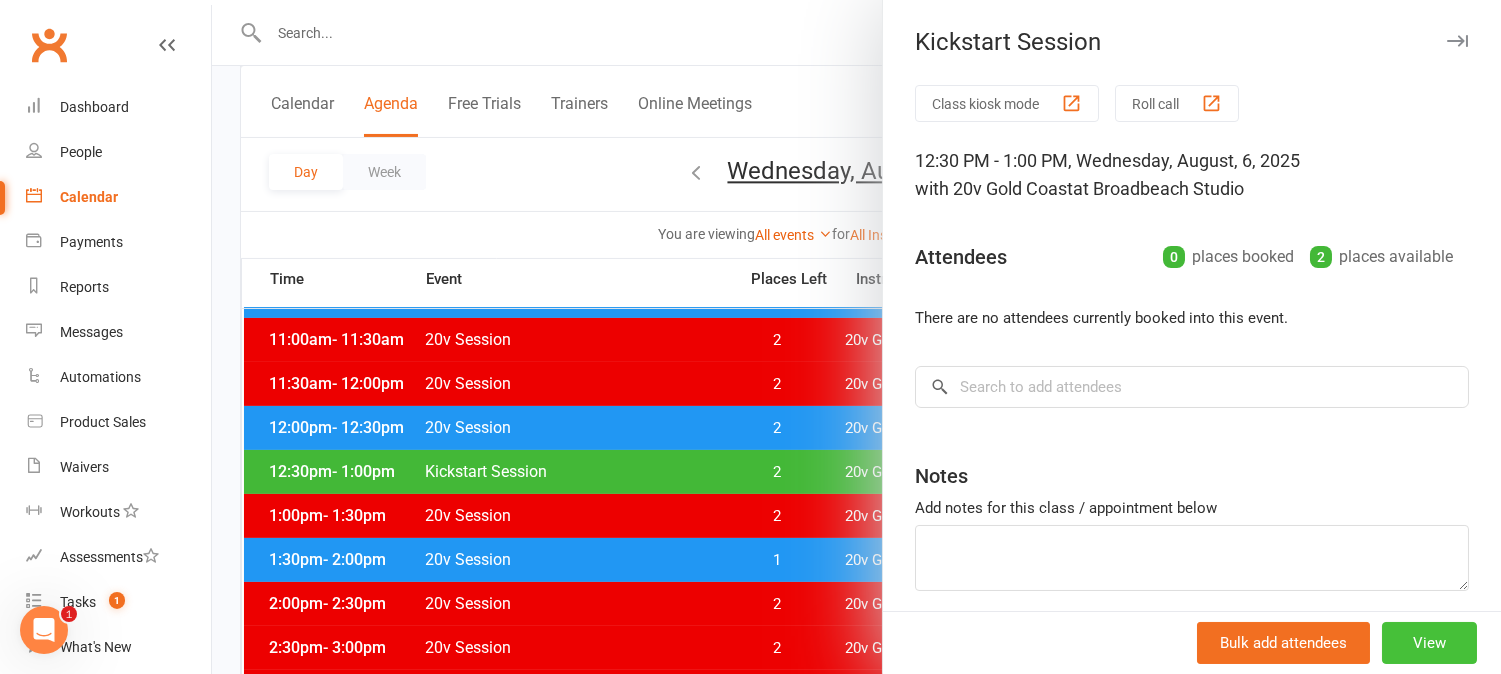 click on "View" at bounding box center (1429, 643) 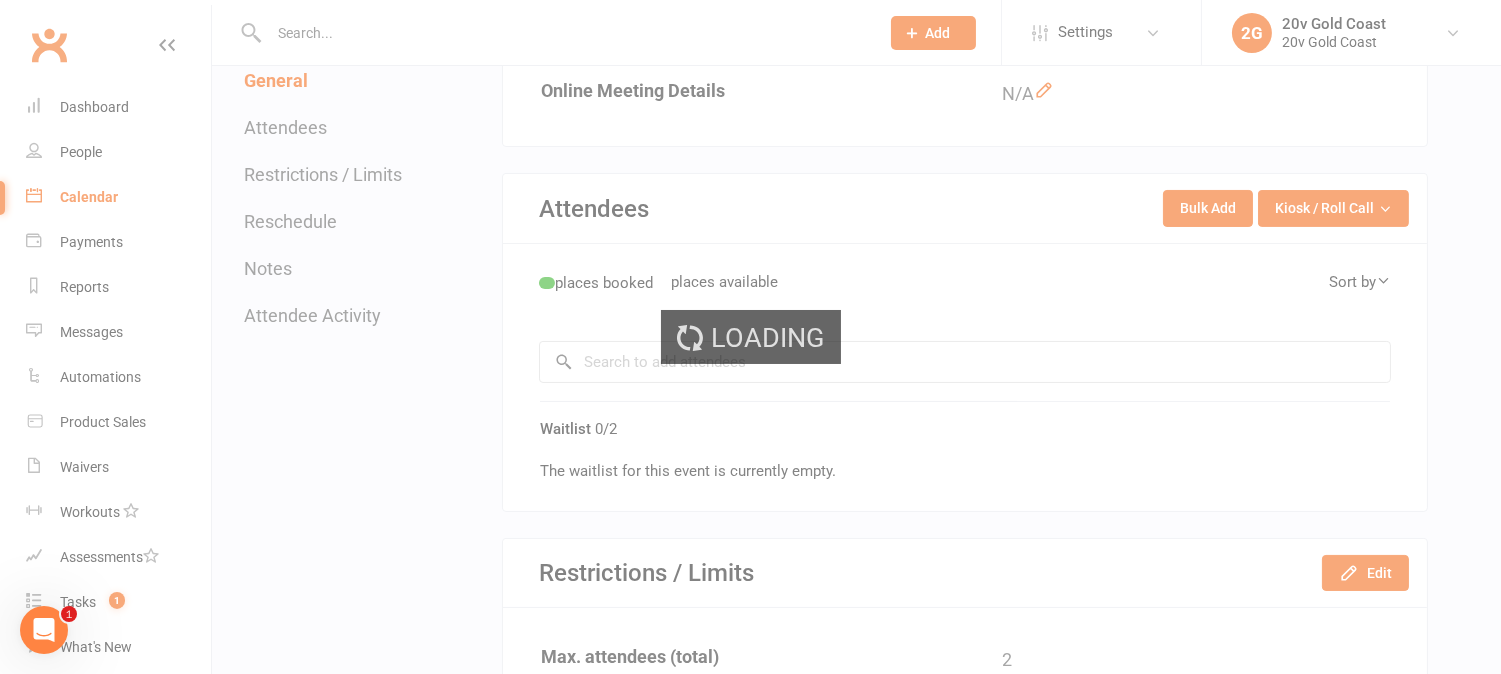 scroll, scrollTop: 0, scrollLeft: 0, axis: both 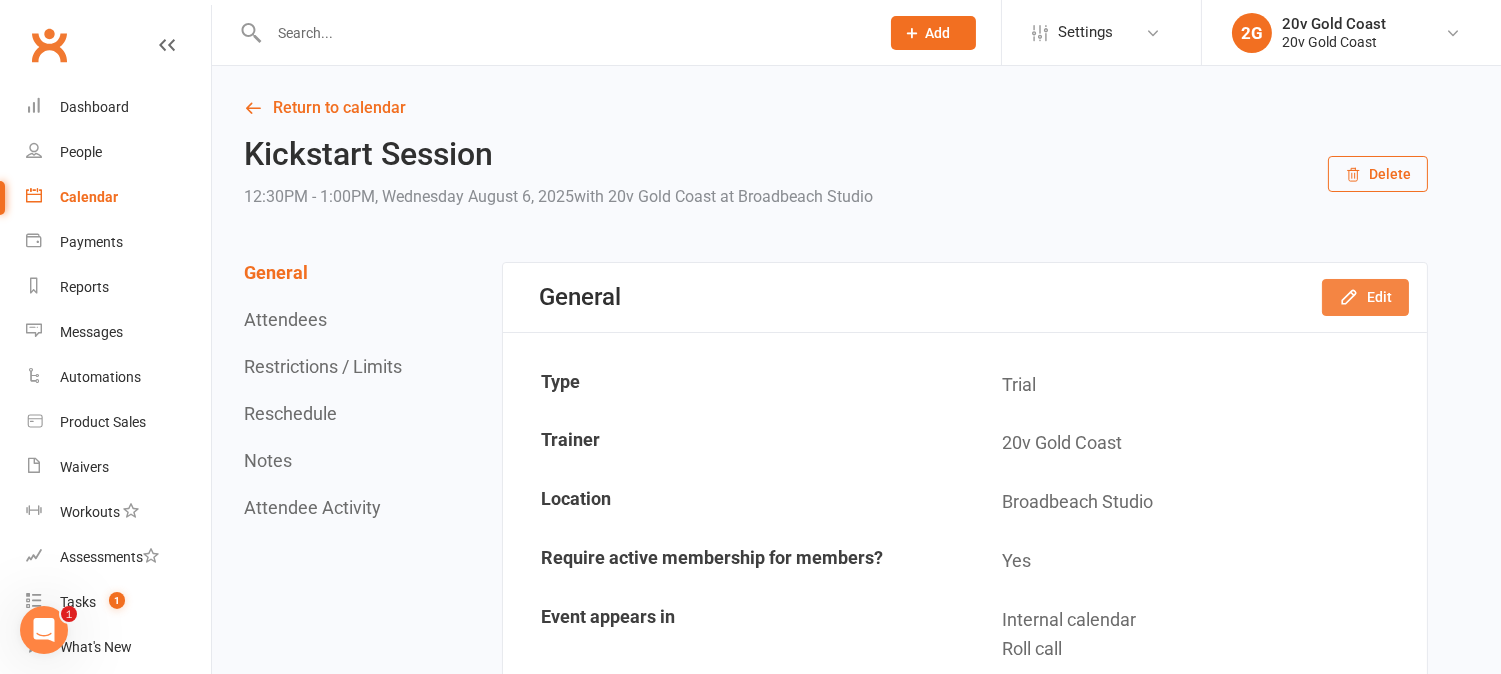 click on "Edit" at bounding box center (1365, 297) 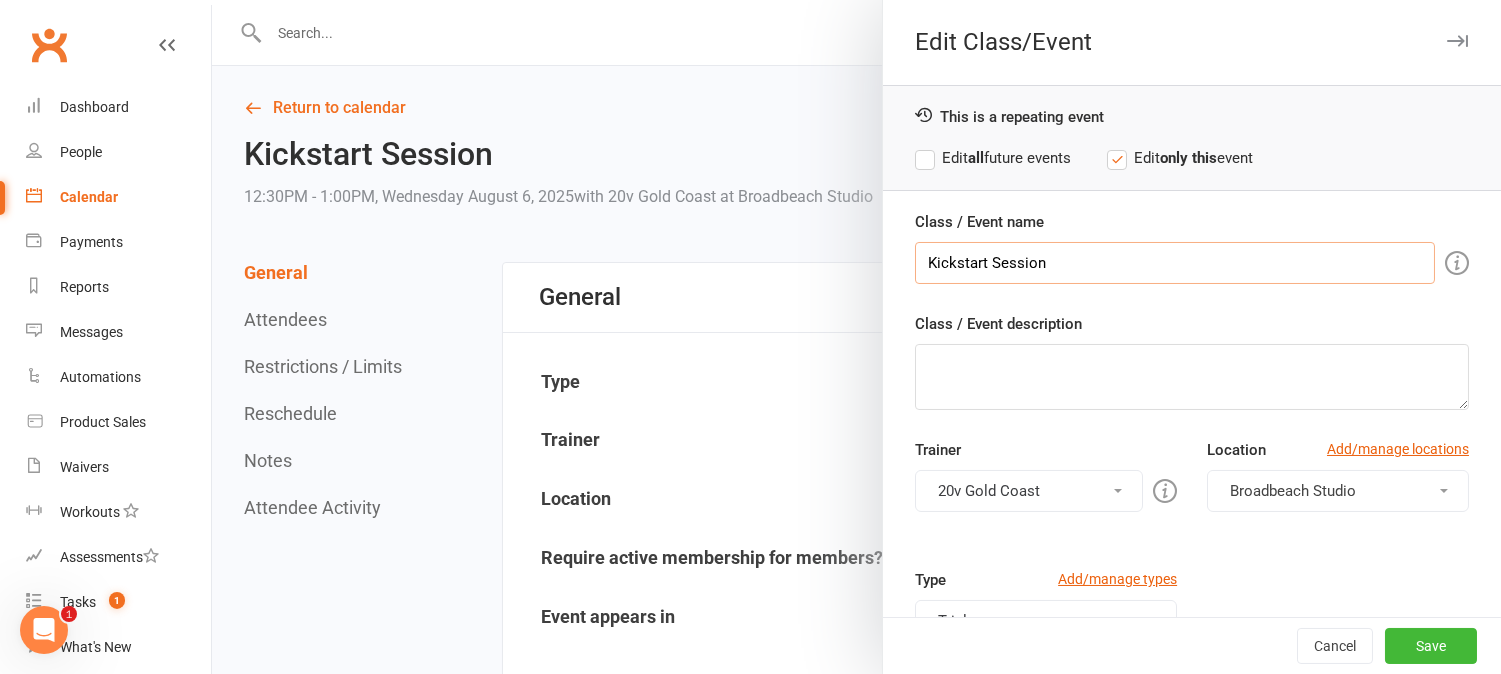 click on "Kickstart Session" at bounding box center (1175, 263) 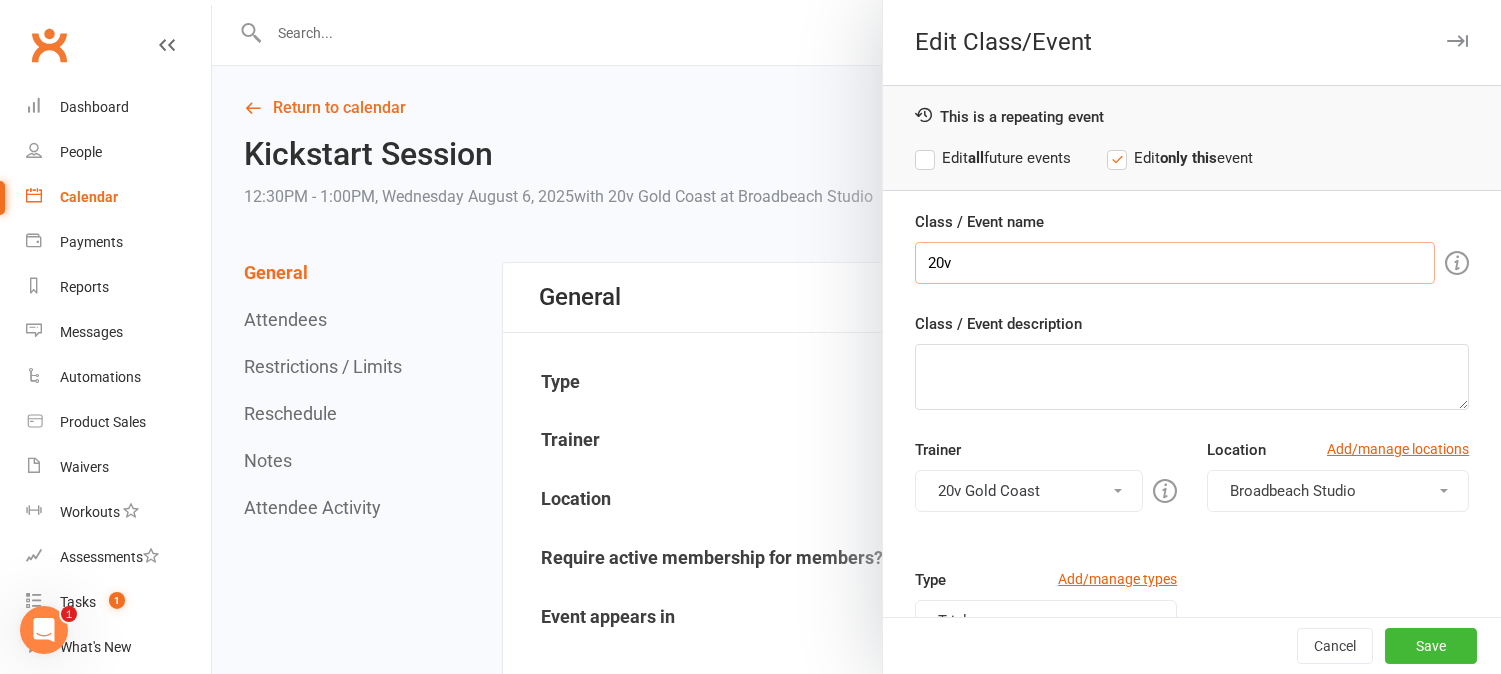 type on "20v Session" 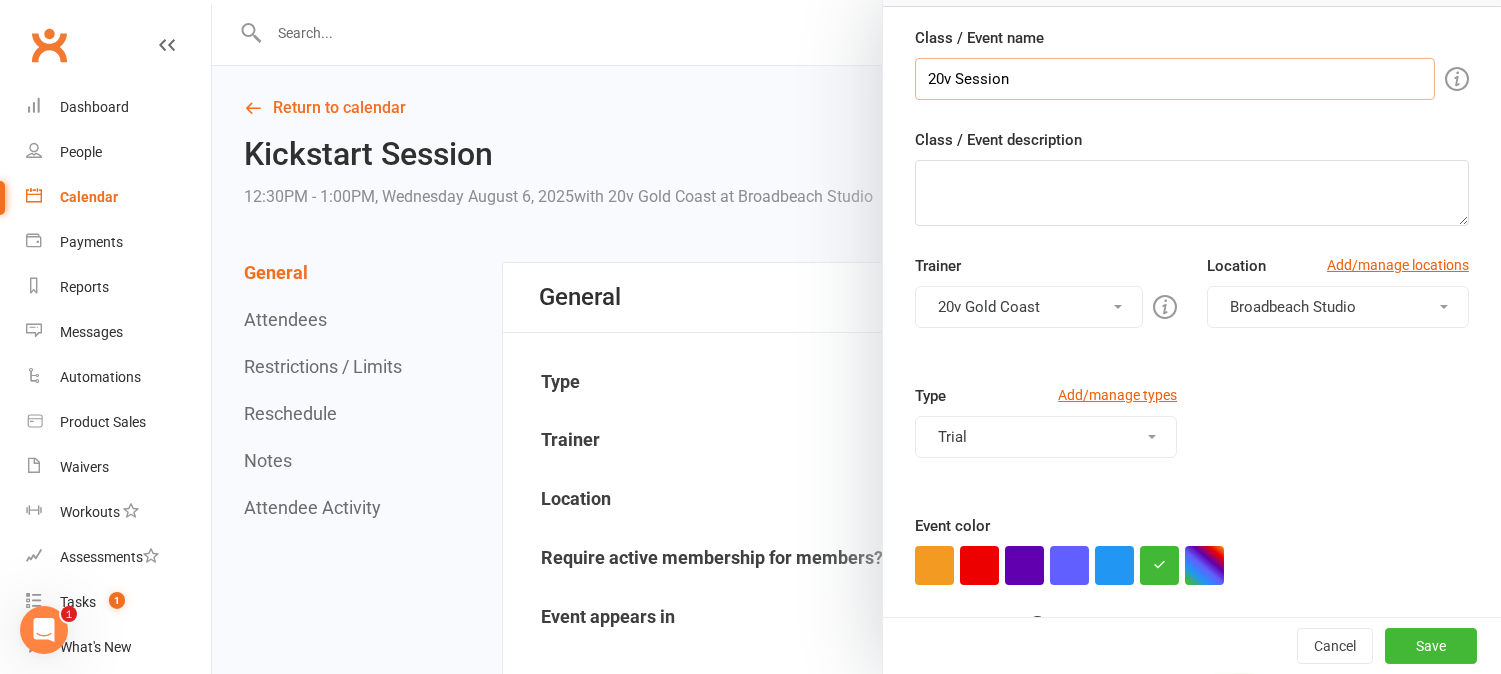scroll, scrollTop: 282, scrollLeft: 0, axis: vertical 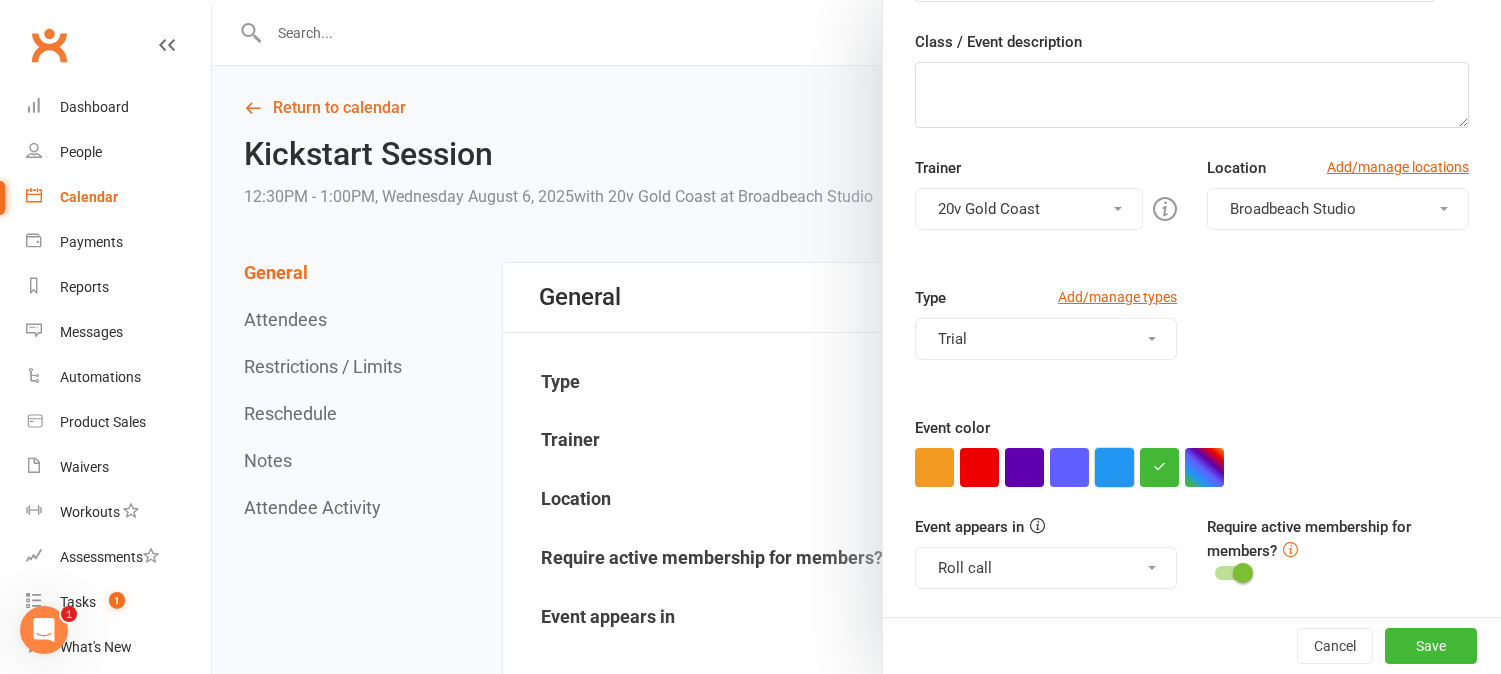 click at bounding box center (1114, 467) 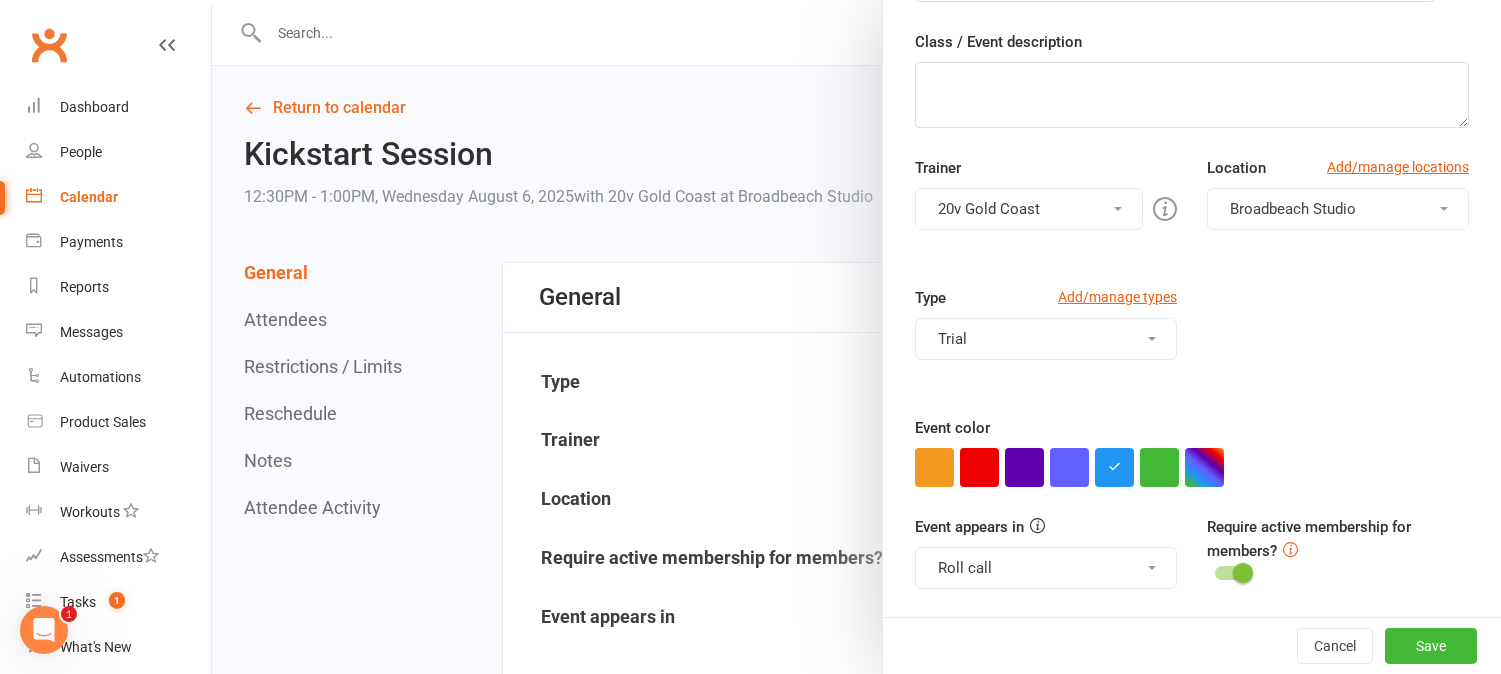 click on "Roll call" at bounding box center [1046, 568] 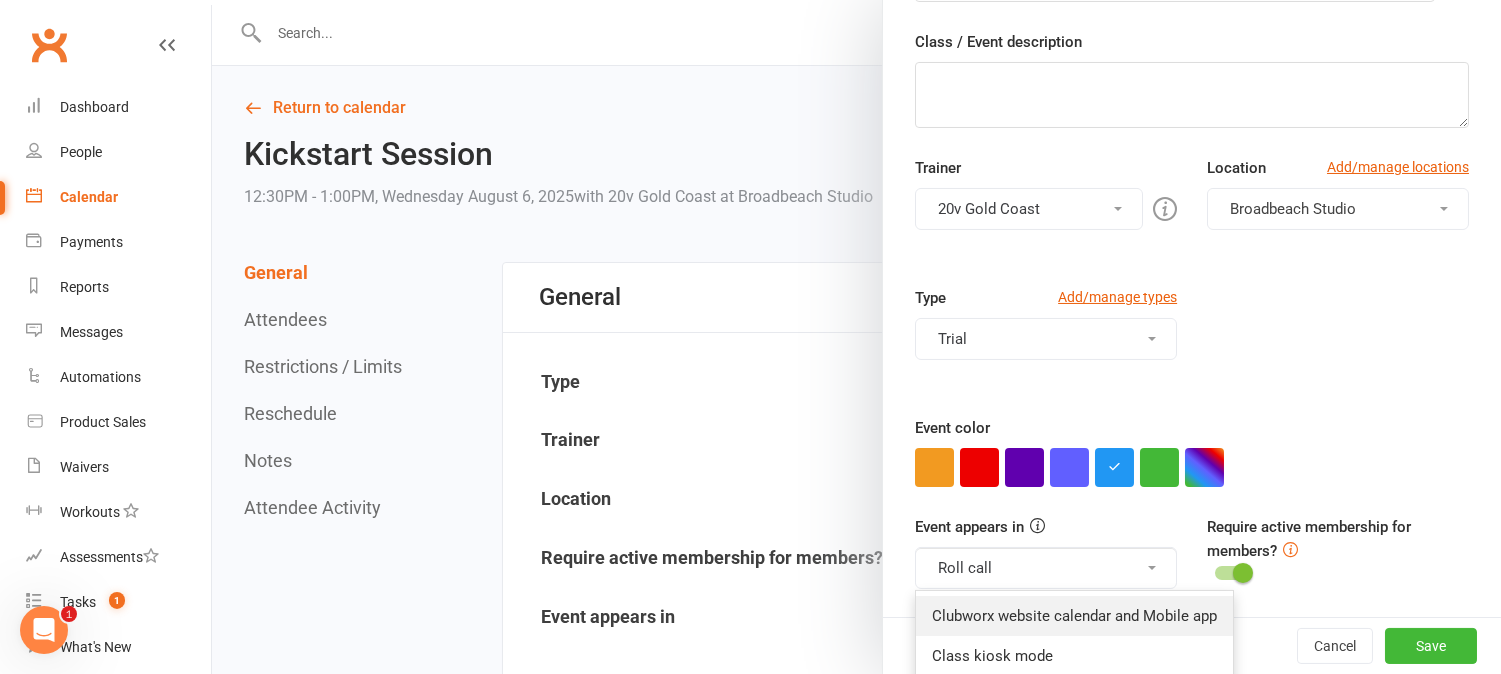 click on "Clubworx website calendar and Mobile app" at bounding box center [1074, 616] 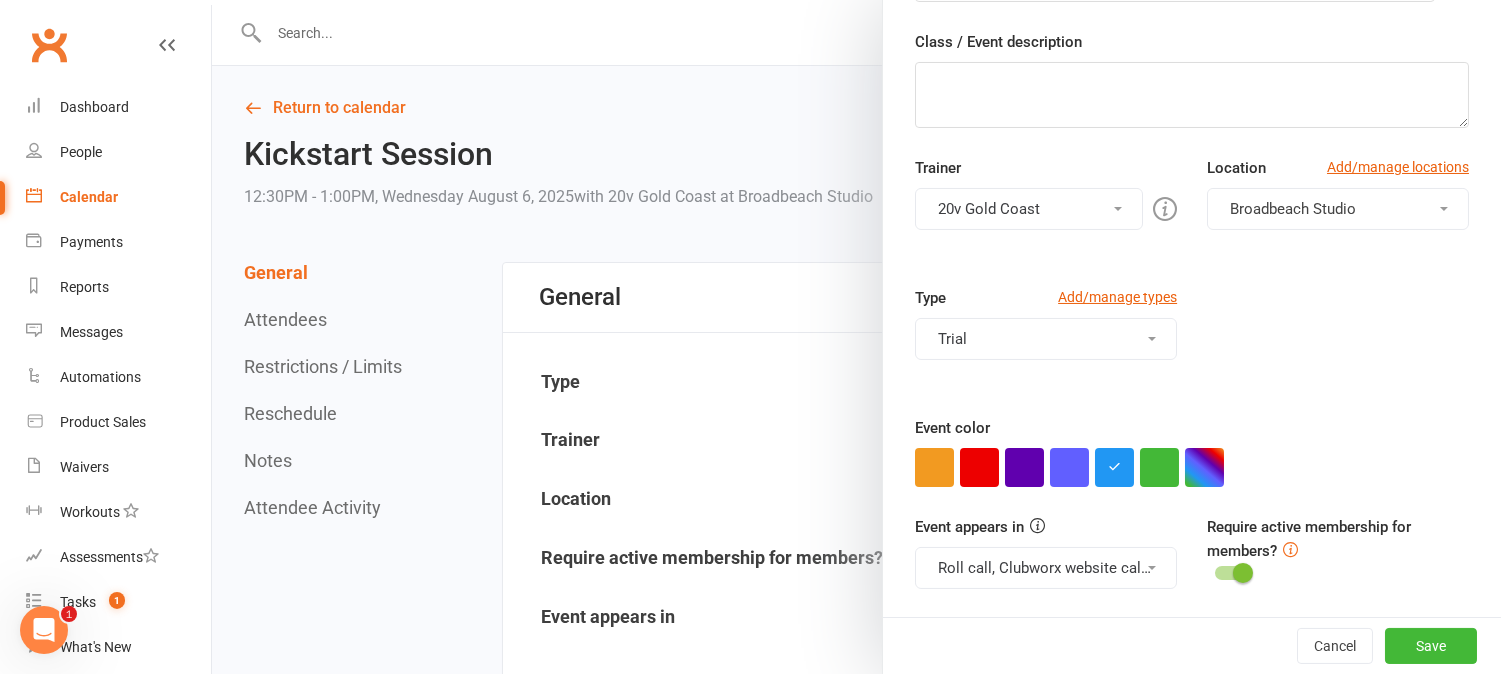 click on "Roll call, Clubworx website calendar and Mobile app" at bounding box center (1046, 568) 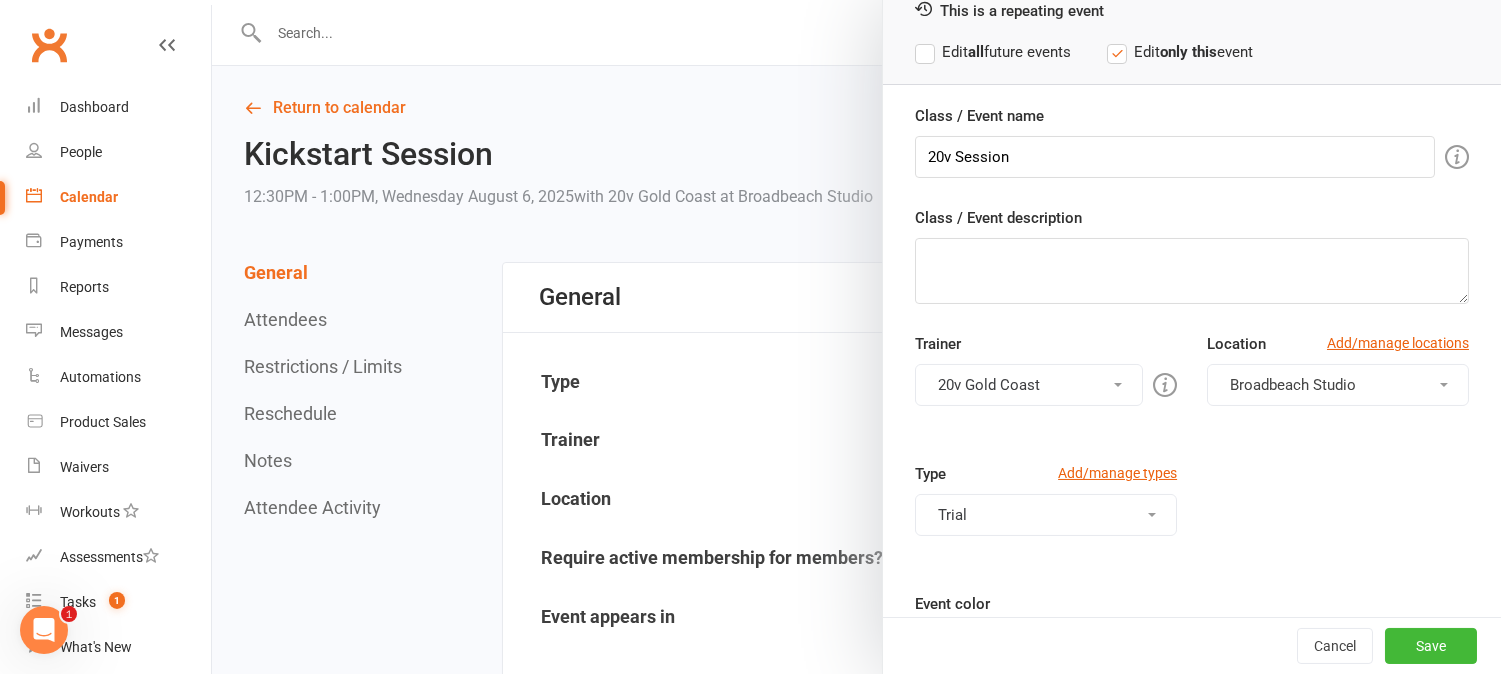 scroll, scrollTop: 0, scrollLeft: 0, axis: both 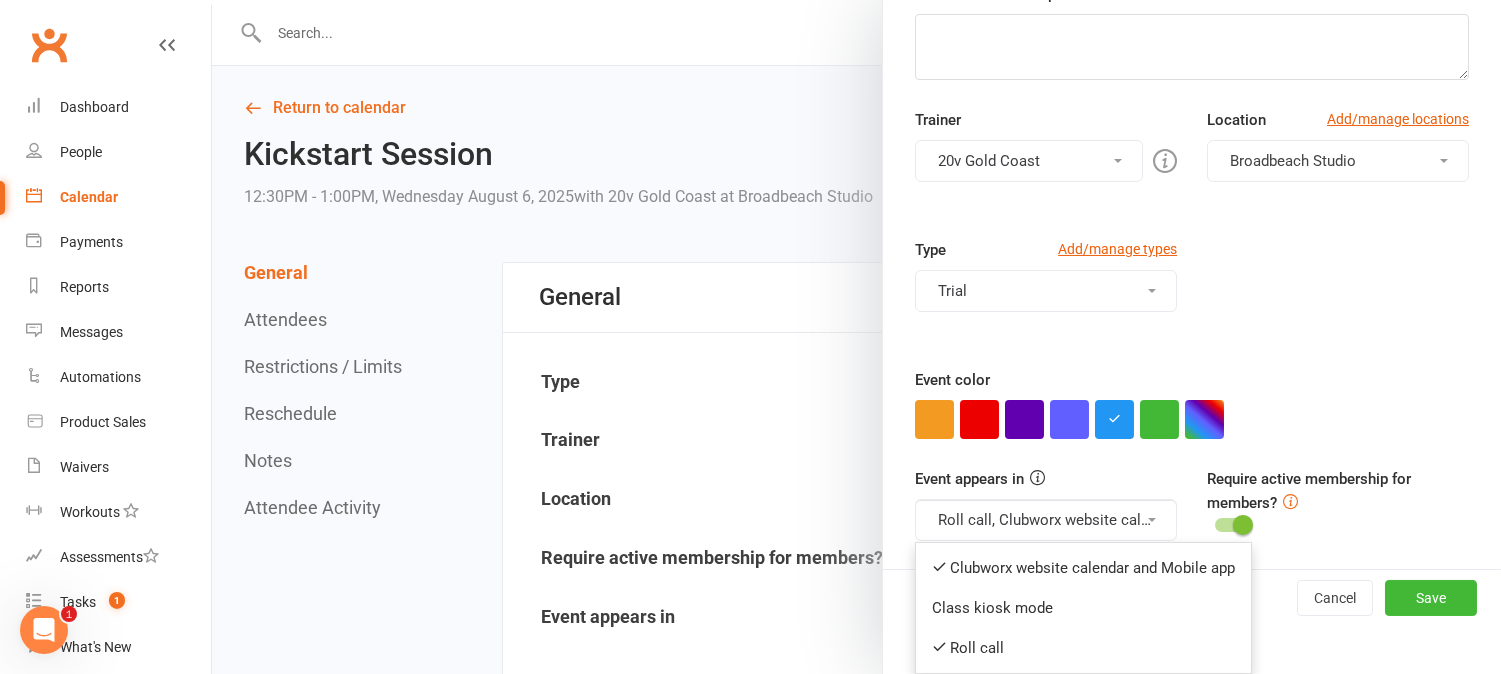 click on "Trial" at bounding box center (1046, 291) 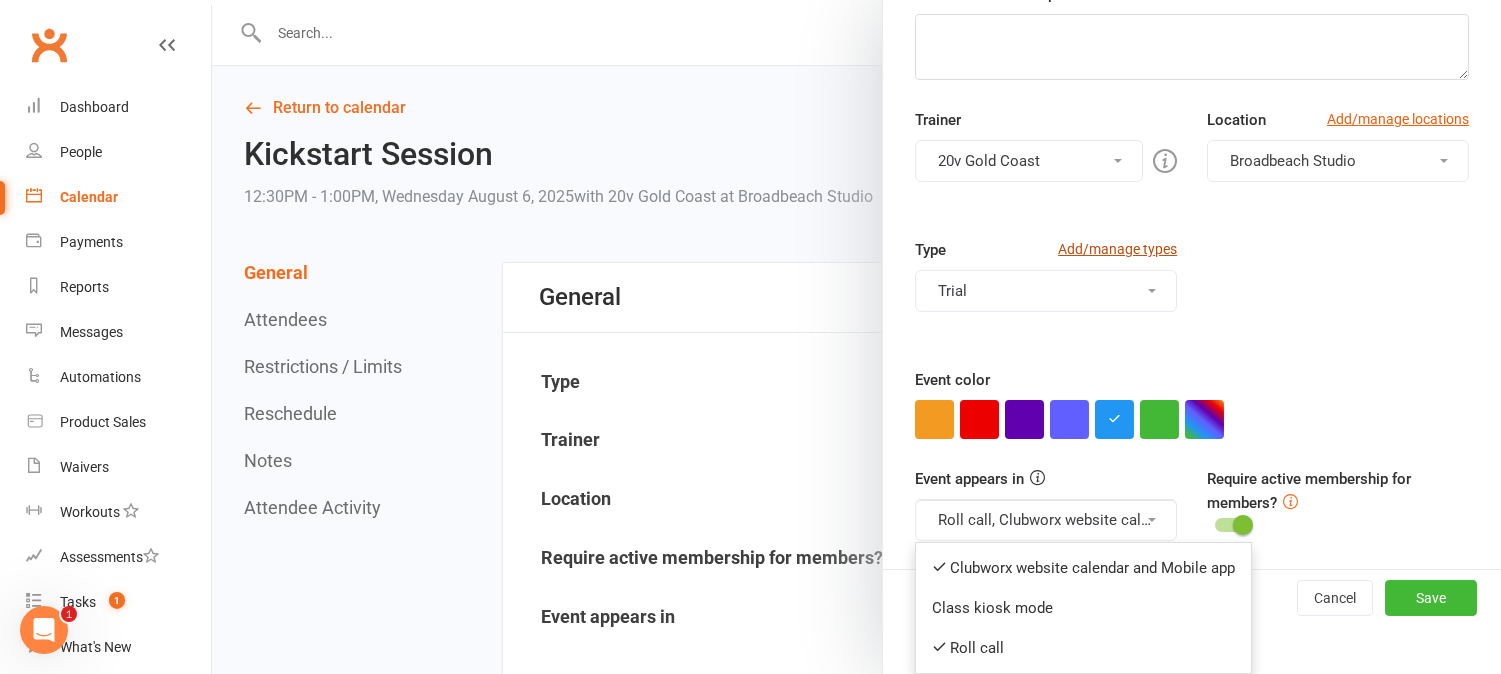 scroll, scrollTop: 282, scrollLeft: 0, axis: vertical 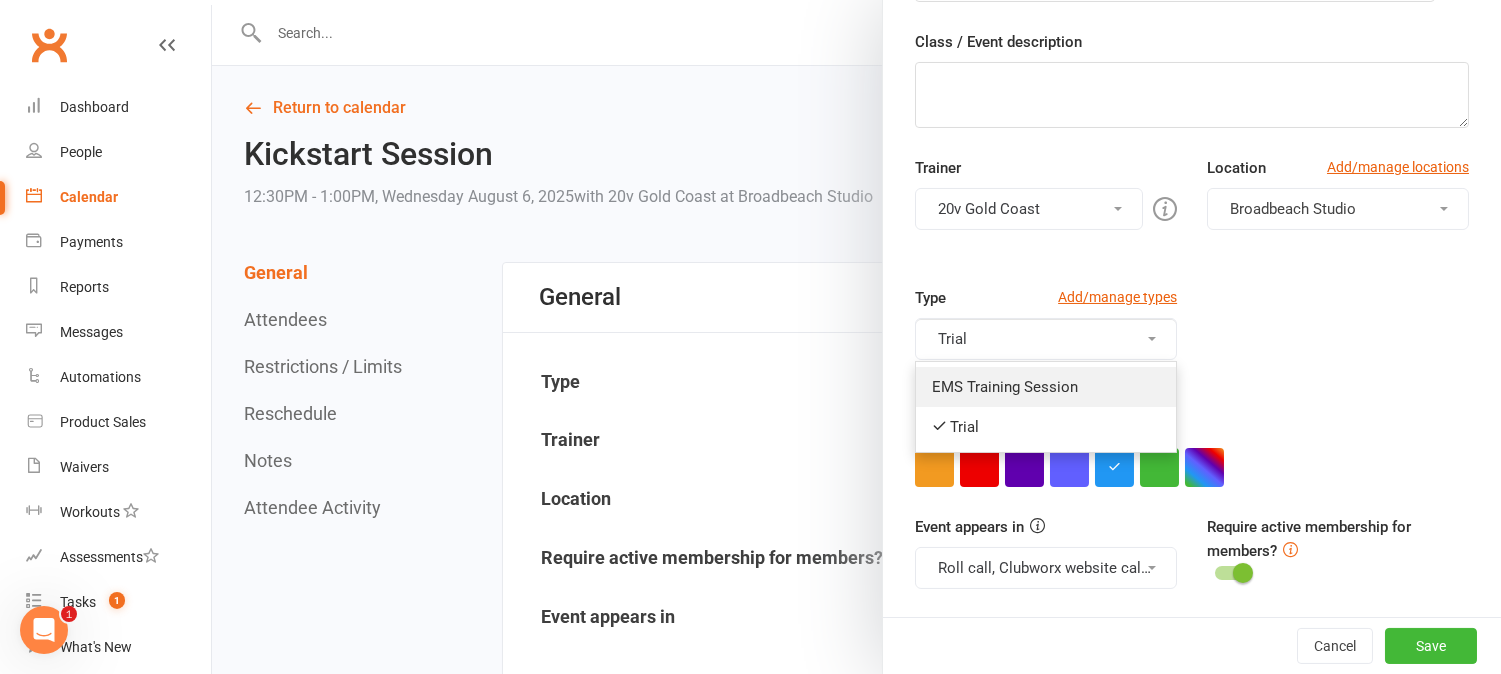 click on "EMS Training Session" at bounding box center (1046, 387) 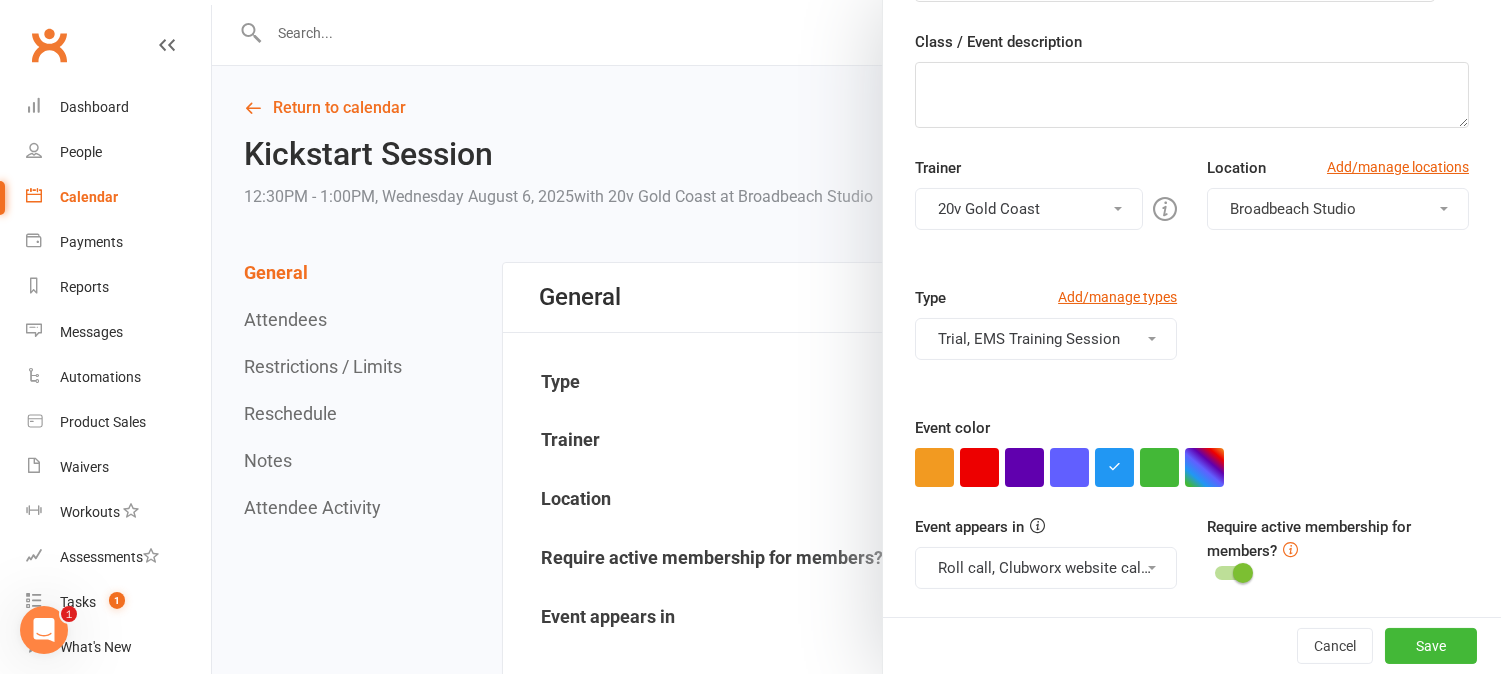 click on "Trial, EMS Training Session" at bounding box center [1046, 339] 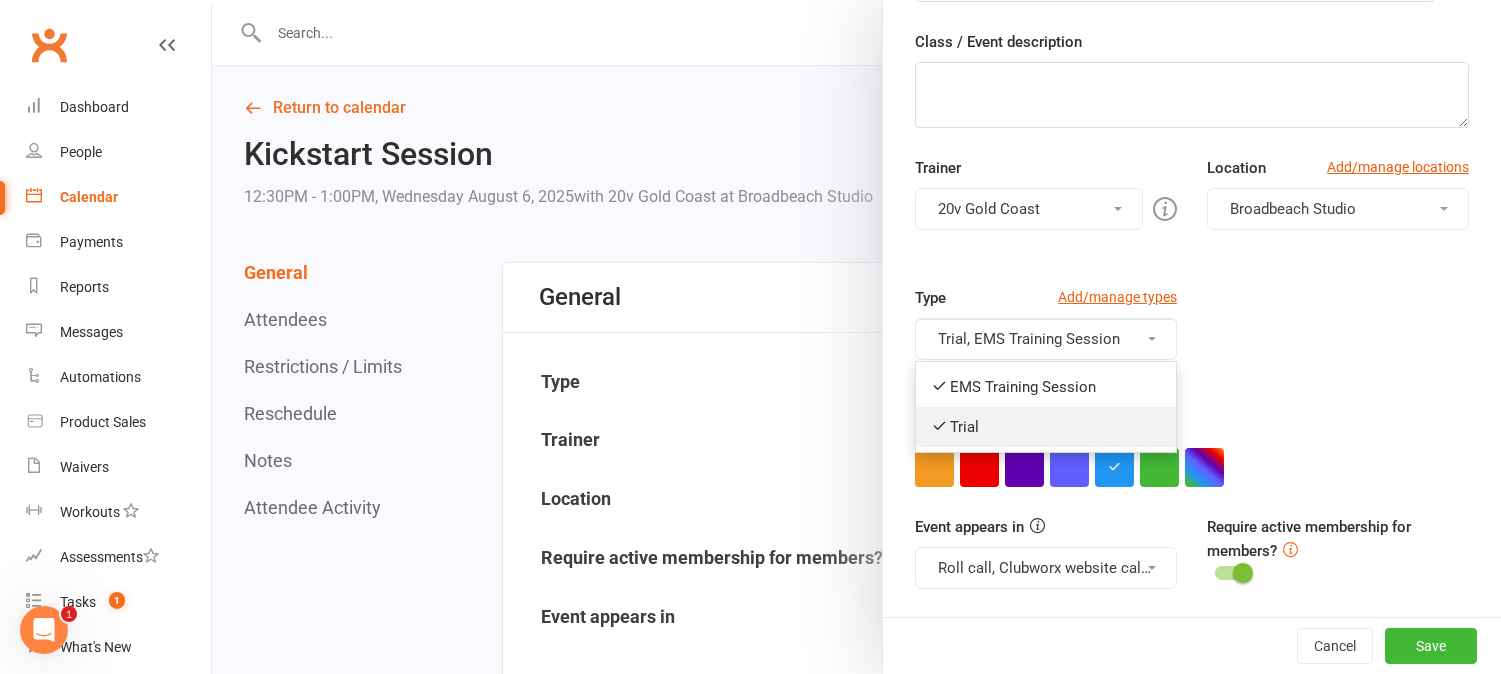 click on "Trial" at bounding box center [1046, 427] 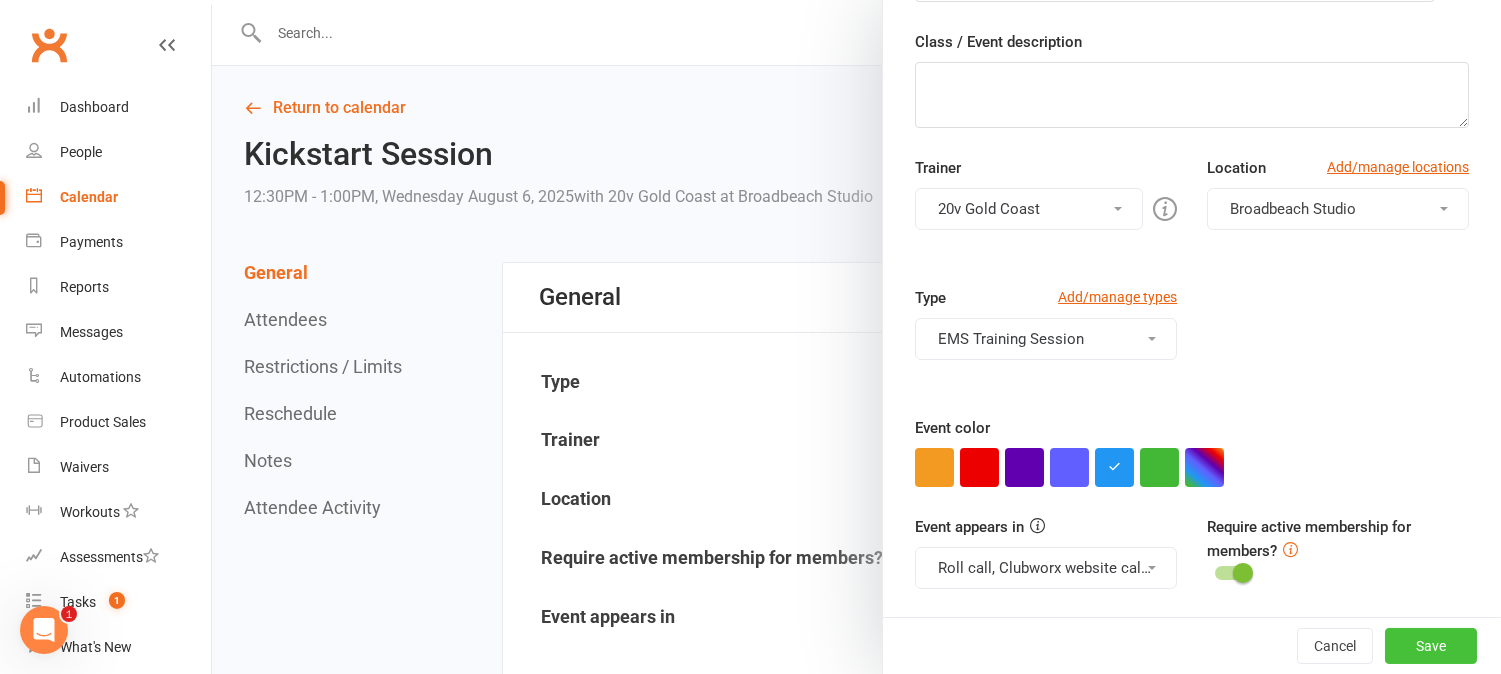 click on "Save" at bounding box center (1431, 646) 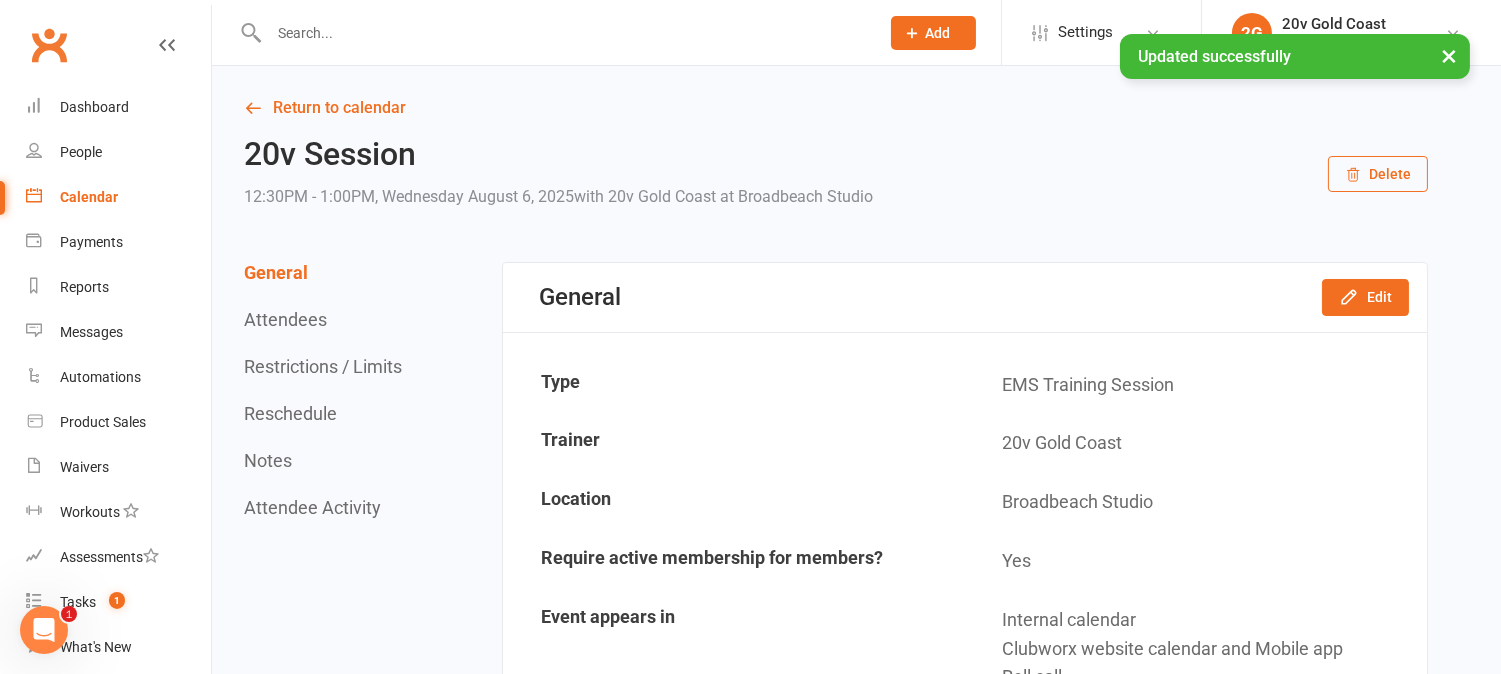 click on "Calendar" at bounding box center (118, 197) 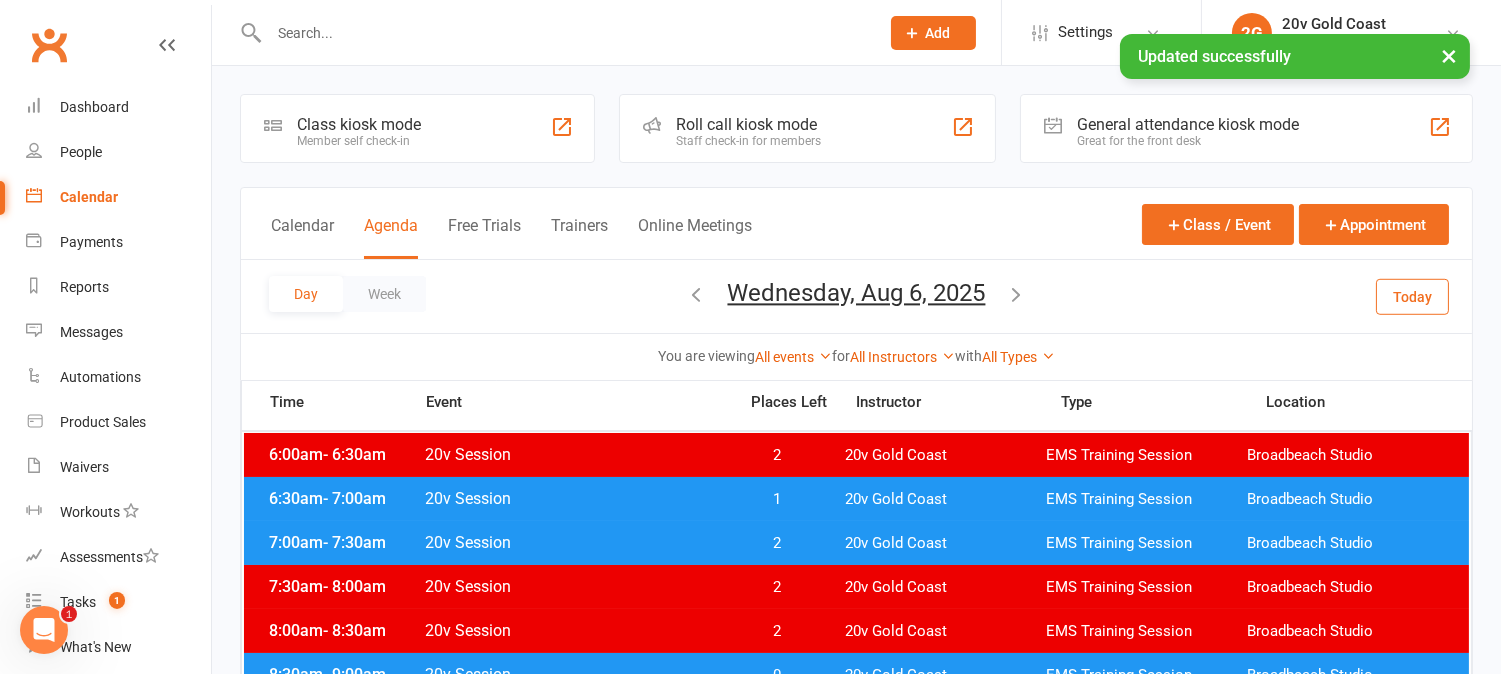 click on "Today" at bounding box center (1412, 296) 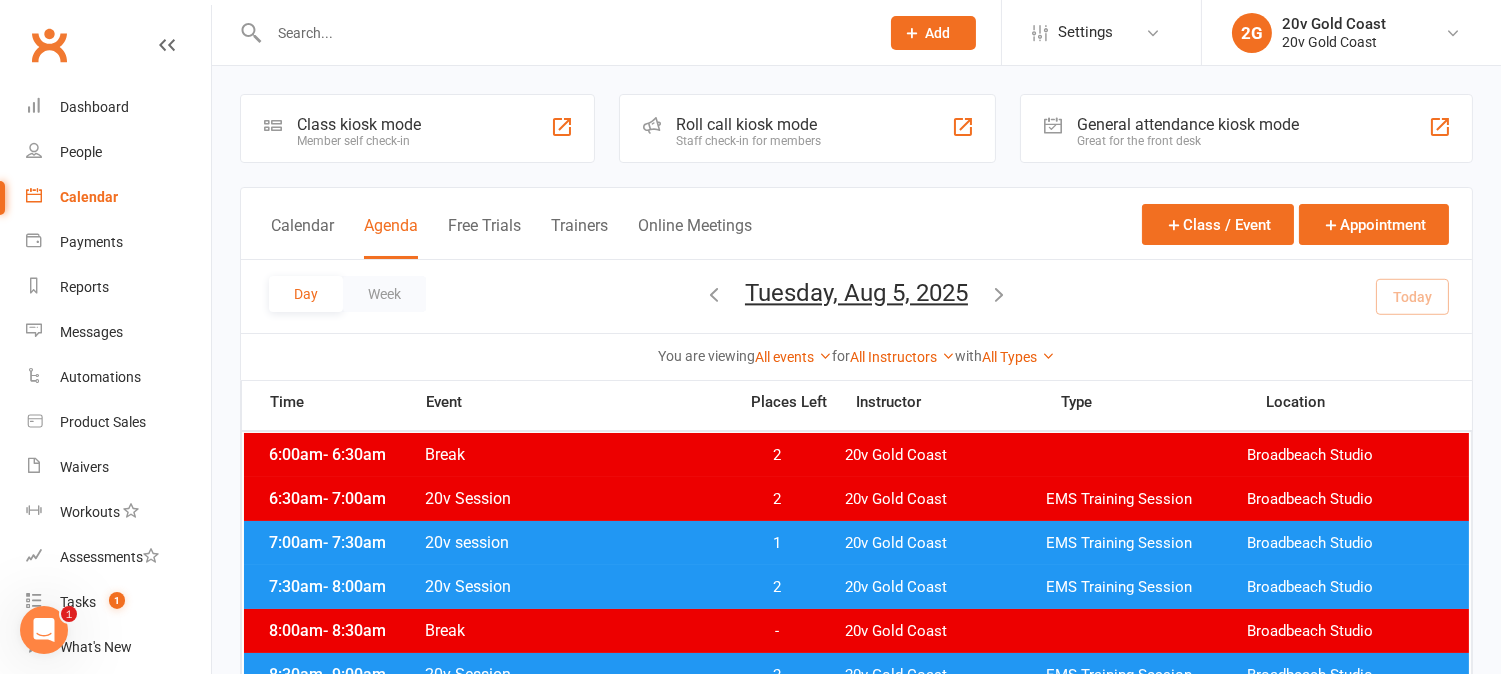 click at bounding box center [999, 296] 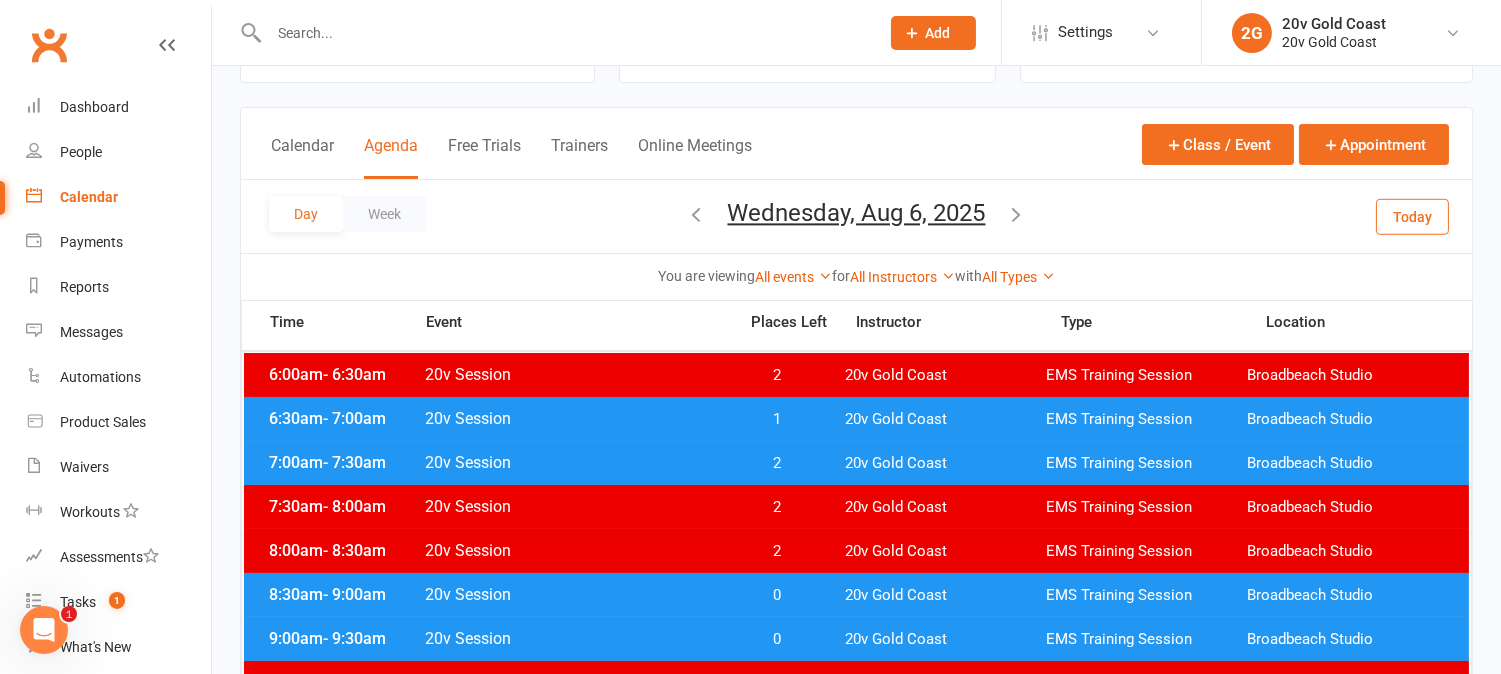 scroll, scrollTop: 111, scrollLeft: 0, axis: vertical 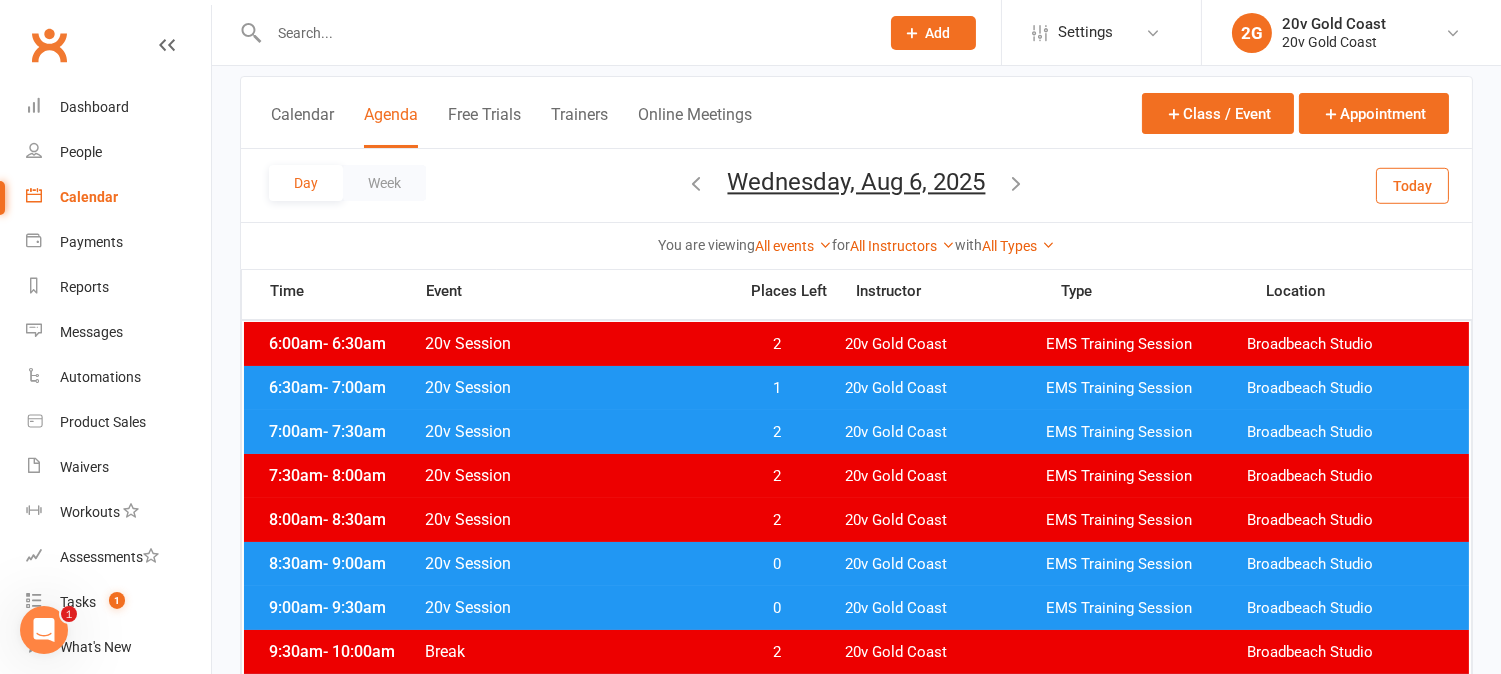 click on "Today" at bounding box center [1412, 185] 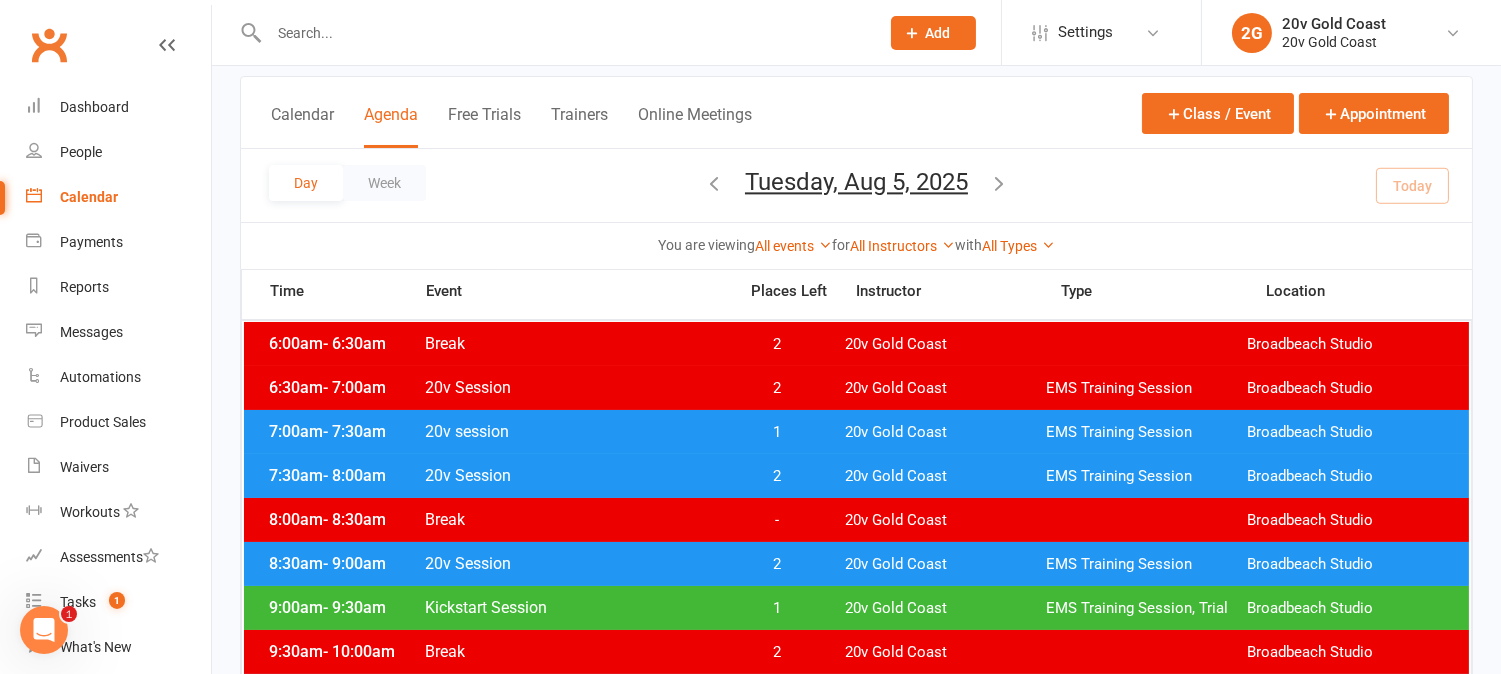 click at bounding box center [999, 183] 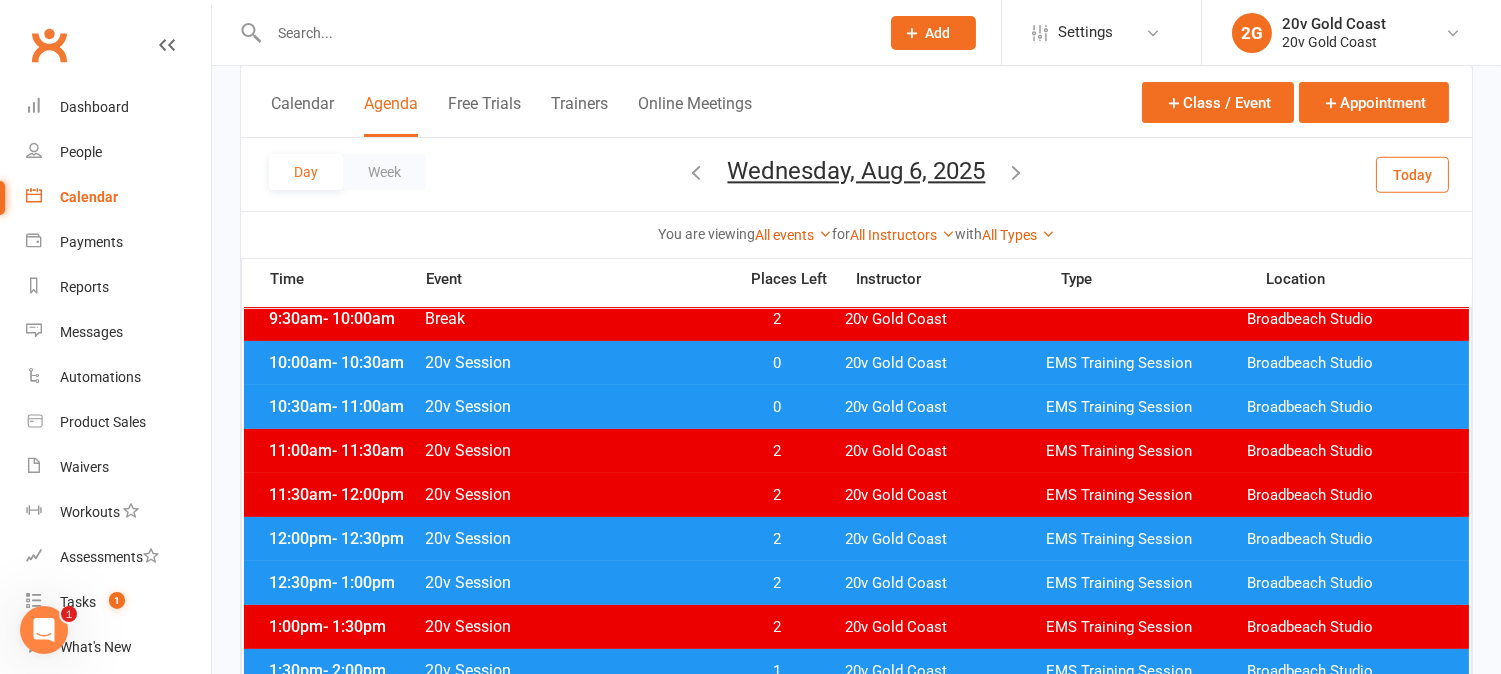 scroll, scrollTop: 555, scrollLeft: 0, axis: vertical 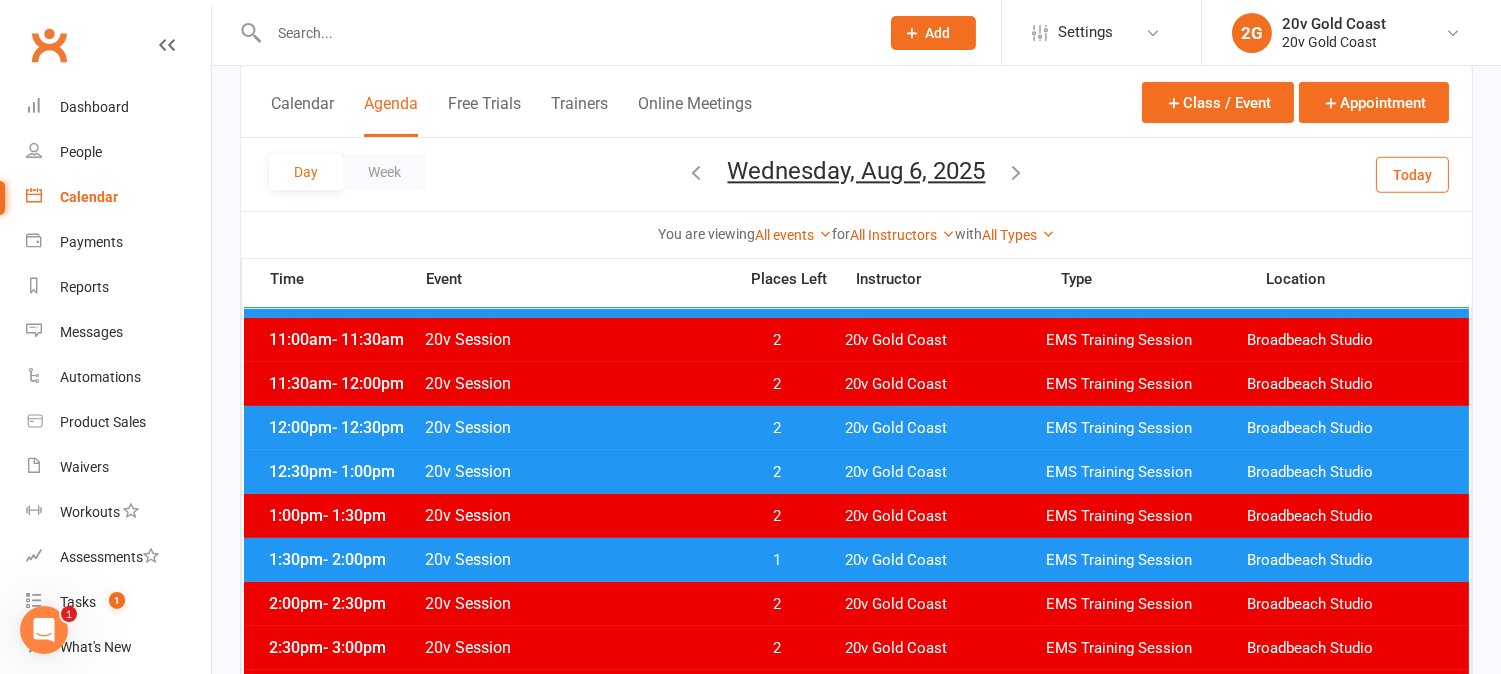 click on "Wednesday, Aug 6, 2025" at bounding box center [857, 171] 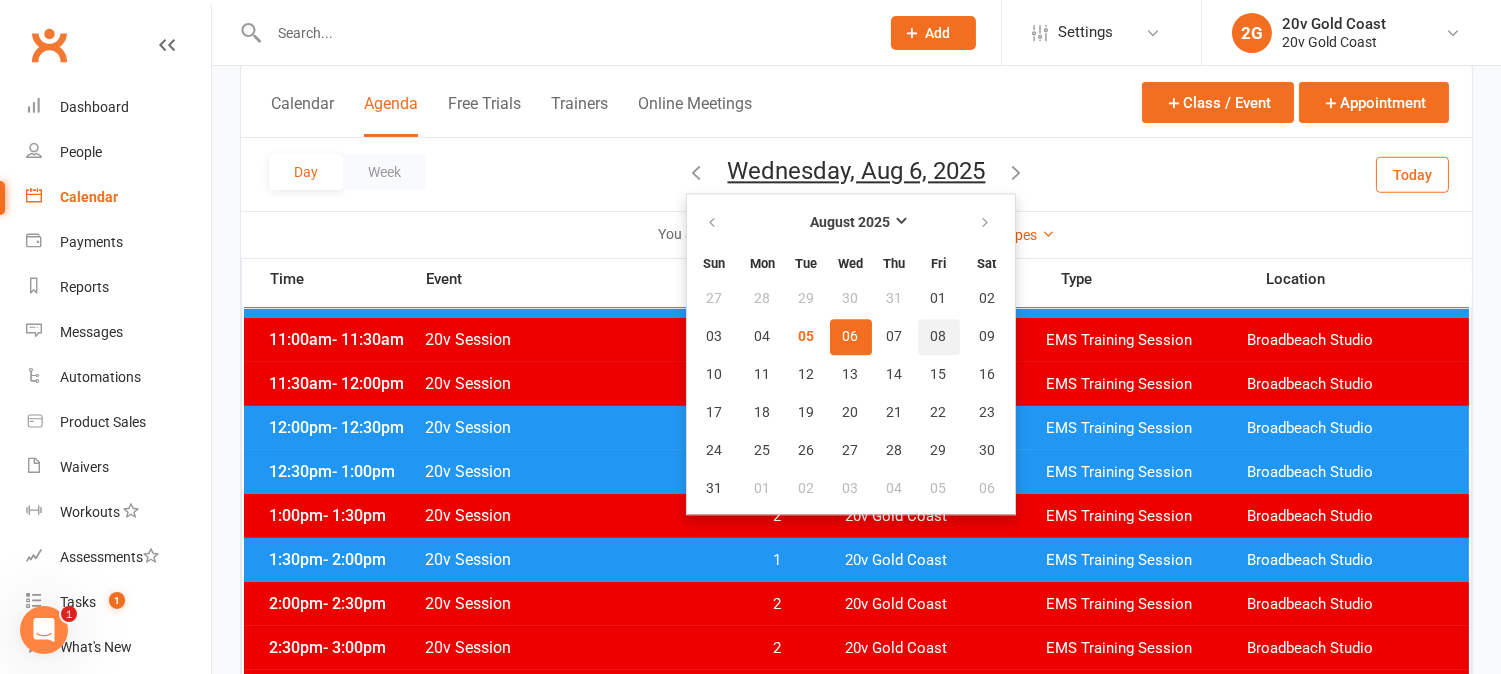 click on "08" at bounding box center (939, 337) 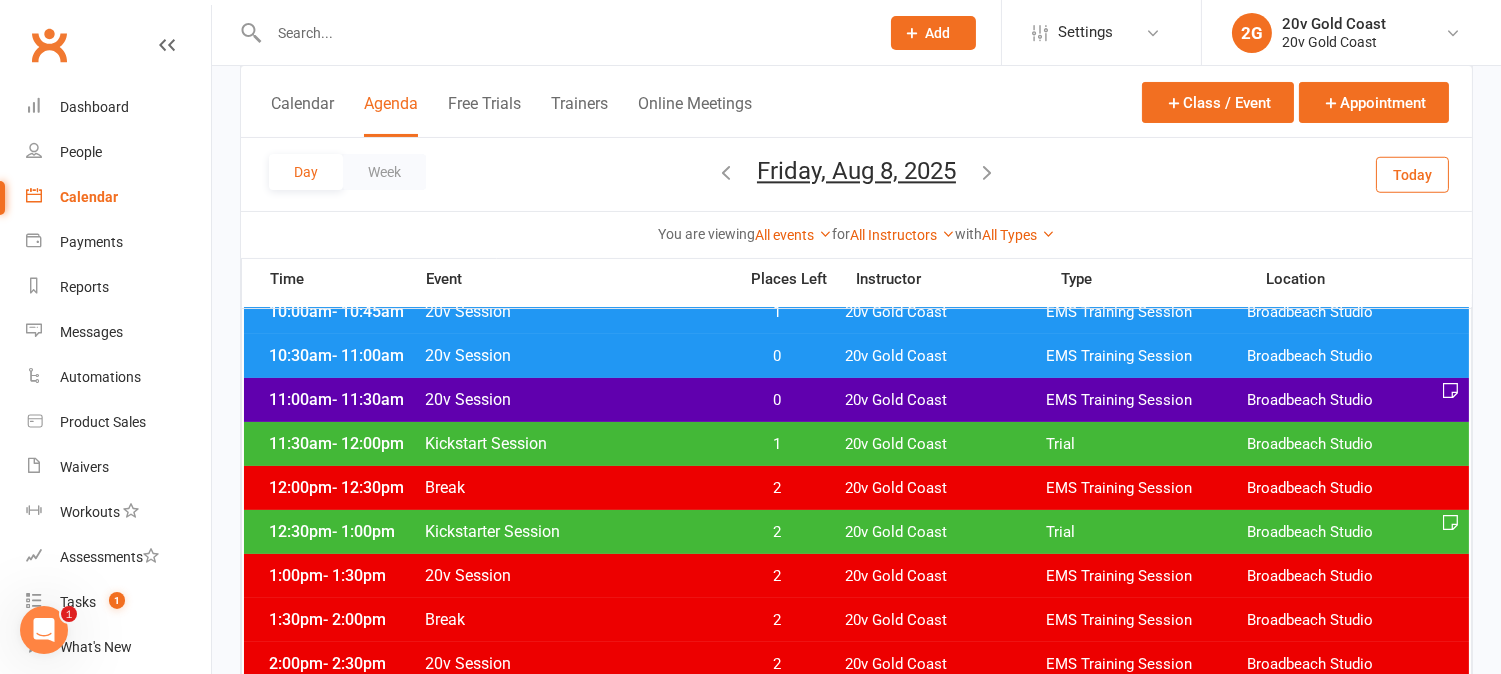 scroll, scrollTop: 444, scrollLeft: 0, axis: vertical 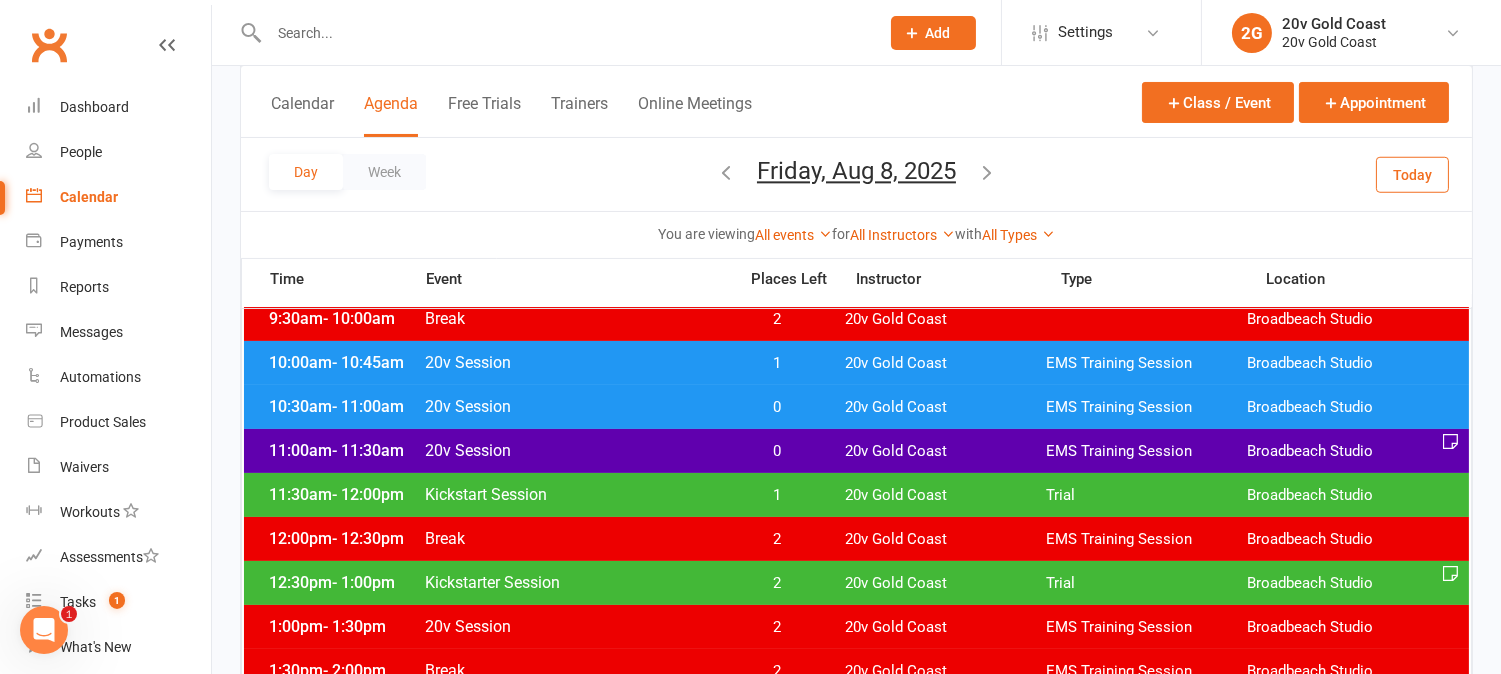 click on "1" at bounding box center (777, 495) 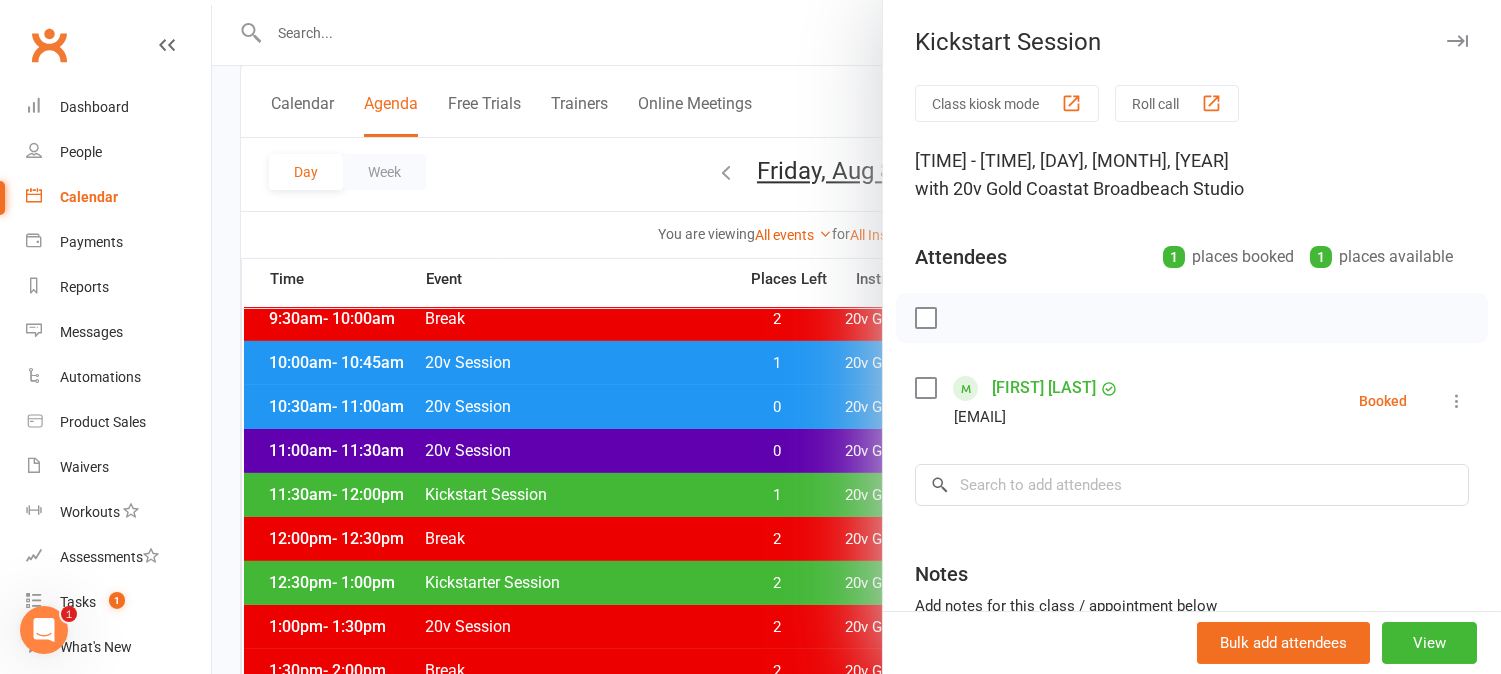 click at bounding box center (856, 337) 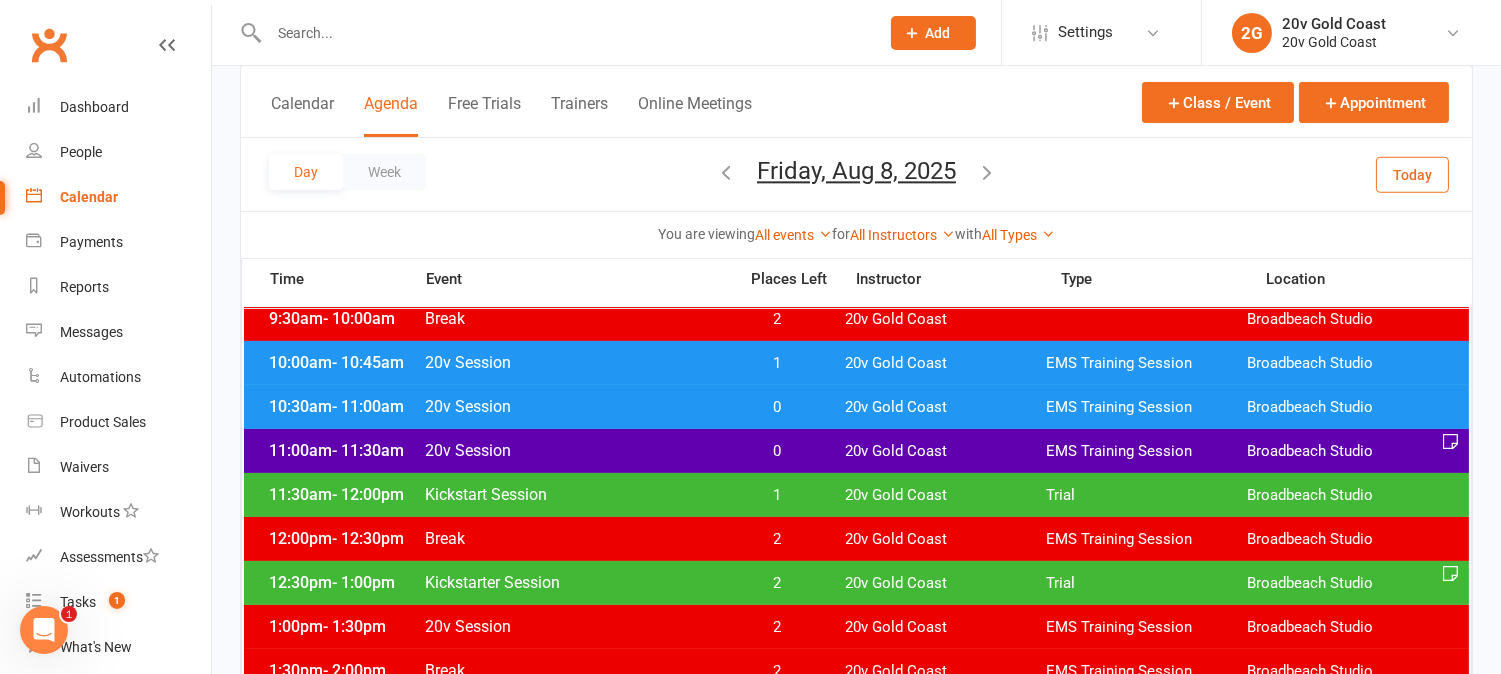 click on "2" at bounding box center [777, 583] 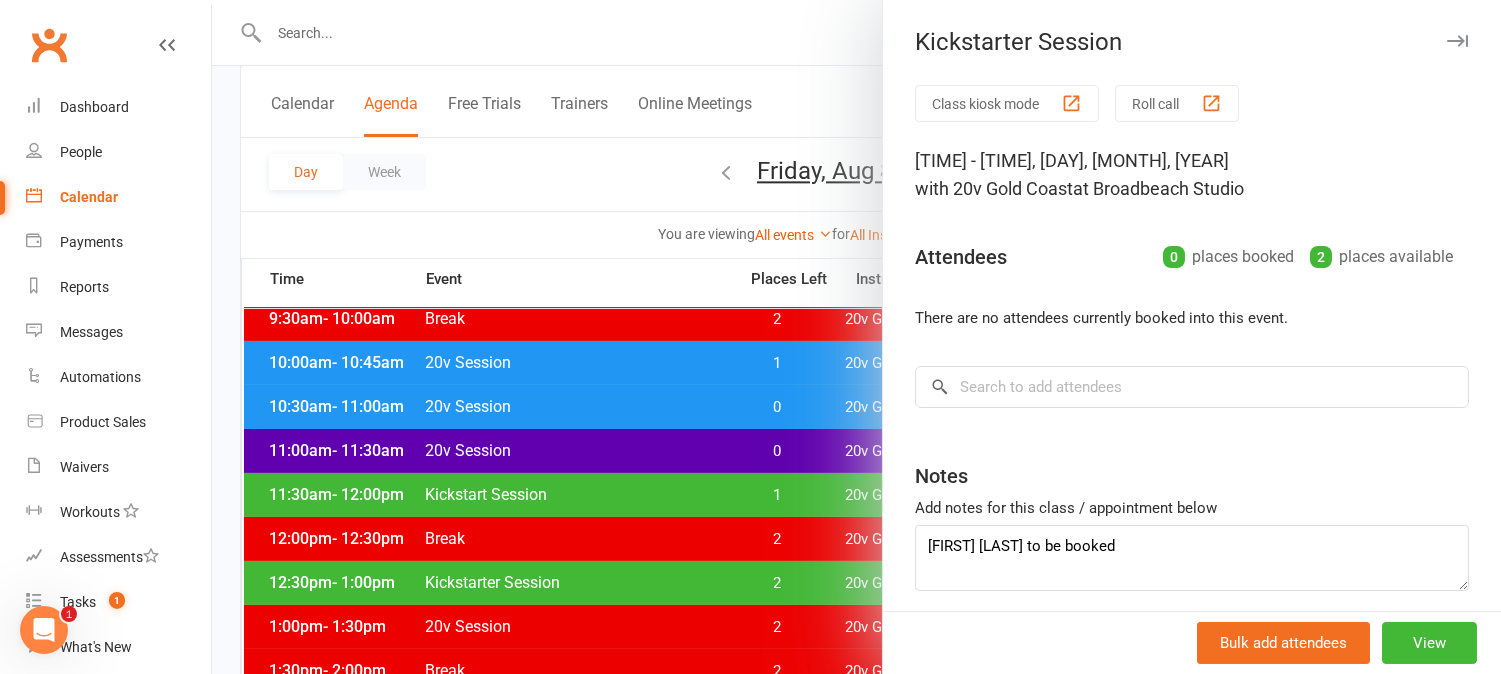 click at bounding box center (856, 337) 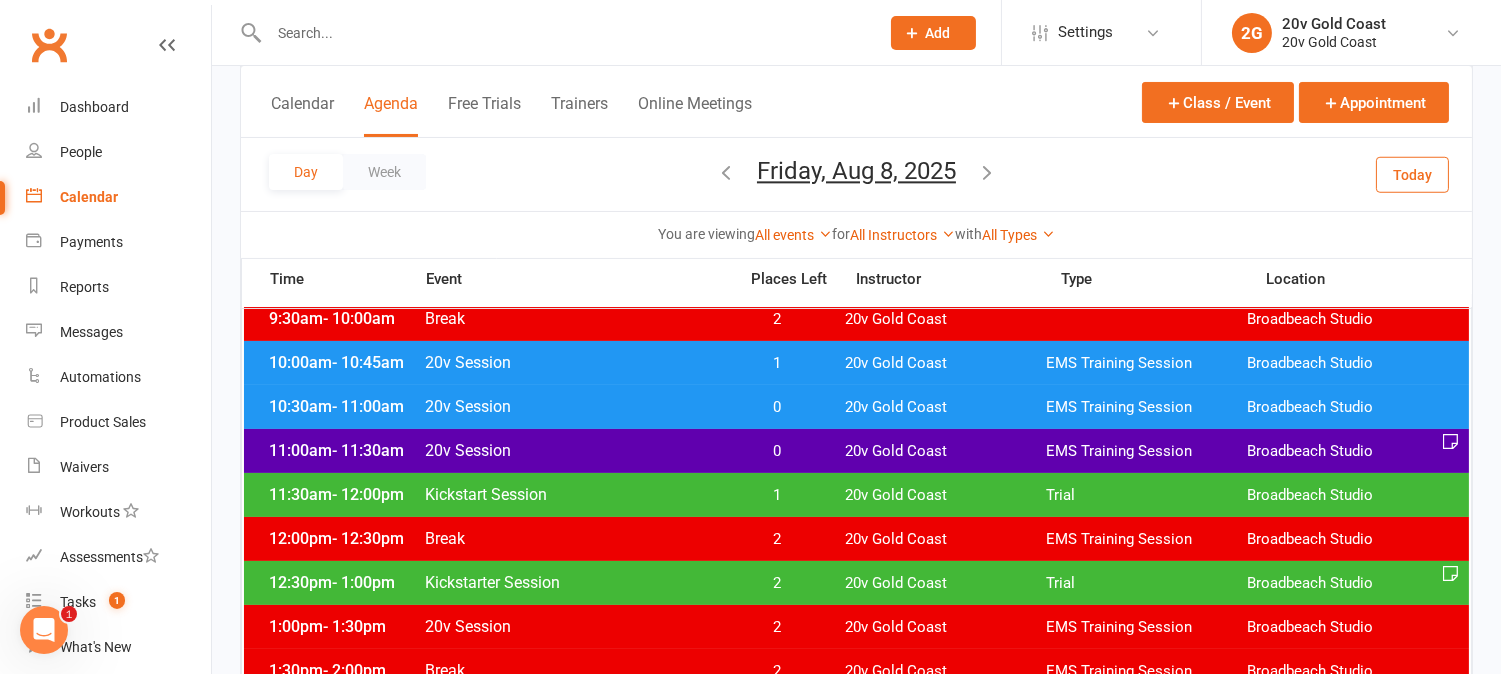 click on "0" at bounding box center [777, 407] 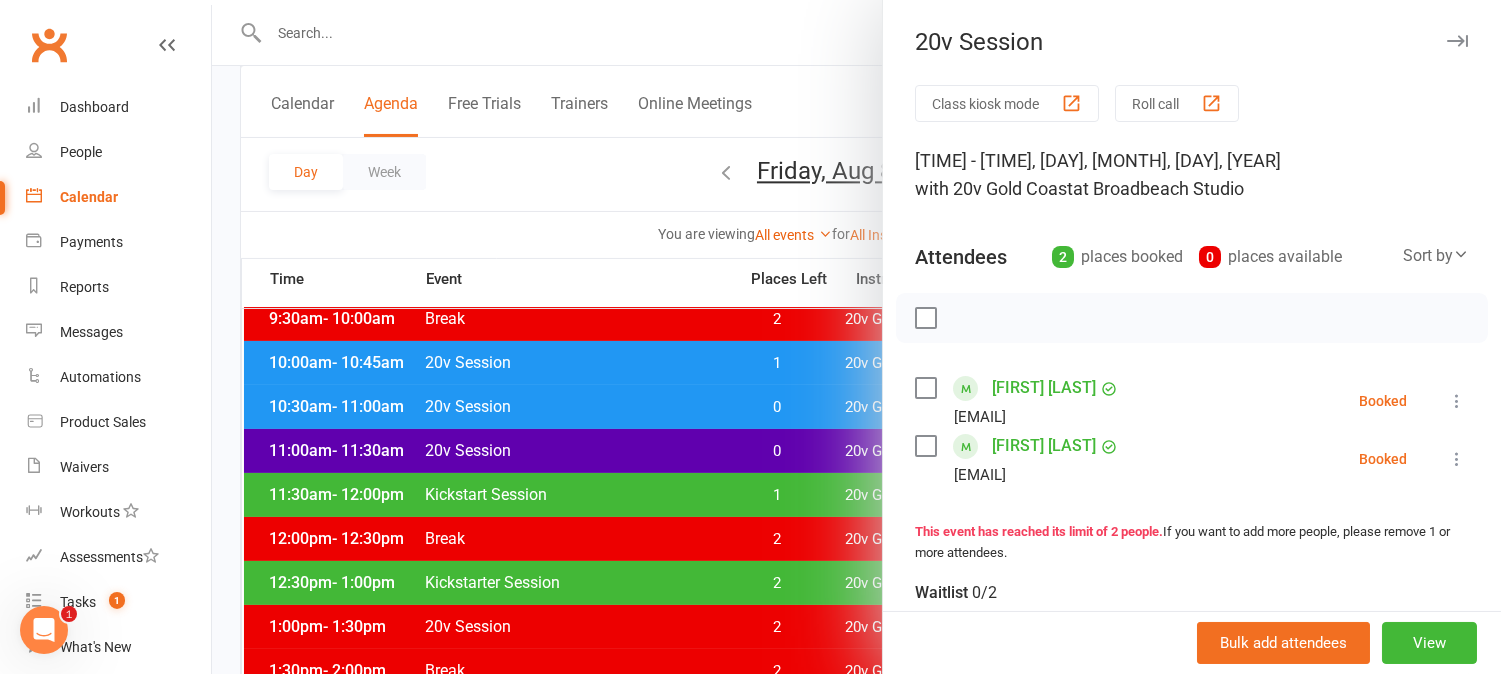 click at bounding box center (856, 337) 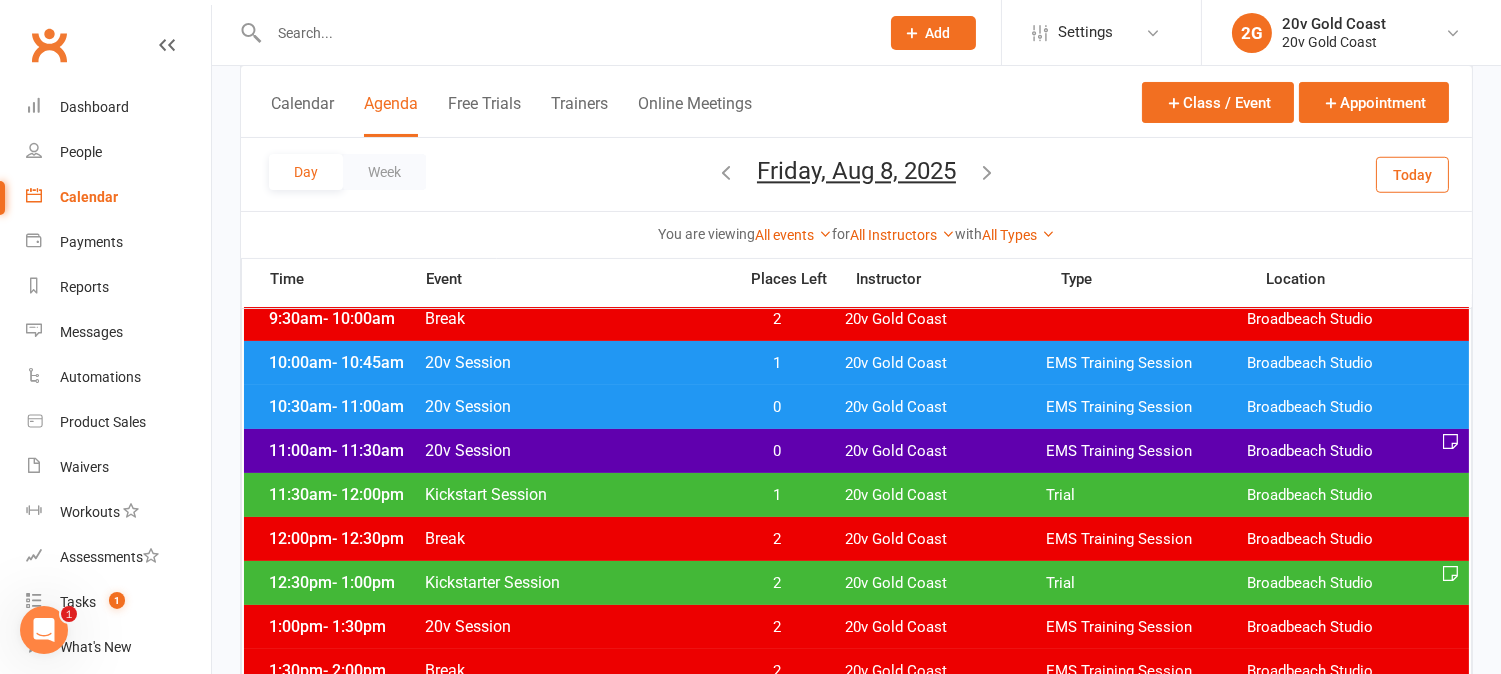 click on "1" at bounding box center [777, 363] 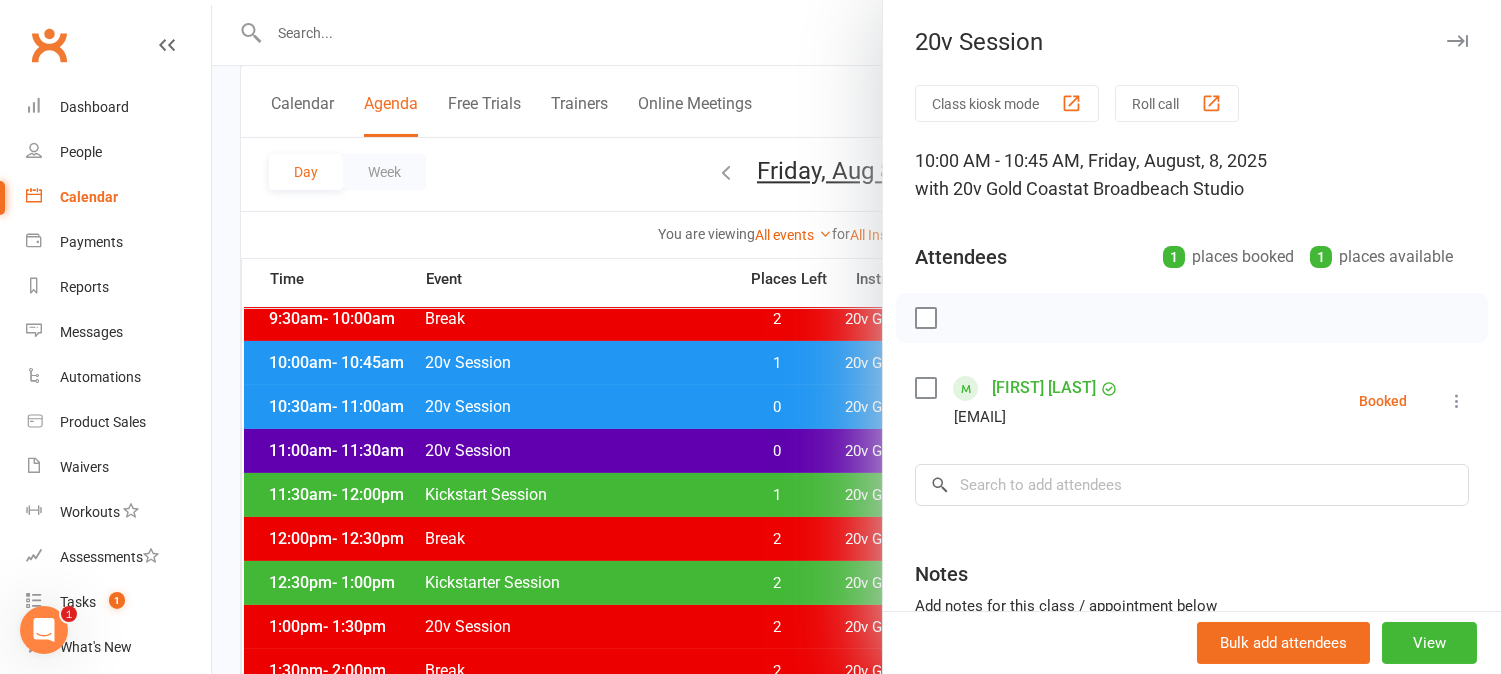 click at bounding box center (856, 337) 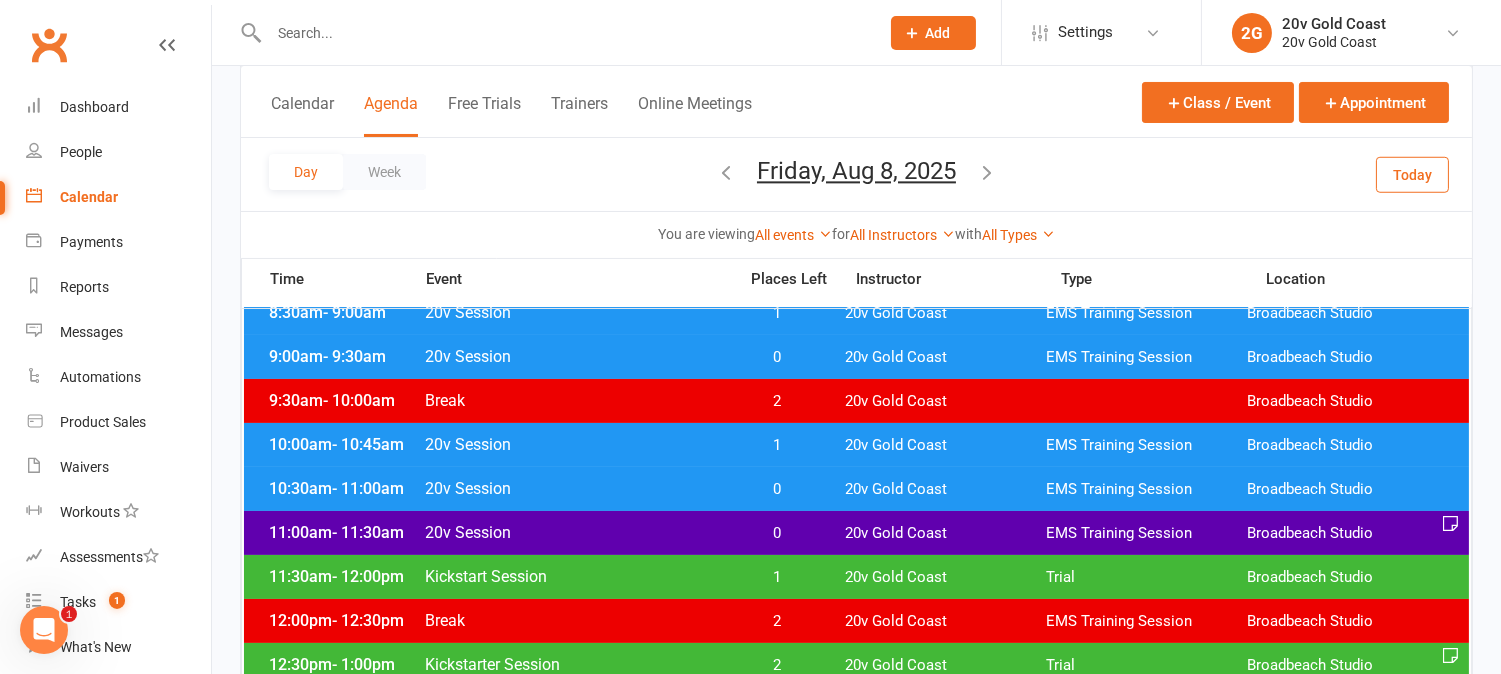 scroll, scrollTop: 333, scrollLeft: 0, axis: vertical 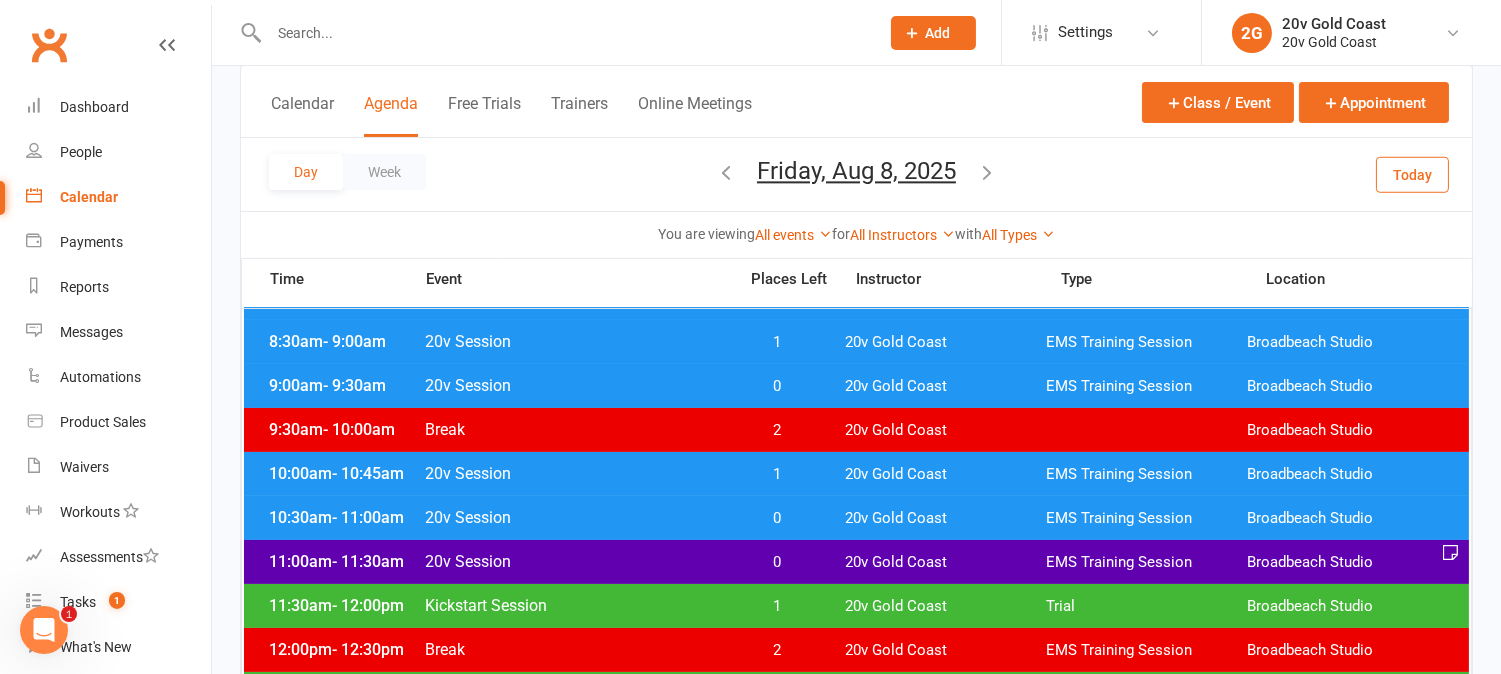 click on "0" at bounding box center [777, 386] 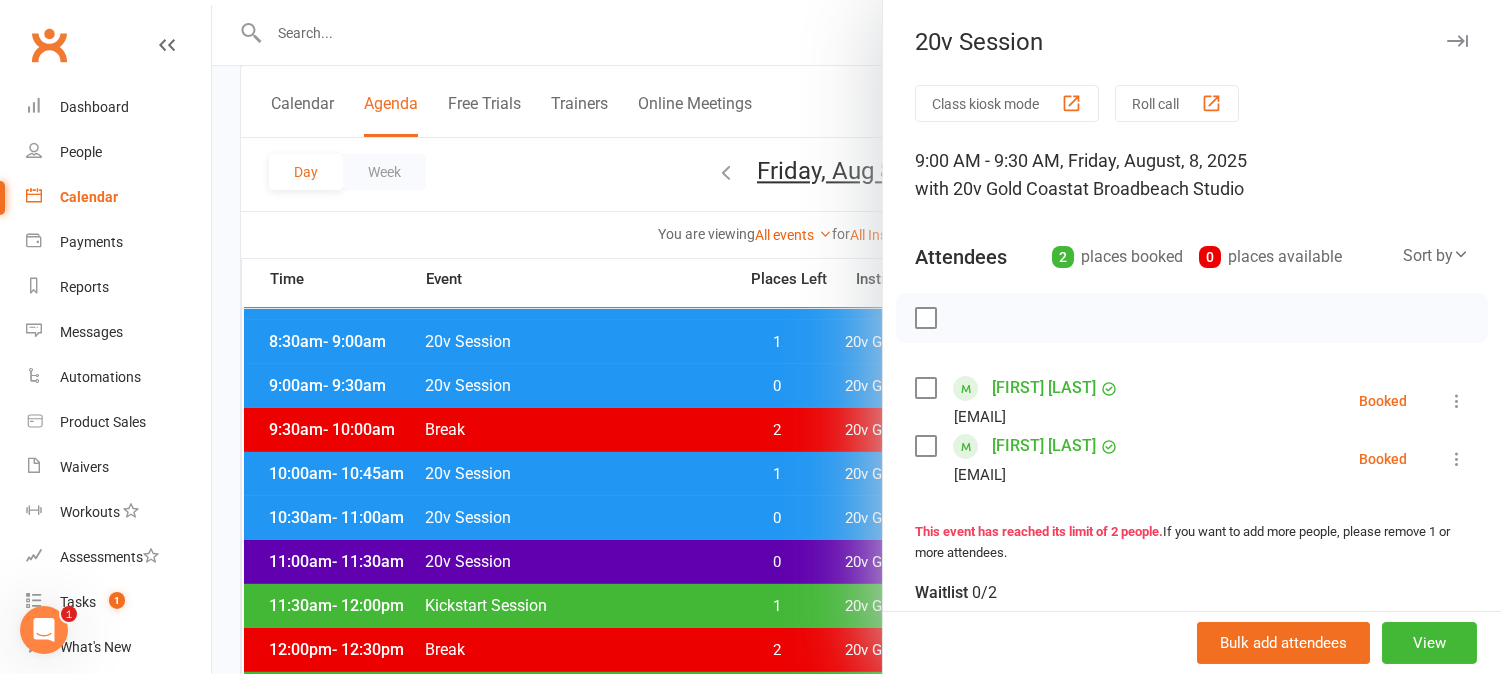 click at bounding box center [856, 337] 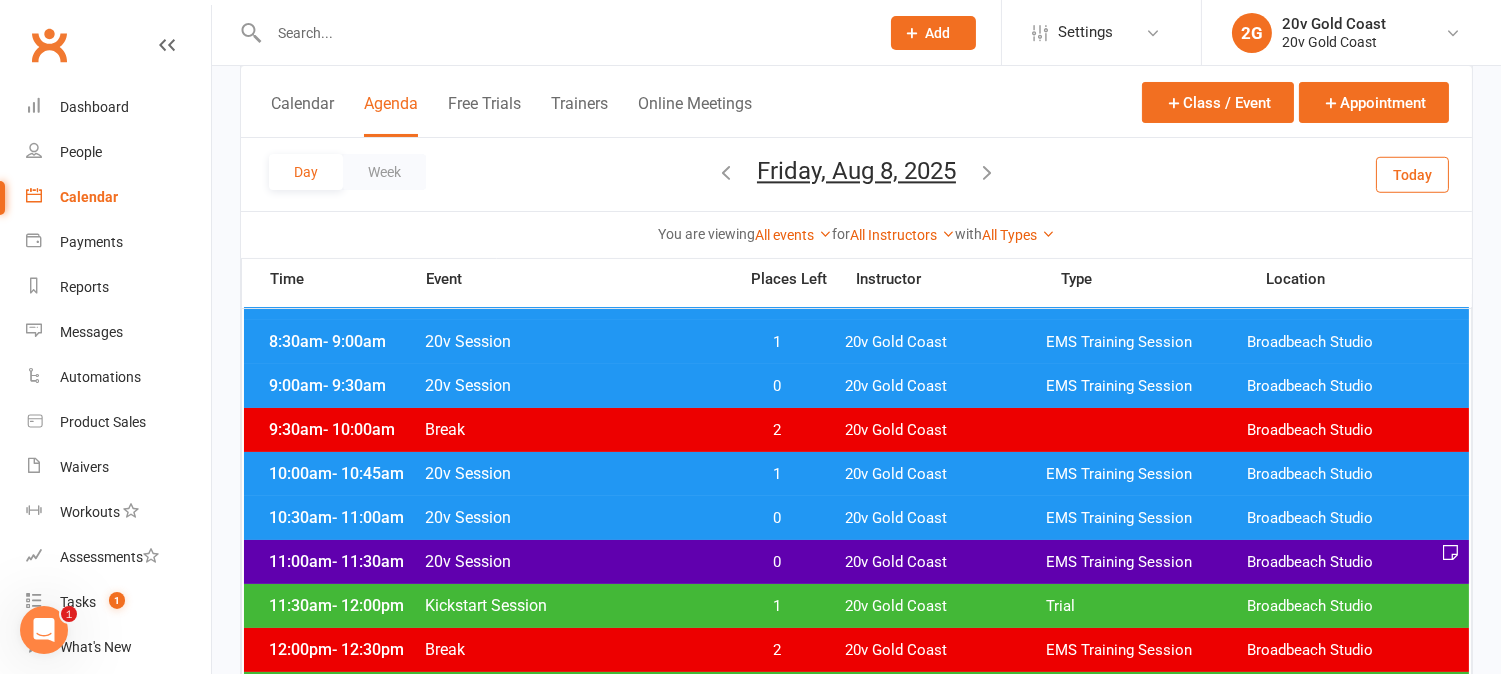 scroll, scrollTop: 222, scrollLeft: 0, axis: vertical 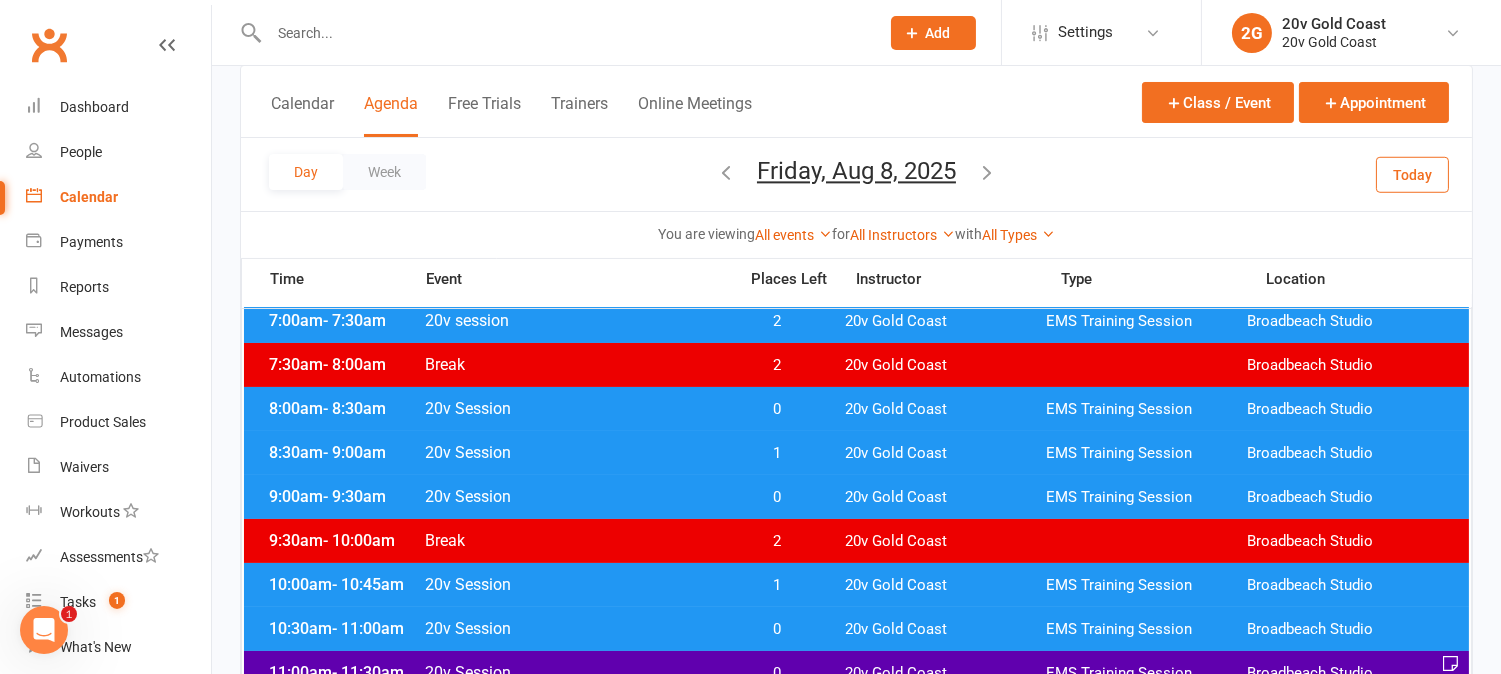 click on "1" at bounding box center [777, 453] 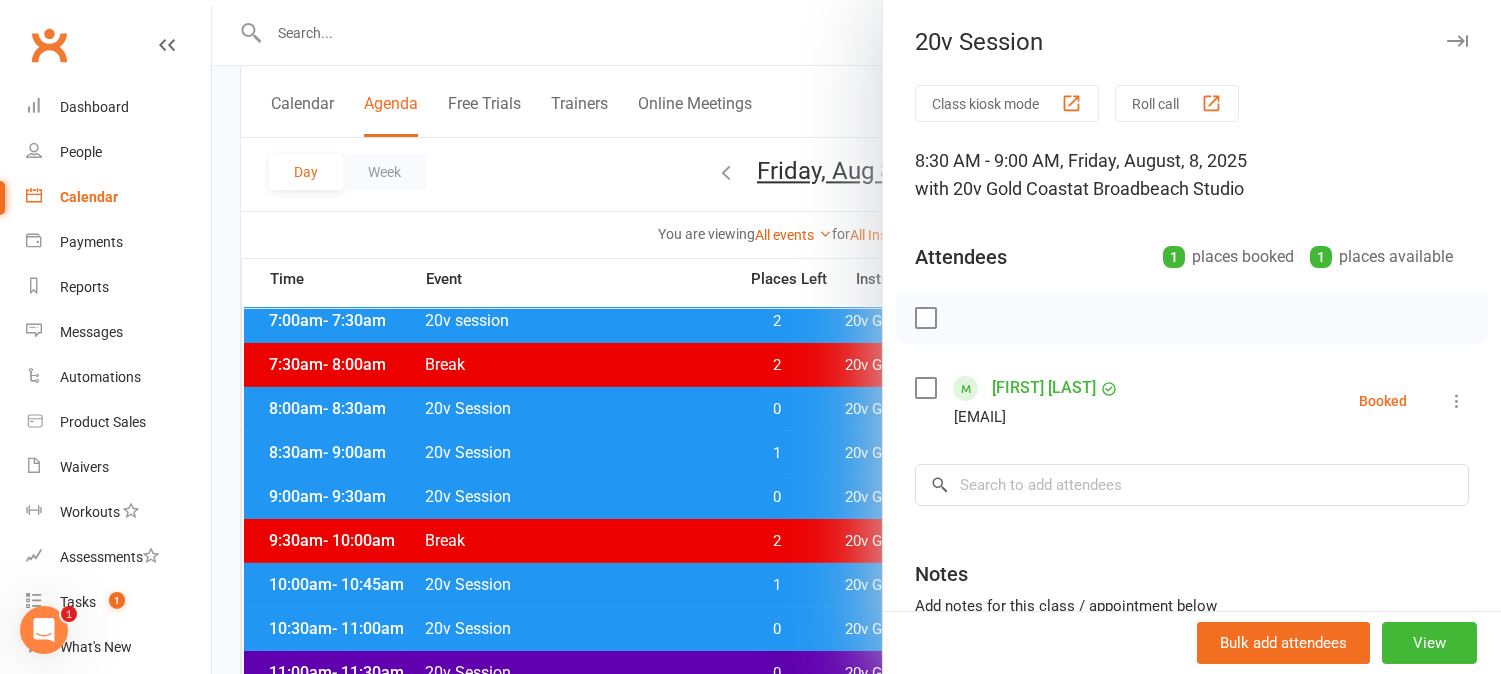 click at bounding box center [856, 337] 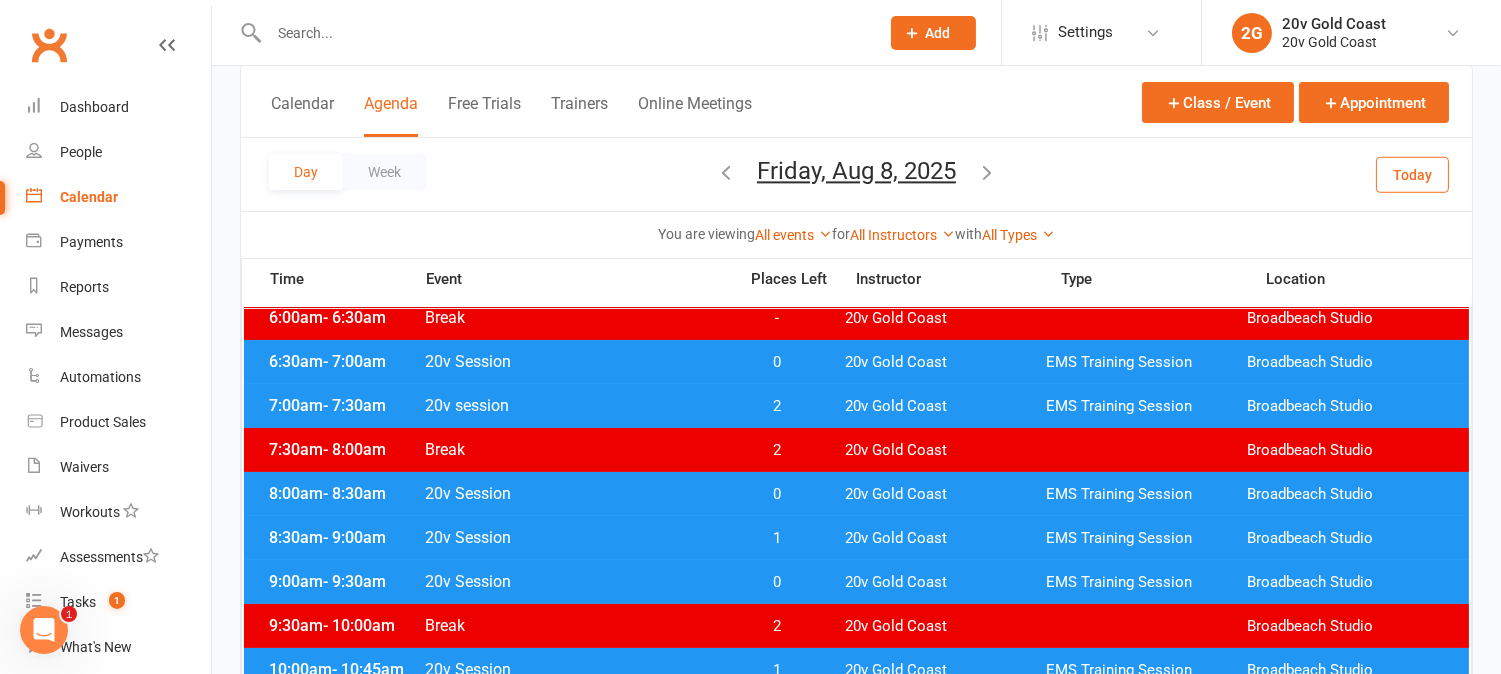scroll, scrollTop: 111, scrollLeft: 0, axis: vertical 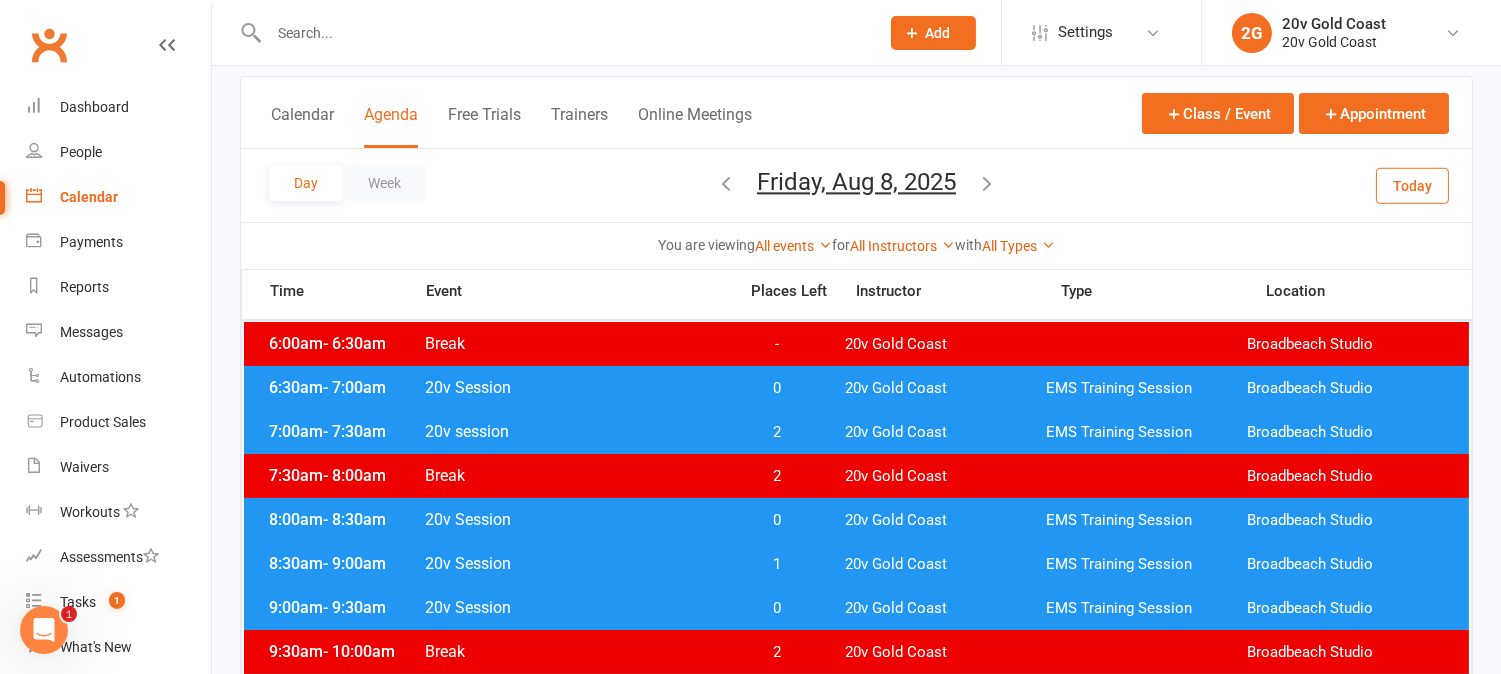 click on "0" at bounding box center (777, 520) 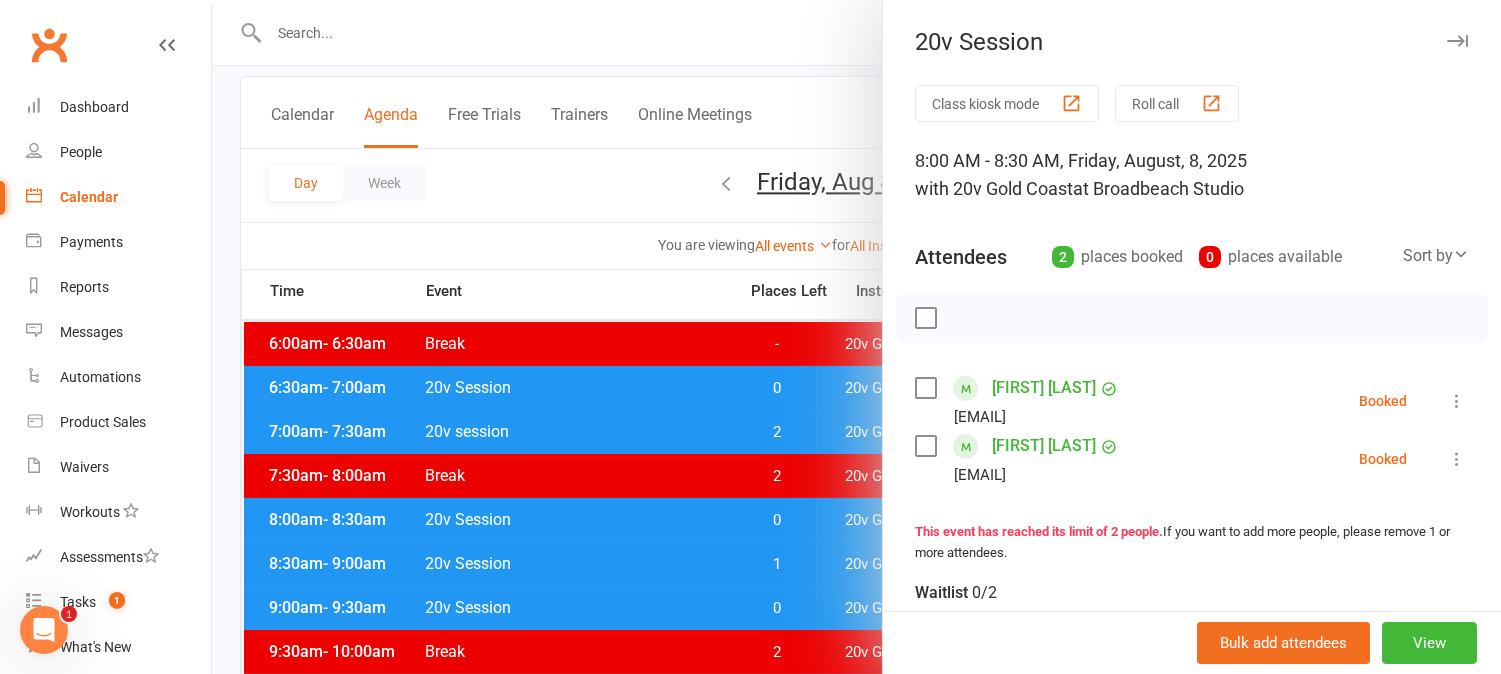 click at bounding box center [856, 337] 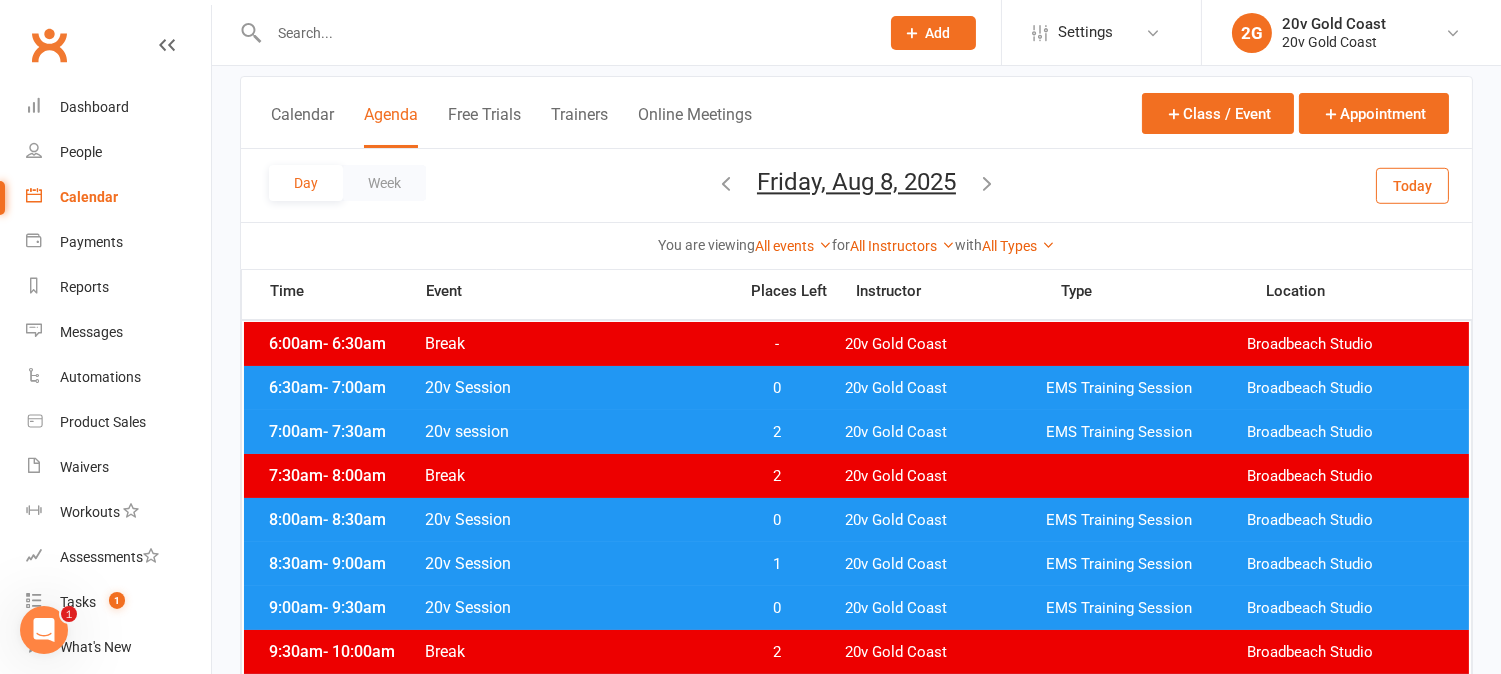 click on "6:30am  - 7:00am 20v Session 0 20v Gold Coast EMS Training Session Broadbeach Studio" at bounding box center (856, 388) 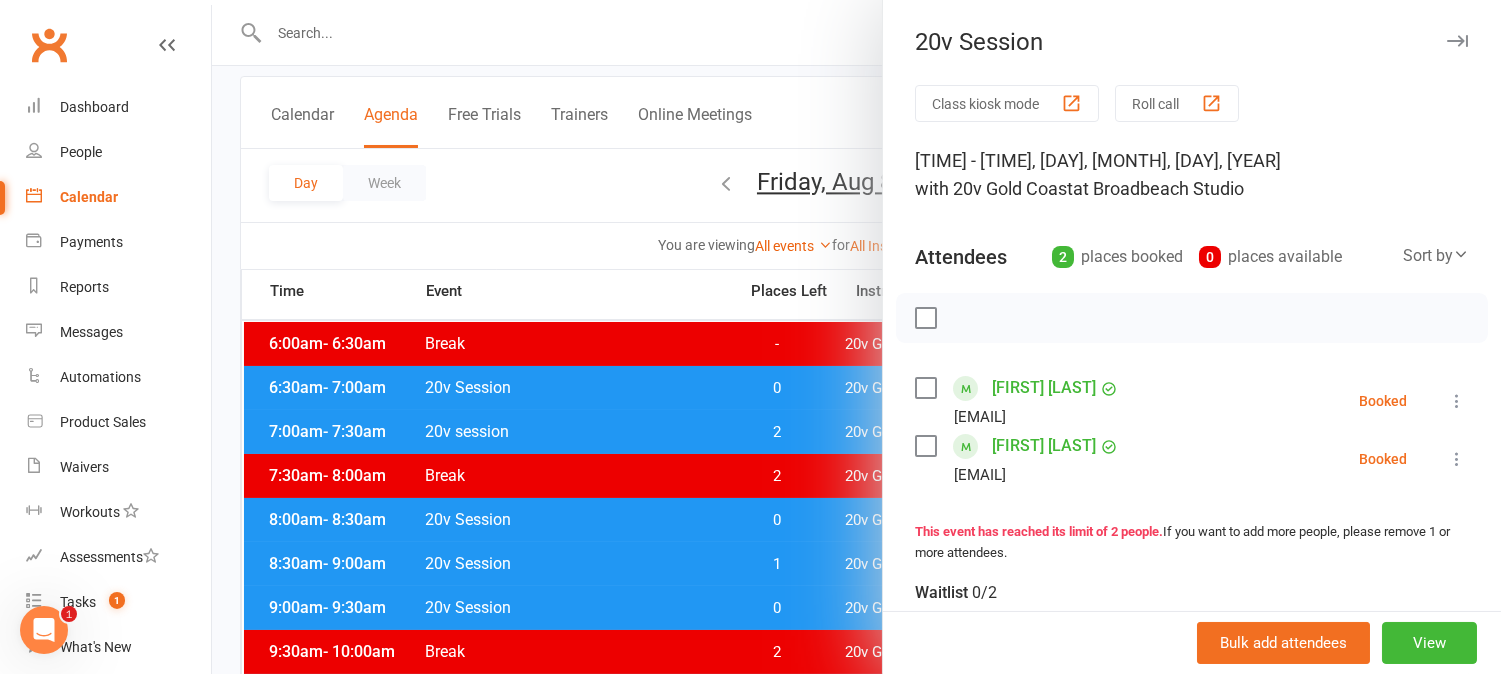 click at bounding box center [856, 337] 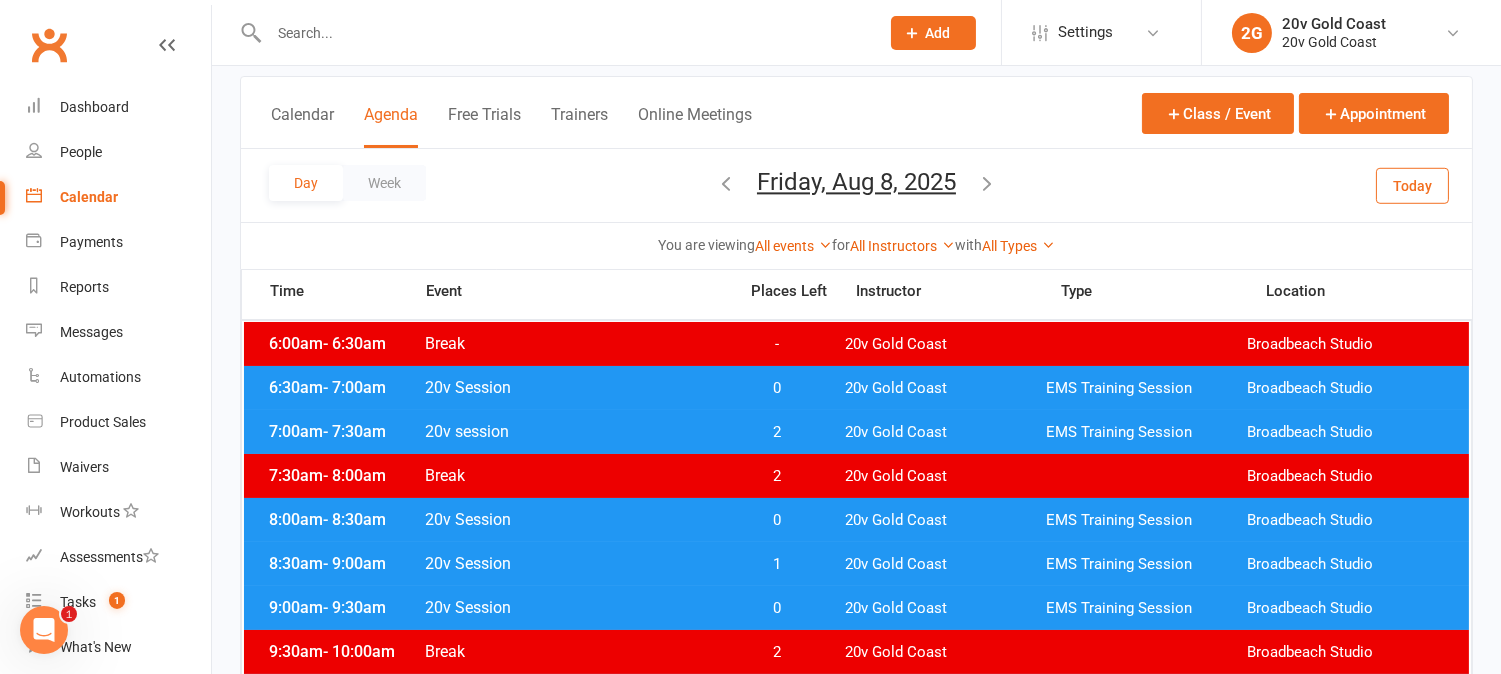 click on "0" at bounding box center [777, 388] 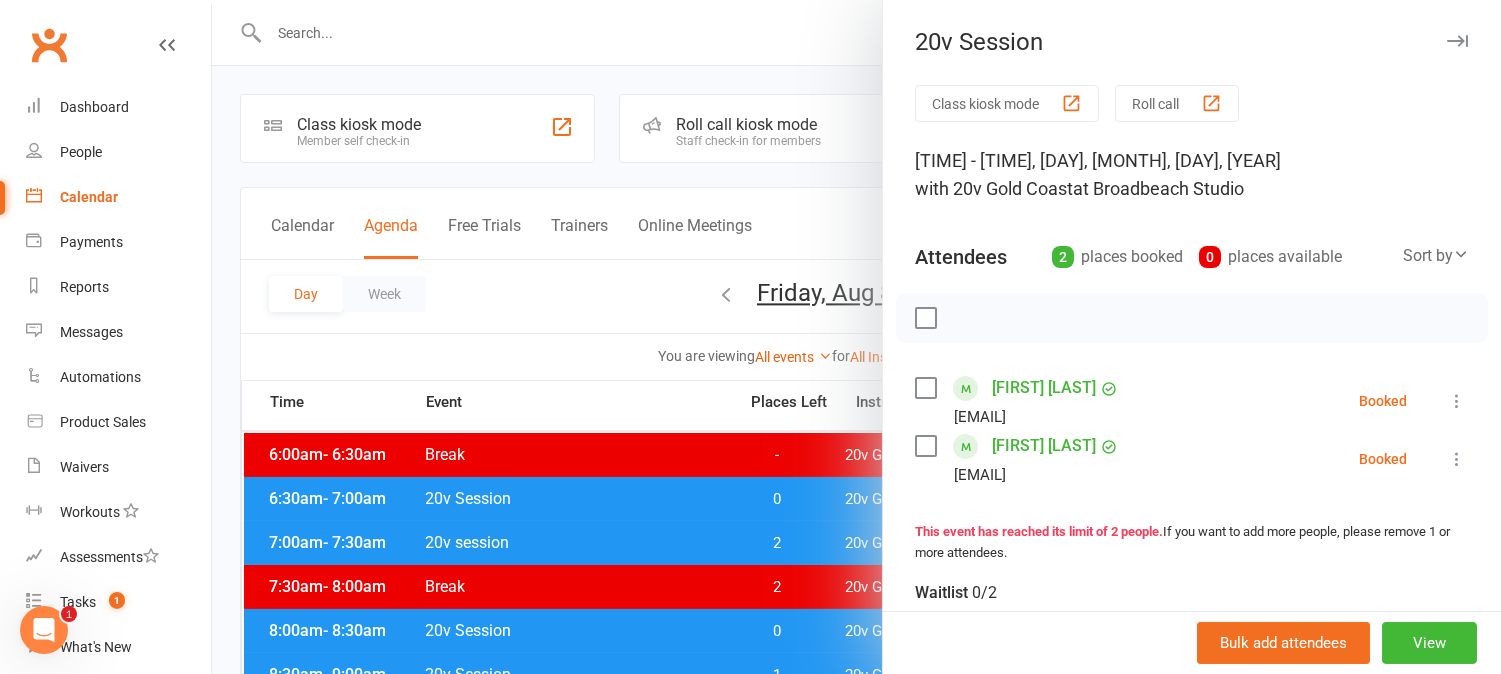 scroll, scrollTop: 111, scrollLeft: 0, axis: vertical 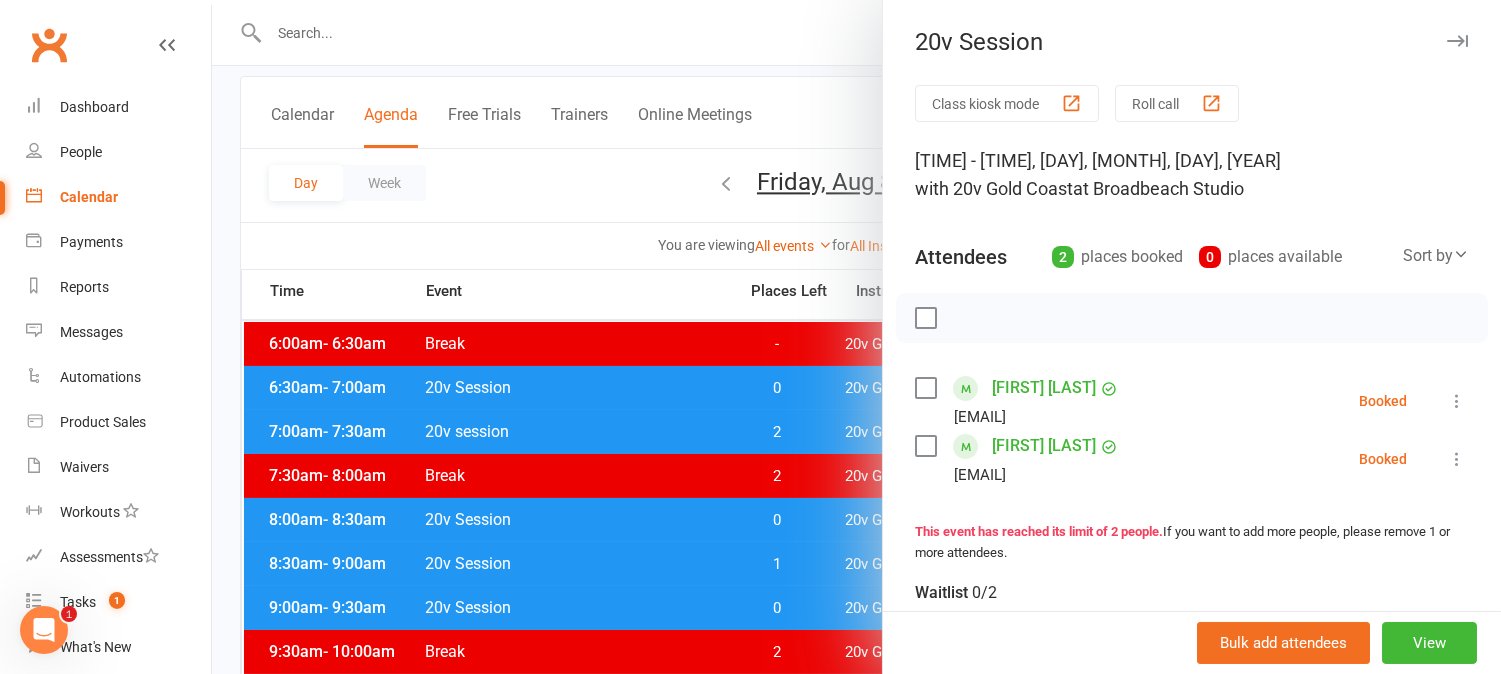 click at bounding box center [856, 337] 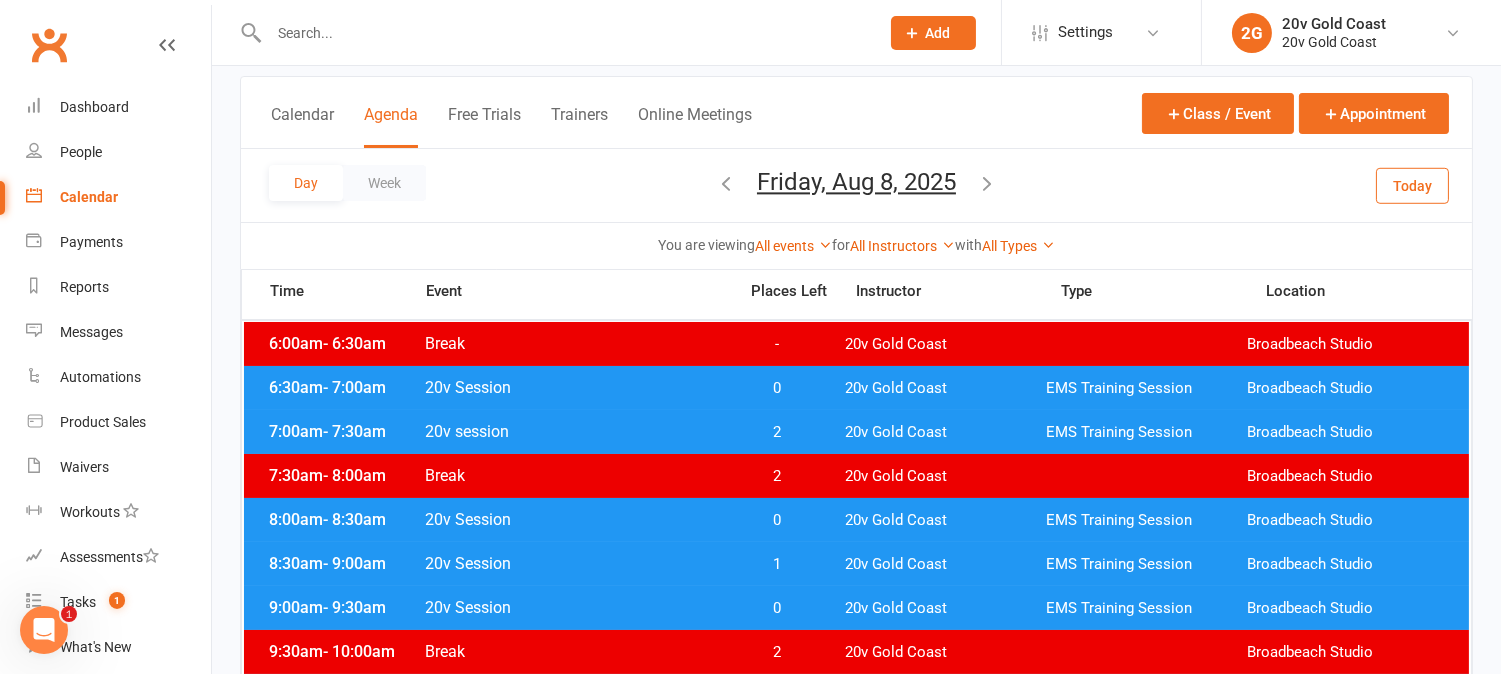click on "Friday, Aug 8, 2025" at bounding box center (856, 182) 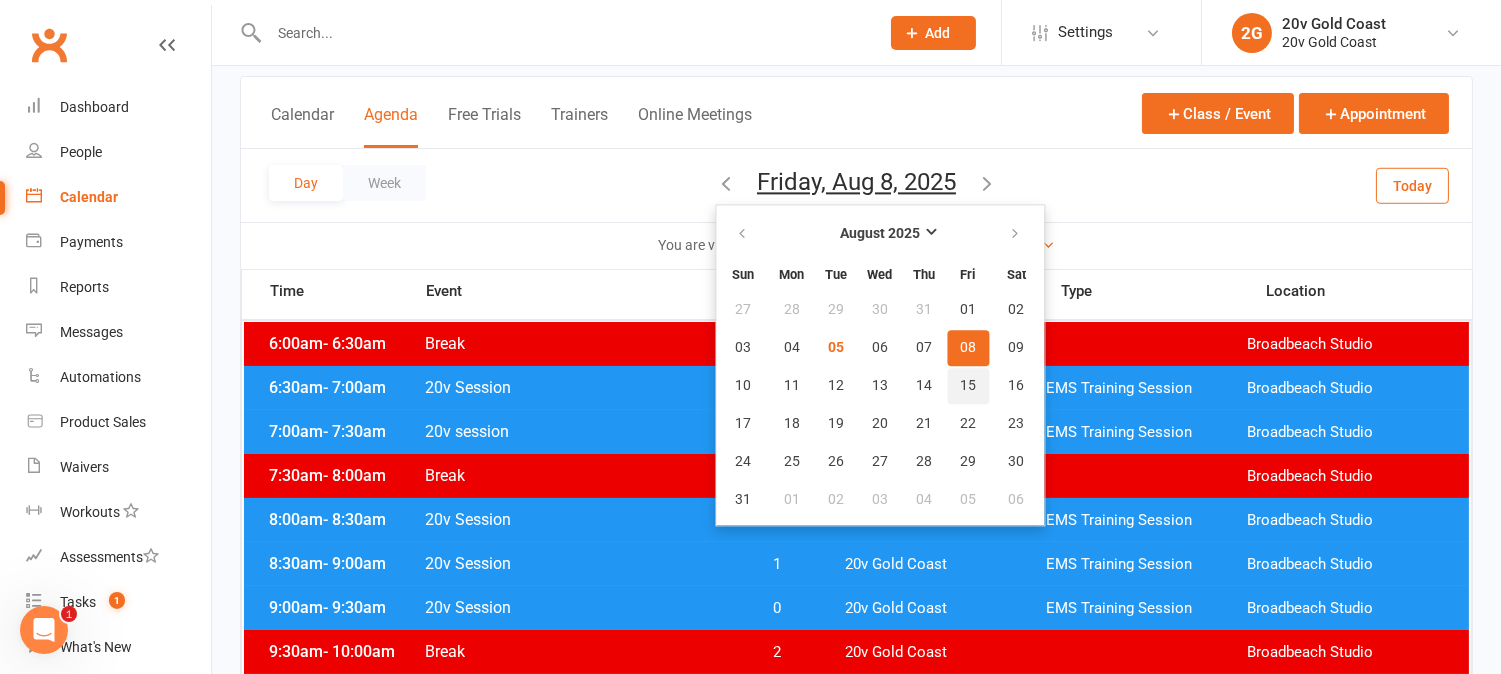 click on "15" at bounding box center (968, 386) 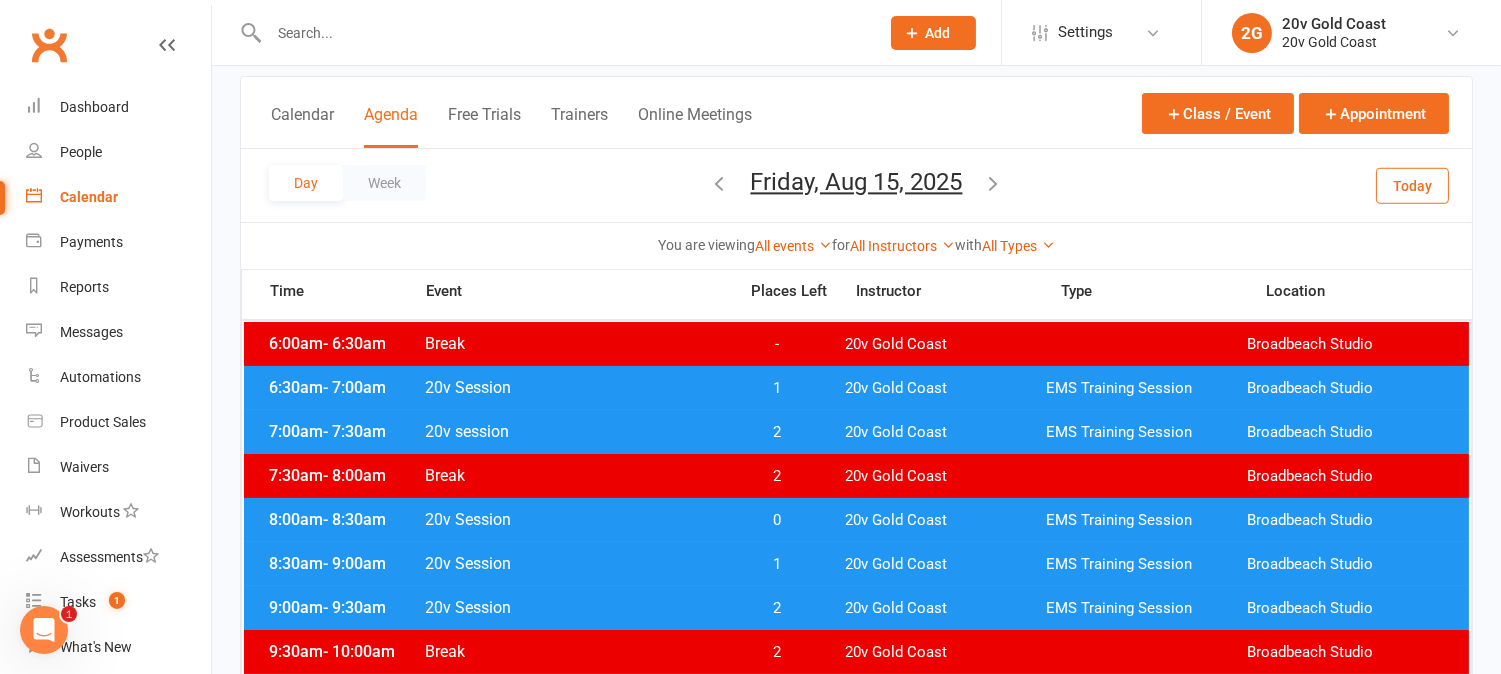 click on "1" at bounding box center [777, 388] 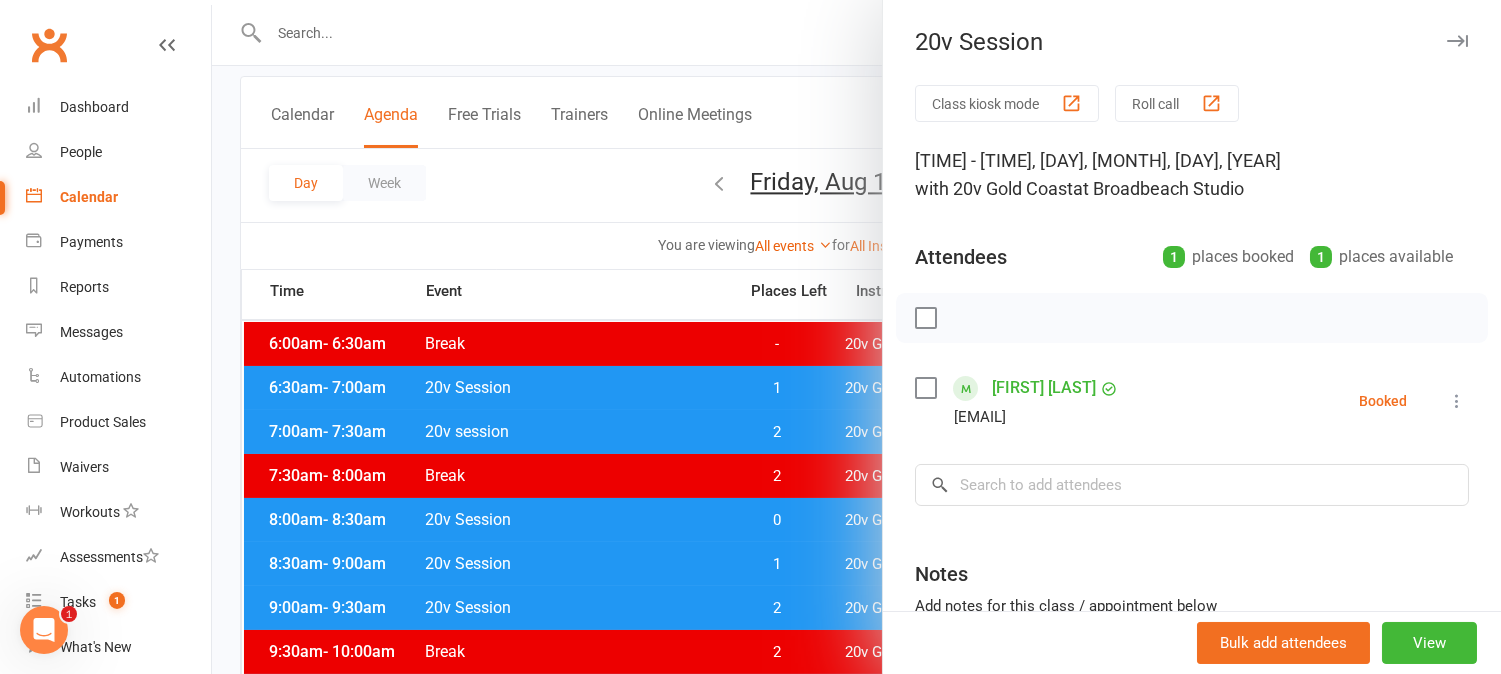 click at bounding box center (856, 337) 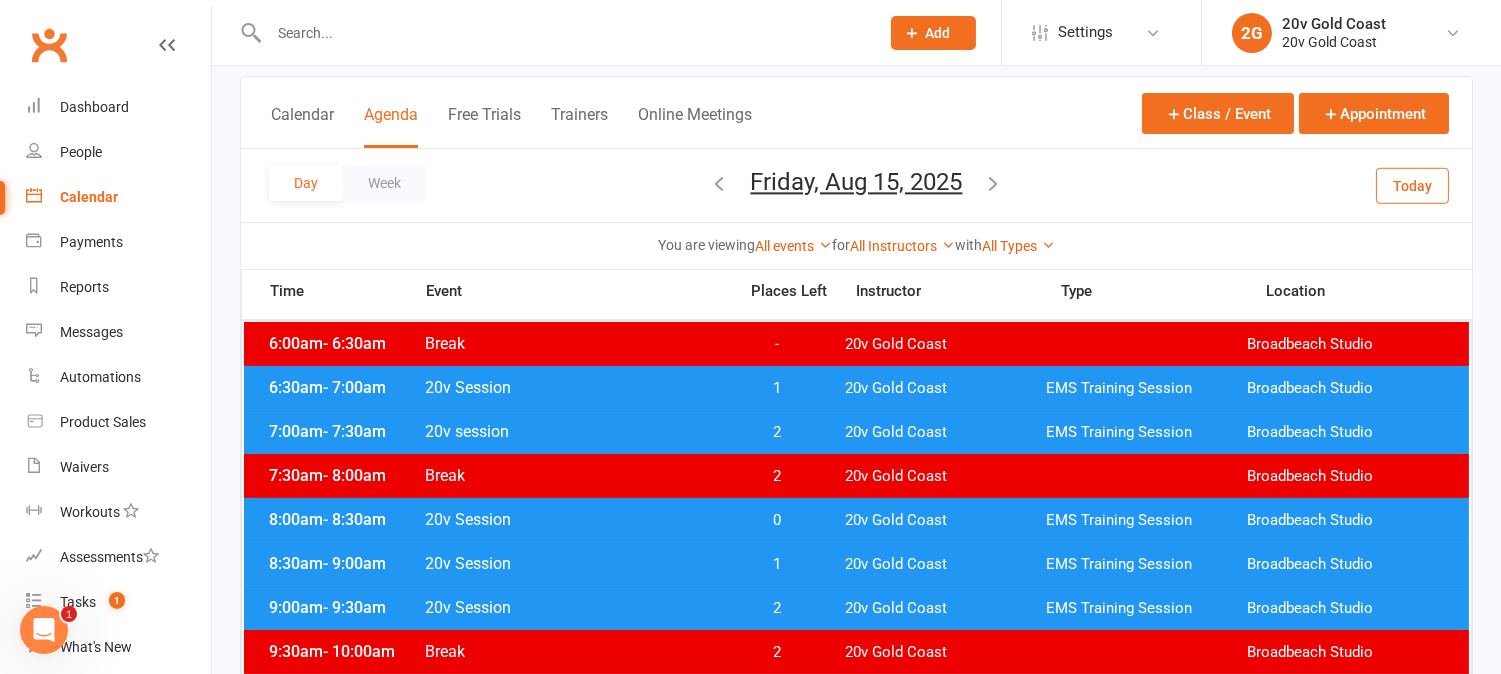 click on "Today" at bounding box center [1412, 185] 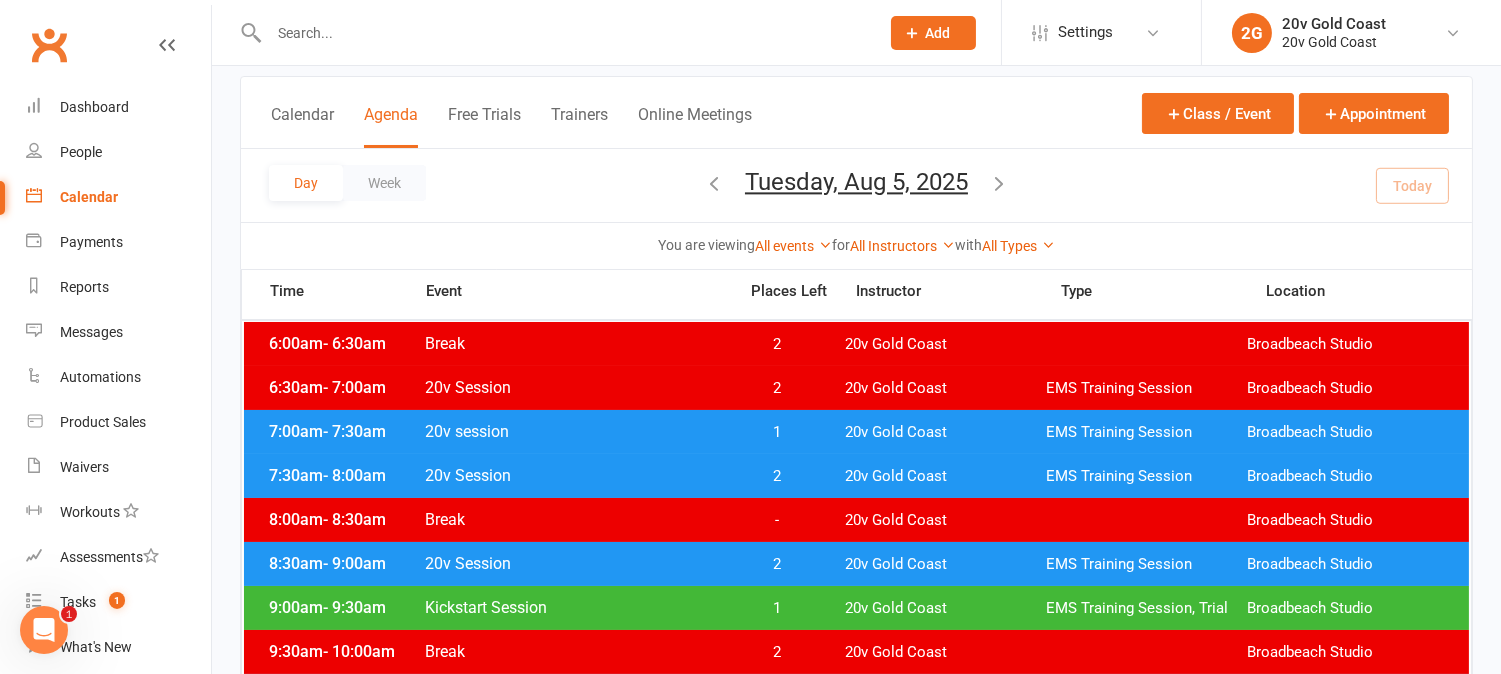 click on "Tuesday, Aug 5, 2025" at bounding box center (856, 182) 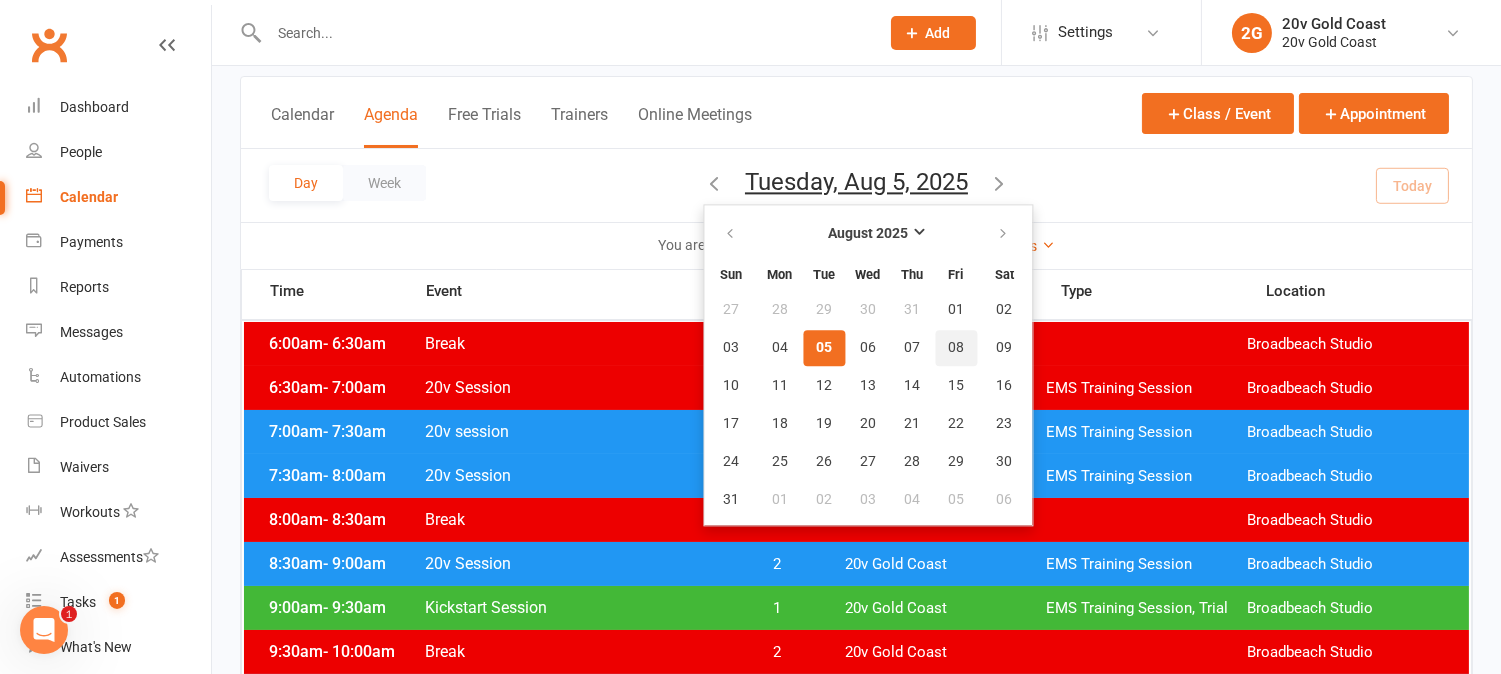 click on "08" at bounding box center (956, 348) 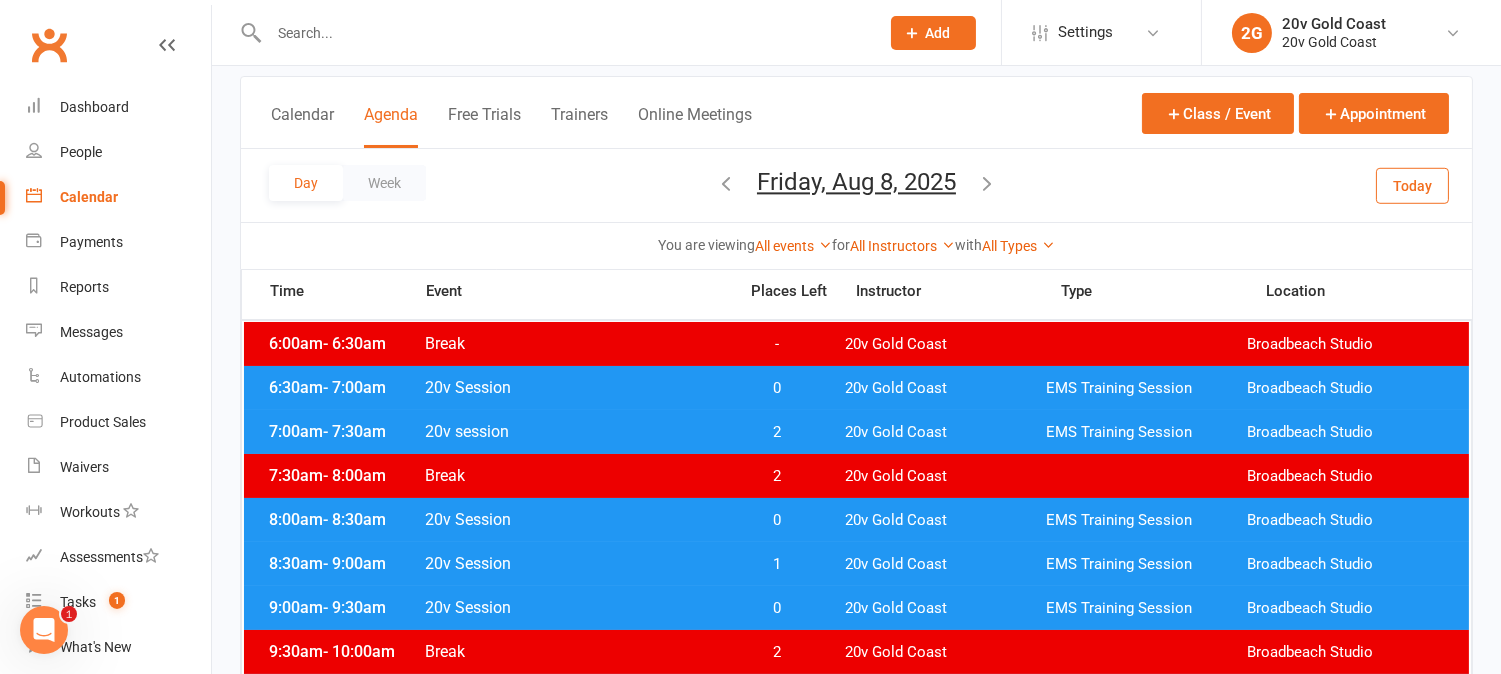 click on "0" at bounding box center (777, 388) 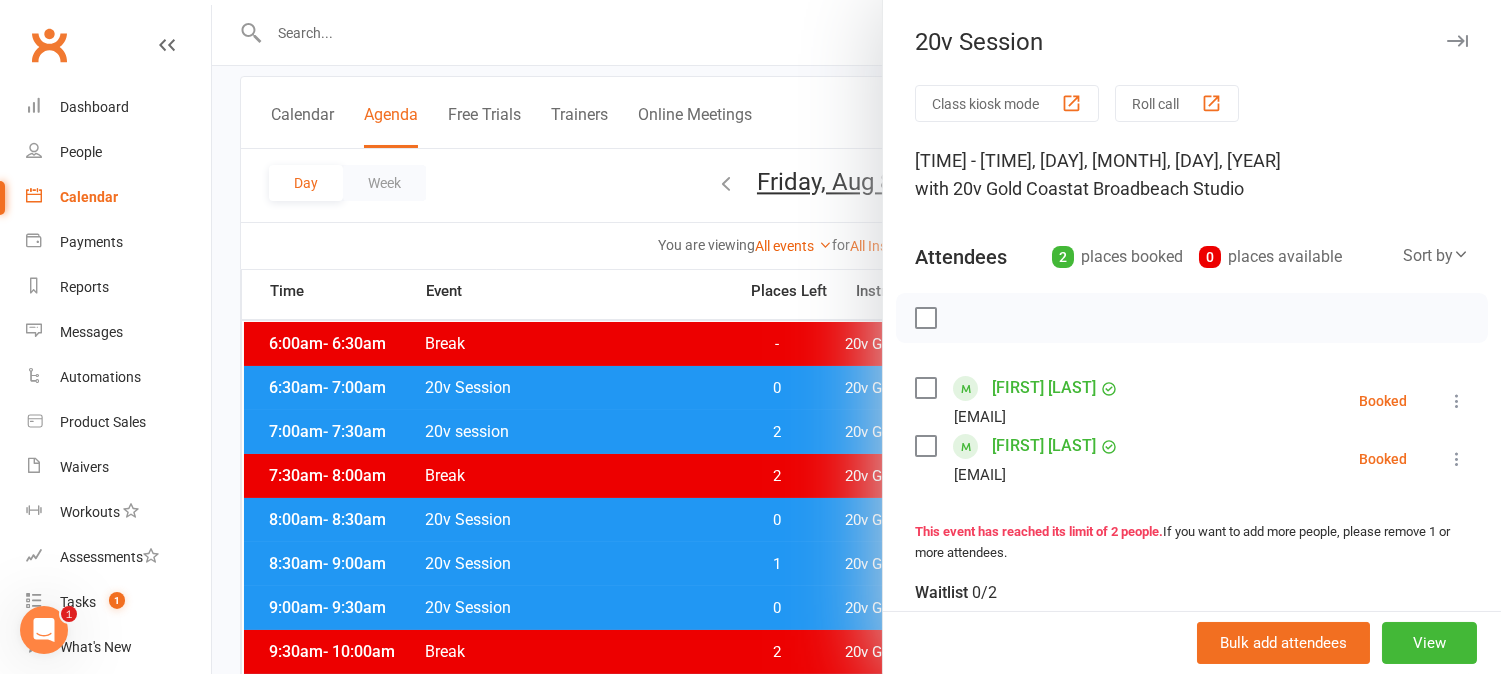 click at bounding box center [856, 337] 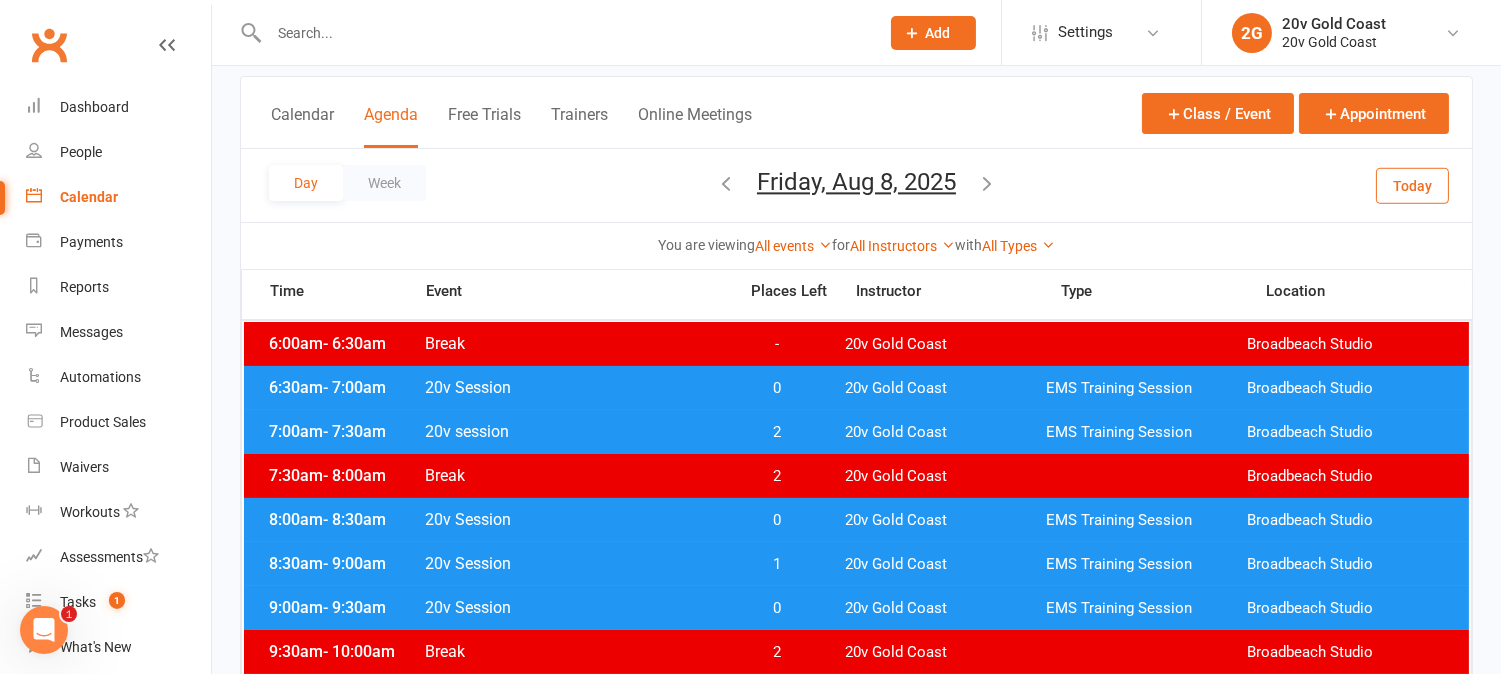 click at bounding box center [564, 33] 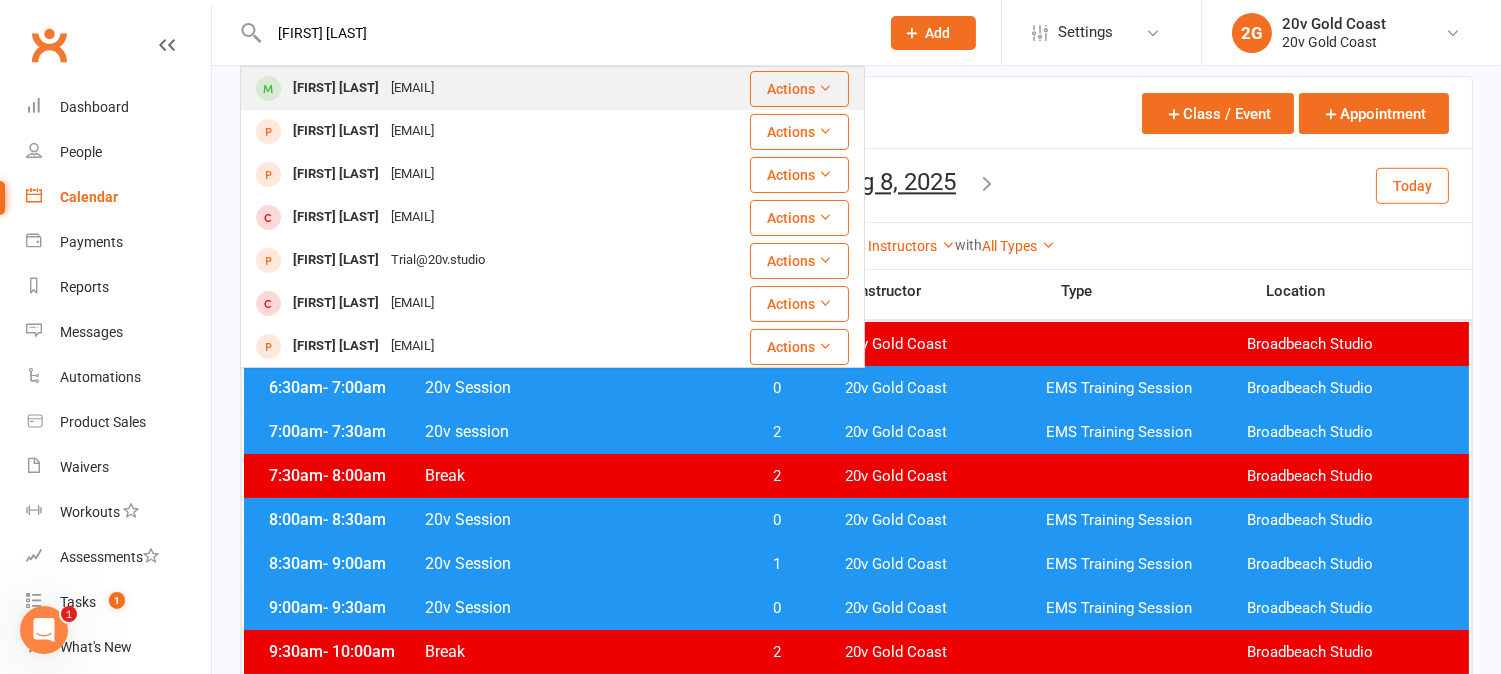 type on "kim mo" 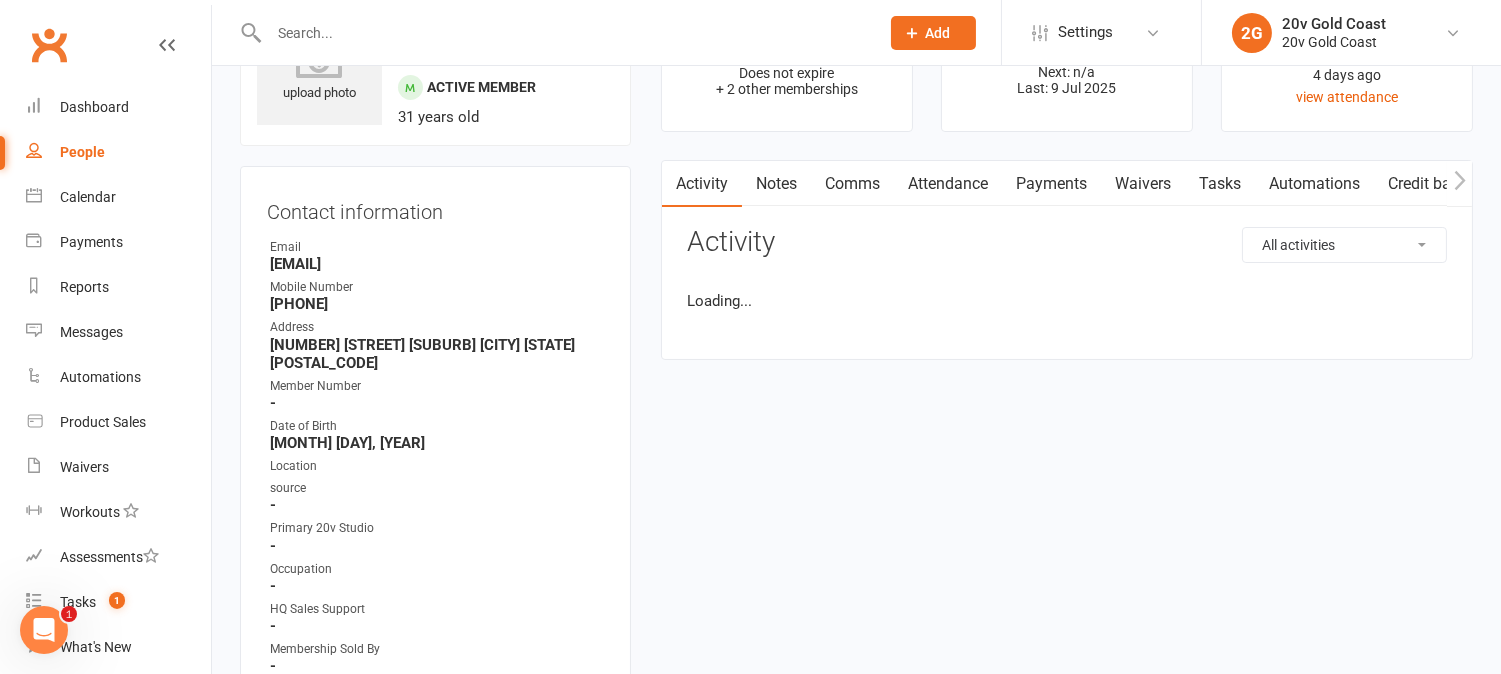 scroll, scrollTop: 0, scrollLeft: 0, axis: both 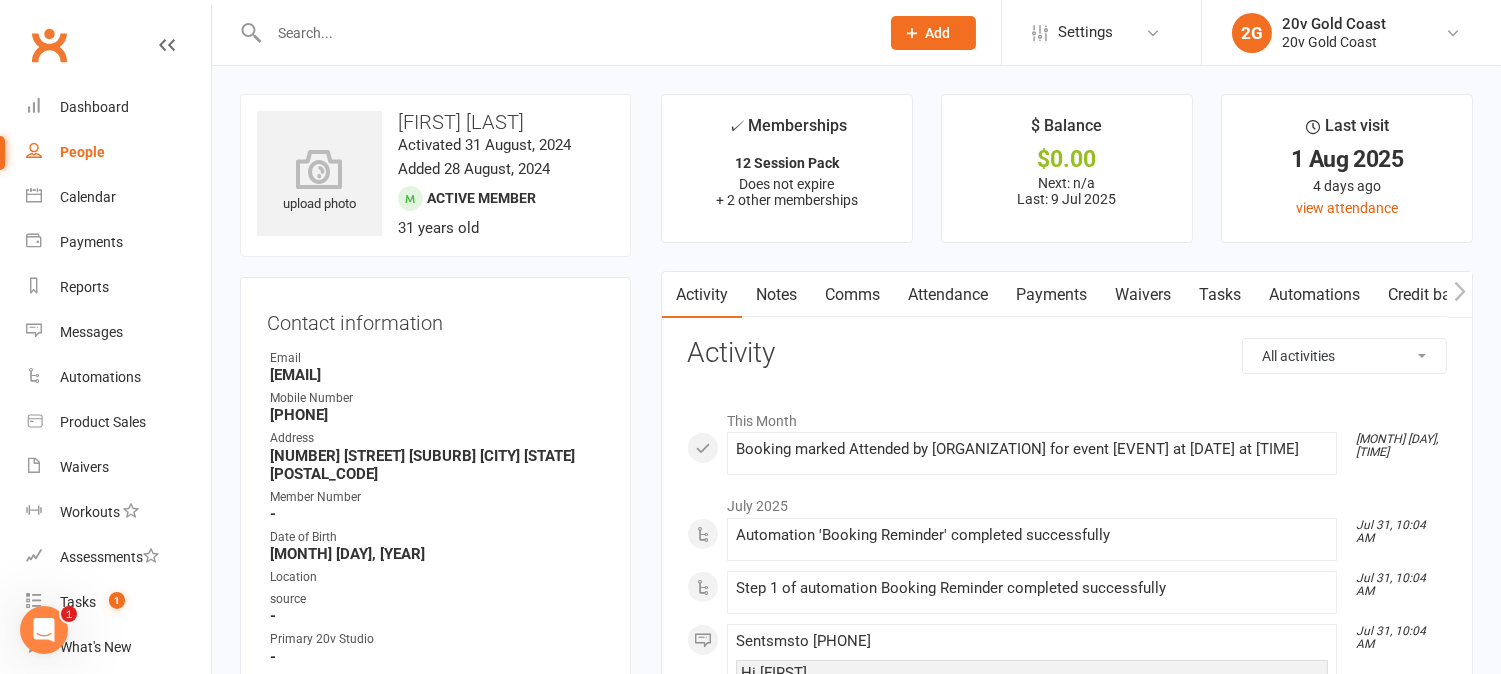 click on "Attendance" at bounding box center (948, 295) 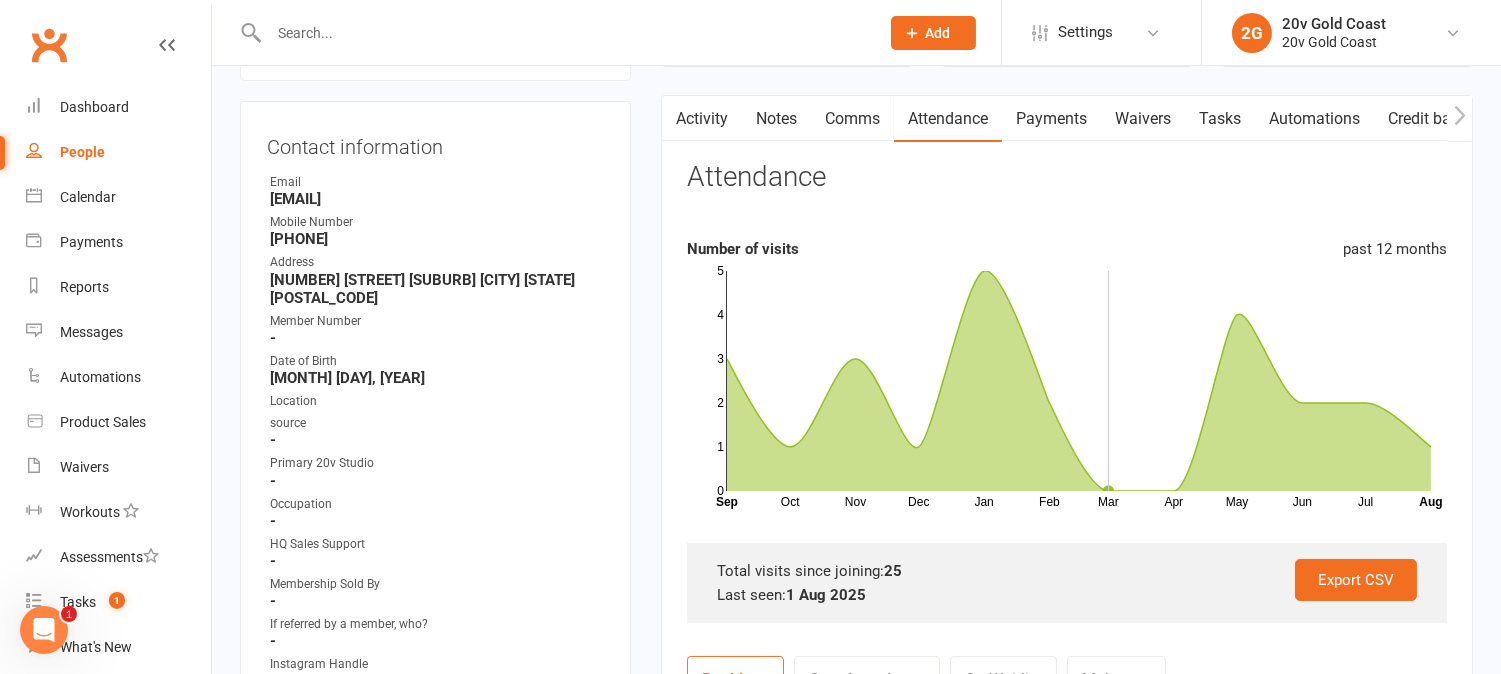 scroll, scrollTop: 0, scrollLeft: 0, axis: both 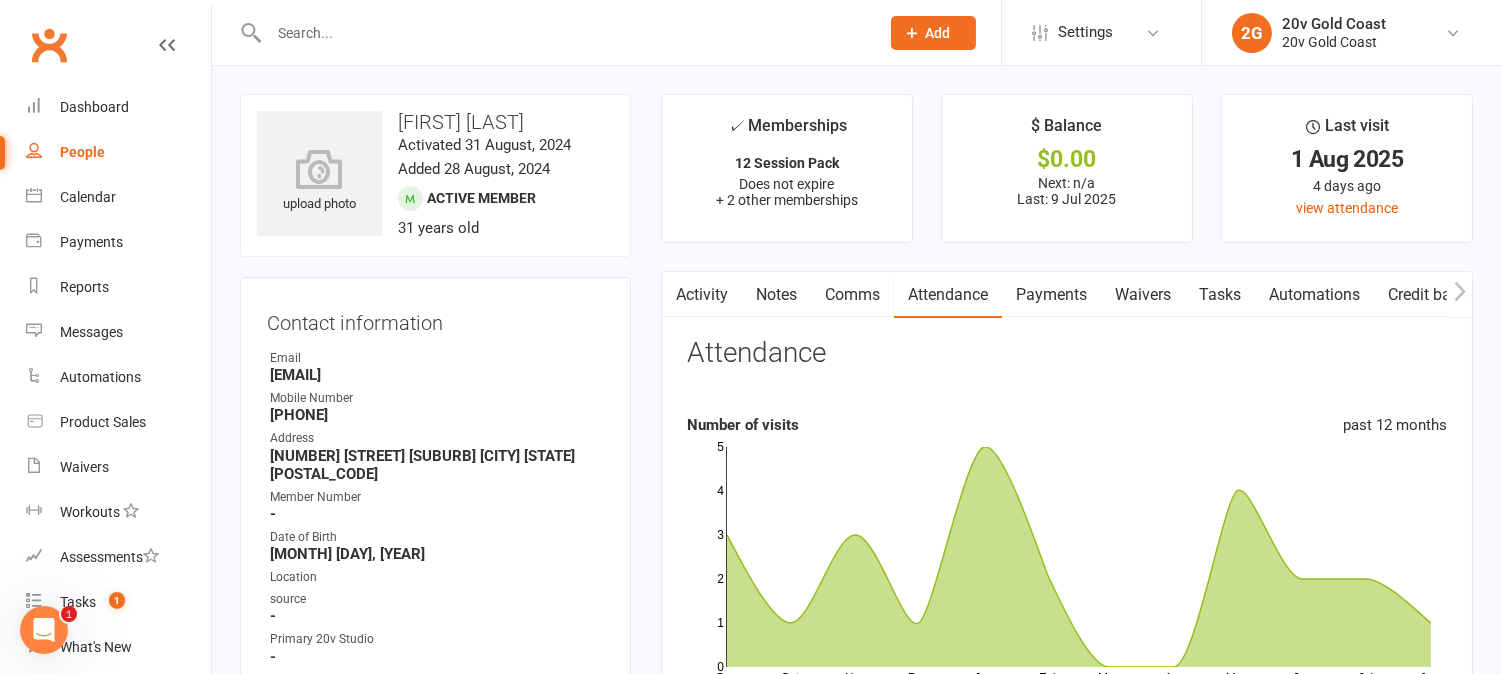 click on "Comms" at bounding box center (852, 295) 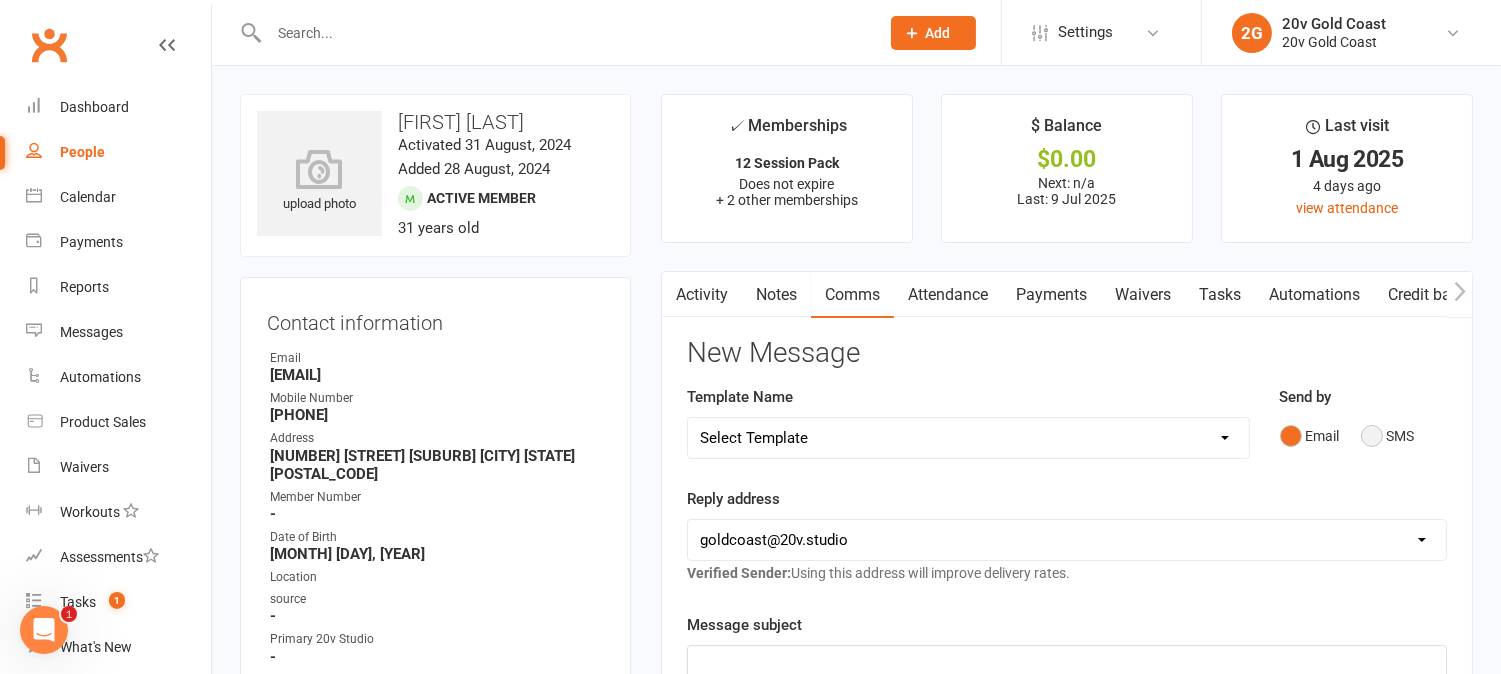 click on "SMS" at bounding box center (1388, 436) 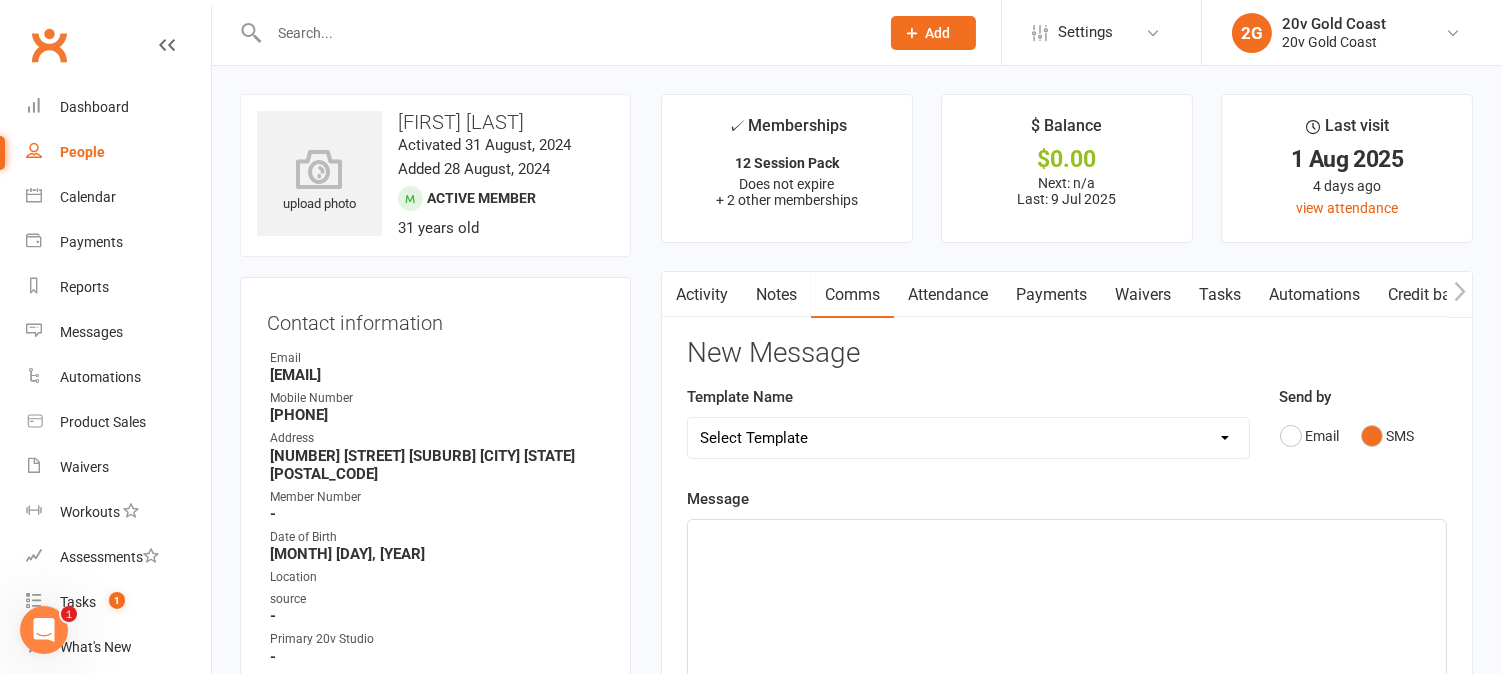 click on "﻿" 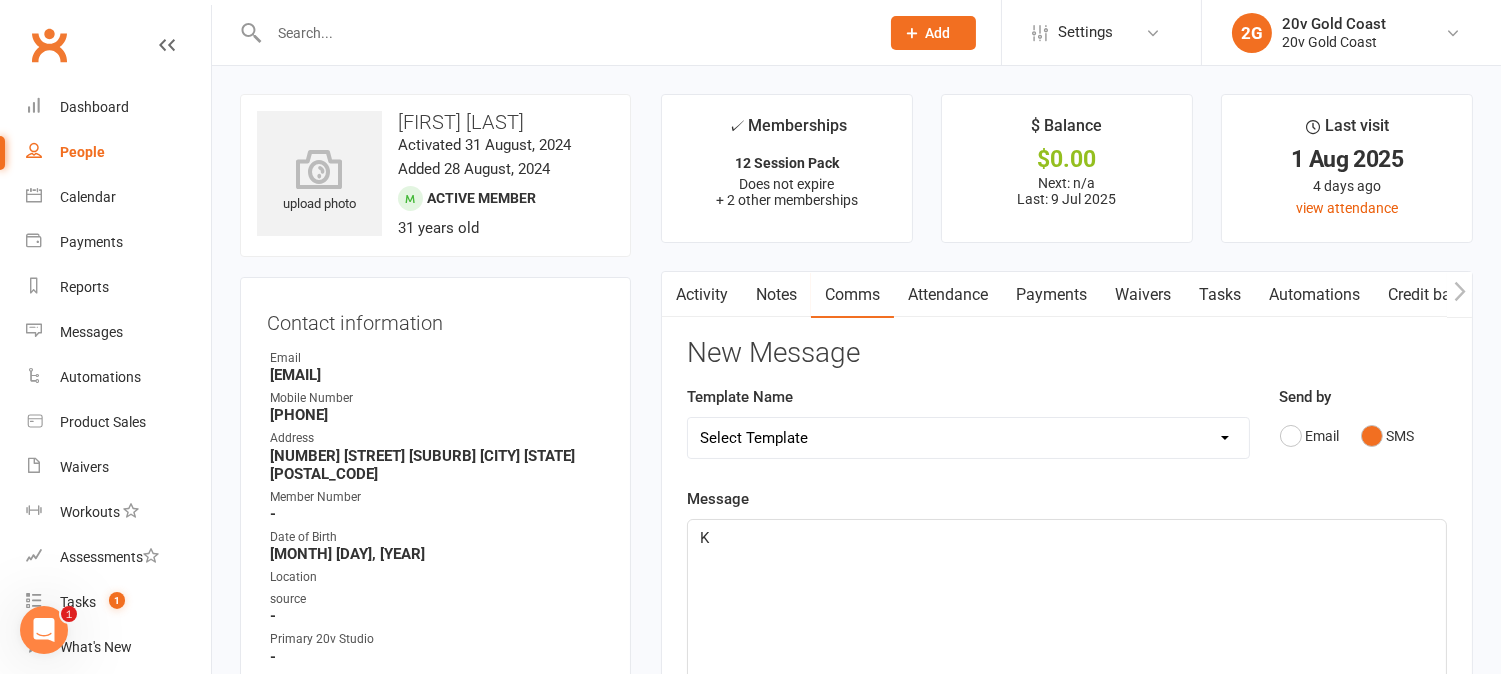 type 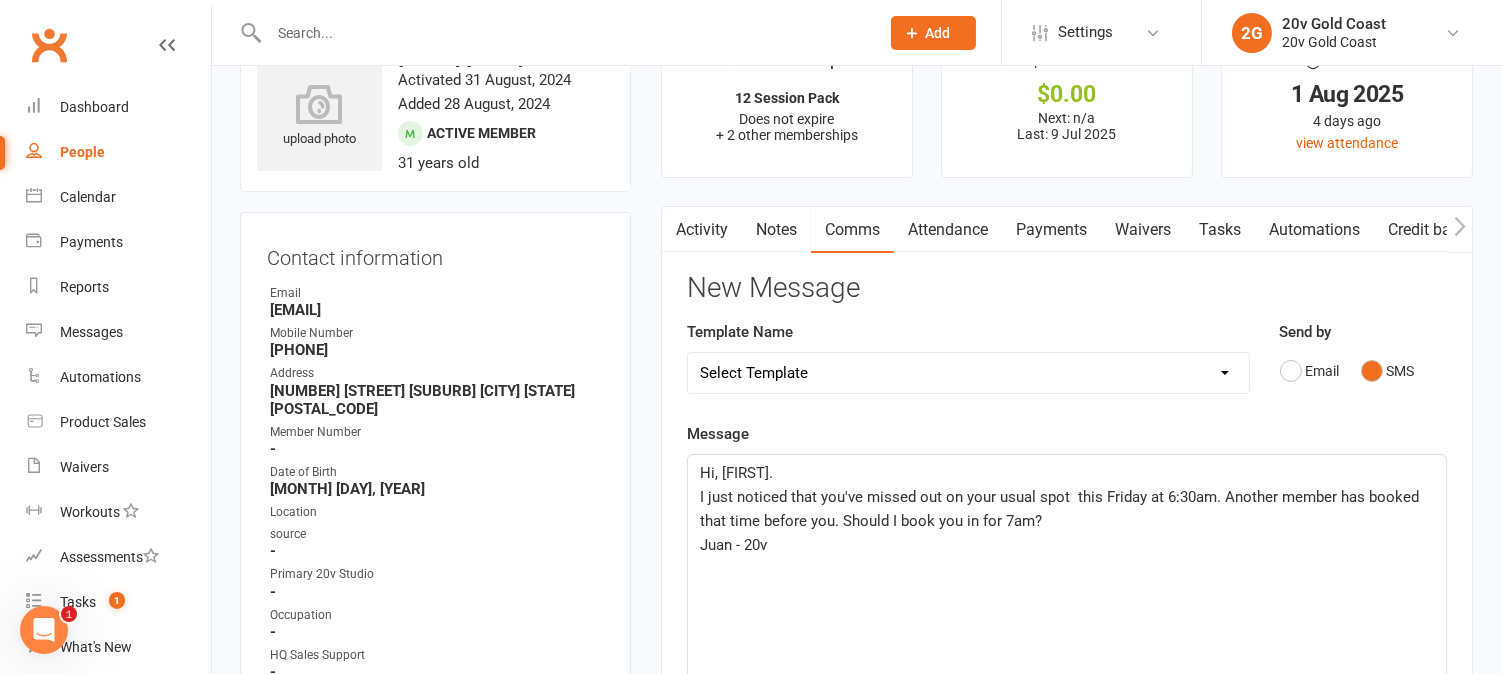 scroll, scrollTop: 111, scrollLeft: 0, axis: vertical 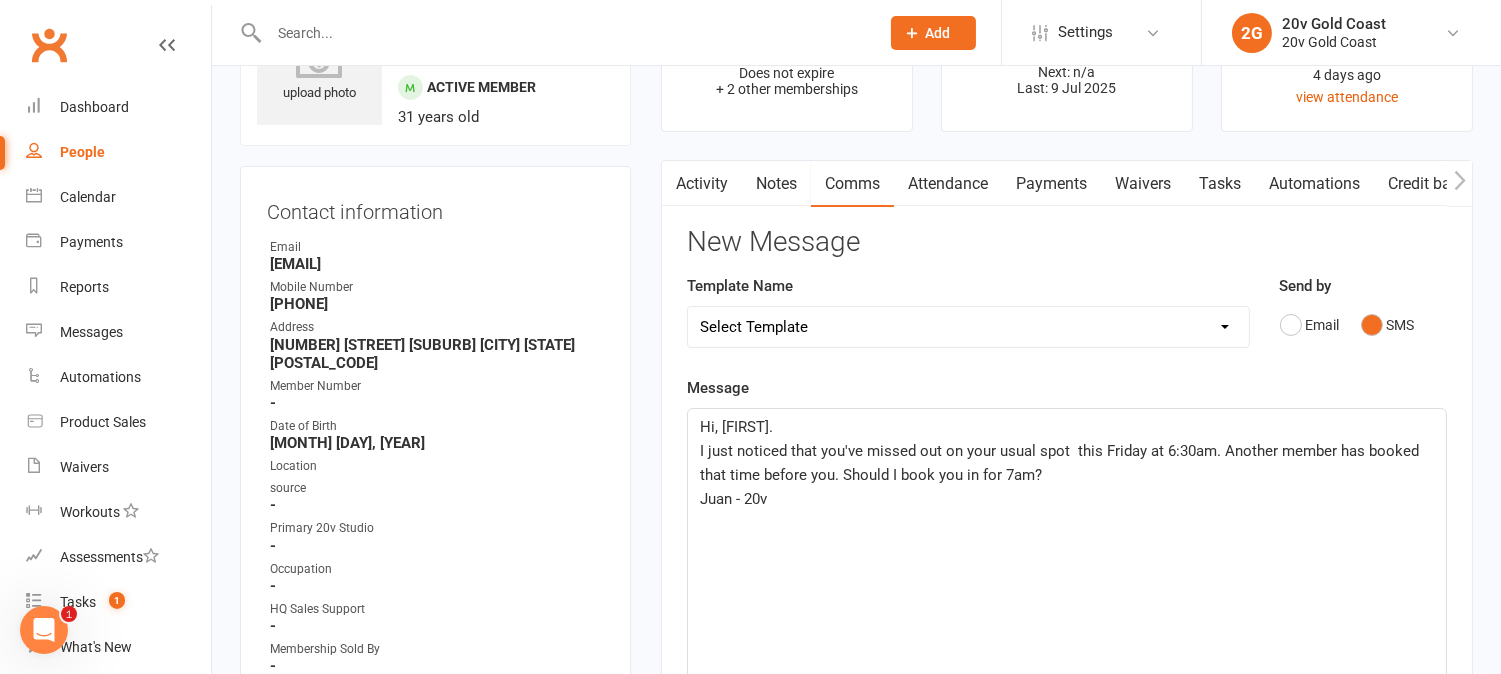 drag, startPoint x: 1065, startPoint y: 446, endPoint x: 1112, endPoint y: 520, distance: 87.66413 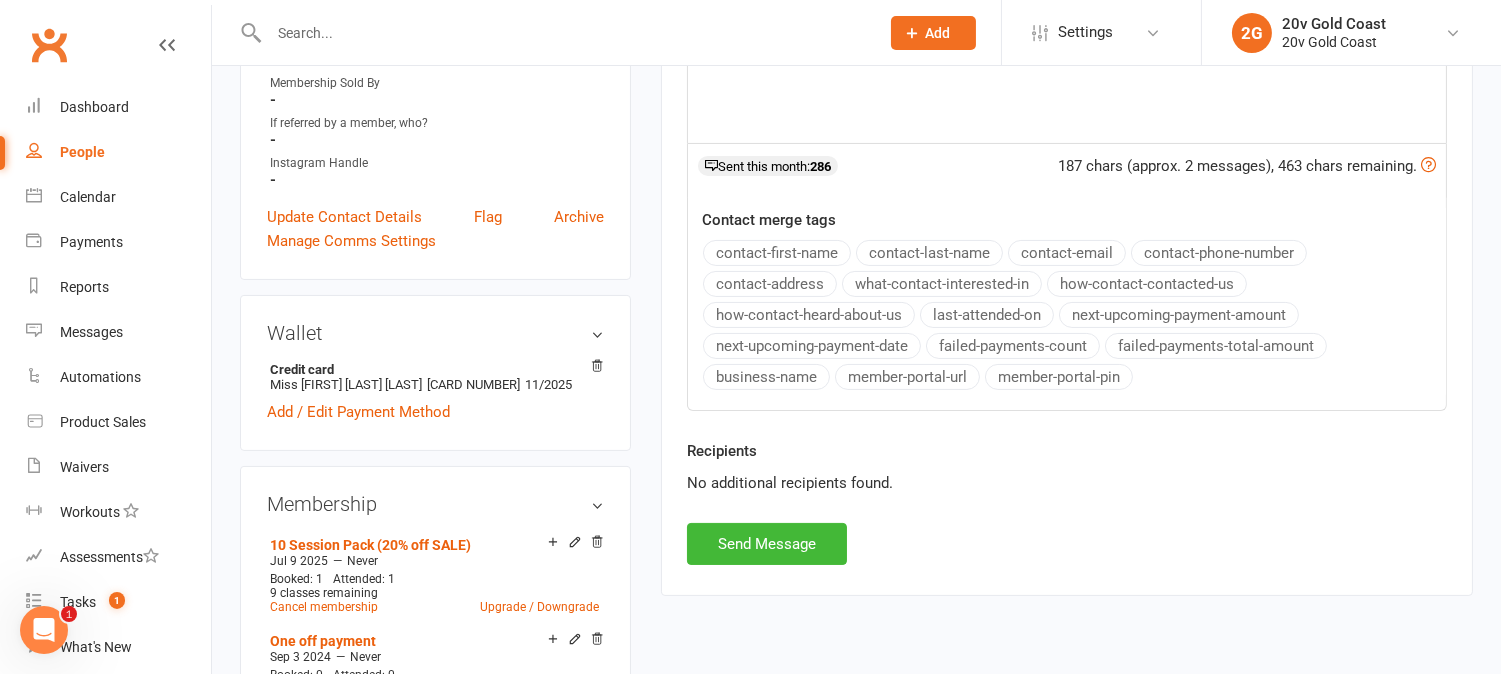 scroll, scrollTop: 666, scrollLeft: 0, axis: vertical 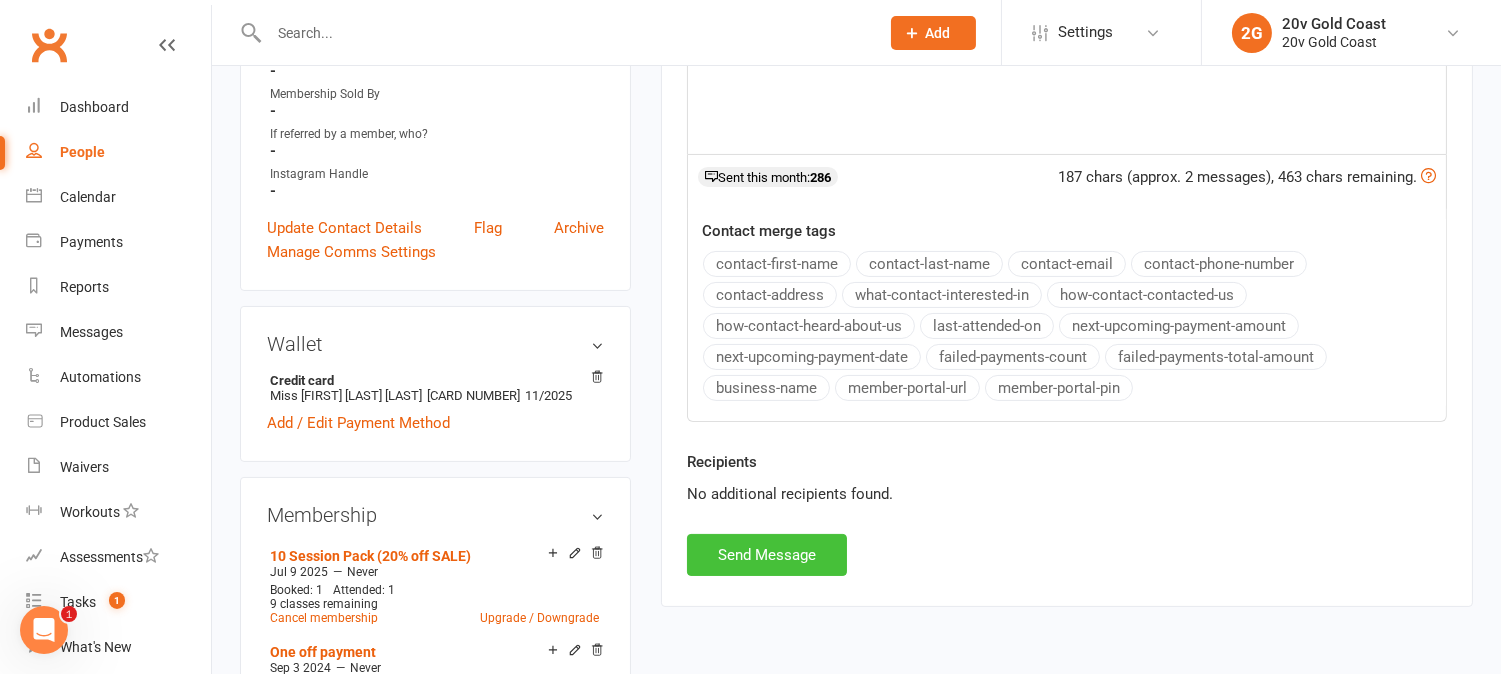 click on "Send Message" at bounding box center (767, 555) 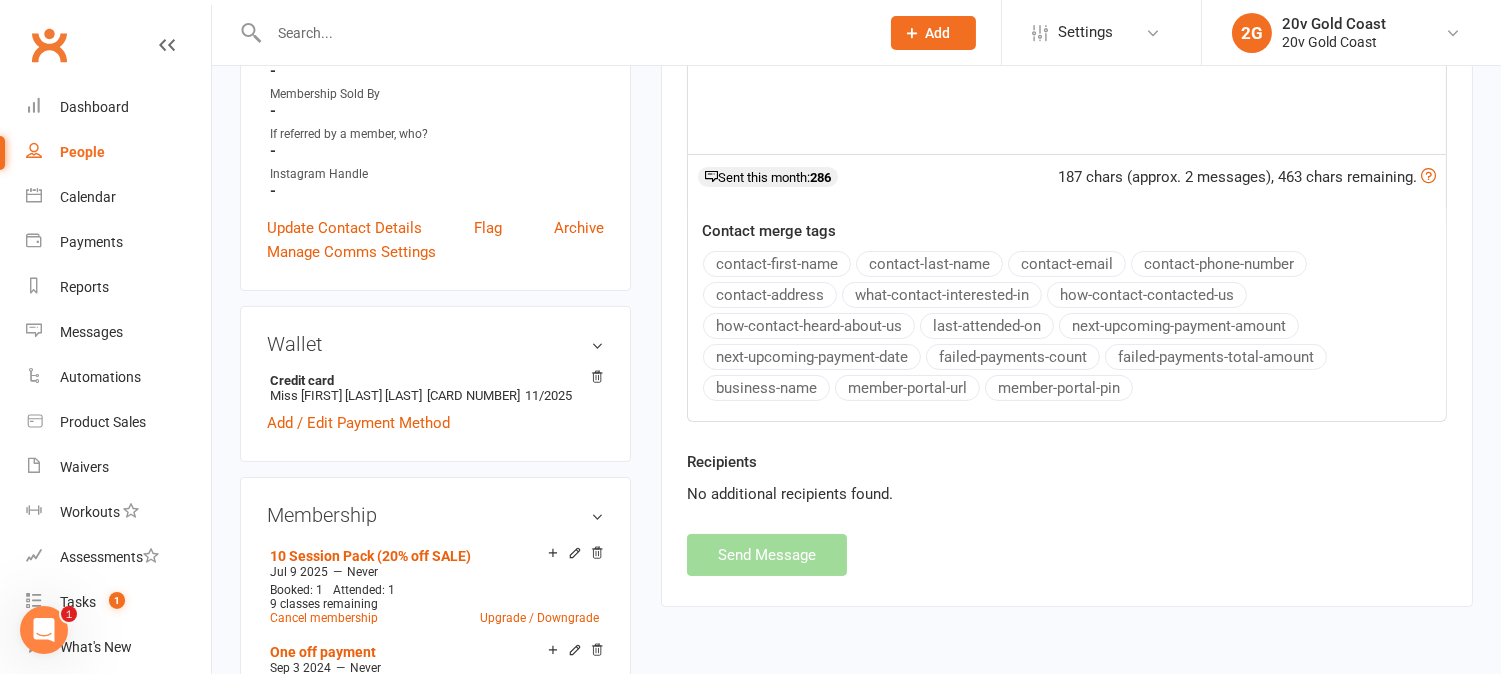 scroll, scrollTop: 0, scrollLeft: 0, axis: both 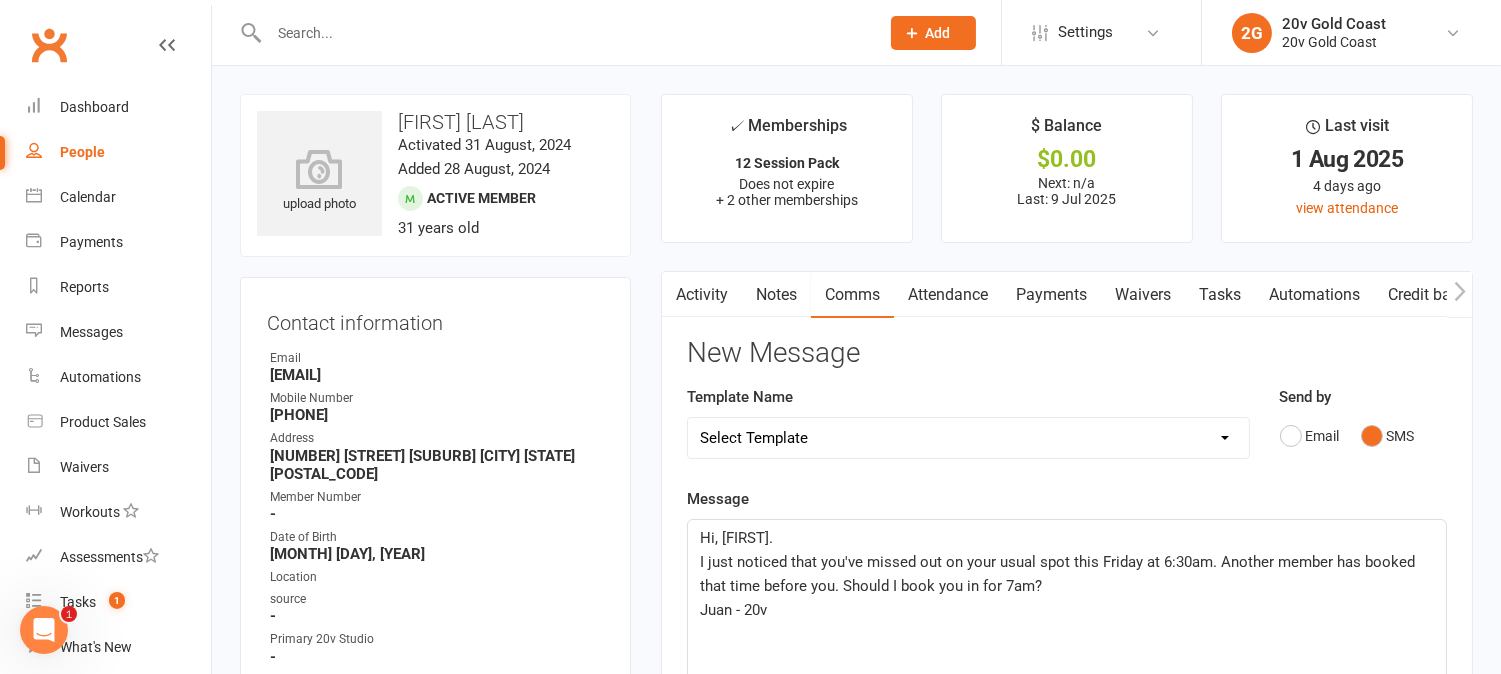 click on "Activity" at bounding box center (702, 295) 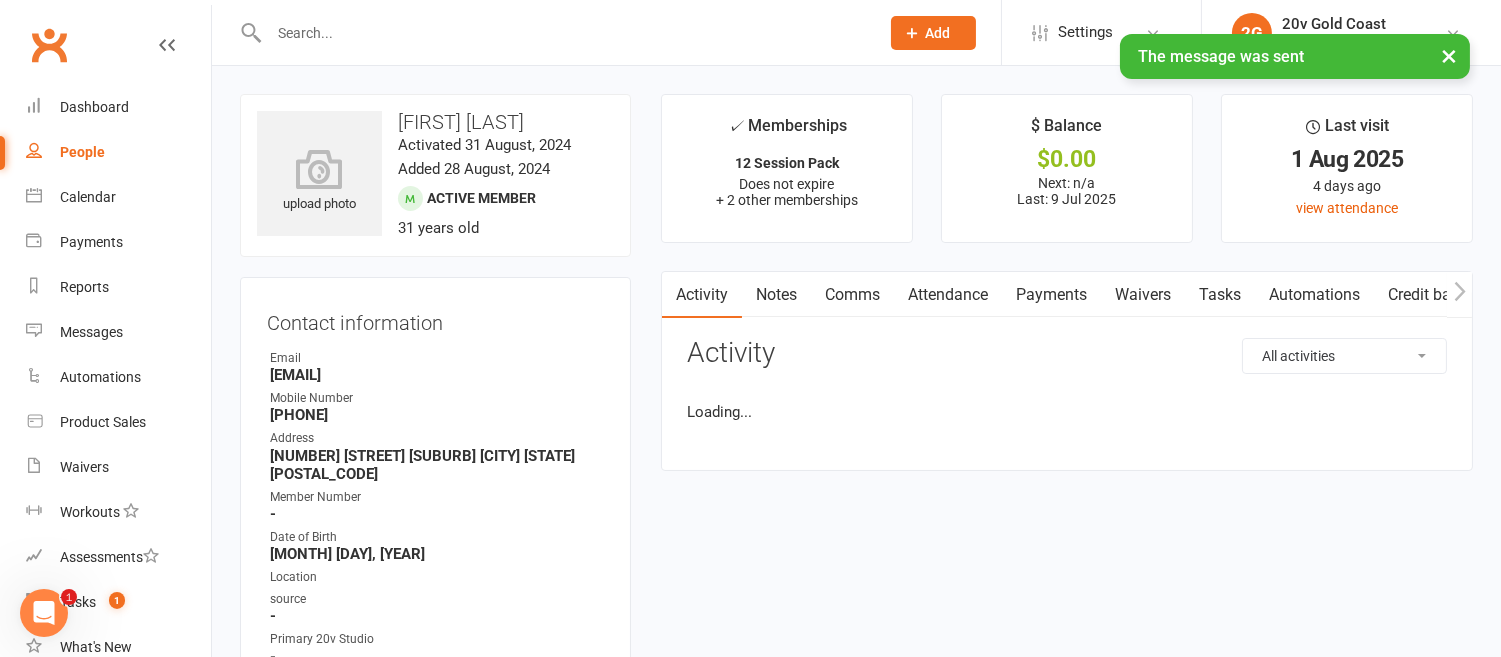 click on "Activity" at bounding box center [702, 295] 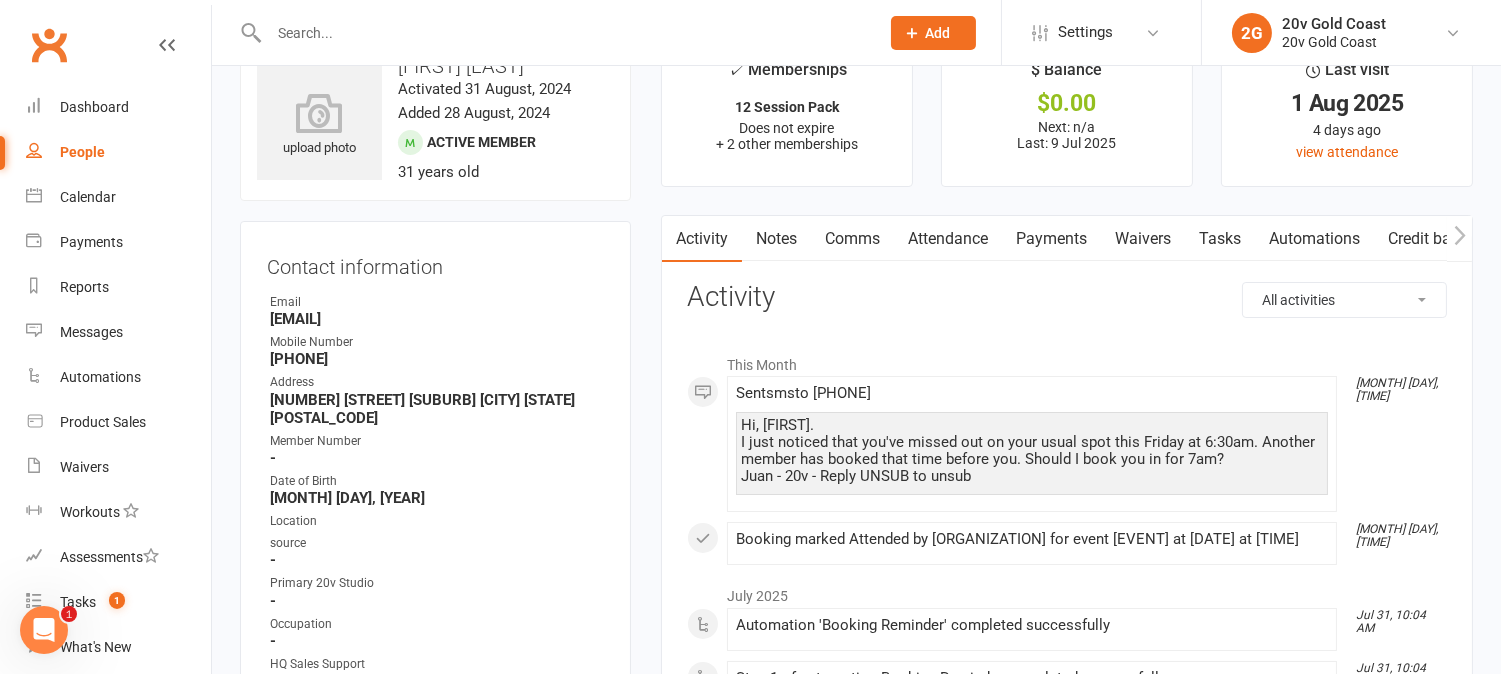 scroll, scrollTop: 0, scrollLeft: 0, axis: both 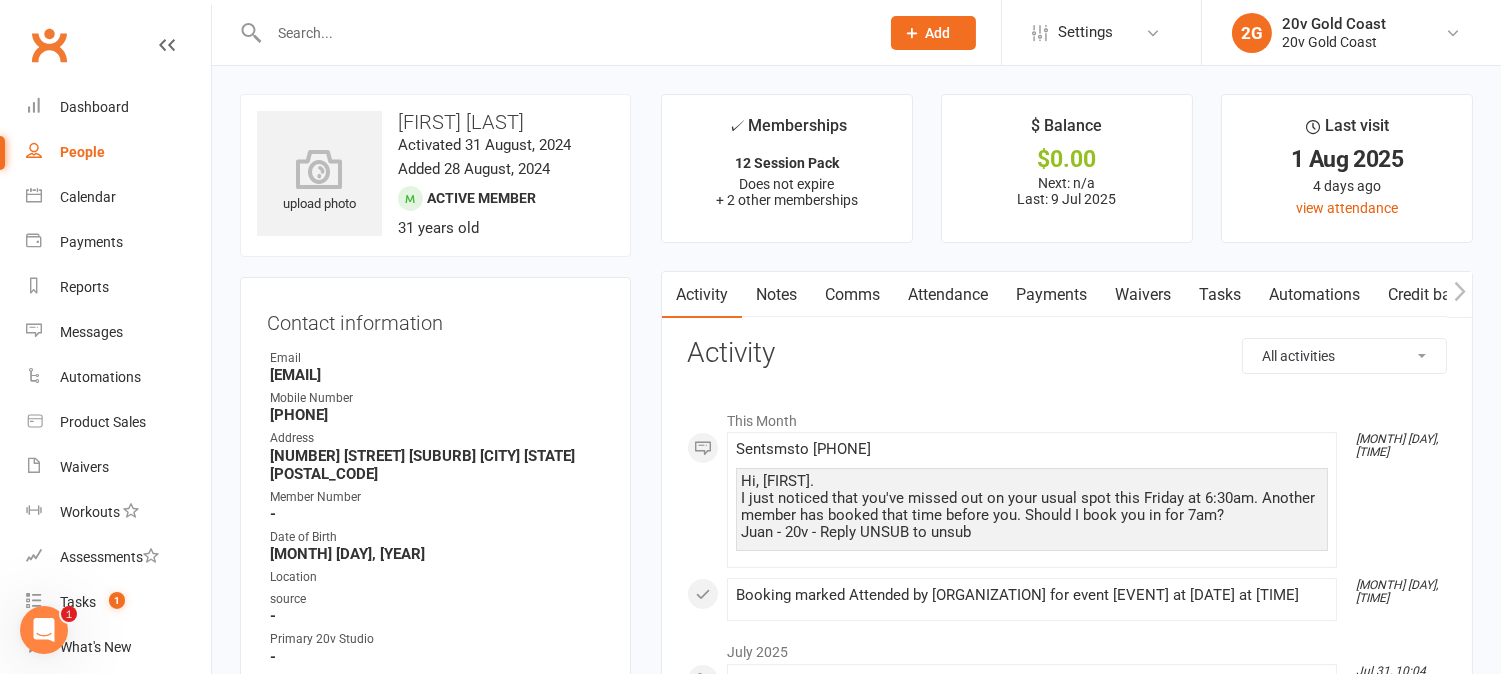 click on "Attendance" at bounding box center (948, 295) 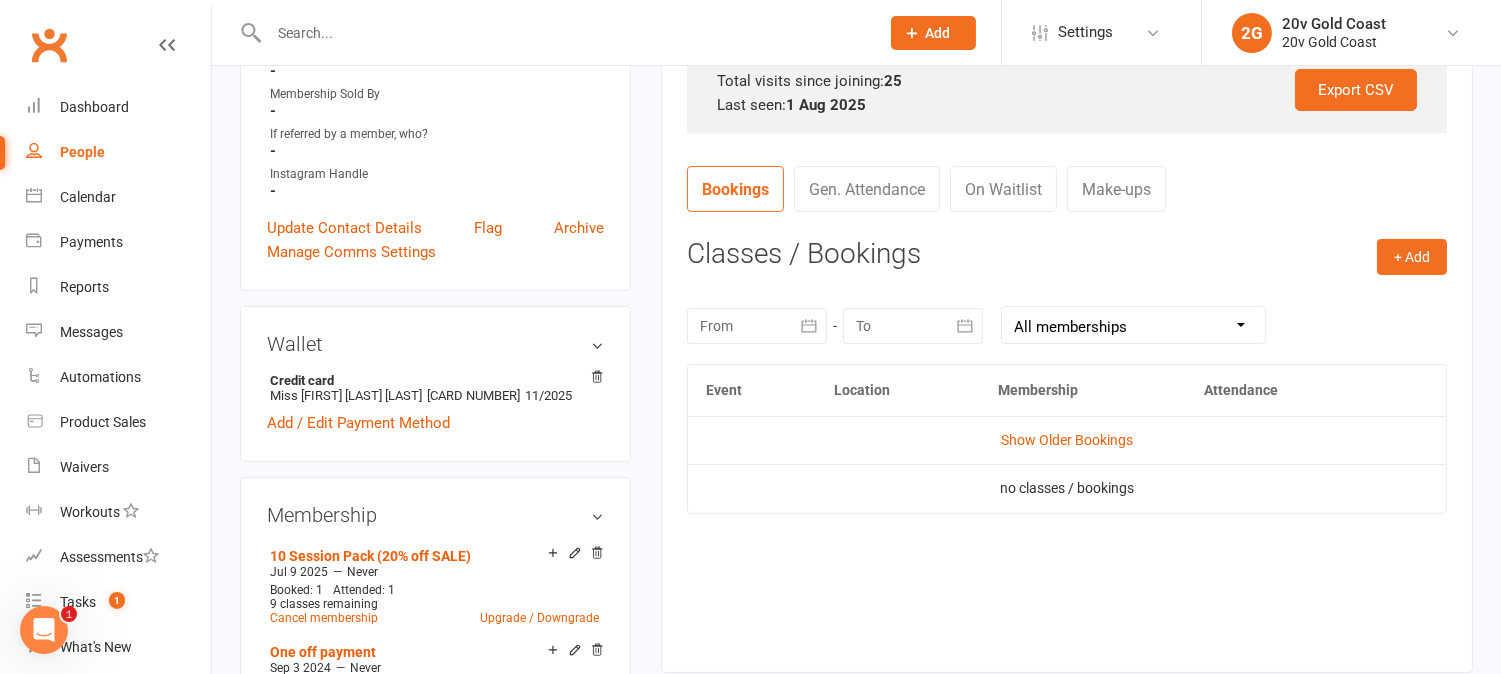 scroll, scrollTop: 0, scrollLeft: 0, axis: both 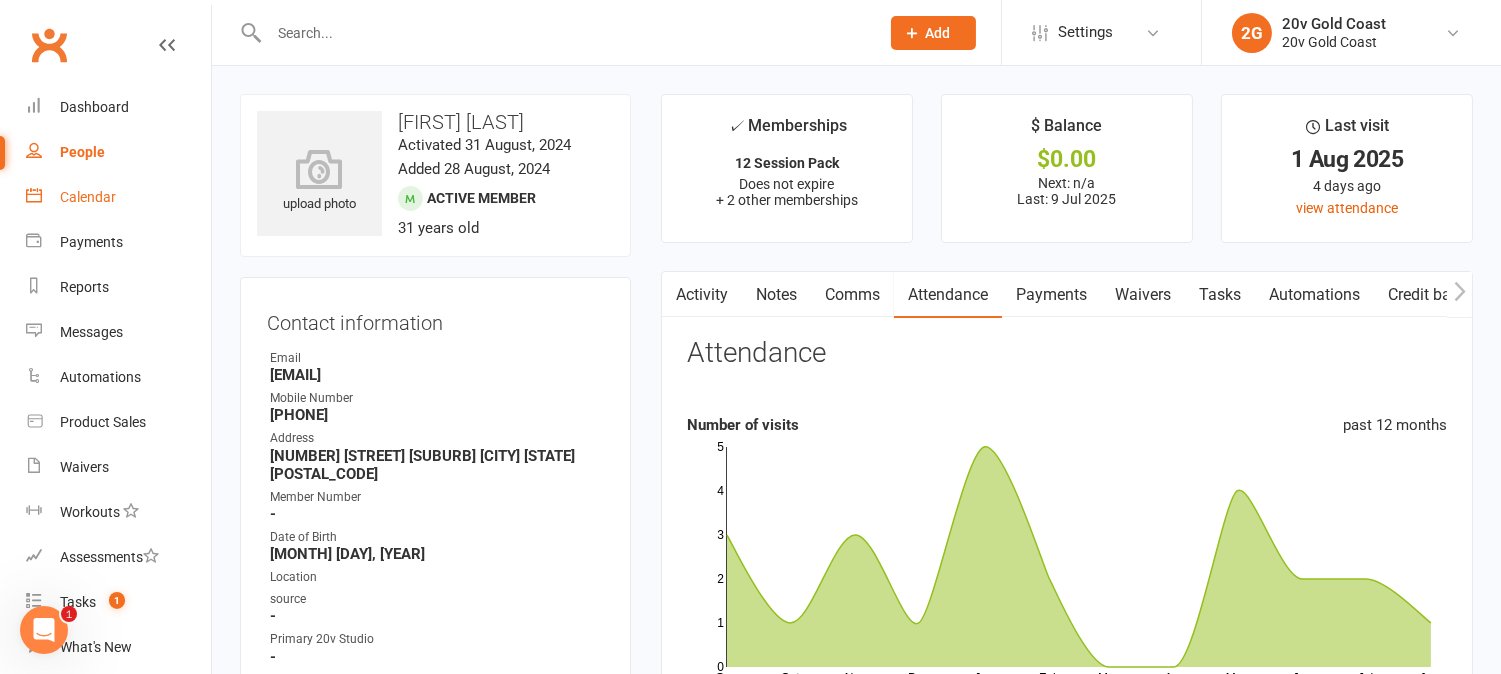 click on "Calendar" at bounding box center [88, 197] 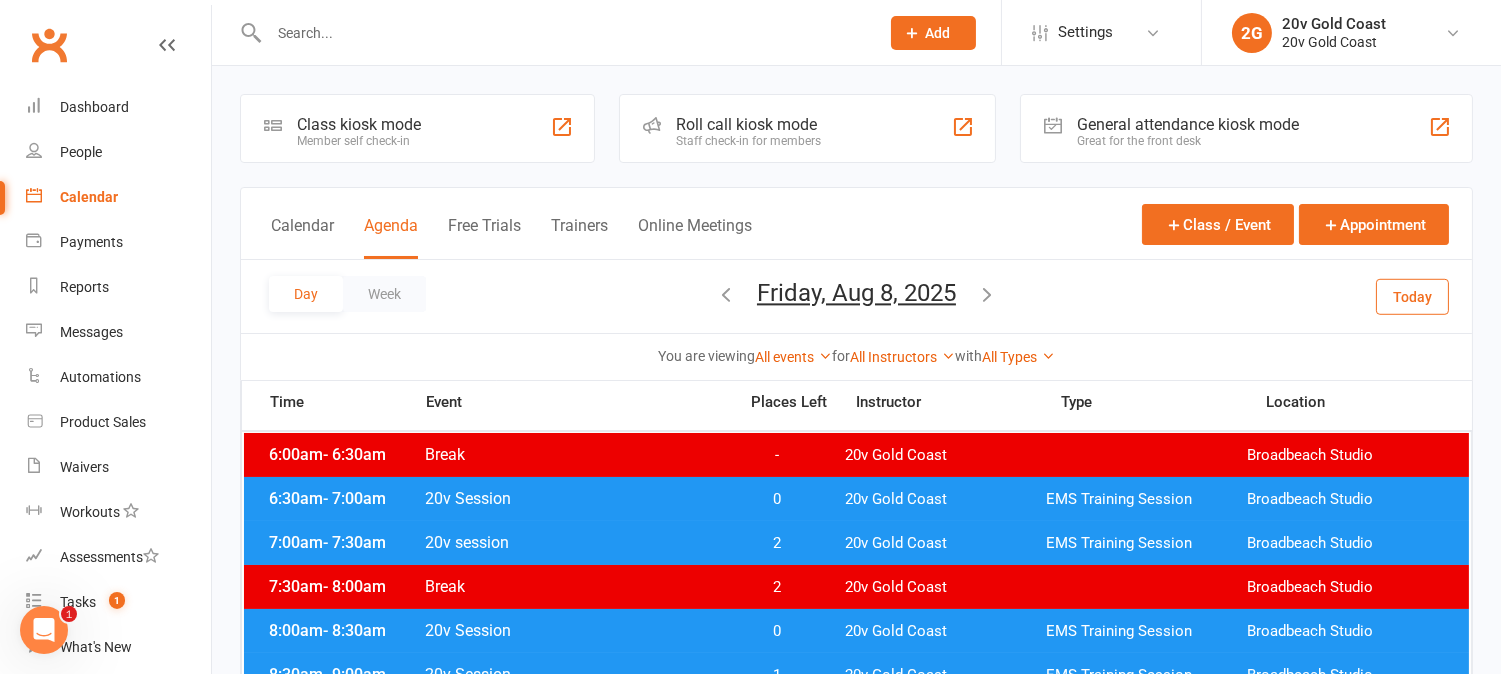 click on "Today" at bounding box center [1412, 296] 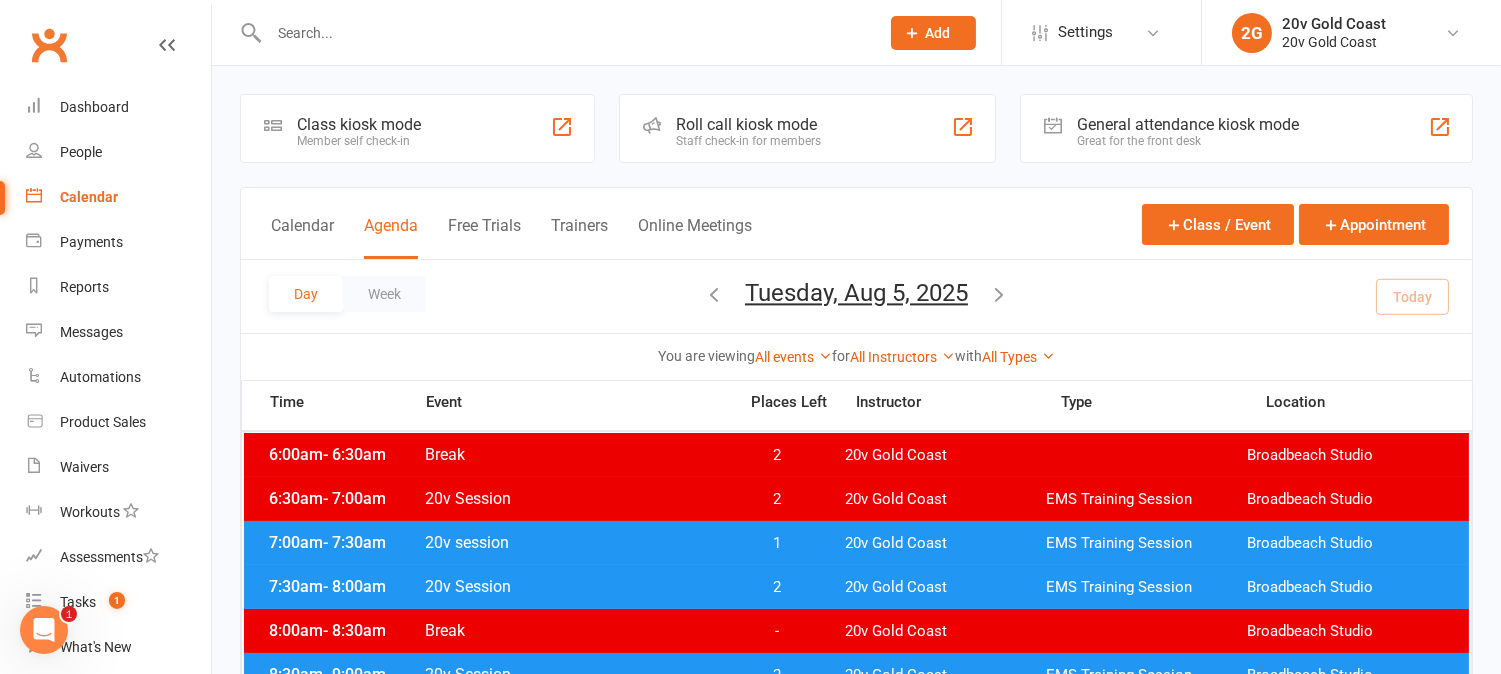click on "Tuesday, Aug 5, 2025" at bounding box center (856, 293) 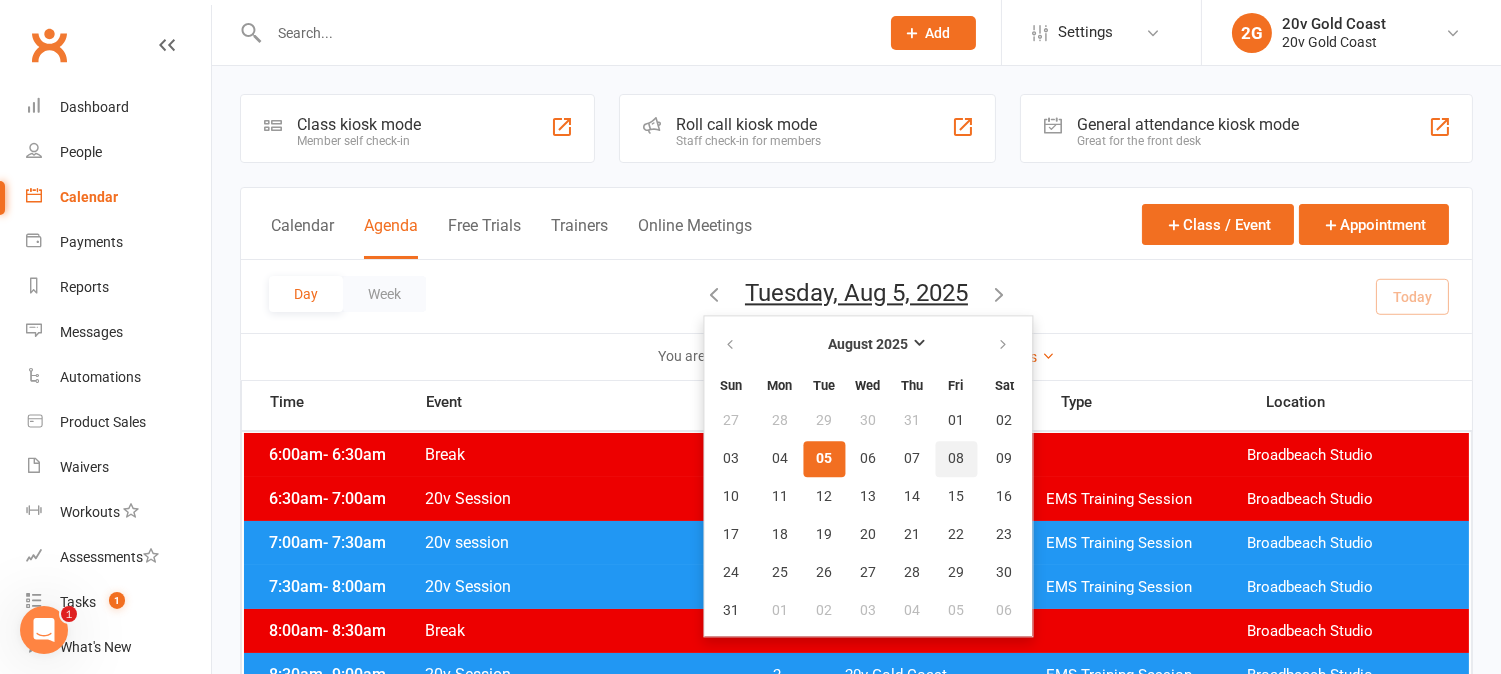click on "08" at bounding box center [956, 459] 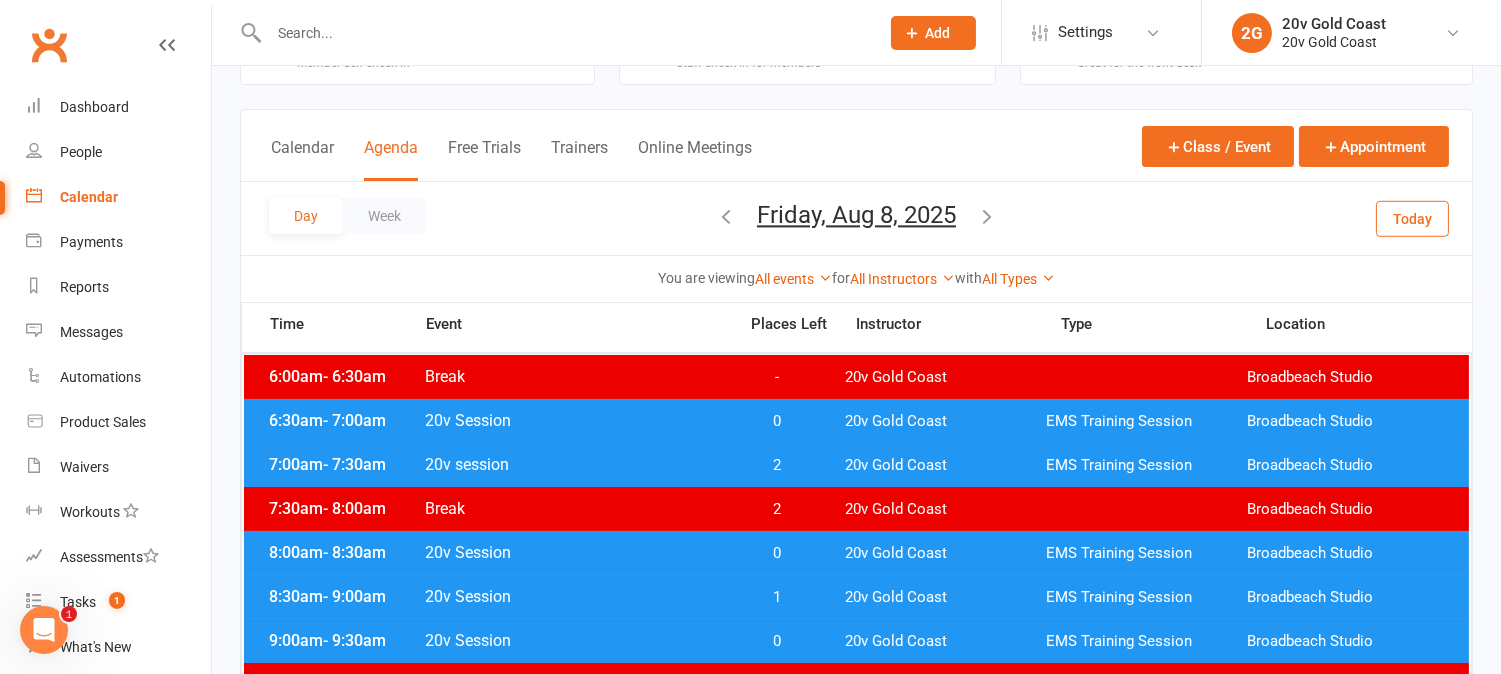 scroll, scrollTop: 111, scrollLeft: 0, axis: vertical 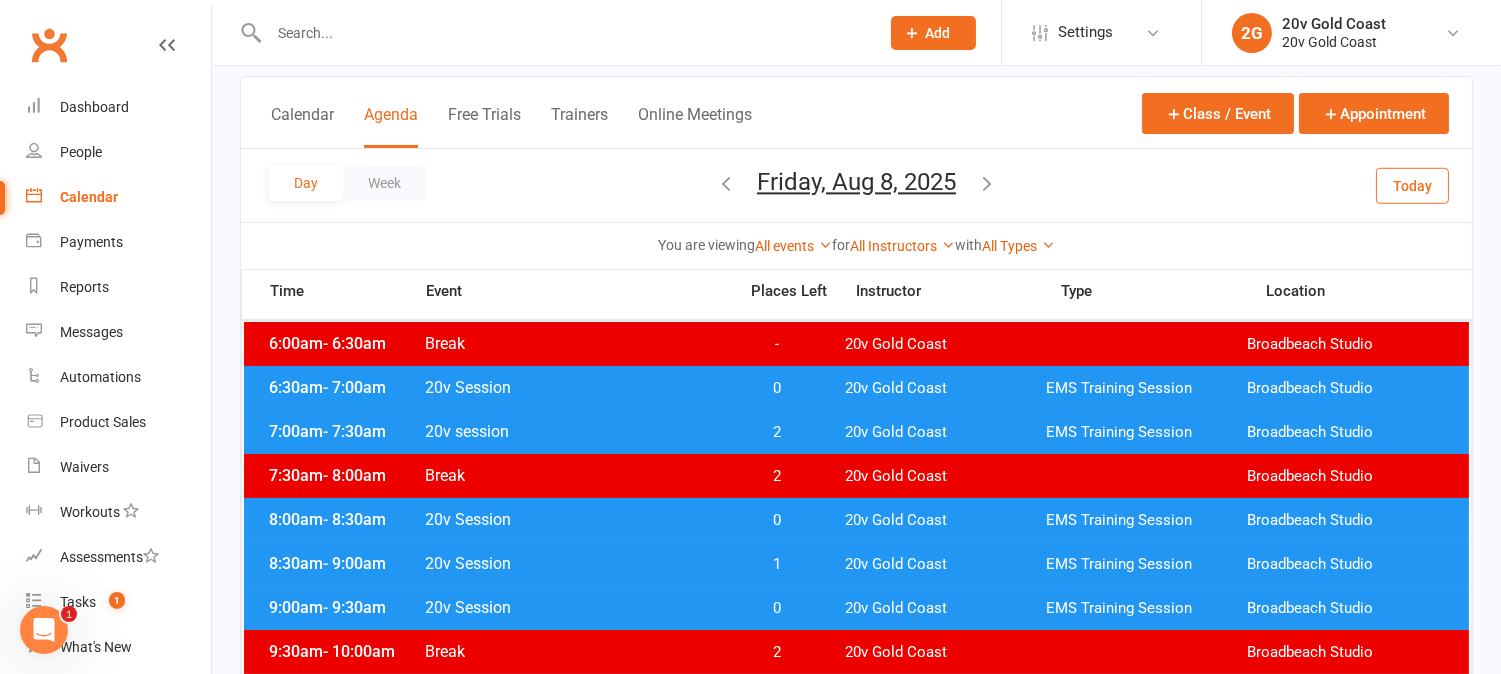 click on "0" at bounding box center (777, 388) 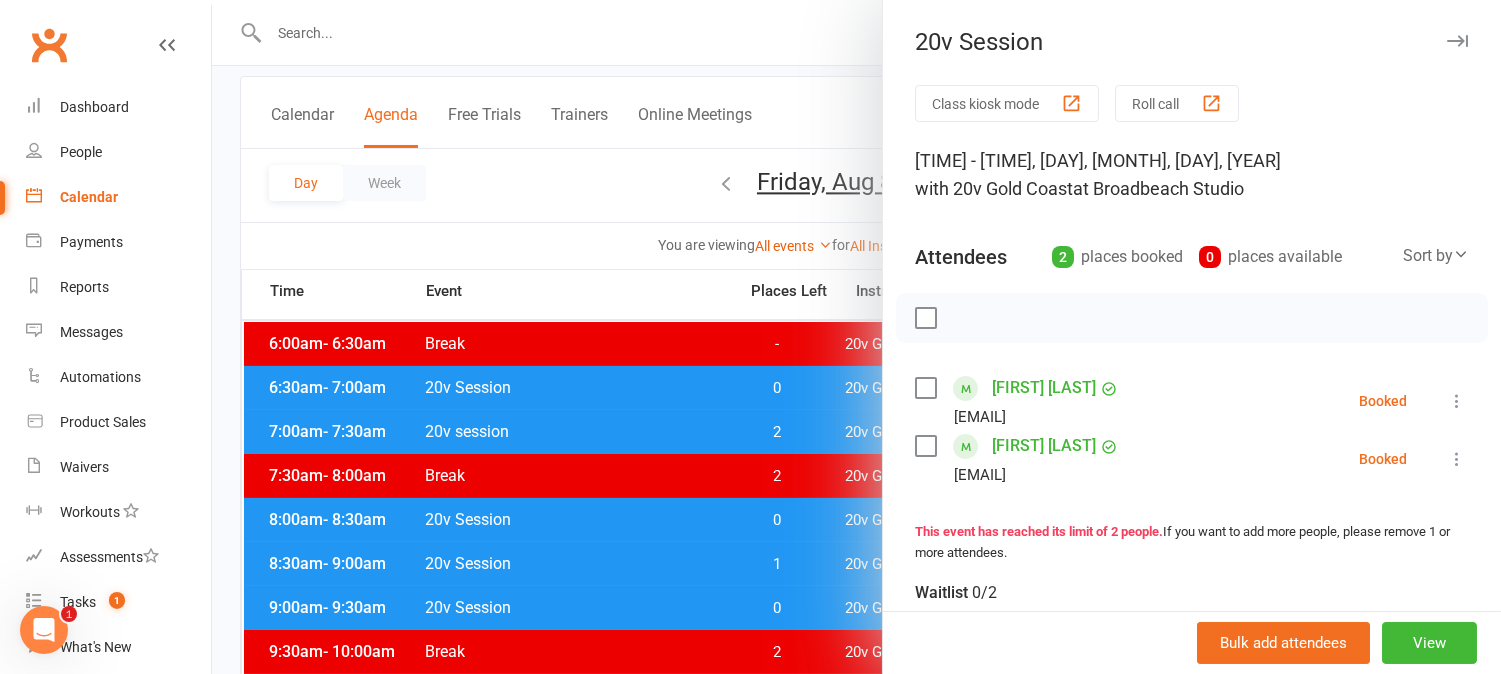 click at bounding box center [856, 337] 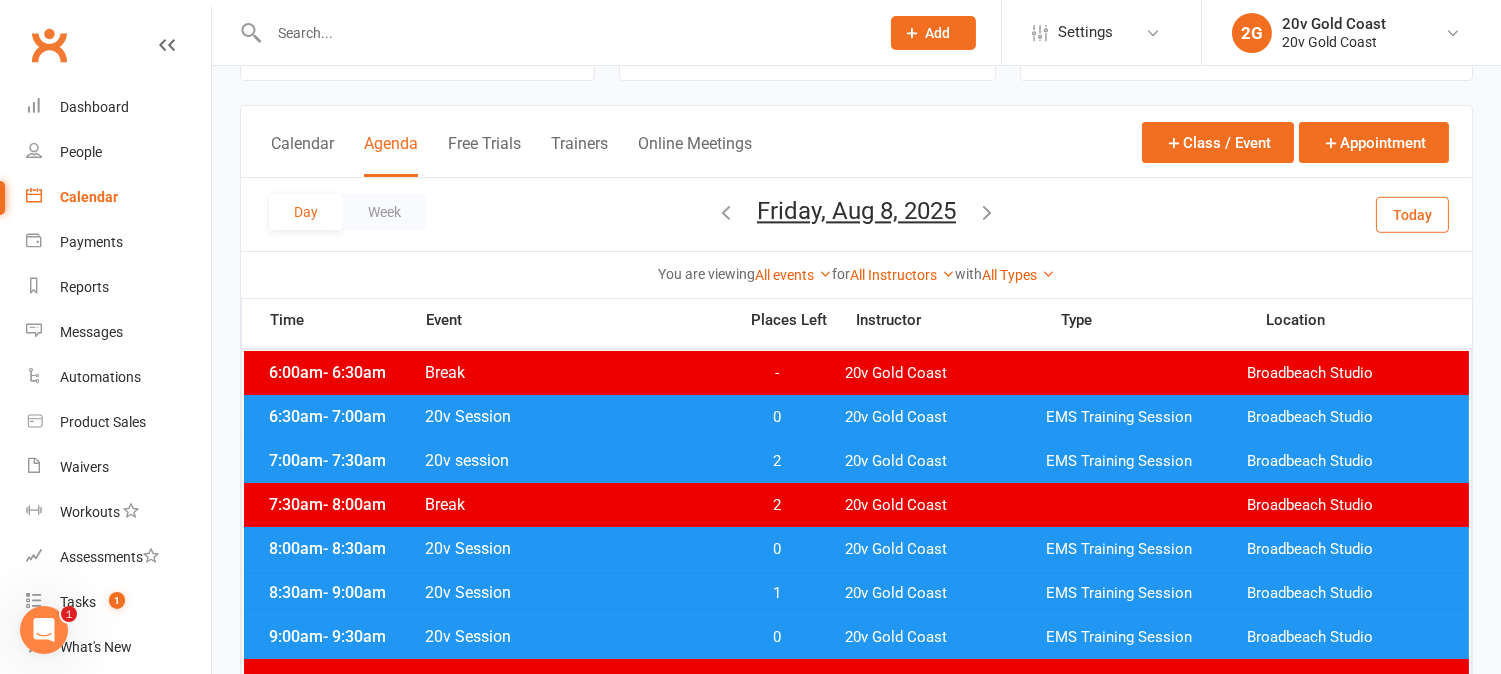 scroll, scrollTop: 0, scrollLeft: 0, axis: both 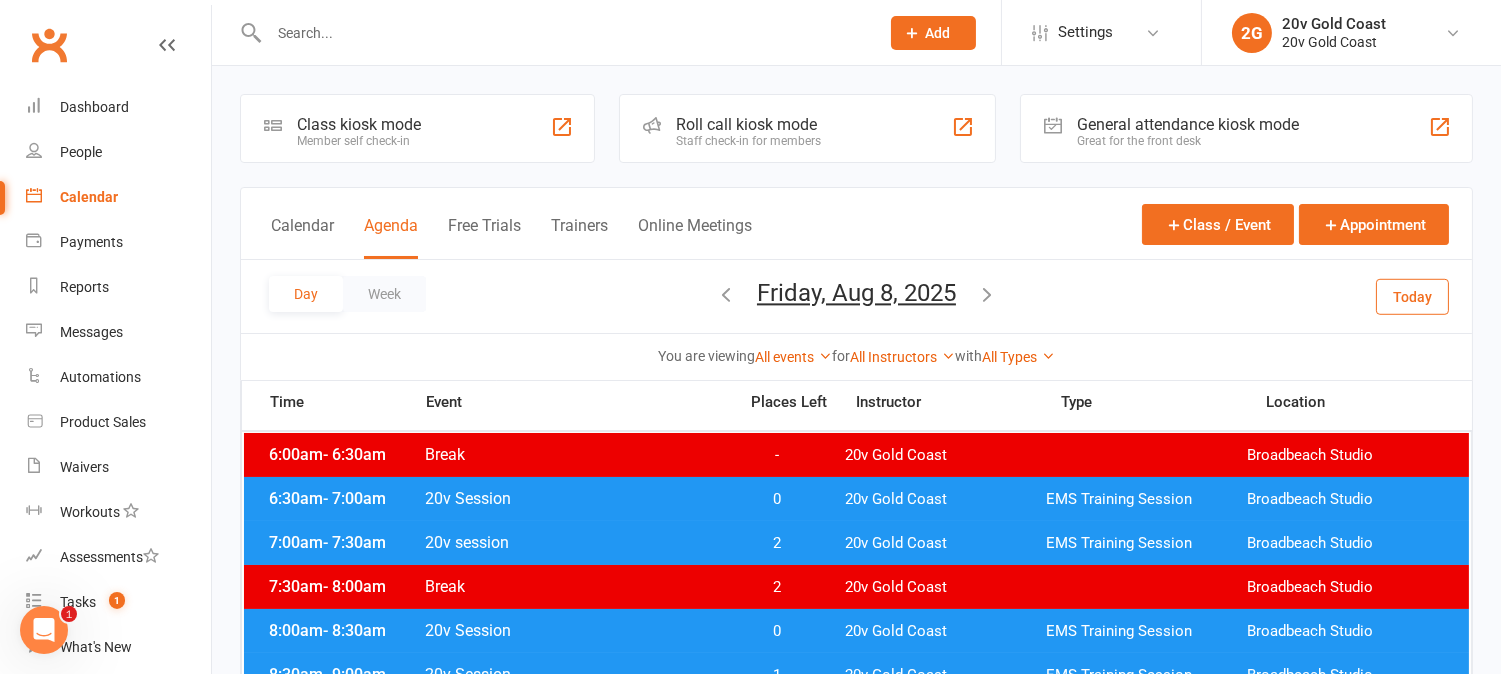 click on "Today" at bounding box center [1412, 296] 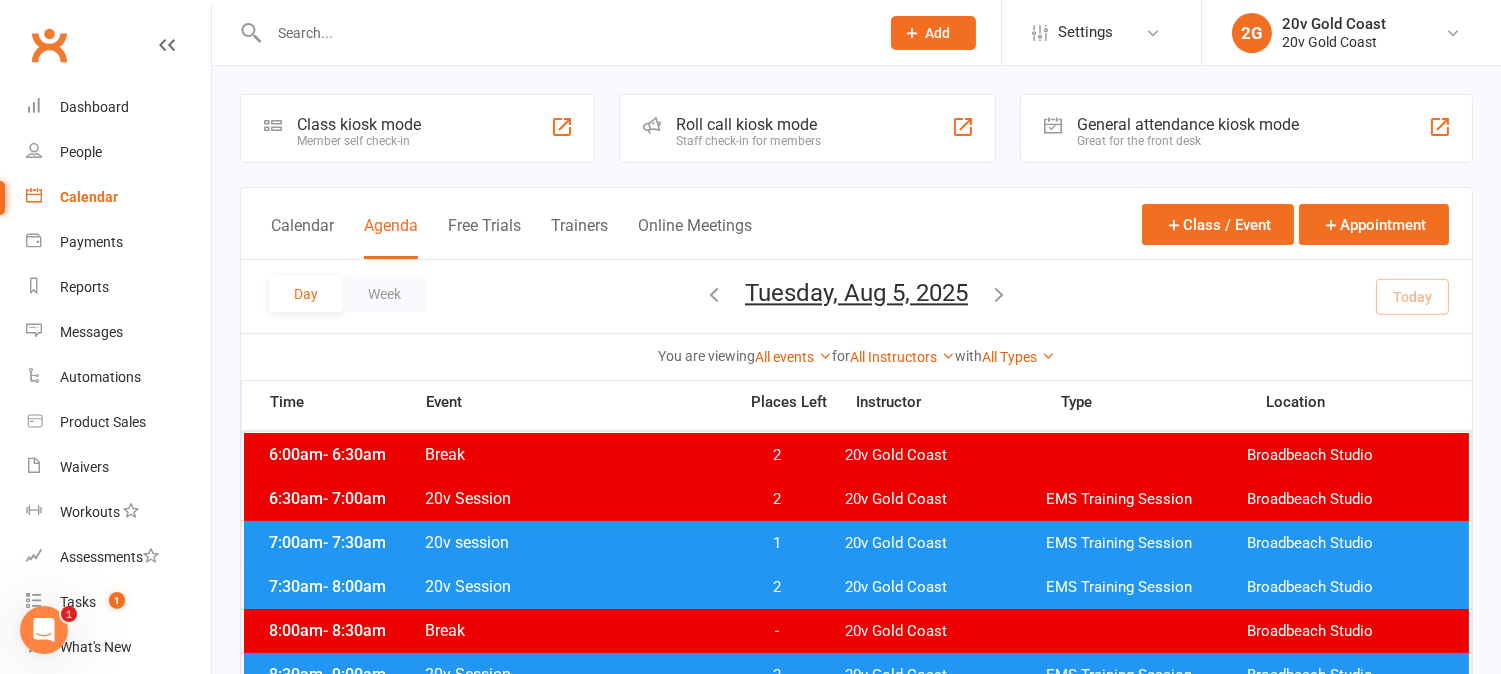 scroll, scrollTop: 222, scrollLeft: 0, axis: vertical 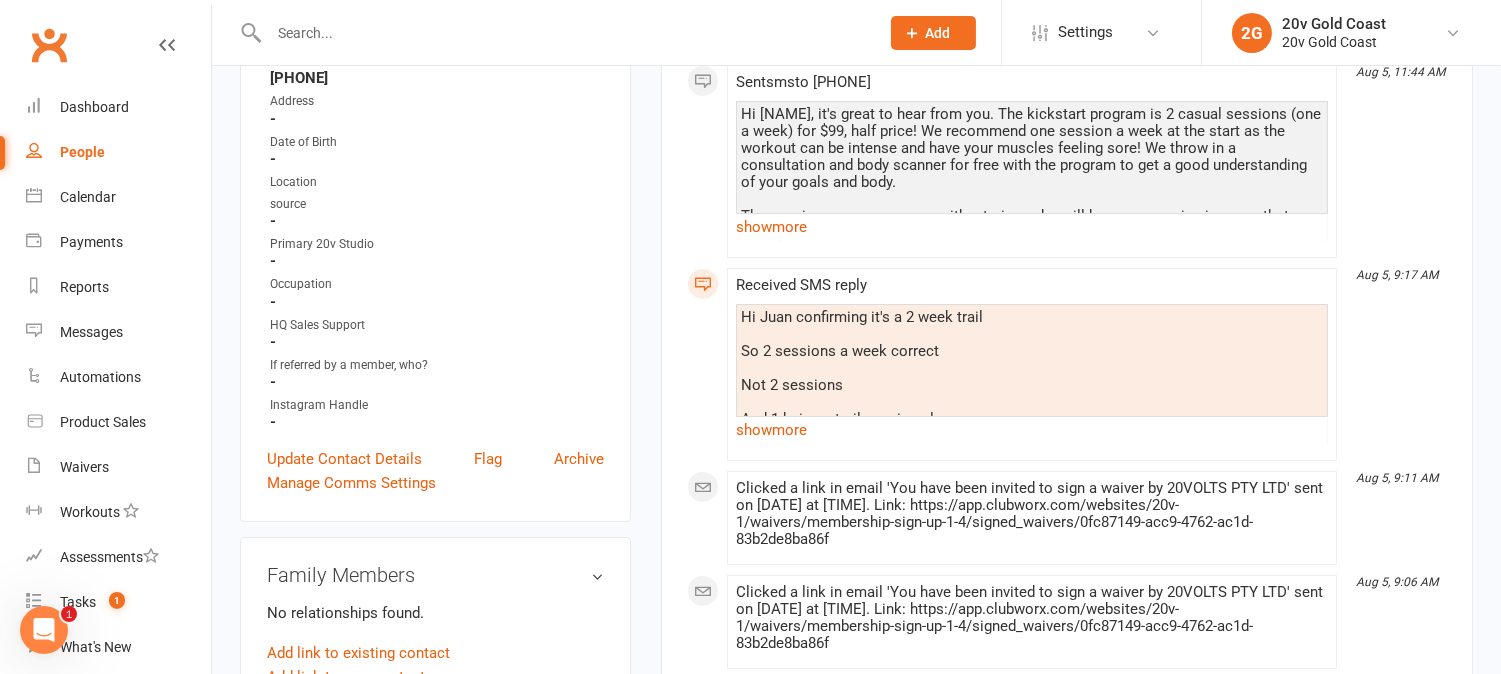 click on "show  more" at bounding box center (1032, 430) 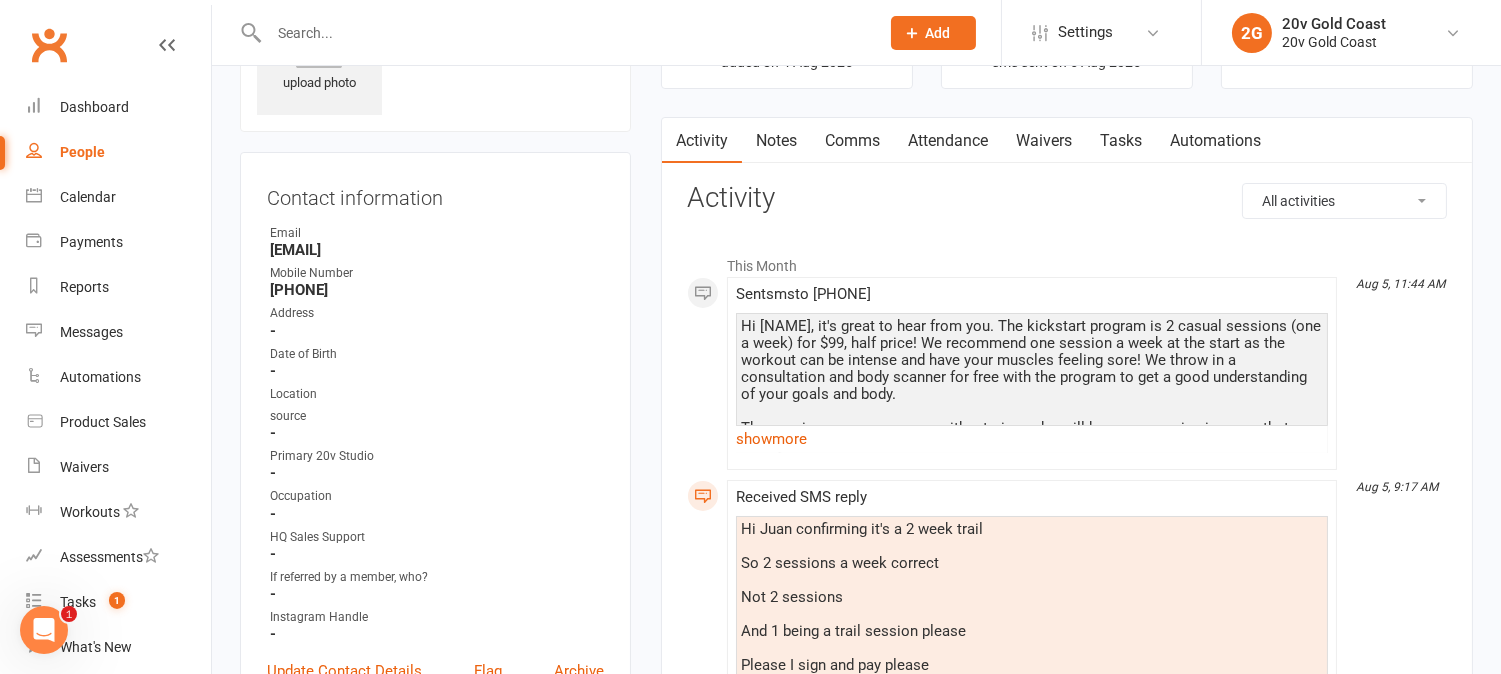 scroll, scrollTop: 111, scrollLeft: 0, axis: vertical 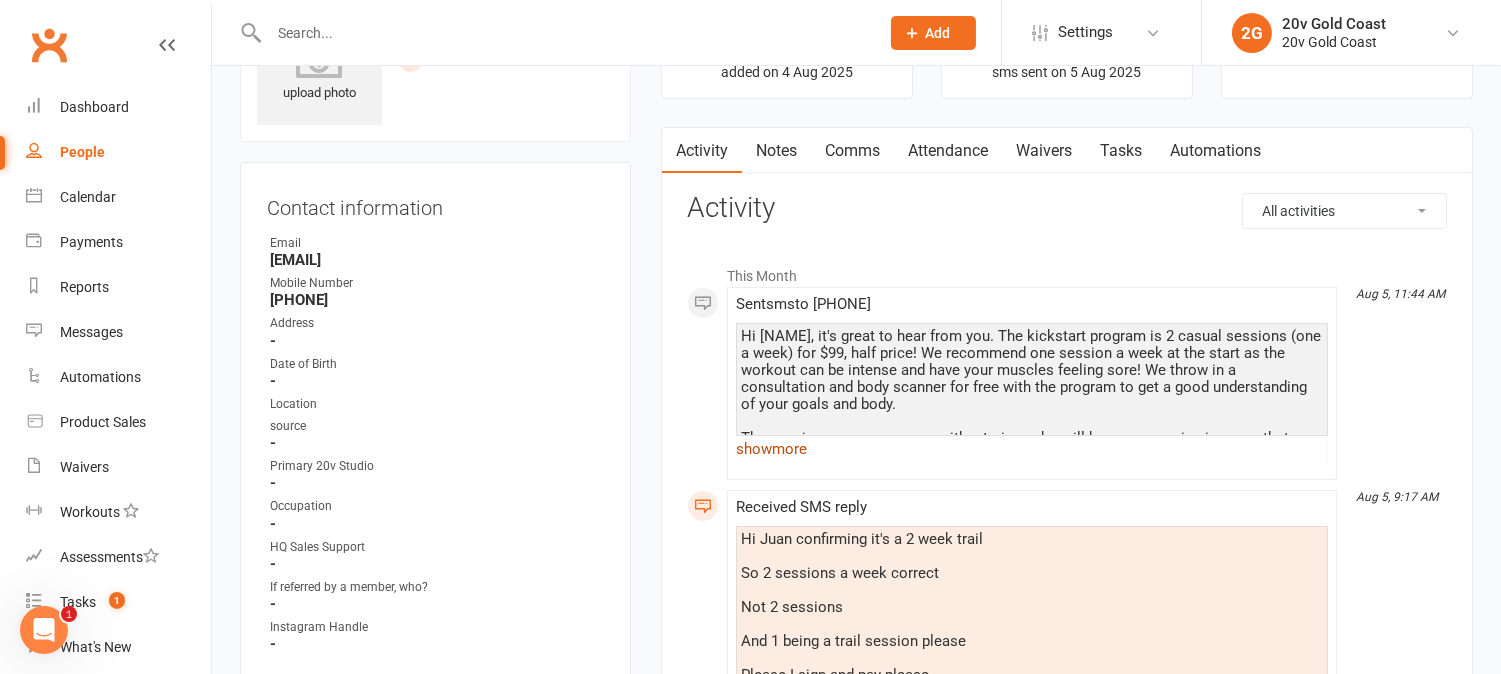 click on "show  more" at bounding box center [1032, 449] 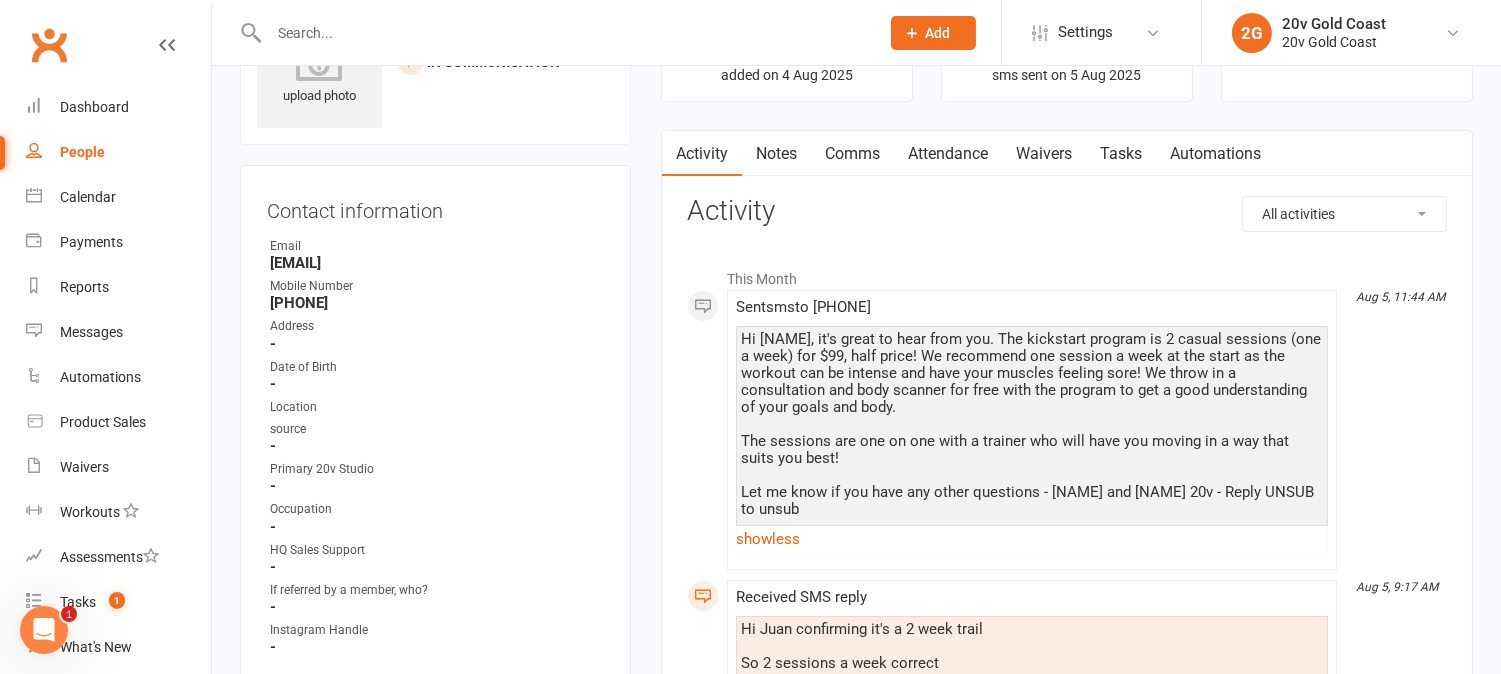 scroll, scrollTop: 333, scrollLeft: 0, axis: vertical 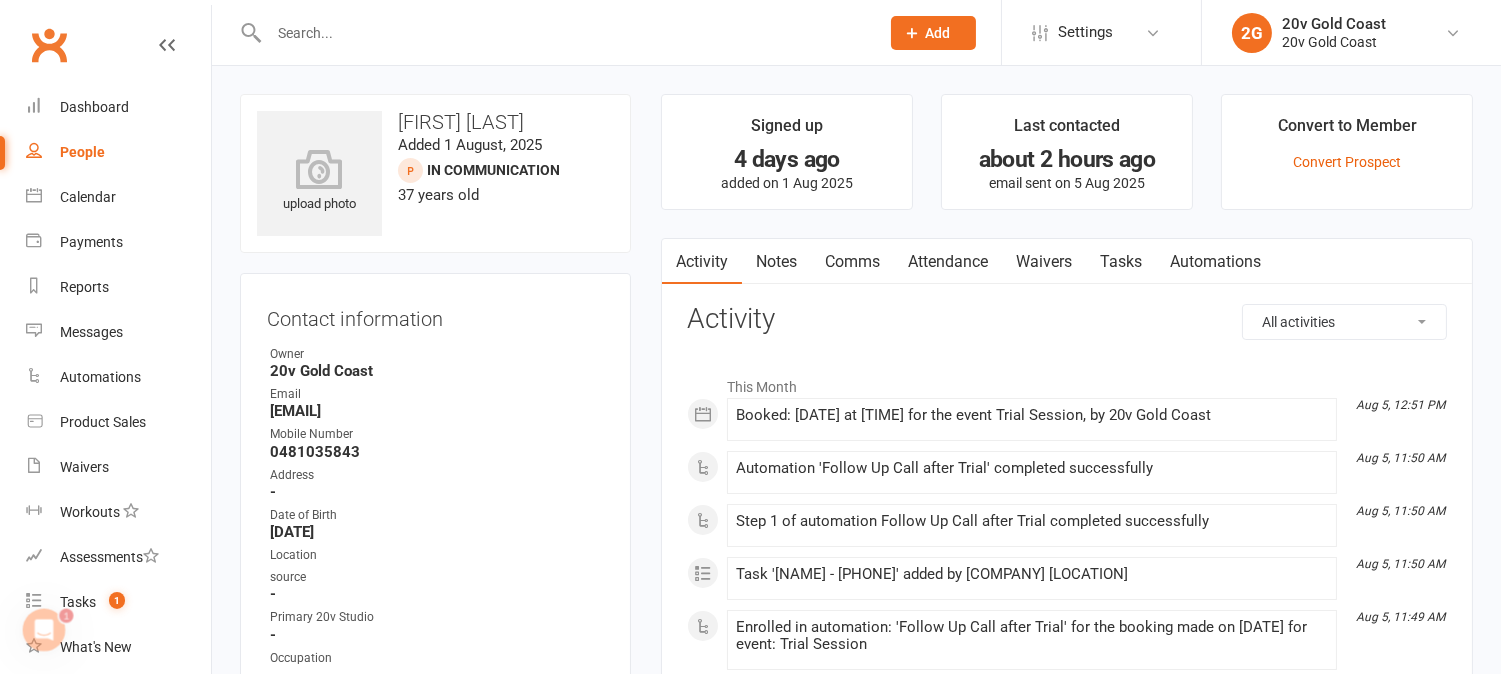 click on "Attendance" at bounding box center [948, 262] 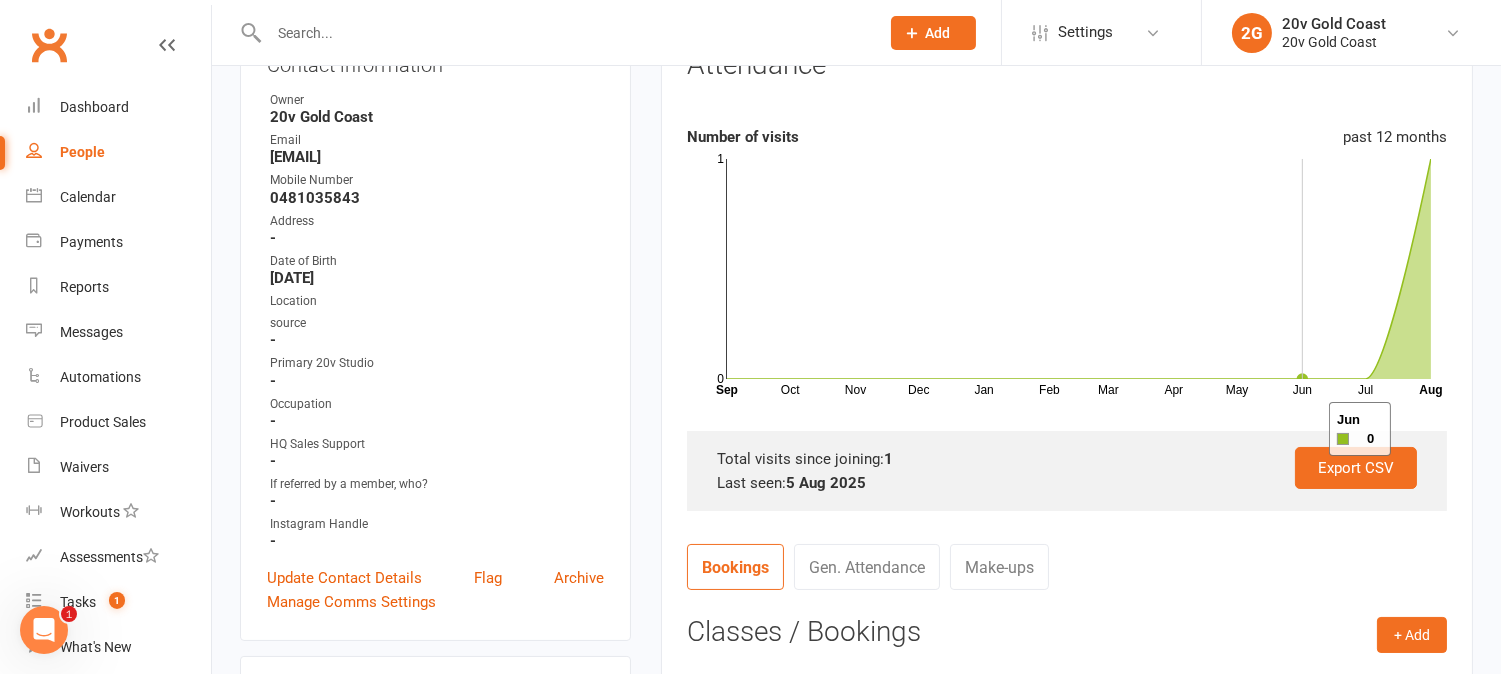 scroll, scrollTop: 0, scrollLeft: 0, axis: both 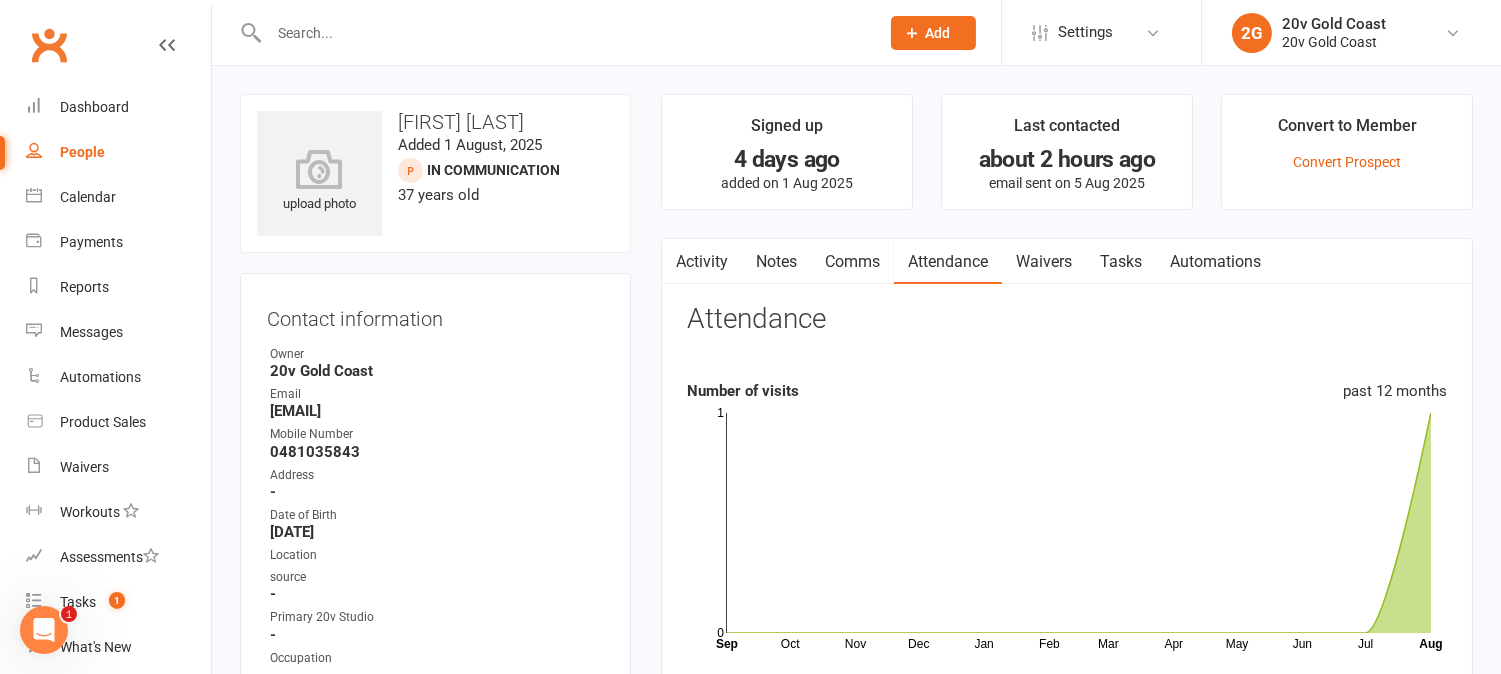 click on "Activity" at bounding box center (702, 262) 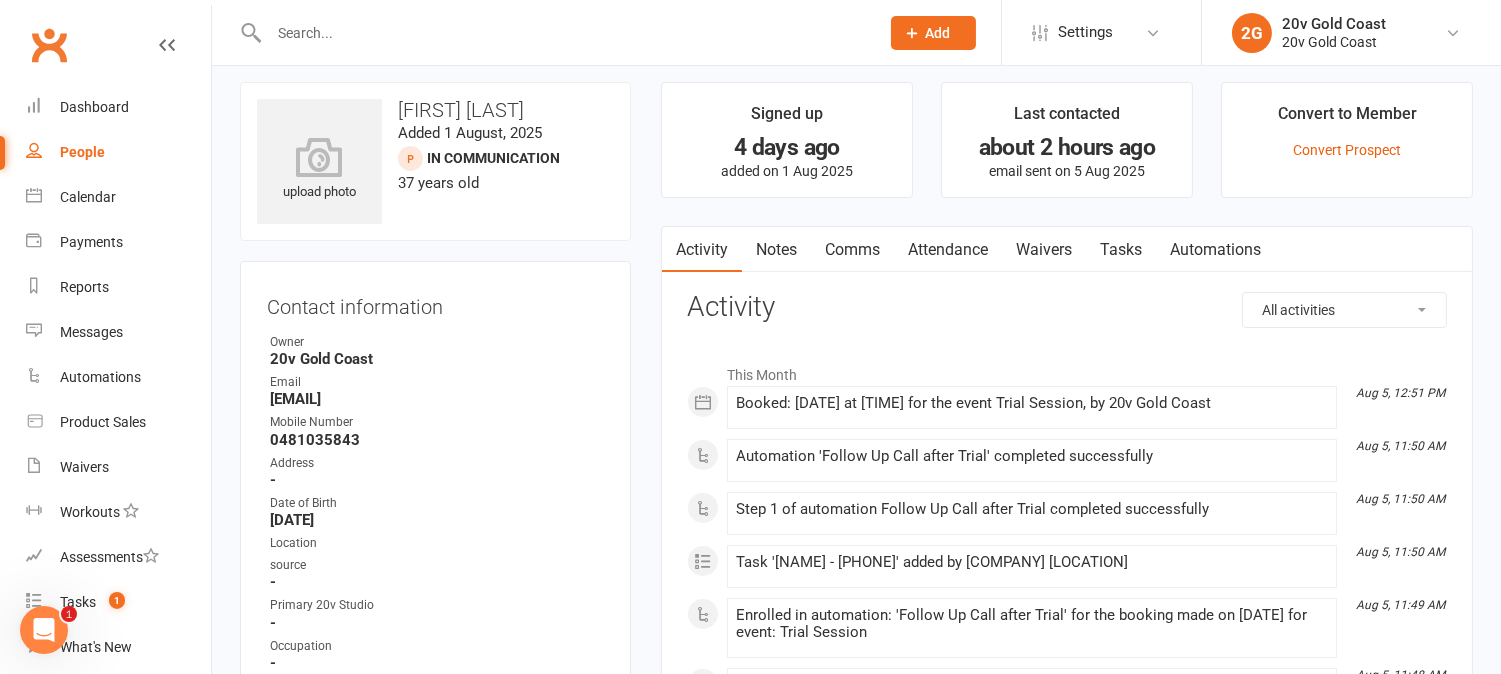 scroll, scrollTop: 0, scrollLeft: 0, axis: both 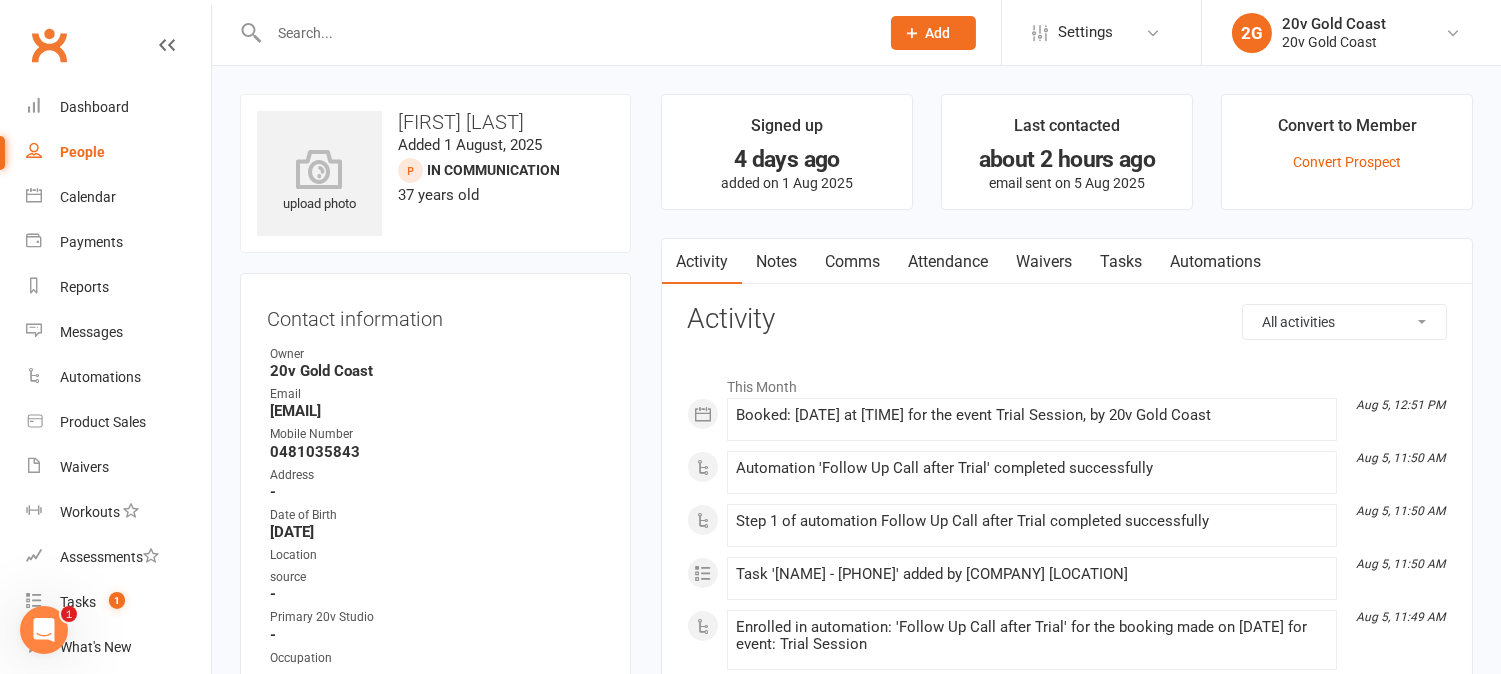 click on "Notes" at bounding box center (776, 262) 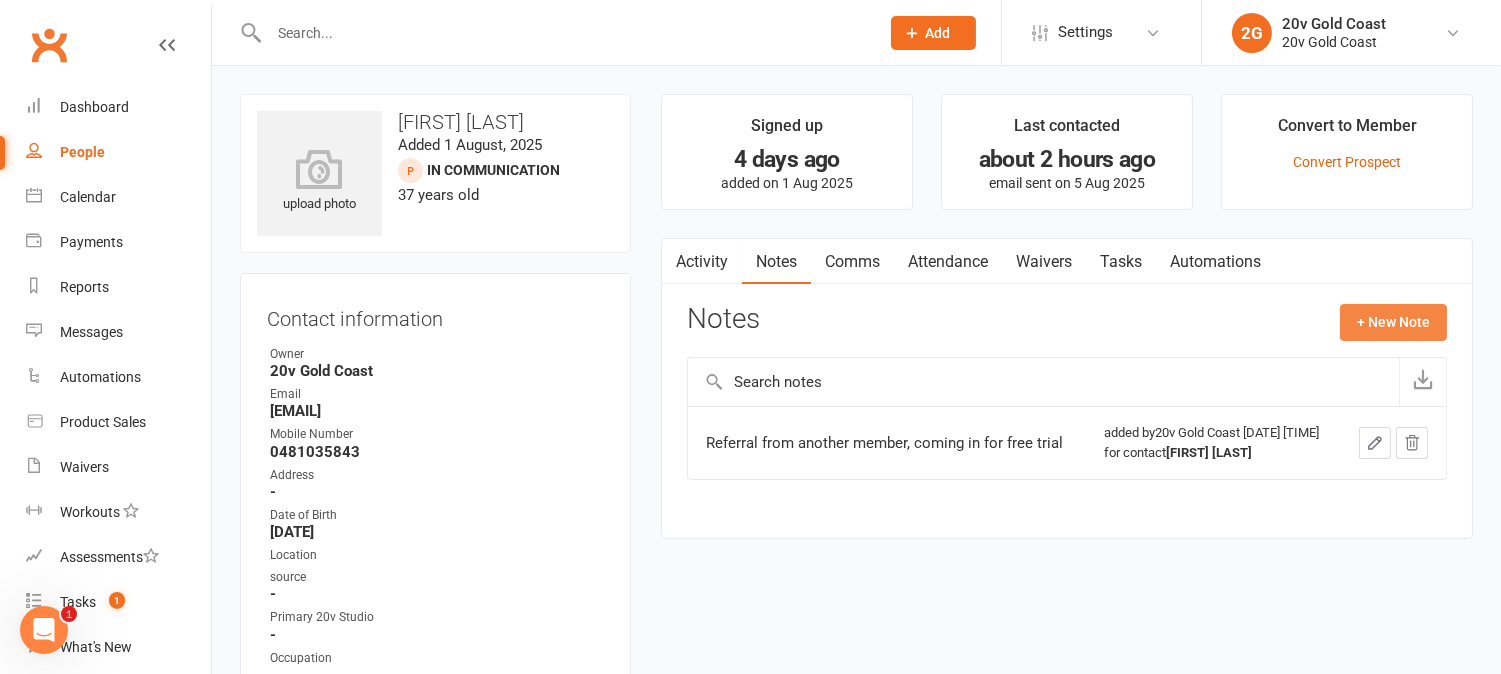 click on "+ New Note" at bounding box center [1393, 322] 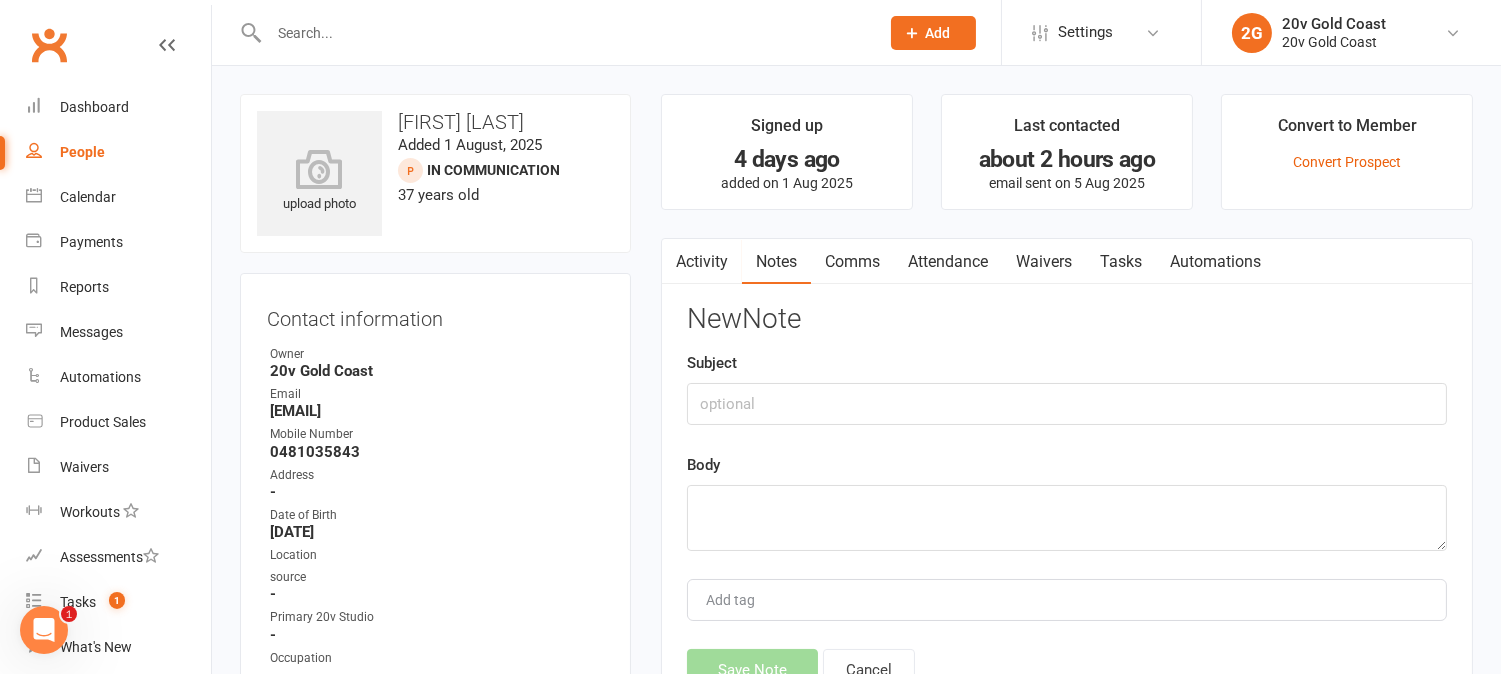 click on "New  Note Subject Body Add tag Save Note Cancel" at bounding box center (1067, 497) 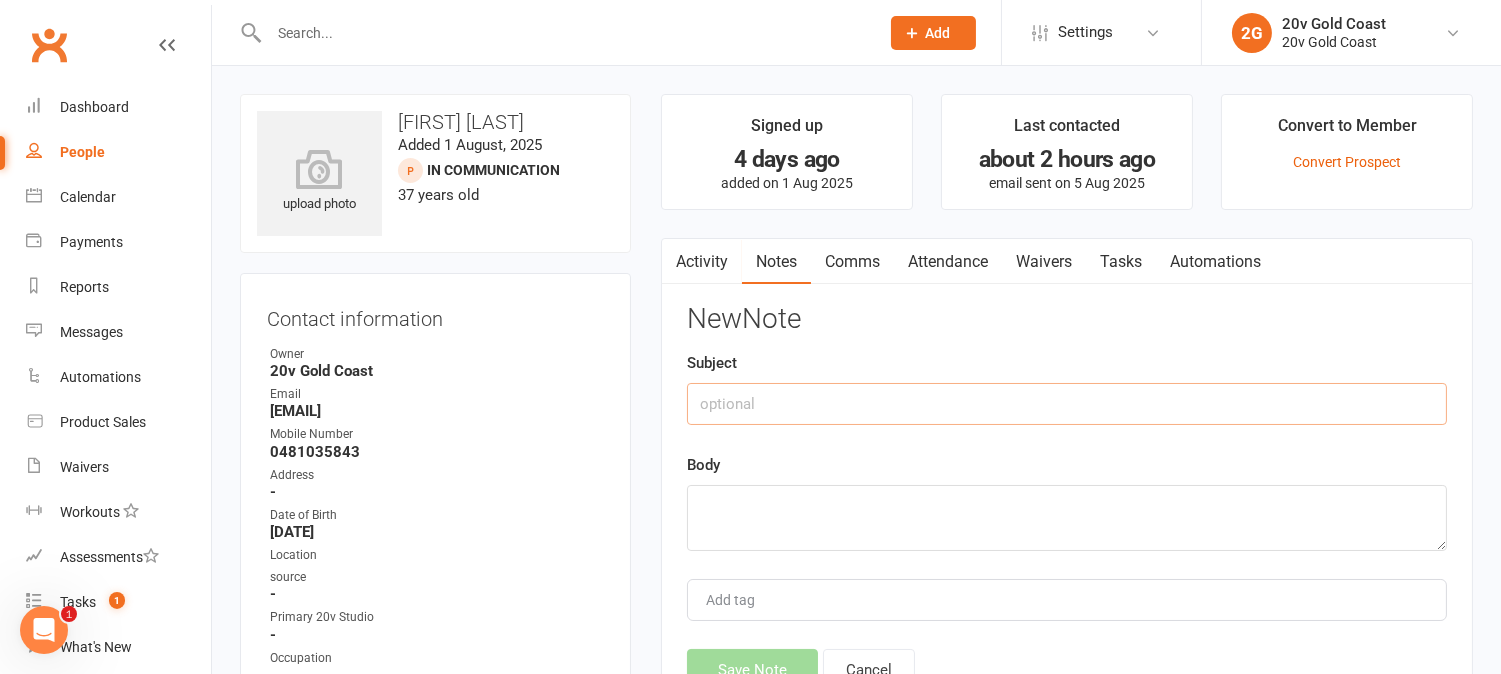 click at bounding box center [1067, 404] 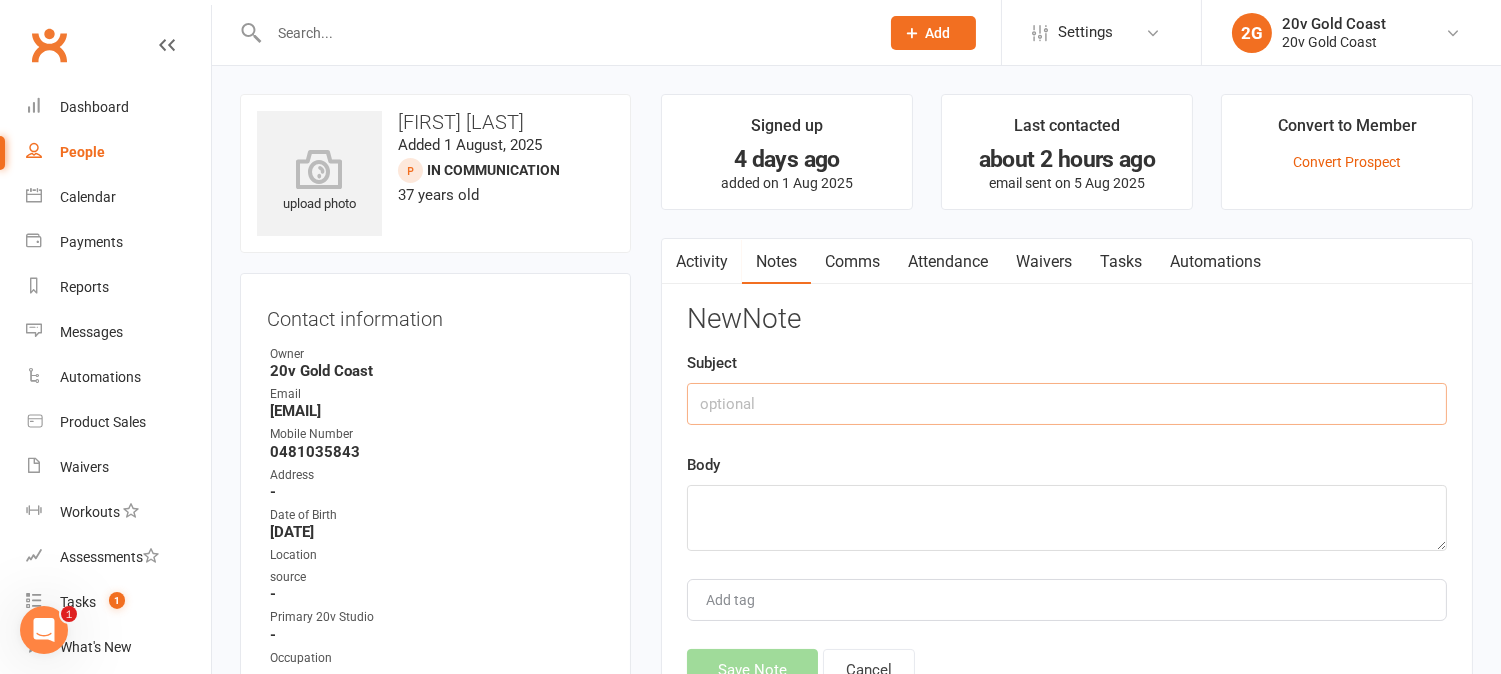 click on "Activity" at bounding box center [702, 262] 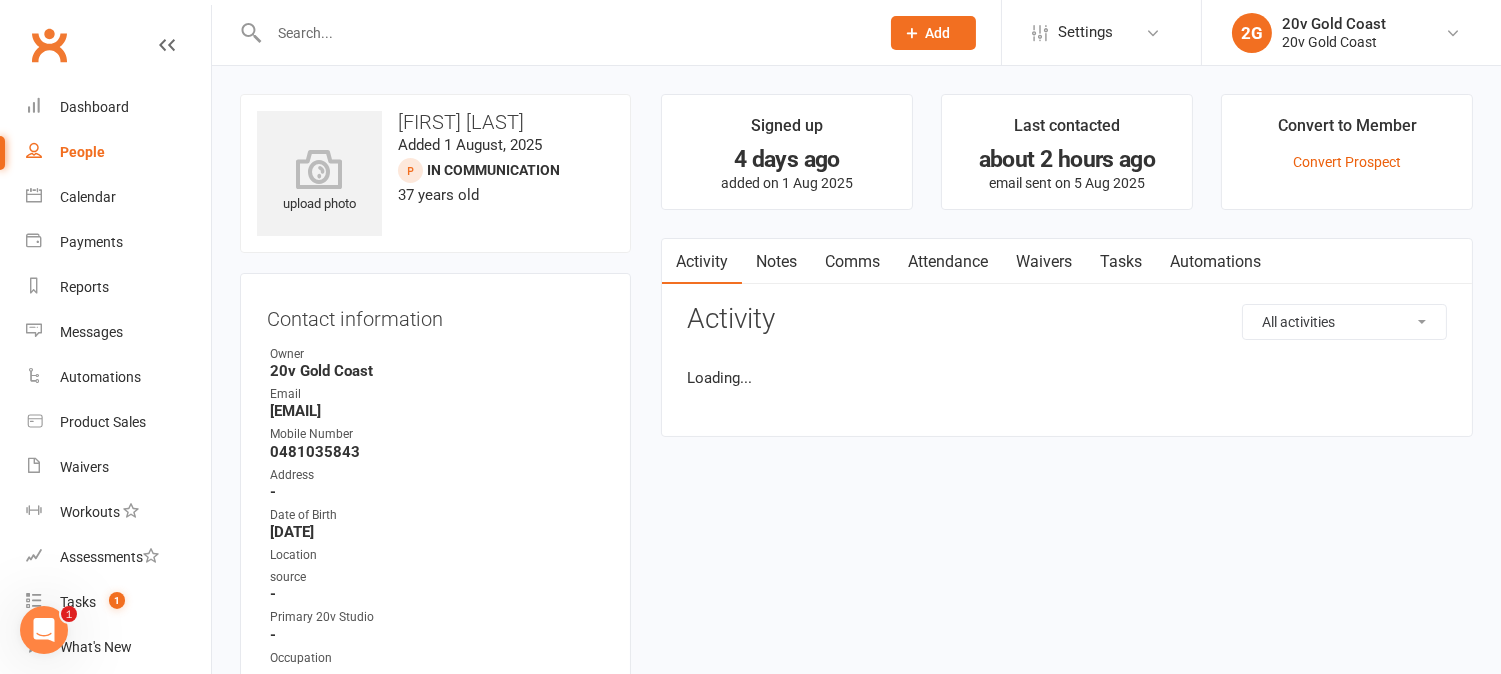 click on "Notes" at bounding box center (776, 262) 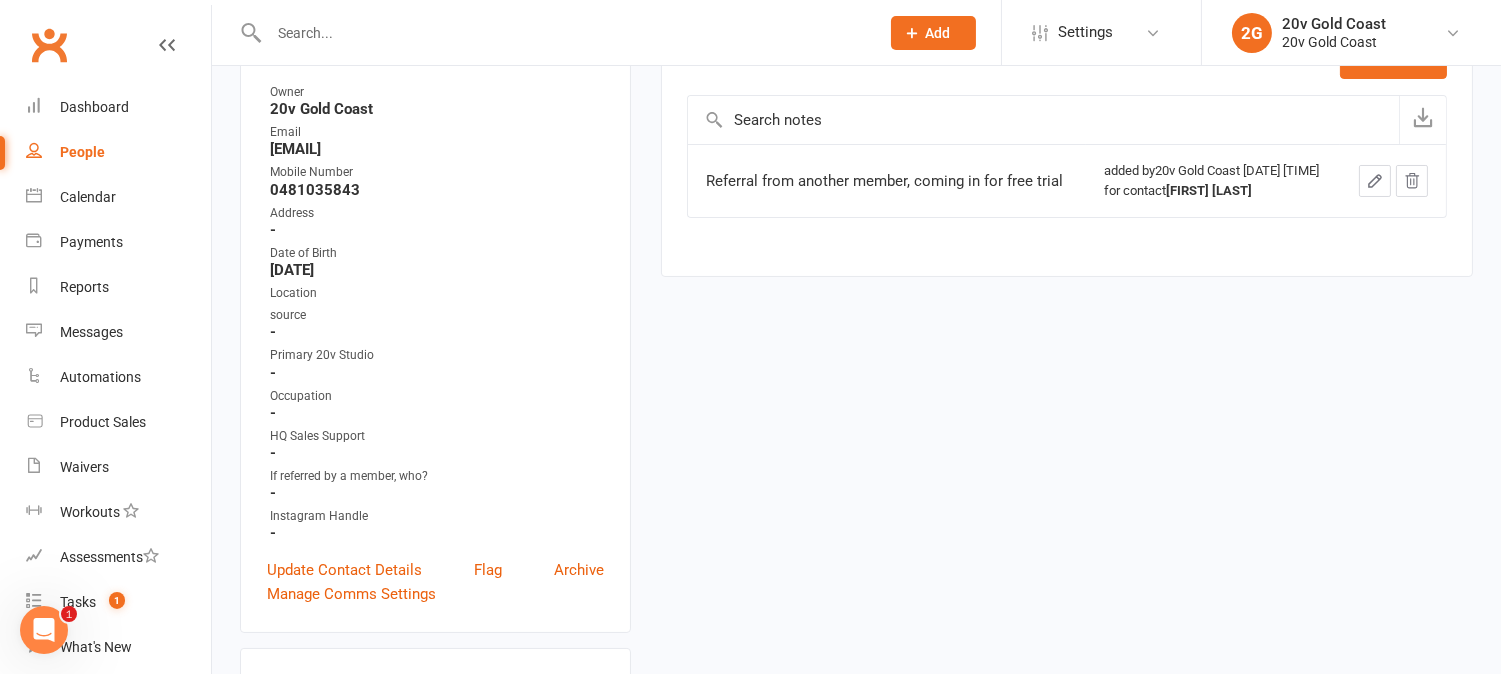 scroll, scrollTop: 0, scrollLeft: 0, axis: both 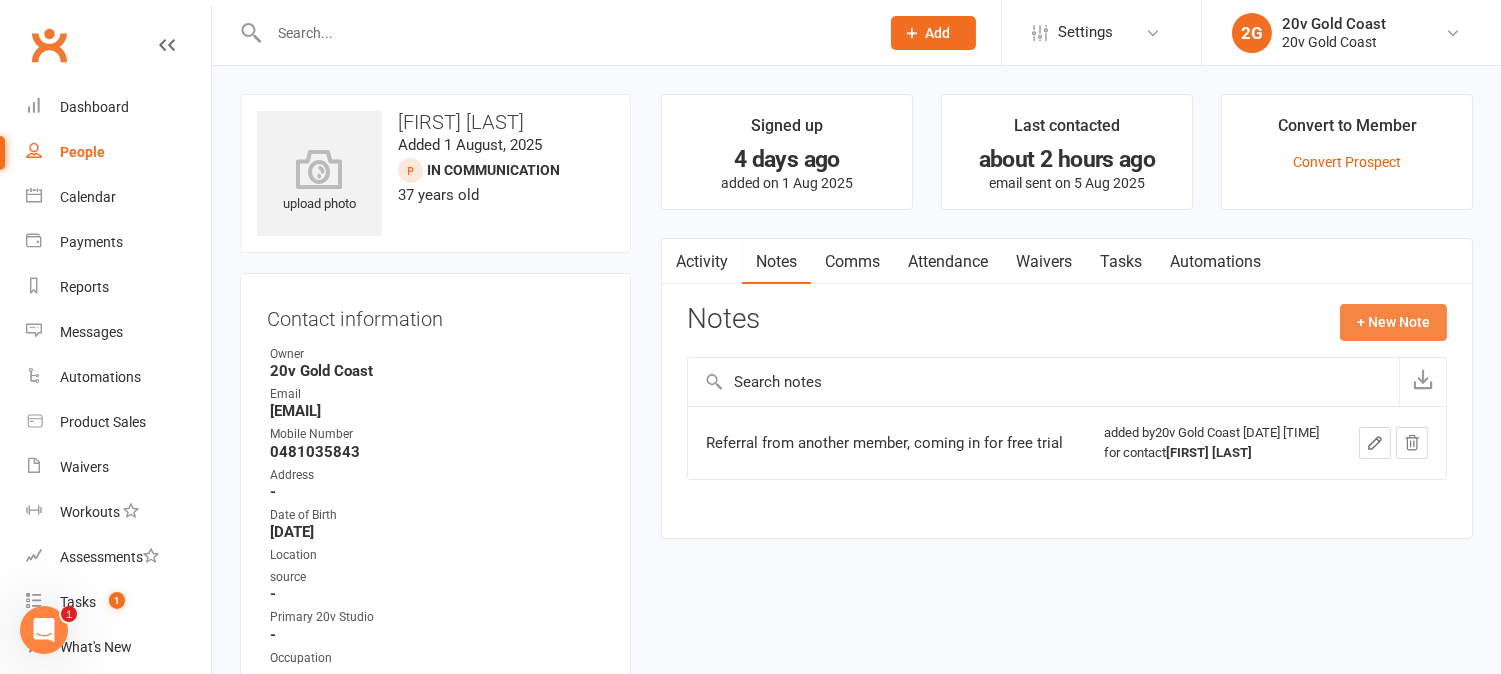 click on "+ New Note" at bounding box center (1393, 322) 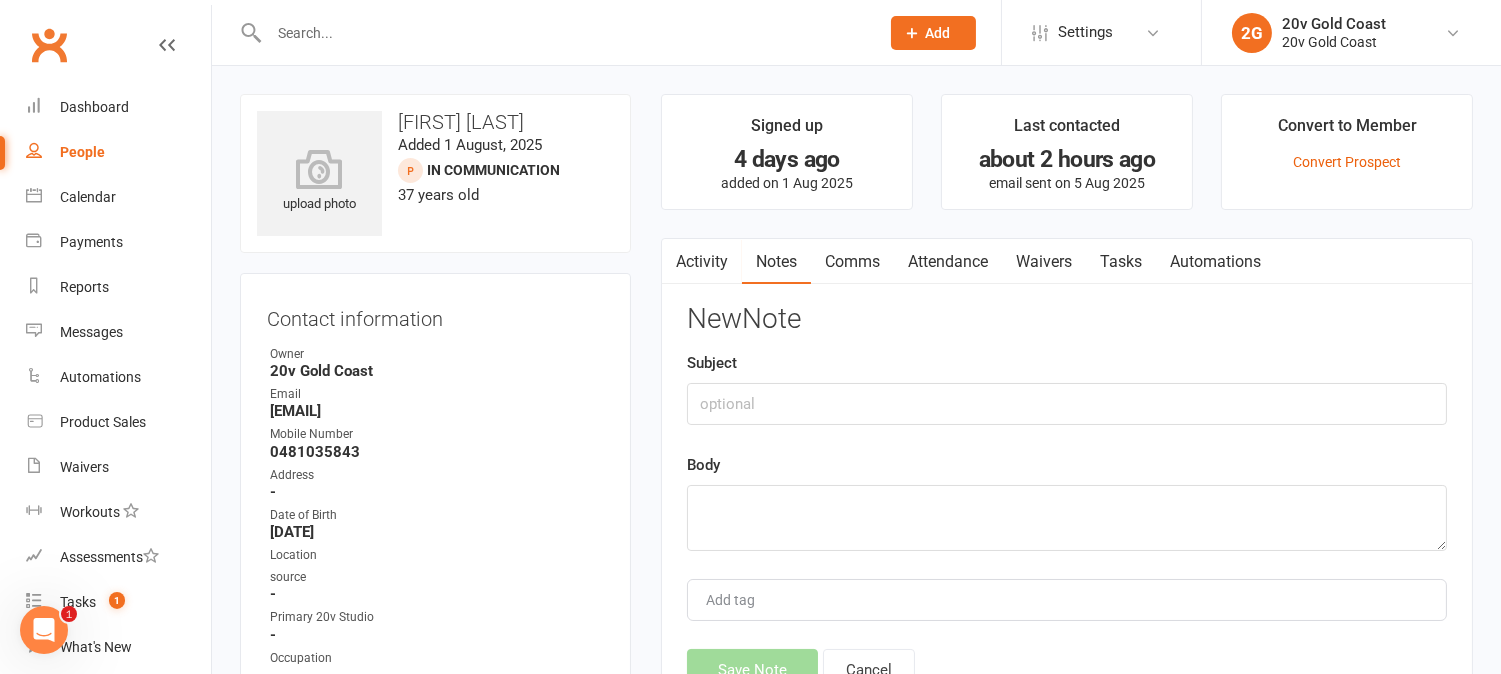 click on "Comms" at bounding box center [852, 262] 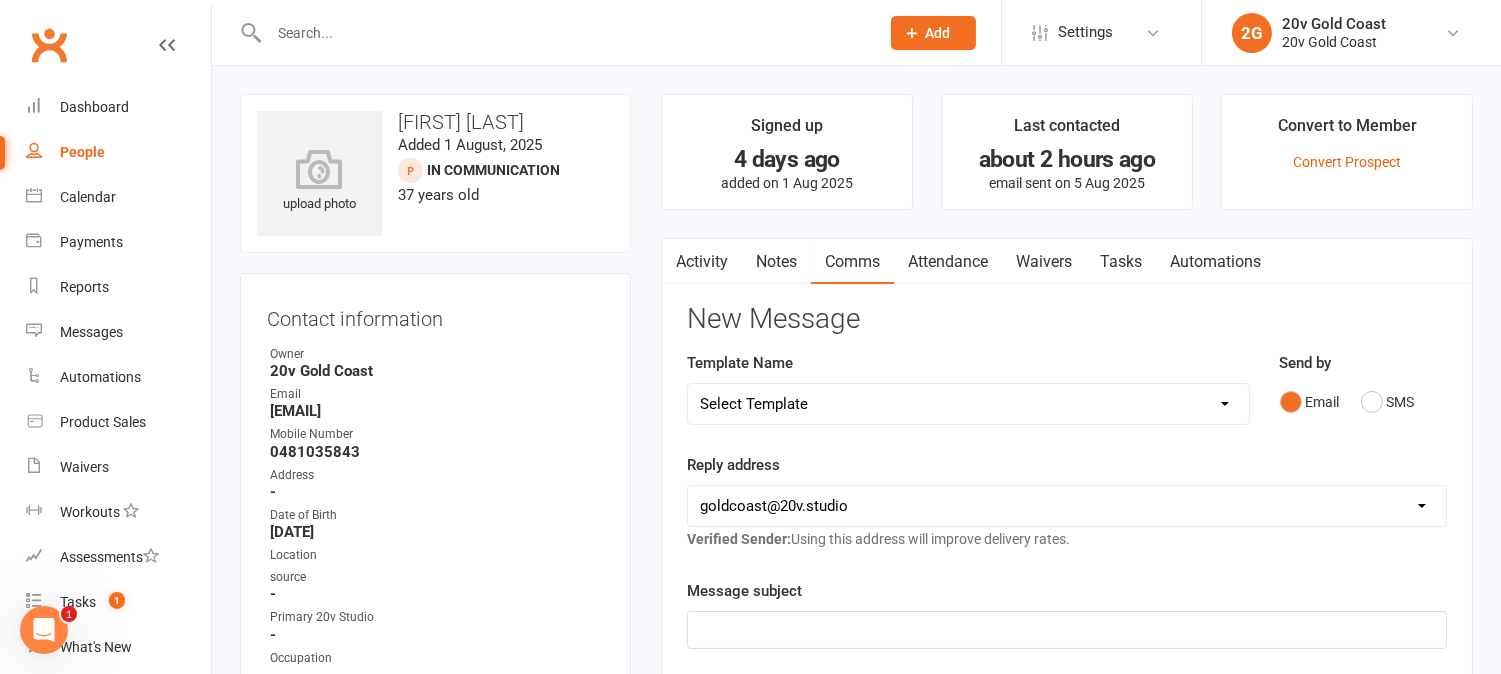 click on "Notes" at bounding box center [776, 262] 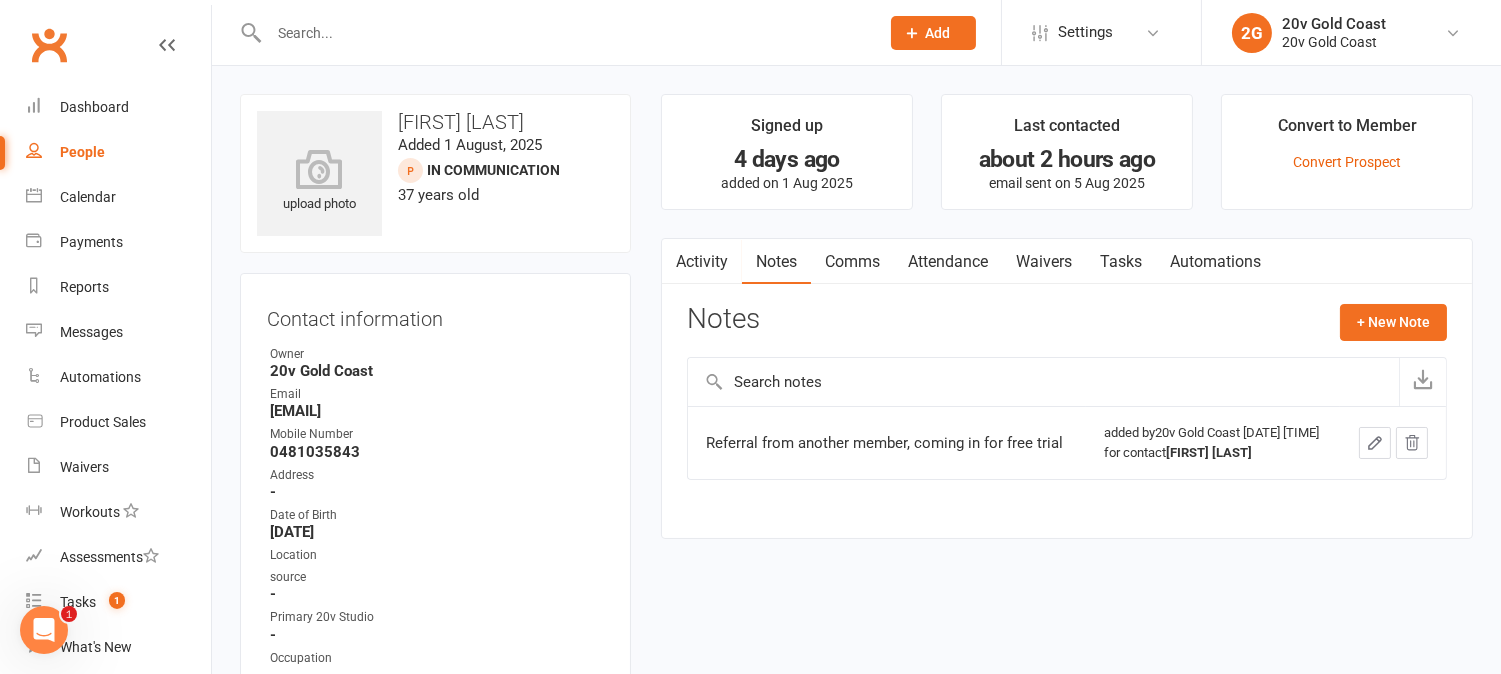 click at bounding box center (1393, 442) 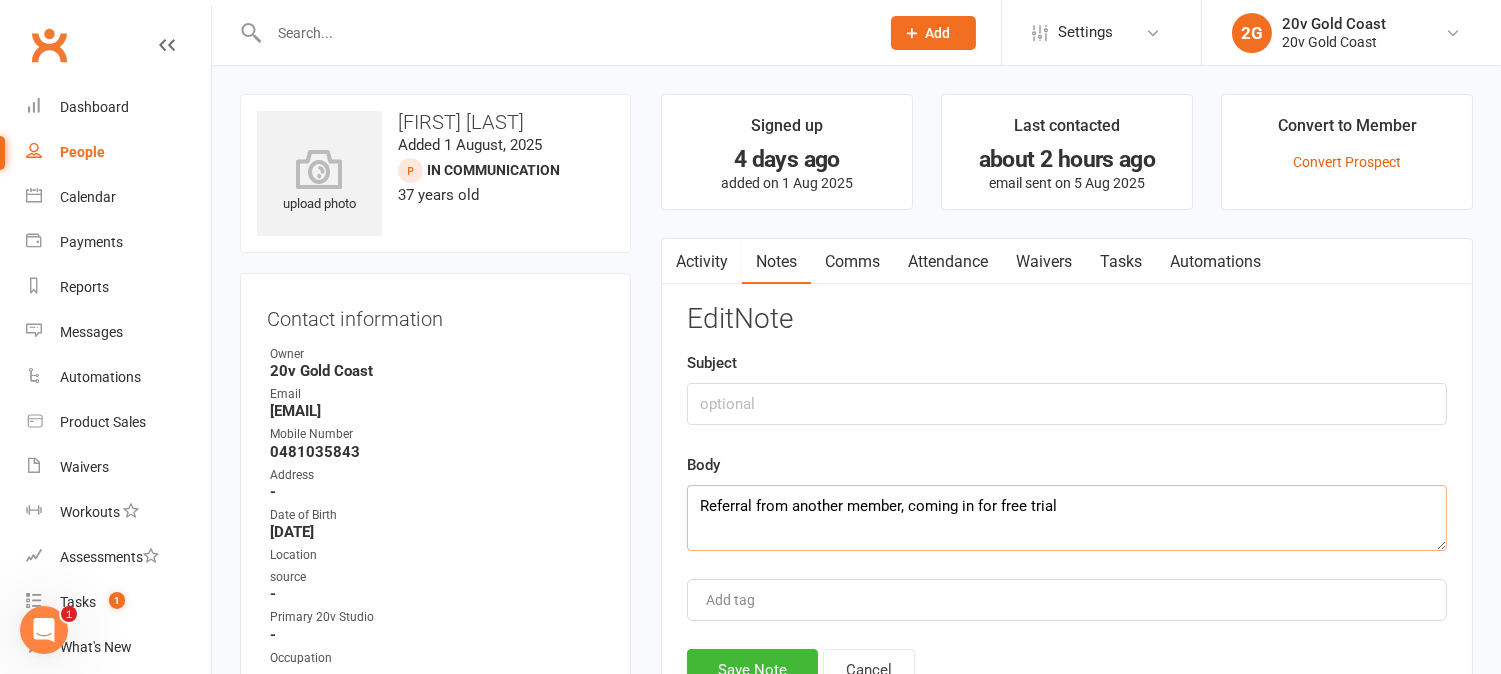 drag, startPoint x: 794, startPoint y: 503, endPoint x: 903, endPoint y: 510, distance: 109.22454 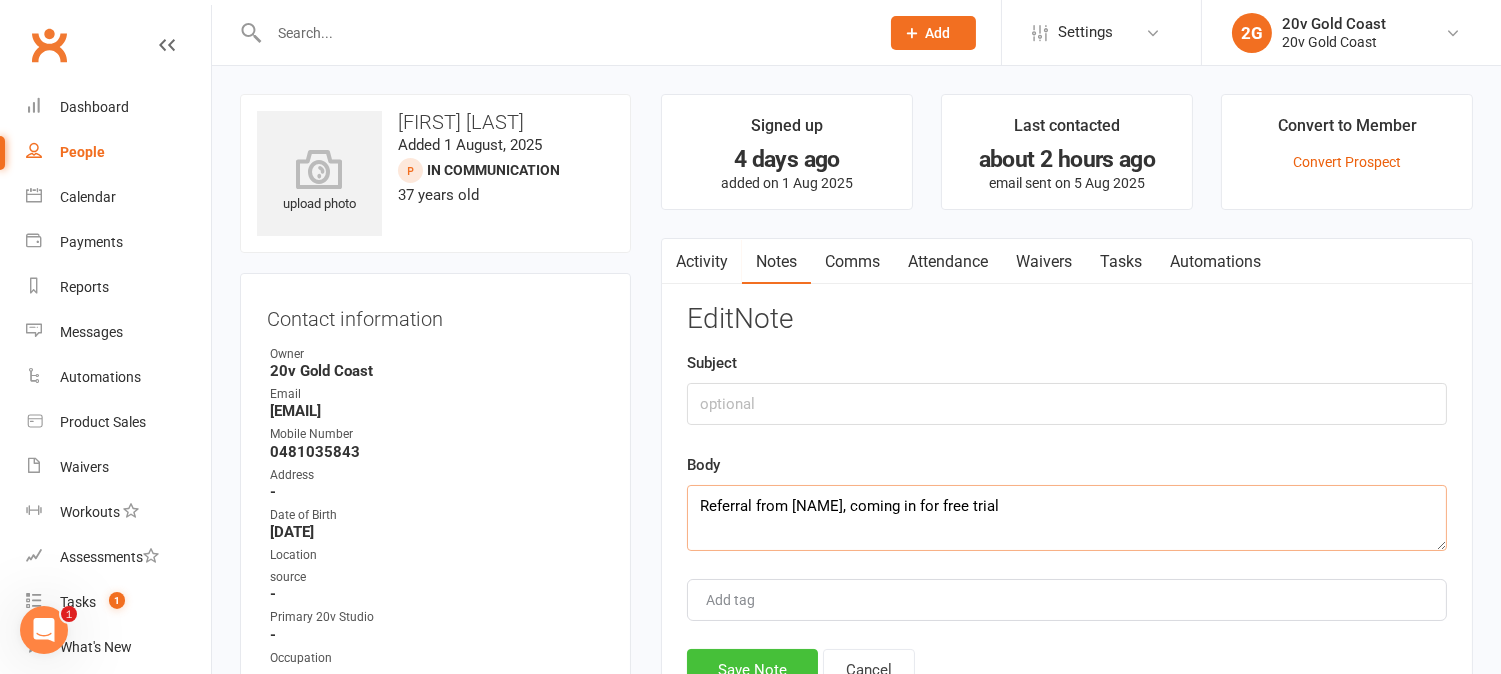 type on "Referral from Helga Martin, coming in for free trial" 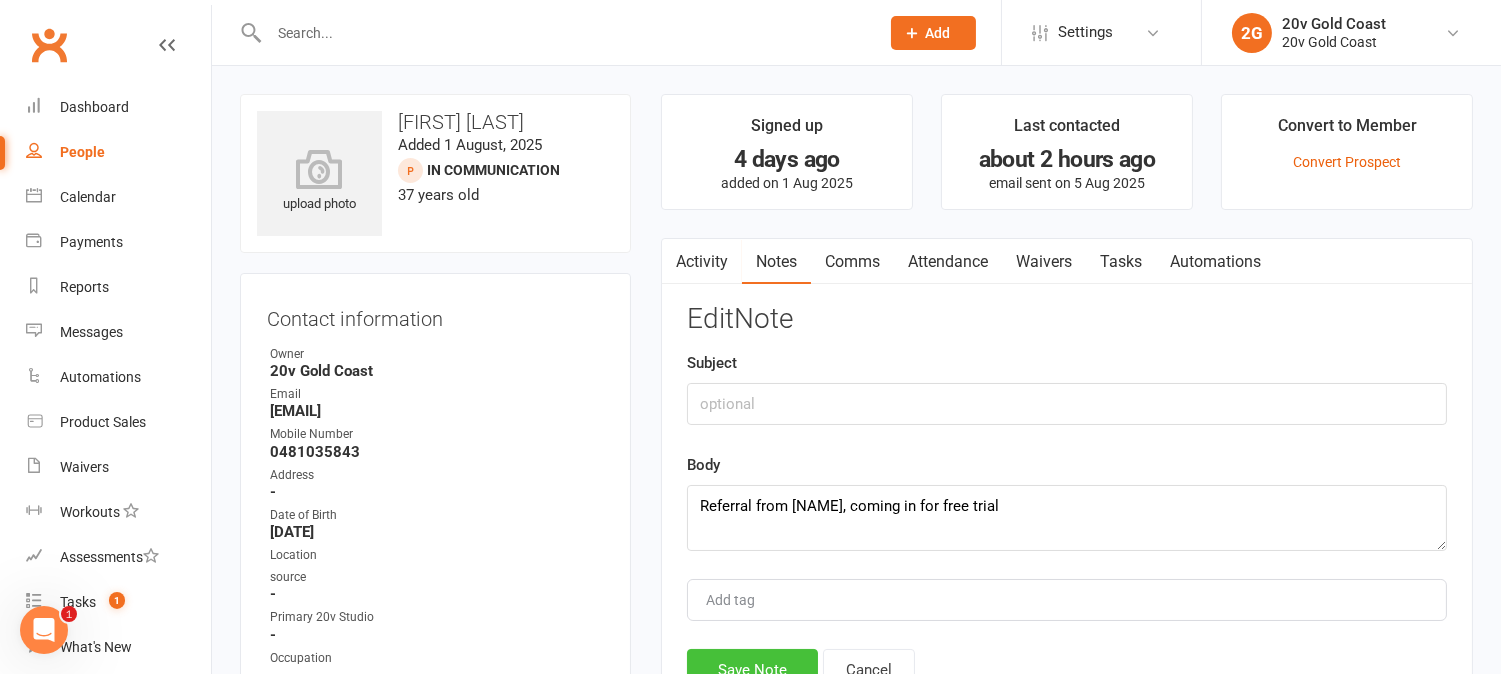 click on "Save Note" at bounding box center (752, 670) 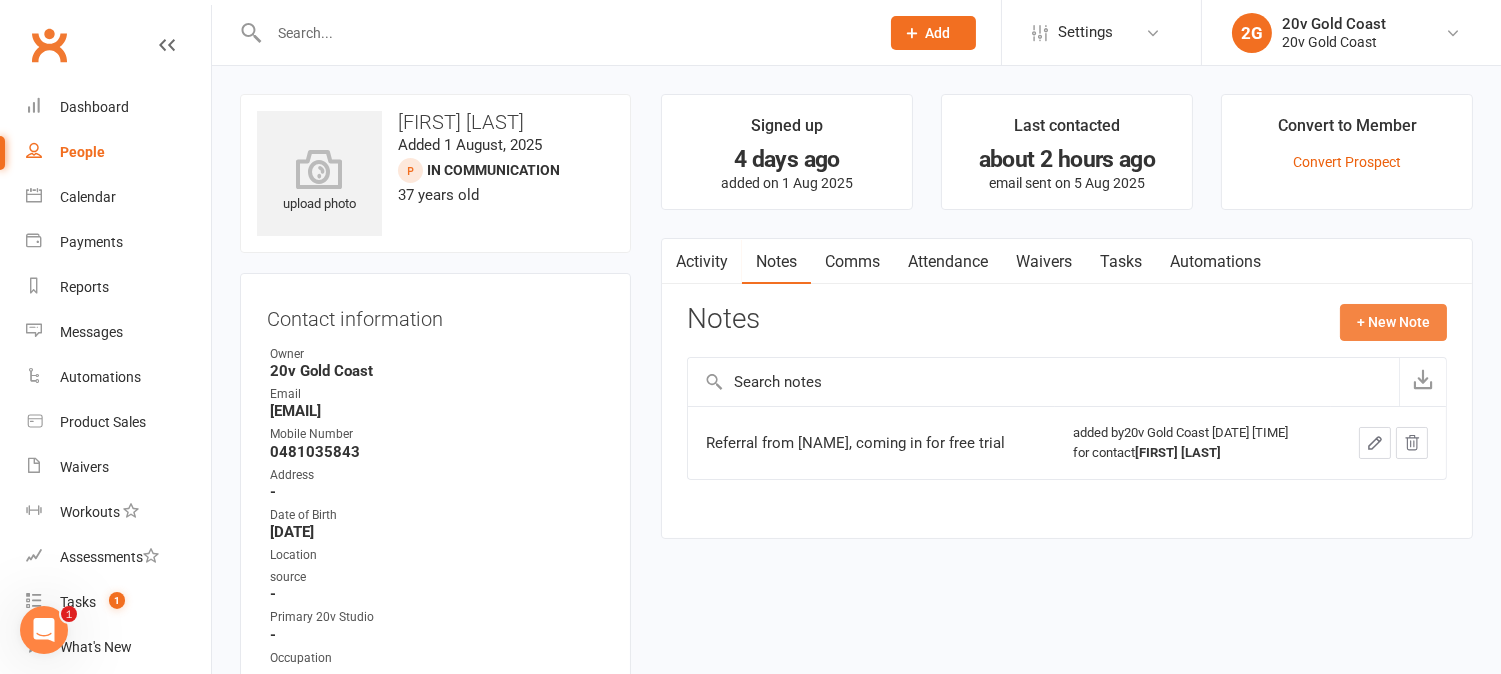 click on "+ New Note" at bounding box center (1393, 322) 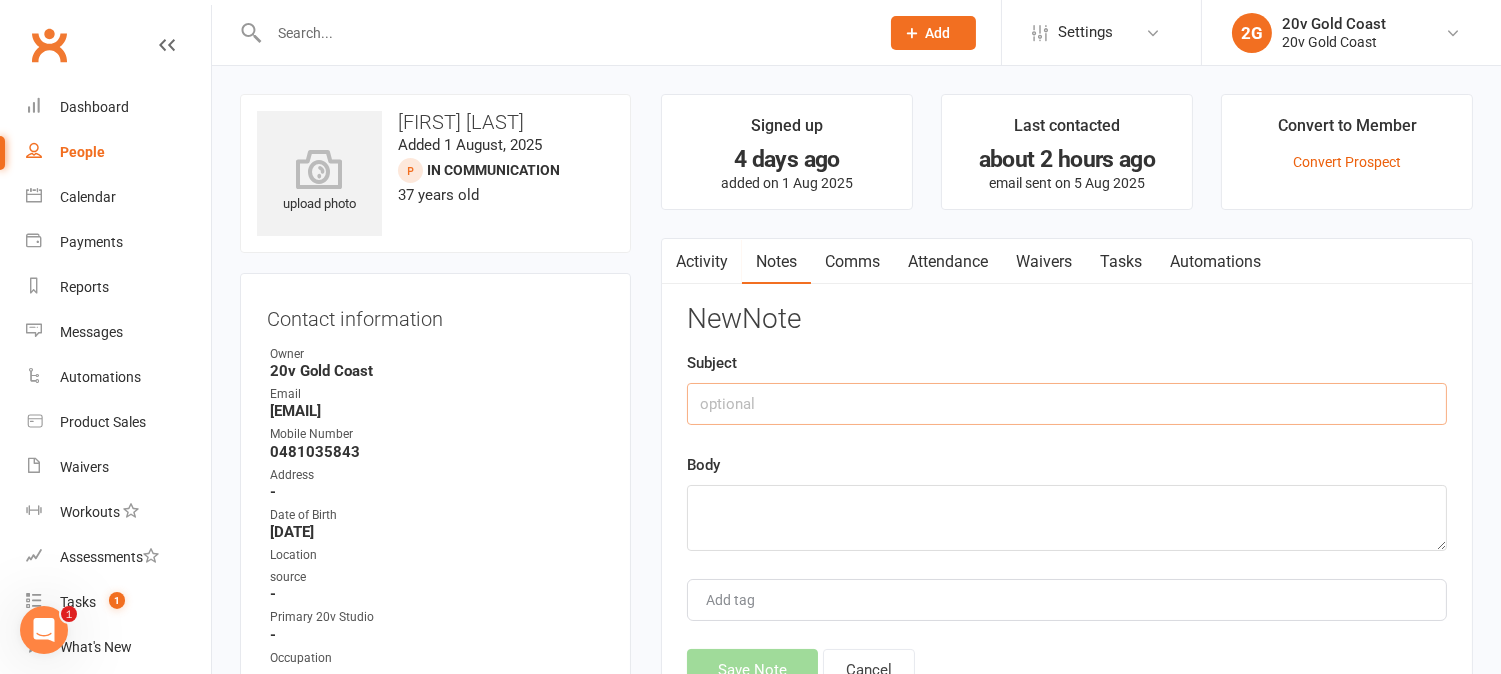 click at bounding box center (1067, 404) 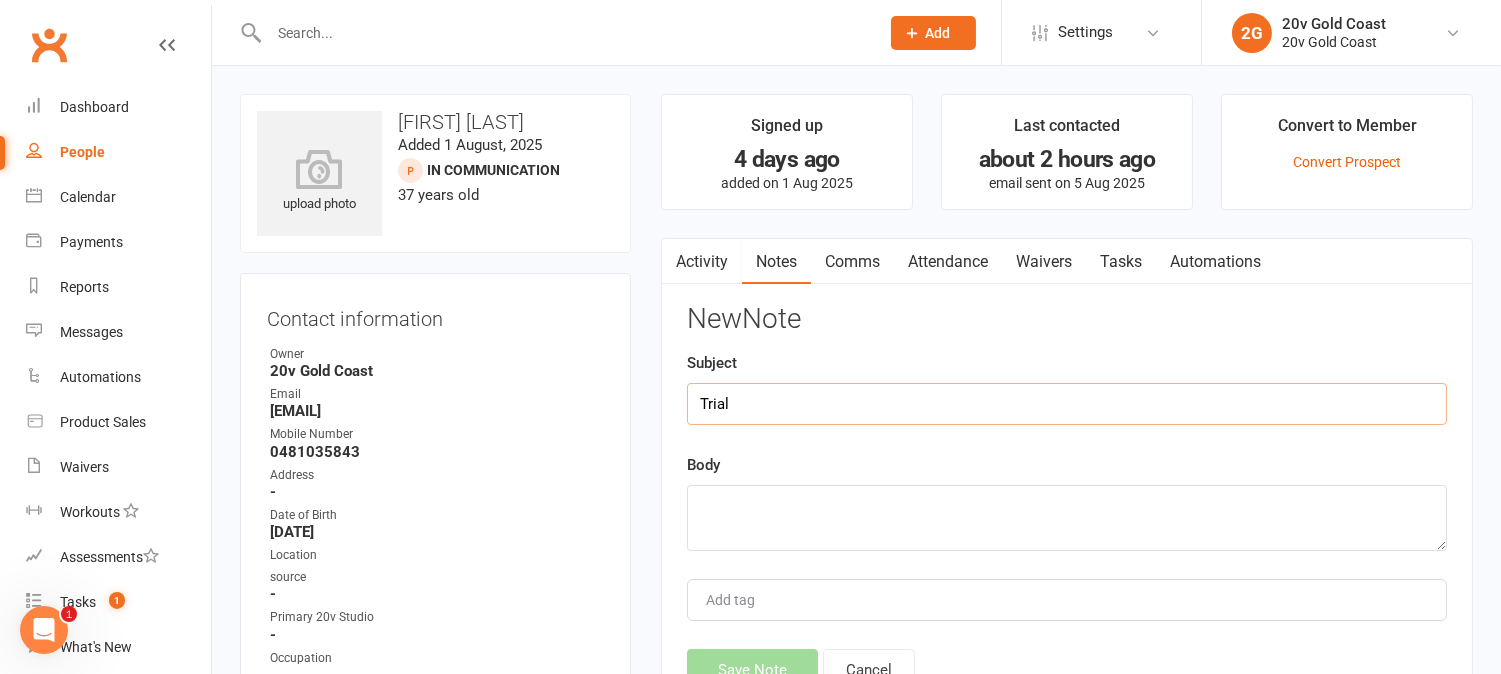 type on "Trial" 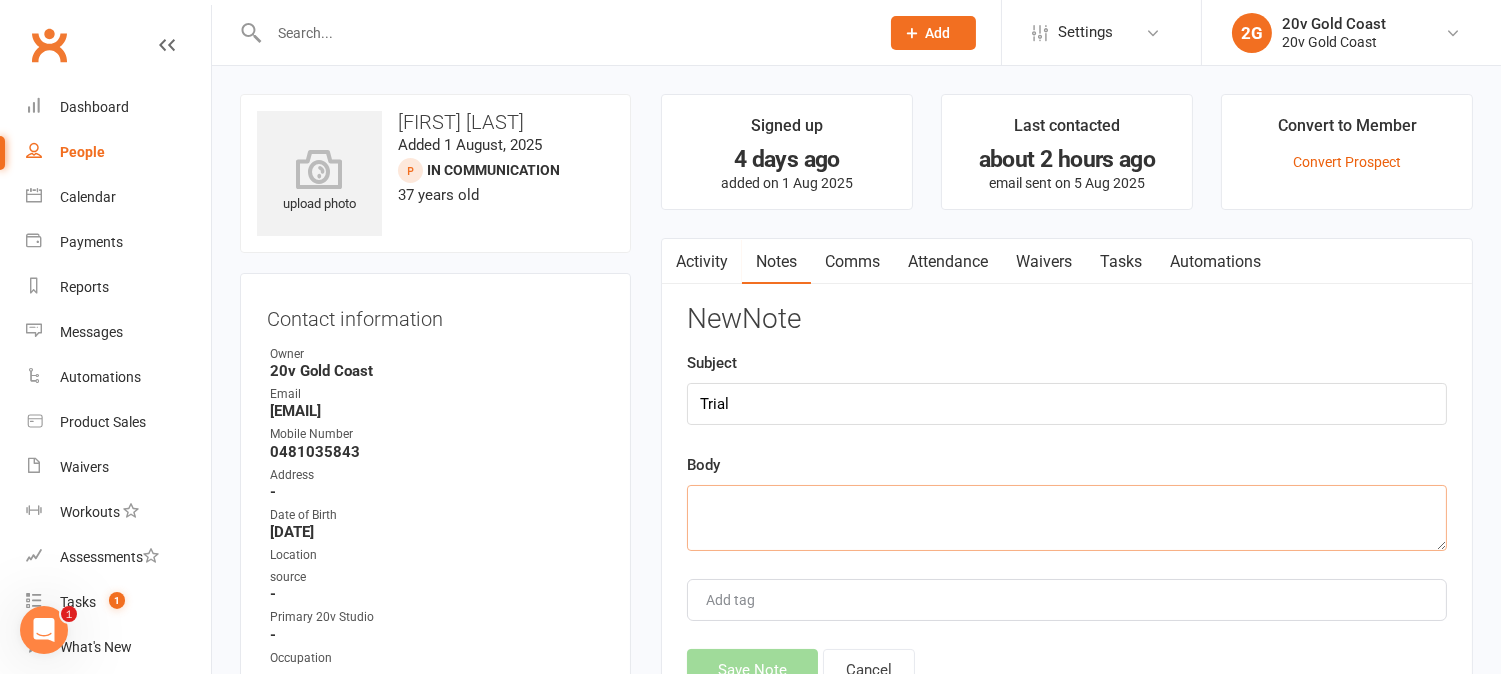 click at bounding box center (1067, 518) 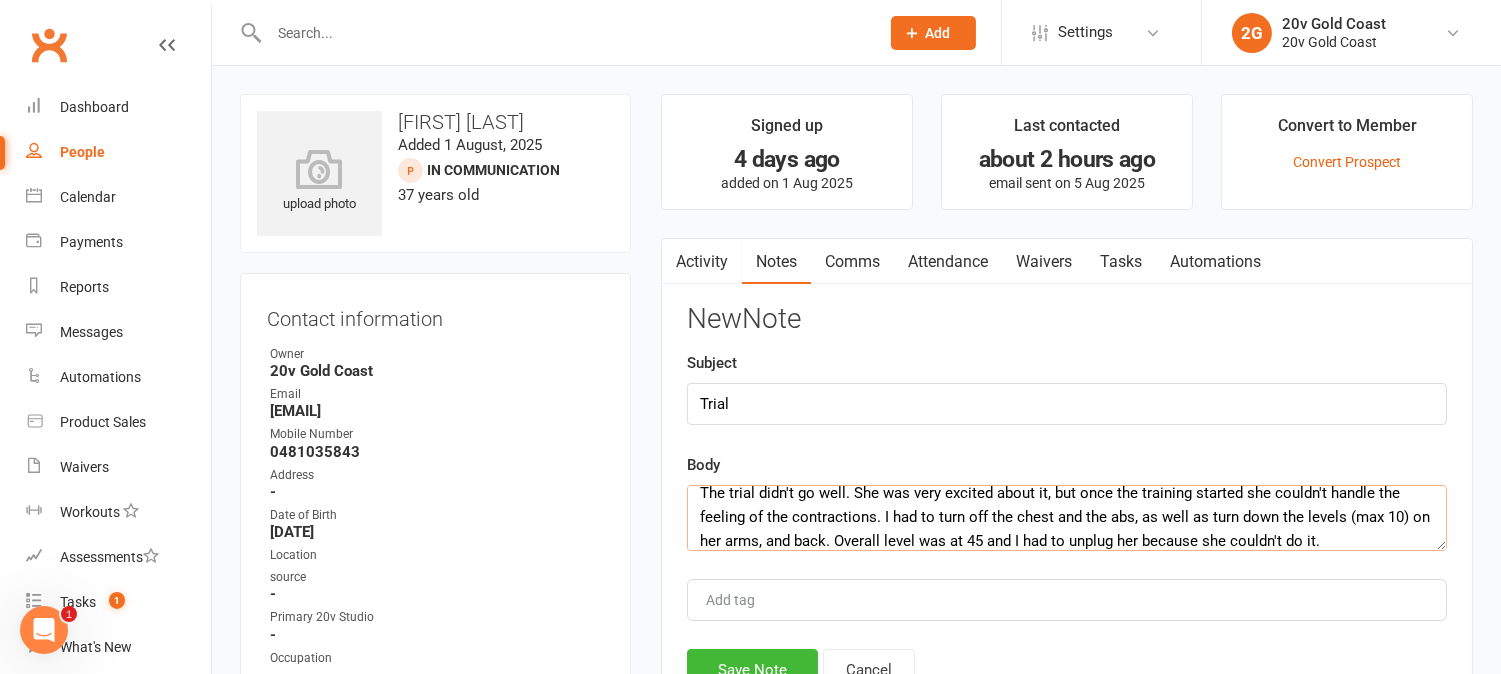 scroll, scrollTop: 36, scrollLeft: 0, axis: vertical 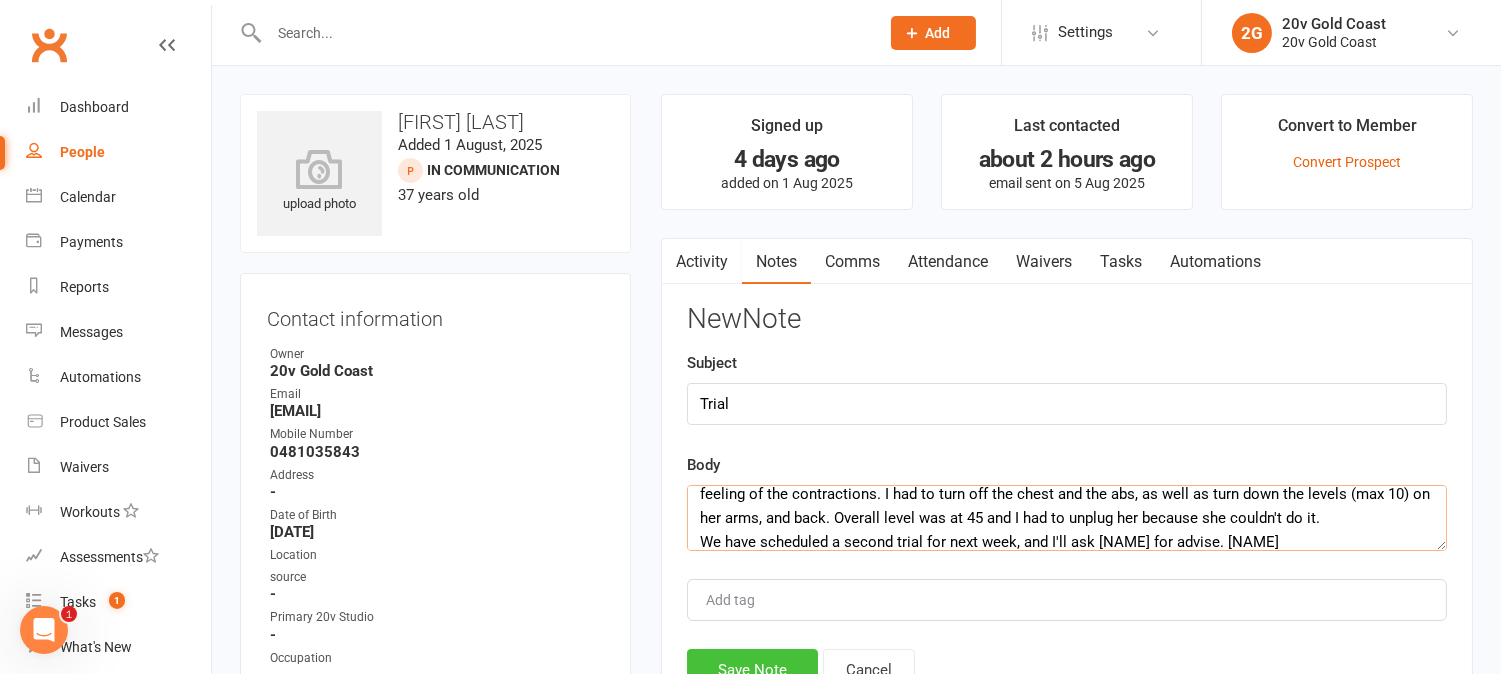 type on "The trial didn't go well. She was very excited about it, but once the training started she couldn't handle the feeling of the contractions. I had to turn off the chest and the abs, as well as turn down the levels (max 10) on her arms, and back. Overall level was at 45 and I had to unplug her because she couldn't do it.
We have scheduled a second trial for next week, and I'll ask Byron for advise. Juan" 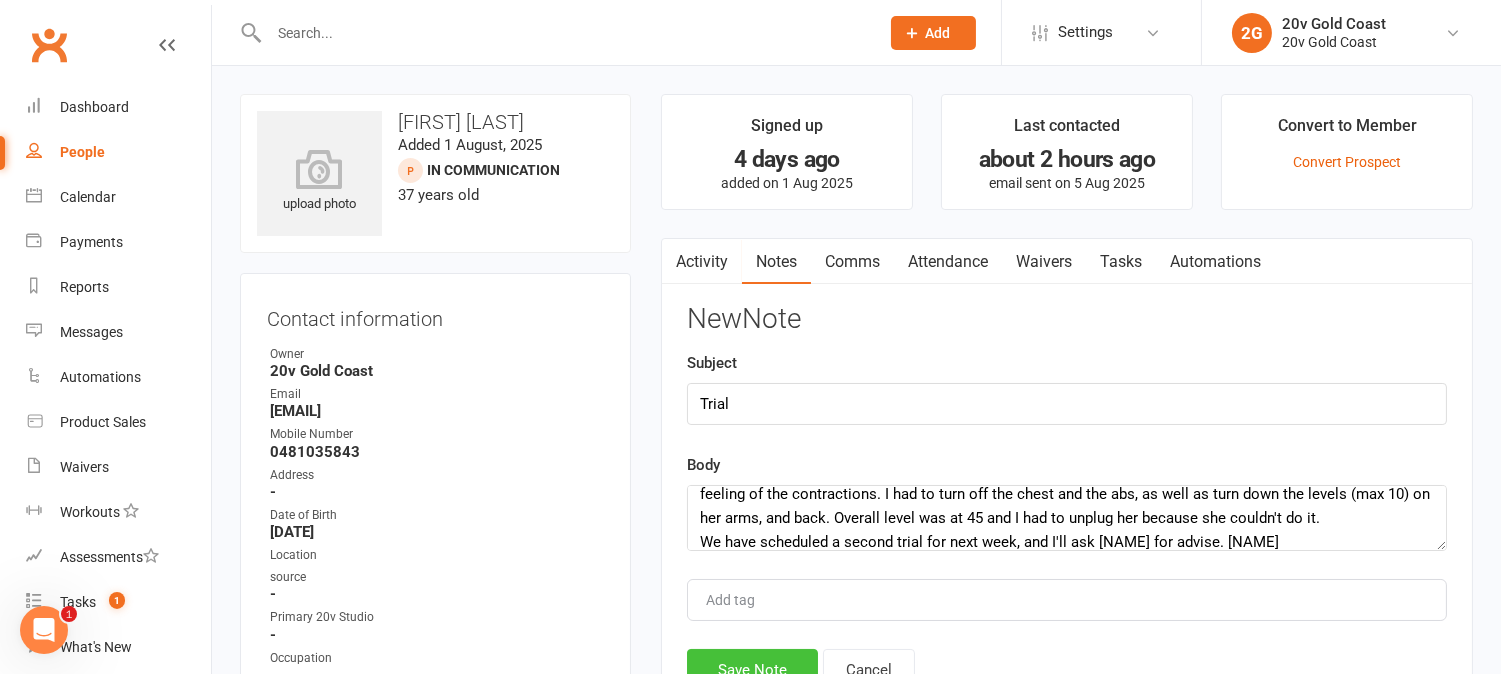 click on "Save Note" at bounding box center (752, 670) 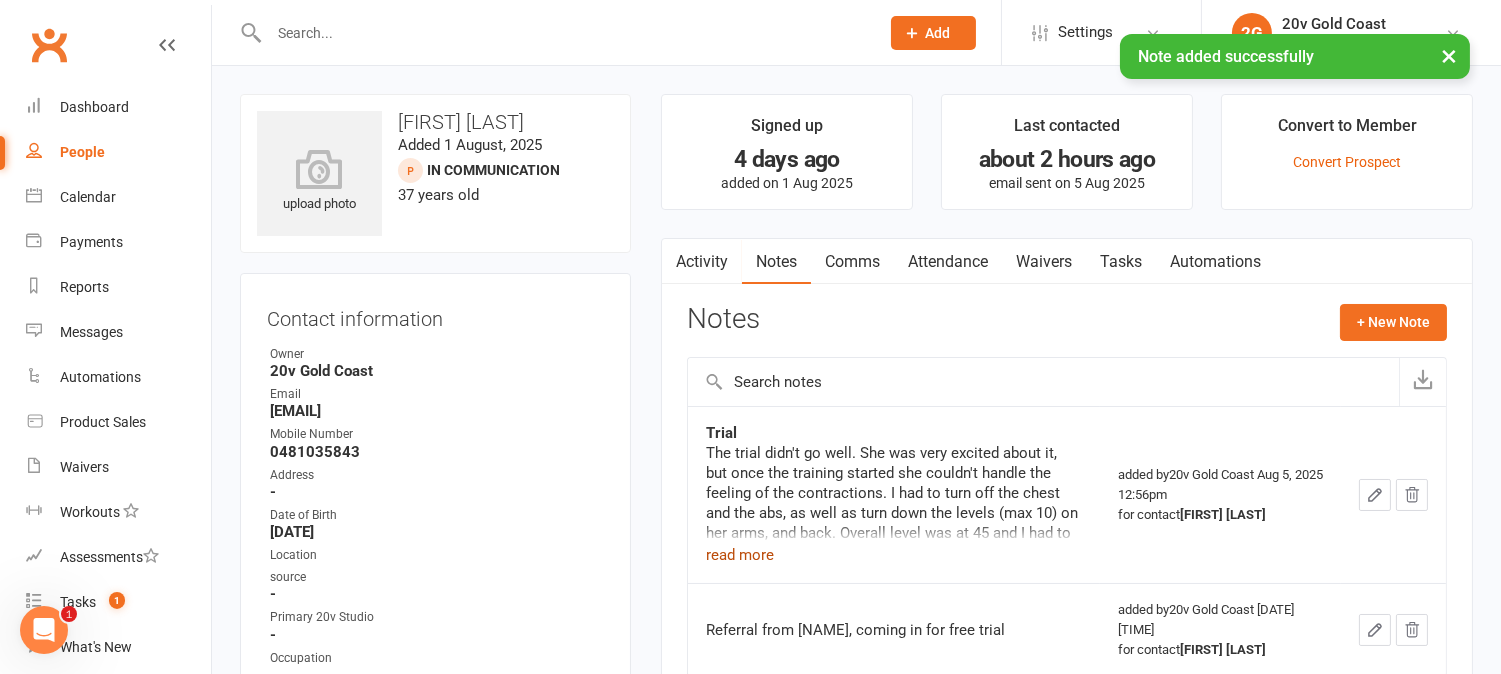 click on "read more" at bounding box center [740, 555] 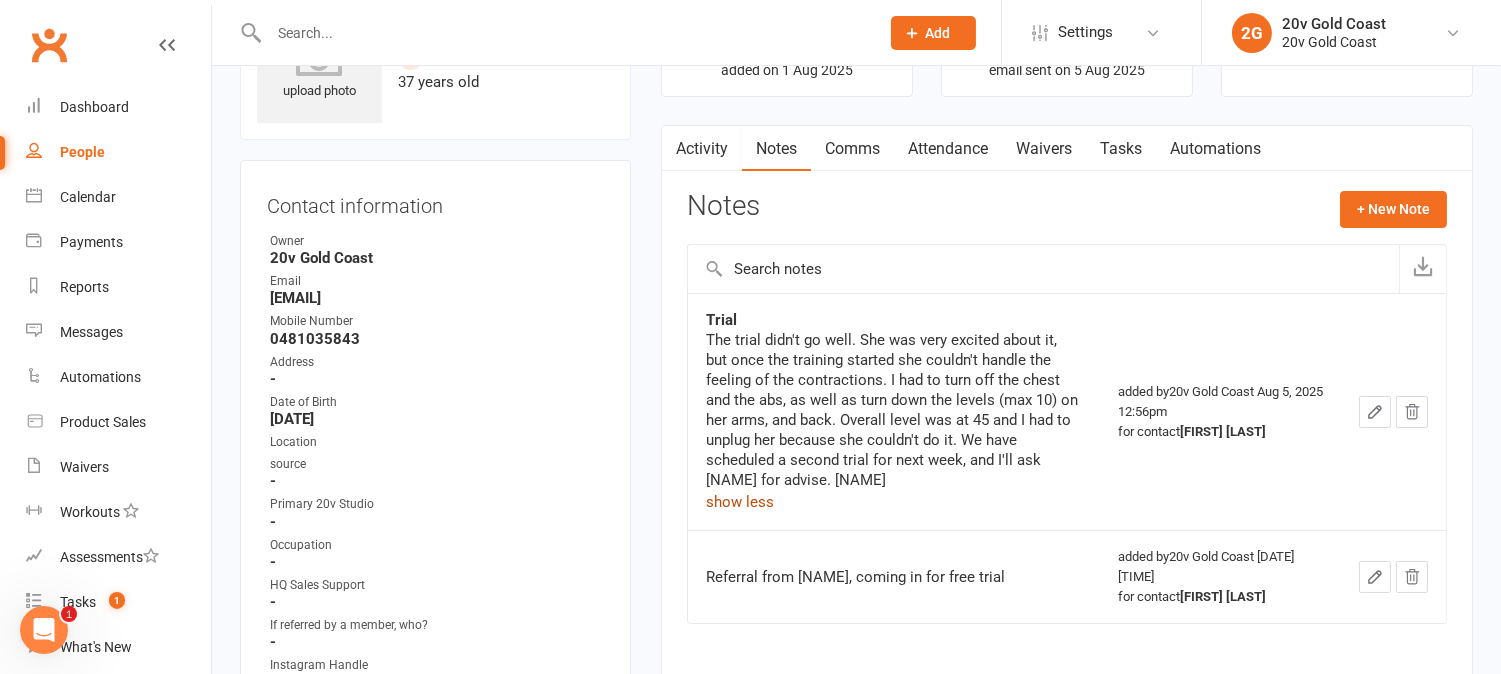 scroll, scrollTop: 111, scrollLeft: 0, axis: vertical 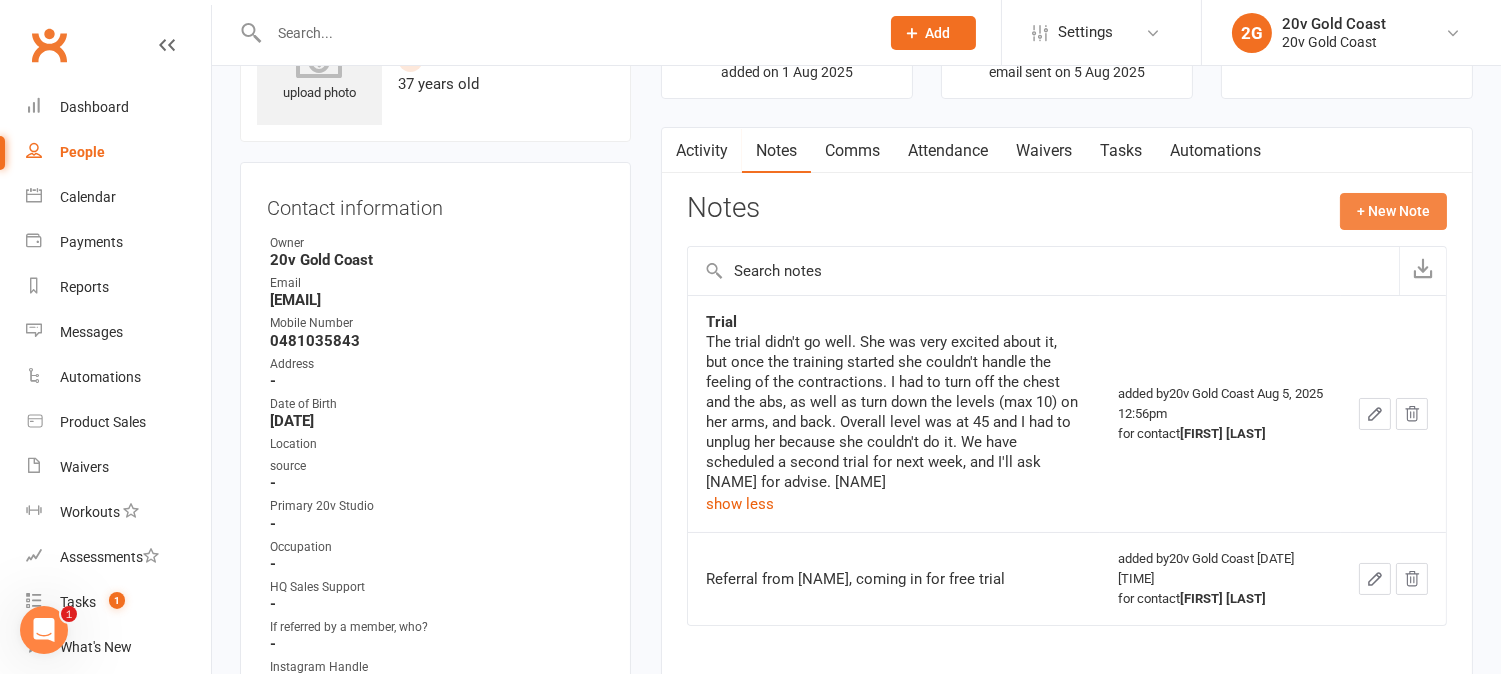 click on "+ New Note" at bounding box center (1393, 211) 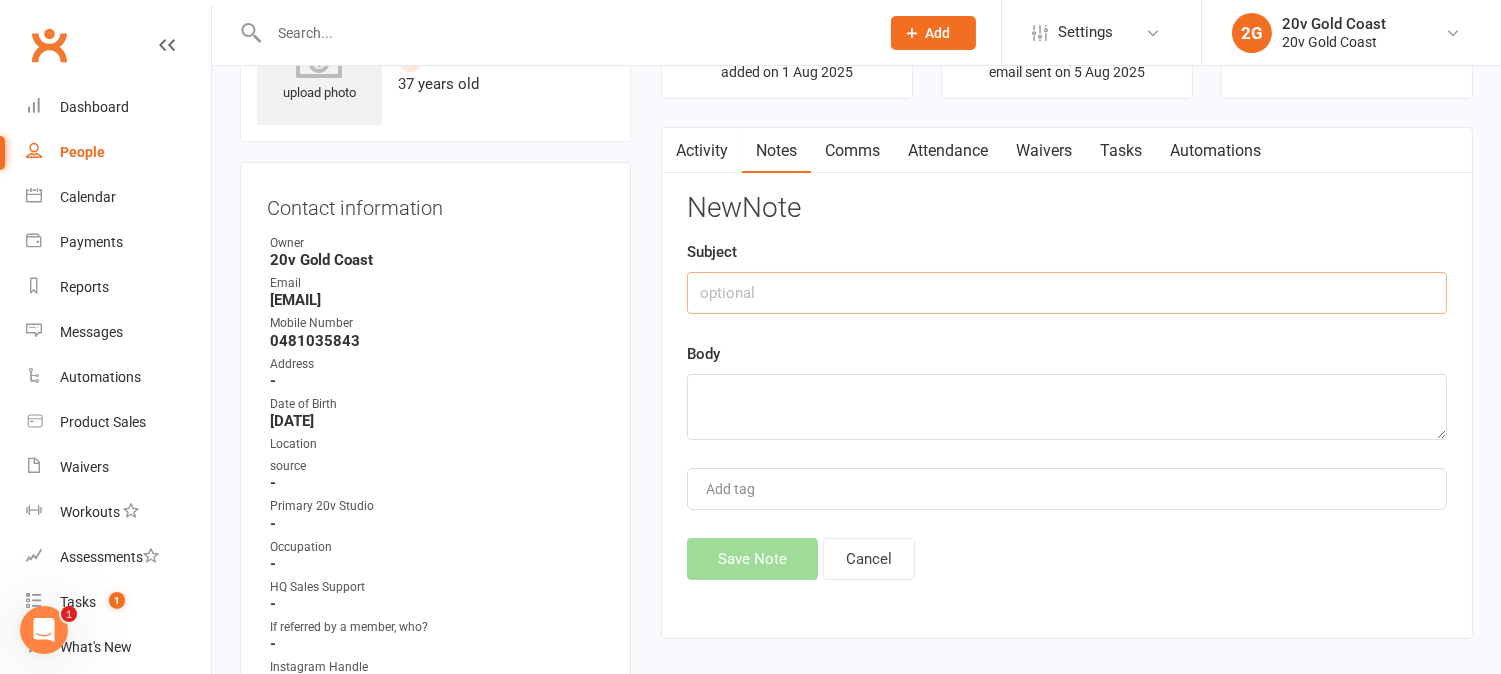 click at bounding box center [1067, 293] 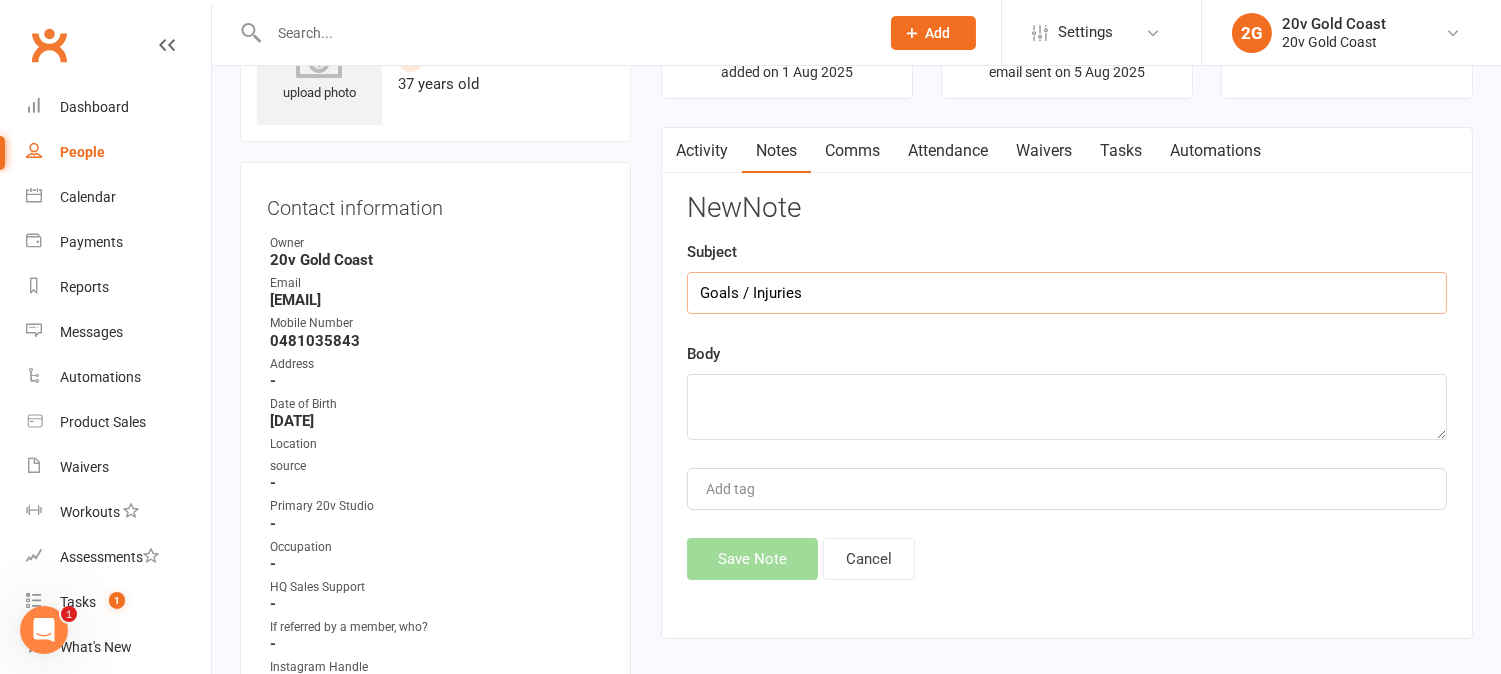type on "Goals / Injuries" 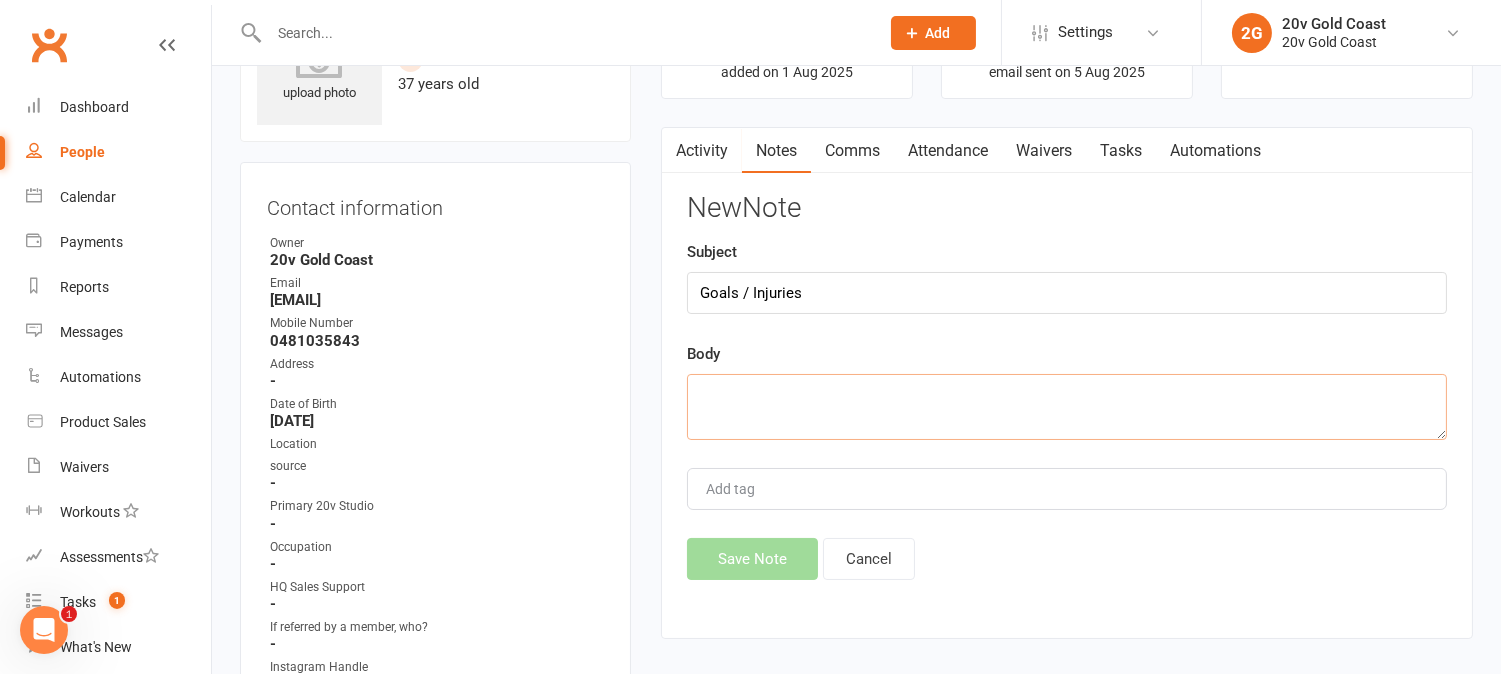 click at bounding box center (1067, 407) 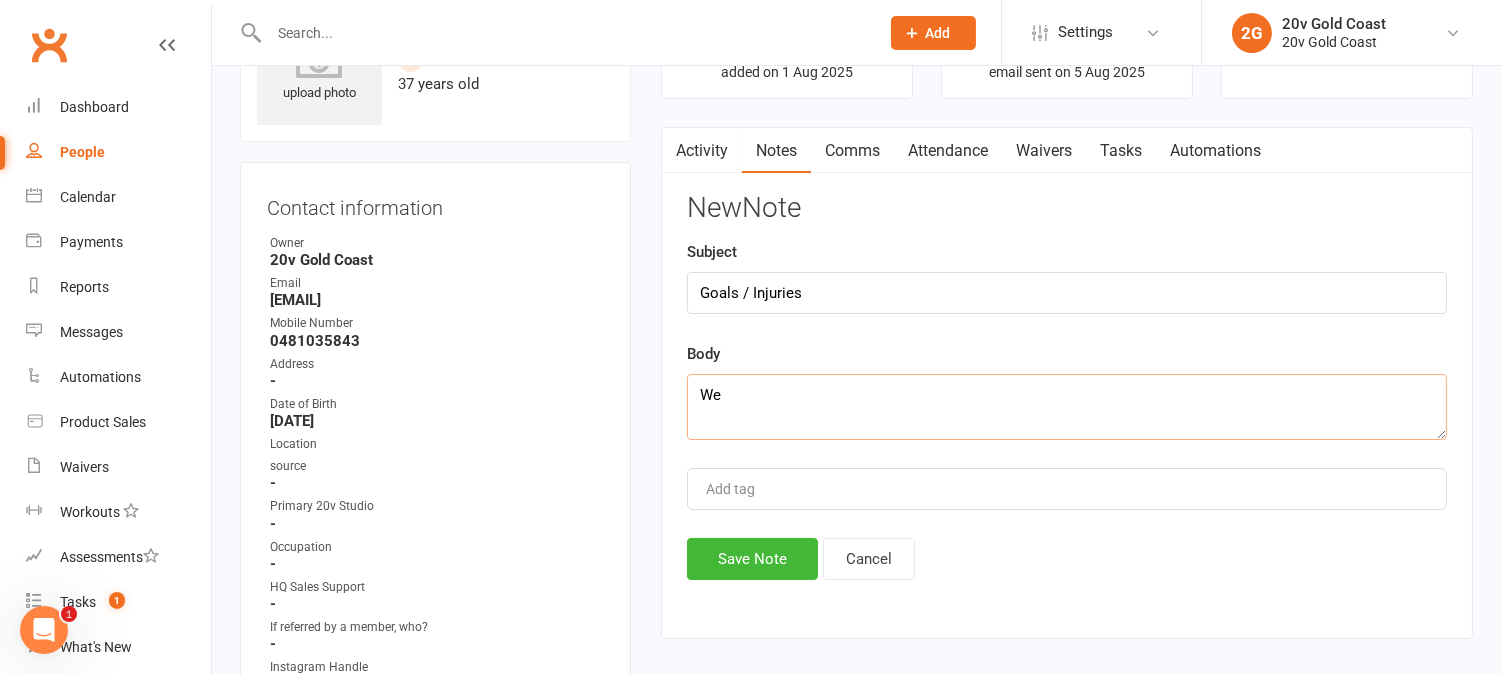 type on "W" 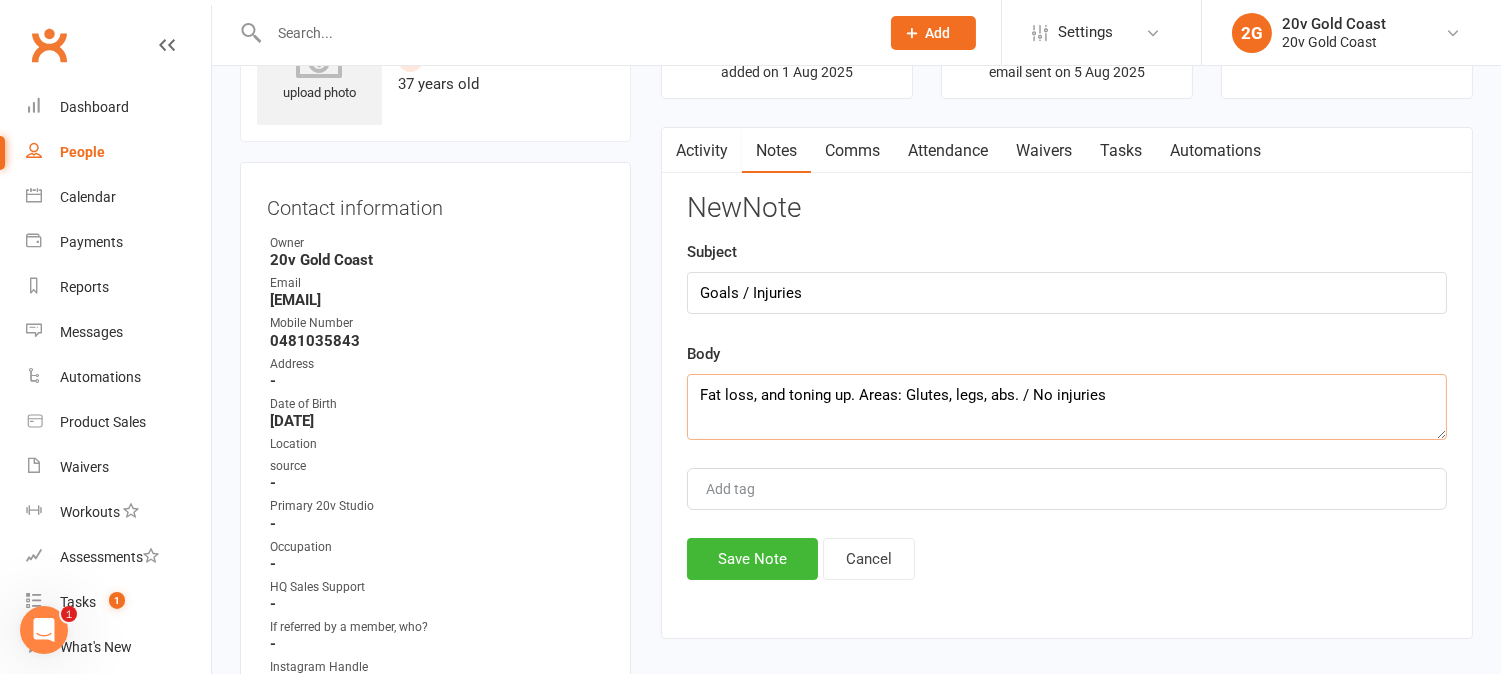 type on "Fat loss, and toning up. Areas: Glutes, legs, abs. / No injuries" 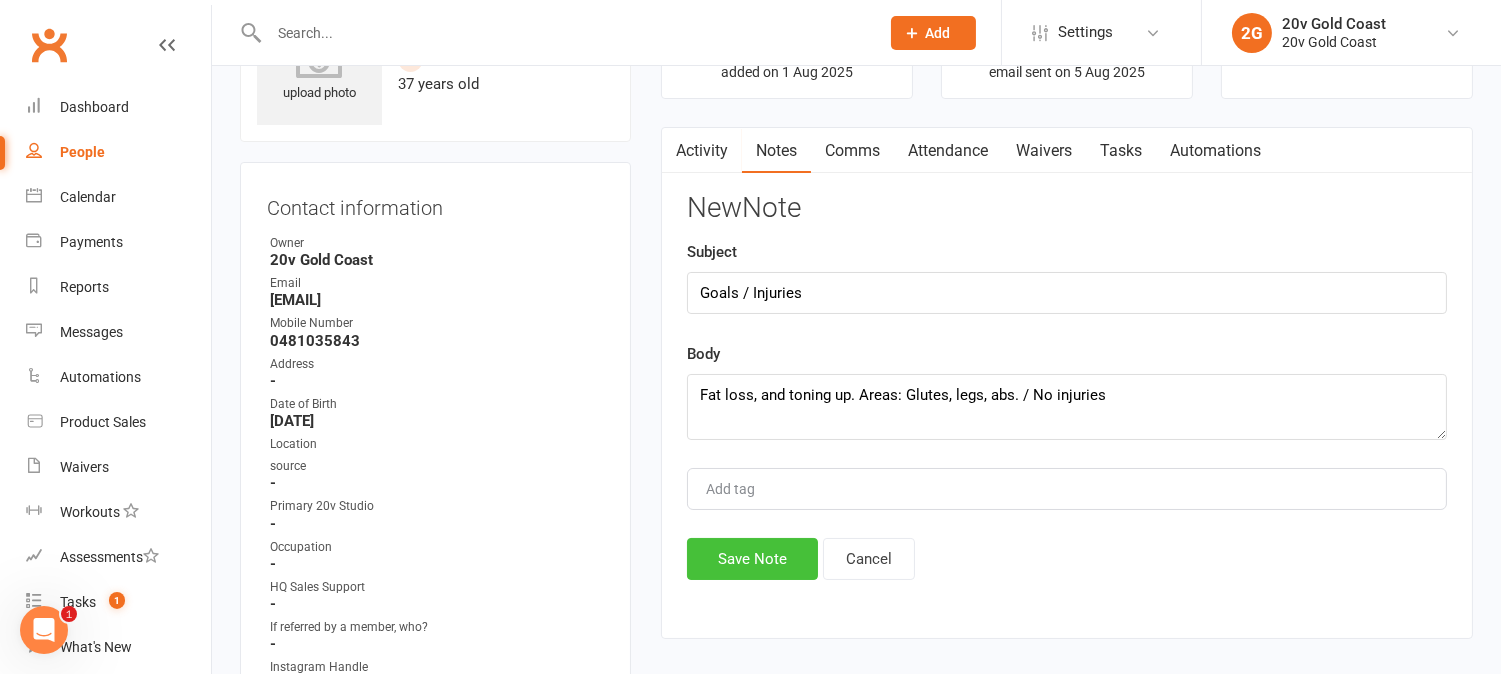 click on "Save Note" at bounding box center (752, 559) 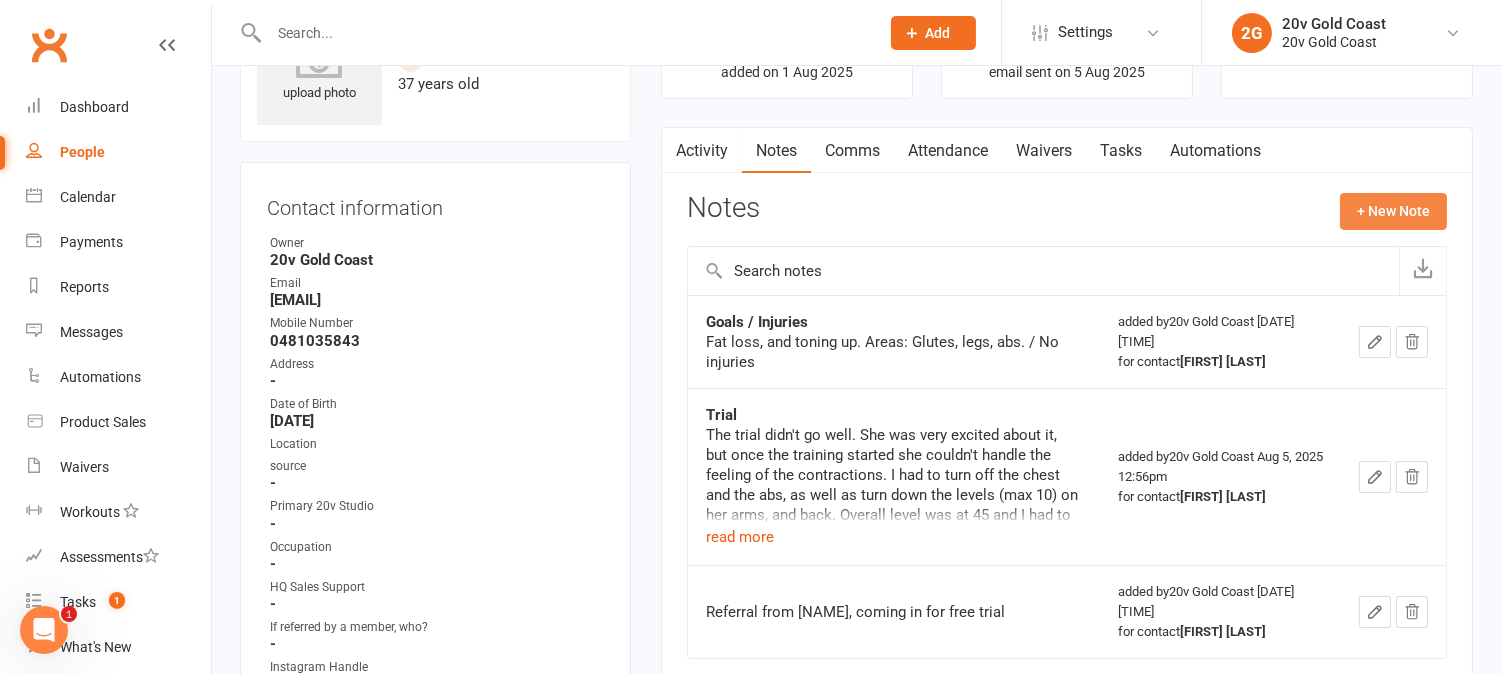 click on "+ New Note" at bounding box center (1393, 211) 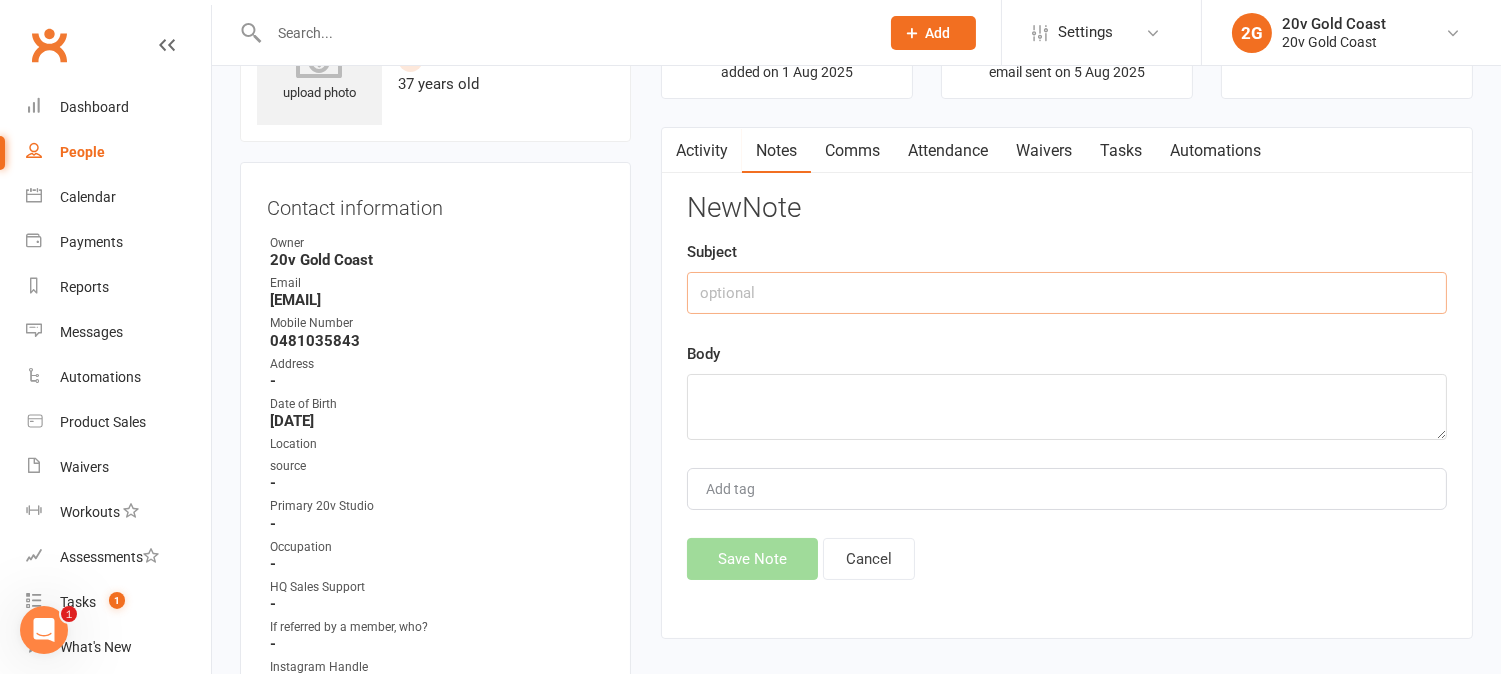 click at bounding box center [1067, 293] 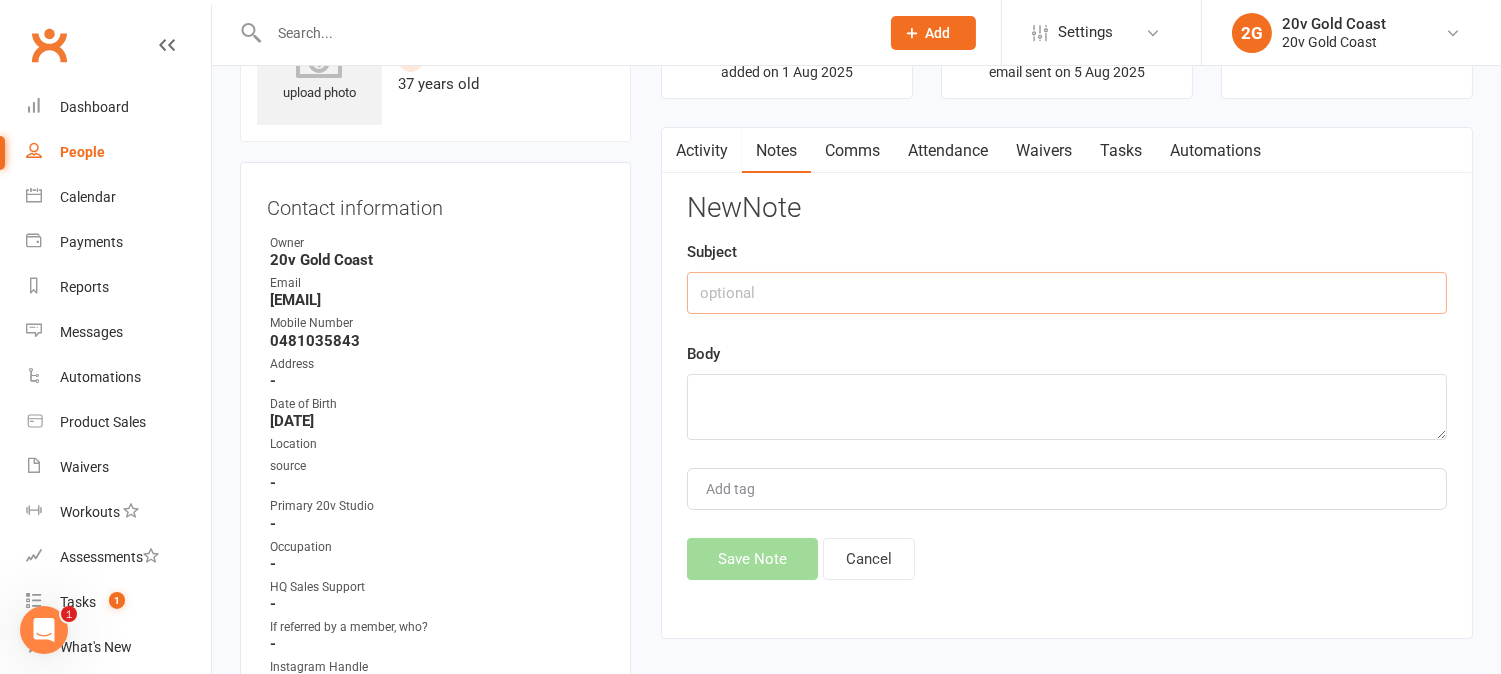 scroll, scrollTop: 0, scrollLeft: 0, axis: both 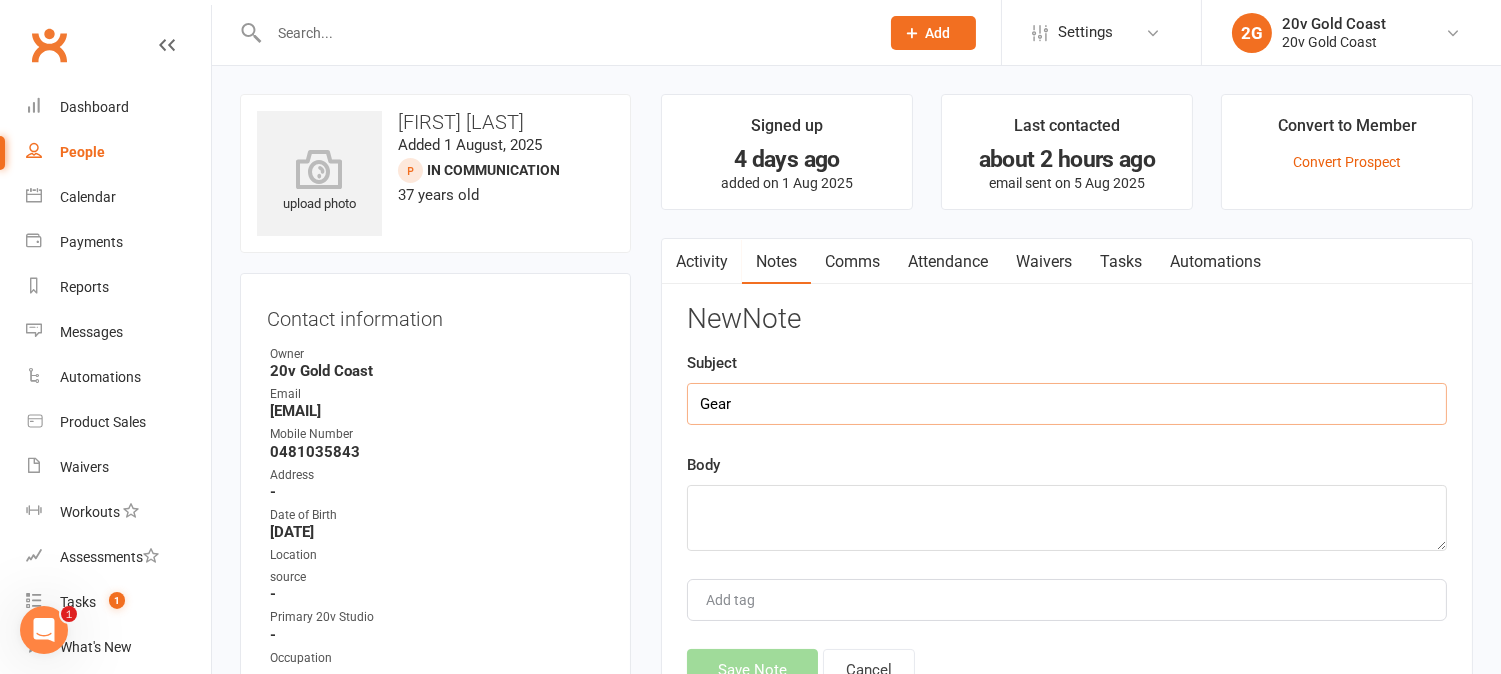 type on "Gear" 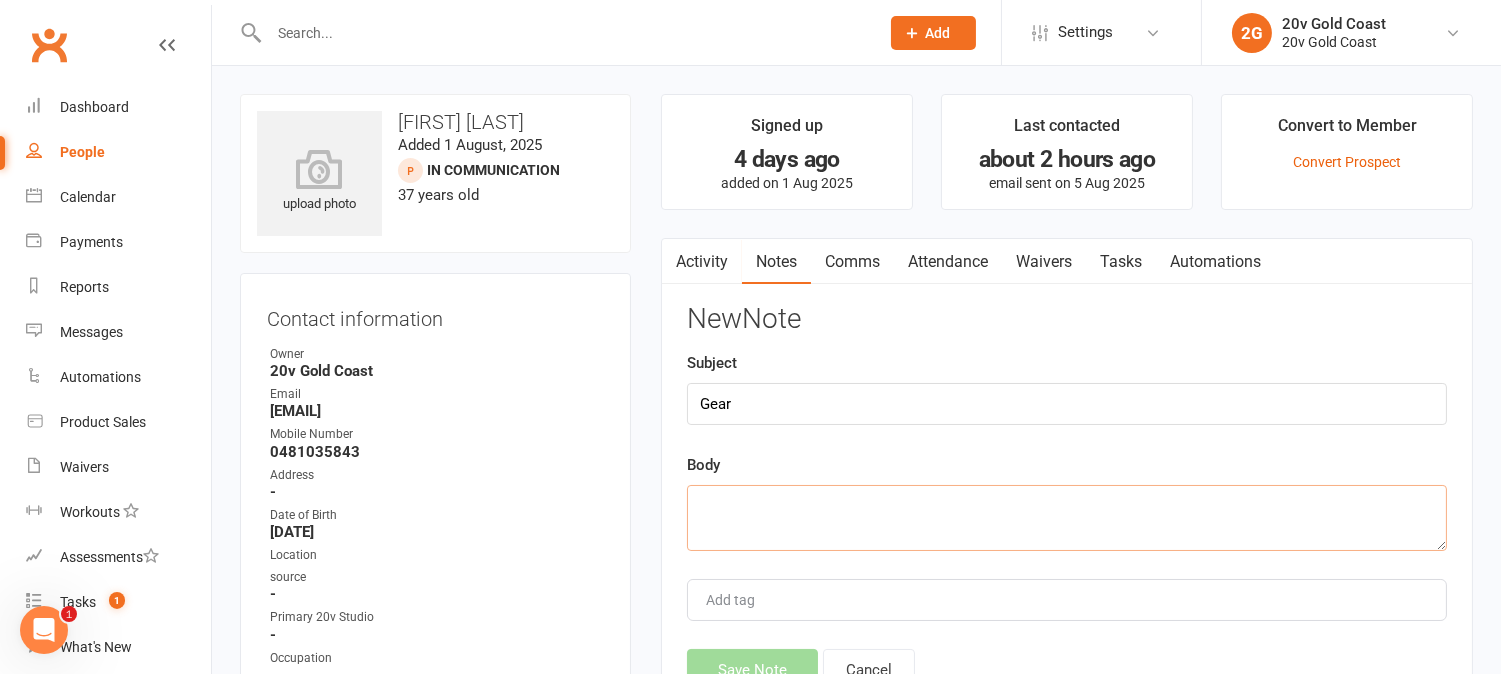 click at bounding box center [1067, 518] 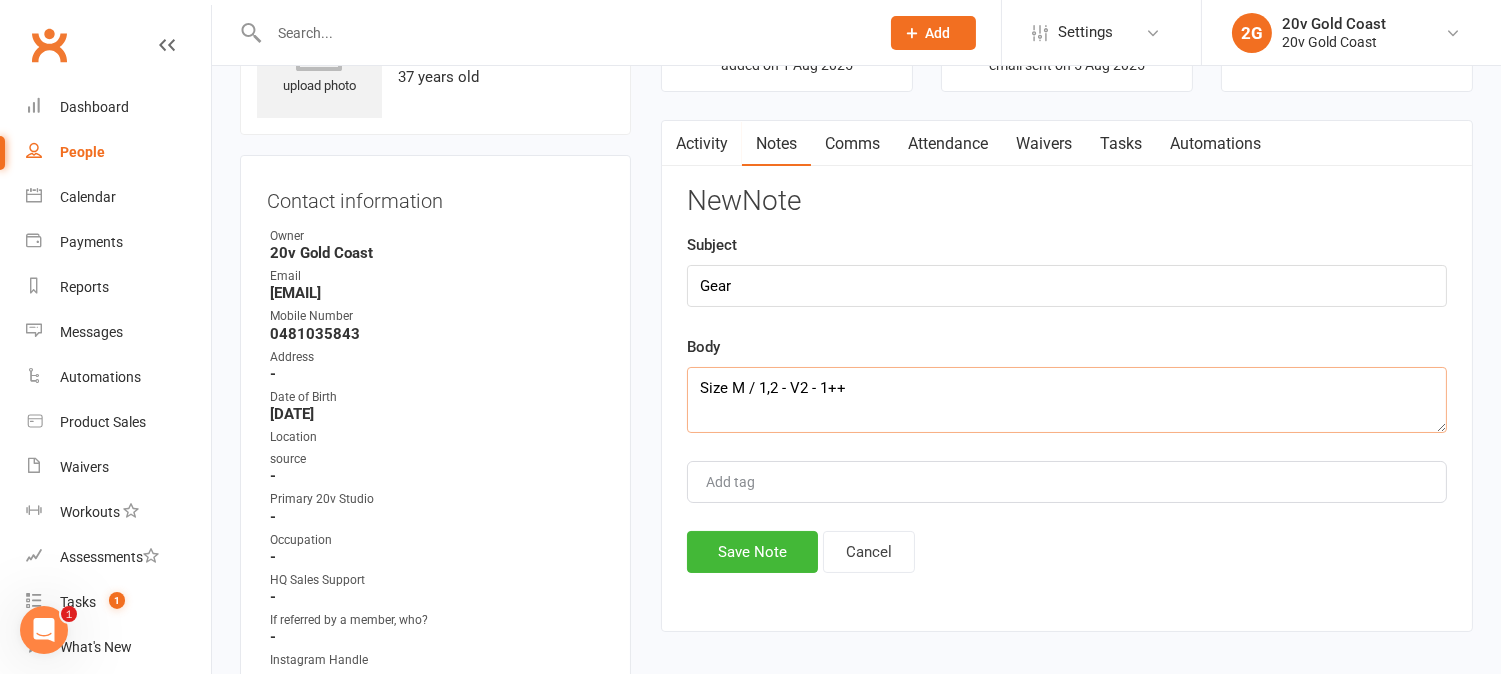 scroll, scrollTop: 222, scrollLeft: 0, axis: vertical 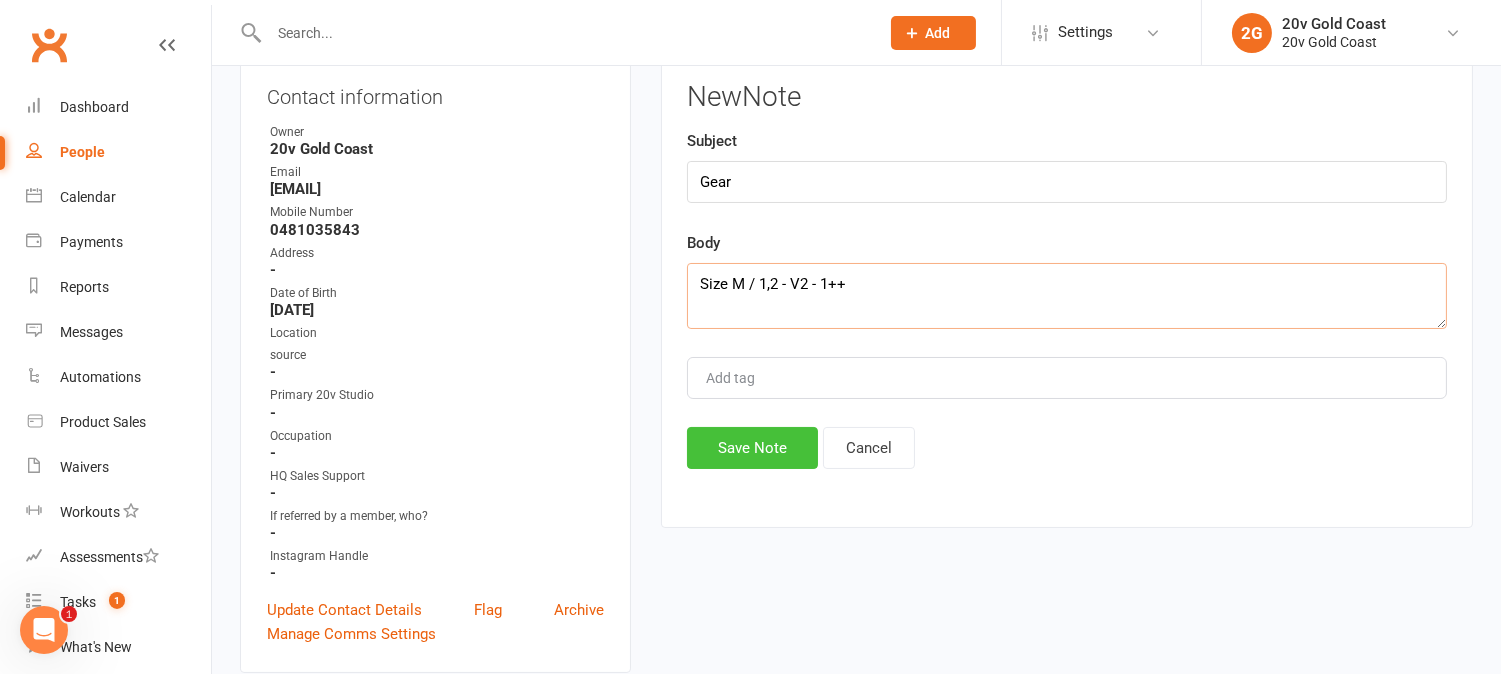 type on "Size M / 1,2 - V2 - 1++" 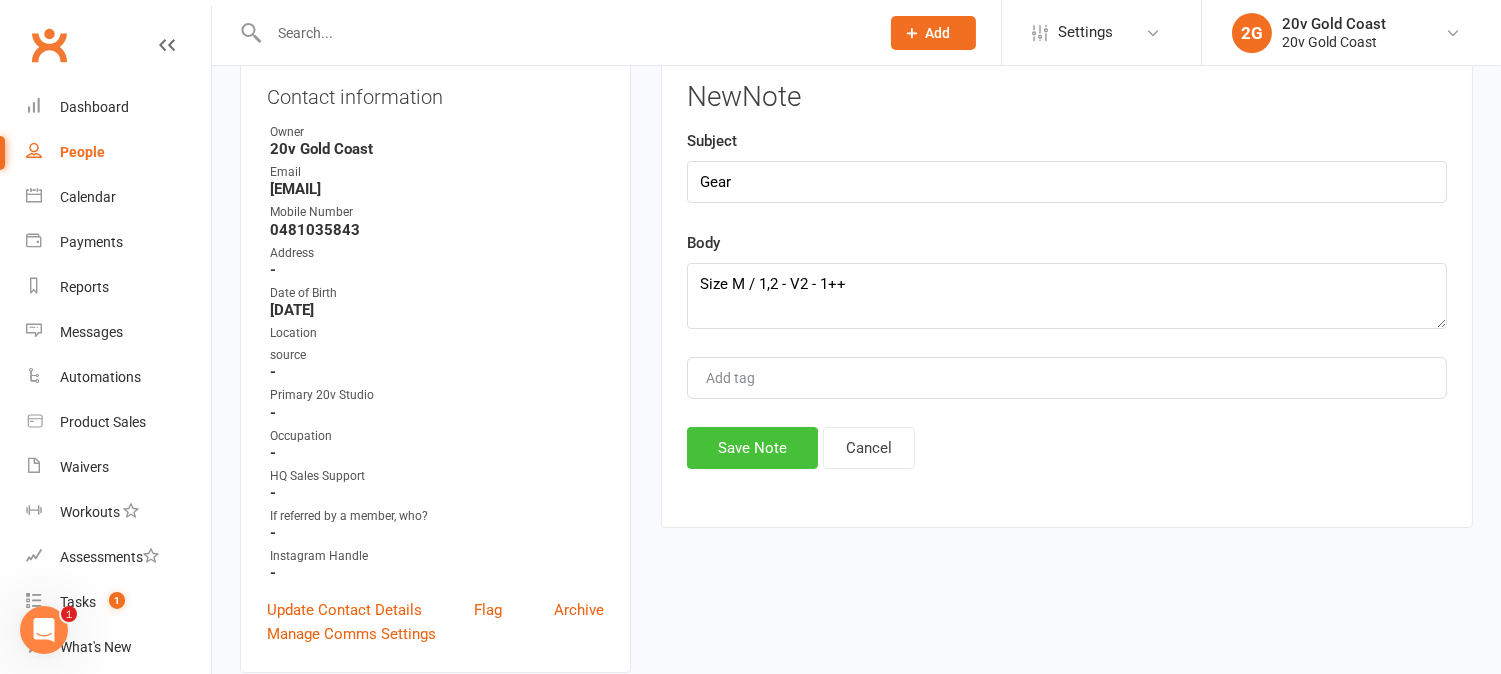 click on "Save Note" at bounding box center [752, 448] 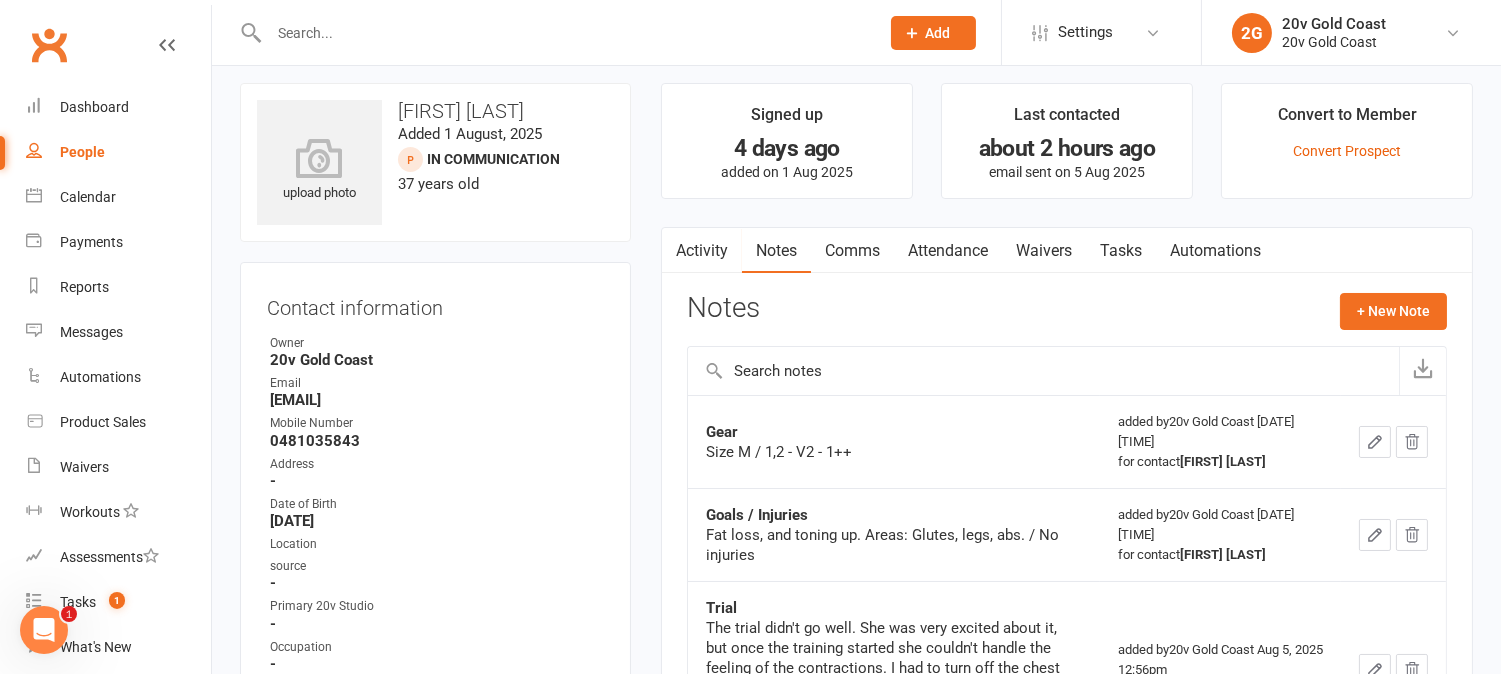scroll, scrollTop: 0, scrollLeft: 0, axis: both 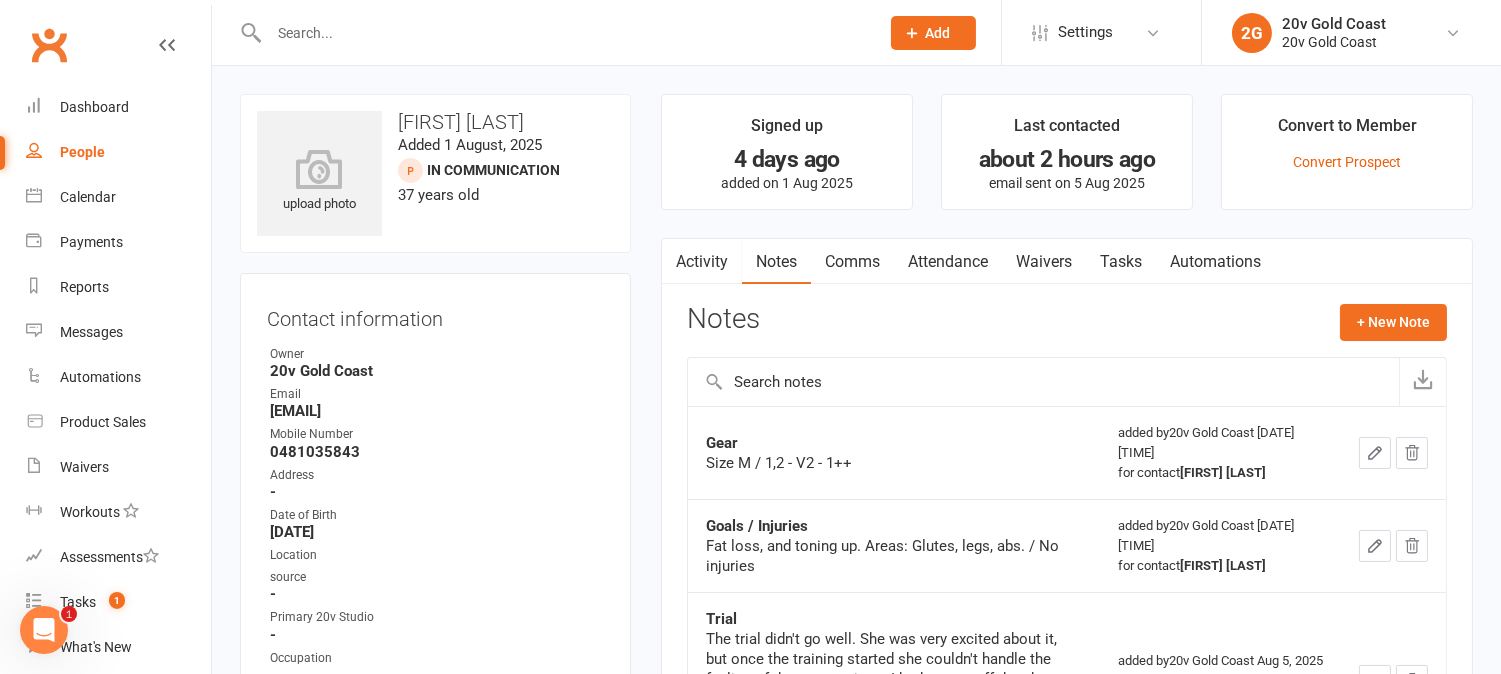 click on "Activity" at bounding box center [702, 262] 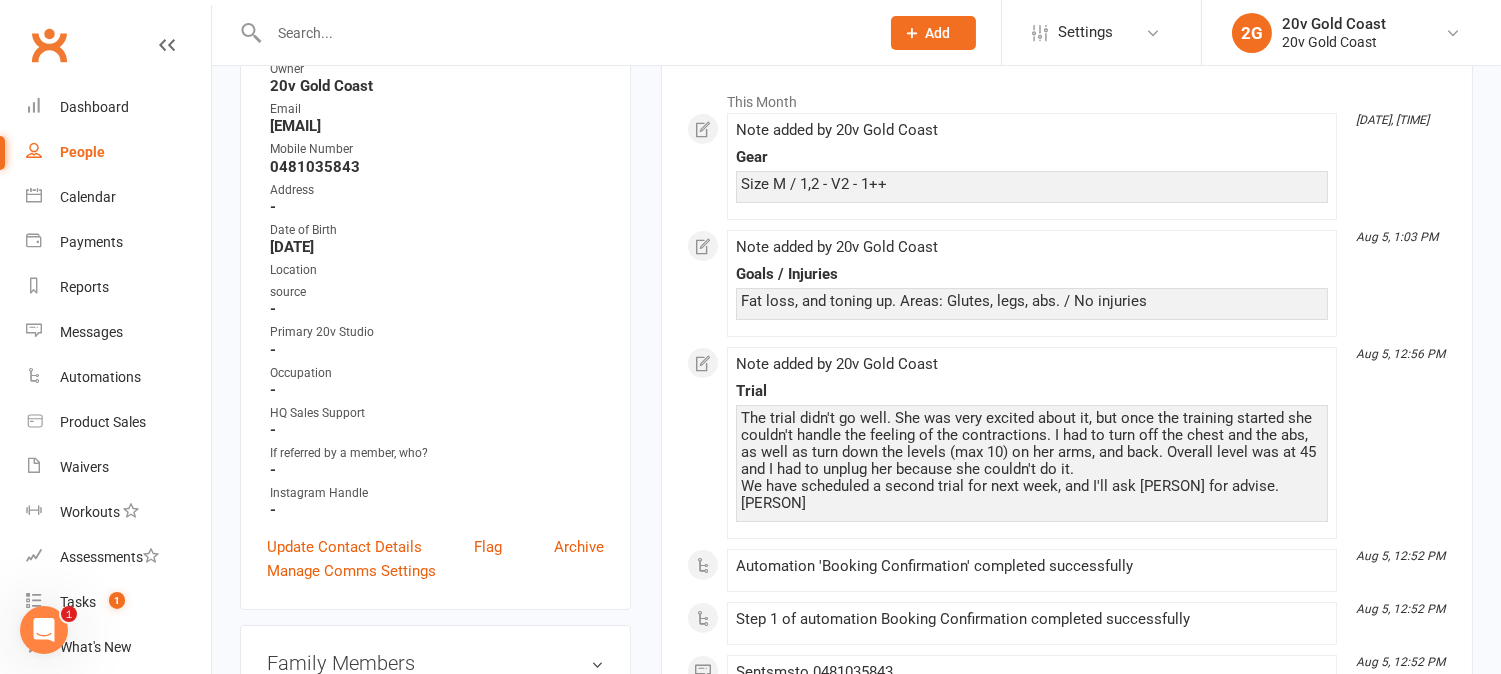 scroll, scrollTop: 0, scrollLeft: 0, axis: both 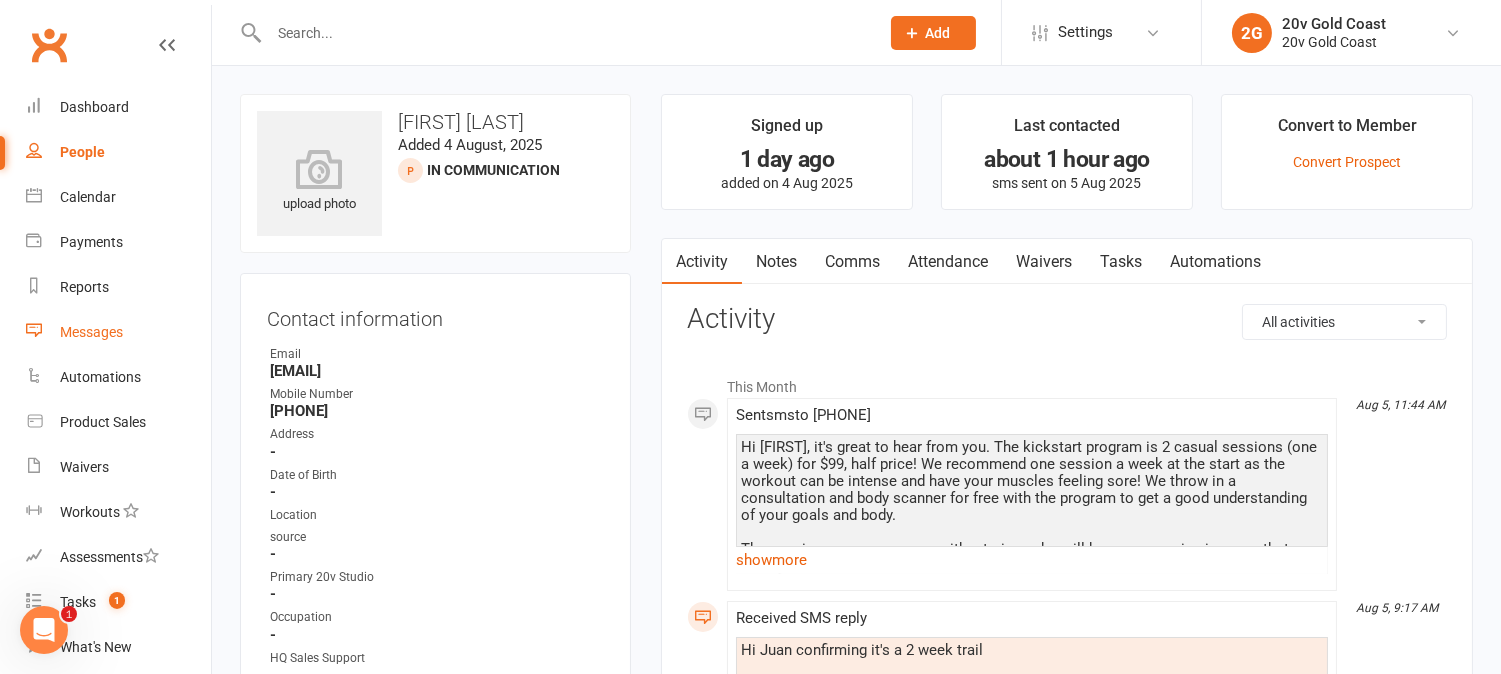 click on "Messages" at bounding box center (91, 332) 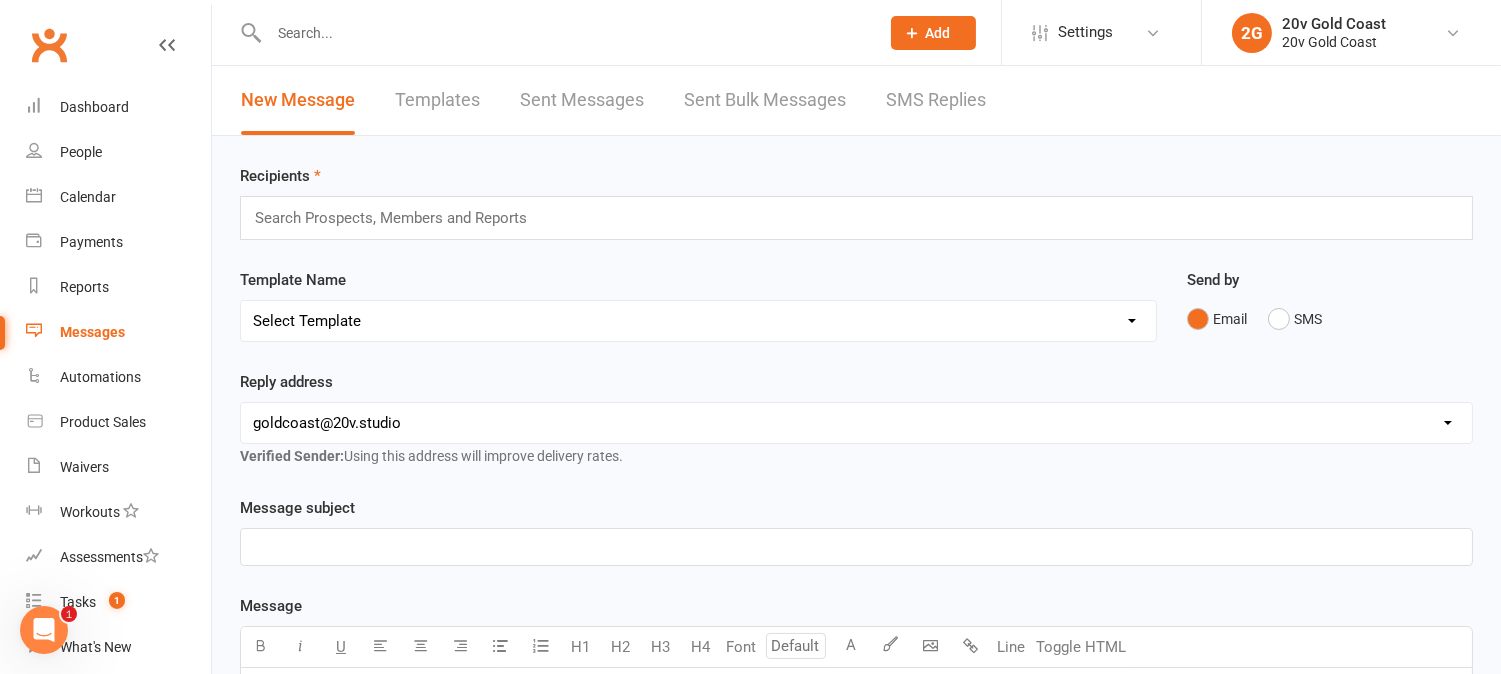 click on "SMS Replies" at bounding box center [936, 100] 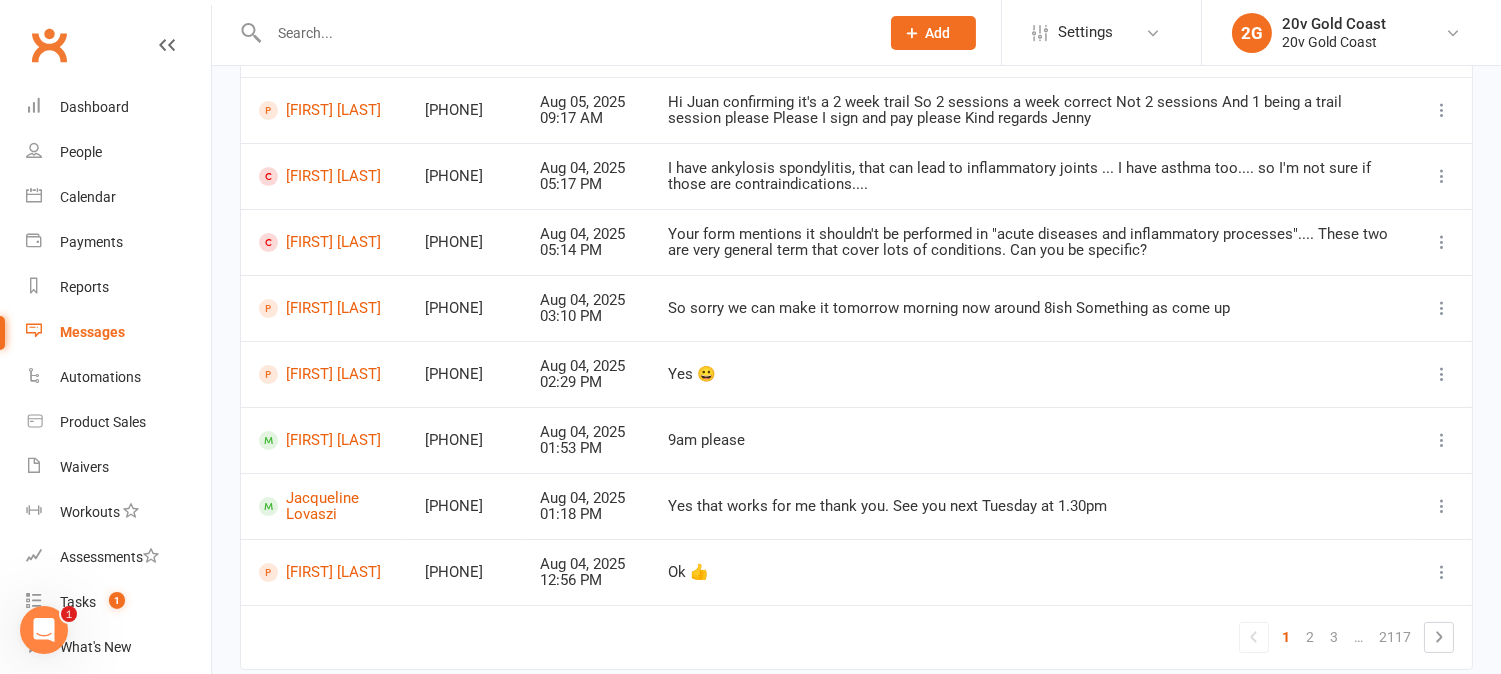 scroll, scrollTop: 444, scrollLeft: 0, axis: vertical 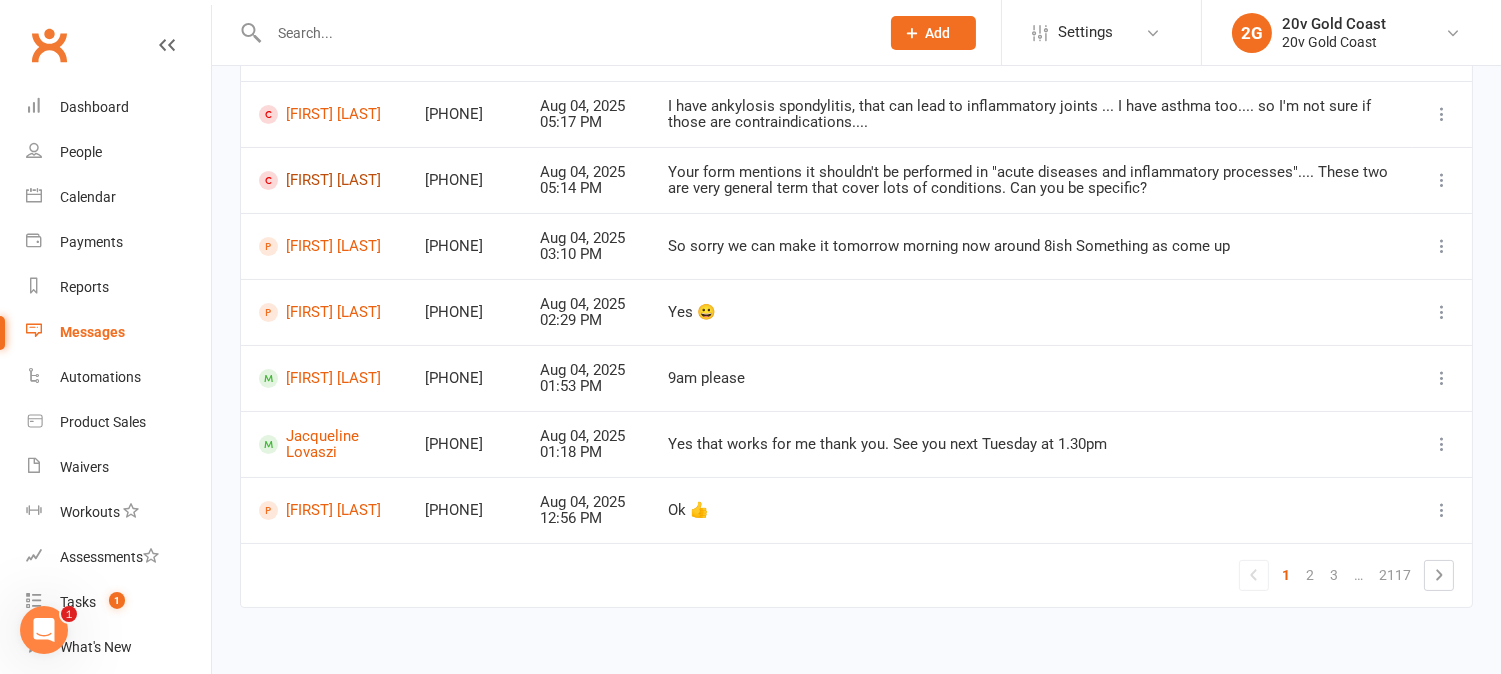 click on "[FIRST] [LAST]" at bounding box center [324, 180] 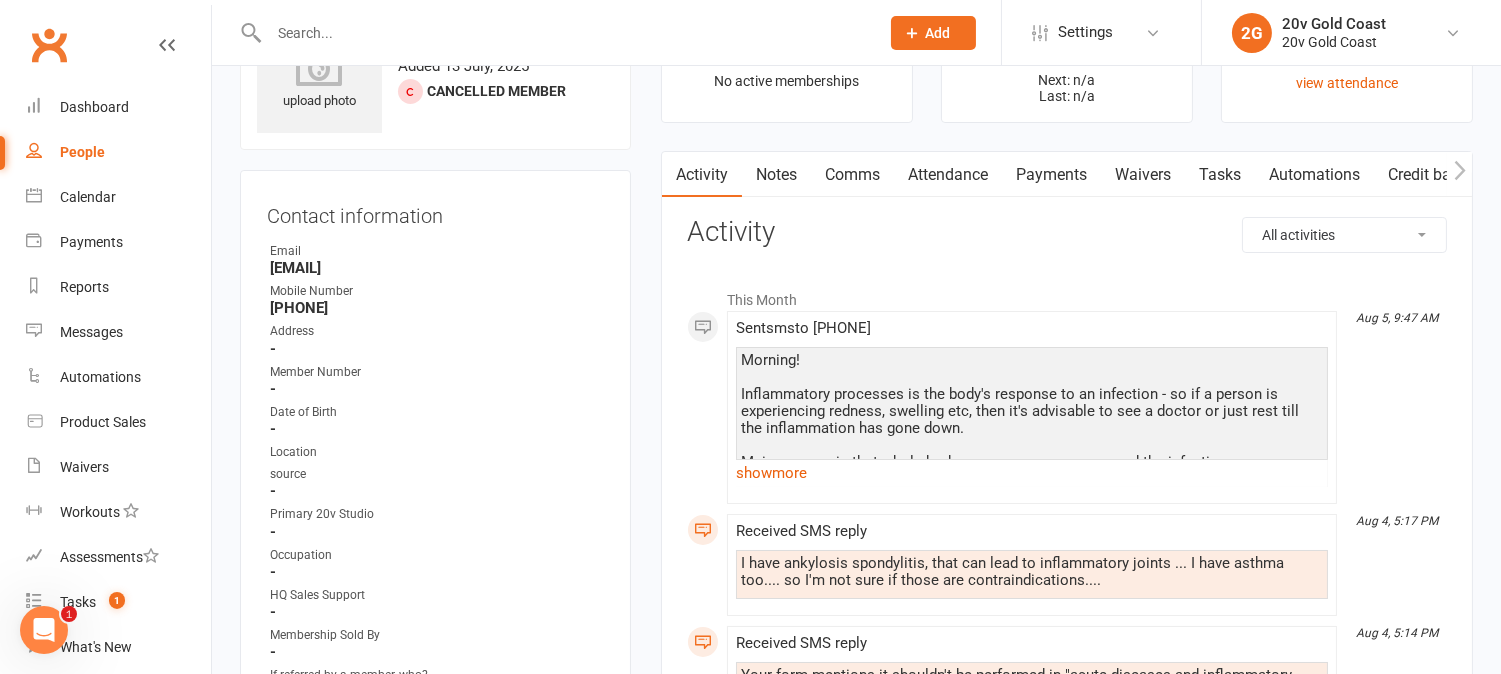 scroll, scrollTop: 222, scrollLeft: 0, axis: vertical 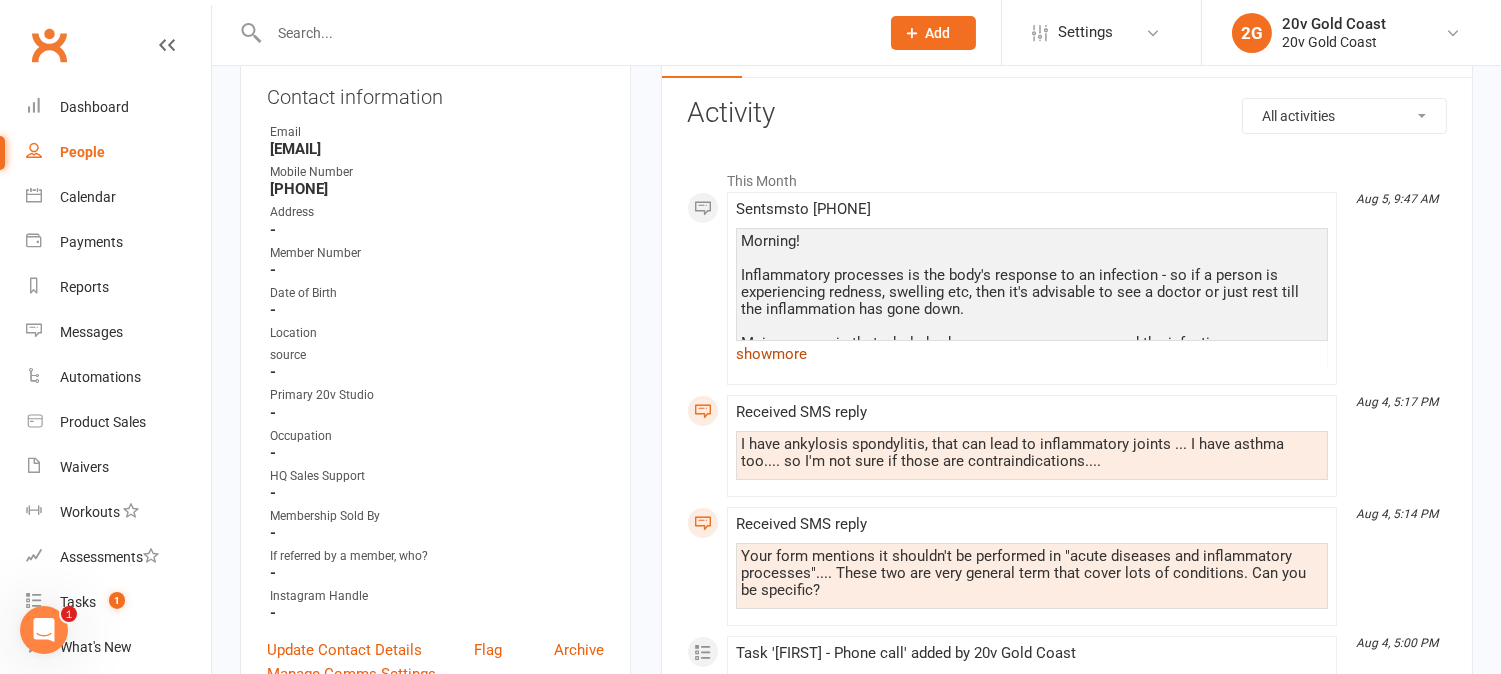 click on "show  more" at bounding box center (1032, 354) 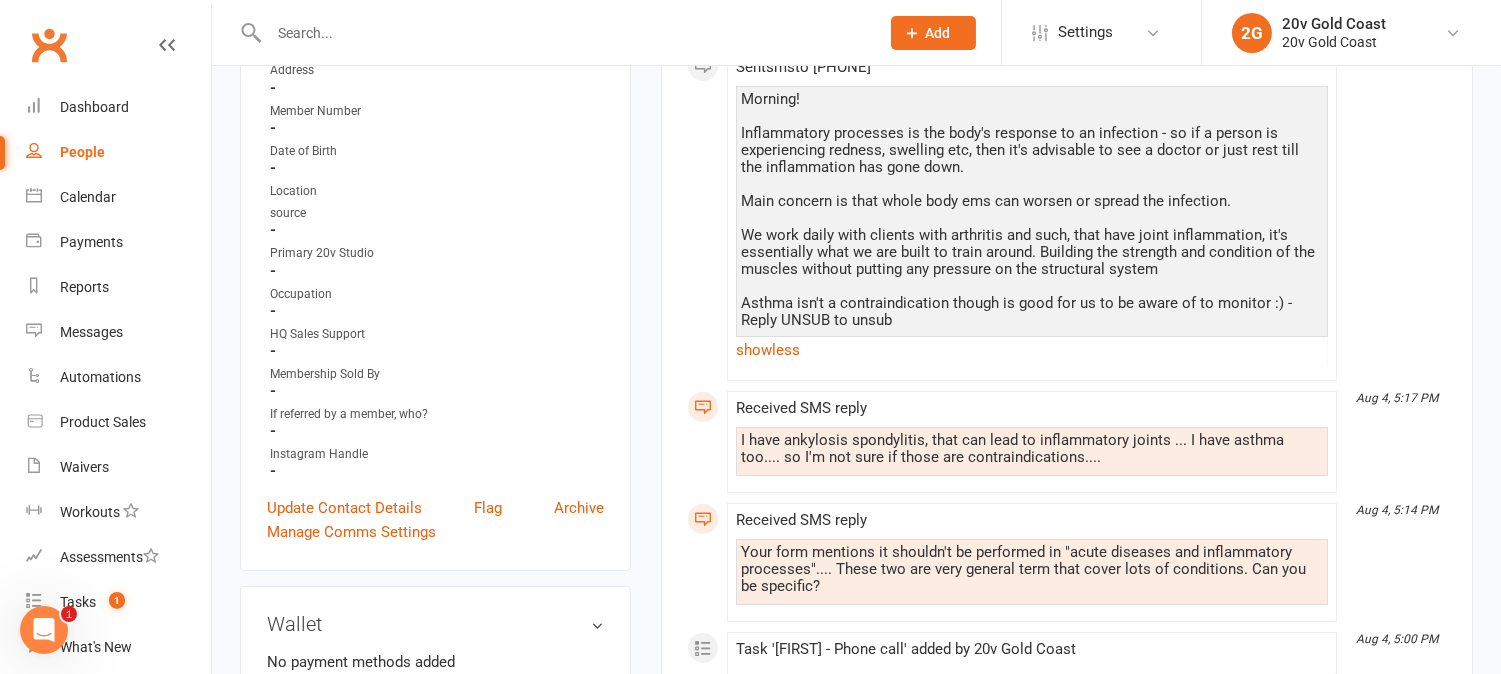 scroll, scrollTop: 333, scrollLeft: 0, axis: vertical 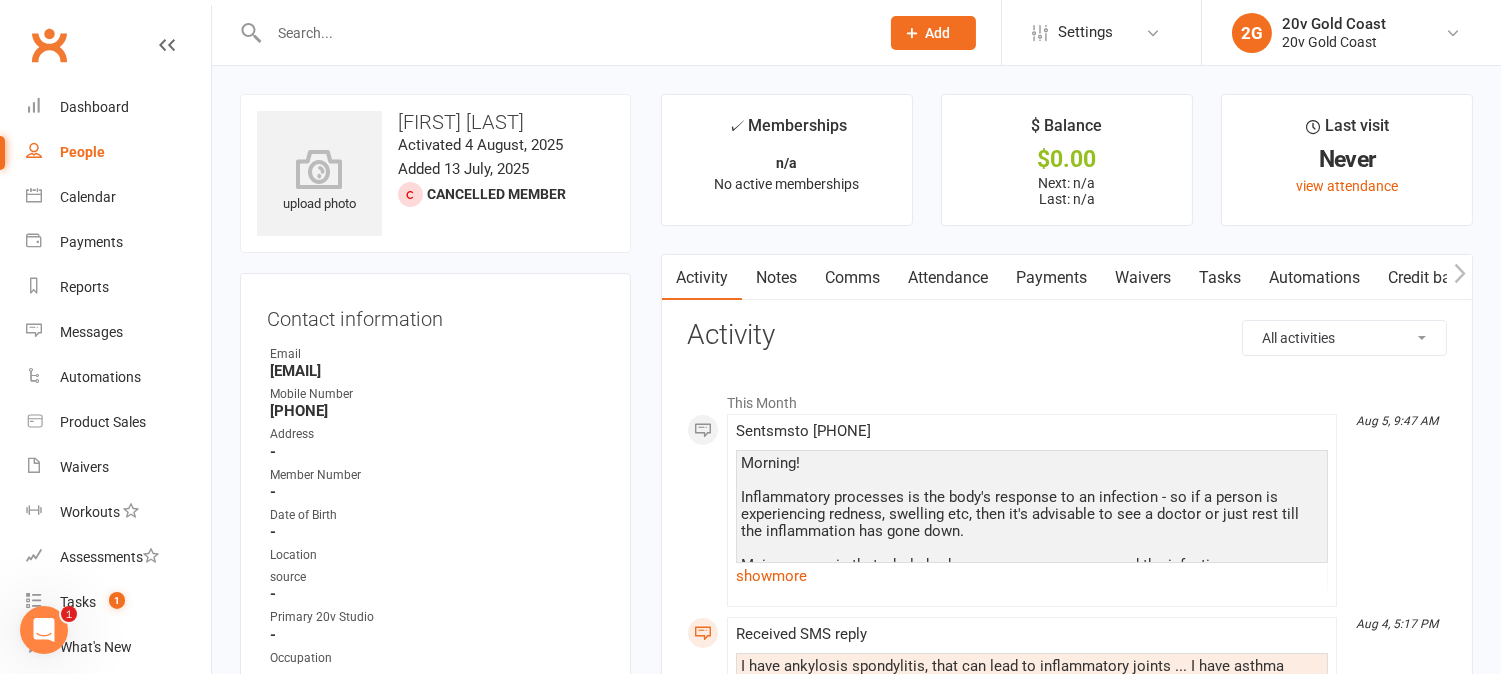 click on "Tasks" at bounding box center [1220, 278] 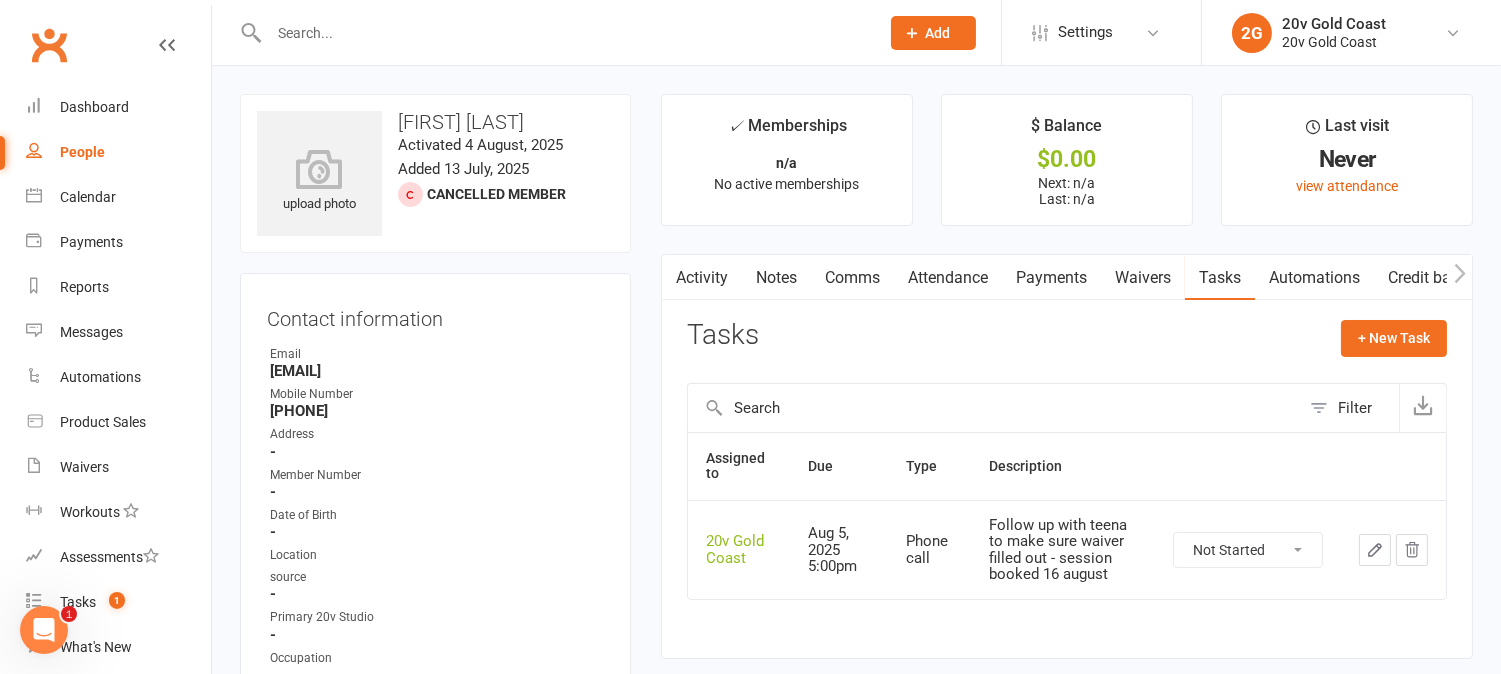 scroll, scrollTop: 111, scrollLeft: 0, axis: vertical 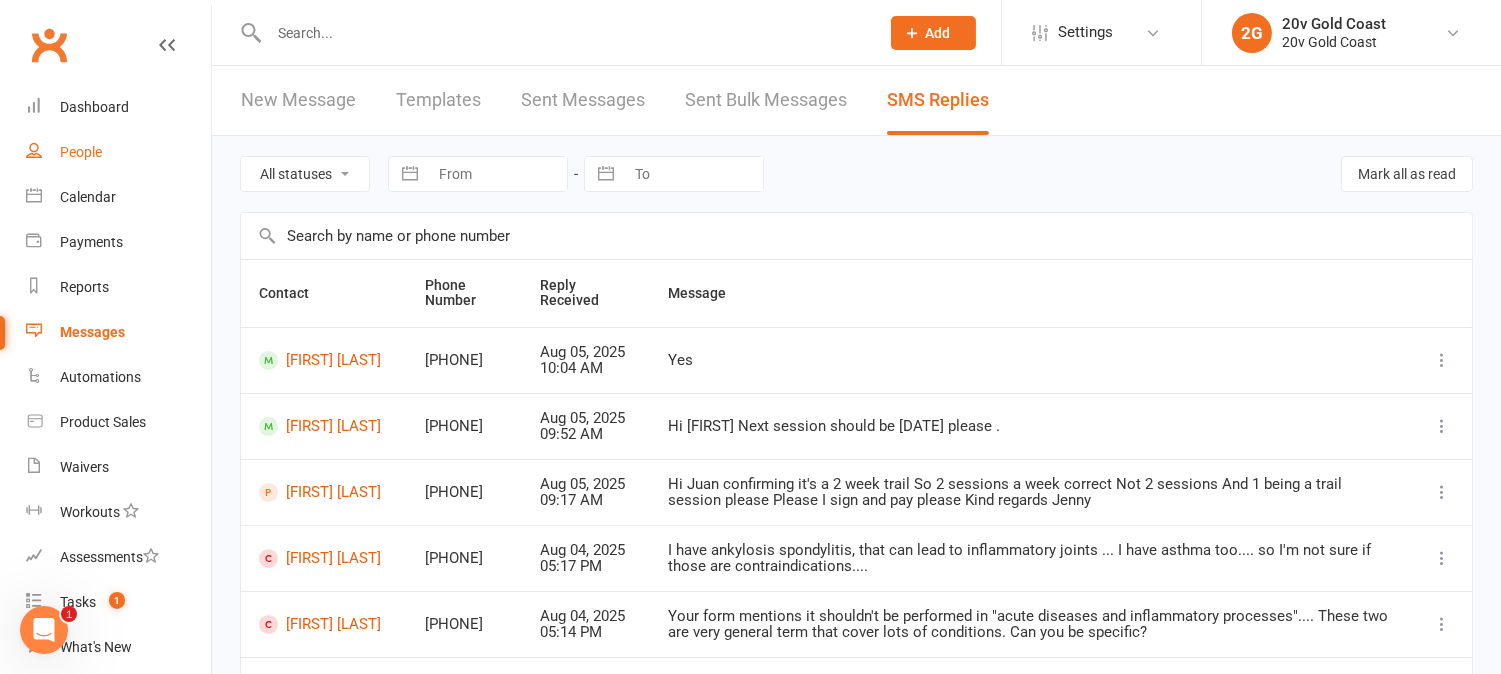 click on "People" at bounding box center [81, 152] 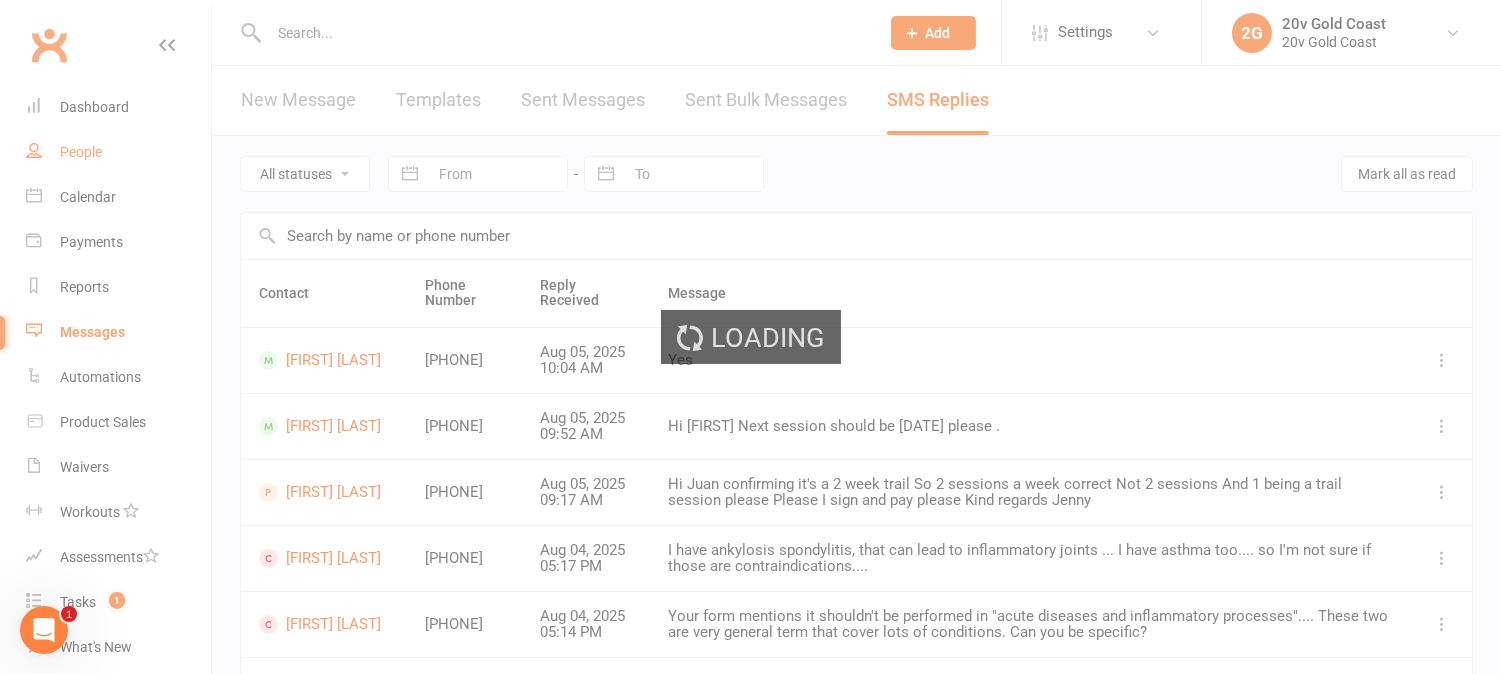 select on "100" 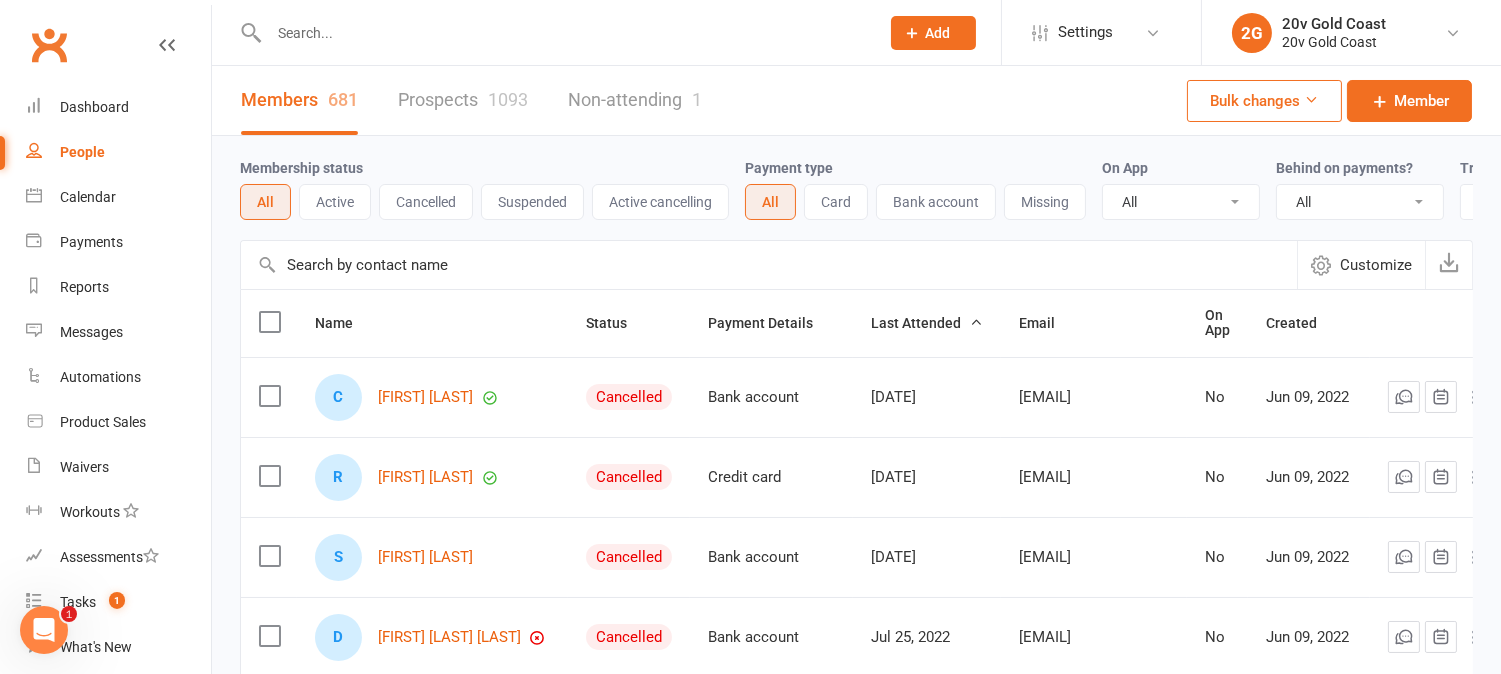 click on "Prospects 1093" at bounding box center (463, 100) 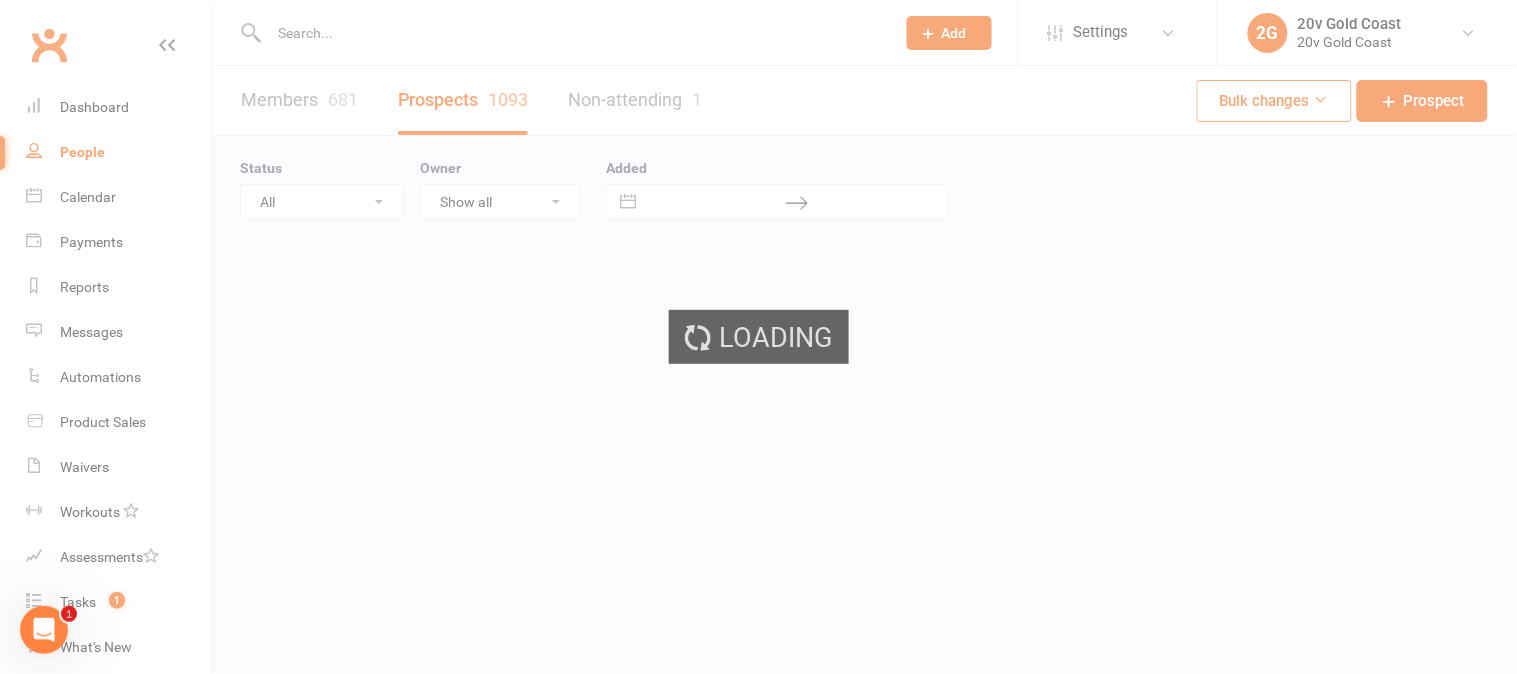 select on "100" 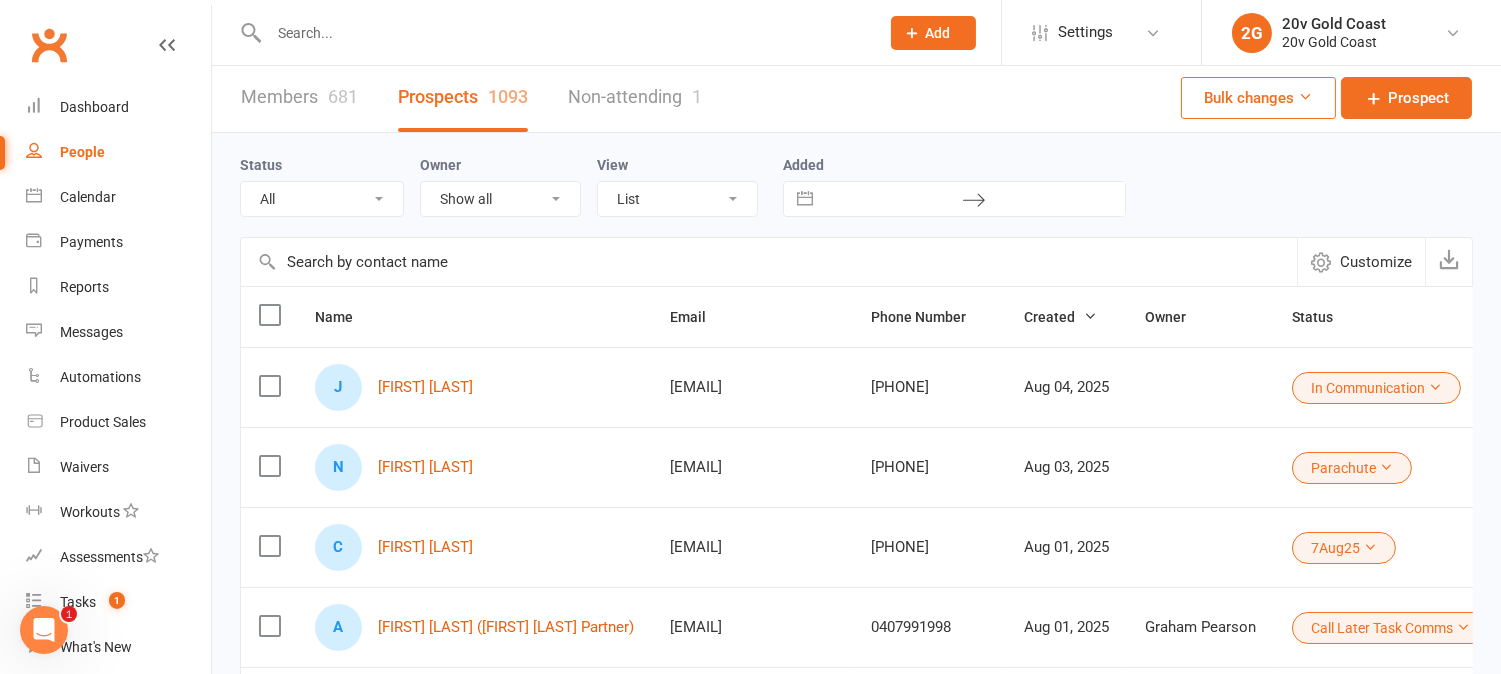 scroll, scrollTop: 111, scrollLeft: 0, axis: vertical 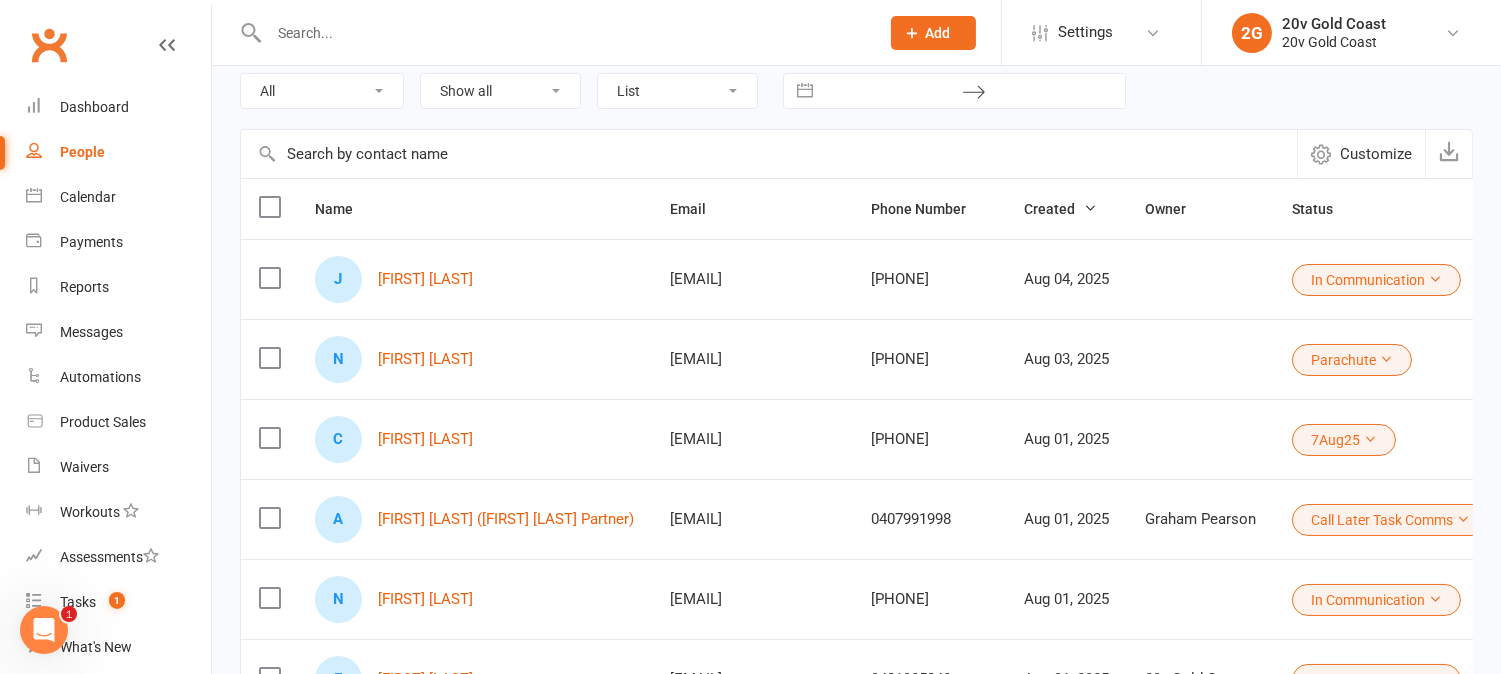 click on "All (No status set) (Invalid status) Parachute Referrals In Communication Call Later Task Comms 24Jul25 31Jul25 7Aug25" at bounding box center [322, 91] 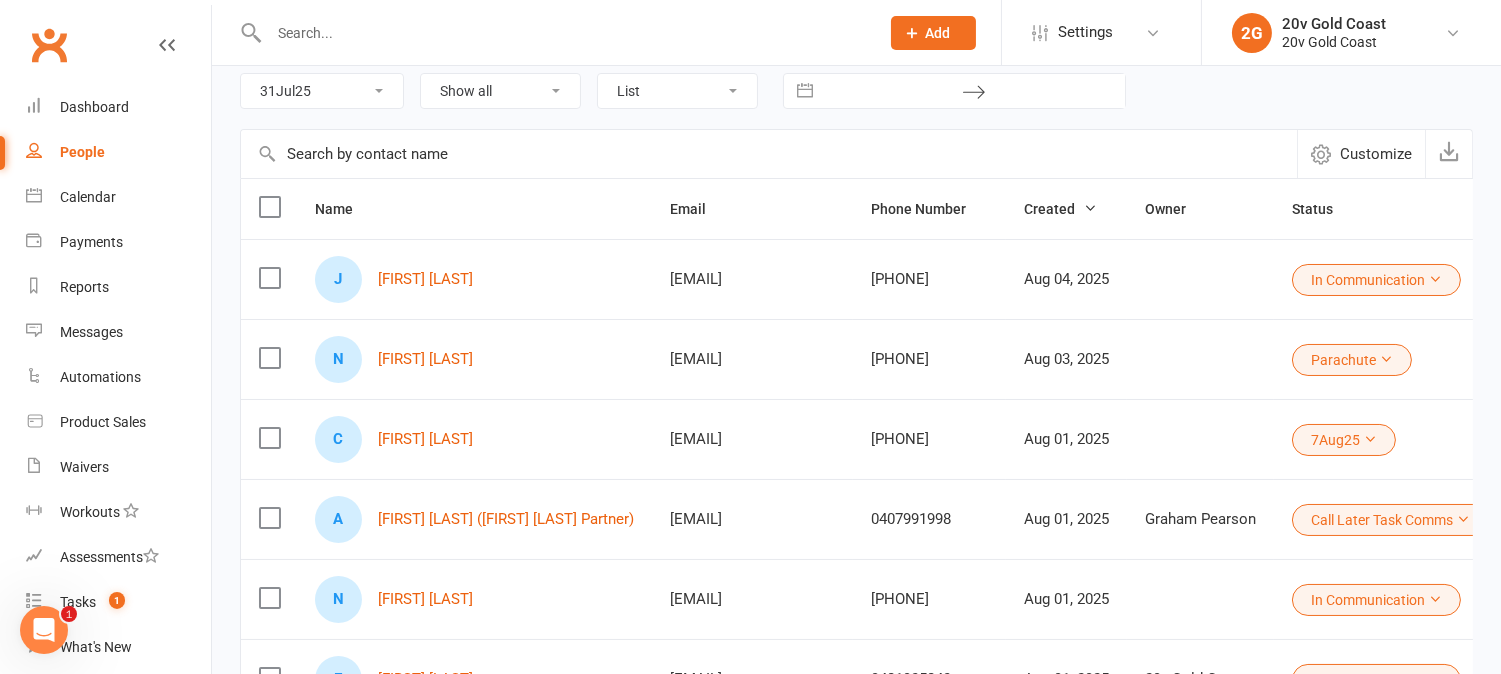 click on "All (No status set) (Invalid status) Parachute Referrals In Communication Call Later Task Comms 24Jul25 31Jul25 7Aug25" at bounding box center [322, 91] 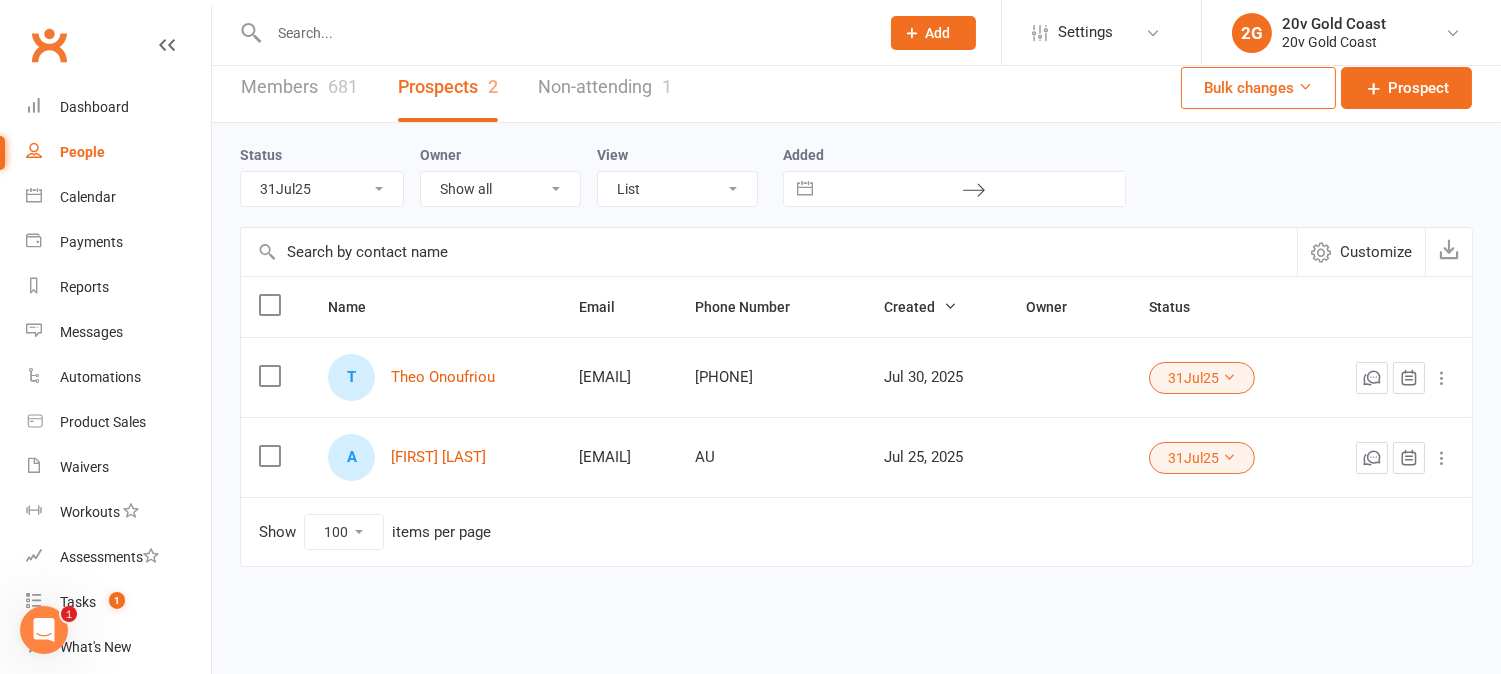 scroll, scrollTop: 14, scrollLeft: 0, axis: vertical 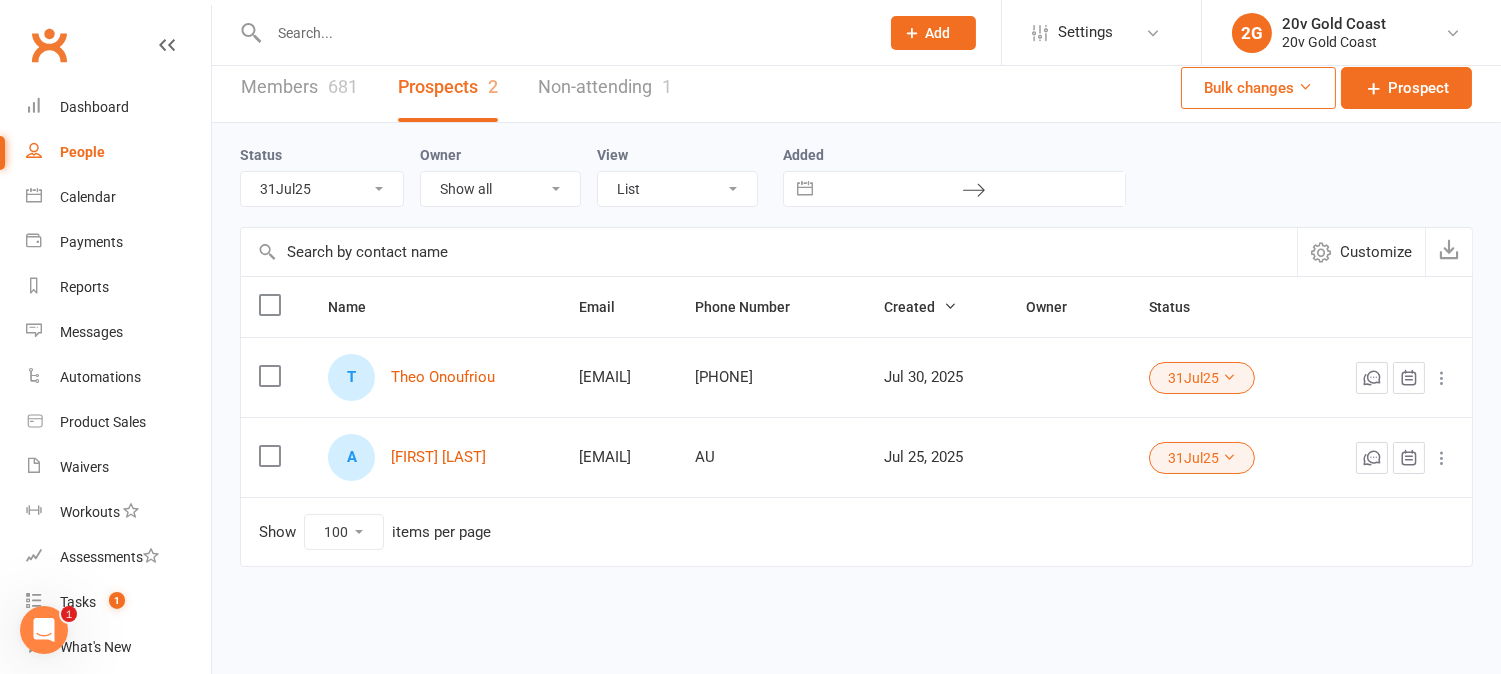 click on "All (No status set) (Invalid status) Parachute Referrals In Communication Call Later Task Comms 24Jul25 31Jul25 7Aug25" at bounding box center (322, 189) 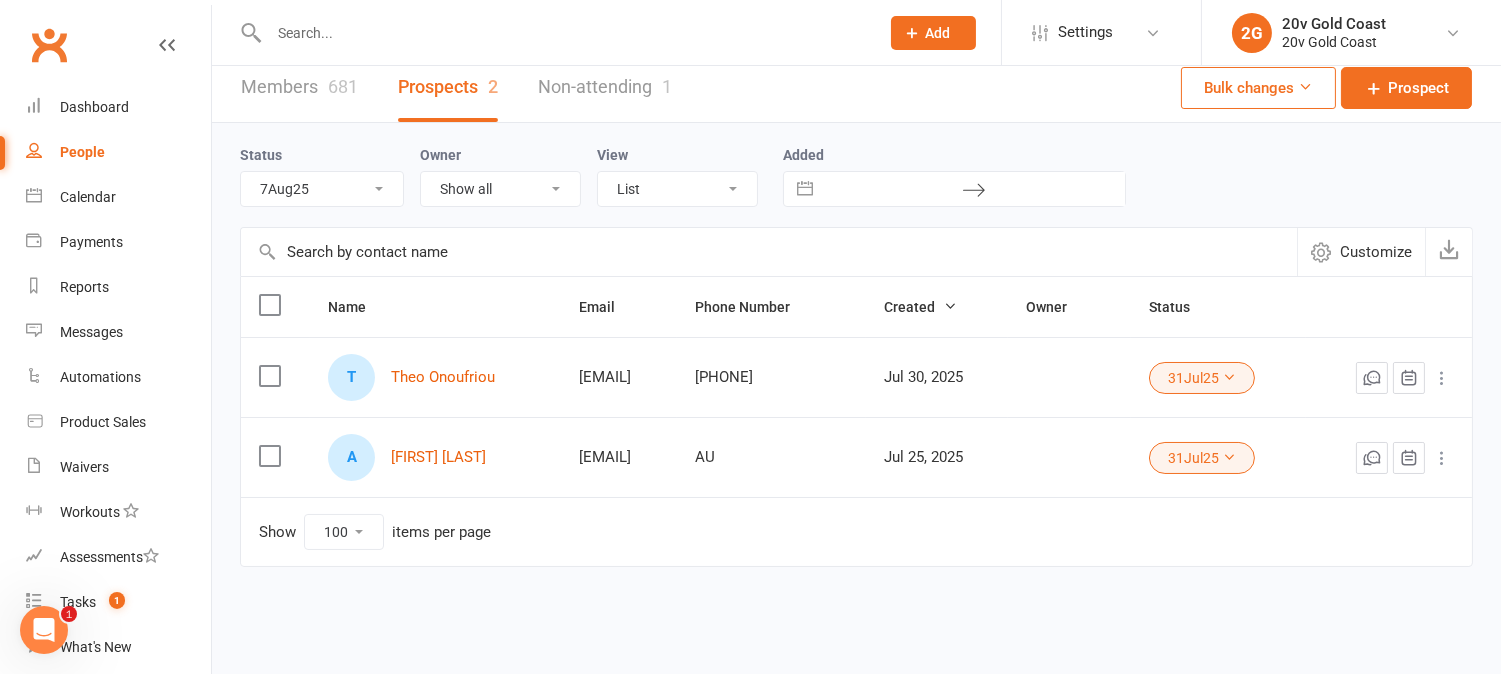 click on "All (No status set) (Invalid status) Parachute Referrals In Communication Call Later Task Comms 24Jul25 31Jul25 7Aug25" at bounding box center (322, 189) 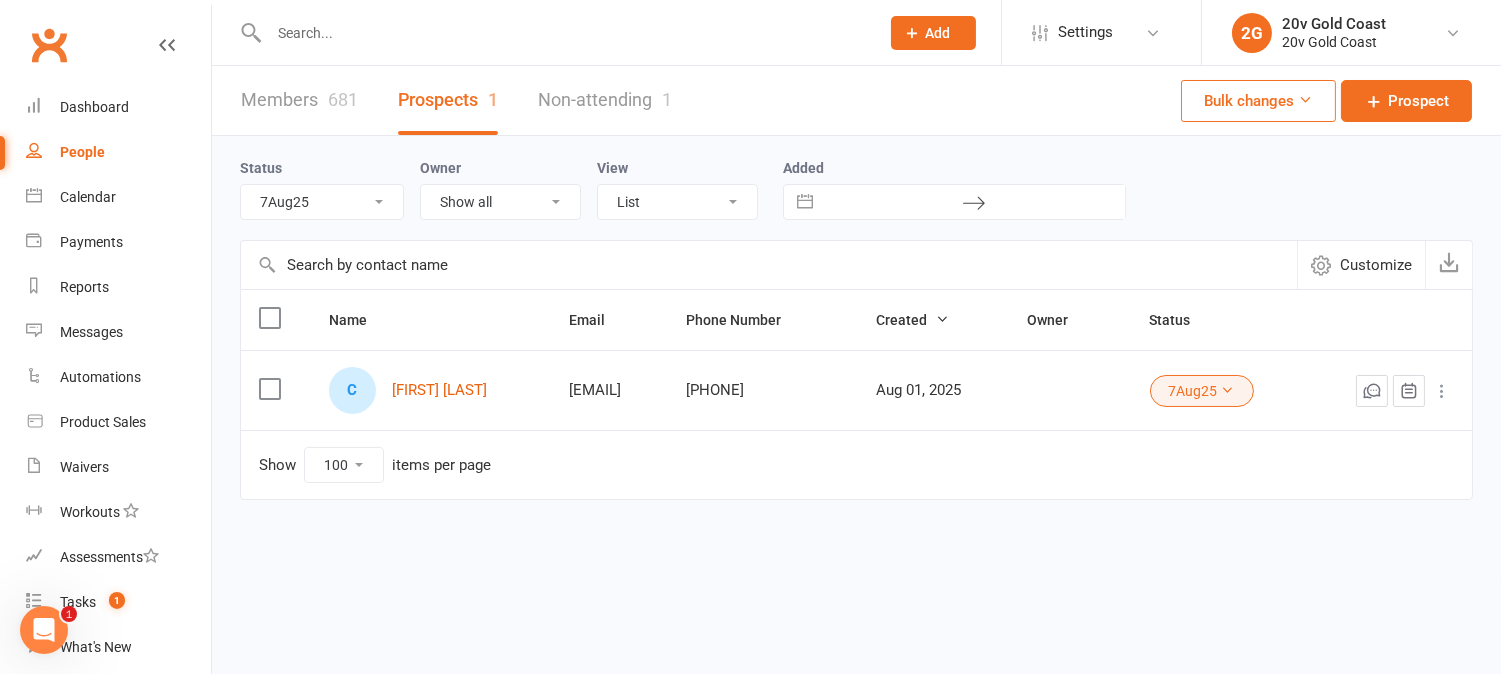 scroll, scrollTop: 0, scrollLeft: 0, axis: both 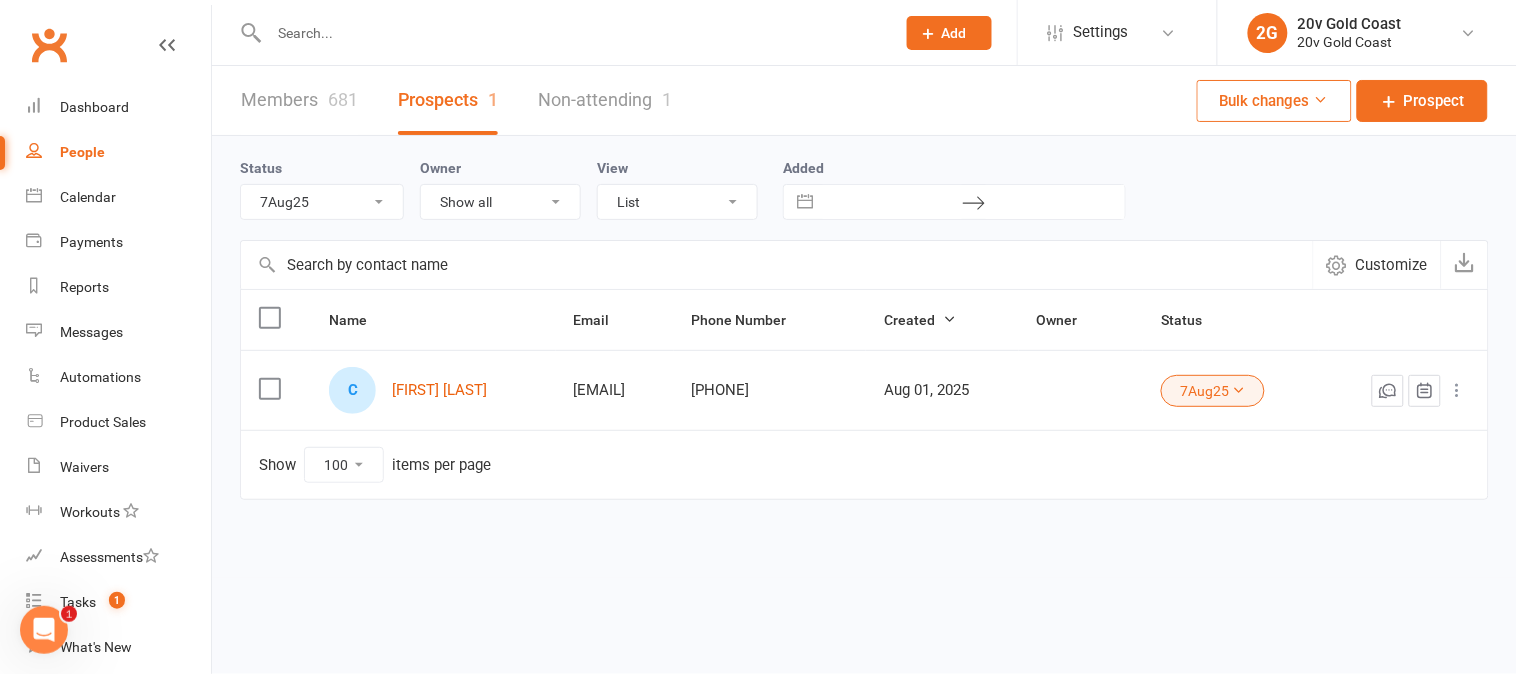click on "All (No status set) (Invalid status) Parachute Referrals In Communication Call Later Task Comms 24Jul25 31Jul25 7Aug25" at bounding box center [322, 202] 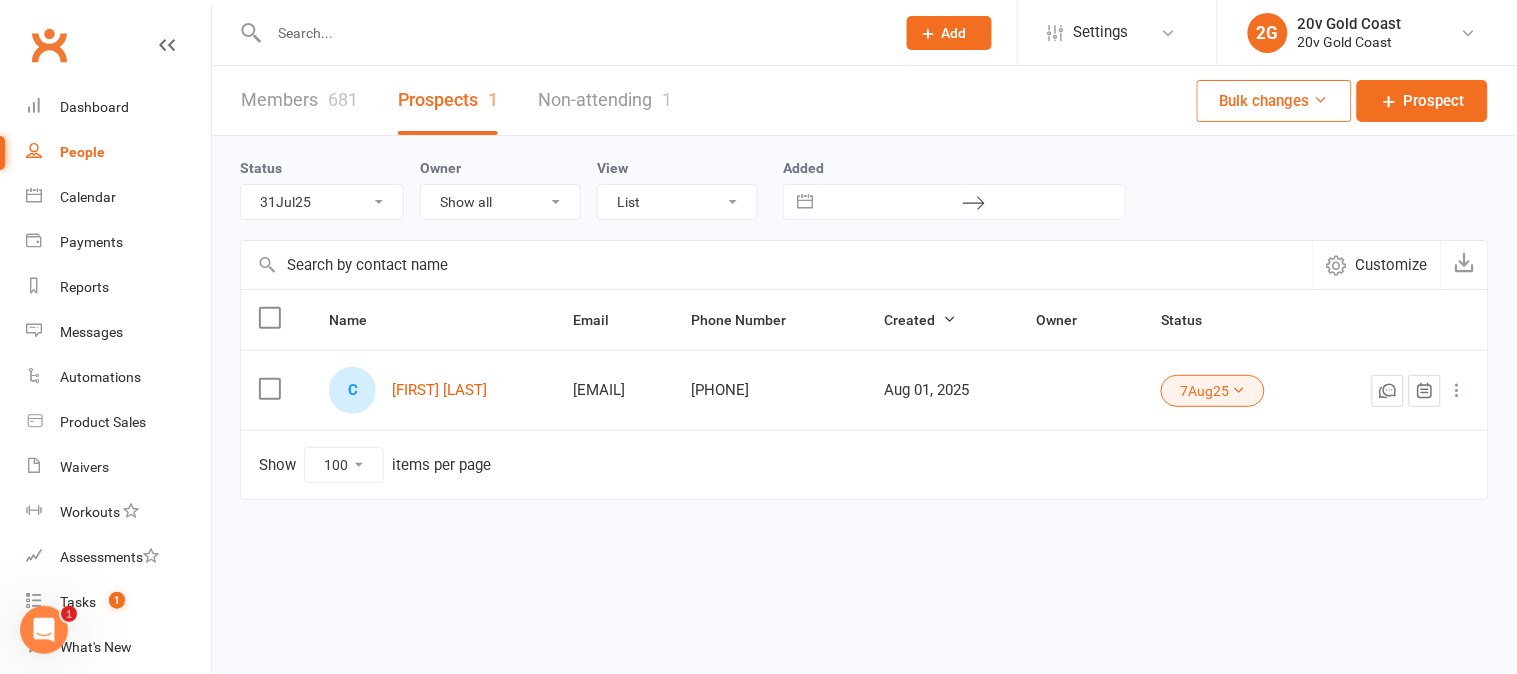 click on "All (No status set) (Invalid status) Parachute Referrals In Communication Call Later Task Comms 24Jul25 31Jul25 7Aug25" at bounding box center (322, 202) 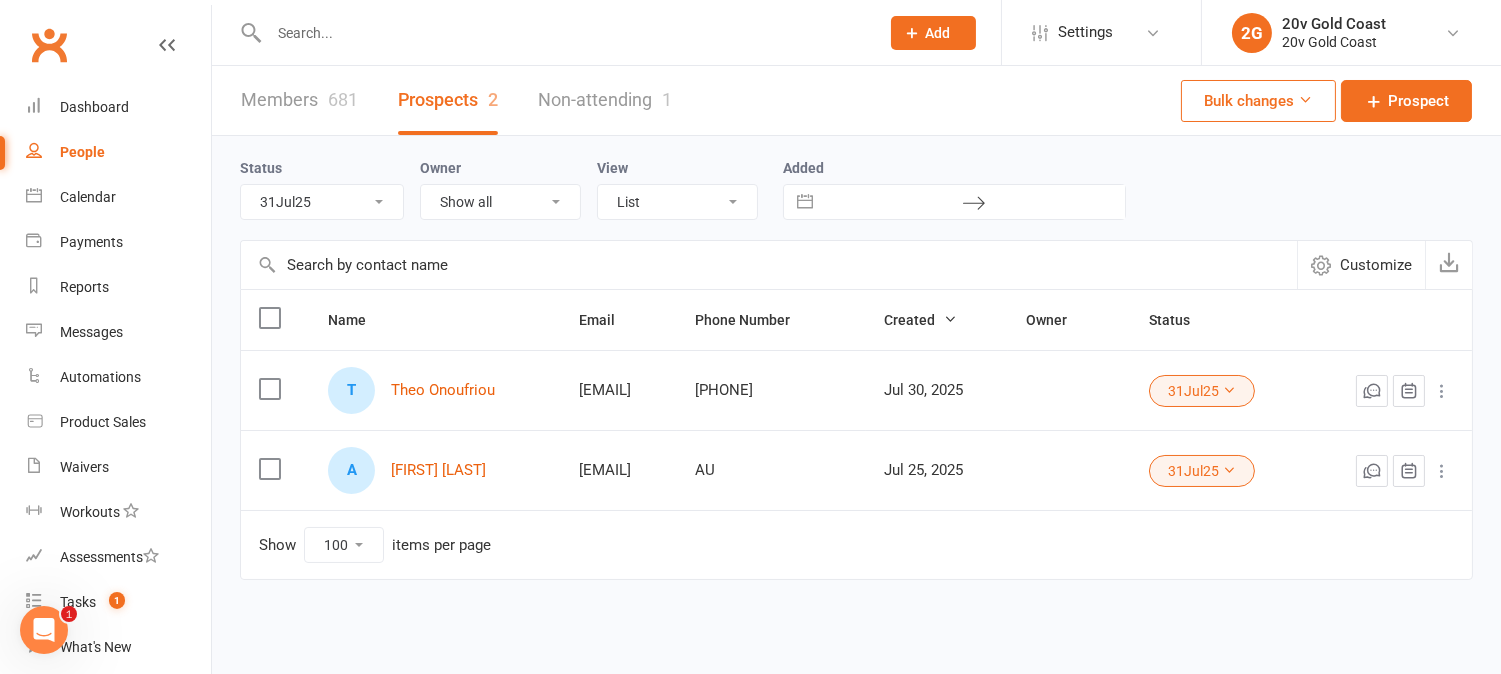 click on "All (No status set) (Invalid status) Parachute Referrals In Communication Call Later Task Comms 24Jul25 31Jul25 7Aug25" at bounding box center [322, 202] 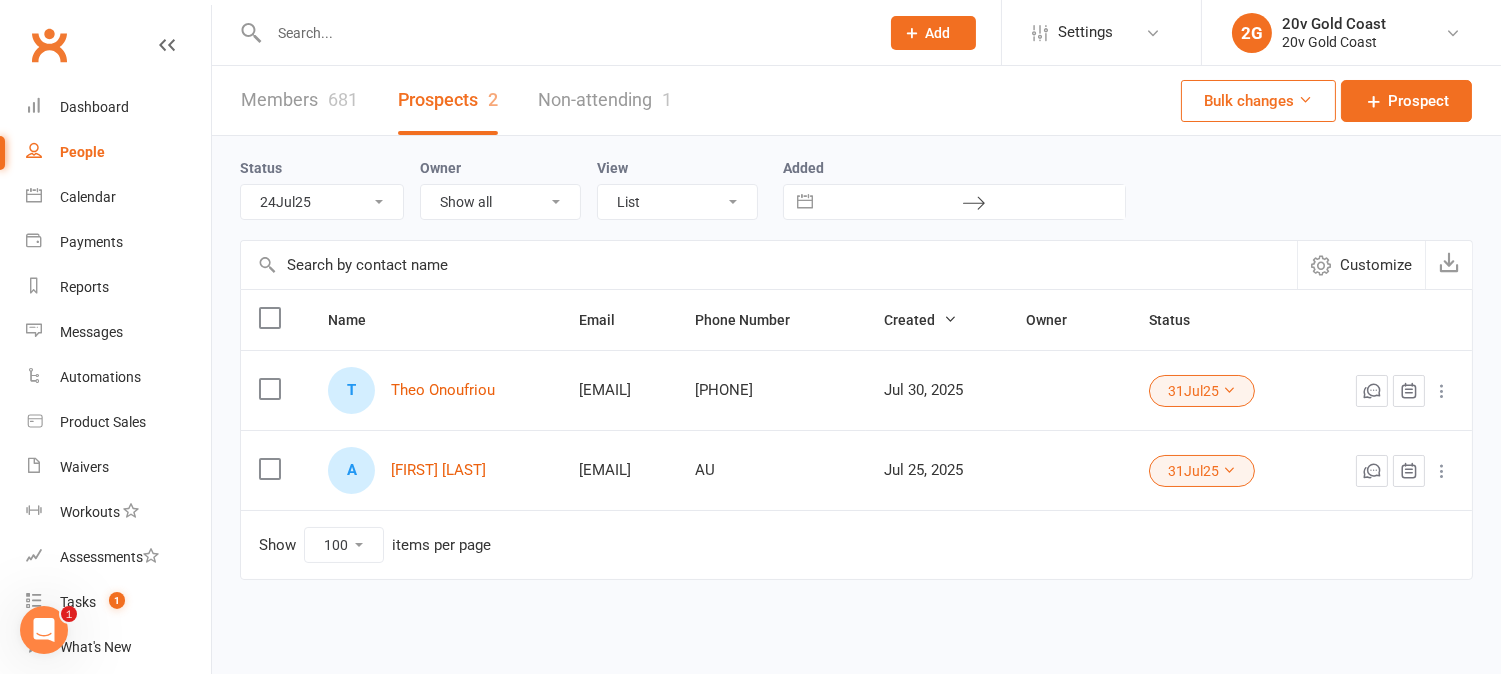 click on "All (No status set) (Invalid status) Parachute Referrals In Communication Call Later Task Comms 24Jul25 31Jul25 7Aug25" at bounding box center [322, 202] 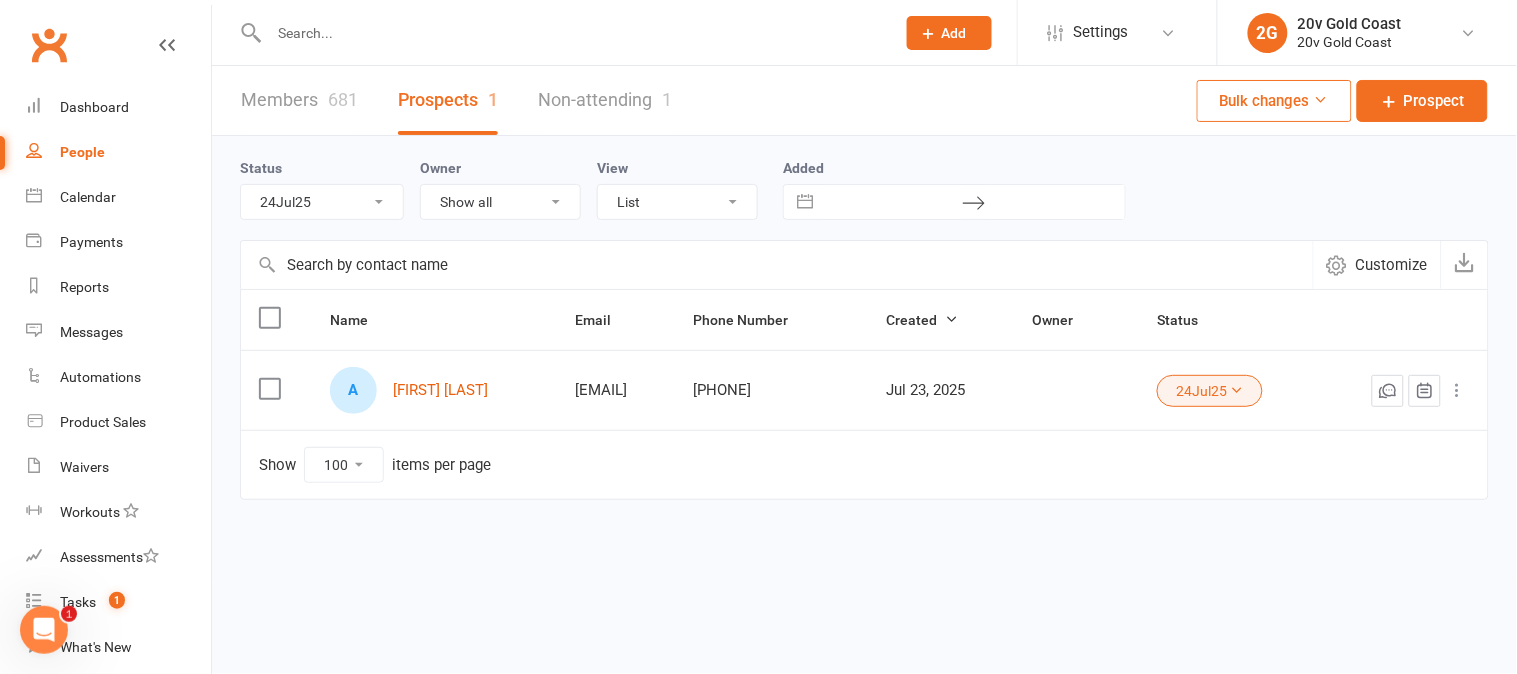 click on "All (No status set) (Invalid status) Parachute Referrals In Communication Call Later Task Comms 24Jul25 31Jul25 7Aug25" at bounding box center (322, 202) 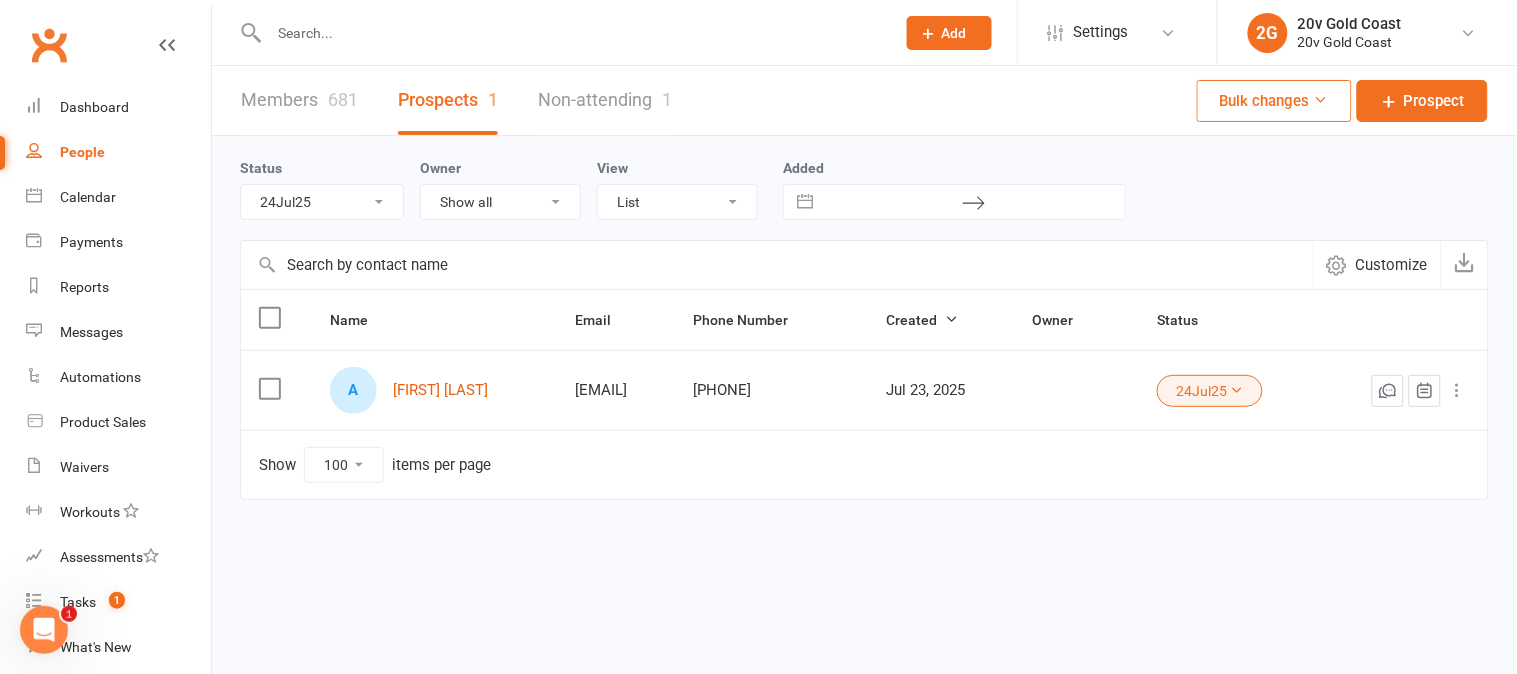 select on "Call Later Task Comms" 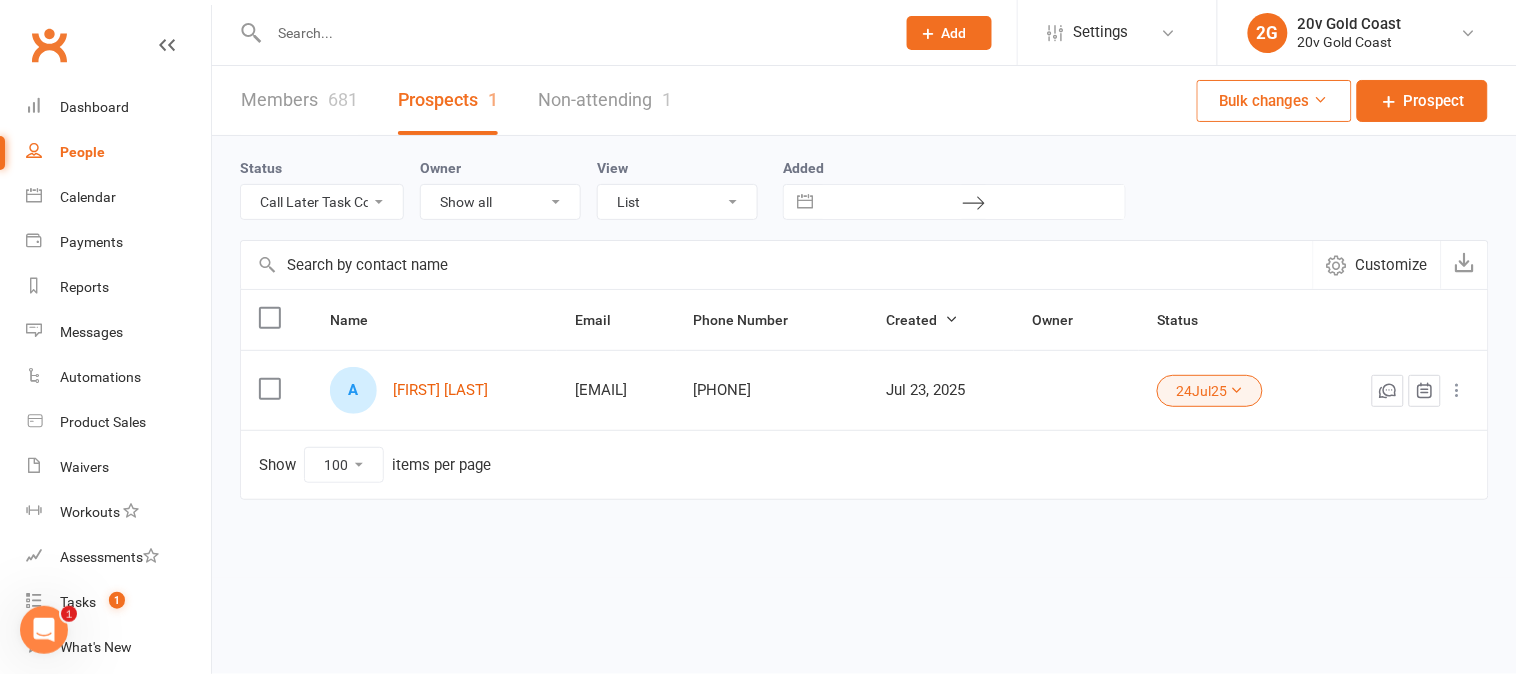 click on "All (No status set) (Invalid status) Parachute Referrals In Communication Call Later Task Comms 24Jul25 31Jul25 7Aug25" at bounding box center (322, 202) 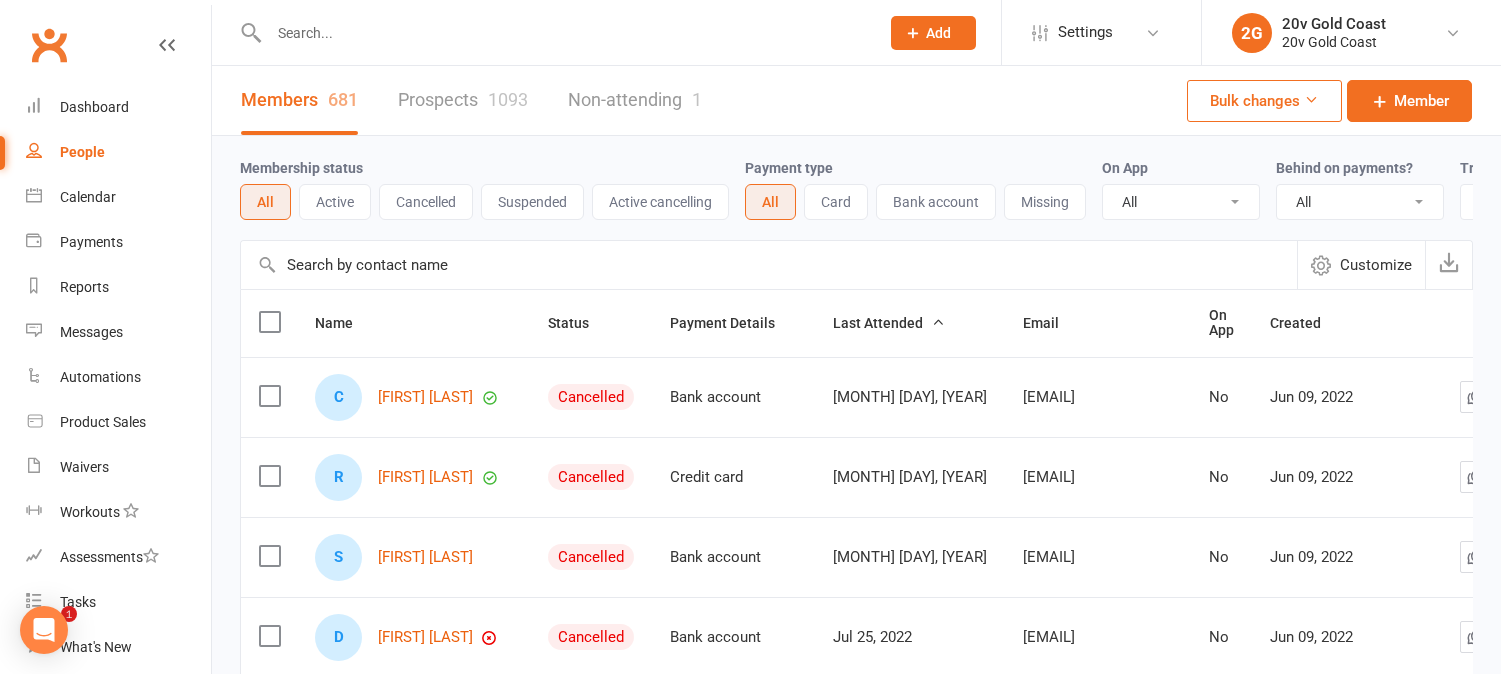 select on "100" 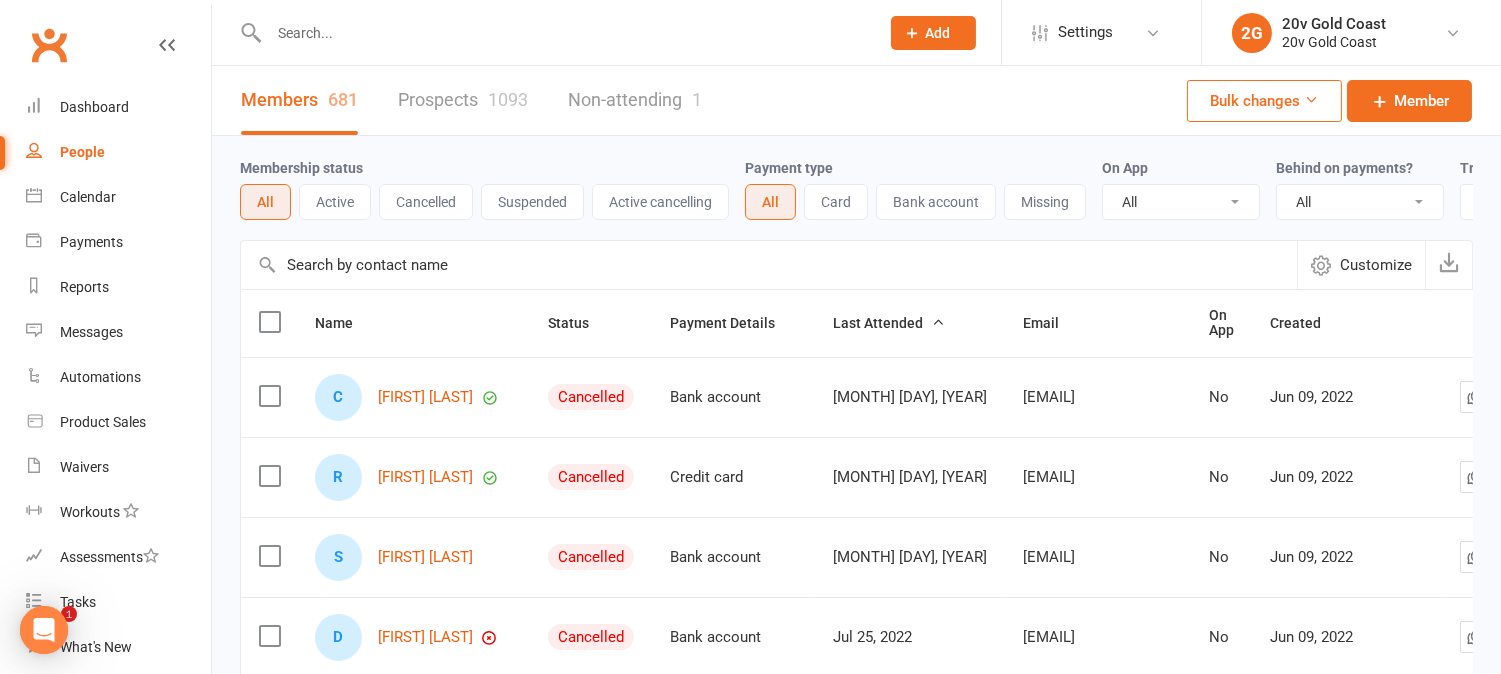 click at bounding box center (564, 33) 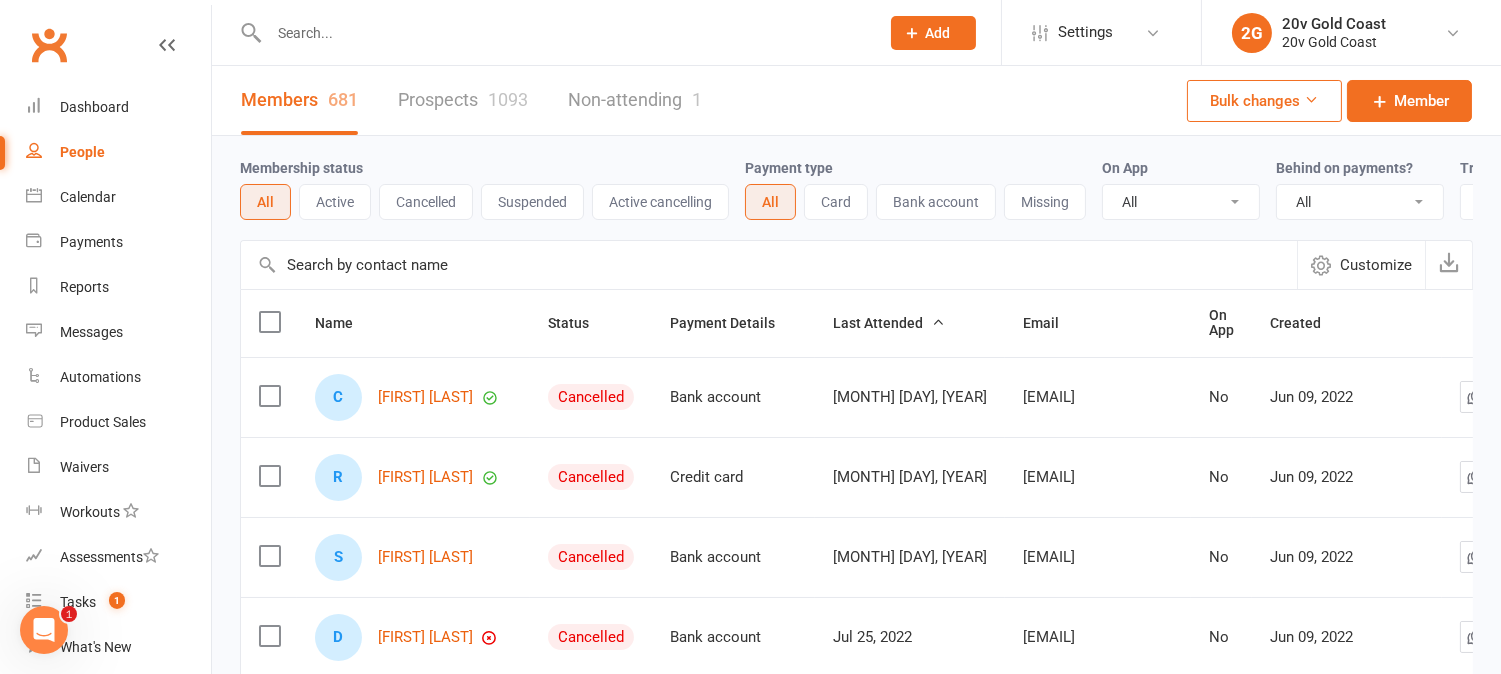scroll, scrollTop: 0, scrollLeft: 0, axis: both 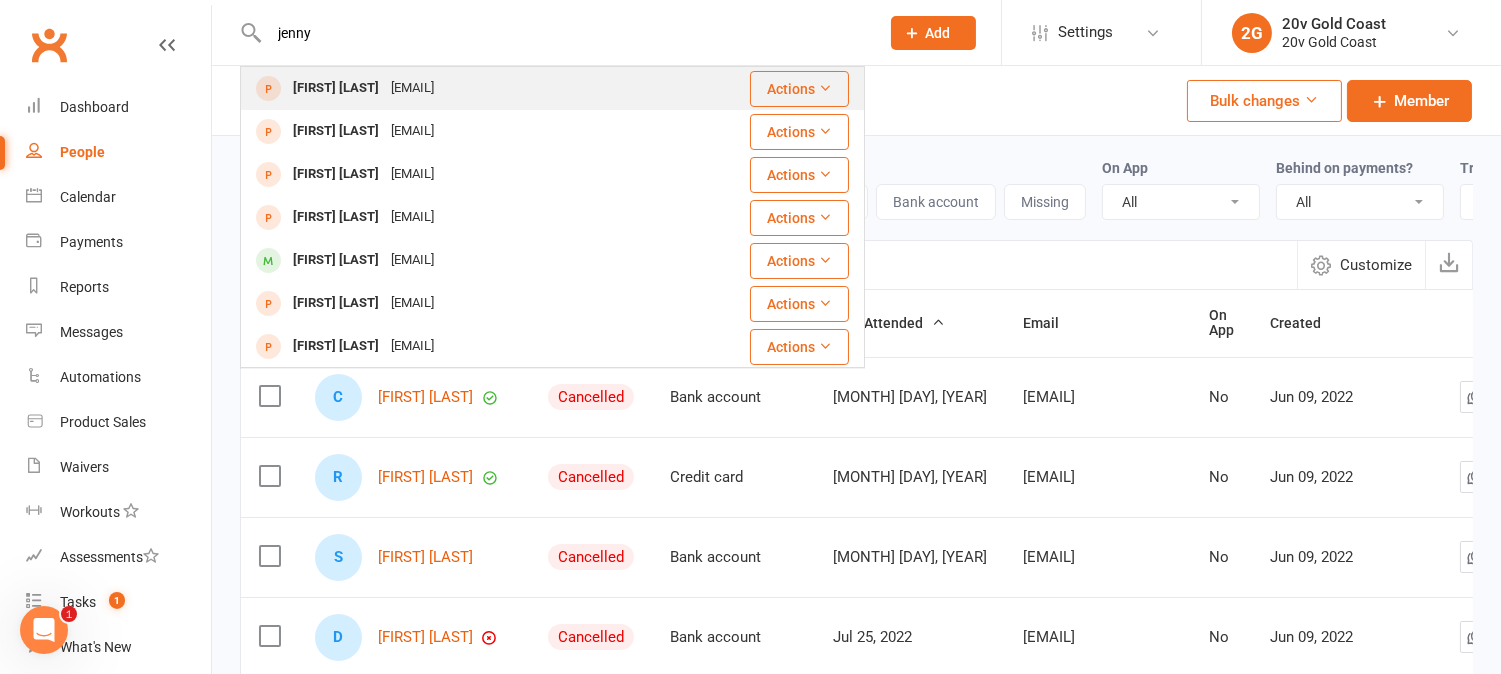 type on "jenny" 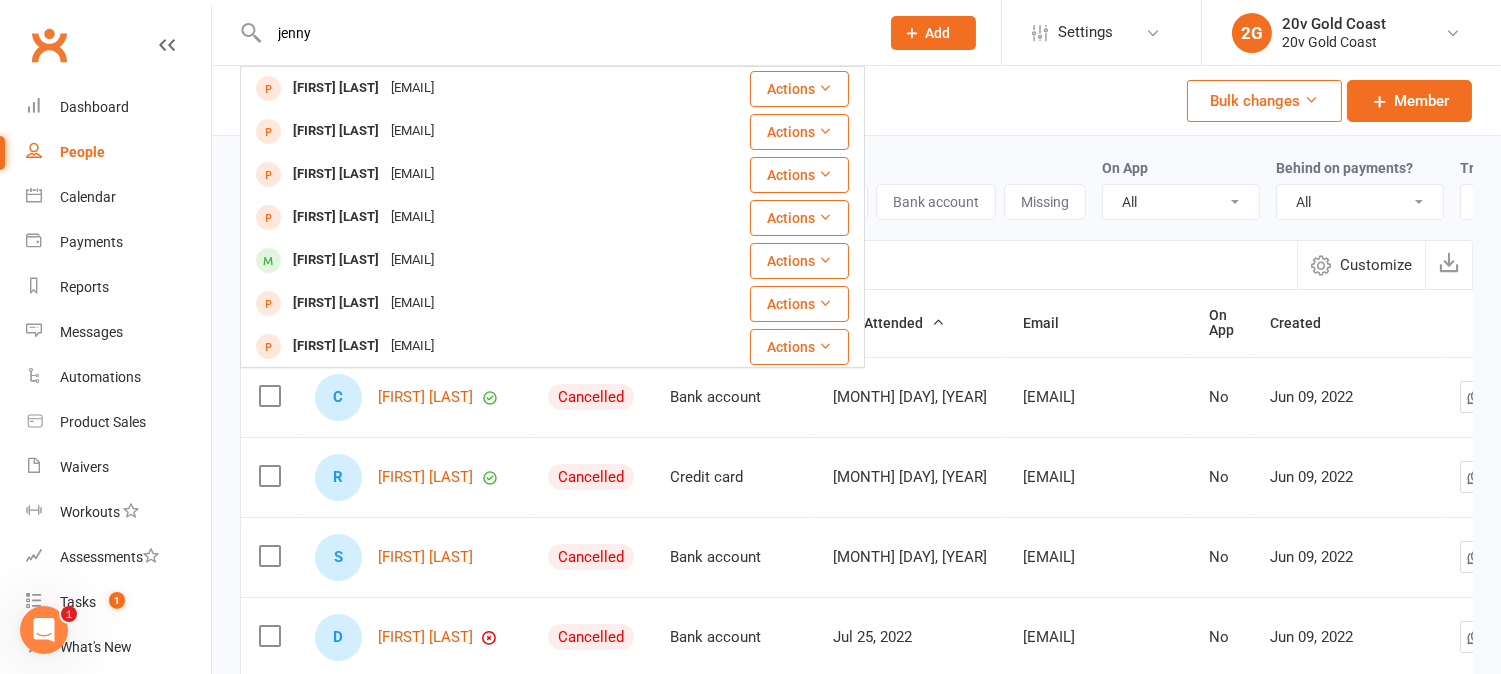 click on "[FIRST] [LAST]" at bounding box center (336, 88) 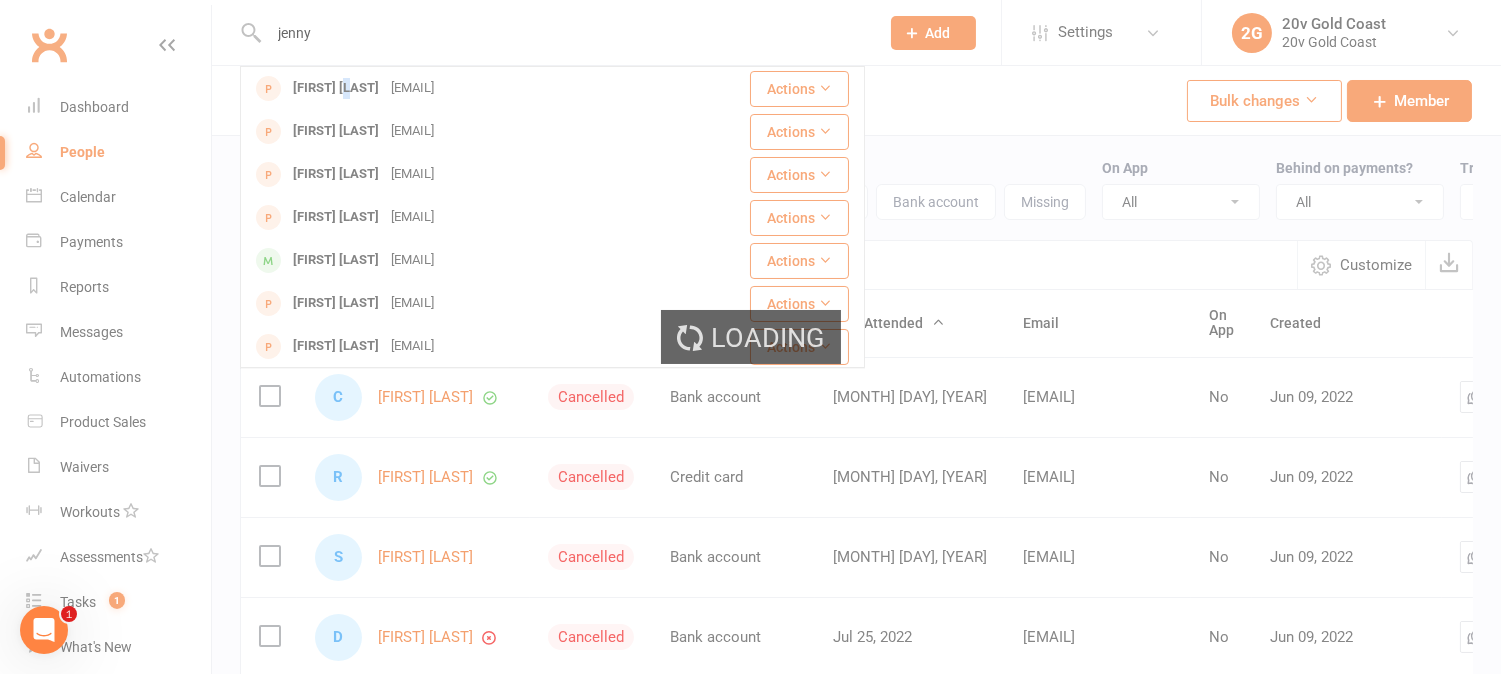 type 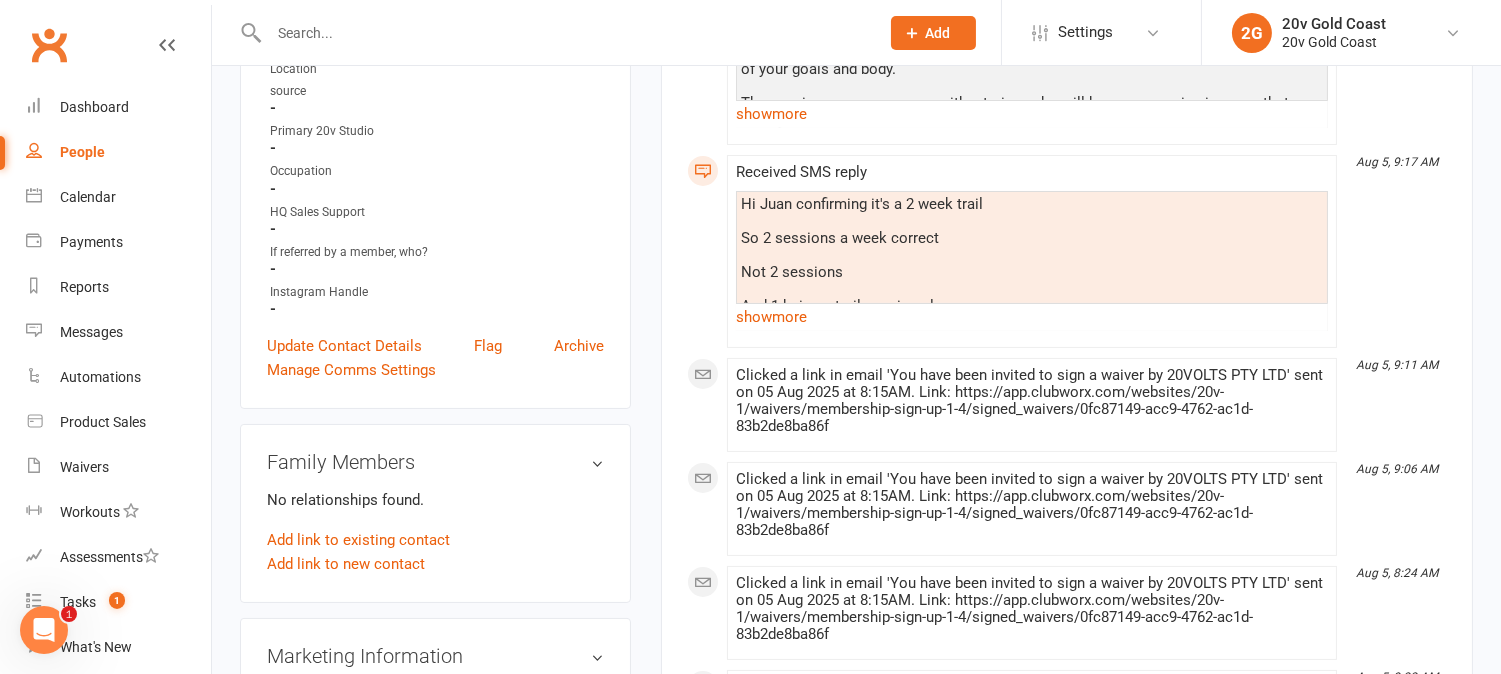 scroll, scrollTop: 0, scrollLeft: 0, axis: both 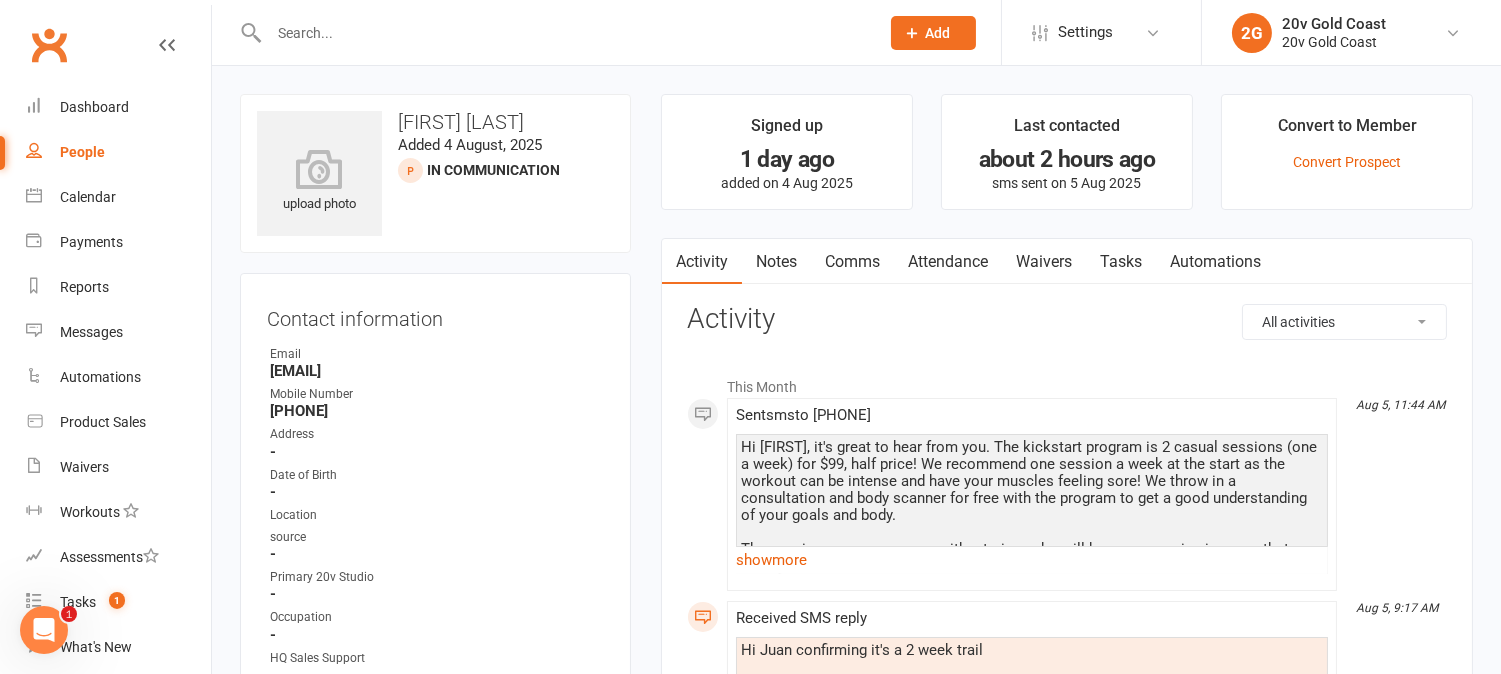 click on "show  more" at bounding box center (1032, 560) 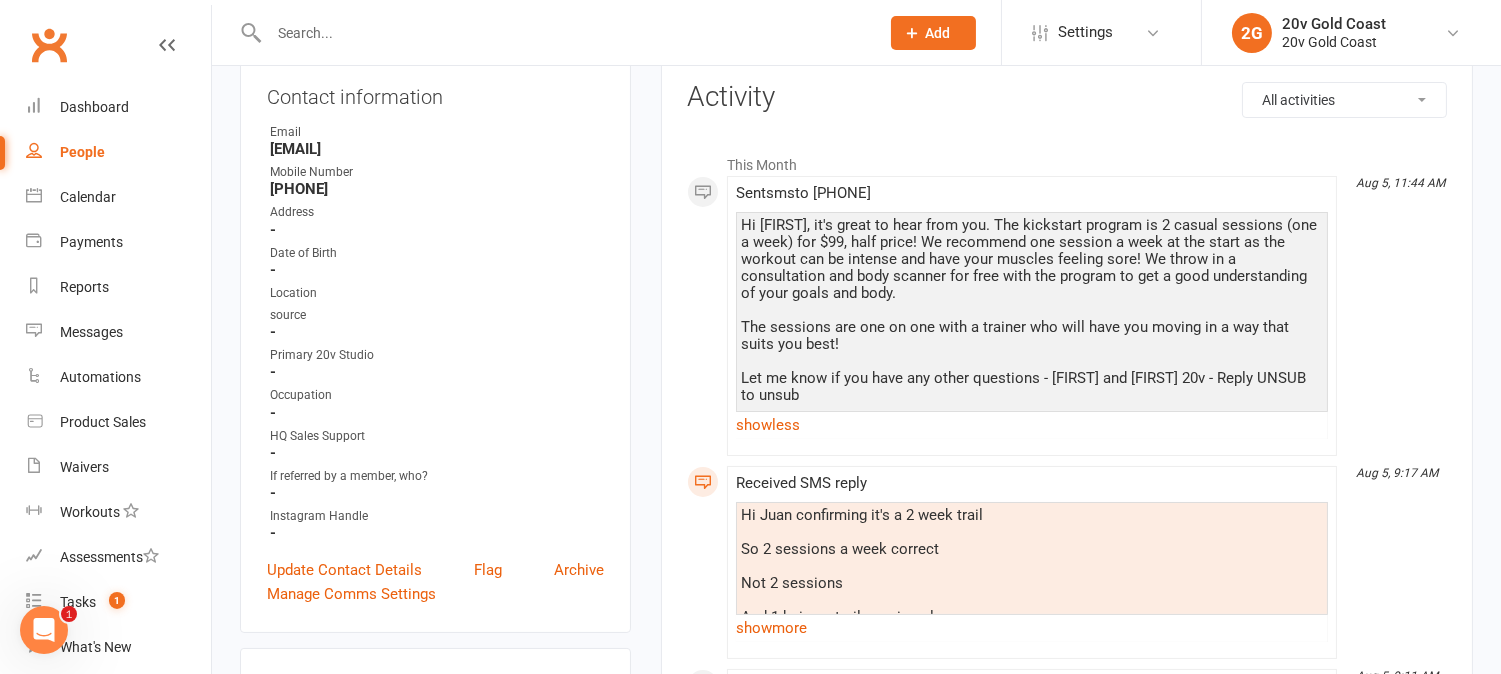 scroll, scrollTop: 111, scrollLeft: 0, axis: vertical 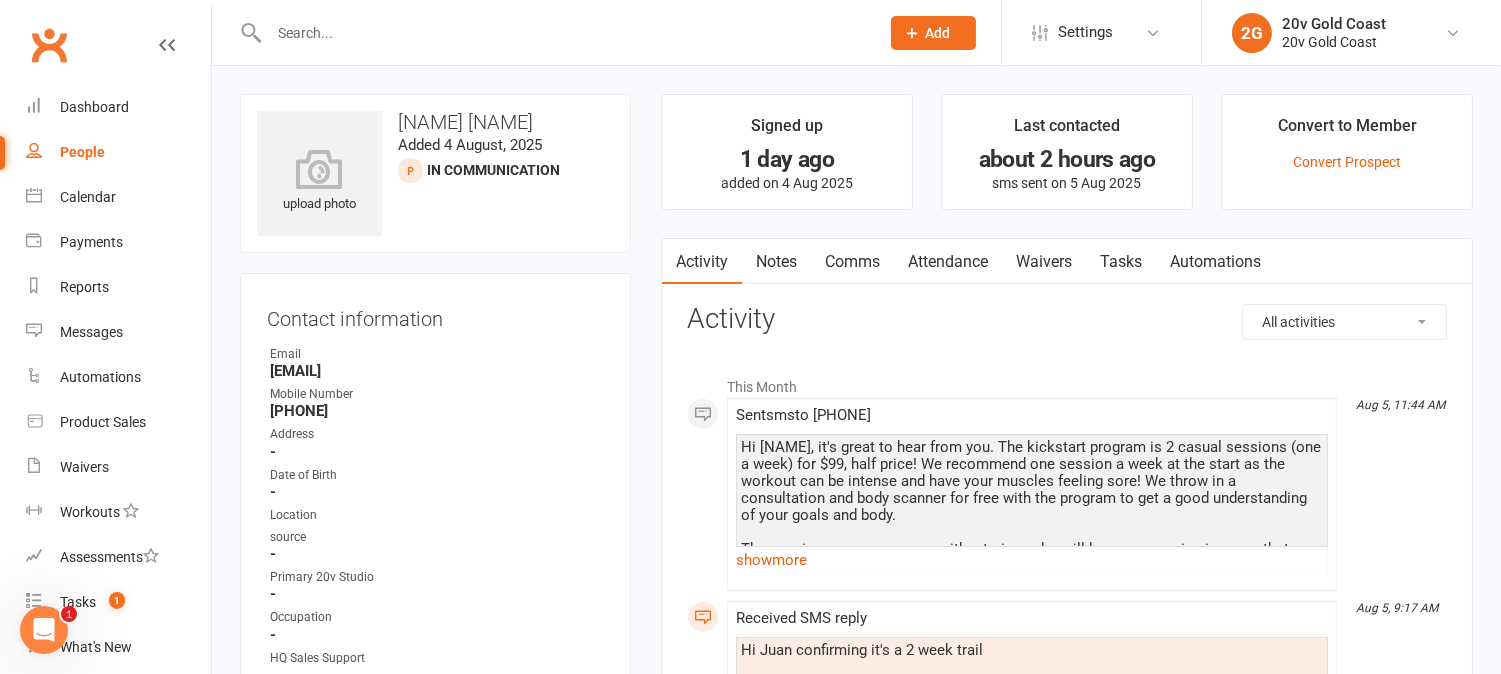 click on "Tasks" at bounding box center (1121, 262) 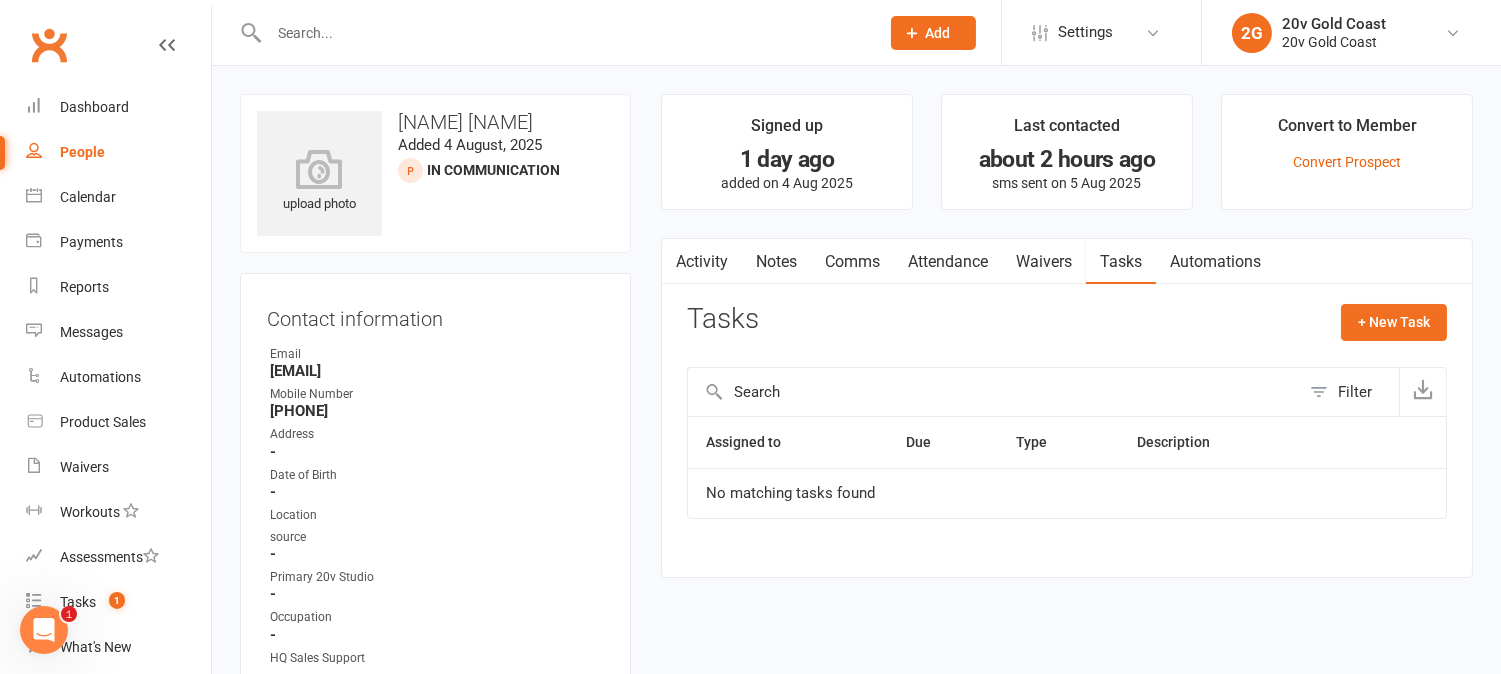 click on "Waivers" at bounding box center (1044, 262) 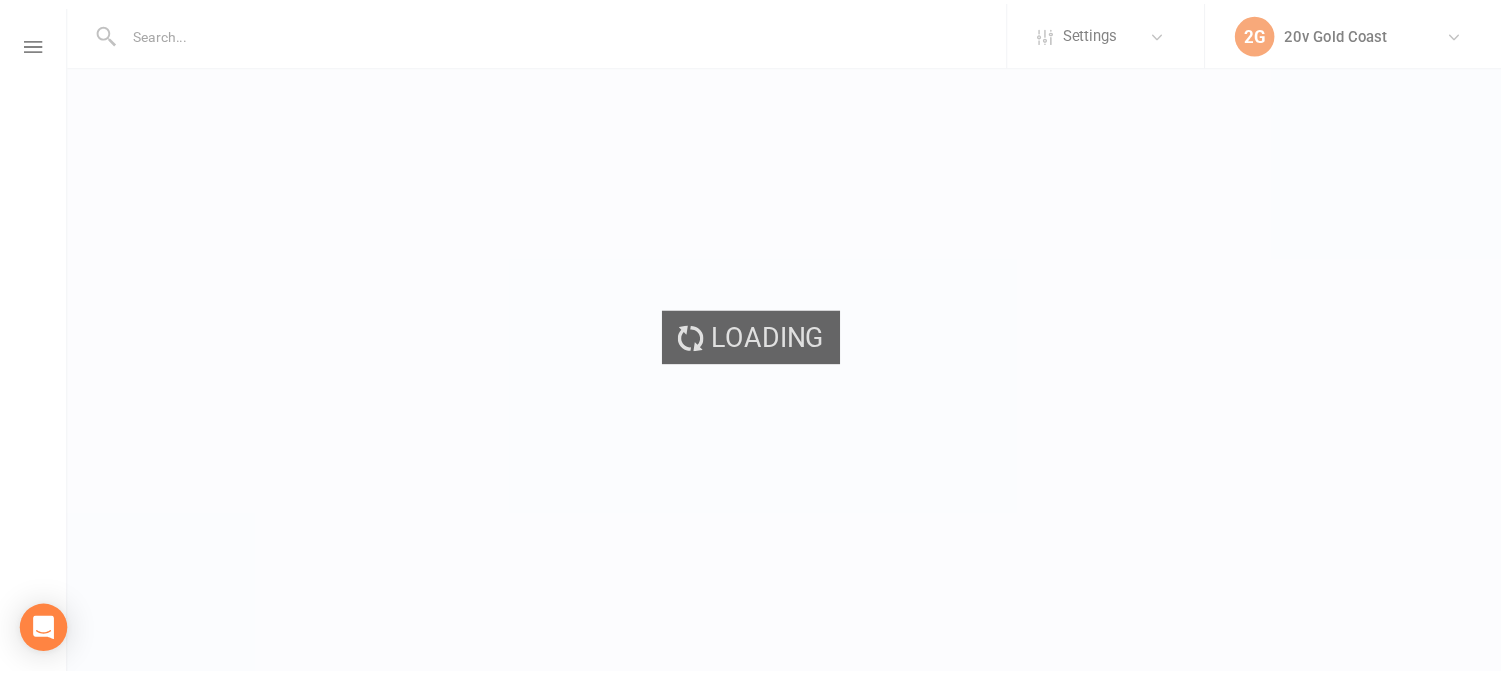scroll, scrollTop: 0, scrollLeft: 0, axis: both 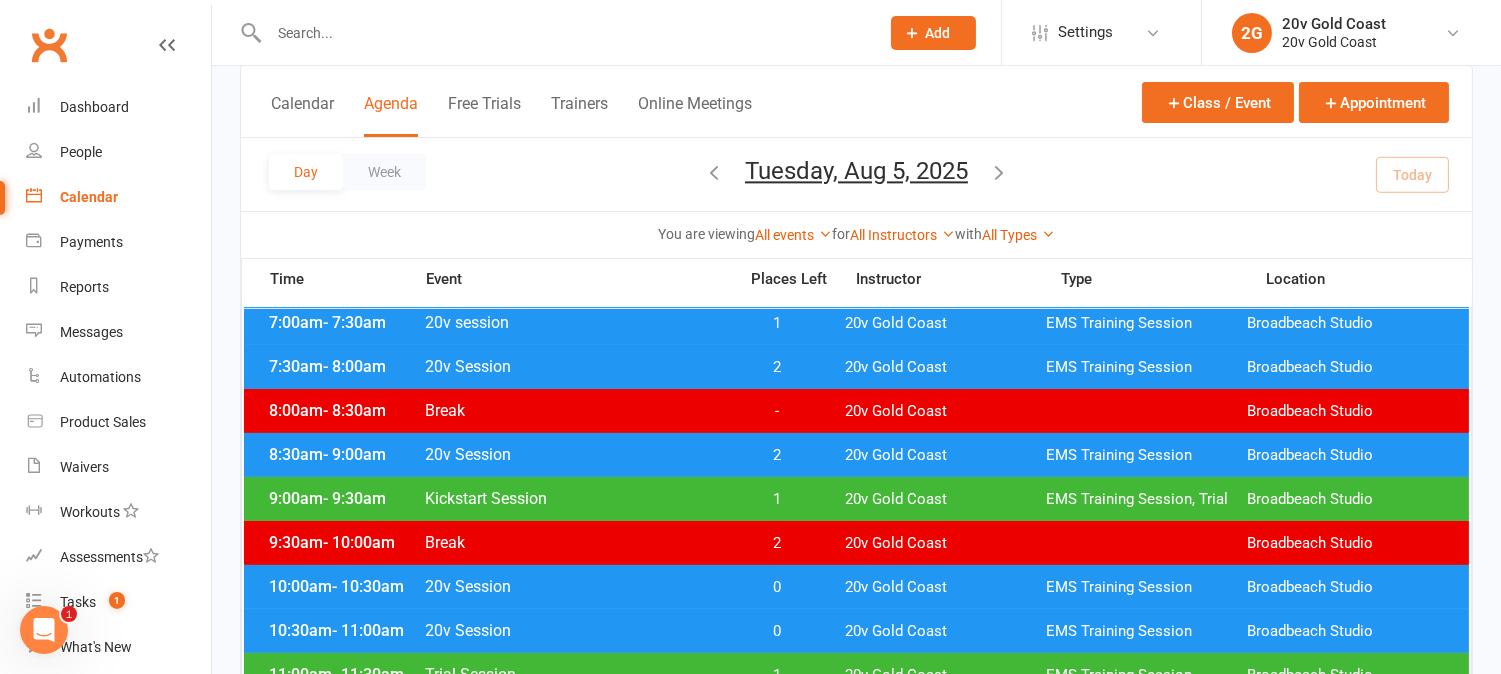 click at bounding box center [564, 33] 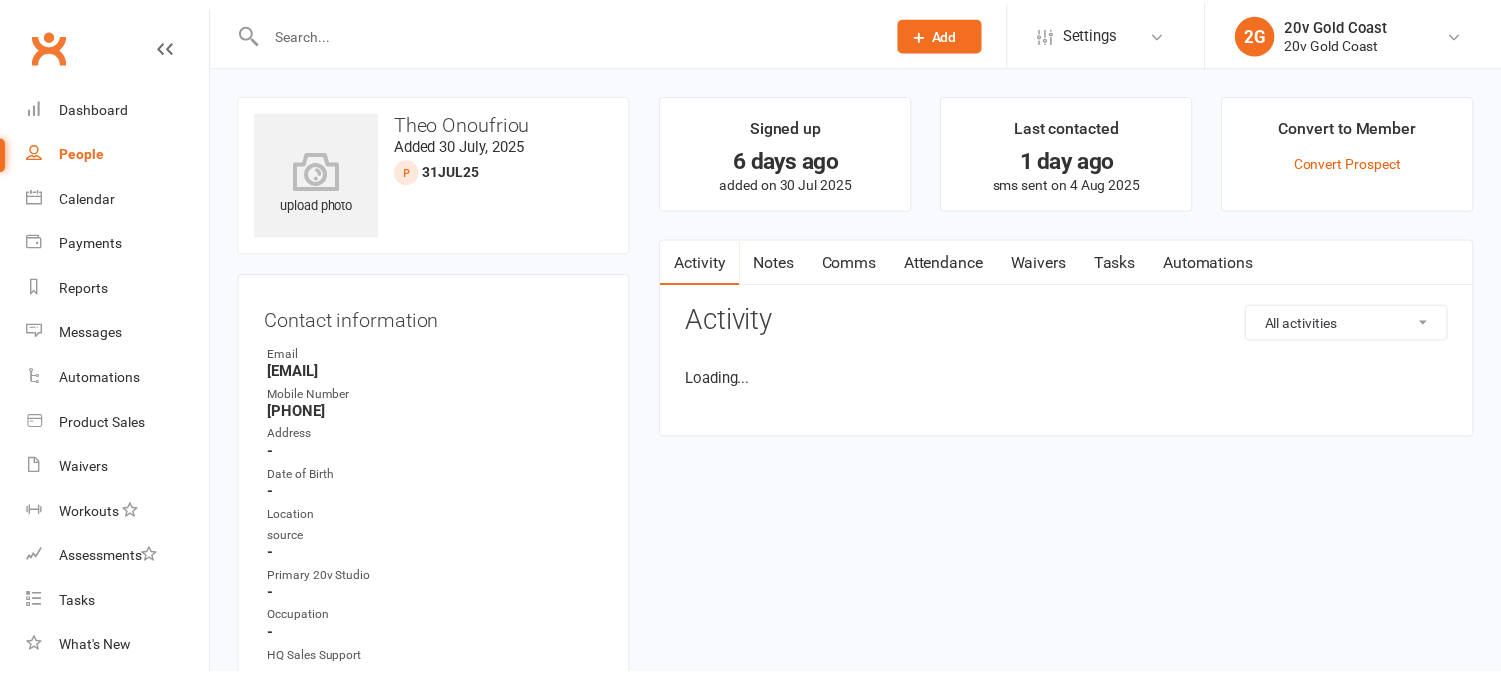 scroll, scrollTop: 0, scrollLeft: 0, axis: both 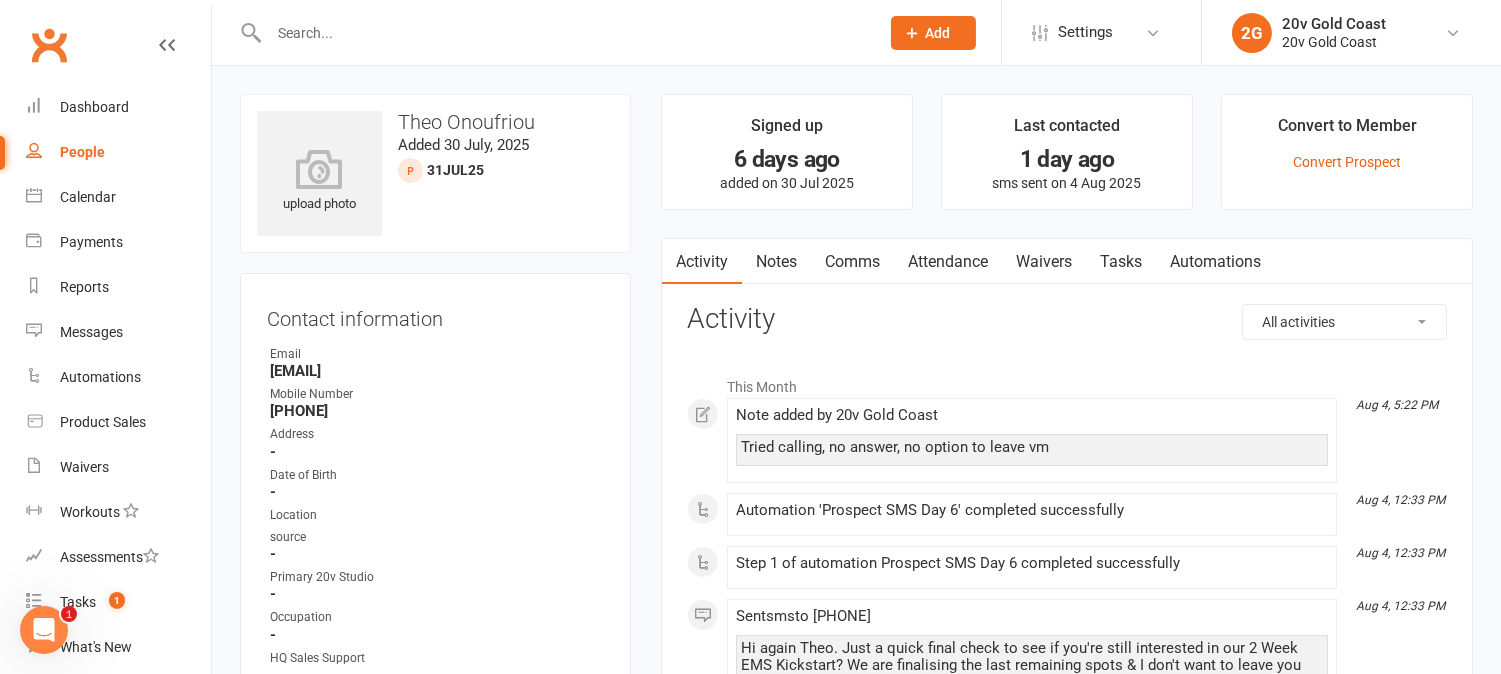 click on "Tasks" at bounding box center [1121, 262] 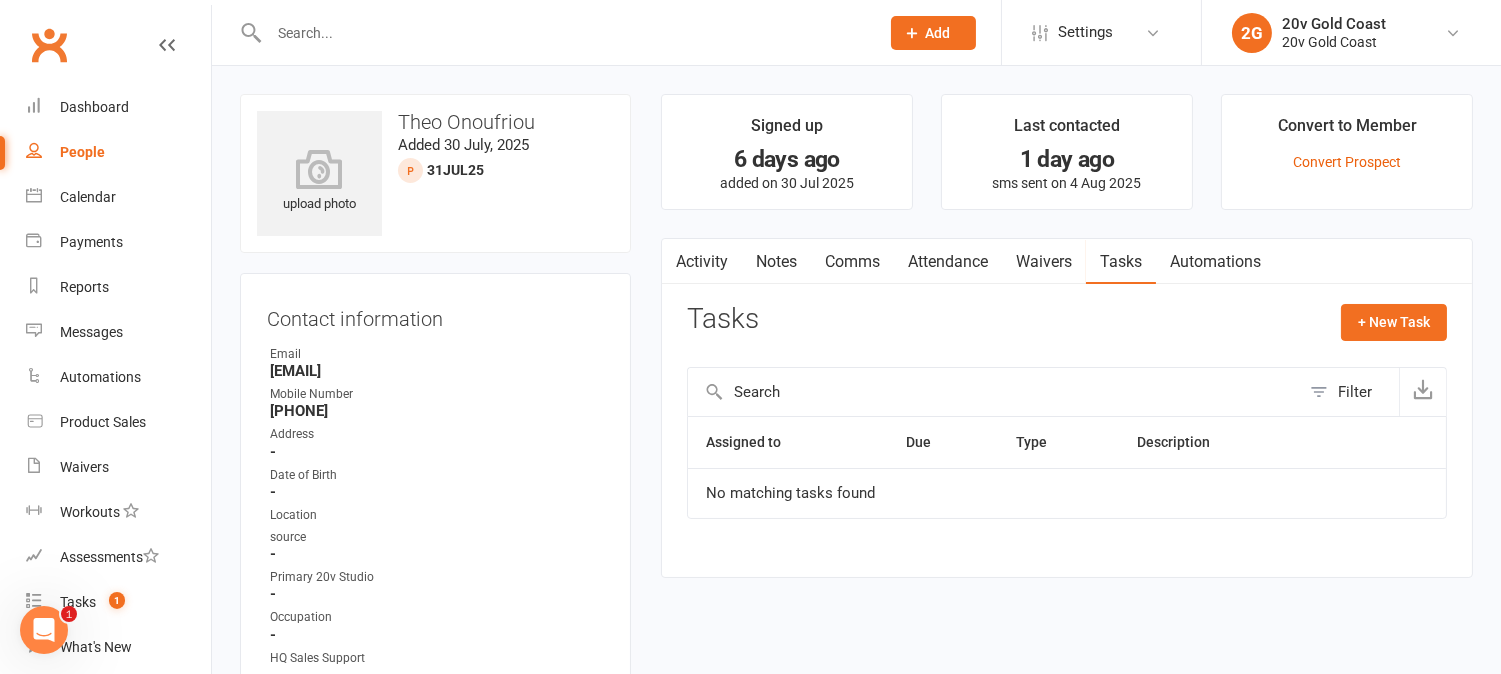 click on "Activity" at bounding box center (702, 262) 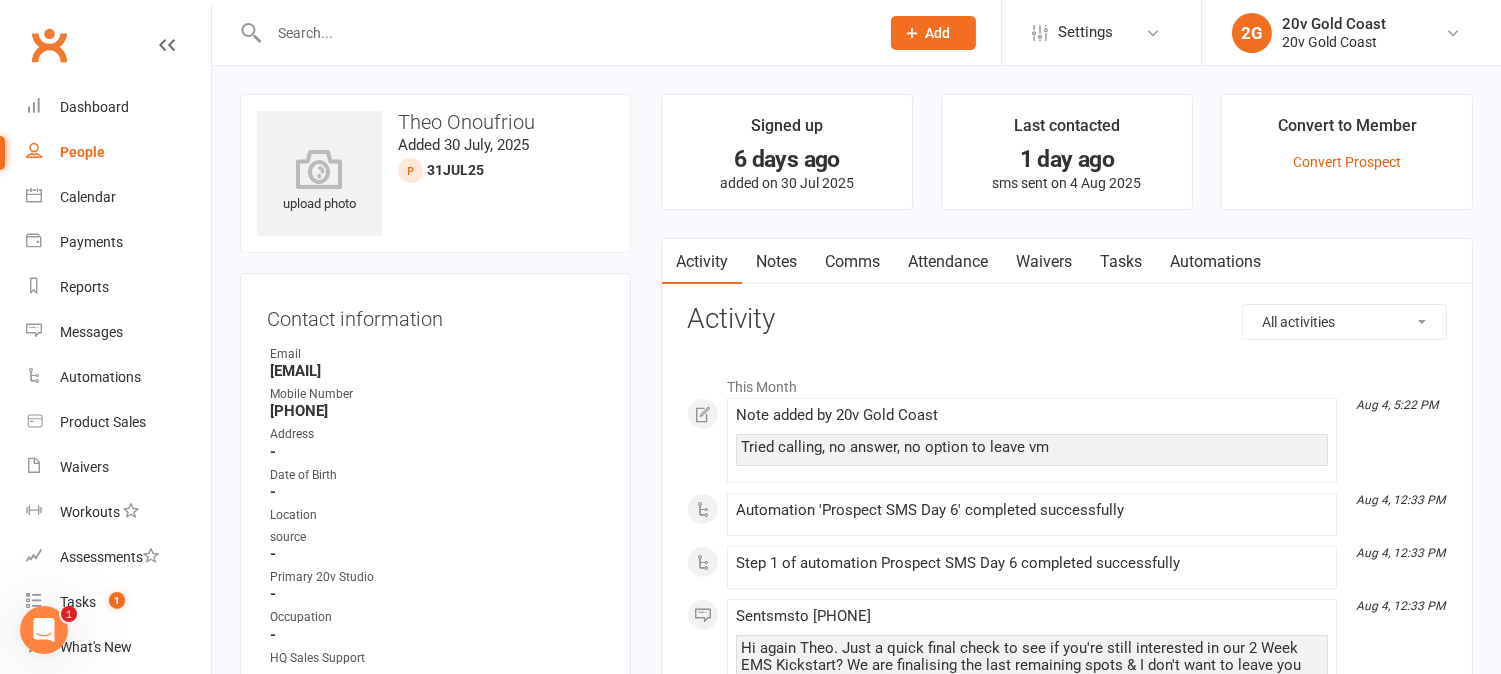 click on "Notes" at bounding box center (776, 262) 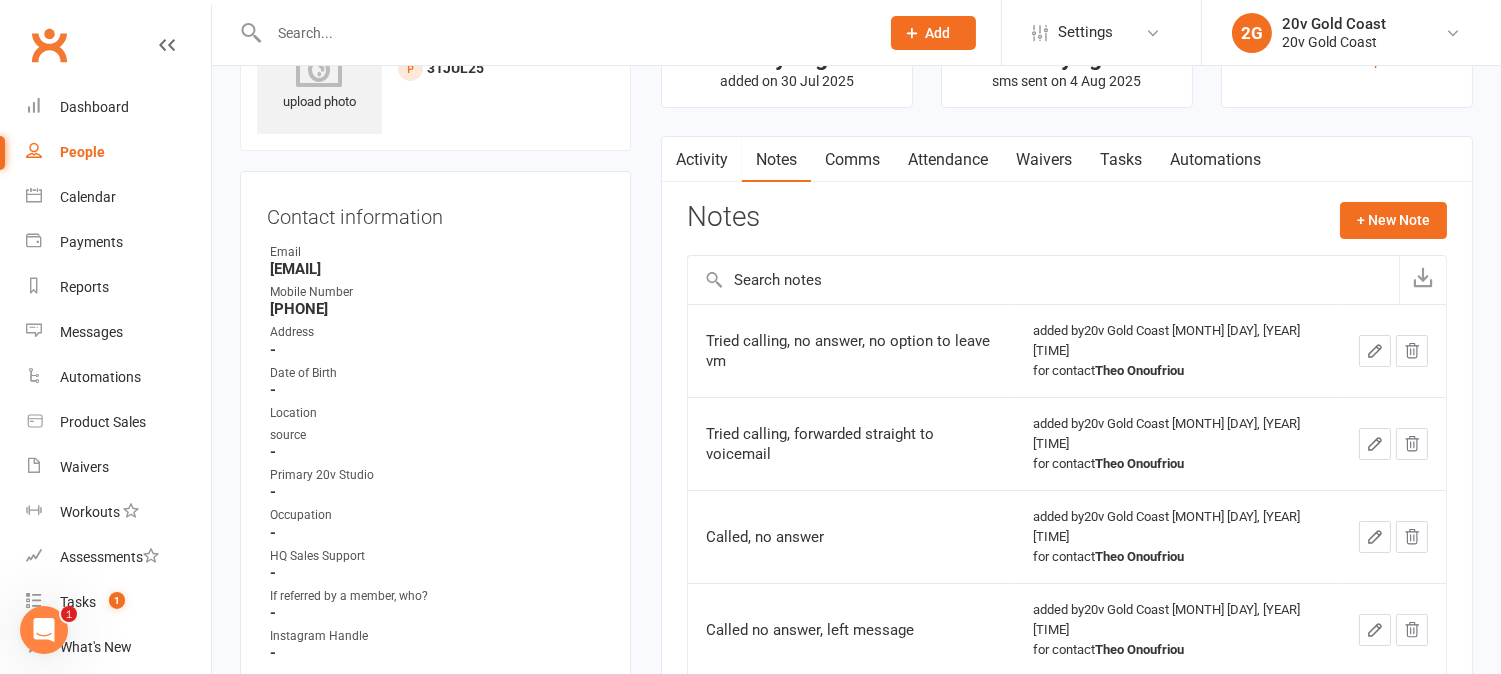 scroll, scrollTop: 0, scrollLeft: 0, axis: both 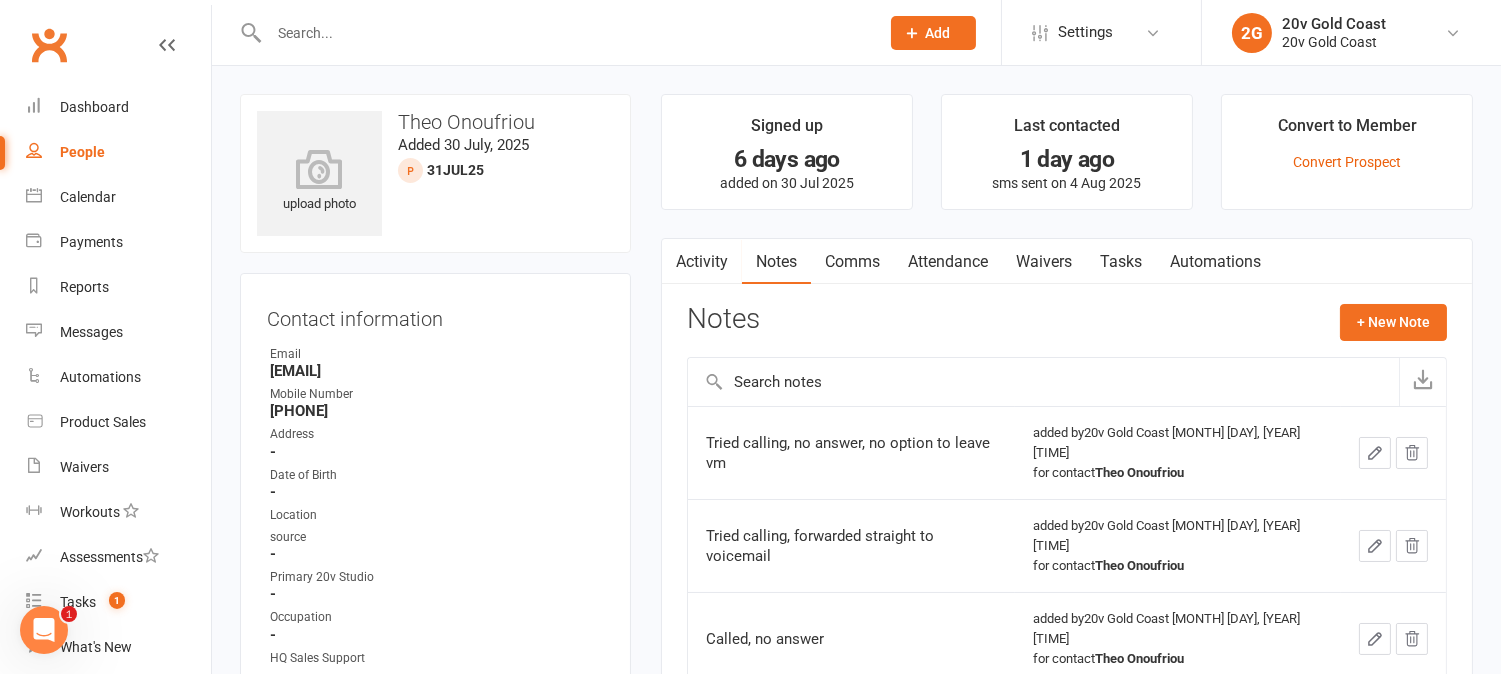 click on "Activity" at bounding box center [702, 262] 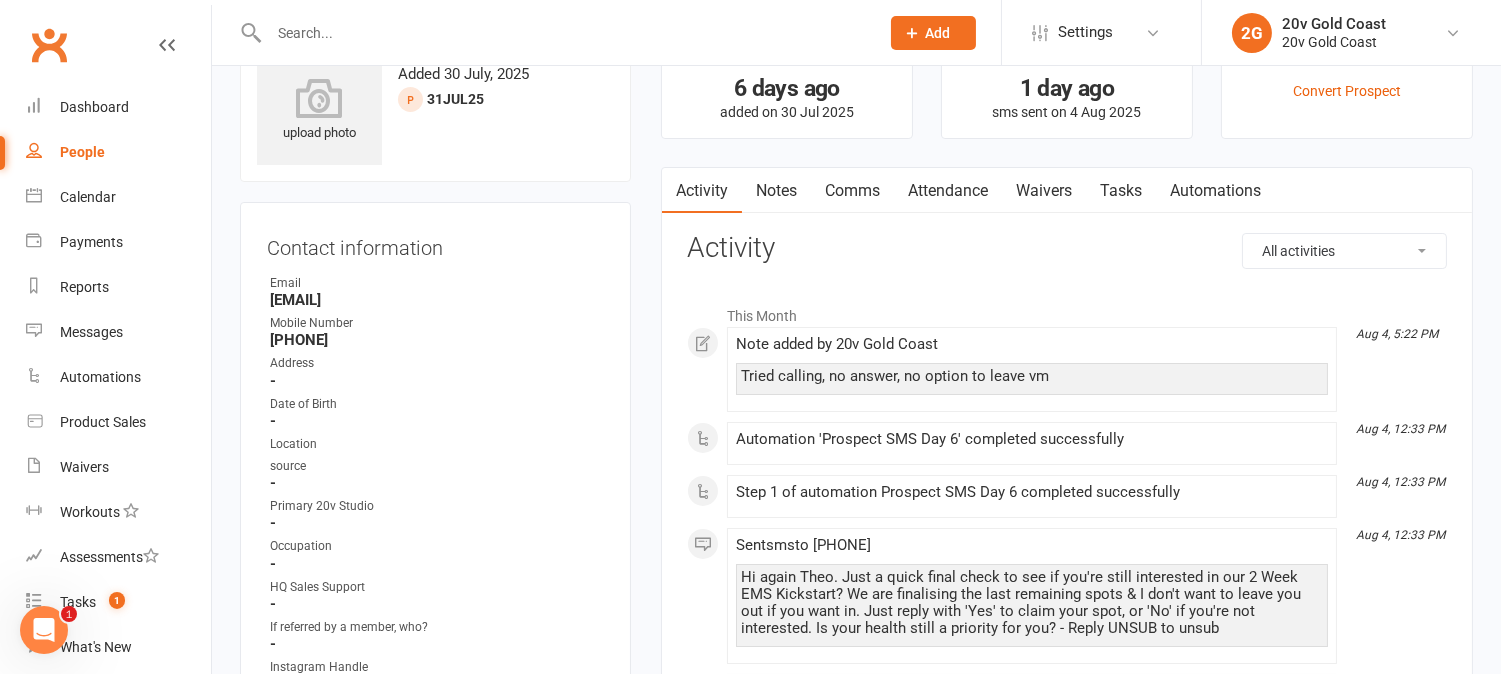 scroll, scrollTop: 0, scrollLeft: 0, axis: both 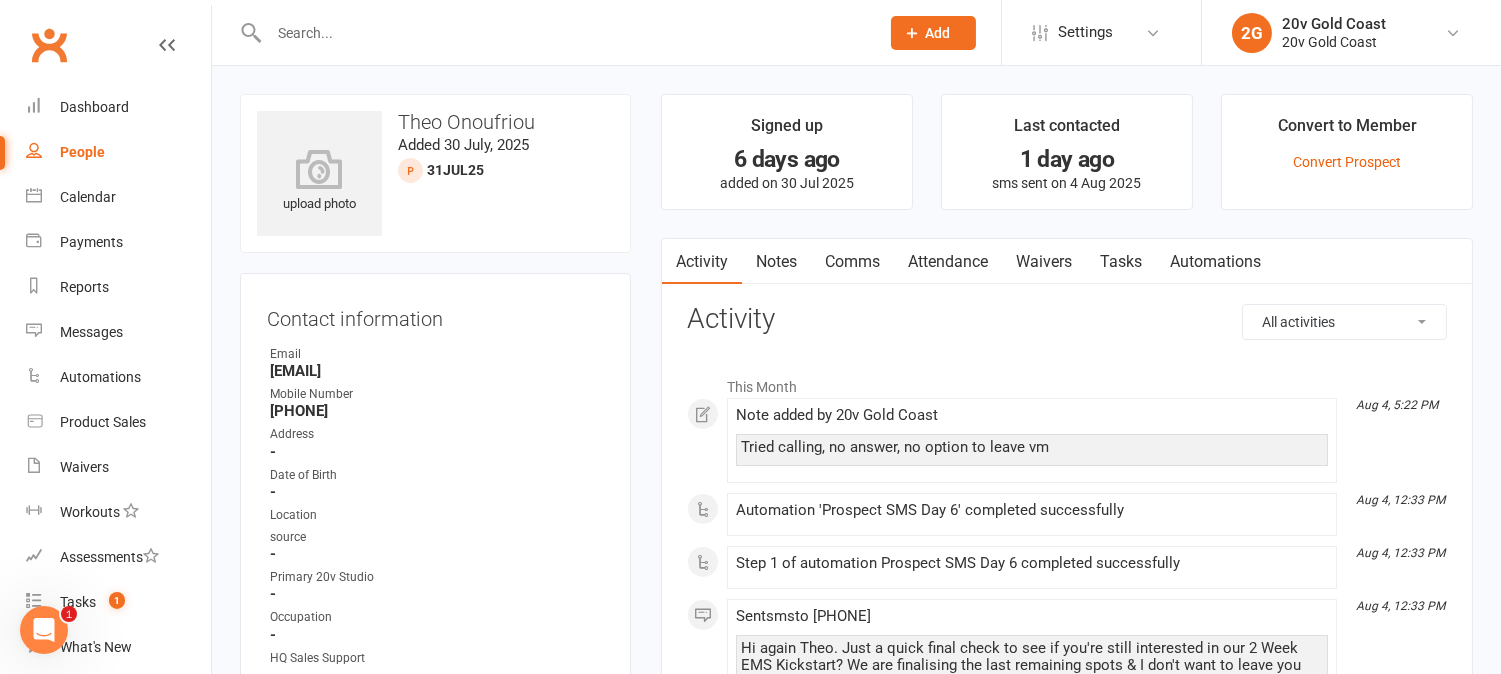 click on "Notes" at bounding box center [776, 262] 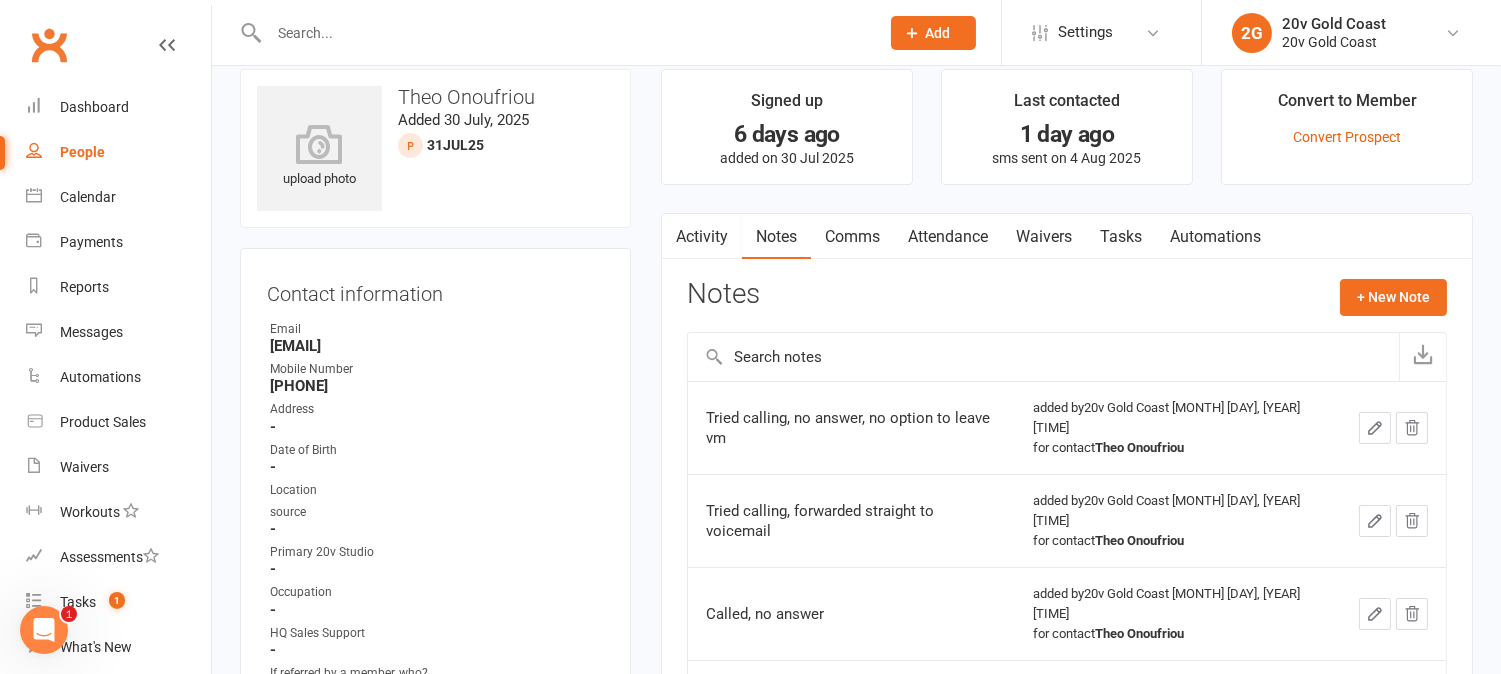 scroll, scrollTop: 0, scrollLeft: 0, axis: both 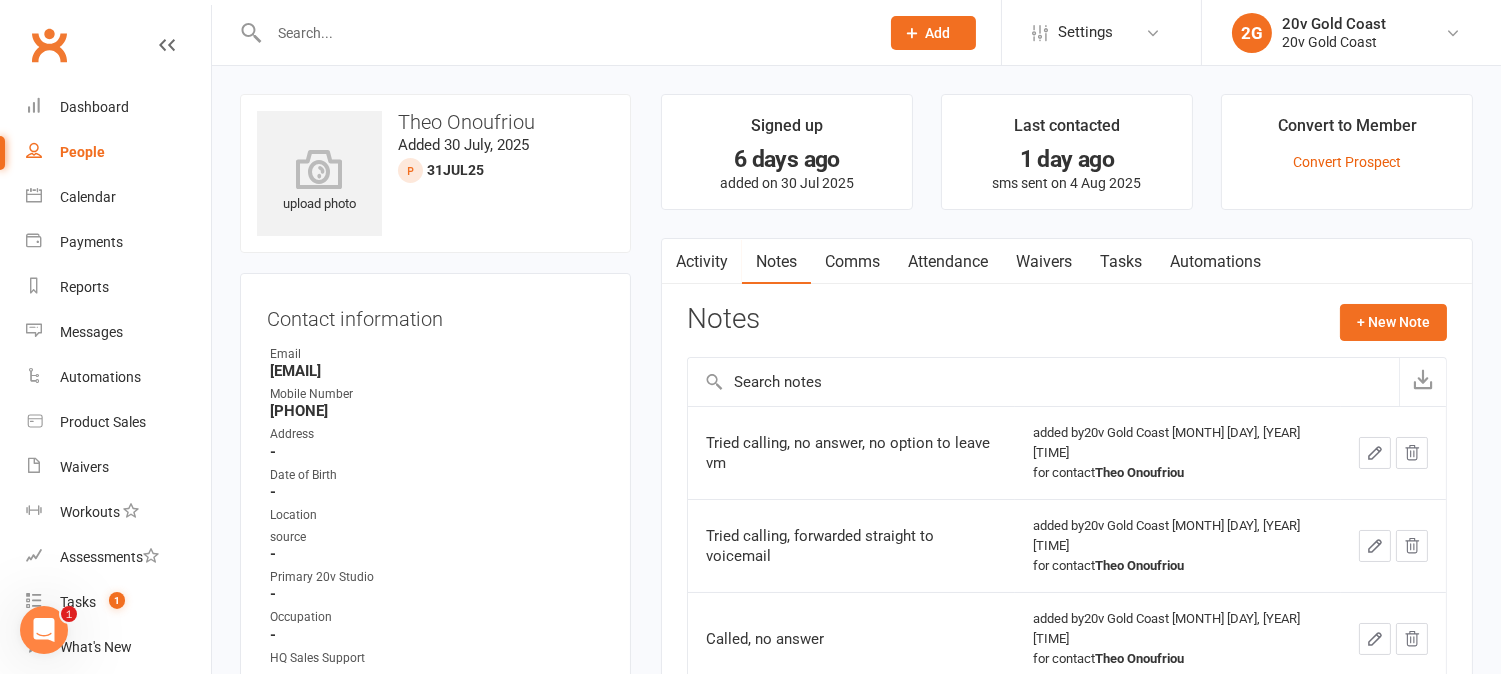click on "Activity" at bounding box center [702, 262] 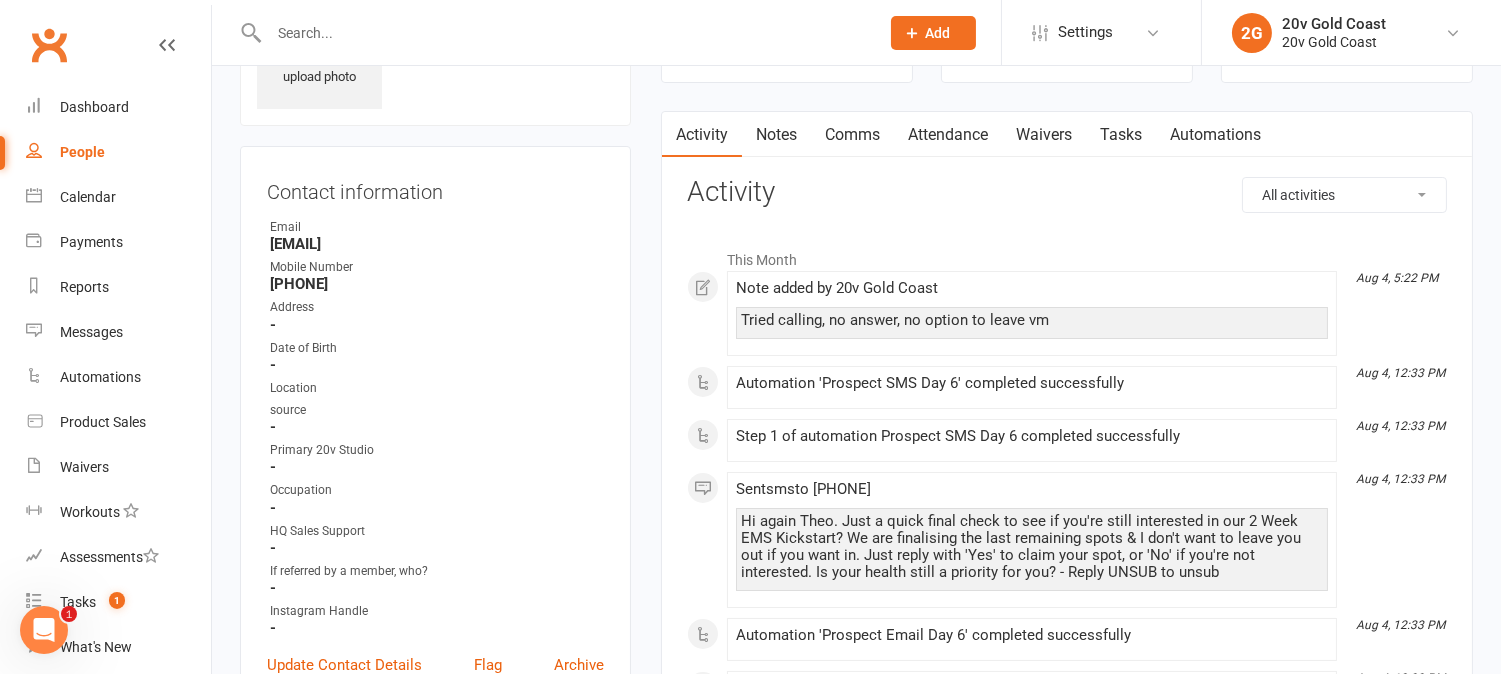 scroll, scrollTop: 0, scrollLeft: 0, axis: both 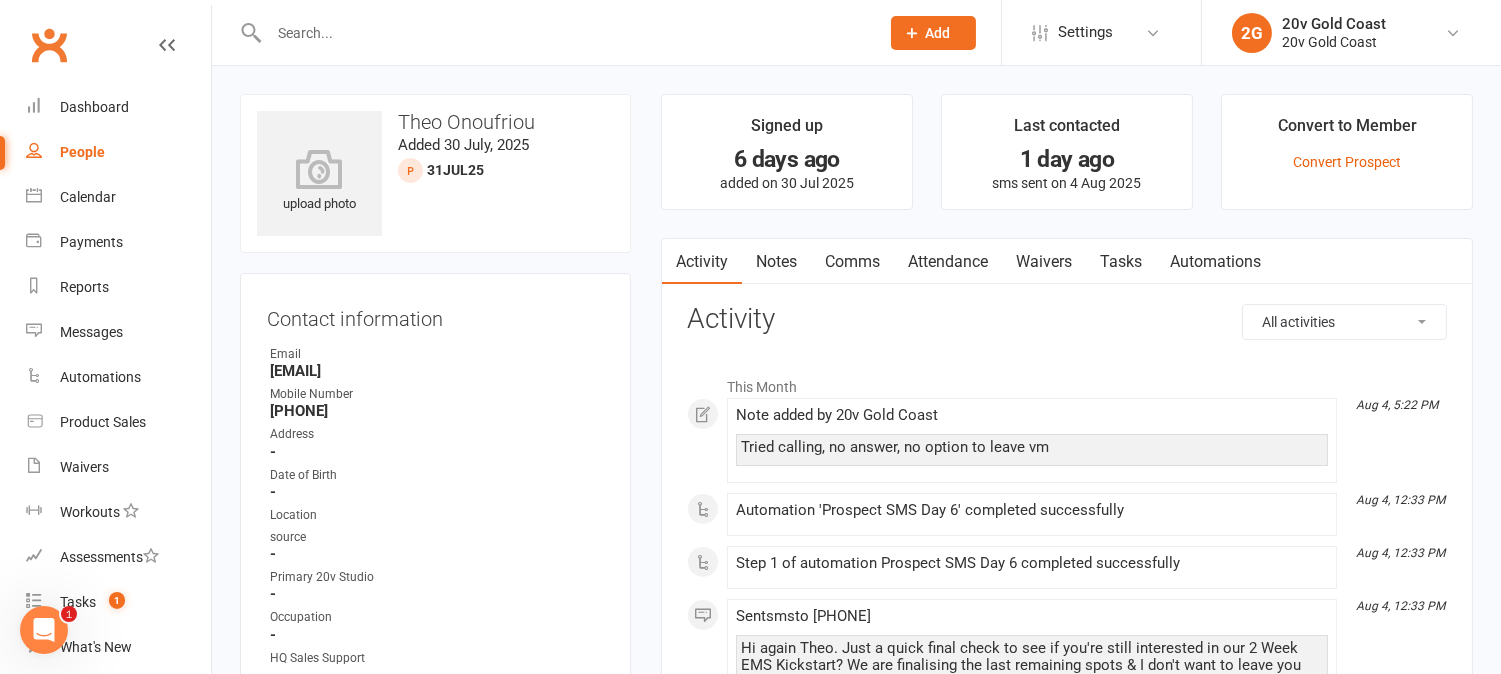 click on "Tasks" at bounding box center [1121, 262] 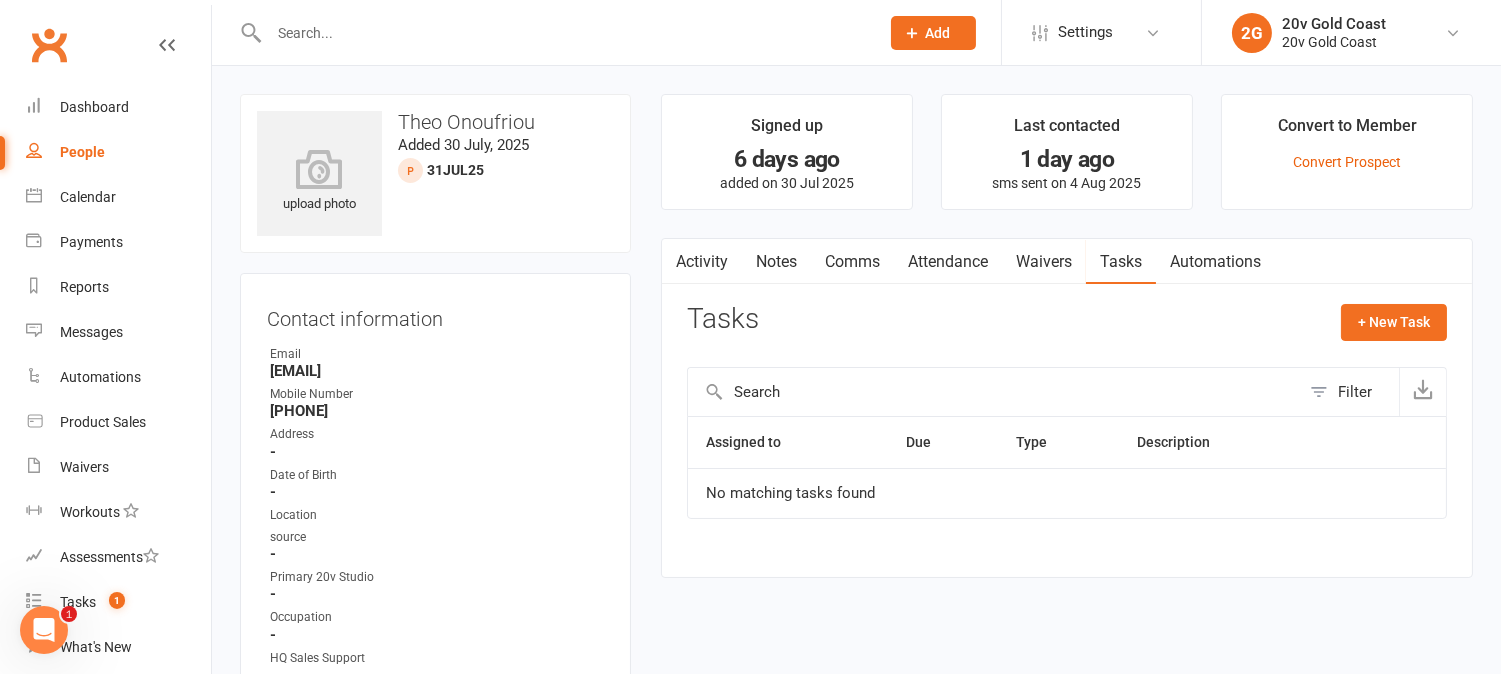 click on "Notes" at bounding box center [776, 262] 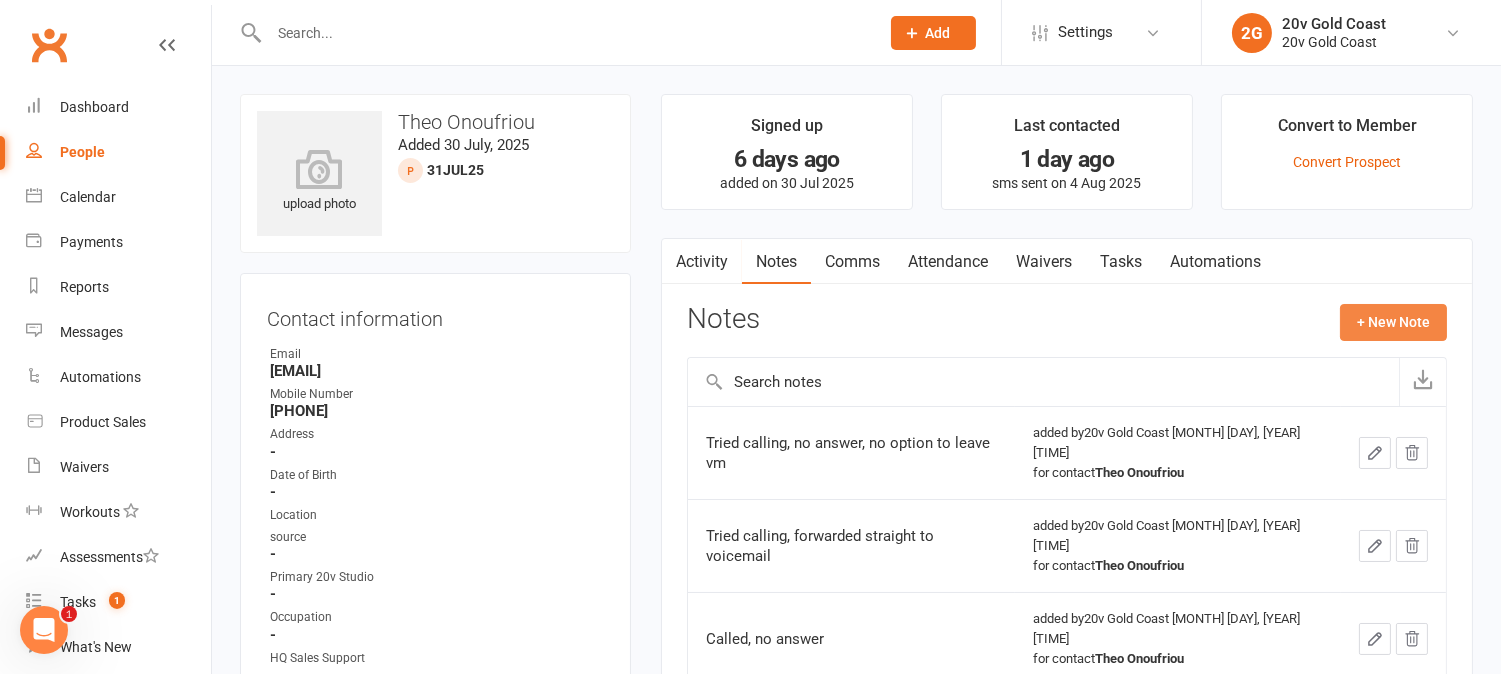 click on "+ New Note" at bounding box center (1393, 322) 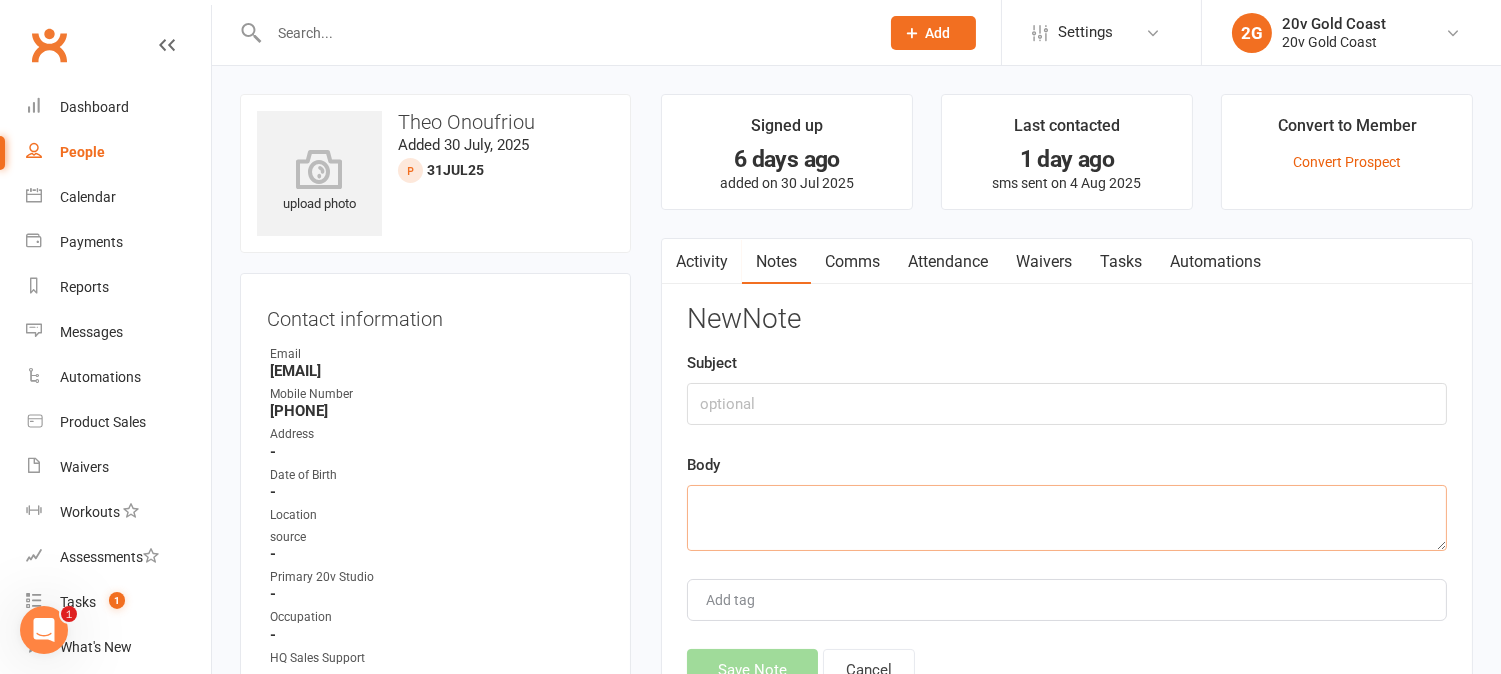 click at bounding box center [1067, 518] 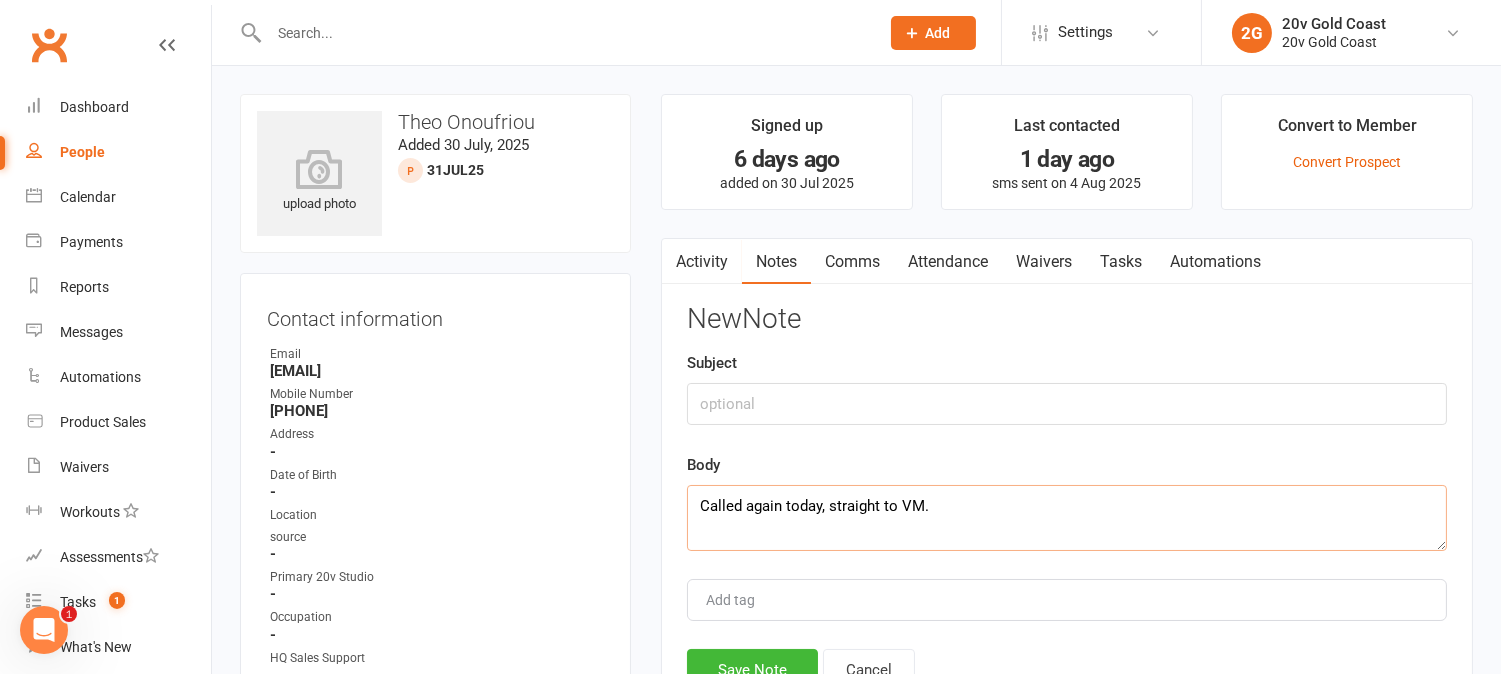 scroll, scrollTop: 333, scrollLeft: 0, axis: vertical 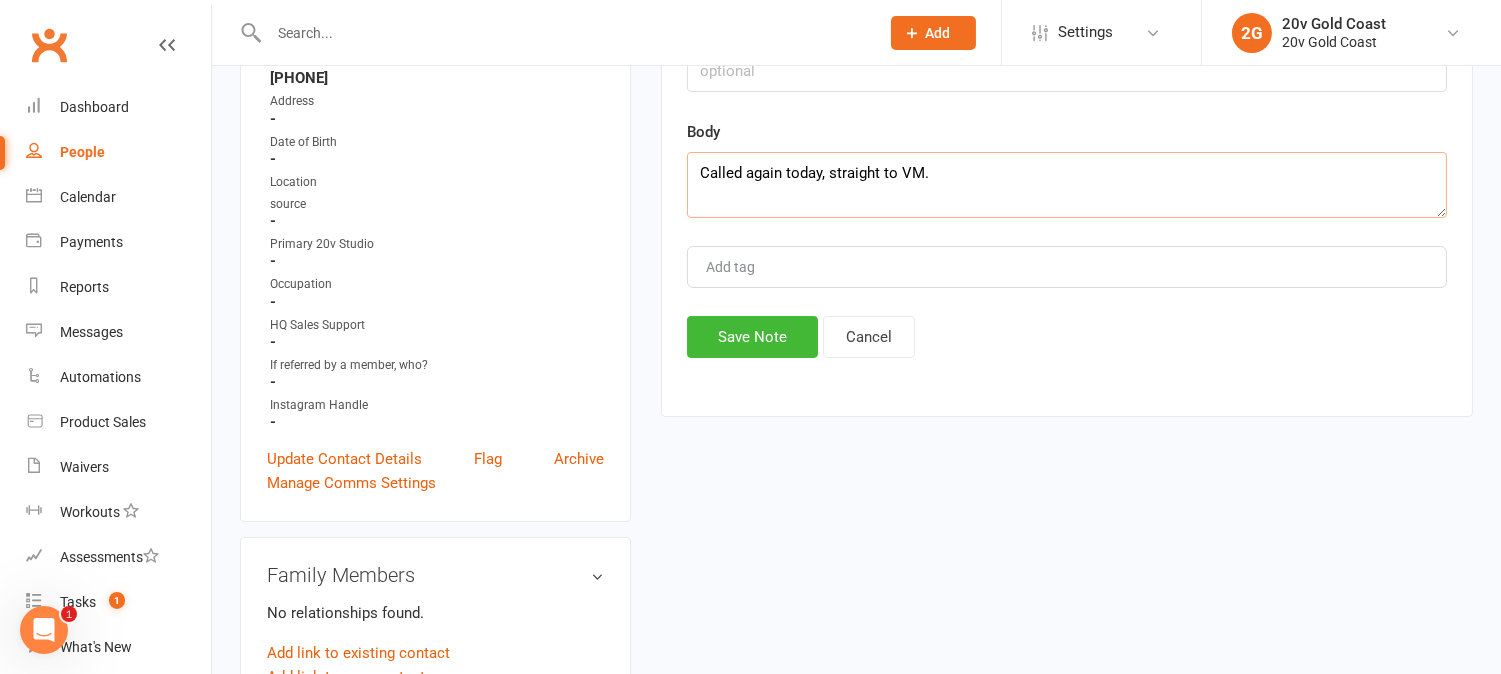 type on "Called again today, straight to VM." 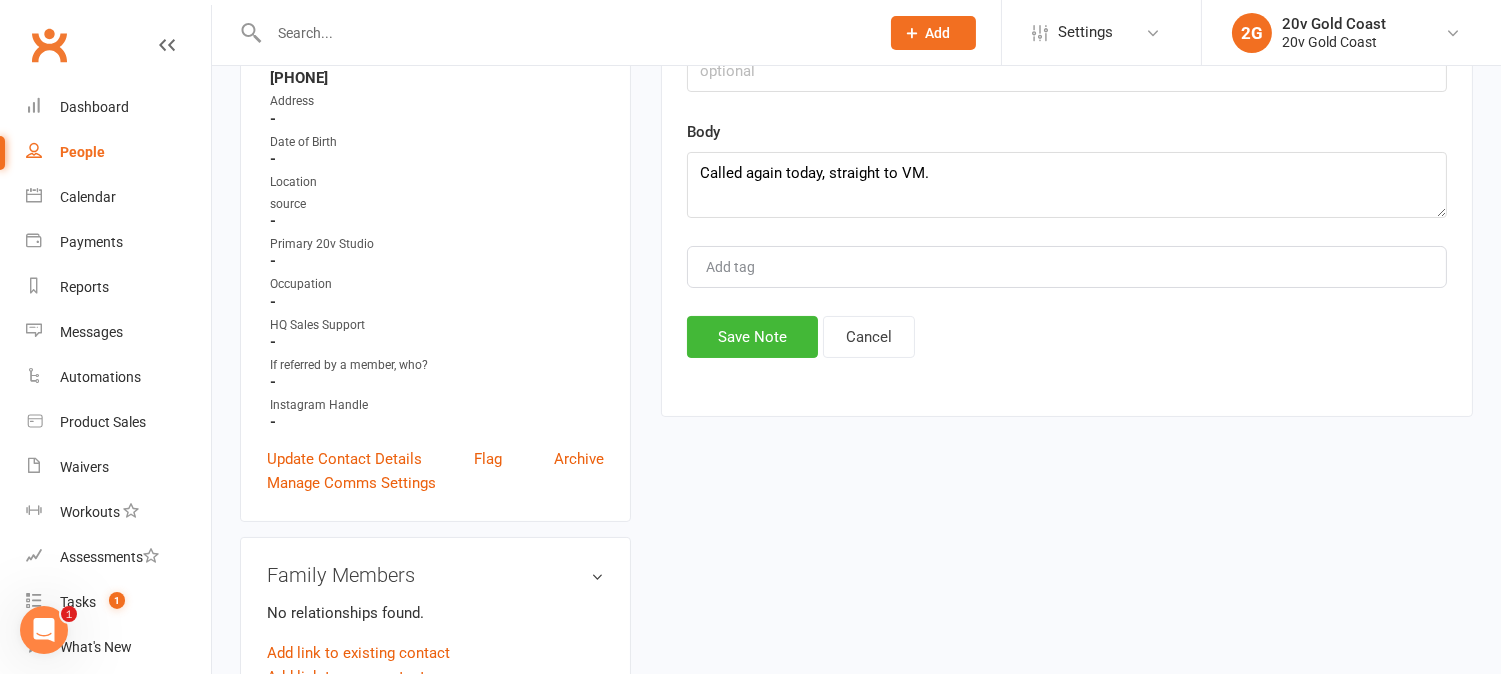 click on "New  Note Subject Body Called again today, straight to VM. Add tag Save Note Cancel" at bounding box center [1067, 164] 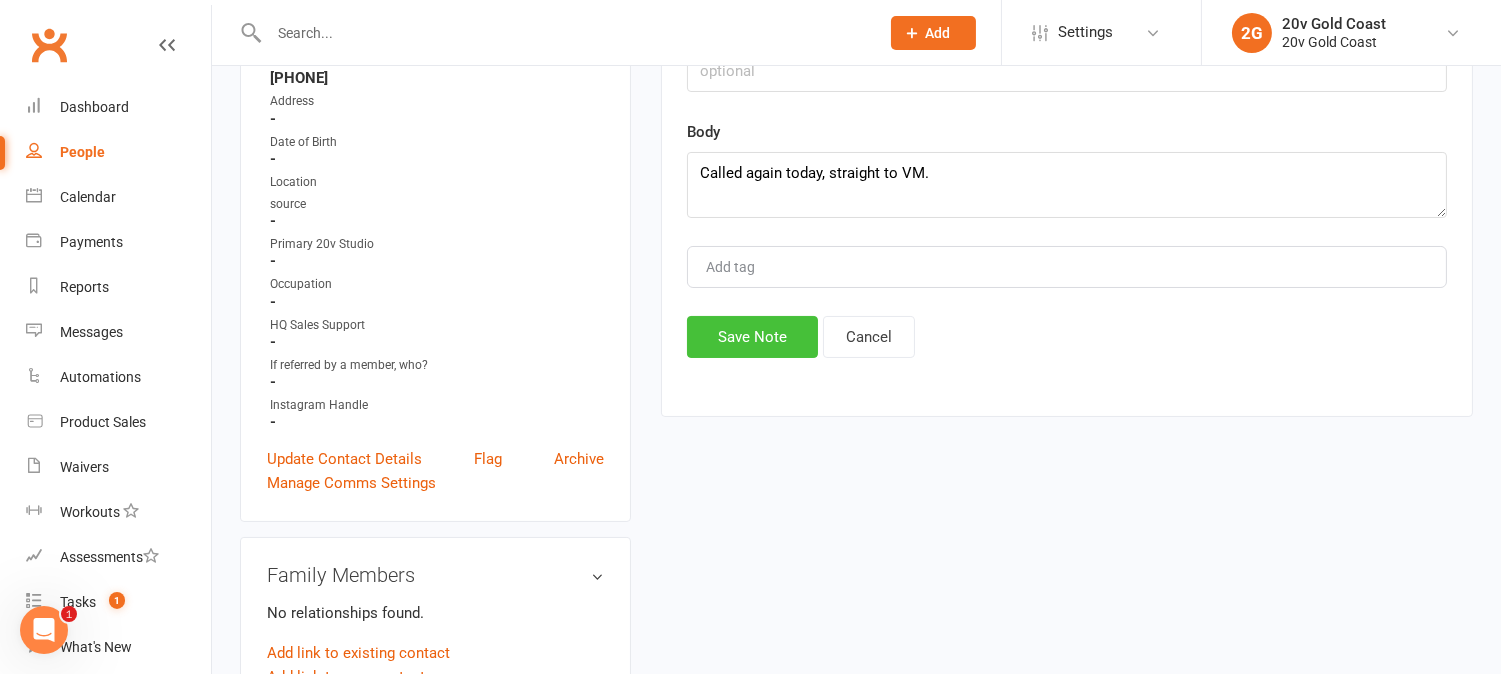 click on "Save Note" at bounding box center [752, 337] 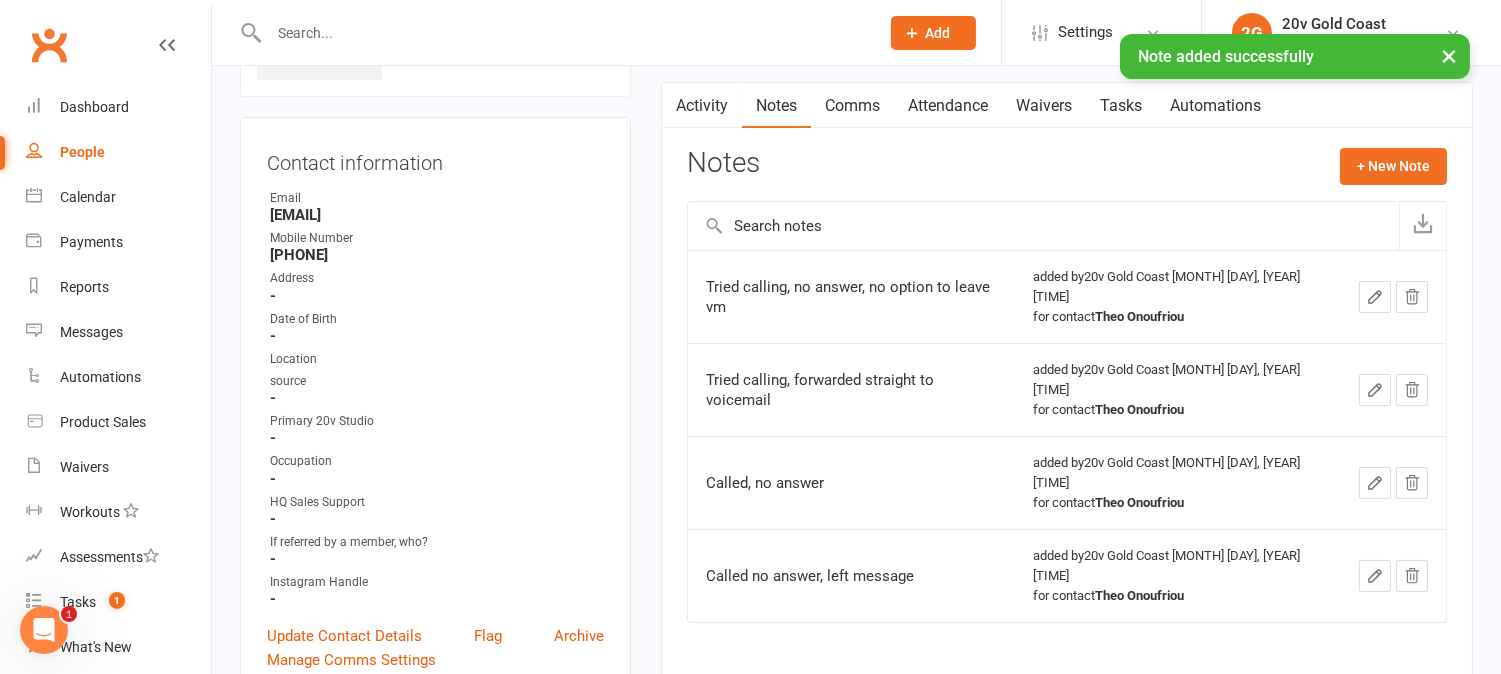 scroll, scrollTop: 0, scrollLeft: 0, axis: both 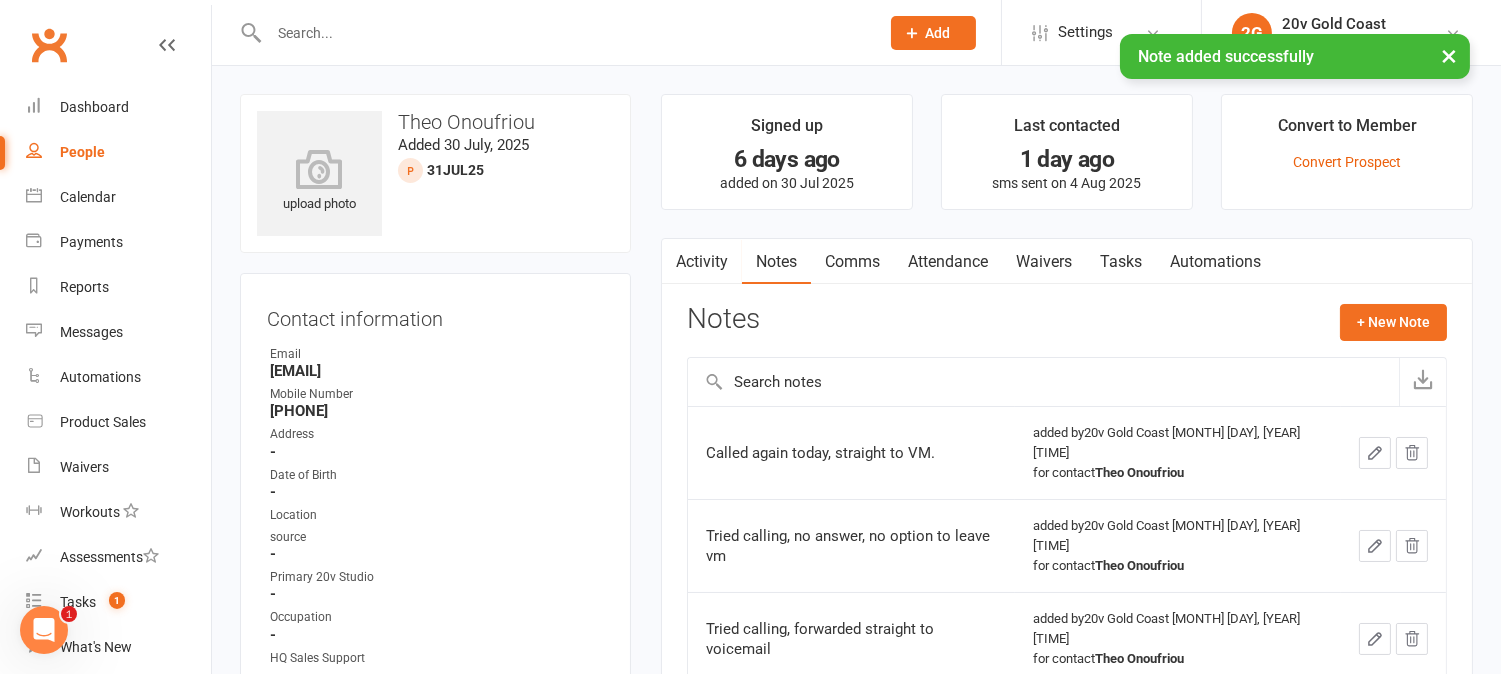 click on "Activity" at bounding box center [702, 262] 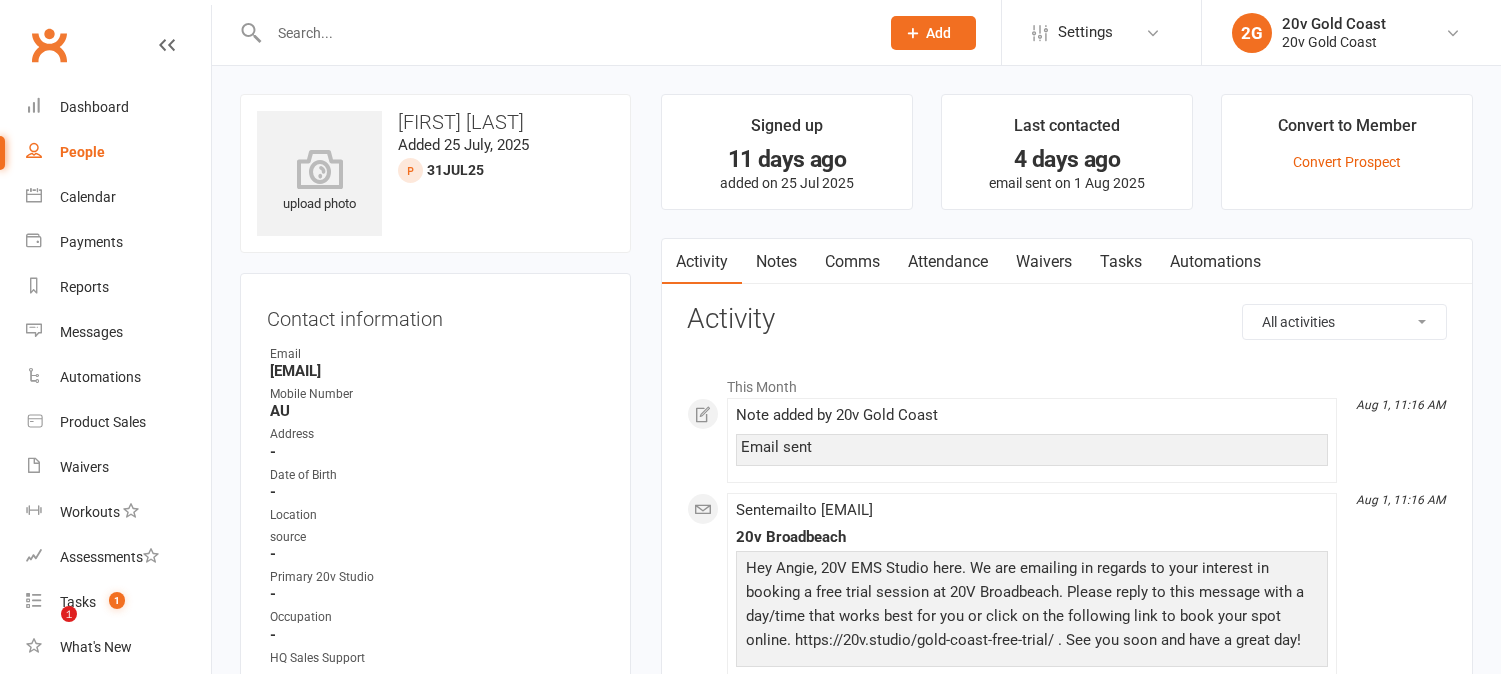 scroll, scrollTop: 0, scrollLeft: 0, axis: both 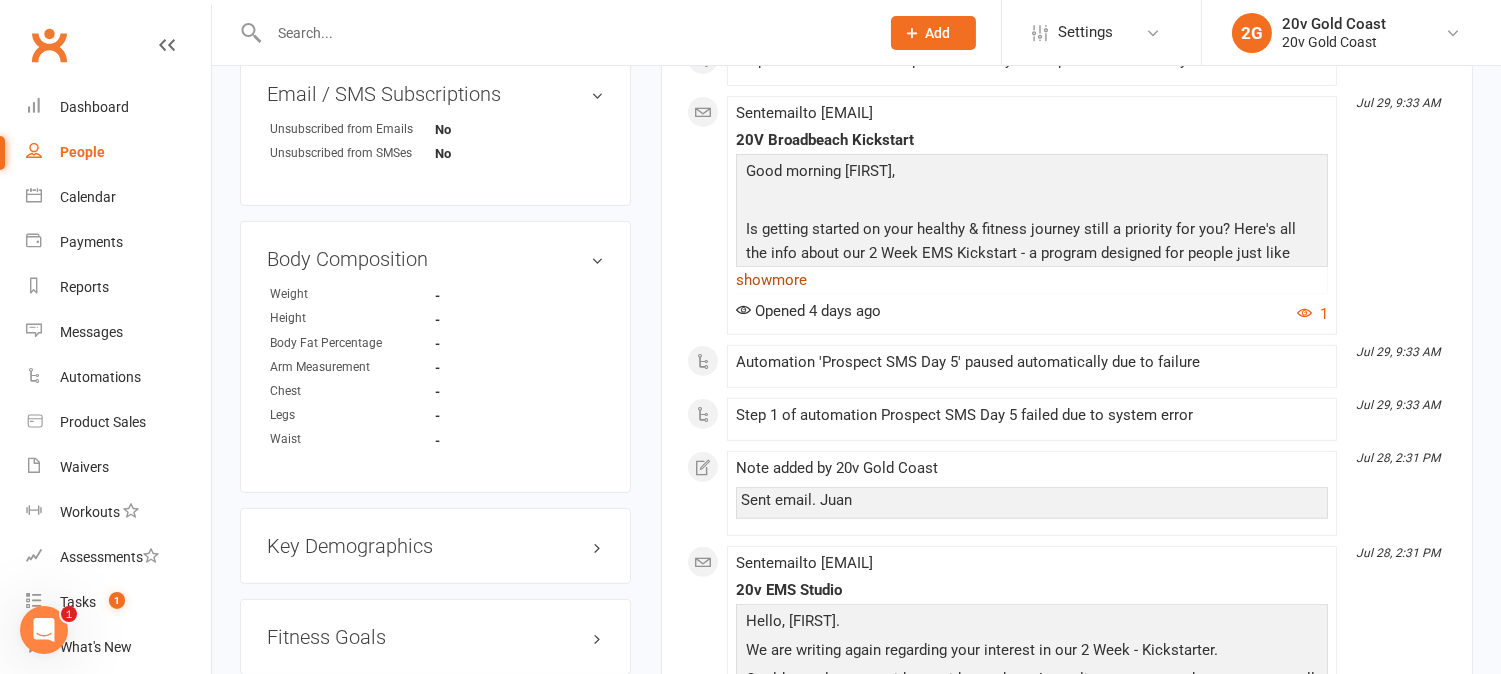 click on "show  more" at bounding box center [1032, 280] 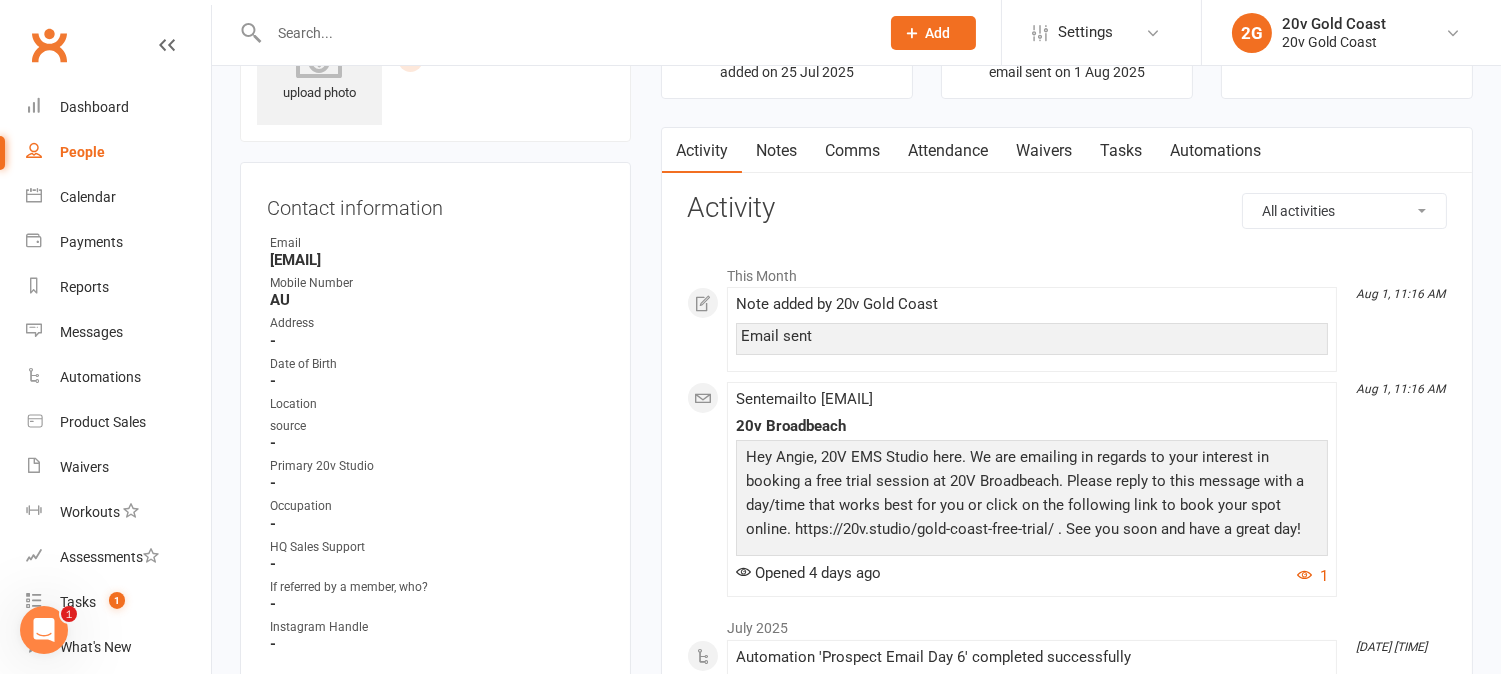 scroll, scrollTop: 0, scrollLeft: 0, axis: both 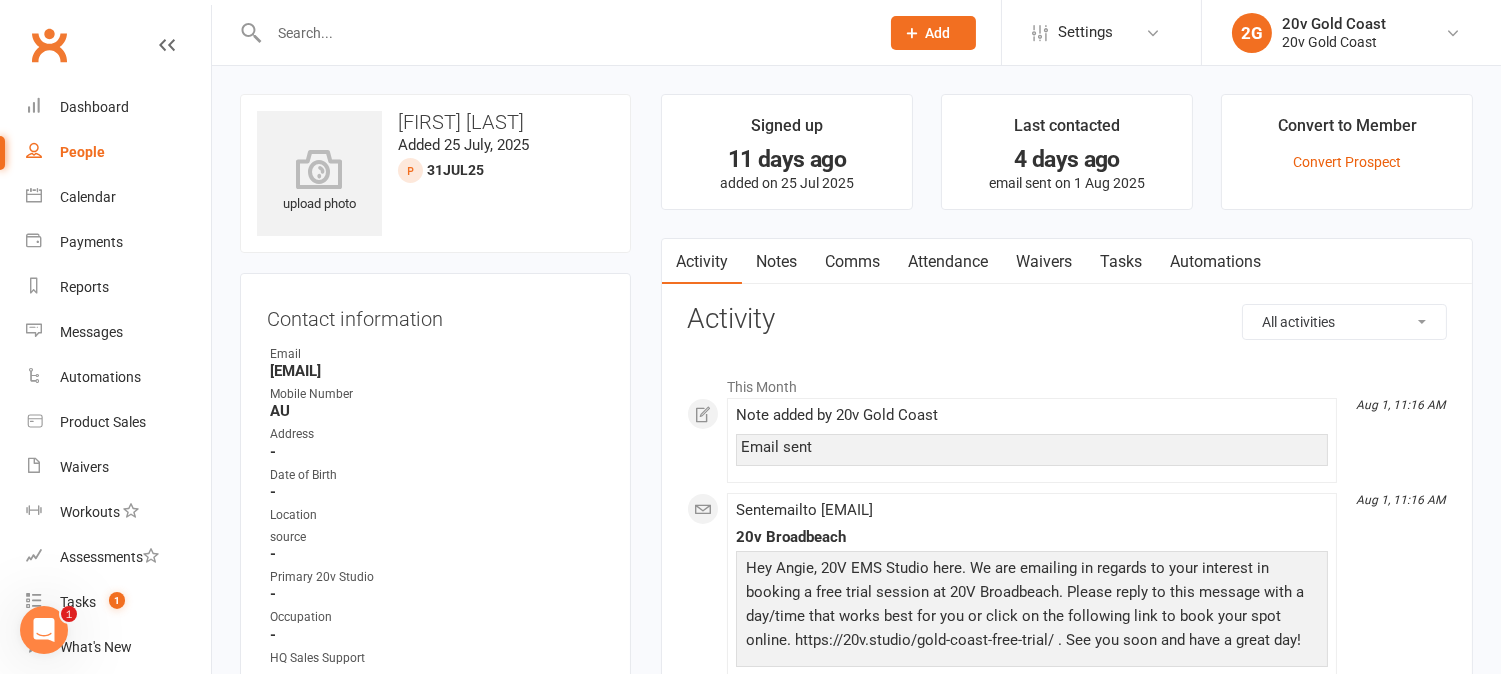 click on "Notes" at bounding box center (776, 262) 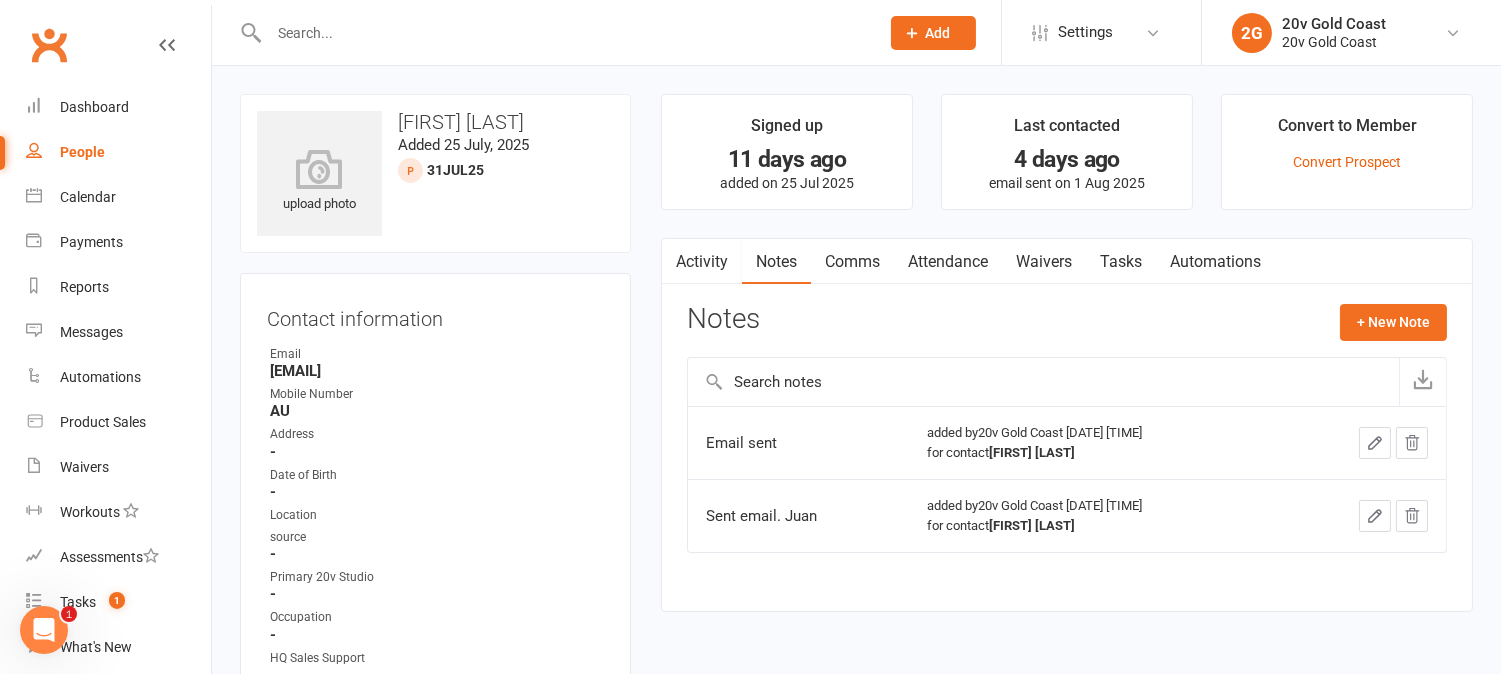 click on "Activity" at bounding box center (702, 262) 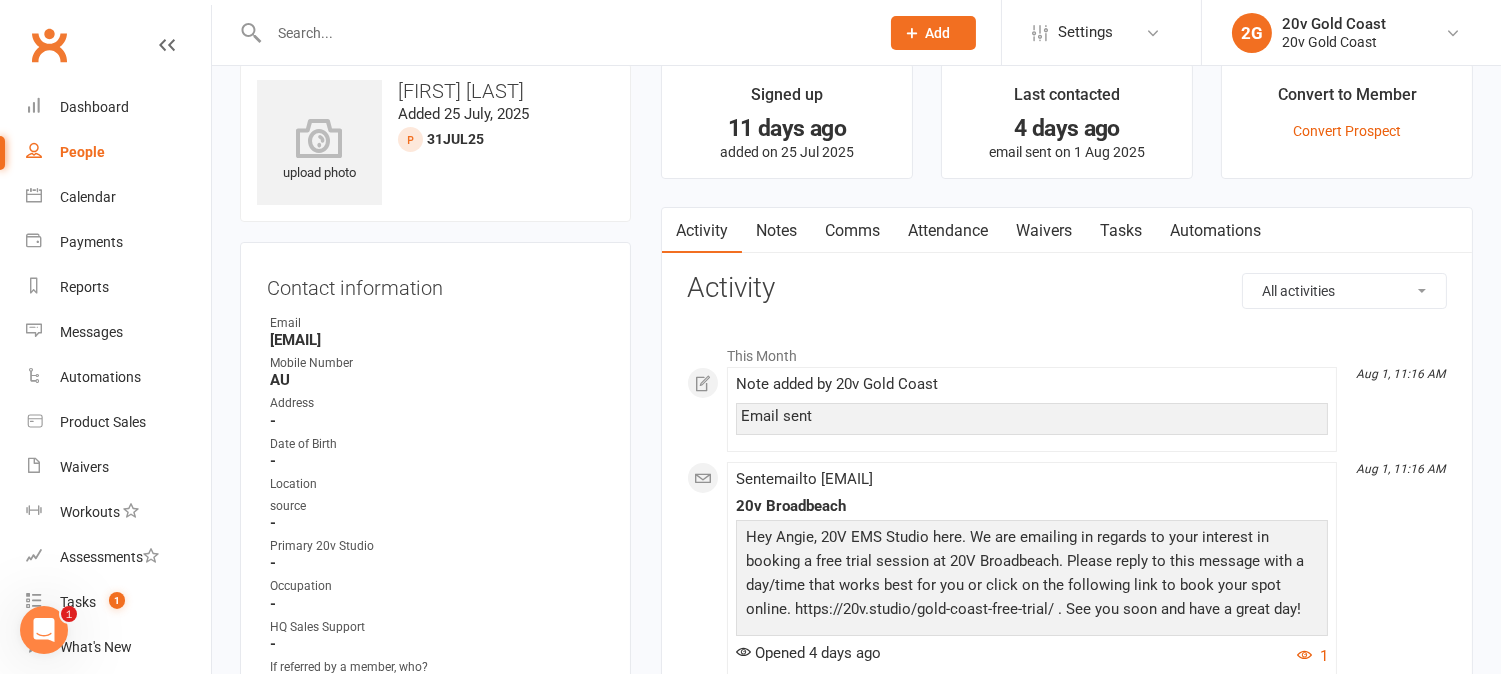scroll, scrollTop: 0, scrollLeft: 0, axis: both 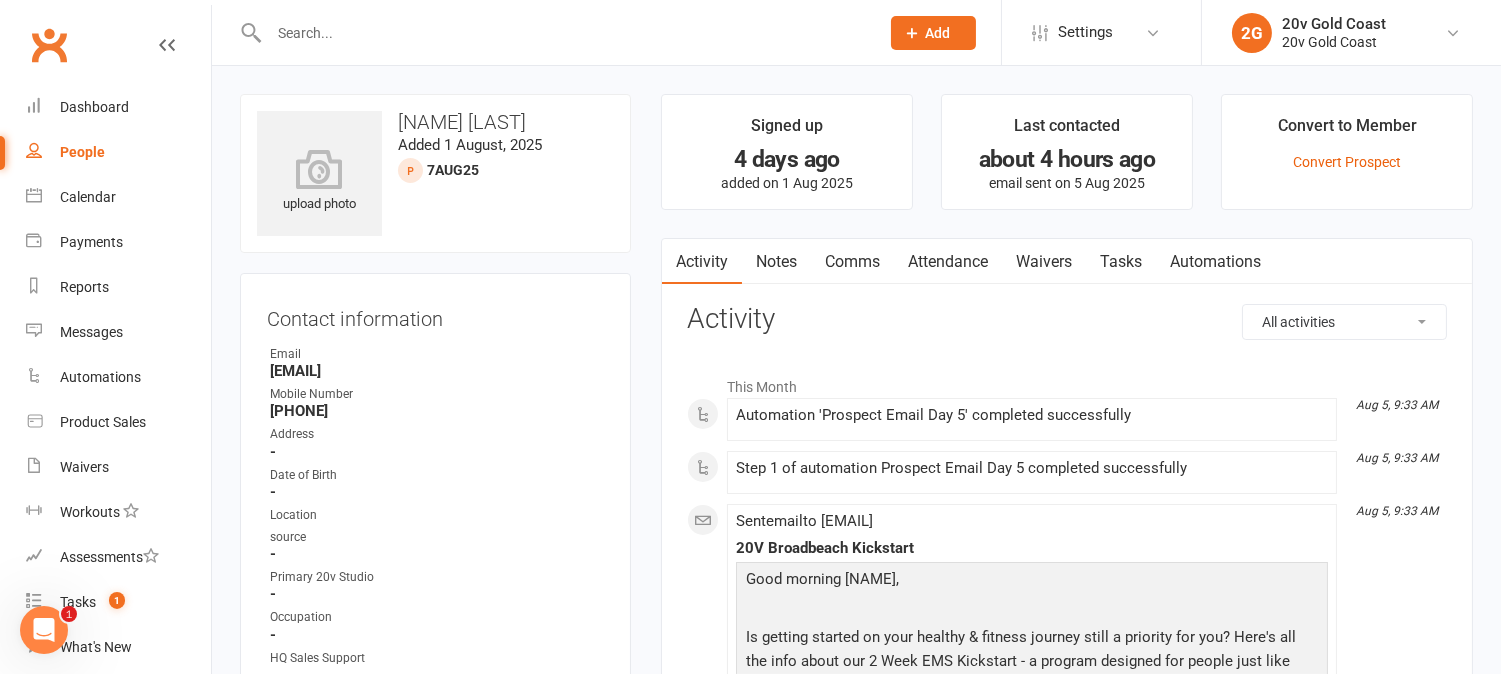 click on "Waivers" at bounding box center [1044, 262] 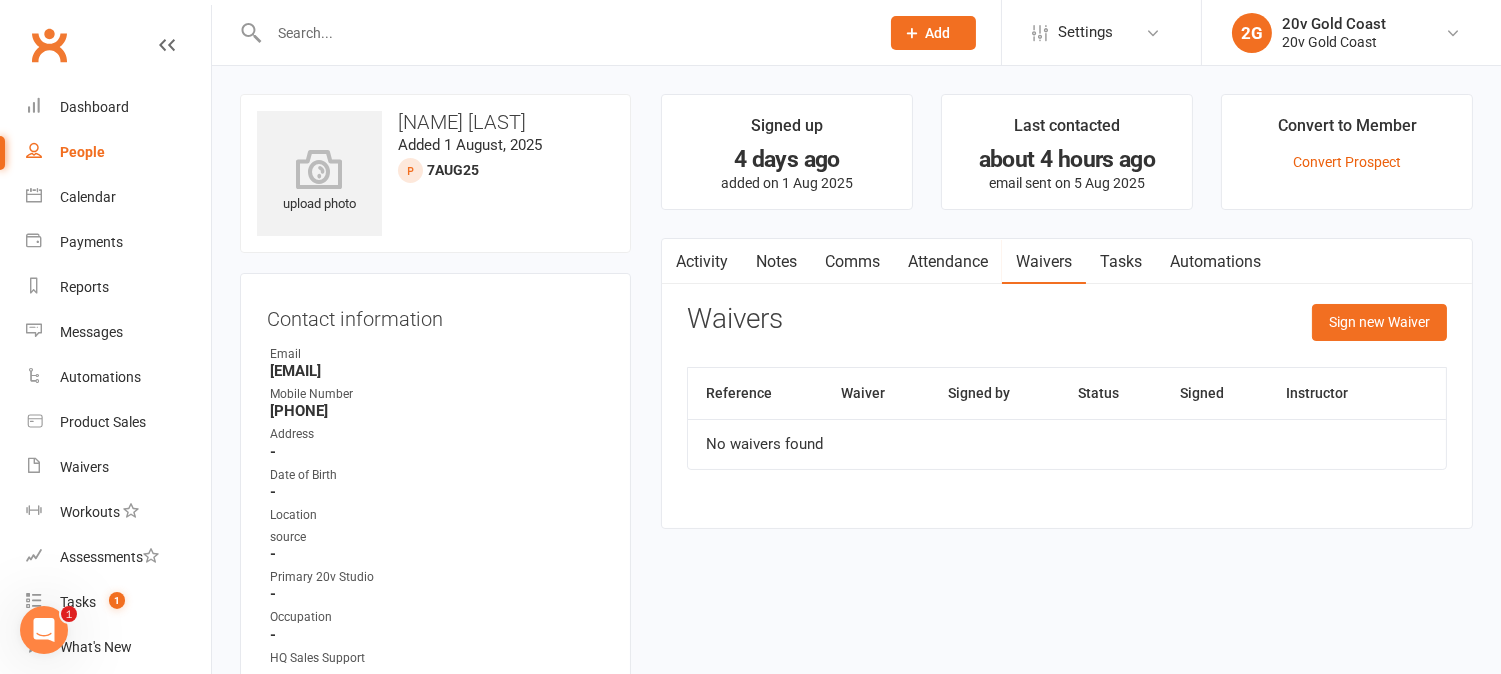 click on "Tasks" at bounding box center (1121, 262) 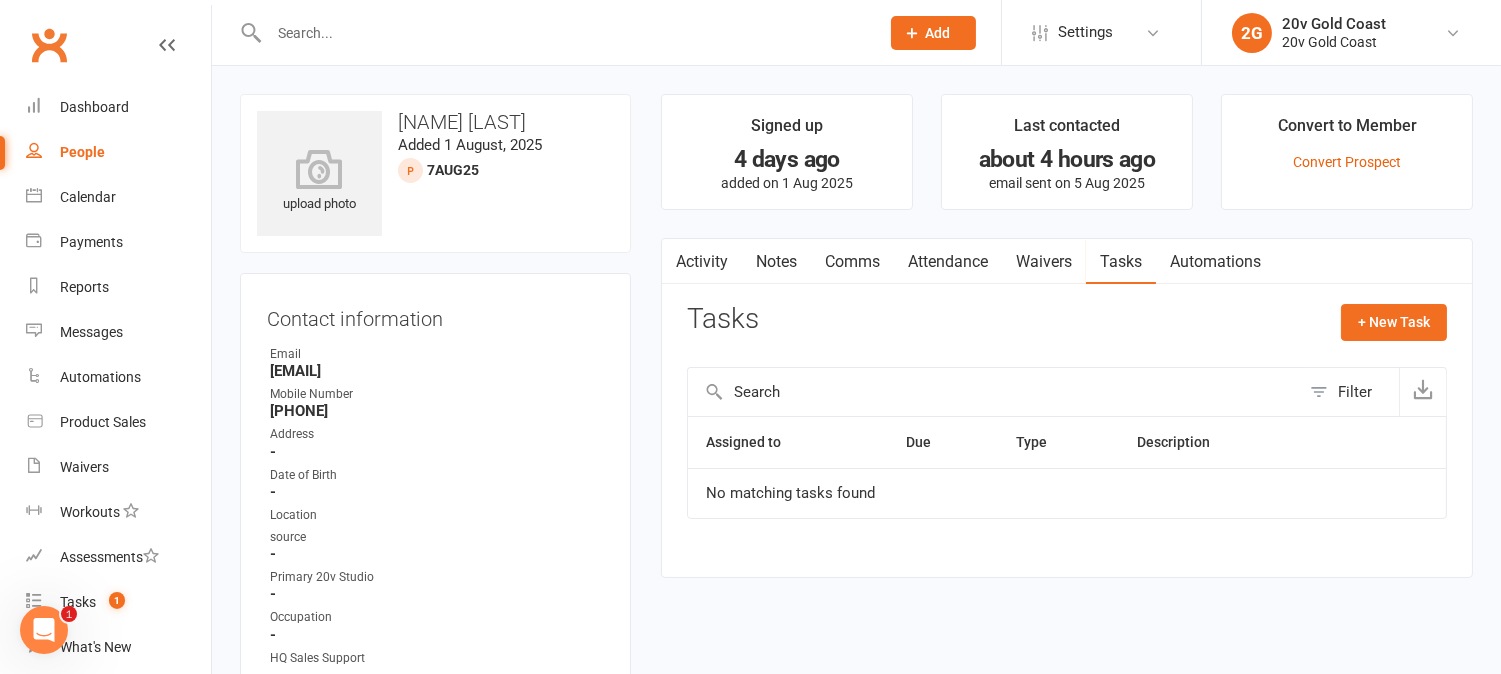 click on "Notes" at bounding box center (776, 262) 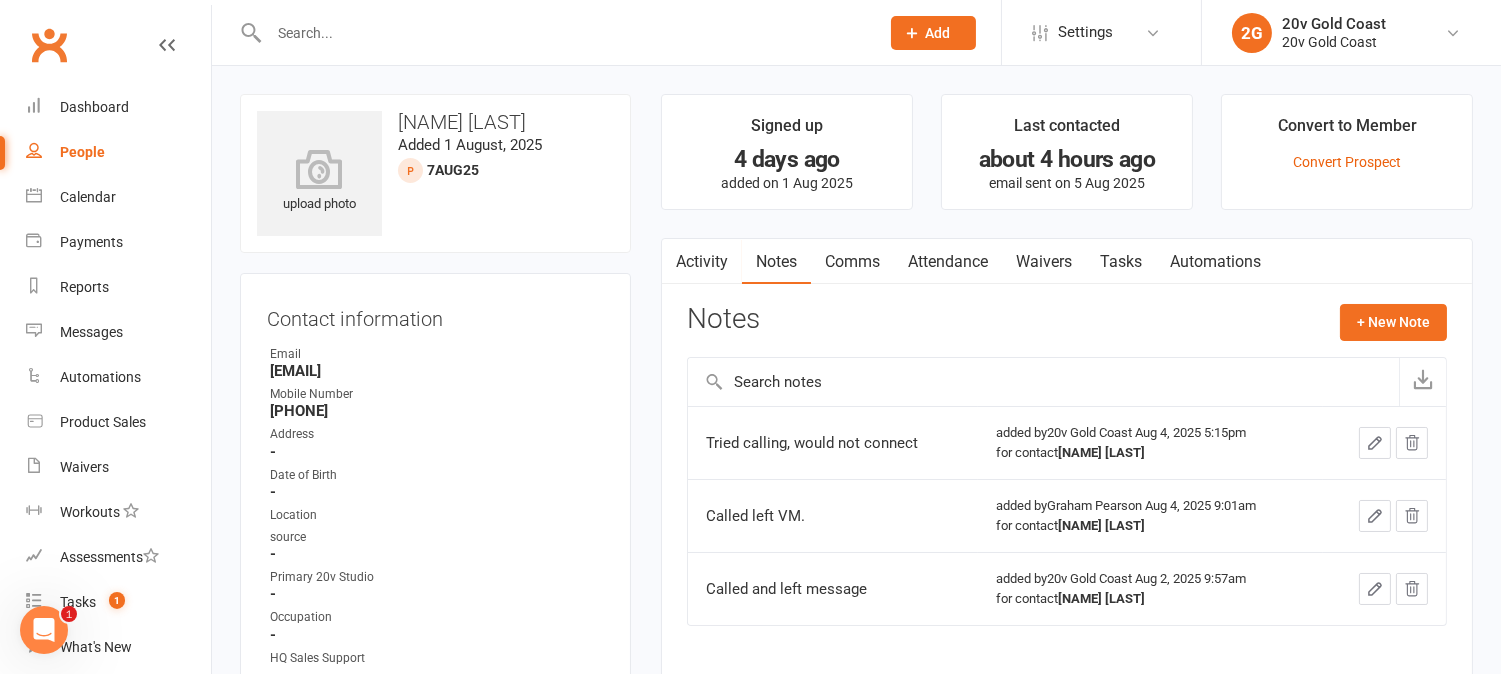 click at bounding box center [674, 261] 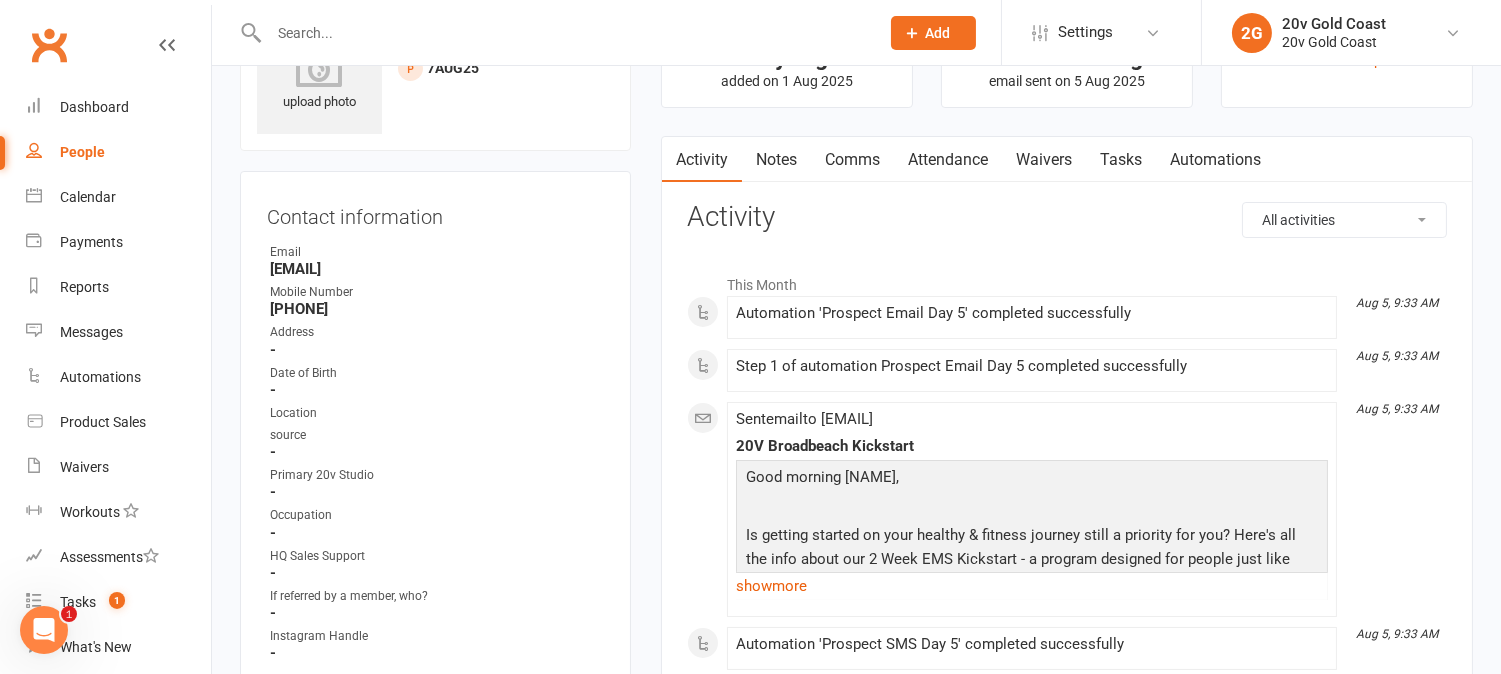 scroll, scrollTop: 0, scrollLeft: 0, axis: both 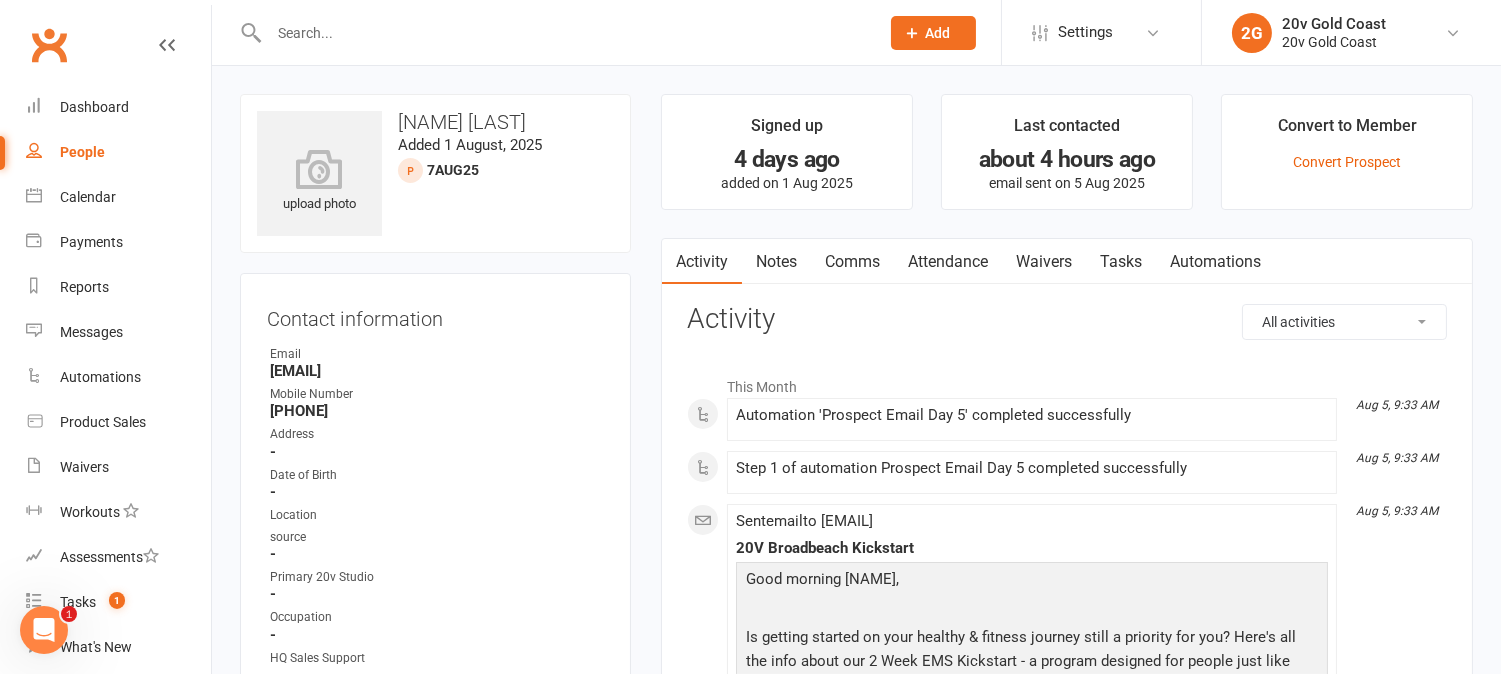 click on "Notes" at bounding box center (776, 262) 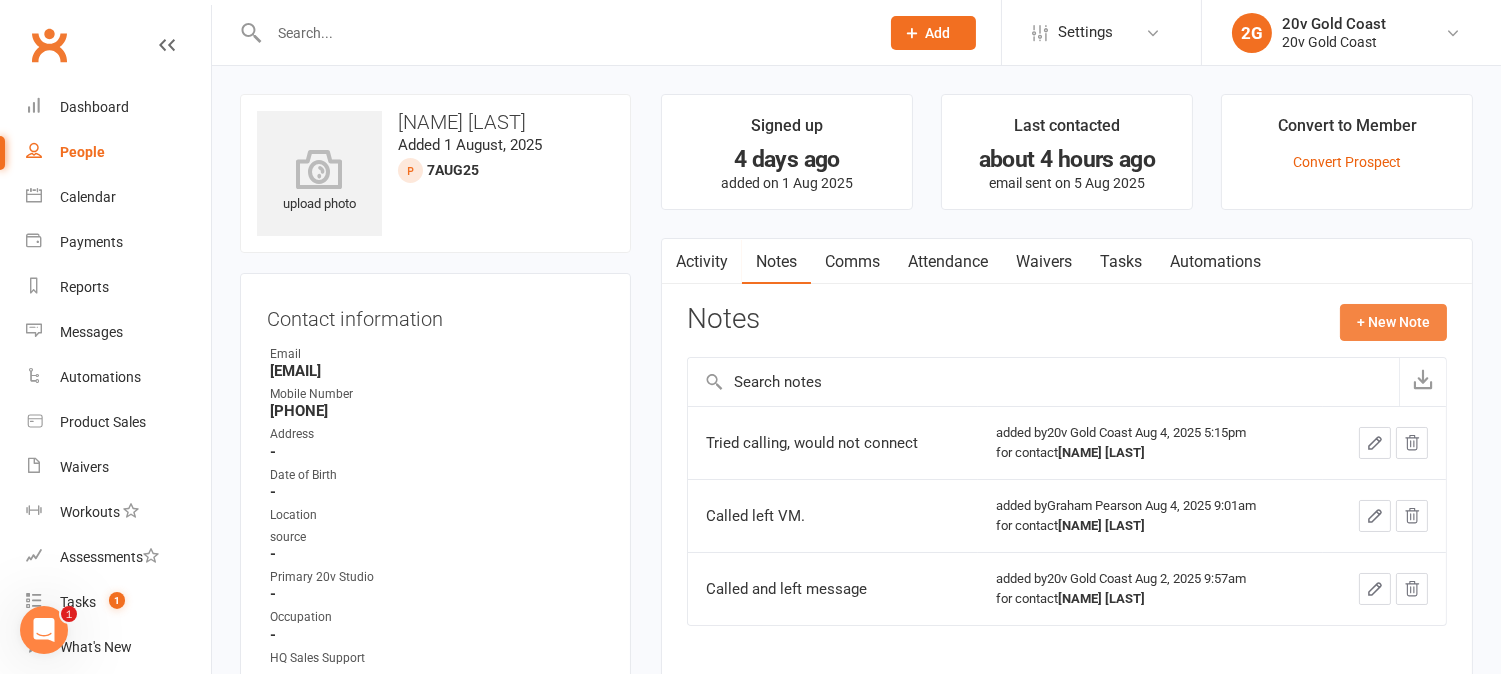 click on "+ New Note" at bounding box center [1393, 322] 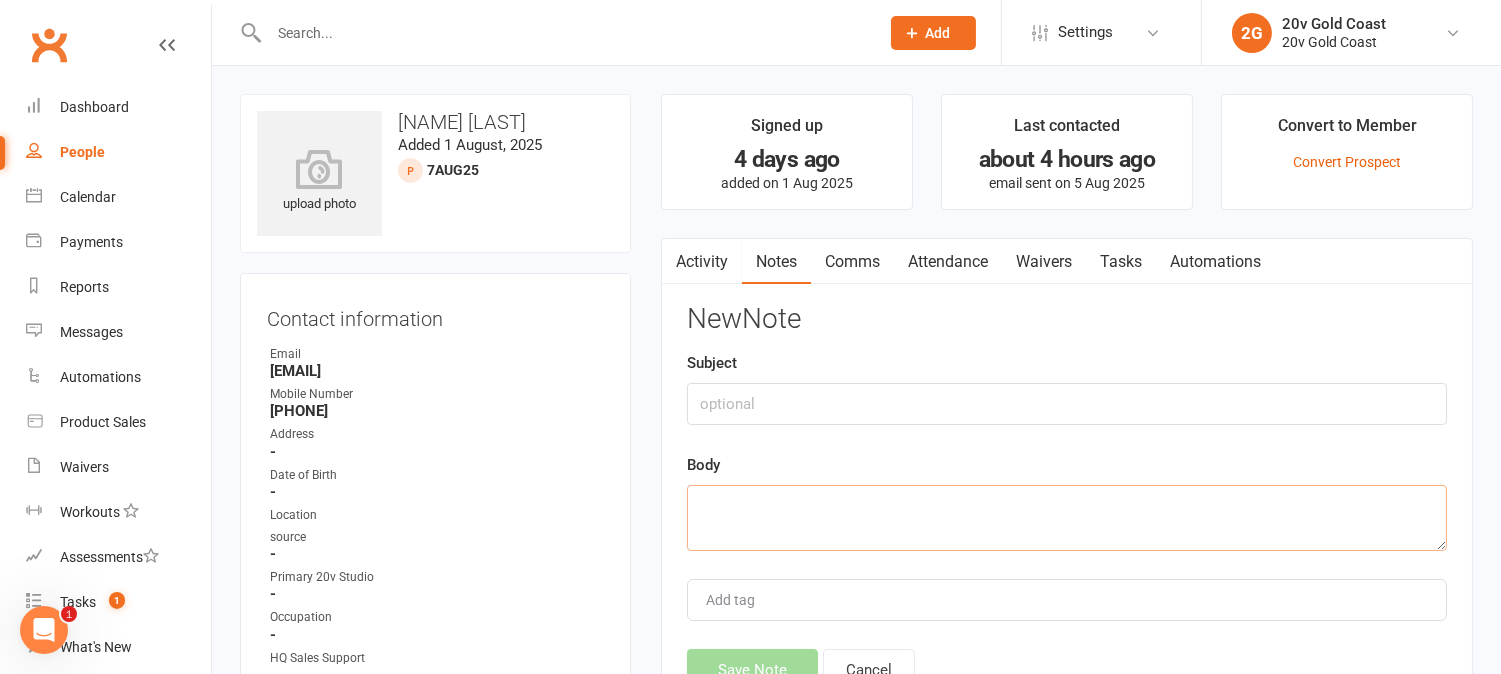 click at bounding box center [1067, 518] 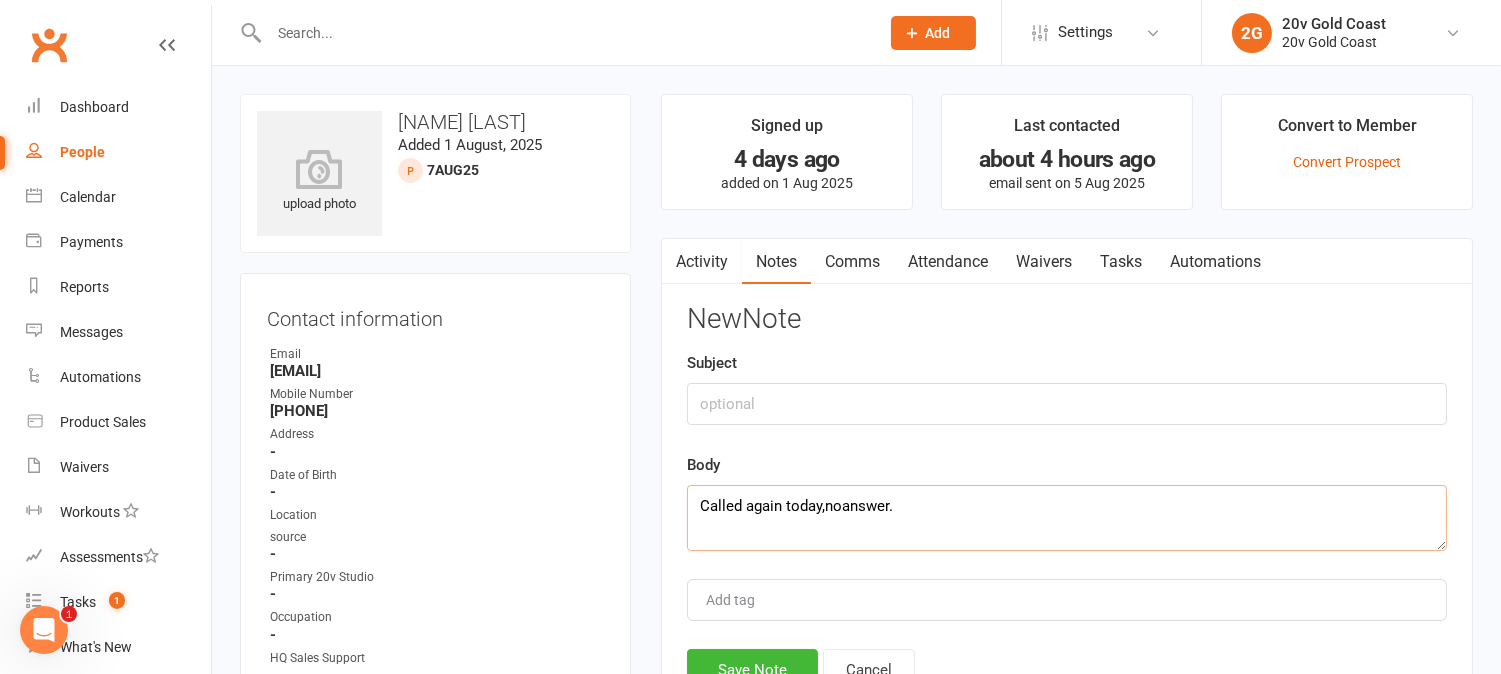 click on "Called again today,noanswer." at bounding box center [1067, 518] 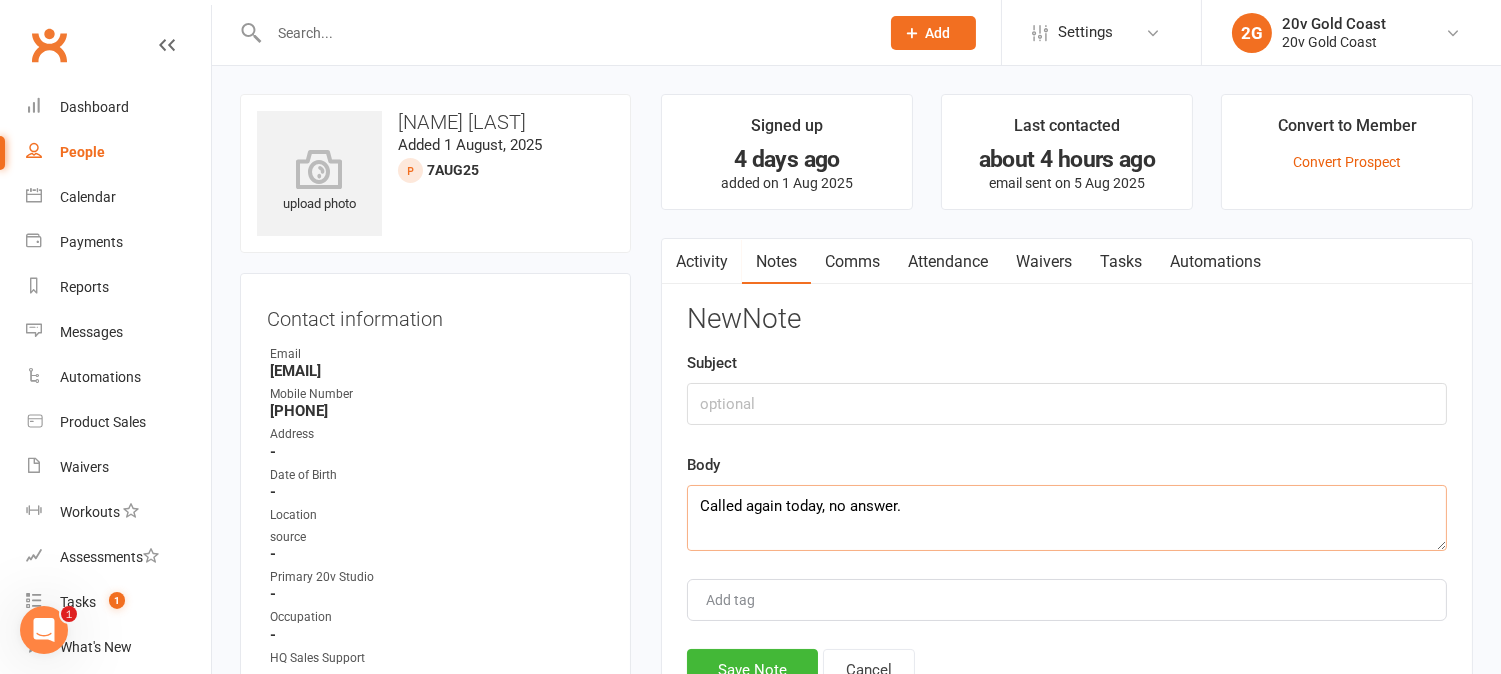 click on "Called again today, no answer." at bounding box center [1067, 518] 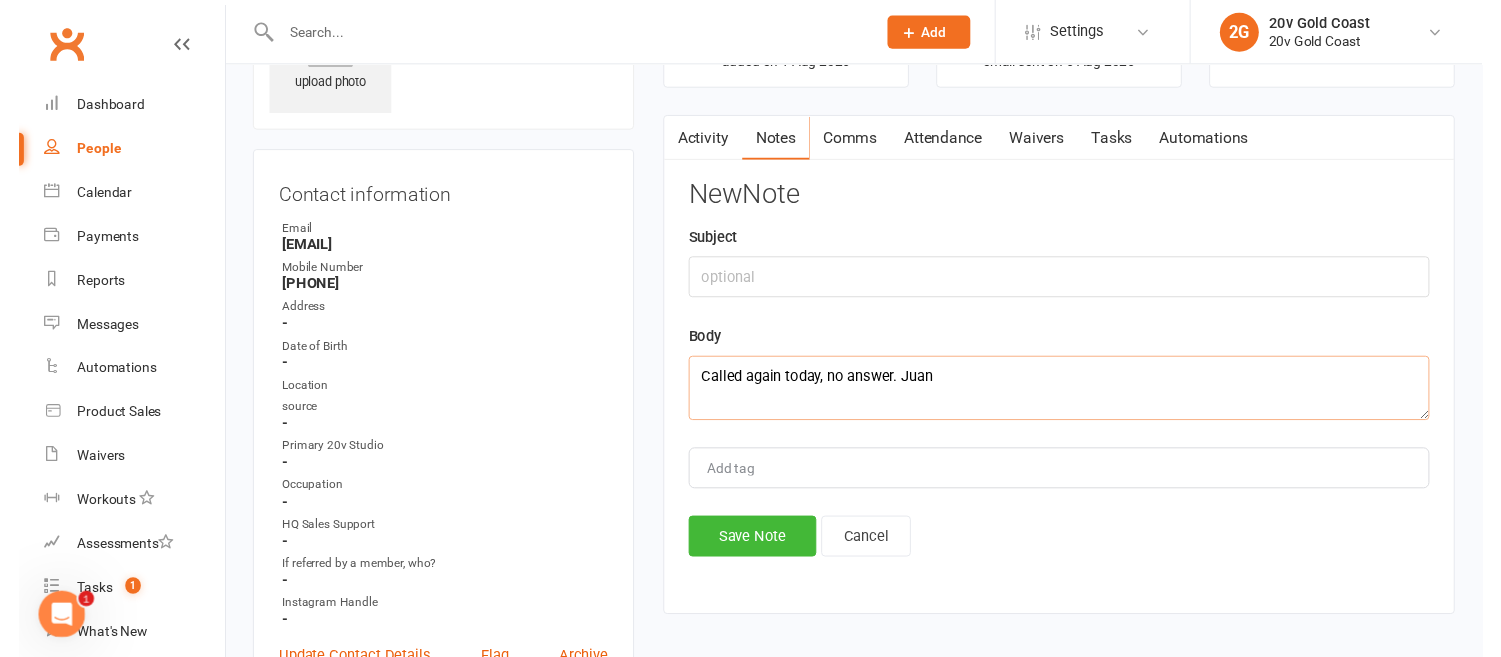 scroll, scrollTop: 222, scrollLeft: 0, axis: vertical 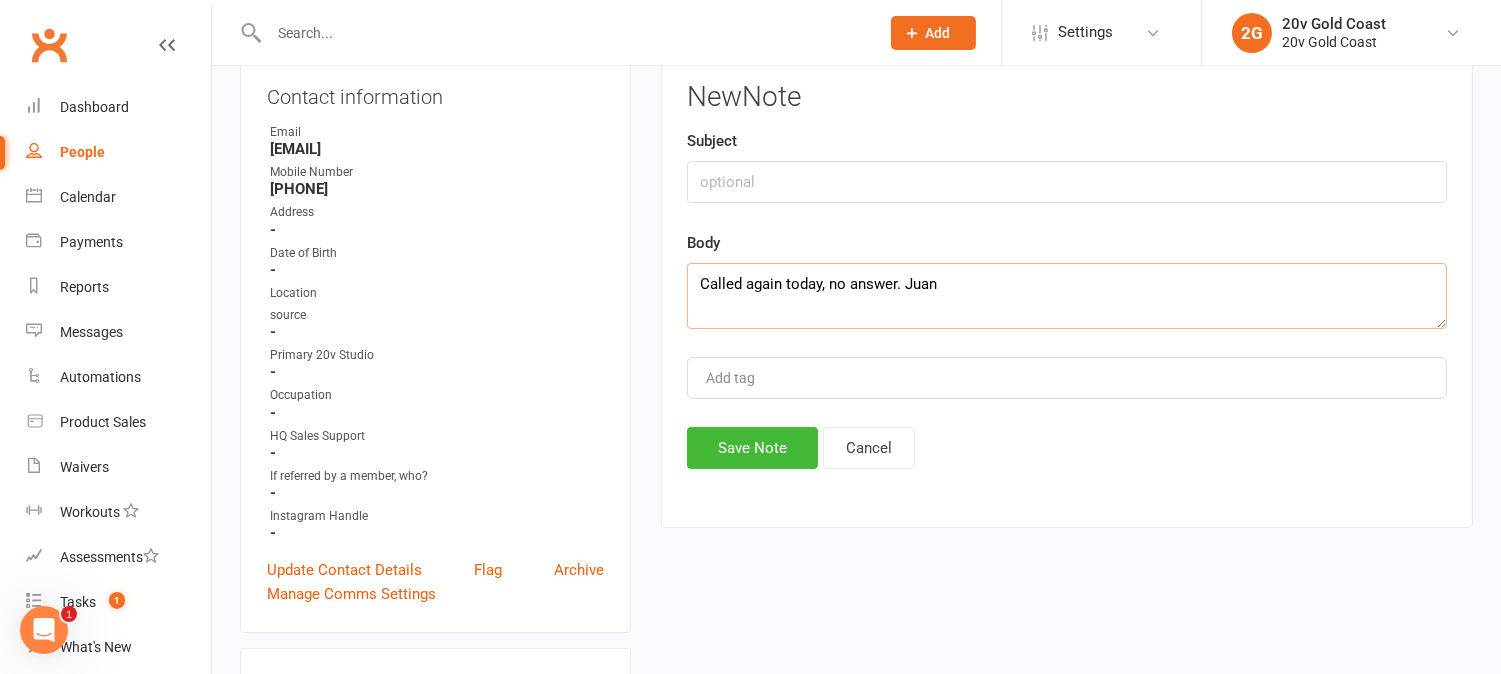 type on "Called again today, no answer. Juan" 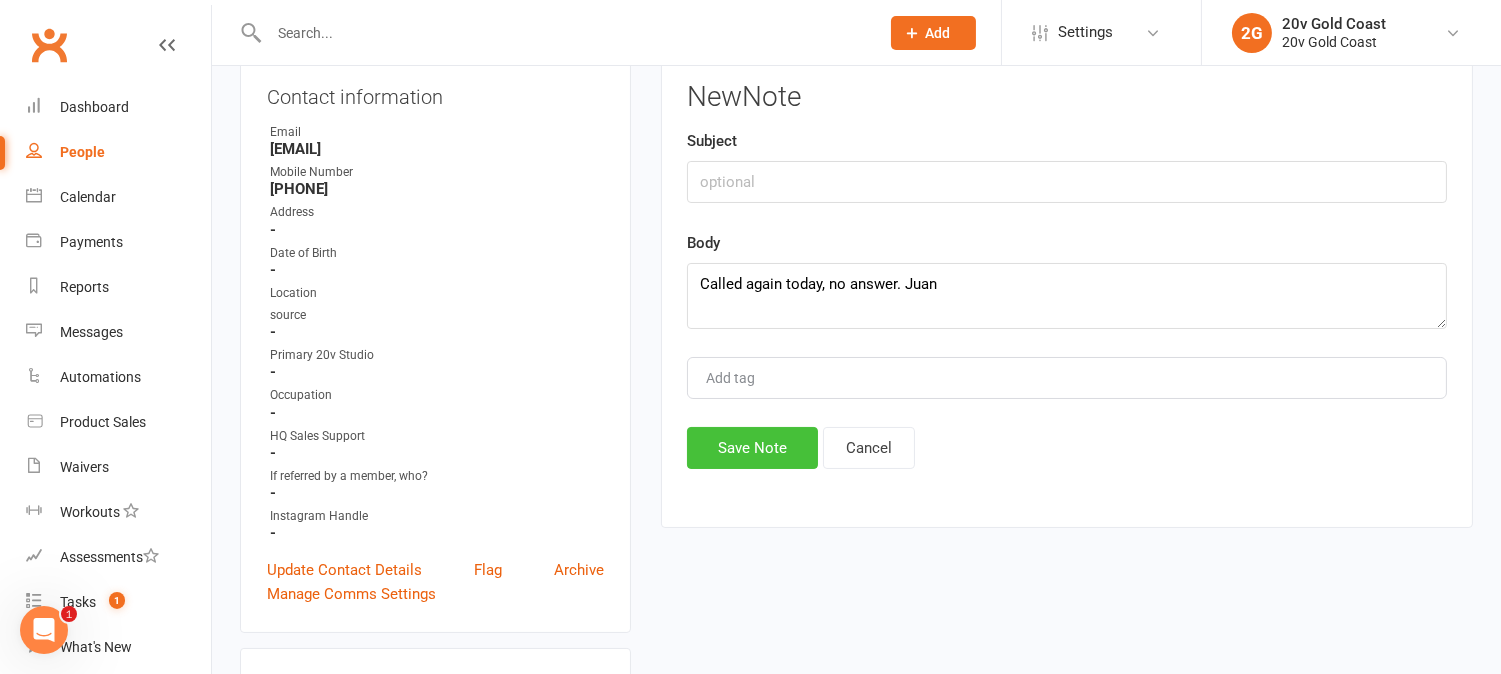 click on "Save Note" at bounding box center (752, 448) 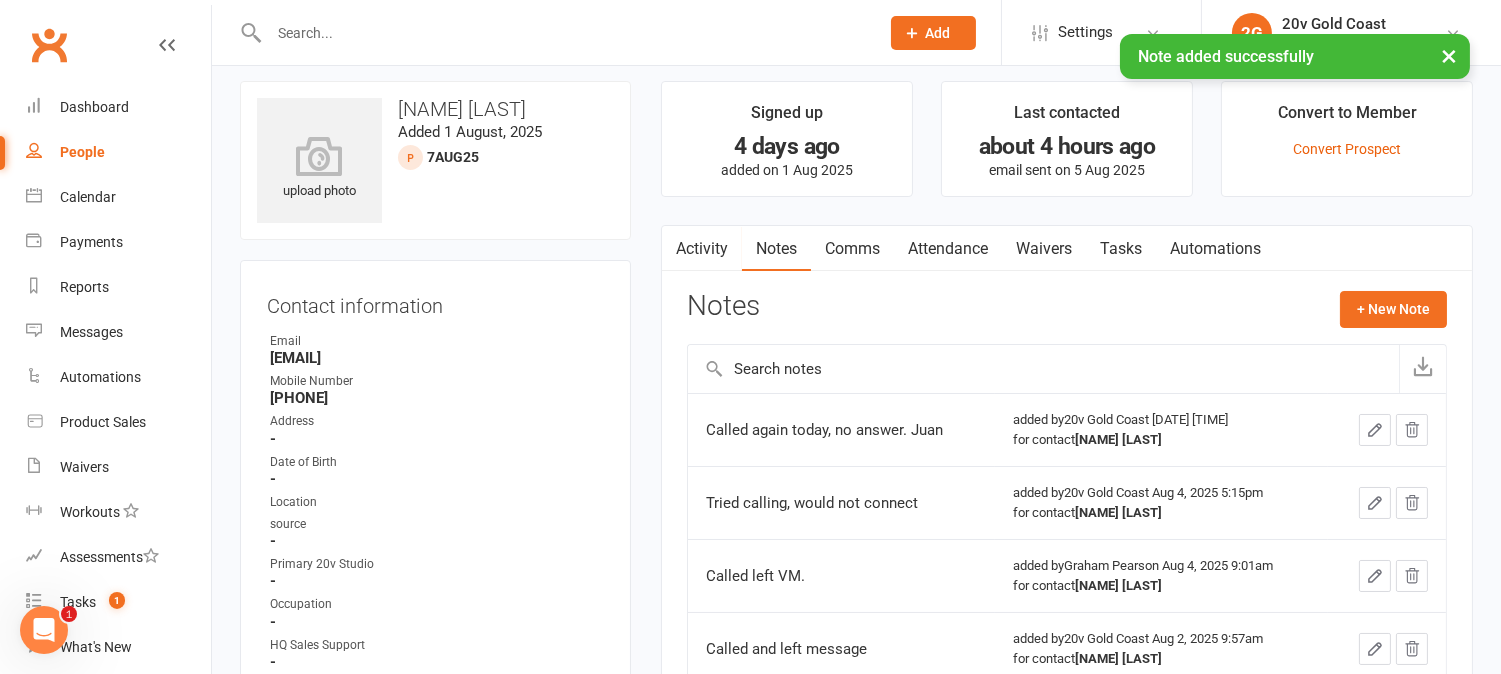 scroll, scrollTop: 0, scrollLeft: 0, axis: both 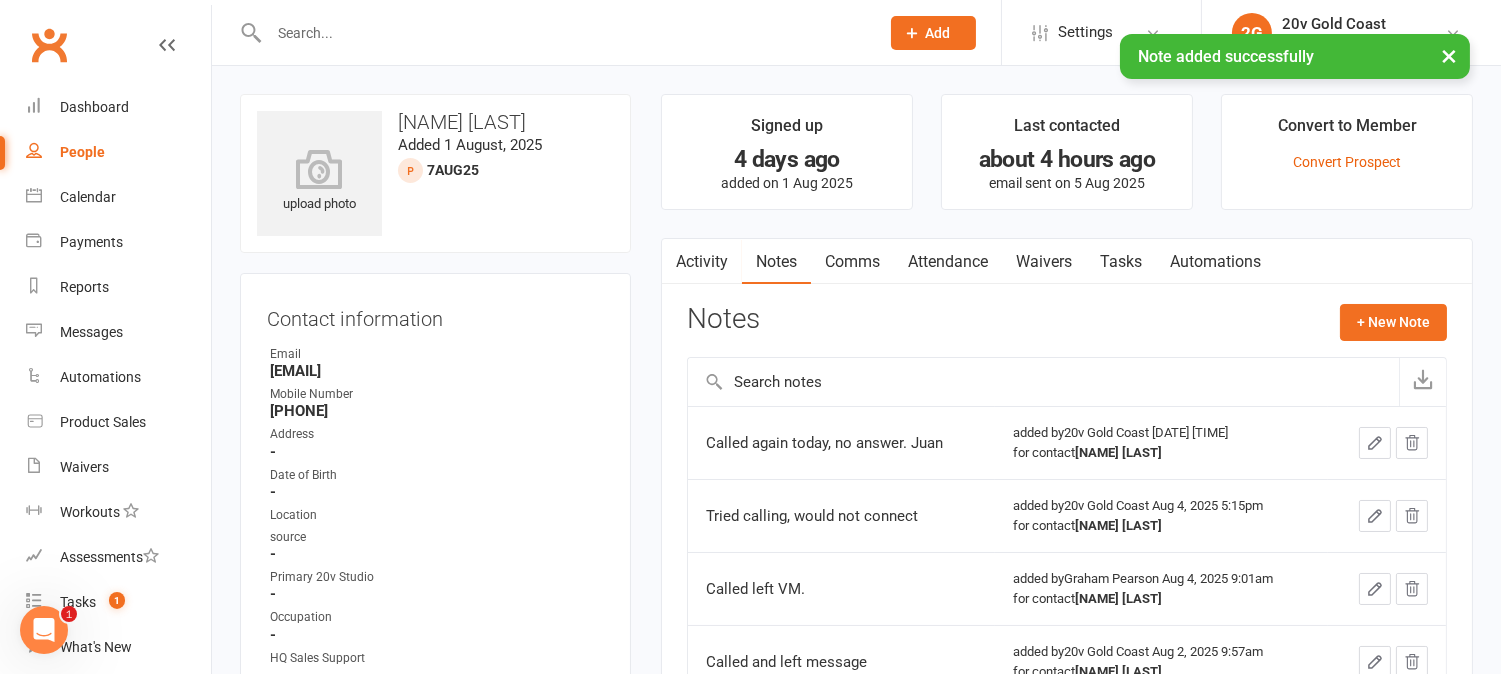 click on "Activity" at bounding box center (702, 262) 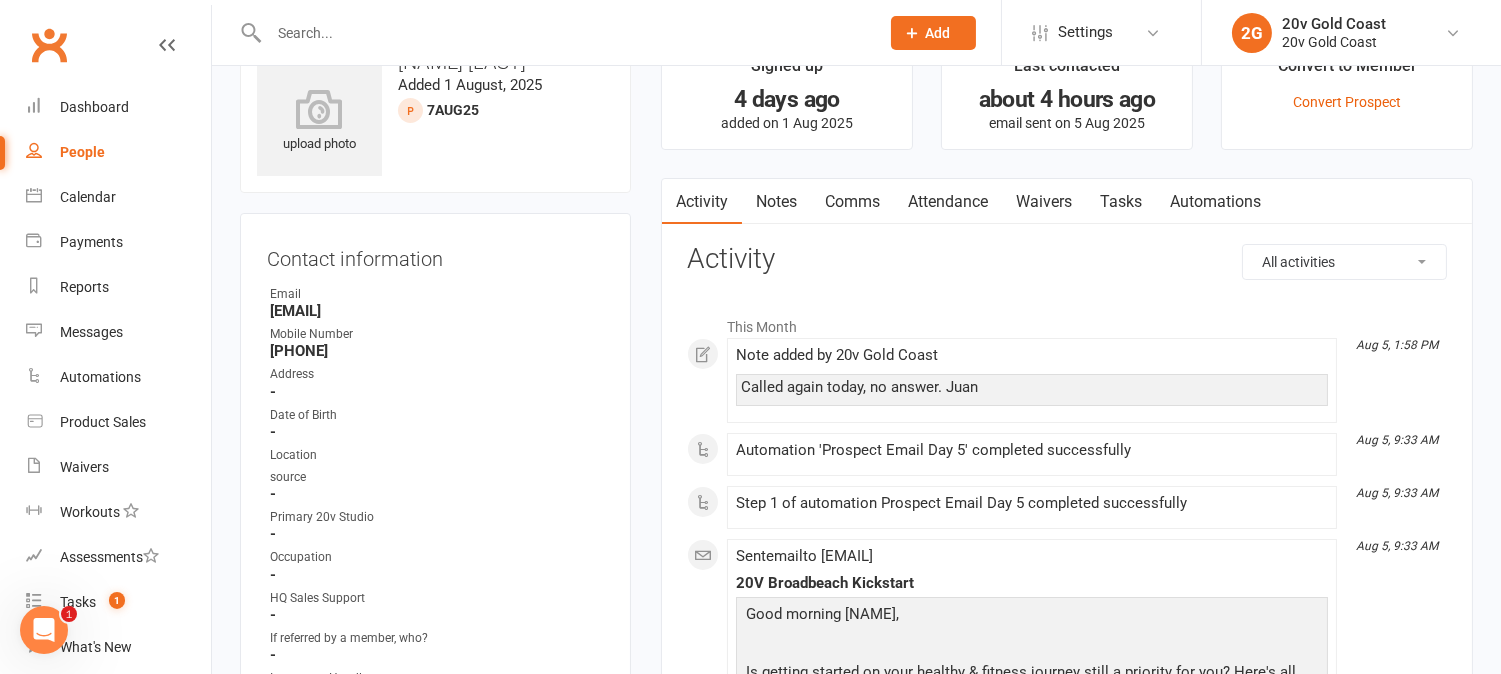 scroll, scrollTop: 0, scrollLeft: 0, axis: both 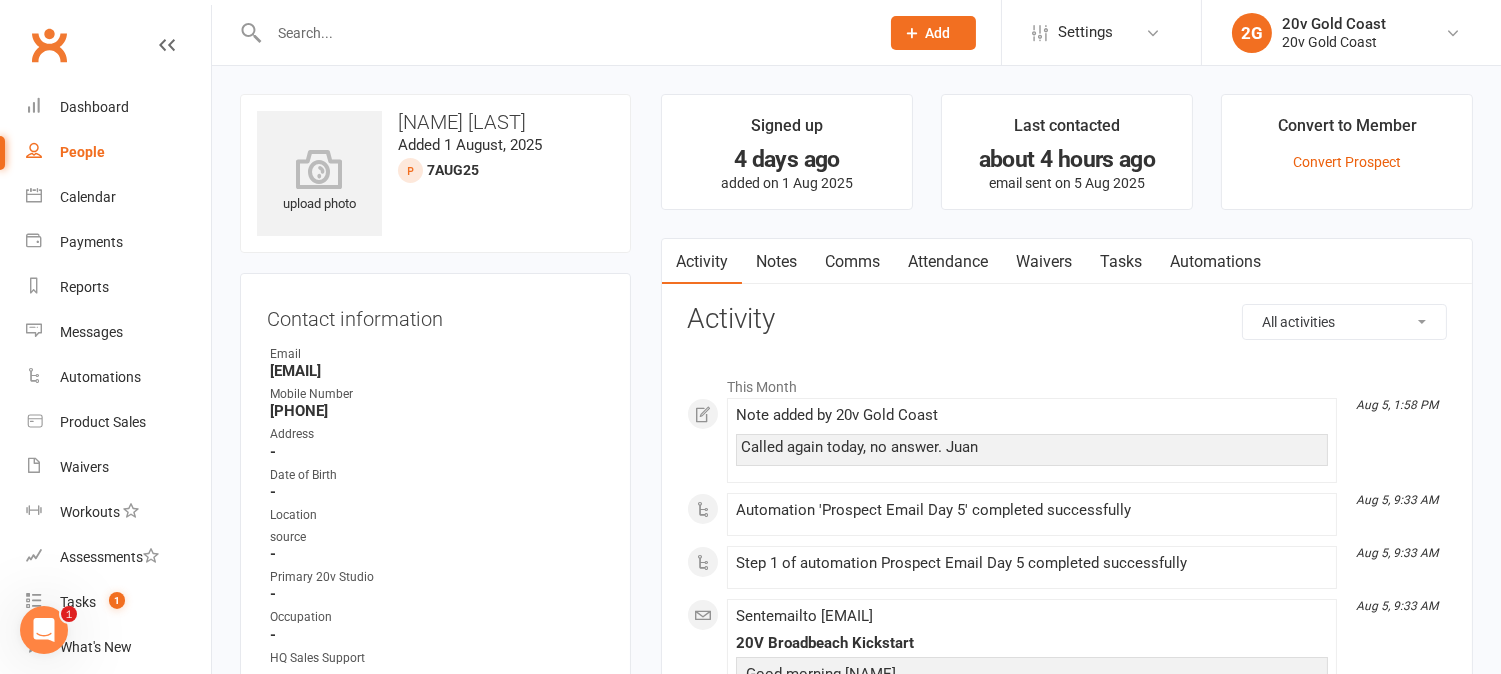 click on "Tasks" at bounding box center (1121, 262) 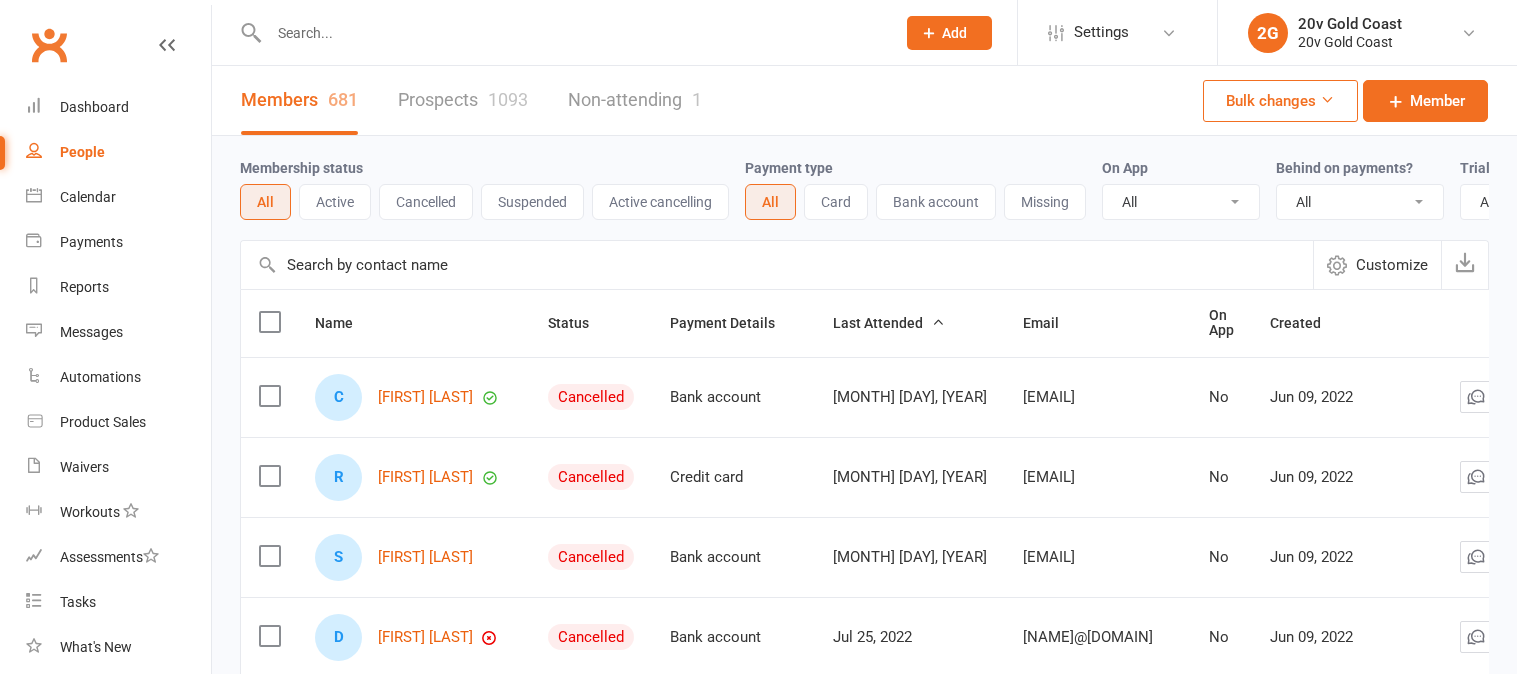 select on "100" 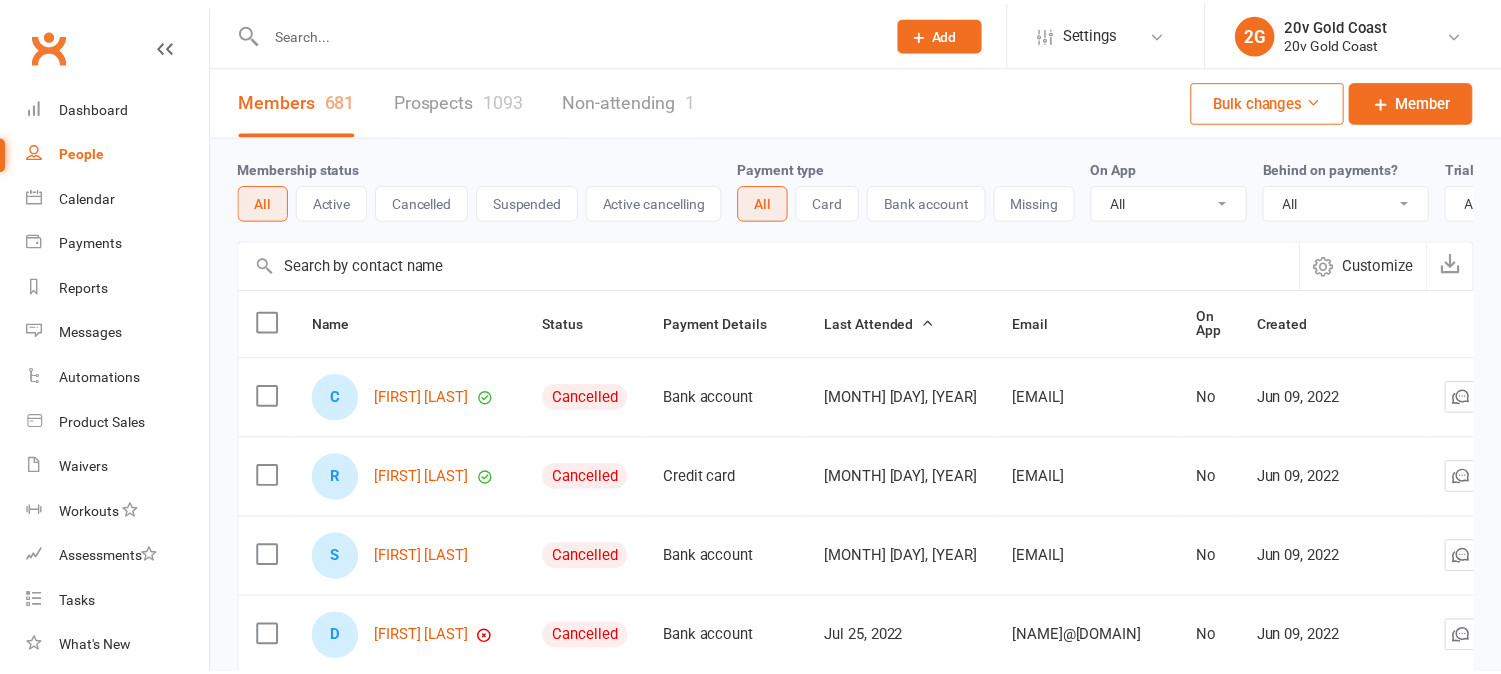 scroll, scrollTop: 0, scrollLeft: 0, axis: both 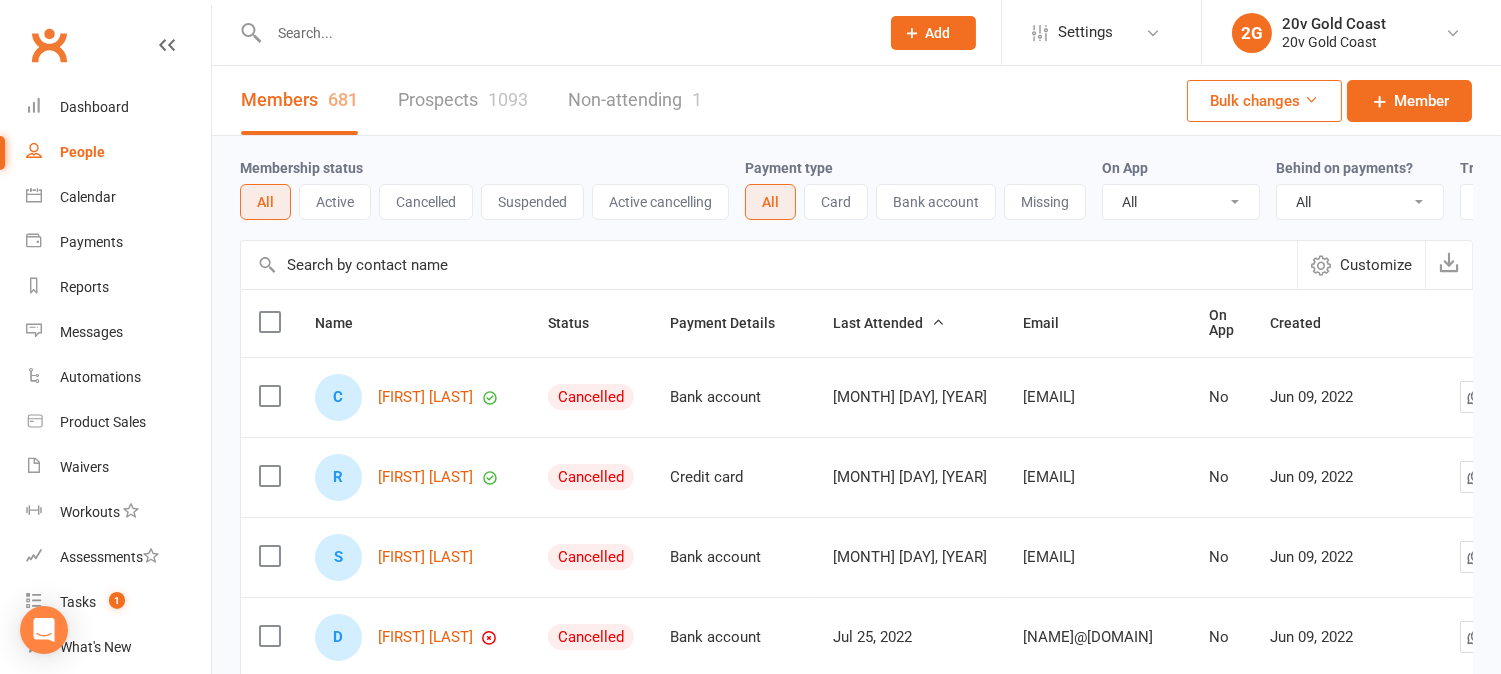 click at bounding box center [564, 33] 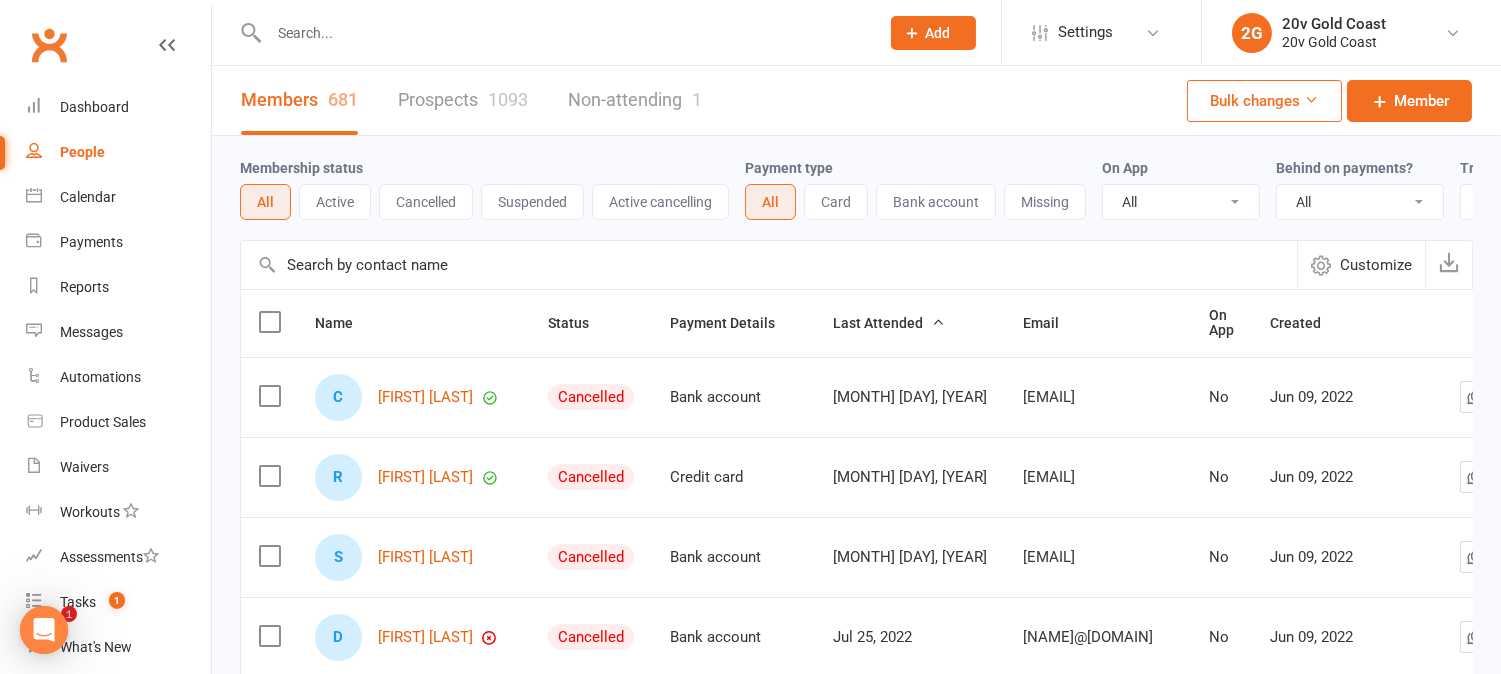 scroll, scrollTop: 0, scrollLeft: 0, axis: both 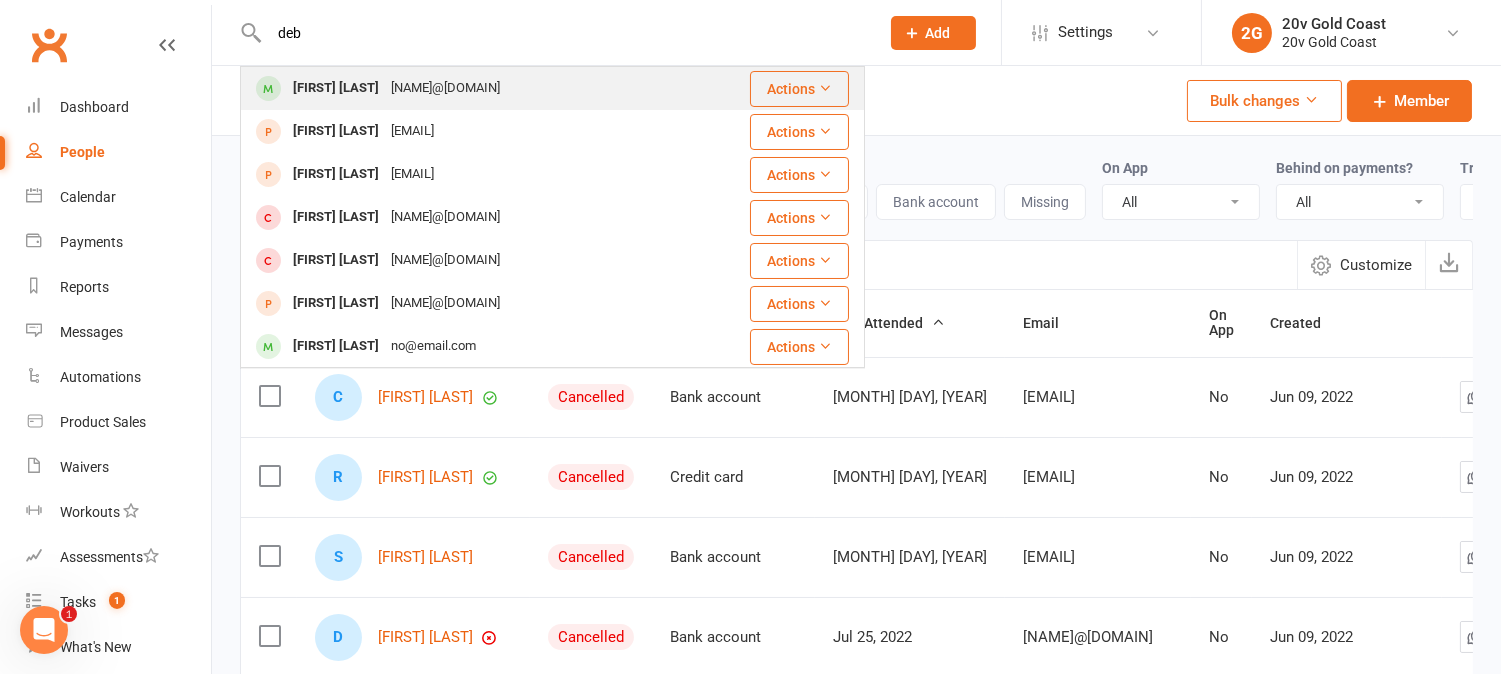 type on "deb" 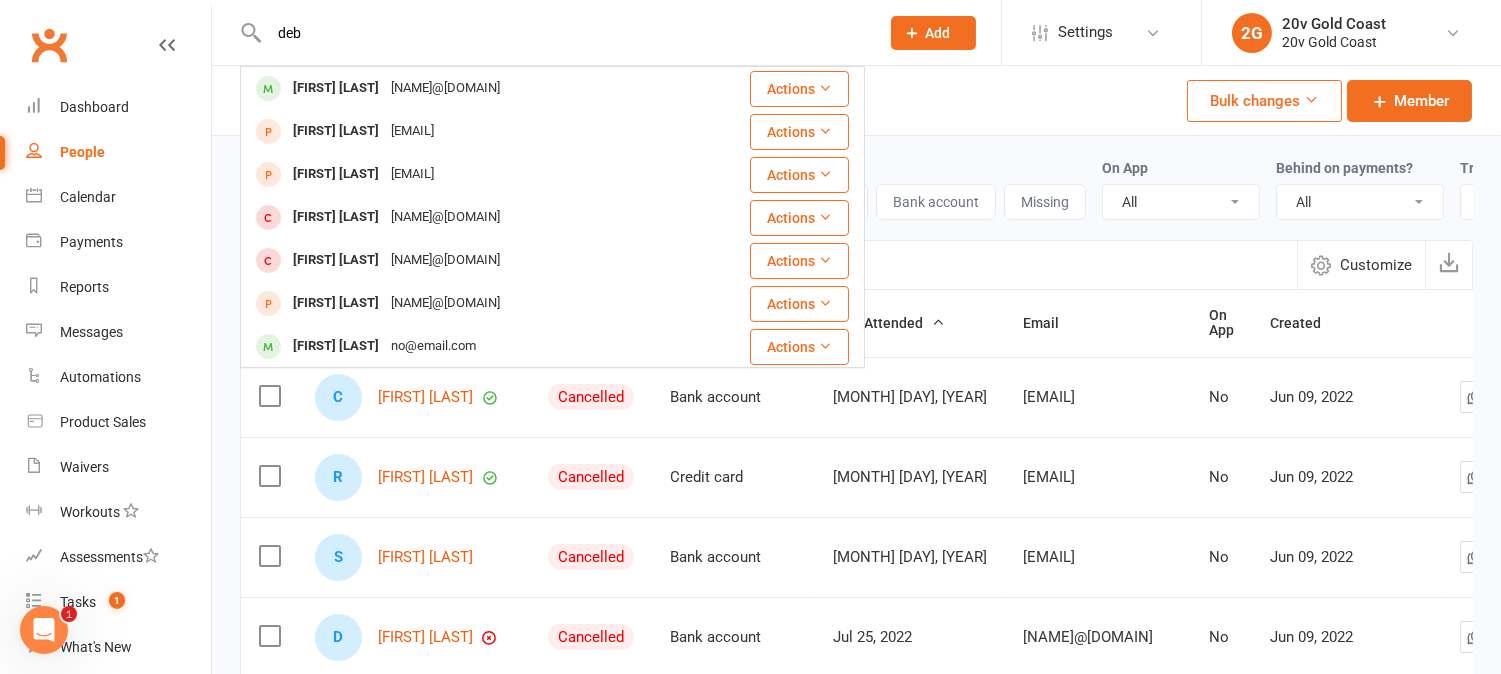 type 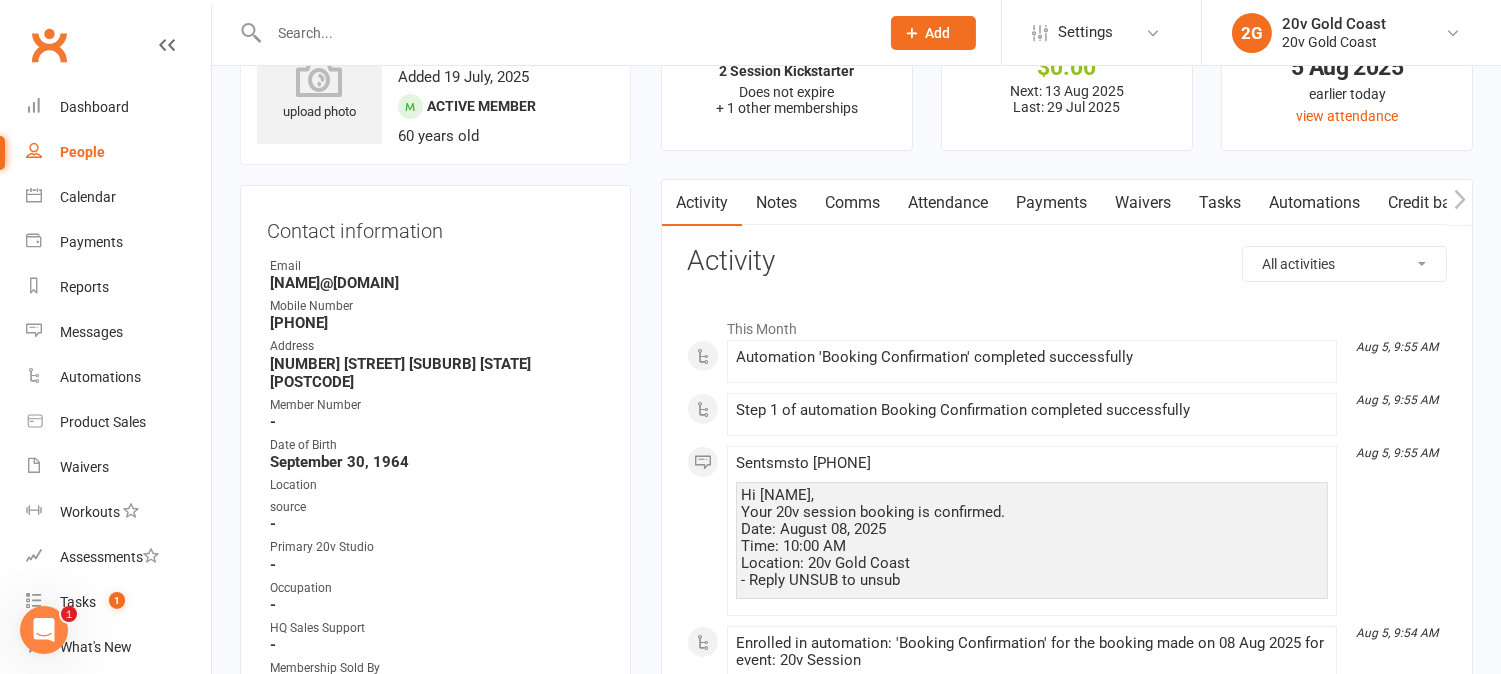 scroll, scrollTop: 0, scrollLeft: 0, axis: both 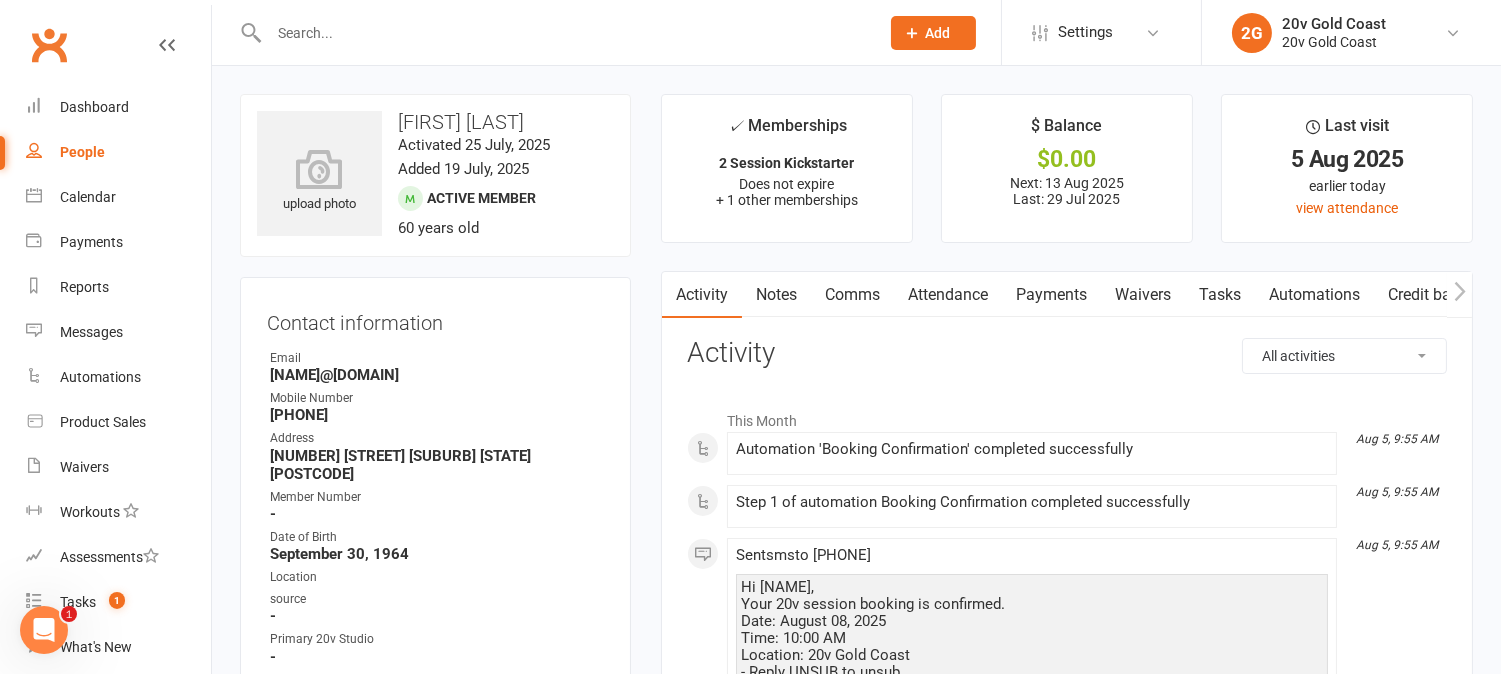 click on "Comms" at bounding box center [852, 295] 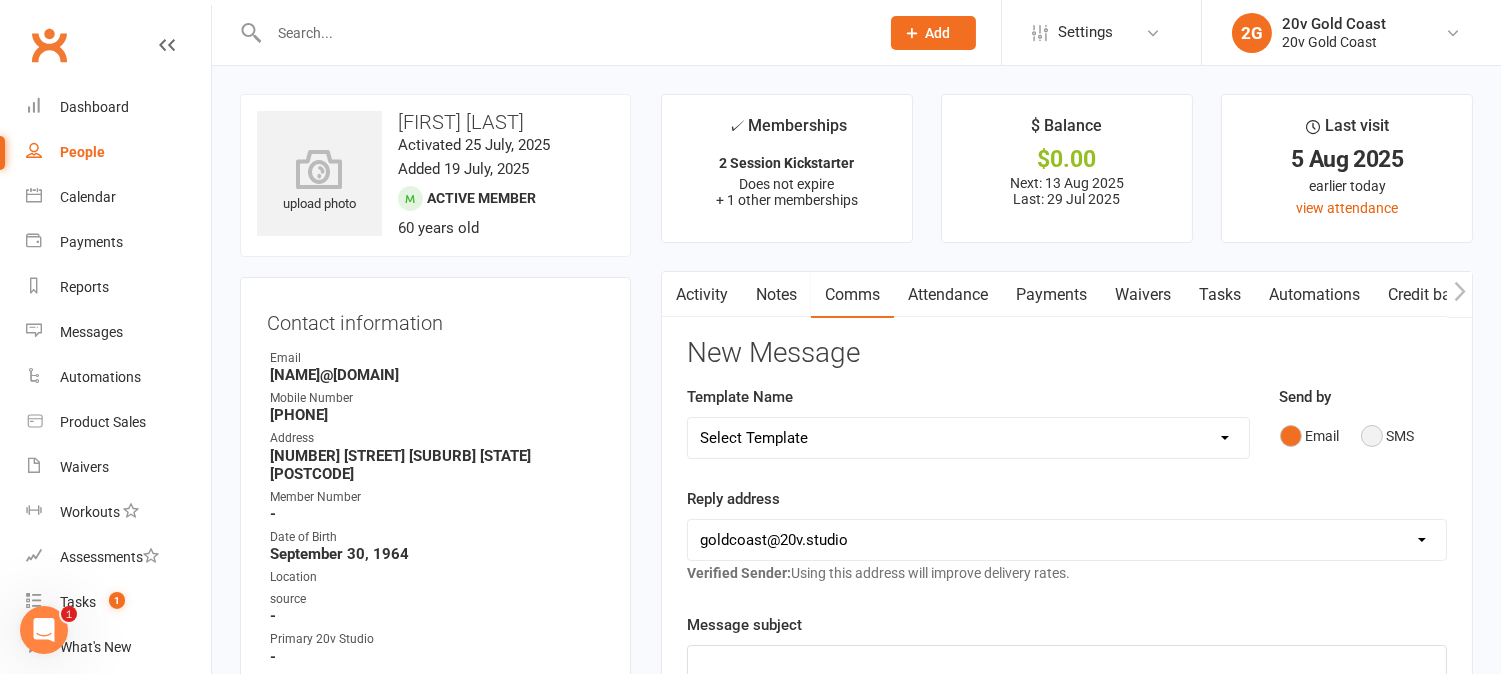 click on "SMS" at bounding box center [1388, 436] 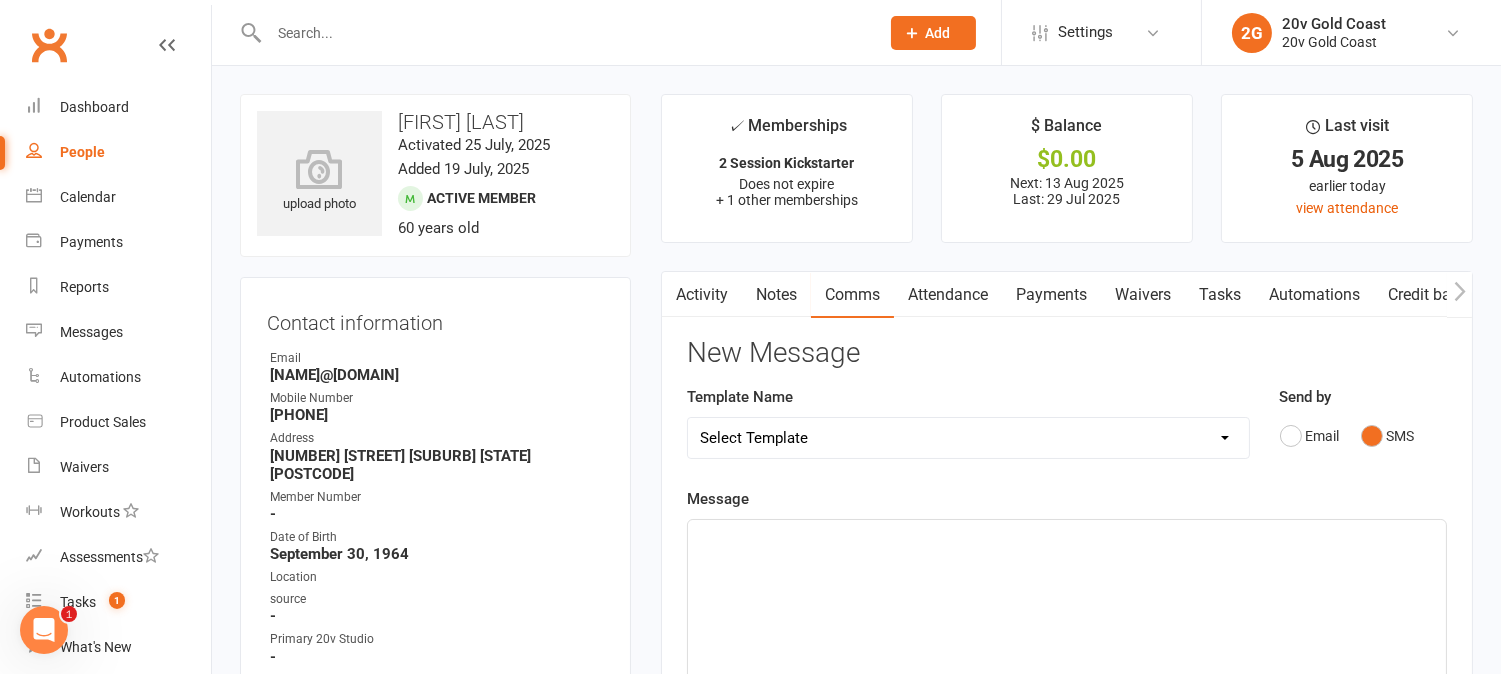 click on "﻿" 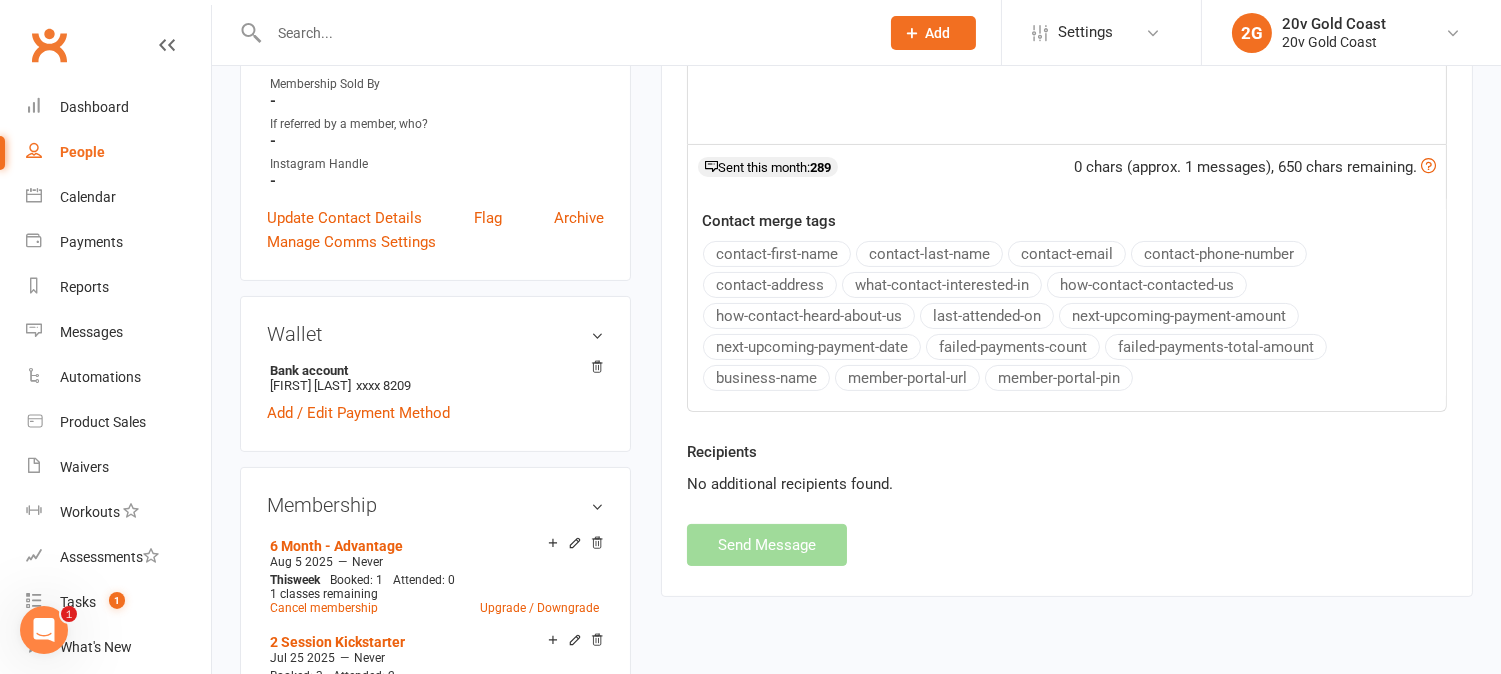 scroll, scrollTop: 777, scrollLeft: 0, axis: vertical 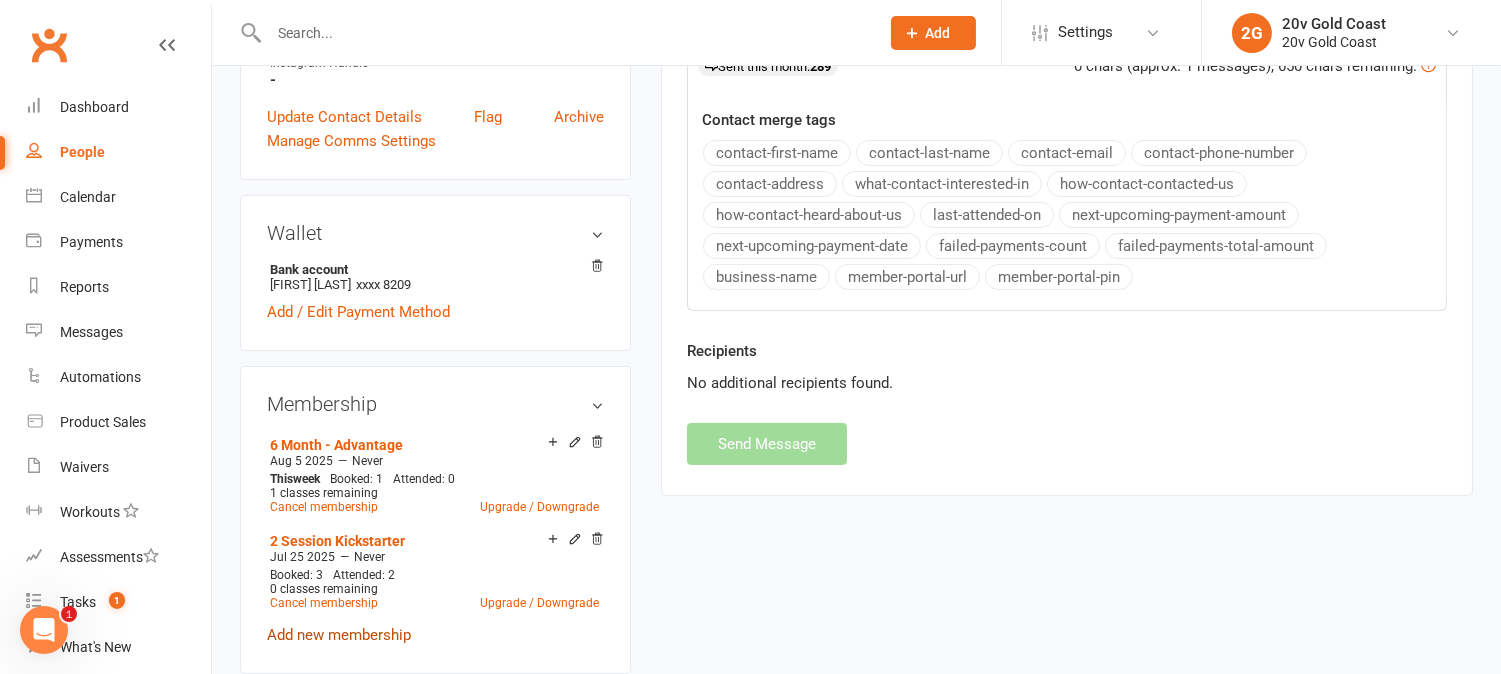 click on "Add new membership" at bounding box center (339, 635) 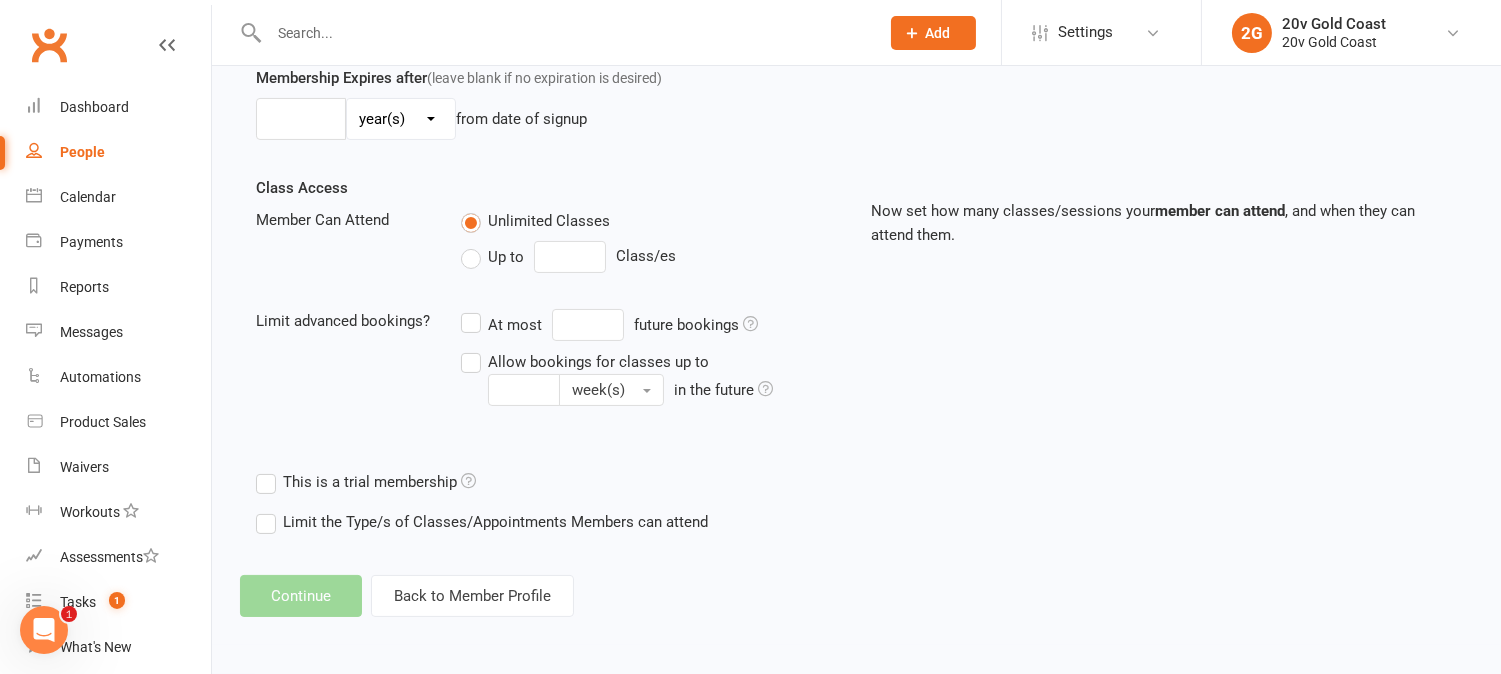 scroll, scrollTop: 0, scrollLeft: 0, axis: both 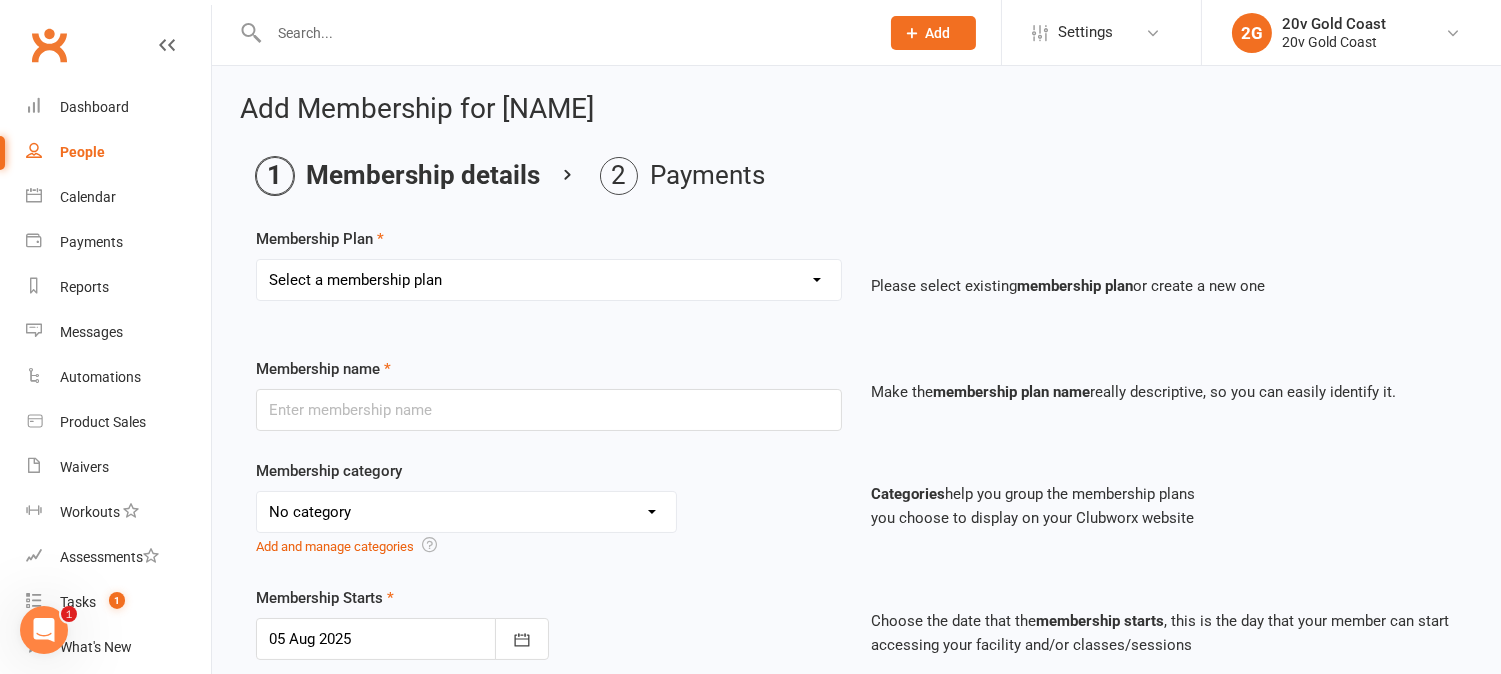 click on "Select a membership plan Create new Membership Plan 18 Month - Basic 18 Month - Advantage 12 Month - Basic 12 Month - Advantage 6 Month - Lite 6 Month - Basic 6 Month - Advantage 12 Week - Lite 12 Week - Basic 12 Week - Advantage 25 Session Pack 10 Session Pack Casual Session Flexi - Advantage - Upgrade Banked Session Reciprocal Pass Employee Ambassador One off payment Suspension Fee 18 Month Lite 3 session deal Fitmas (2x Starter Pack) 15 Session Pack 3 Additional Session Loyalty Plan - no lock in 10 Session Pack (20% off SALE) 12 week - Basic (20% Off SALE) 12 week - Advantage (20% Off SALE) 6 Month - Basic (20%Off SALE) 6 Month - Advantage (20% Off SALE) 25 session pack (20% off SALE) 2 Session Kickstarter" at bounding box center [549, 280] 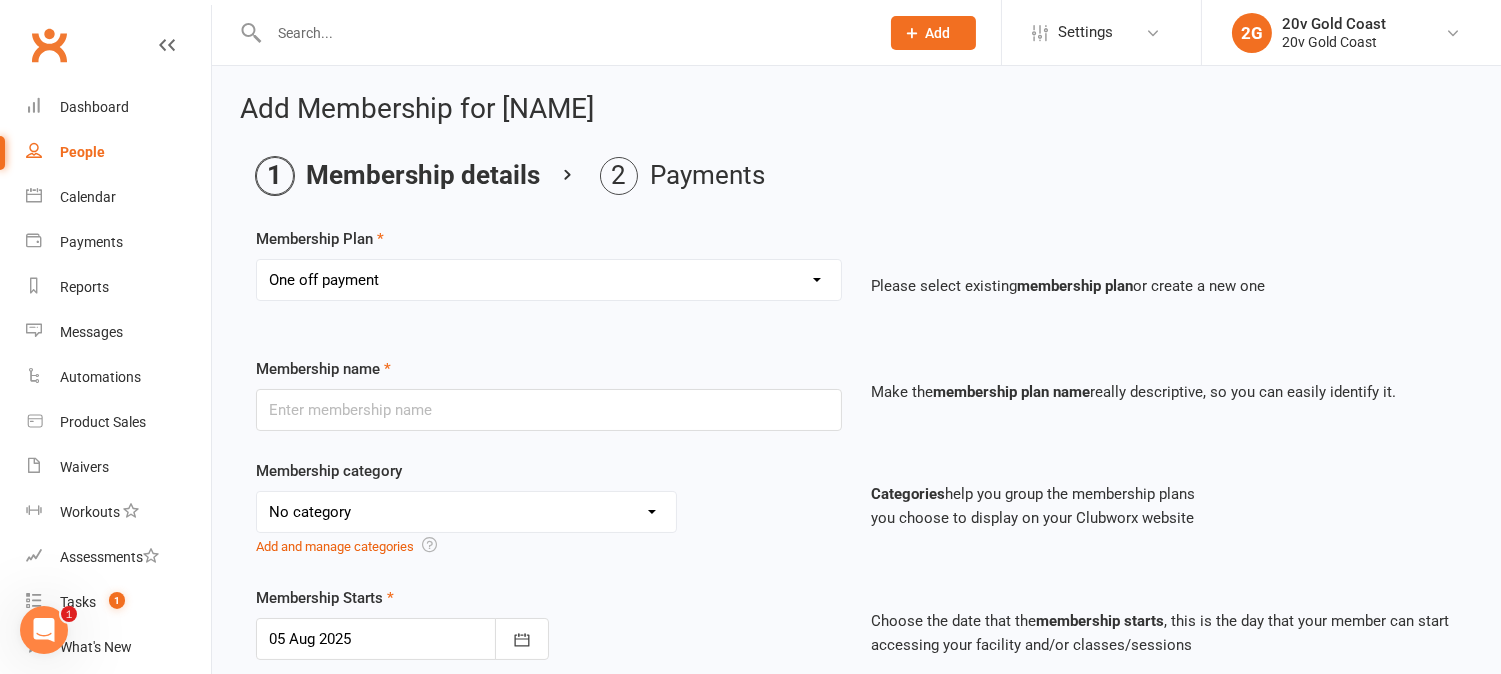click on "Select a membership plan Create new Membership Plan 18 Month - Basic 18 Month - Advantage 12 Month - Basic 12 Month - Advantage 6 Month - Lite 6 Month - Basic 6 Month - Advantage 12 Week - Lite 12 Week - Basic 12 Week - Advantage 25 Session Pack 10 Session Pack Casual Session Flexi - Advantage - Upgrade Banked Session Reciprocal Pass Employee Ambassador One off payment Suspension Fee 18 Month Lite 3 session deal Fitmas (2x Starter Pack) 15 Session Pack 3 Additional Session Loyalty Plan - no lock in 10 Session Pack (20% off SALE) 12 week - Basic (20% Off SALE) 12 week - Advantage (20% Off SALE) 6 Month - Basic (20%Off SALE) 6 Month - Advantage (20% Off SALE) 25 session pack (20% off SALE) 2 Session Kickstarter" at bounding box center [549, 280] 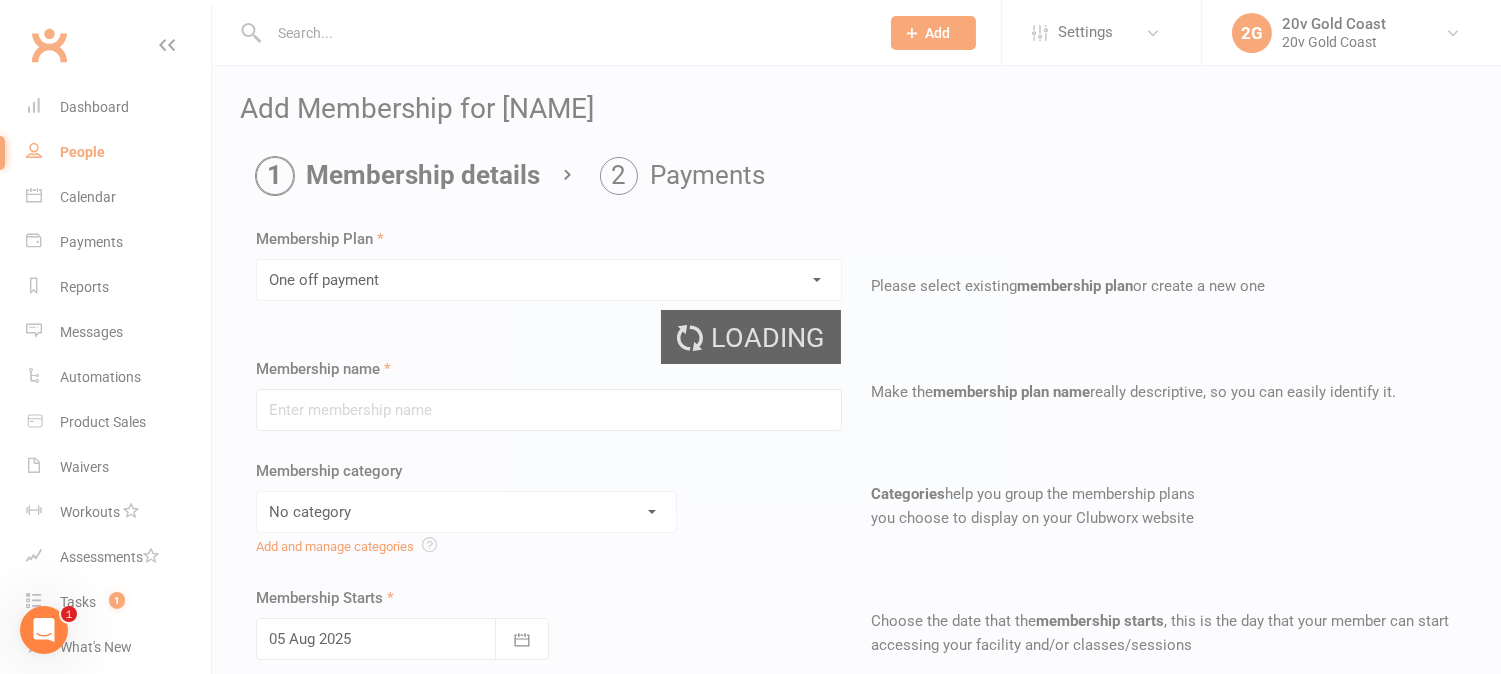 type on "One off payment" 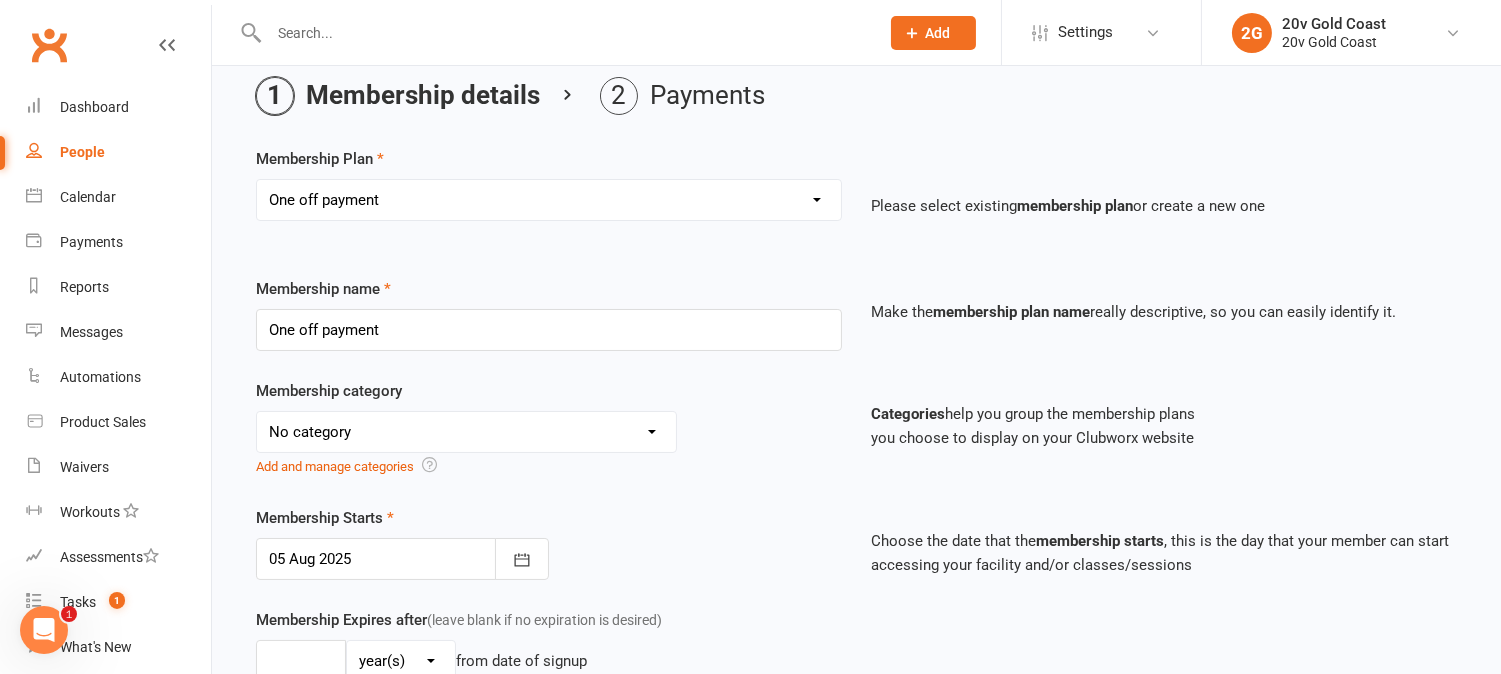 scroll, scrollTop: 111, scrollLeft: 0, axis: vertical 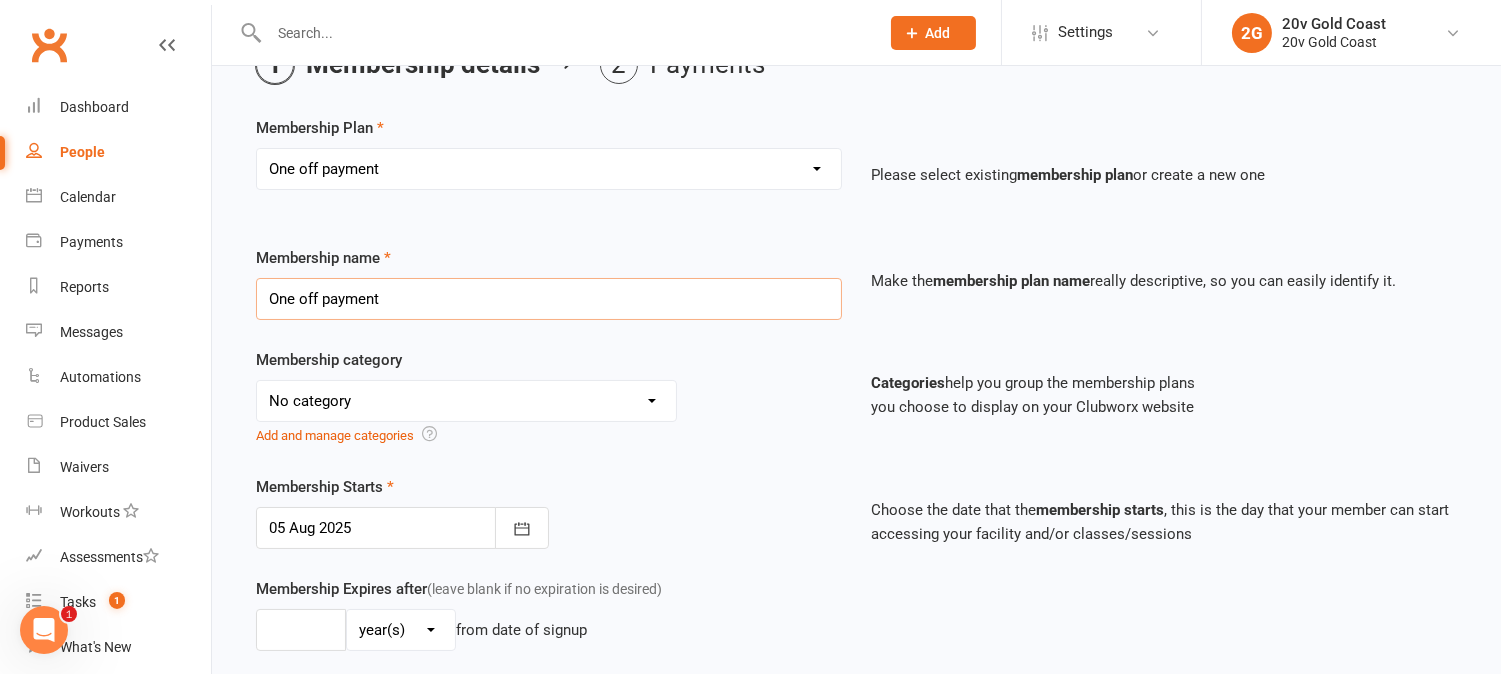 drag, startPoint x: 398, startPoint y: 303, endPoint x: 232, endPoint y: 314, distance: 166.36406 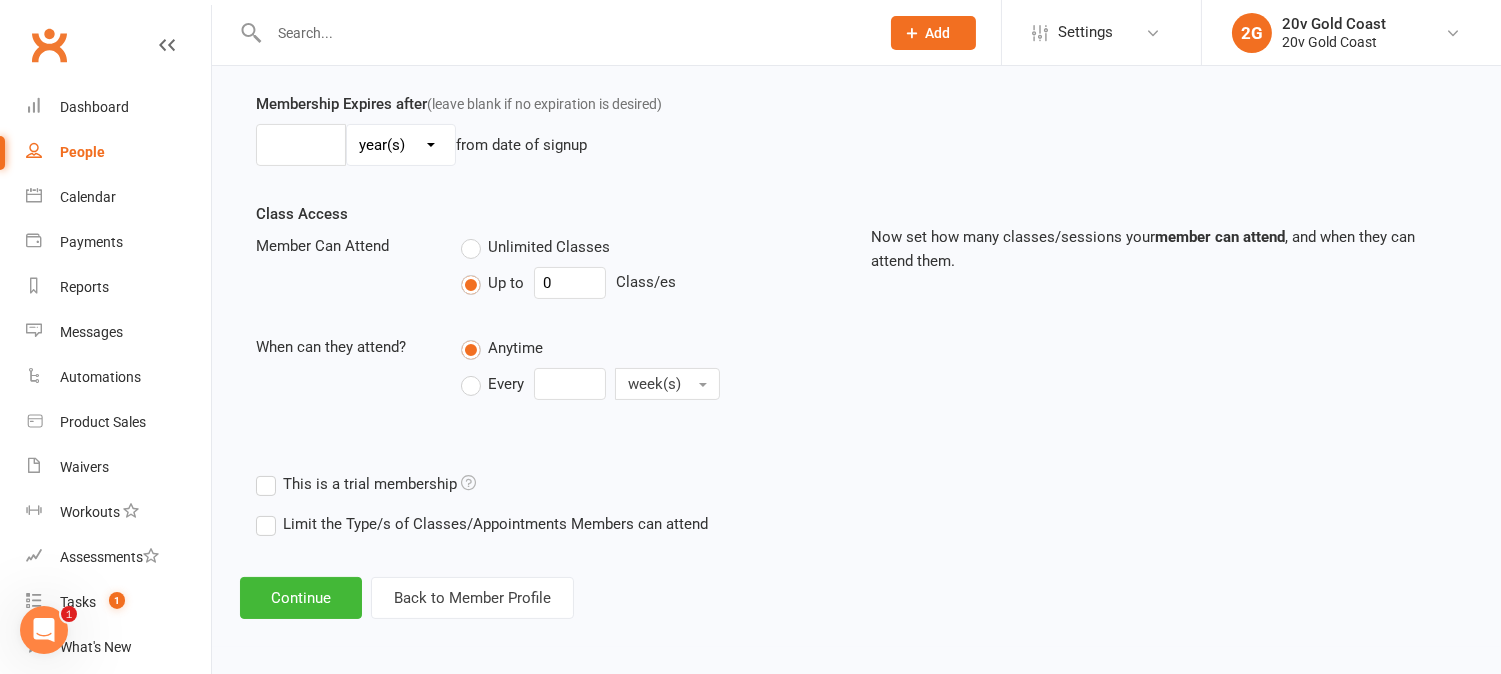 scroll, scrollTop: 597, scrollLeft: 0, axis: vertical 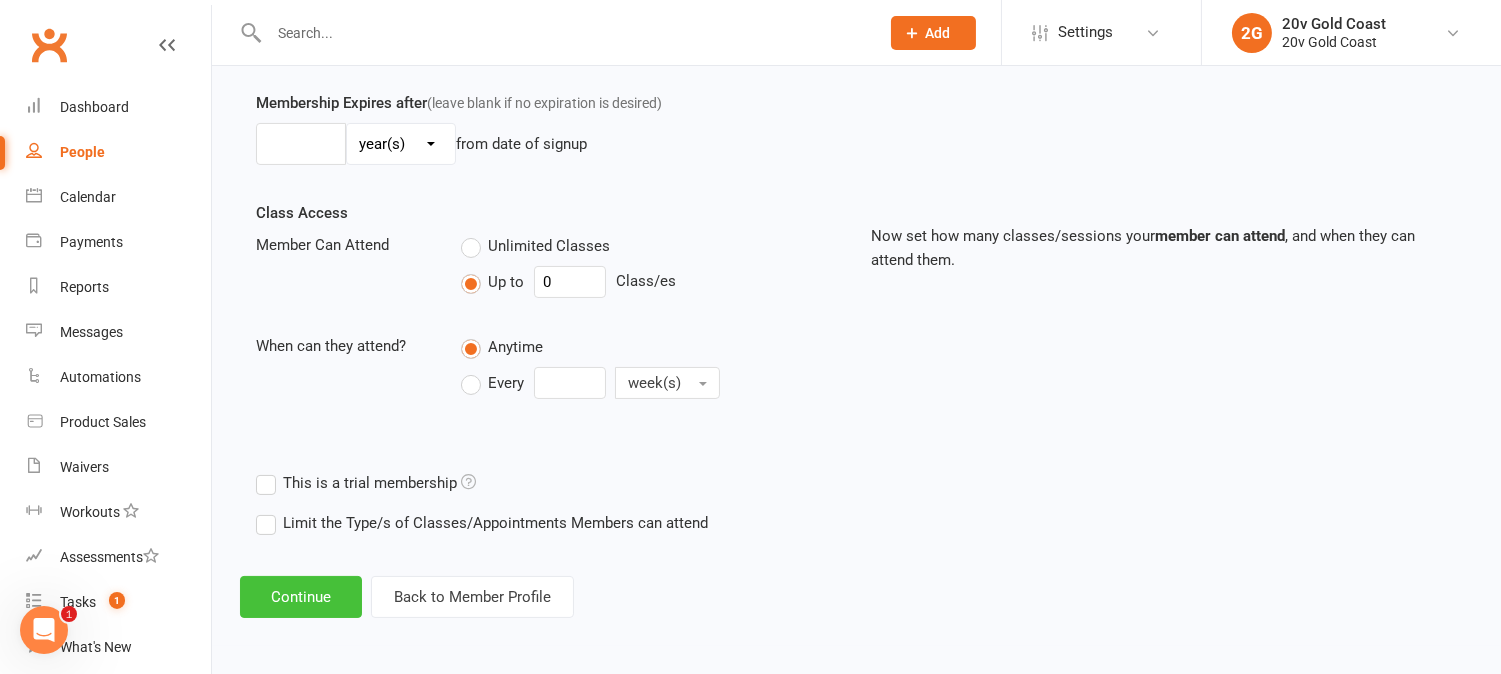 type on "1st Session of membership" 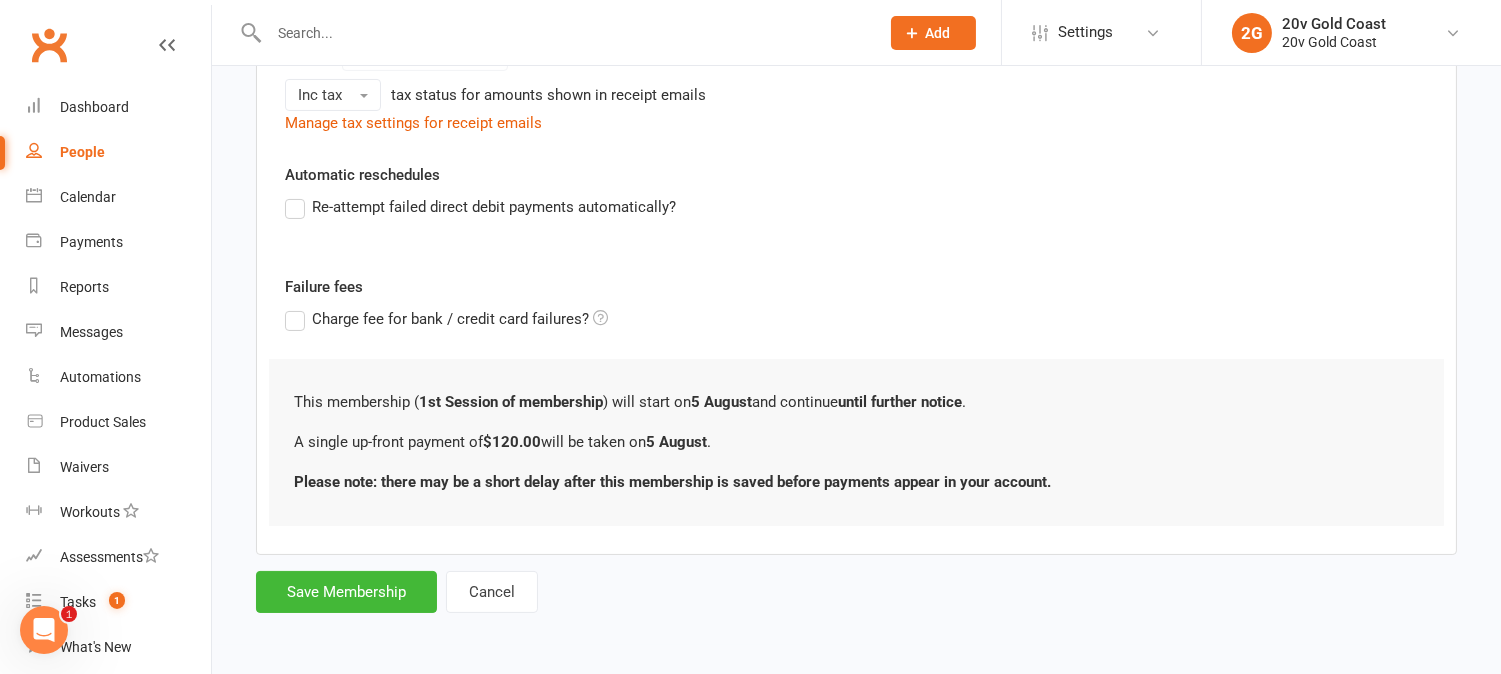 scroll, scrollTop: 0, scrollLeft: 0, axis: both 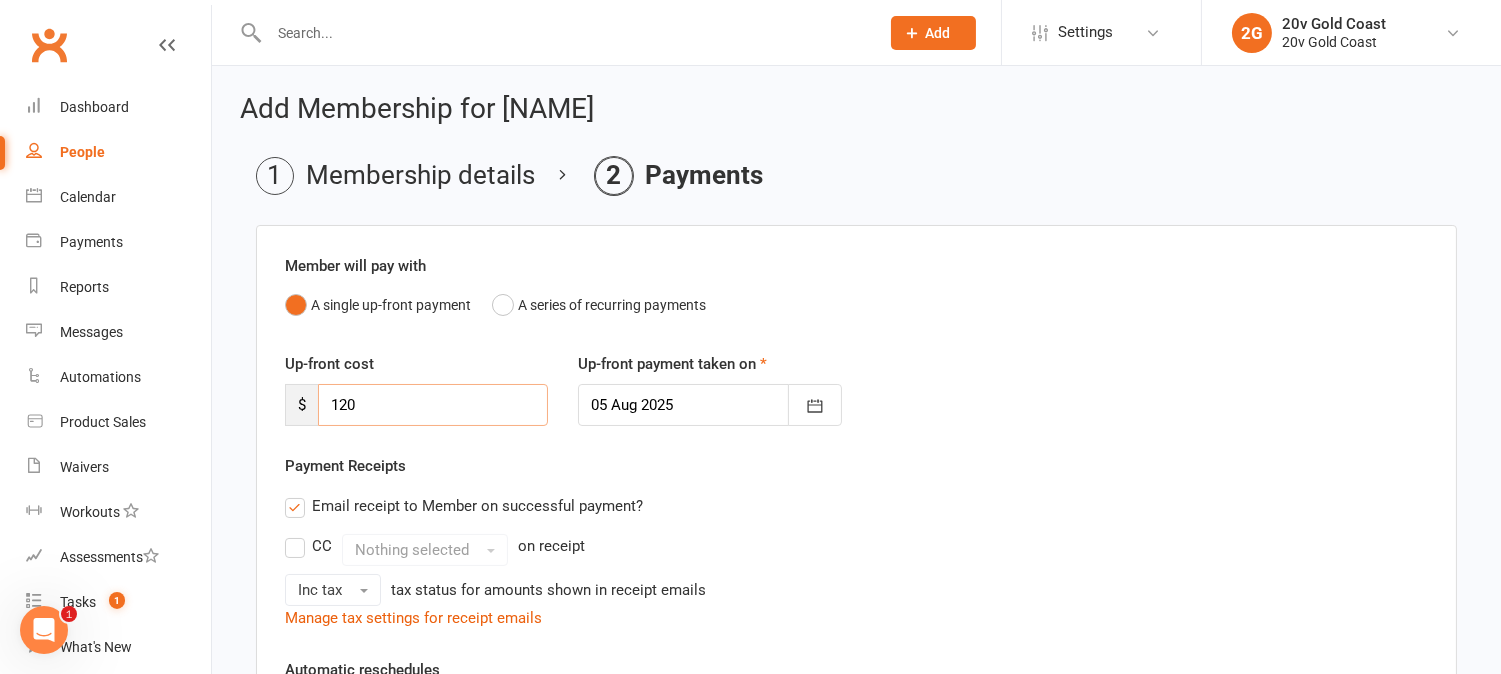 click on "120" at bounding box center [433, 405] 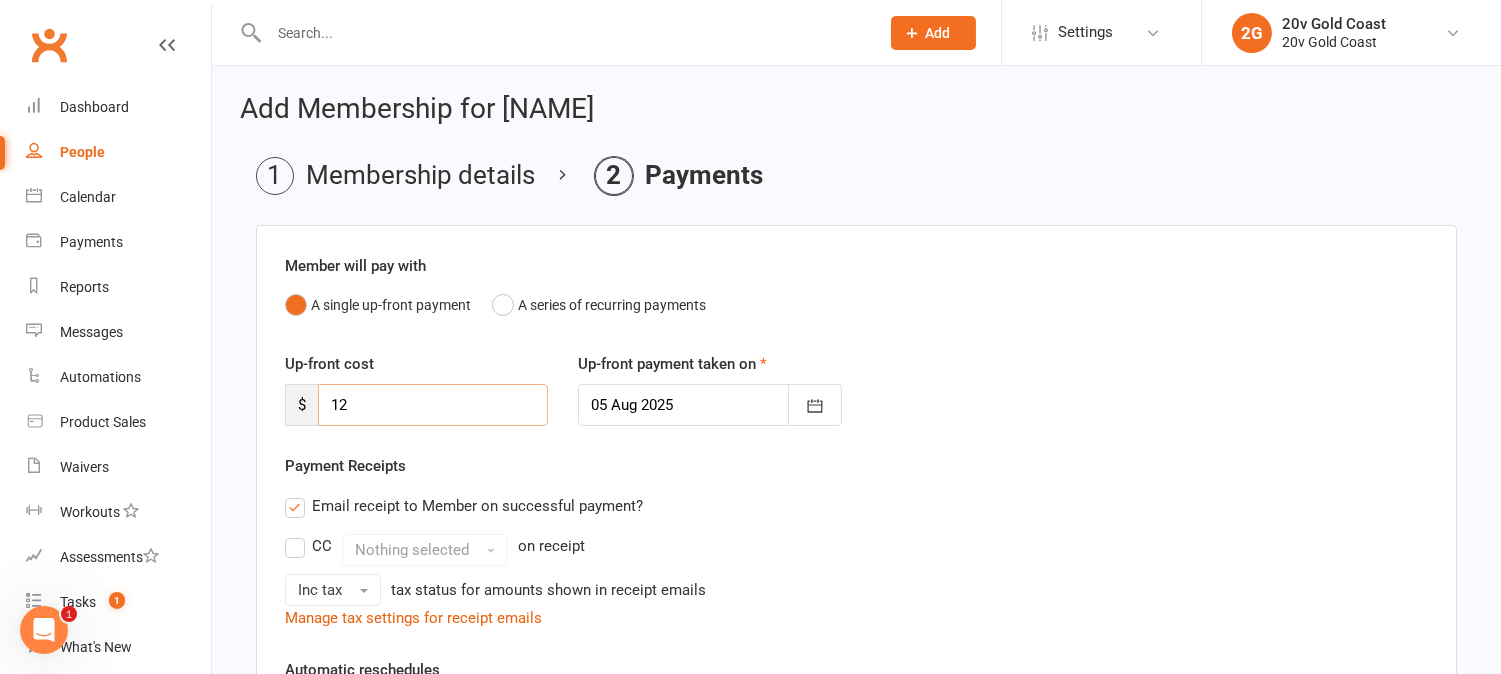 type on "1" 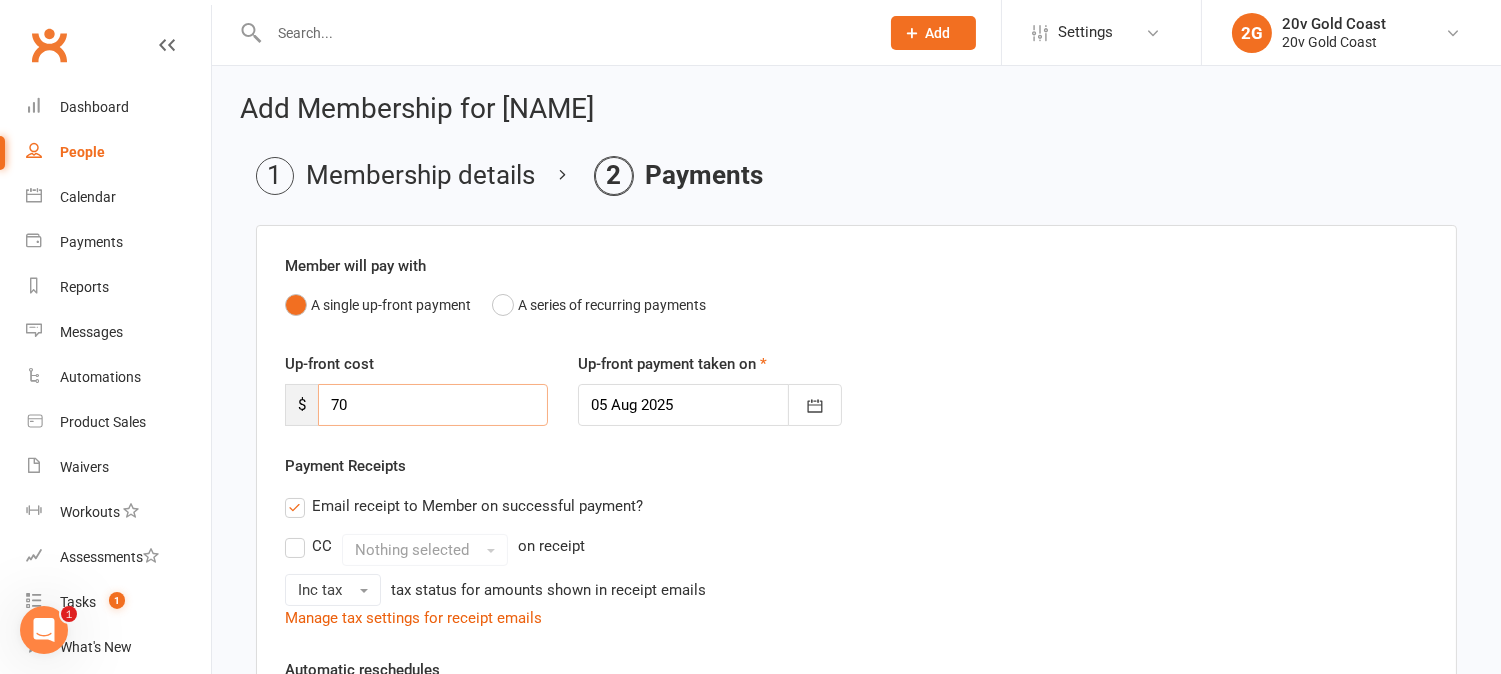 type on "70" 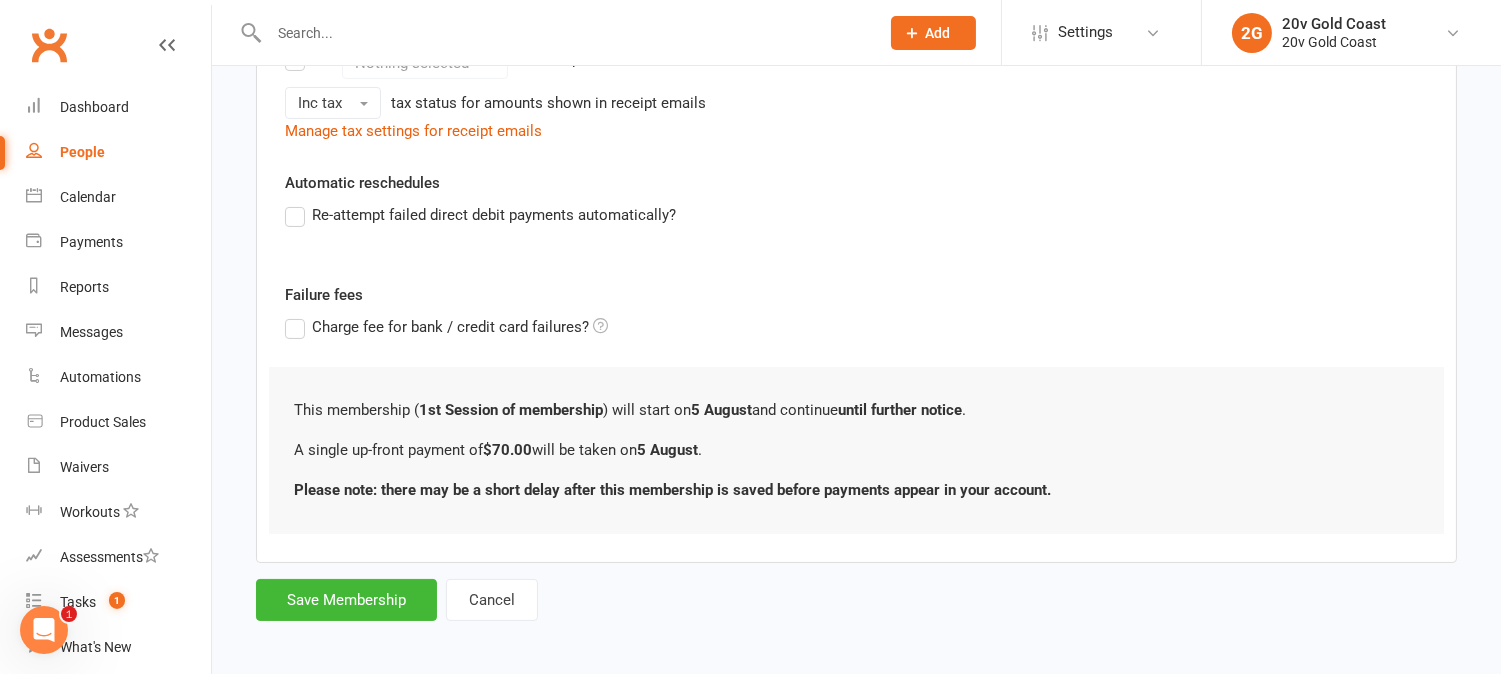 scroll, scrollTop: 495, scrollLeft: 0, axis: vertical 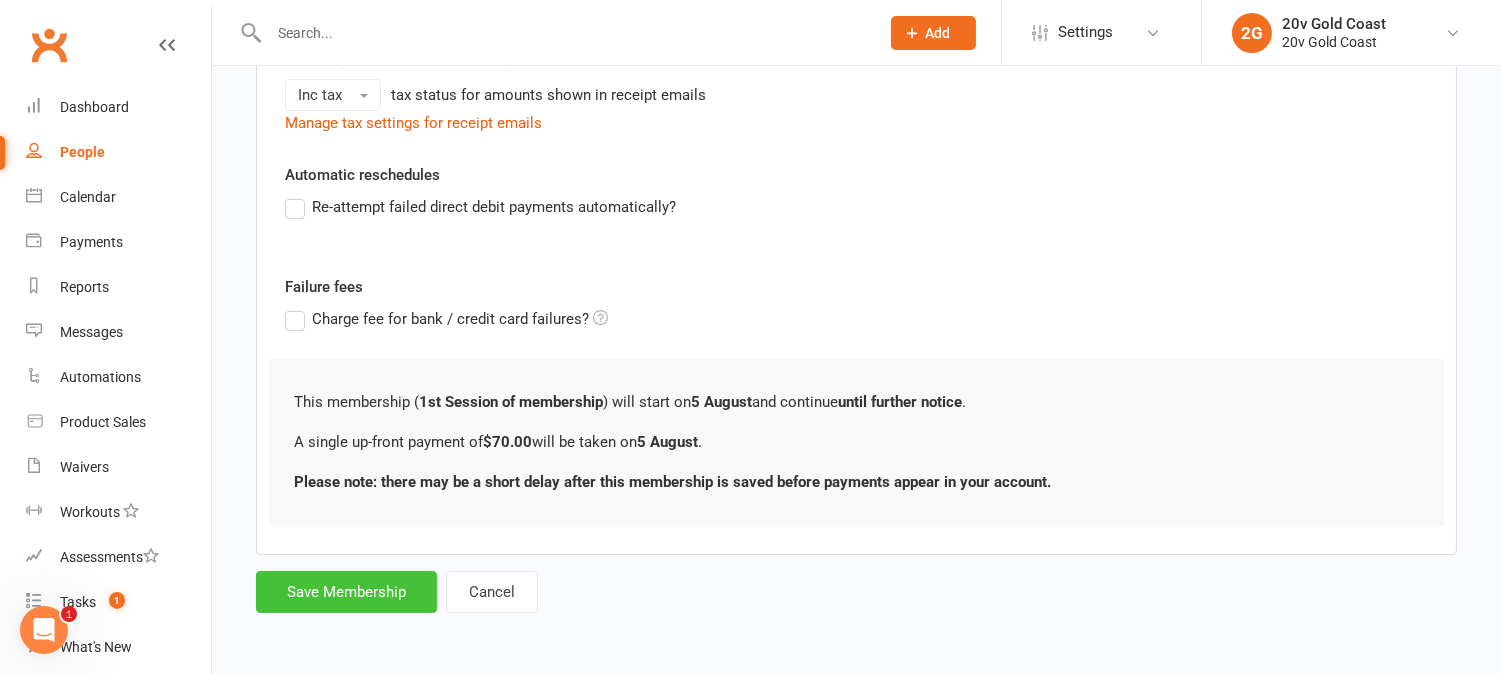 click on "Save Membership" at bounding box center (346, 592) 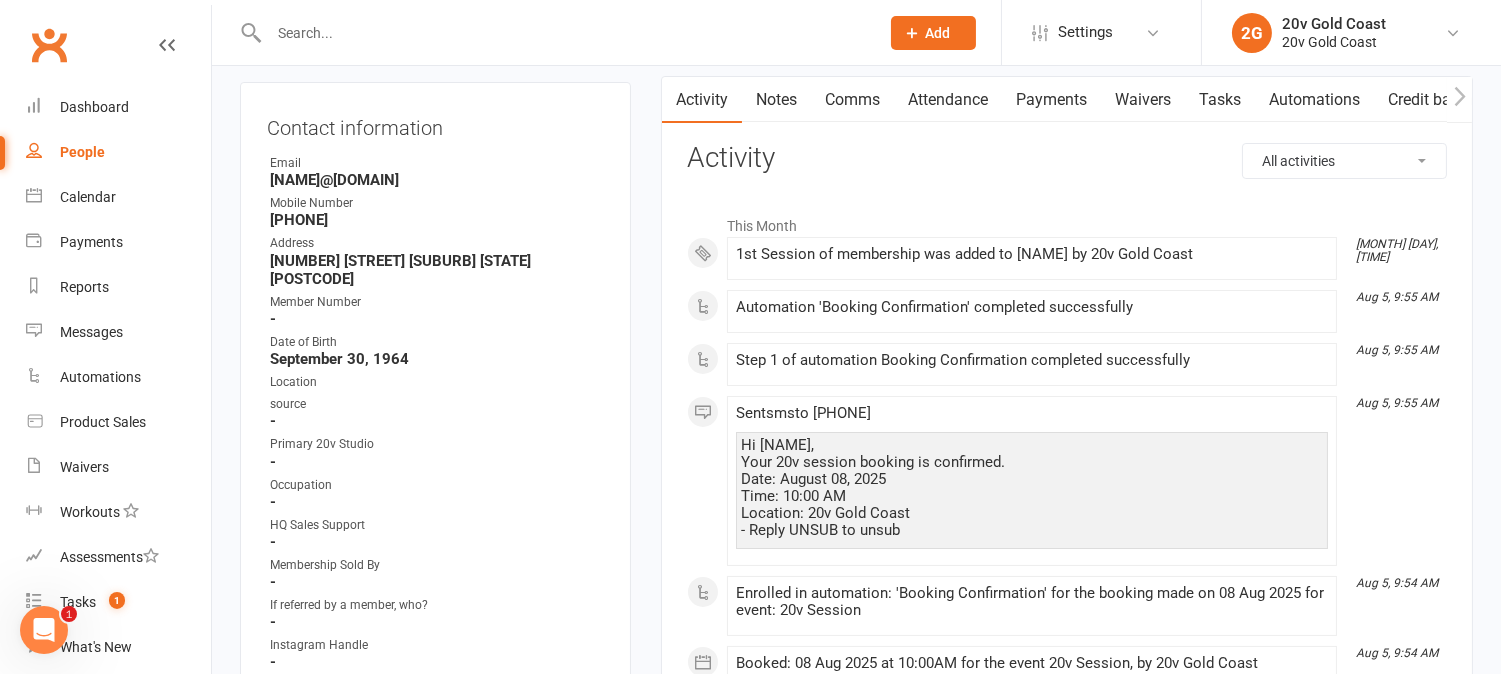 scroll, scrollTop: 0, scrollLeft: 0, axis: both 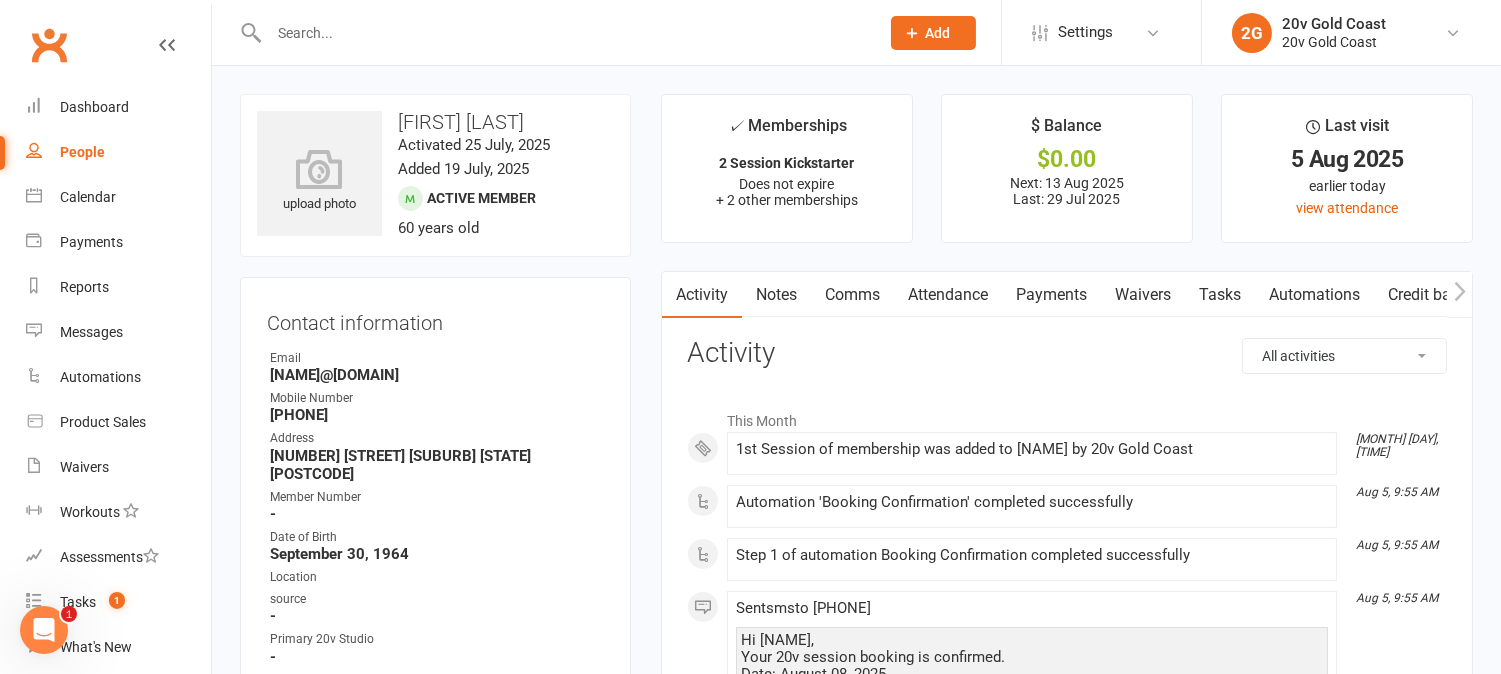 click on "Payments" at bounding box center (1051, 295) 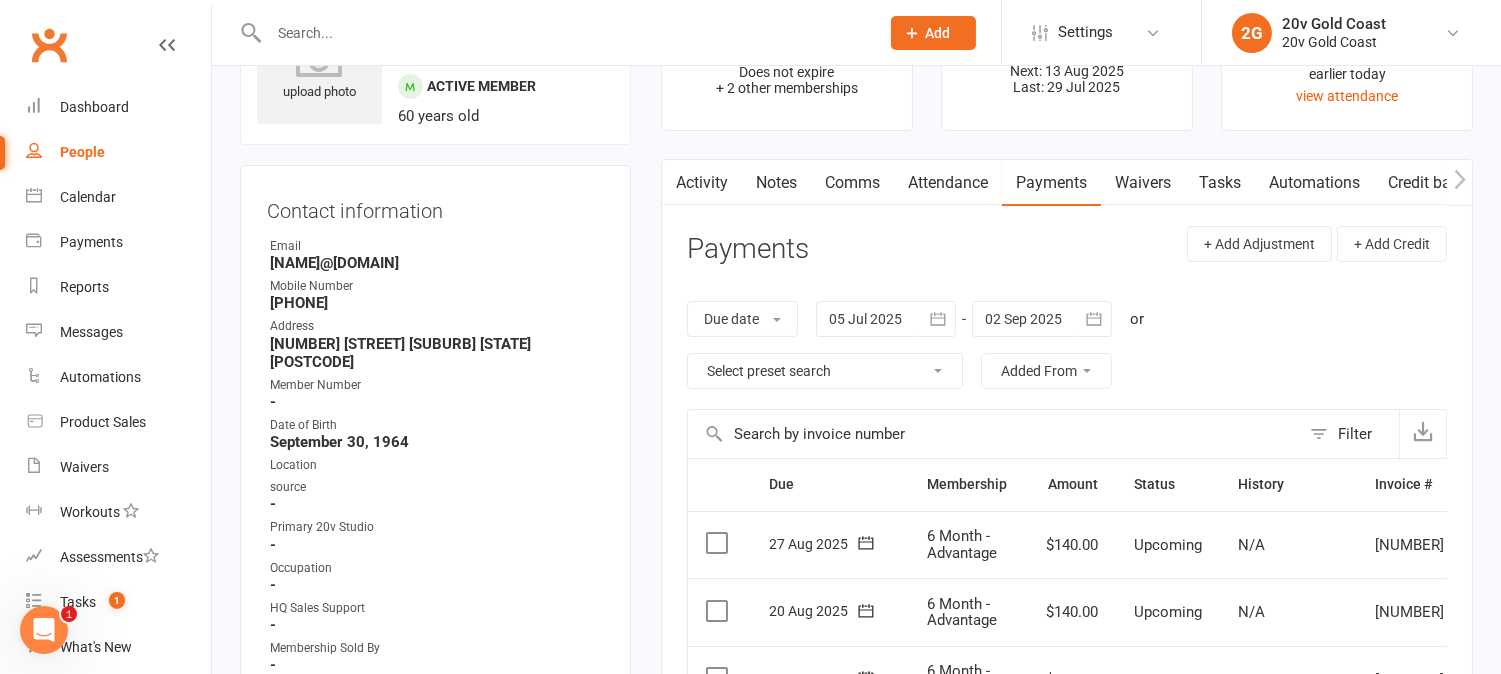 scroll, scrollTop: 0, scrollLeft: 0, axis: both 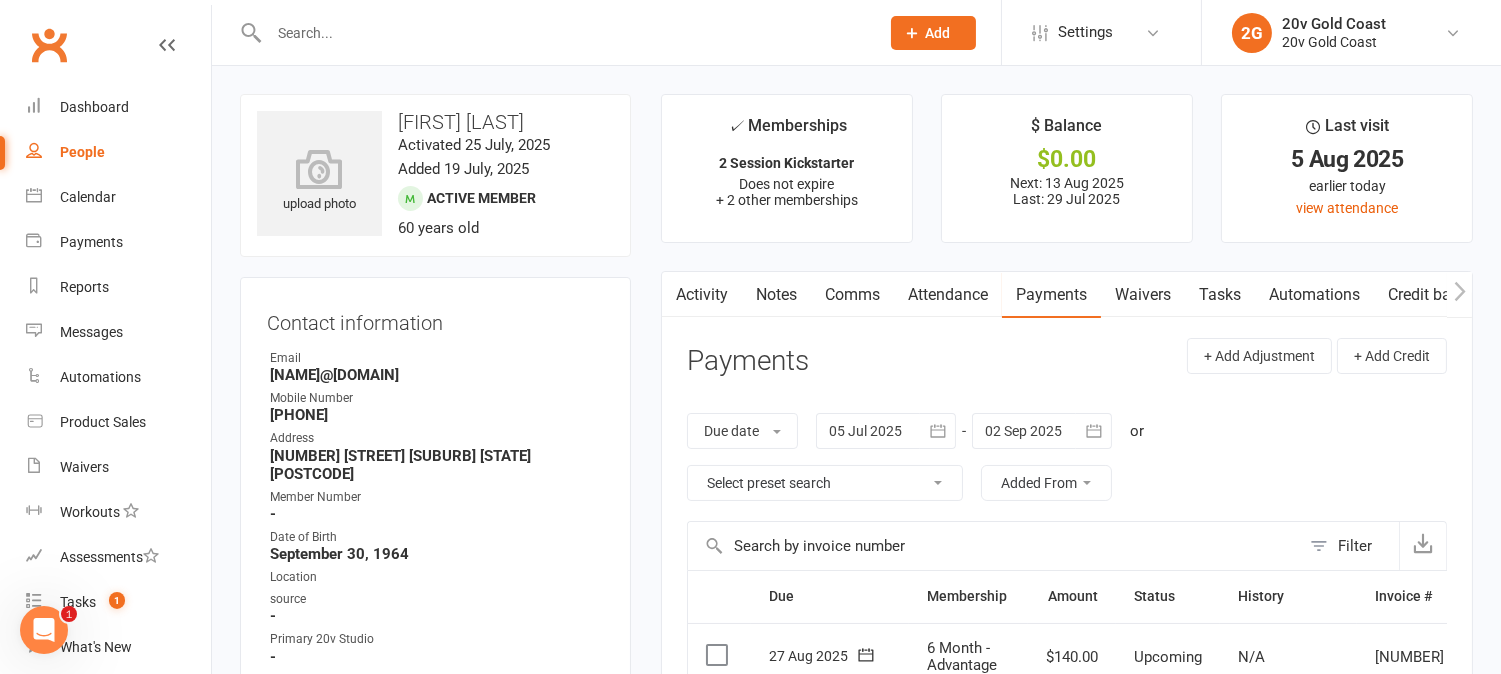 click on "Notes" at bounding box center [776, 295] 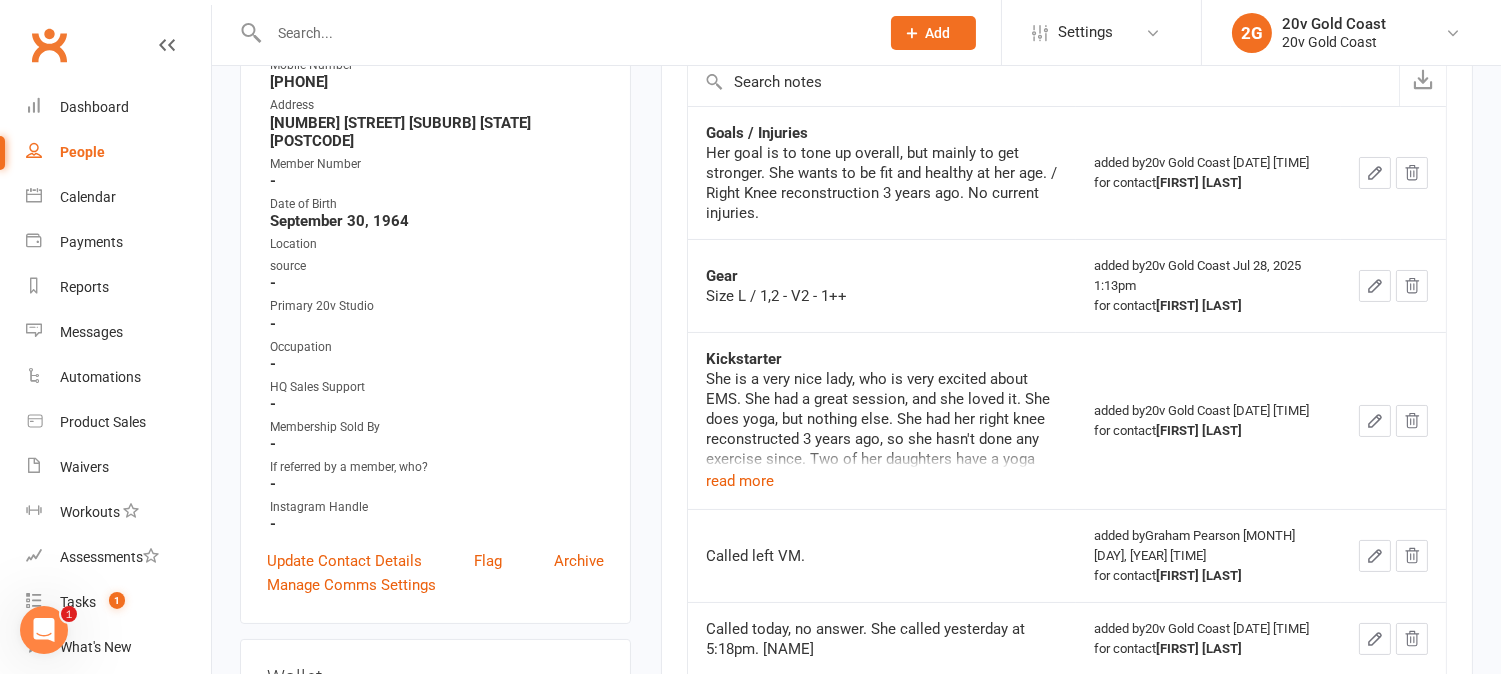 scroll, scrollTop: 777, scrollLeft: 0, axis: vertical 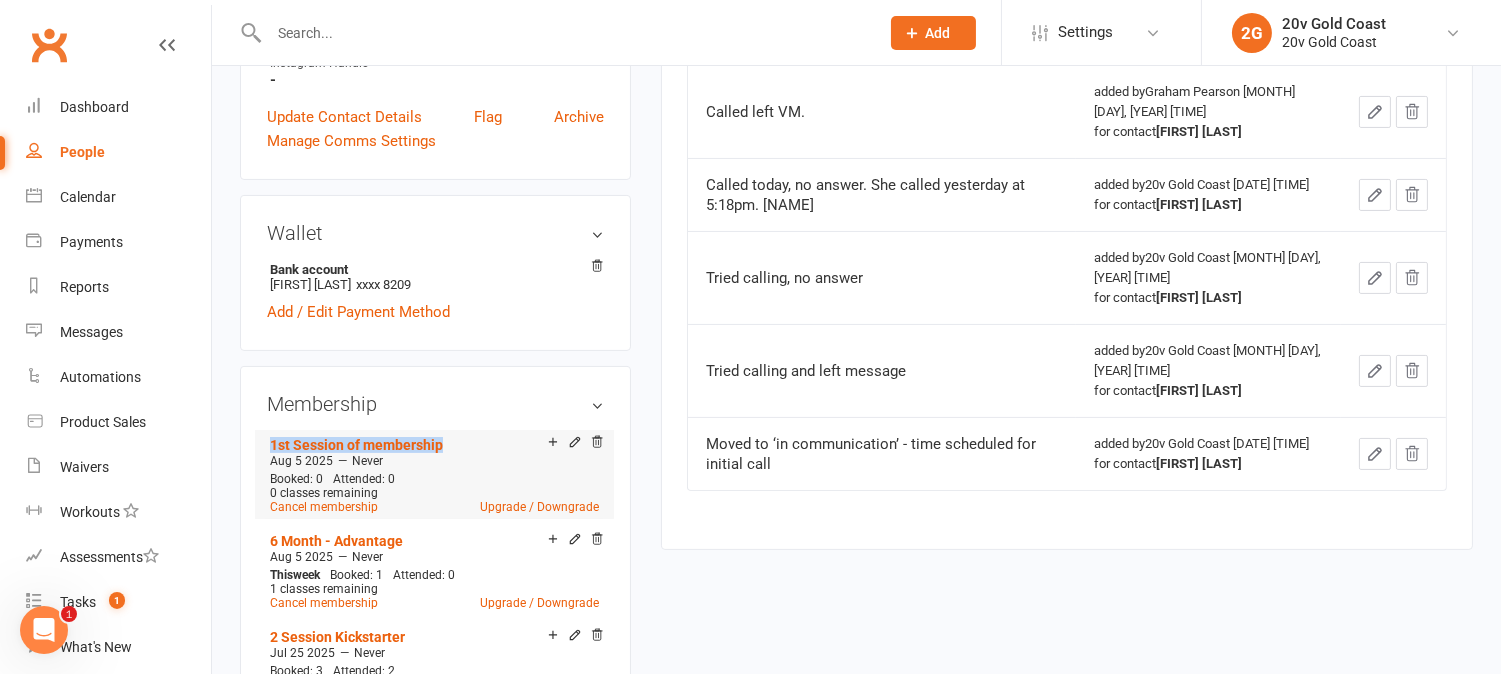 drag, startPoint x: 265, startPoint y: 433, endPoint x: 462, endPoint y: 446, distance: 197.42847 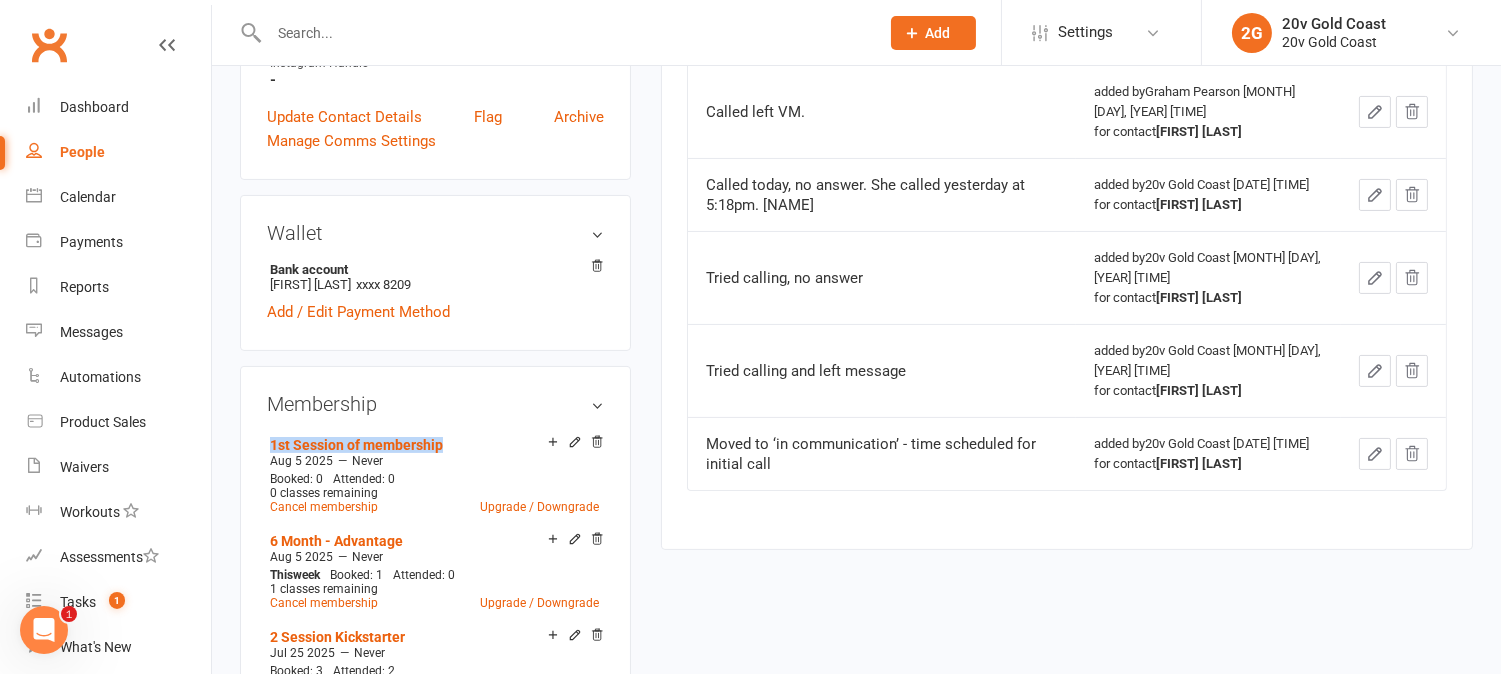 copy on "1st Session of membership" 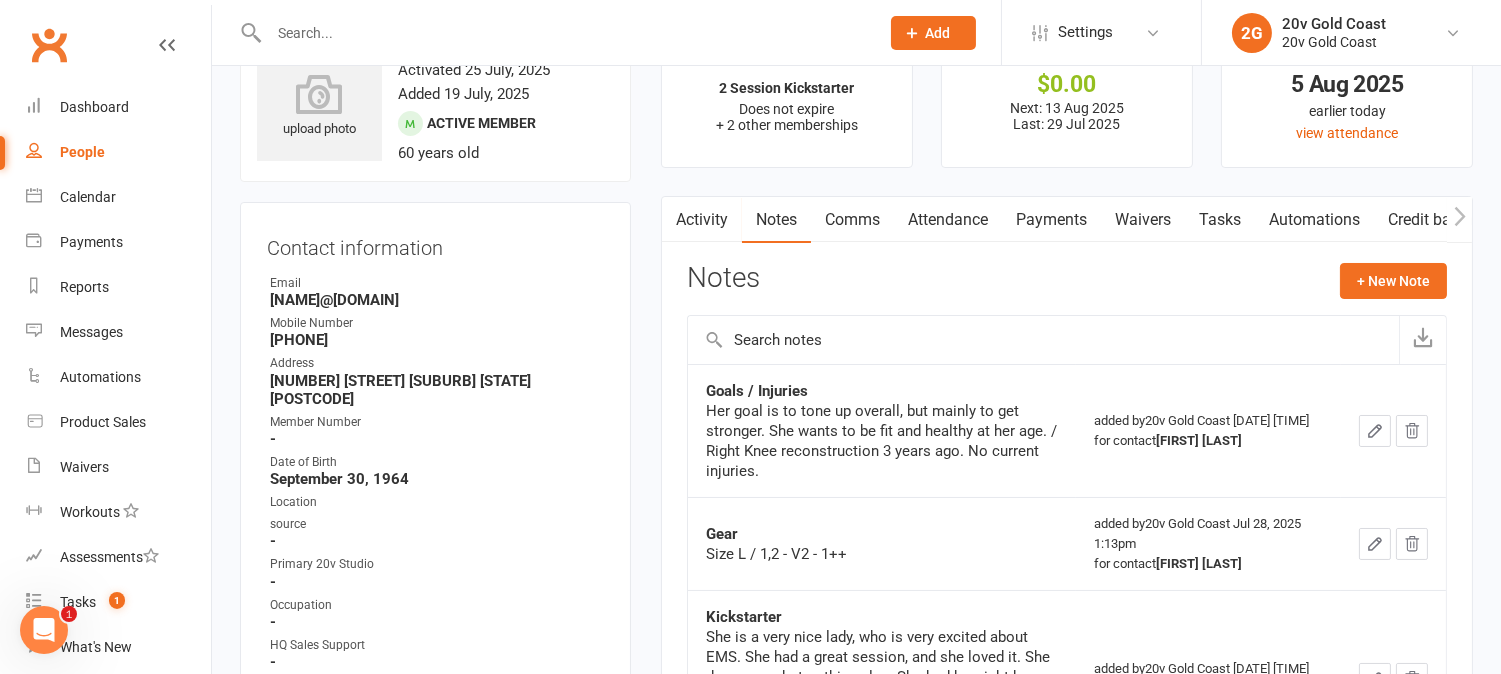 scroll, scrollTop: 0, scrollLeft: 0, axis: both 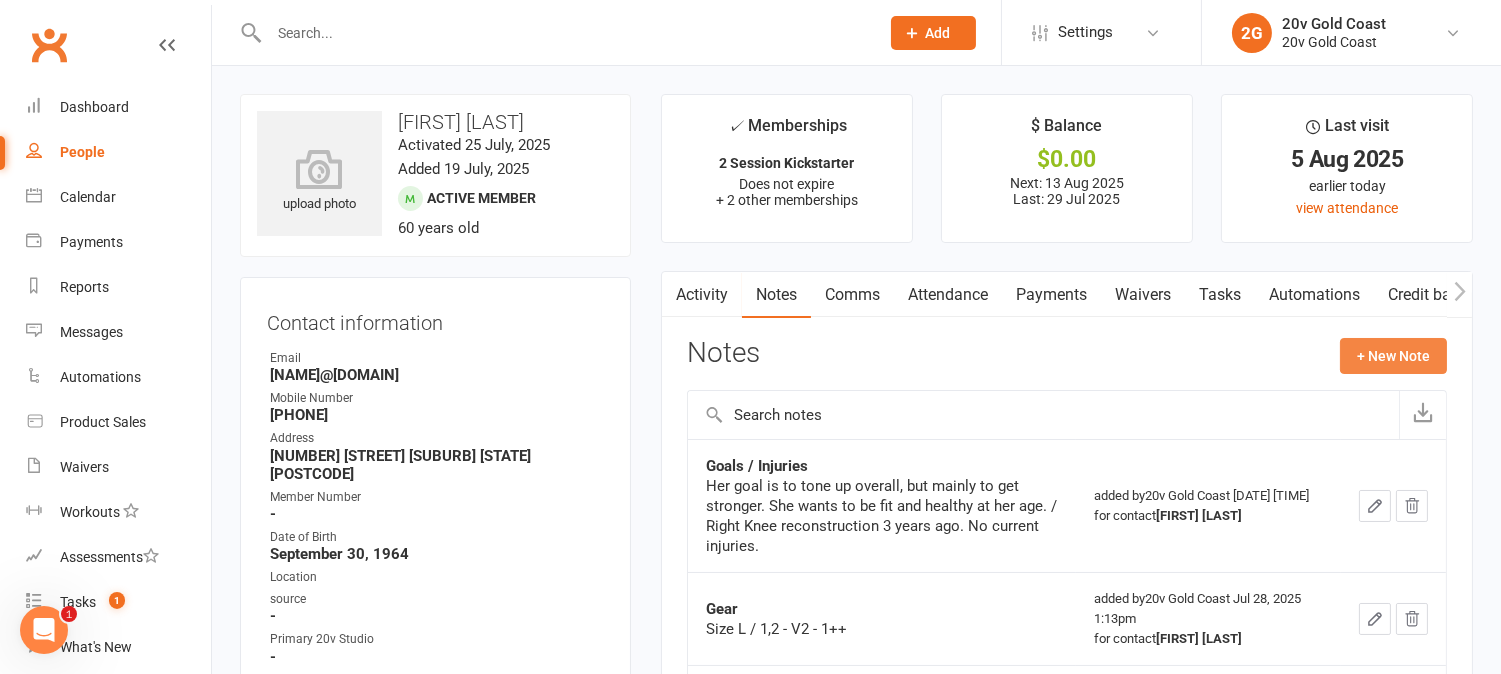 click on "+ New Note" 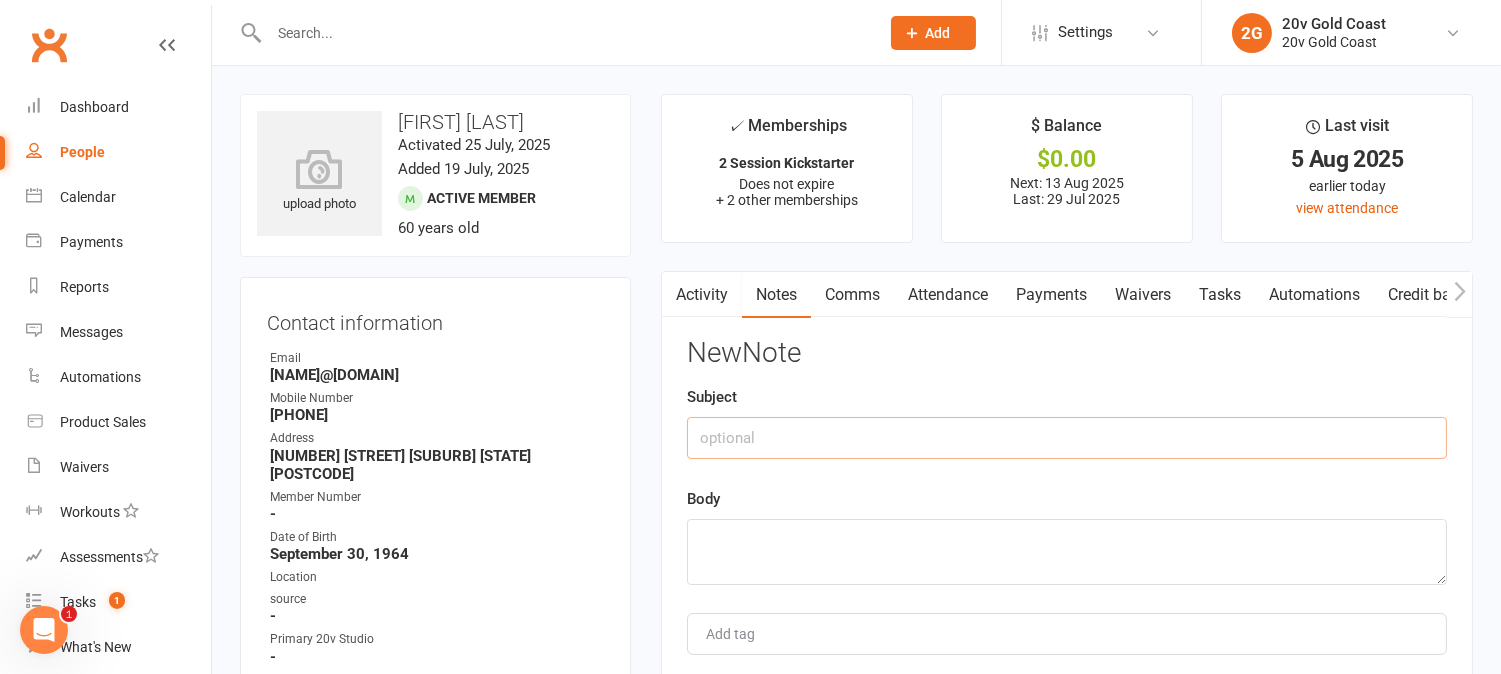 click 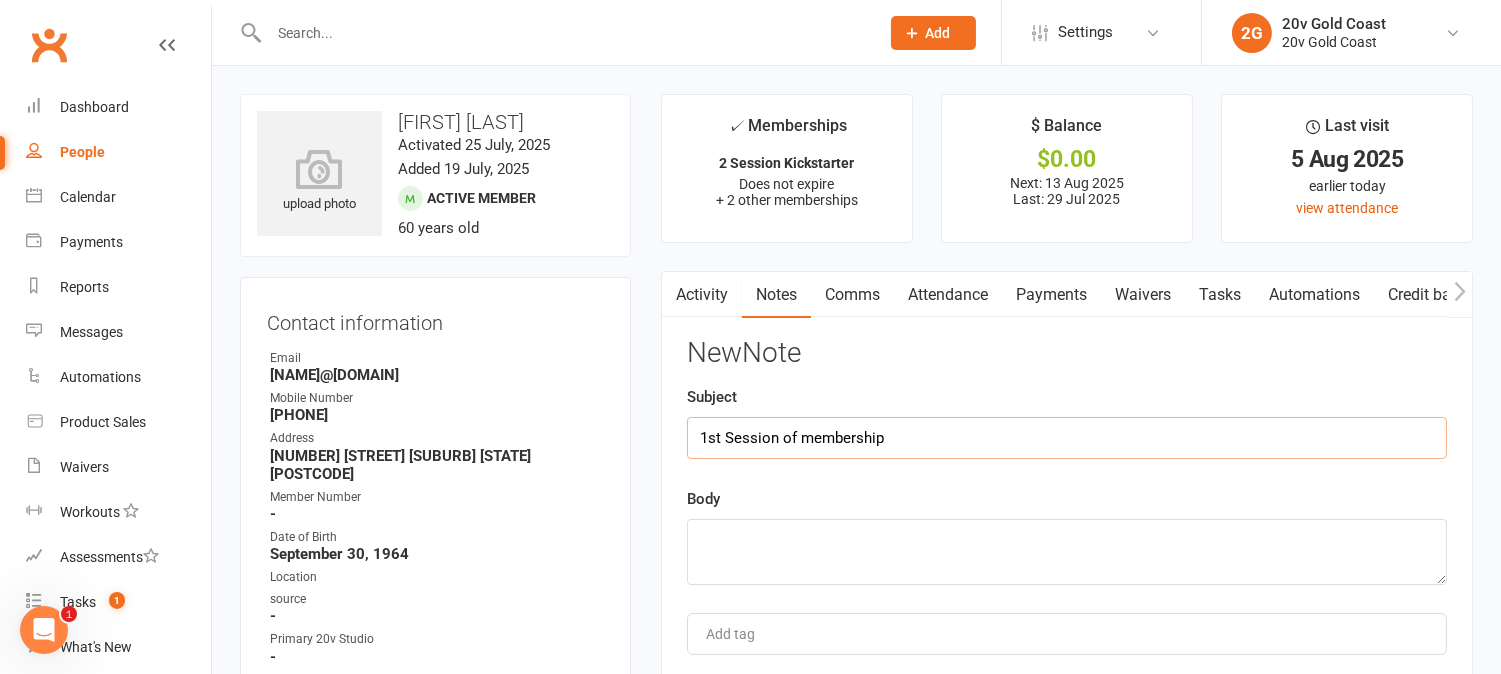 type on "1st Session of membership" 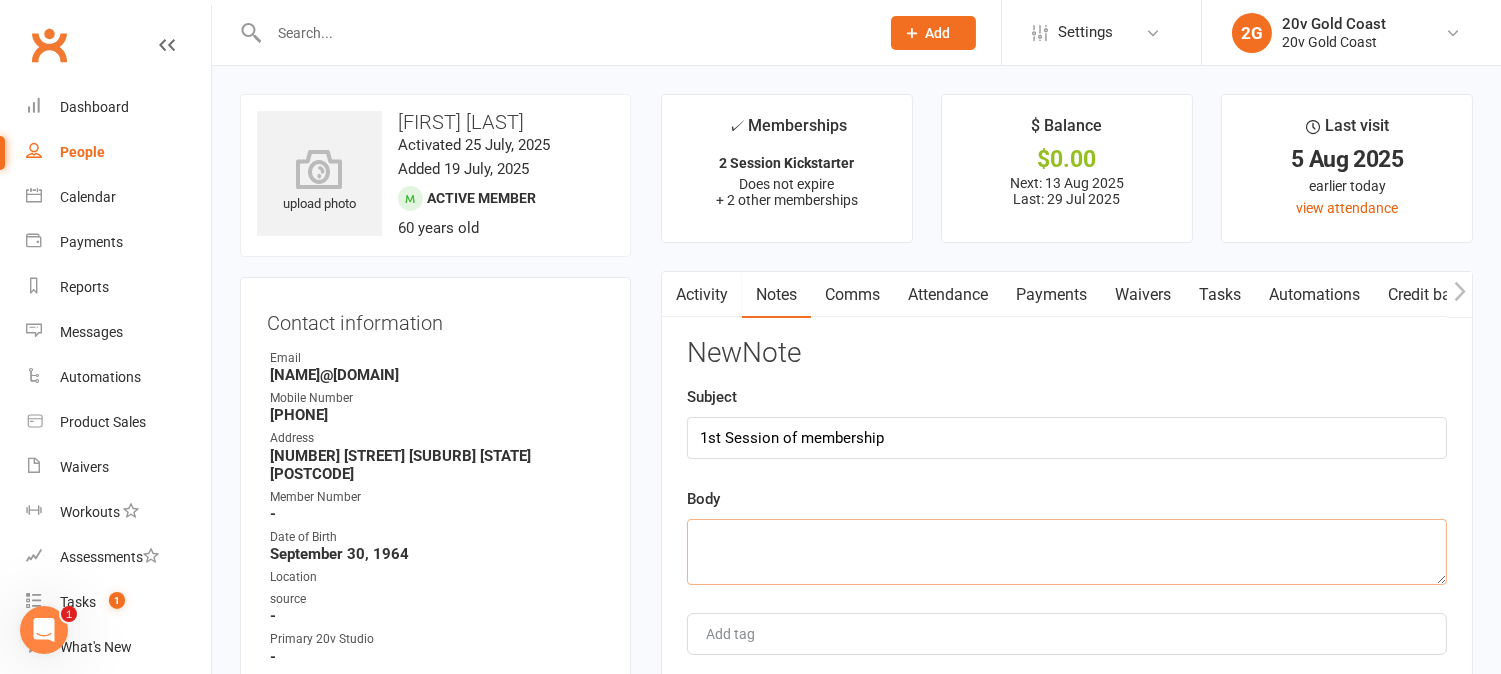 click 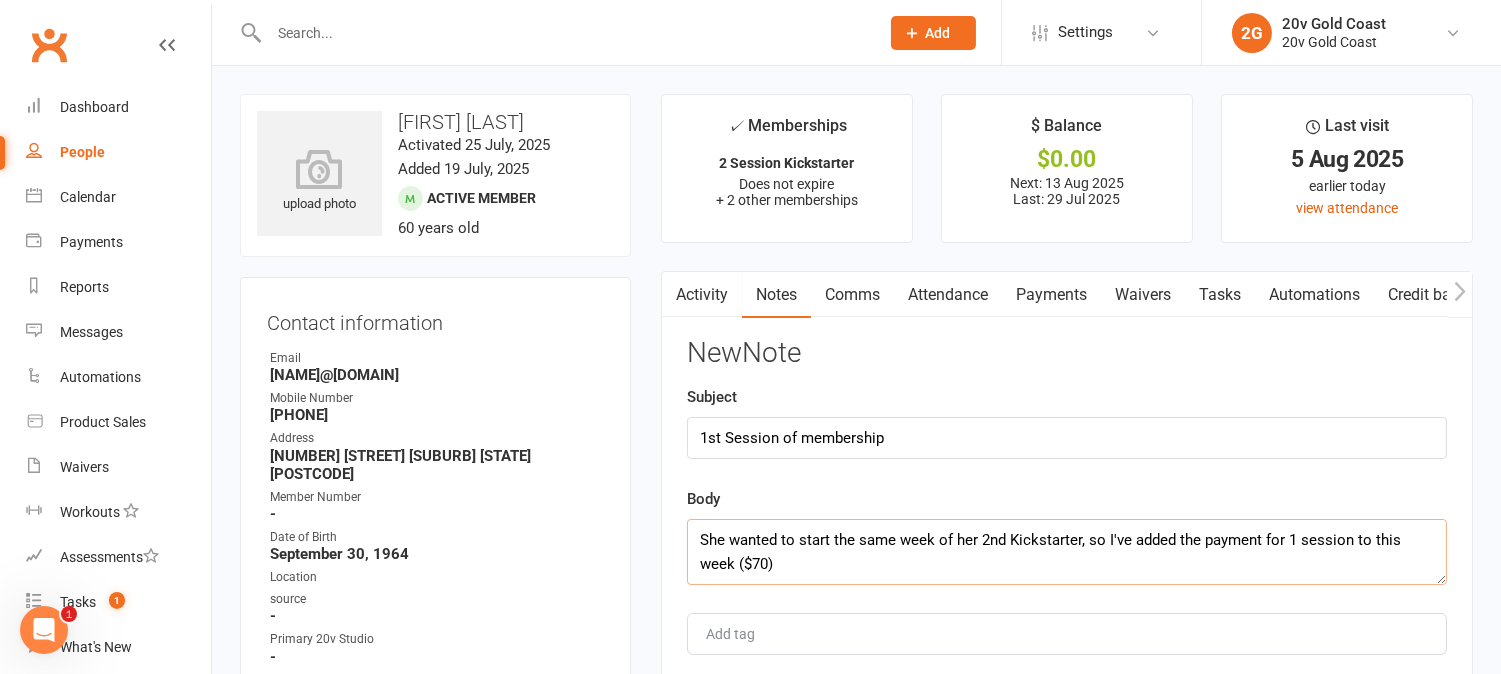 click on "She wanted to start the same week of her 2nd Kickstarter, so I've added the payment for 1 session to this week ($70)" 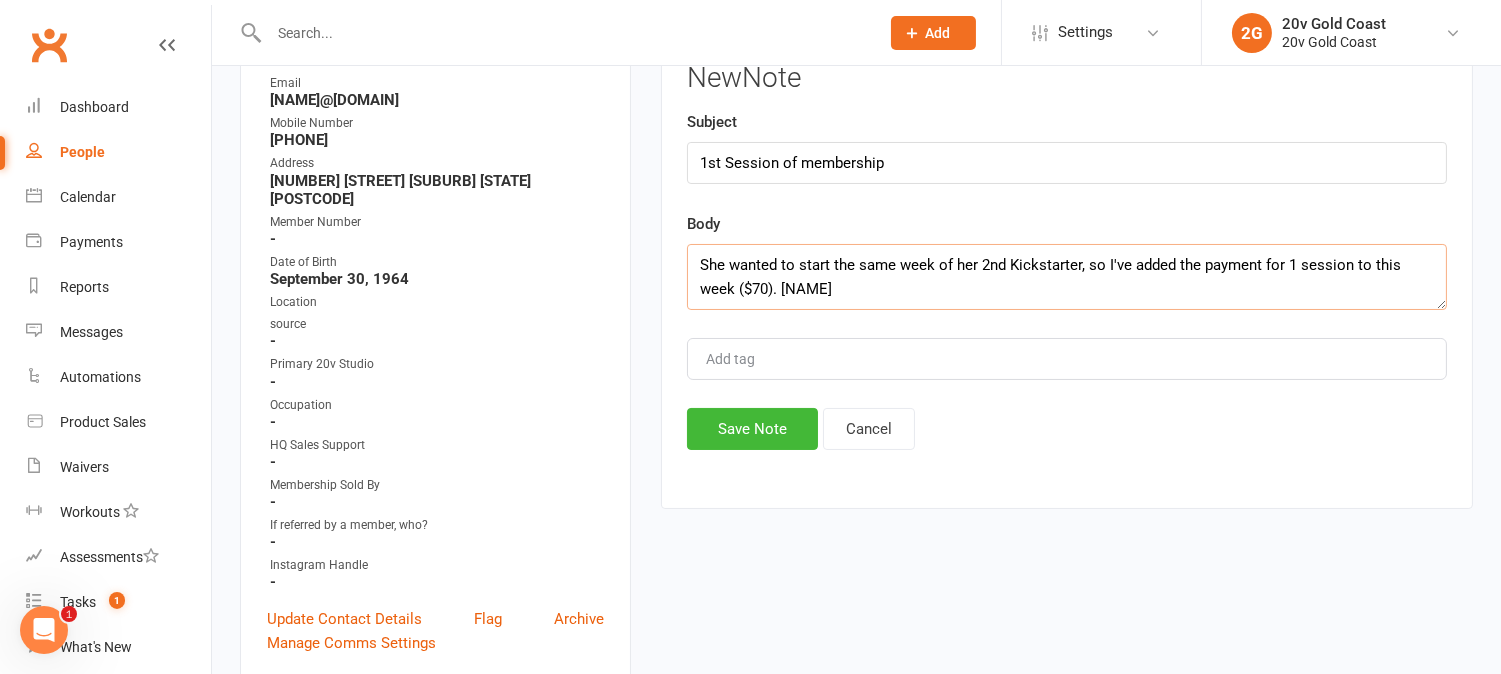 scroll, scrollTop: 333, scrollLeft: 0, axis: vertical 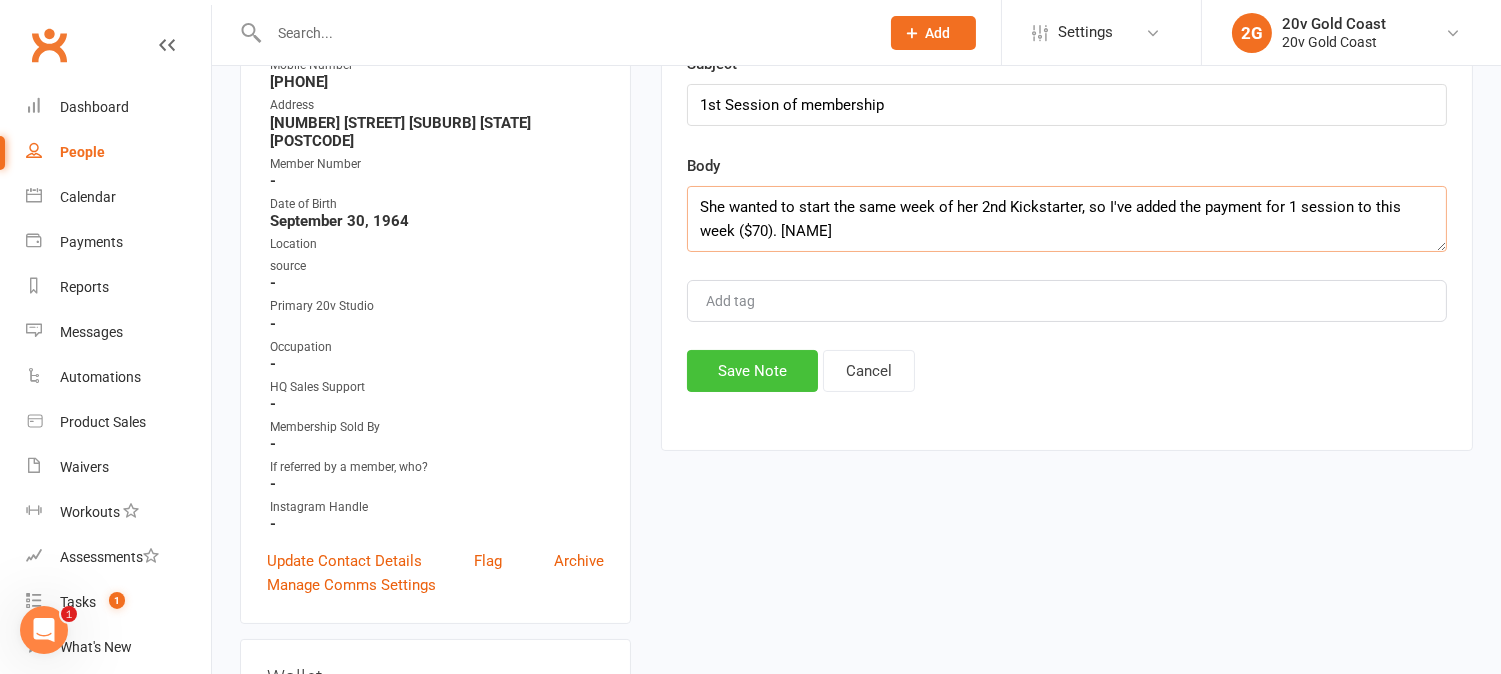 type on "She wanted to start the same week of her 2nd Kickstarter, so I've added the payment for 1 session to this week ($70). Juan" 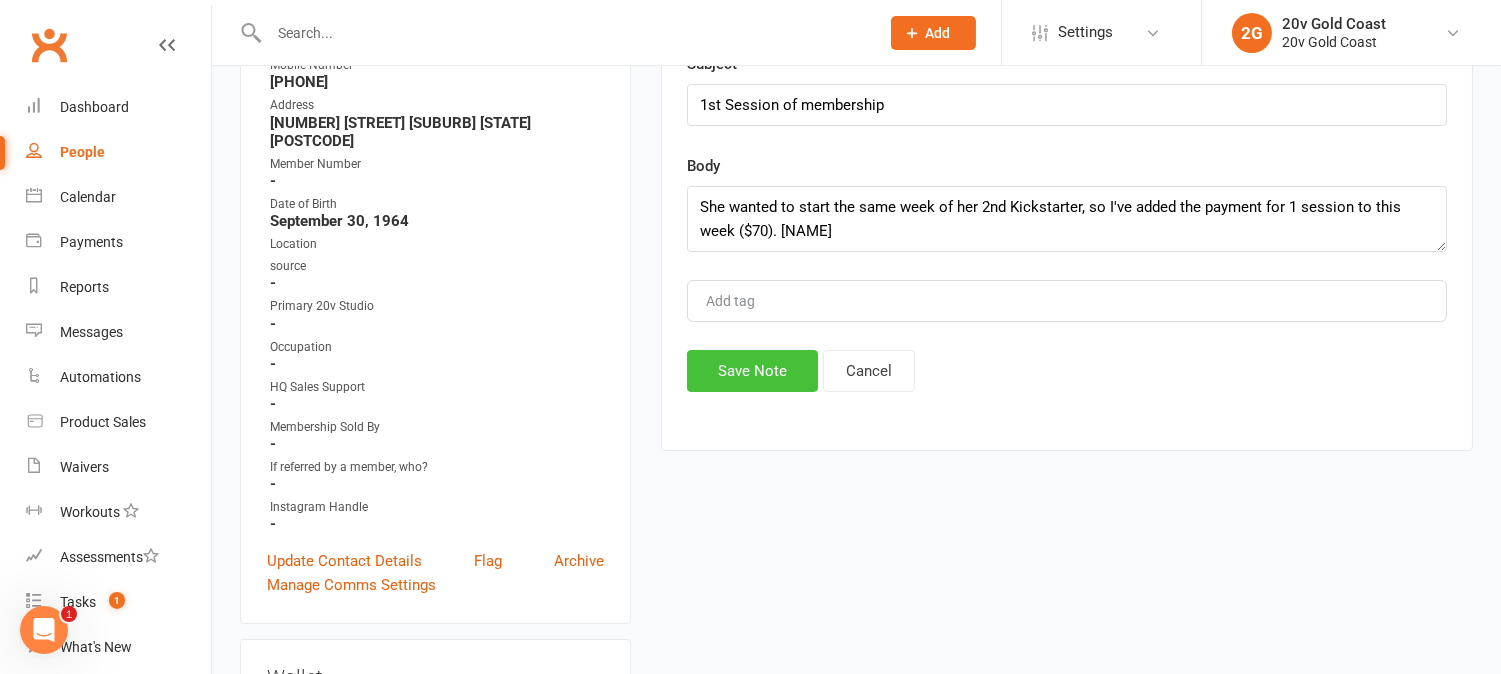 click on "Save Note" 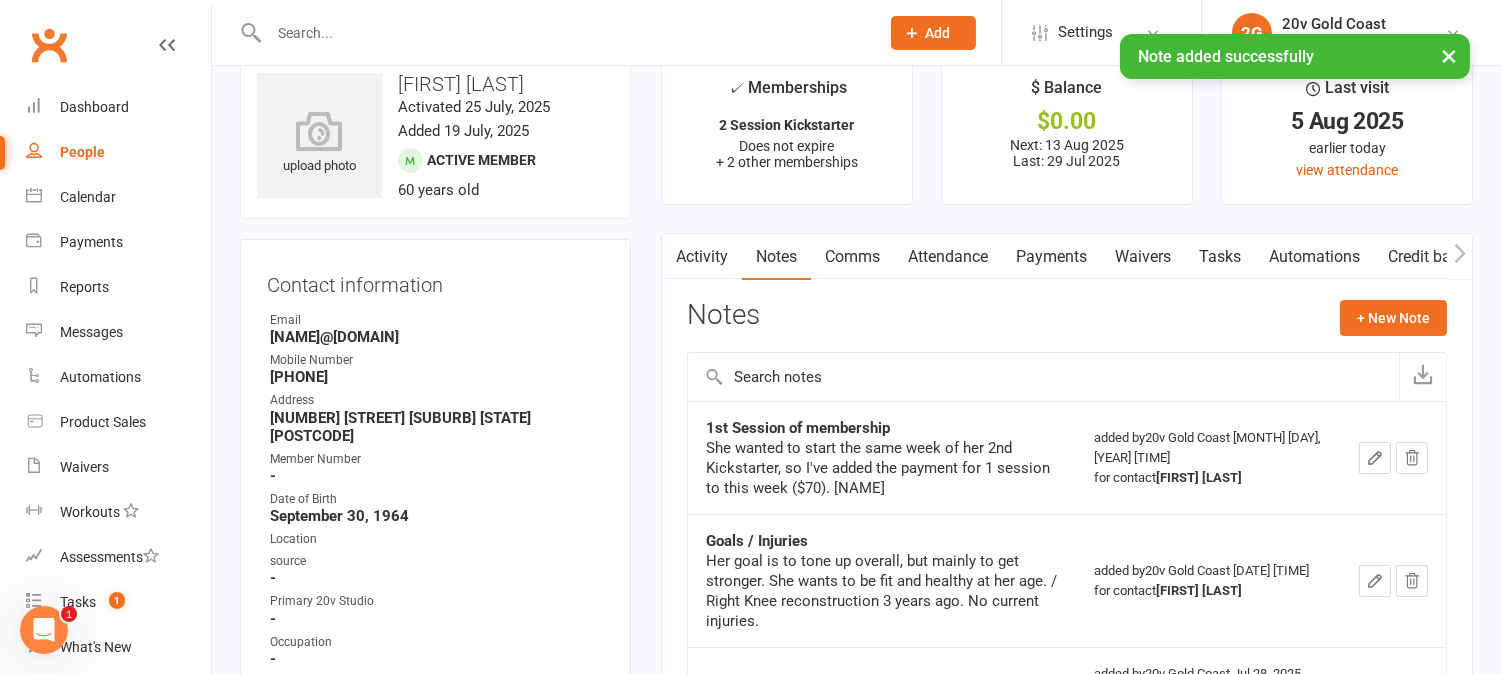 scroll, scrollTop: 0, scrollLeft: 0, axis: both 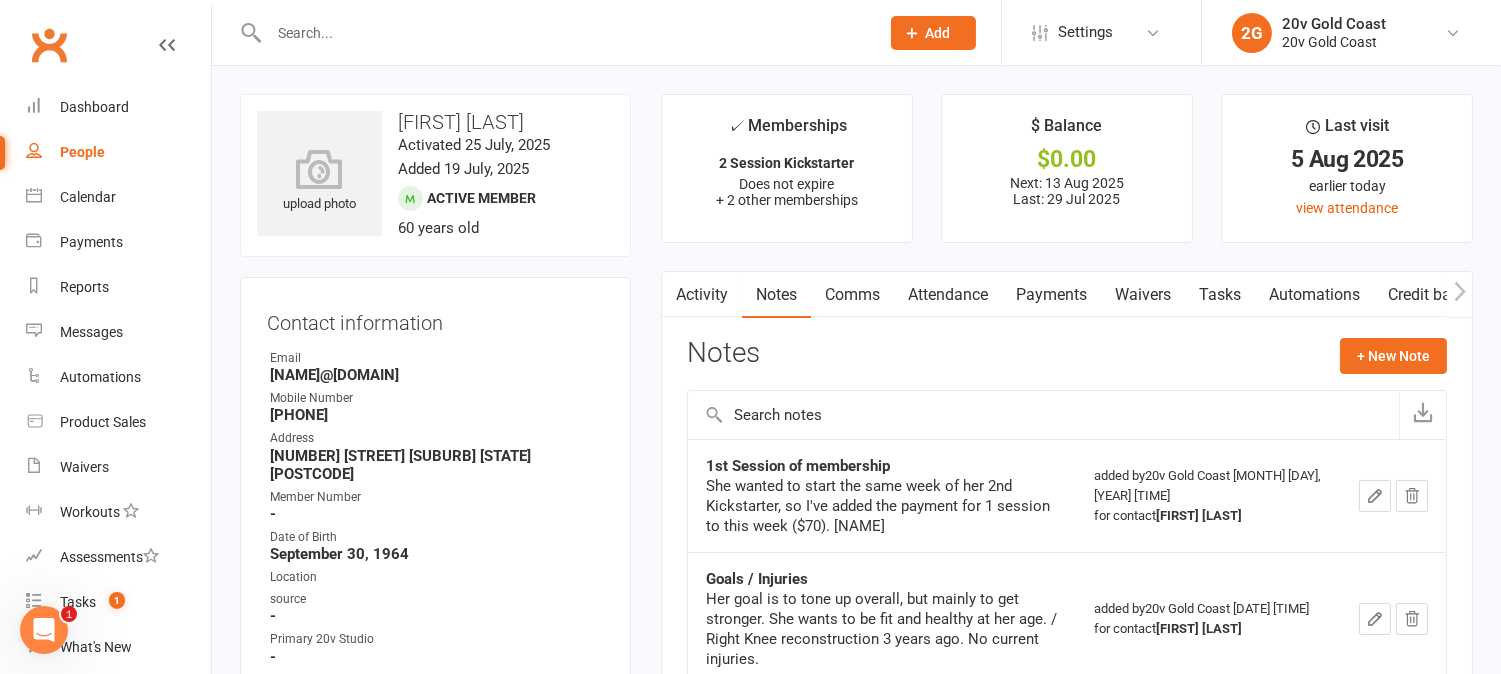click on "Payments" at bounding box center [1051, 295] 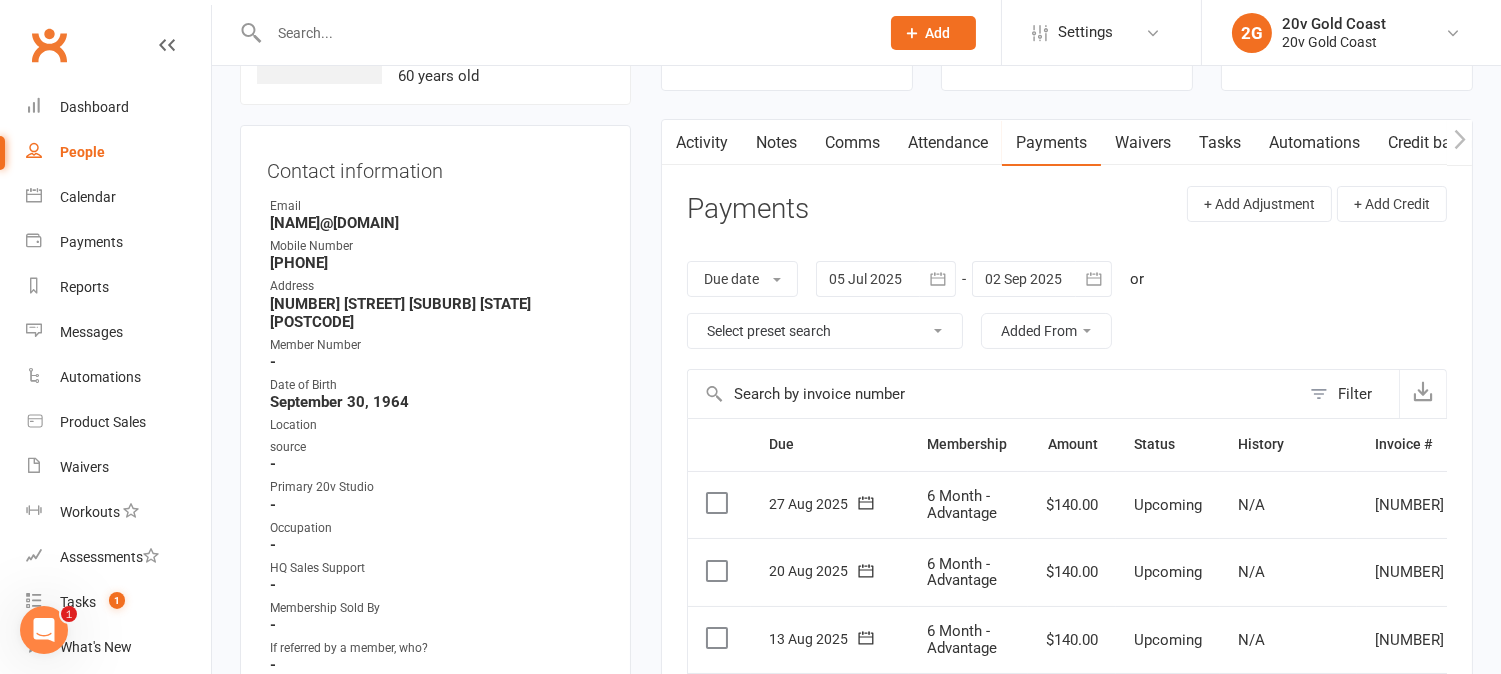 scroll, scrollTop: 0, scrollLeft: 0, axis: both 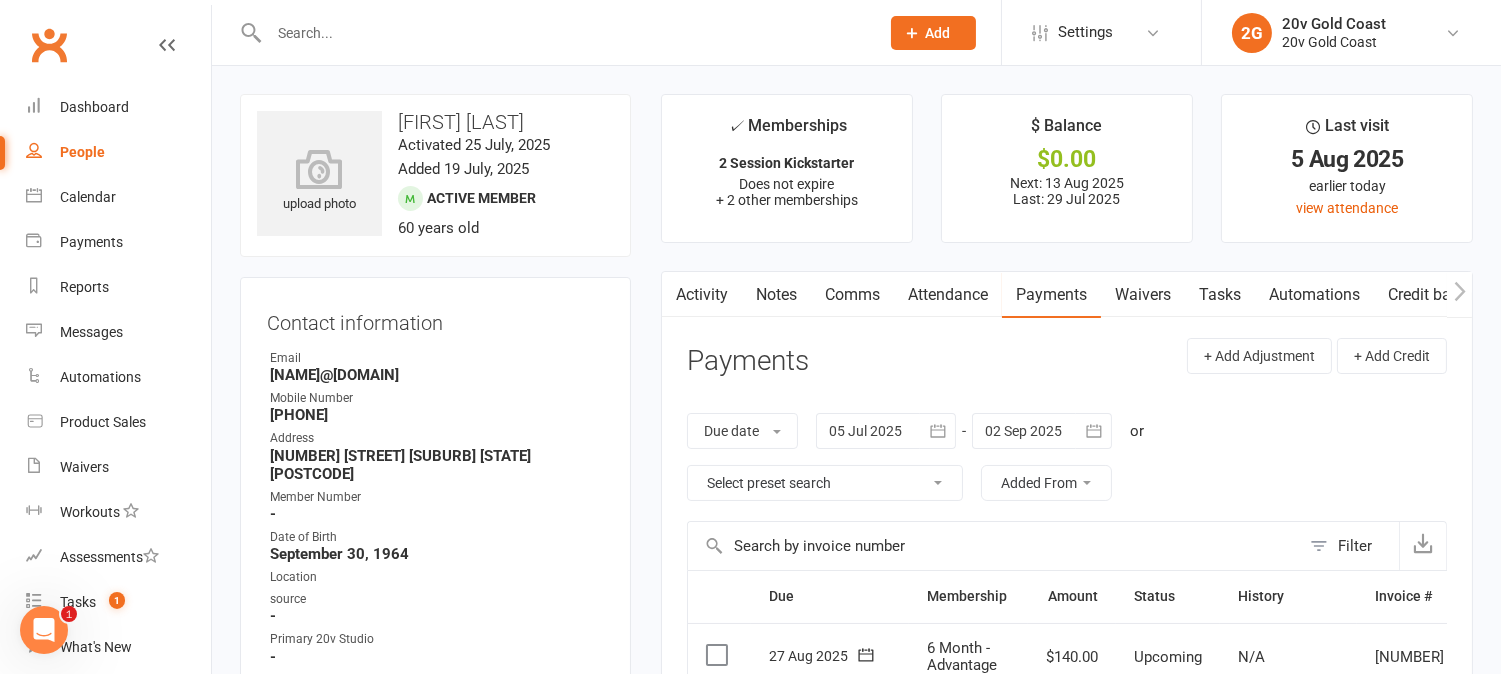 click on "Attendance" at bounding box center (948, 295) 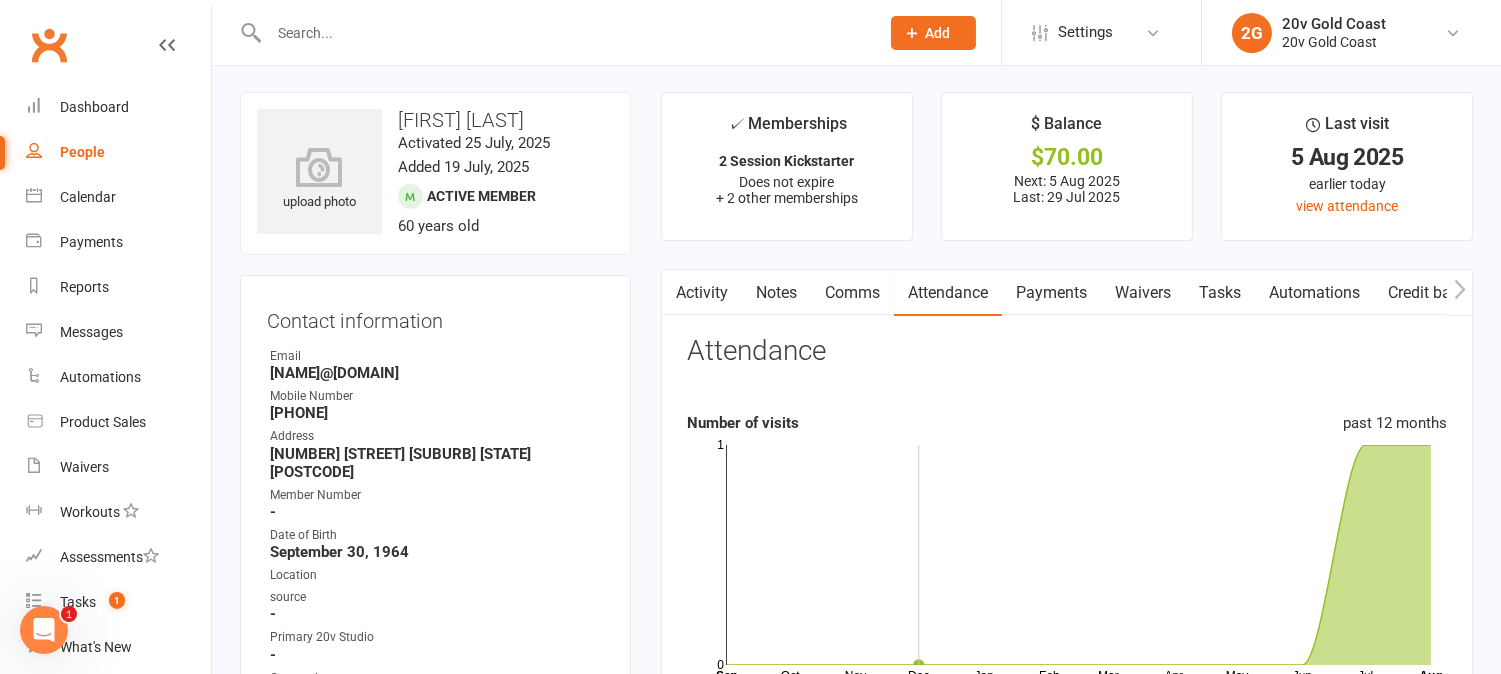 scroll, scrollTop: 0, scrollLeft: 0, axis: both 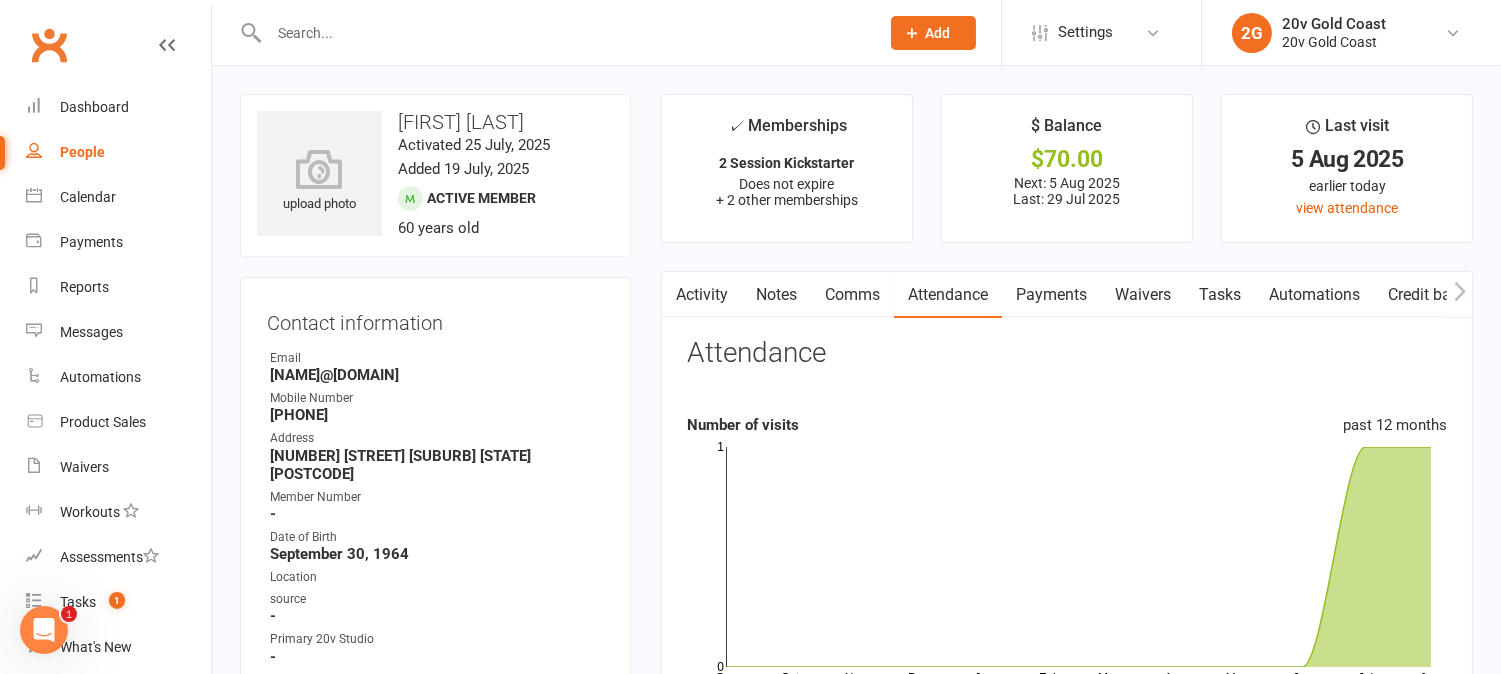 click on "Comms" at bounding box center (852, 295) 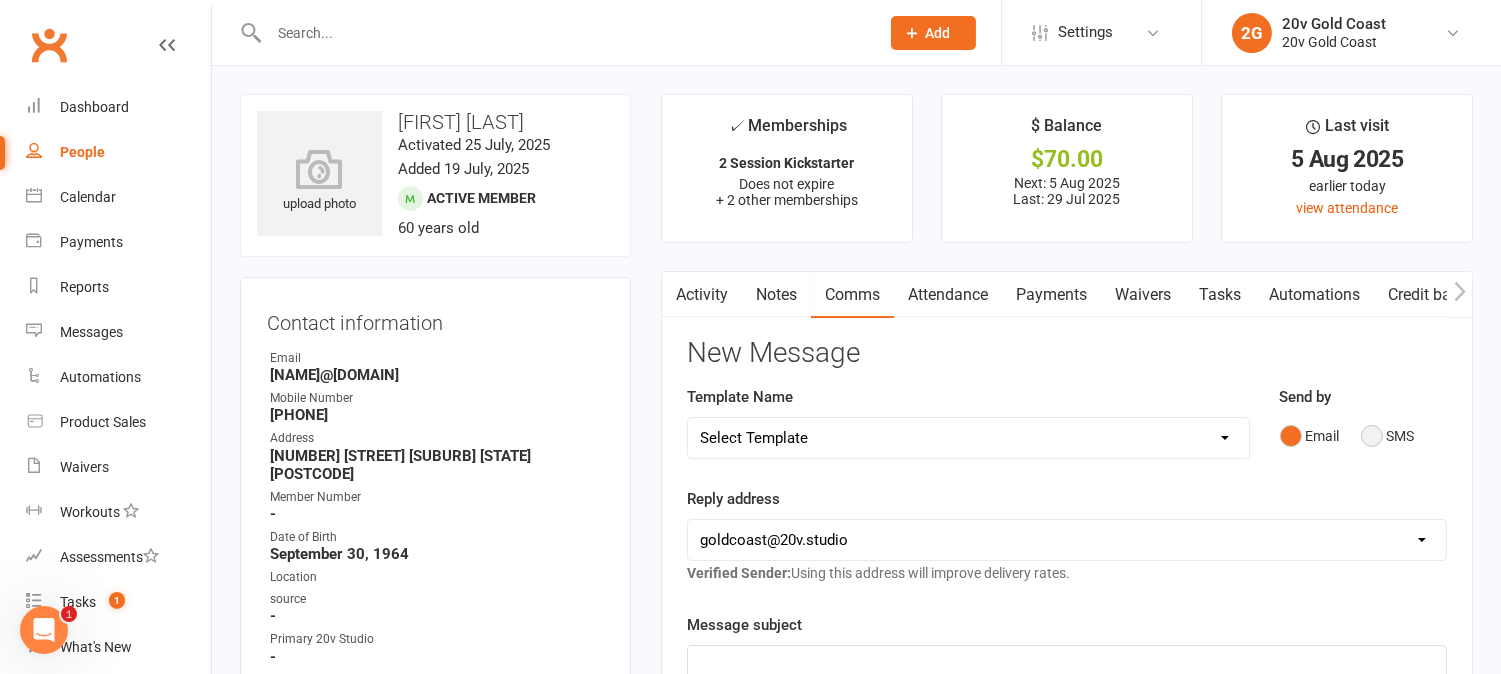 drag, startPoint x: 1384, startPoint y: 436, endPoint x: 1375, endPoint y: 510, distance: 74.54529 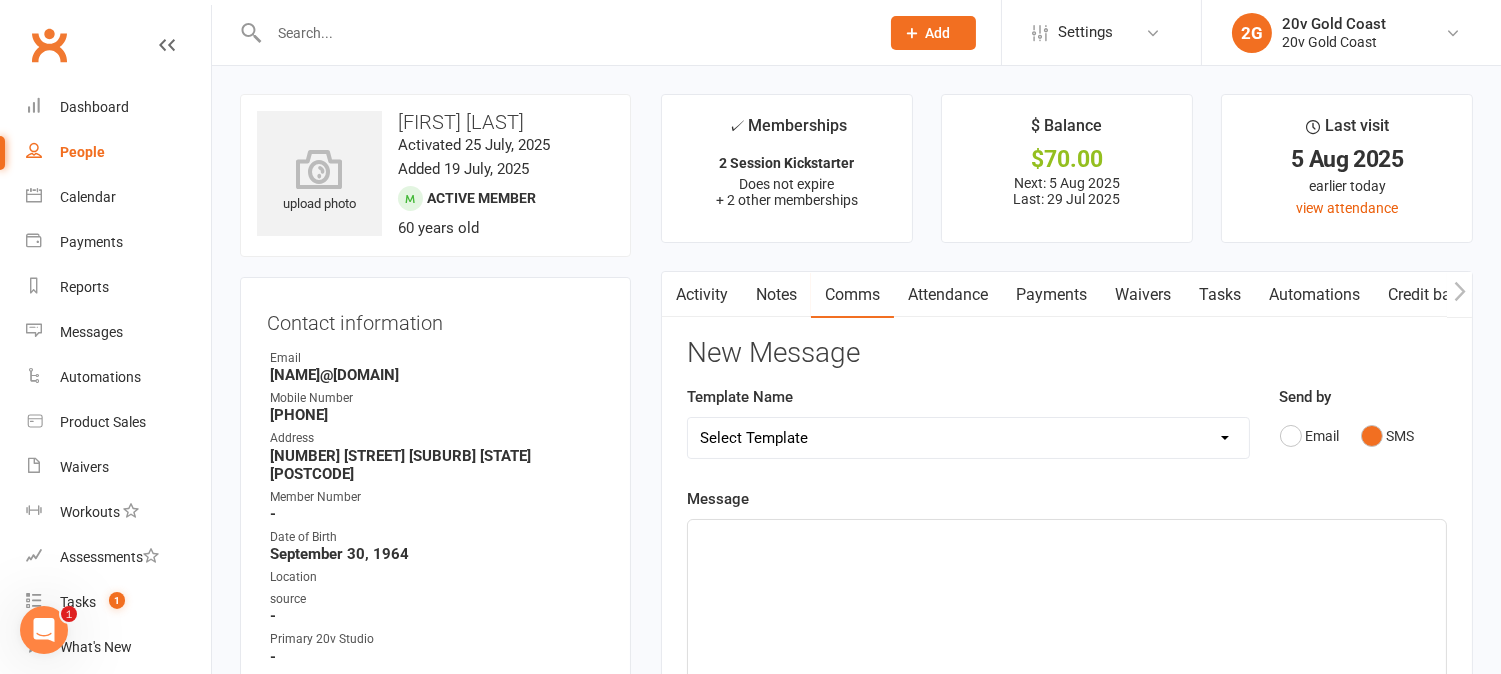 click on "﻿" 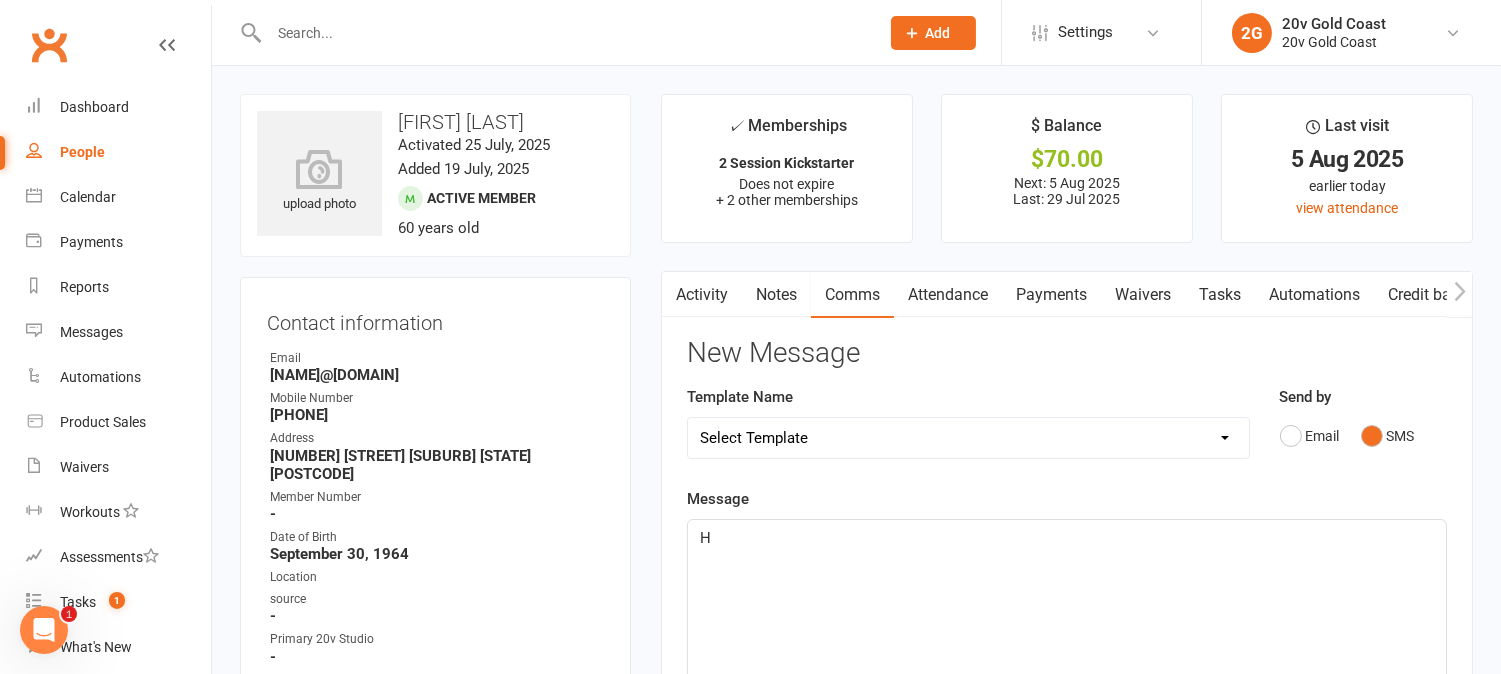 type 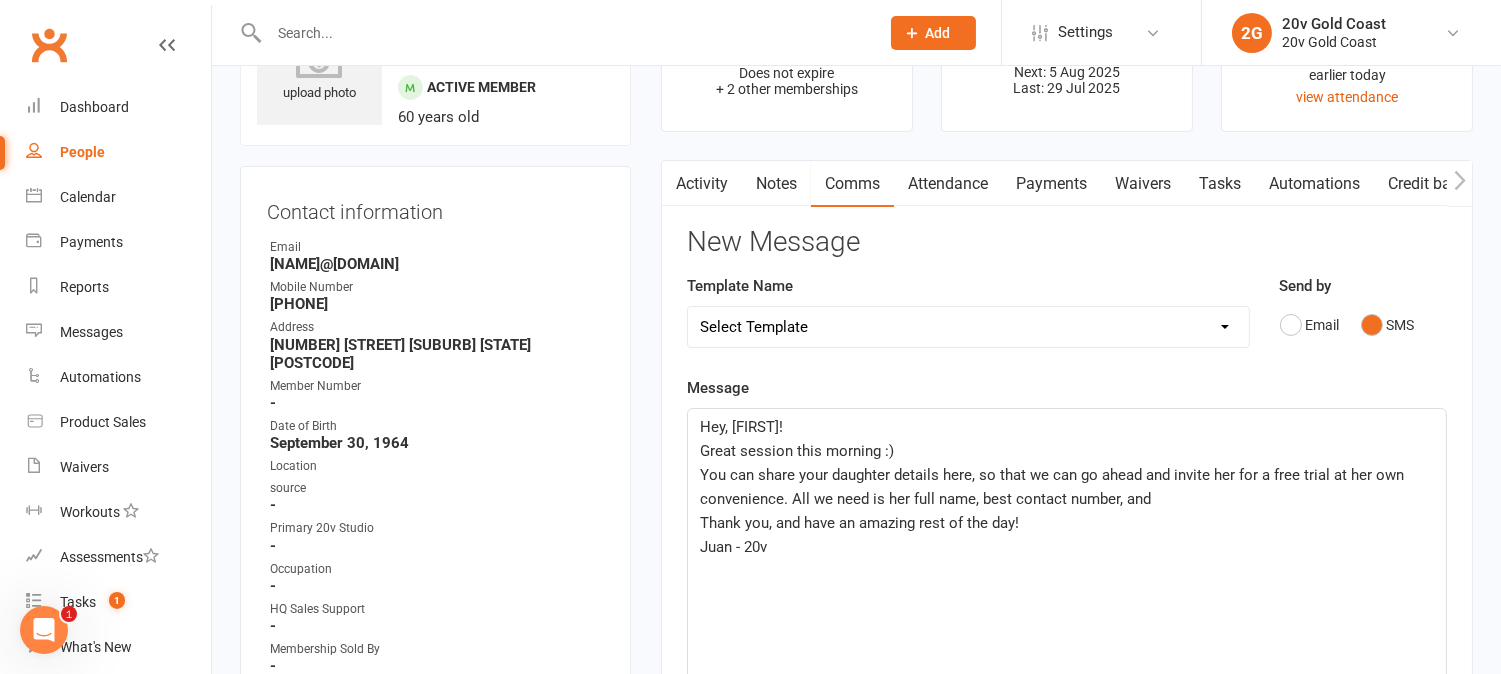 scroll, scrollTop: 222, scrollLeft: 0, axis: vertical 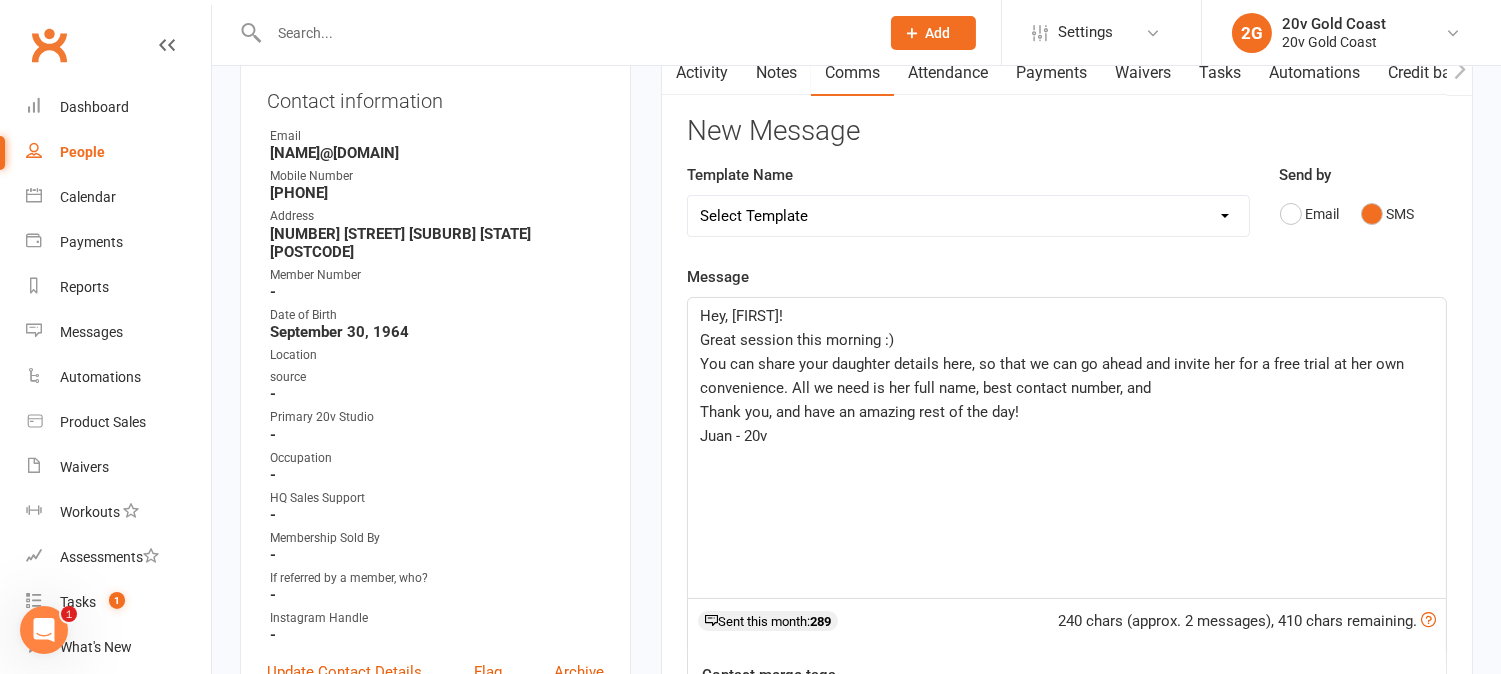 click on "You can share your daughter details here, so that we can go ahead and invite her for a free trial at her own convenience." 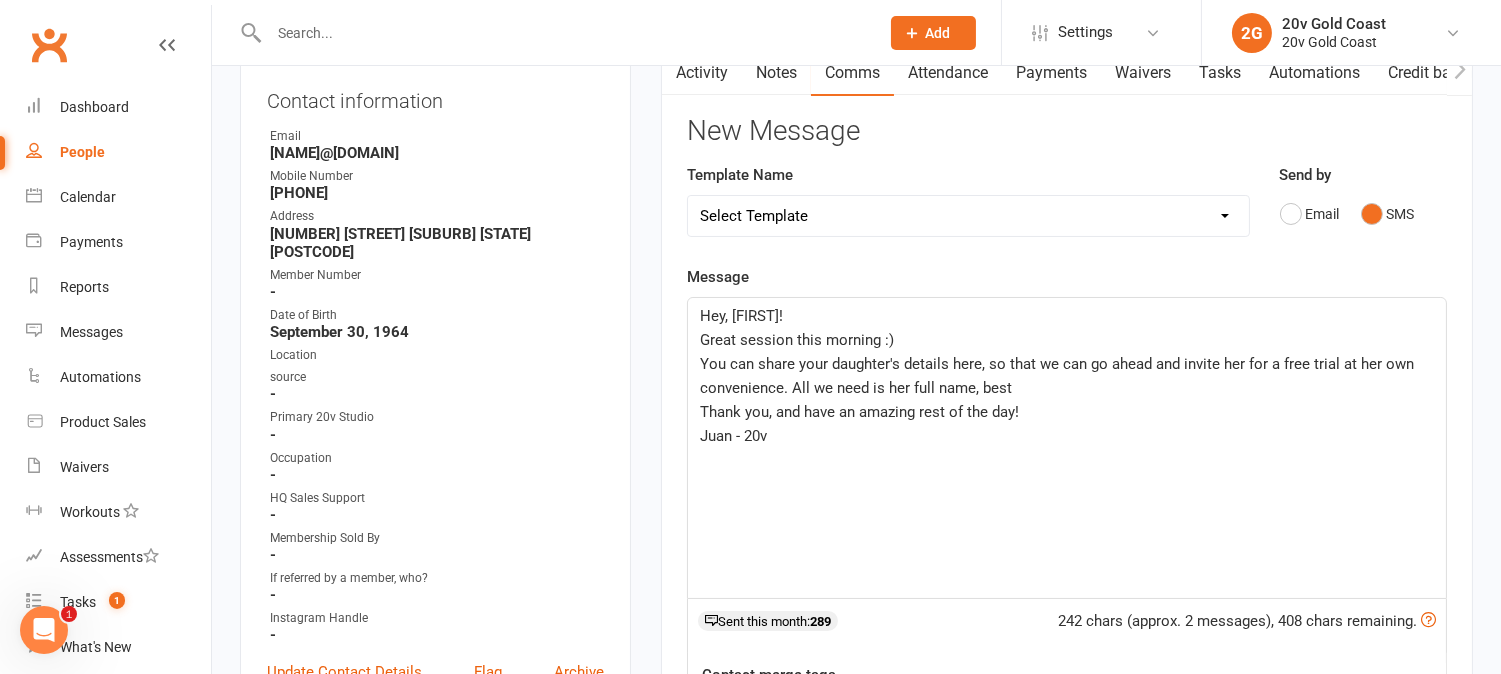 click on "You can share your daughter's details here, so that we can go ahead and invite her for a free trial at her own convenience." 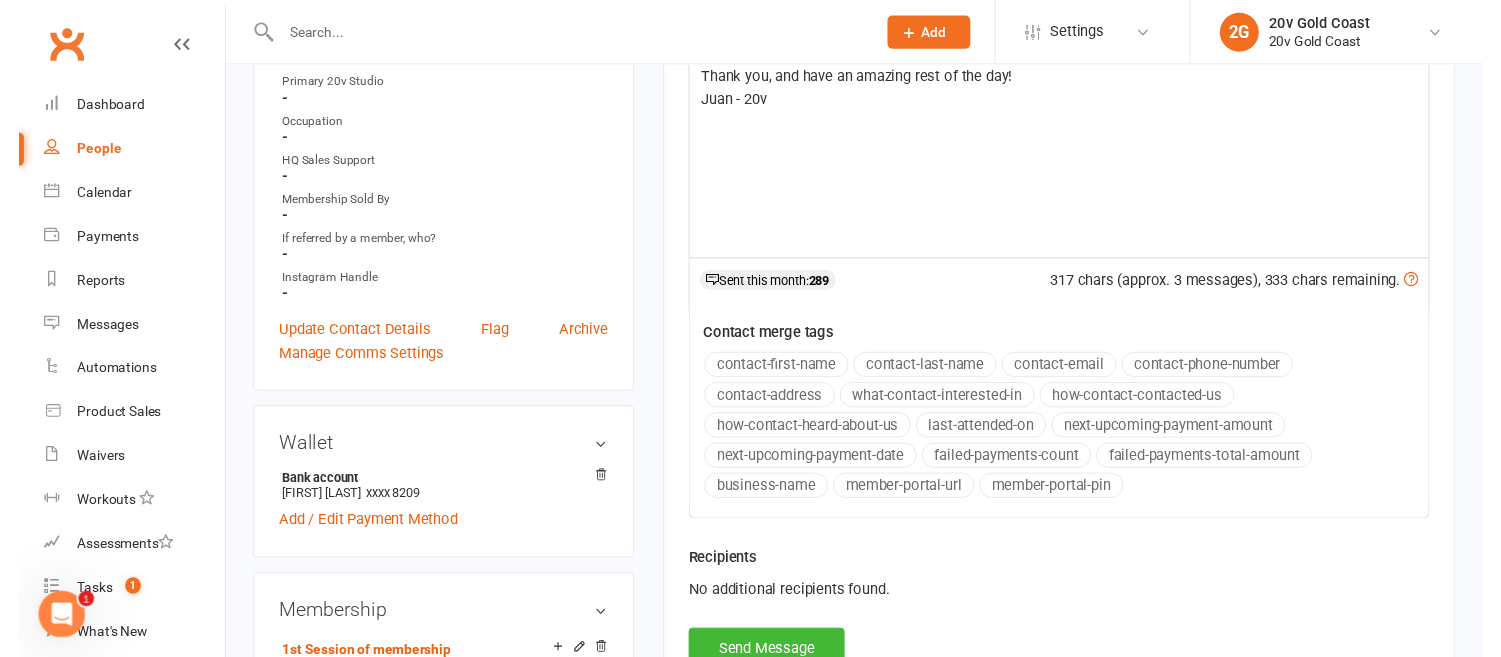 scroll, scrollTop: 777, scrollLeft: 0, axis: vertical 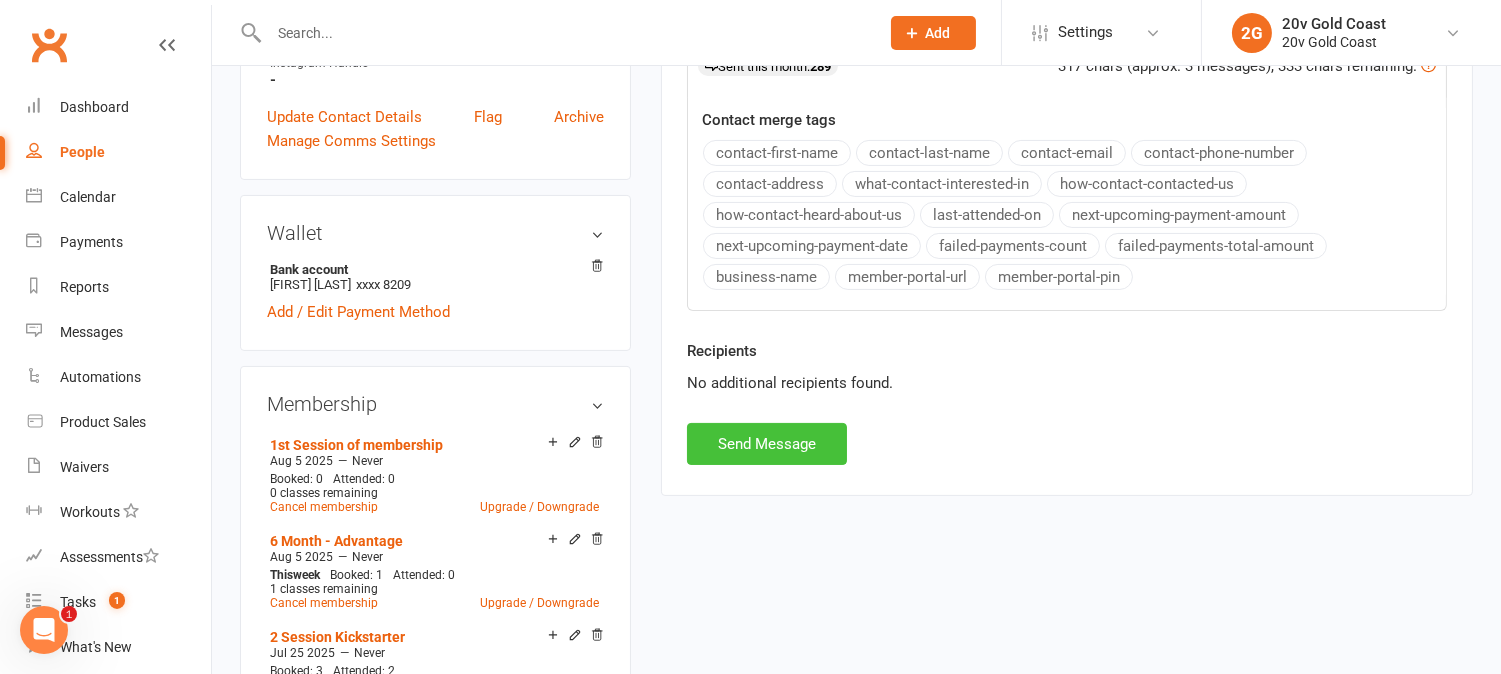 click on "Send Message" at bounding box center [767, 444] 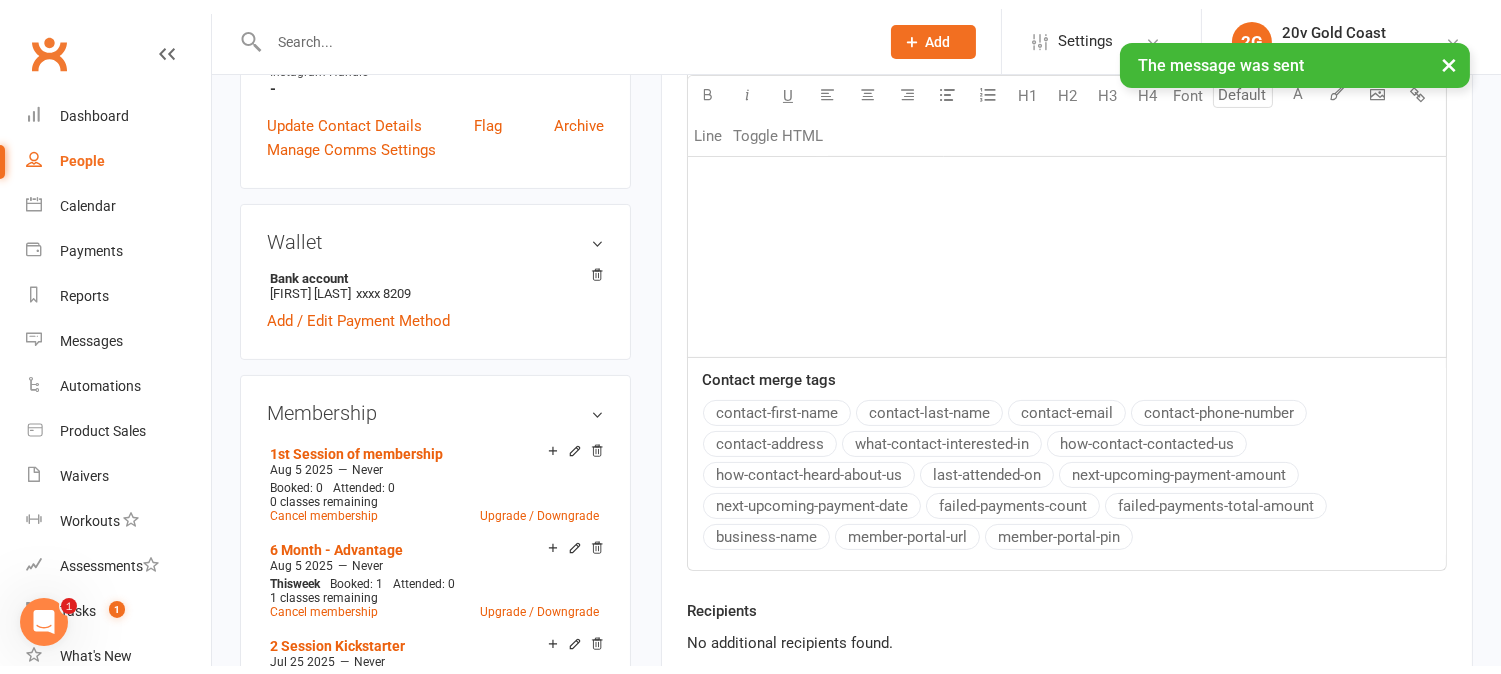 scroll, scrollTop: 0, scrollLeft: 0, axis: both 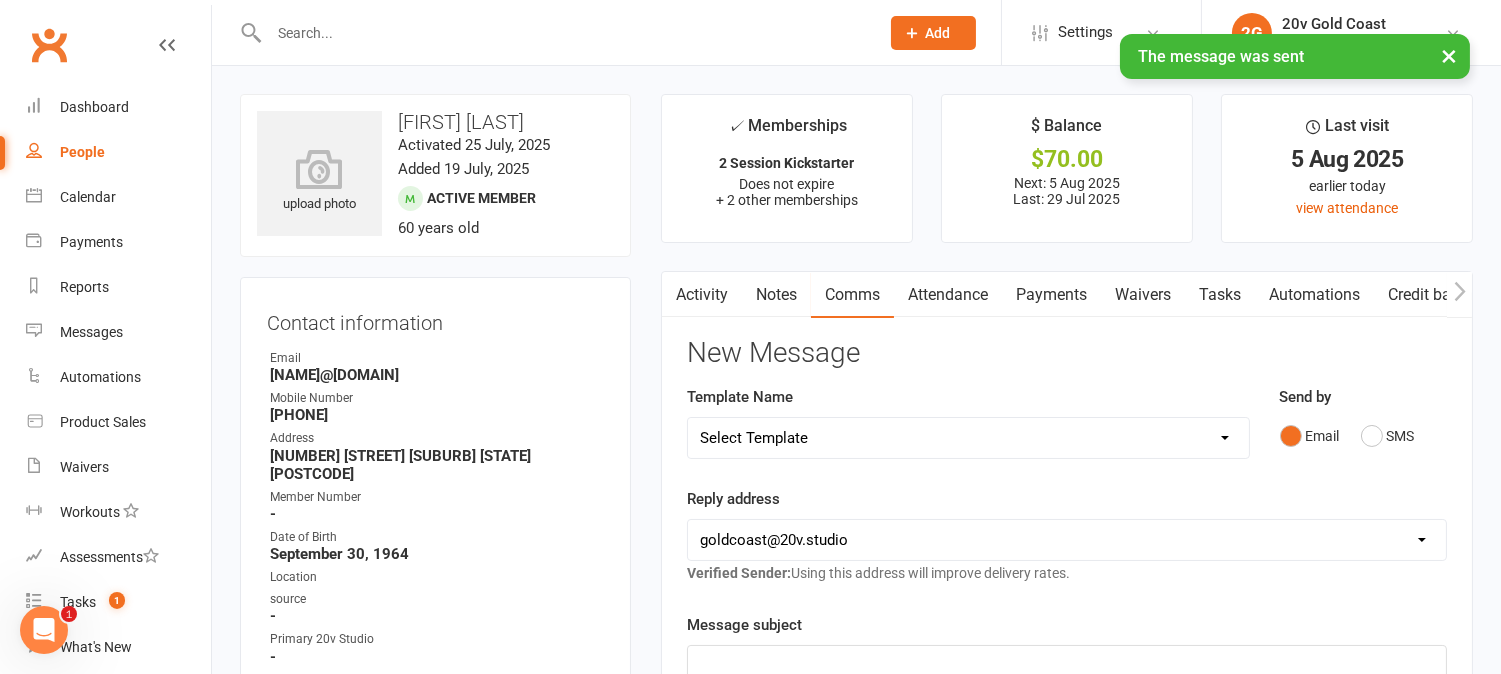 click on "Activity" at bounding box center (702, 295) 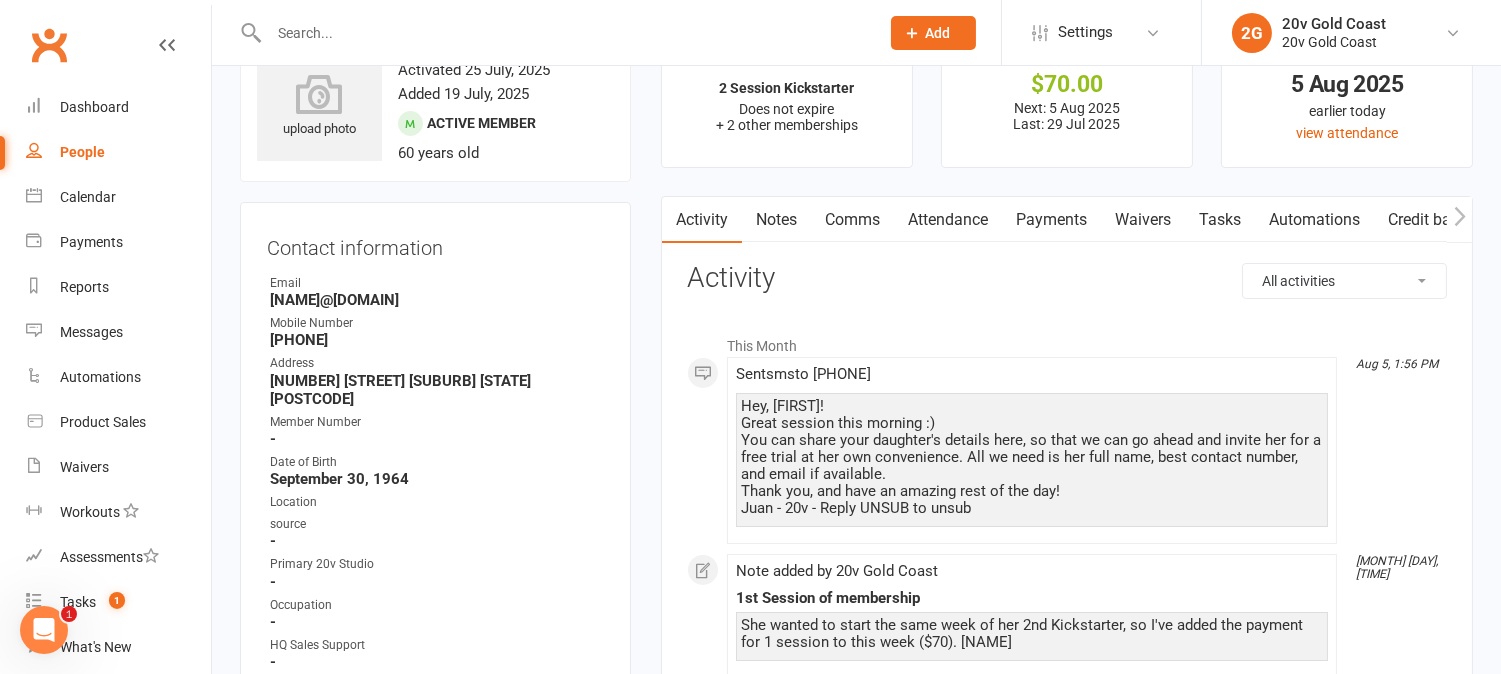 scroll, scrollTop: 0, scrollLeft: 0, axis: both 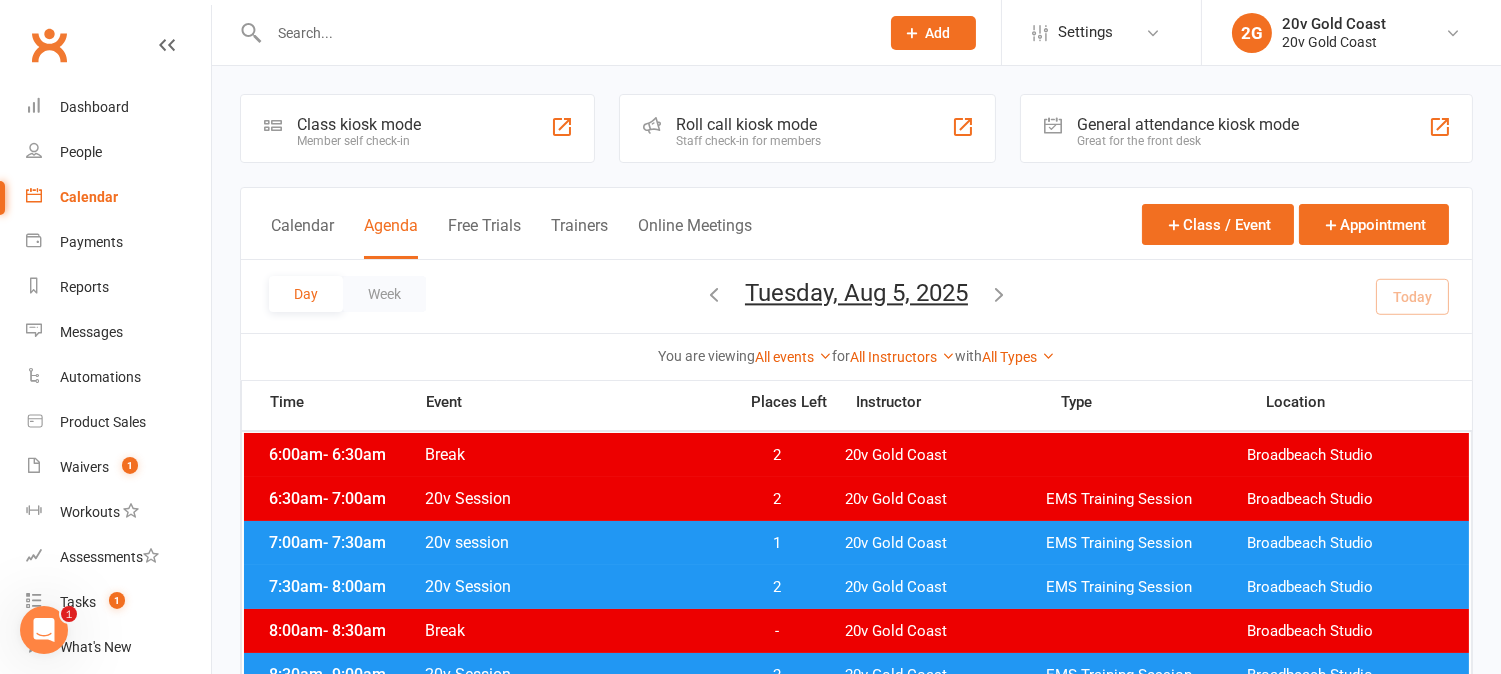 click at bounding box center [564, 33] 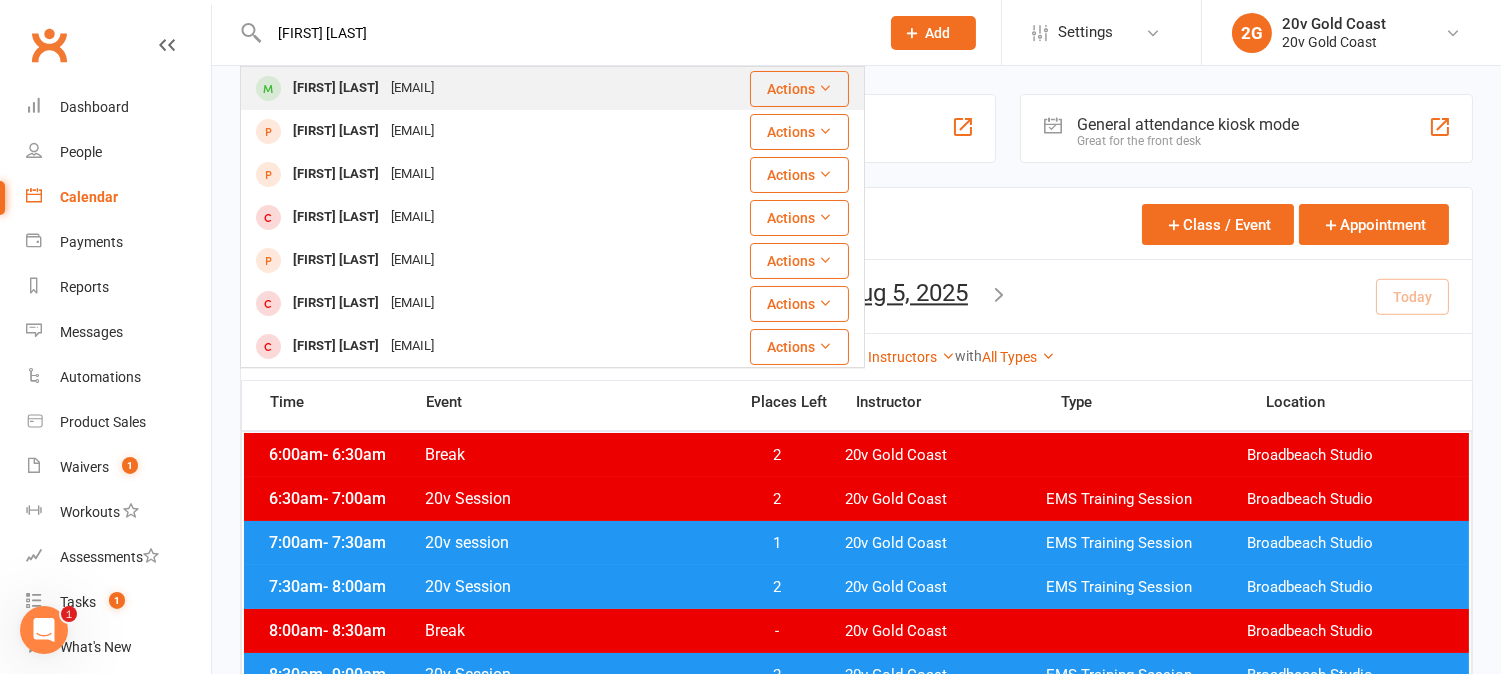 type on "[FIRST] [LAST]" 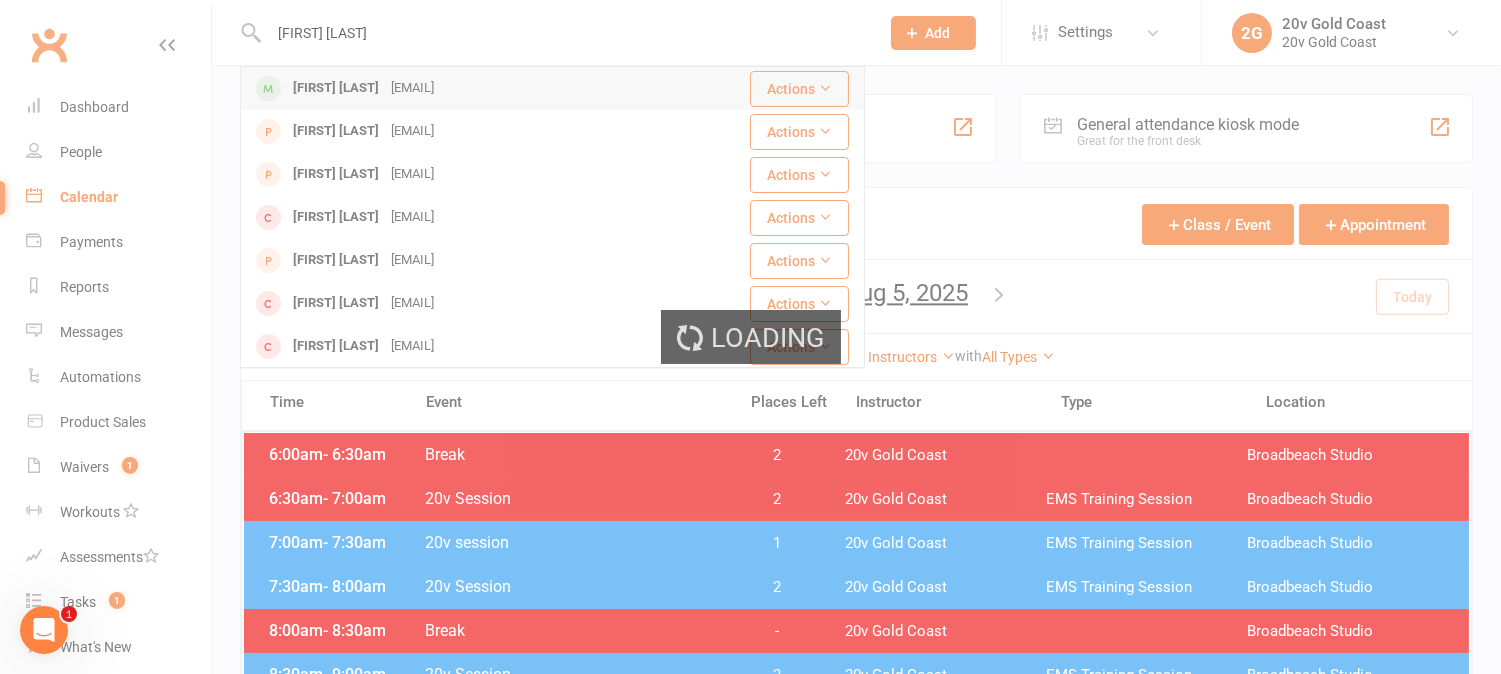 type 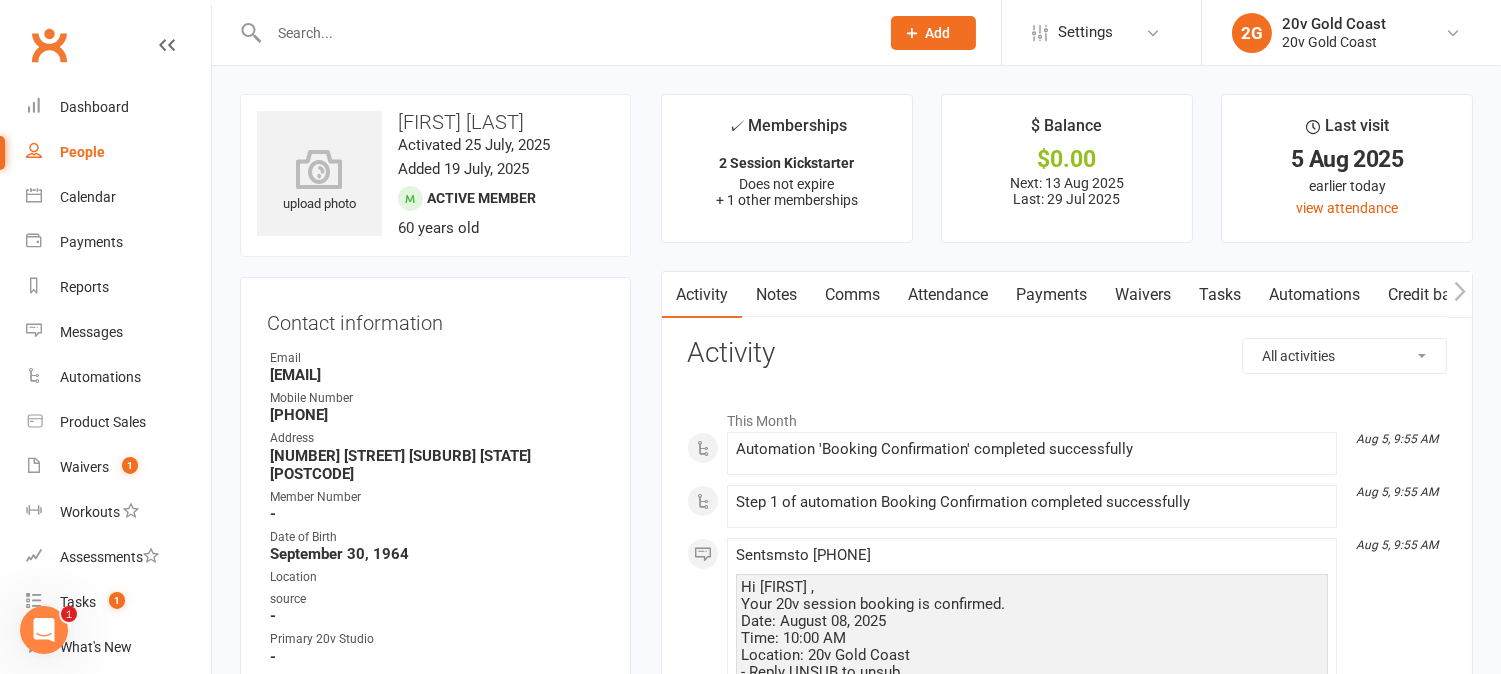 click on "Attendance" at bounding box center (948, 295) 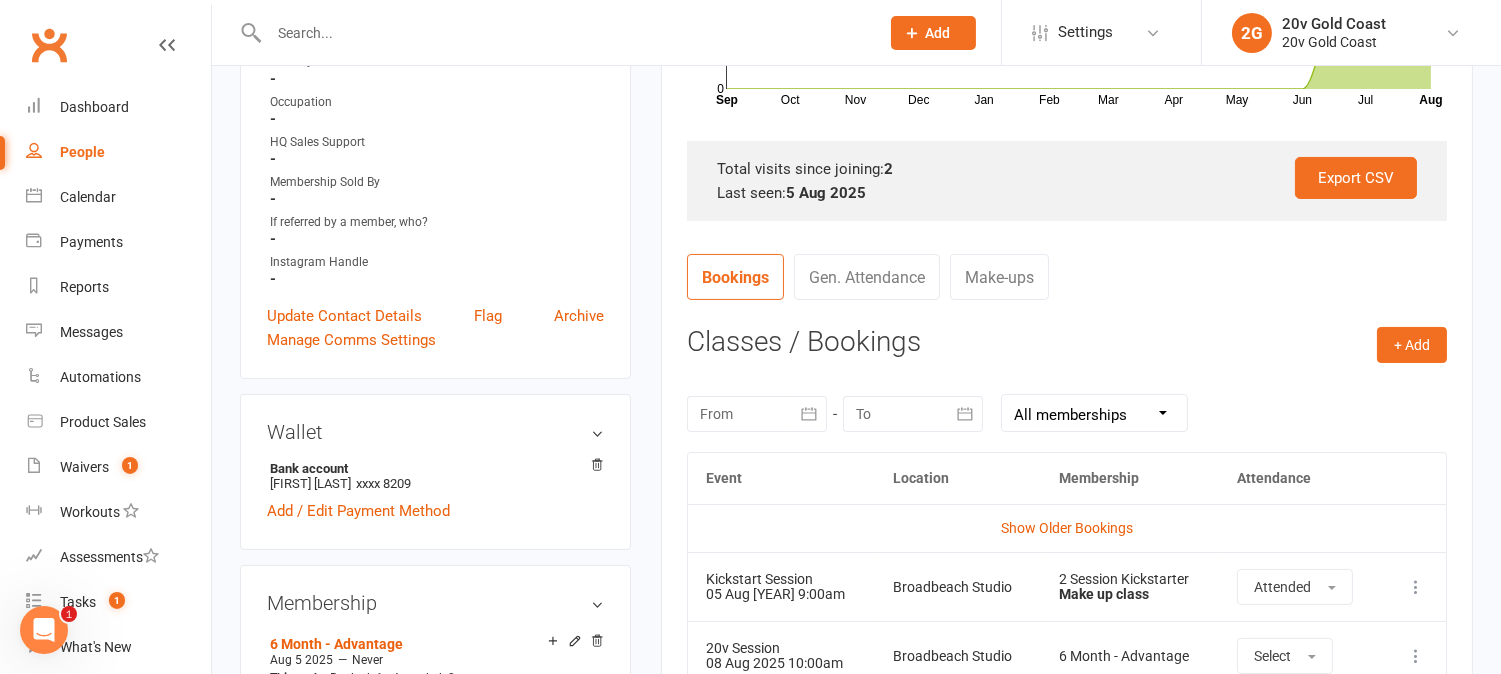 scroll, scrollTop: 666, scrollLeft: 0, axis: vertical 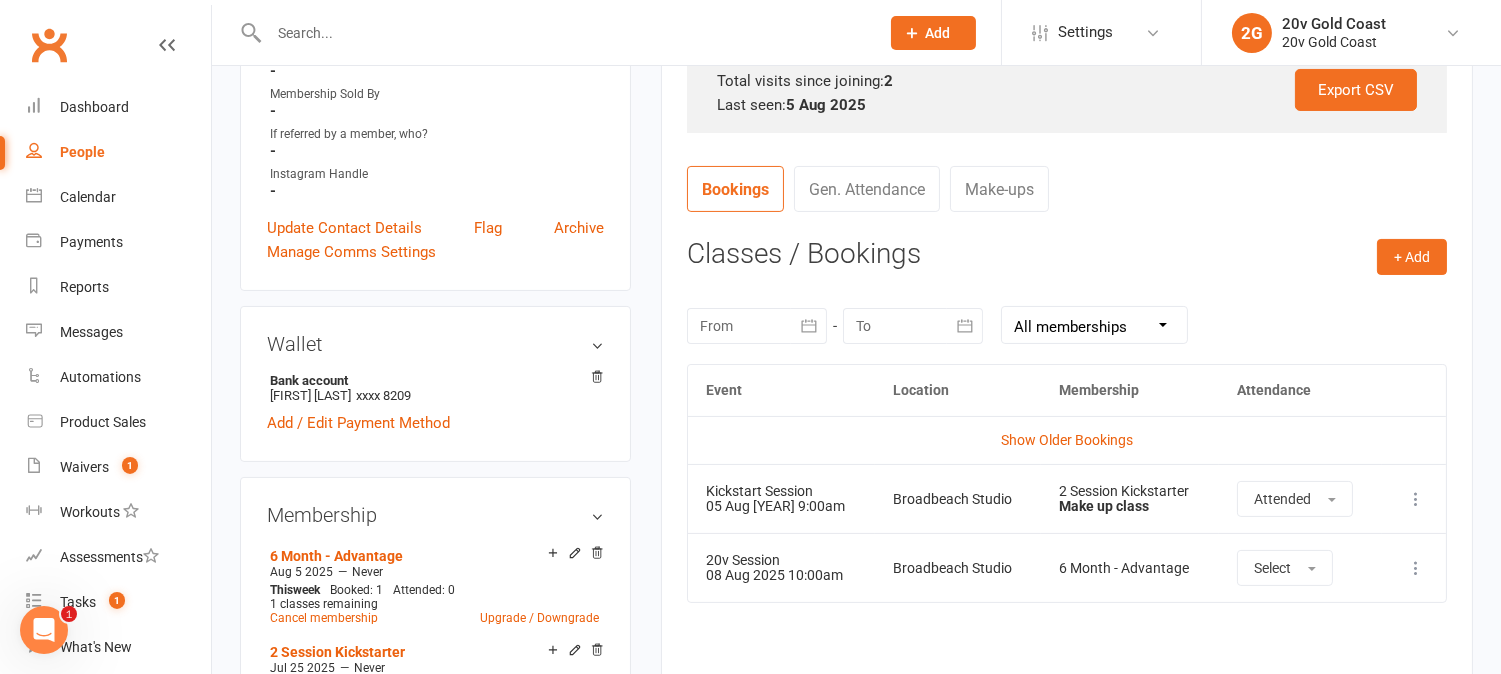 click on "Event Location Membership Attendance Show Older Bookings Kickstart Session 05 Aug [YEAR] 9:00am Broadbeach Studio 2 Session Kickstarter Make up class
Attended
More info View event Remove booking 20v Session 08 Aug [YEAR] 10:00am Broadbeach Studio 6 Month - Advantage
Select
More info View event Remove booking" at bounding box center (1067, 548) 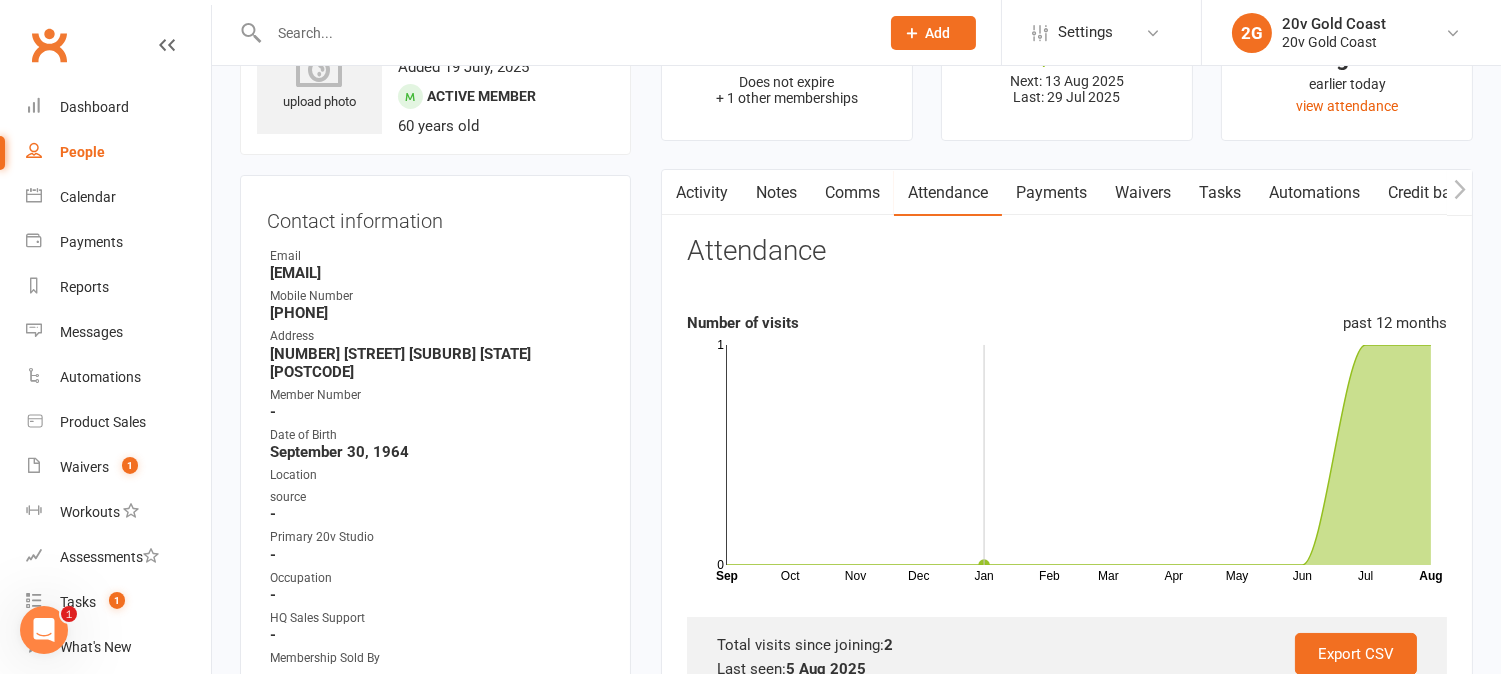 scroll, scrollTop: 0, scrollLeft: 0, axis: both 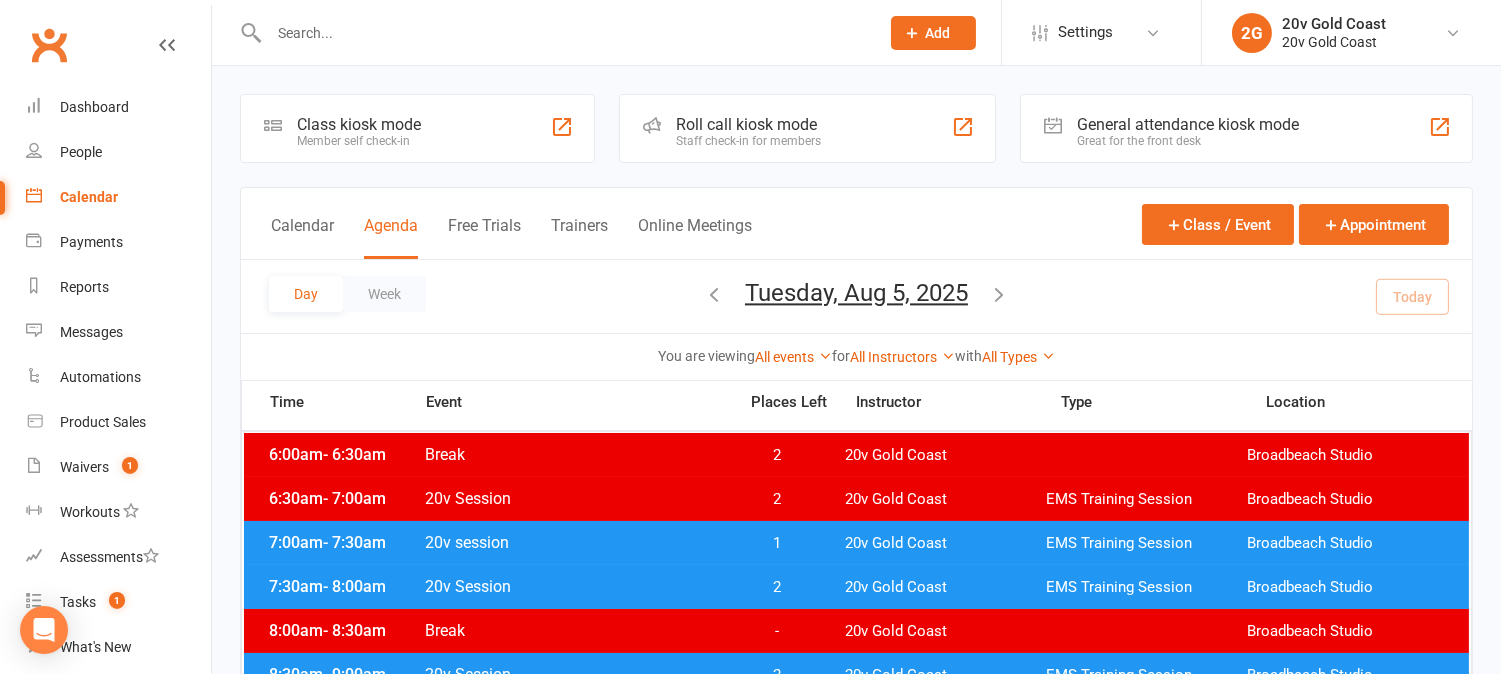 click at bounding box center [564, 33] 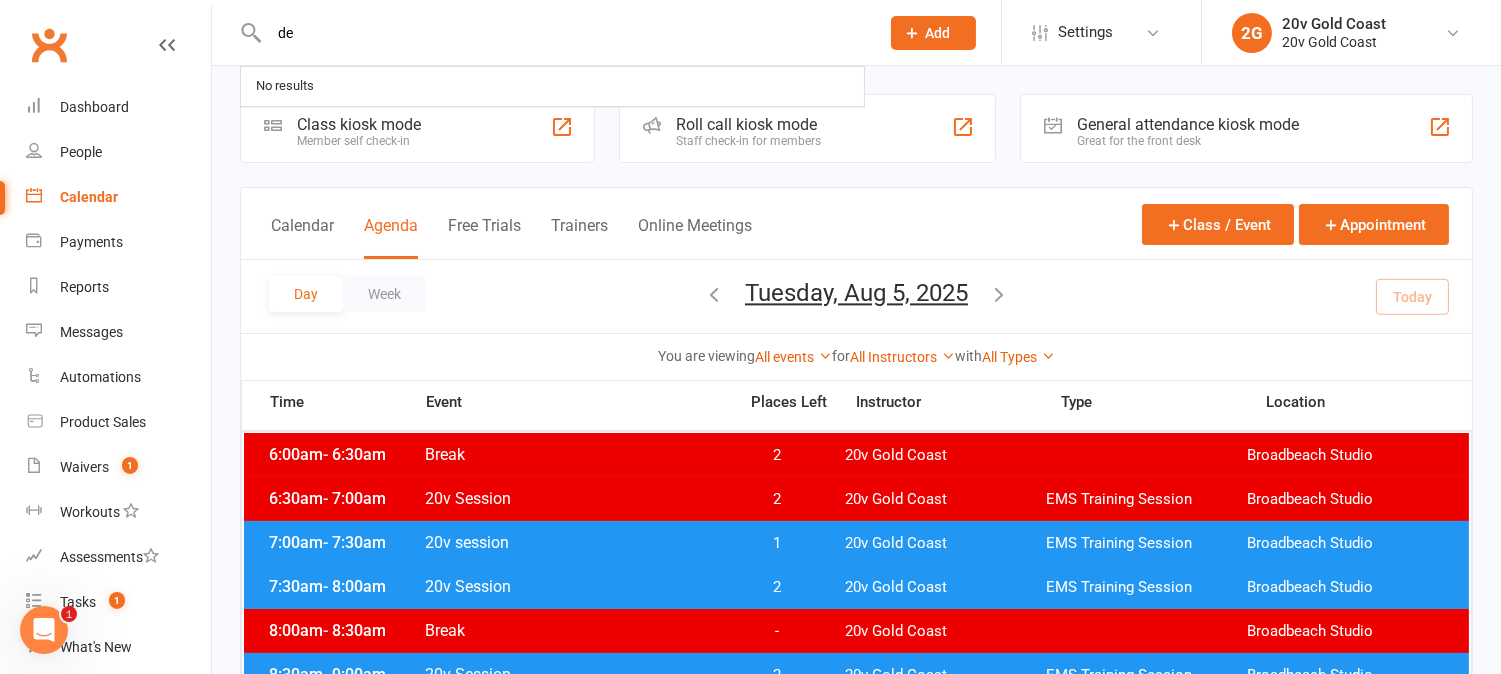 scroll, scrollTop: 0, scrollLeft: 0, axis: both 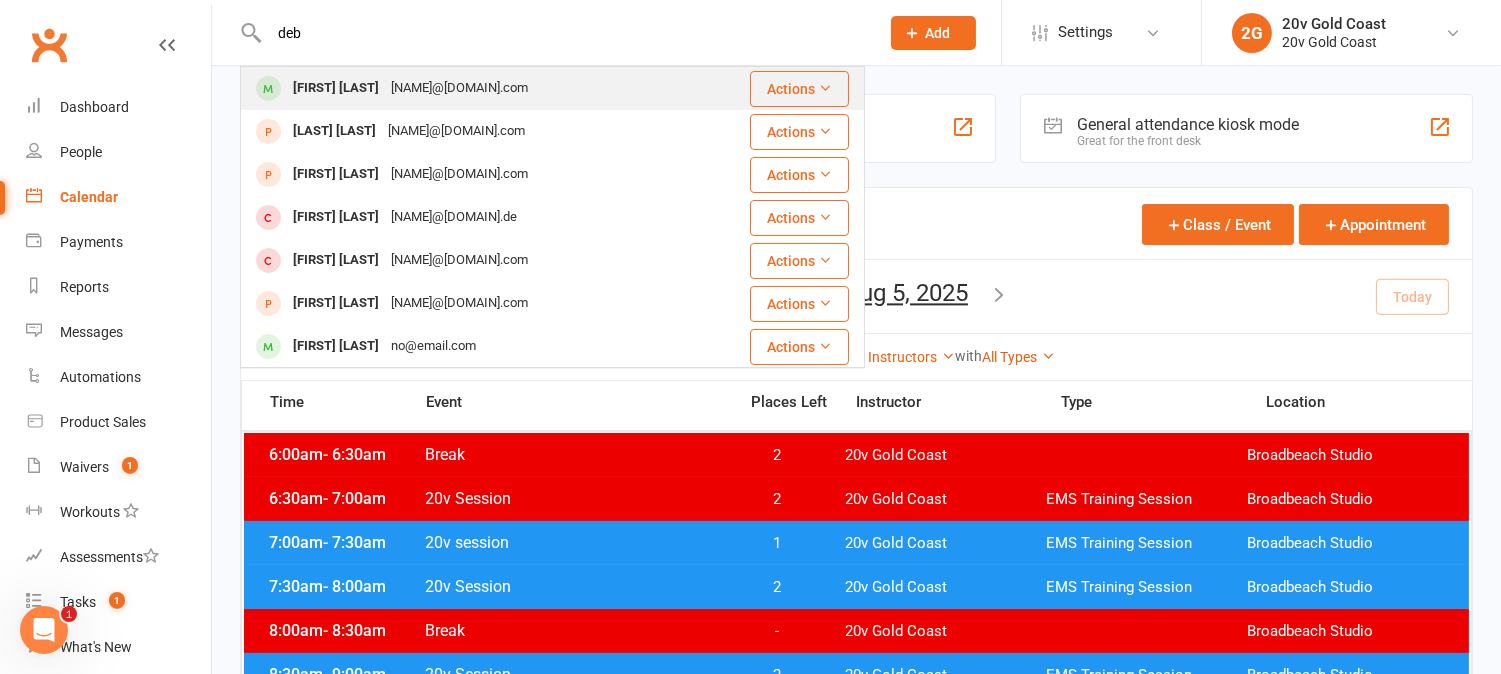 type on "deb" 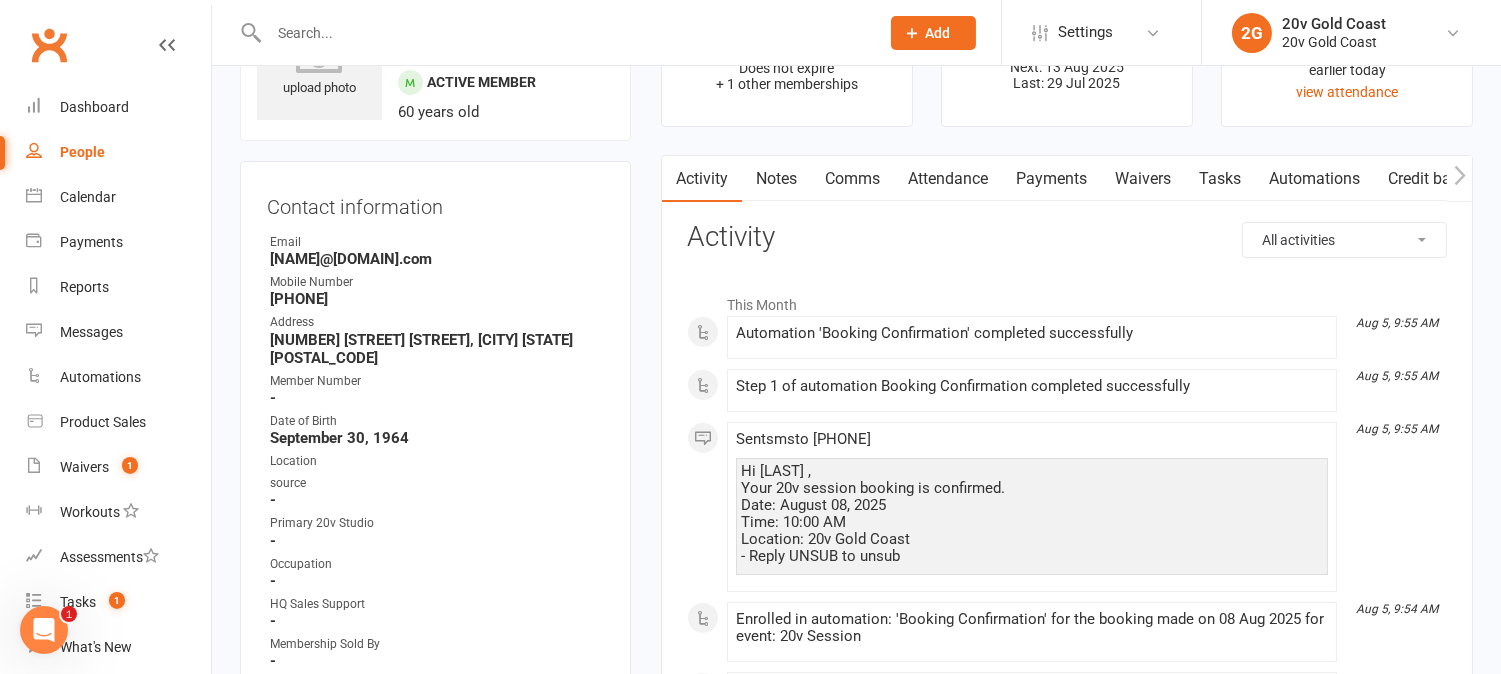 scroll, scrollTop: 0, scrollLeft: 0, axis: both 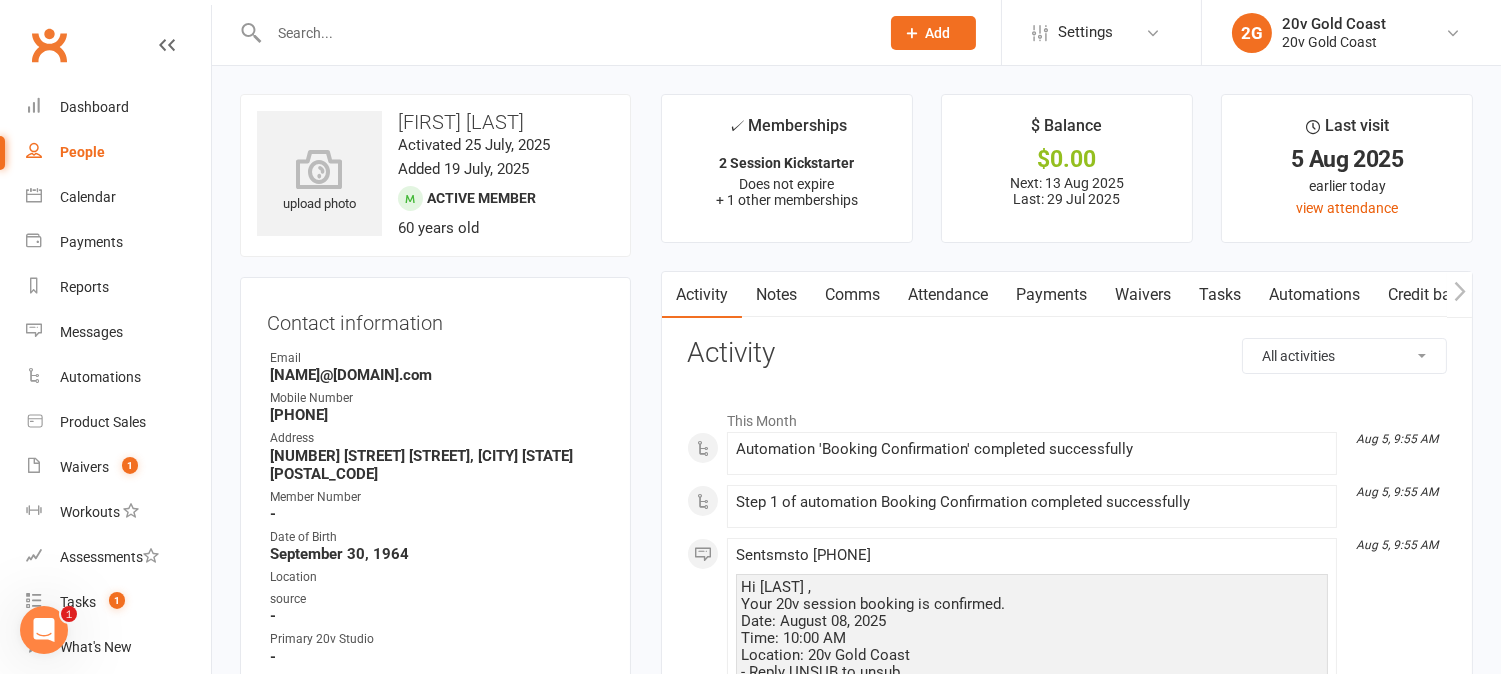 click on "Payments" at bounding box center (1051, 295) 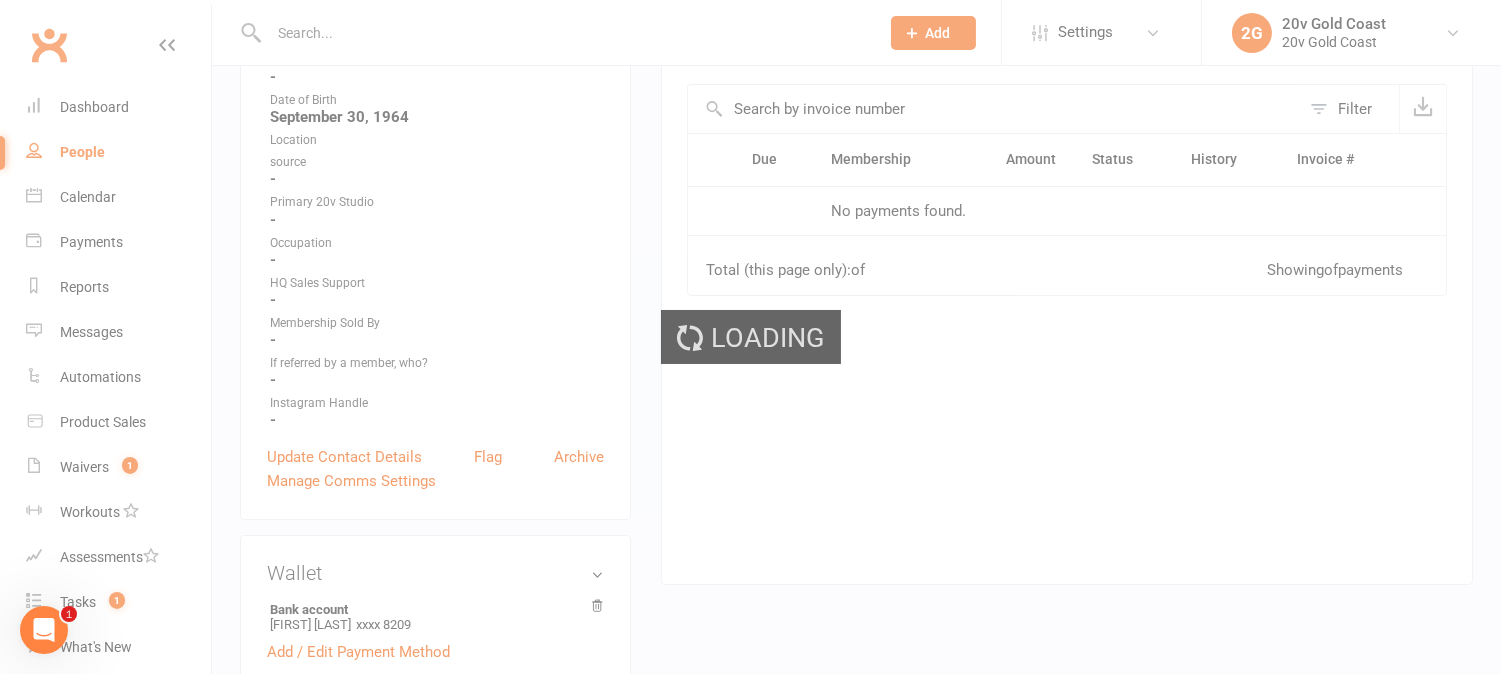 scroll, scrollTop: 444, scrollLeft: 0, axis: vertical 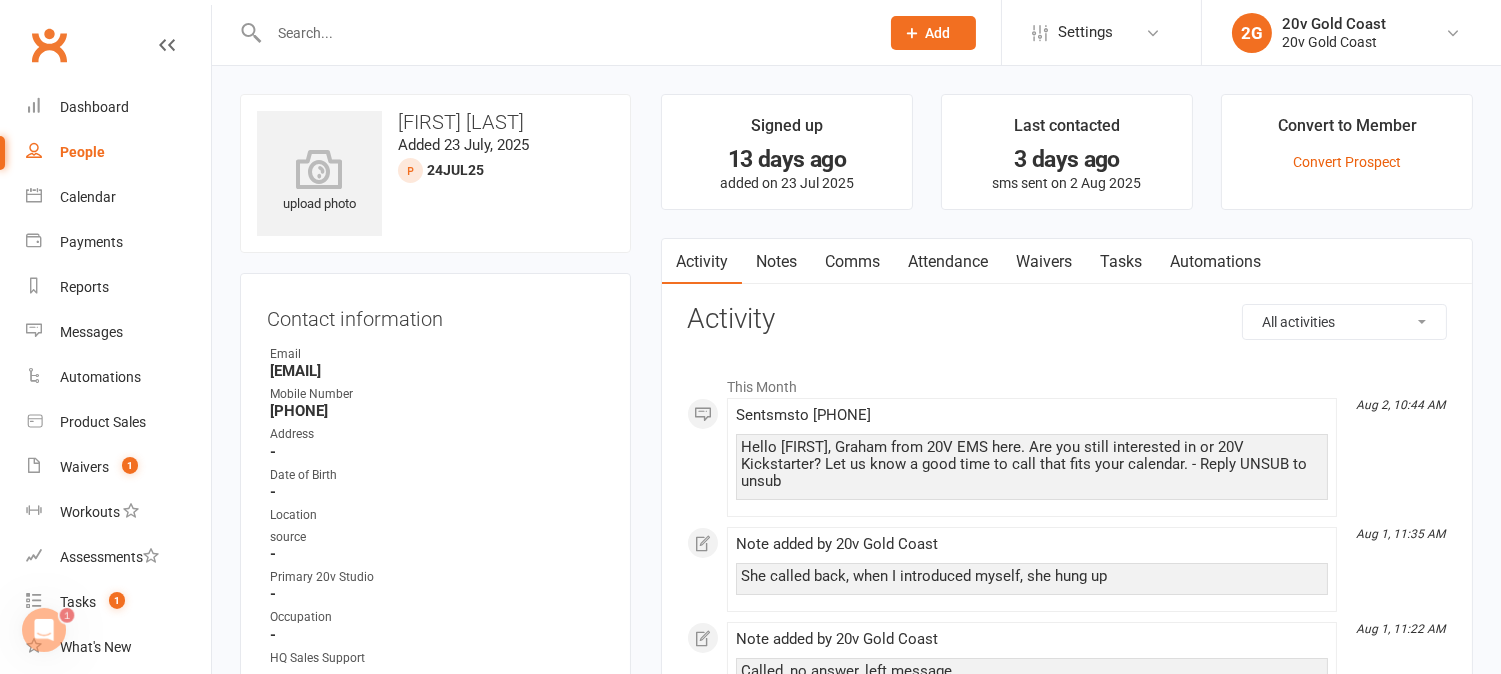 click on "Tasks" at bounding box center [1121, 262] 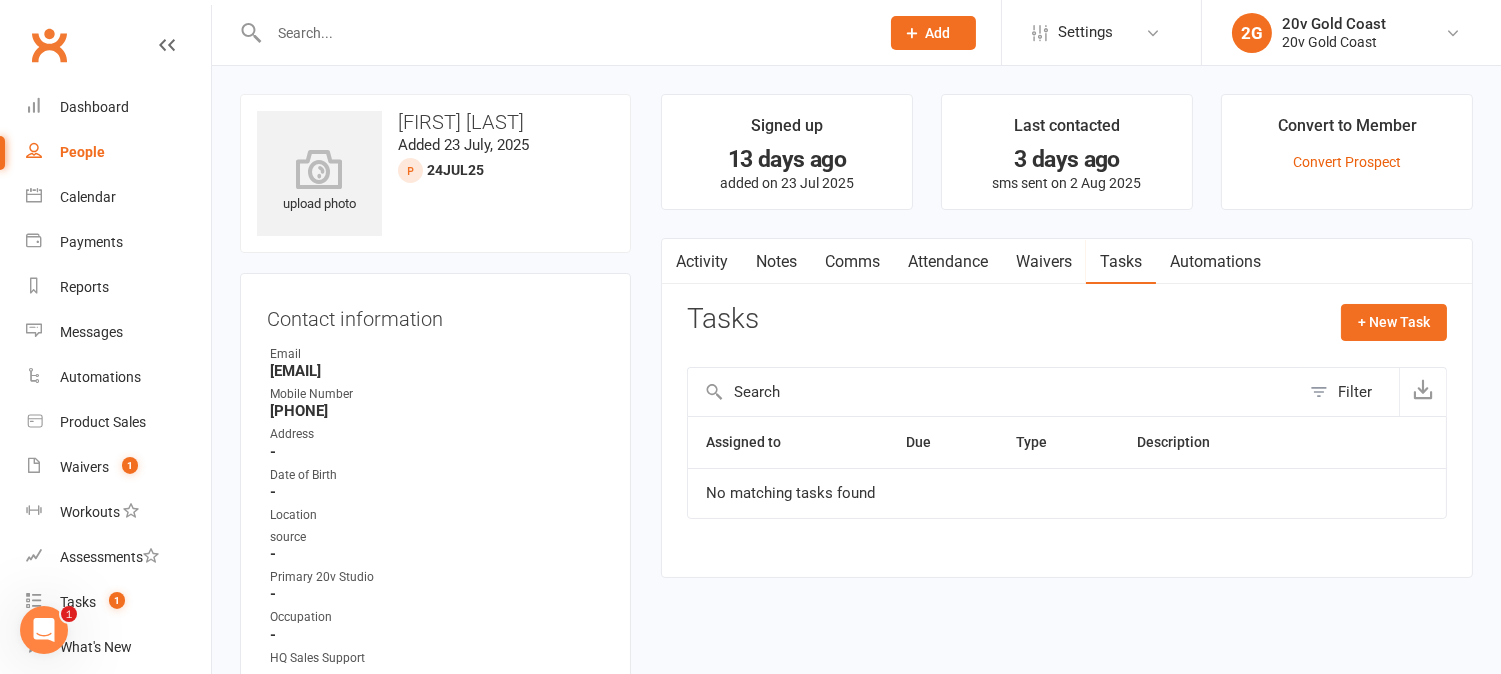 click on "Notes" at bounding box center [776, 262] 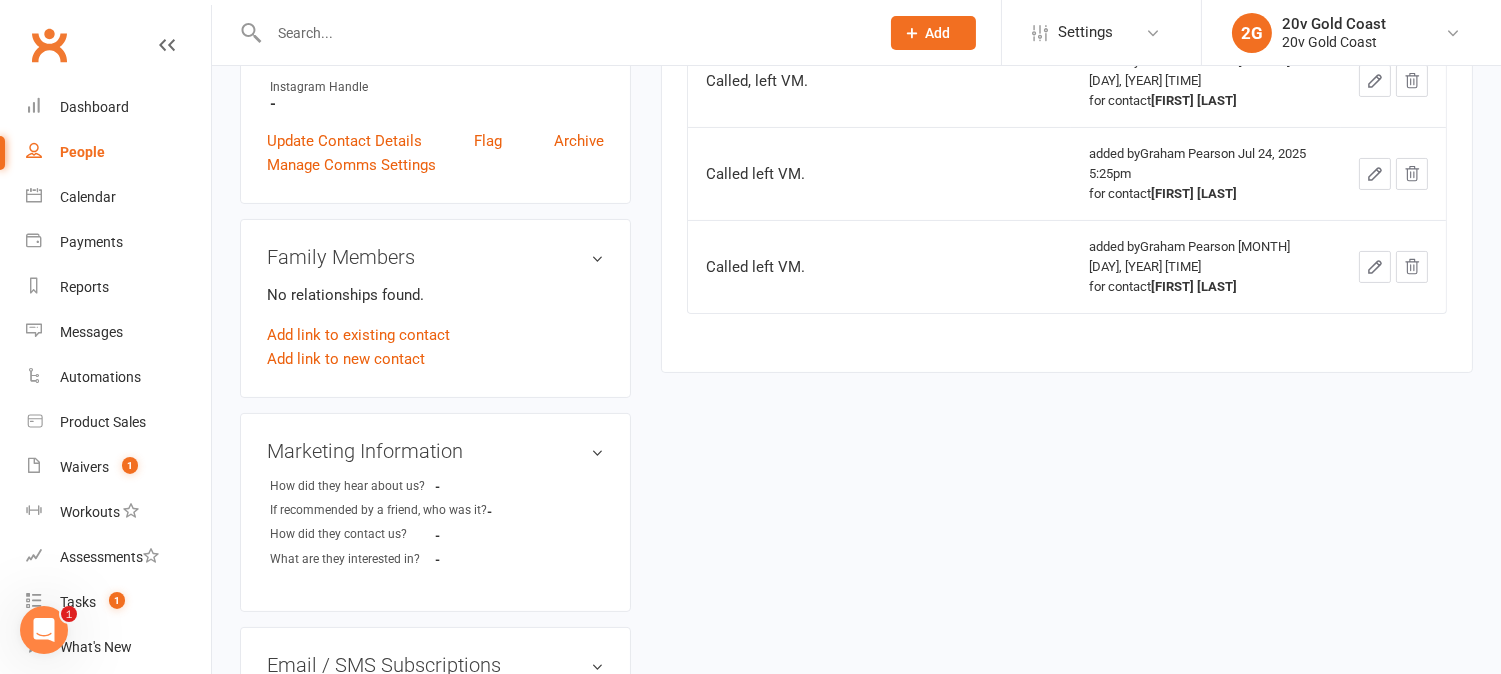 scroll, scrollTop: 0, scrollLeft: 0, axis: both 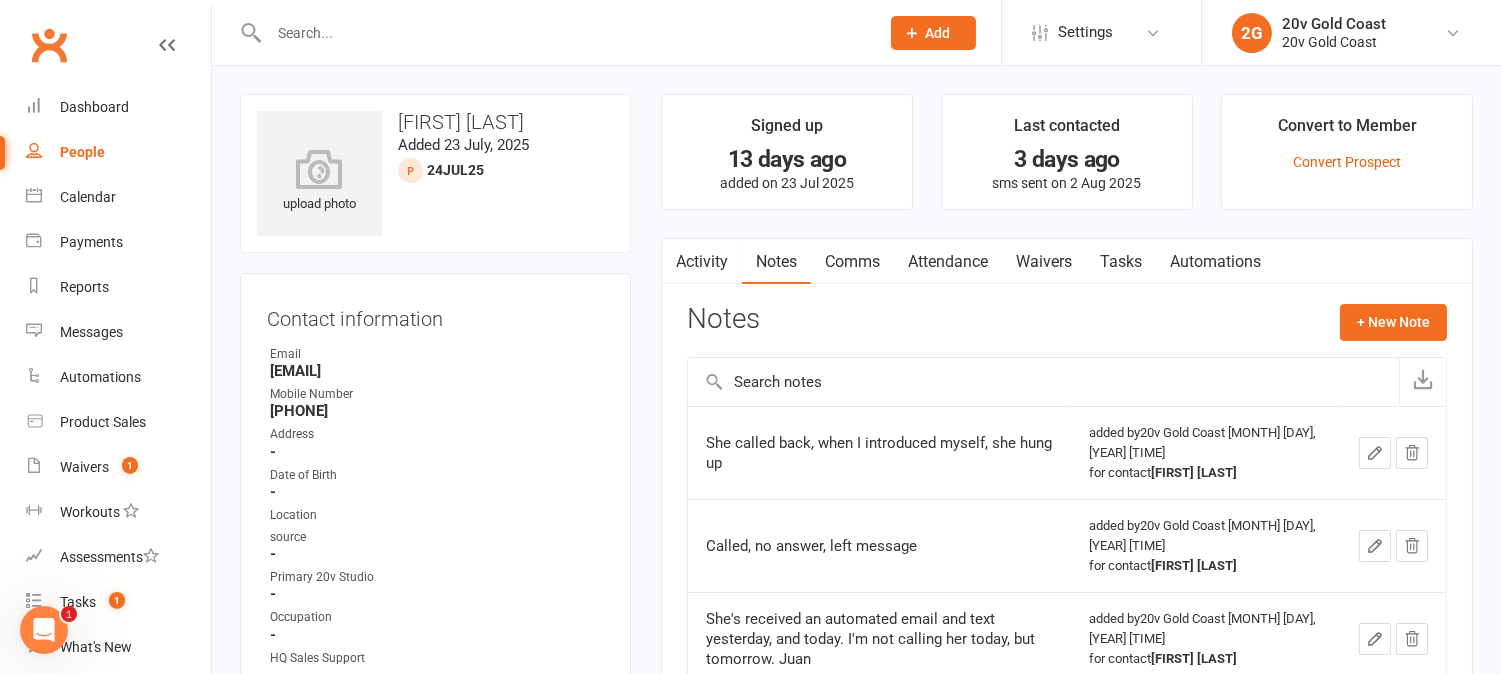 click on "Activity" at bounding box center [702, 262] 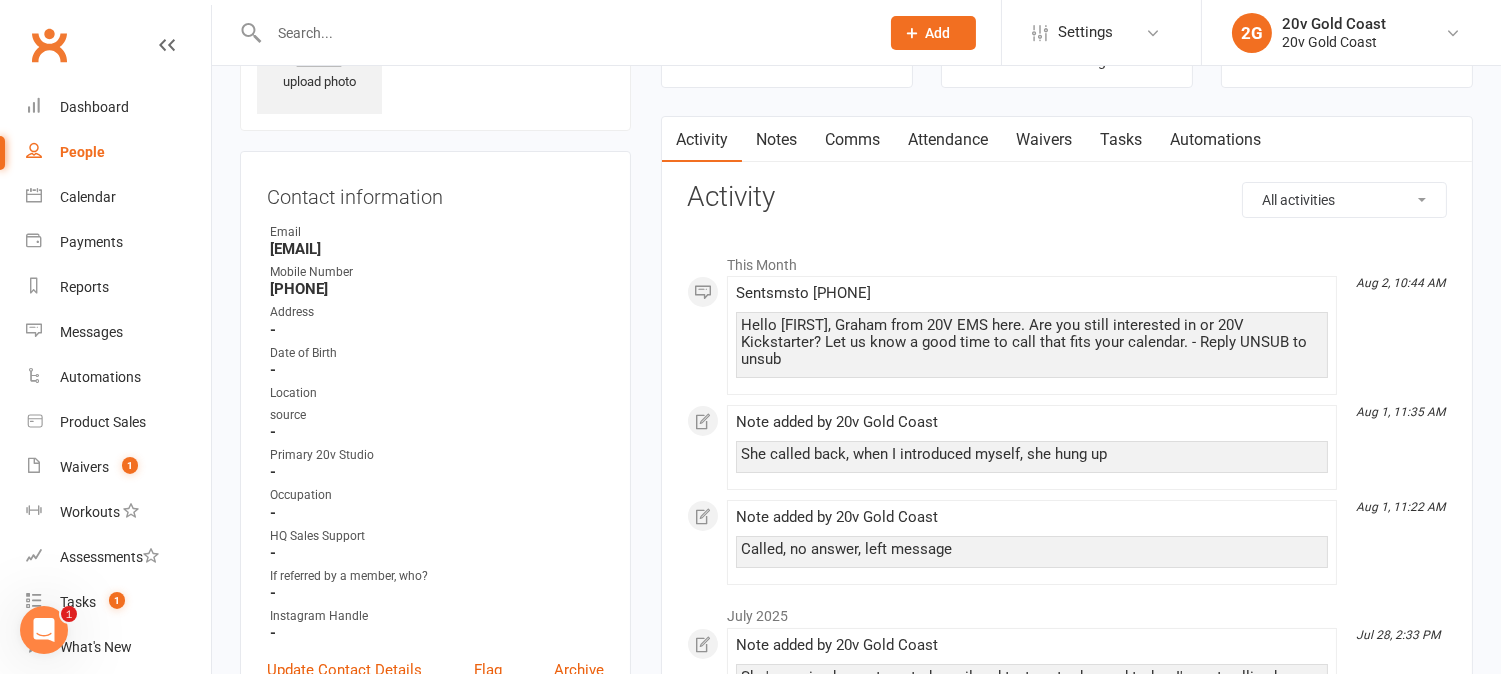 scroll, scrollTop: 0, scrollLeft: 0, axis: both 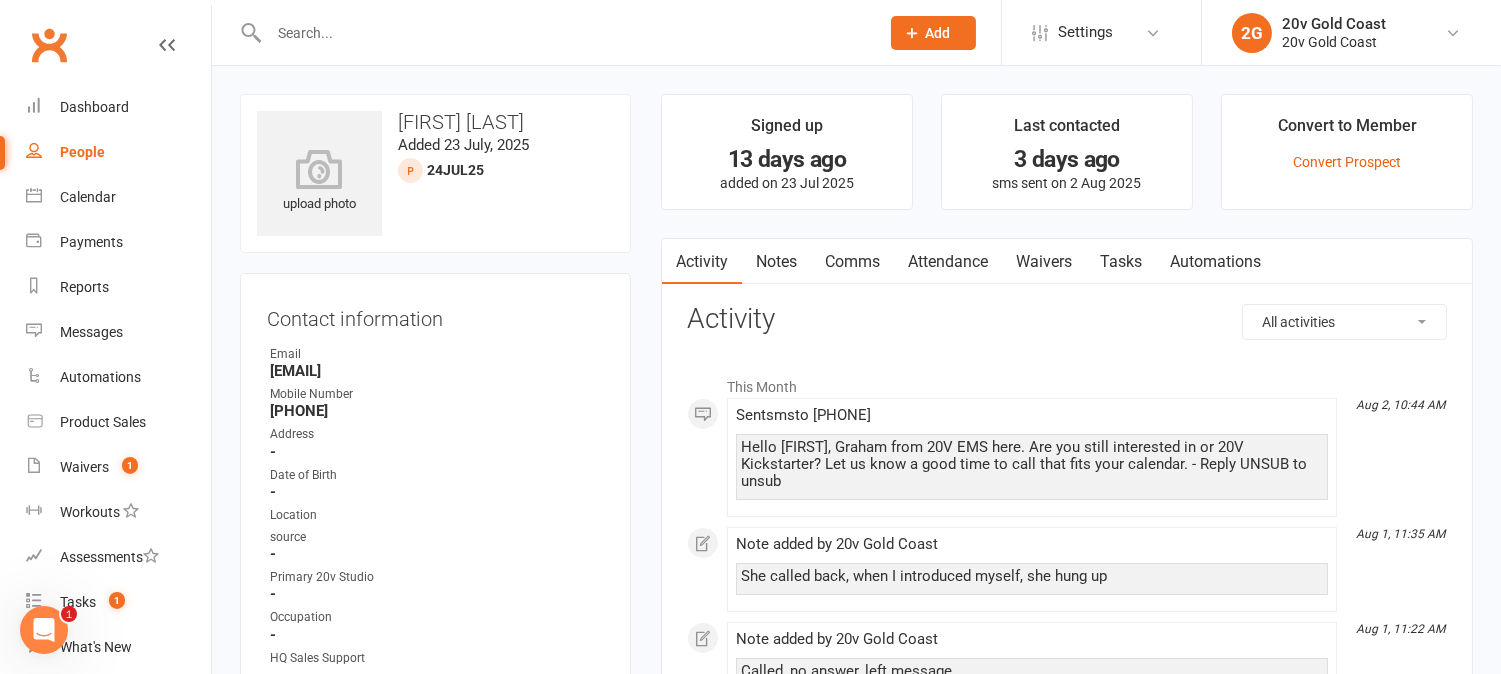 click on "Notes" at bounding box center (776, 262) 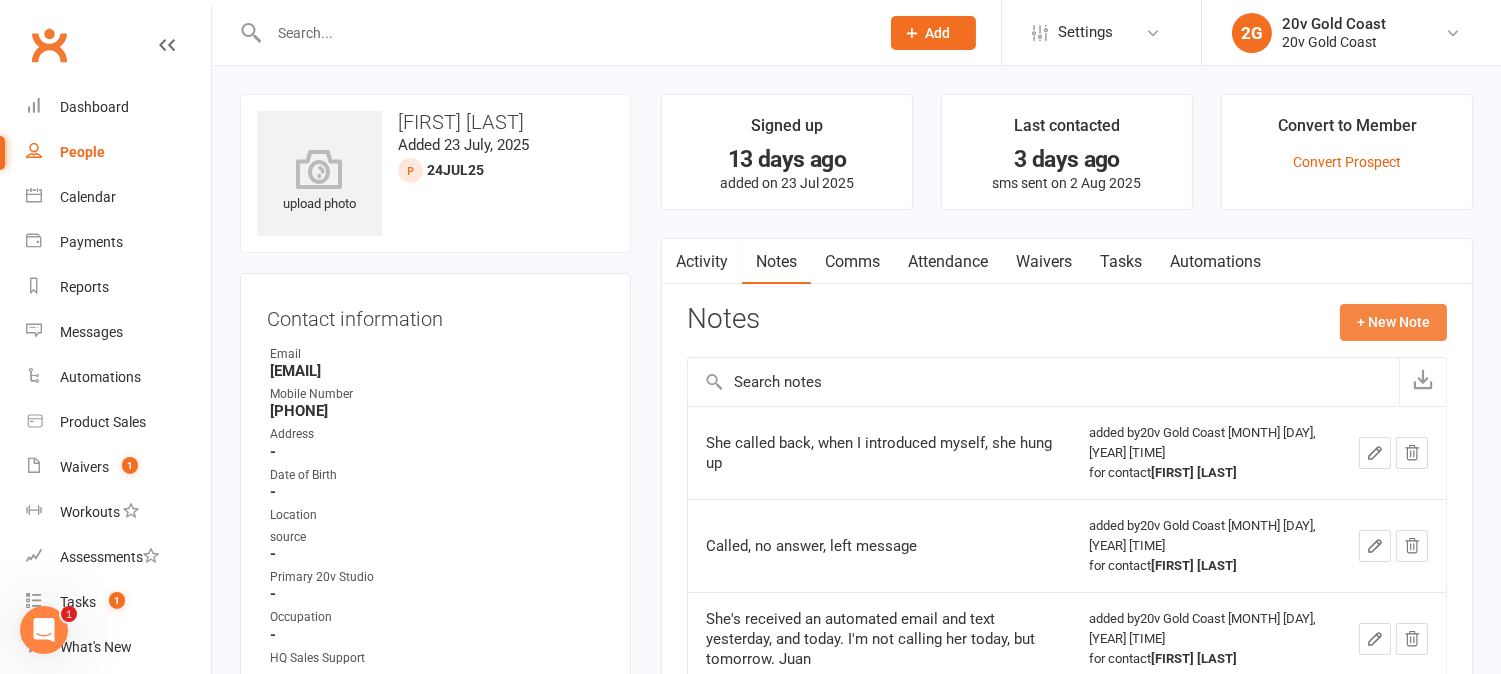 click on "+ New Note" at bounding box center (1393, 322) 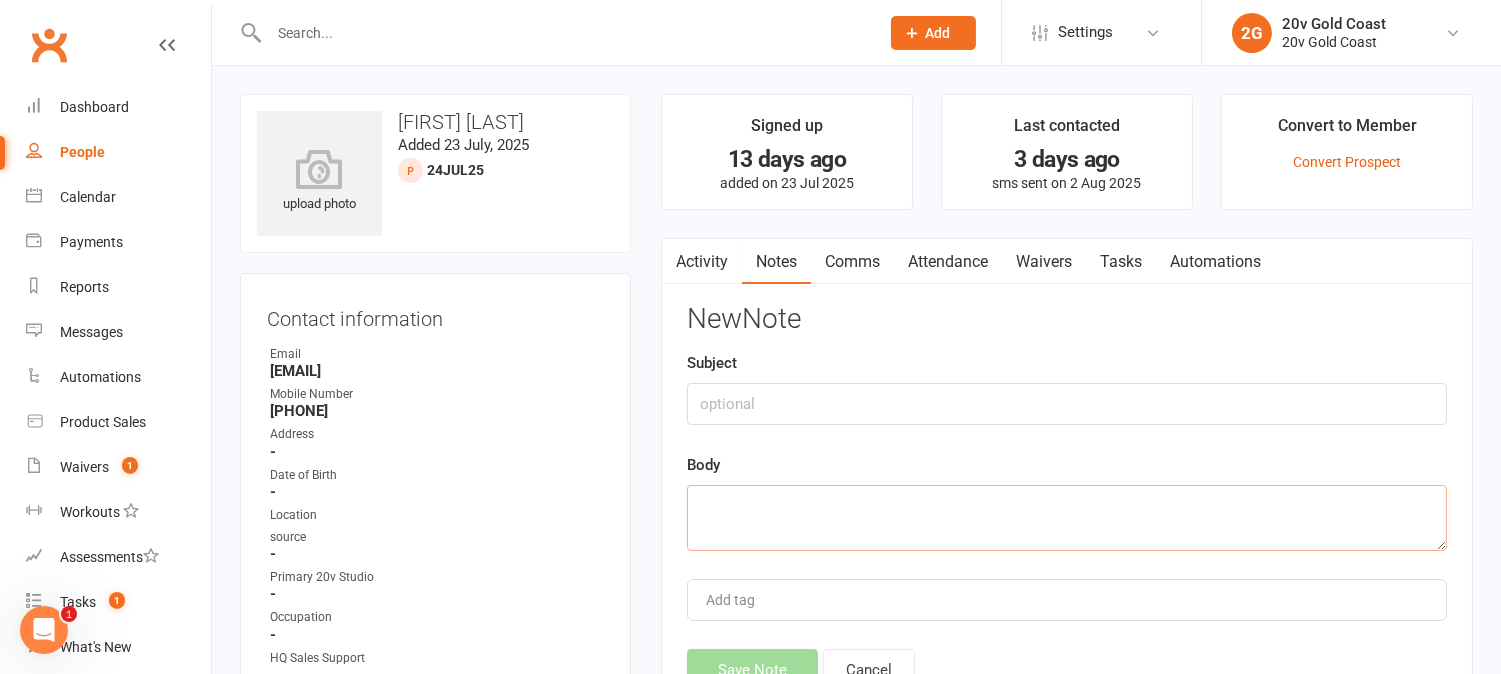 click at bounding box center [1067, 518] 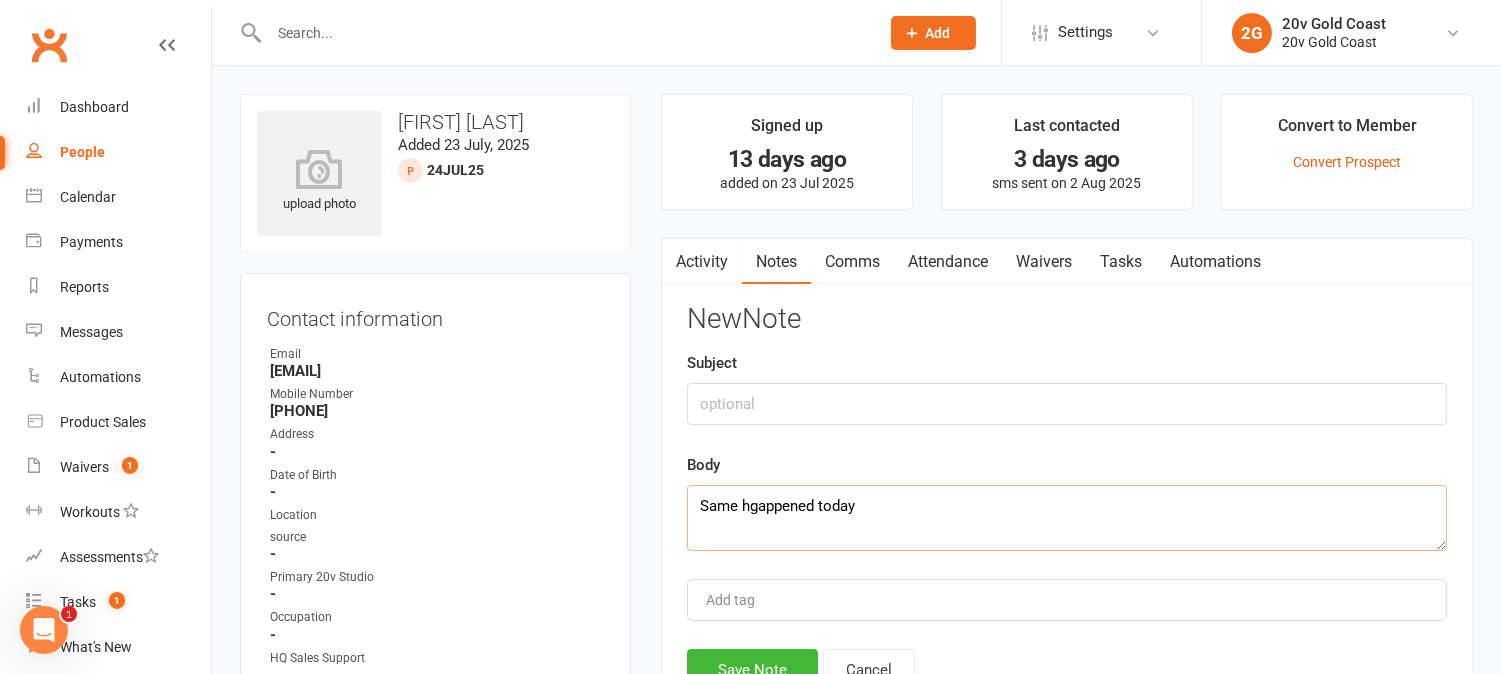 click on "Same hgappened today" at bounding box center [1067, 518] 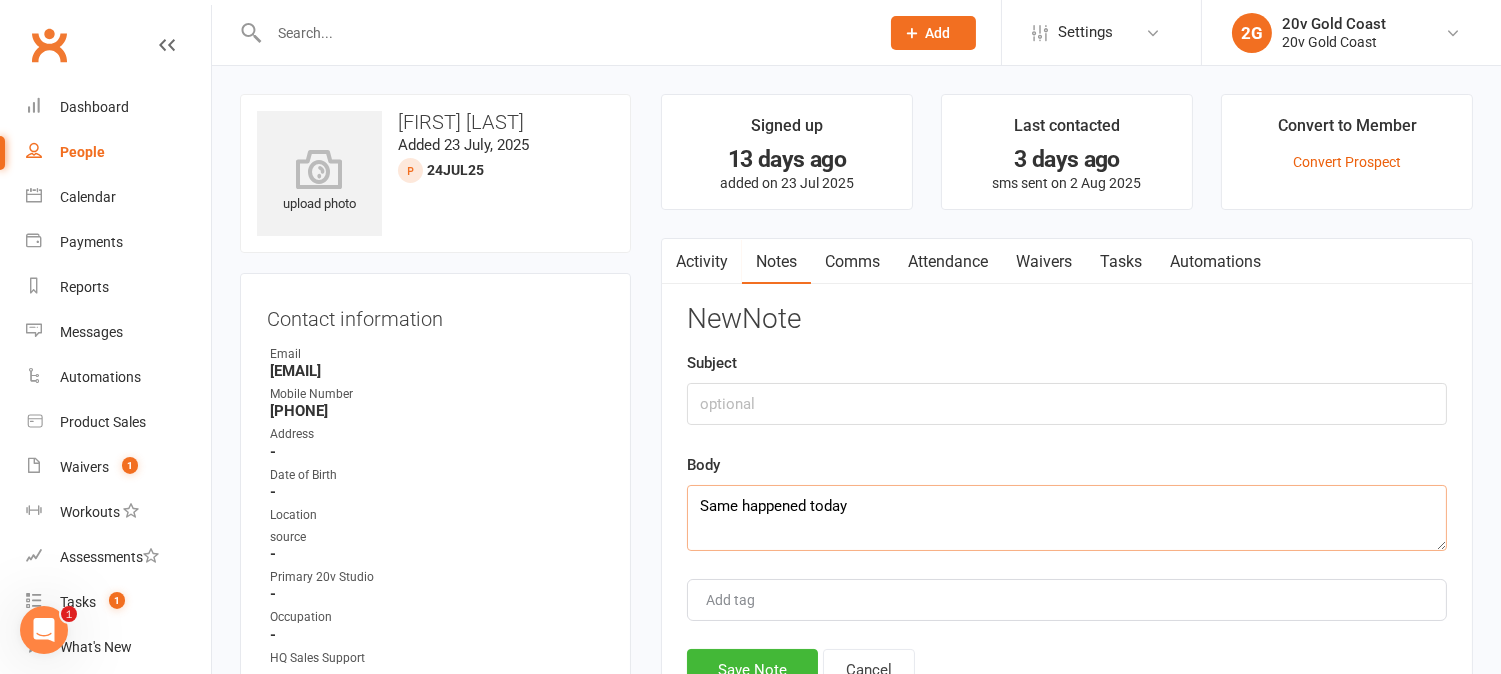 click on "Same happened today" at bounding box center (1067, 518) 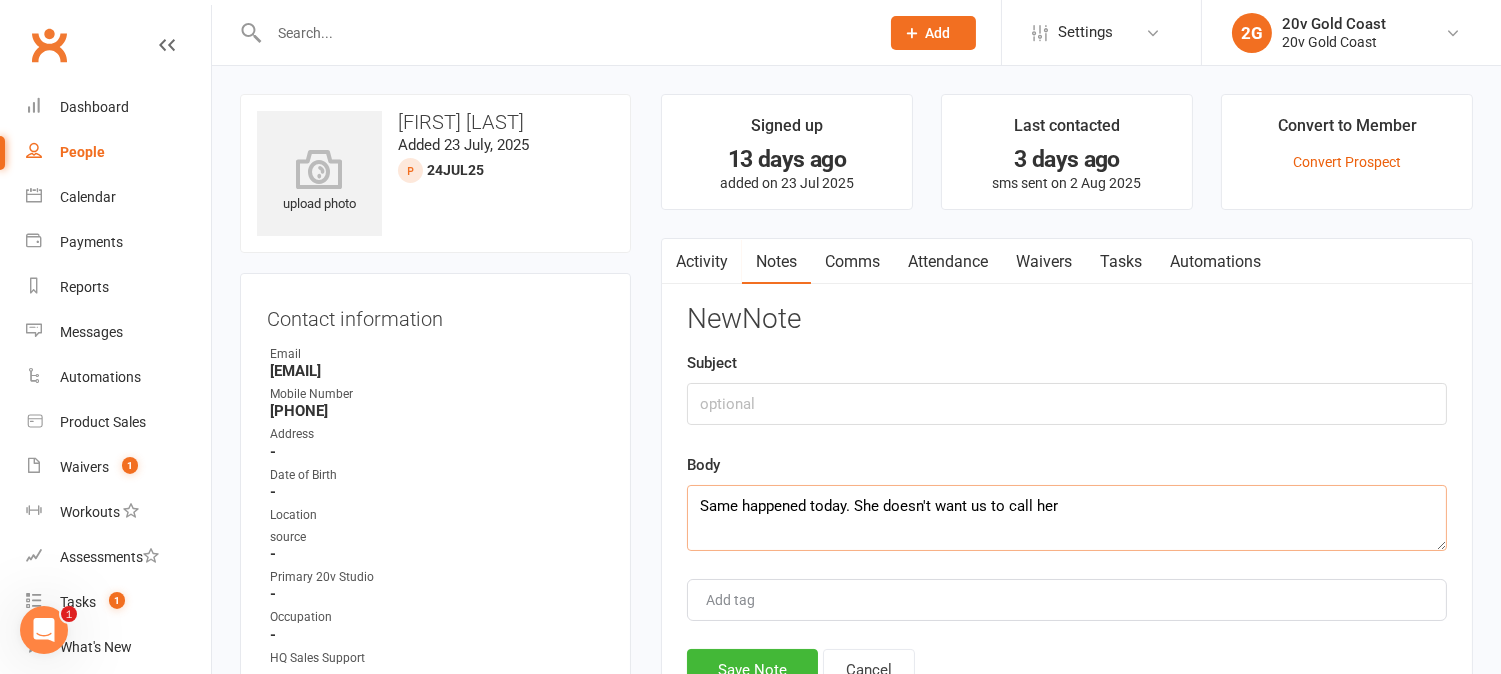 click on "Same happened today. She doesn't want us to call her" at bounding box center [1067, 518] 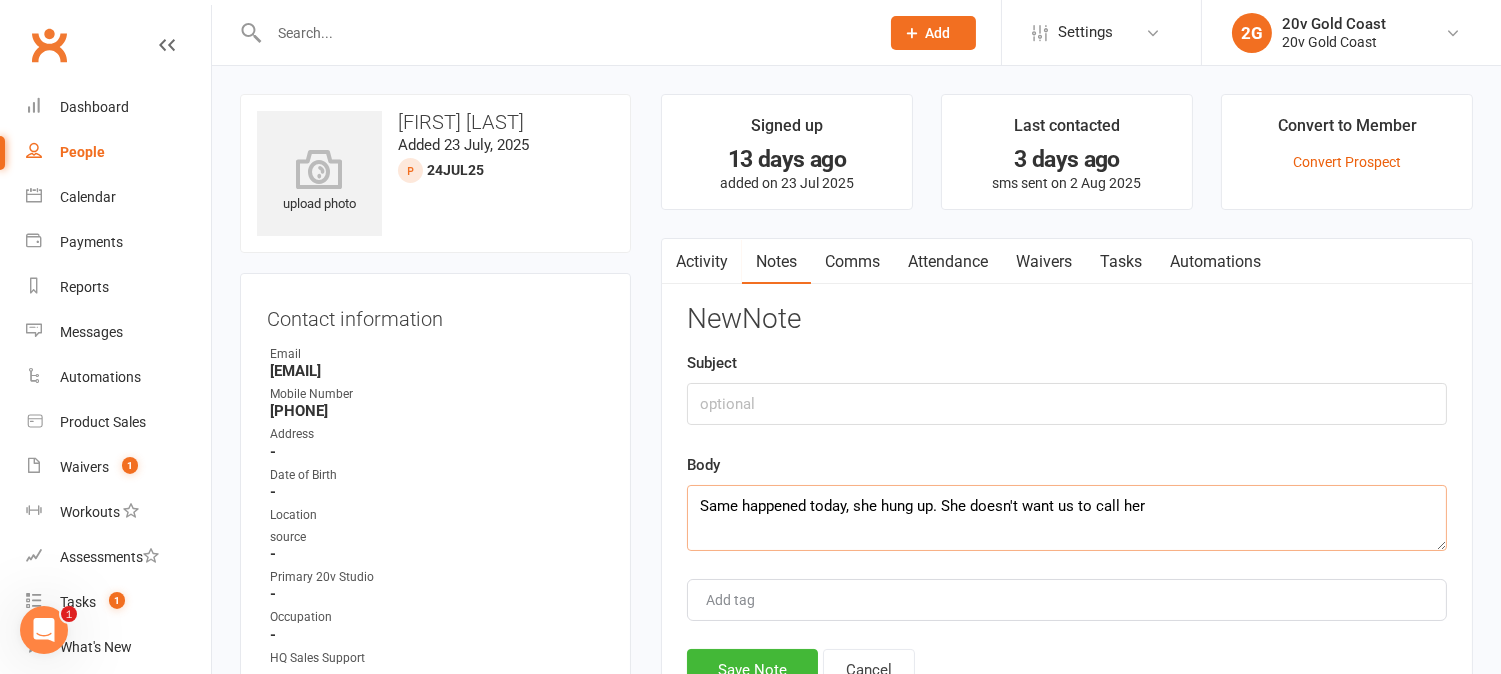 click on "Same happened today, she hung up. She doesn't want us to call her" at bounding box center (1067, 518) 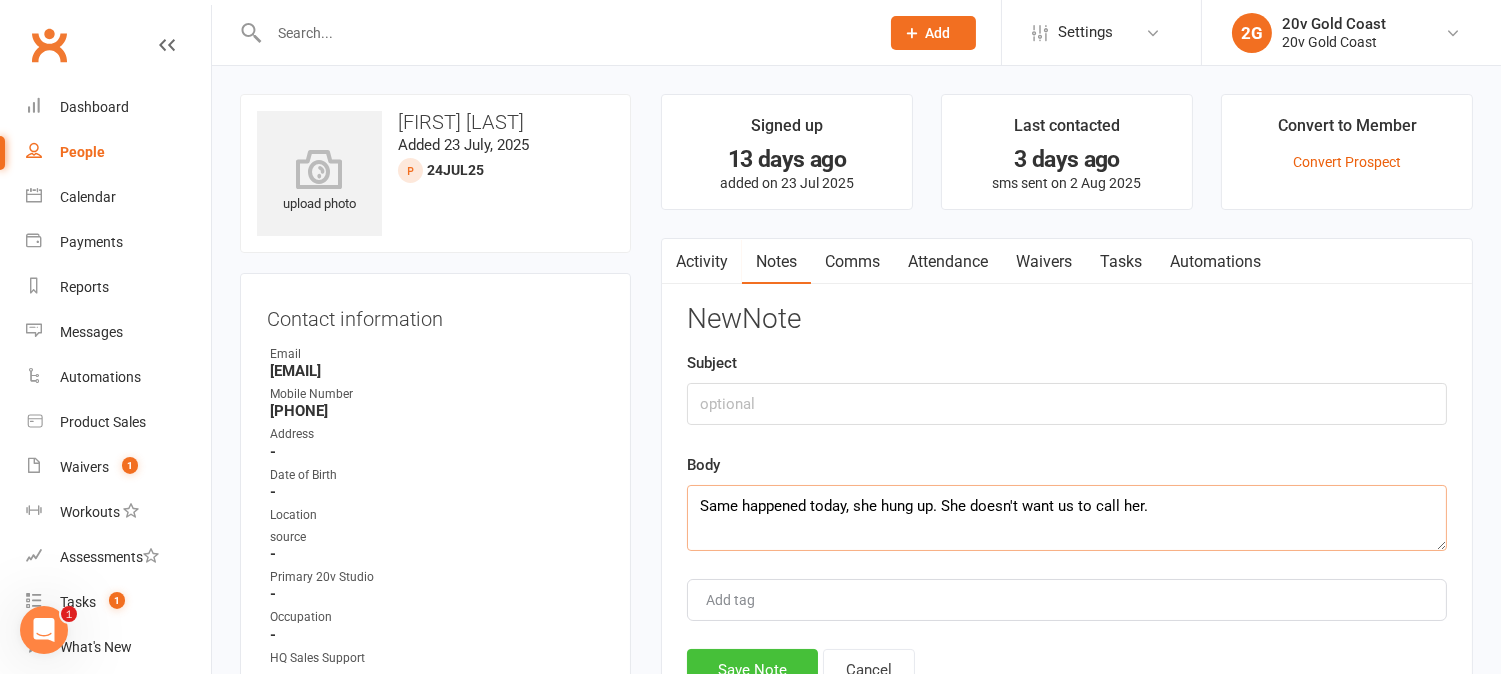 type on "Same happened today, she hung up. She doesn't want us to call her." 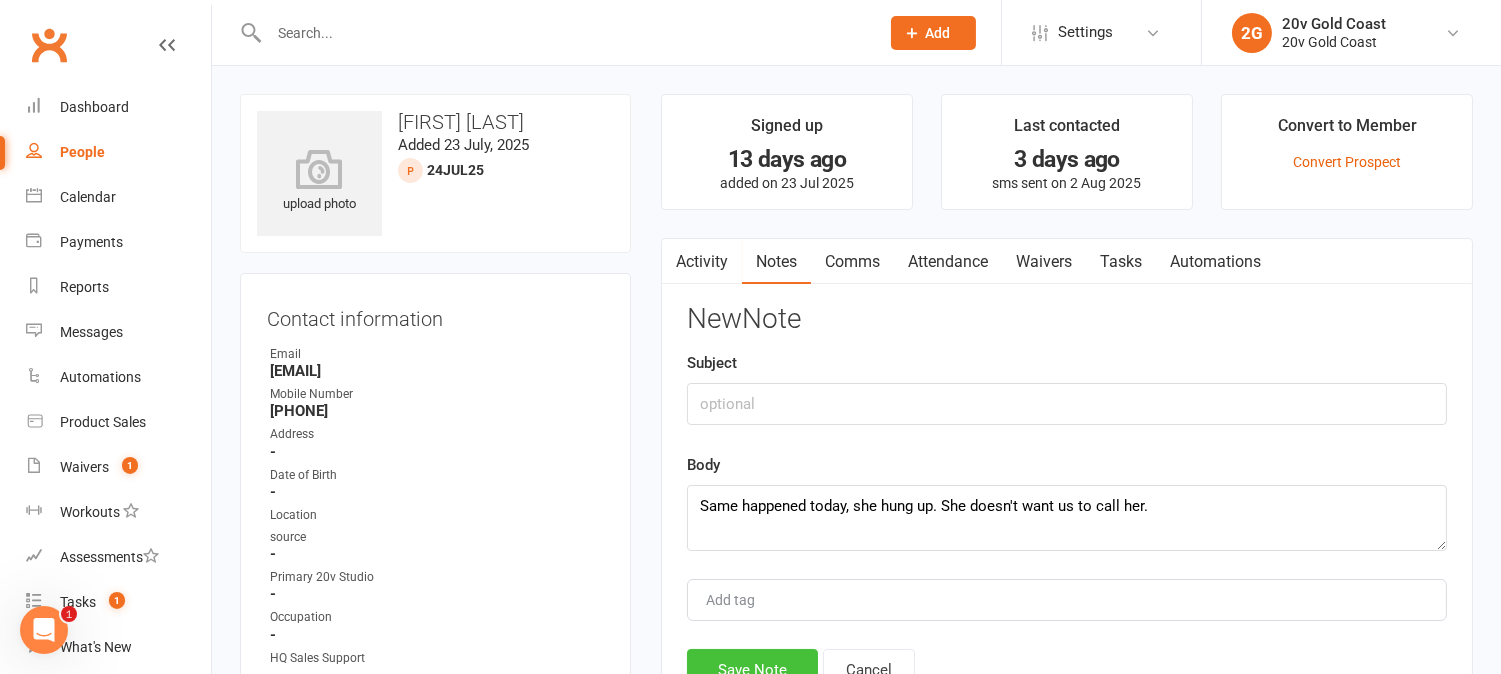 click on "Save Note" at bounding box center [752, 670] 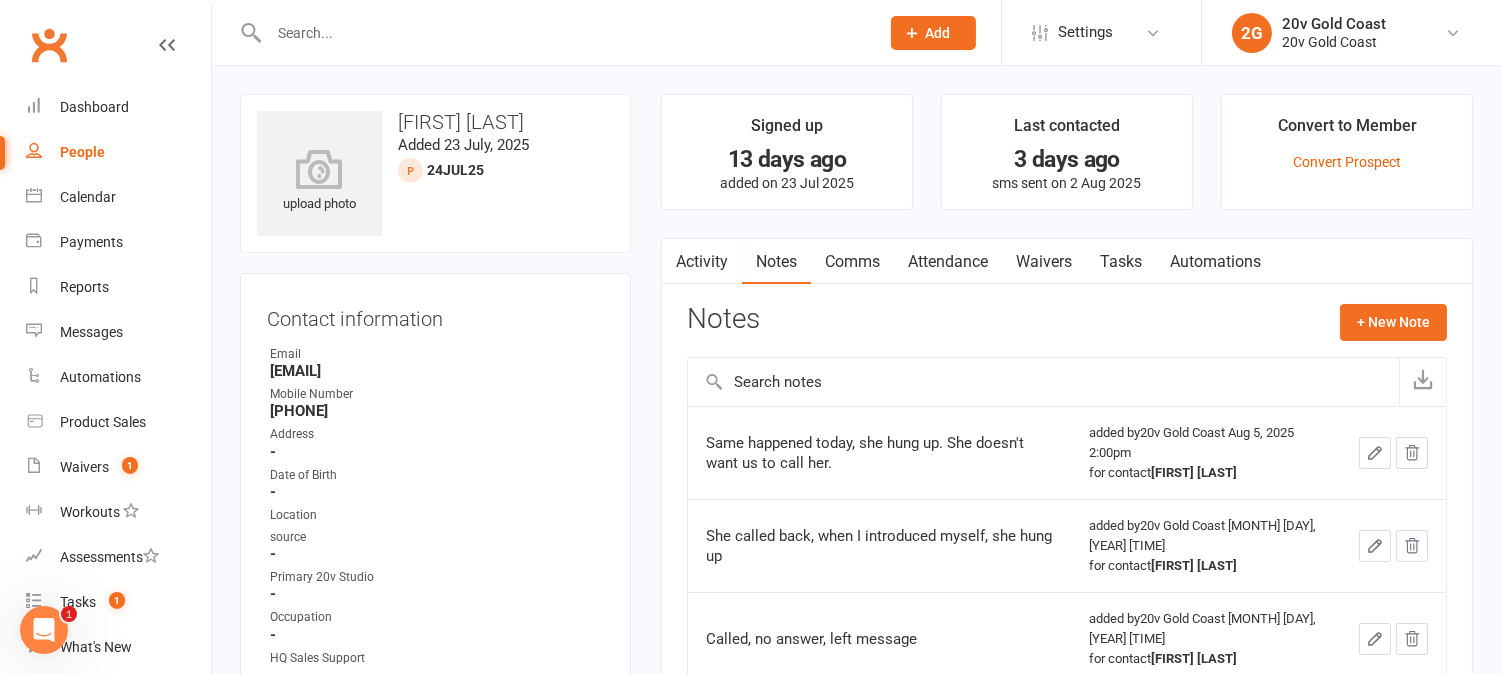 click on "Tasks" at bounding box center [1121, 262] 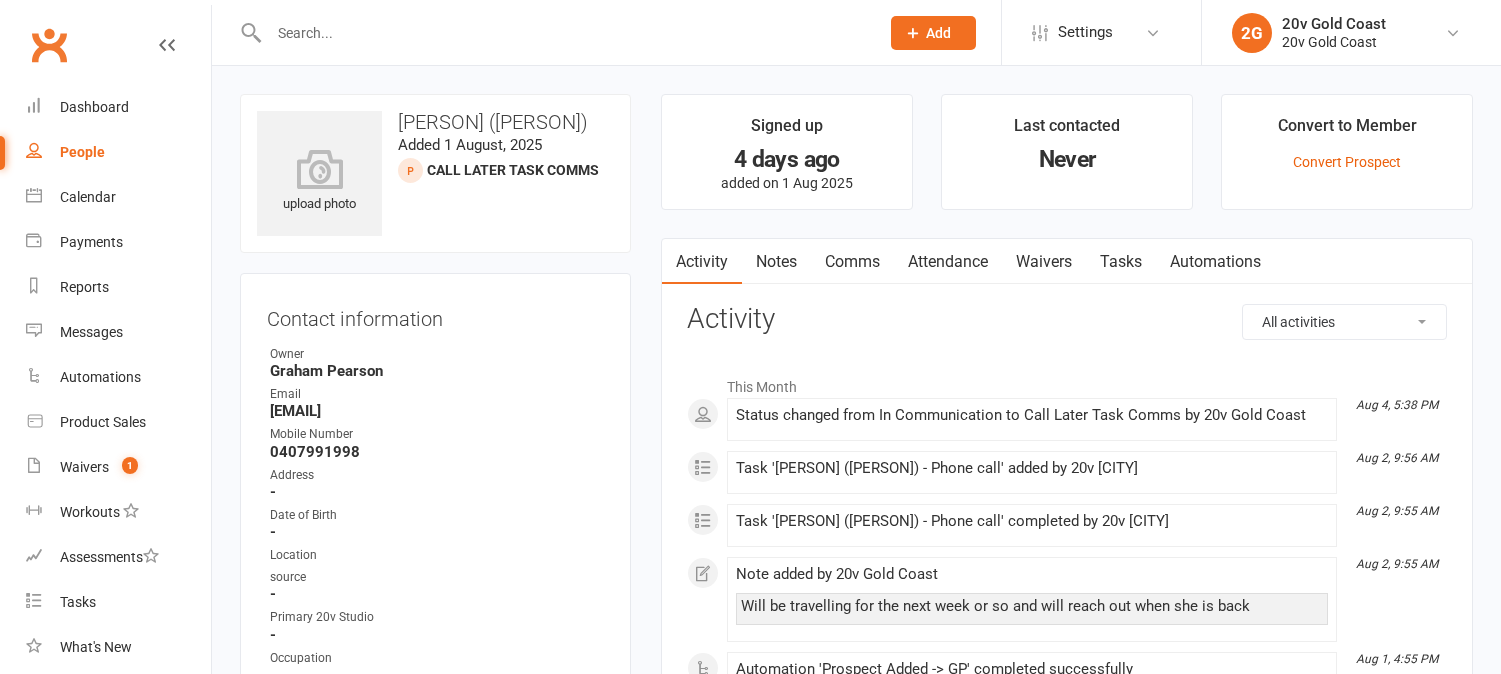 scroll, scrollTop: 0, scrollLeft: 0, axis: both 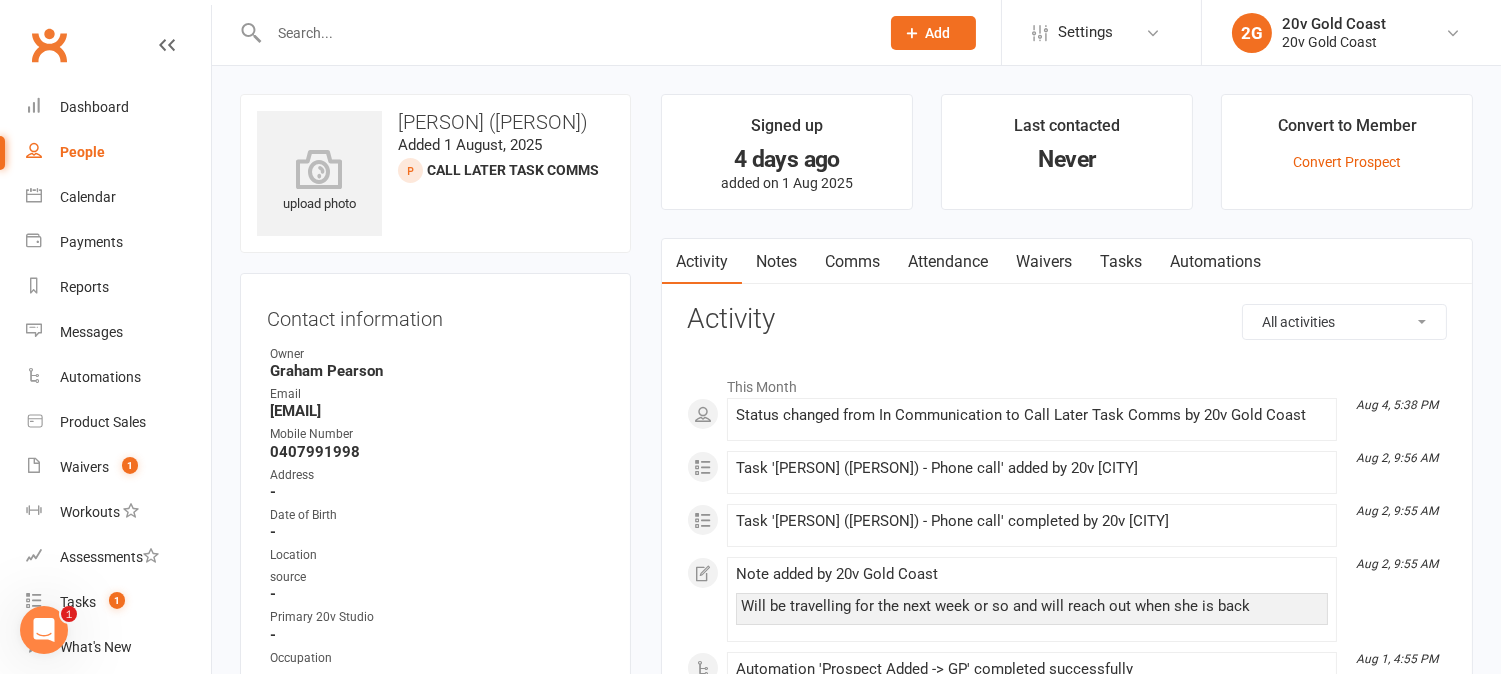 click on "Tasks" at bounding box center (1121, 262) 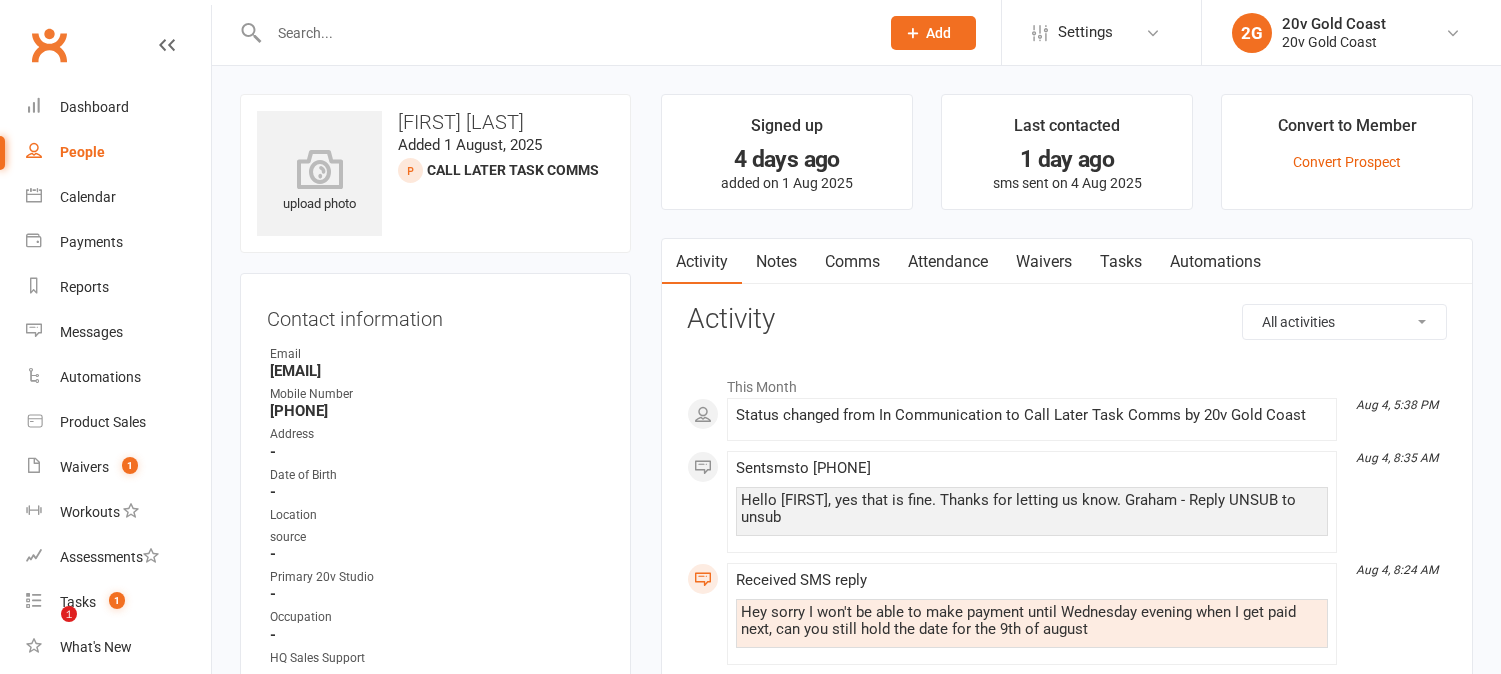 scroll, scrollTop: 0, scrollLeft: 0, axis: both 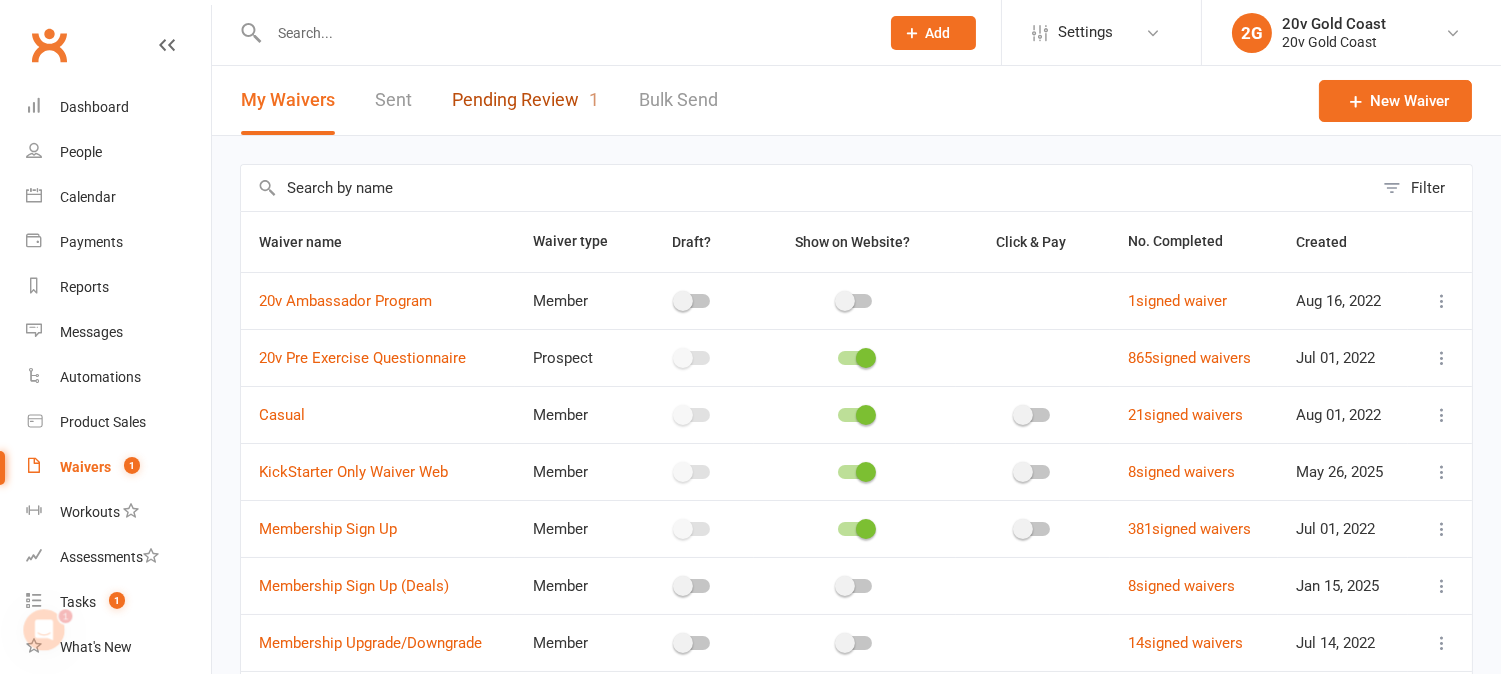 click on "Pending Review 1" at bounding box center (525, 100) 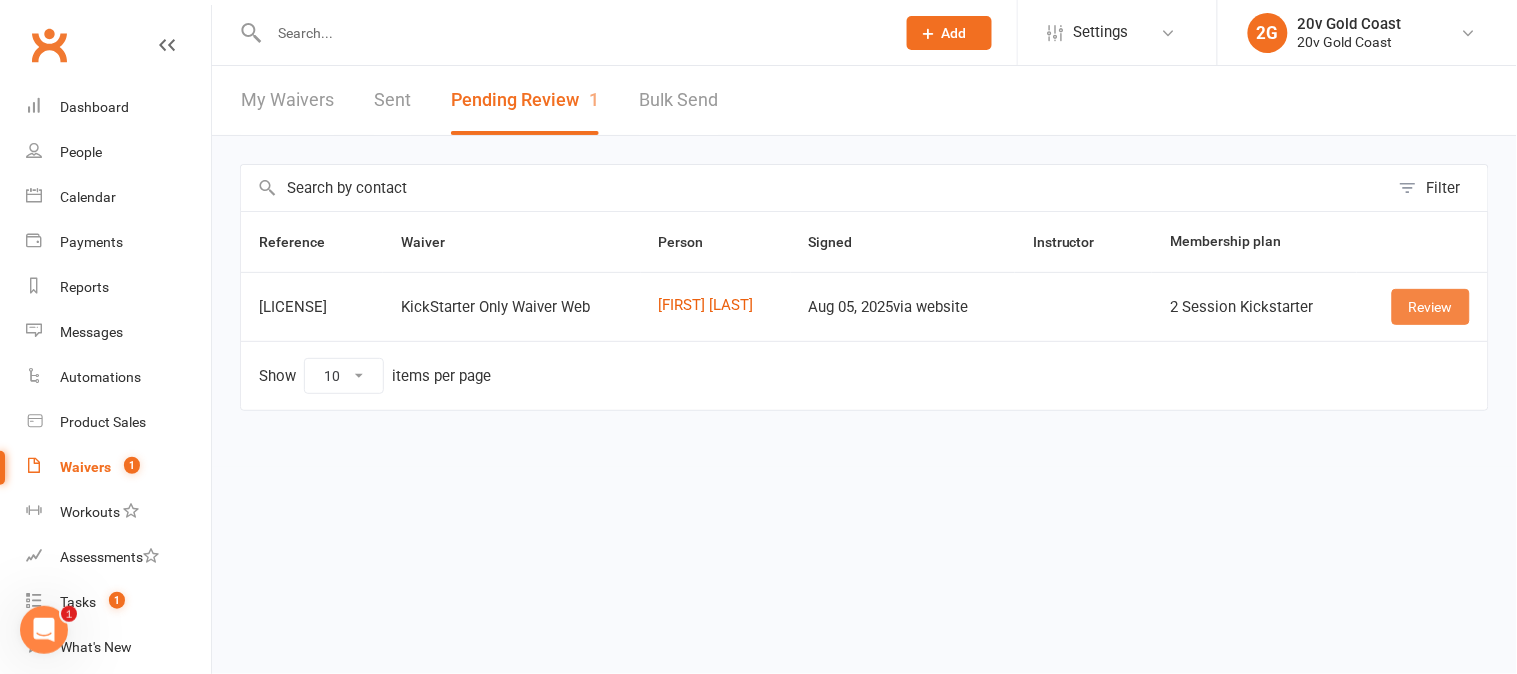click on "Review" at bounding box center (1431, 307) 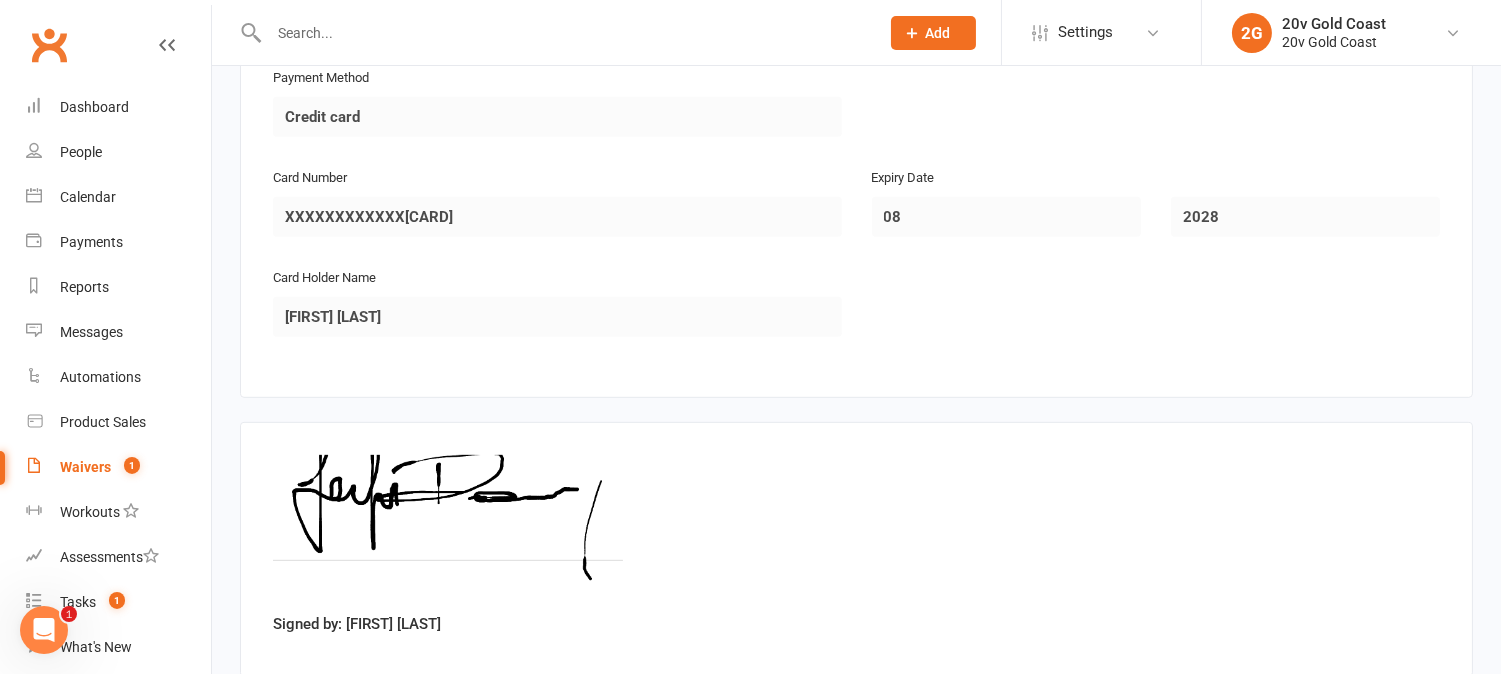 scroll, scrollTop: 1882, scrollLeft: 0, axis: vertical 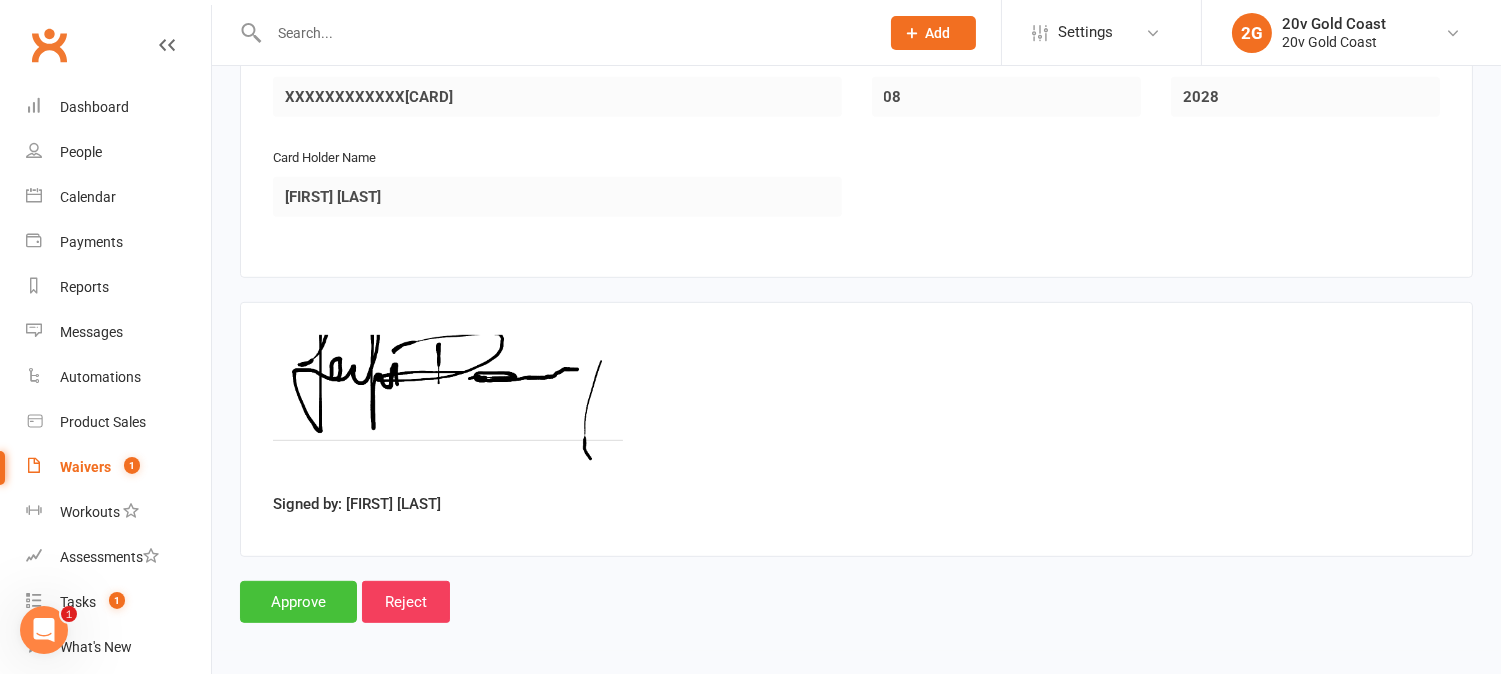 click on "Approve" at bounding box center [298, 602] 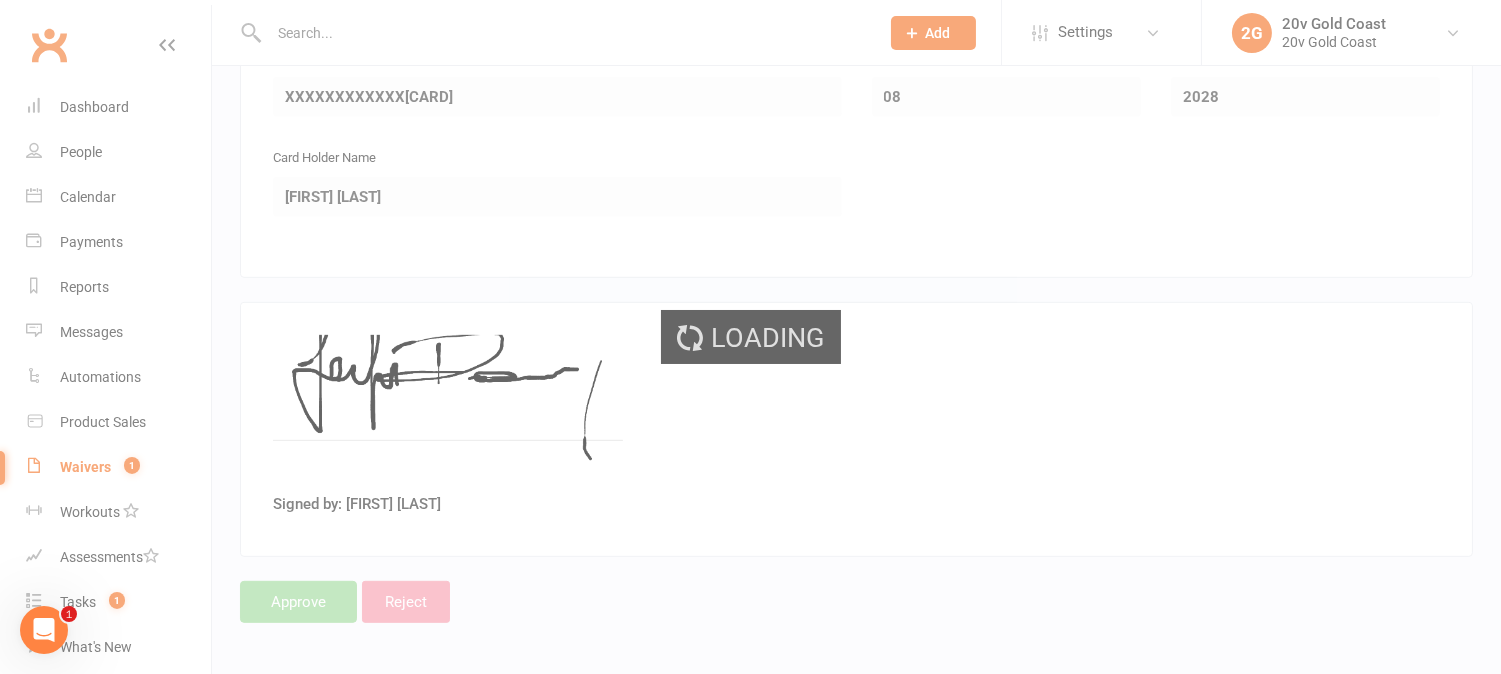 scroll, scrollTop: 0, scrollLeft: 0, axis: both 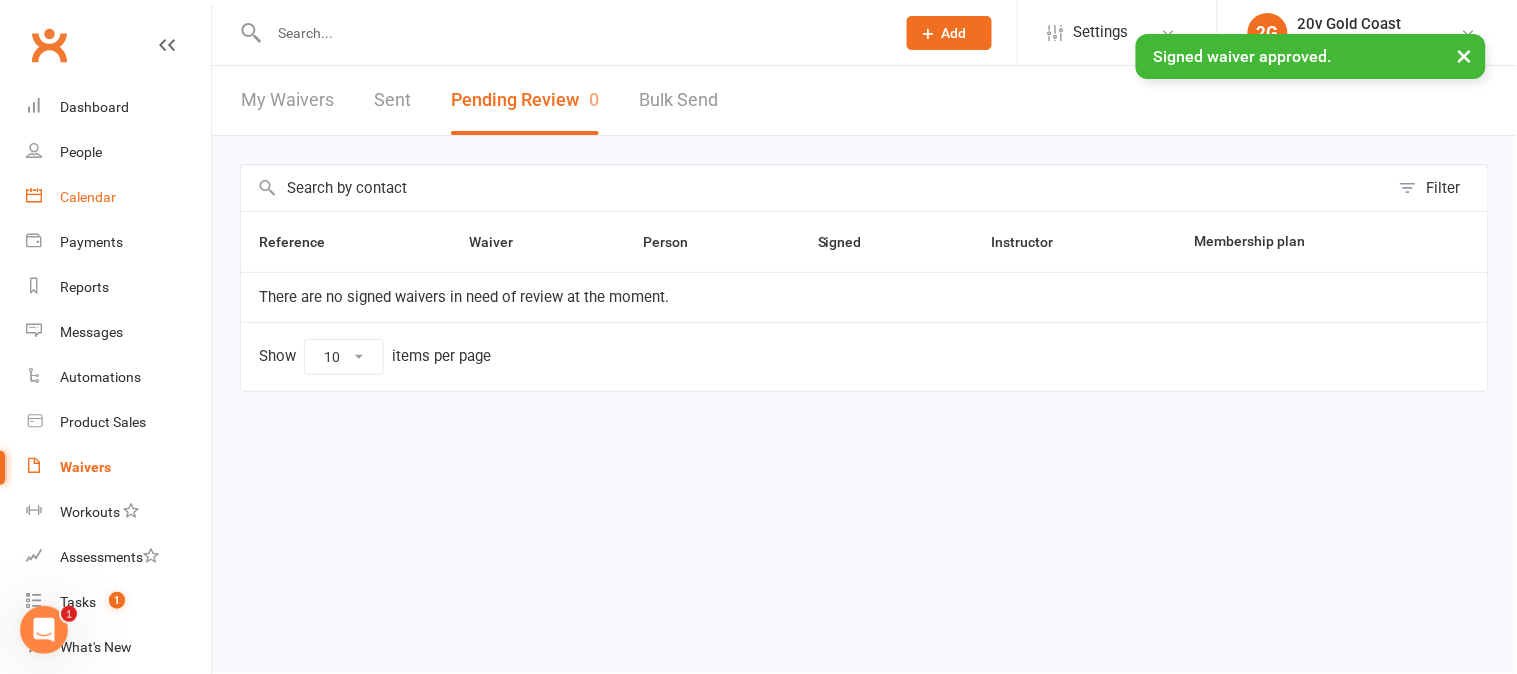 click on "Calendar" at bounding box center (88, 197) 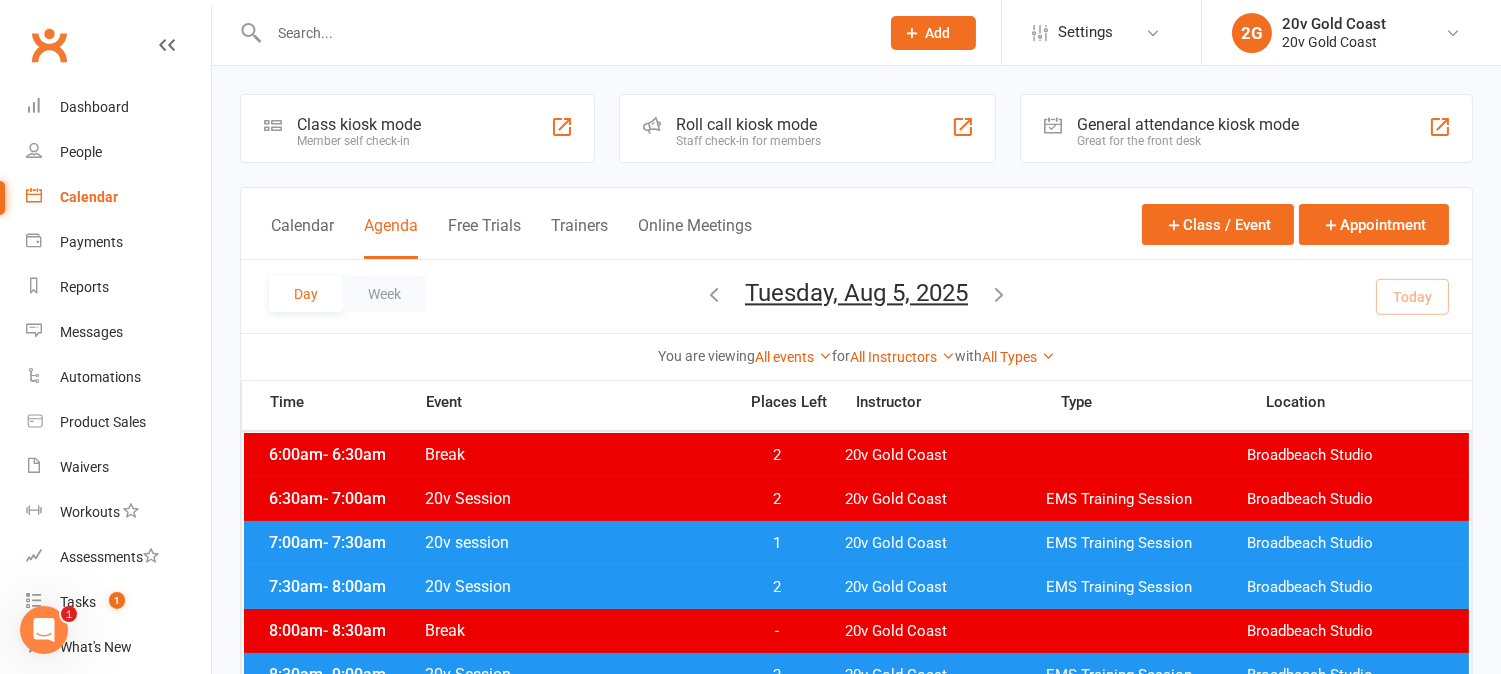 click on "Day Week Tuesday, Aug 5, 2025
August 2025
Sun Mon Tue Wed Thu Fri Sat
27
28
29
30
31
01
02
03
04
05
06
07
08
09
10
11
12
13
14
15
16
17
18
19
20
21
22
23
24
25
26
27
28
29
30
31 01" at bounding box center [856, 296] 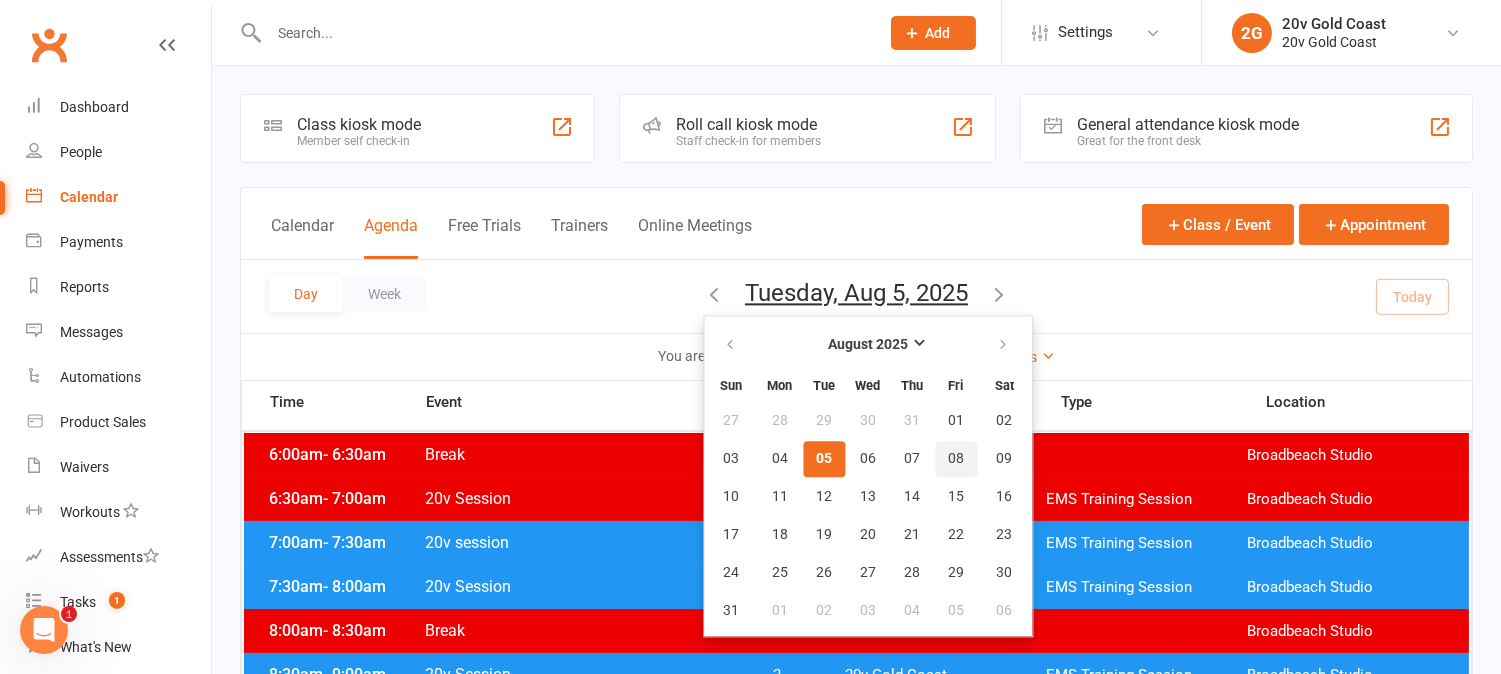 click on "08" at bounding box center [956, 459] 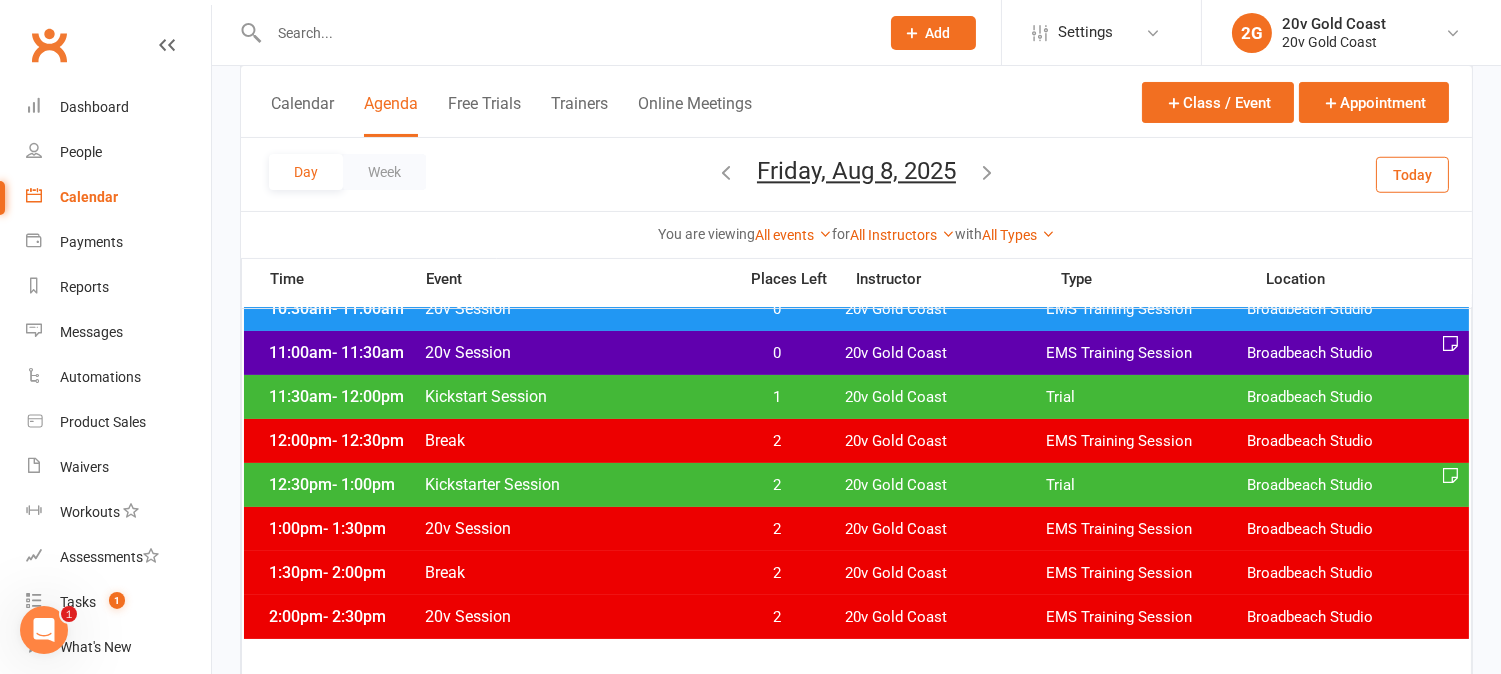 scroll, scrollTop: 555, scrollLeft: 0, axis: vertical 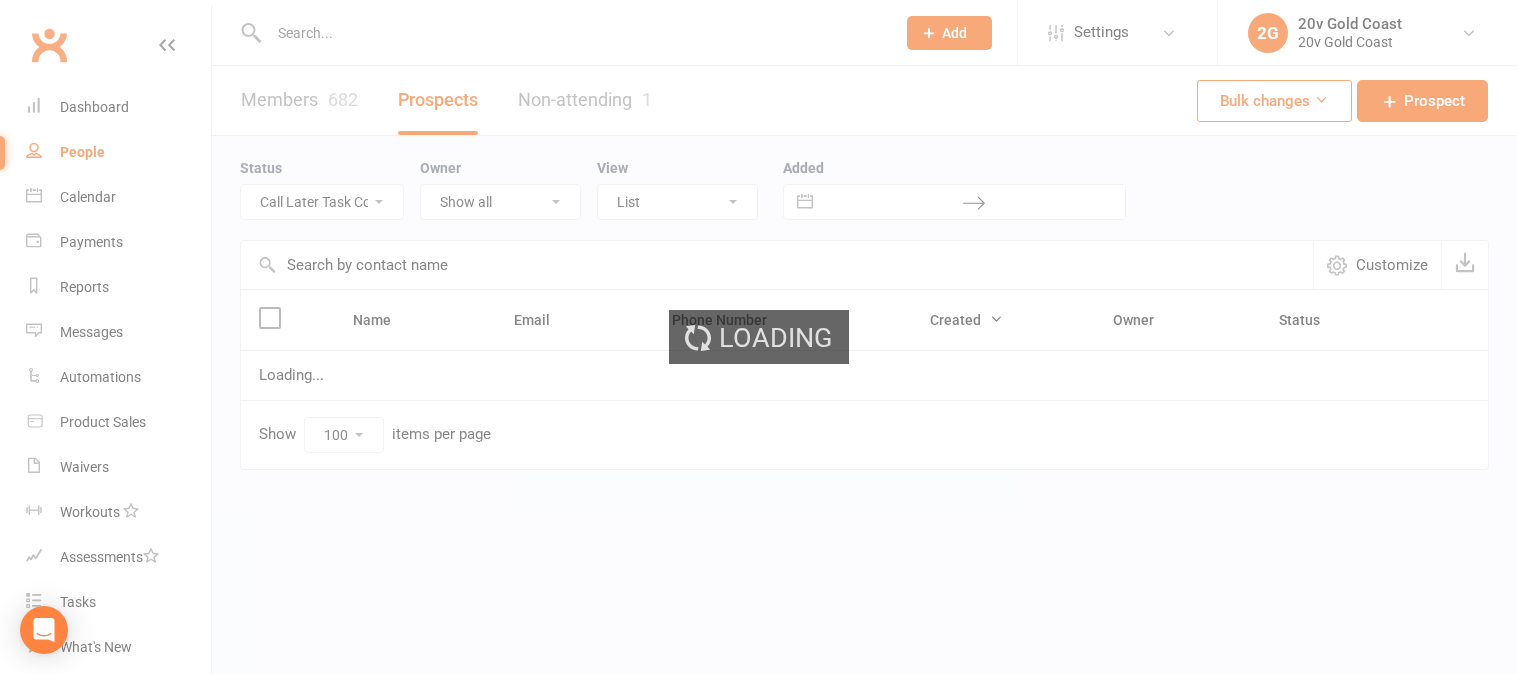 select on "Call Later Task Comms" 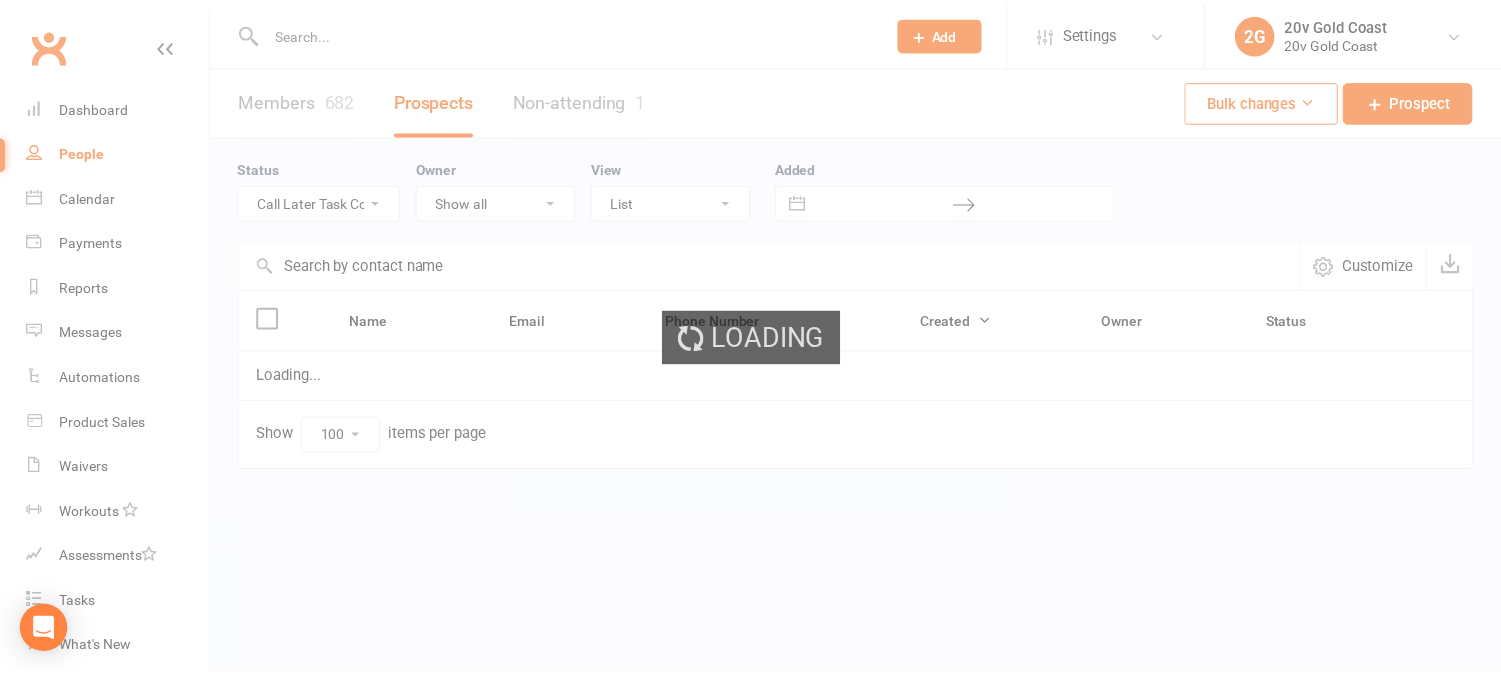 scroll, scrollTop: 0, scrollLeft: 0, axis: both 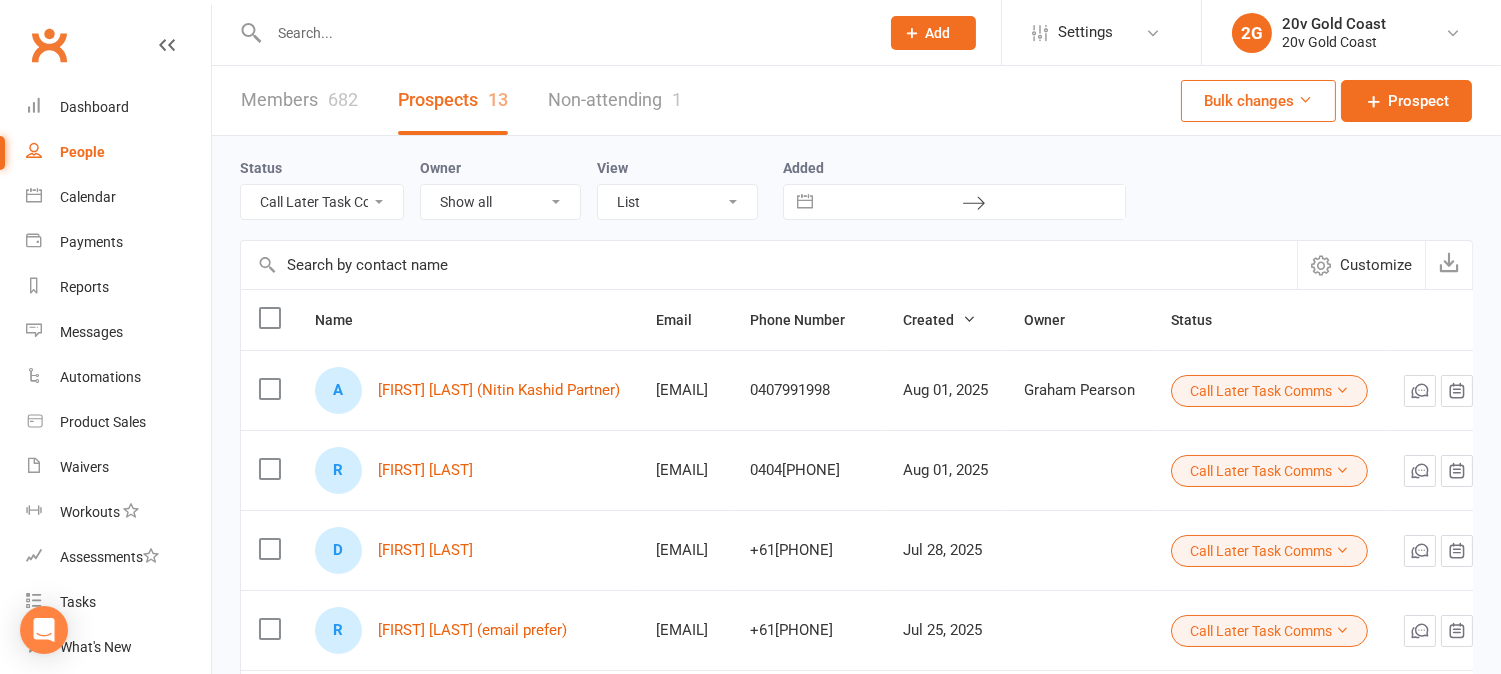 click at bounding box center [564, 33] 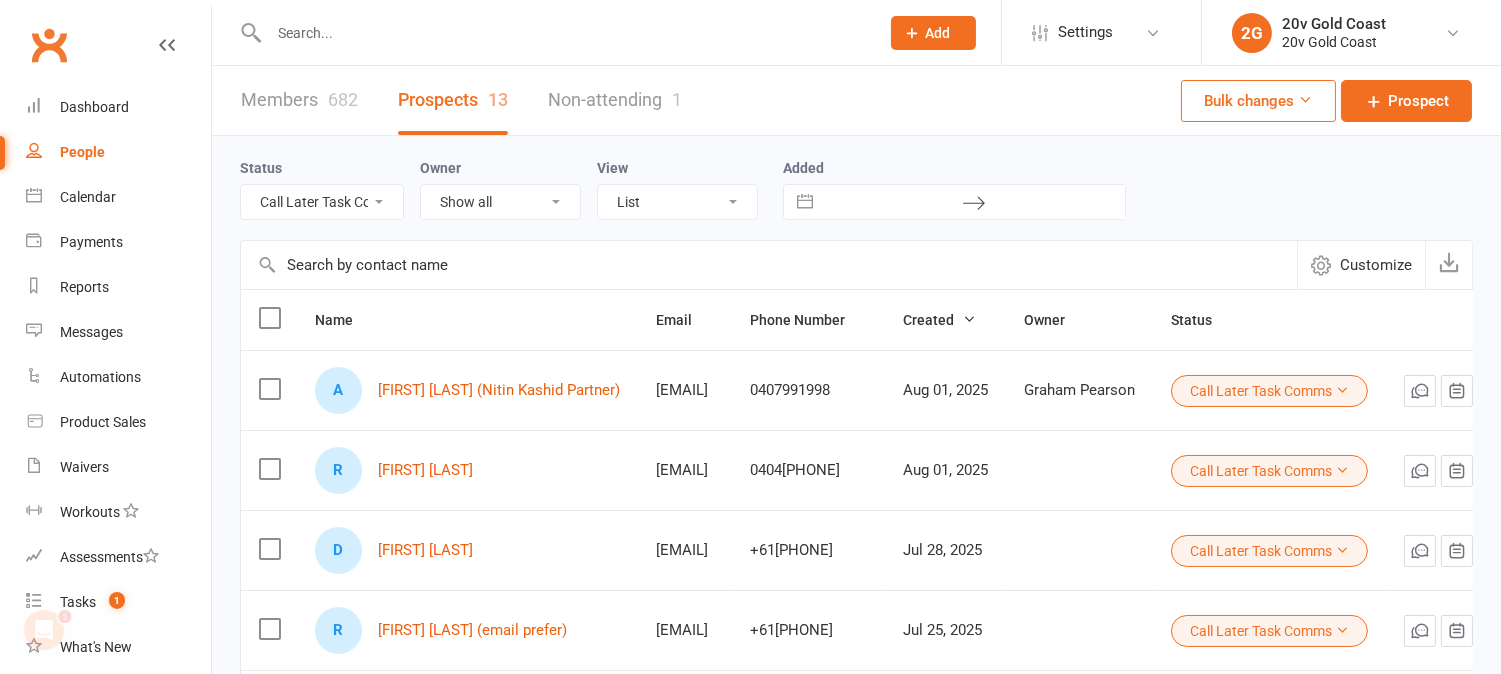 scroll, scrollTop: 0, scrollLeft: 0, axis: both 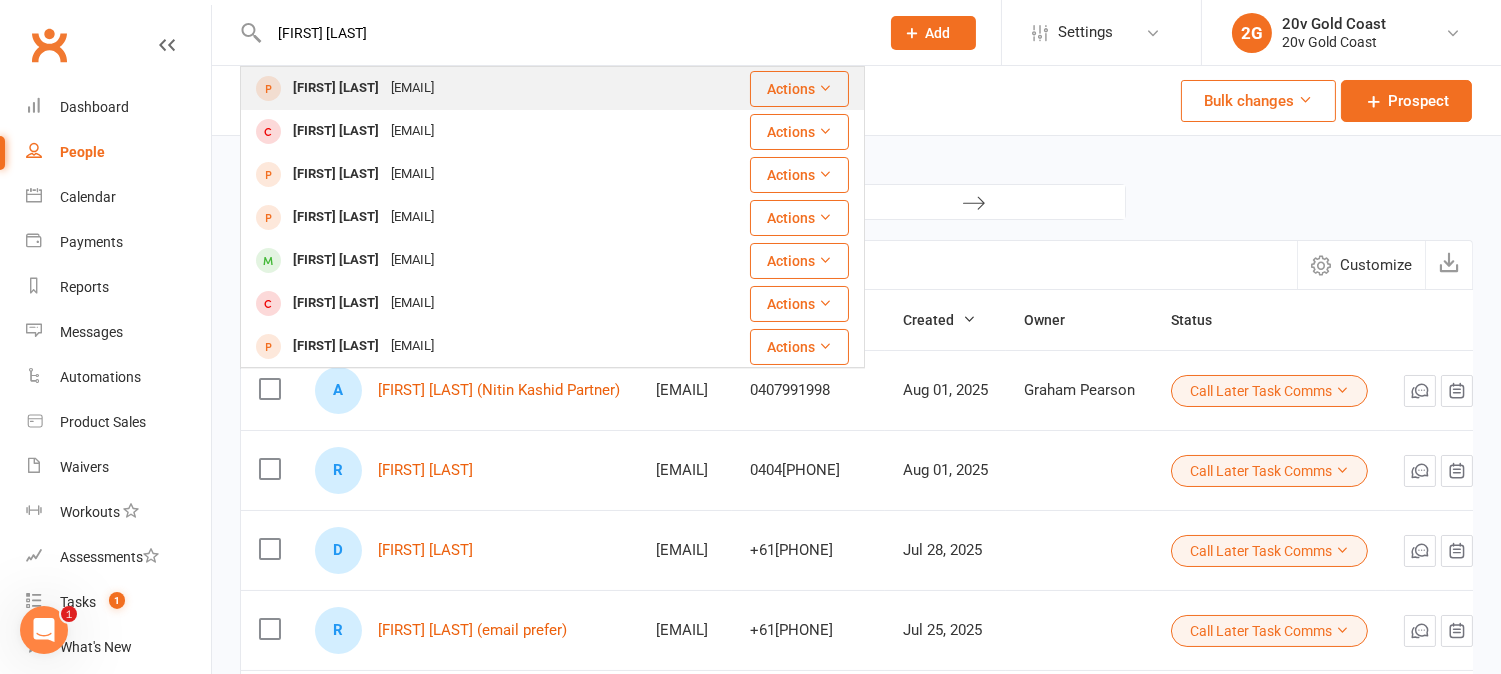 type on "jenny den" 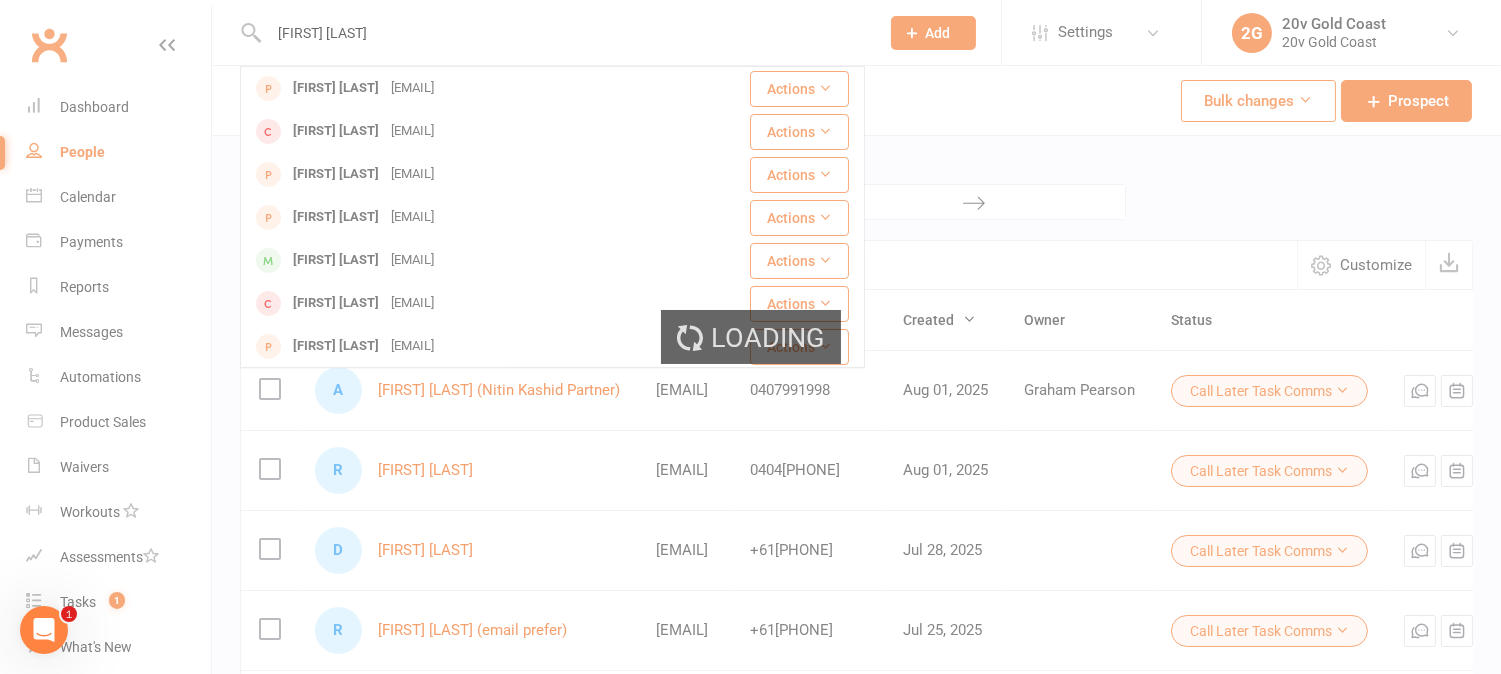 type 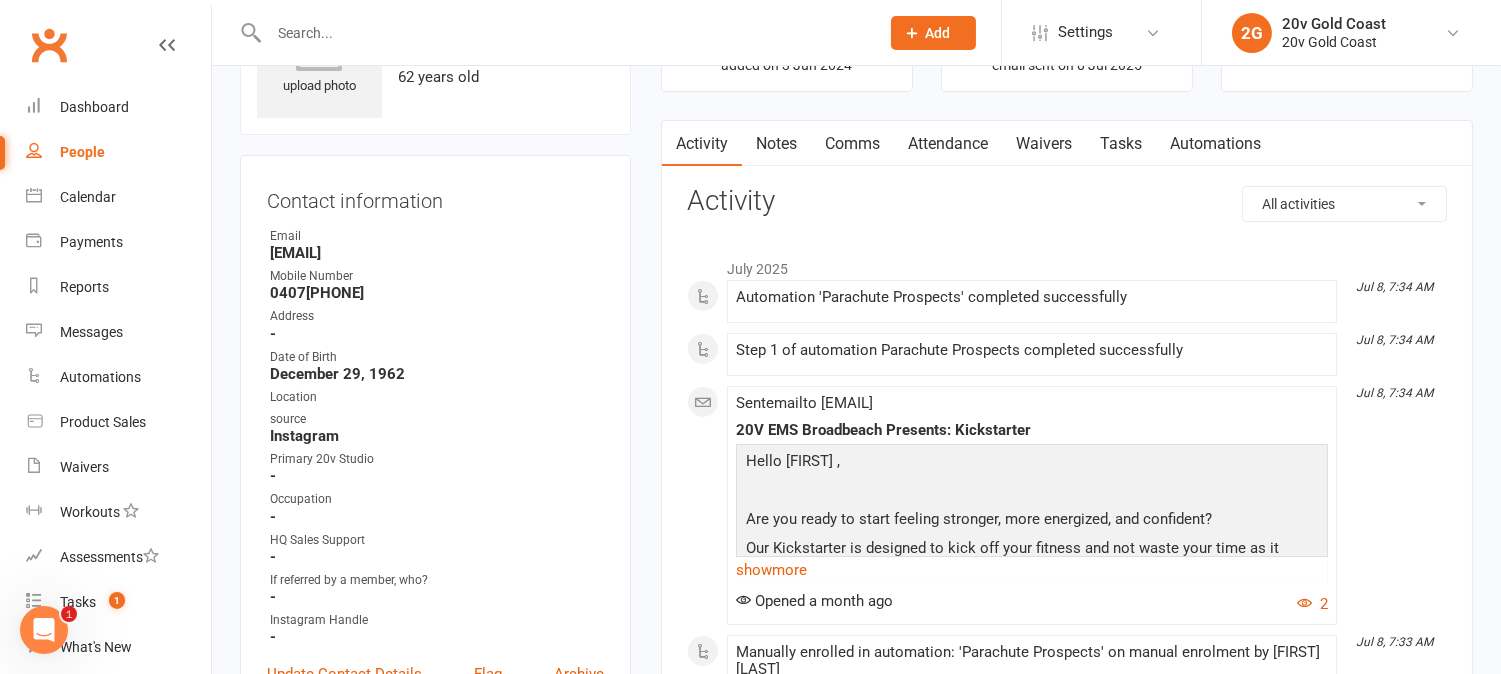 scroll, scrollTop: 0, scrollLeft: 0, axis: both 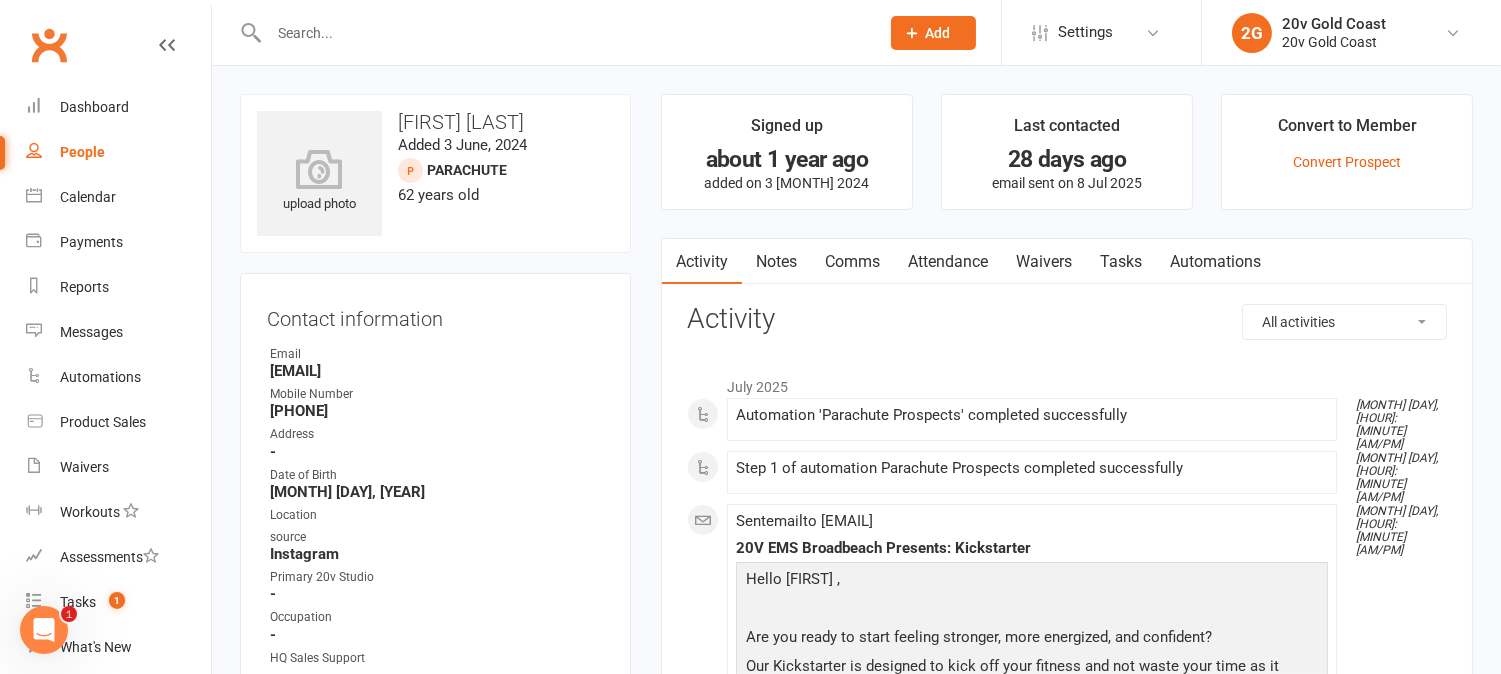 click at bounding box center (564, 33) 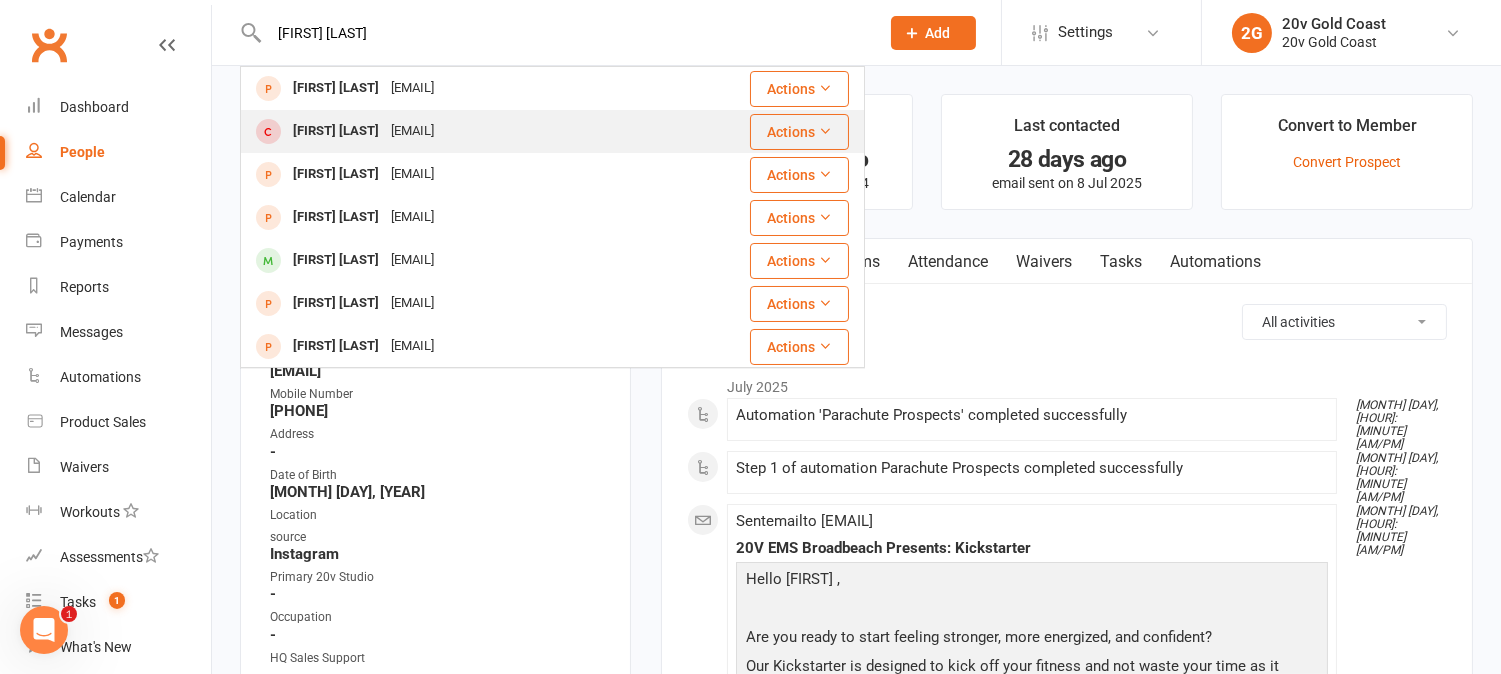 type on "[FIRST] [LAST]" 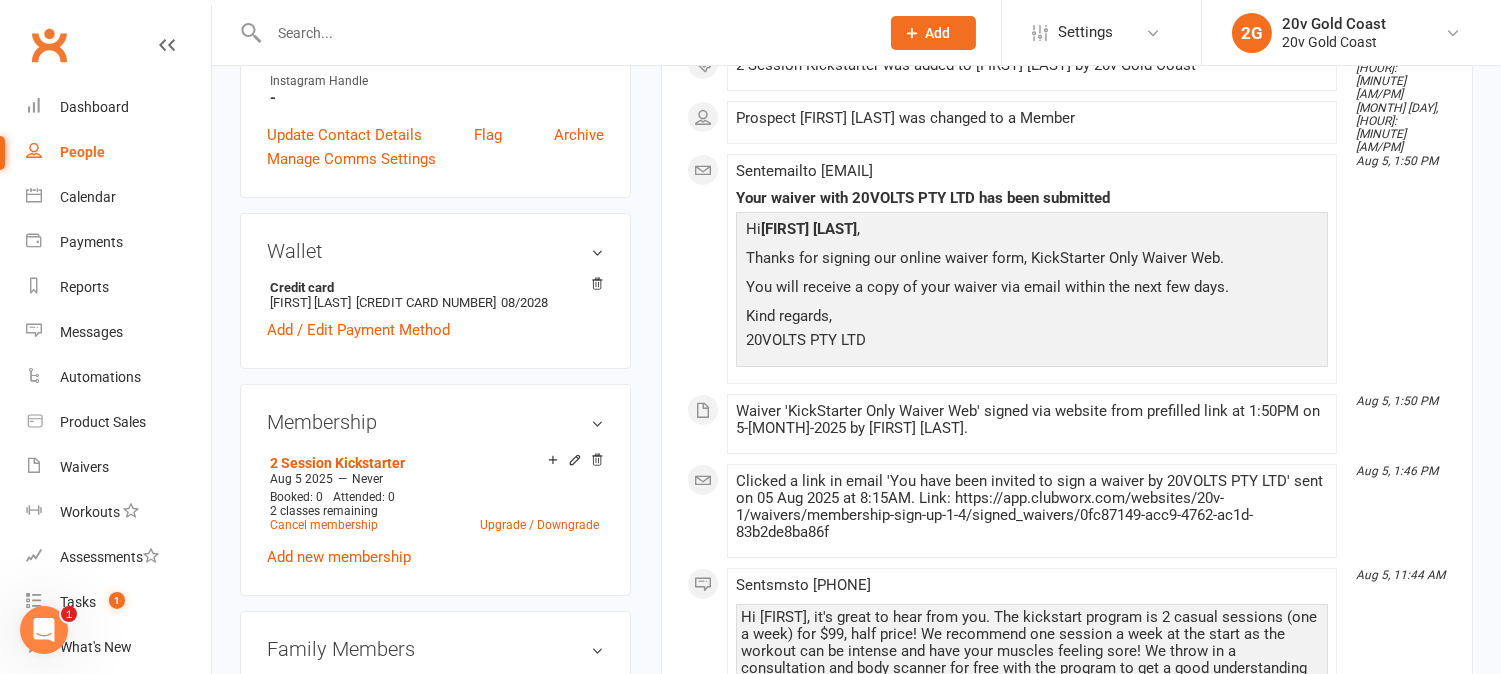 scroll, scrollTop: 0, scrollLeft: 0, axis: both 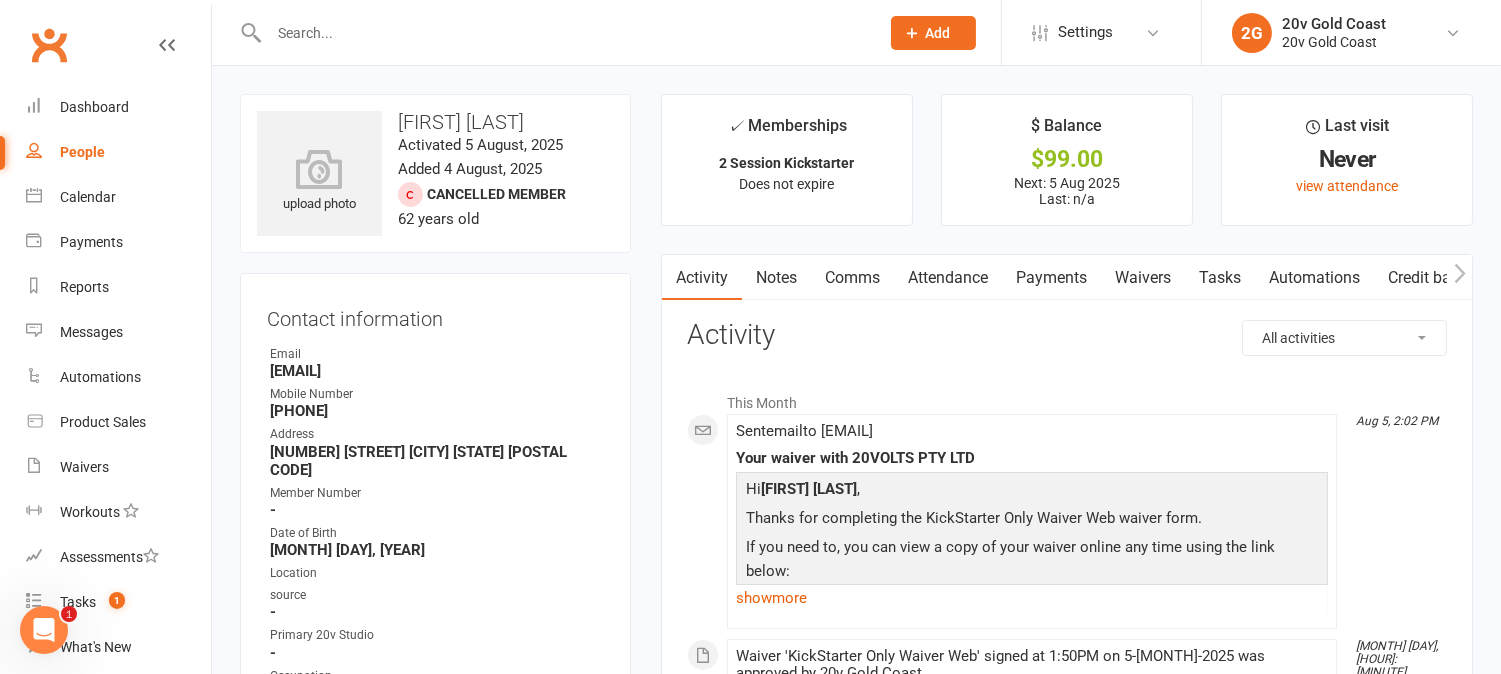 drag, startPoint x: 1056, startPoint y: 277, endPoint x: 1117, endPoint y: 278, distance: 61.008198 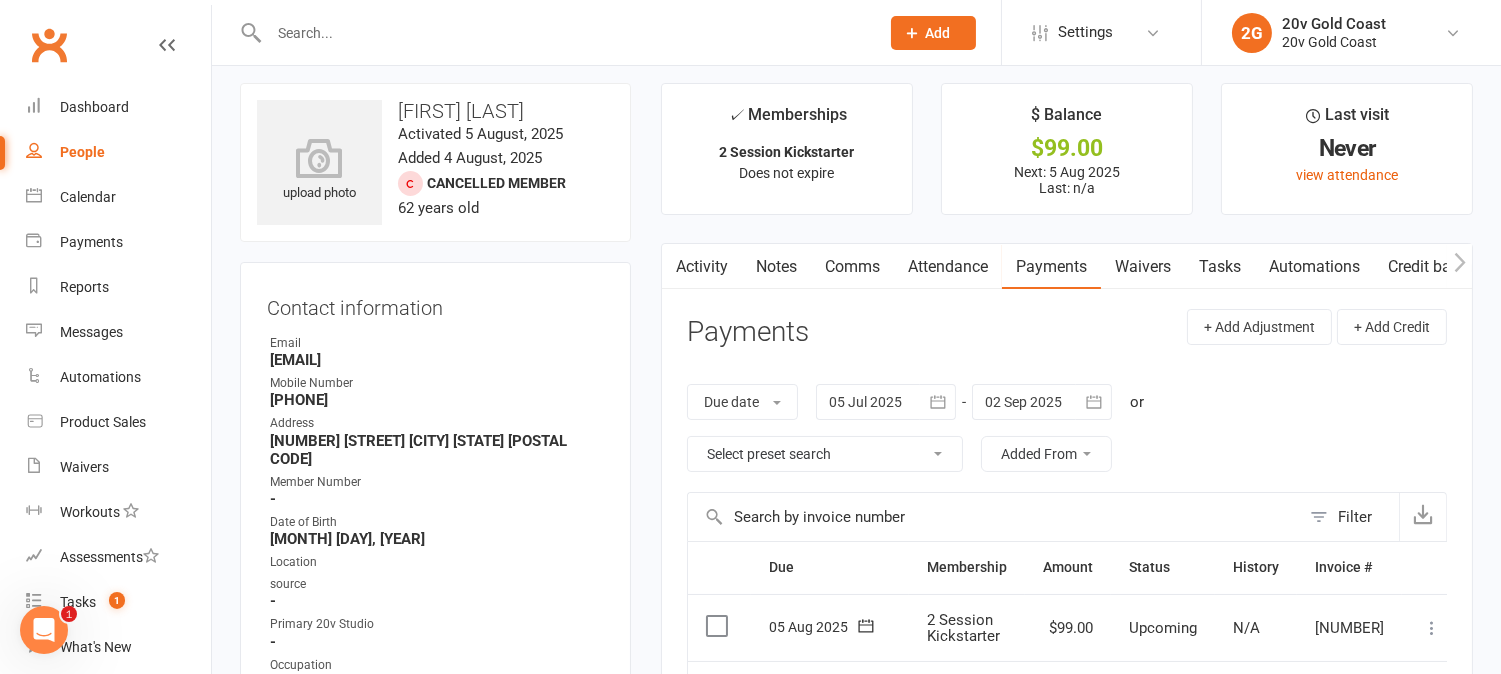 scroll, scrollTop: 0, scrollLeft: 0, axis: both 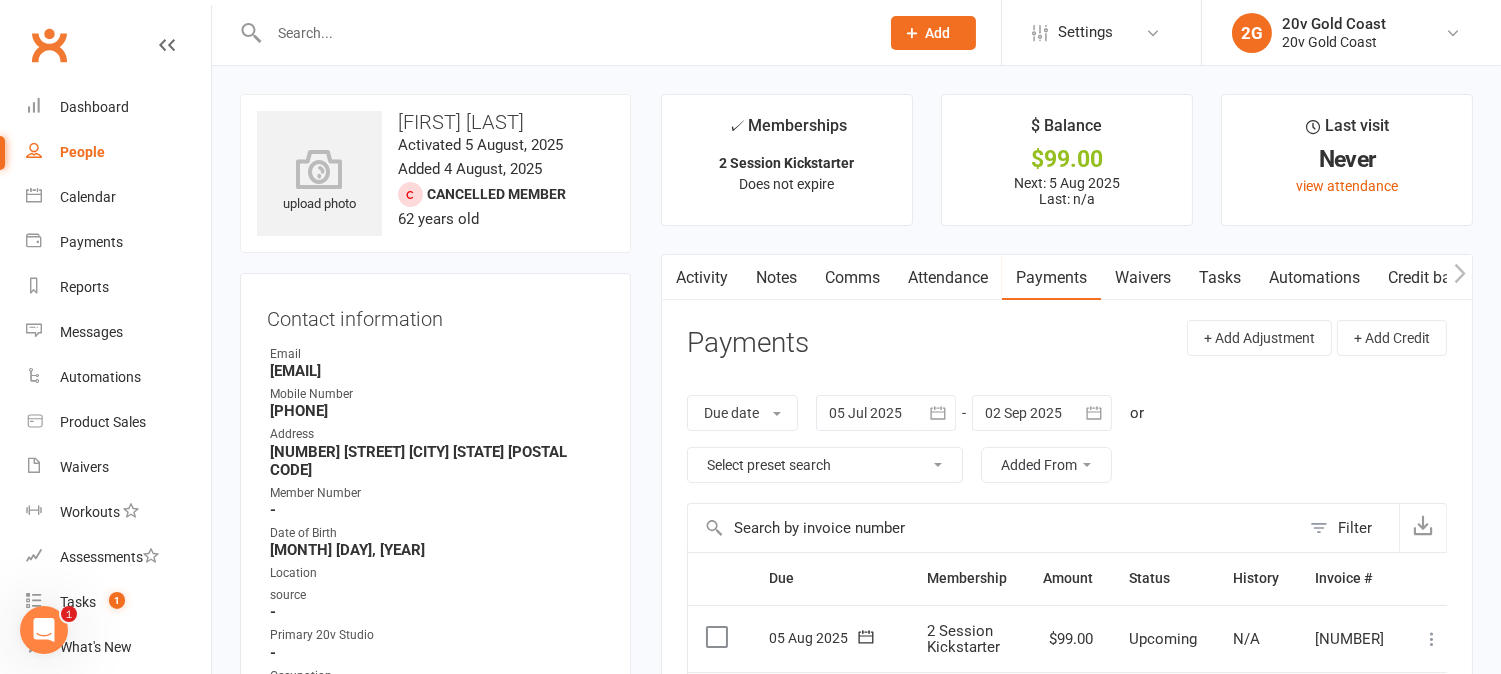 click on "Activity" at bounding box center [702, 278] 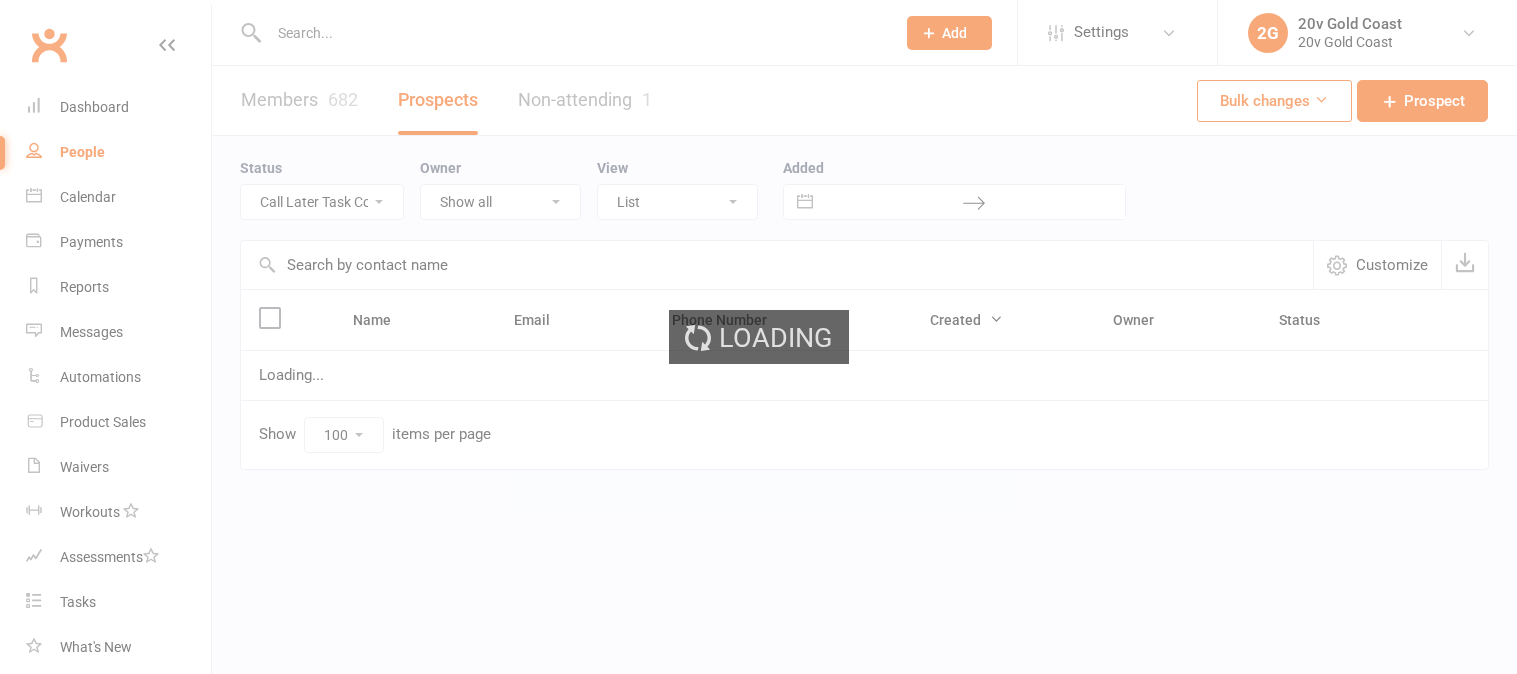 select on "Call Later Task Comms" 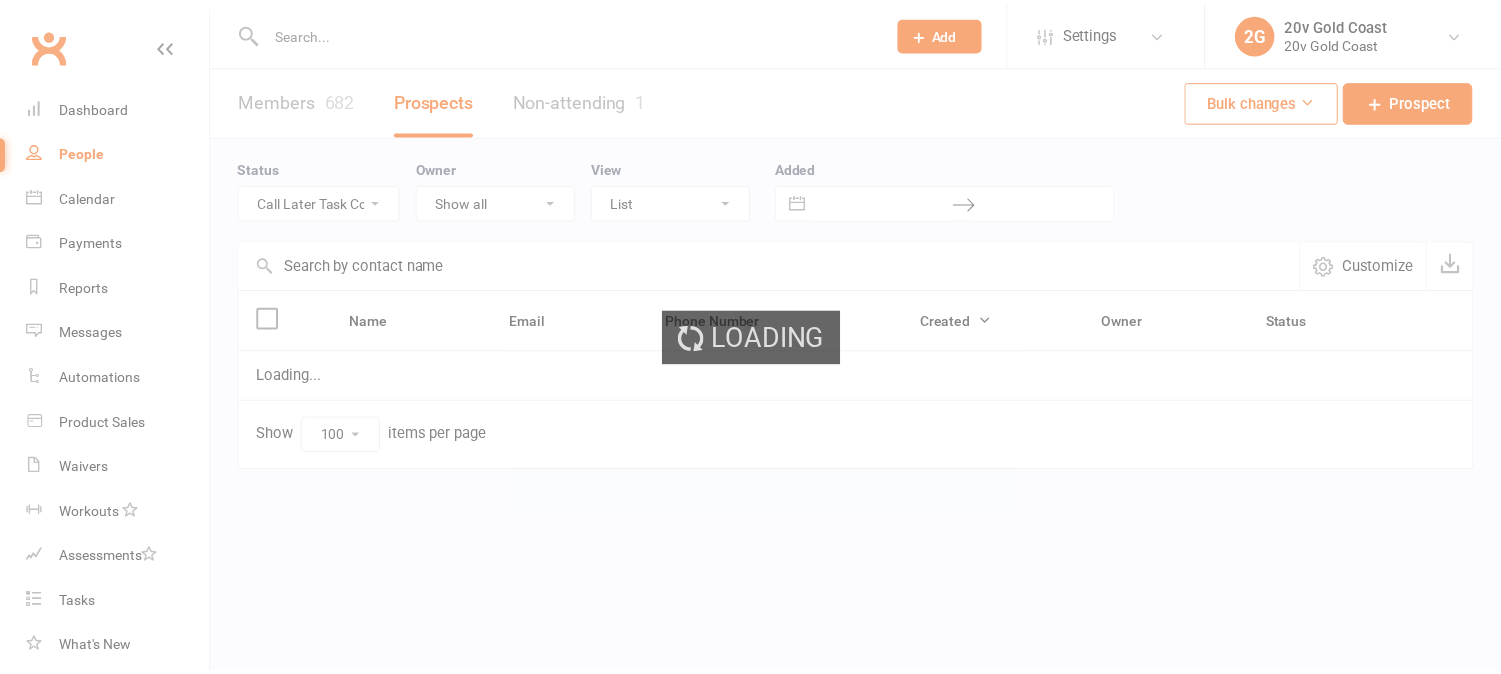scroll, scrollTop: 0, scrollLeft: 0, axis: both 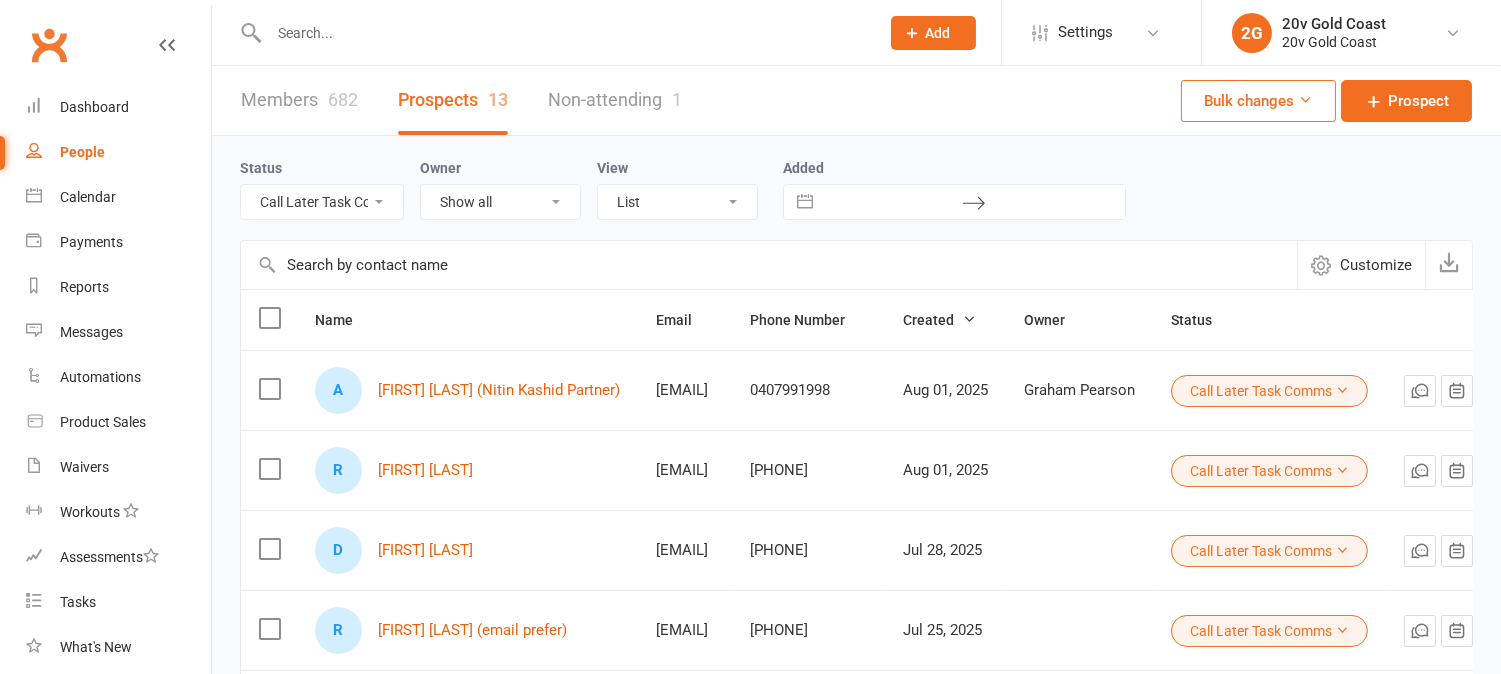click at bounding box center (564, 33) 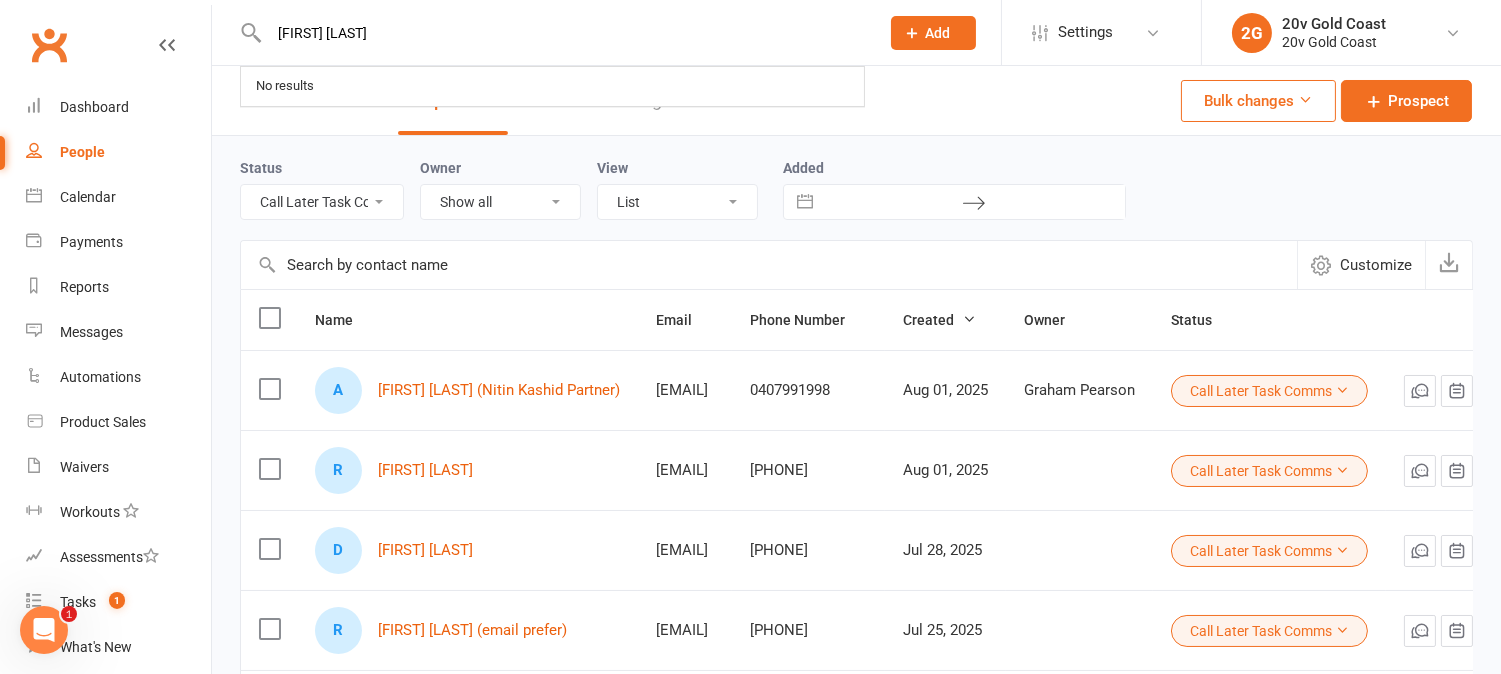 scroll, scrollTop: 0, scrollLeft: 0, axis: both 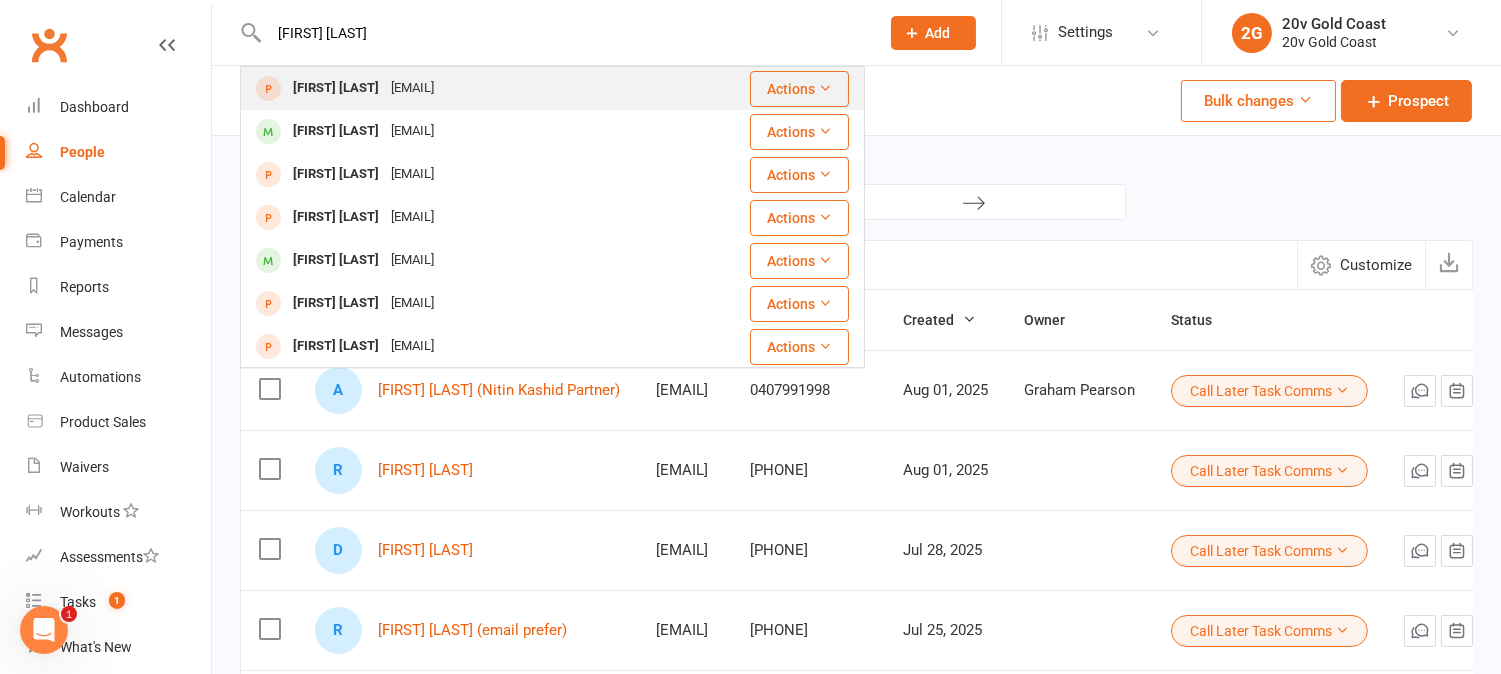 type on "[FIRST] [LAST]" 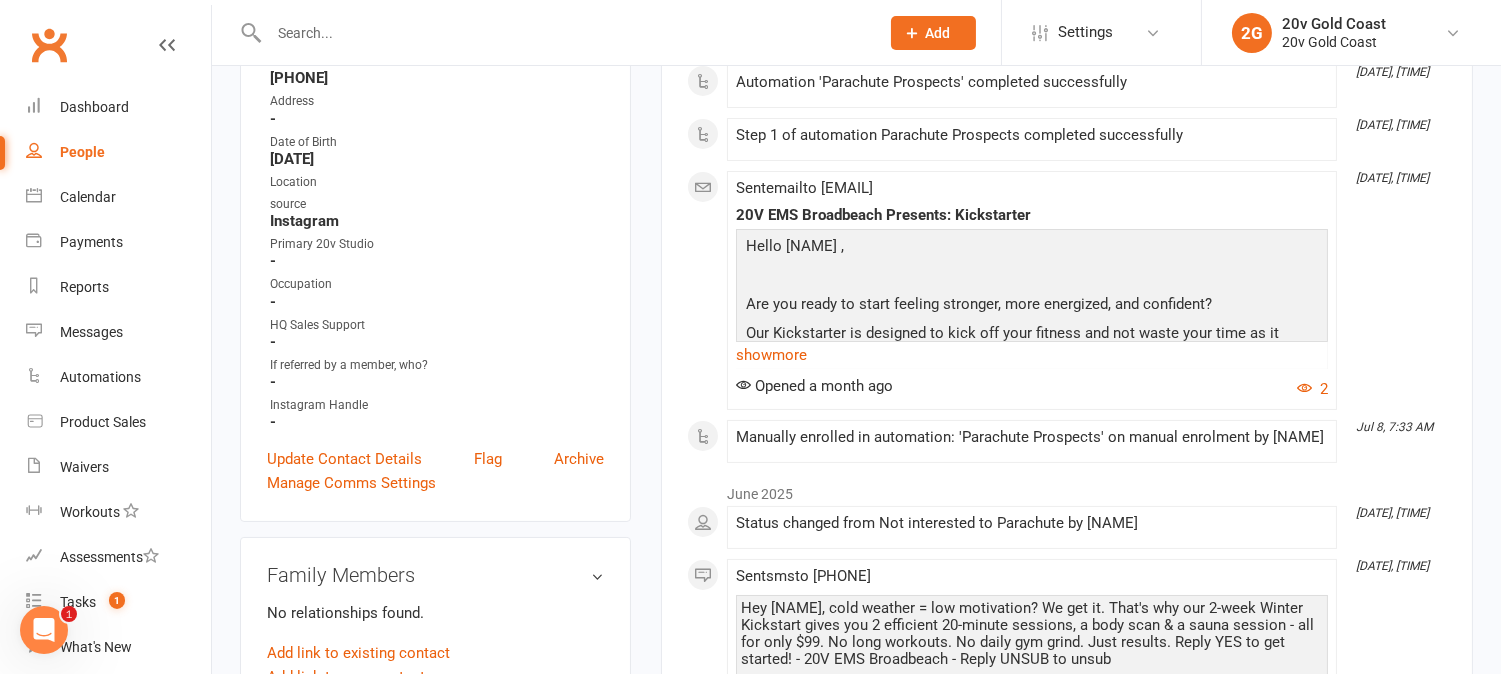 scroll, scrollTop: 1222, scrollLeft: 0, axis: vertical 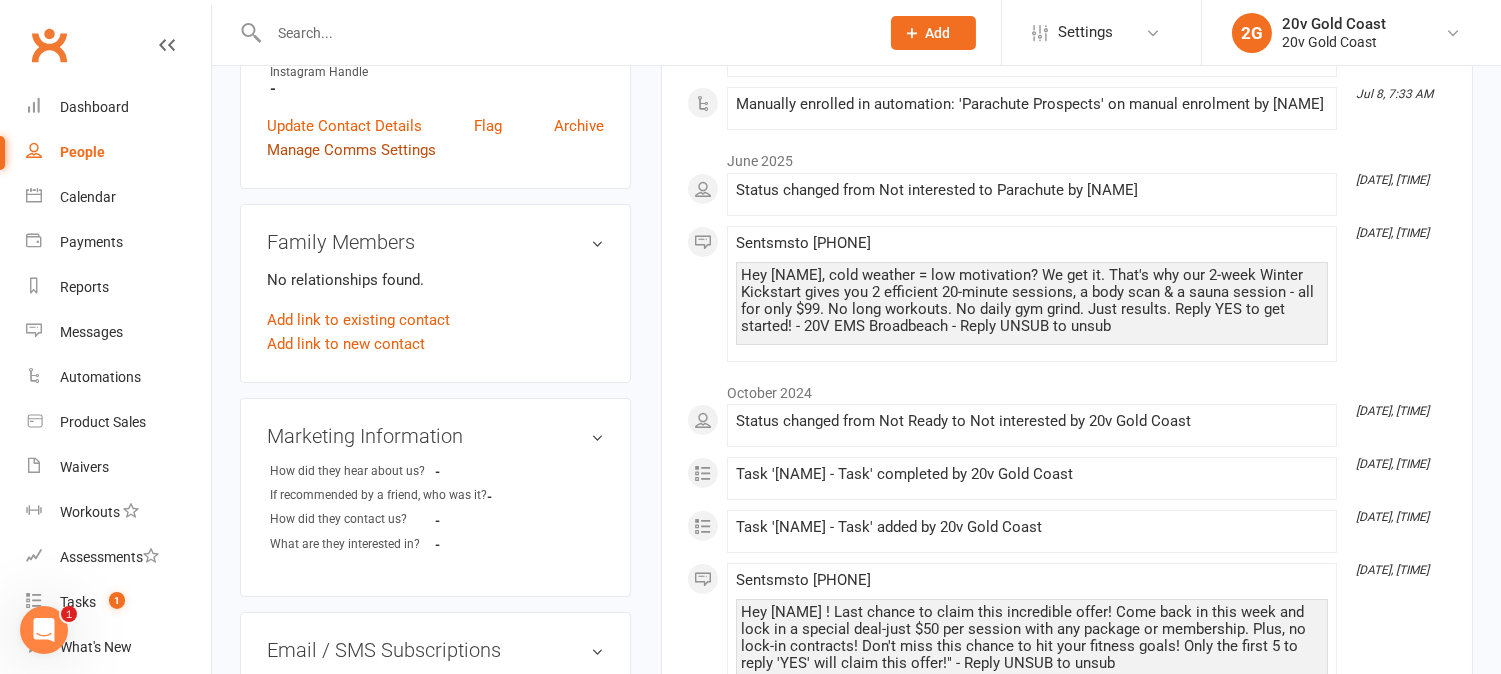 click on "Manage Comms Settings" at bounding box center [351, 150] 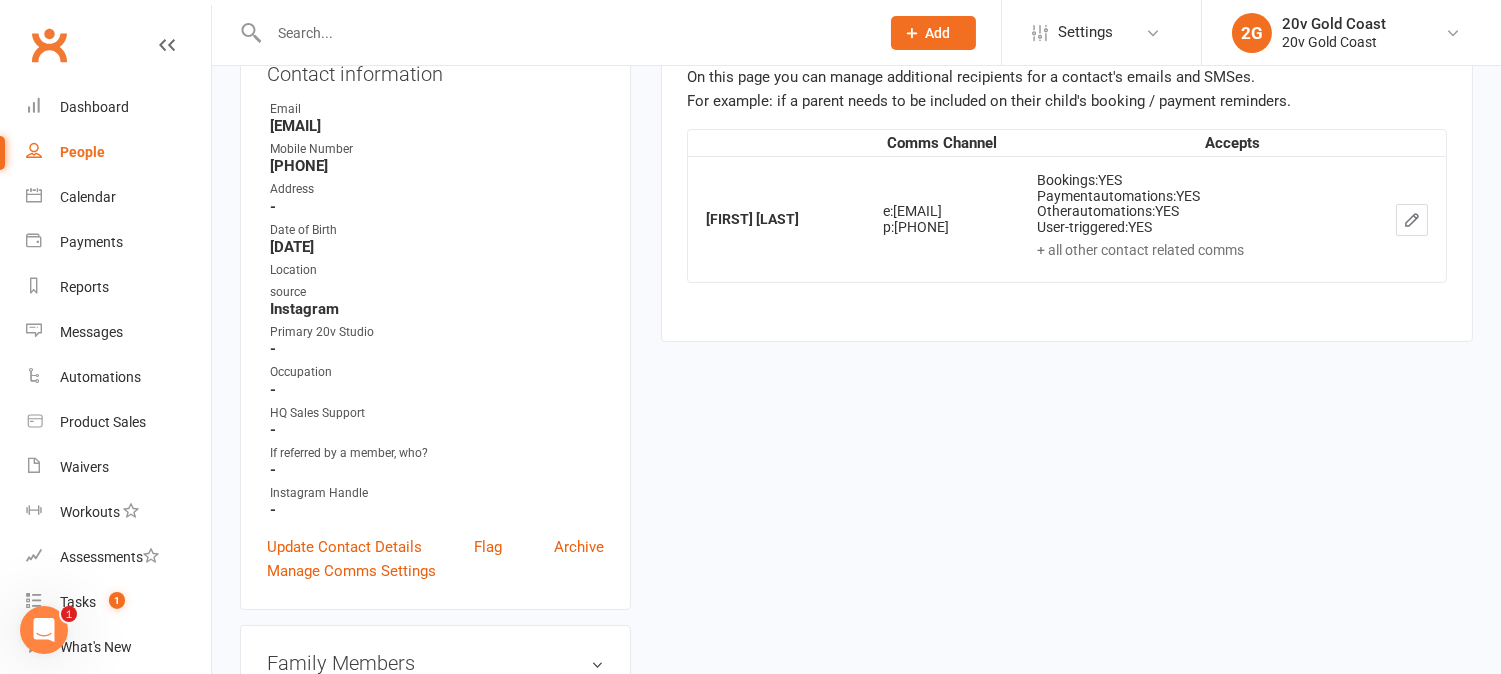 scroll, scrollTop: 137, scrollLeft: 0, axis: vertical 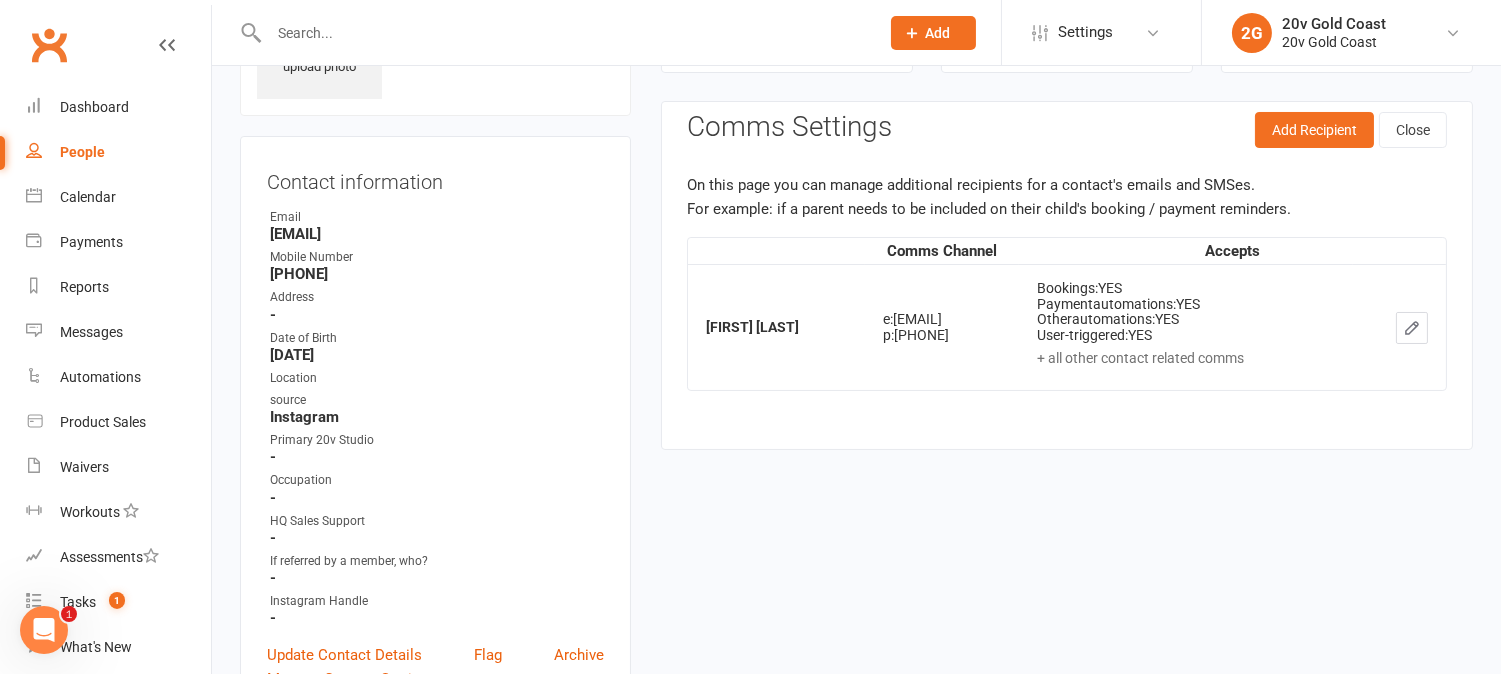 click 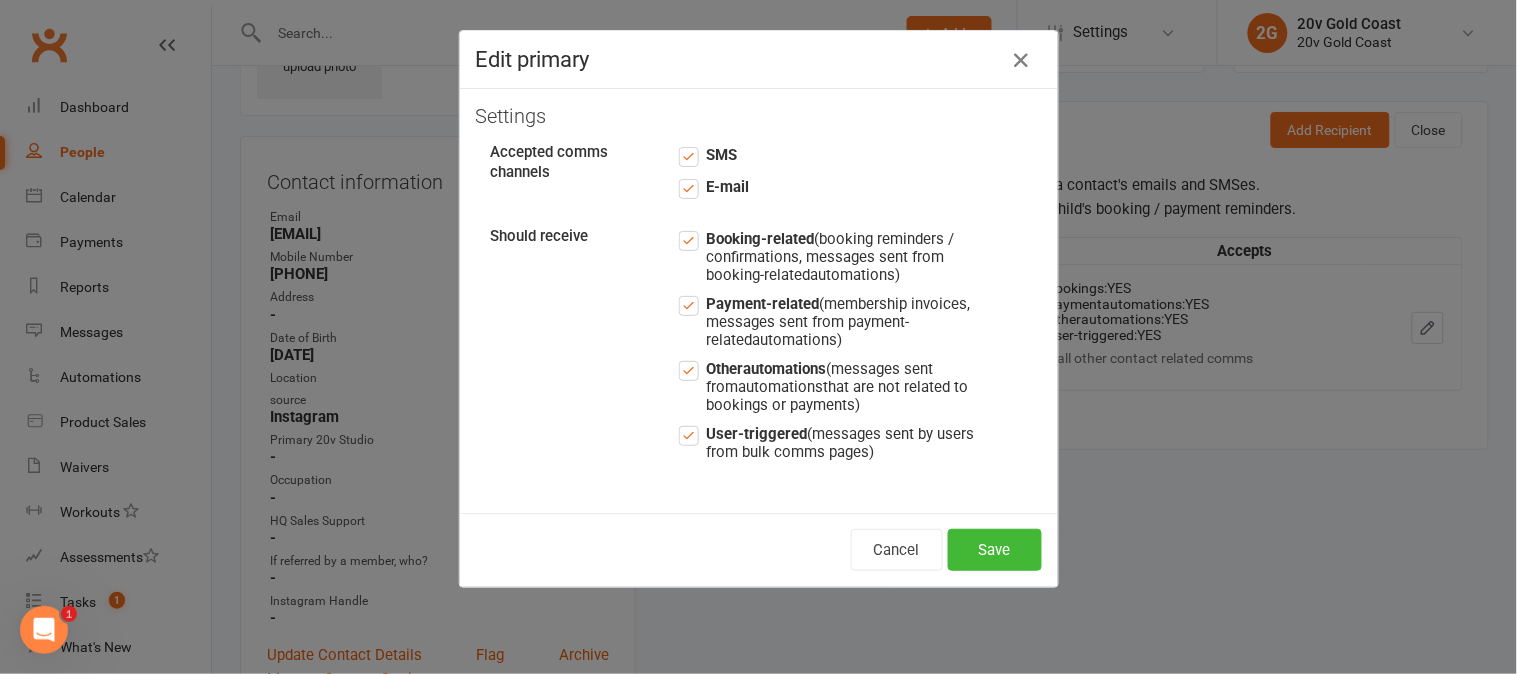 click on "SMS" at bounding box center [708, 155] 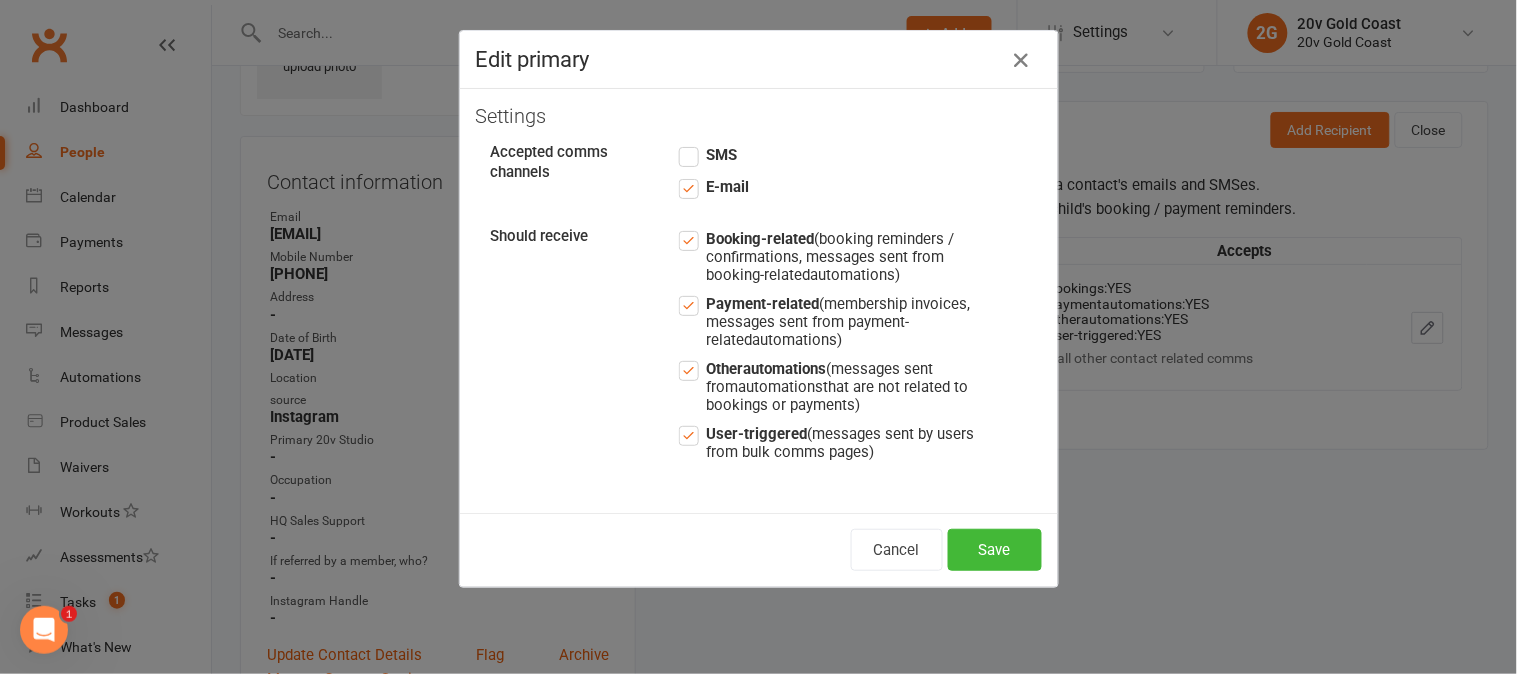 click on "E-mail" at bounding box center [714, 187] 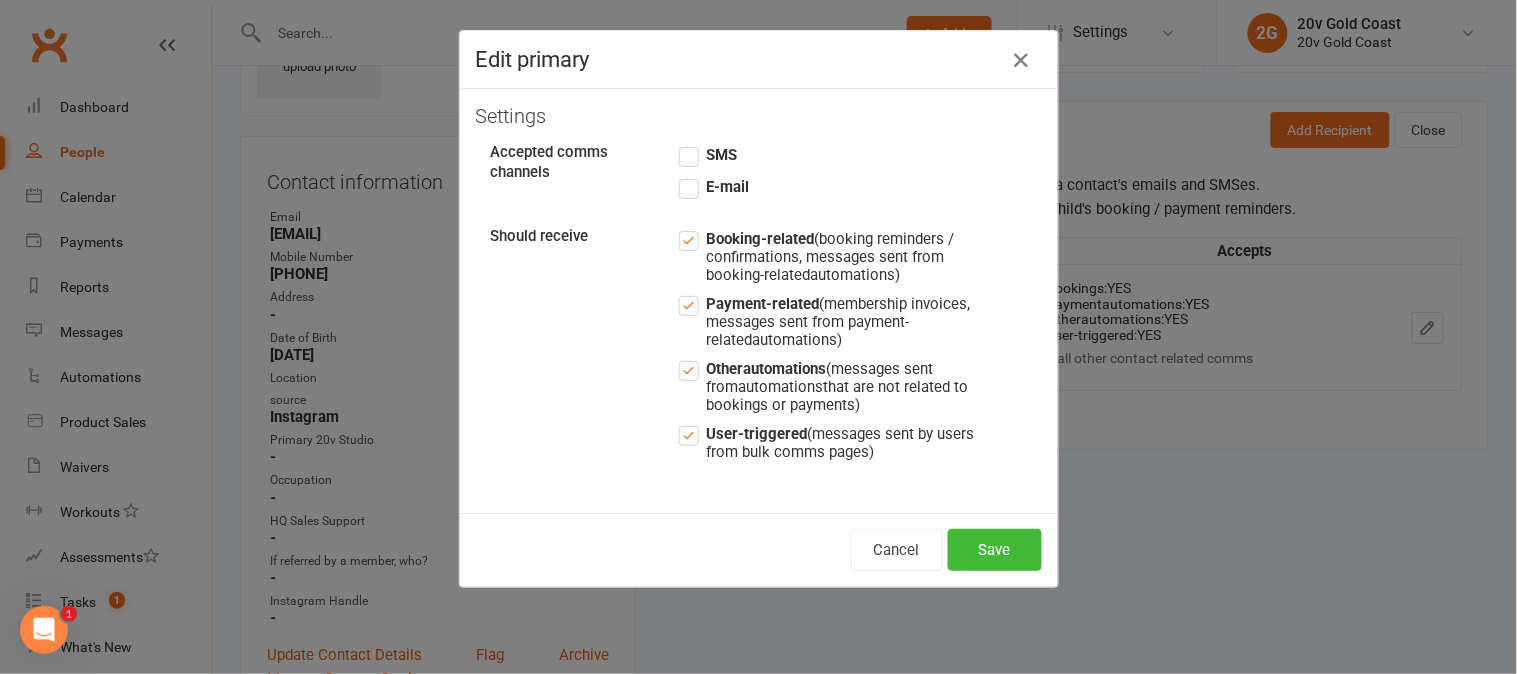 click on "Booking-related  (booking reminders / confirmations, messages sent from booking-related  automations )" at bounding box center [829, 255] 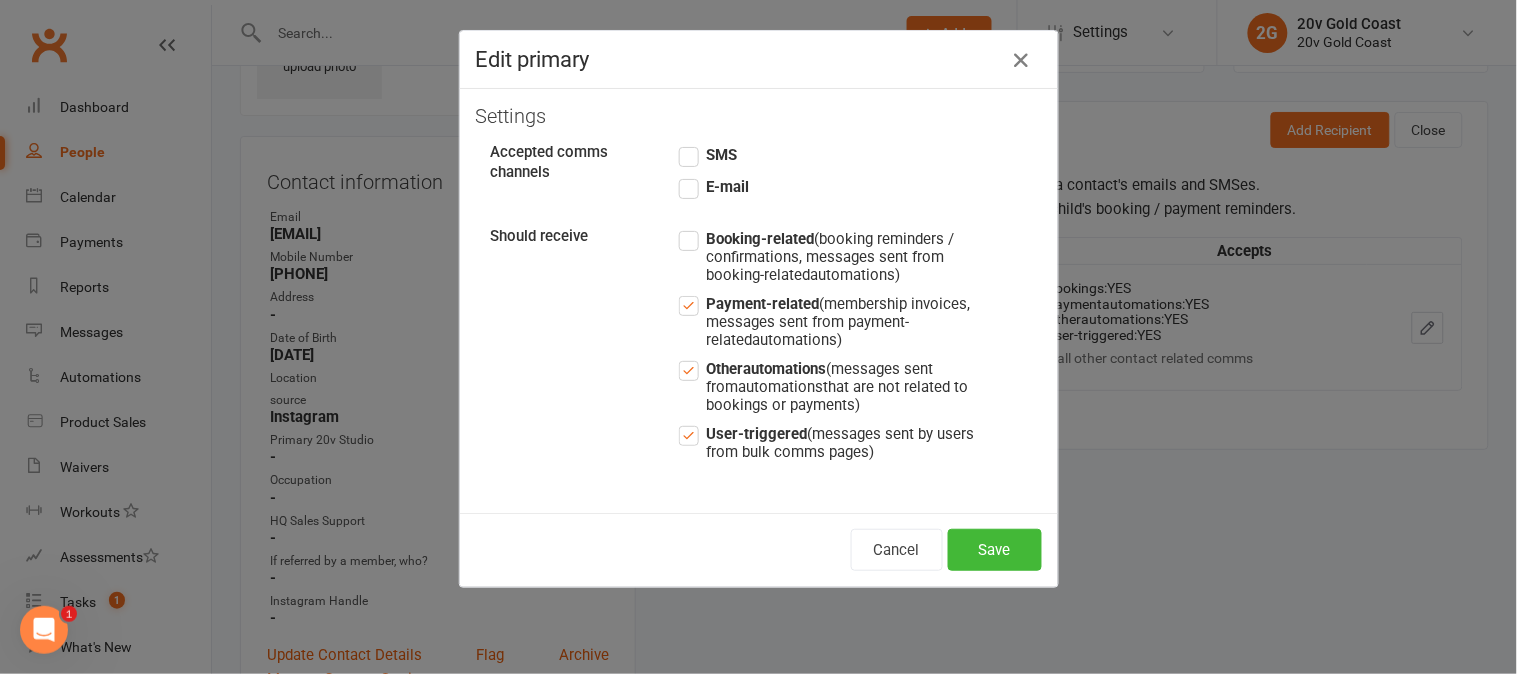 click on "Payment-related  (membership invoices, messages sent from payment-related  automations )" at bounding box center [829, 320] 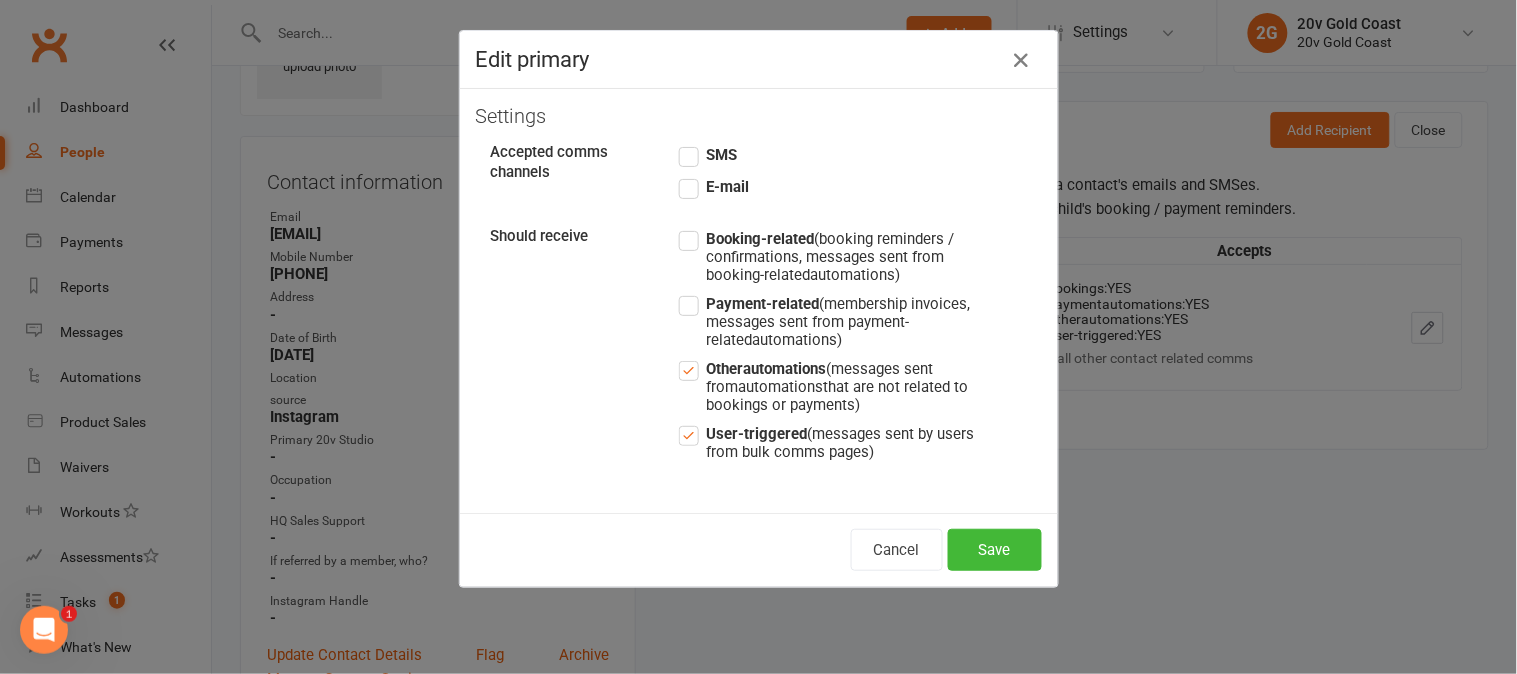 click on "Other  automations  (messages sent from  automations  that are not related to bookings or payments)" at bounding box center (829, 385) 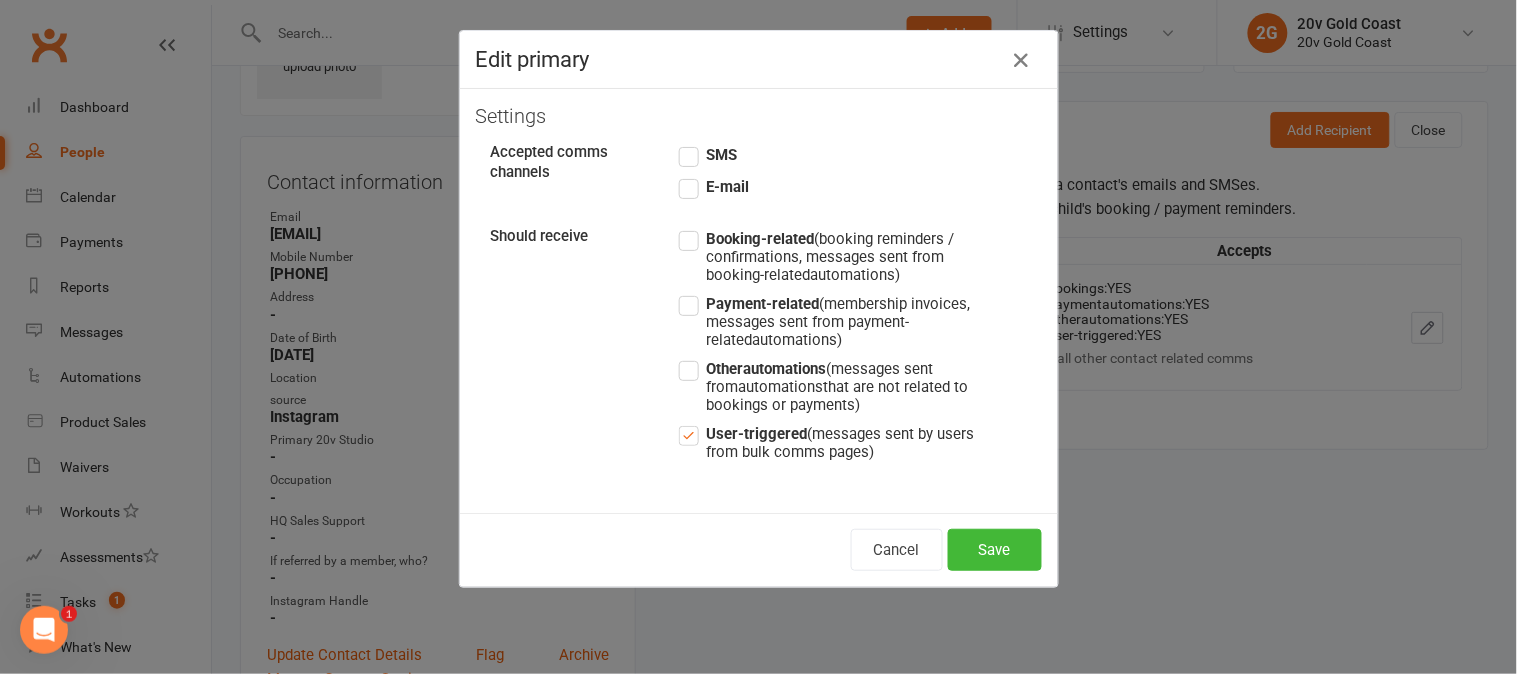 click on "User-triggered  (messages sent by users from bulk comms pages)" at bounding box center (829, 441) 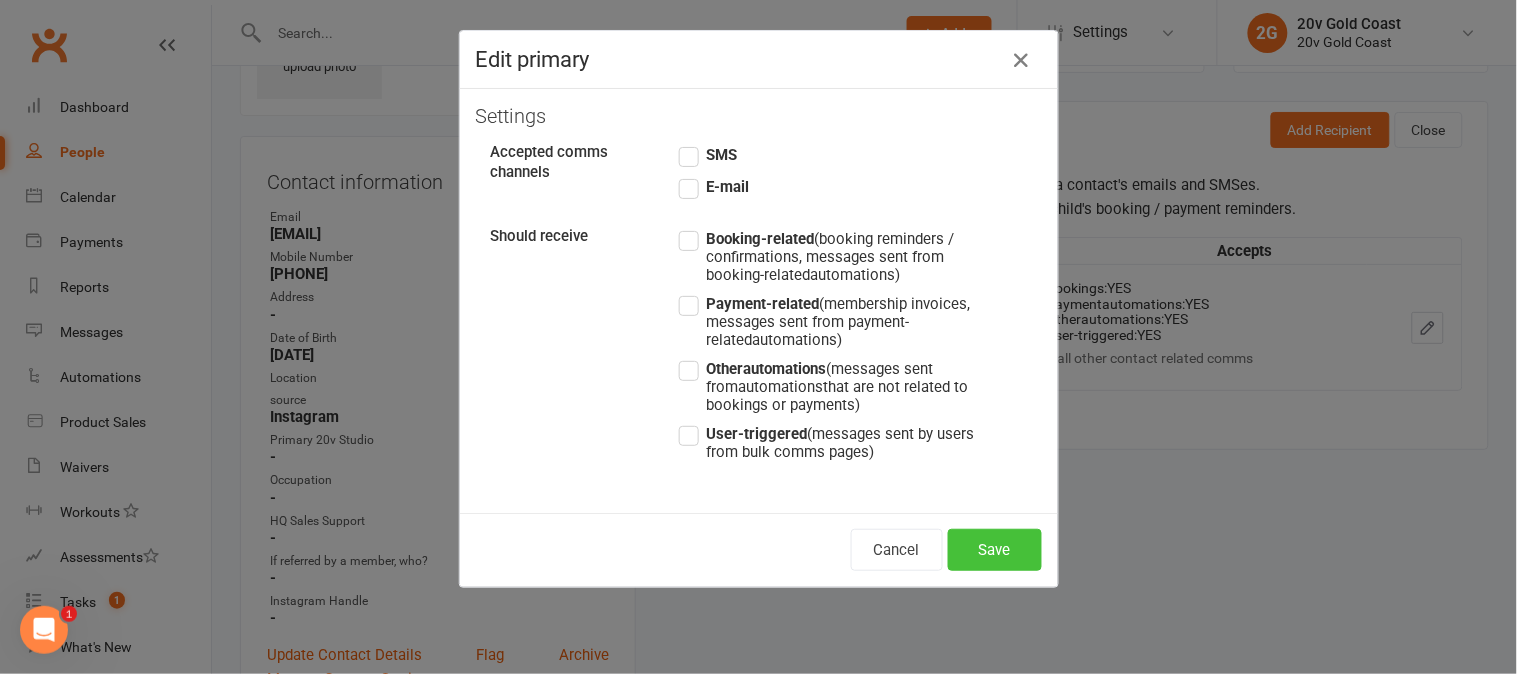 click on "Save" at bounding box center [995, 550] 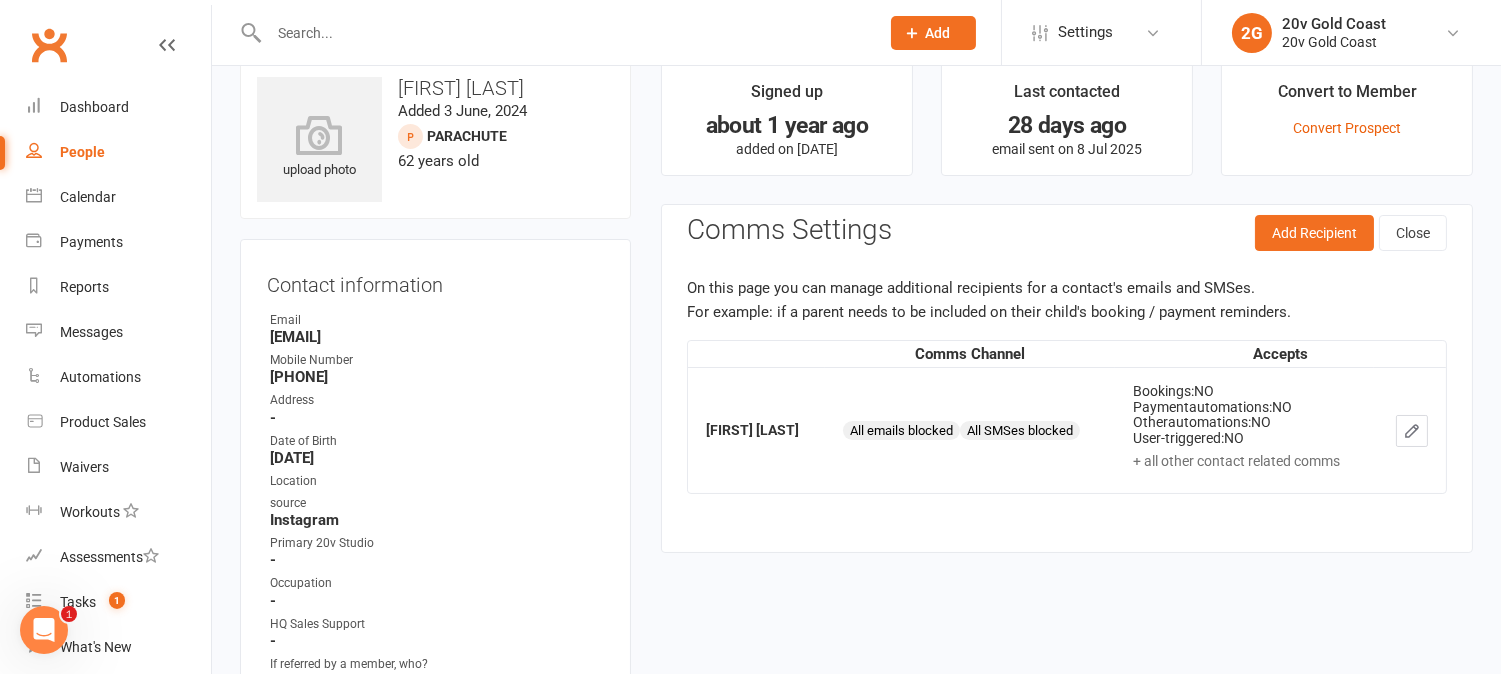 scroll, scrollTop: 0, scrollLeft: 0, axis: both 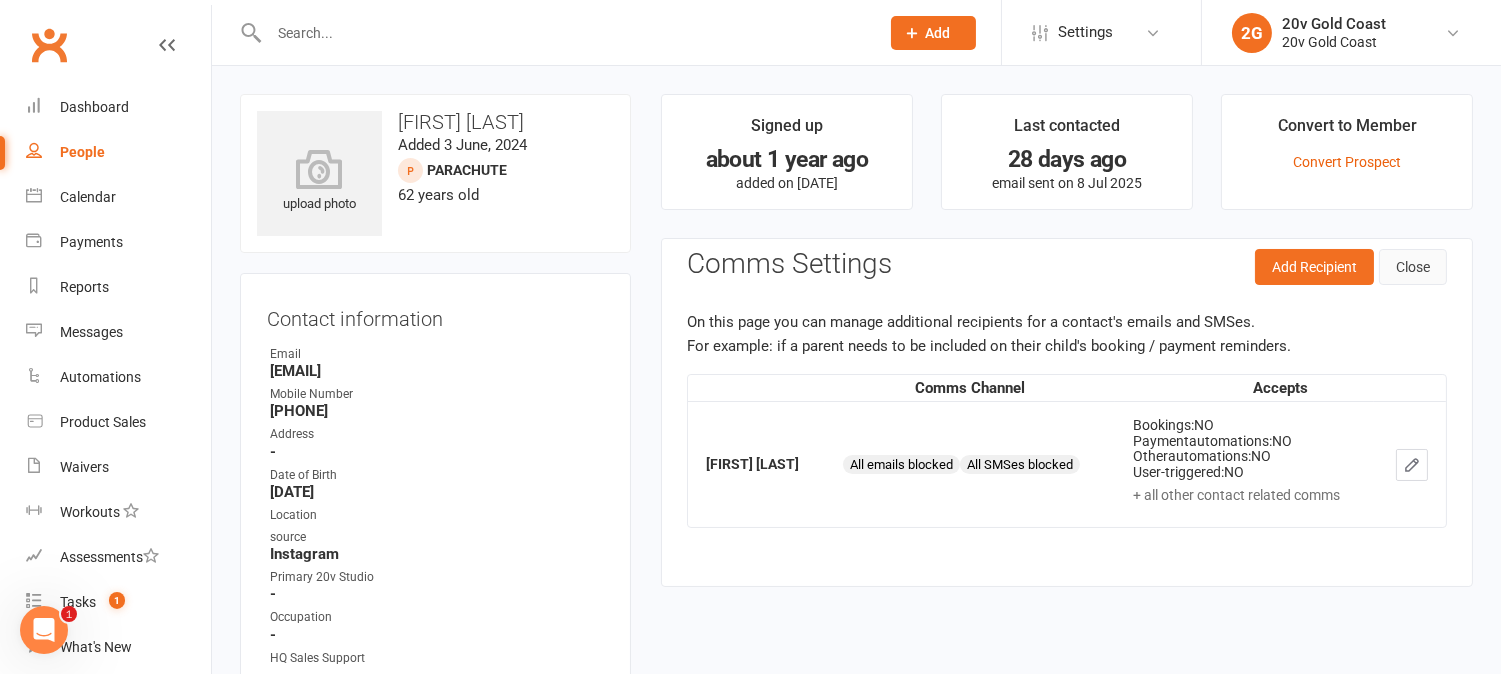 click on "Close" at bounding box center [1413, 267] 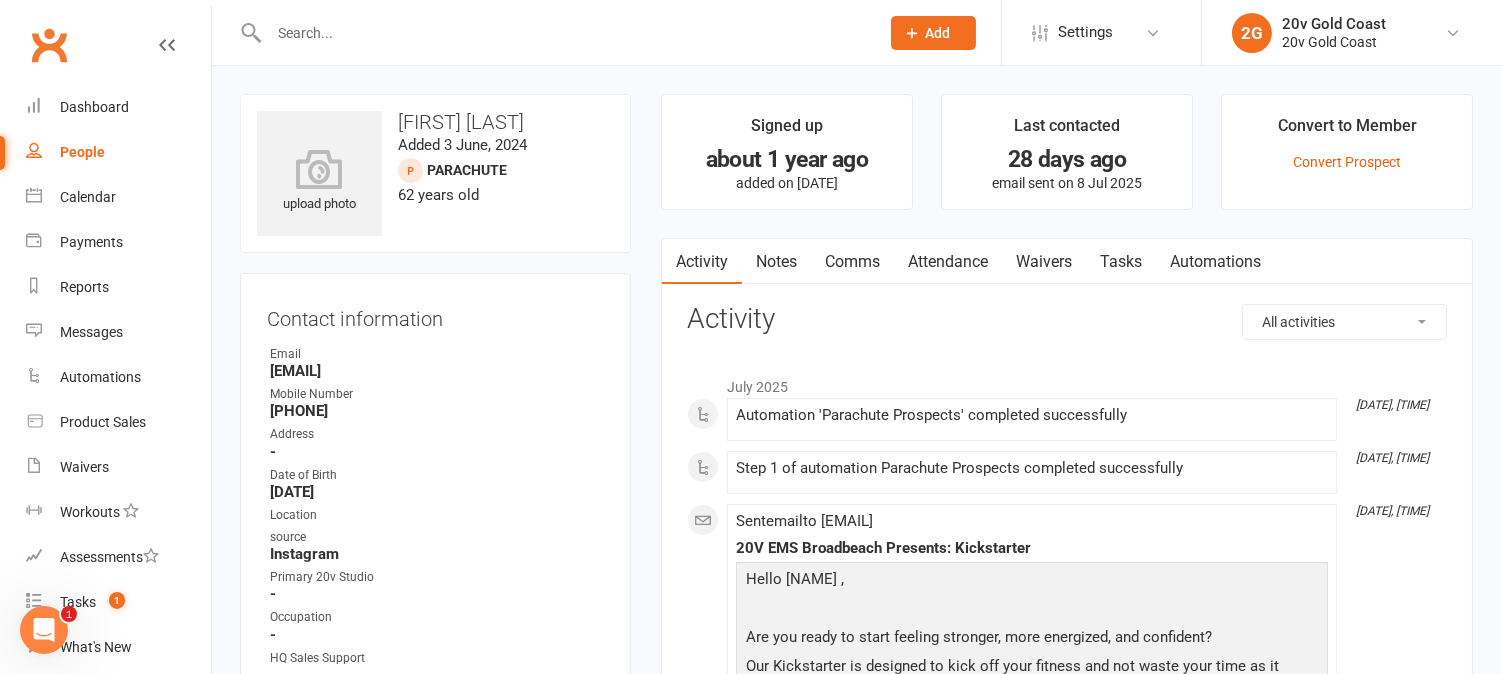 click on "Notes" at bounding box center [776, 262] 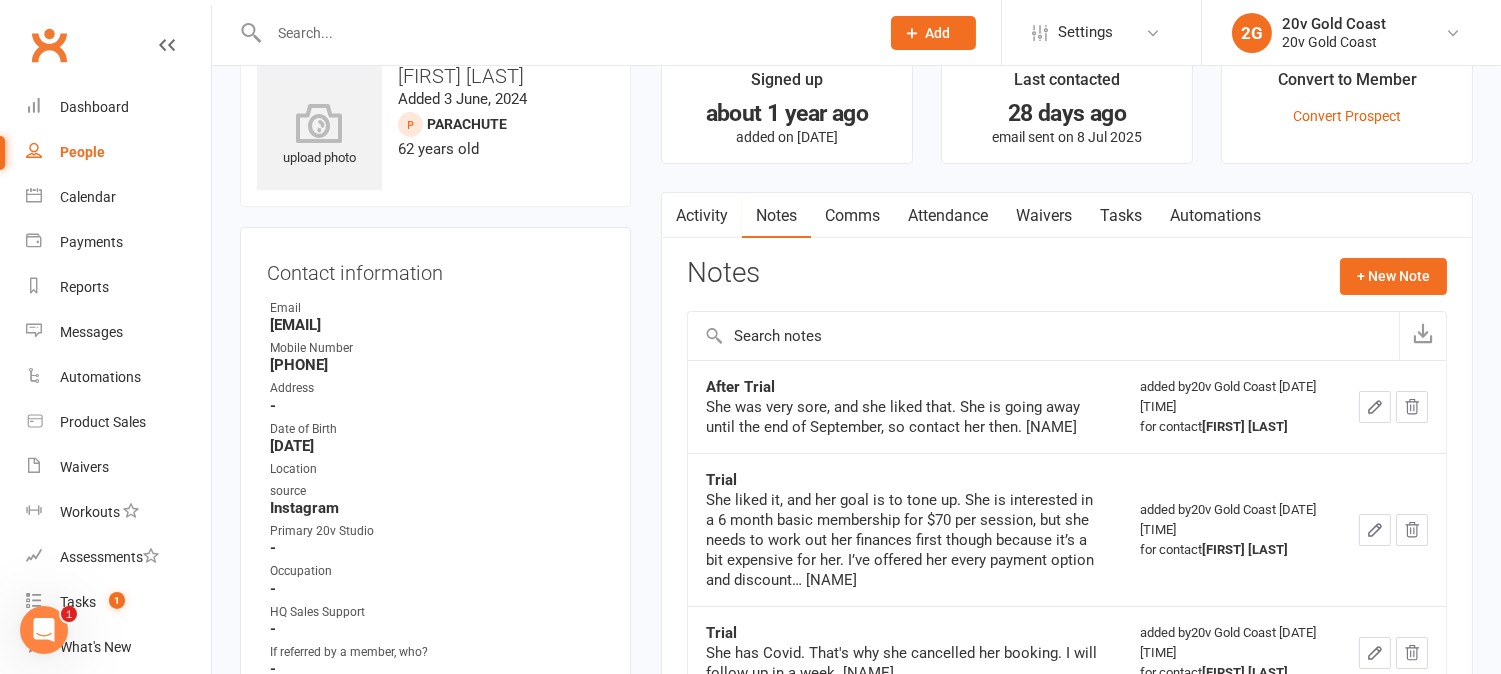 scroll, scrollTop: 0, scrollLeft: 0, axis: both 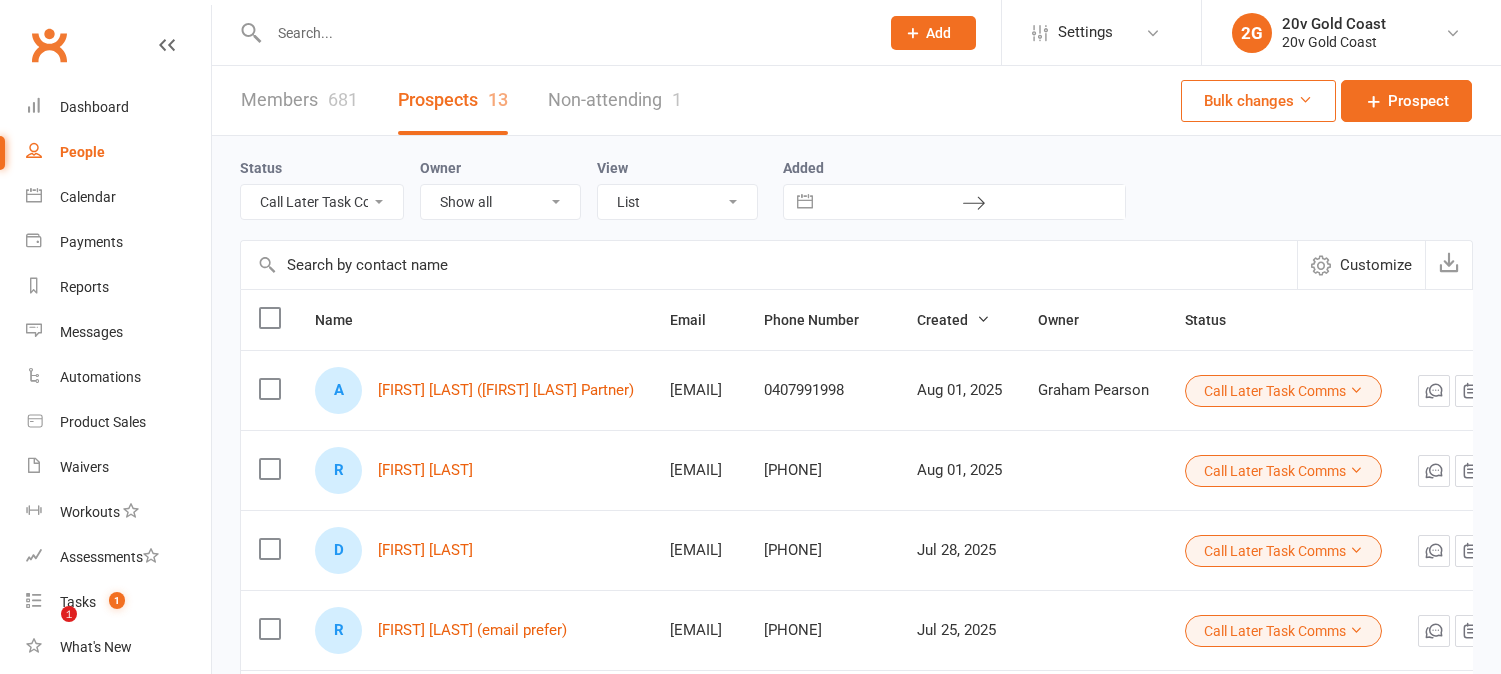 select on "Call Later Task Comms" 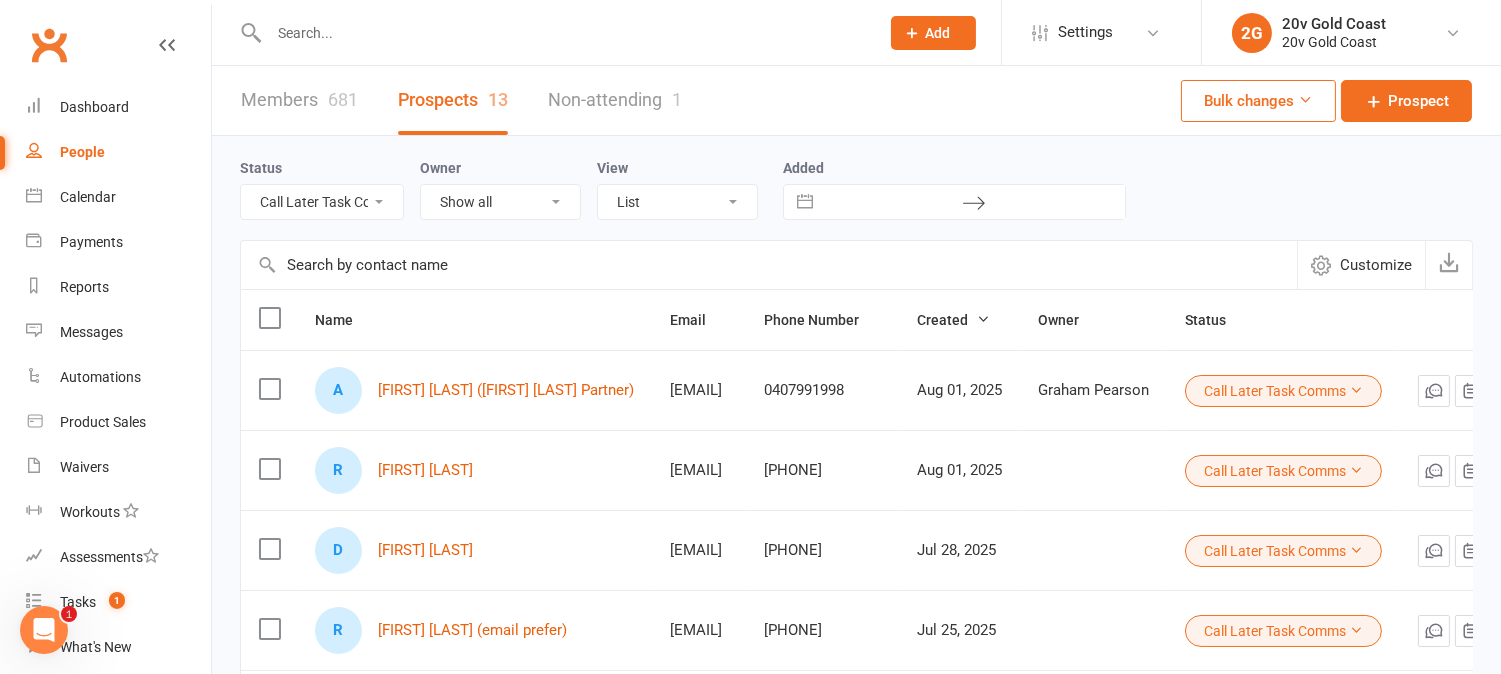 scroll, scrollTop: 0, scrollLeft: 0, axis: both 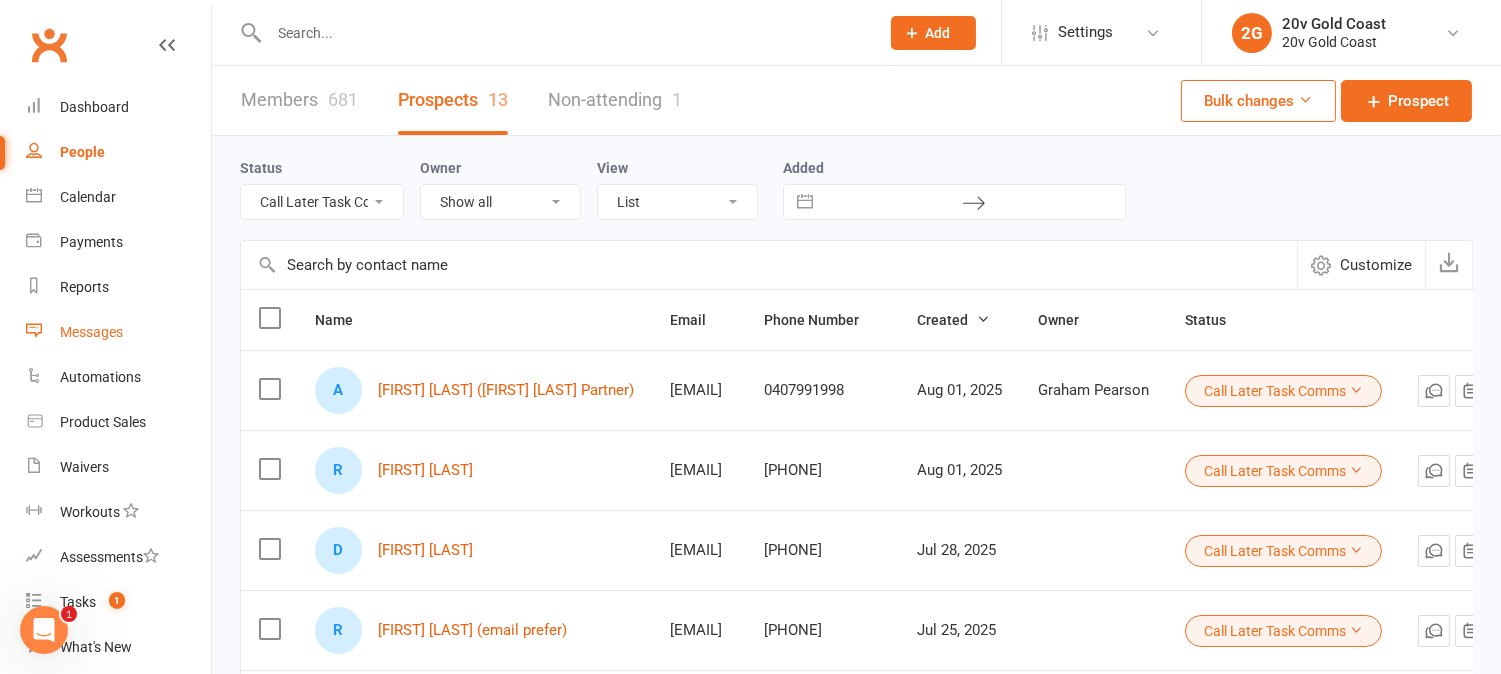 drag, startPoint x: 111, startPoint y: 328, endPoint x: 143, endPoint y: 22, distance: 307.66864 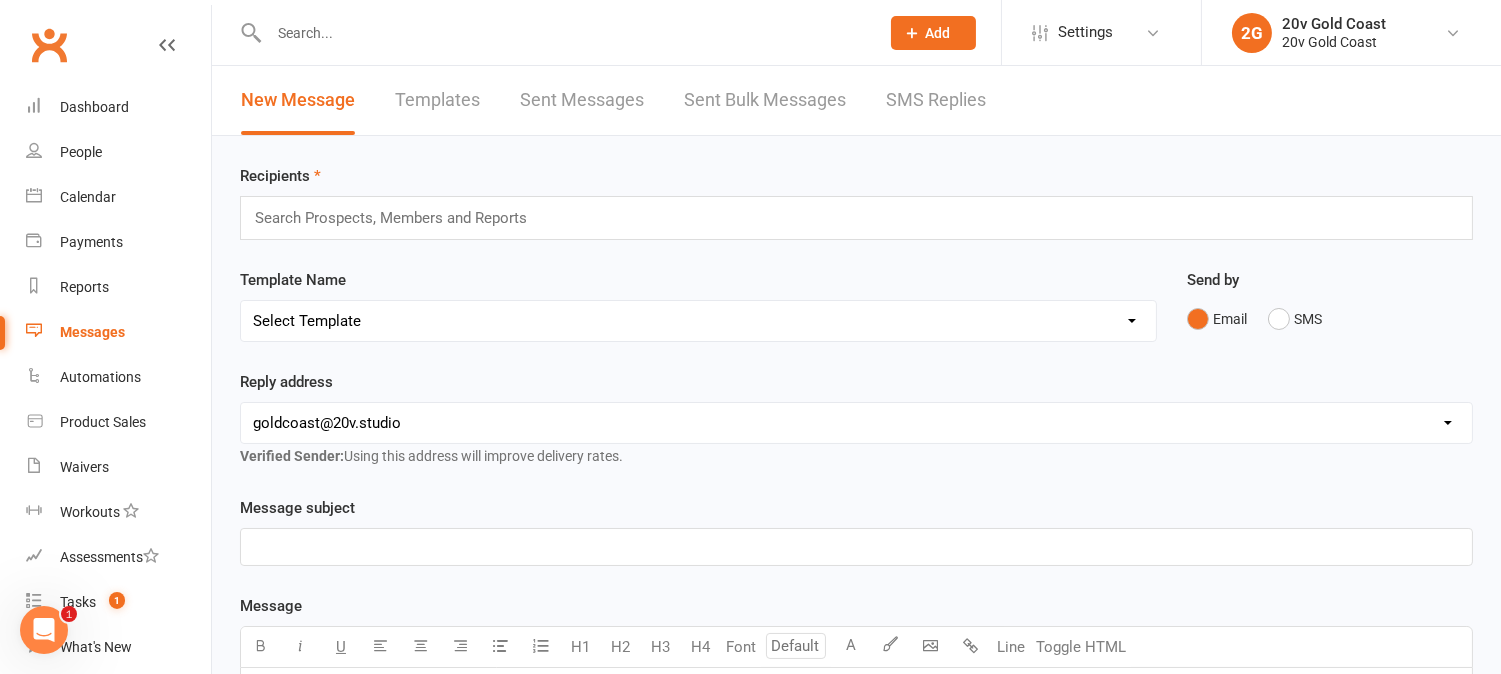 click on "SMS Replies" at bounding box center (936, 100) 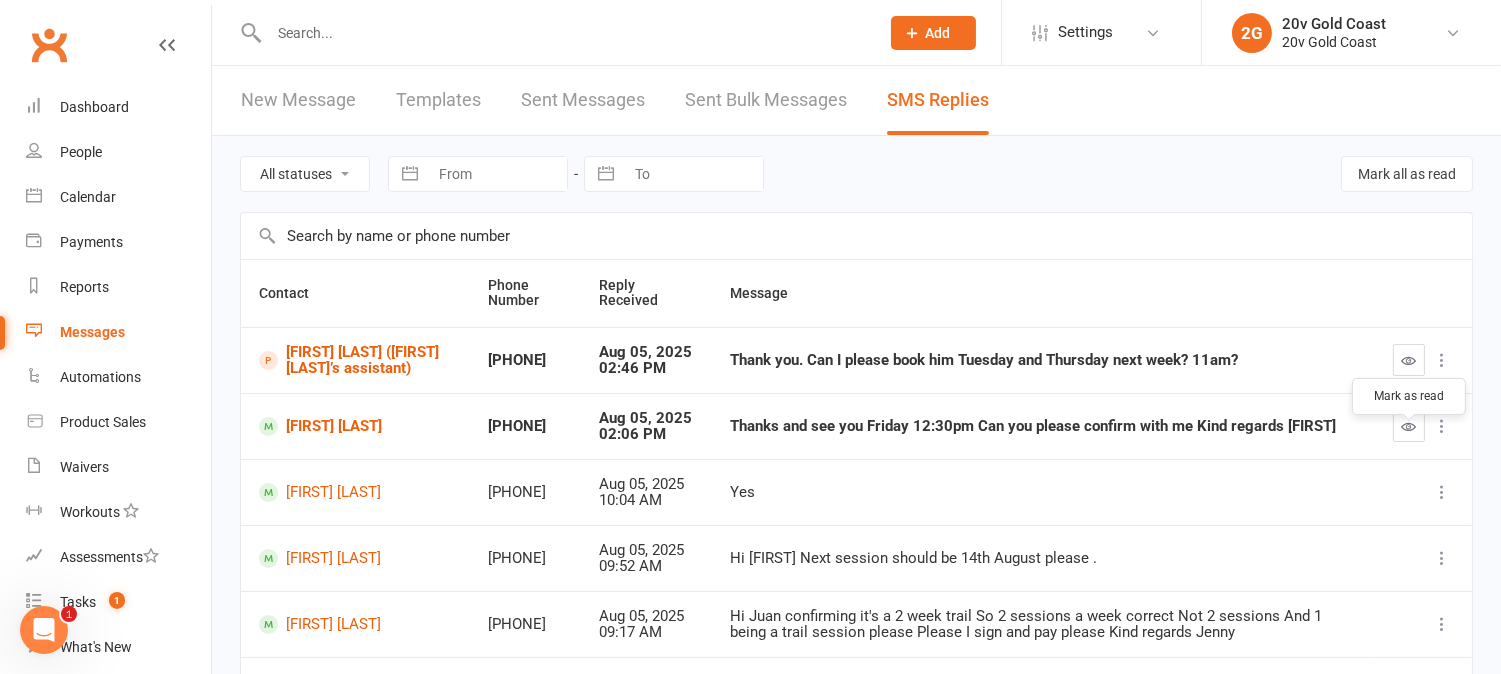 click at bounding box center [1409, 426] 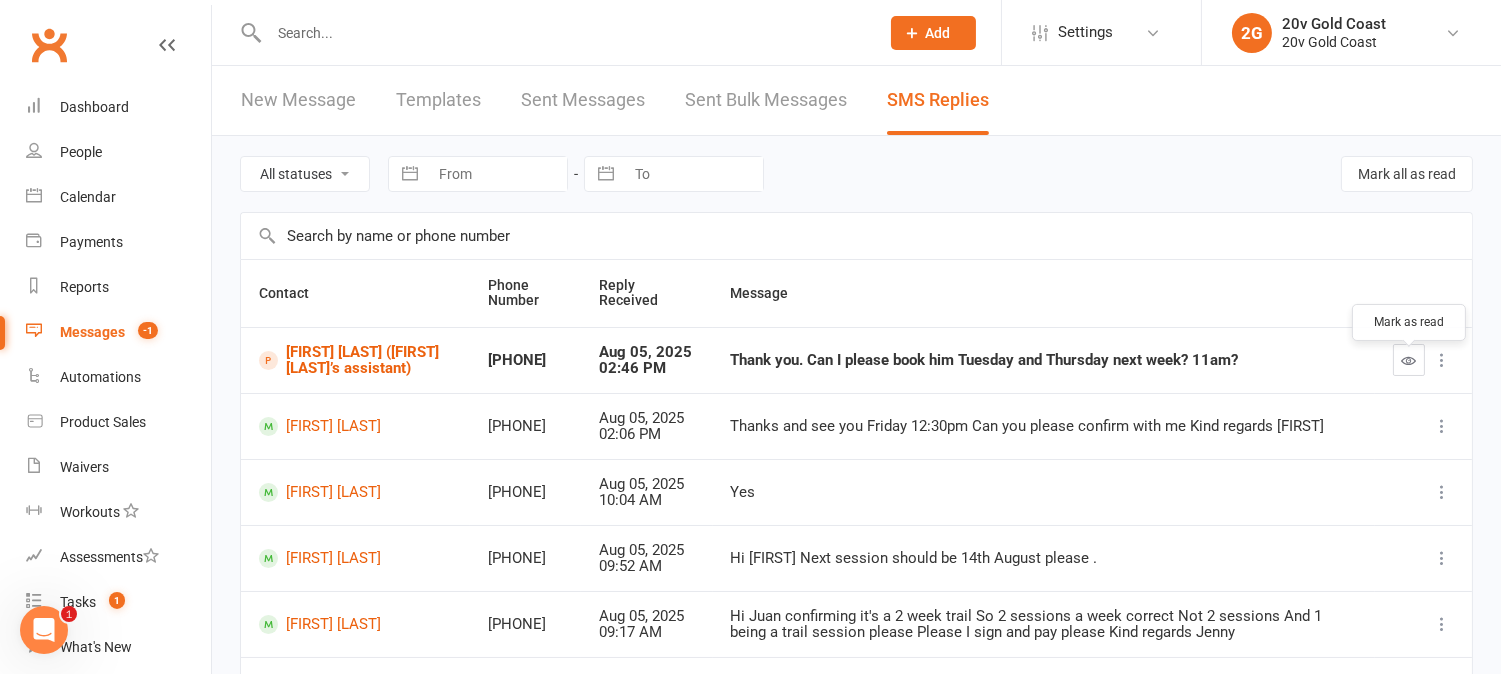 click at bounding box center (1409, 360) 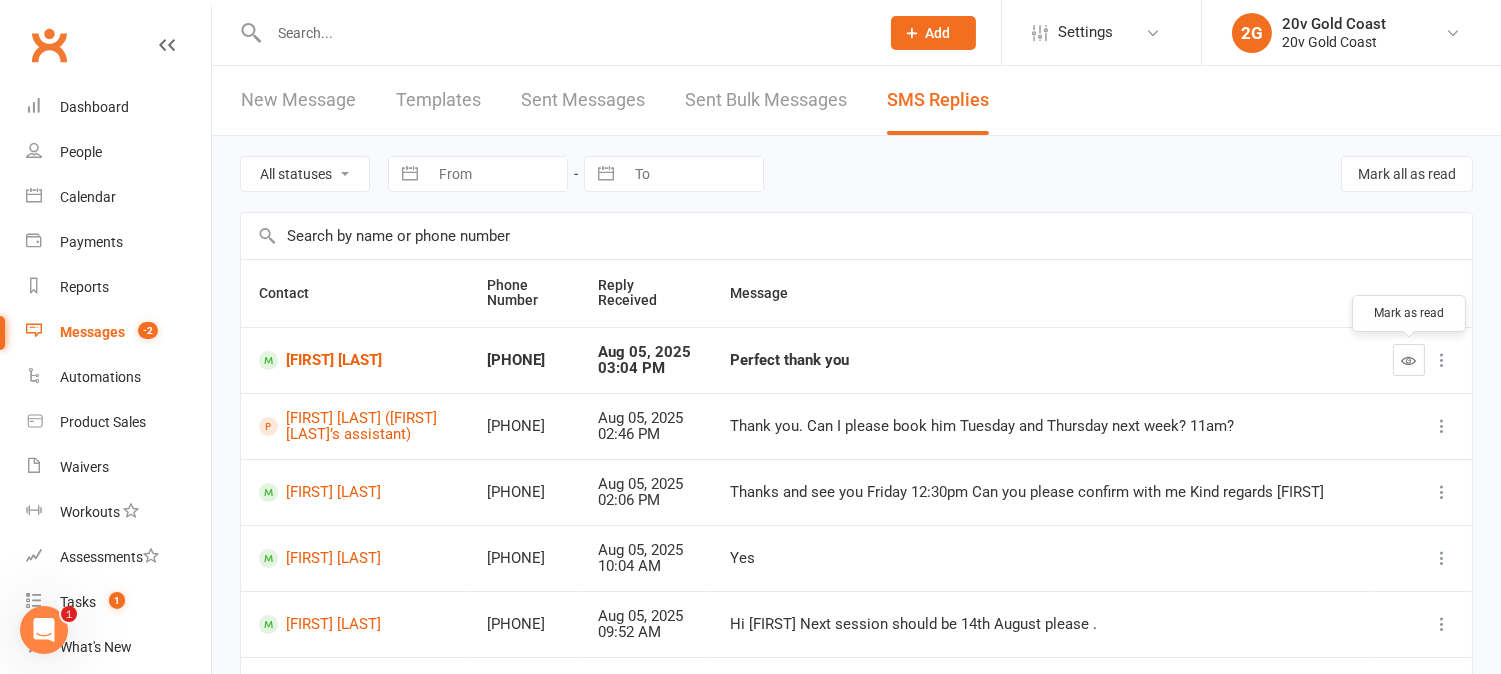 click at bounding box center (1409, 360) 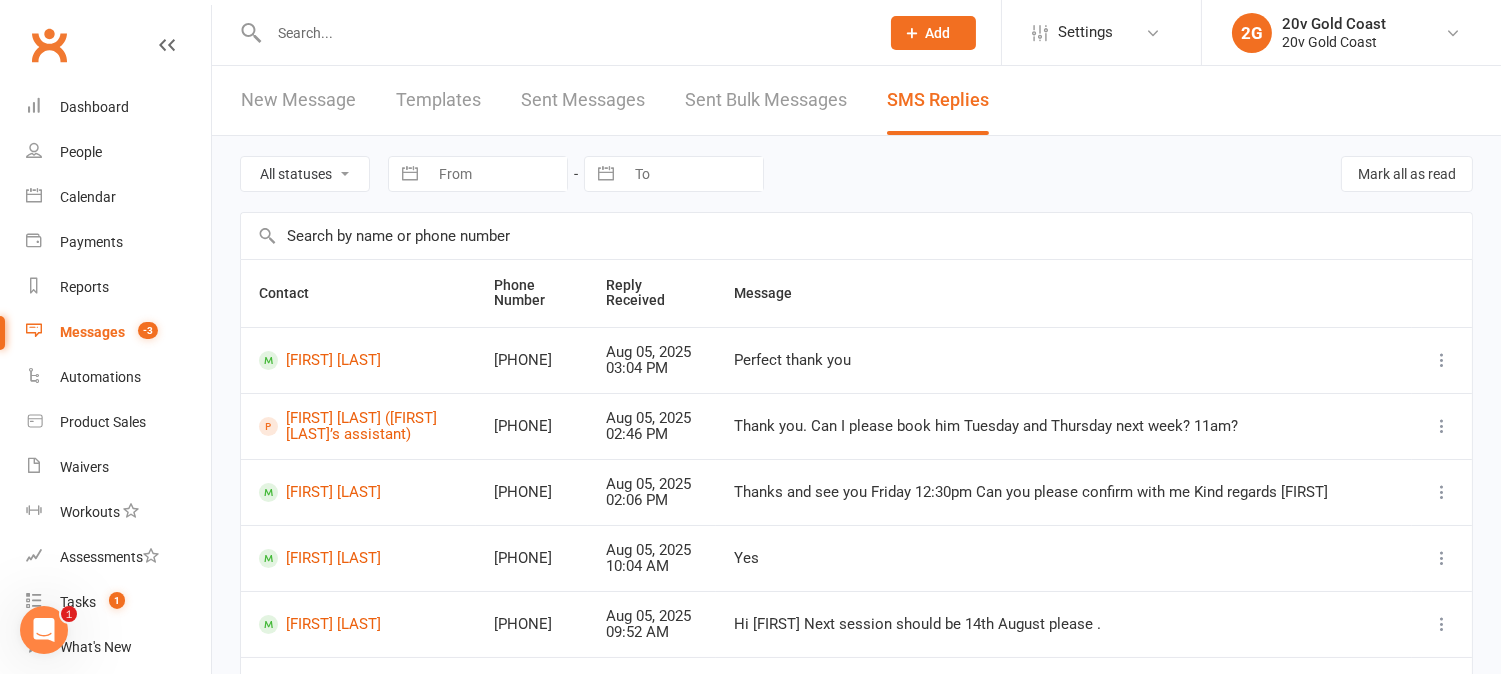 click on "All statuses Read only Unread only" at bounding box center (305, 174) 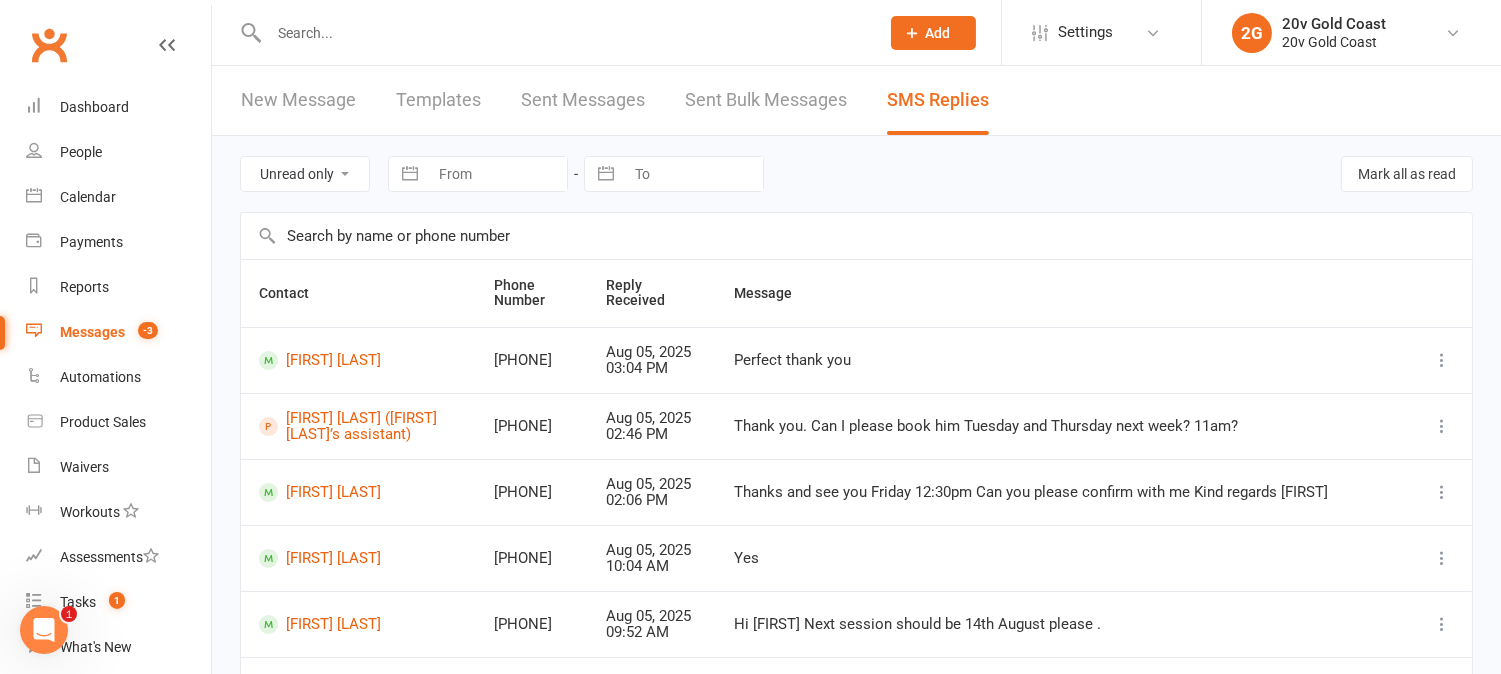 click on "All statuses Read only Unread only" at bounding box center [305, 174] 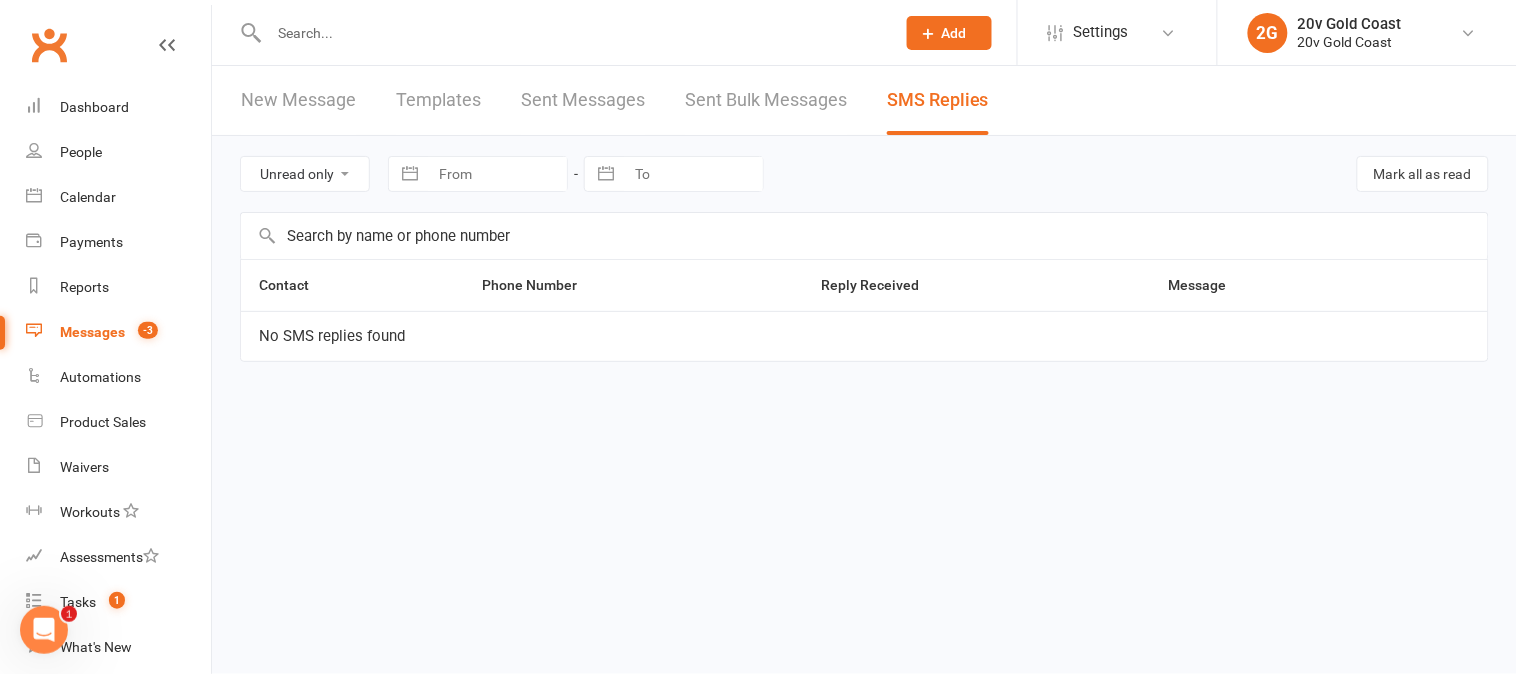 click on "All statuses Read only Unread only" at bounding box center (305, 174) 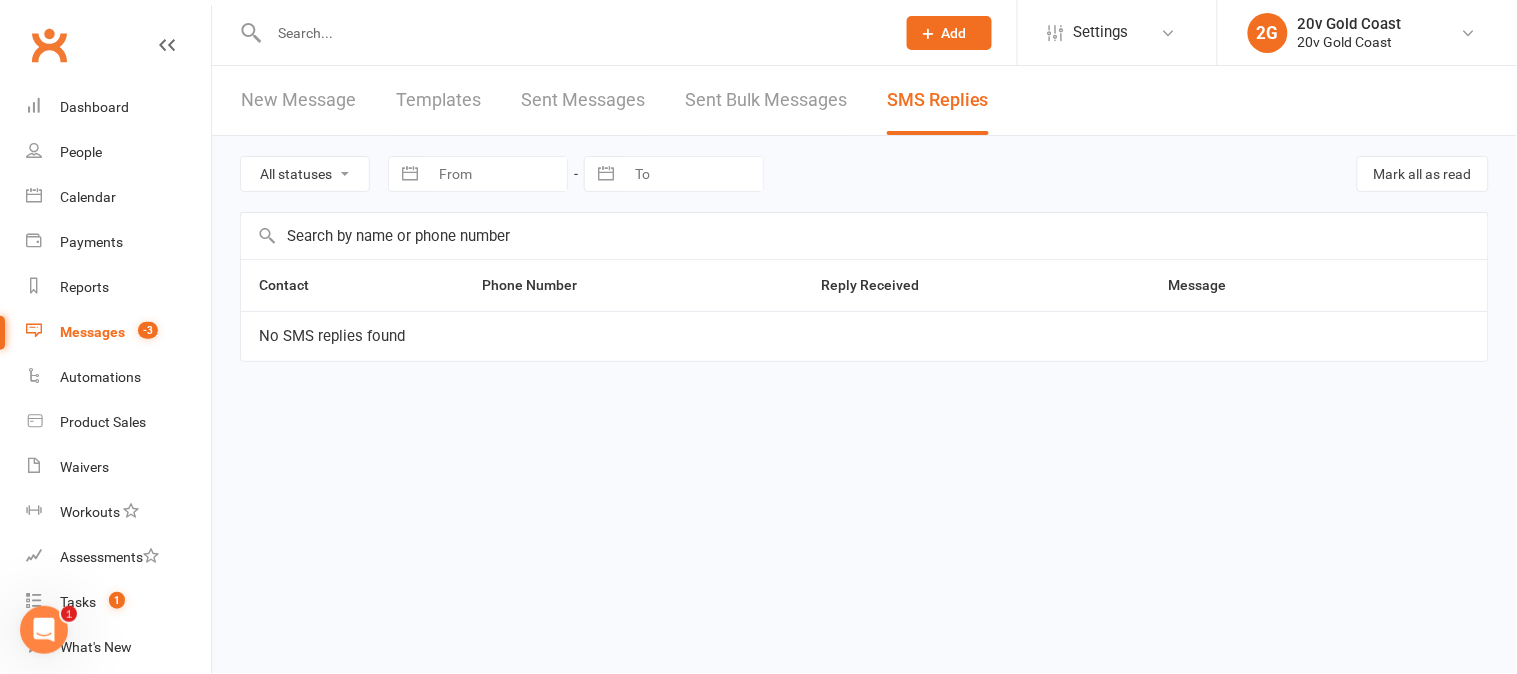 click on "All statuses Read only Unread only" at bounding box center (305, 174) 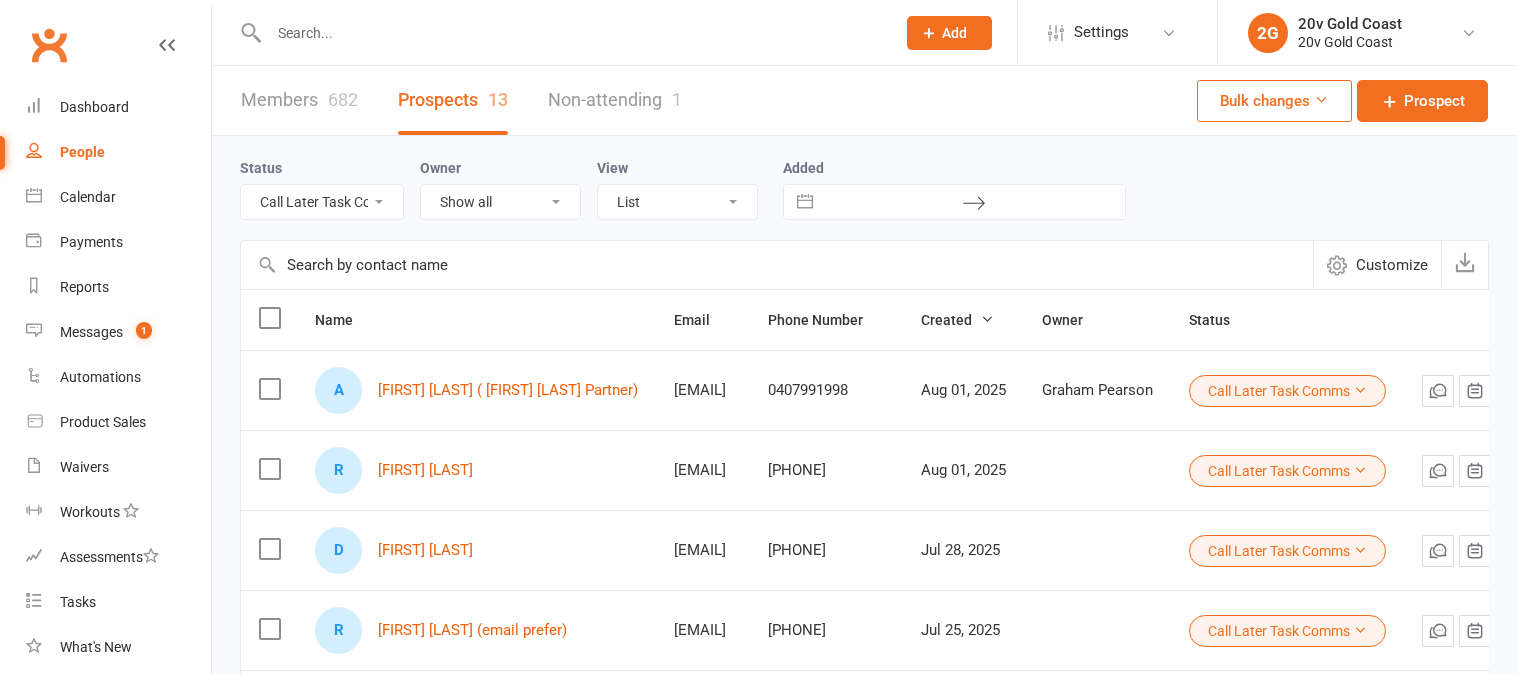 select on "Call Later Task Comms" 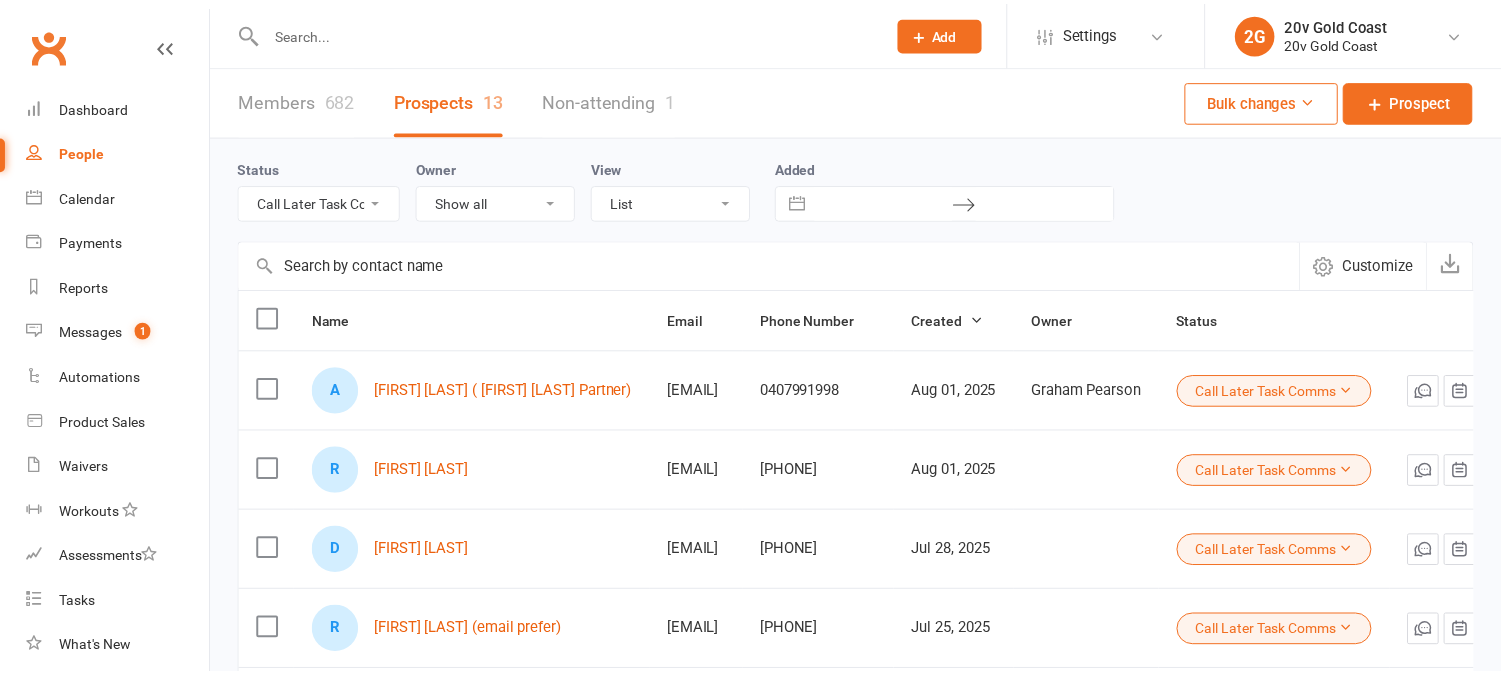 scroll, scrollTop: 0, scrollLeft: 0, axis: both 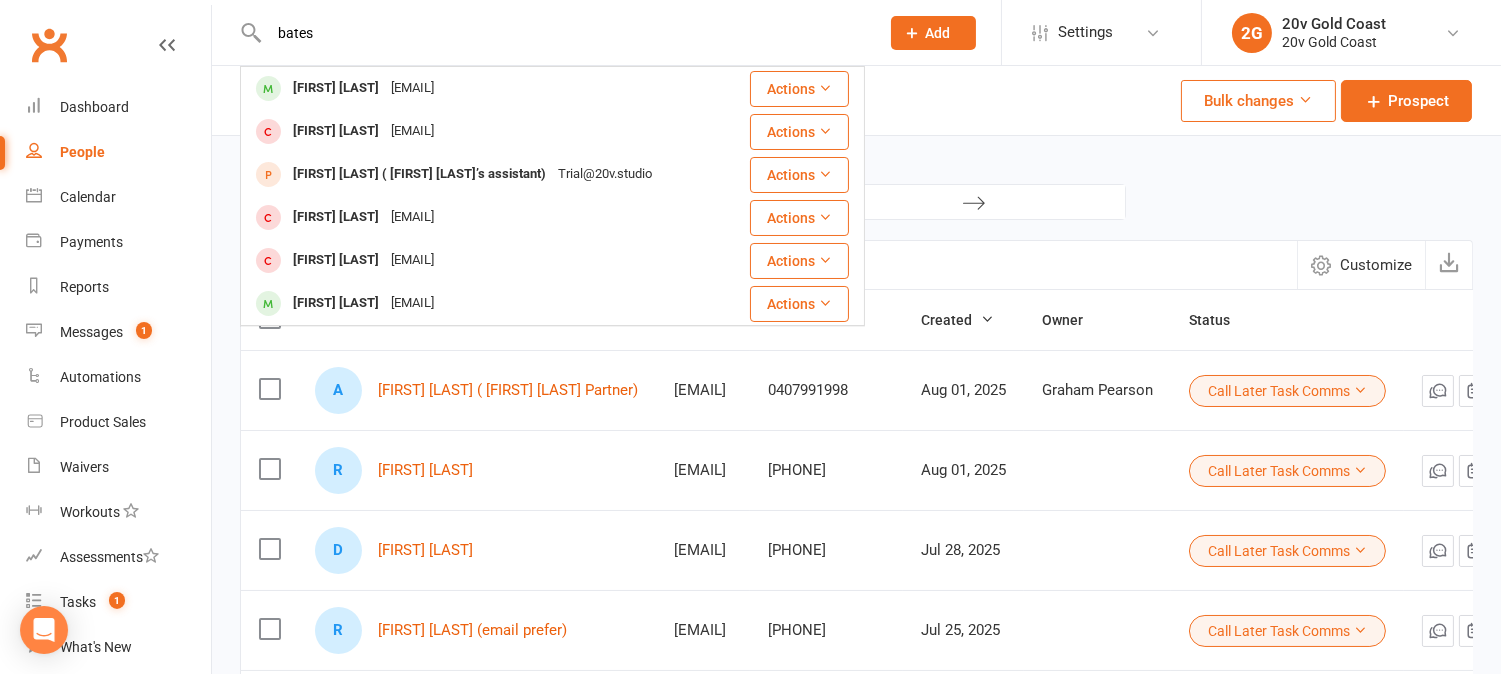 type on "bates" 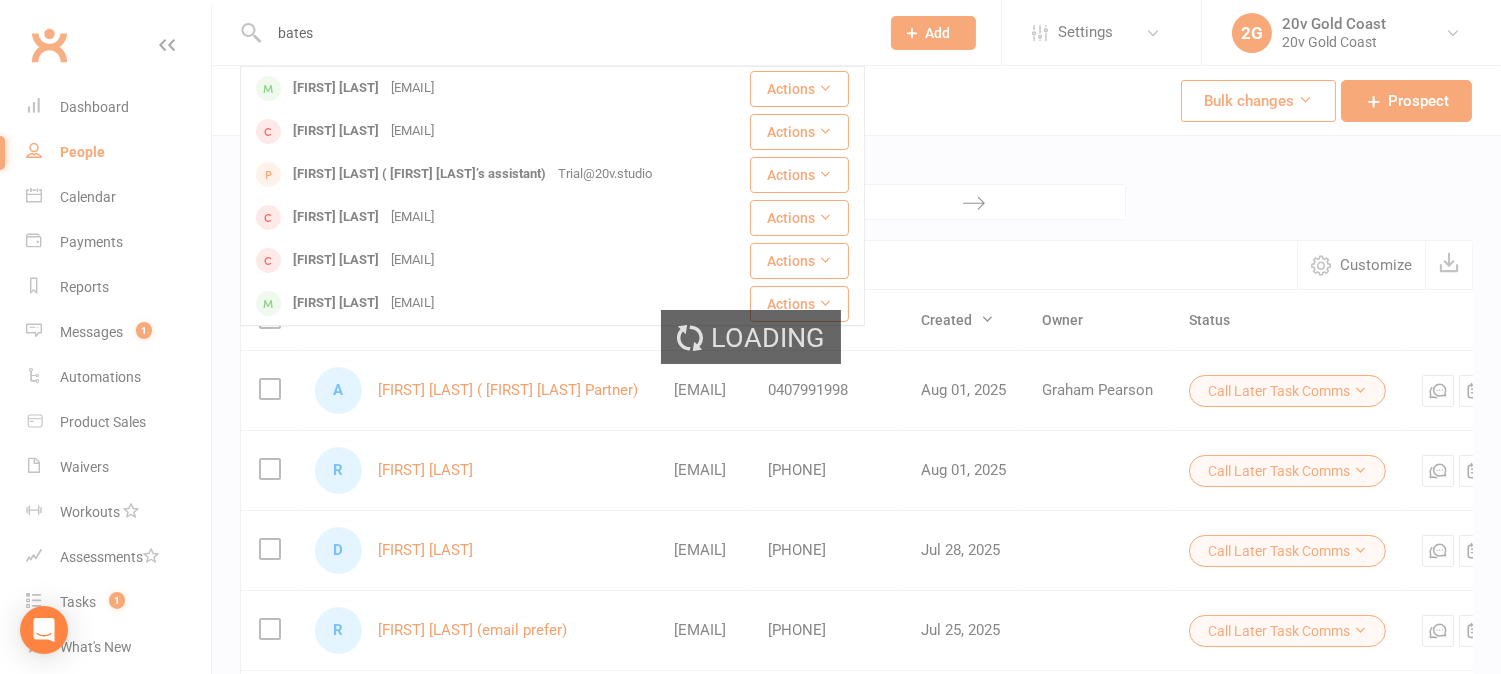 type 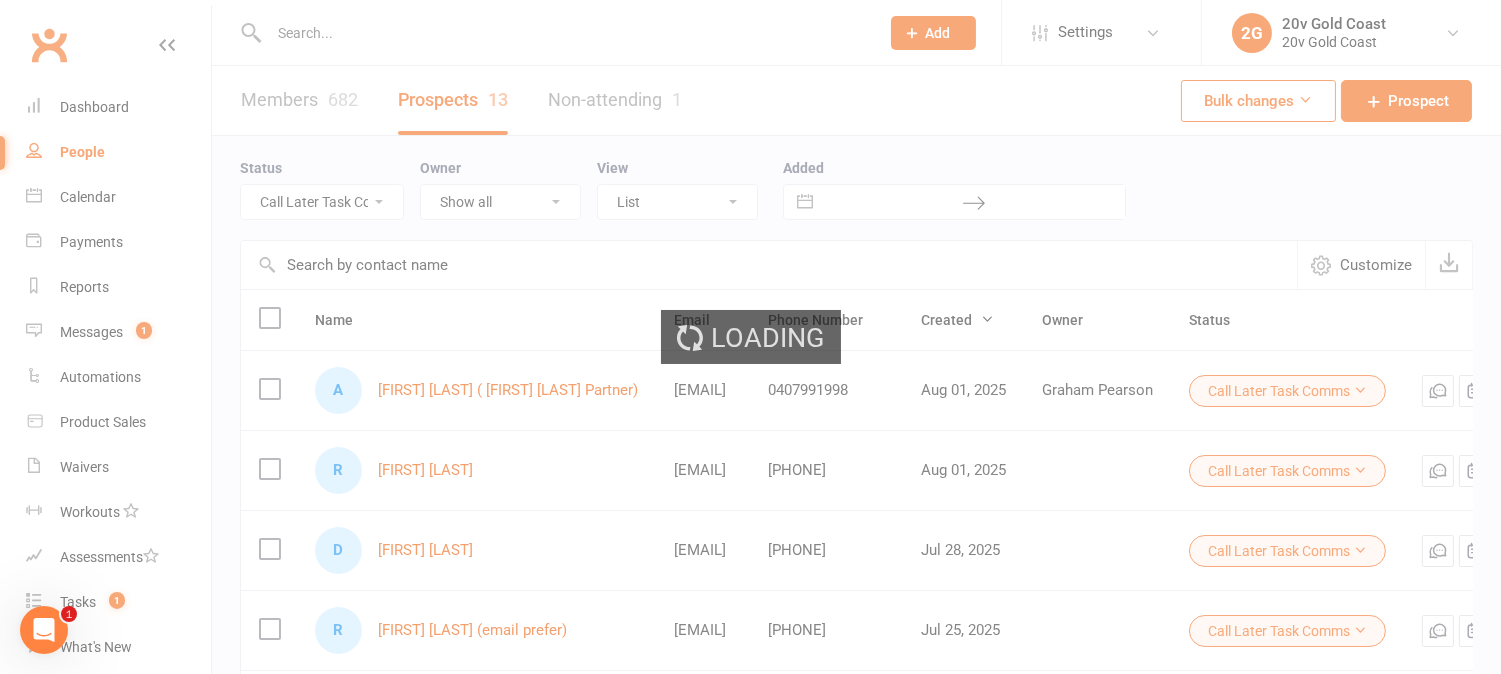 scroll, scrollTop: 0, scrollLeft: 0, axis: both 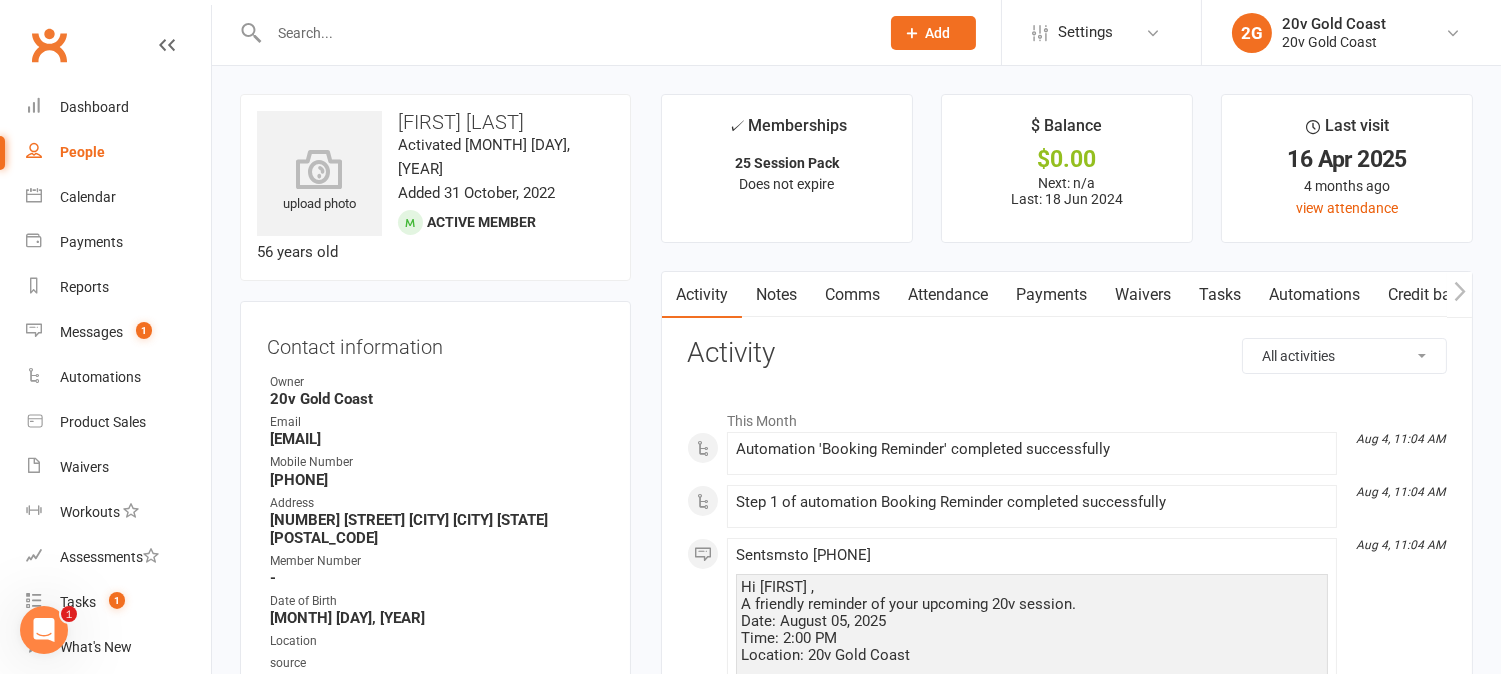 click on "Attendance" at bounding box center [948, 295] 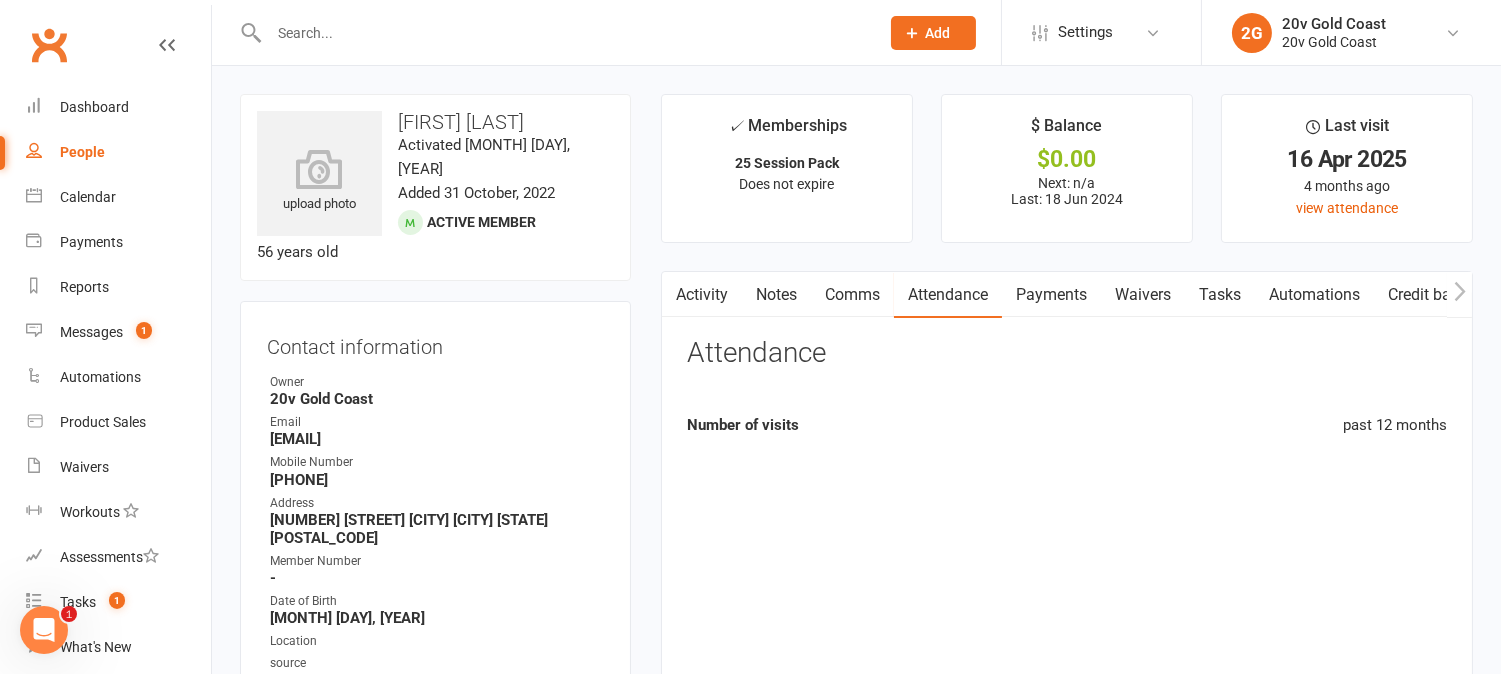 click on "Payments" at bounding box center (1051, 295) 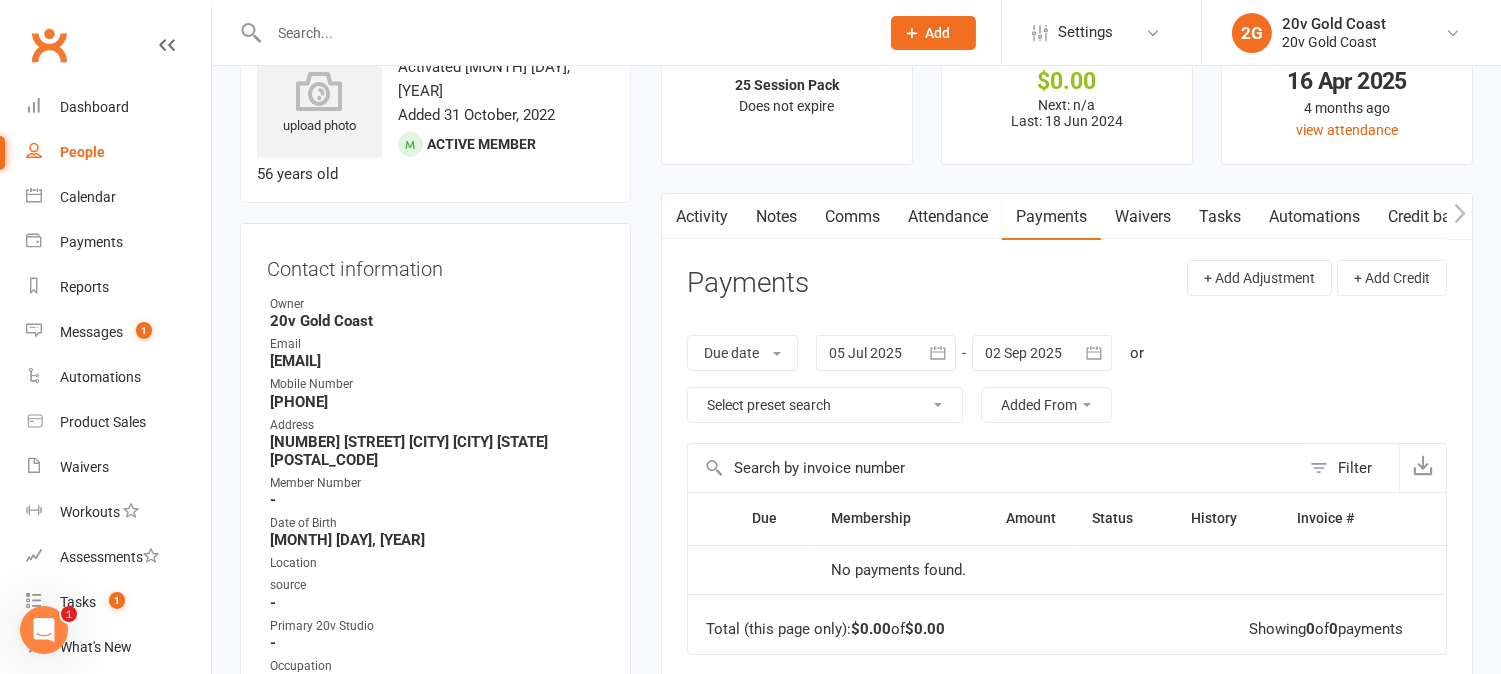 scroll, scrollTop: 111, scrollLeft: 0, axis: vertical 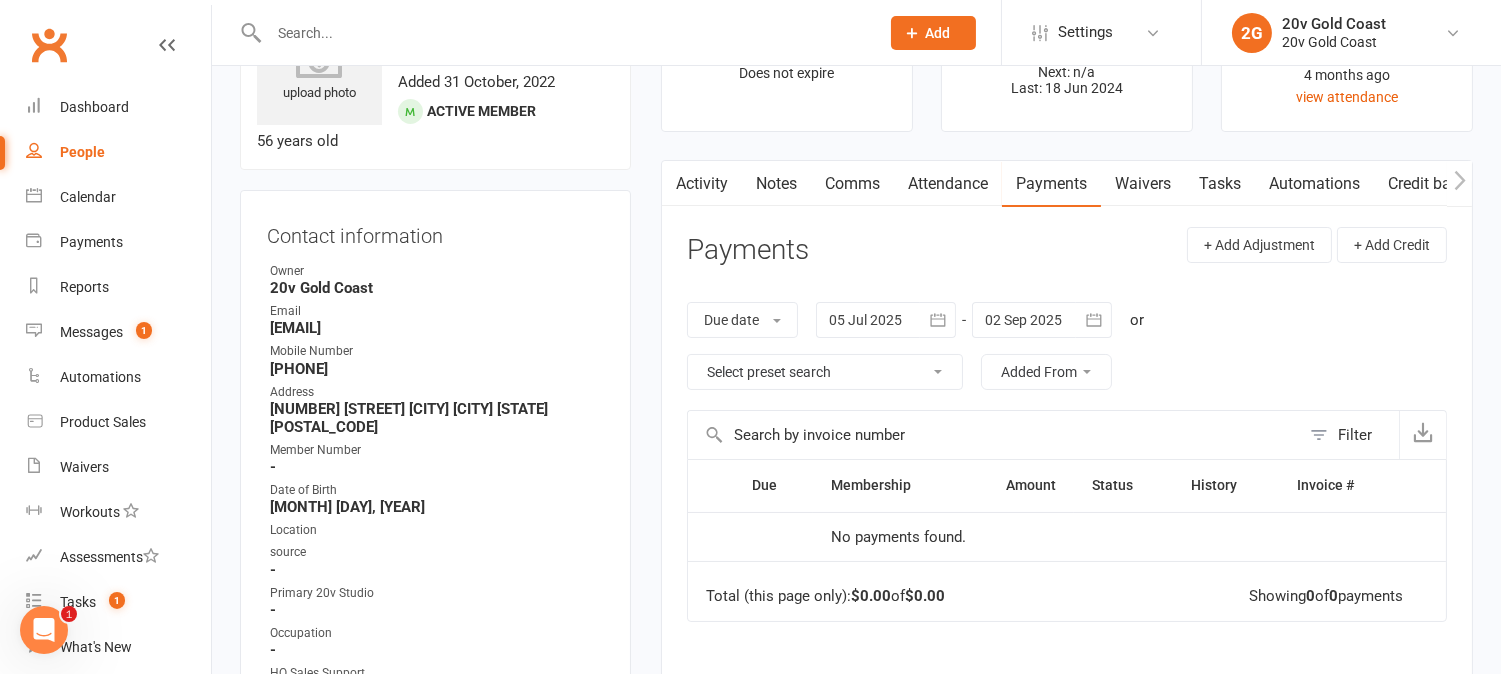 click at bounding box center [886, 320] 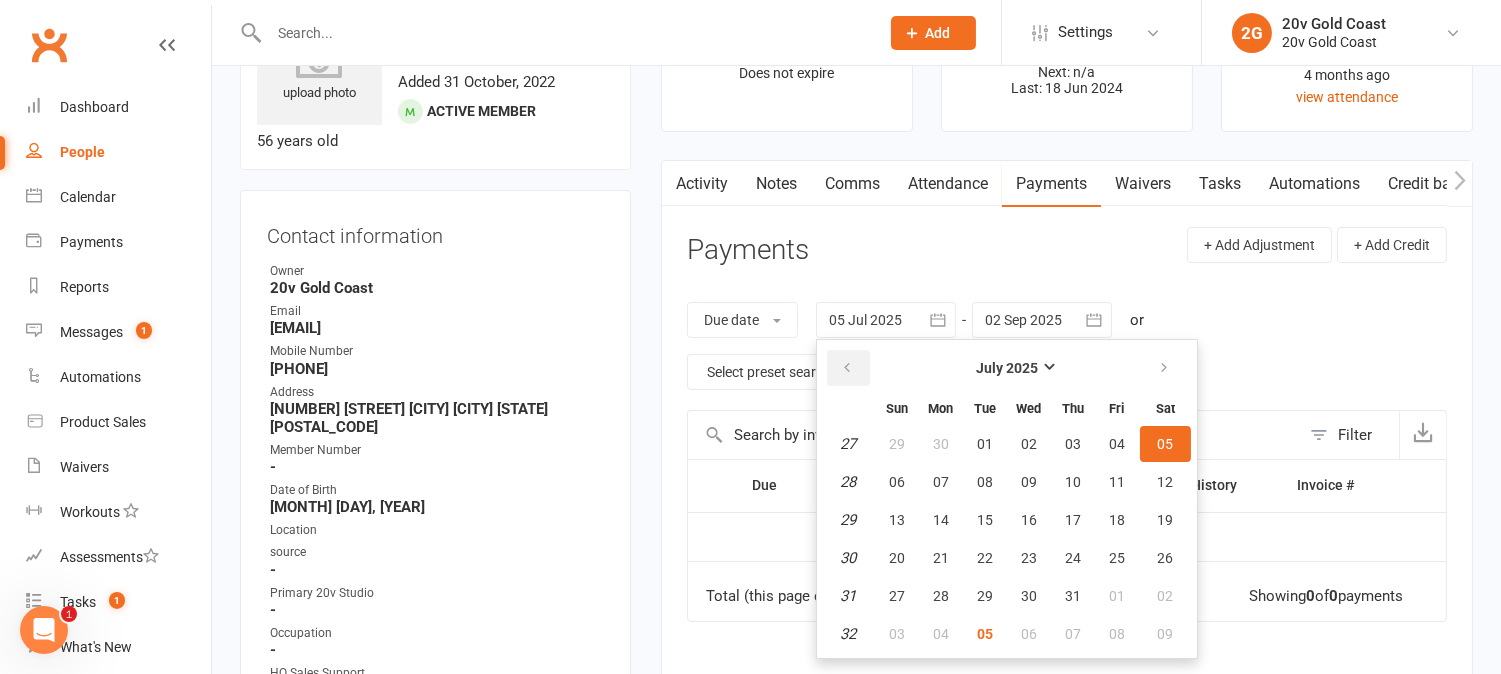 click at bounding box center (847, 368) 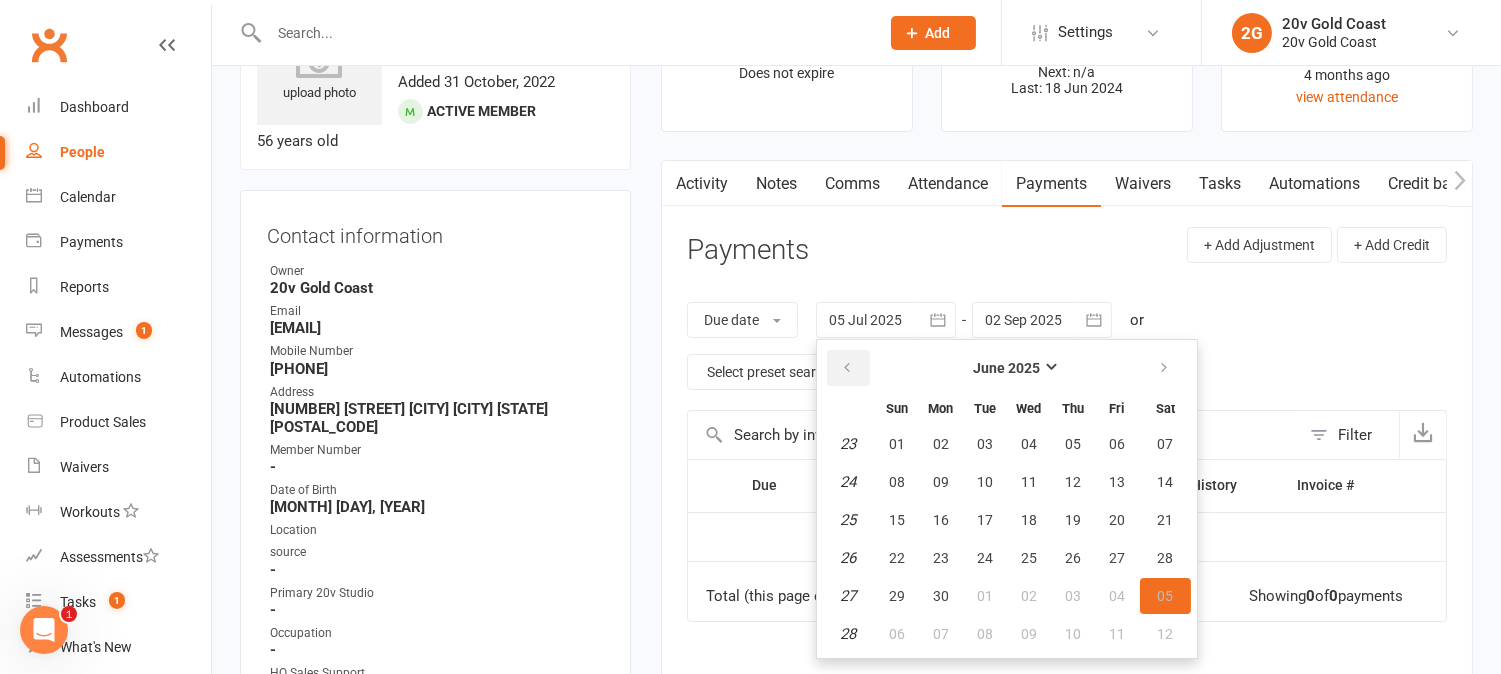 click at bounding box center (847, 368) 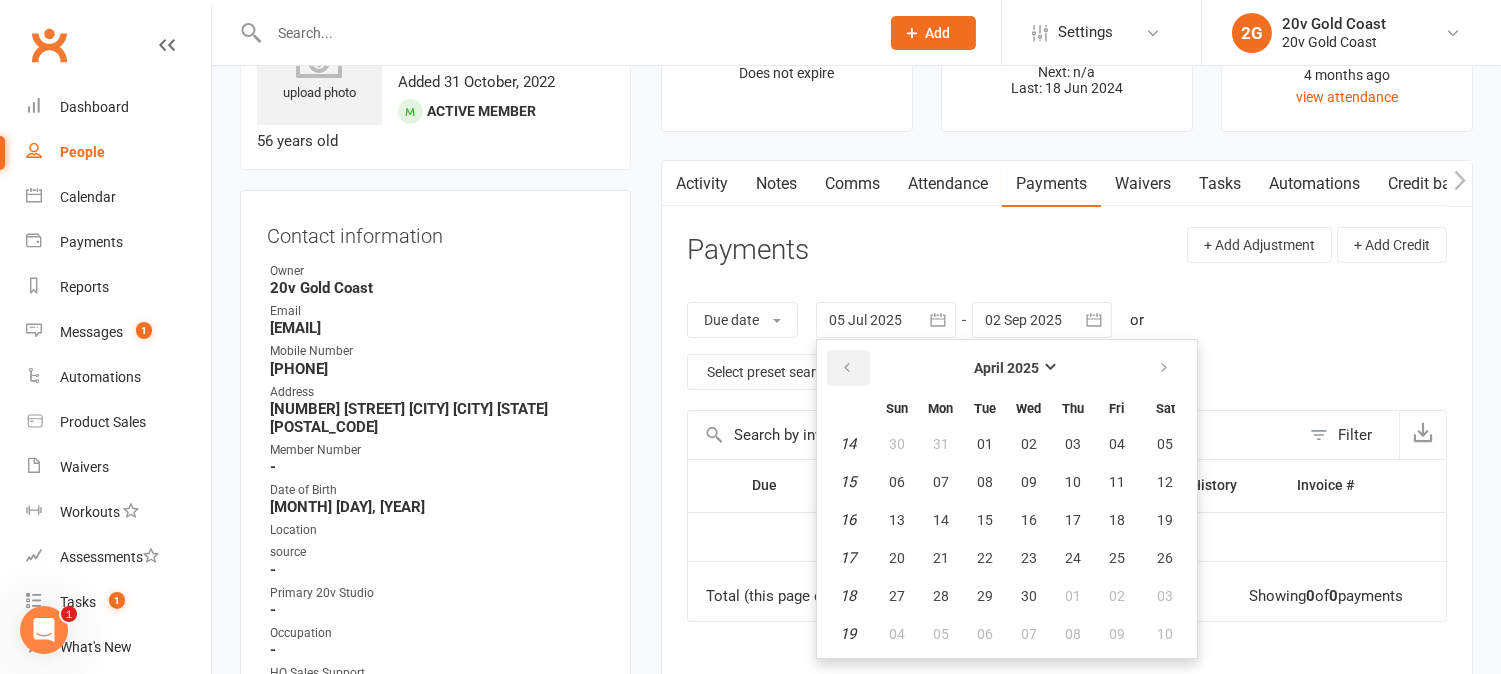 click at bounding box center (847, 368) 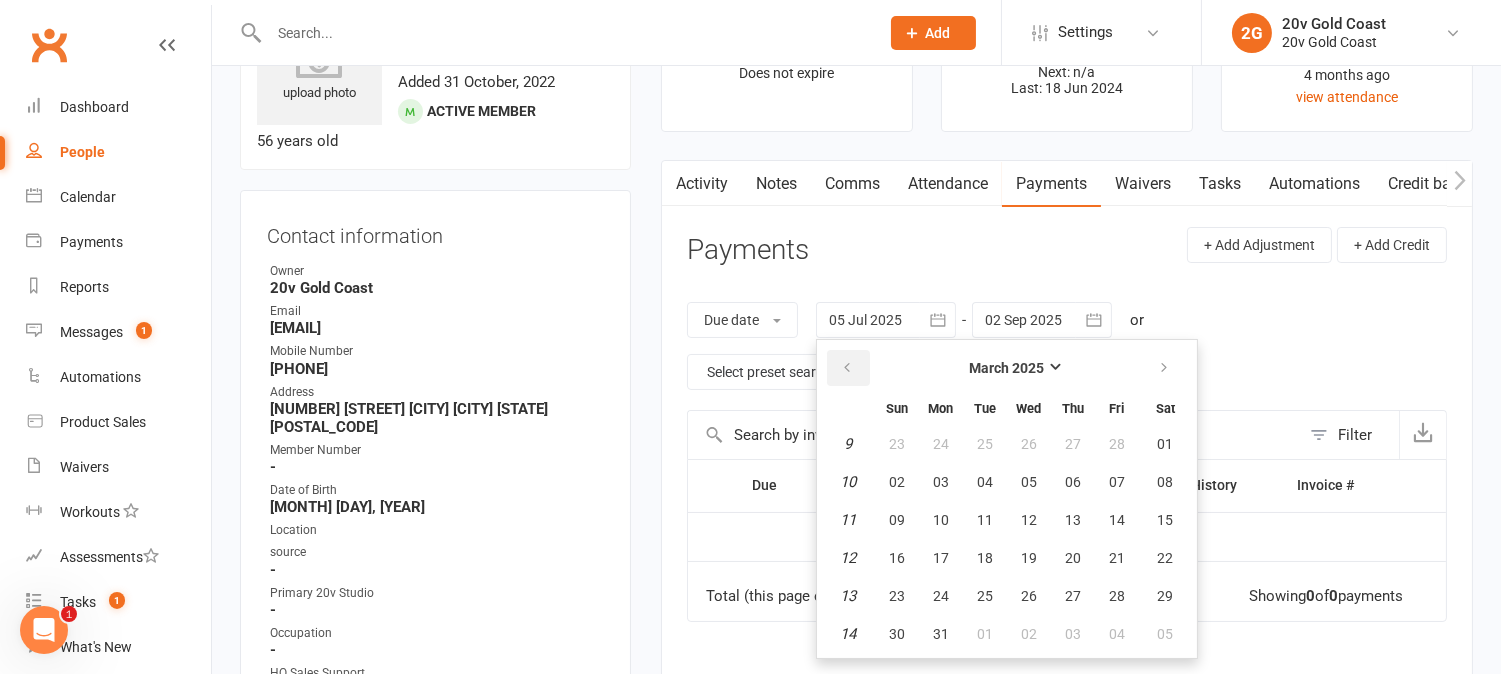 click at bounding box center (847, 368) 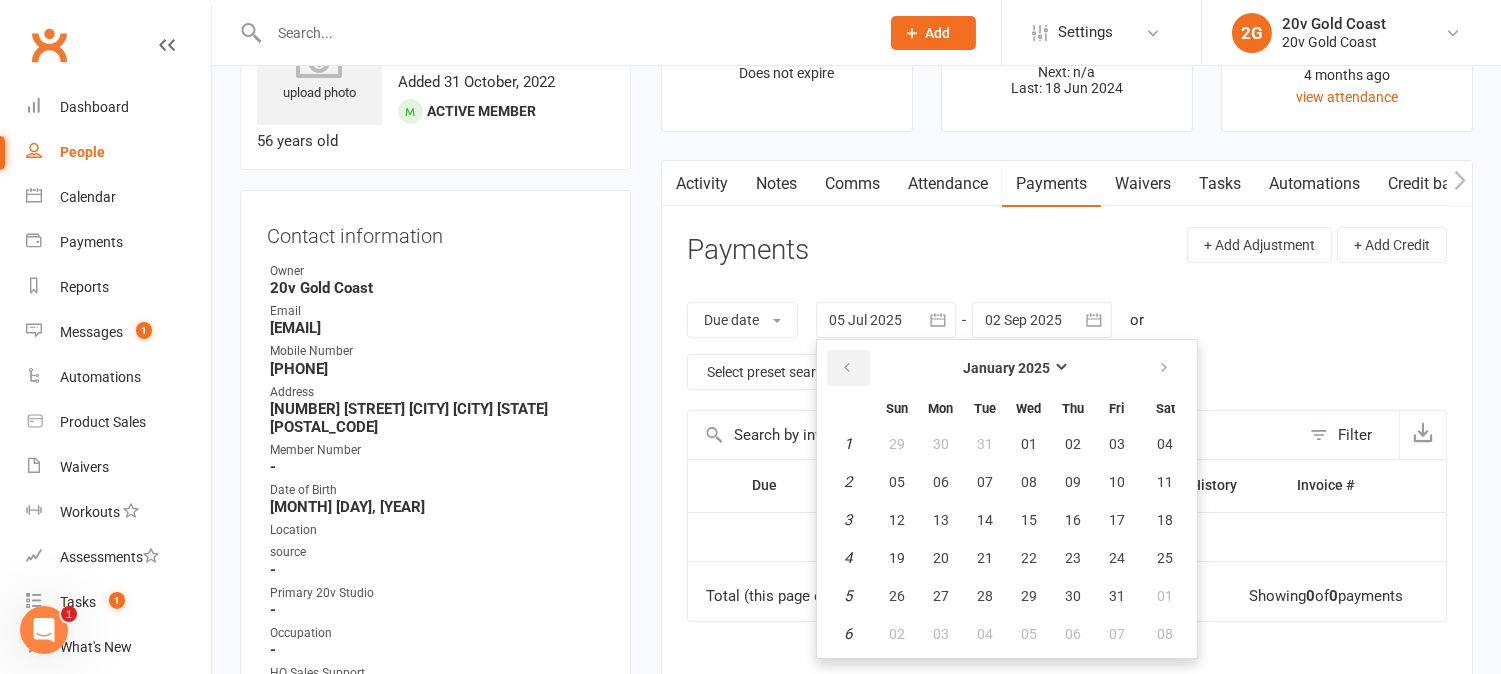 click at bounding box center (847, 368) 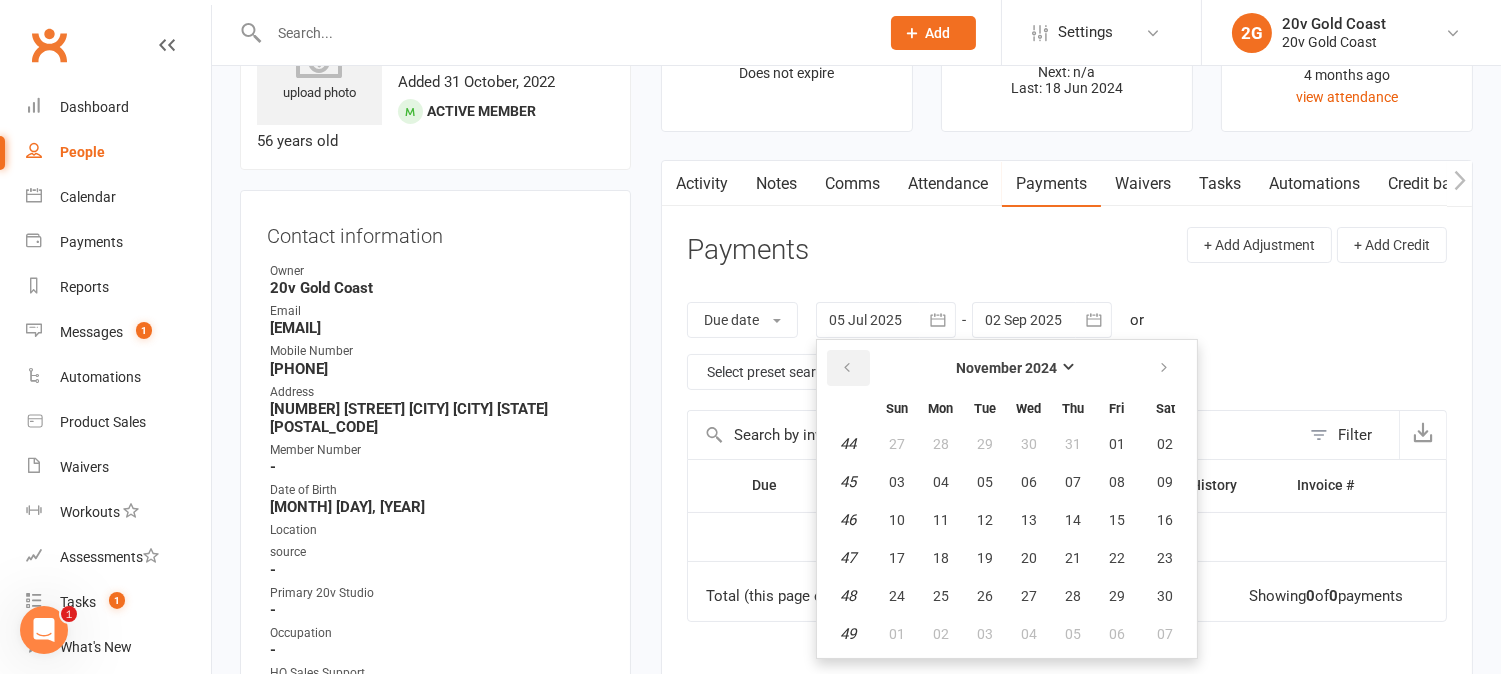 click at bounding box center (847, 368) 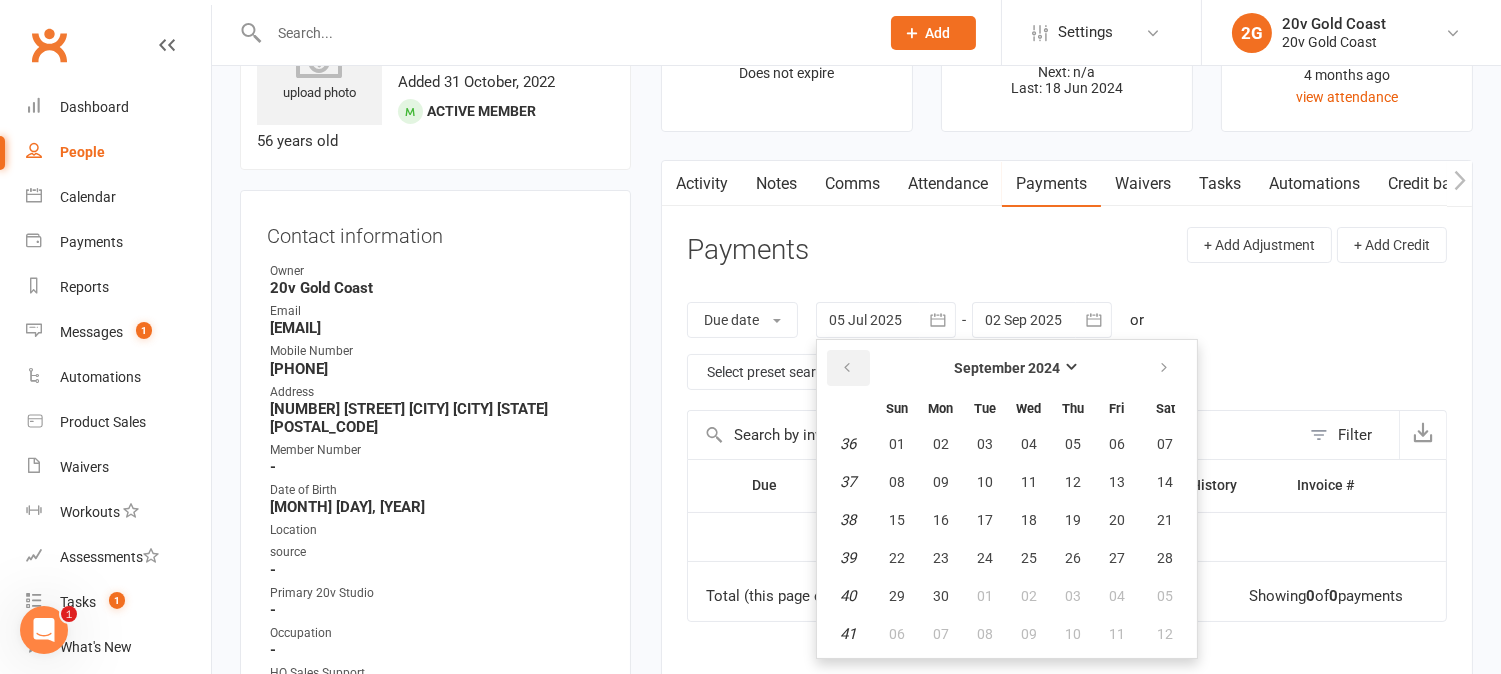 click at bounding box center (847, 368) 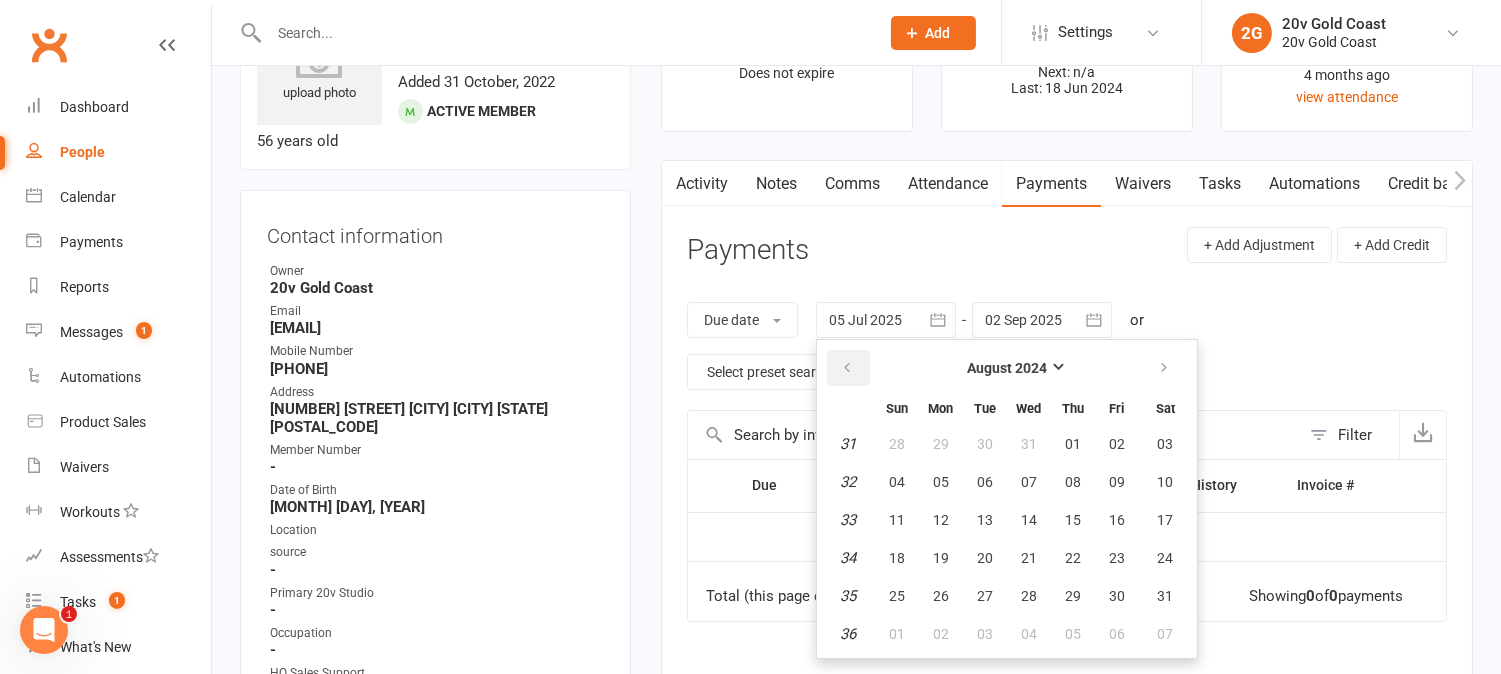 click at bounding box center (847, 368) 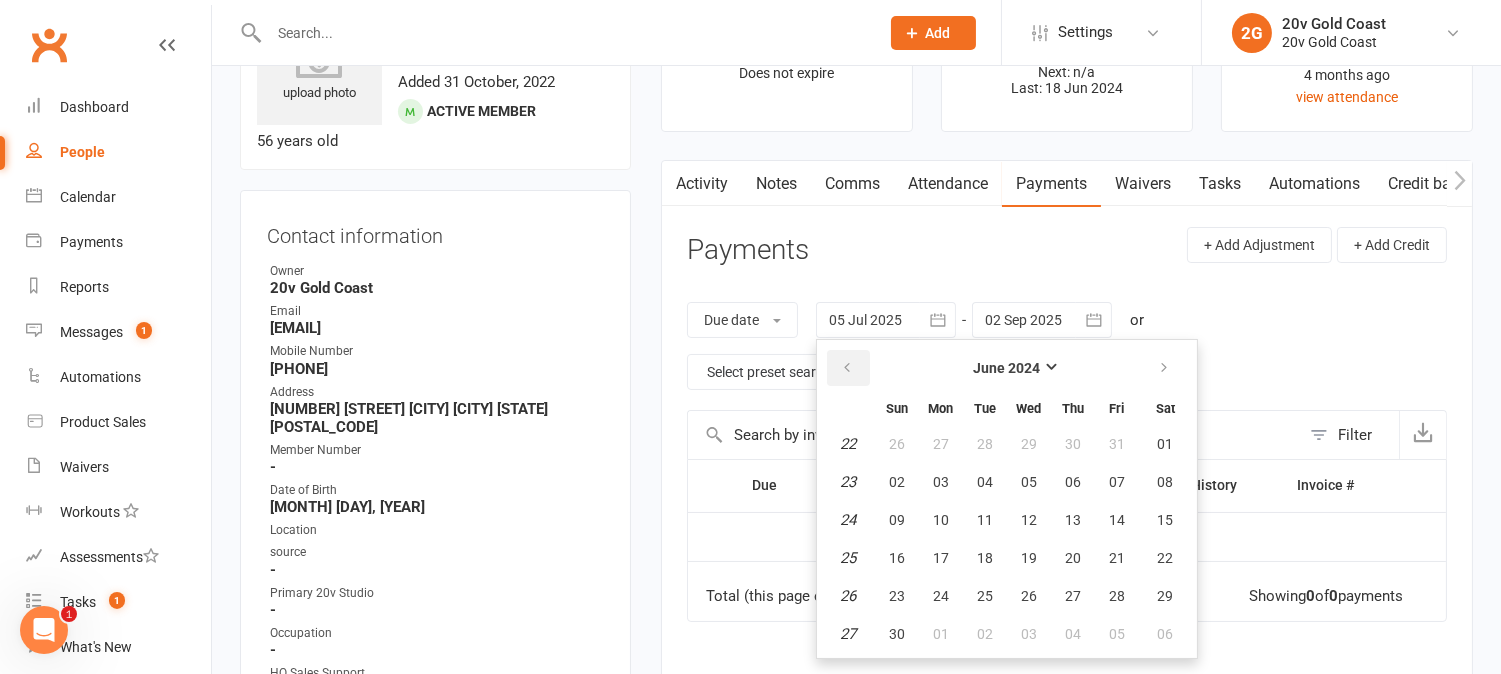 click at bounding box center [847, 368] 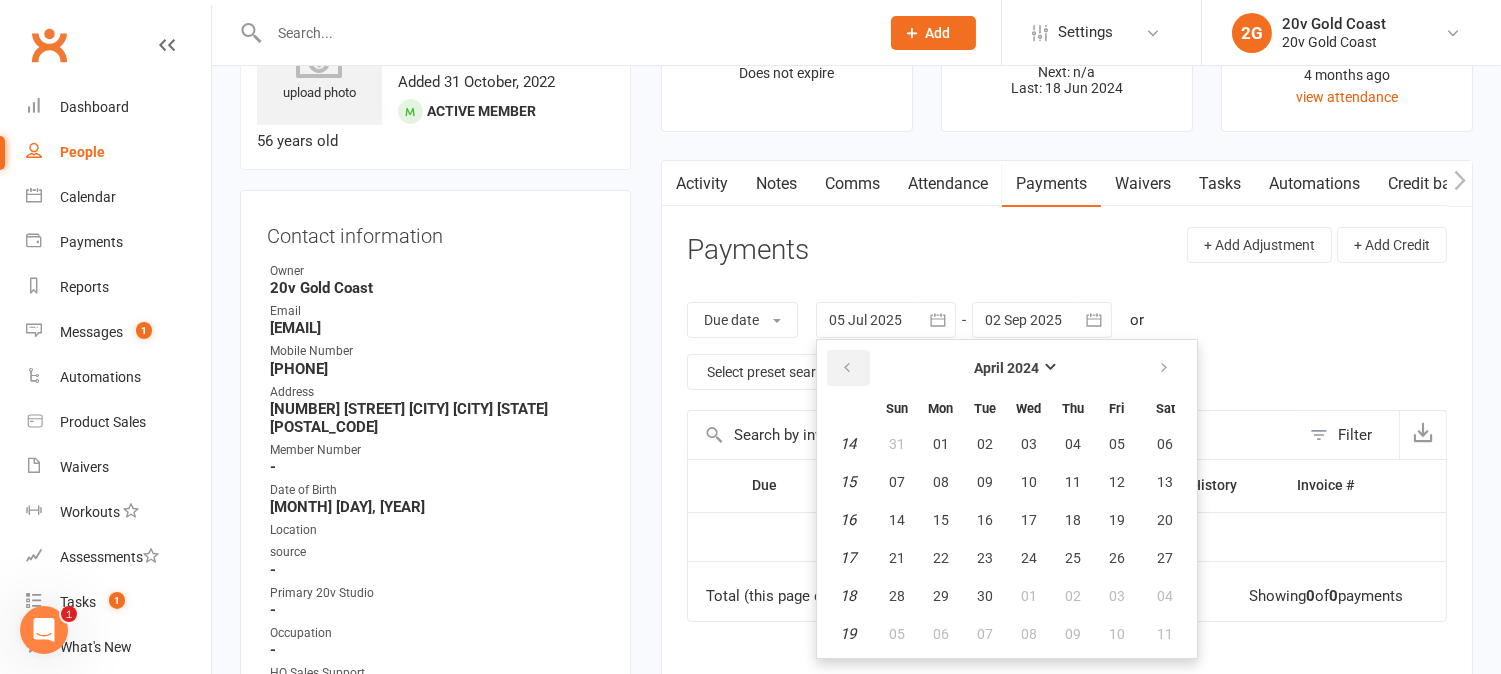 click at bounding box center (847, 368) 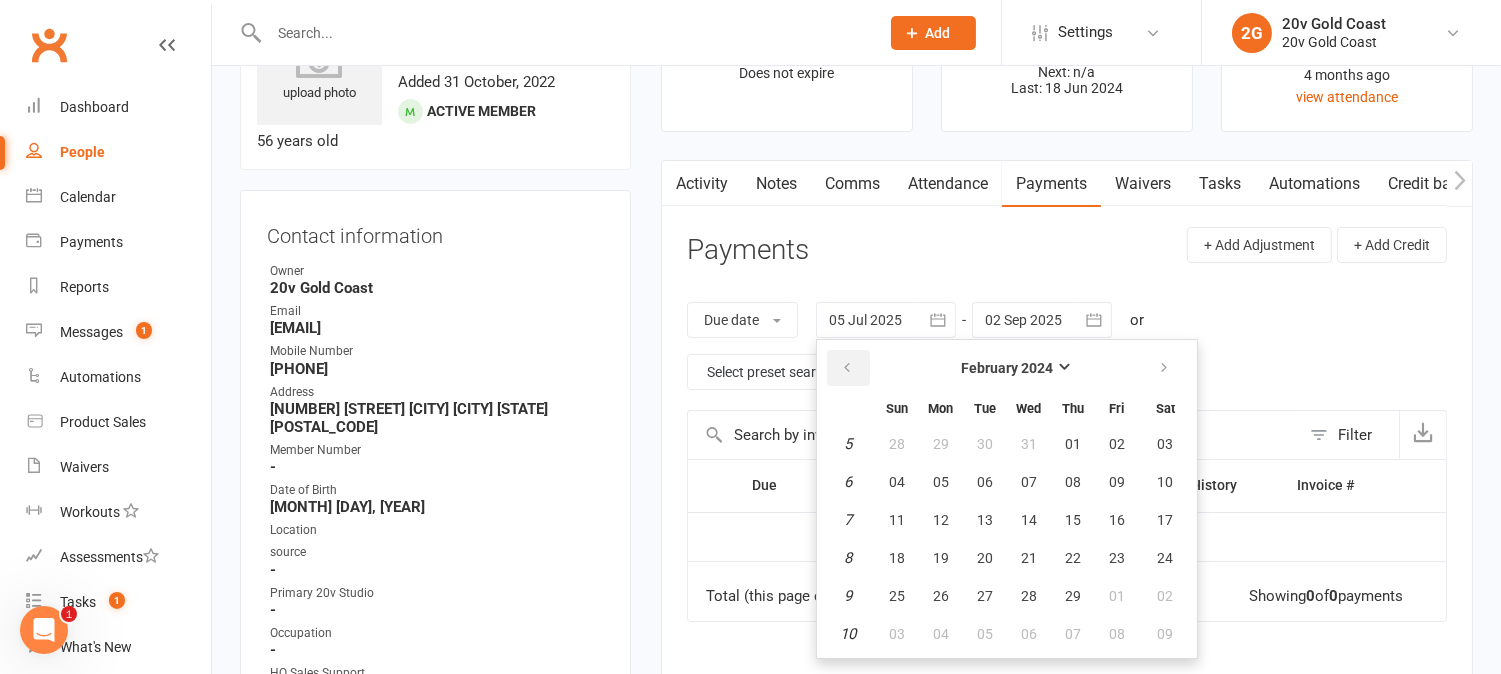 click at bounding box center (847, 368) 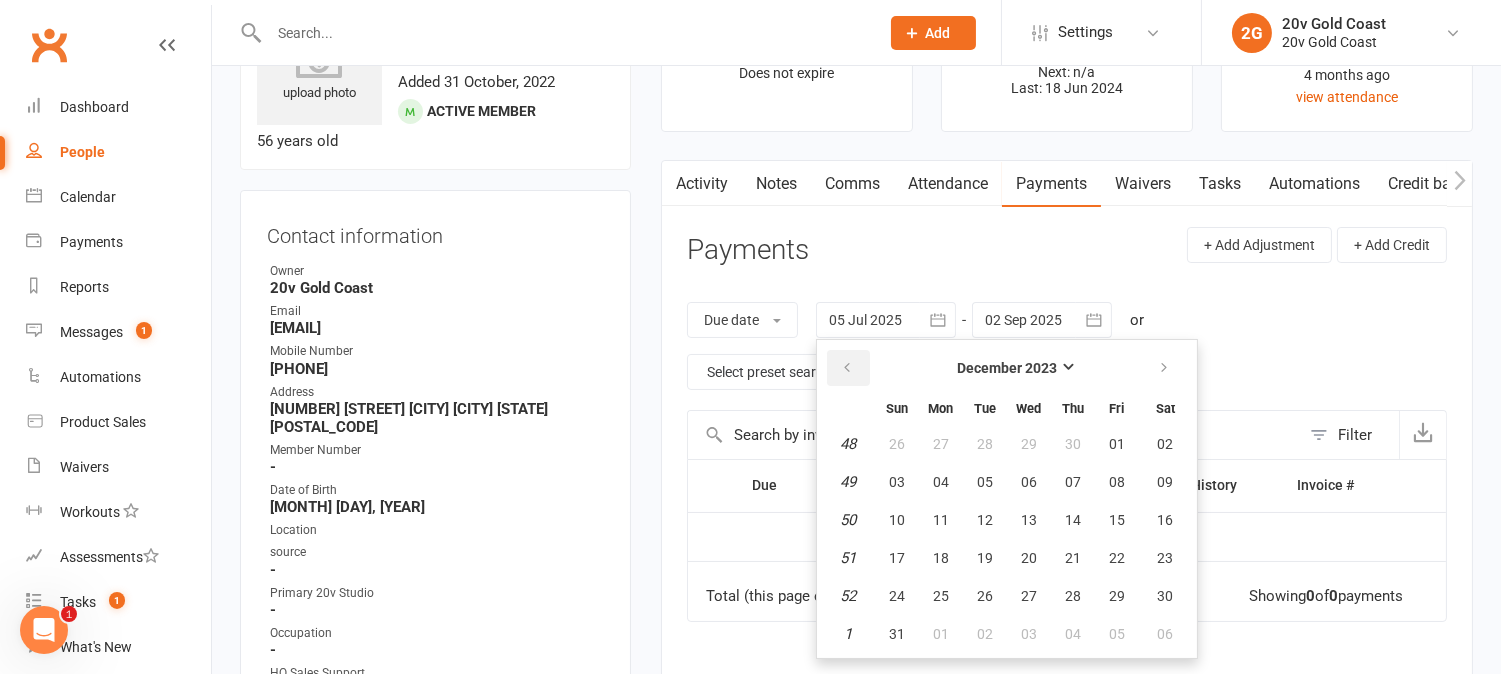 click at bounding box center [847, 368] 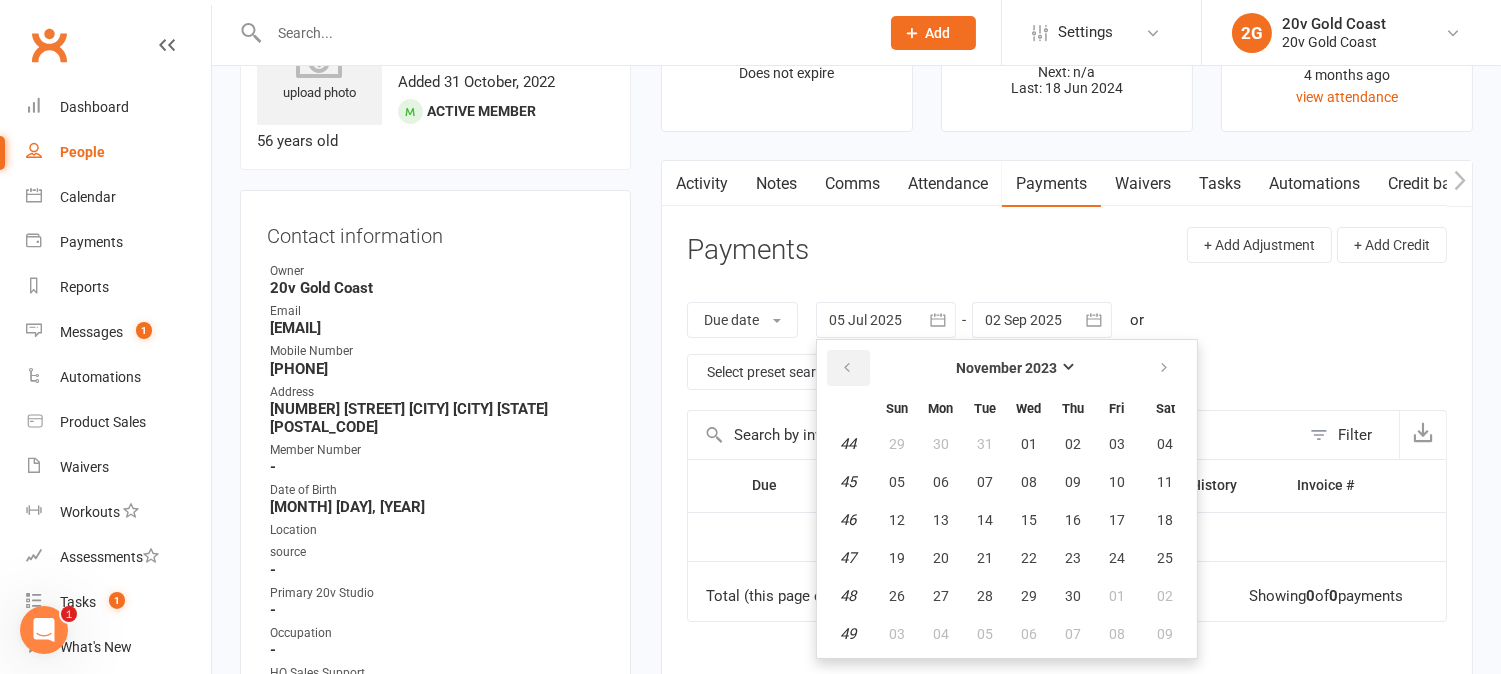 click at bounding box center (847, 368) 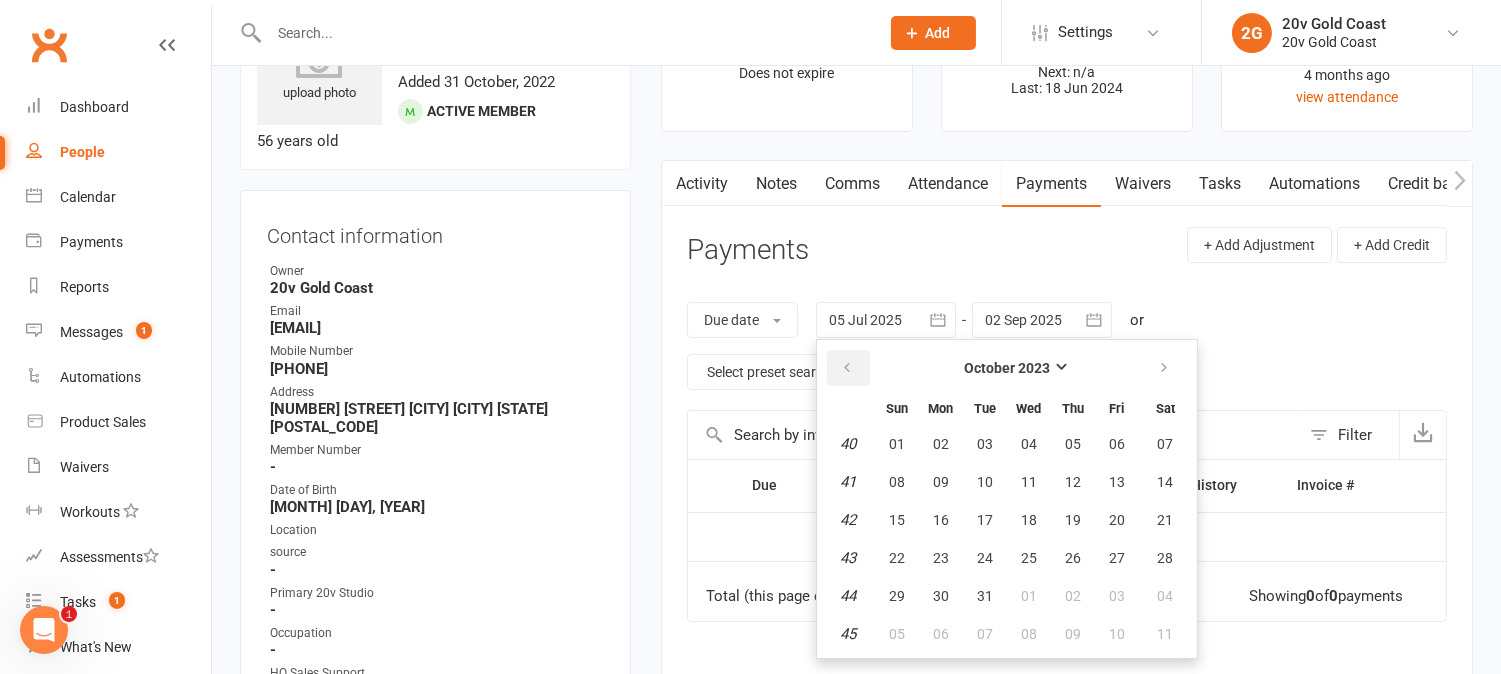 click at bounding box center [847, 368] 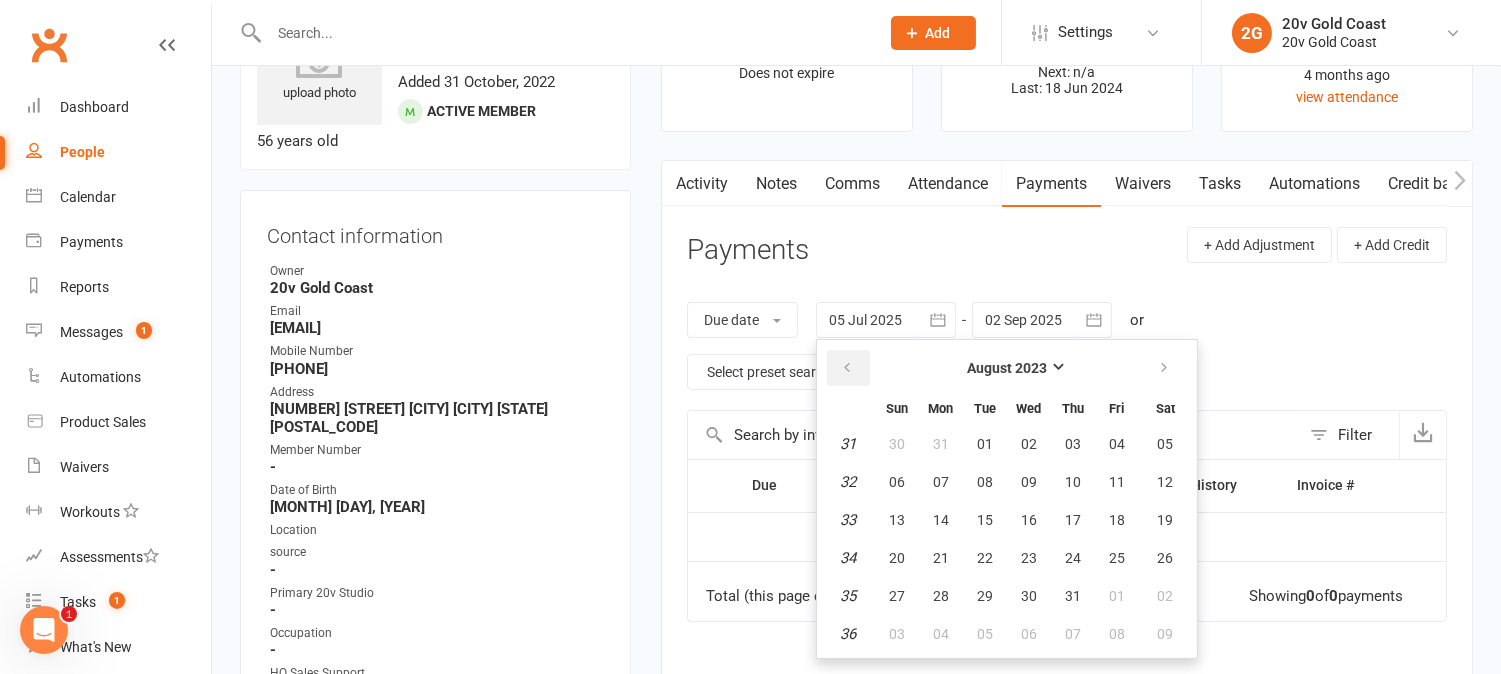 click at bounding box center [847, 368] 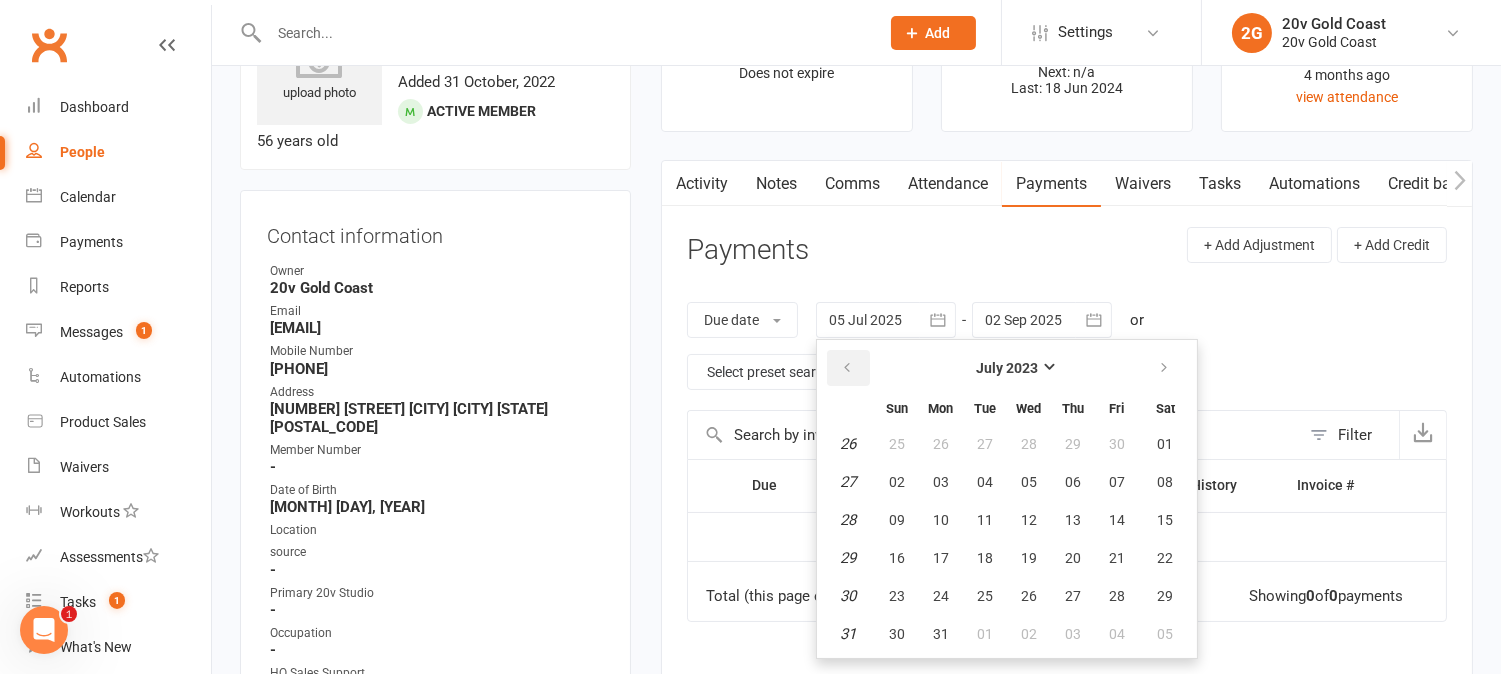 click at bounding box center (847, 368) 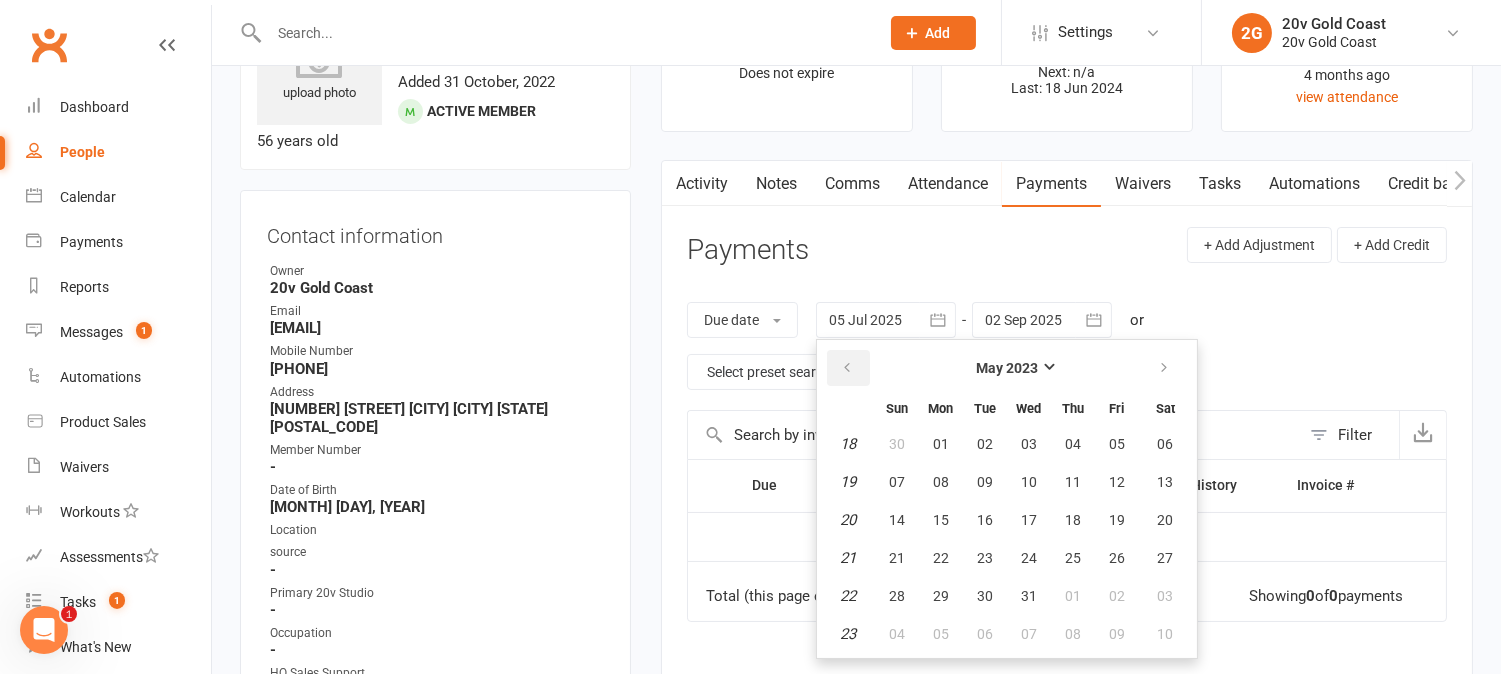 click at bounding box center [847, 368] 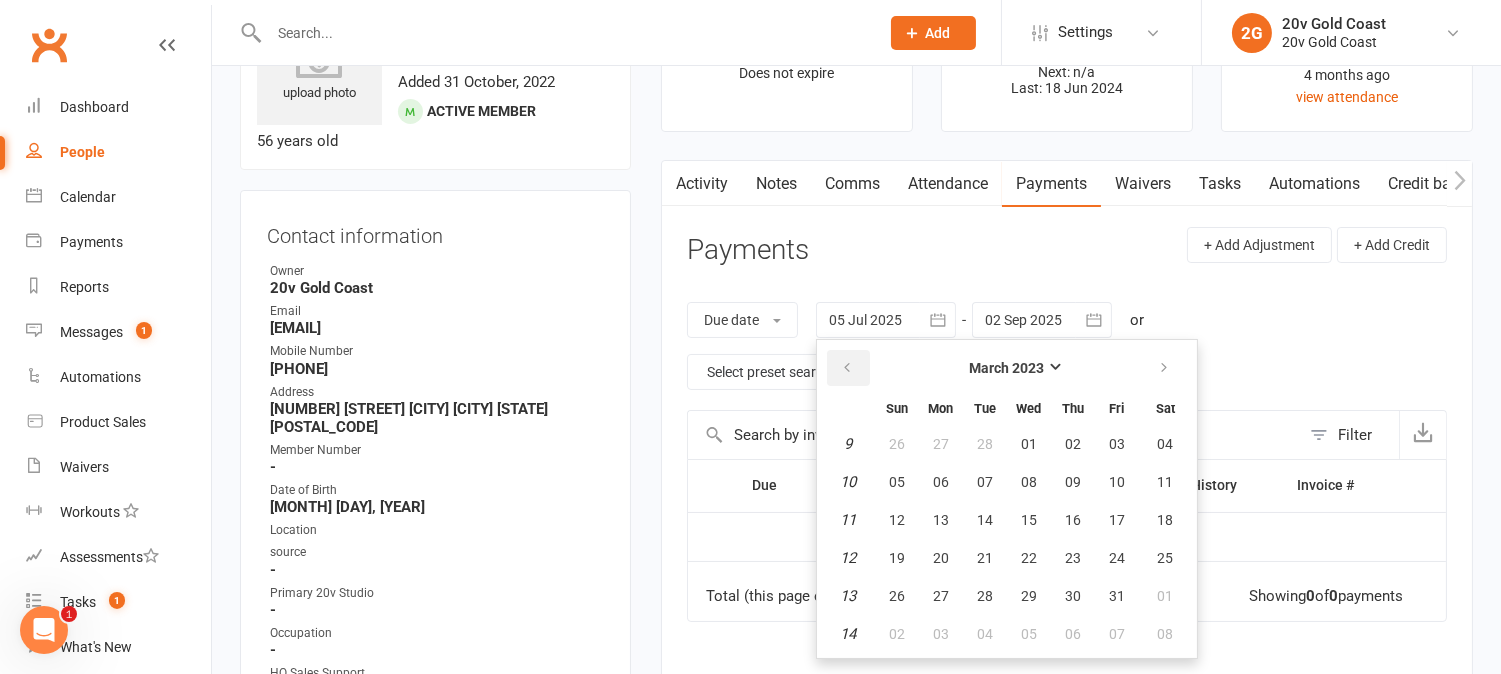 click at bounding box center [847, 368] 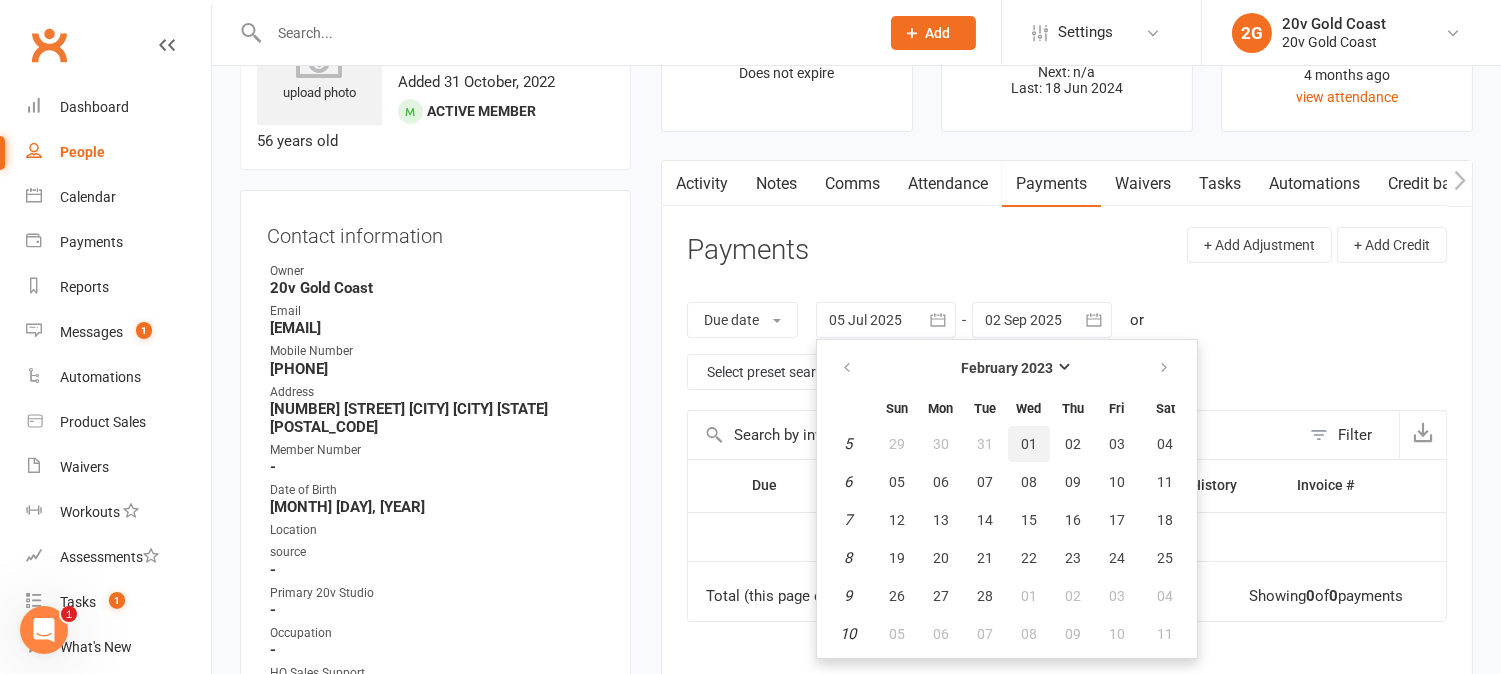 click on "01" at bounding box center (1029, 444) 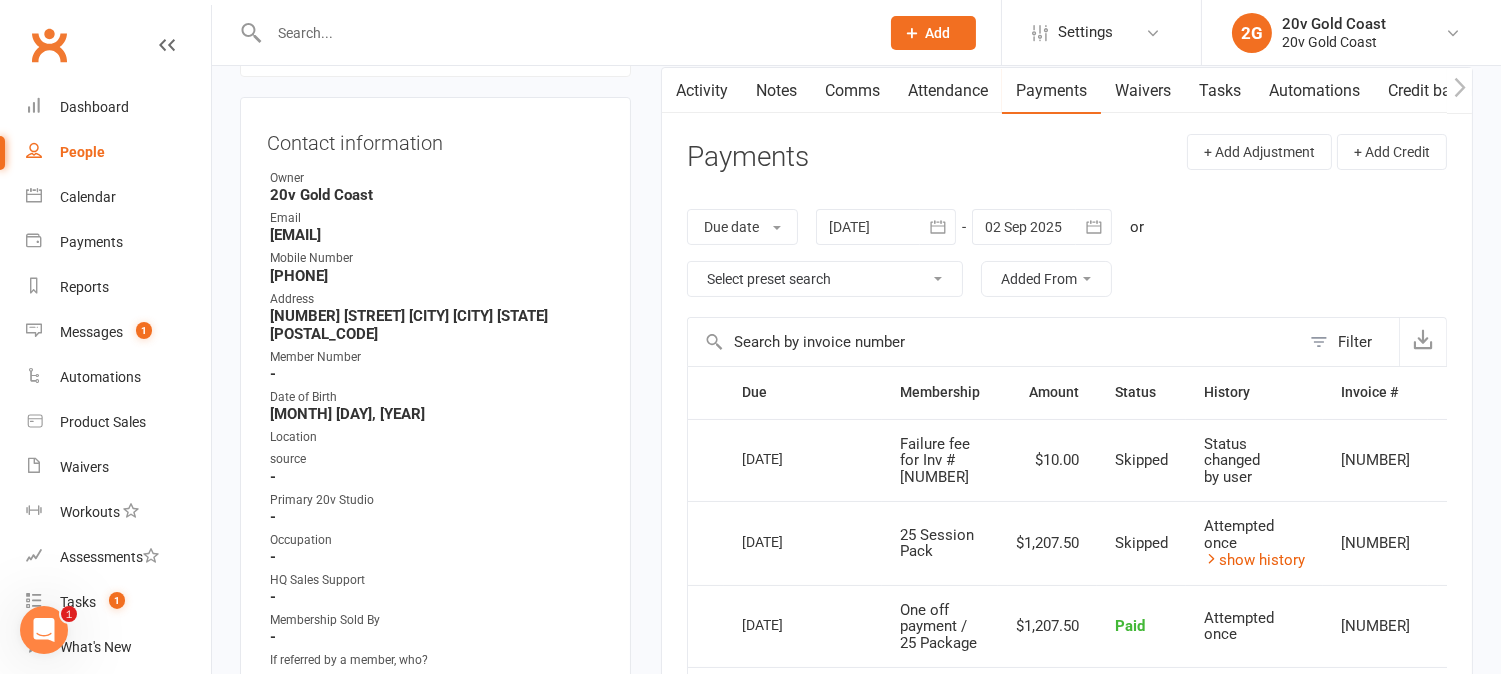 scroll, scrollTop: 111, scrollLeft: 0, axis: vertical 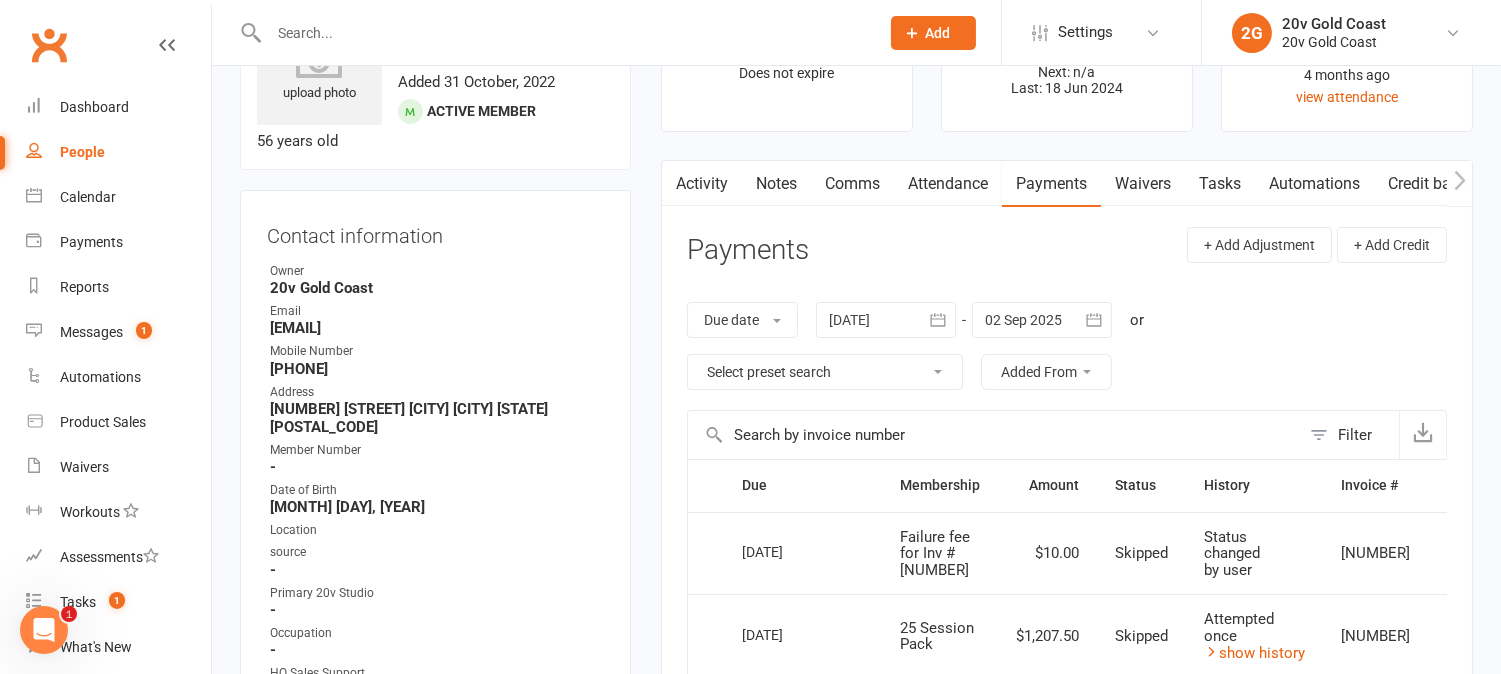 click on "Attendance" at bounding box center (948, 184) 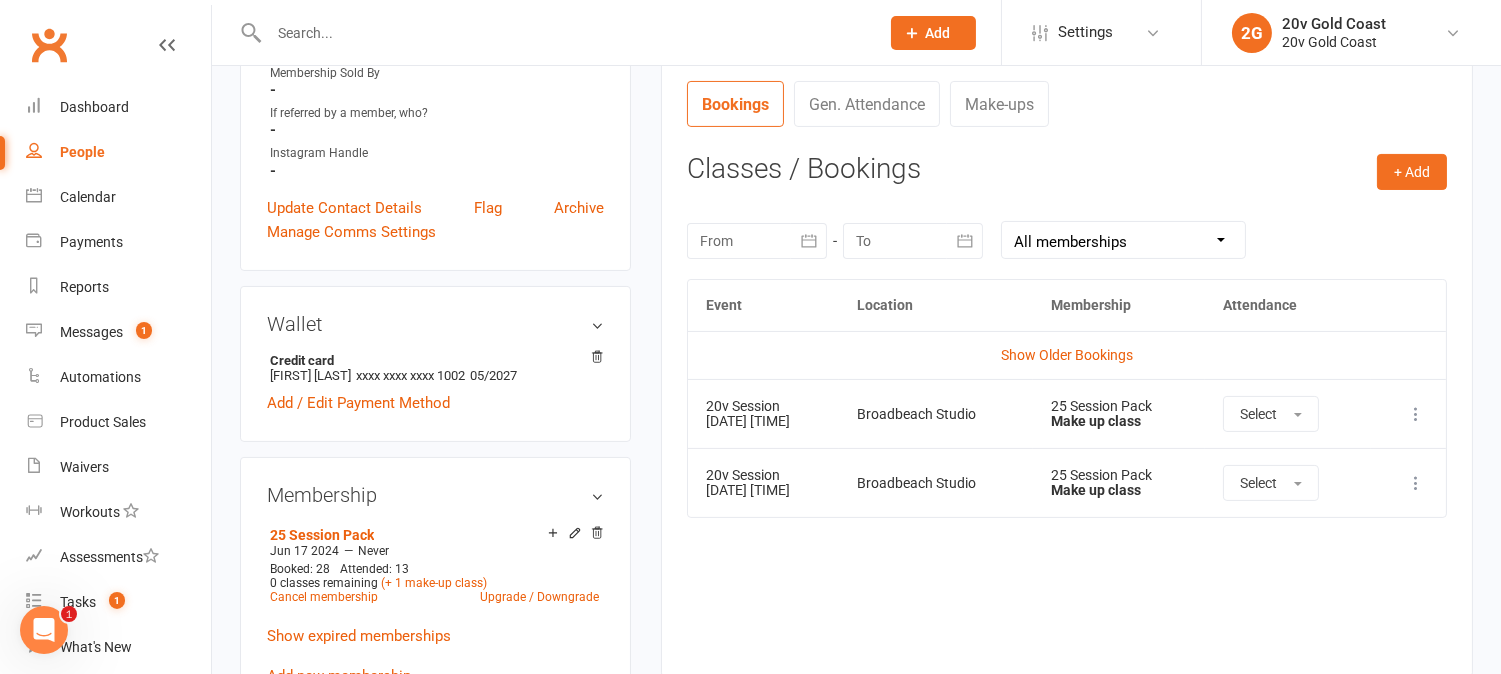 scroll, scrollTop: 777, scrollLeft: 0, axis: vertical 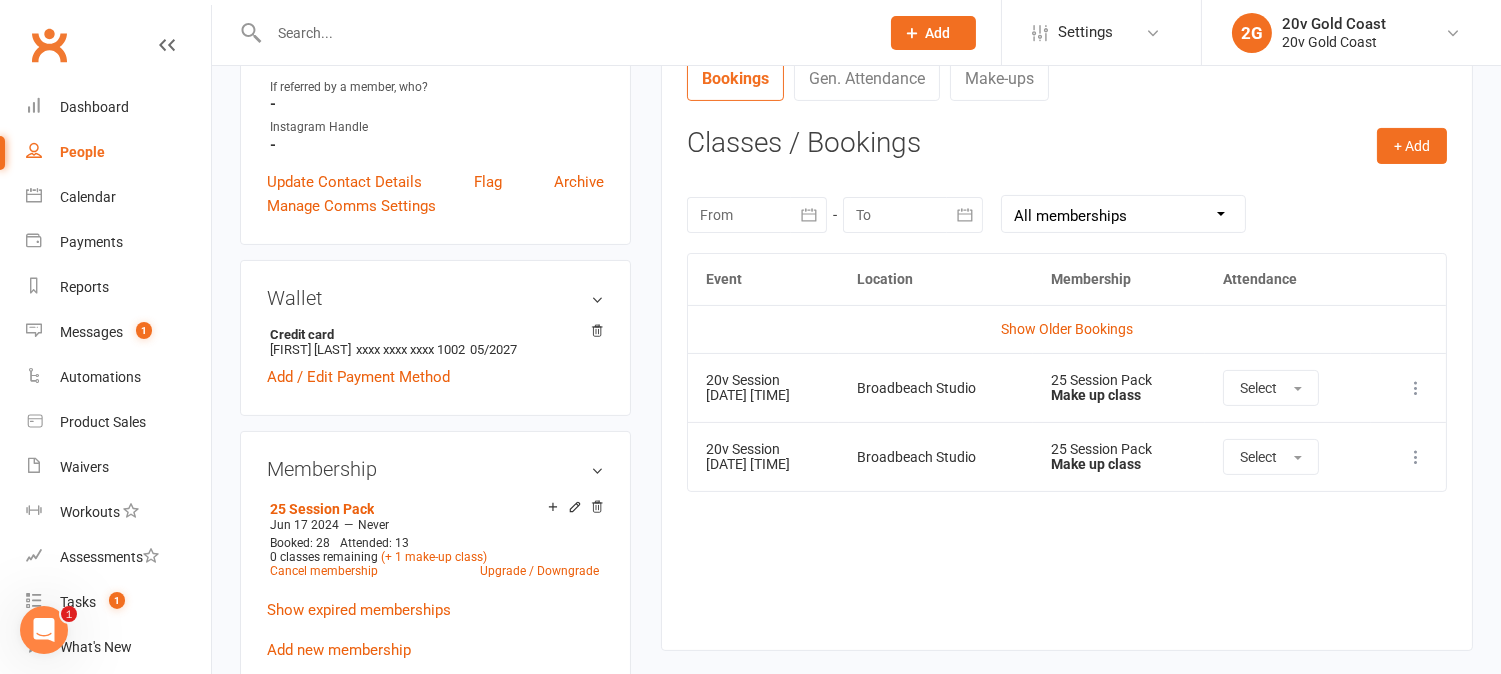 drag, startPoint x: 932, startPoint y: 573, endPoint x: 962, endPoint y: 495, distance: 83.57033 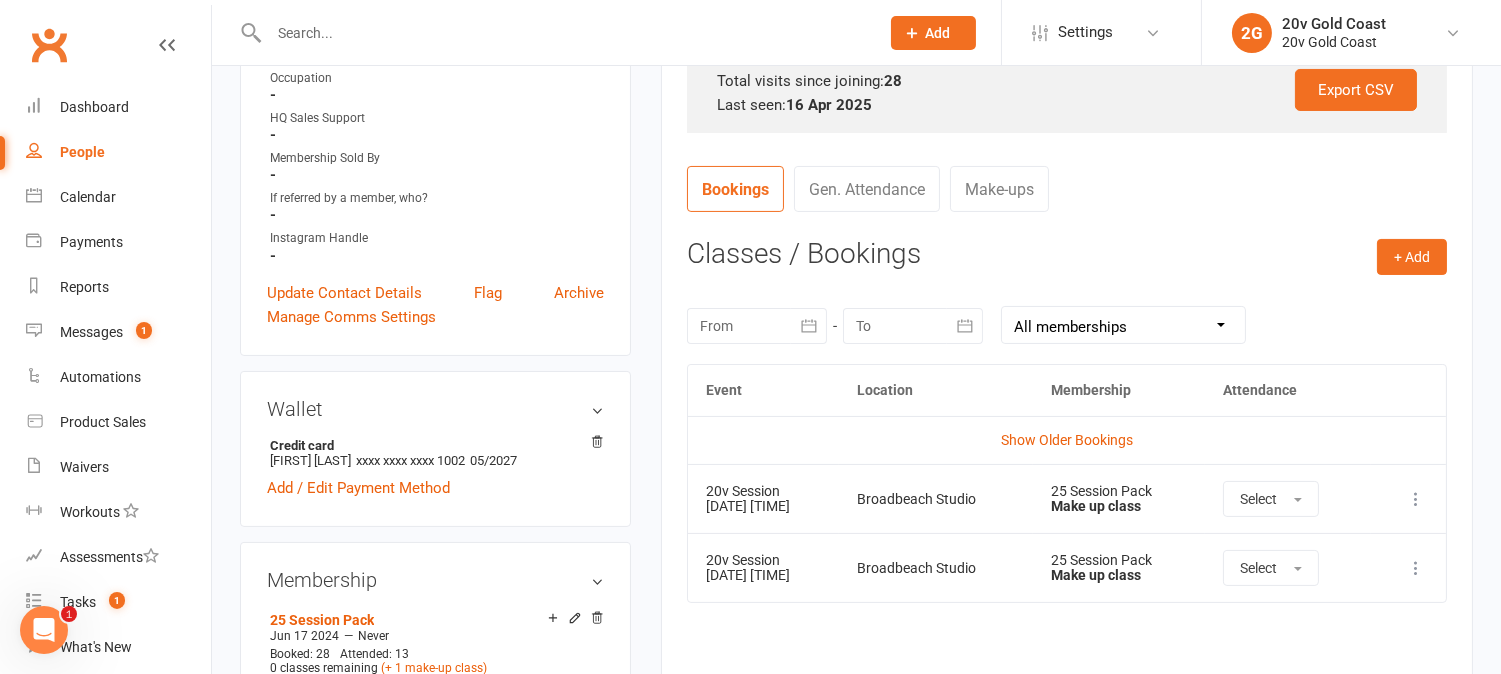 scroll, scrollTop: 777, scrollLeft: 0, axis: vertical 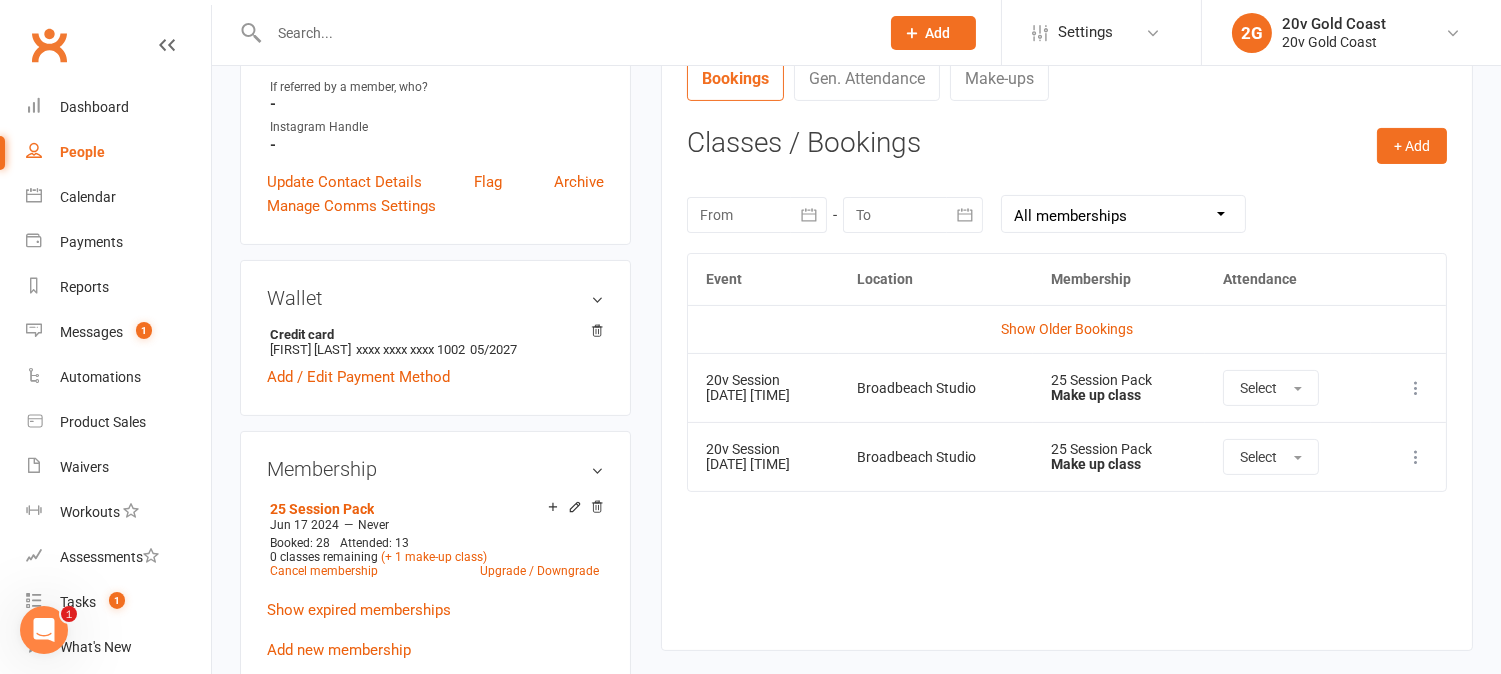 click at bounding box center (1416, 457) 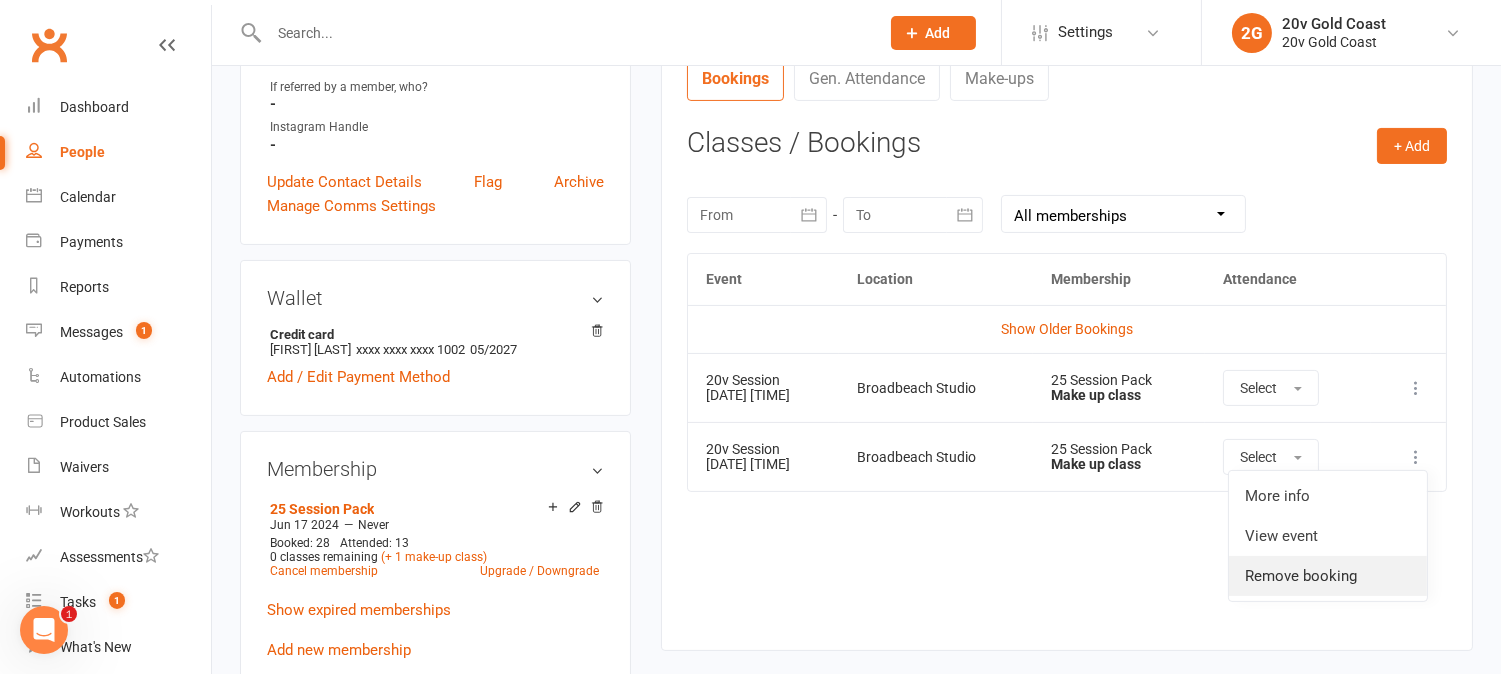 click on "Remove booking" at bounding box center (1328, 576) 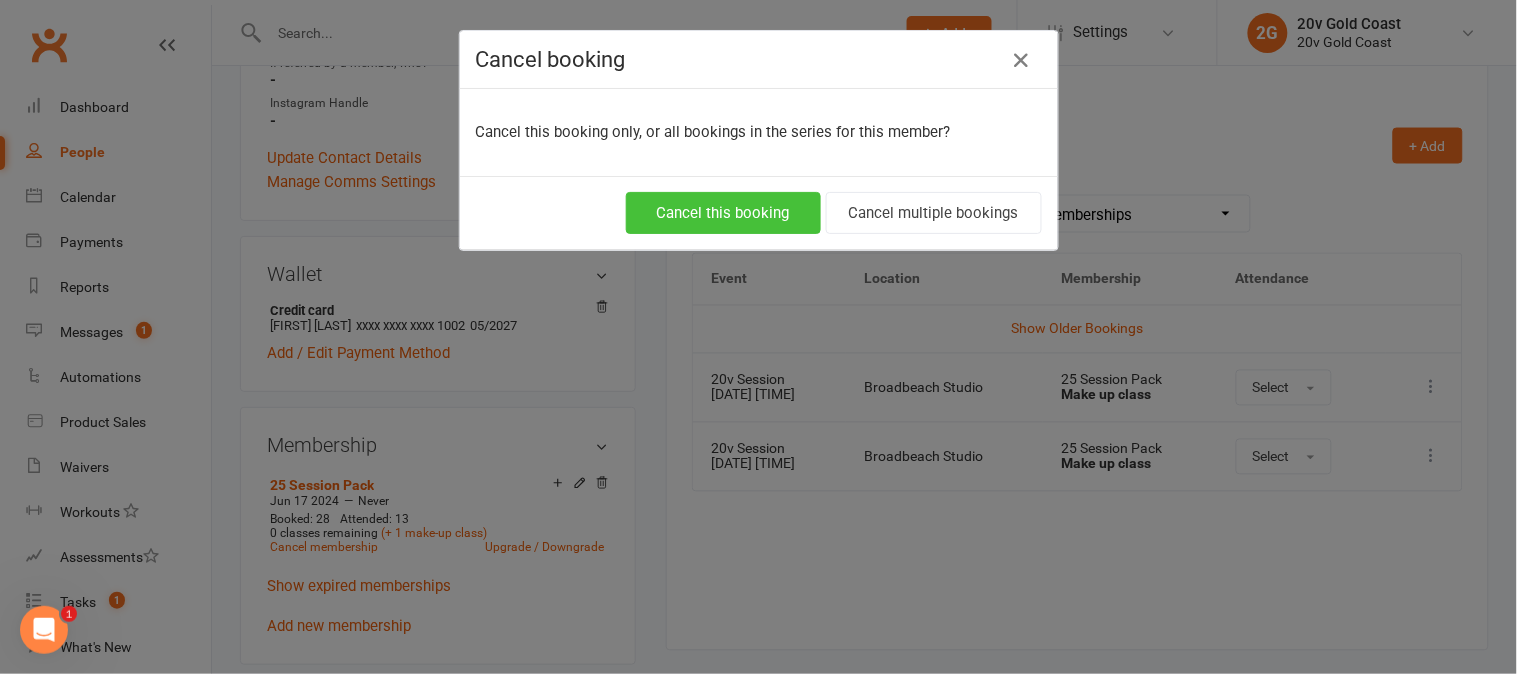 click on "Cancel this booking" at bounding box center (723, 213) 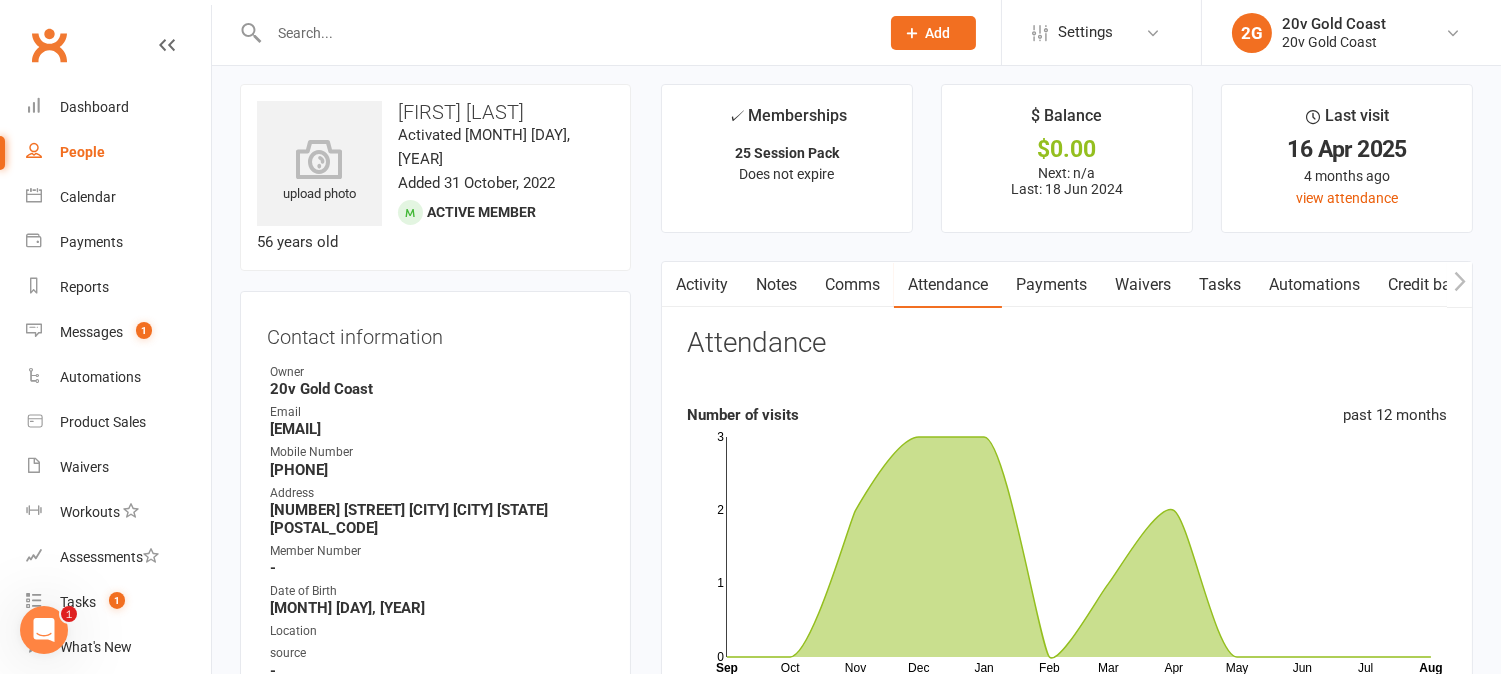 scroll, scrollTop: 0, scrollLeft: 0, axis: both 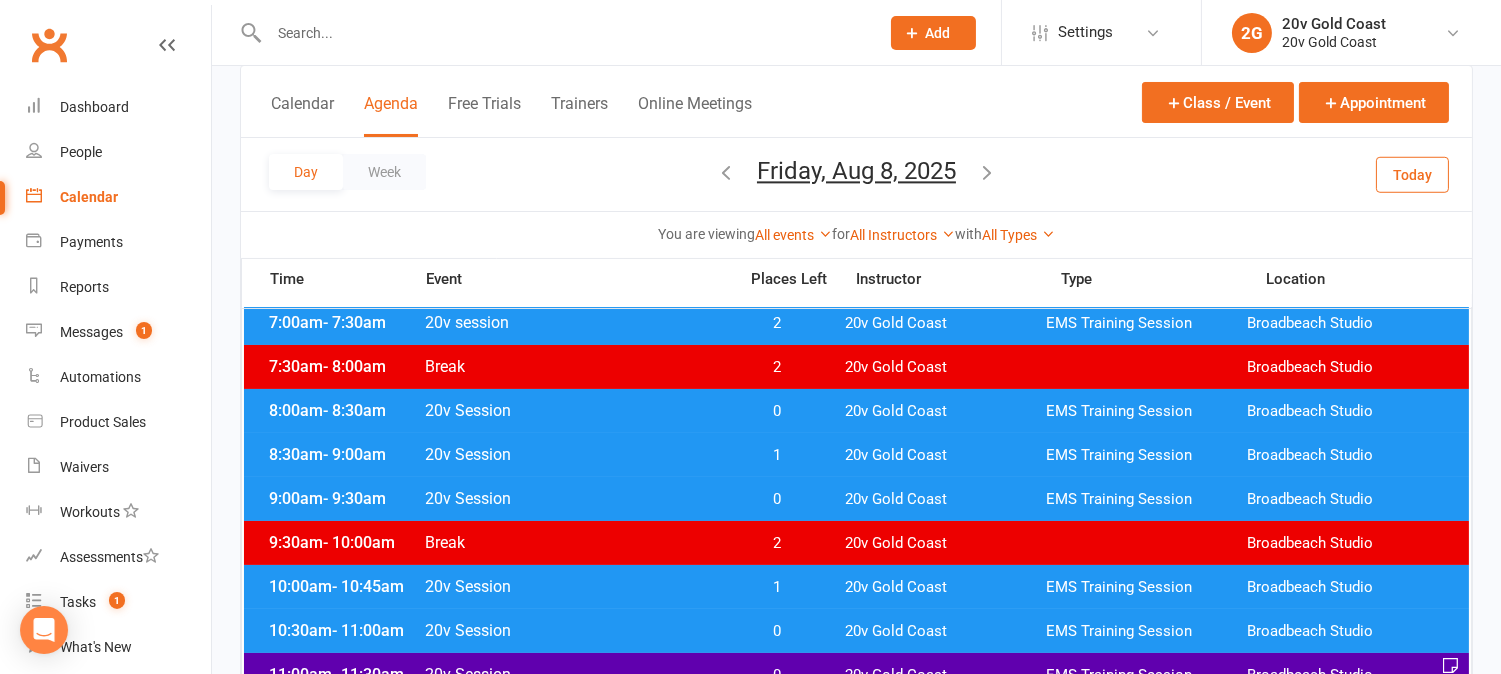 click on "Calendar" at bounding box center [89, 197] 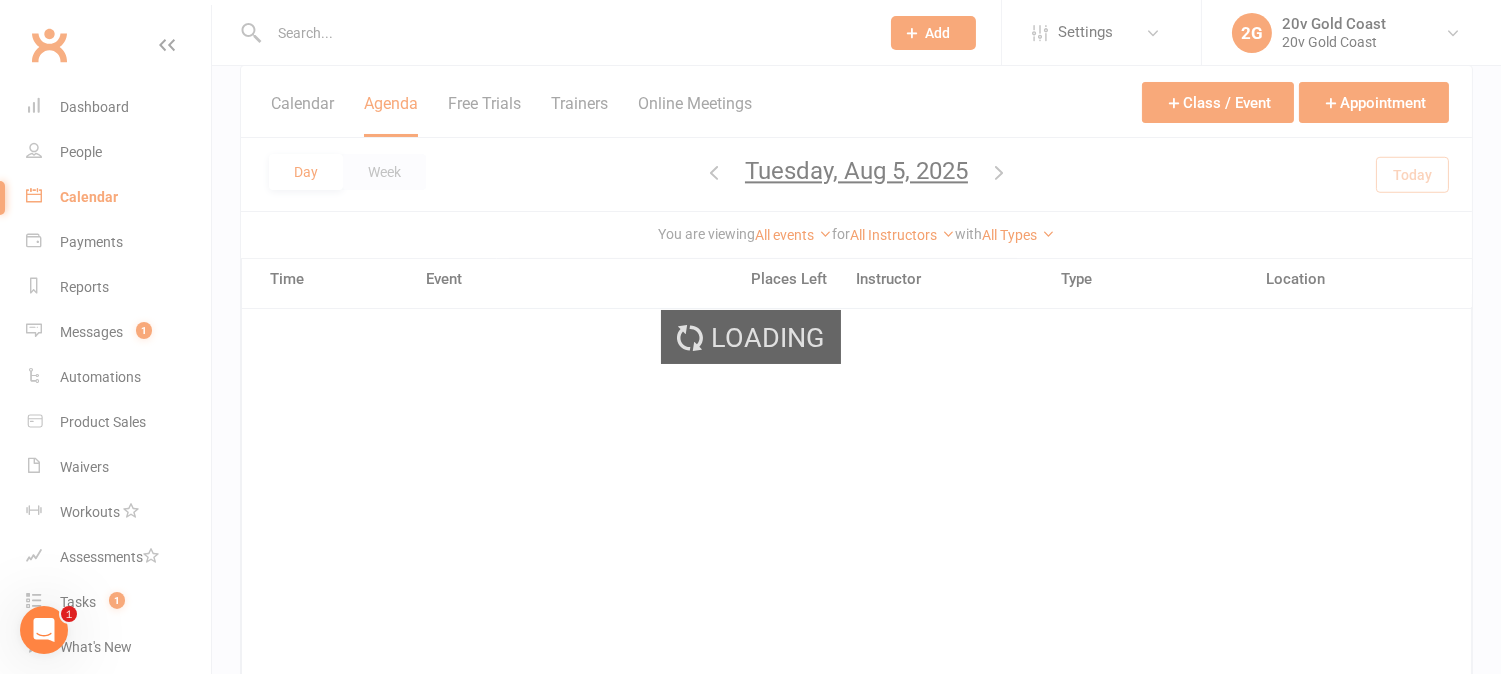 scroll, scrollTop: 0, scrollLeft: 0, axis: both 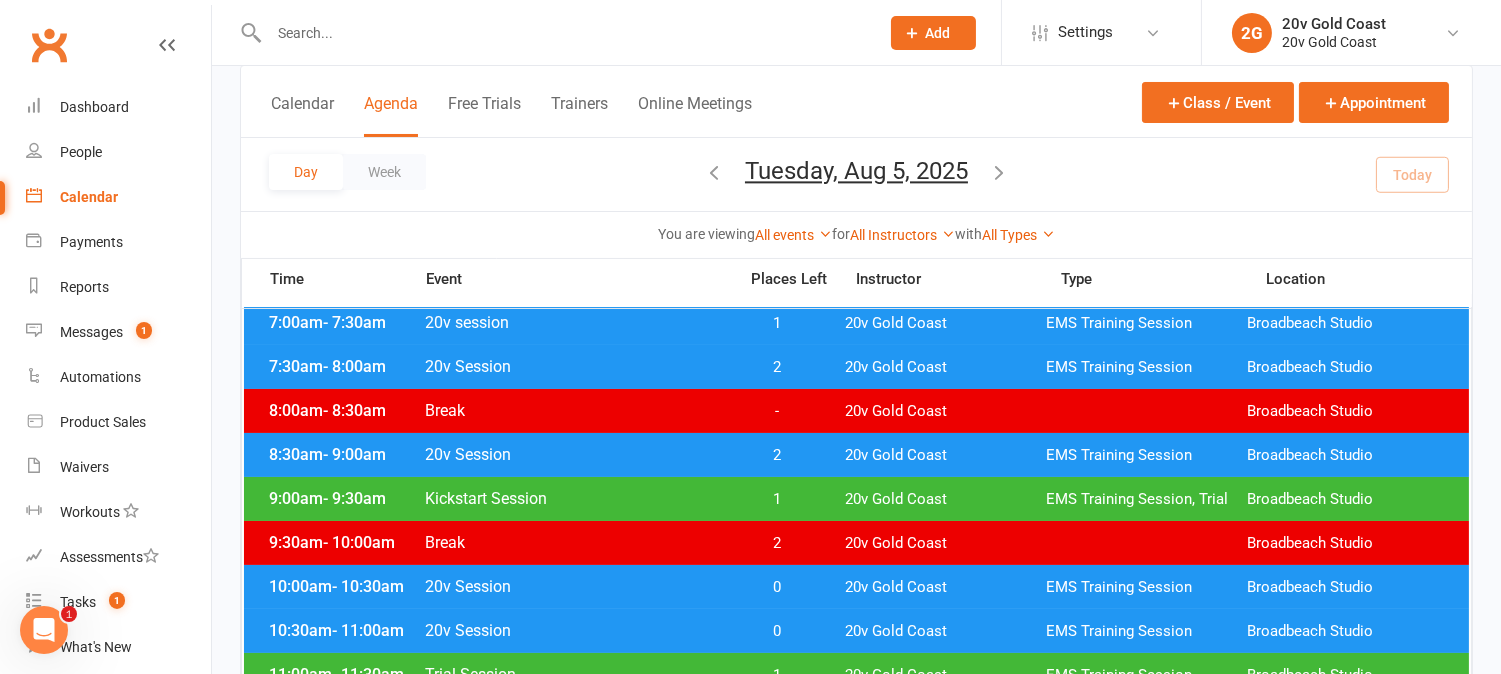click at bounding box center (999, 172) 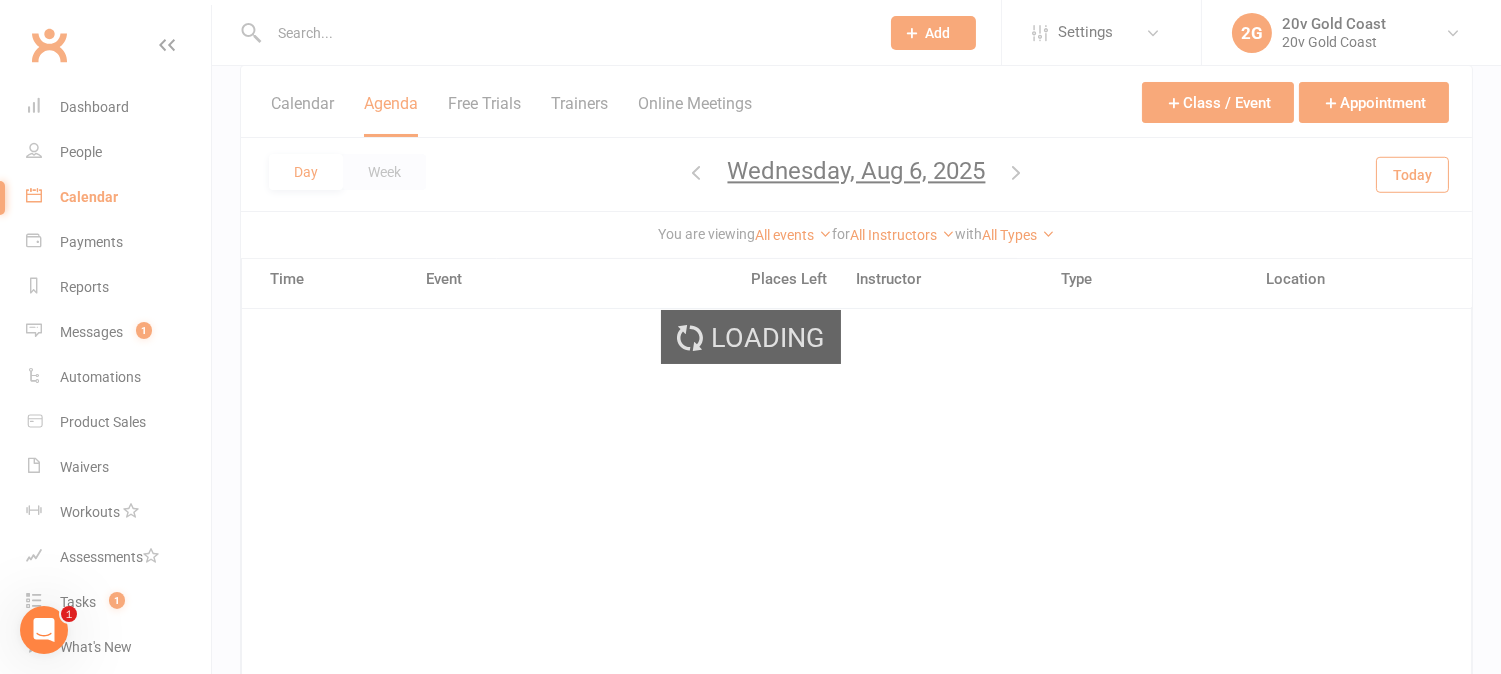 click on "Loading" at bounding box center [750, 337] 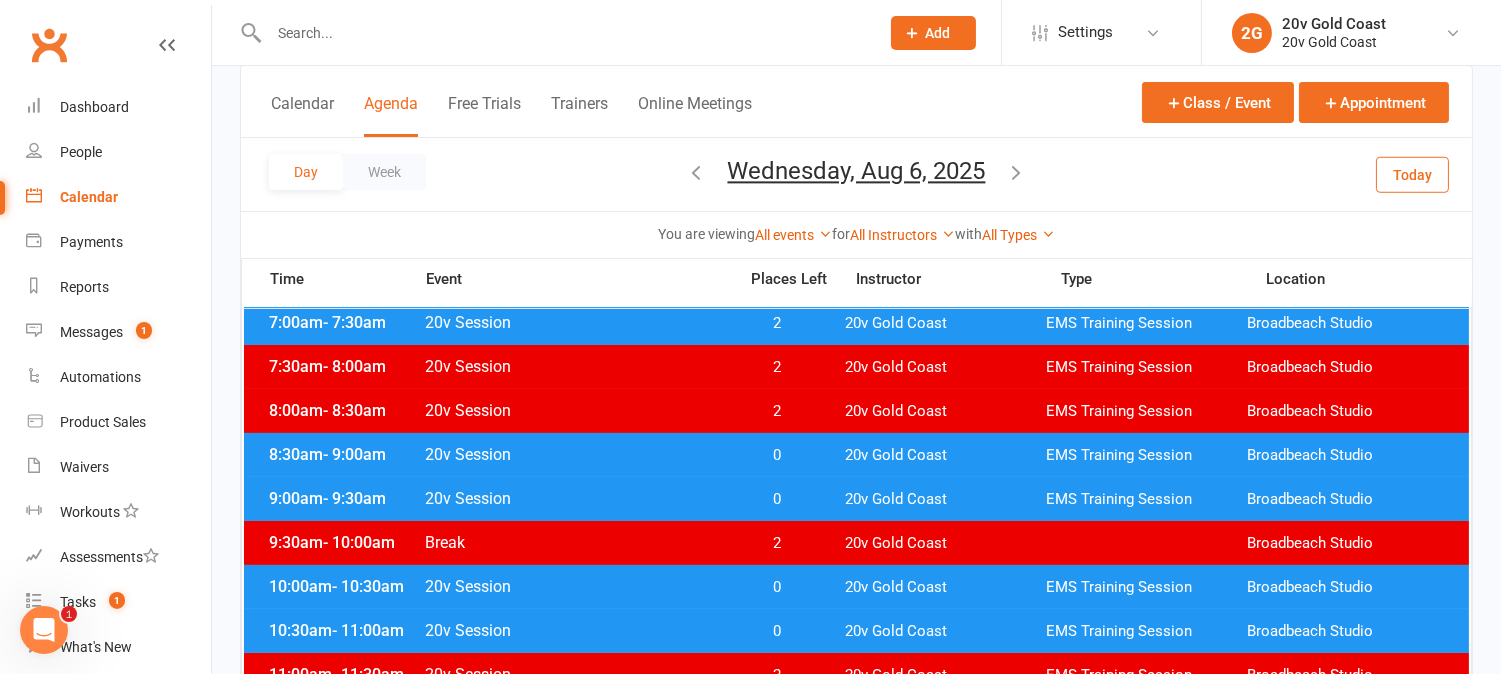 click on "Wednesday, Aug 6, 2025" at bounding box center [857, 171] 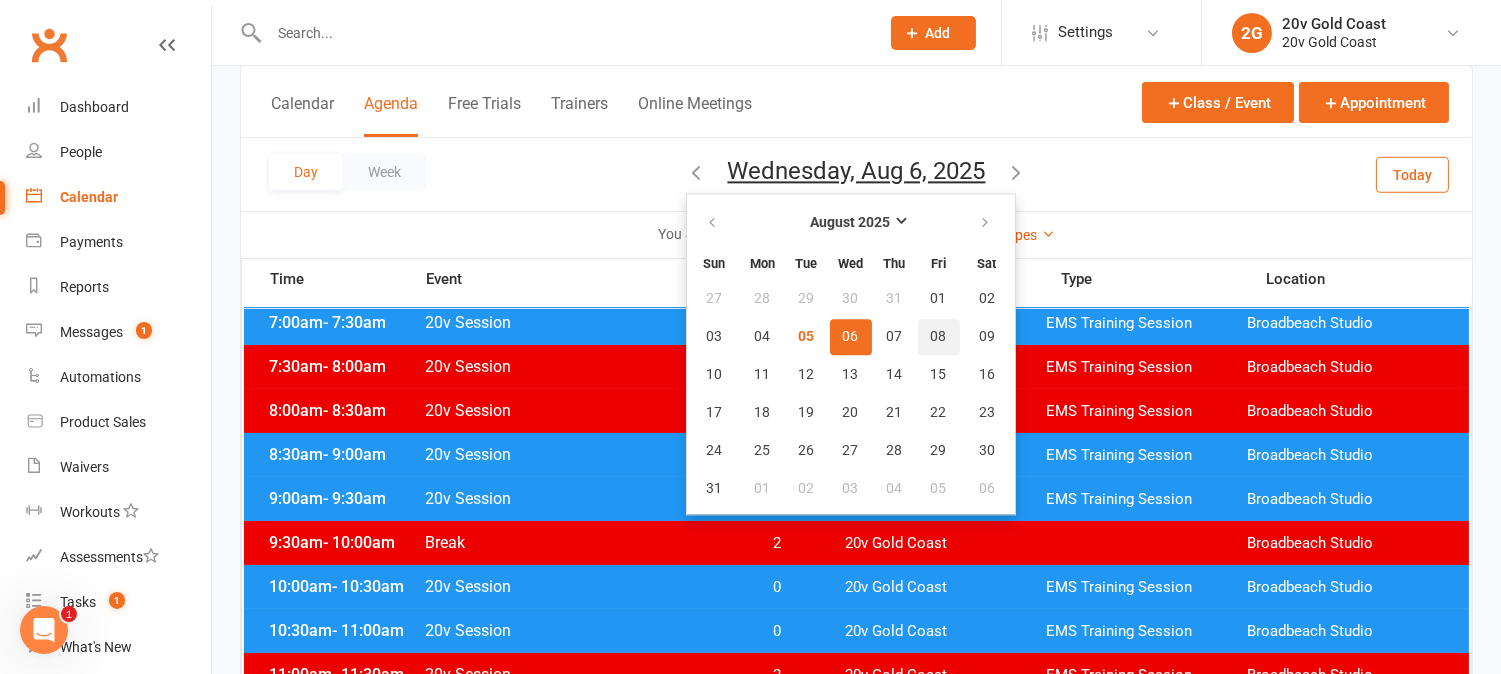 click on "08" at bounding box center (939, 337) 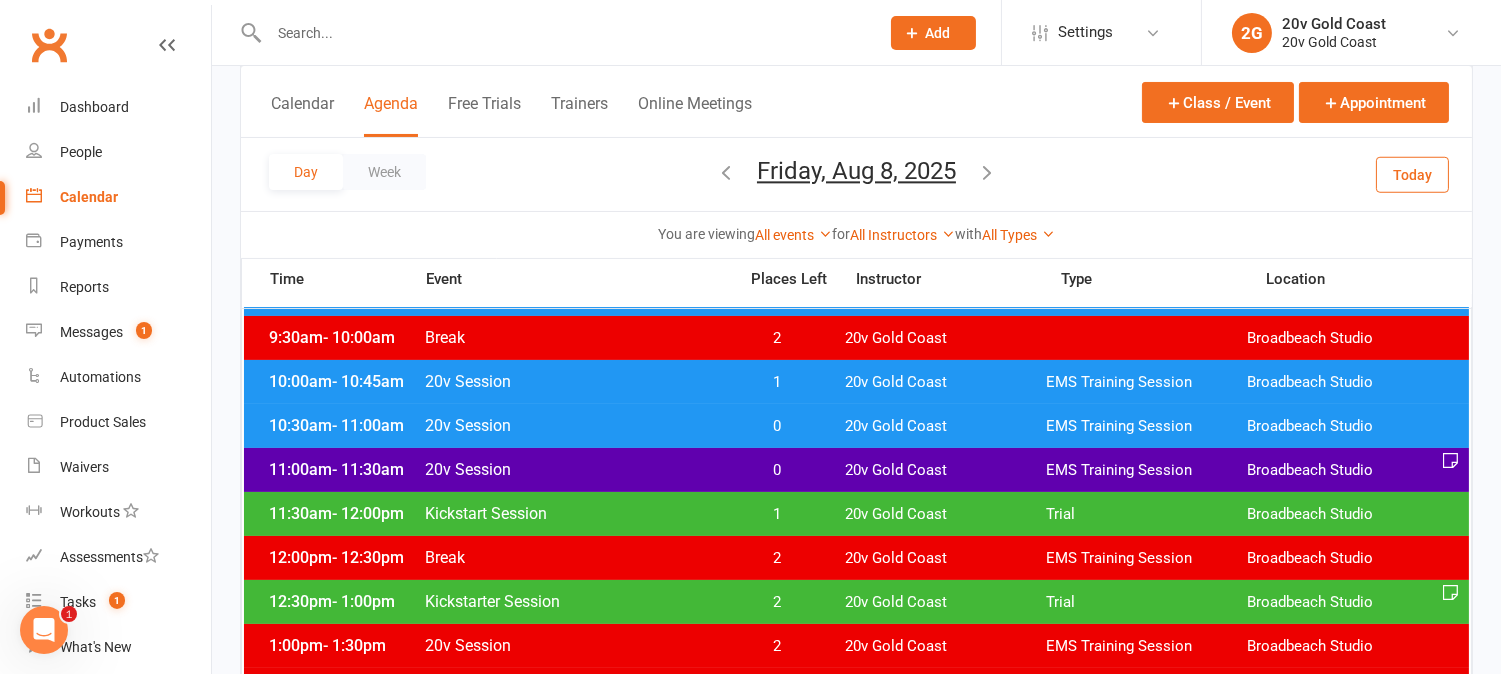 scroll, scrollTop: 442, scrollLeft: 0, axis: vertical 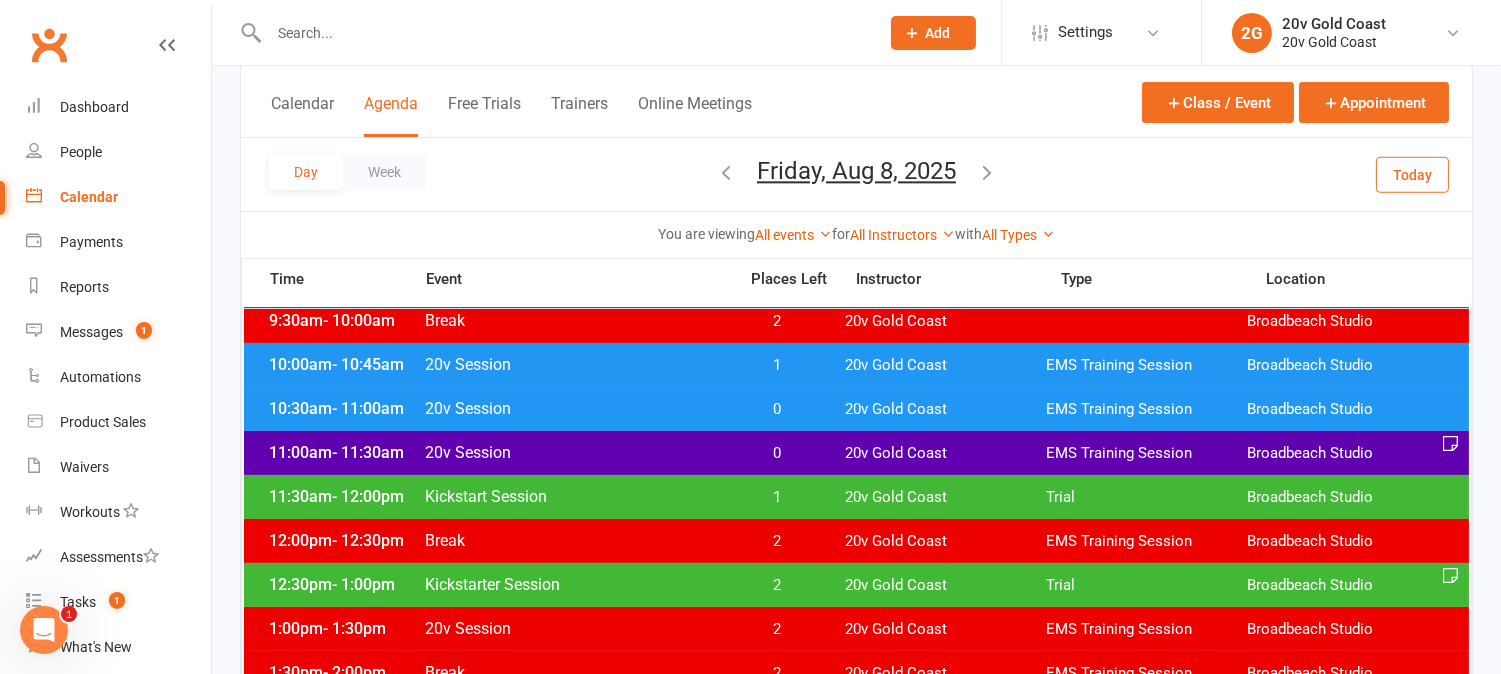 click on "0" at bounding box center [777, 453] 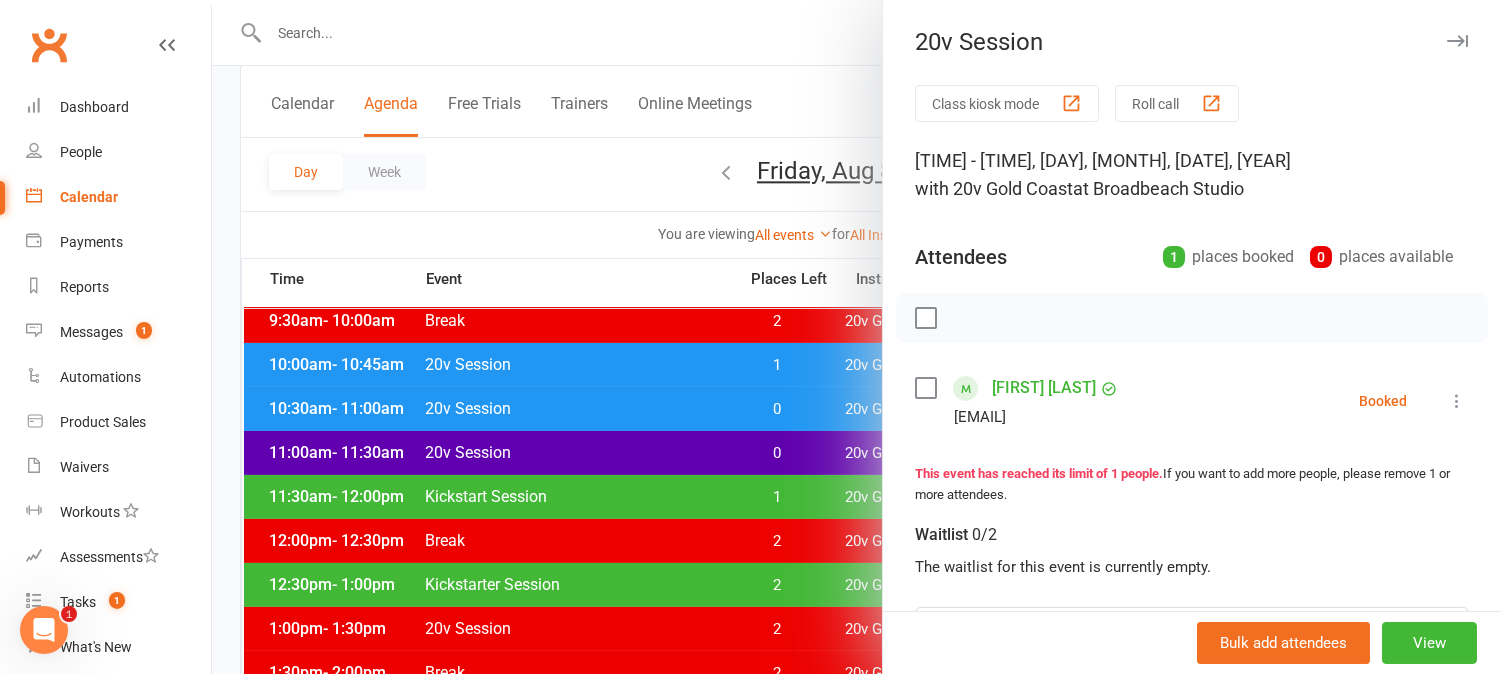 click at bounding box center (856, 337) 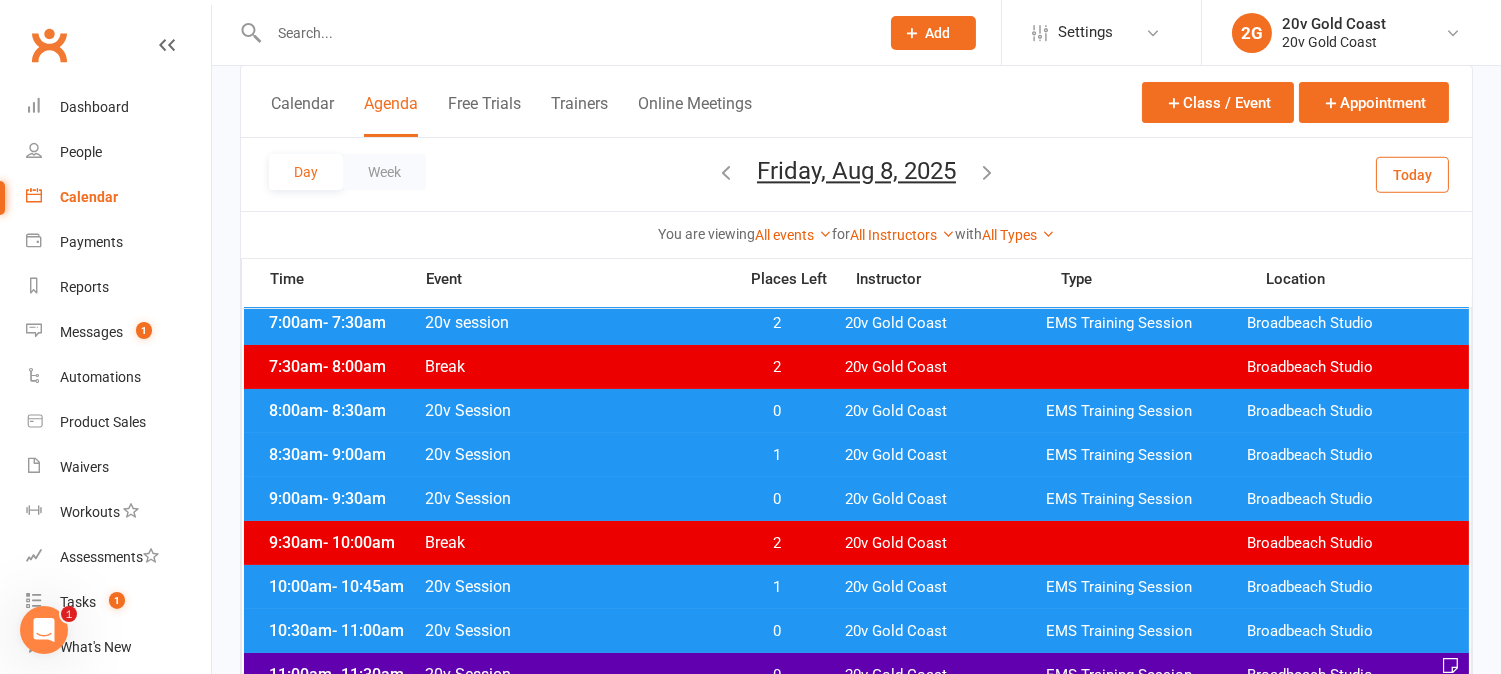 scroll, scrollTop: 331, scrollLeft: 0, axis: vertical 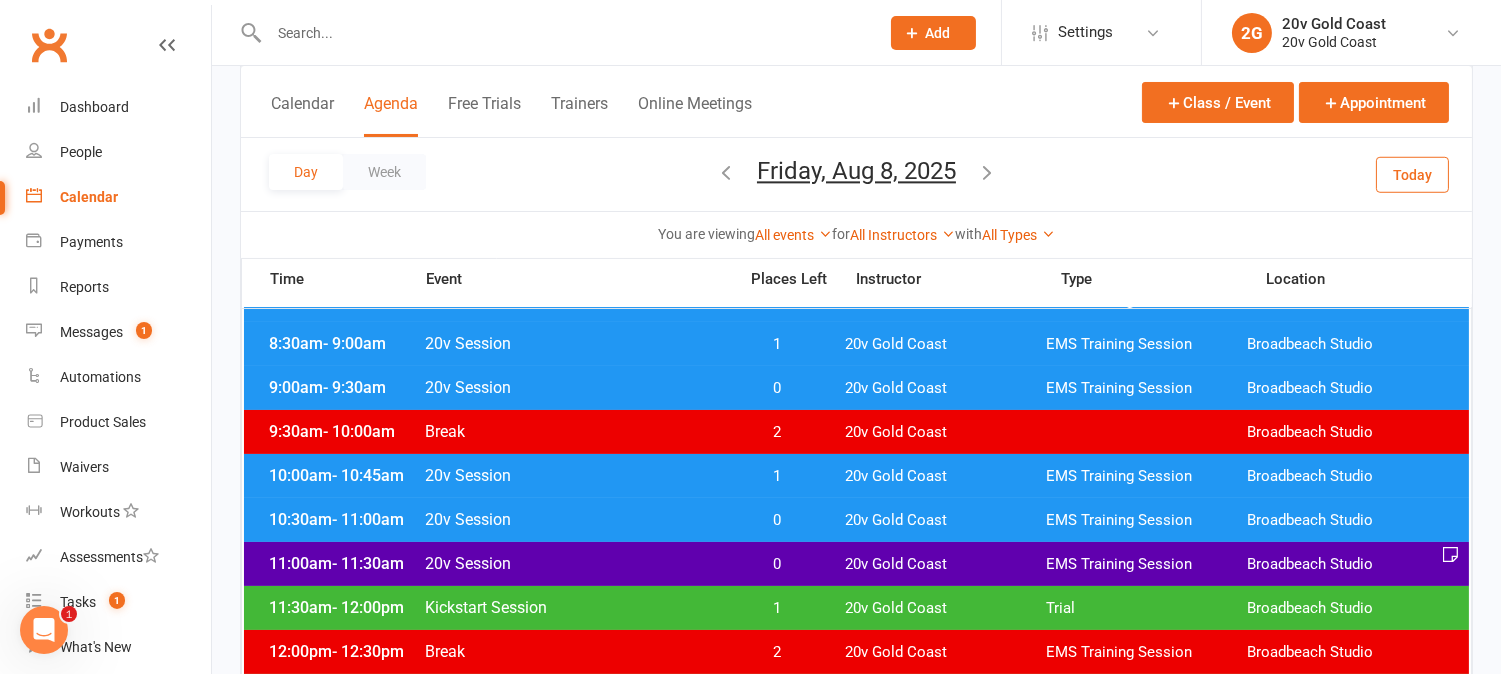 click on "1" at bounding box center [777, 476] 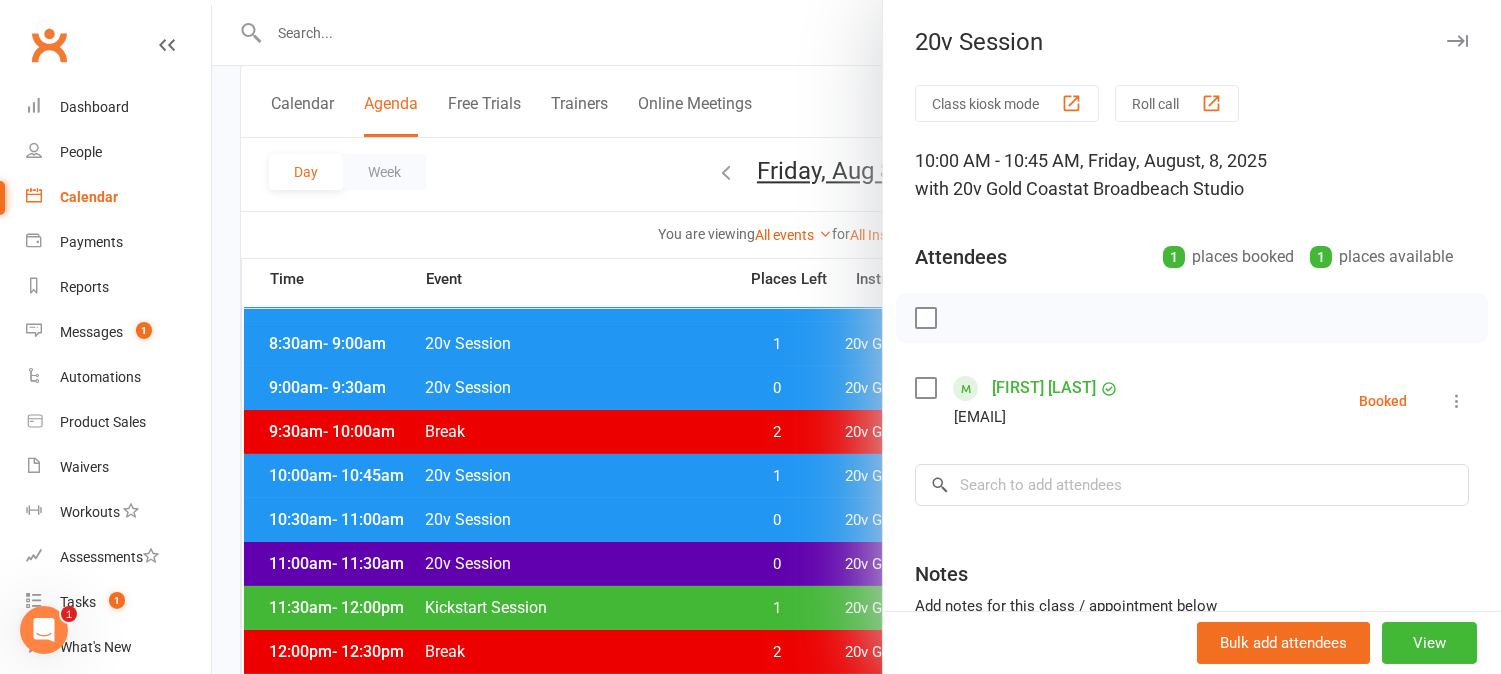 click at bounding box center [856, 337] 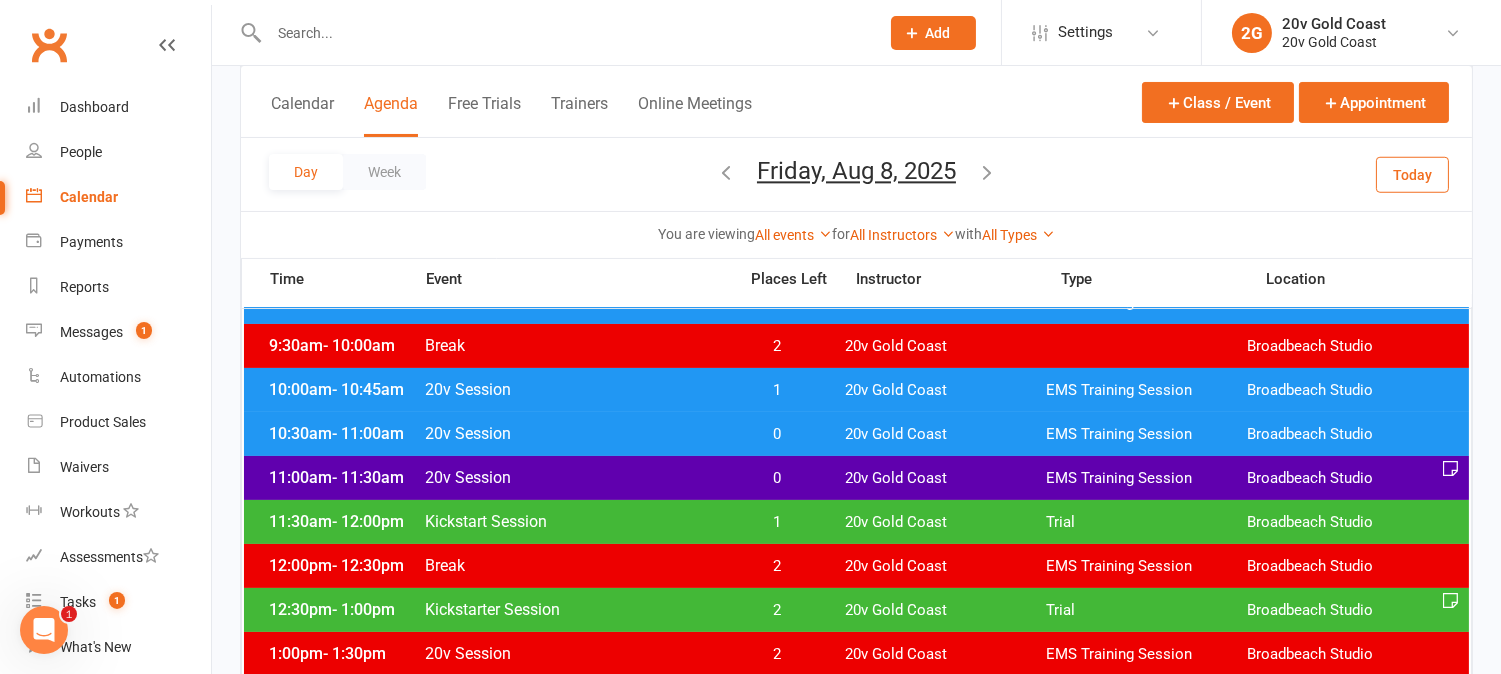 scroll, scrollTop: 442, scrollLeft: 0, axis: vertical 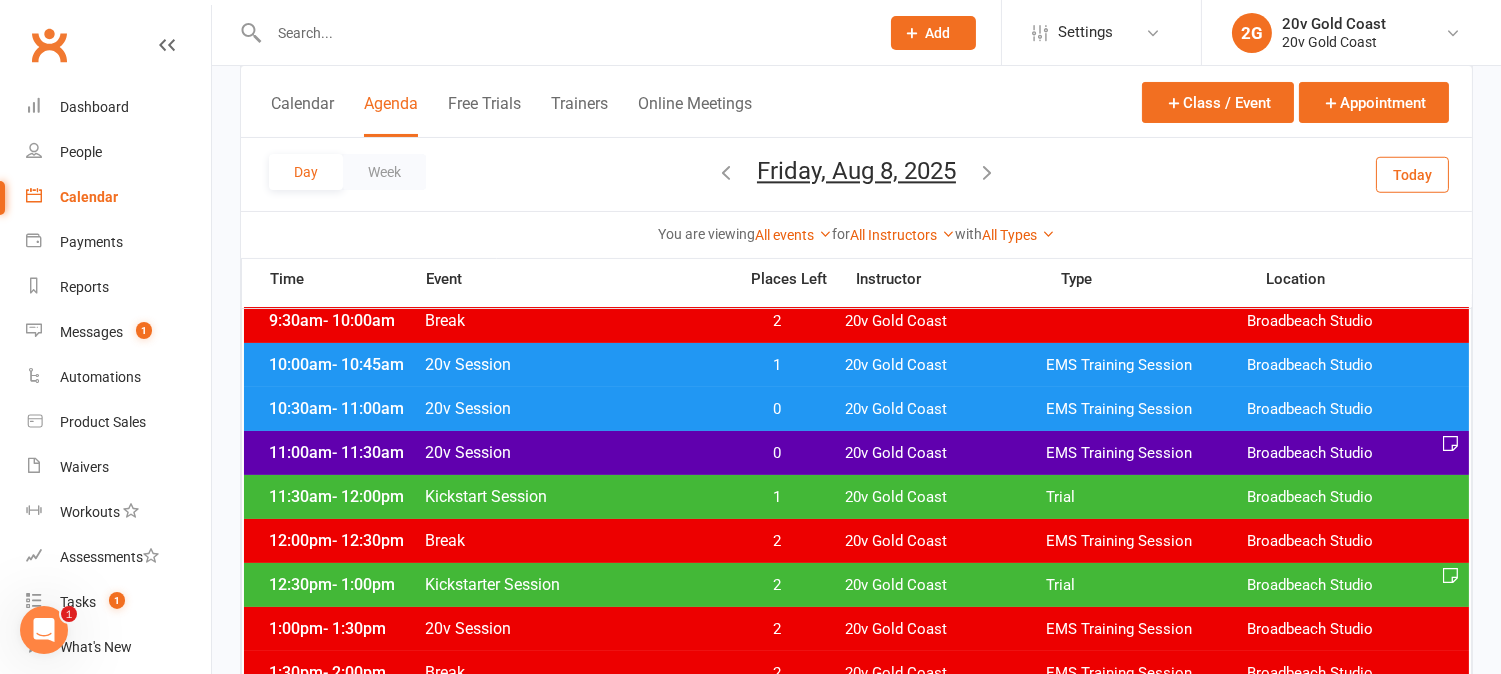 click on "1" at bounding box center (777, 365) 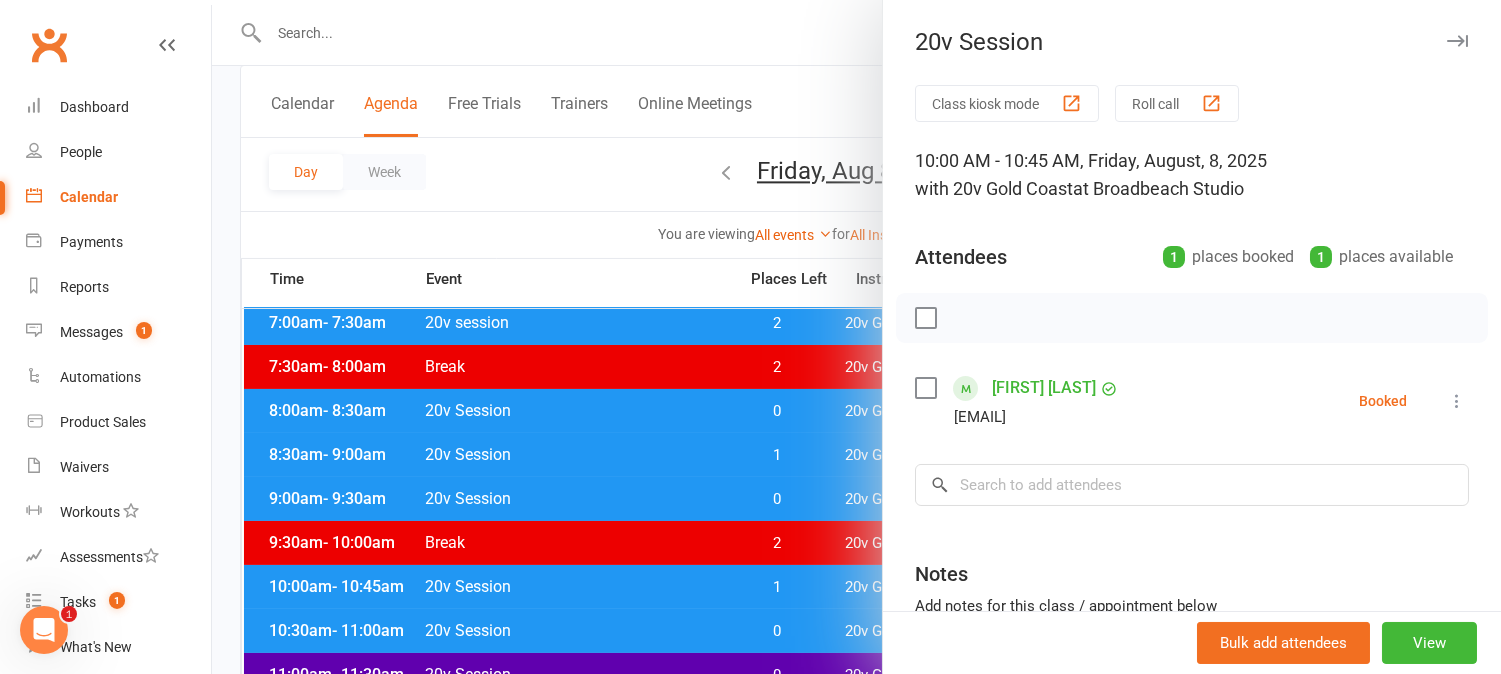 scroll, scrollTop: 331, scrollLeft: 0, axis: vertical 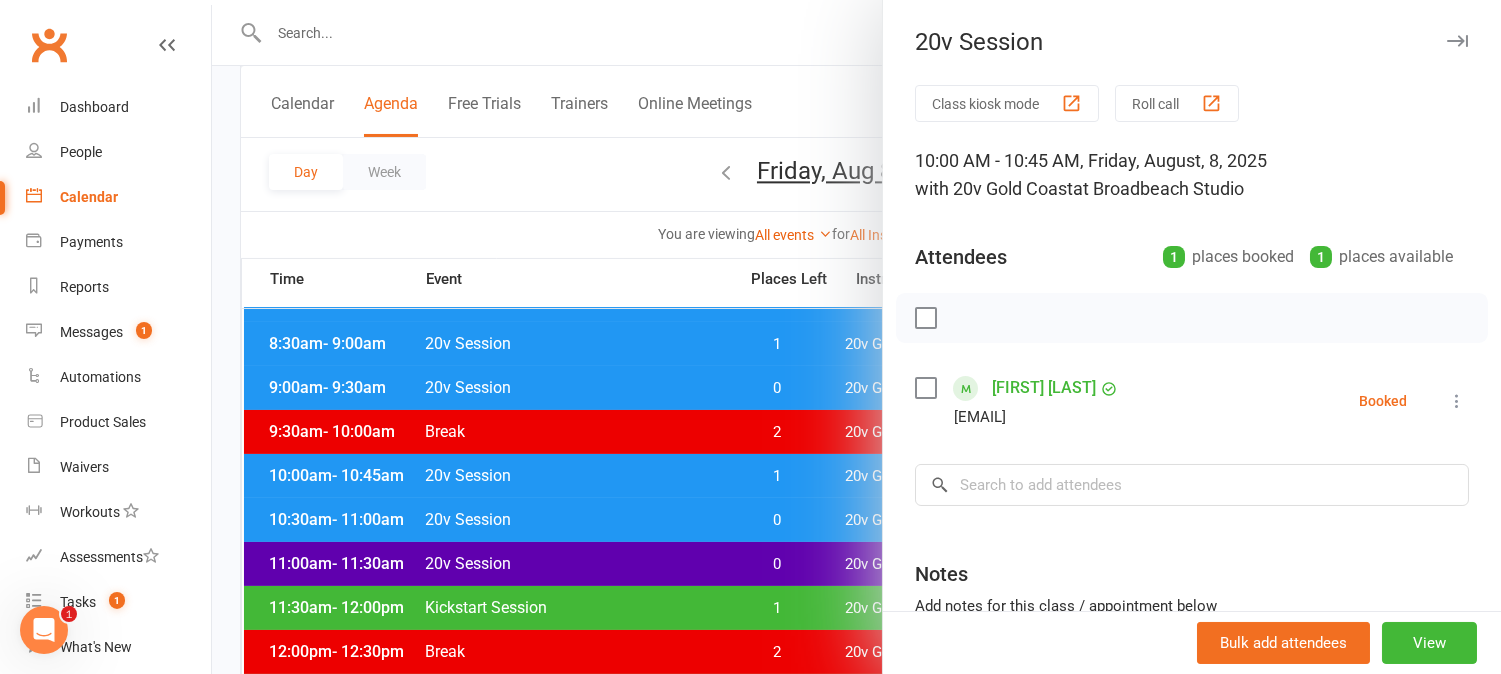 click at bounding box center [856, 337] 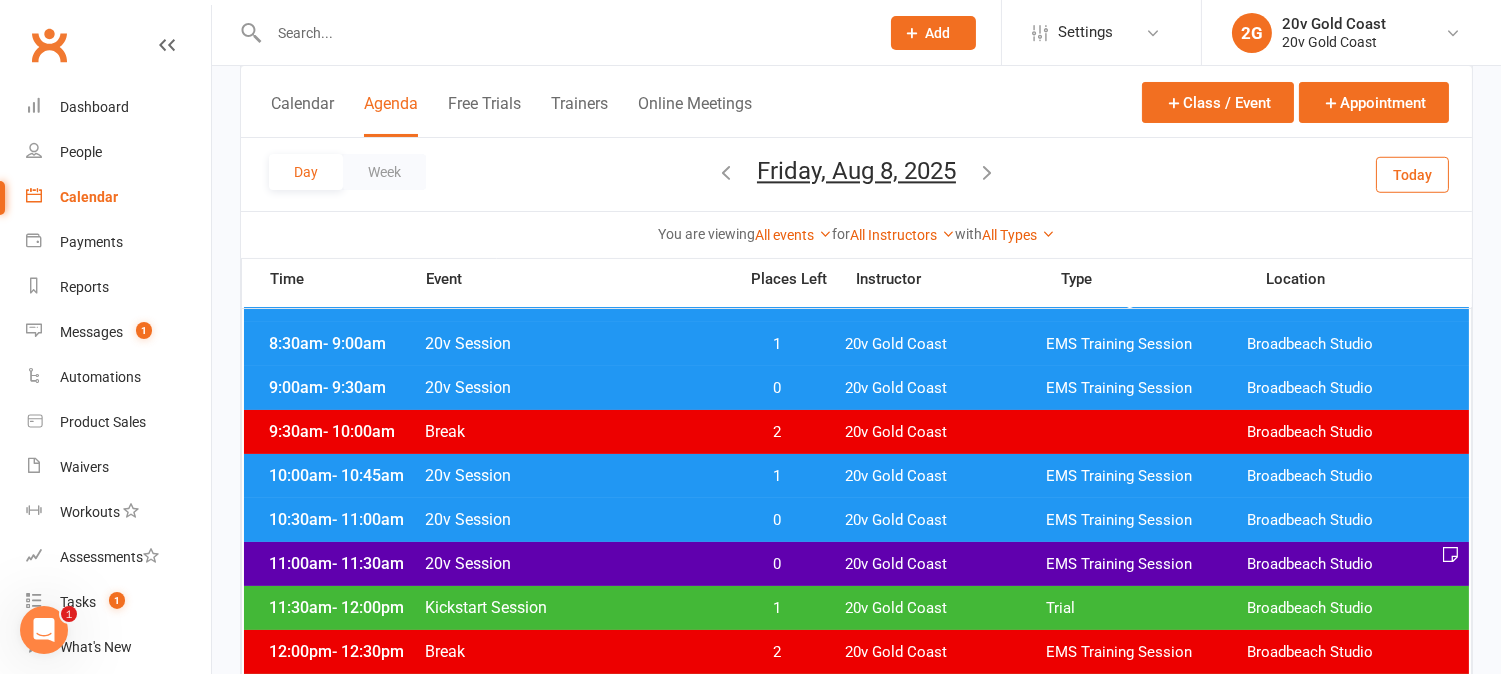 scroll, scrollTop: 220, scrollLeft: 0, axis: vertical 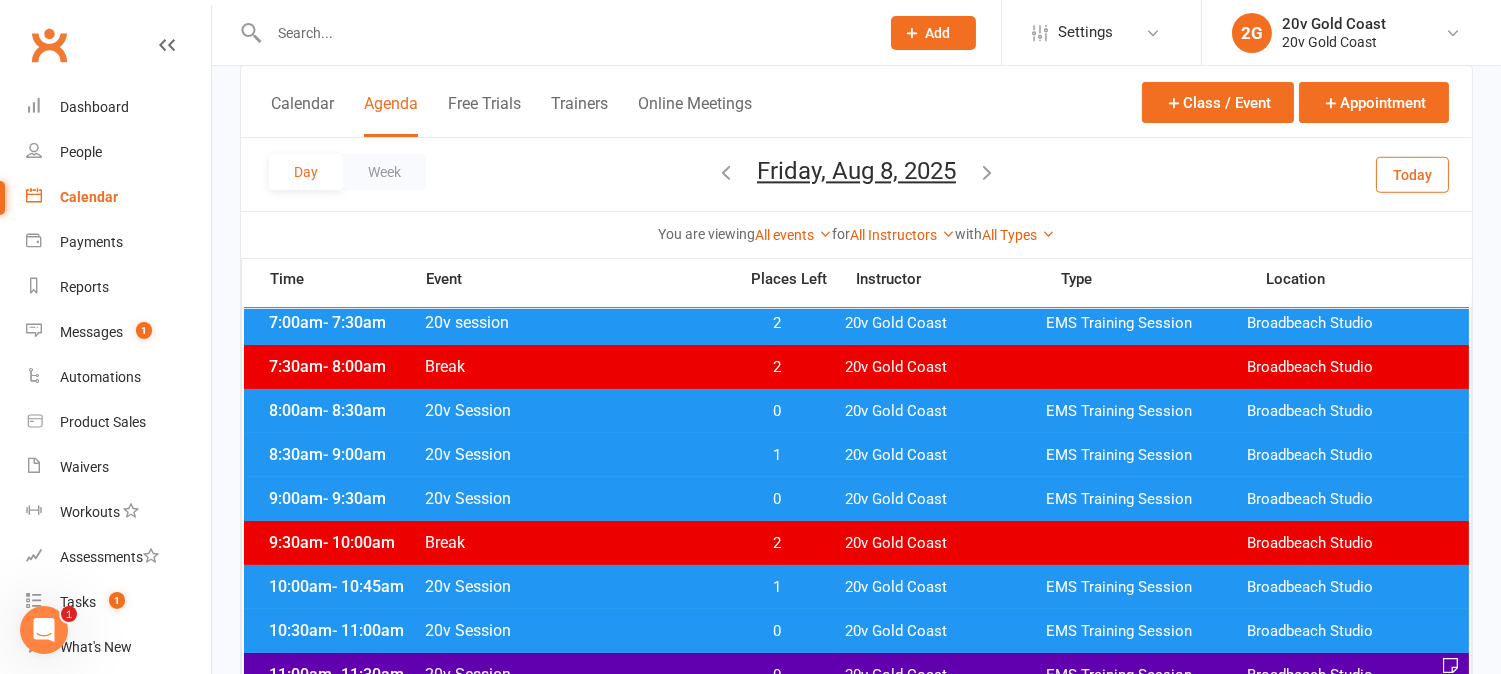 click on "Today" at bounding box center (1412, 174) 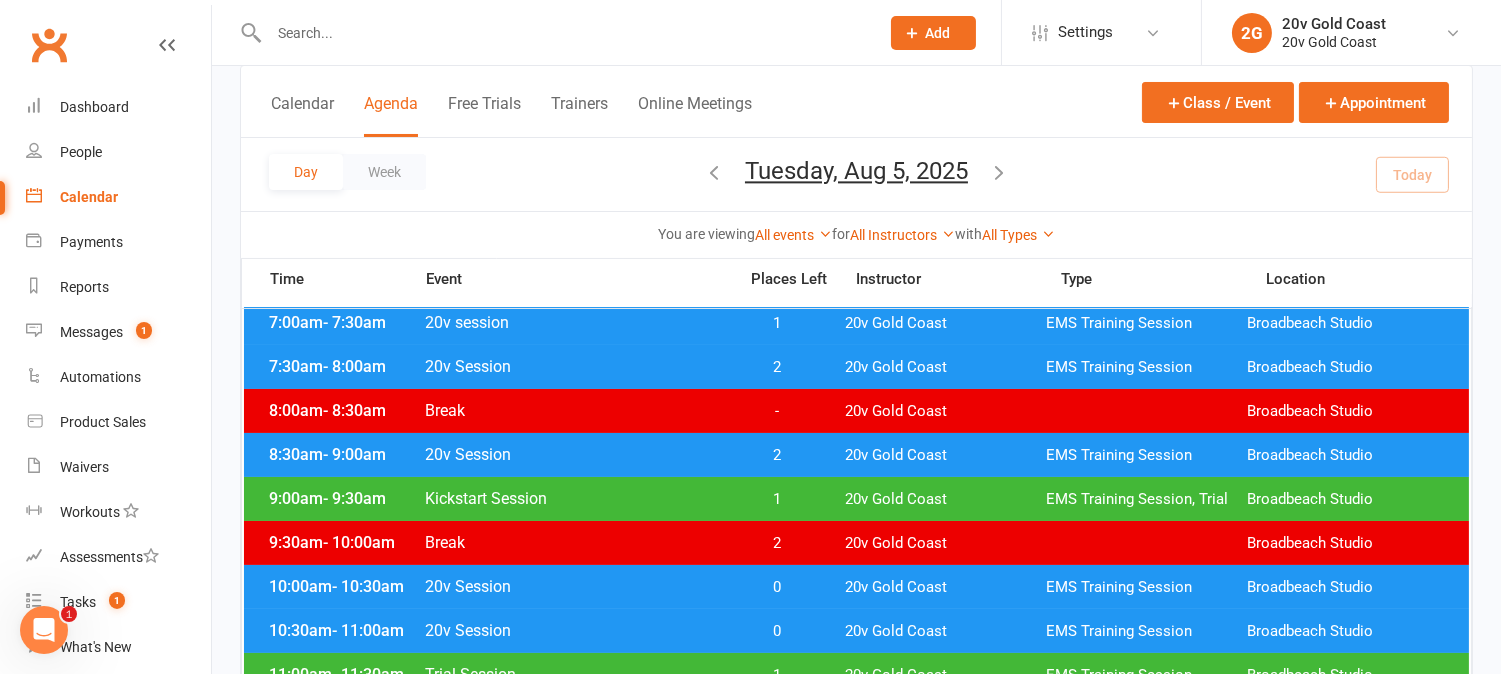 click on "Tuesday, Aug 5, 2025" at bounding box center [856, 171] 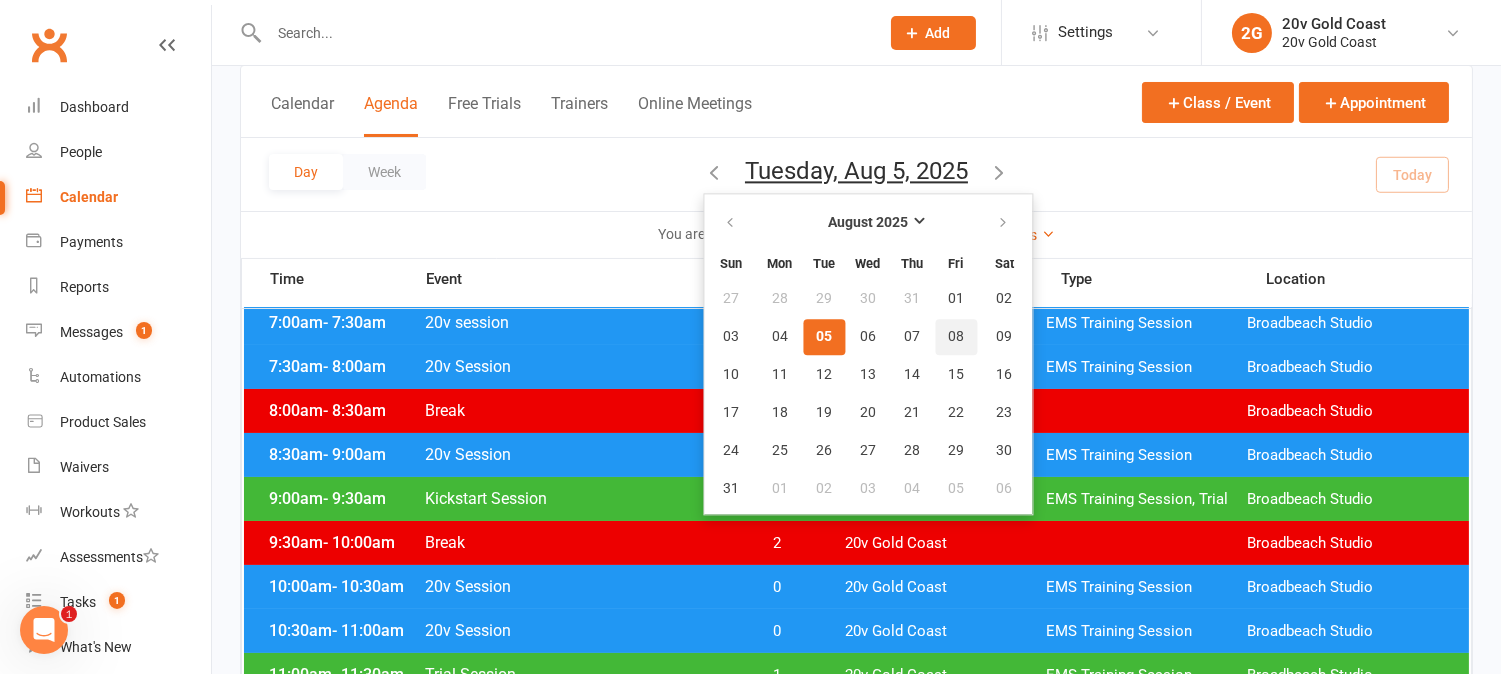 click on "08" at bounding box center (956, 337) 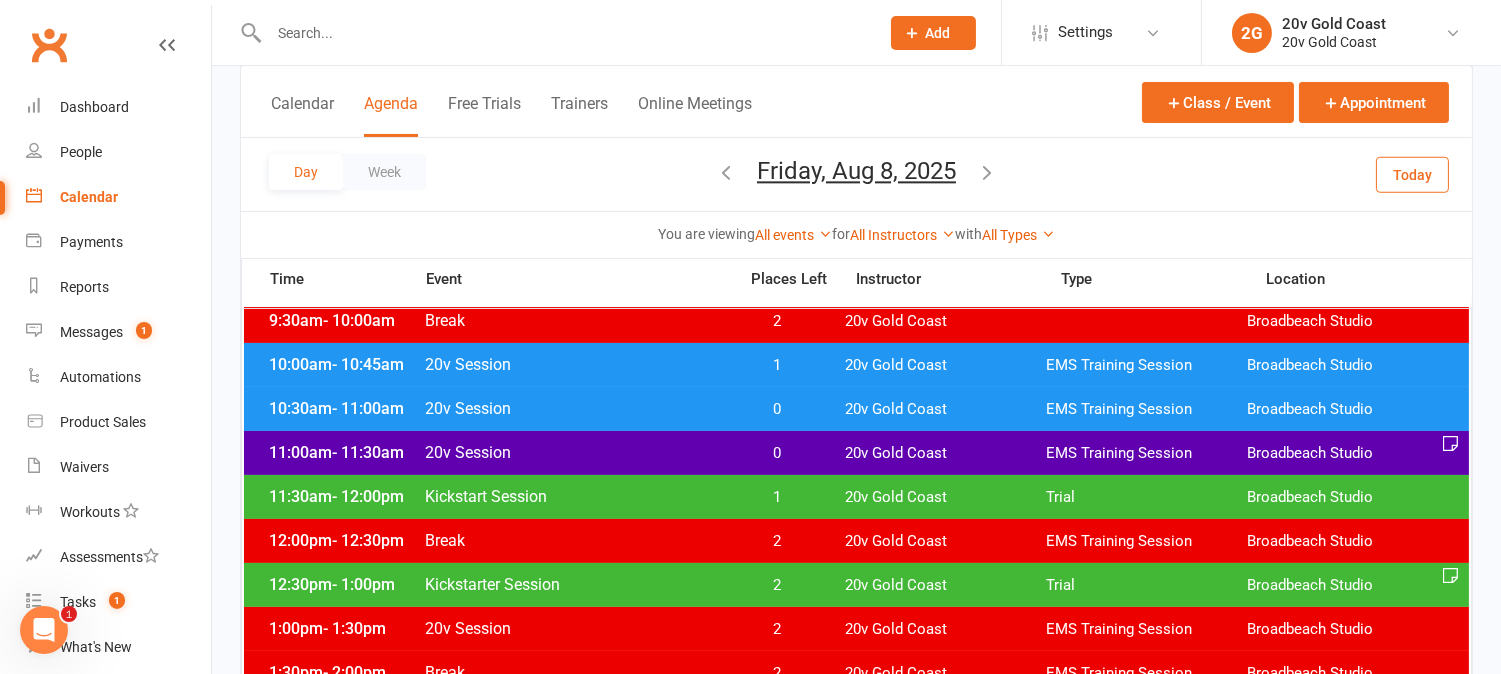 scroll, scrollTop: 331, scrollLeft: 0, axis: vertical 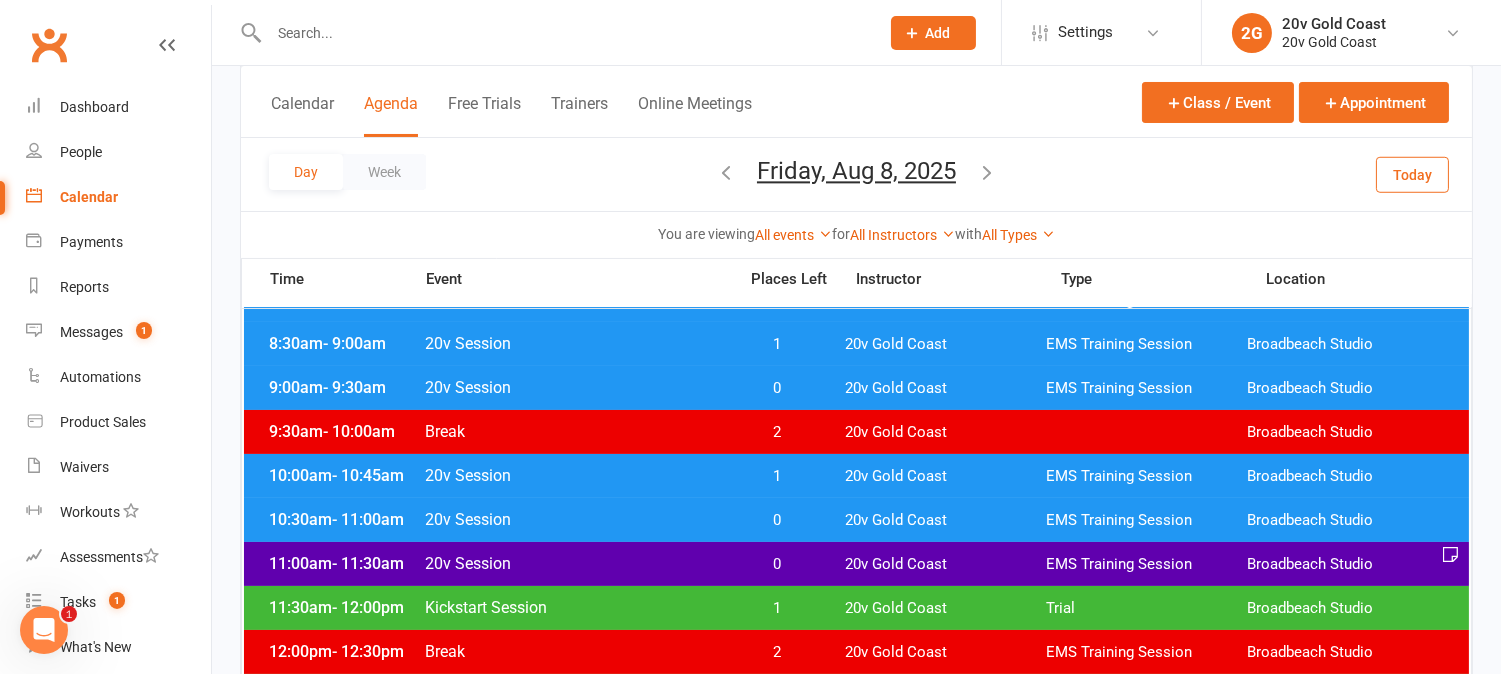 click on "2" at bounding box center [777, 432] 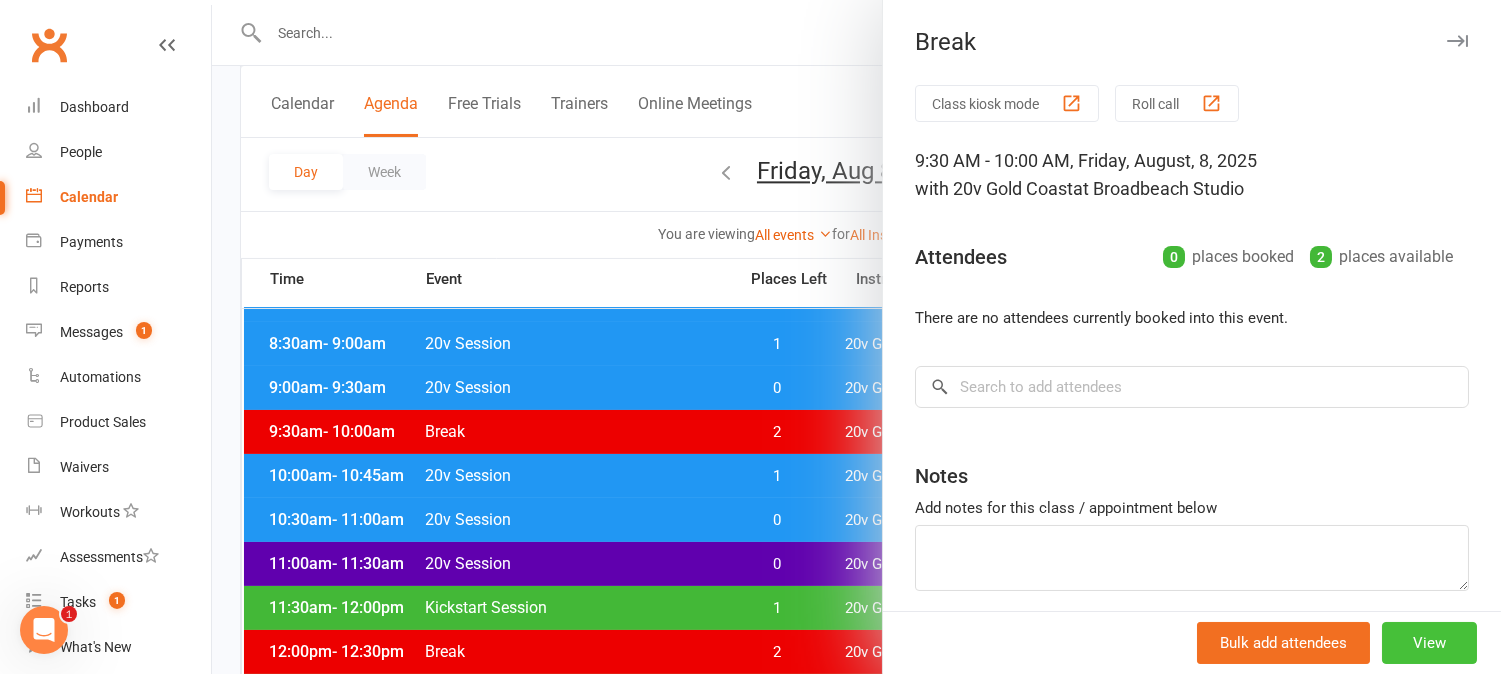 drag, startPoint x: 1405, startPoint y: 642, endPoint x: 1396, endPoint y: 633, distance: 12.727922 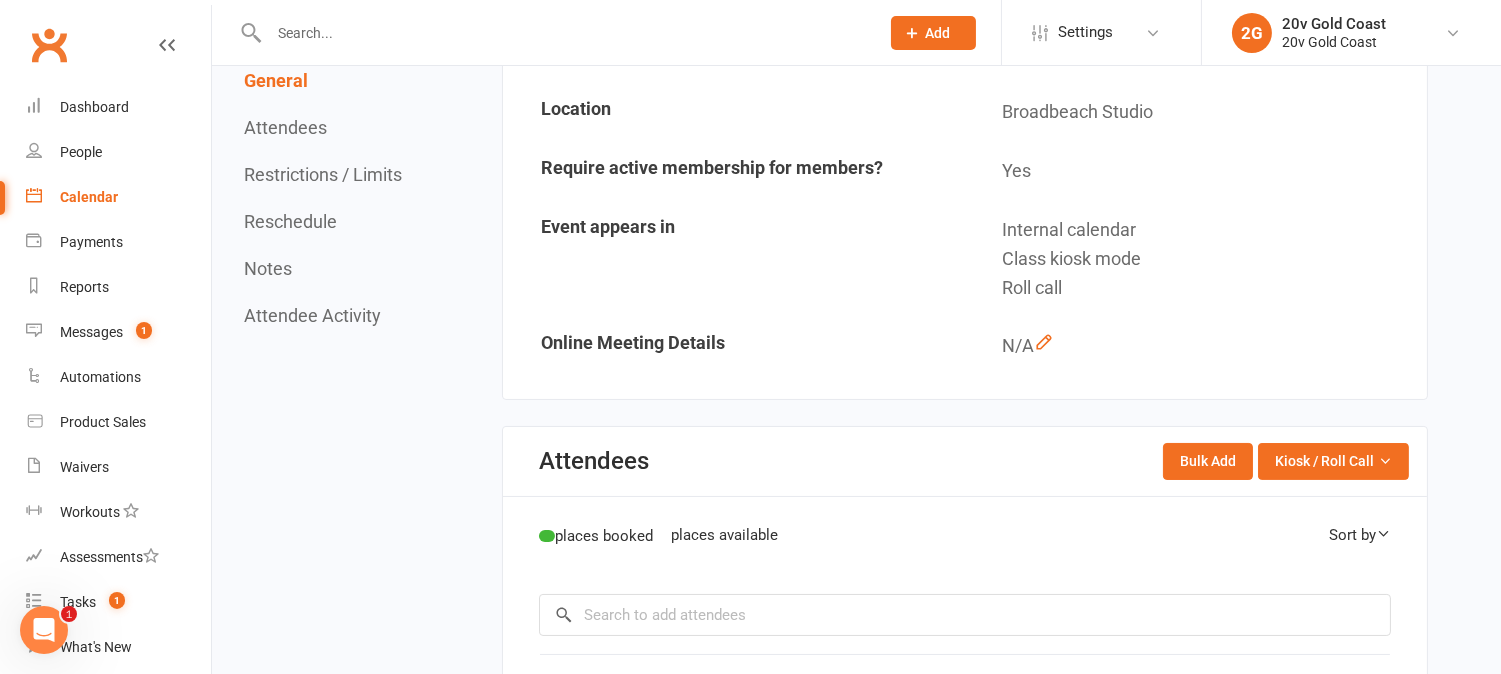 scroll, scrollTop: 0, scrollLeft: 0, axis: both 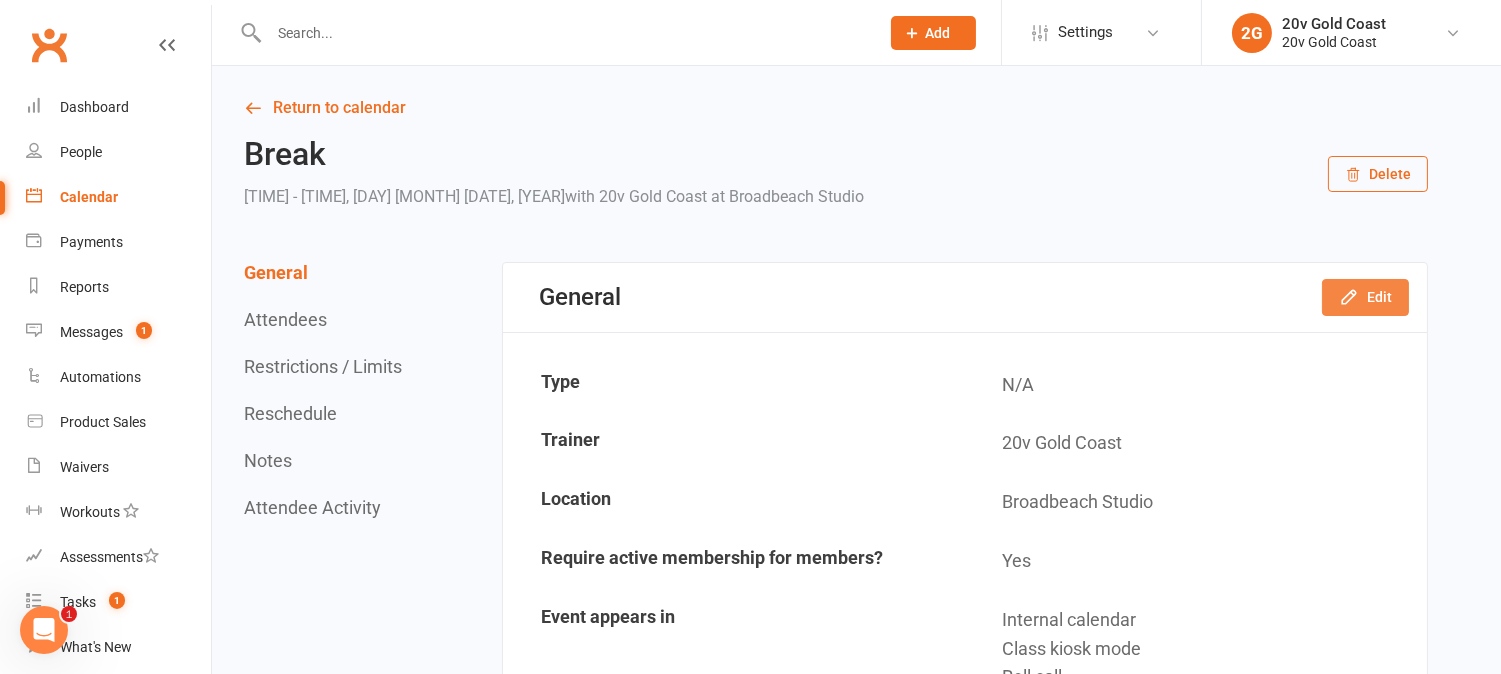 click on "General  Edit" at bounding box center [965, 297] 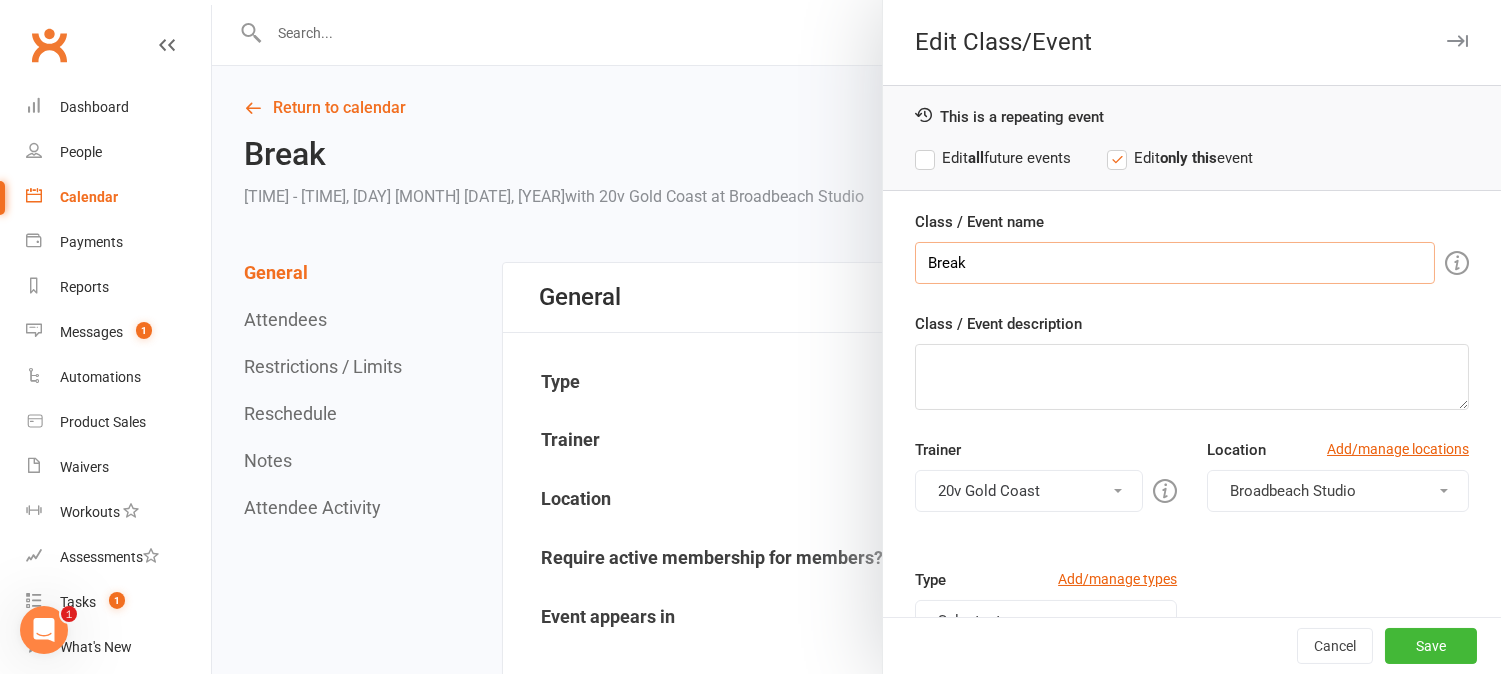 click on "Break" at bounding box center (1175, 263) 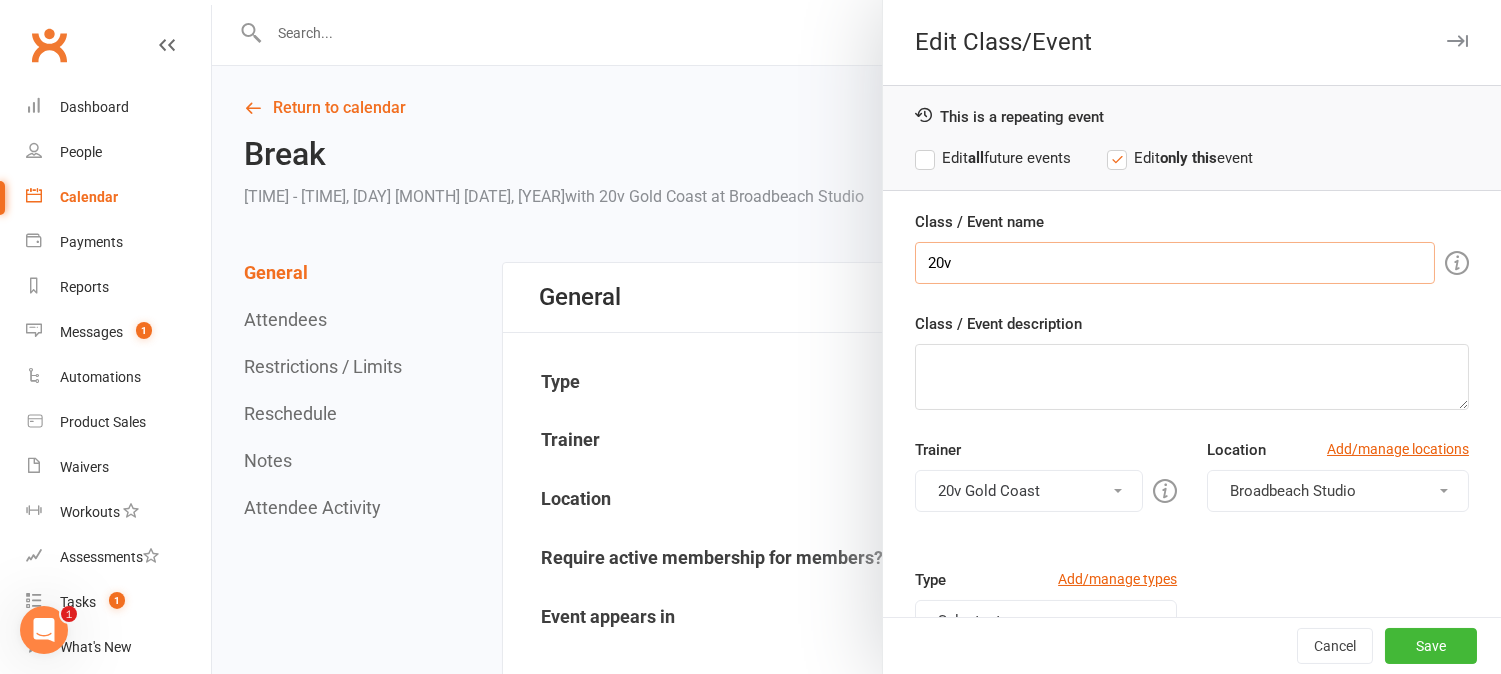 type on "20v Session" 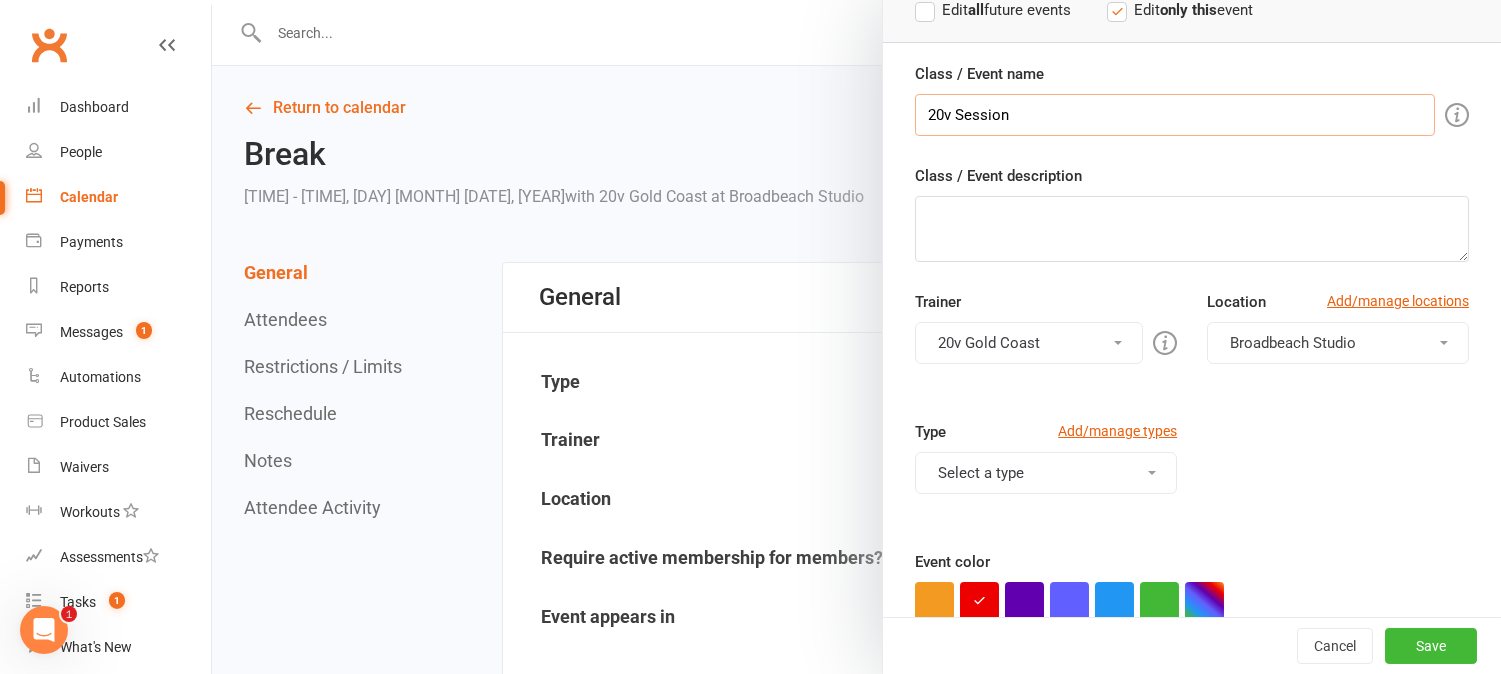 scroll, scrollTop: 282, scrollLeft: 0, axis: vertical 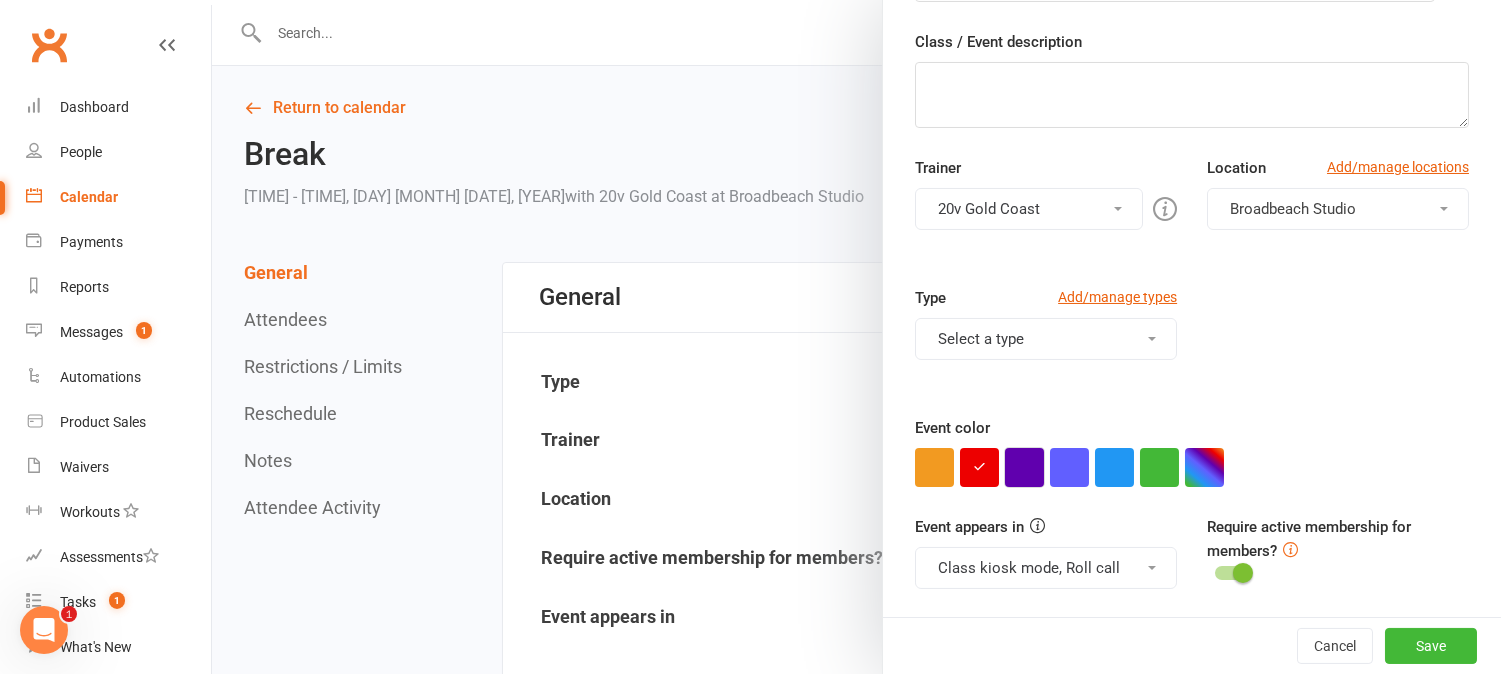 click at bounding box center (1024, 467) 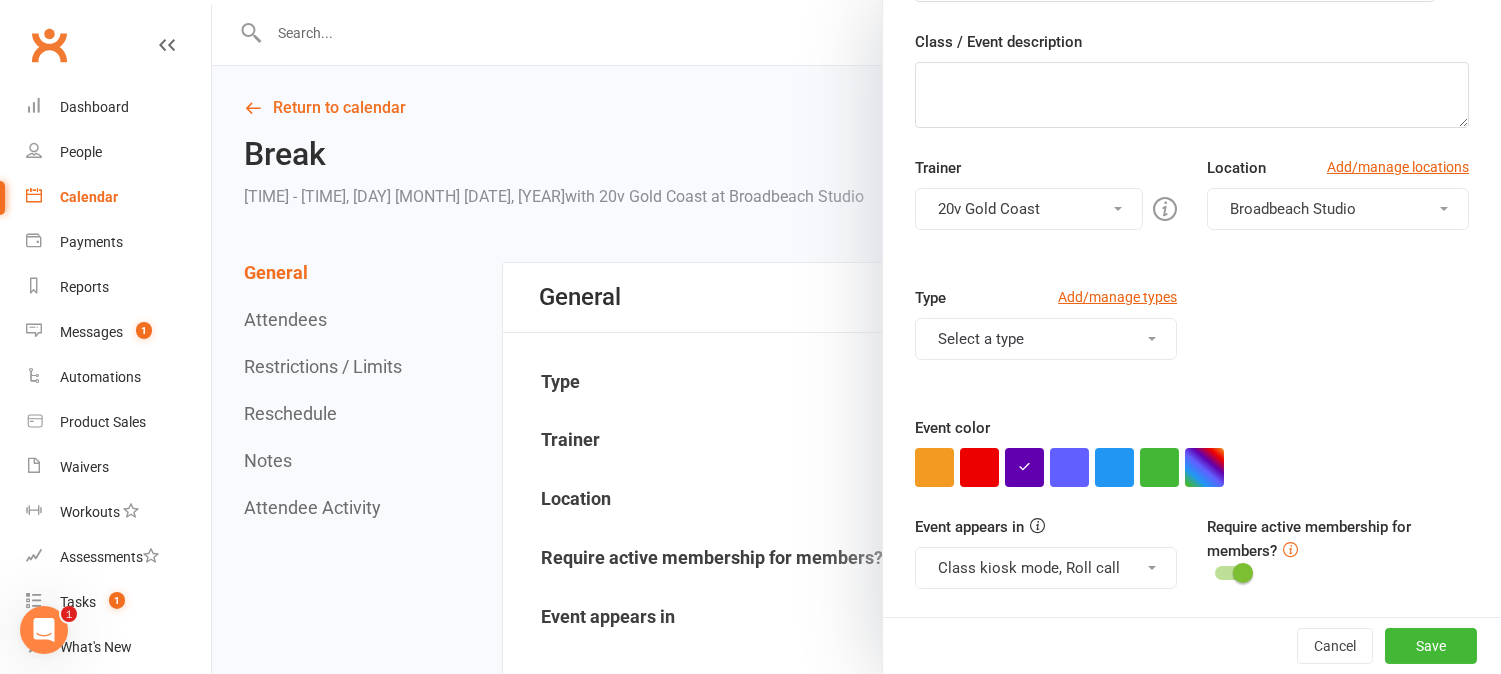 click on "Class kiosk mode, Roll call" at bounding box center (1046, 568) 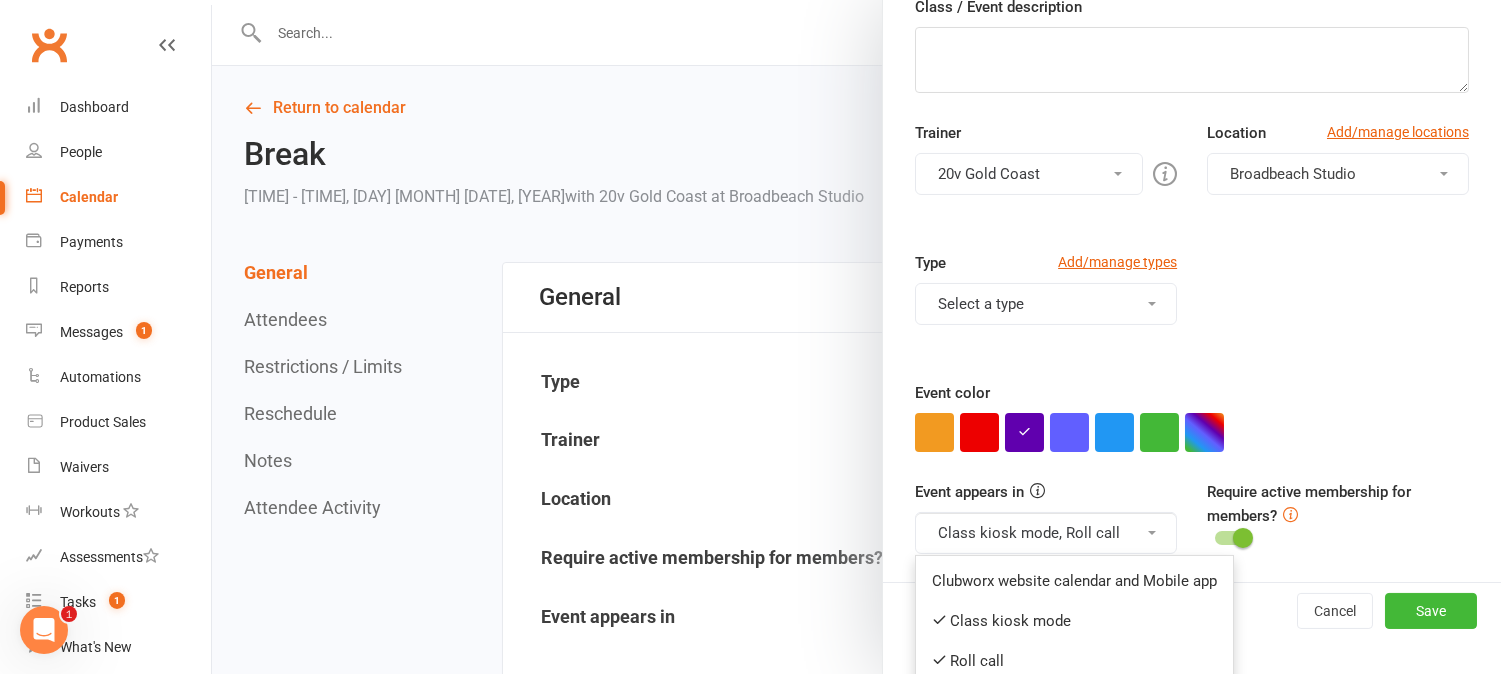 scroll, scrollTop: 330, scrollLeft: 0, axis: vertical 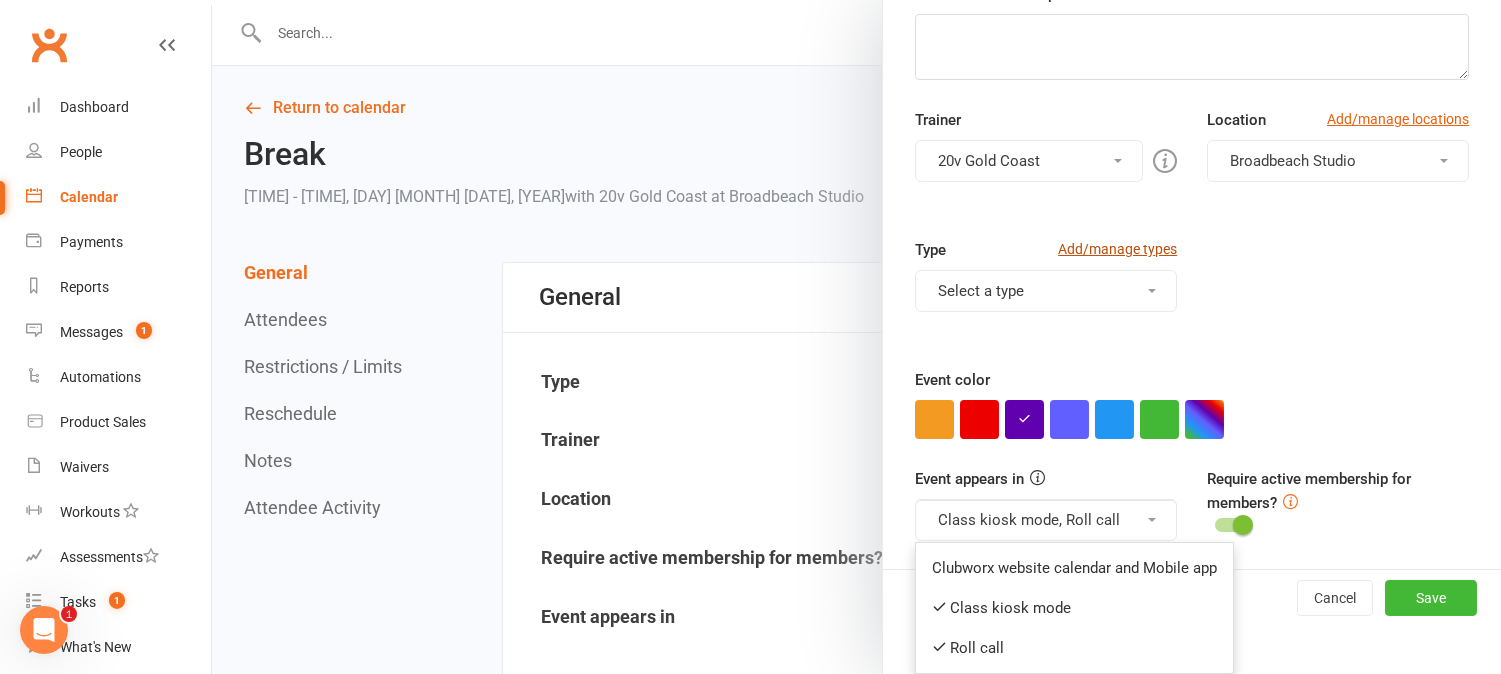 click on "Select a type" at bounding box center [1046, 291] 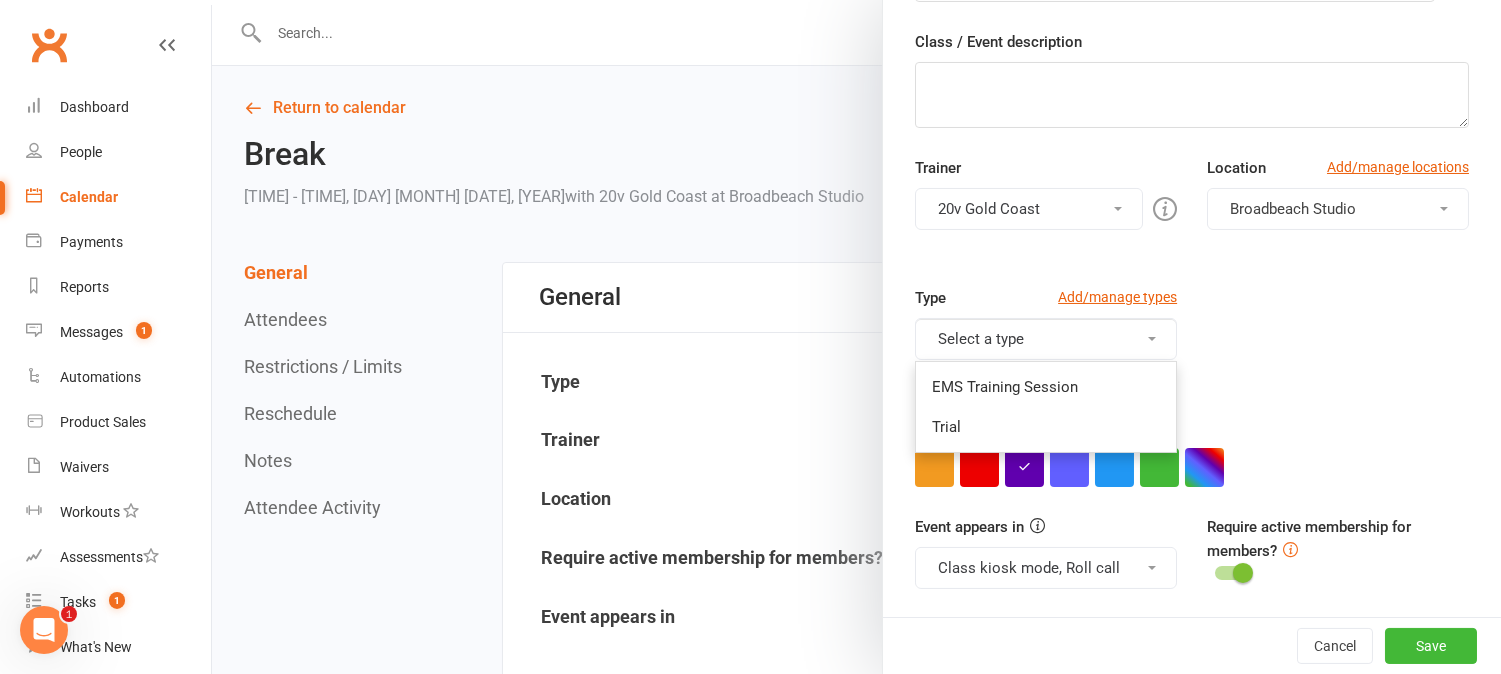 scroll, scrollTop: 282, scrollLeft: 0, axis: vertical 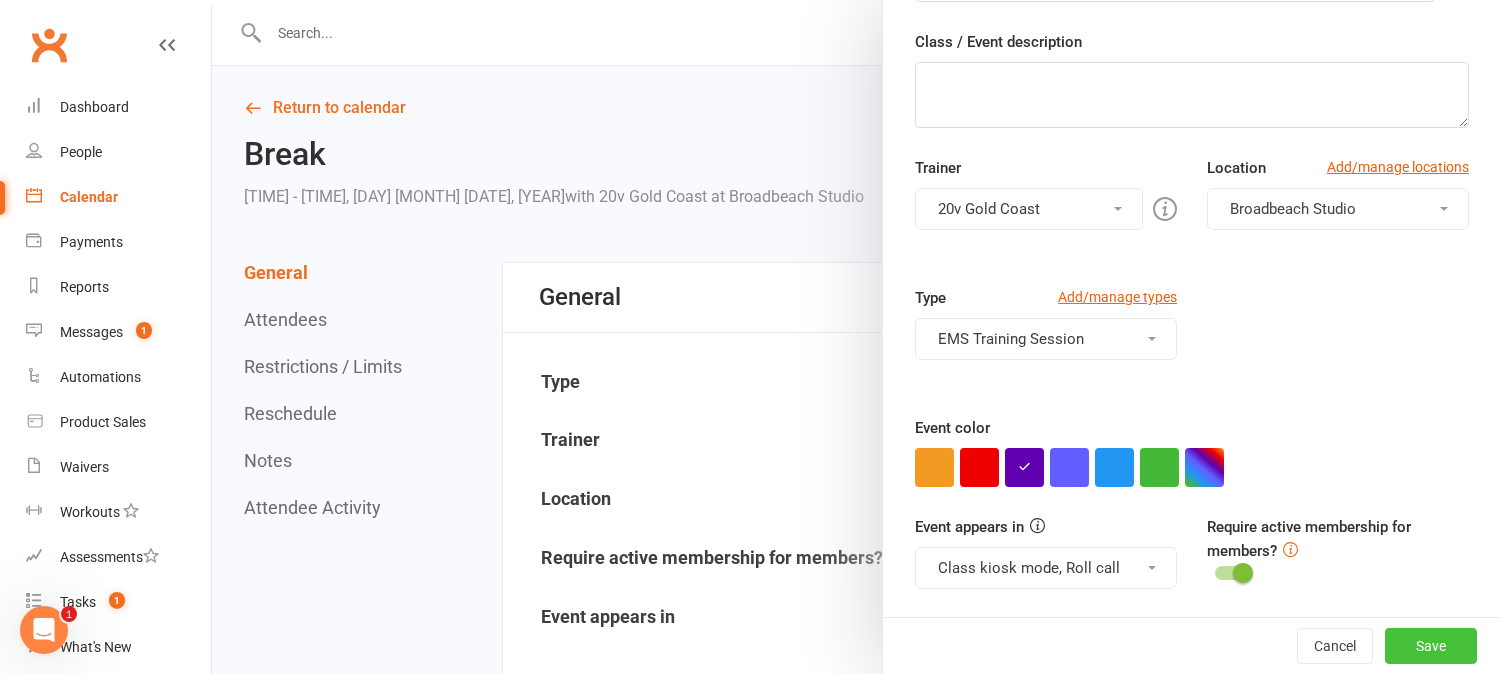 drag, startPoint x: 1381, startPoint y: 633, endPoint x: 1370, endPoint y: 622, distance: 15.556349 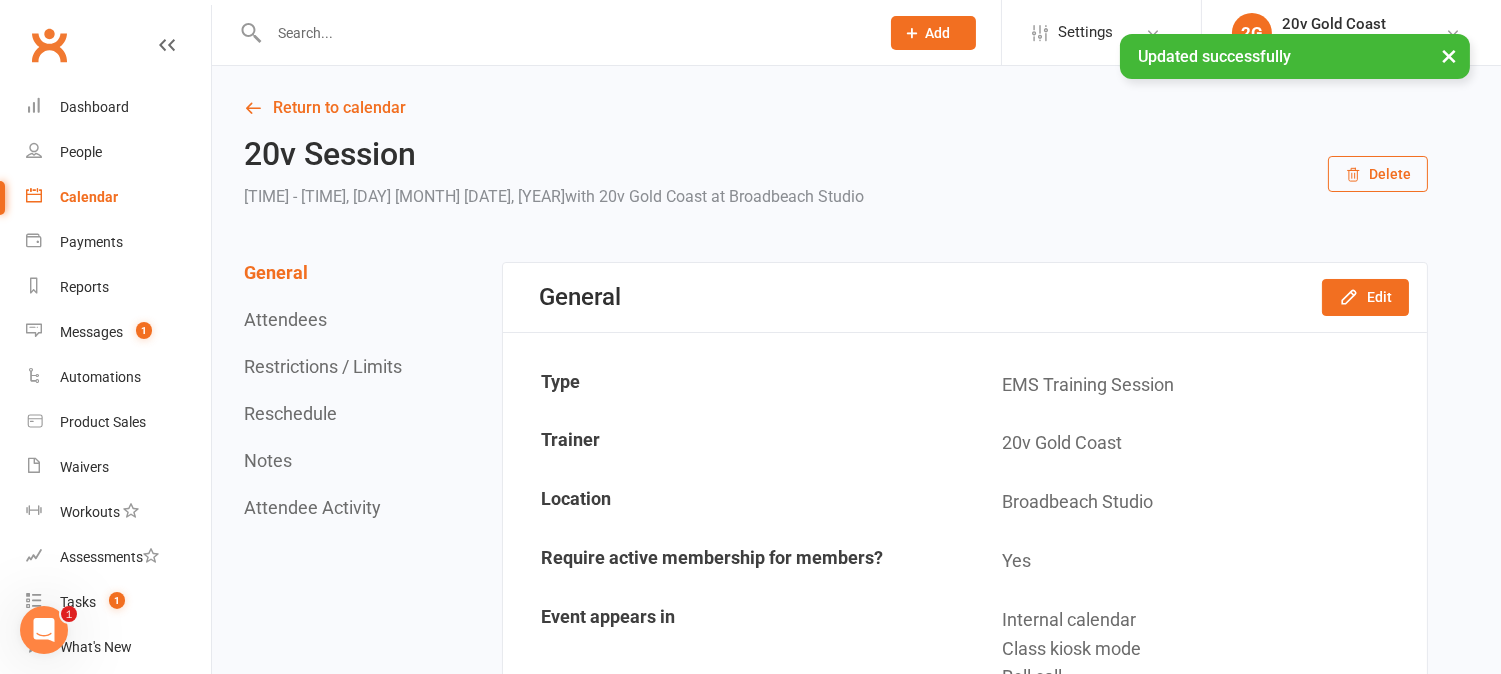 click on "Calendar" at bounding box center (89, 197) 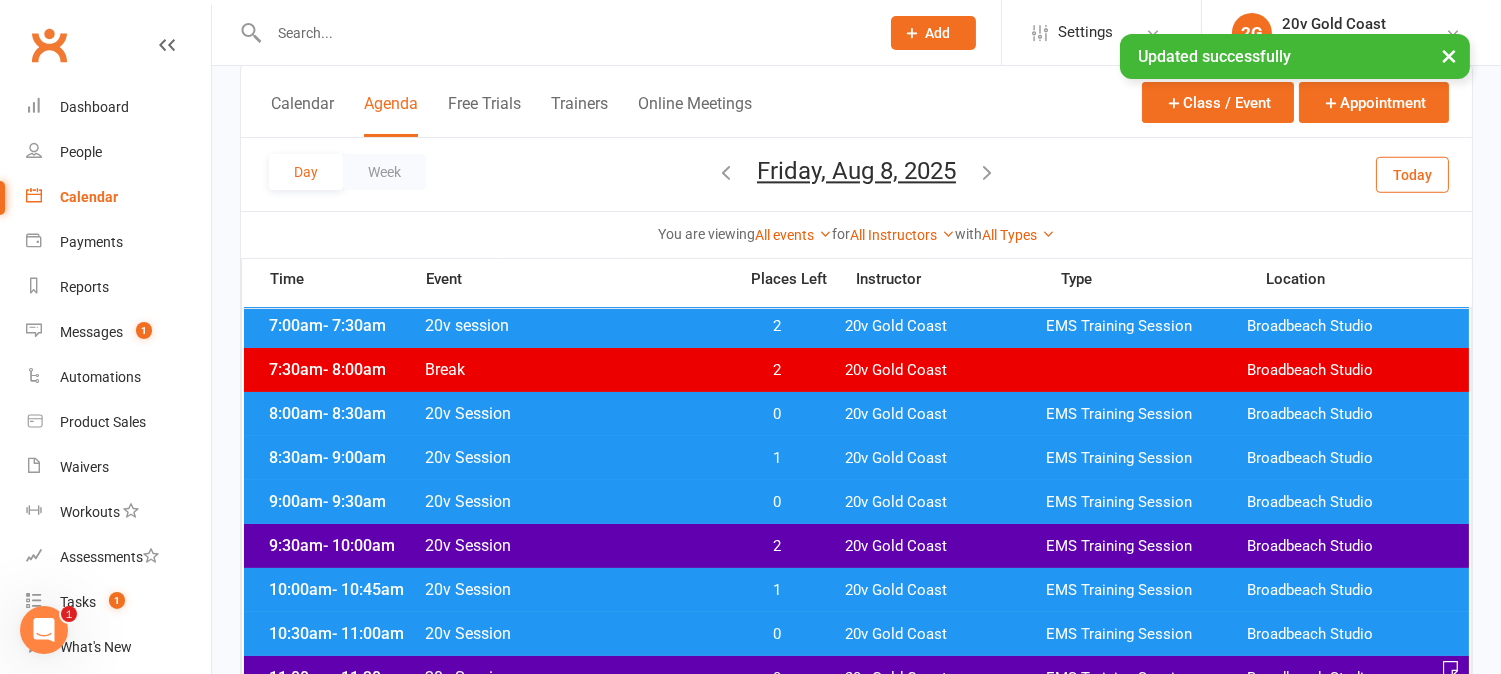 scroll, scrollTop: 333, scrollLeft: 0, axis: vertical 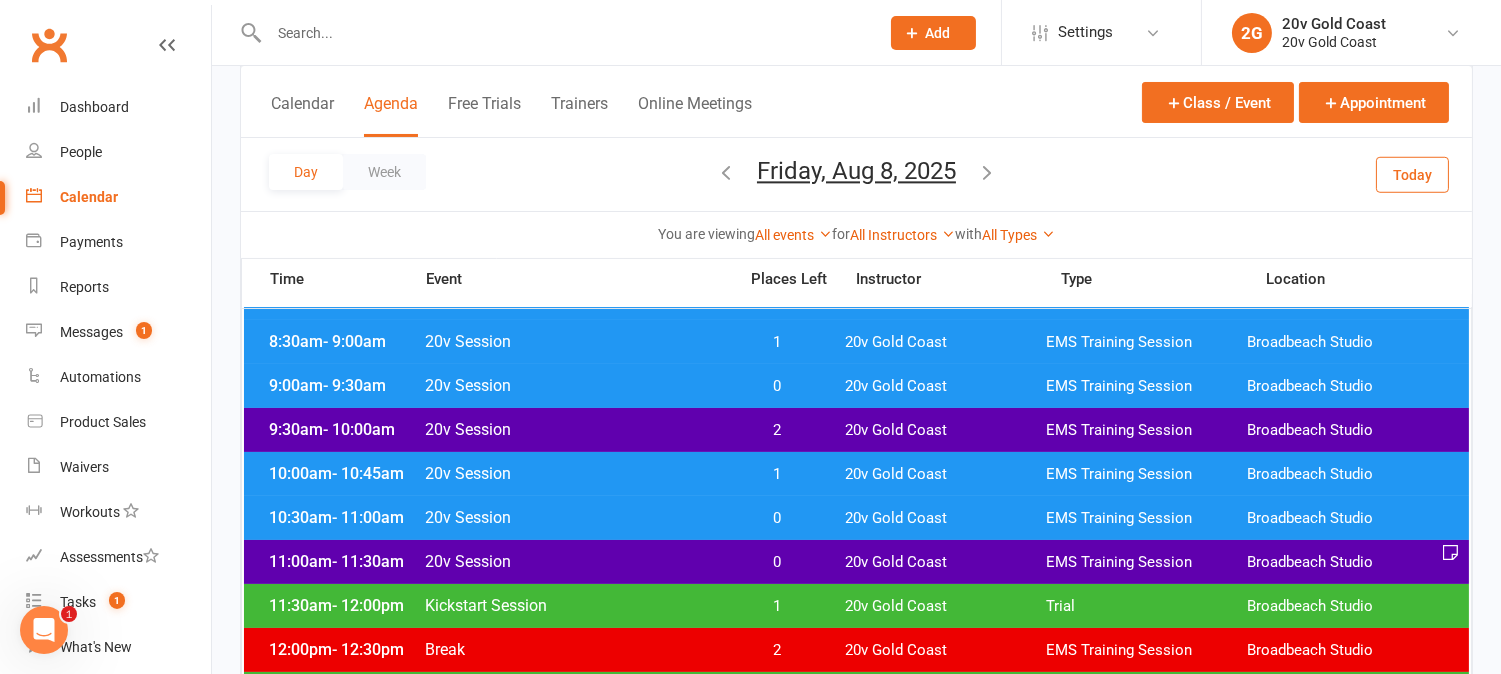 click on "2" at bounding box center (777, 430) 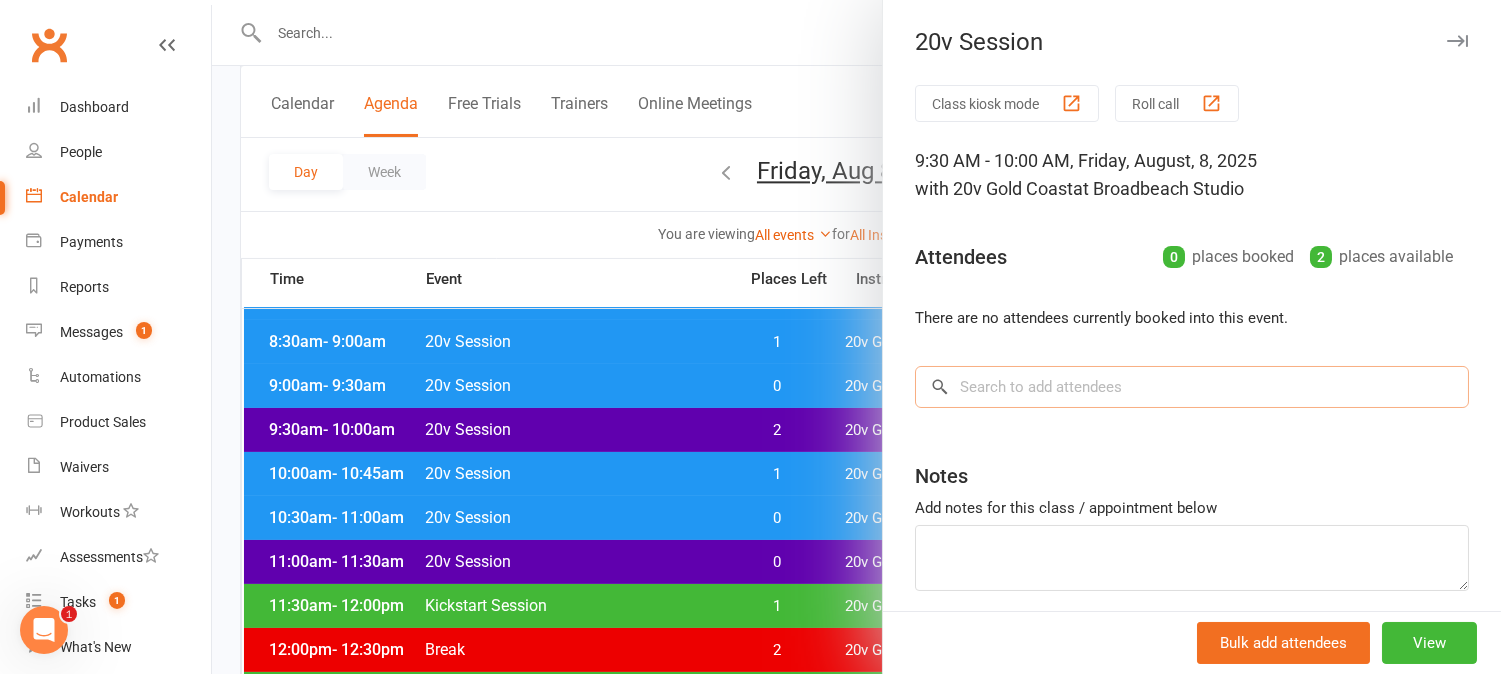 drag, startPoint x: 1021, startPoint y: 387, endPoint x: 1035, endPoint y: 398, distance: 17.804493 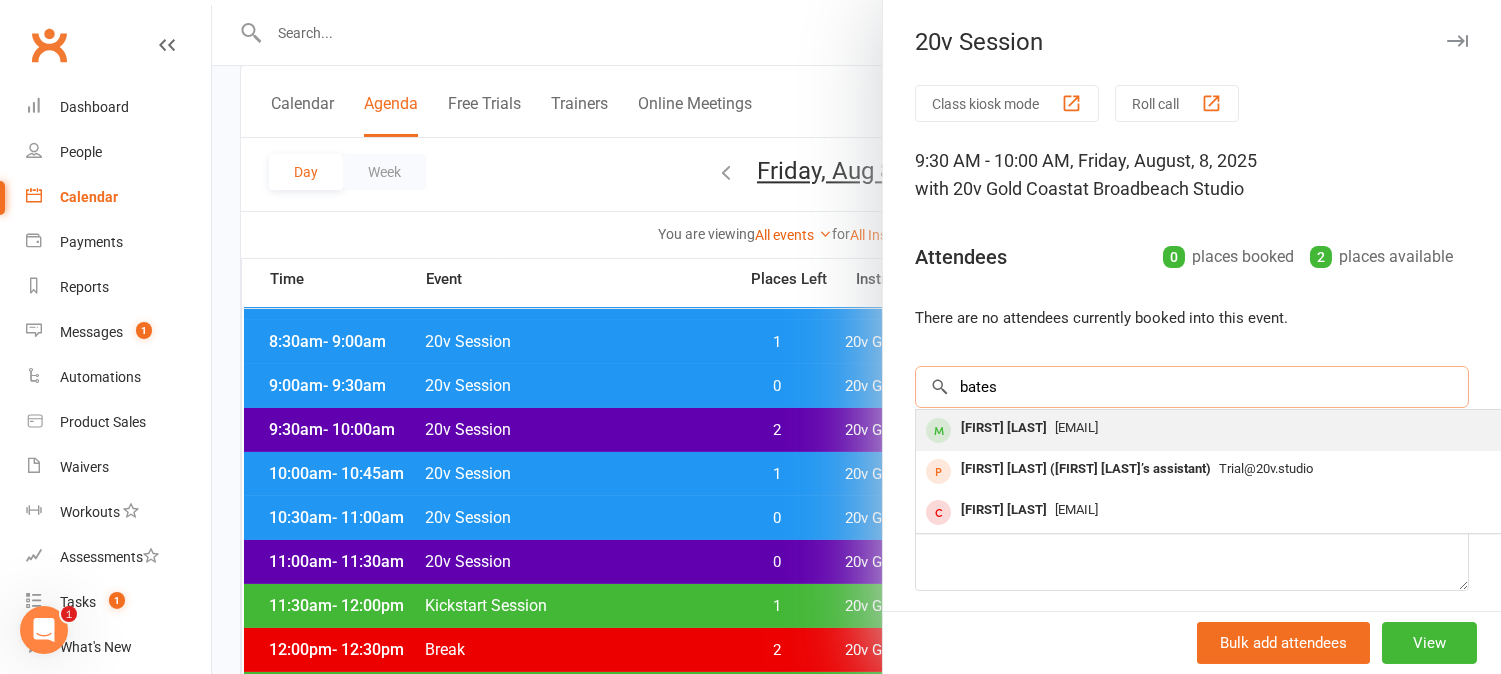 type on "bates" 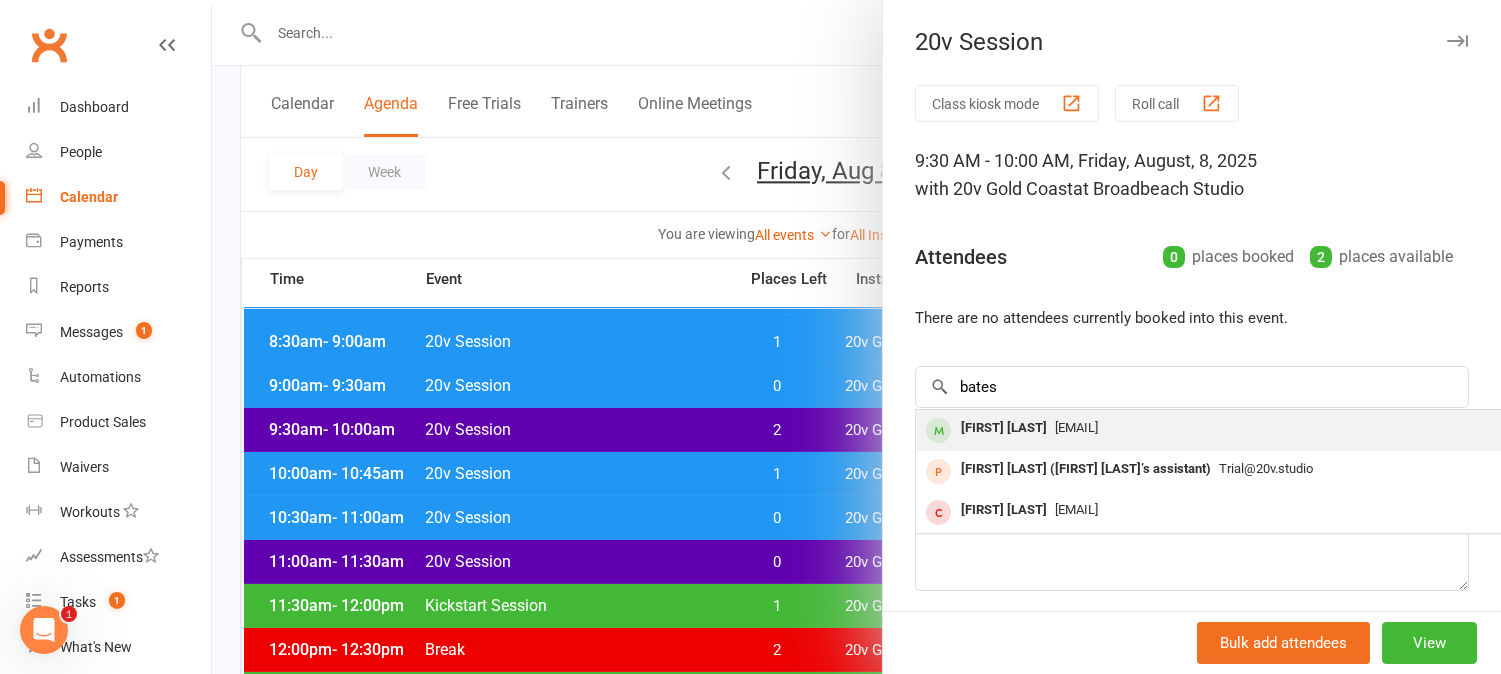 click on "[FIRST] [LAST]" at bounding box center [1004, 428] 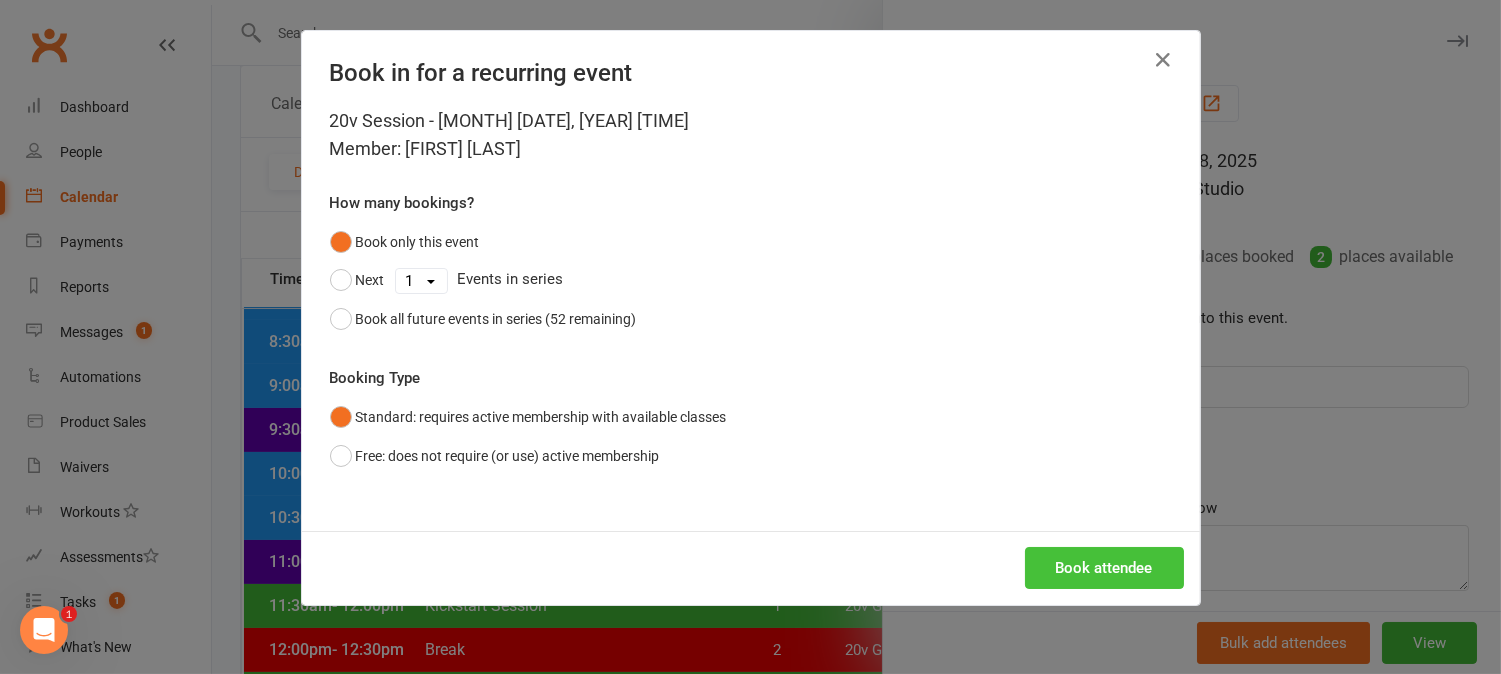 click on "Book attendee" at bounding box center [1104, 568] 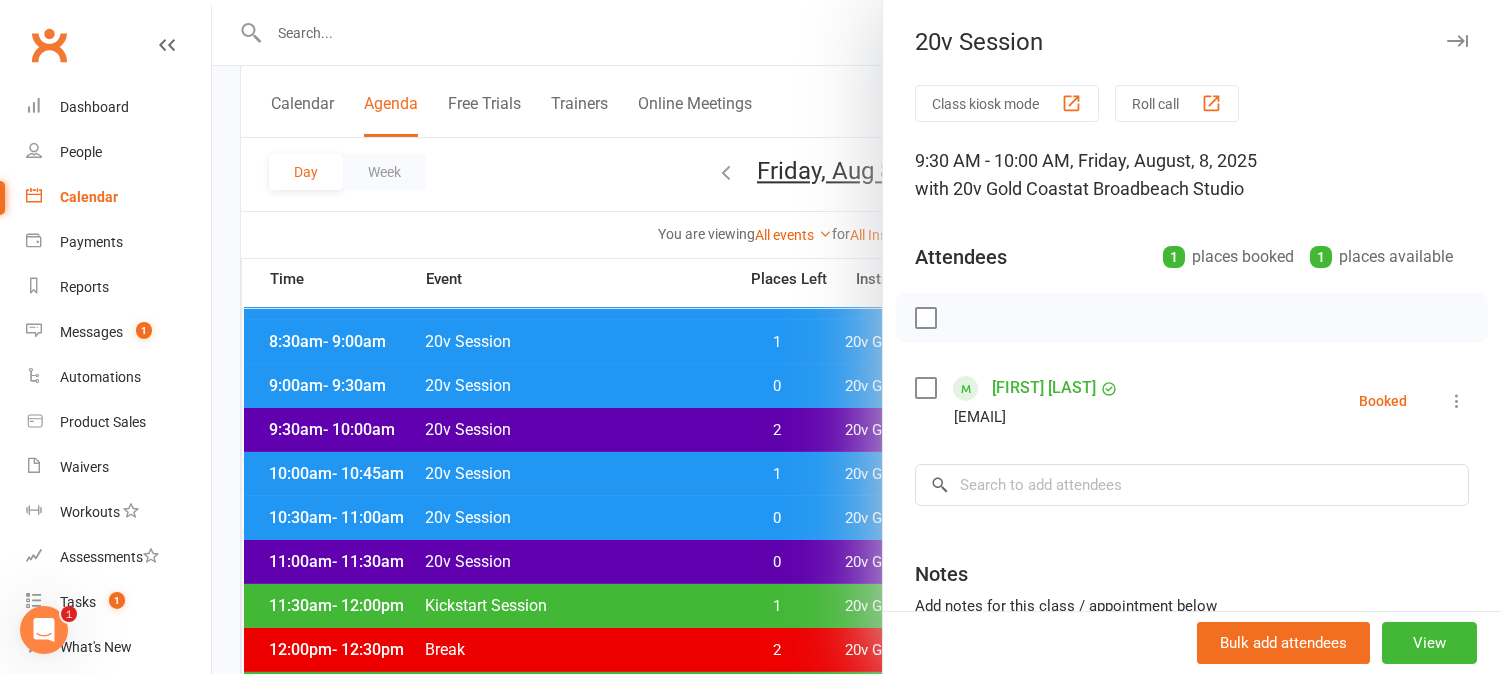 click at bounding box center (856, 337) 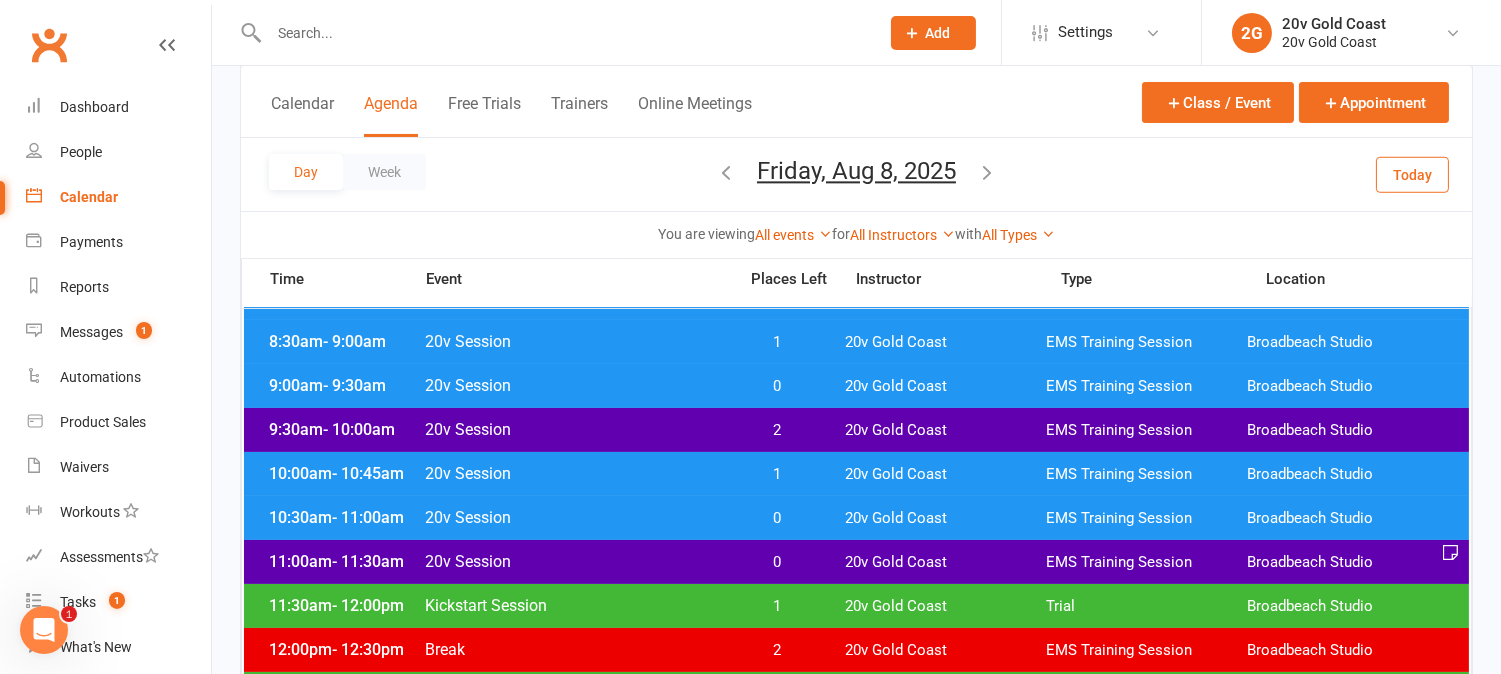 click on "2" at bounding box center [777, 430] 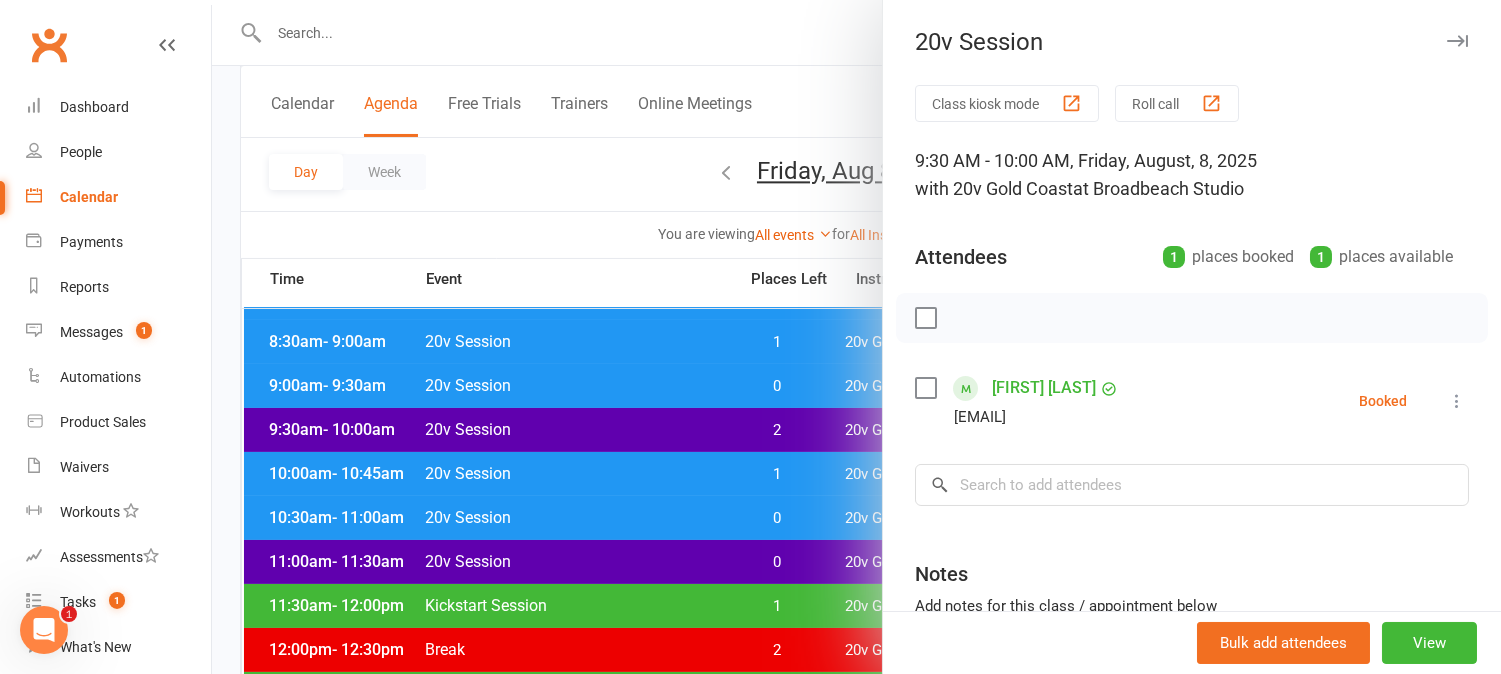 click at bounding box center (856, 337) 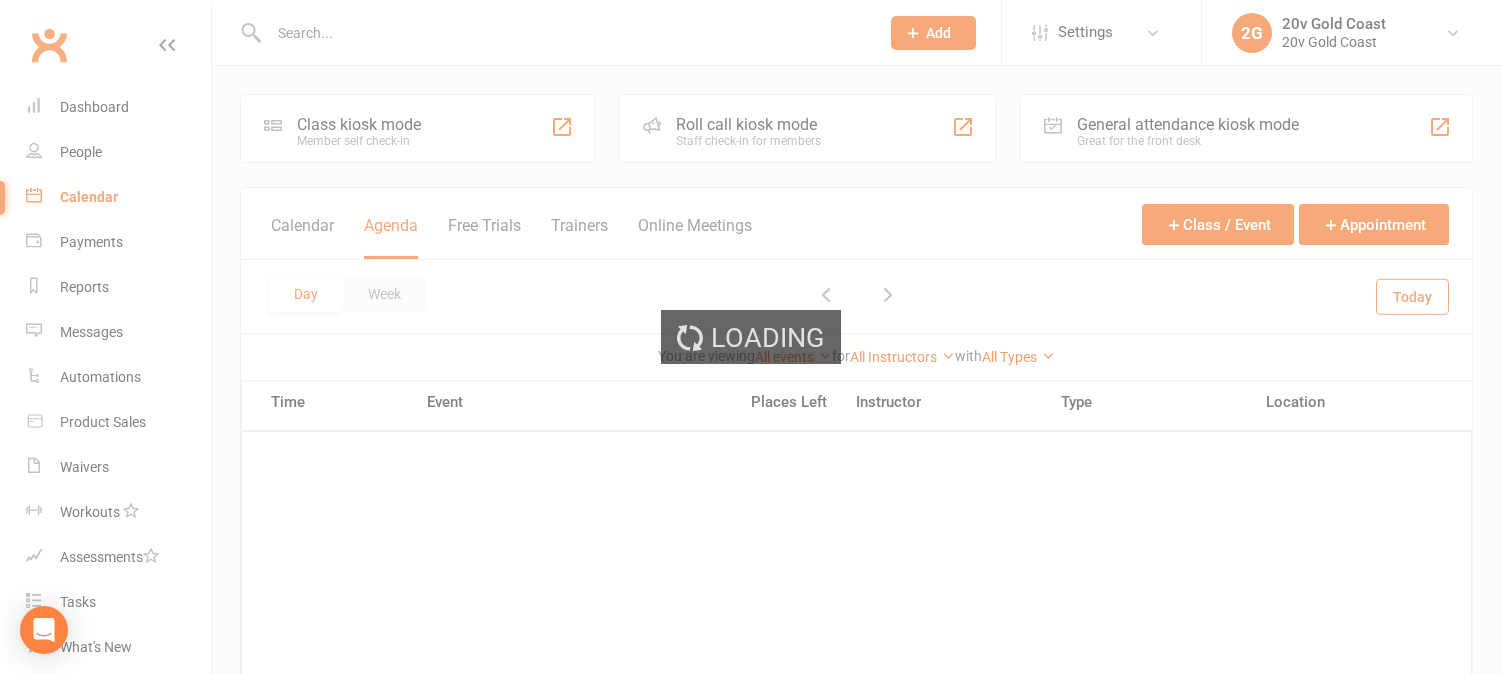 scroll, scrollTop: 0, scrollLeft: 0, axis: both 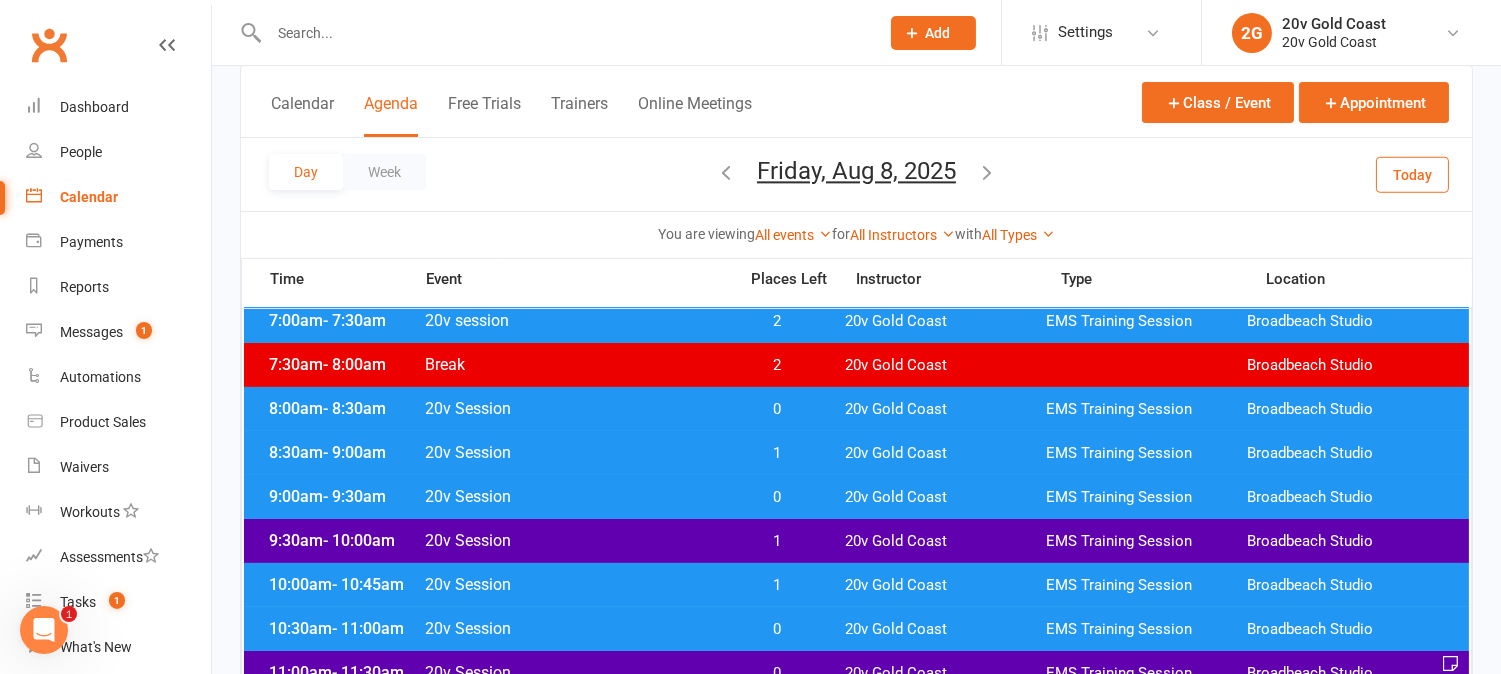 click on "1" at bounding box center (777, 541) 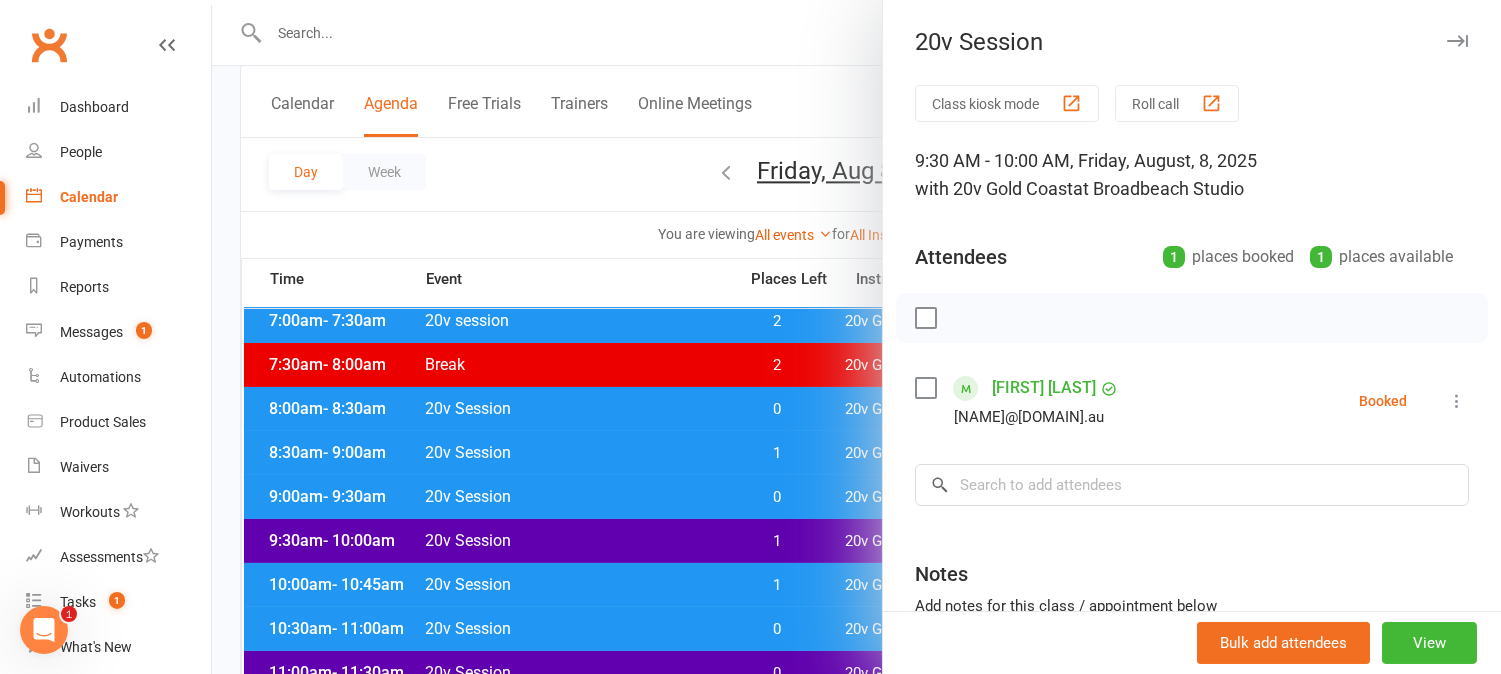 click at bounding box center [856, 337] 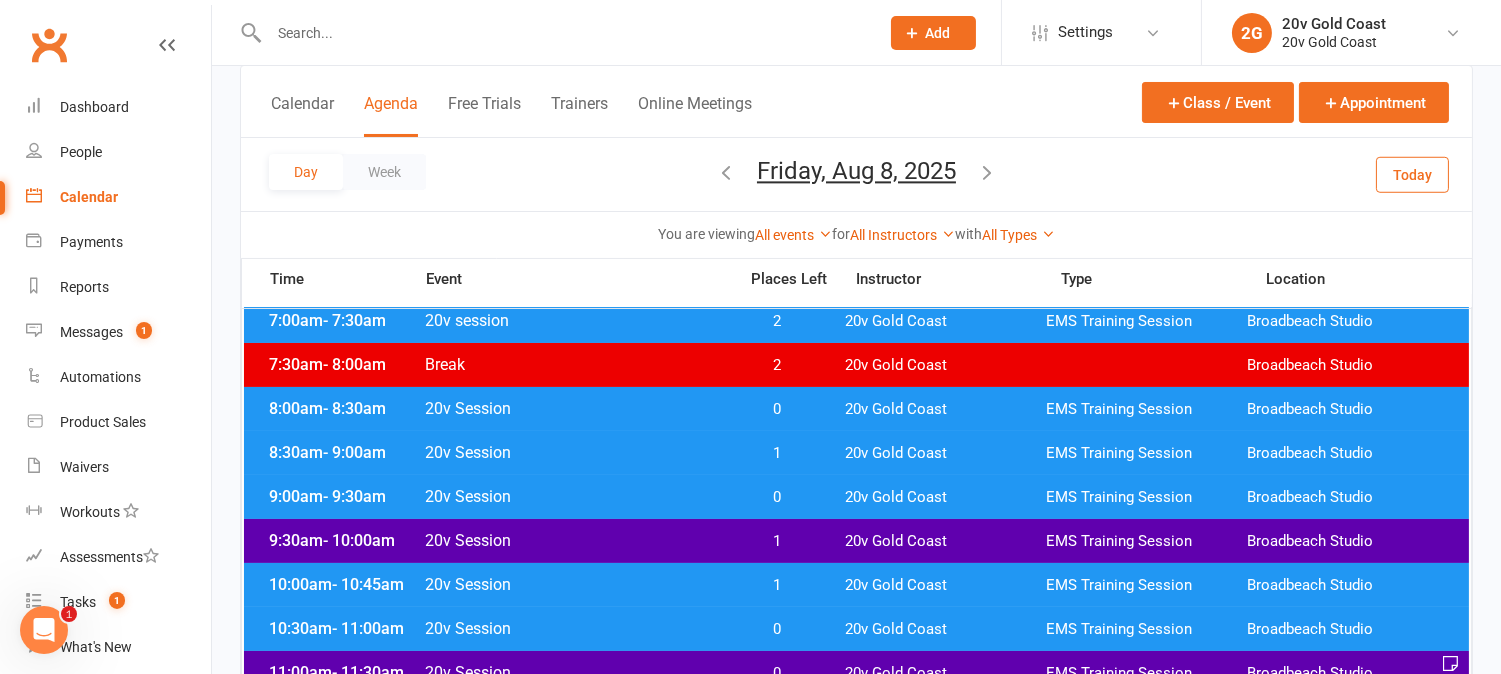 click on "1" at bounding box center (777, 541) 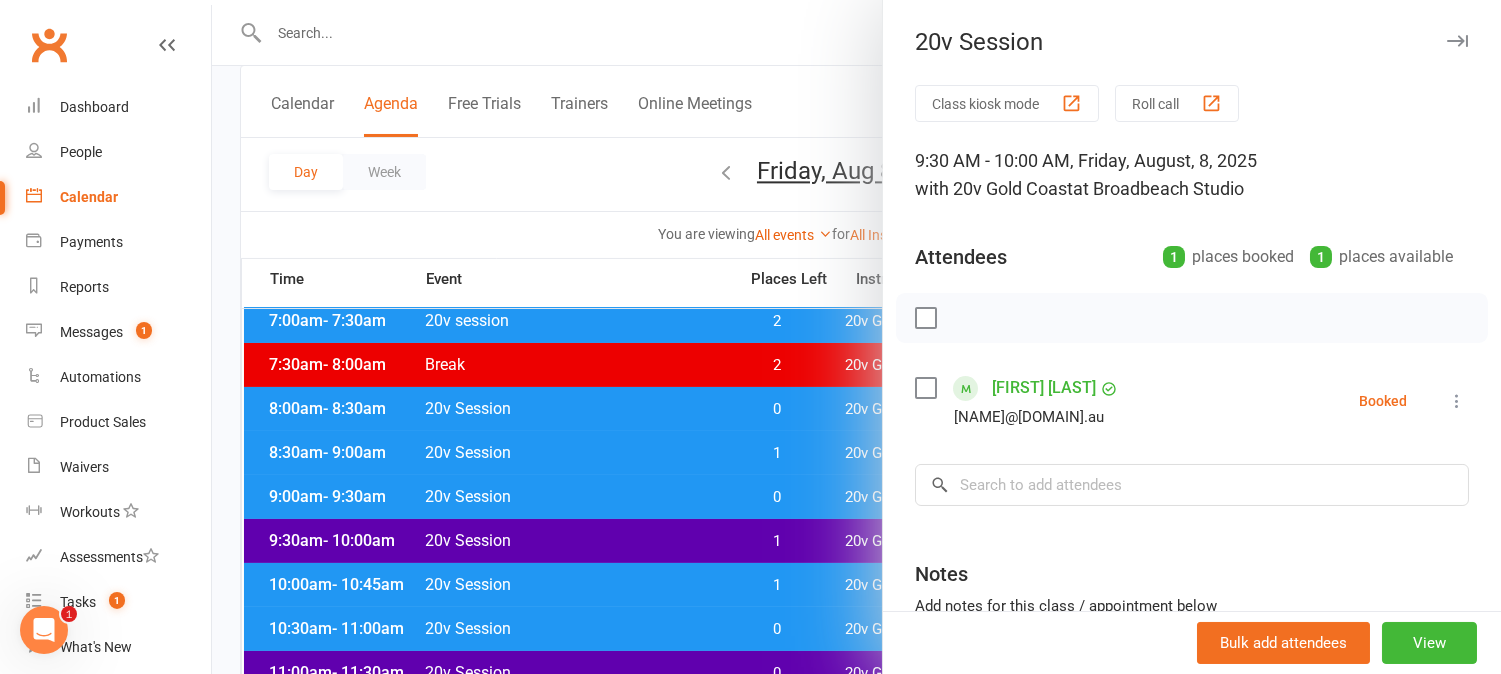 click at bounding box center [856, 337] 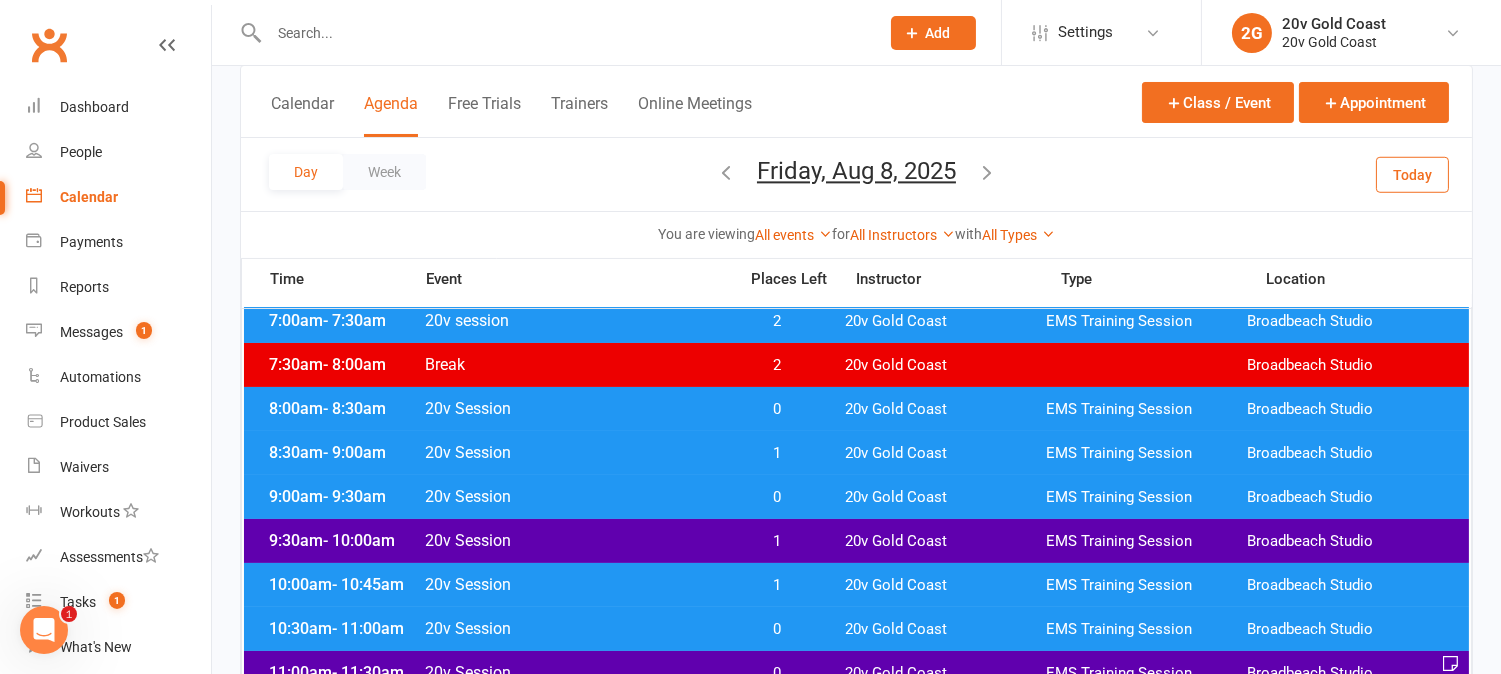 click on "Today" at bounding box center [1412, 174] 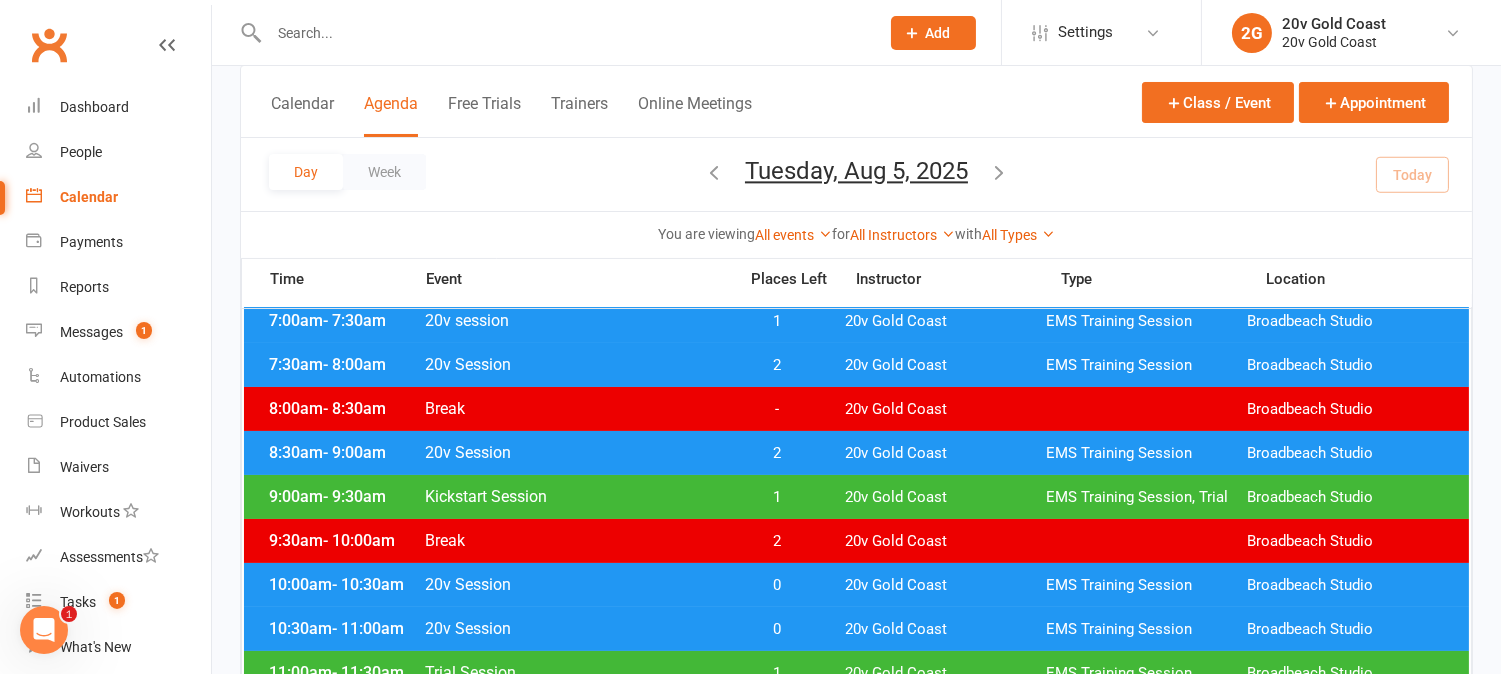 click on "Tuesday, Aug 5, 2025" at bounding box center (856, 171) 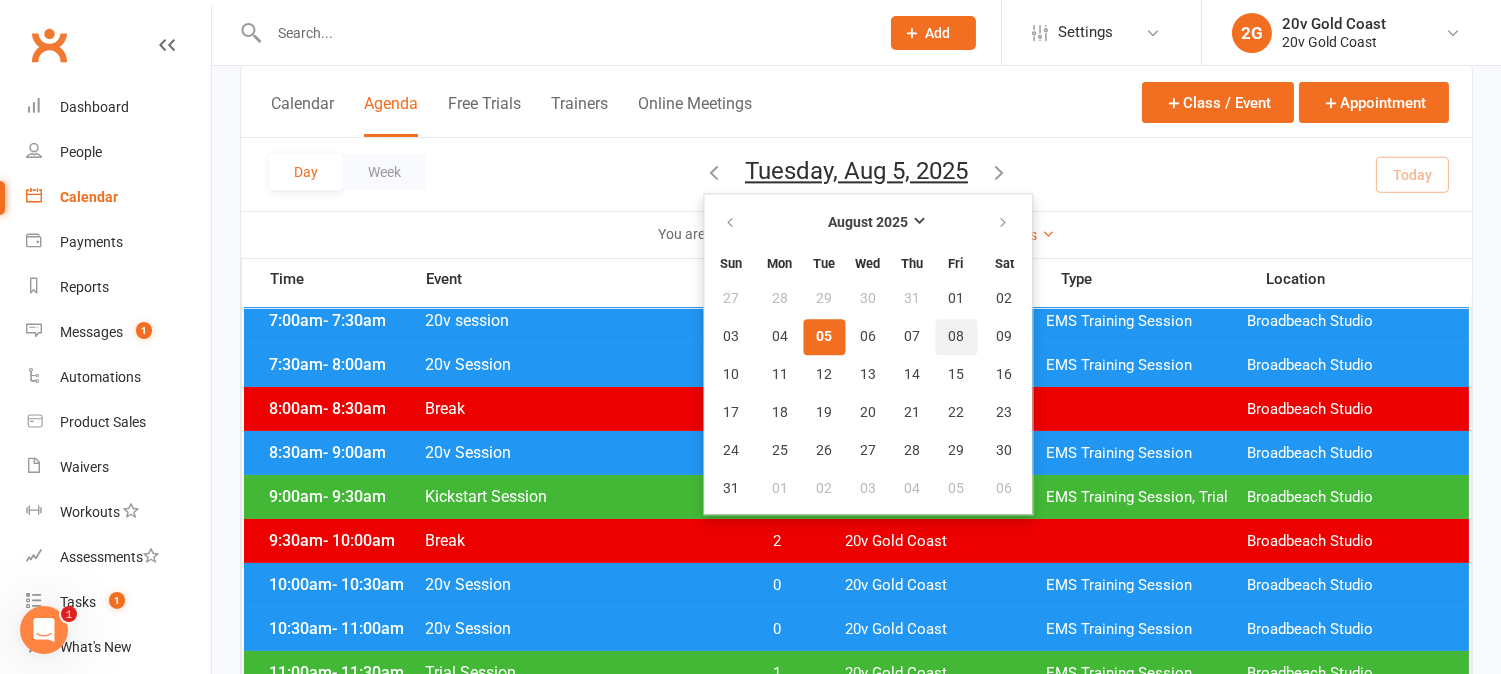 click on "08" at bounding box center (956, 337) 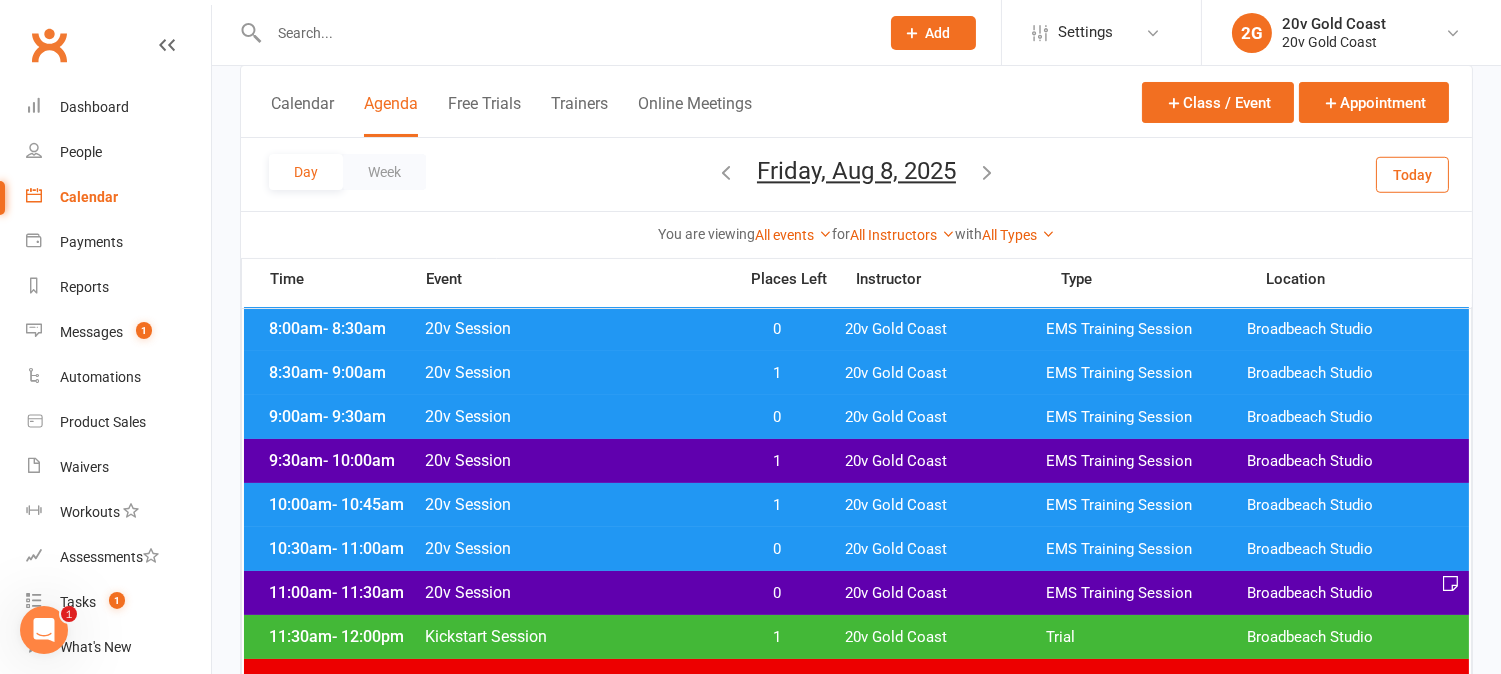 scroll, scrollTop: 333, scrollLeft: 0, axis: vertical 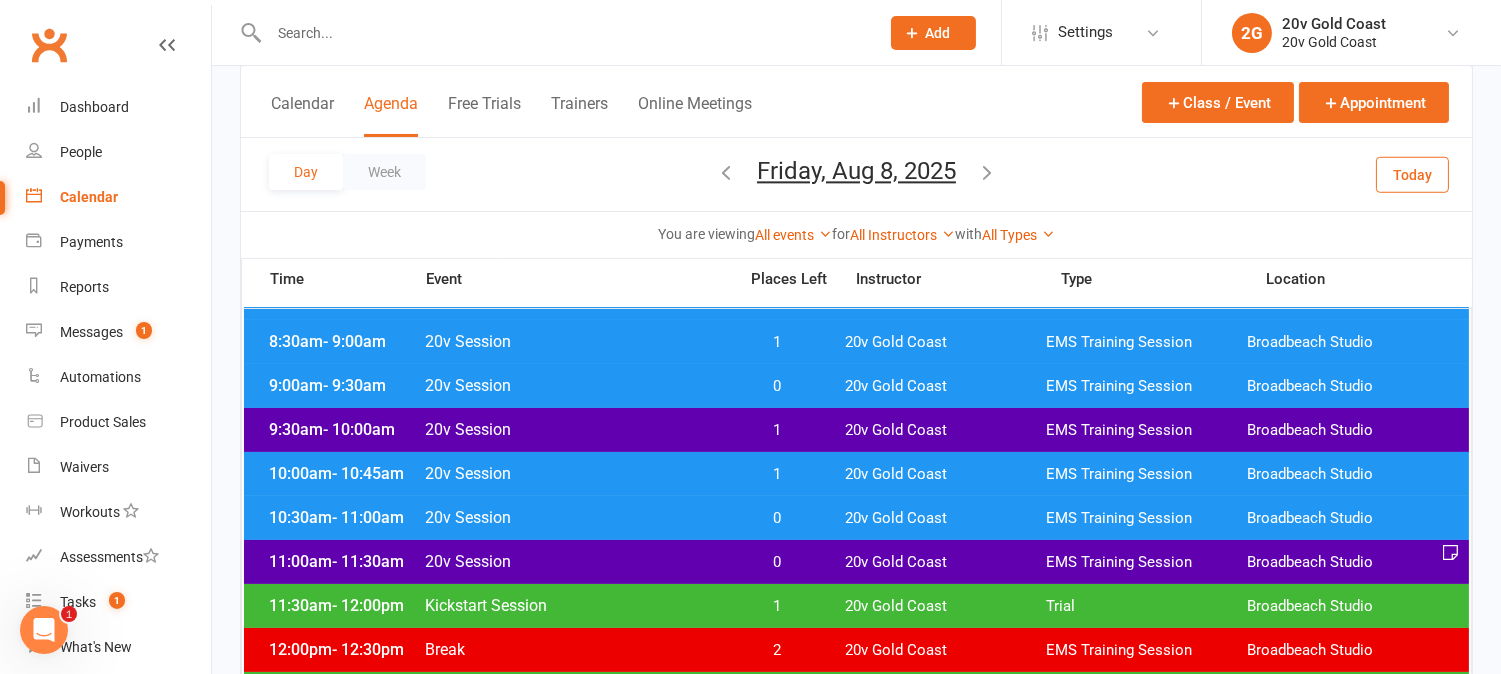 click on "1" at bounding box center (777, 430) 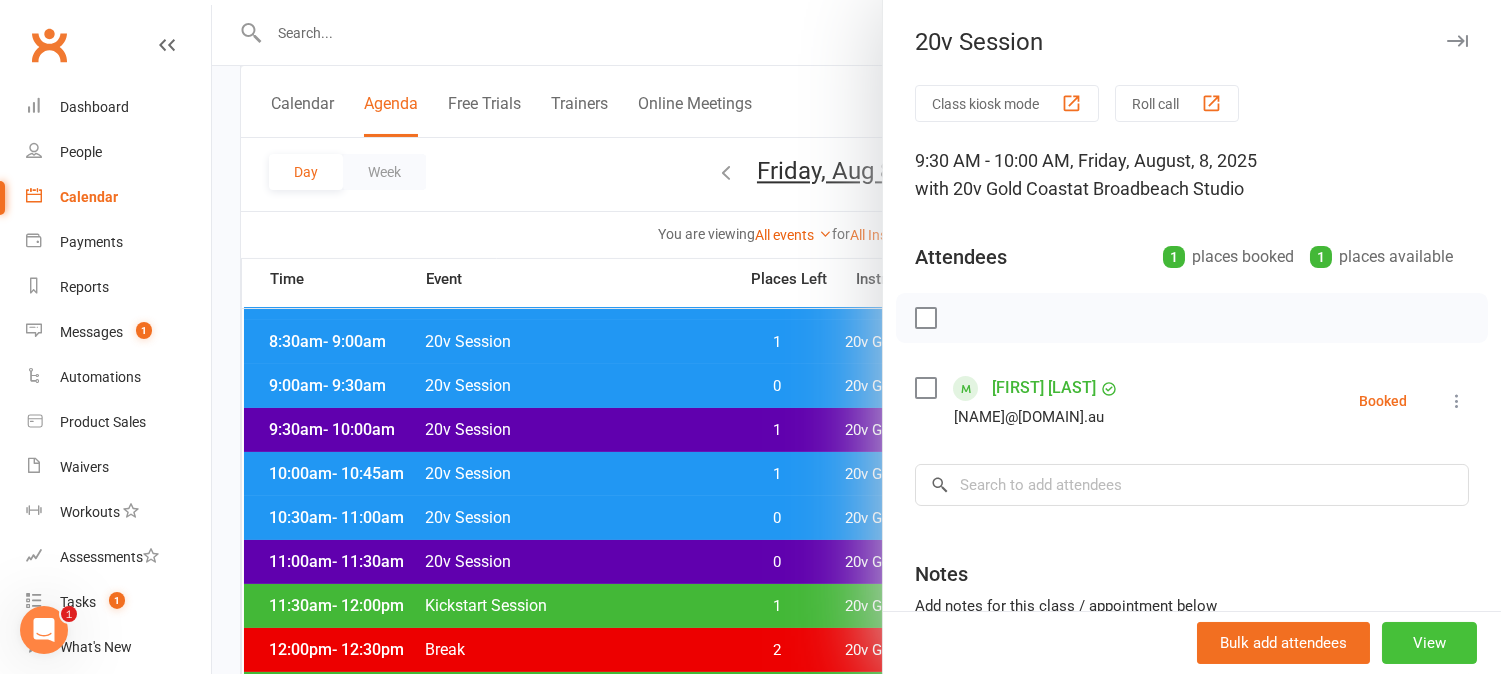 click on "View" at bounding box center (1429, 643) 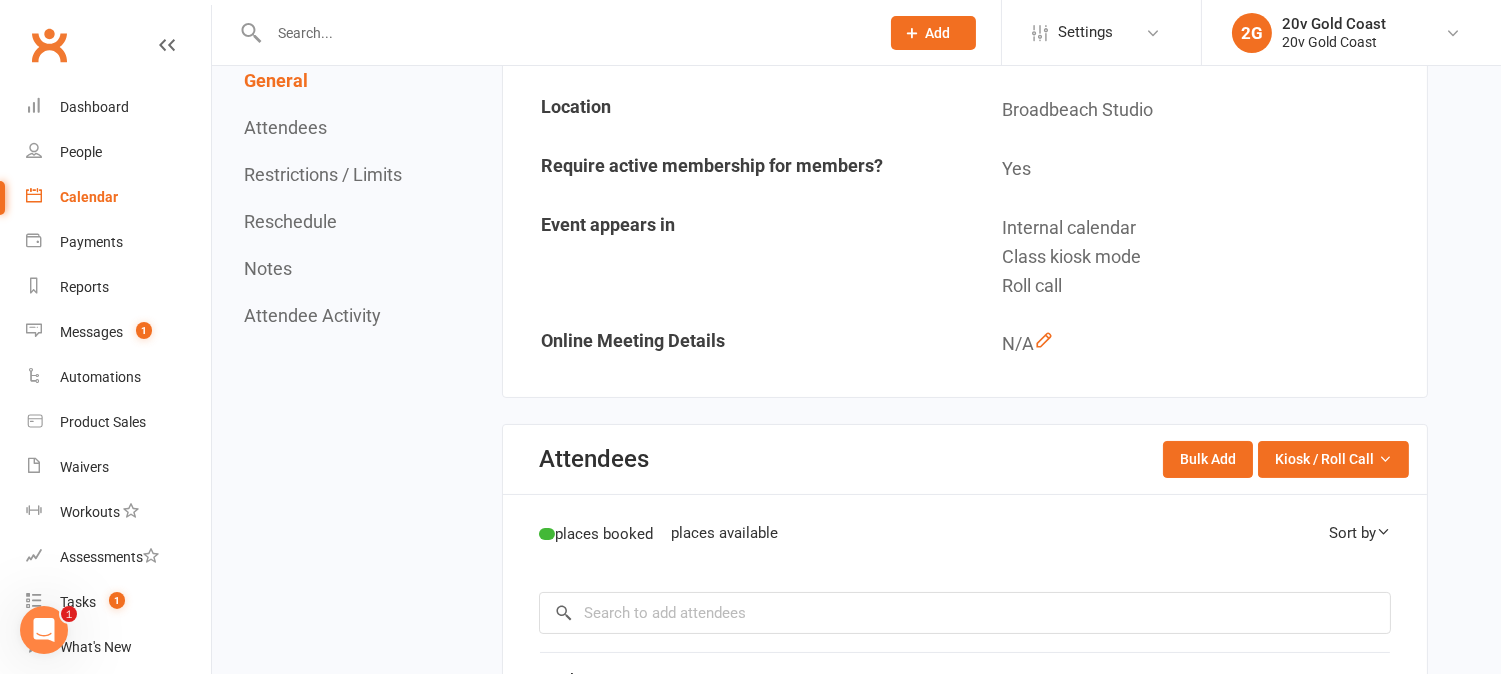 scroll, scrollTop: 0, scrollLeft: 0, axis: both 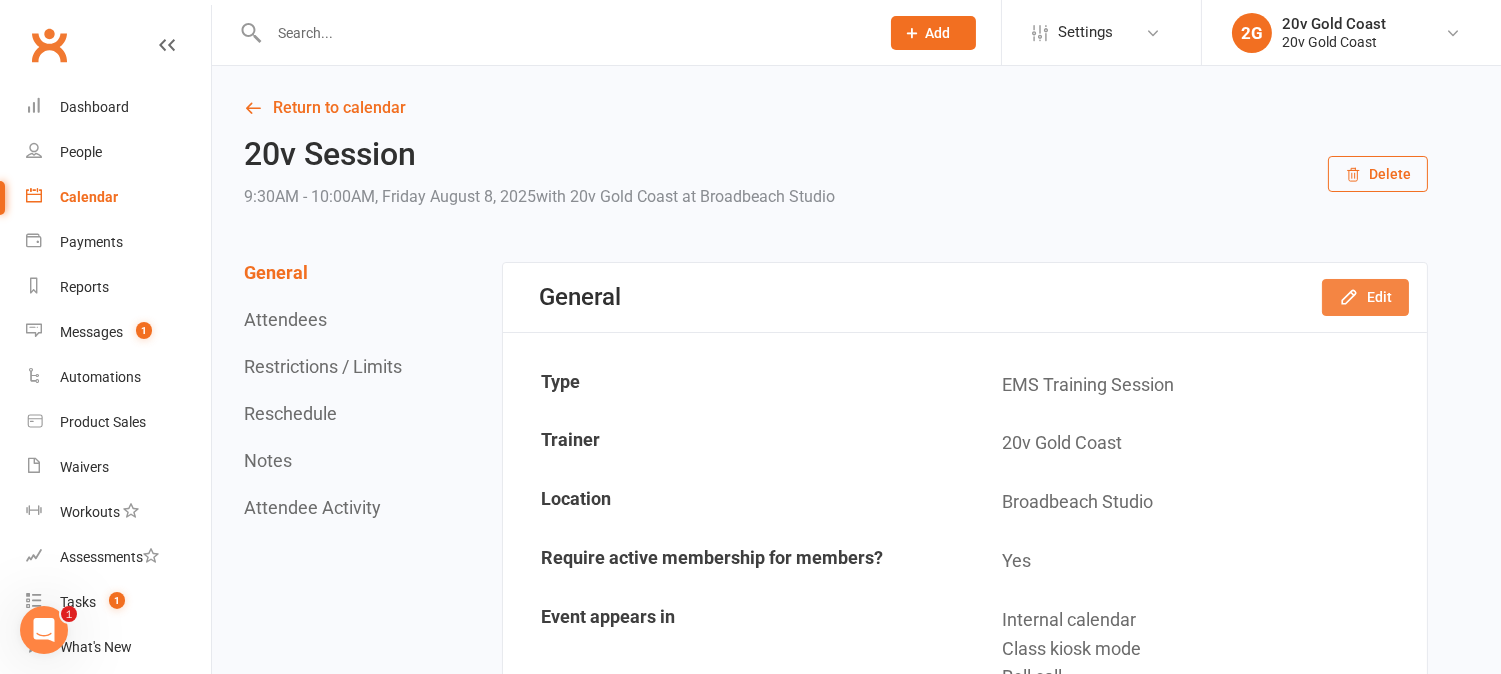 click 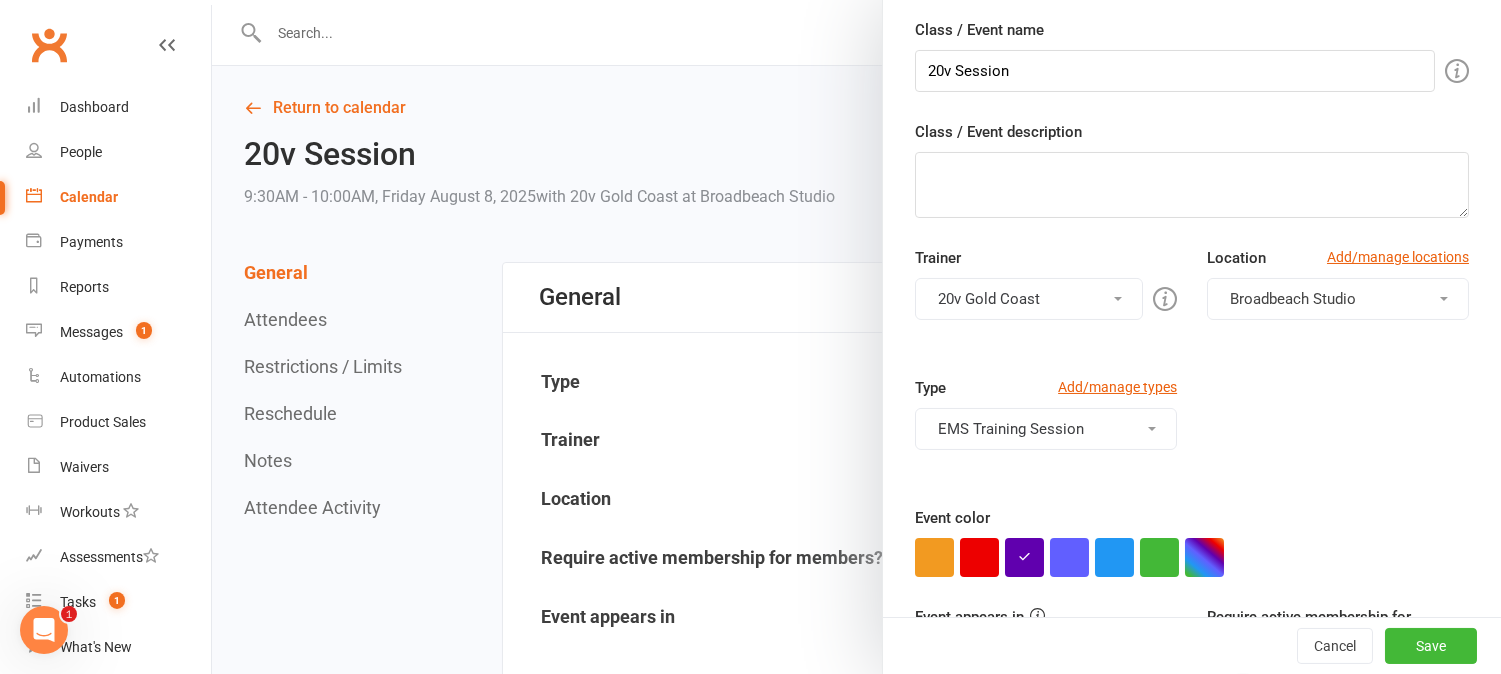 scroll, scrollTop: 282, scrollLeft: 0, axis: vertical 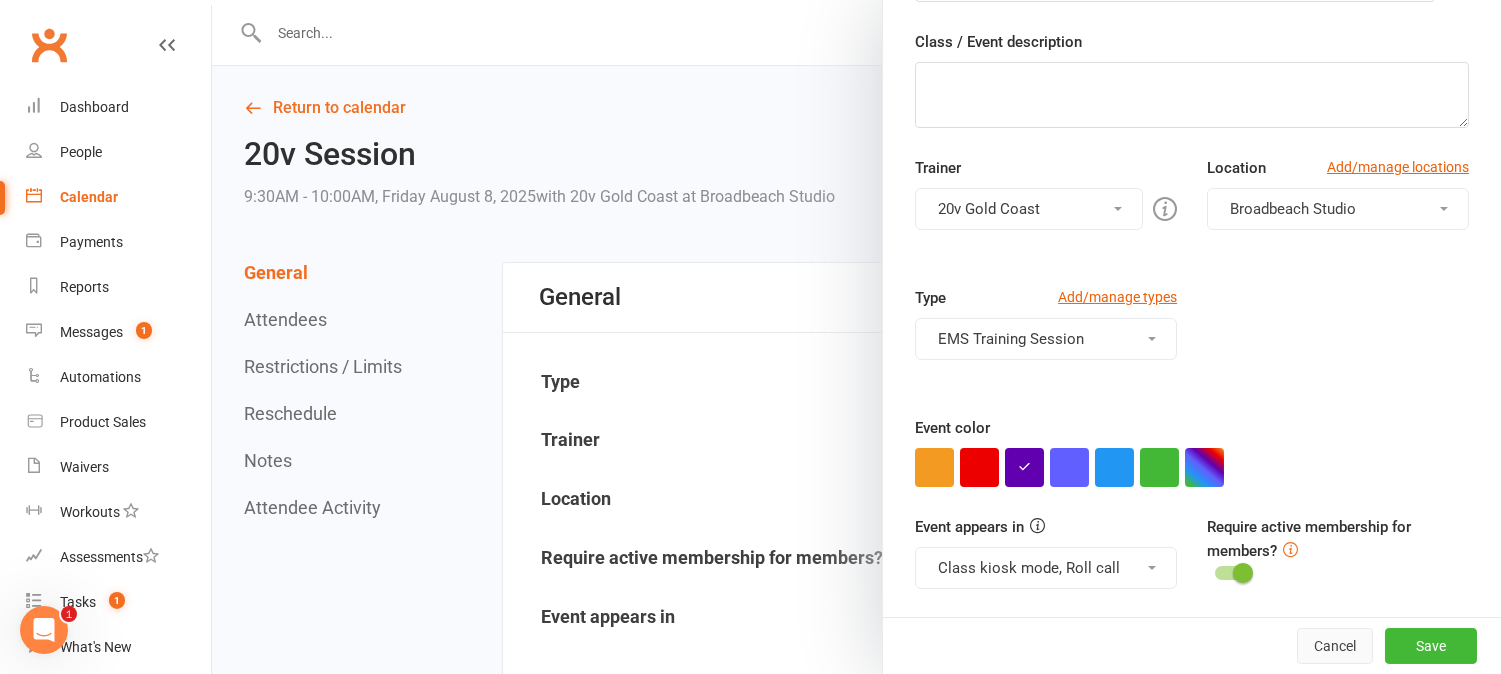 click on "Cancel" at bounding box center [1335, 646] 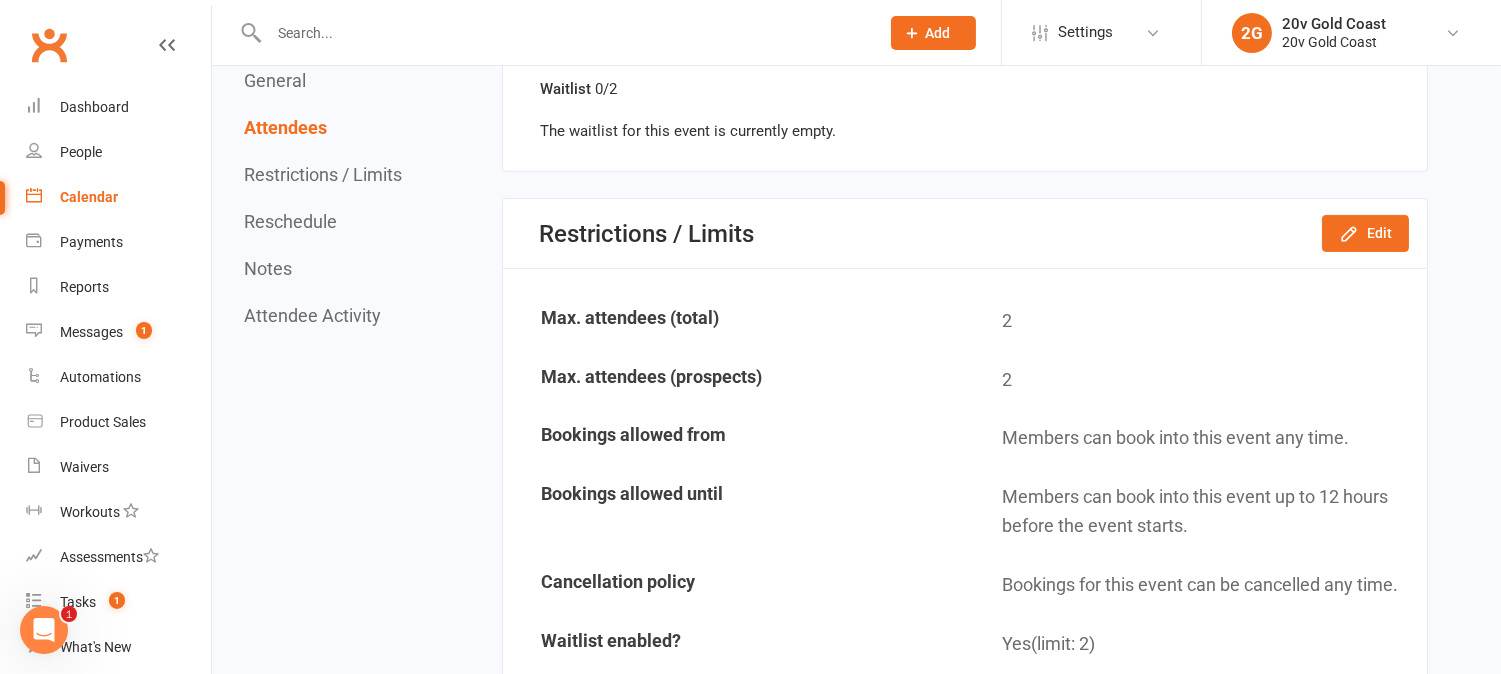 scroll, scrollTop: 1111, scrollLeft: 0, axis: vertical 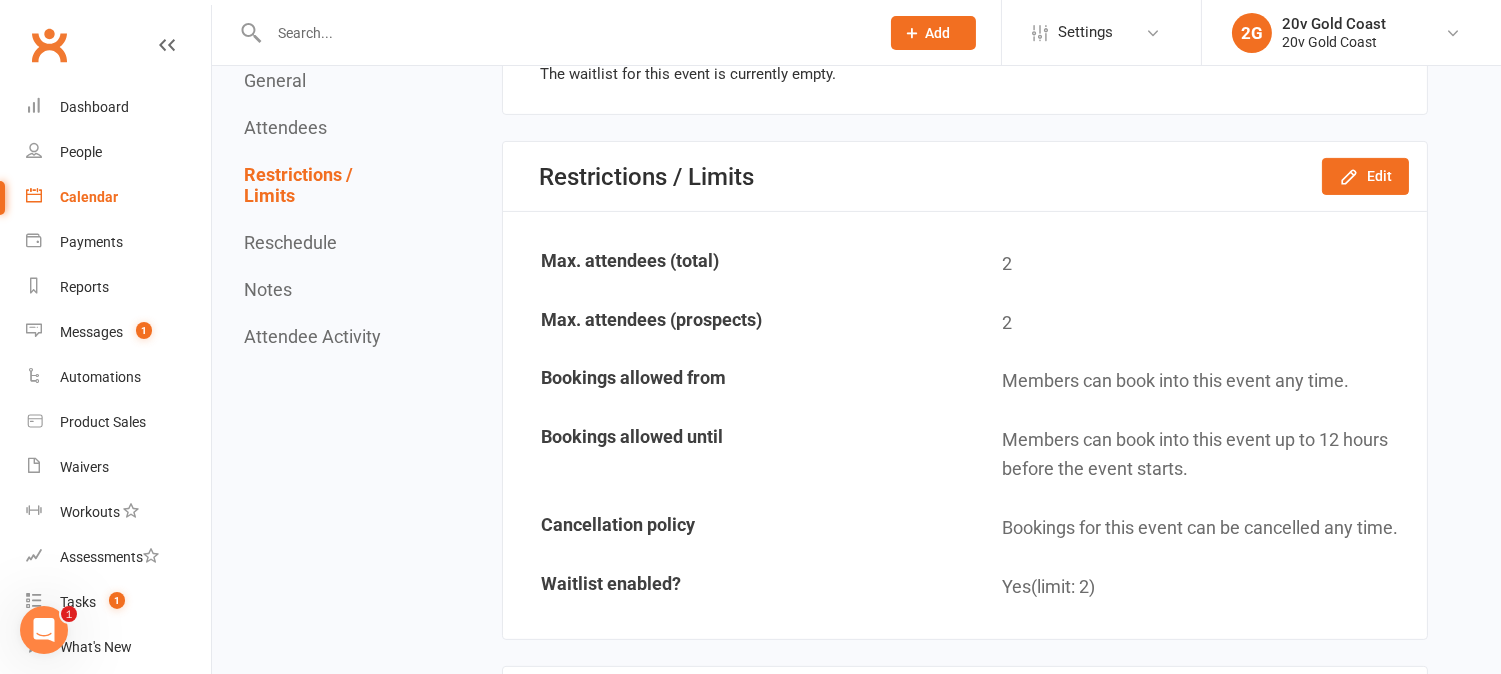 click on "Restrictions / Limits Edit" 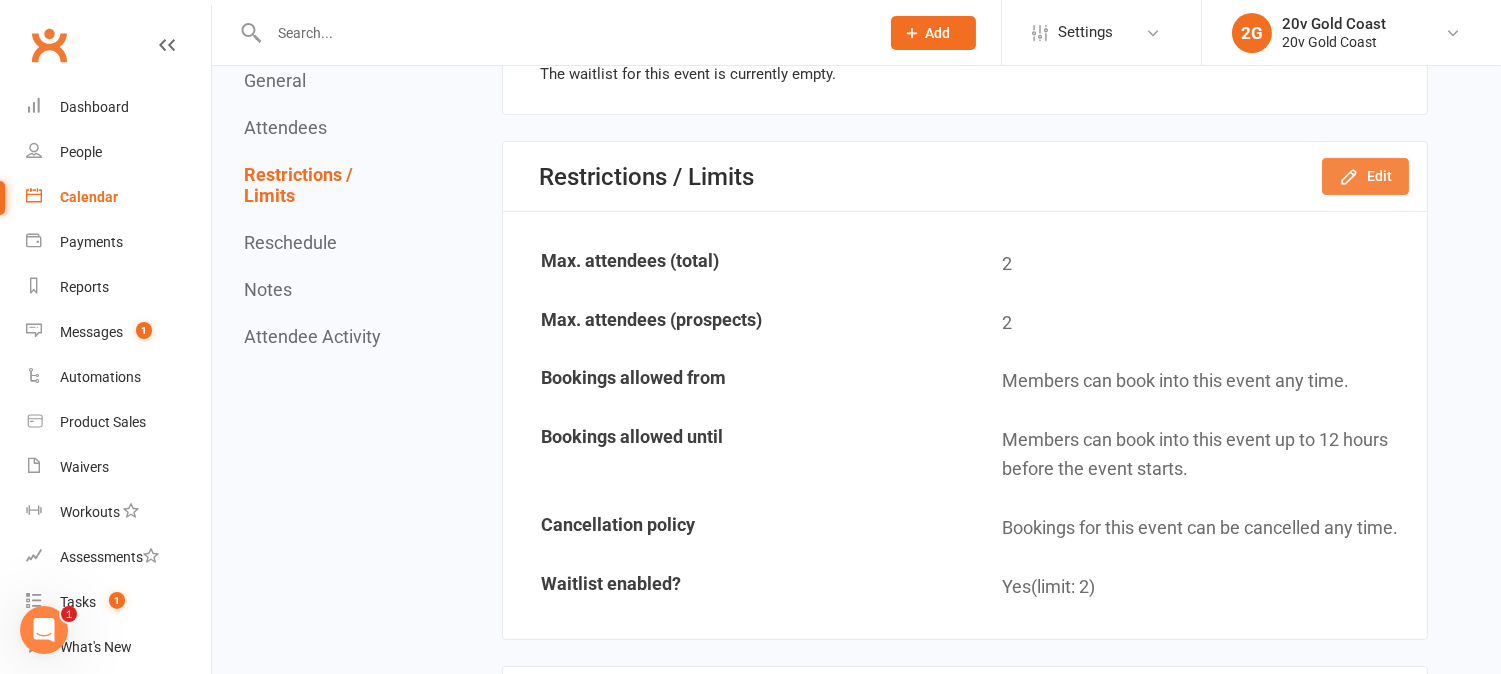 click on "Edit" 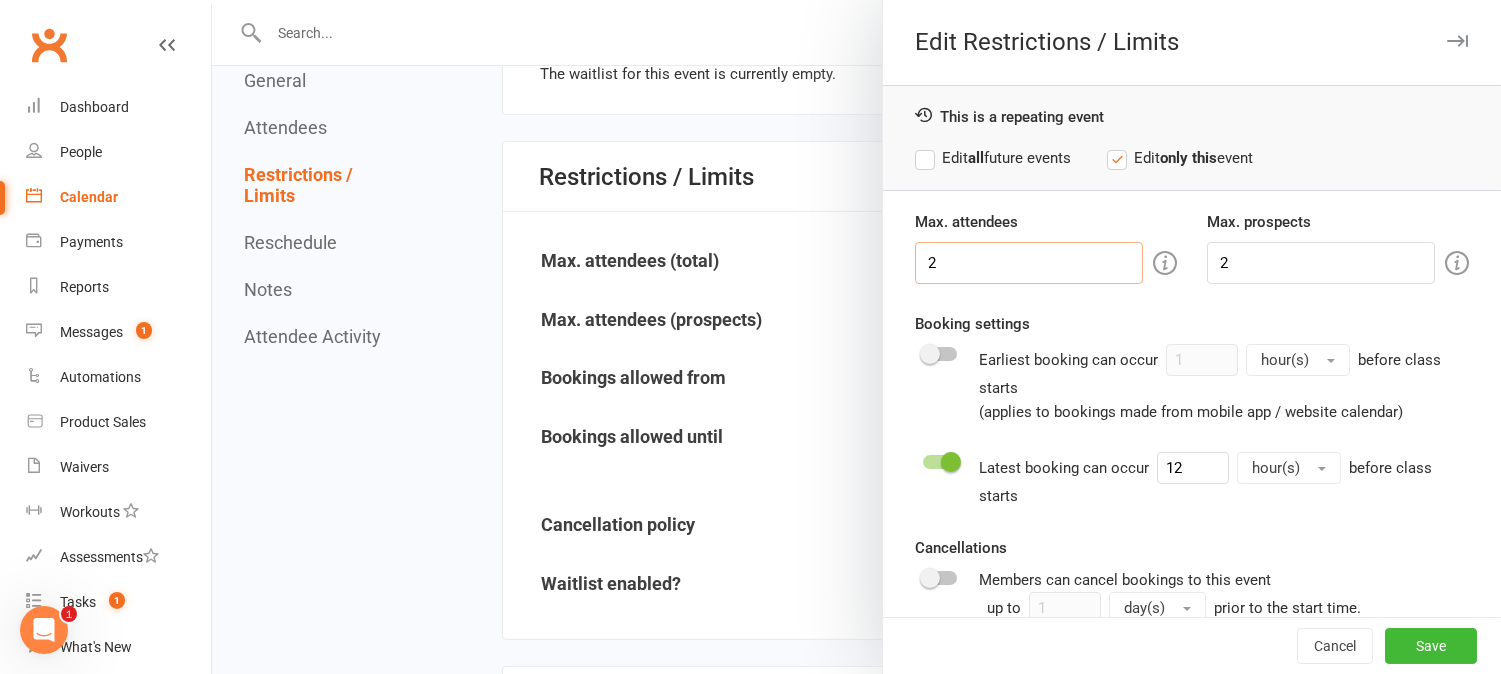 click on "2" at bounding box center (1029, 263) 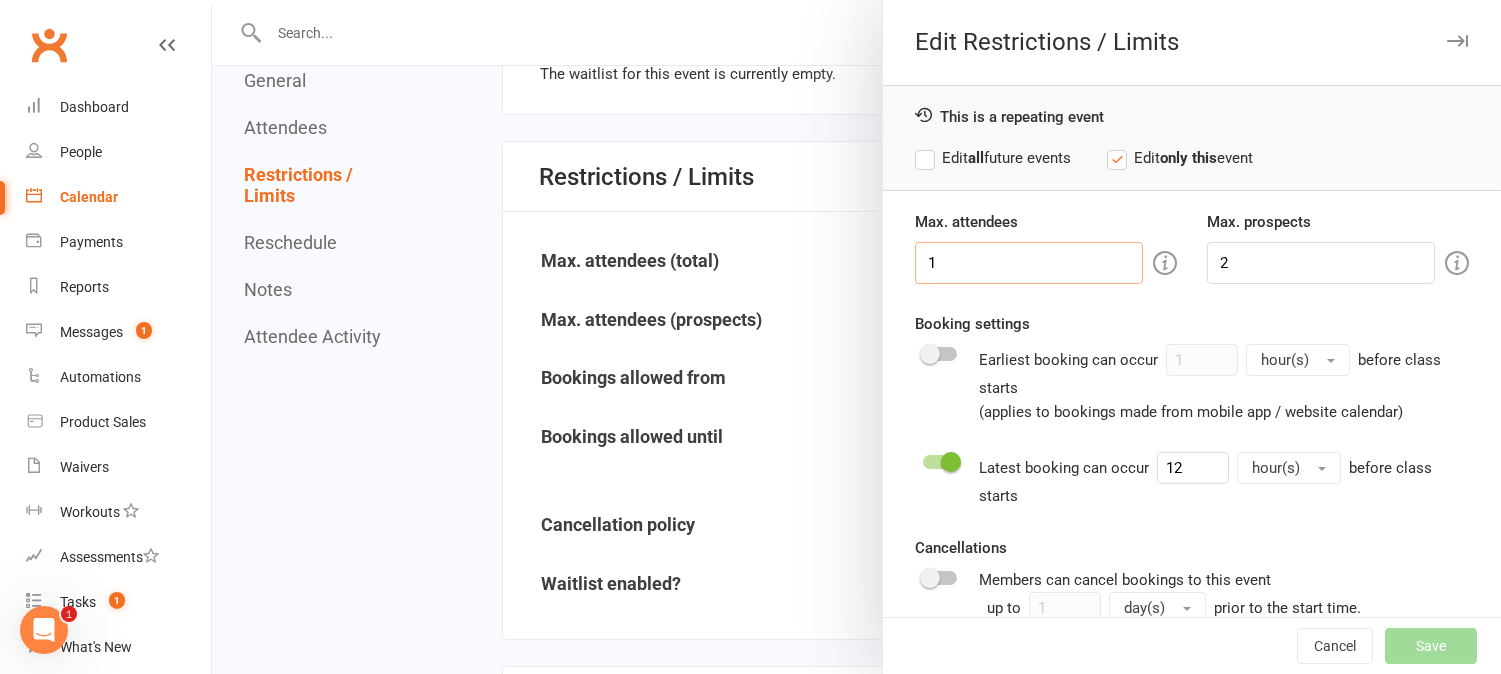 type on "1" 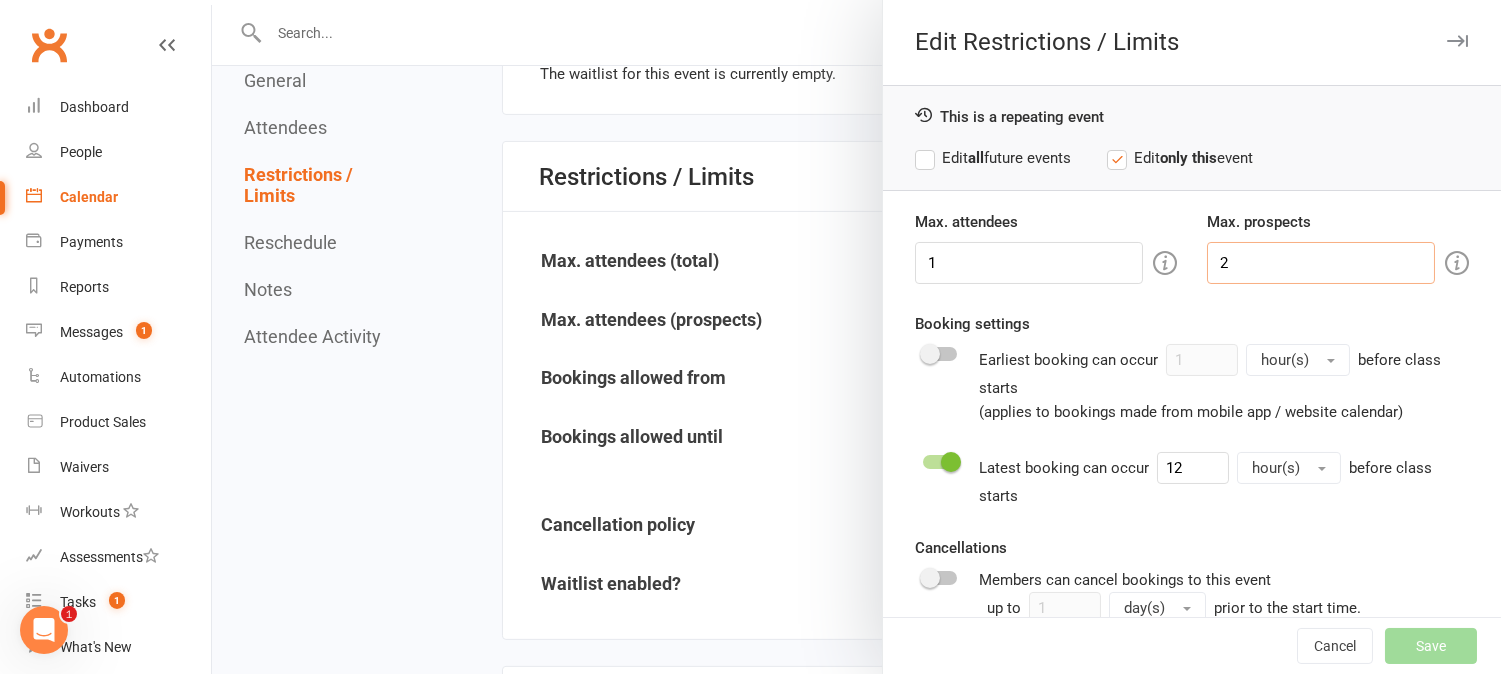 click on "2" at bounding box center [1321, 263] 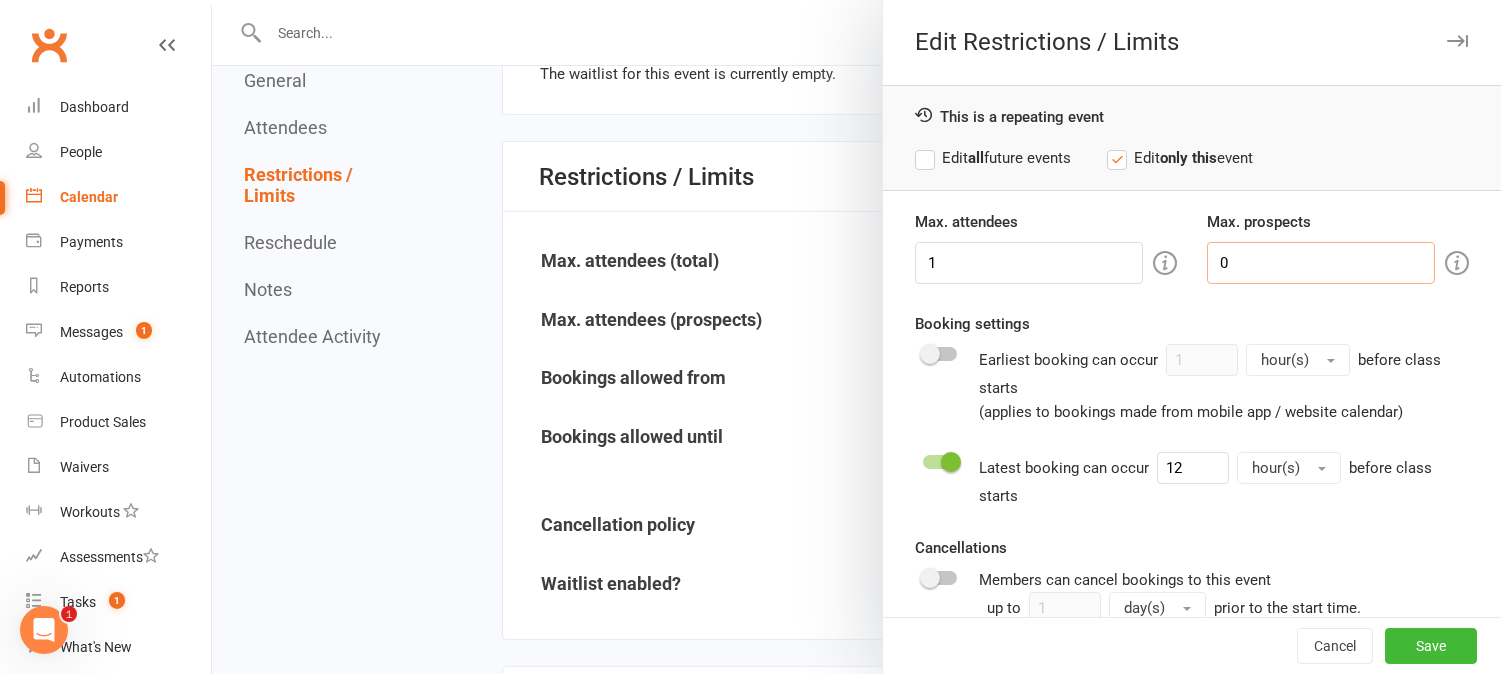 type on "0" 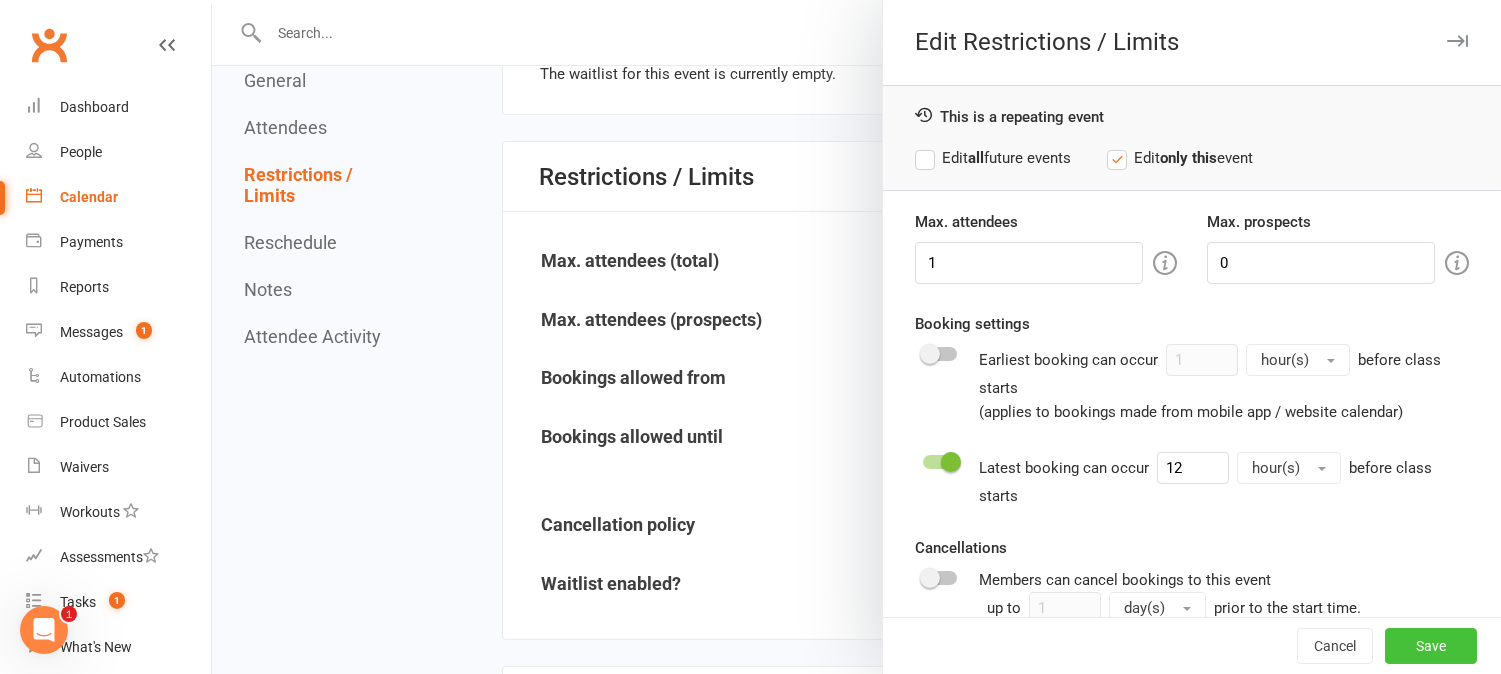 click on "Save" at bounding box center (1431, 646) 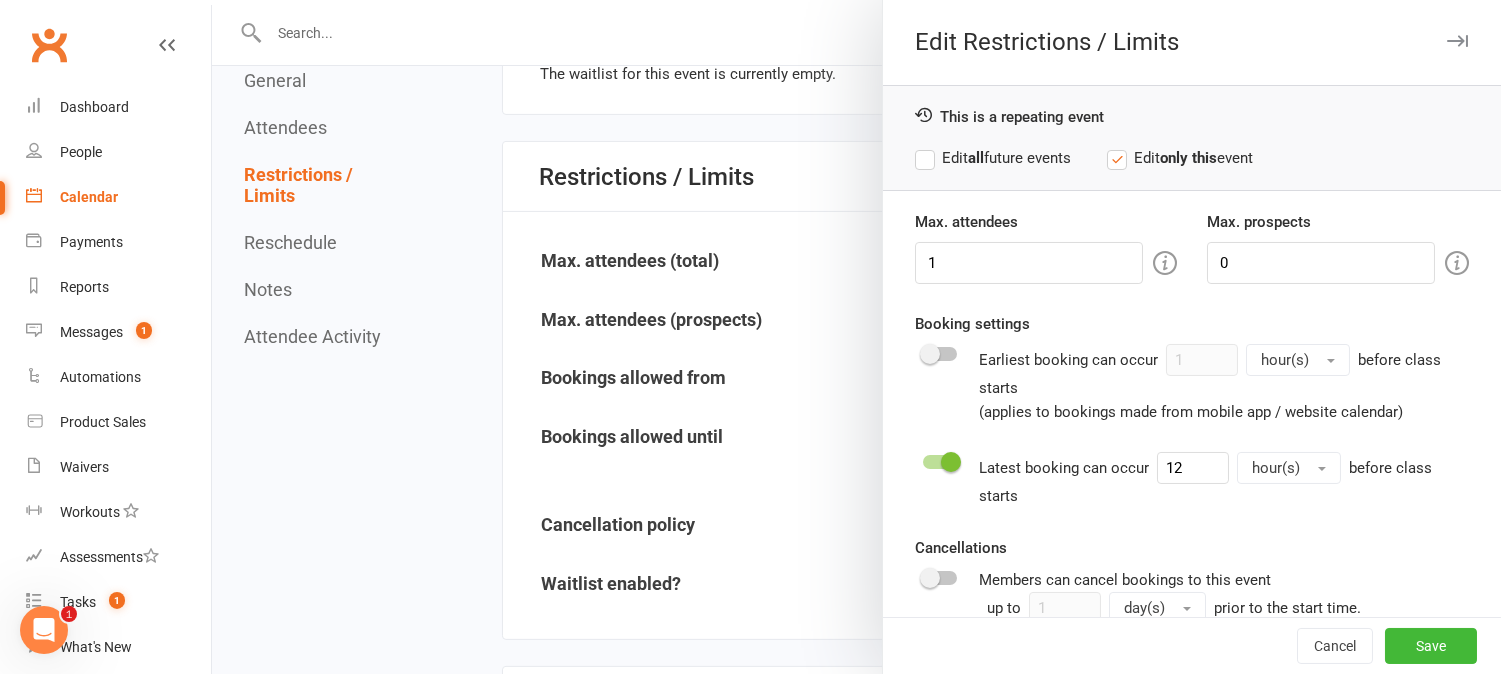 type 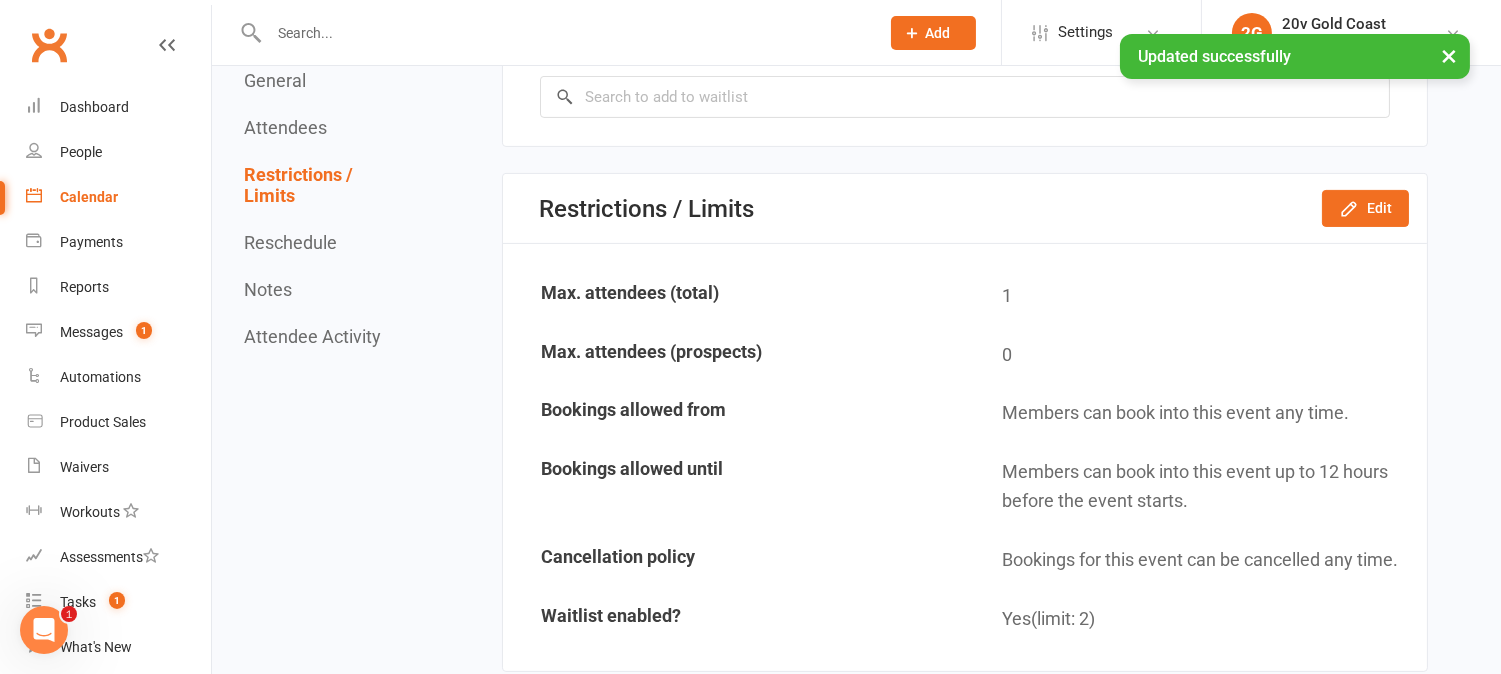 click on "Calendar" at bounding box center [89, 197] 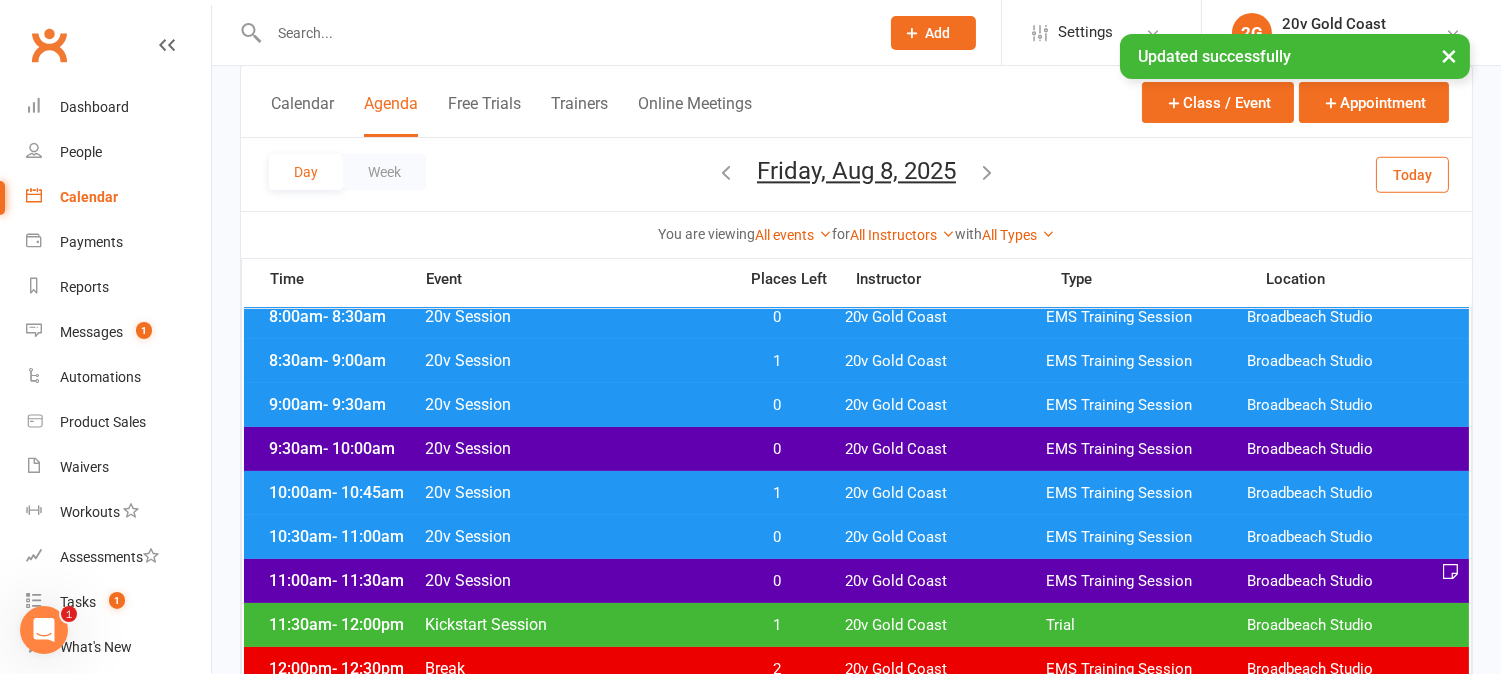 scroll, scrollTop: 333, scrollLeft: 0, axis: vertical 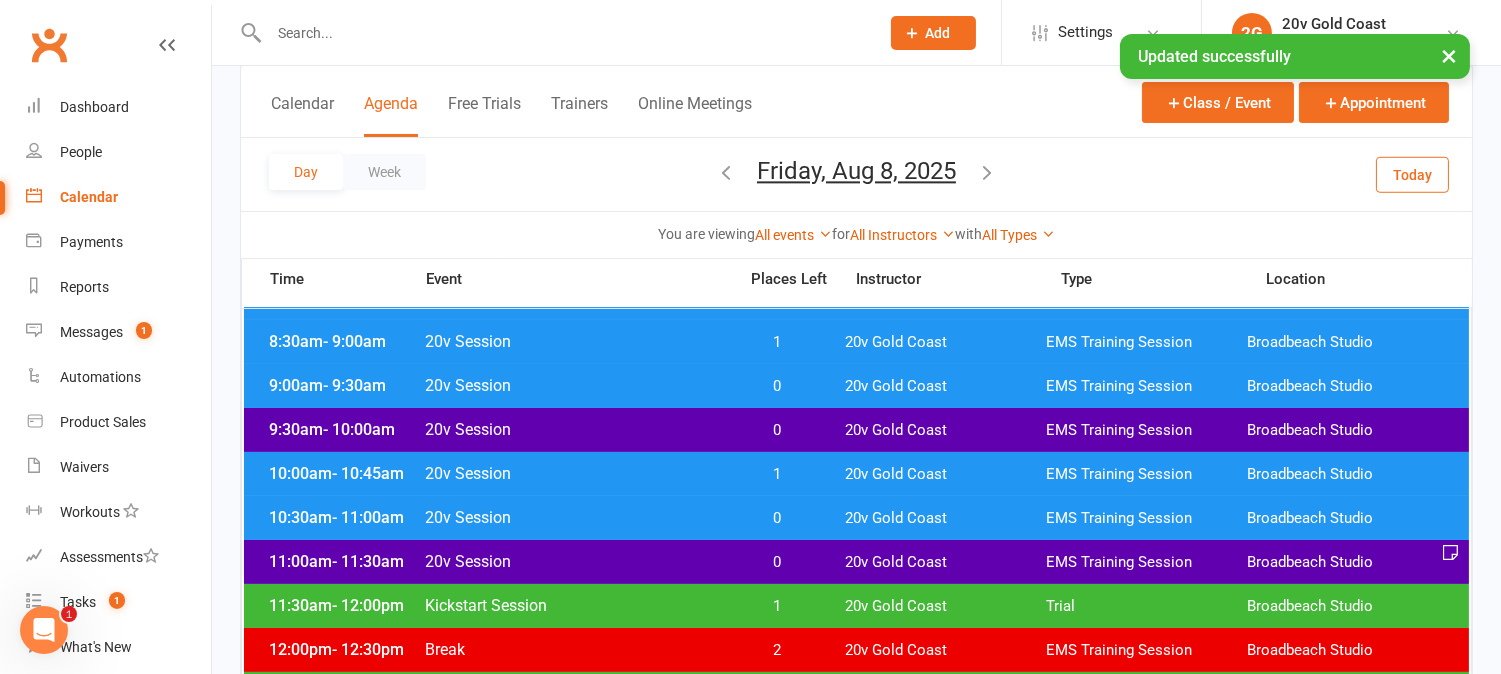 click on "0" at bounding box center [777, 430] 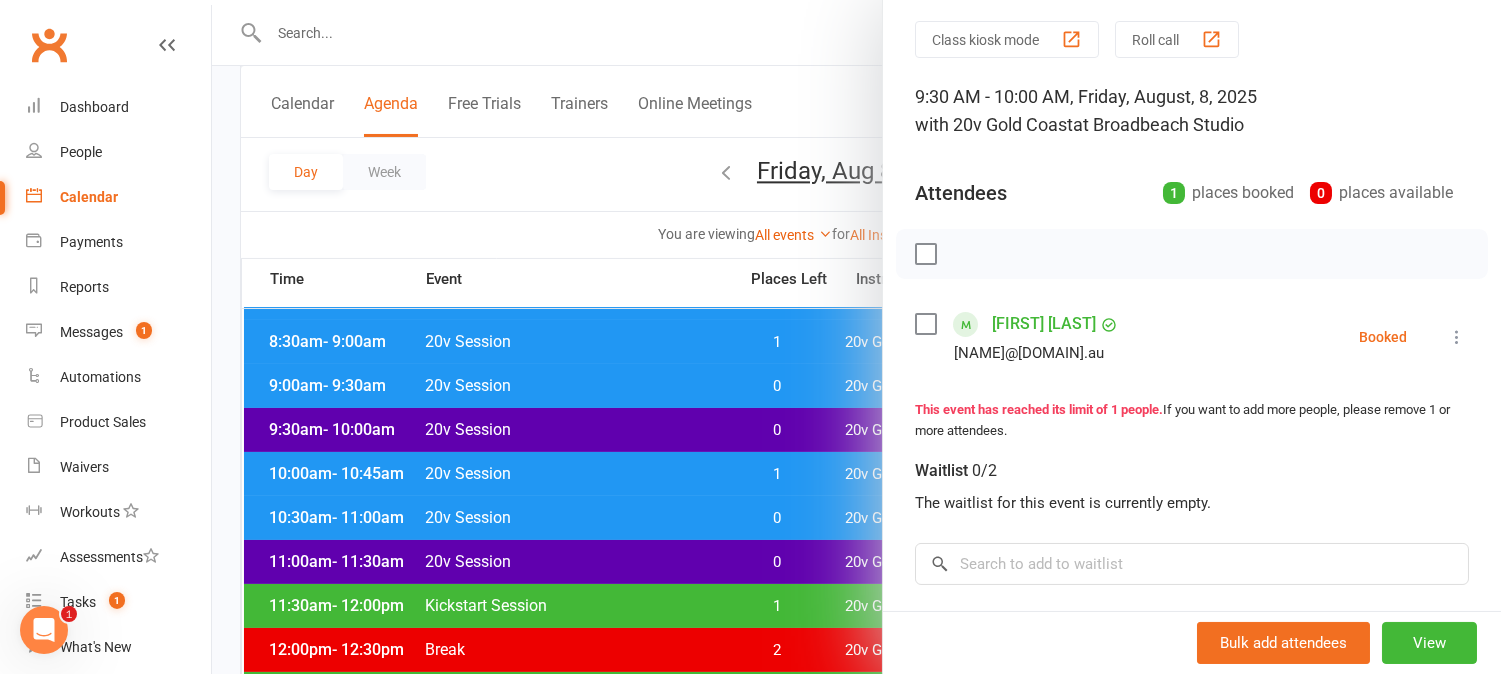 scroll, scrollTop: 321, scrollLeft: 0, axis: vertical 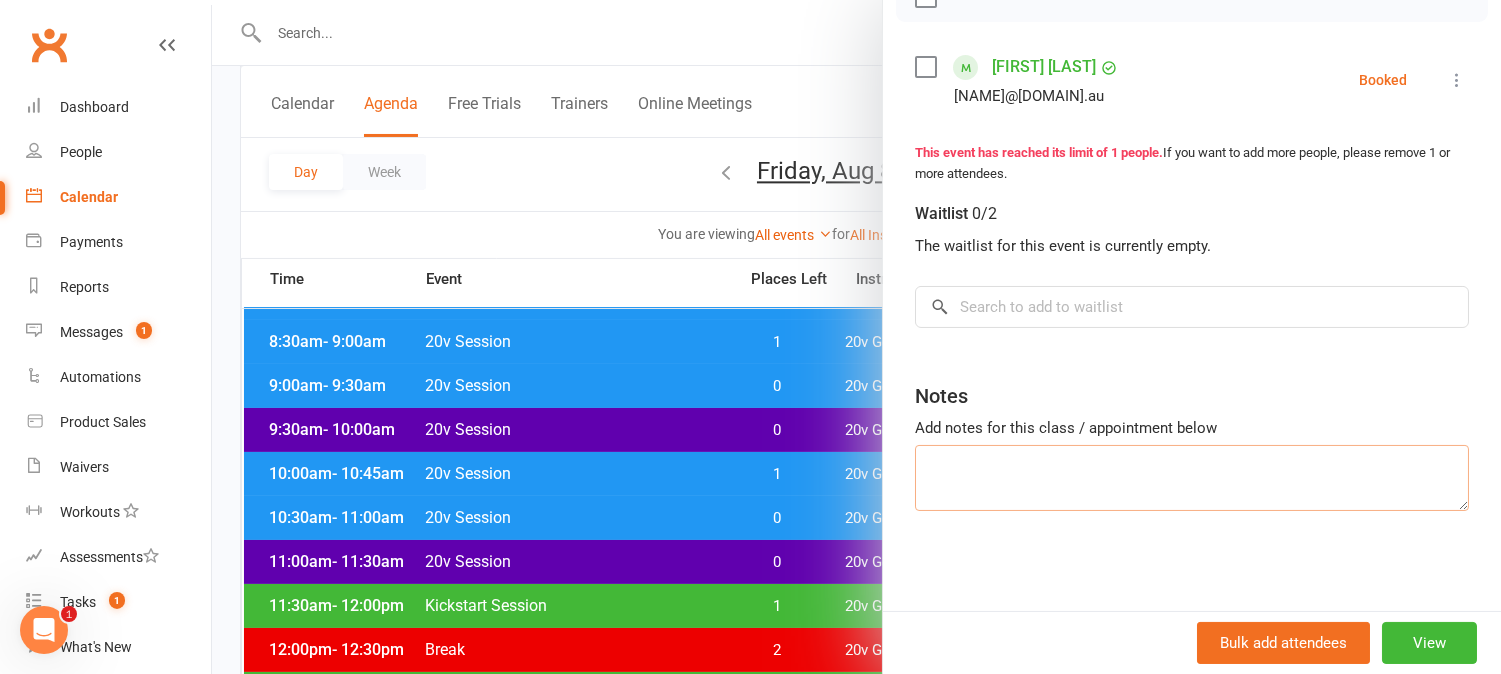 click at bounding box center [1192, 478] 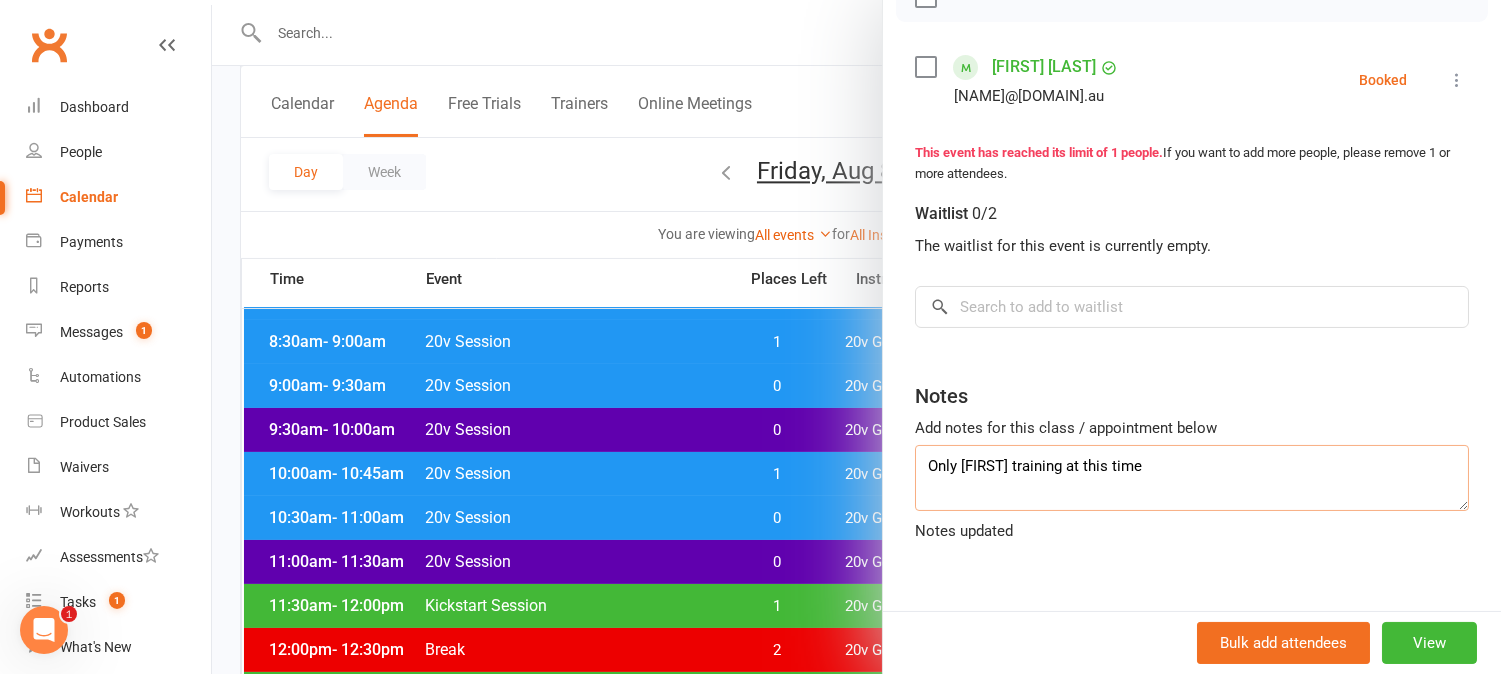 type on "Only Tony training at this time" 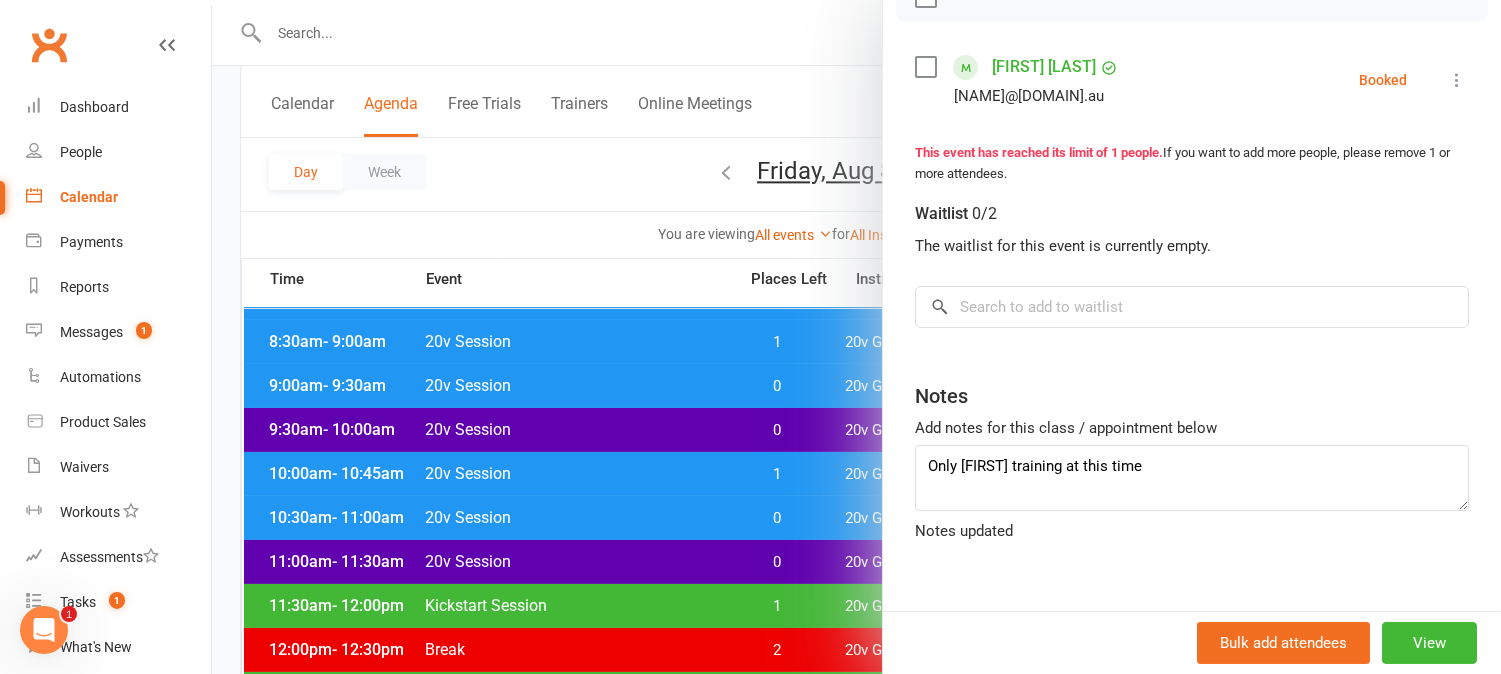 click at bounding box center (856, 337) 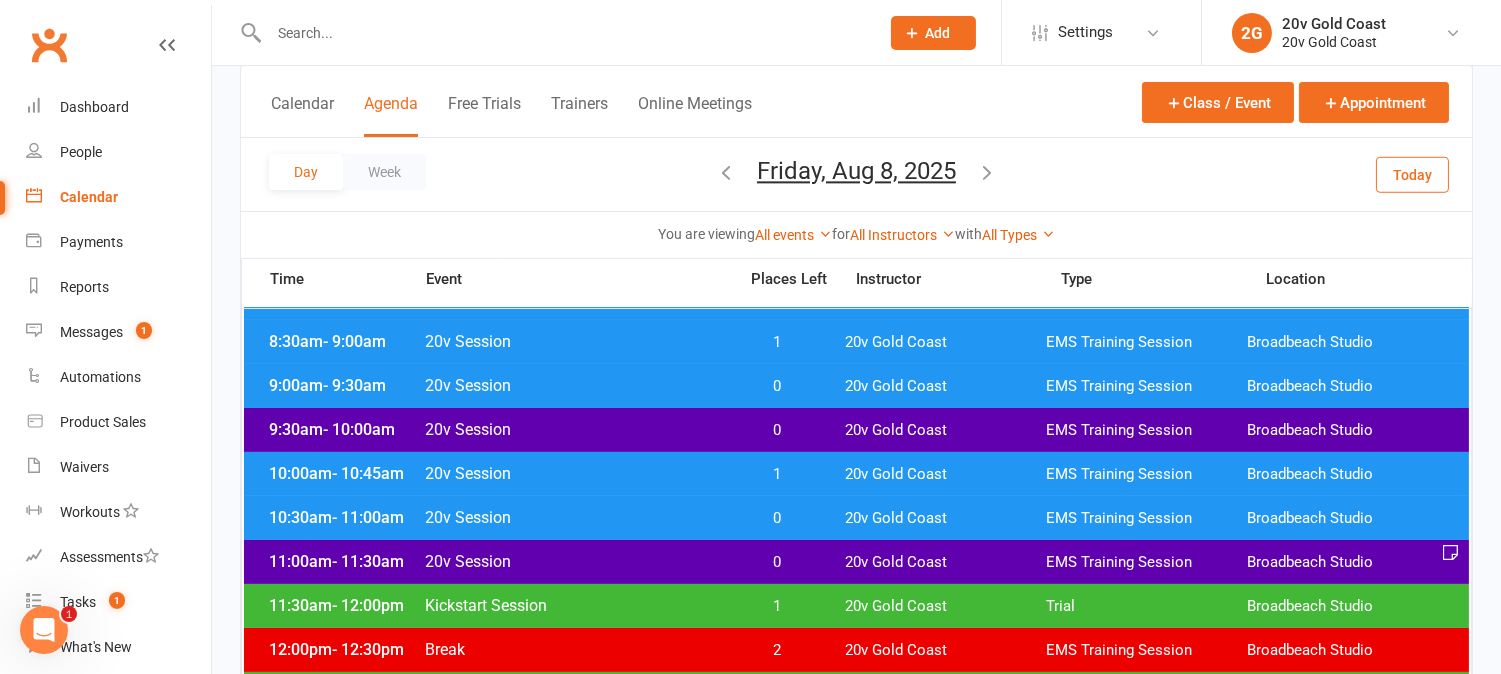 click on "0" at bounding box center (777, 430) 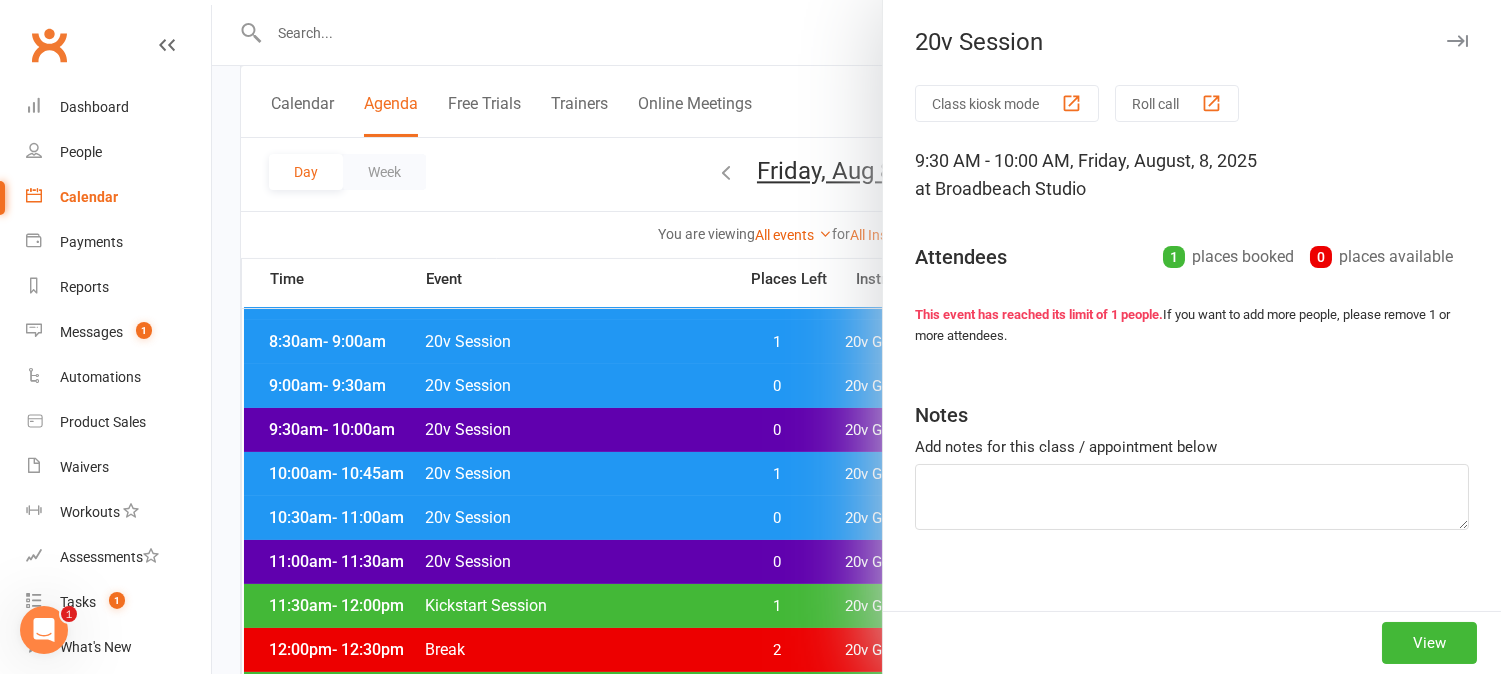 type on "Only Tony training at this time" 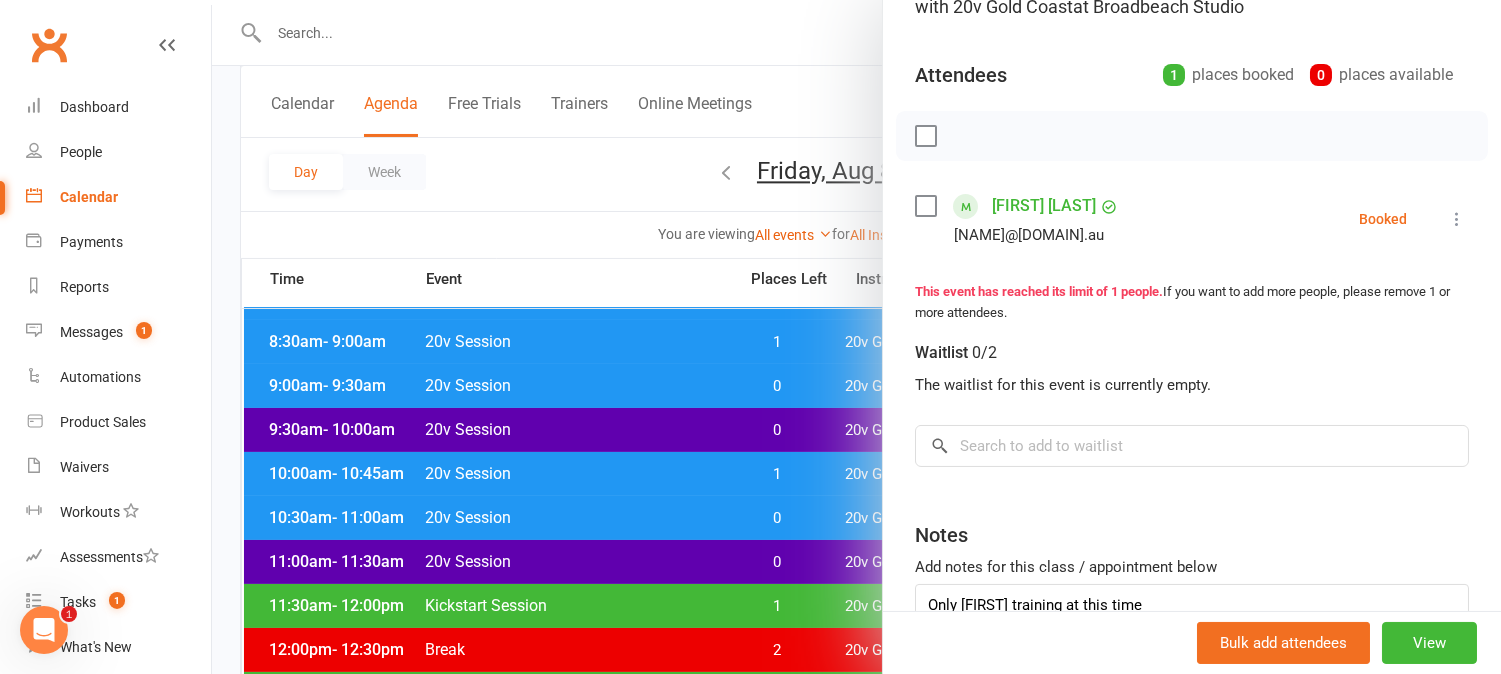 scroll, scrollTop: 321, scrollLeft: 0, axis: vertical 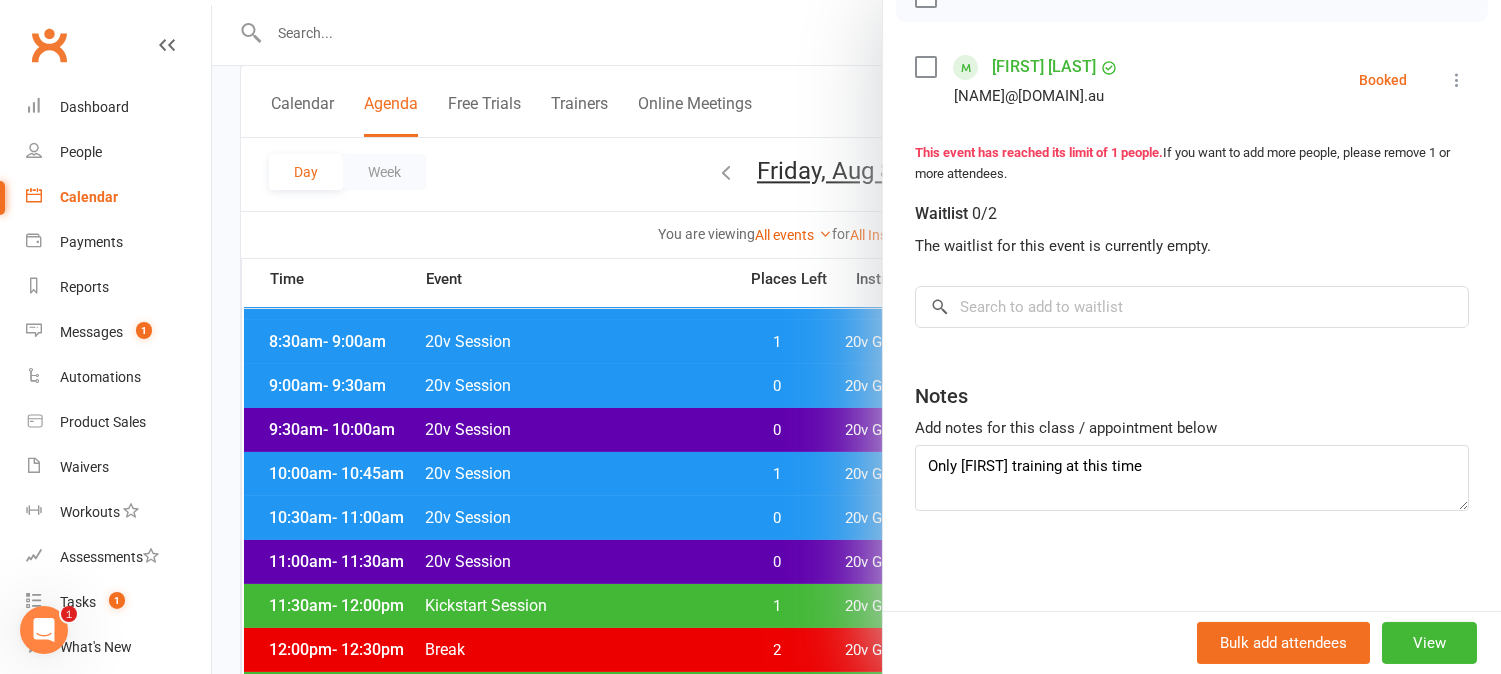 click at bounding box center [856, 337] 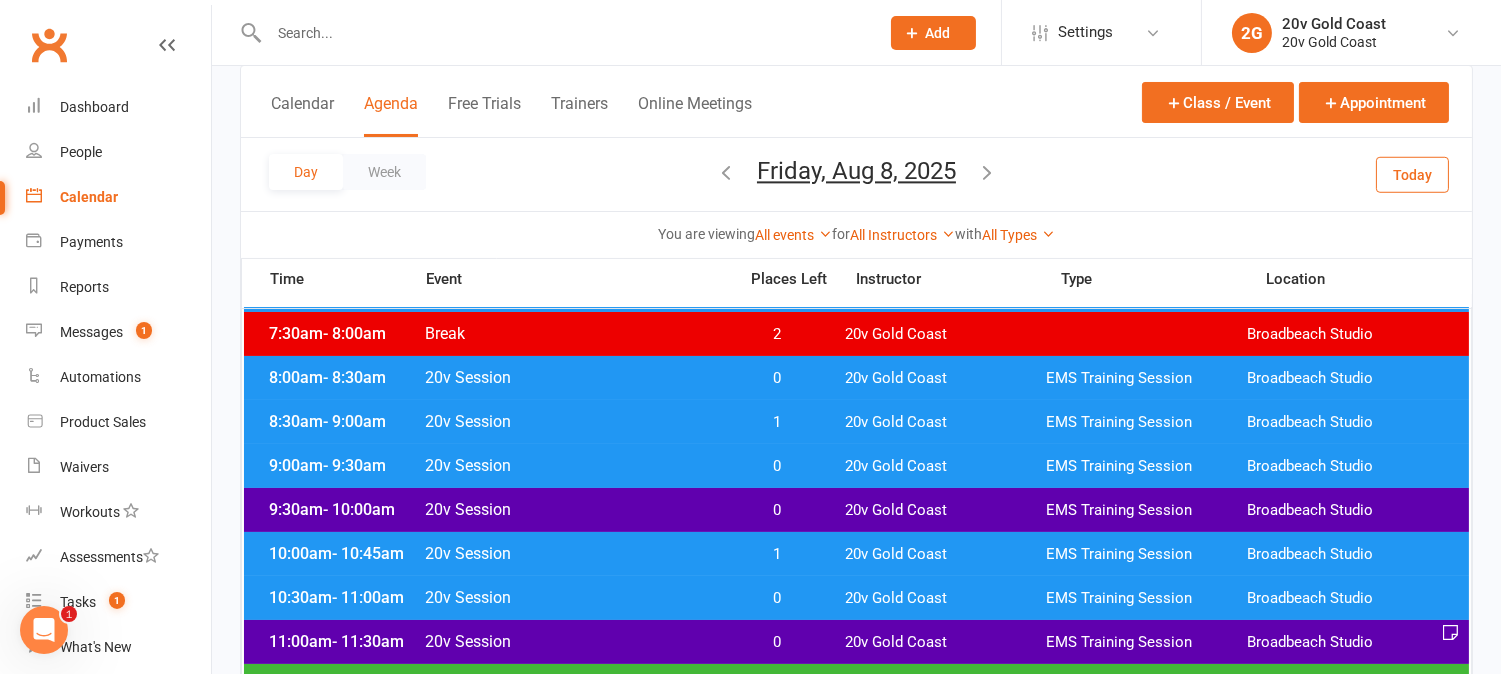 scroll, scrollTop: 222, scrollLeft: 0, axis: vertical 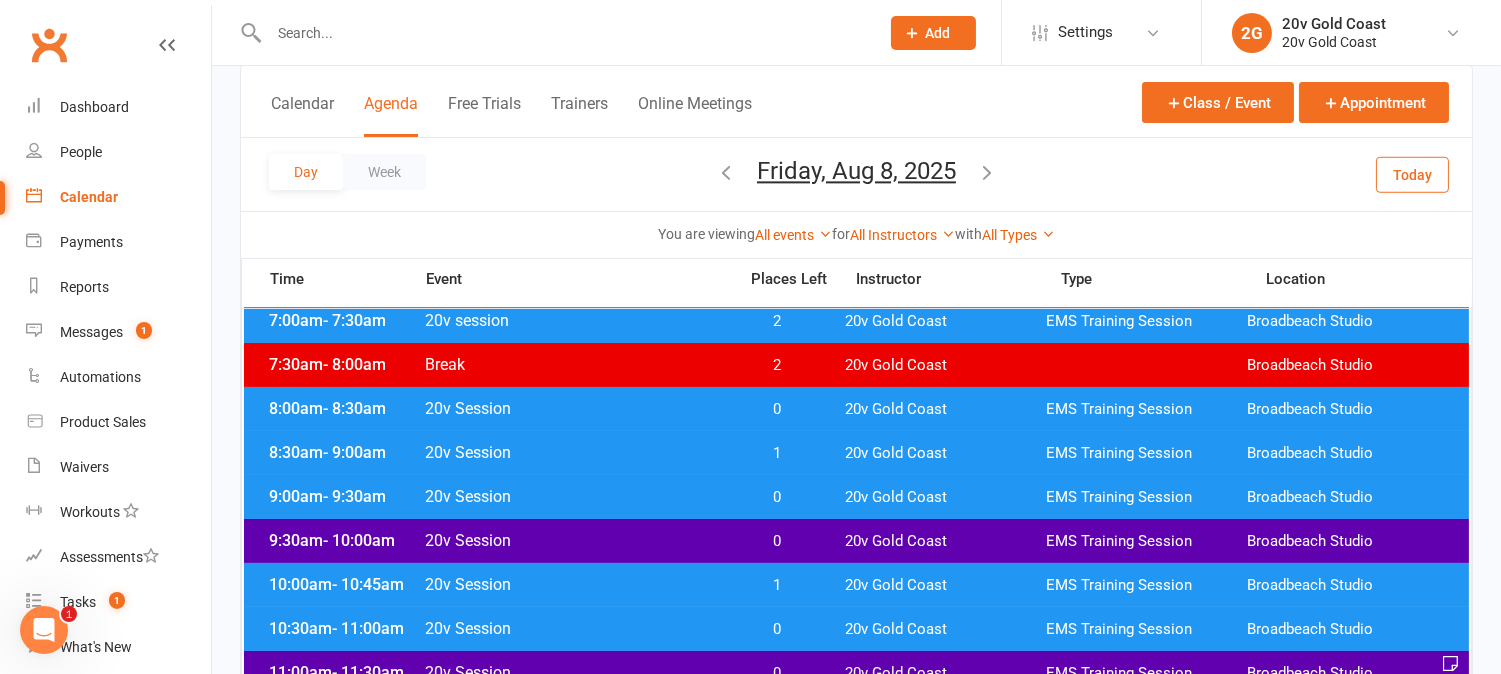 click on "0" at bounding box center (777, 497) 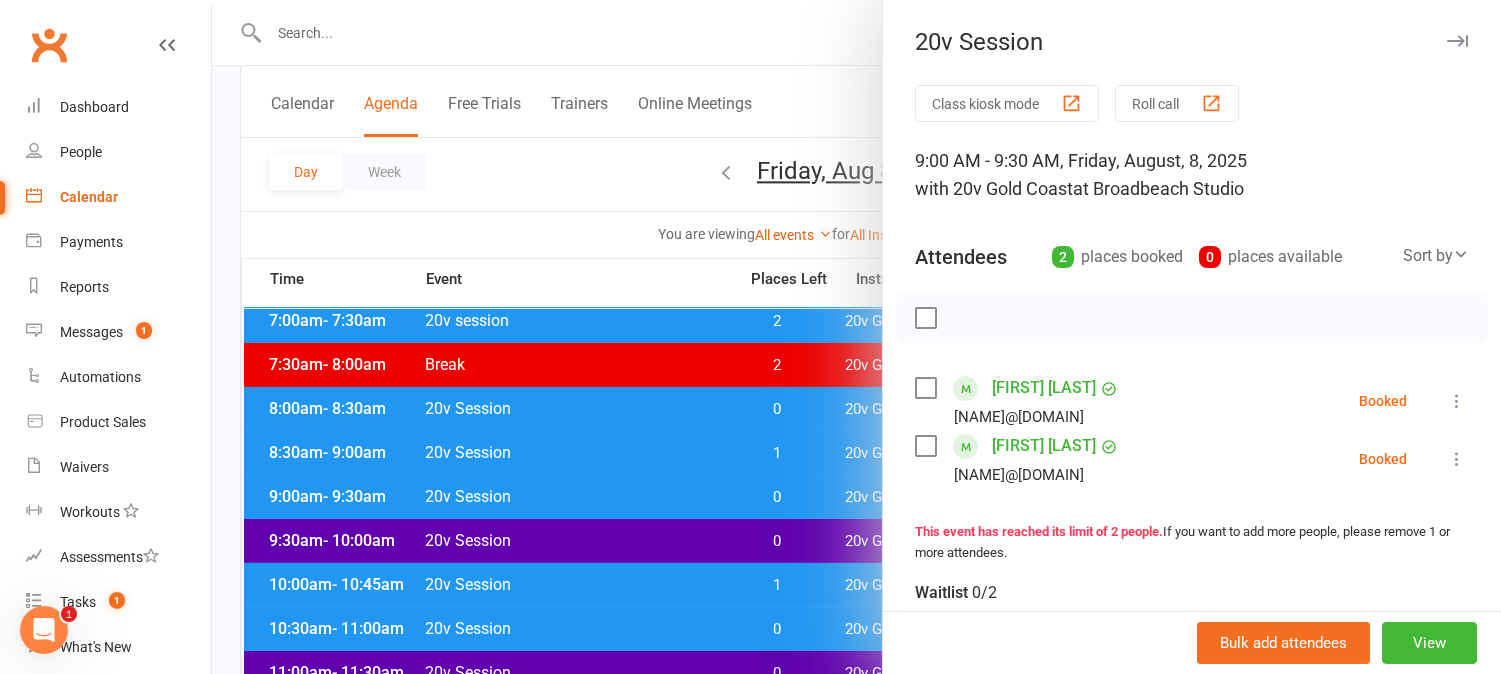 click at bounding box center [856, 337] 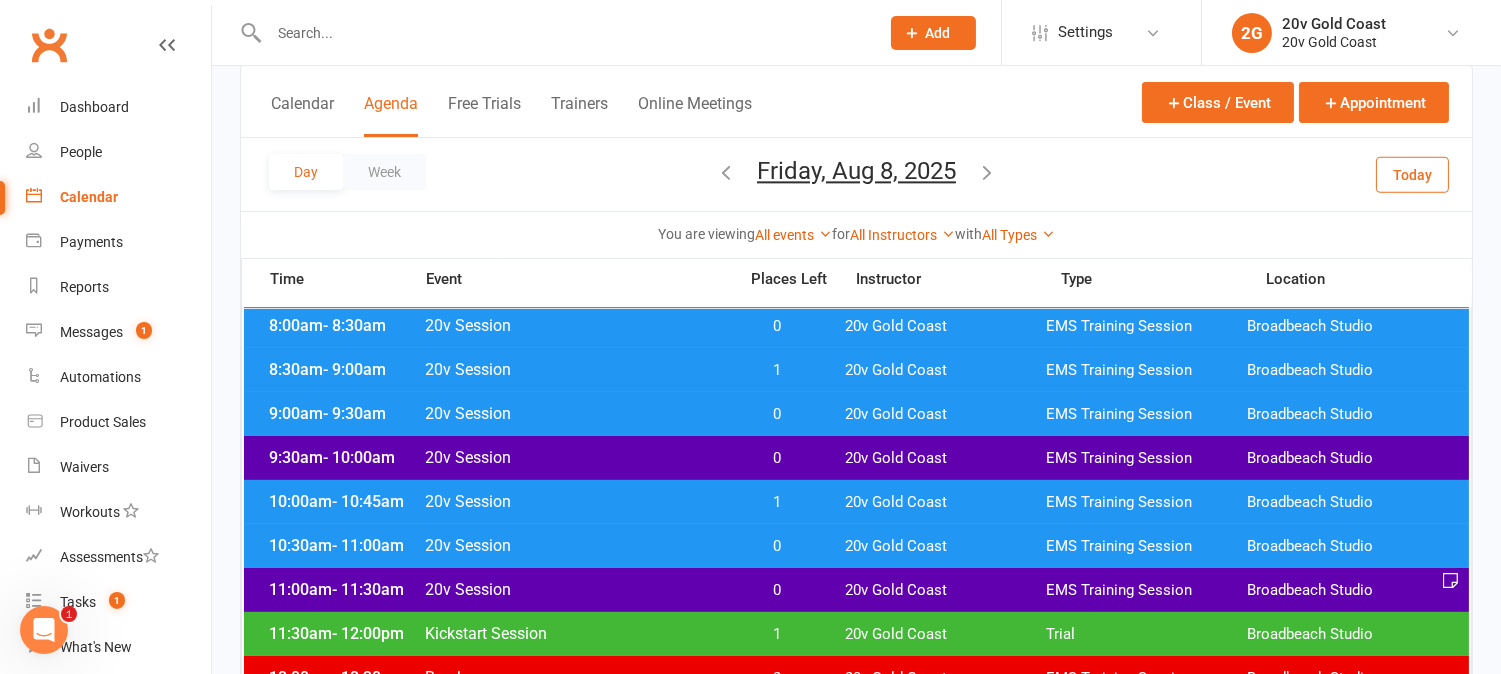 scroll, scrollTop: 333, scrollLeft: 0, axis: vertical 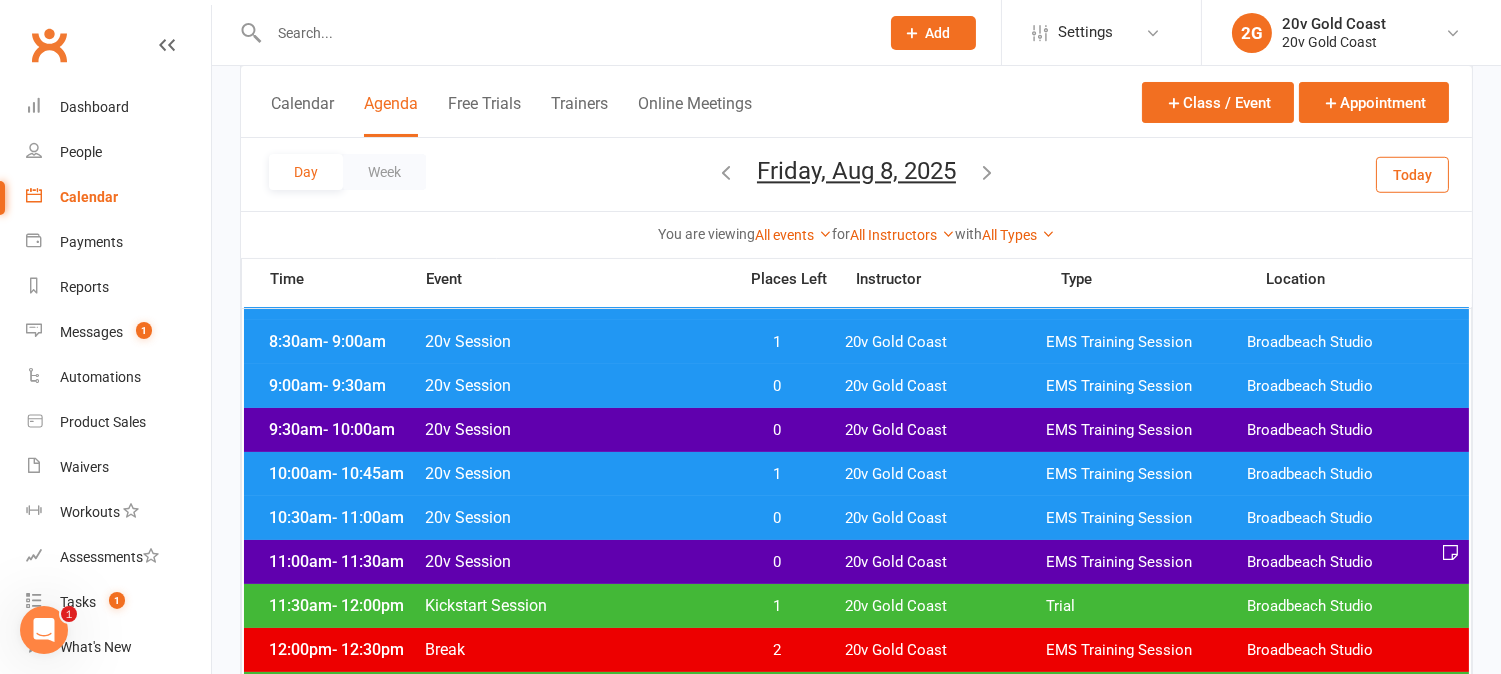 click on "1" at bounding box center (777, 474) 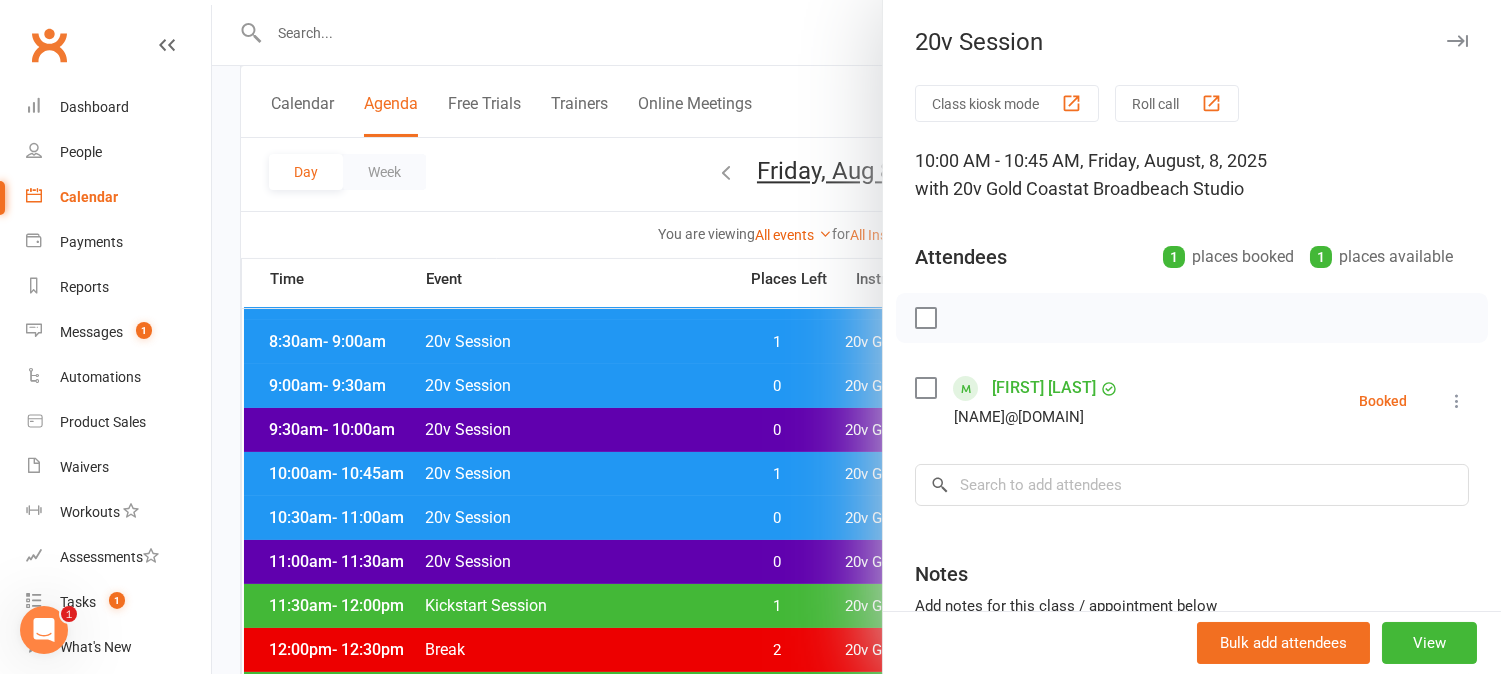 click at bounding box center (856, 337) 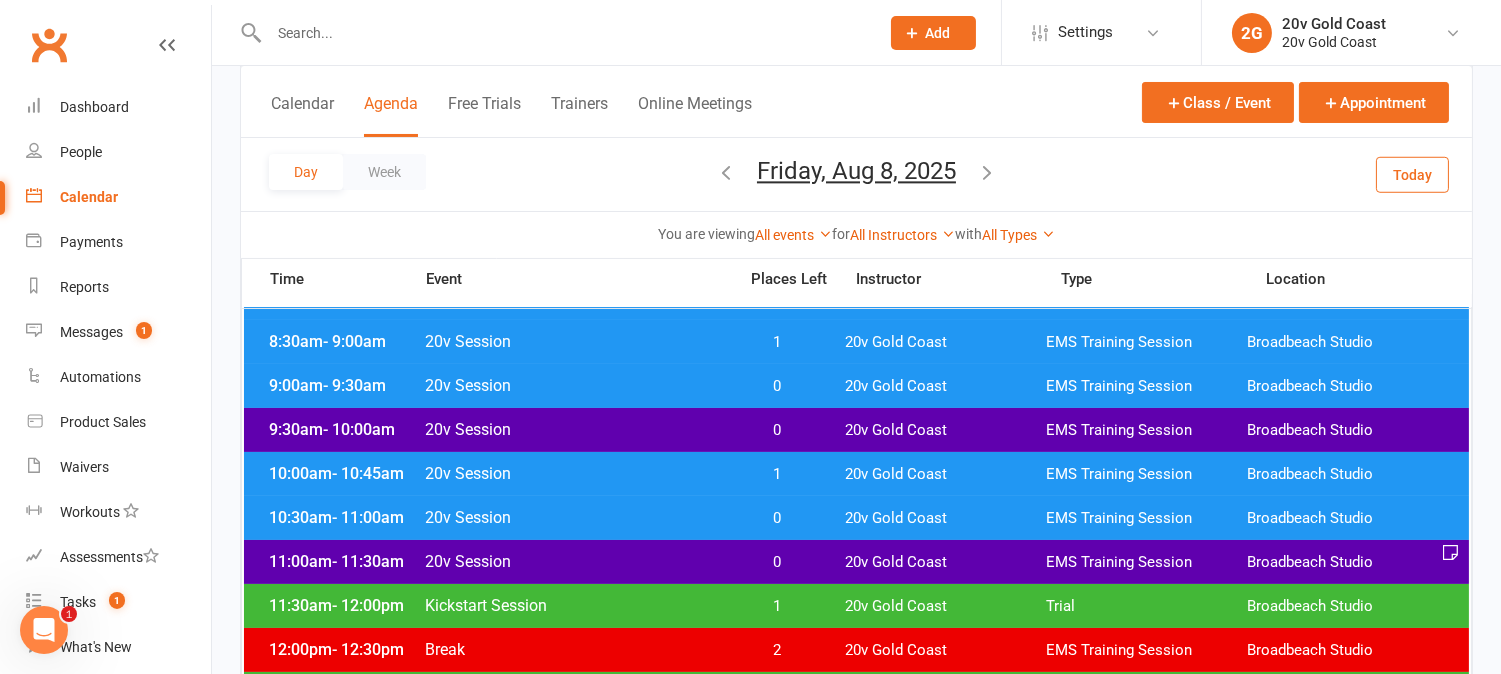 click on "0" at bounding box center (777, 518) 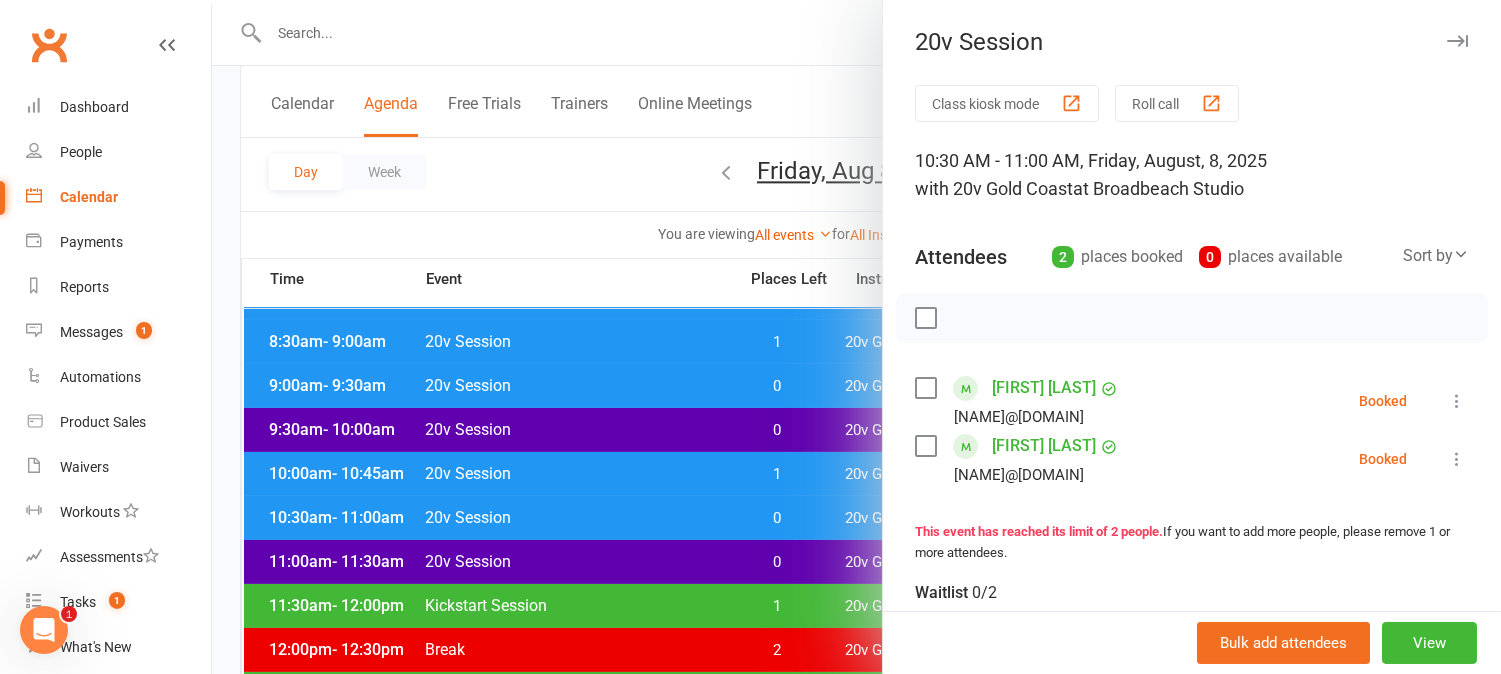 click at bounding box center (856, 337) 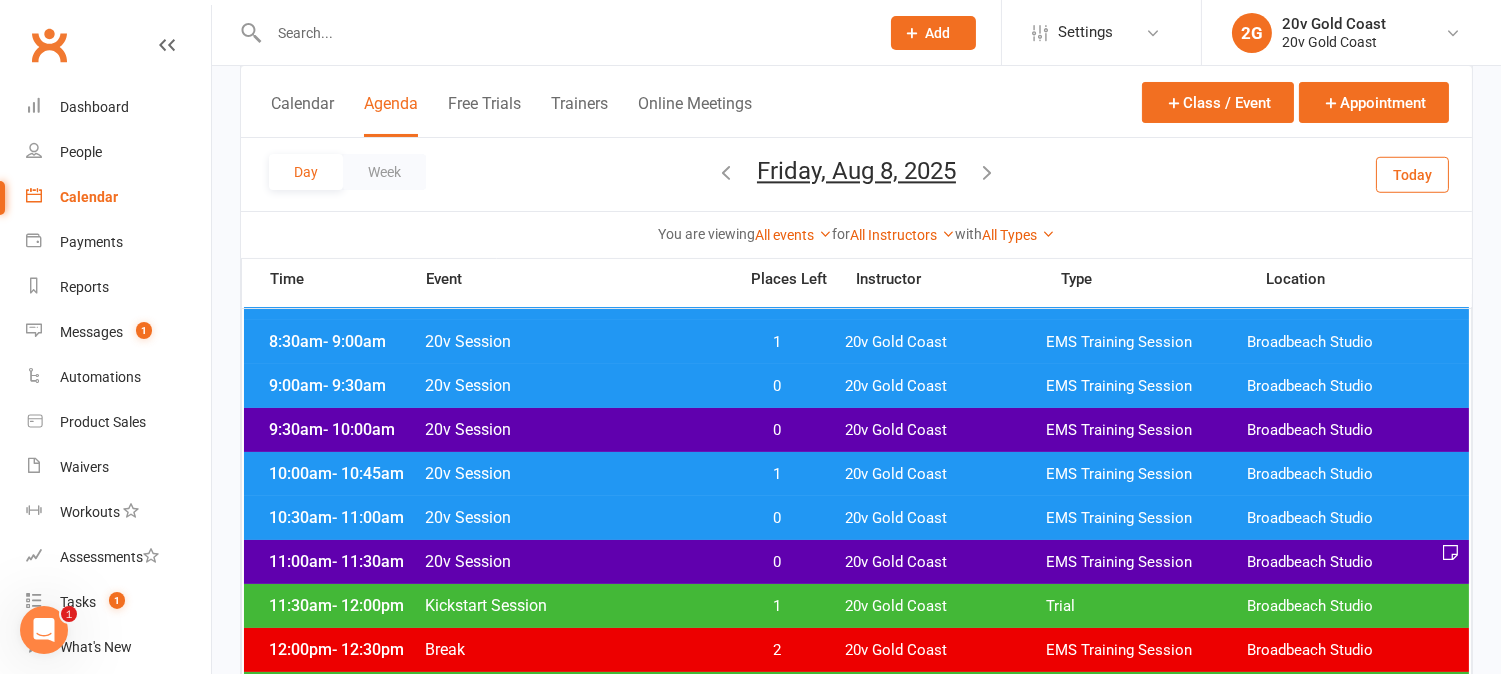 click on "0" at bounding box center (777, 562) 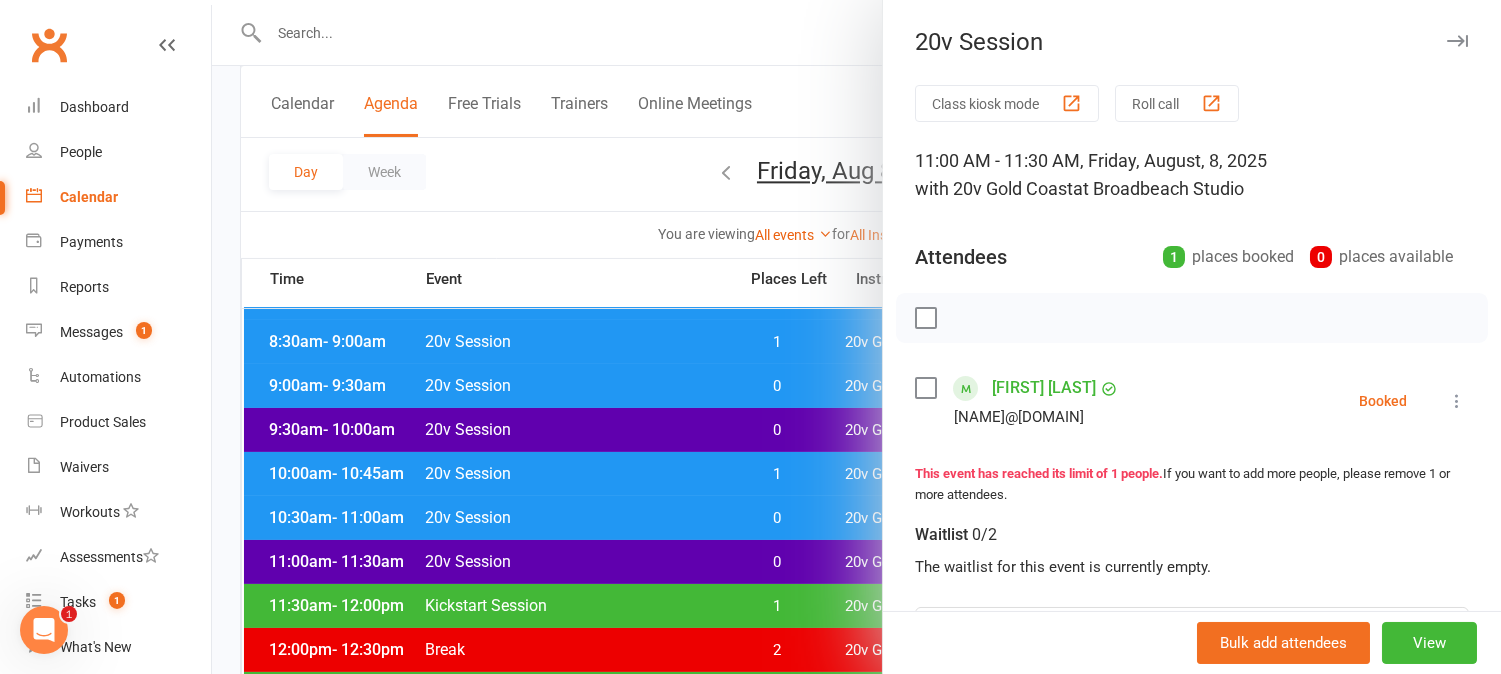 click at bounding box center (856, 337) 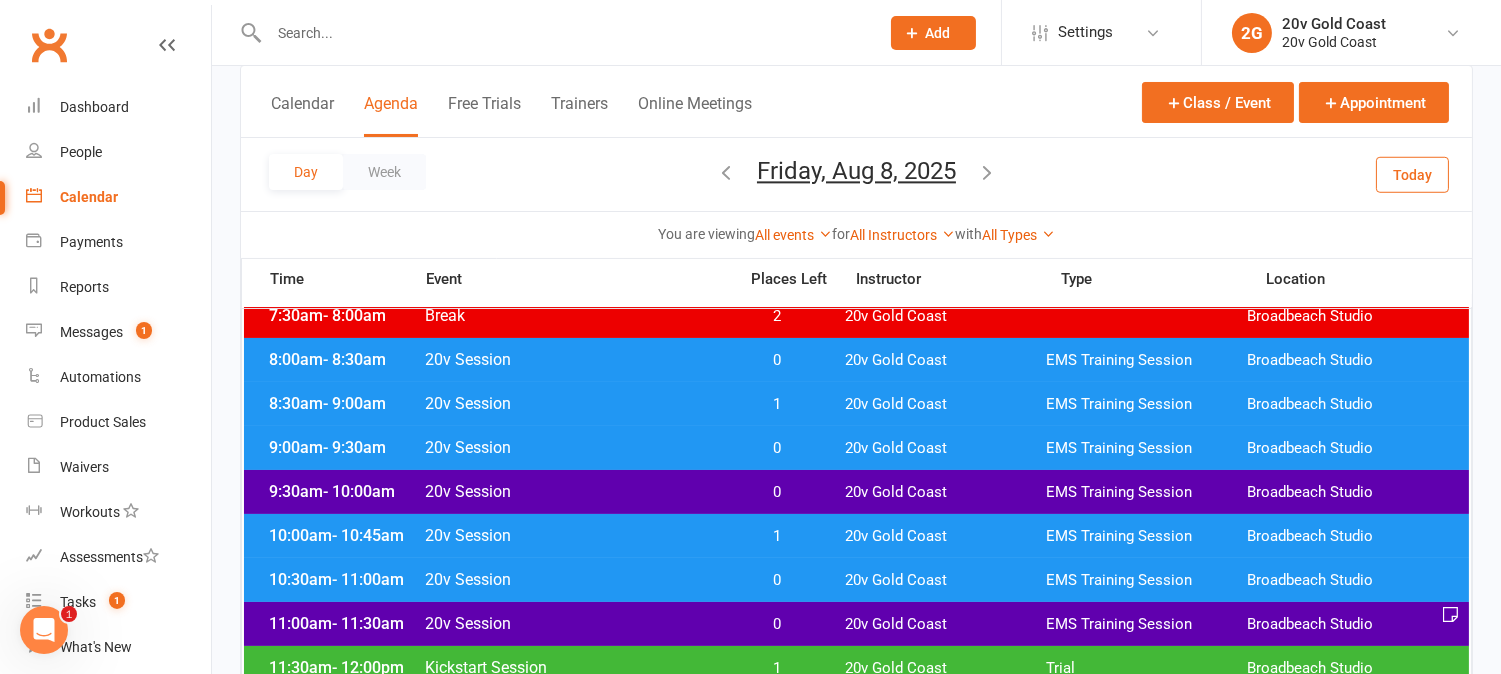 scroll, scrollTop: 222, scrollLeft: 0, axis: vertical 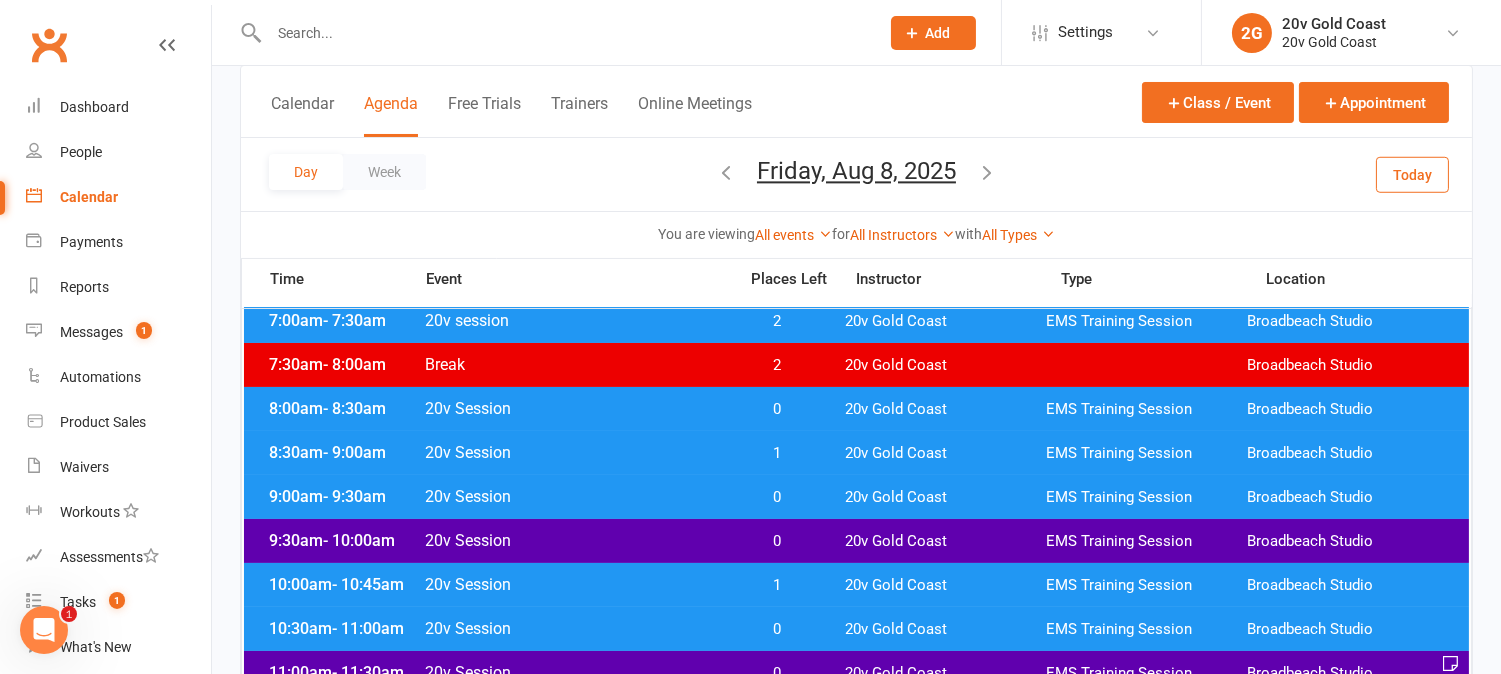 click on "0" at bounding box center (777, 409) 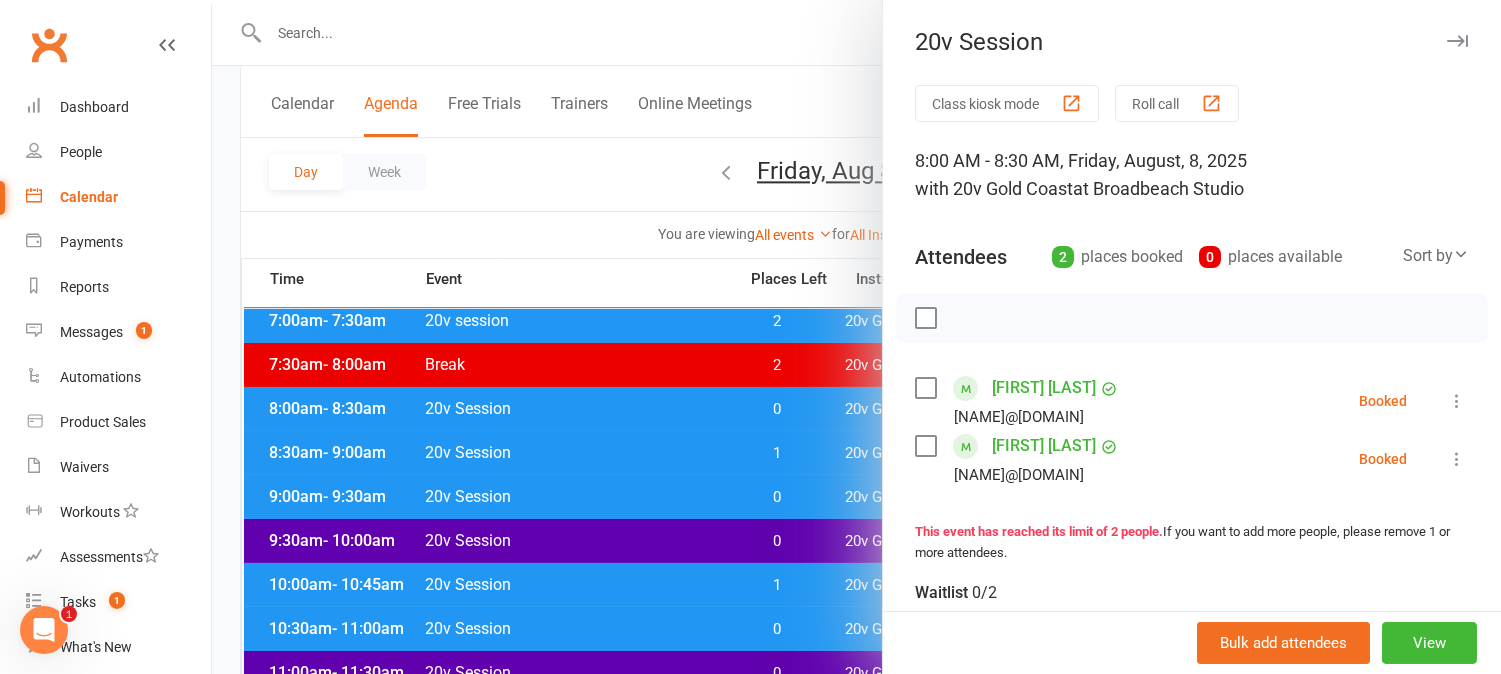 click at bounding box center (856, 337) 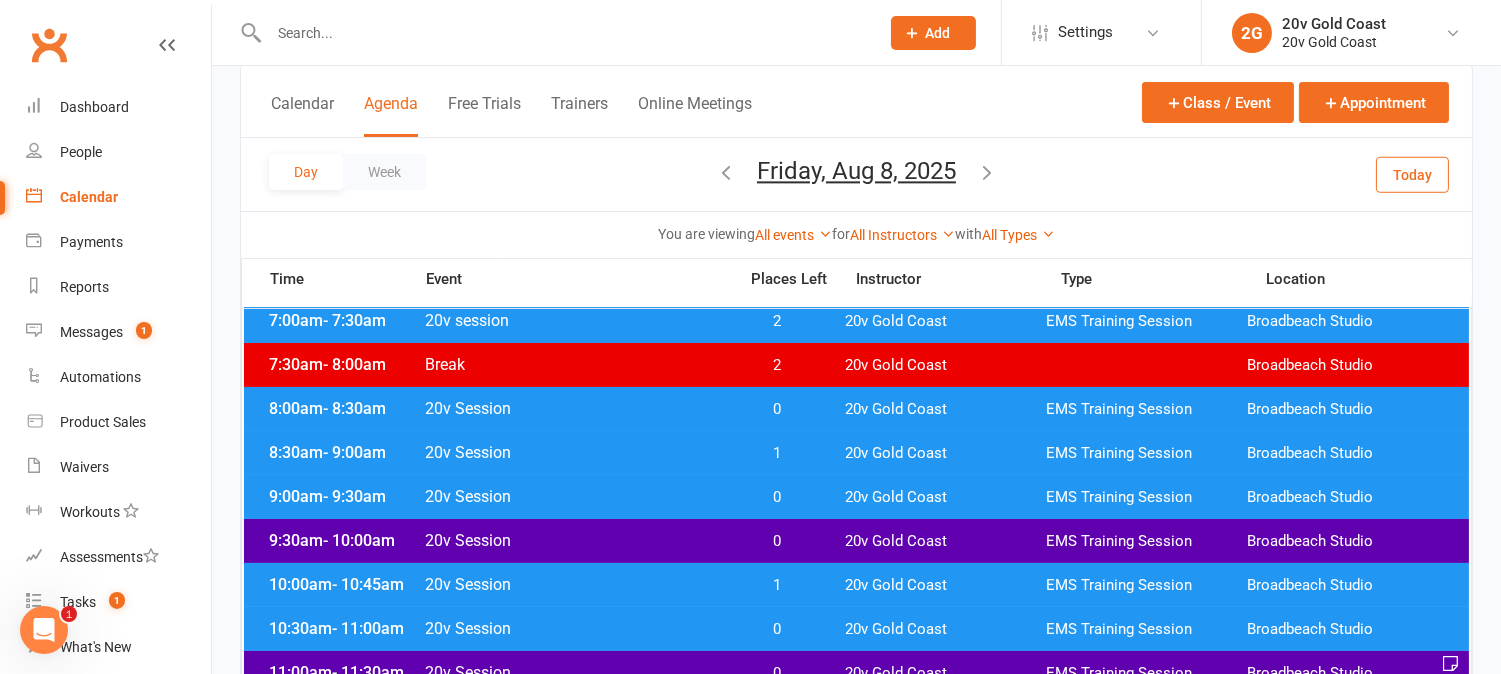 click on "1" at bounding box center (777, 453) 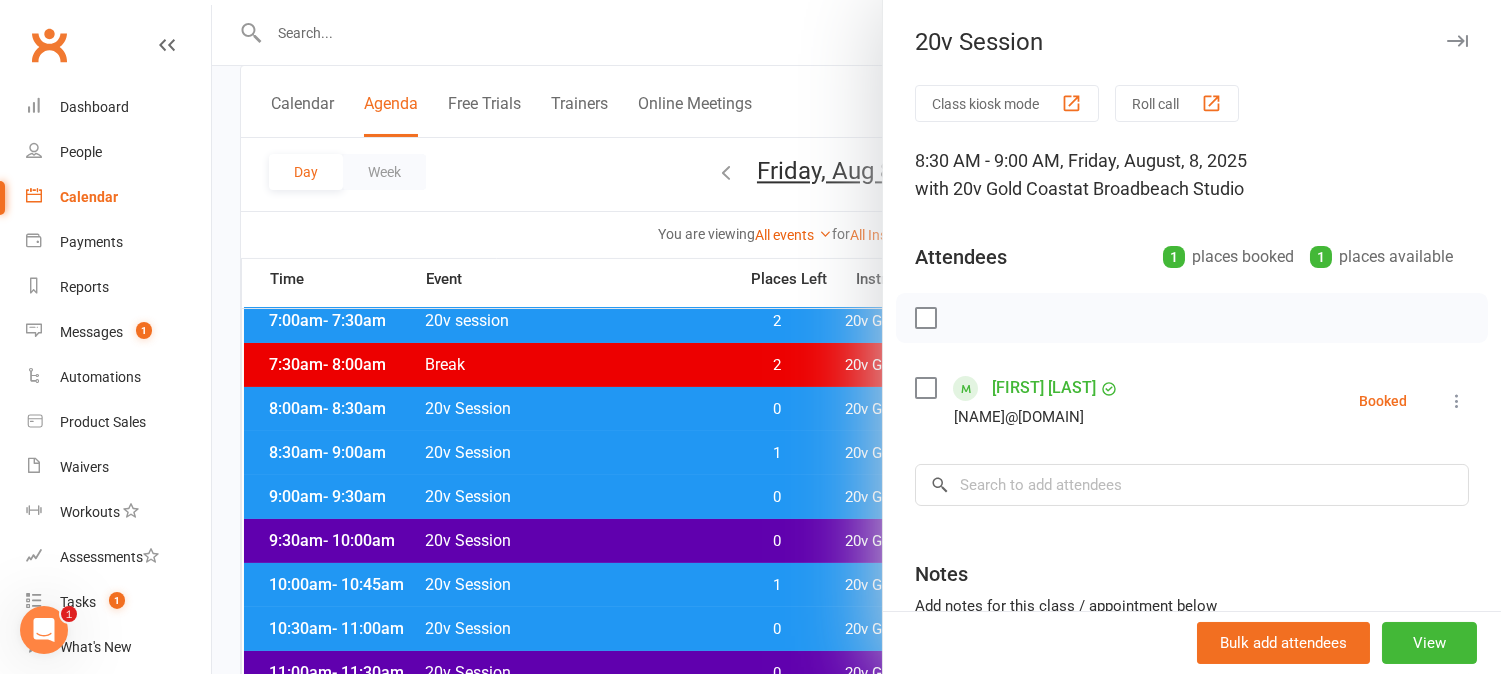 click at bounding box center [856, 337] 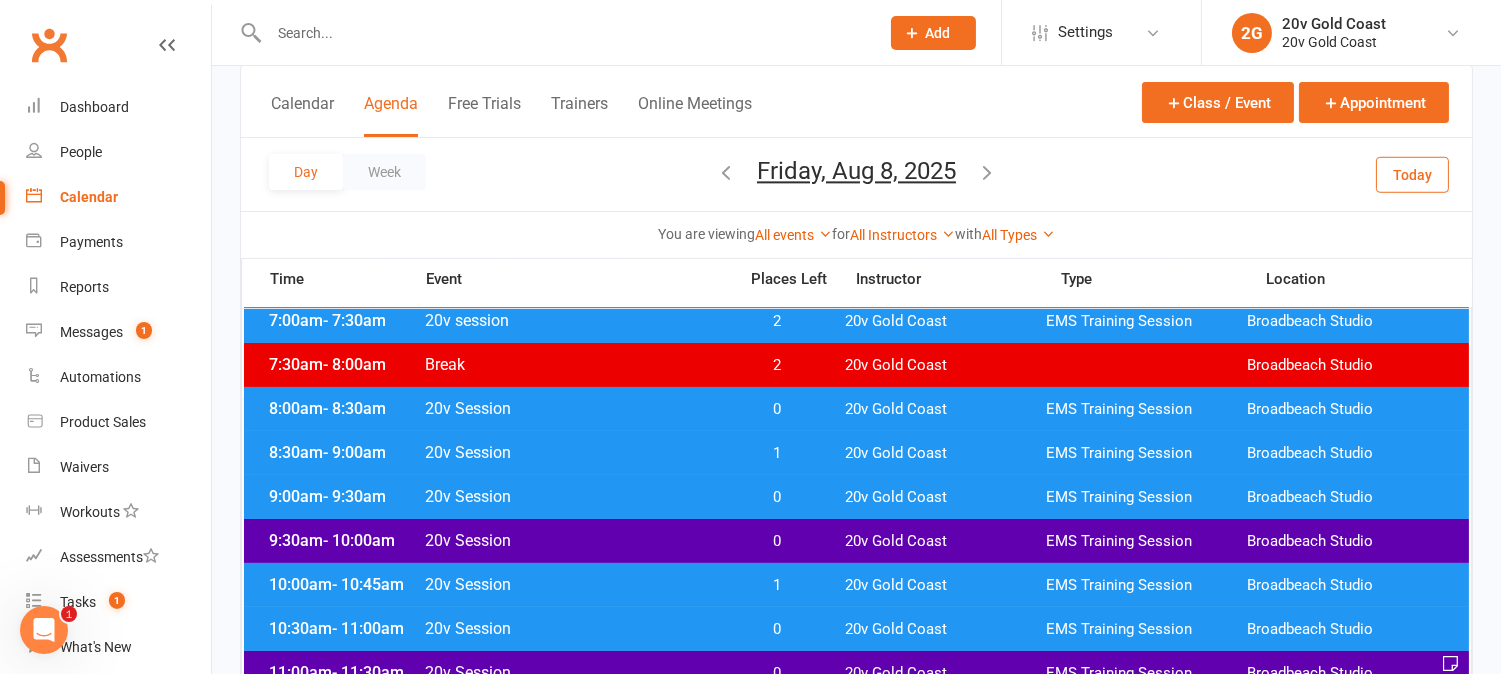 click on "0" at bounding box center (777, 497) 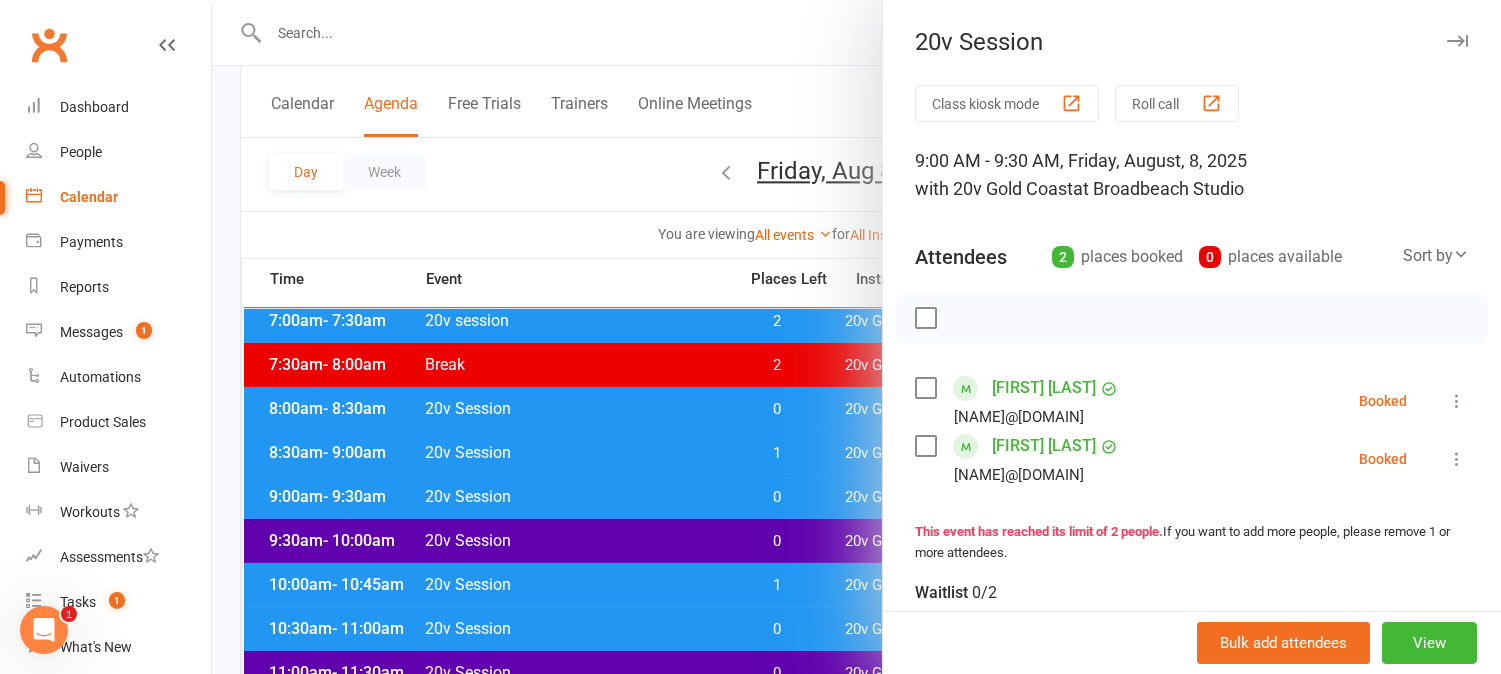 click at bounding box center (856, 337) 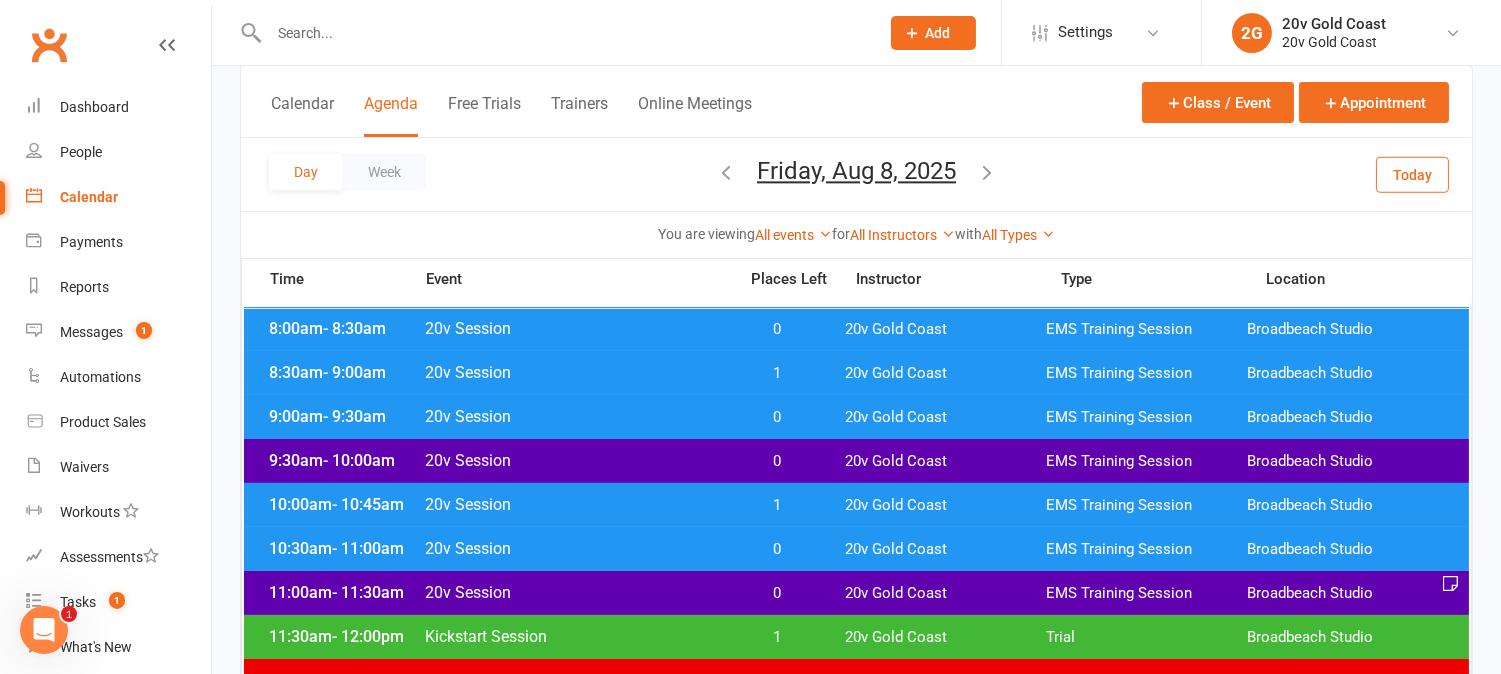 scroll, scrollTop: 333, scrollLeft: 0, axis: vertical 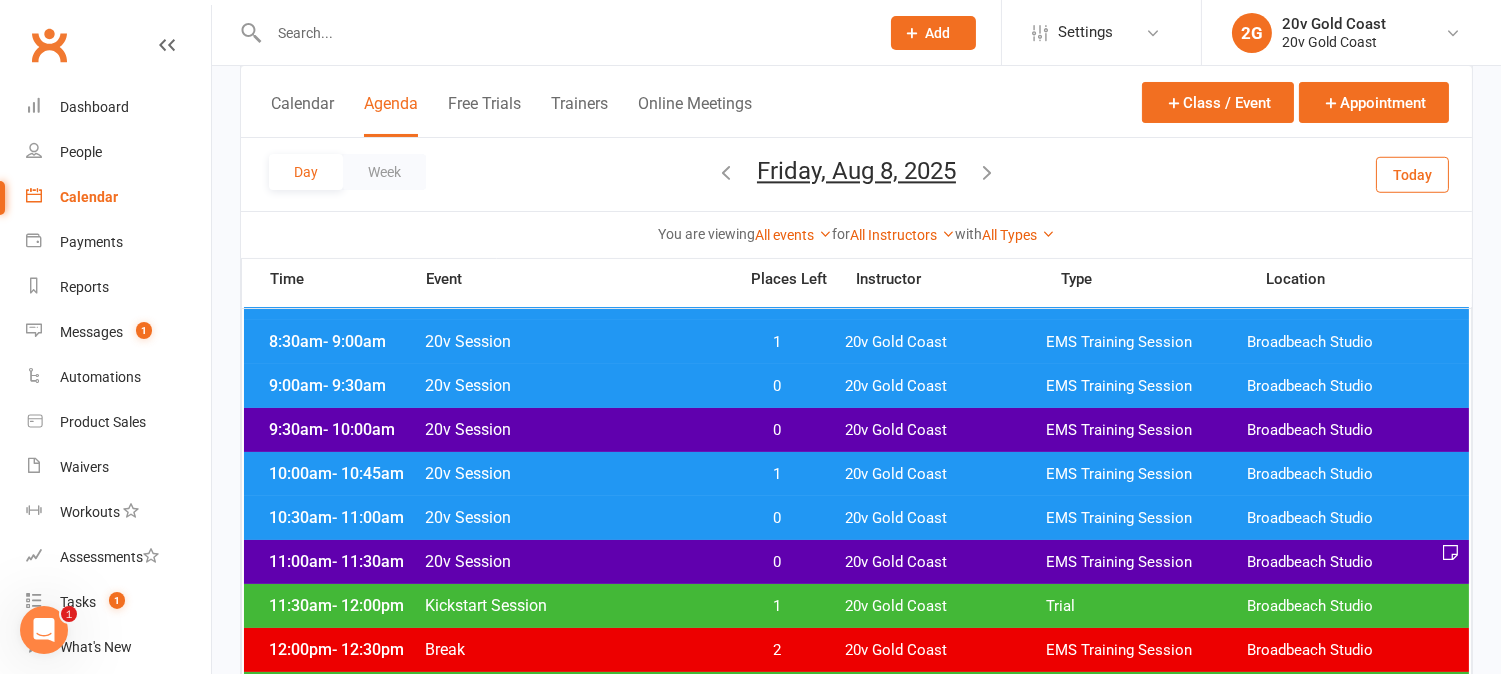 click on "10:00am  - 10:45am 20v Session 1 20v Gold Coast EMS Training Session Broadbeach Studio" at bounding box center (856, 474) 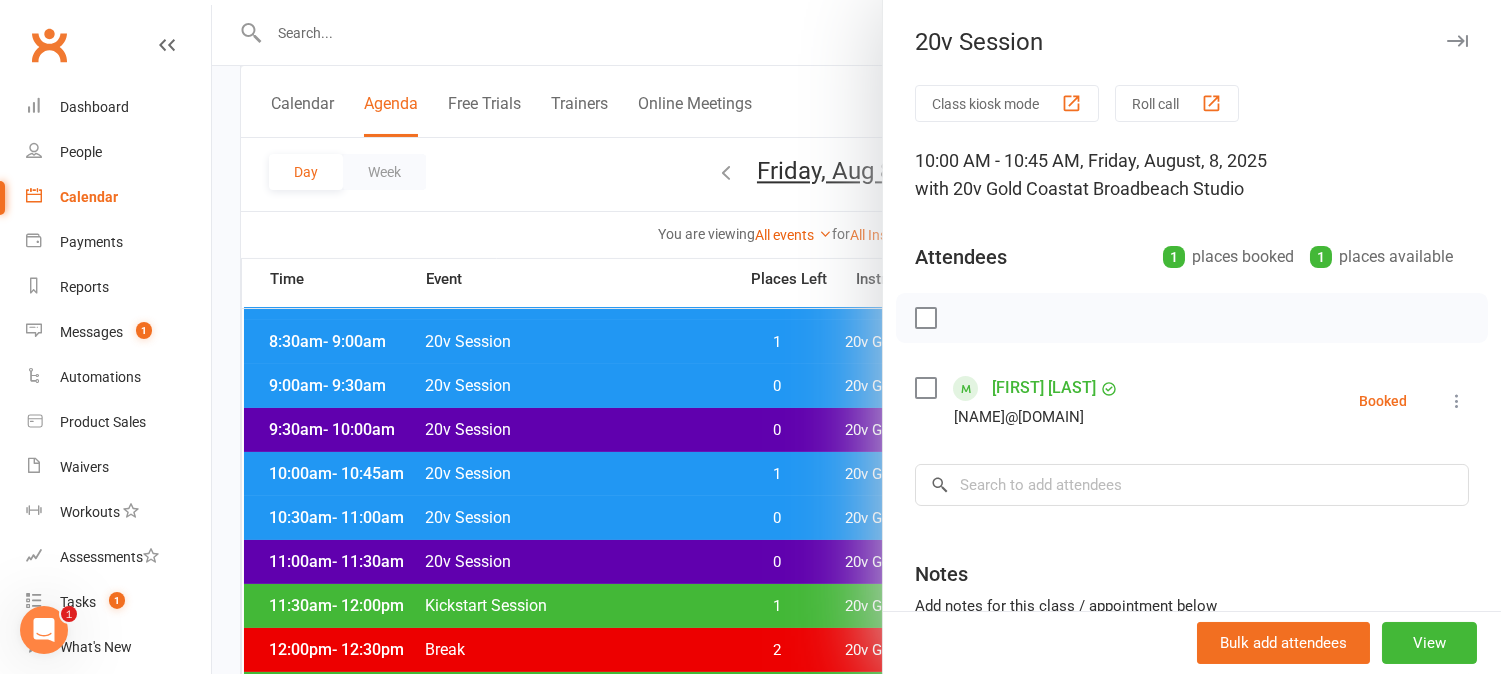 click at bounding box center [856, 337] 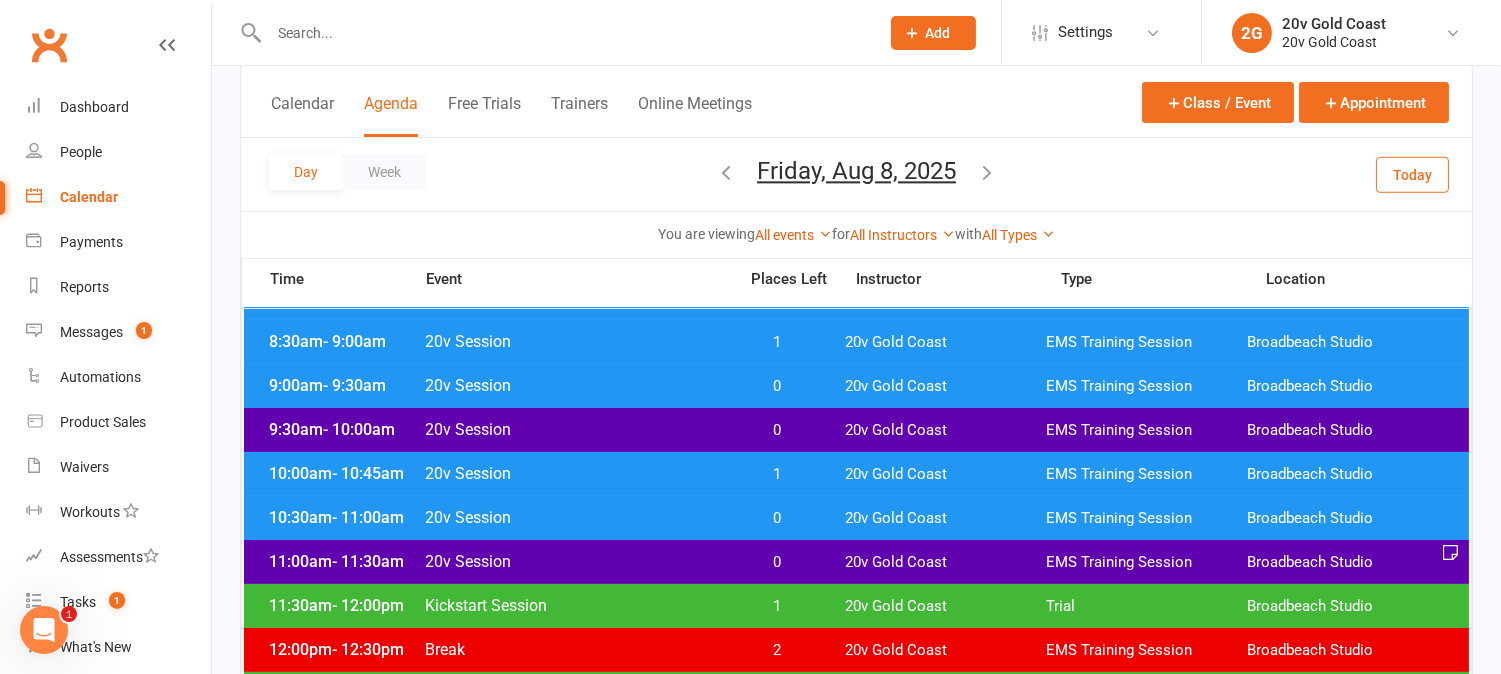 click on "10:30am  - 11:00am 20v Session 0 20v Gold Coast EMS Training Session Broadbeach Studio" at bounding box center [856, 518] 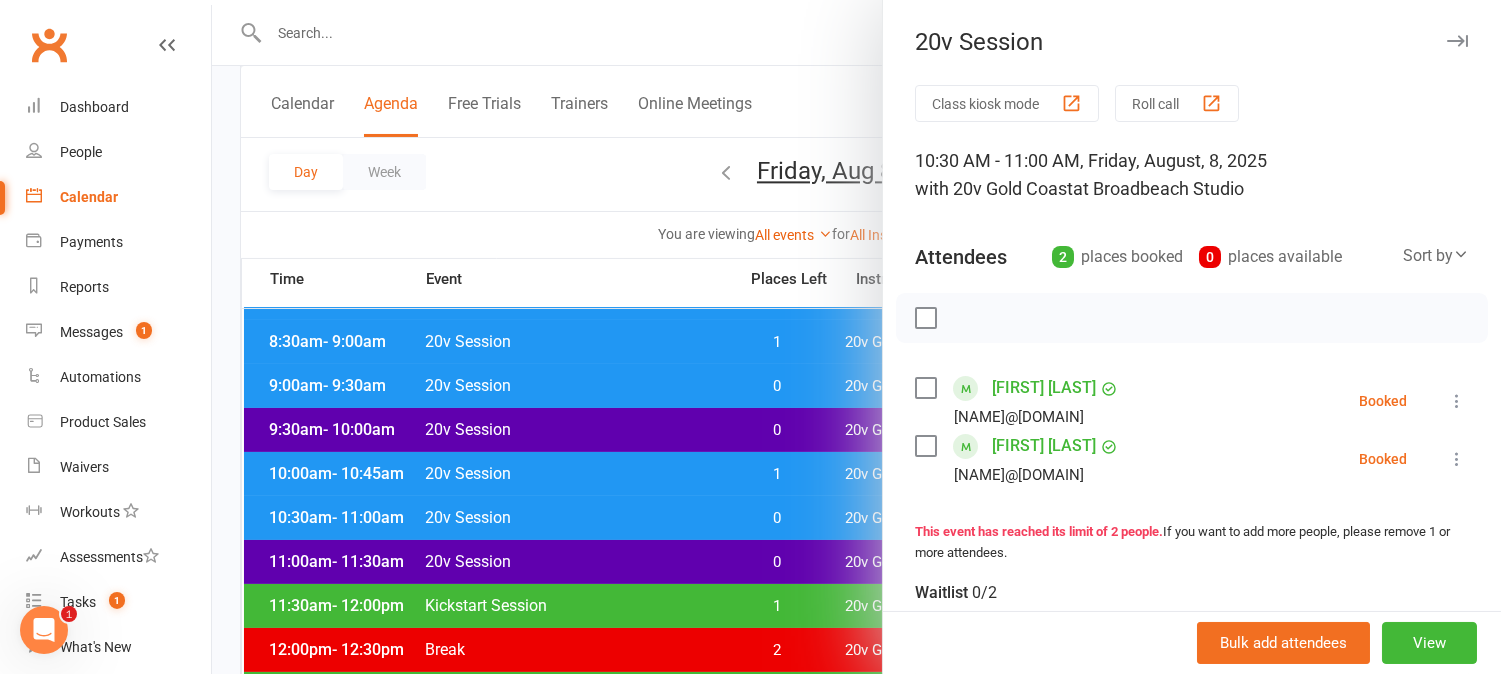 click at bounding box center (856, 337) 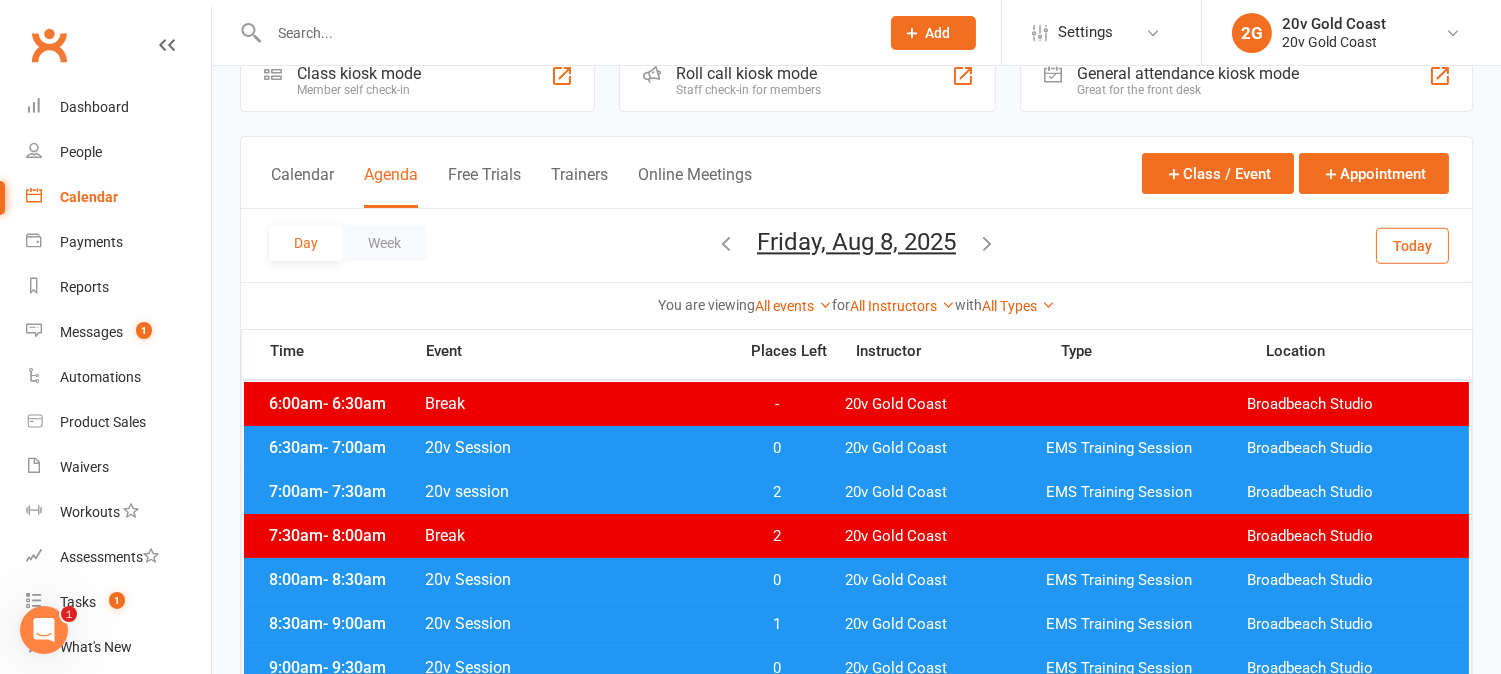 scroll, scrollTop: 0, scrollLeft: 0, axis: both 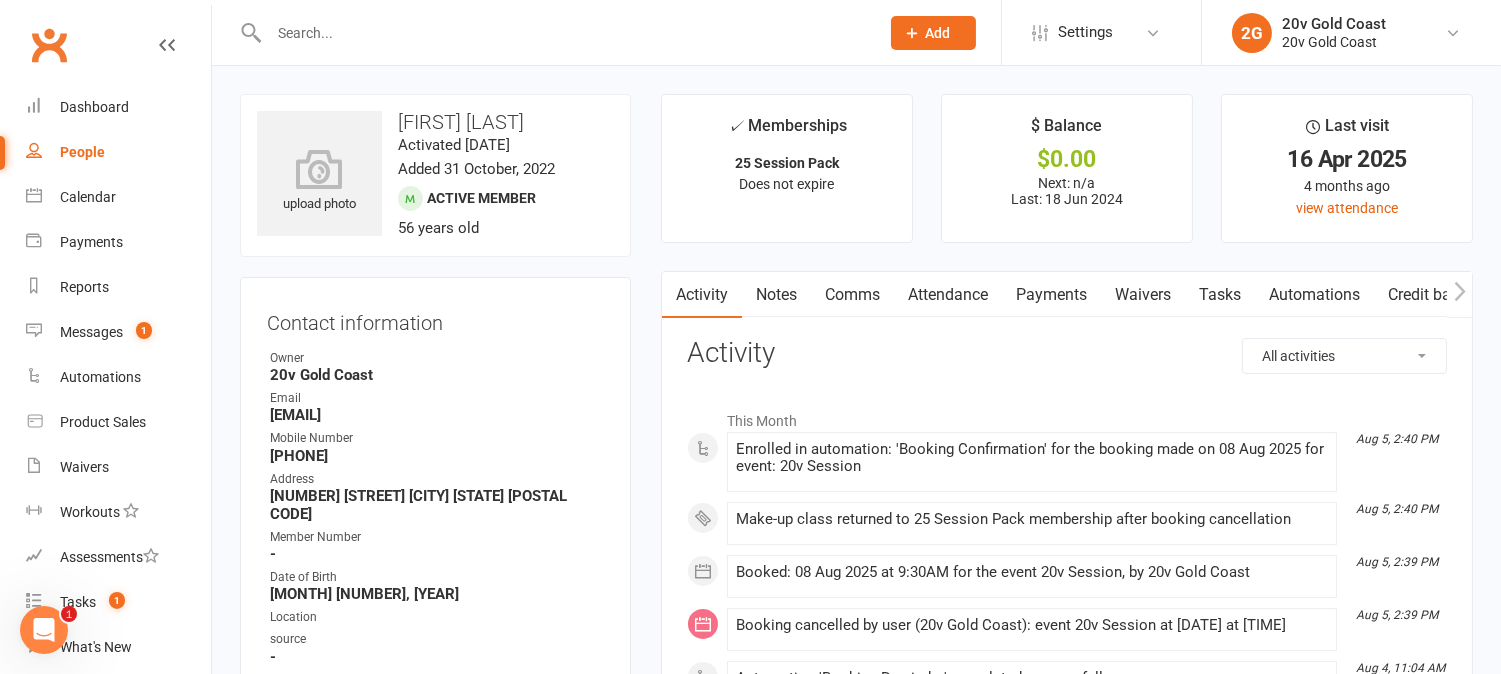 drag, startPoint x: 956, startPoint y: 294, endPoint x: 936, endPoint y: 307, distance: 23.853722 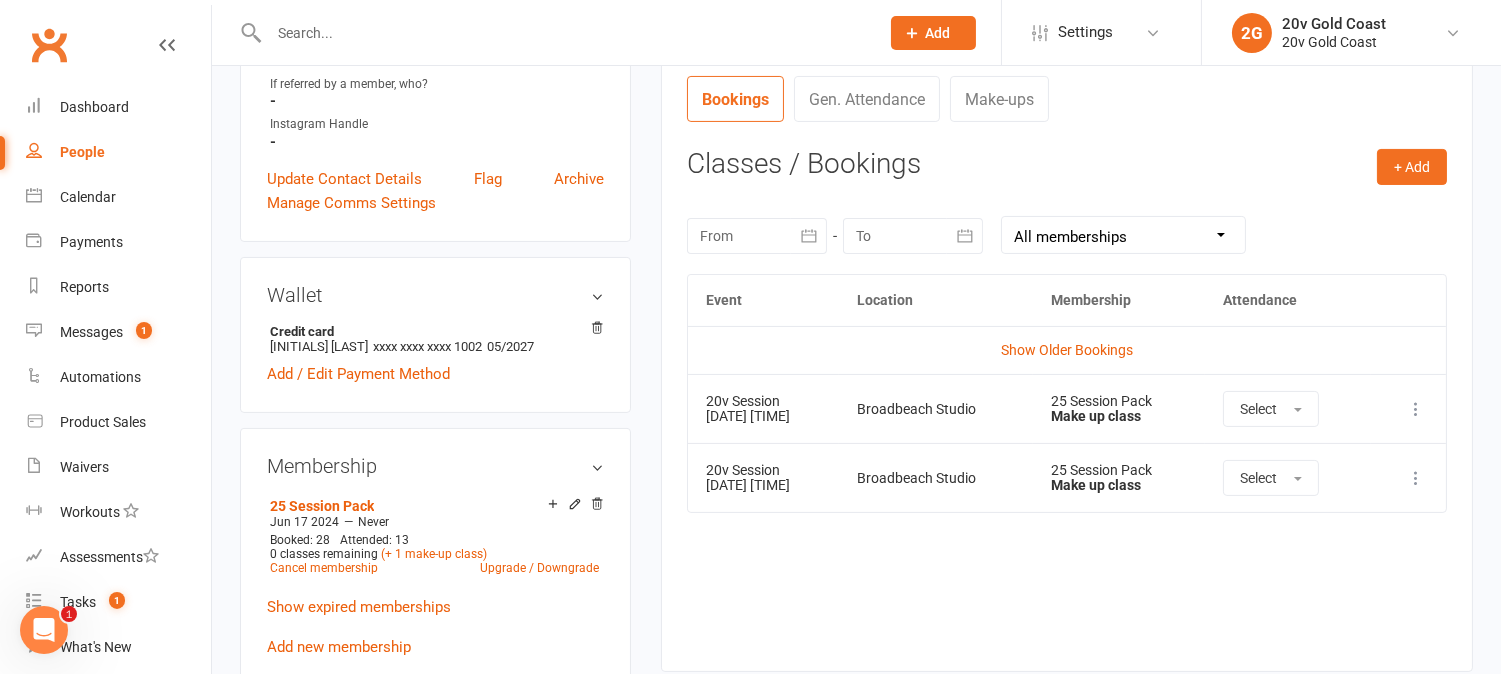scroll, scrollTop: 777, scrollLeft: 0, axis: vertical 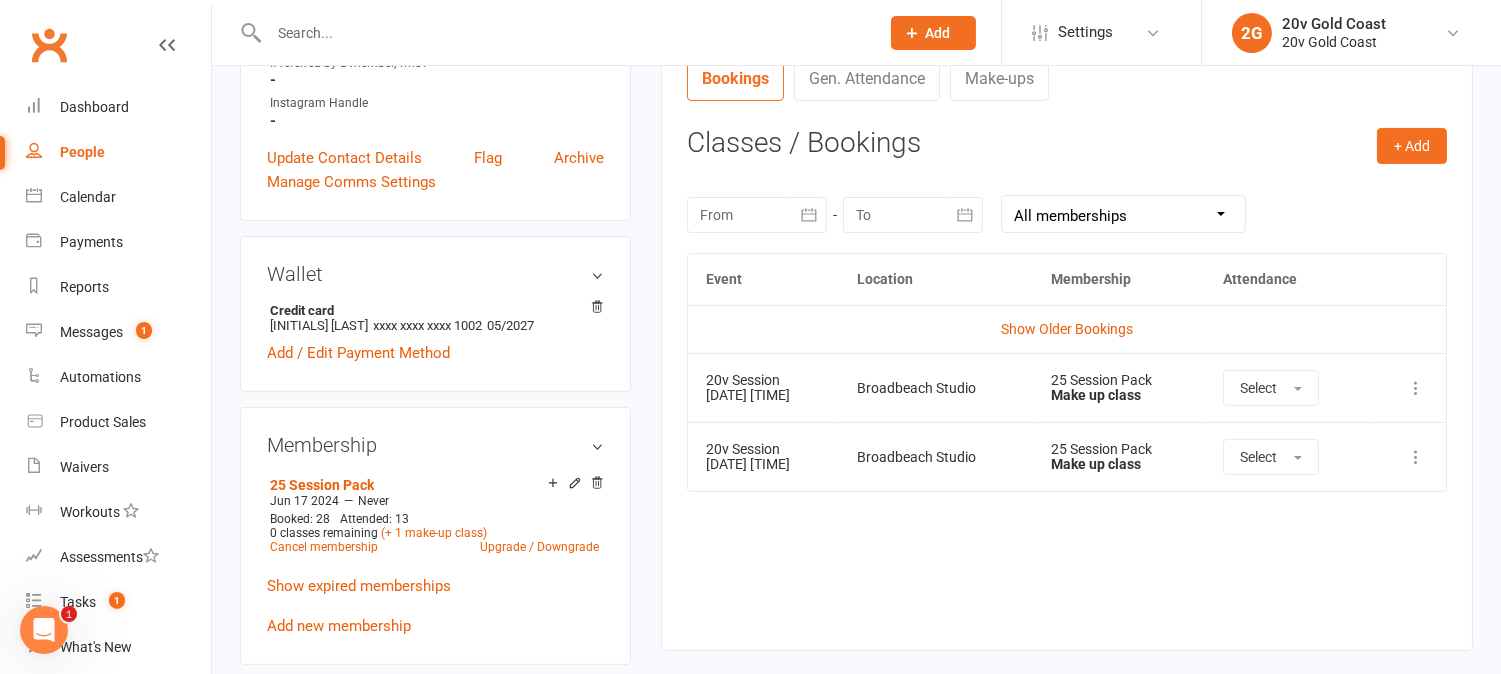 drag, startPoint x: 704, startPoint y: 465, endPoint x: 847, endPoint y: 481, distance: 143.89232 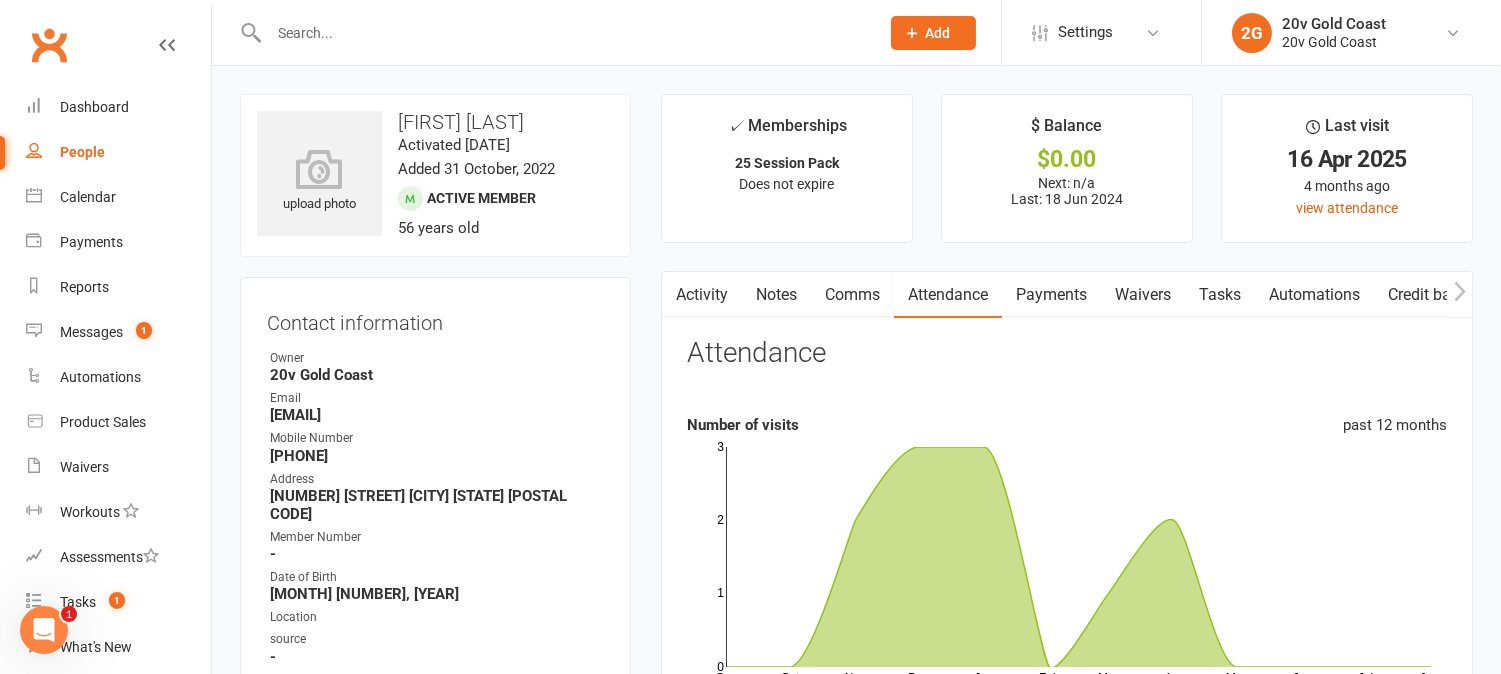 click on "Comms" at bounding box center [852, 295] 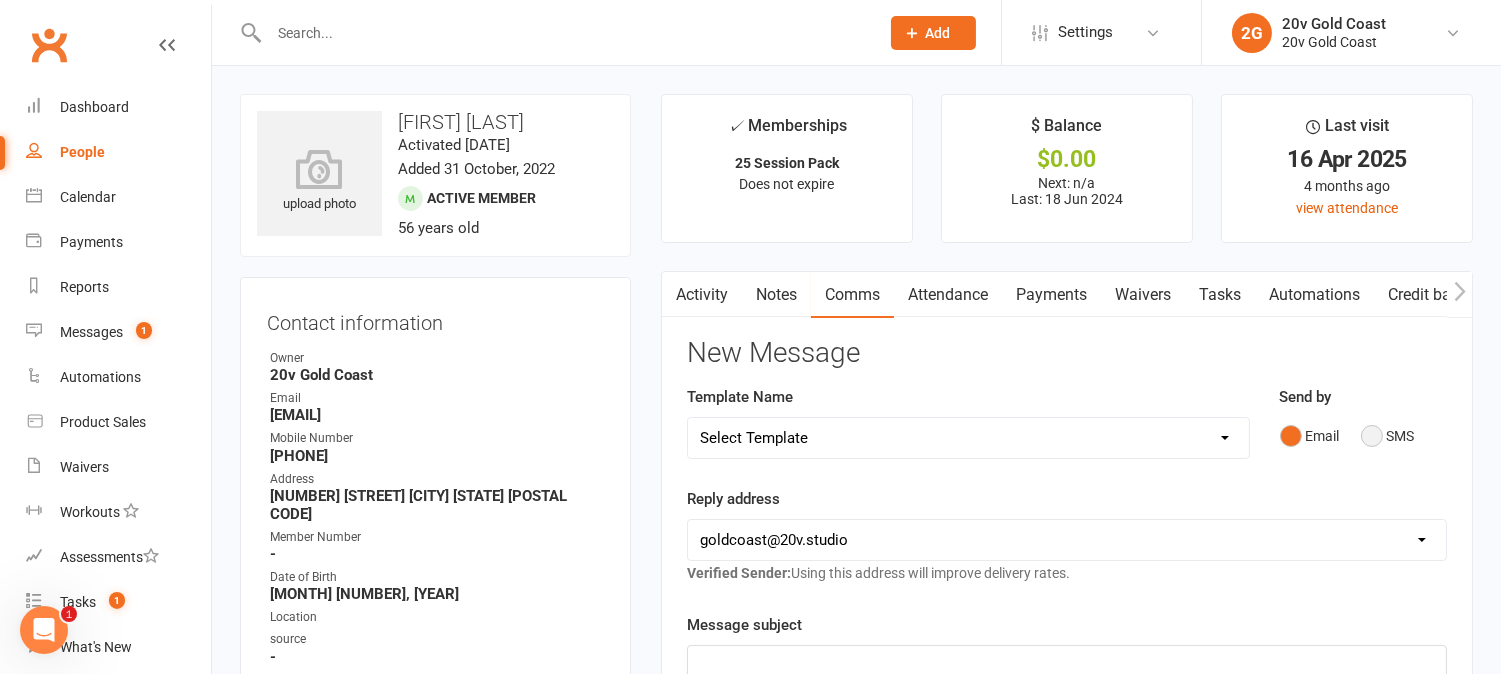 click on "SMS" at bounding box center (1388, 436) 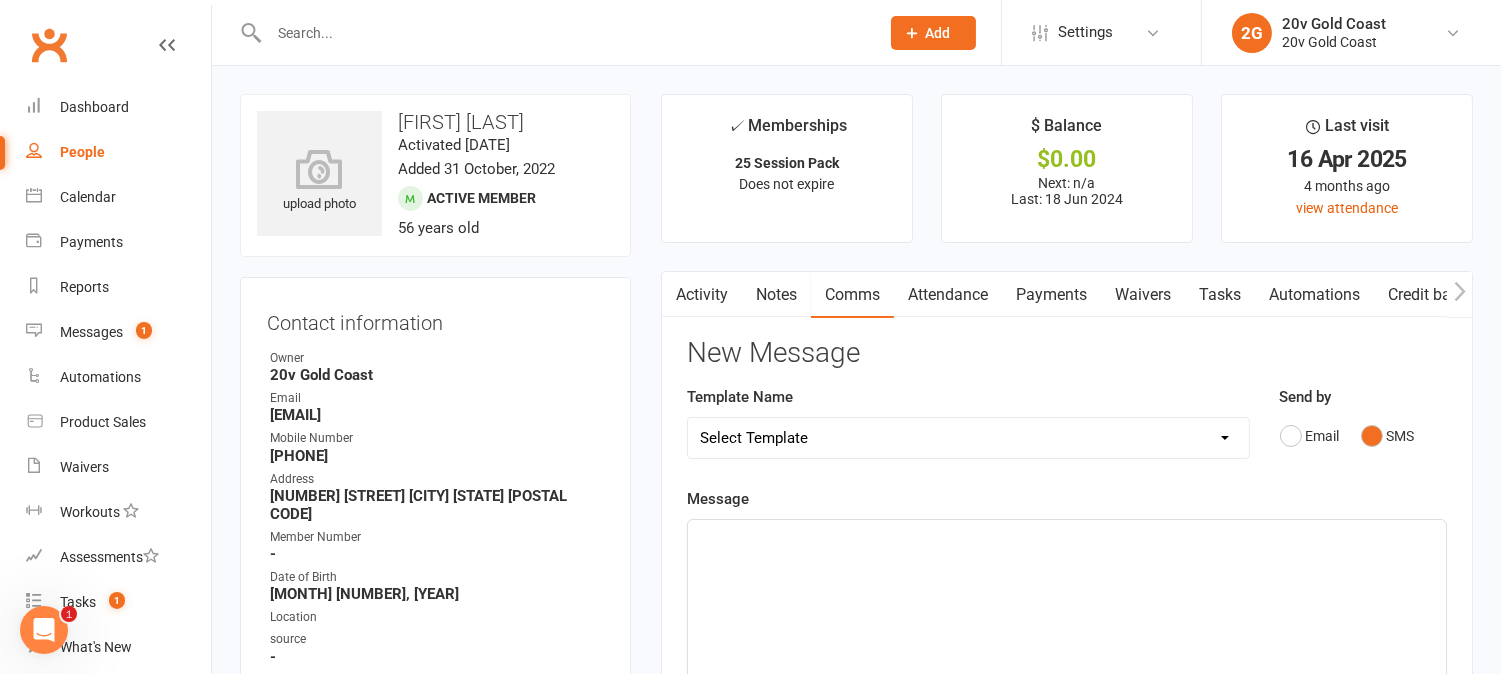 drag, startPoint x: 1318, startPoint y: 586, endPoint x: 1312, endPoint y: 610, distance: 24.738634 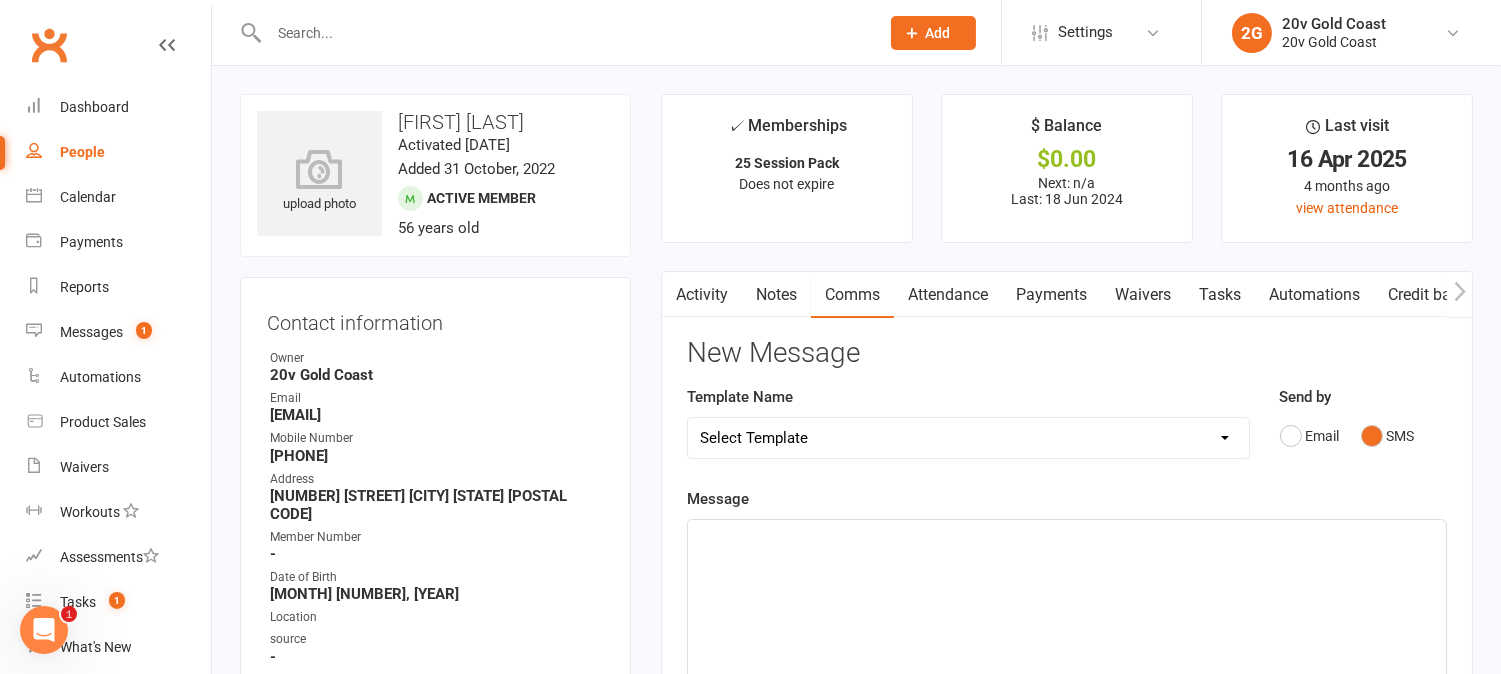 type 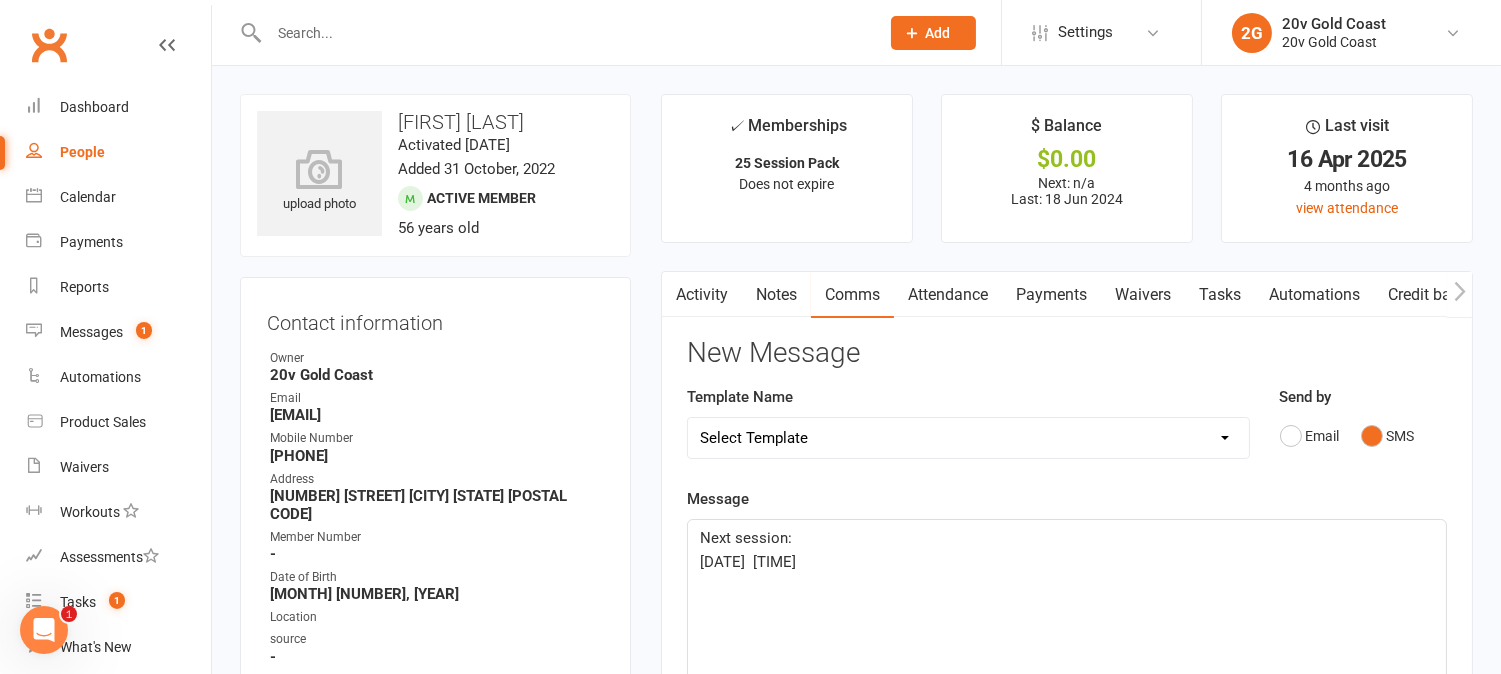 click on "[DATE]  [TIME]" 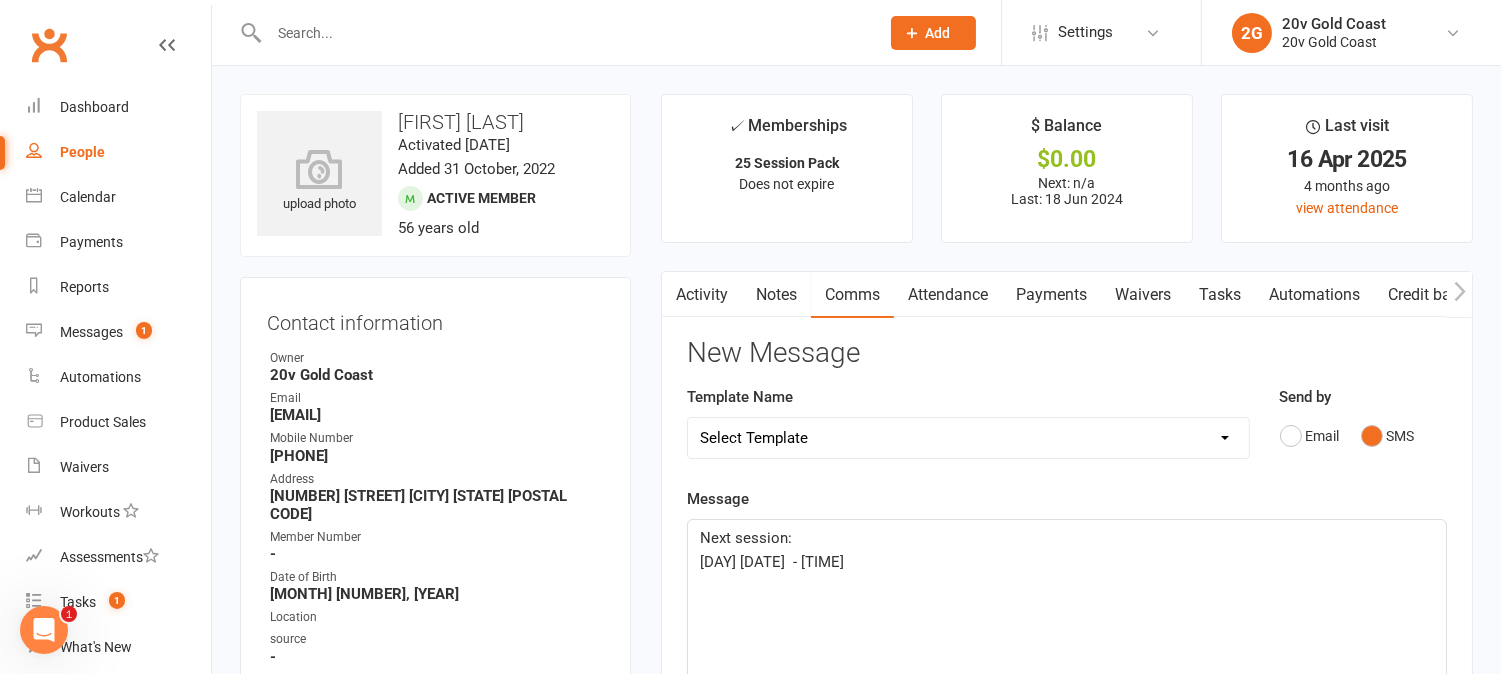 click on "[DAY] [DATE]  - [TIME]" 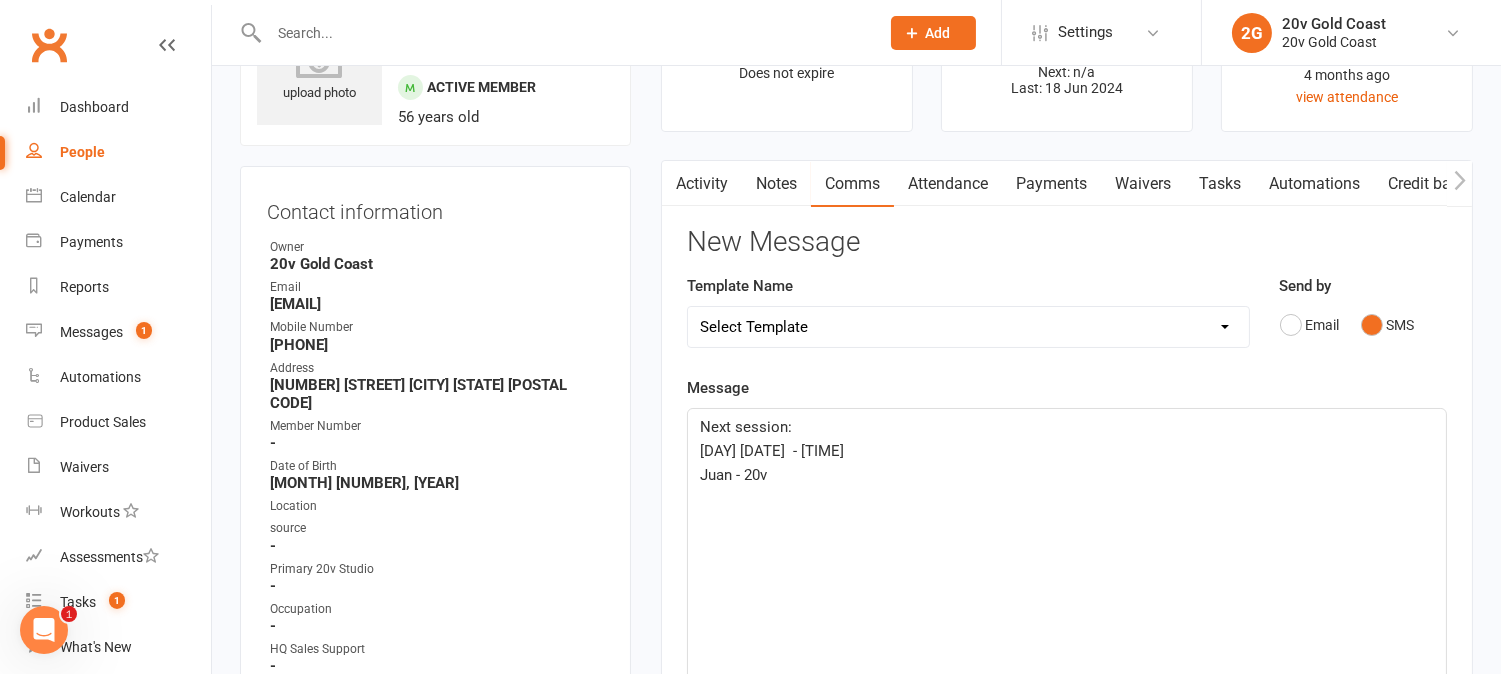 scroll, scrollTop: 1000, scrollLeft: 0, axis: vertical 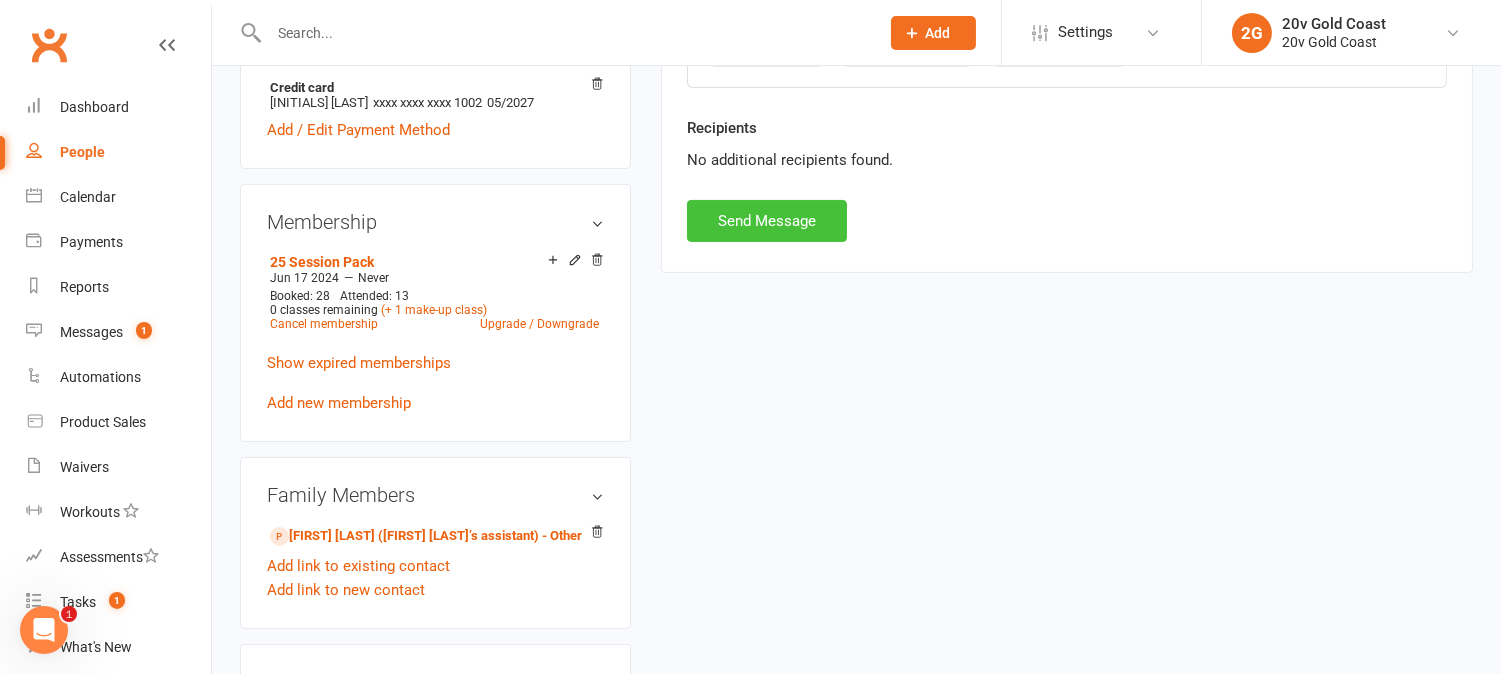 click on "Send Message" at bounding box center (767, 221) 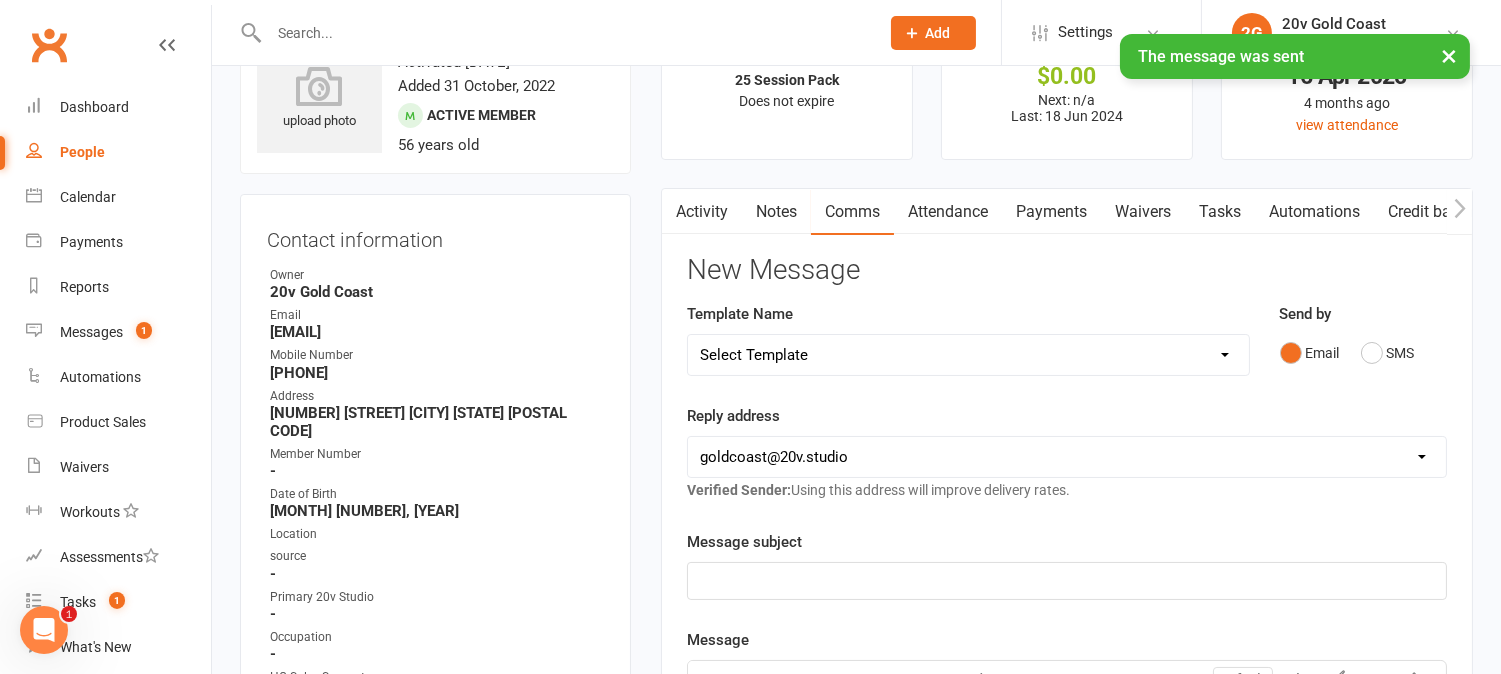 scroll, scrollTop: 0, scrollLeft: 0, axis: both 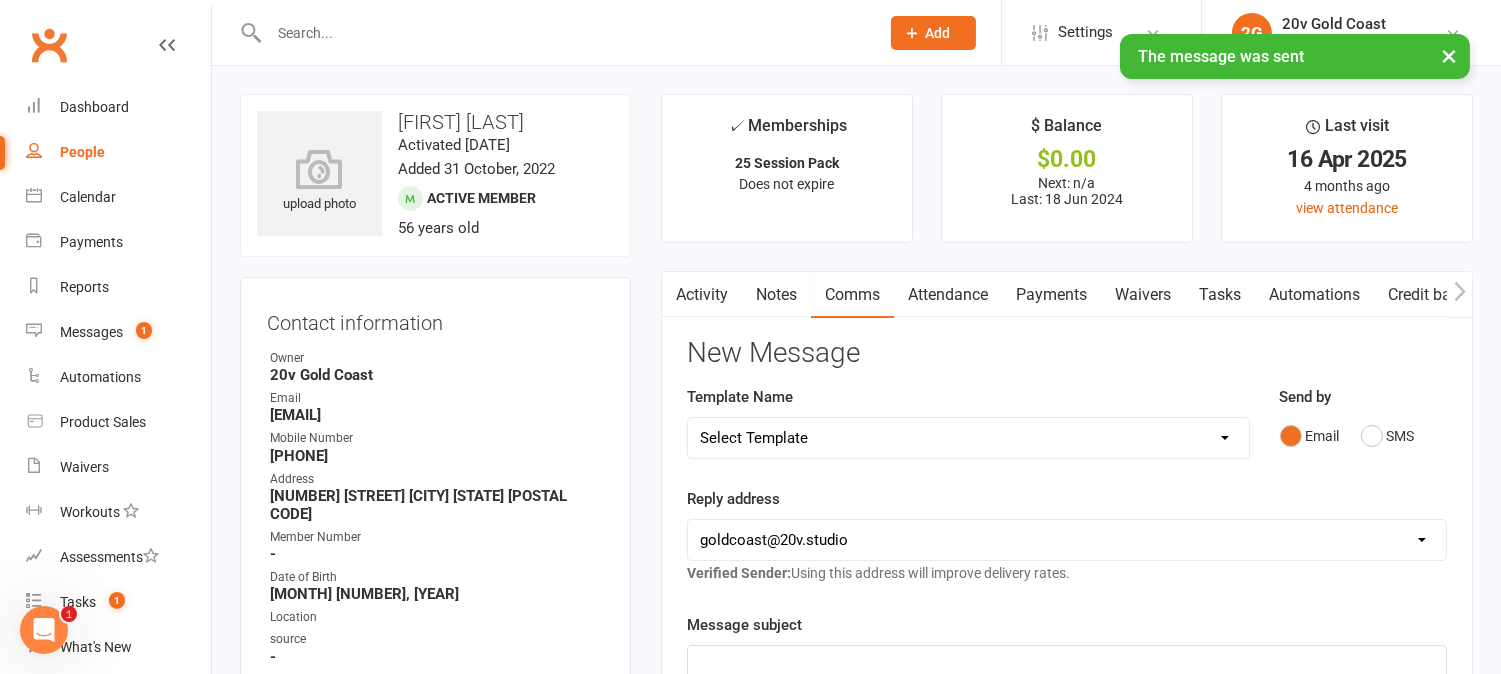 click on "Activity" at bounding box center (702, 295) 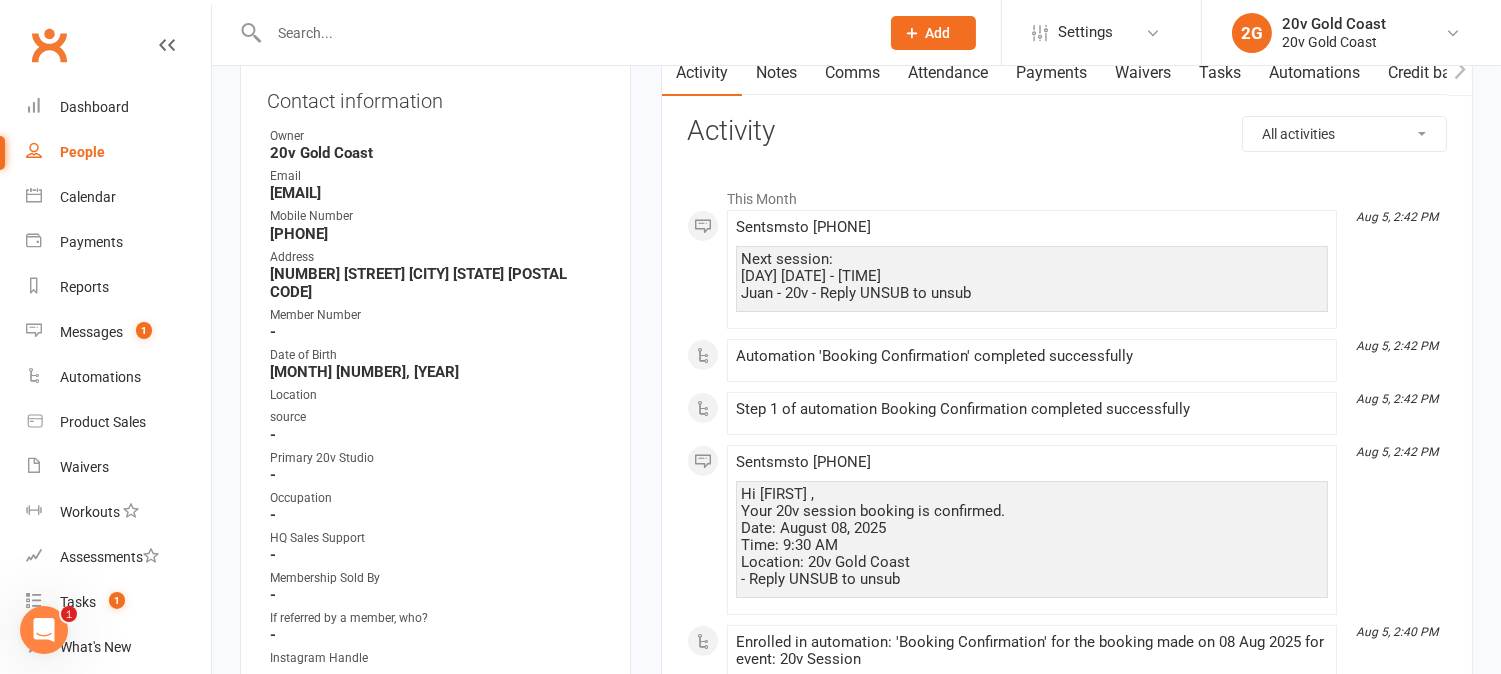 scroll, scrollTop: 111, scrollLeft: 0, axis: vertical 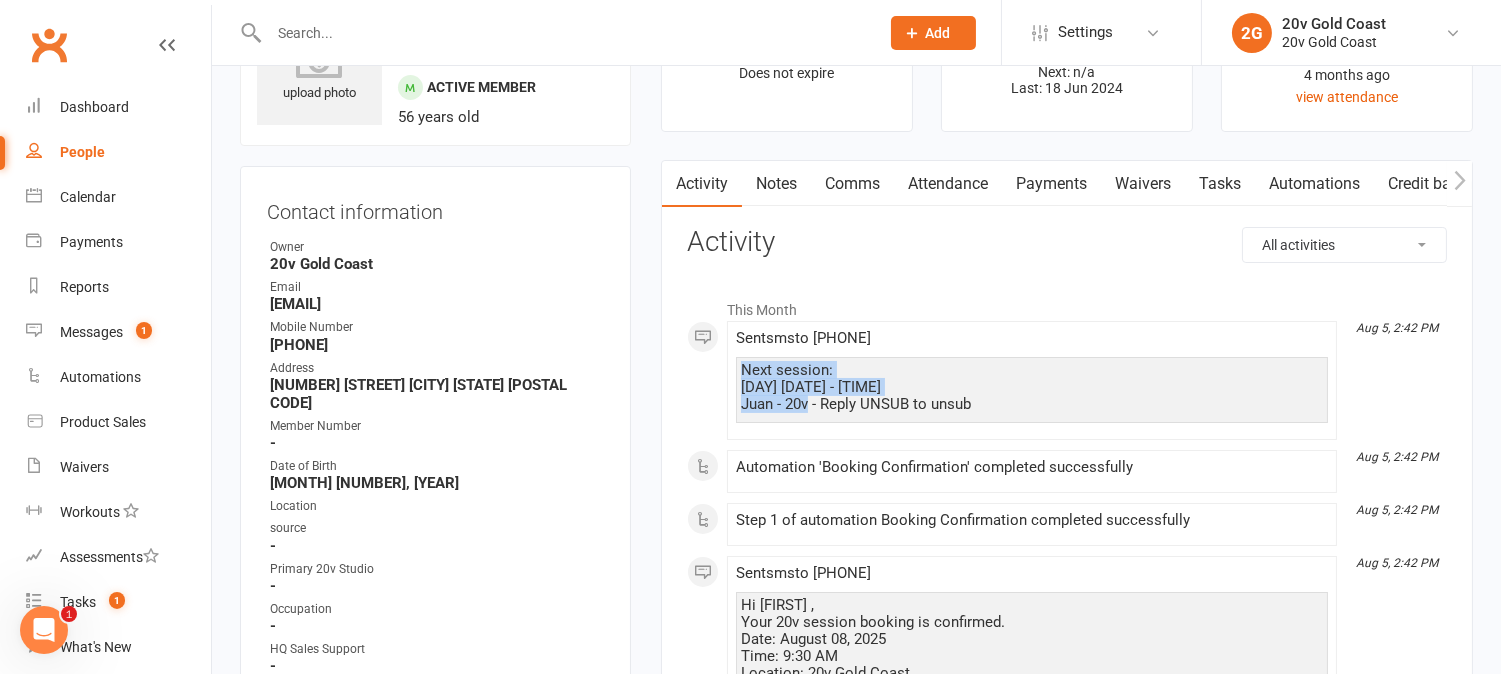drag, startPoint x: 741, startPoint y: 367, endPoint x: 811, endPoint y: 417, distance: 86.023254 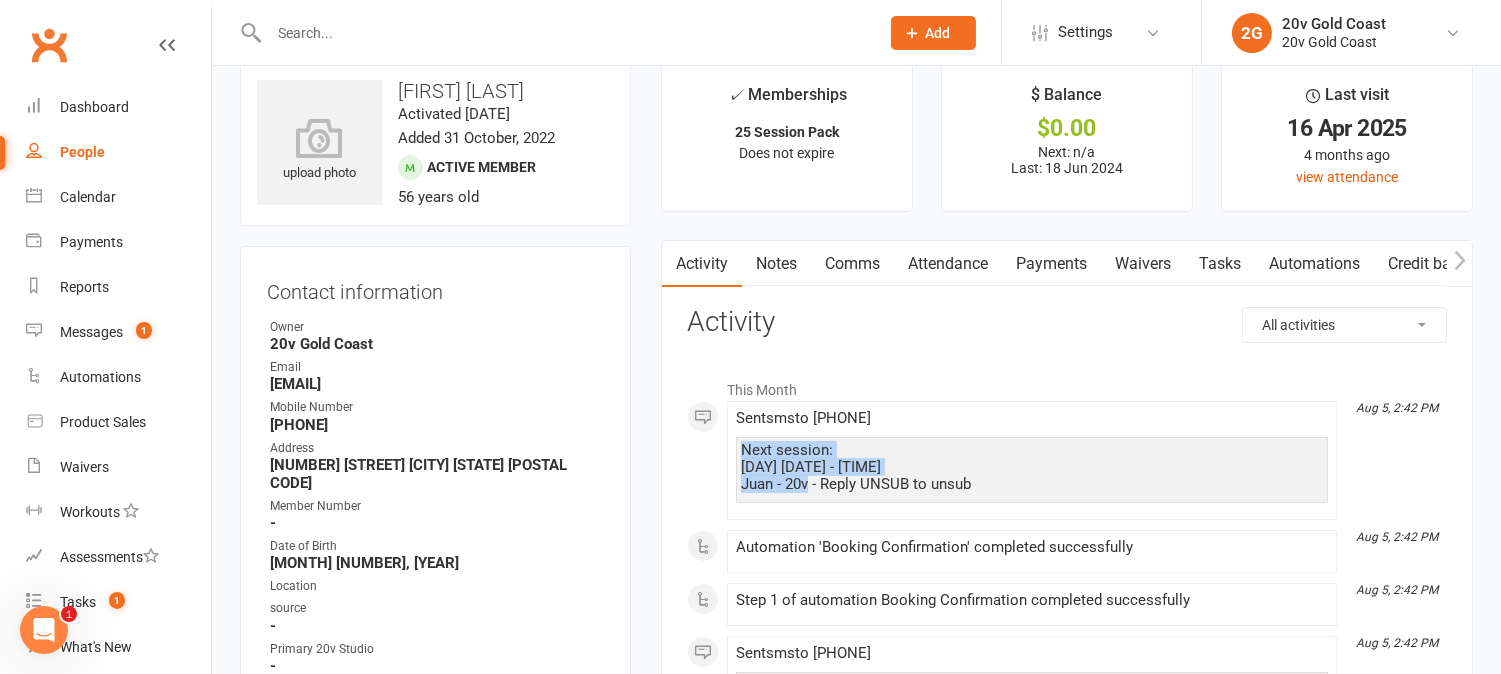 scroll, scrollTop: 0, scrollLeft: 0, axis: both 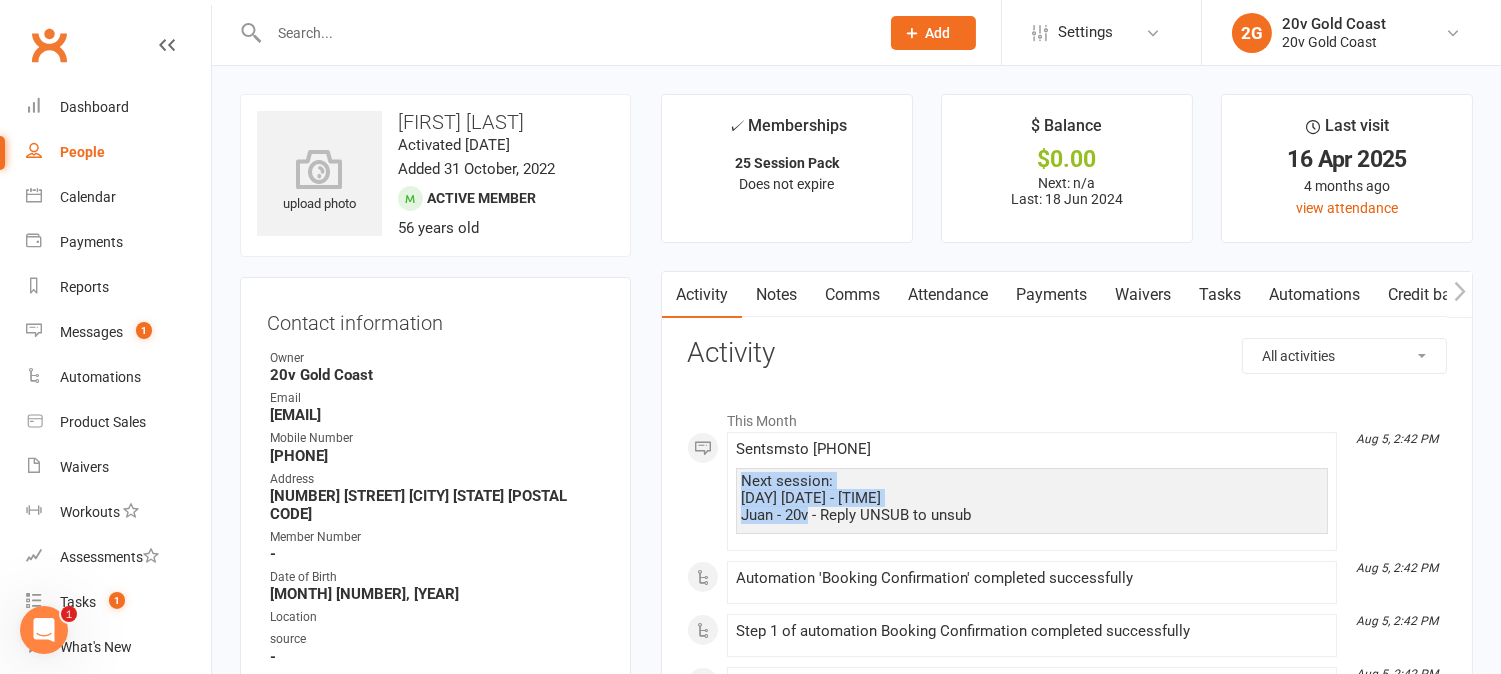 click at bounding box center (564, 33) 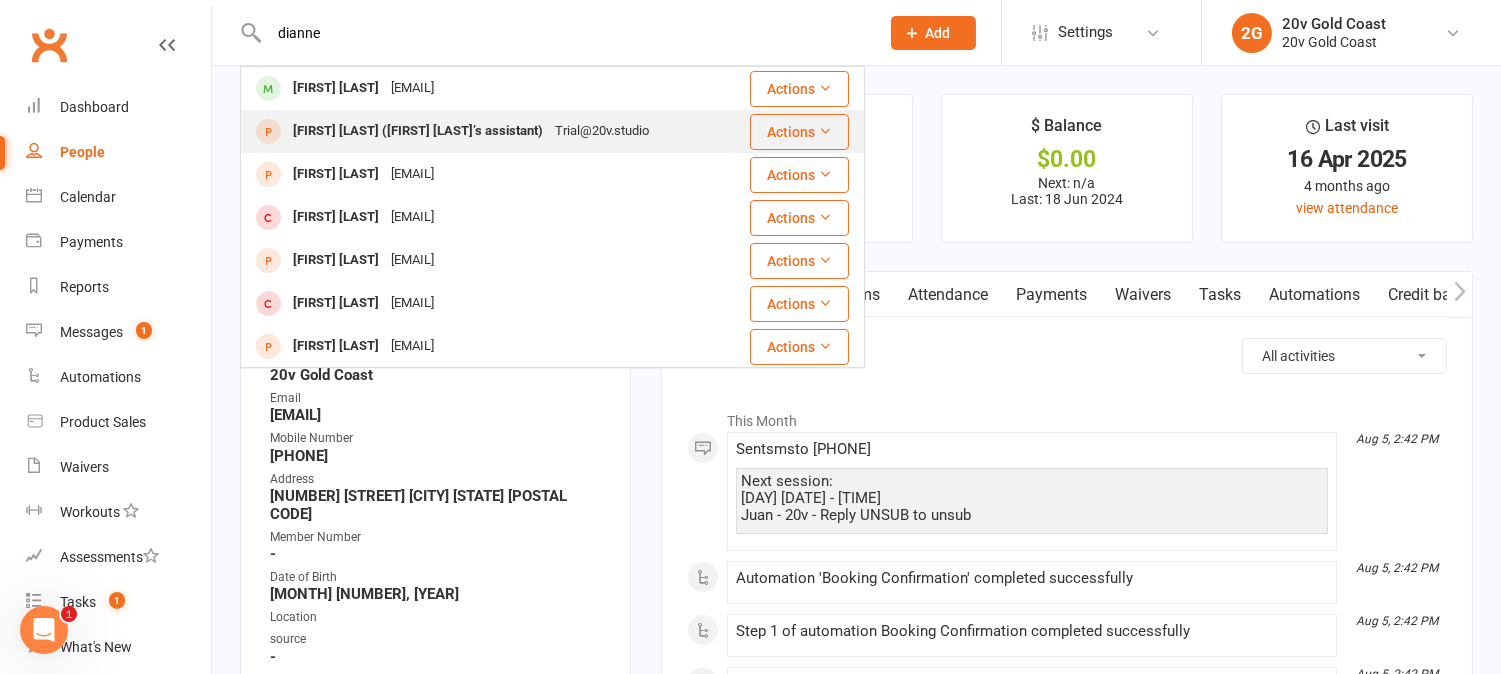 type on "dianne" 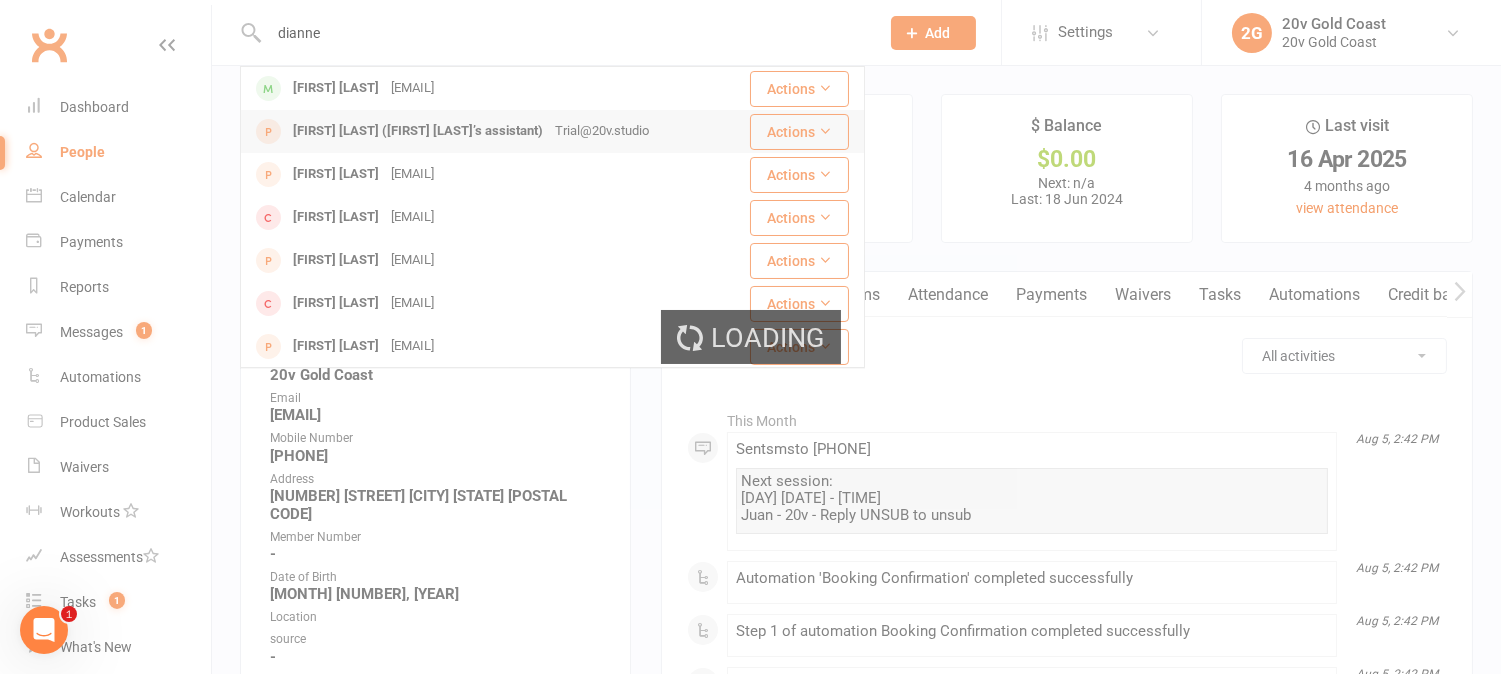 type 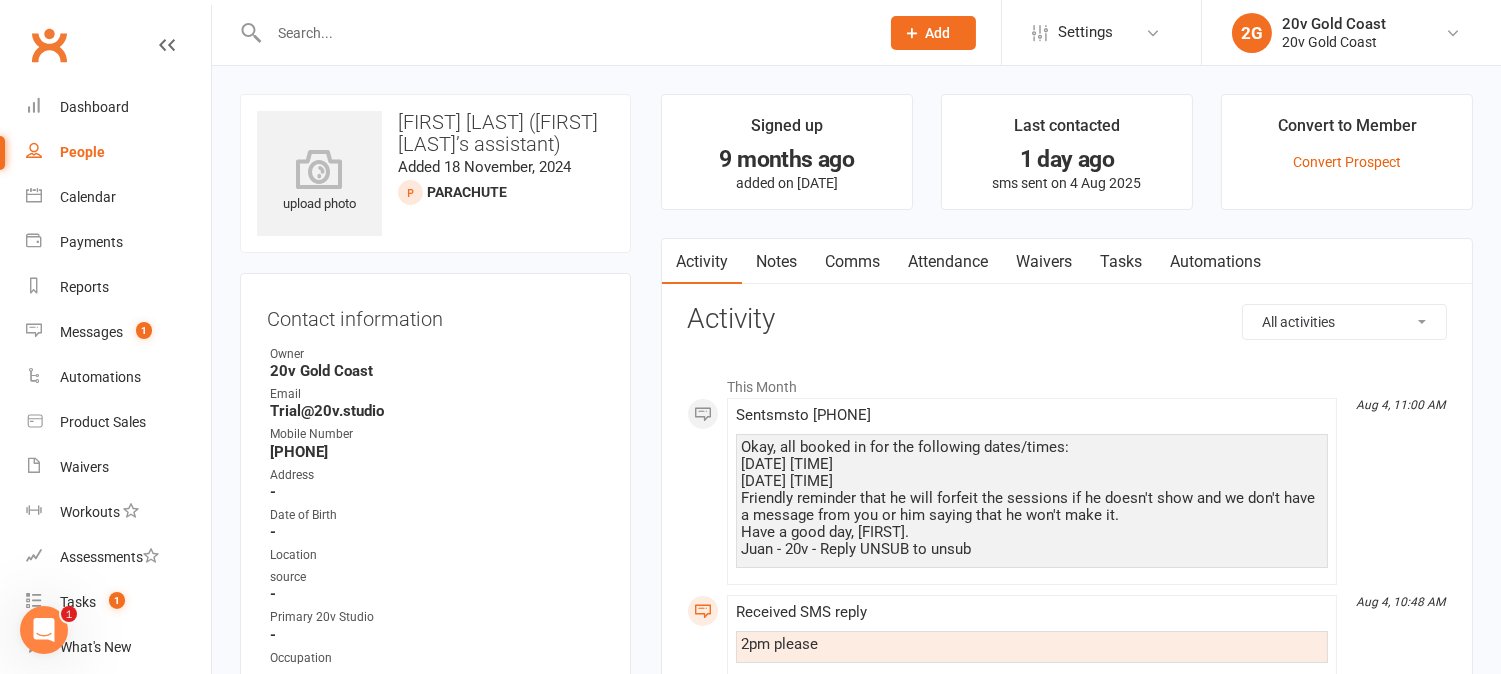 click on "Comms" at bounding box center (852, 262) 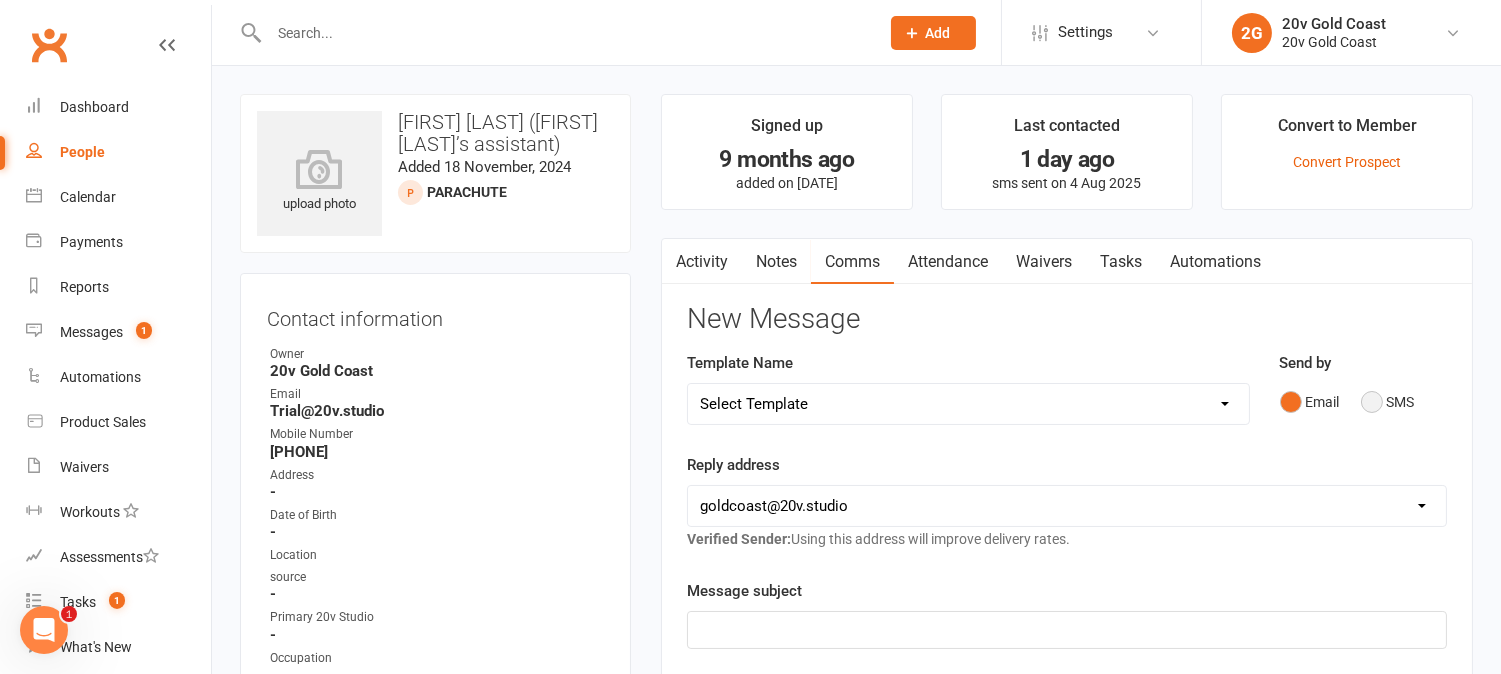 click on "SMS" at bounding box center (1388, 402) 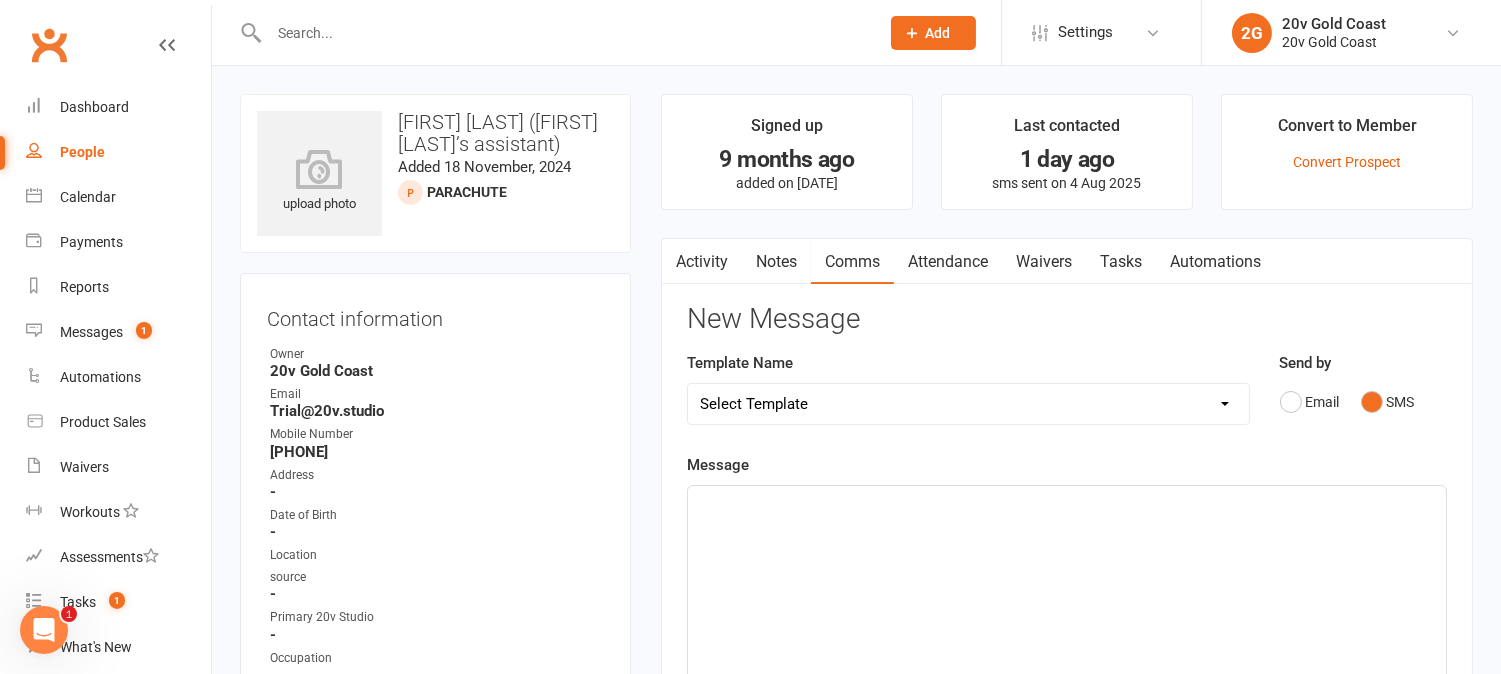 click on "﻿" 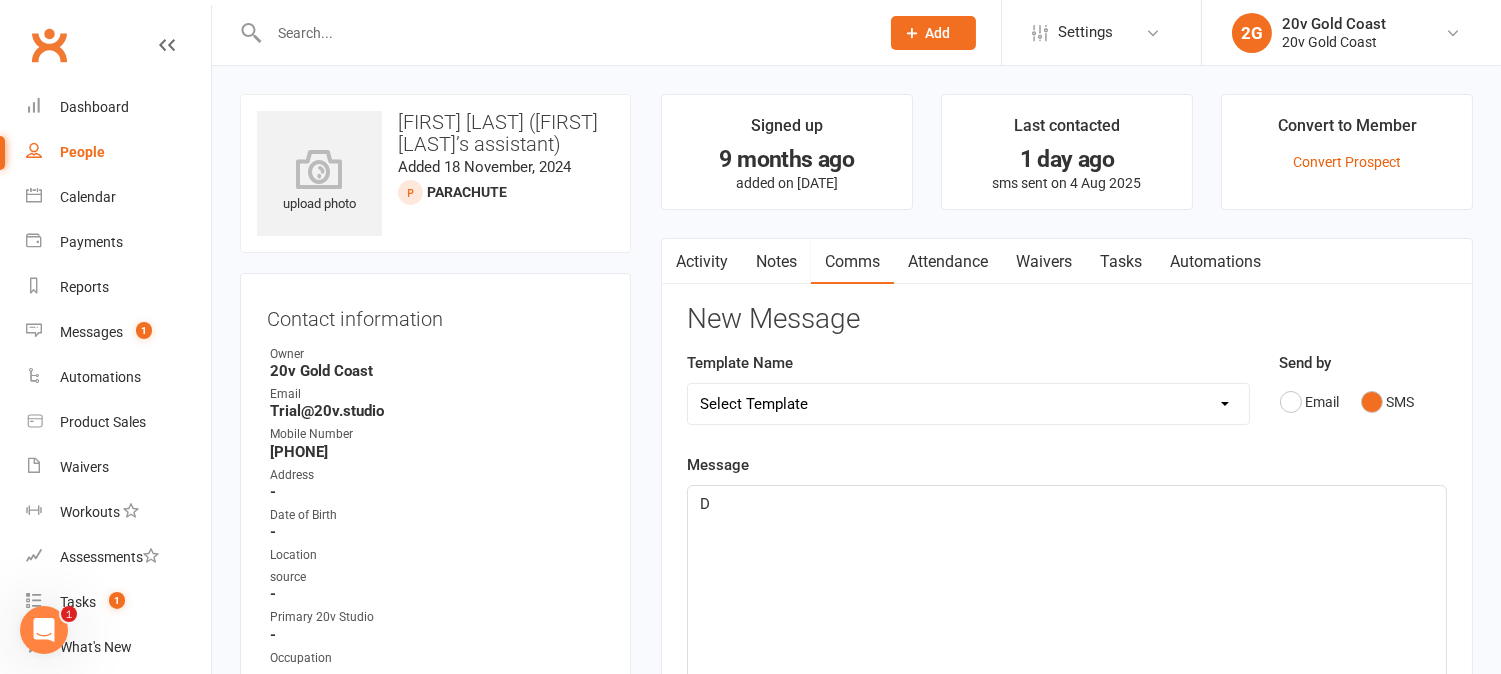 type 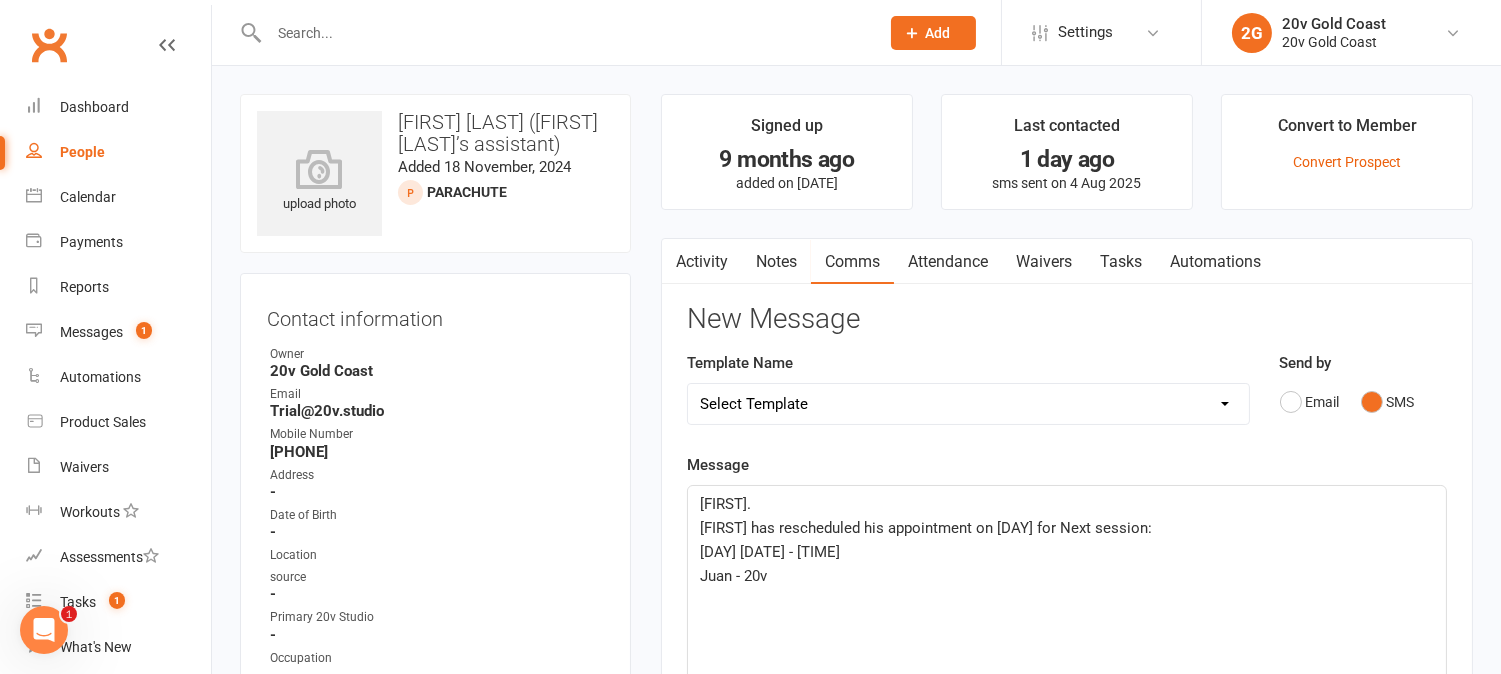 drag, startPoint x: 1068, startPoint y: 530, endPoint x: 1148, endPoint y: 546, distance: 81.58431 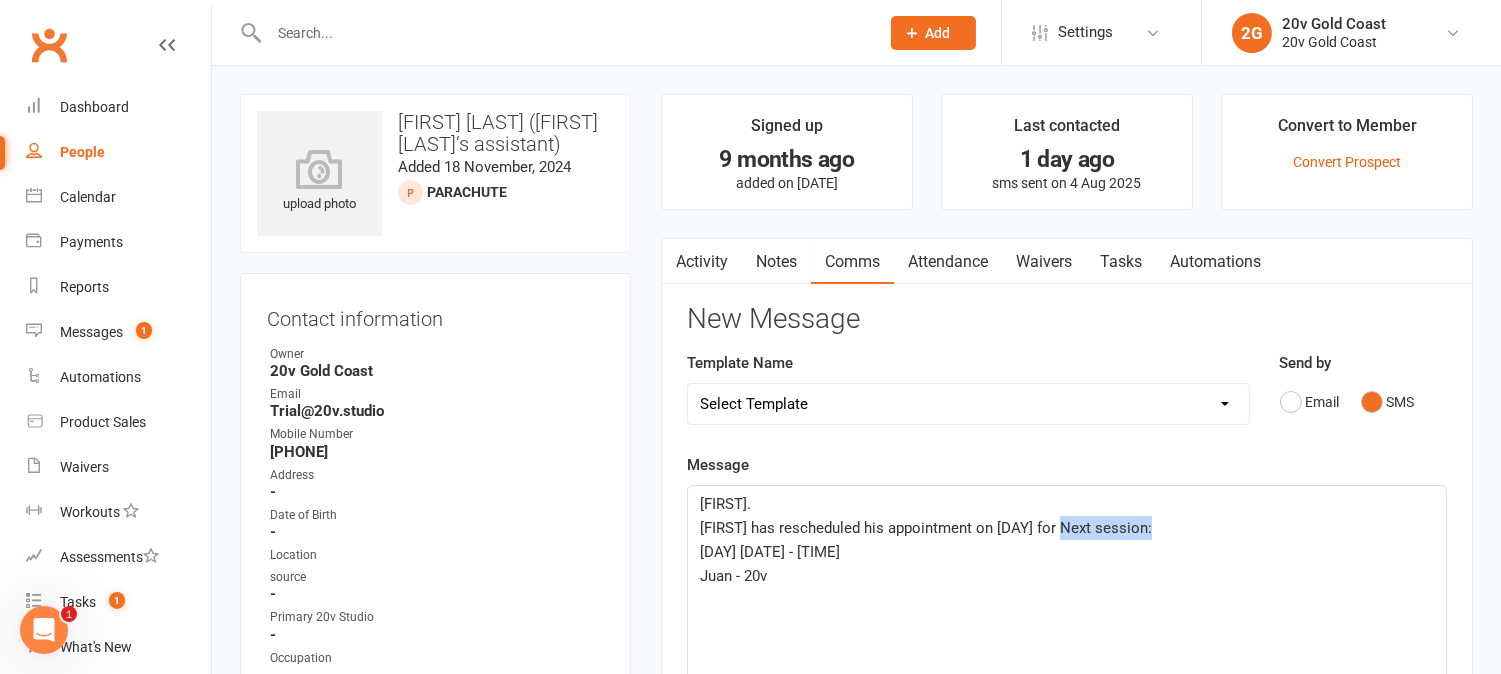 drag, startPoint x: 1072, startPoint y: 525, endPoint x: 1164, endPoint y: 533, distance: 92.34717 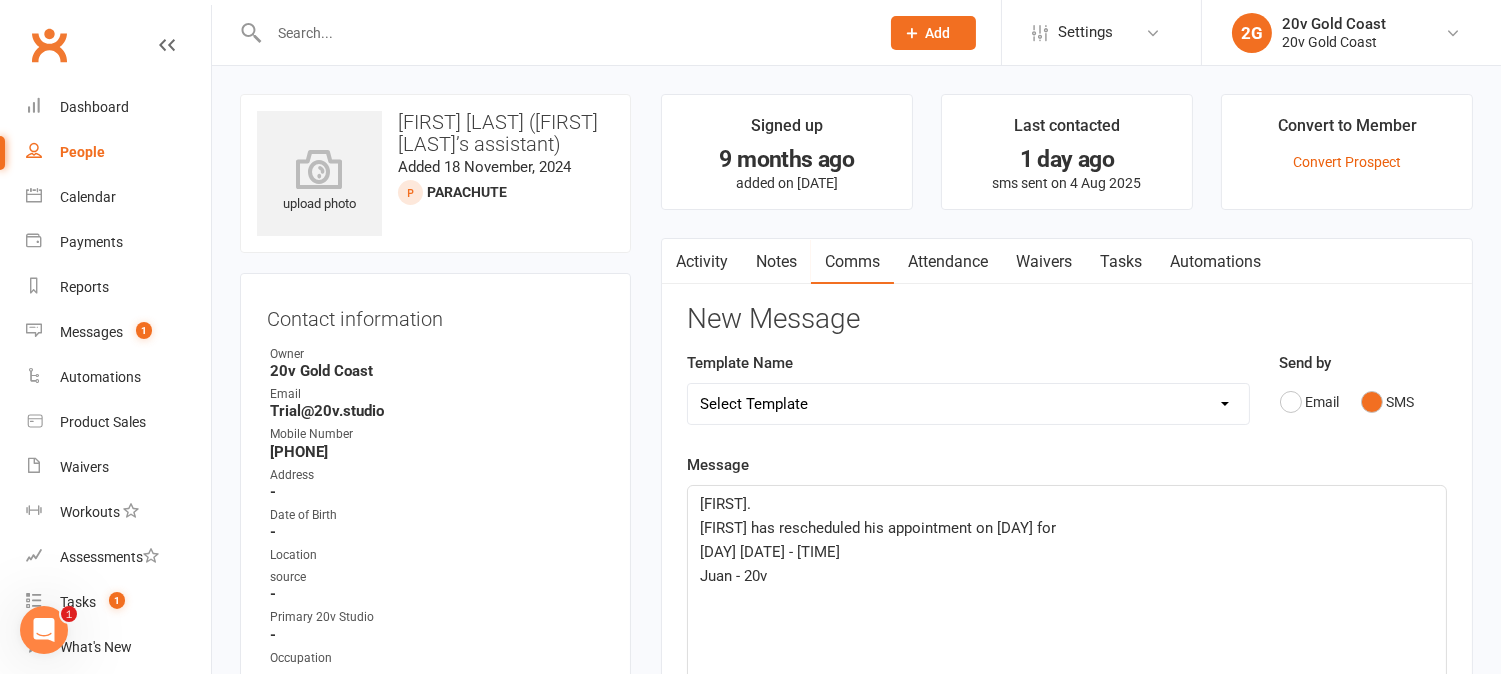 click on "[DAY] [DATE] - [TIME]" 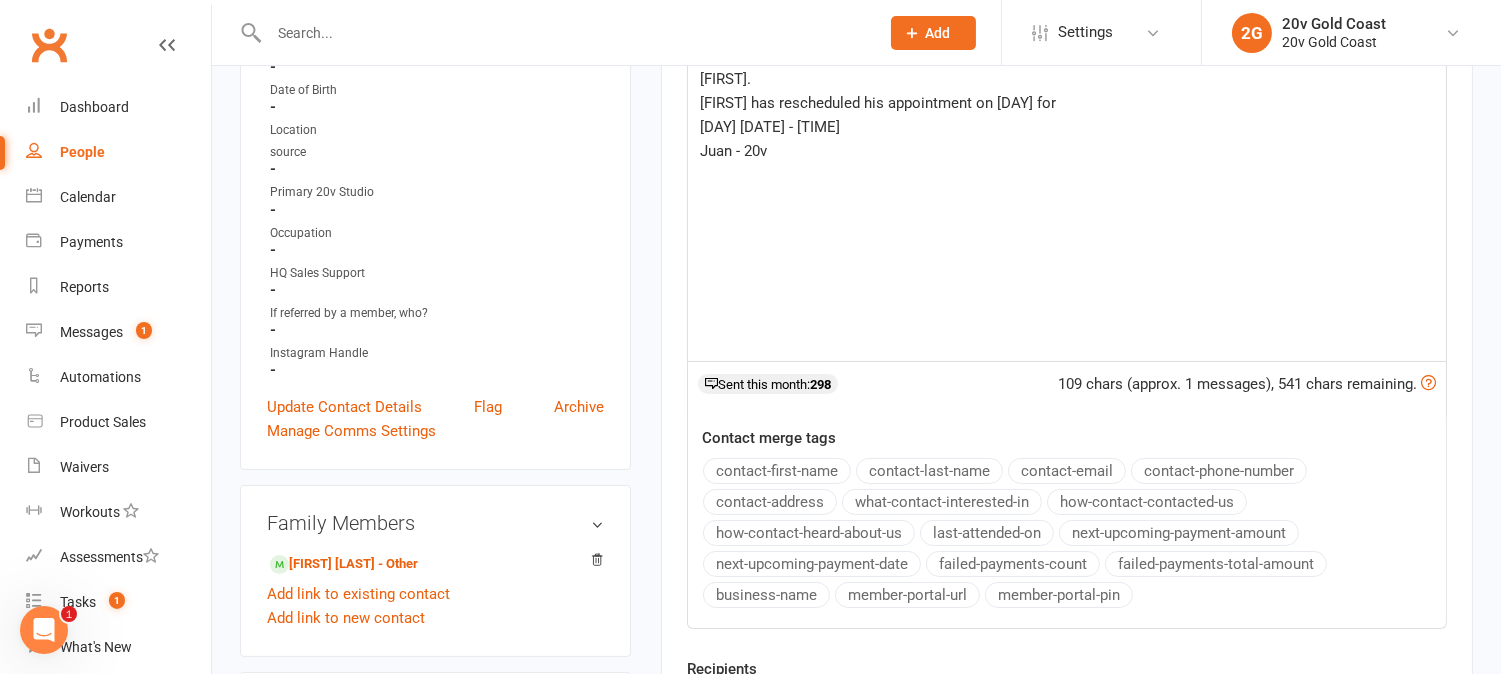 scroll, scrollTop: 555, scrollLeft: 0, axis: vertical 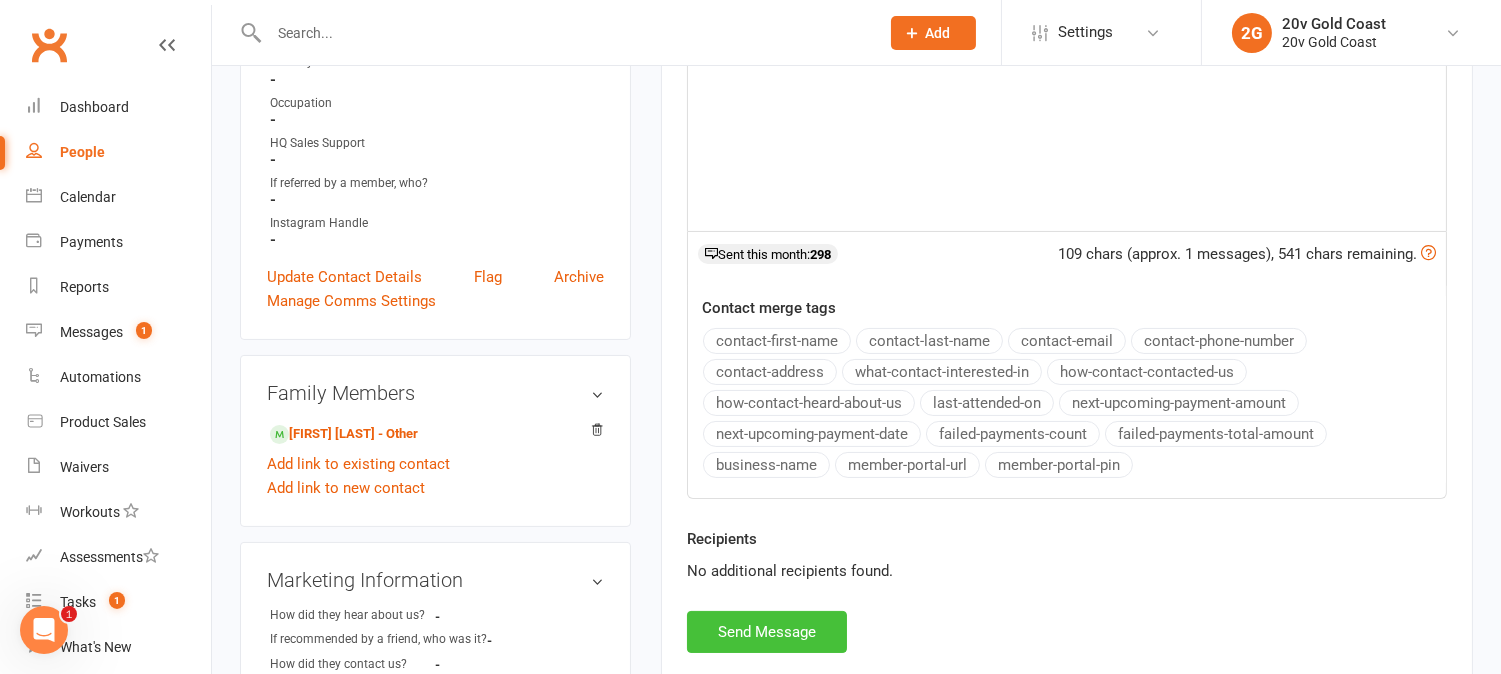 click on "Send Message" at bounding box center [767, 632] 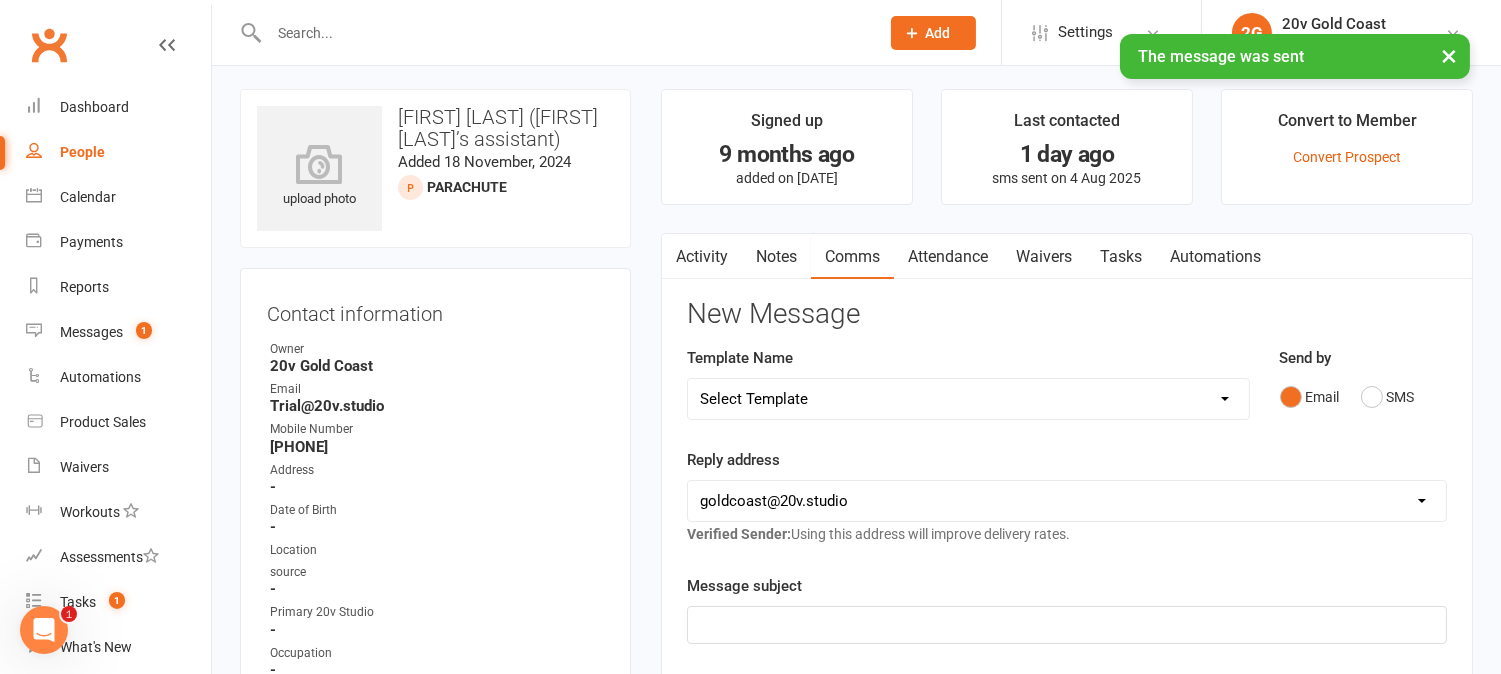 scroll, scrollTop: 0, scrollLeft: 0, axis: both 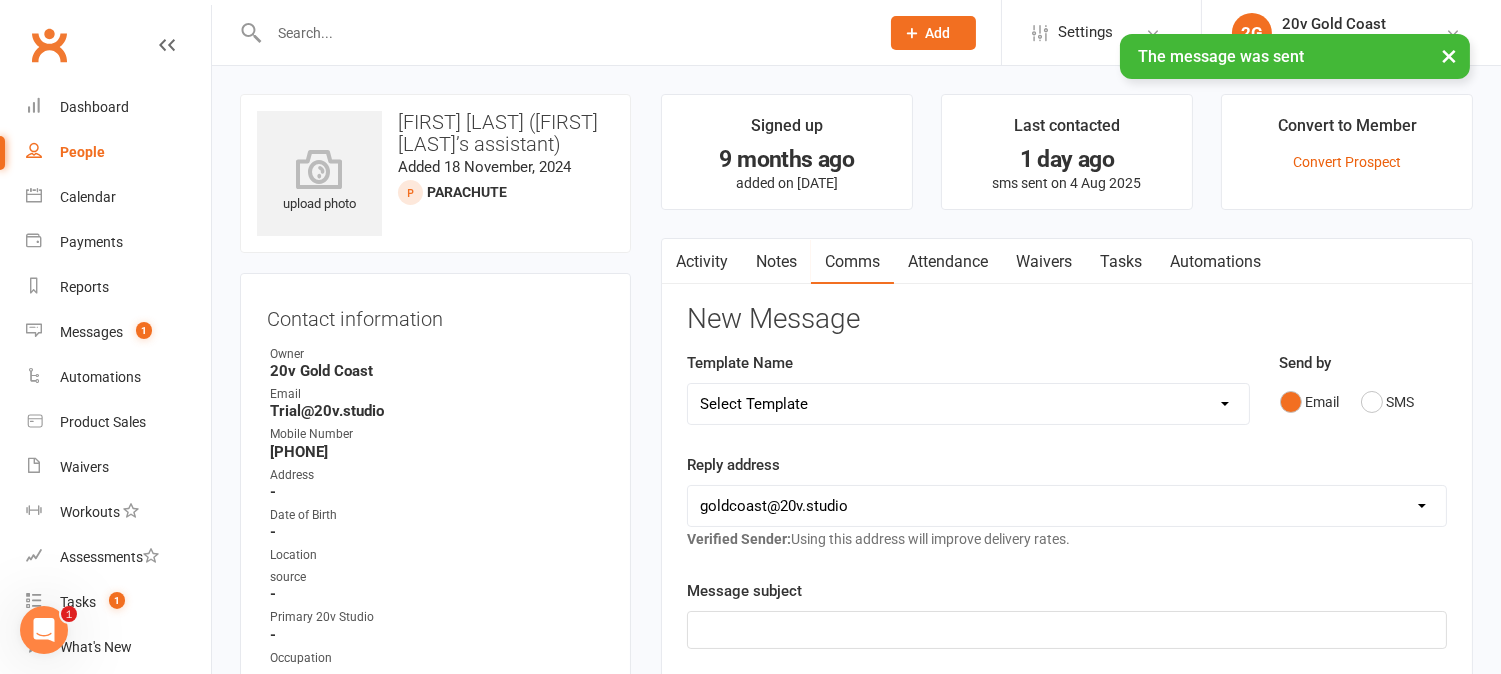 click on "Activity" at bounding box center [702, 262] 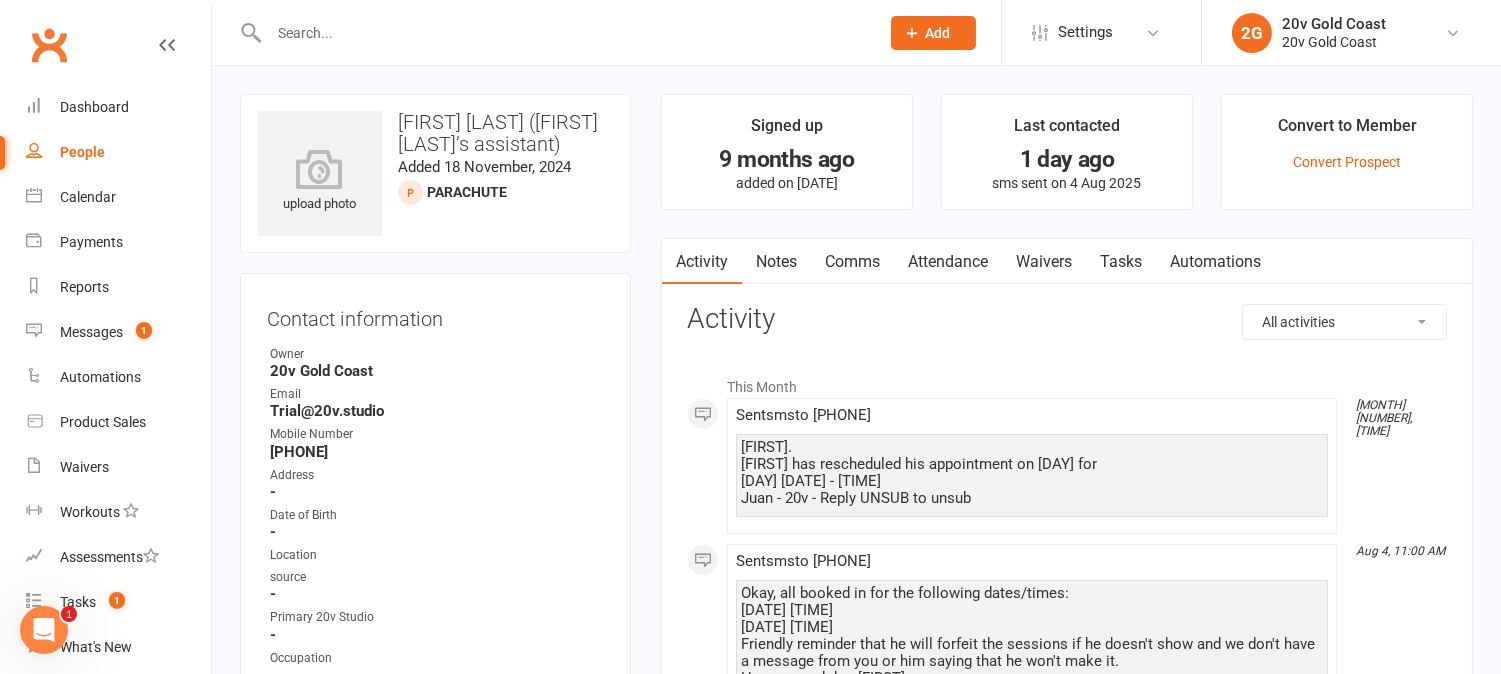click on "Comms" at bounding box center [852, 262] 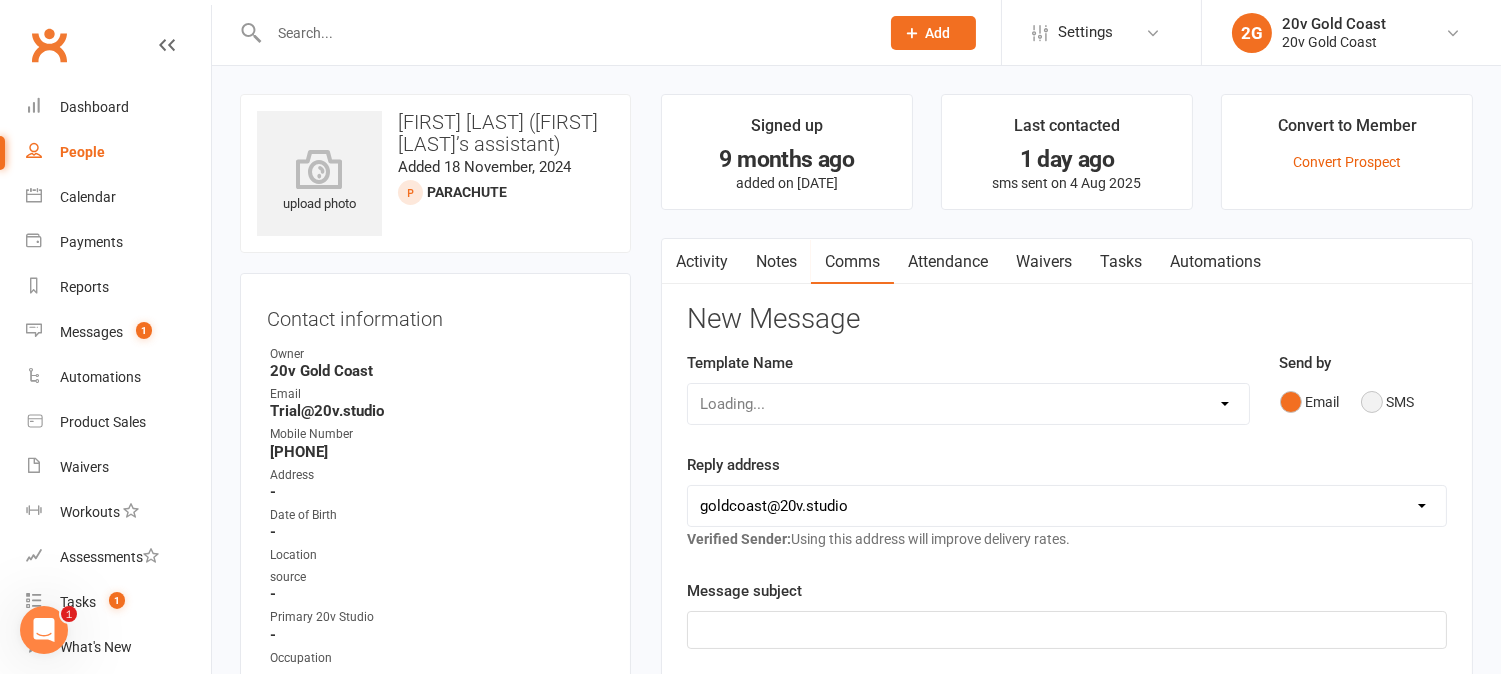 click on "SMS" at bounding box center (1388, 402) 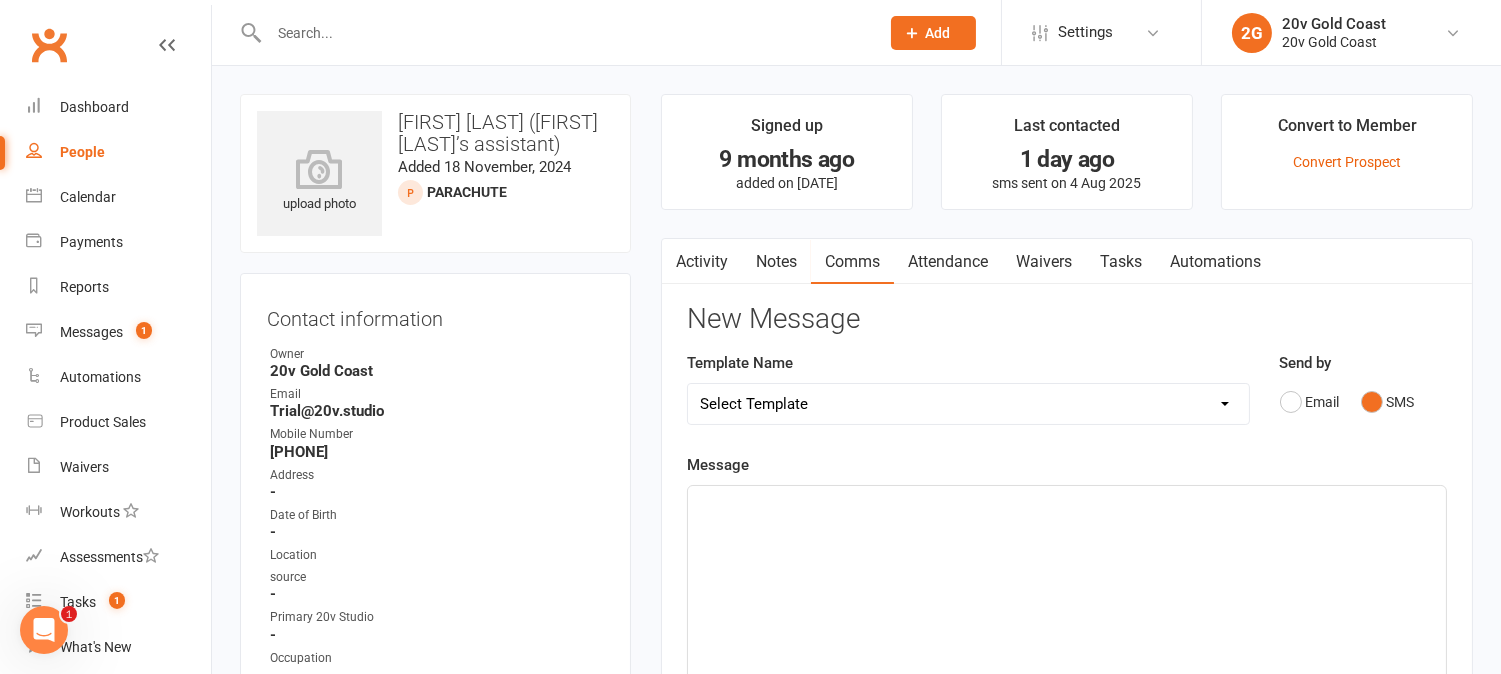 click on "﻿" 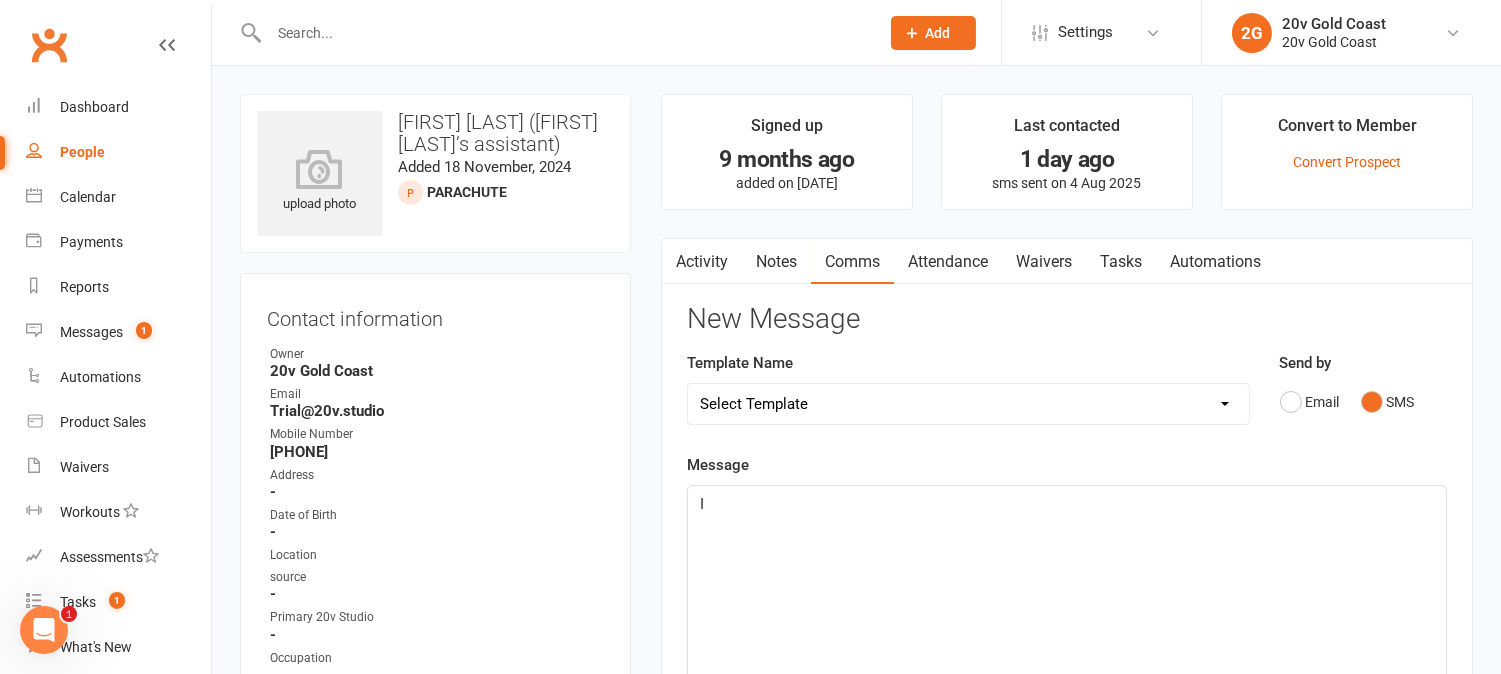 type 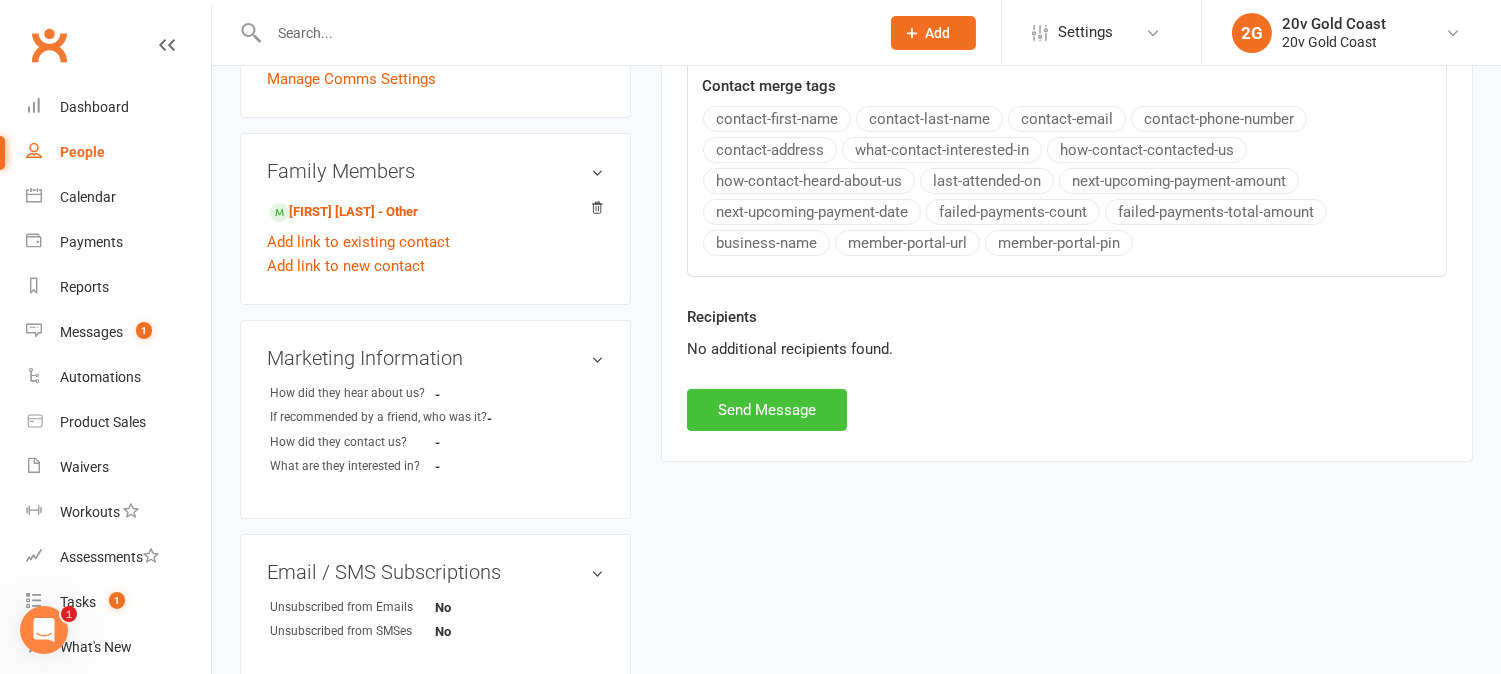 click on "Send Message" at bounding box center (767, 410) 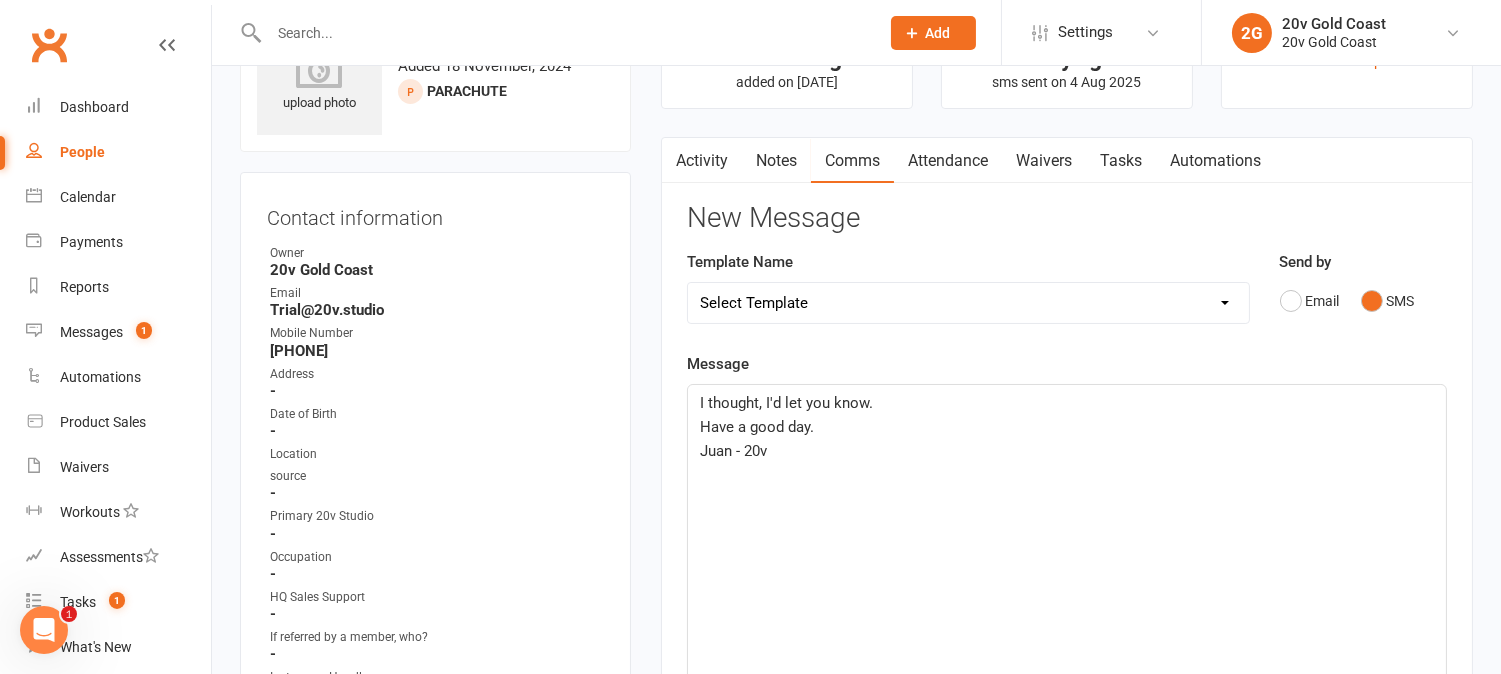 scroll, scrollTop: 0, scrollLeft: 0, axis: both 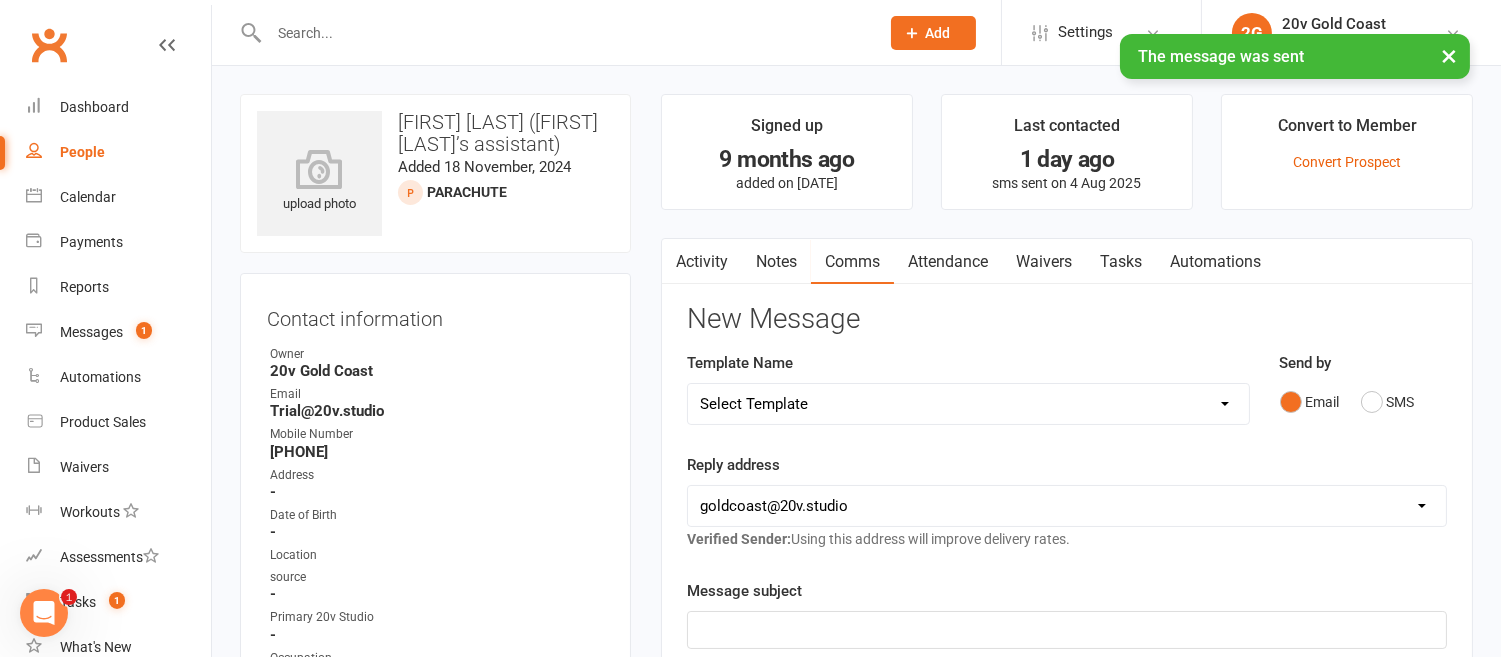 click on "Activity" at bounding box center [702, 262] 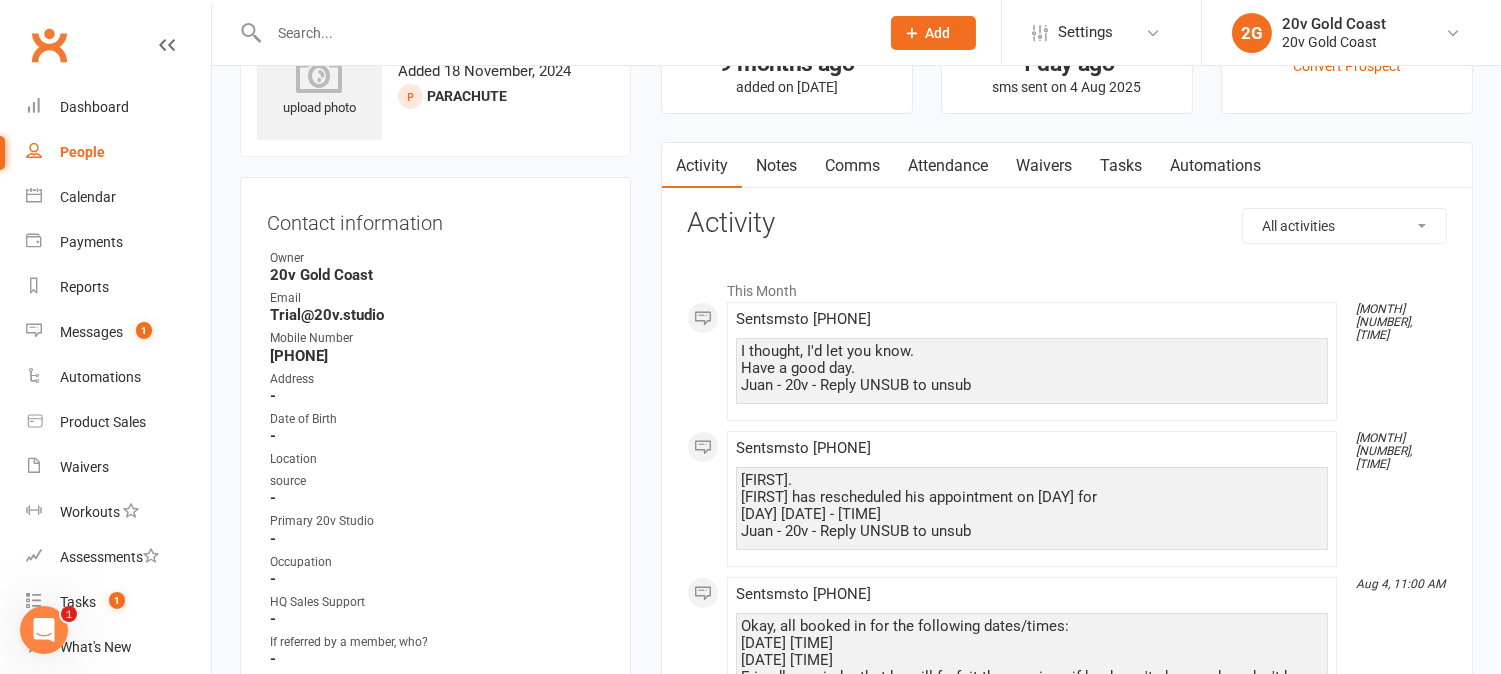 scroll, scrollTop: 0, scrollLeft: 0, axis: both 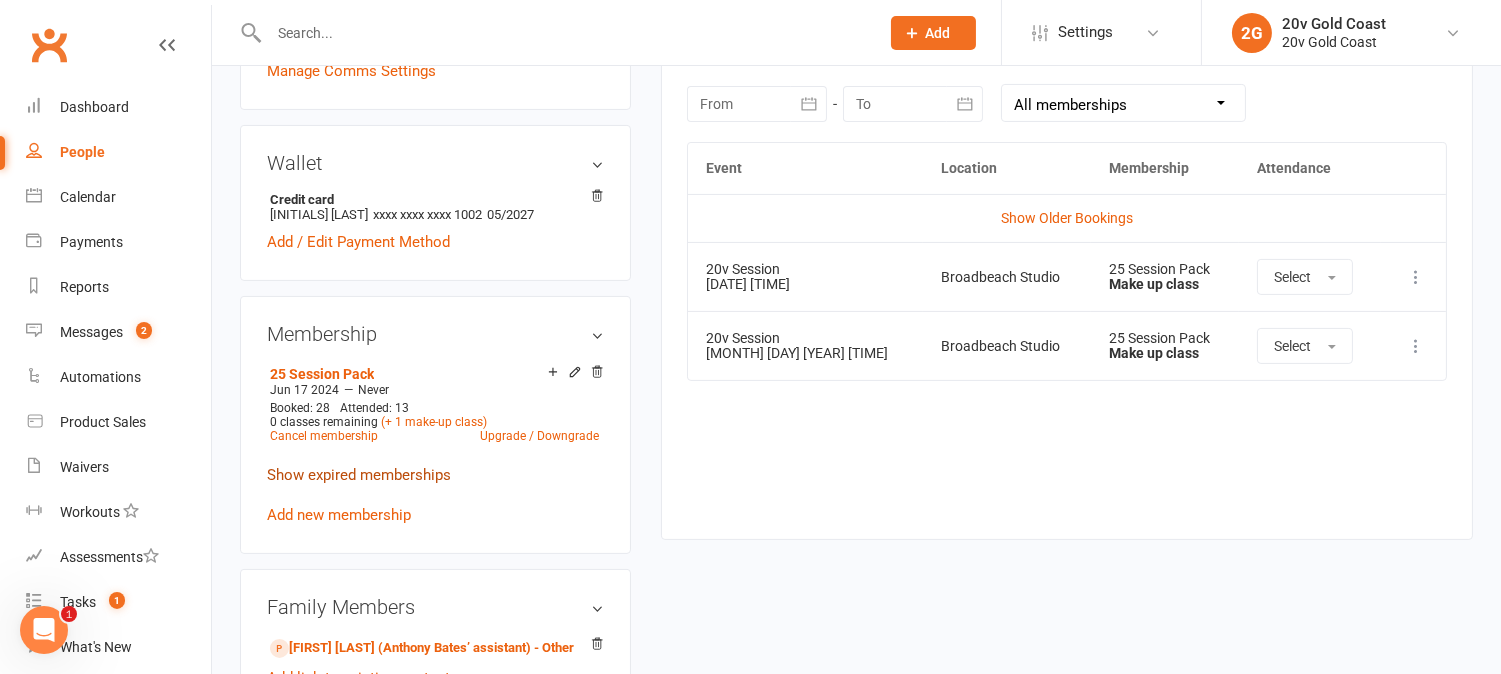 click on "Show expired memberships" at bounding box center [359, 475] 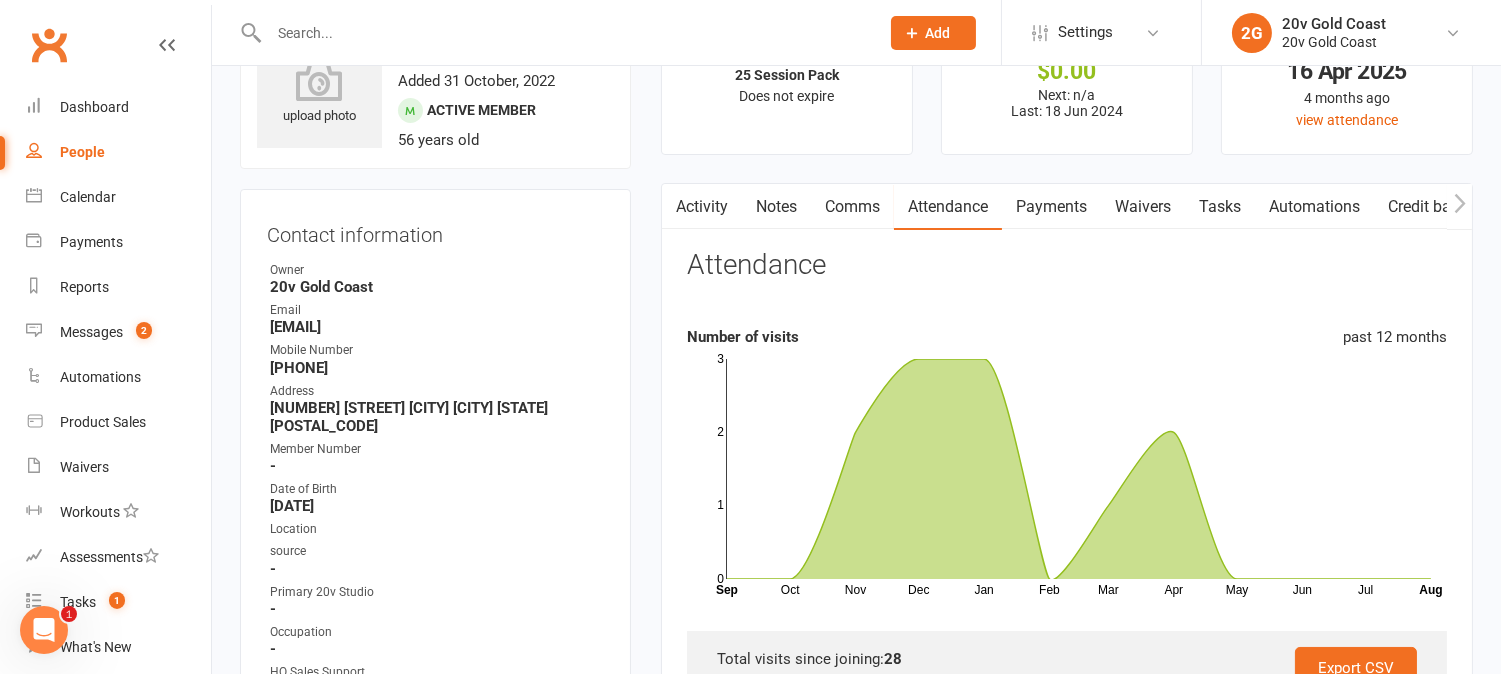 scroll, scrollTop: 0, scrollLeft: 0, axis: both 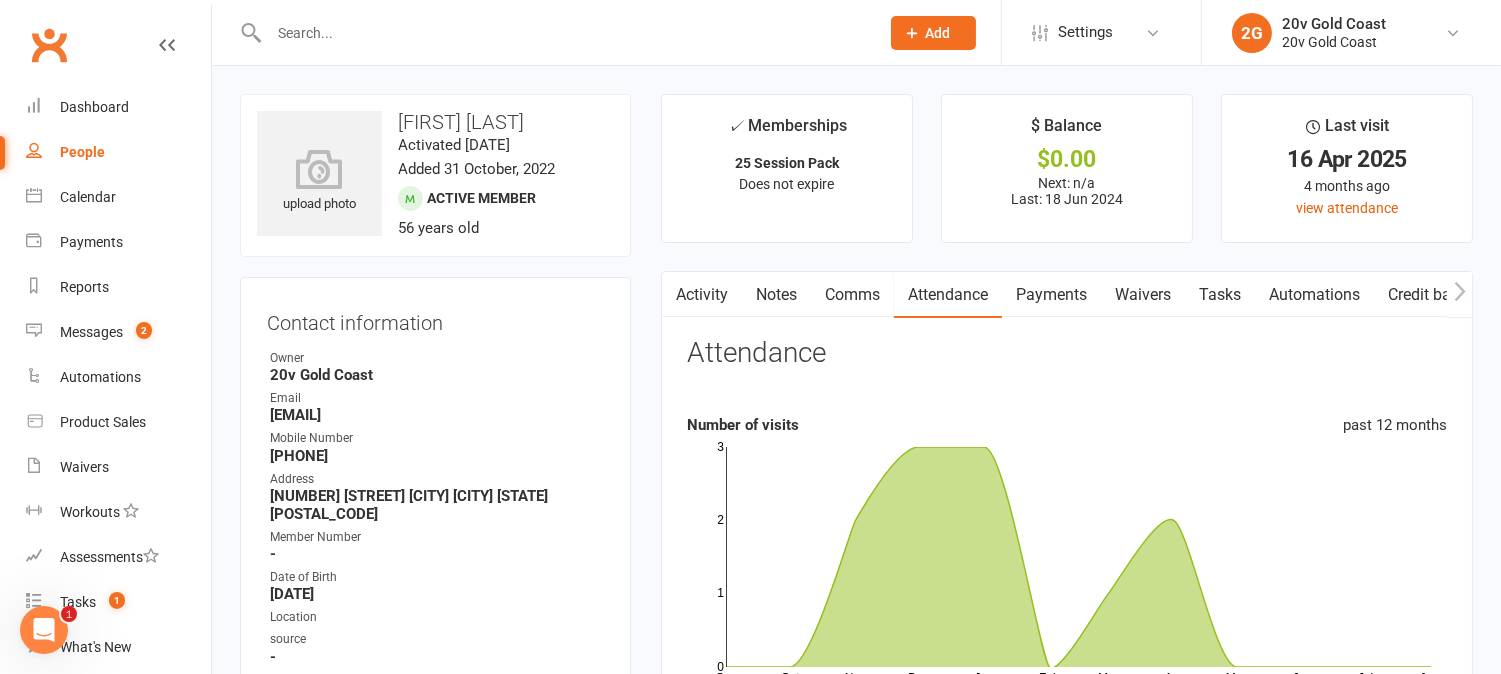 click on "Payments" at bounding box center [1051, 295] 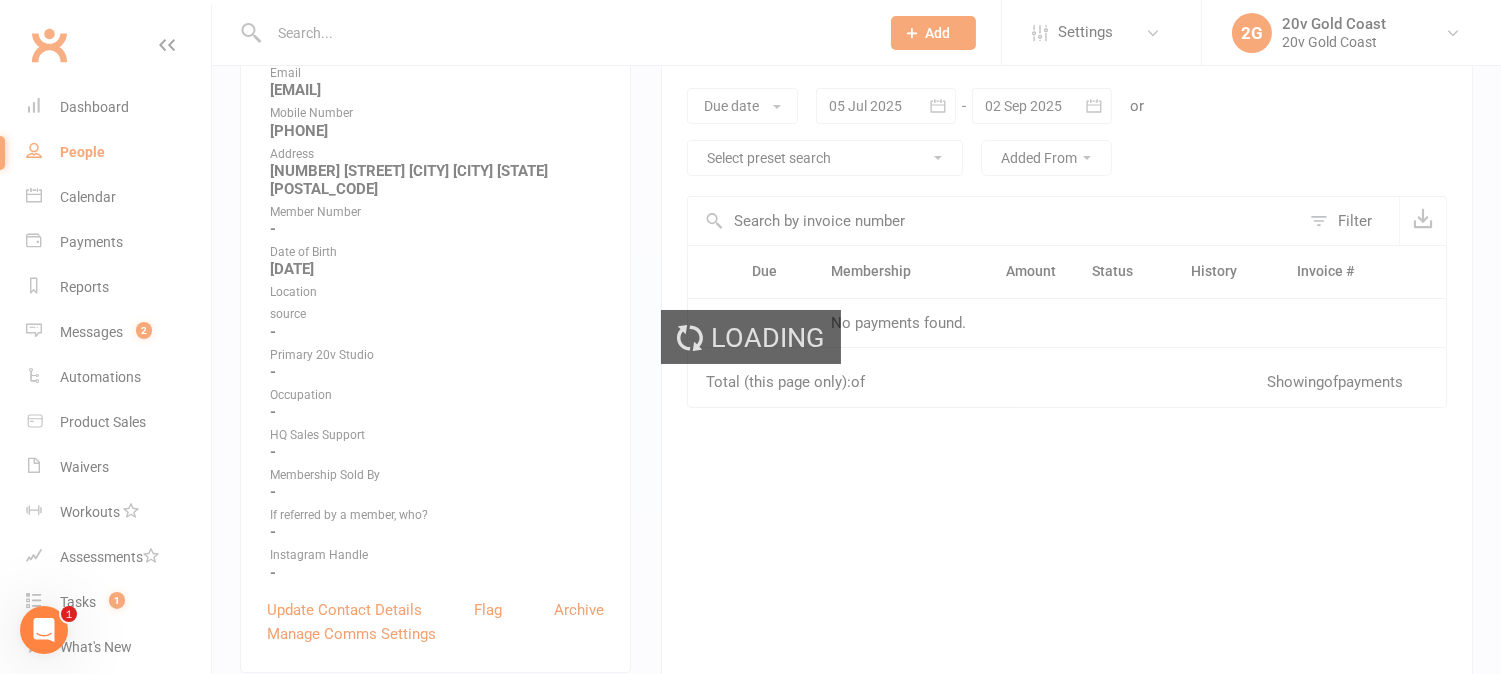 scroll, scrollTop: 333, scrollLeft: 0, axis: vertical 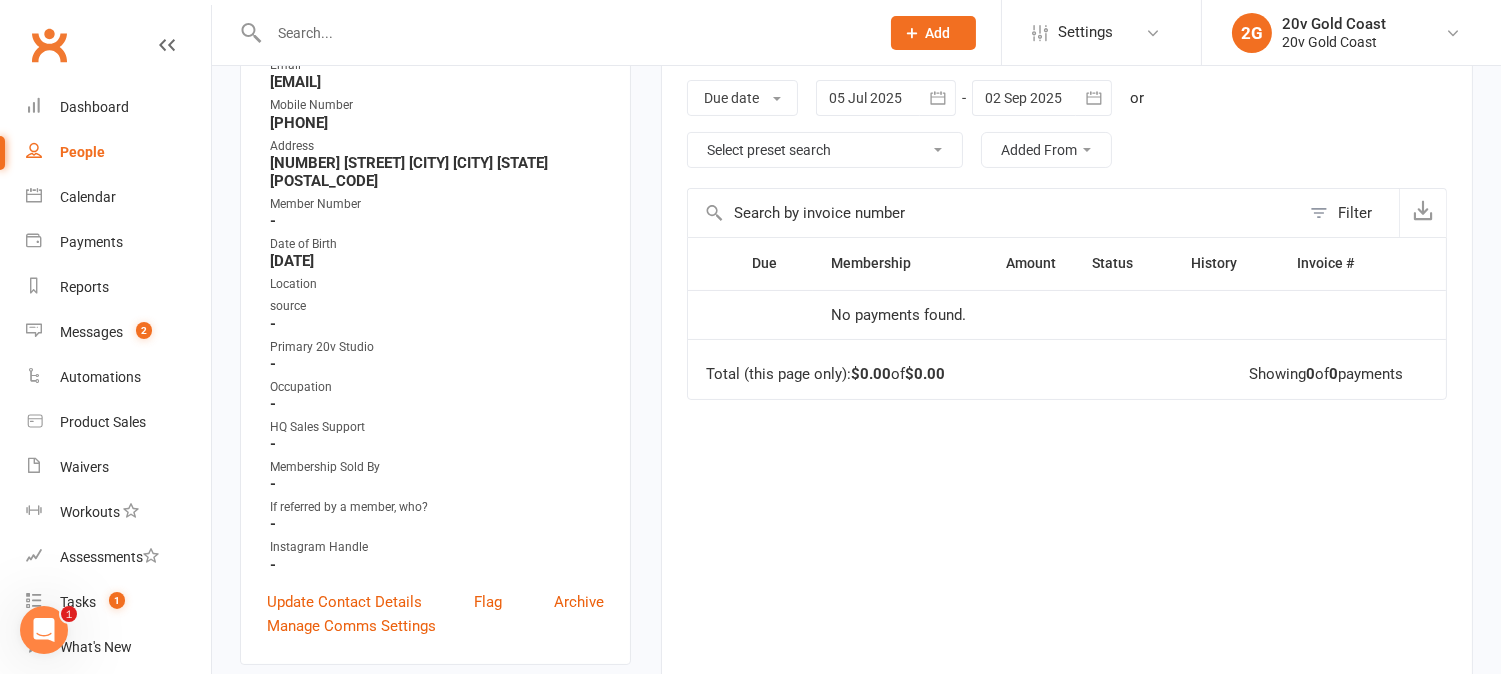 click at bounding box center (886, 98) 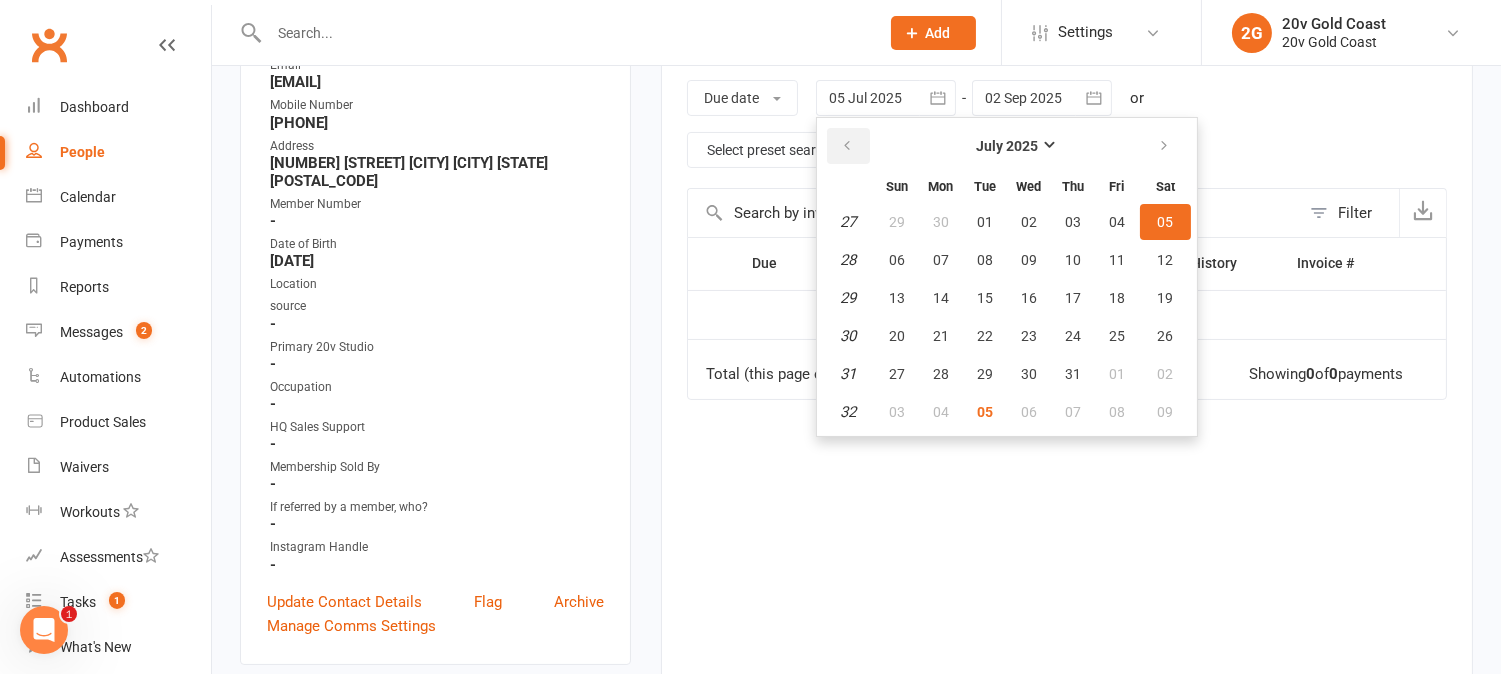 click at bounding box center [848, 146] 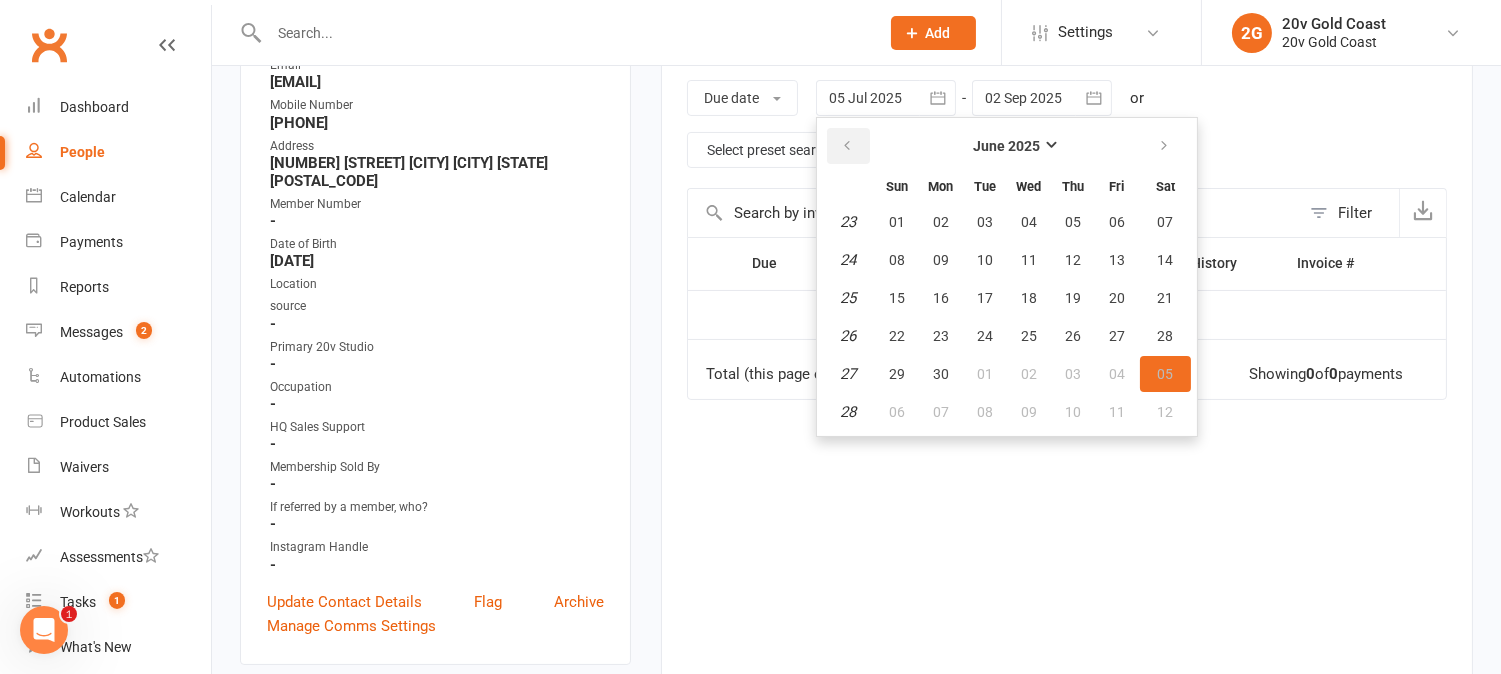 click at bounding box center [848, 146] 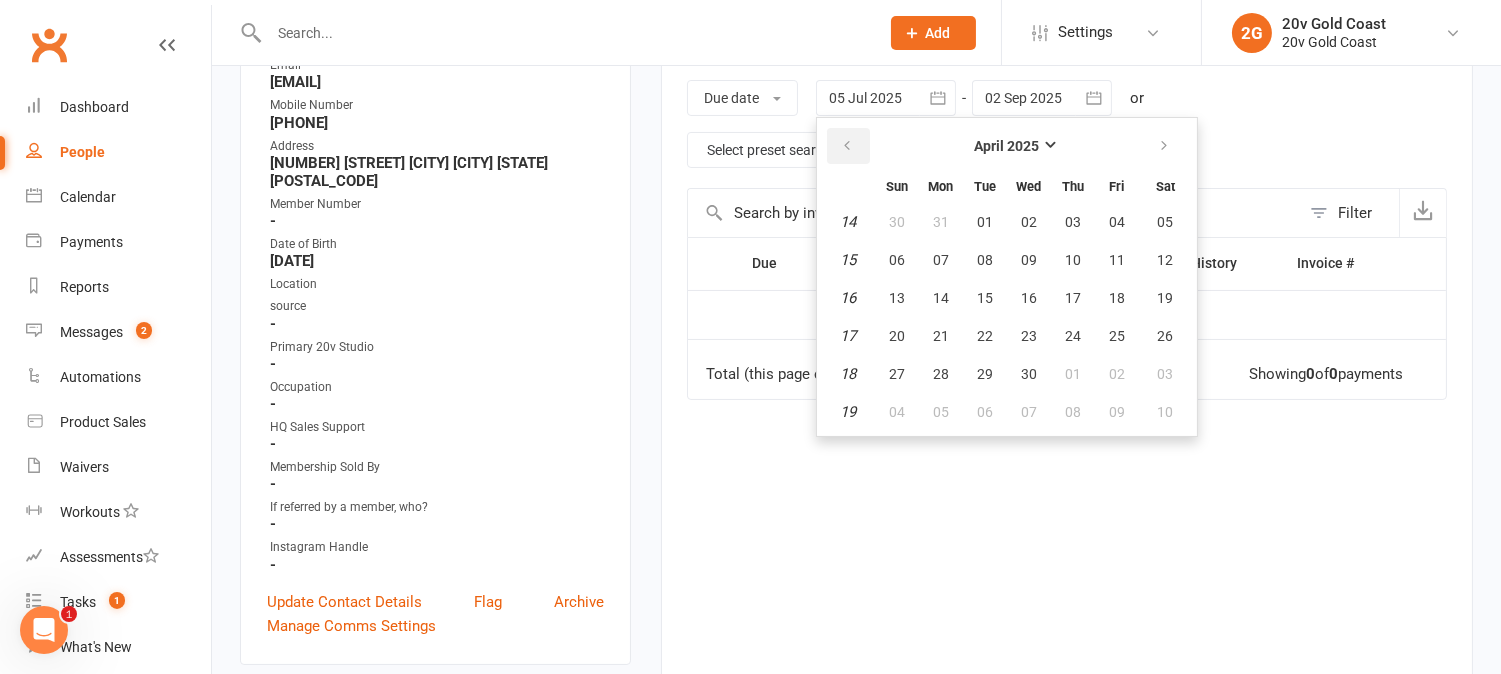 click at bounding box center (848, 146) 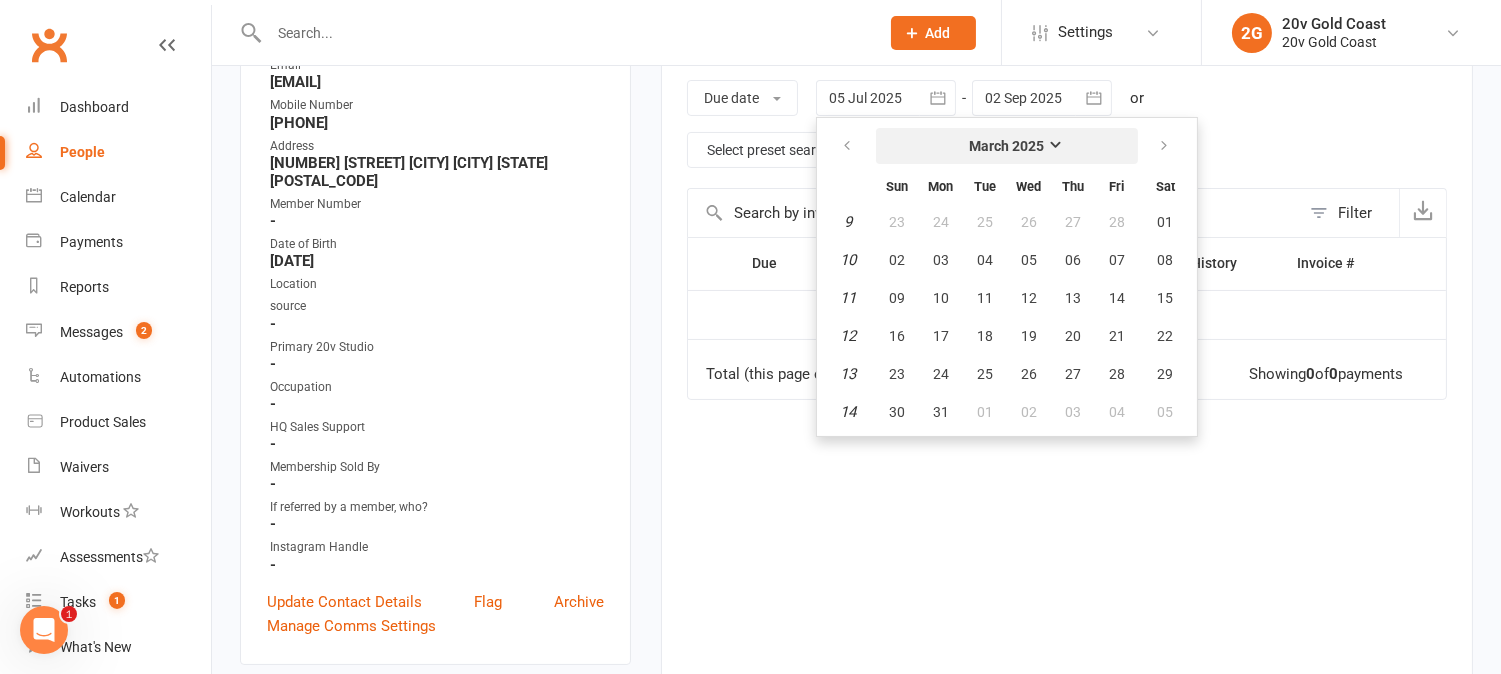 click on "March 2025" at bounding box center (1007, 146) 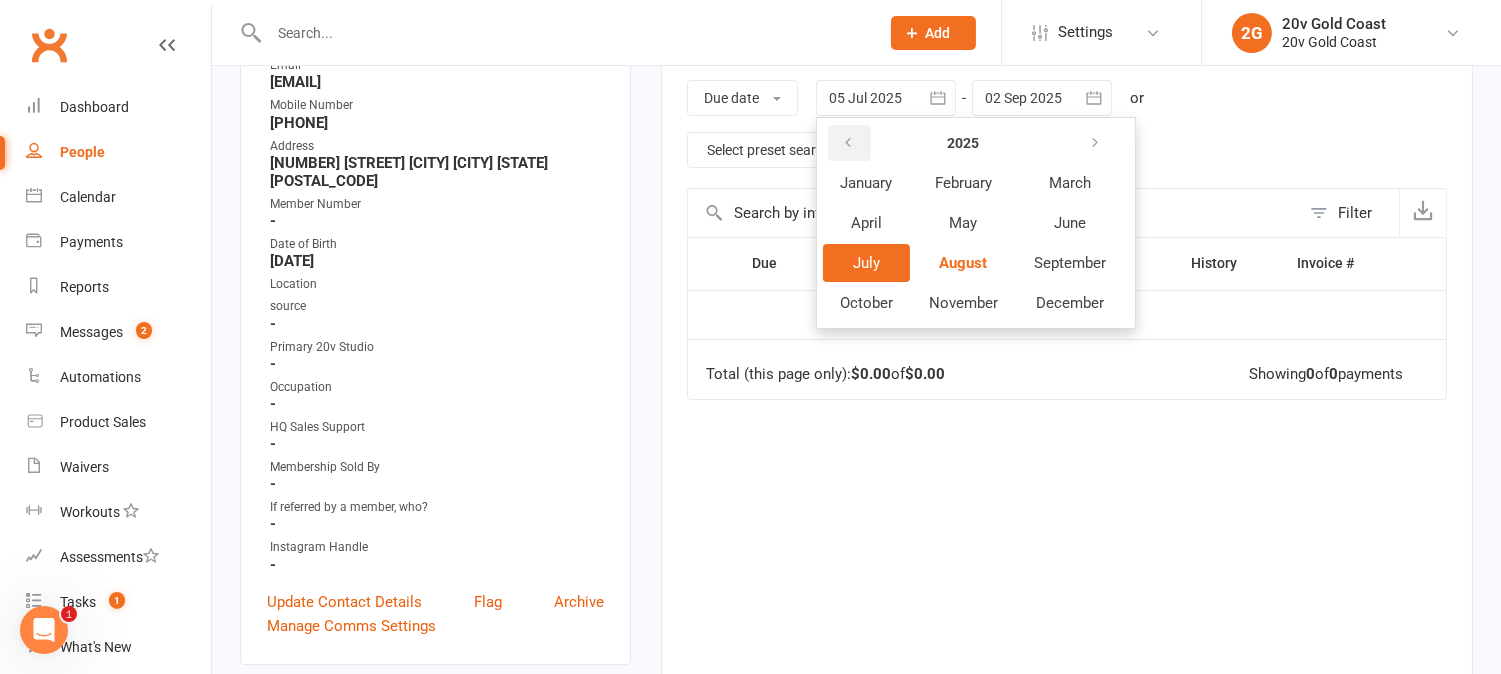 click at bounding box center (849, 143) 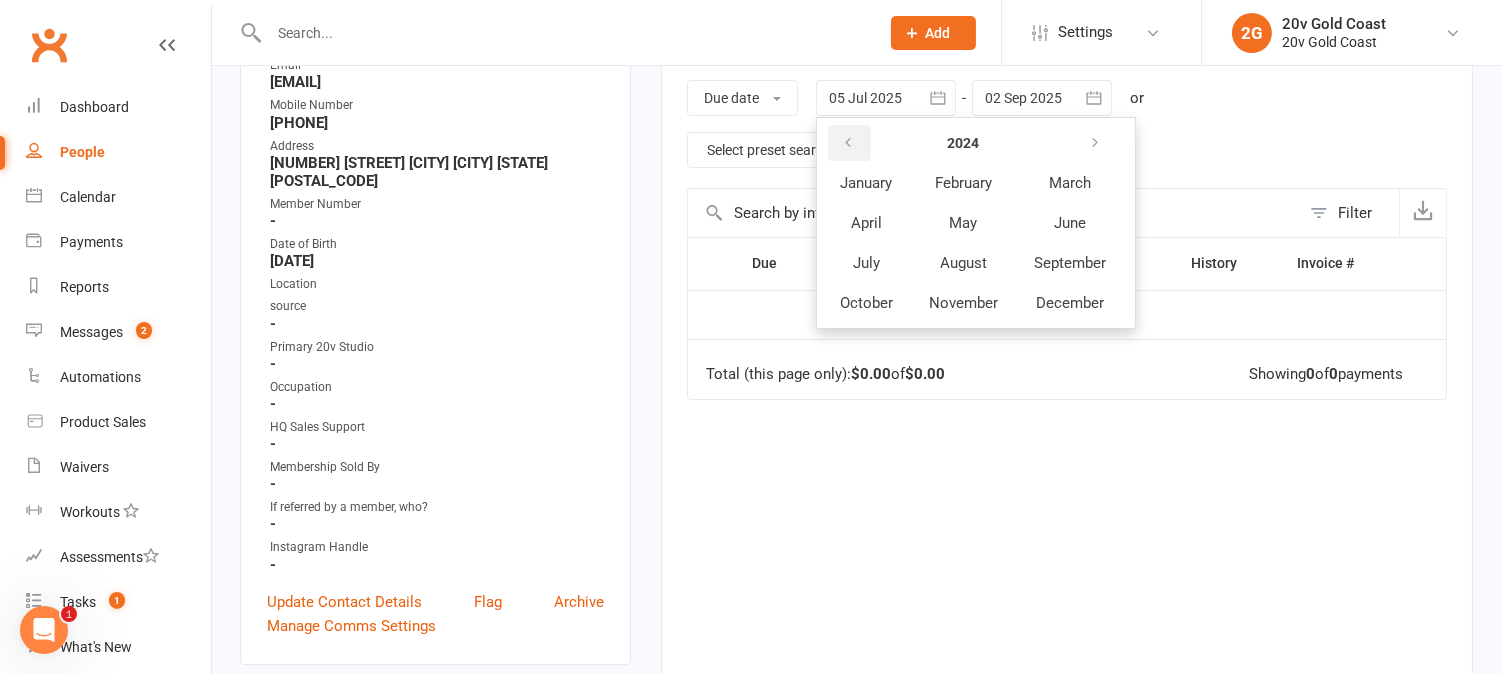 click at bounding box center (849, 143) 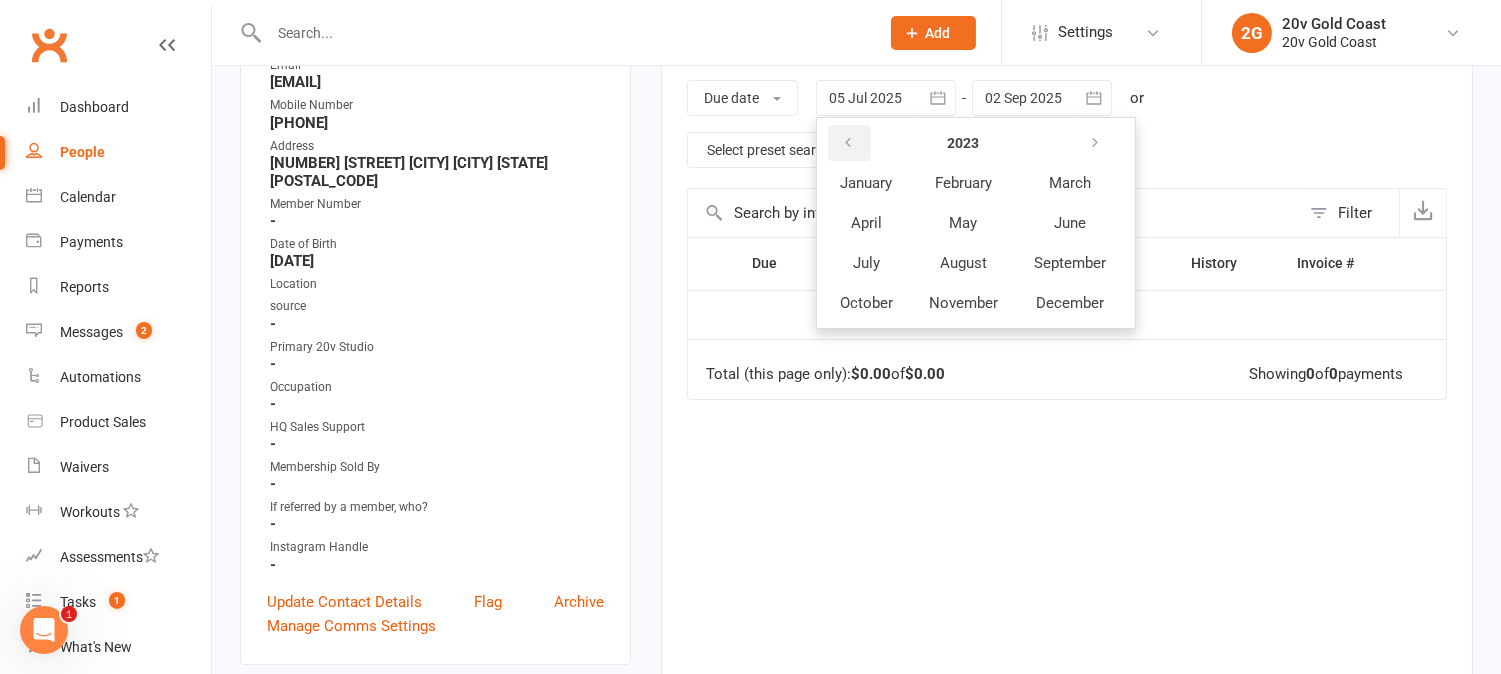 click at bounding box center [849, 143] 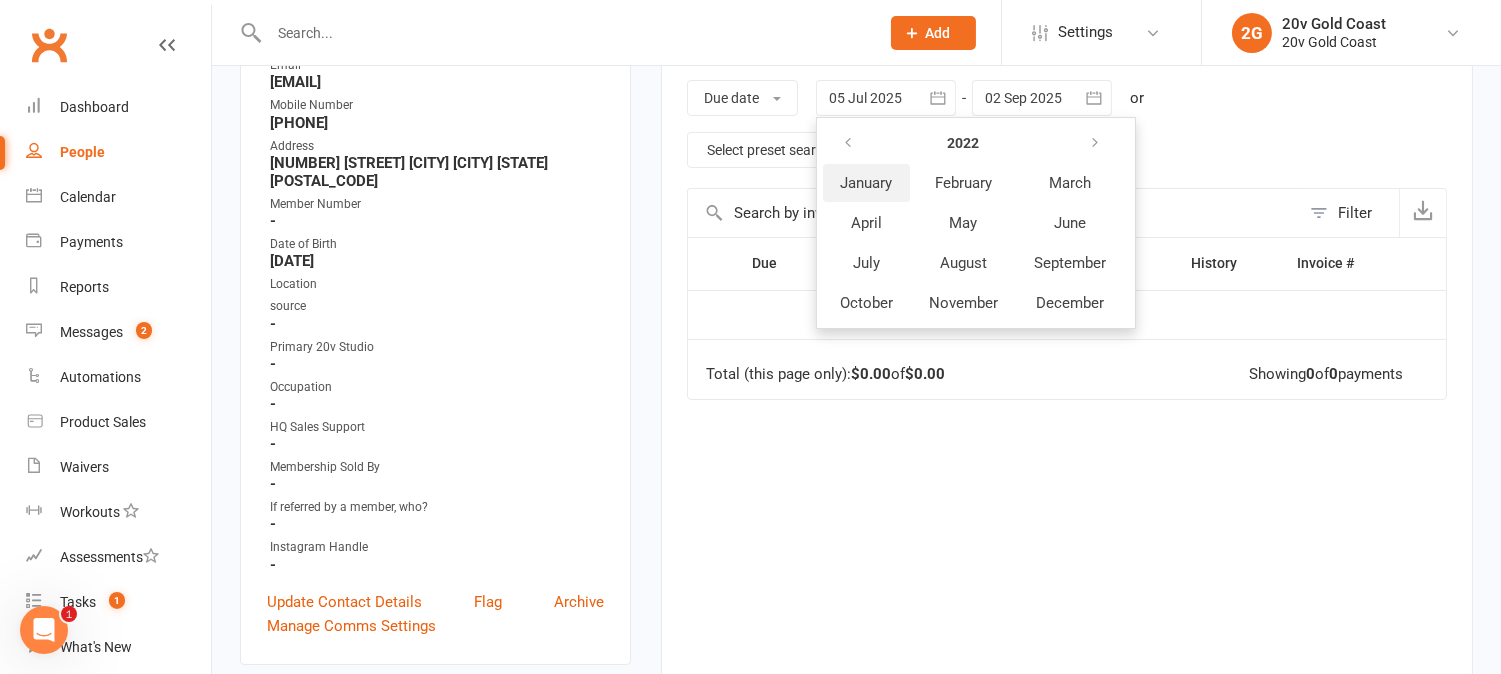 click on "January" at bounding box center (867, 183) 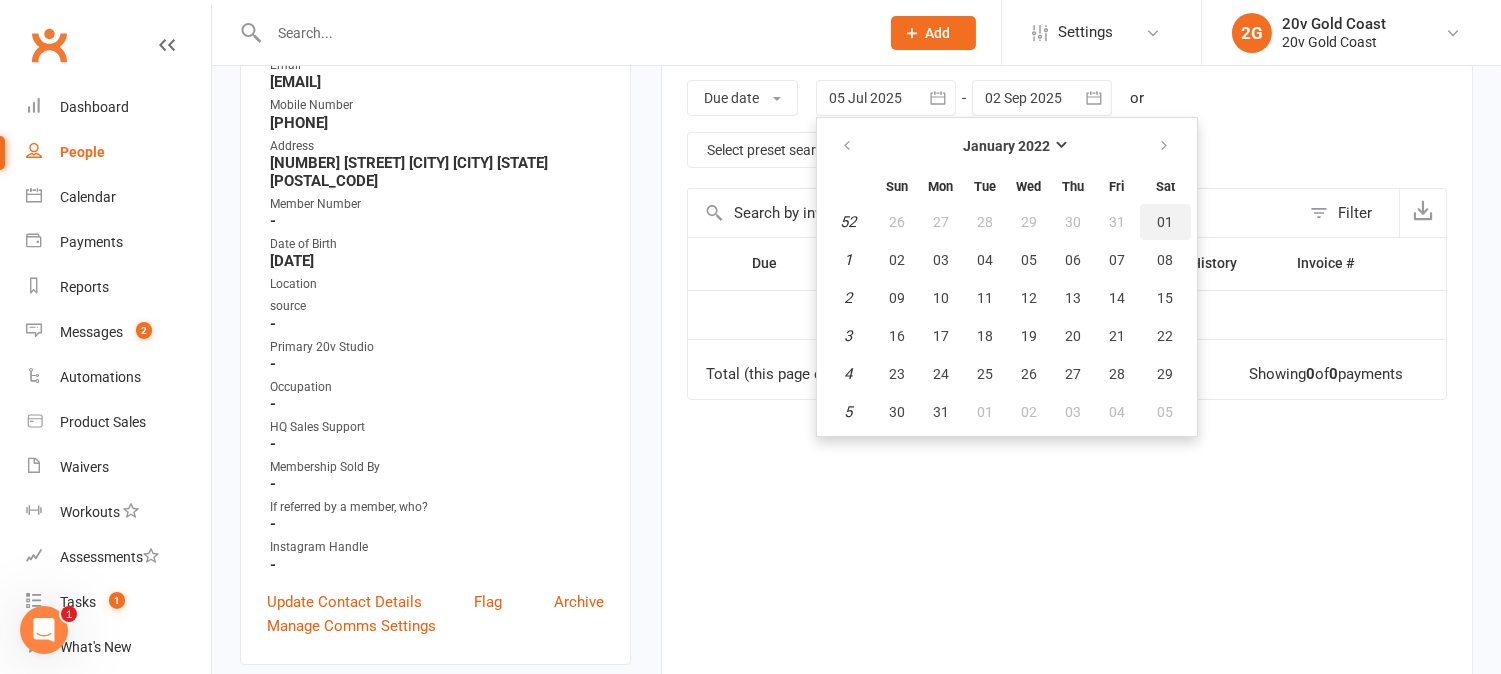 click on "01" at bounding box center [1166, 222] 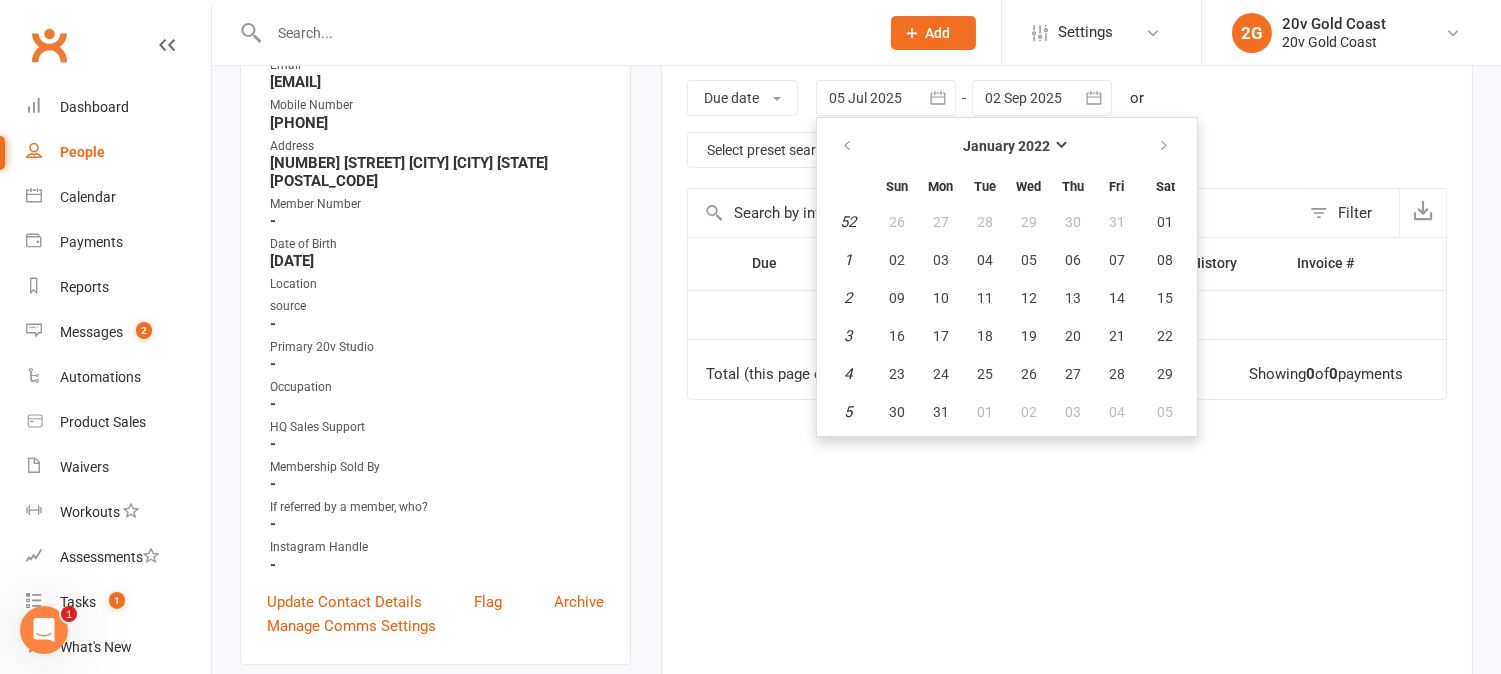 type on "01 Jan 2022" 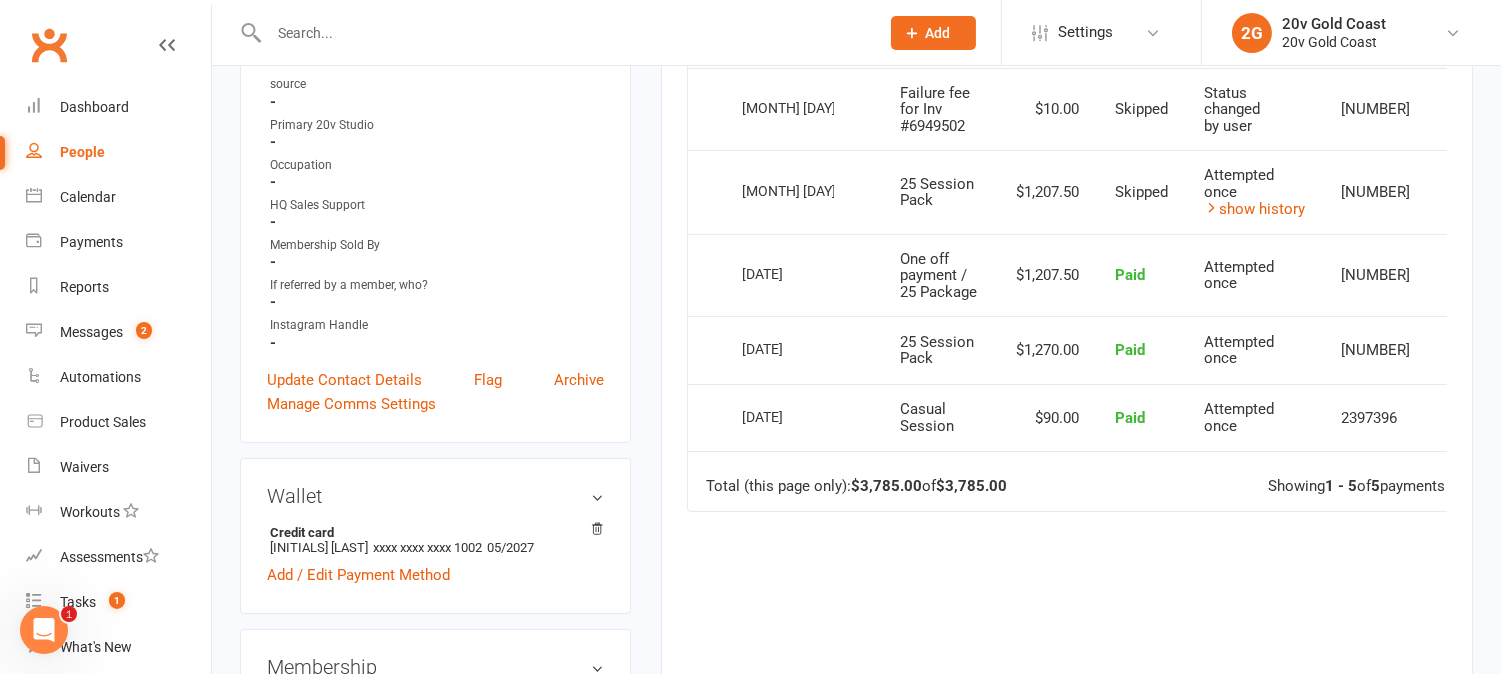 scroll, scrollTop: 444, scrollLeft: 0, axis: vertical 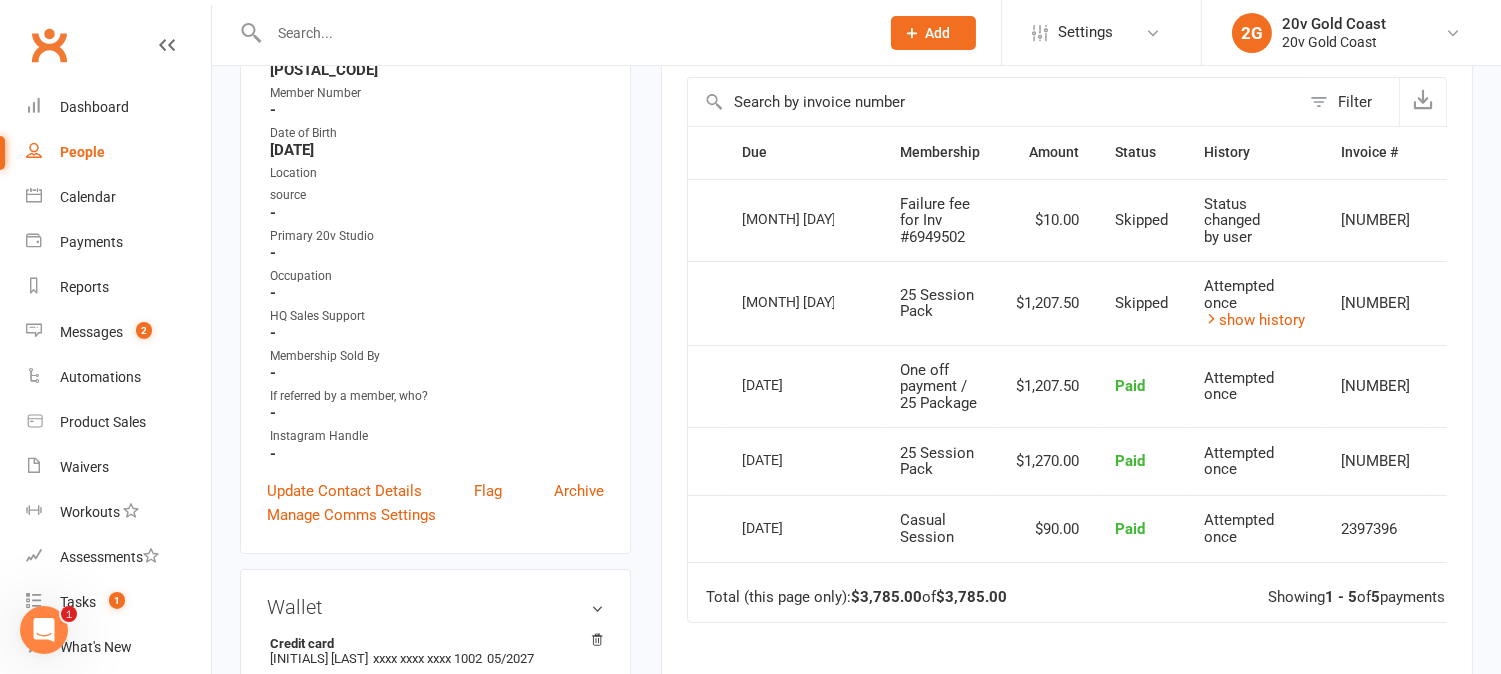 drag, startPoint x: 760, startPoint y: 456, endPoint x: 804, endPoint y: 467, distance: 45.35416 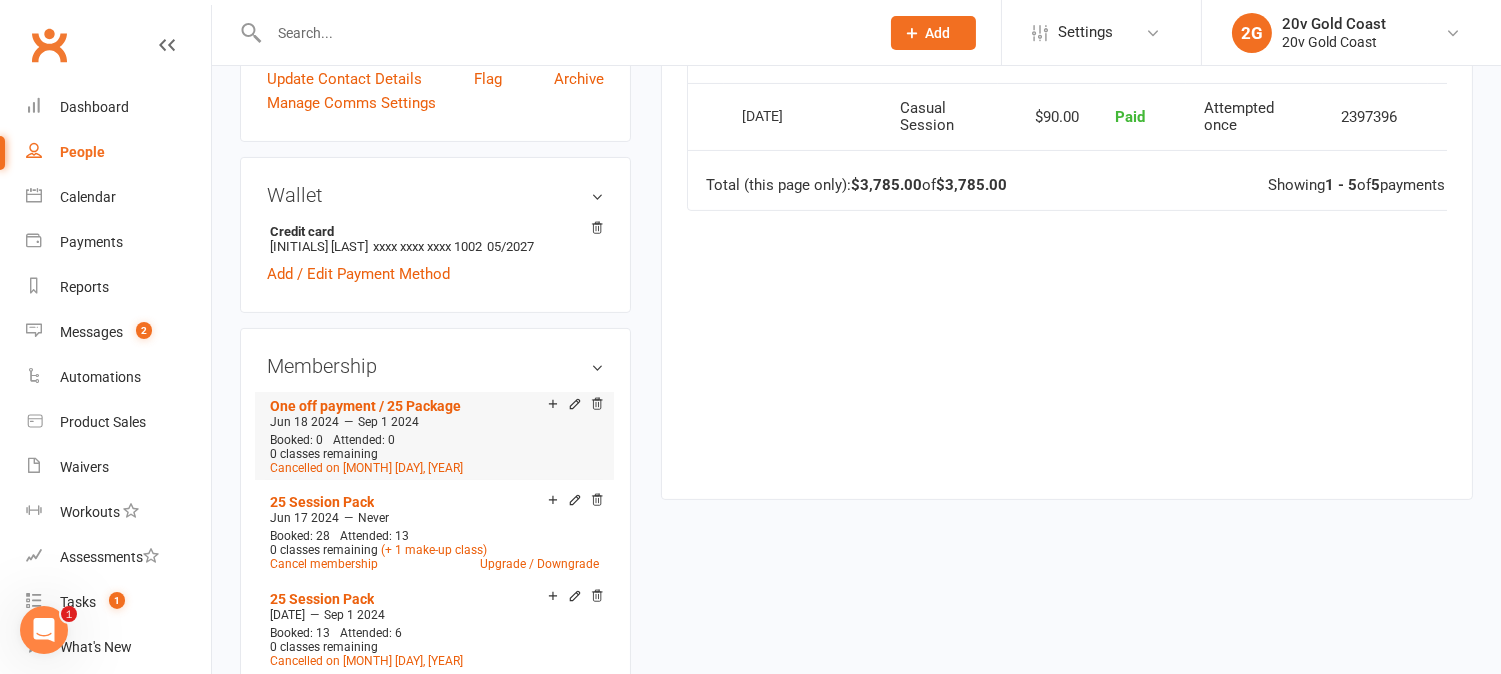 scroll, scrollTop: 888, scrollLeft: 0, axis: vertical 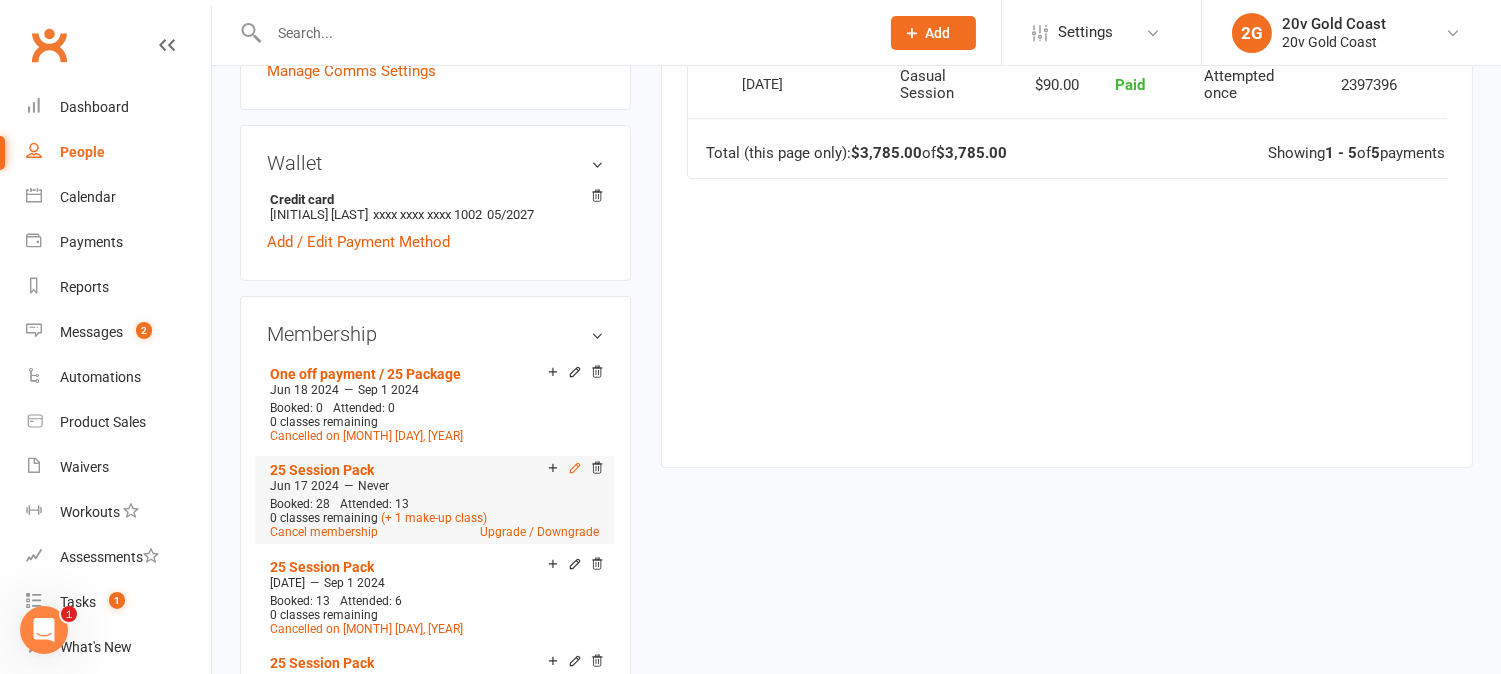 click 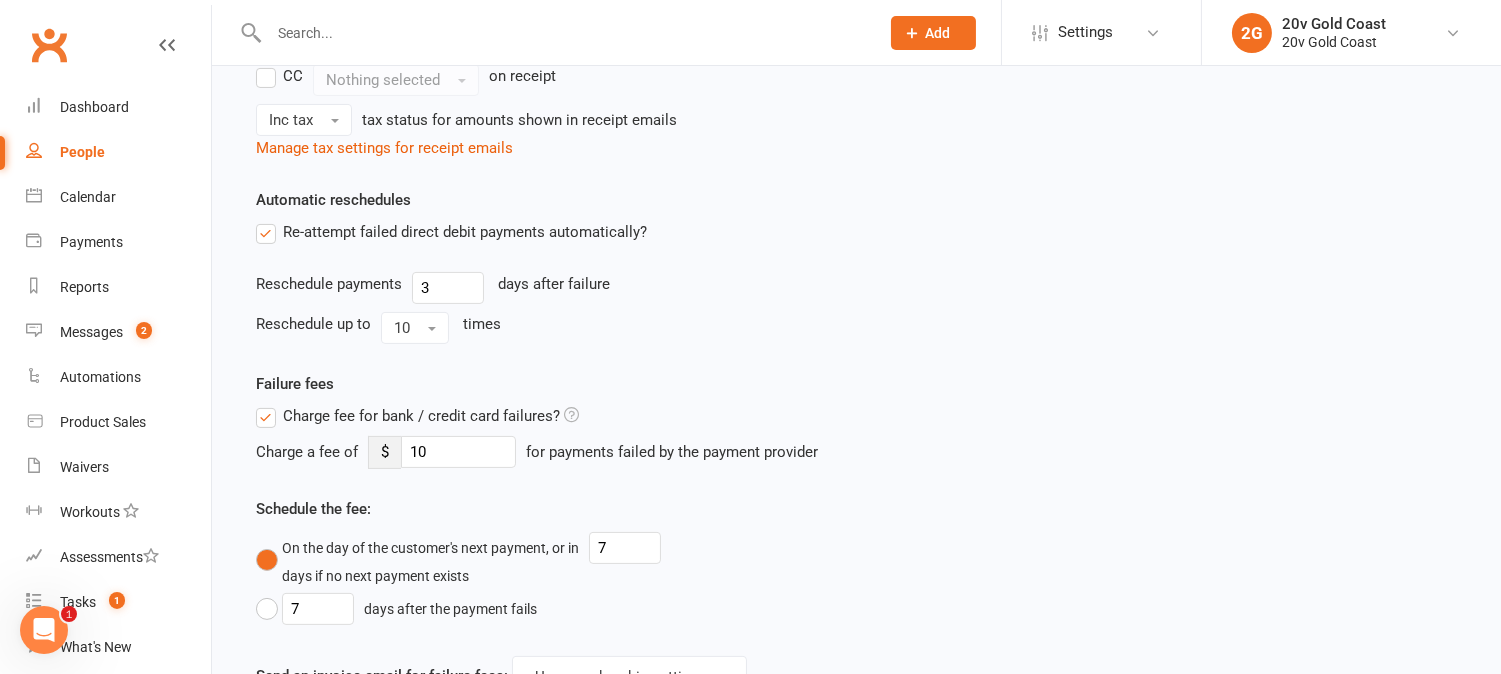scroll, scrollTop: 0, scrollLeft: 0, axis: both 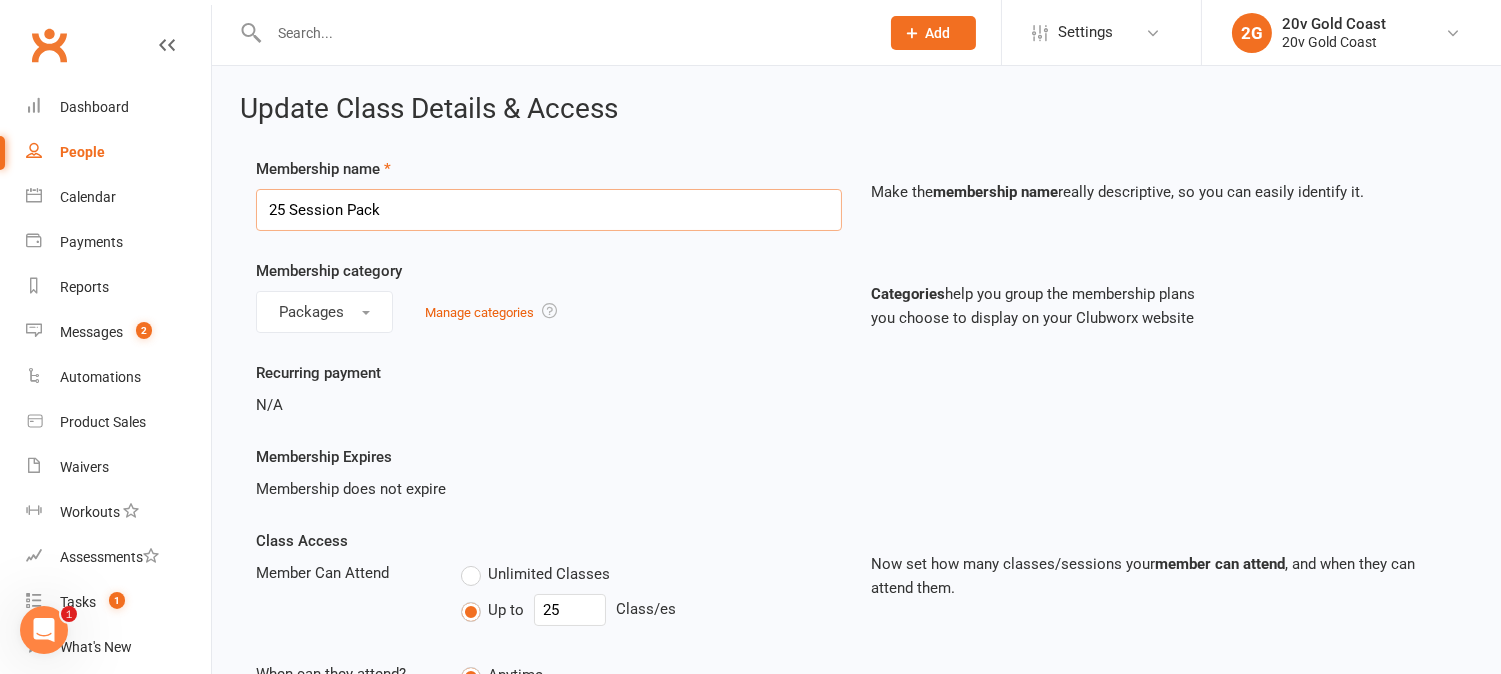 drag, startPoint x: 395, startPoint y: 207, endPoint x: 403, endPoint y: 221, distance: 16.124516 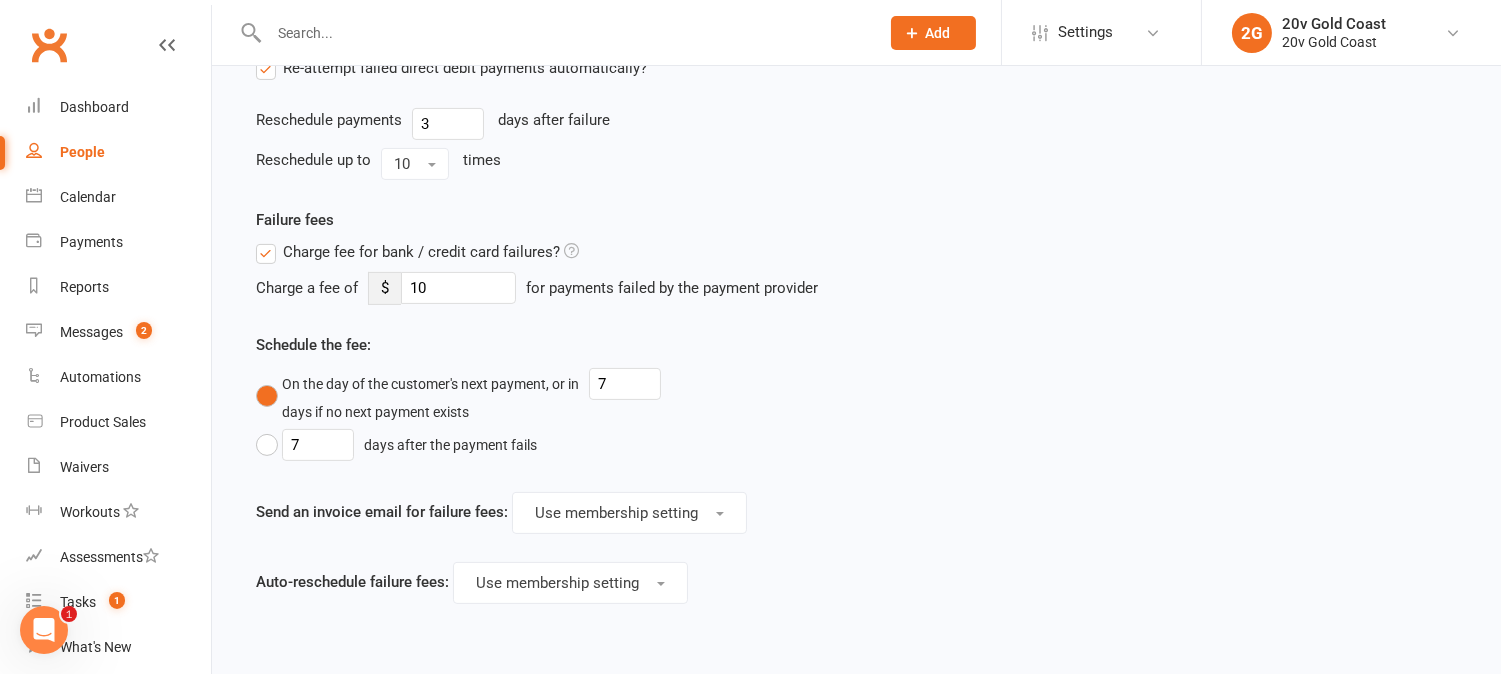 scroll, scrollTop: 1208, scrollLeft: 0, axis: vertical 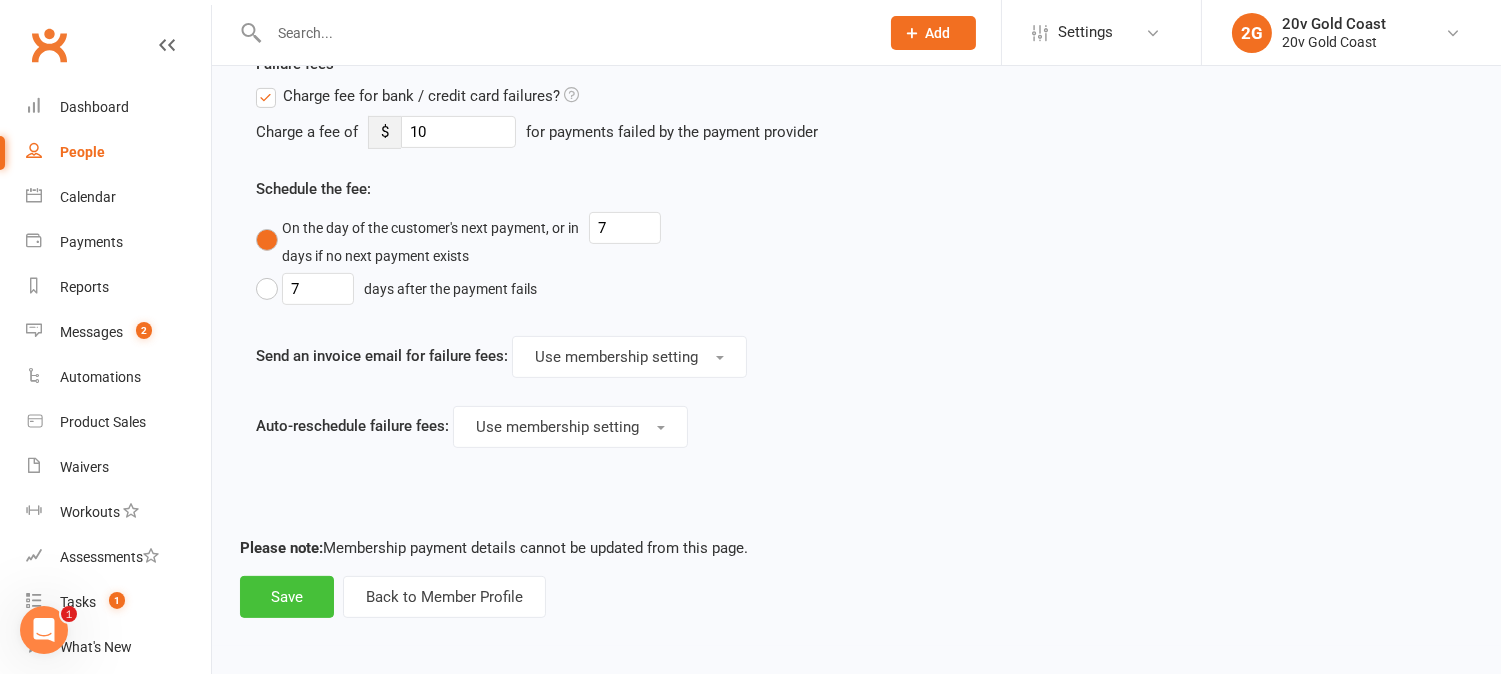 type on "25 Session Pack (25% Off SALE)" 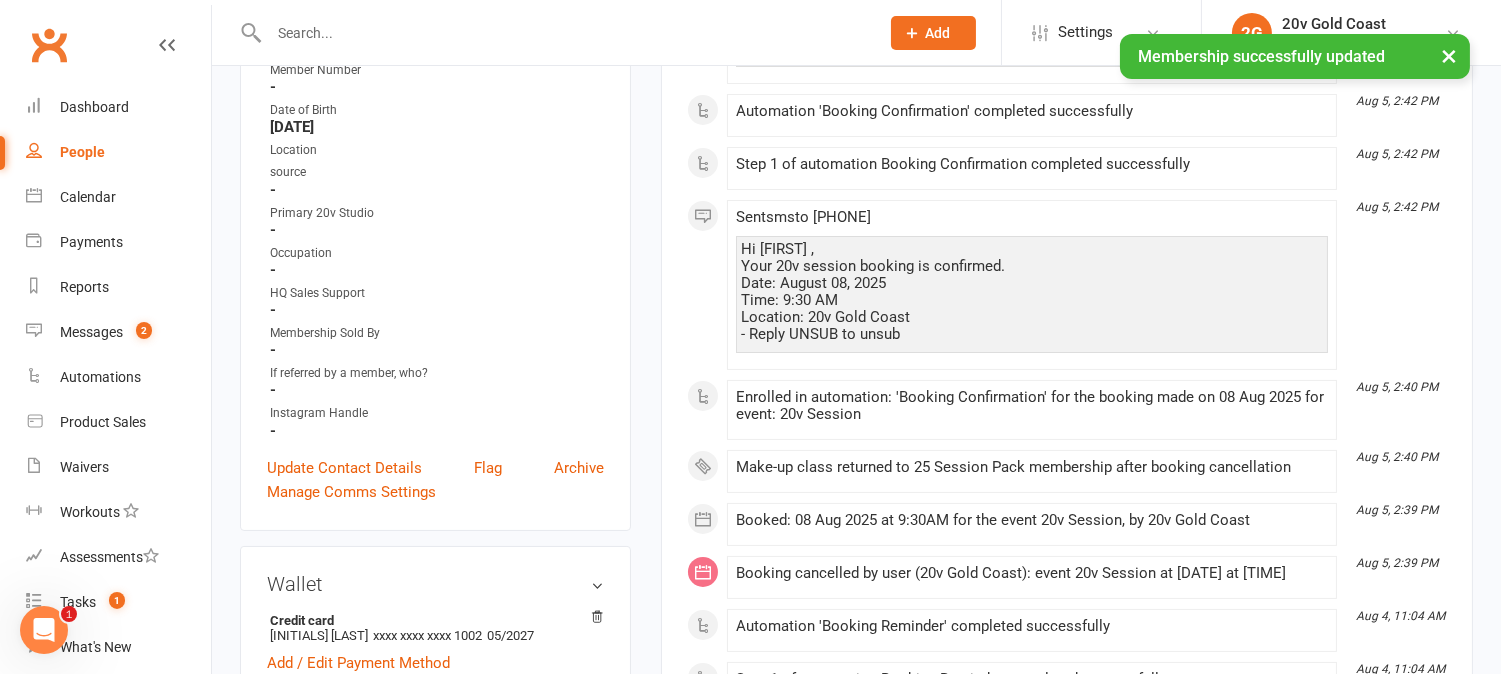 scroll, scrollTop: 888, scrollLeft: 0, axis: vertical 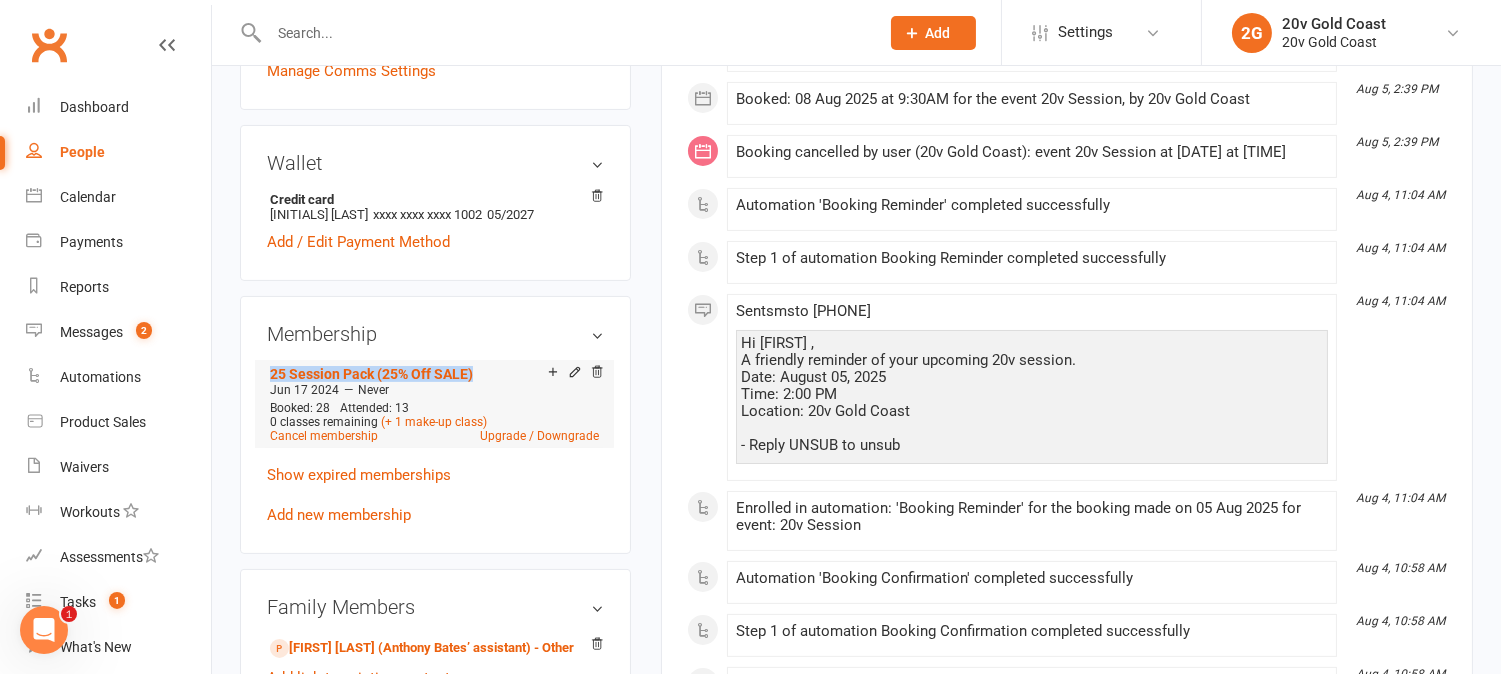 drag, startPoint x: 267, startPoint y: 364, endPoint x: 507, endPoint y: 371, distance: 240.10207 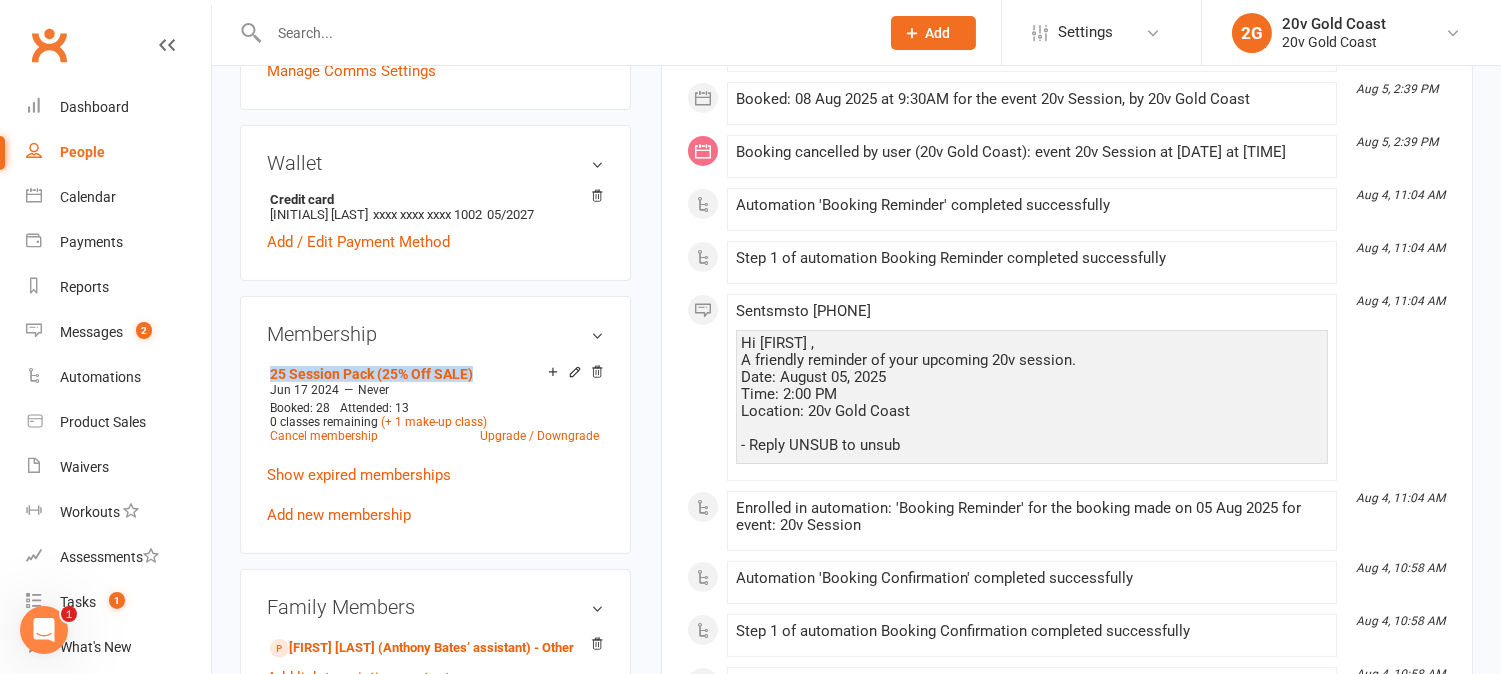 click on "Membership" at bounding box center [435, 334] 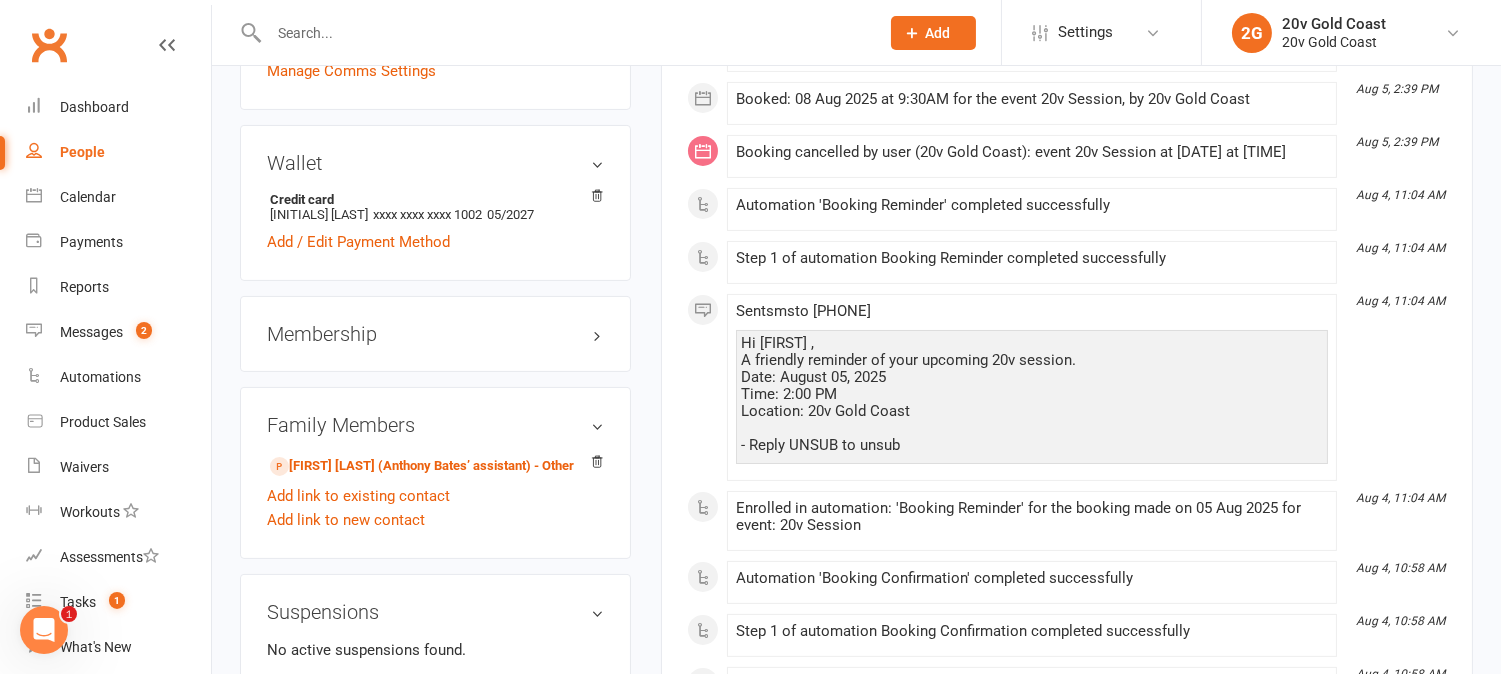 click on "Membership" at bounding box center [435, 334] 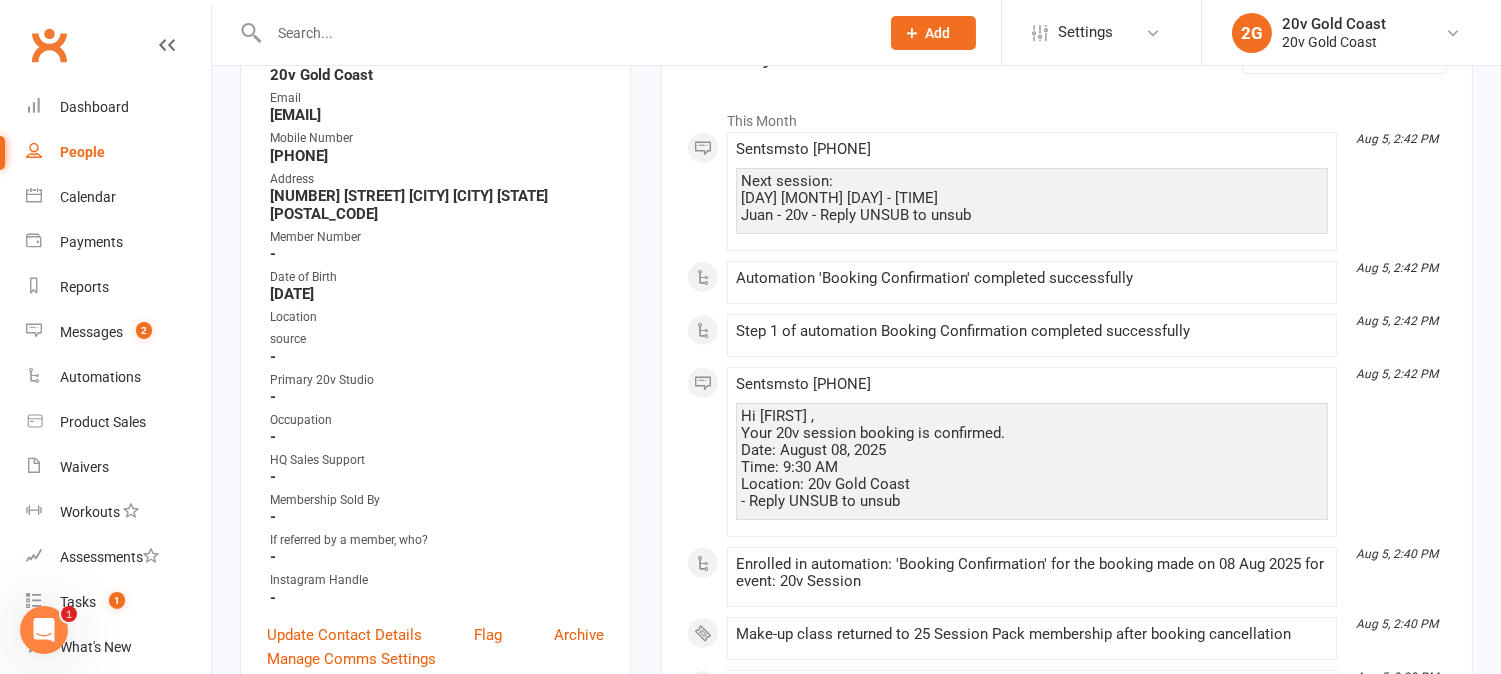 scroll, scrollTop: 0, scrollLeft: 0, axis: both 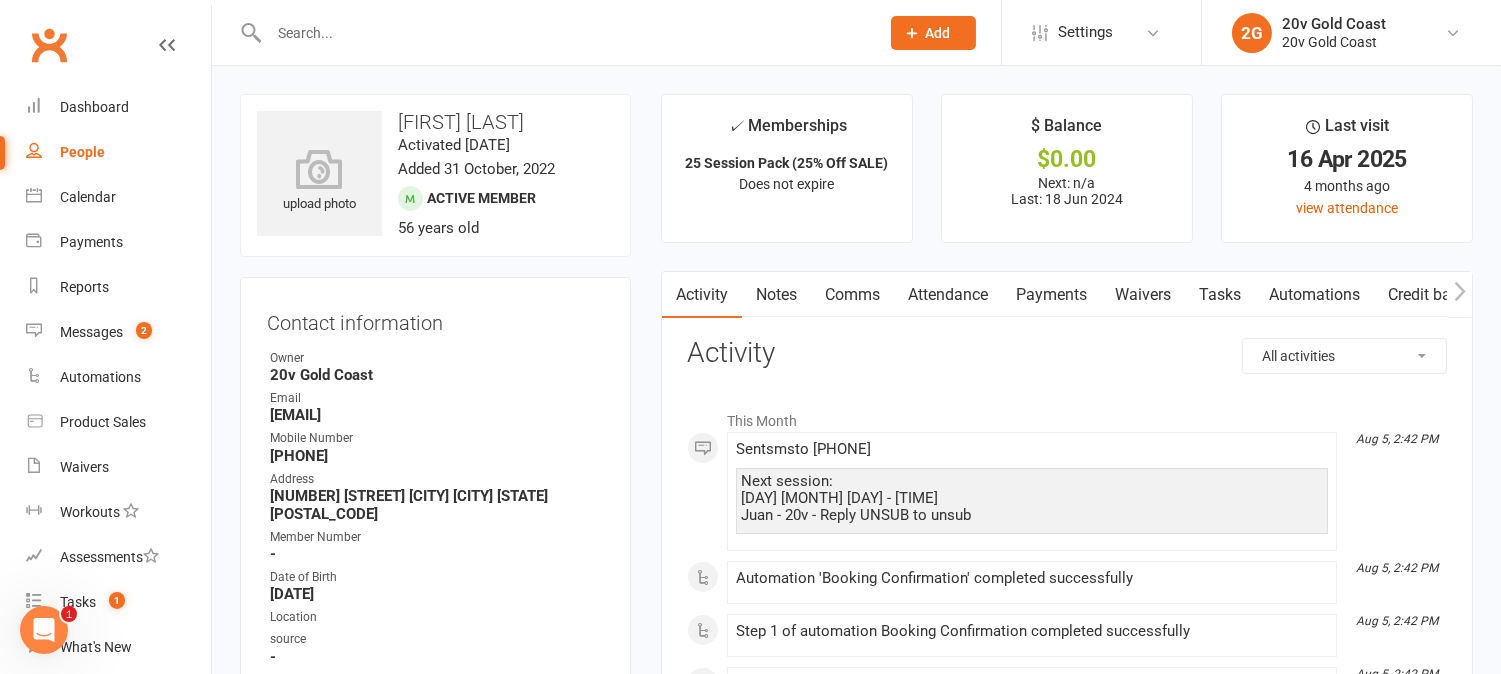 click on "Attendance" at bounding box center [948, 295] 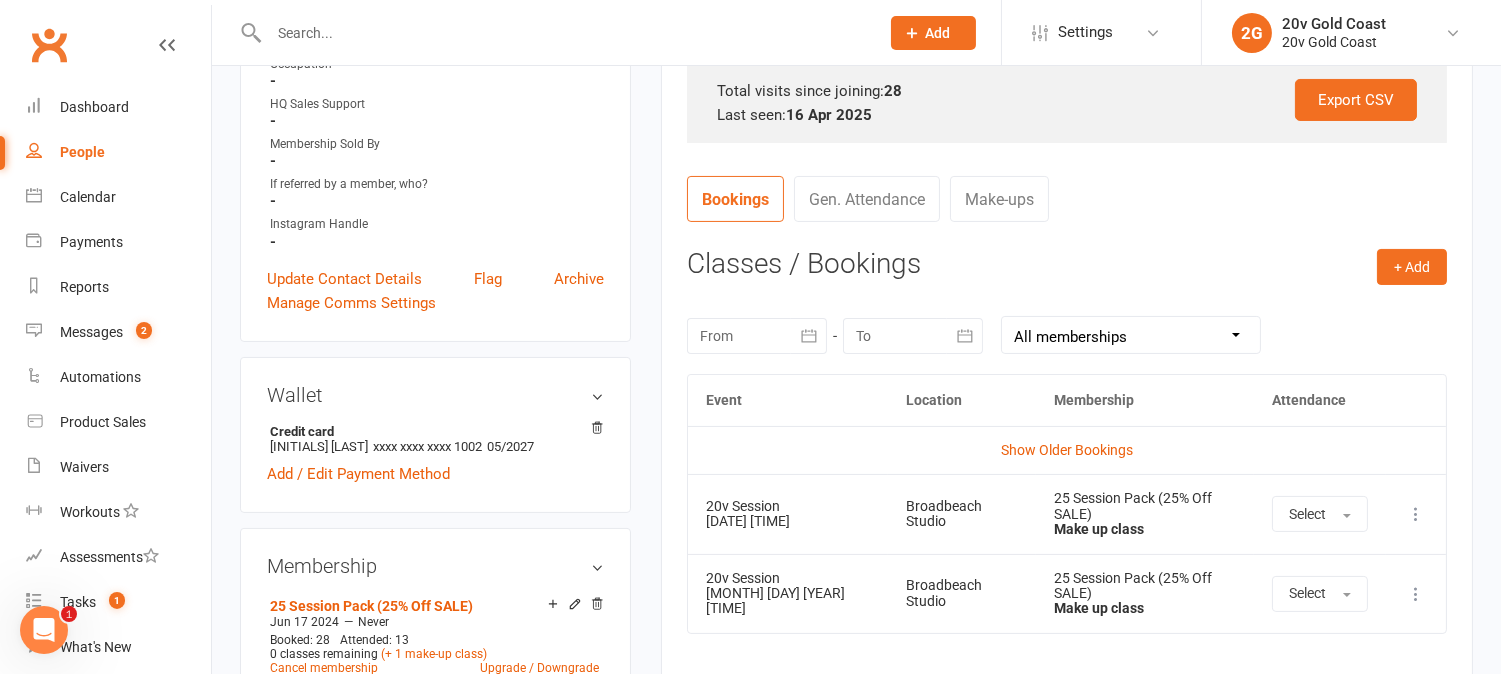 scroll, scrollTop: 555, scrollLeft: 0, axis: vertical 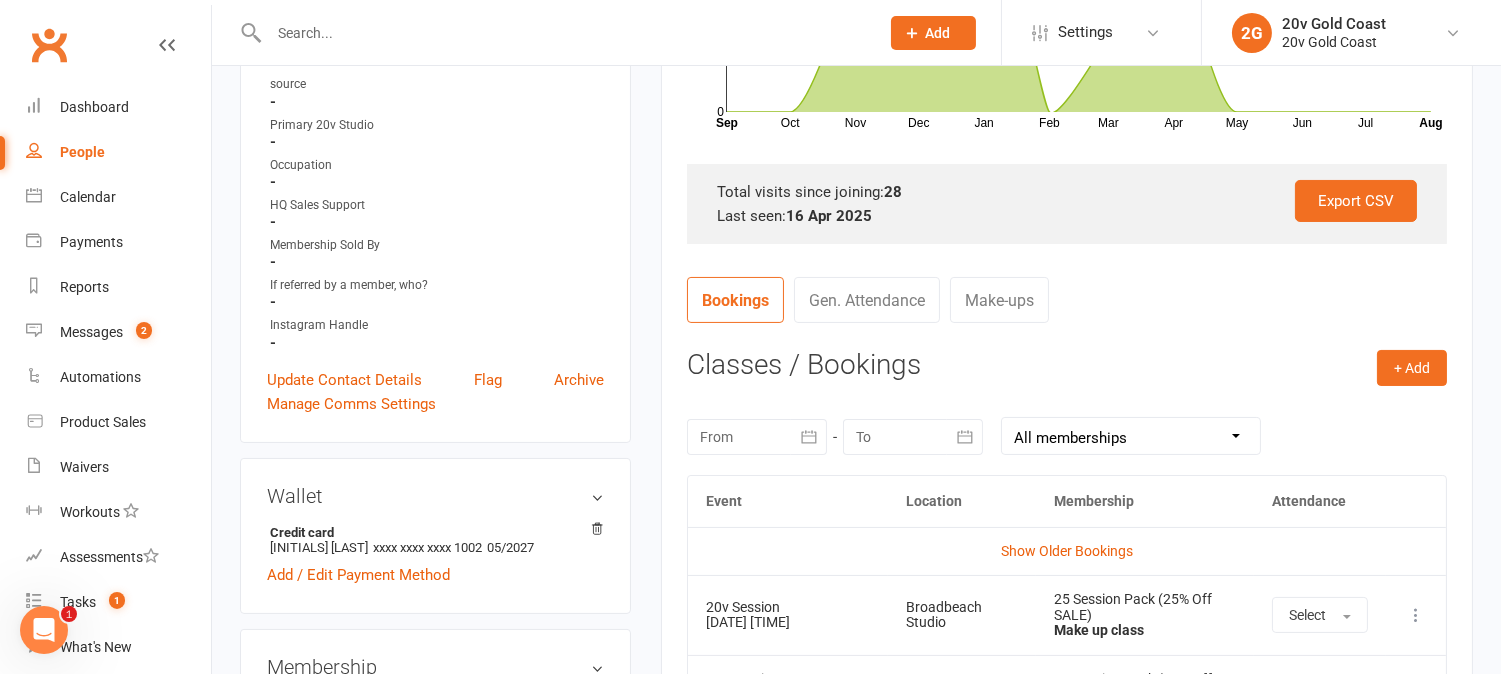 click at bounding box center [757, 437] 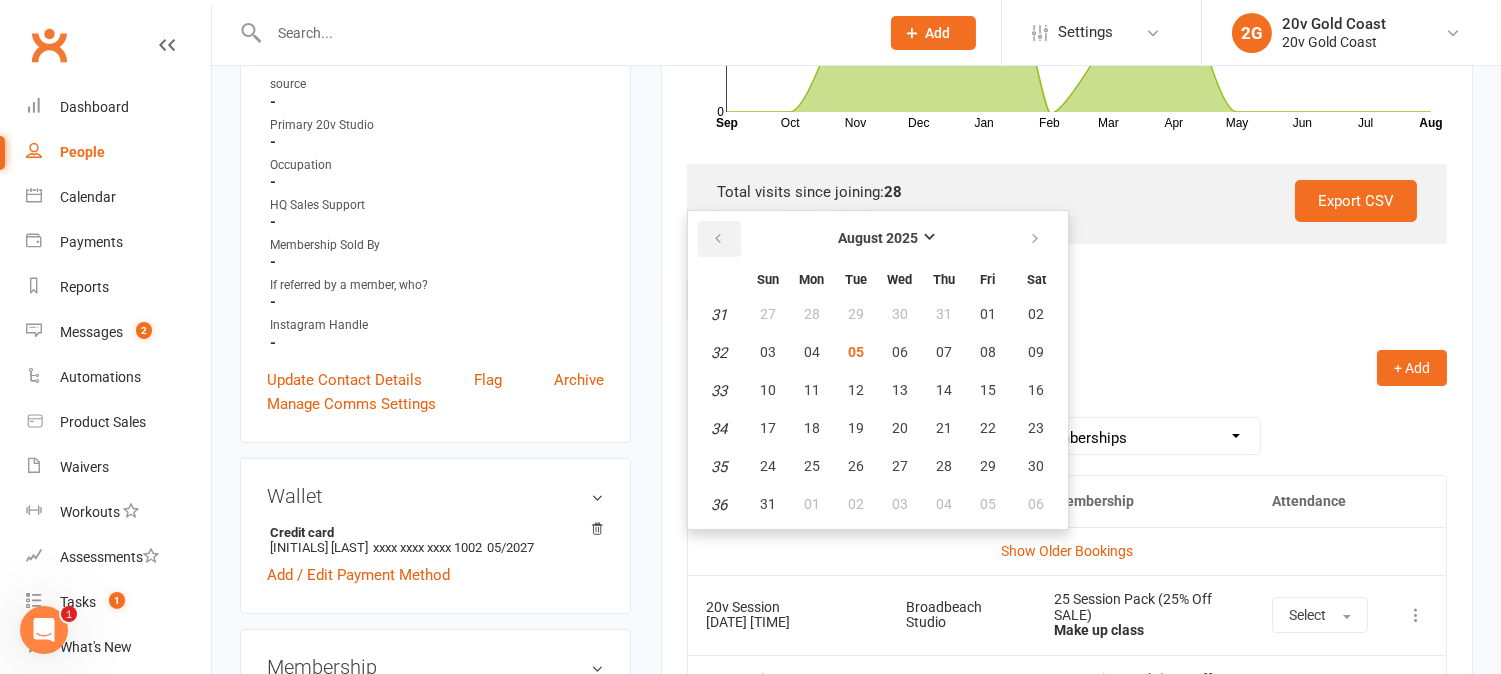 click at bounding box center [719, 239] 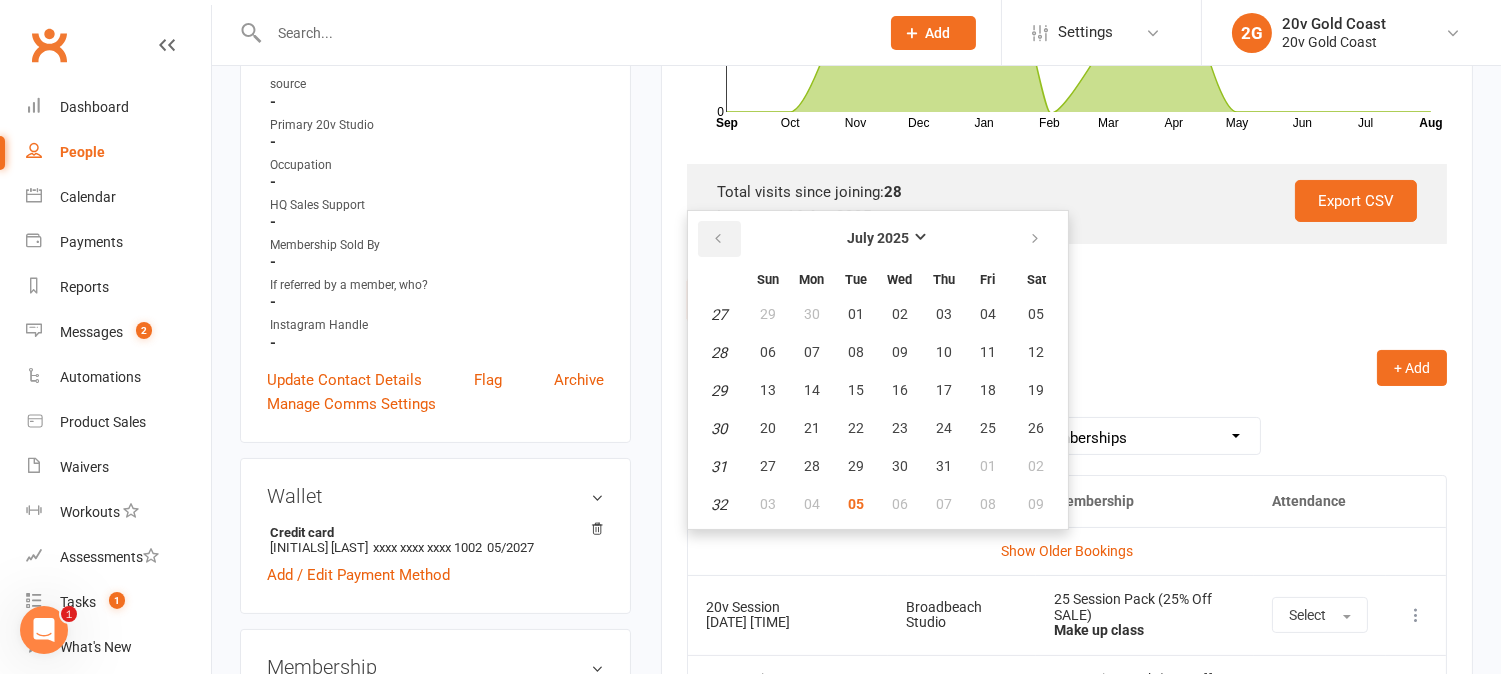 drag, startPoint x: 703, startPoint y: 230, endPoint x: 712, endPoint y: 236, distance: 10.816654 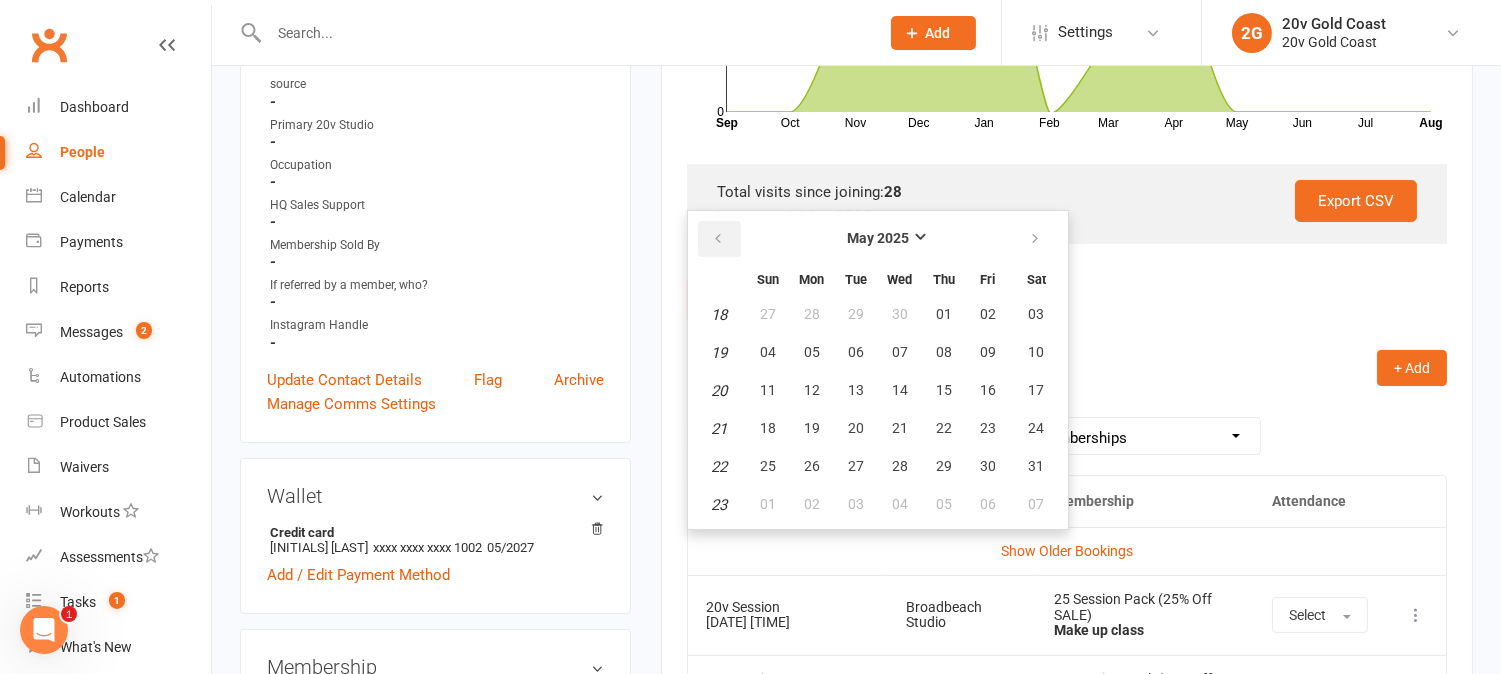 click at bounding box center [718, 239] 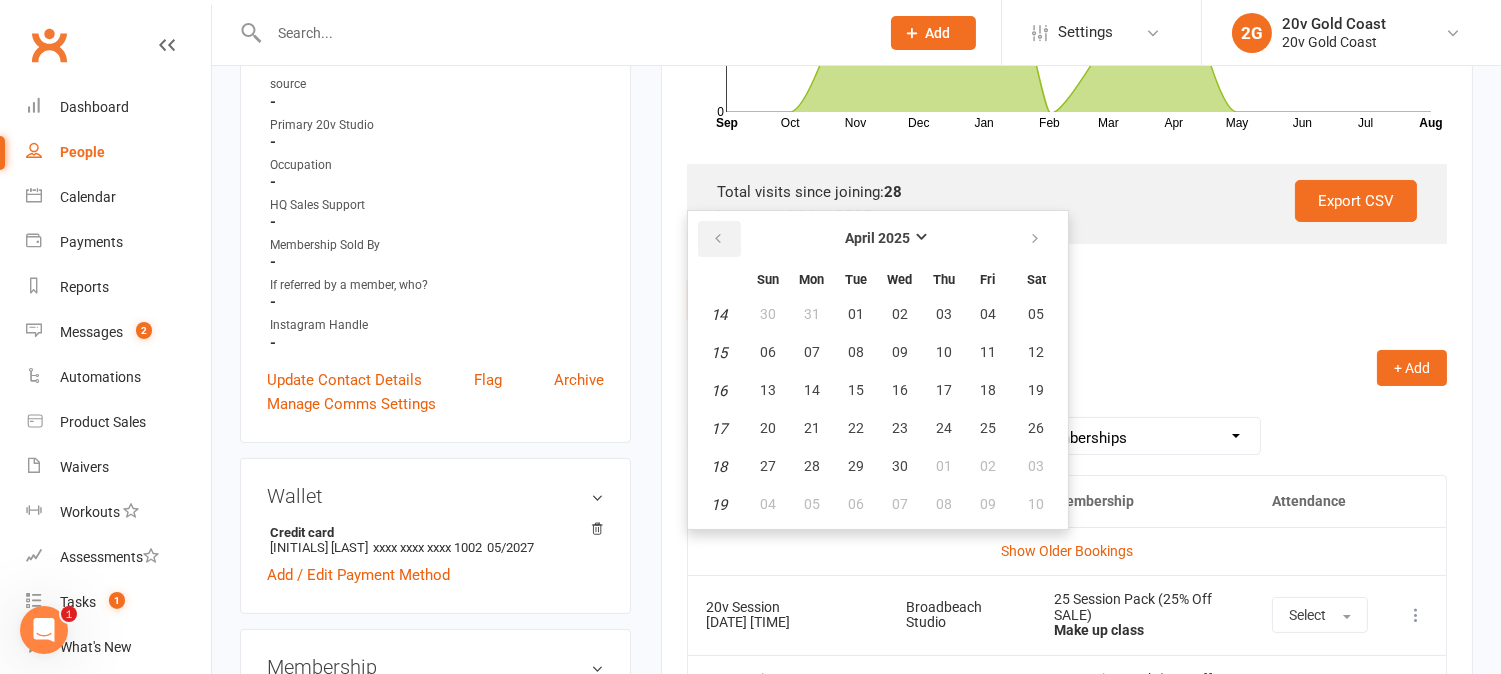 click at bounding box center [718, 239] 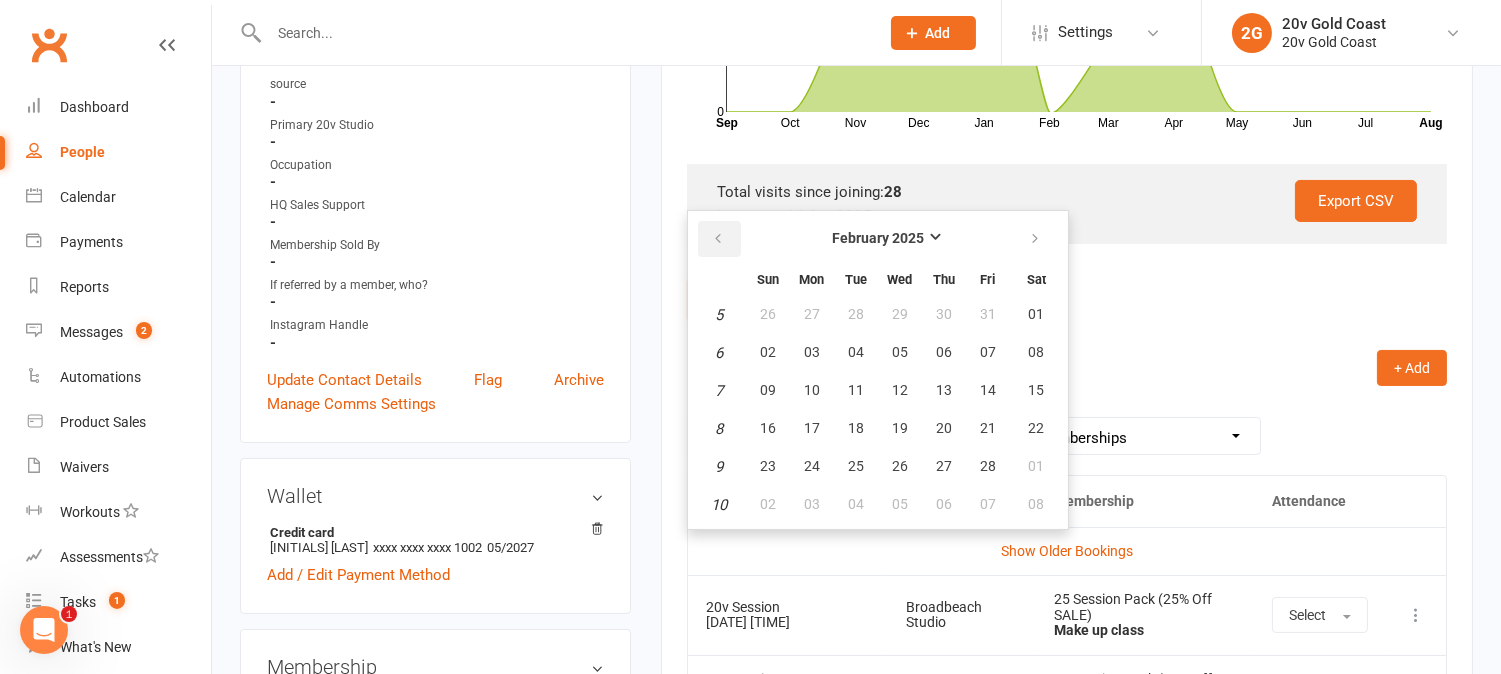 click at bounding box center (718, 239) 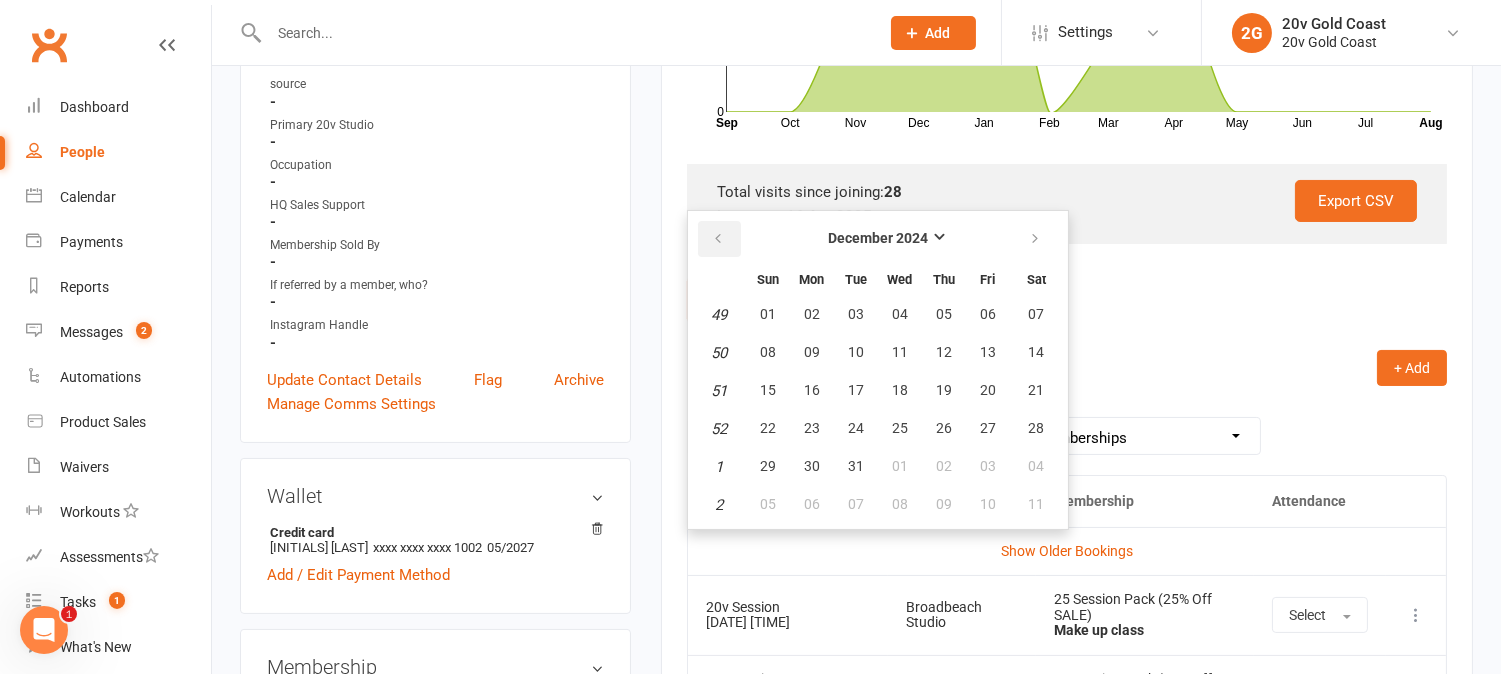 click at bounding box center [718, 239] 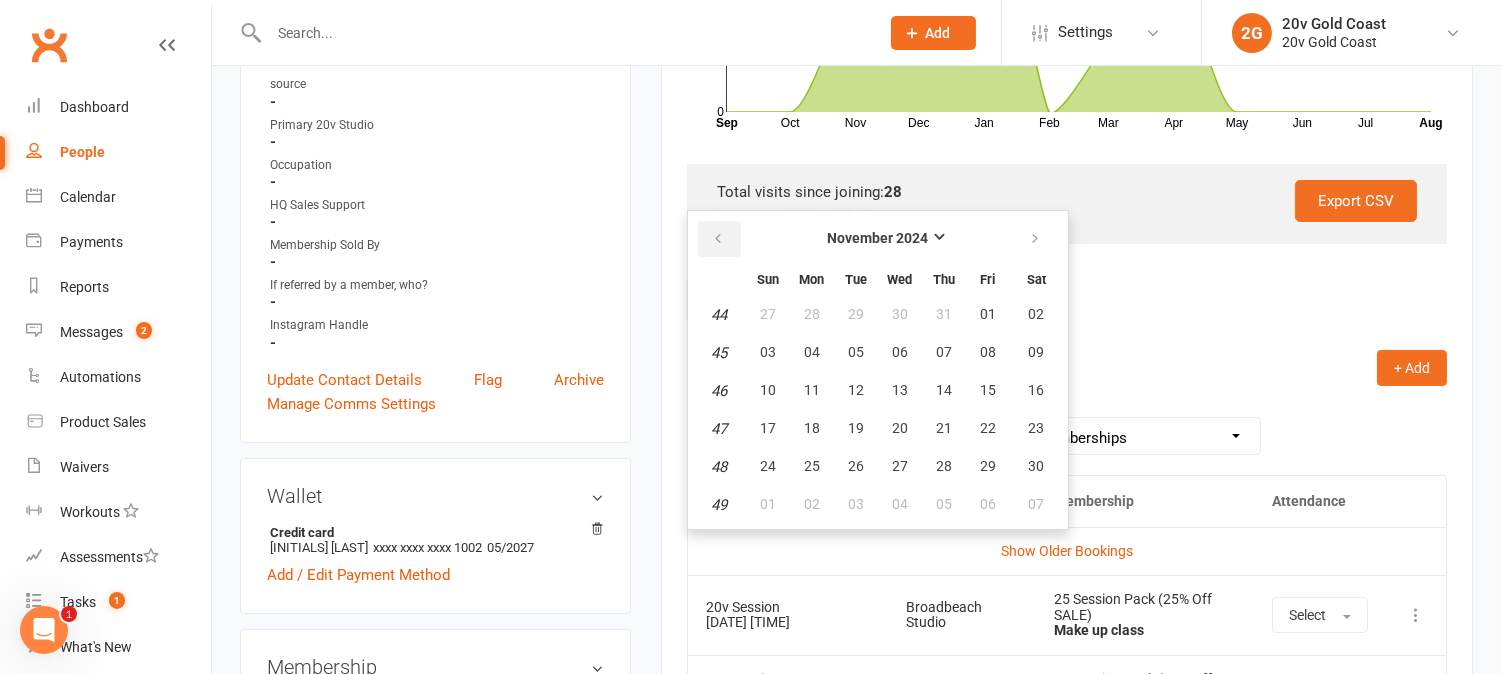 click at bounding box center (718, 239) 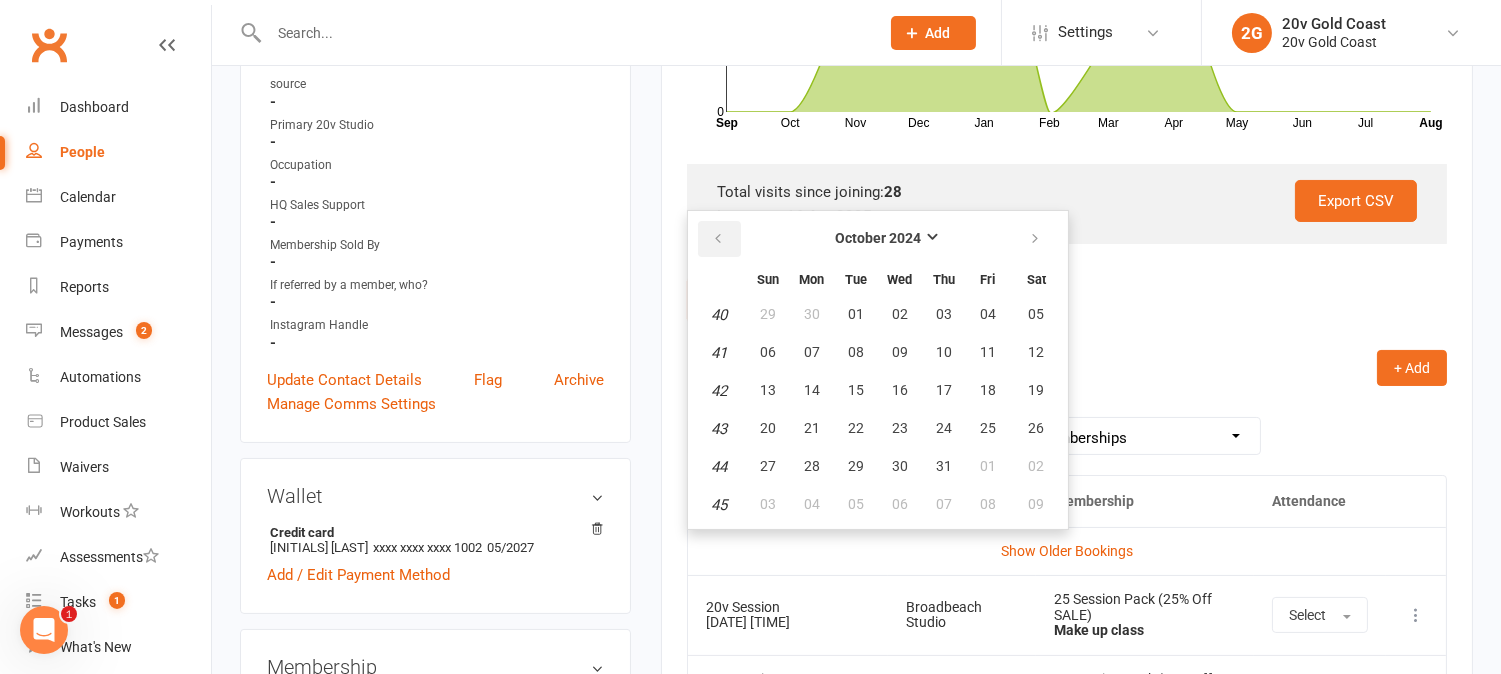click at bounding box center [718, 239] 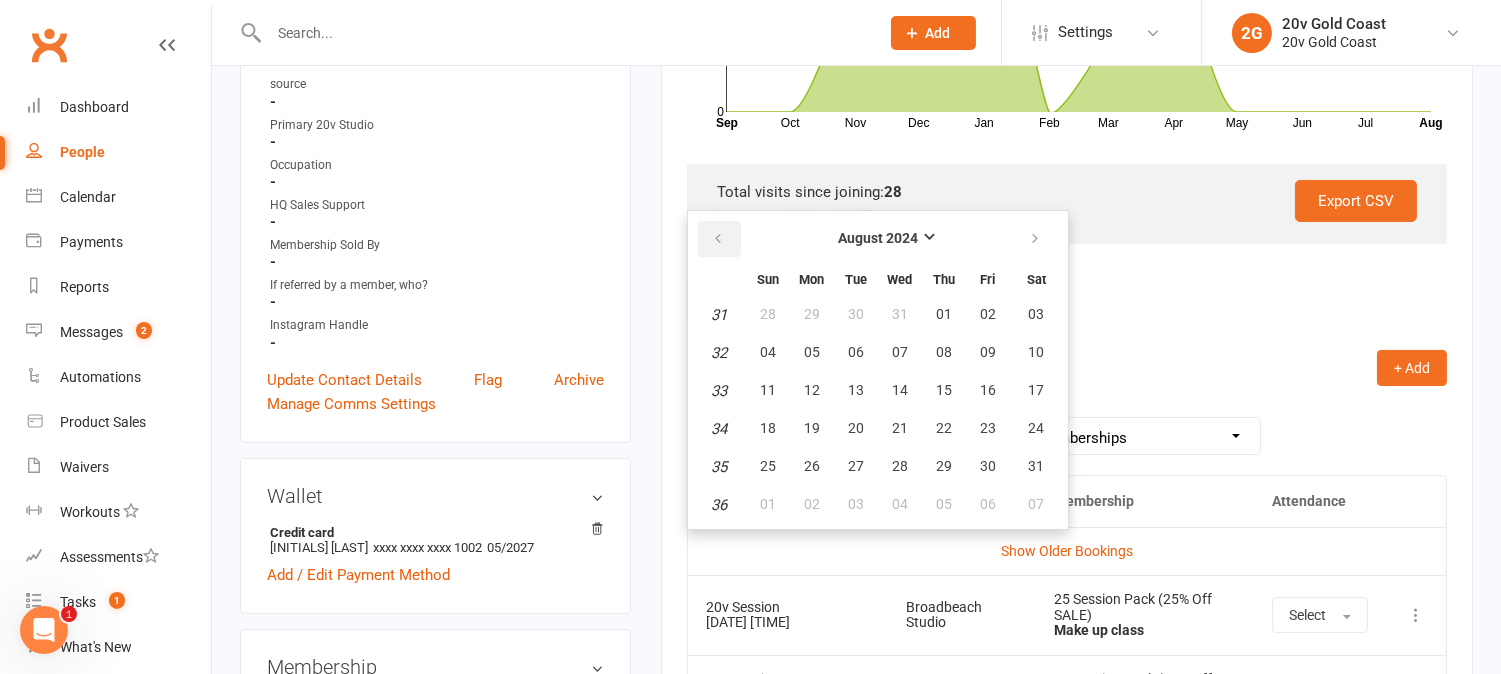 click at bounding box center [718, 239] 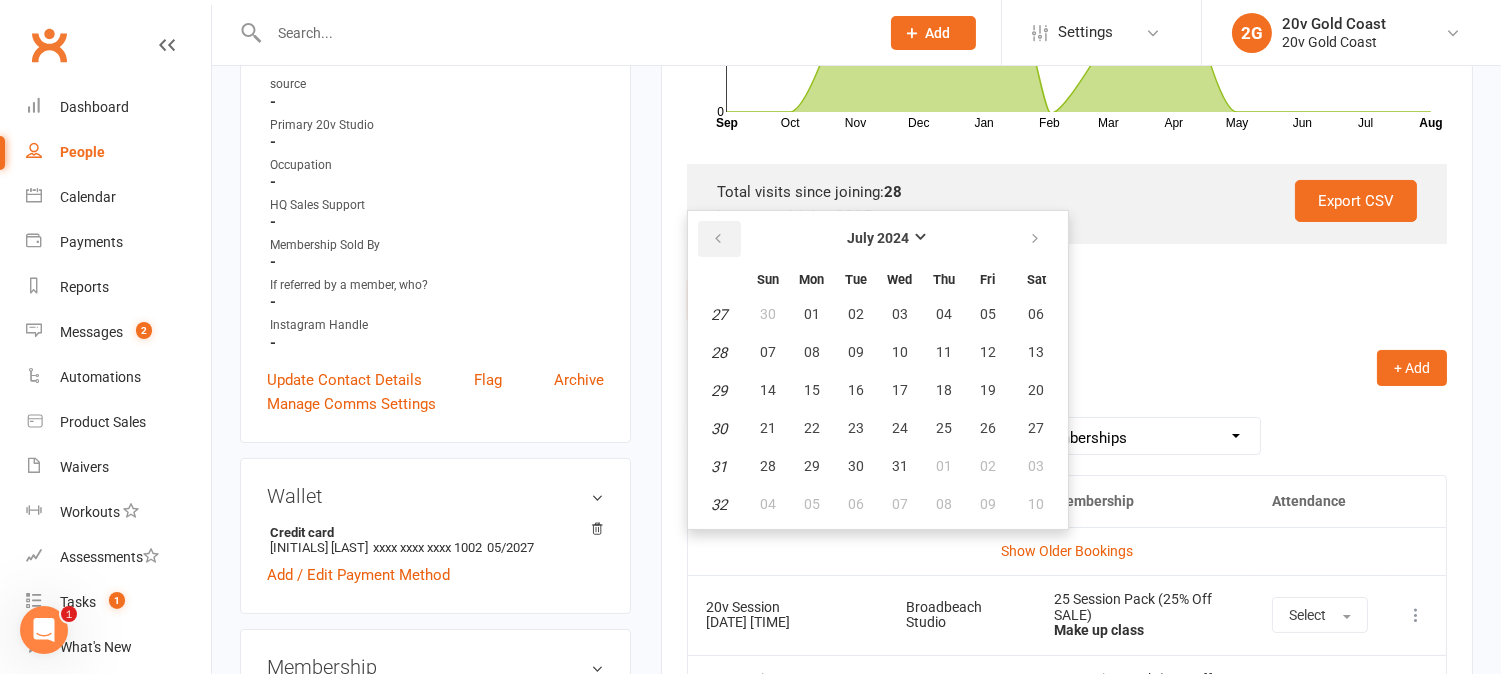 click at bounding box center (718, 239) 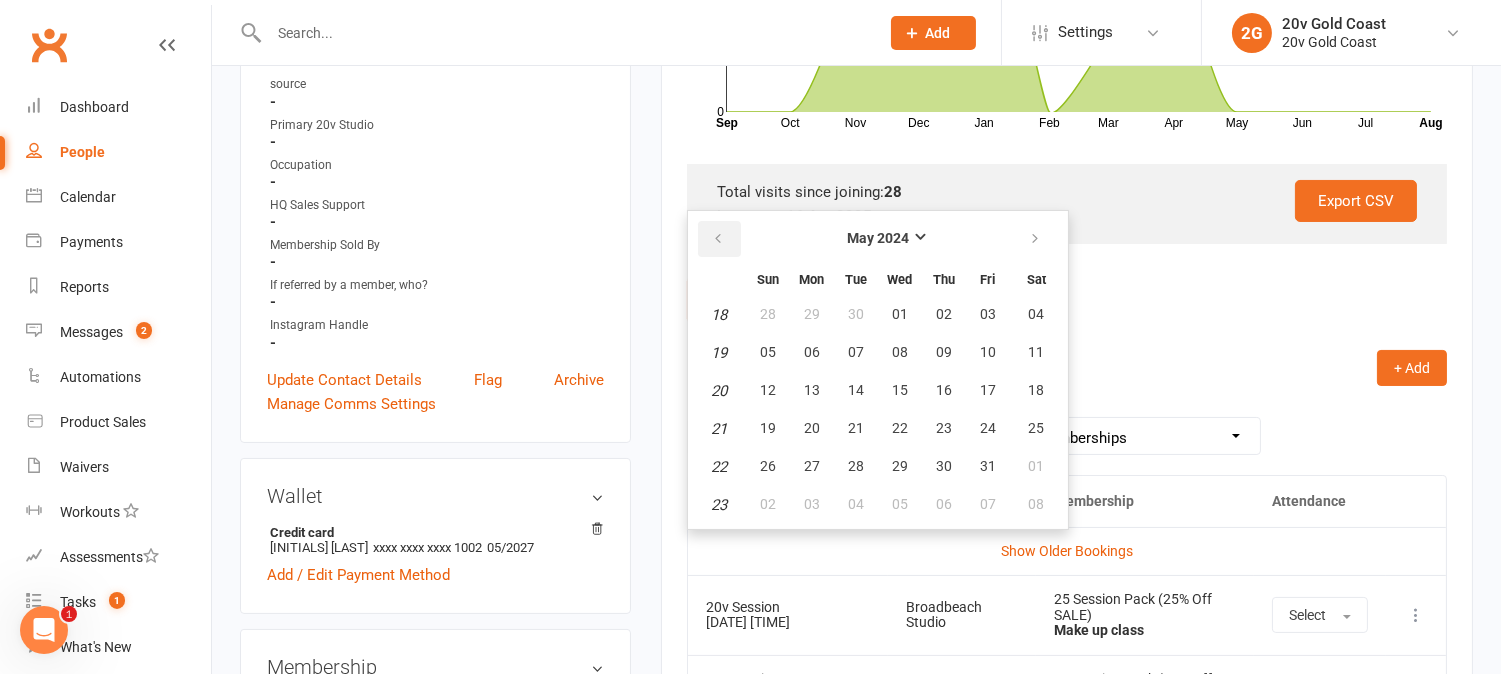 click at bounding box center (718, 239) 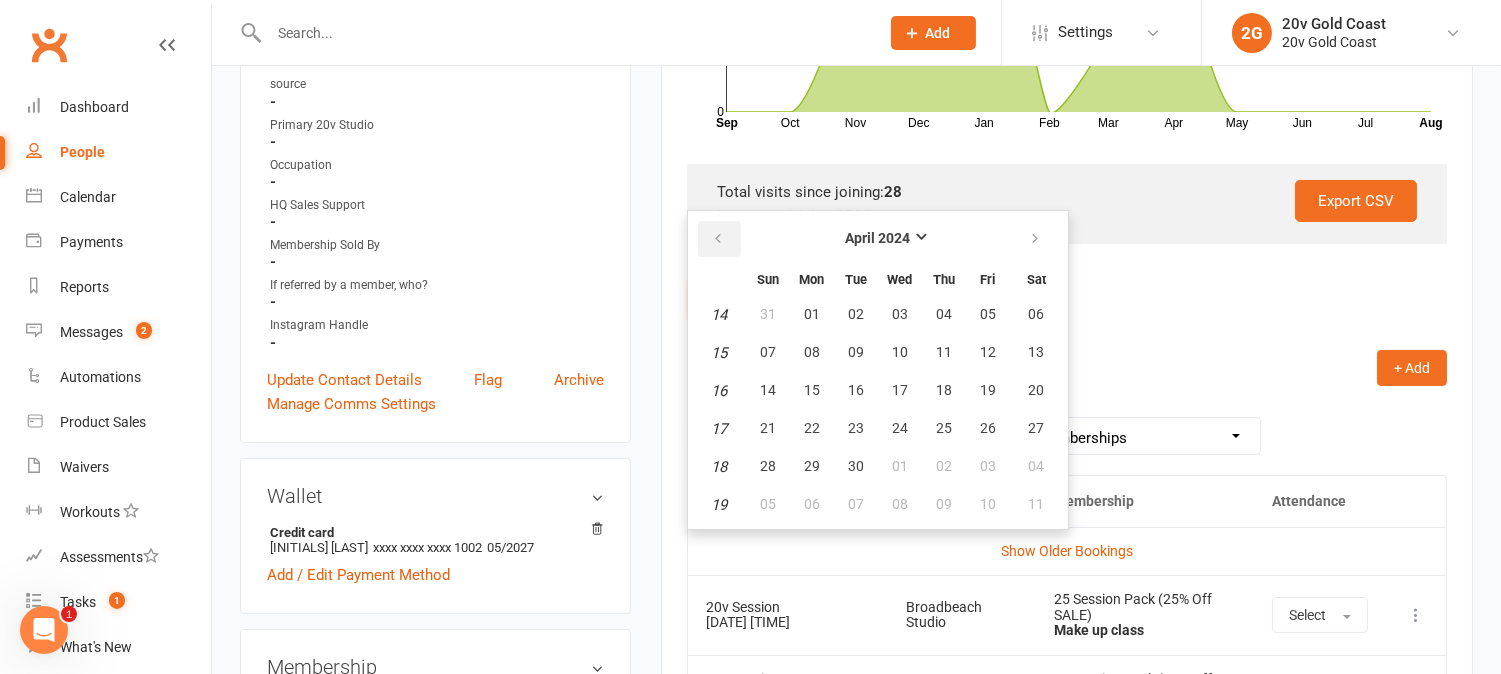 click at bounding box center (718, 239) 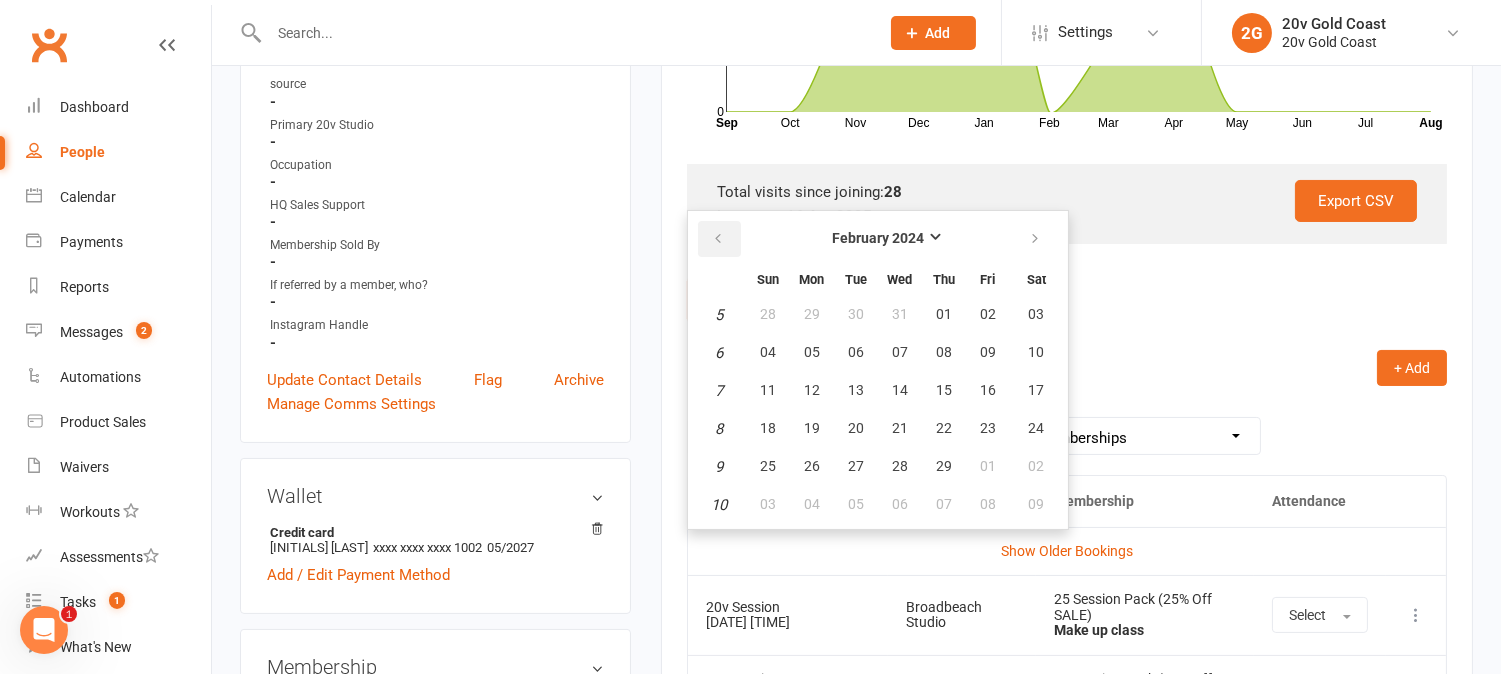 click at bounding box center [719, 239] 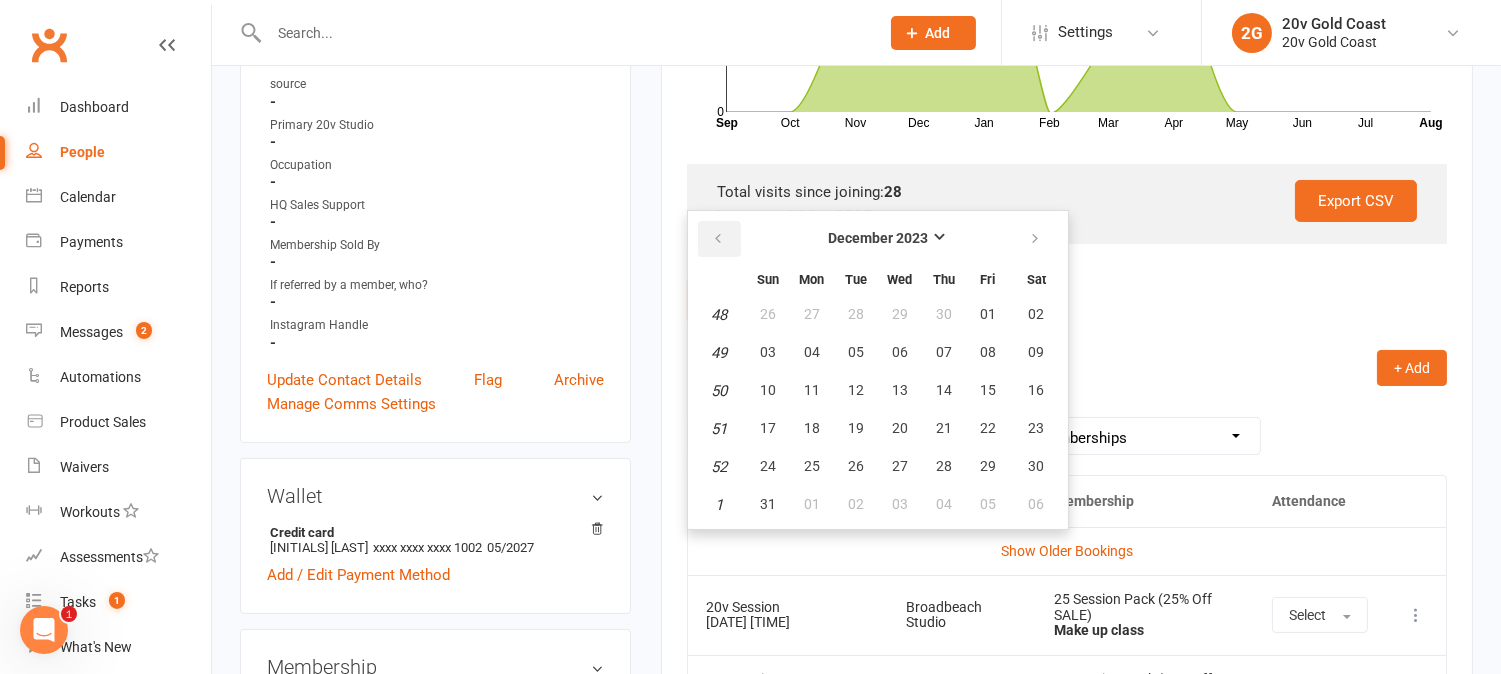 click at bounding box center (719, 239) 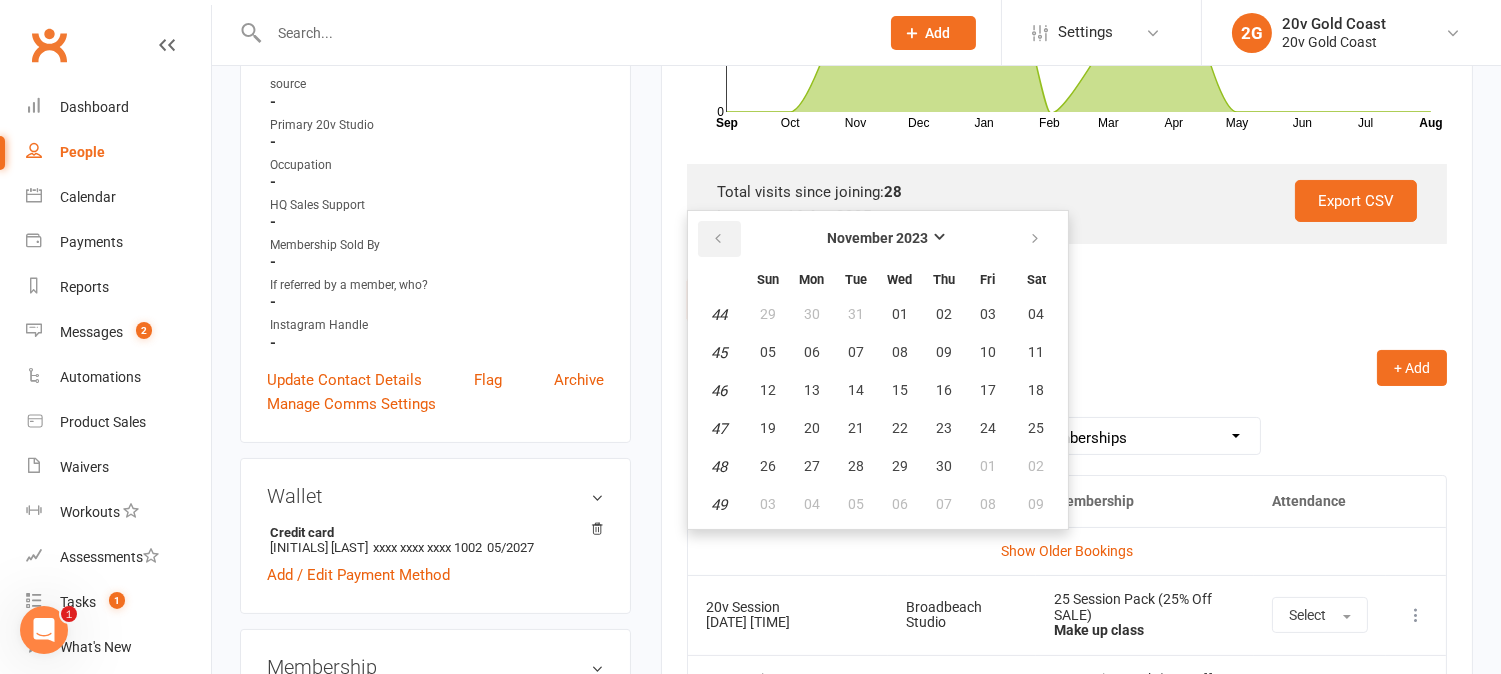 click at bounding box center (719, 239) 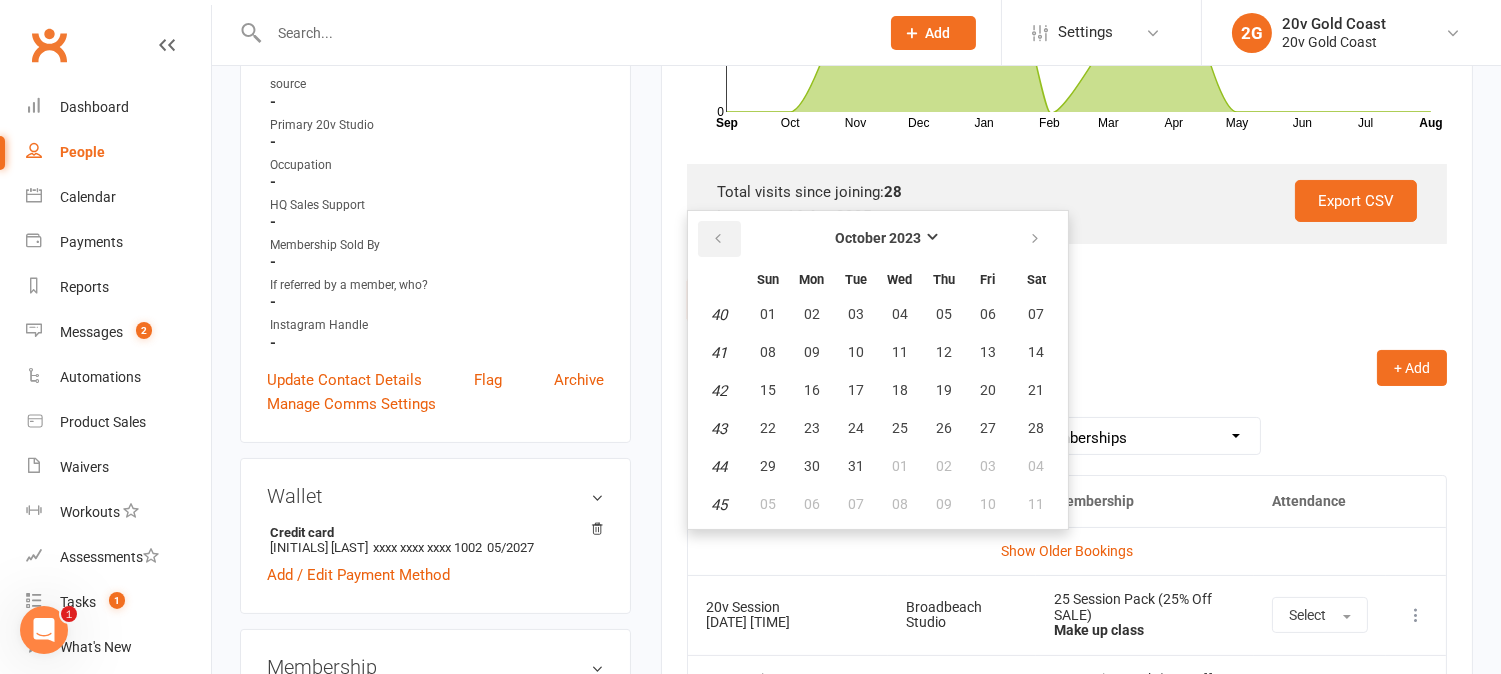 click at bounding box center [719, 239] 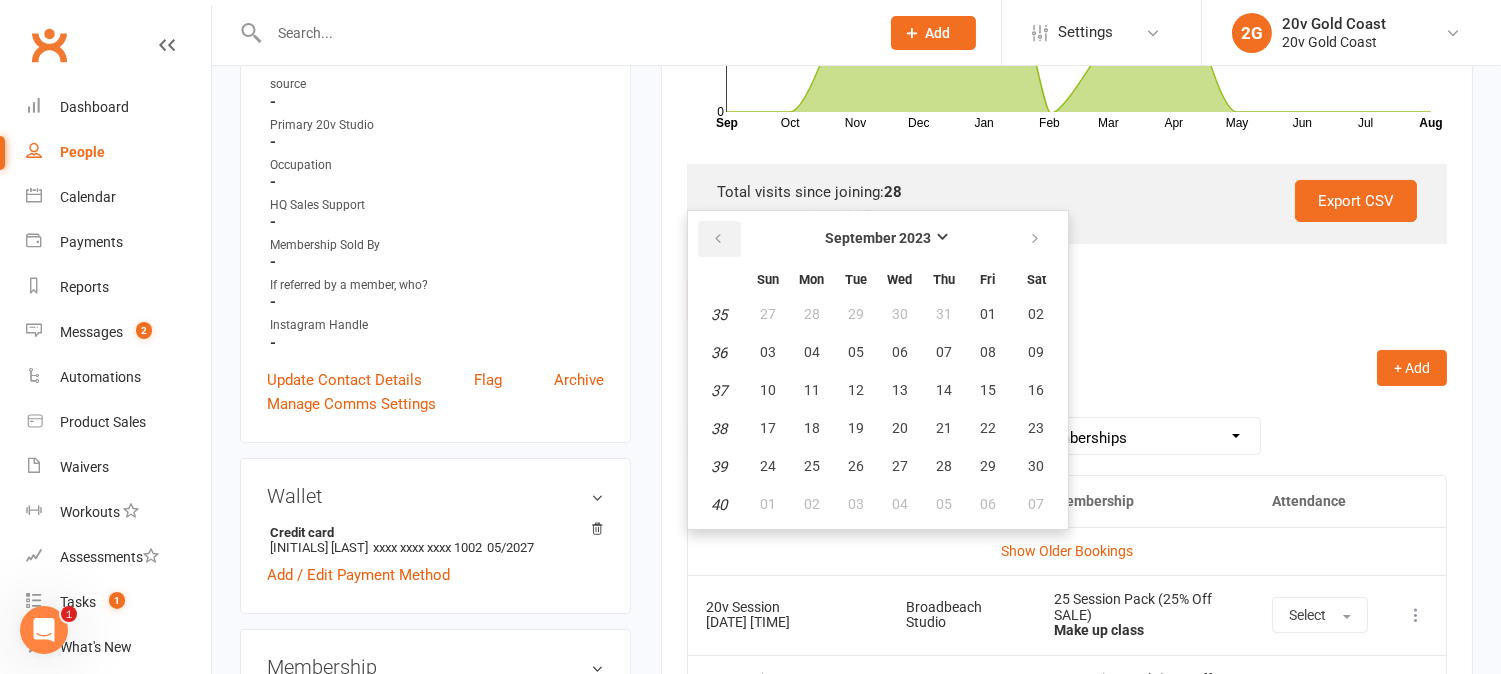 click at bounding box center [719, 239] 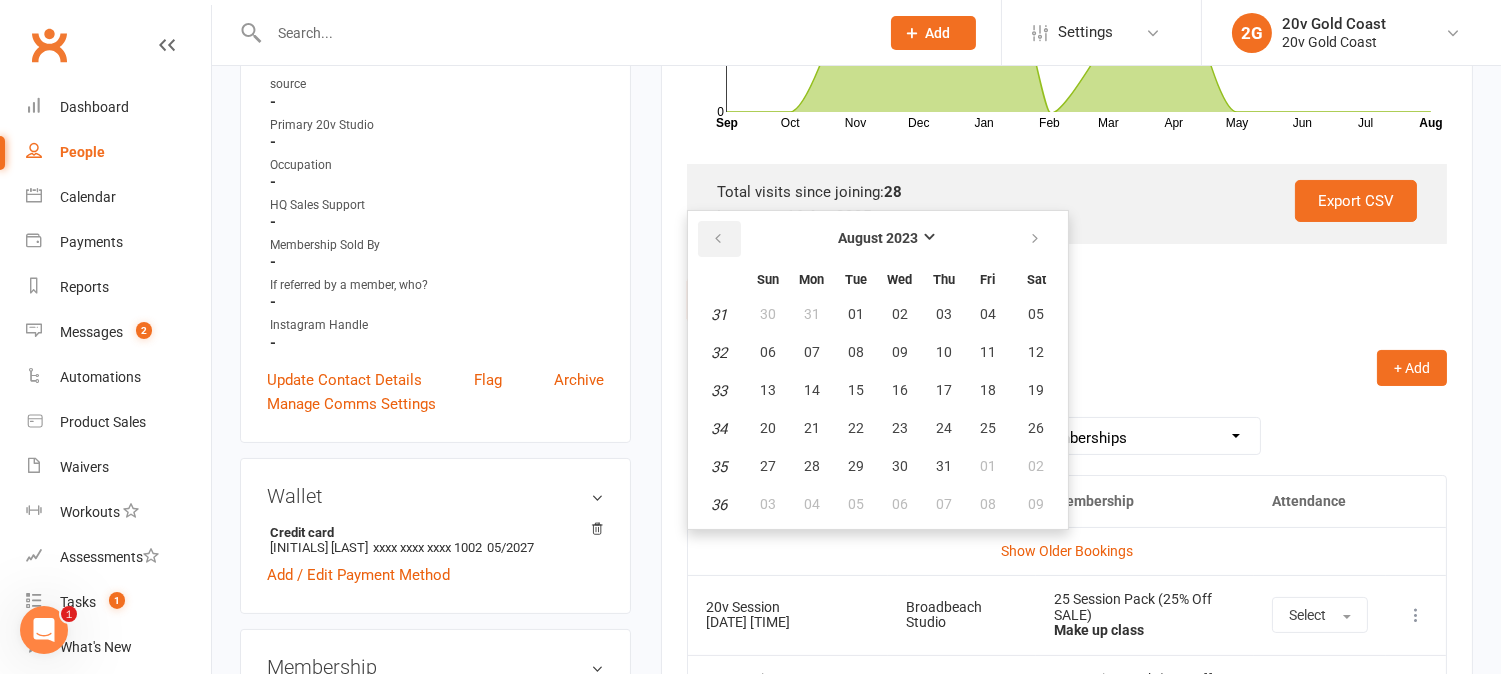 click at bounding box center (718, 239) 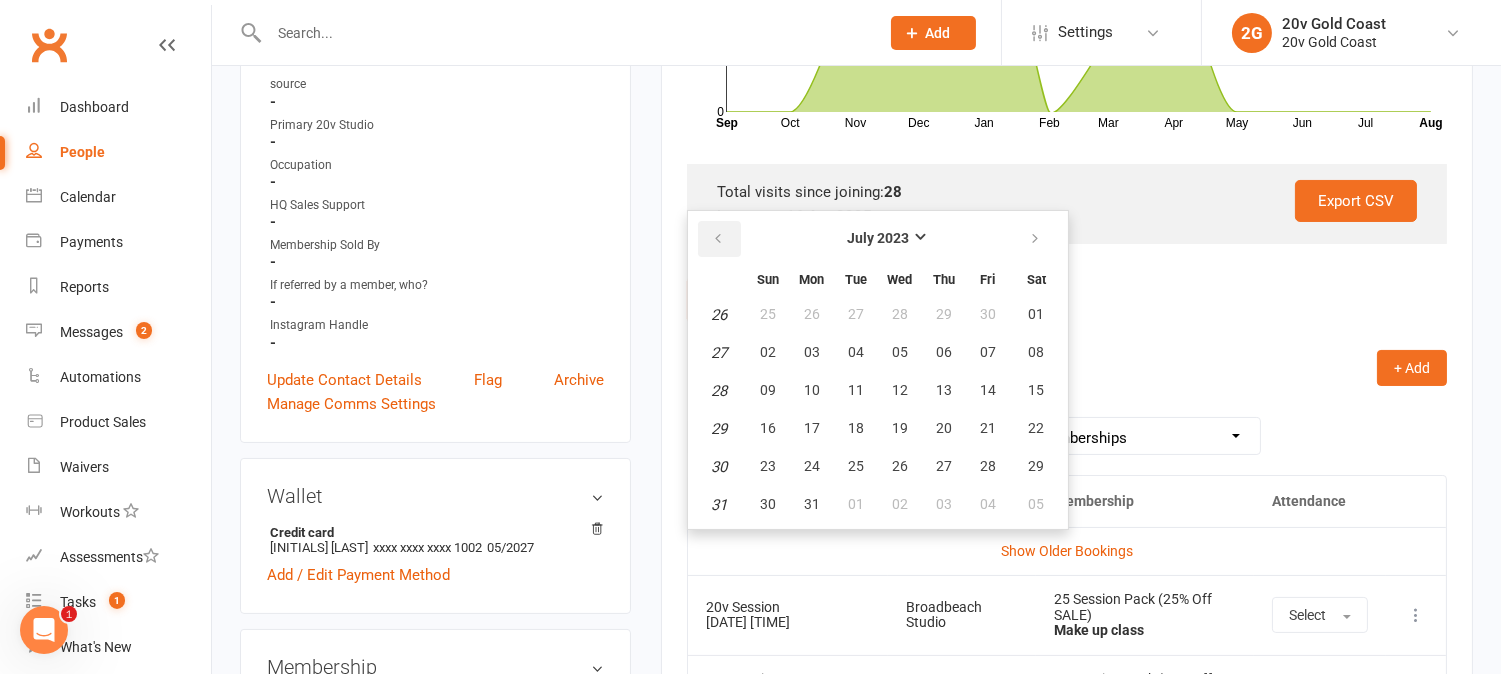 click at bounding box center [718, 239] 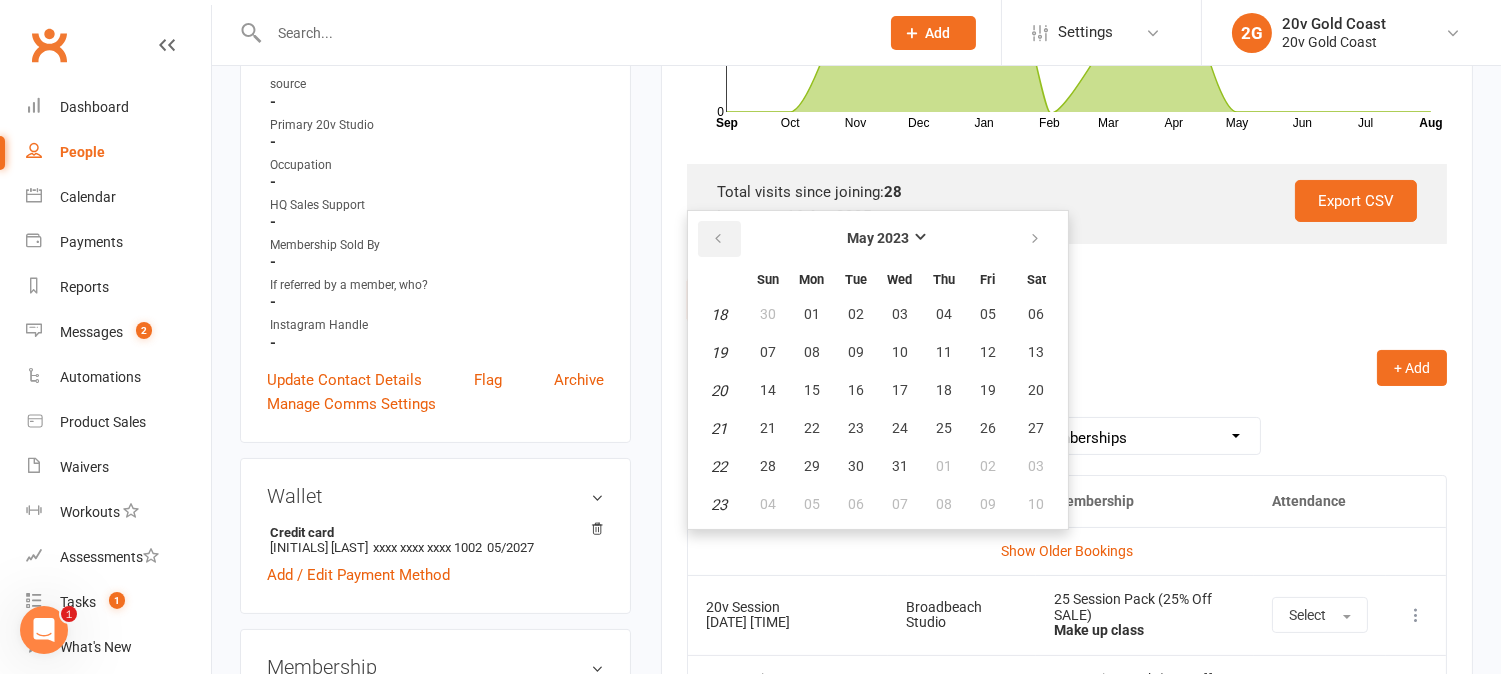 click at bounding box center [718, 239] 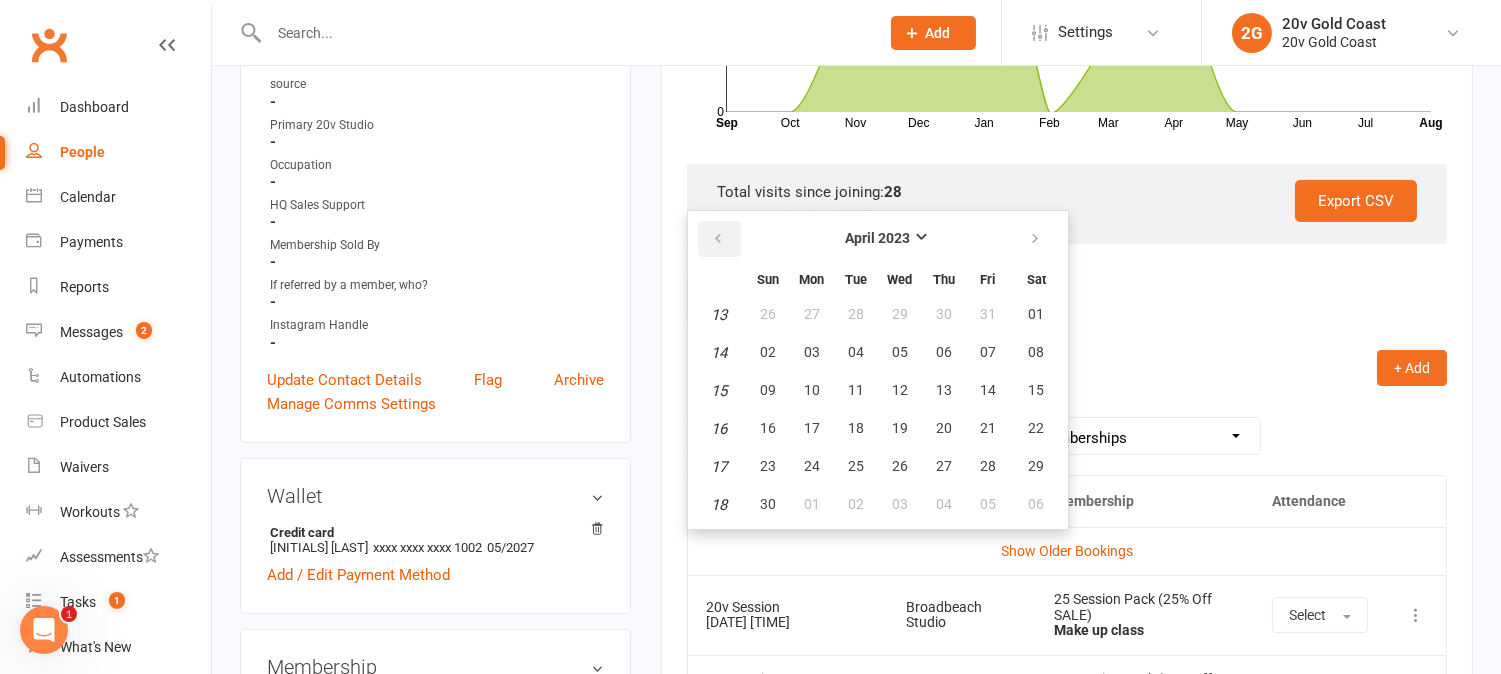 click at bounding box center [718, 239] 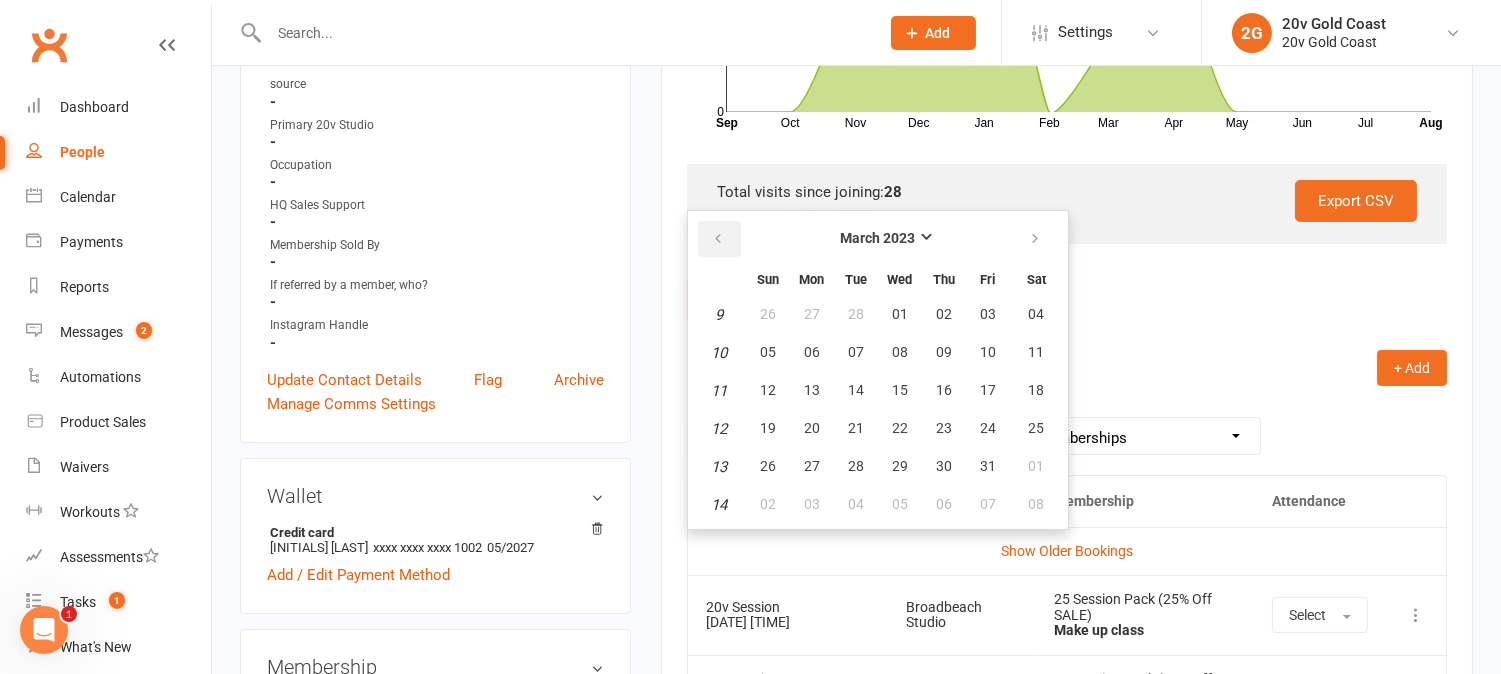 click at bounding box center (718, 239) 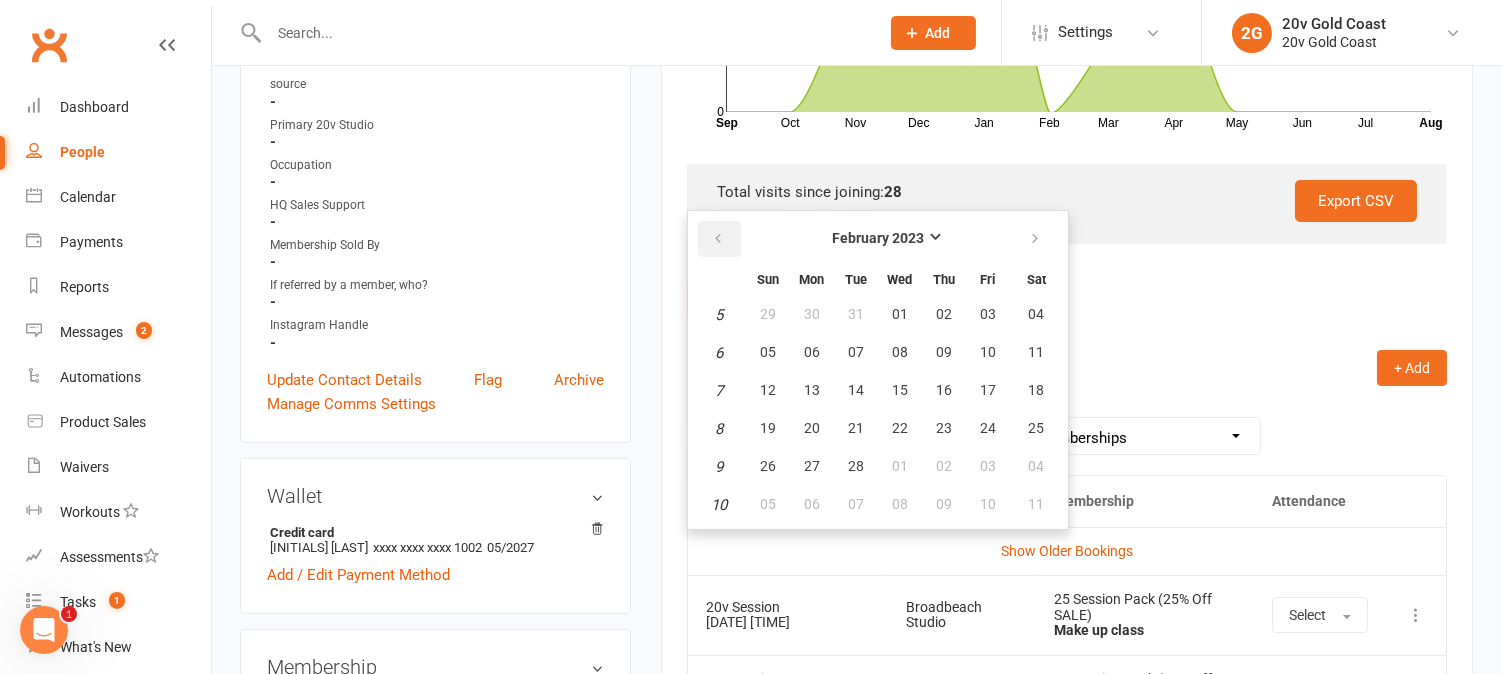 click at bounding box center [718, 239] 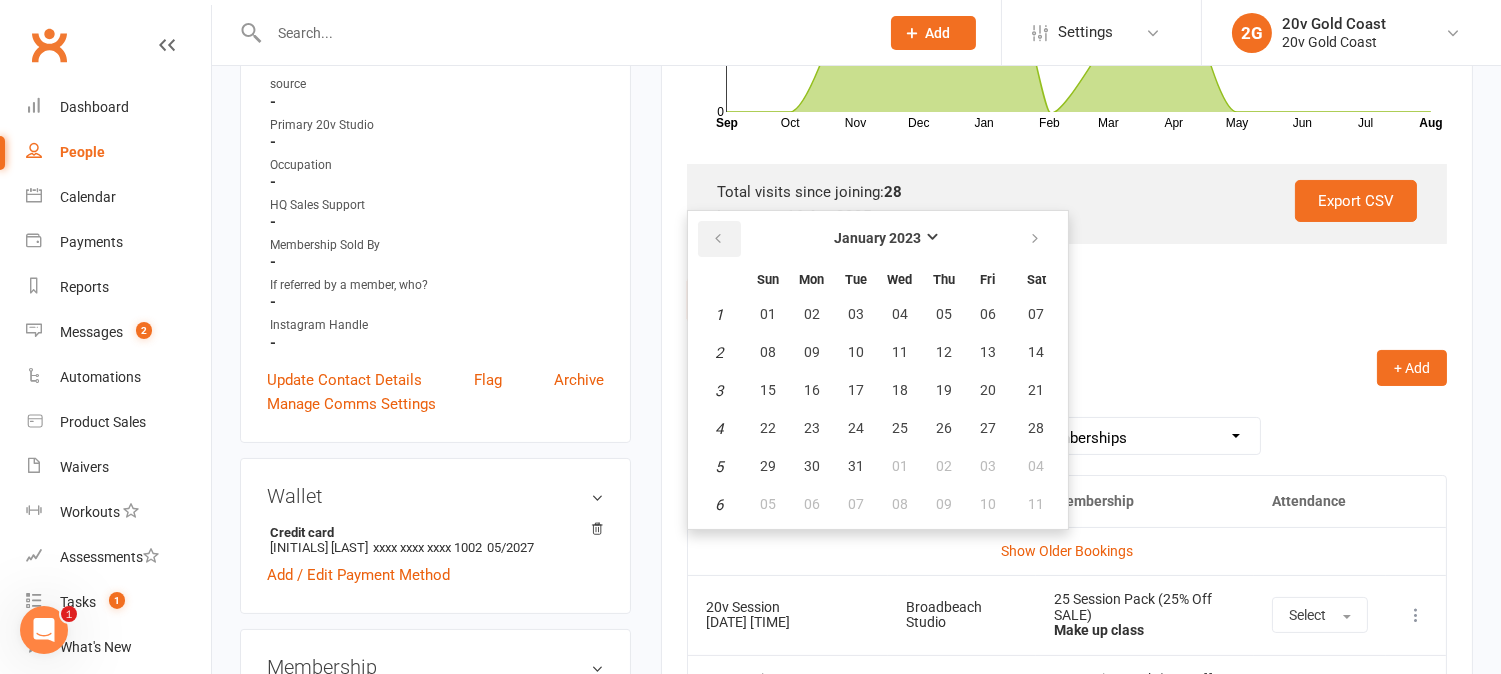 click at bounding box center [718, 239] 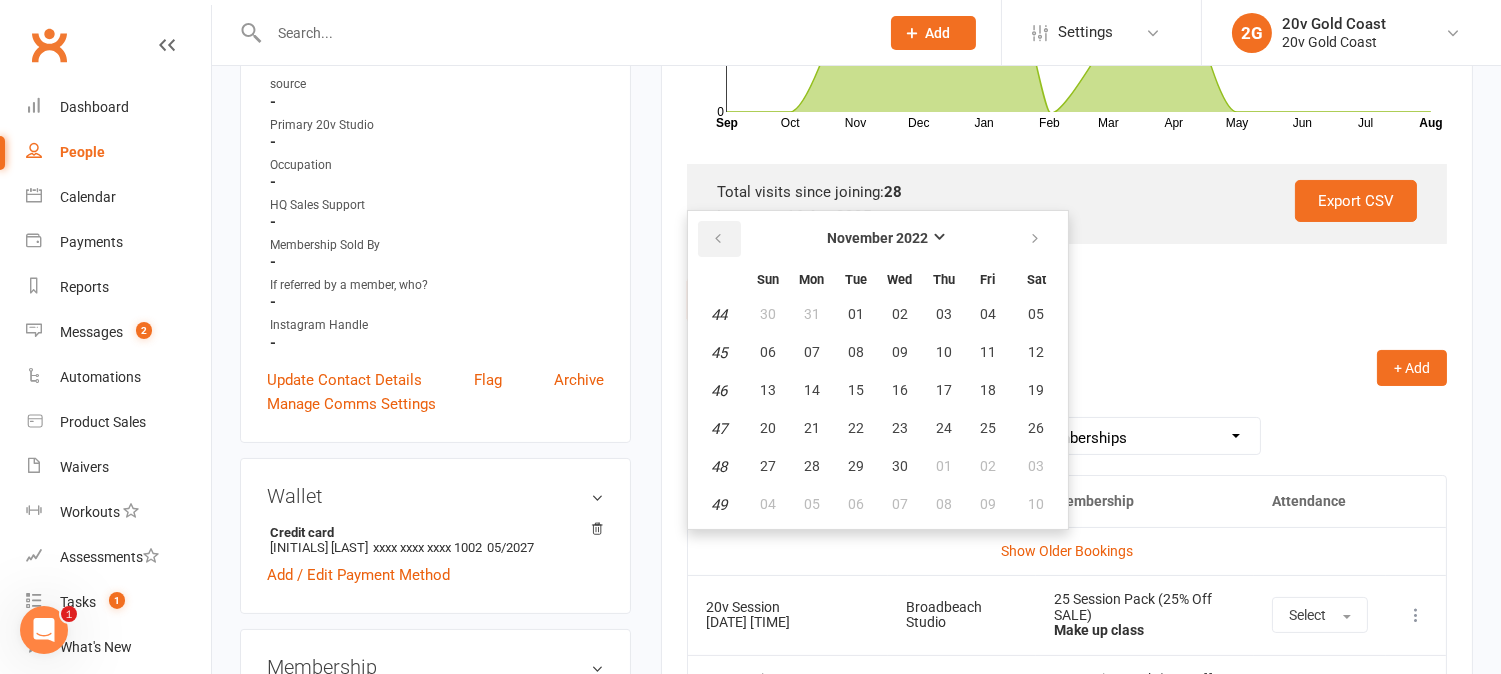 click at bounding box center [718, 239] 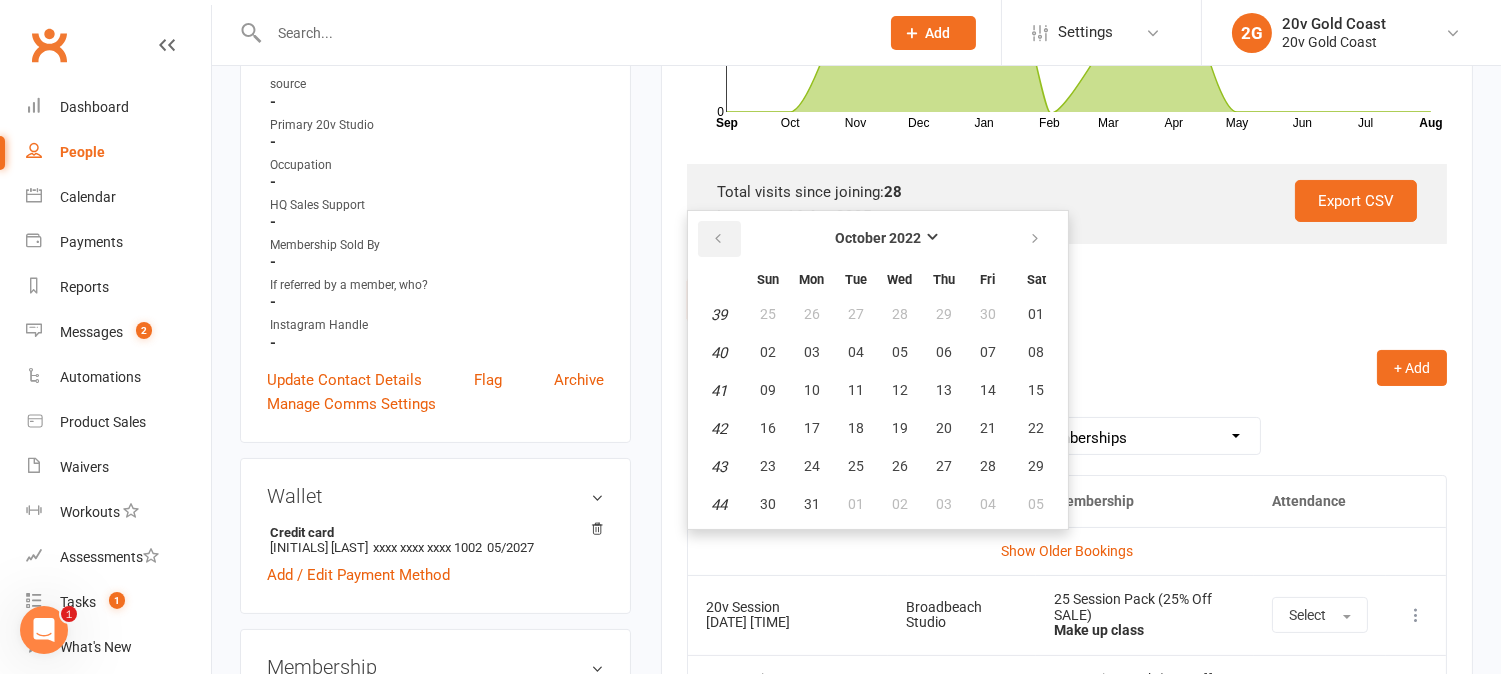 click at bounding box center [718, 239] 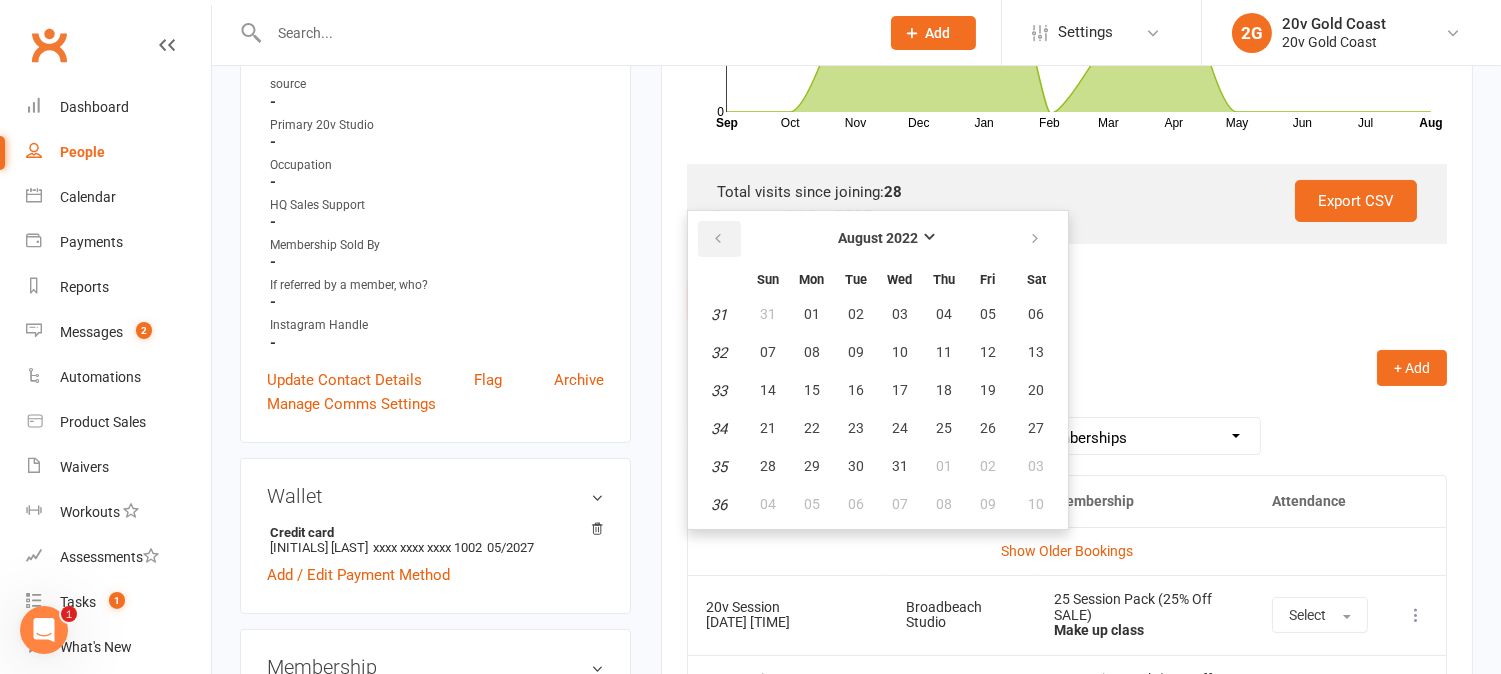 drag, startPoint x: 721, startPoint y: 231, endPoint x: 731, endPoint y: 242, distance: 14.866069 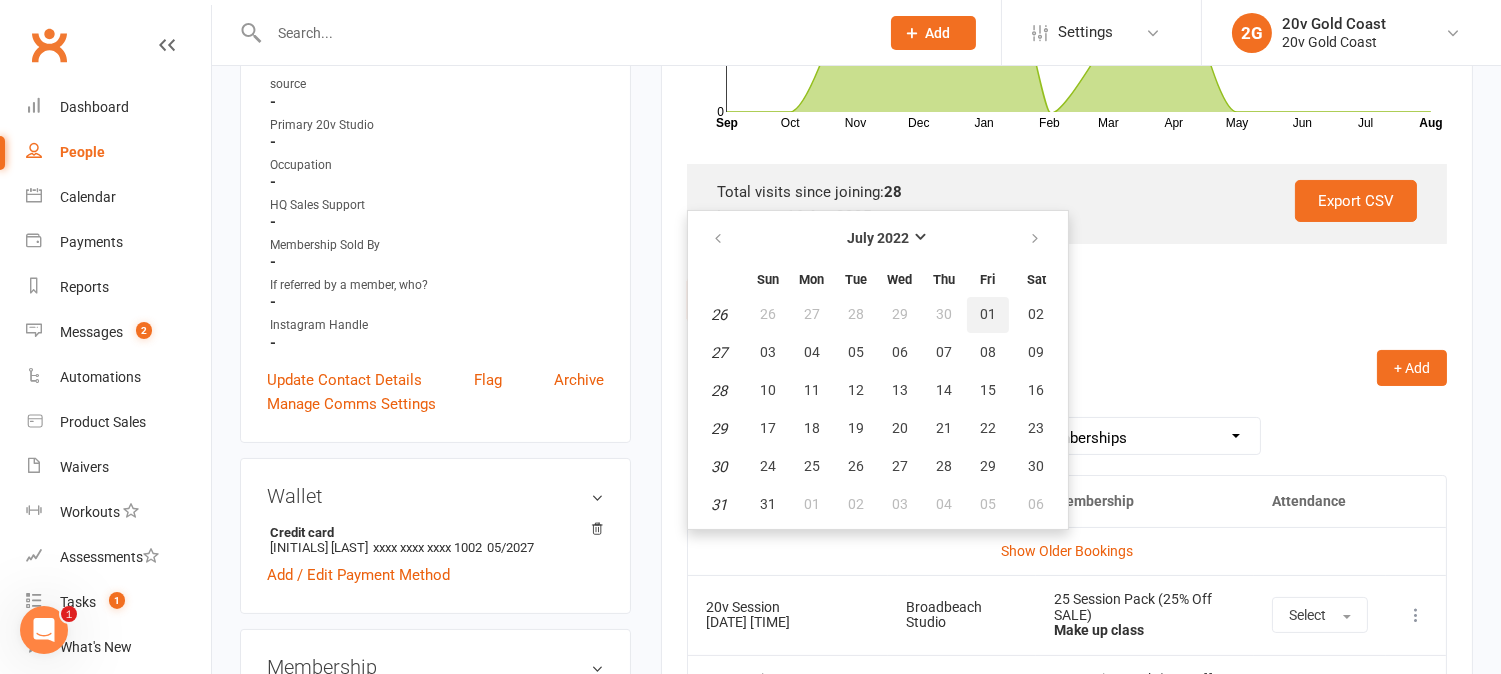 click on "01" at bounding box center (988, 314) 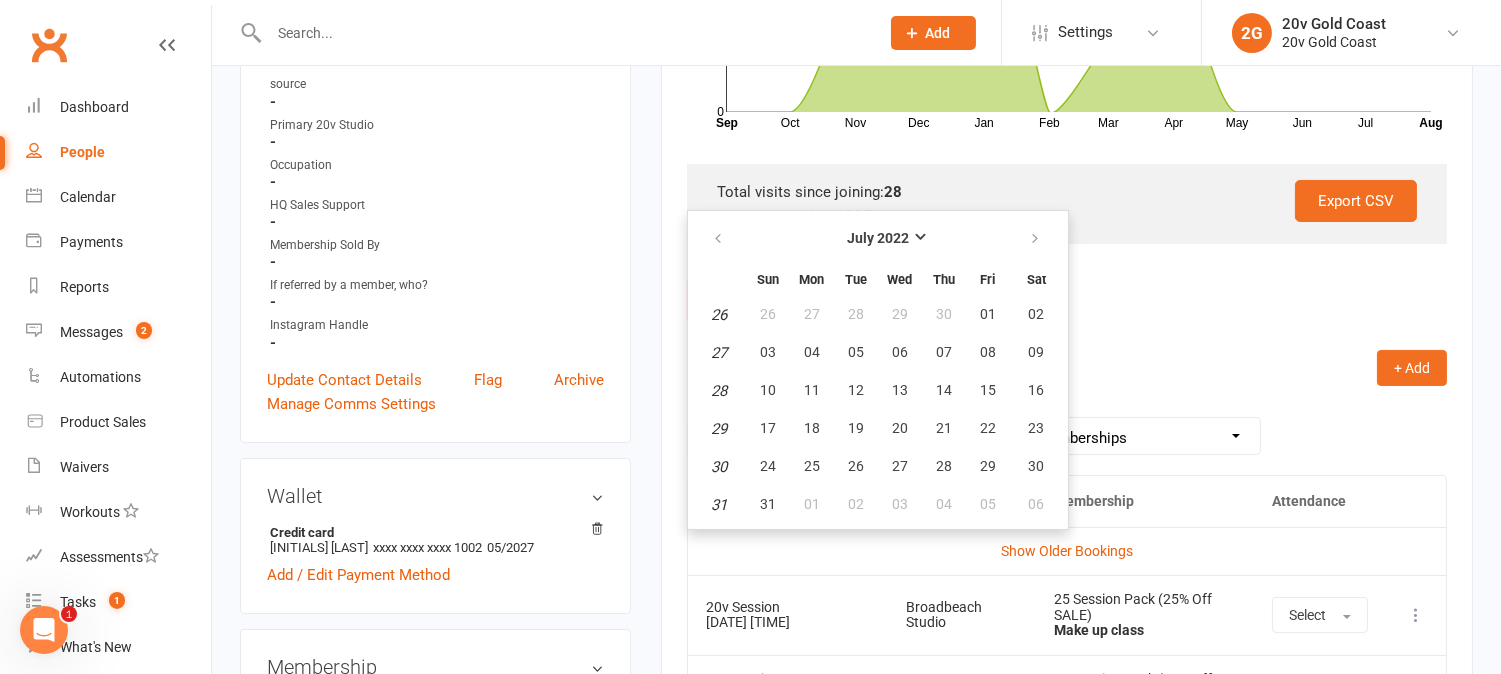 type on "01 Jul 2022" 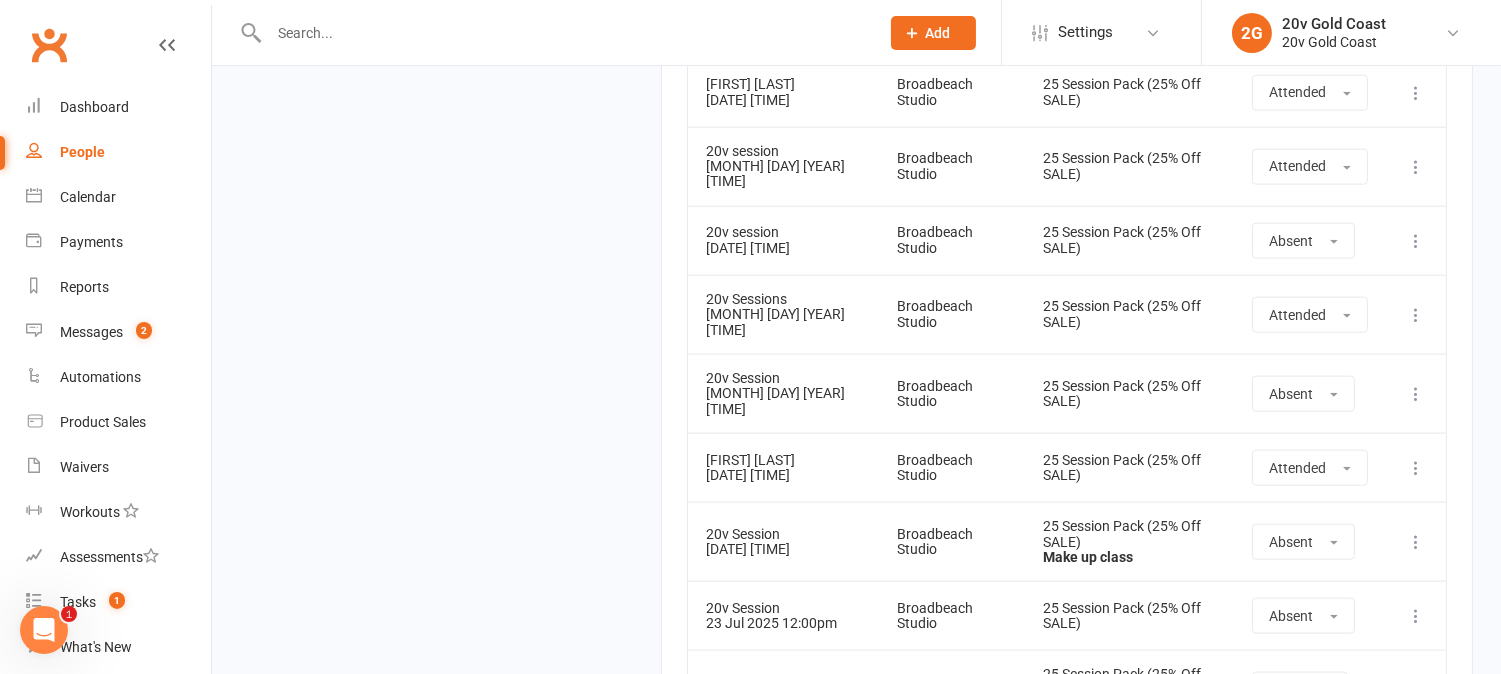 scroll, scrollTop: 4555, scrollLeft: 0, axis: vertical 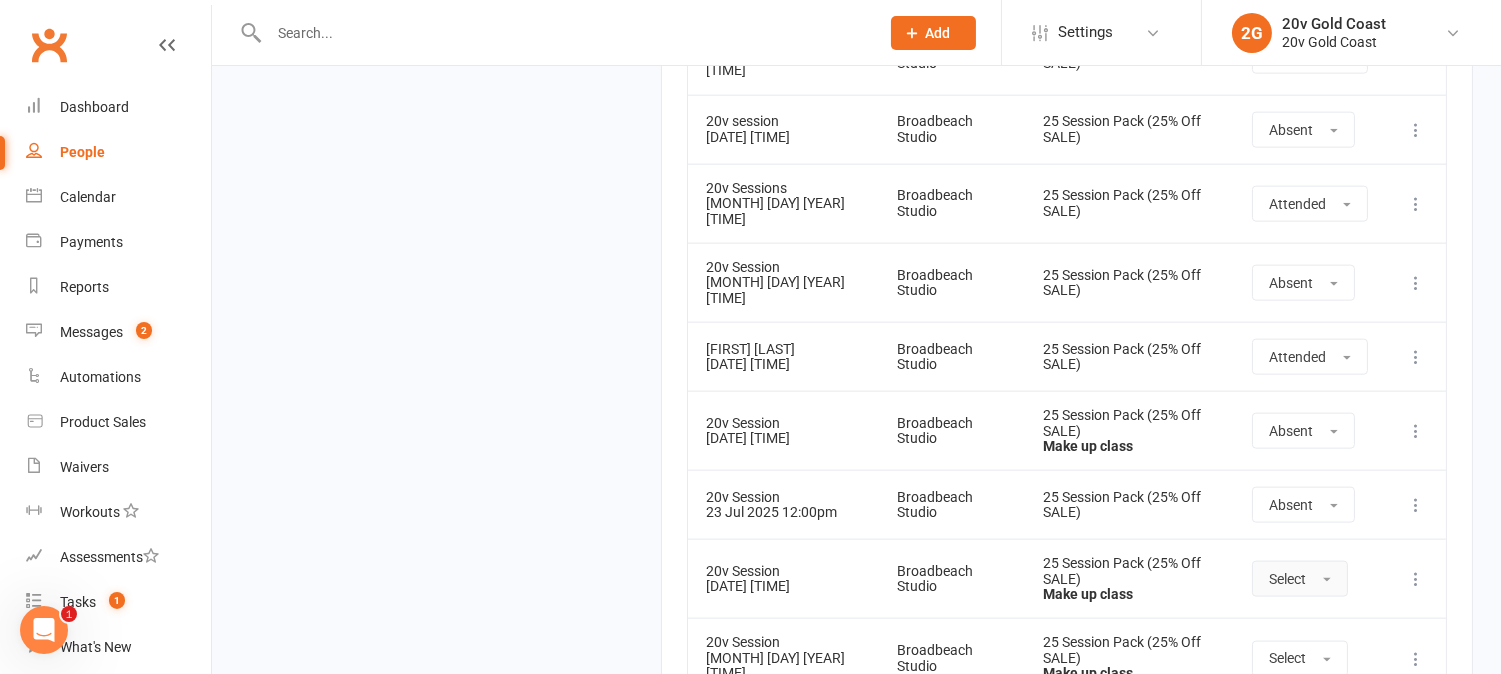 click on "Select" at bounding box center [1300, 579] 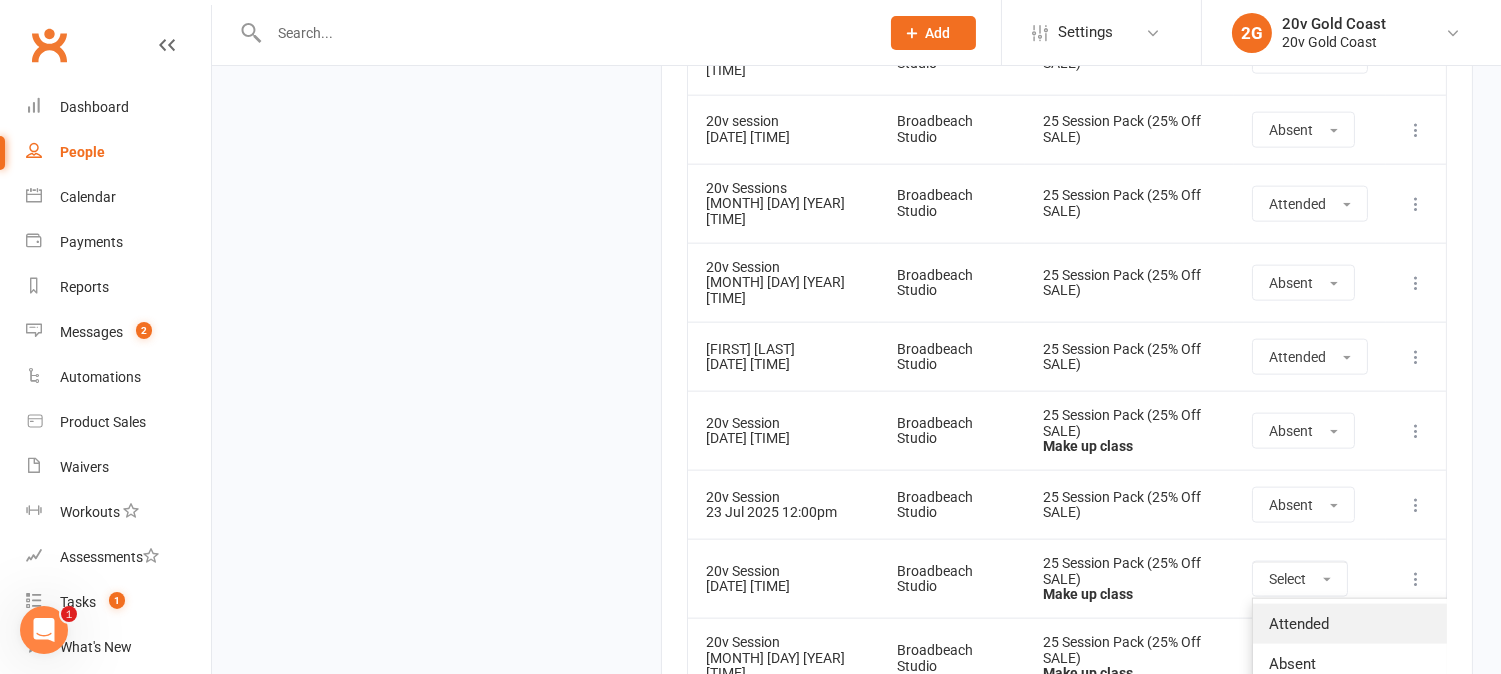 click on "Attended" at bounding box center (1352, 624) 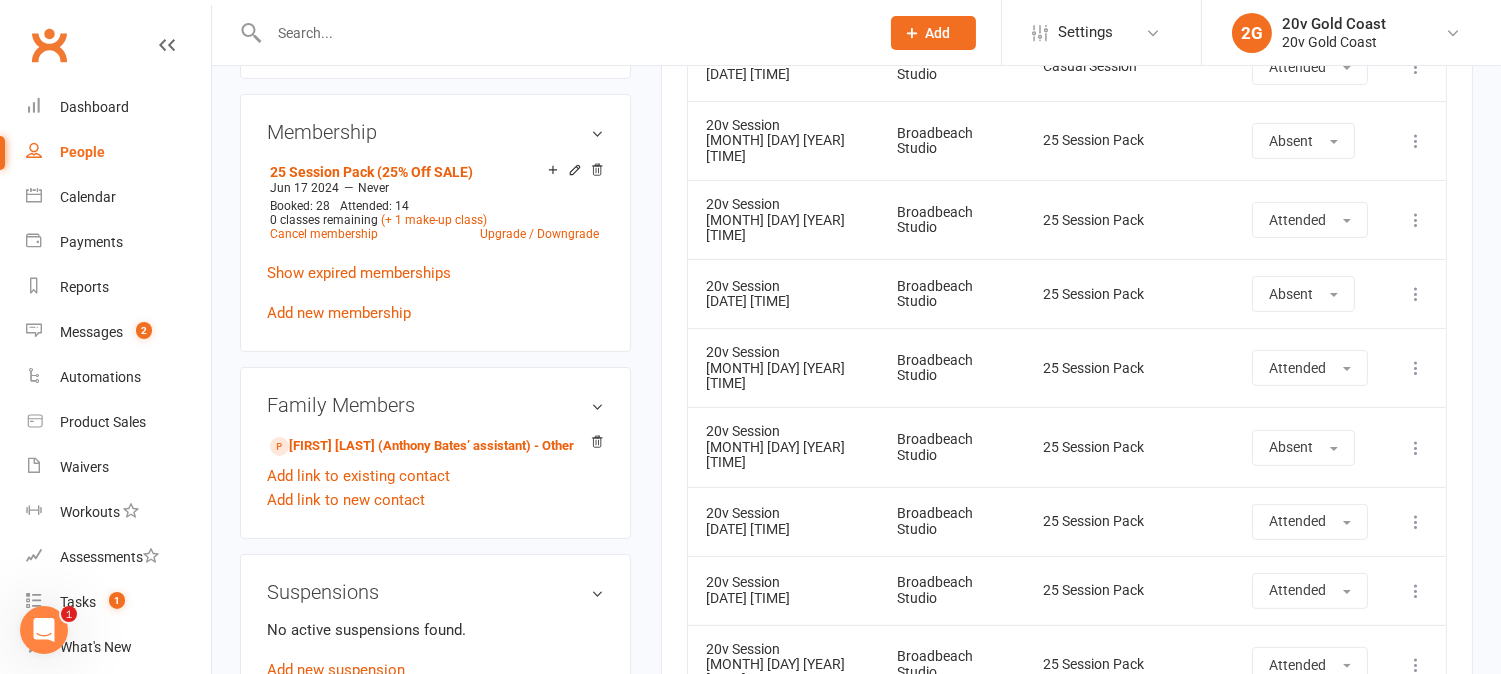 scroll, scrollTop: 888, scrollLeft: 0, axis: vertical 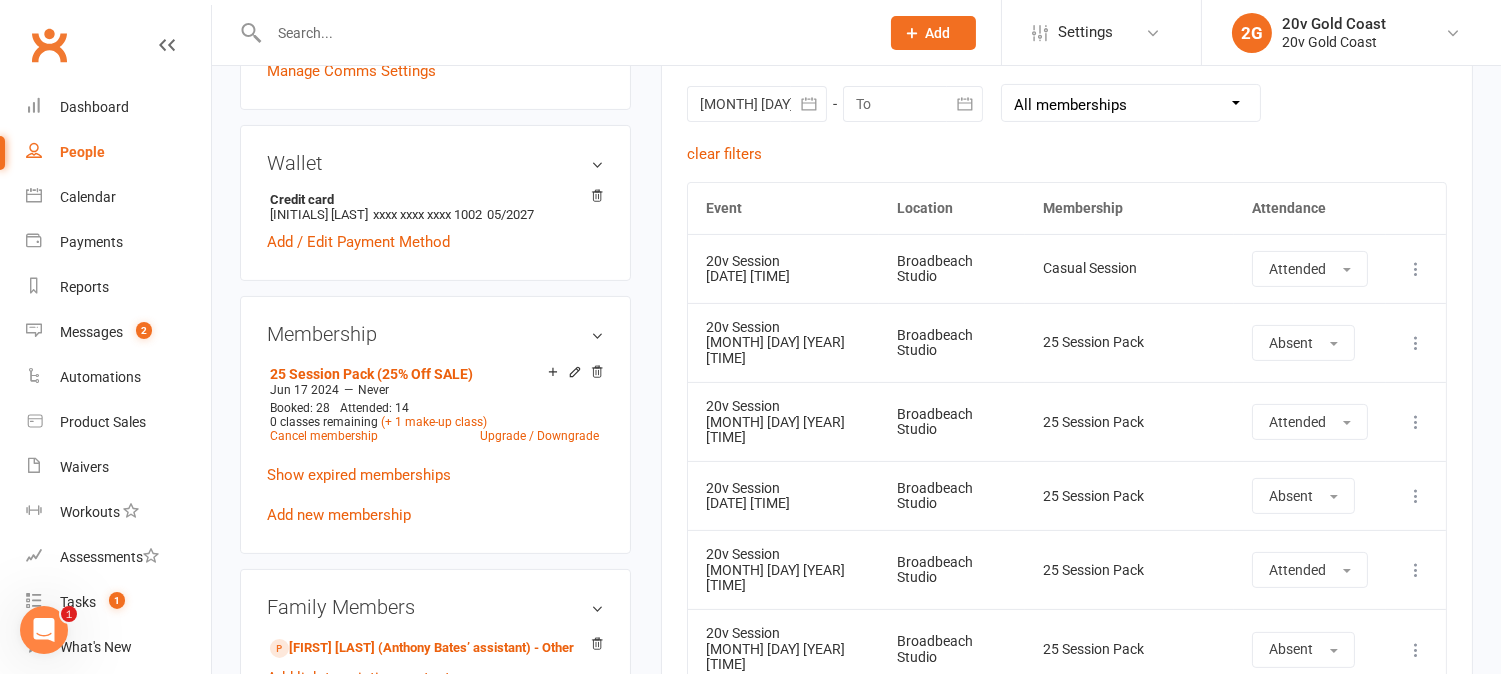 drag, startPoint x: 623, startPoint y: 281, endPoint x: 643, endPoint y: 314, distance: 38.587563 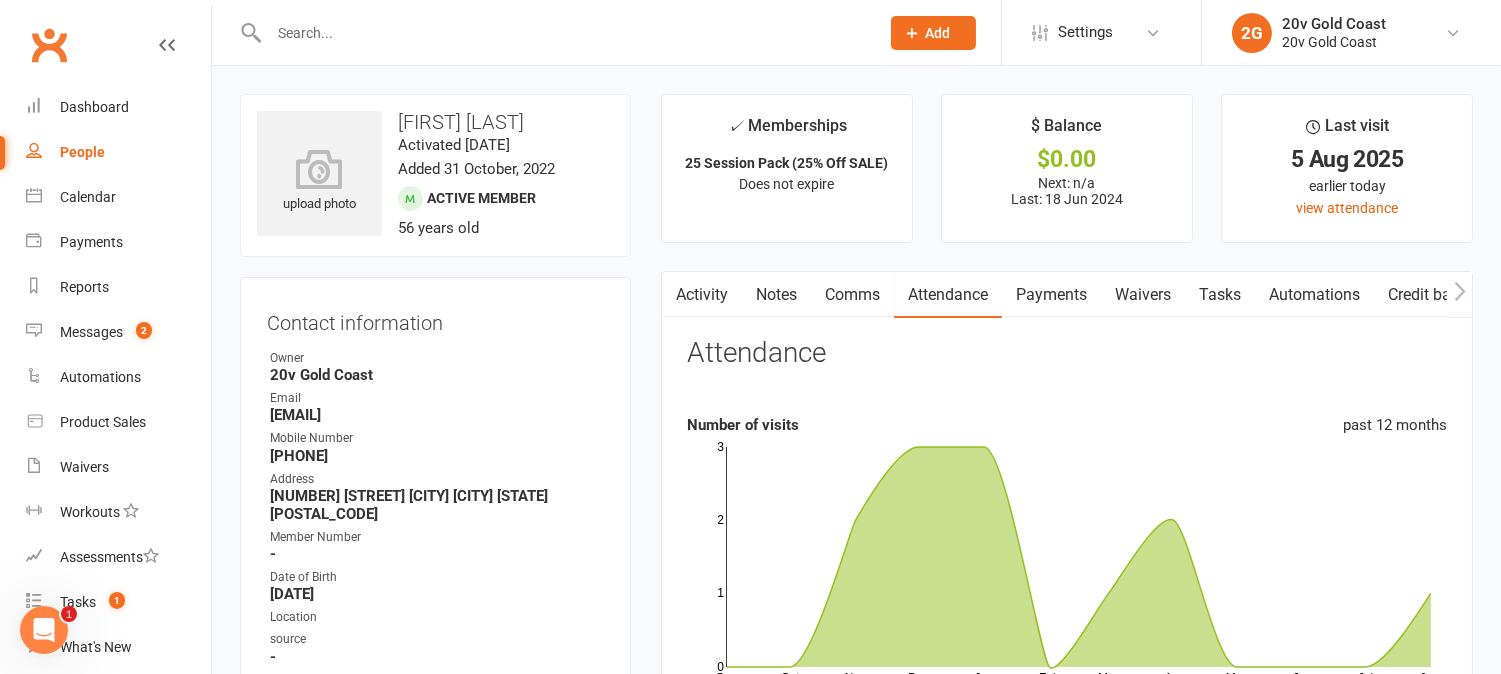 click on "Activity" at bounding box center (702, 295) 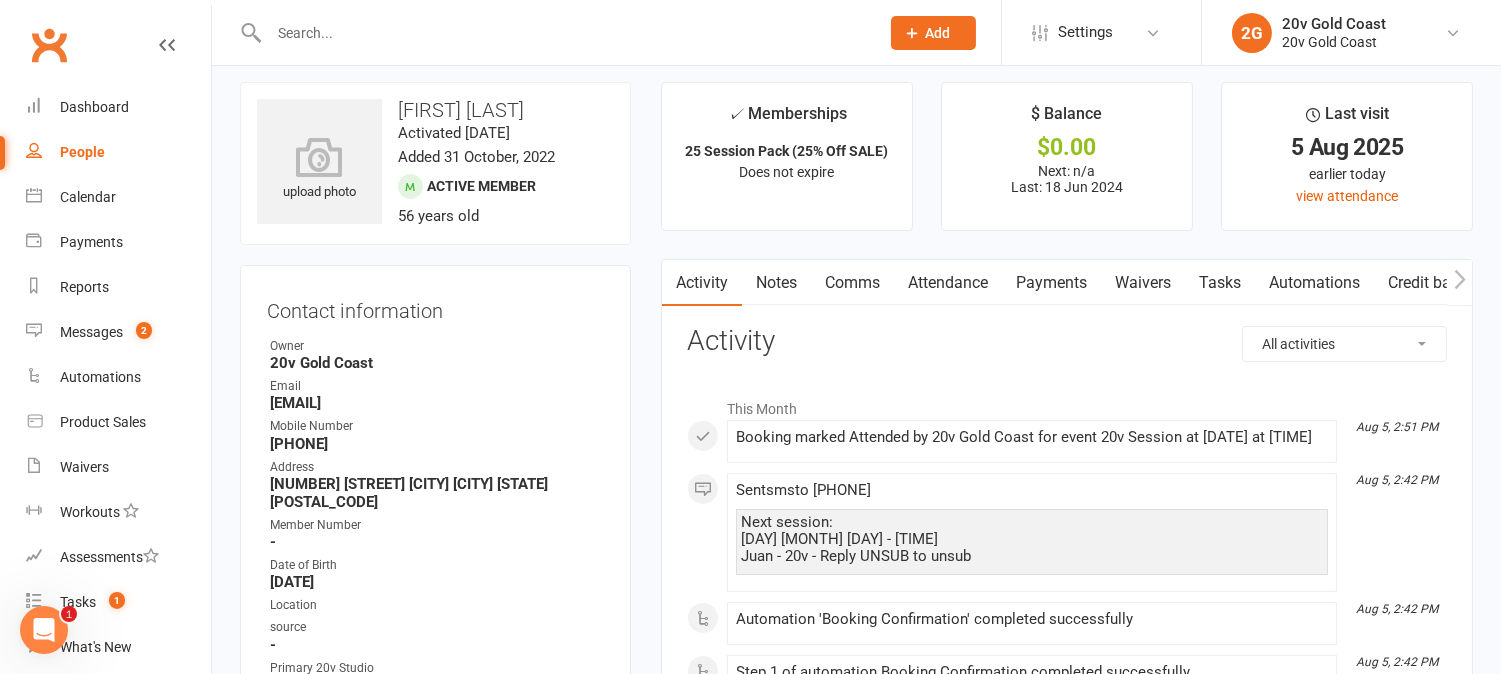 scroll, scrollTop: 0, scrollLeft: 0, axis: both 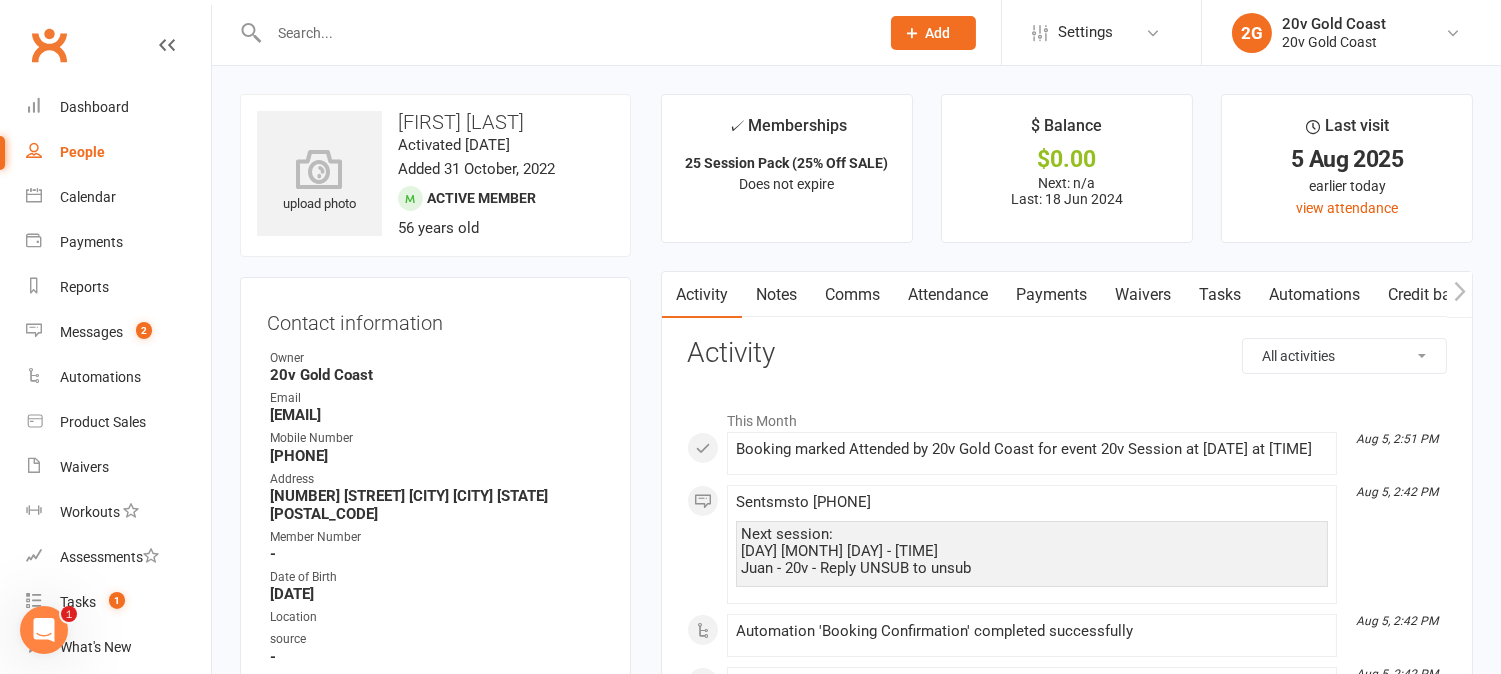 click on "Aug 5, 2:51 PM Booking marked Attended by 20v Gold Coast for event 20v Session at 05 Aug 2025 at 2:00PM" at bounding box center [1032, 453] 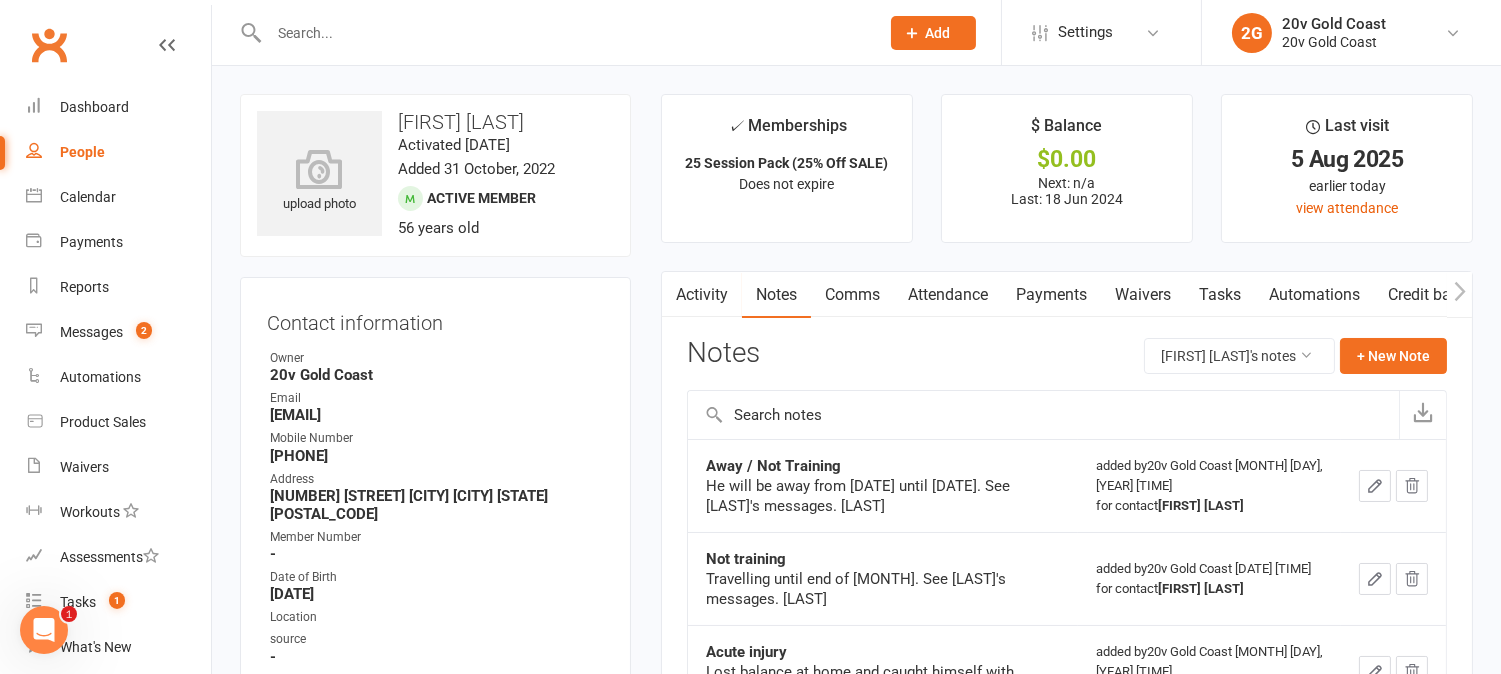 scroll, scrollTop: 111, scrollLeft: 0, axis: vertical 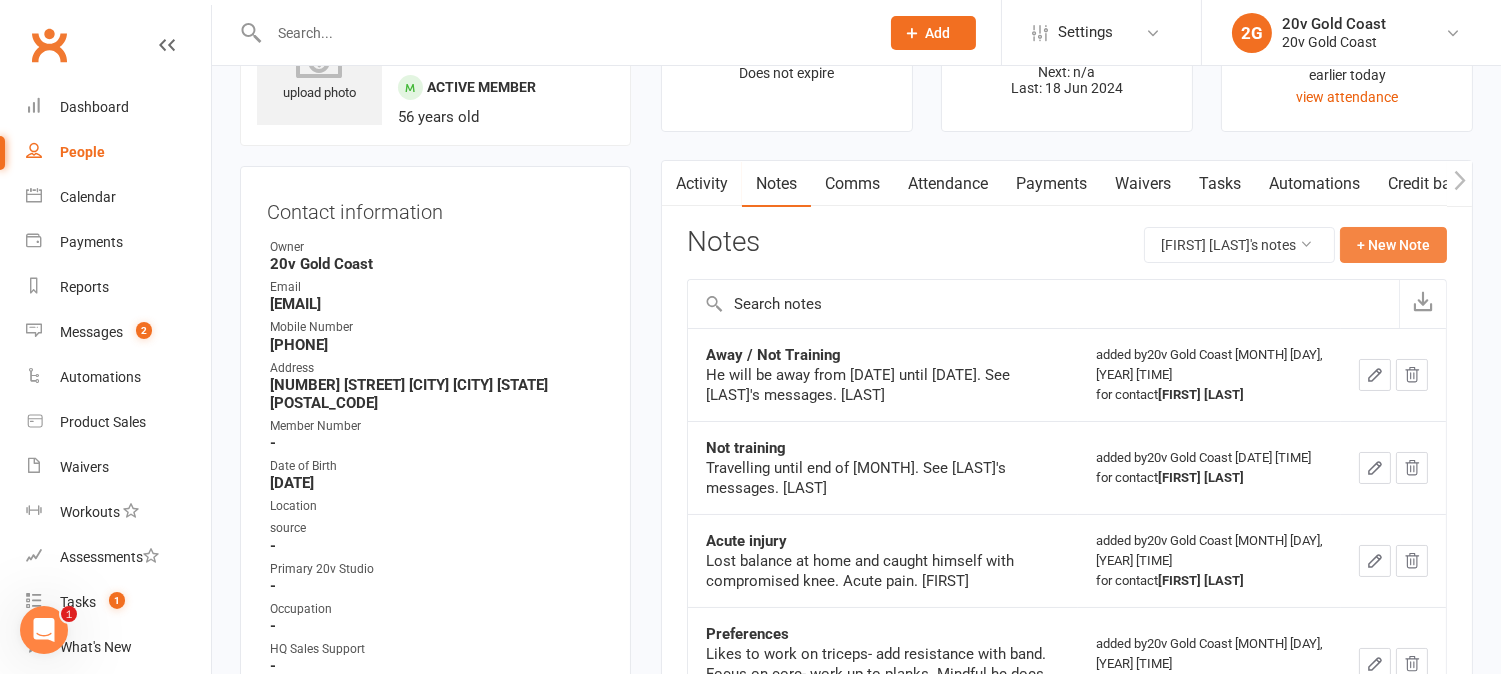 click on "+ New Note" at bounding box center [1393, 245] 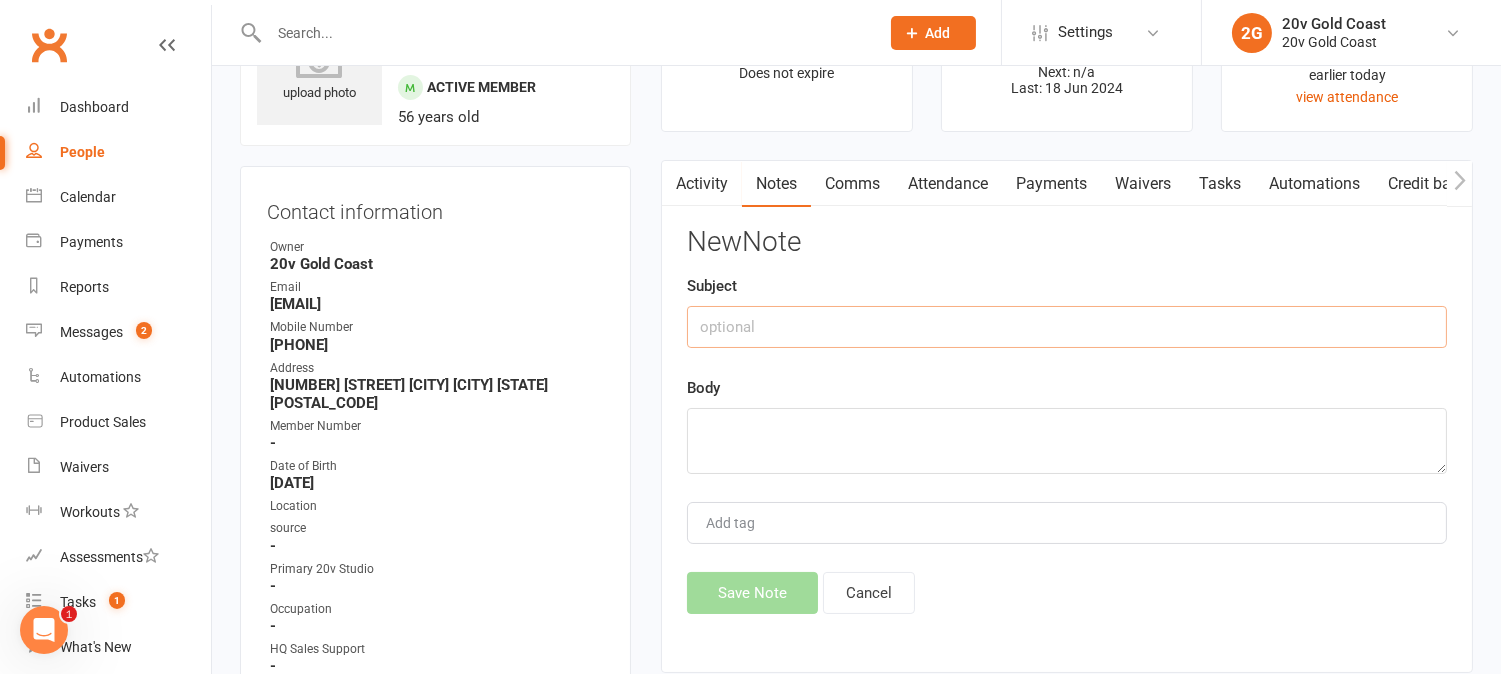 click at bounding box center [1067, 327] 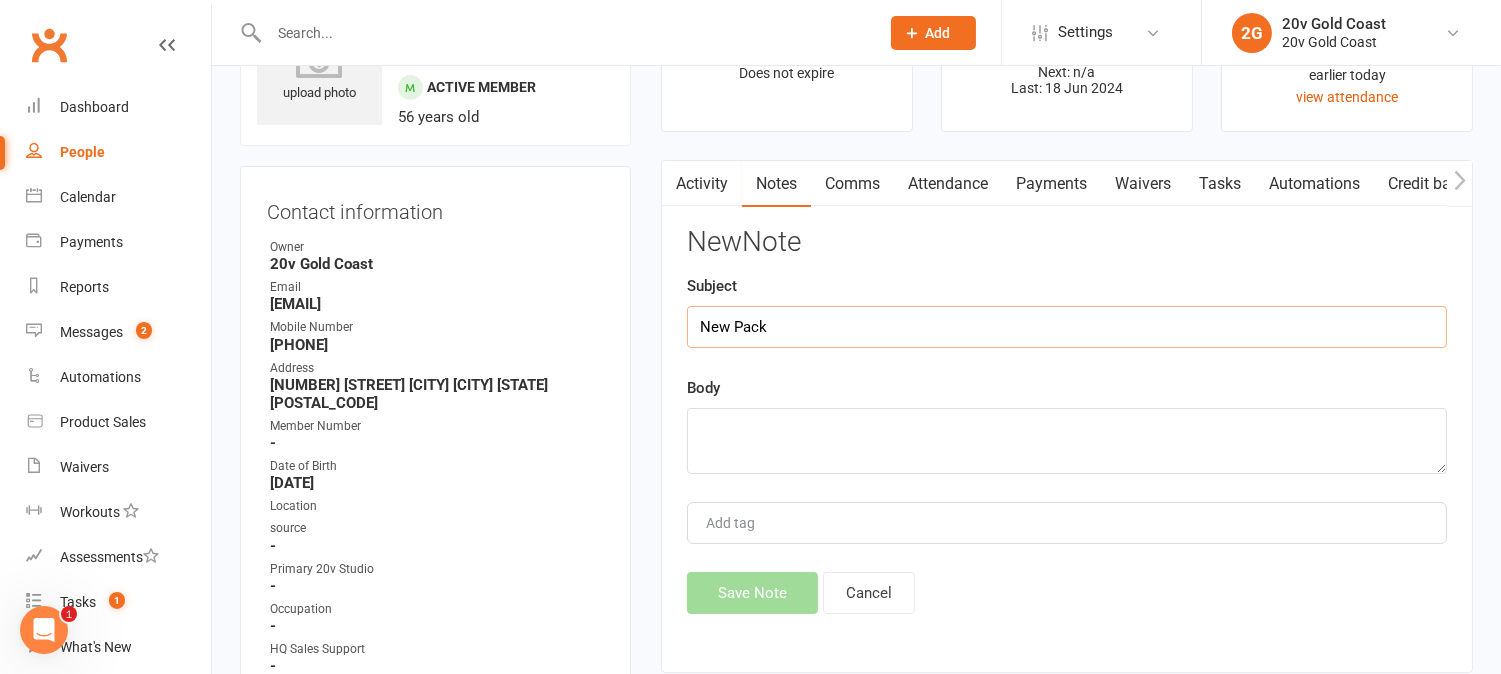 type on "New Pack" 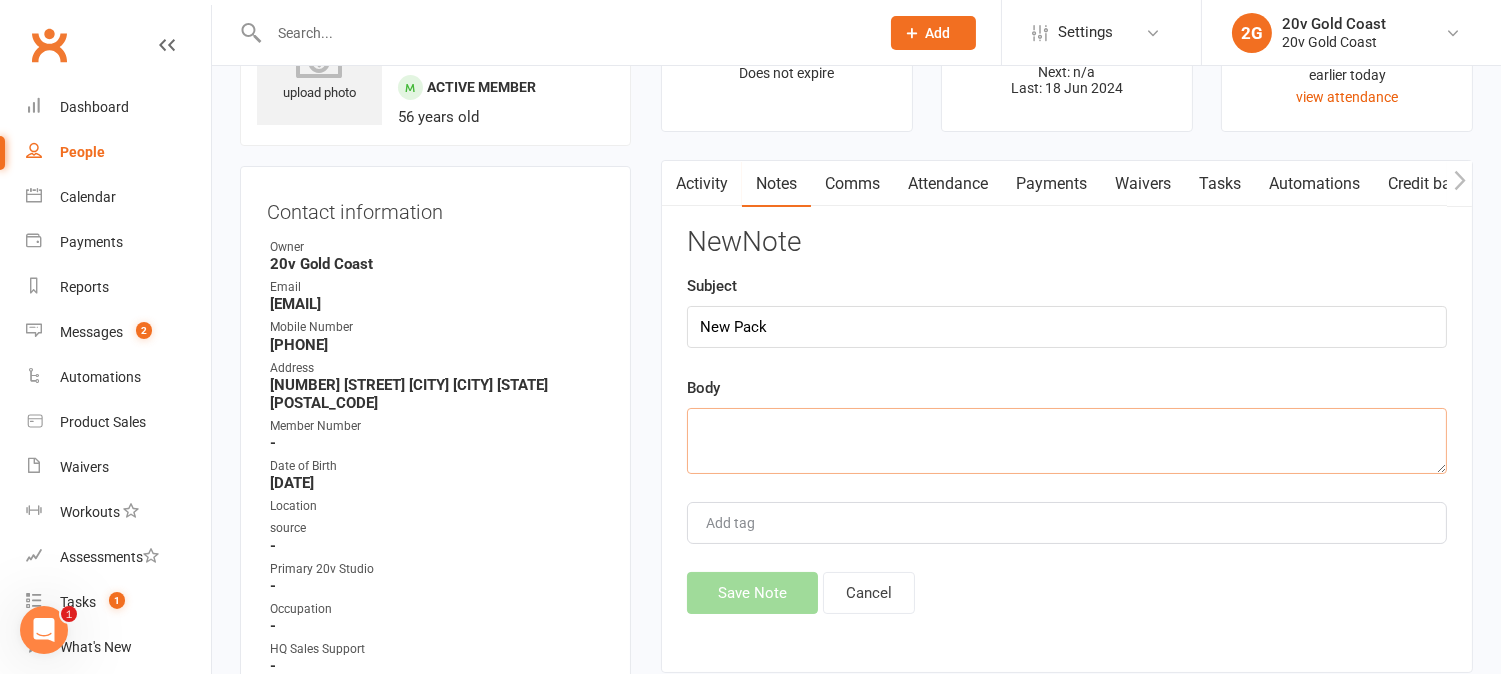 click at bounding box center (1067, 441) 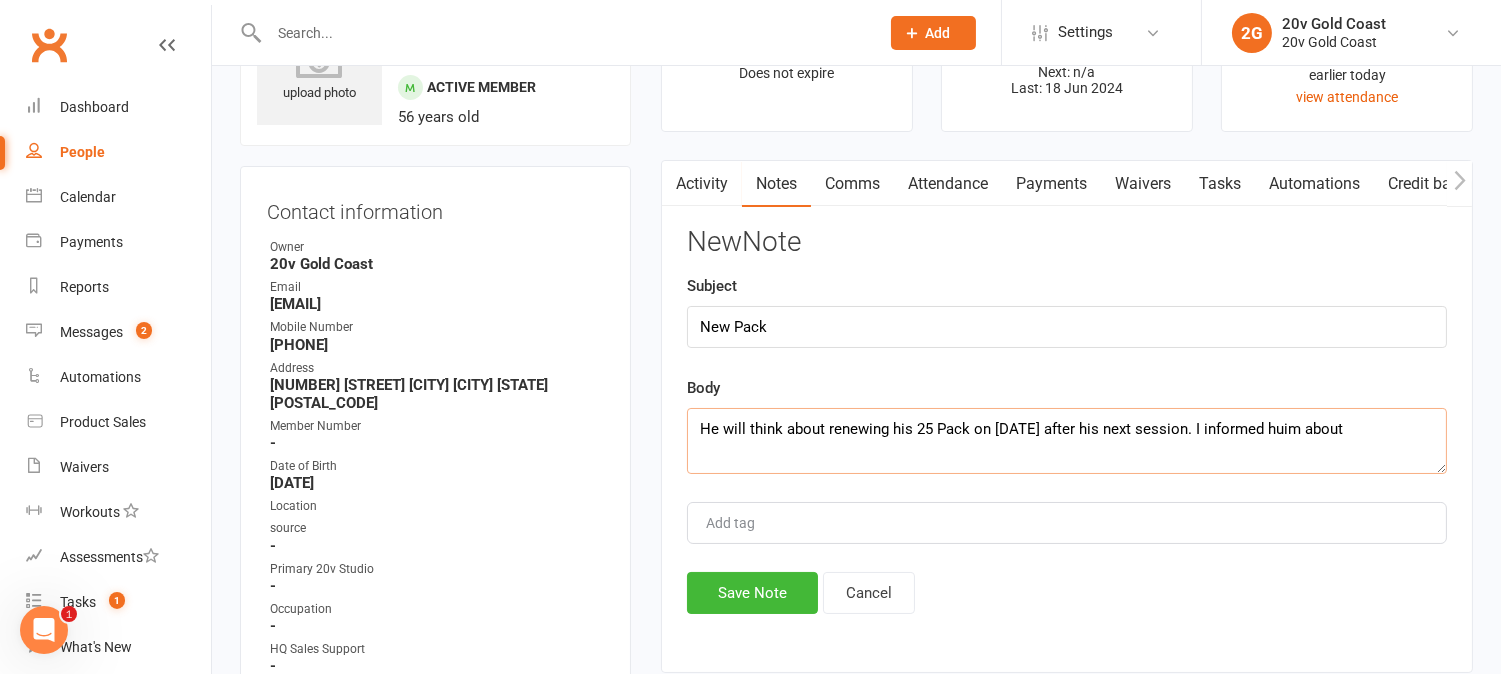 click on "He will think about renewing his 25 Pack on Friday after his next session. I informed huim about" at bounding box center (1067, 441) 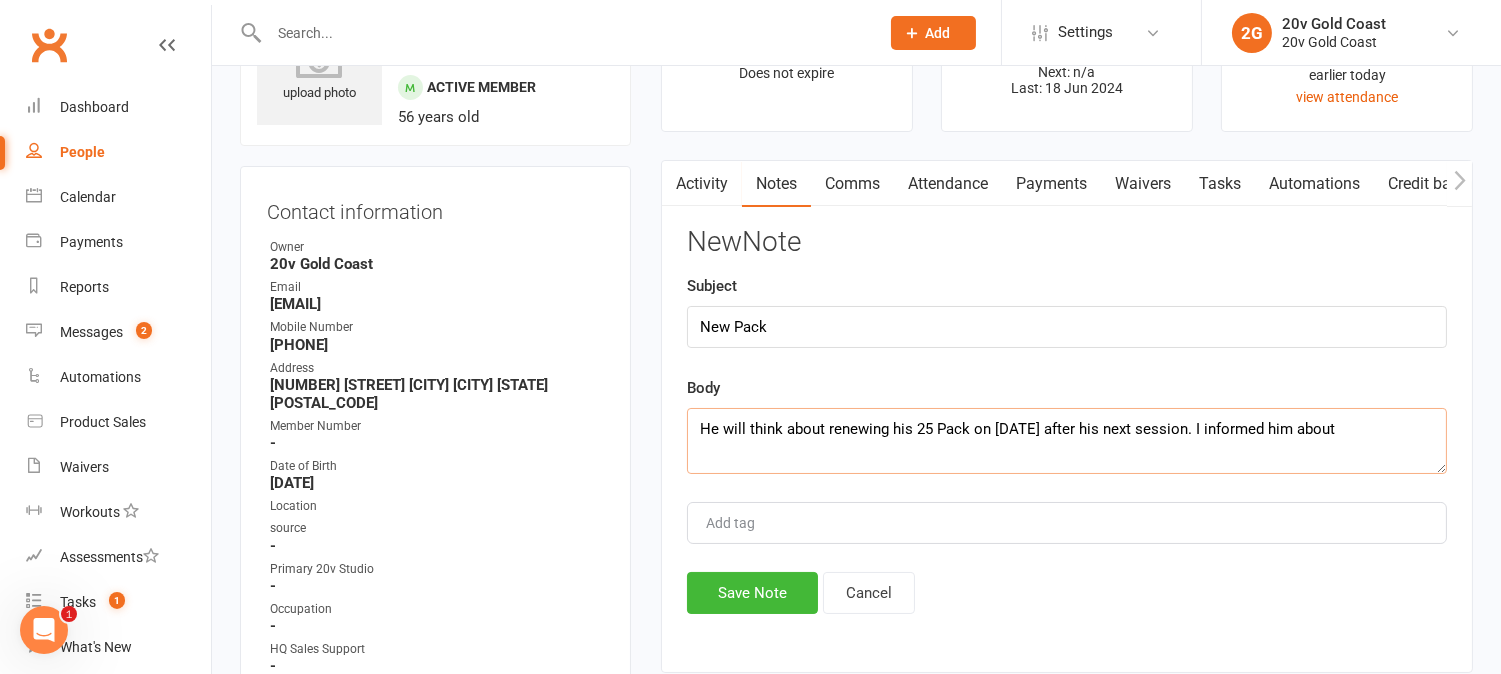 click on "He will think about renewing his 25 Pack on Friday after his next session. I informed him about" at bounding box center (1067, 441) 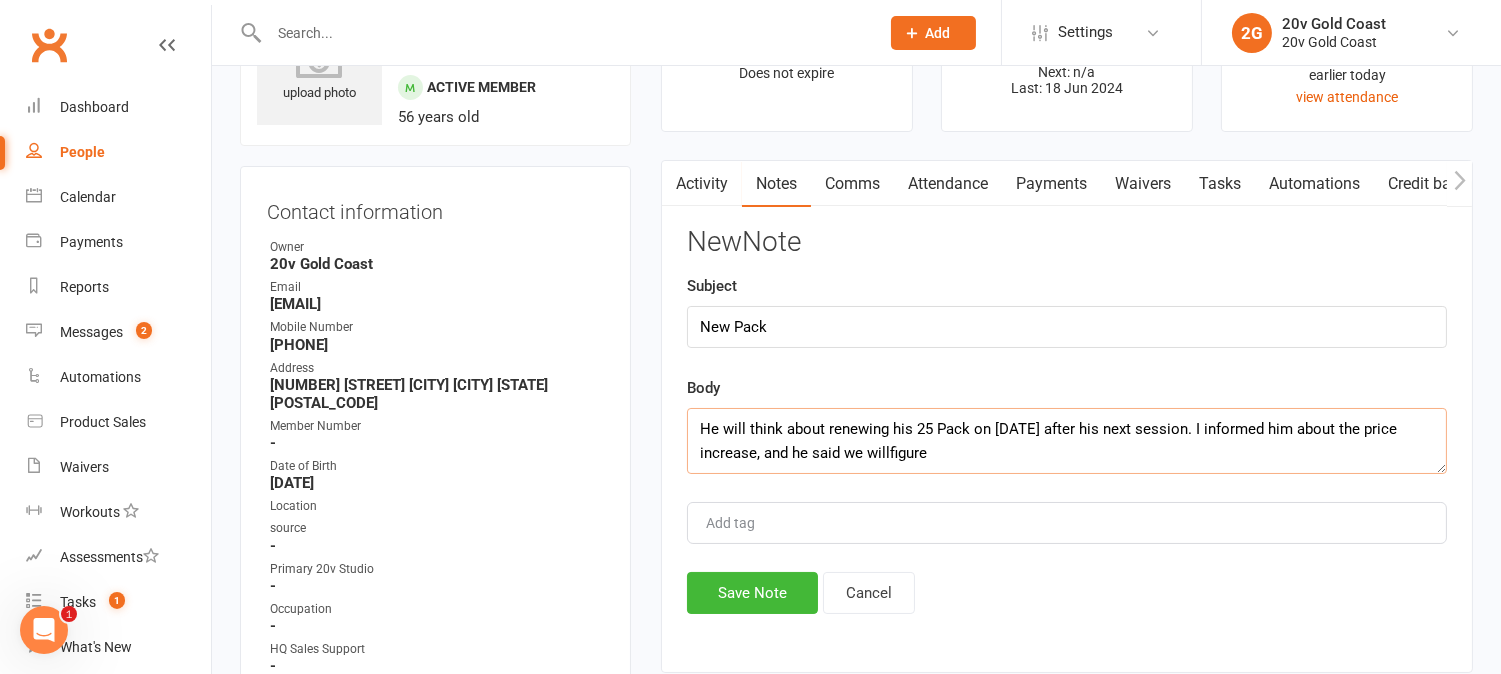 click on "He will think about renewing his 25 Pack on Friday after his next session. I informed him about the price increase, and he said we willfigure" at bounding box center (1067, 441) 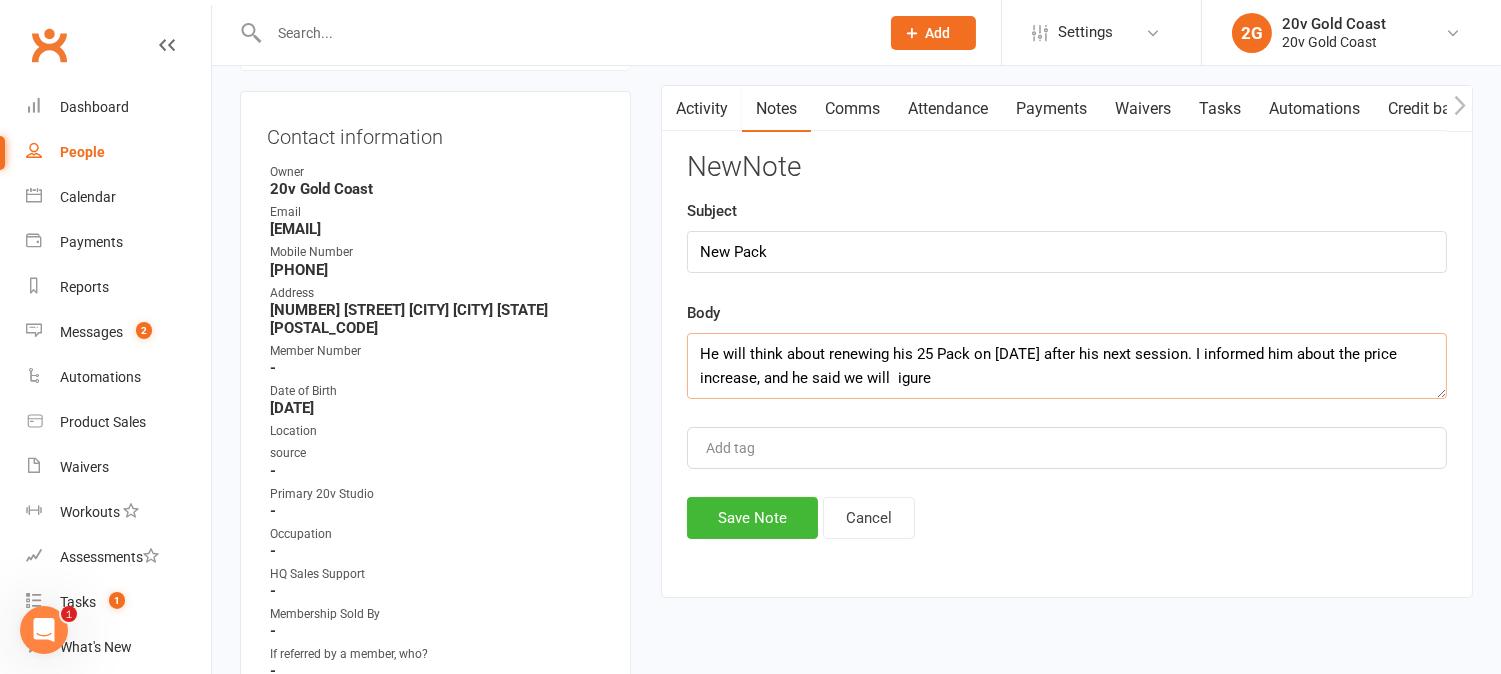 scroll, scrollTop: 110, scrollLeft: 0, axis: vertical 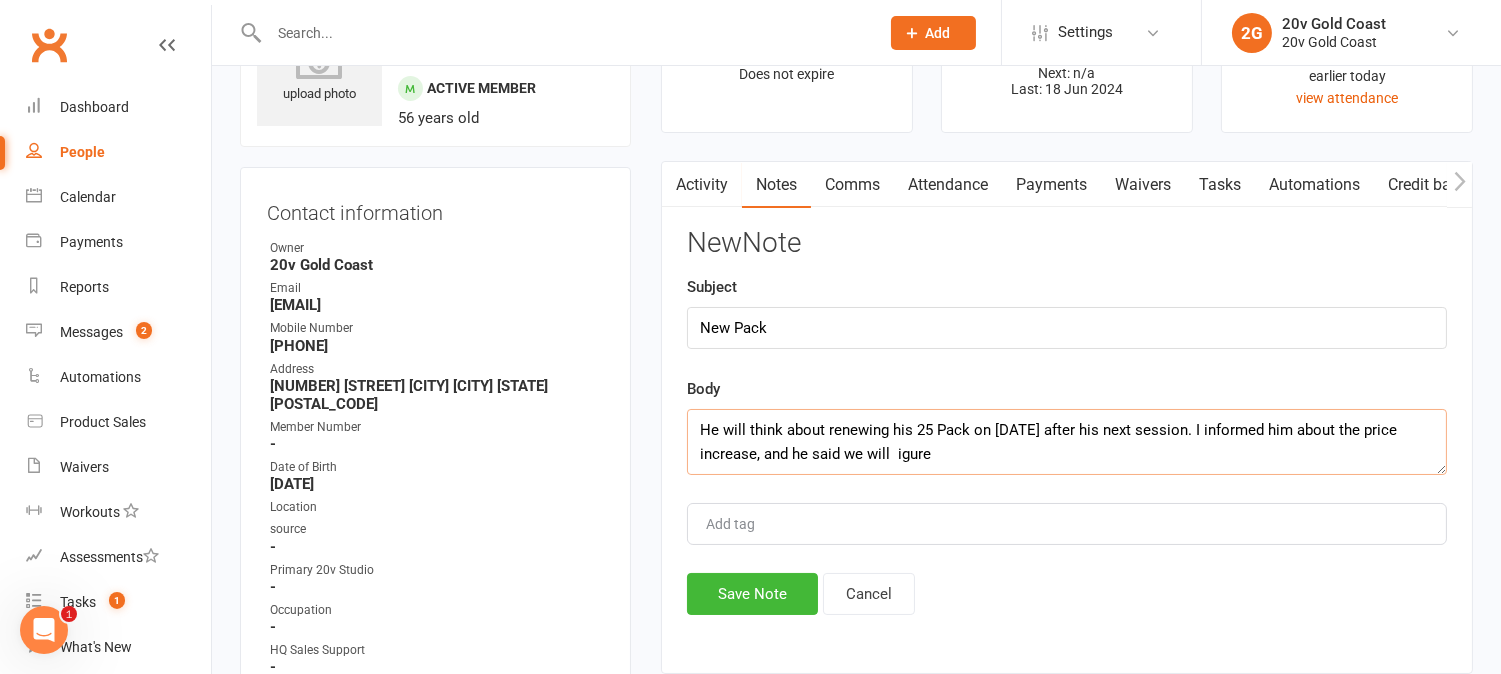 click on "He will think about renewing his 25 Pack on Friday after his next session. I informed him about the price increase, and he said we will  igure" at bounding box center [1067, 442] 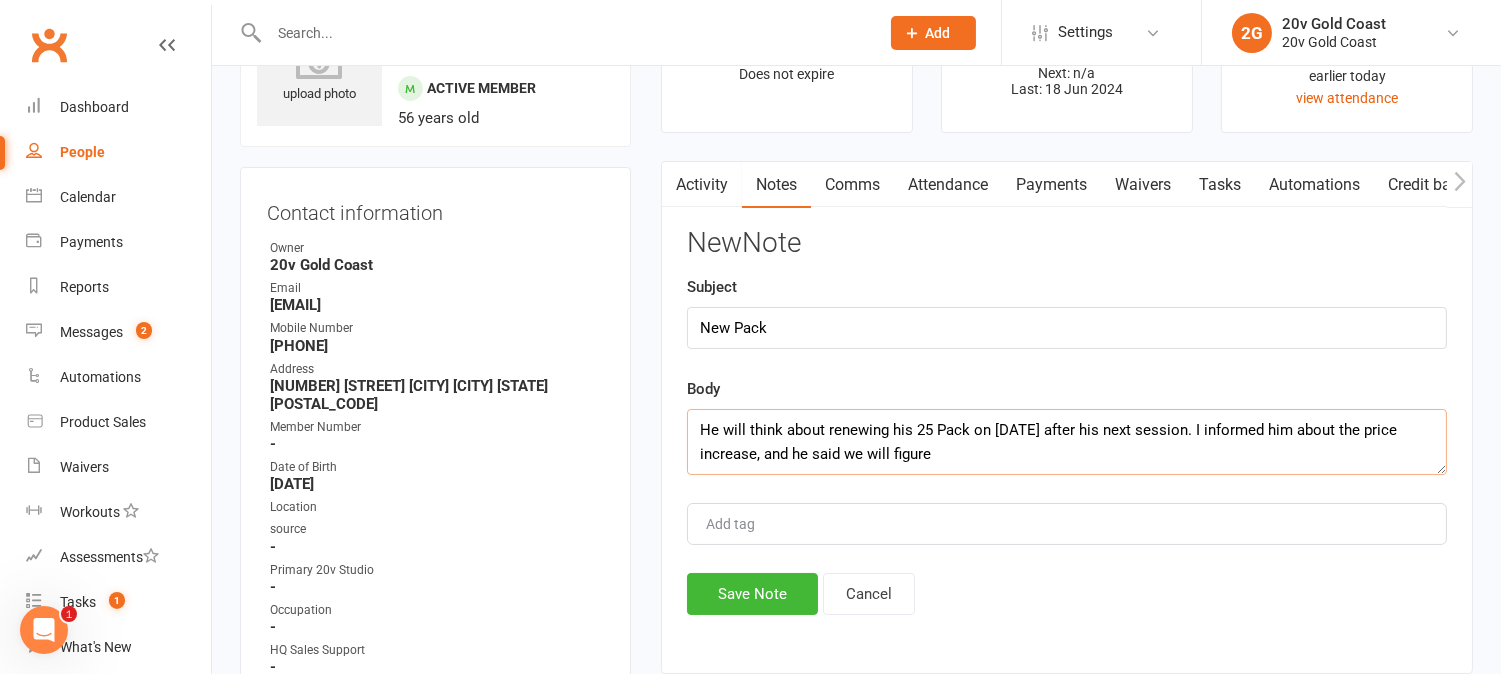 click on "He will think about renewing his 25 Pack on Friday after his next session. I informed him about the price increase, and he said we will figure" at bounding box center [1067, 442] 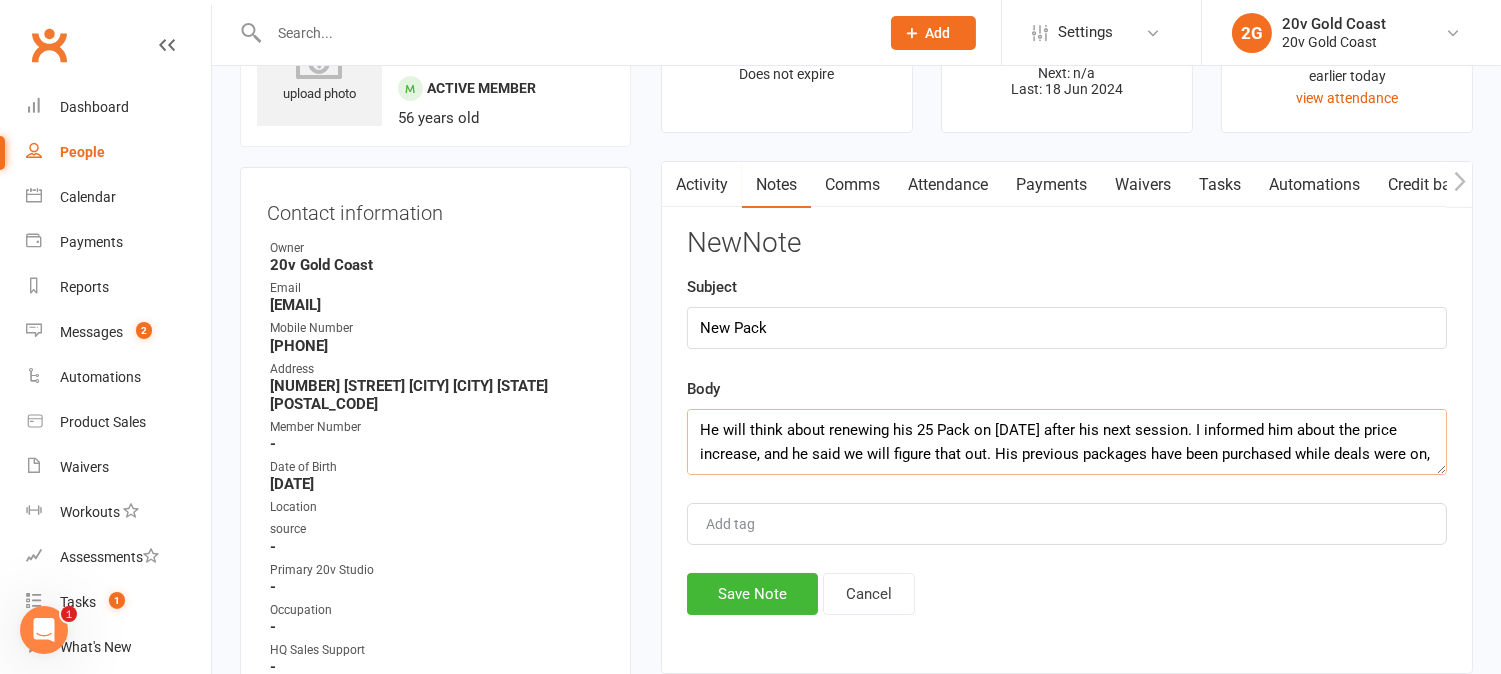 scroll, scrollTop: 12, scrollLeft: 0, axis: vertical 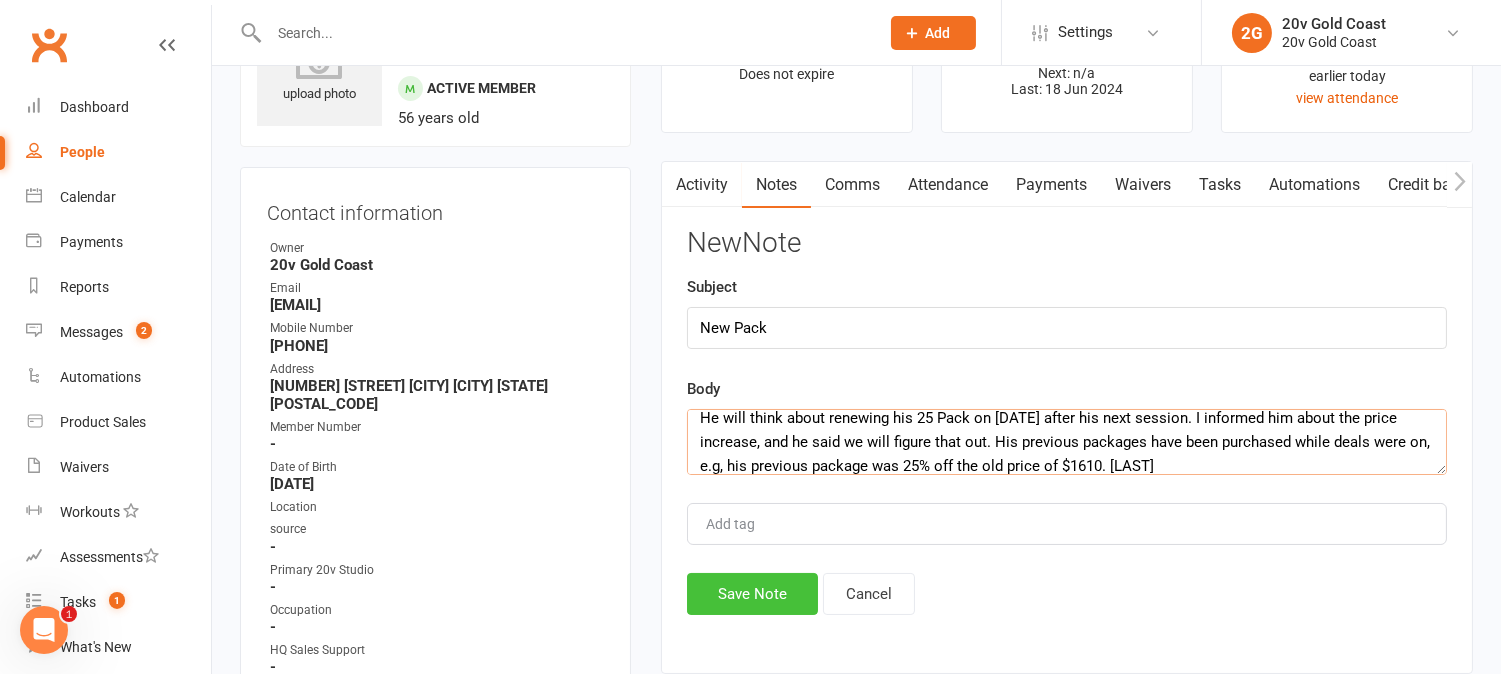 type on "He will think about renewing his 25 Pack on Friday after his next session. I informed him about the price increase, and he said we will figure that out. His previous packages have been purchased while deals were on, e.g, his previous package was 25% off the old price of $1610. Juan" 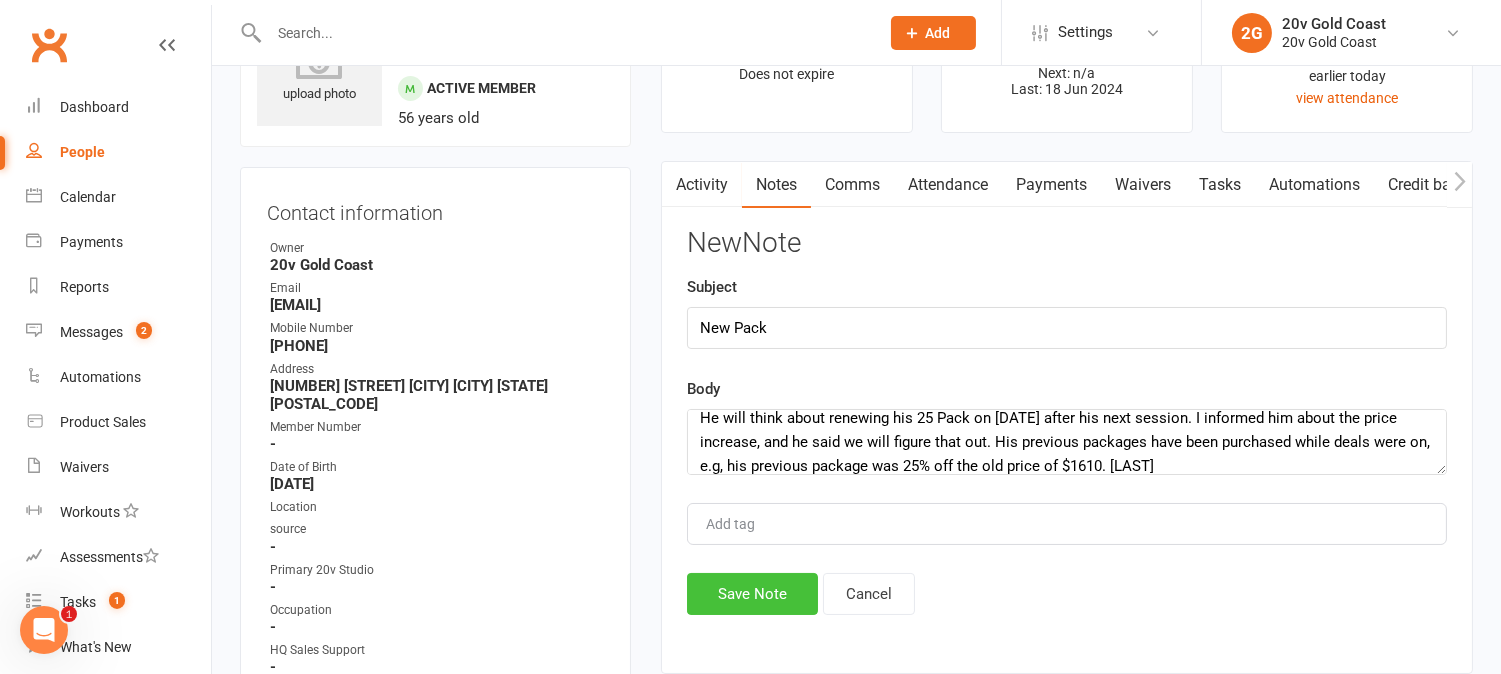 click on "Save Note" at bounding box center [752, 594] 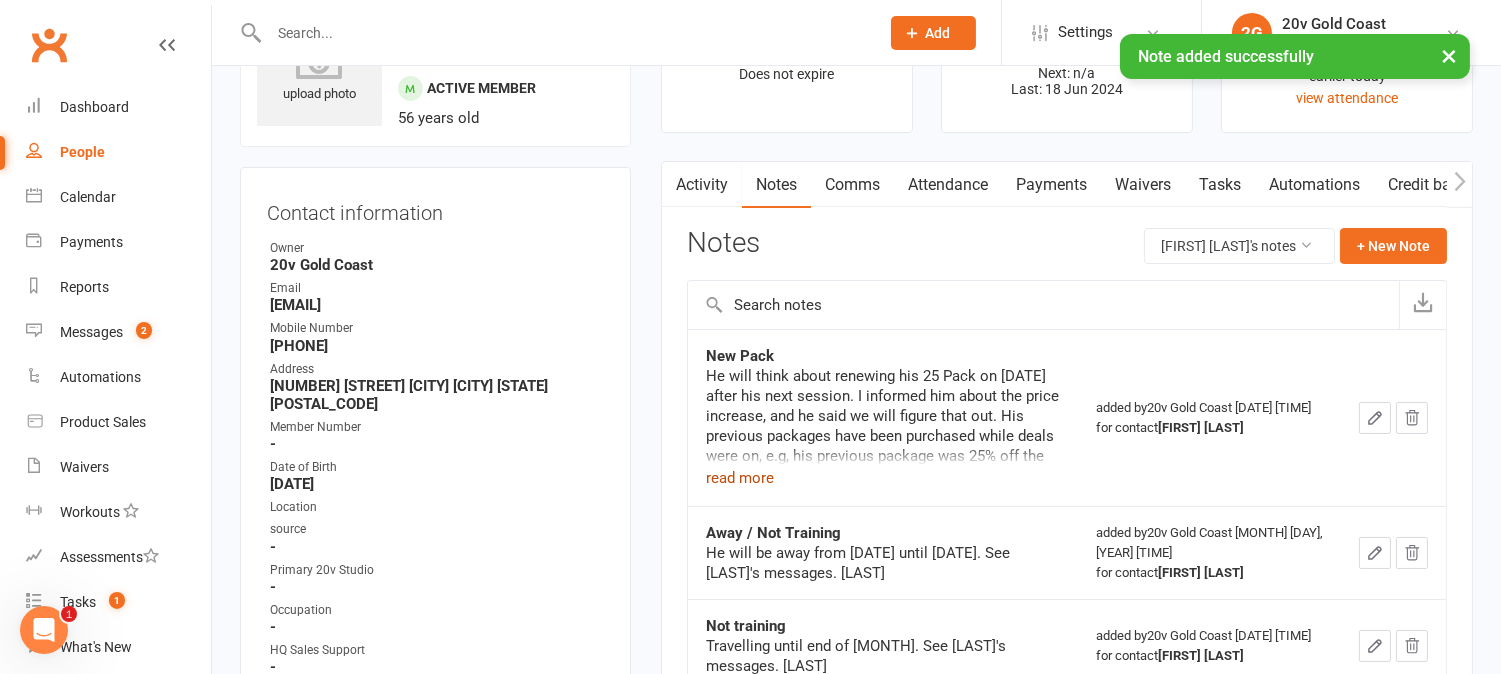click on "read more" at bounding box center [740, 478] 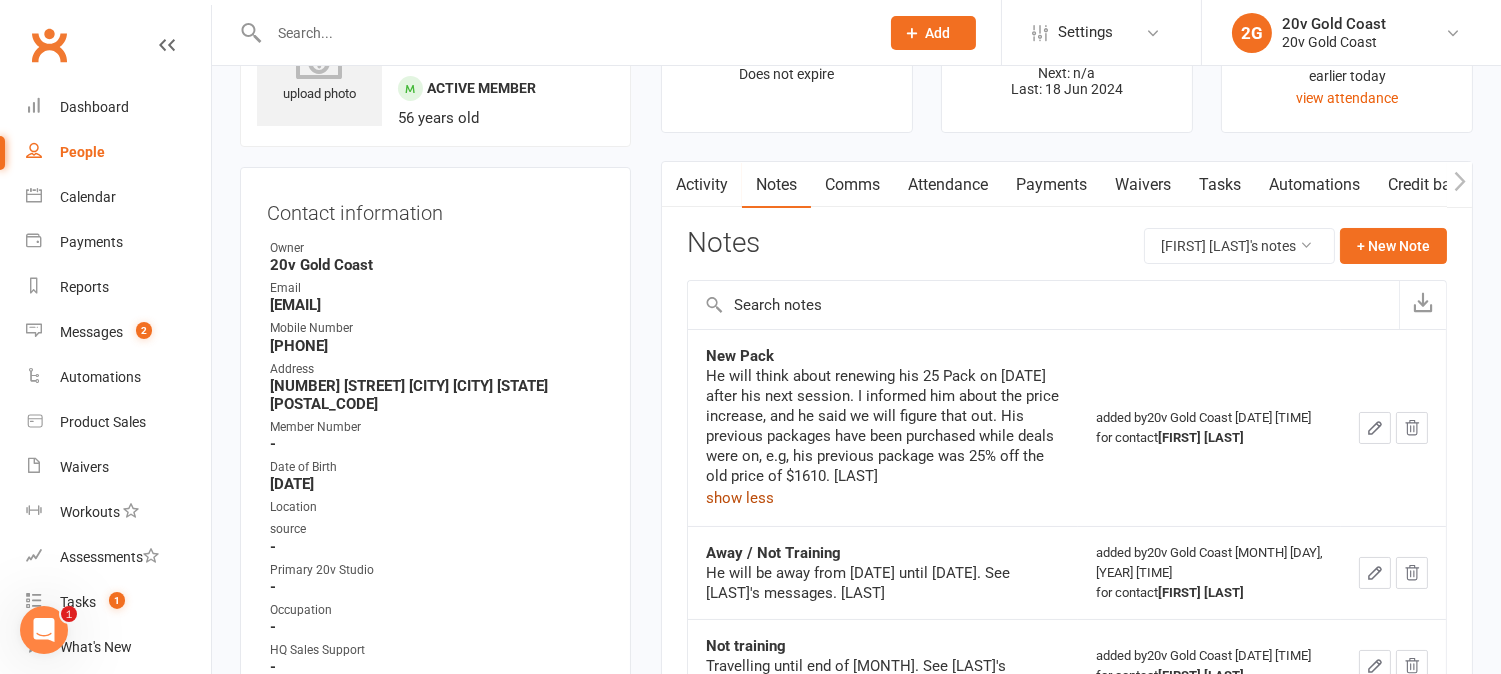 click on "Activity" at bounding box center [702, 185] 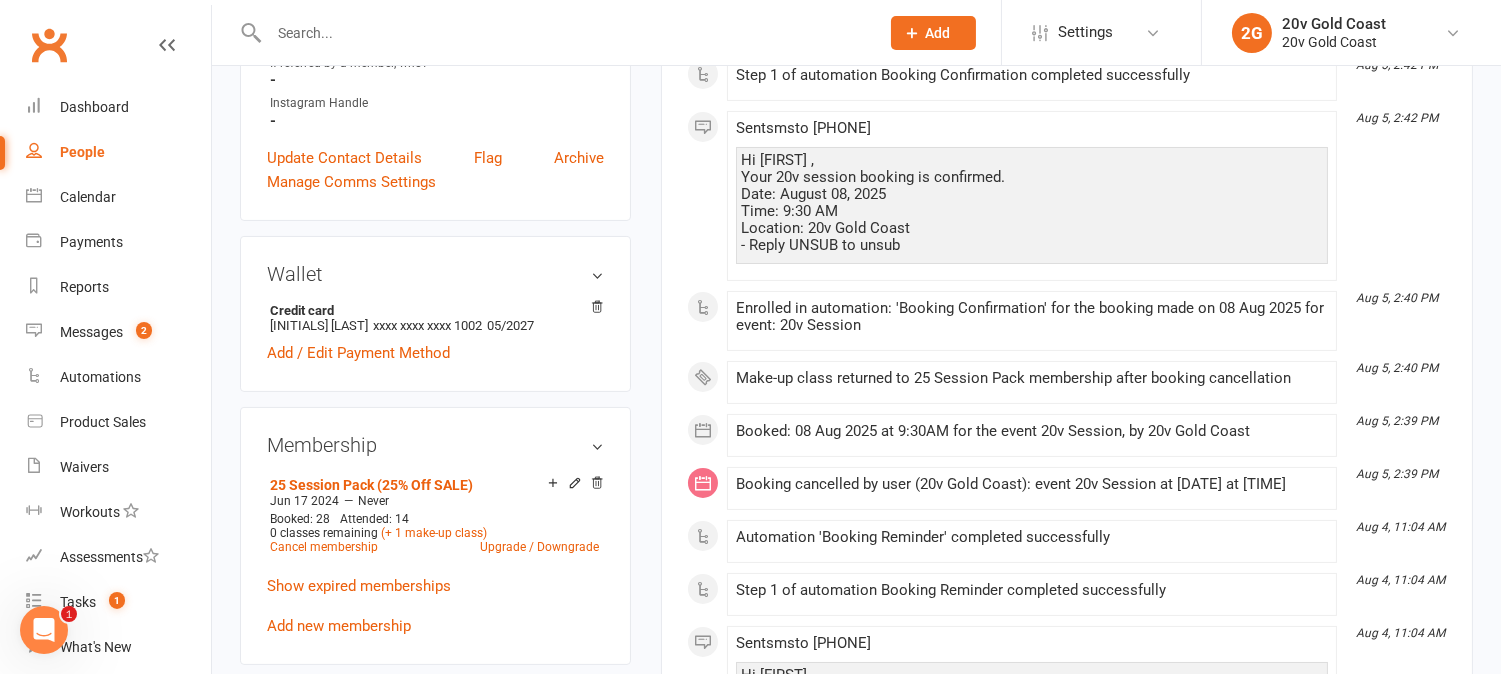 scroll, scrollTop: 0, scrollLeft: 0, axis: both 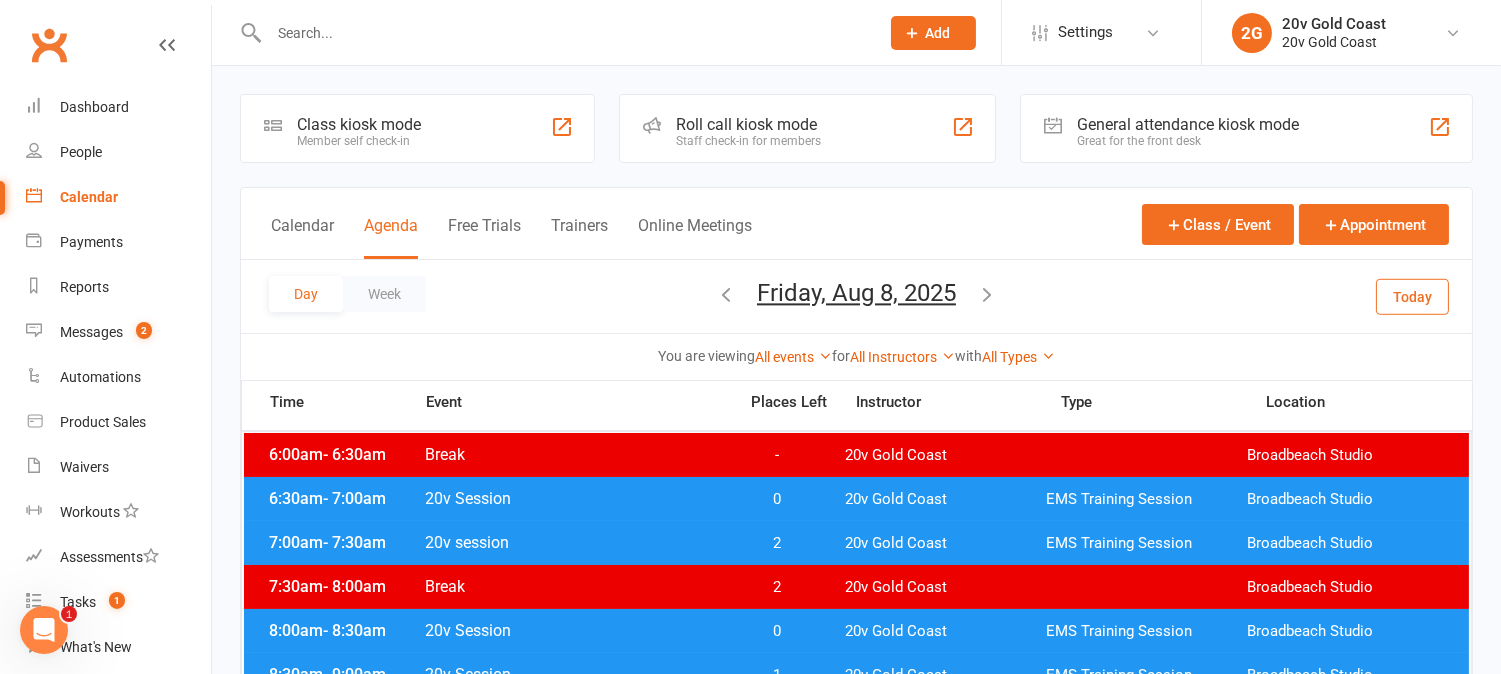 drag, startPoint x: 1410, startPoint y: 298, endPoint x: 1330, endPoint y: 315, distance: 81.78631 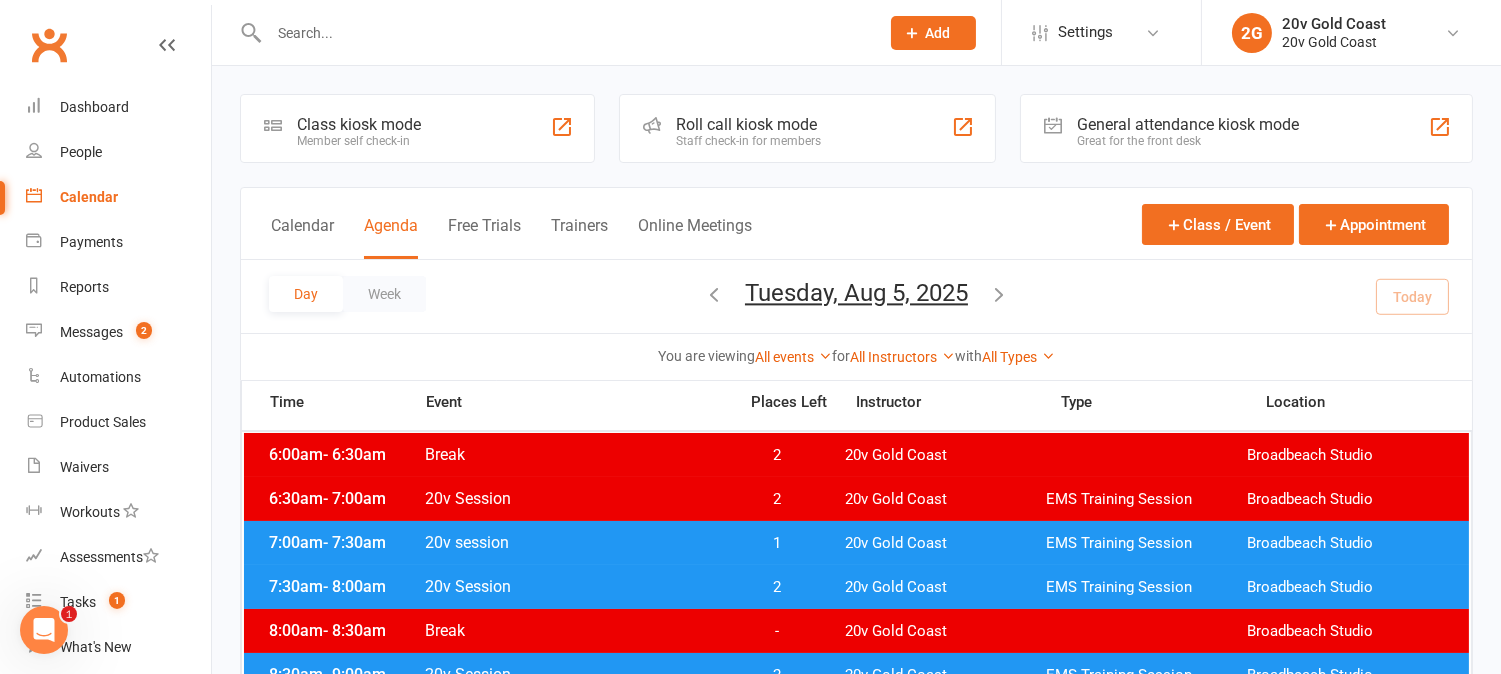click on "Tuesday, Aug 5, 2025" at bounding box center (856, 293) 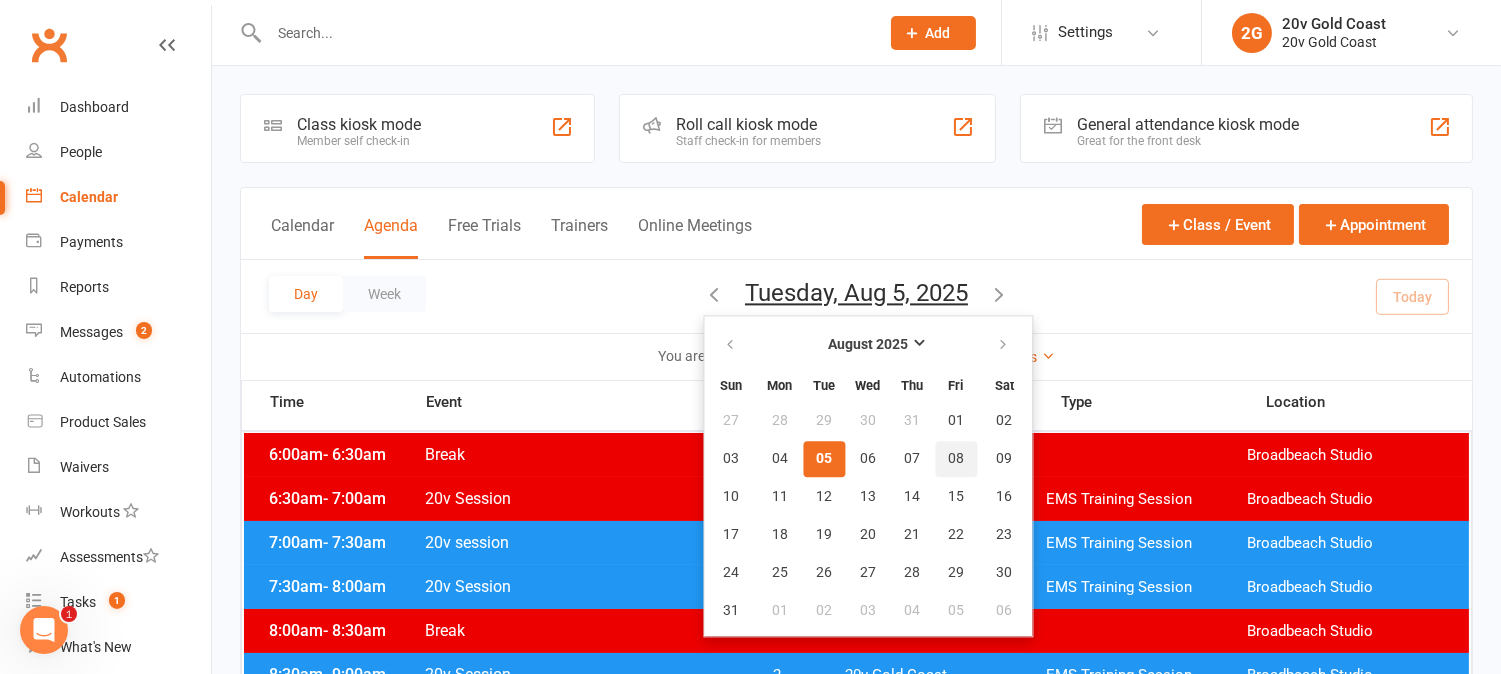 click on "08" at bounding box center [956, 459] 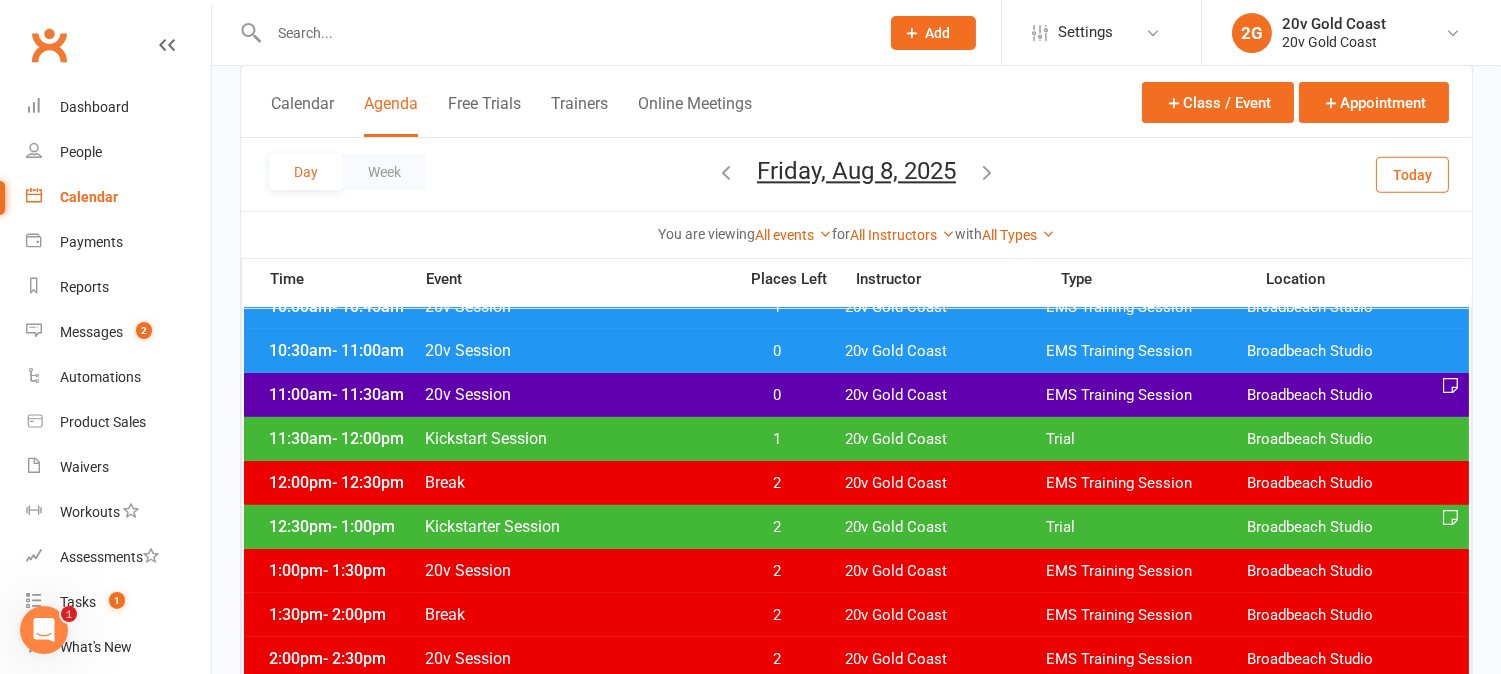 scroll, scrollTop: 555, scrollLeft: 0, axis: vertical 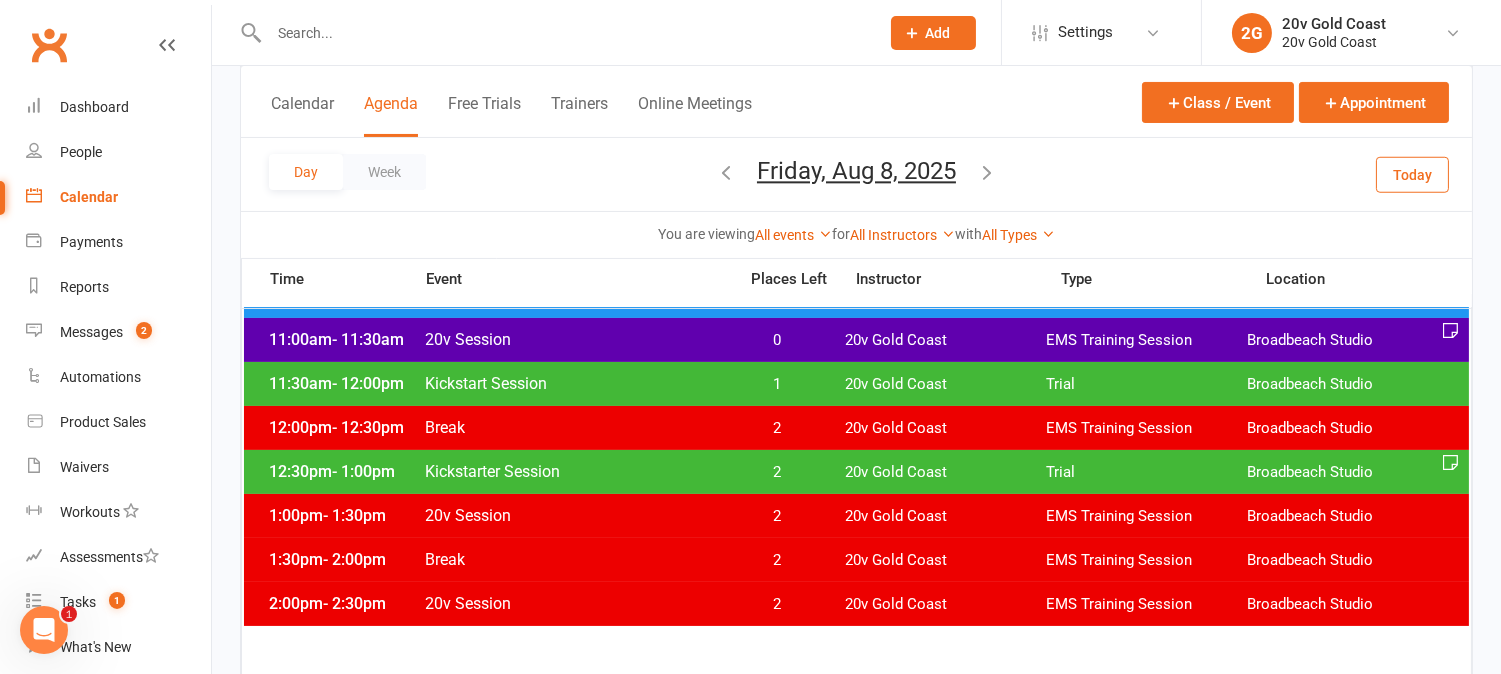 click on "2" at bounding box center [777, 472] 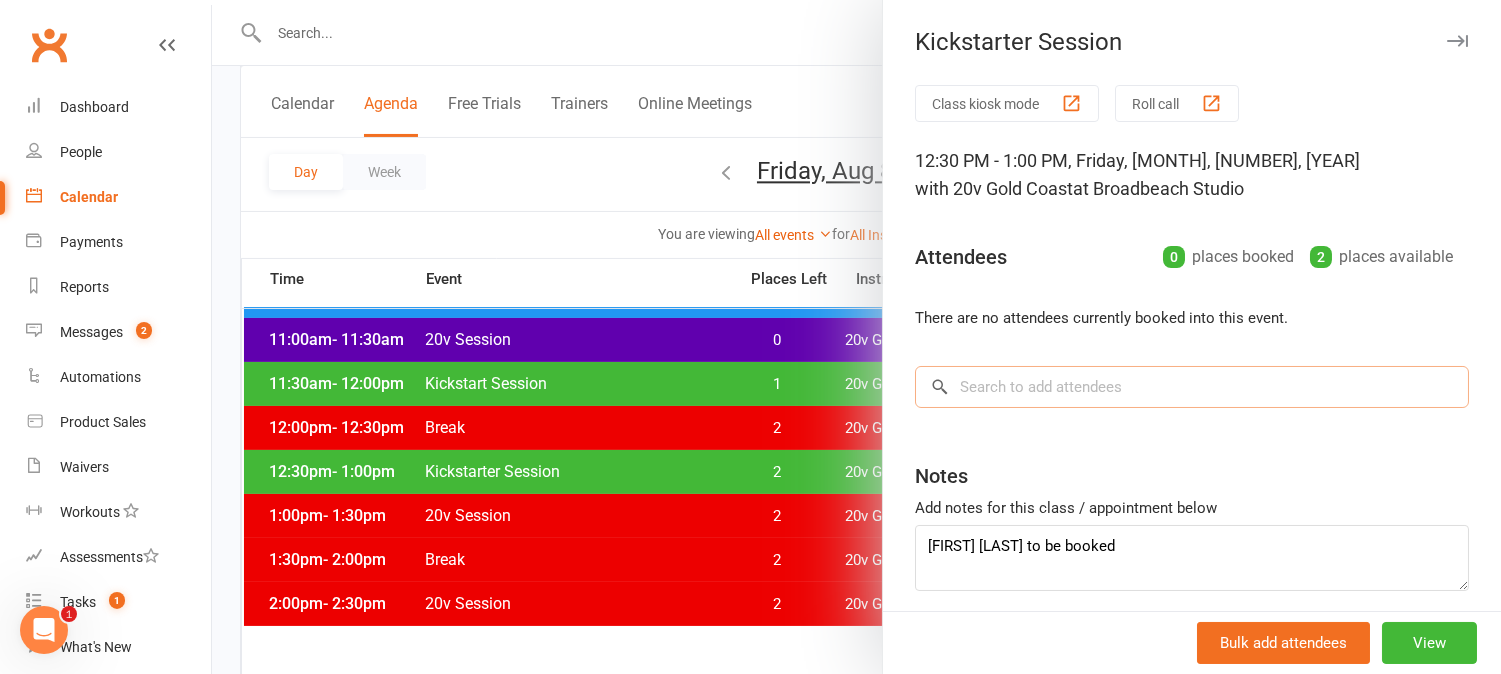 click at bounding box center [1192, 387] 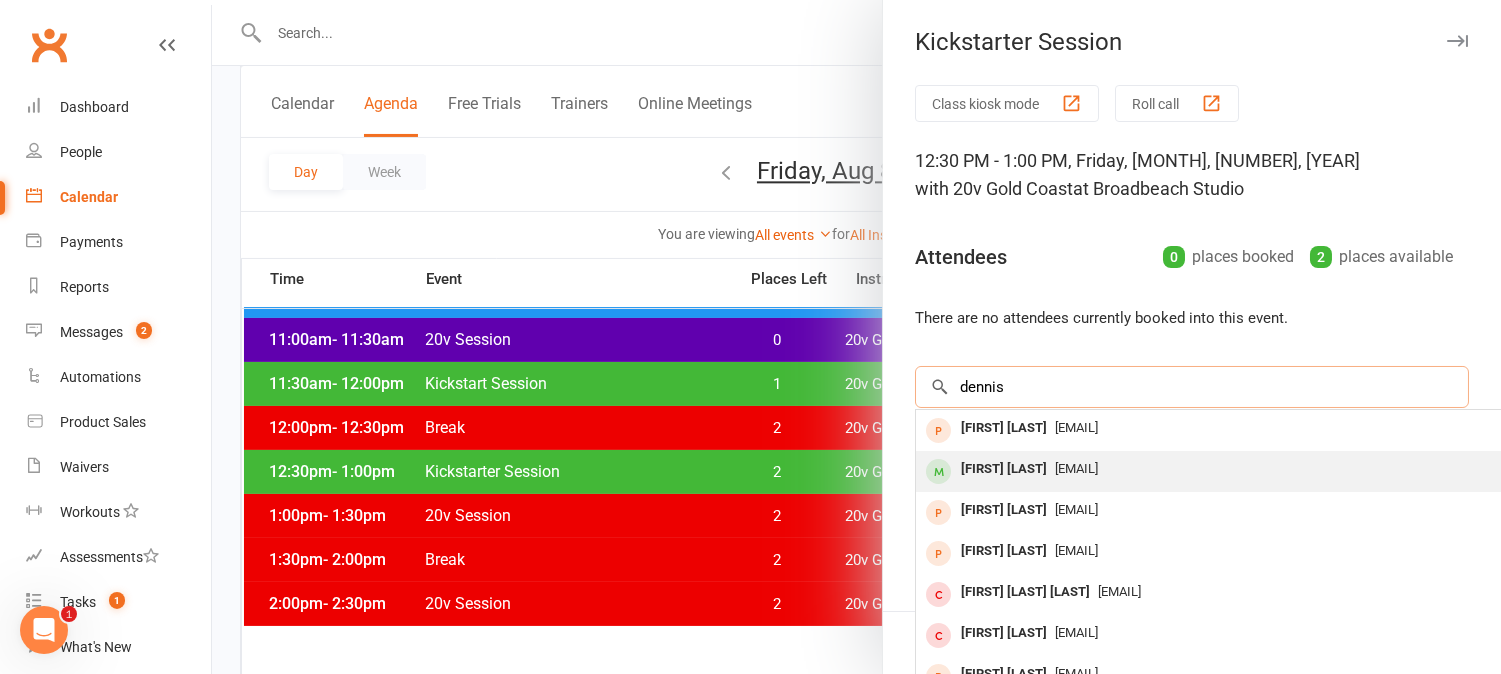 type on "dennis" 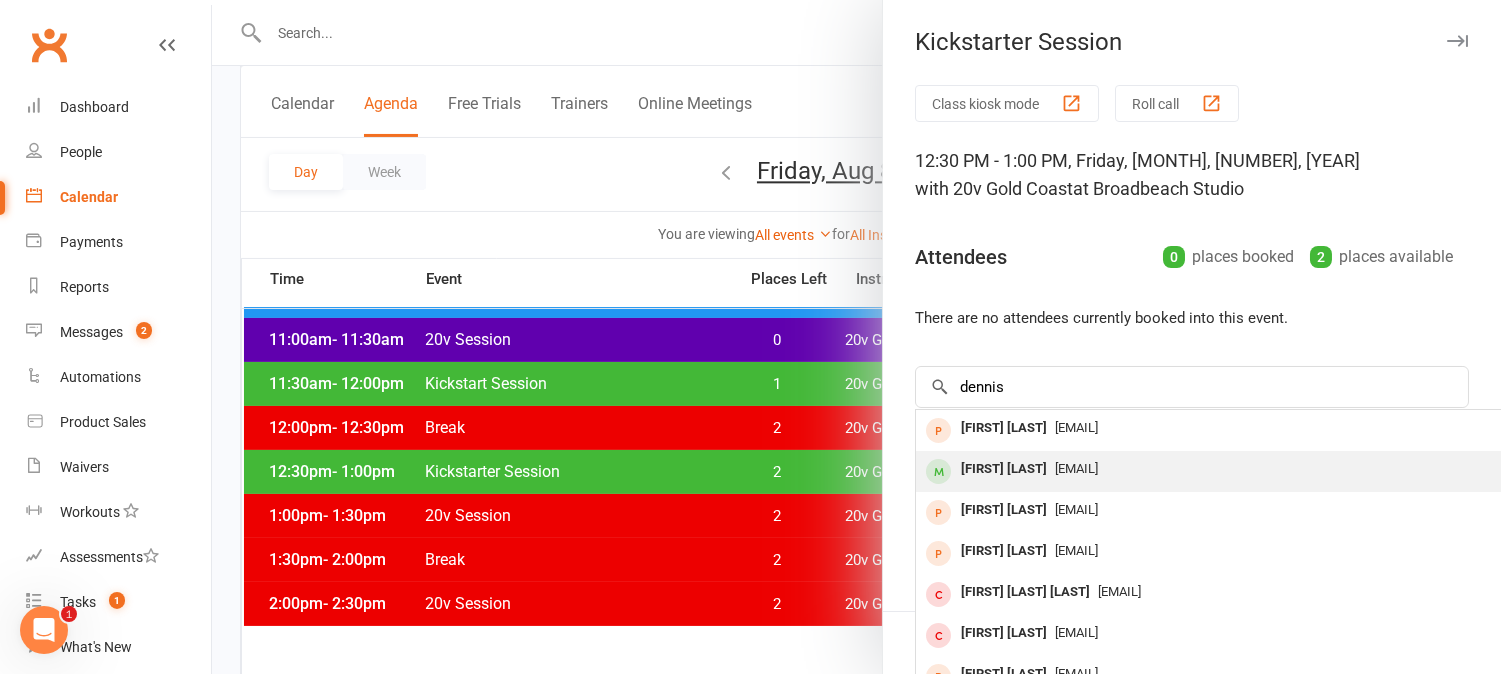 click on "[FIRST] [LAST]" at bounding box center [1004, 469] 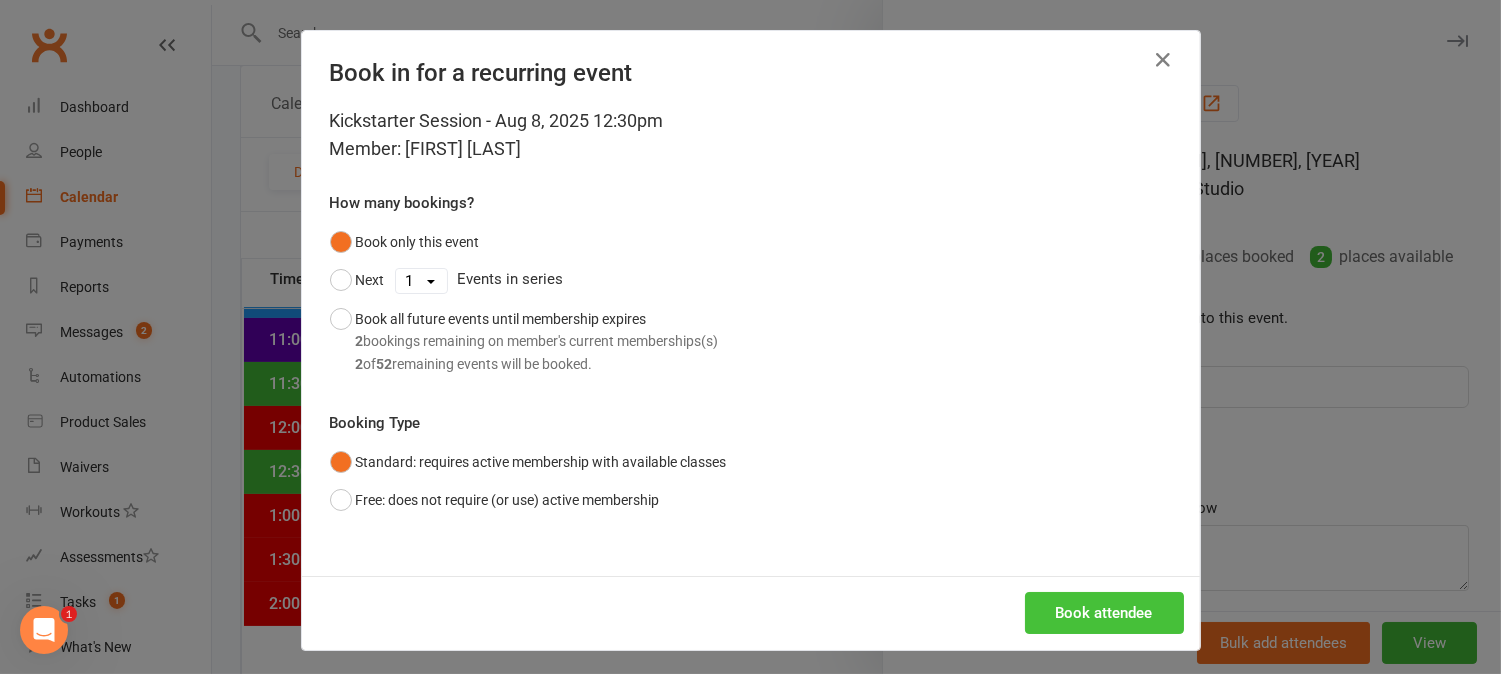 click on "Book attendee" at bounding box center (1104, 613) 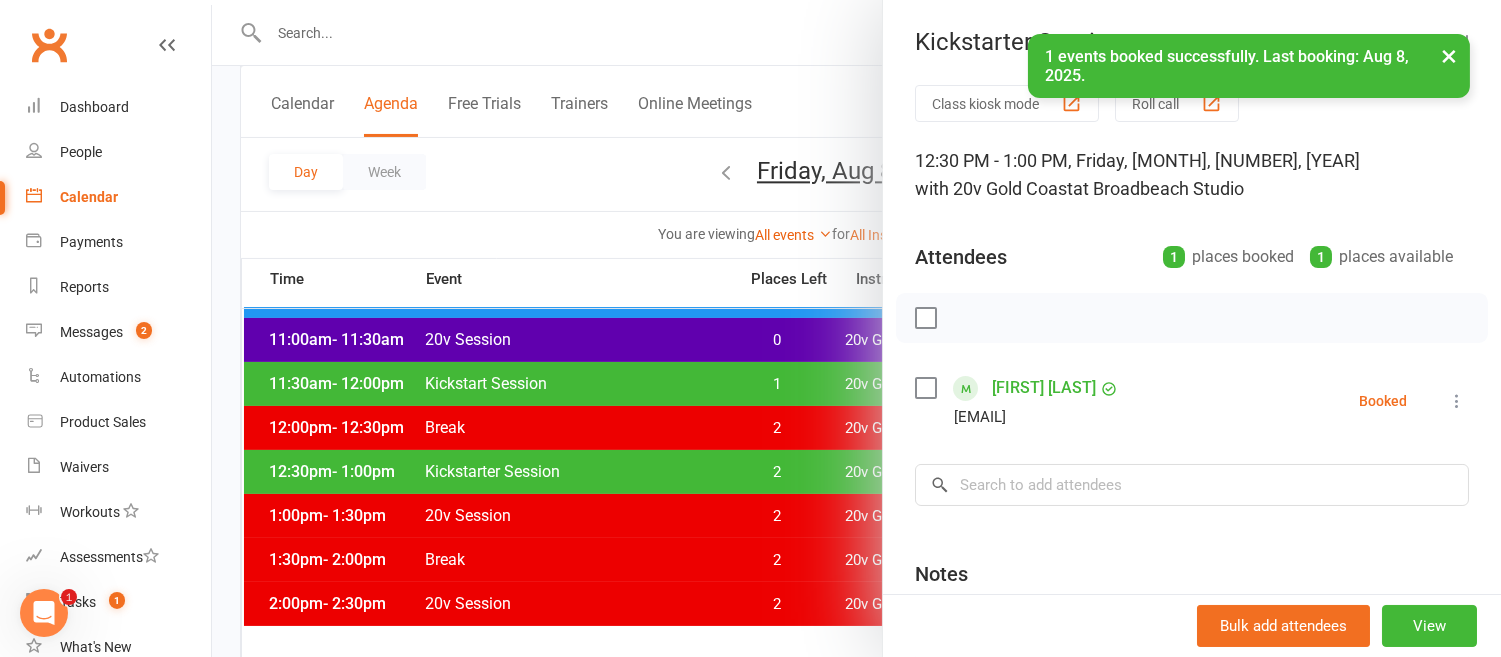 click at bounding box center [856, 328] 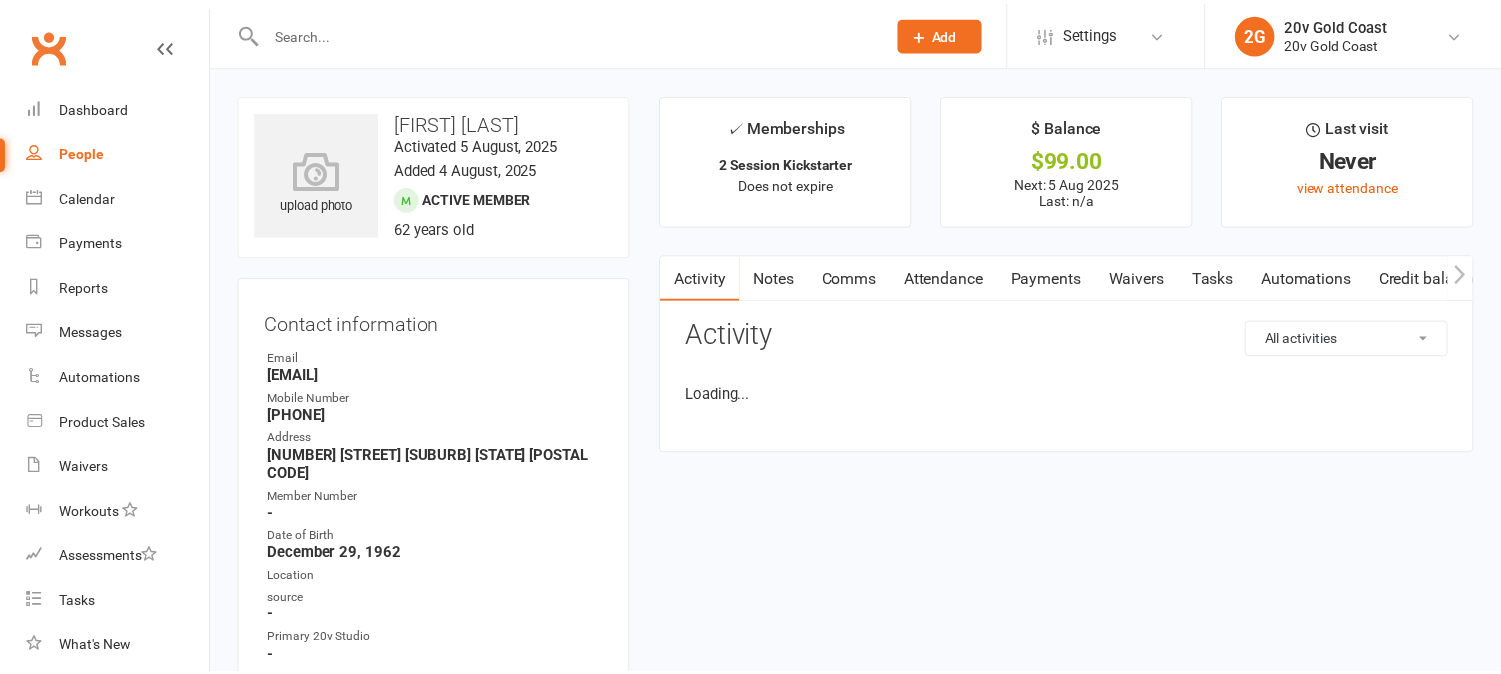 scroll, scrollTop: 0, scrollLeft: 0, axis: both 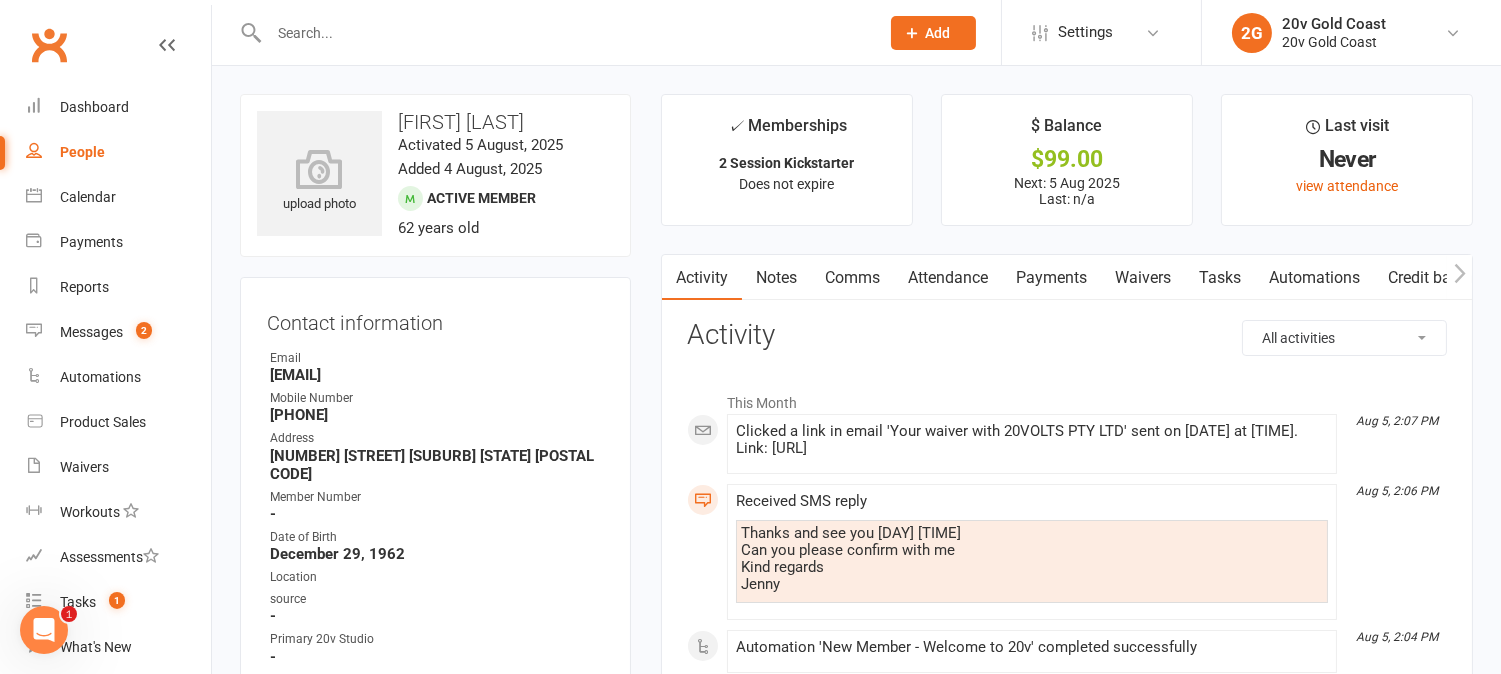click on "Attendance" at bounding box center (948, 278) 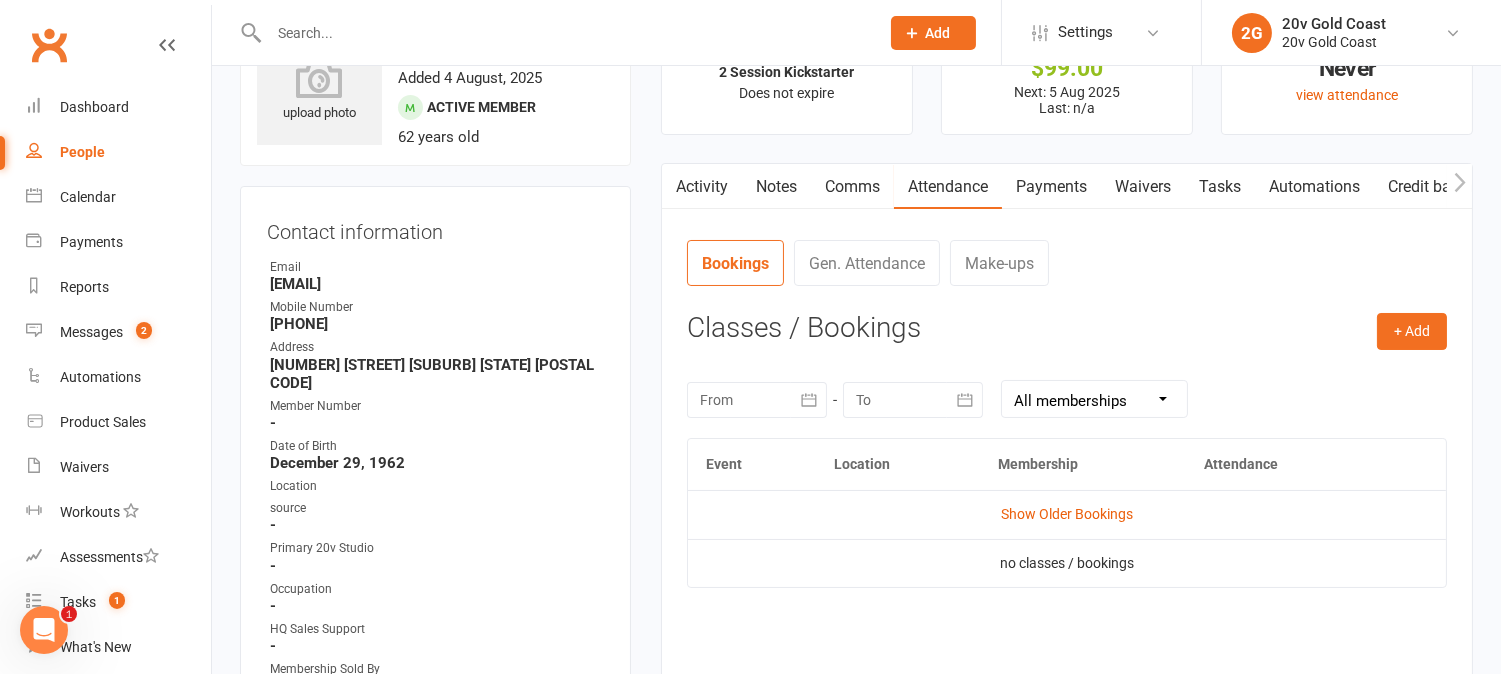 scroll, scrollTop: 0, scrollLeft: 0, axis: both 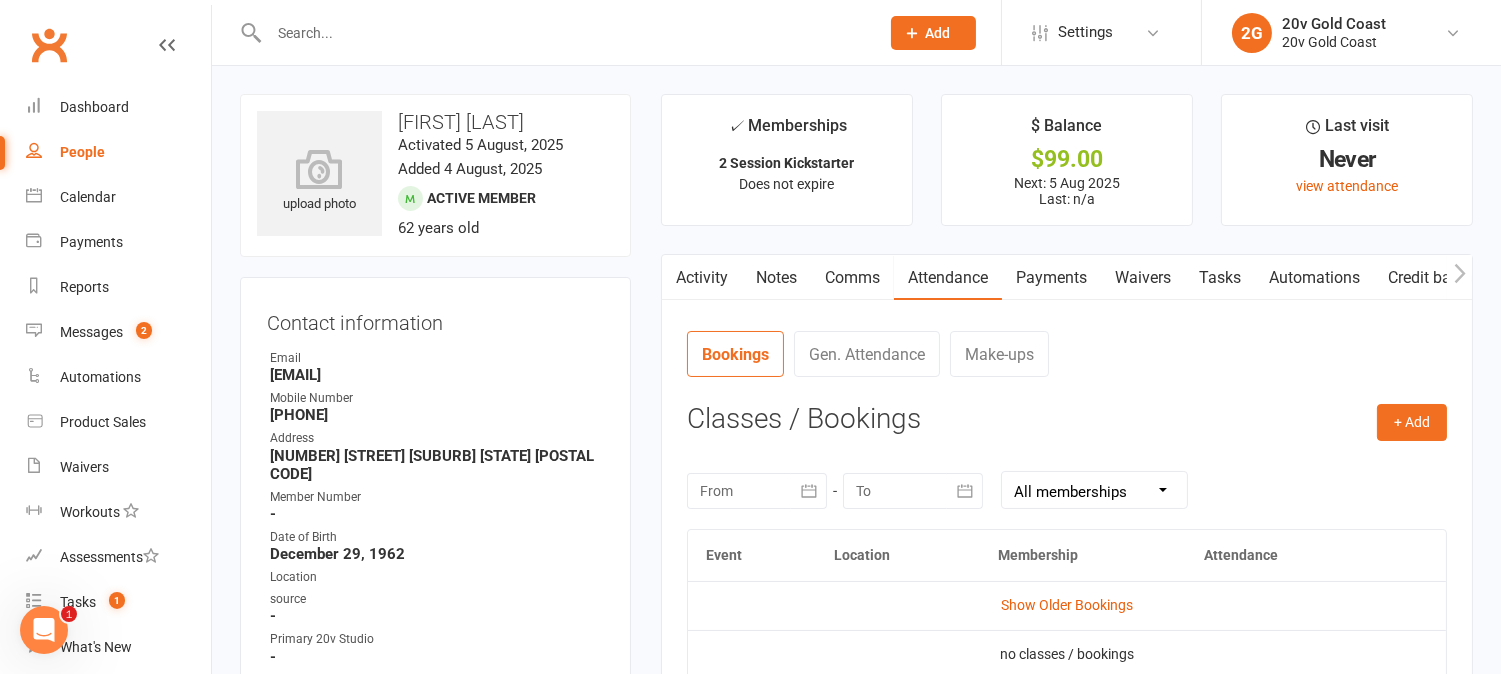 click on "Activity" at bounding box center (702, 278) 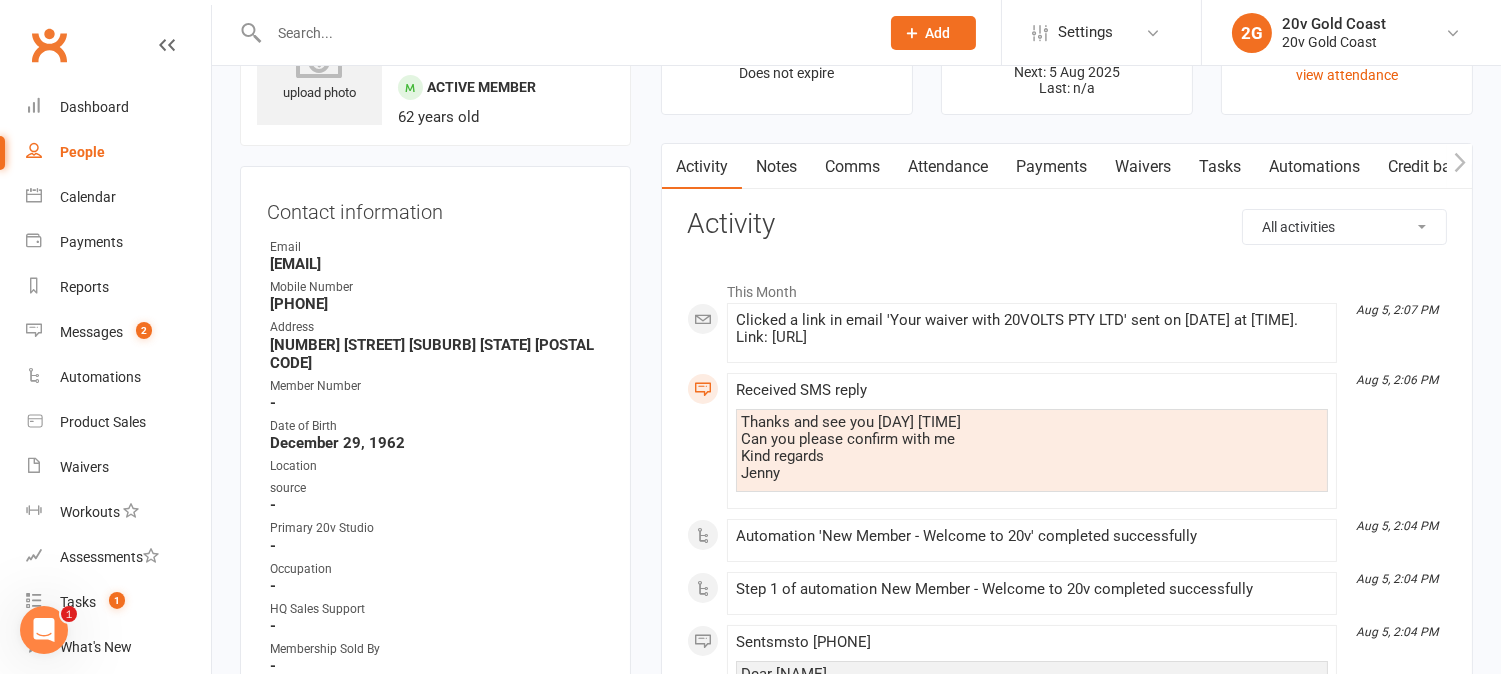 scroll, scrollTop: 0, scrollLeft: 0, axis: both 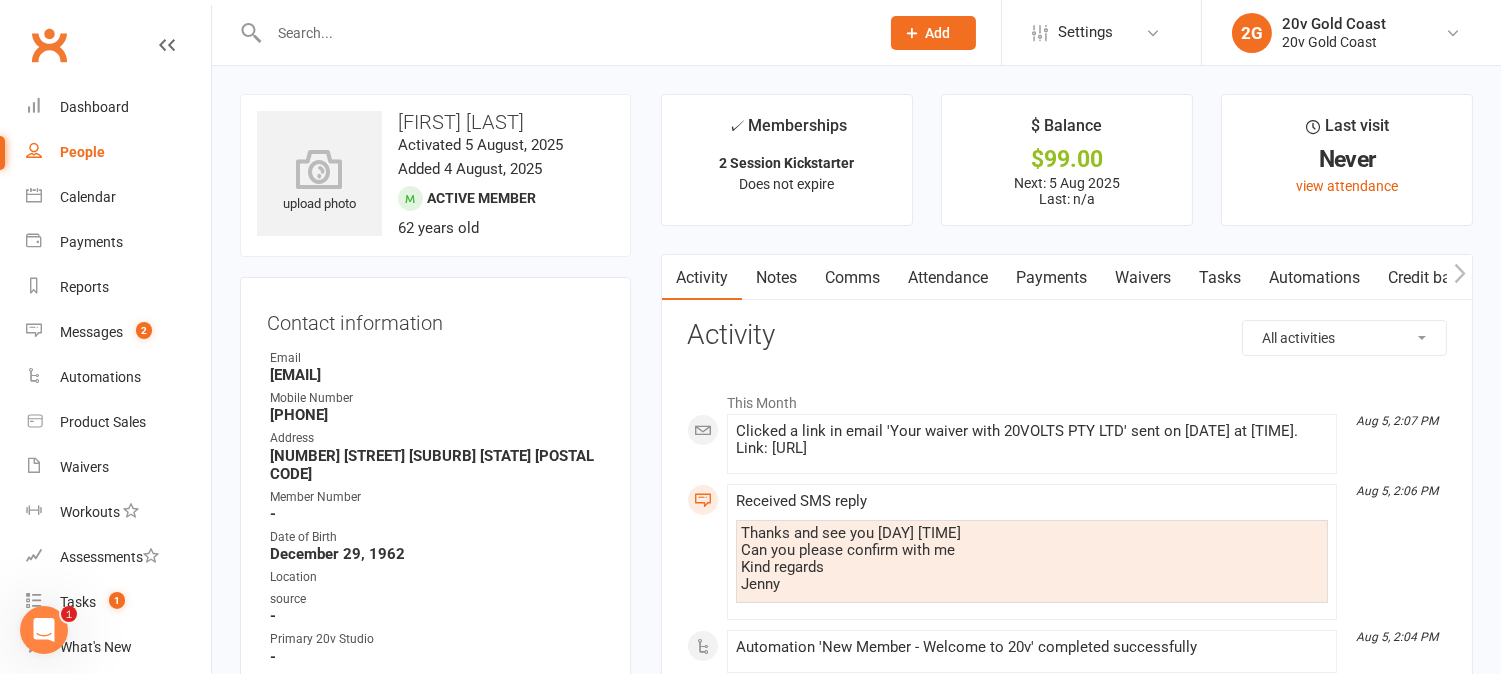 click at bounding box center (564, 33) 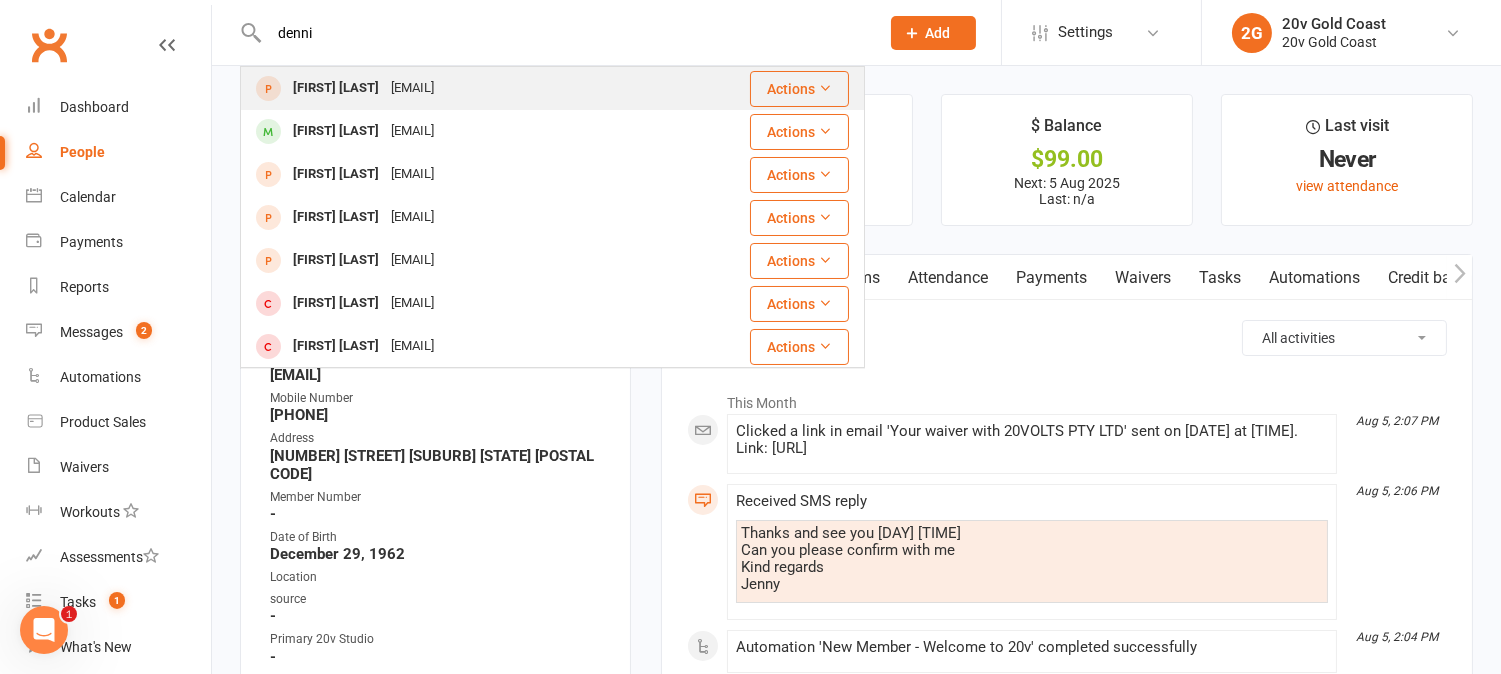 type on "denni" 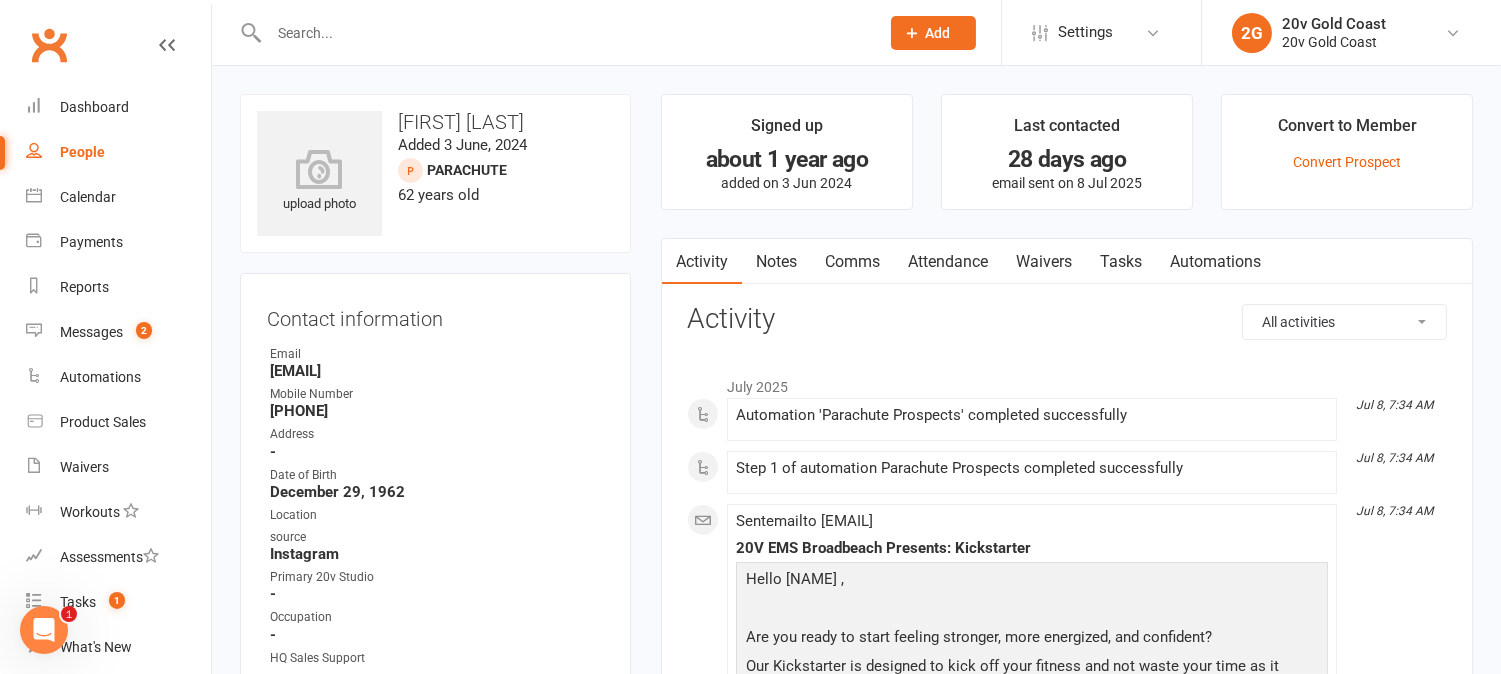click on "Attendance" at bounding box center (948, 262) 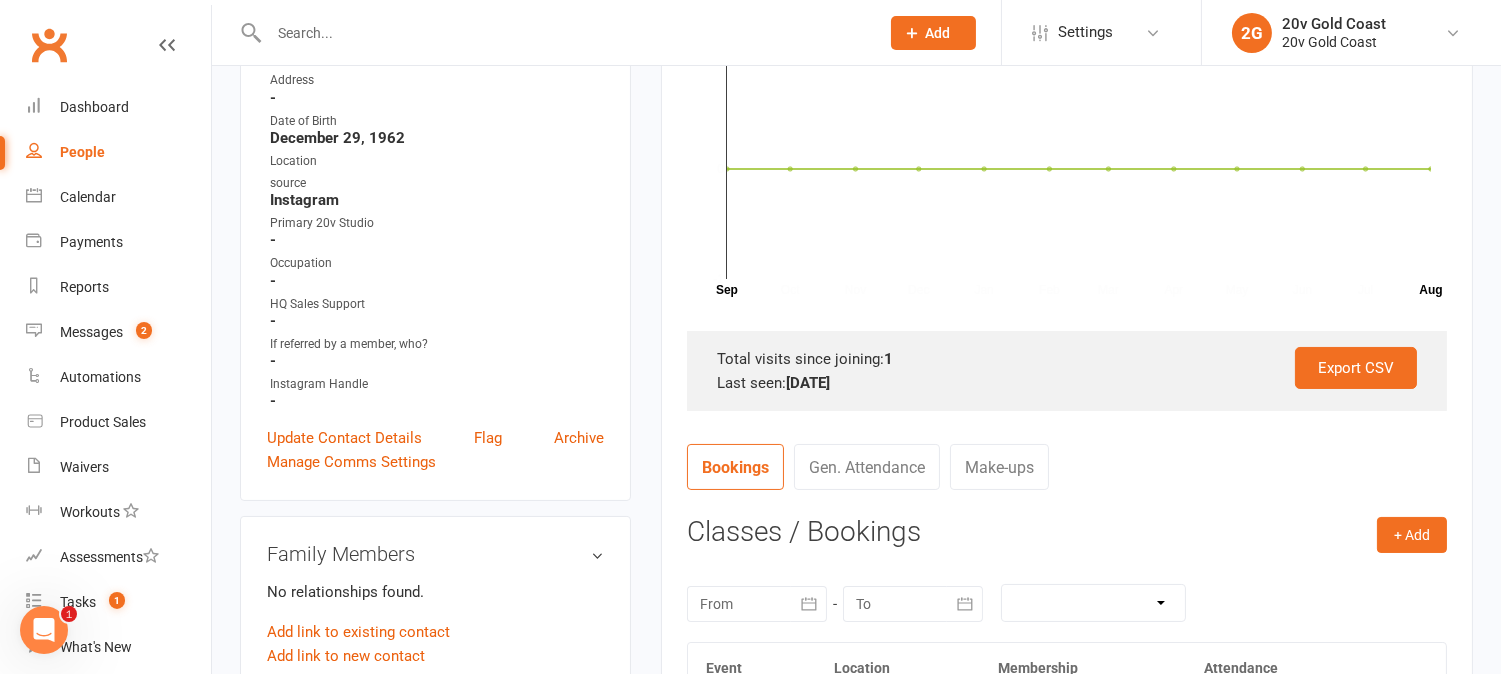 scroll, scrollTop: 555, scrollLeft: 0, axis: vertical 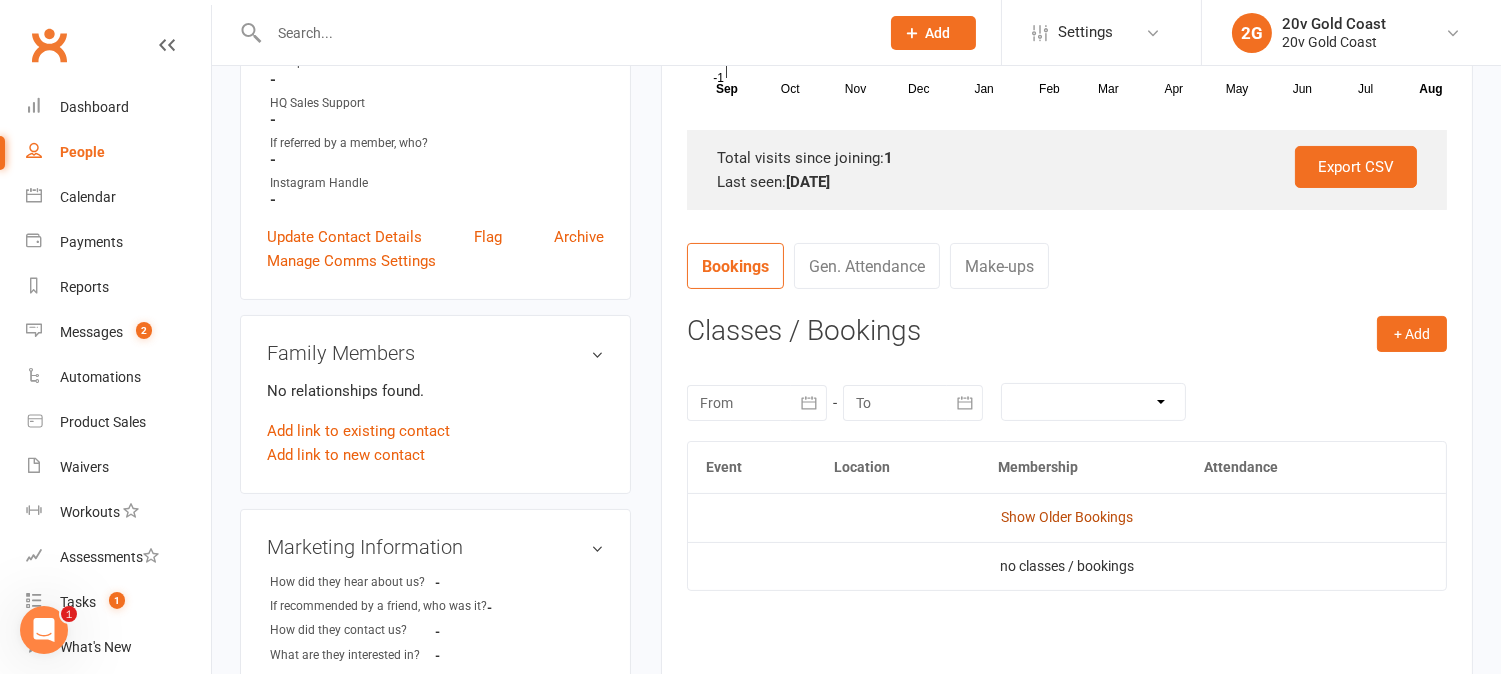 click on "Show Older Bookings" at bounding box center [1067, 517] 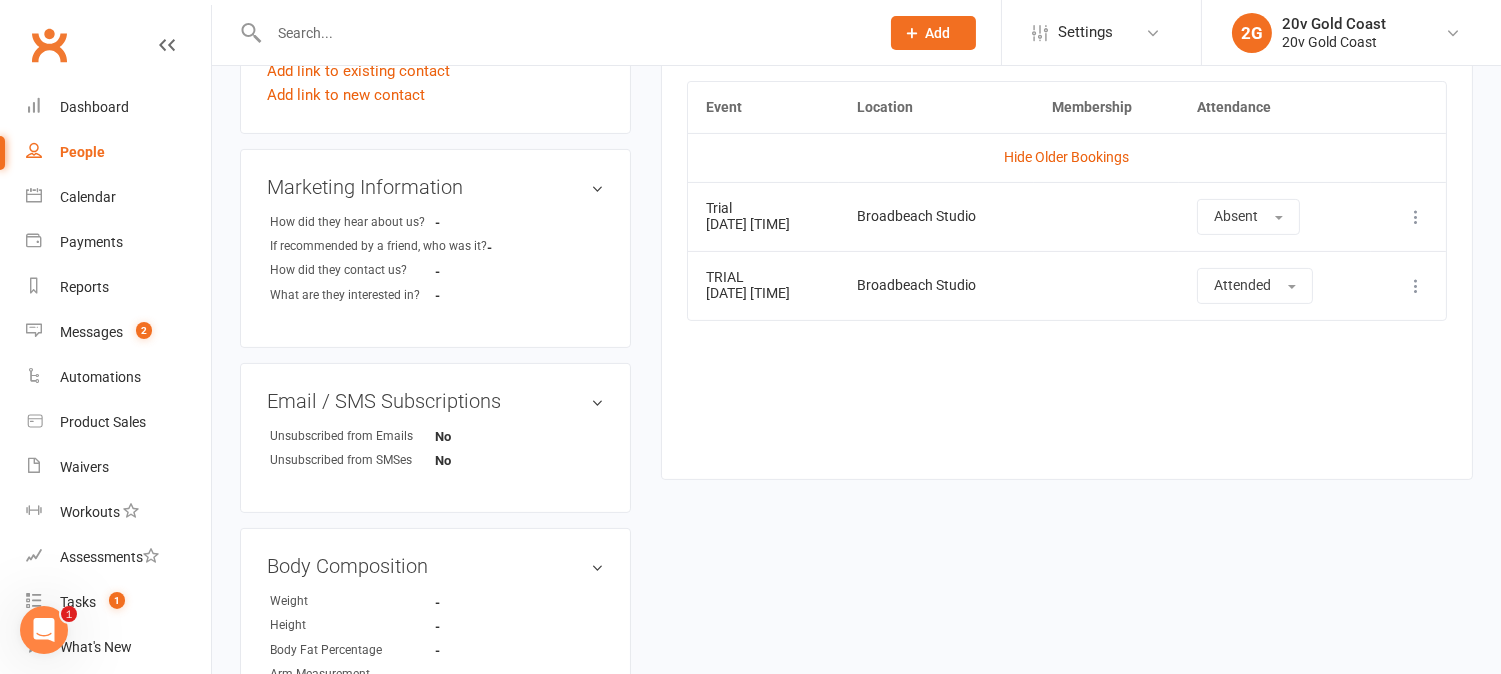 scroll, scrollTop: 888, scrollLeft: 0, axis: vertical 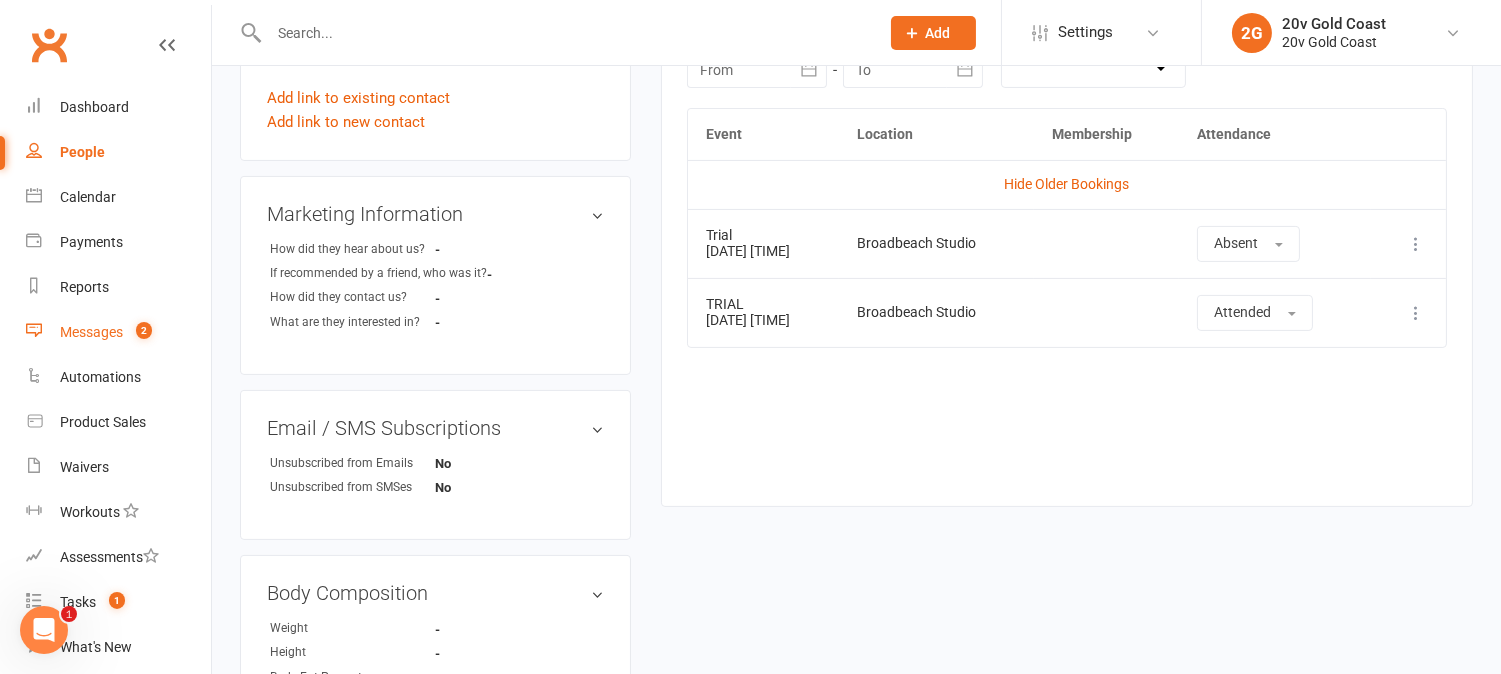 click on "Messages" at bounding box center [91, 332] 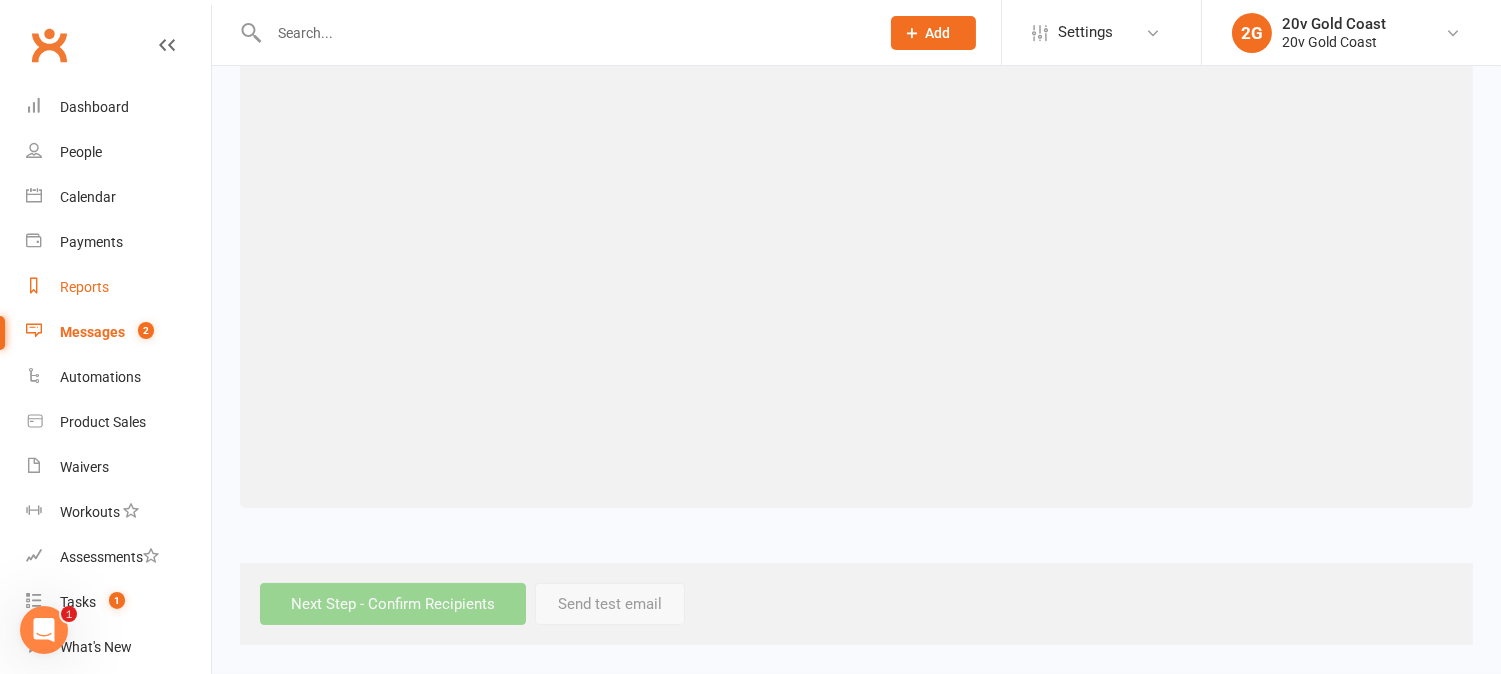 scroll, scrollTop: 0, scrollLeft: 0, axis: both 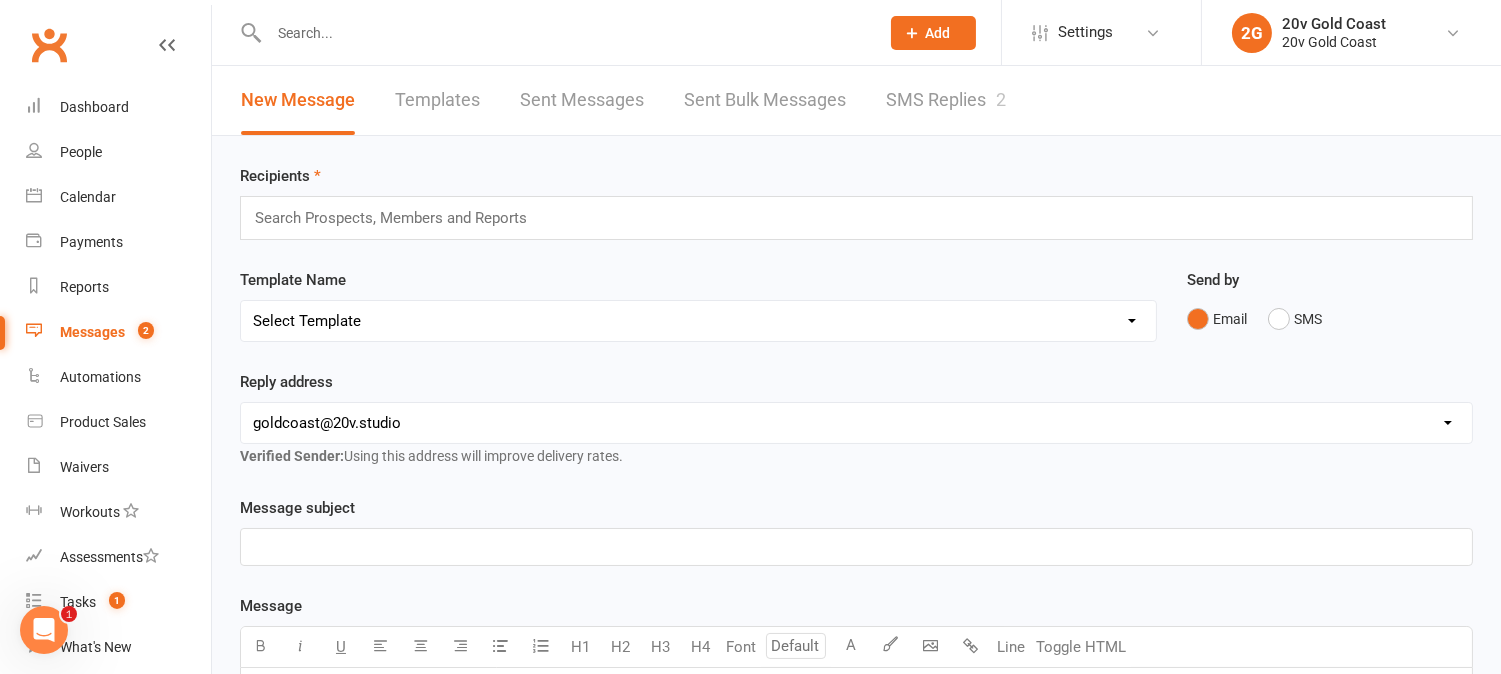 click on "SMS Replies  2" at bounding box center (946, 100) 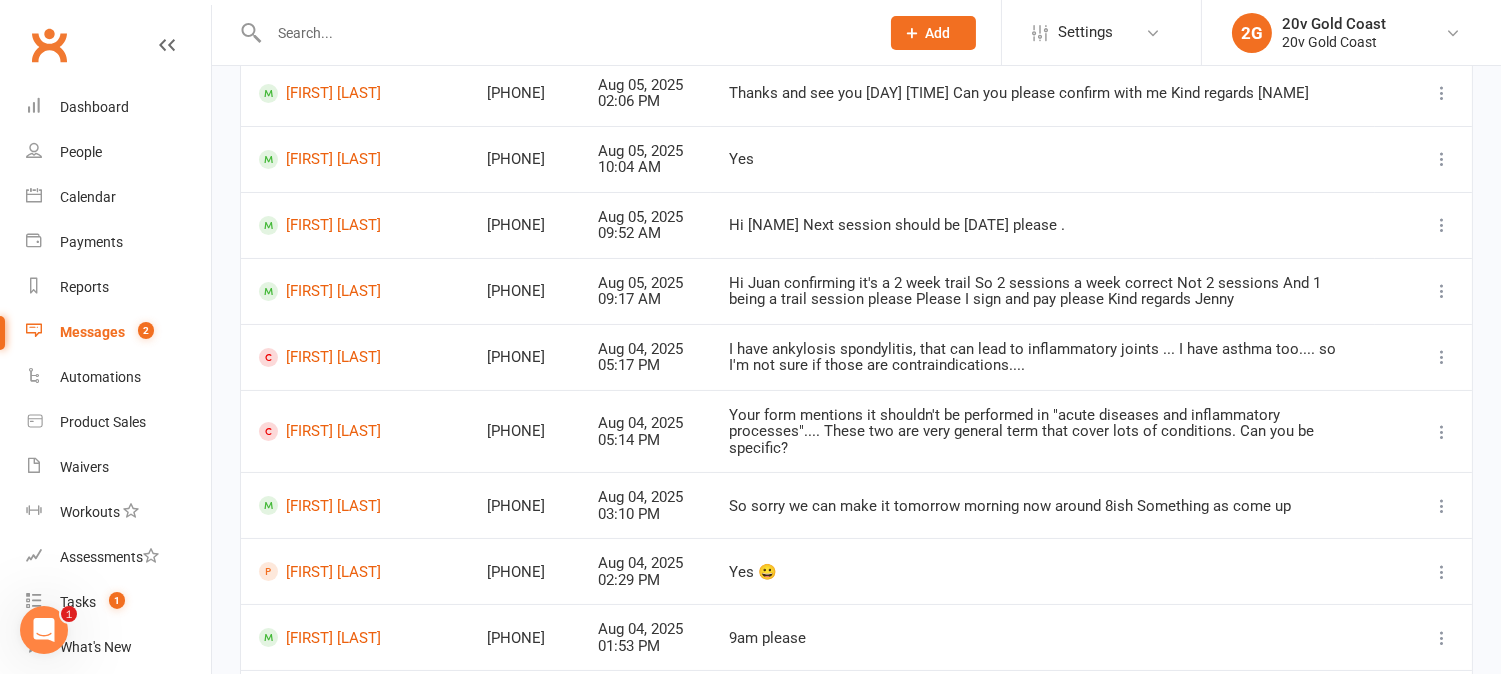 scroll, scrollTop: 0, scrollLeft: 0, axis: both 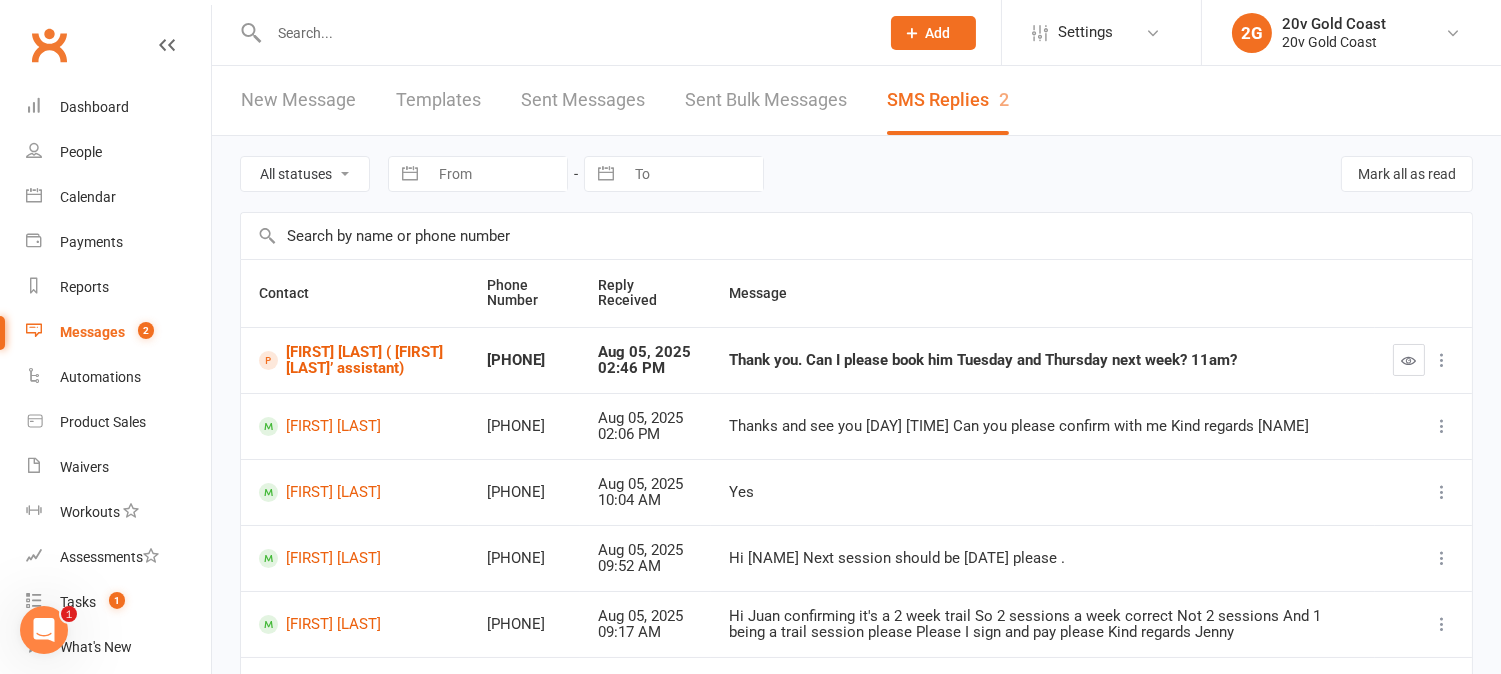 click at bounding box center [564, 33] 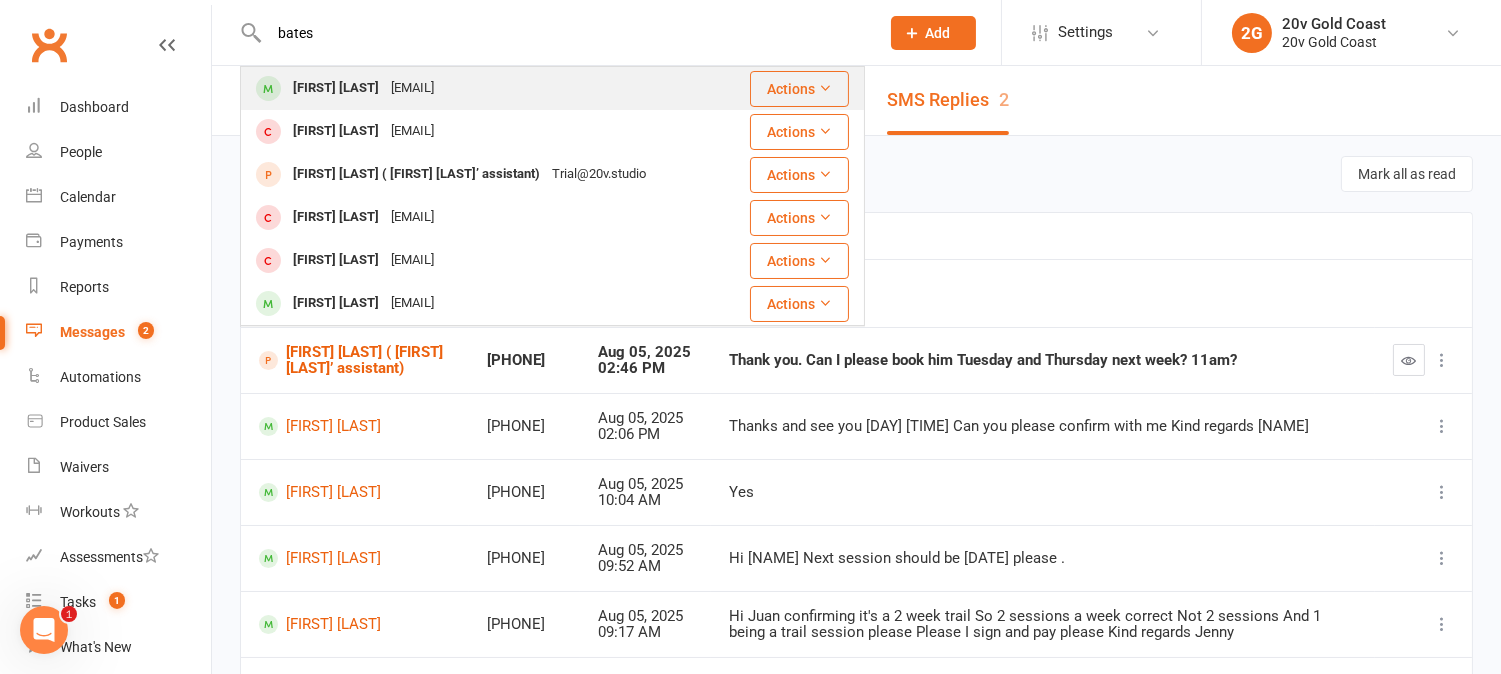 type on "bates" 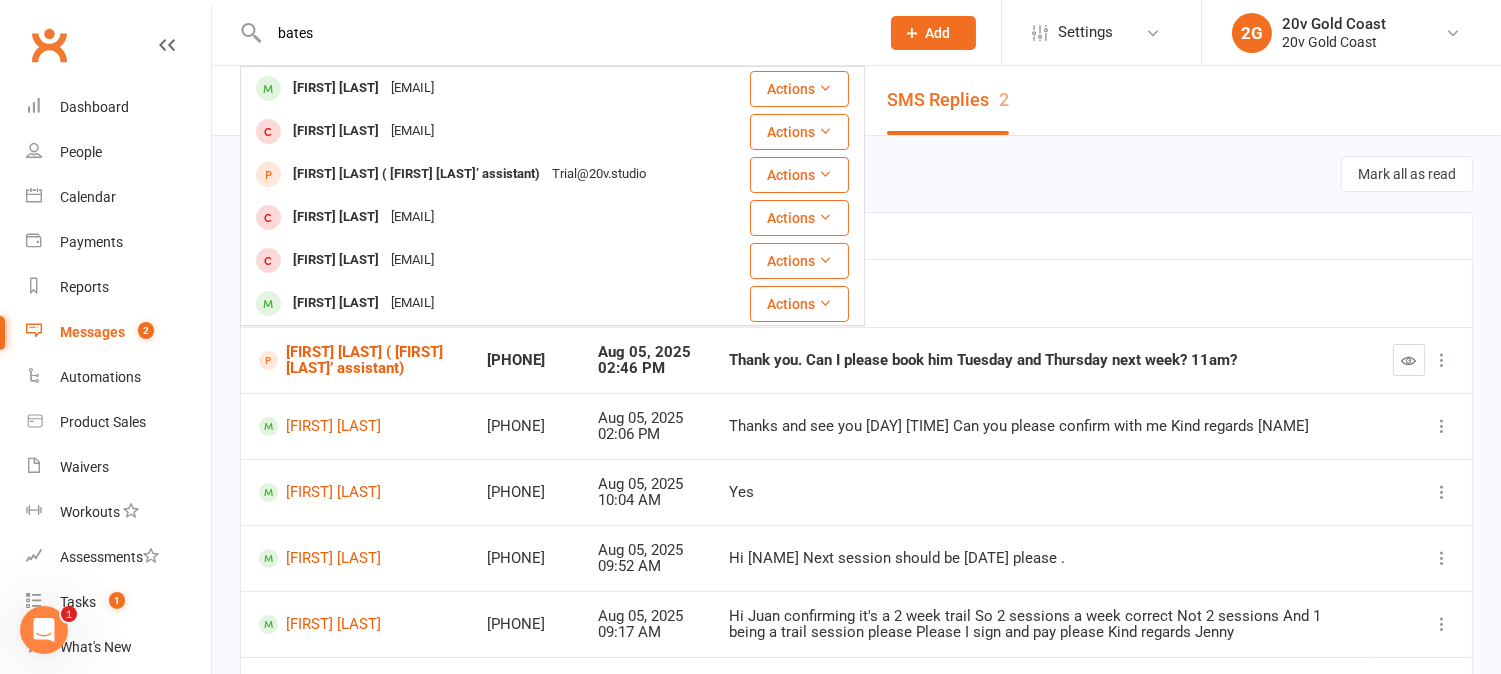 click on "[FIRST] [LAST]" at bounding box center (336, 88) 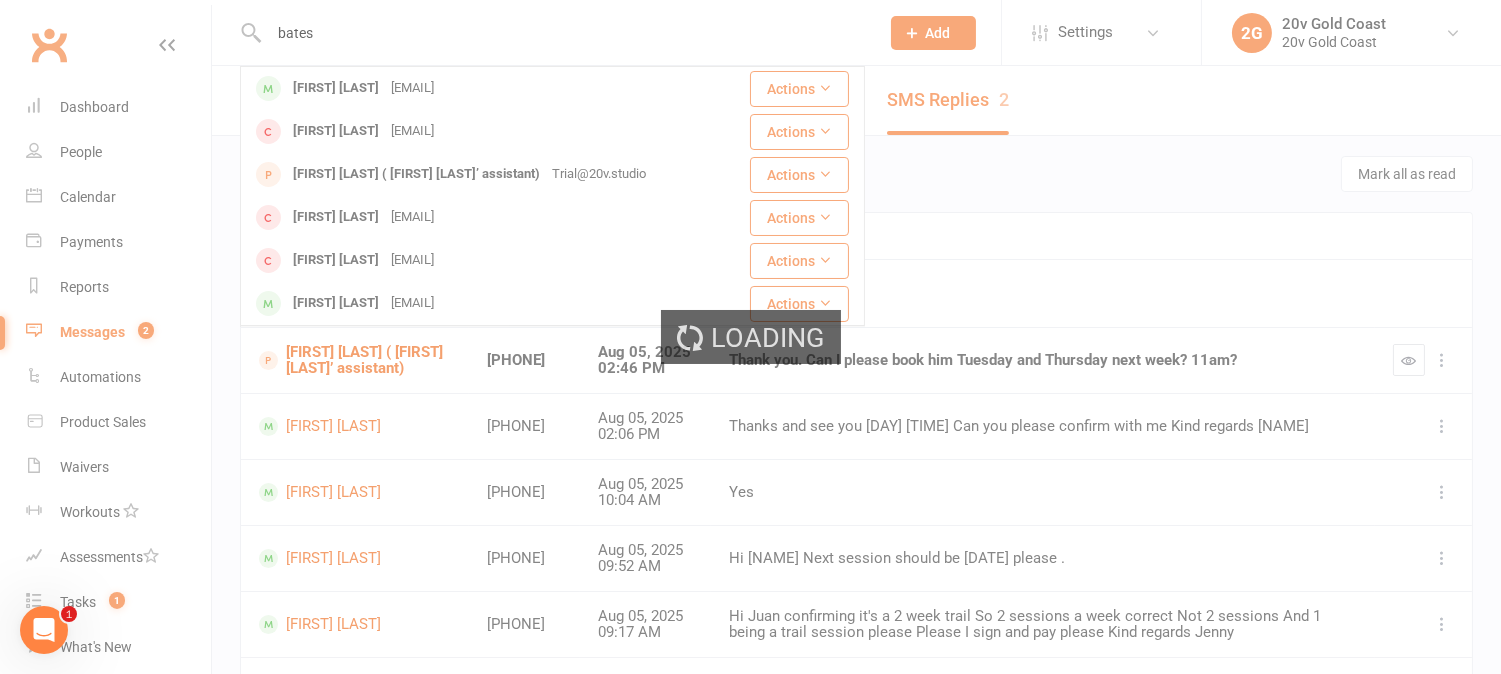 type 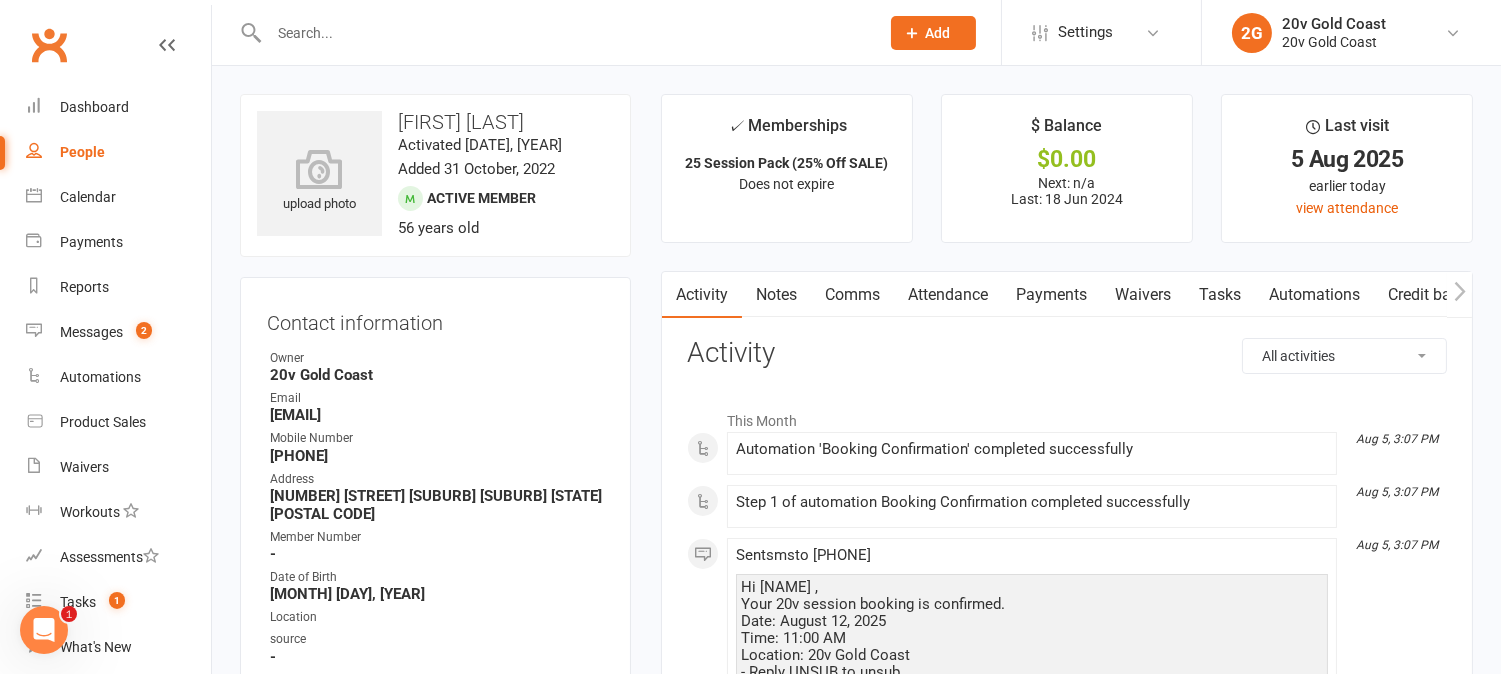 click on "Attendance" at bounding box center (948, 295) 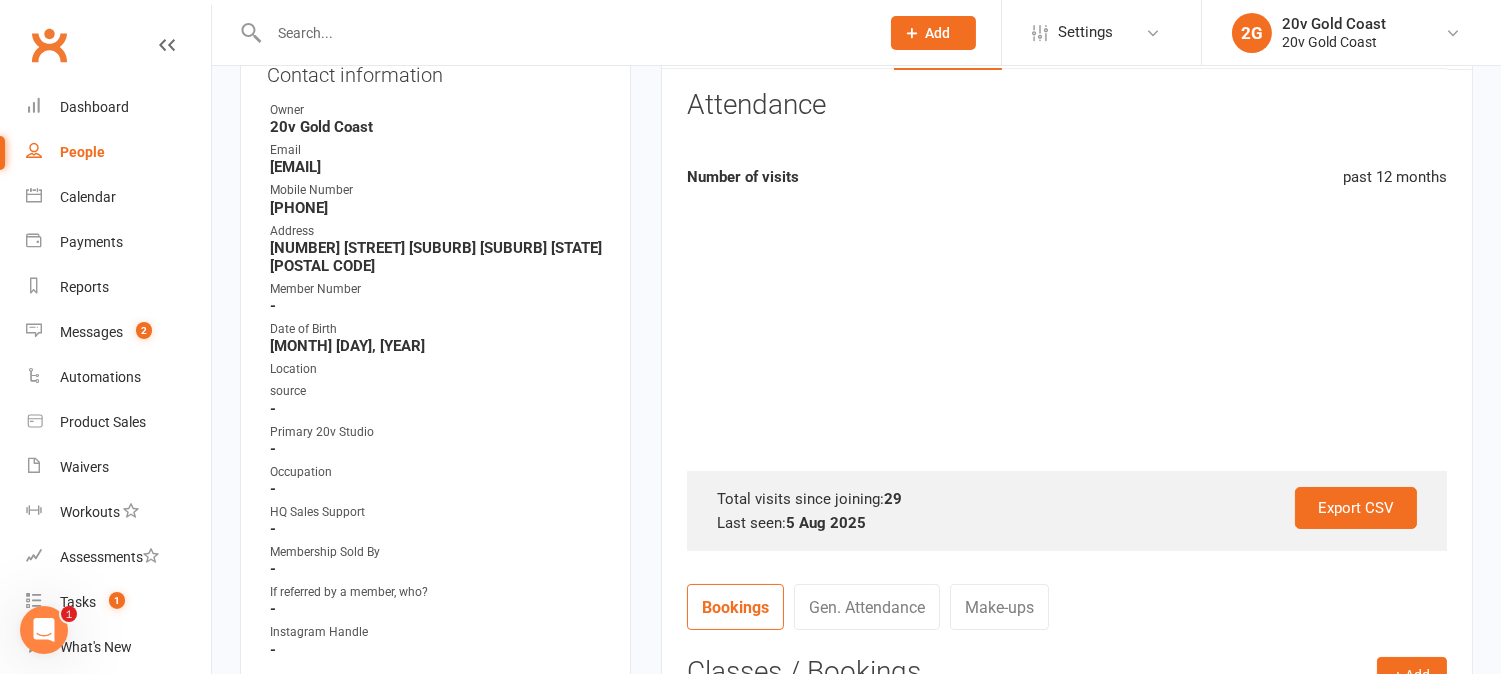 scroll, scrollTop: 777, scrollLeft: 0, axis: vertical 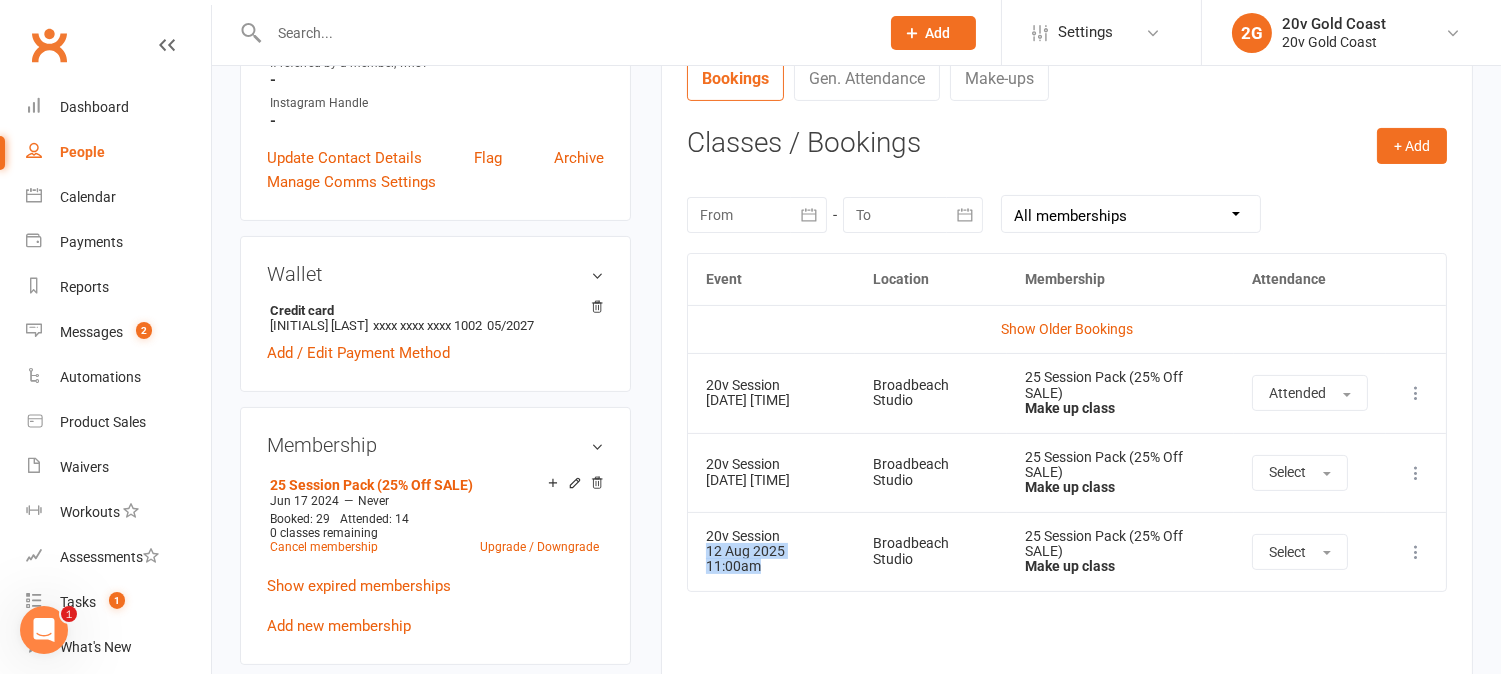 drag, startPoint x: 705, startPoint y: 551, endPoint x: 760, endPoint y: 574, distance: 59.615433 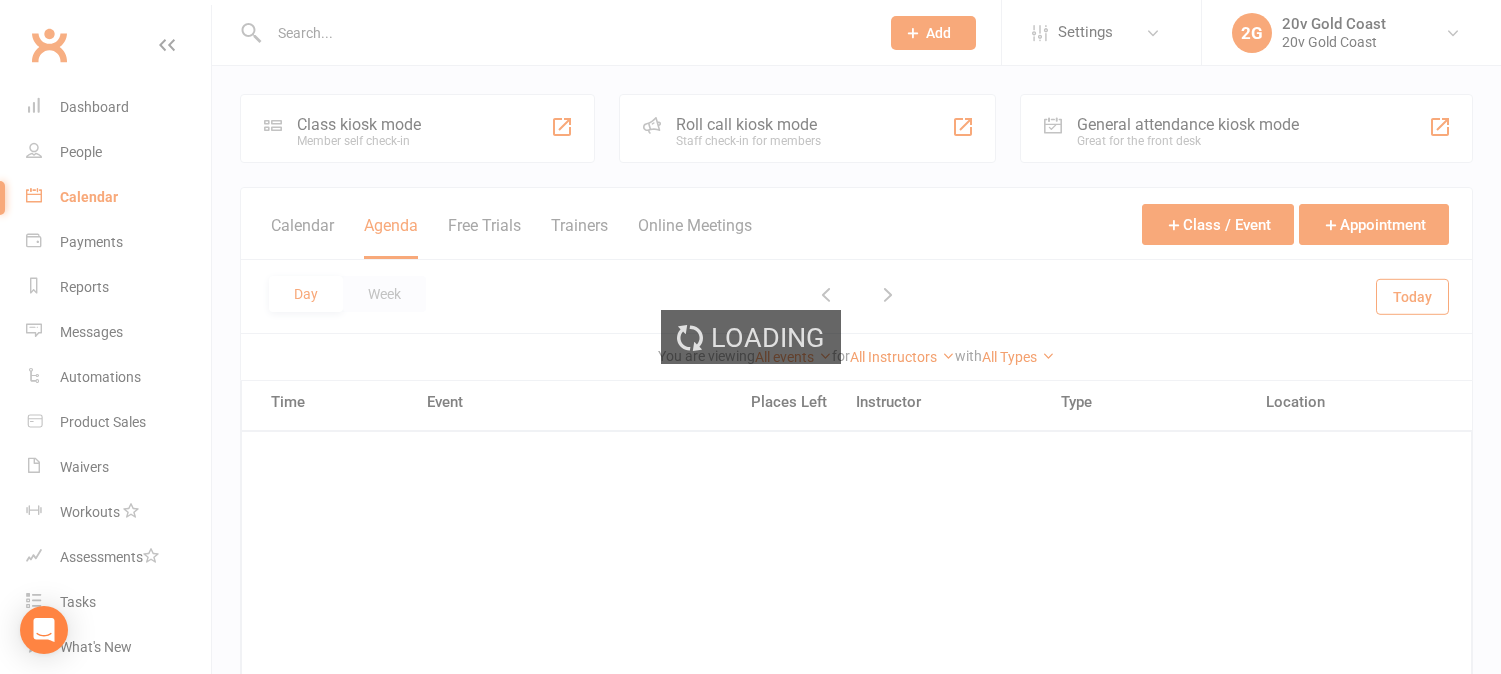 scroll, scrollTop: 0, scrollLeft: 0, axis: both 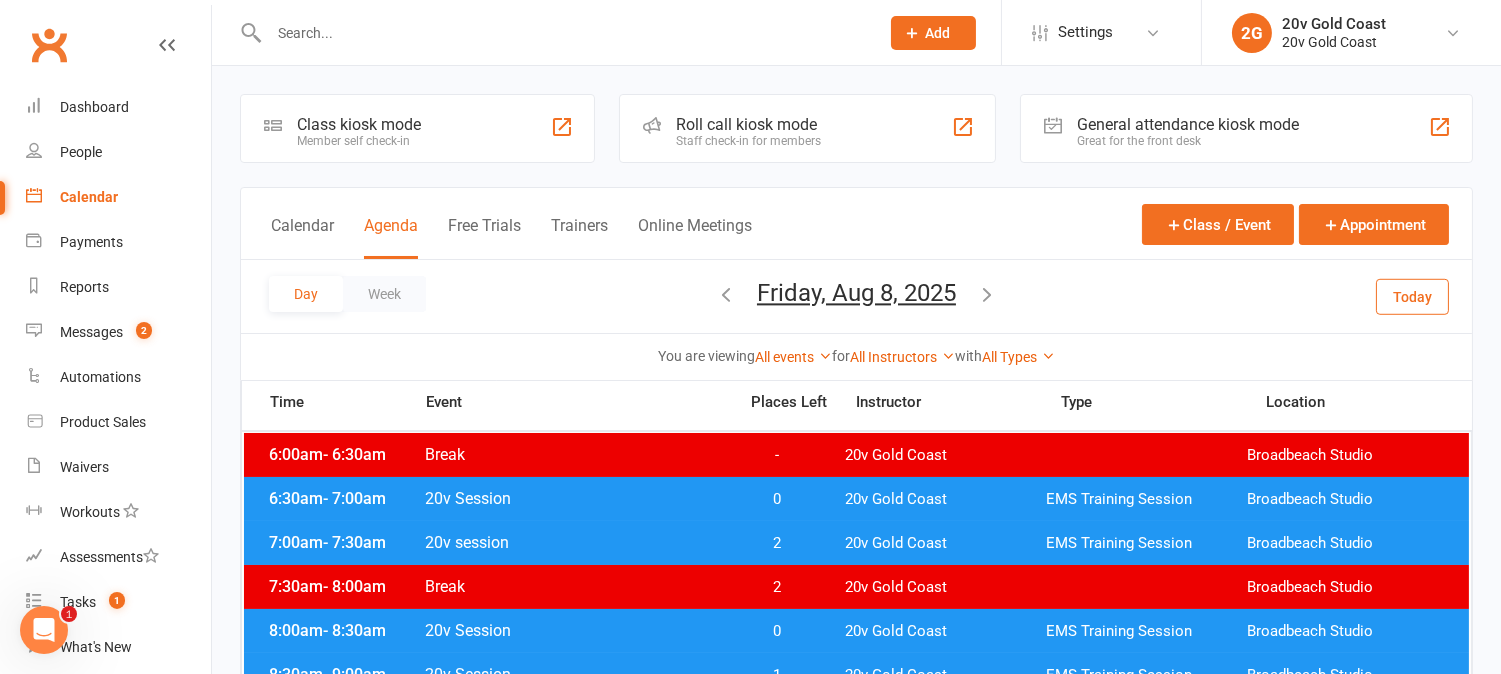 click on "Today" at bounding box center [1412, 296] 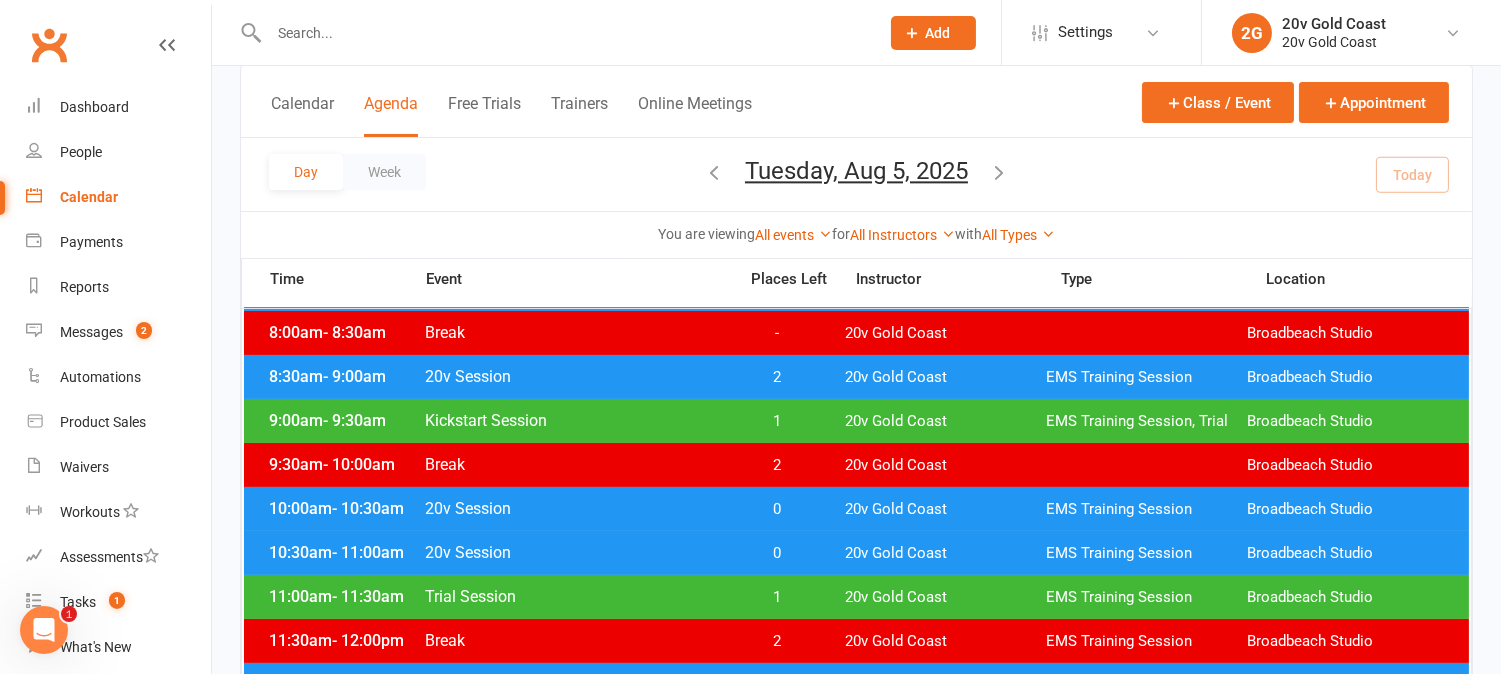 scroll, scrollTop: 111, scrollLeft: 0, axis: vertical 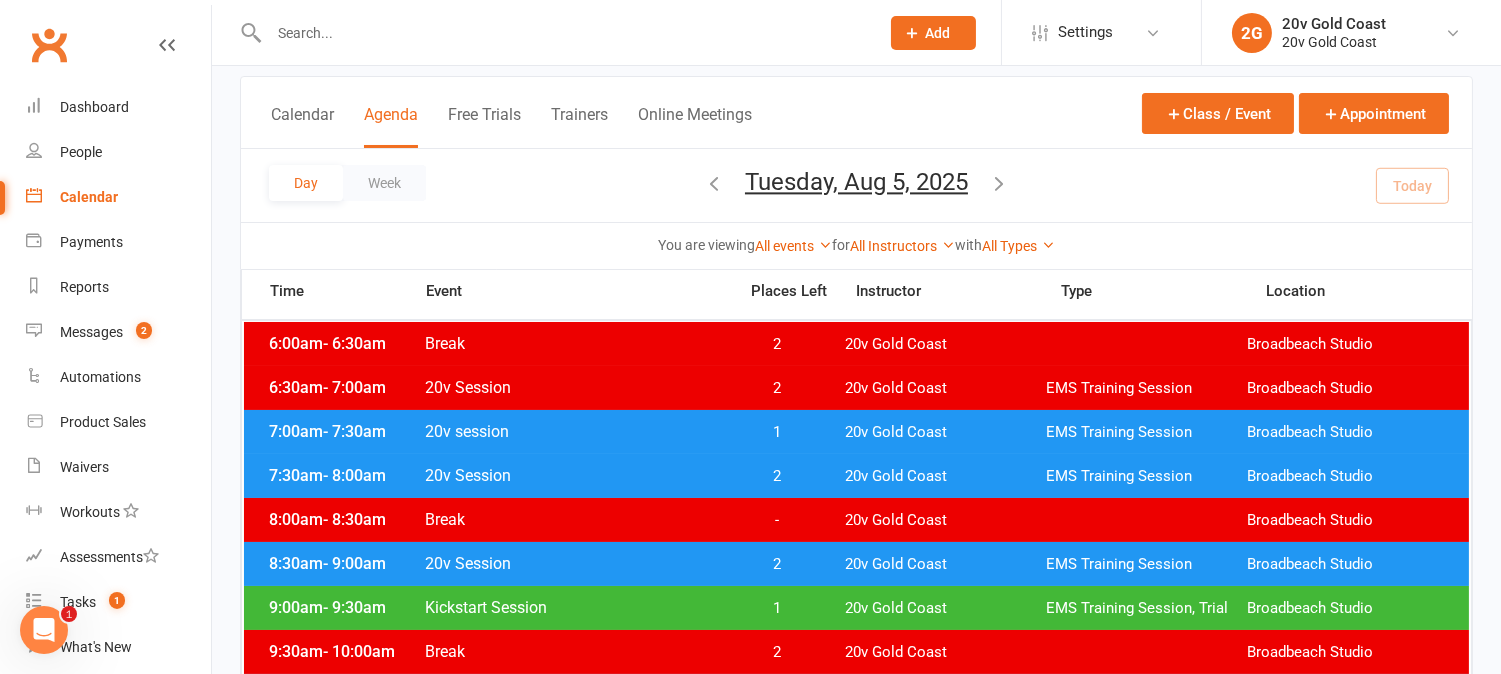 click on "1" at bounding box center (777, 432) 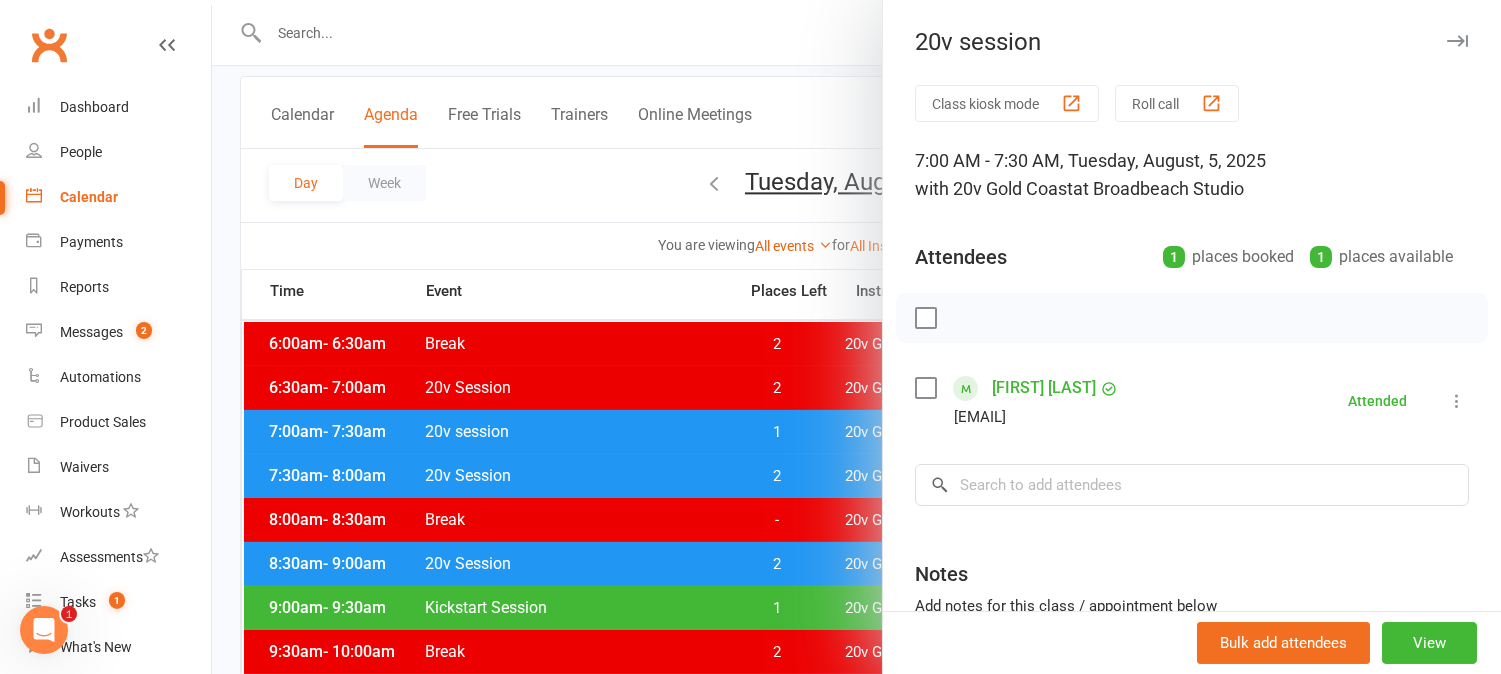 click at bounding box center (856, 337) 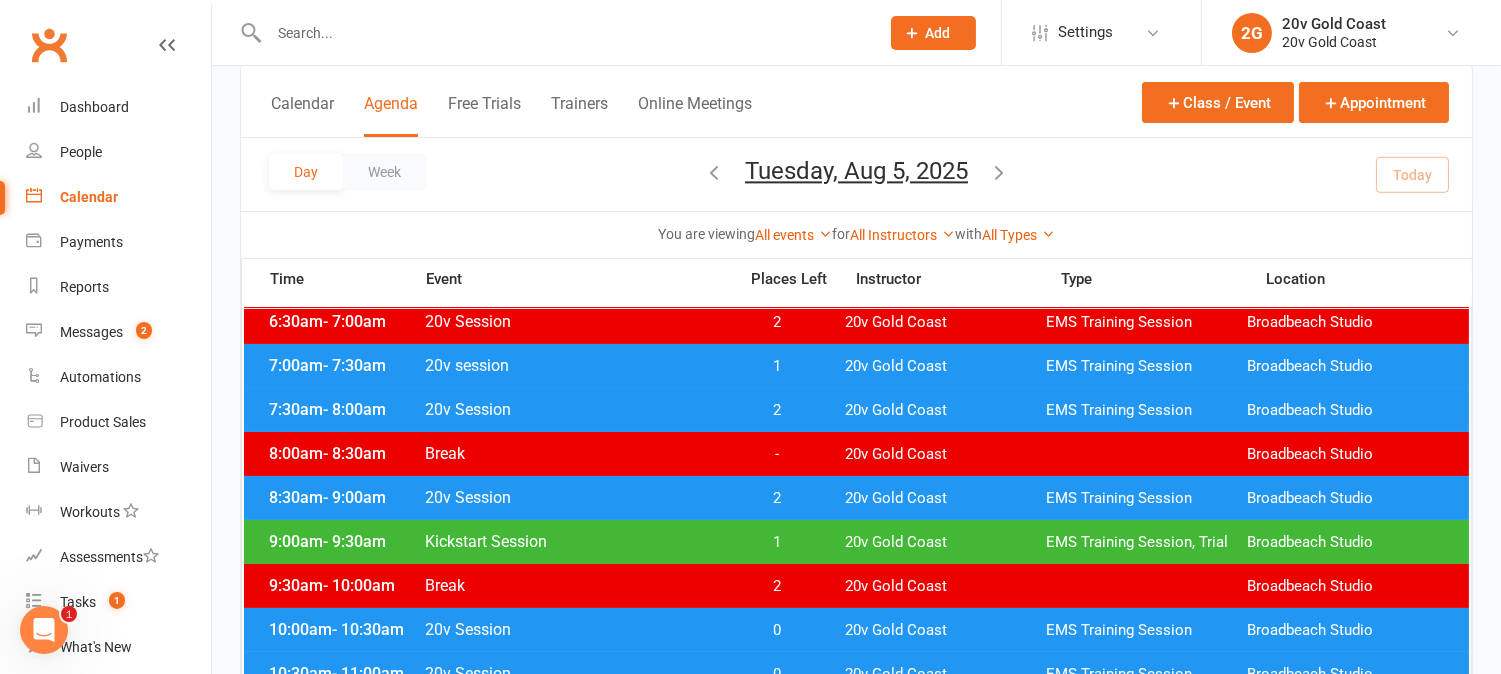 scroll, scrollTop: 222, scrollLeft: 0, axis: vertical 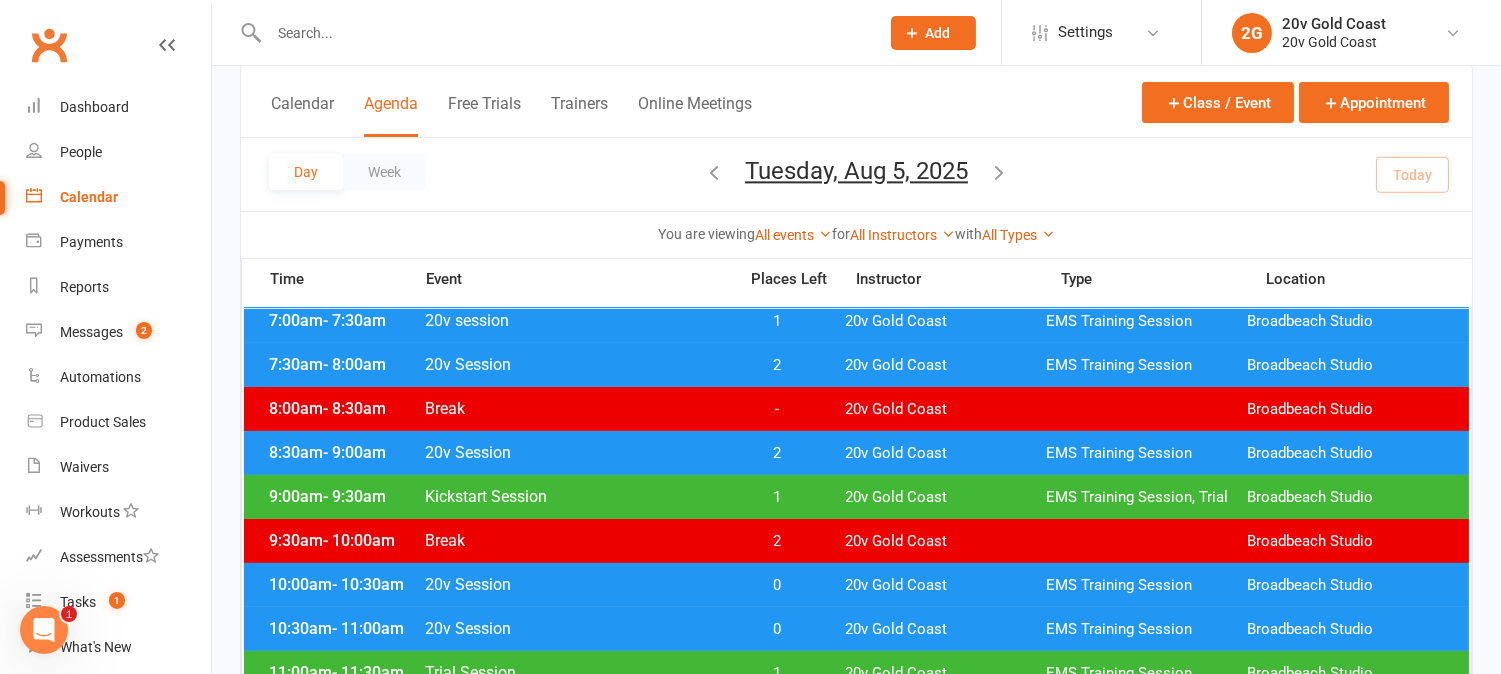 click on "1" at bounding box center (777, 497) 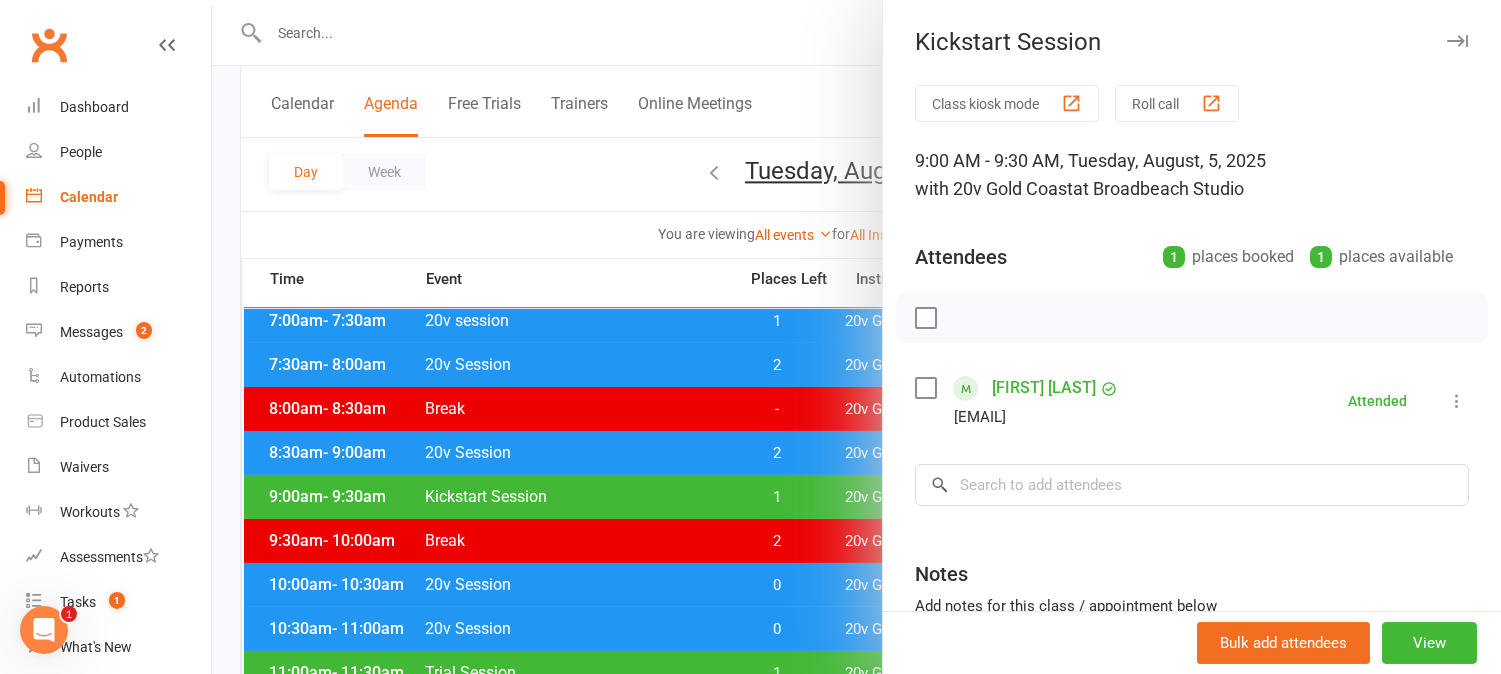 click at bounding box center (856, 337) 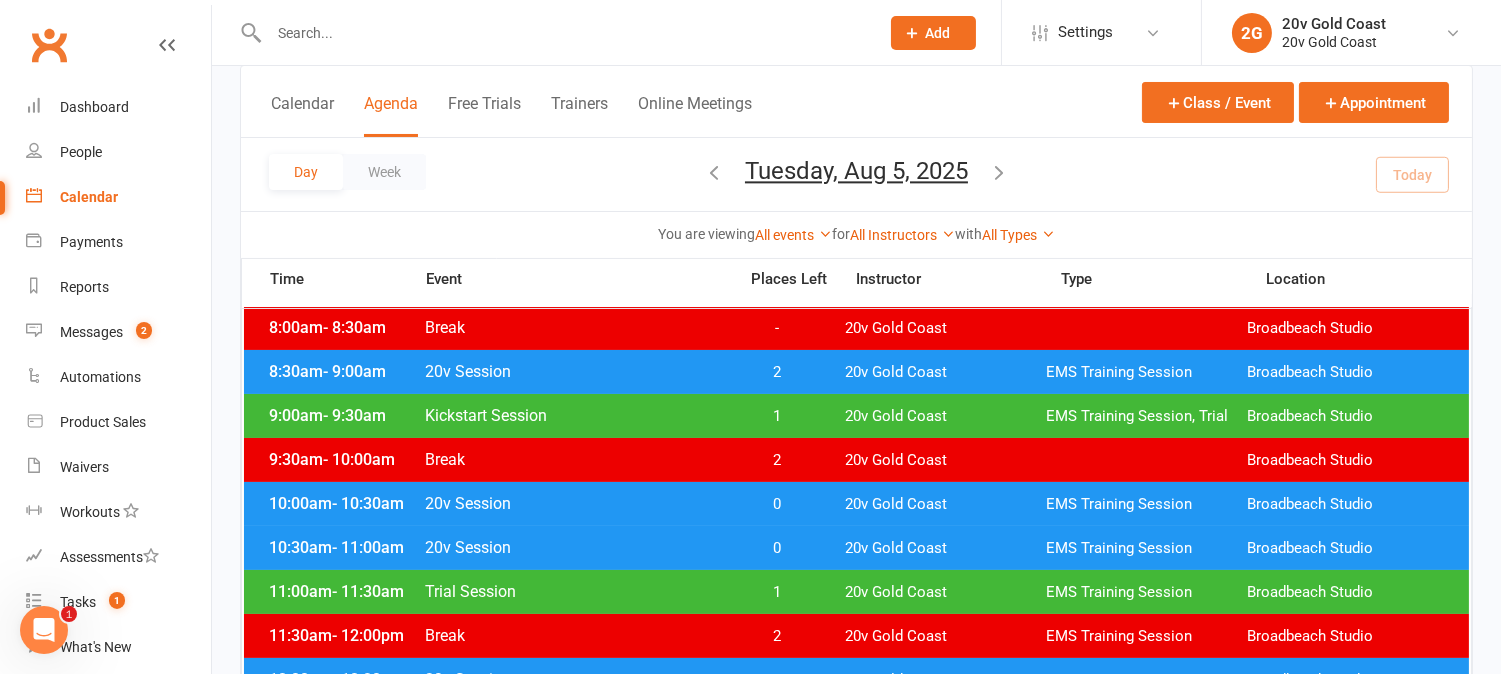 scroll, scrollTop: 333, scrollLeft: 0, axis: vertical 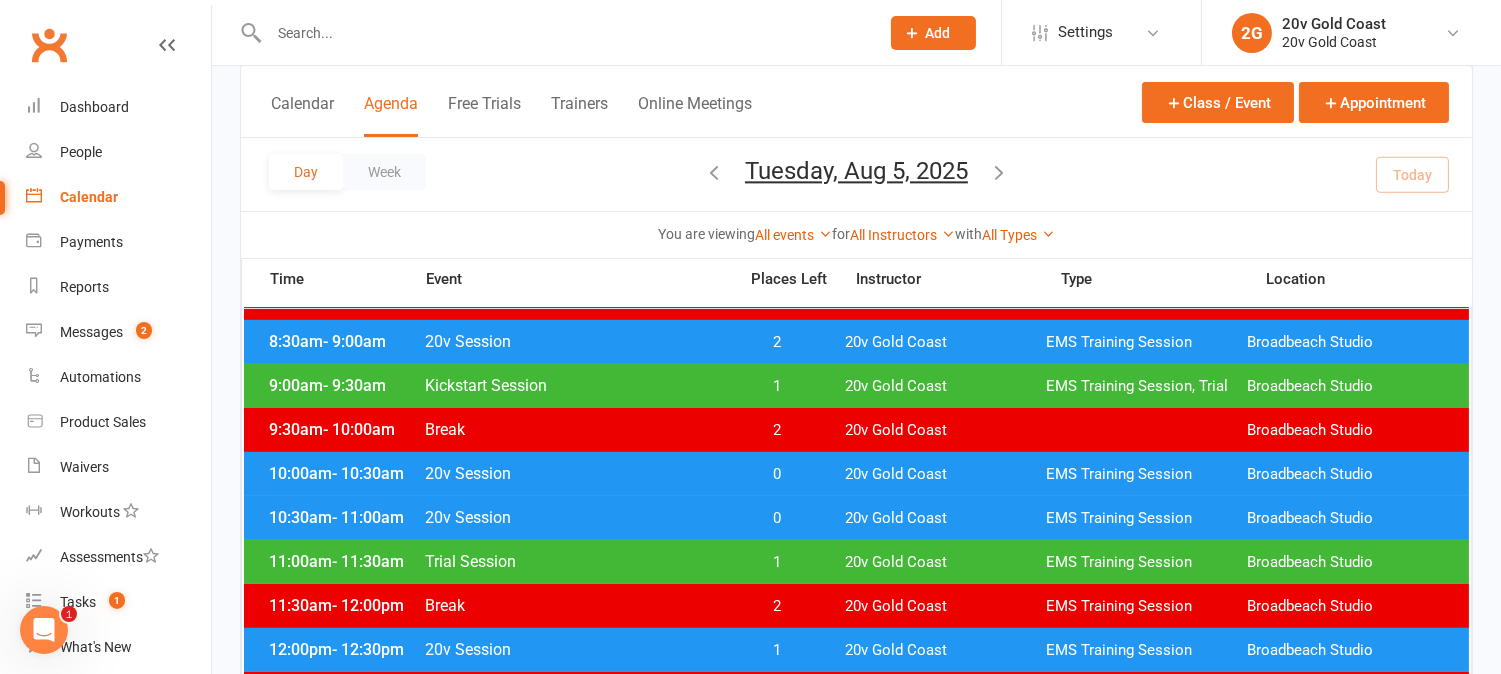 click on "0" at bounding box center (777, 474) 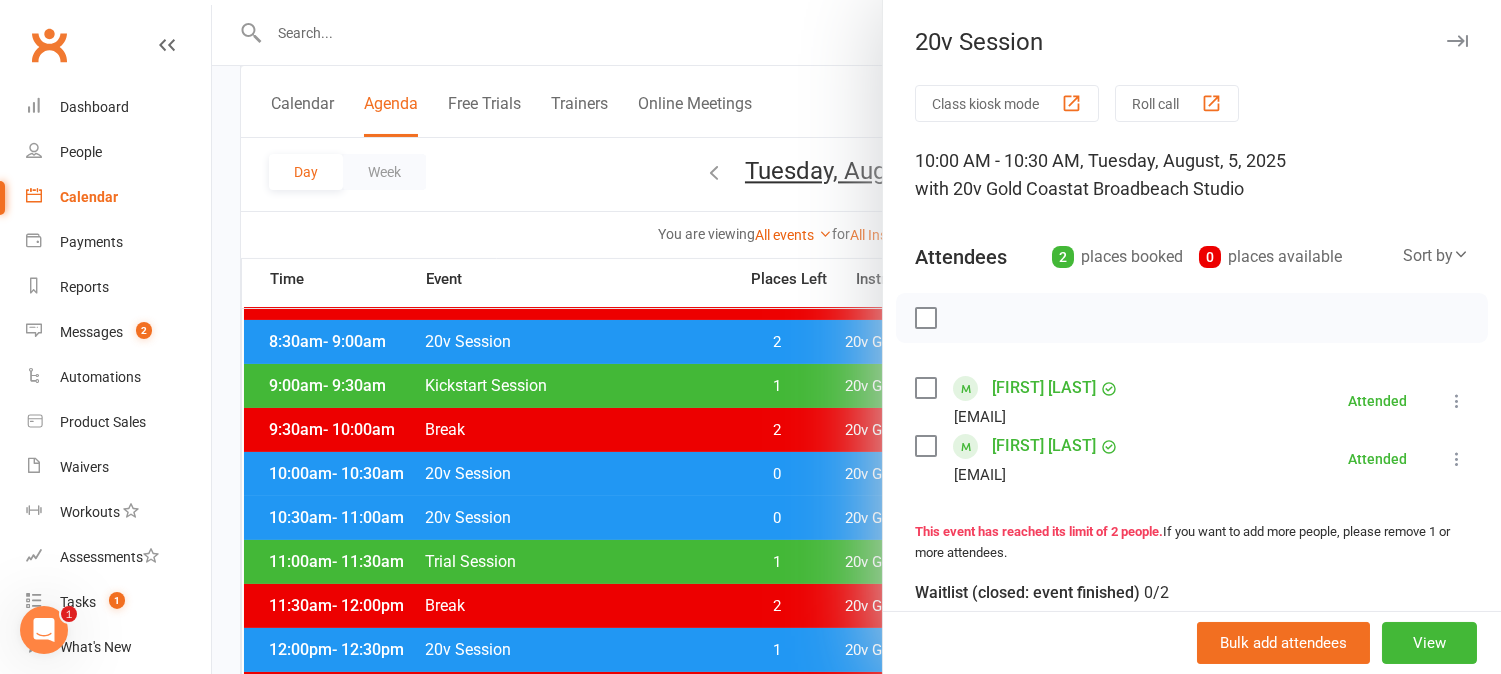 click at bounding box center [856, 337] 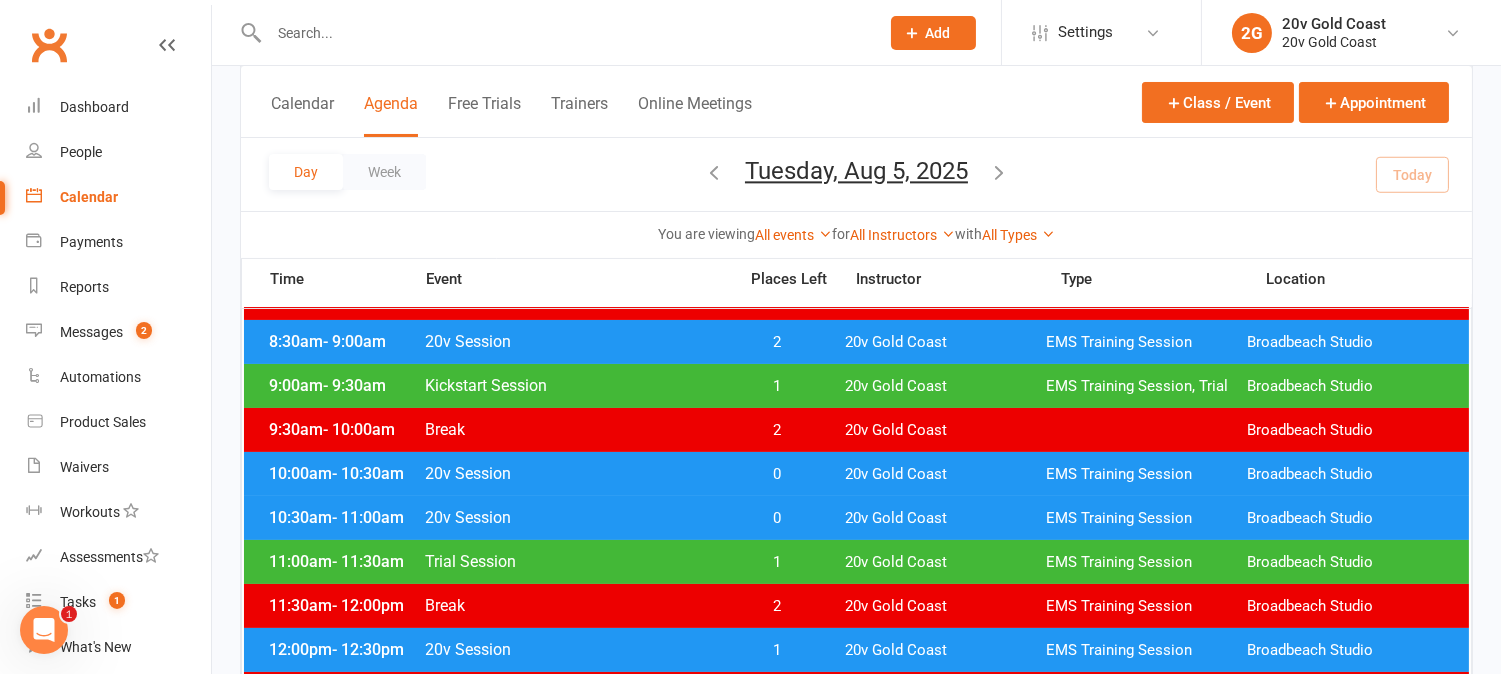 click on "0" at bounding box center [777, 518] 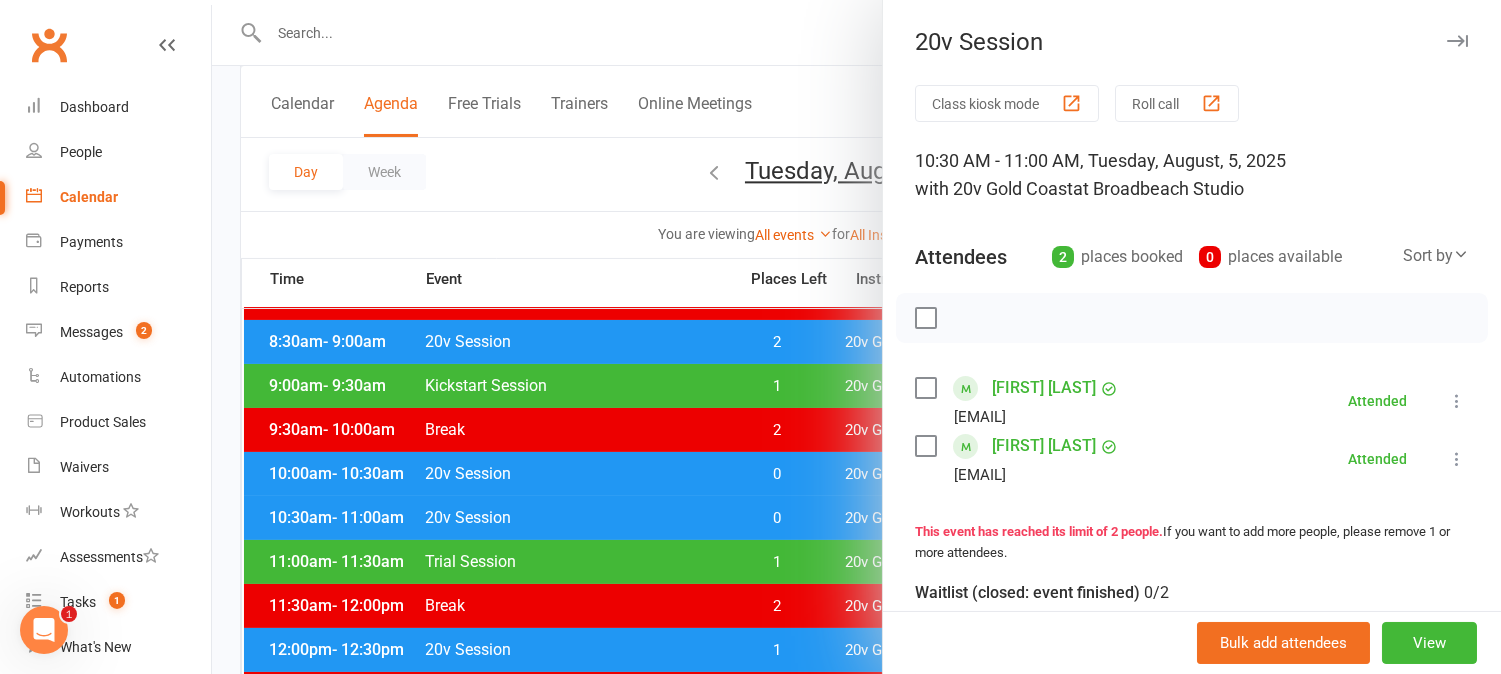click at bounding box center [856, 337] 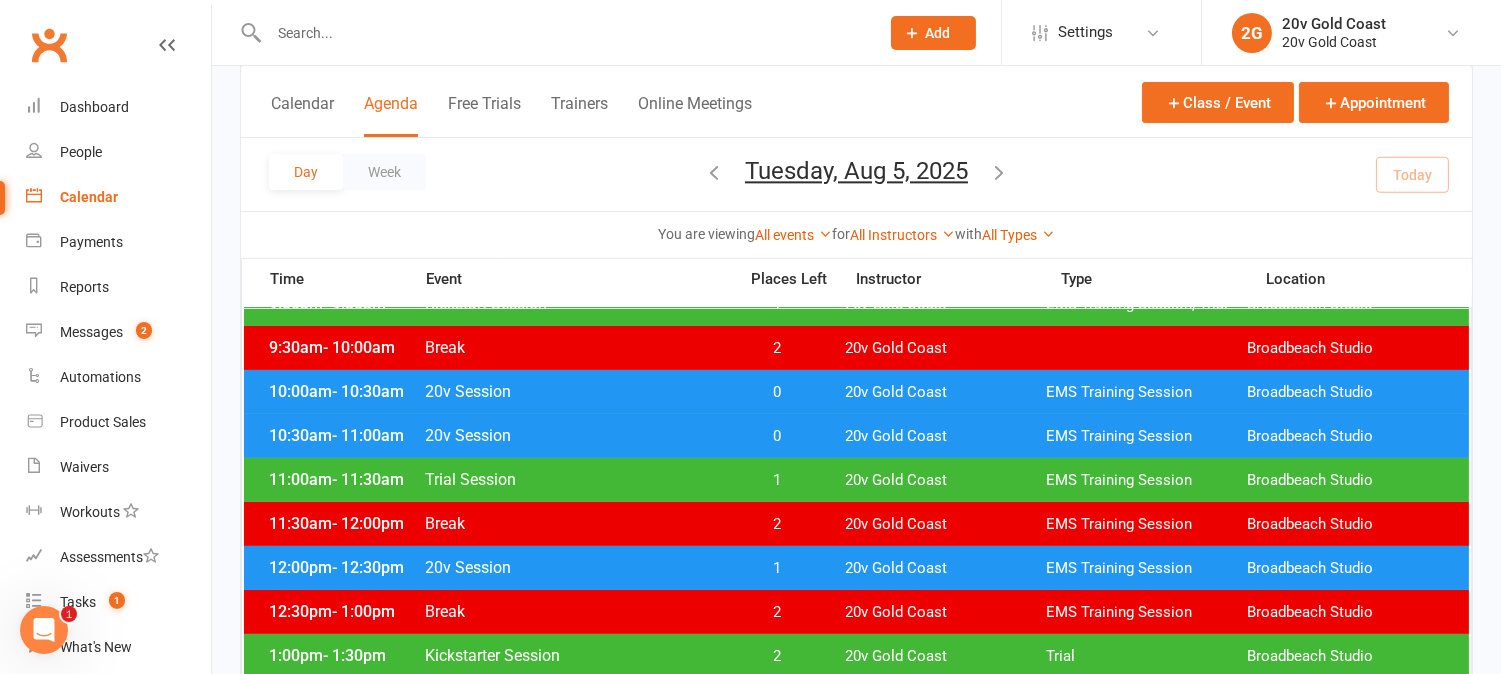 scroll, scrollTop: 444, scrollLeft: 0, axis: vertical 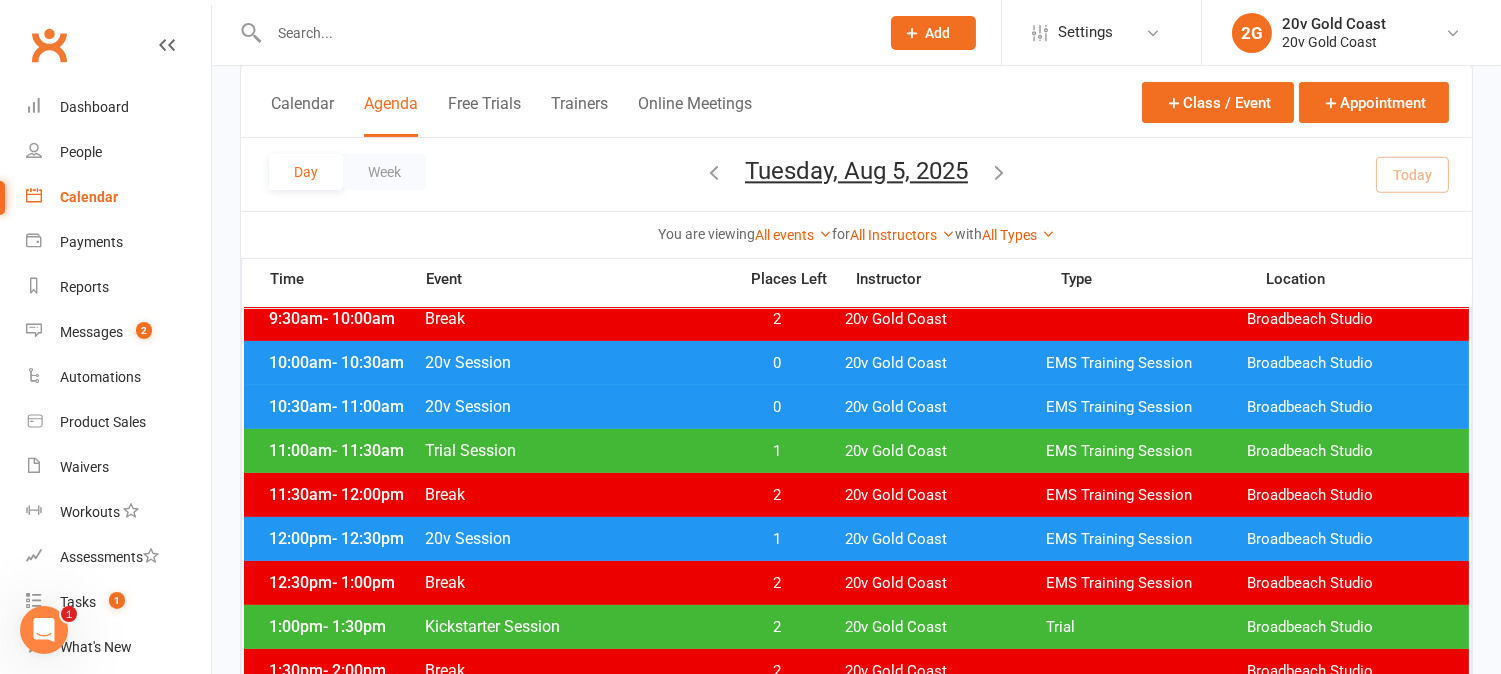 click on "1" at bounding box center (777, 451) 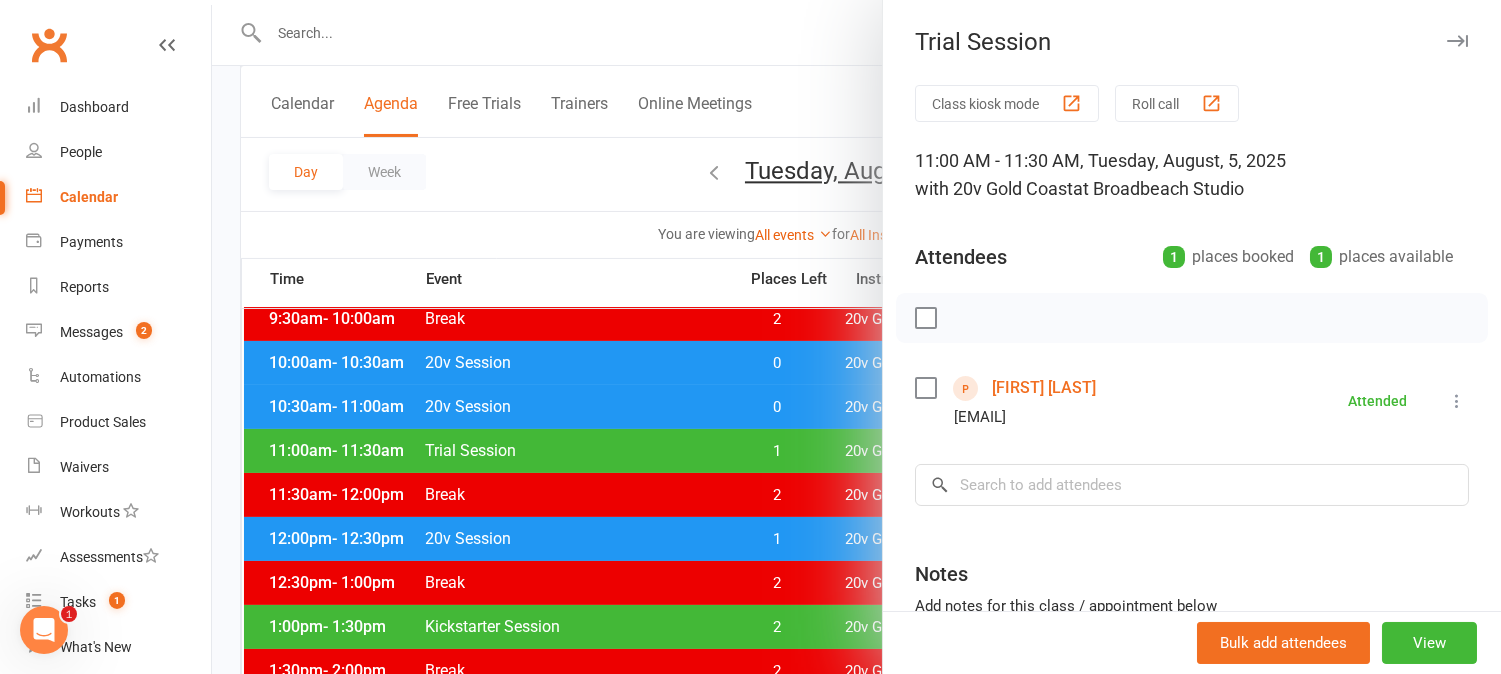 click at bounding box center [856, 337] 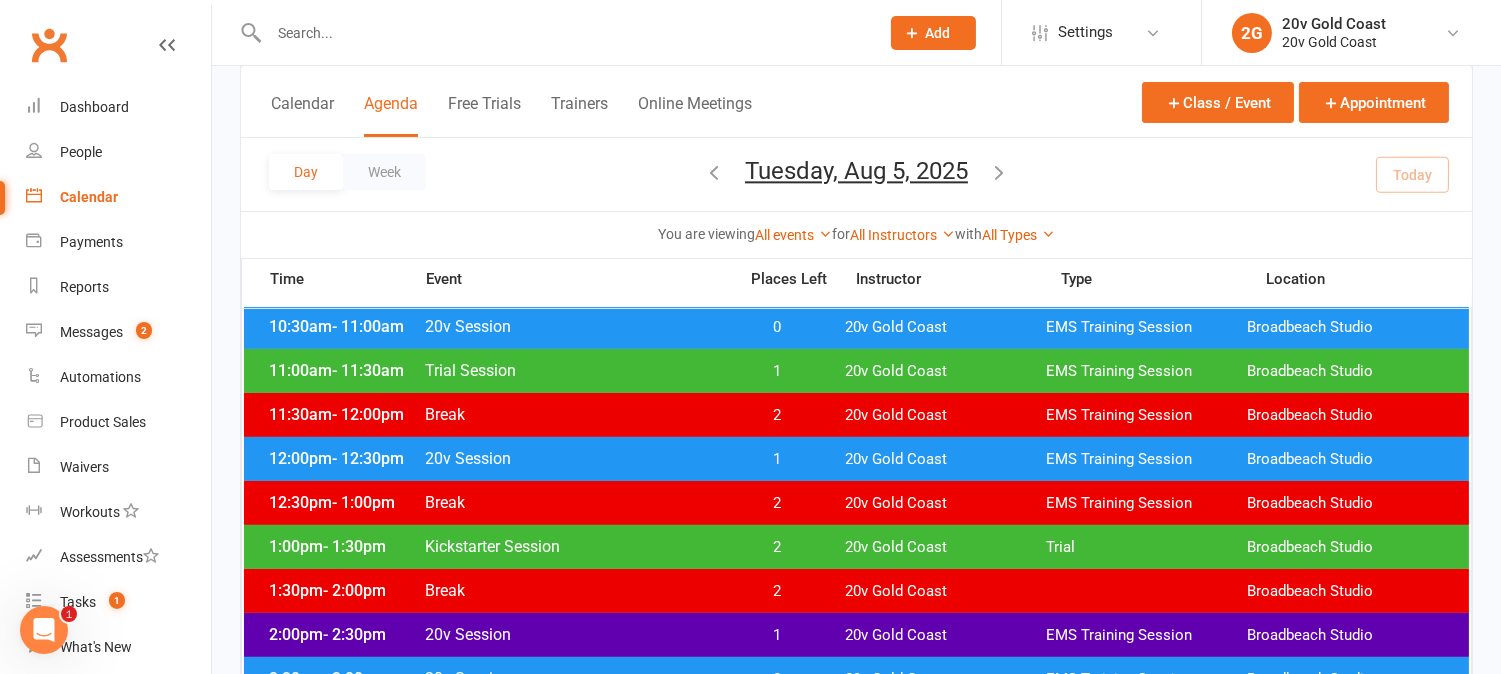 scroll, scrollTop: 555, scrollLeft: 0, axis: vertical 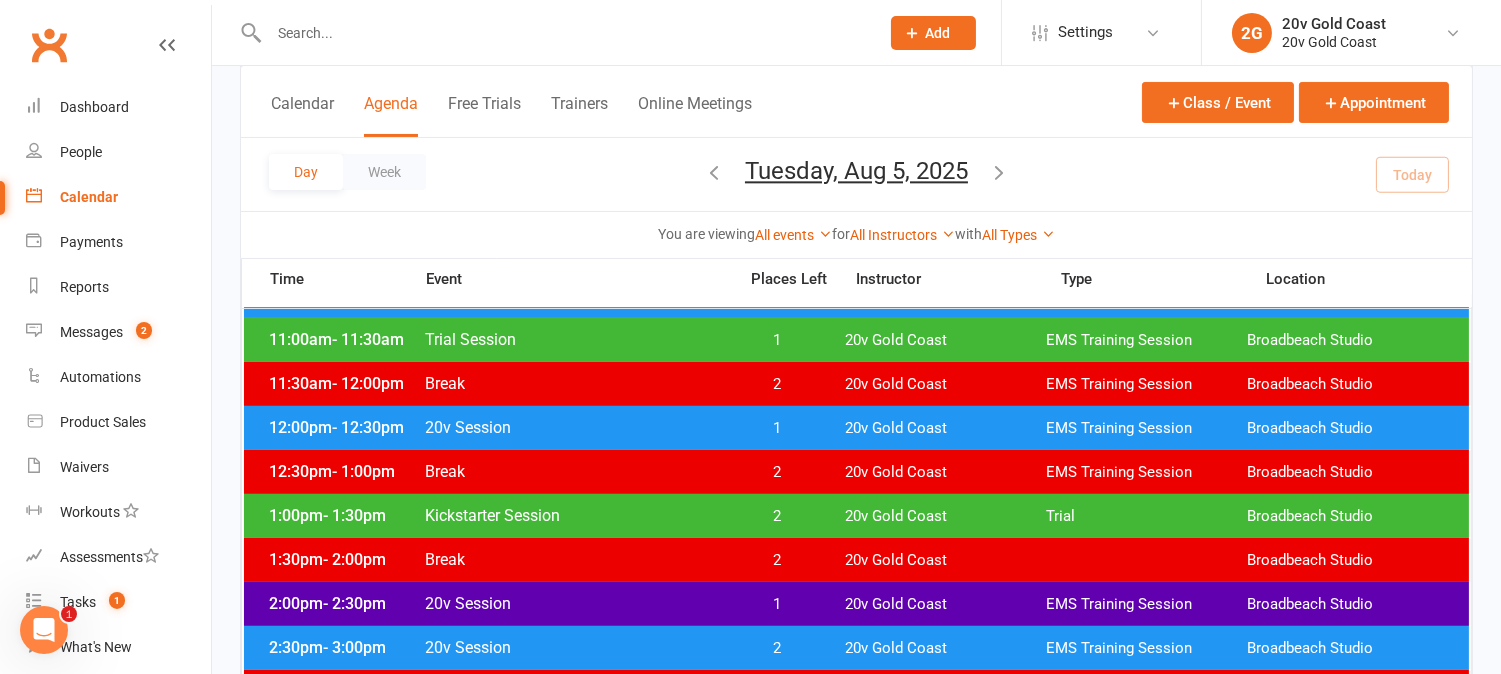 click on "1" at bounding box center (777, 428) 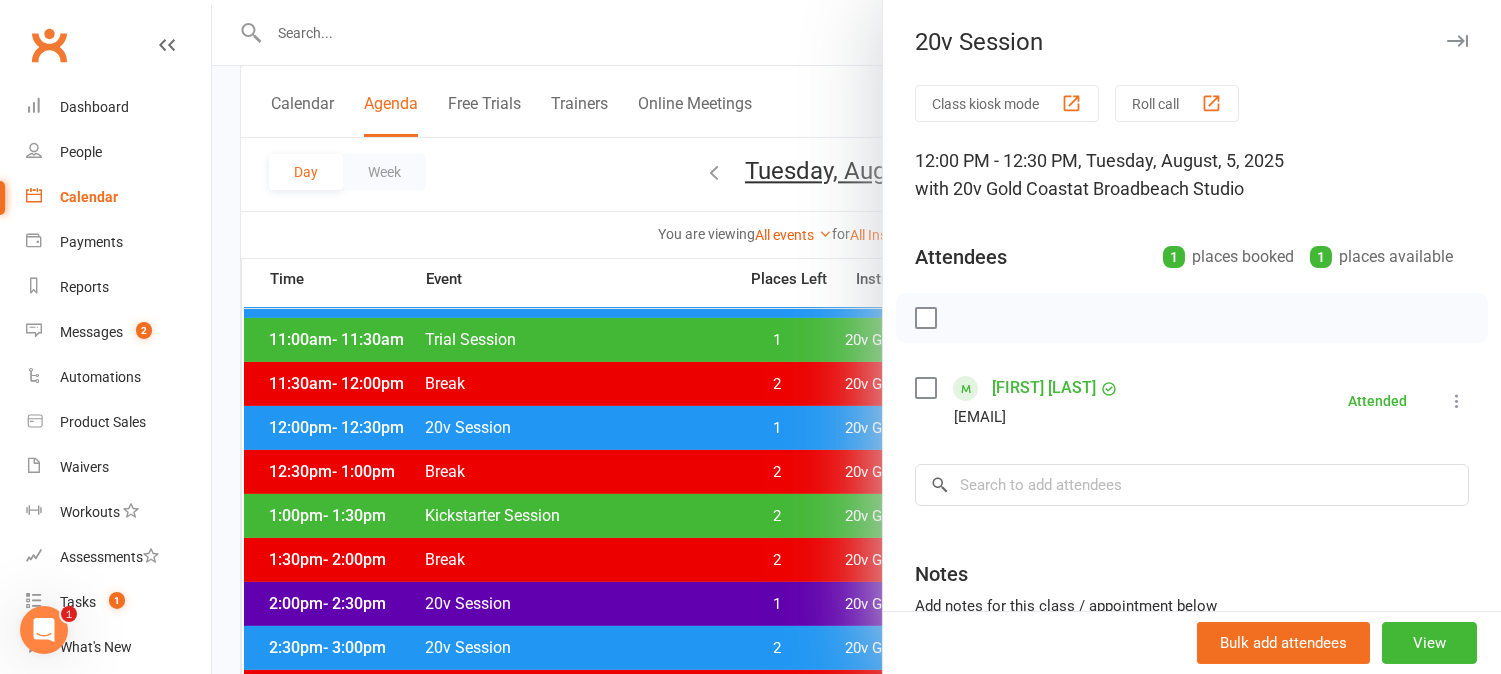 click at bounding box center [856, 337] 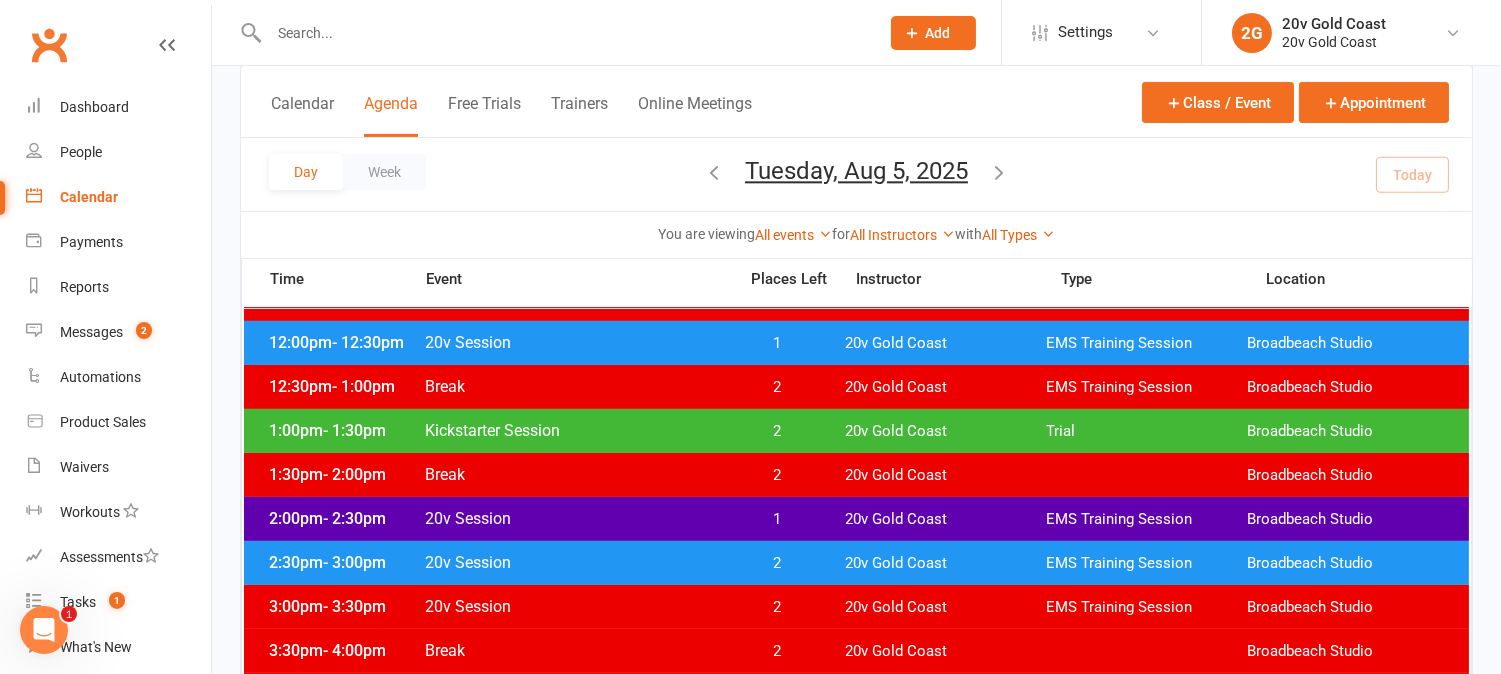 scroll, scrollTop: 666, scrollLeft: 0, axis: vertical 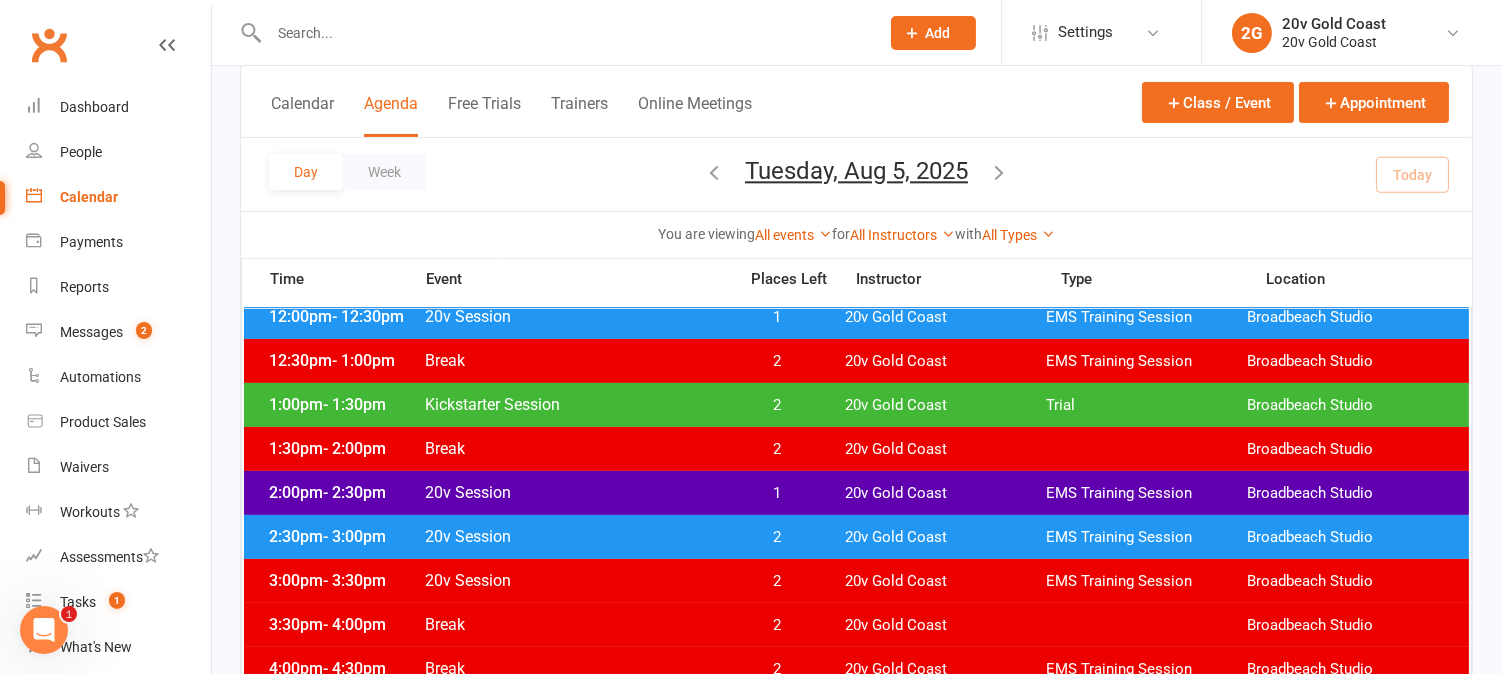 click on "1" at bounding box center [777, 493] 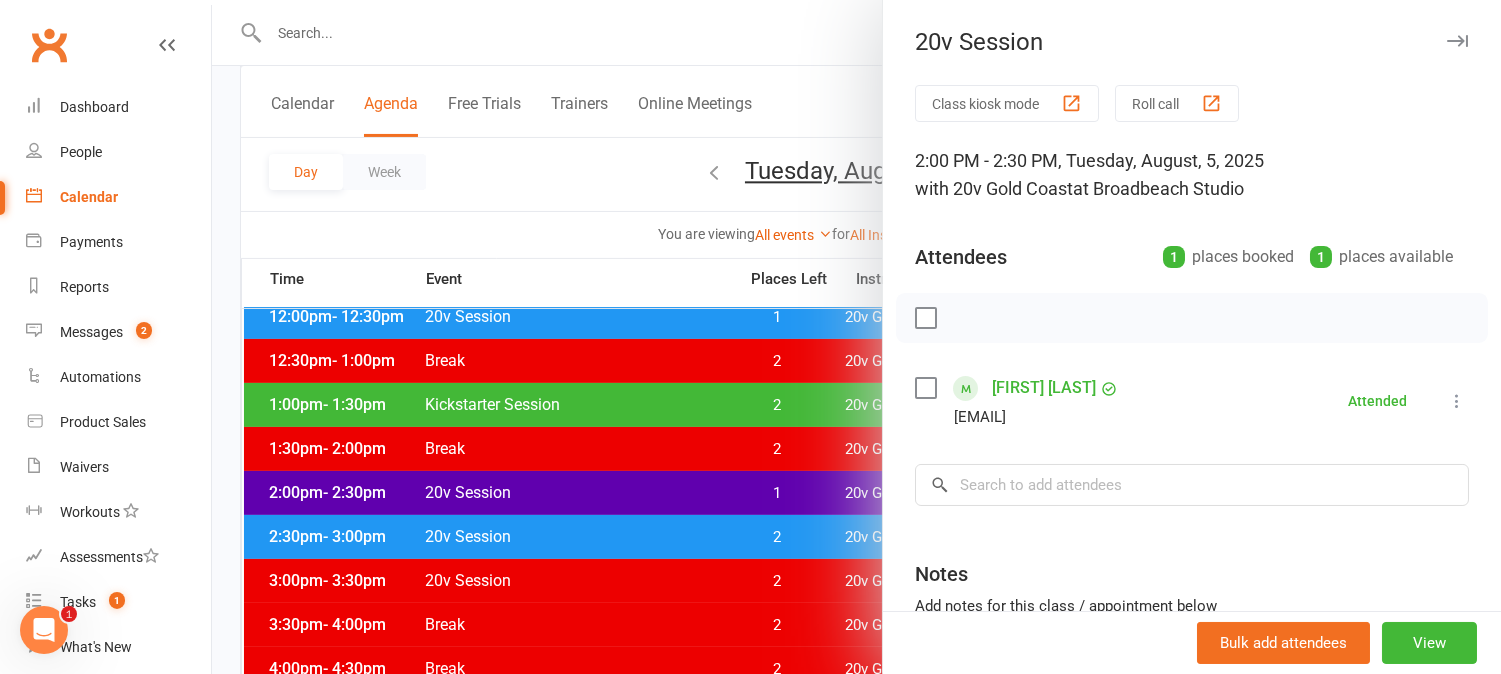 click at bounding box center (856, 337) 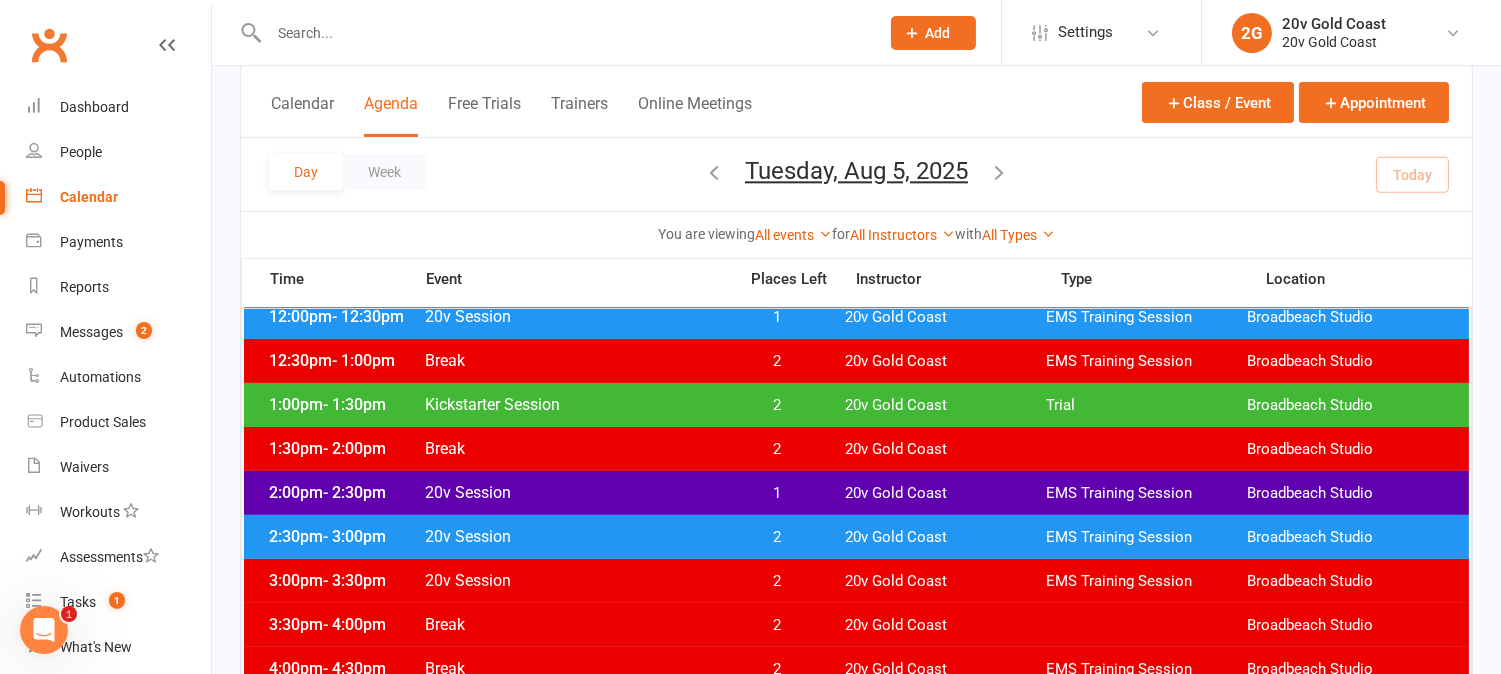 click on "1" at bounding box center [777, 493] 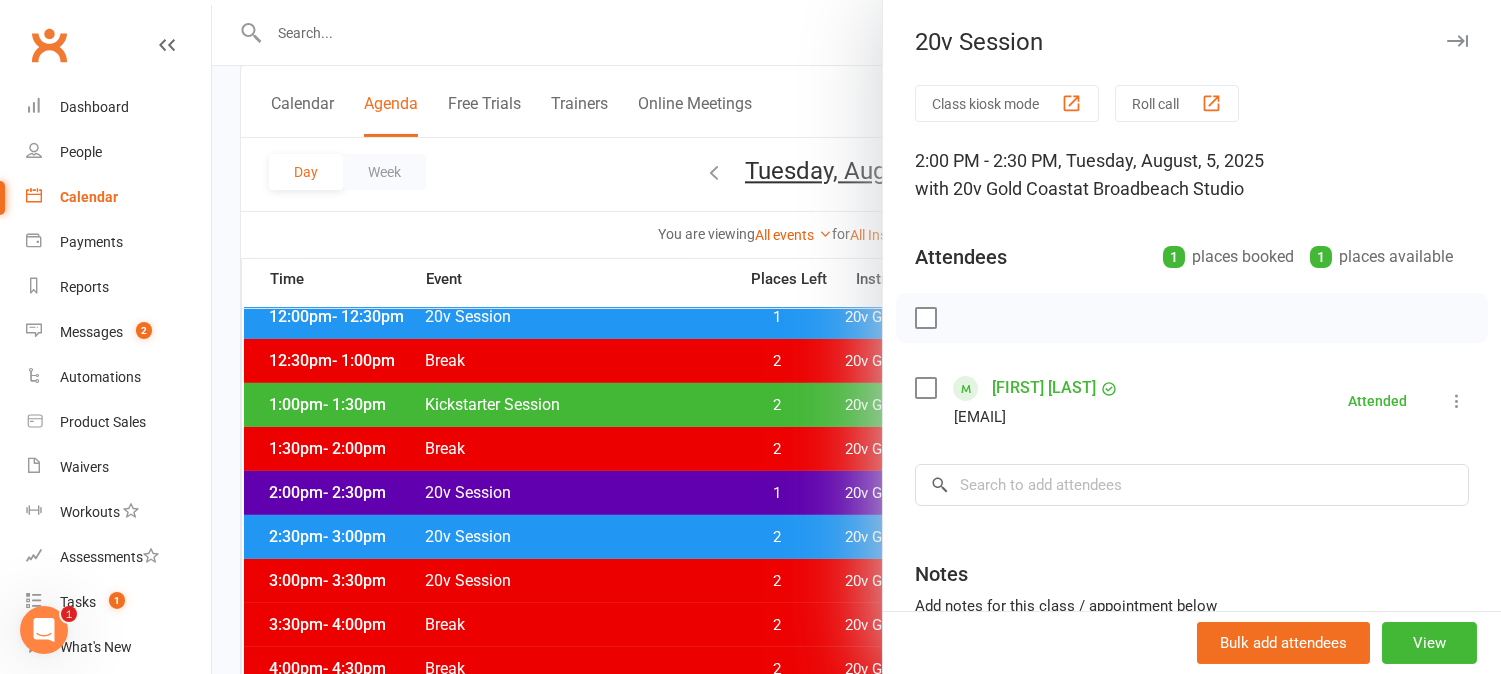 click at bounding box center [856, 337] 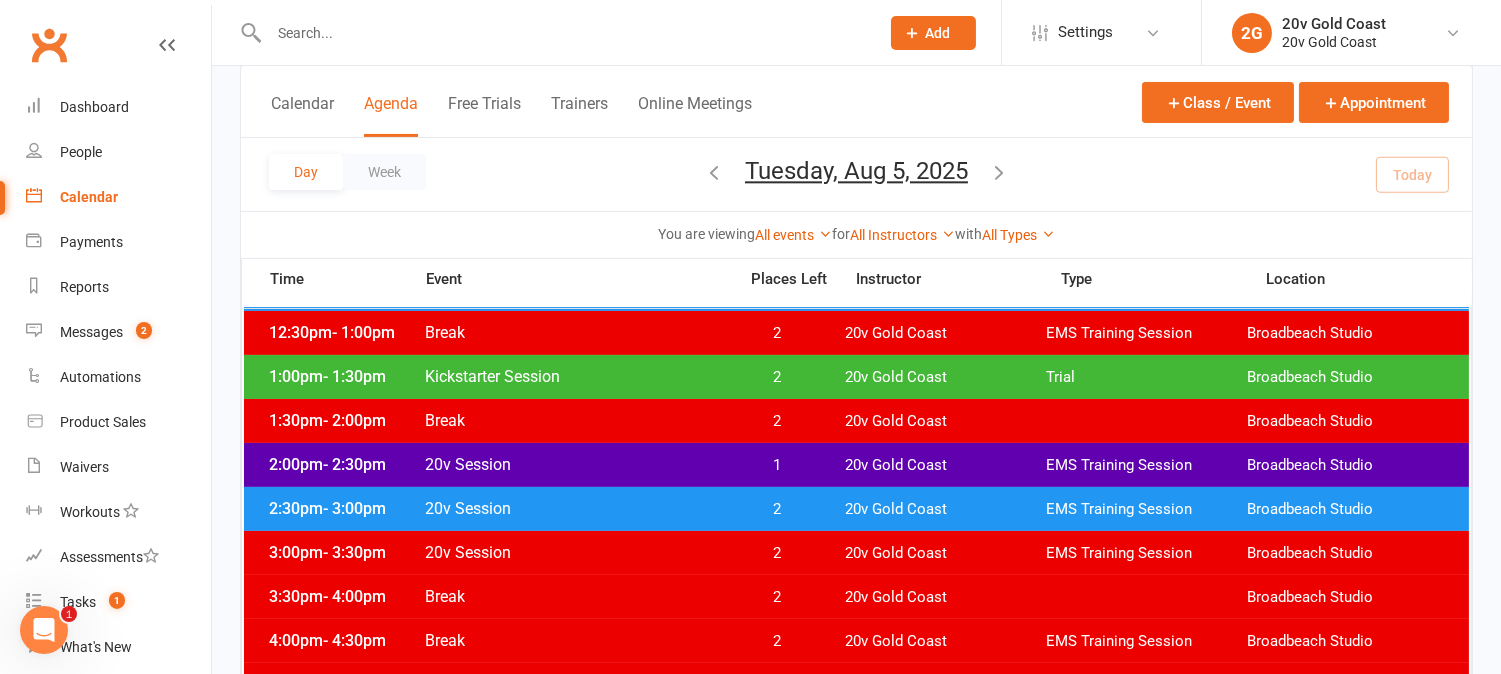 scroll, scrollTop: 666, scrollLeft: 0, axis: vertical 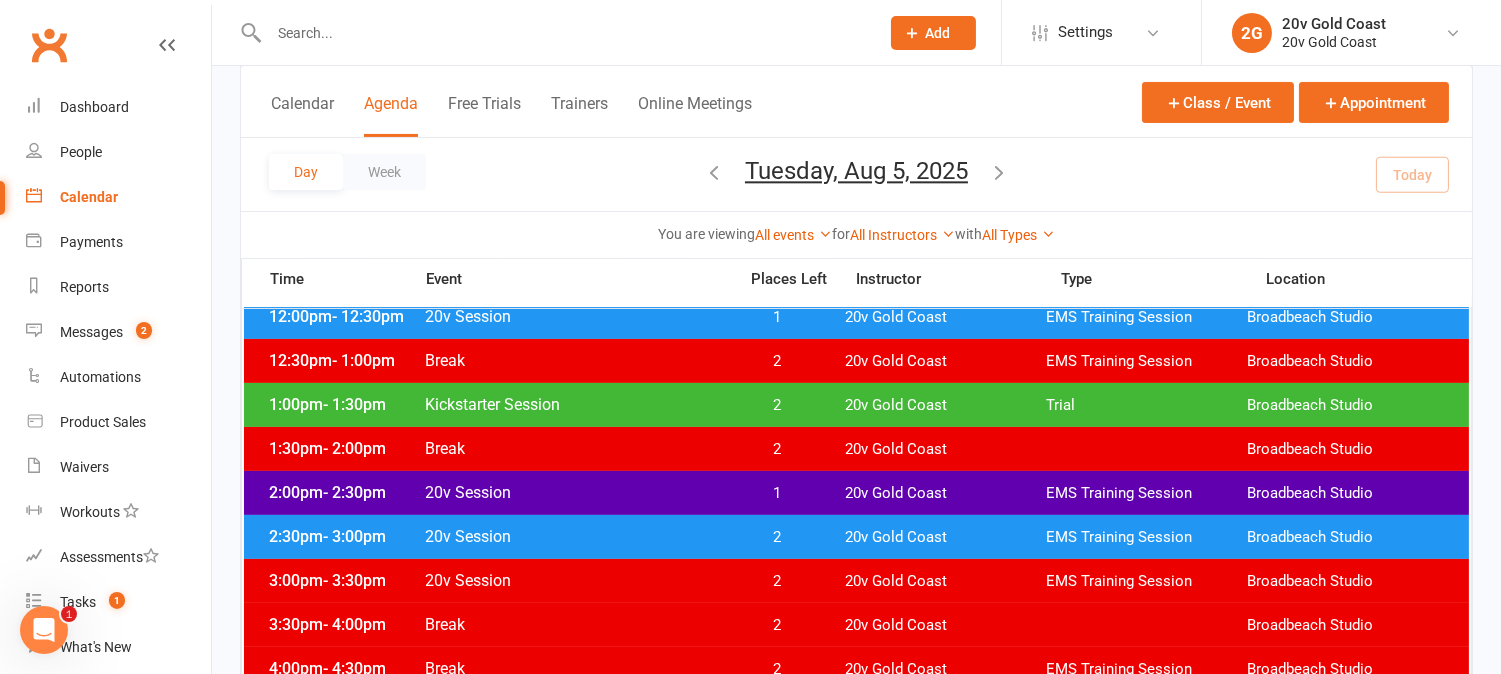 click at bounding box center [999, 172] 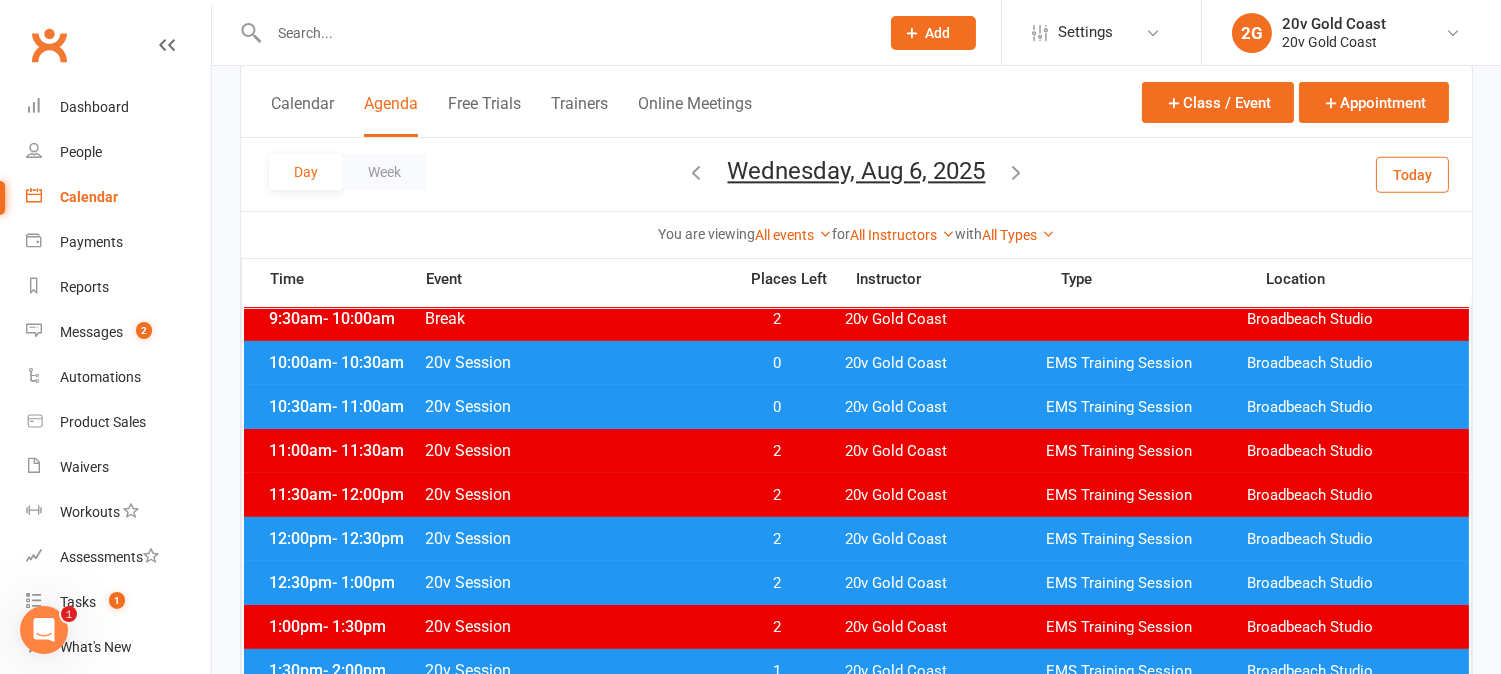 scroll, scrollTop: 555, scrollLeft: 0, axis: vertical 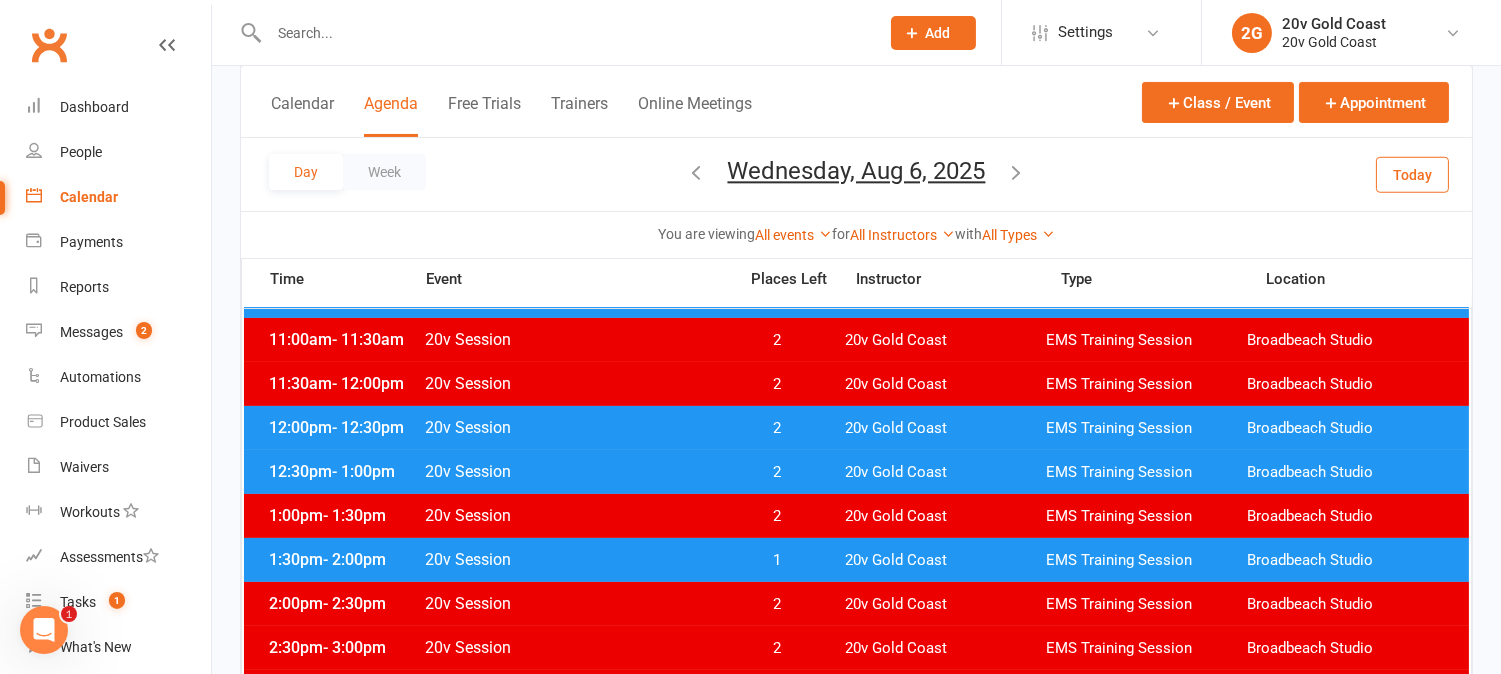 click on "Wednesday, Aug 6, 2025" at bounding box center (857, 171) 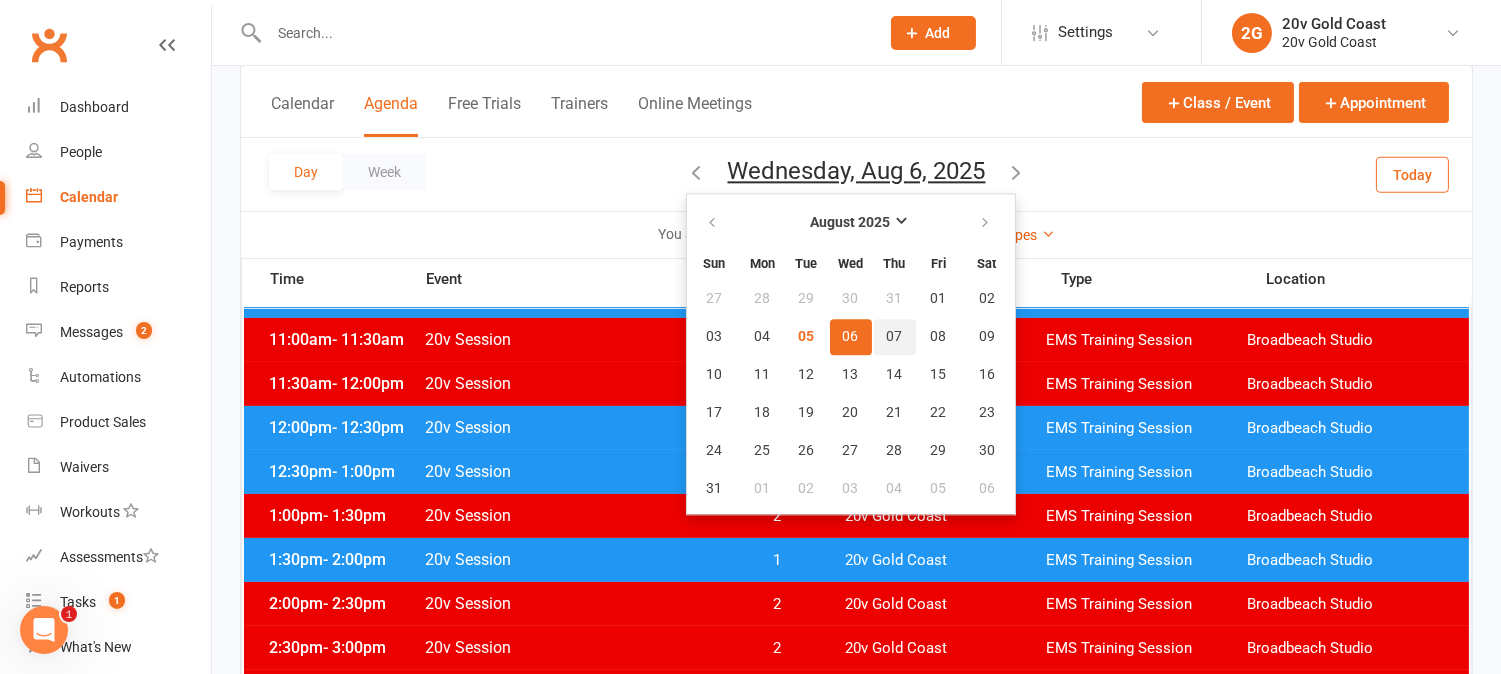 click on "07" at bounding box center (895, 337) 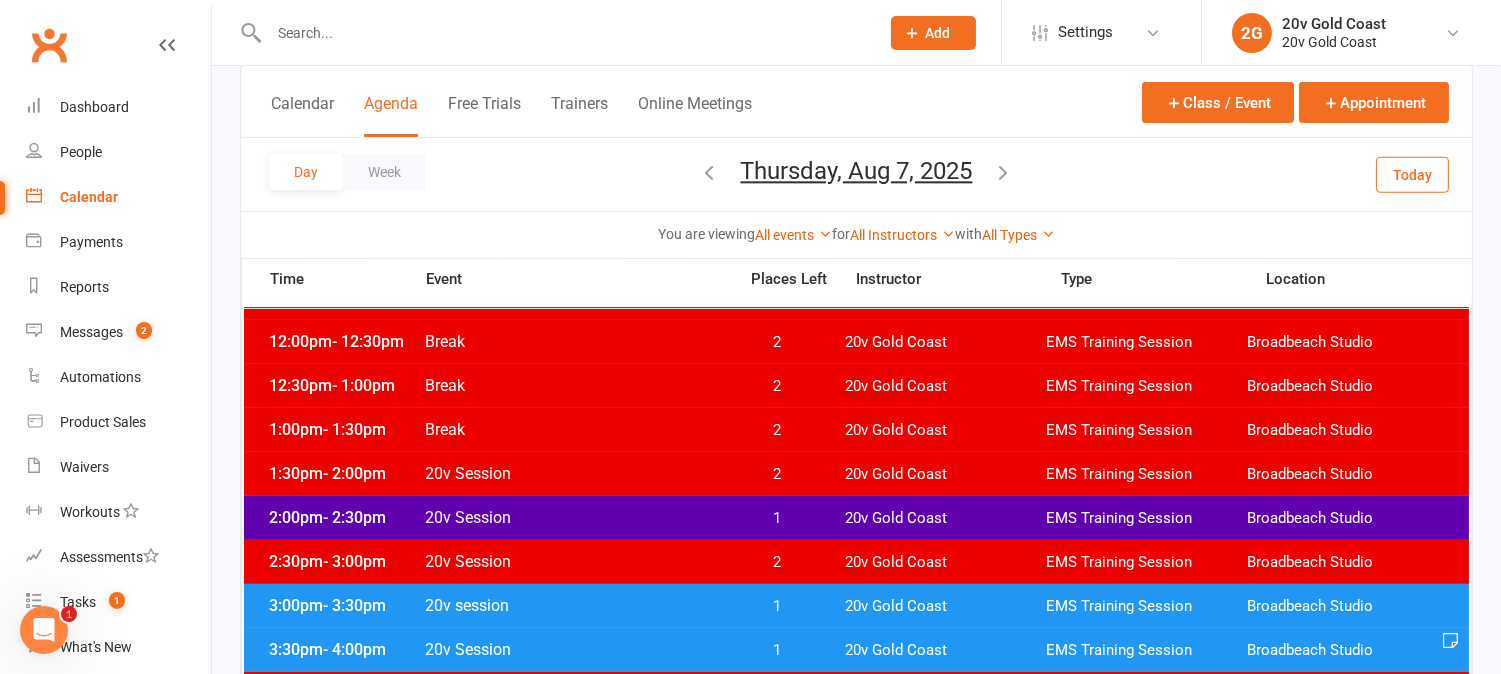 scroll, scrollTop: 666, scrollLeft: 0, axis: vertical 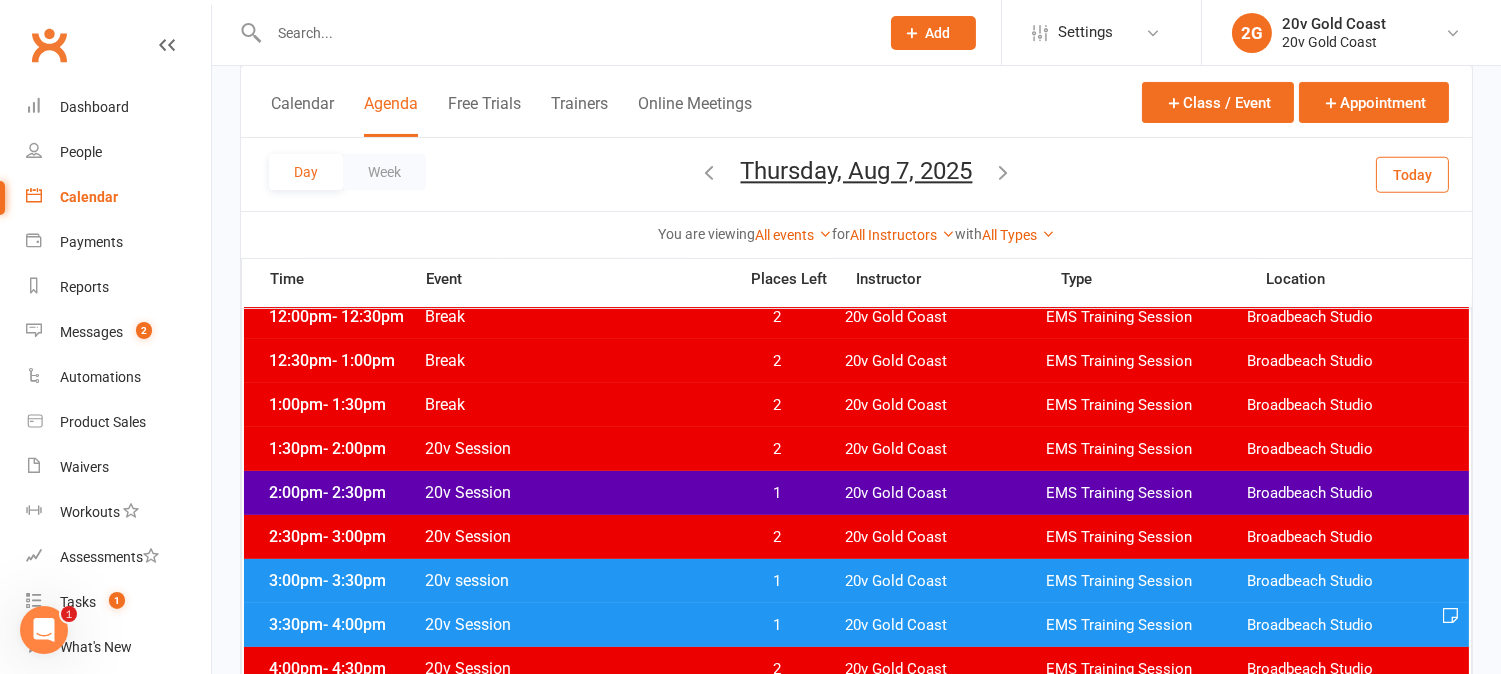 click on "1" at bounding box center [777, 493] 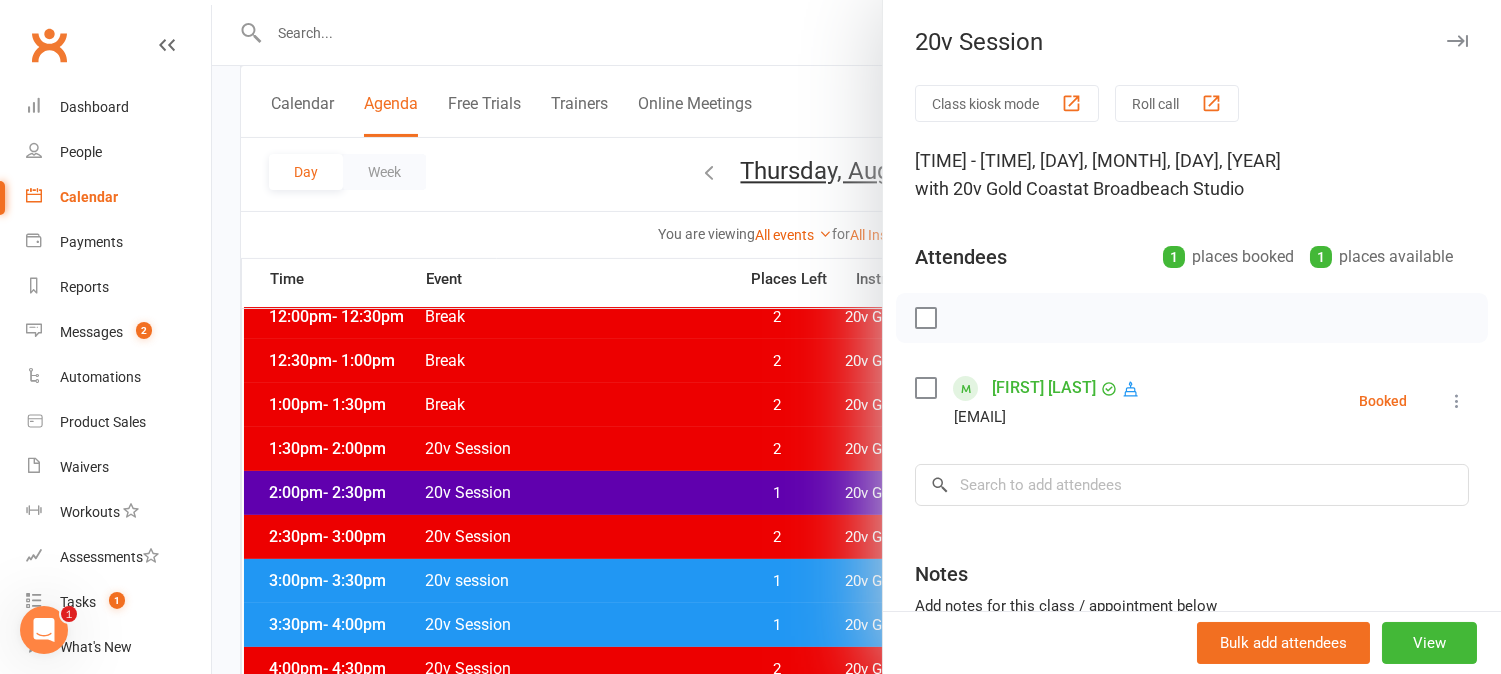 click at bounding box center (856, 337) 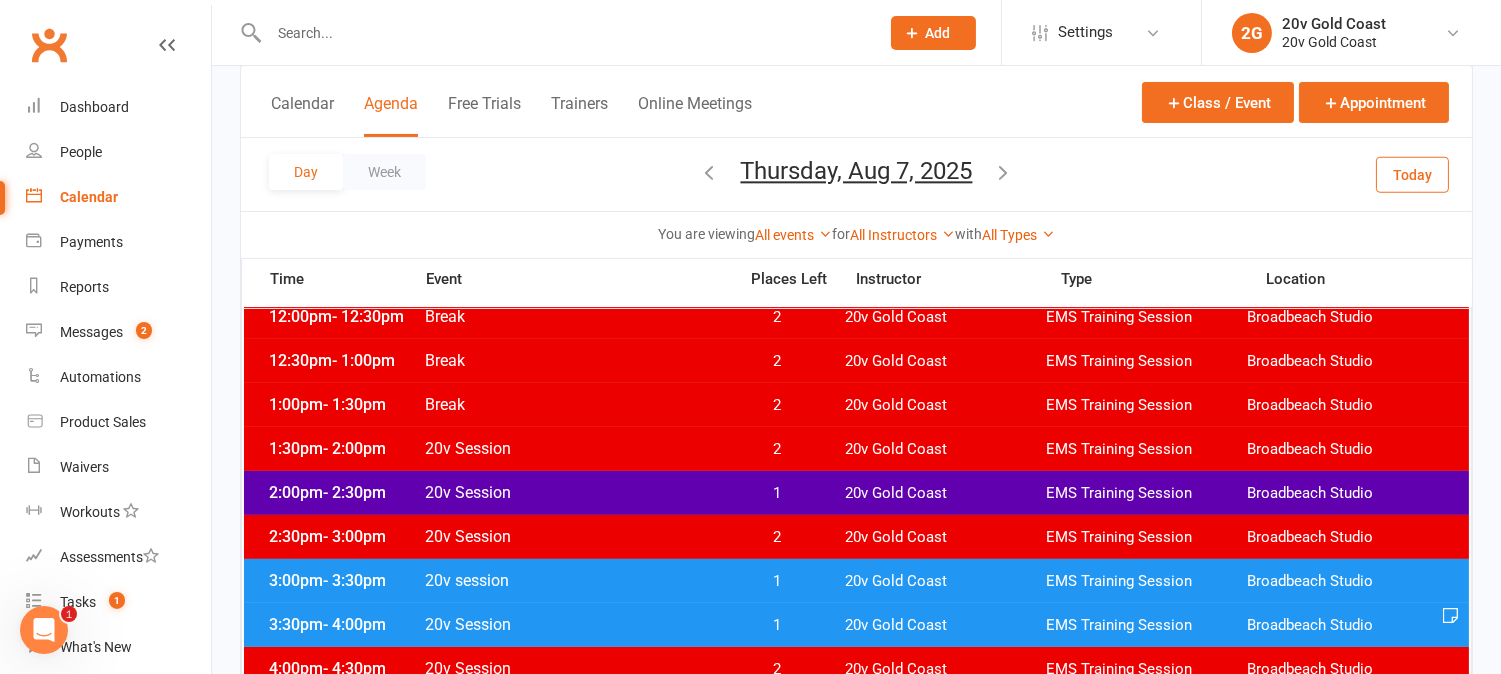 scroll, scrollTop: 777, scrollLeft: 0, axis: vertical 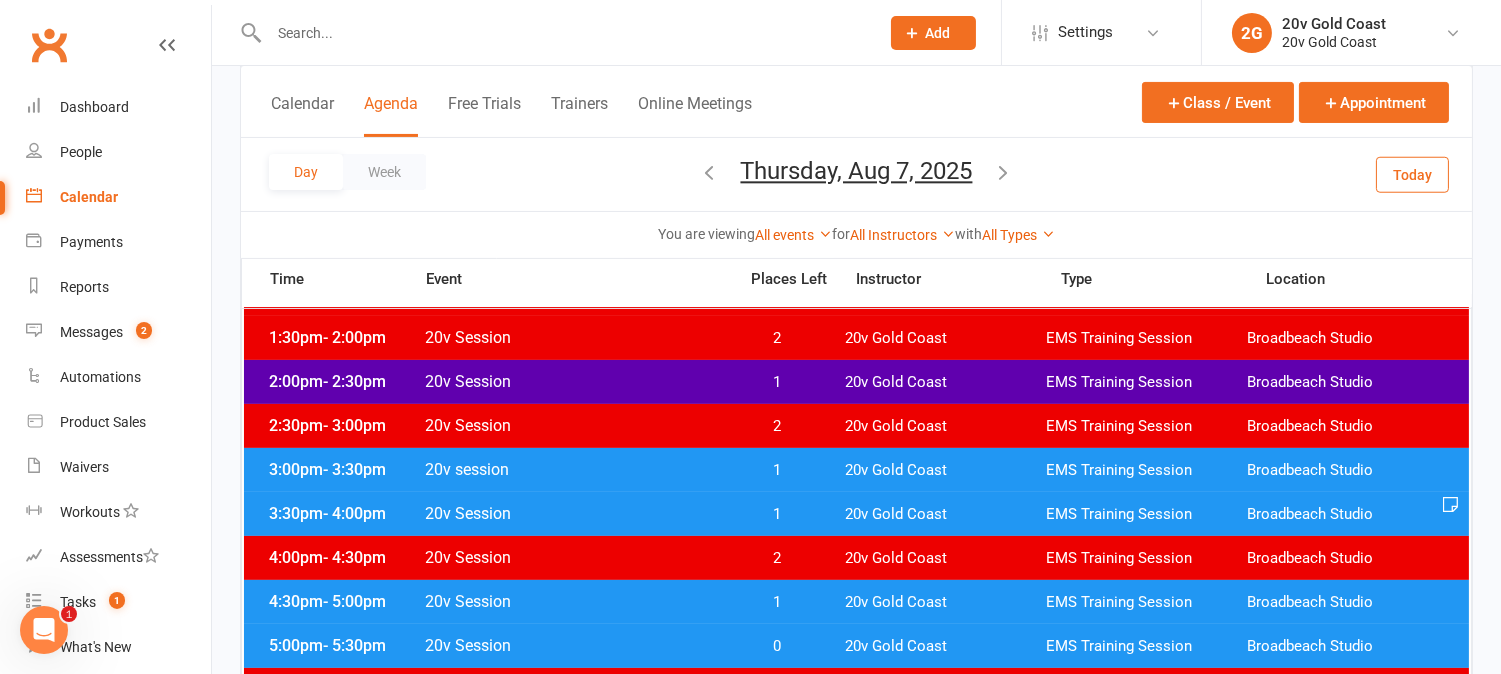 click on "1" at bounding box center (777, 470) 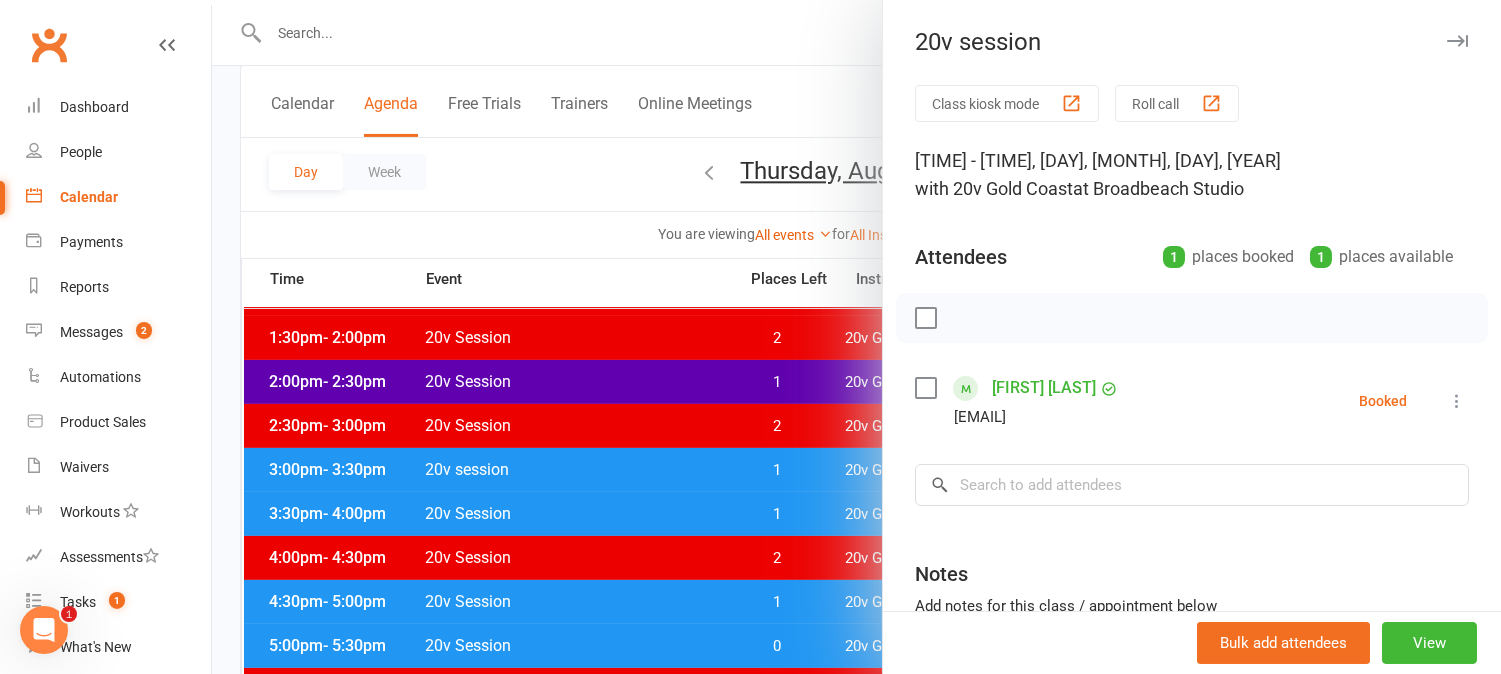 click at bounding box center [856, 337] 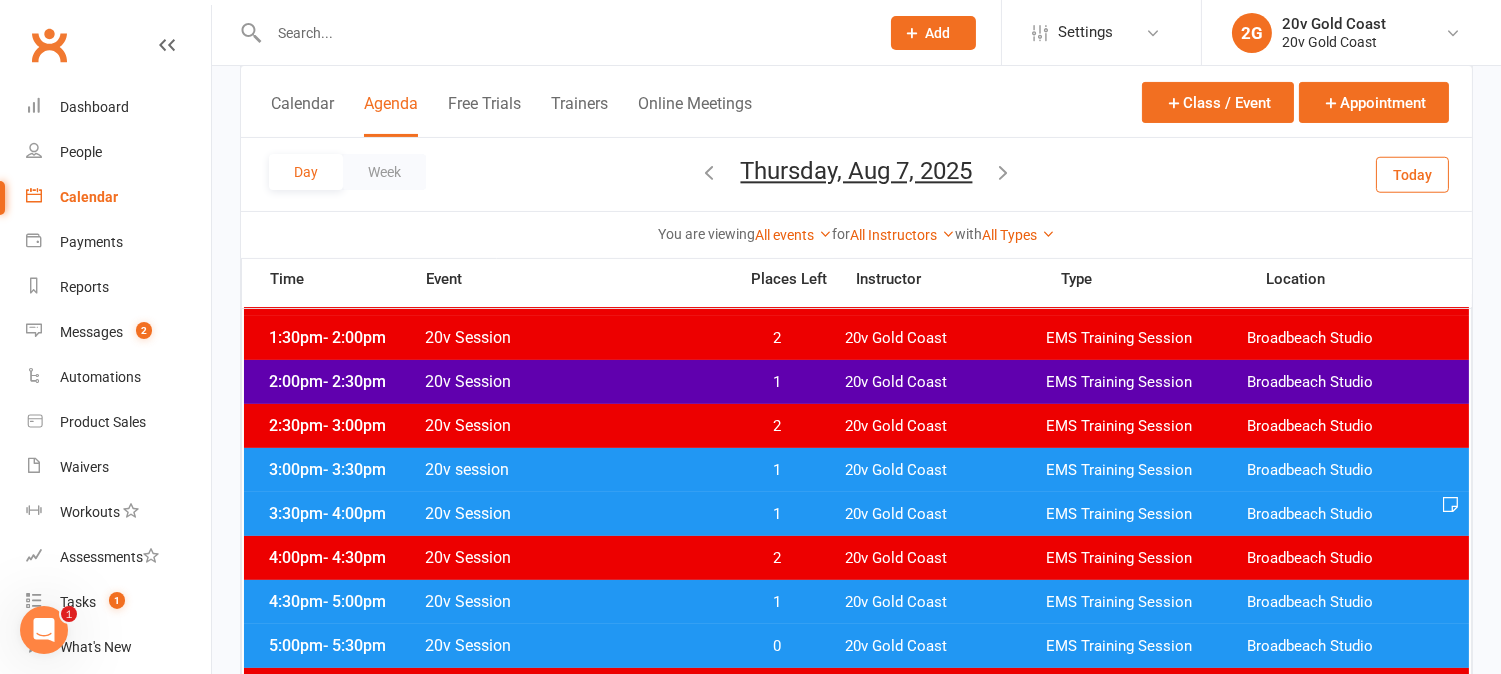 click on "1" at bounding box center [777, 514] 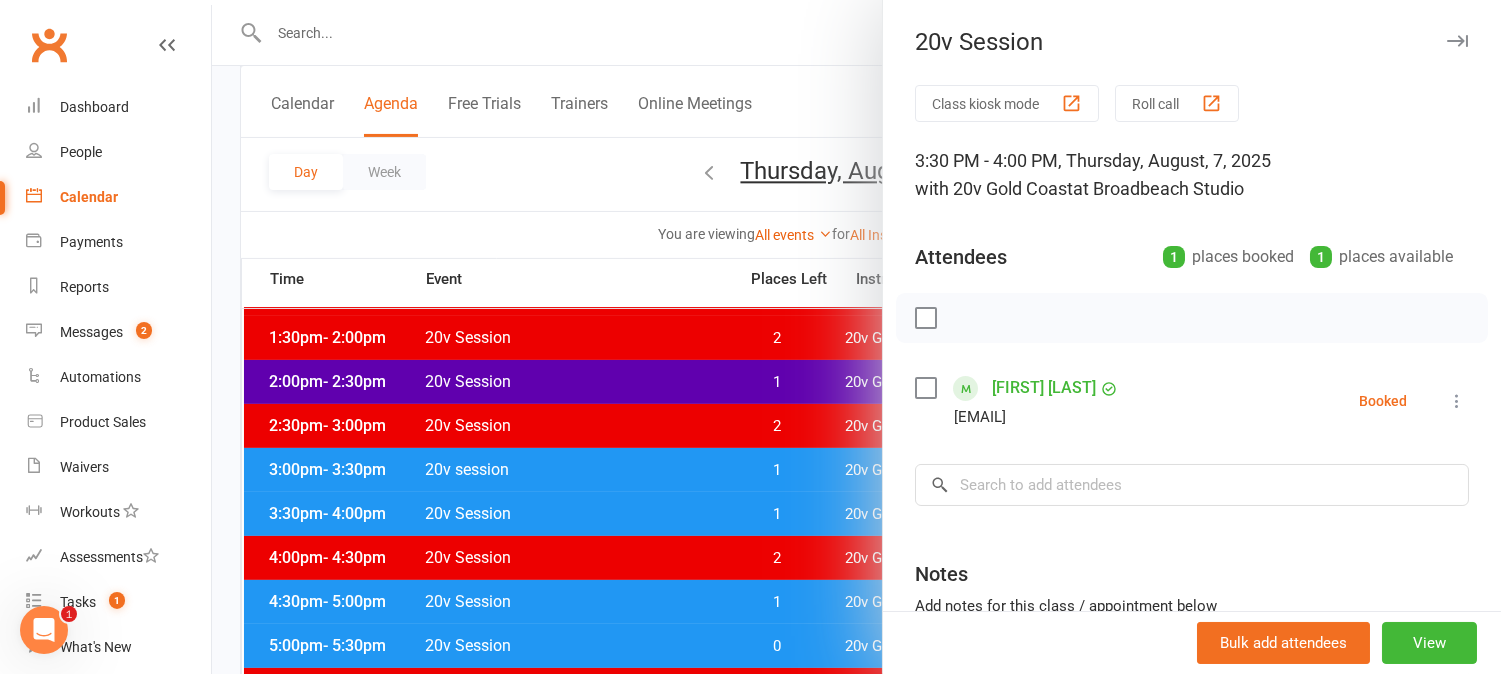 click at bounding box center (856, 337) 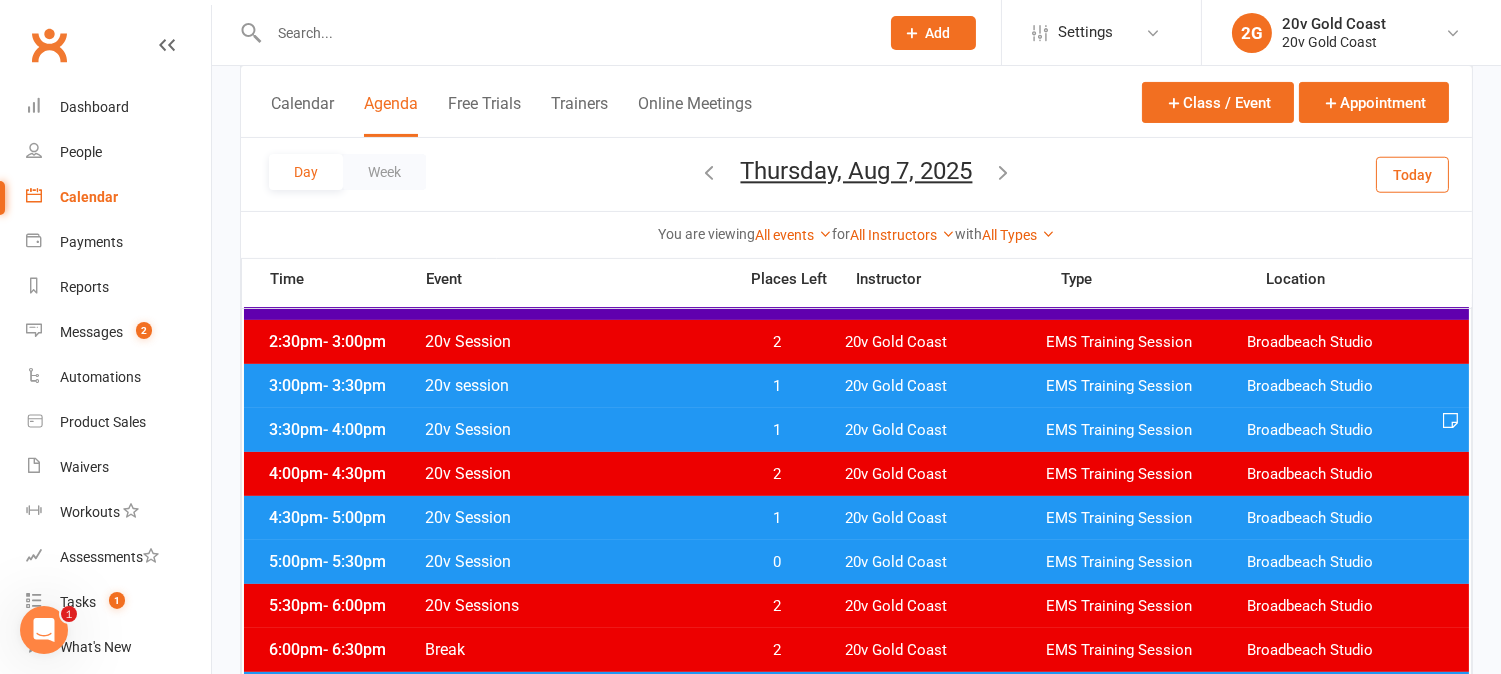 scroll, scrollTop: 888, scrollLeft: 0, axis: vertical 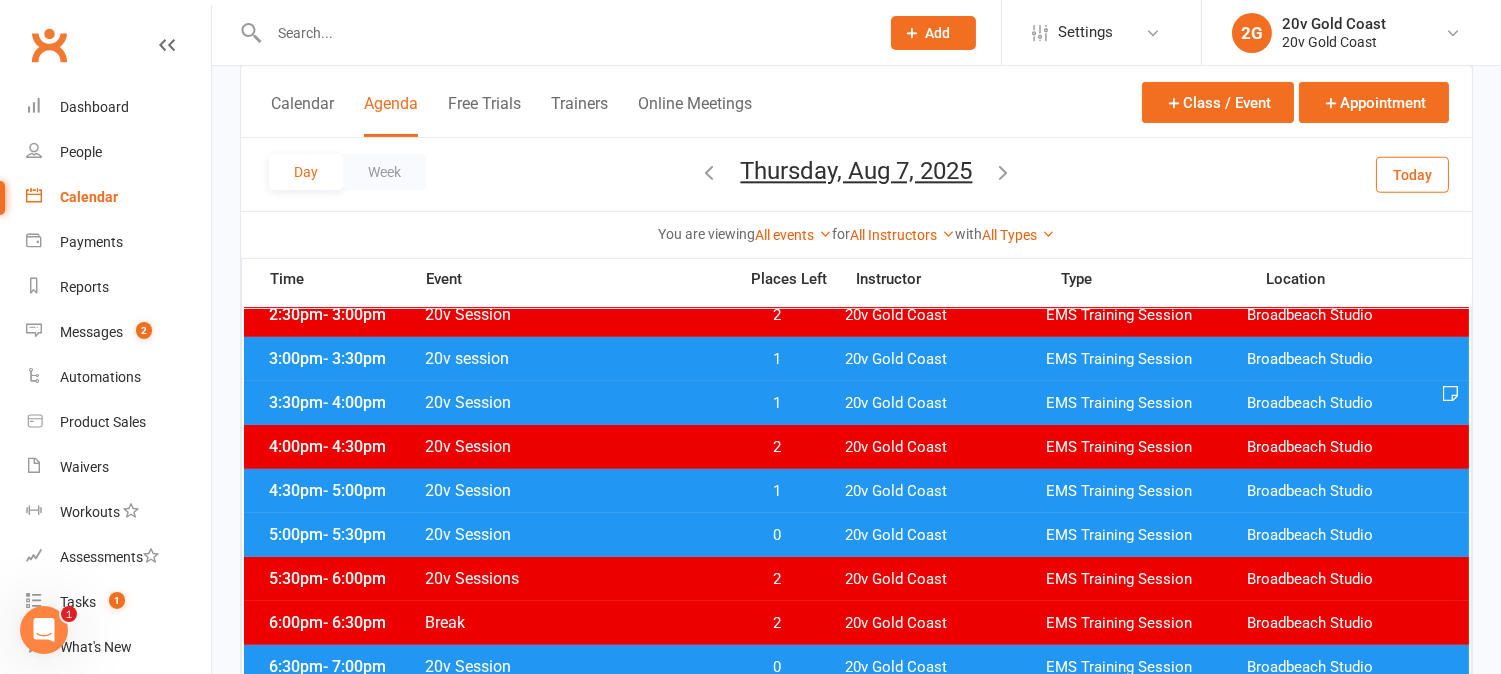 click on "1" at bounding box center [777, 491] 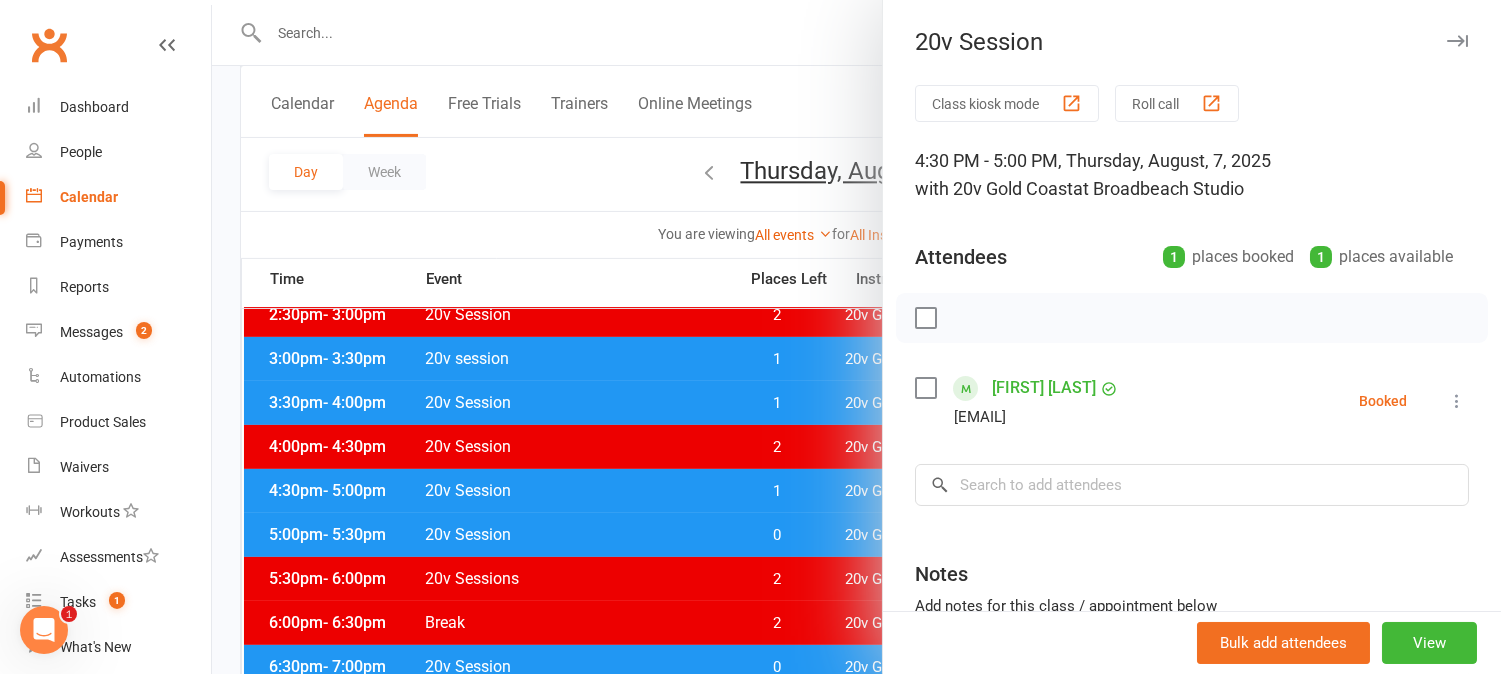 click at bounding box center [856, 337] 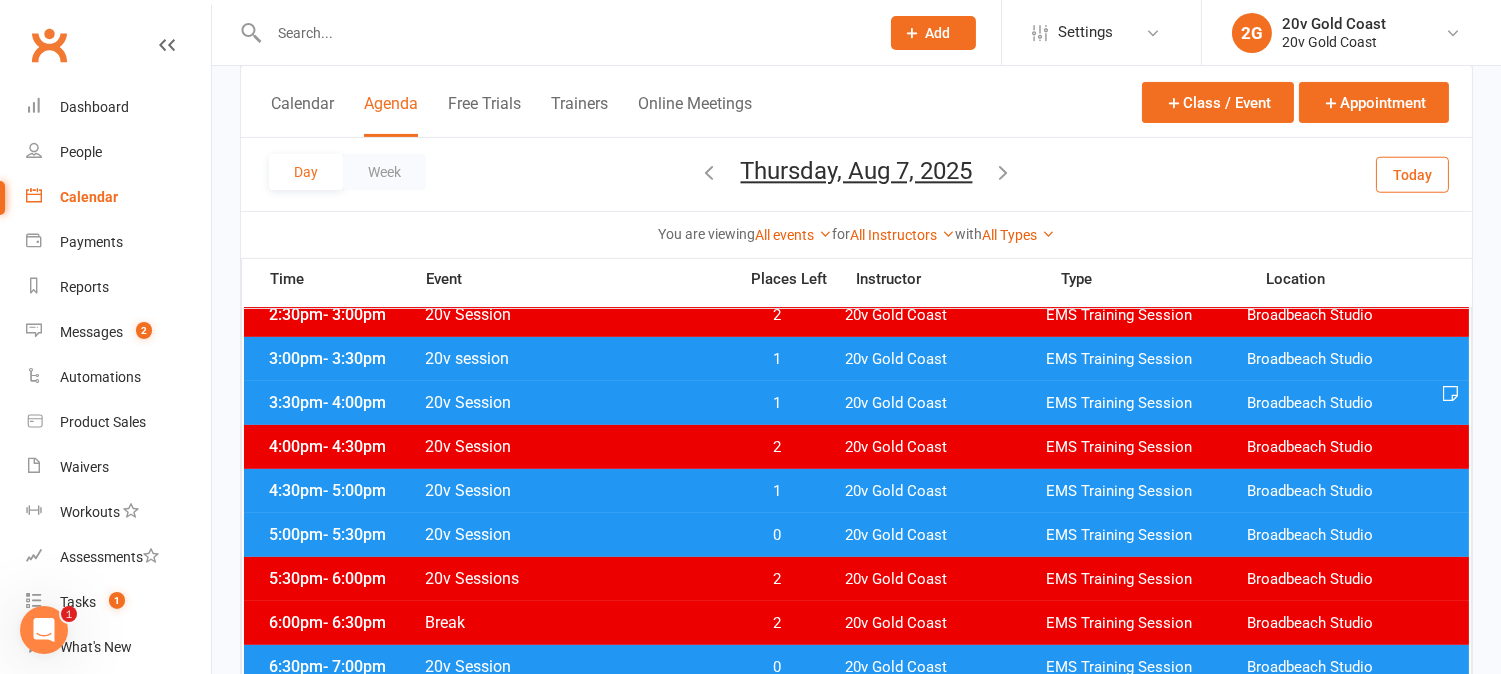 click on "5:00pm  - 5:30pm 20v Session 0 20v Gold Coast EMS Training Session Broadbeach Studio" at bounding box center (856, 535) 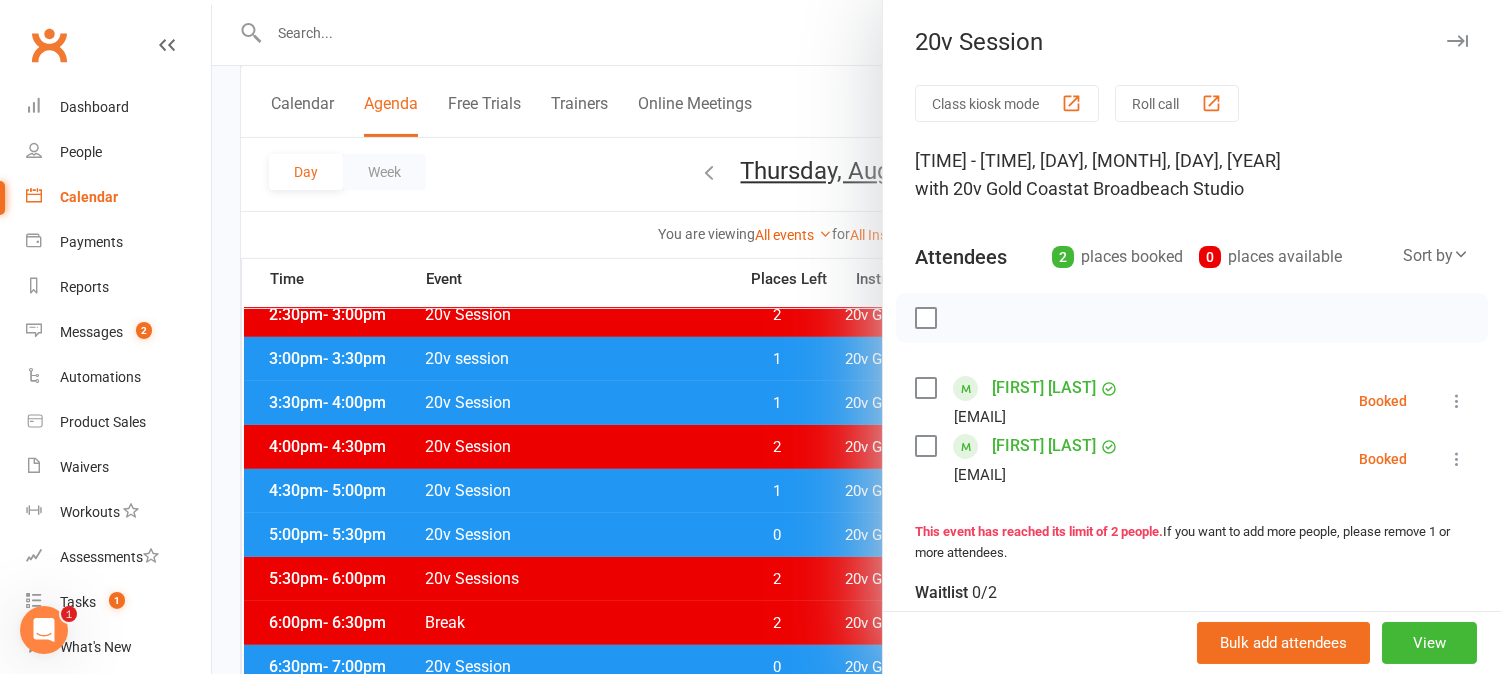 click at bounding box center [856, 337] 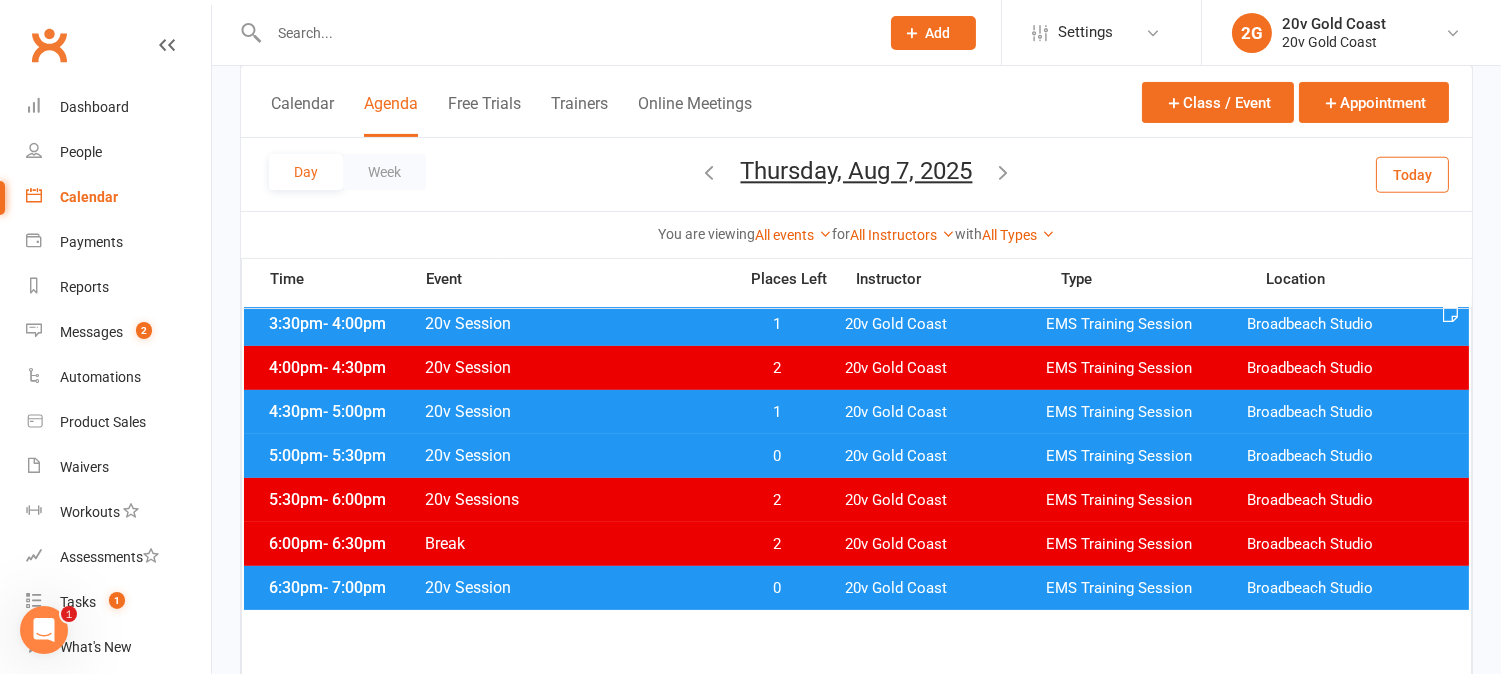 scroll, scrollTop: 1000, scrollLeft: 0, axis: vertical 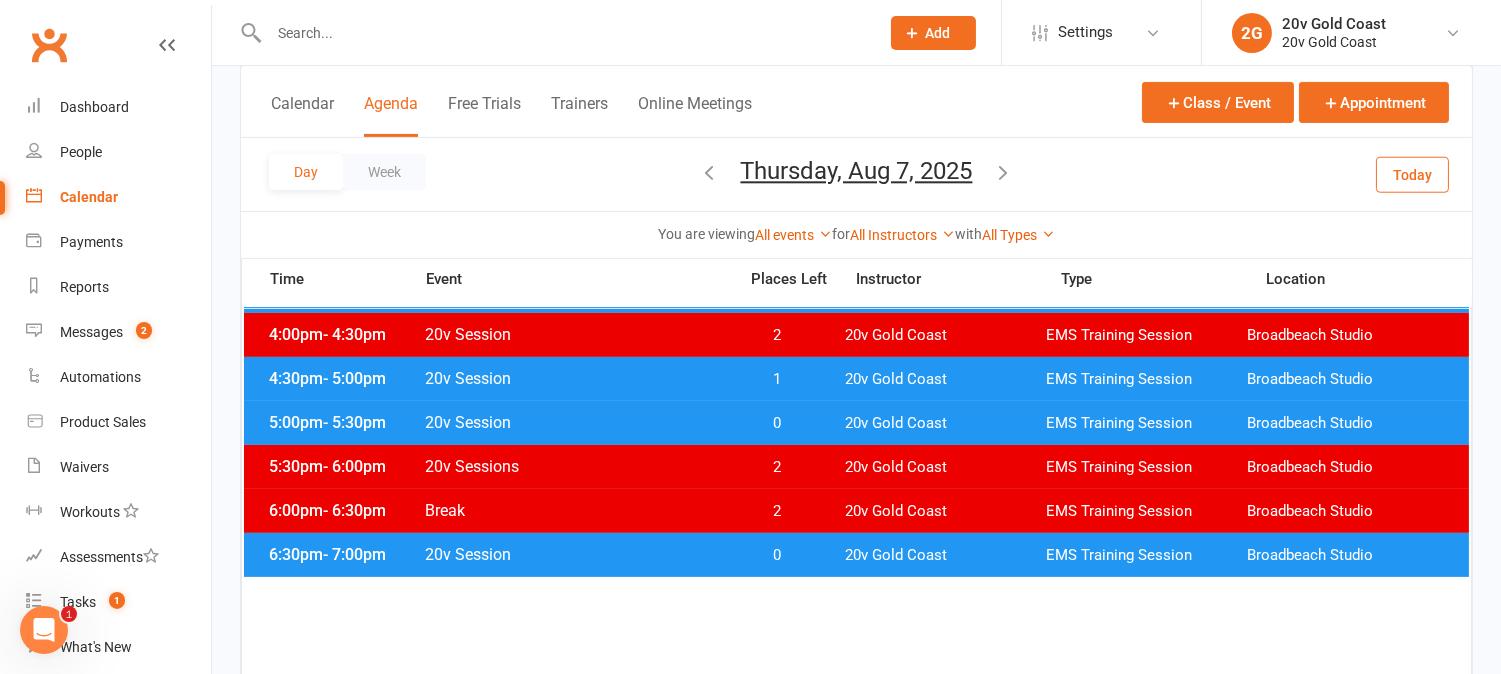 click on "0" at bounding box center [777, 555] 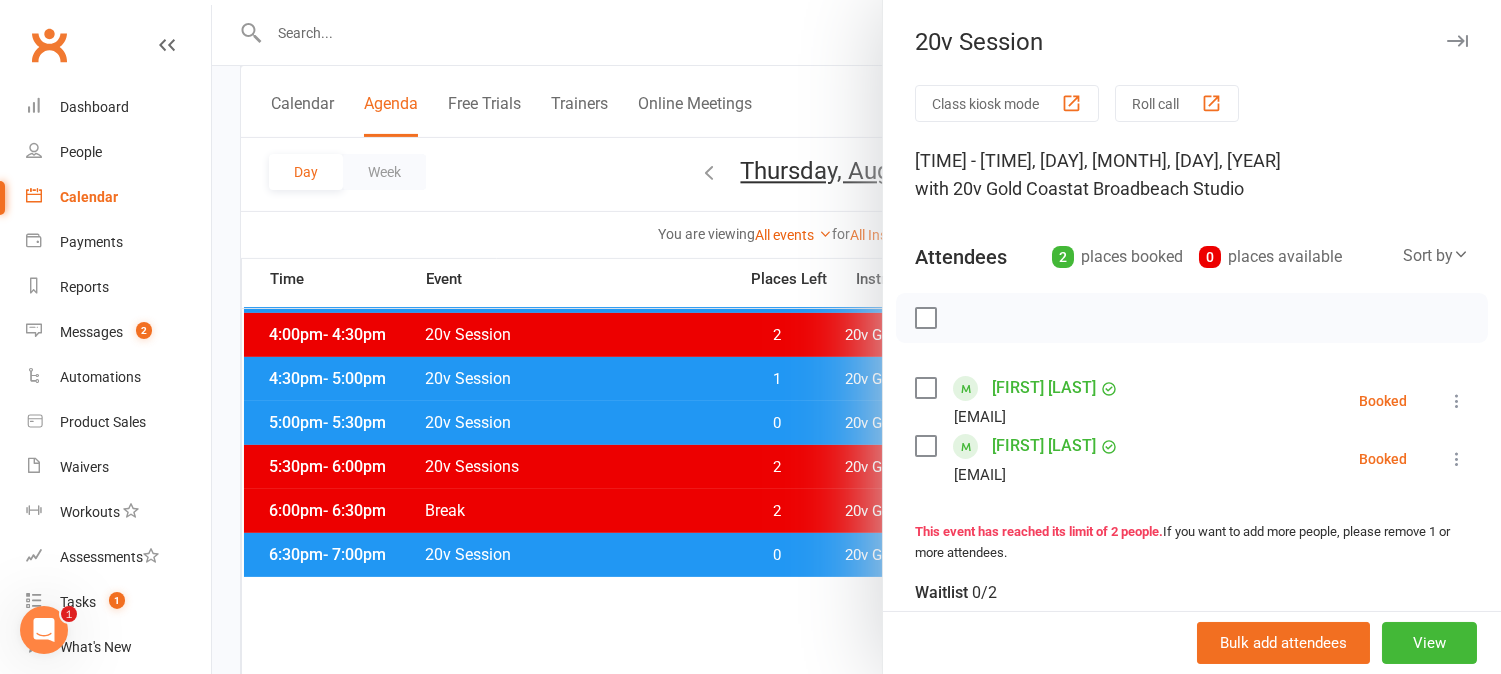 click at bounding box center (856, 337) 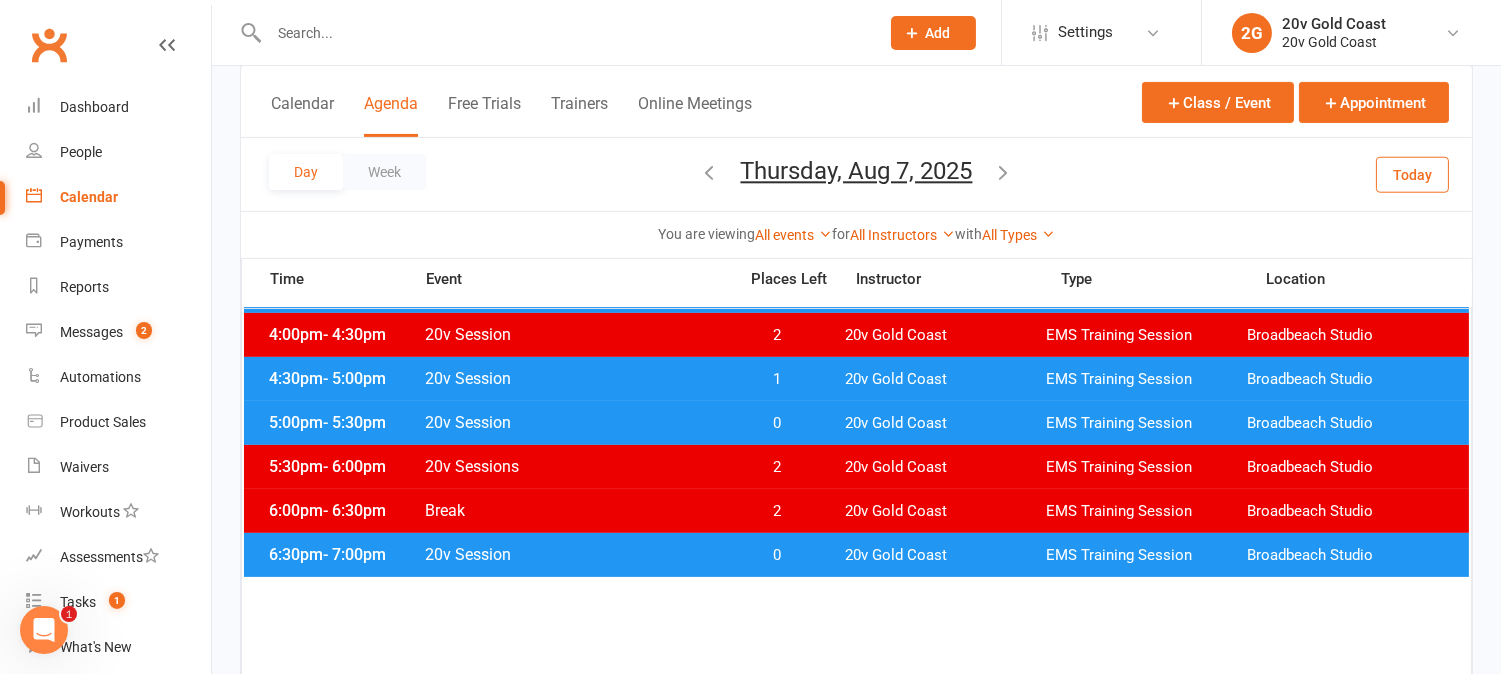click at bounding box center (1004, 172) 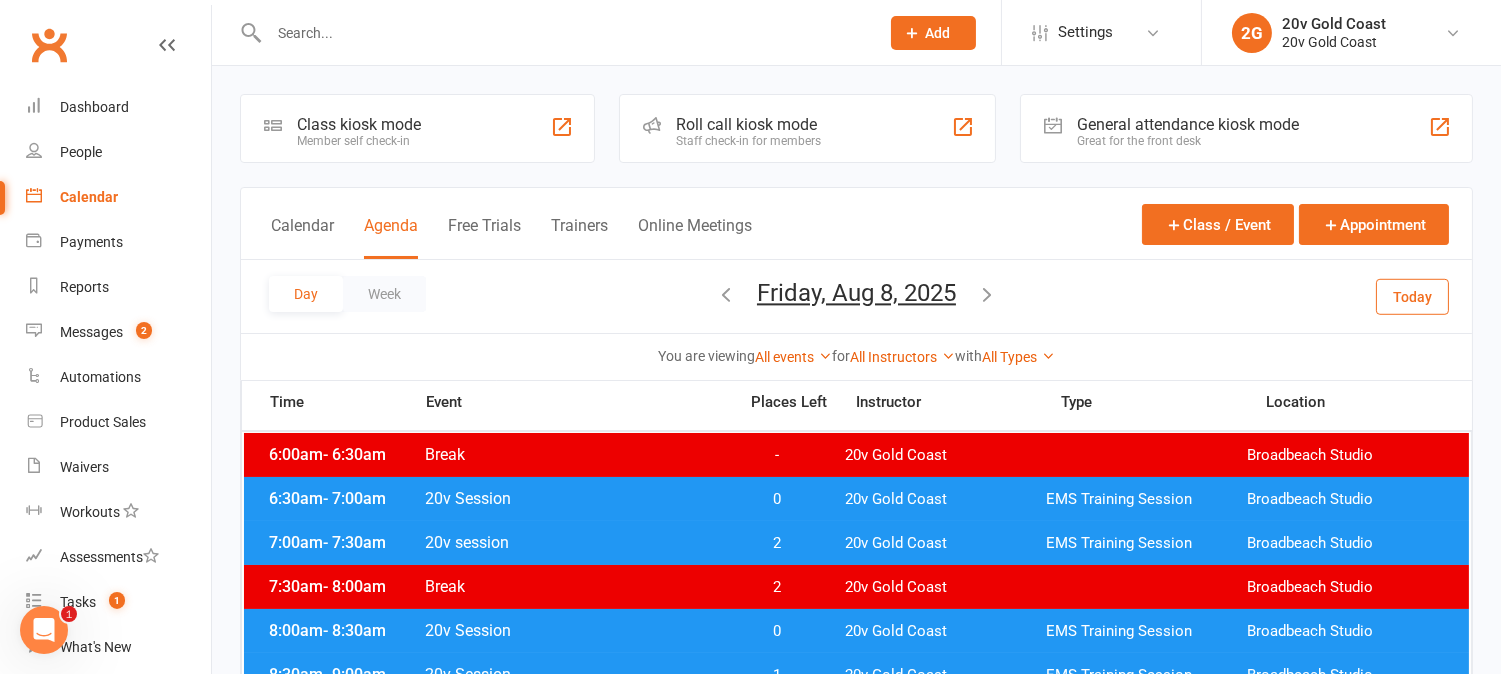 scroll, scrollTop: 111, scrollLeft: 0, axis: vertical 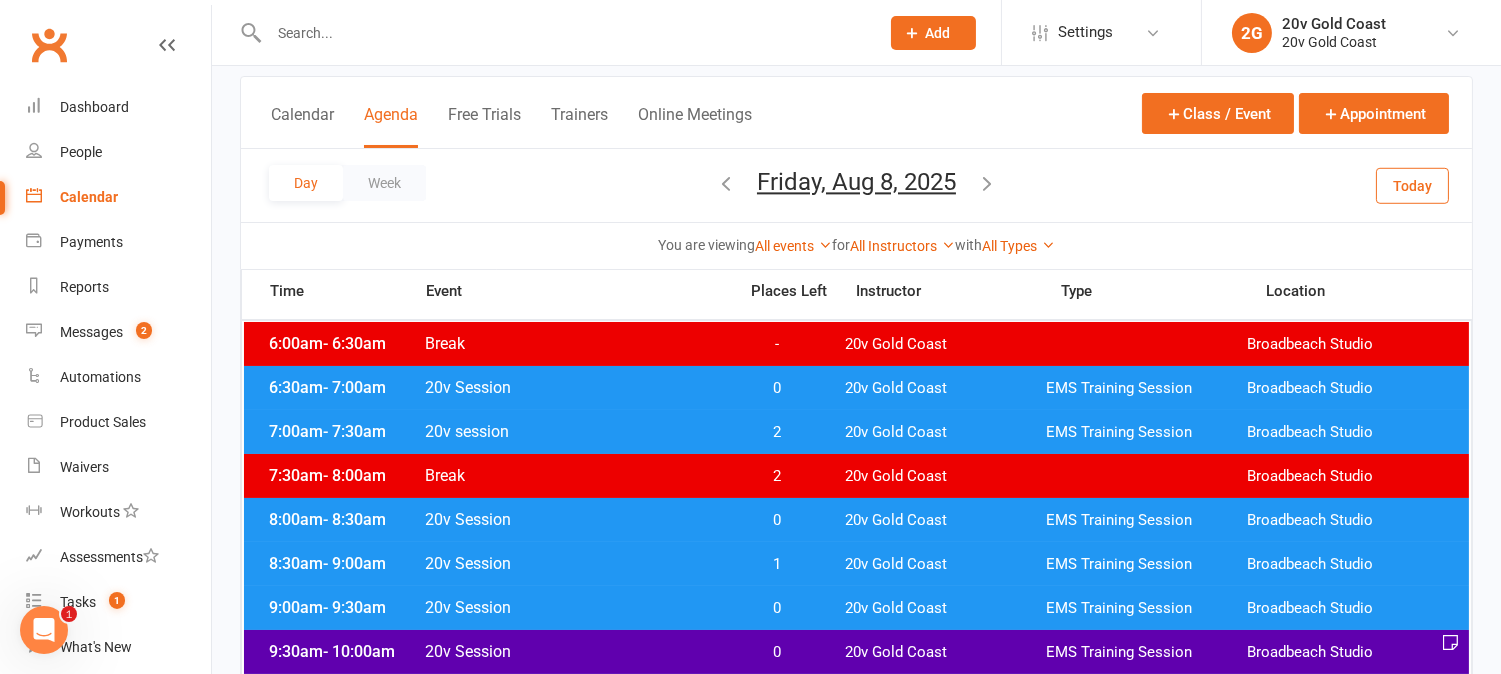 click on "6:30am  - 7:00am 20v Session 0 20v Gold Coast EMS Training Session Broadbeach Studio" at bounding box center [856, 388] 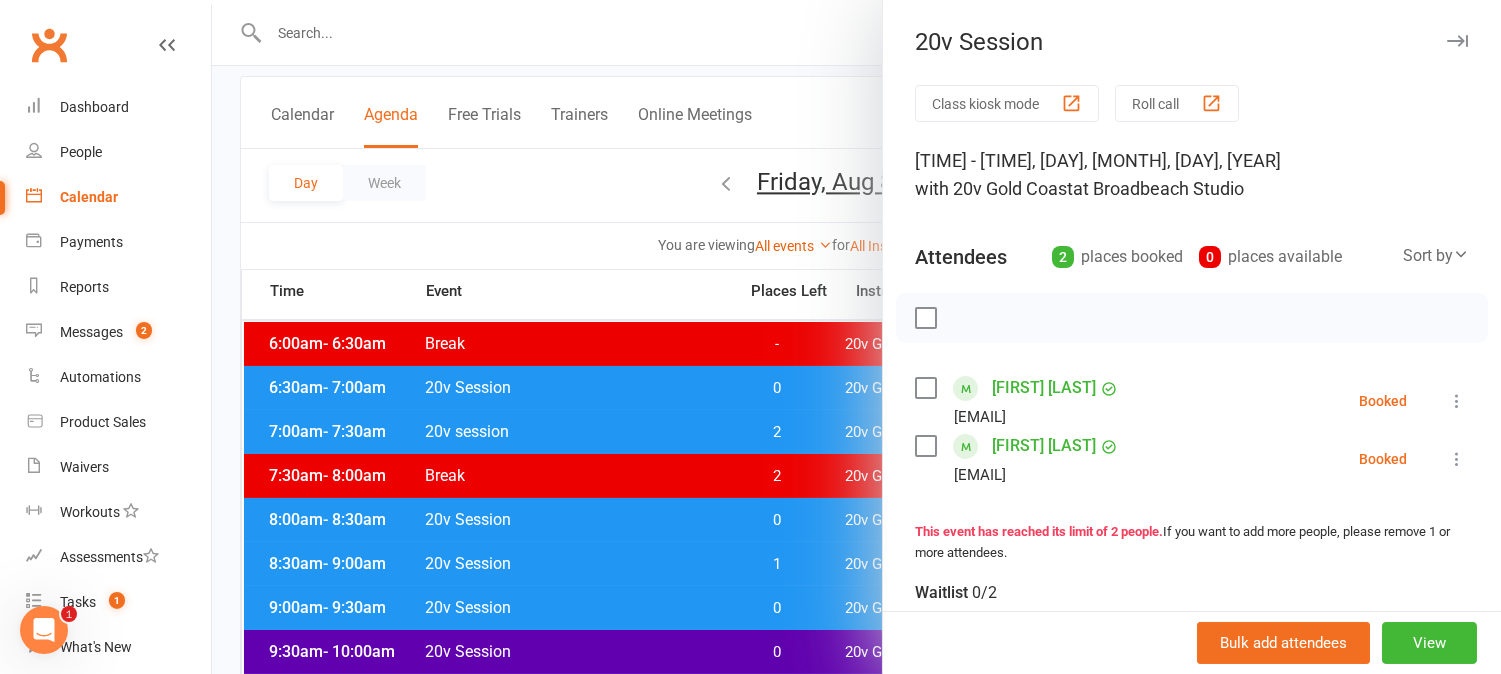 click at bounding box center (856, 337) 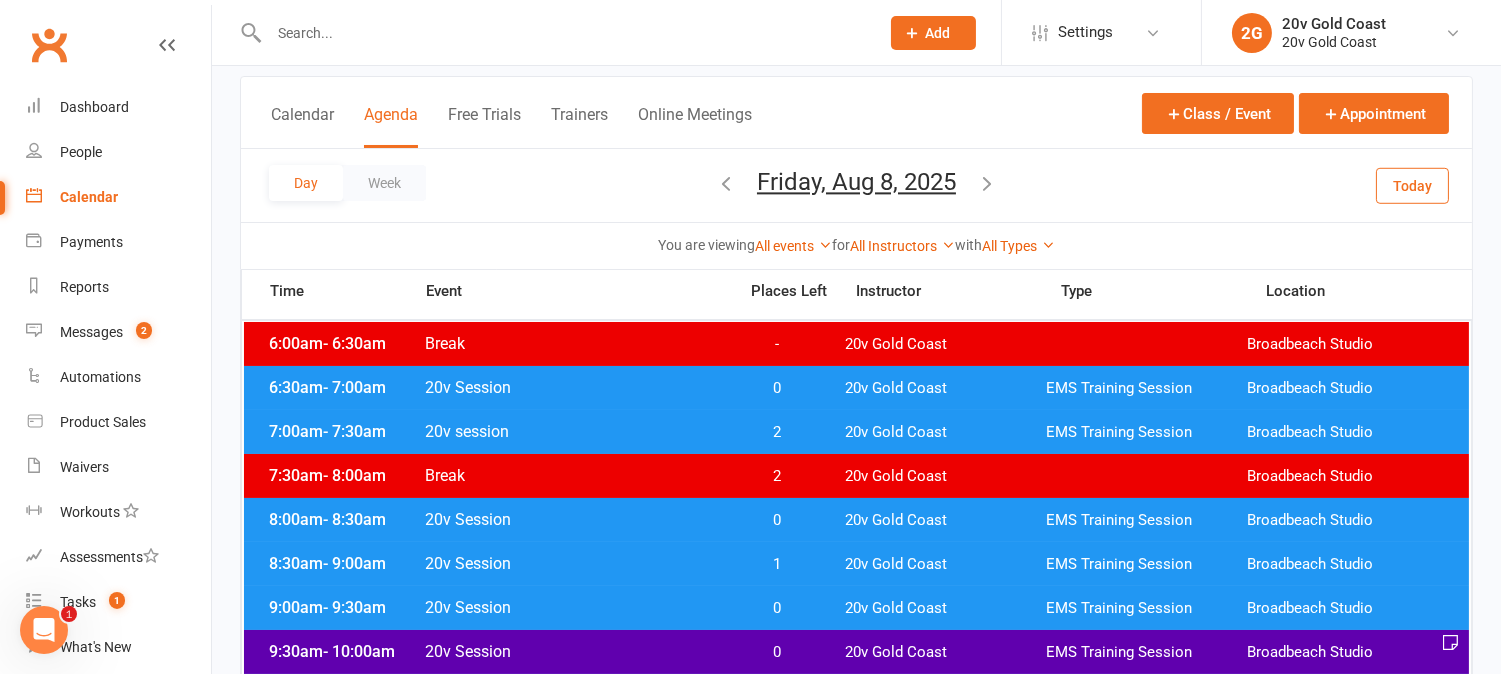 click on "0" at bounding box center (777, 520) 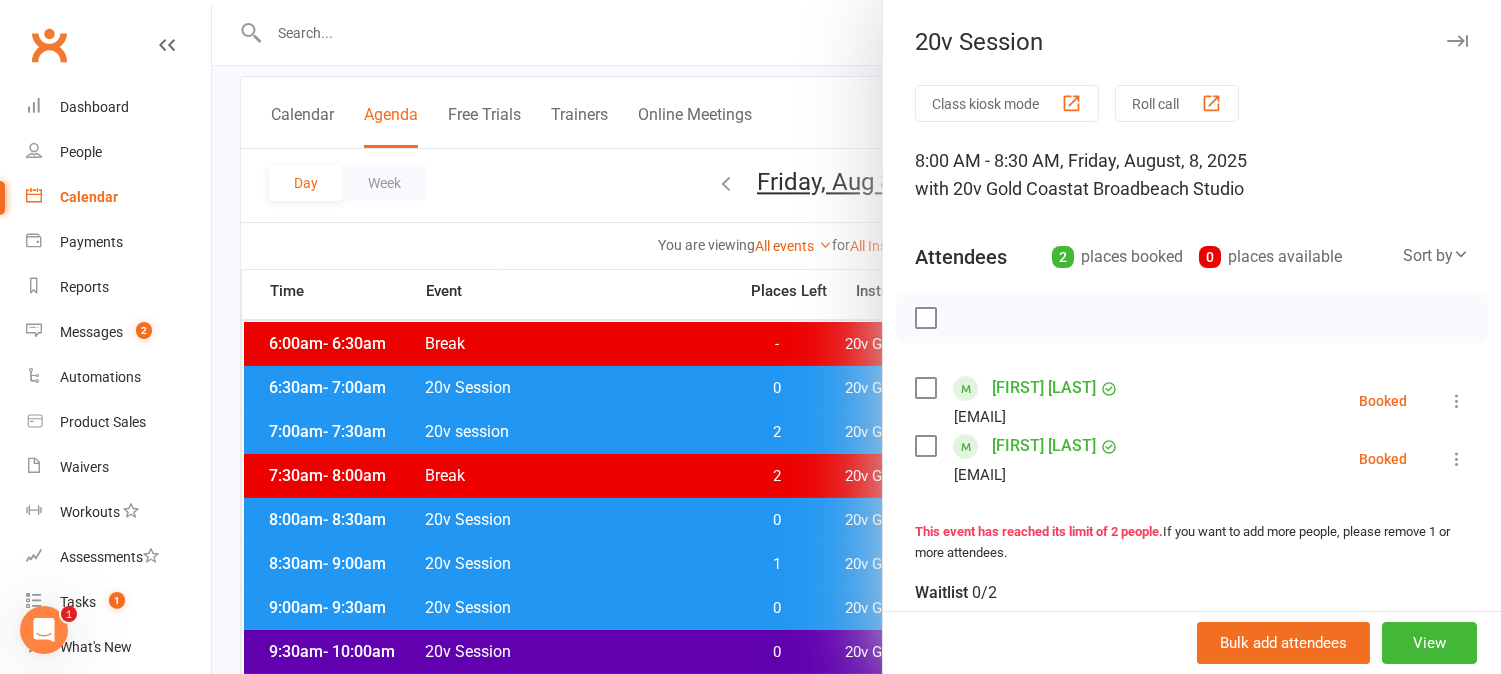 click at bounding box center [856, 337] 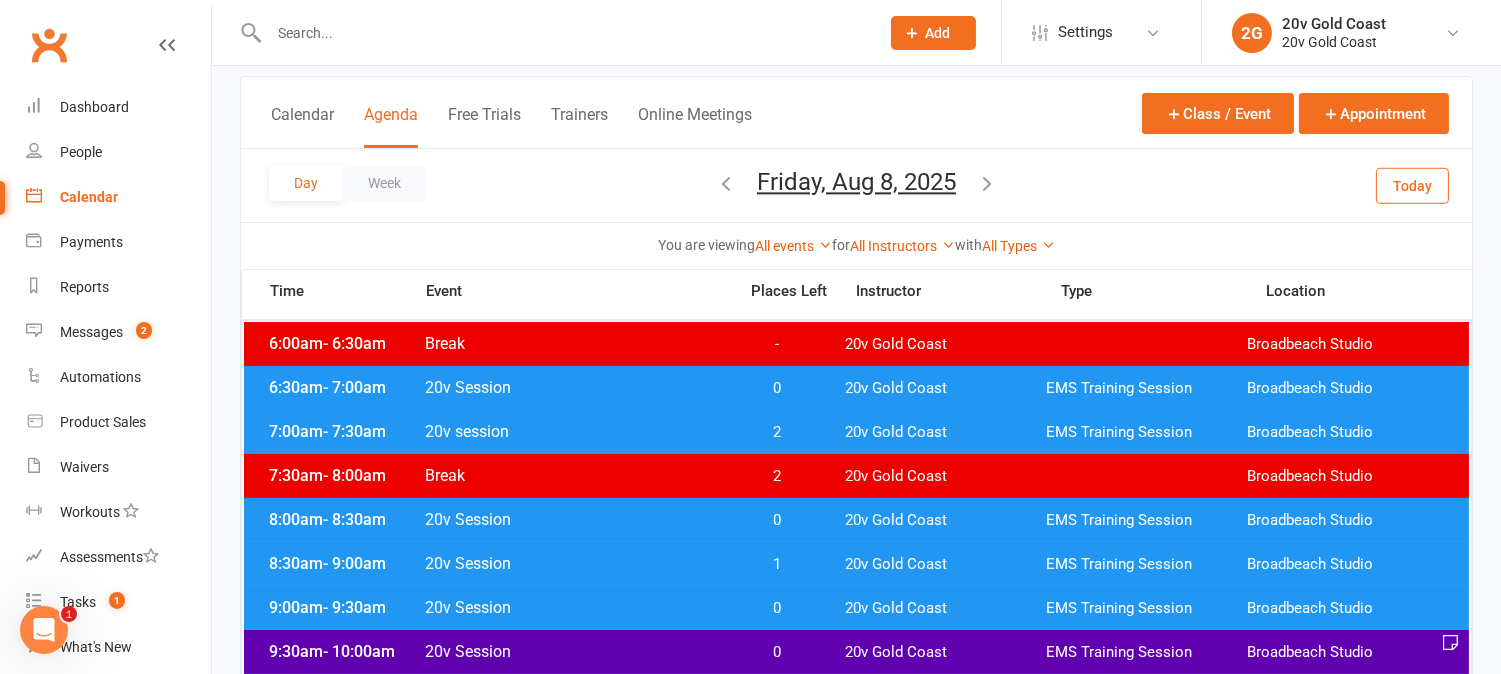 click on "1" at bounding box center (777, 564) 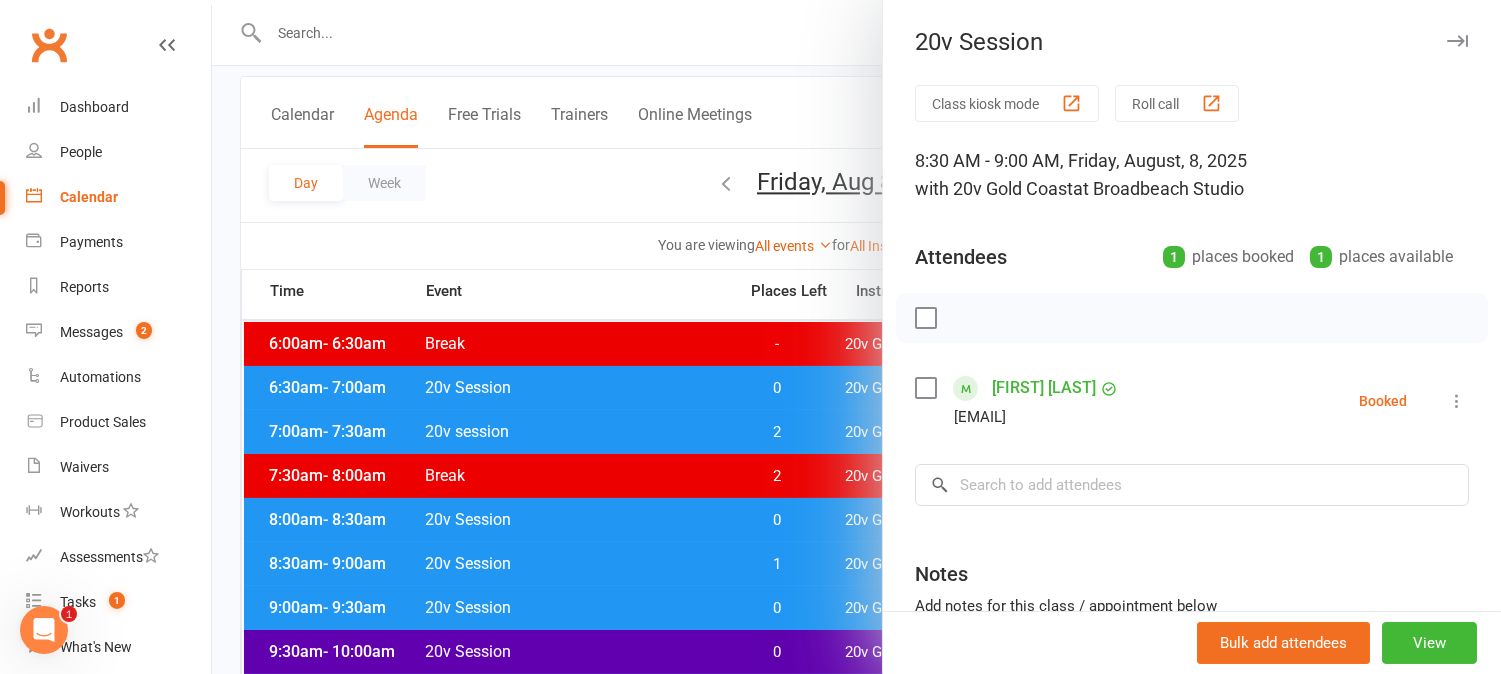 click at bounding box center (856, 337) 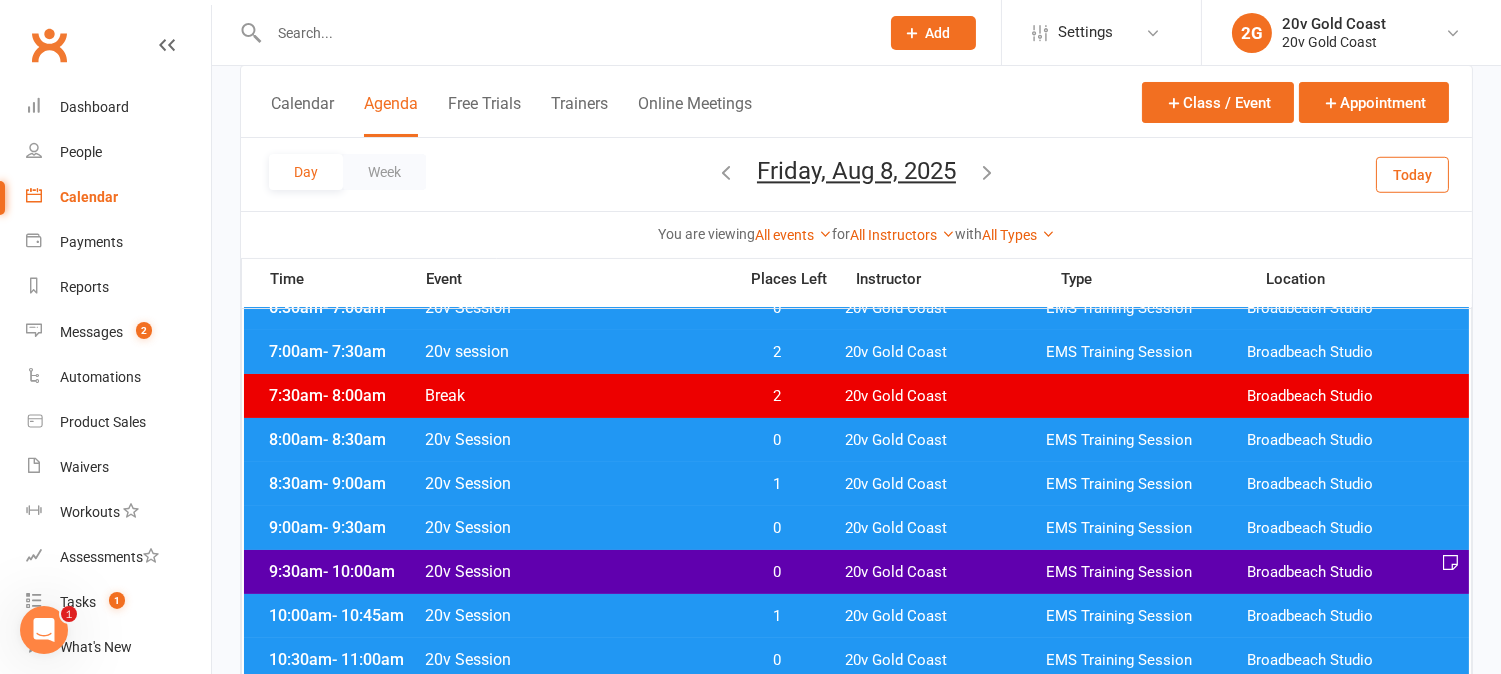 scroll, scrollTop: 222, scrollLeft: 0, axis: vertical 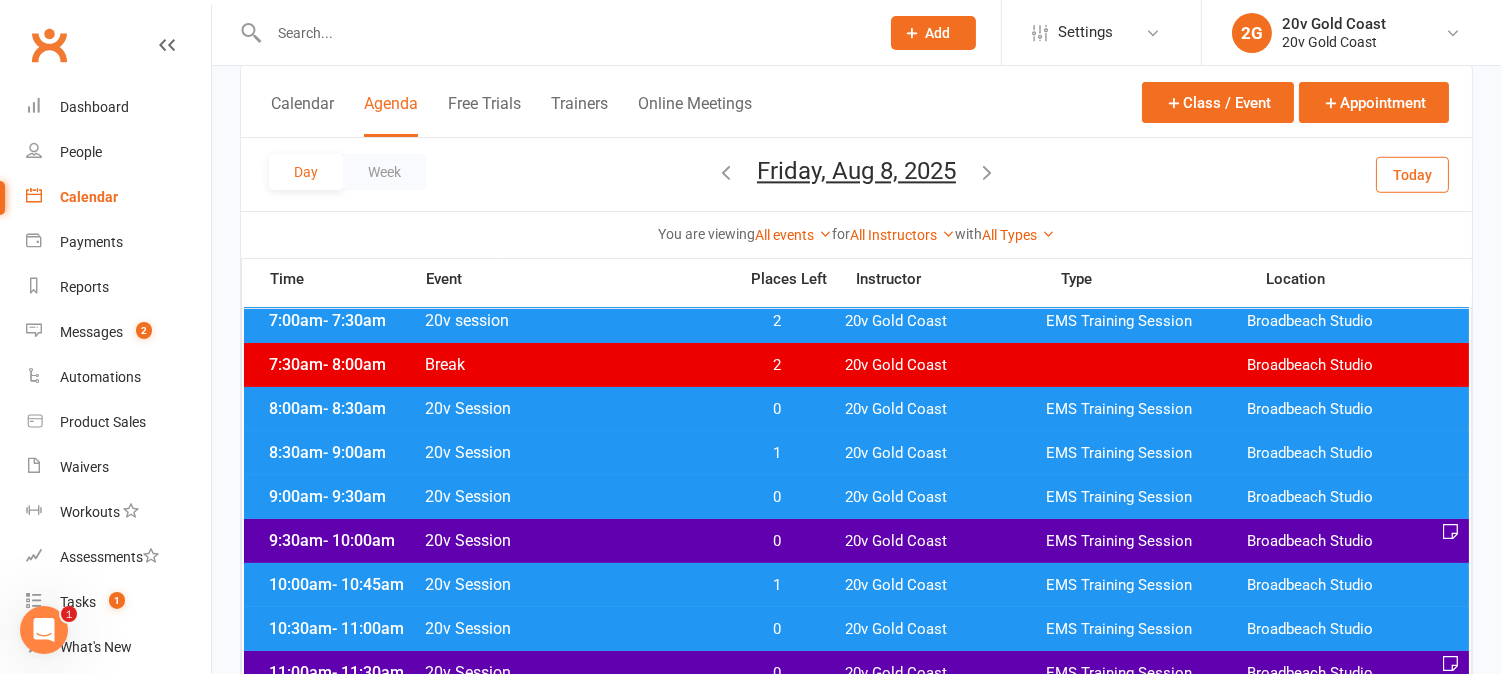 click on "9:30am  - 10:00am 20v Session 0 20v Gold Coast EMS Training Session Broadbeach Studio" at bounding box center (856, 541) 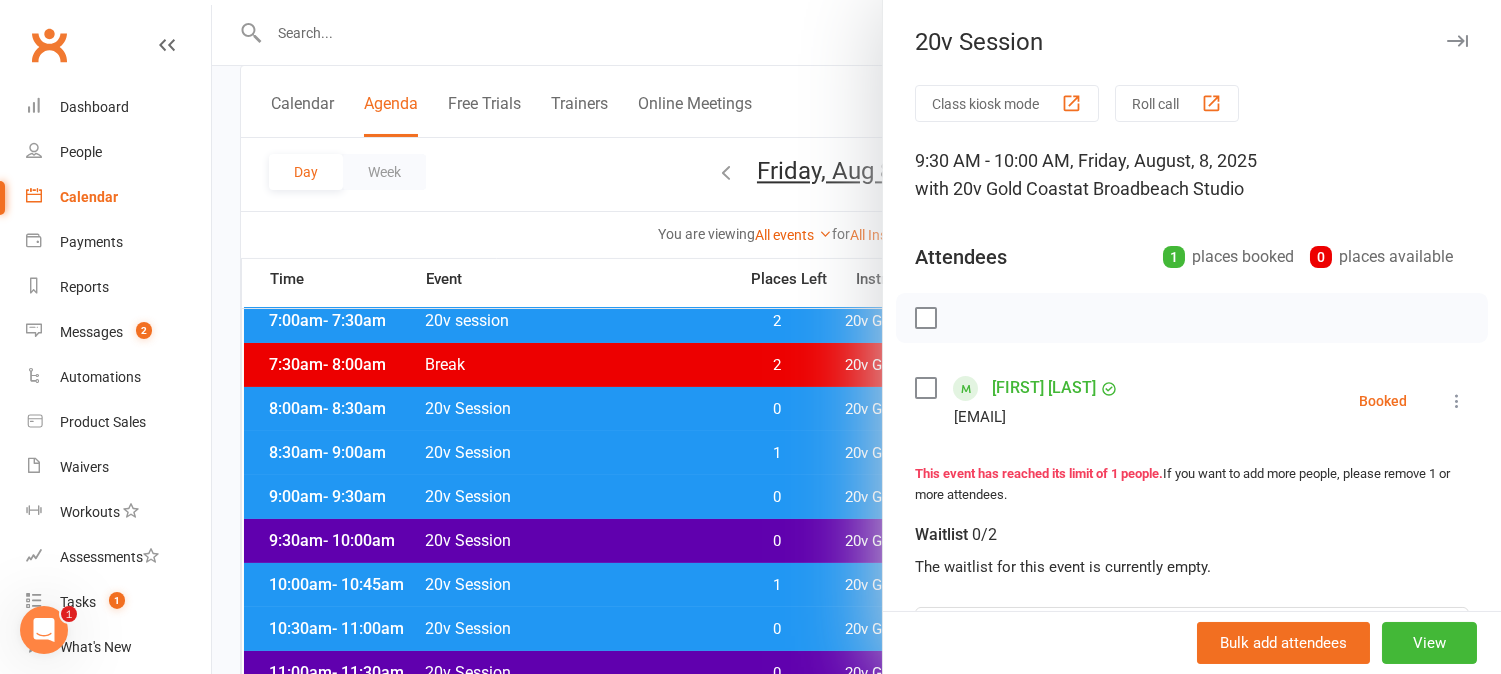 click at bounding box center [856, 337] 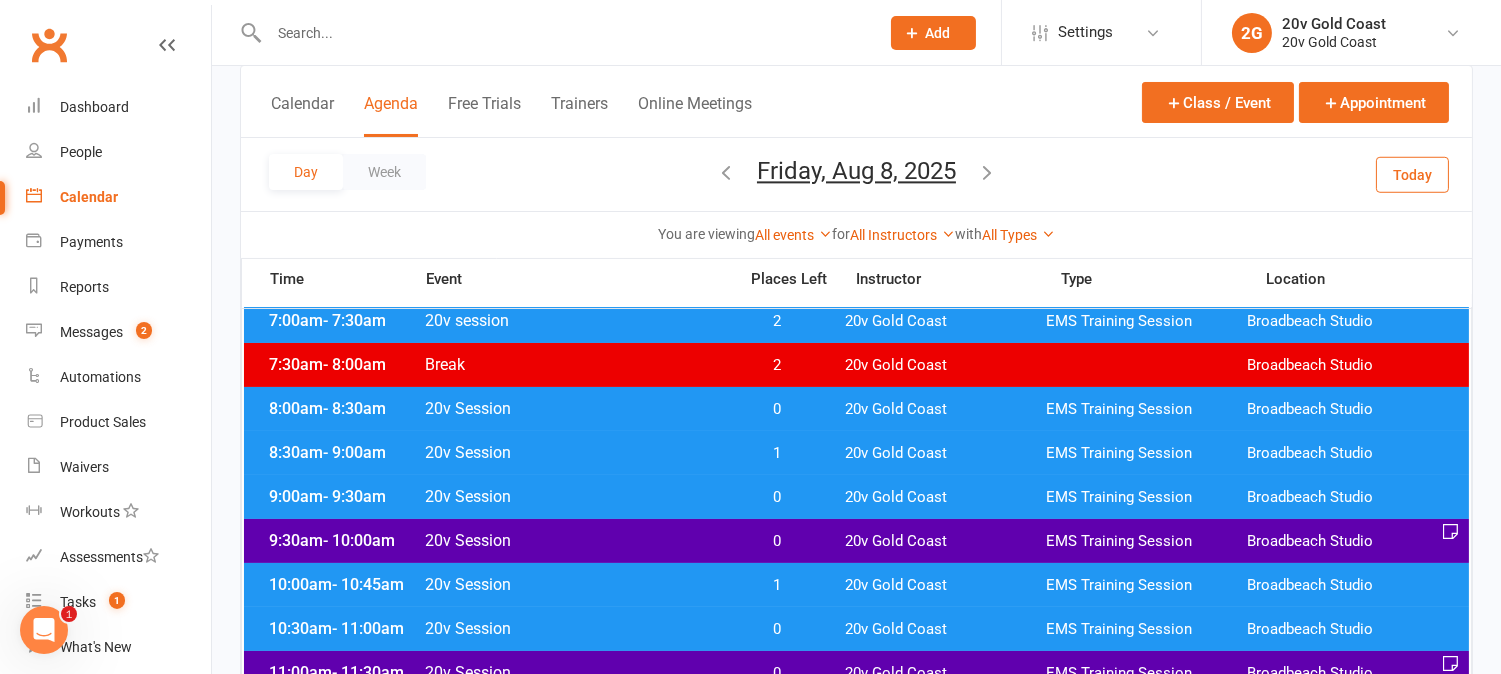 click on "Today" at bounding box center (1412, 174) 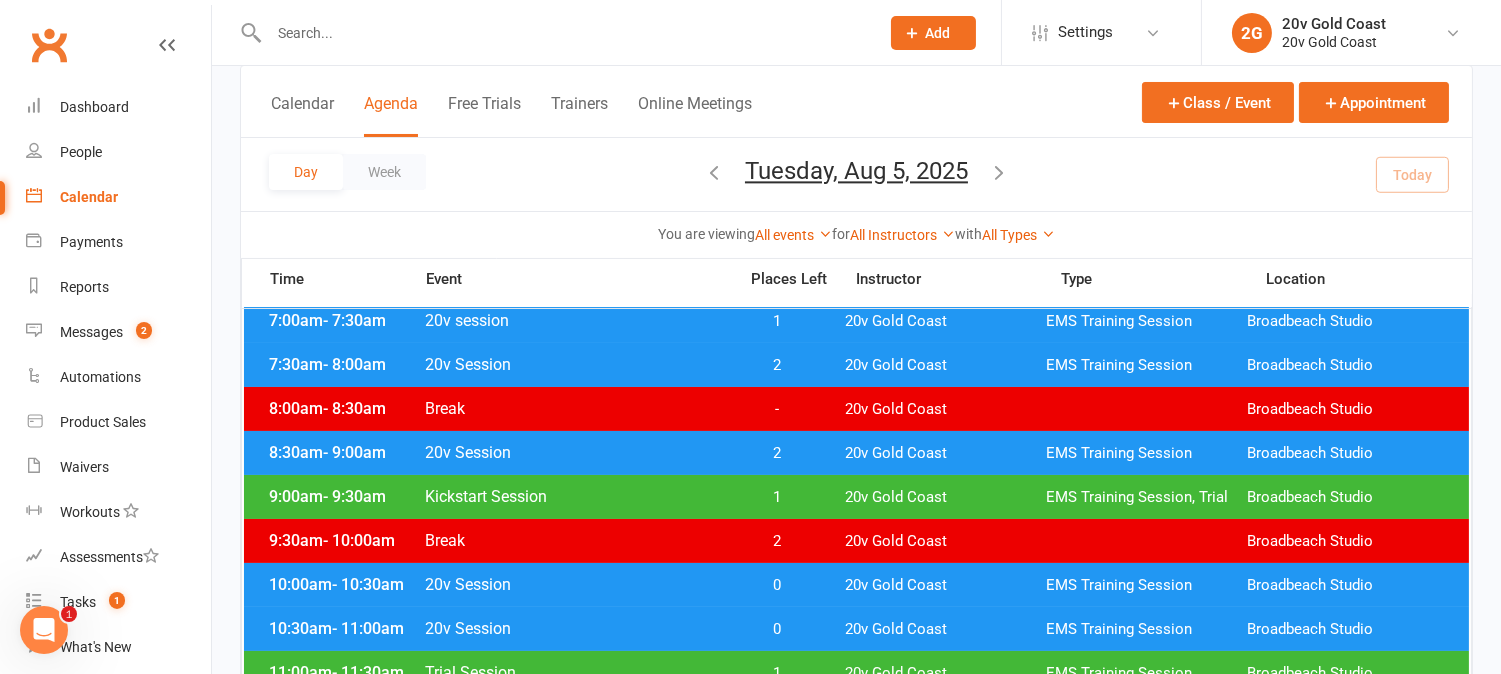 click on "Tuesday, Aug 5, 2025" at bounding box center (856, 171) 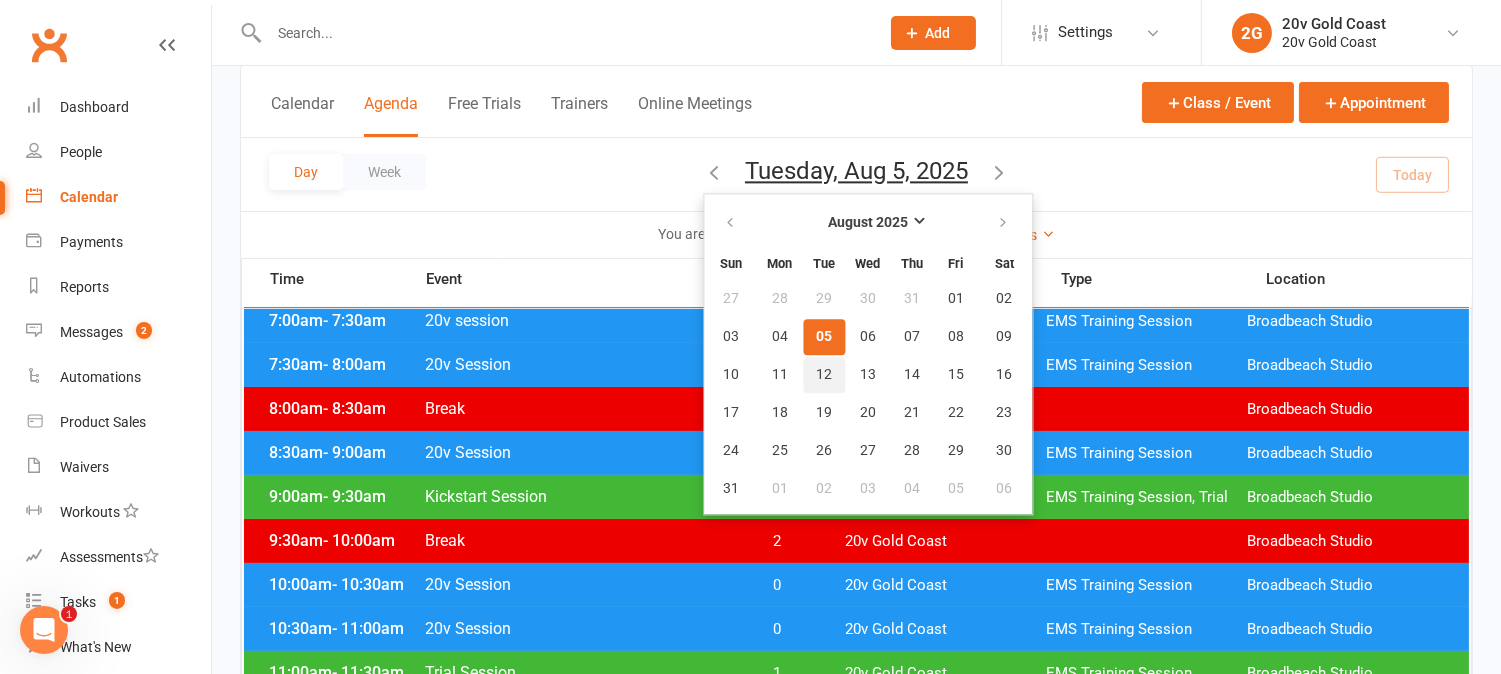 click on "12" at bounding box center (824, 375) 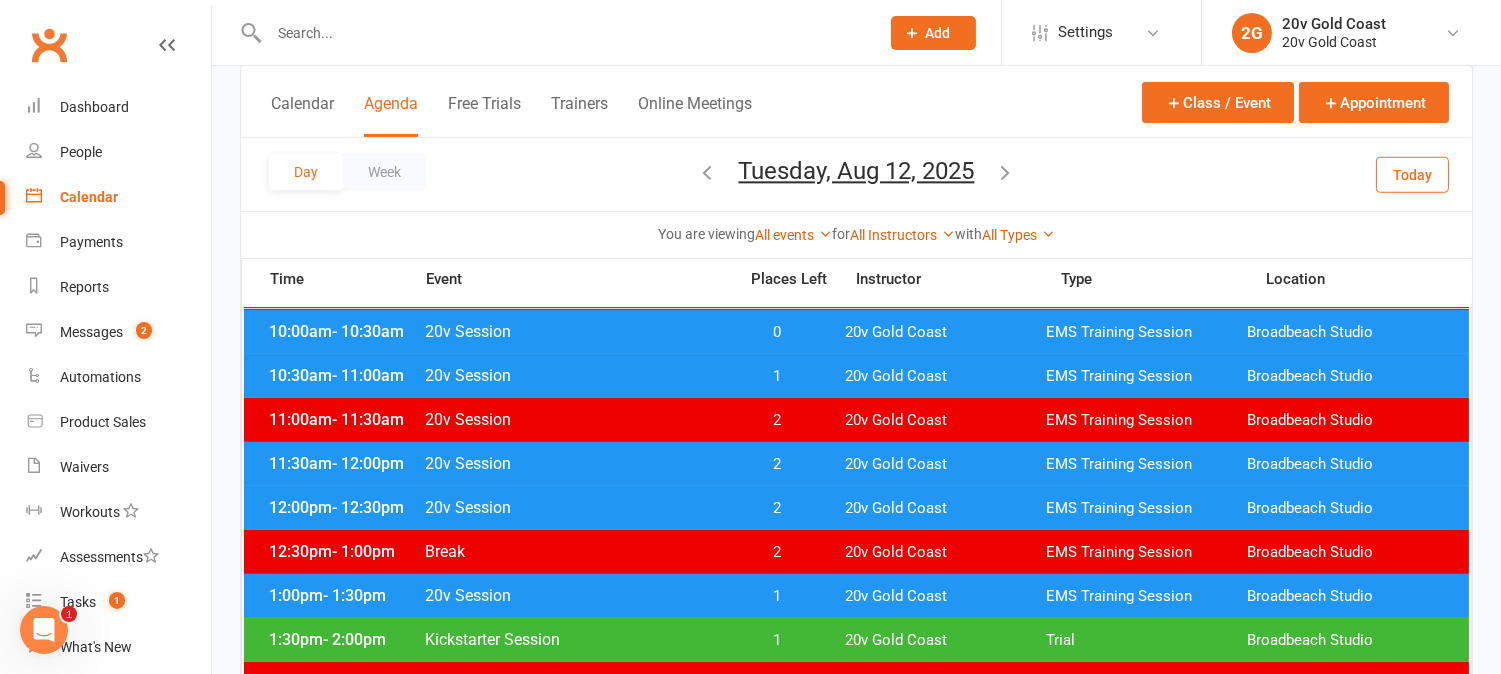 scroll, scrollTop: 444, scrollLeft: 0, axis: vertical 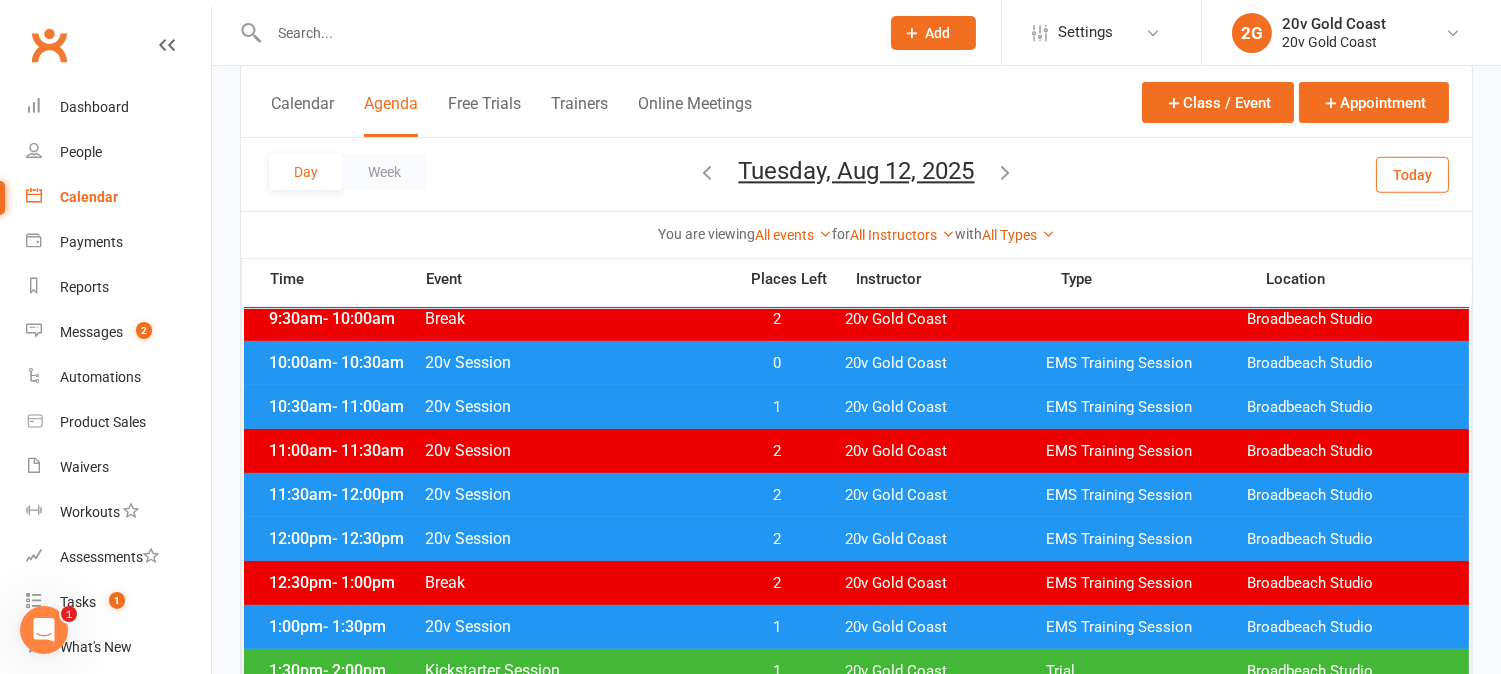 click on "2" at bounding box center (777, 451) 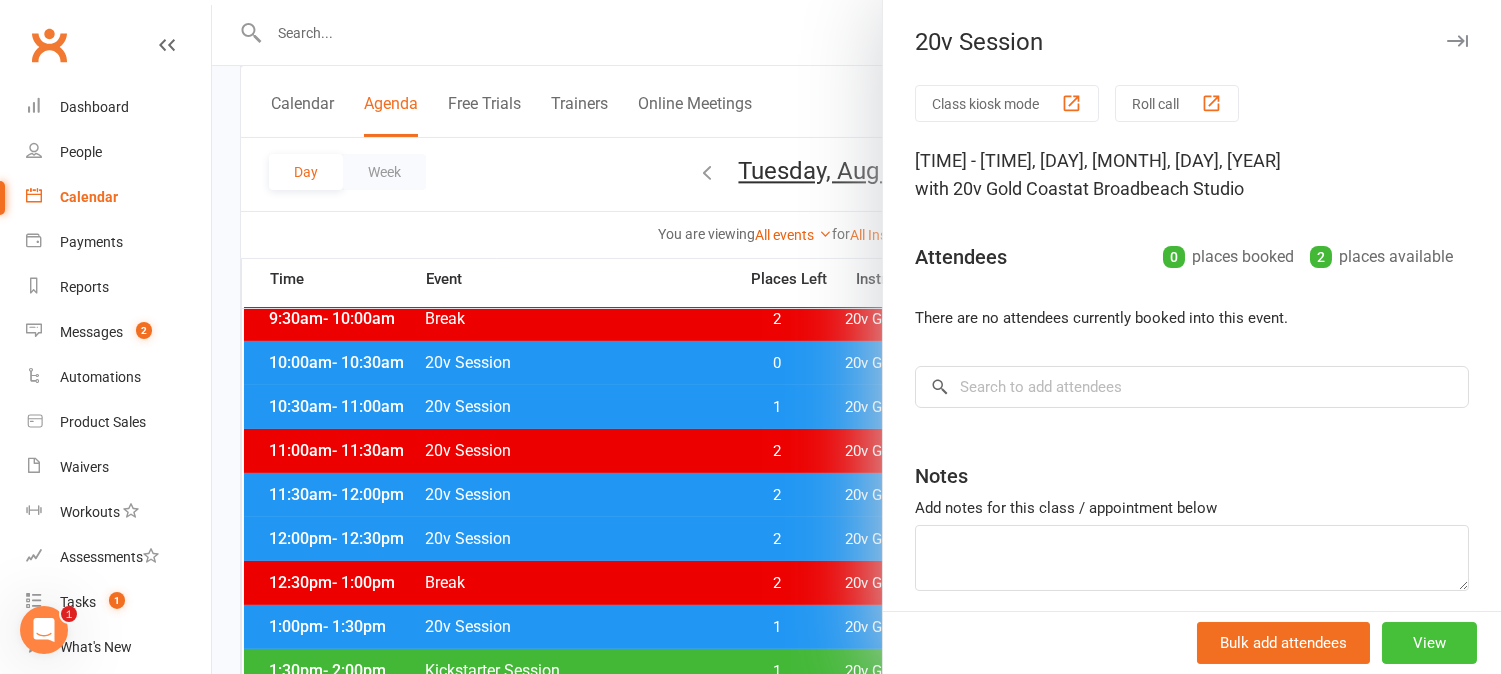 click on "View" at bounding box center [1429, 643] 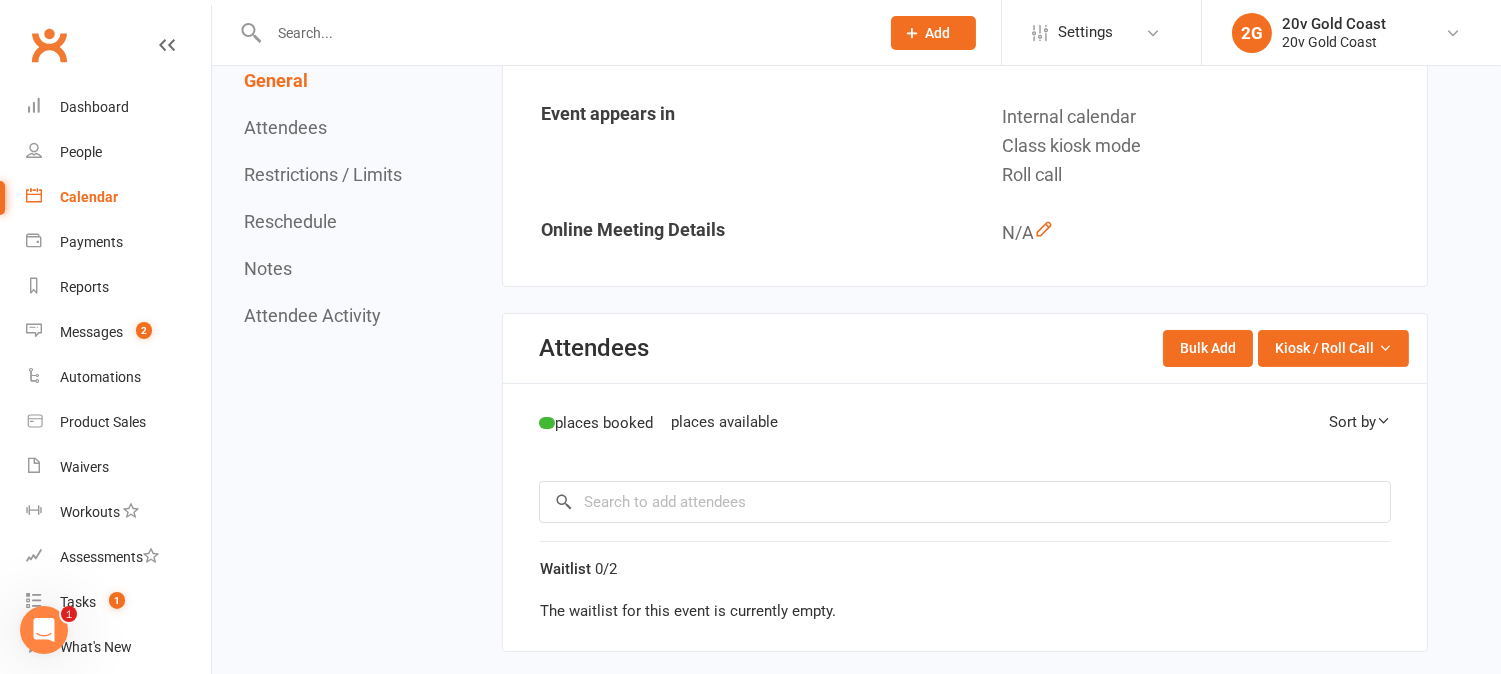 scroll, scrollTop: 0, scrollLeft: 0, axis: both 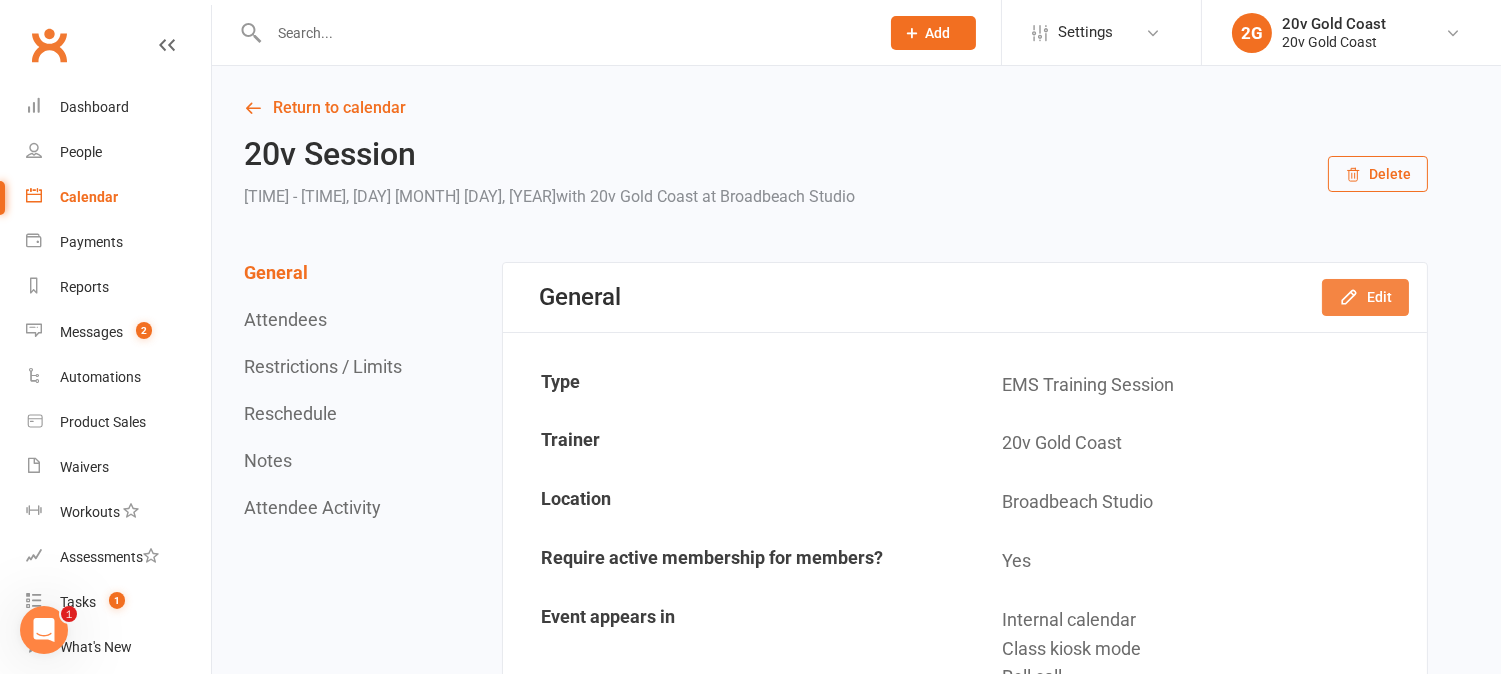 click on "Edit" at bounding box center [1365, 297] 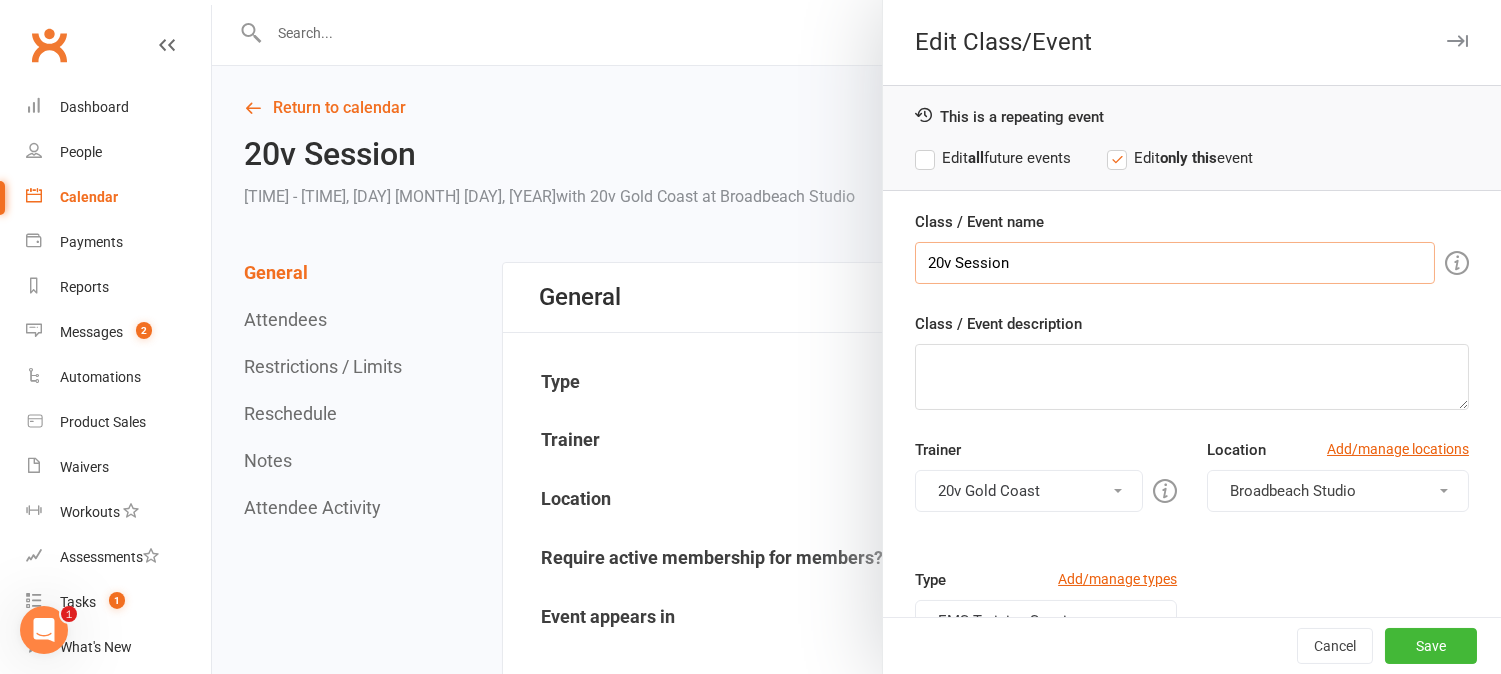 click on "20v Session" at bounding box center [1175, 263] 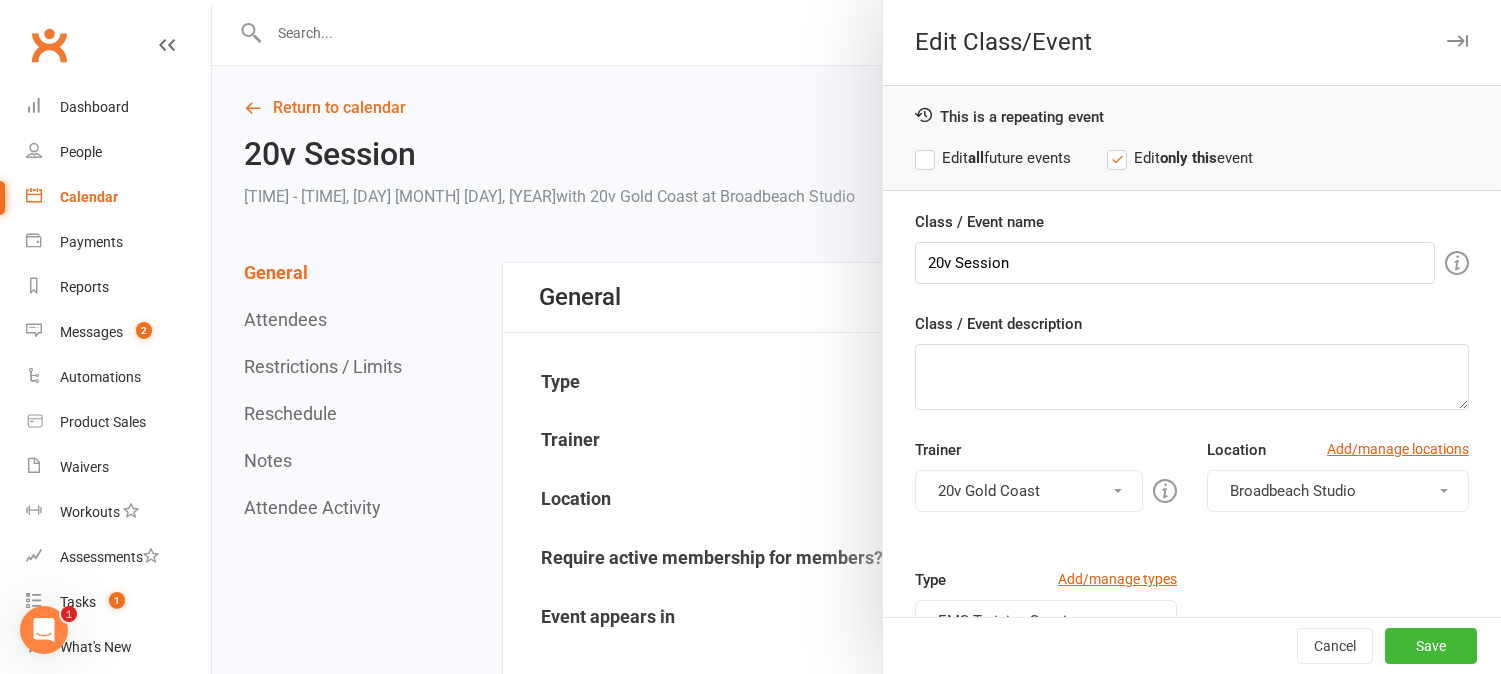 click on "Class / Event name 20v Session" at bounding box center [1192, 247] 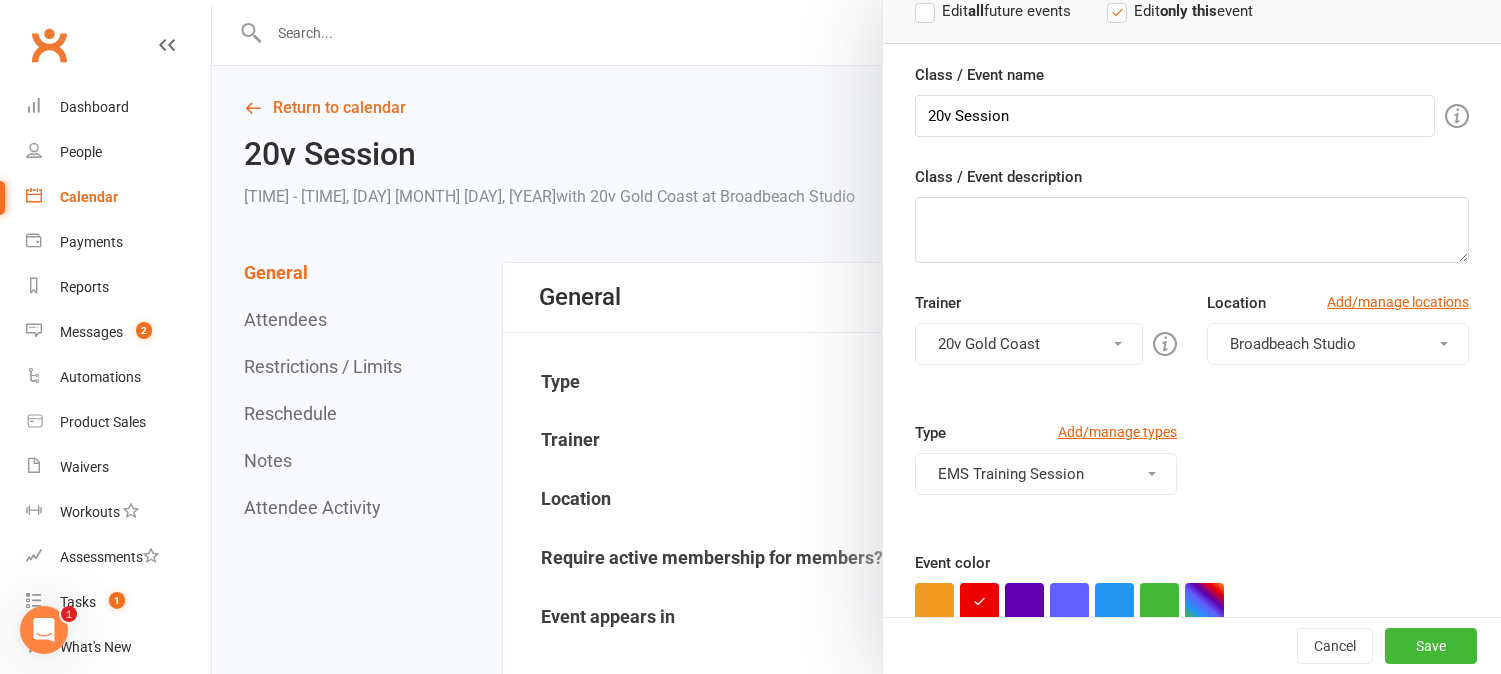 scroll, scrollTop: 282, scrollLeft: 0, axis: vertical 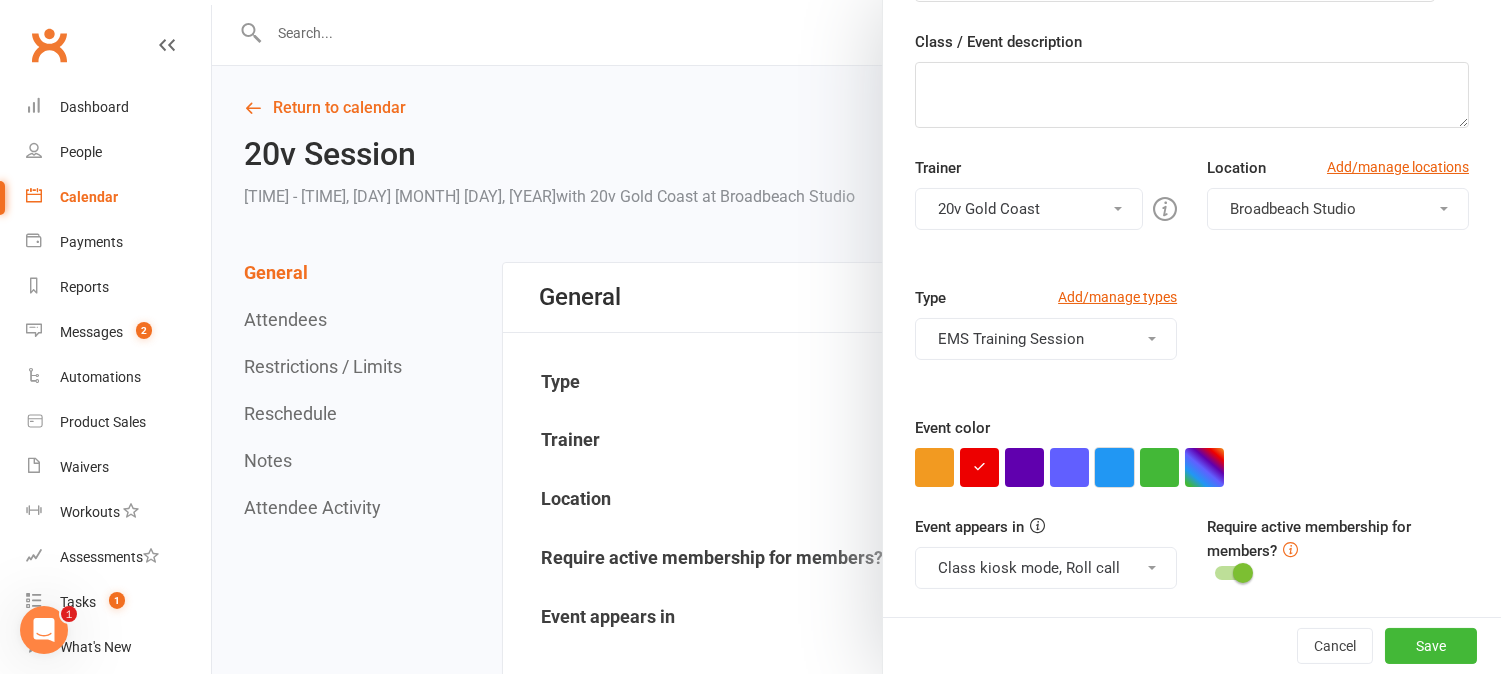 click at bounding box center [1114, 467] 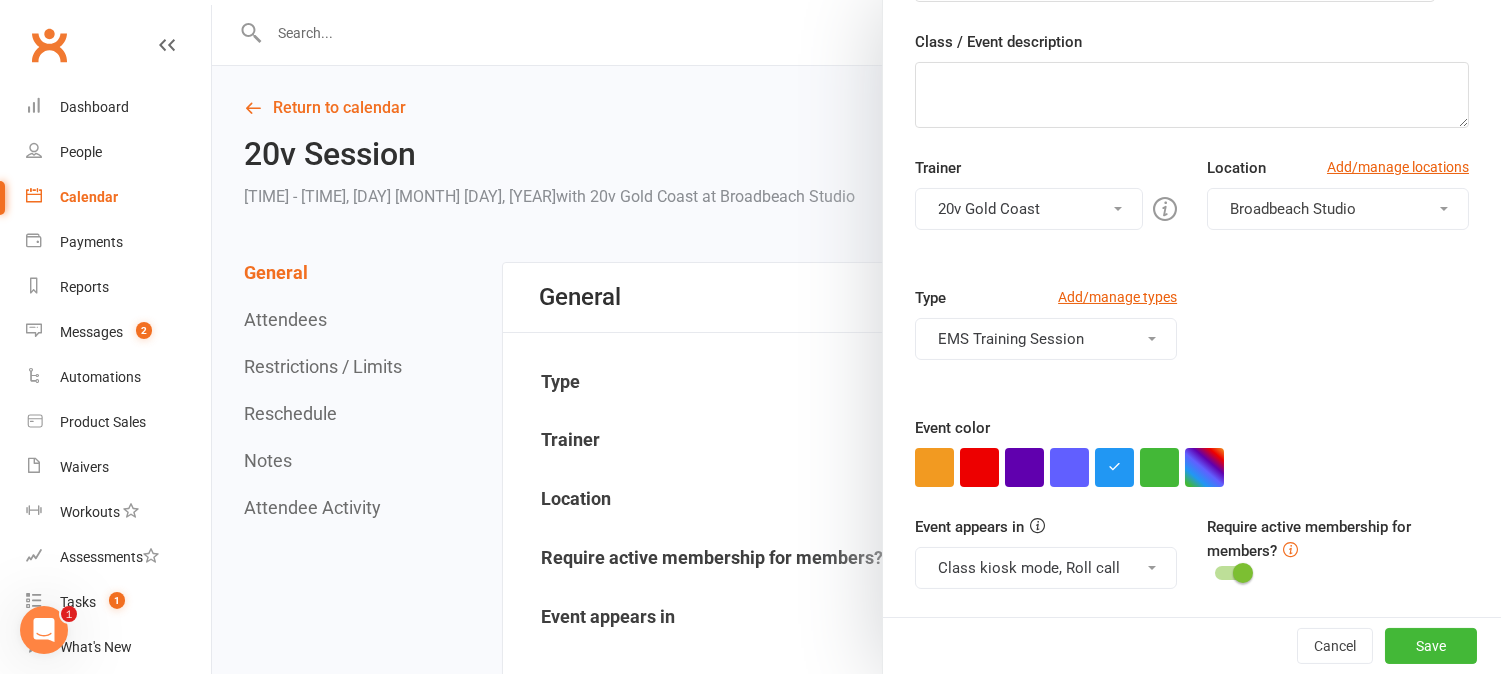 click on "Class kiosk mode, Roll call" at bounding box center (1046, 568) 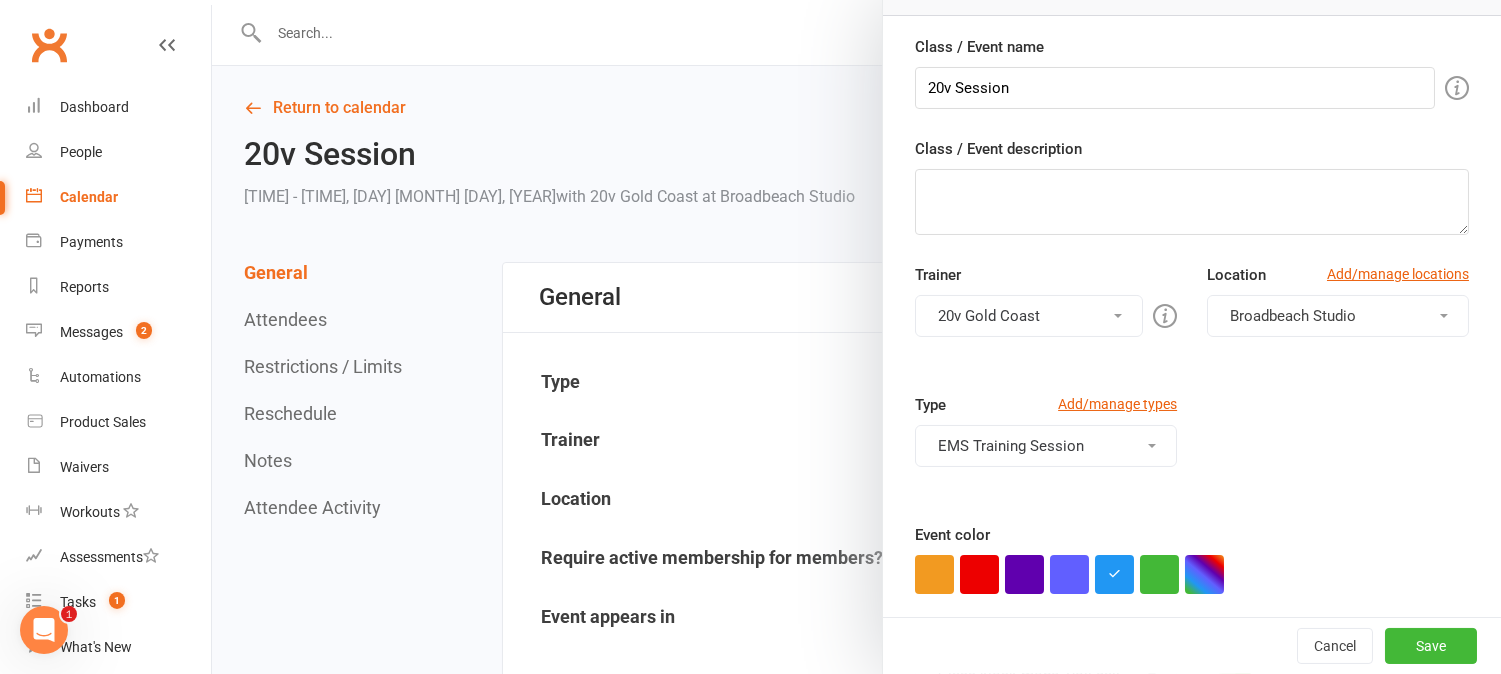 scroll, scrollTop: 330, scrollLeft: 0, axis: vertical 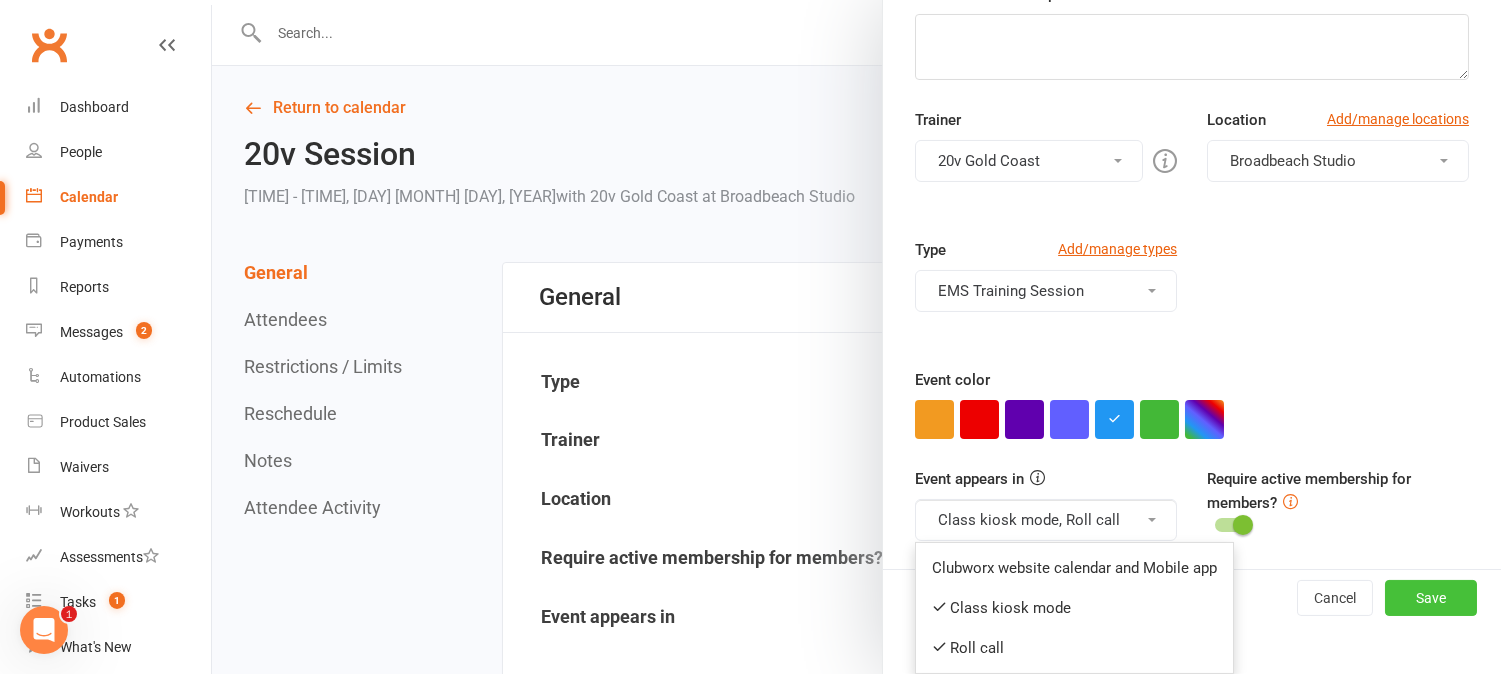 click on "Save" at bounding box center (1431, 598) 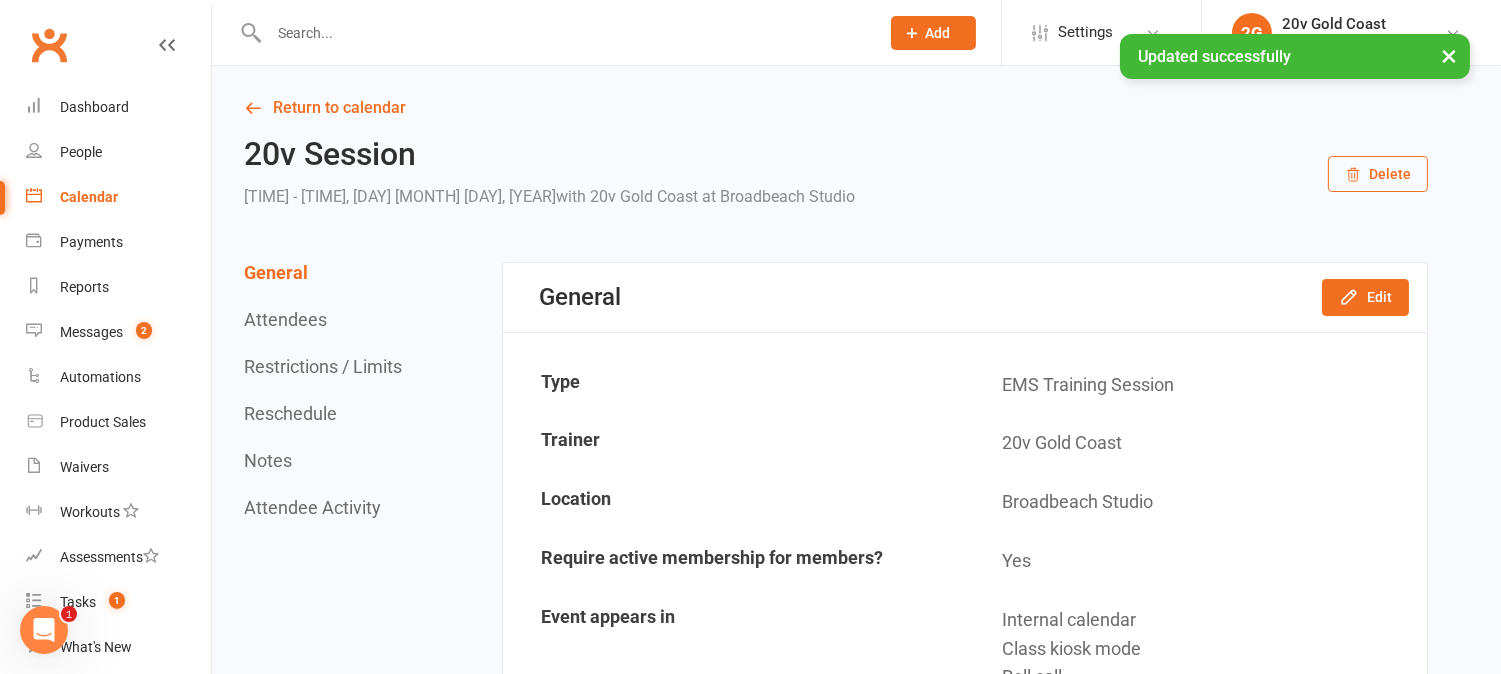 scroll, scrollTop: 315, scrollLeft: 0, axis: vertical 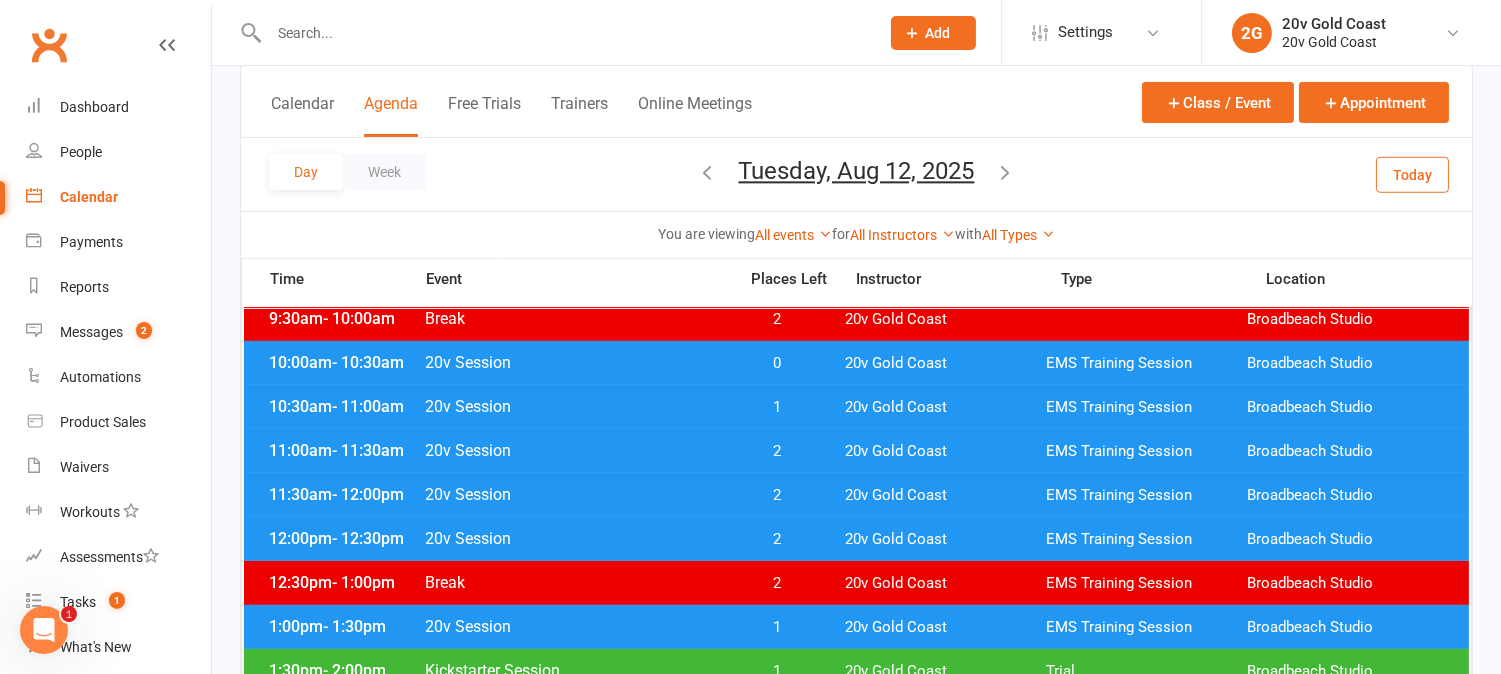 click on "2" at bounding box center (777, 495) 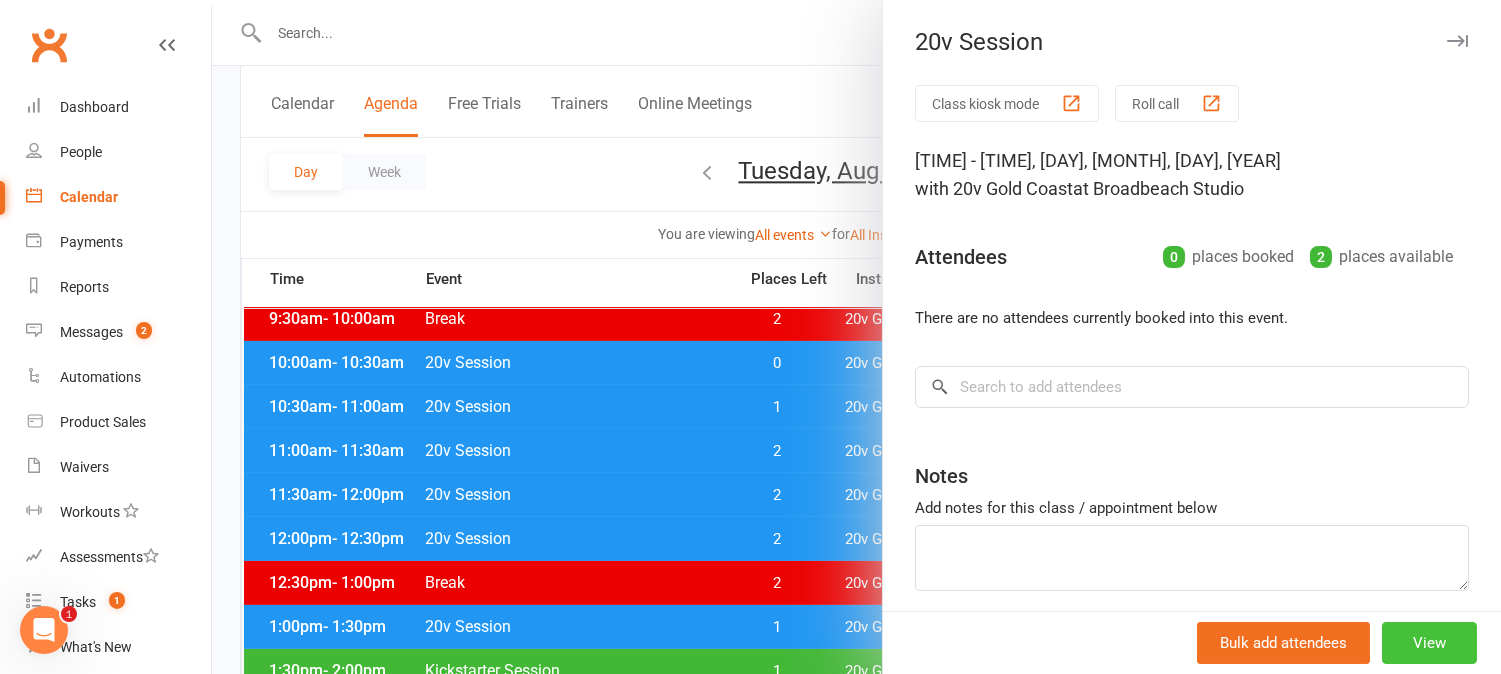click on "View" at bounding box center (1429, 643) 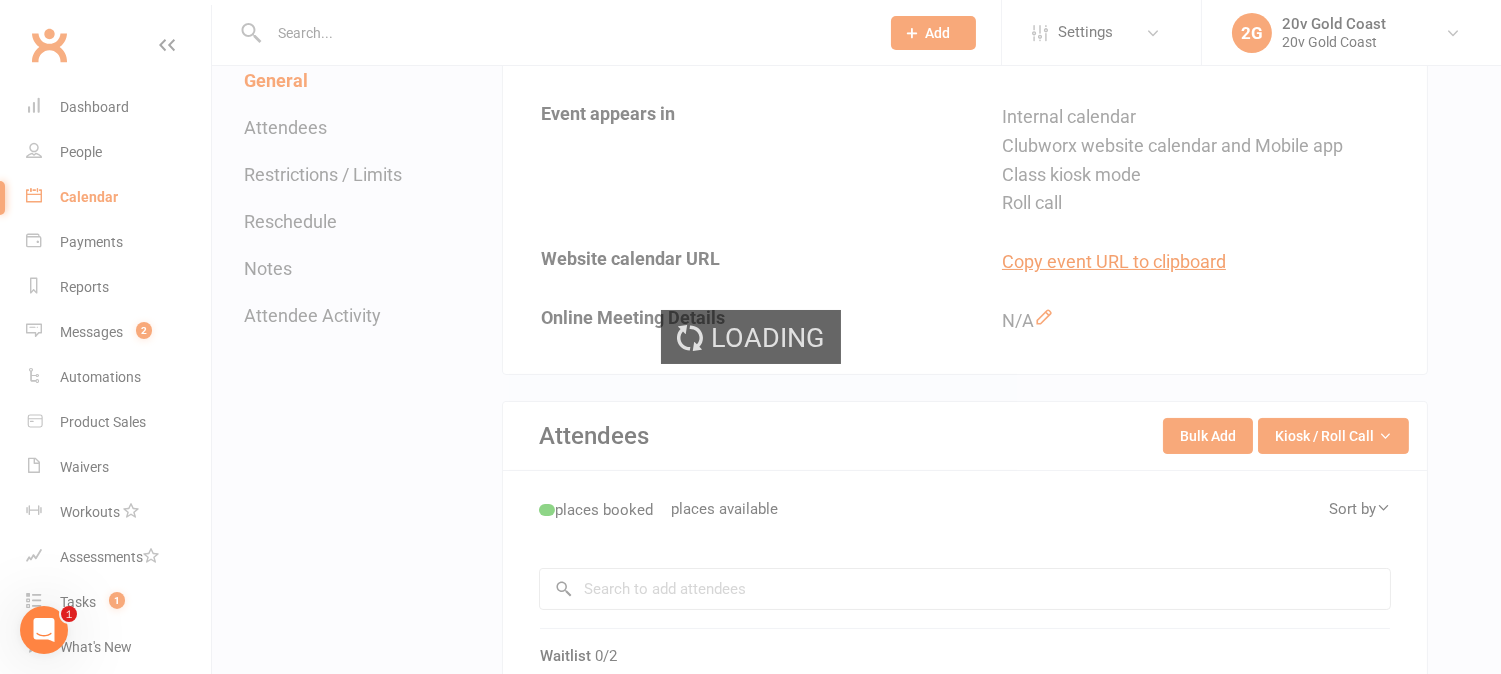 scroll, scrollTop: 0, scrollLeft: 0, axis: both 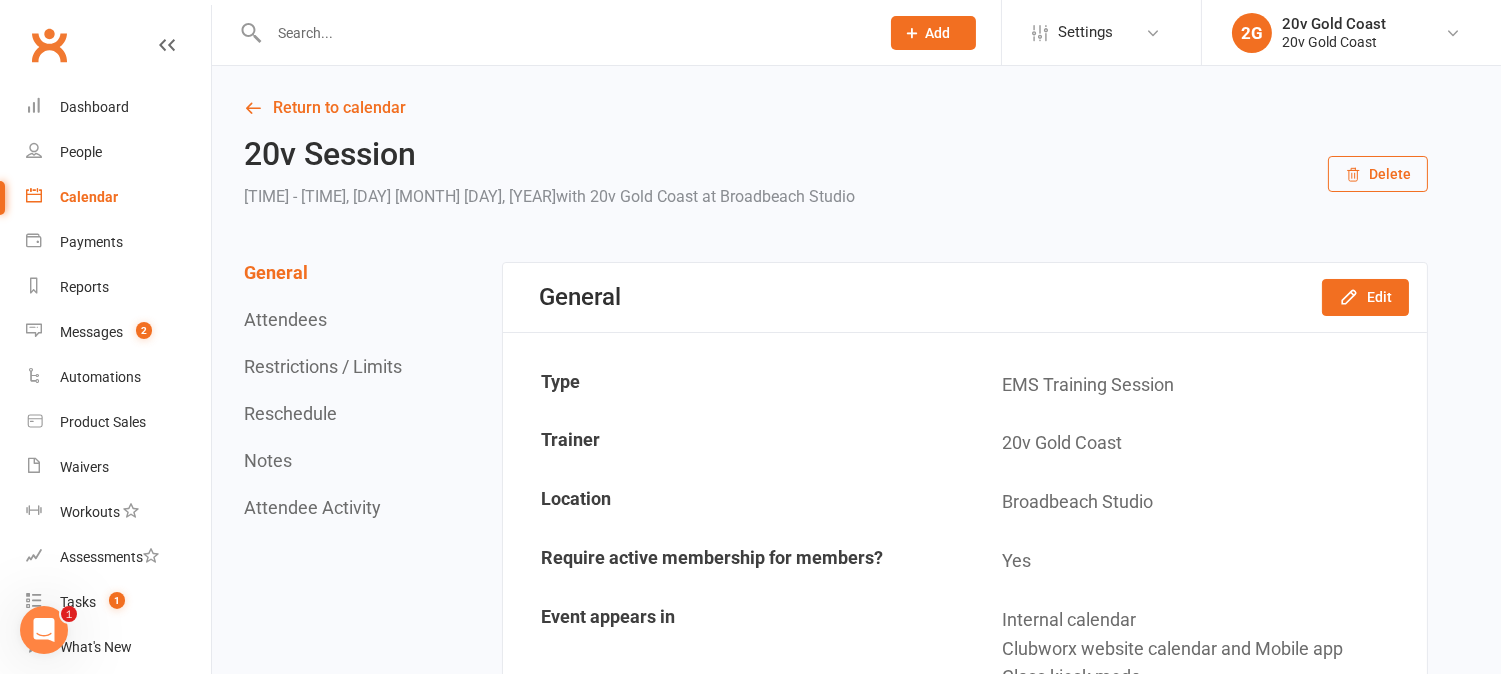 click on "Calendar" at bounding box center [89, 197] 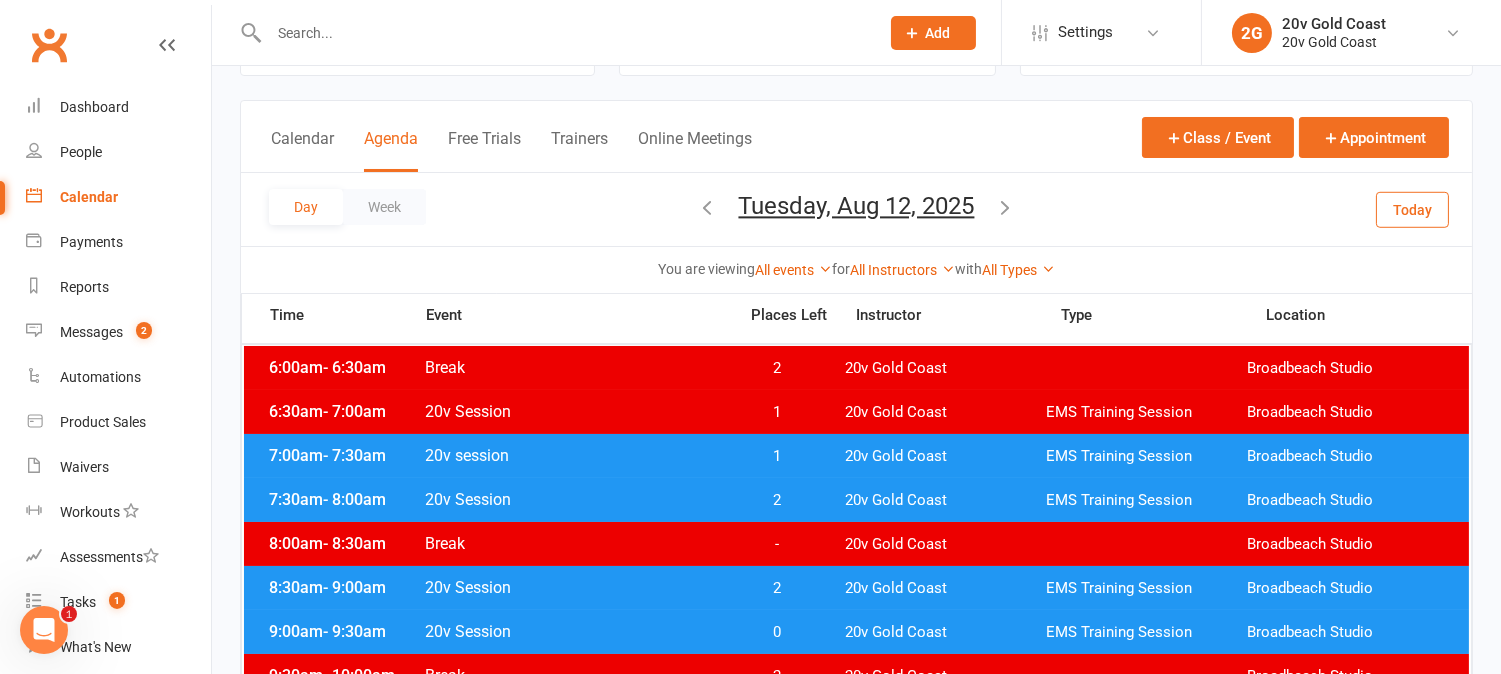scroll, scrollTop: 333, scrollLeft: 0, axis: vertical 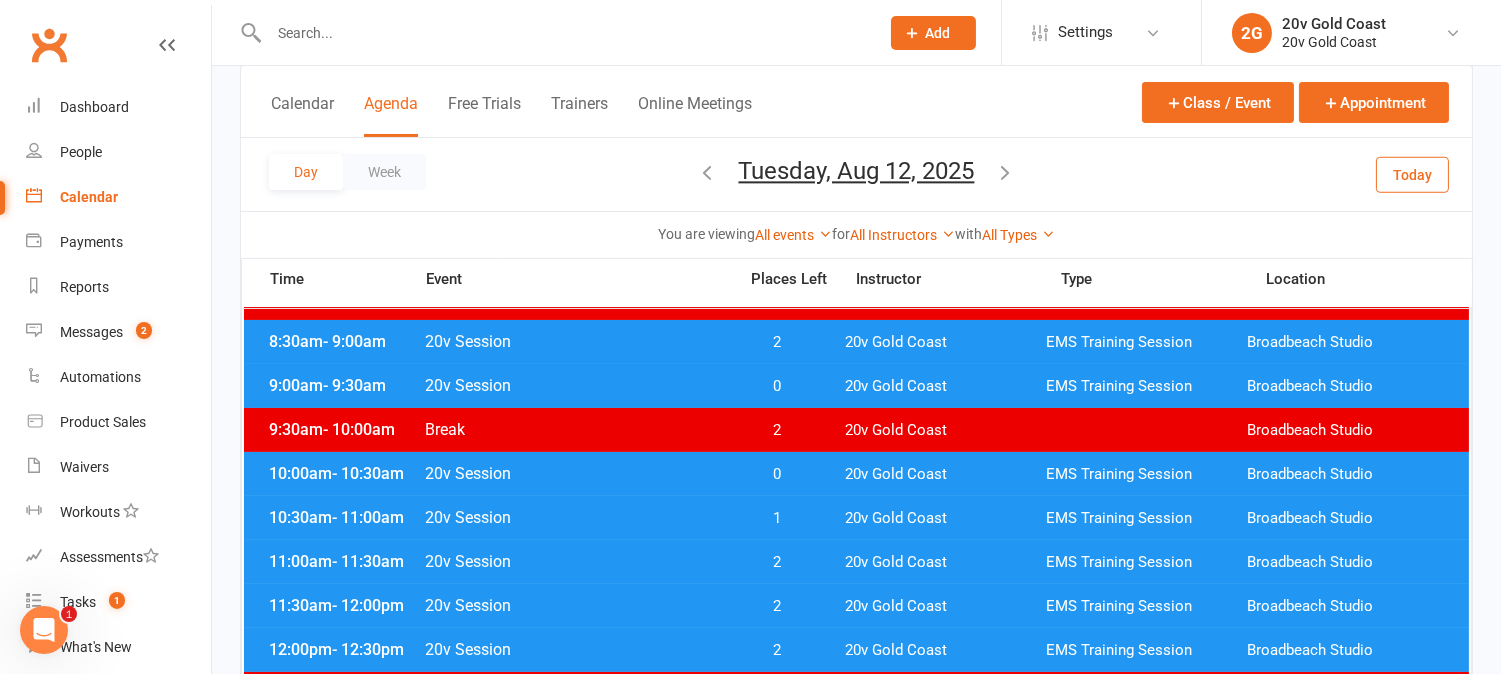 click on "2" at bounding box center [777, 606] 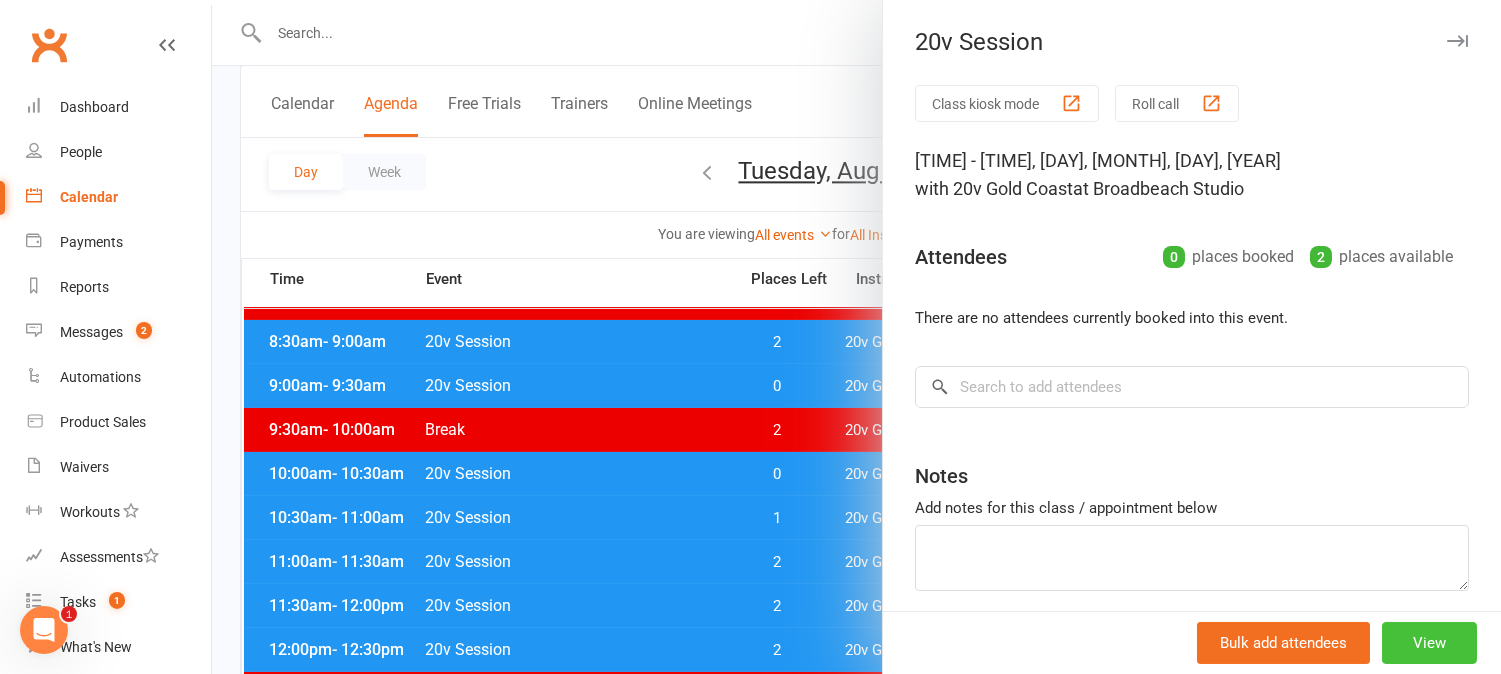 click on "View" at bounding box center [1429, 643] 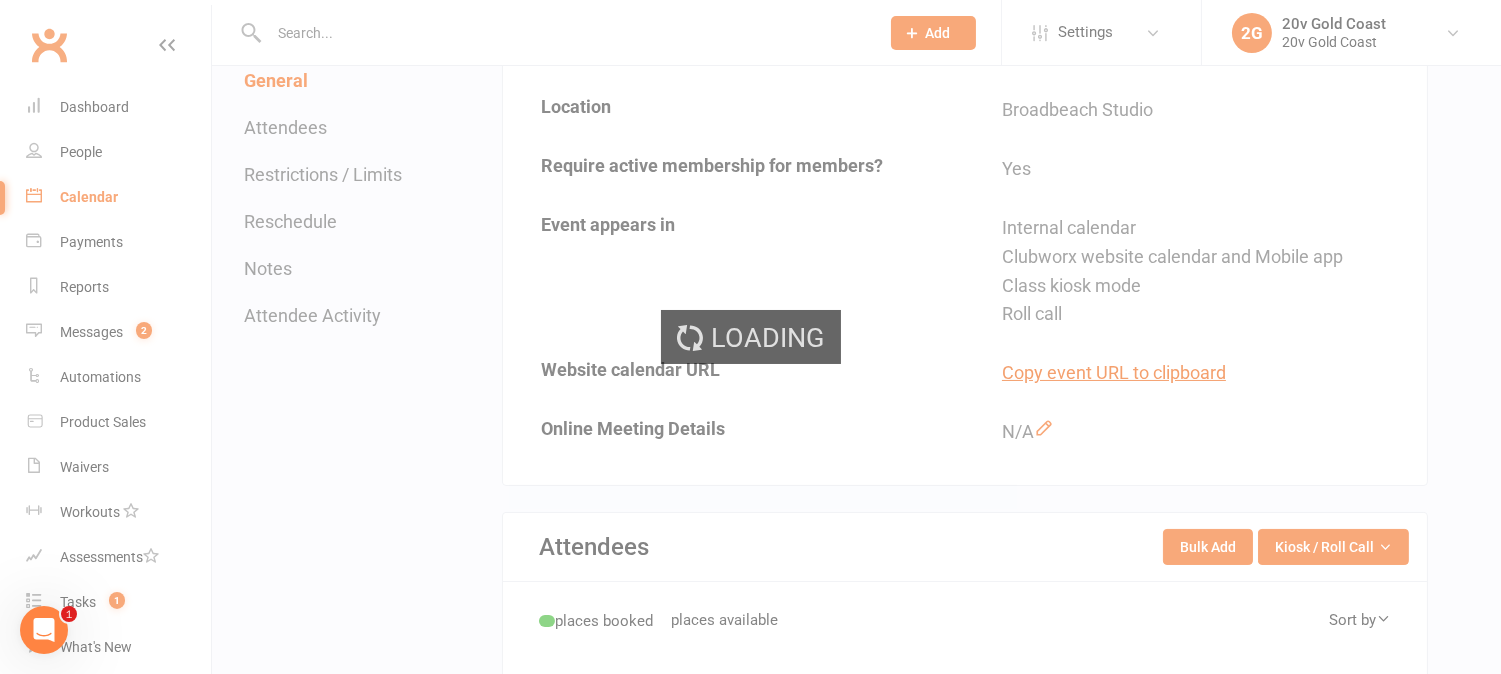 scroll, scrollTop: 0, scrollLeft: 0, axis: both 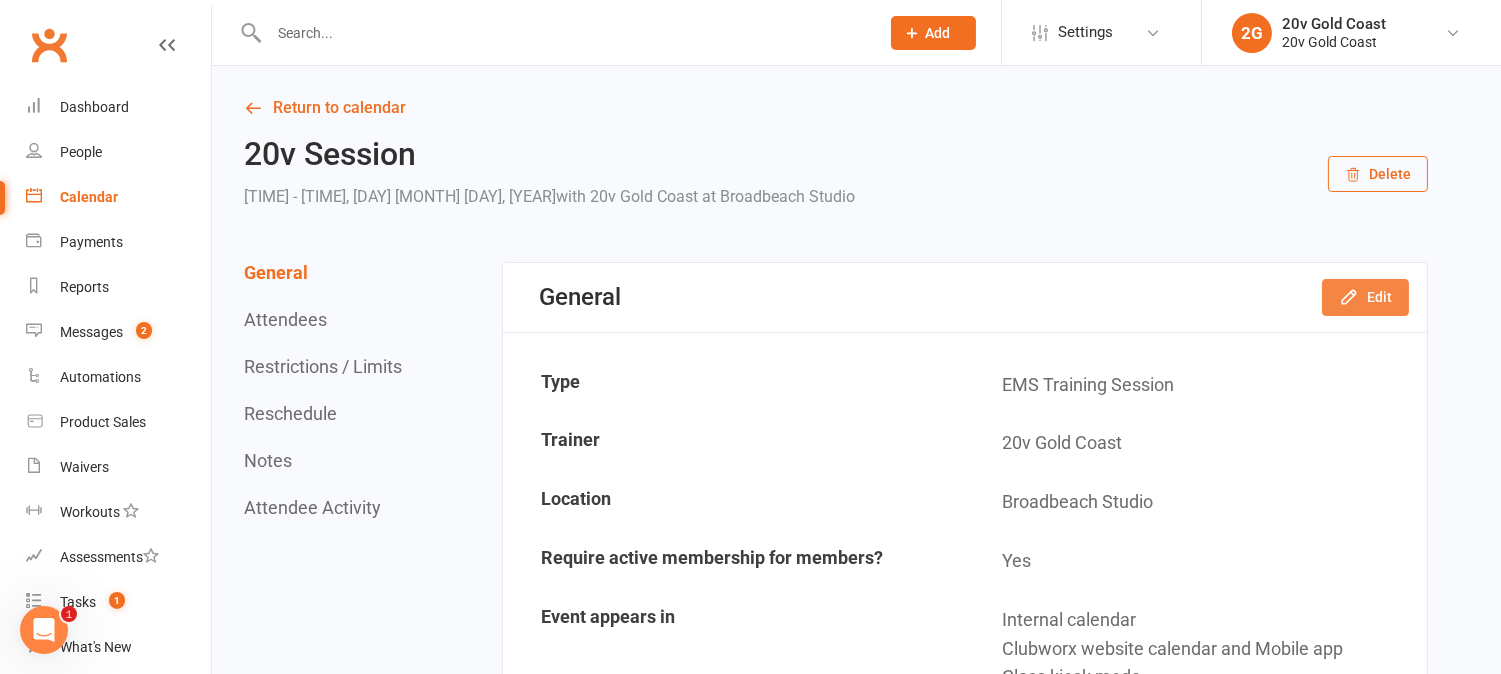 click 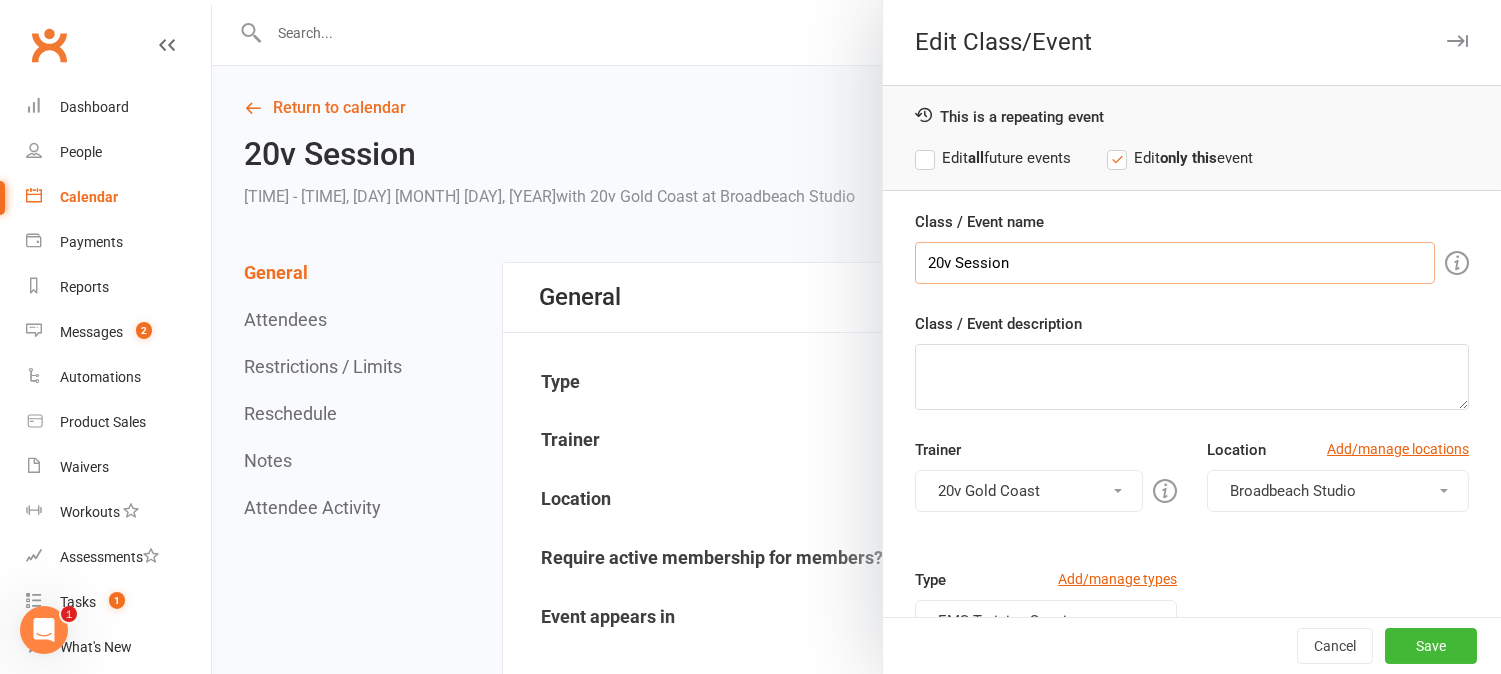 click on "20v Session" at bounding box center [1175, 263] 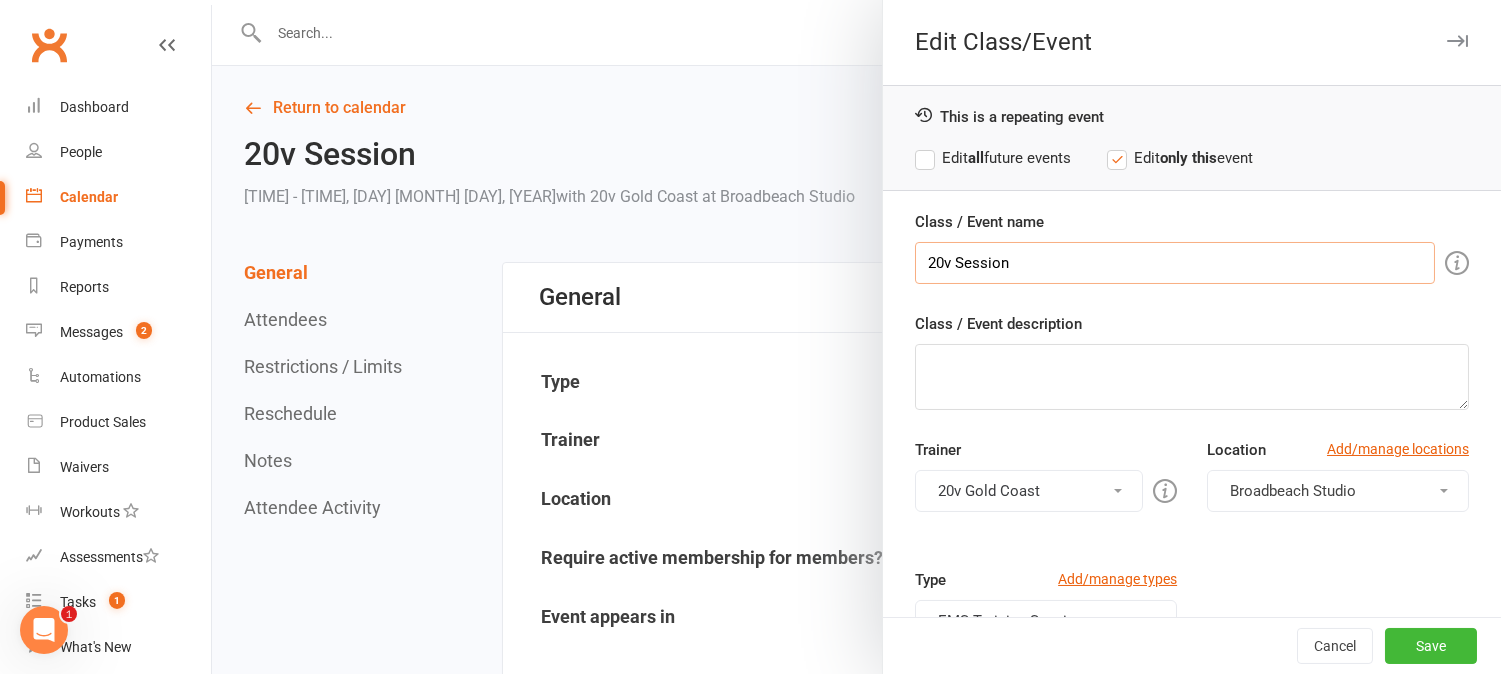 click on "20v Session" at bounding box center [1175, 263] 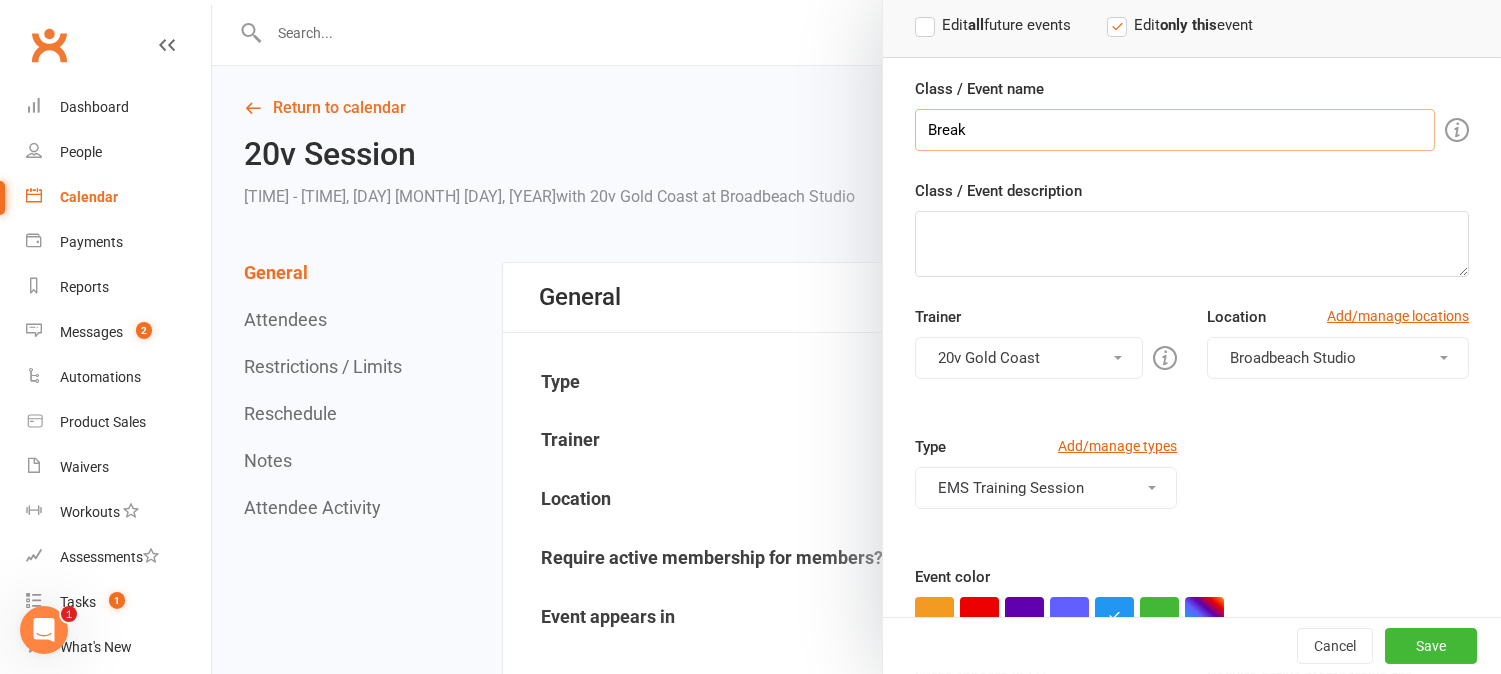 scroll, scrollTop: 282, scrollLeft: 0, axis: vertical 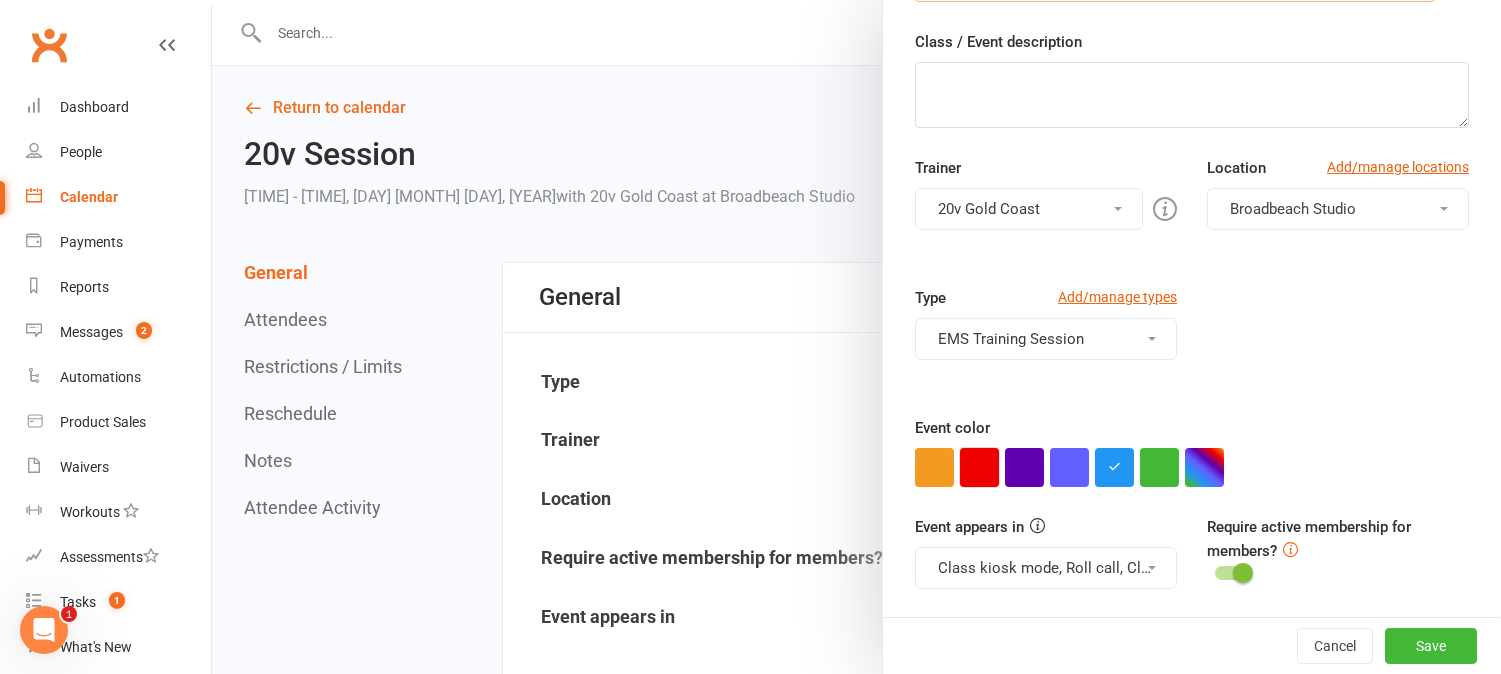 type on "Break" 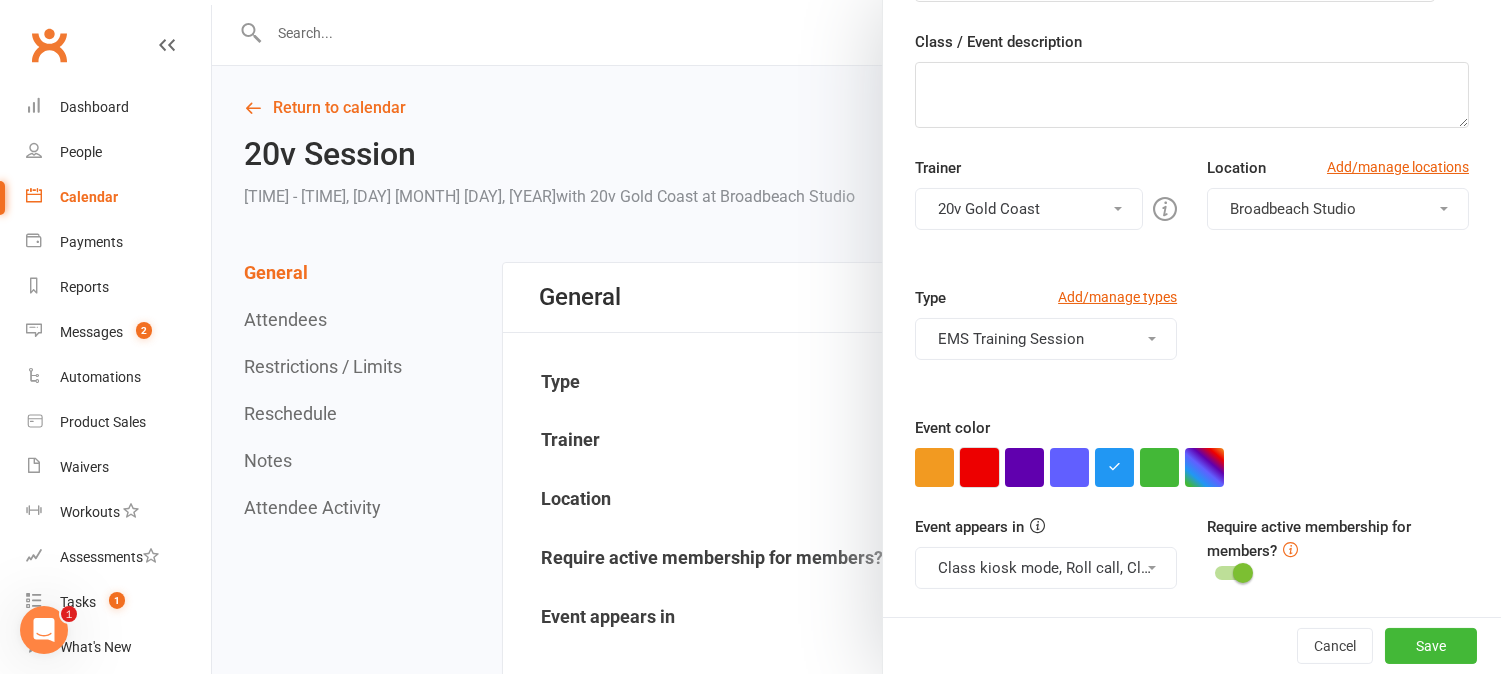 click at bounding box center [979, 467] 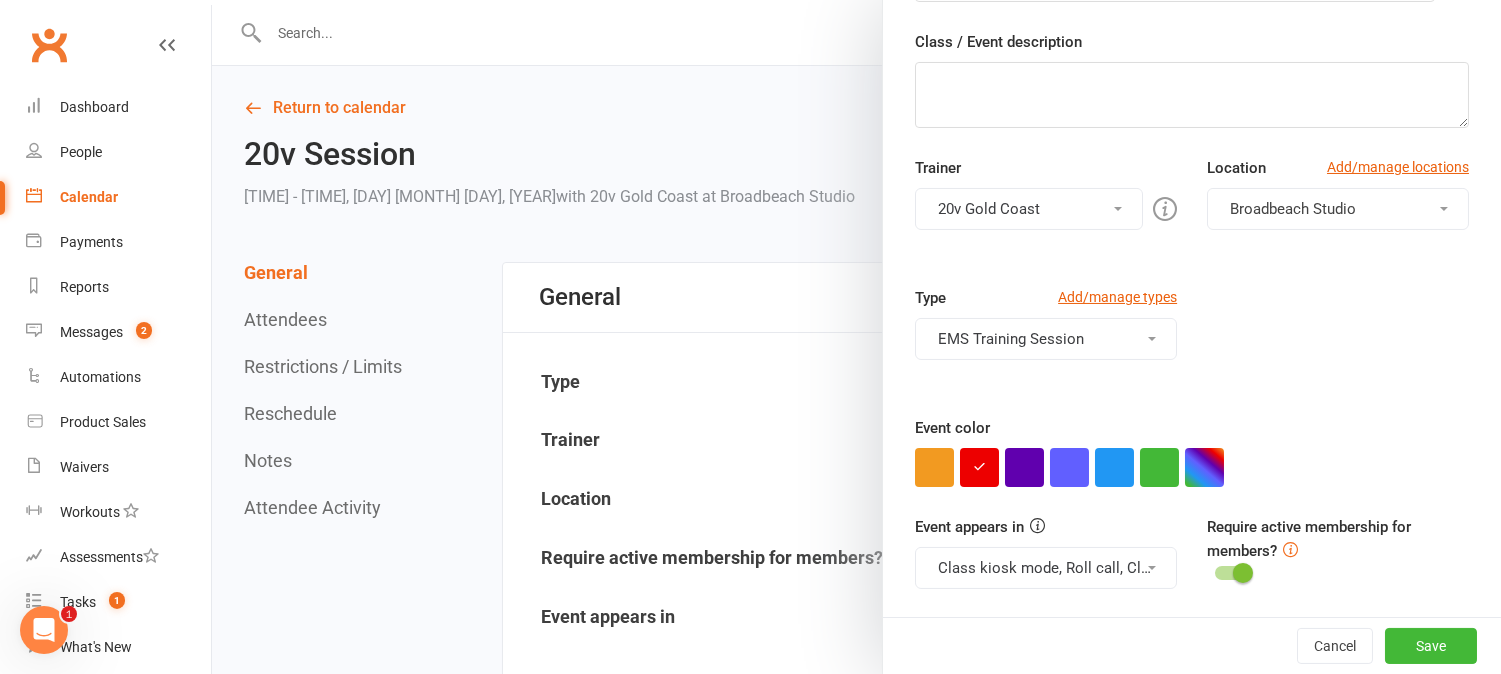 click on "Class kiosk mode, Roll call, Clubworx website calendar and Mobile app" at bounding box center (1046, 568) 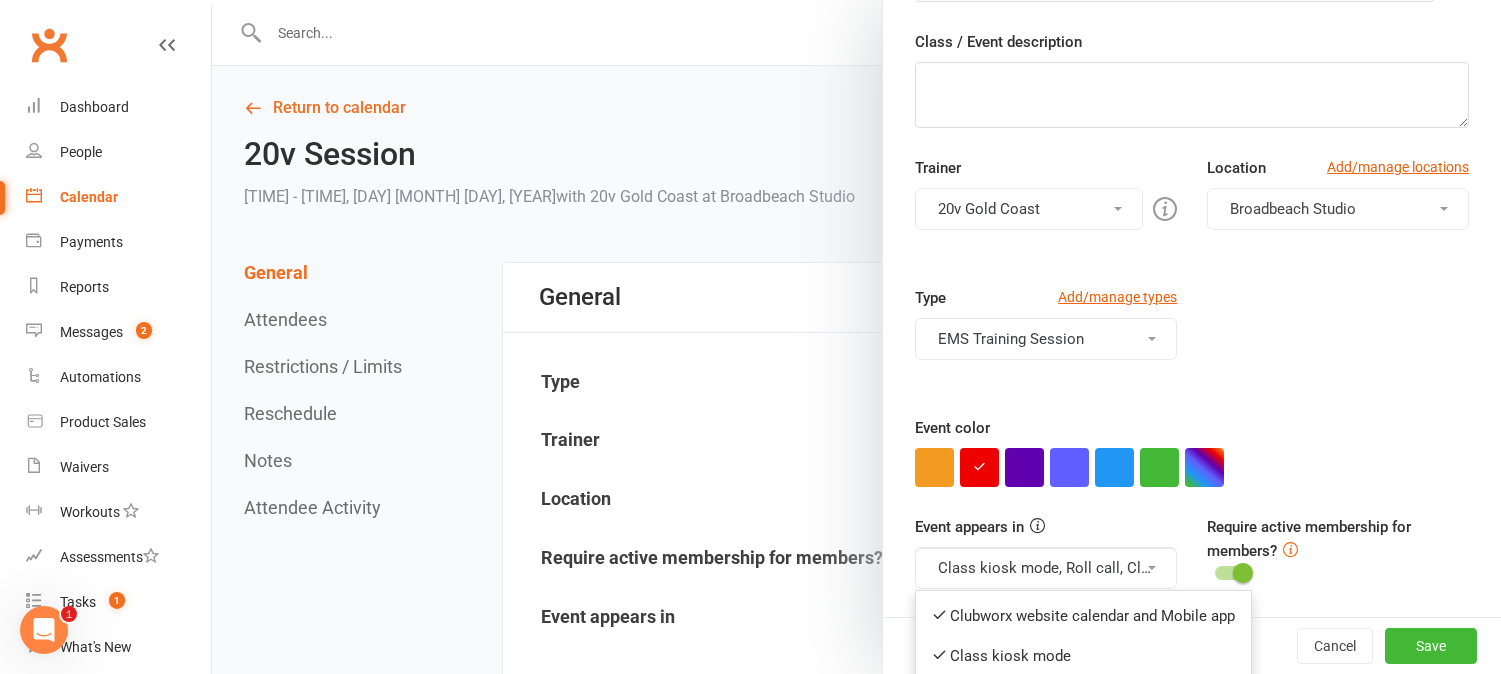 drag, startPoint x: 1020, startPoint y: 606, endPoint x: 1020, endPoint y: 587, distance: 19 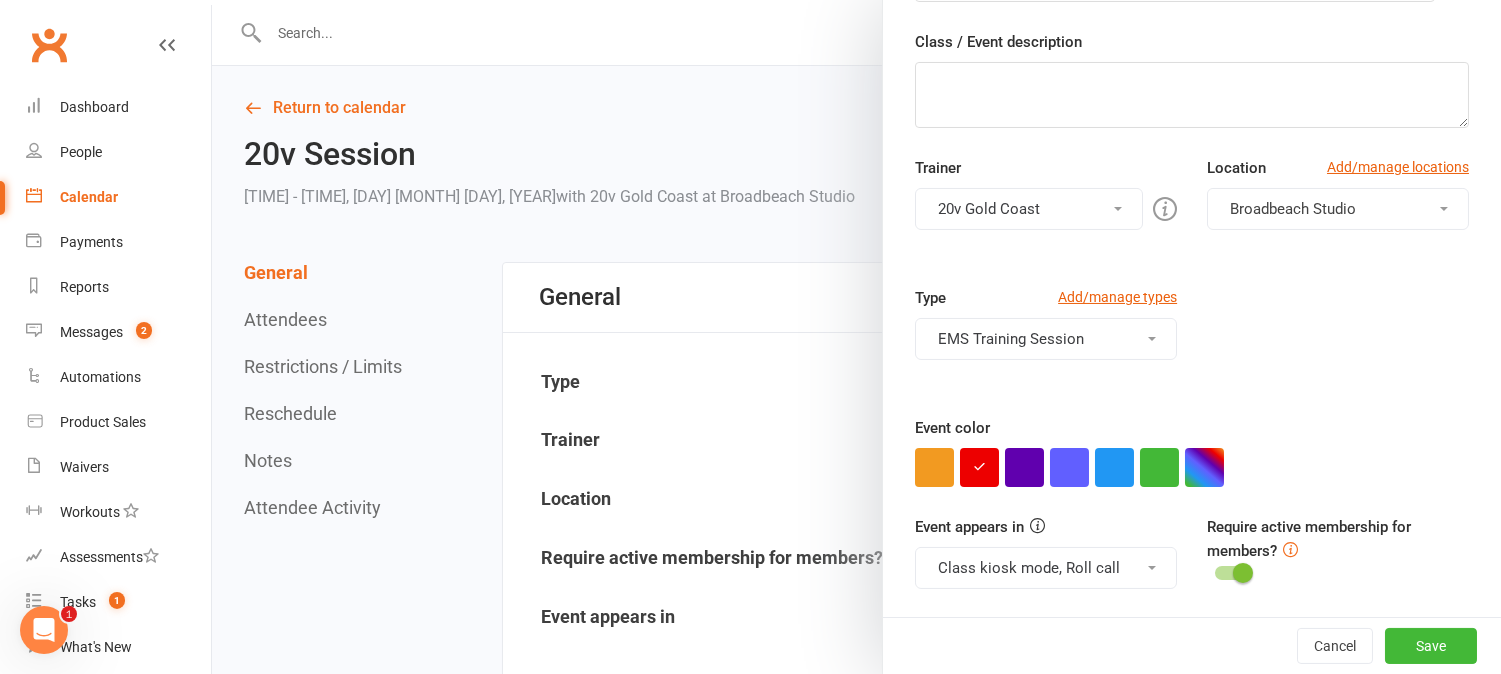 click on "Class kiosk mode, Roll call" at bounding box center [1046, 568] 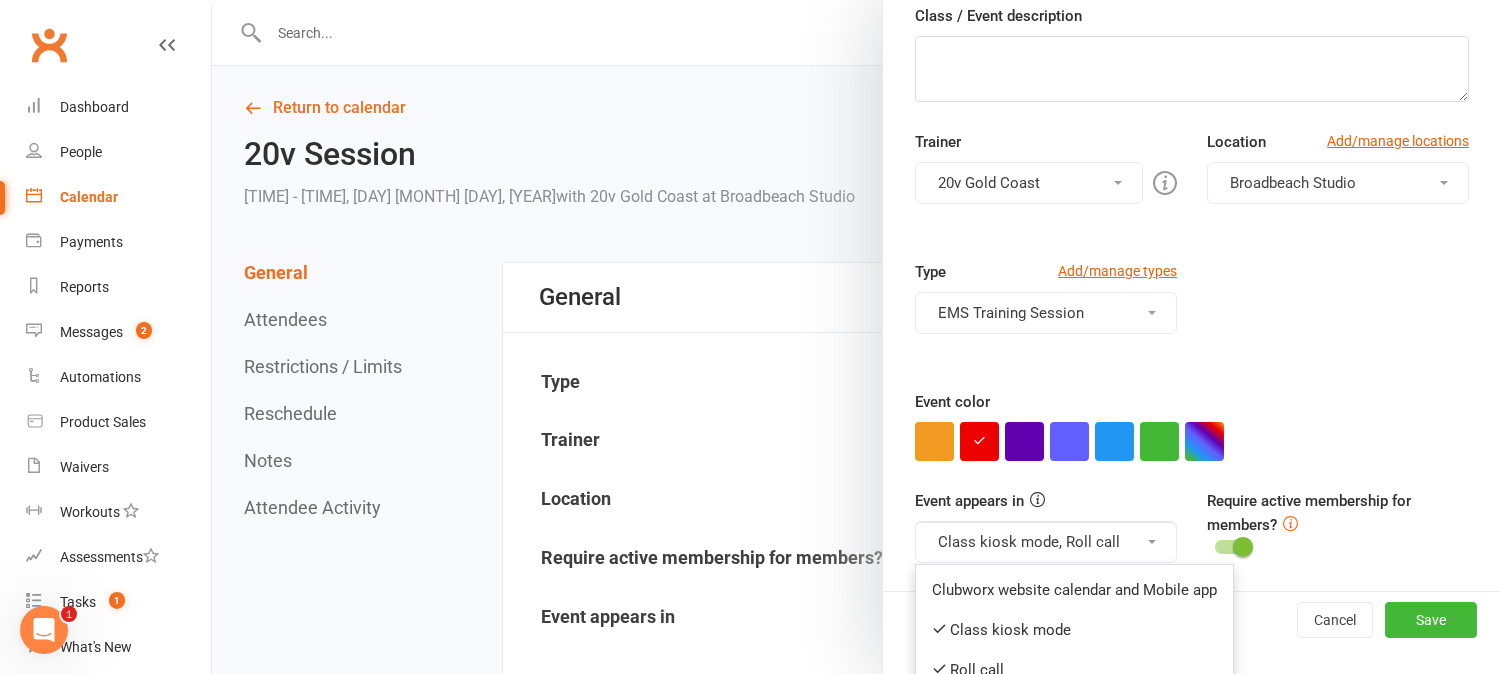 scroll, scrollTop: 330, scrollLeft: 0, axis: vertical 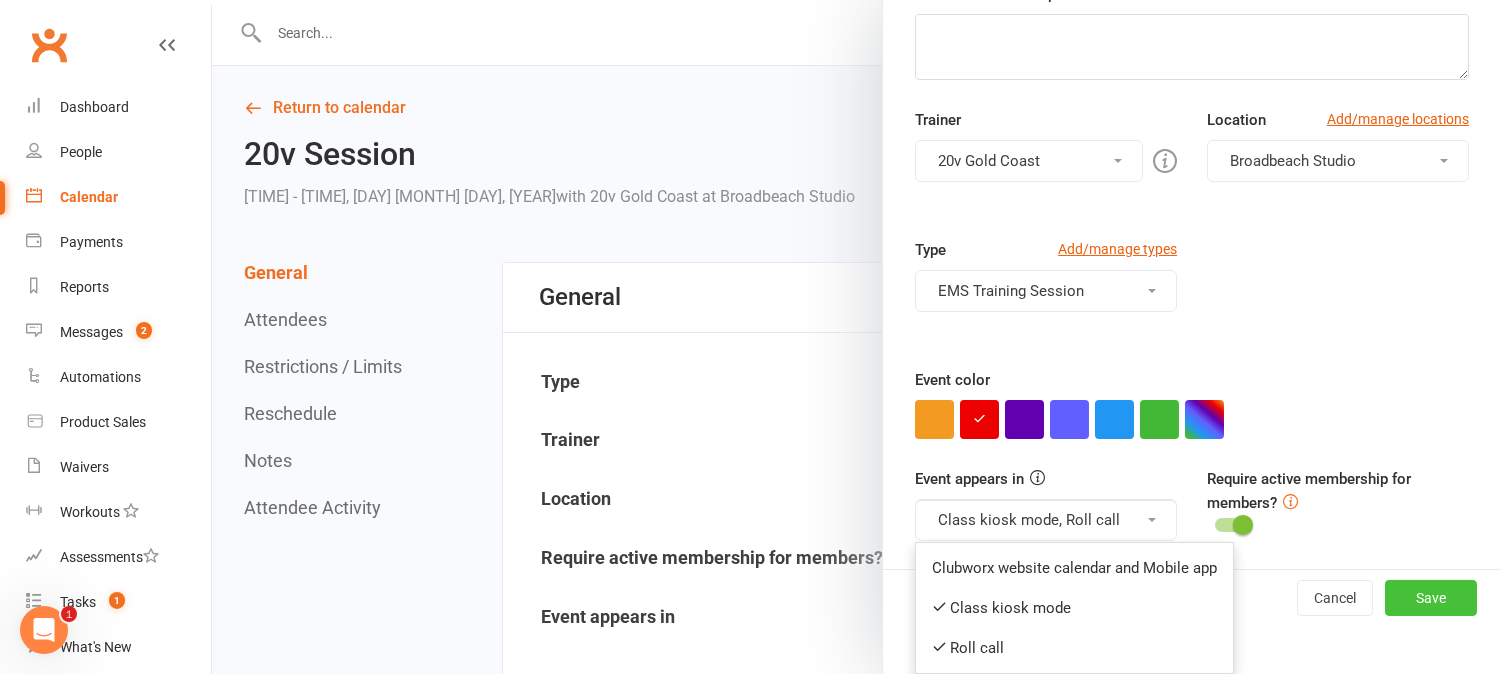 click on "Save" at bounding box center [1431, 598] 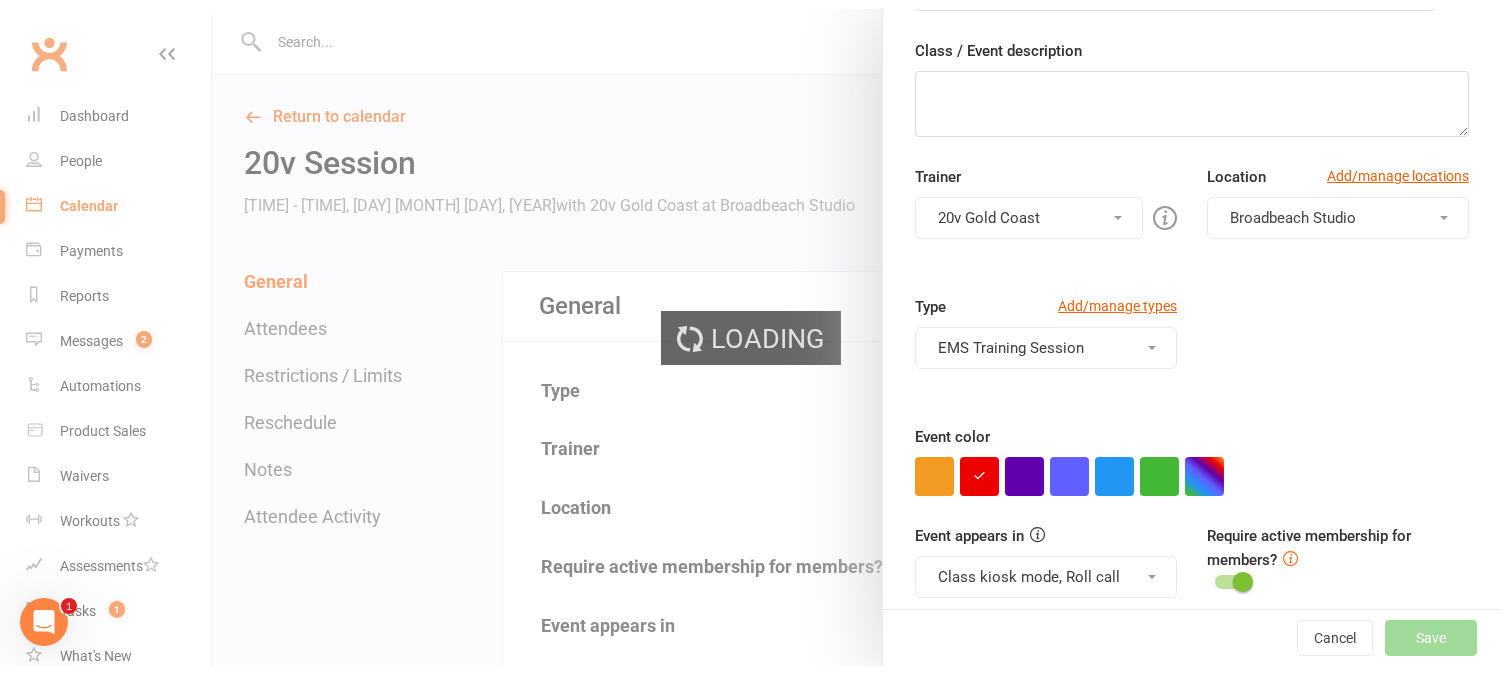 scroll, scrollTop: 315, scrollLeft: 0, axis: vertical 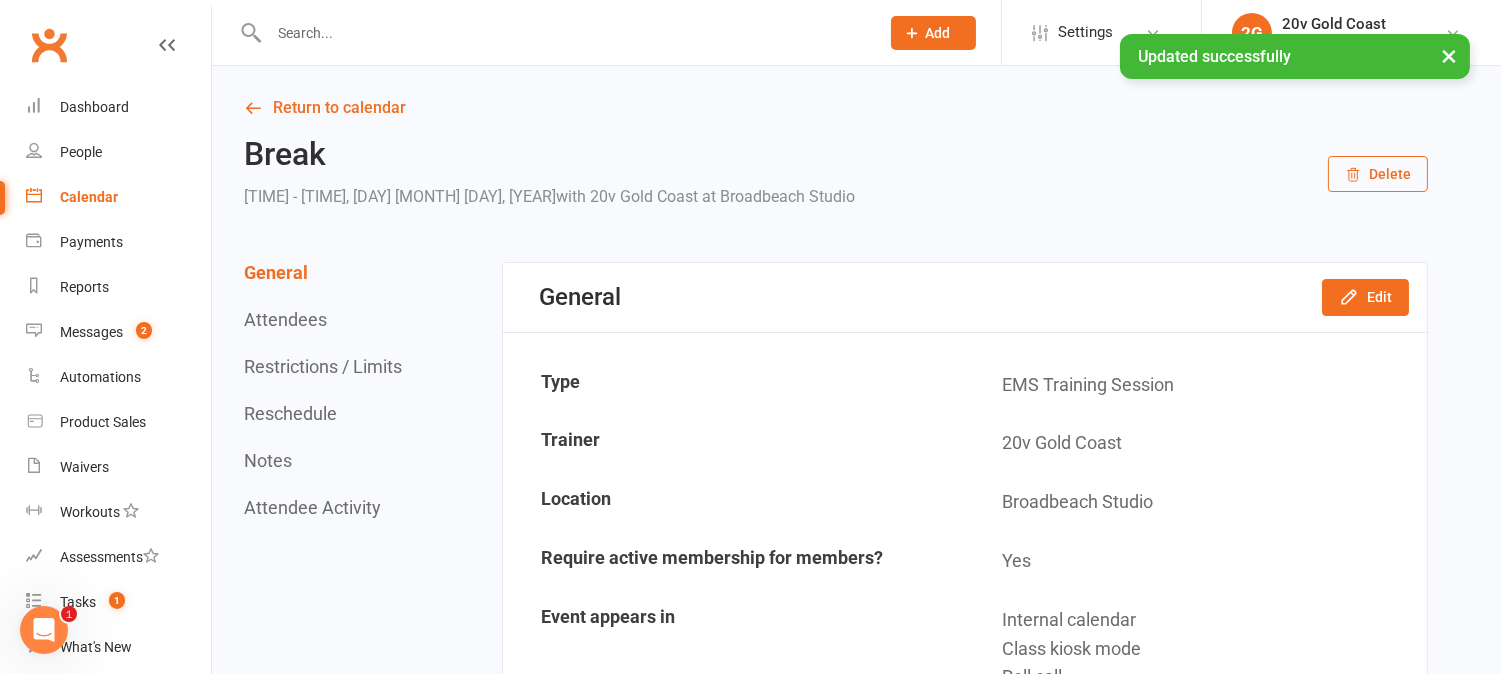 click on "Calendar" at bounding box center (89, 197) 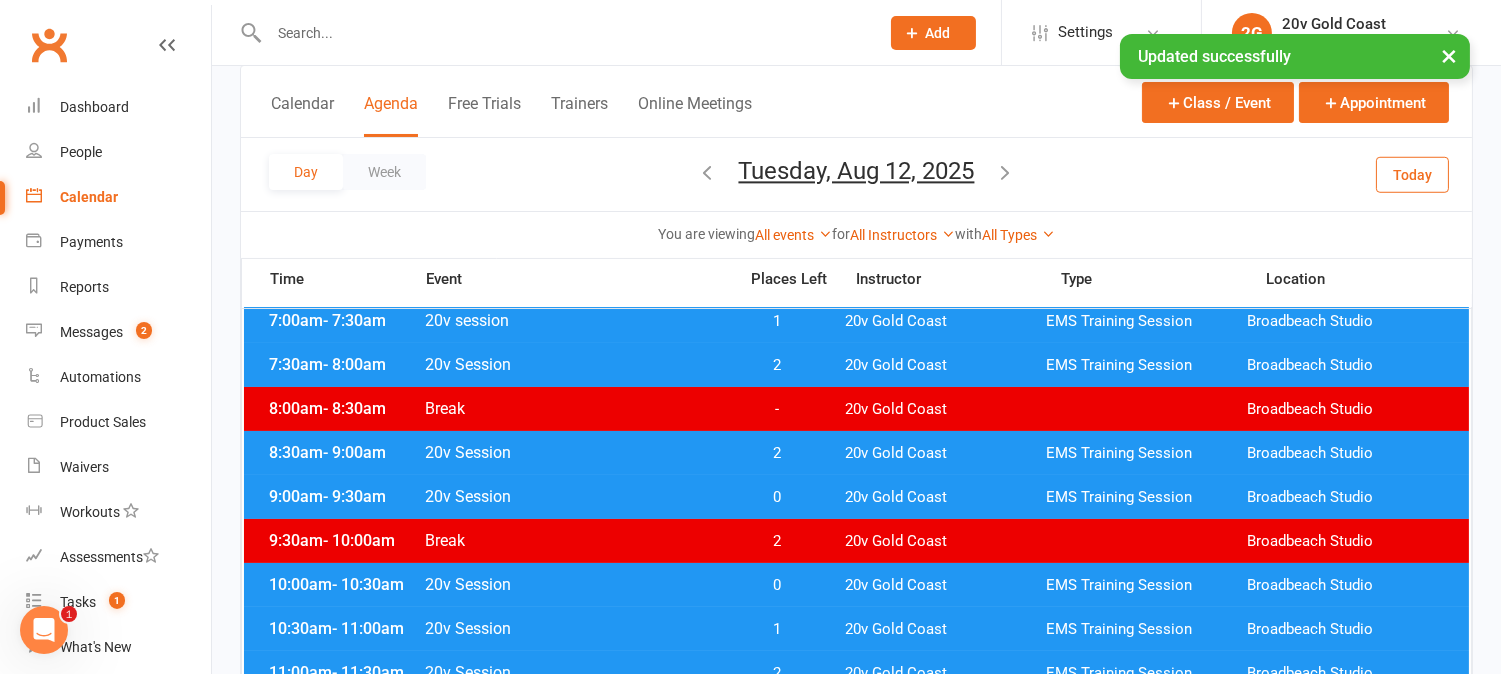 scroll, scrollTop: 333, scrollLeft: 0, axis: vertical 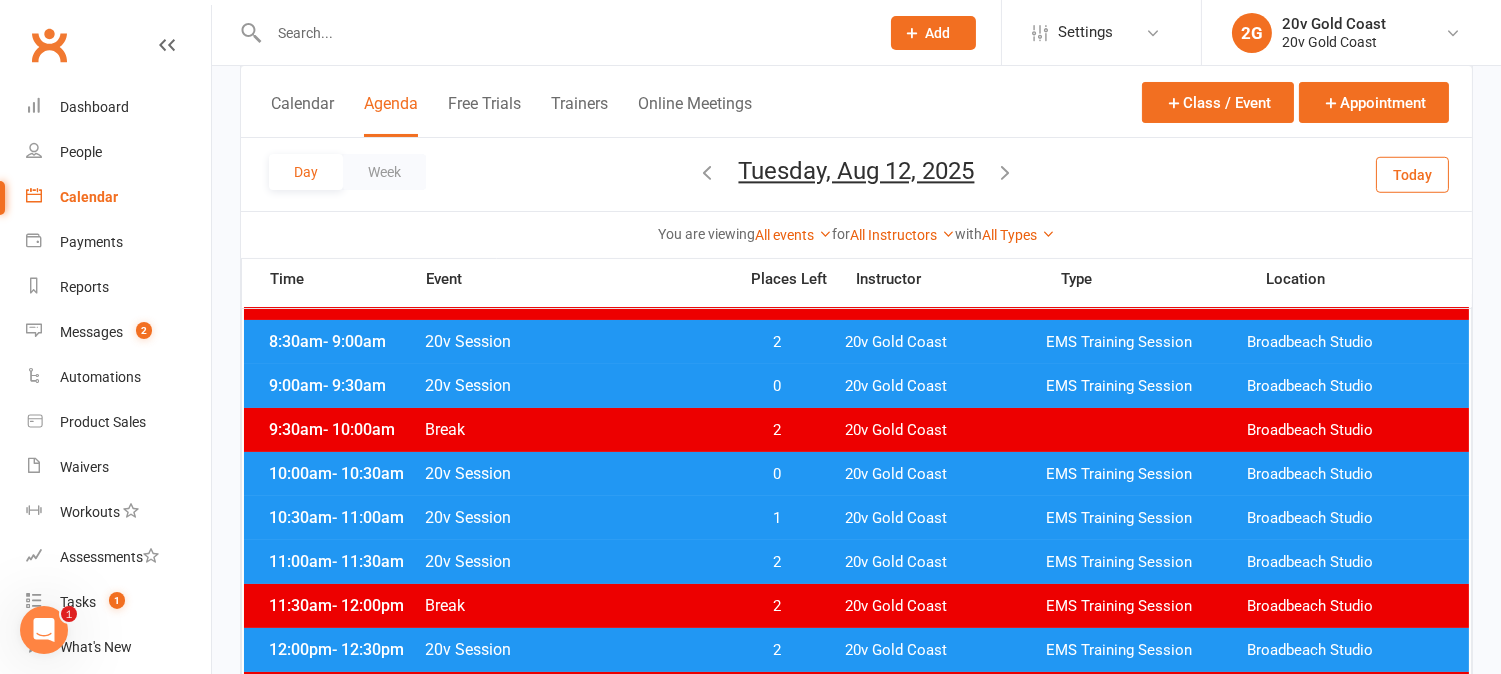 click on "2" at bounding box center (777, 562) 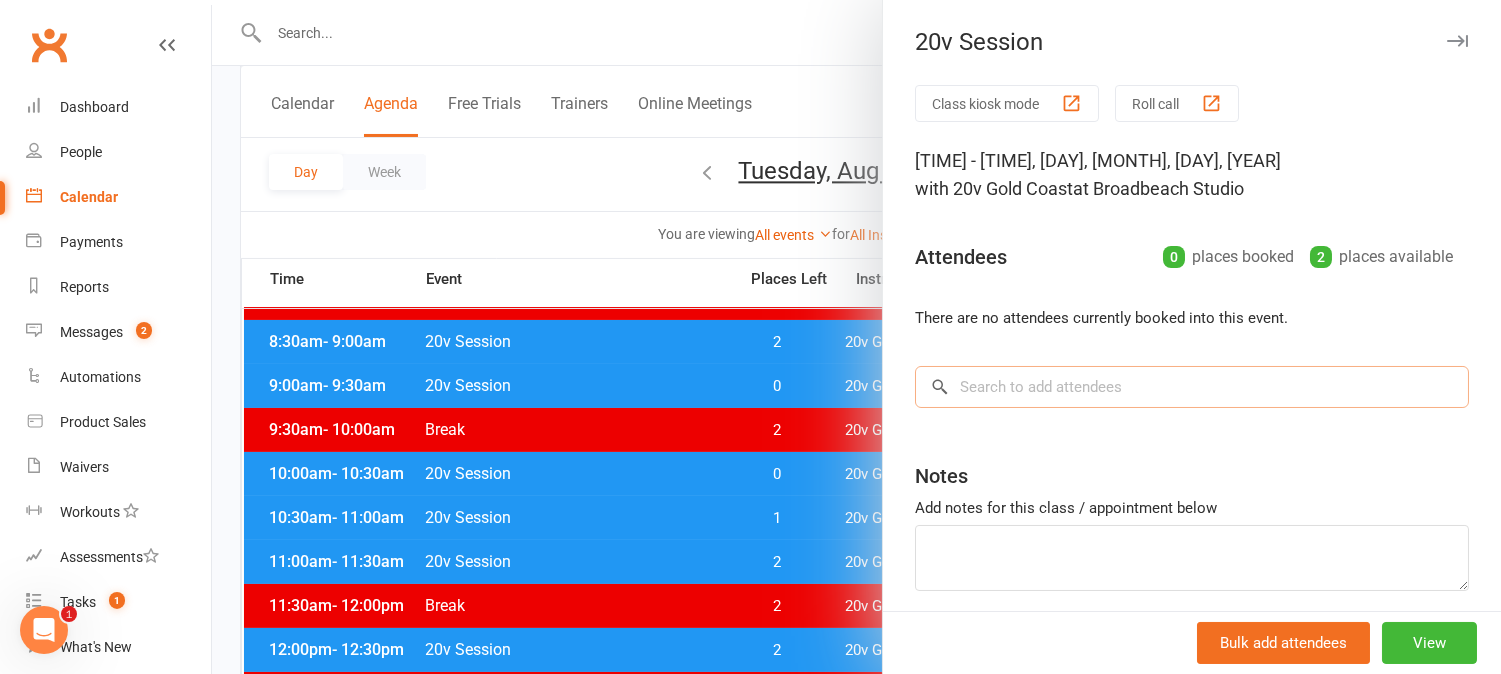 click at bounding box center (1192, 387) 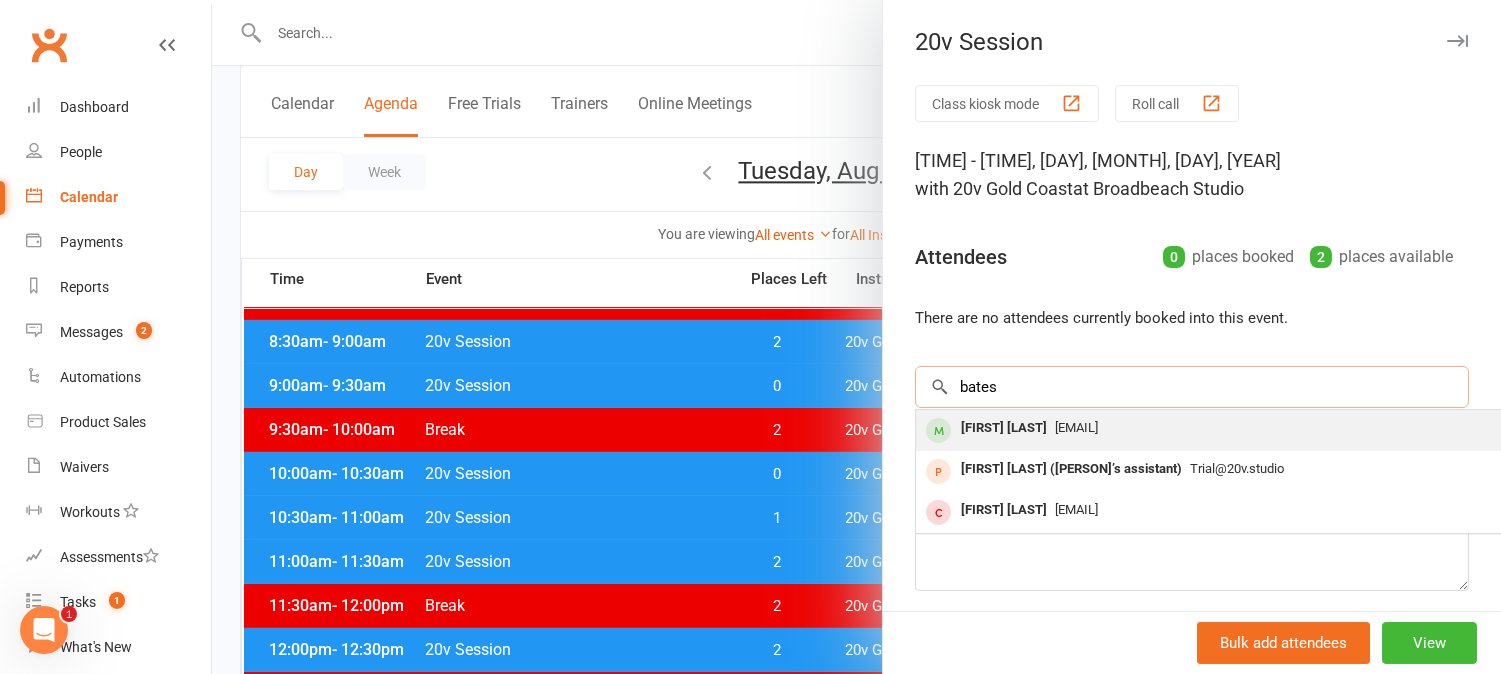 type on "bates" 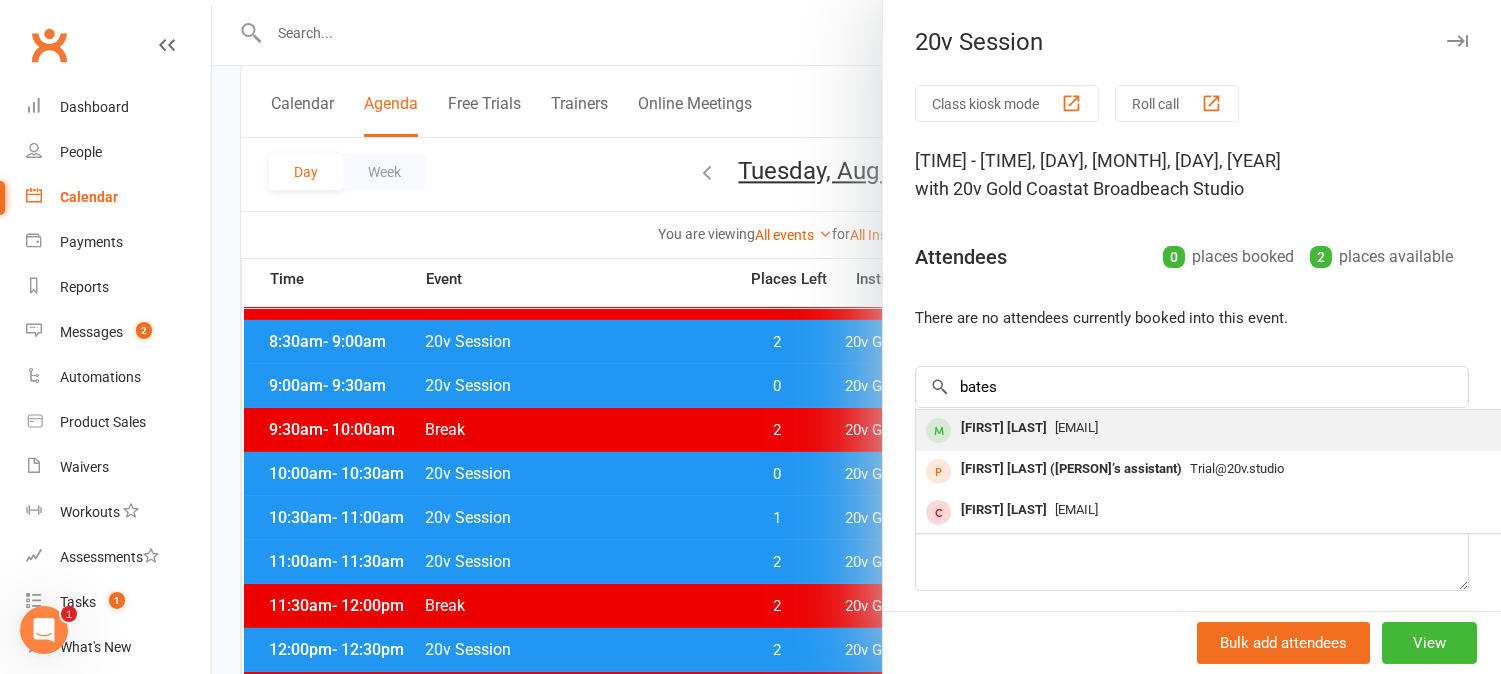click on "[FIRST] [LAST]" at bounding box center [1004, 428] 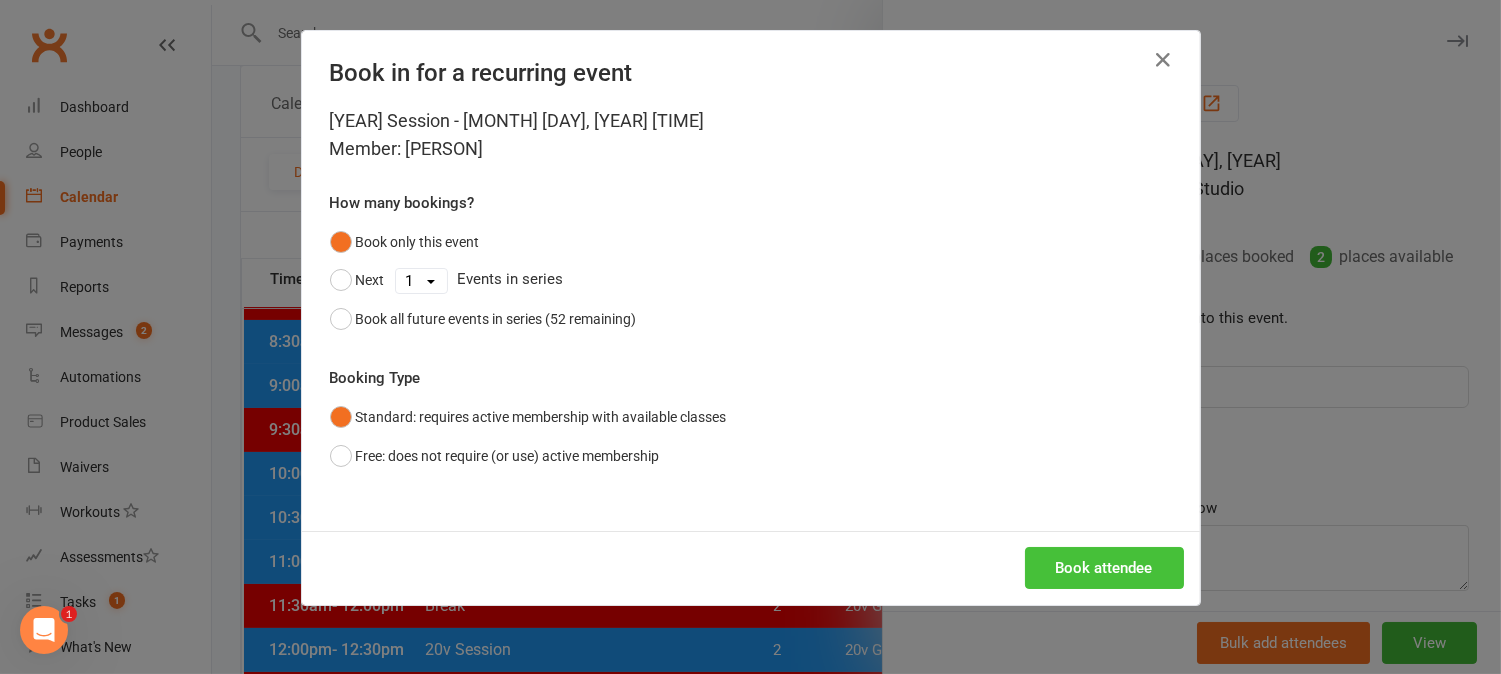click on "Book attendee" at bounding box center [1104, 568] 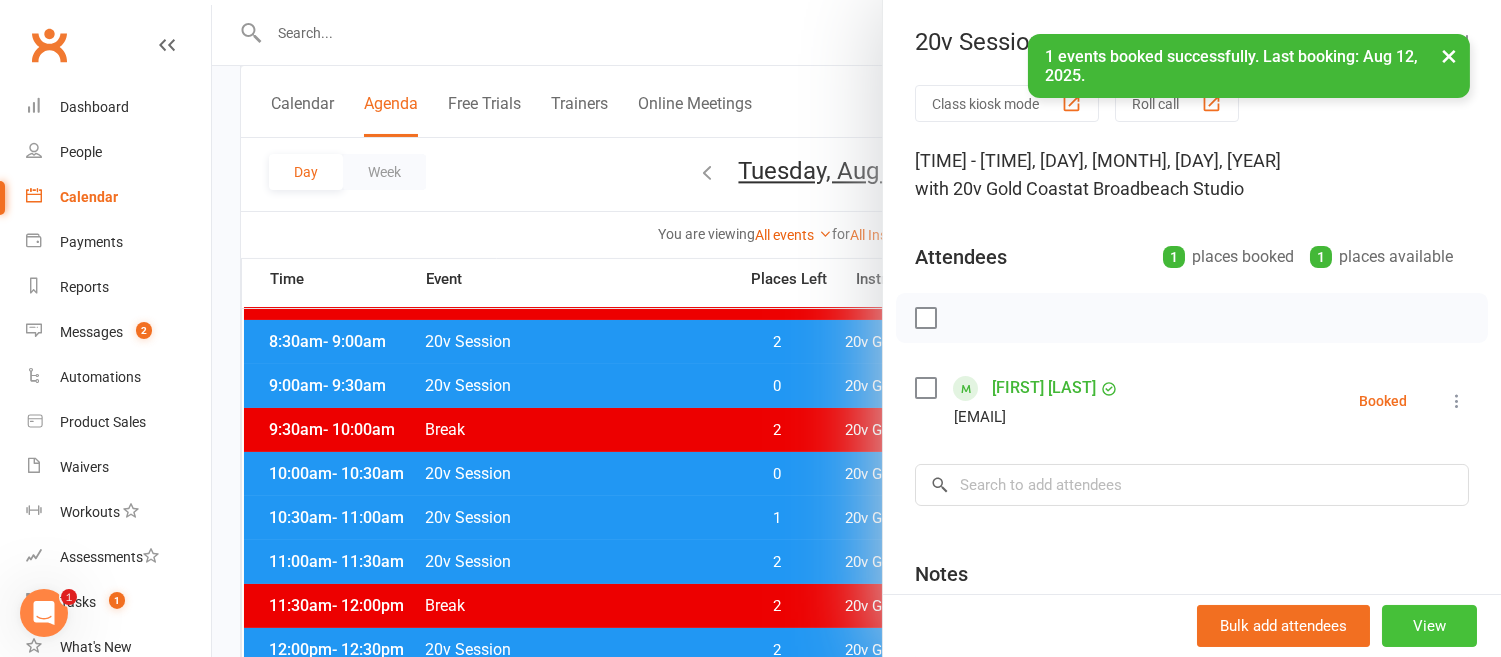 click on "View" at bounding box center [1429, 626] 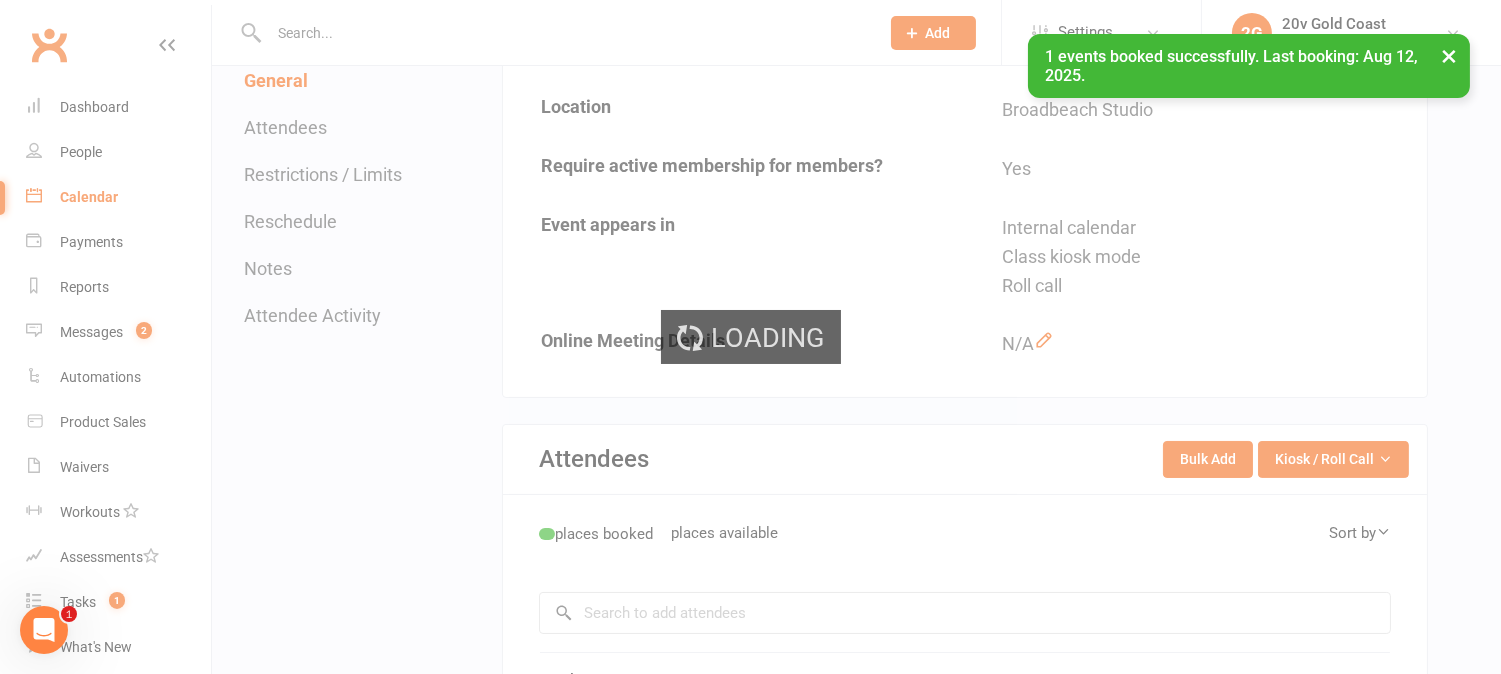 scroll, scrollTop: 0, scrollLeft: 0, axis: both 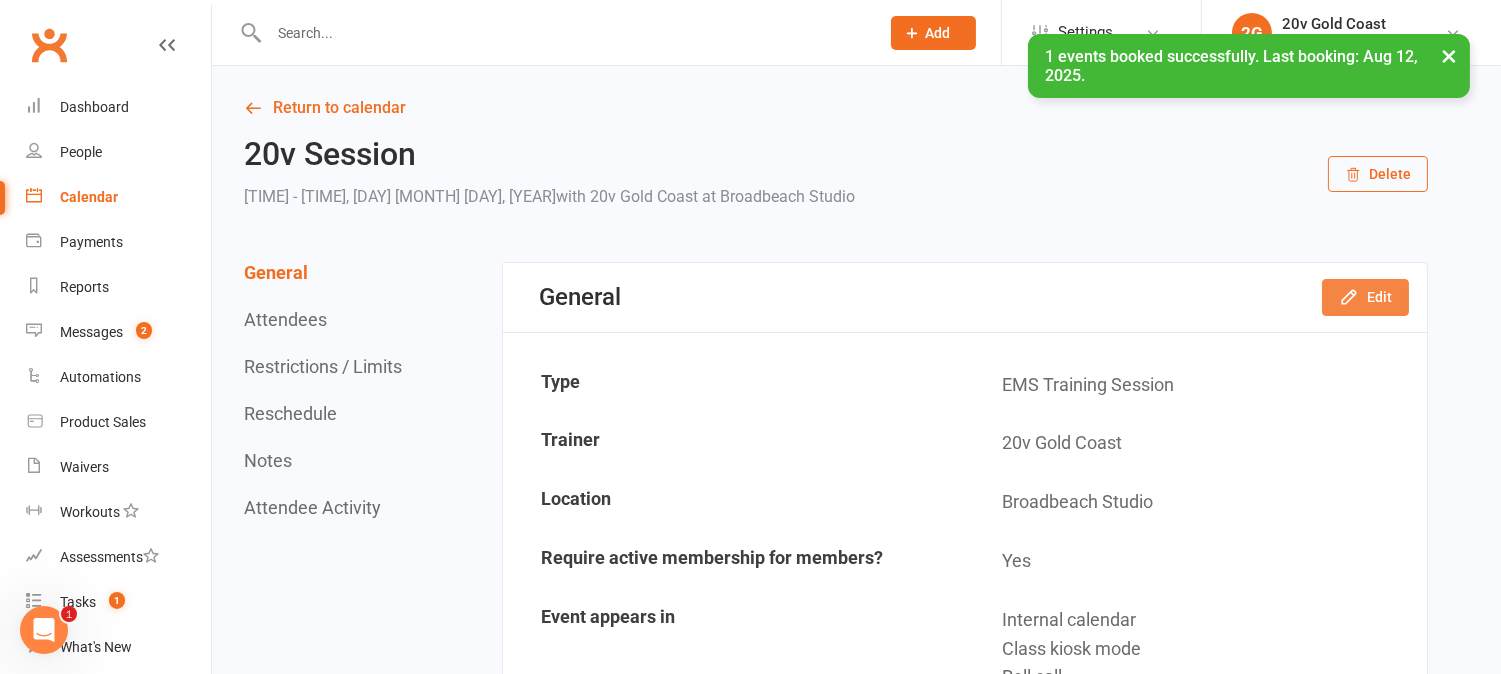 click 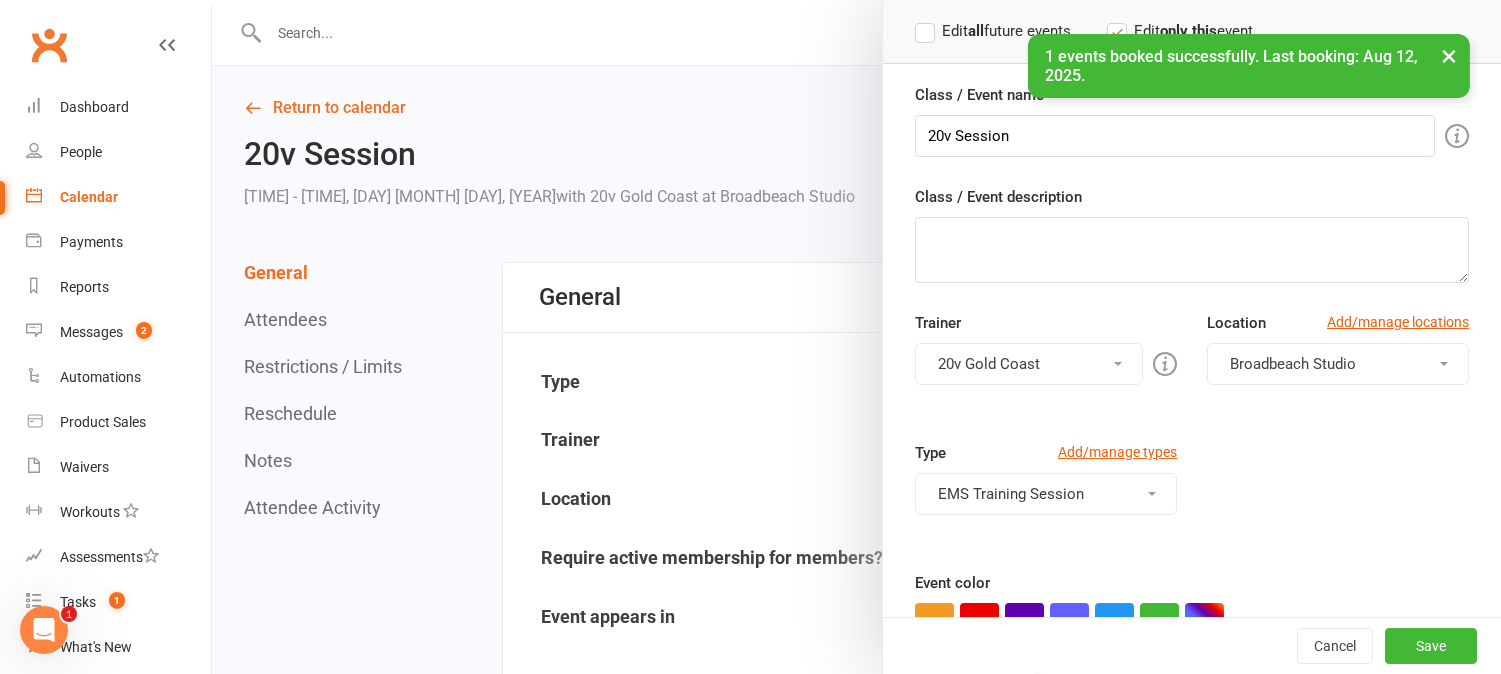 scroll, scrollTop: 222, scrollLeft: 0, axis: vertical 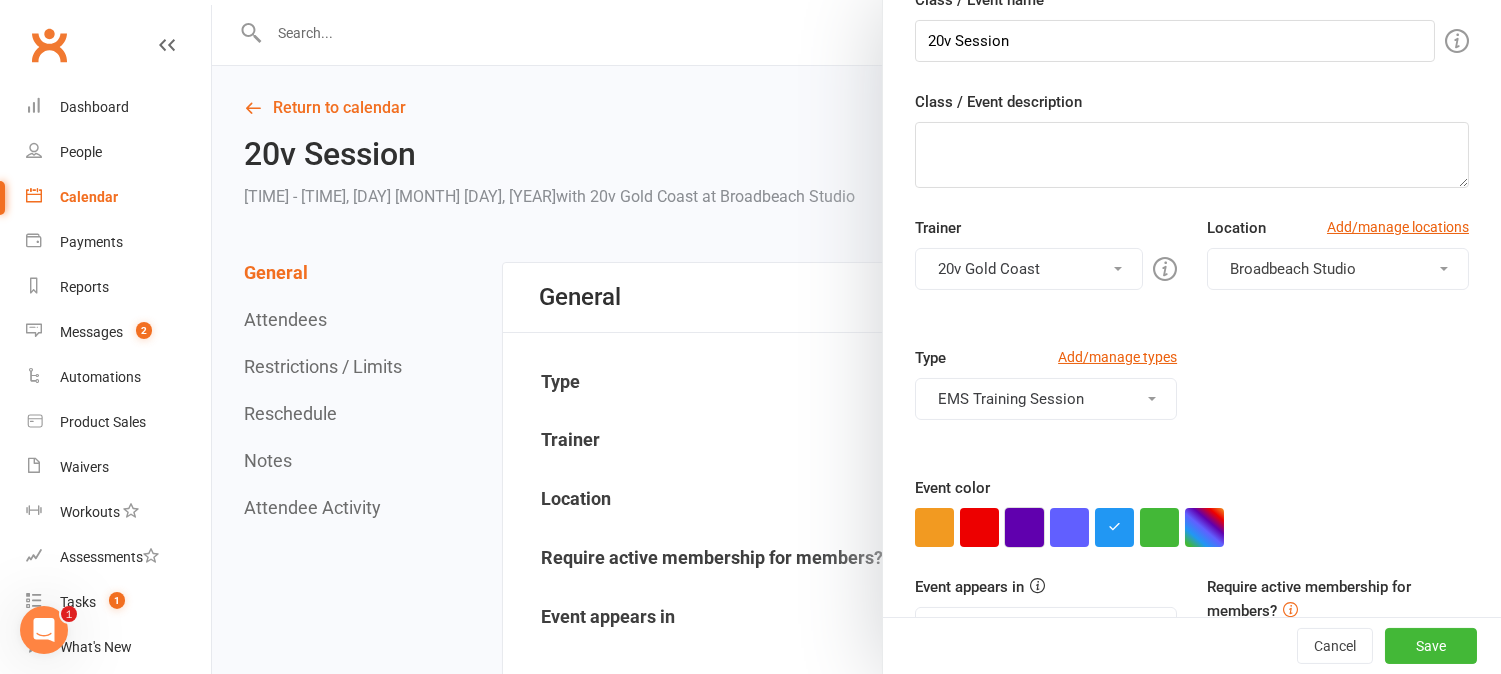 click at bounding box center [1024, 527] 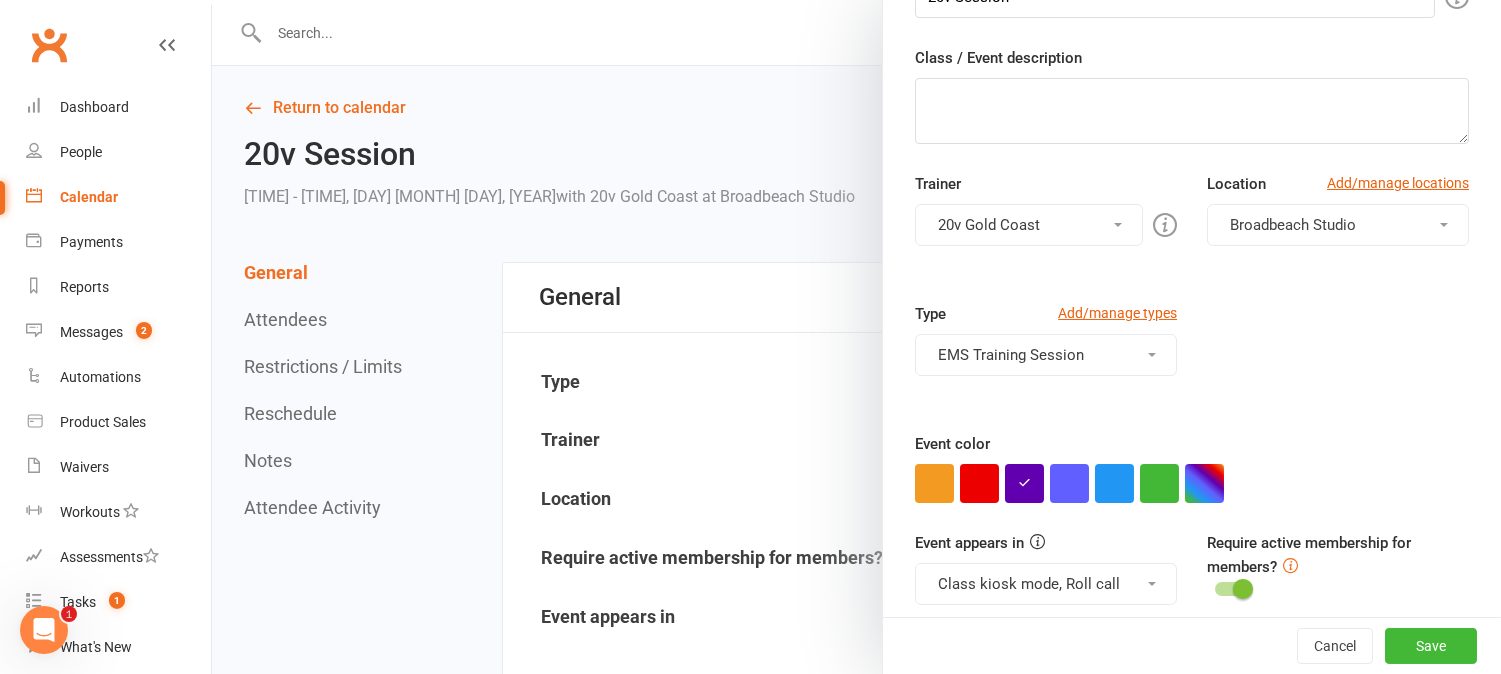 scroll, scrollTop: 282, scrollLeft: 0, axis: vertical 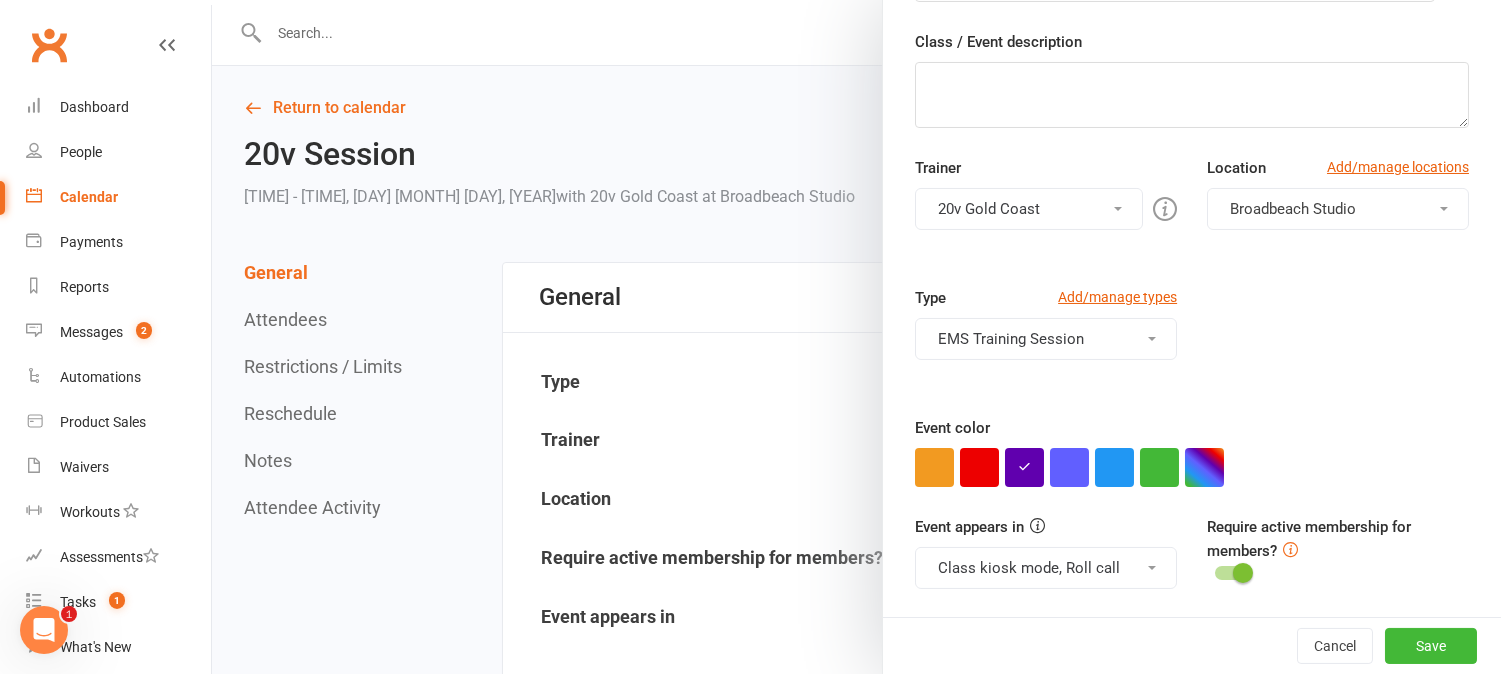 click on "EMS Training Session" at bounding box center (1046, 339) 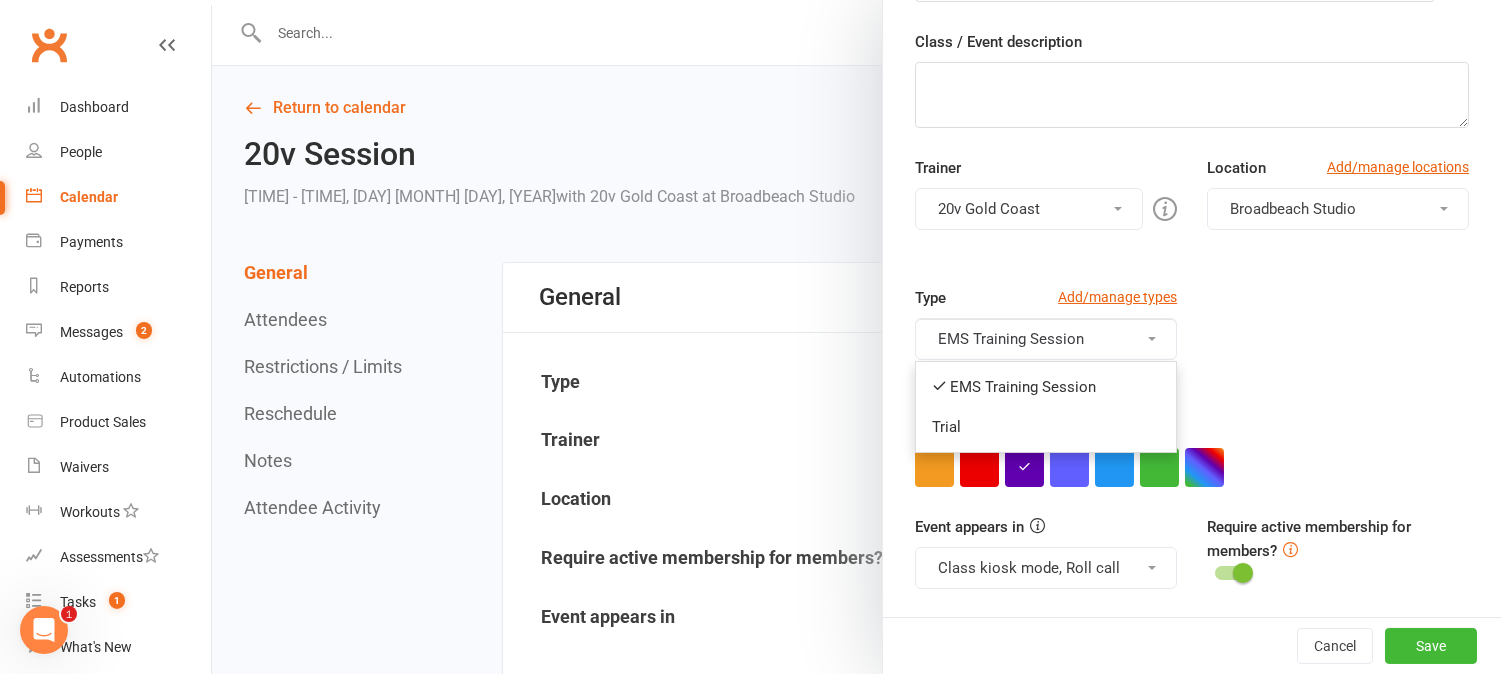 click on "EMS Training Session" at bounding box center [1046, 339] 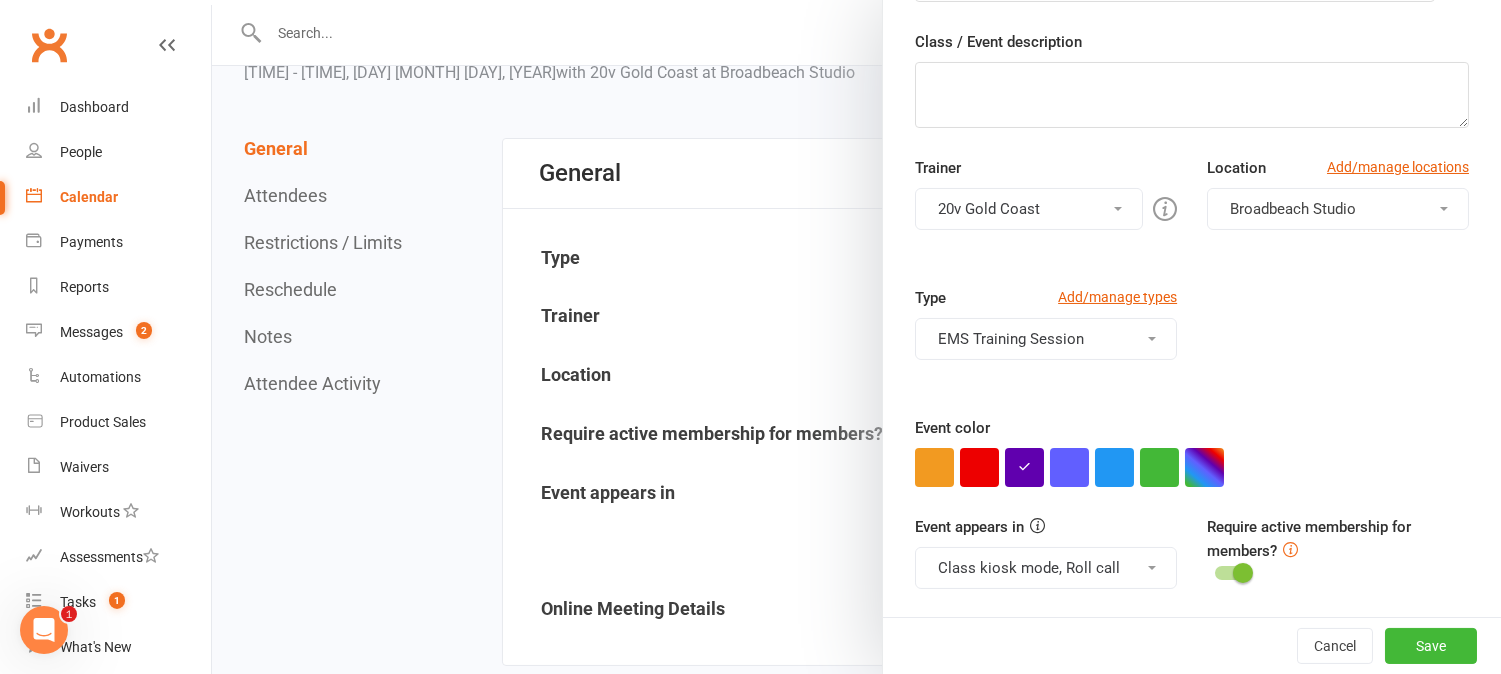 scroll, scrollTop: 333, scrollLeft: 0, axis: vertical 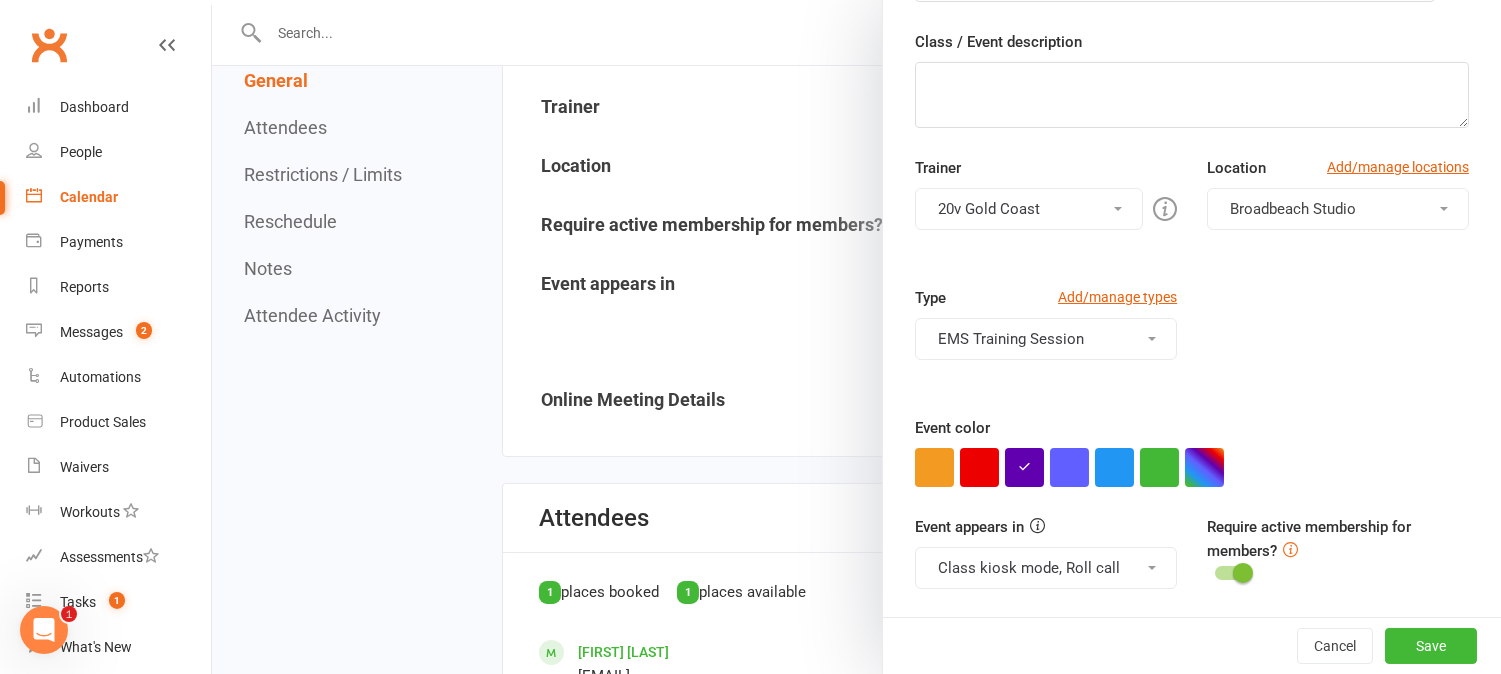 click on "Class kiosk mode, Roll call" at bounding box center [1046, 568] 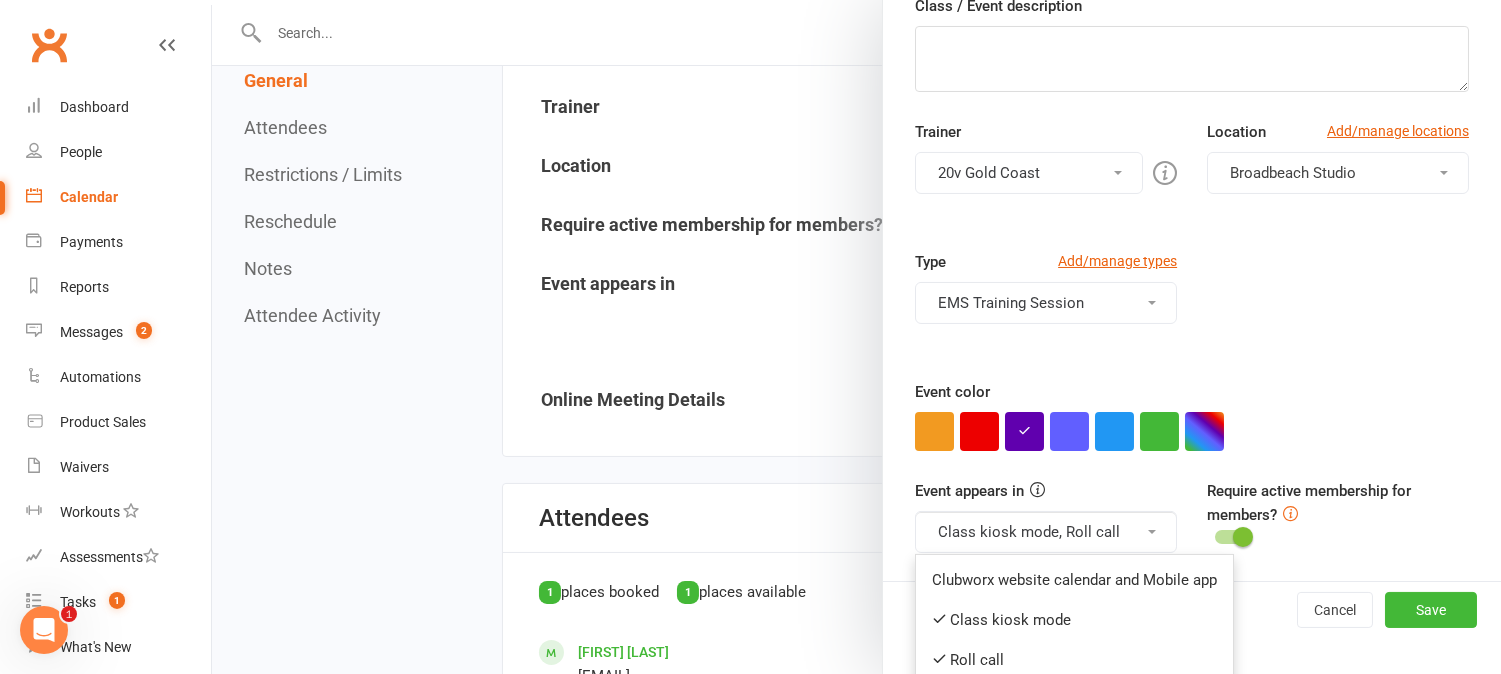 scroll, scrollTop: 330, scrollLeft: 0, axis: vertical 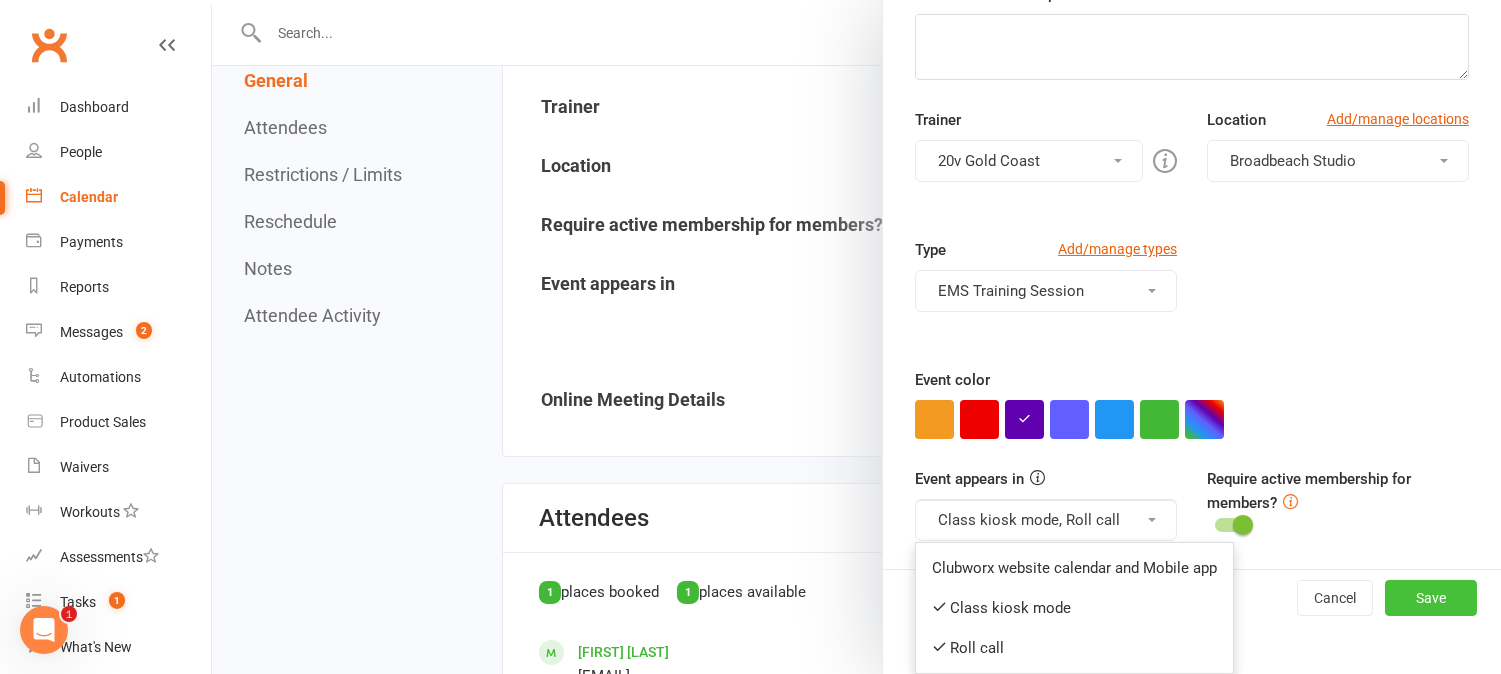click on "Save" at bounding box center [1431, 598] 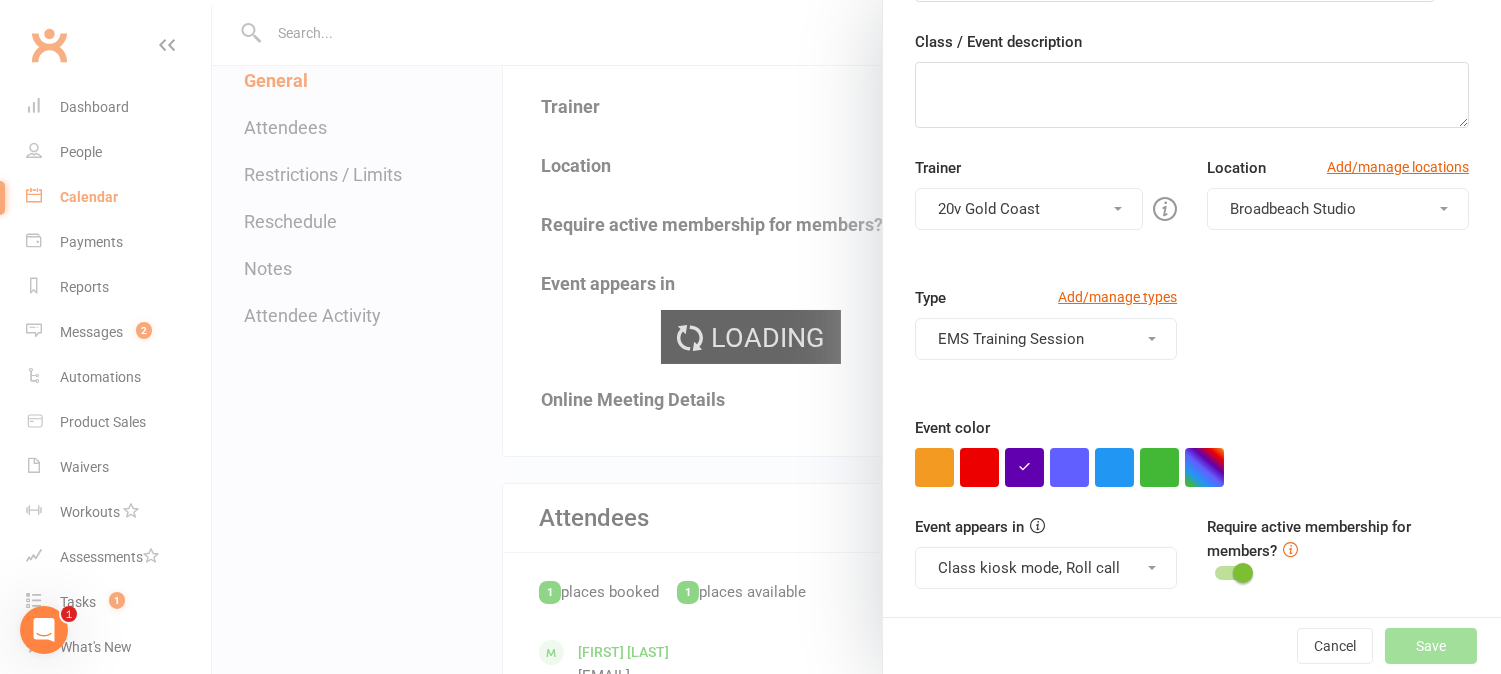 scroll, scrollTop: 315, scrollLeft: 0, axis: vertical 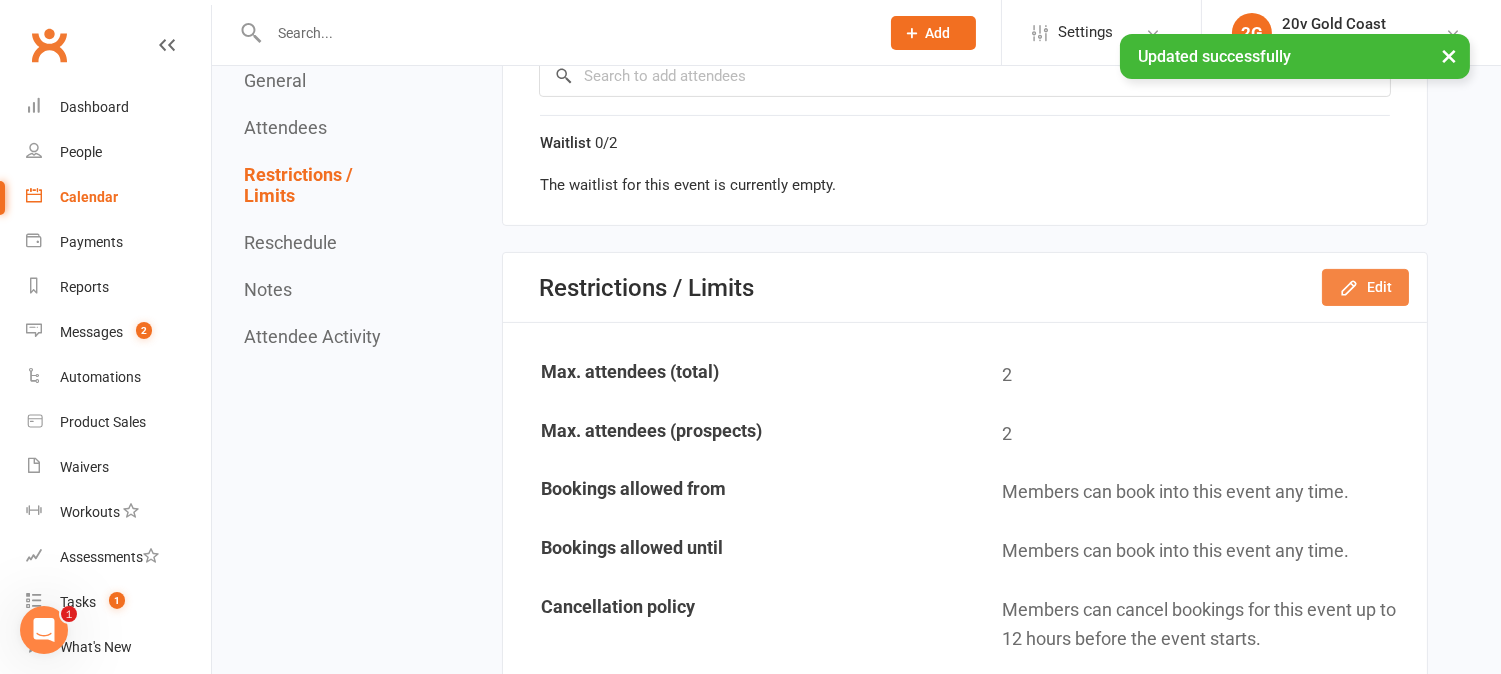 click on "Edit" 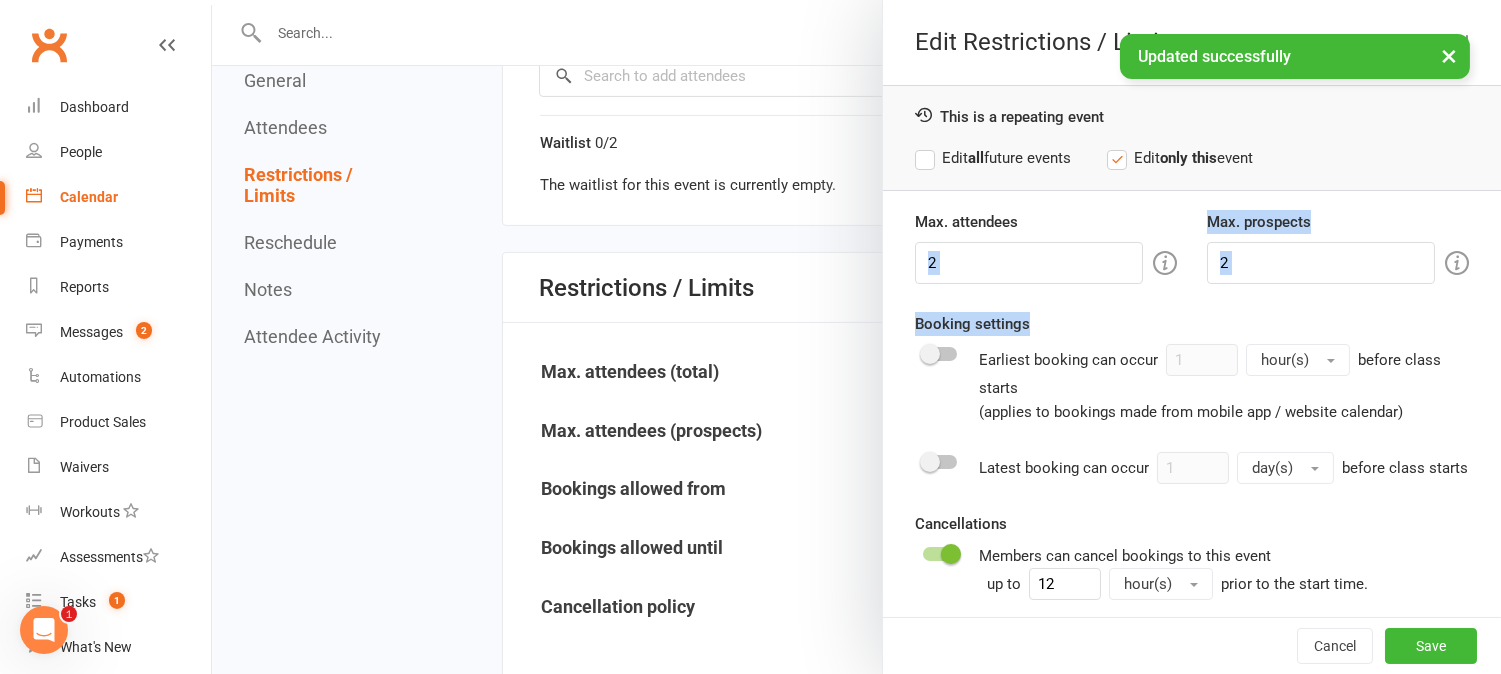 click on "Max. attendees 2 Max. prospects 2 Booking settings
Earliest booking can occur 1
hour(s)
before class starts (applies to bookings made from mobile app / website calendar)
Latest booking can occur 1
day(s)
before class starts Cancellations
Members can cancel bookings to this event up to 12
hour(s)
prior to the start time. Allow   Disallow late cancellations Note: this means the member will be unable to cancel their booking within 12 hours of this event.
Enable waitlist for this event
Maximum waitlist size (leave blank for no limit):  2" at bounding box center (1192, 515) 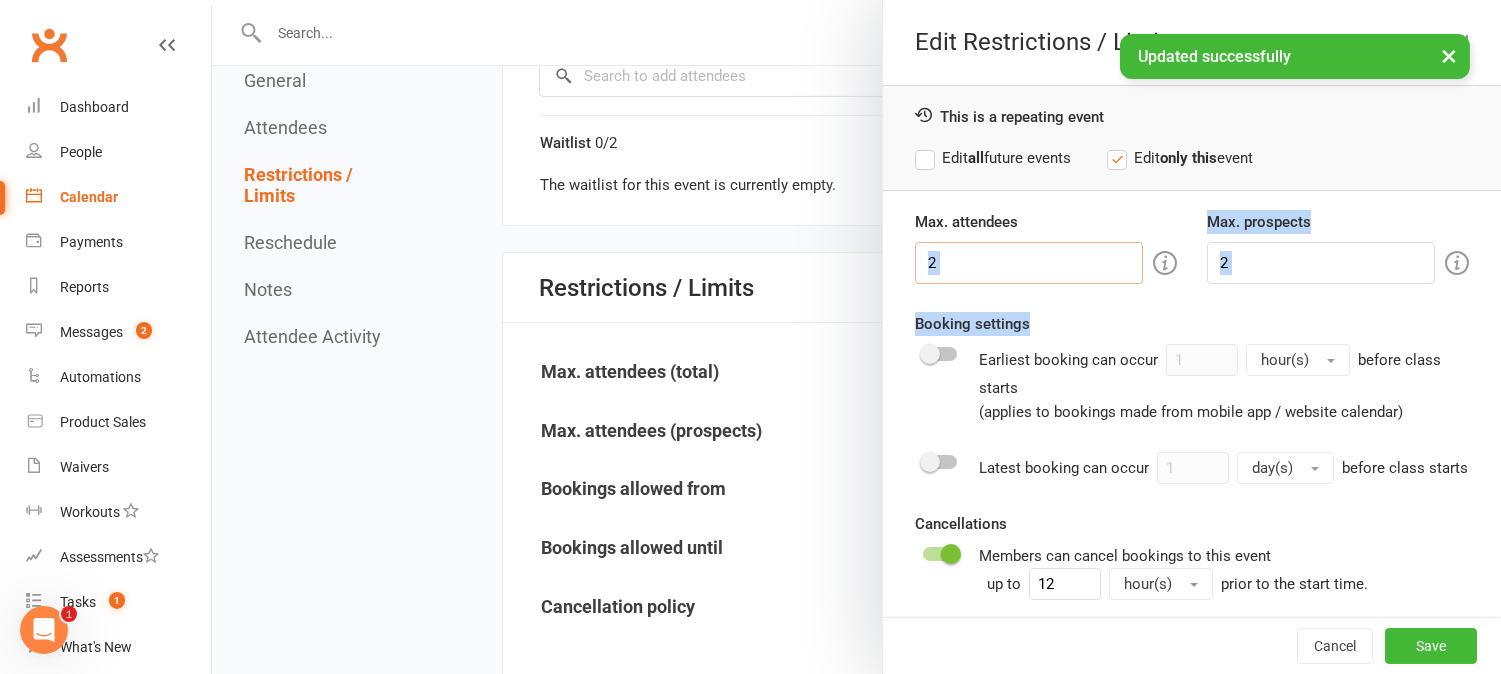 click on "2" at bounding box center [1029, 263] 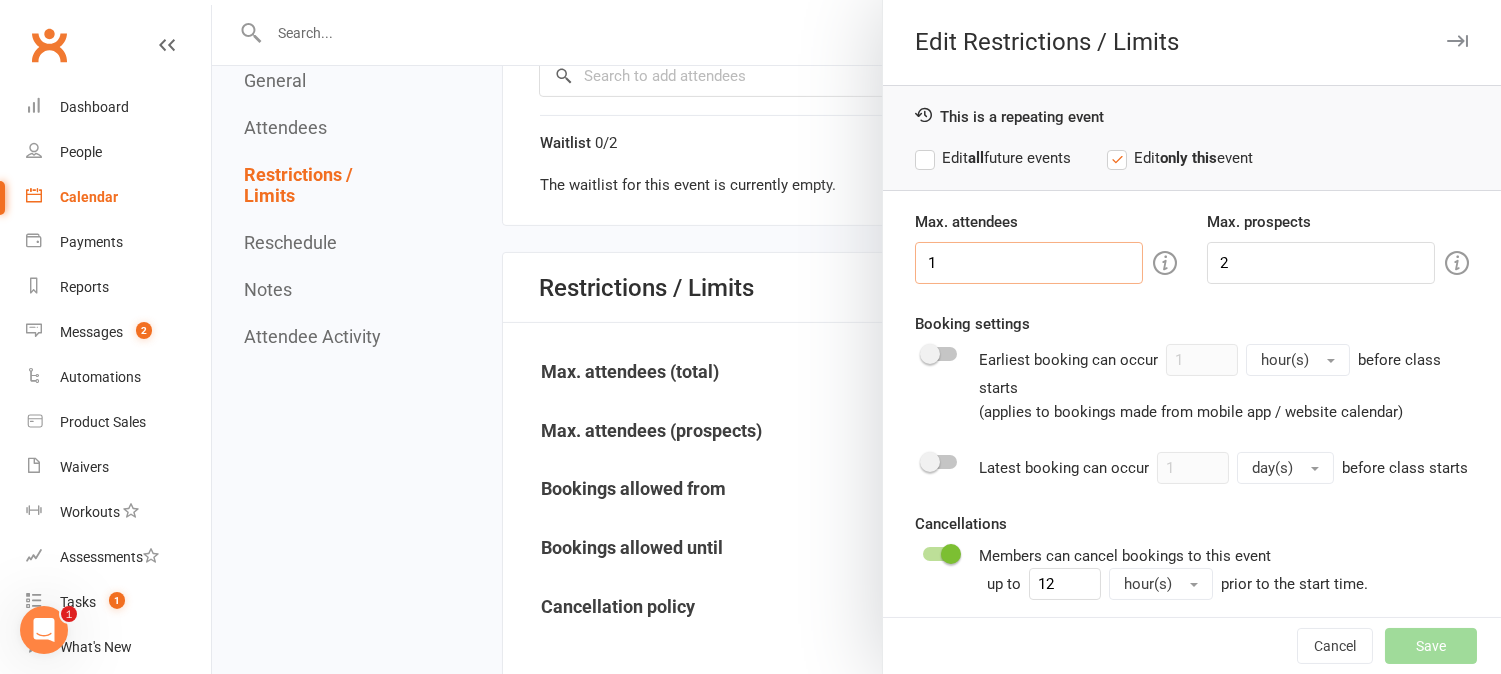 type on "1" 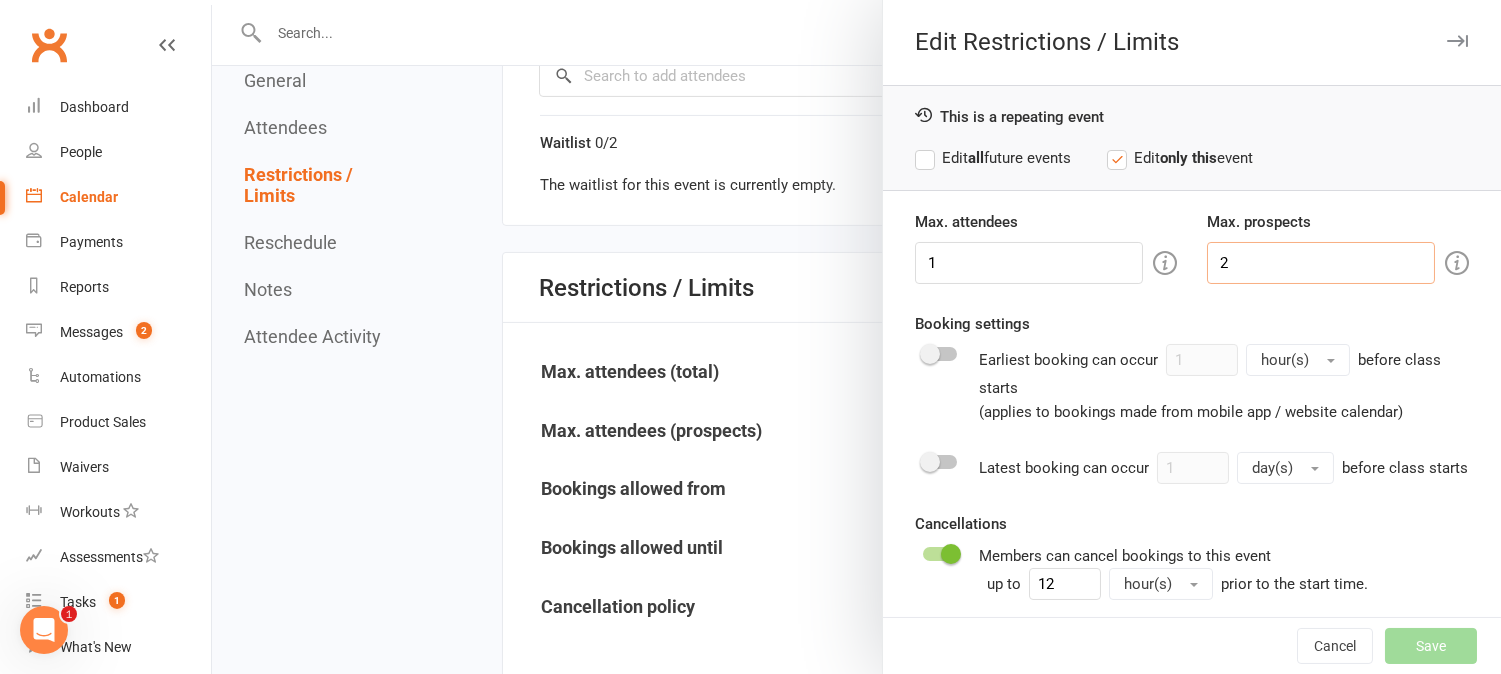 click on "2" at bounding box center [1321, 263] 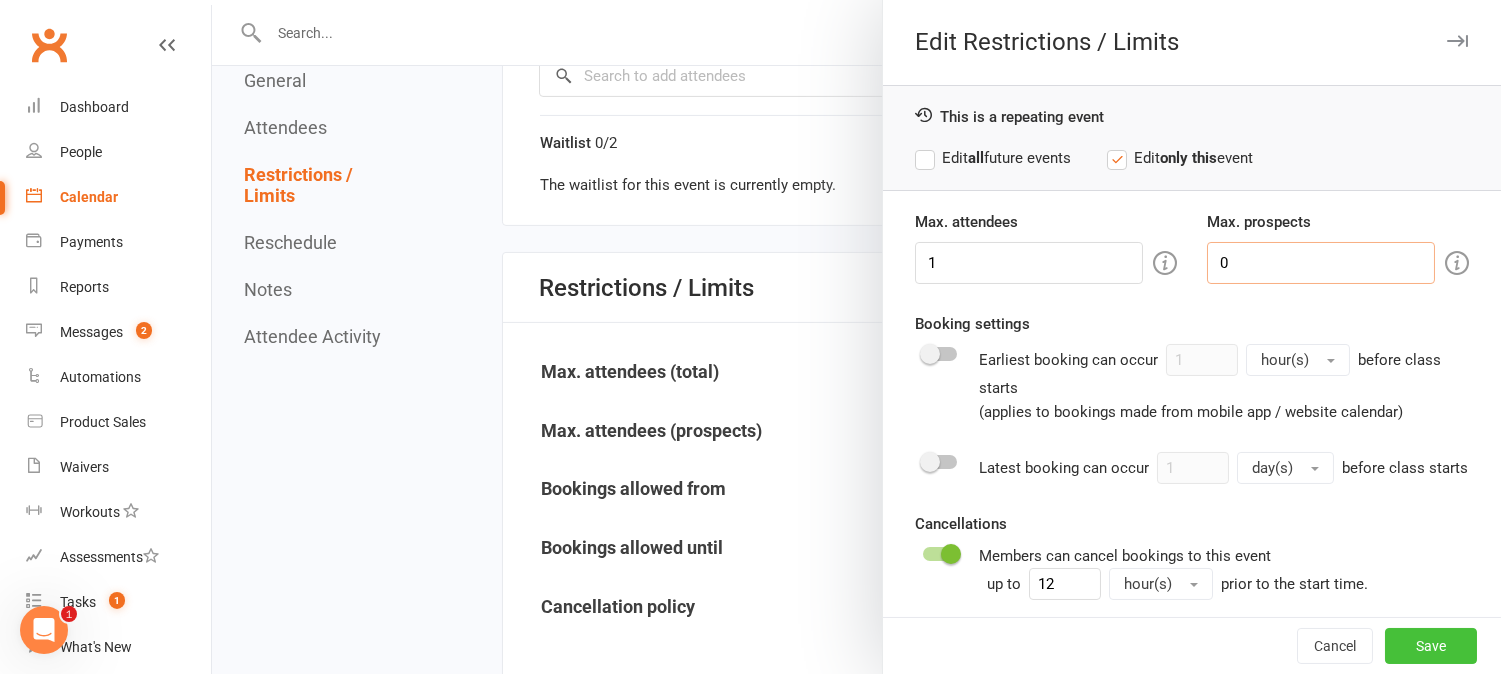 type on "0" 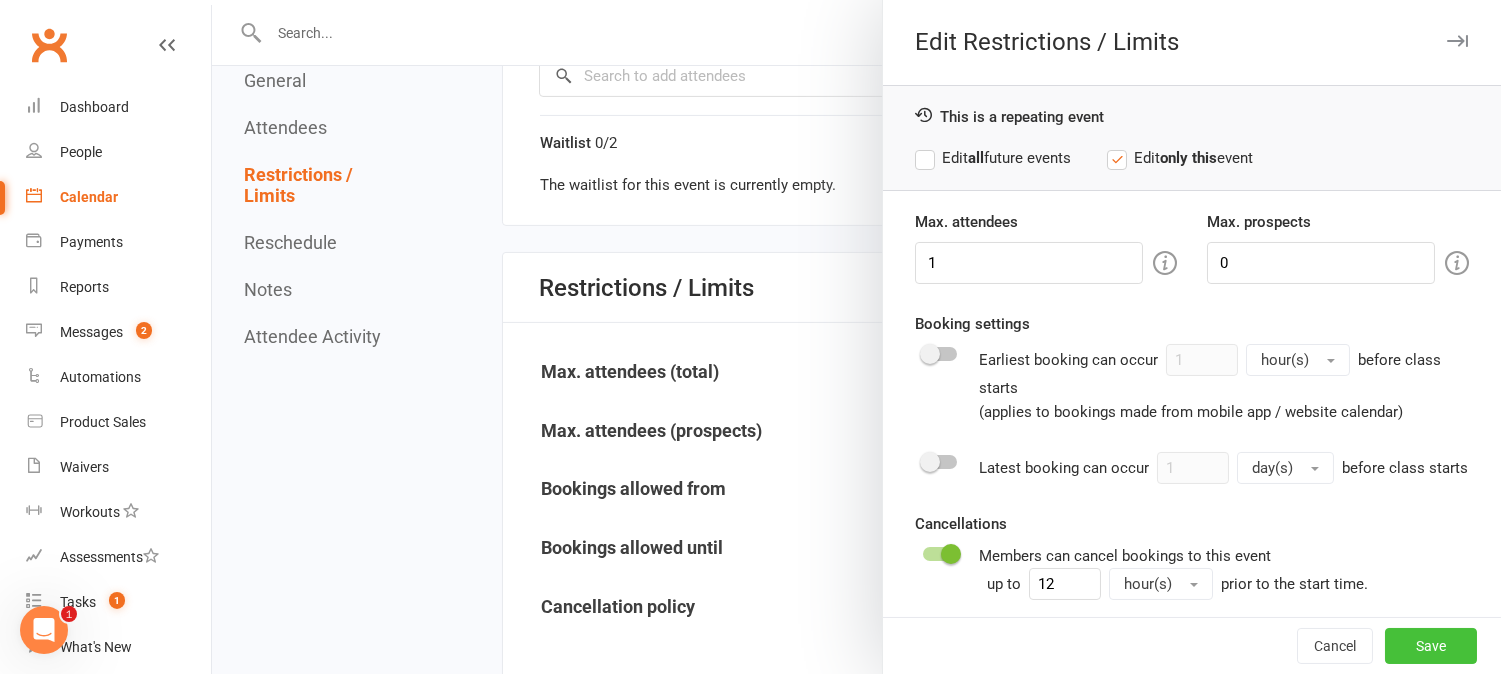 click on "Save" at bounding box center (1431, 646) 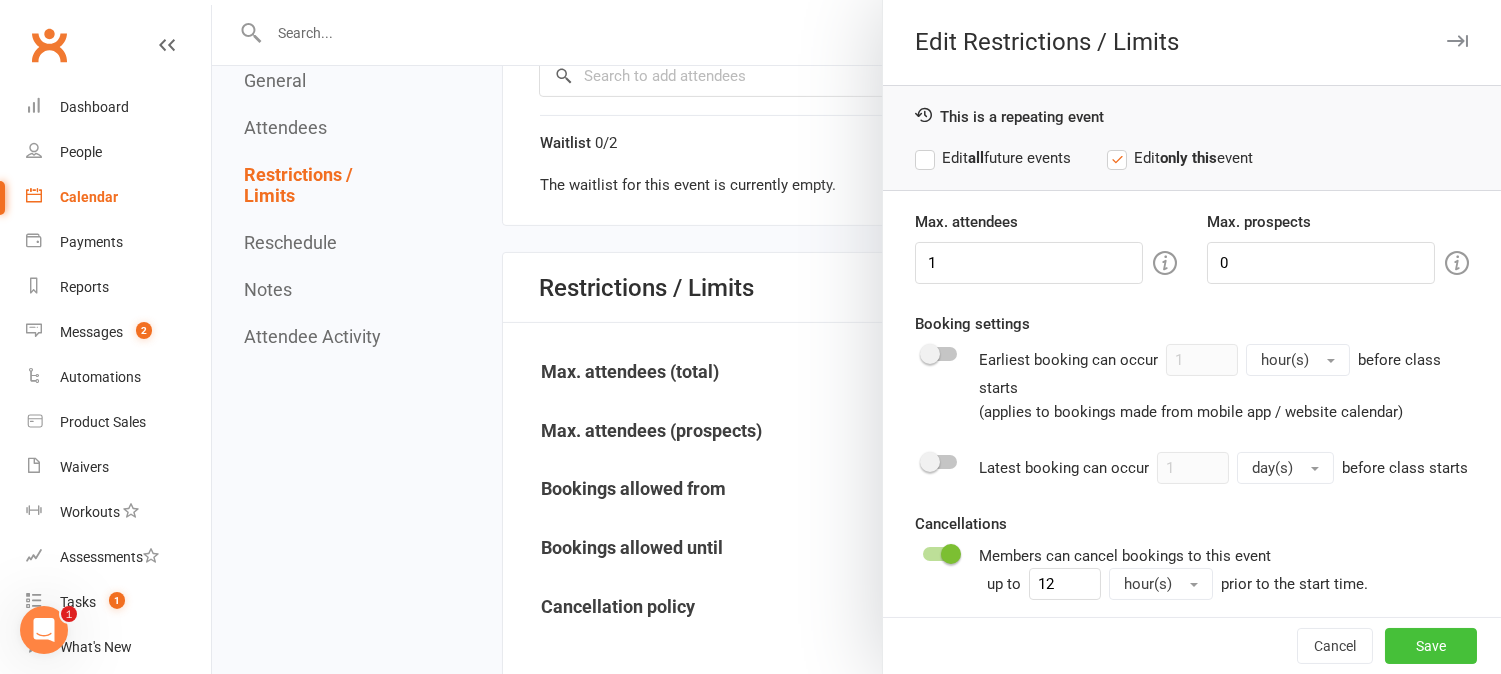 type 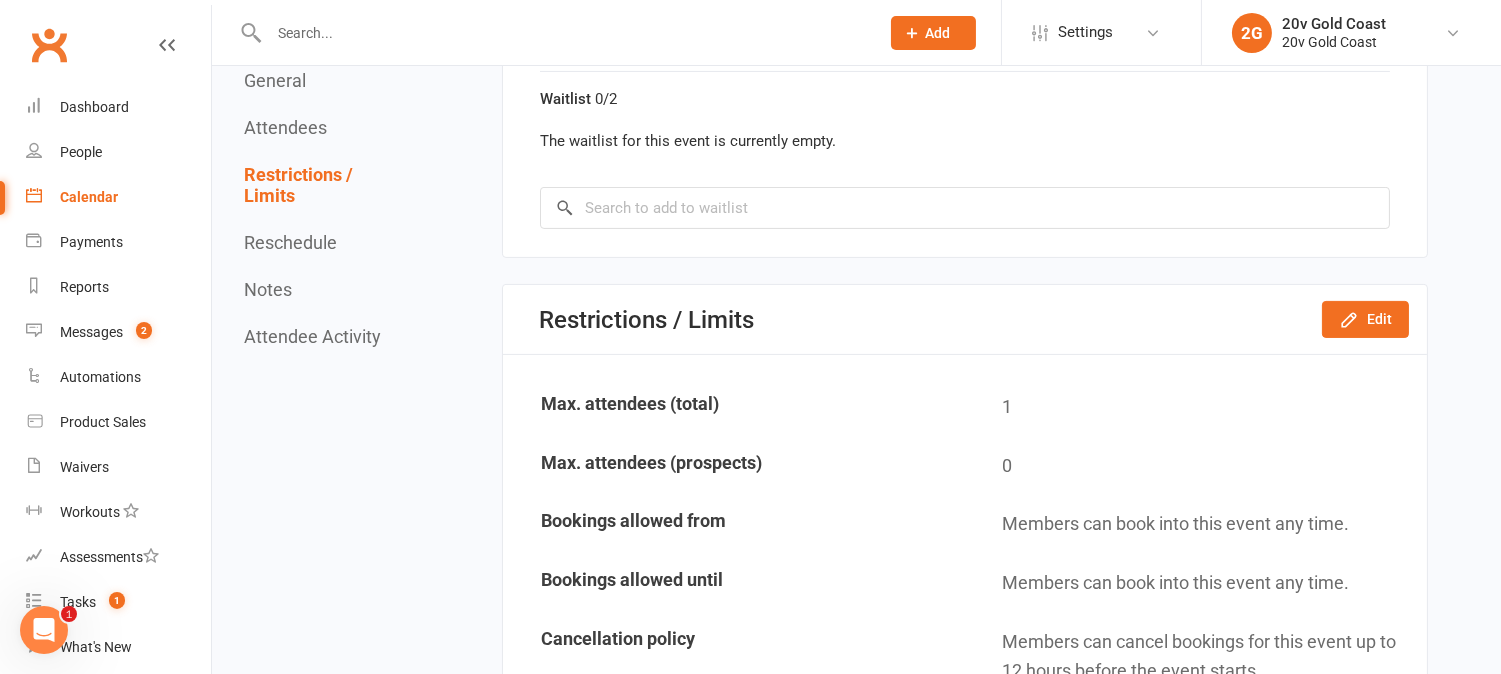 click on "Calendar" at bounding box center (89, 197) 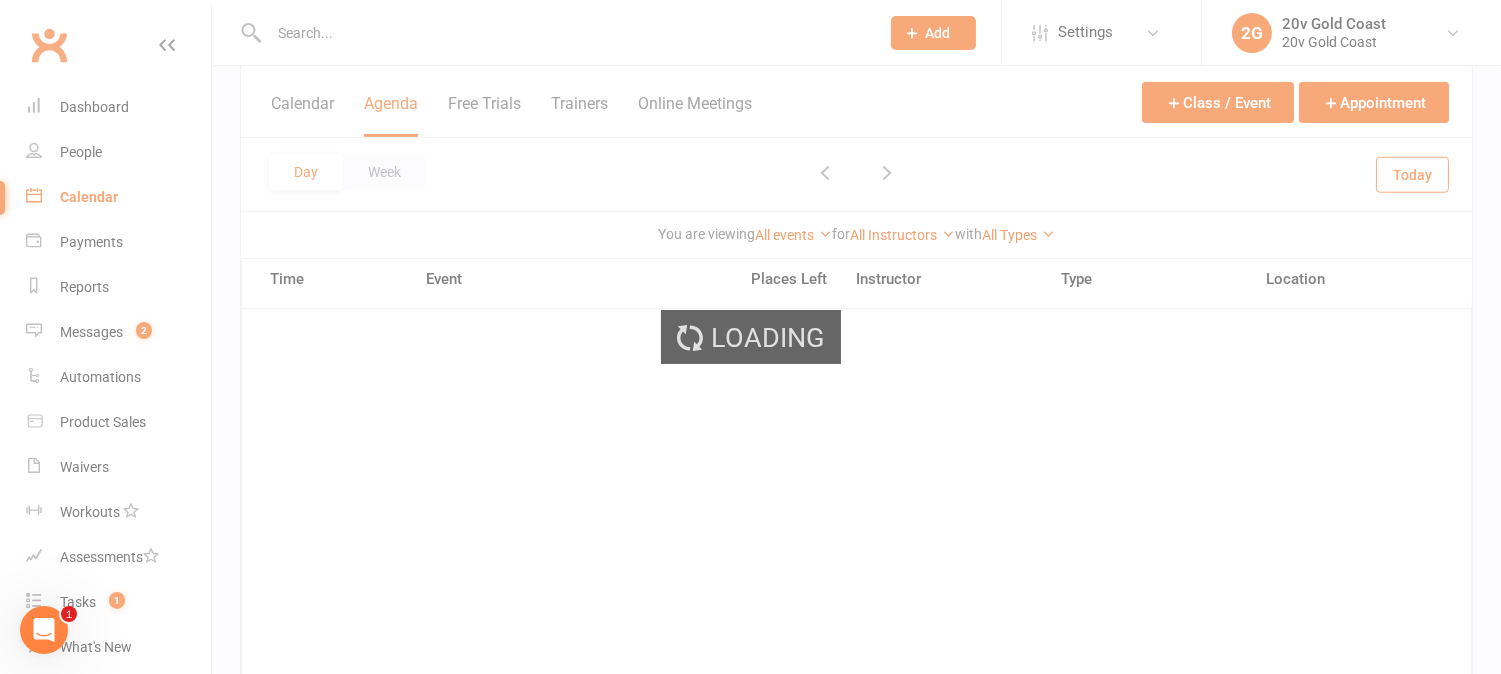 scroll, scrollTop: 0, scrollLeft: 0, axis: both 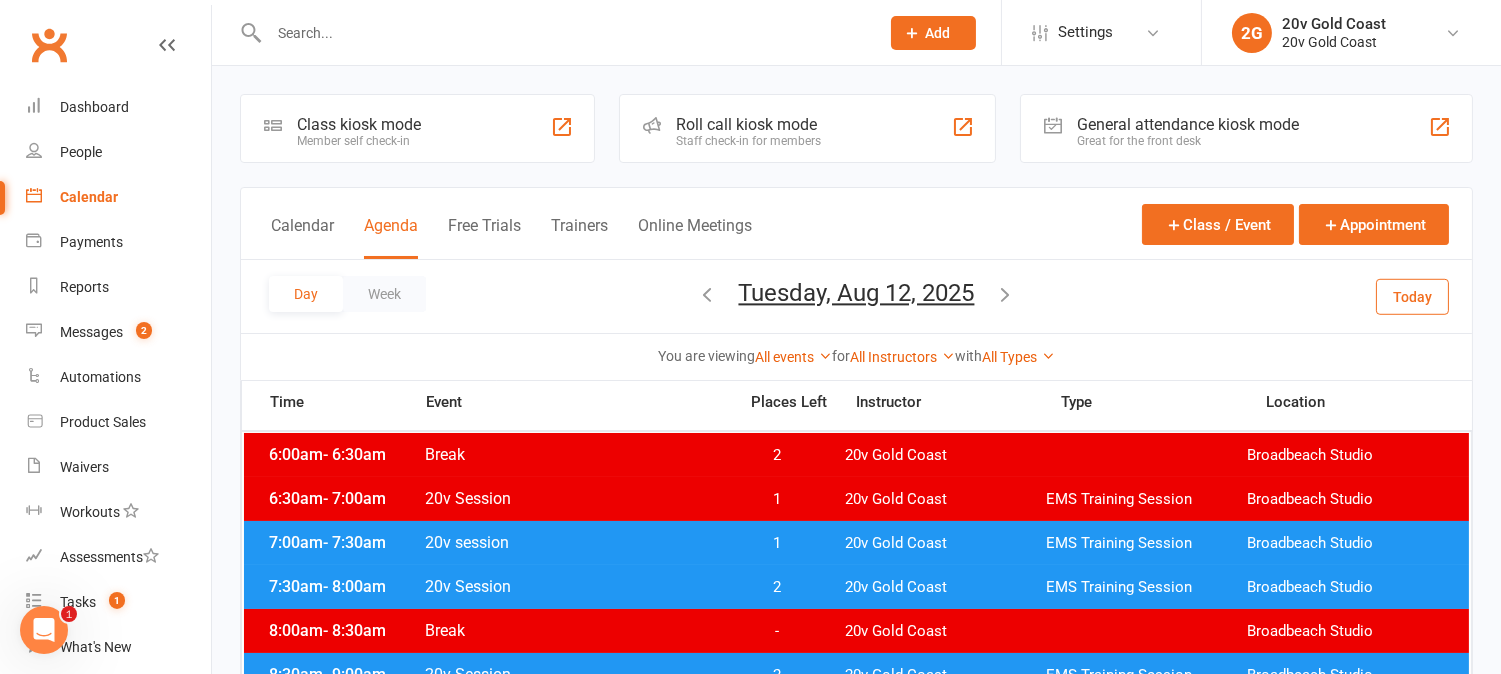 click on "Today" at bounding box center [1412, 296] 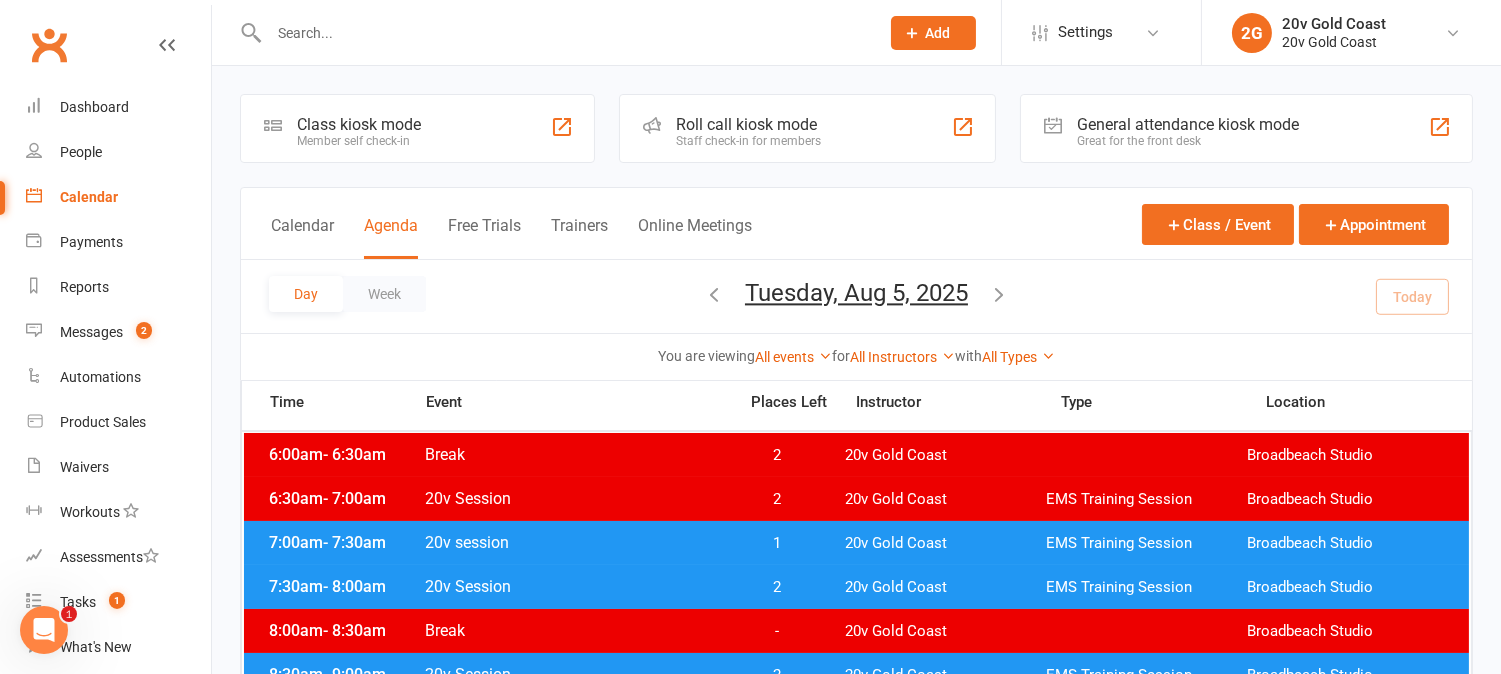 click on "Tuesday, Aug 5, 2025" at bounding box center [856, 293] 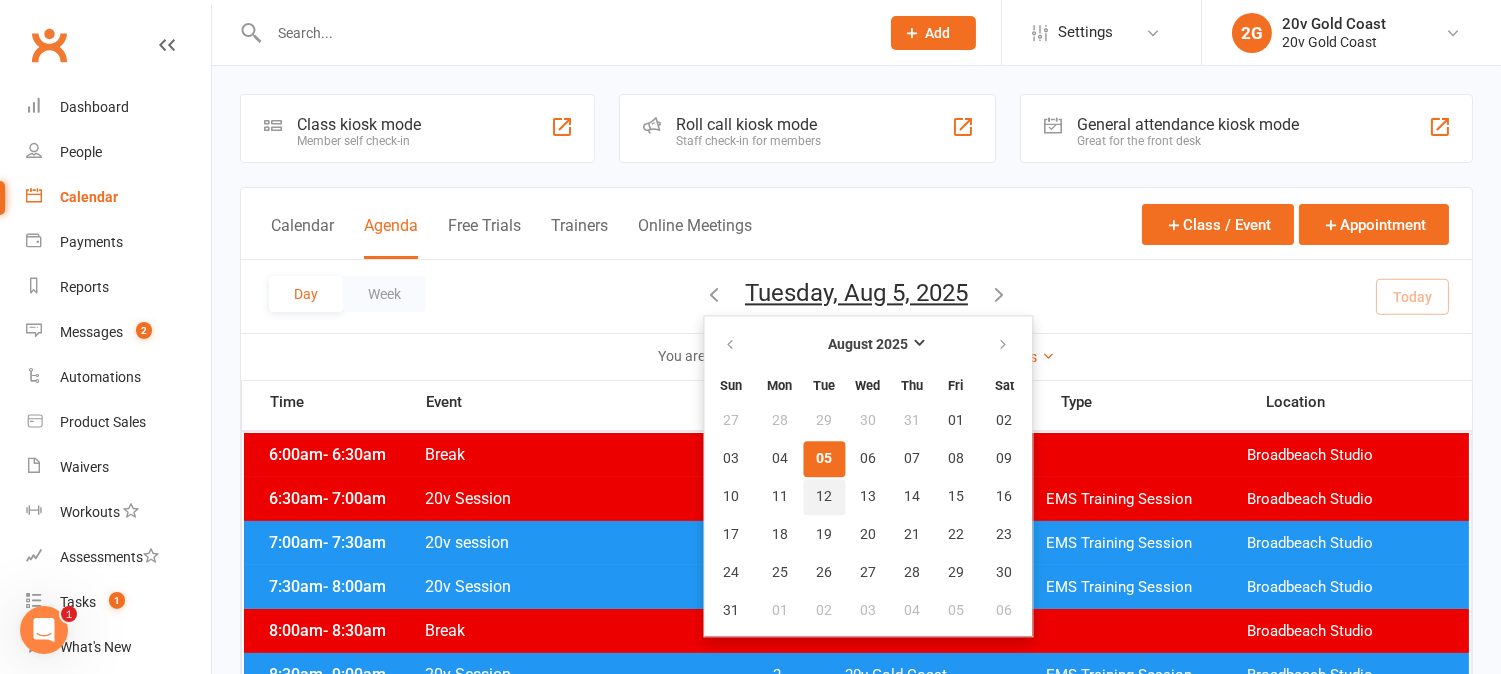 click on "12" at bounding box center [824, 497] 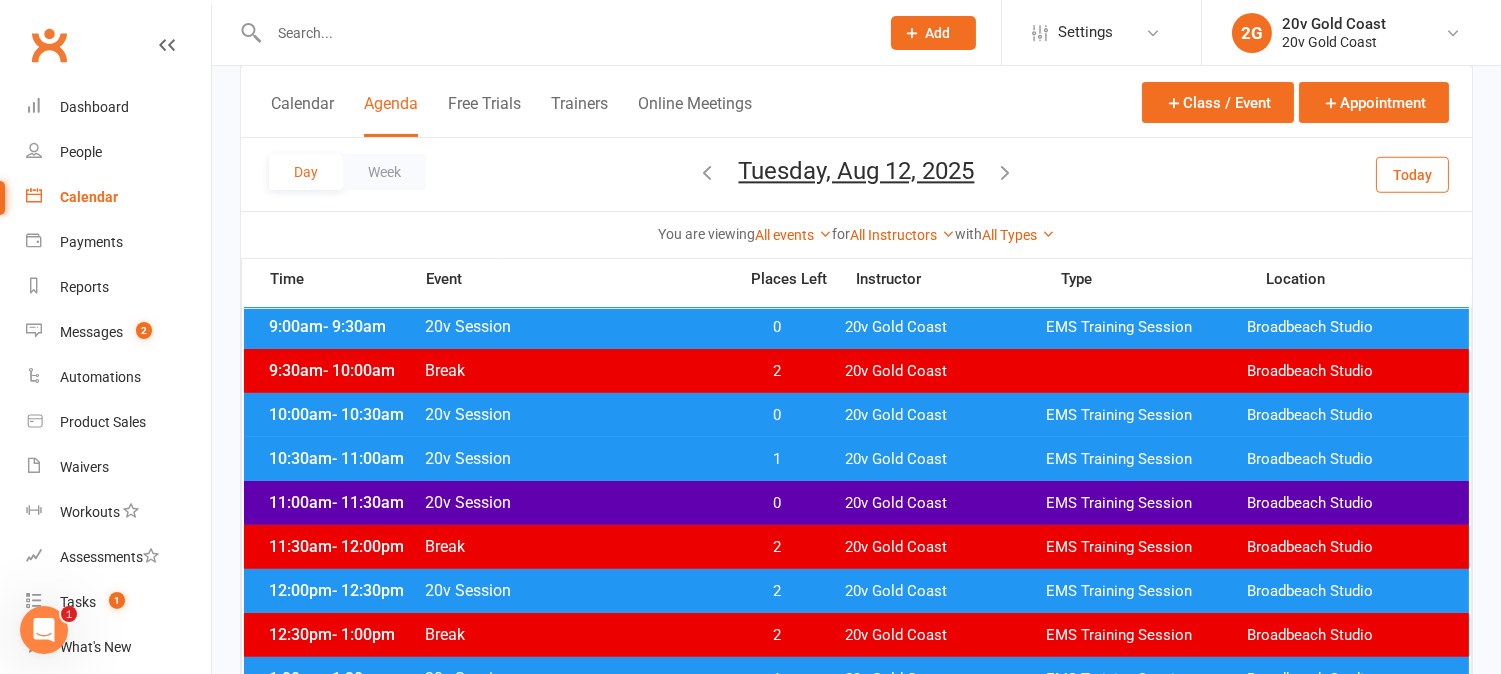 scroll, scrollTop: 444, scrollLeft: 0, axis: vertical 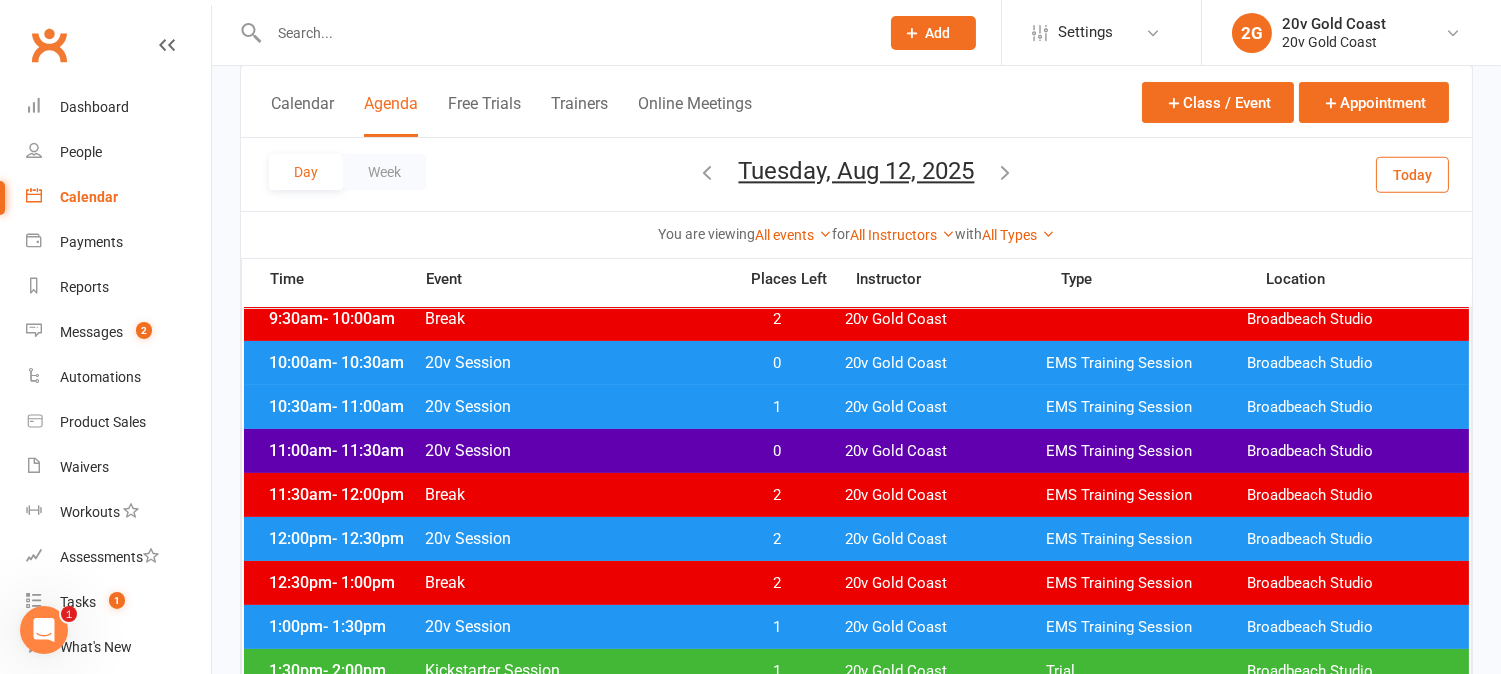 click on "0" at bounding box center (777, 451) 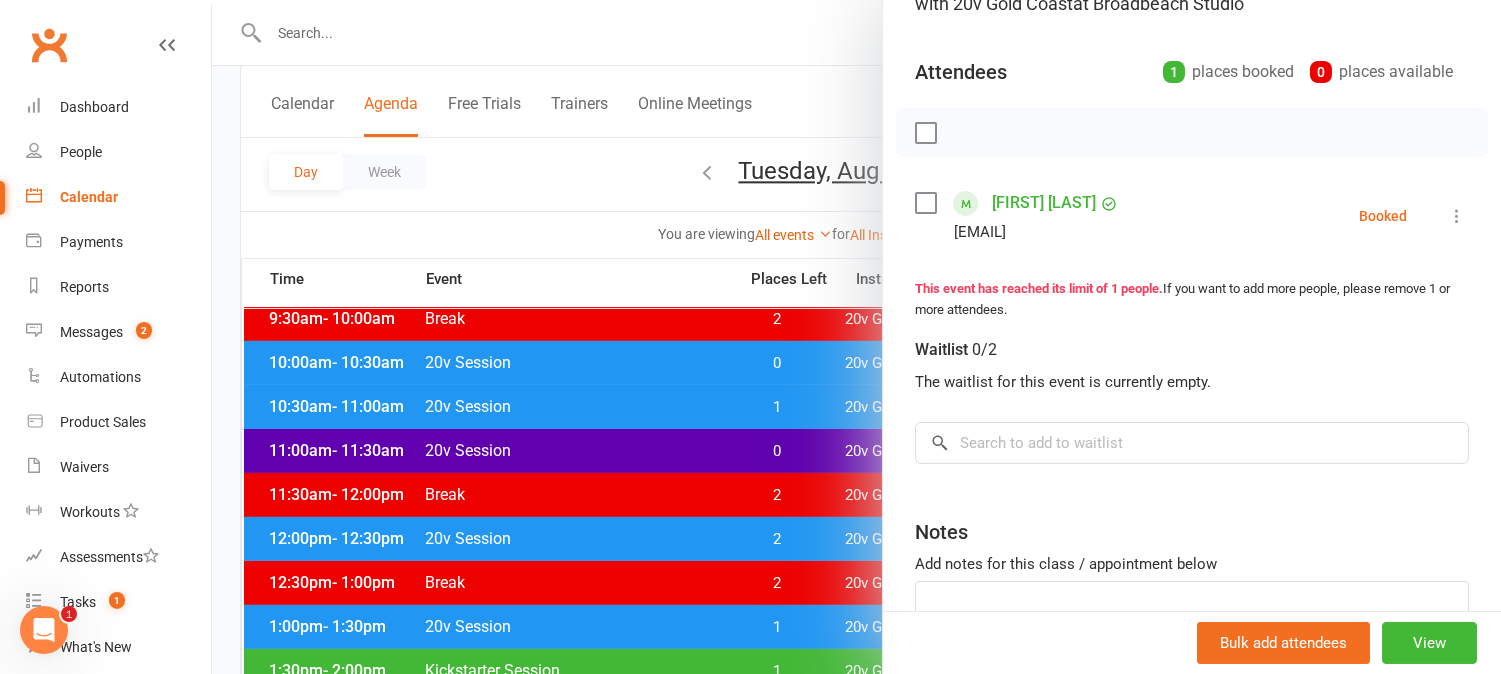 scroll, scrollTop: 321, scrollLeft: 0, axis: vertical 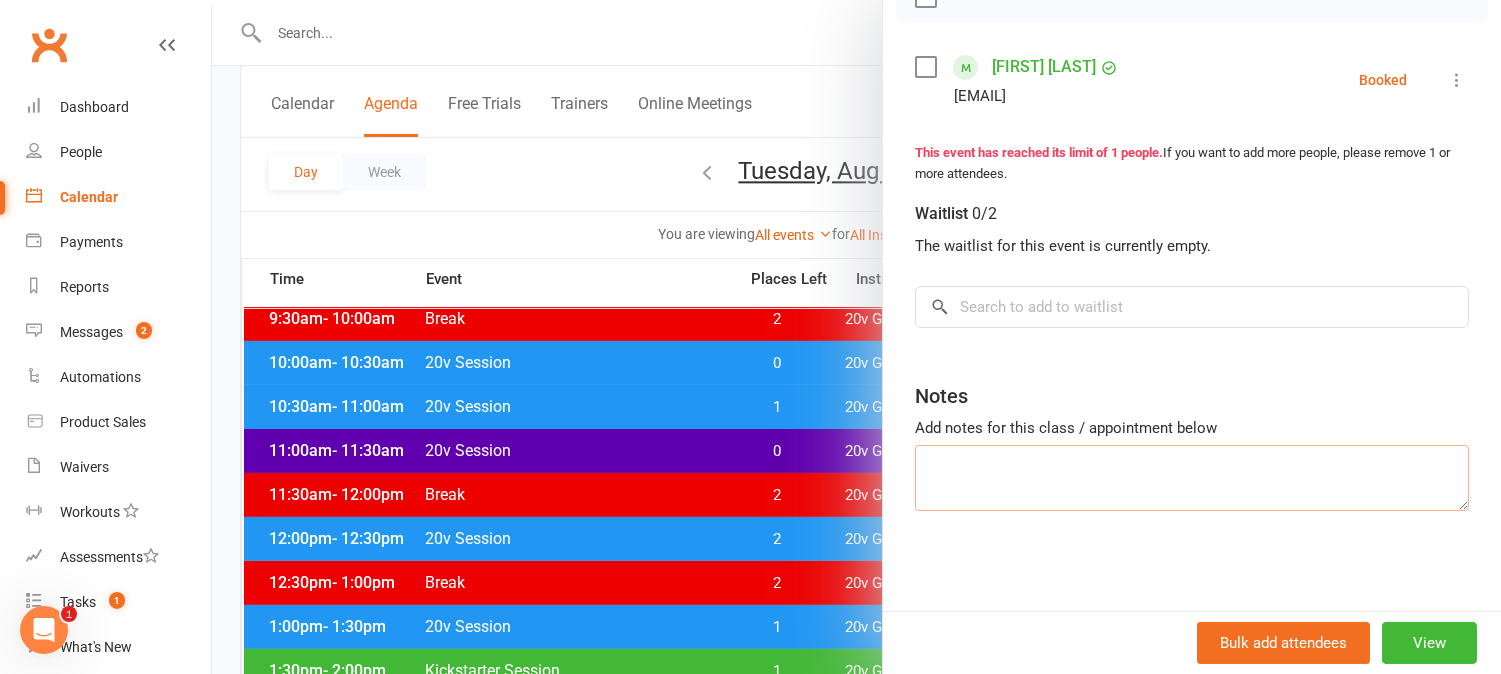 click at bounding box center [1192, 478] 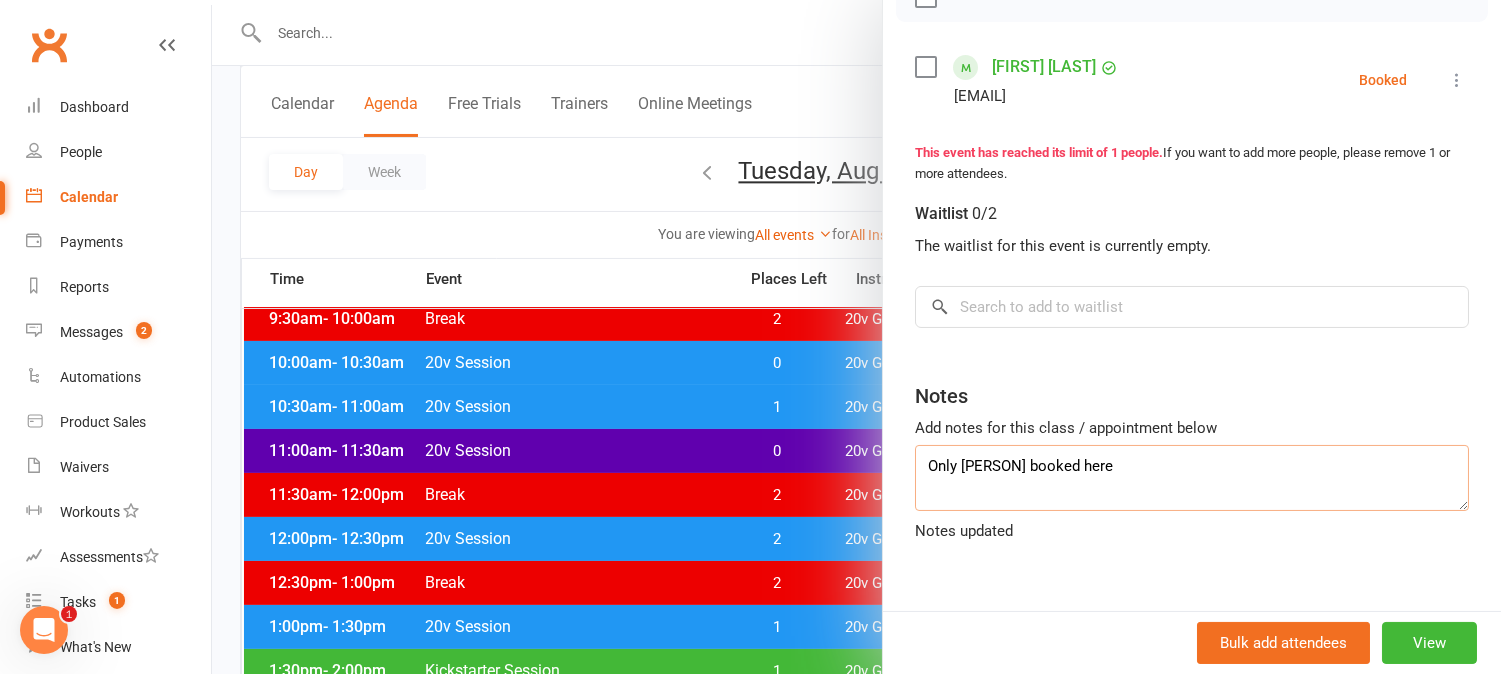 type on "Only Tony booked here" 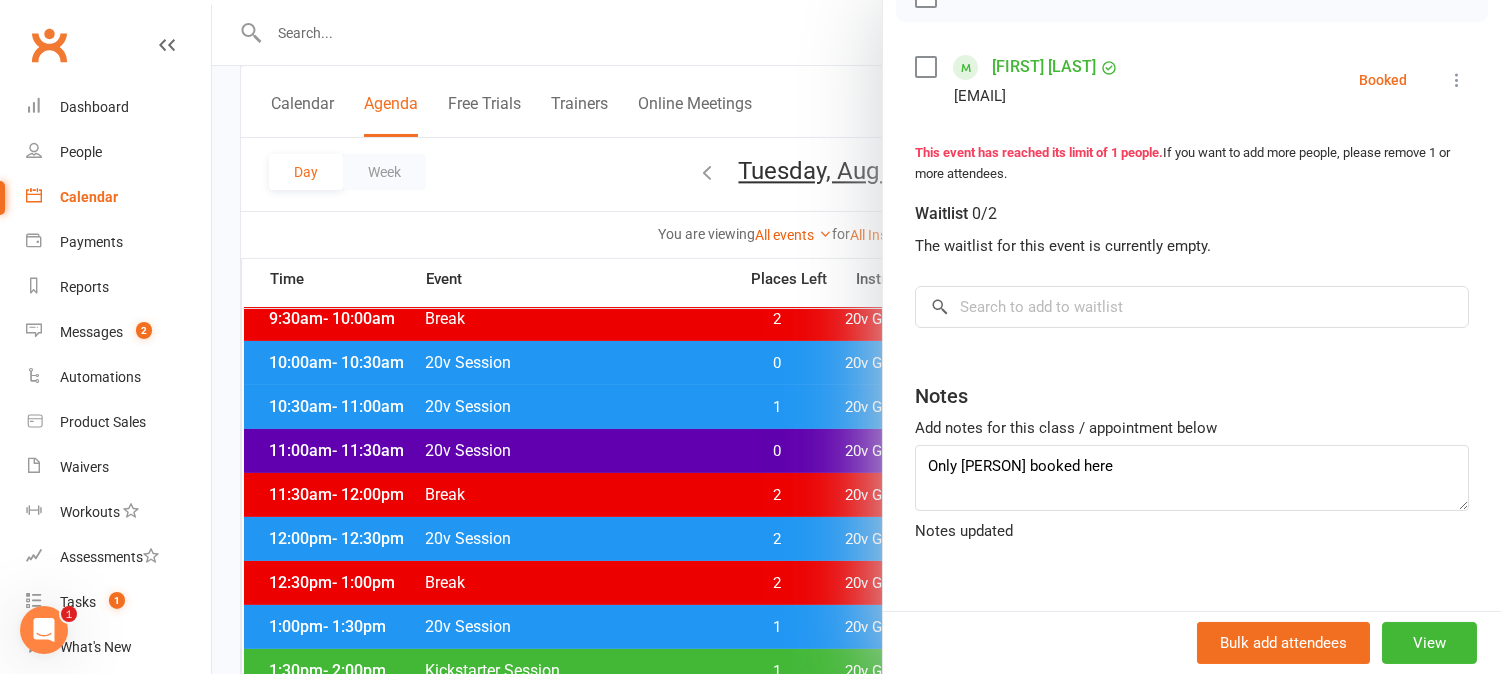 click at bounding box center (856, 337) 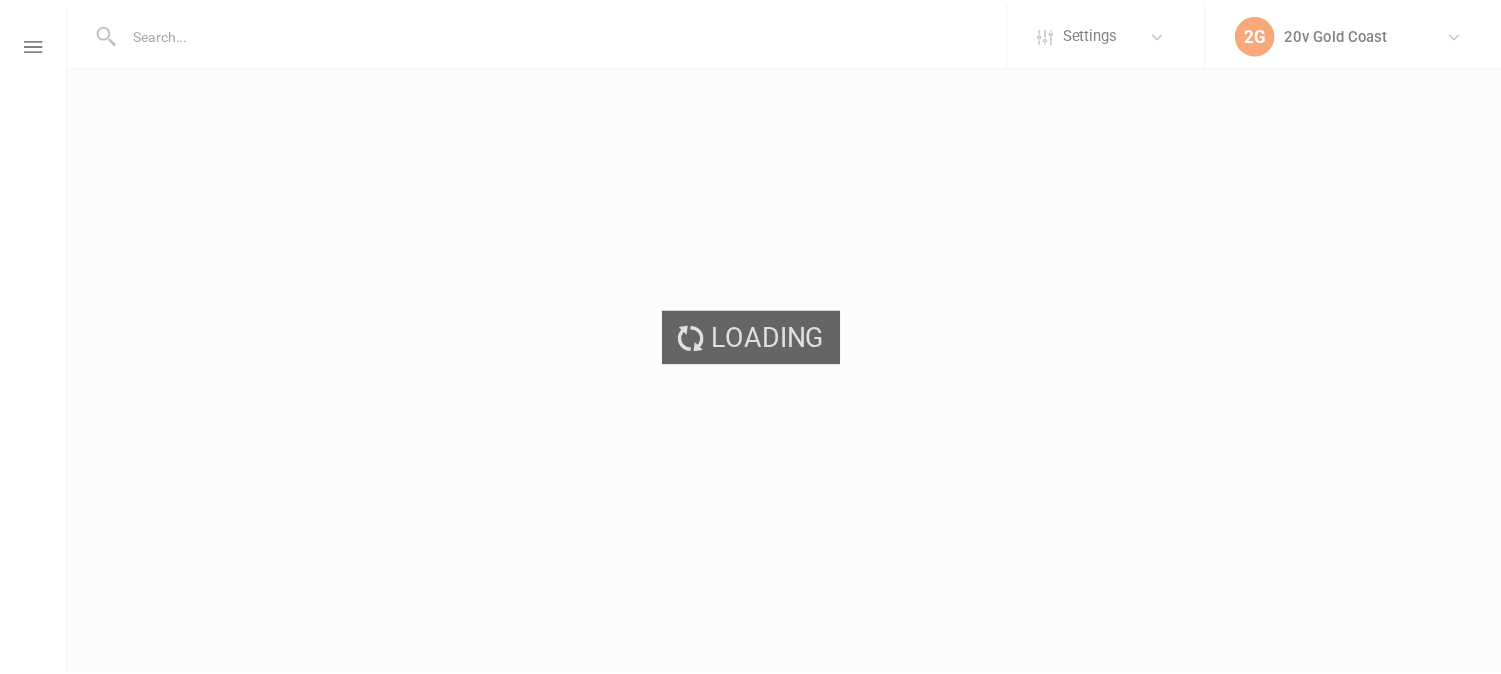 scroll, scrollTop: 0, scrollLeft: 0, axis: both 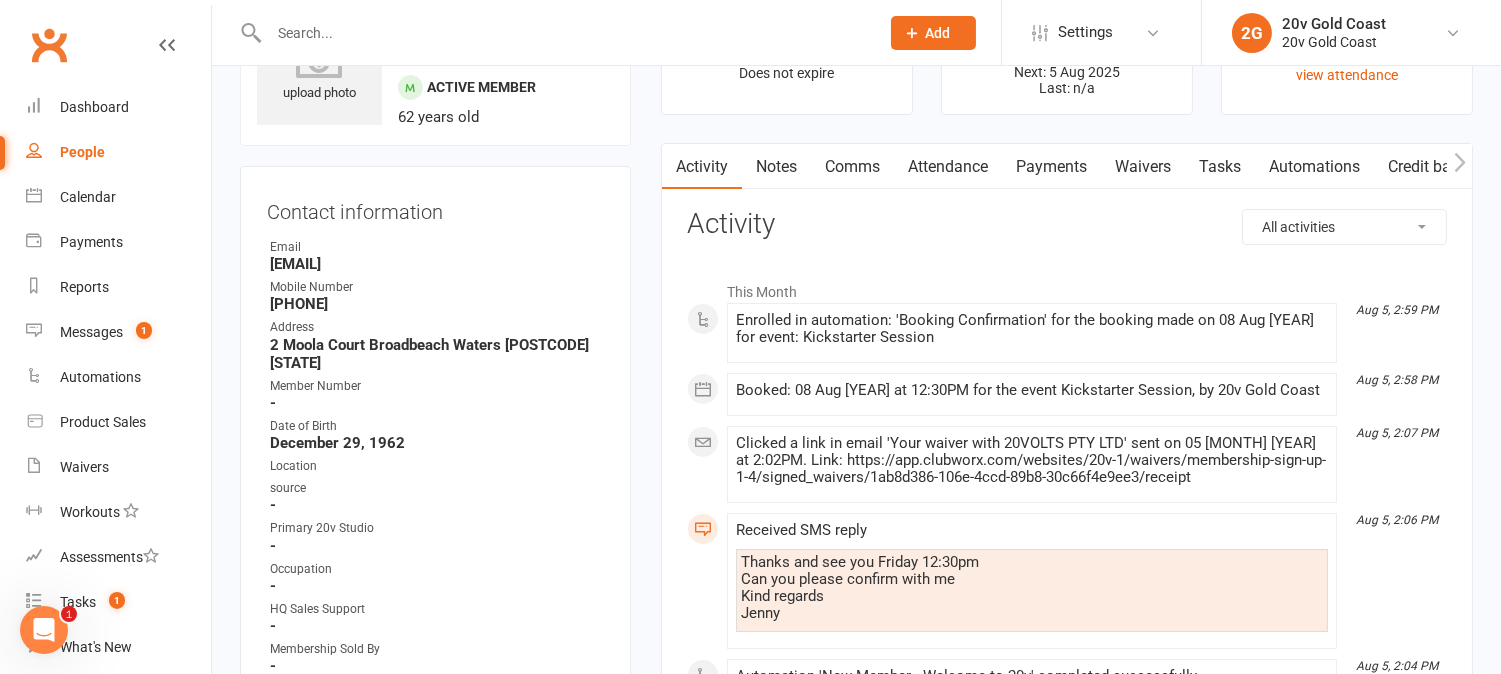drag, startPoint x: 1062, startPoint y: 171, endPoint x: 1186, endPoint y: 266, distance: 156.20819 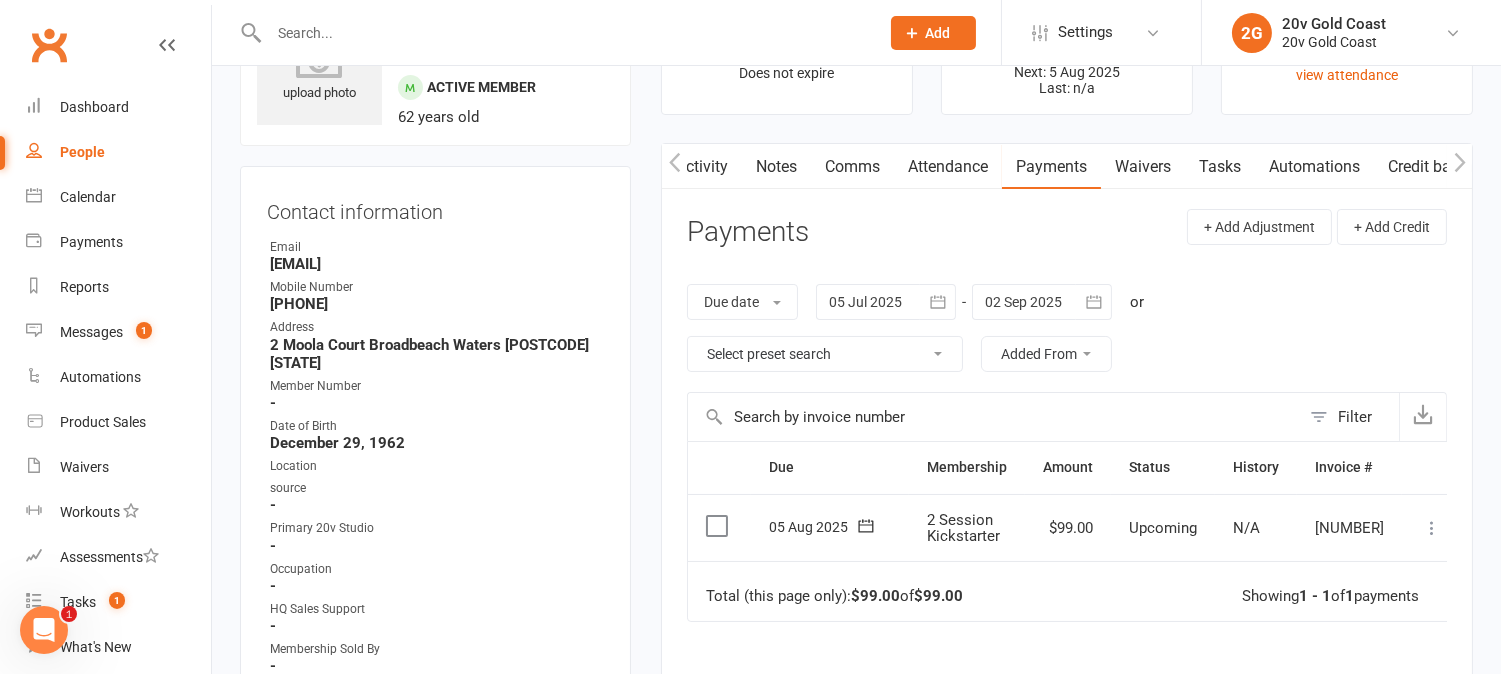 scroll, scrollTop: 0, scrollLeft: 1, axis: horizontal 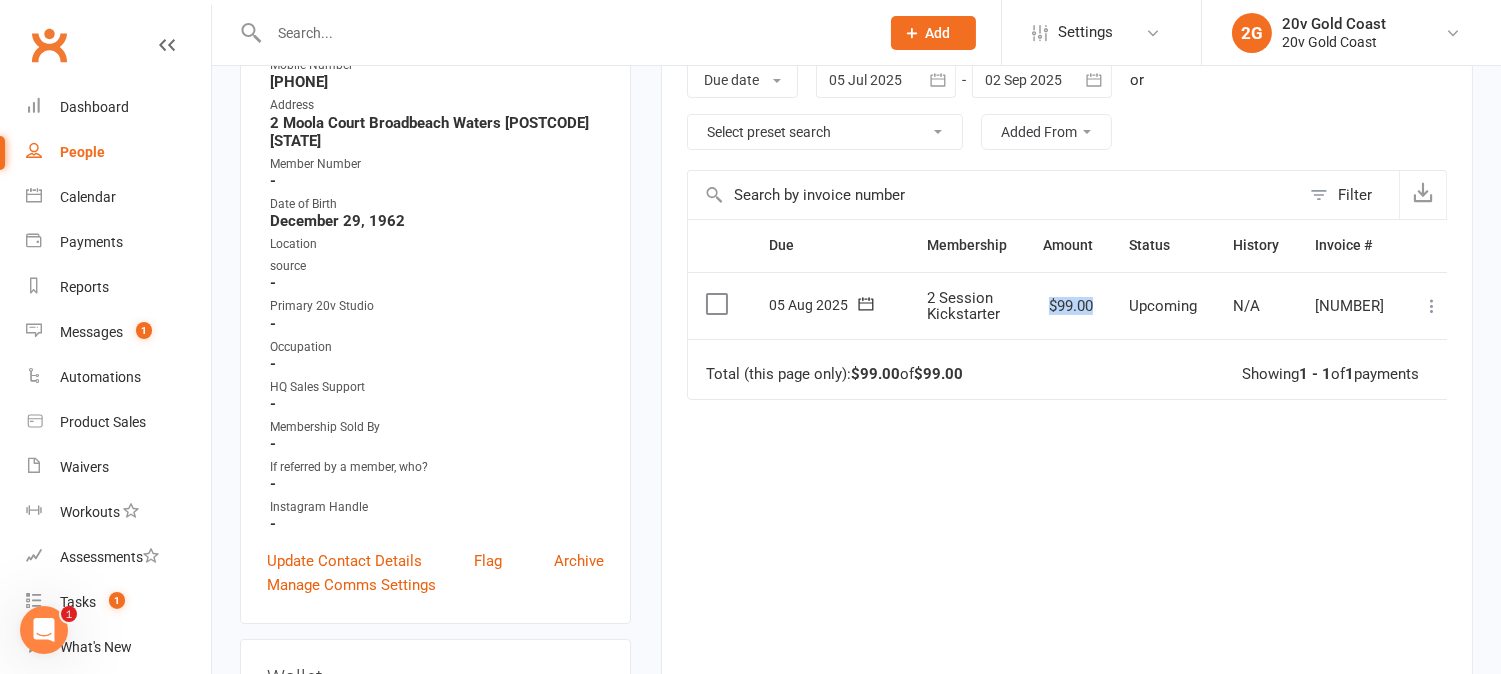 drag, startPoint x: 1045, startPoint y: 304, endPoint x: 1090, endPoint y: 312, distance: 45.705578 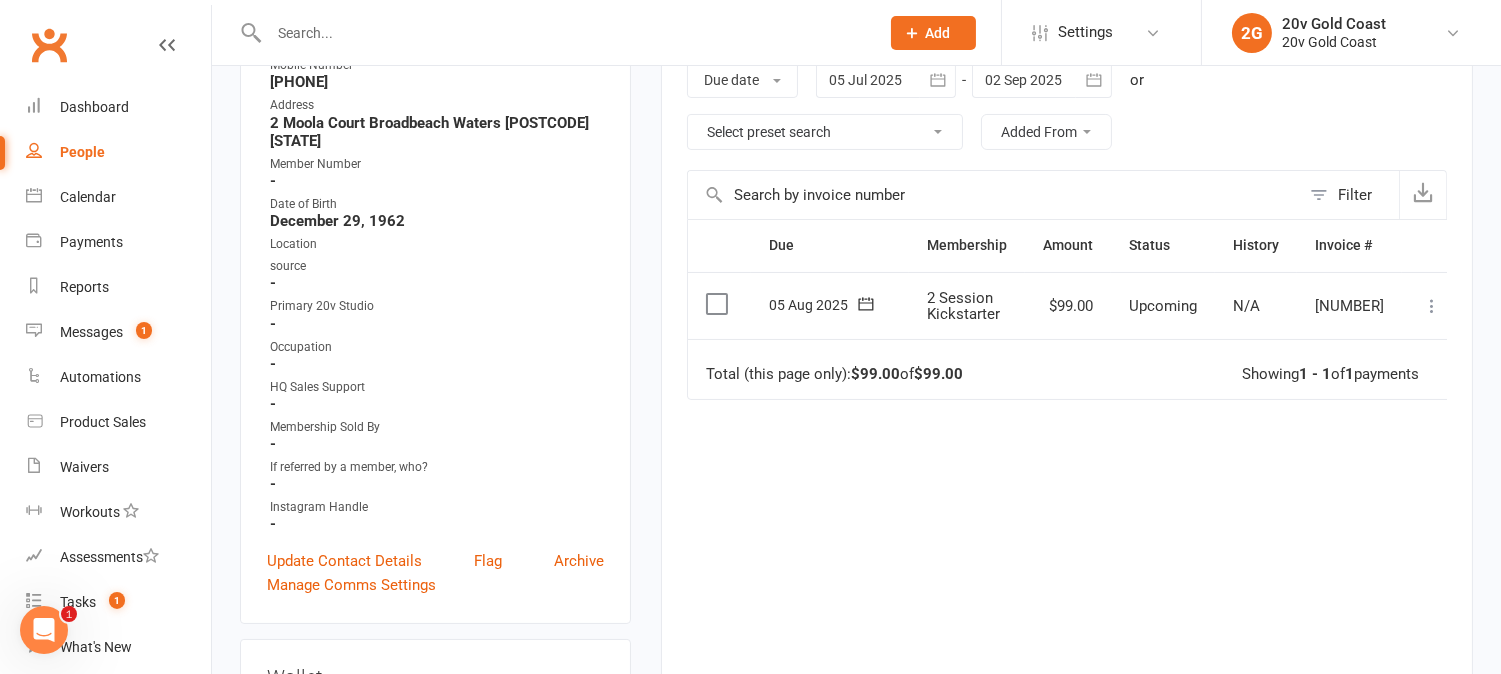 click on "Total (this page only): $99.00 of $99.00 Showing 1 - 1 of 1 payments" at bounding box center [1075, 369] 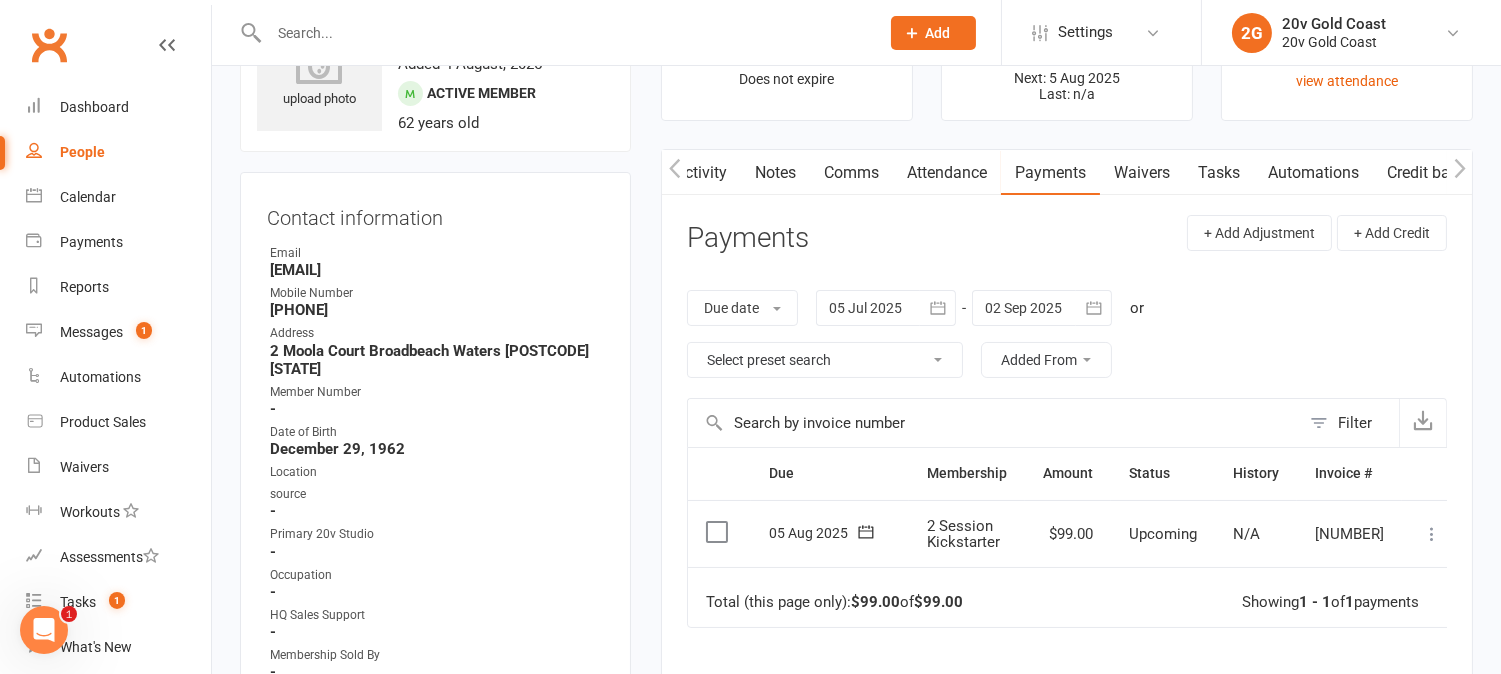 scroll, scrollTop: 0, scrollLeft: 0, axis: both 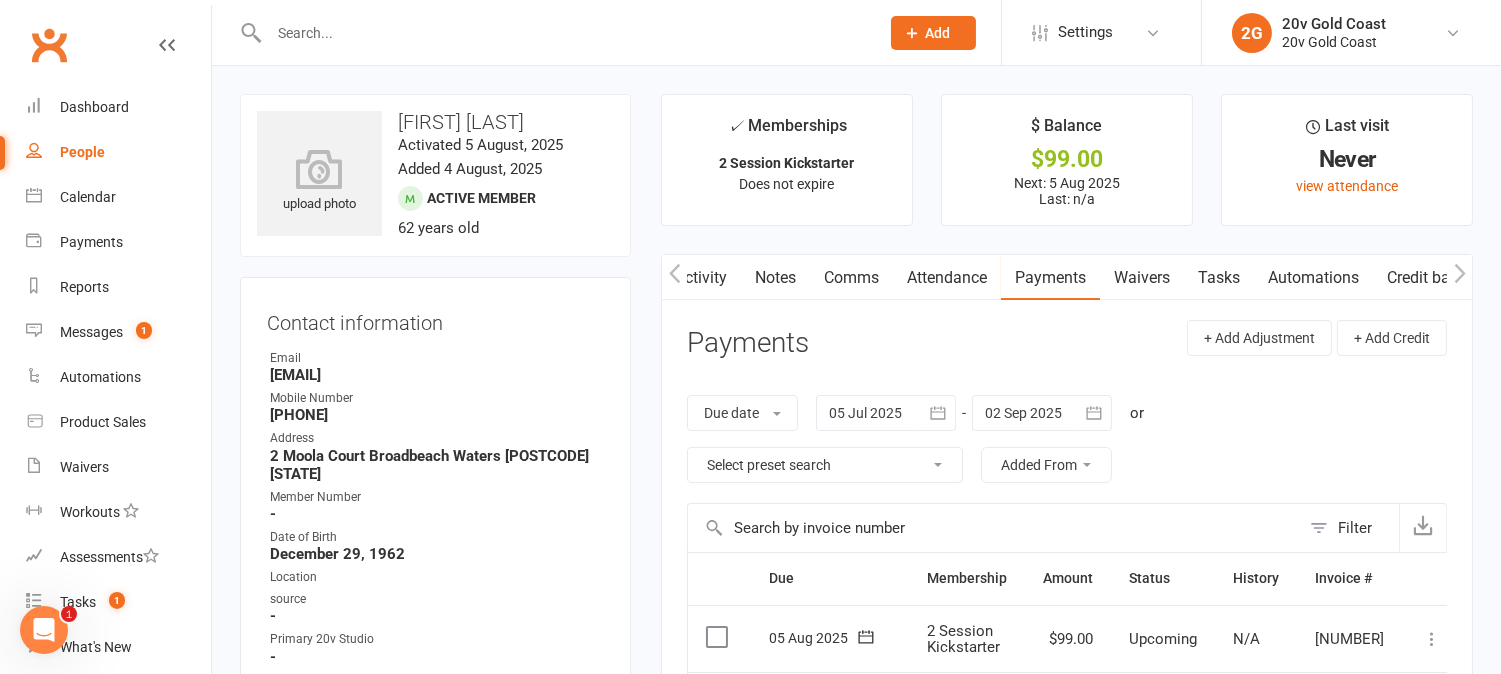 click on "Activity" at bounding box center (701, 278) 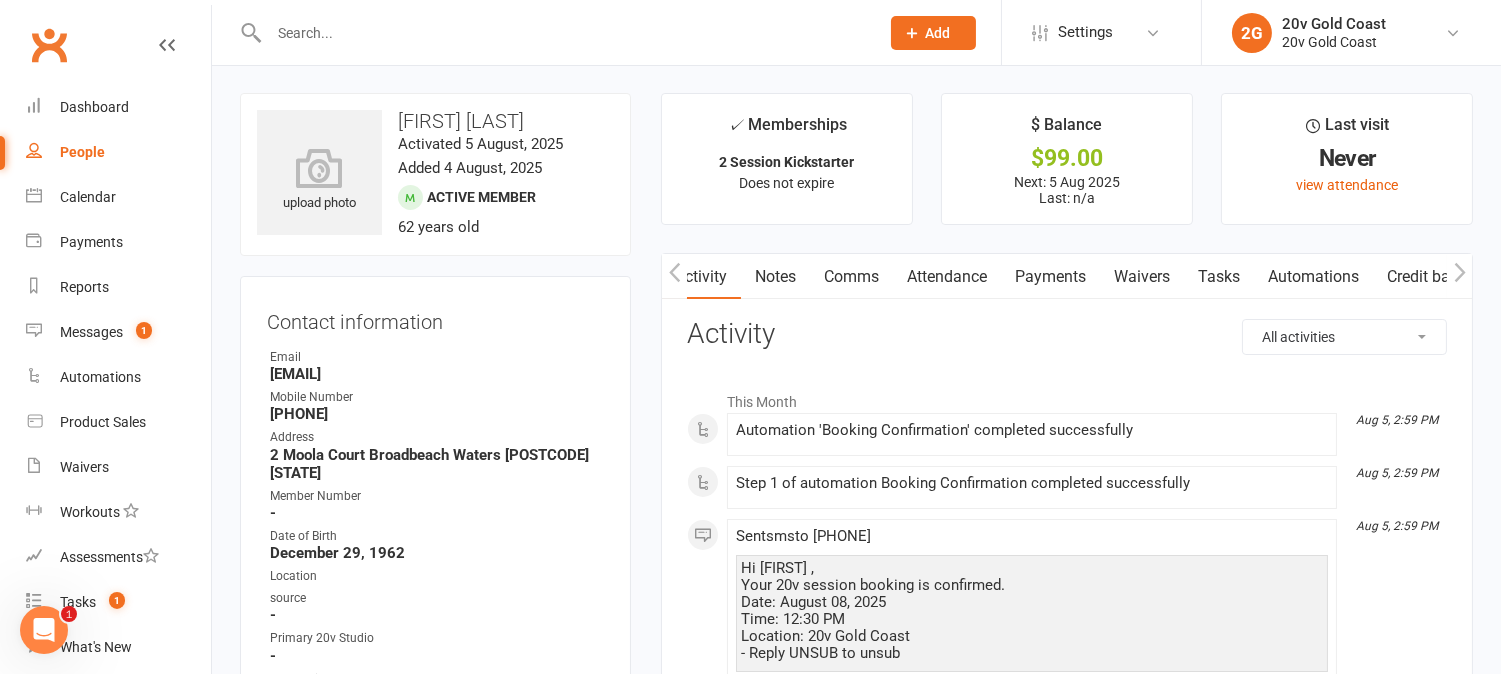 scroll, scrollTop: 0, scrollLeft: 0, axis: both 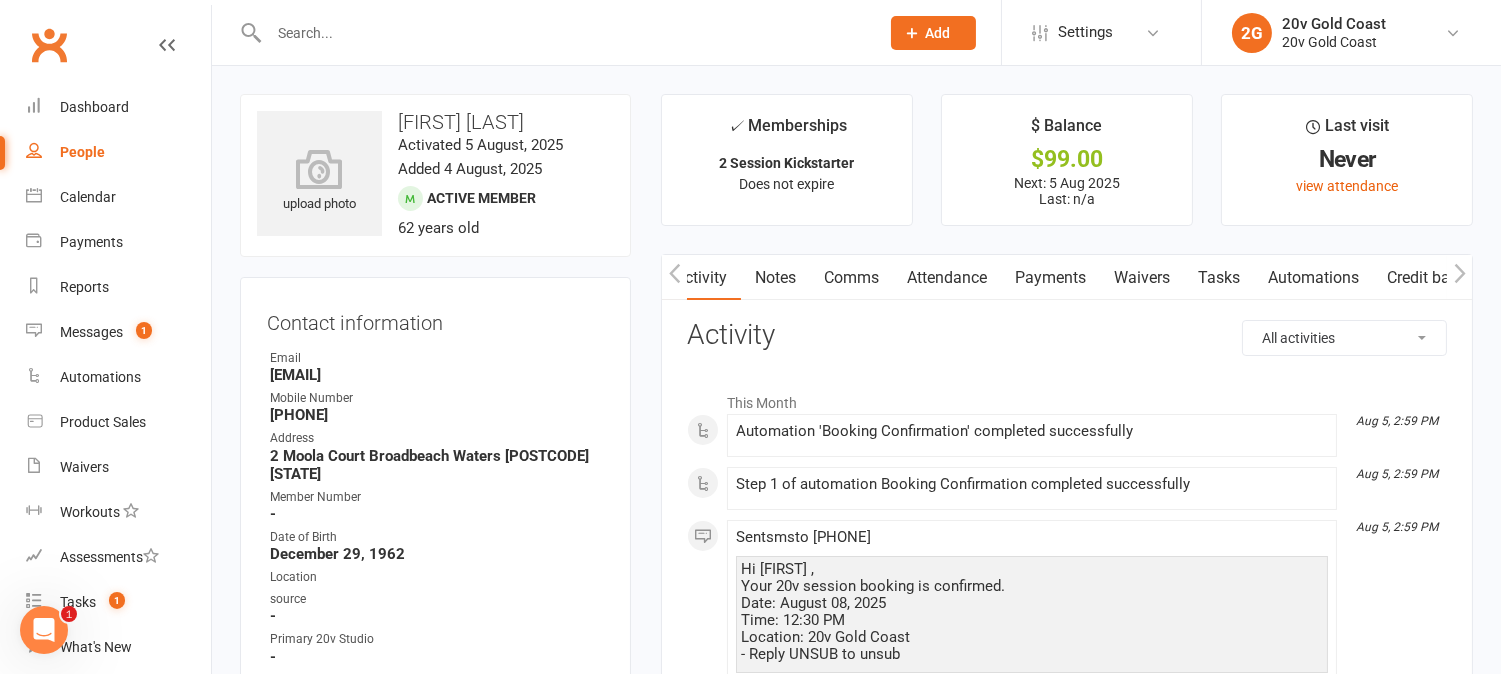 click on "Notes" at bounding box center [775, 278] 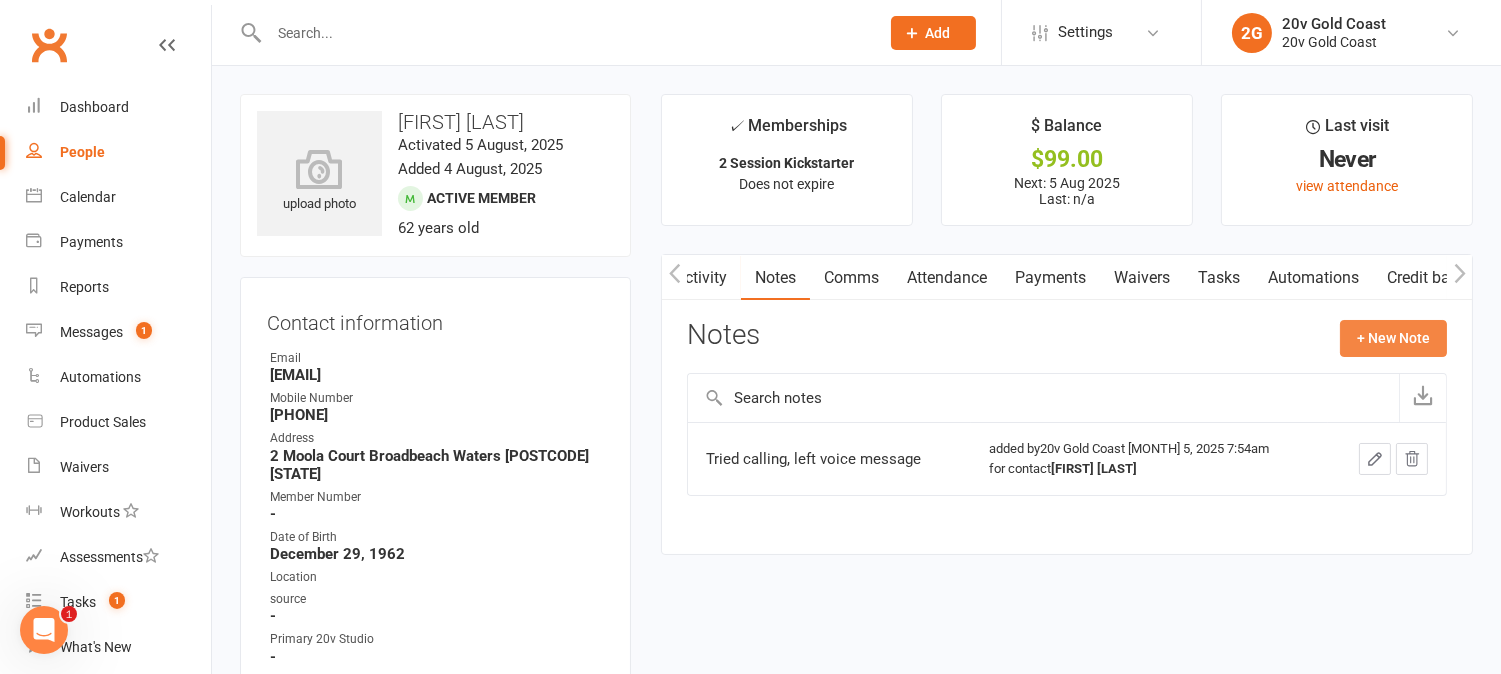 click on "+ New Note" 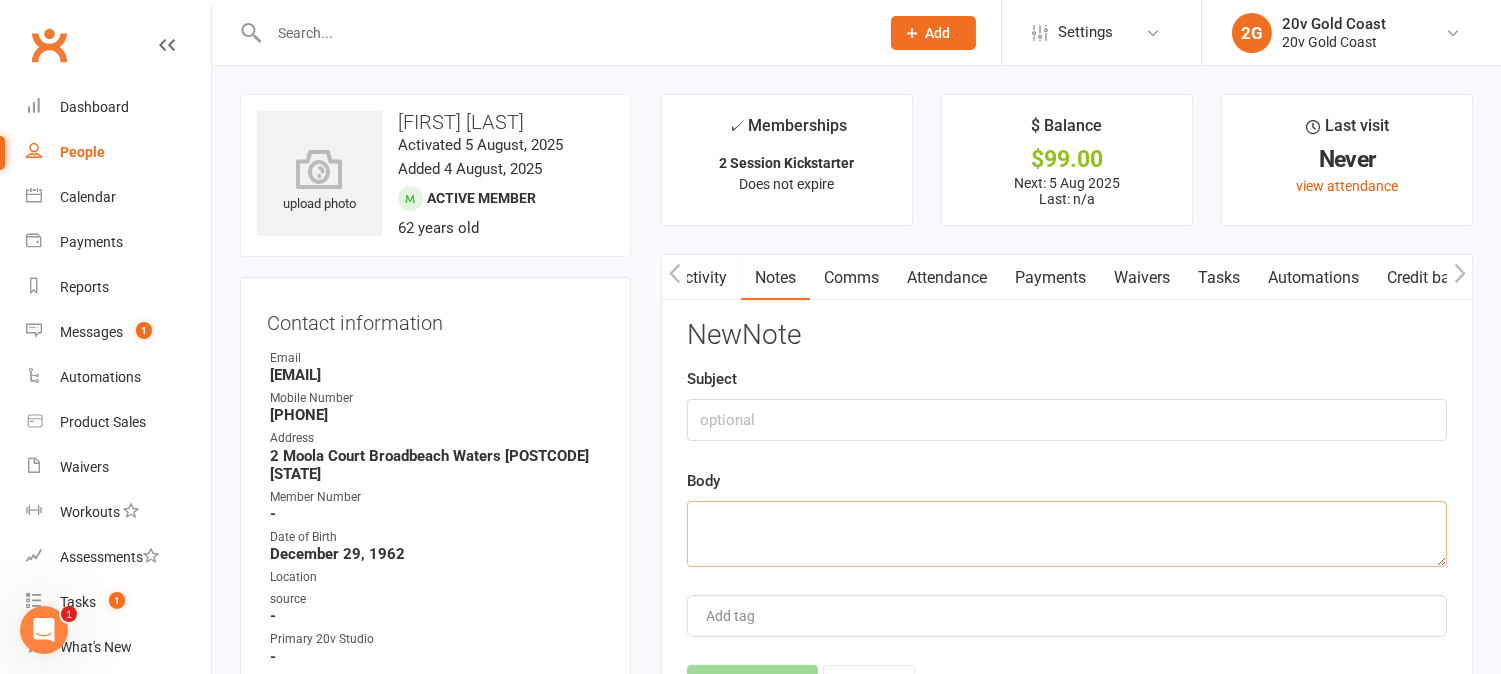 click 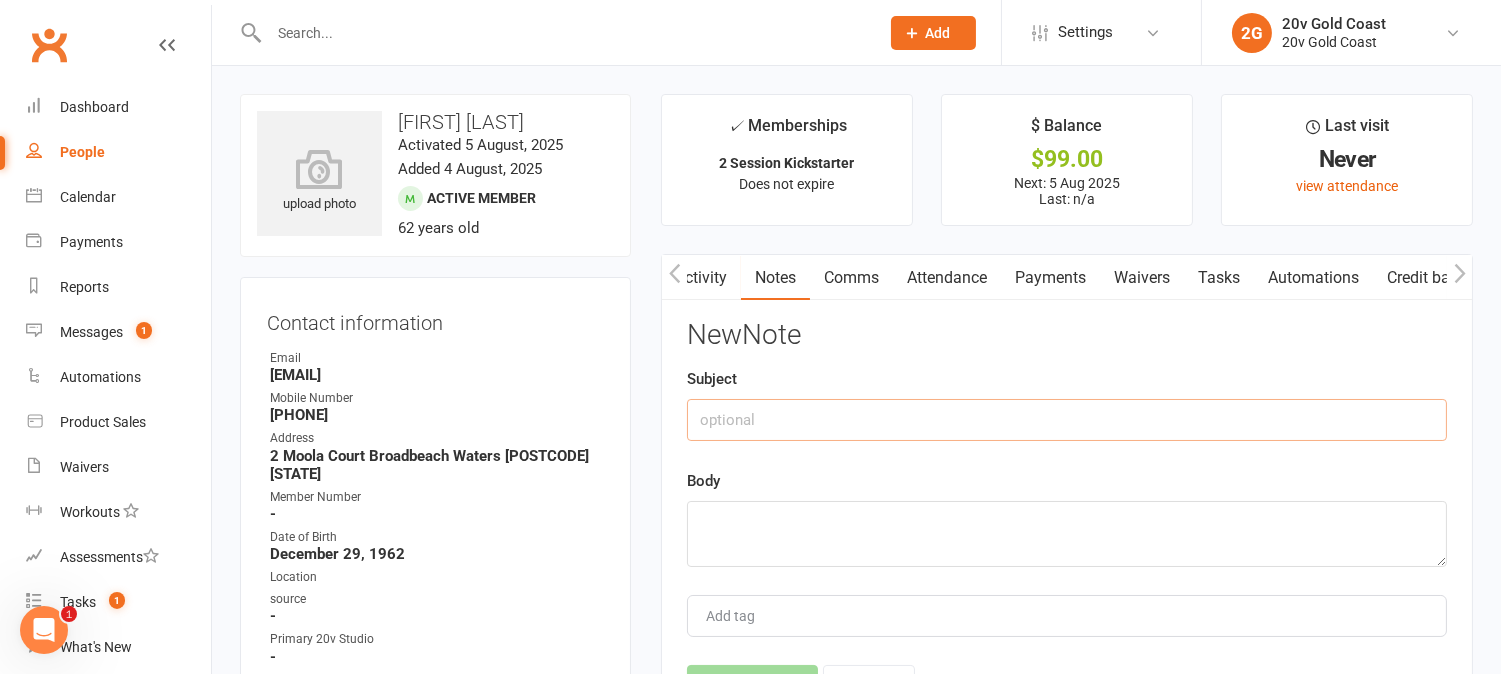click 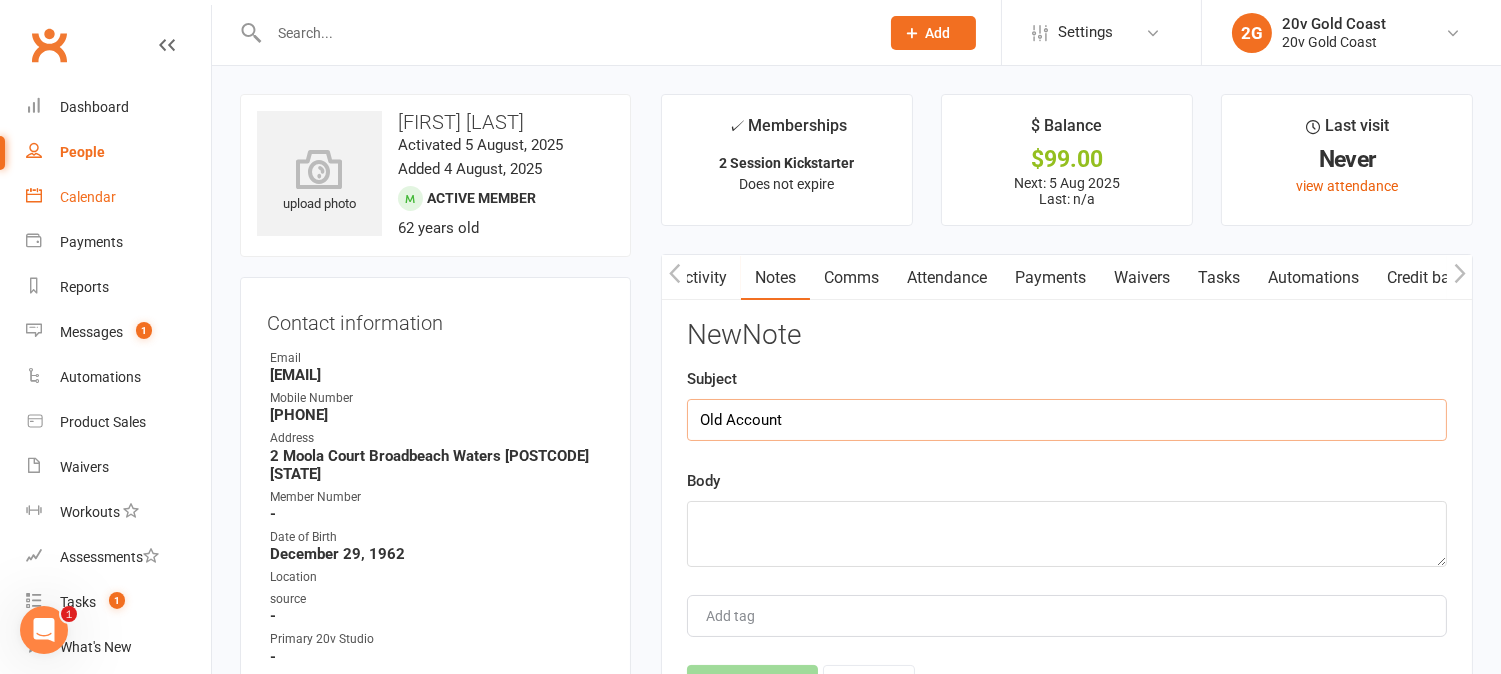 type on "Old Account" 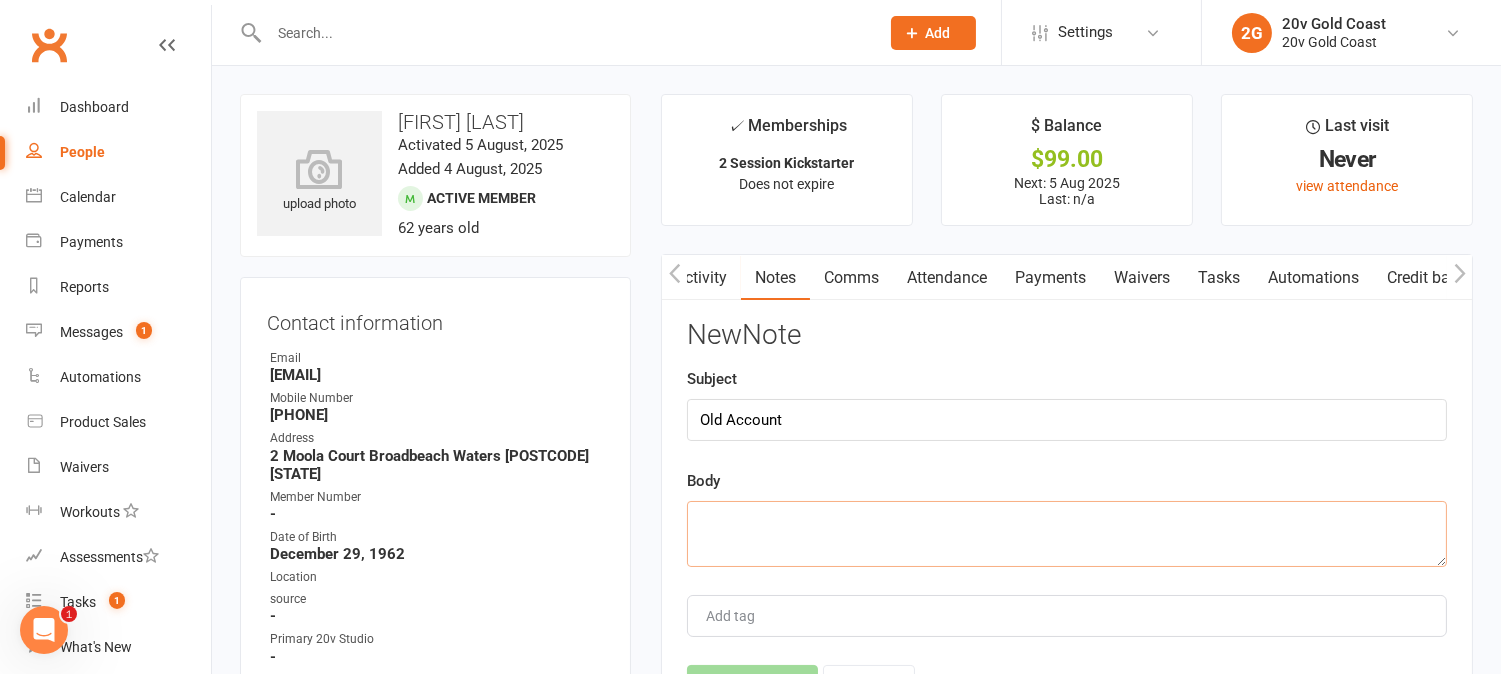click 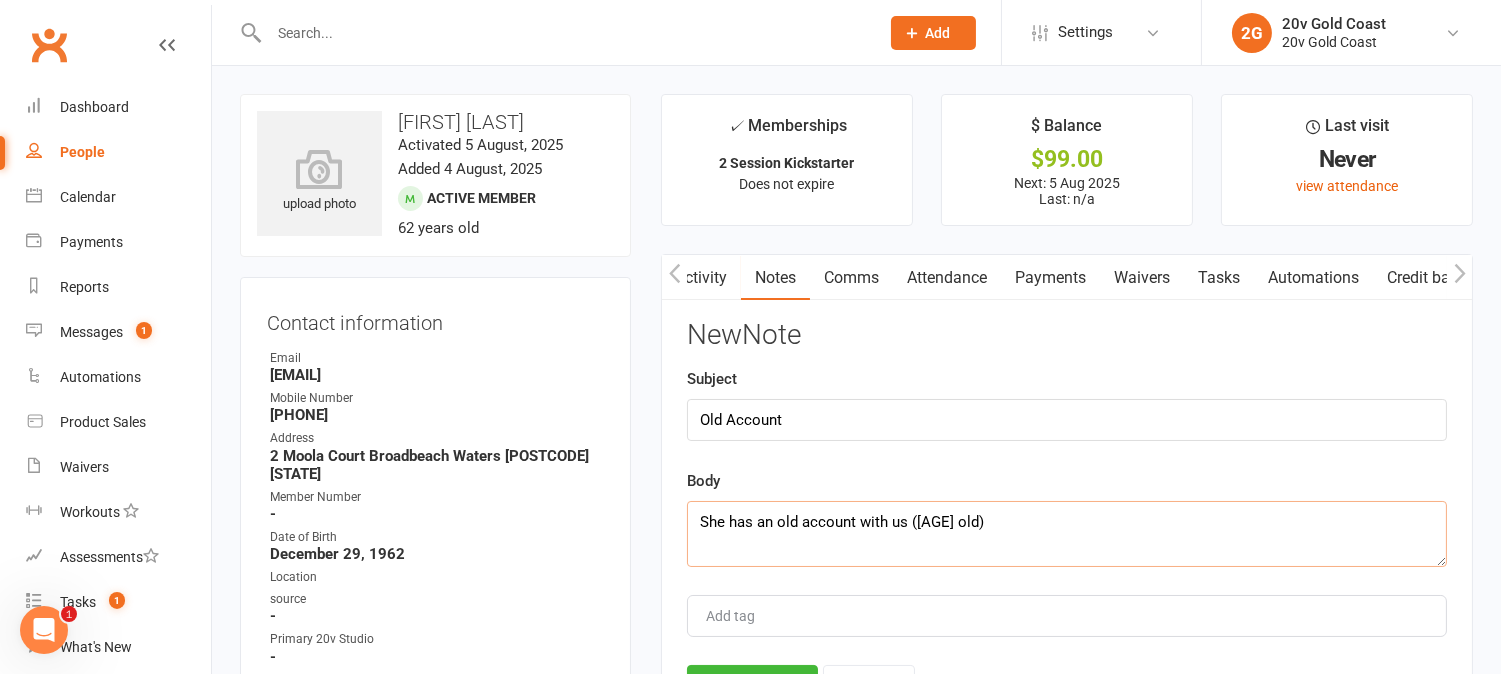 click on "She has an old account with us ([AGE] old)" 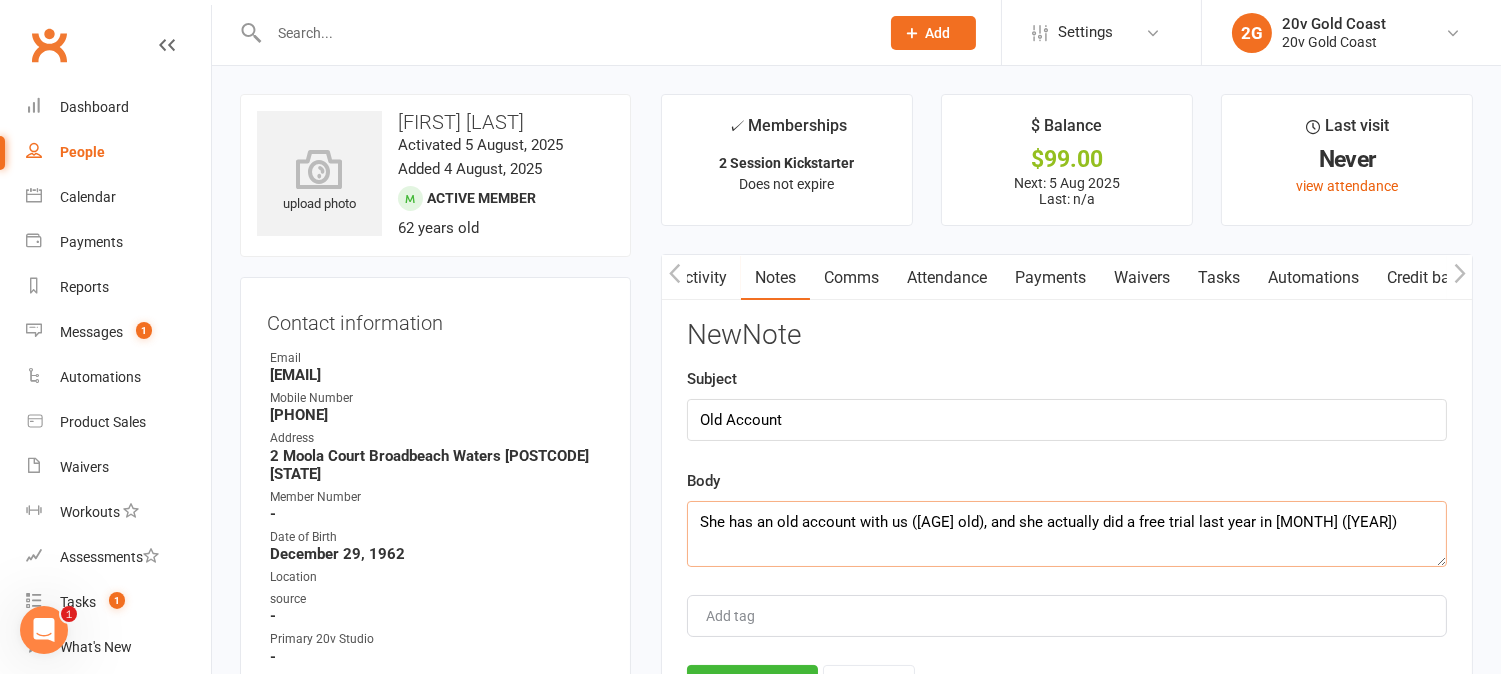 click on "She has an old account with us (1 year old), and she actually did a free trial last year in August (2024)" 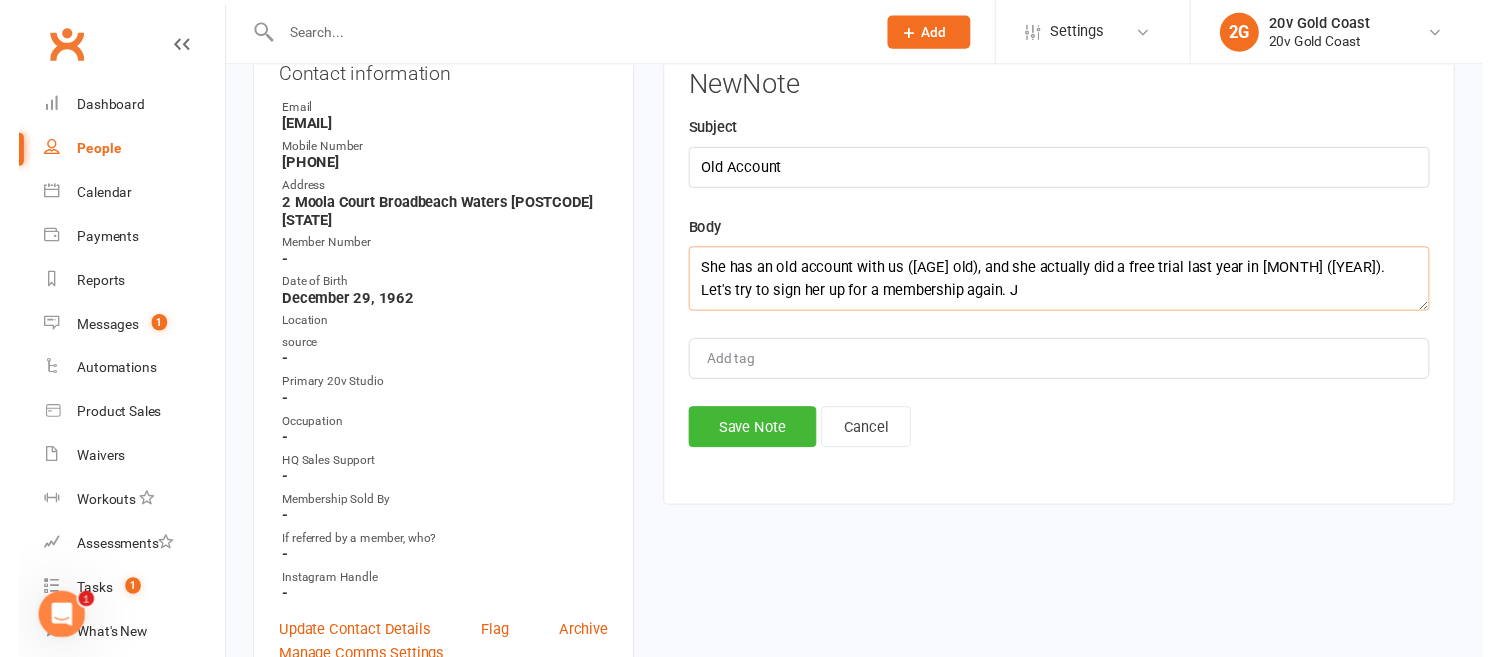scroll, scrollTop: 444, scrollLeft: 0, axis: vertical 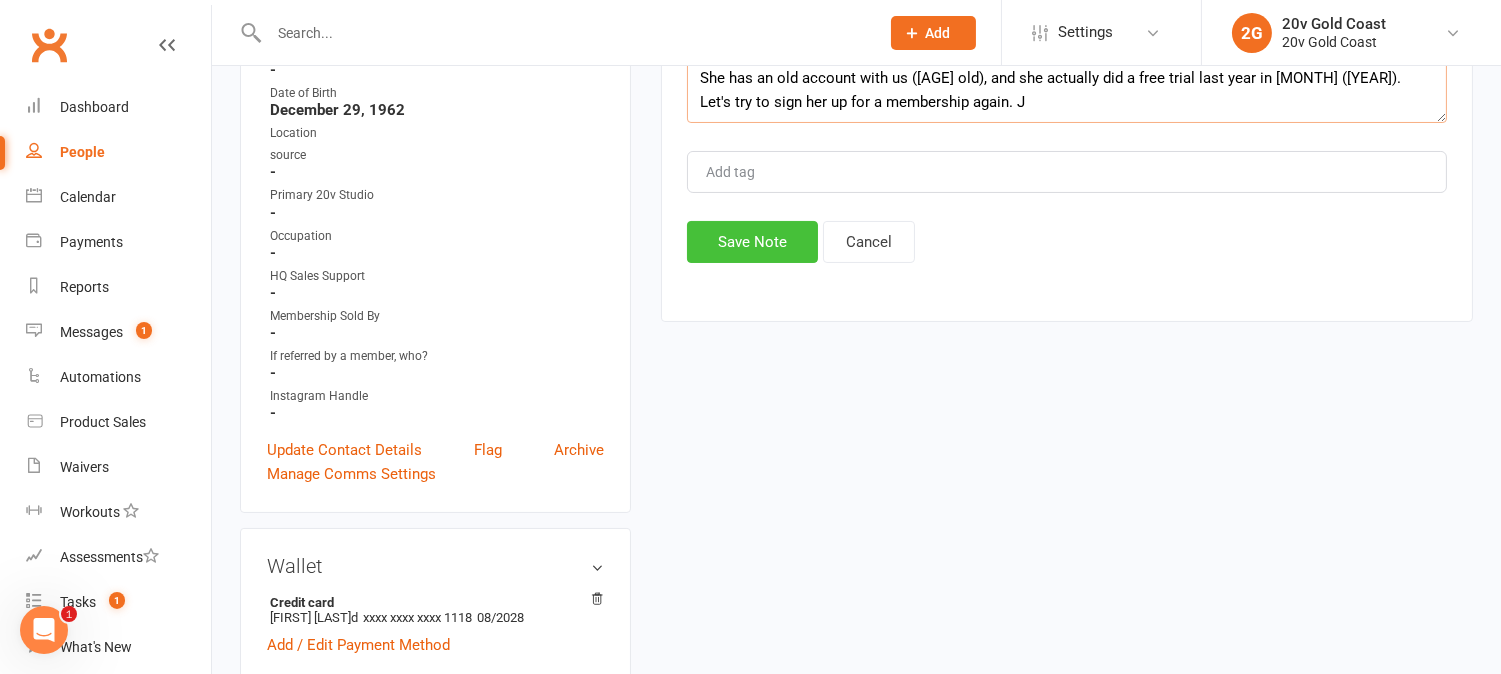 type on "She has an old account with us (1 year old), and she actually did a free trial last year in August (2024). Let's try to sign her up for a membership again. Juan" 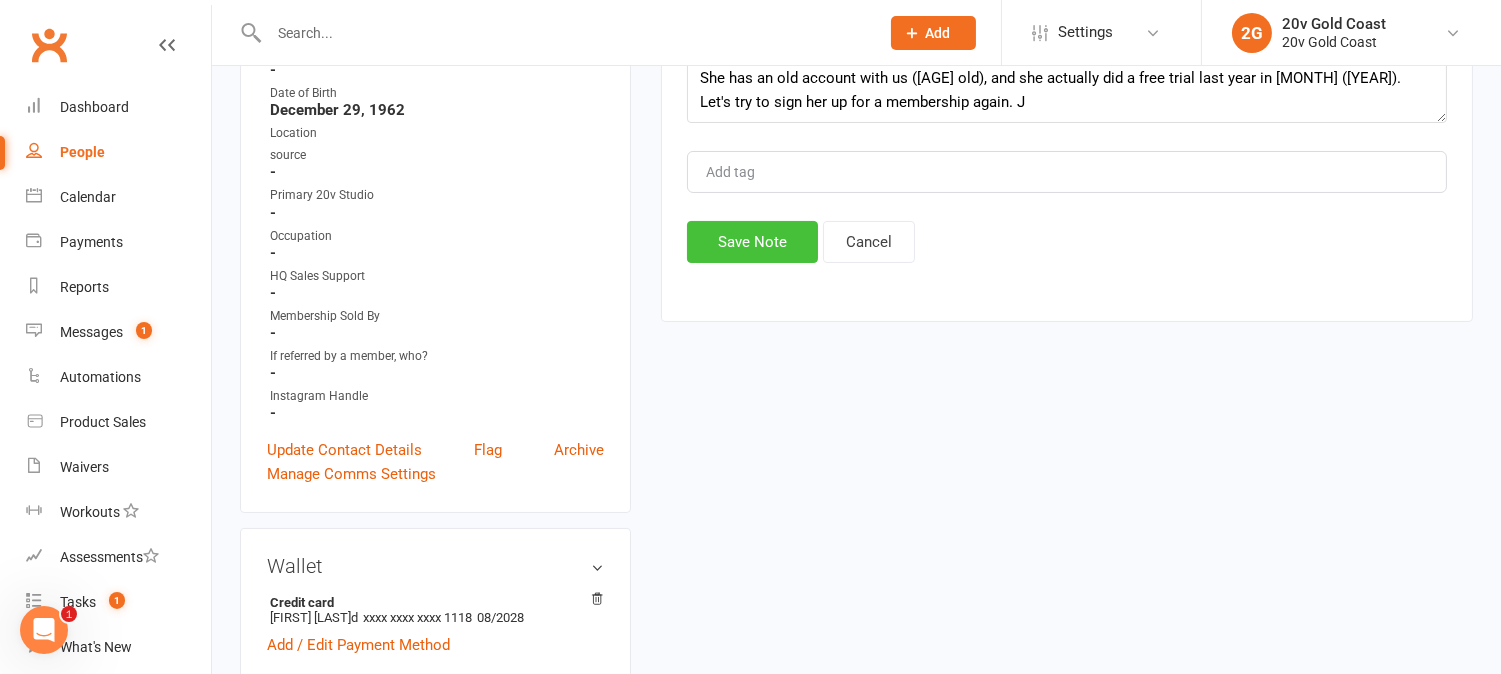 click on "Save Note" 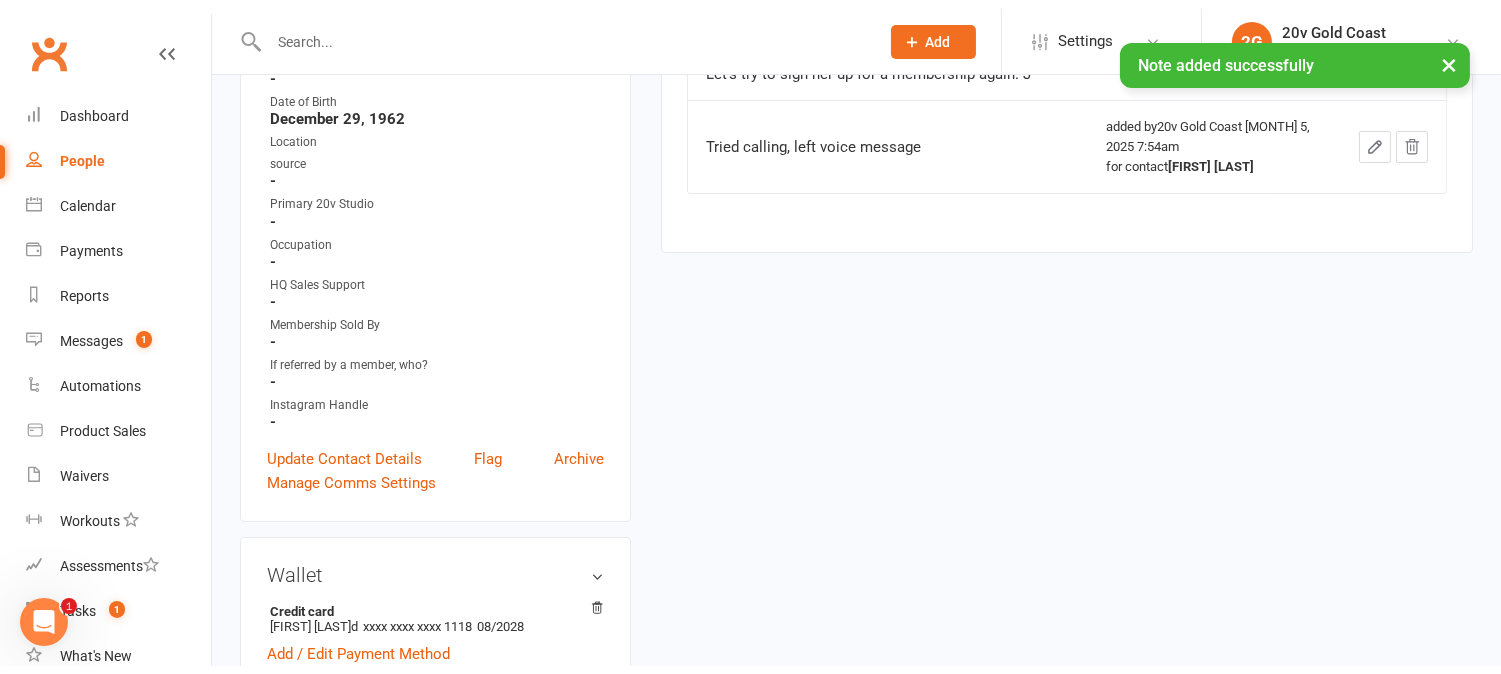 scroll, scrollTop: 0, scrollLeft: 0, axis: both 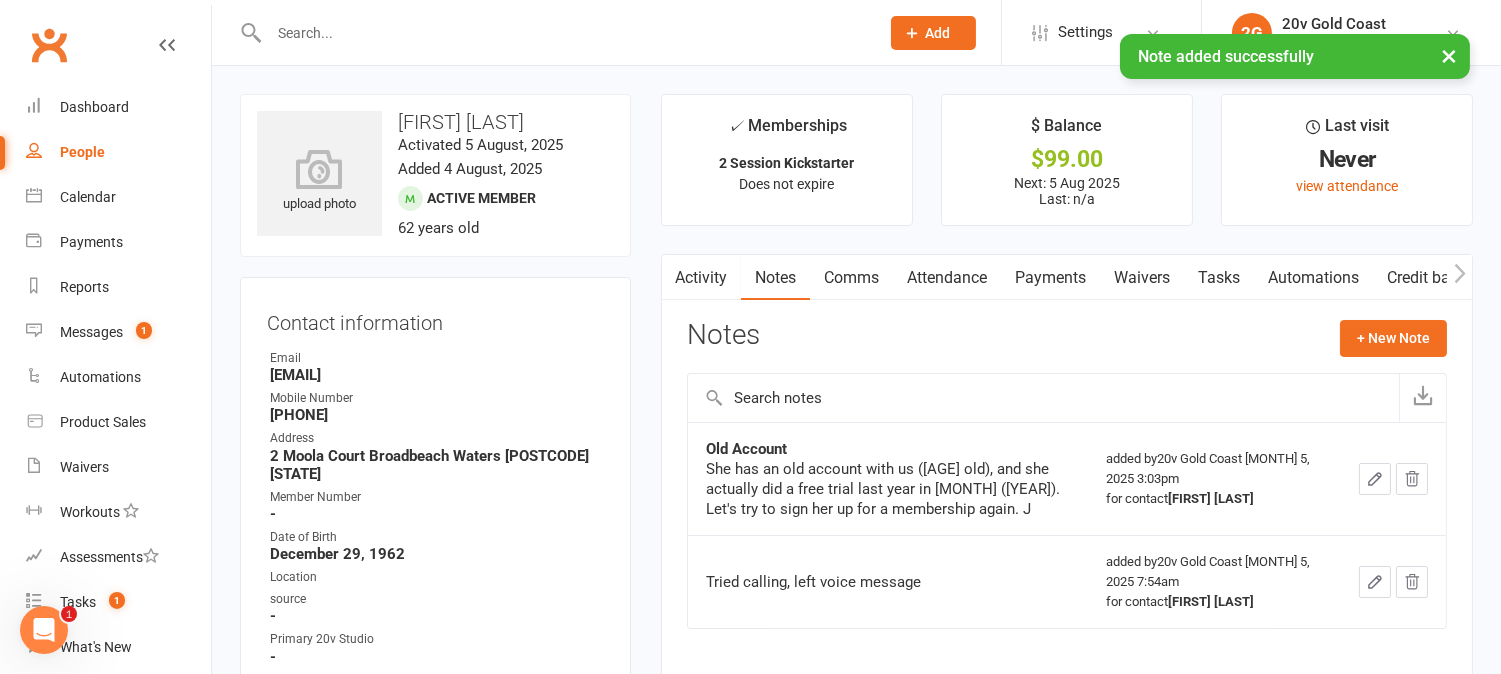 click on "Activity" at bounding box center [701, 278] 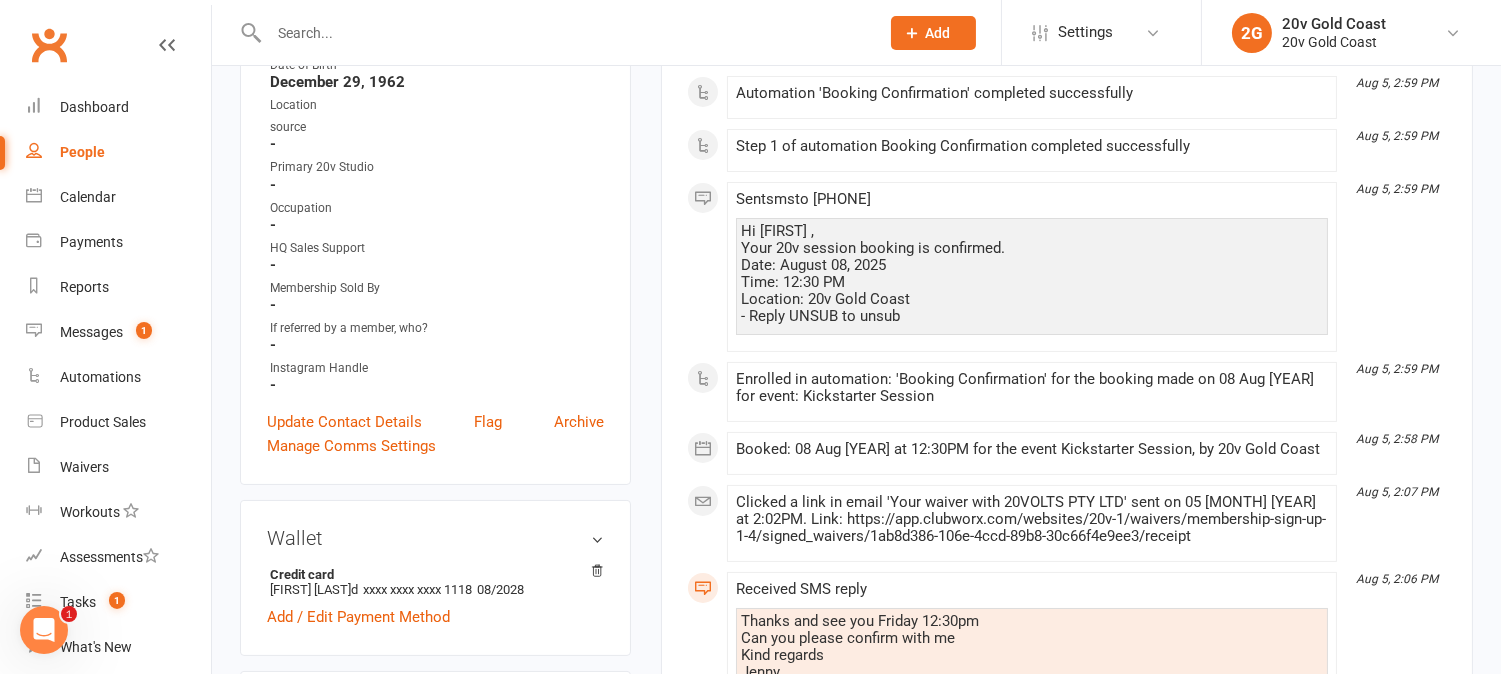 scroll, scrollTop: 444, scrollLeft: 0, axis: vertical 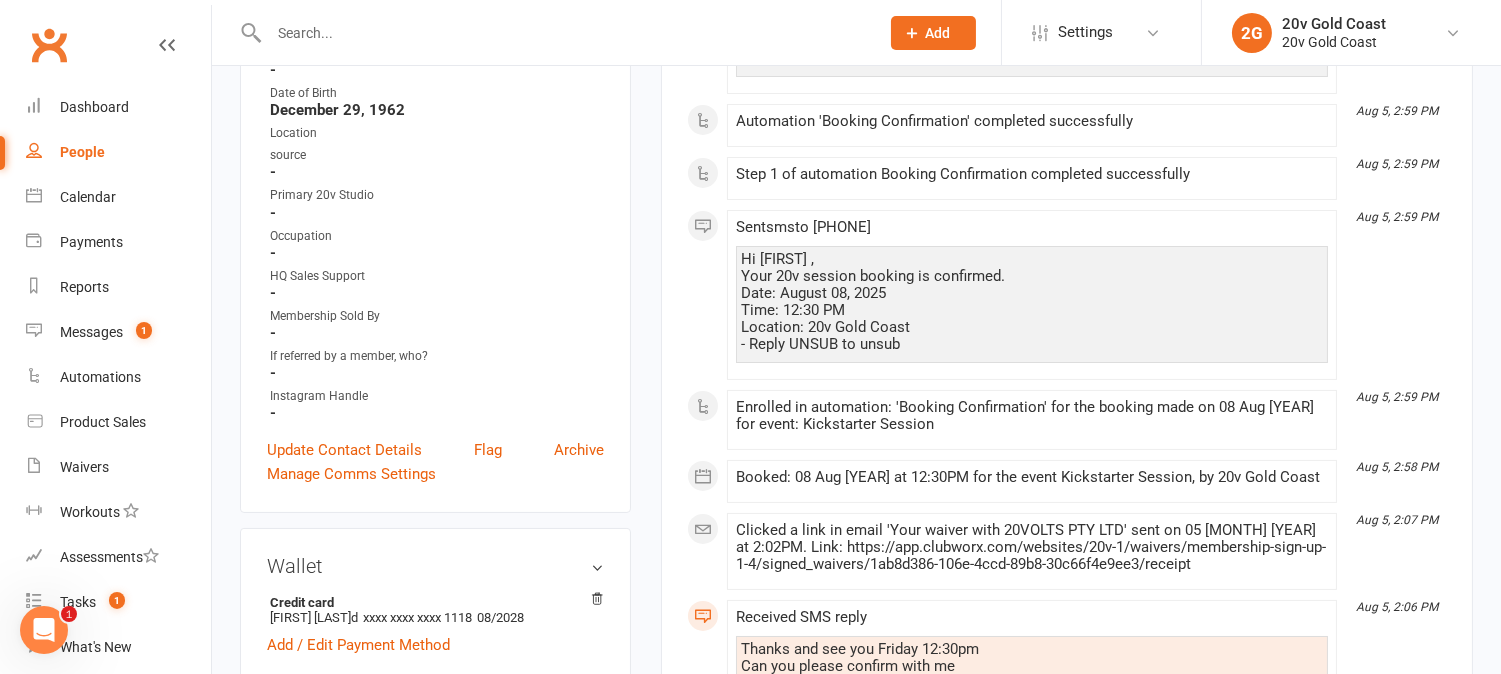 click on "Hi Jennifer , Your 20v session booking is confirmed. Date: August 08, 2025 Time: 12:30 PM Location: 20v Gold Coast  - Reply UNSUB to unsub" 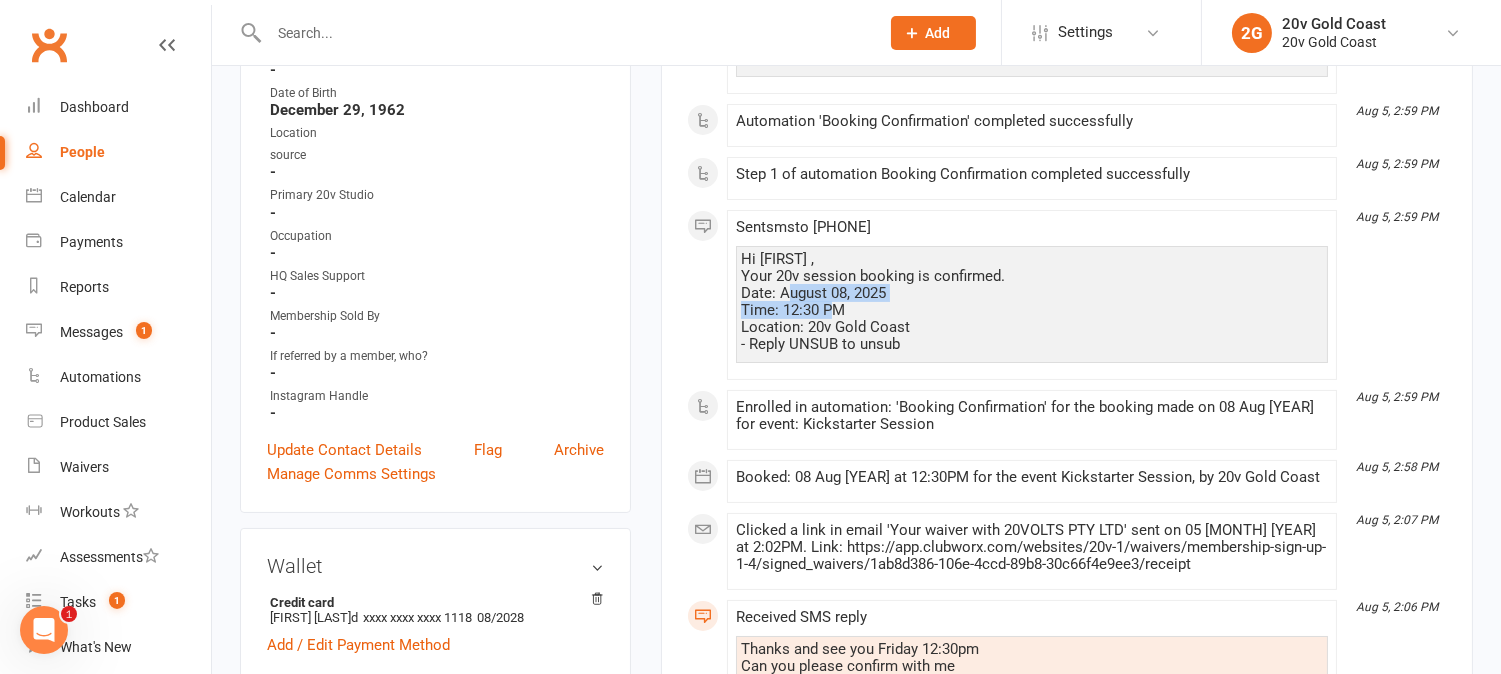drag, startPoint x: 784, startPoint y: 296, endPoint x: 838, endPoint y: 307, distance: 55.108982 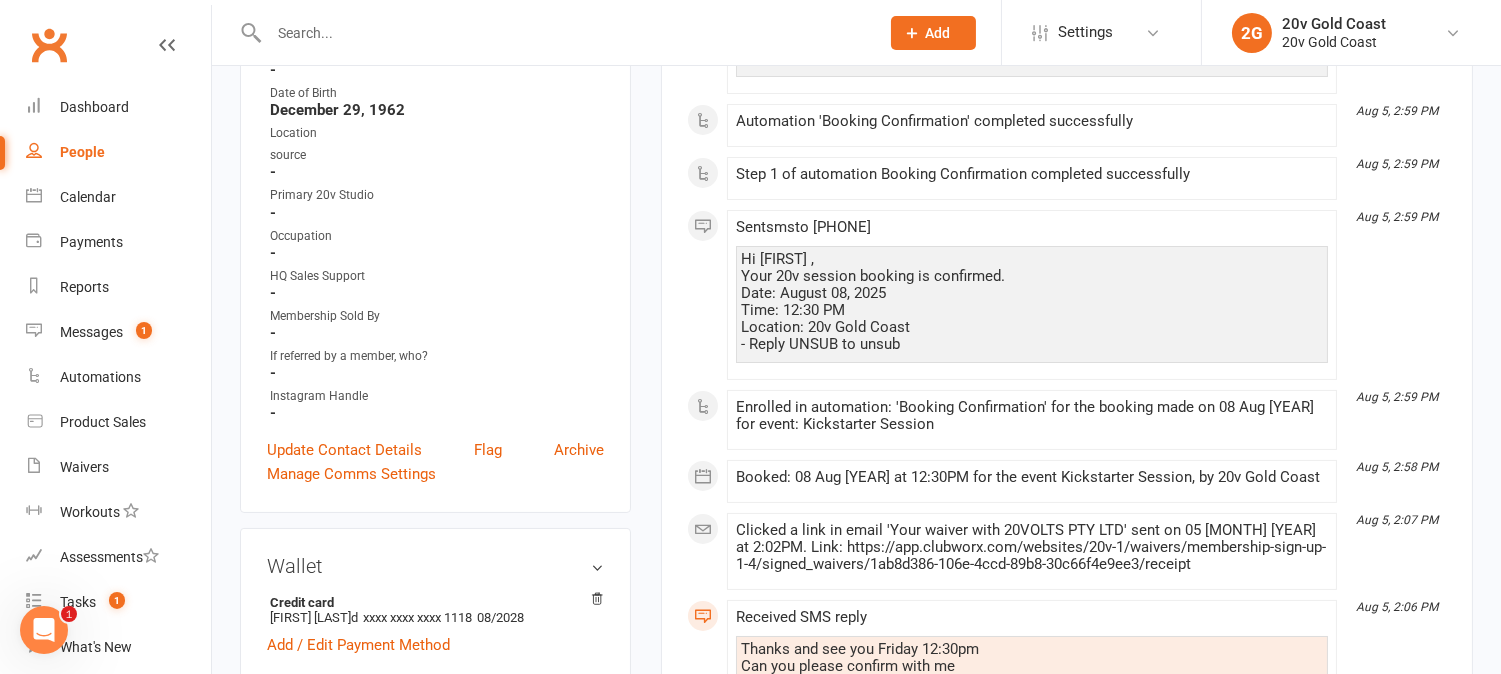 click on "Hi Jennifer , Your 20v session booking is confirmed. Date: August 08, 2025 Time: 12:30 PM Location: 20v Gold Coast  - Reply UNSUB to unsub" 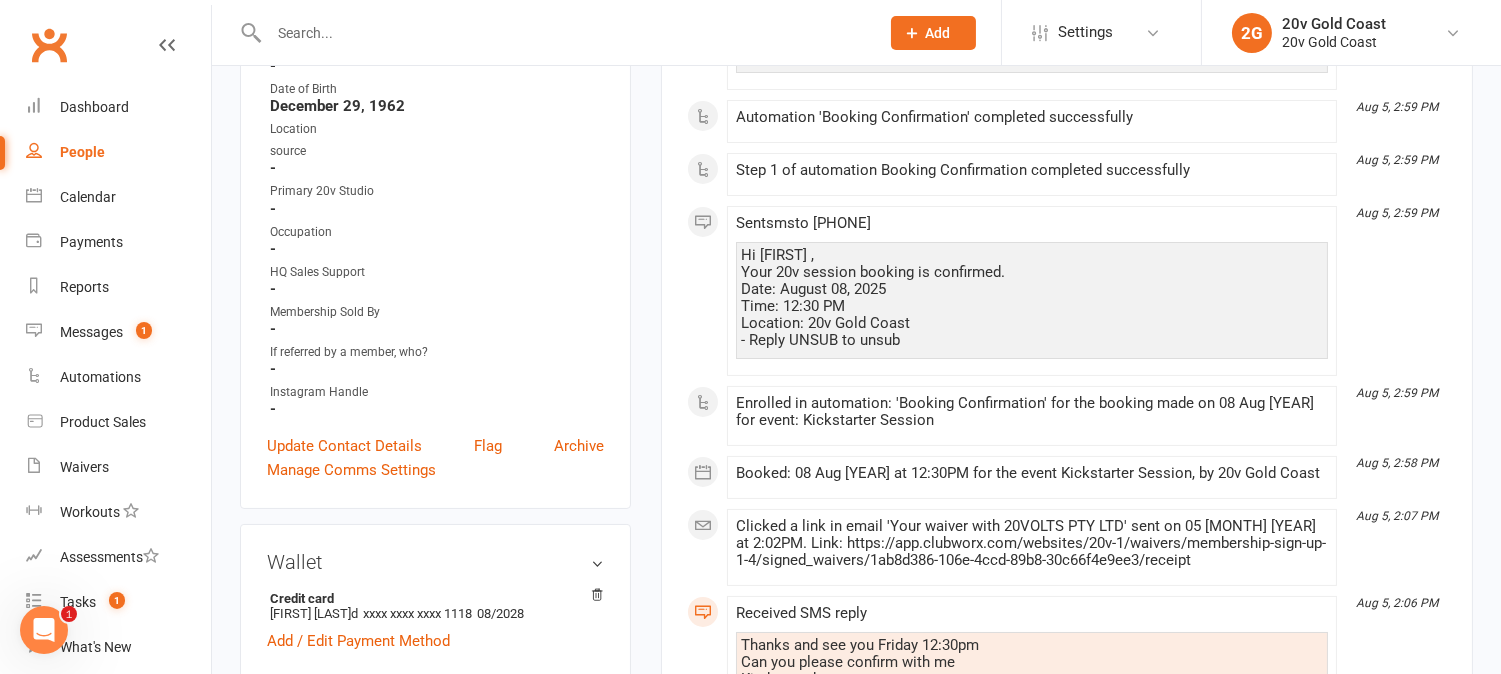 scroll, scrollTop: 333, scrollLeft: 0, axis: vertical 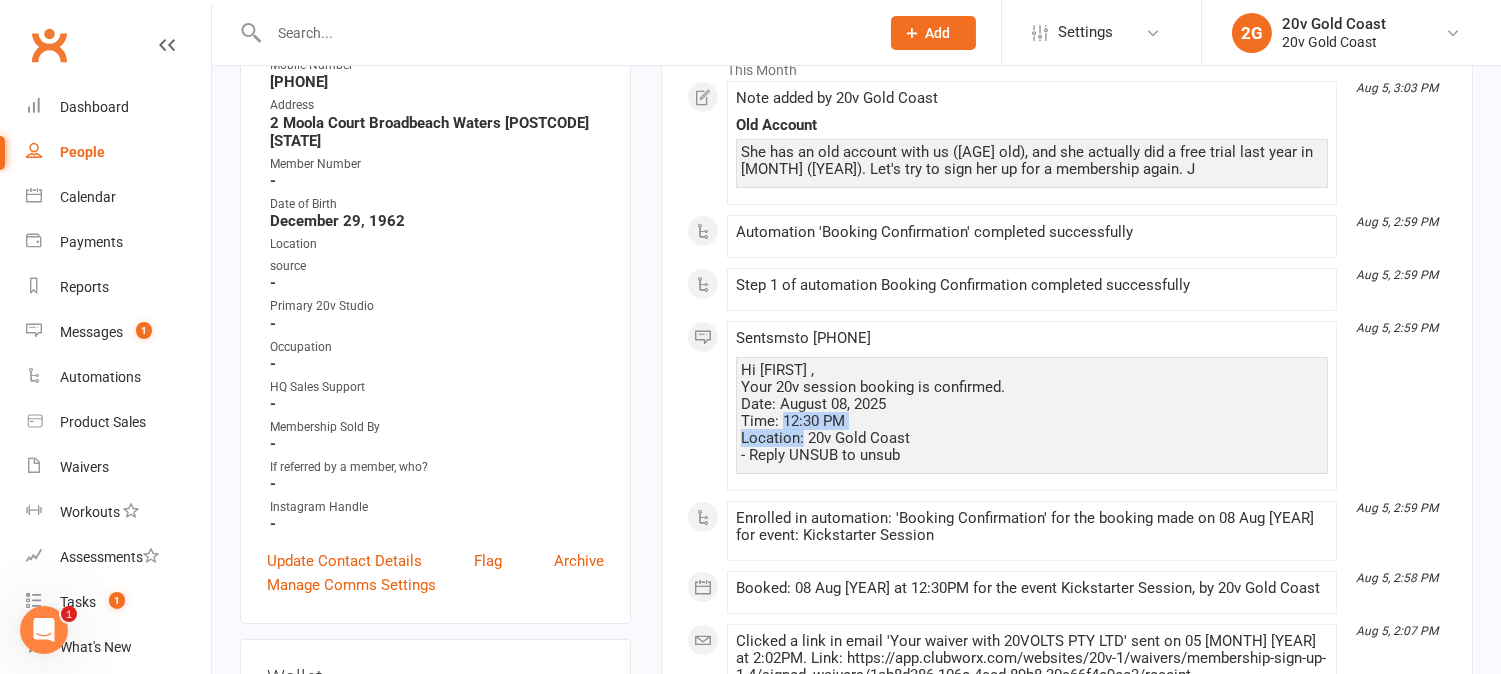 drag, startPoint x: 781, startPoint y: 425, endPoint x: 815, endPoint y: 431, distance: 34.525352 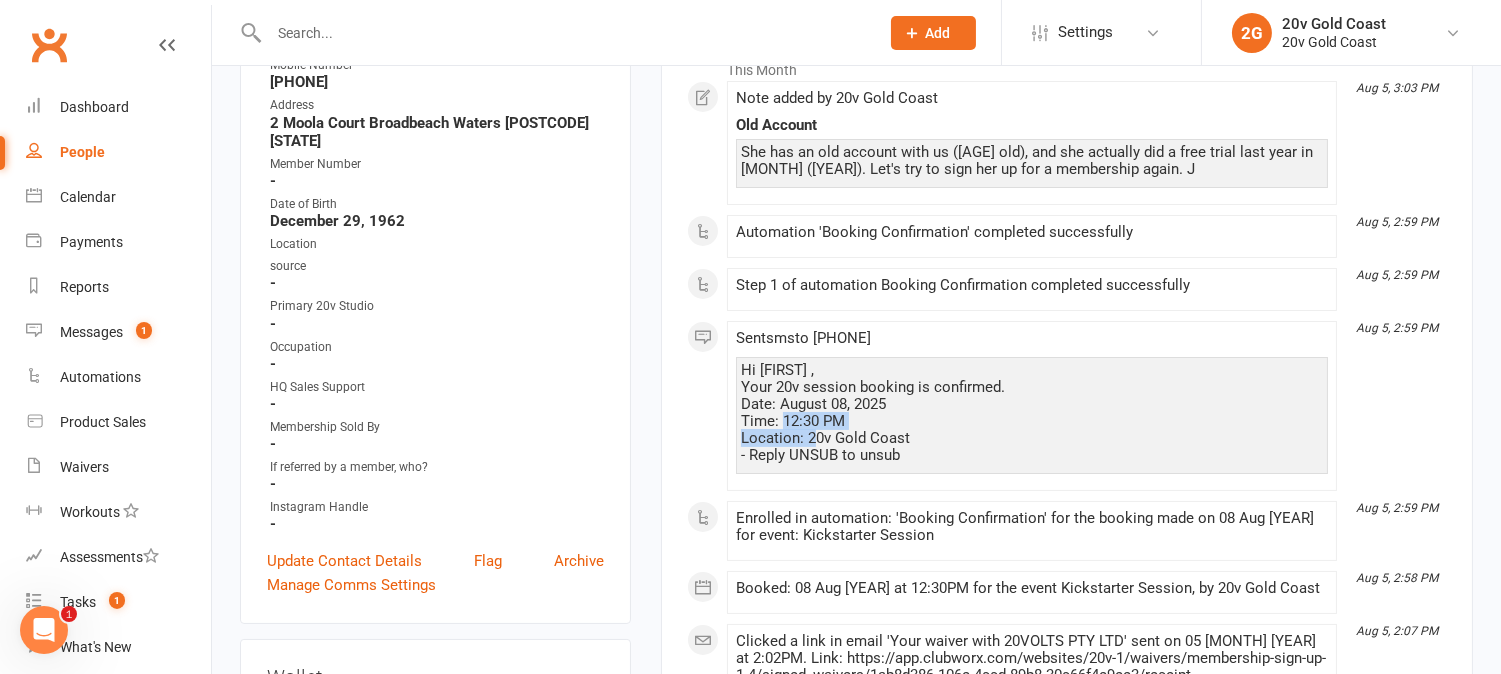 click on "Hi Jennifer , Your 20v session booking is confirmed. Date: August 08, 2025 Time: 12:30 PM Location: 20v Gold Coast  - Reply UNSUB to unsub" 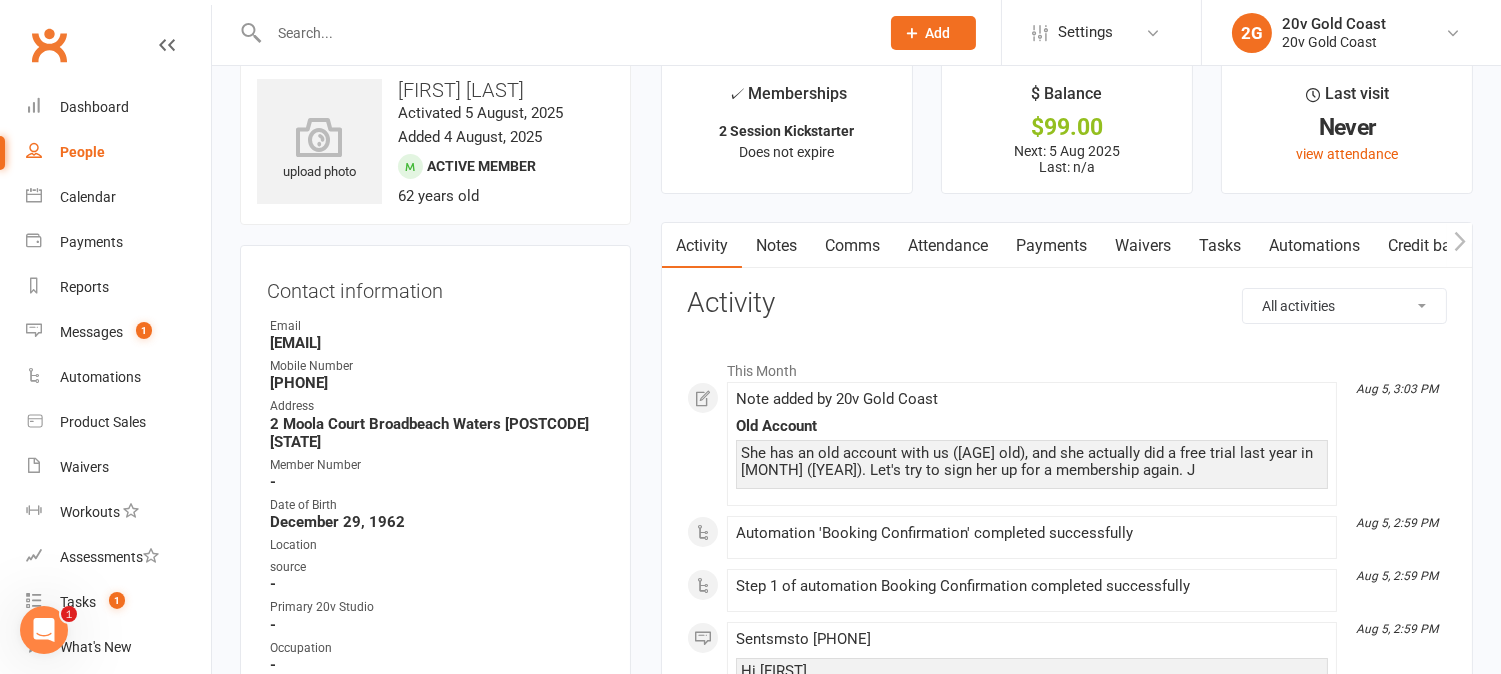 scroll, scrollTop: 0, scrollLeft: 0, axis: both 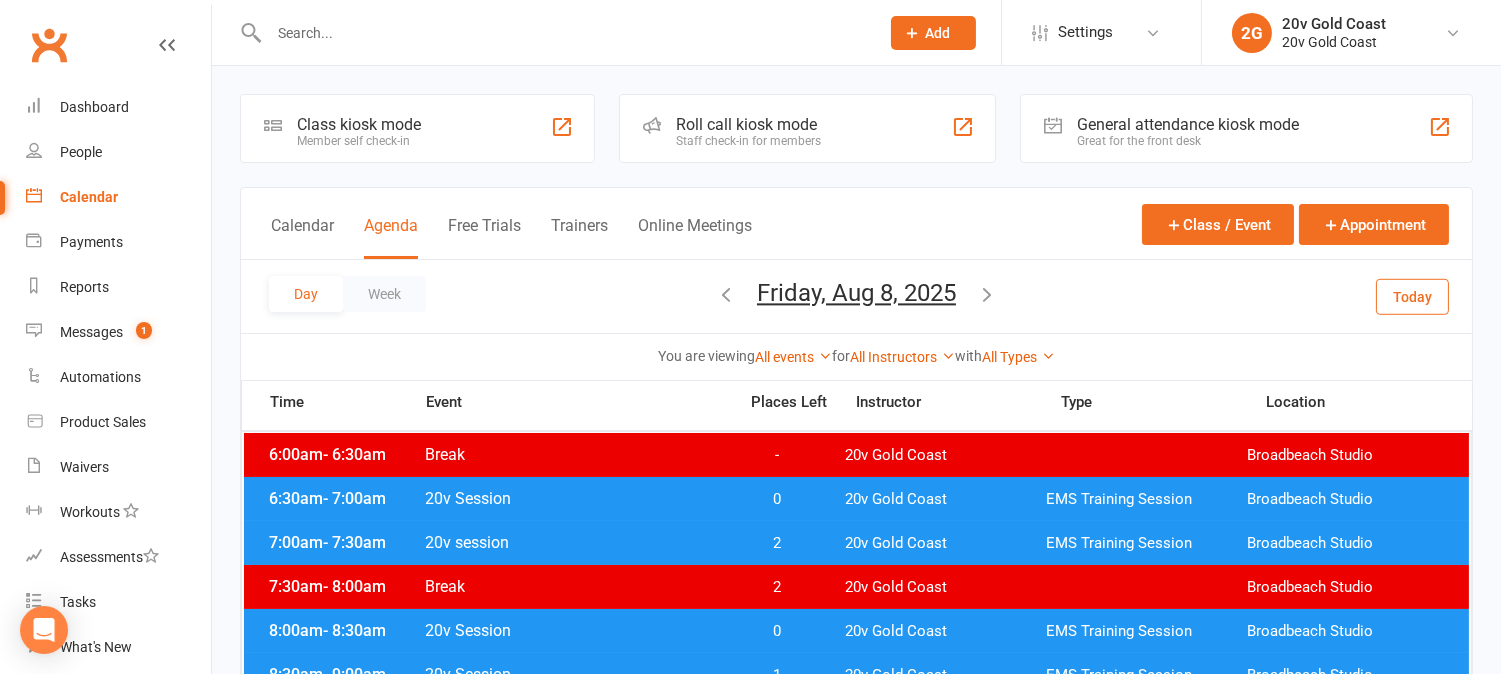 click at bounding box center (564, 33) 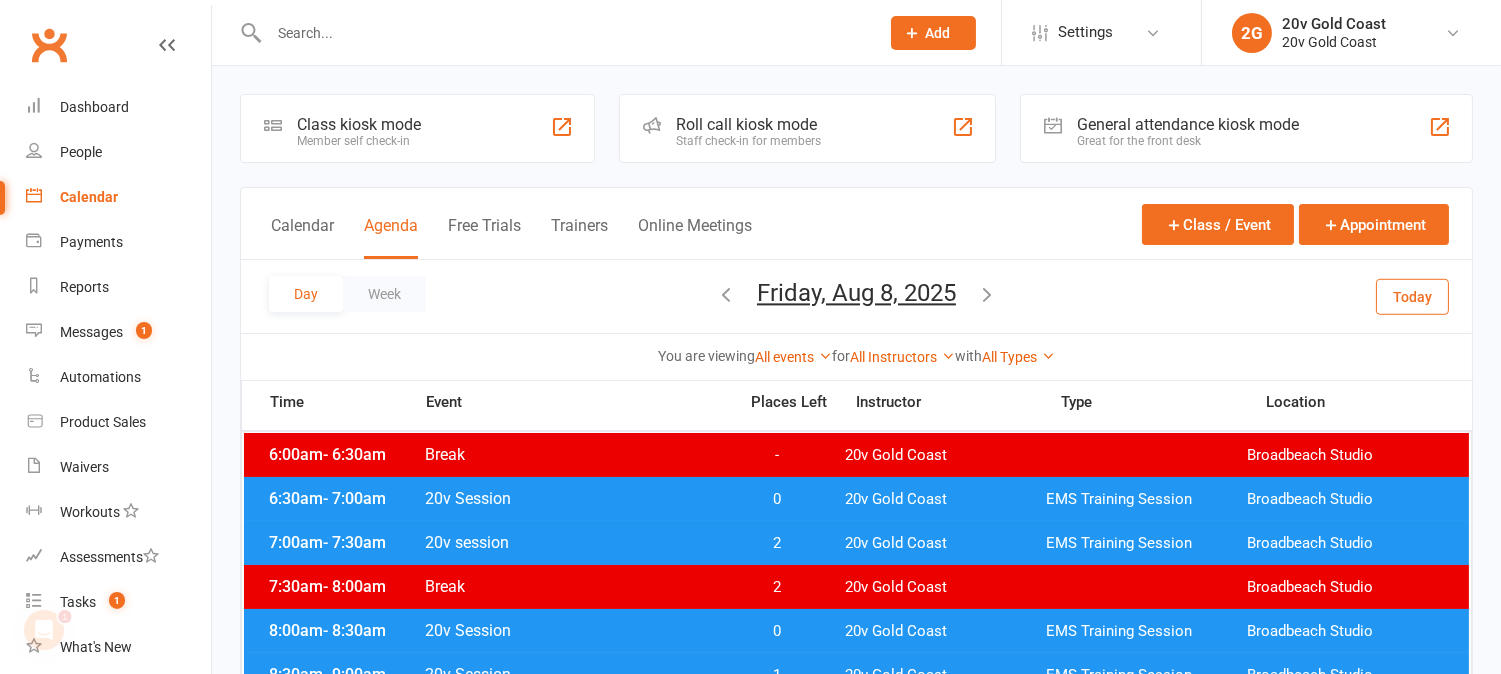 scroll, scrollTop: 0, scrollLeft: 0, axis: both 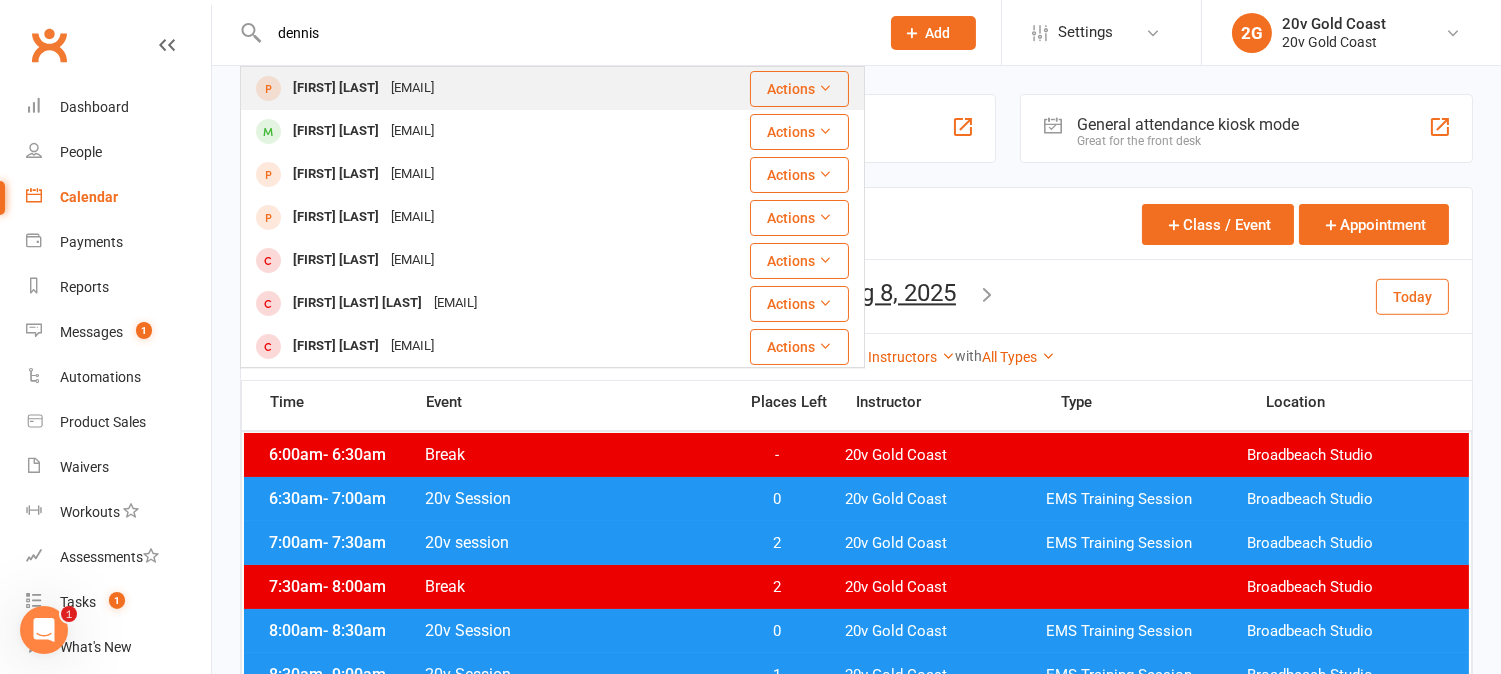 type on "dennis" 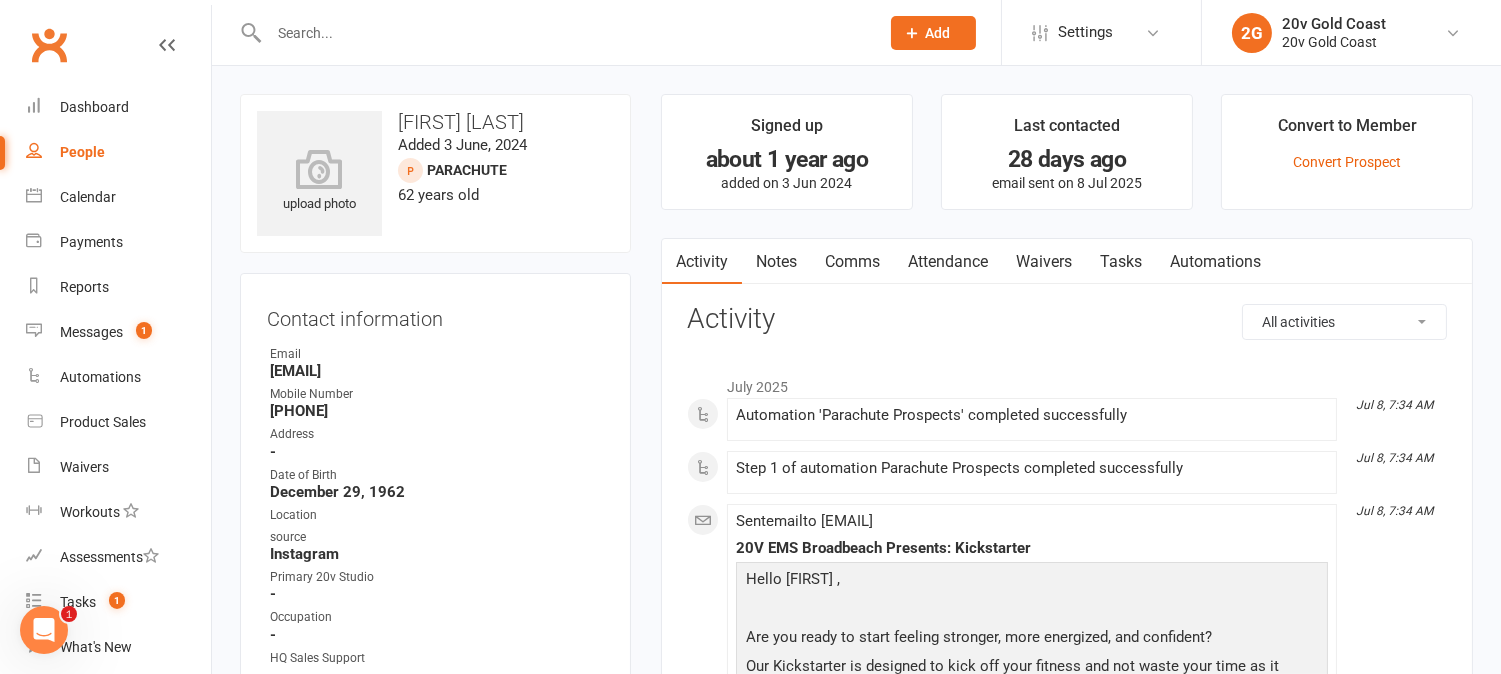 click on "Attendance" at bounding box center (948, 262) 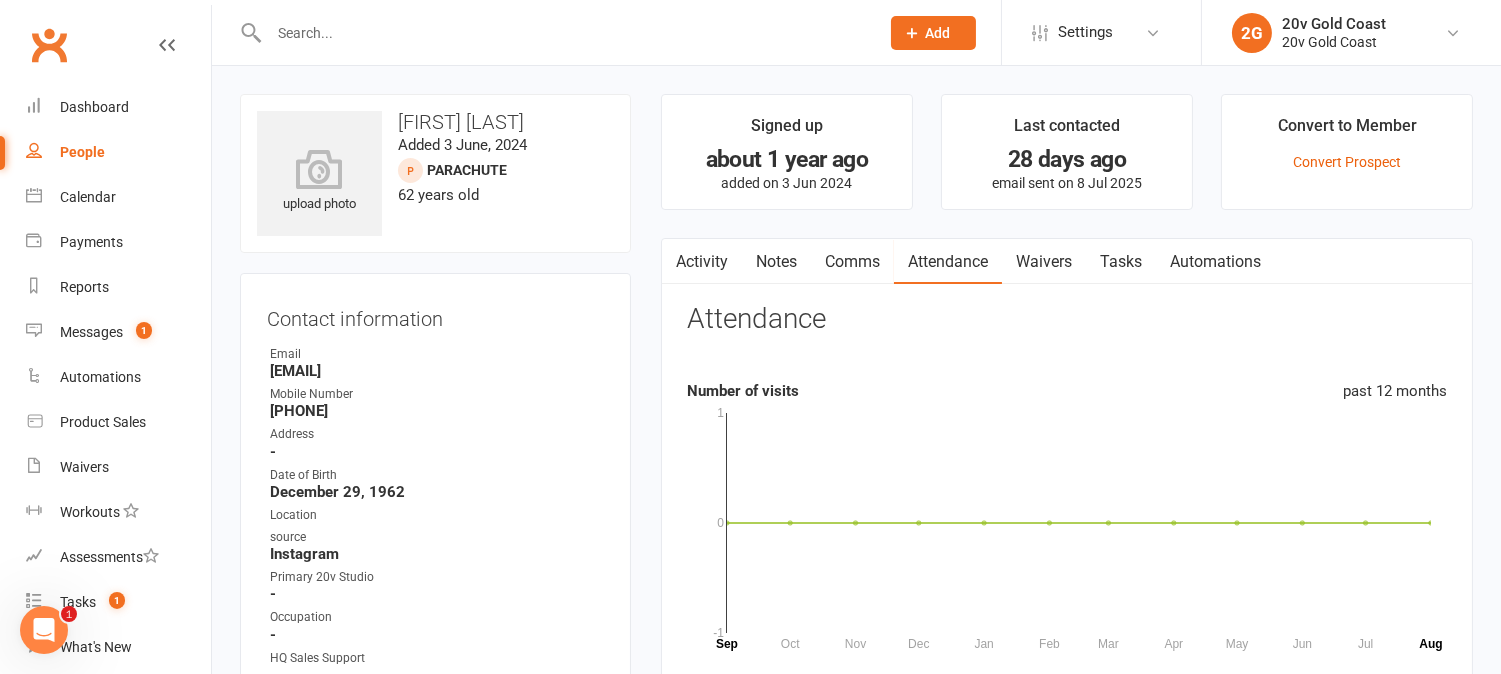 scroll, scrollTop: 666, scrollLeft: 0, axis: vertical 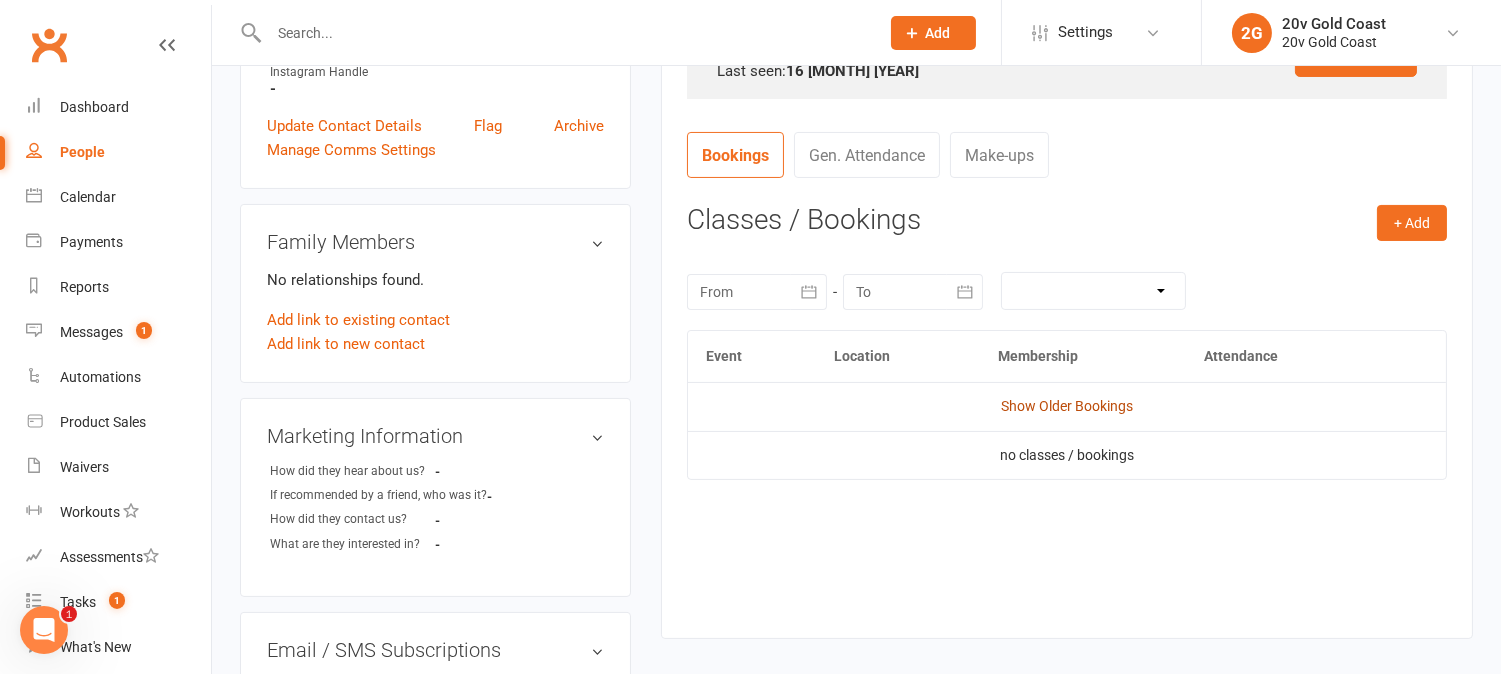 click on "Show Older Bookings" at bounding box center (1067, 406) 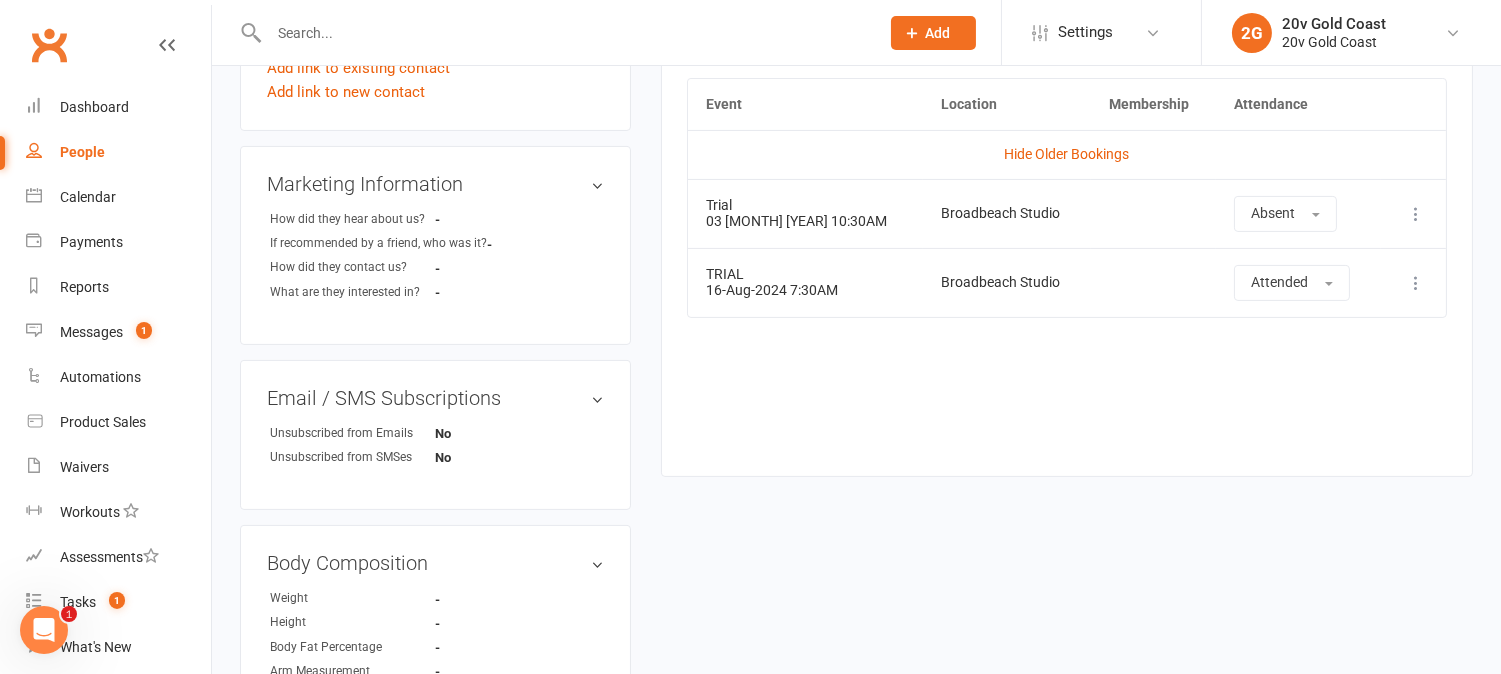scroll, scrollTop: 888, scrollLeft: 0, axis: vertical 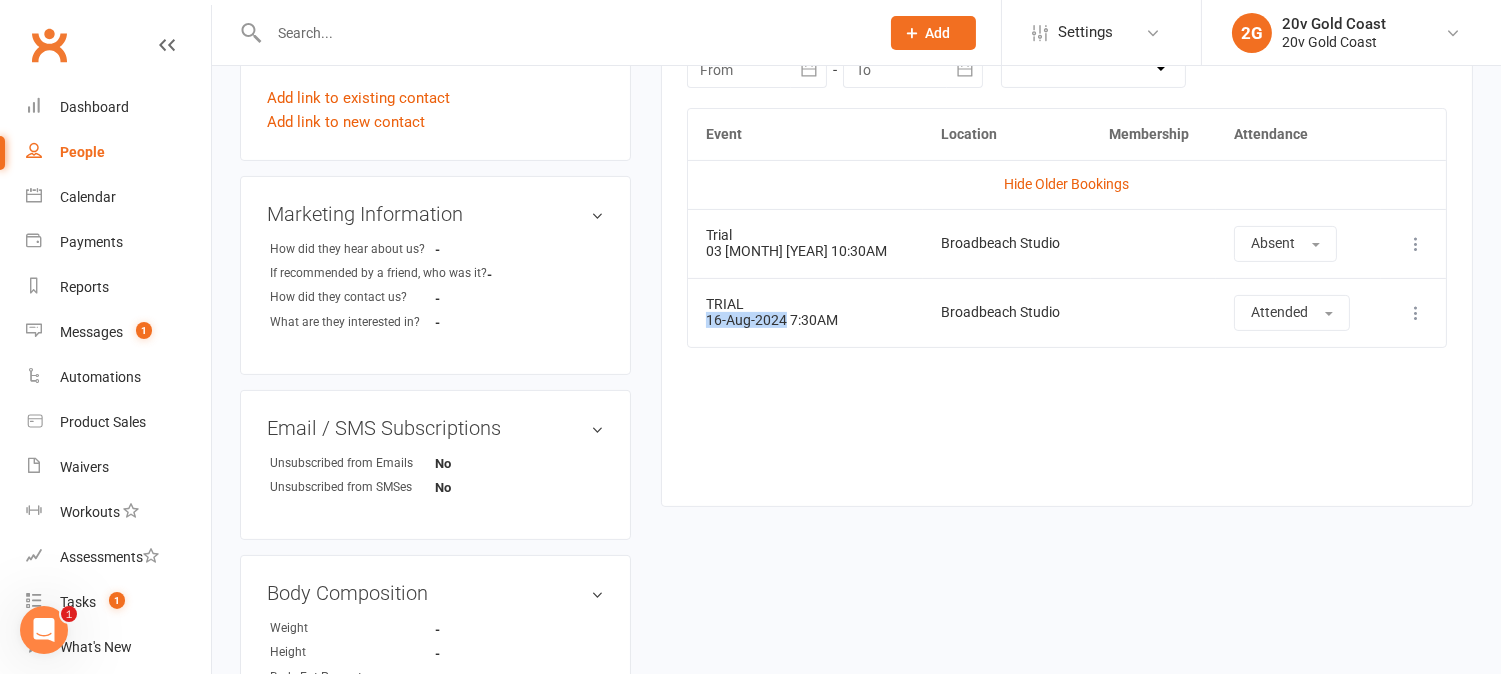 drag, startPoint x: 703, startPoint y: 318, endPoint x: 781, endPoint y: 346, distance: 82.8734 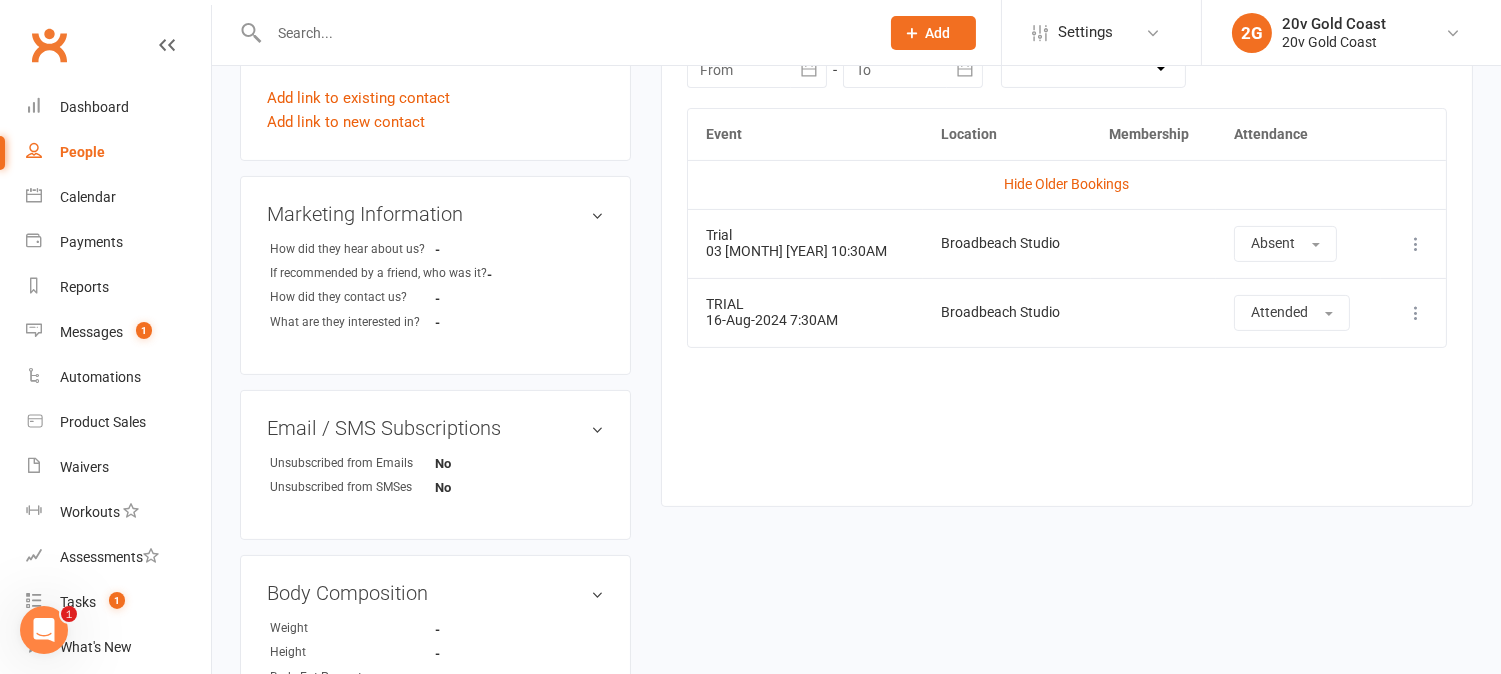 drag, startPoint x: 1114, startPoint y: 426, endPoint x: 1124, endPoint y: 424, distance: 10.198039 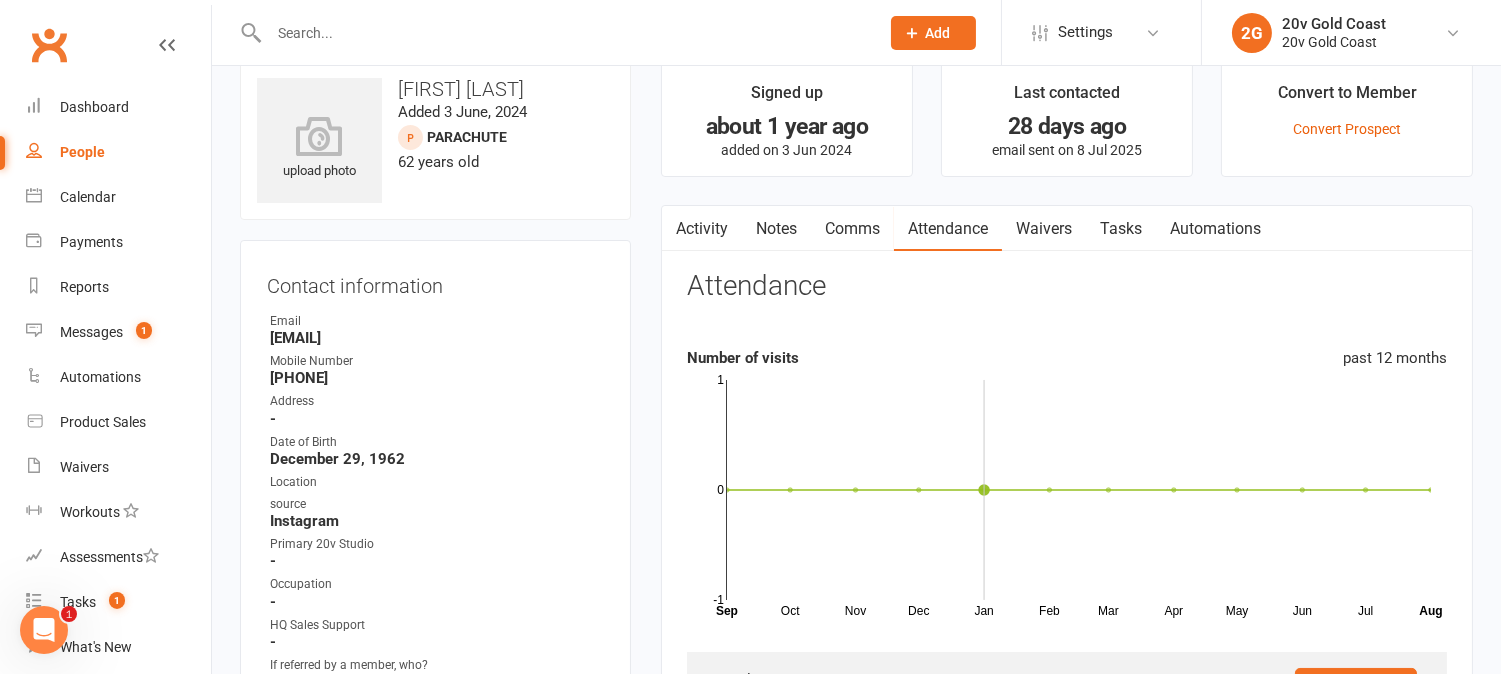 scroll, scrollTop: 0, scrollLeft: 0, axis: both 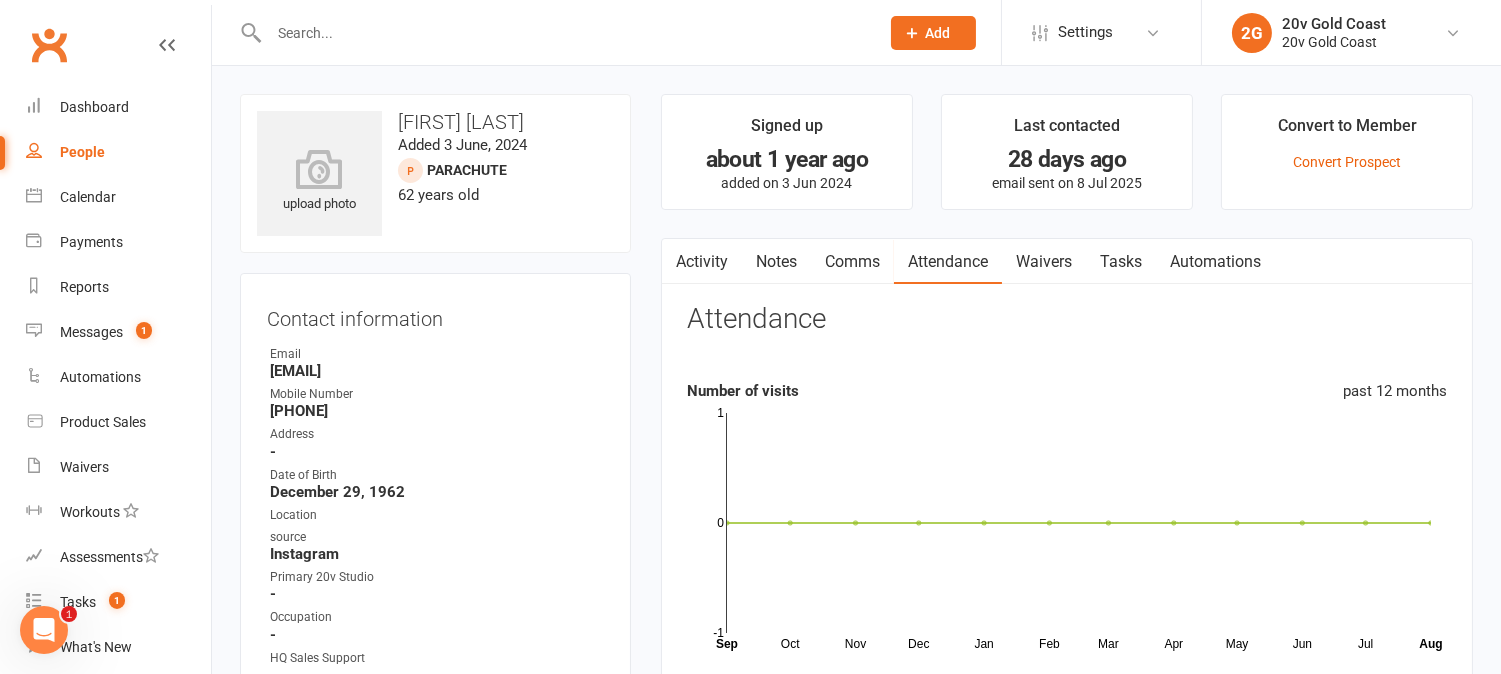 click on "Comms" at bounding box center [852, 262] 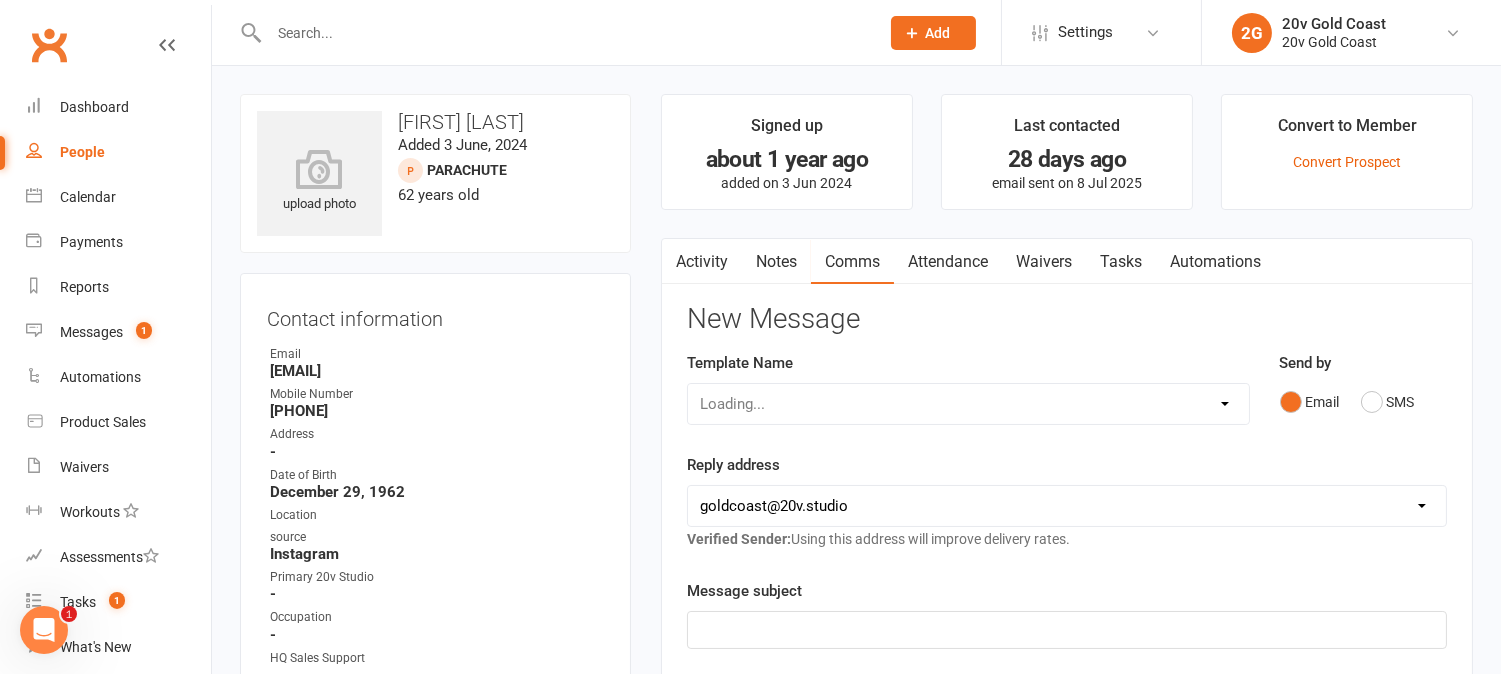click on "Activity" at bounding box center [702, 262] 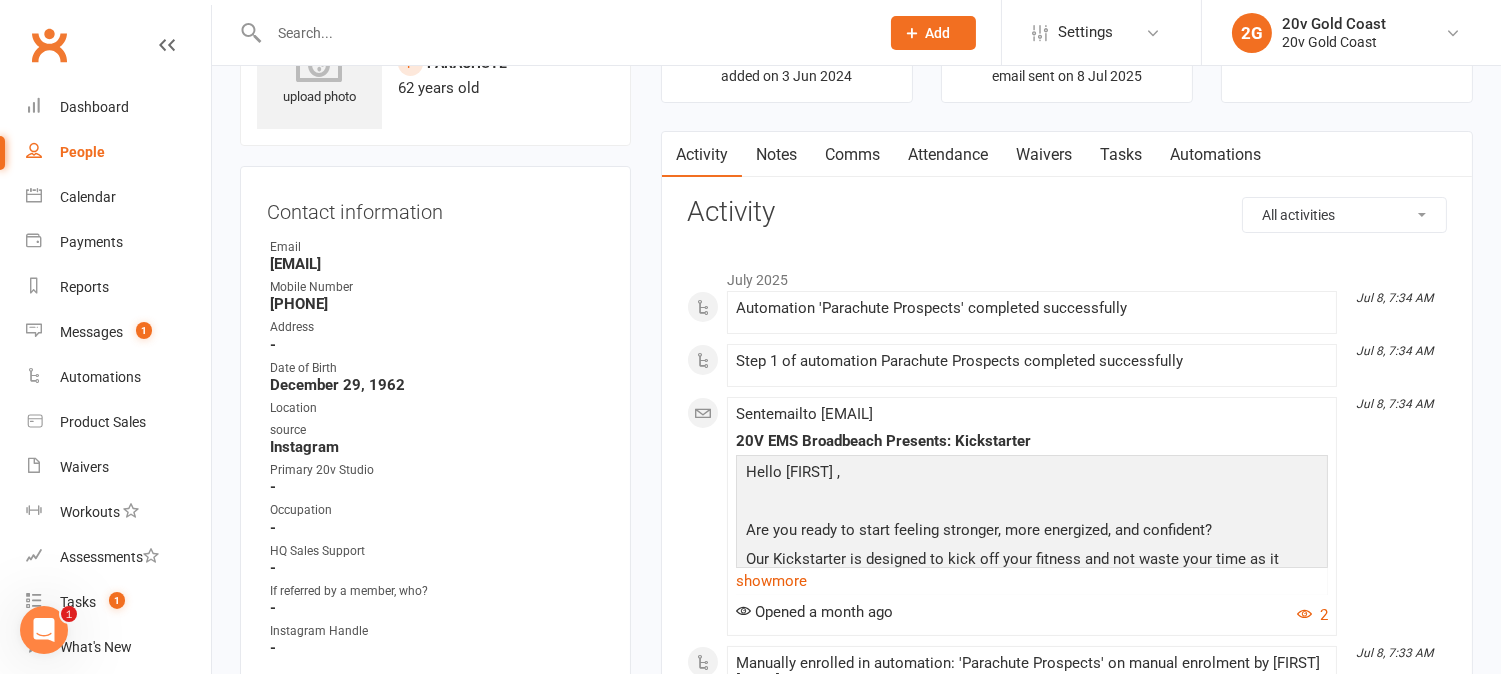 scroll, scrollTop: 0, scrollLeft: 0, axis: both 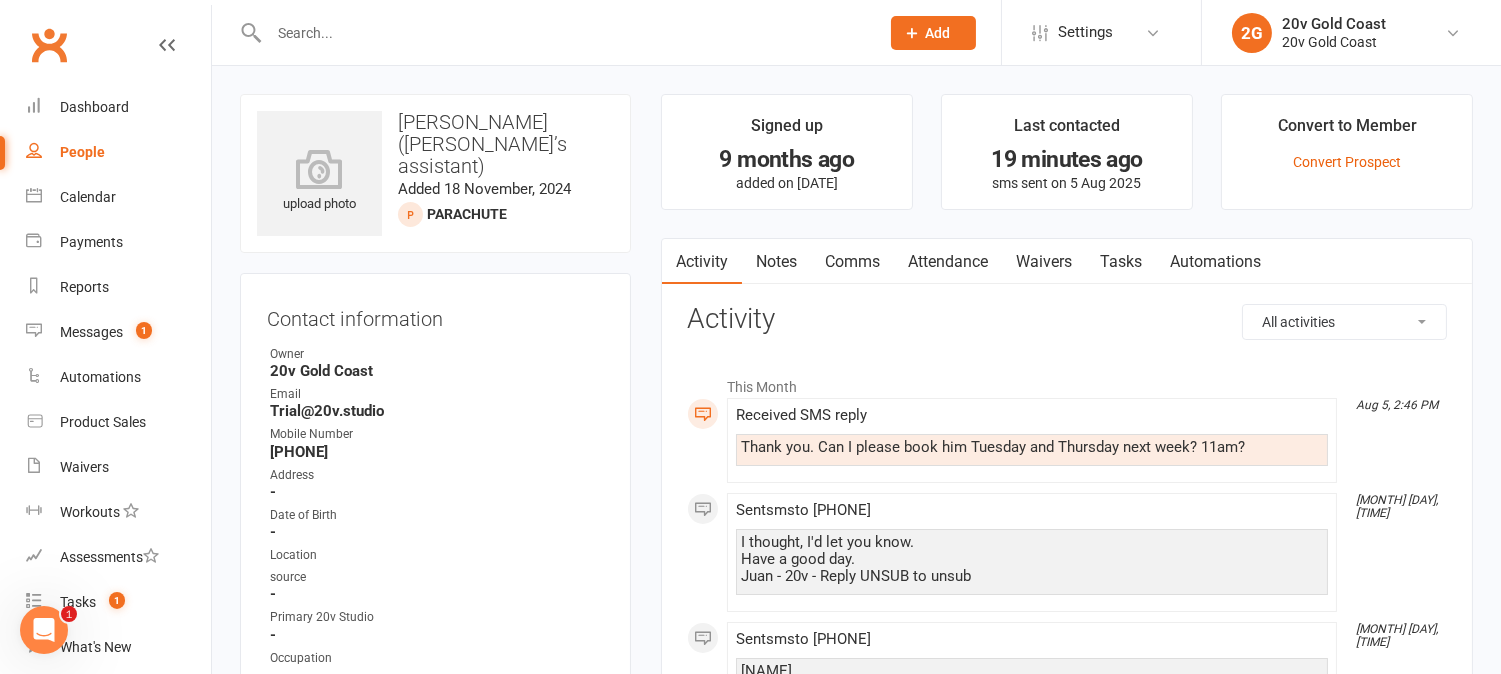 click on "Comms" at bounding box center [852, 262] 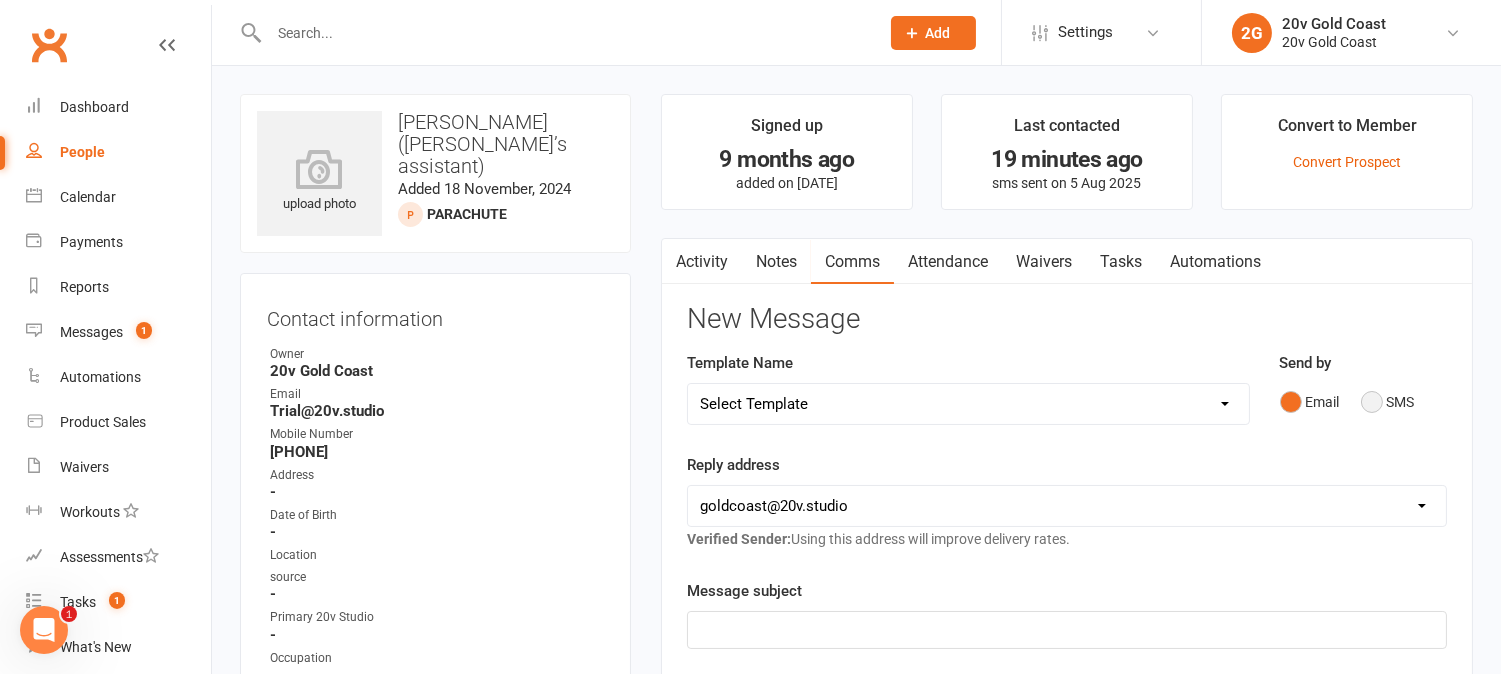 click on "SMS" at bounding box center (1388, 402) 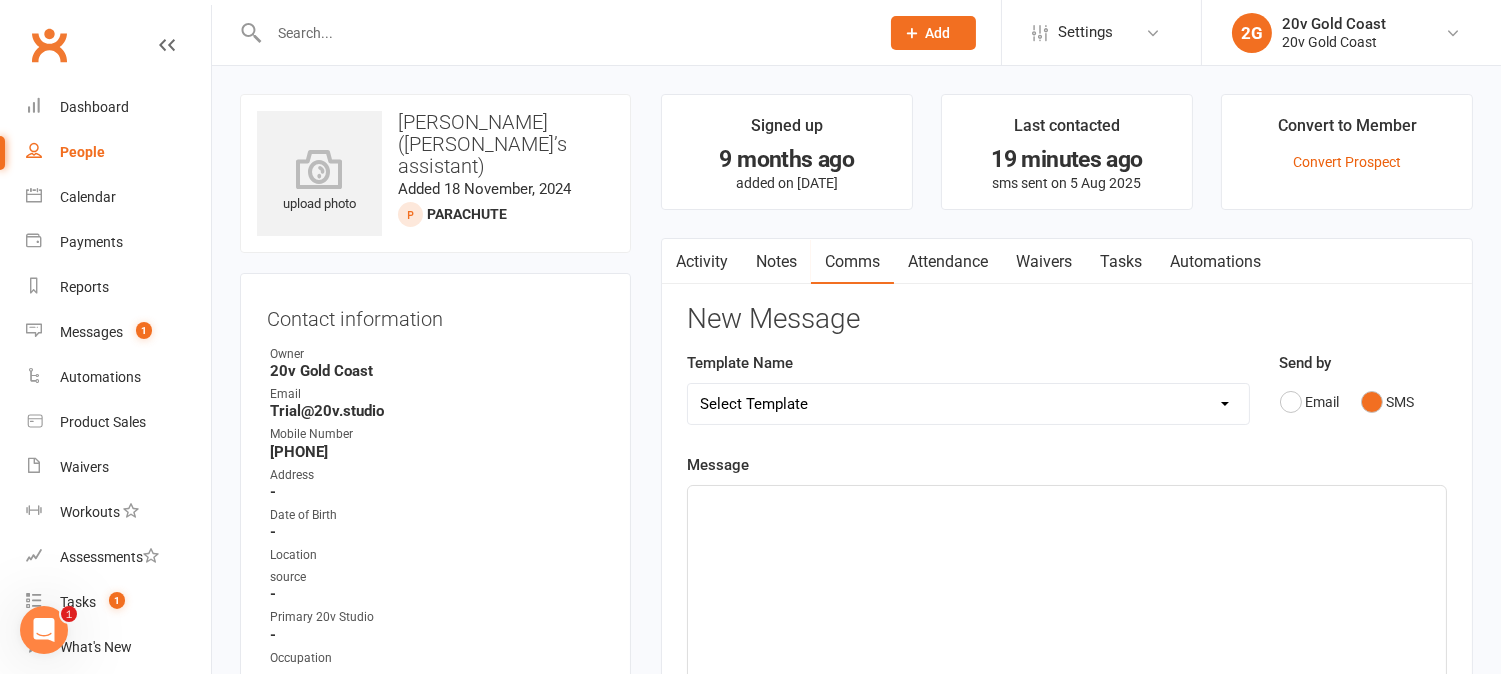 click on "﻿" 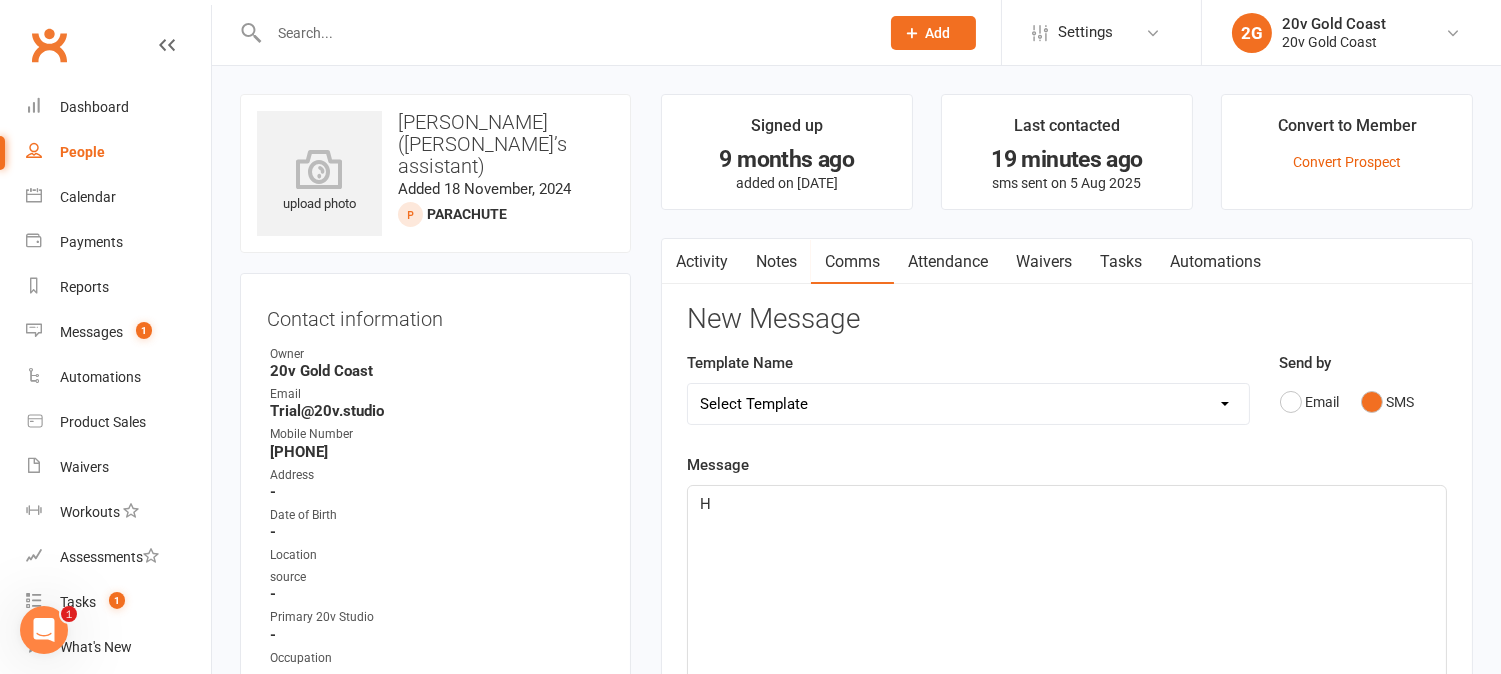 type 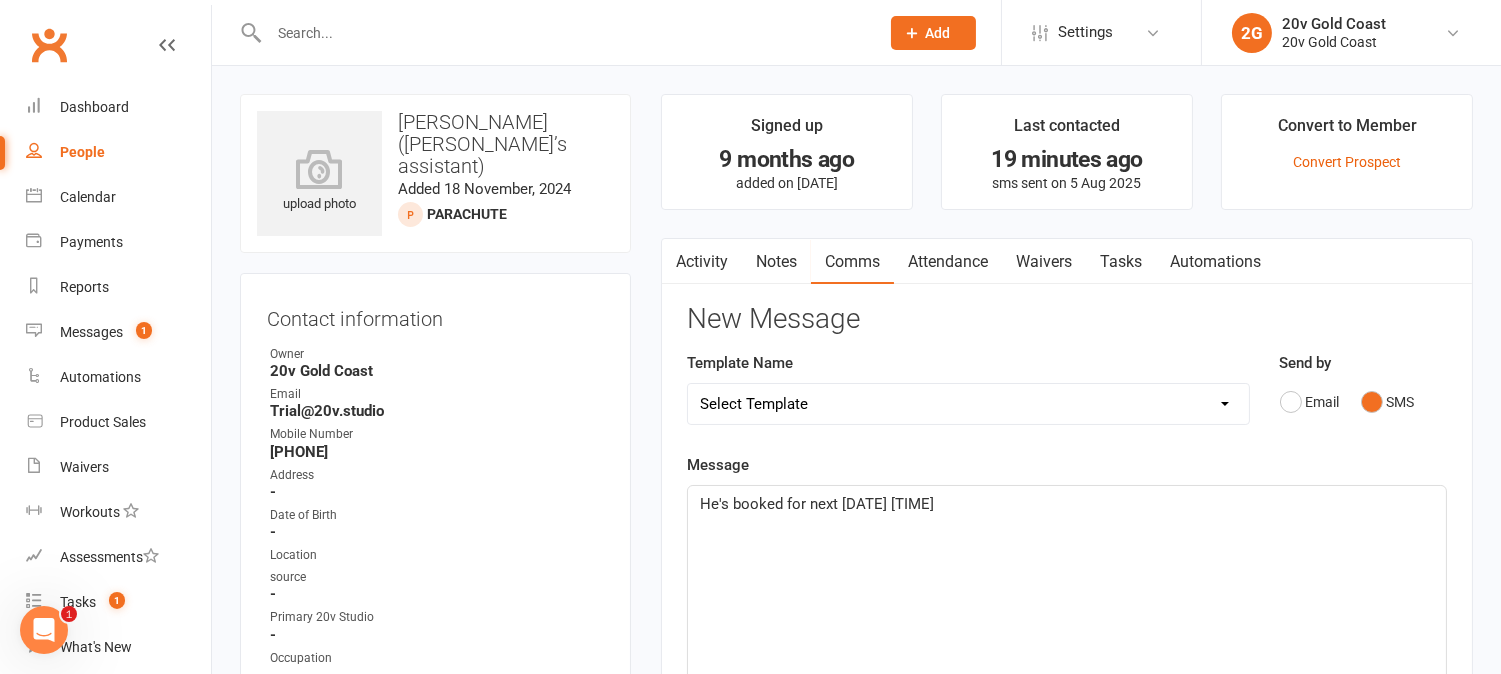 click on "He's booked for next [DATE] [TIME]" 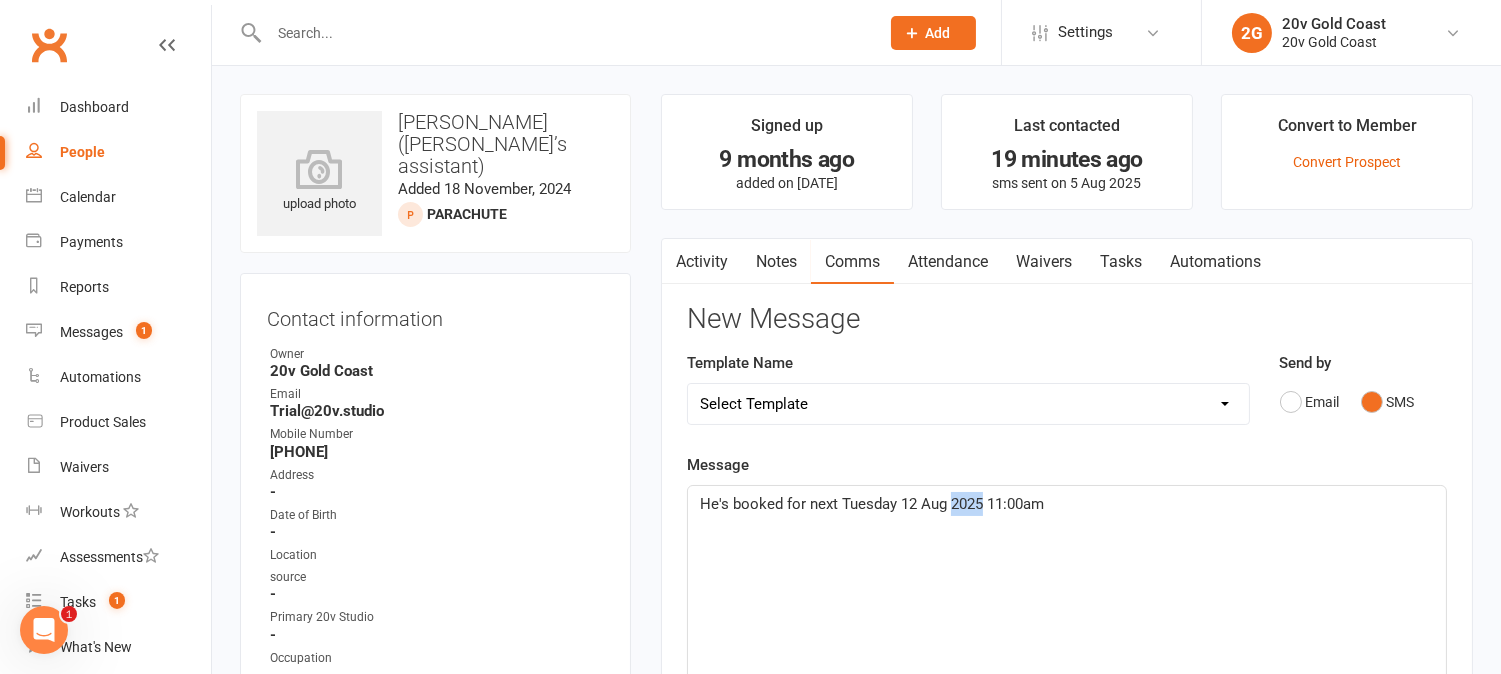 drag, startPoint x: 954, startPoint y: 503, endPoint x: 985, endPoint y: 512, distance: 32.280025 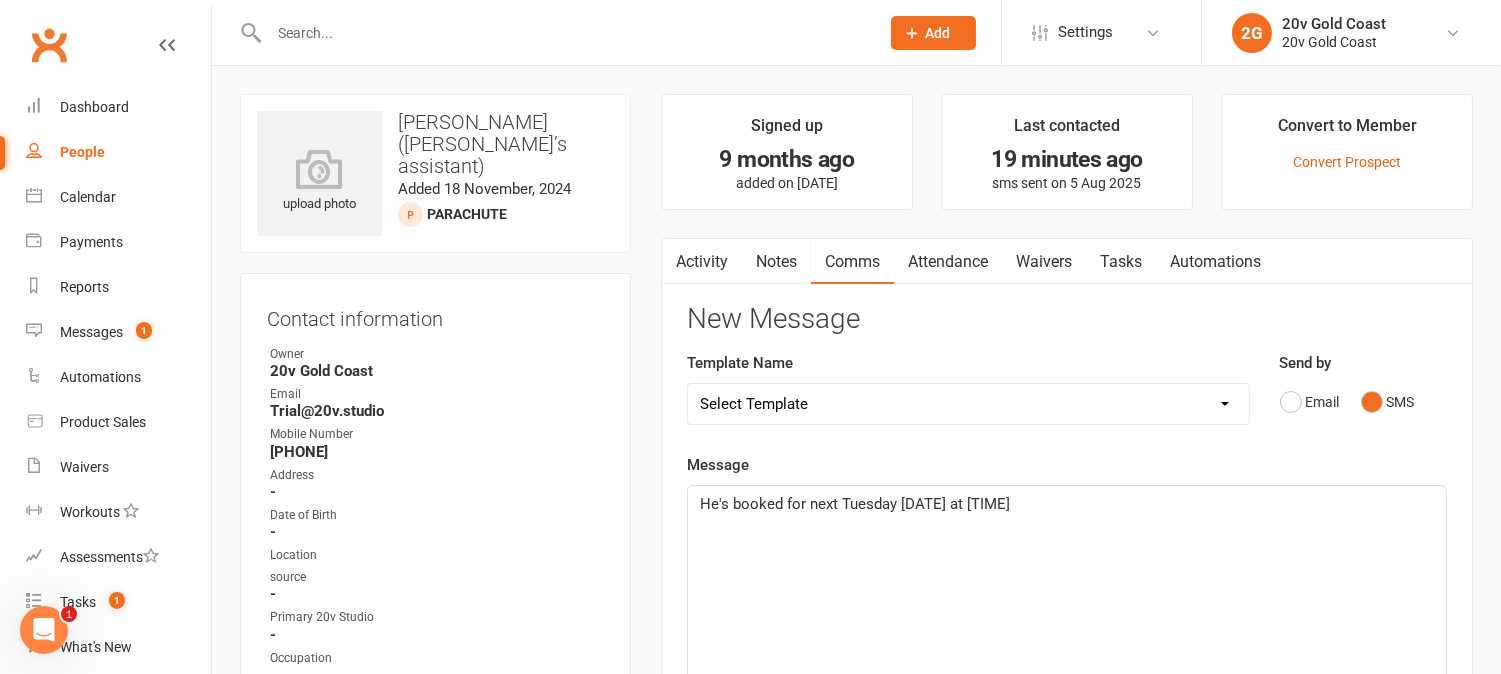 click on "He's booked for next Tuesday [DATE] at [TIME]" 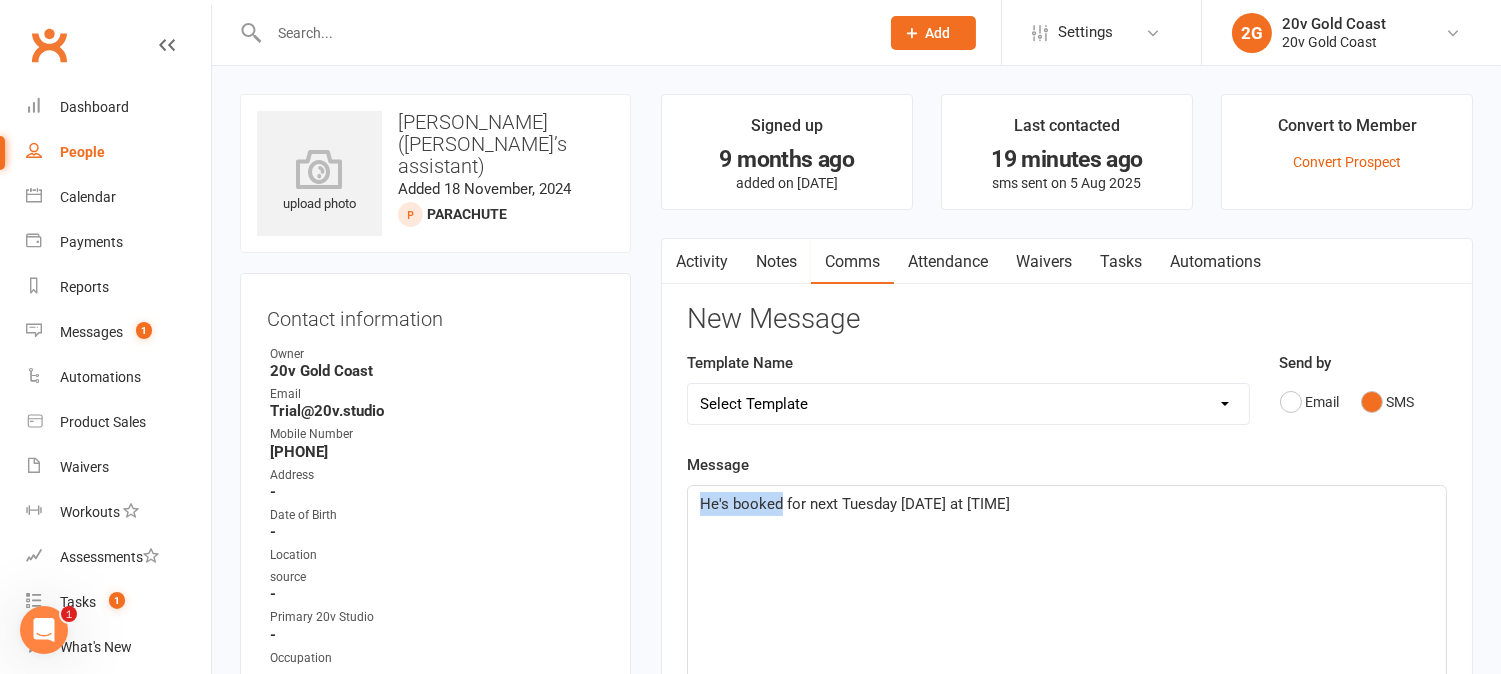 drag, startPoint x: 780, startPoint y: 502, endPoint x: 696, endPoint y: 496, distance: 84.21401 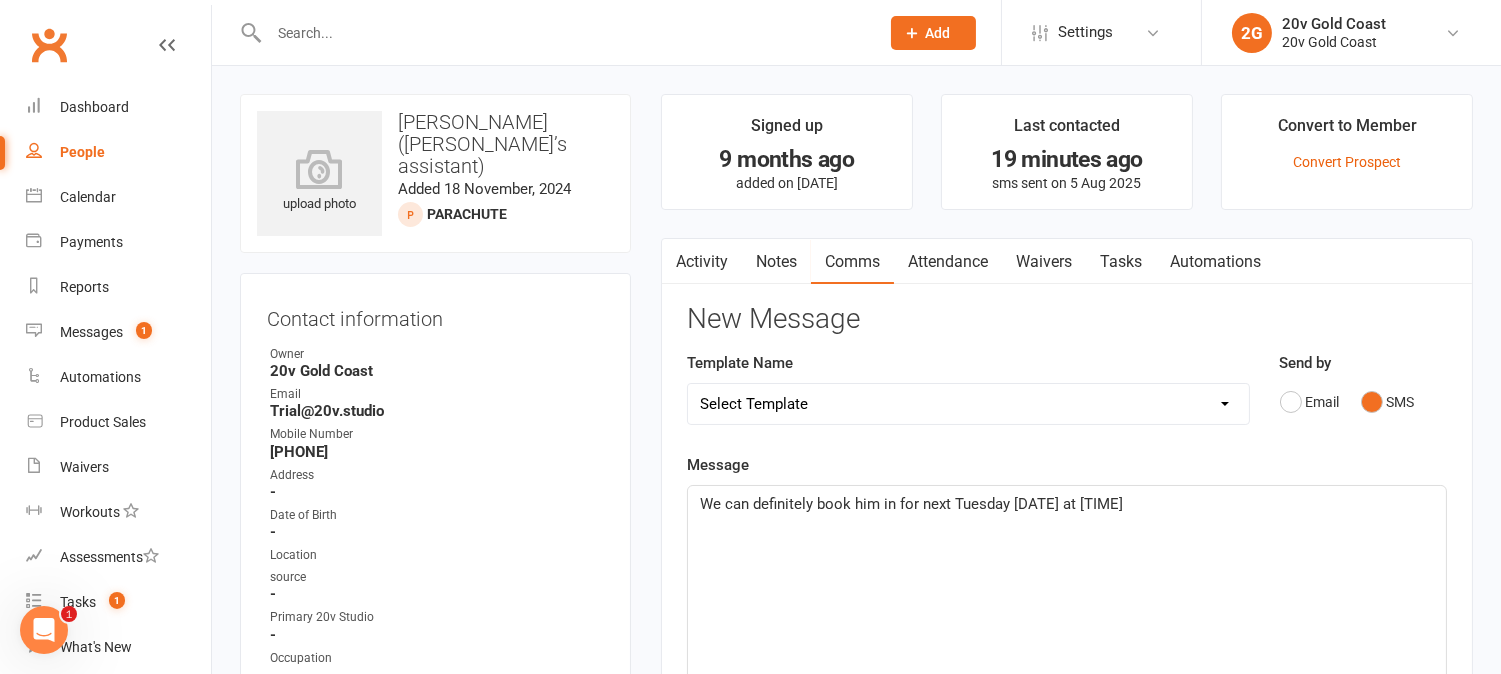 click on "We can definitely book him in for next Tuesday [DATE] at [TIME]" 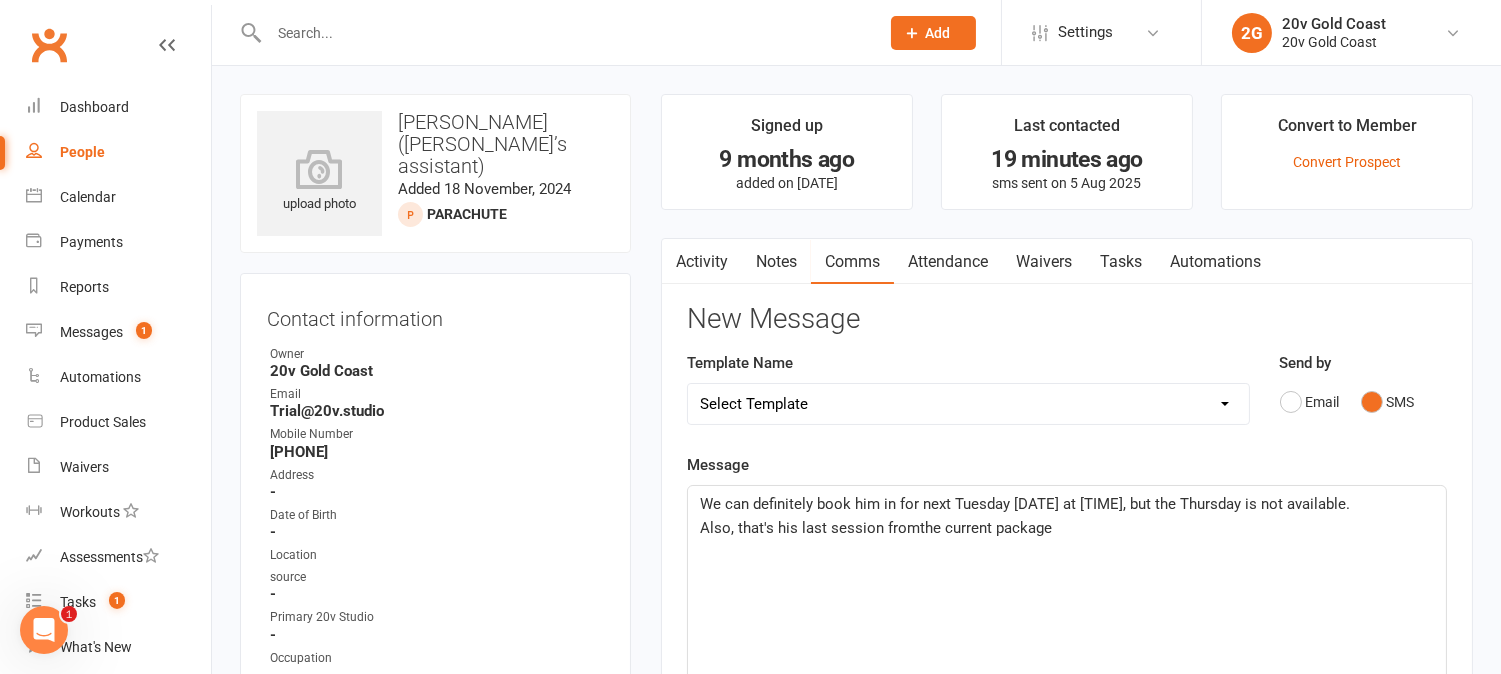 click on "Also, that's his last session fromthe current package" 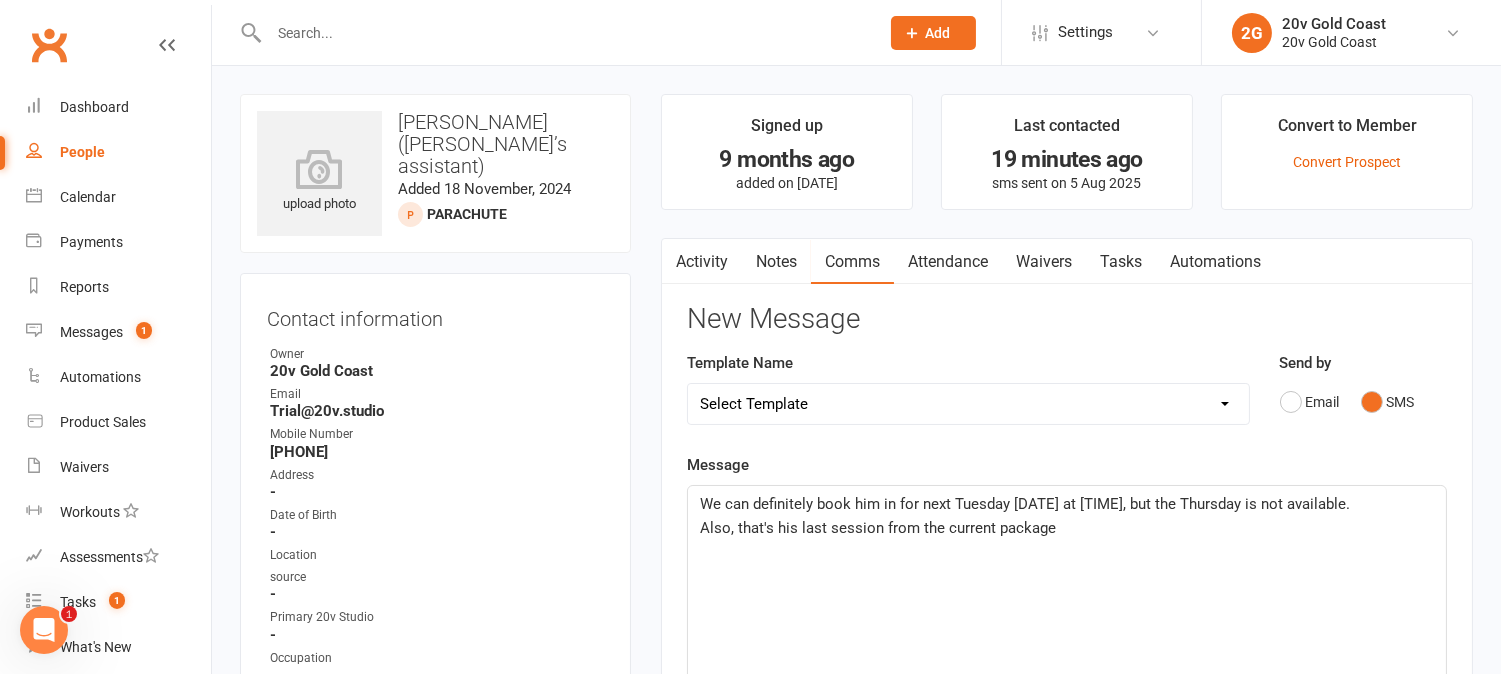 click on "Also, that's his last session from the current package" 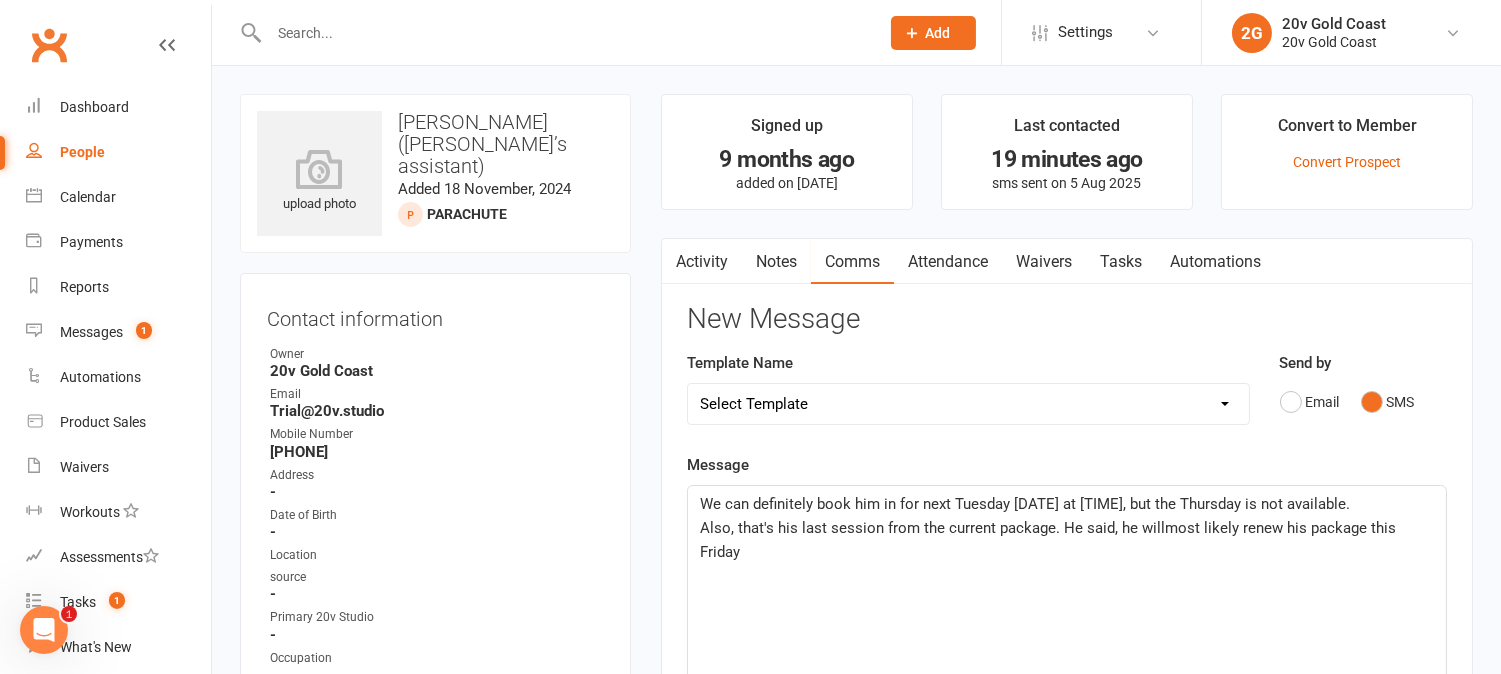 click on "Also, that's his last session from the current package. He said, he willmost likely renew his package this Friday" 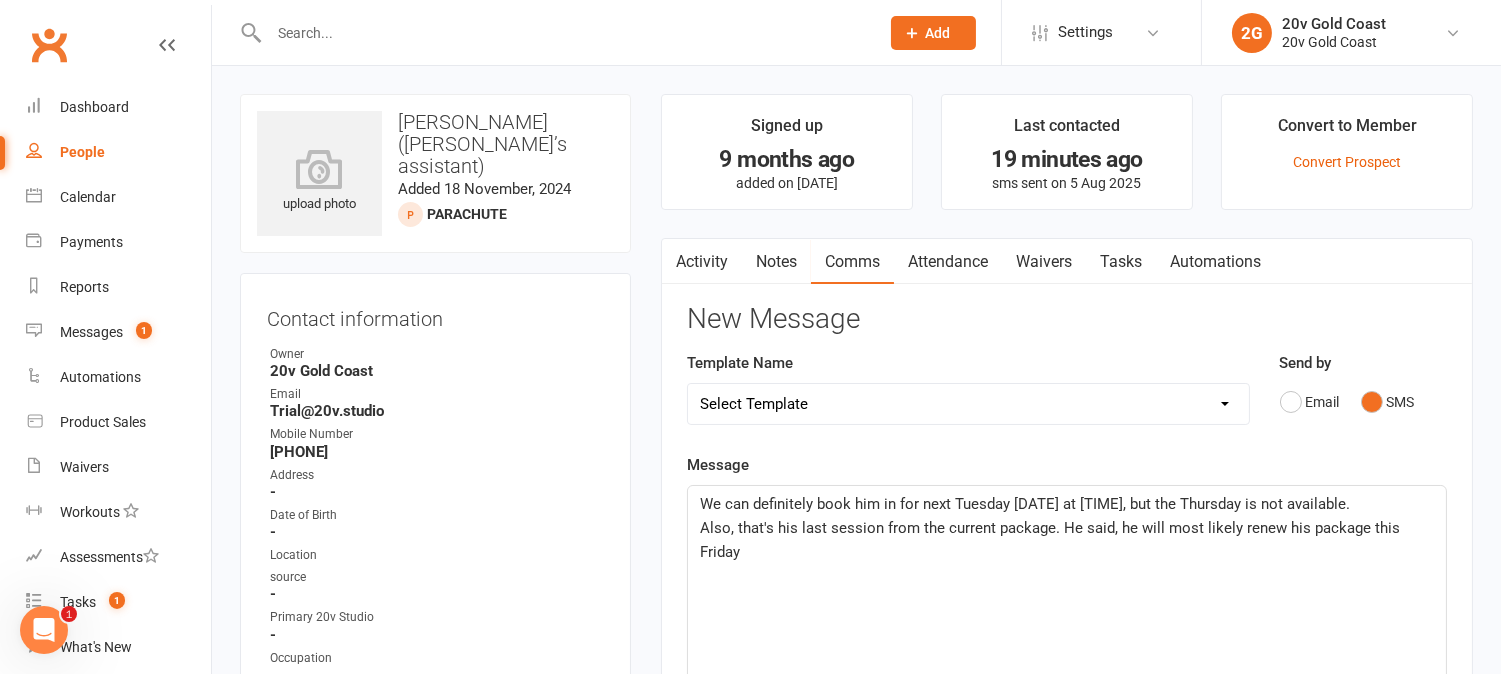 click on "We can definitely book him in for next Tuesday 12 Aug at 11:00am, but the Thursday is not available. Also, that's his last session from the current package. He said, he will most likely renew his package this Friday" 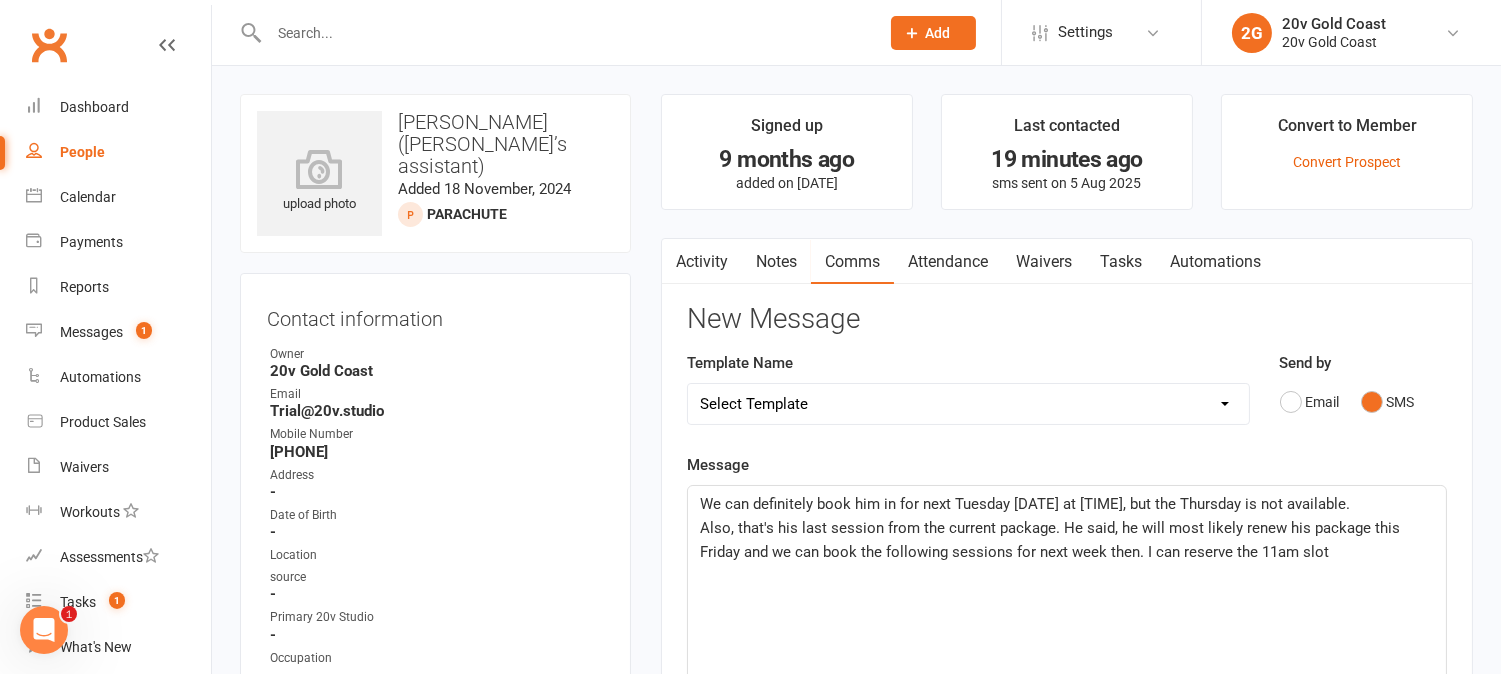 click on "Also, that's his last session from the current package. He said, he will most likely renew his package this Friday and we can book the following sessions for next week then. I can reserve the 11am slot" 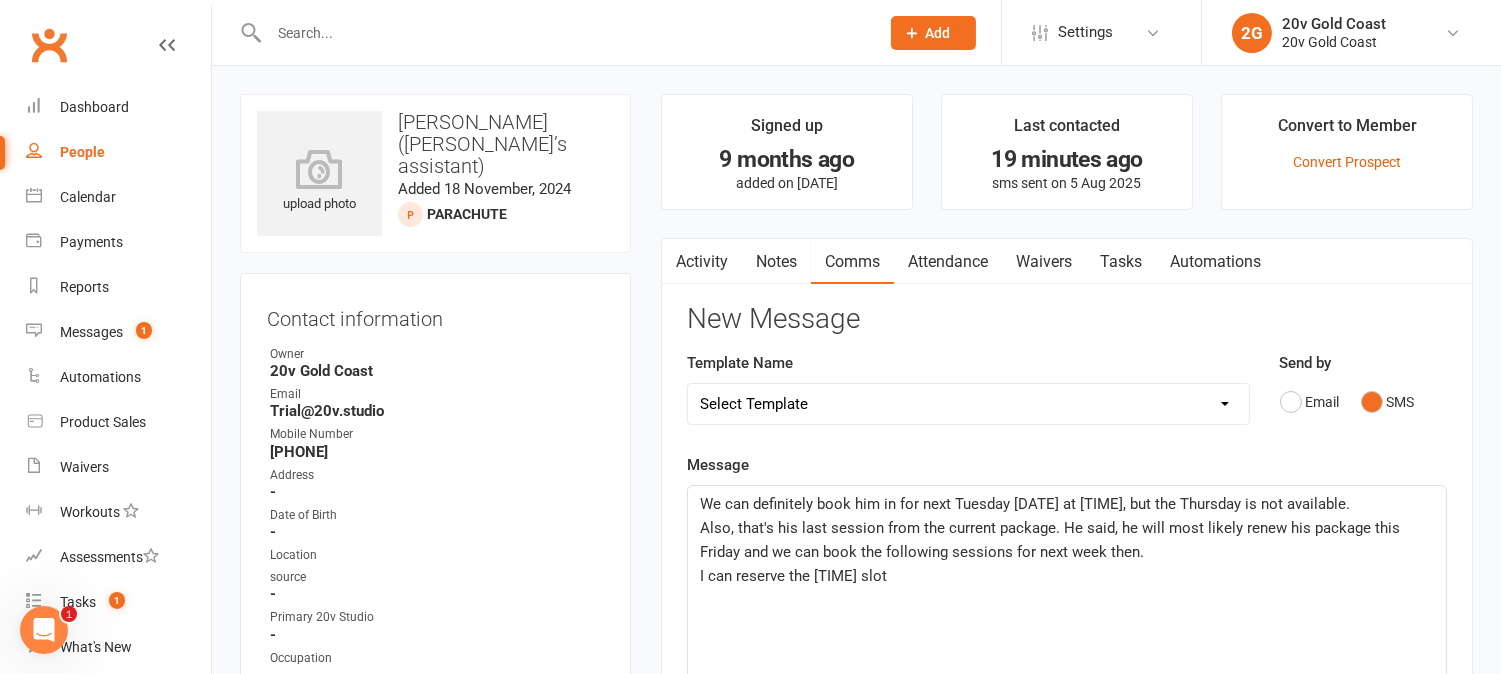 click on "I can reserve the 11am slot" 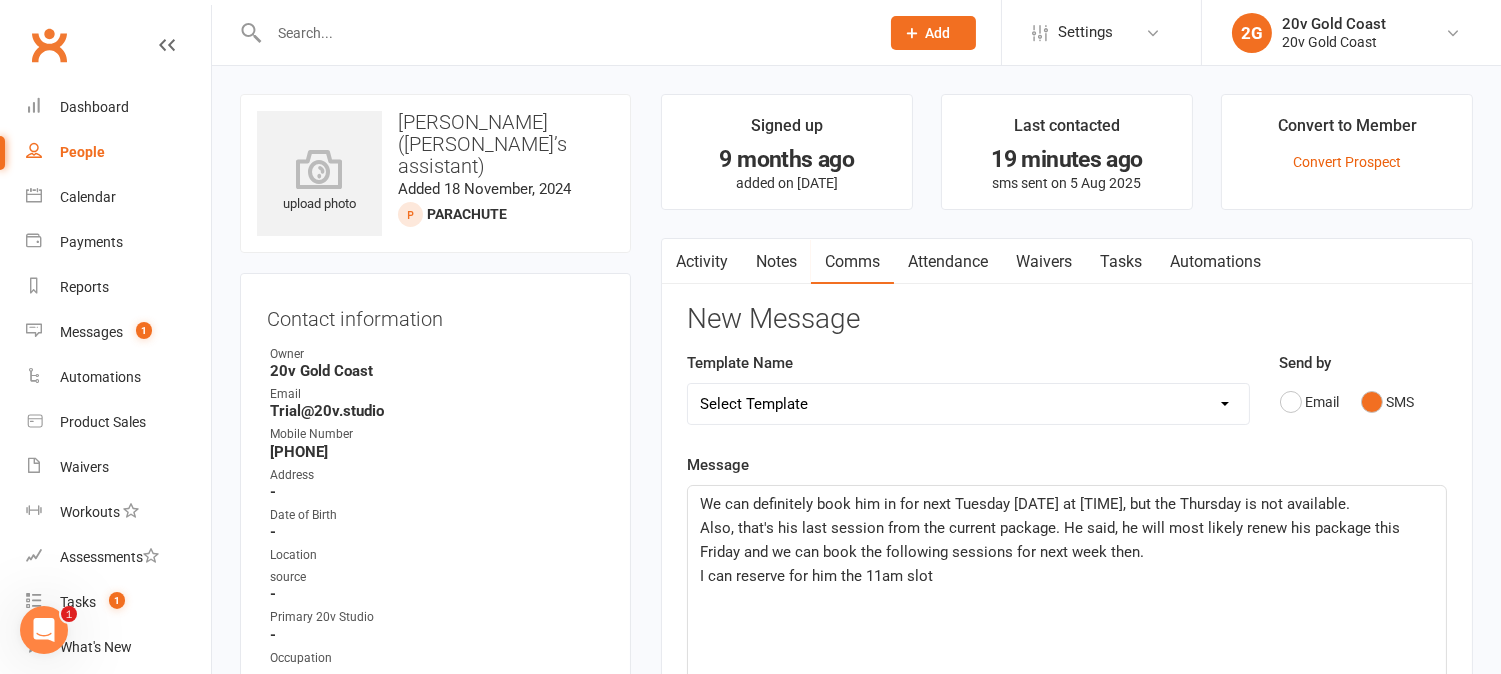click on "I can reserve for him the 11am slot" 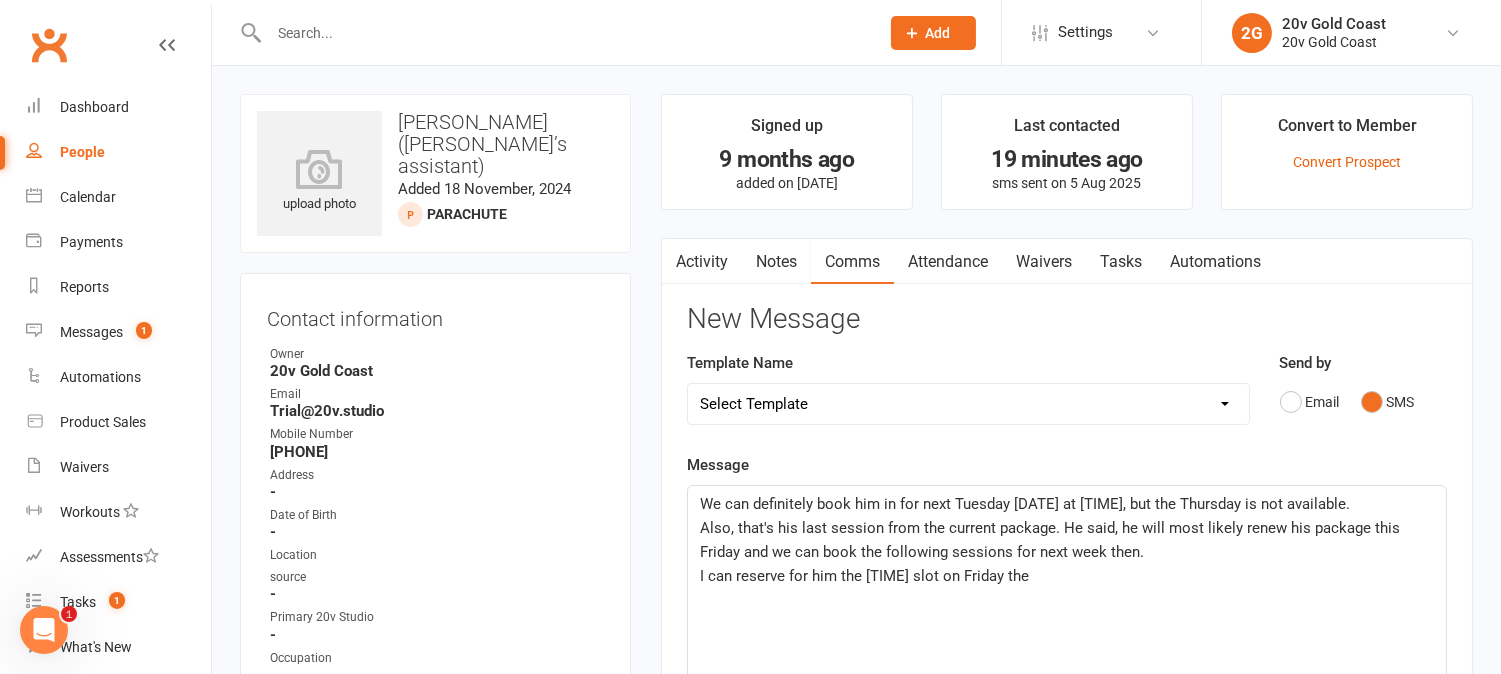 click on "I can reserve for him the 11am slot on Friday the" 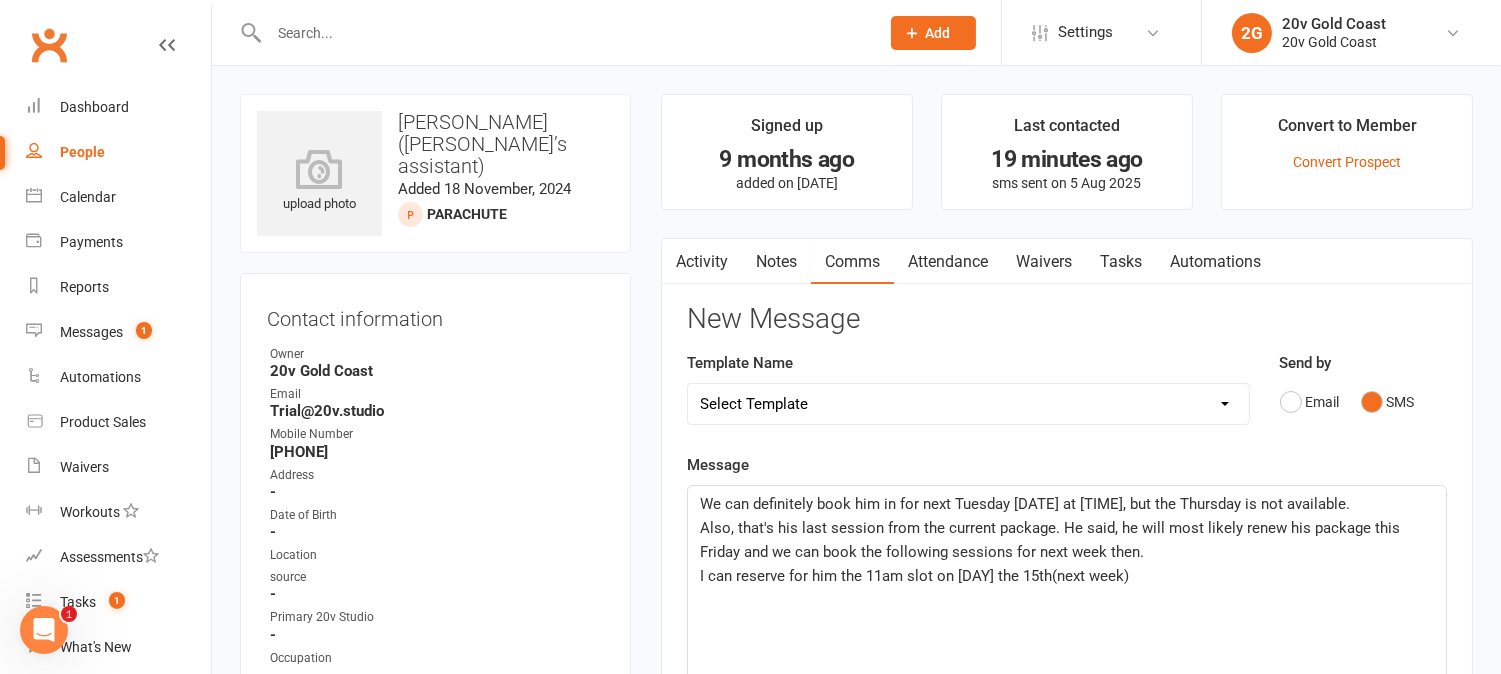 click on "I can reserve for him the 11am slot on Friday the 15th(next week)" 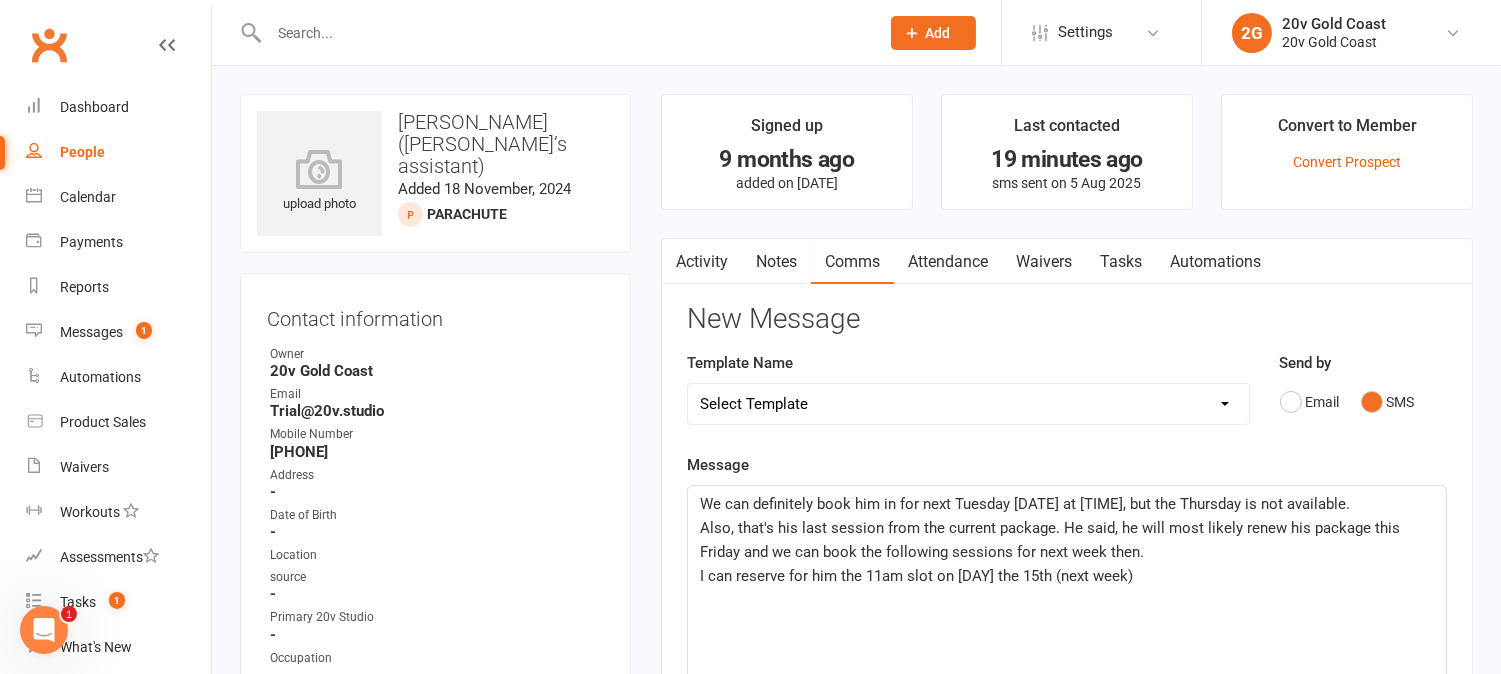 click on "I can reserve for him the 11am slot on Friday the 15th (next week)" 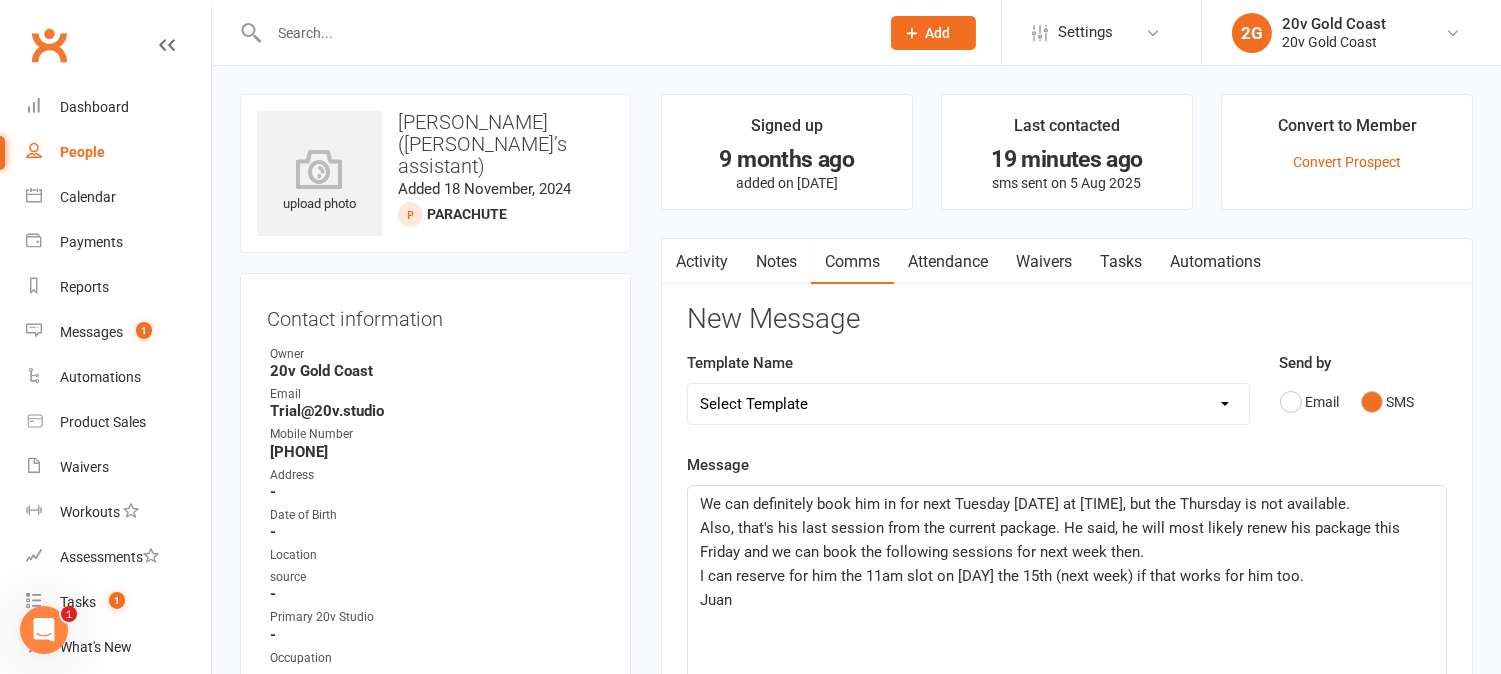 click on "I can reserve for him the 11am slot on Friday the 15th (next week) if that works for him too." 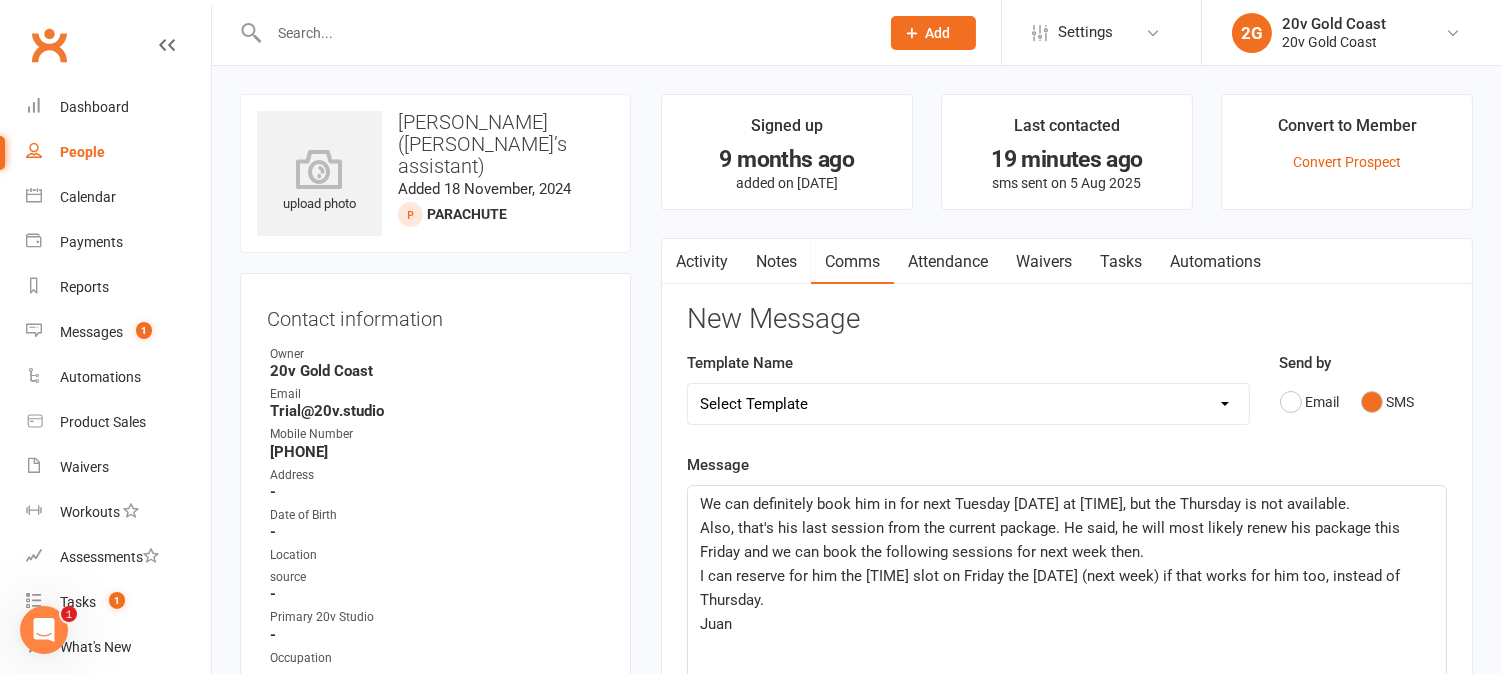 click on "Juan" 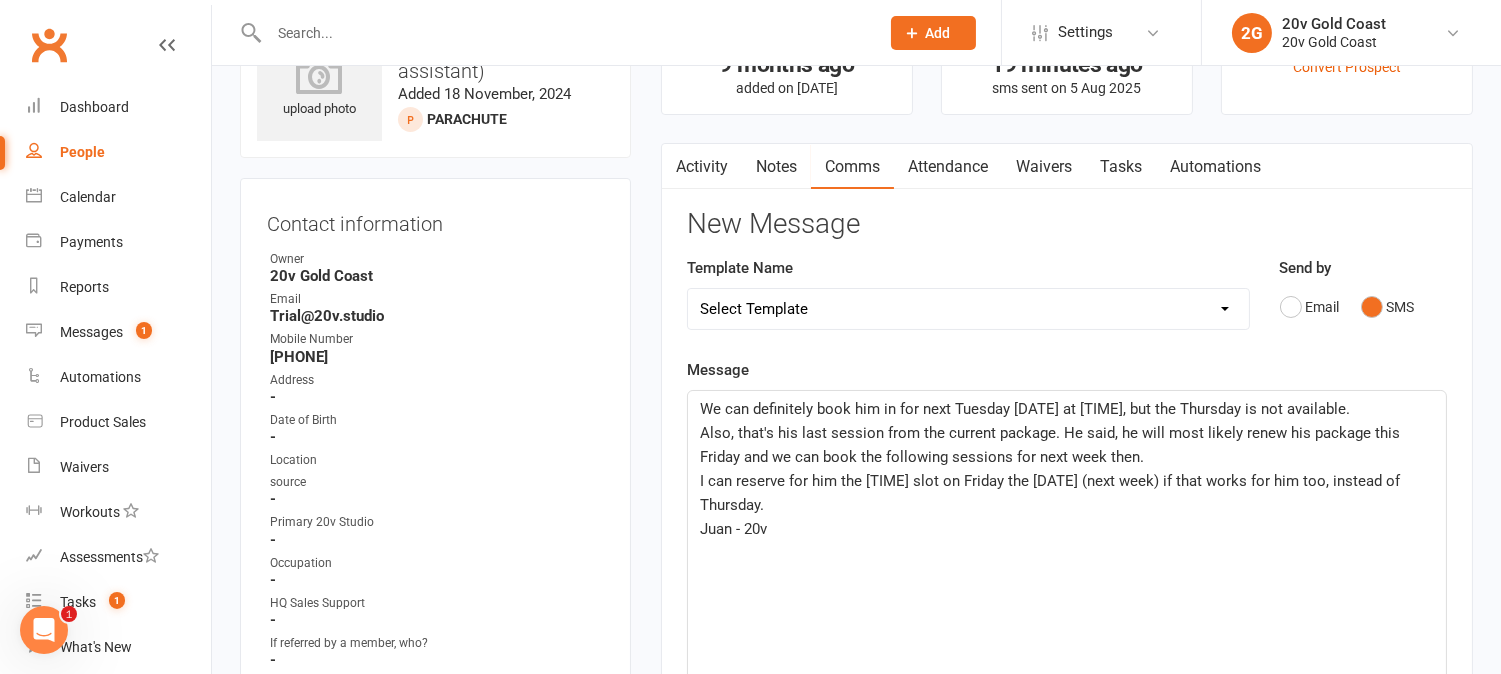 scroll, scrollTop: 111, scrollLeft: 0, axis: vertical 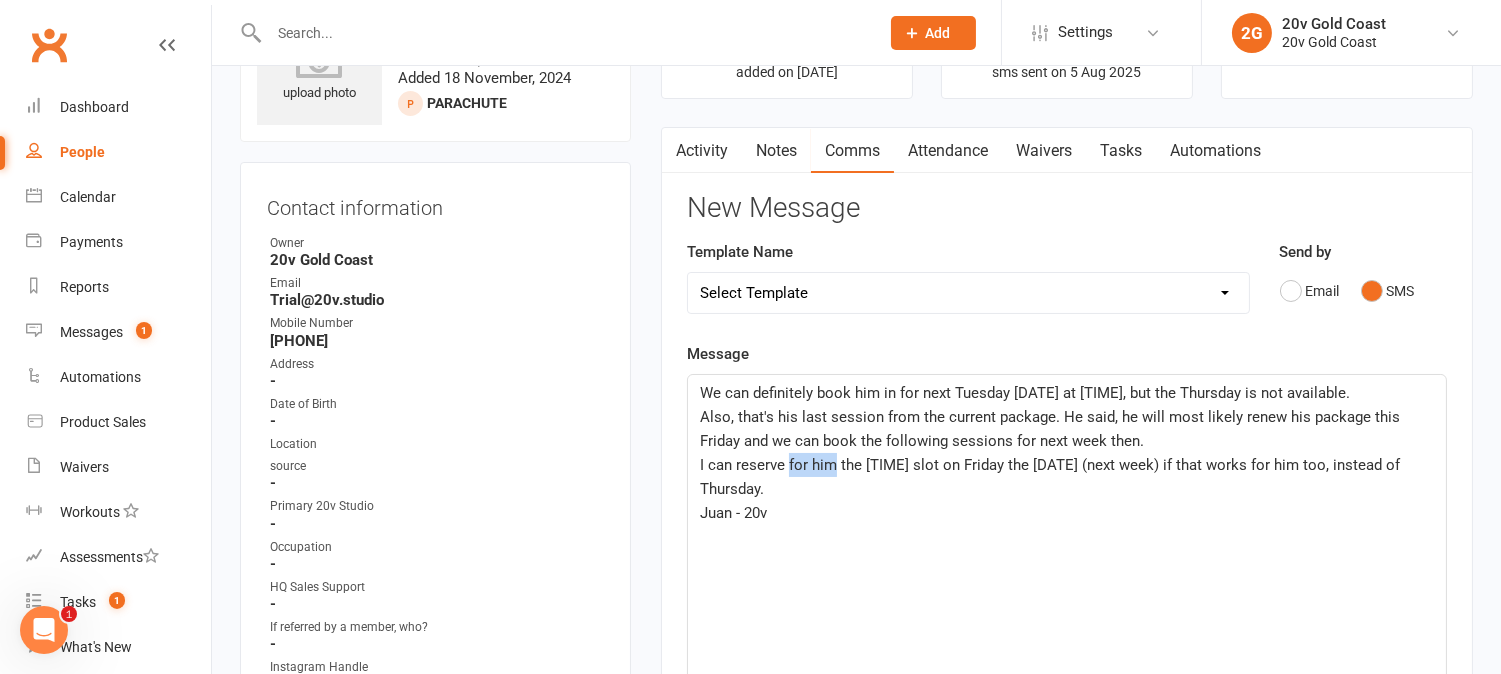 drag, startPoint x: 836, startPoint y: 461, endPoint x: 788, endPoint y: 468, distance: 48.507732 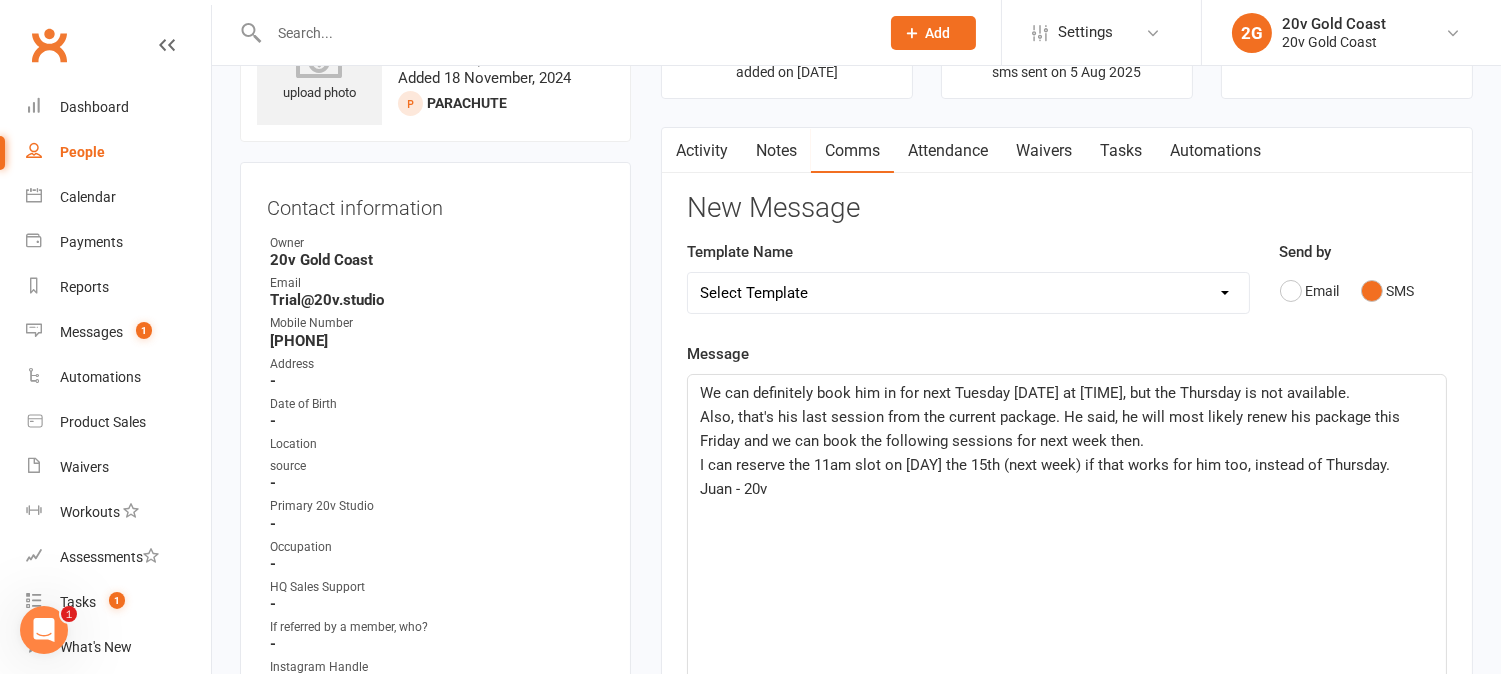click on "I can reserve the 11am slot on Friday the 15th (next week) if that works for him too, instead of Thursday." 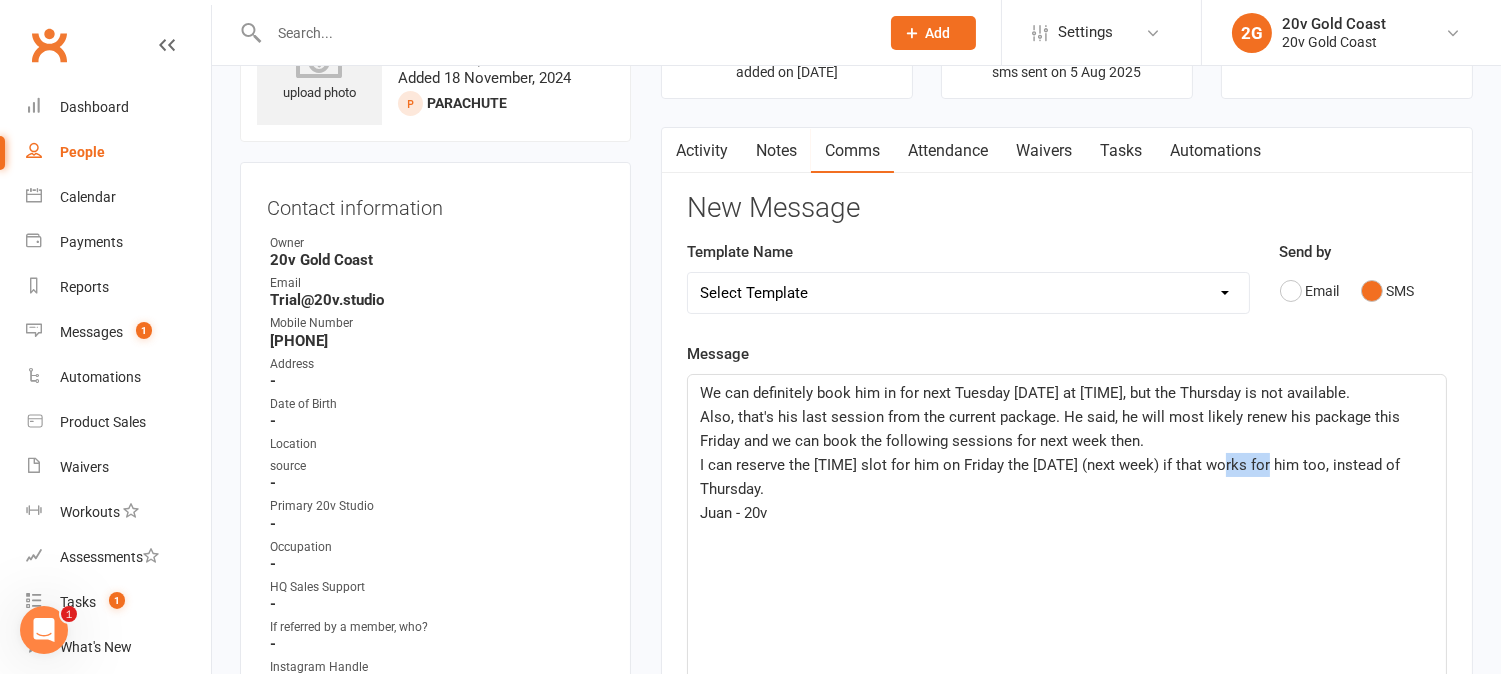 drag, startPoint x: 1226, startPoint y: 461, endPoint x: 1275, endPoint y: 463, distance: 49.0408 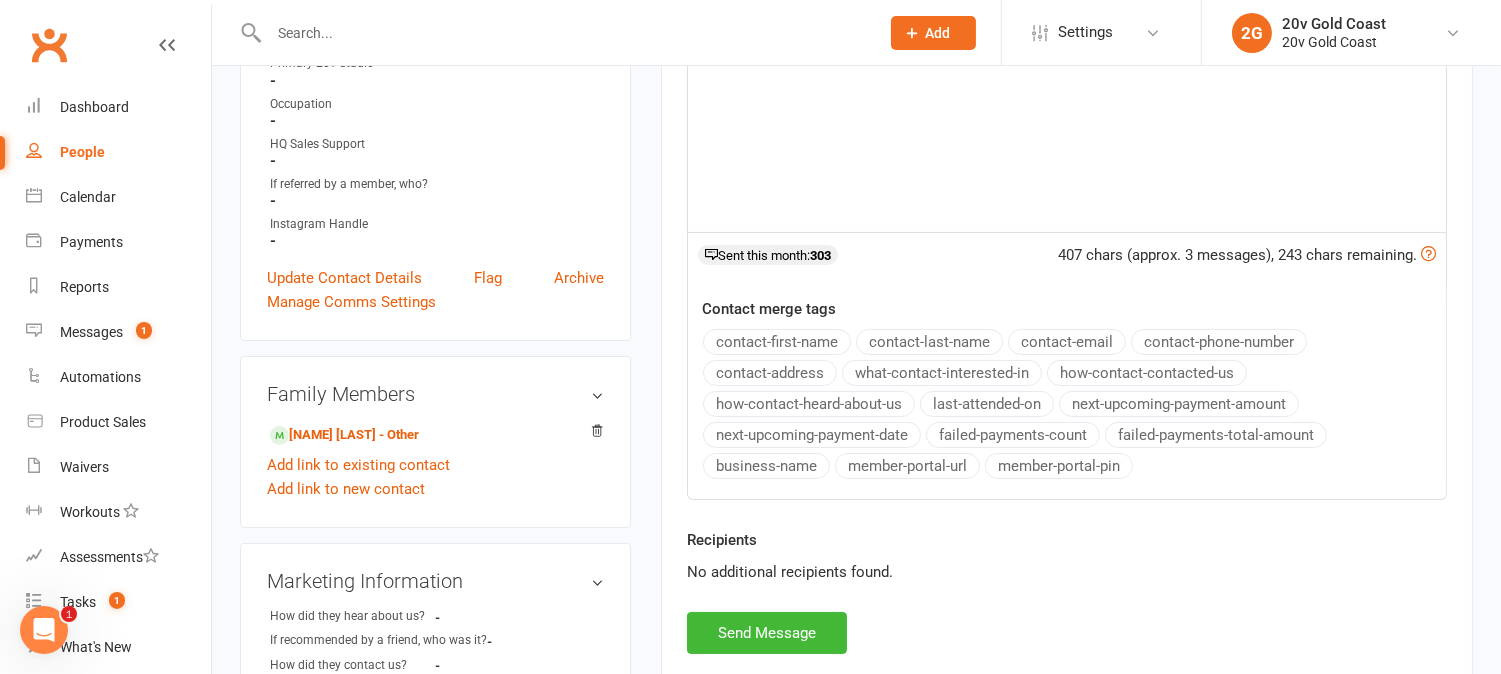 scroll, scrollTop: 555, scrollLeft: 0, axis: vertical 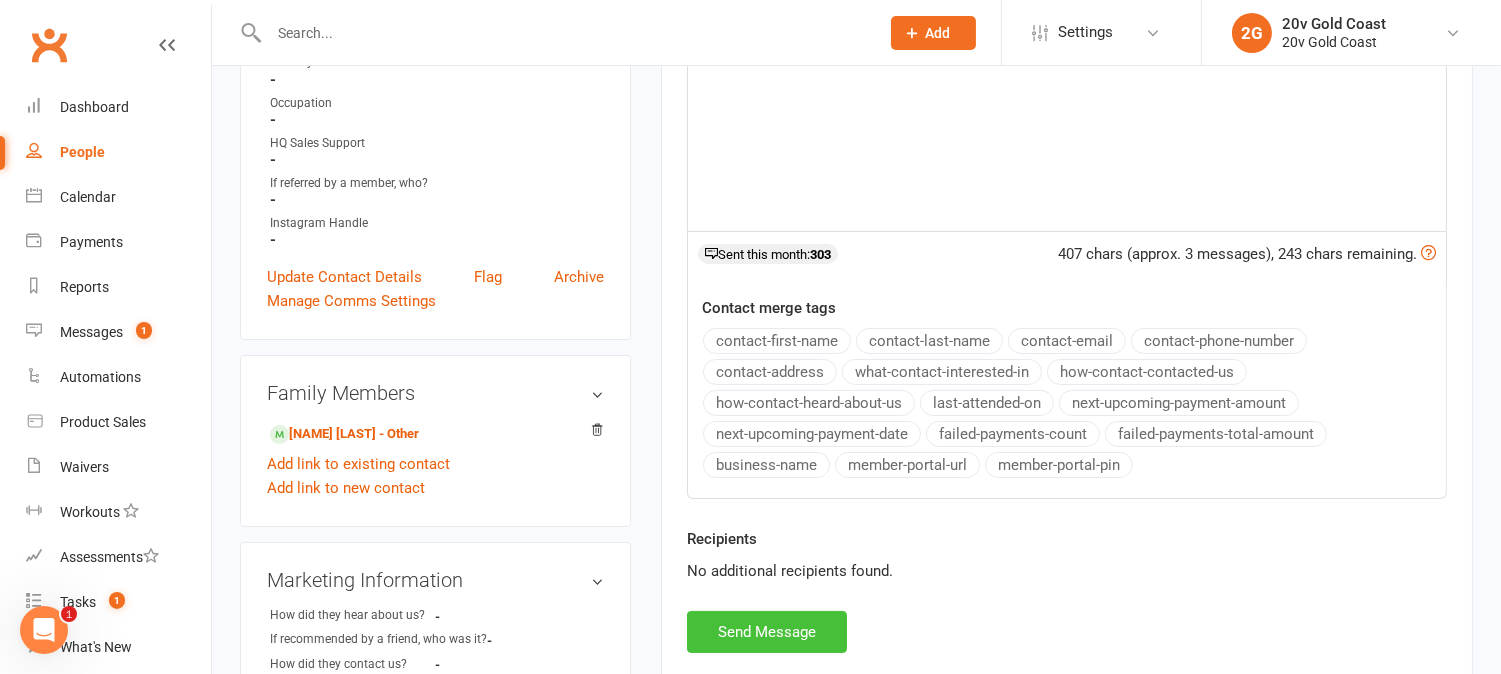 click on "Send Message" at bounding box center [767, 632] 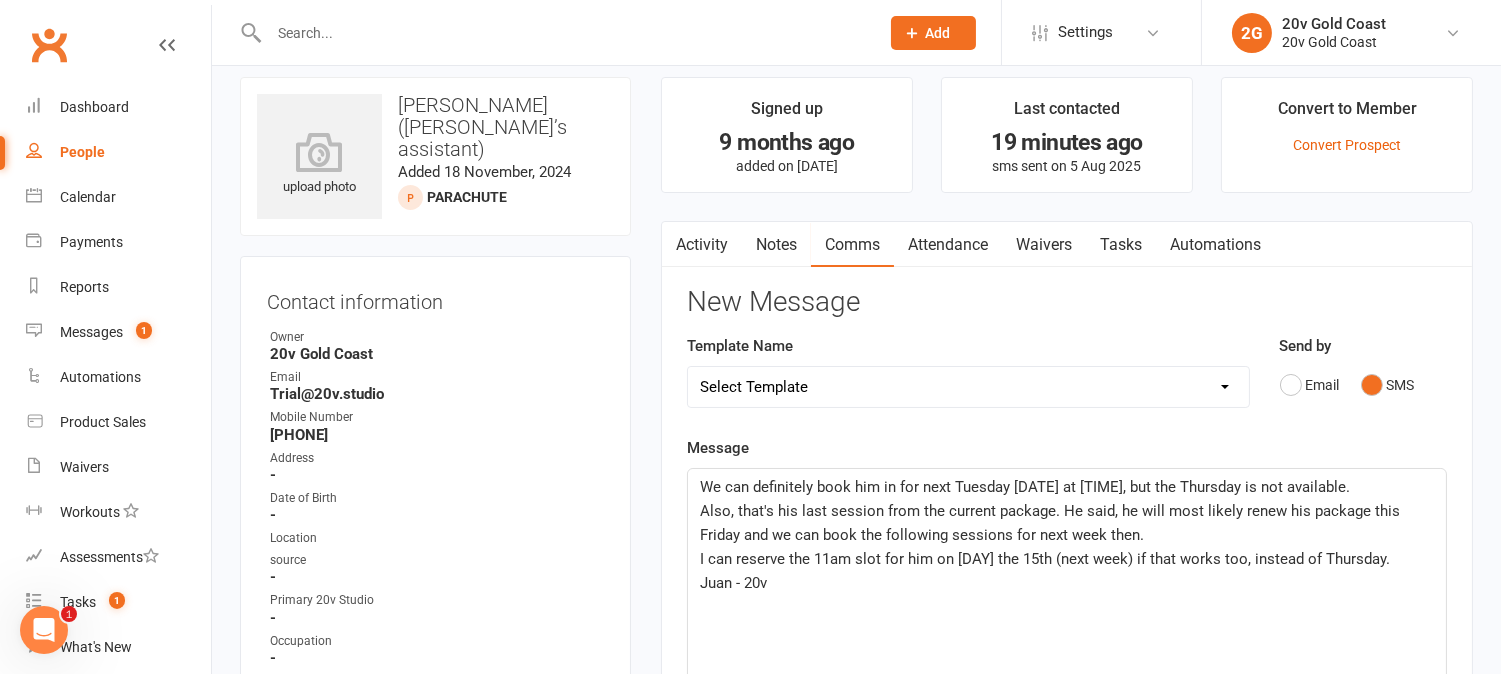 scroll, scrollTop: 0, scrollLeft: 0, axis: both 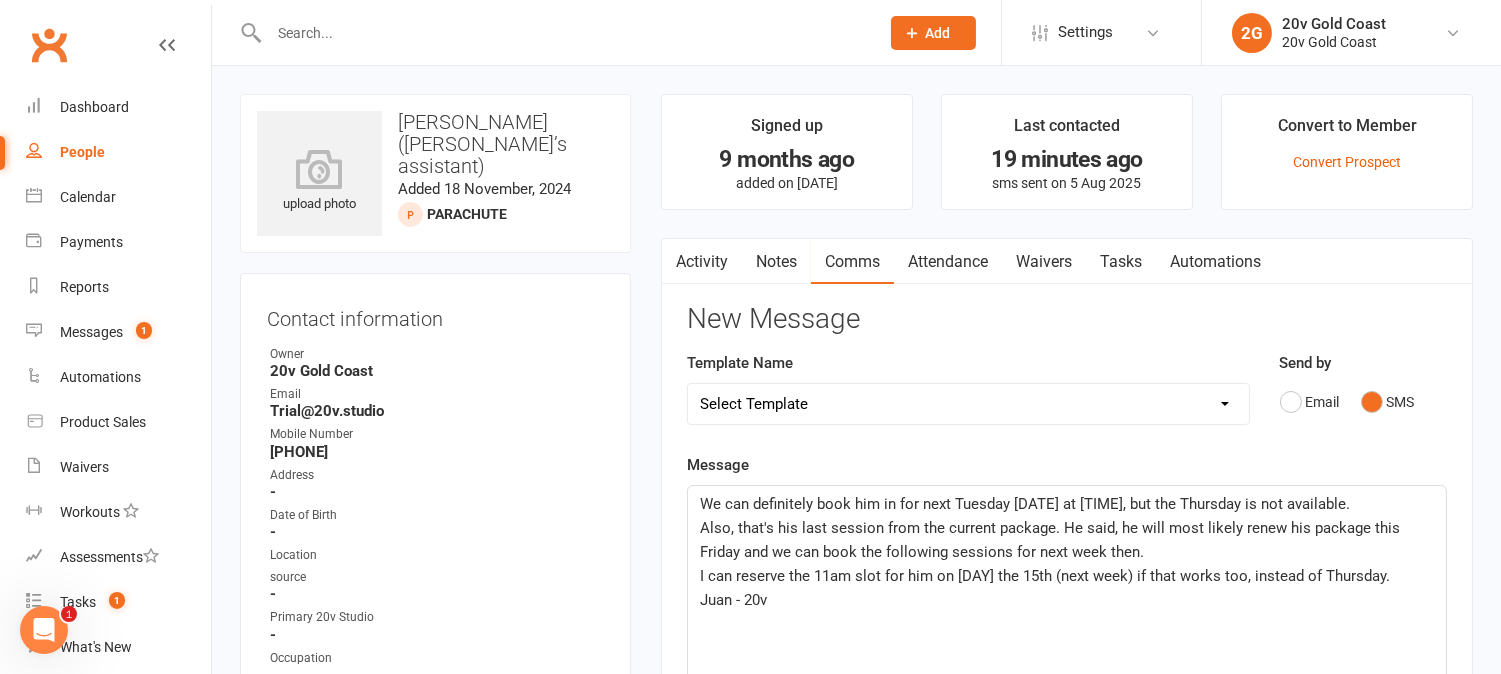 click on "Activity" at bounding box center [702, 262] 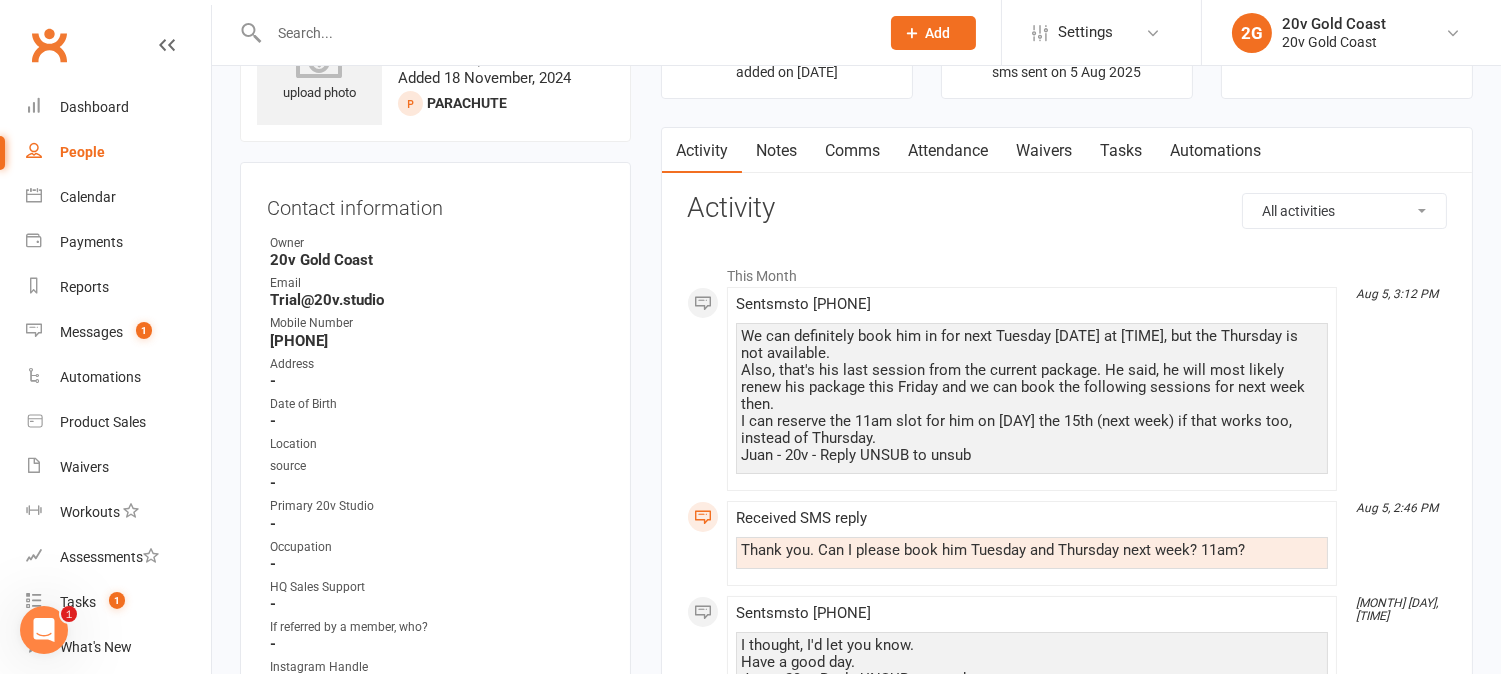 scroll, scrollTop: 0, scrollLeft: 0, axis: both 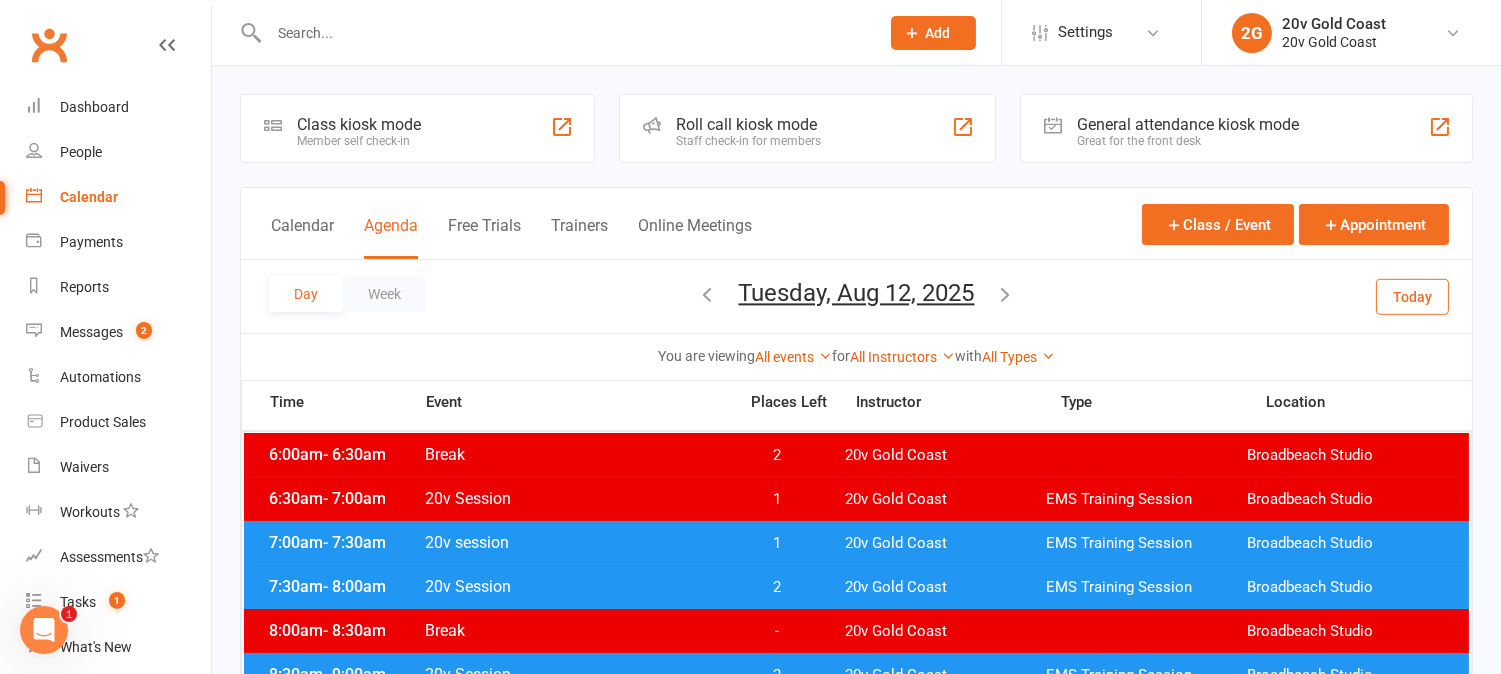 click on "Today" at bounding box center (1412, 296) 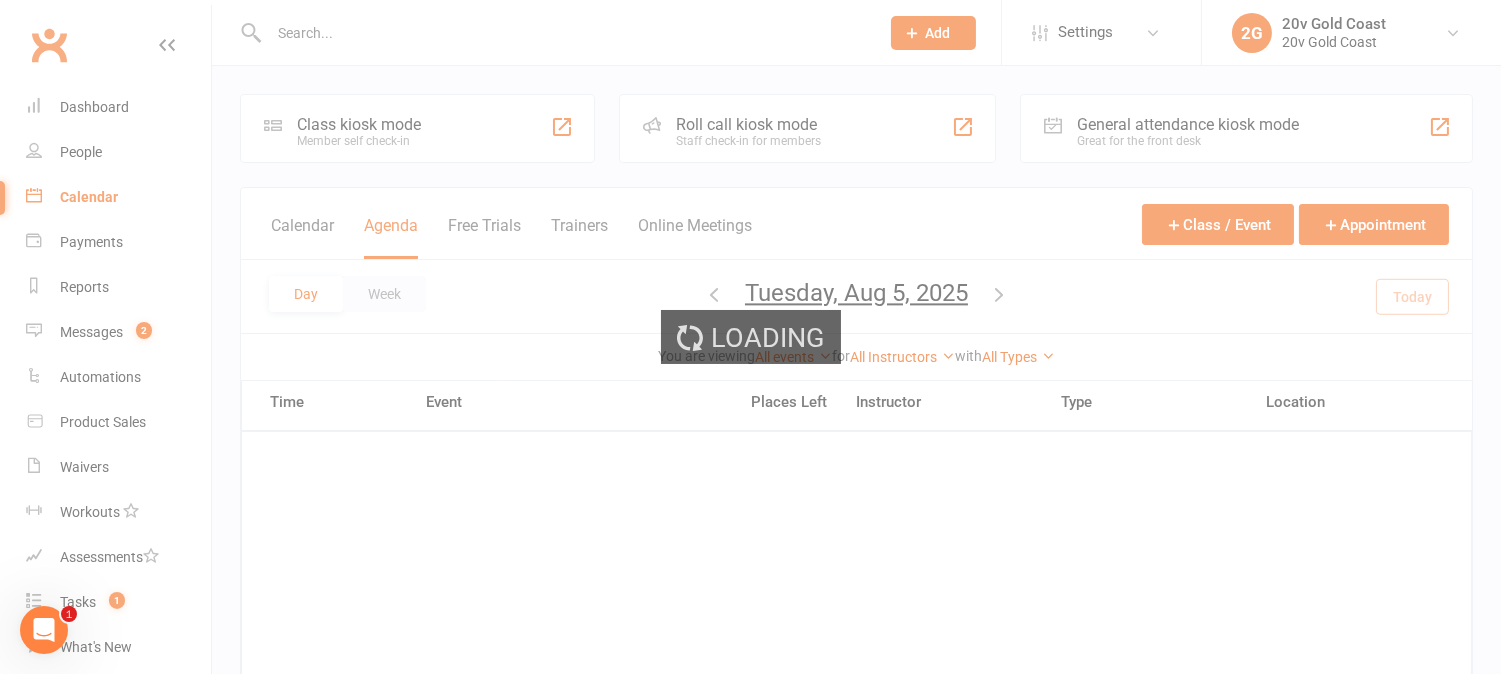 click on "Loading" at bounding box center (750, 337) 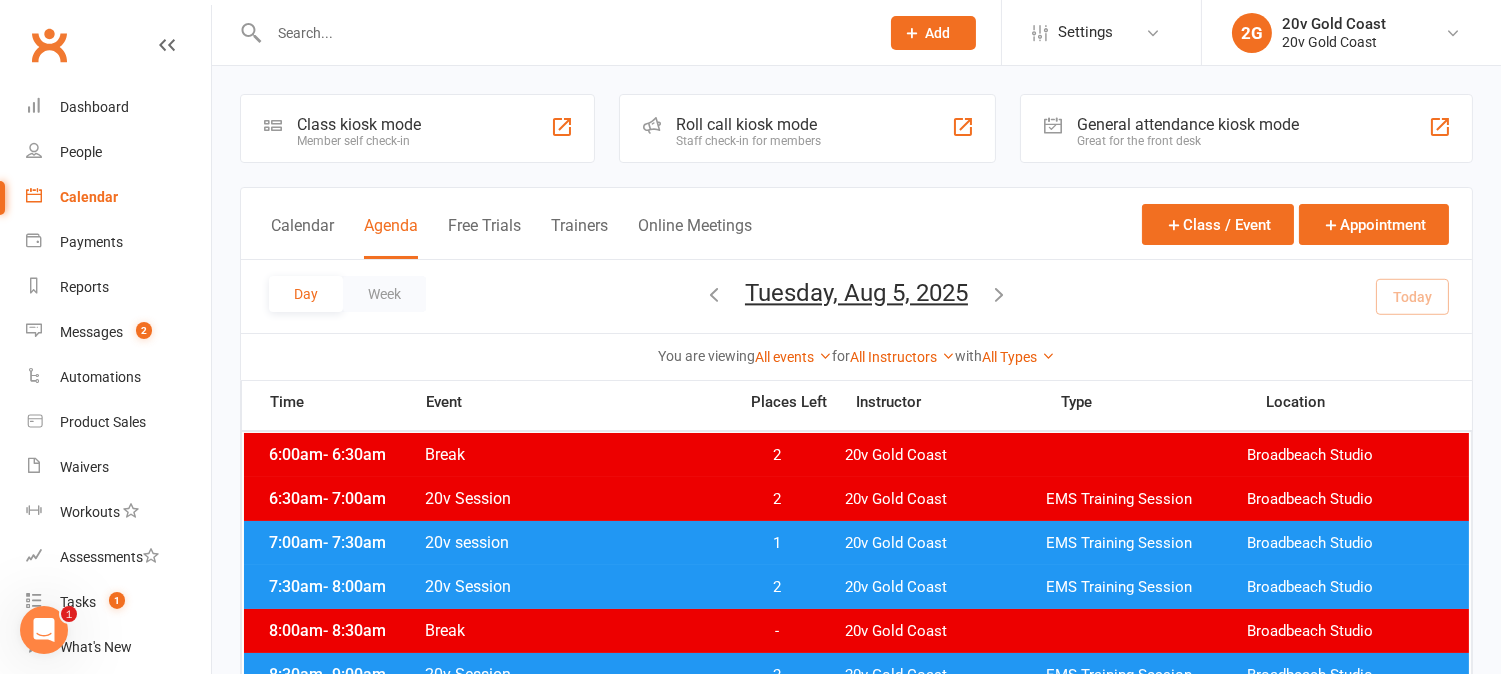 click on "Tuesday, Aug 5, 2025" at bounding box center [856, 293] 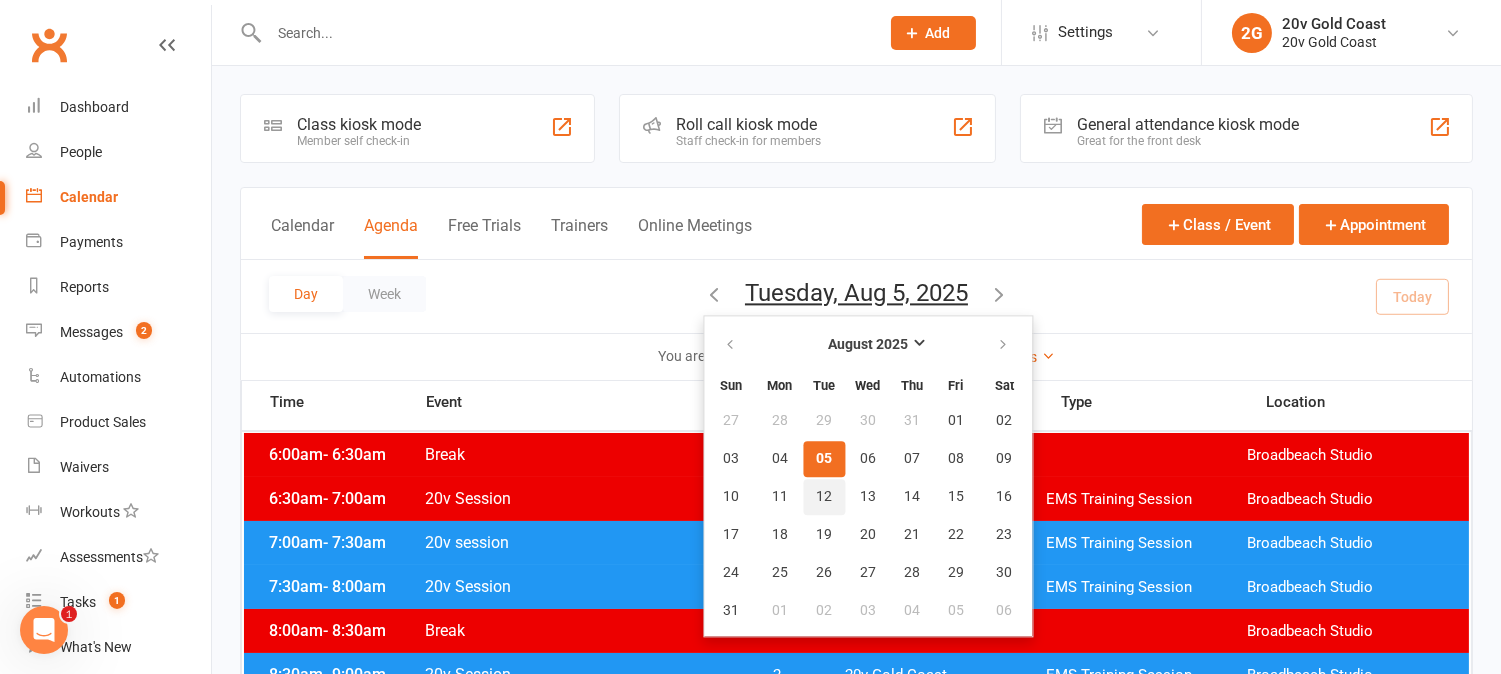 click on "12" at bounding box center (824, 497) 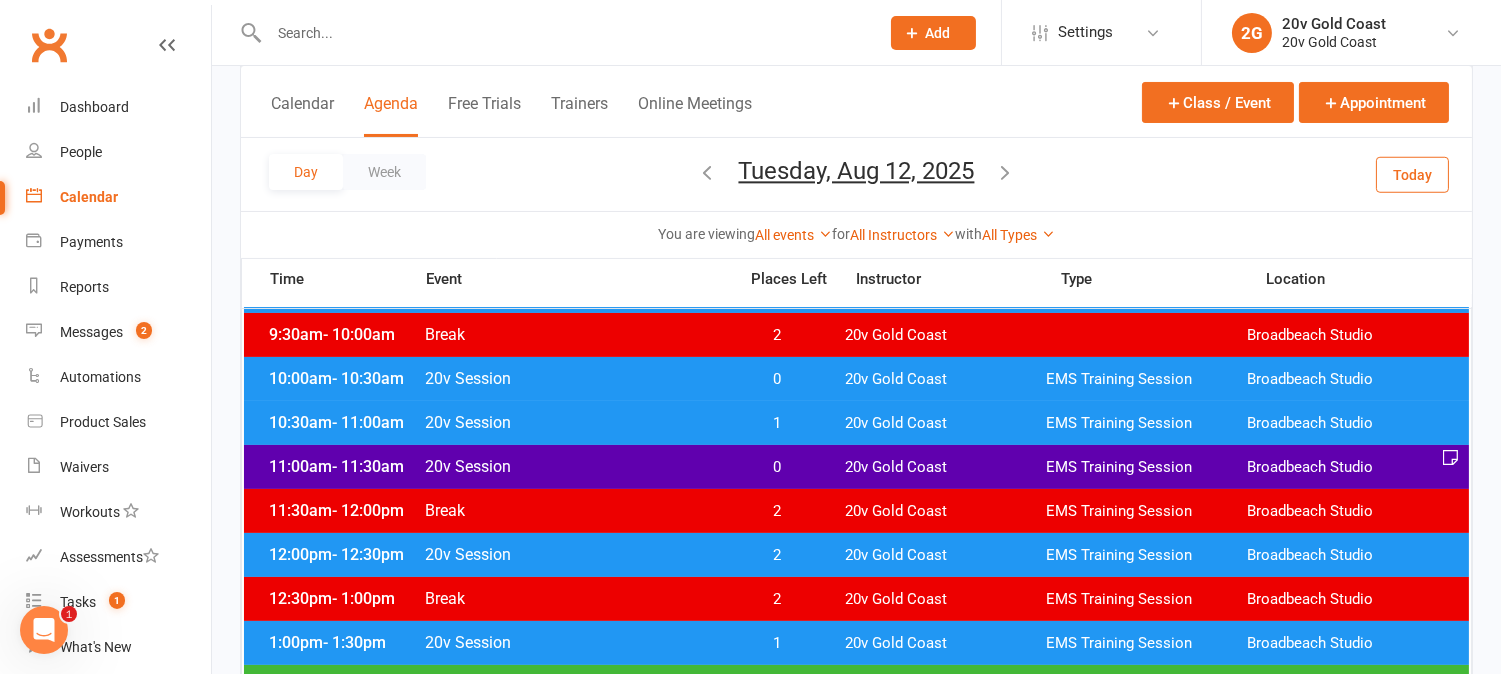 scroll, scrollTop: 444, scrollLeft: 0, axis: vertical 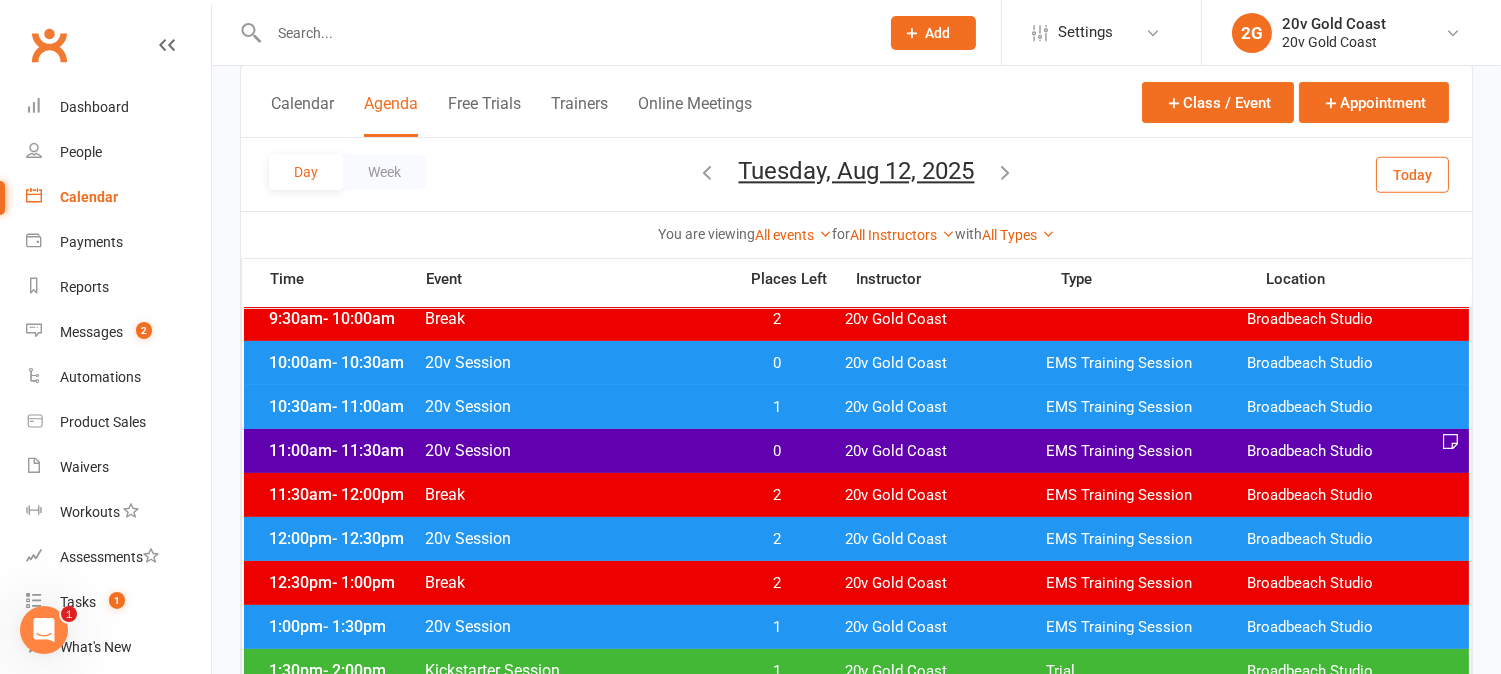 click on "1" at bounding box center (777, 407) 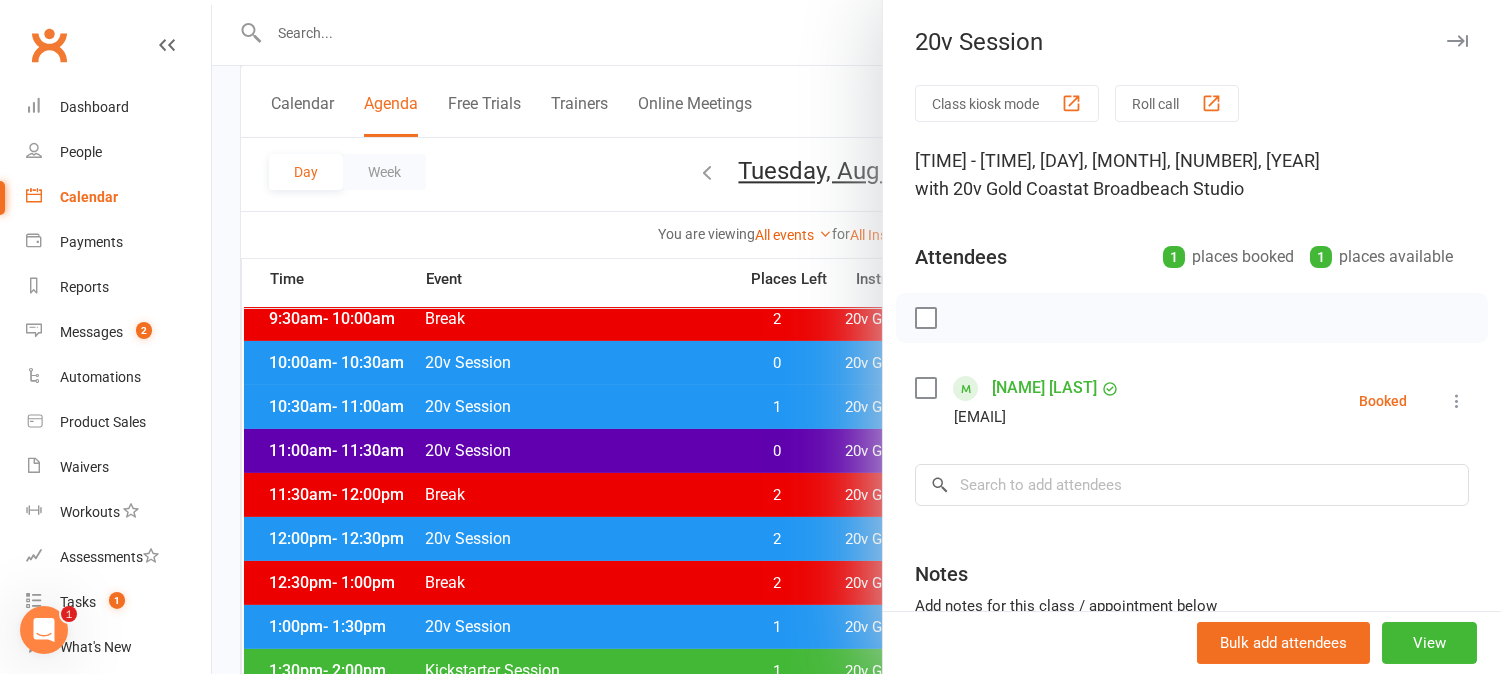 click at bounding box center [856, 337] 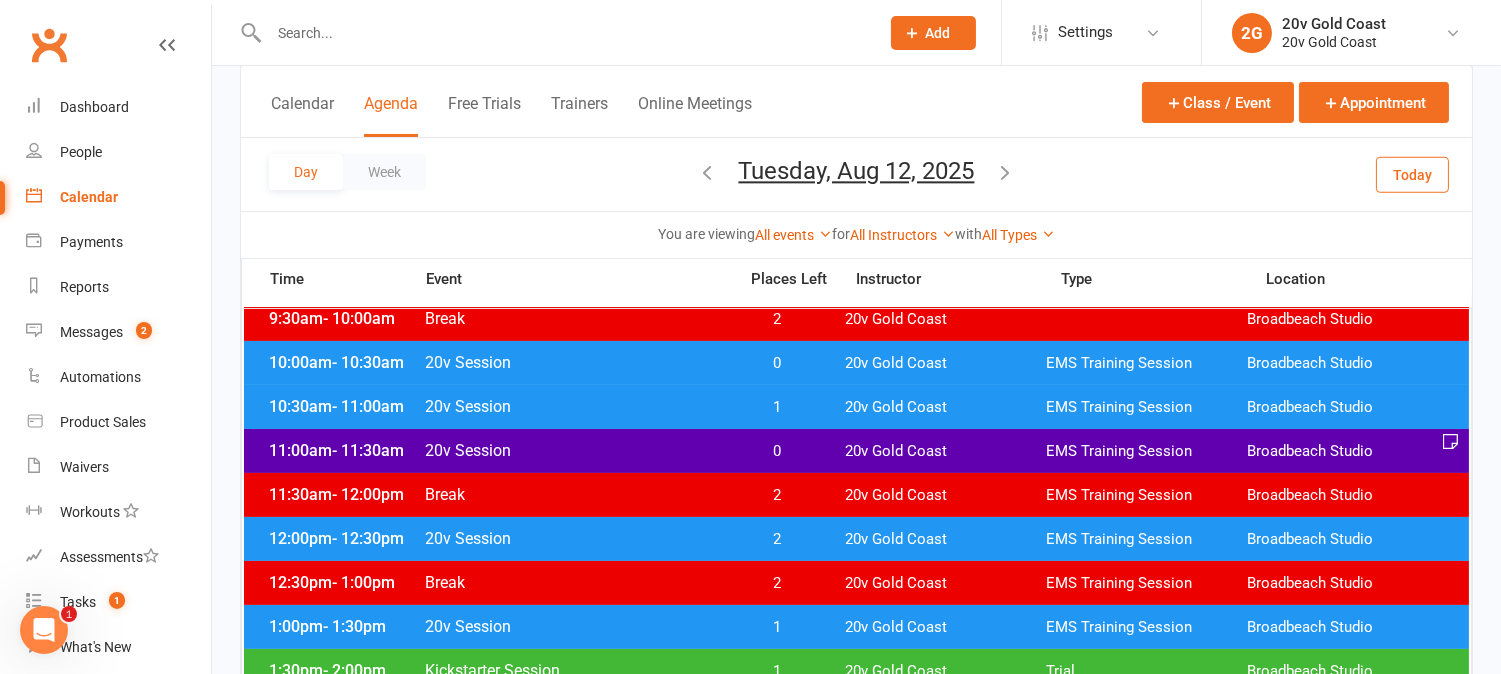 click on "11:00am  - 11:30am 20v Session 0 20v Gold Coast EMS Training Session Broadbeach Studio" at bounding box center (856, 451) 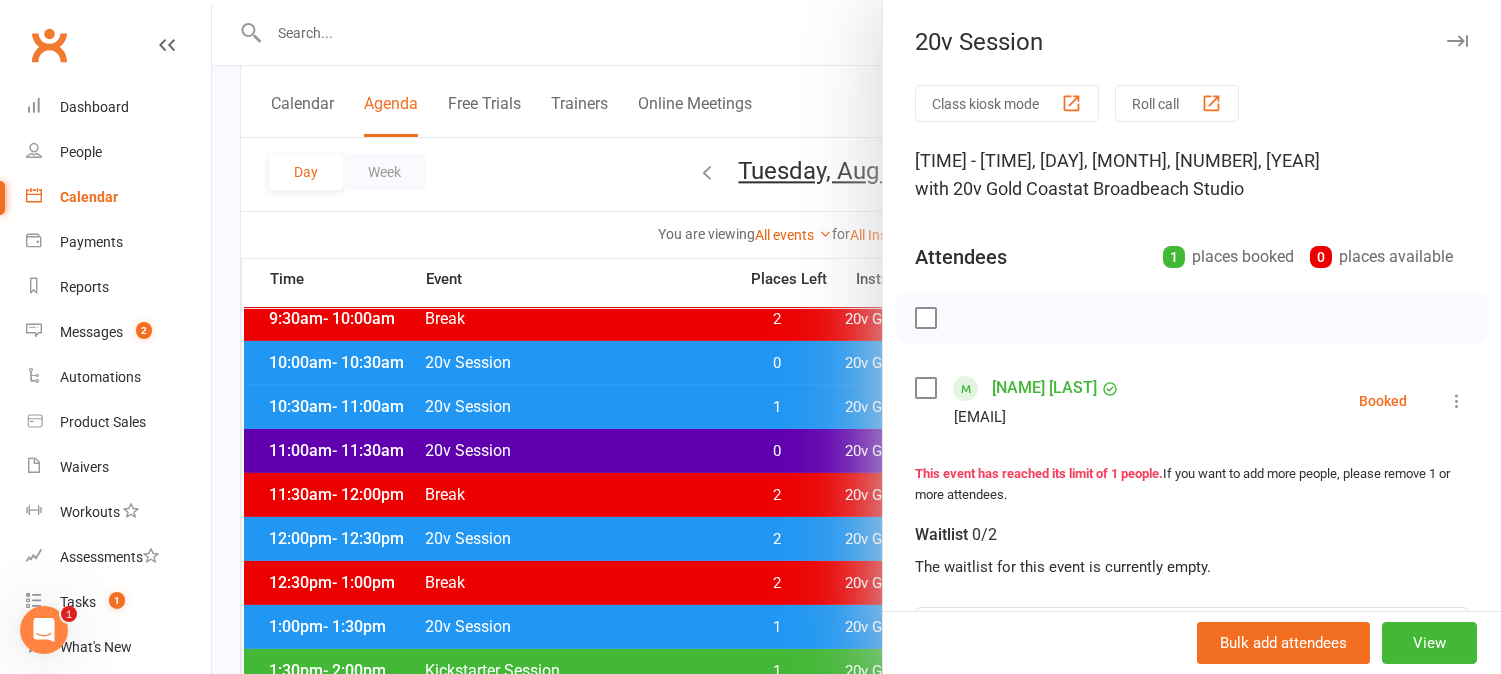 click at bounding box center [856, 337] 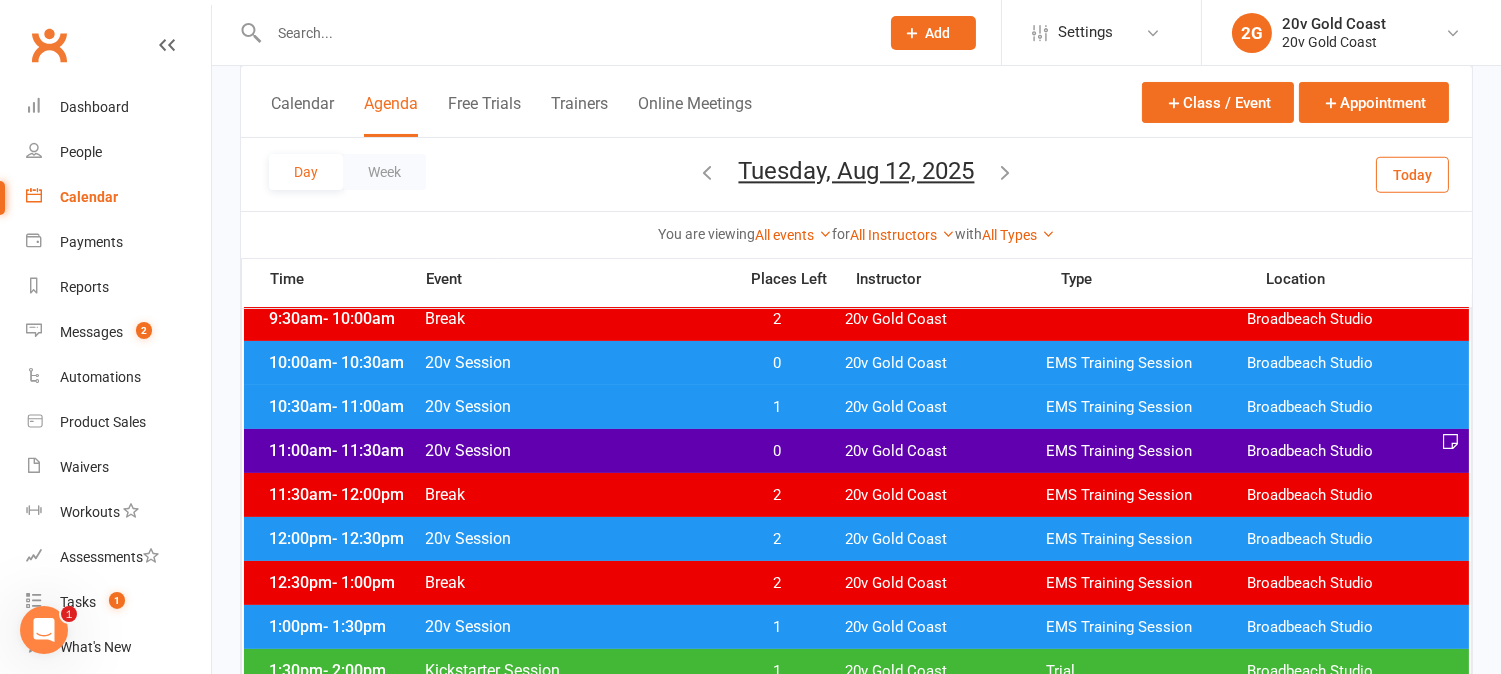 click on "11:30am  - 12:00pm Break 2 20v Gold Coast EMS Training Session Broadbeach Studio" at bounding box center [856, 495] 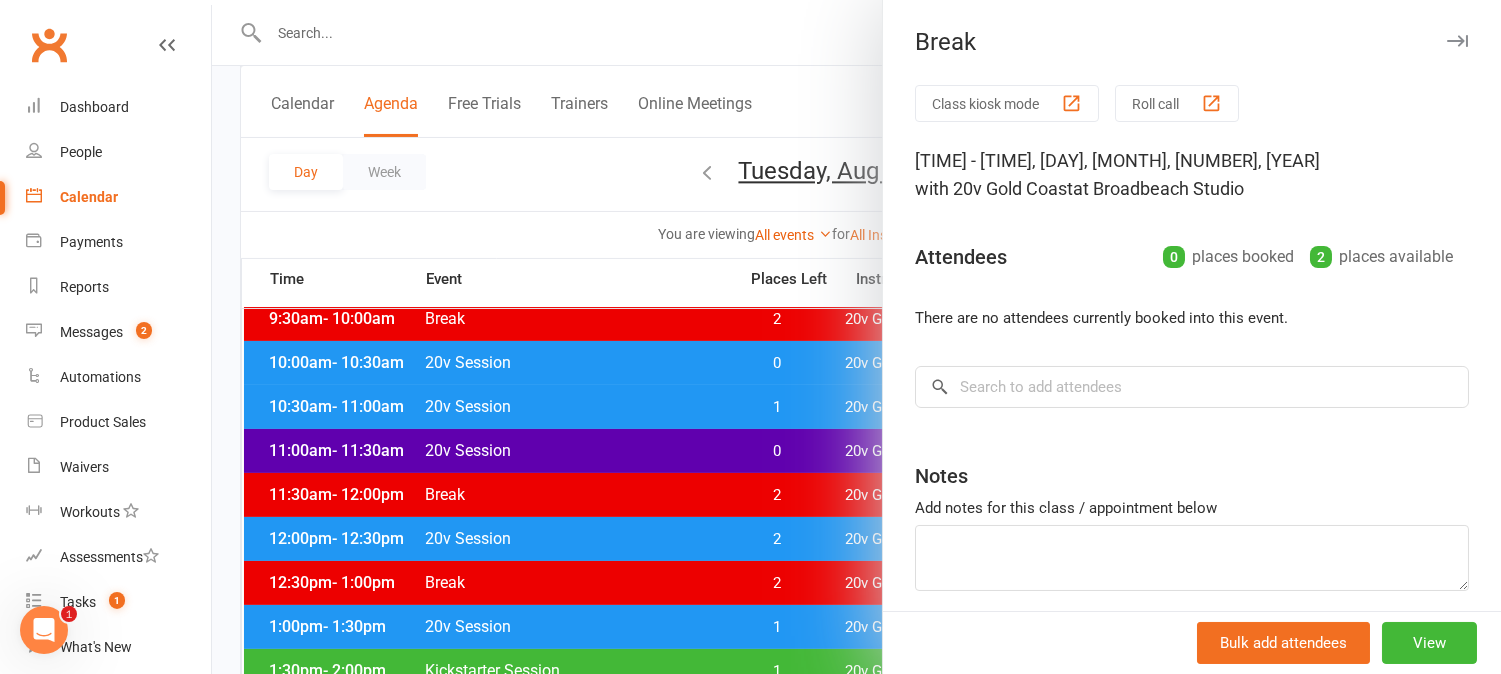 click at bounding box center [856, 337] 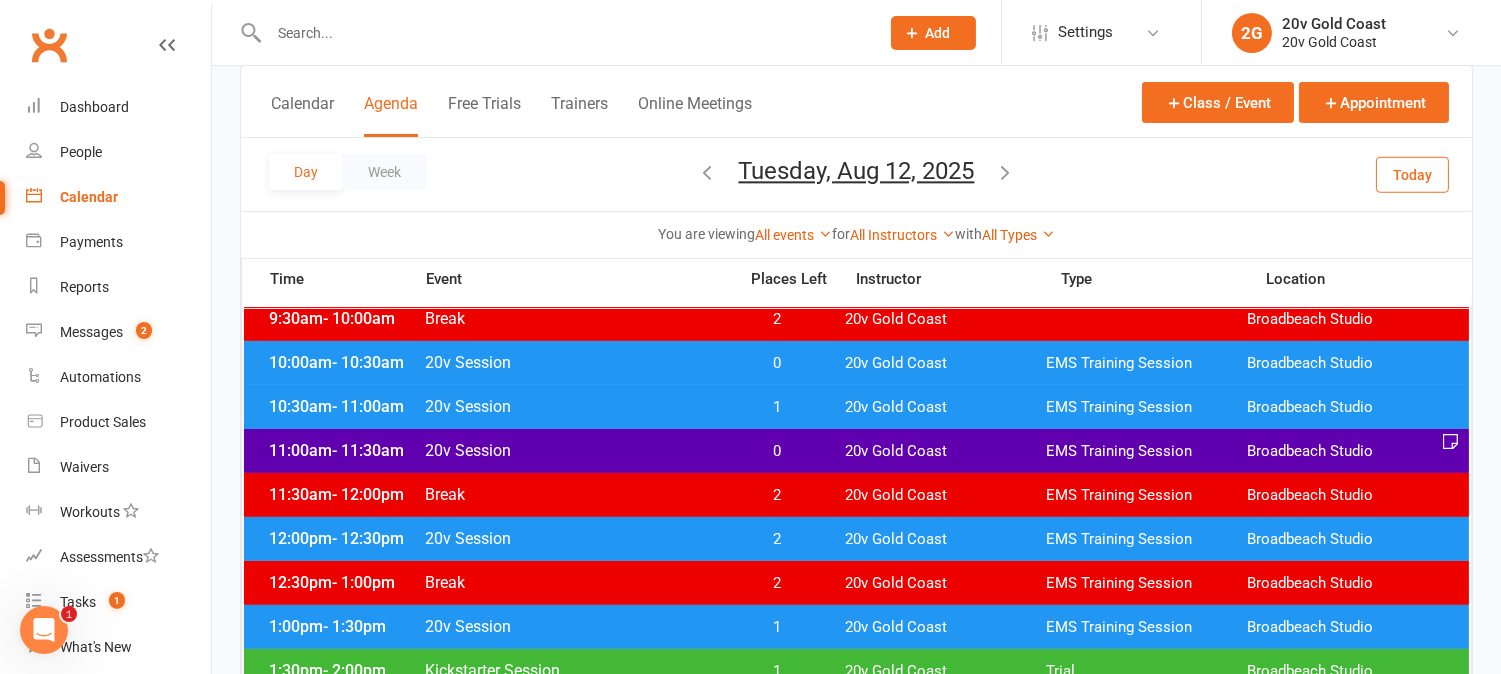 click on "Tuesday, Aug 12, 2025" at bounding box center (857, 171) 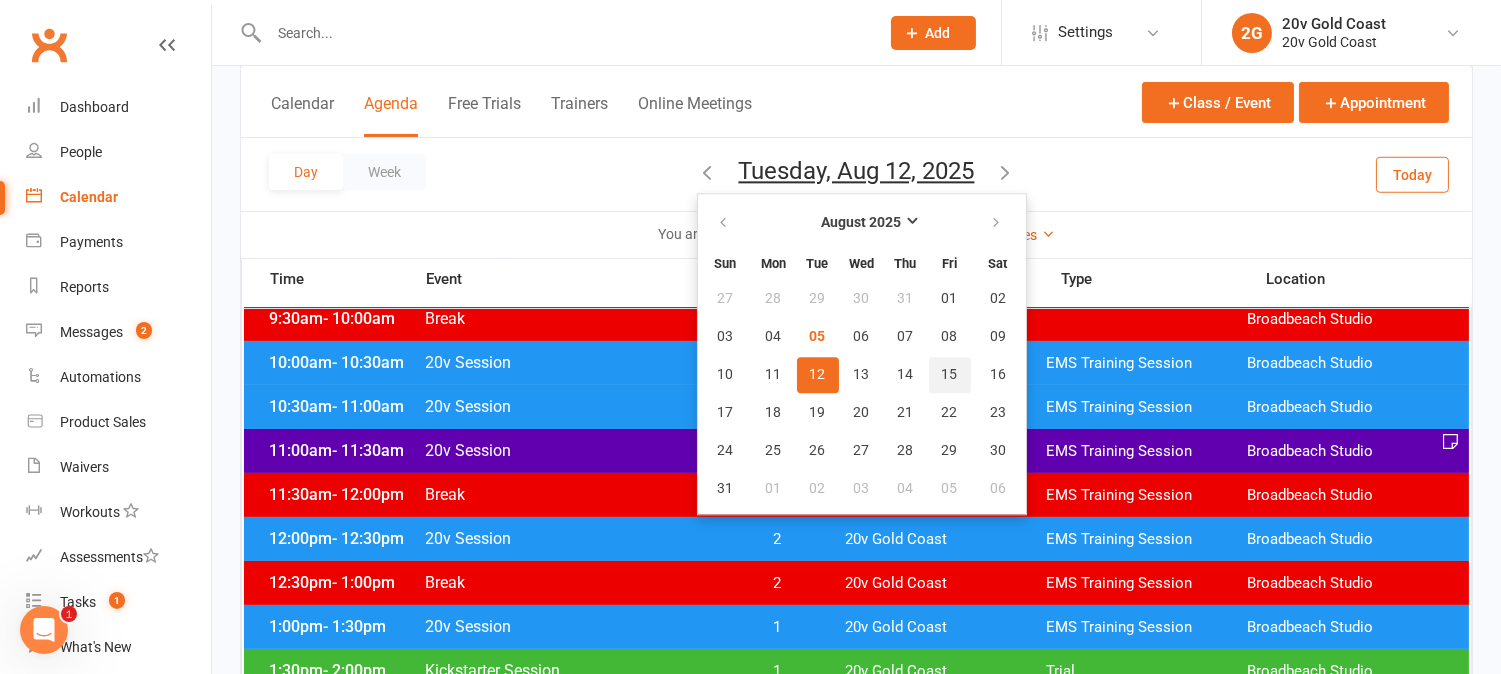click on "15" at bounding box center (950, 375) 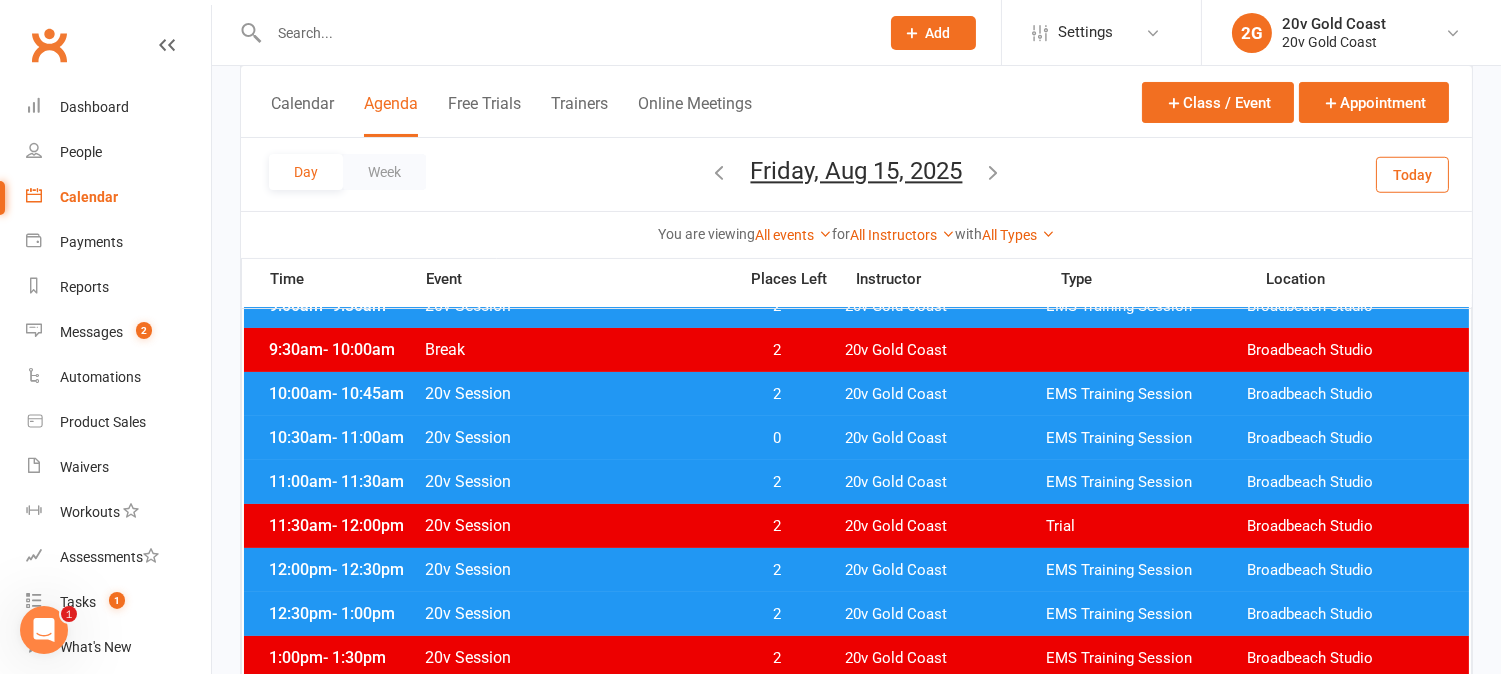 scroll, scrollTop: 444, scrollLeft: 0, axis: vertical 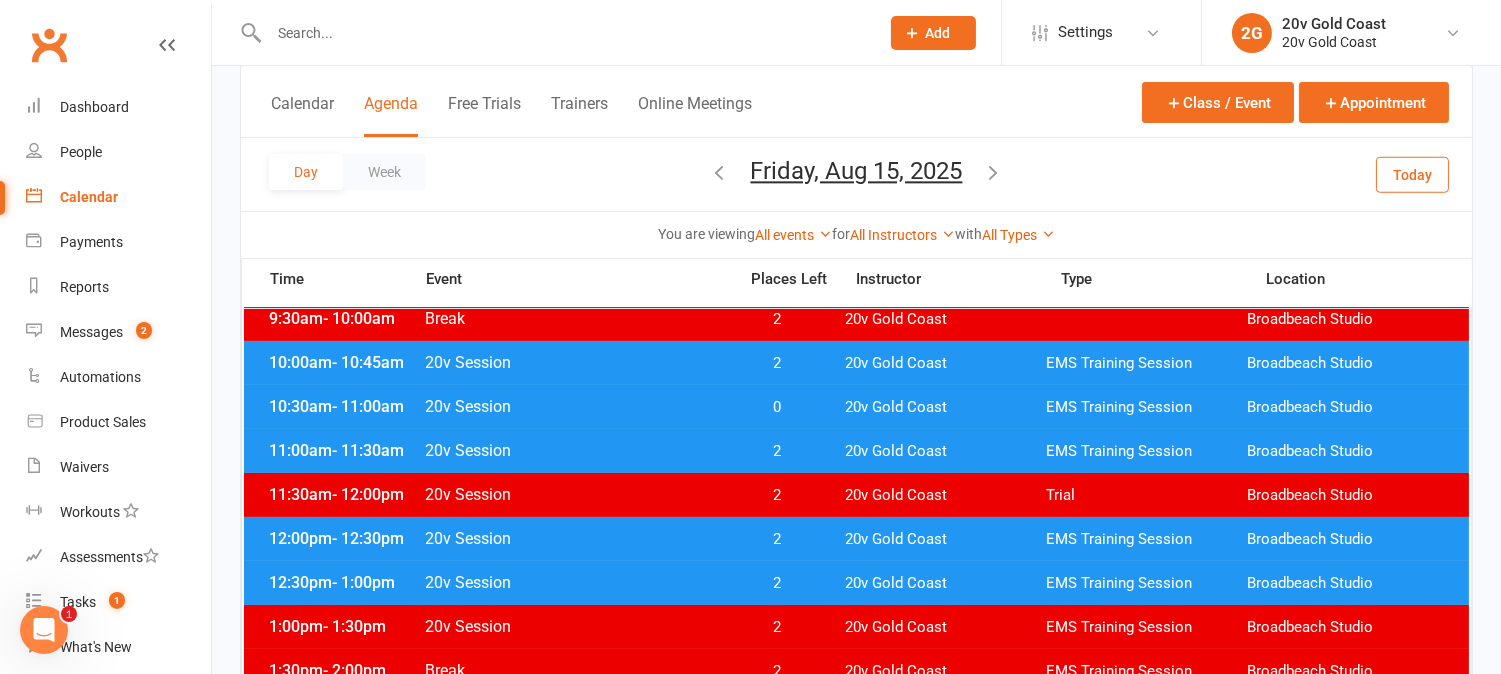 click on "Today" at bounding box center (1412, 174) 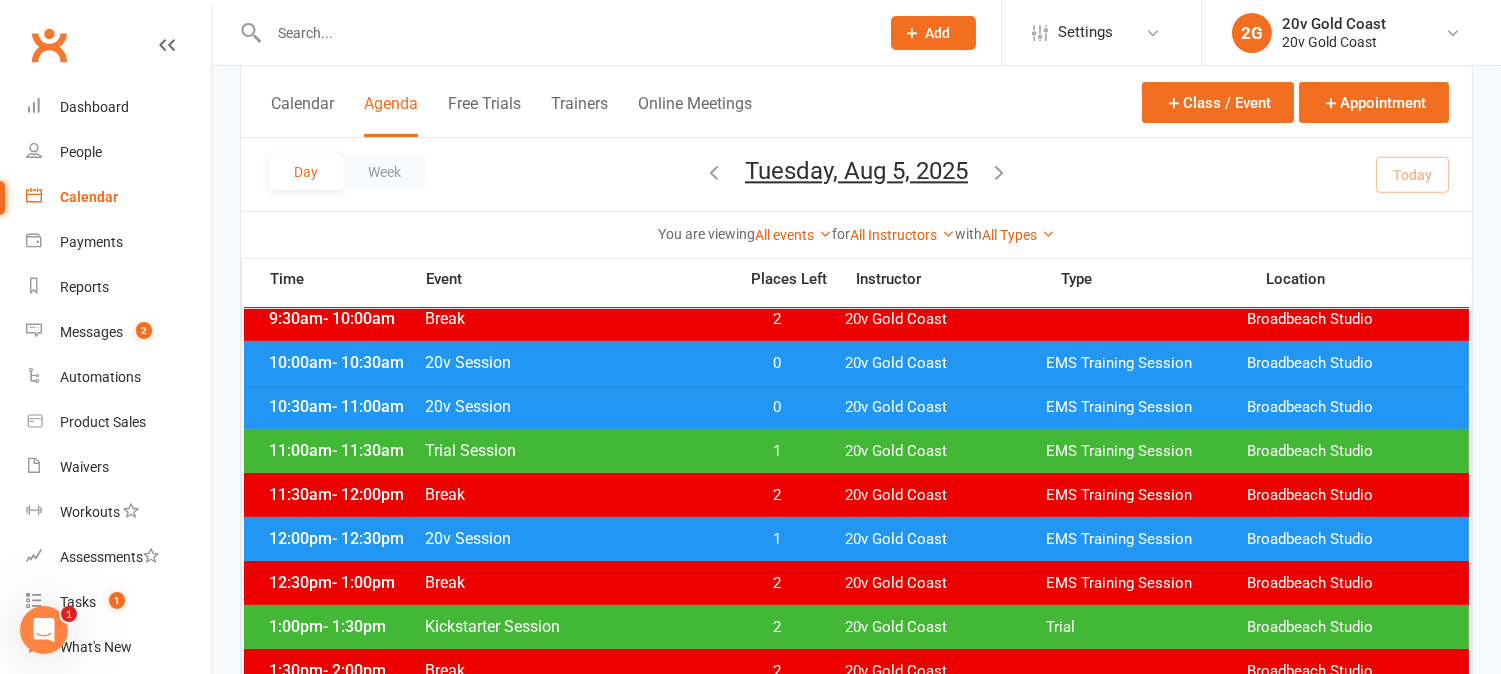click on "Tuesday, Aug 5, 2025" at bounding box center (856, 171) 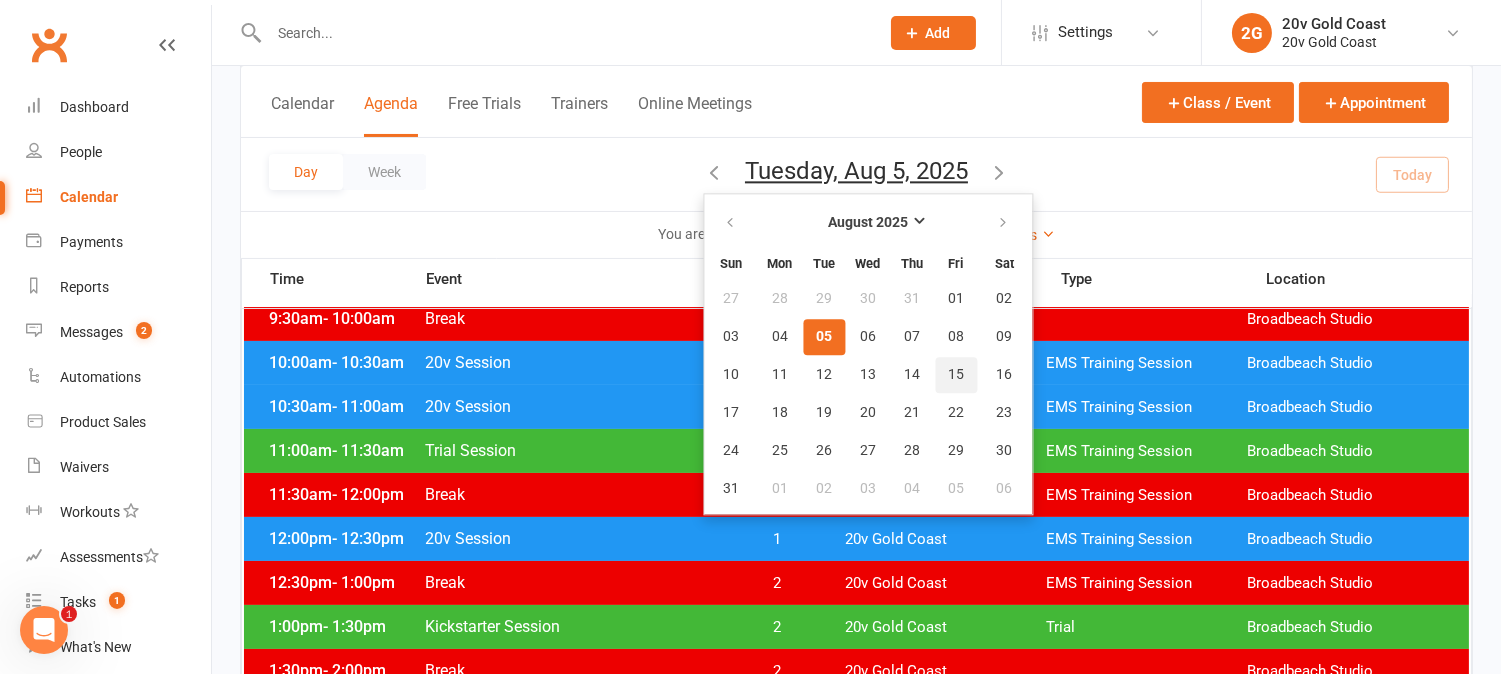 click on "15" at bounding box center [956, 375] 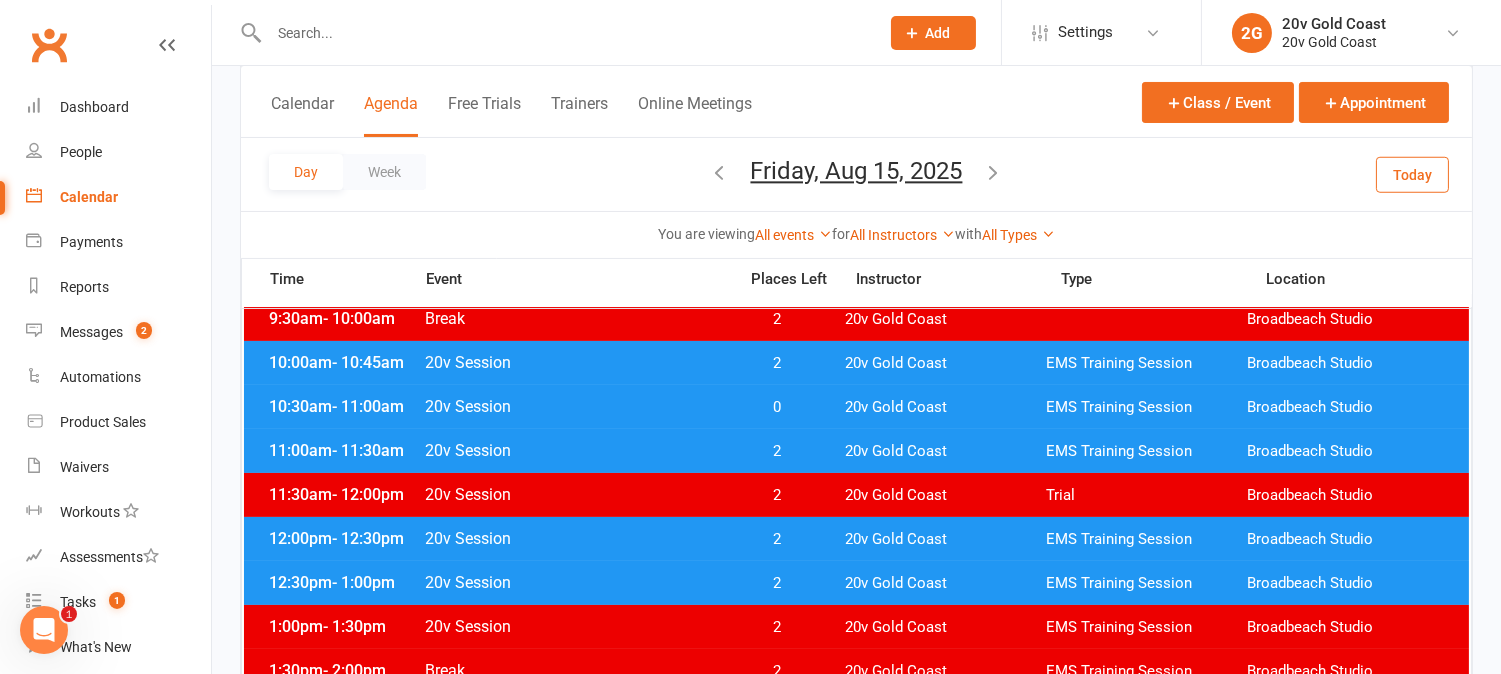 click on "2" at bounding box center [777, 451] 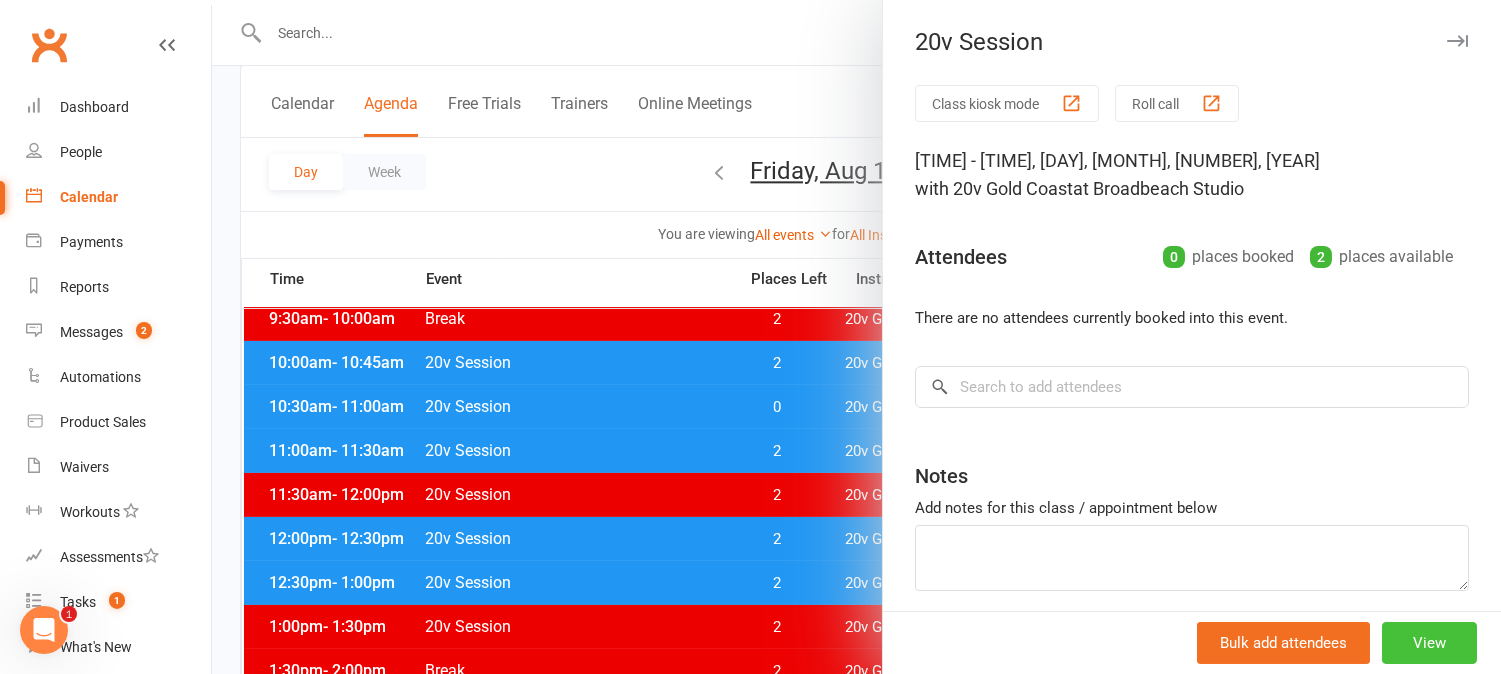 click on "View" at bounding box center [1429, 643] 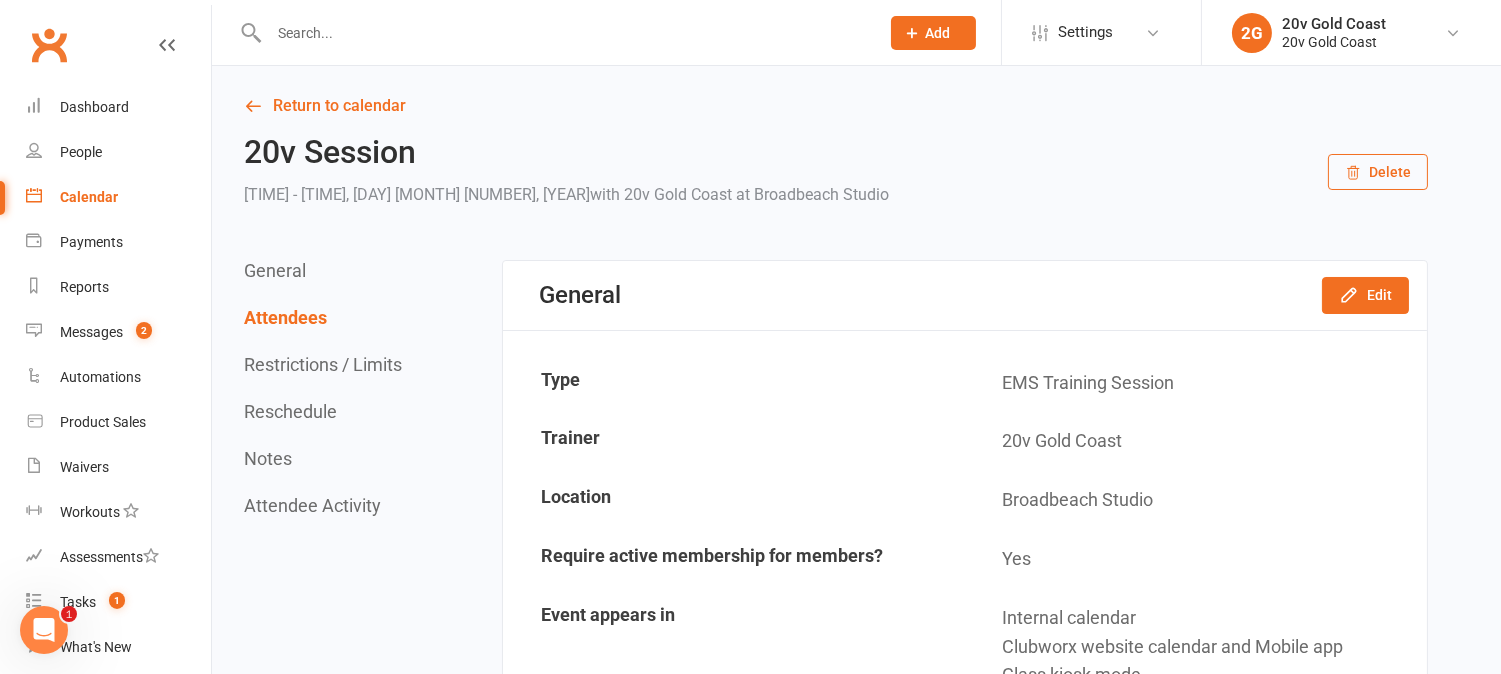 scroll, scrollTop: 0, scrollLeft: 0, axis: both 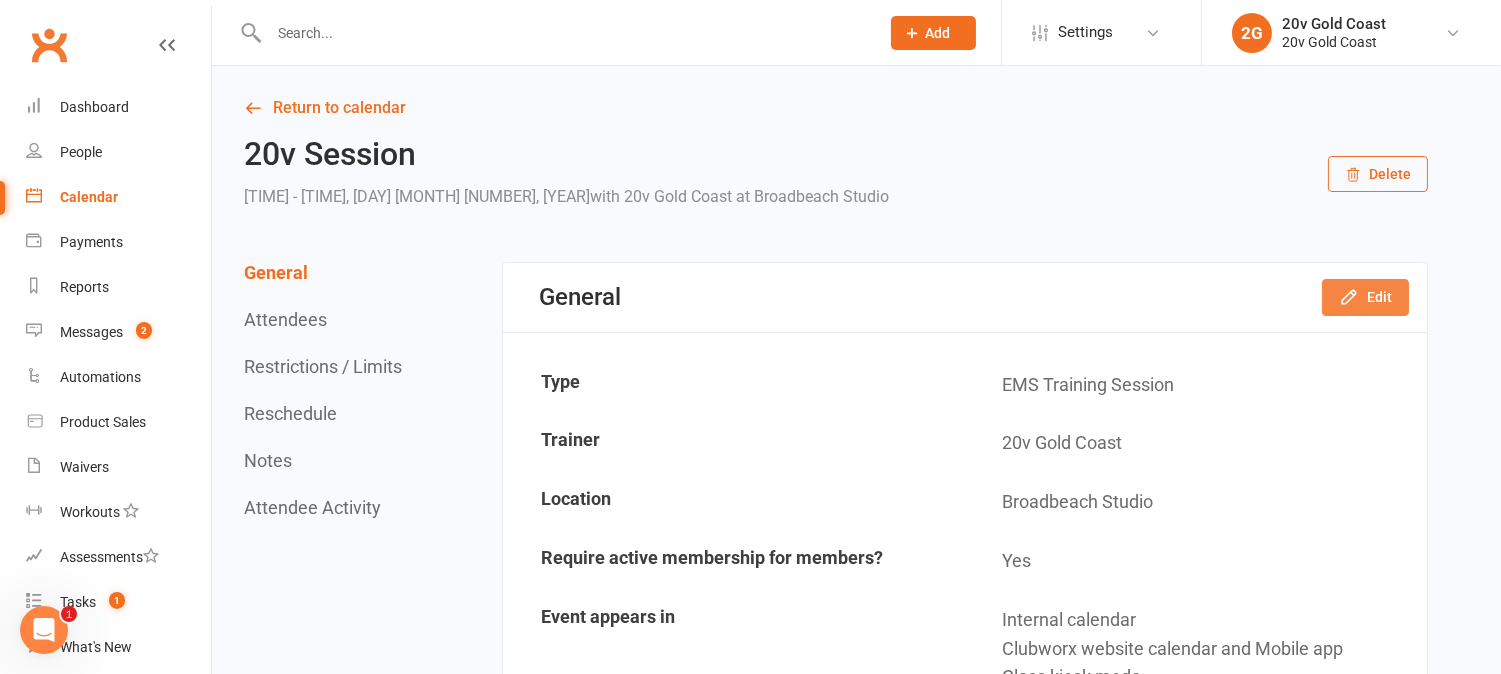 click 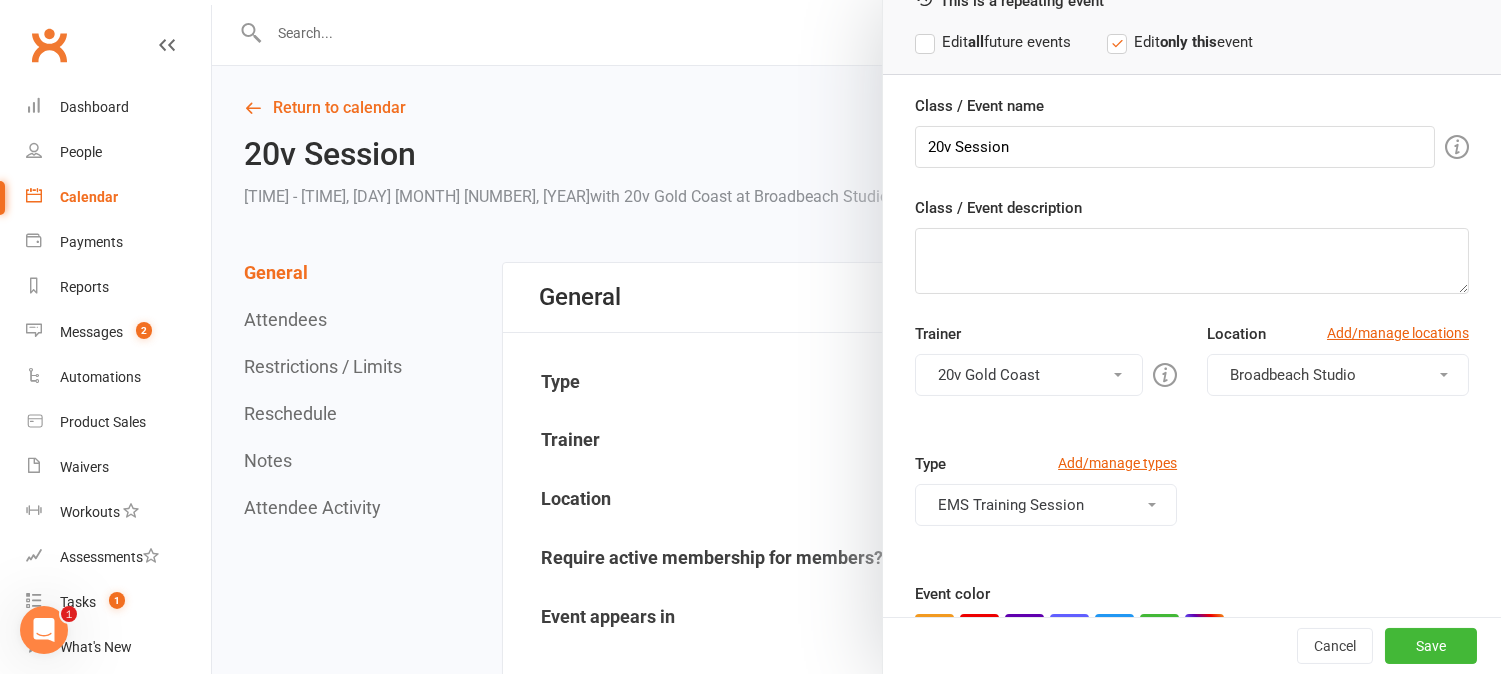 scroll, scrollTop: 282, scrollLeft: 0, axis: vertical 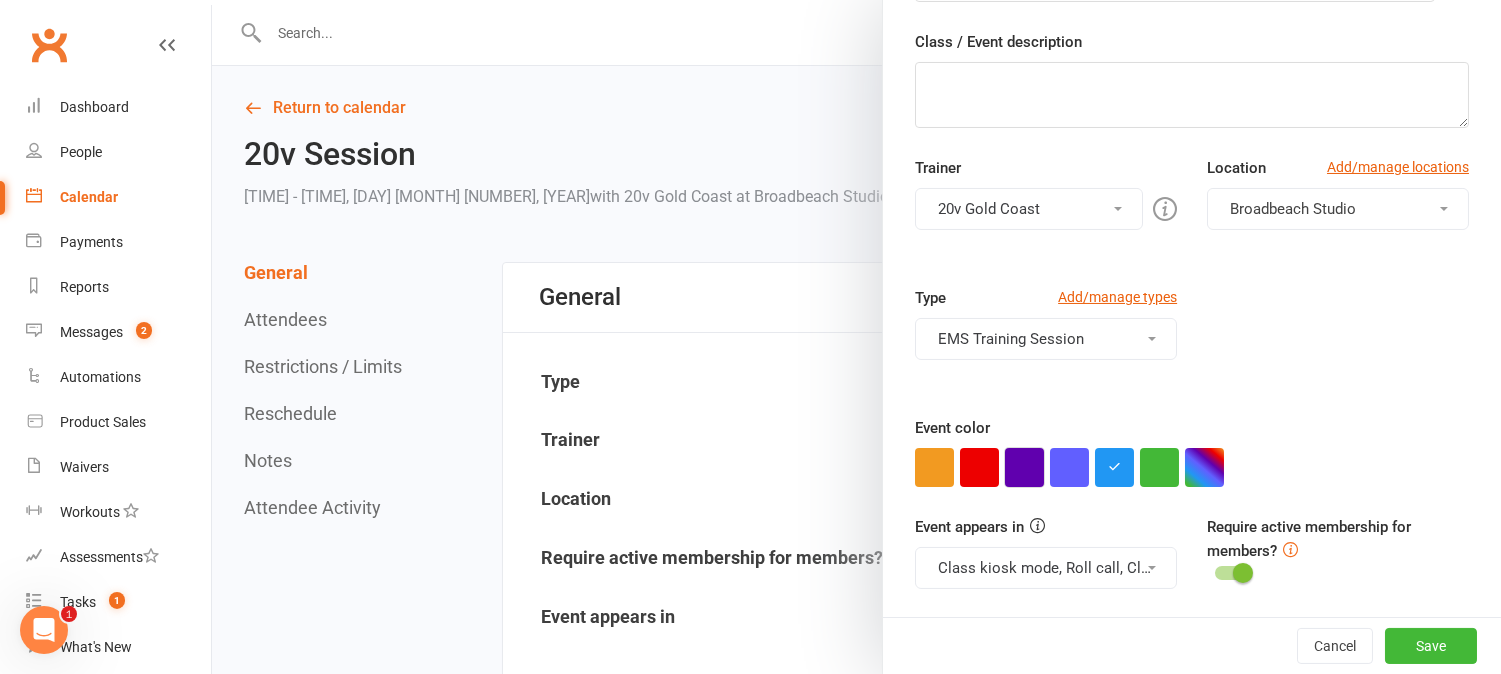click at bounding box center [1024, 467] 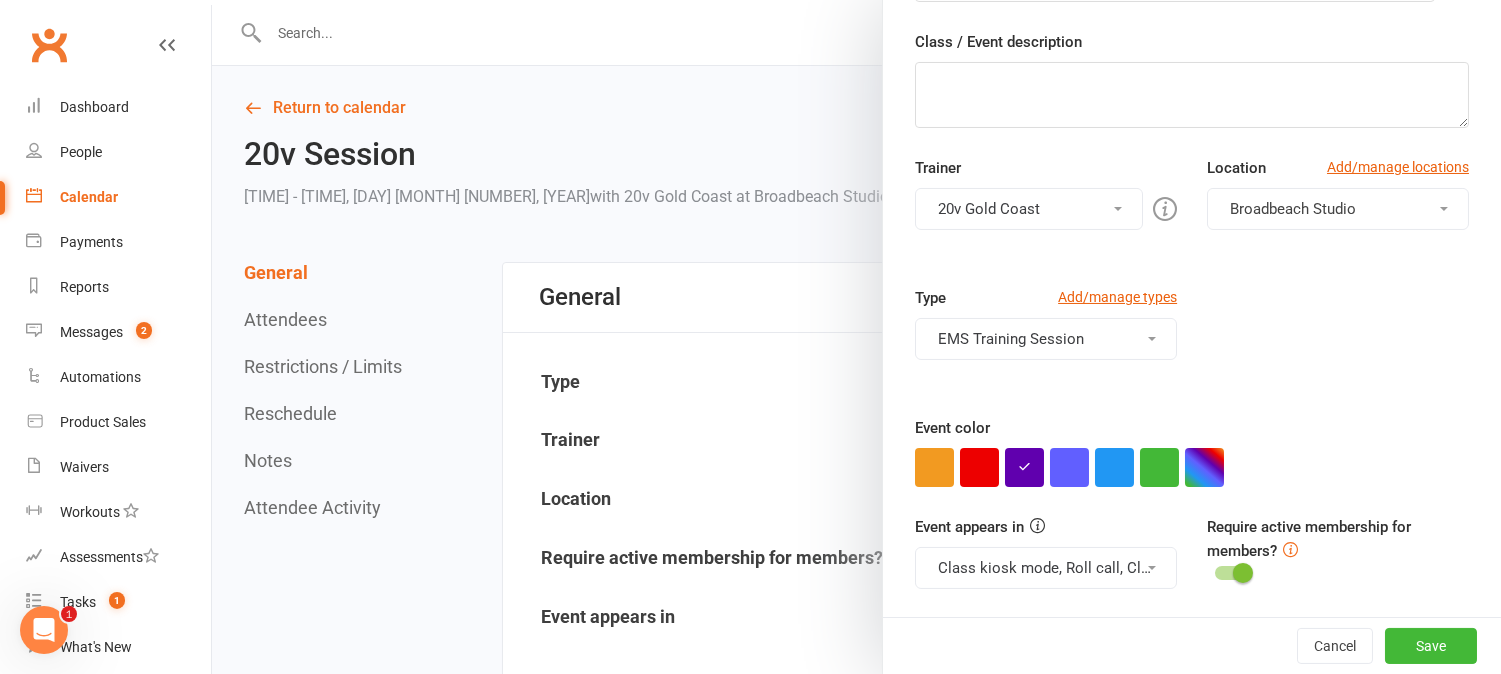 click on "Class kiosk mode, Roll call, Clubworx website calendar and Mobile app" at bounding box center (1046, 568) 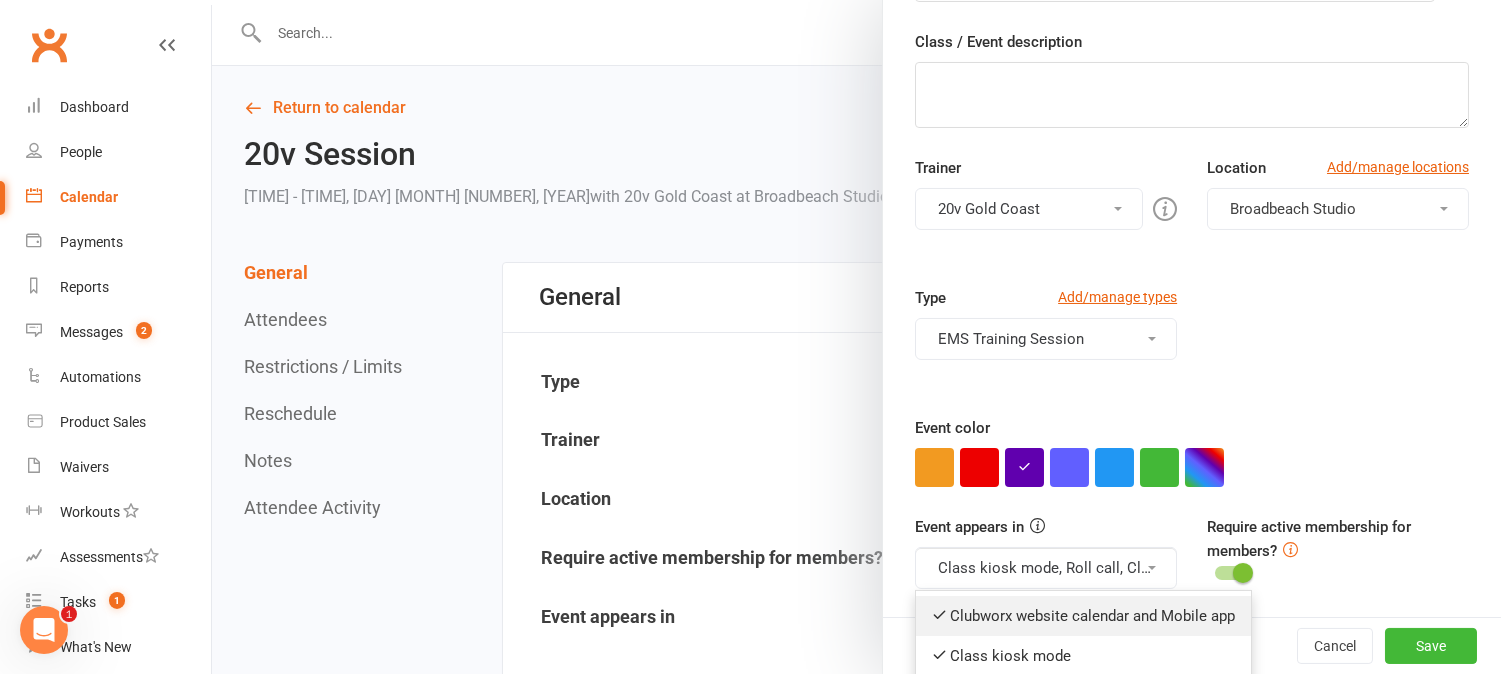 click on "Clubworx website calendar and Mobile app" at bounding box center (1083, 616) 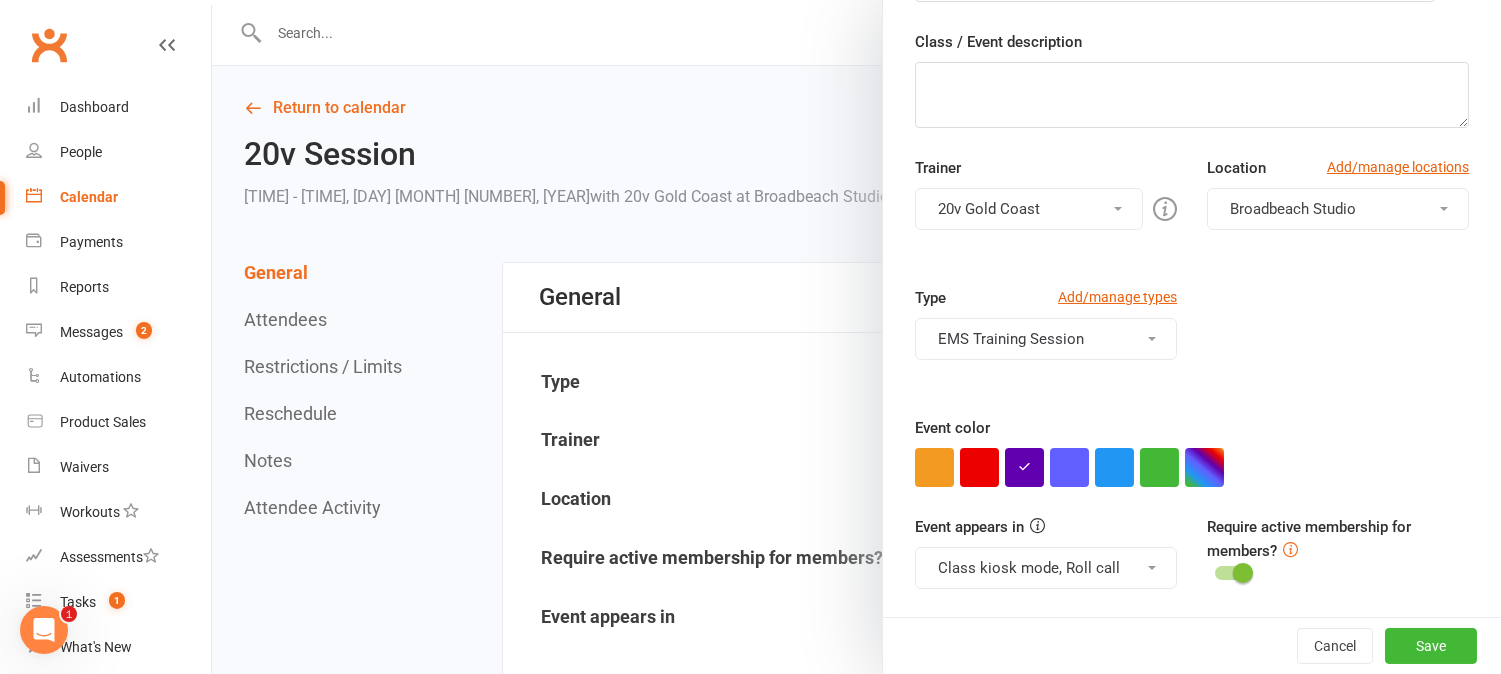 click on "Class kiosk mode, Roll call" at bounding box center (1046, 568) 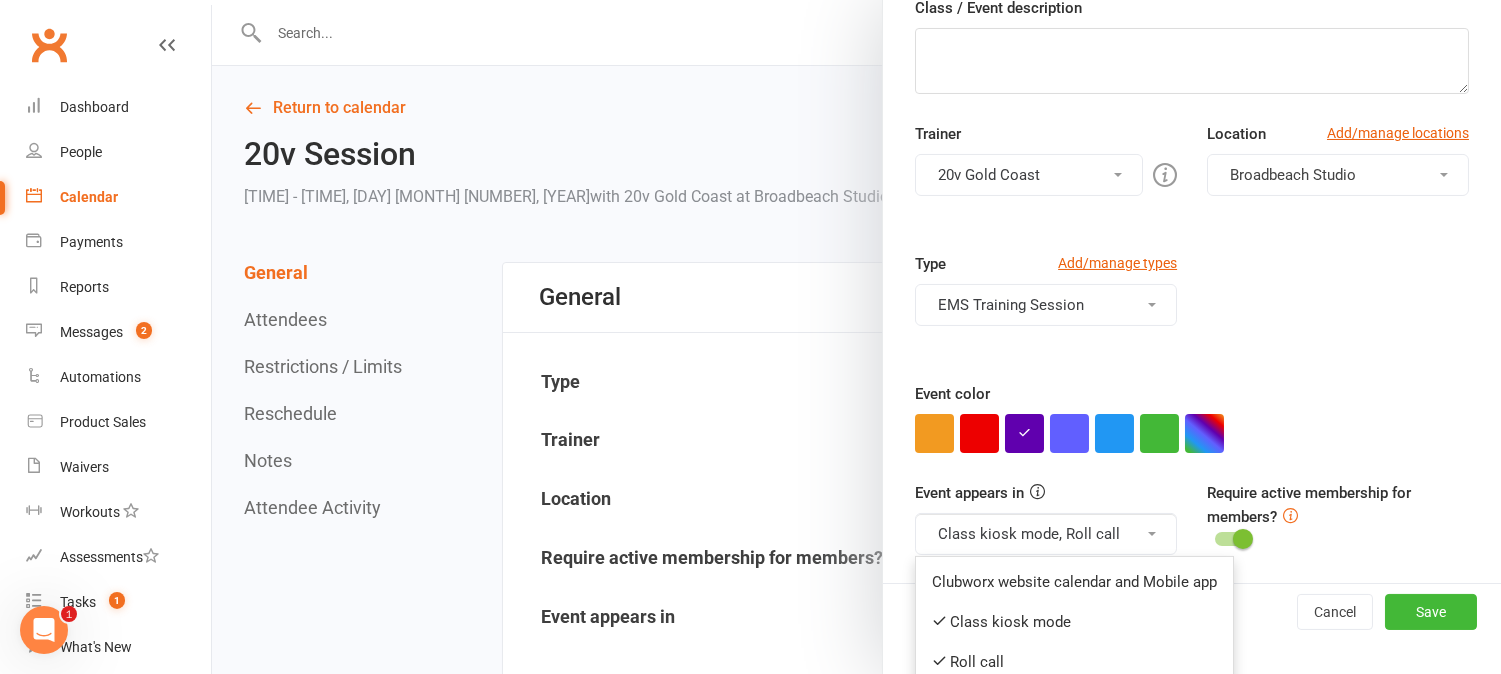 scroll, scrollTop: 330, scrollLeft: 0, axis: vertical 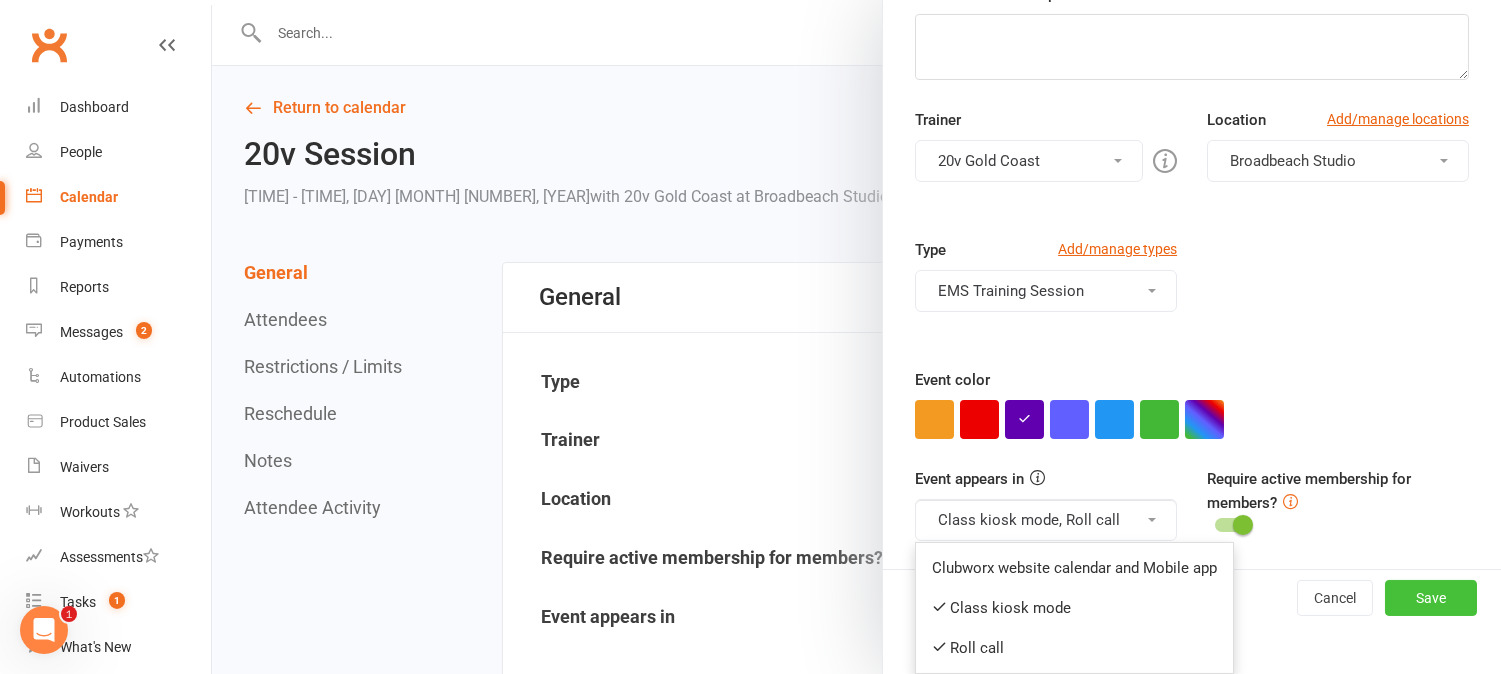 click on "Save" at bounding box center [1431, 598] 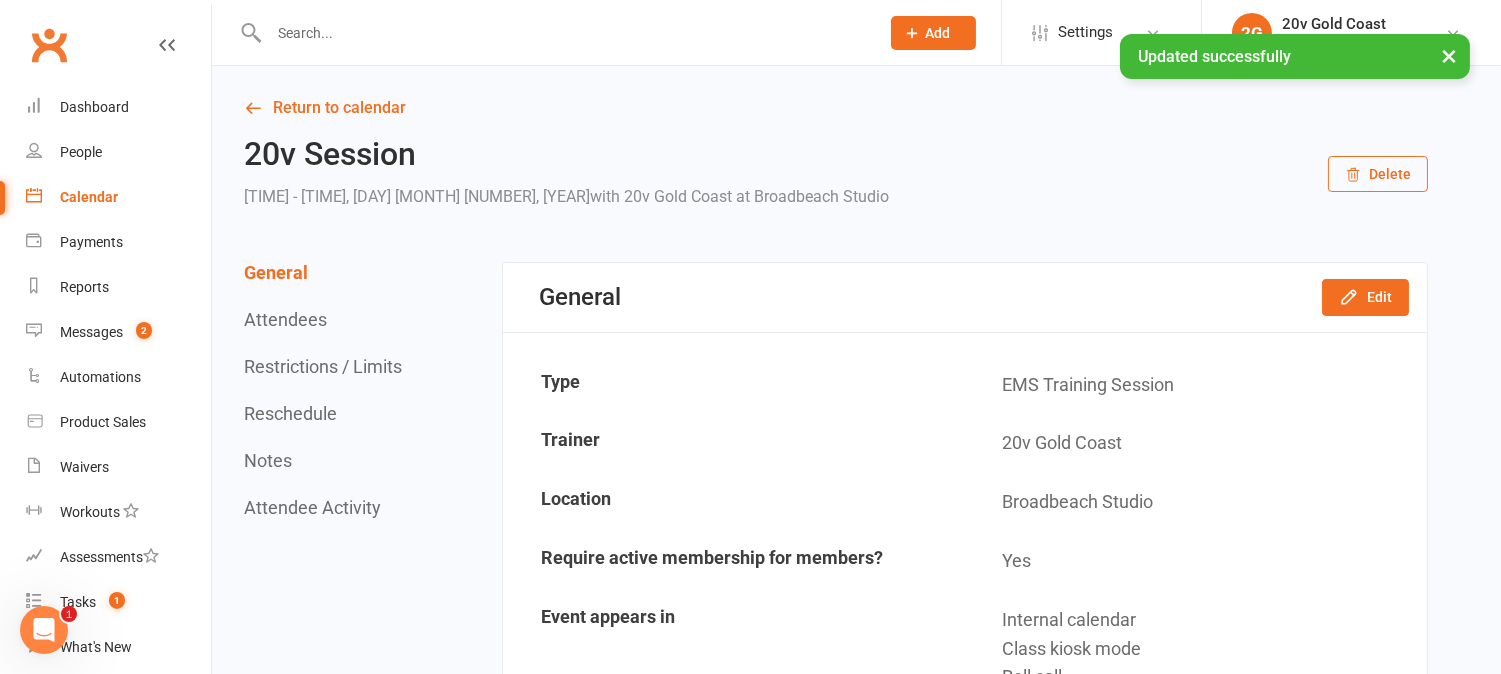 scroll, scrollTop: 315, scrollLeft: 0, axis: vertical 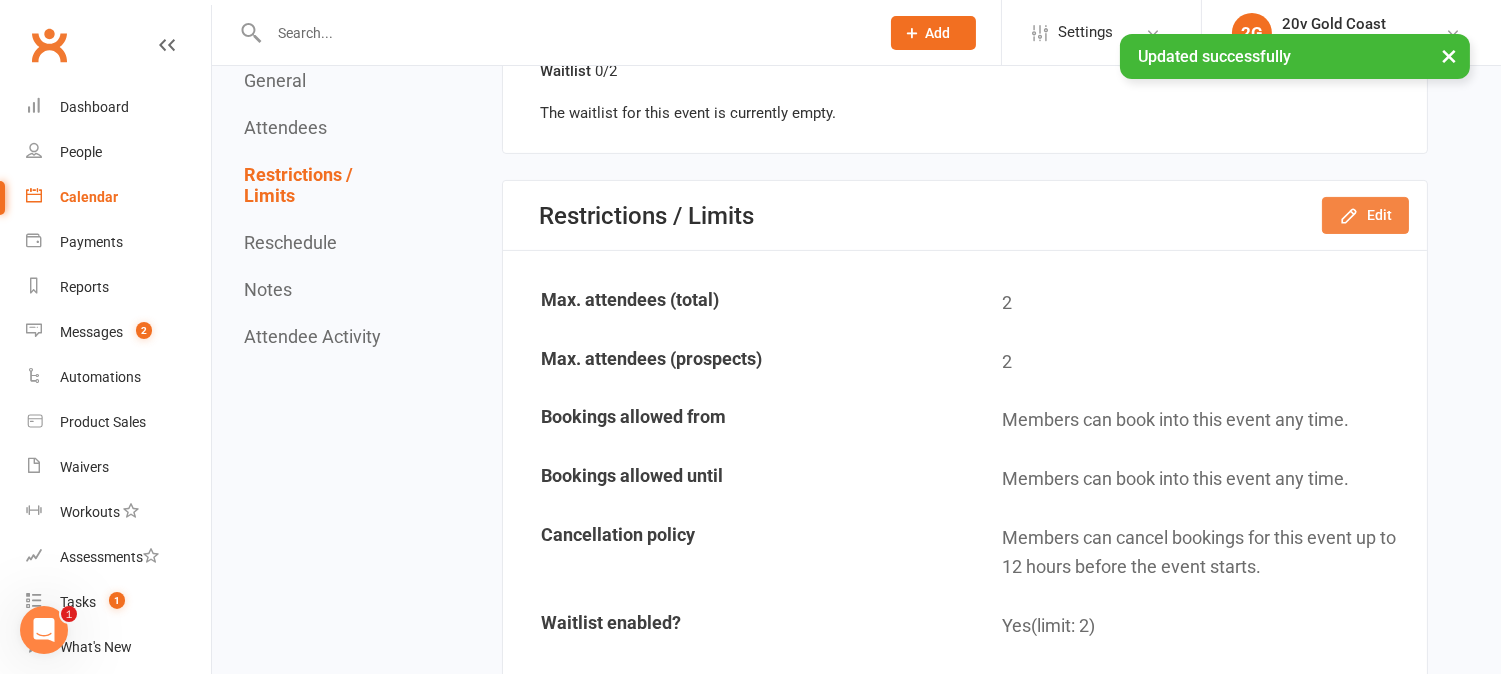 click 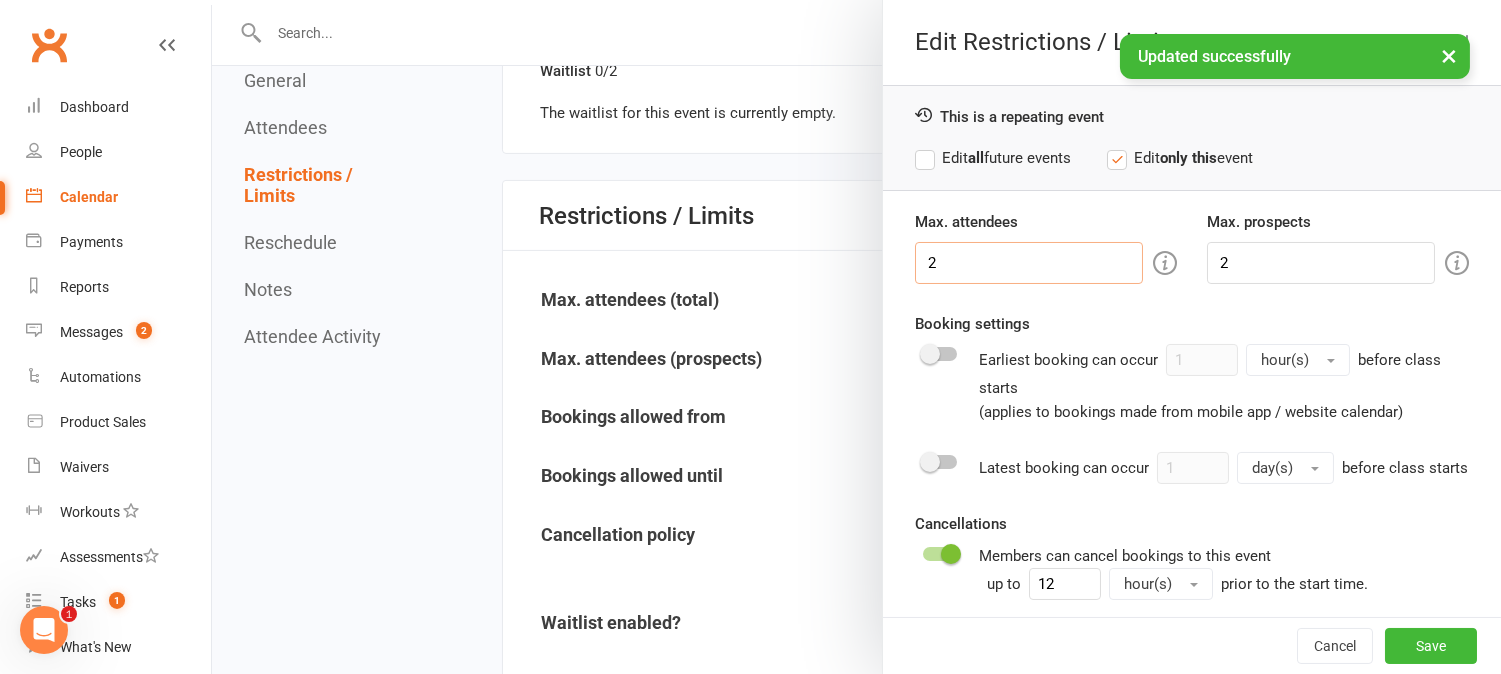 click on "2" at bounding box center [1029, 263] 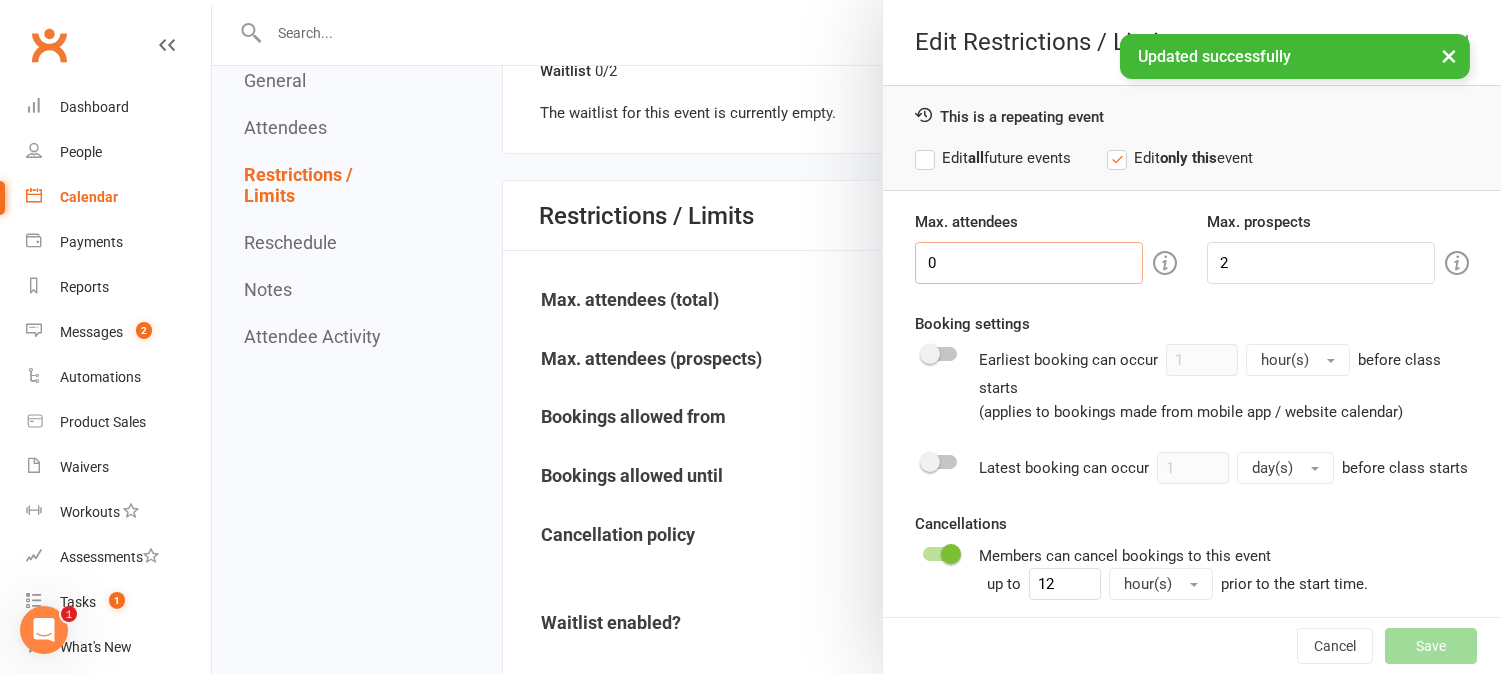 type on "0" 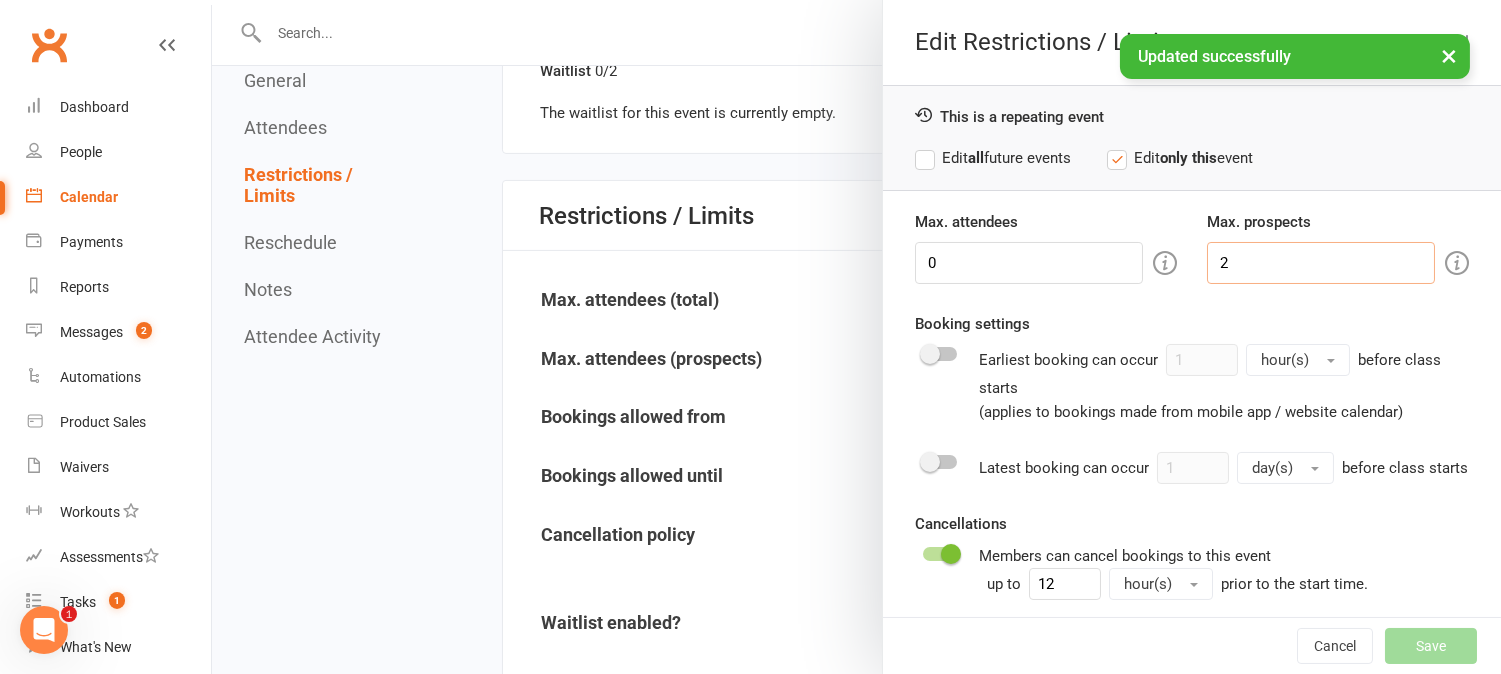 click on "2" at bounding box center [1321, 263] 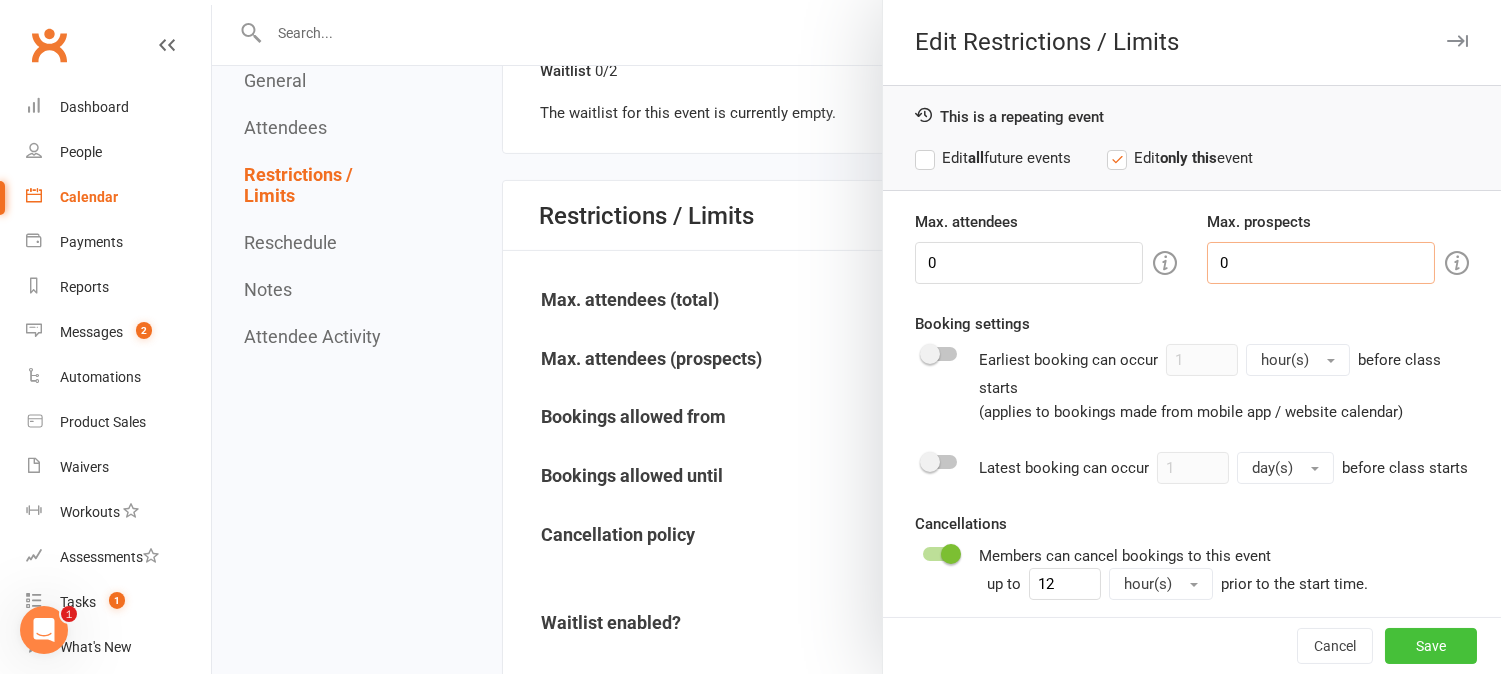 type on "0" 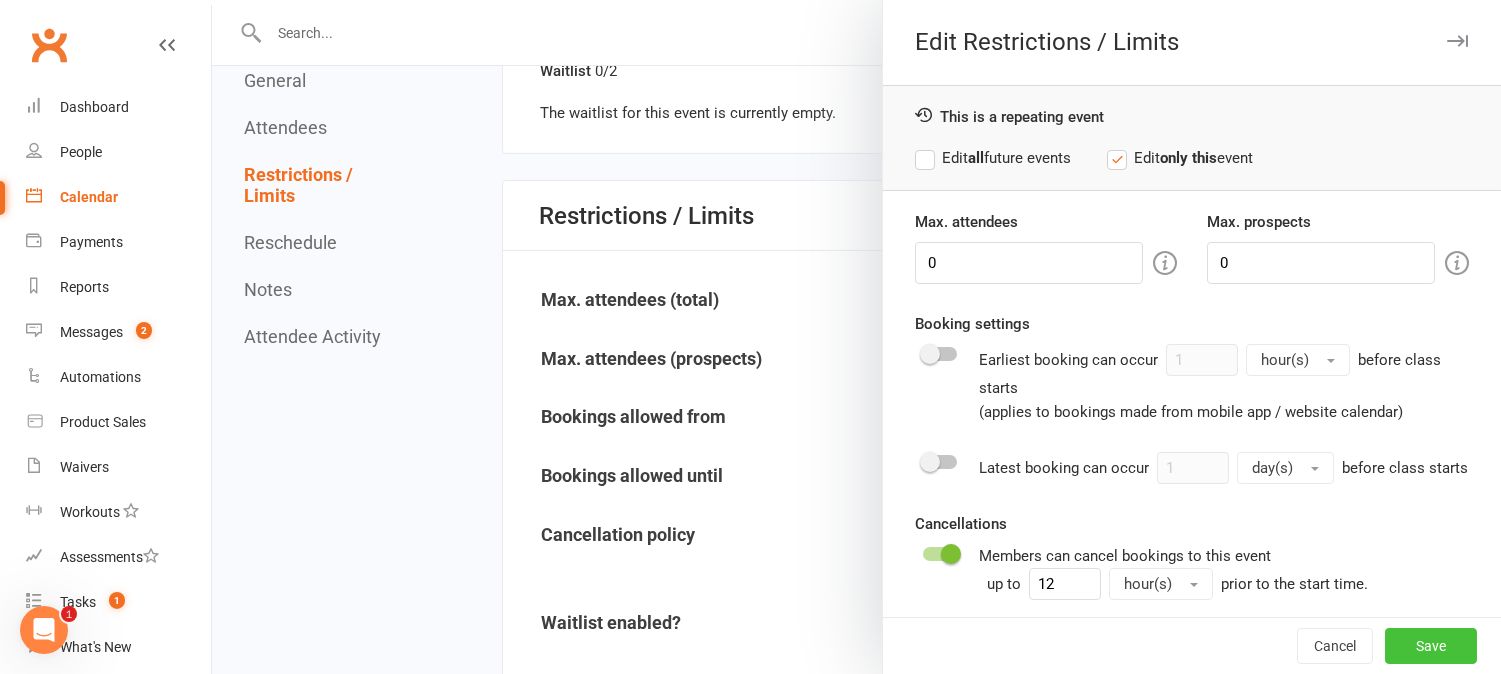 click on "Save" at bounding box center (1431, 646) 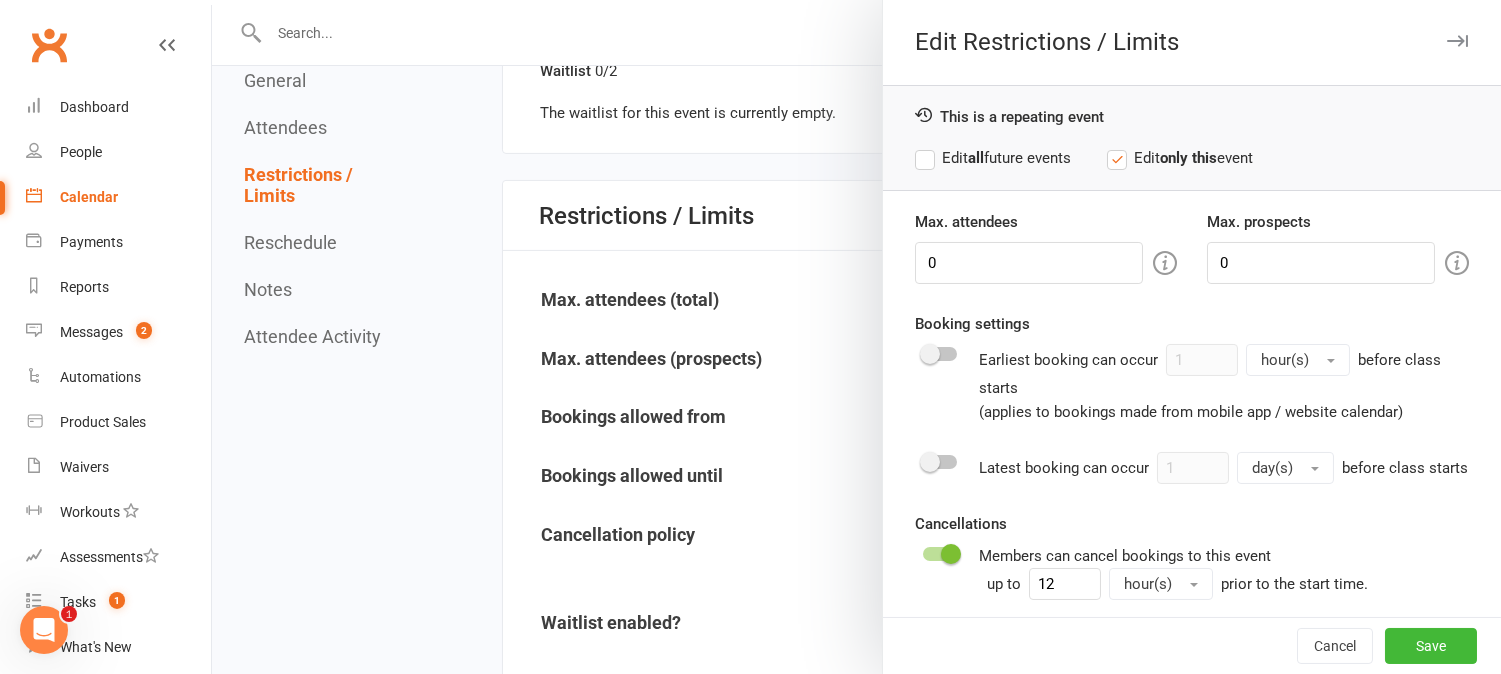 type 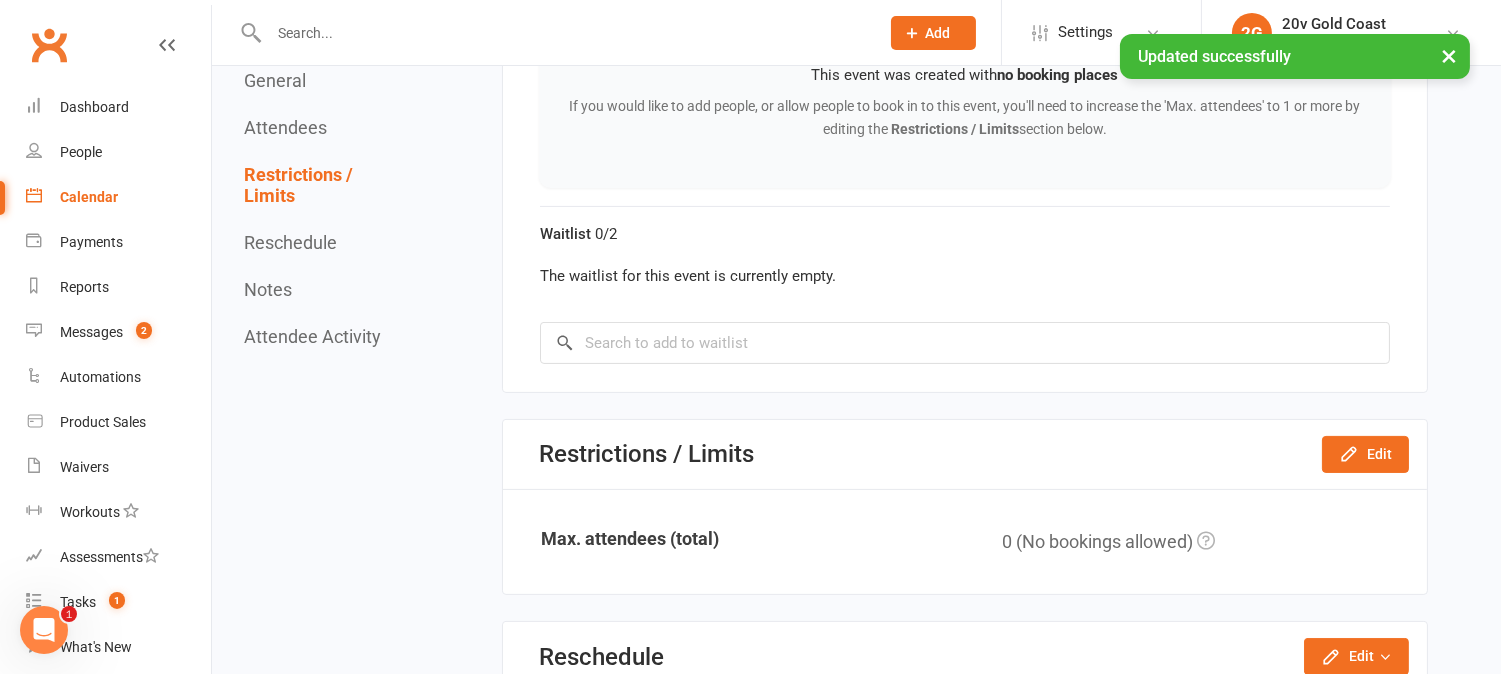click on "Calendar" at bounding box center (118, 197) 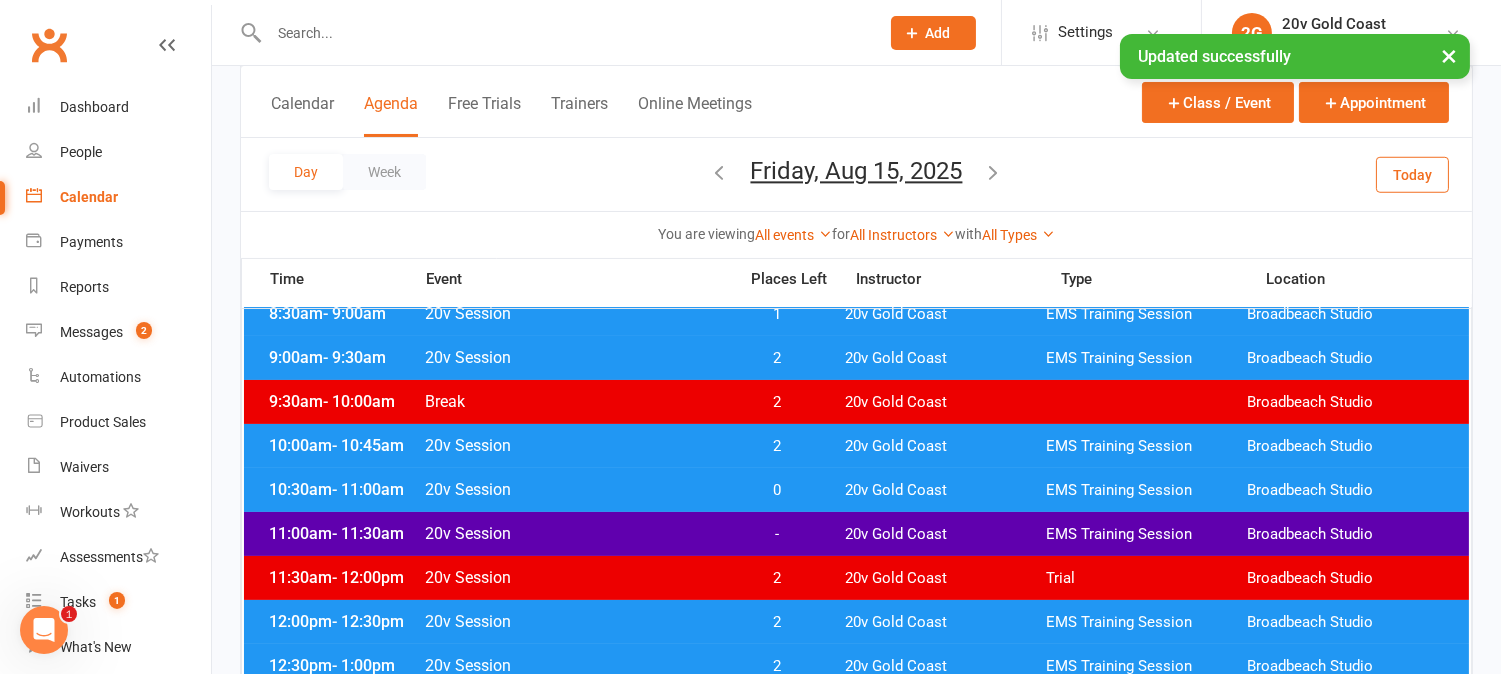 scroll, scrollTop: 444, scrollLeft: 0, axis: vertical 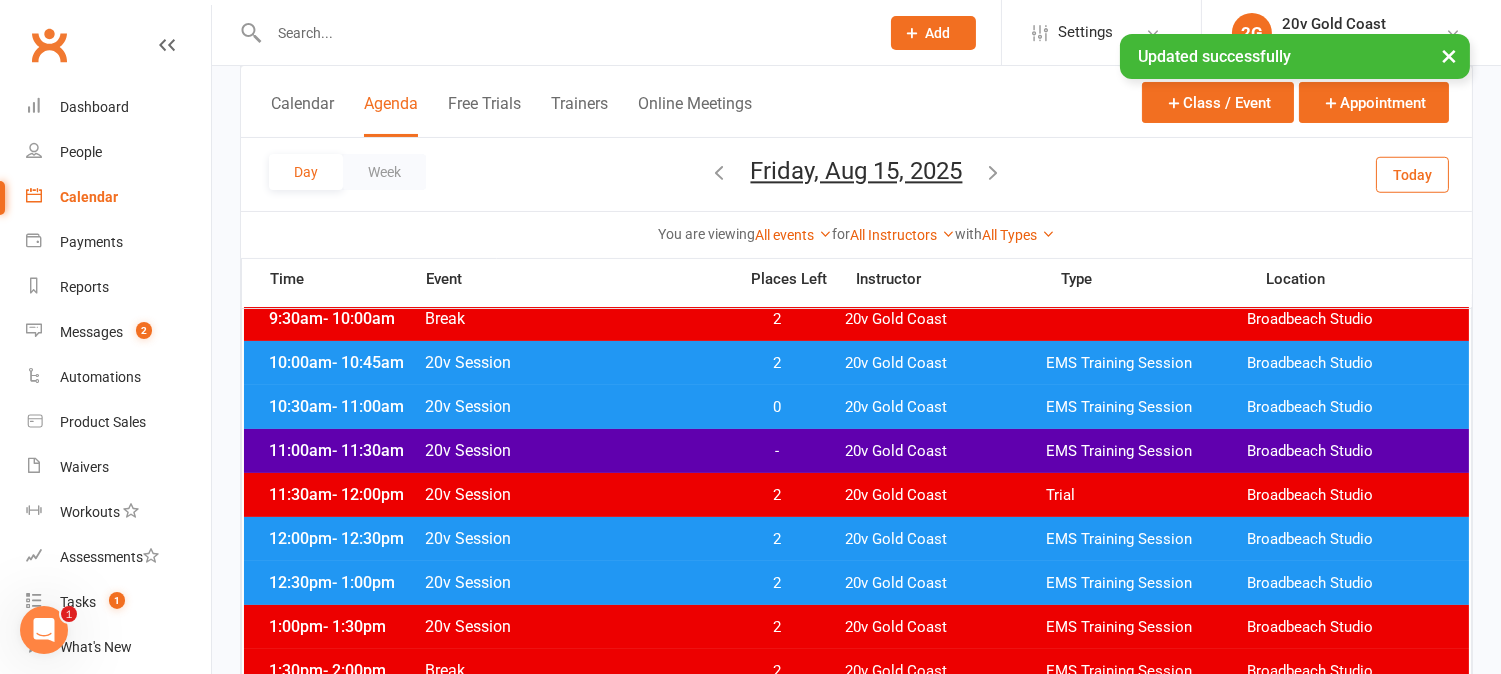 click on "-" at bounding box center (777, 451) 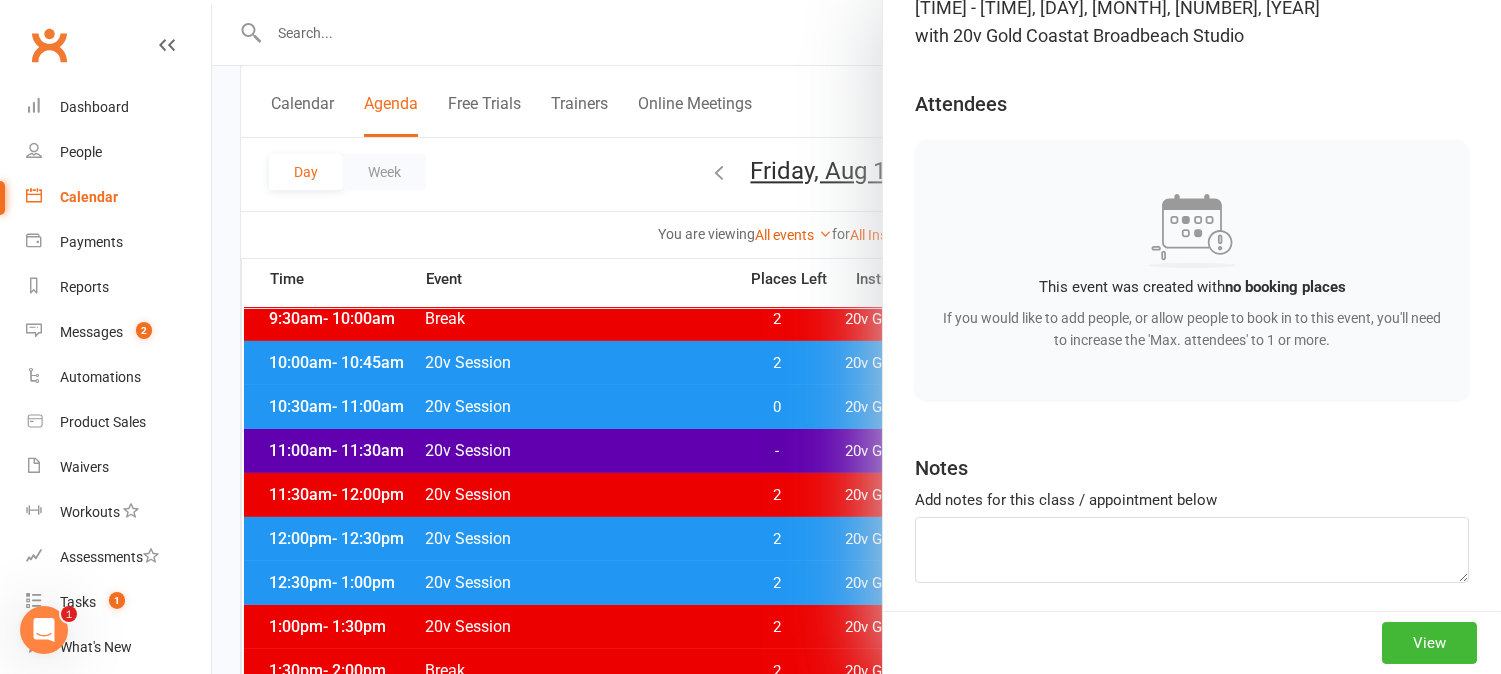 scroll, scrollTop: 225, scrollLeft: 0, axis: vertical 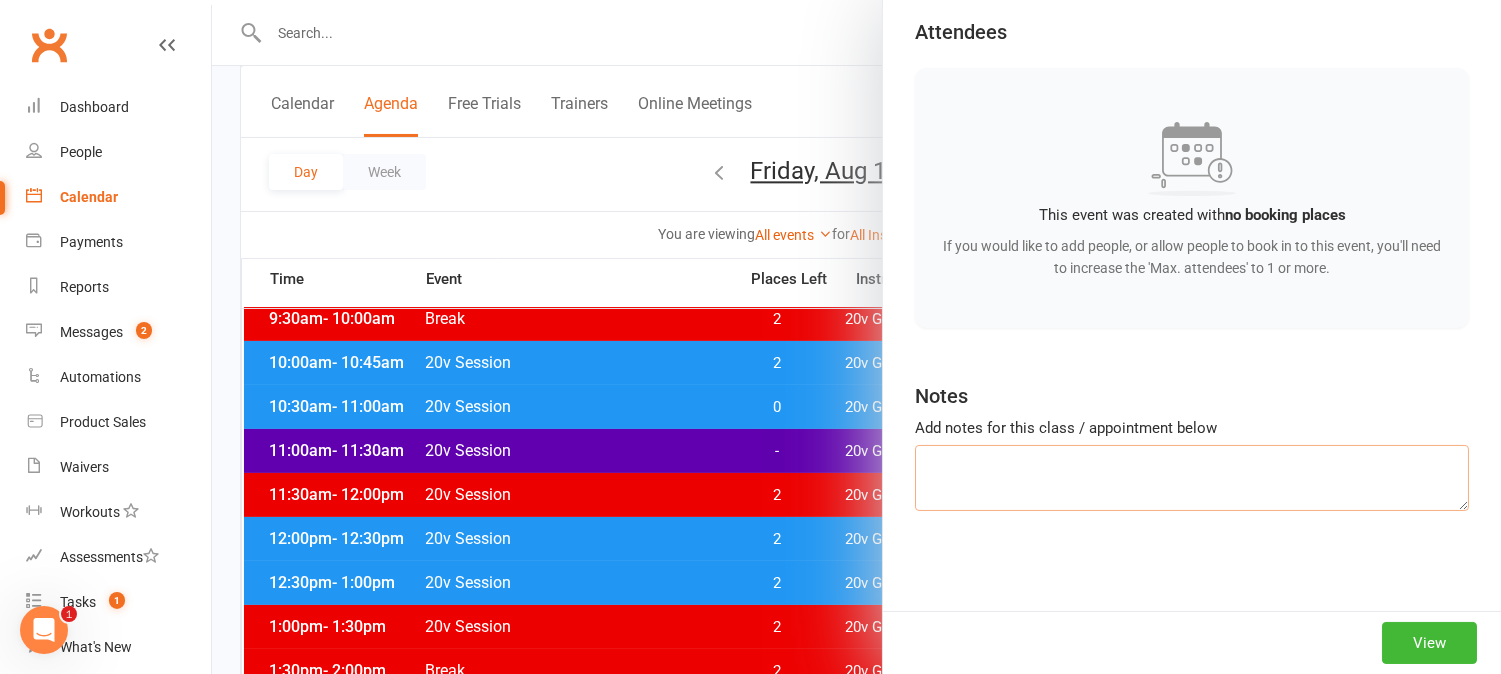 drag, startPoint x: 1040, startPoint y: 470, endPoint x: 1061, endPoint y: 481, distance: 23.70654 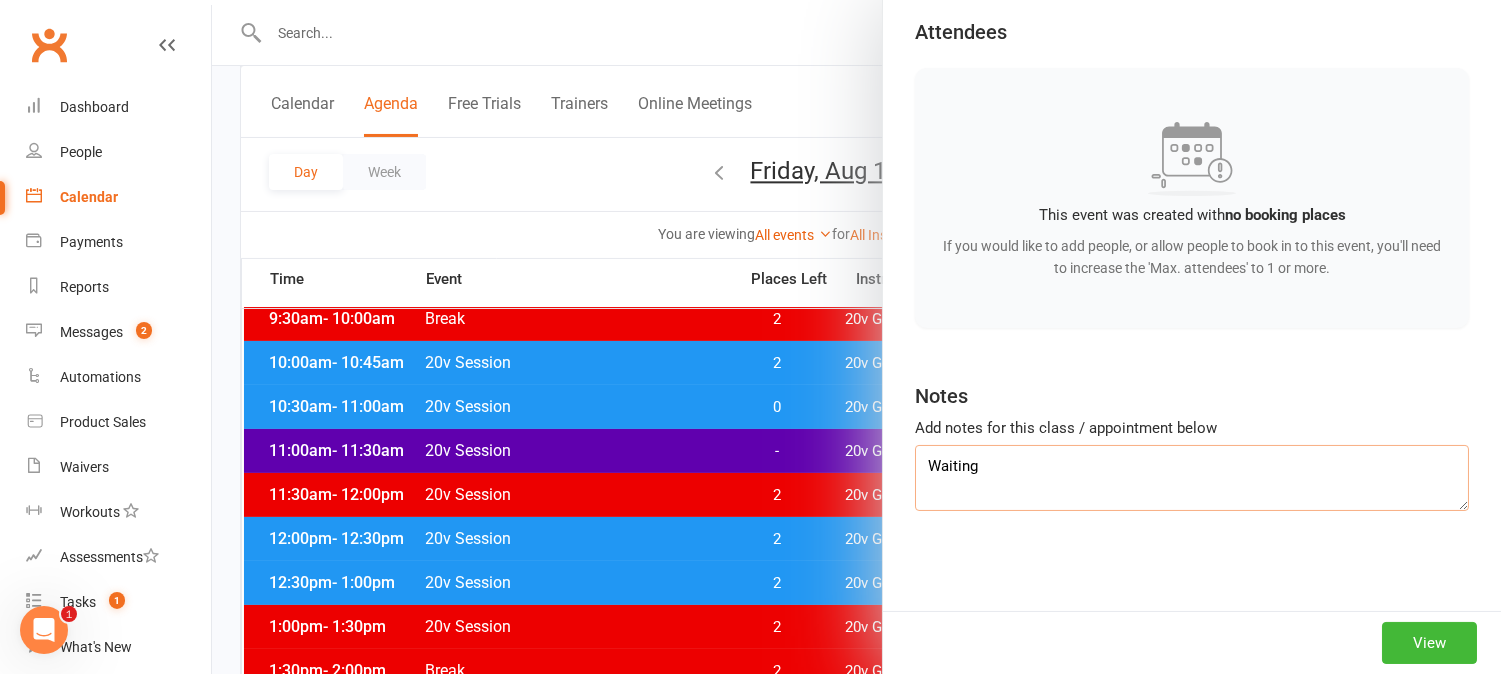 click on "Waiting" at bounding box center [1192, 478] 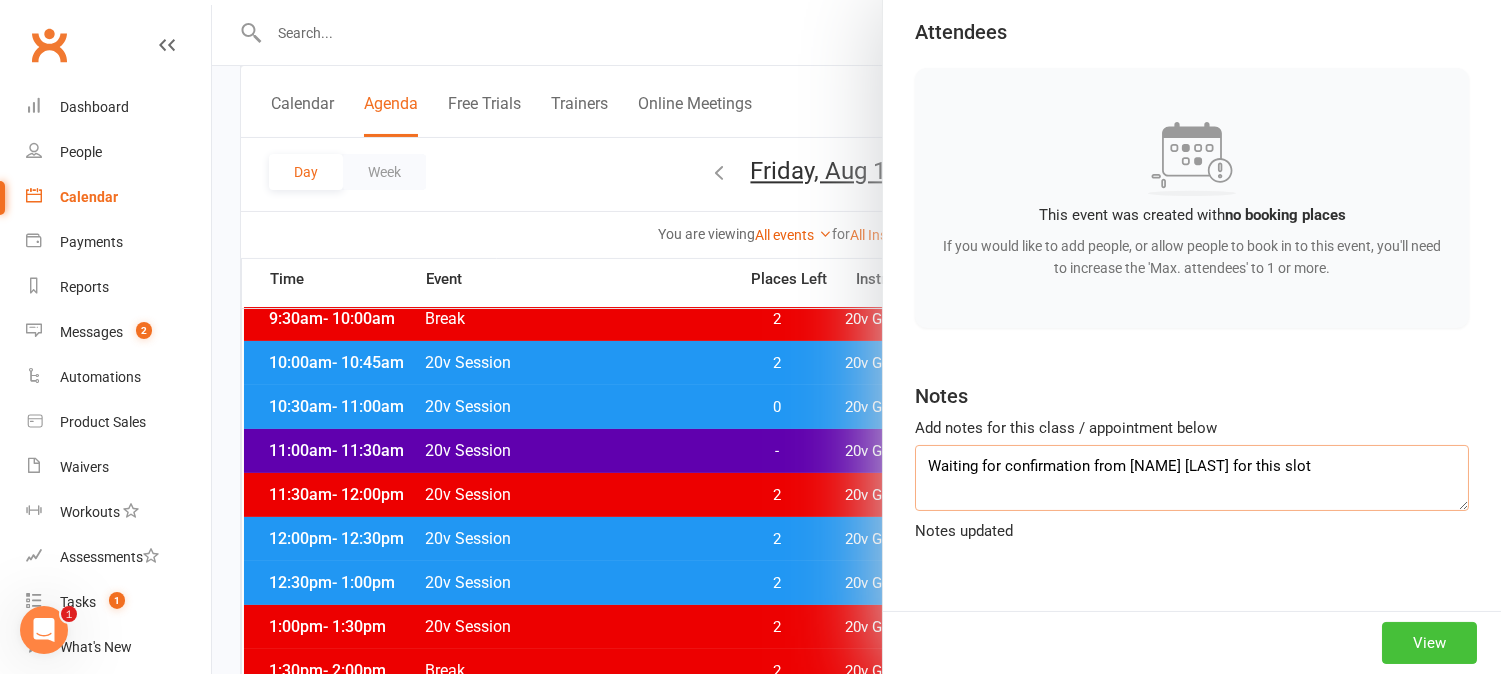 type on "Waiting for confirmation from Tony Bates for this slot" 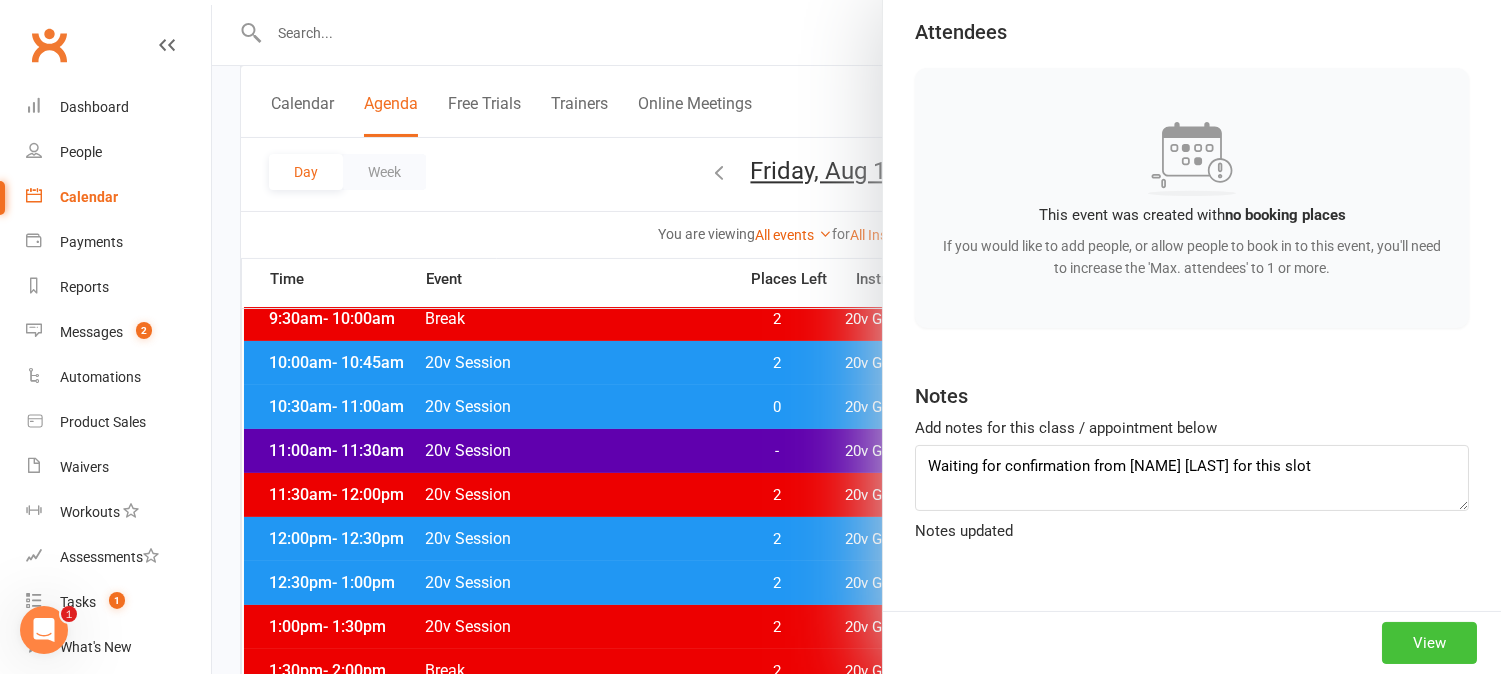 click on "View" at bounding box center (1429, 643) 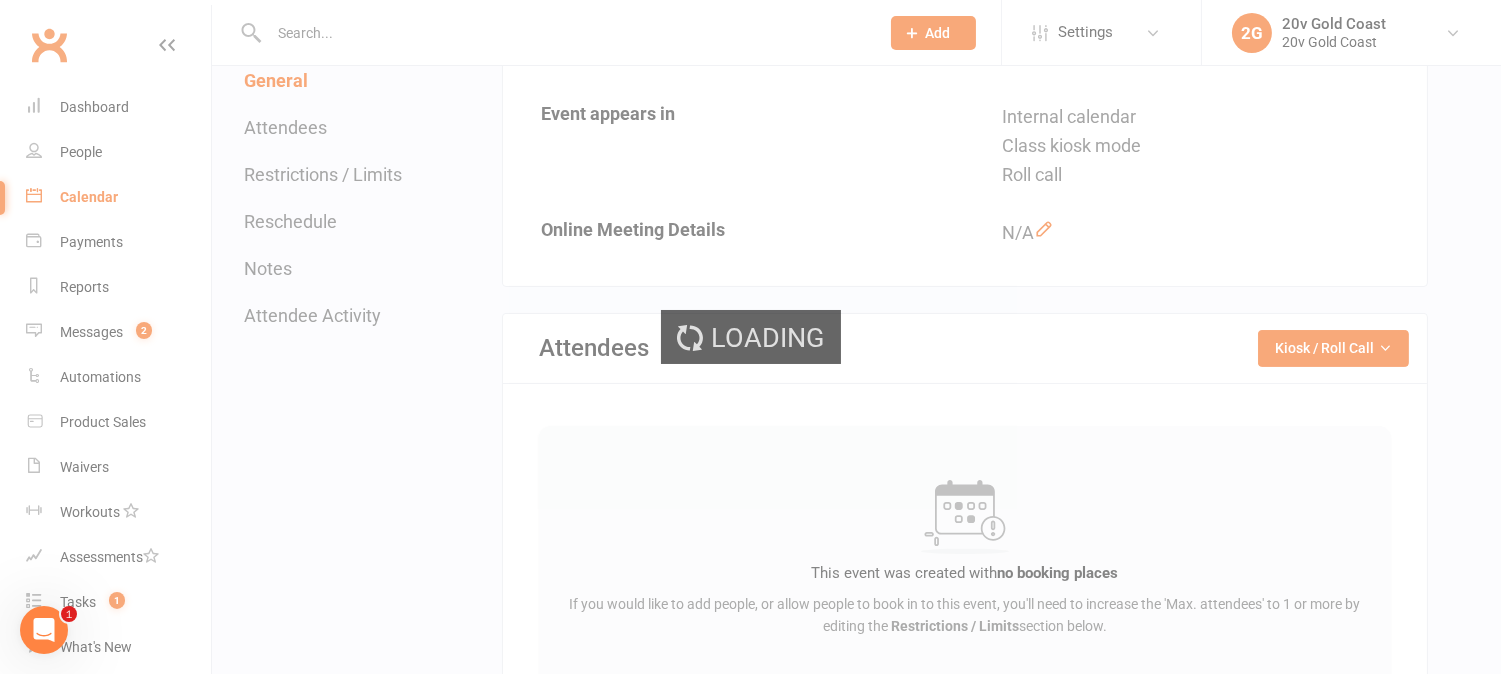 scroll, scrollTop: 0, scrollLeft: 0, axis: both 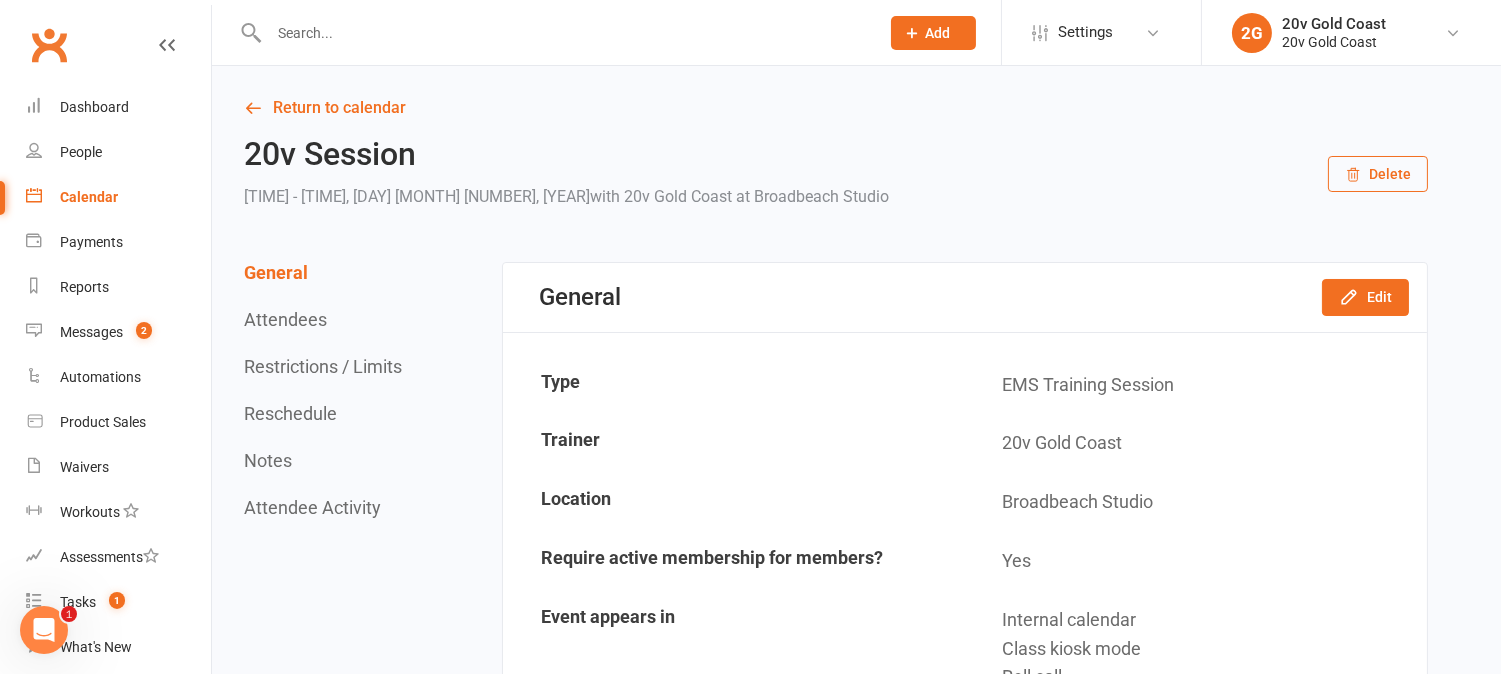 click on "Calendar" at bounding box center (118, 197) 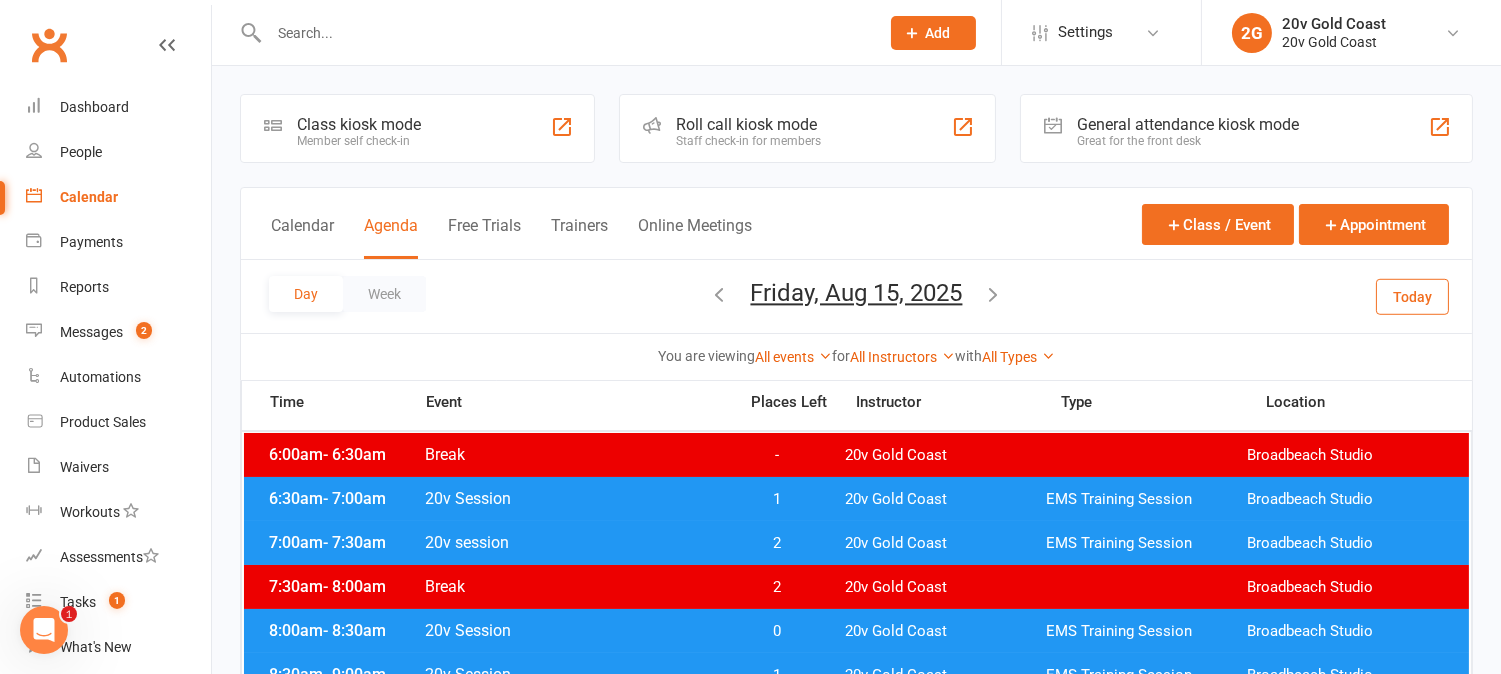 click on "Today" at bounding box center (1412, 296) 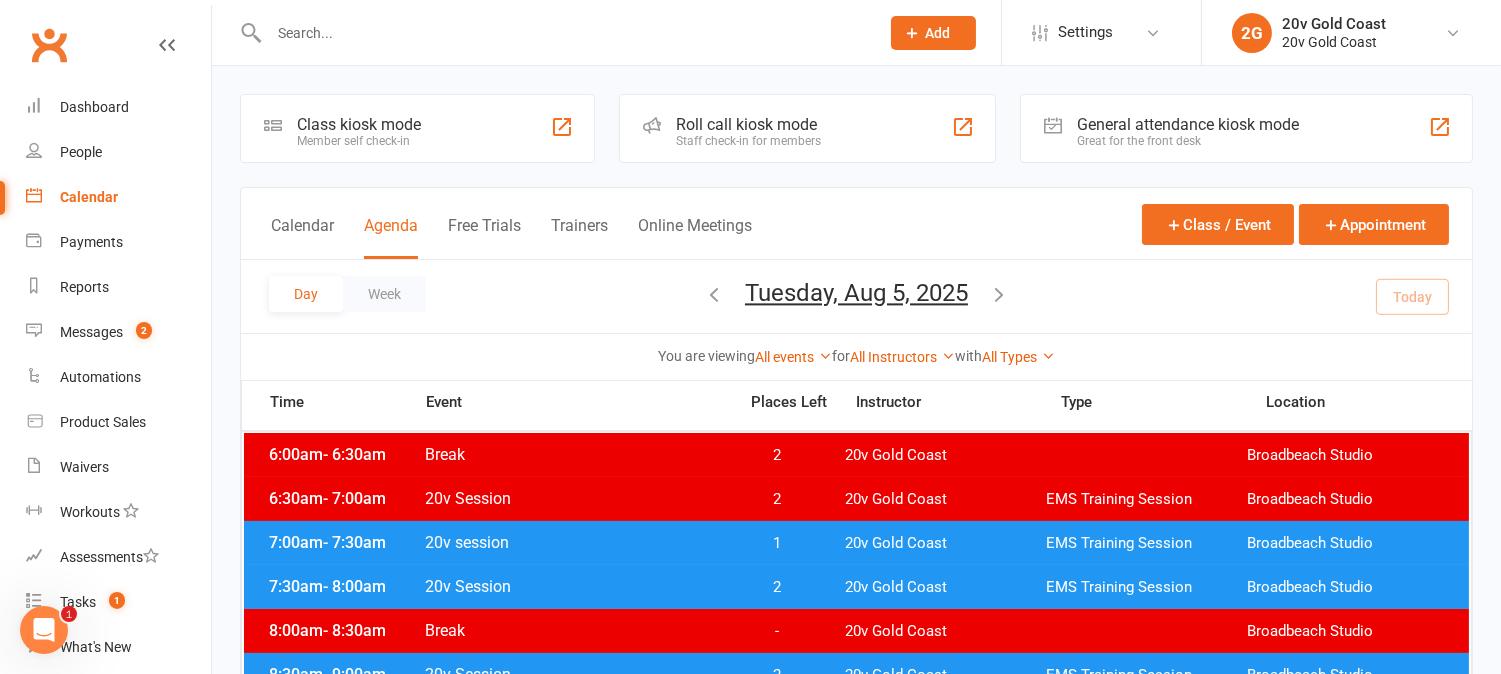click on "Tuesday, Aug 5, 2025" at bounding box center [856, 293] 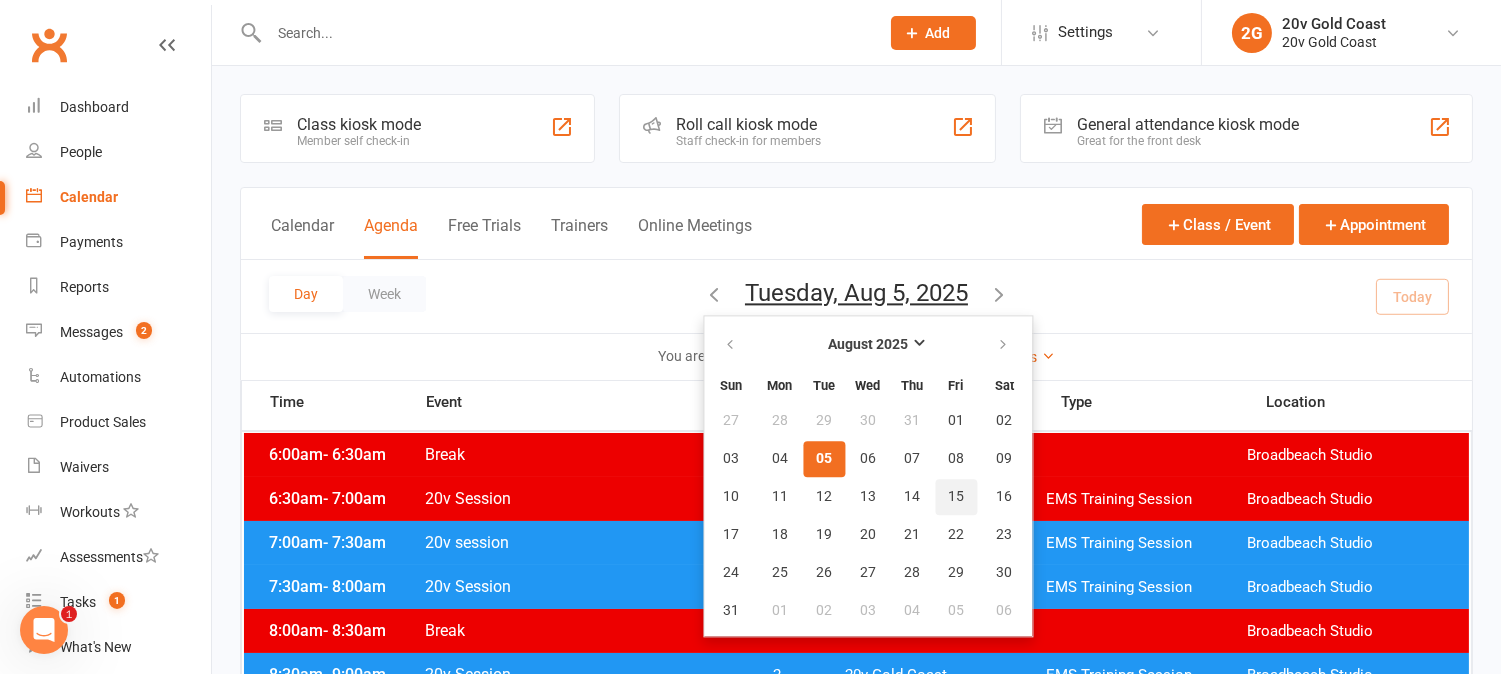 click on "15" at bounding box center [956, 497] 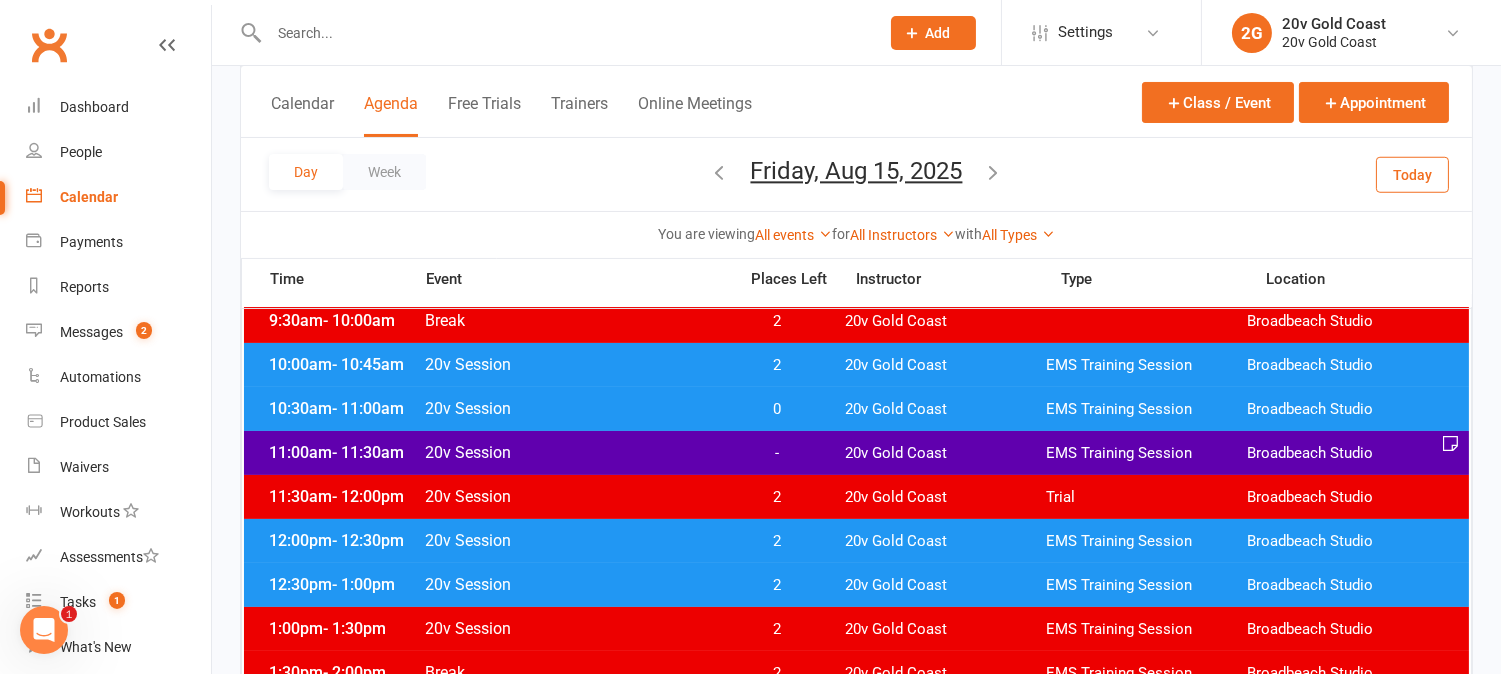 scroll, scrollTop: 444, scrollLeft: 0, axis: vertical 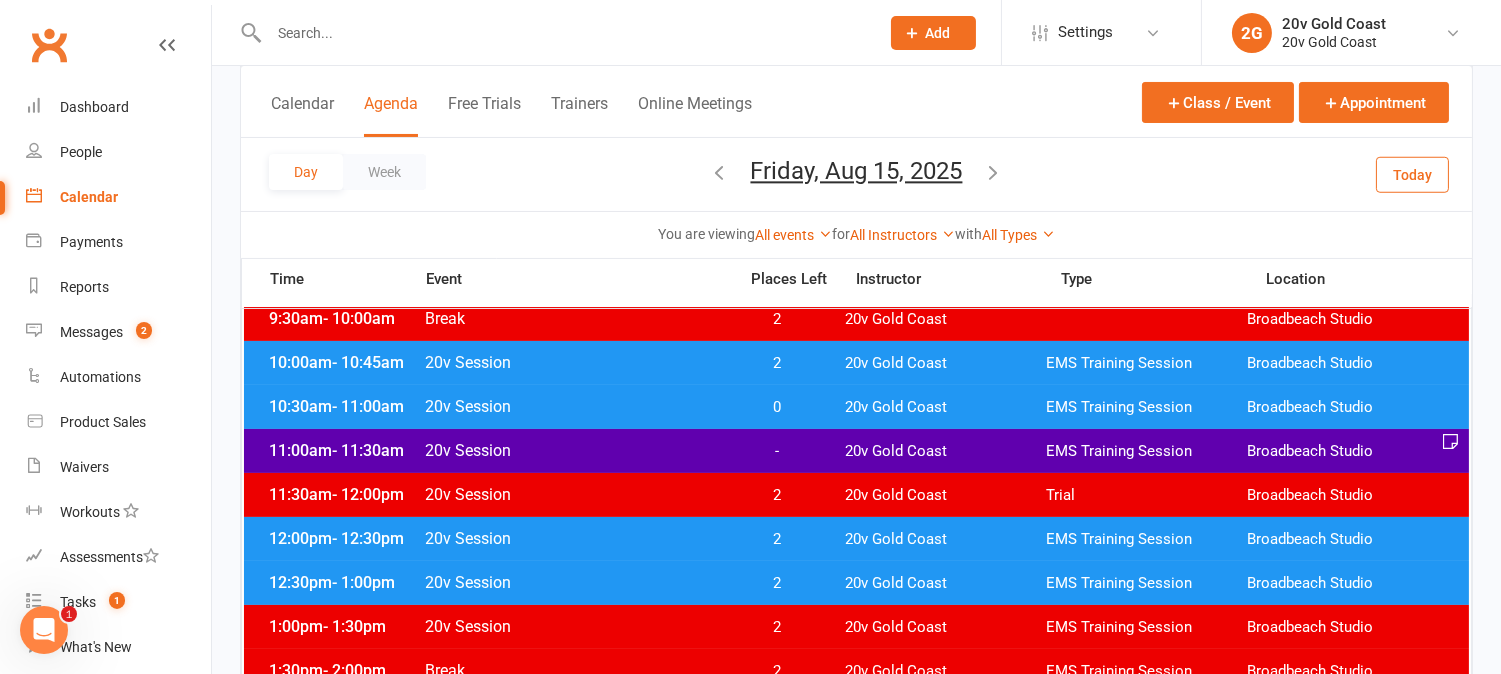 click on "-" at bounding box center (777, 451) 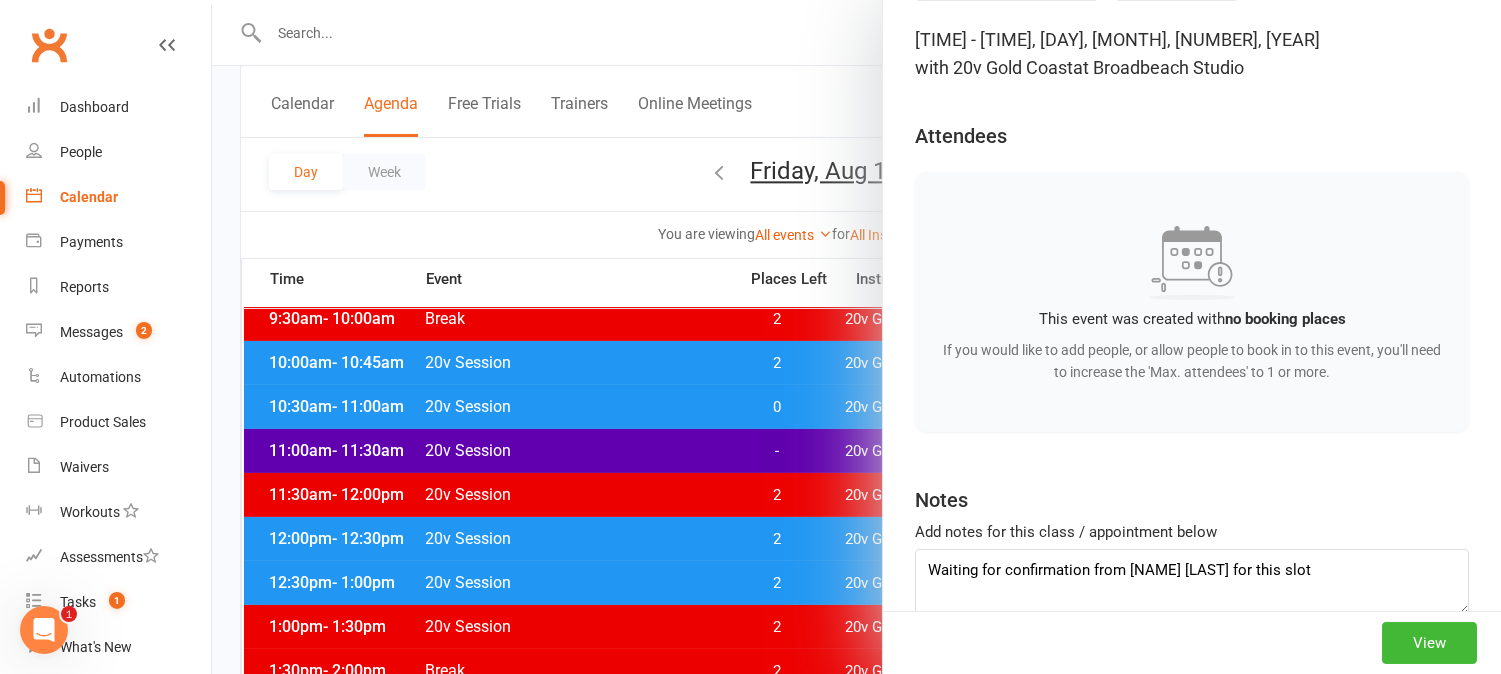 scroll, scrollTop: 225, scrollLeft: 0, axis: vertical 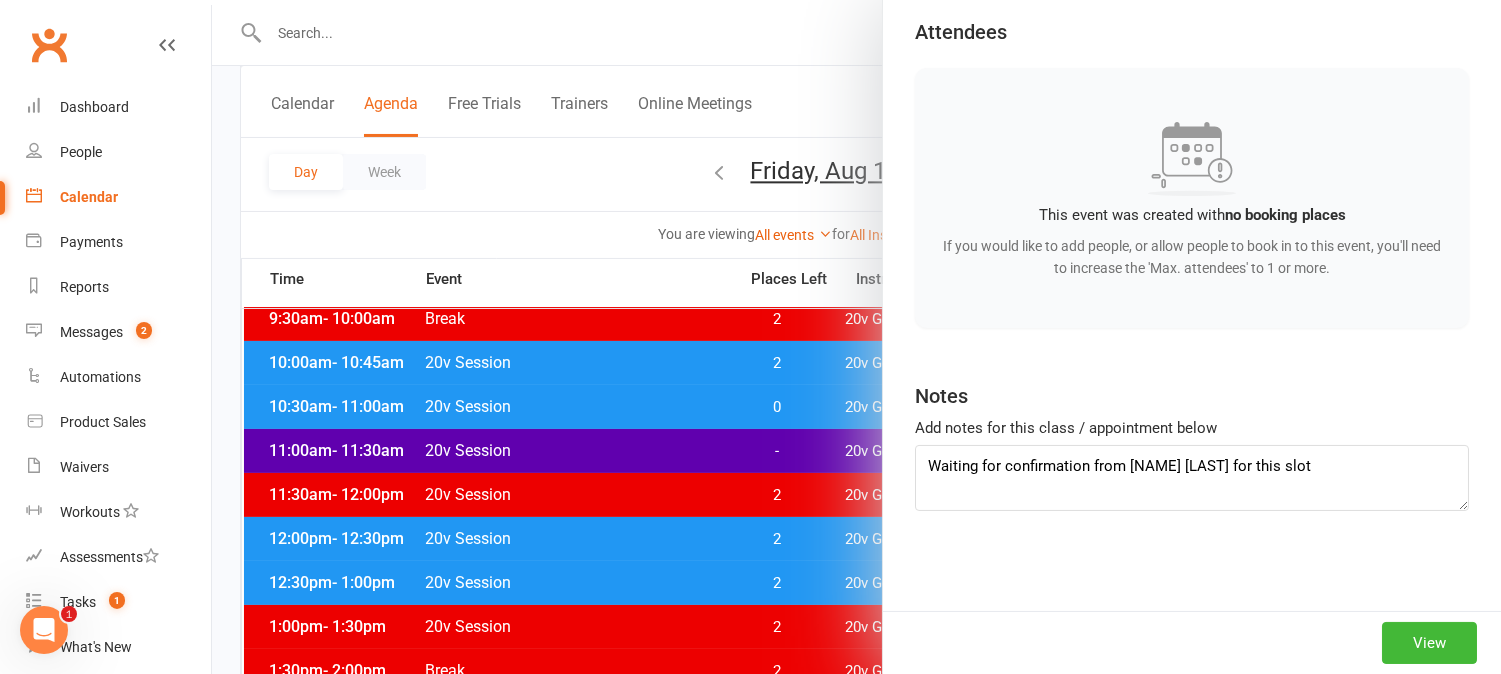 click at bounding box center (856, 337) 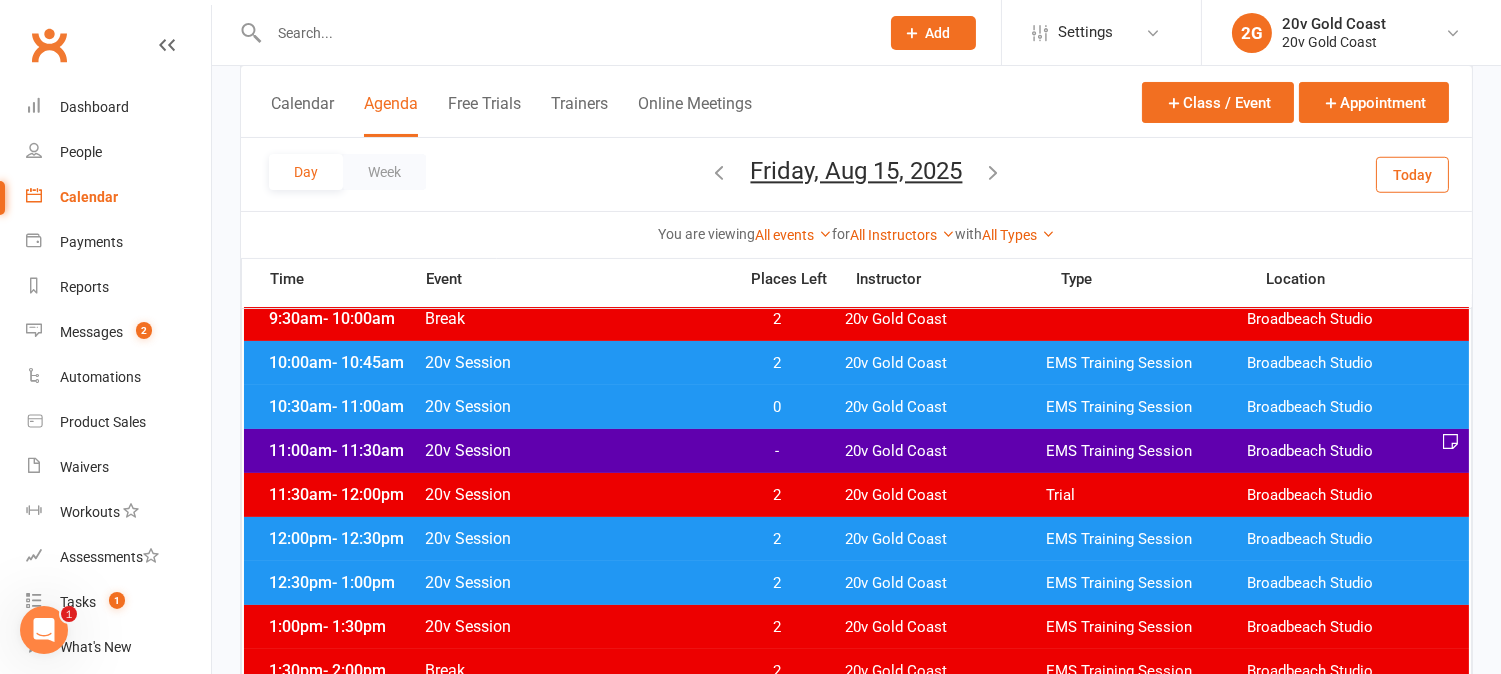 click on "Today" at bounding box center (1412, 174) 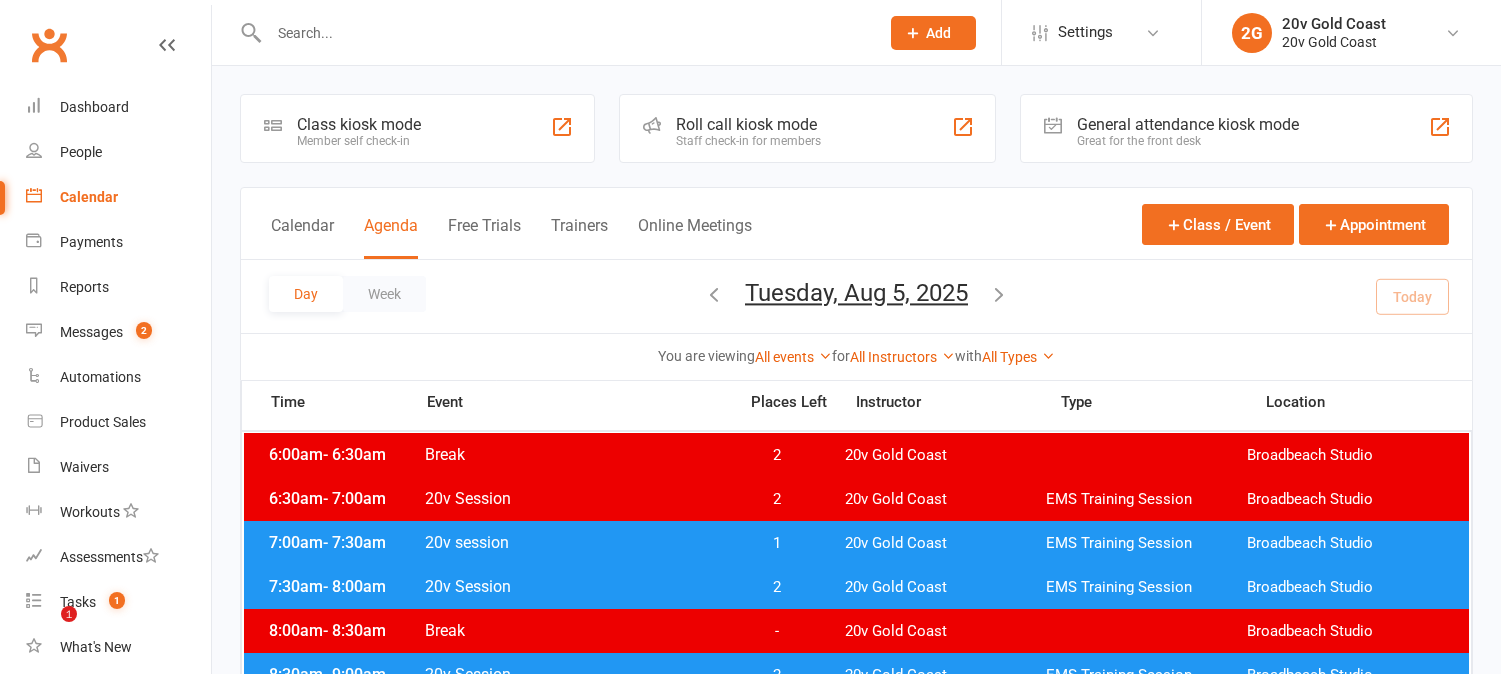 scroll, scrollTop: 442, scrollLeft: 0, axis: vertical 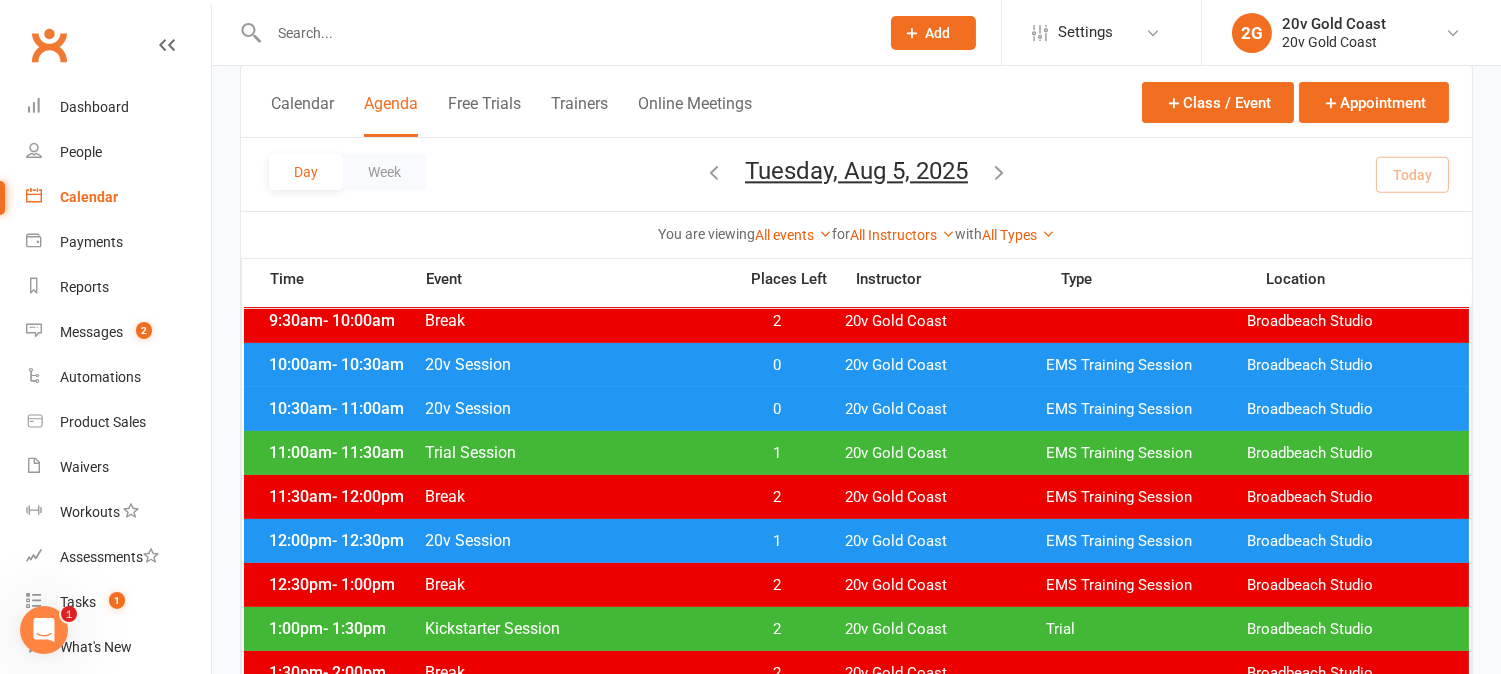 click on "Day Week Tuesday, [MONTH] [DAY], [YEAR]" at bounding box center [856, 174] 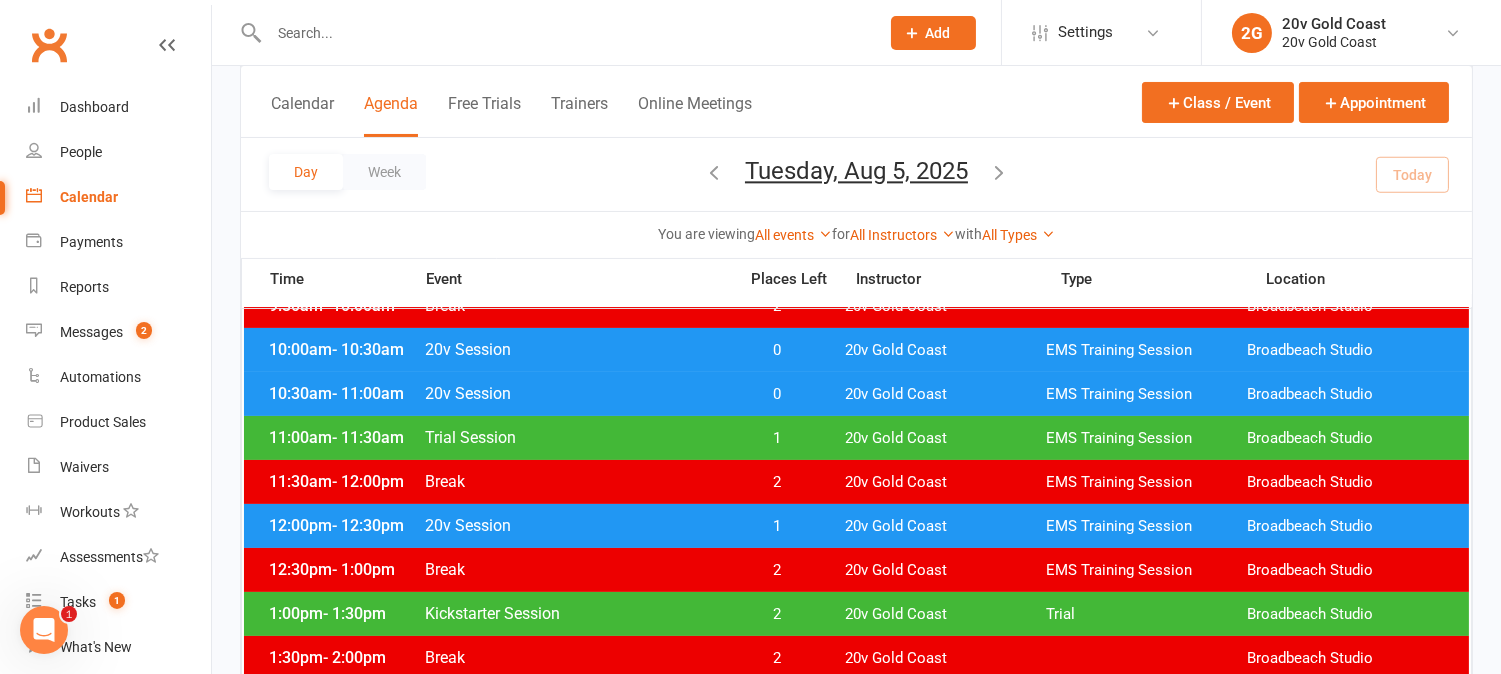 scroll, scrollTop: 442, scrollLeft: 0, axis: vertical 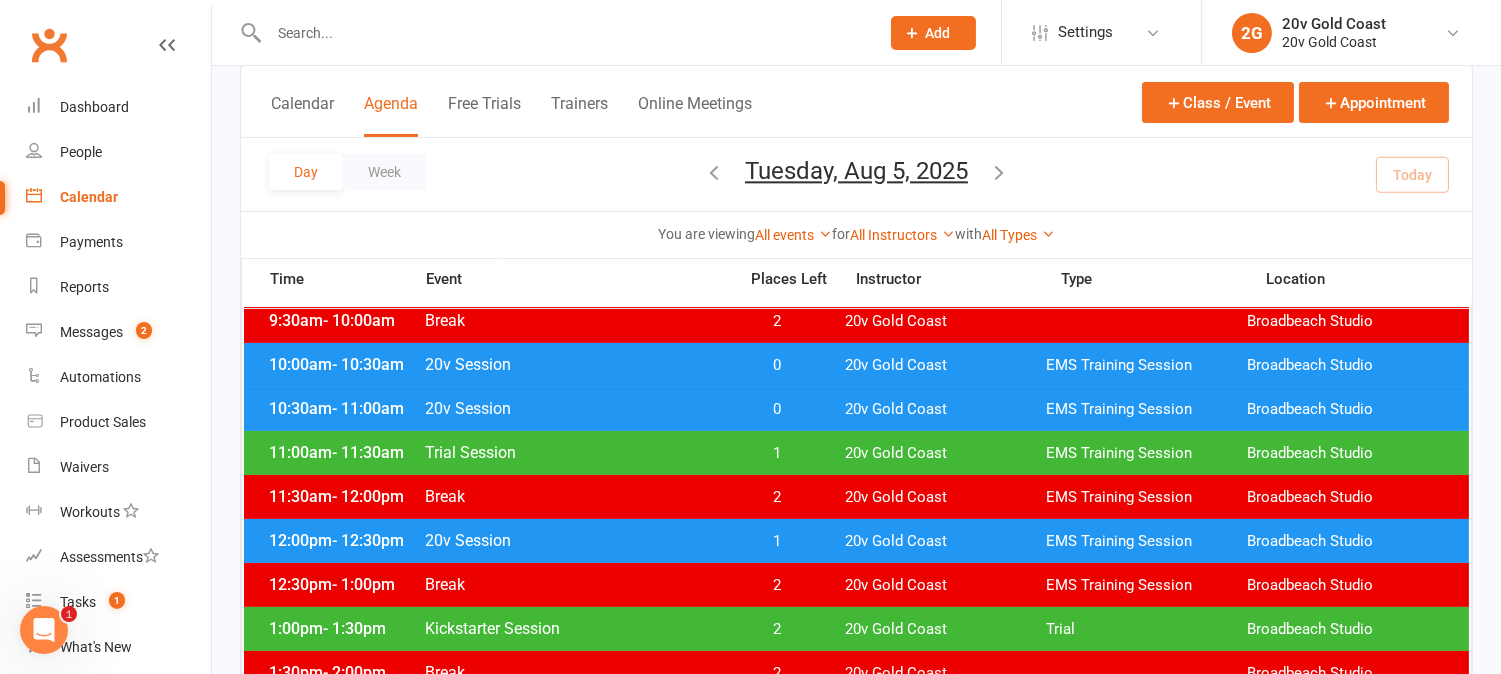 click on "Tuesday, Aug 5, 2025" at bounding box center [856, 171] 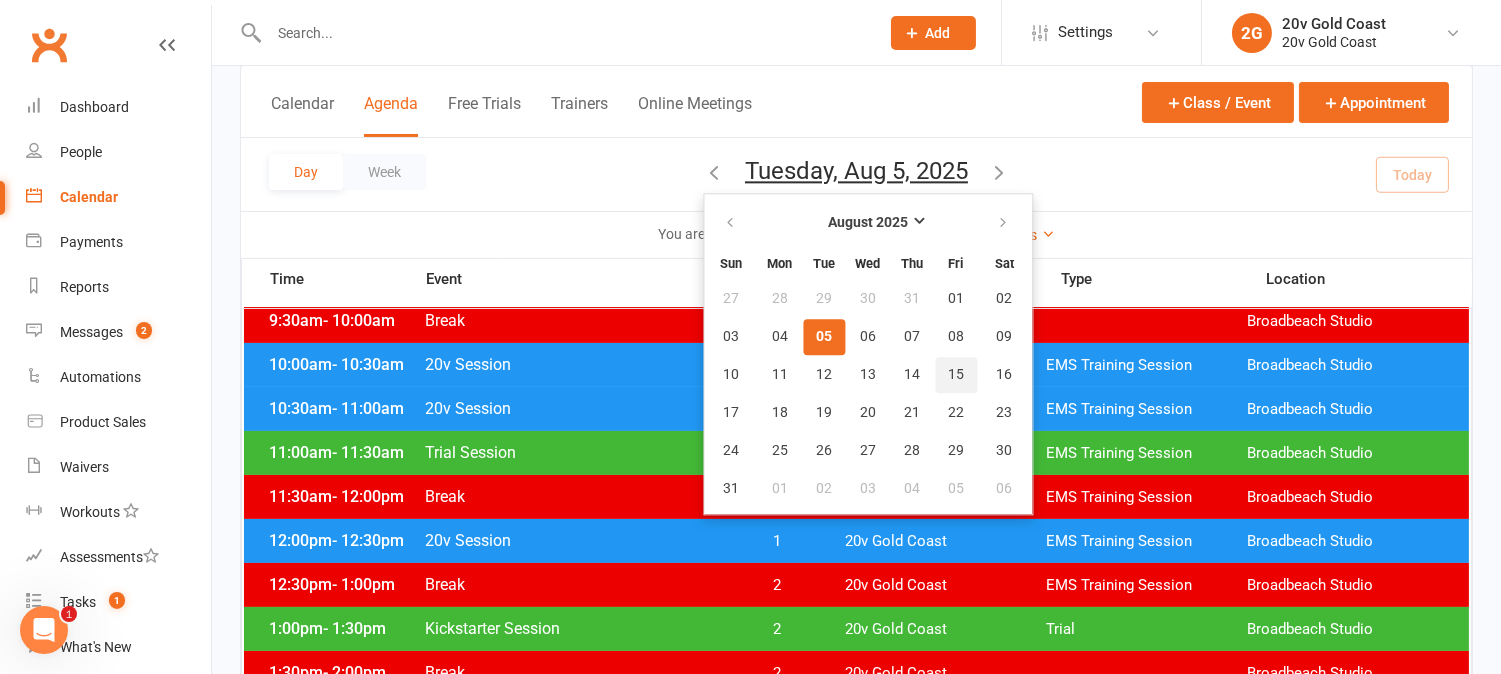 click on "15" at bounding box center [956, 375] 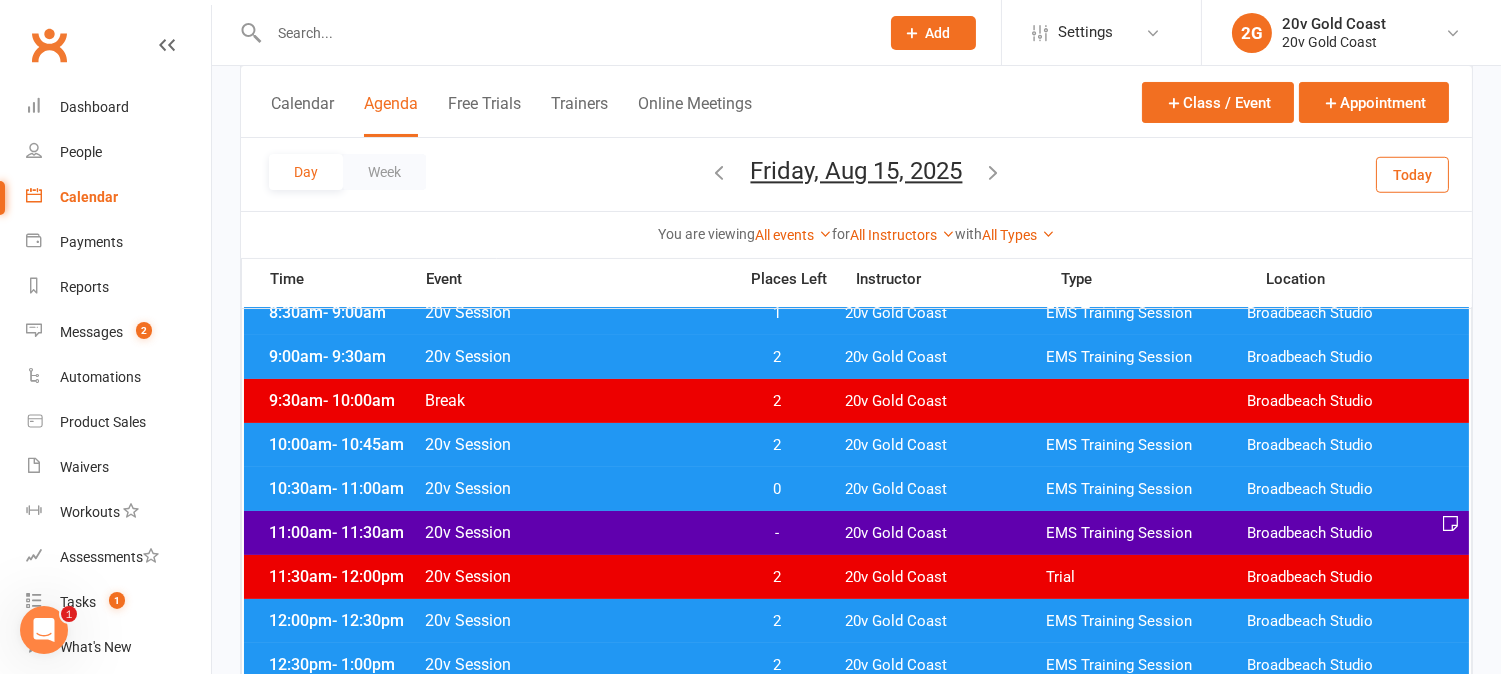 scroll, scrollTop: 331, scrollLeft: 0, axis: vertical 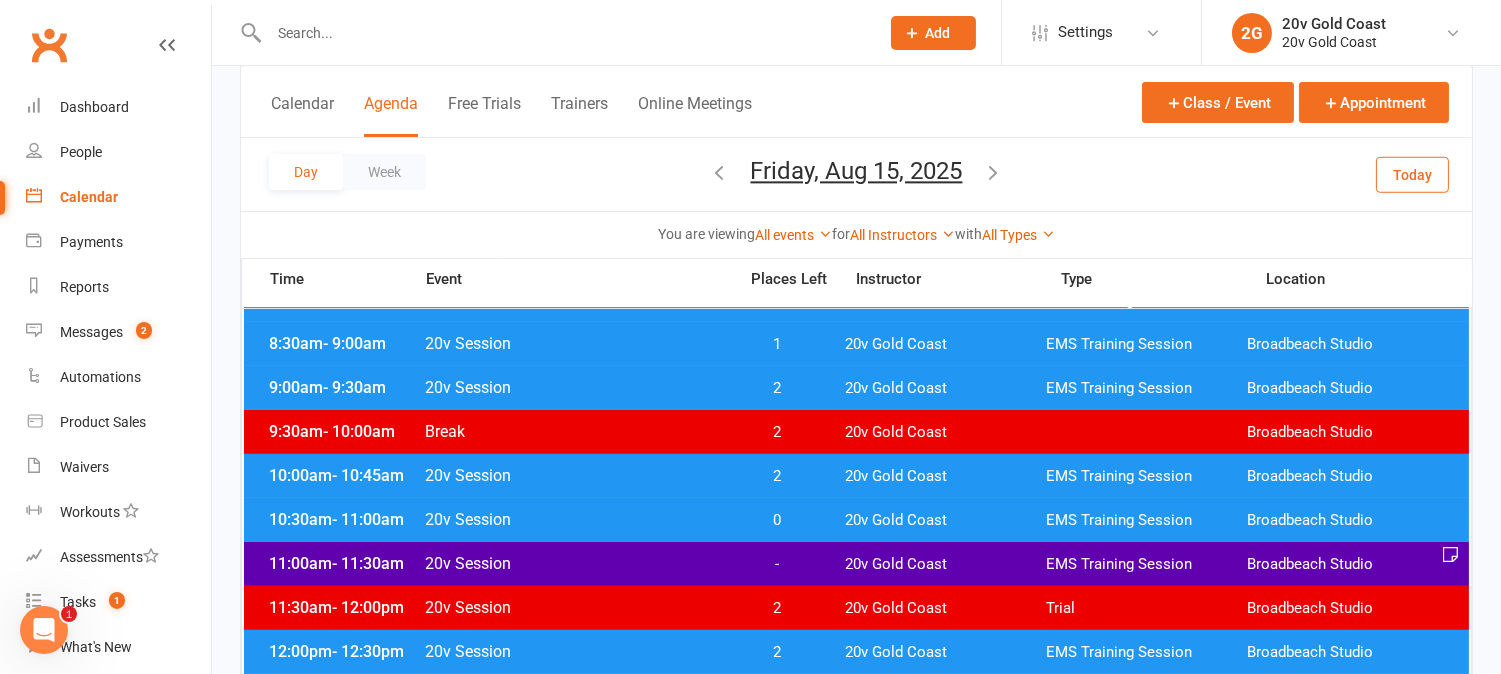 click on "-" at bounding box center [777, 564] 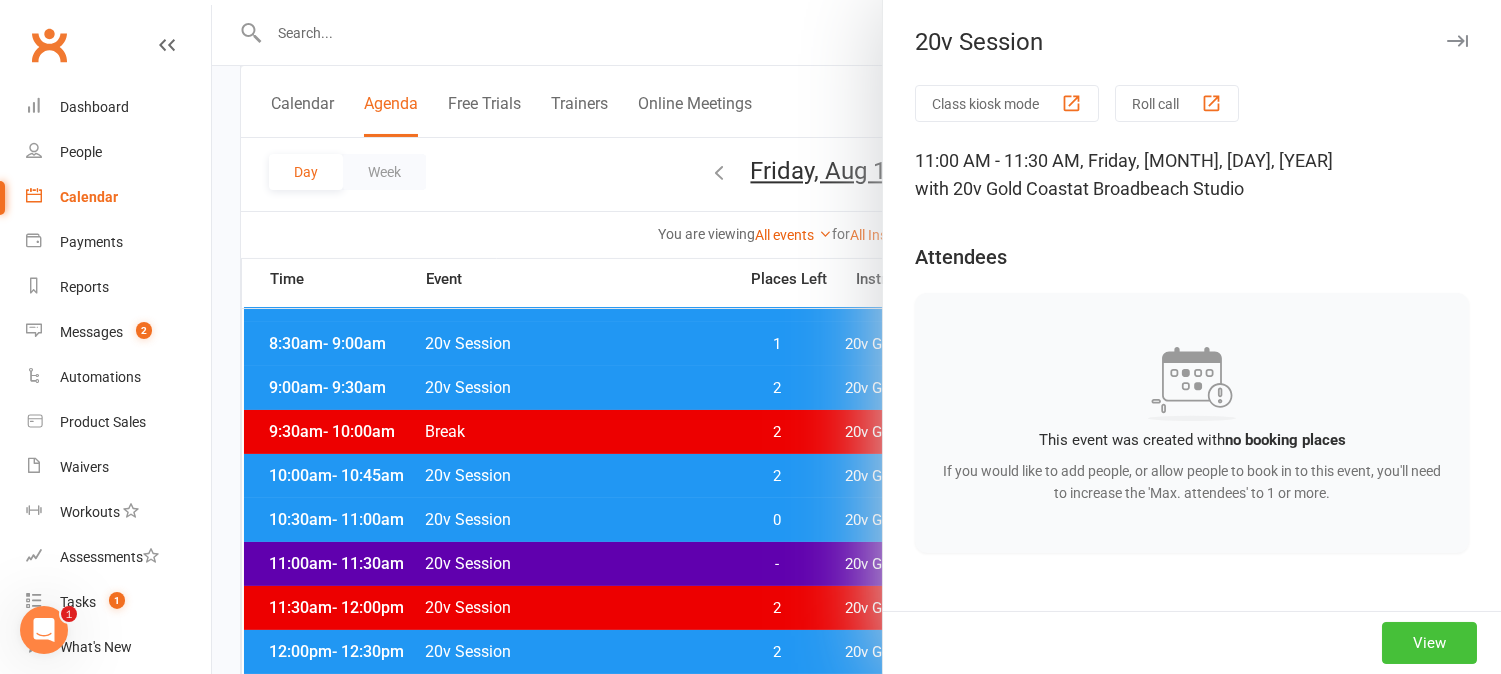 click on "View" at bounding box center (1429, 643) 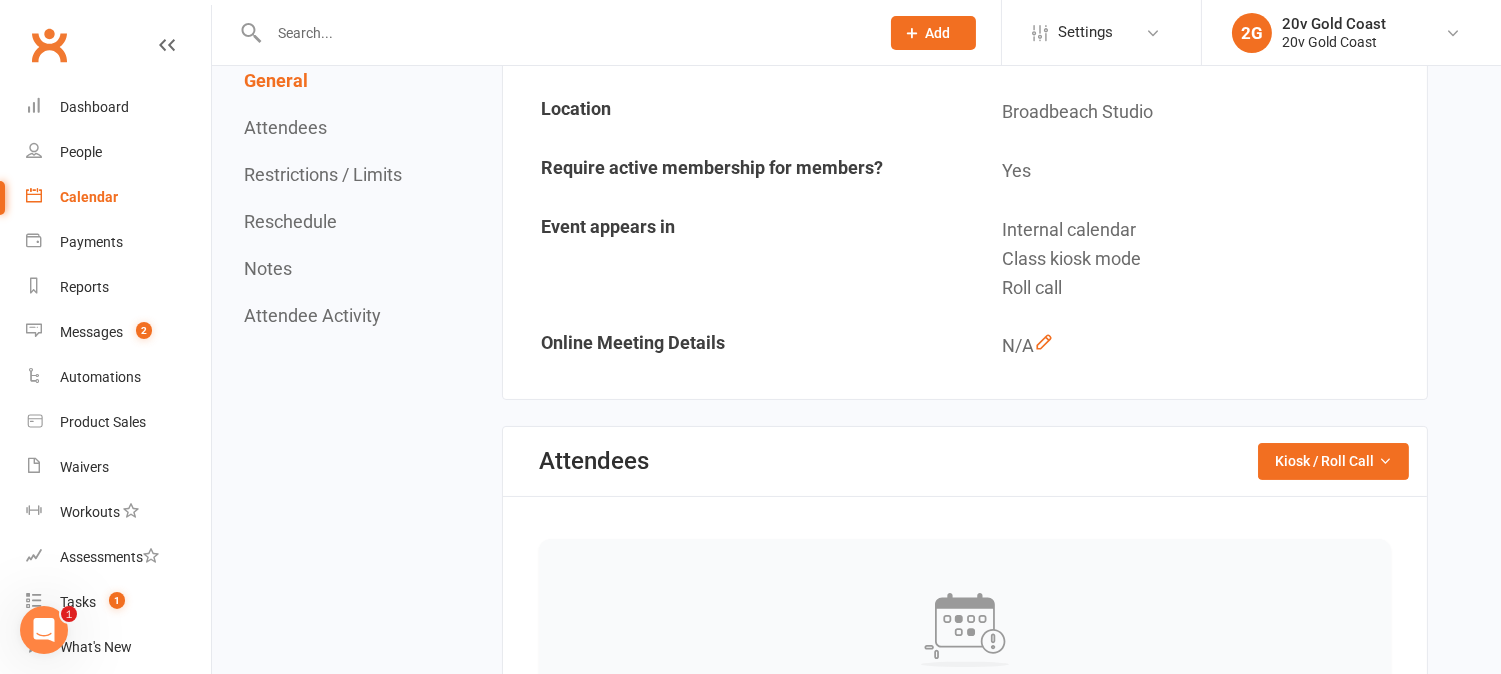 scroll, scrollTop: 0, scrollLeft: 0, axis: both 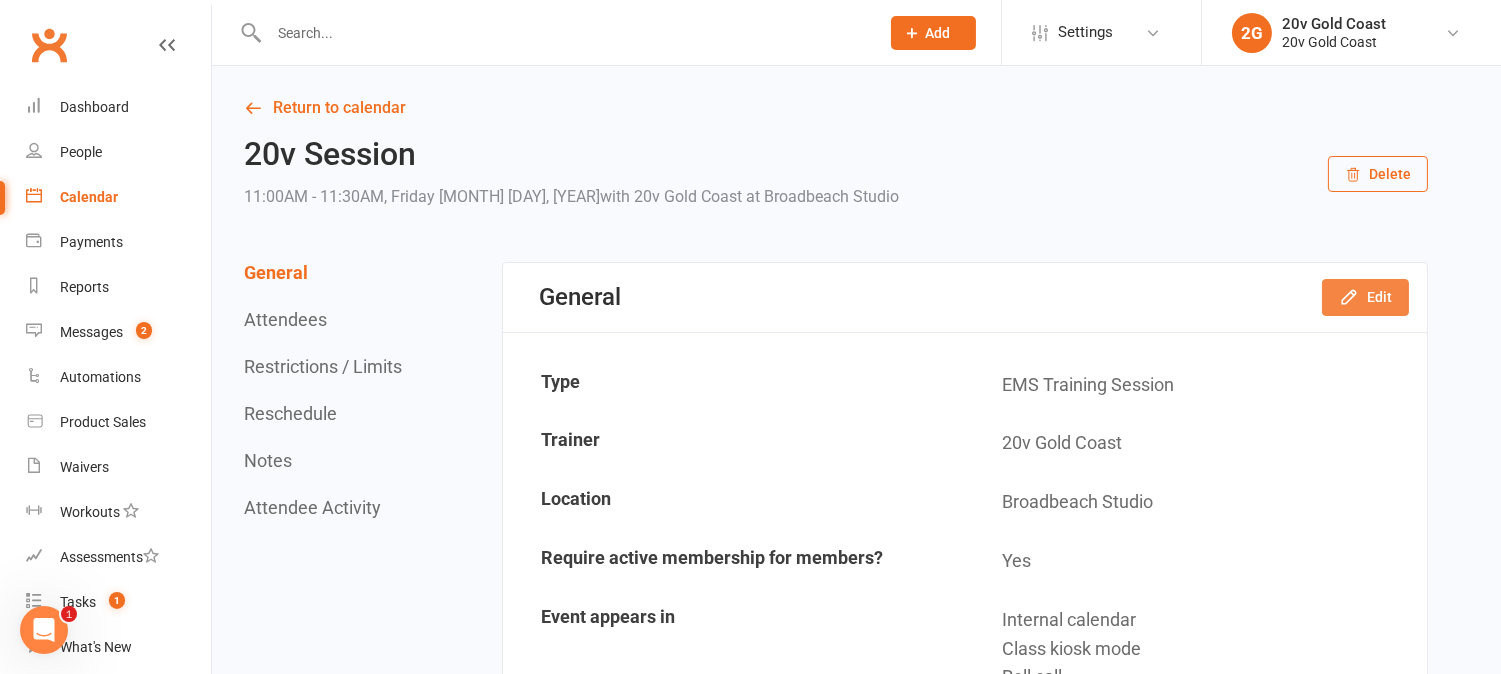 click on "Edit" at bounding box center (1365, 297) 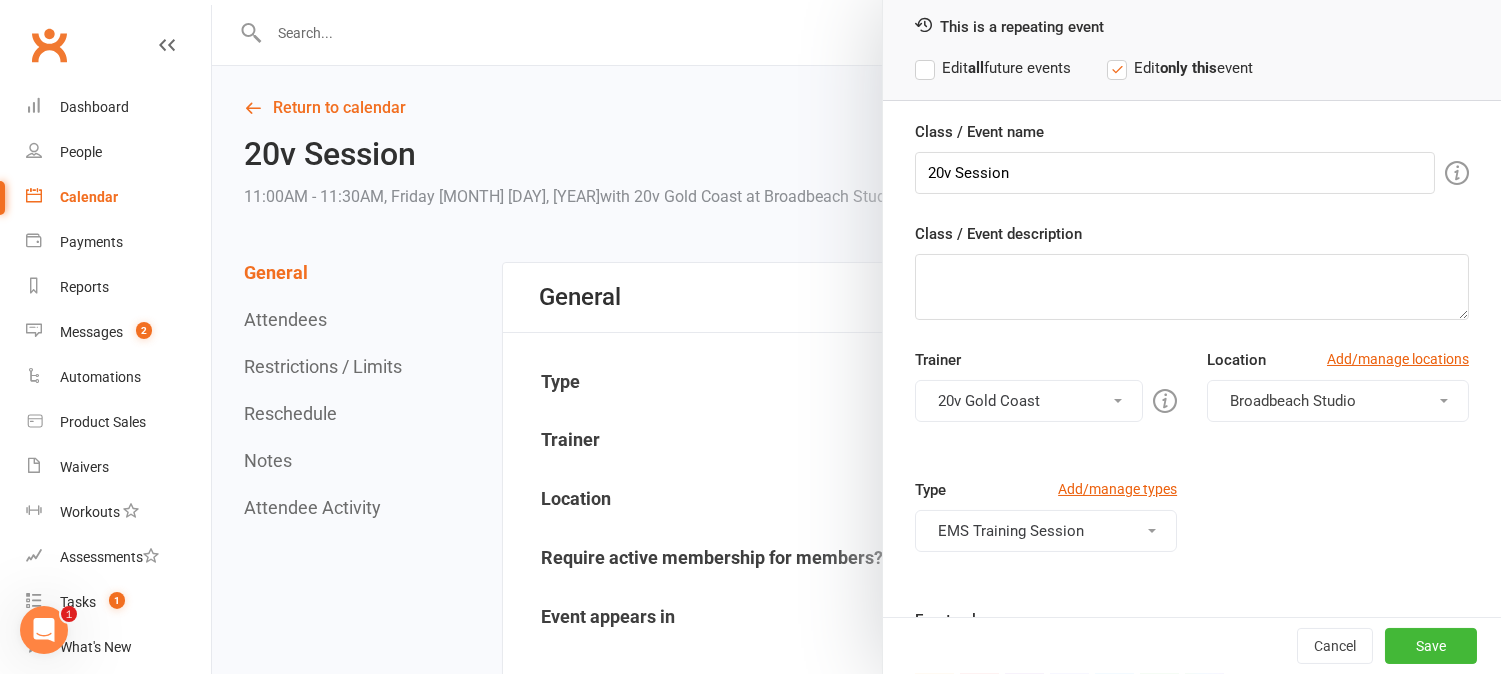 scroll, scrollTop: 282, scrollLeft: 0, axis: vertical 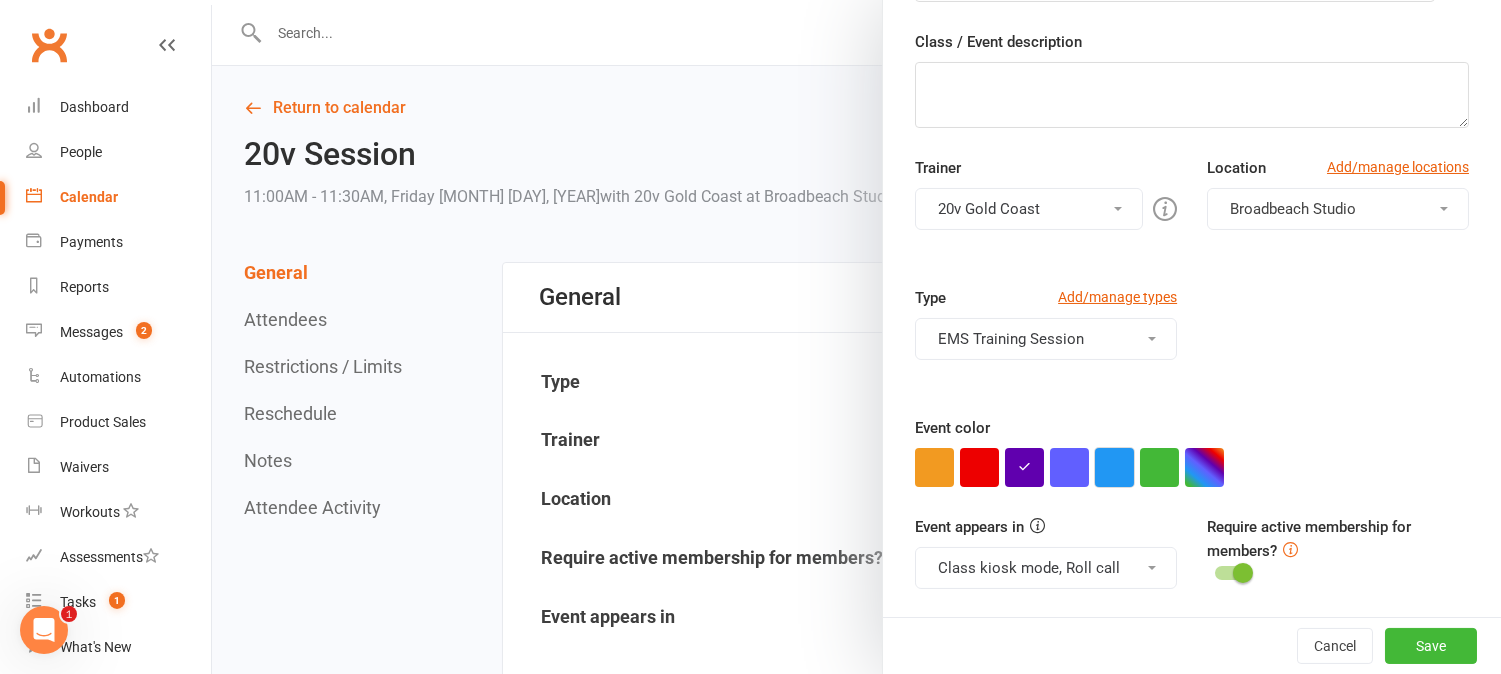 click at bounding box center (1114, 467) 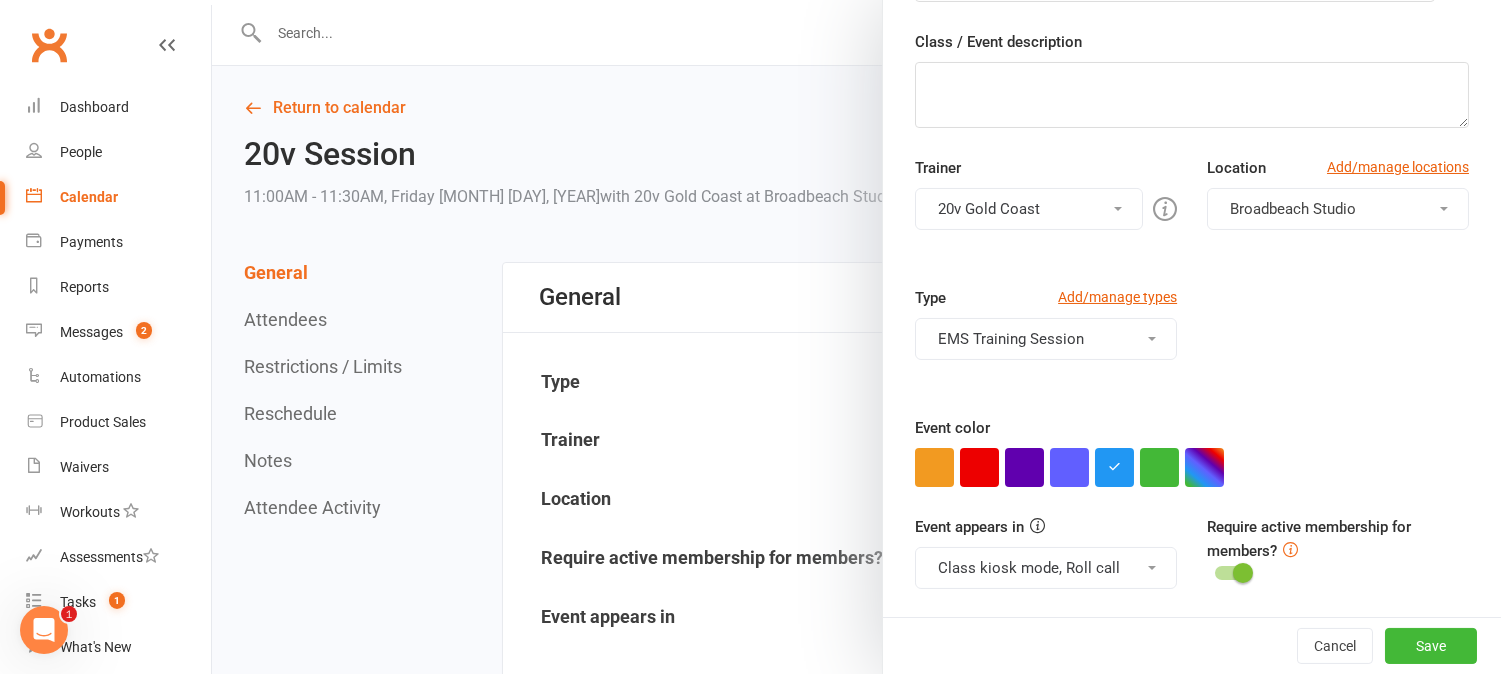 click on "Class kiosk mode, Roll call" at bounding box center [1046, 568] 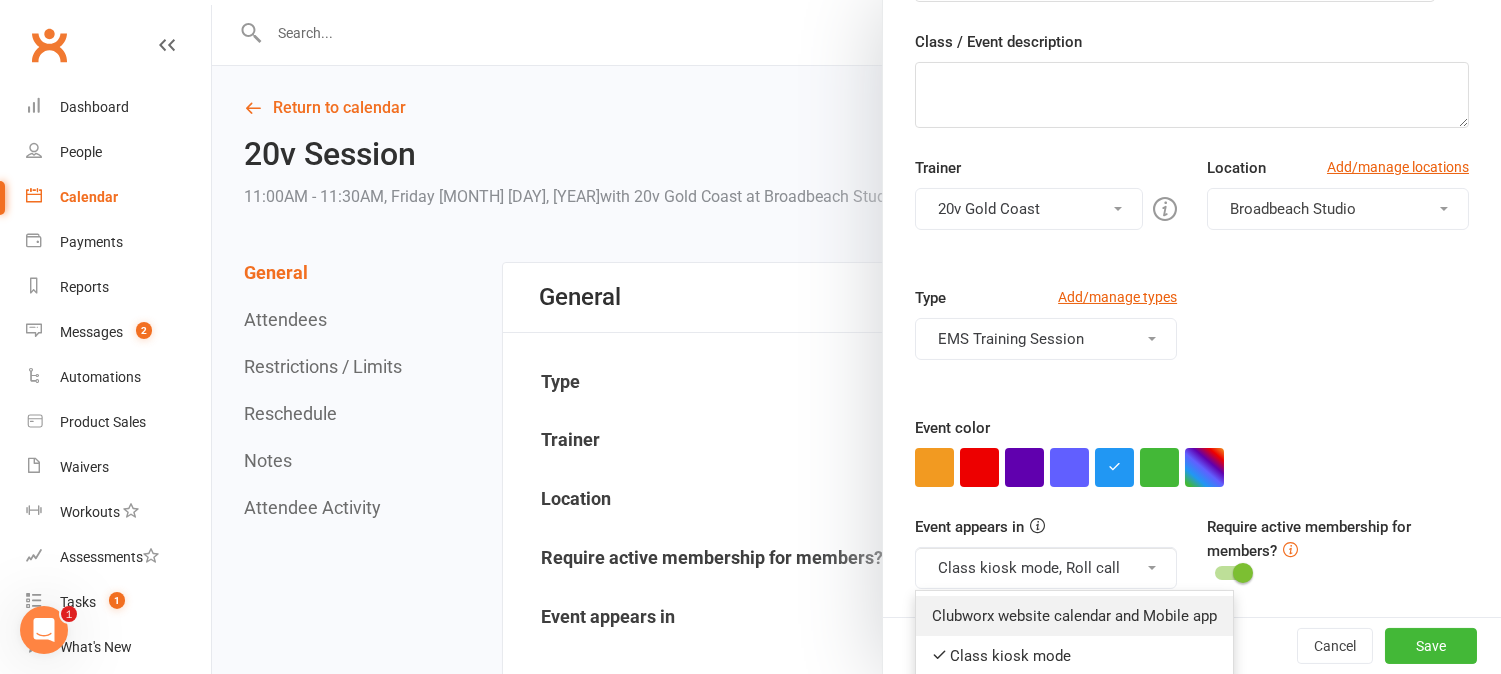 click on "Clubworx website calendar and Mobile app" at bounding box center [1074, 616] 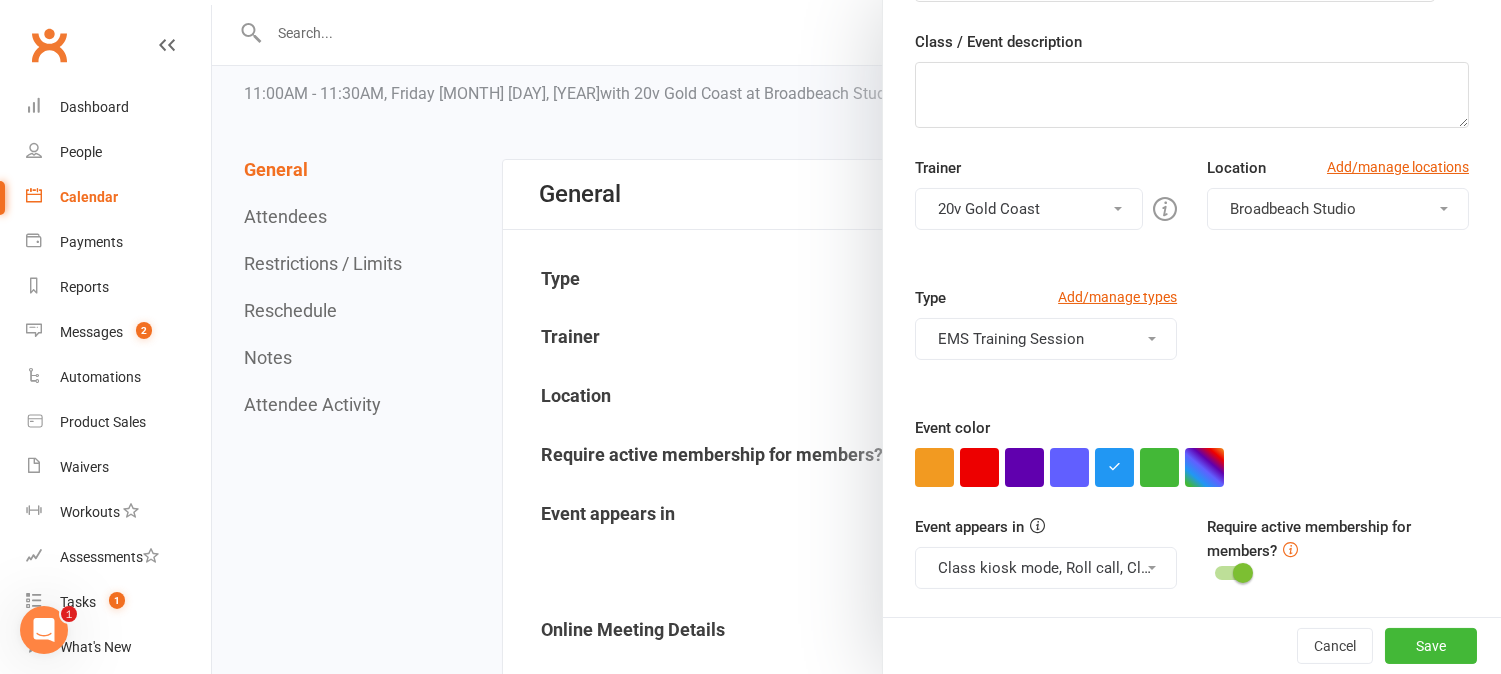scroll, scrollTop: 444, scrollLeft: 0, axis: vertical 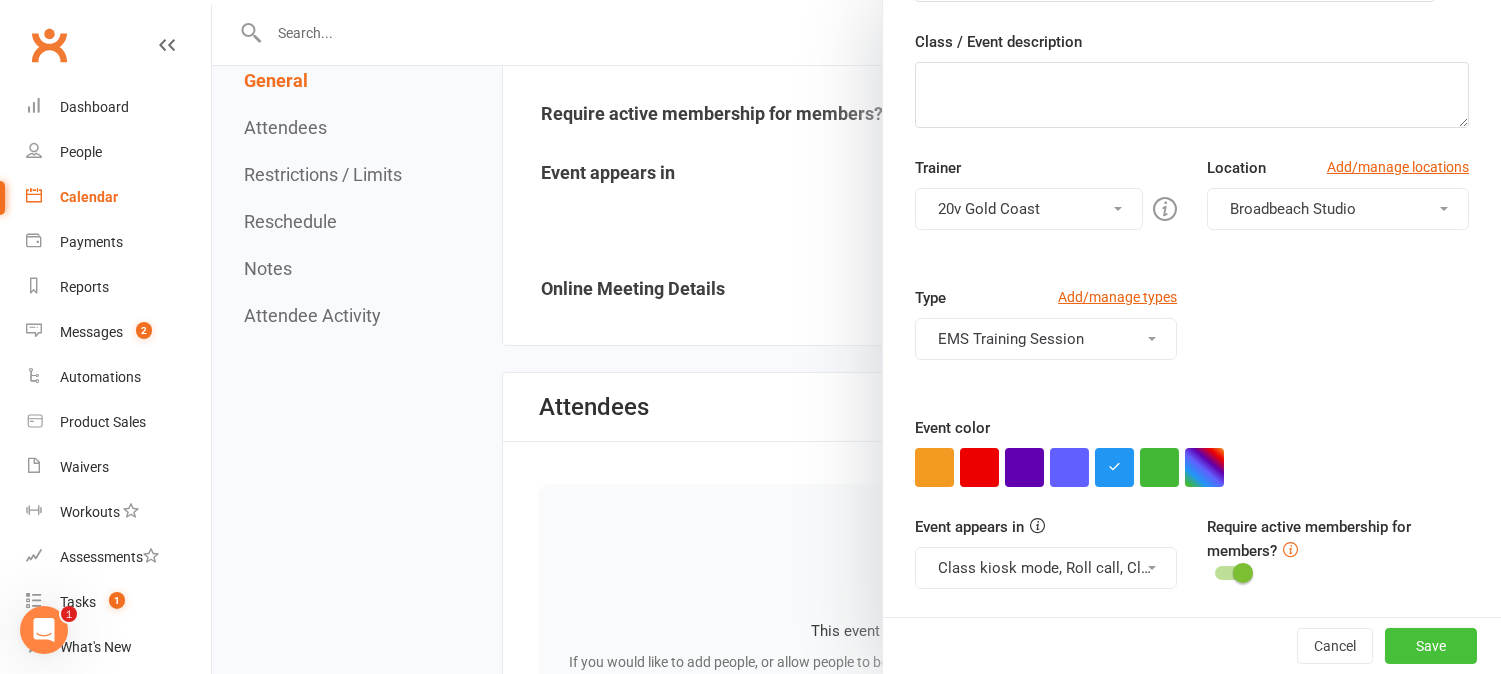 click on "Save" at bounding box center (1431, 646) 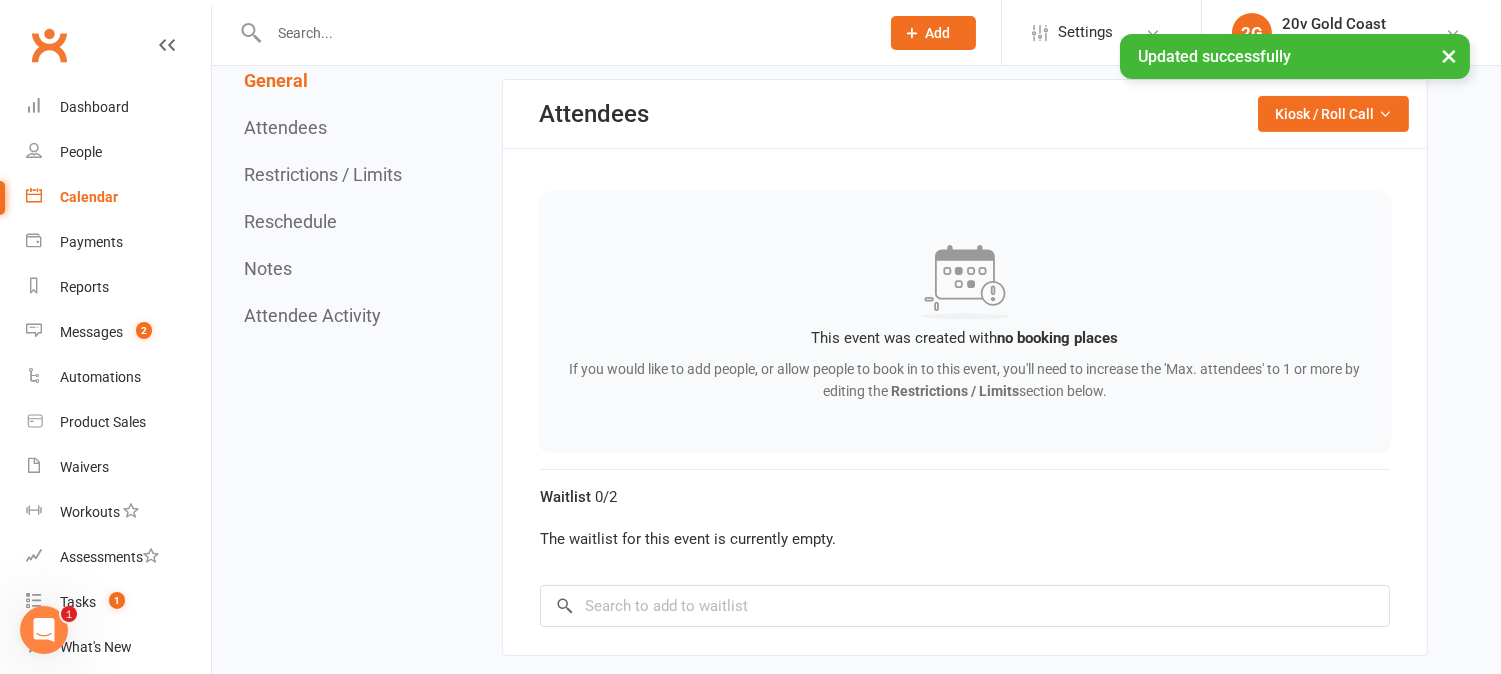 scroll, scrollTop: 1000, scrollLeft: 0, axis: vertical 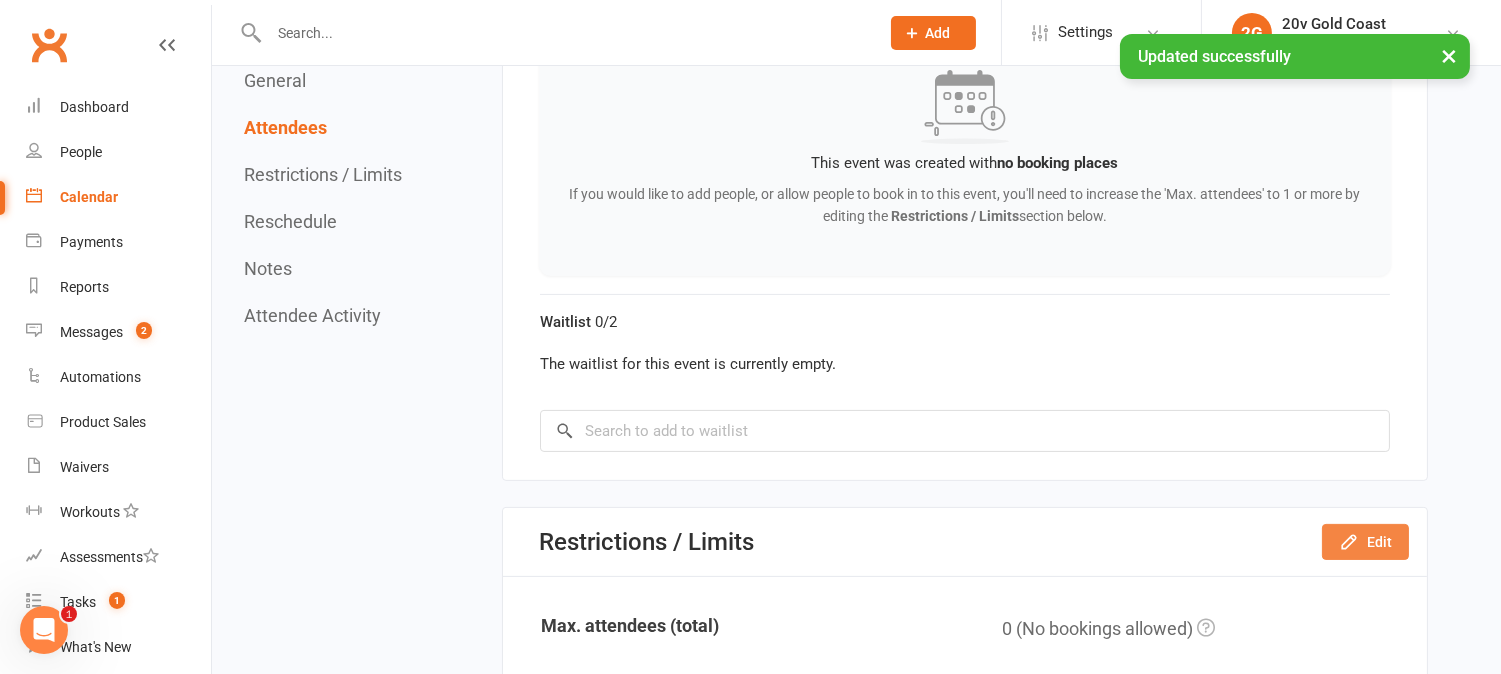 click on "Edit" 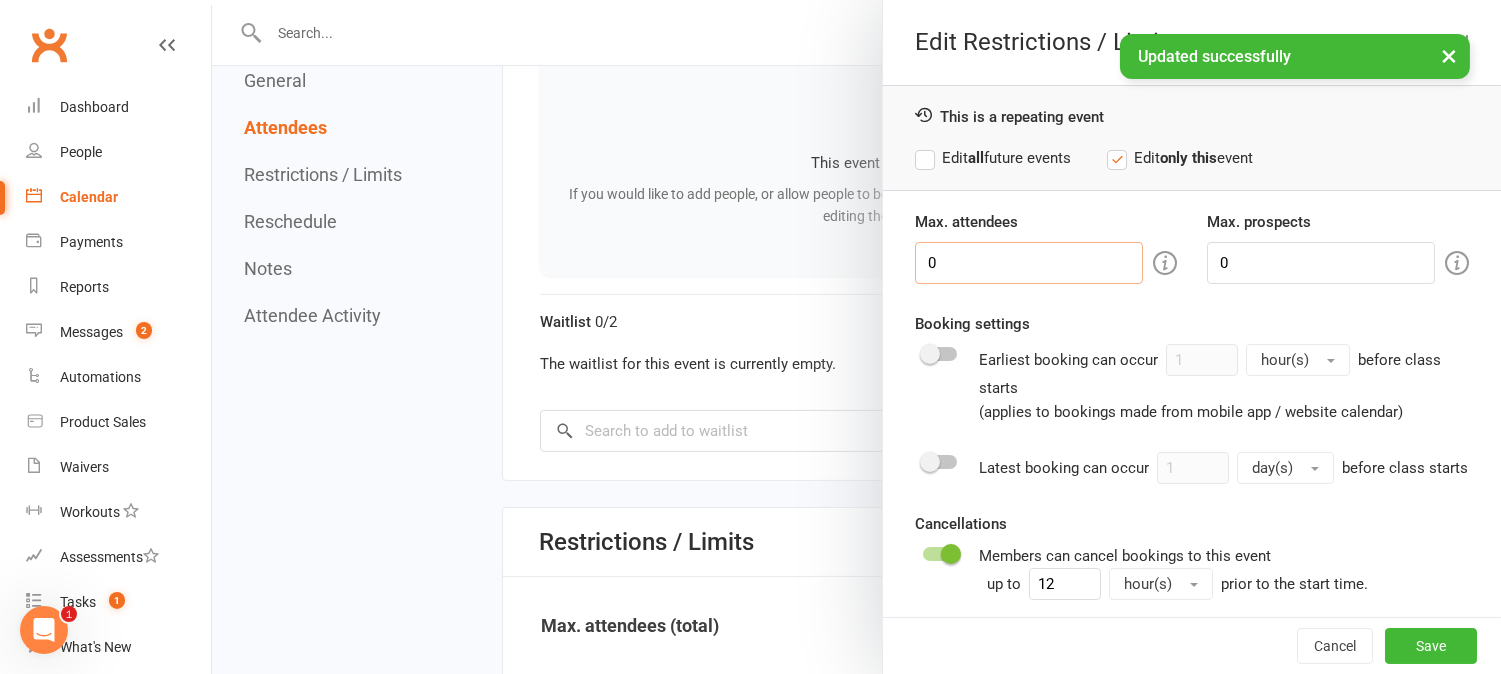 click on "0" at bounding box center (1029, 263) 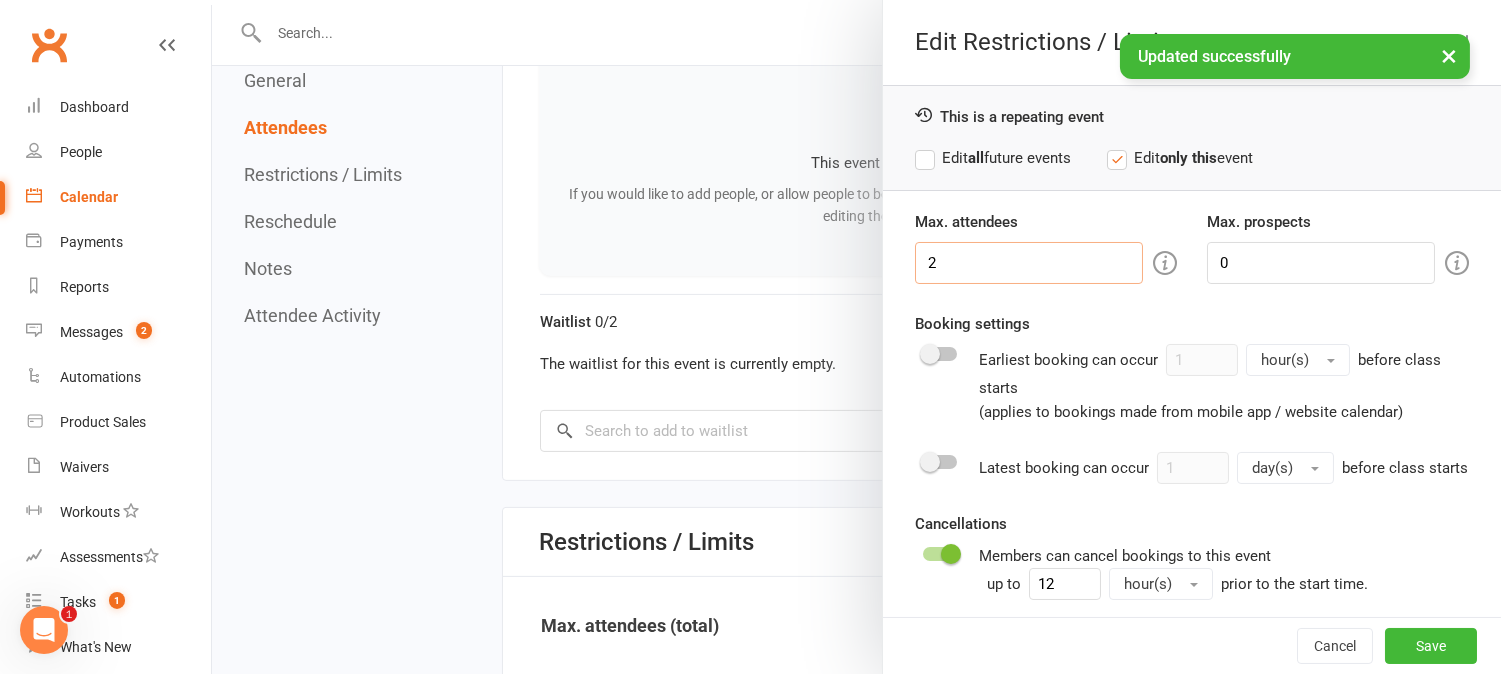 type on "2" 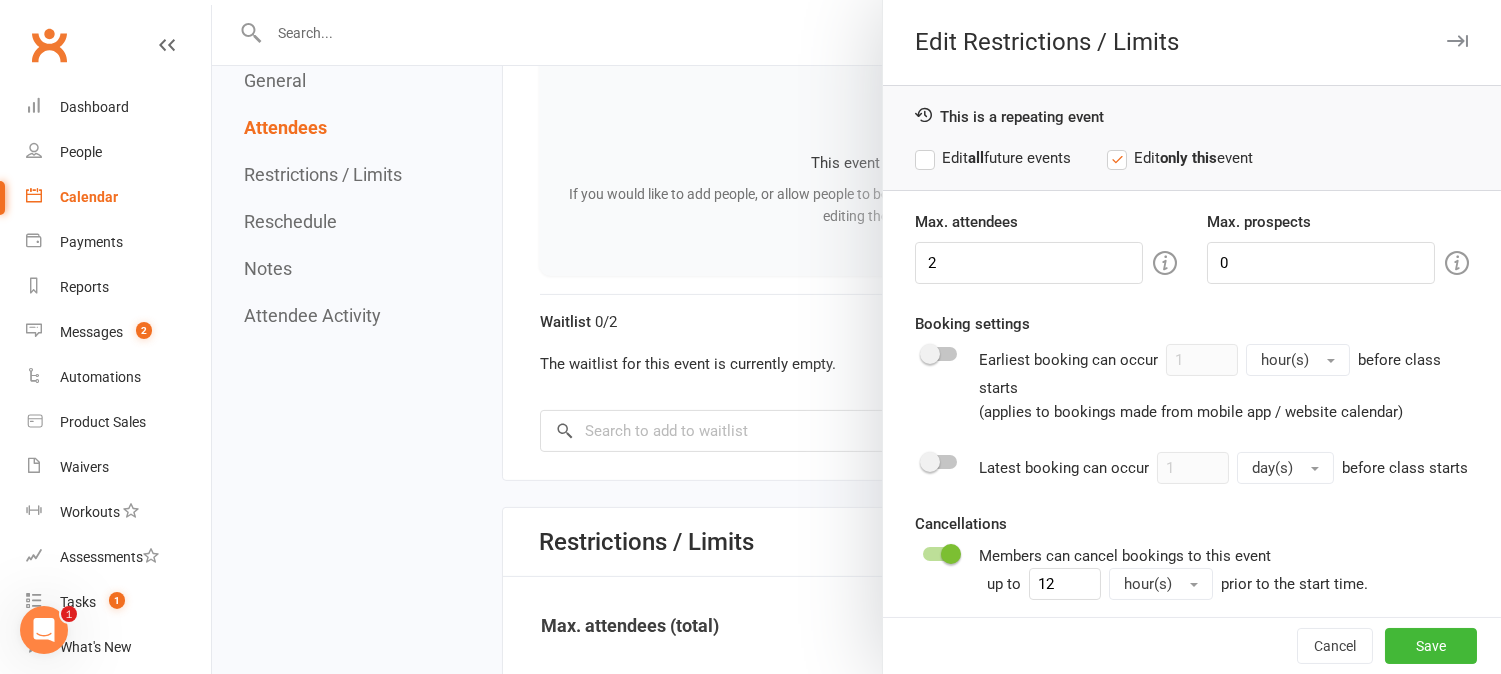 drag, startPoint x: 1240, startPoint y: 238, endPoint x: 1244, endPoint y: 248, distance: 10.770329 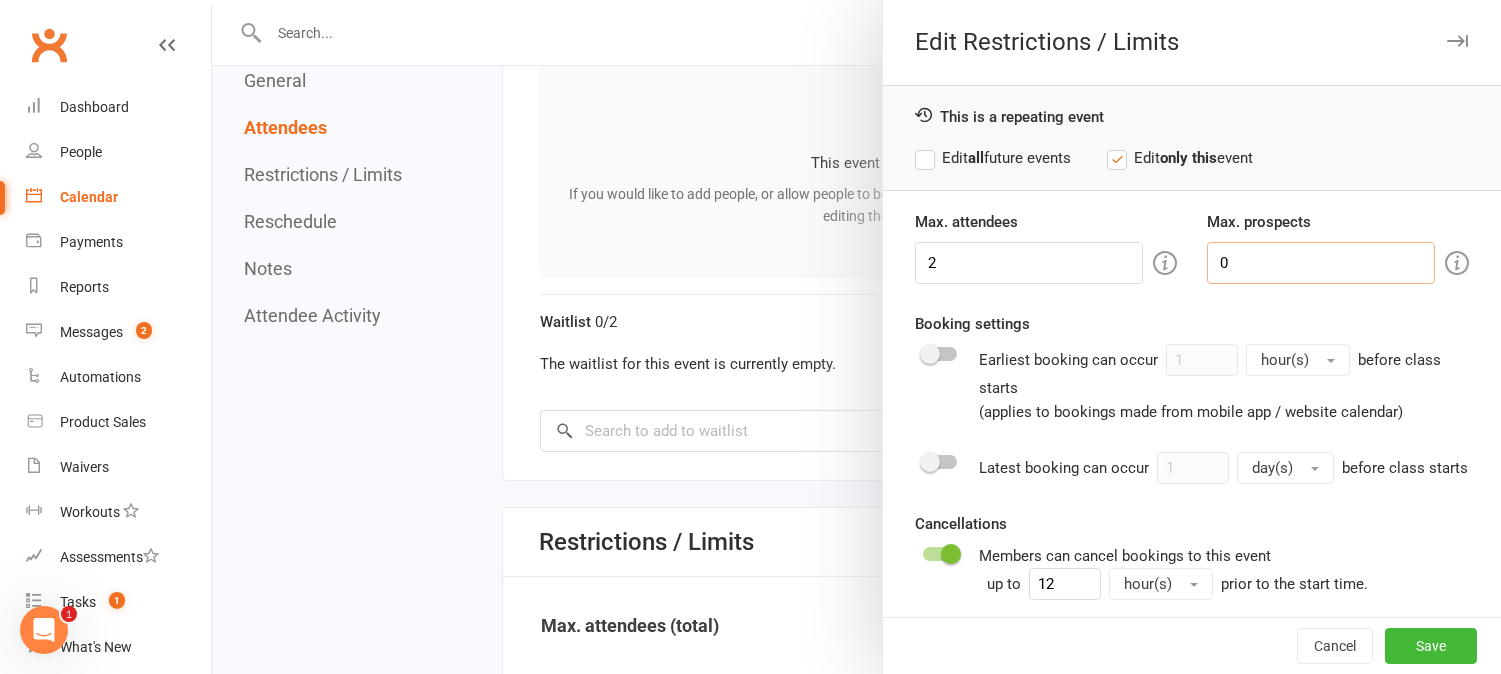 click on "0" at bounding box center (1321, 263) 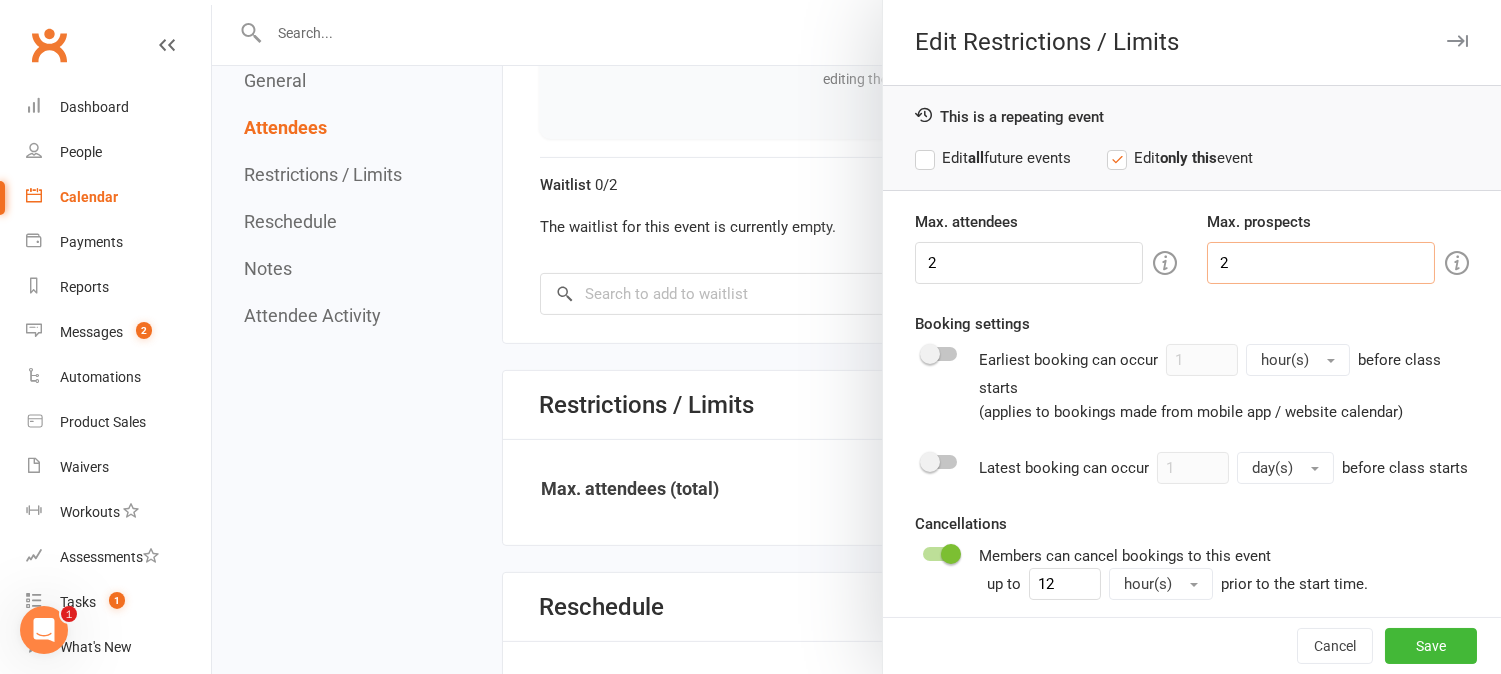 scroll, scrollTop: 1444, scrollLeft: 0, axis: vertical 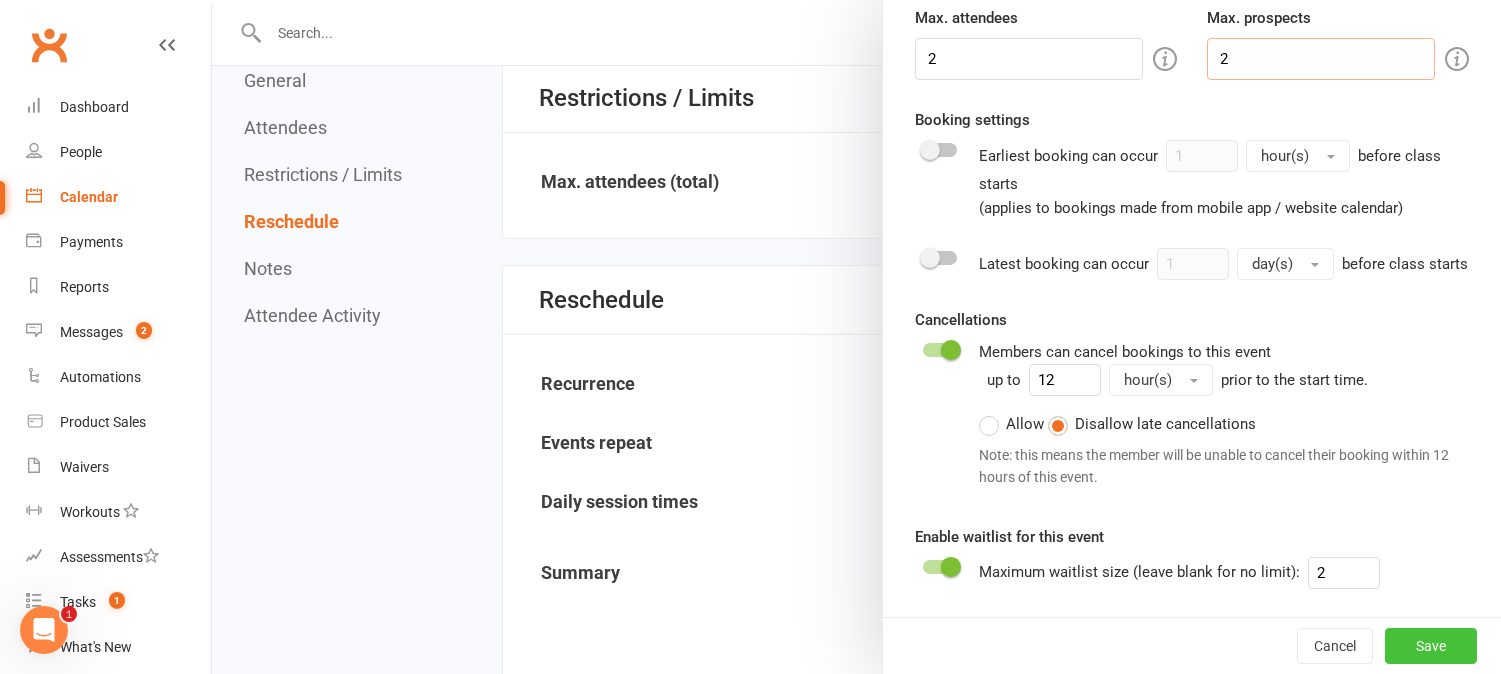 type on "2" 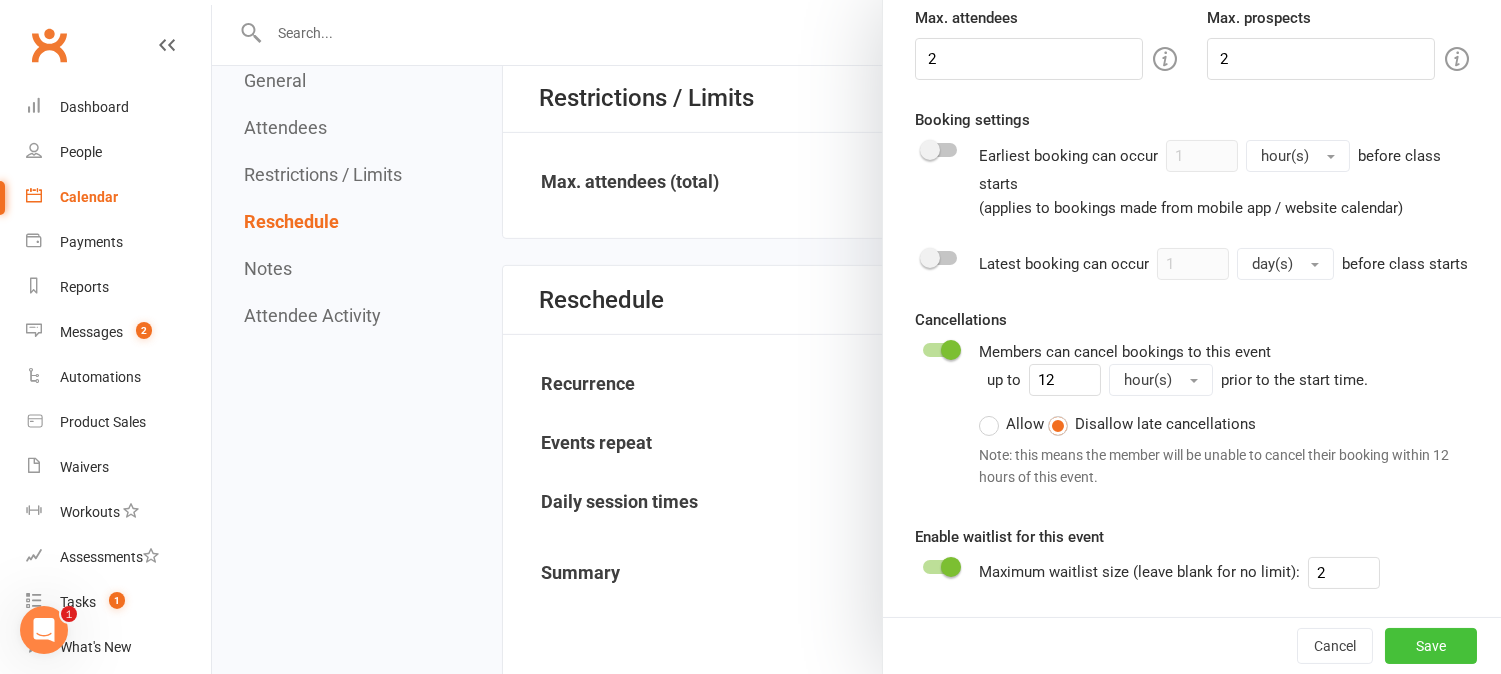 click on "Save" at bounding box center [1431, 646] 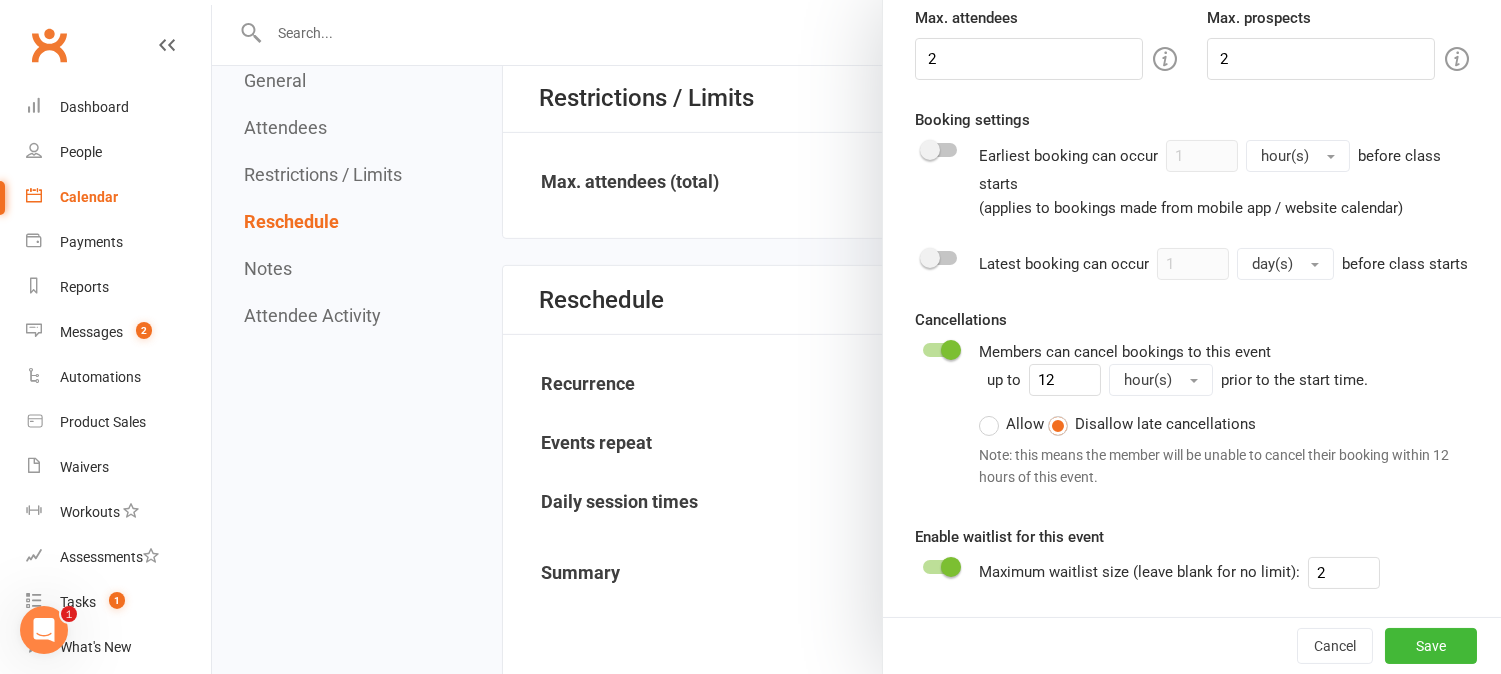 type 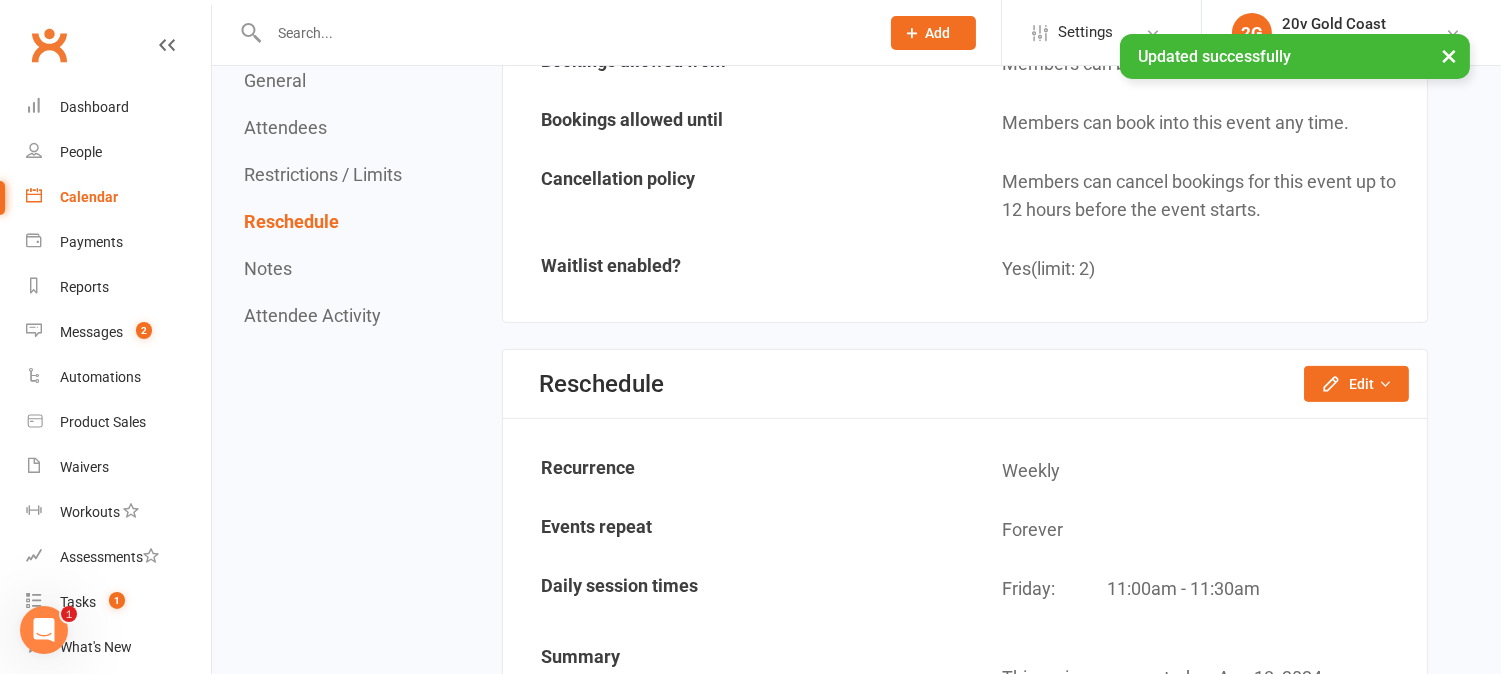click on "Calendar" at bounding box center [118, 197] 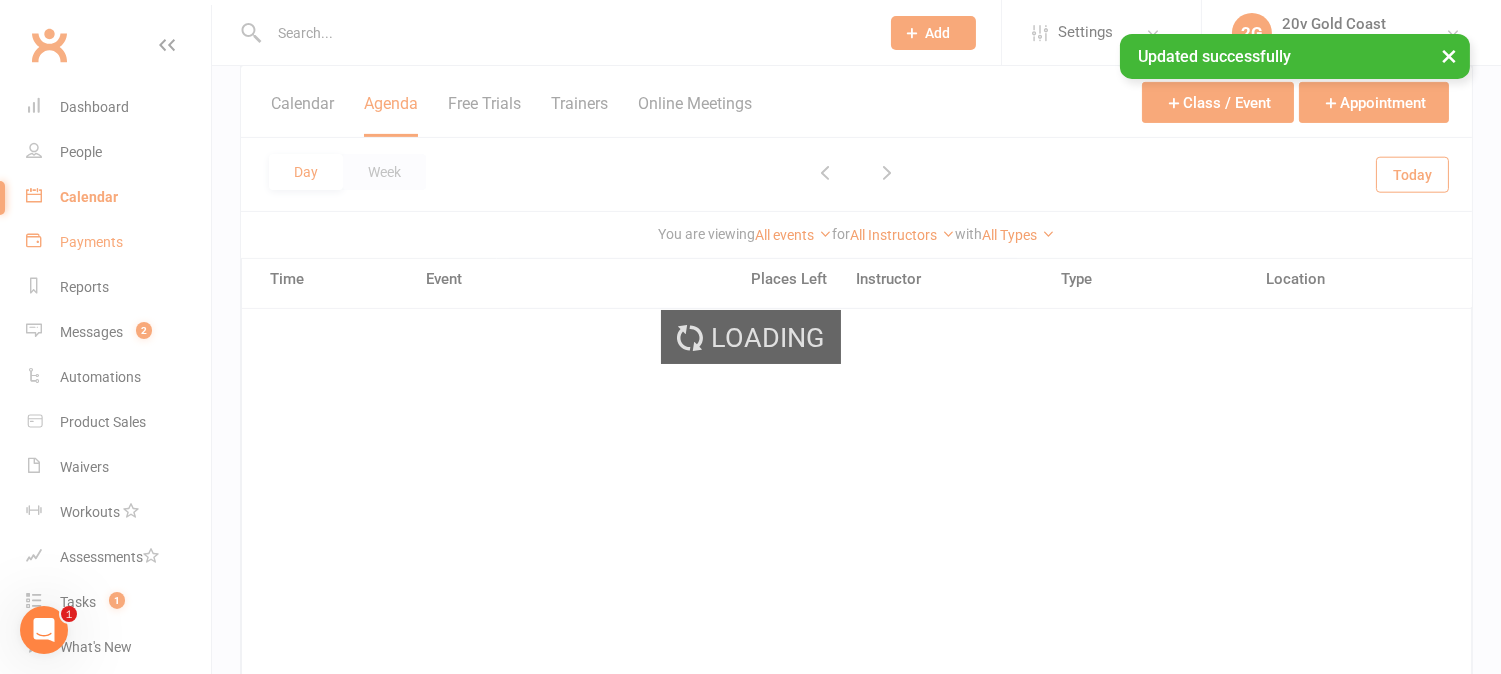 scroll, scrollTop: 0, scrollLeft: 0, axis: both 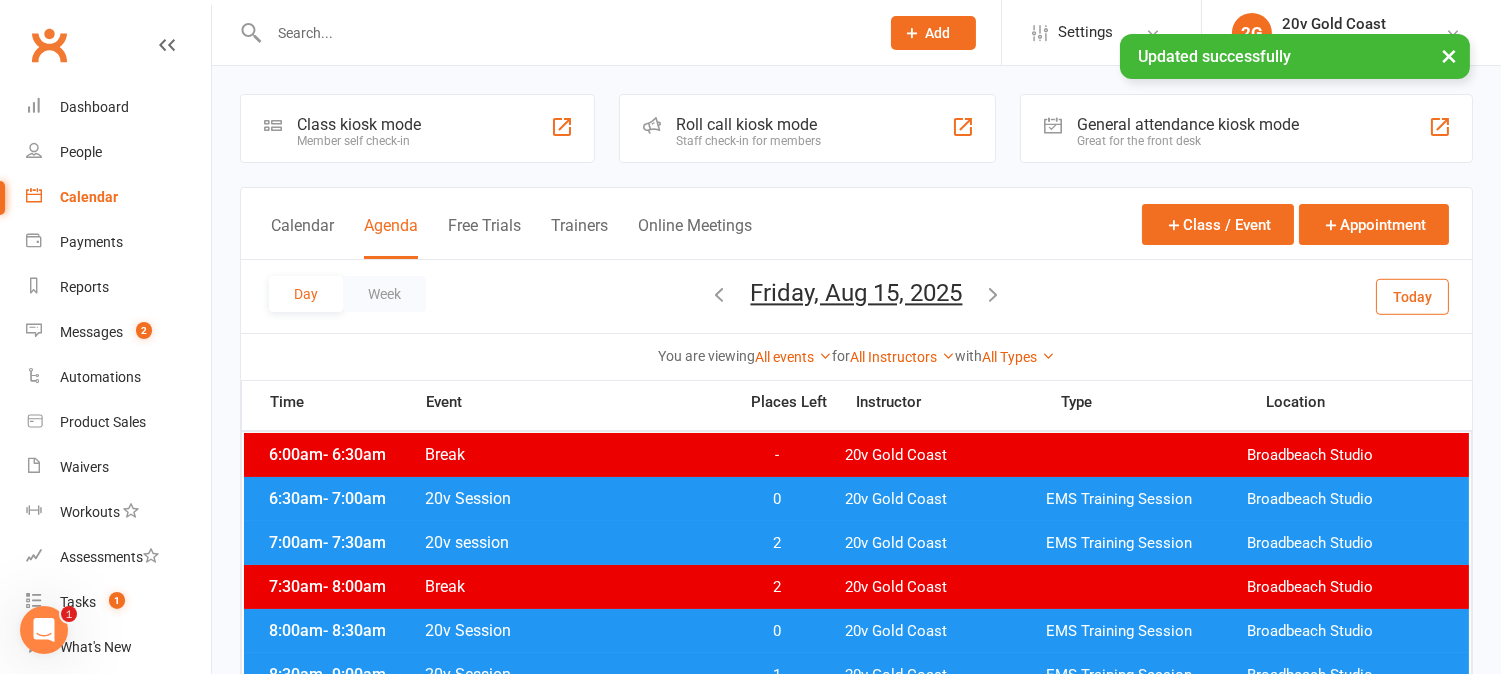 click on "Day Week Friday, Aug 15, 2025
August 2025
Sun Mon Tue Wed Thu Fri Sat
27
28
29
30
31
01
02
03
04
05
06
07
08
09
10
11
12
13
14
15
16
17
18
19
20
21
22
23
24
25
26
27
28
29
30
31 01" at bounding box center [856, 296] 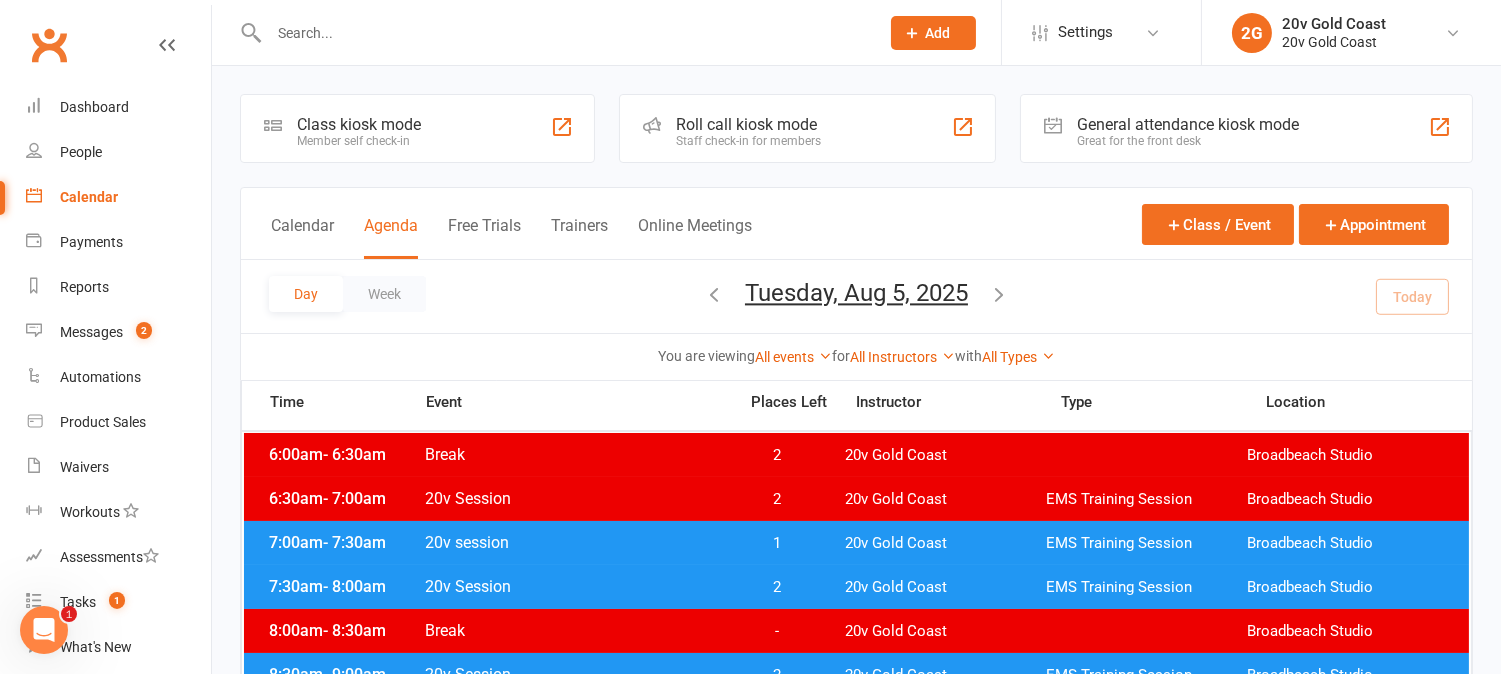 click on "Tuesday, Aug 5, 2025" at bounding box center [856, 293] 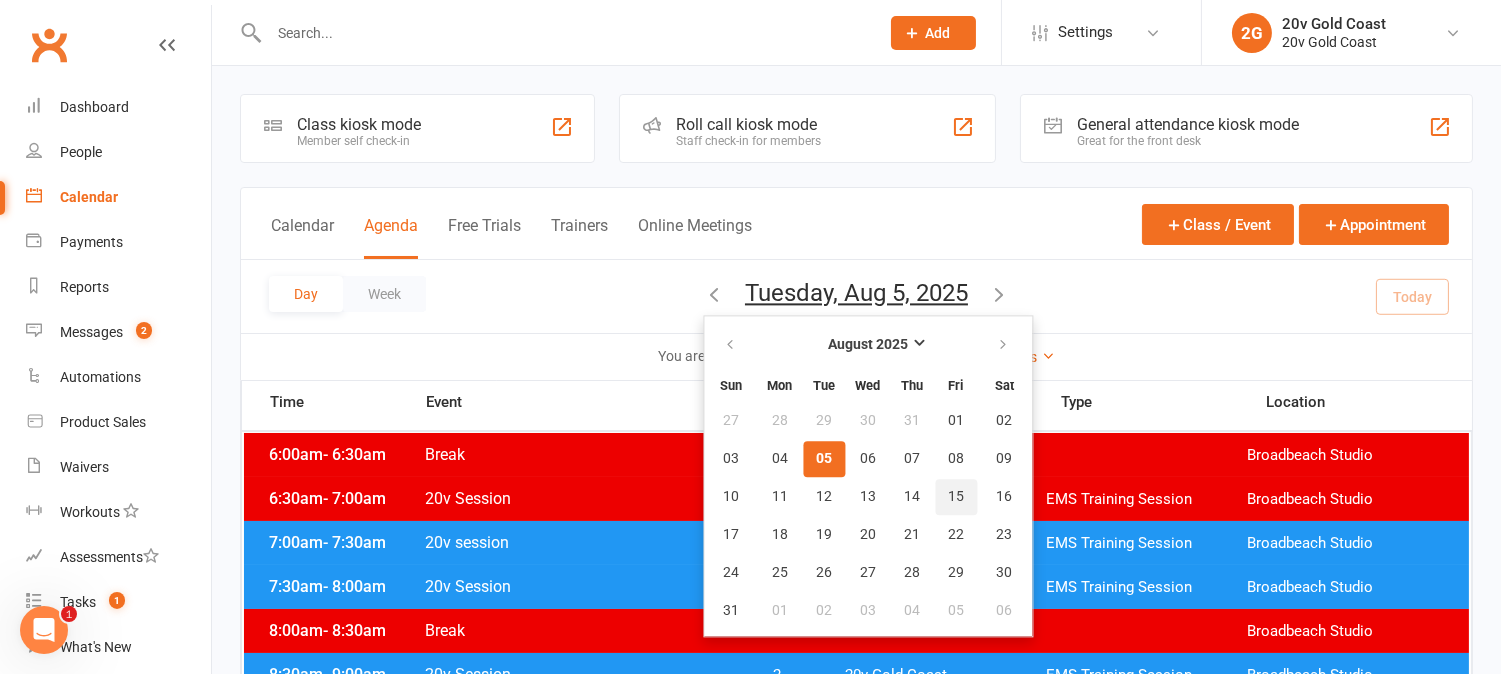 click on "15" at bounding box center [956, 497] 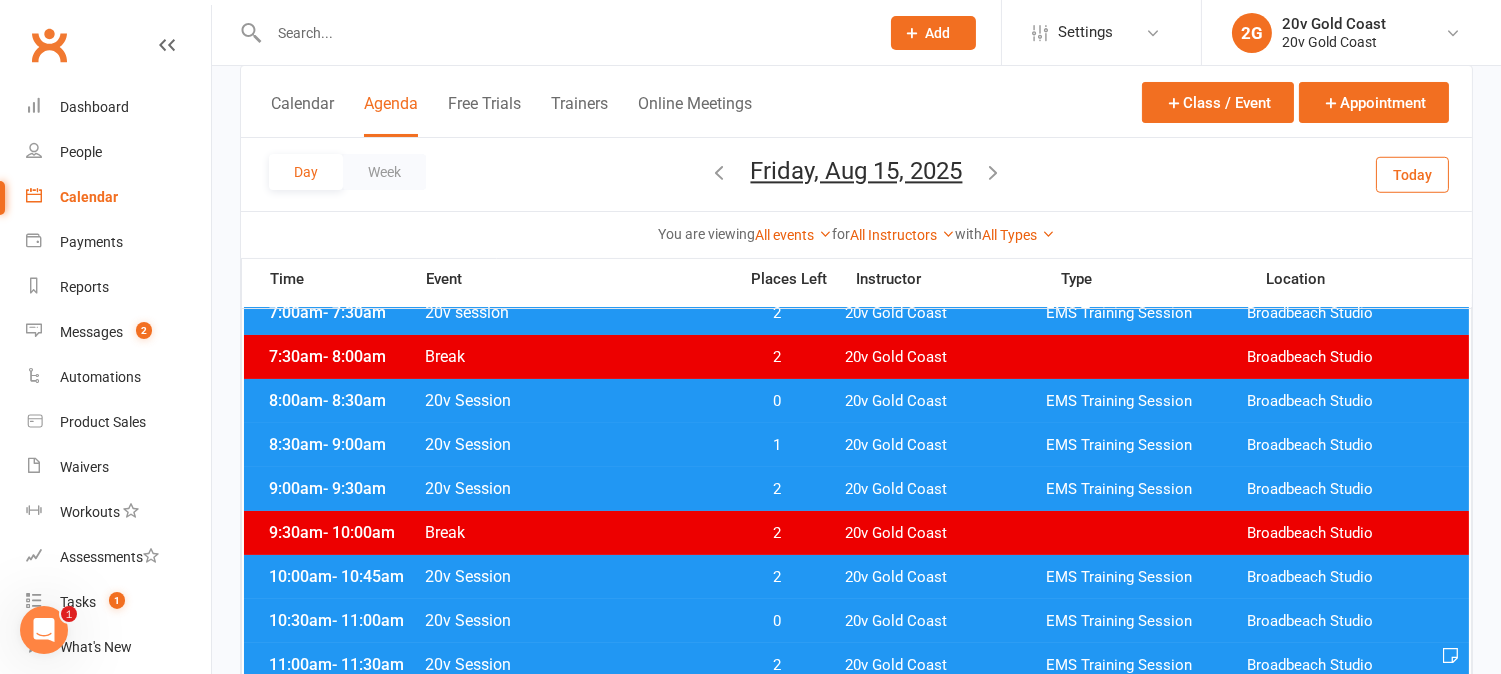 scroll, scrollTop: 222, scrollLeft: 0, axis: vertical 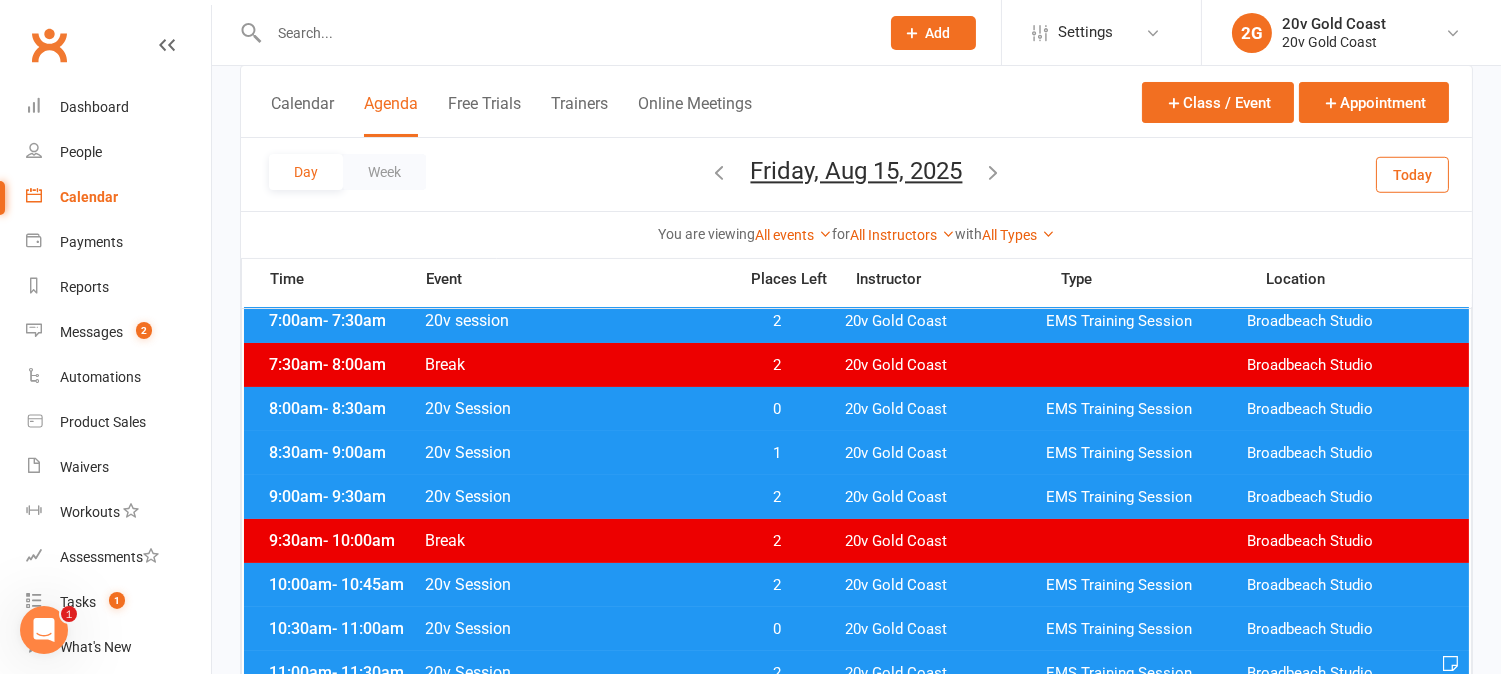 click on "2" at bounding box center [777, 497] 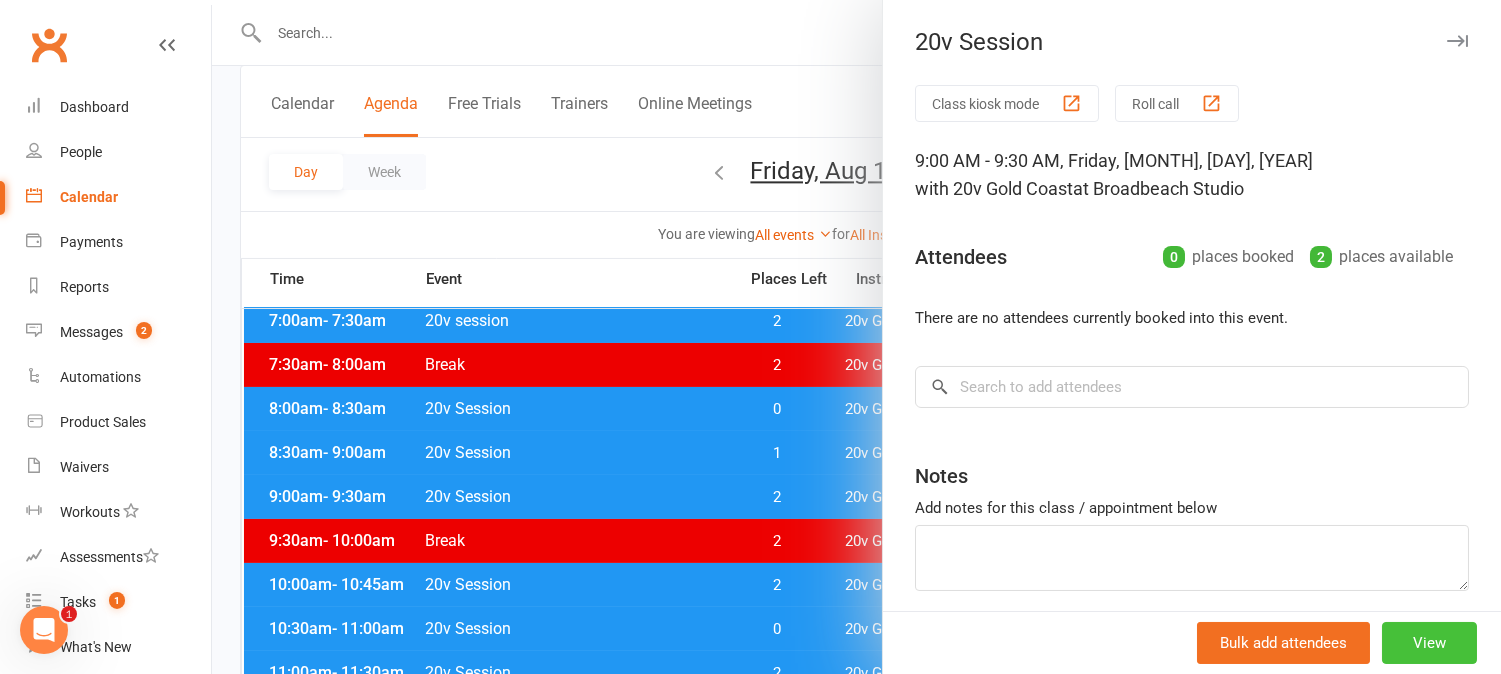 click on "View" at bounding box center [1429, 643] 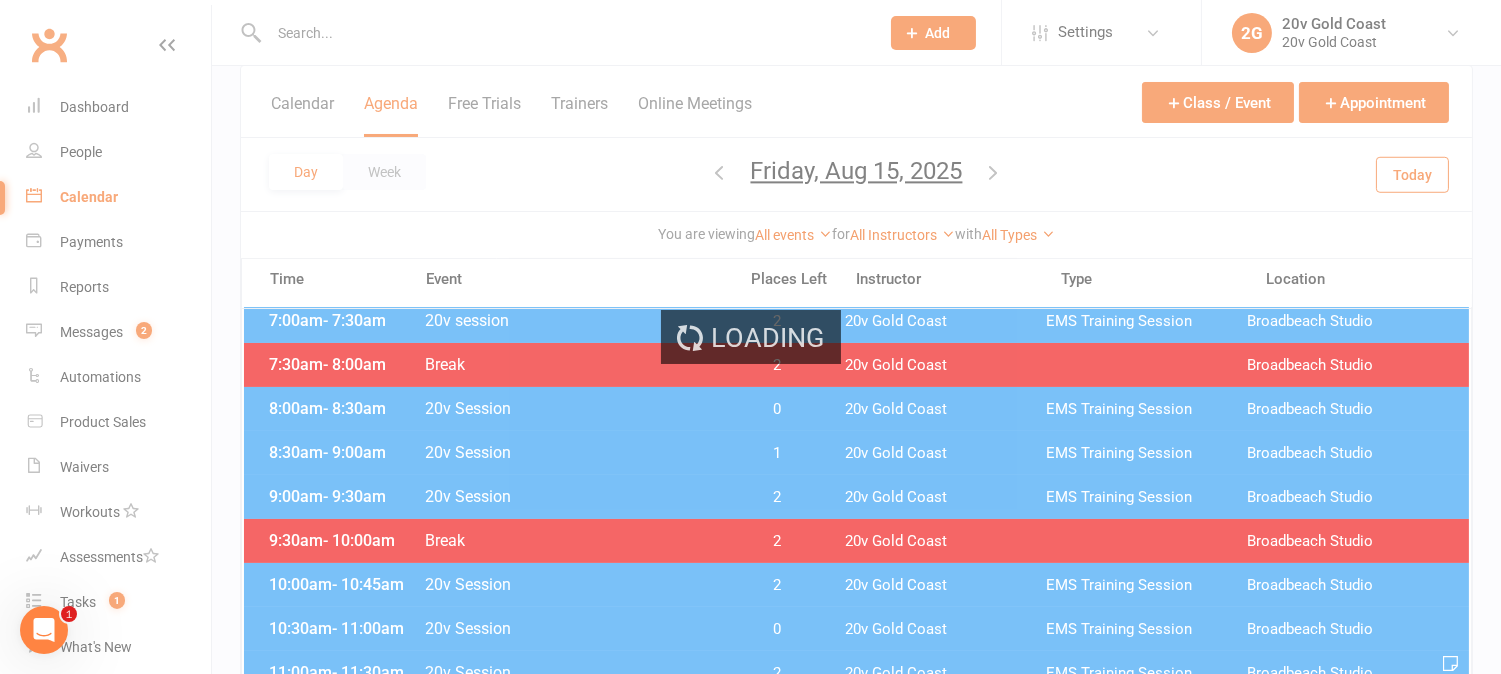 scroll, scrollTop: 0, scrollLeft: 0, axis: both 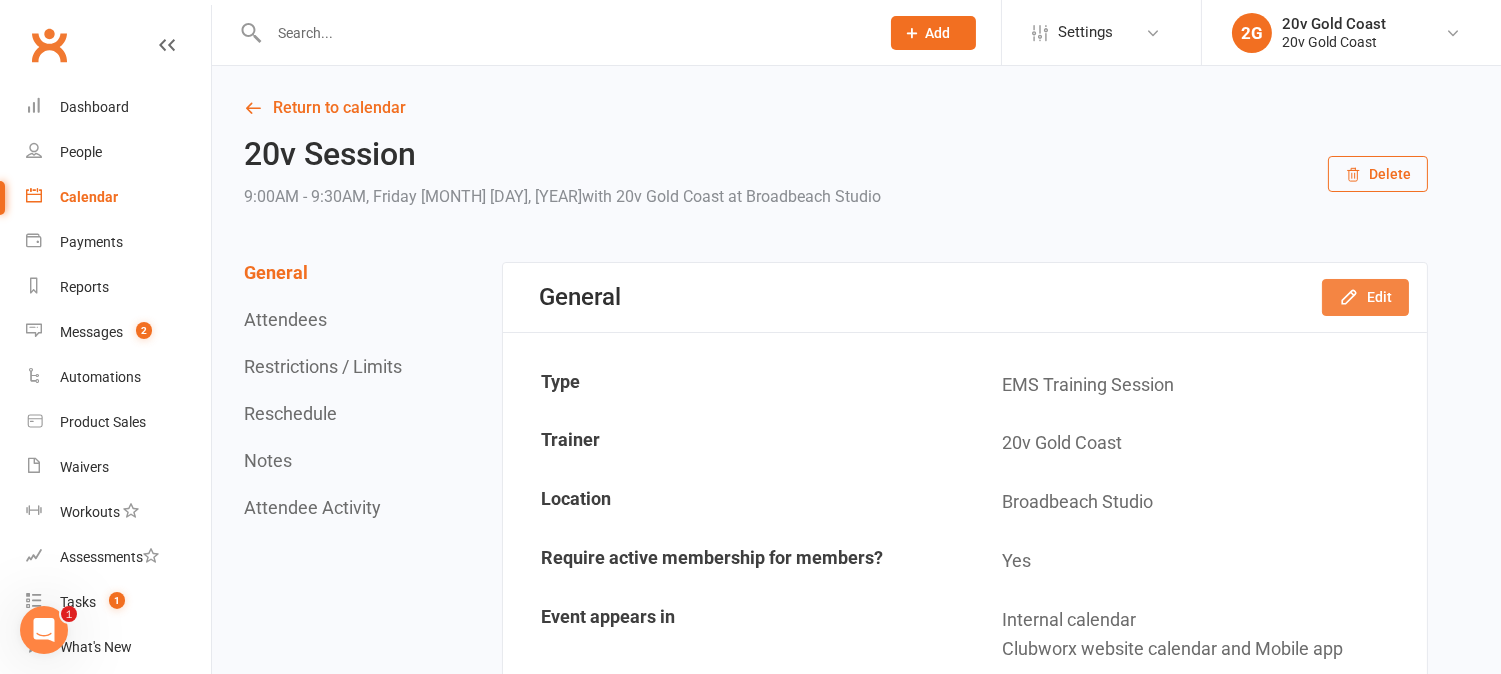 click 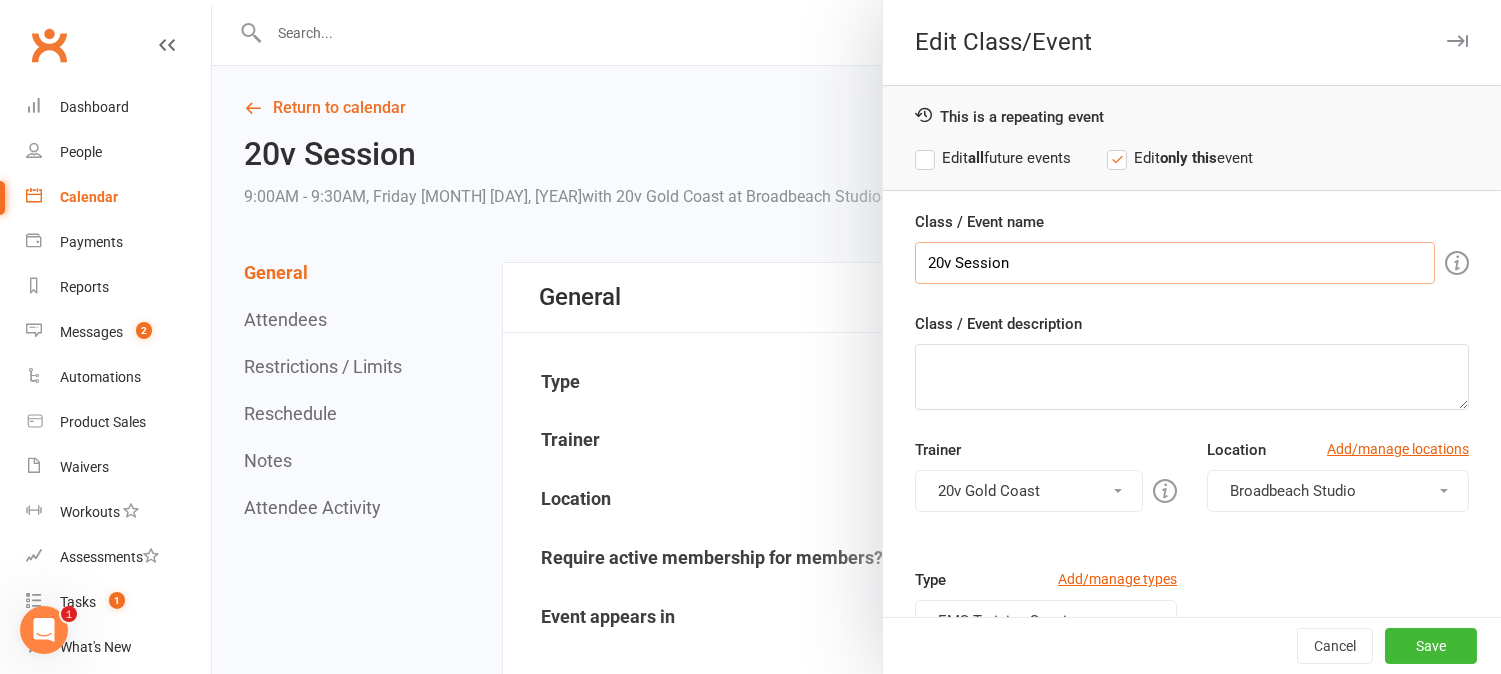 click on "20v Session" at bounding box center (1175, 263) 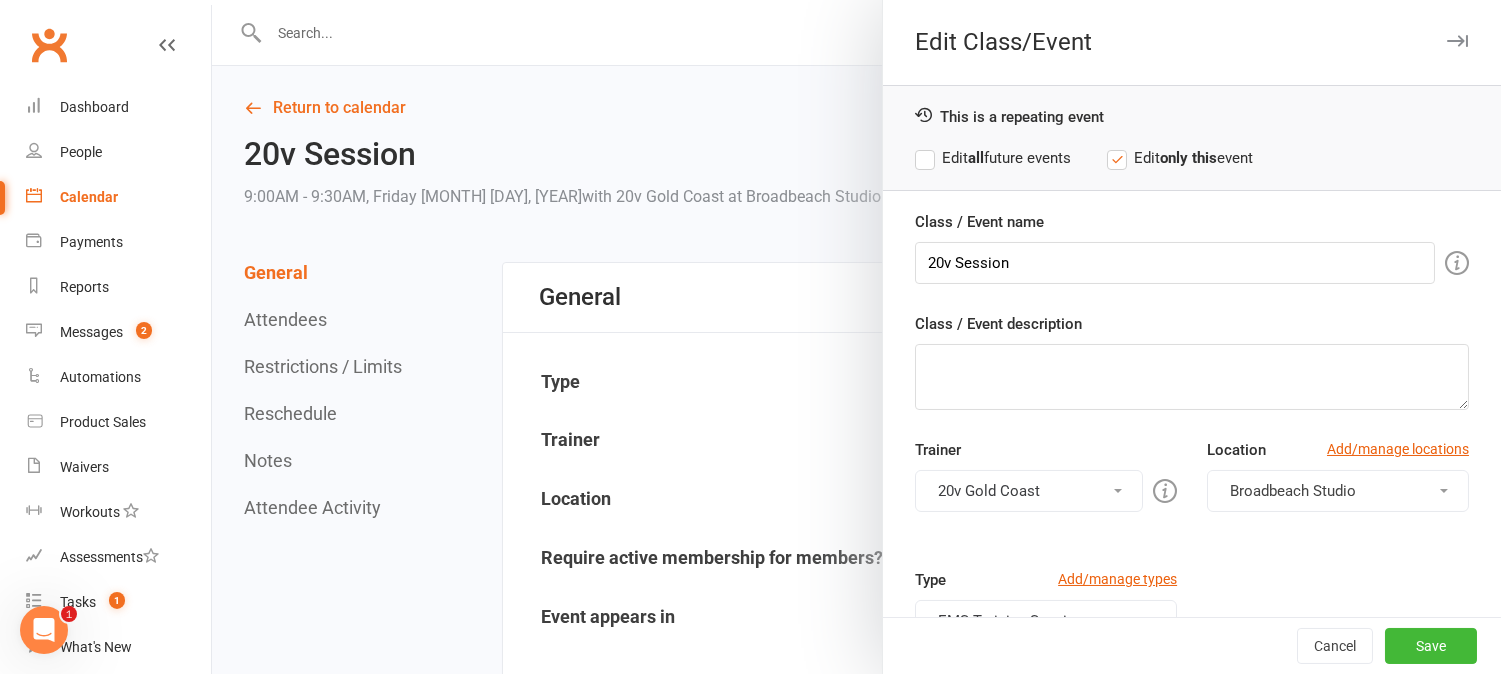 click on "Class / Event name 20v Session Class / Event description  Trainer 20v Gold Coast  20v Gold Coast Please select at least one trainer Location Add/manage locations
Broadbeach Studio
Type Add/manage types EMS Training Session  EMS Training Session Trial Event color Event appears in Clubworx website calendar and Mobile app  Clubworx website calendar and Mobile app Class kiosk mode Roll call
Require active membership for members?" at bounding box center [1192, 554] 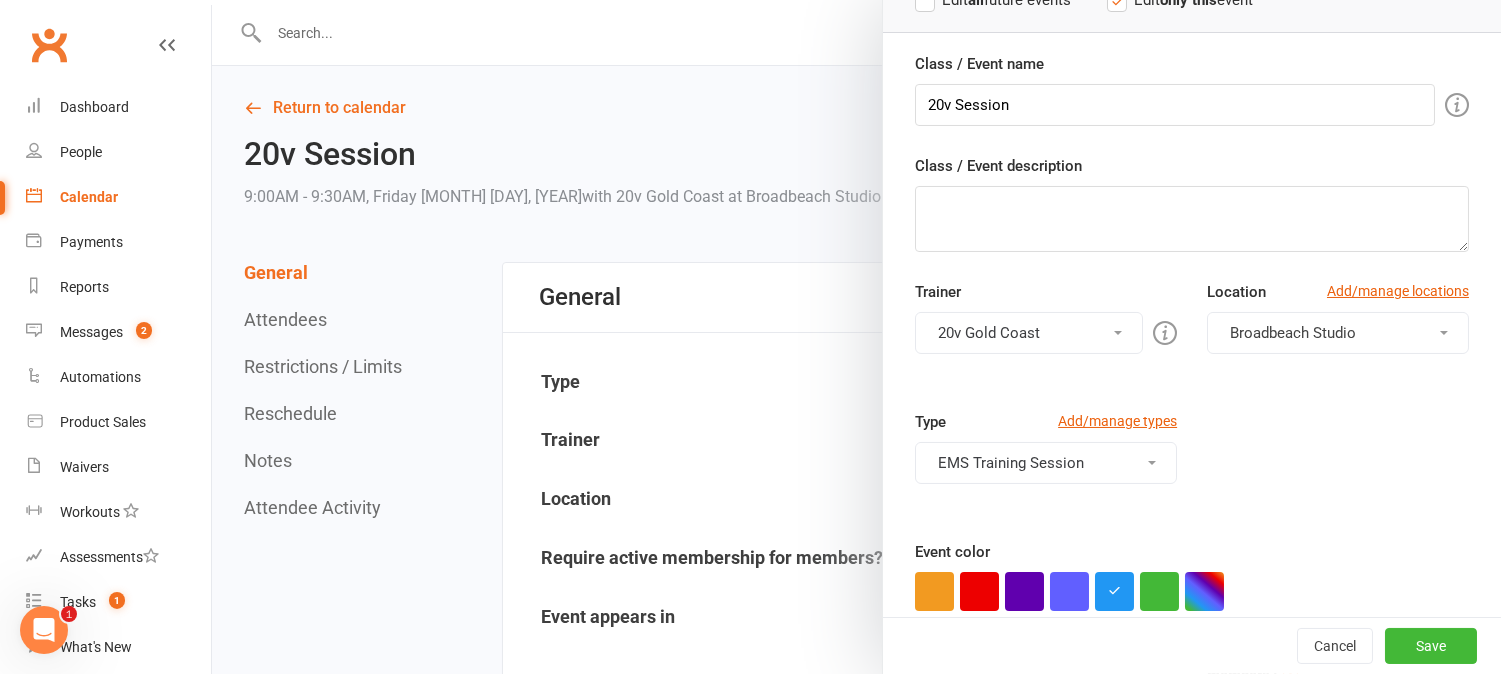 scroll, scrollTop: 282, scrollLeft: 0, axis: vertical 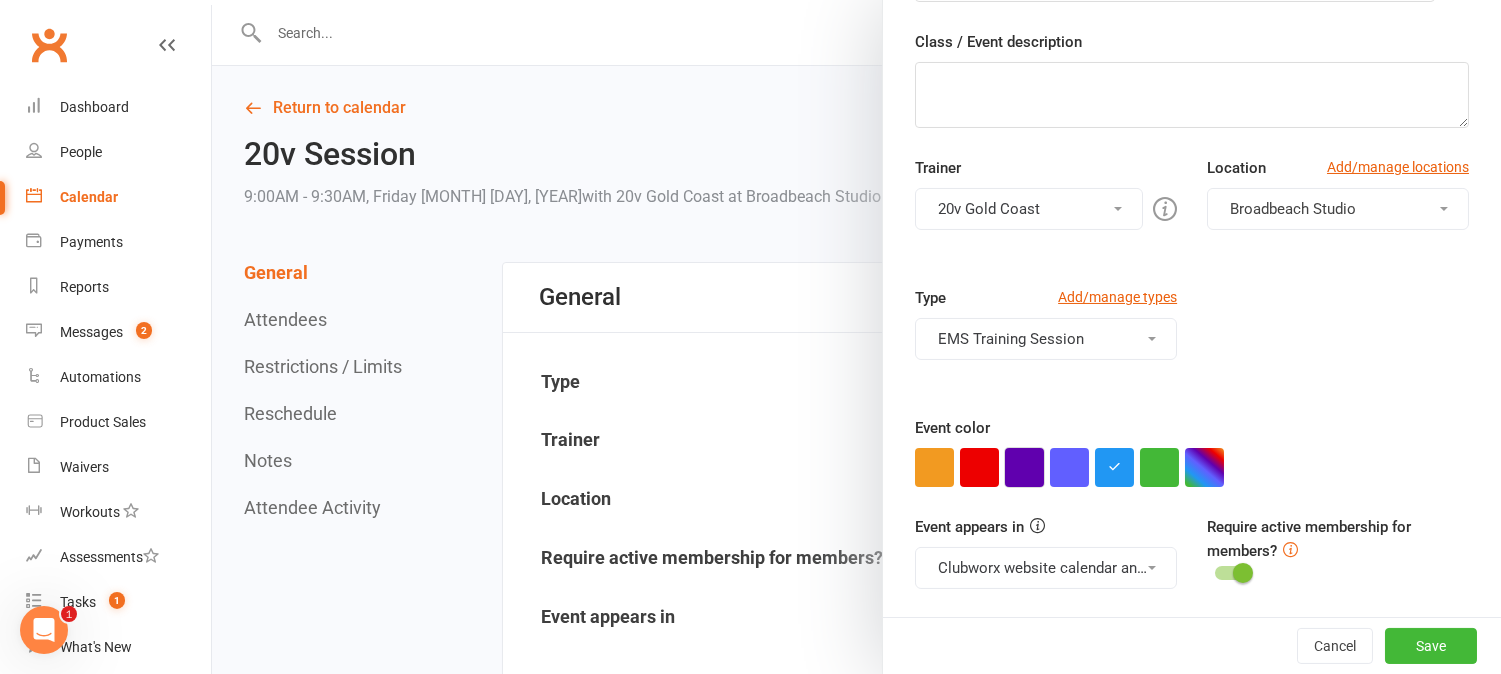 click at bounding box center [1024, 467] 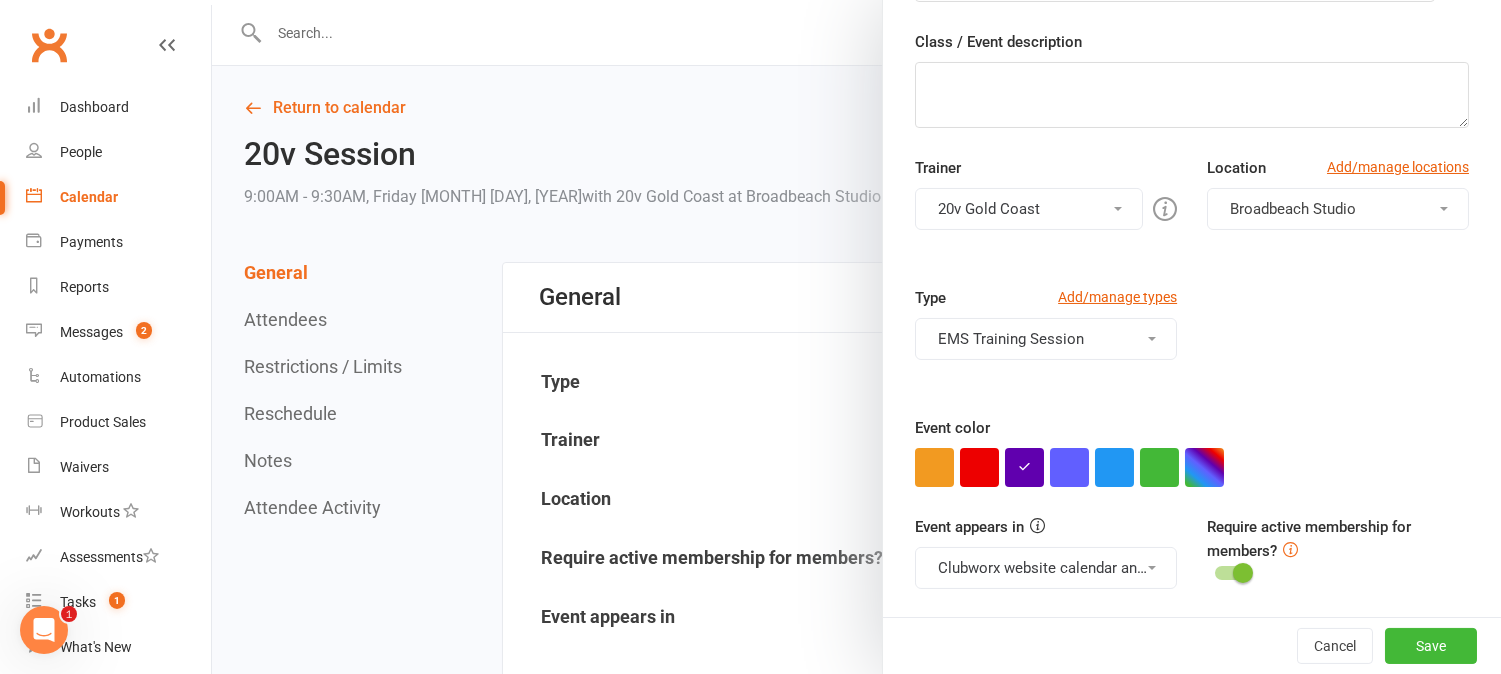 click on "Clubworx website calendar and Mobile app" at bounding box center [1046, 568] 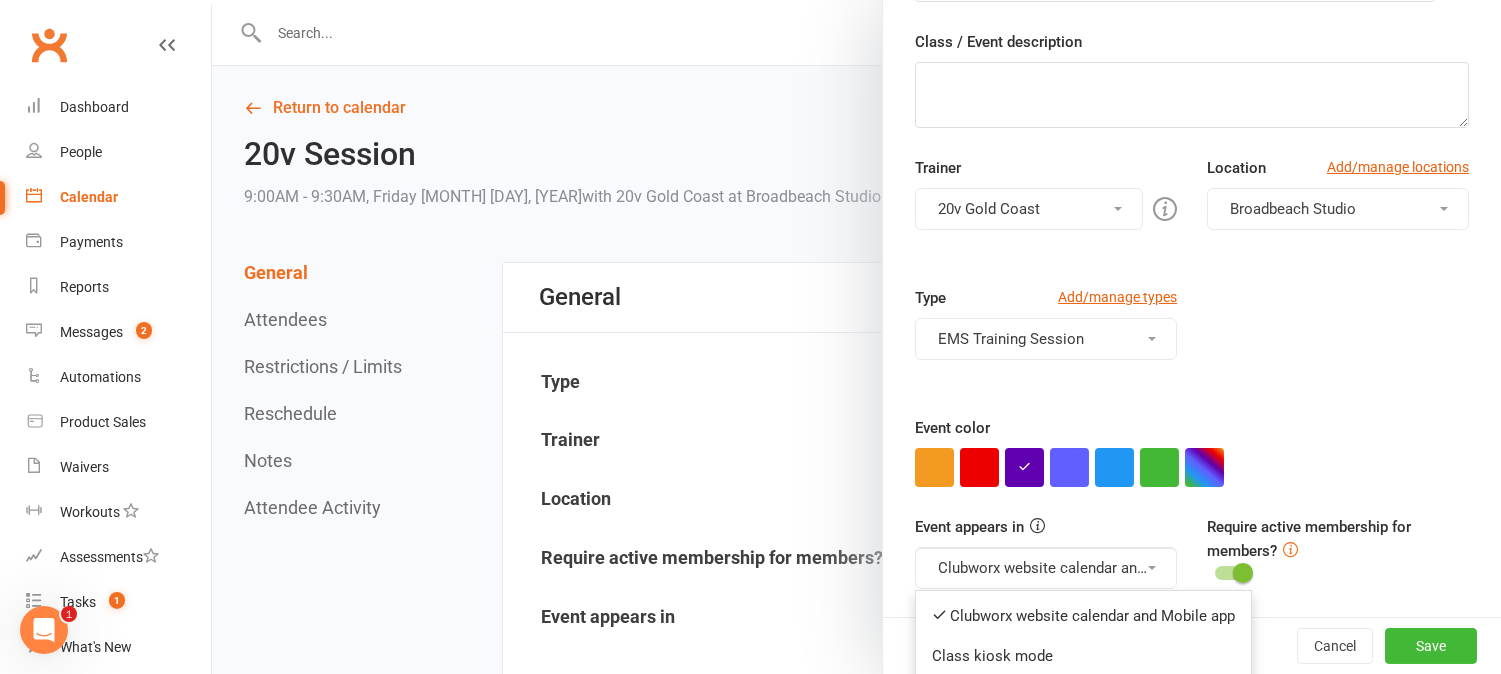 drag, startPoint x: 1036, startPoint y: 607, endPoint x: 1044, endPoint y: 596, distance: 13.601471 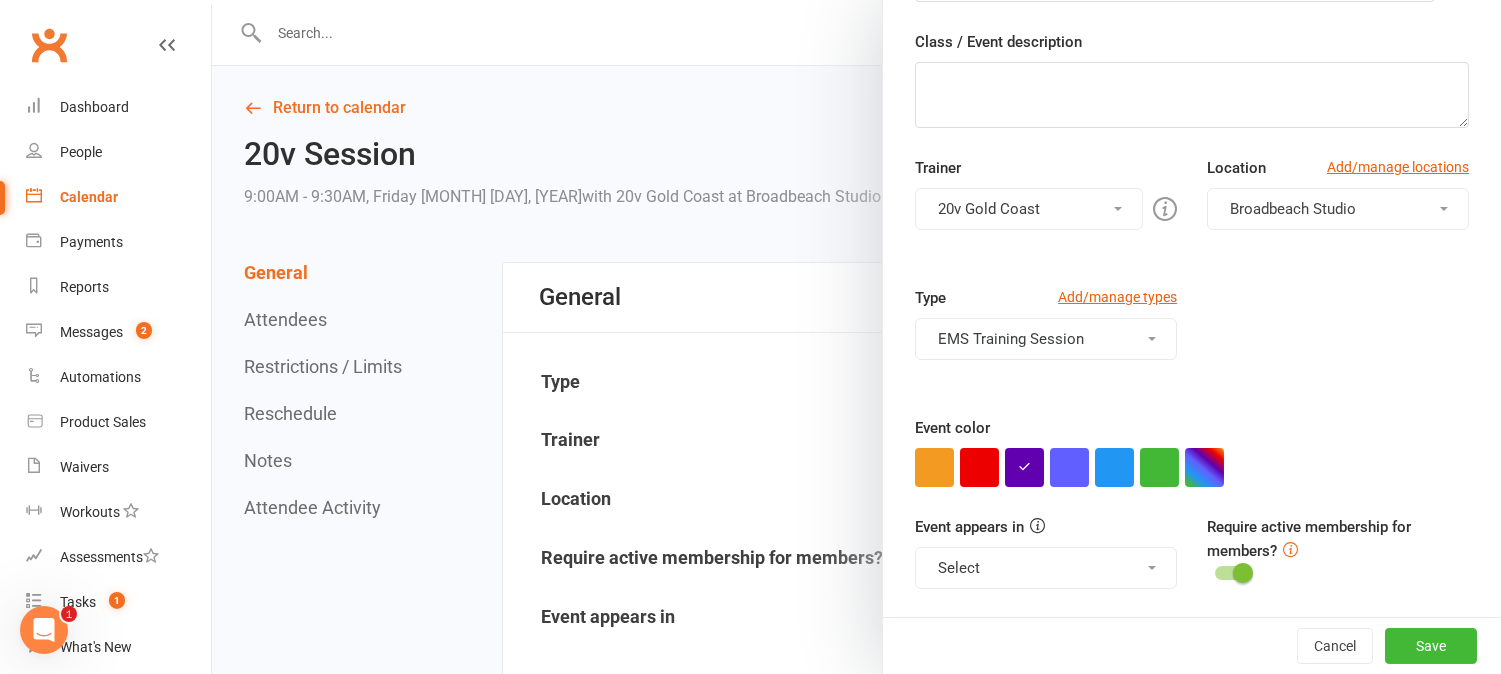 click on "Select" at bounding box center [1046, 568] 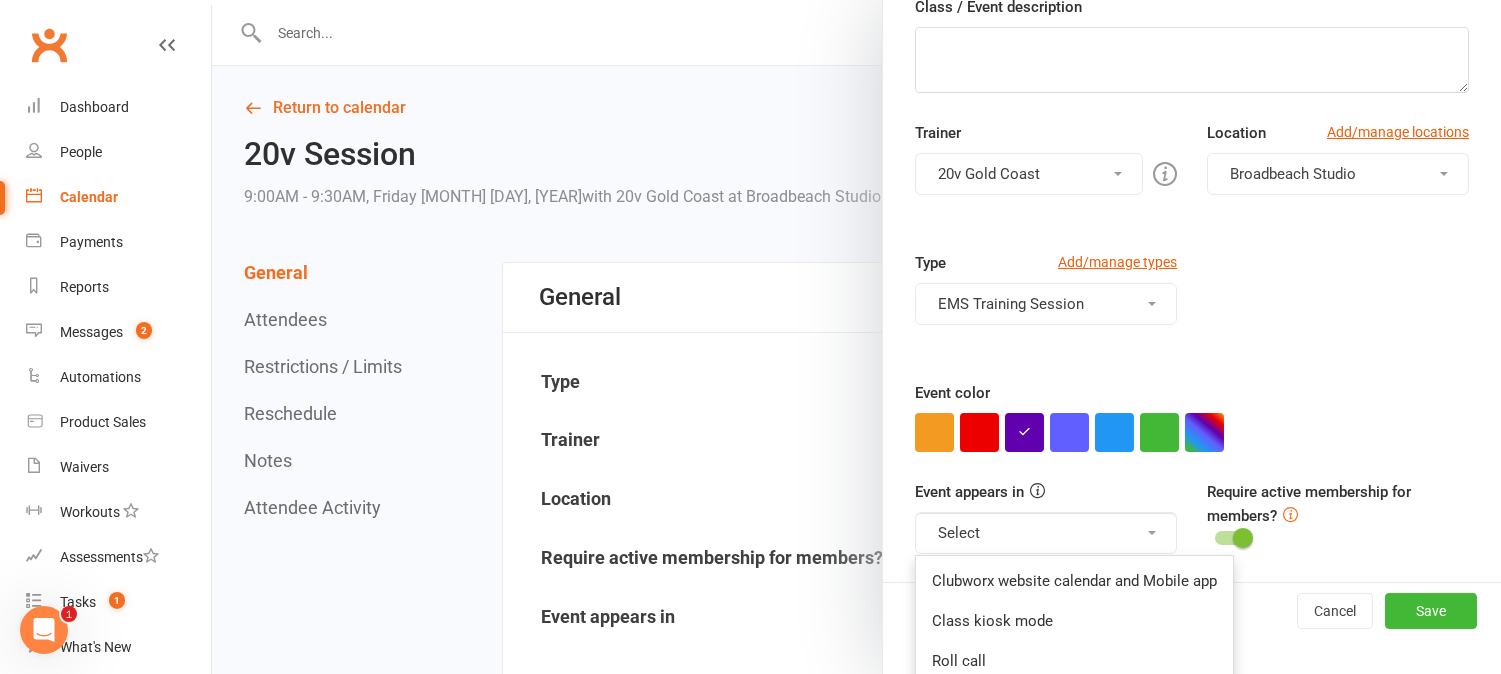 scroll, scrollTop: 330, scrollLeft: 0, axis: vertical 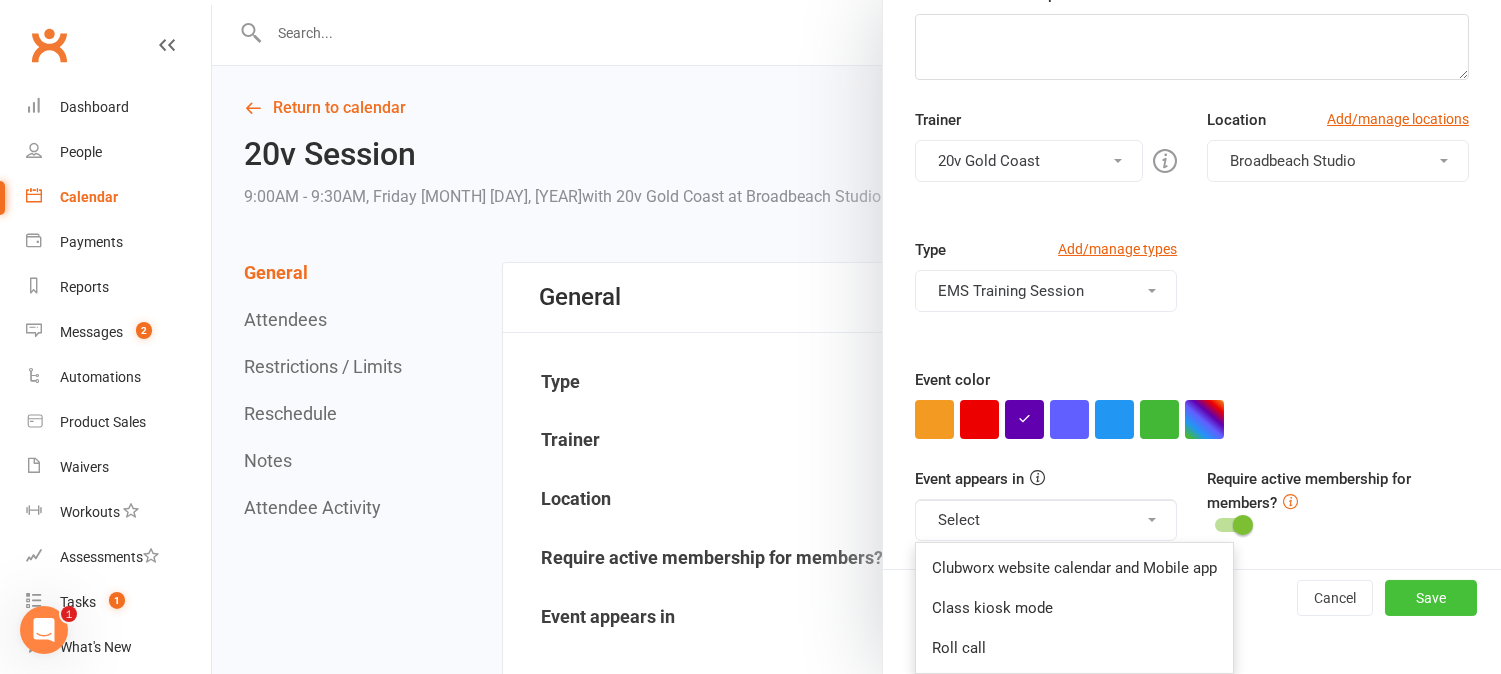 click on "Save" at bounding box center (1431, 598) 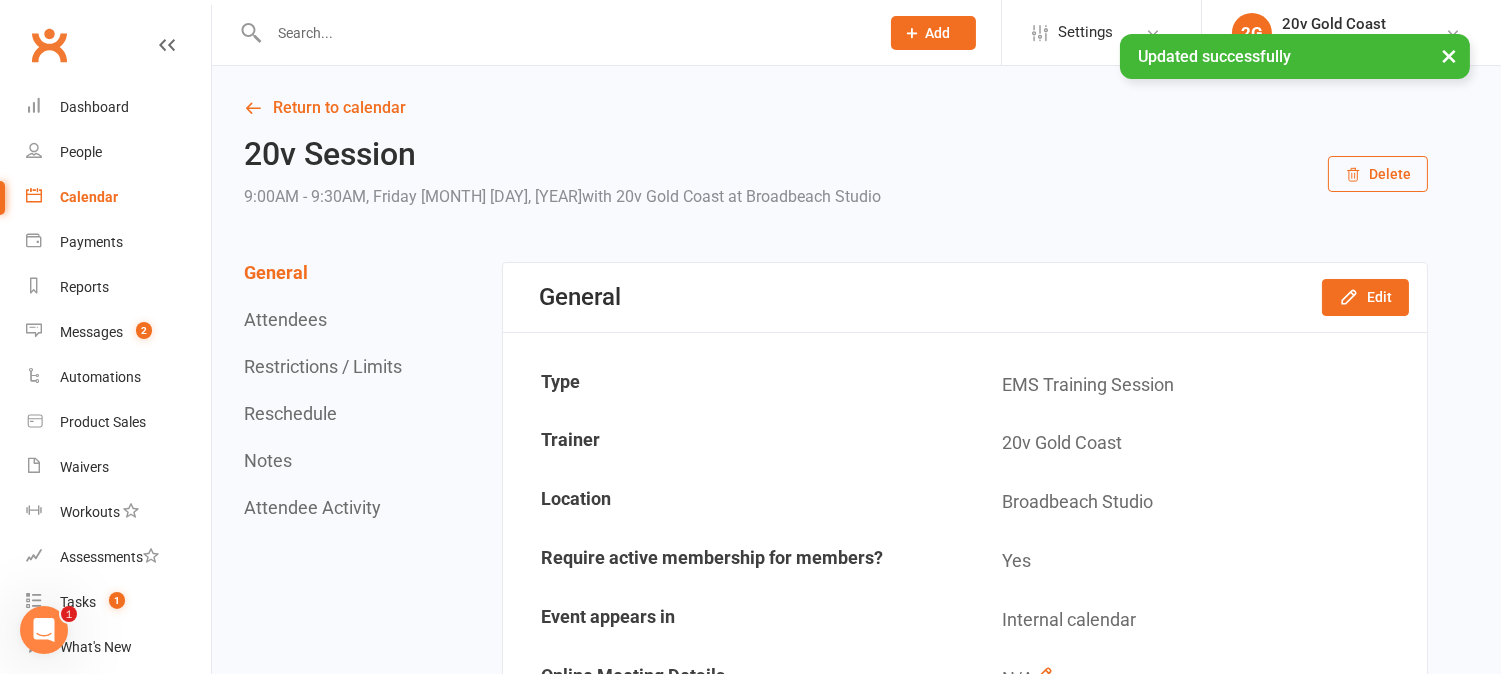 scroll, scrollTop: 315, scrollLeft: 0, axis: vertical 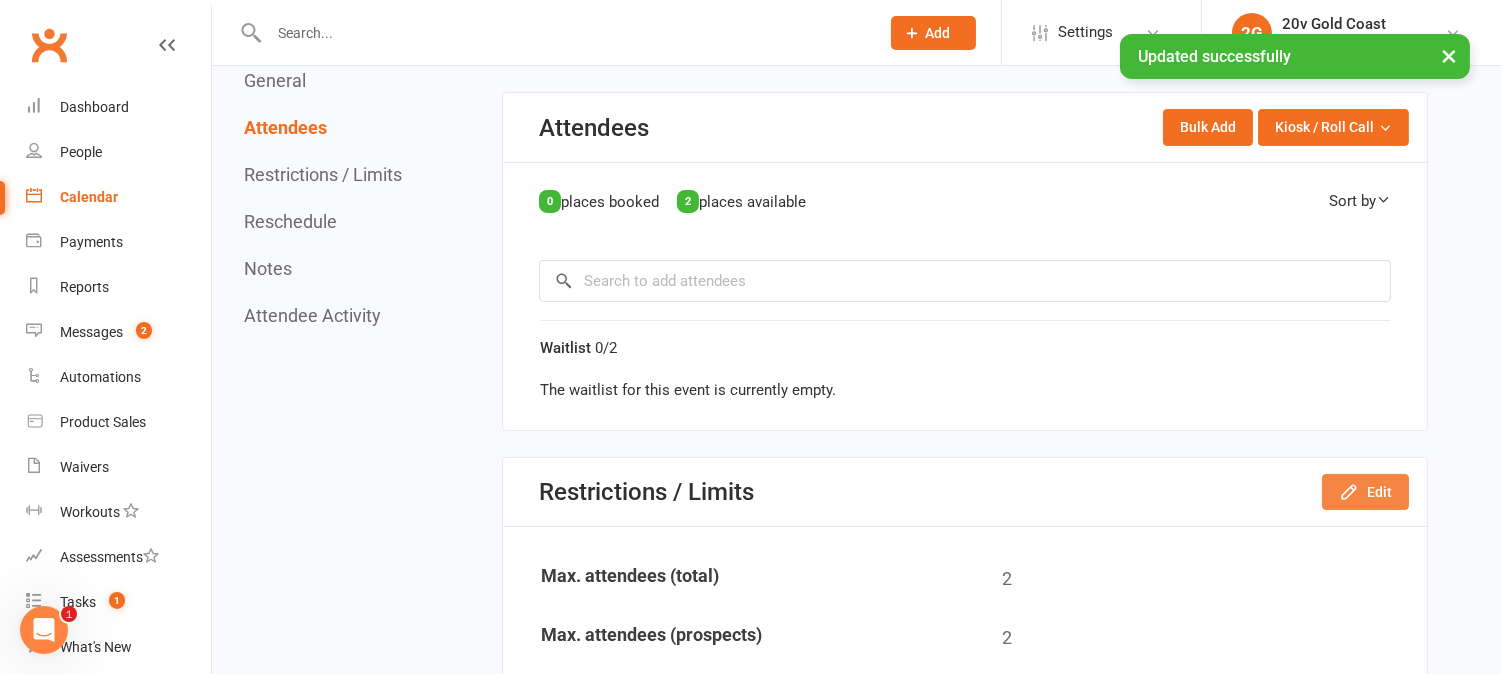 click on "Edit" 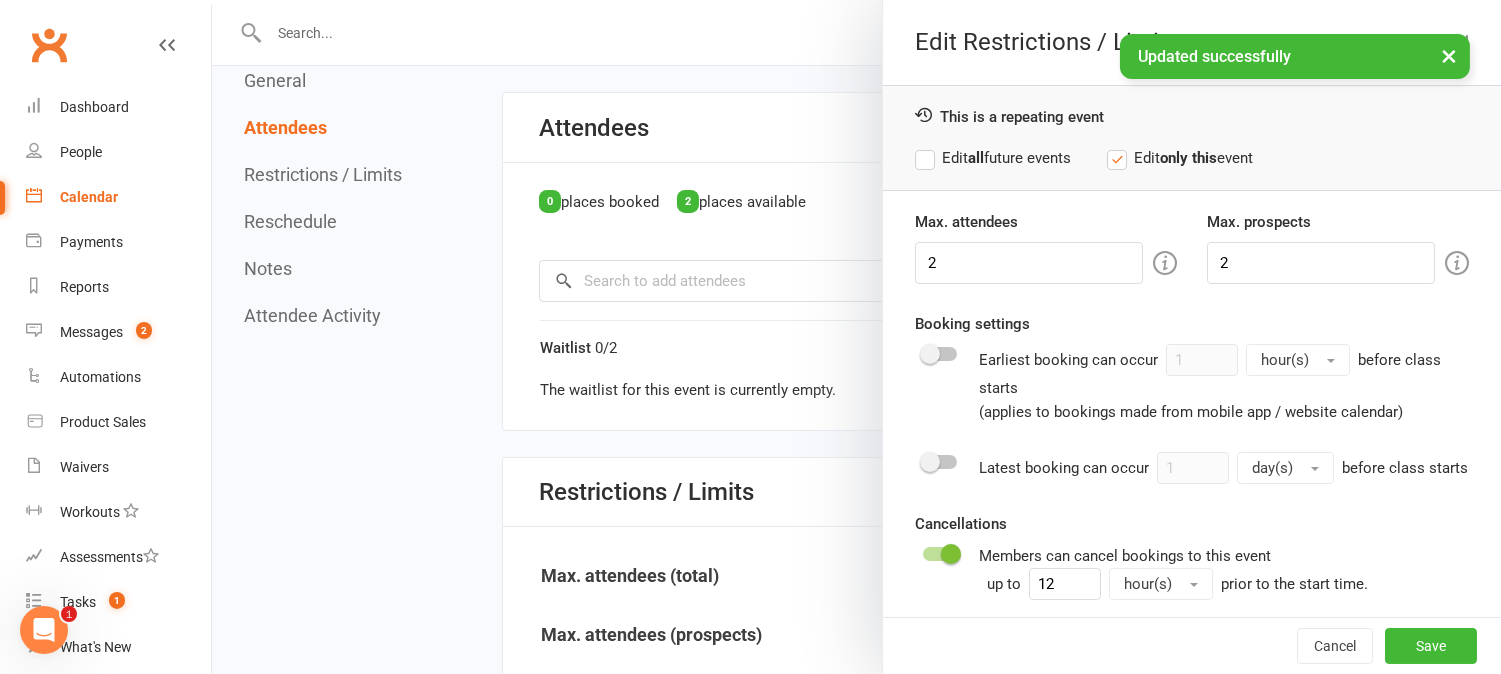 click on "Max. attendees 2 Max. prospects 2 Booking settings
Earliest booking can occur 1
hour(s)
before class starts (applies to bookings made from mobile app / website calendar)
Latest booking can occur 1
day(s)
before class starts Cancellations
Members can cancel bookings to this event up to 12
hour(s)
prior to the start time. Allow   Disallow late cancellations Note: this means the member will be unable to cancel their booking within 12 hours of this event.
Enable waitlist for this event
Maximum waitlist size (leave blank for no limit):  2" at bounding box center [1192, 515] 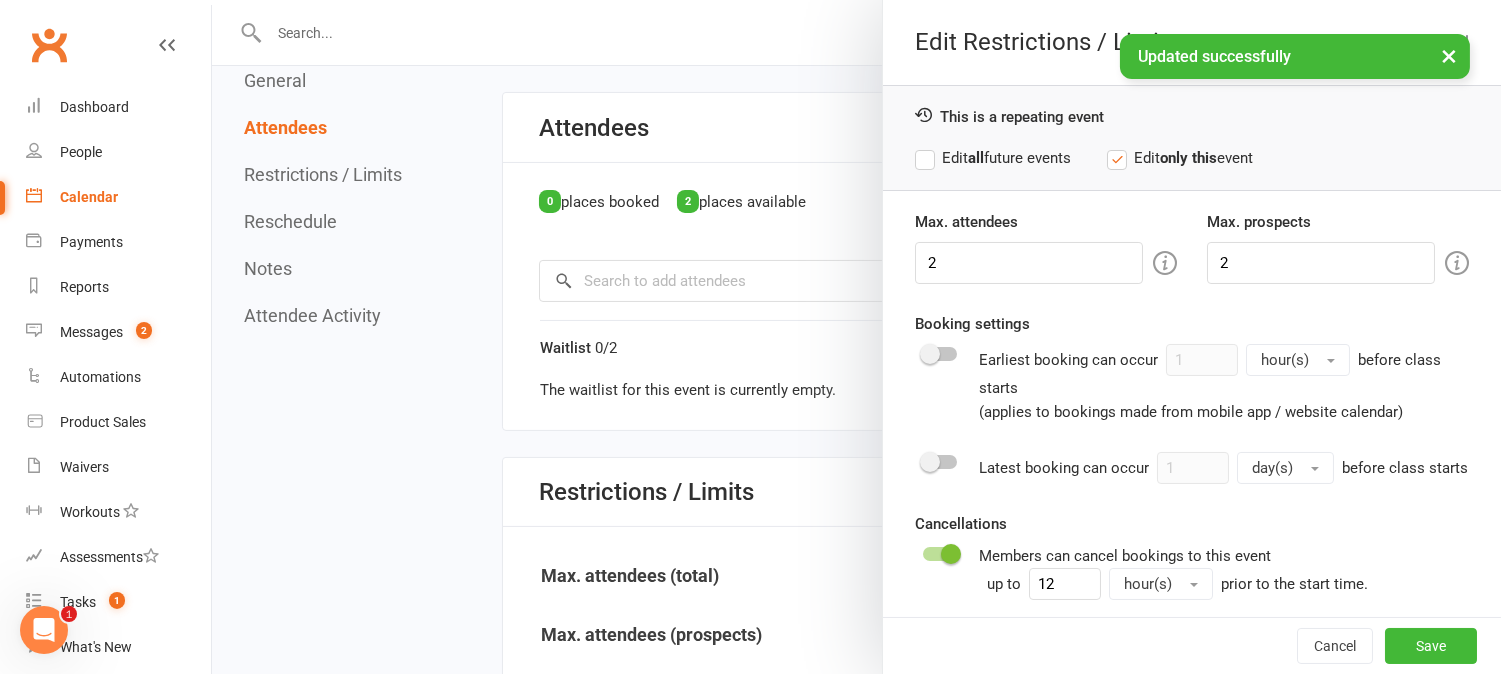 click on "Max. attendees 2 Max. prospects 2 Booking settings
Earliest booking can occur 1
hour(s)
before class starts (applies to bookings made from mobile app / website calendar)
Latest booking can occur 1
day(s)
before class starts Cancellations
Members can cancel bookings to this event up to 12
hour(s)
prior to the start time. Allow   Disallow late cancellations Note: this means the member will be unable to cancel their booking within 12 hours of this event.
Enable waitlist for this event
Maximum waitlist size (leave blank for no limit):  2" at bounding box center [1192, 515] 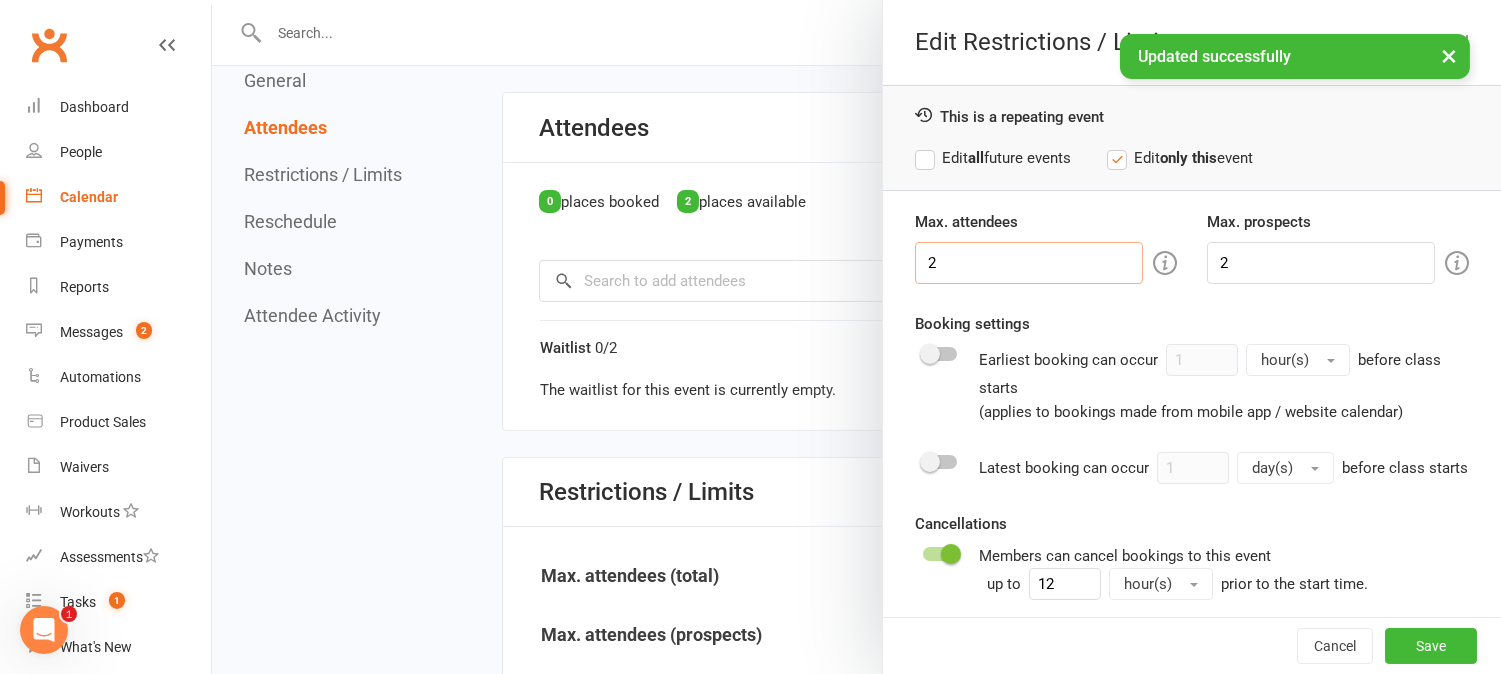 click on "2" at bounding box center [1029, 263] 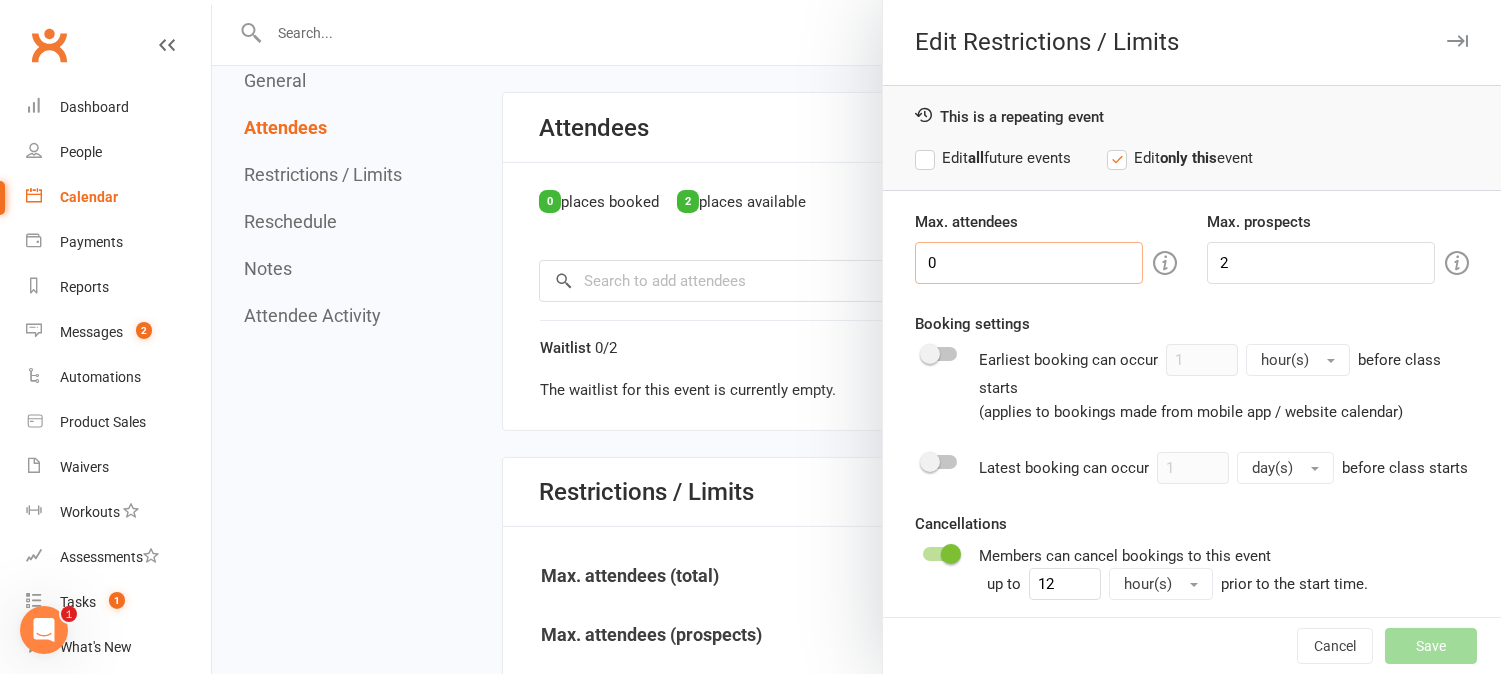 type on "0" 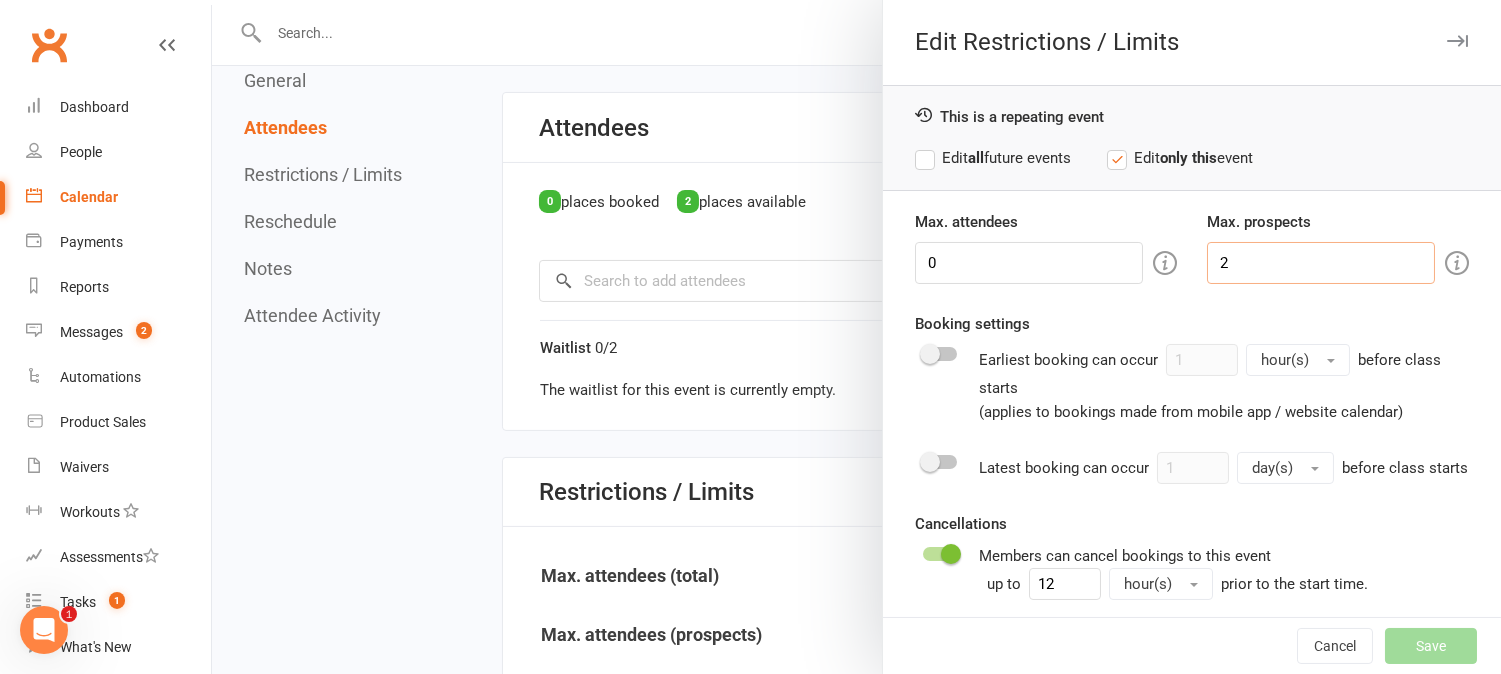 click on "2" at bounding box center (1321, 263) 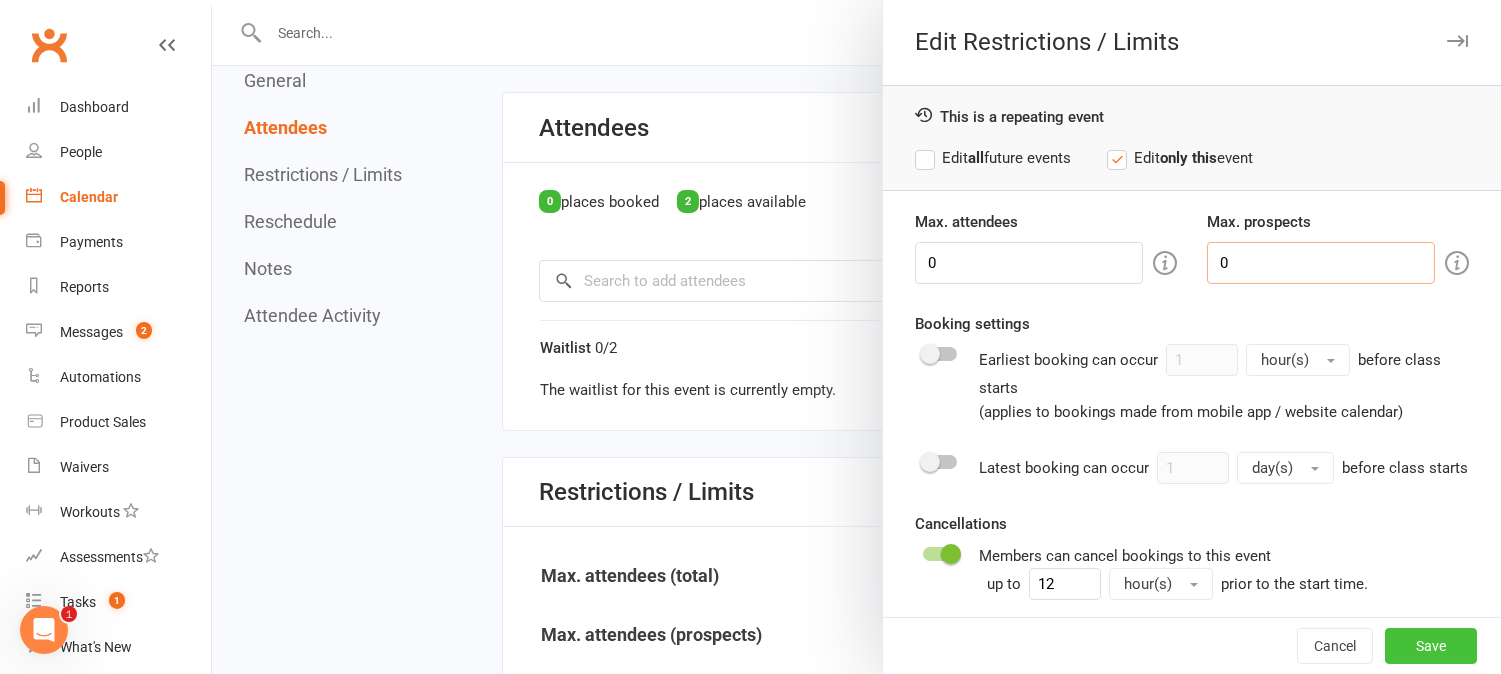 type on "0" 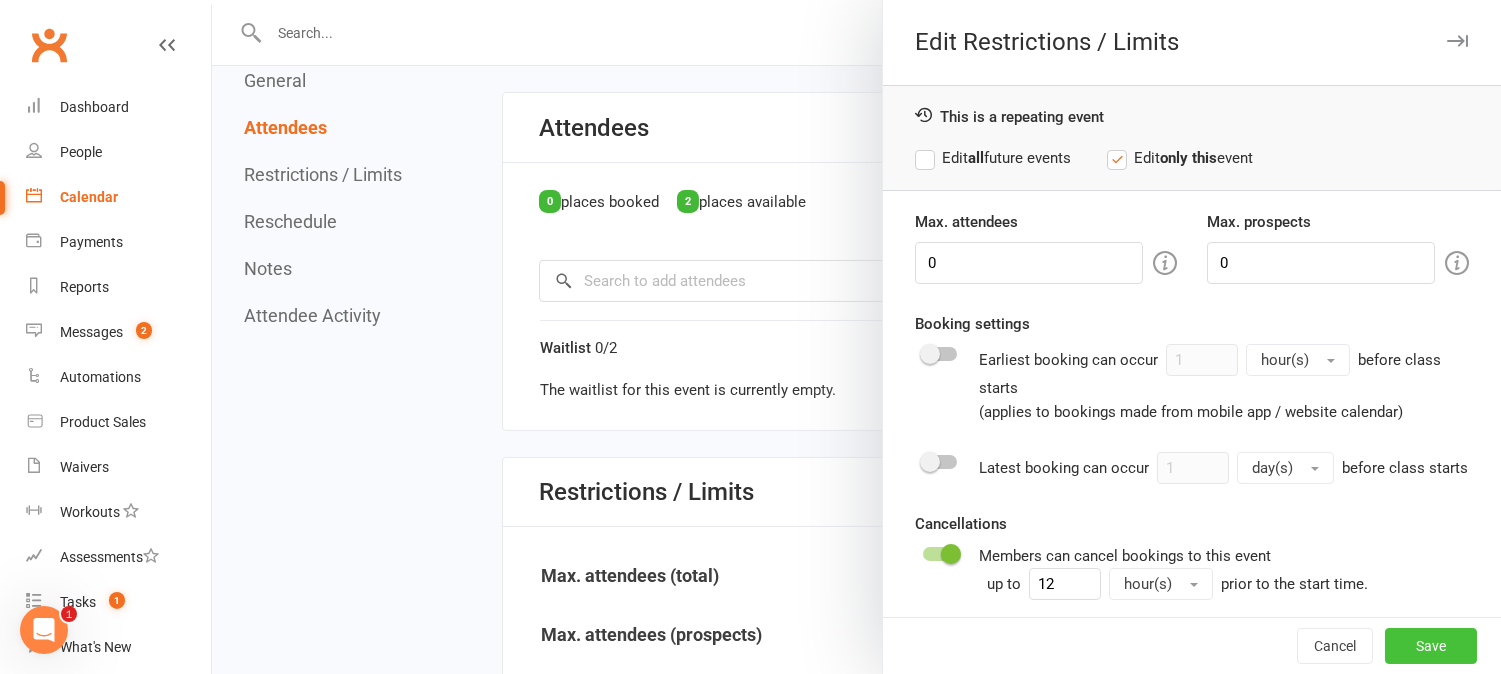 click on "Save" at bounding box center (1431, 646) 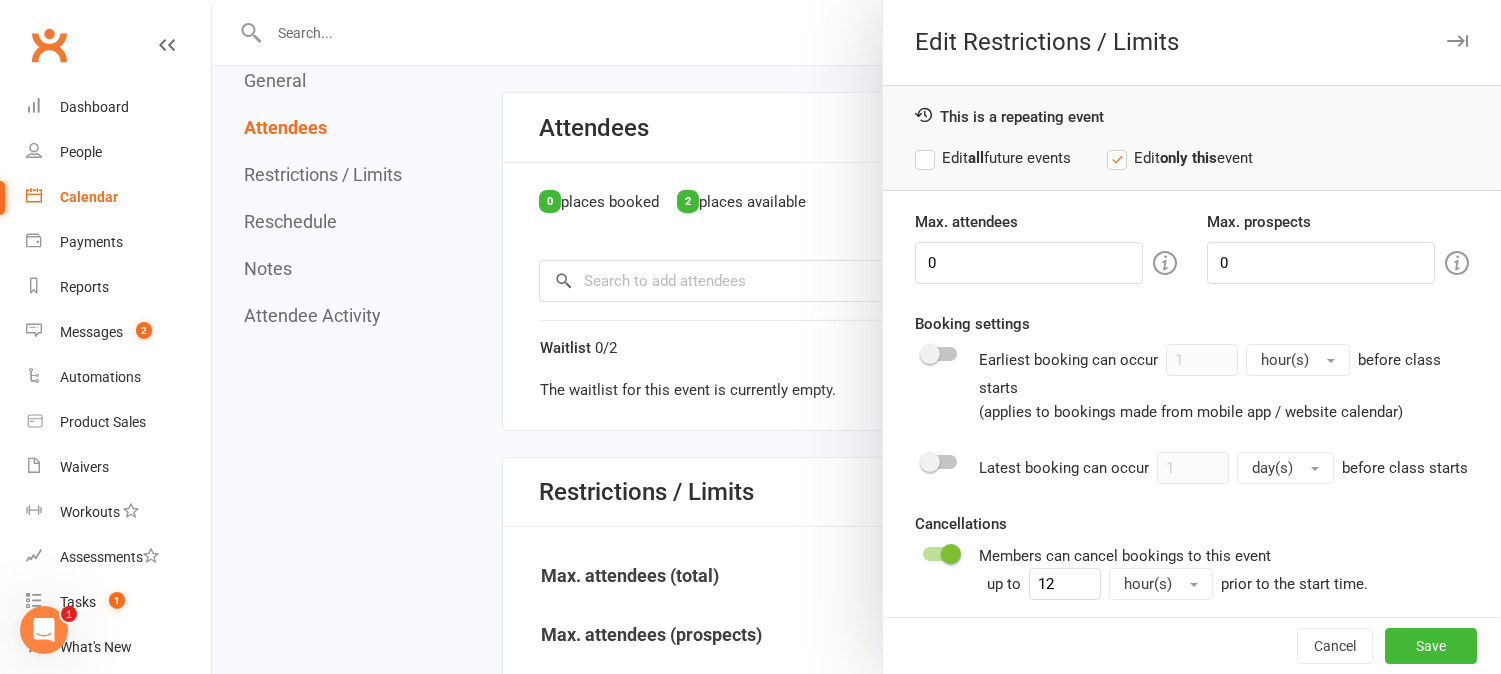 type 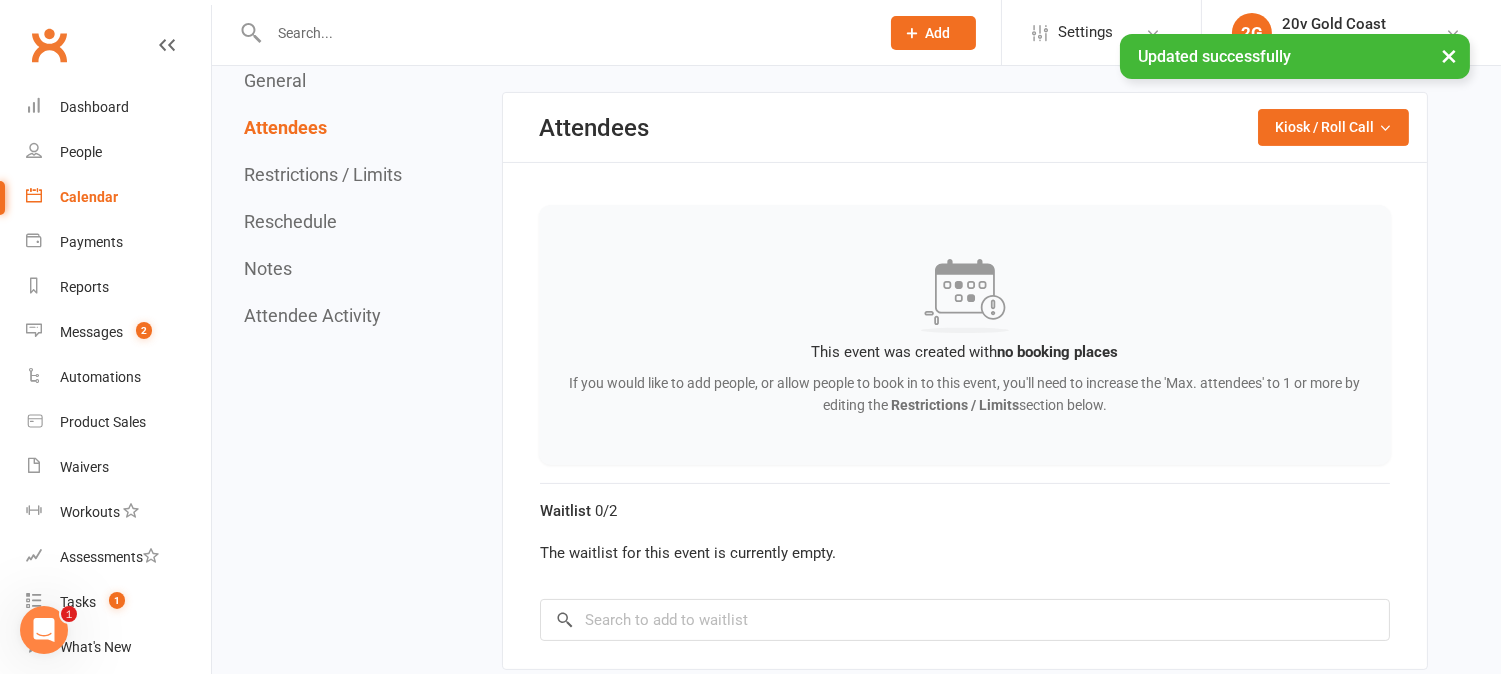 click on "Calendar" at bounding box center (118, 197) 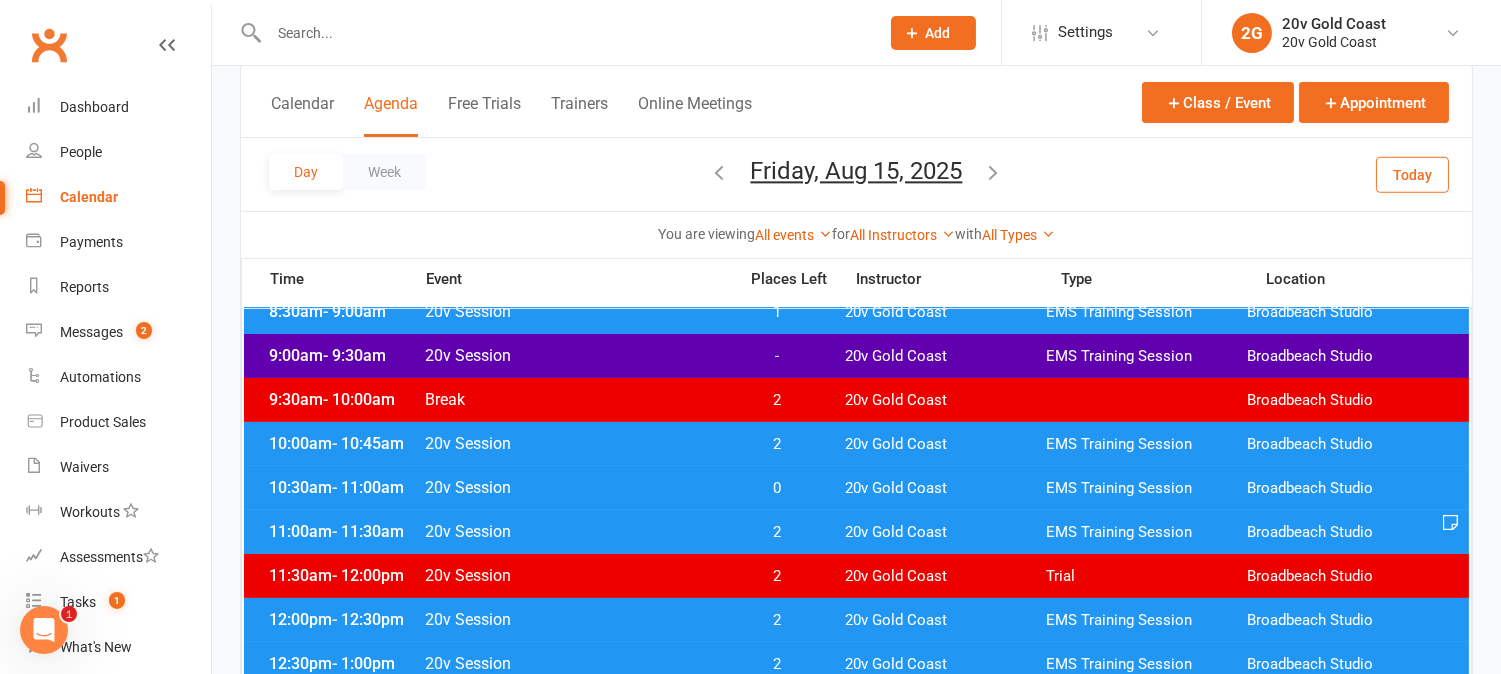 scroll, scrollTop: 333, scrollLeft: 0, axis: vertical 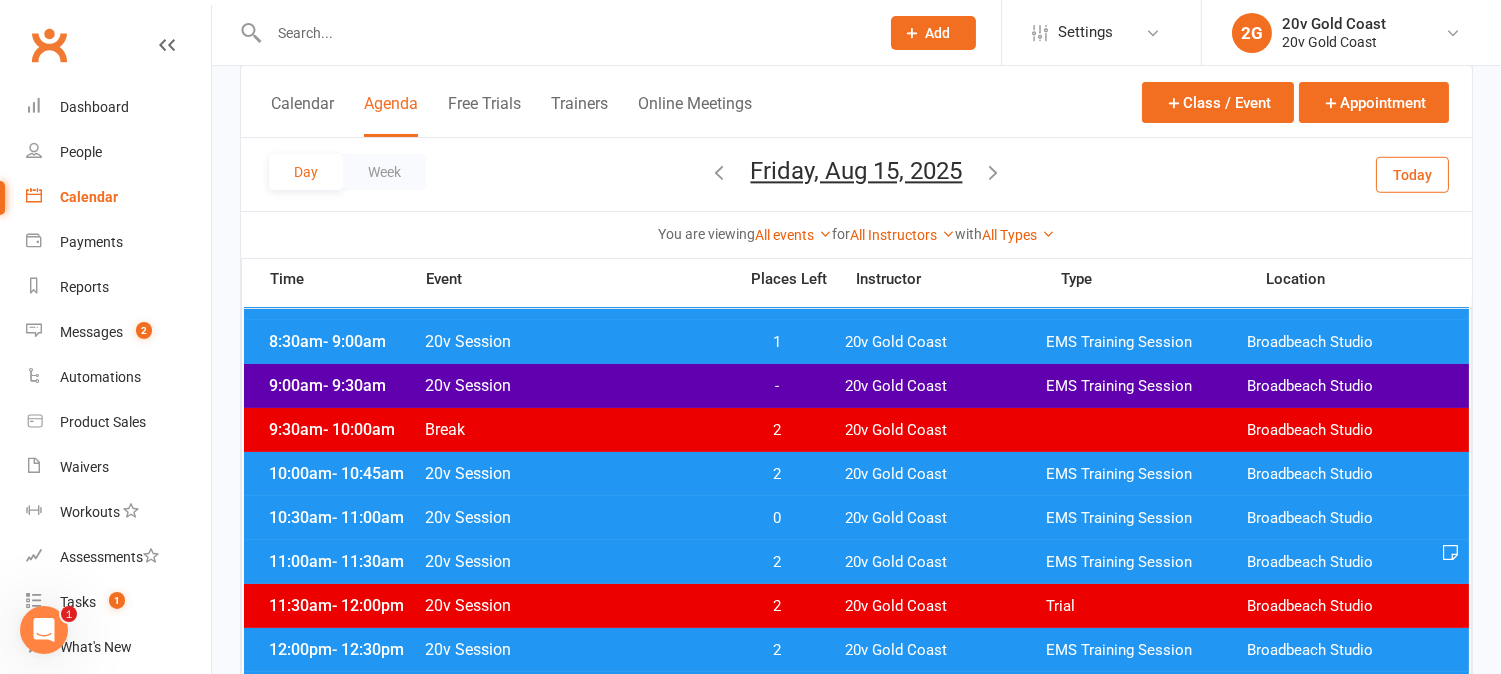 click on "-" at bounding box center [777, 386] 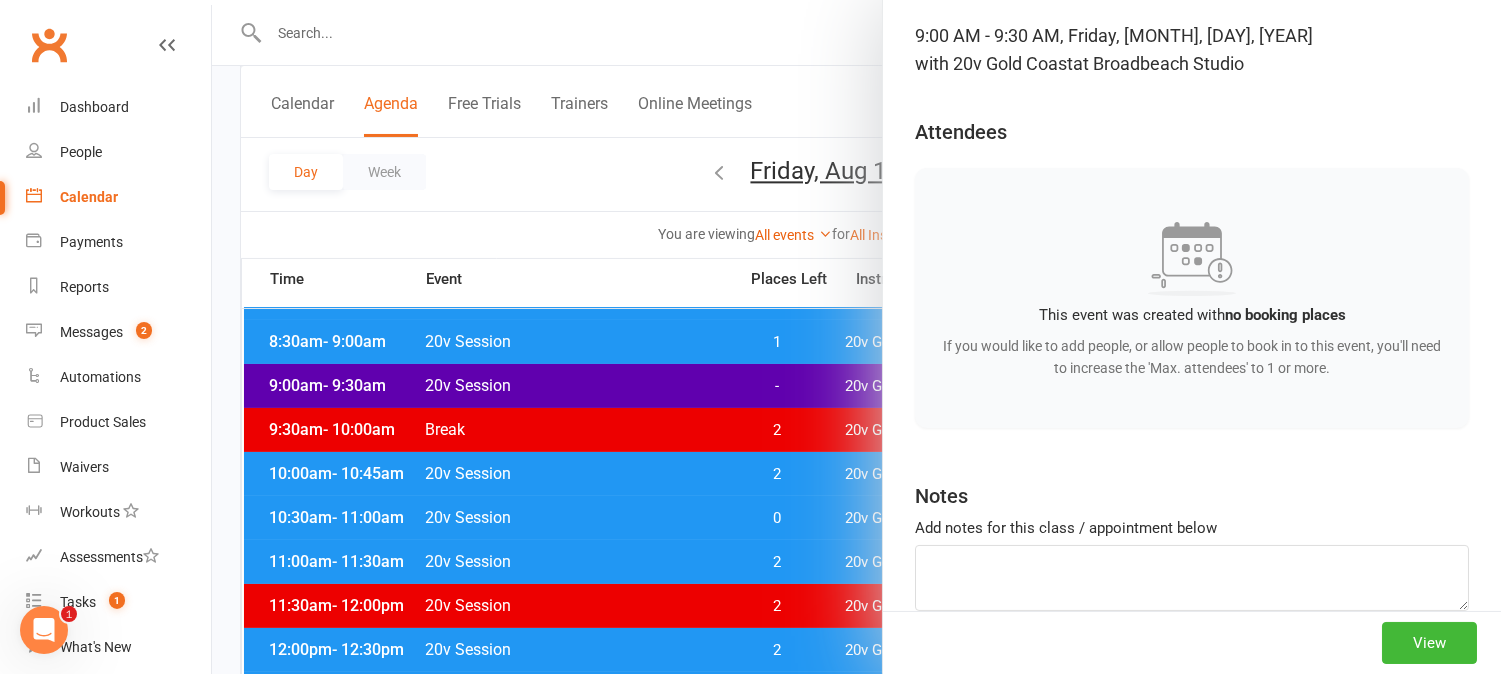 scroll, scrollTop: 225, scrollLeft: 0, axis: vertical 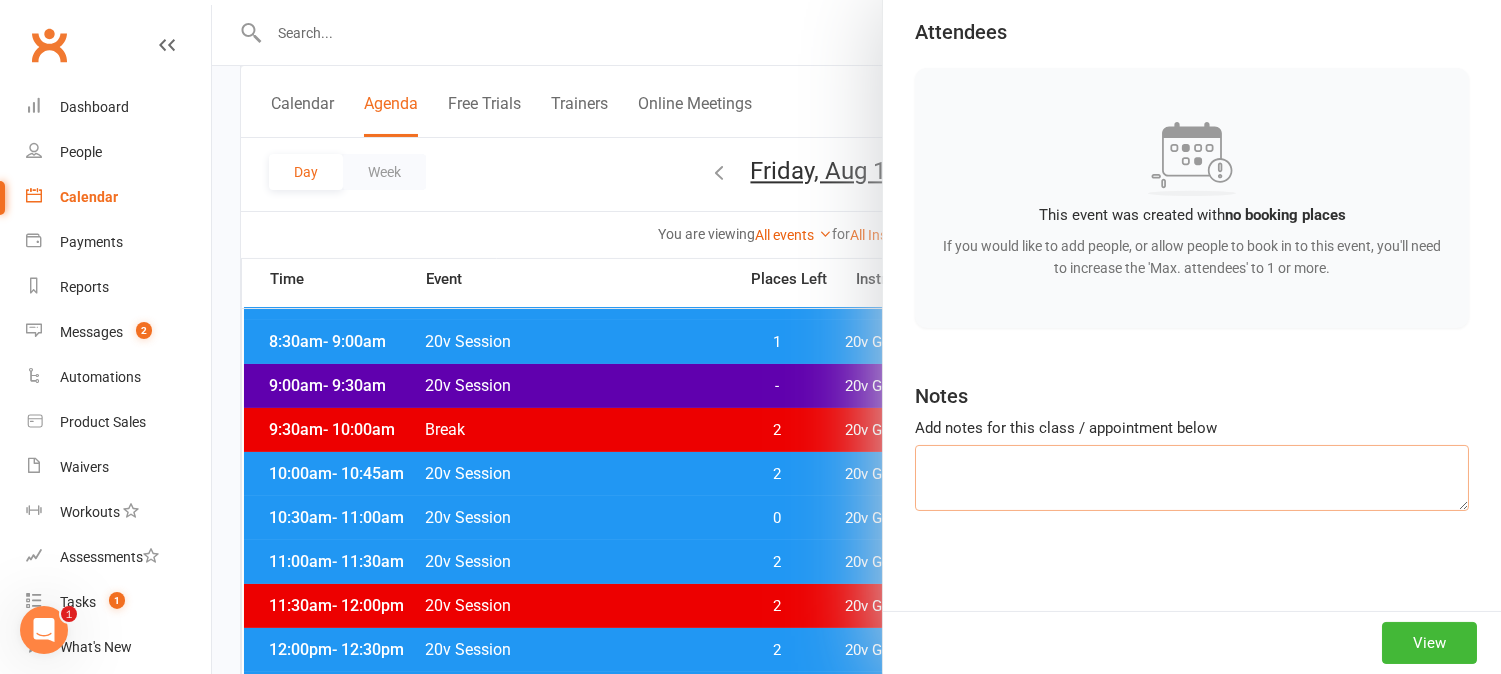 click at bounding box center [1192, 478] 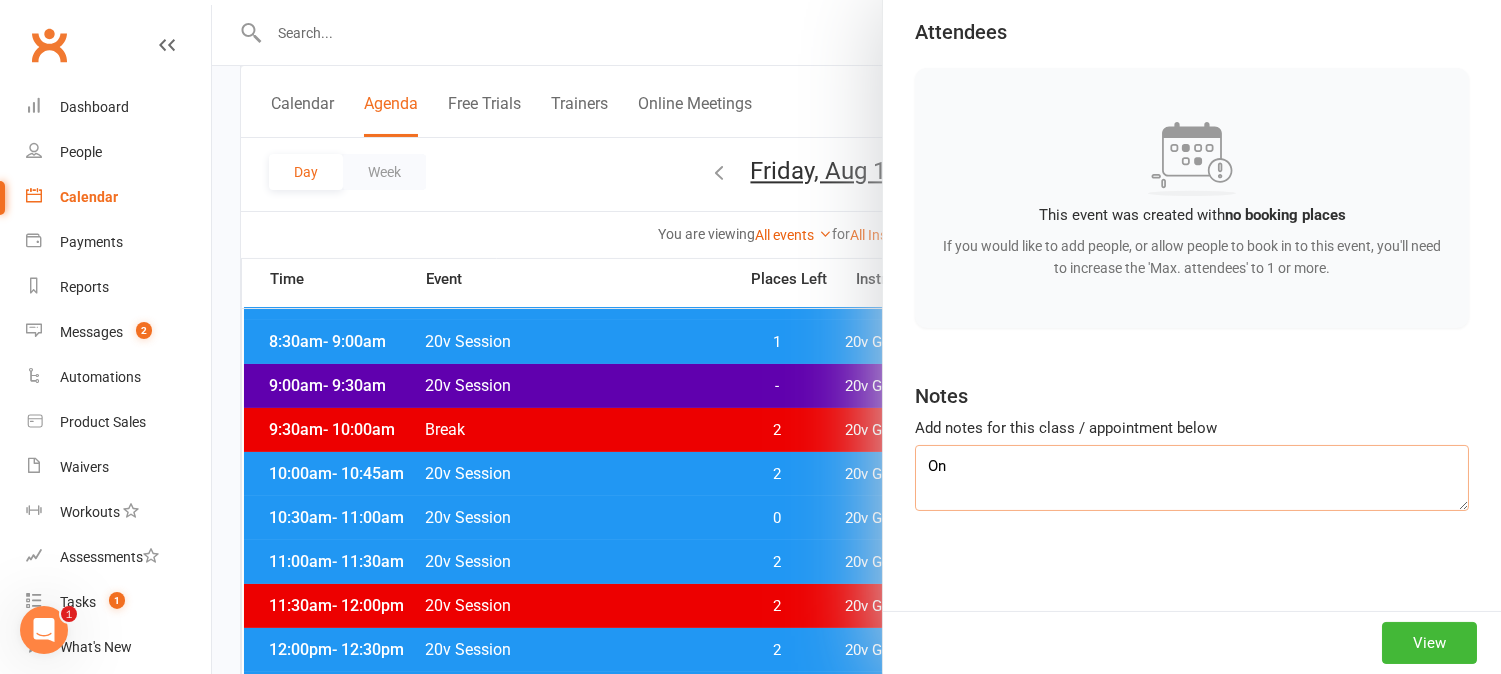 type on "O" 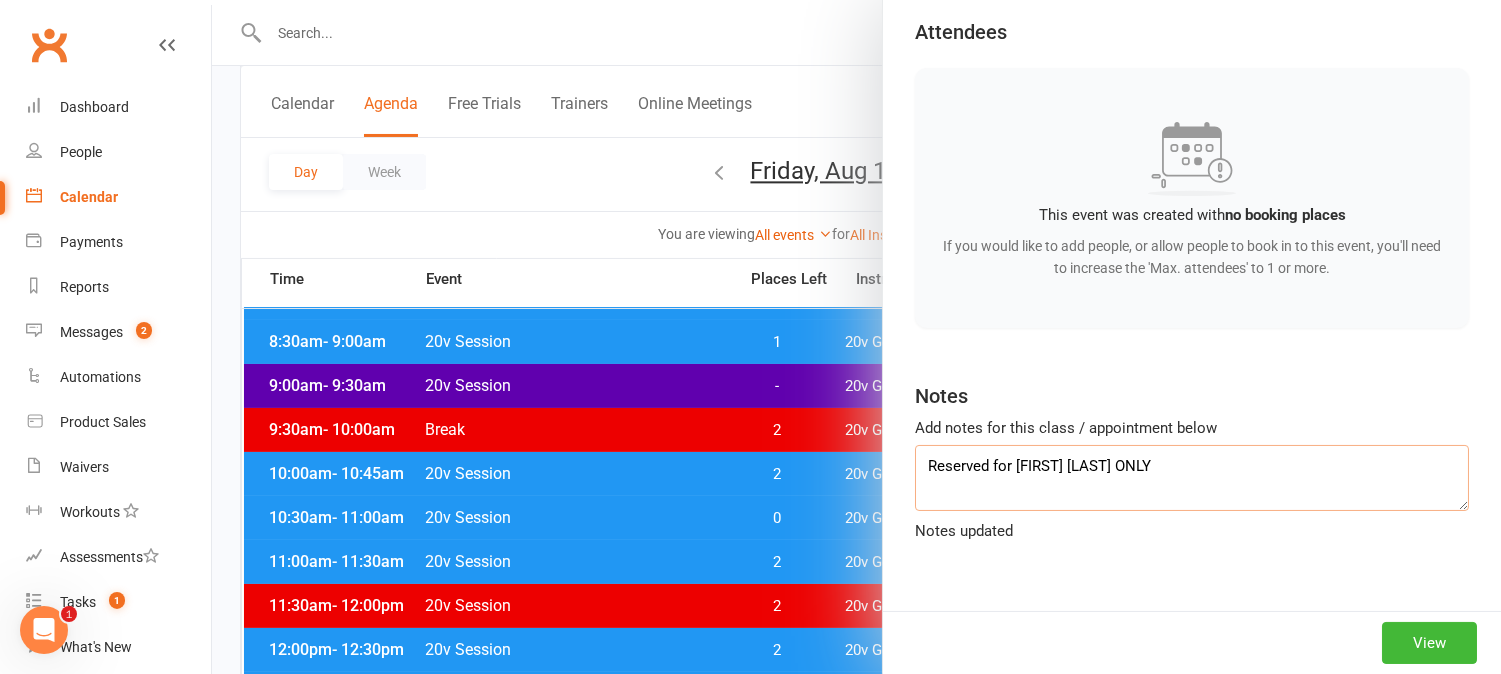 type on "Reserved for Tony Bates ONLY" 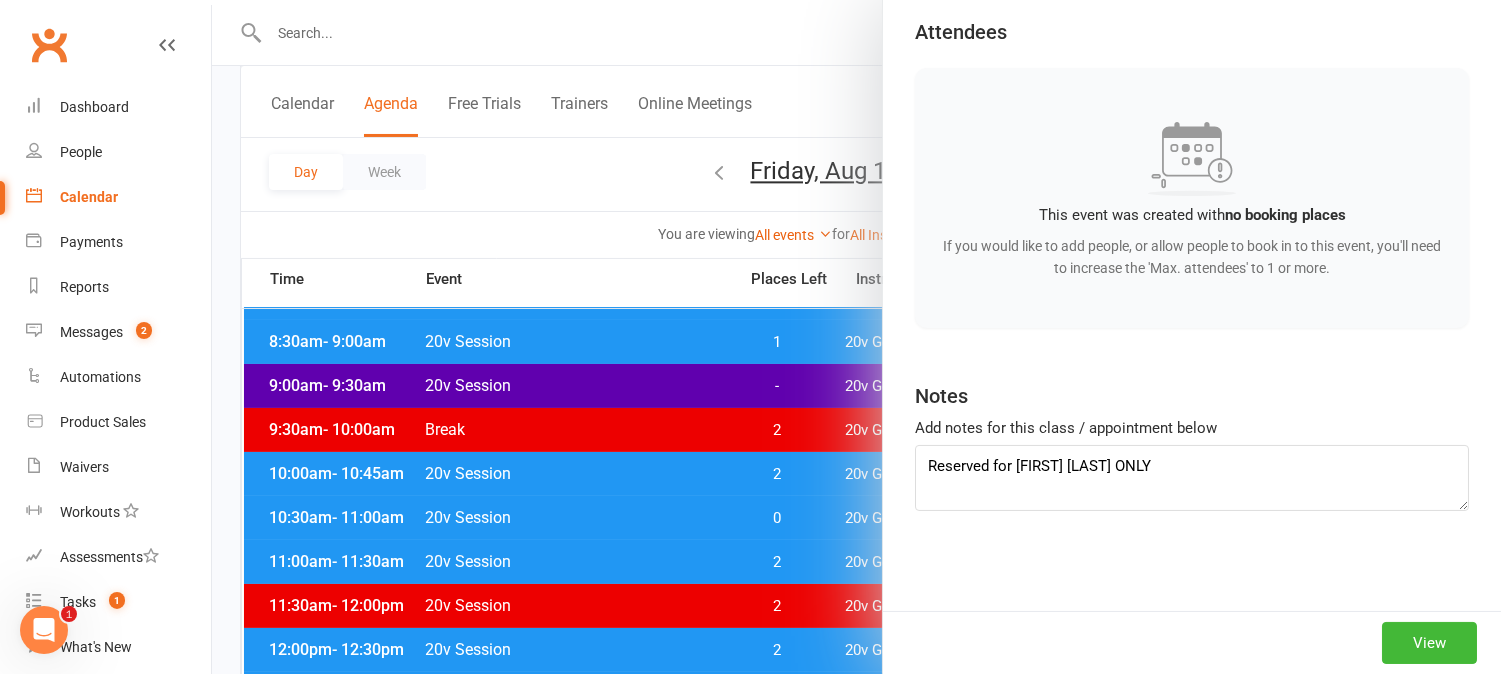 click at bounding box center (856, 337) 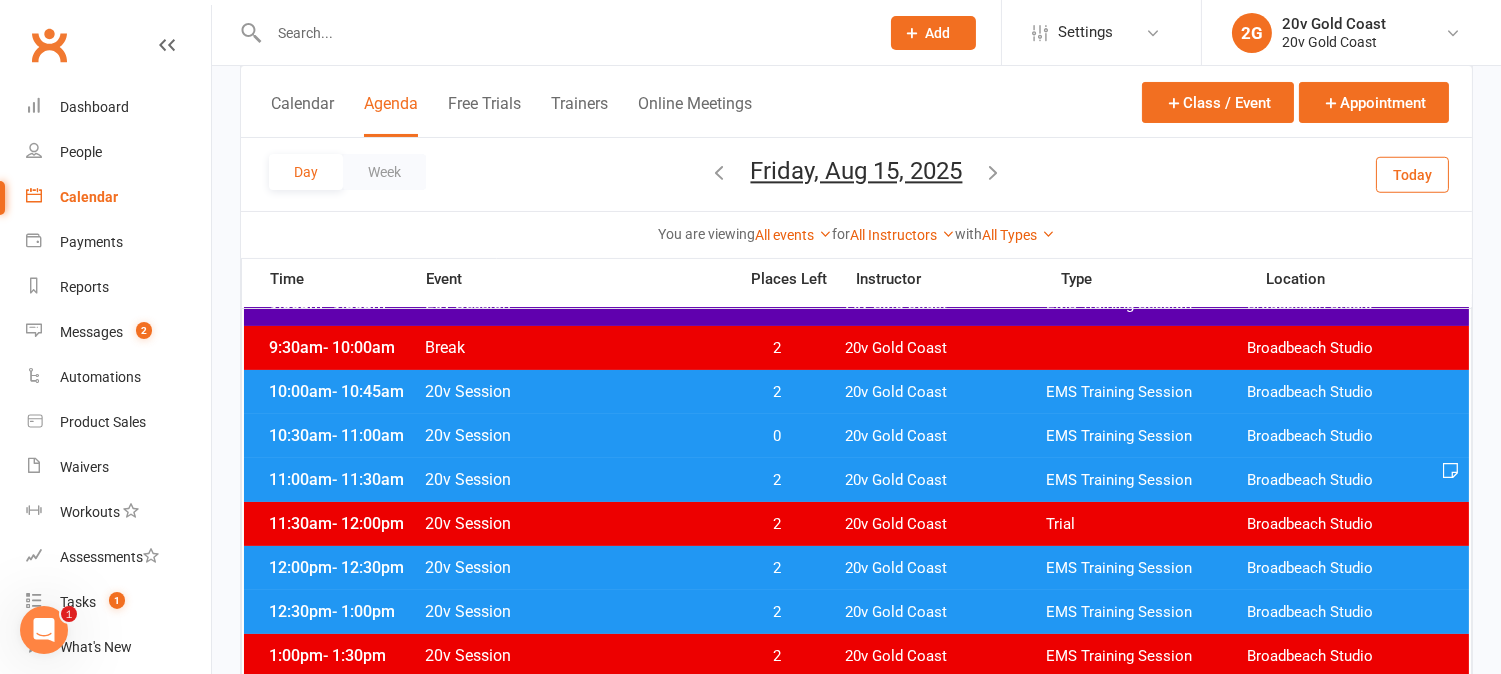 scroll, scrollTop: 444, scrollLeft: 0, axis: vertical 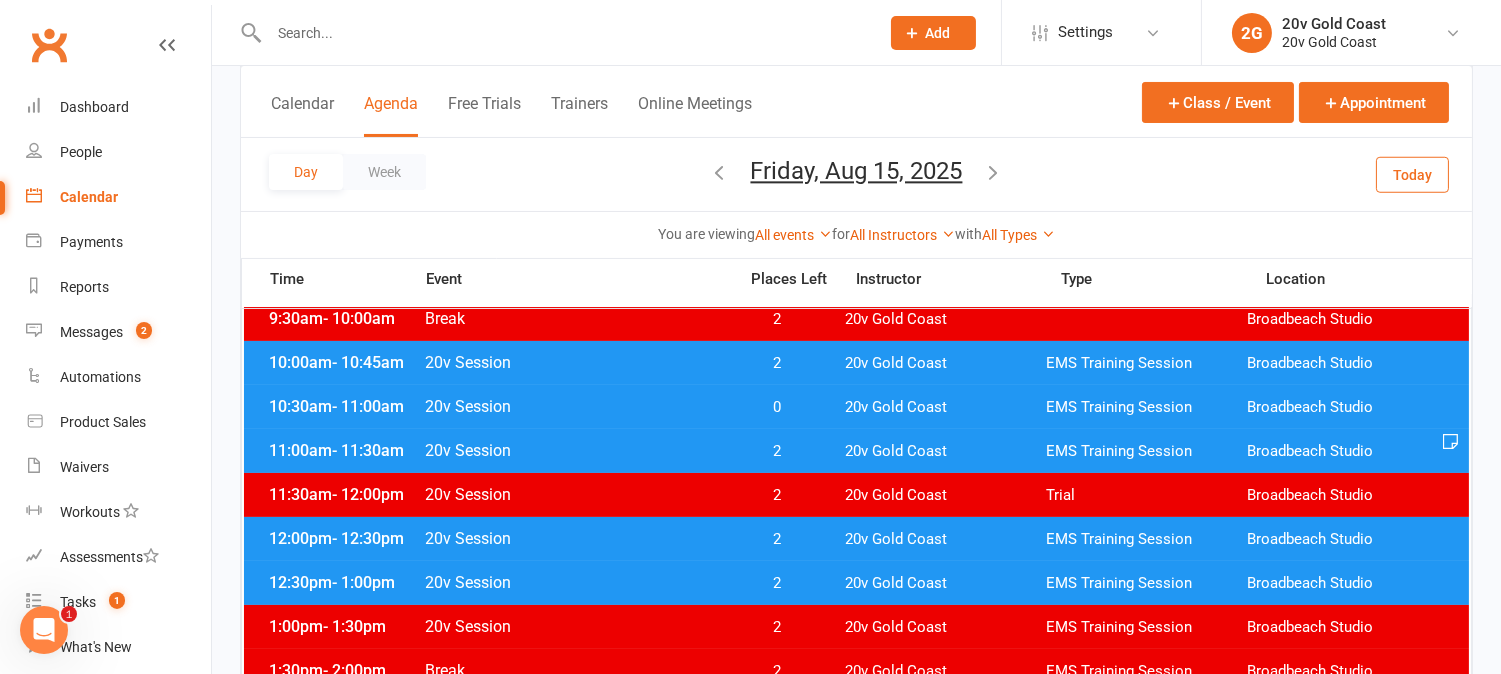 click on "2" at bounding box center (777, 451) 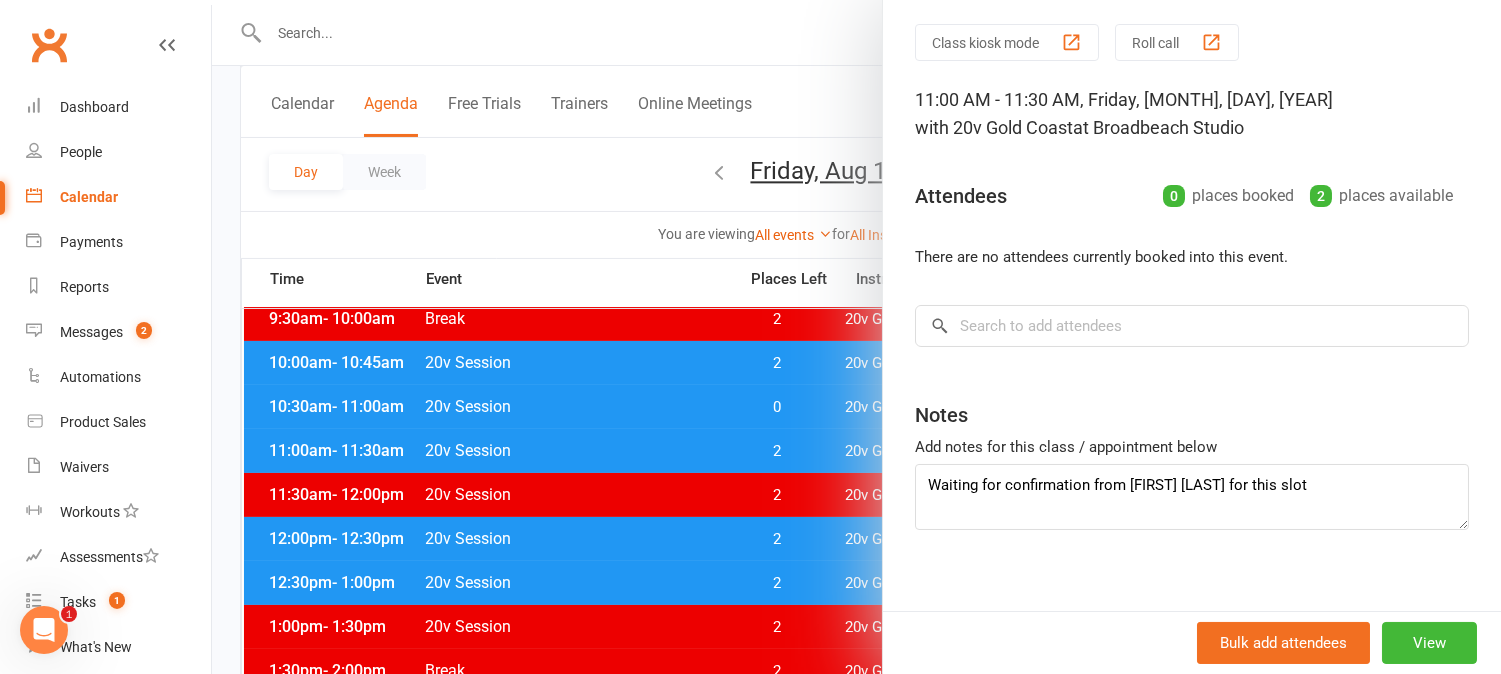 scroll, scrollTop: 80, scrollLeft: 0, axis: vertical 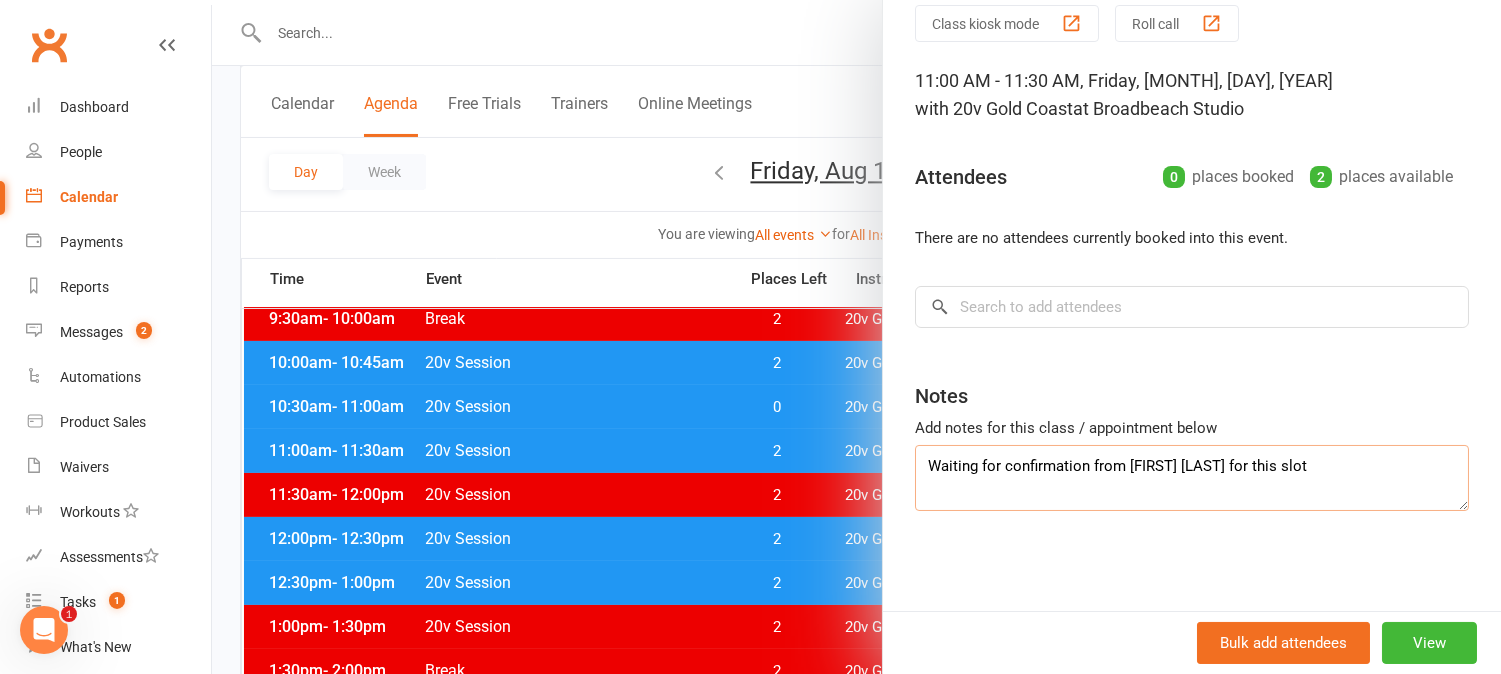 drag, startPoint x: 1177, startPoint y: 477, endPoint x: 693, endPoint y: 517, distance: 485.6501 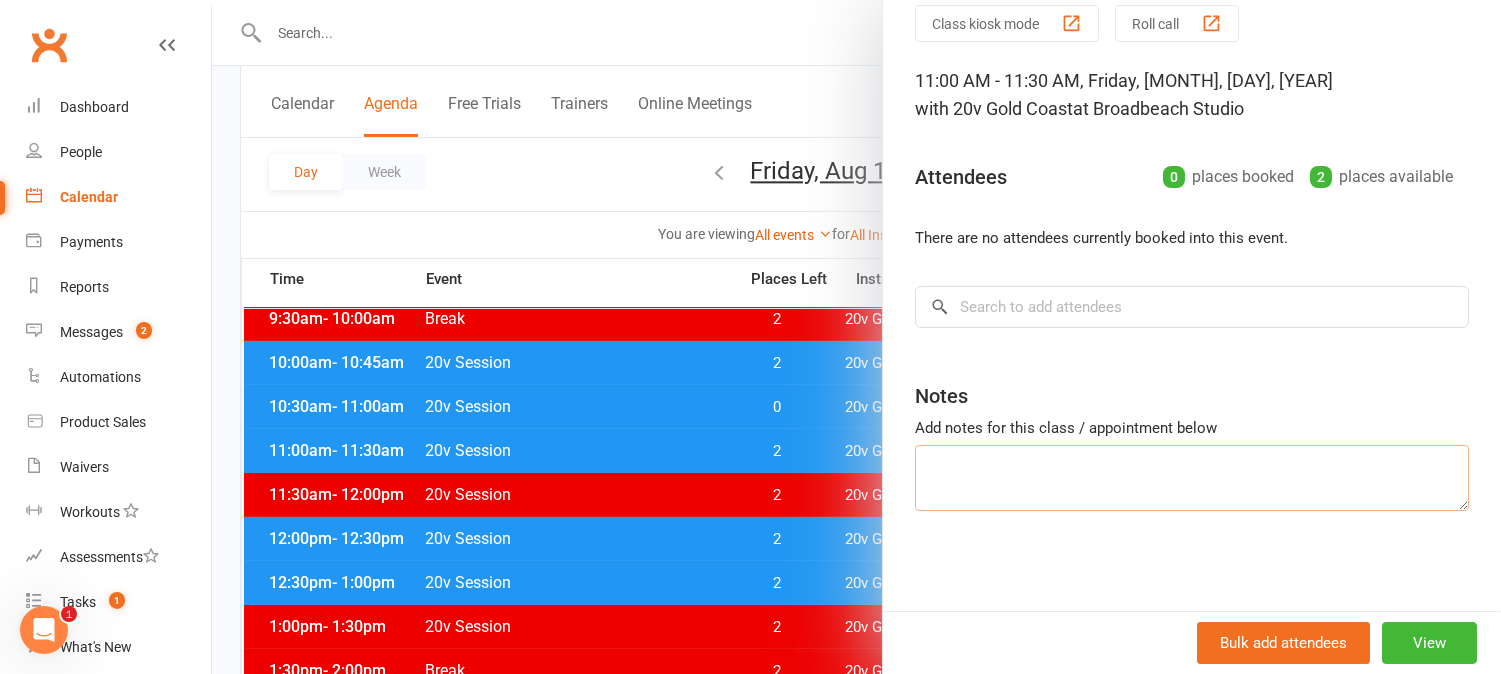type 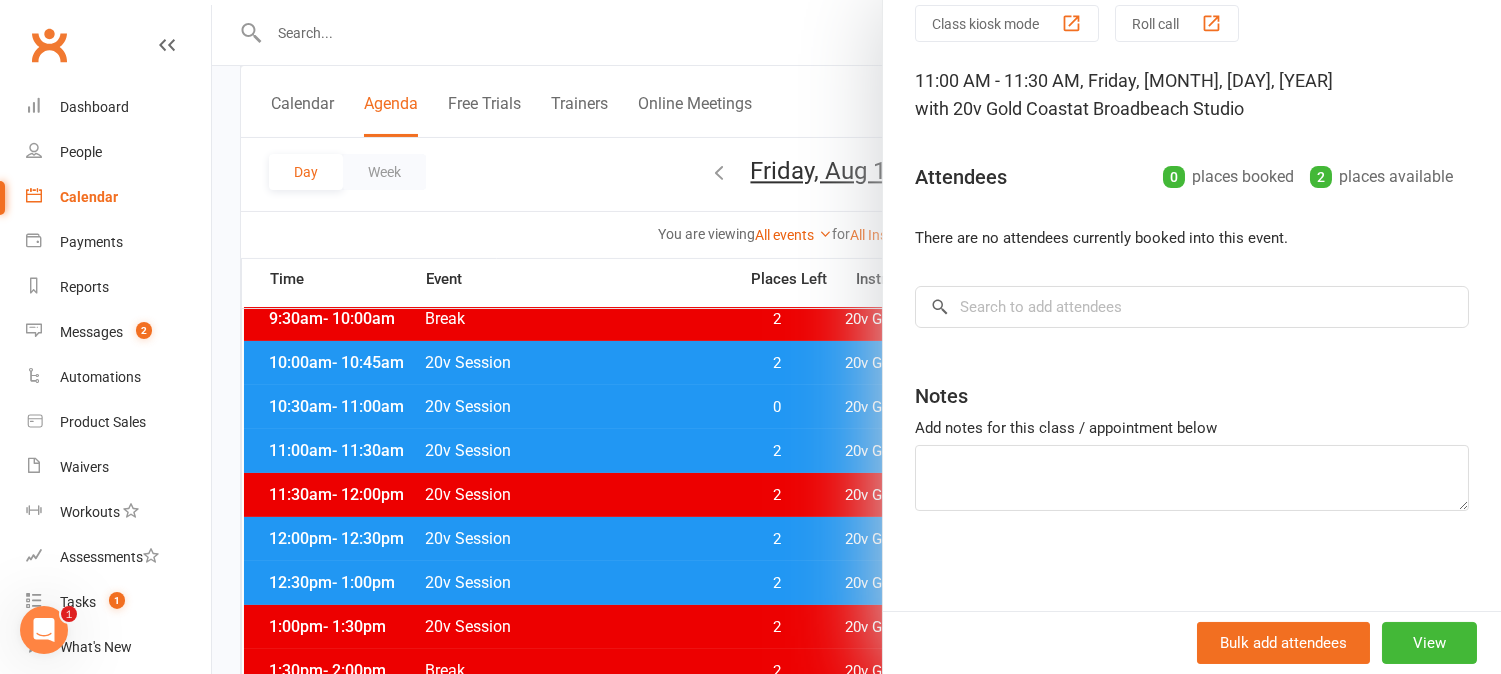 drag, startPoint x: 762, startPoint y: 431, endPoint x: 753, endPoint y: 426, distance: 10.29563 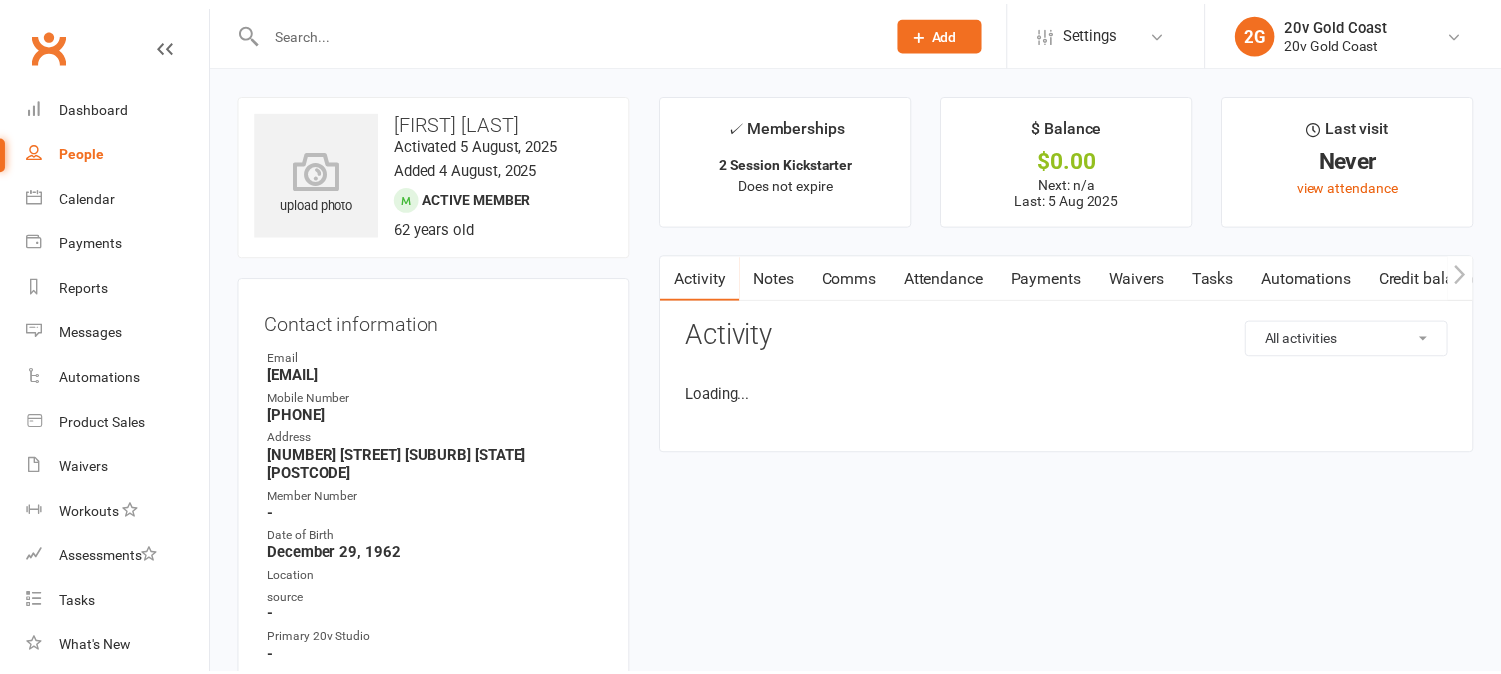 scroll, scrollTop: 0, scrollLeft: 0, axis: both 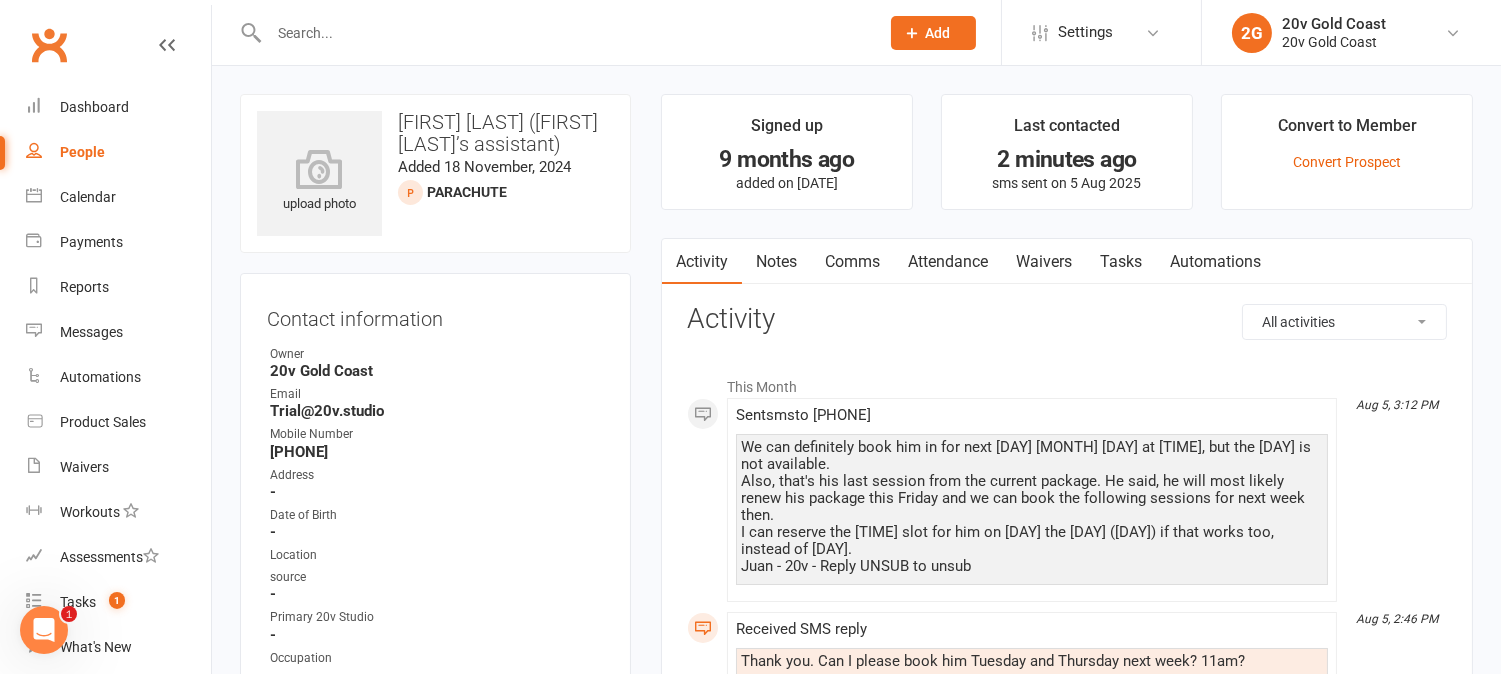 click on "Comms" at bounding box center (852, 262) 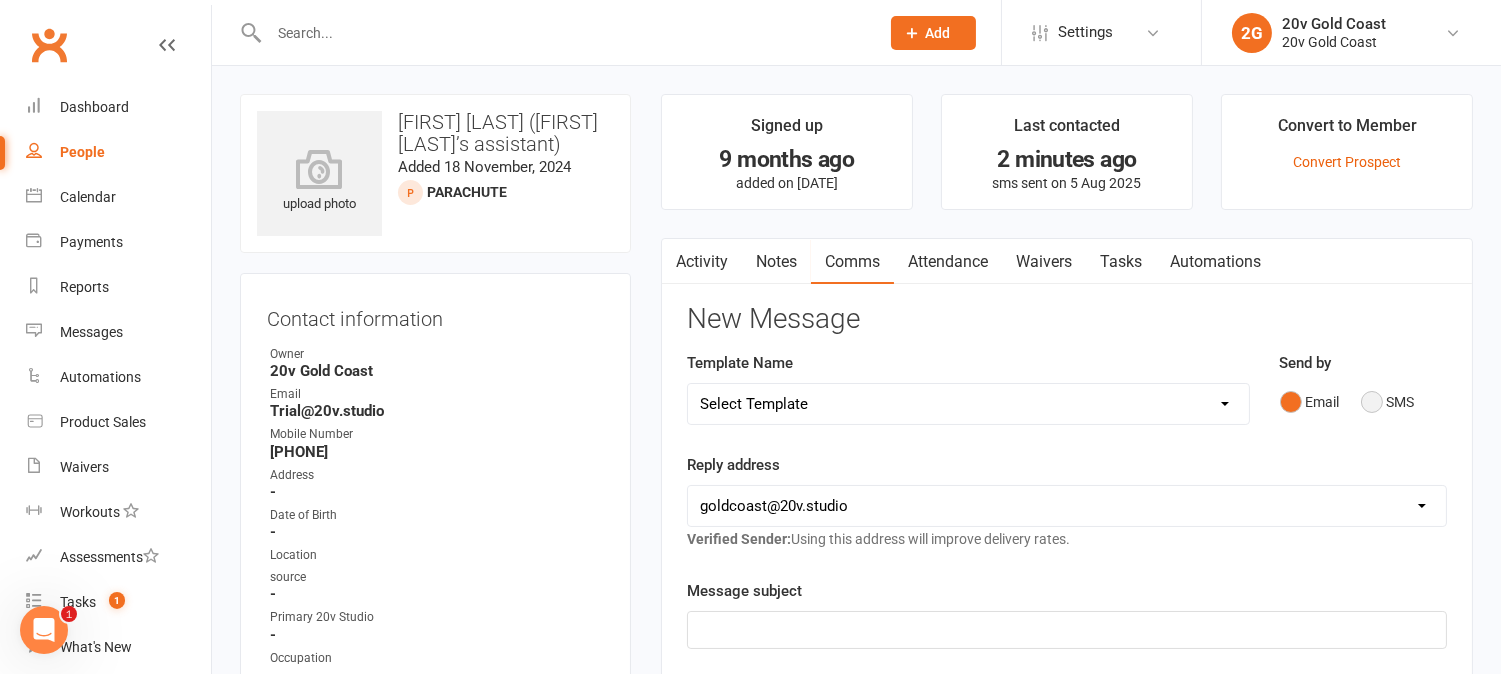 click on "SMS" at bounding box center (1388, 402) 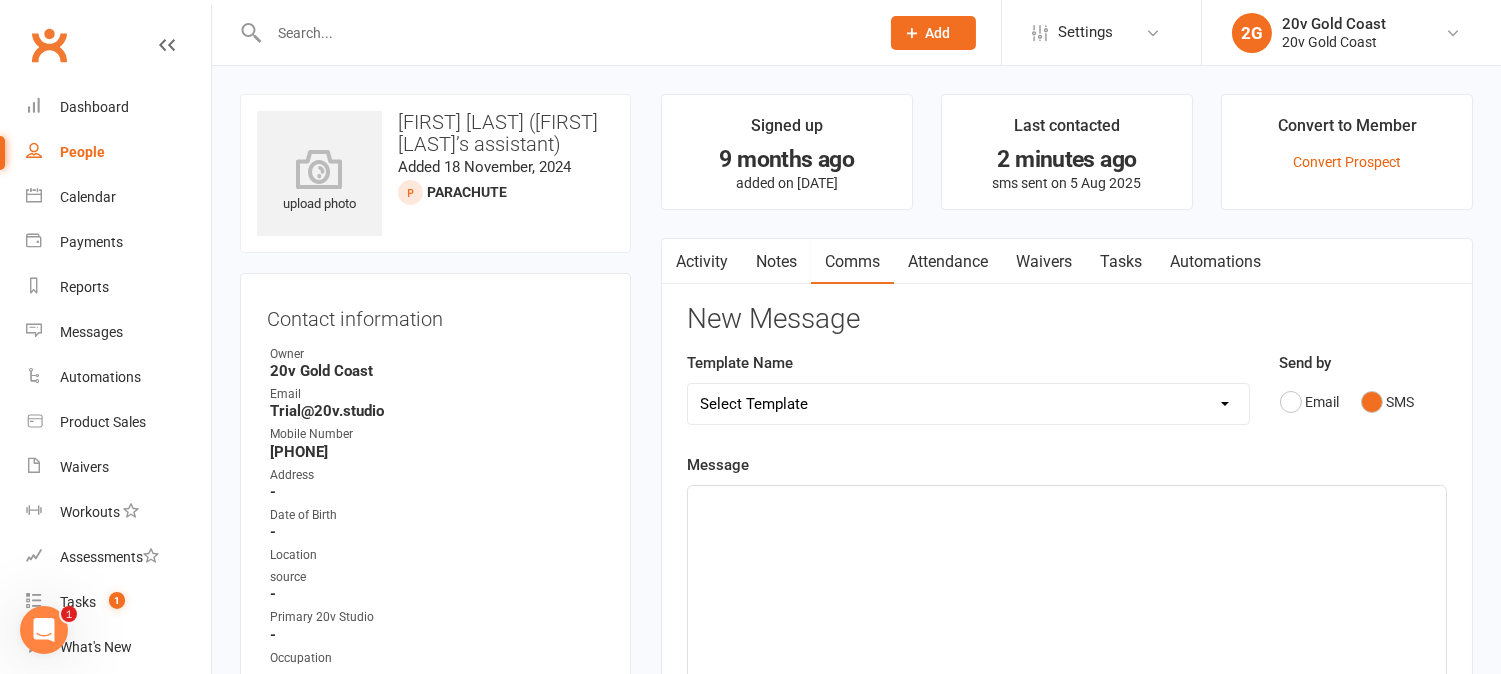 click on "﻿" 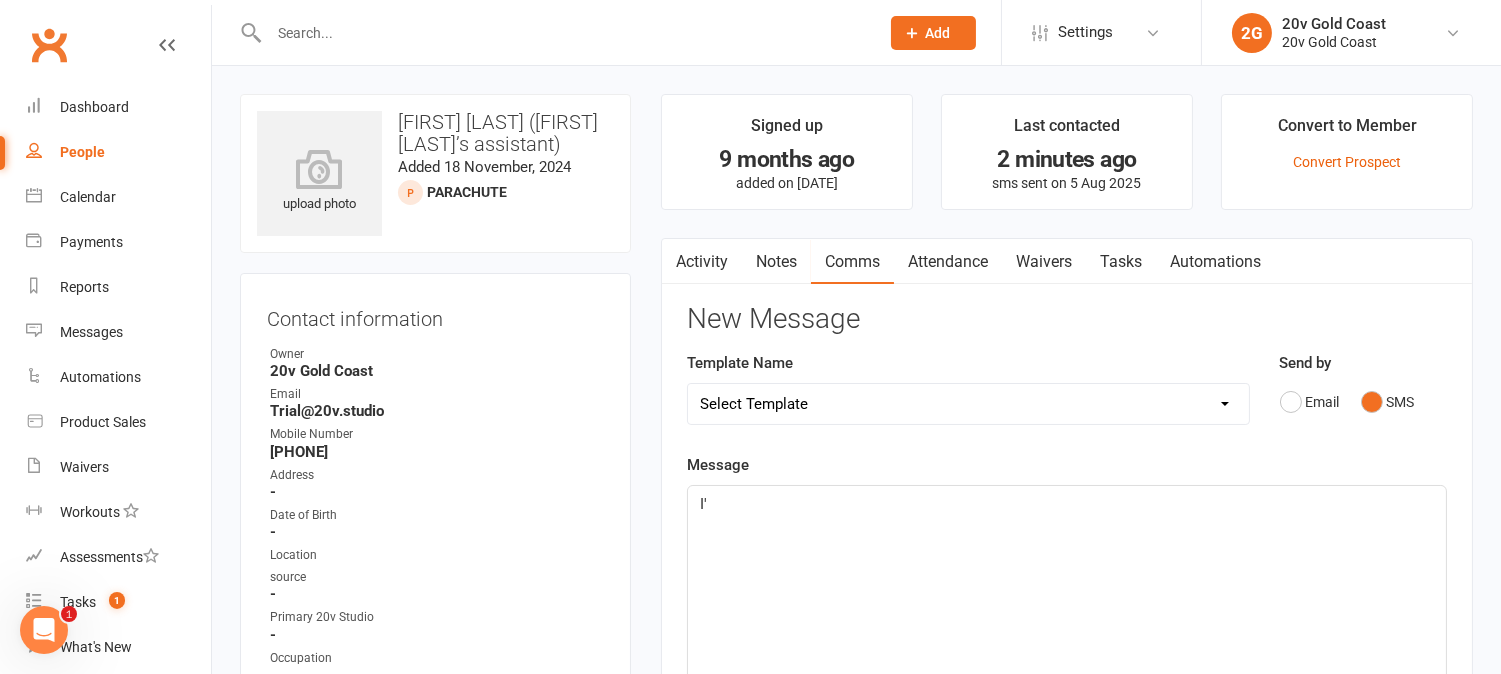 type 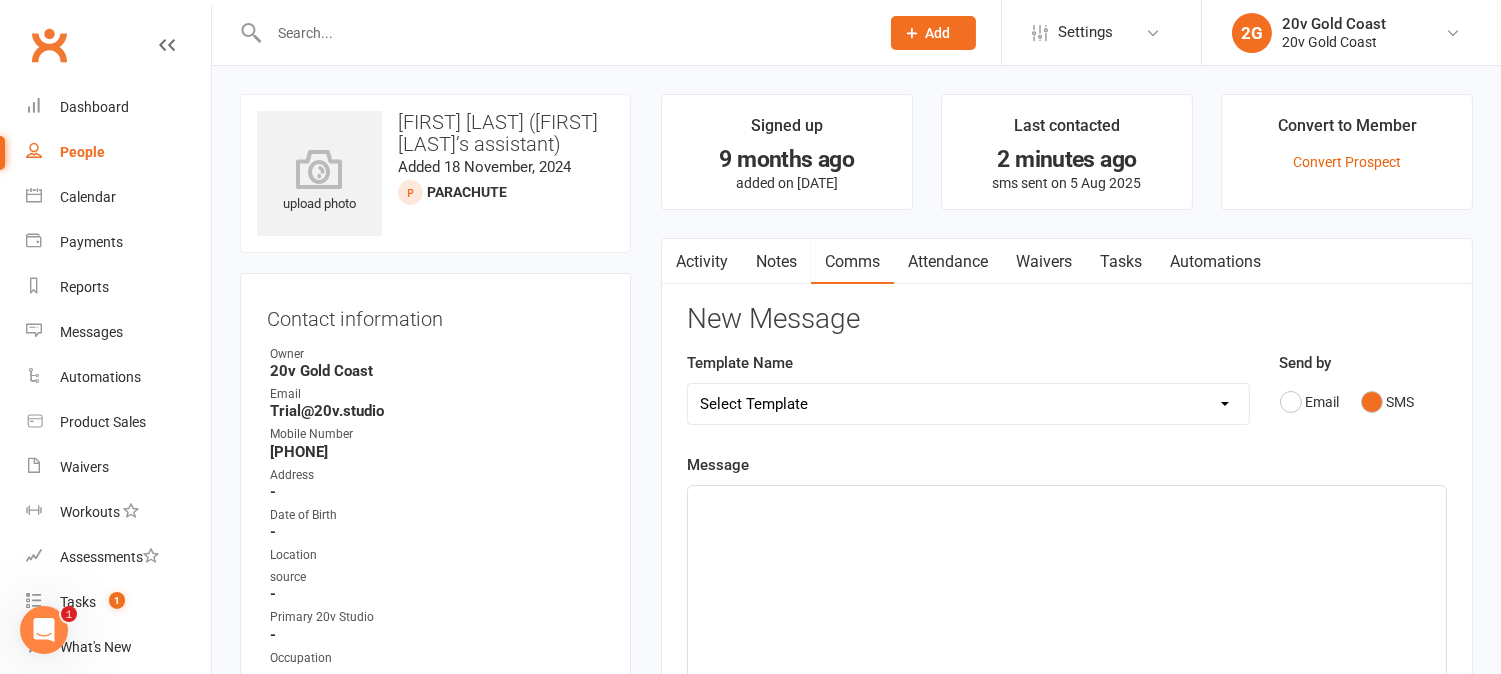 click on "Notes" at bounding box center [776, 262] 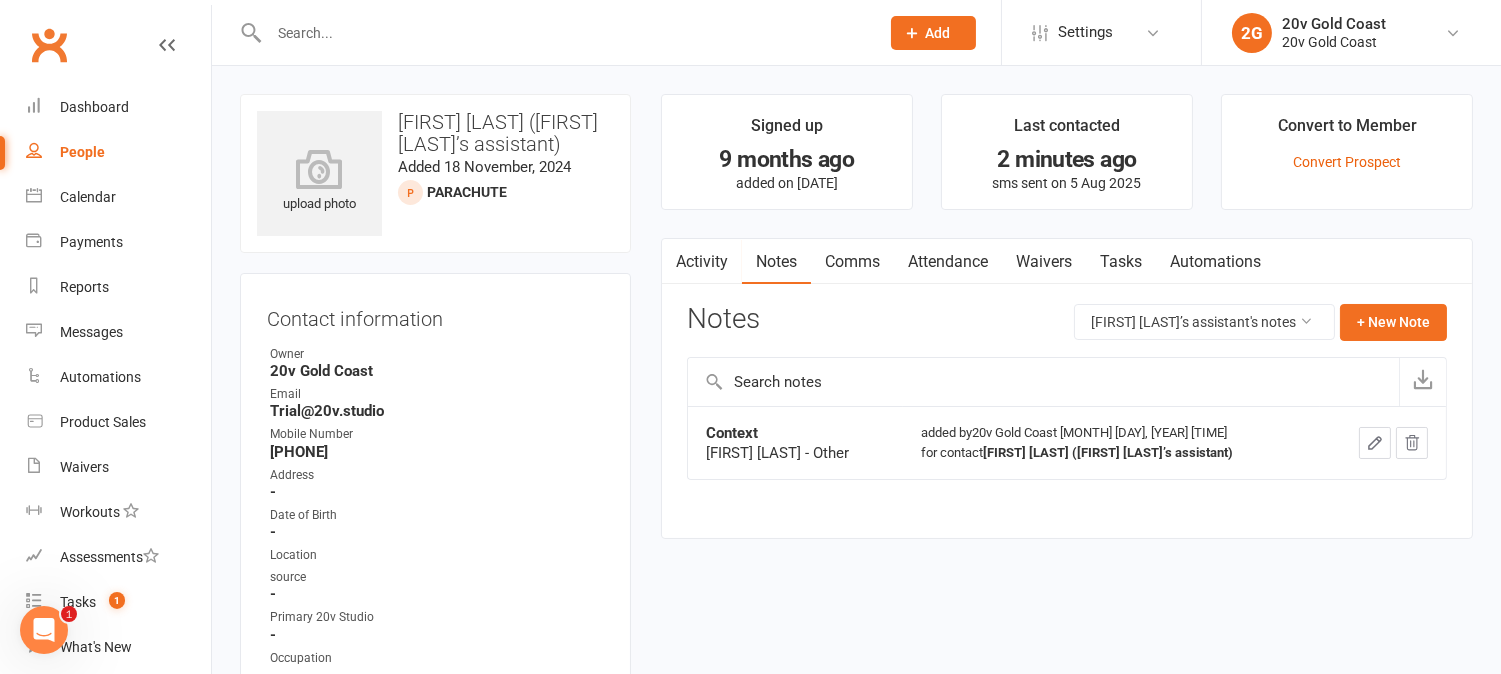 click on "Activity" at bounding box center (702, 262) 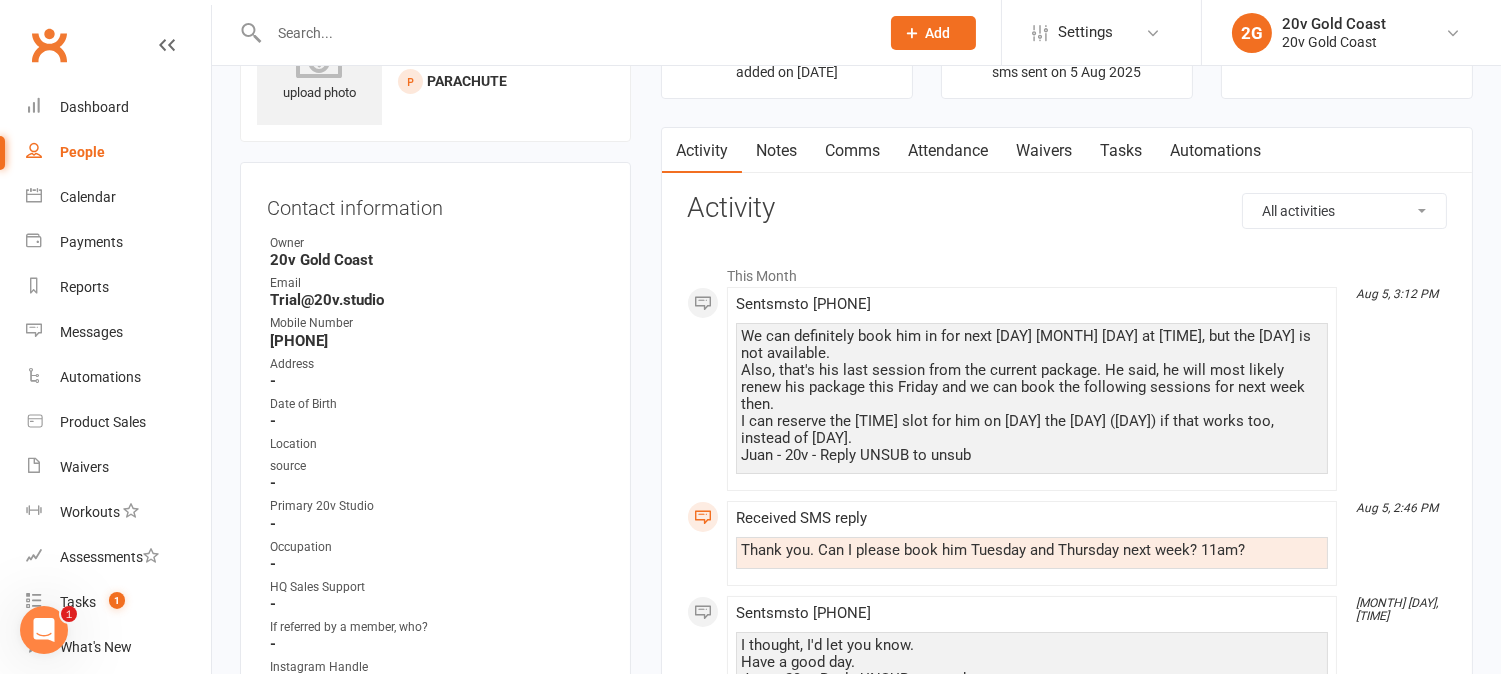 scroll, scrollTop: 0, scrollLeft: 0, axis: both 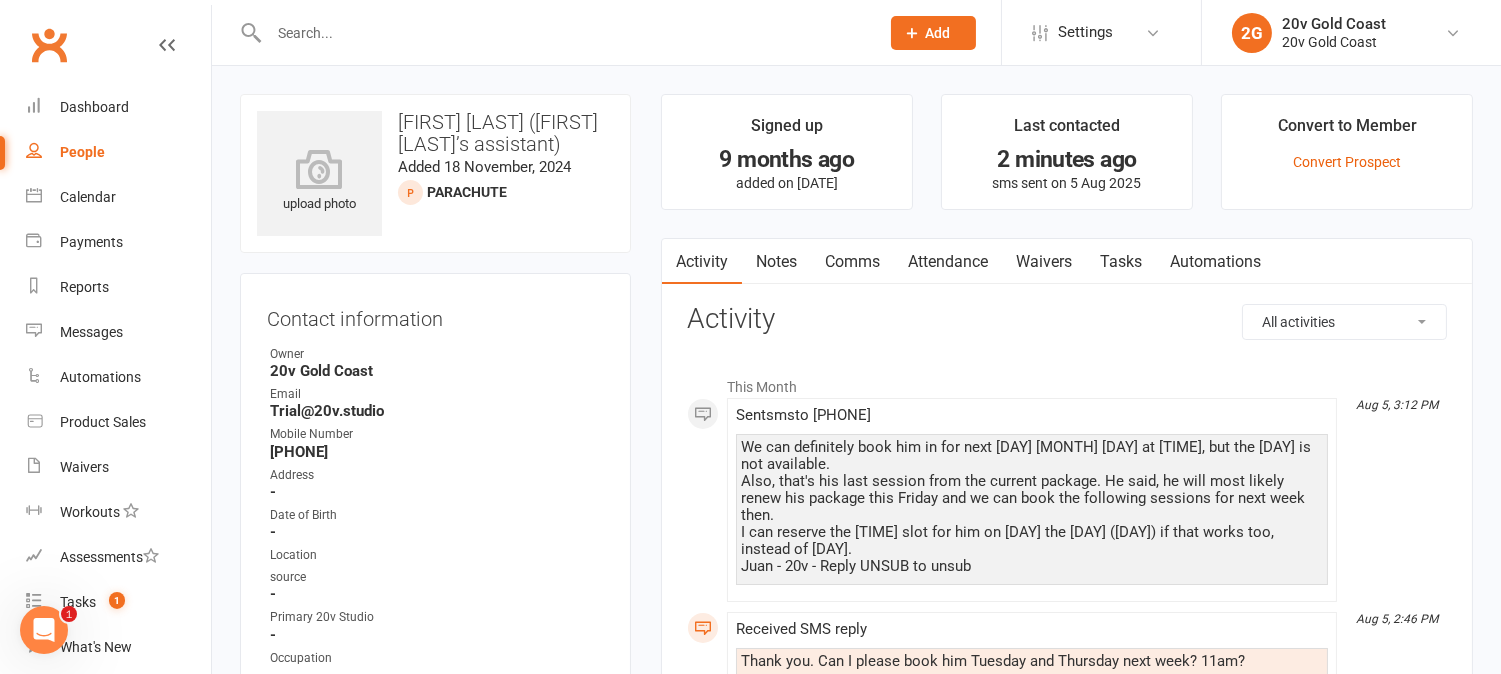 click on "Comms" at bounding box center (852, 262) 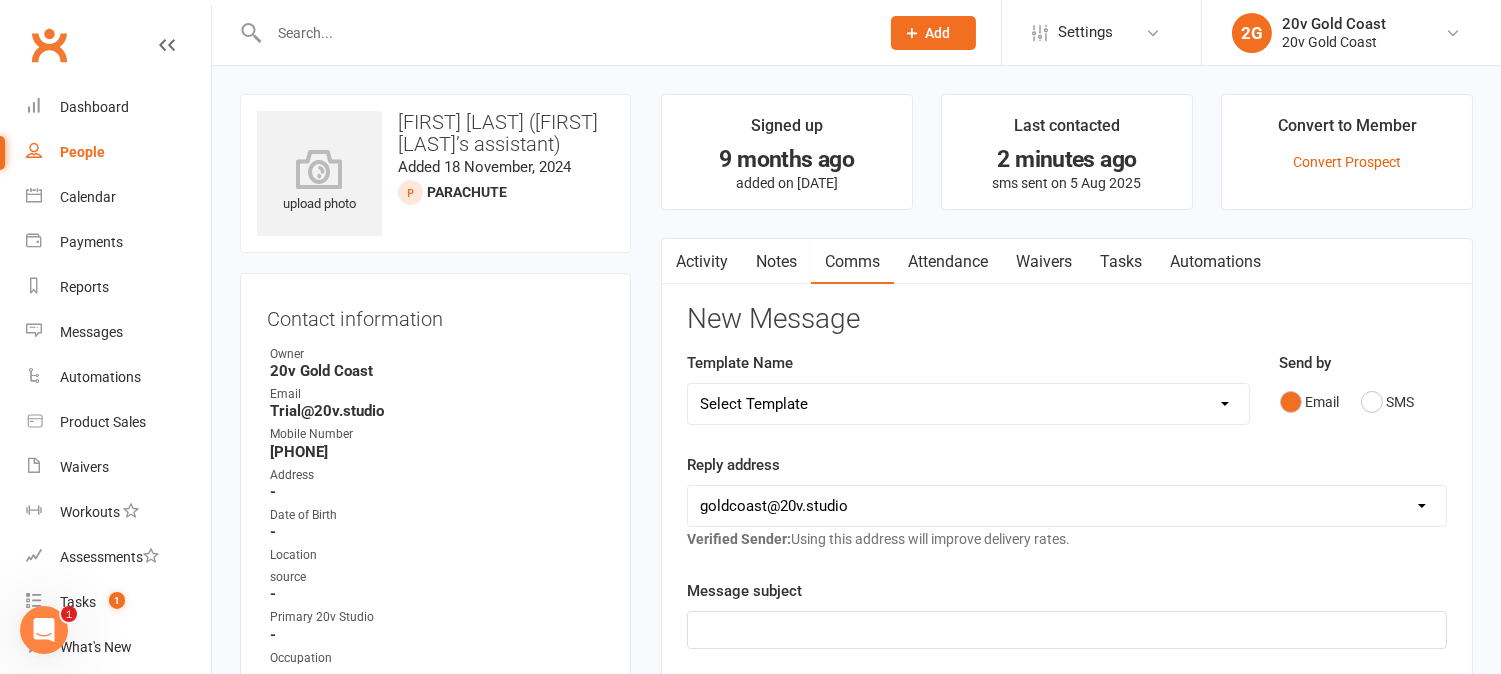 click on "Email SMS" at bounding box center [1364, 402] 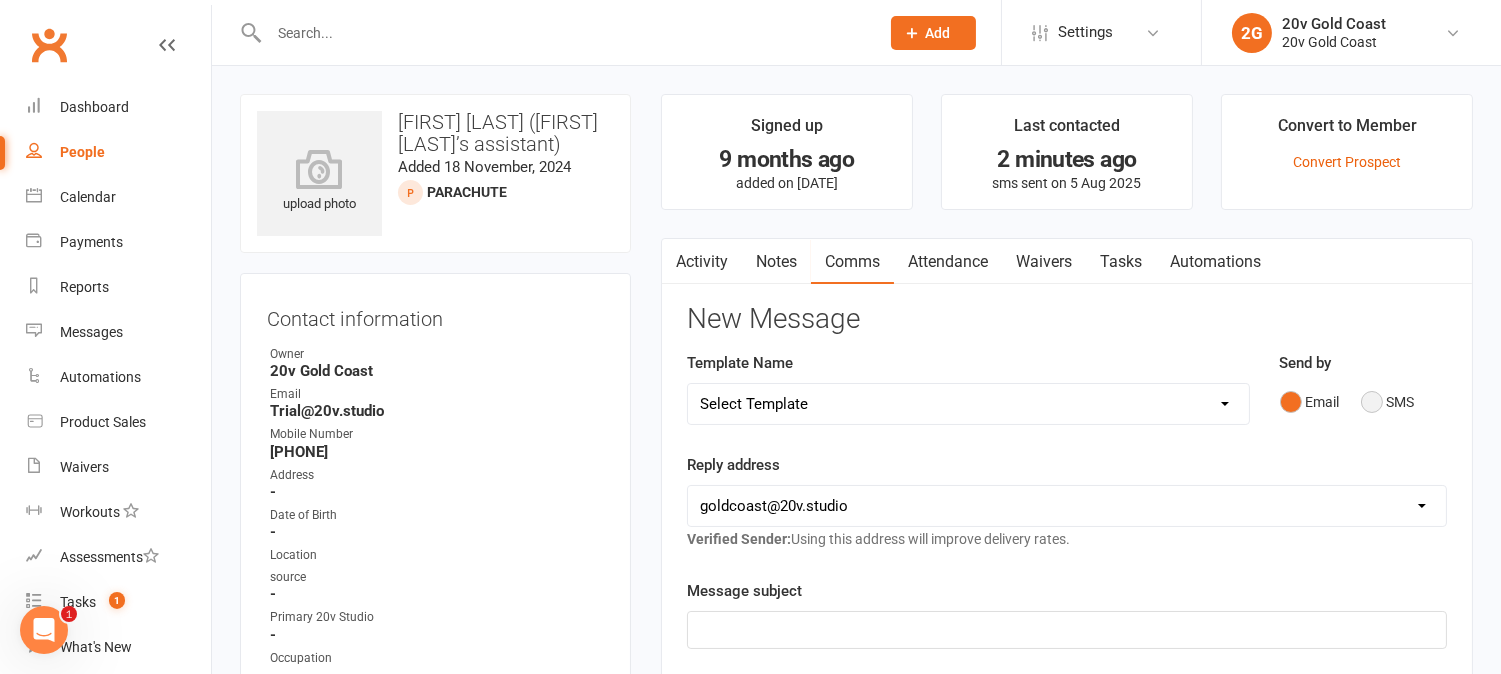 click on "SMS" at bounding box center [1388, 402] 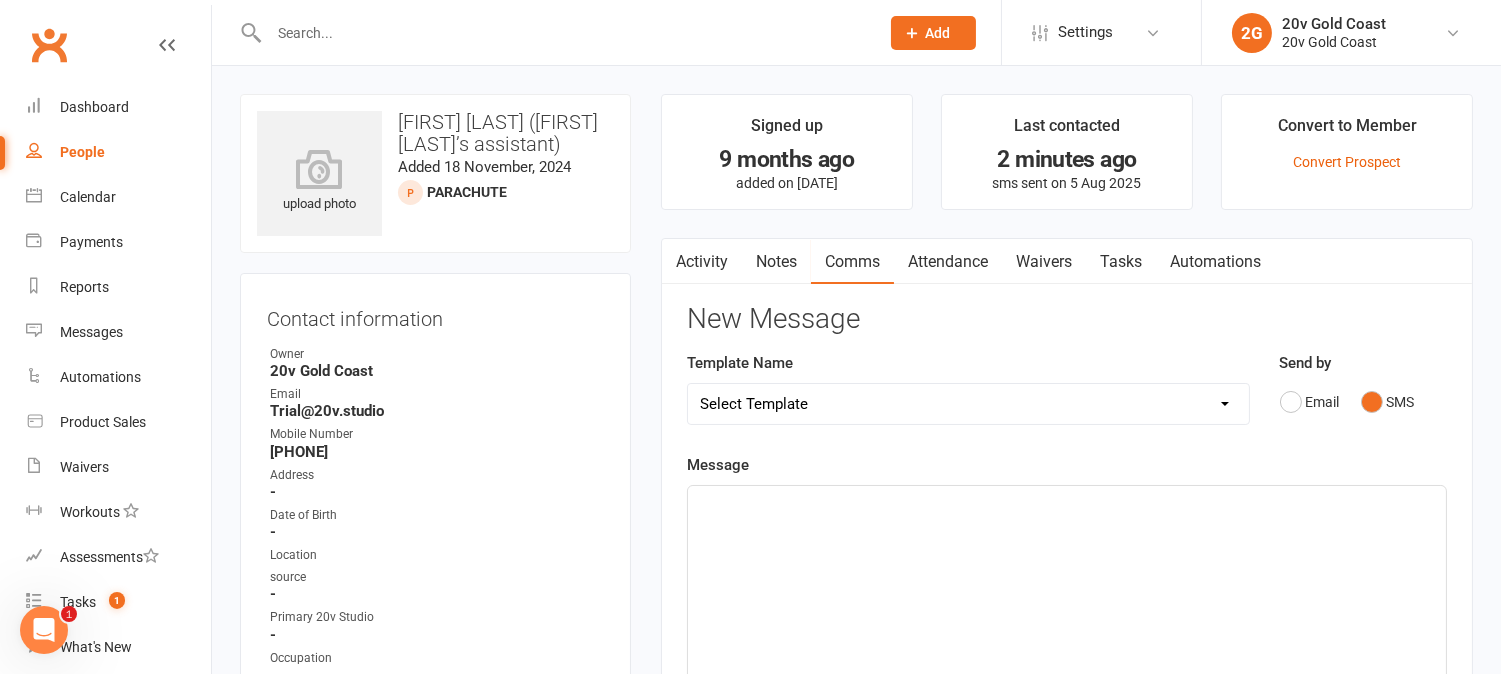 click on "﻿" 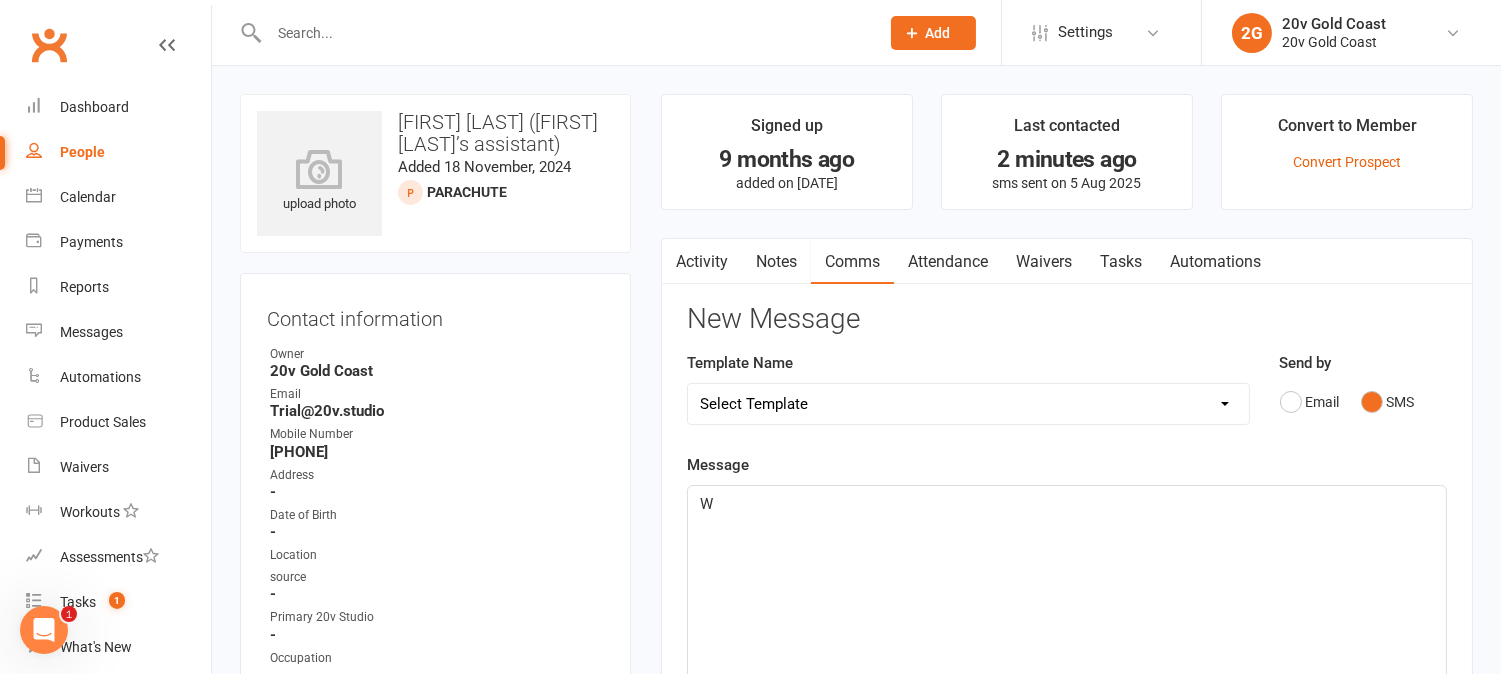 type 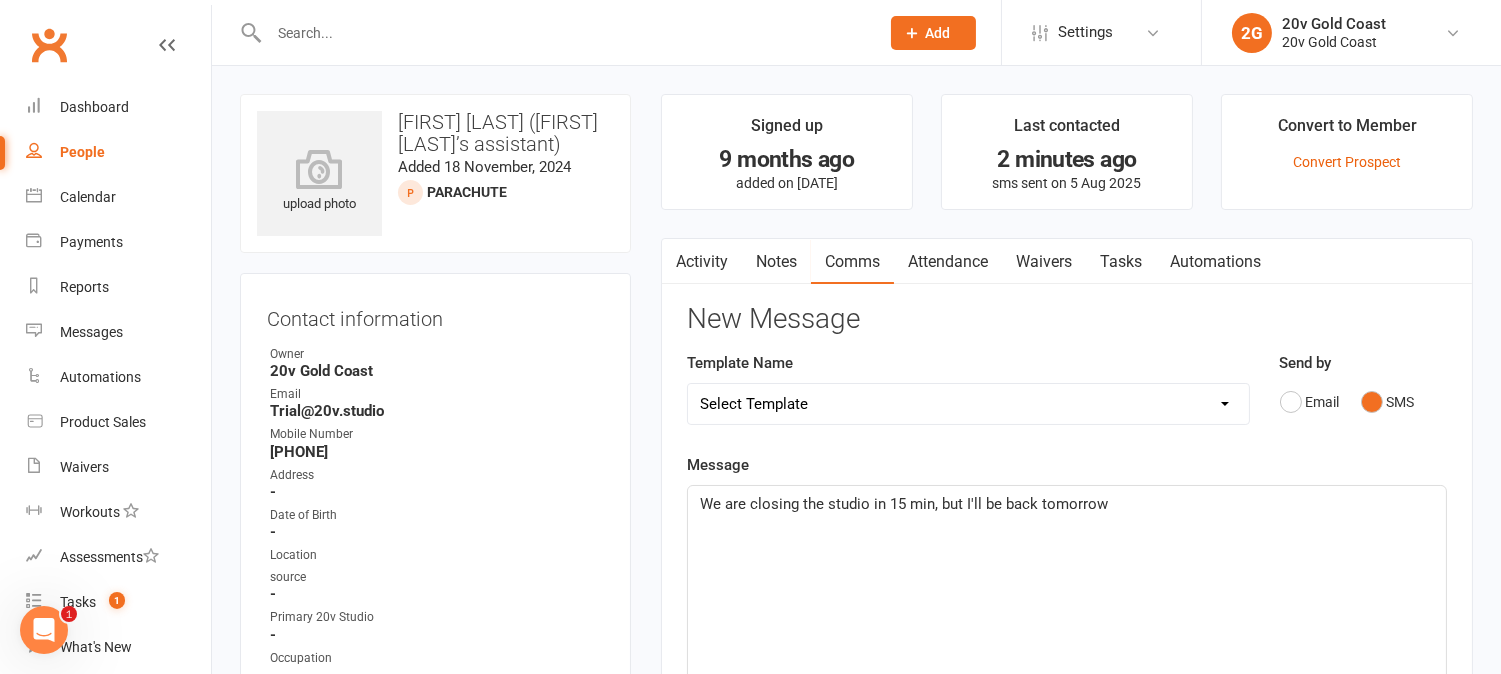 click on "Activity" at bounding box center [702, 262] 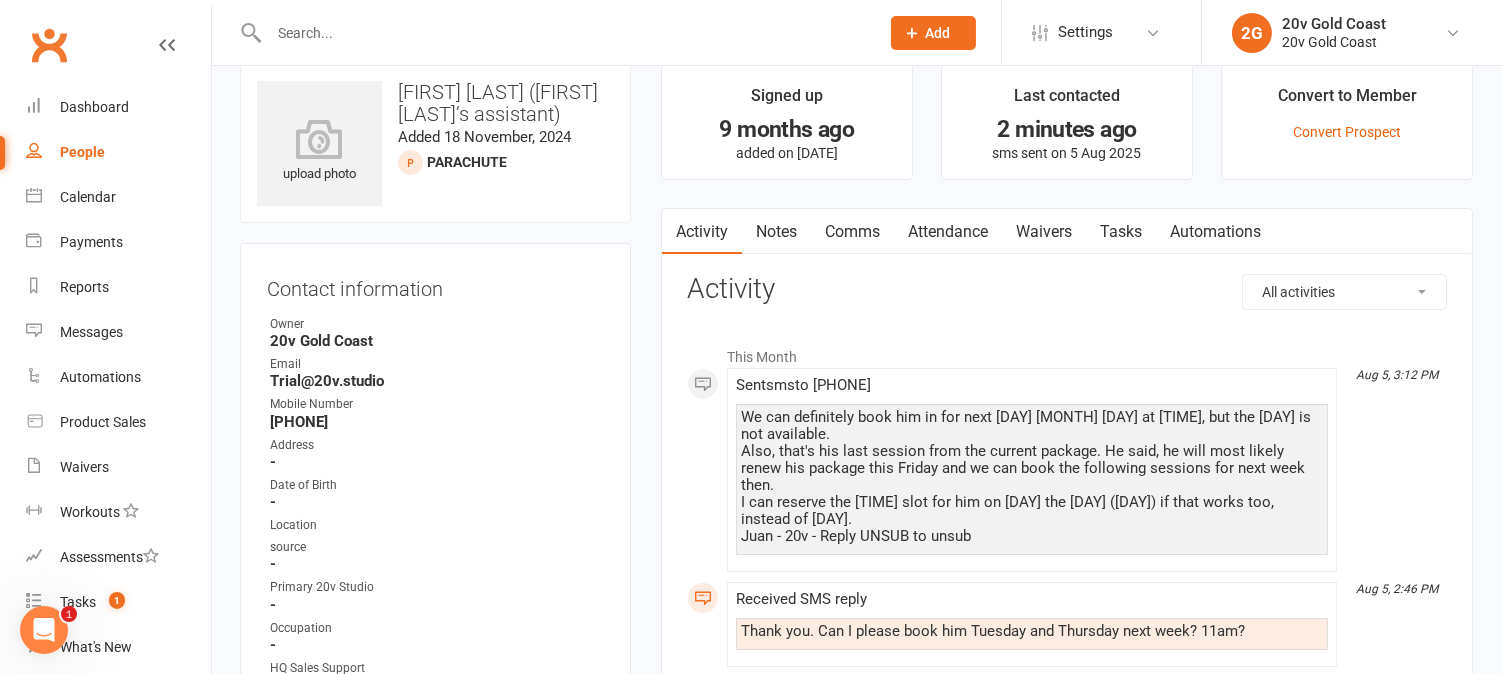 scroll, scrollTop: 0, scrollLeft: 0, axis: both 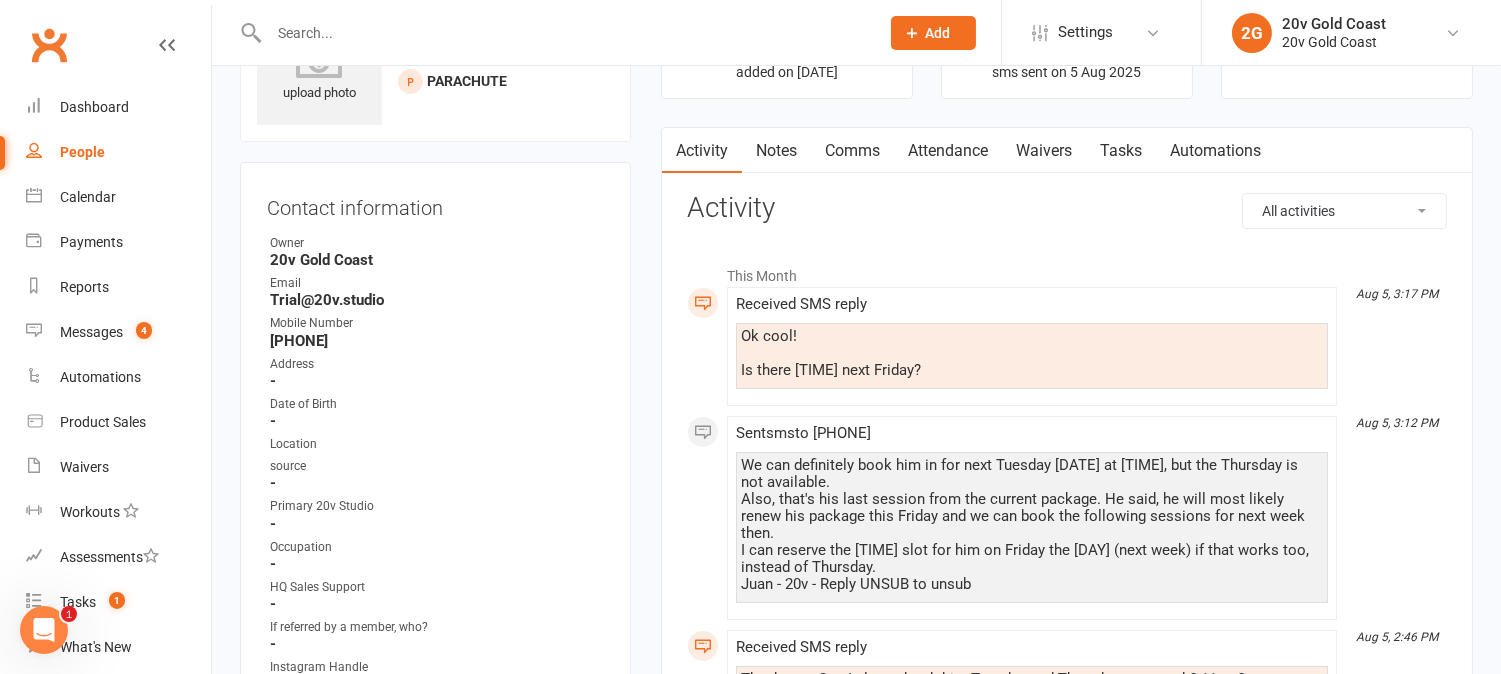 click on "Comms" at bounding box center [852, 151] 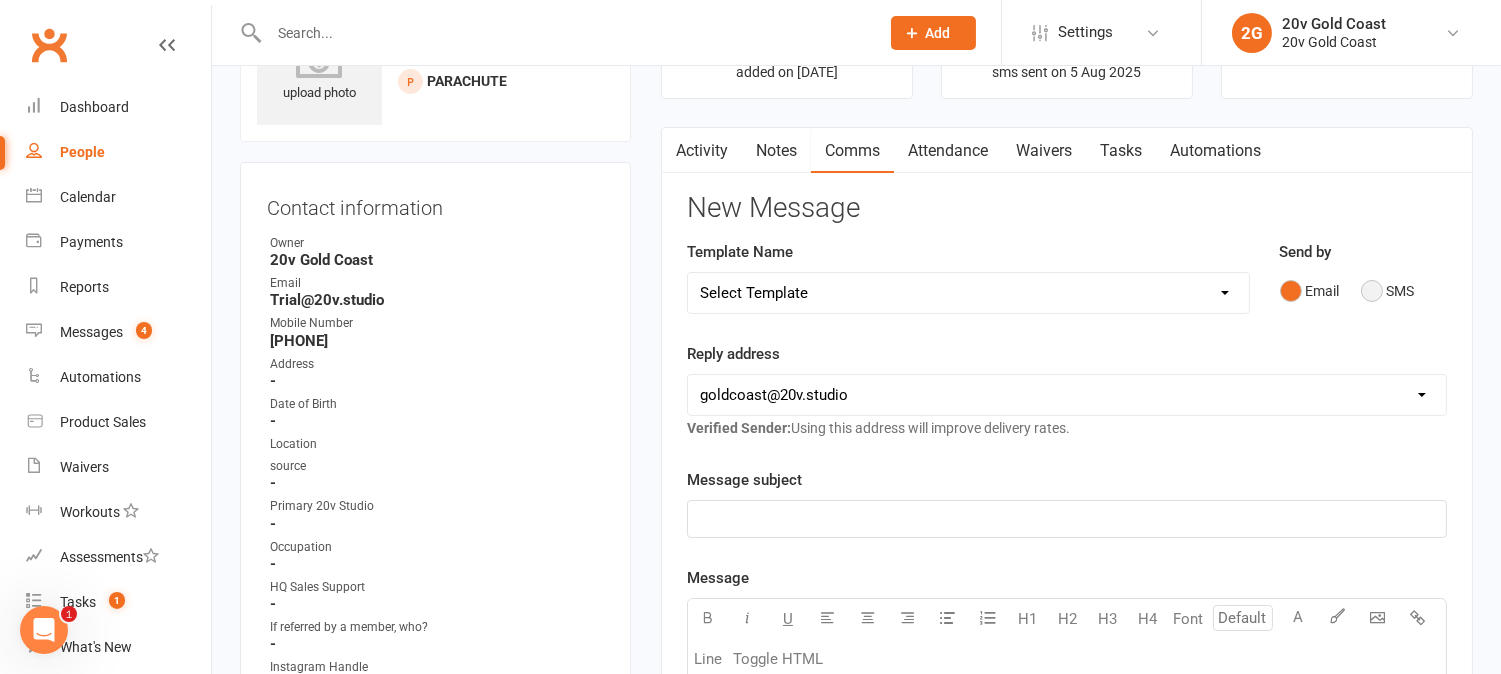 drag, startPoint x: 1380, startPoint y: 286, endPoint x: 1374, endPoint y: 325, distance: 39.45884 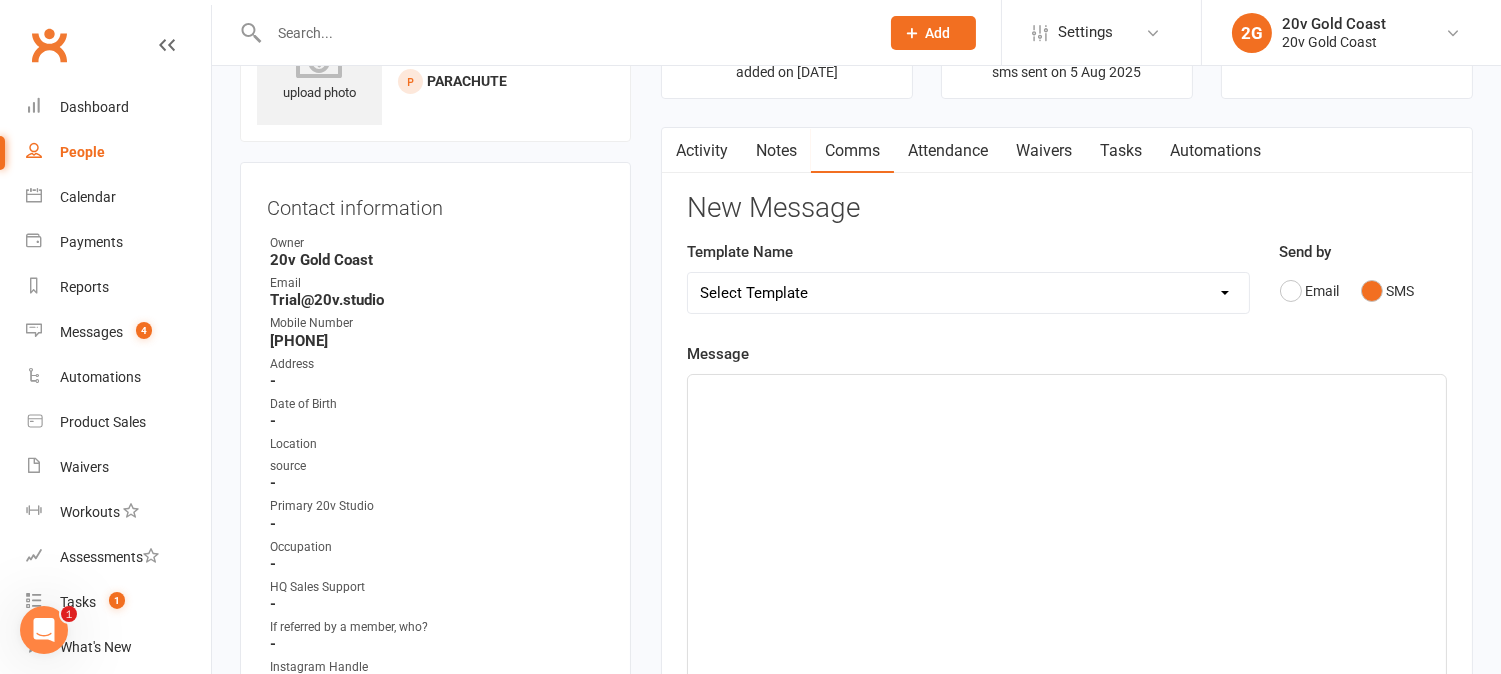 click on "﻿" 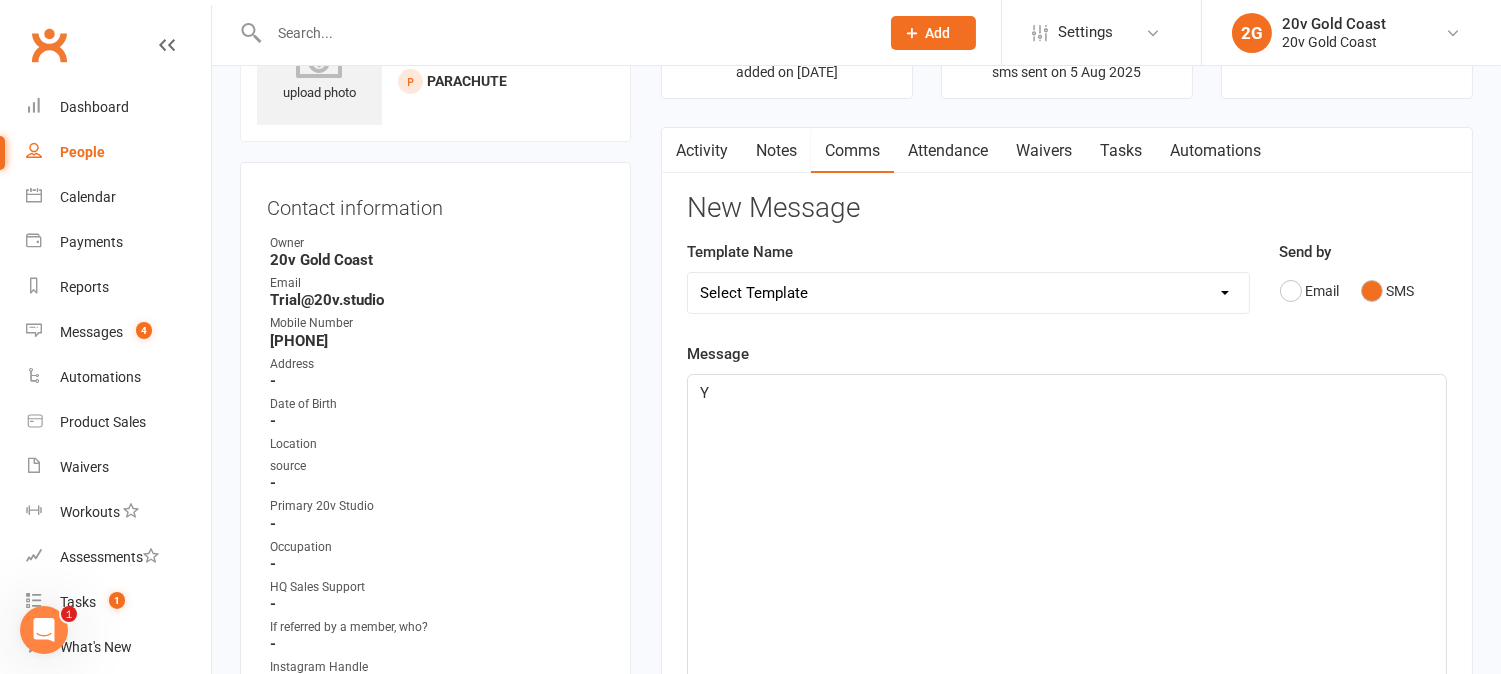 type 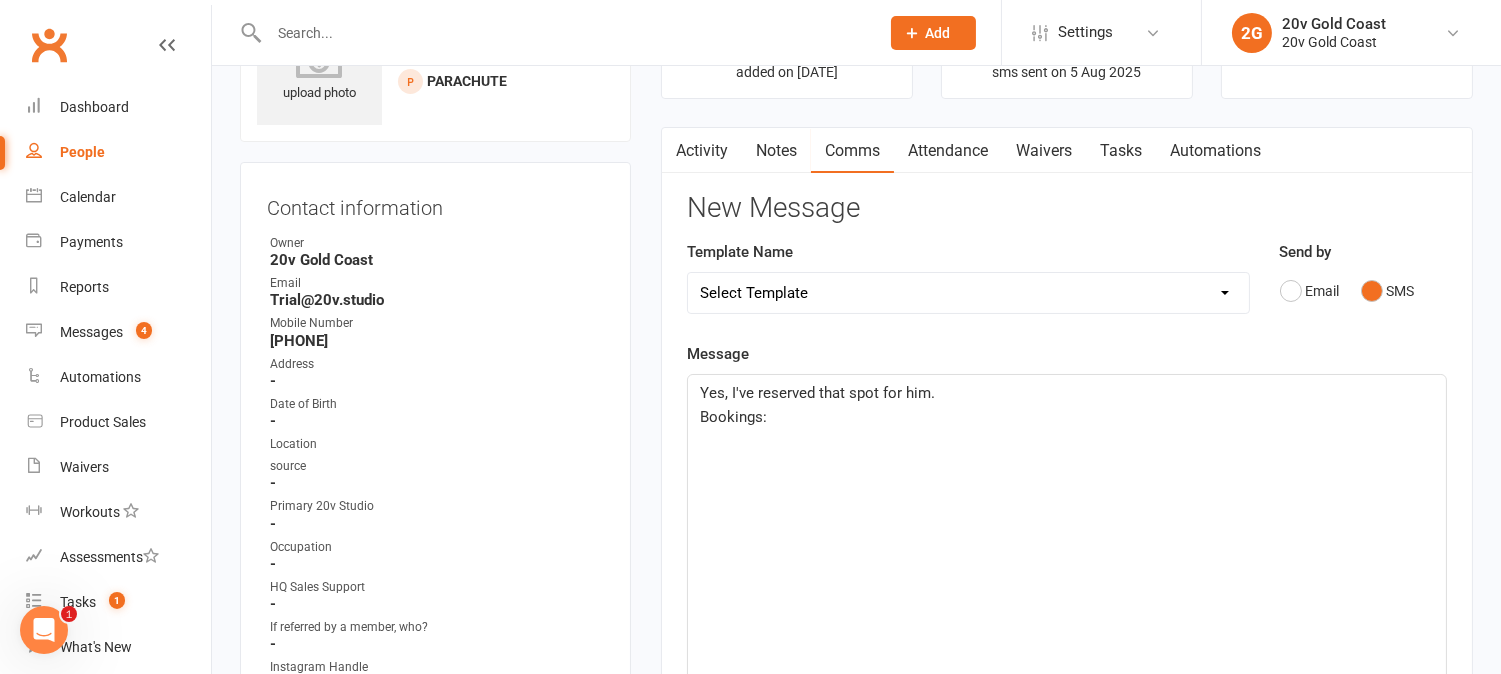 click on "﻿" 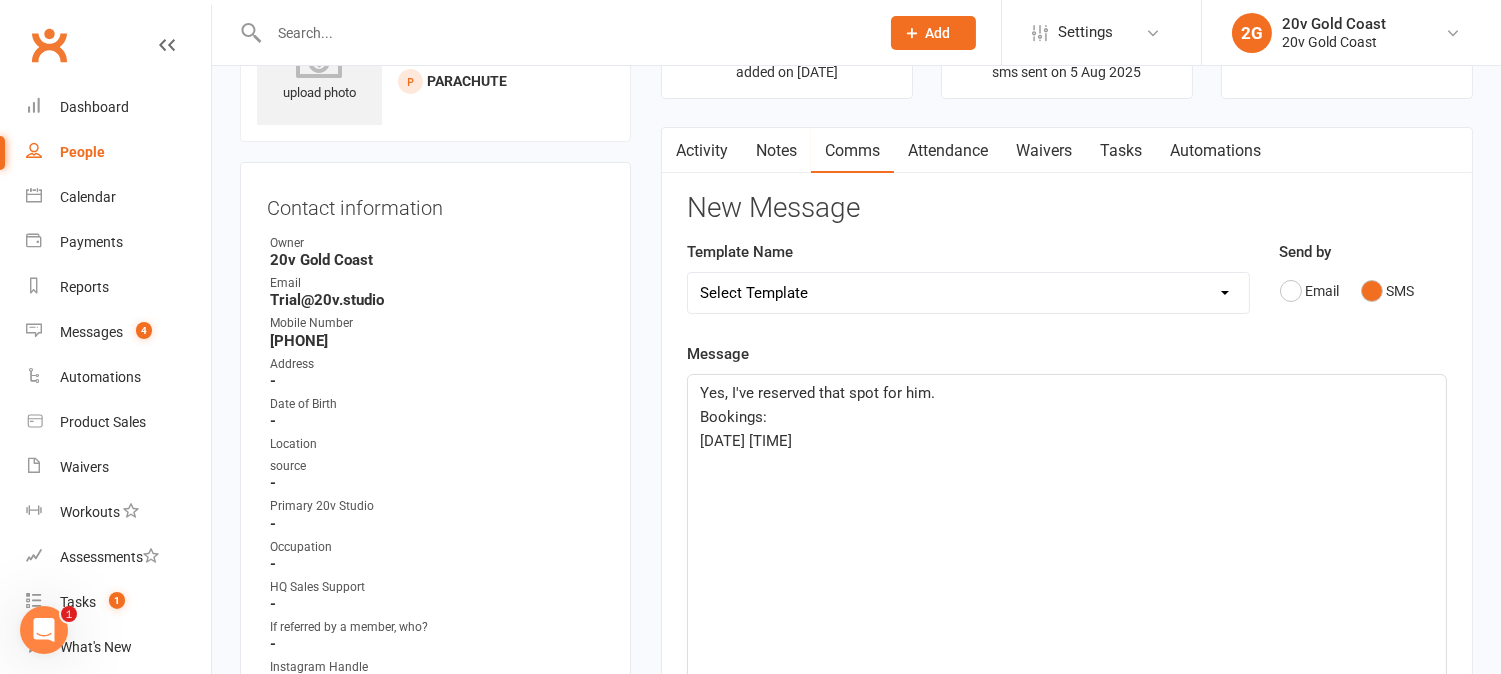 click on "Yes, I've reserved that spot for him. Bookings: 08 Aug 2025 9:30am	 ﻿" 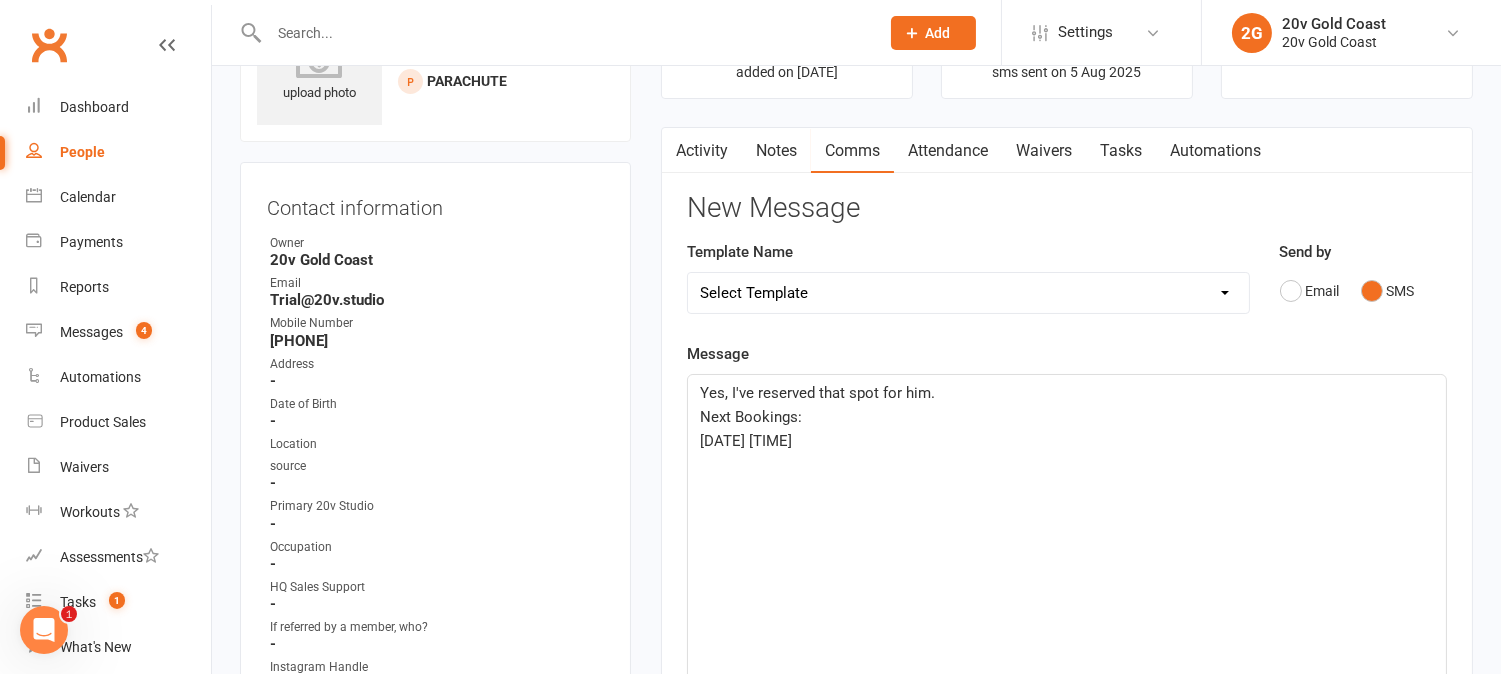 click on "﻿" 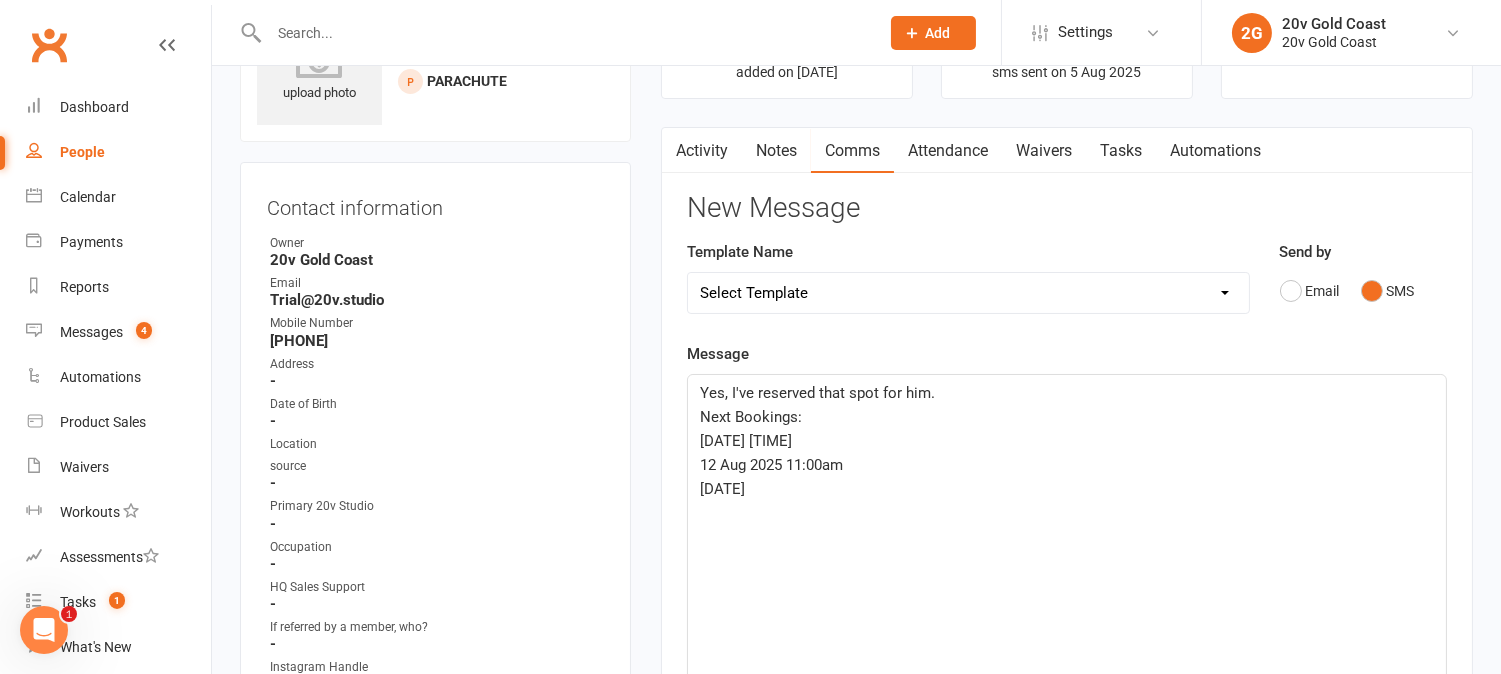 click on "12 Aug 2025 11:00am" 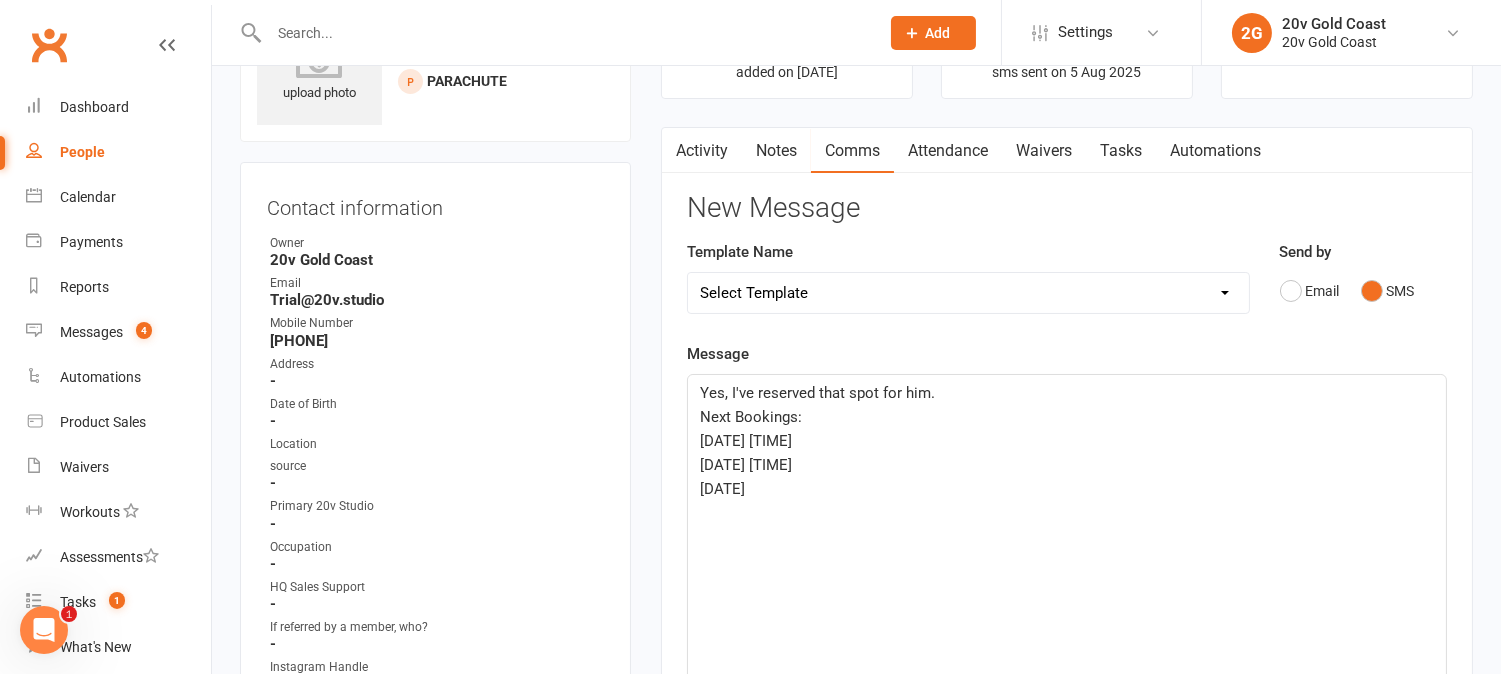 click on "08 [MONTH] [YEAR] 9:30am" 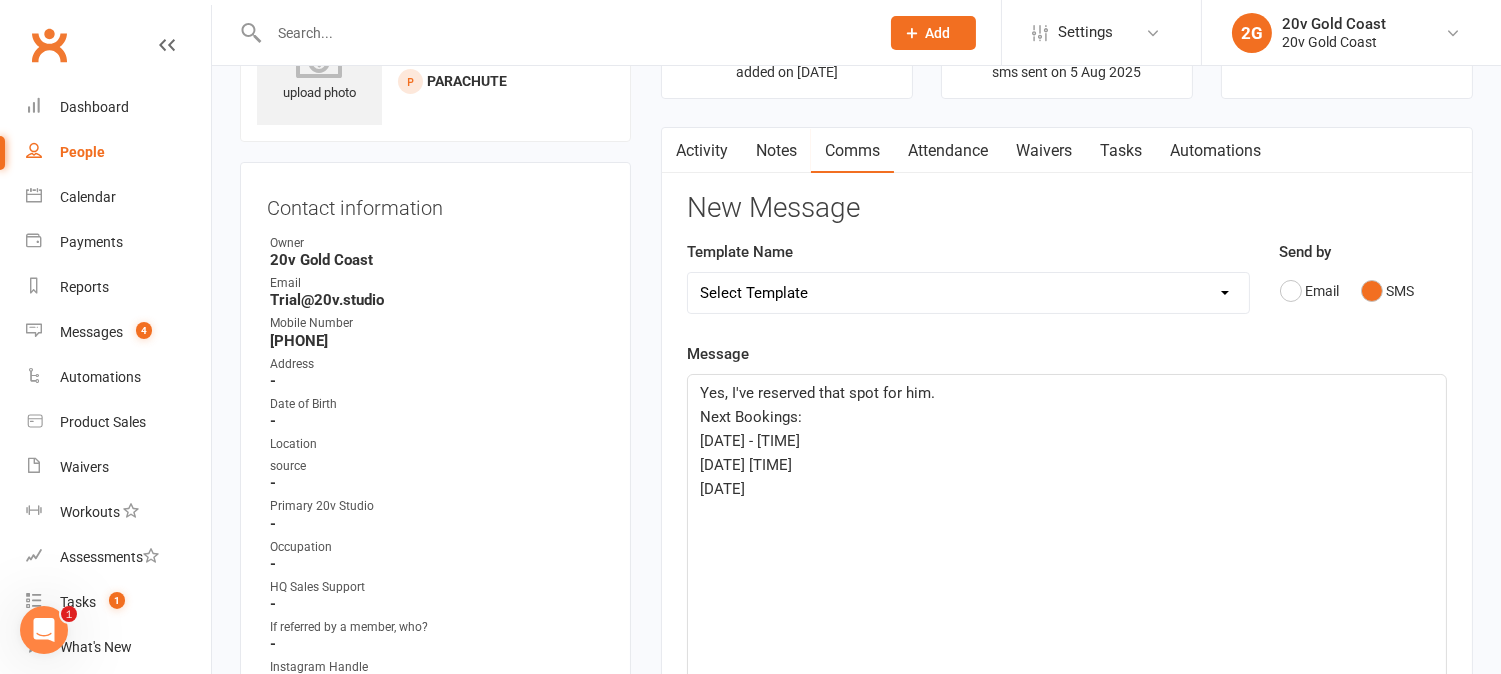 click on "12 Aug 11:00am" 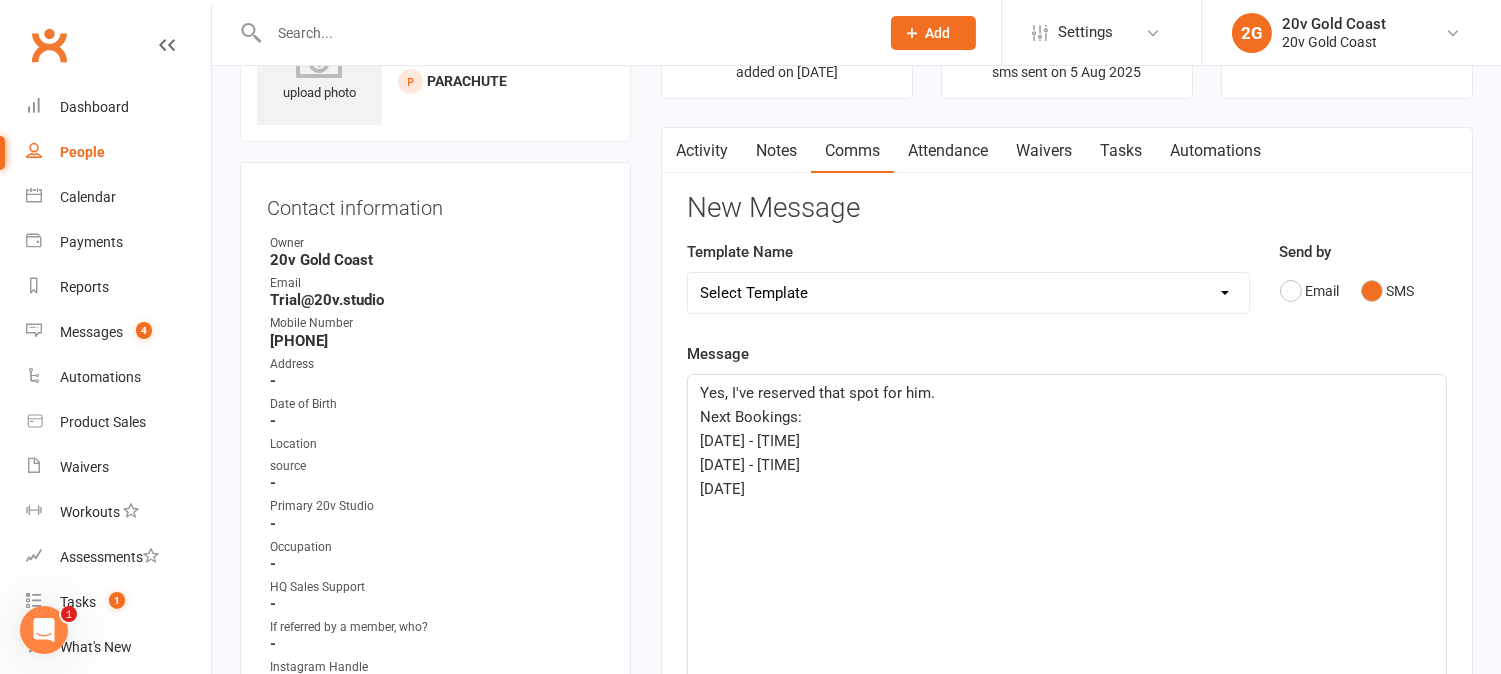 click on "15 Aug" 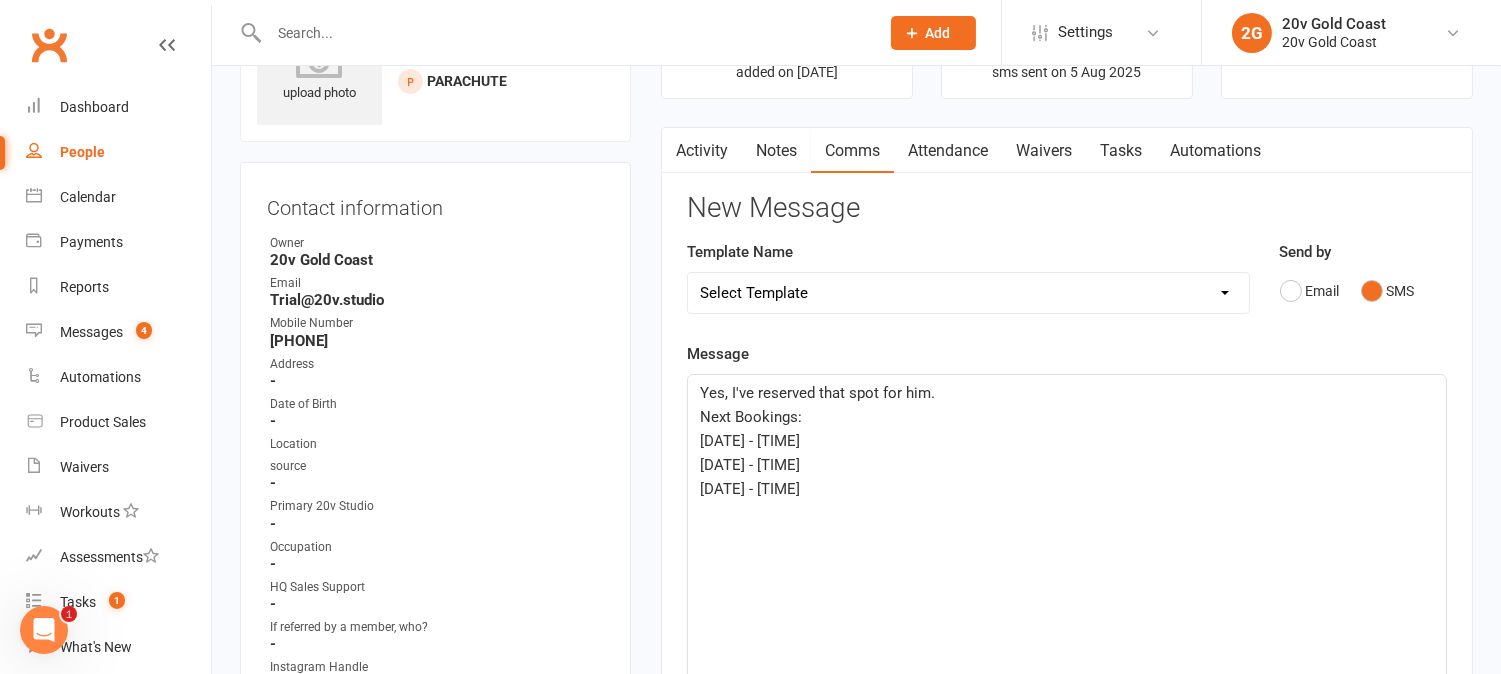 click on "15 Aug - 9:00am" 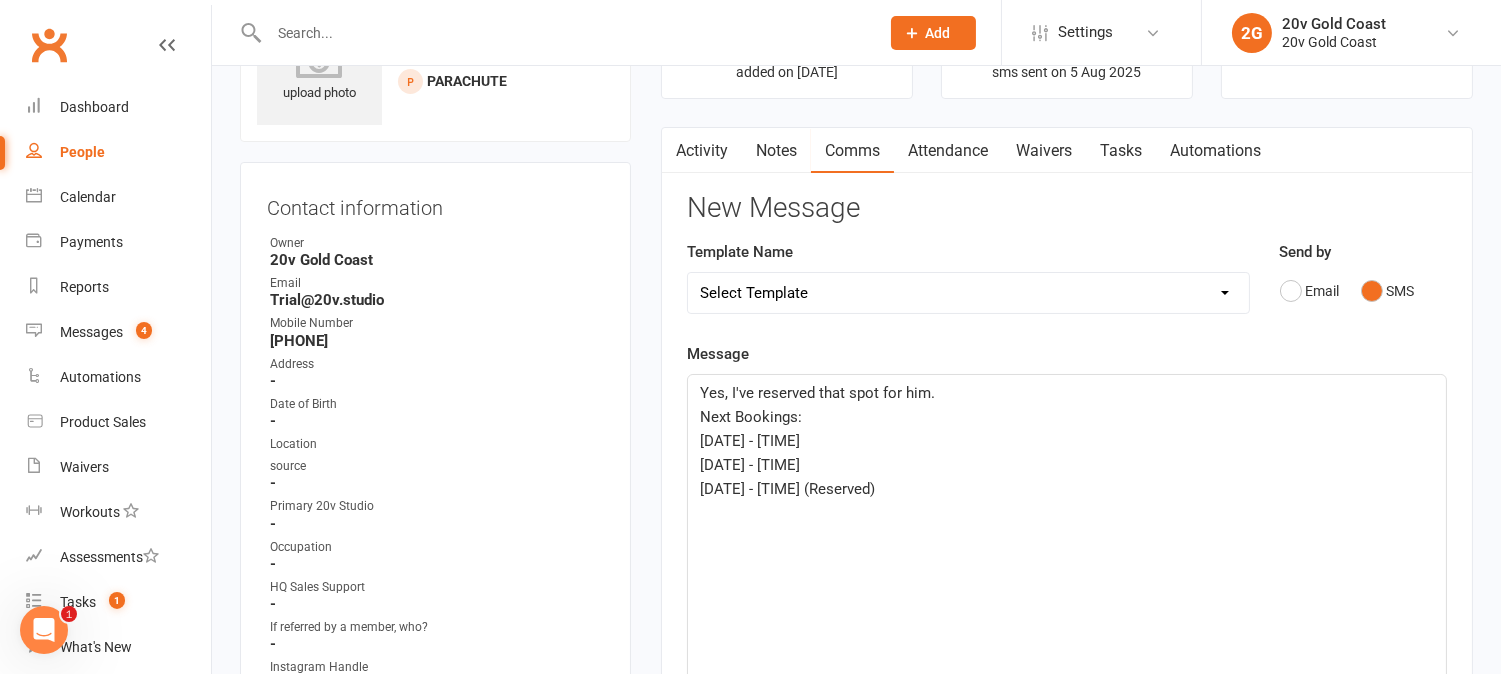 click on "12 Aug - 11:00am" 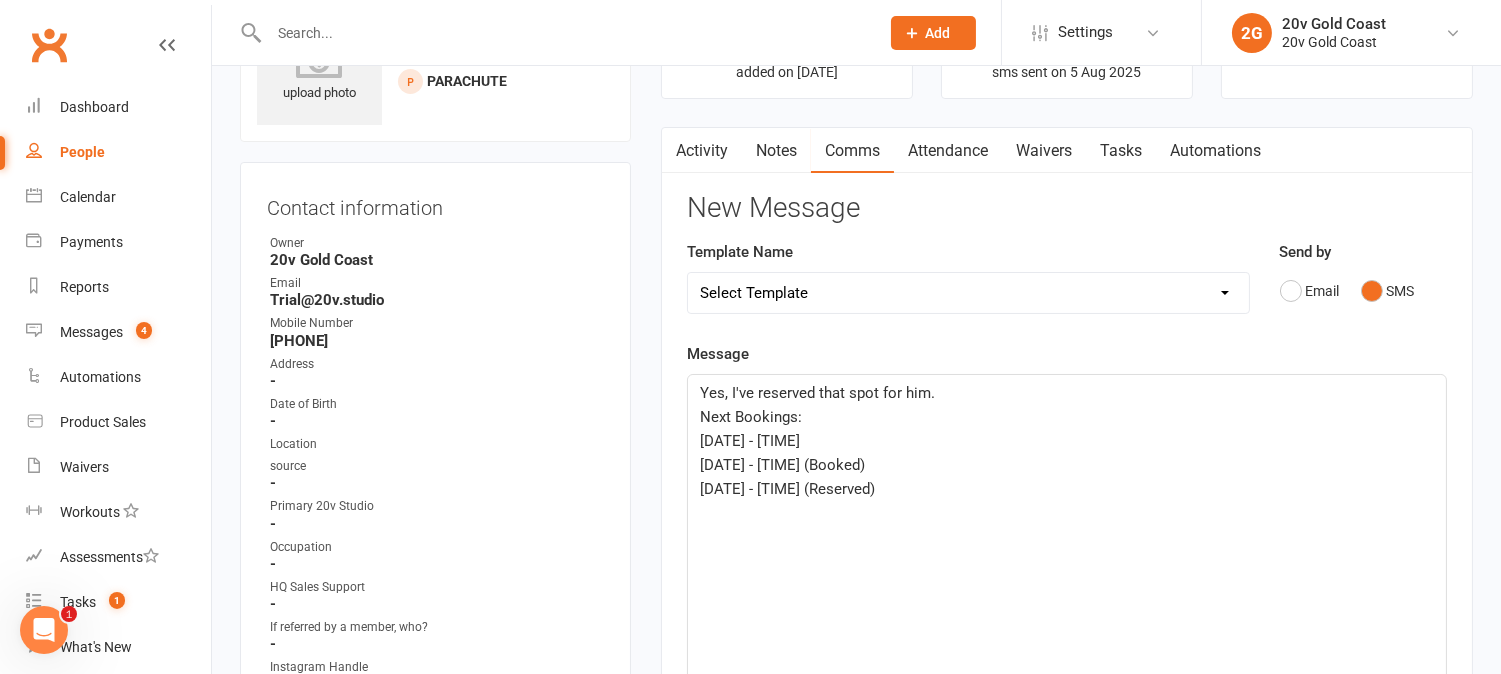 click on "08 Aug - 9:30am" 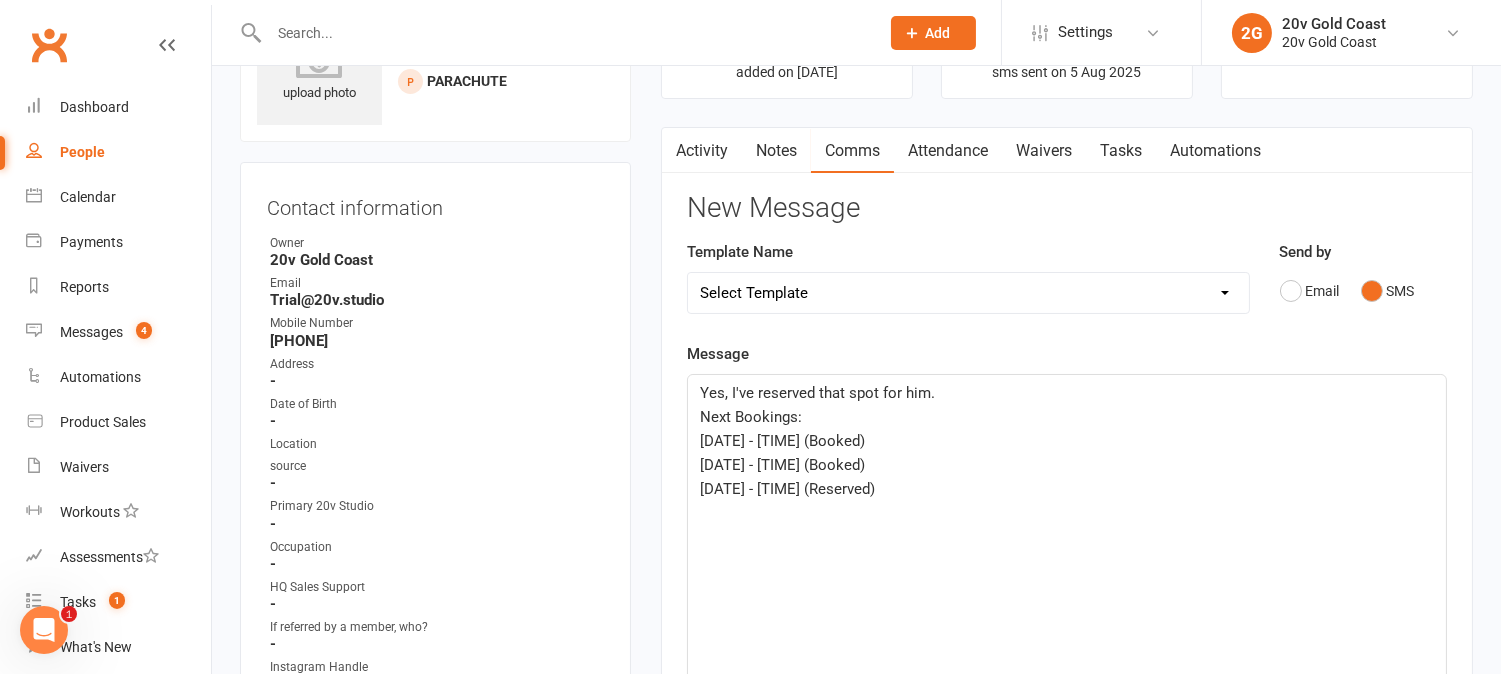 click on "15 Aug - 9:00am (Reserved)" 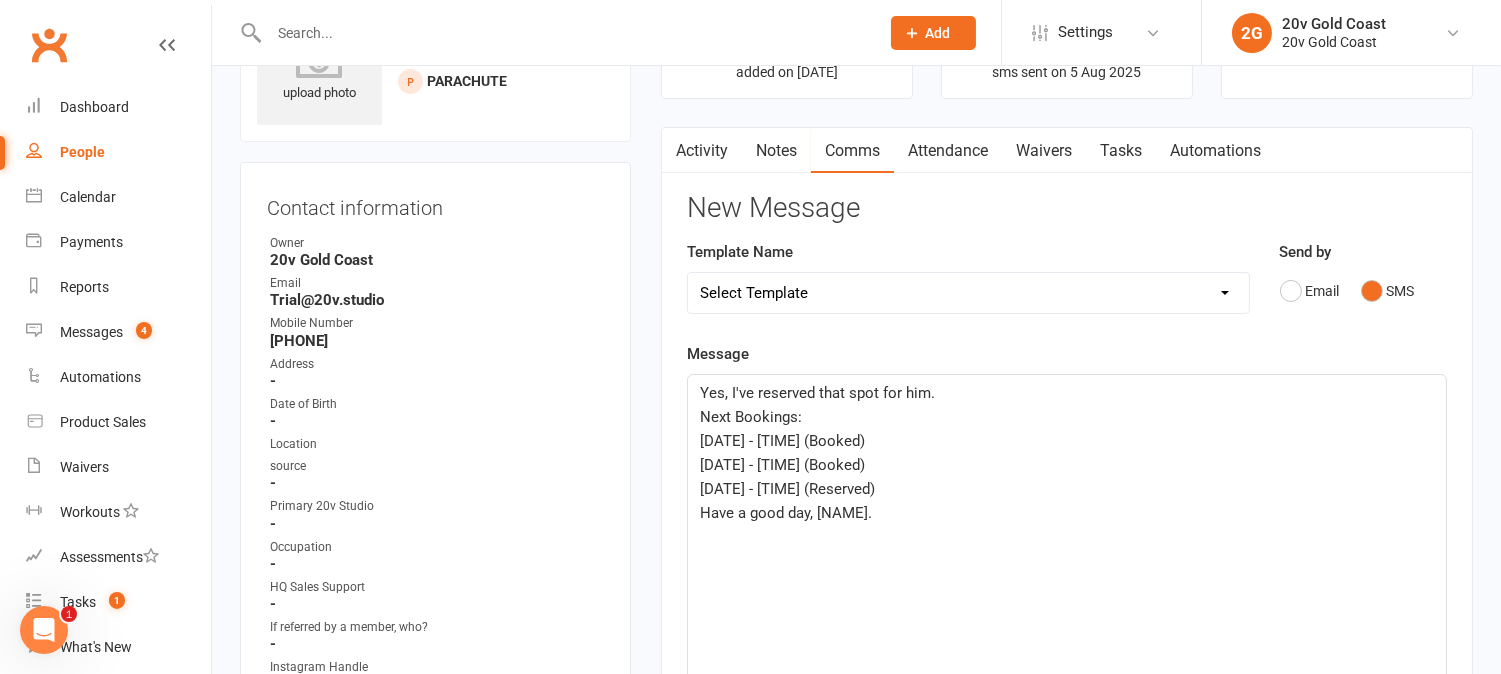 click on "Yes, I've reserved that spot for him. Next Bookings: 08 Aug - 9:30am (Booked)	 12 Aug - 11:00am (Booked)	 15 Aug - 9:00am (Reserved) Have a good day, Dianne. ﻿" 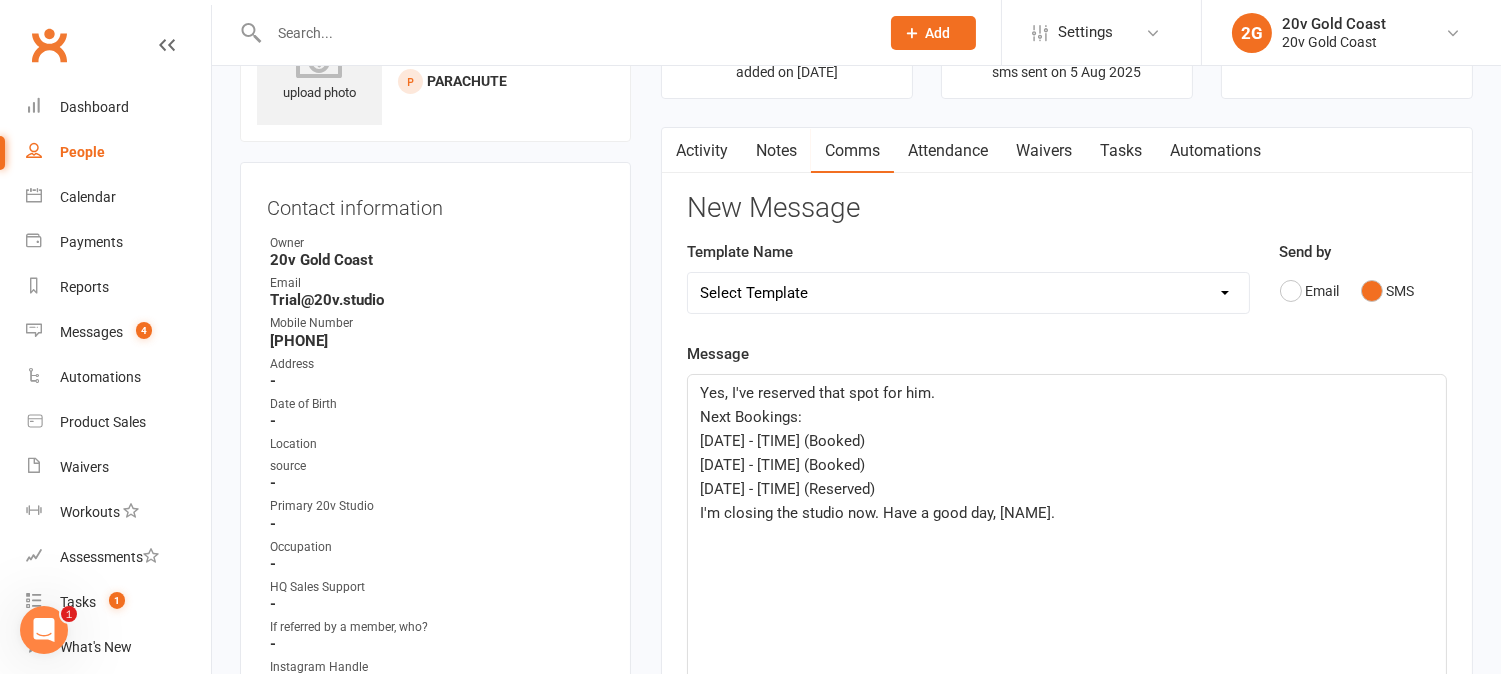 click on "I'm closing the studio now. Have a good day, Dianne." 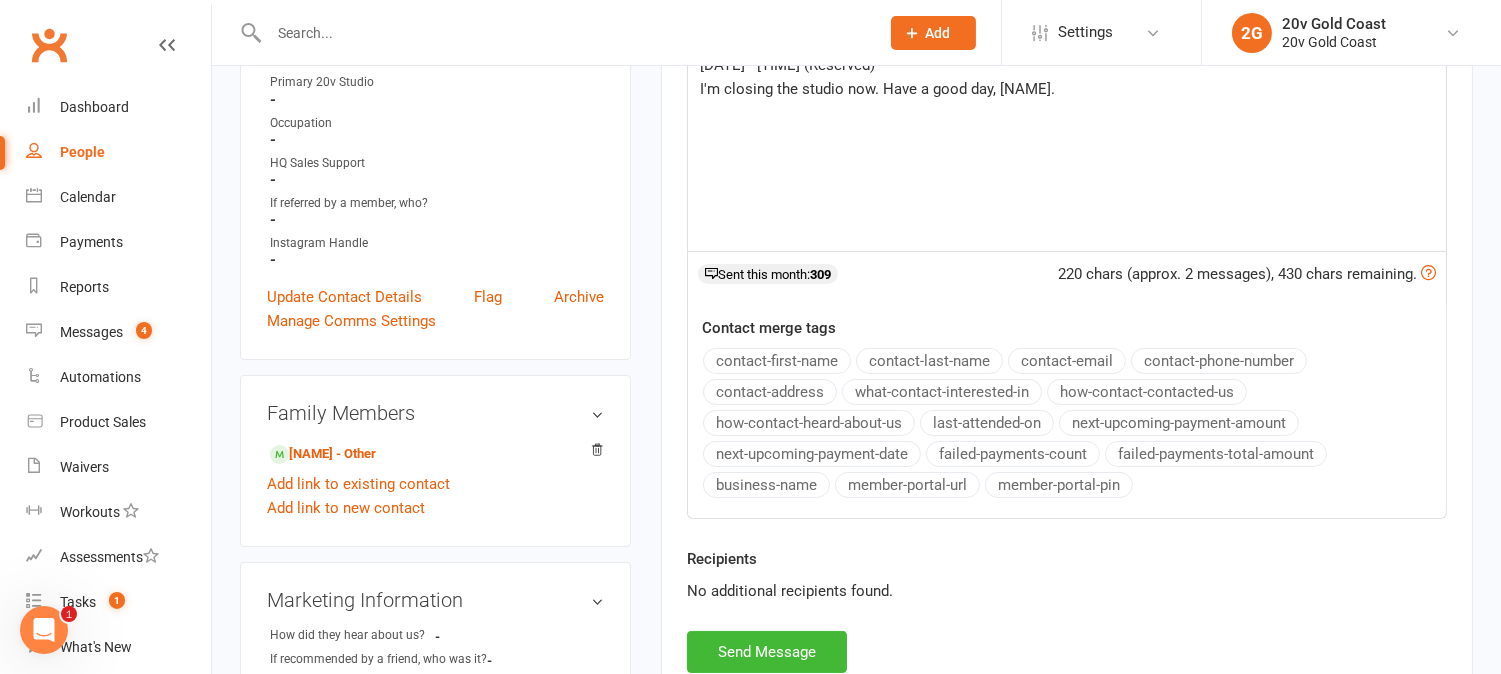 scroll, scrollTop: 666, scrollLeft: 0, axis: vertical 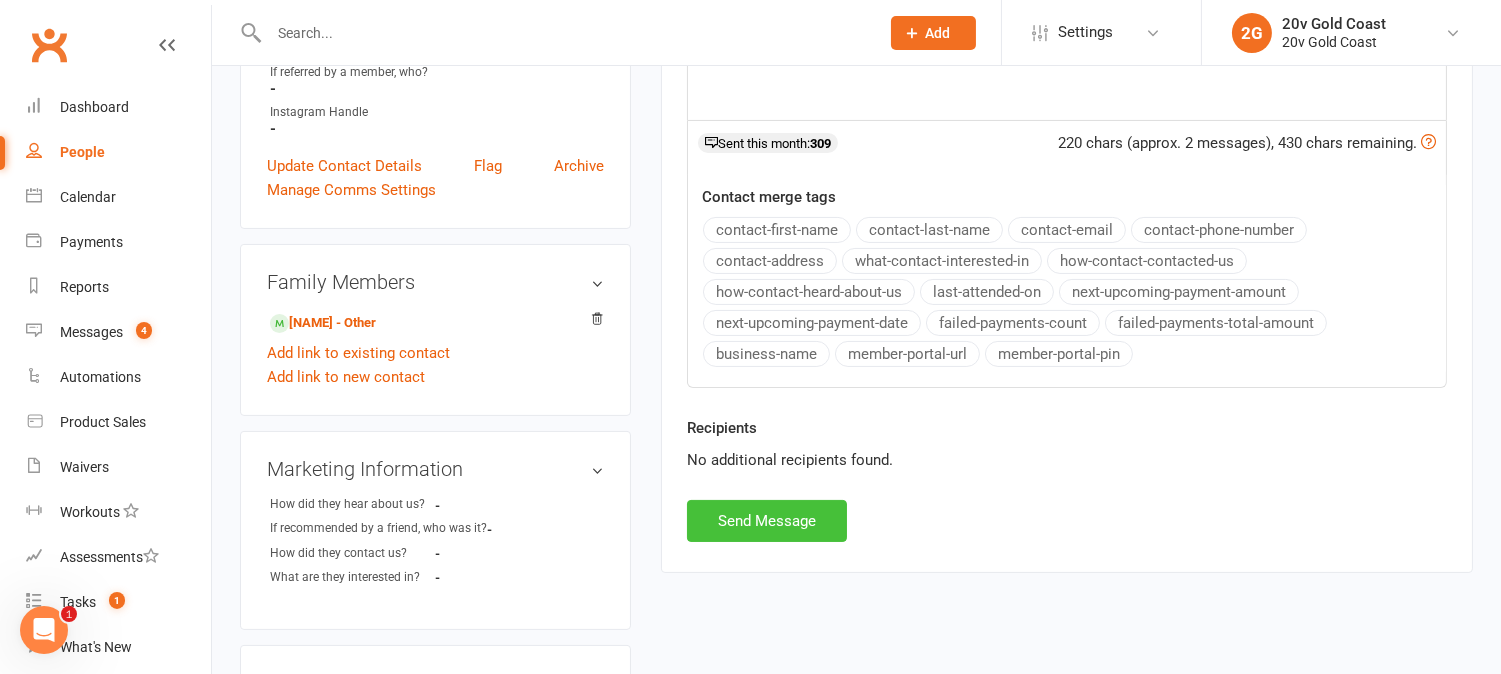 click on "Send Message" at bounding box center (767, 521) 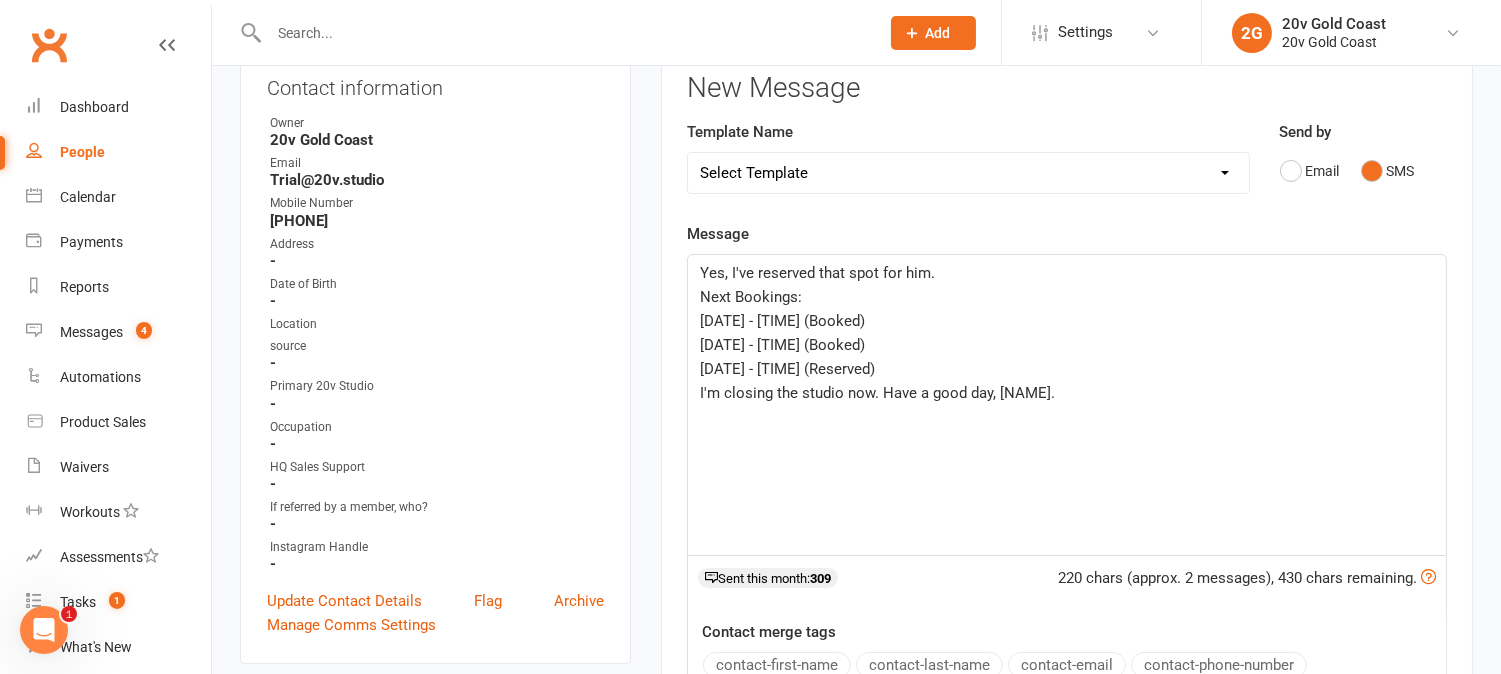 scroll, scrollTop: 0, scrollLeft: 0, axis: both 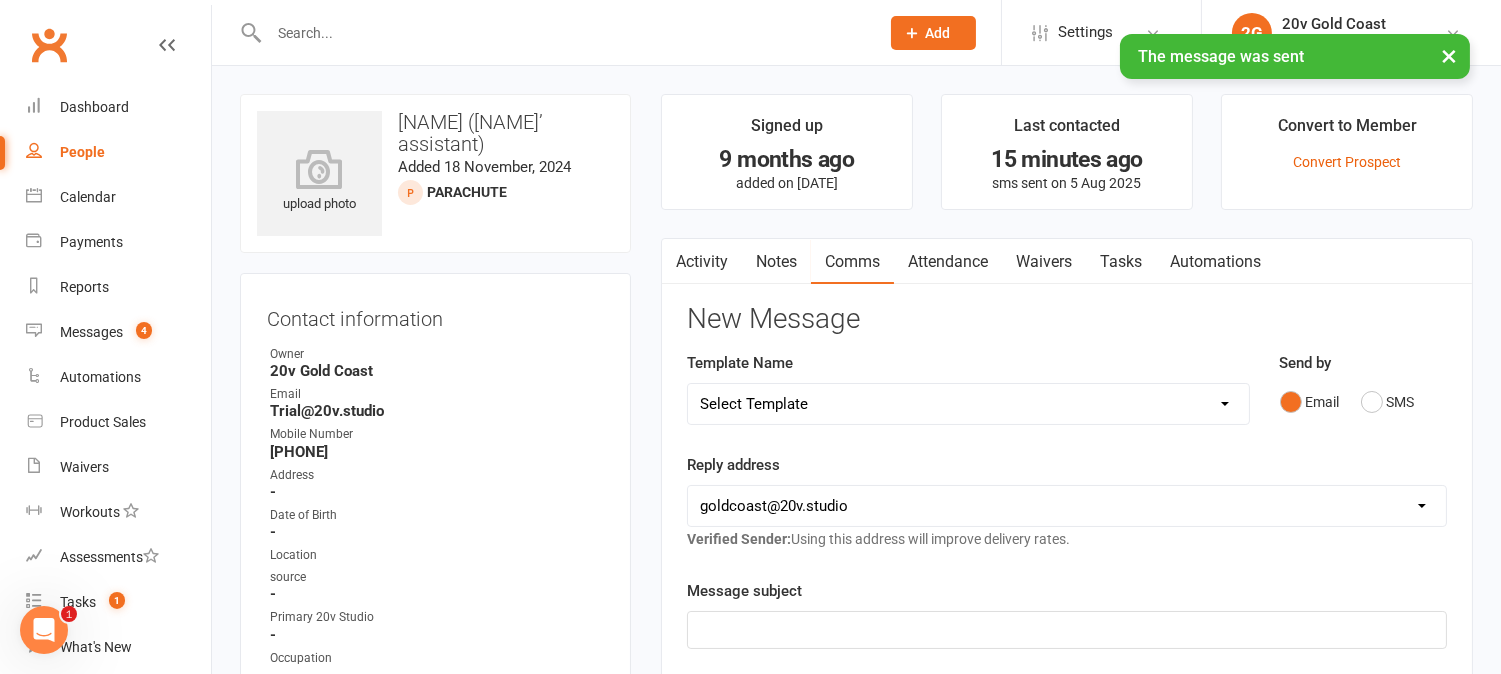 click on "Activity" at bounding box center (702, 262) 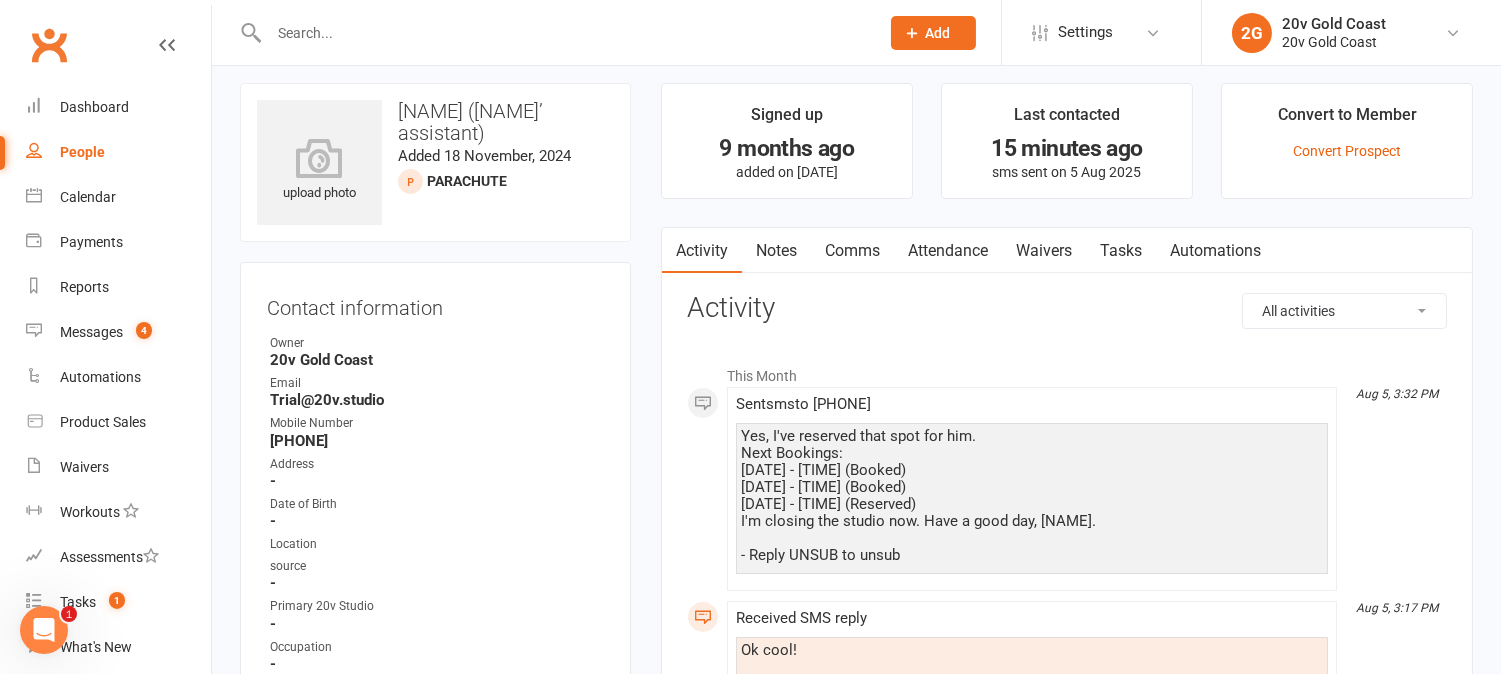 scroll, scrollTop: 0, scrollLeft: 0, axis: both 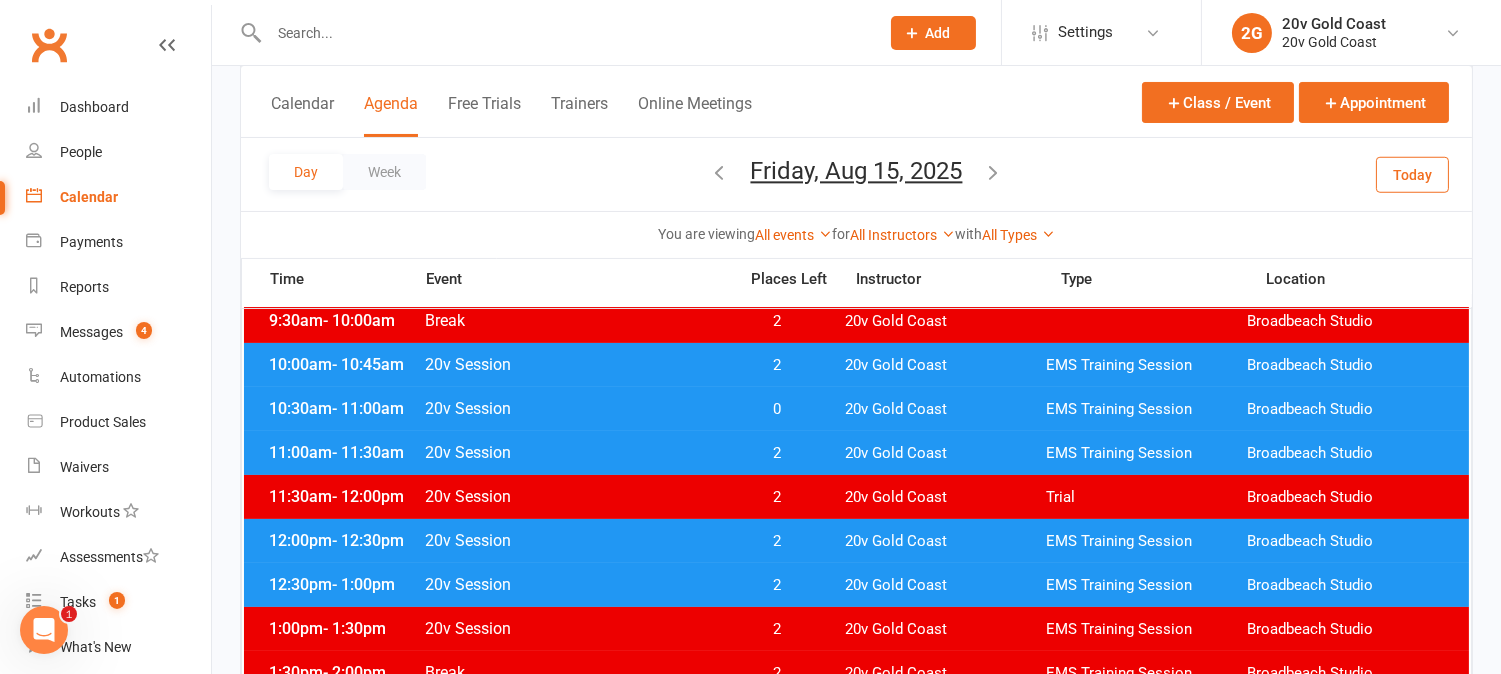 click on "Today" at bounding box center [1412, 174] 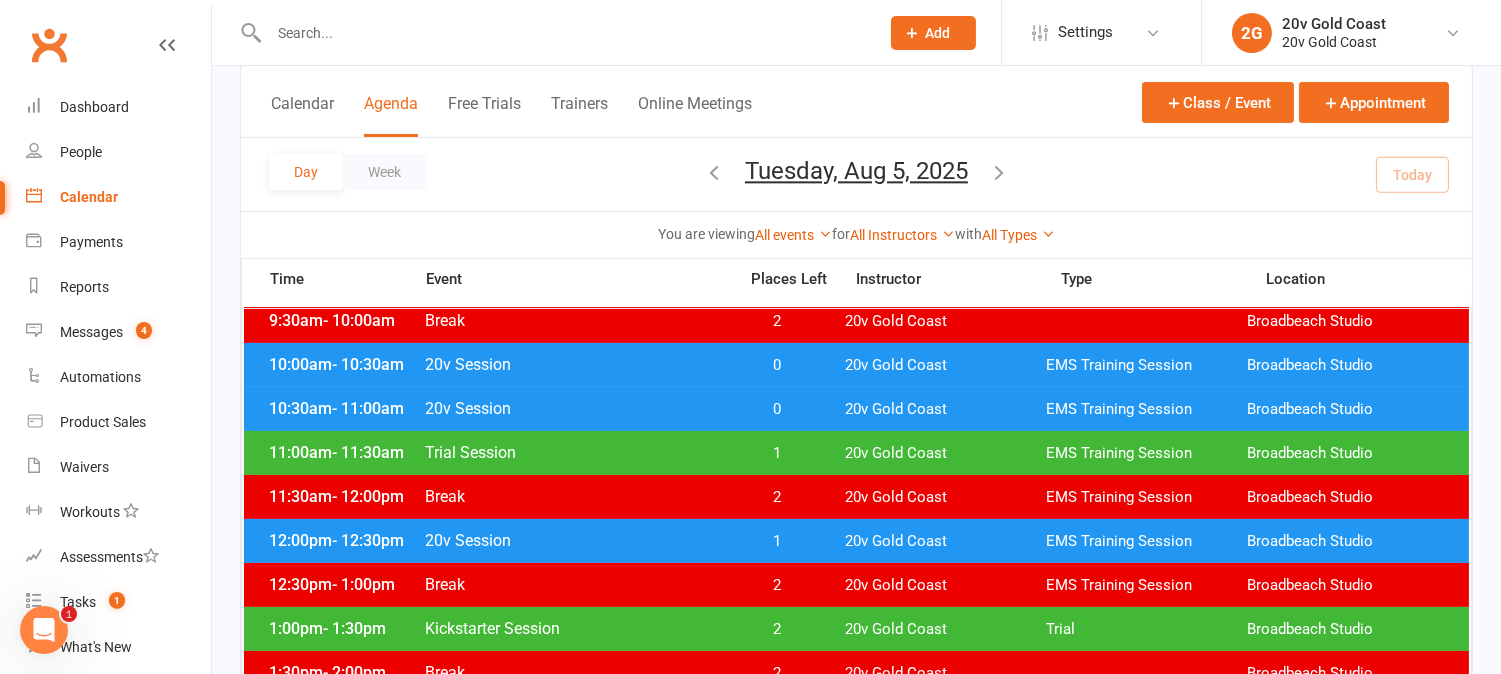 click on "Tuesday, Aug 5, 2025" at bounding box center (856, 171) 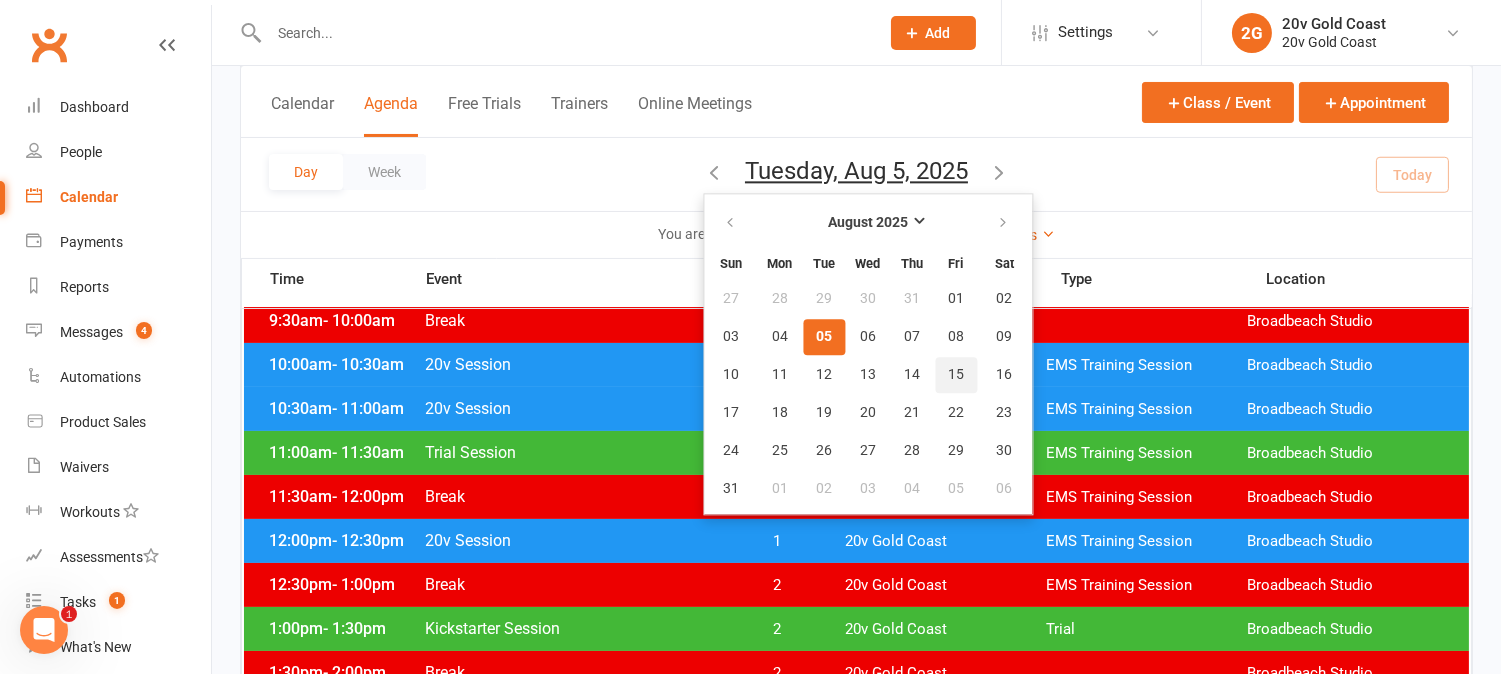 click on "15" at bounding box center (956, 375) 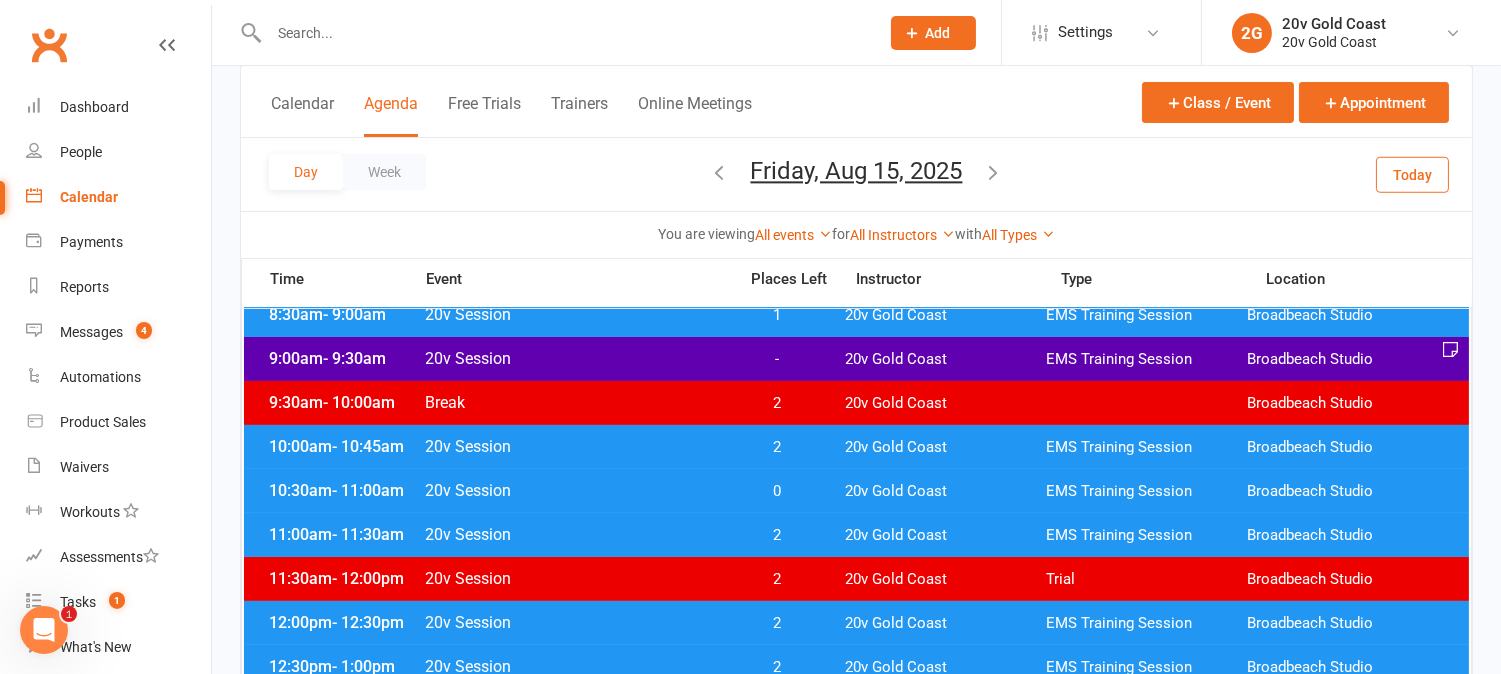 scroll, scrollTop: 331, scrollLeft: 0, axis: vertical 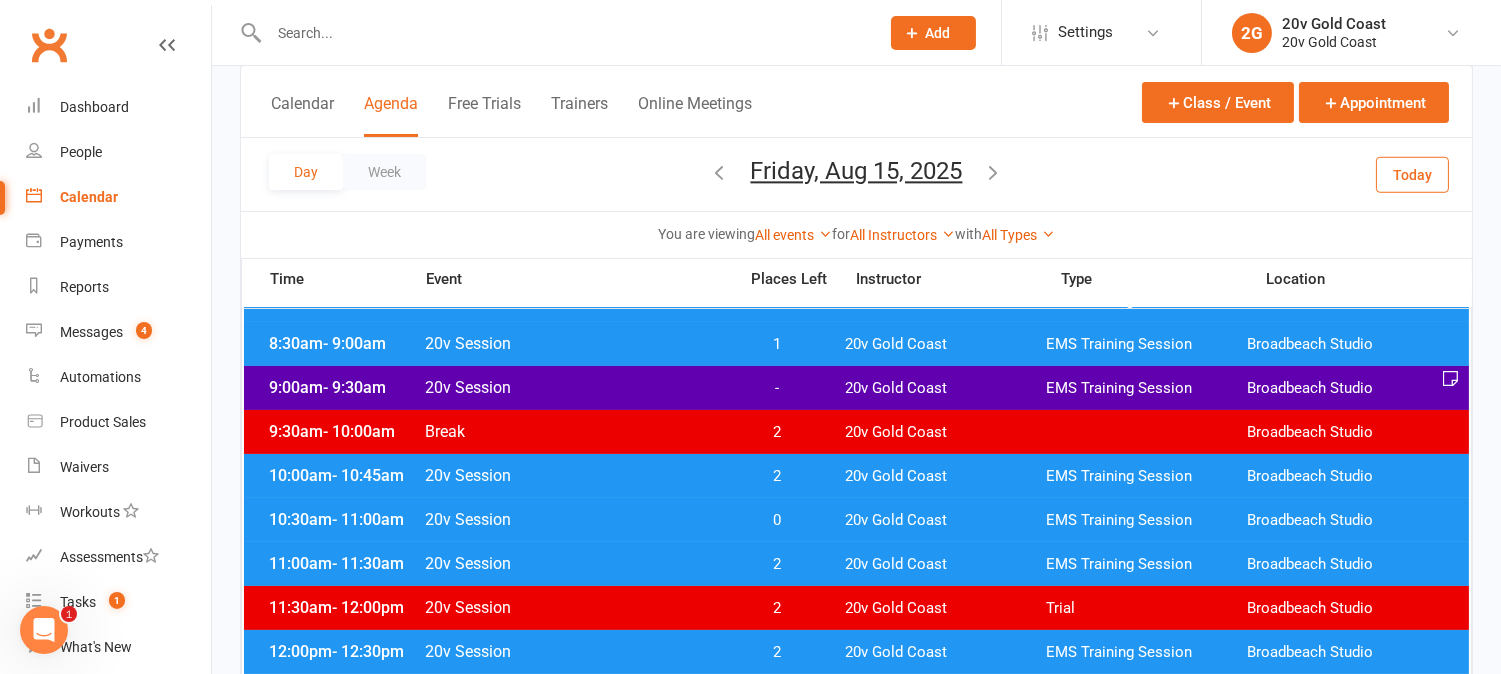 click on "-" at bounding box center (777, 388) 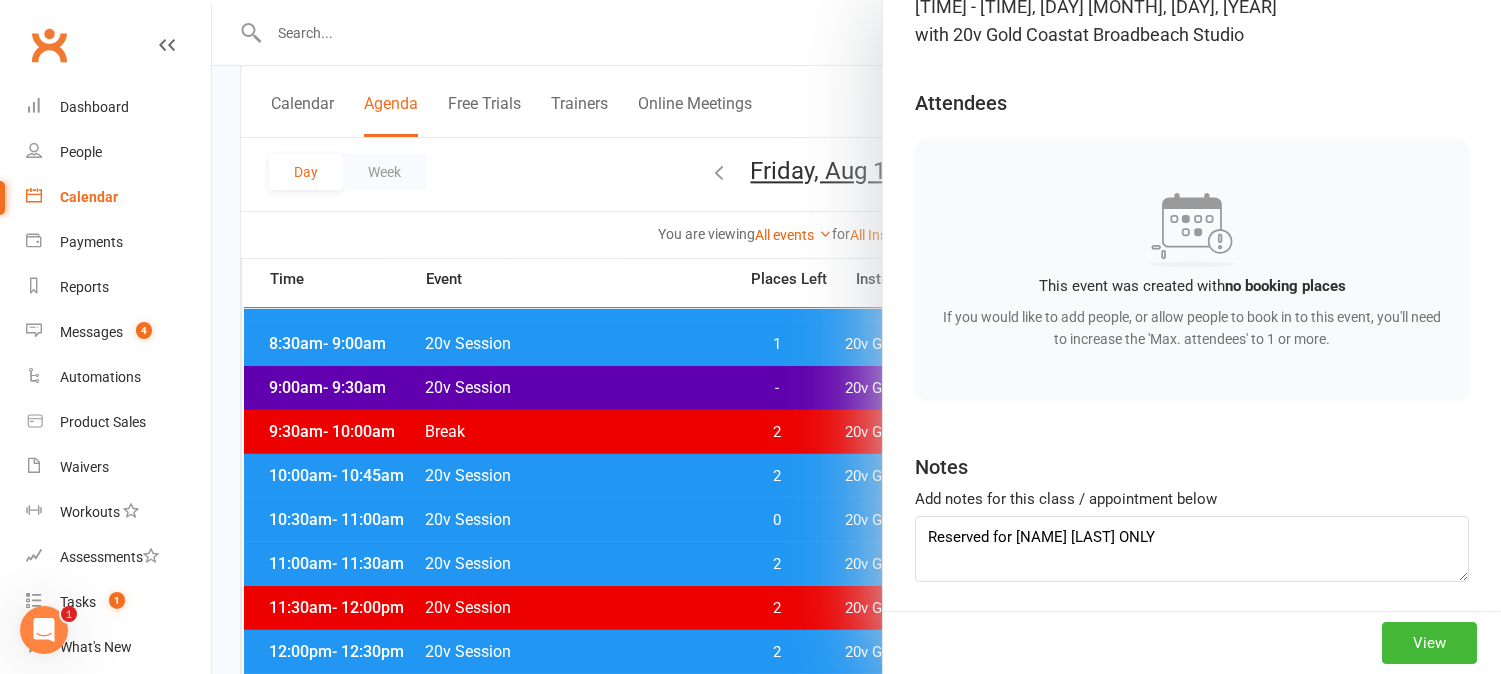 scroll, scrollTop: 225, scrollLeft: 0, axis: vertical 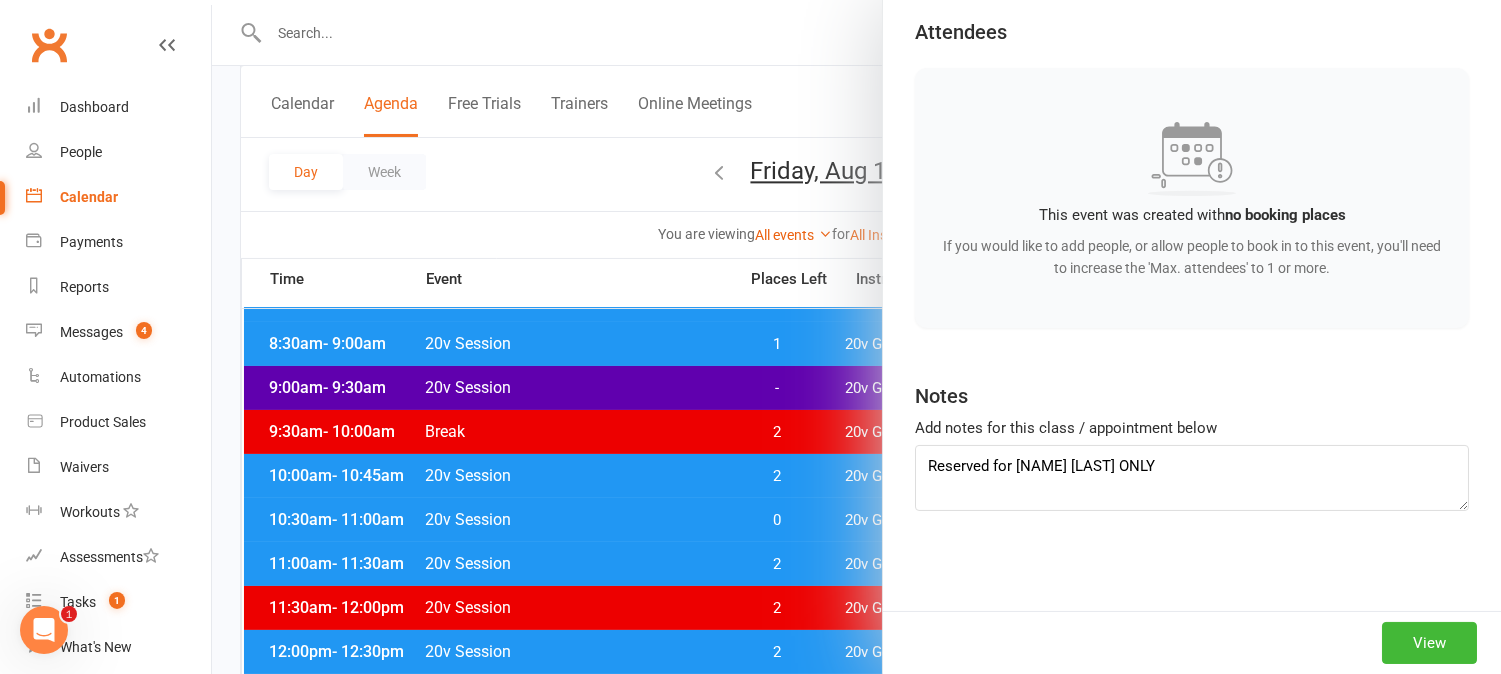 click at bounding box center [856, 337] 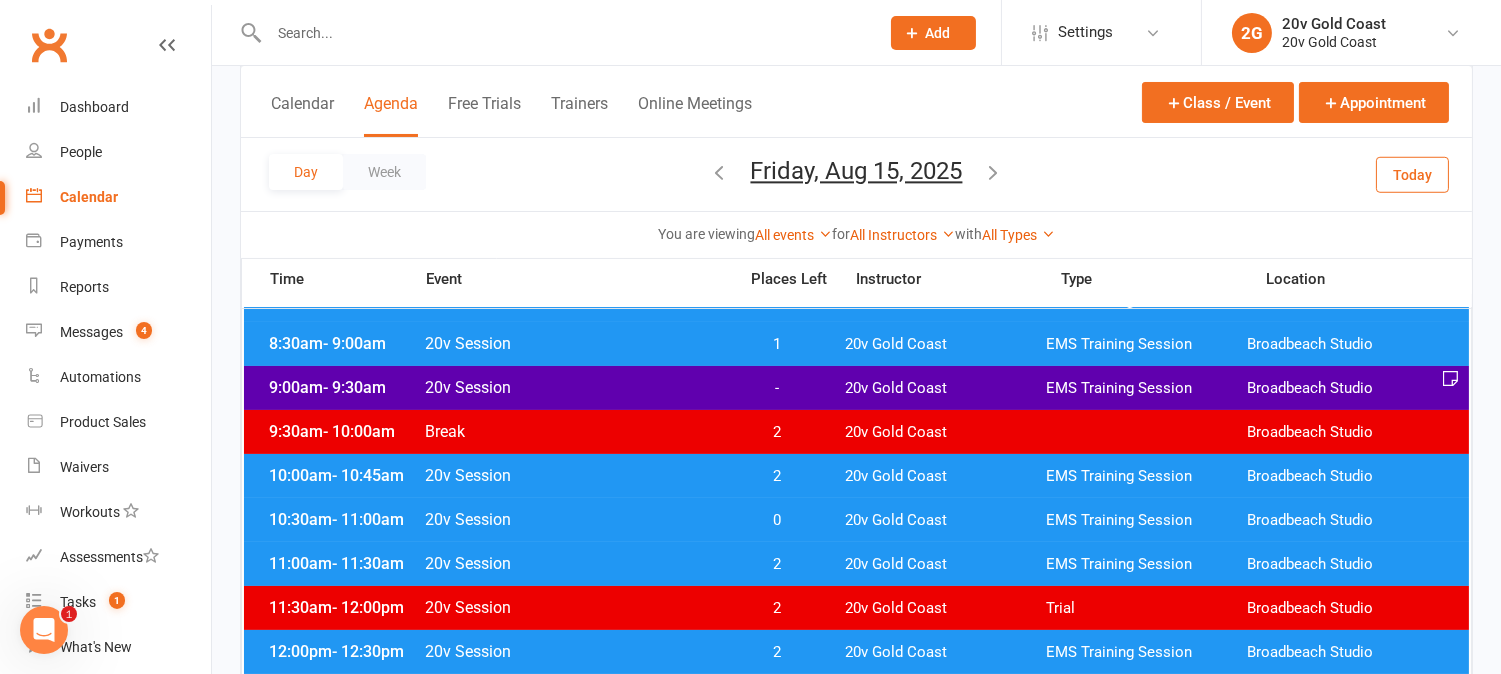 drag, startPoint x: 843, startPoint y: 173, endPoint x: 911, endPoint y: 177, distance: 68.117546 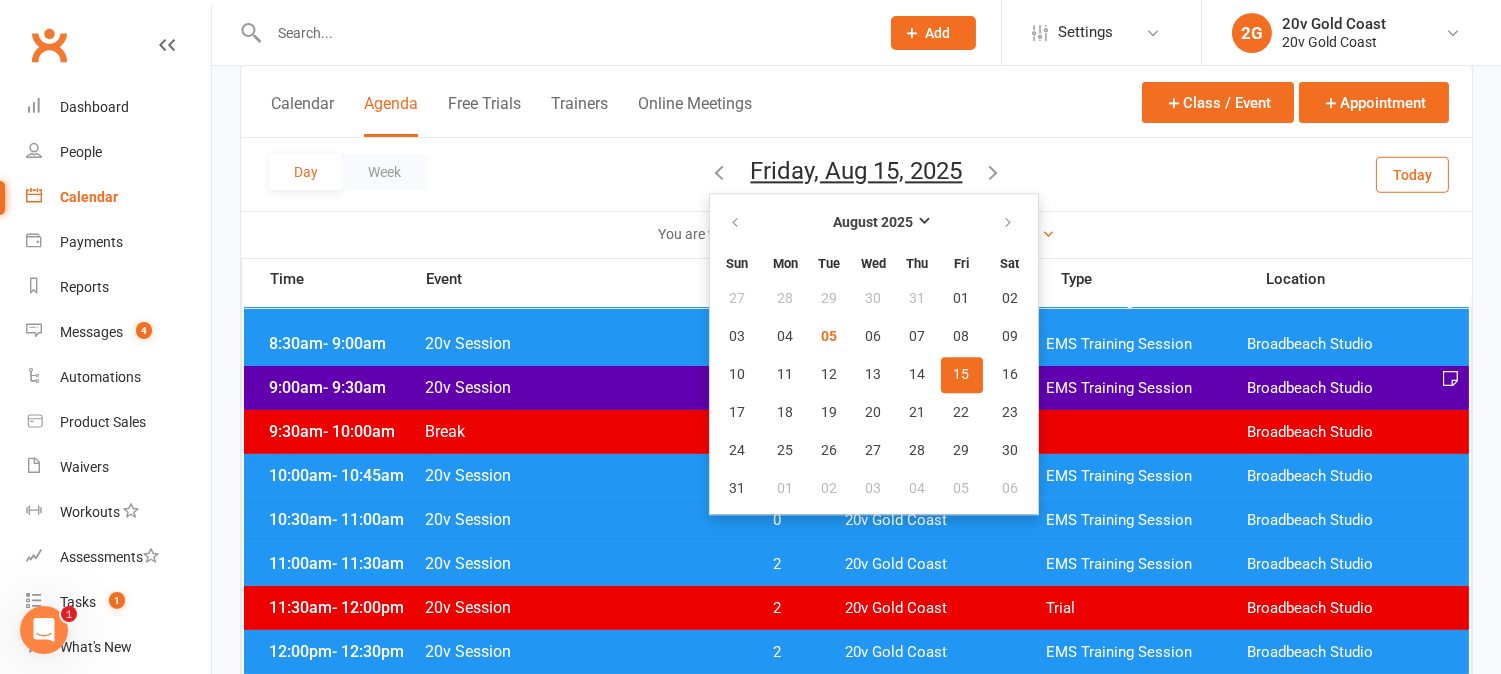 click on "[DAY] [WEEK] [DAY], [MONTH] [DAY], [YEAR]
[MONTH] [YEAR]
[DAY] [DAY] [DAY] [DAY] [DAY] [DAY] [DAY]
[DAY]
[DAY]
[DAY]
[DAY]
[DAY]
[DAY]
[DAY]
[DAY]
[DAY]
[DAY]
[DAY]
[DAY]
[DAY]
[DAY]
[DAY]
[DAY]
[DAY]
[DAY]
[DAY]
[DAY]
[DAY]
[DAY]
[DAY]
[DAY]
[DAY]
[DAY]
[DAY]
[DAY]
[DAY] [DAY]" at bounding box center (856, 174) 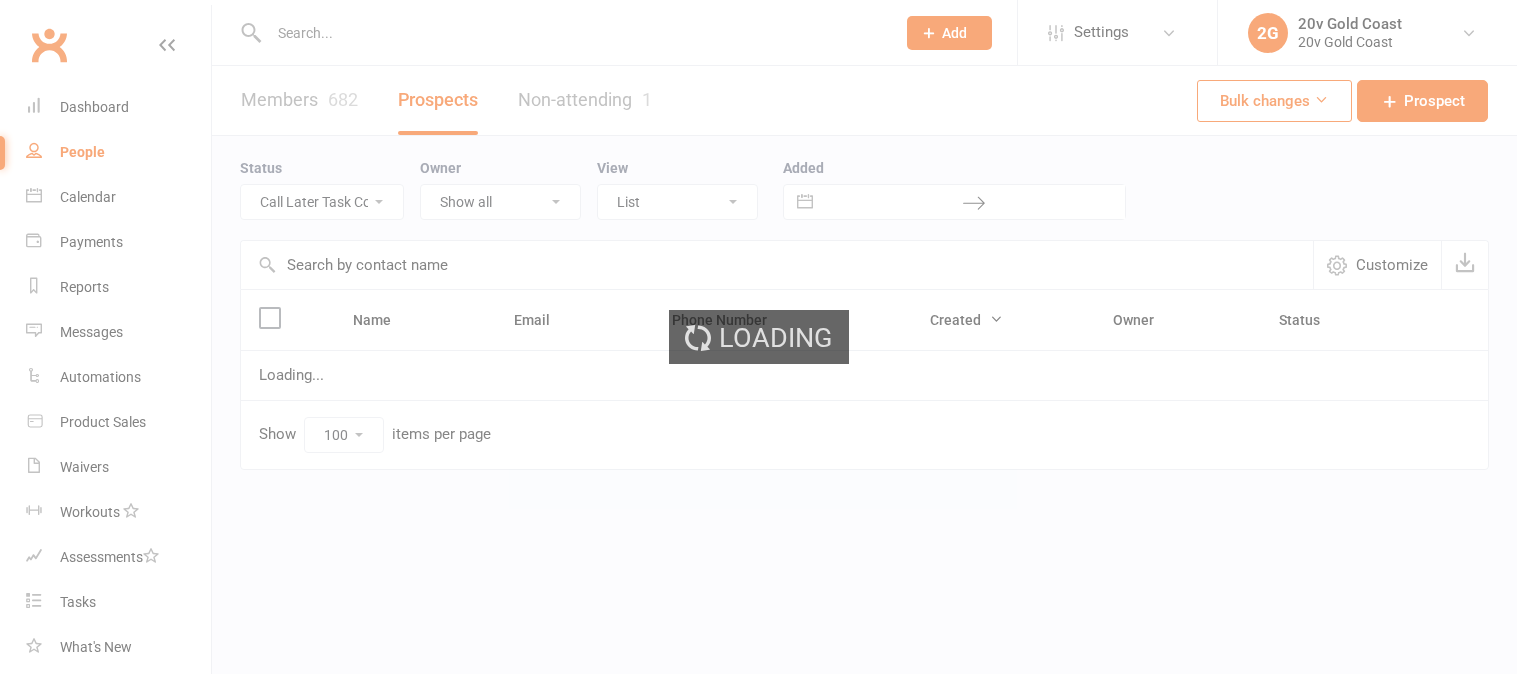 select on "Call Later Task Comms" 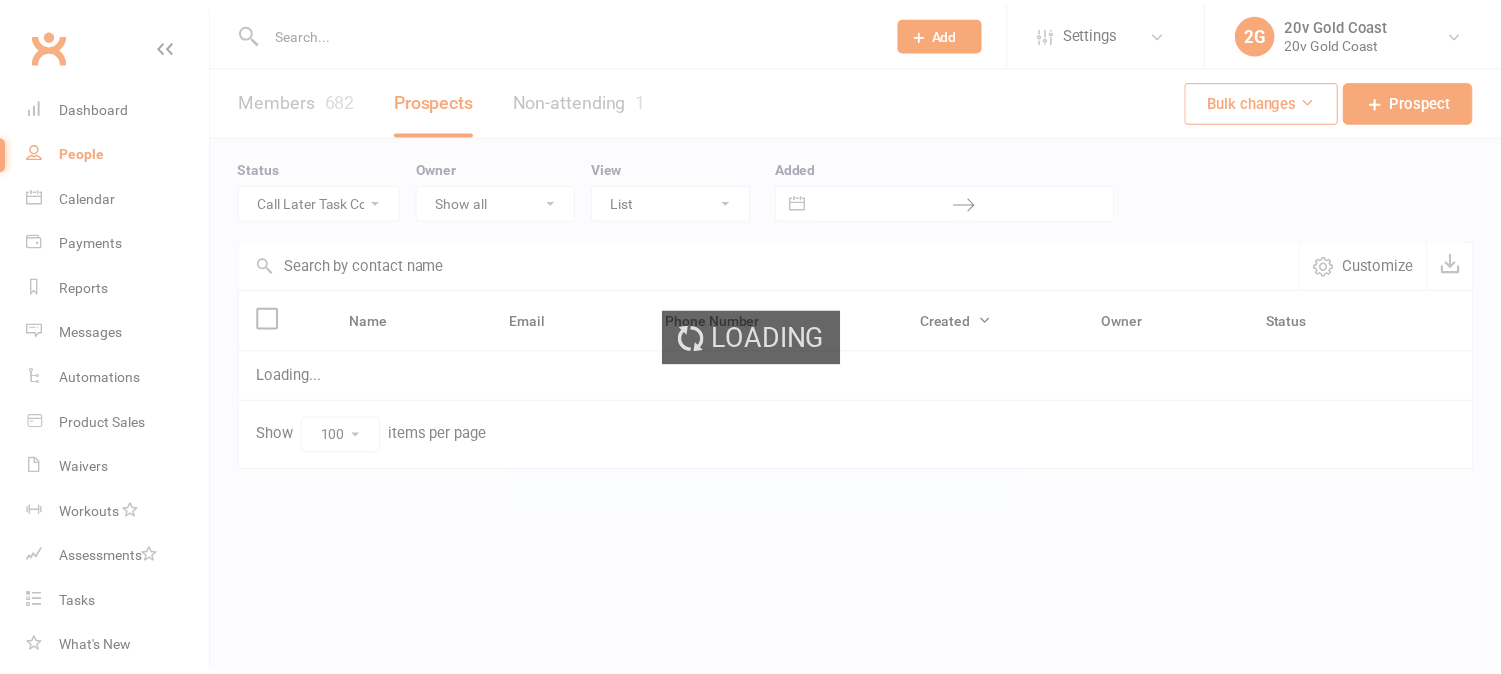 scroll, scrollTop: 0, scrollLeft: 0, axis: both 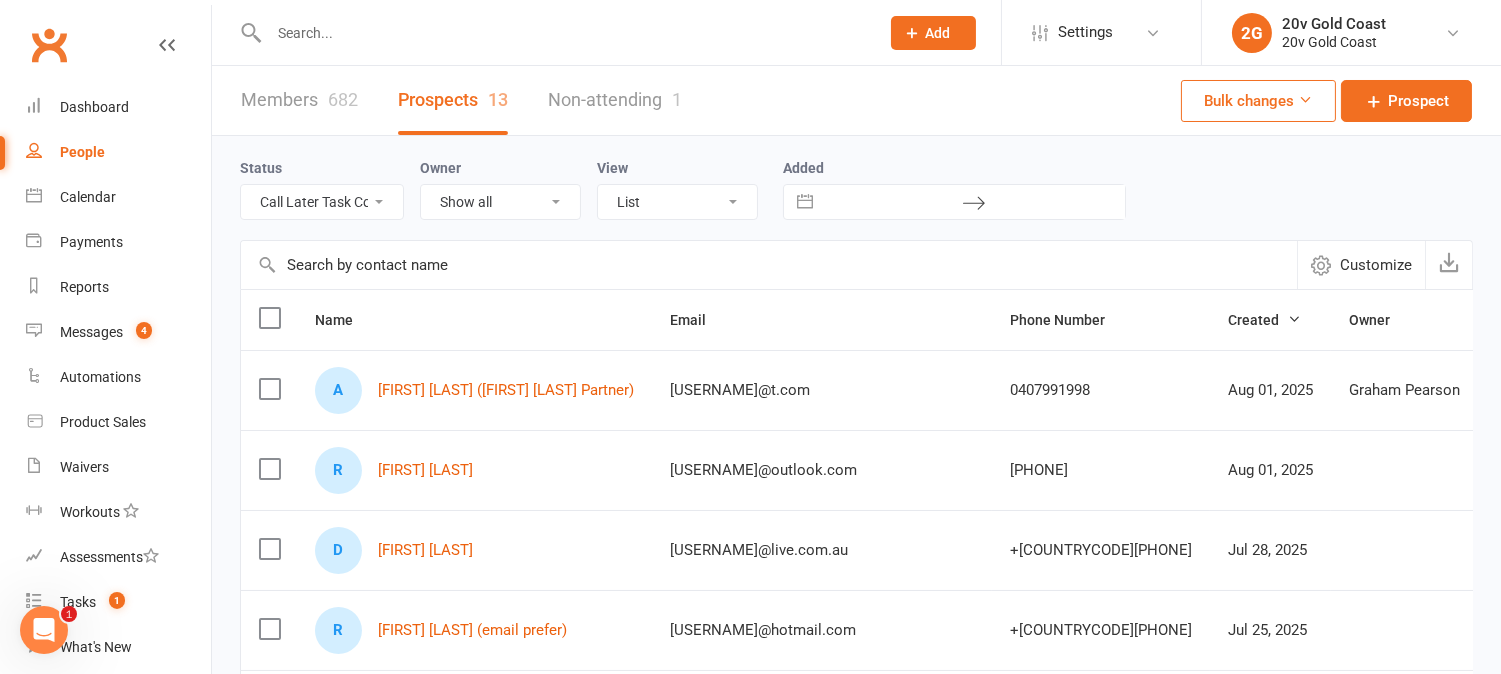 click at bounding box center (564, 33) 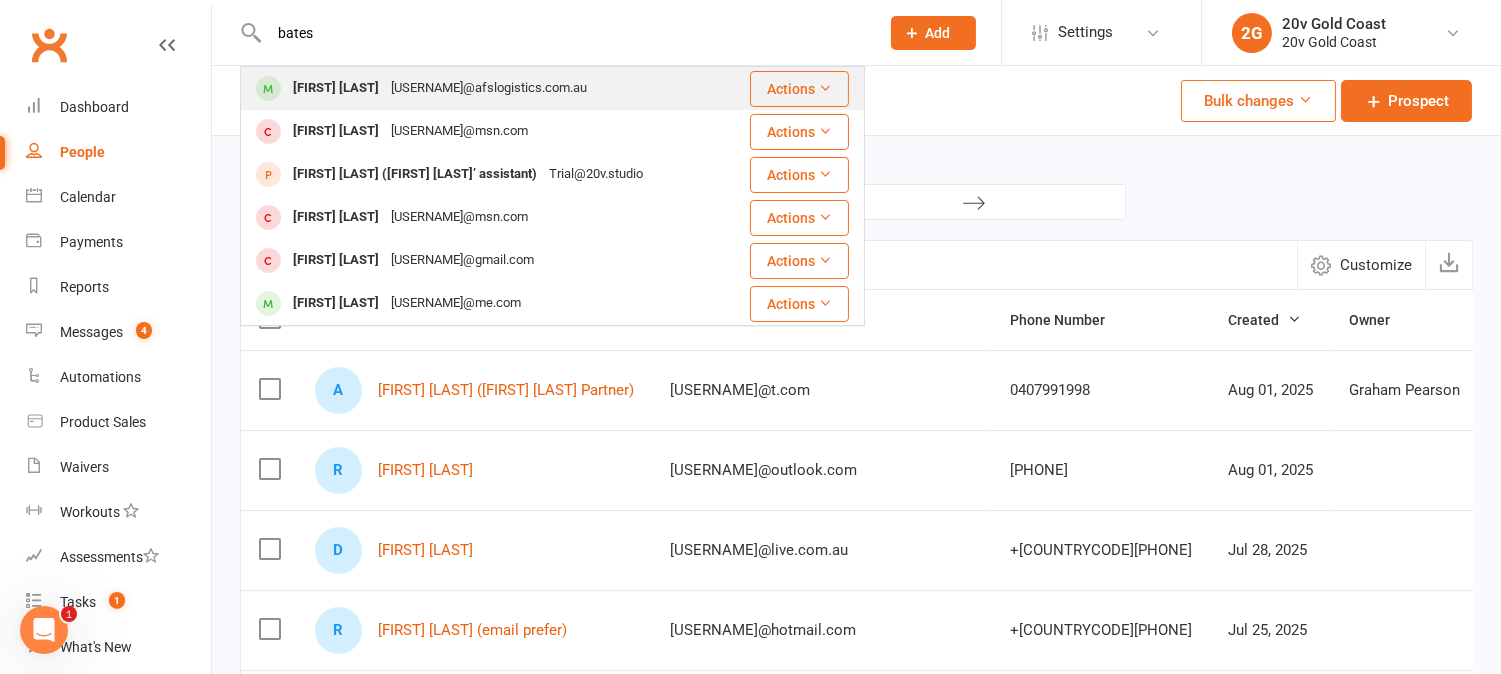type on "bates" 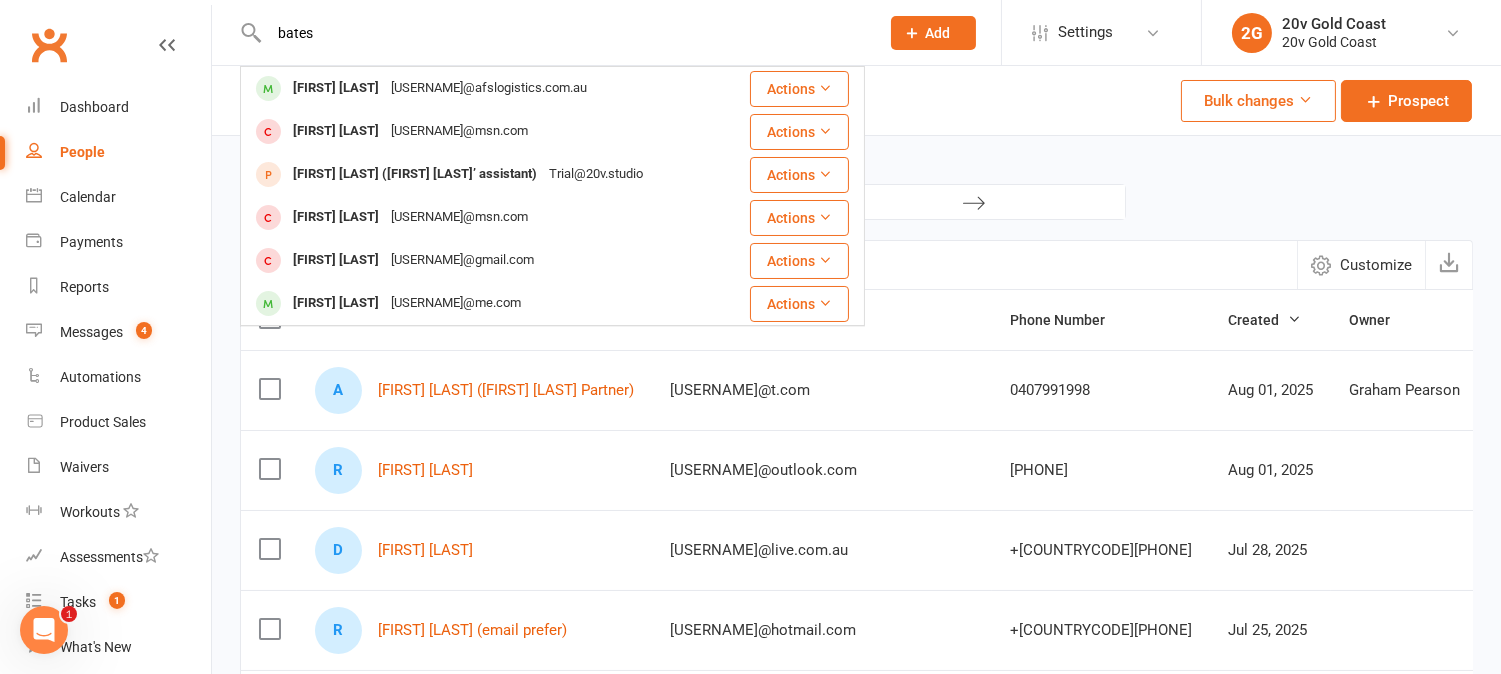 click on "[USERNAME]@afslogistics.com.au" at bounding box center [489, 88] 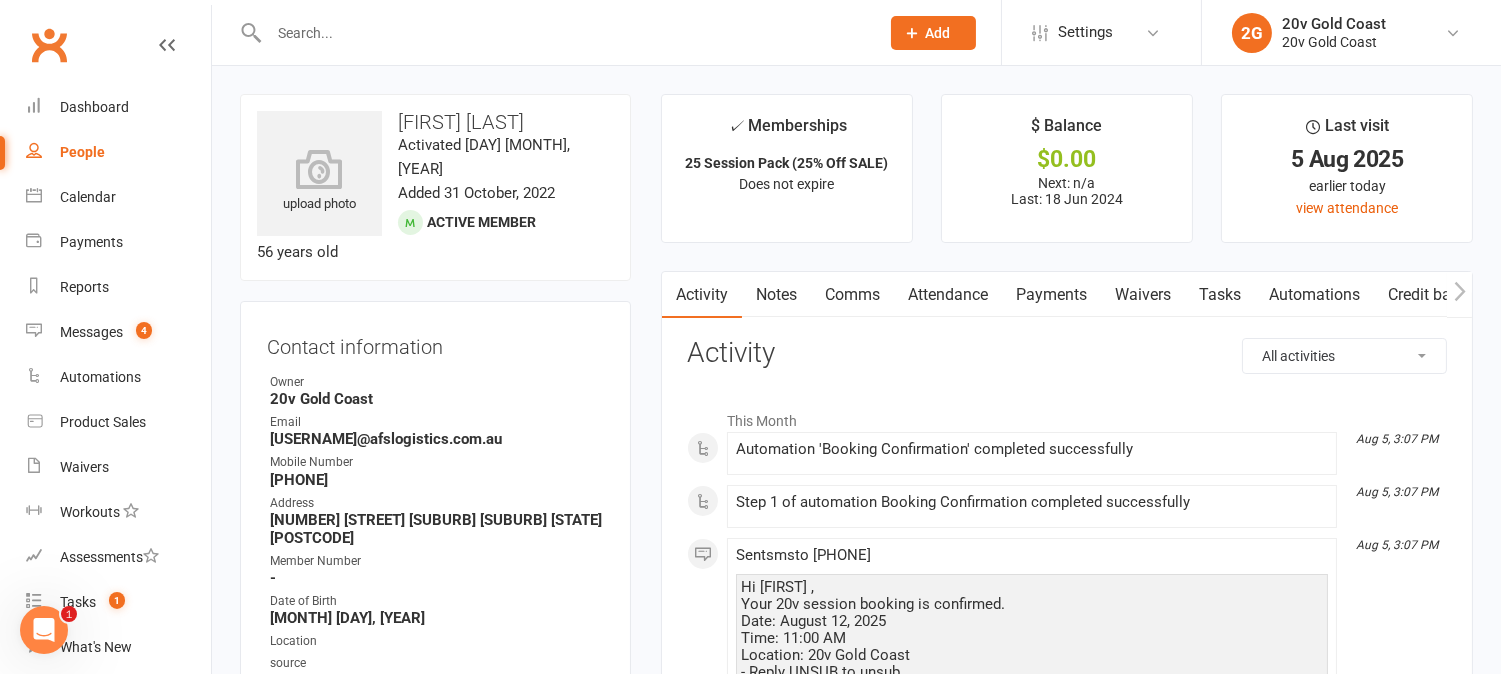 drag, startPoint x: 956, startPoint y: 302, endPoint x: 1008, endPoint y: 315, distance: 53.600372 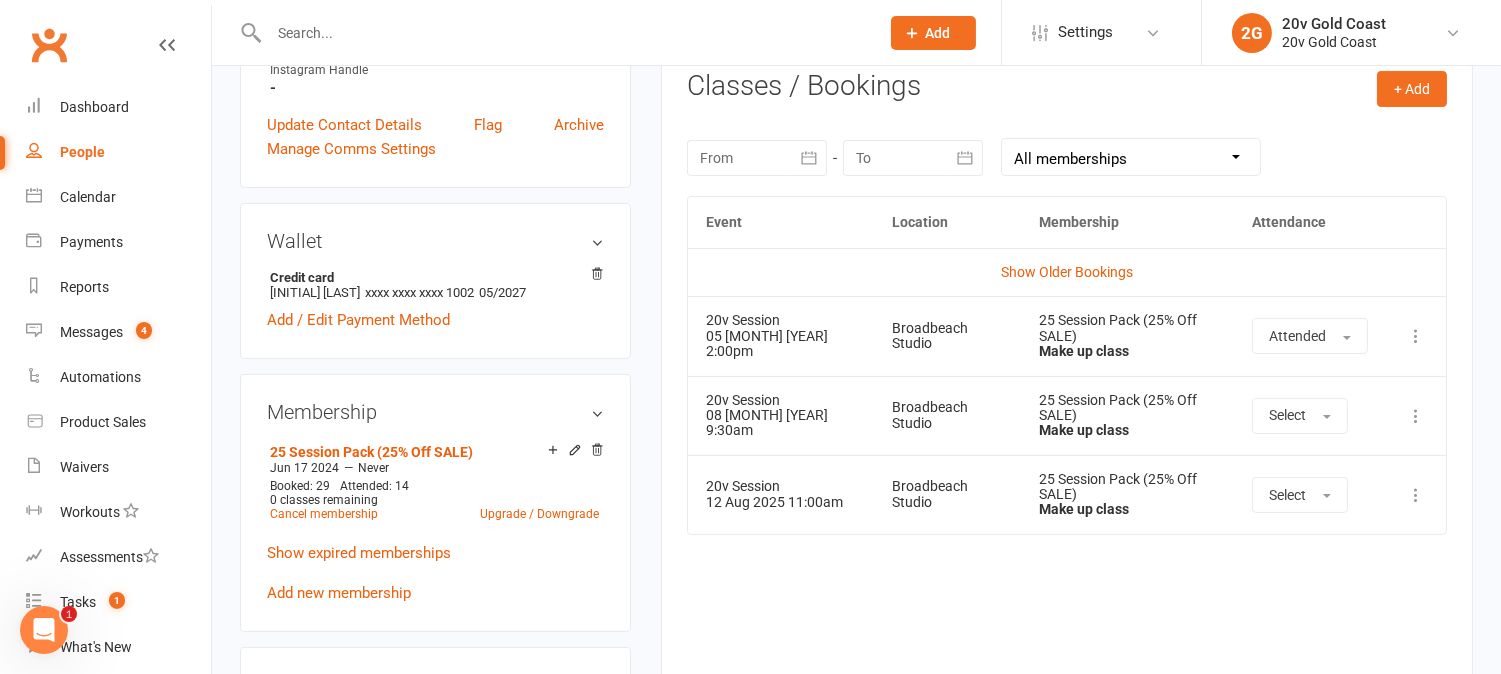 scroll, scrollTop: 888, scrollLeft: 0, axis: vertical 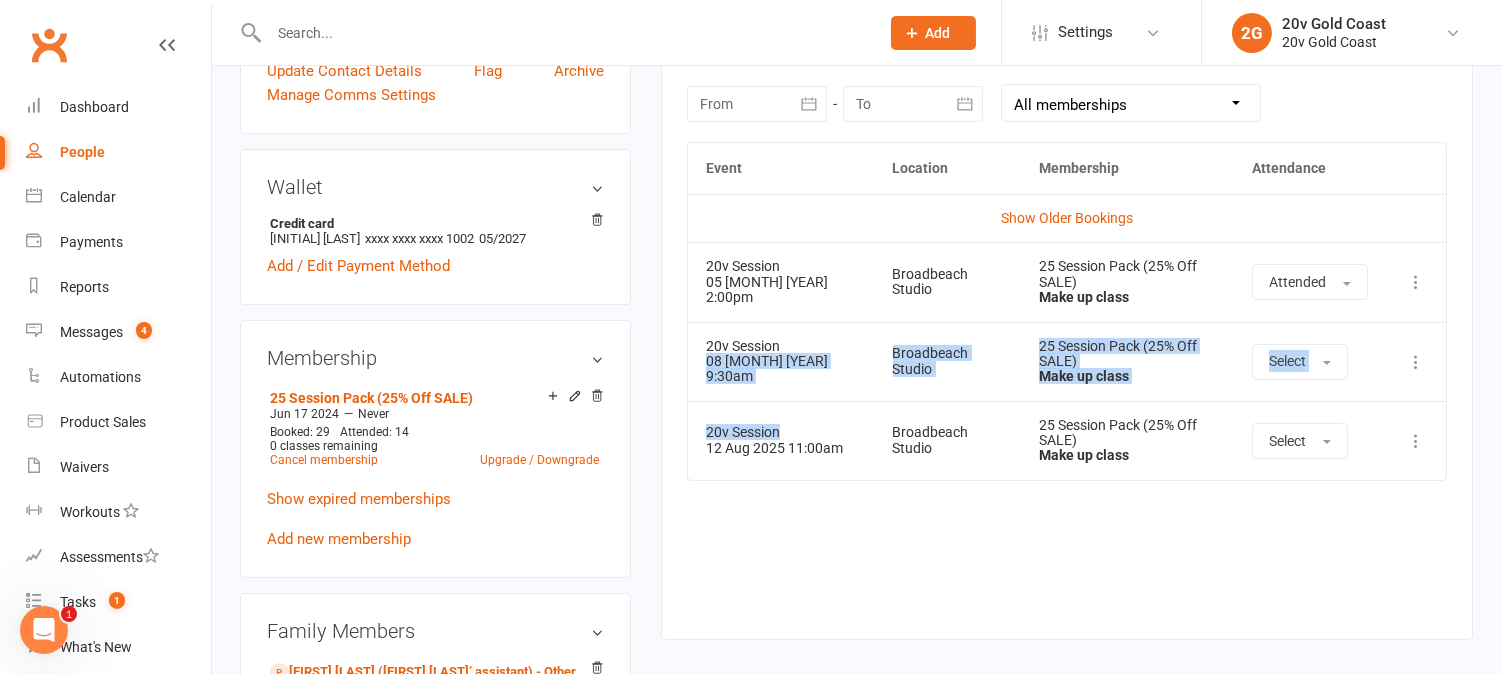 drag, startPoint x: 707, startPoint y: 371, endPoint x: 835, endPoint y: 403, distance: 131.93938 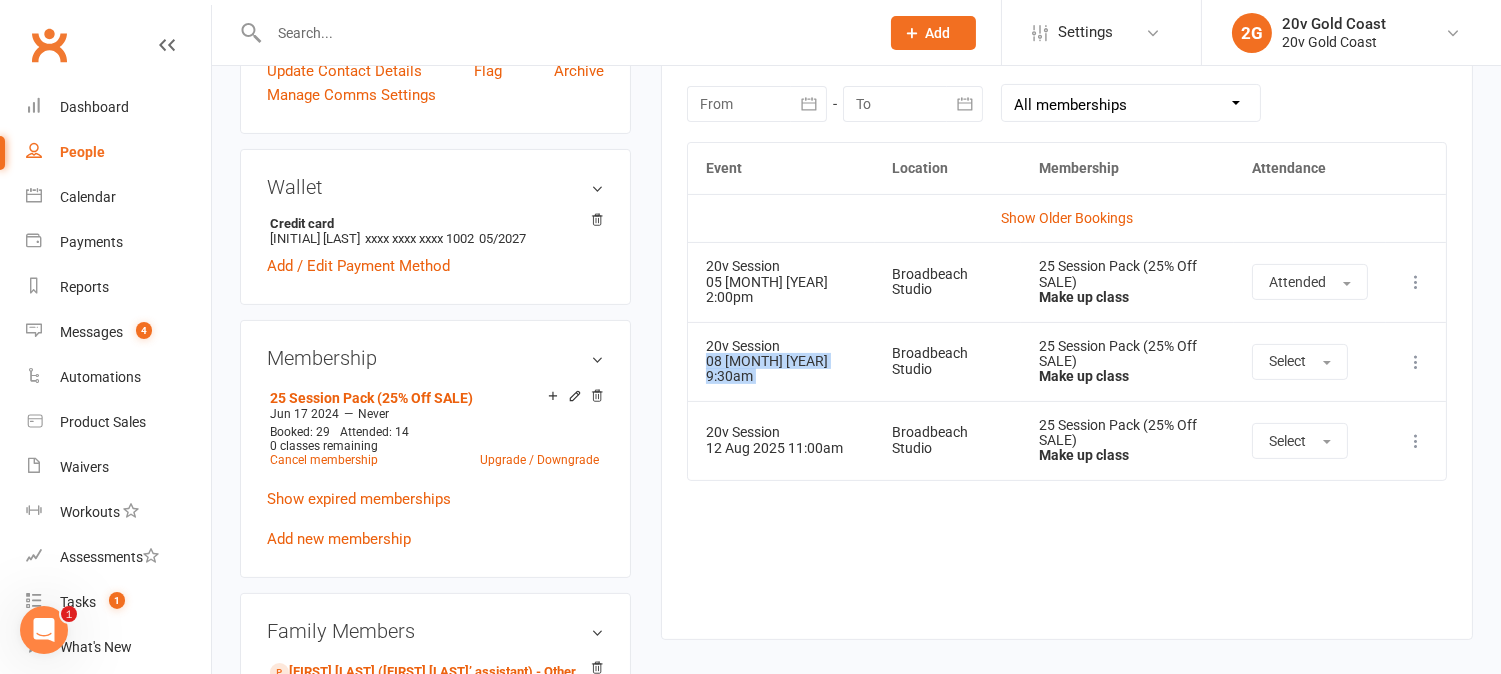 click on "20v Session 08 [MONTH] [YEAR] 9:30am" at bounding box center [781, 361] 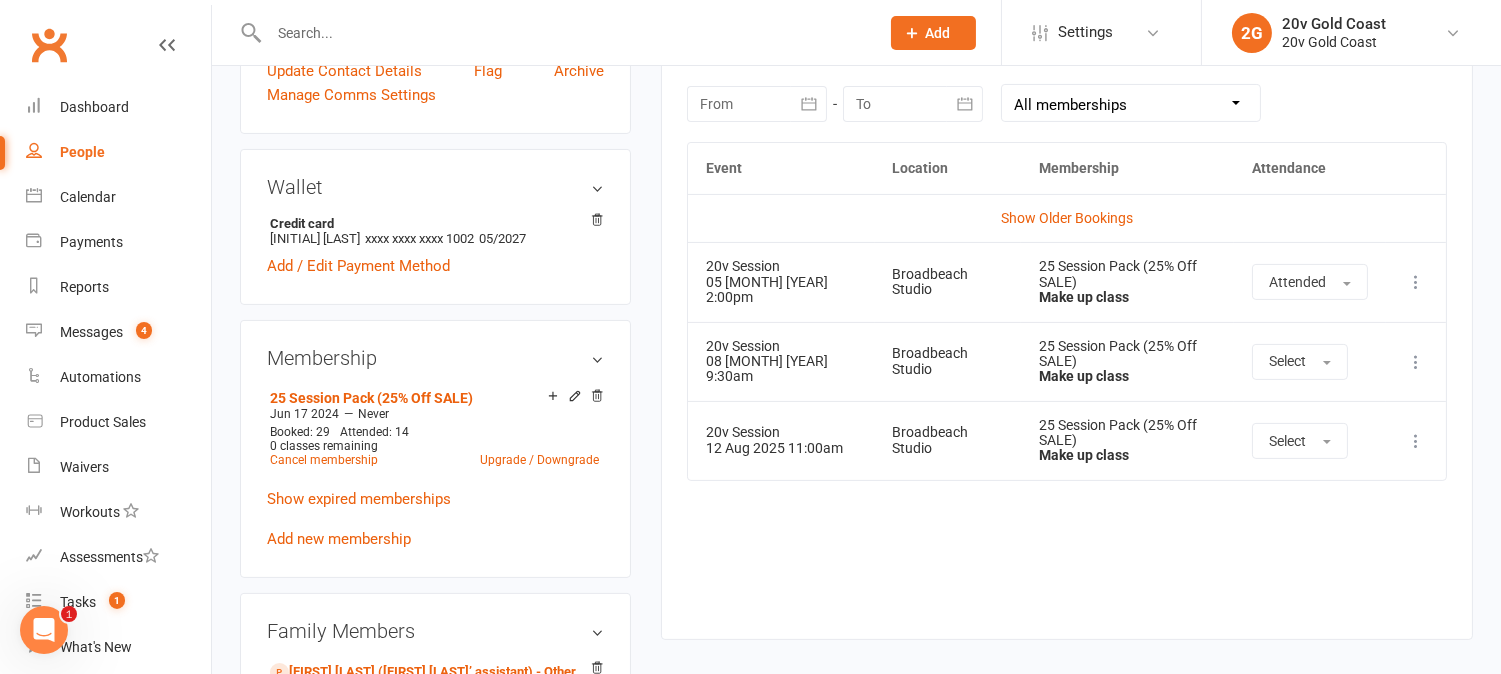 click on "20v Session 12 [MONTH] [YEAR] 11:00am" at bounding box center [781, 440] 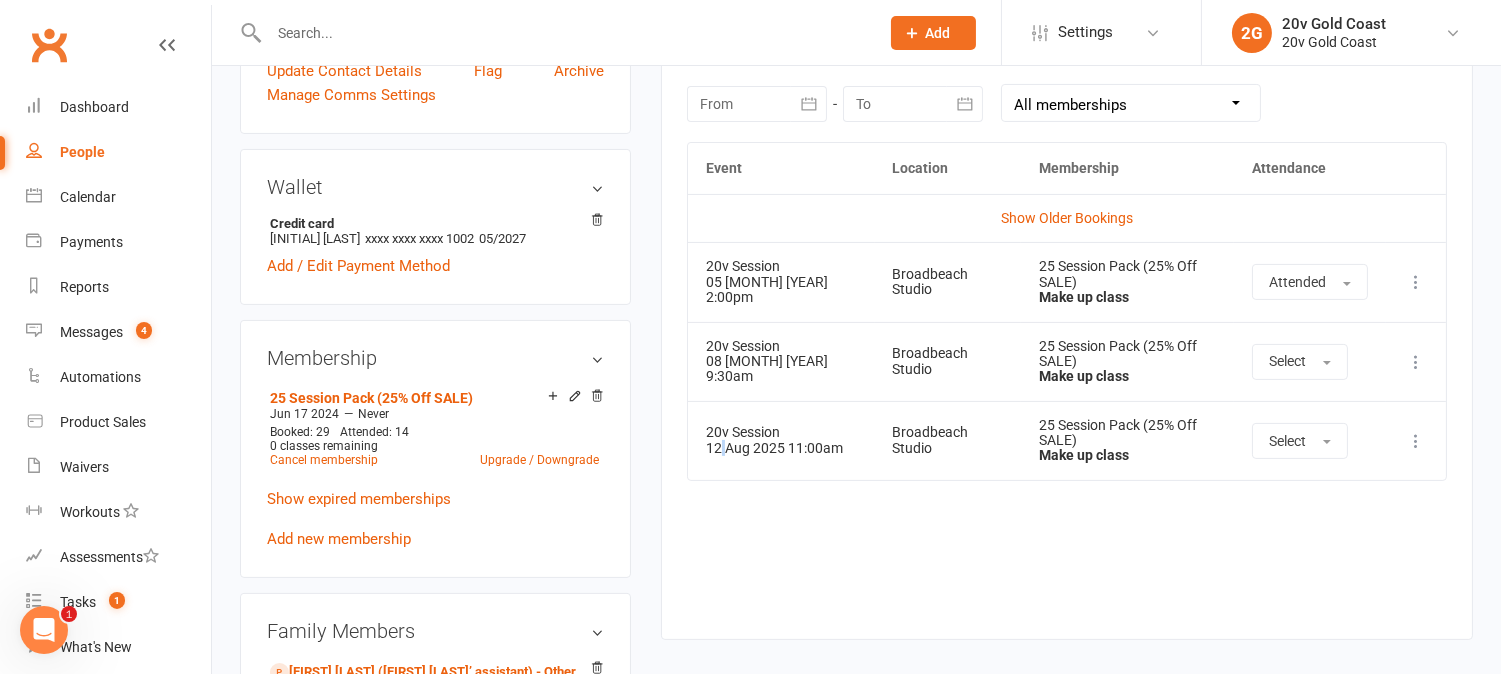 click on "20v Session 12 [MONTH] [YEAR] 11:00am" at bounding box center (781, 440) 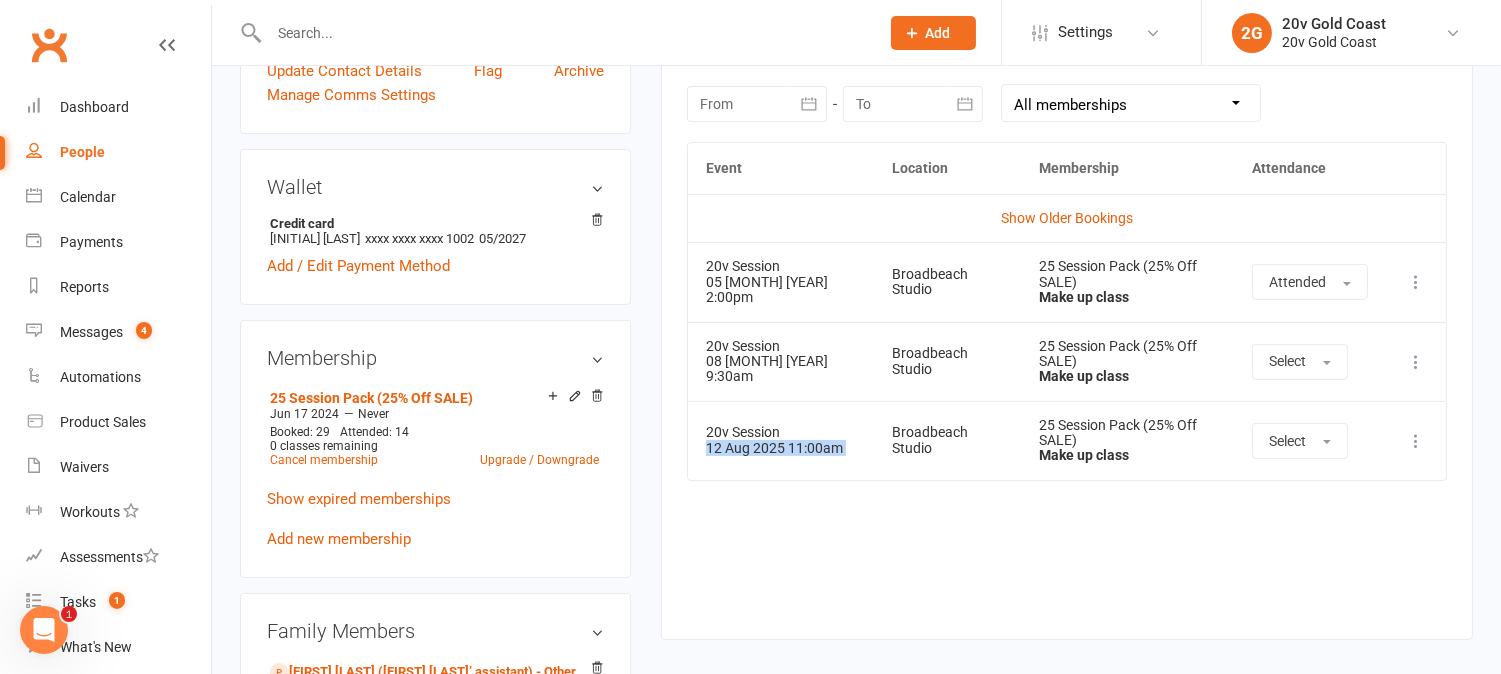 click on "20v Session 12 [MONTH] [YEAR] 11:00am" at bounding box center [781, 440] 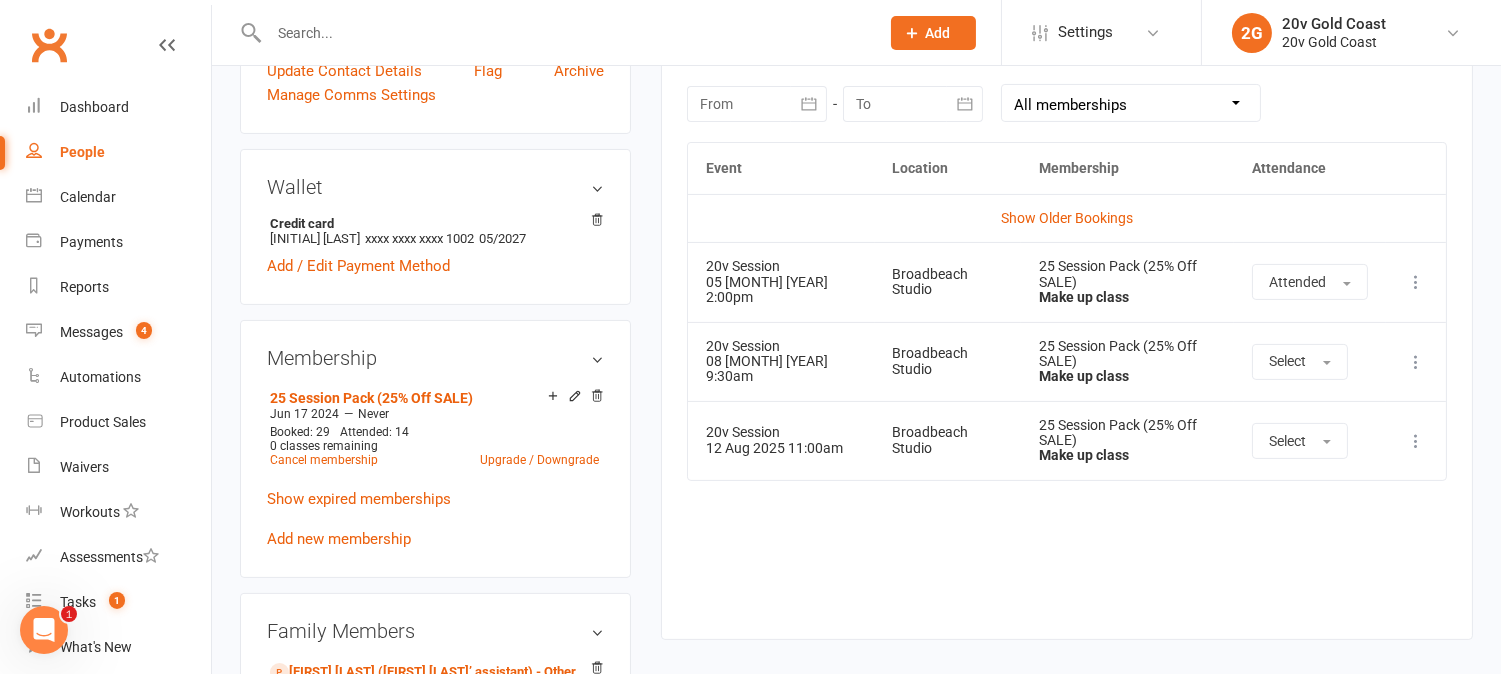 click on "Event Location Membership Attendance Show Older Bookings 20v Session 05 [MONTH] [YEAR] 2:00pm Broadbeach Studio 25 Session Pack (25% Off SALE) Make up class
Attended
More info View event Remove booking 20v Session 08 [MONTH] [YEAR] 9:30am Broadbeach Studio 25 Session Pack (25% Off SALE) Make up class
Select
More info View event Remove booking 20v Session 12 [MONTH] [YEAR] 11:00am Broadbeach Studio 25 Session Pack (25% Off SALE) Make up class
Select
More info View event Remove booking" at bounding box center (1067, 375) 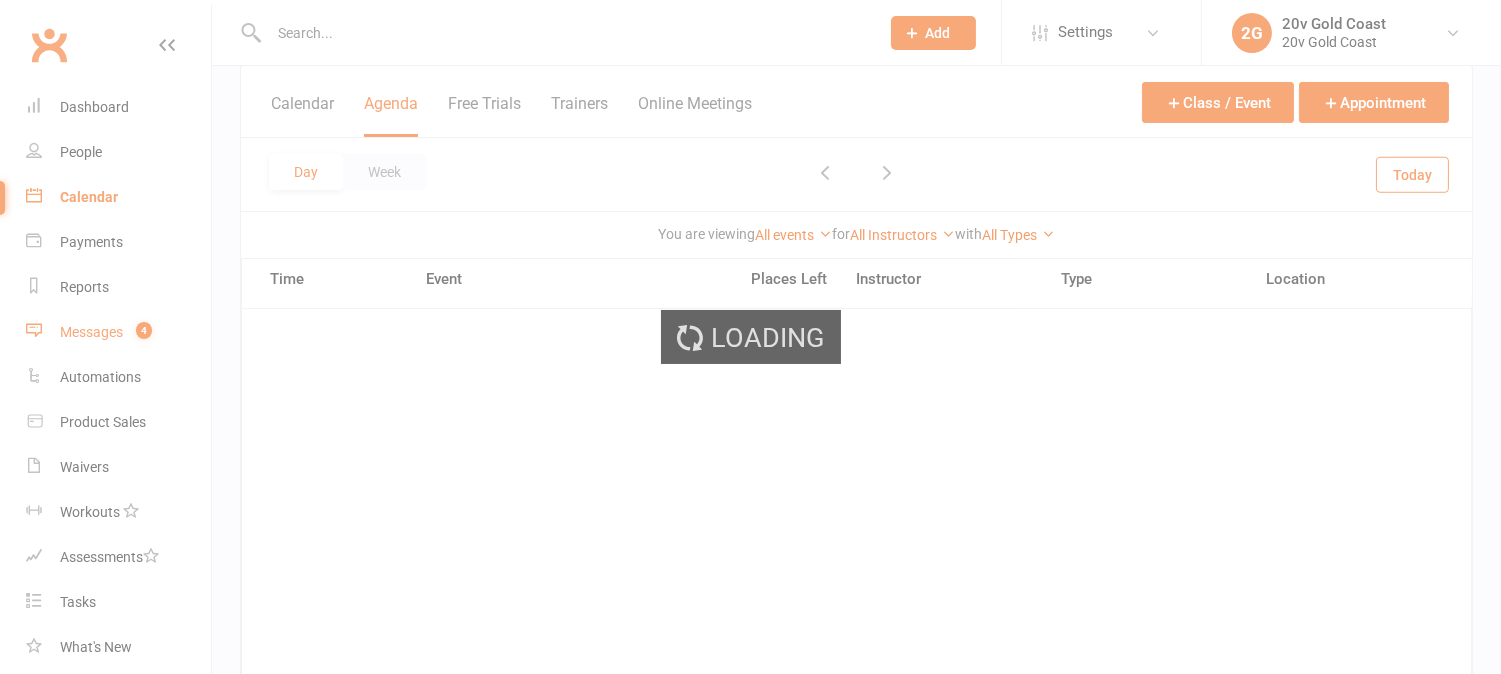 scroll, scrollTop: 0, scrollLeft: 0, axis: both 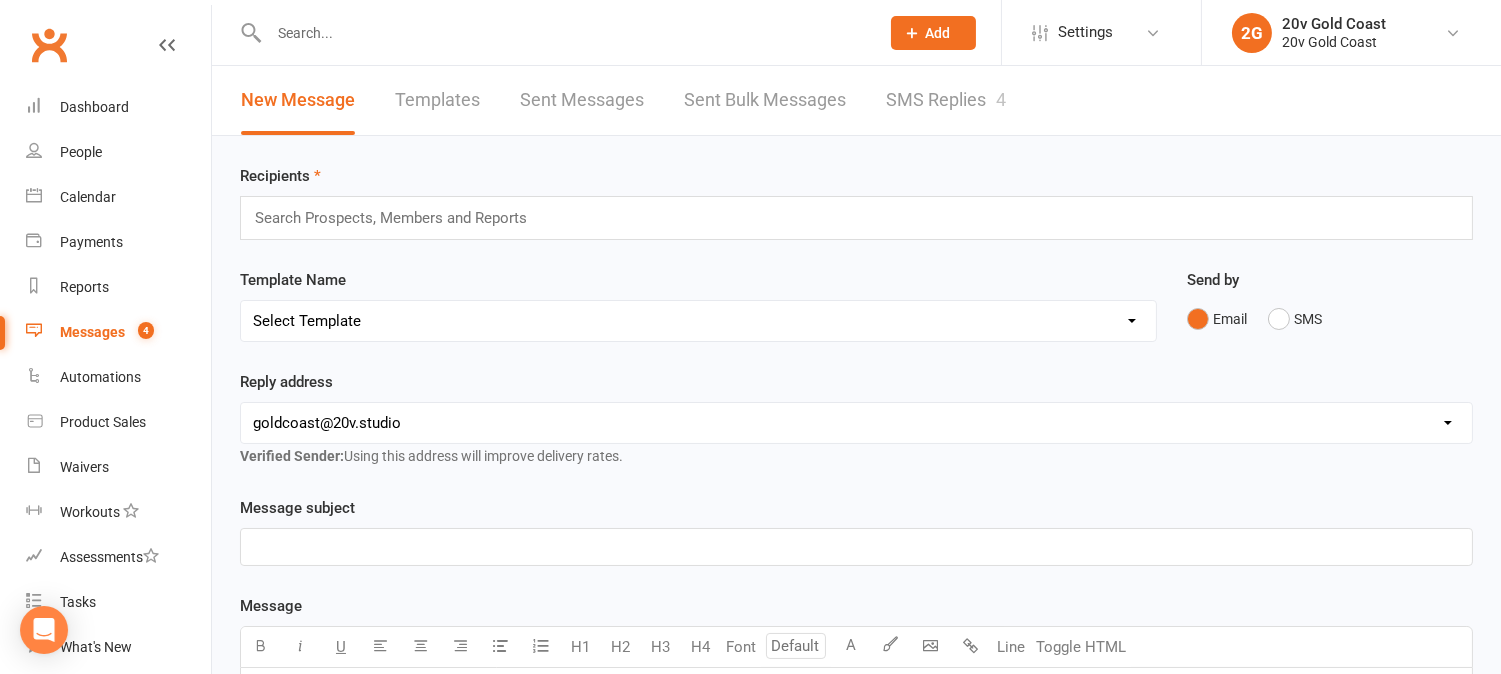 click on "SMS Replies  4" at bounding box center [946, 100] 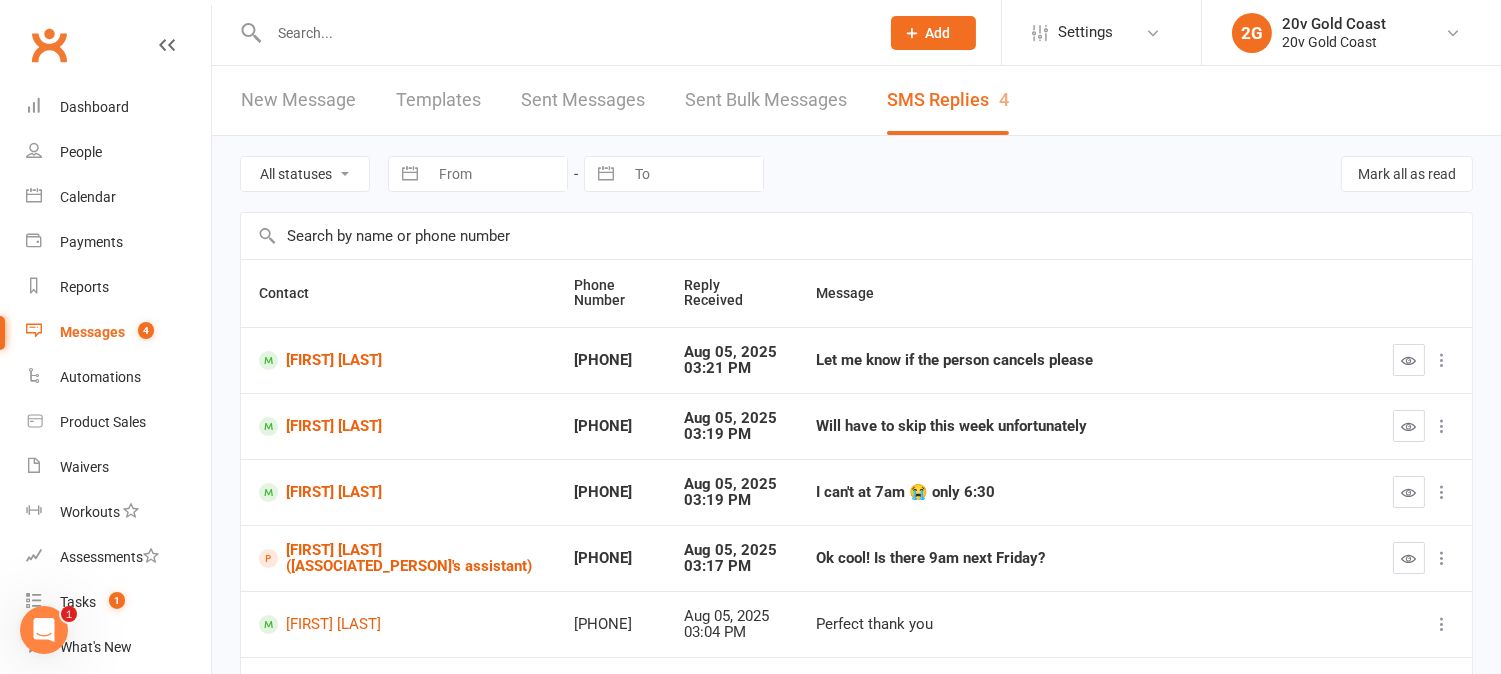 scroll, scrollTop: 0, scrollLeft: 0, axis: both 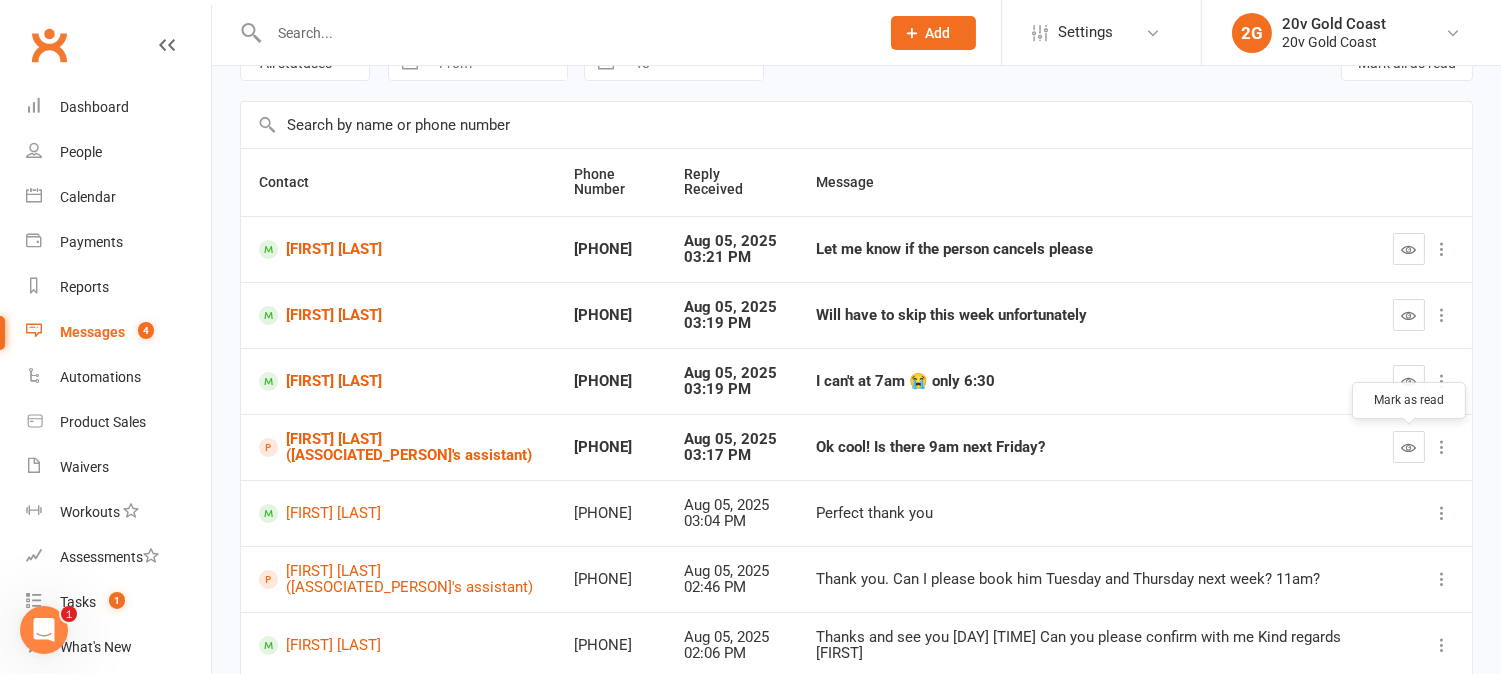 drag, startPoint x: 1408, startPoint y: 448, endPoint x: 864, endPoint y: 65, distance: 665.30066 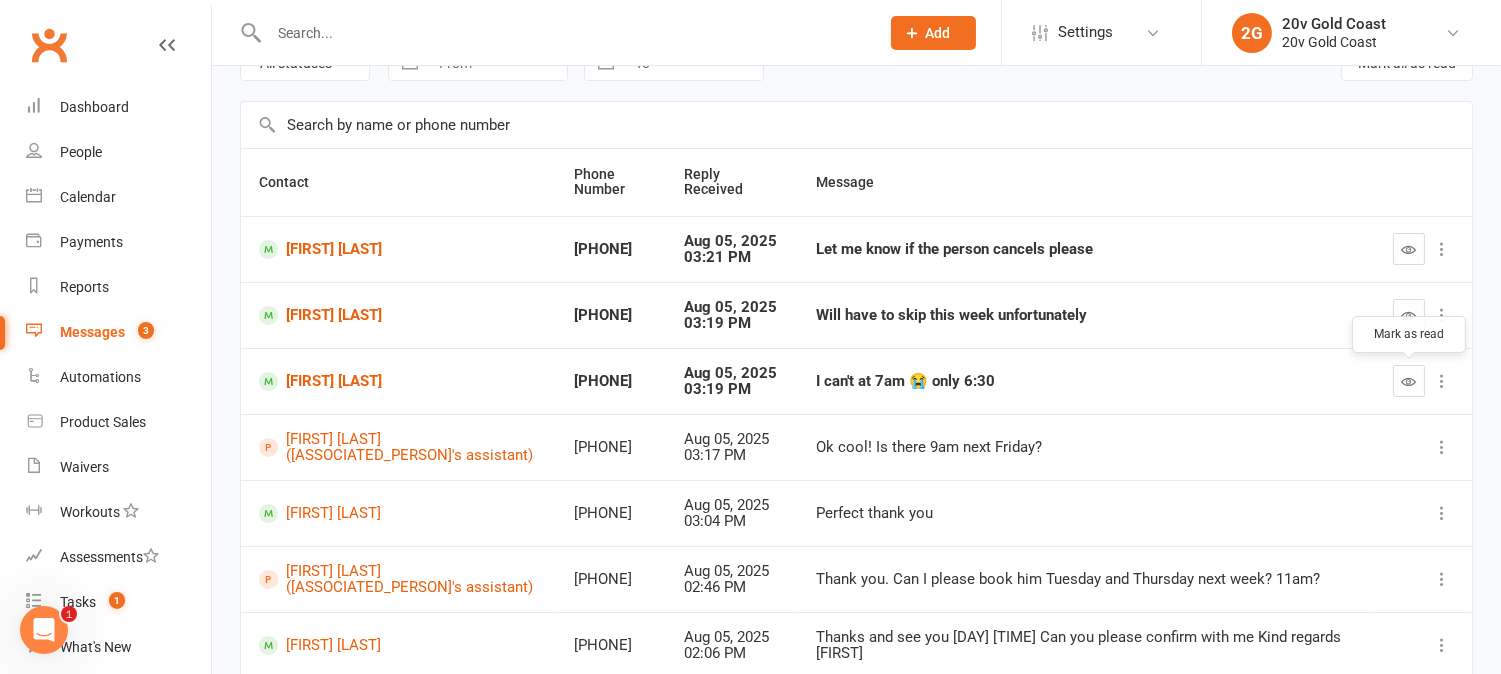 drag, startPoint x: 1408, startPoint y: 390, endPoint x: 830, endPoint y: 78, distance: 656.8318 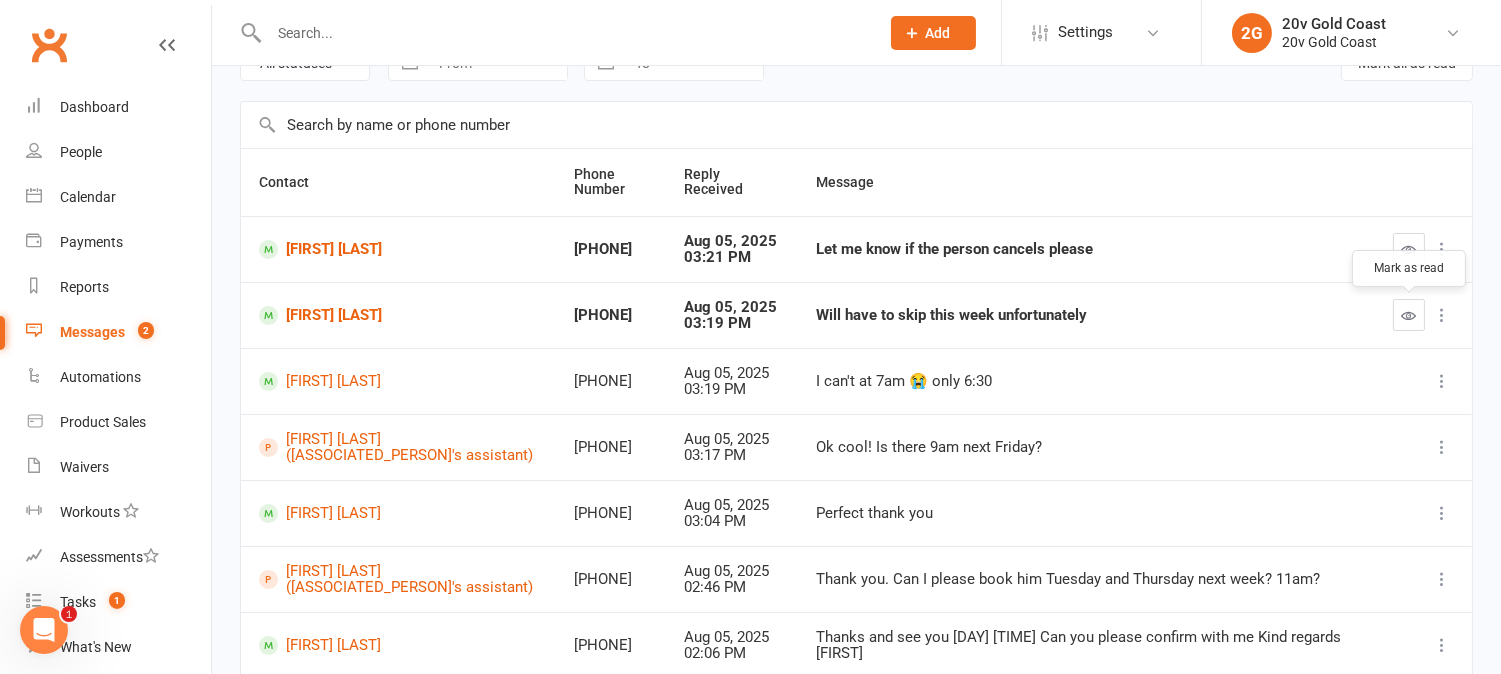 click at bounding box center [1409, 315] 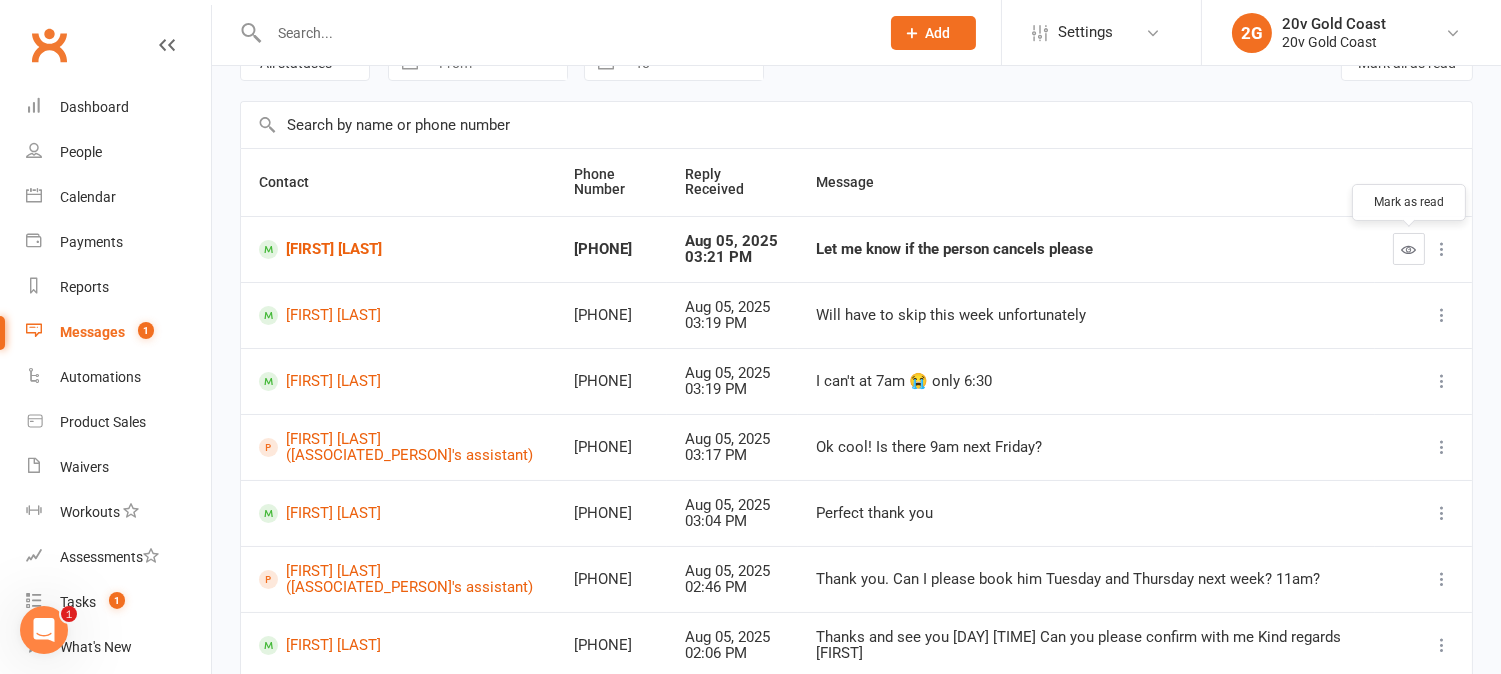 click at bounding box center (1409, 249) 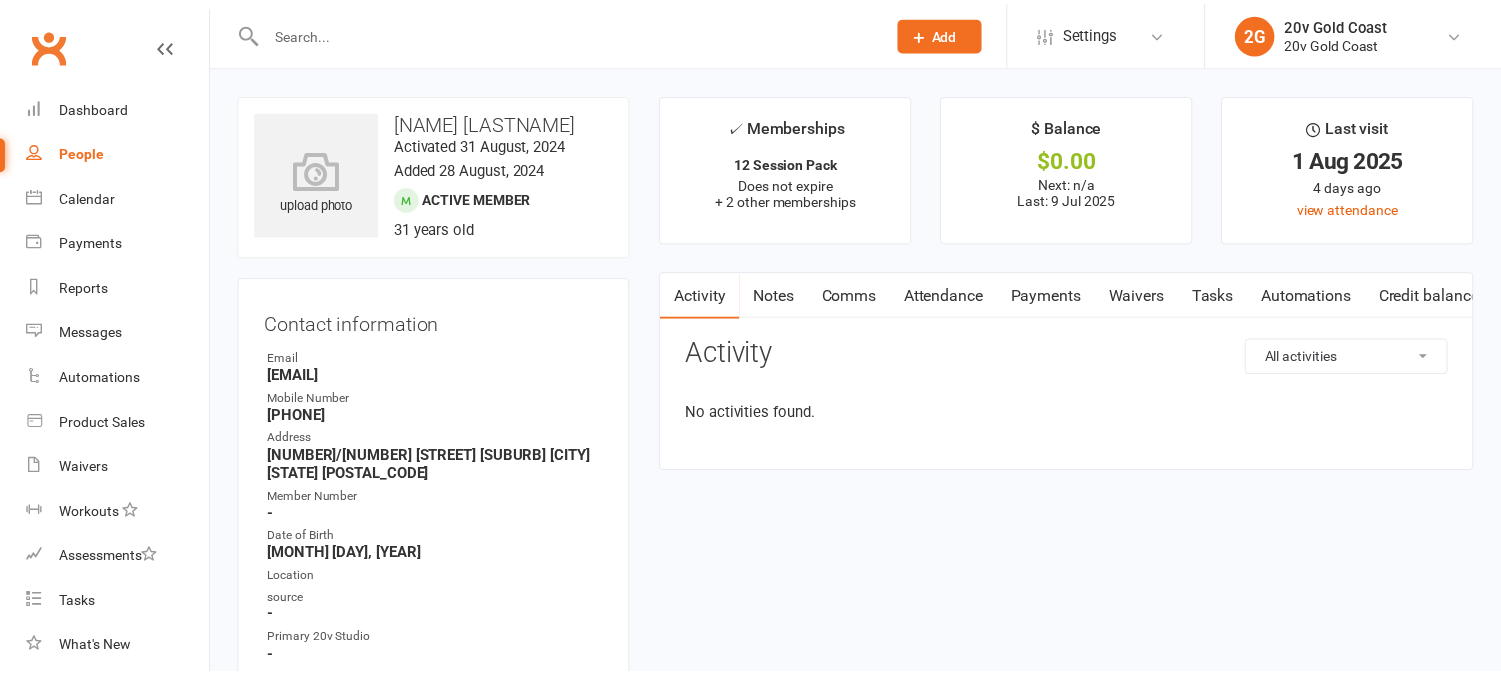 scroll, scrollTop: 0, scrollLeft: 0, axis: both 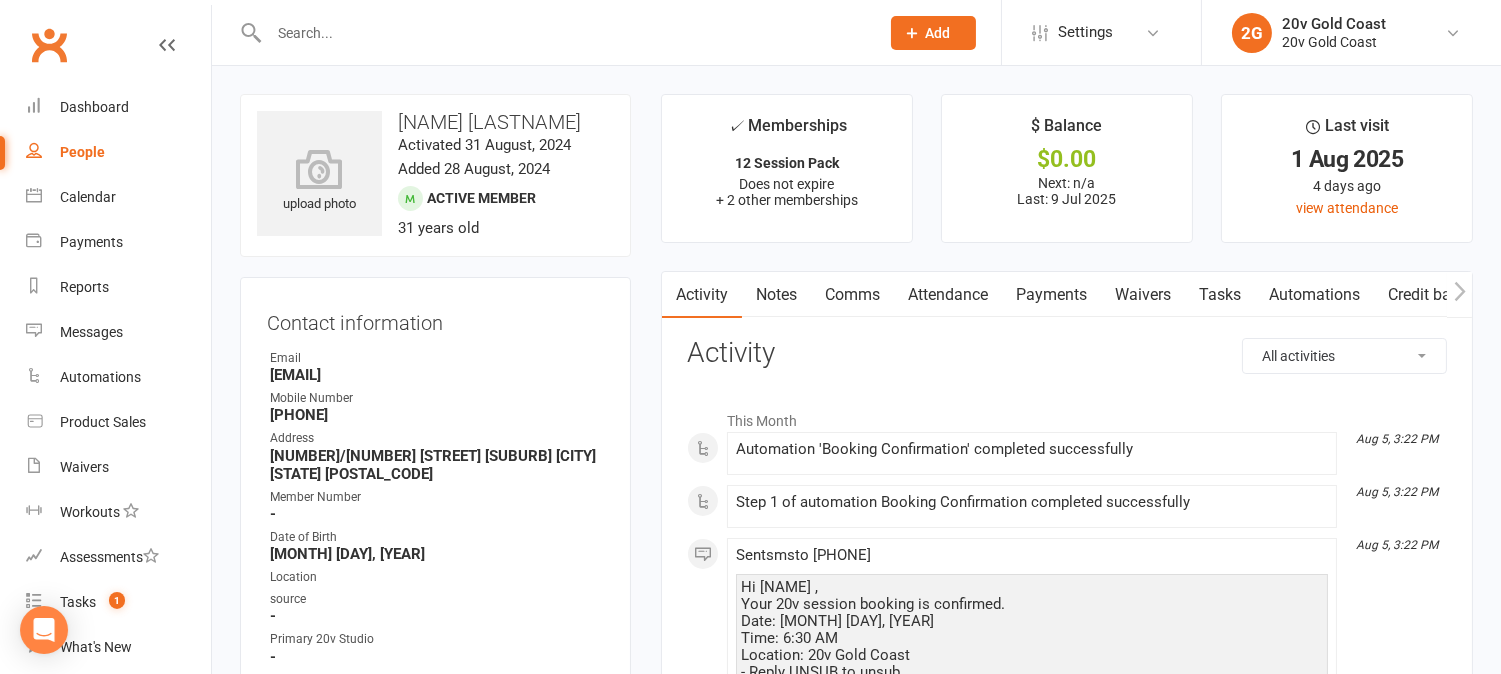 drag, startPoint x: 870, startPoint y: 304, endPoint x: 884, endPoint y: 311, distance: 15.652476 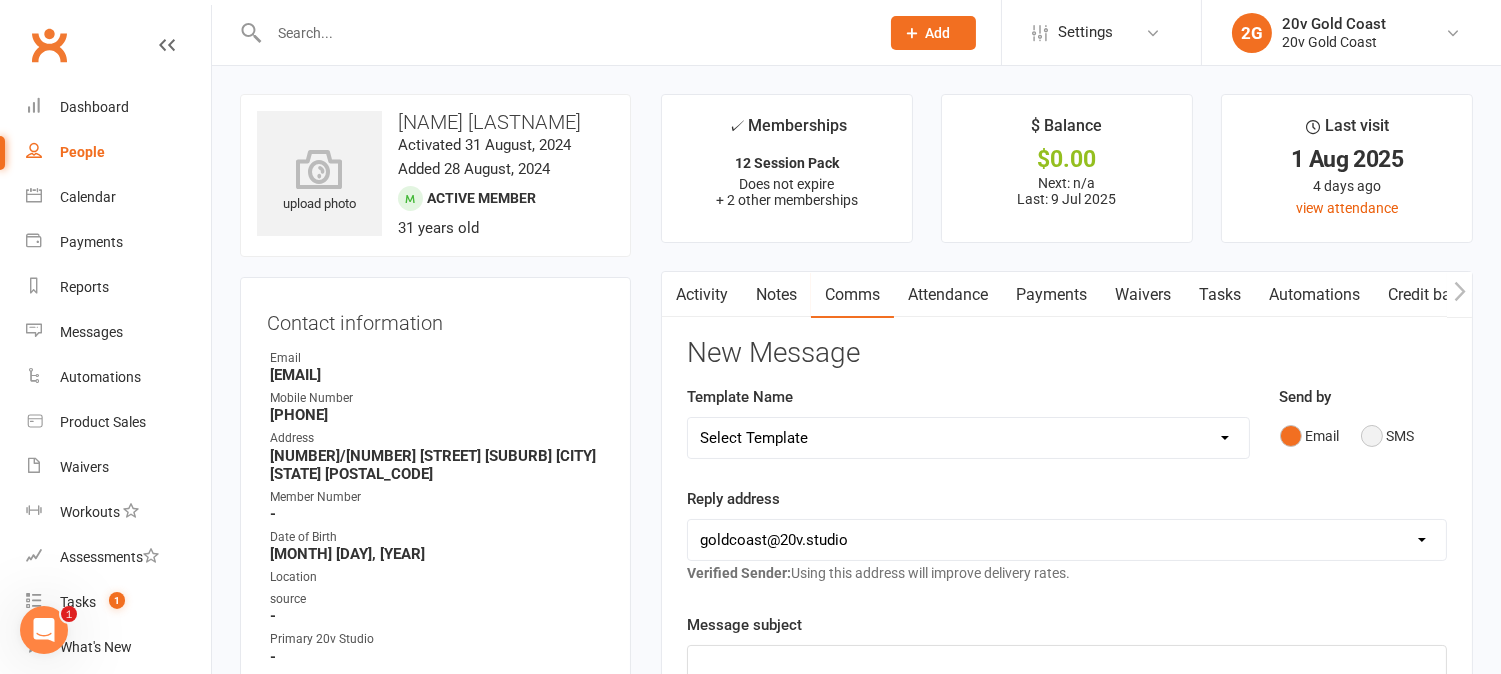 scroll, scrollTop: 0, scrollLeft: 0, axis: both 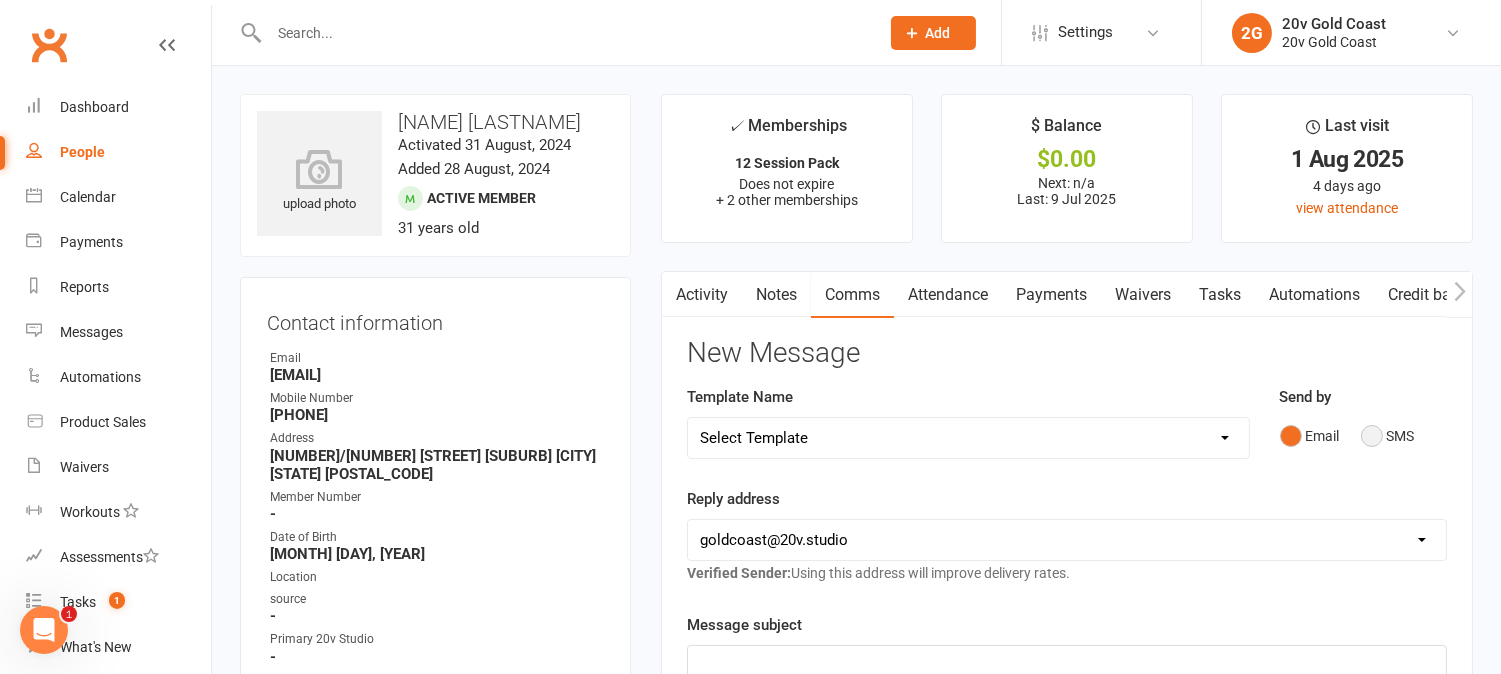 click on "SMS" at bounding box center [1388, 436] 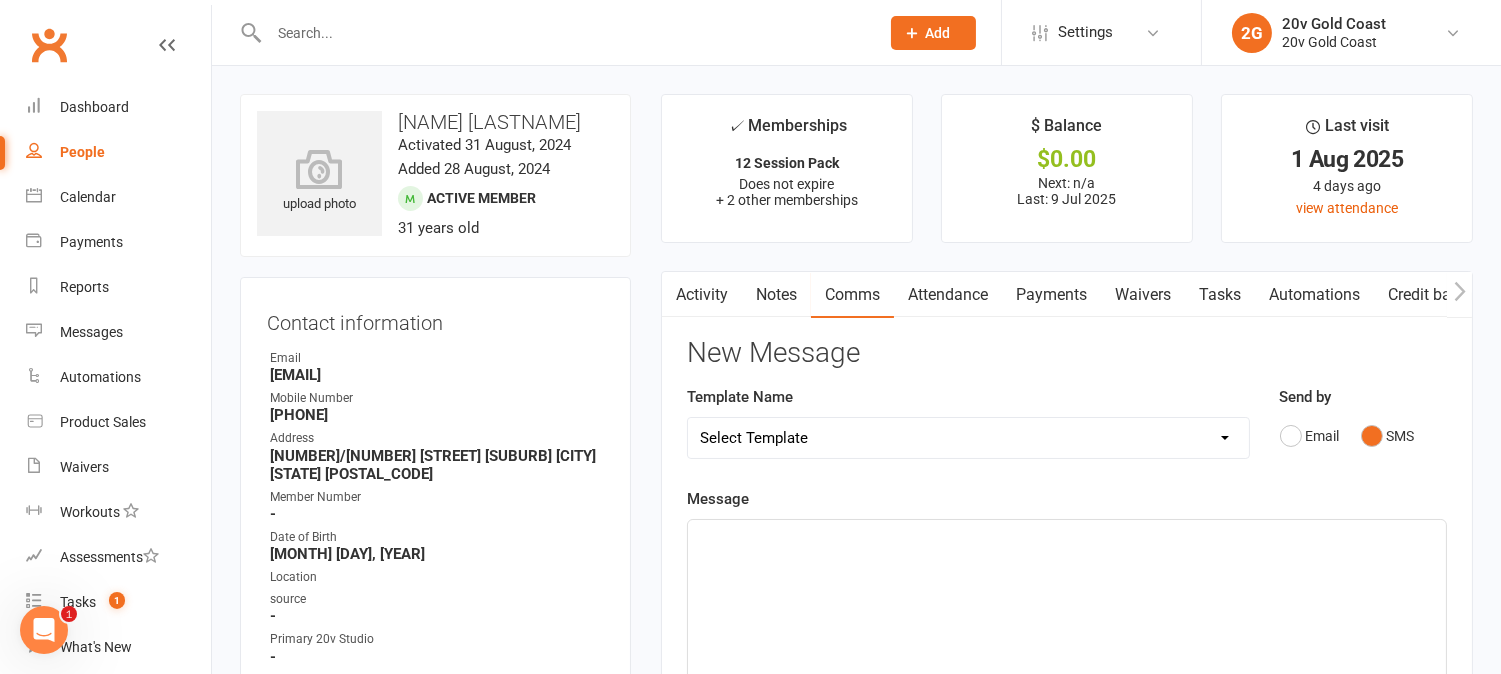 click on "﻿" 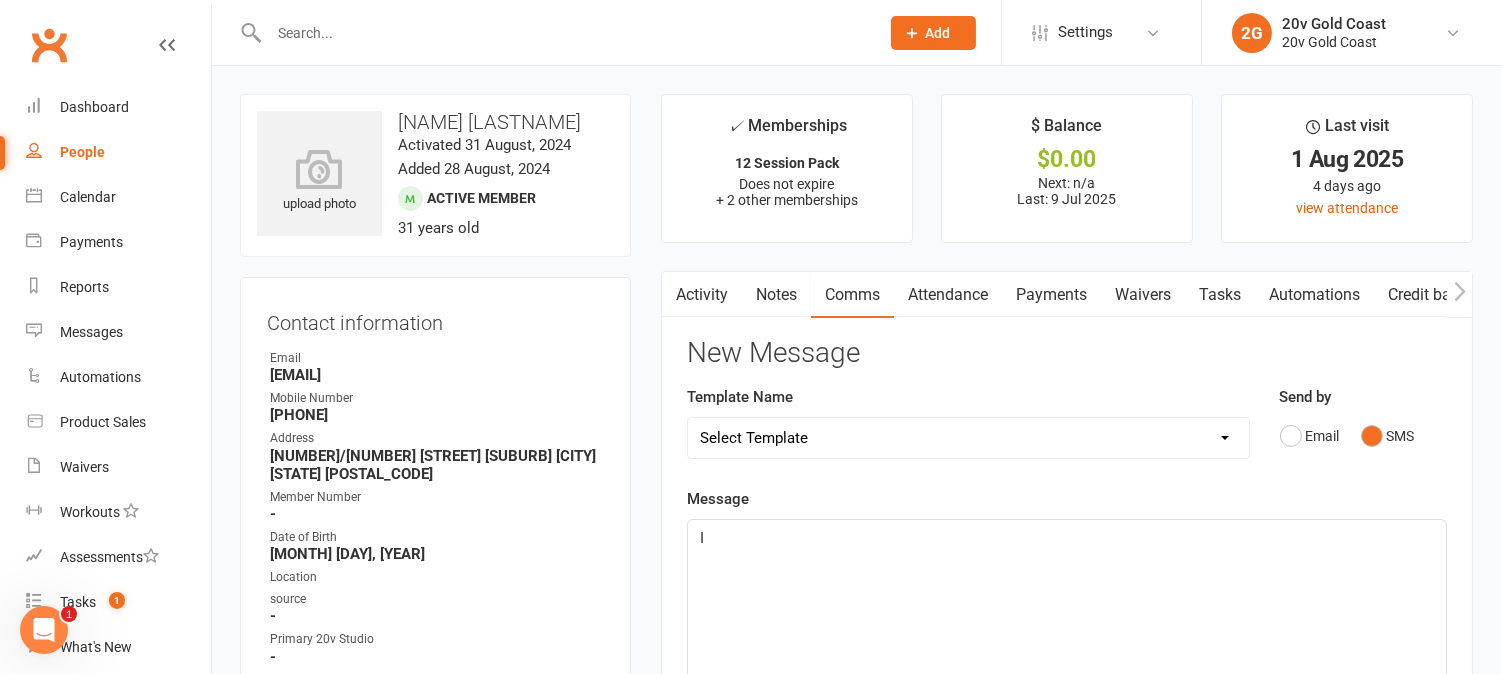 type 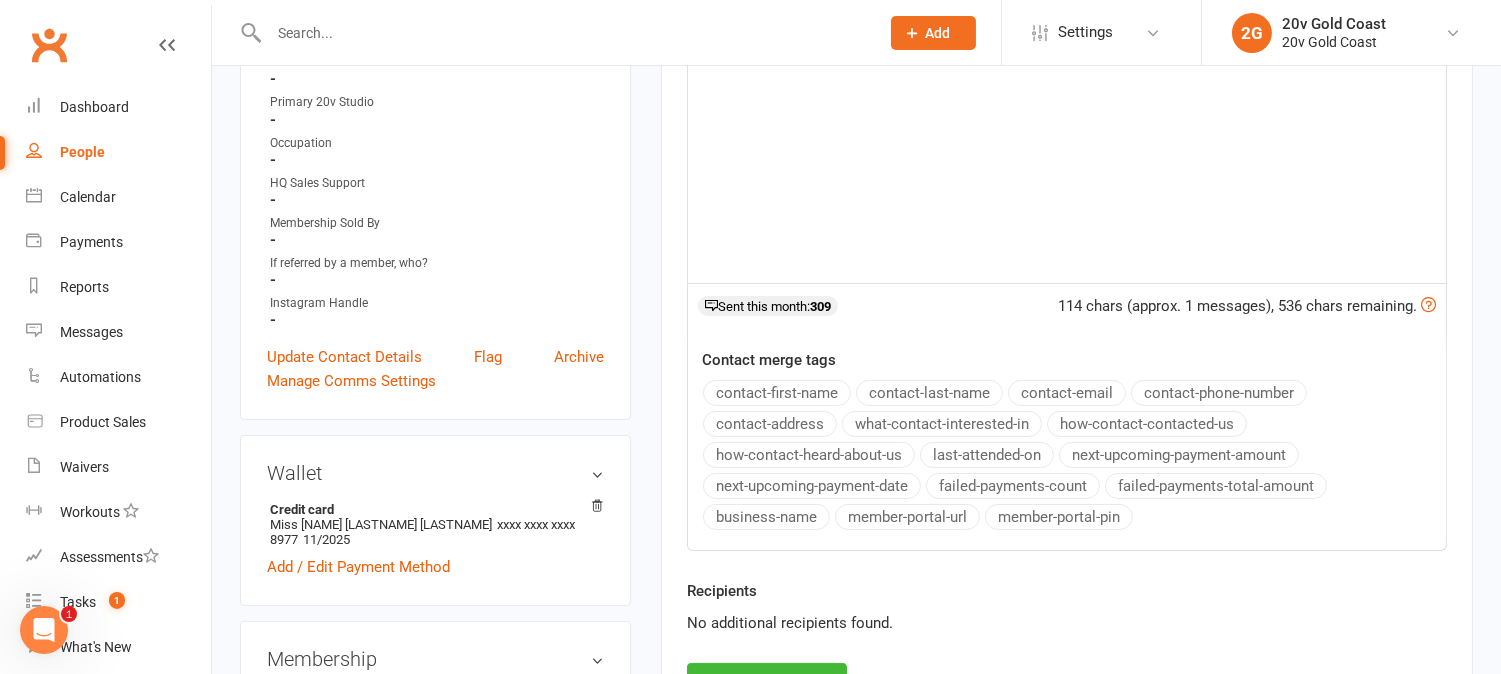scroll, scrollTop: 666, scrollLeft: 0, axis: vertical 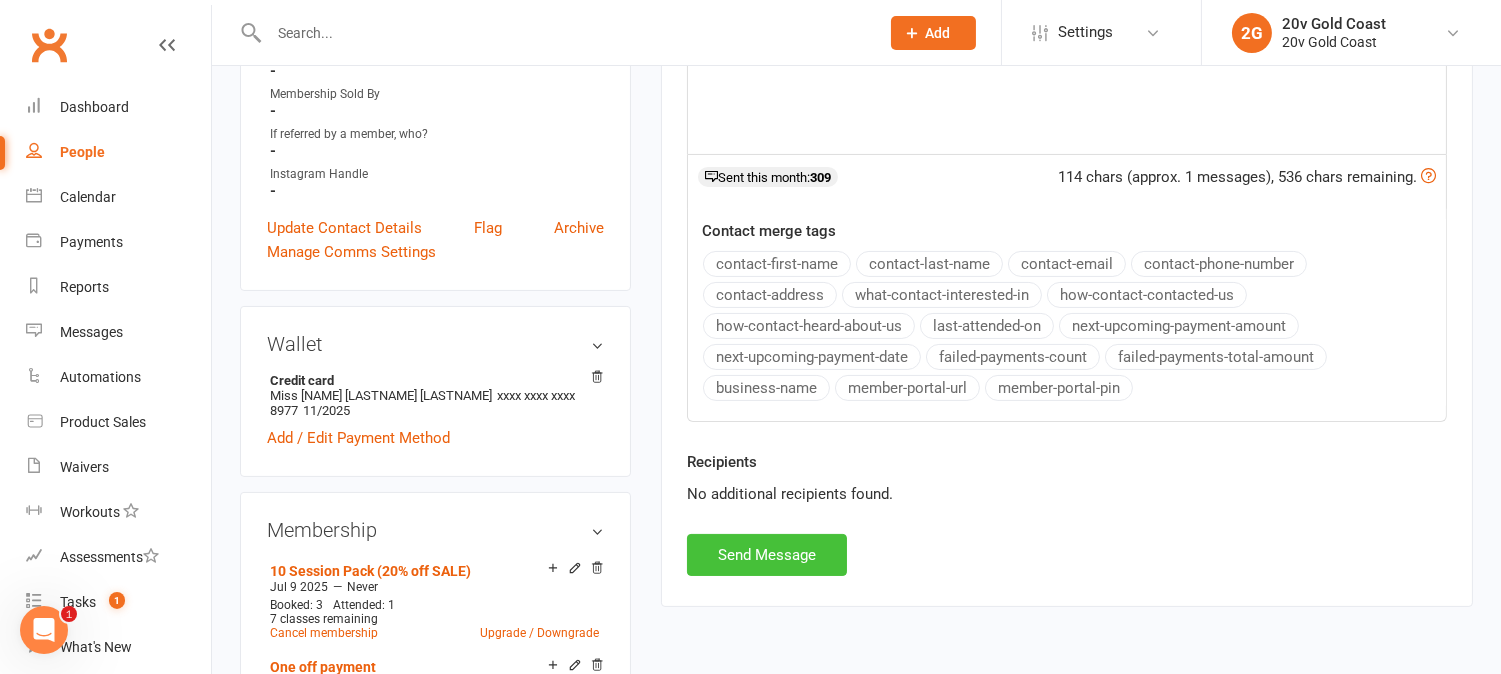 click on "Send Message" at bounding box center [767, 555] 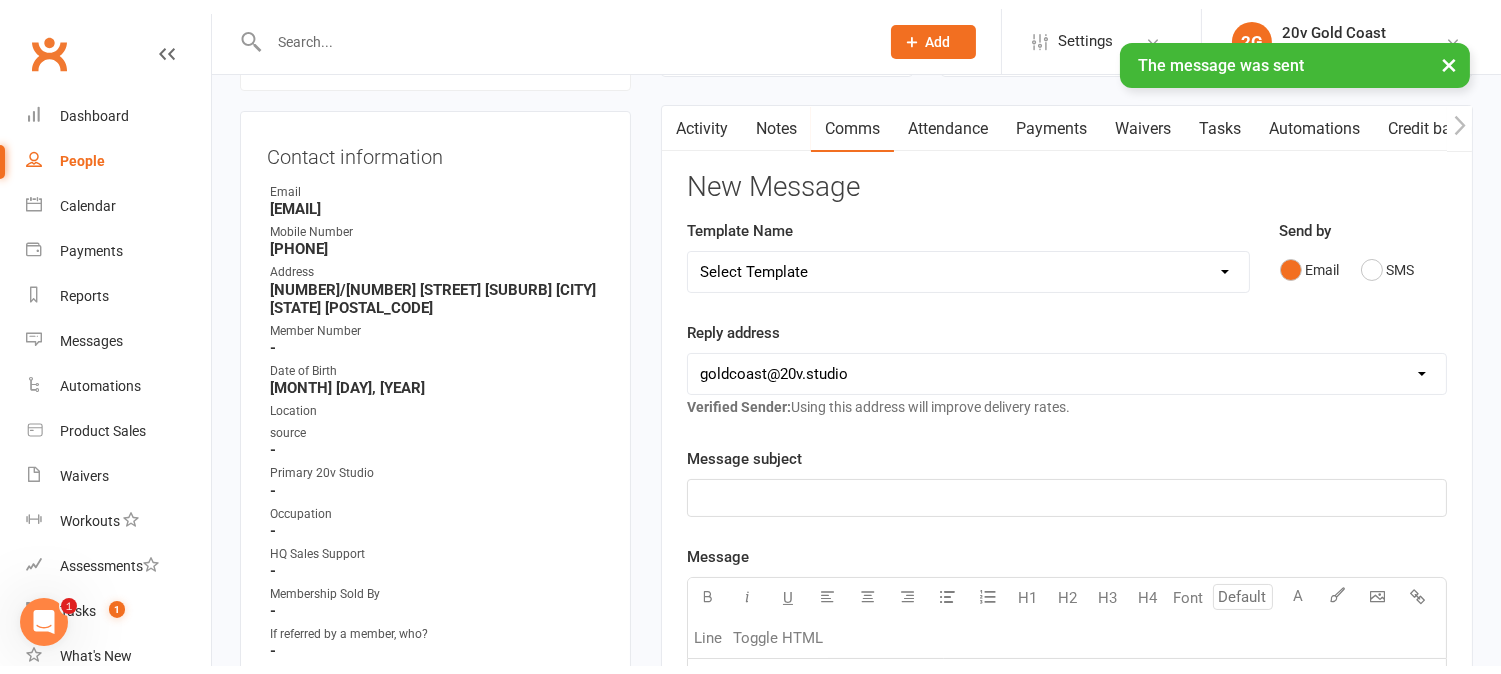 scroll, scrollTop: 0, scrollLeft: 0, axis: both 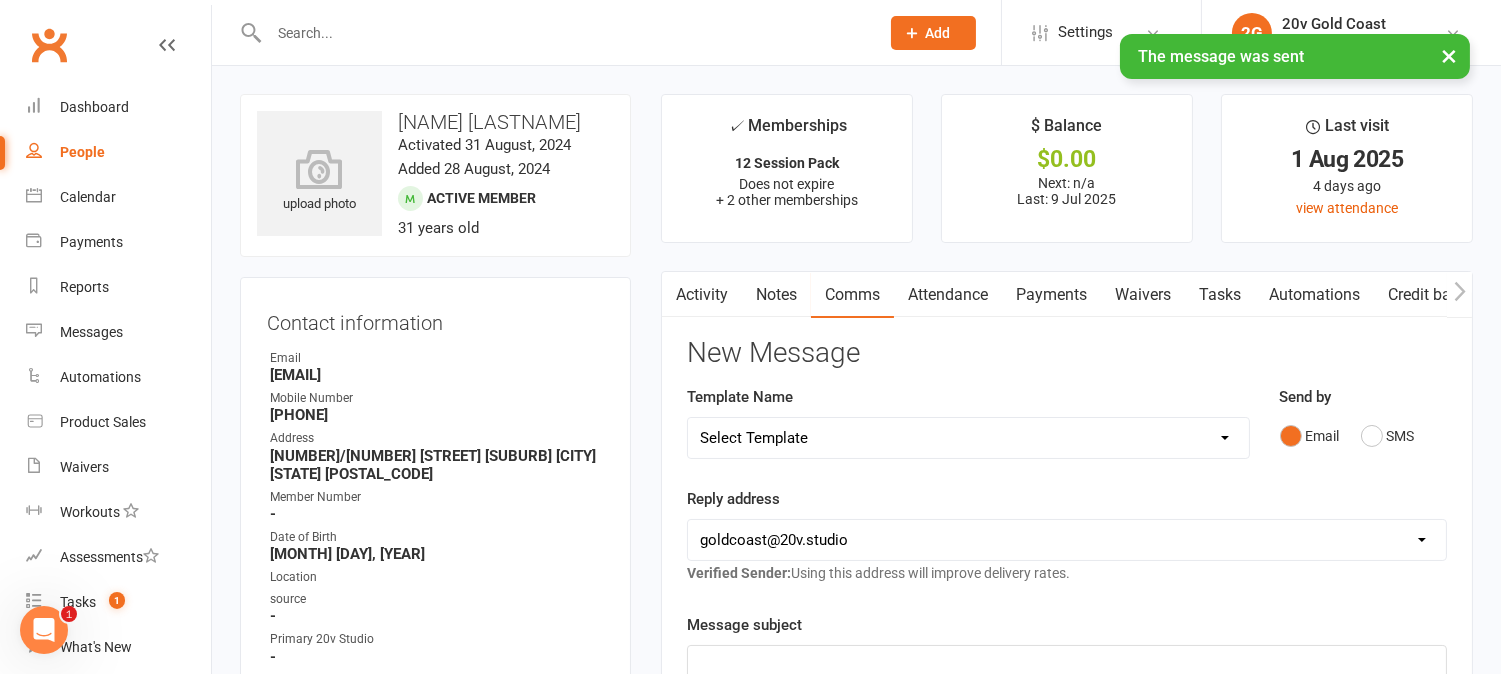 click on "Activity" at bounding box center (702, 295) 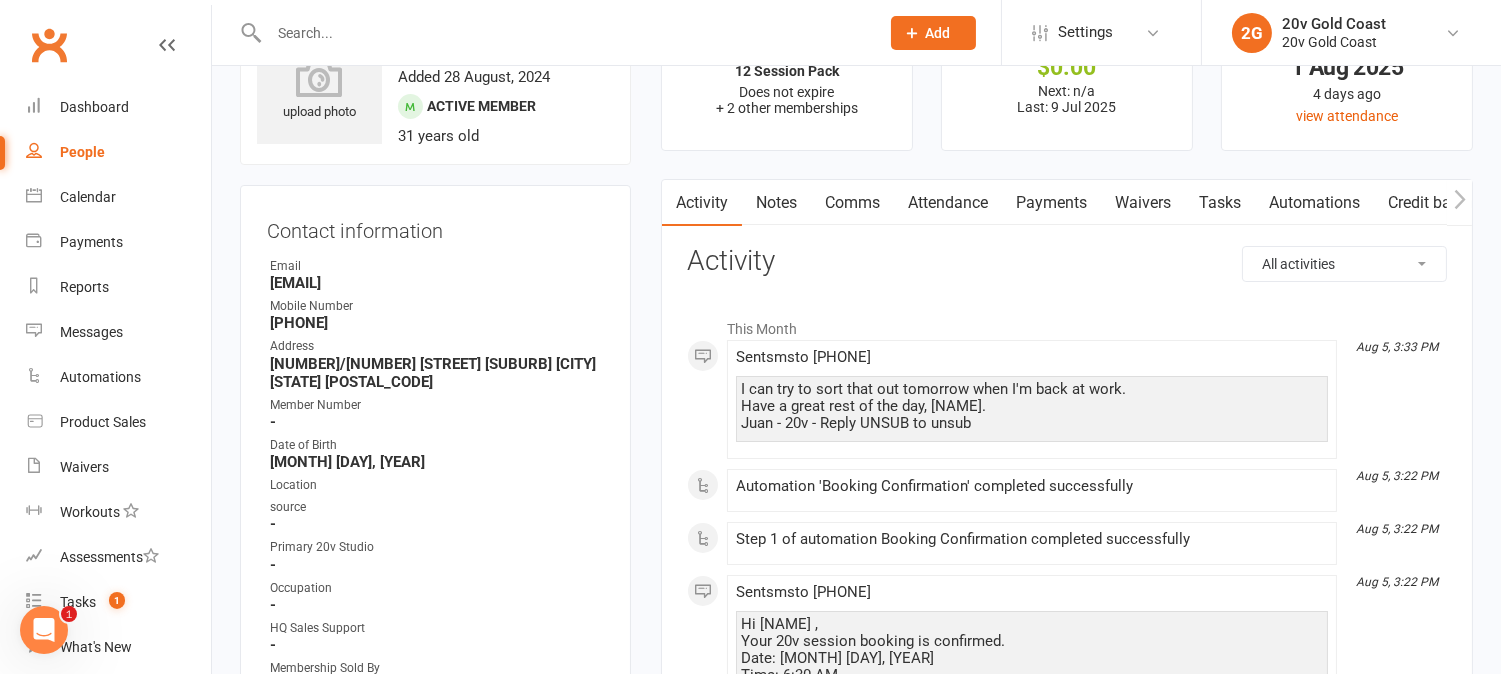 scroll, scrollTop: 0, scrollLeft: 0, axis: both 